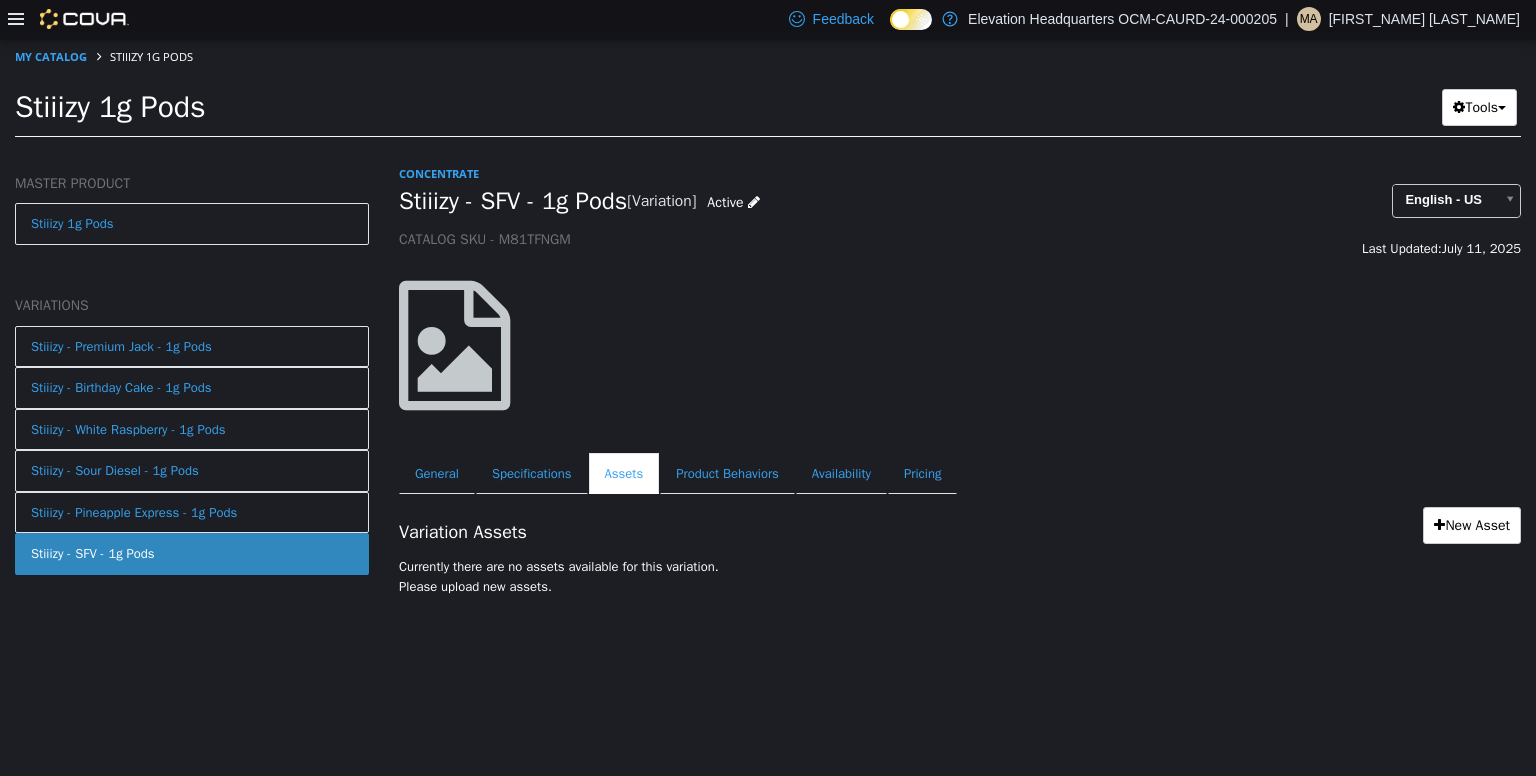 scroll, scrollTop: 0, scrollLeft: 0, axis: both 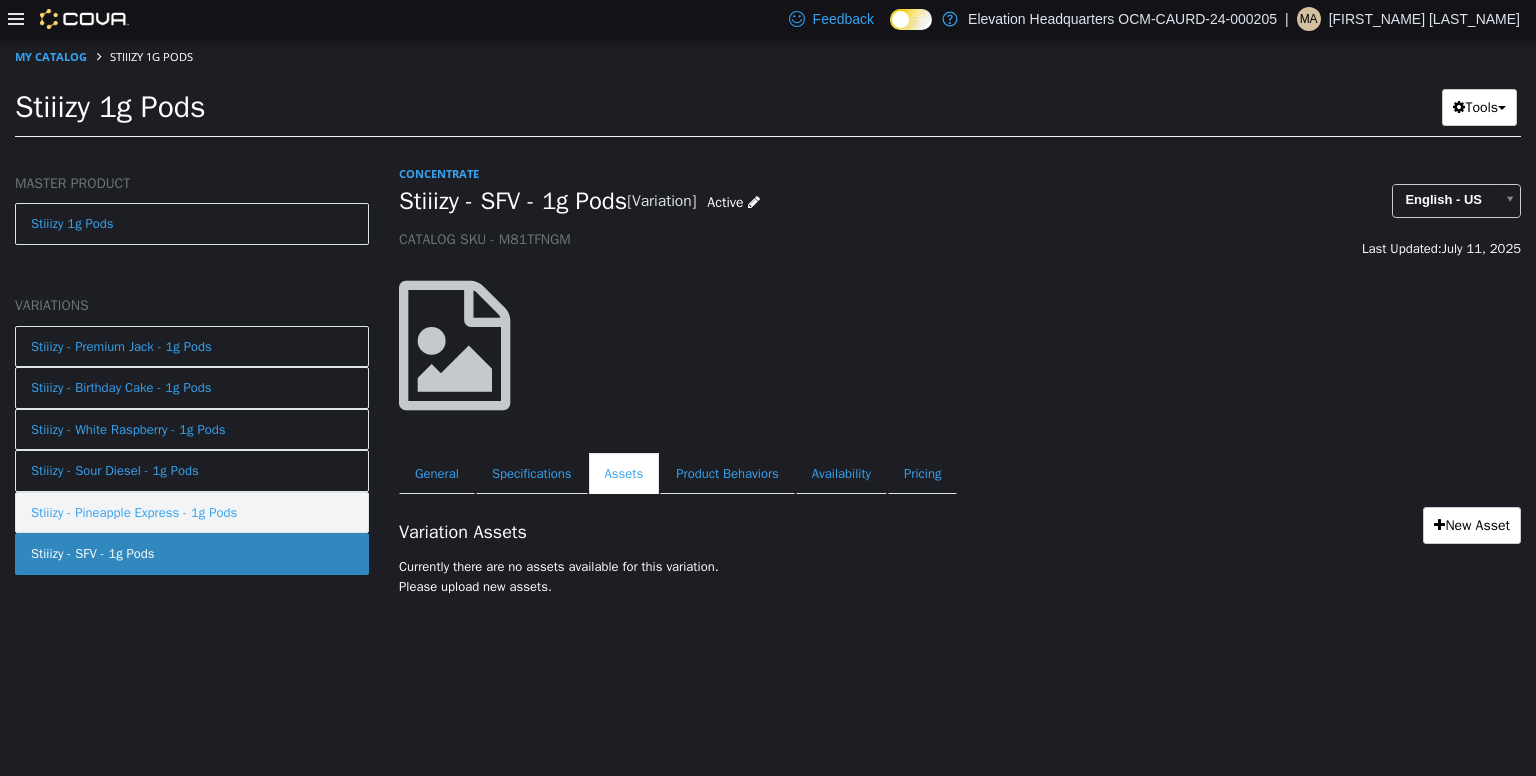 click on "Stiiizy - Pineapple Express - 1g Pods" at bounding box center [134, 512] 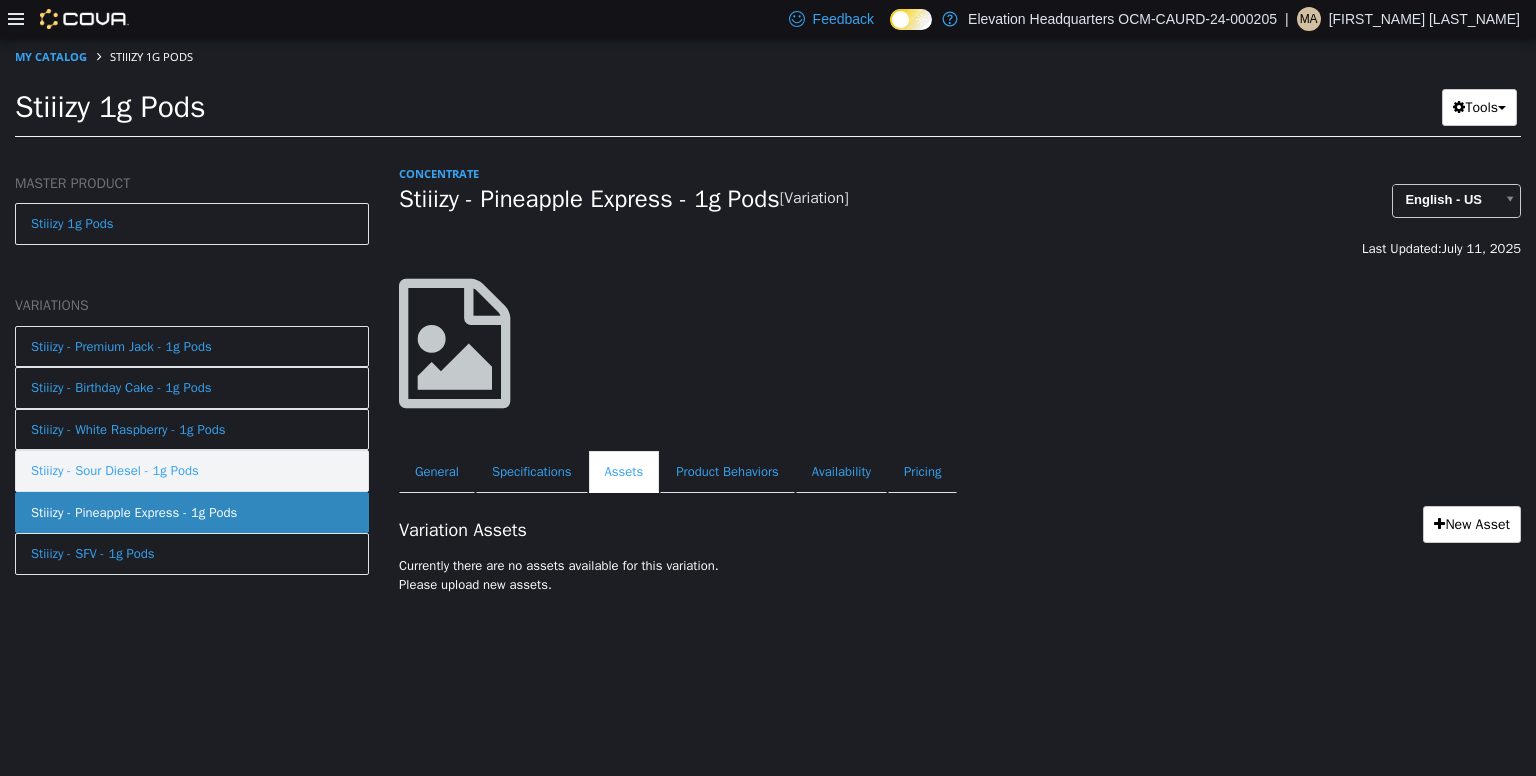 click on "Stiiizy - Sour Diesel - 1g Pods" at bounding box center [115, 470] 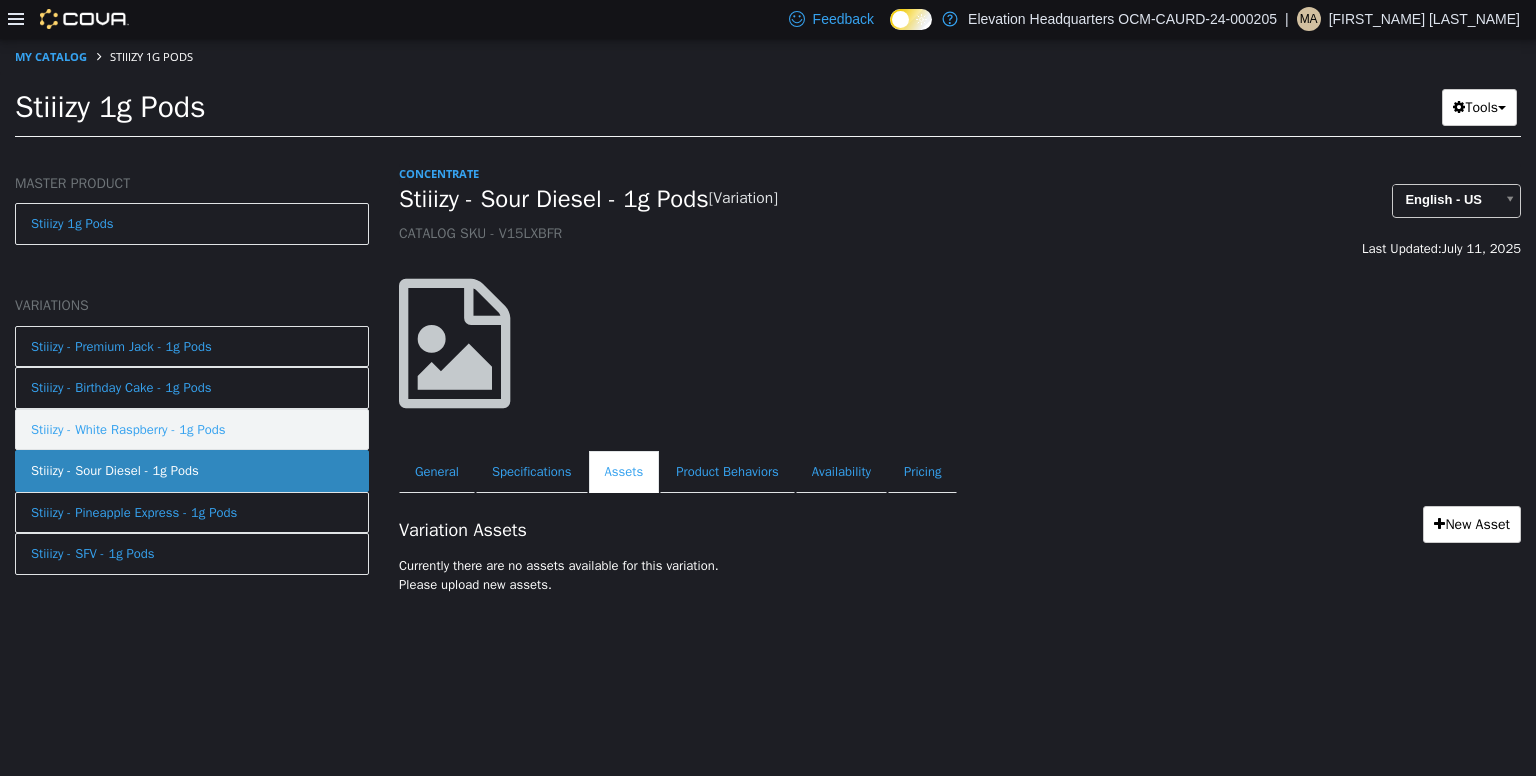 click on "Stiiizy - White Raspberry - 1g Pods" at bounding box center [128, 429] 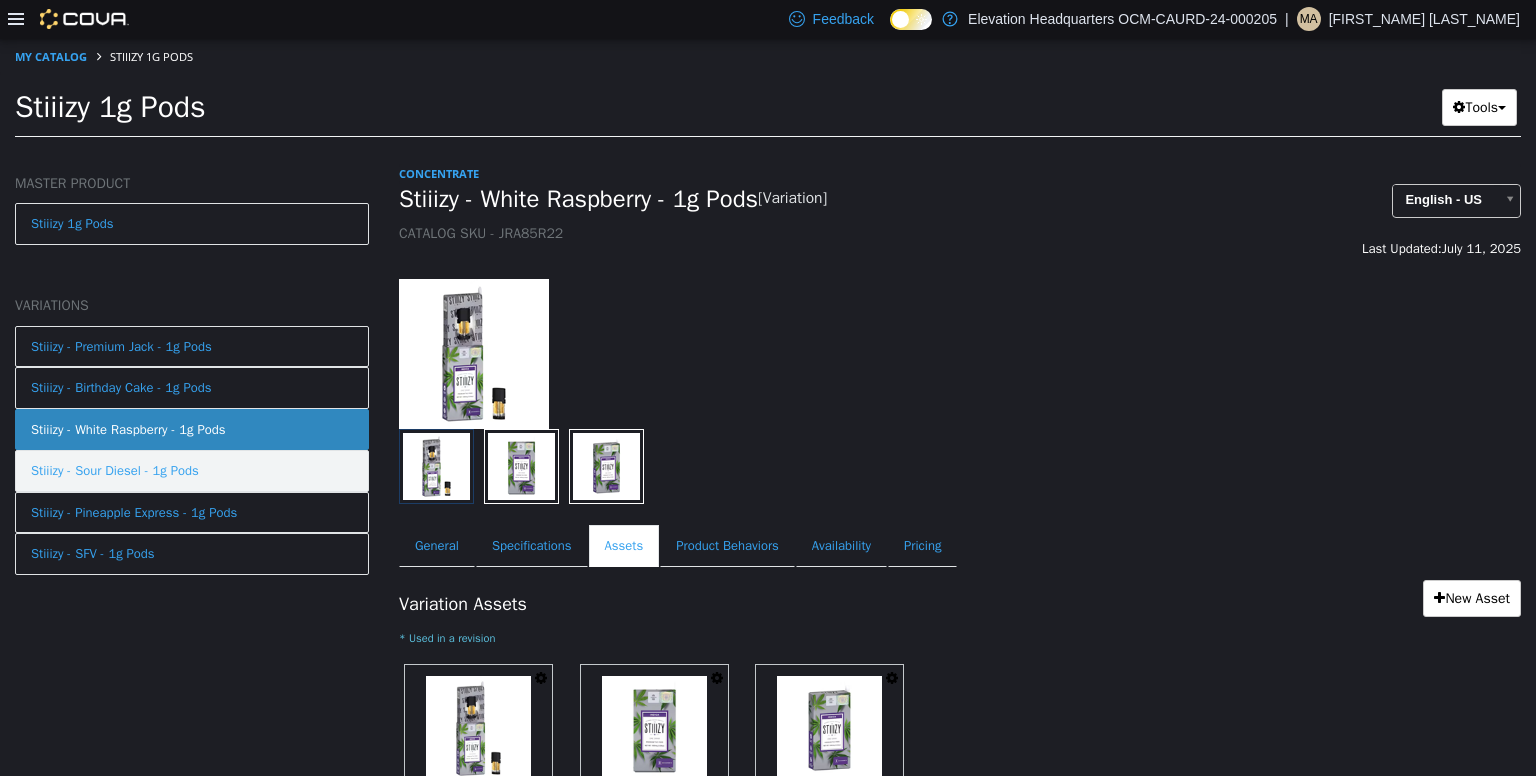 click on "Stiiizy - Sour Diesel - 1g Pods" at bounding box center [115, 470] 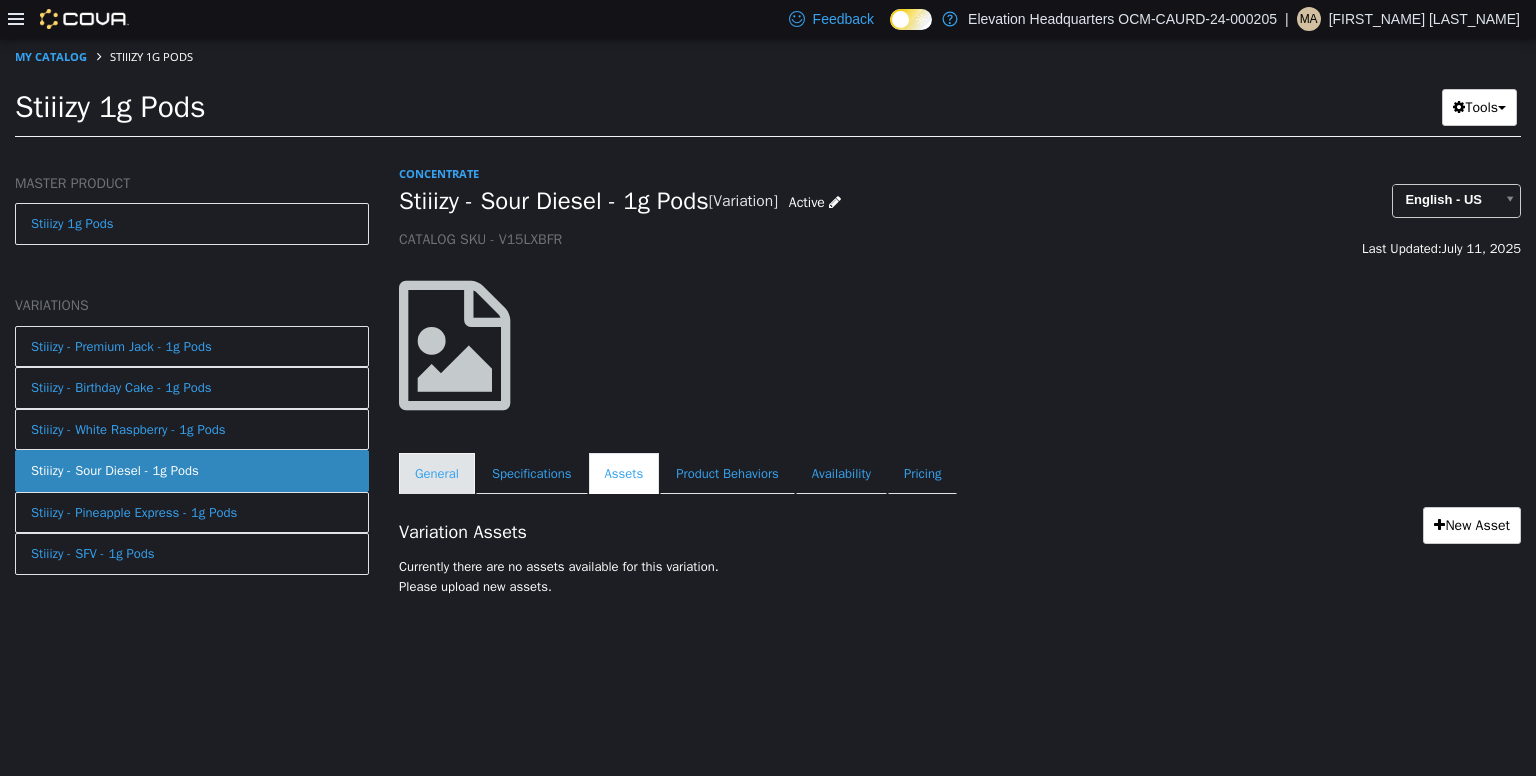 click on "General" at bounding box center (437, 473) 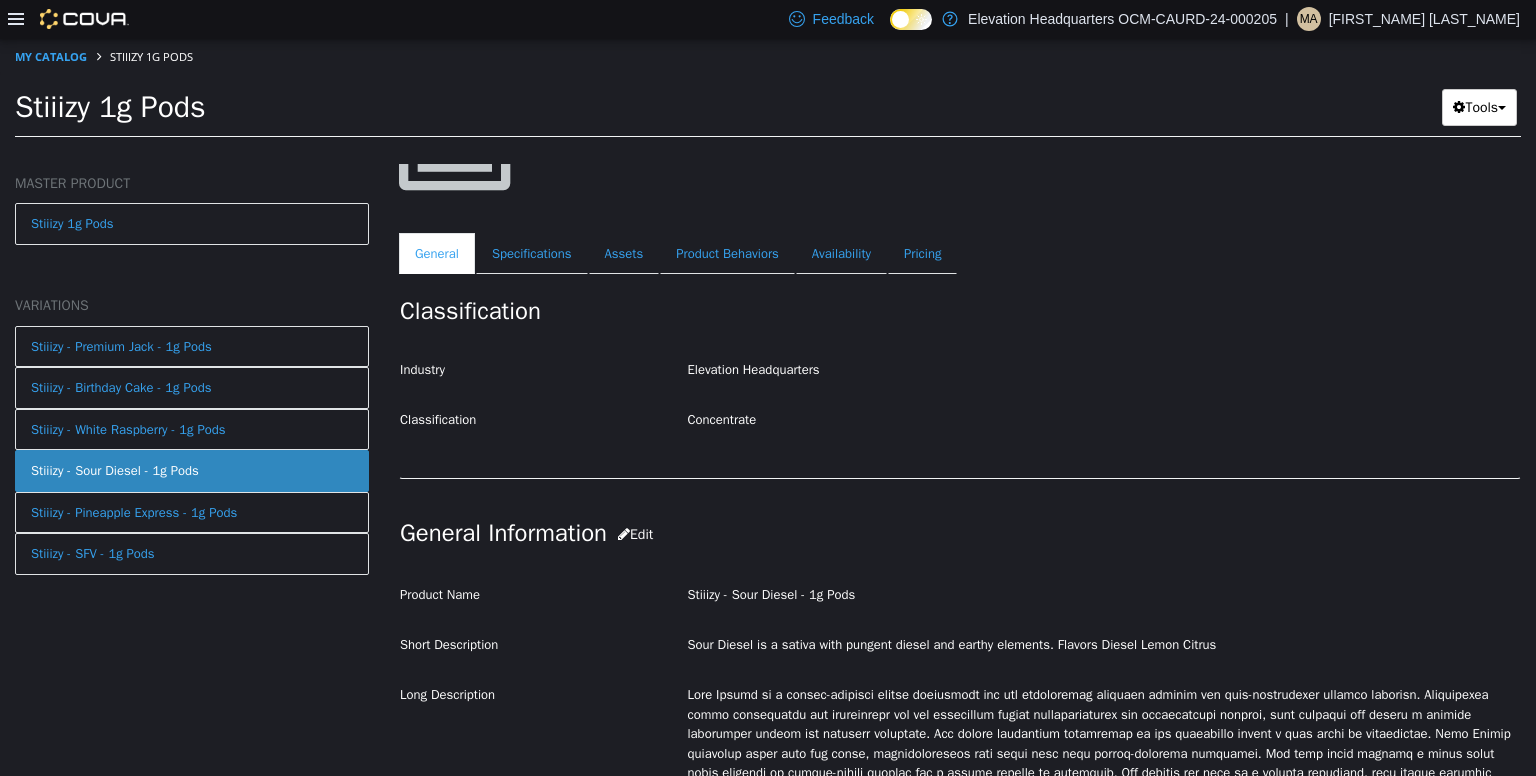 scroll, scrollTop: 218, scrollLeft: 0, axis: vertical 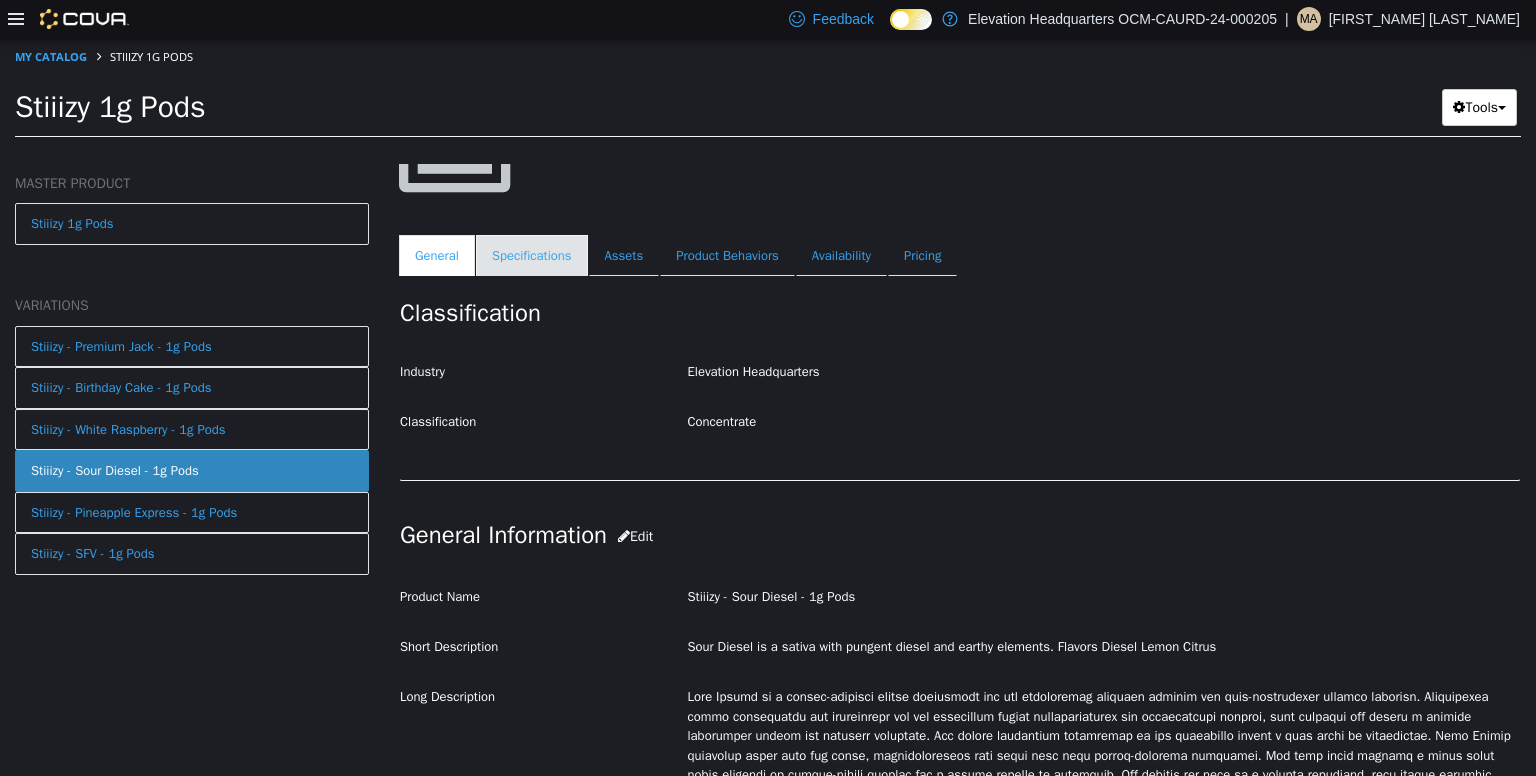 click on "Specifications" at bounding box center [532, 255] 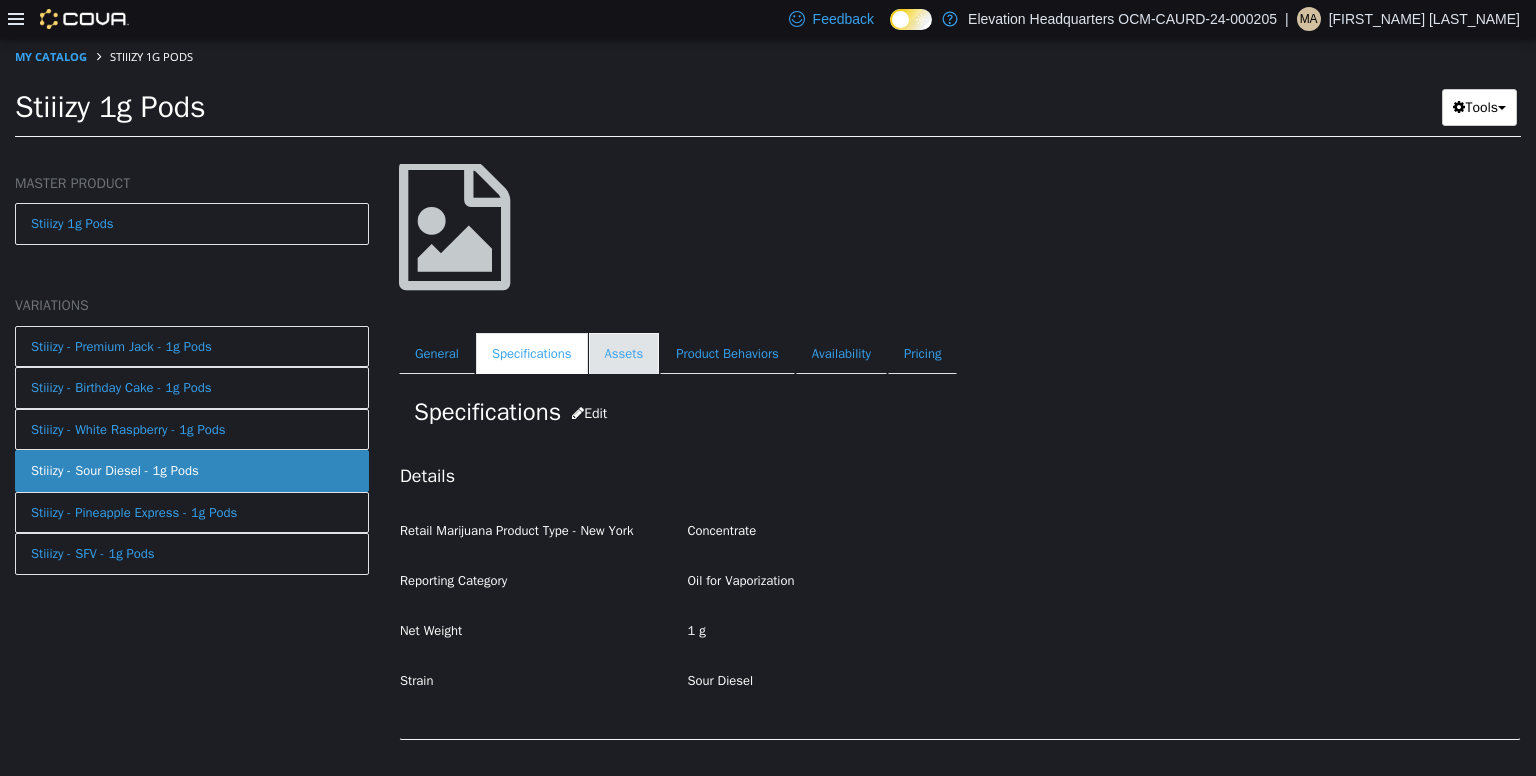 scroll, scrollTop: 117, scrollLeft: 0, axis: vertical 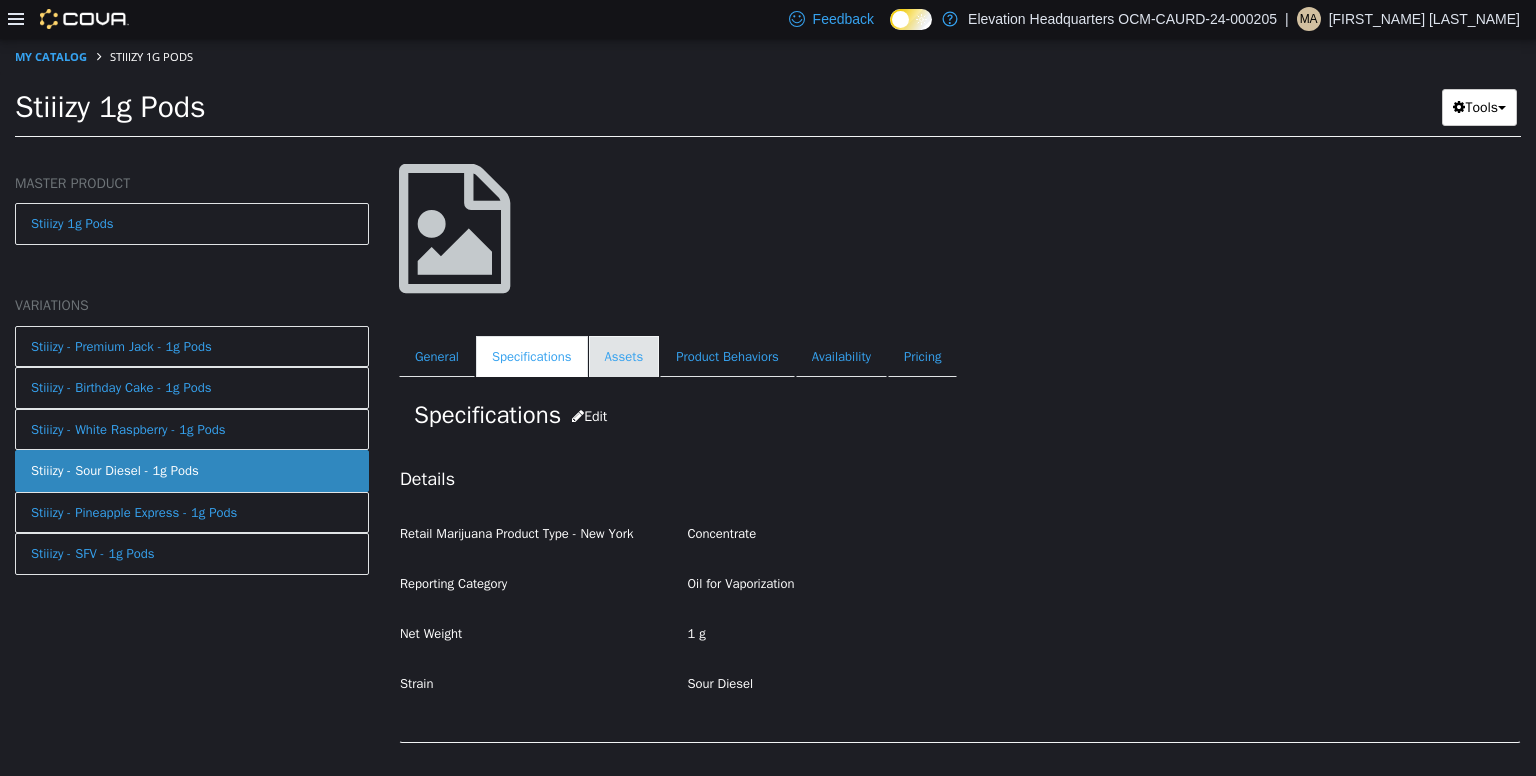 click on "Assets" at bounding box center (624, 356) 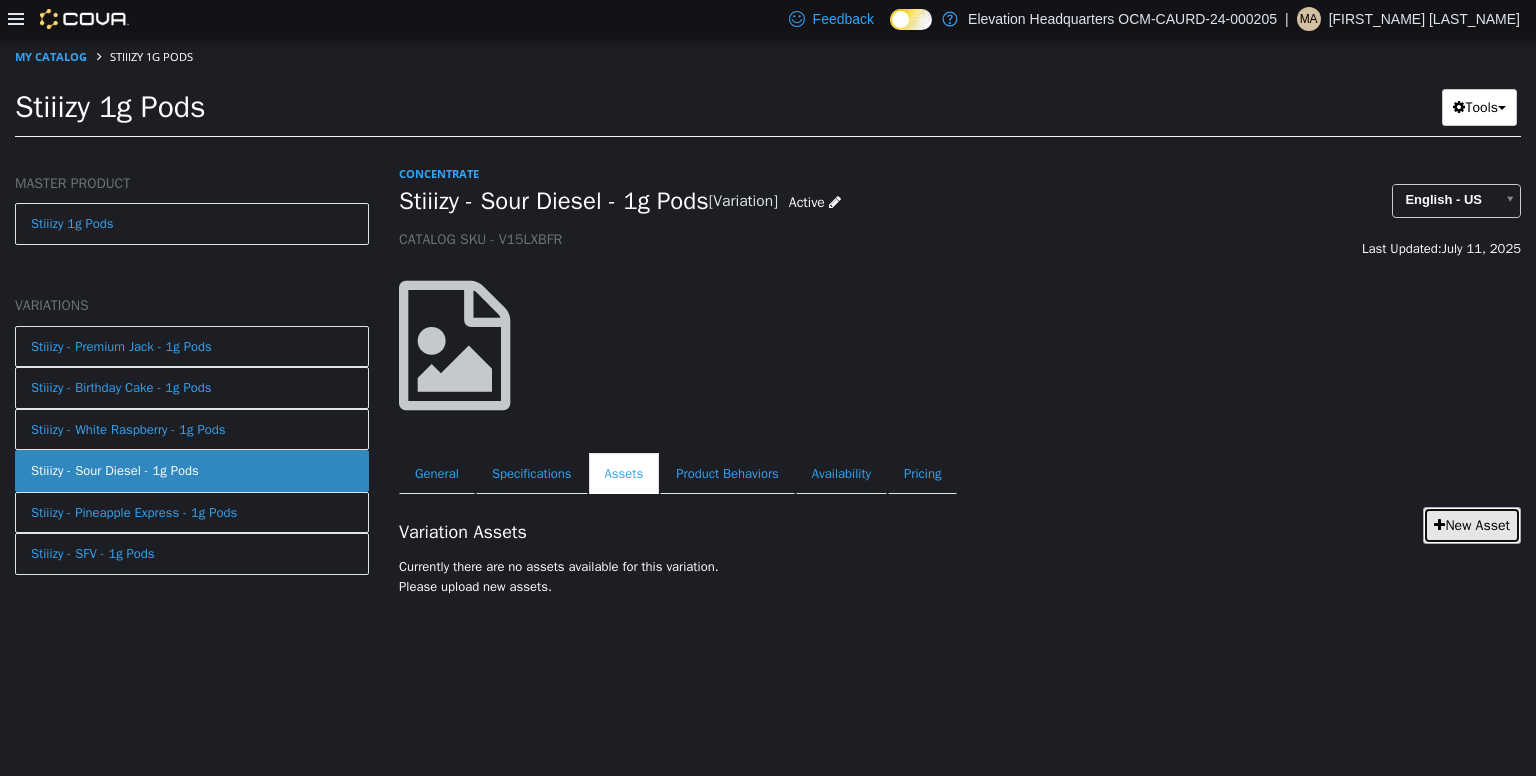 click on "New Asset" at bounding box center [1472, 524] 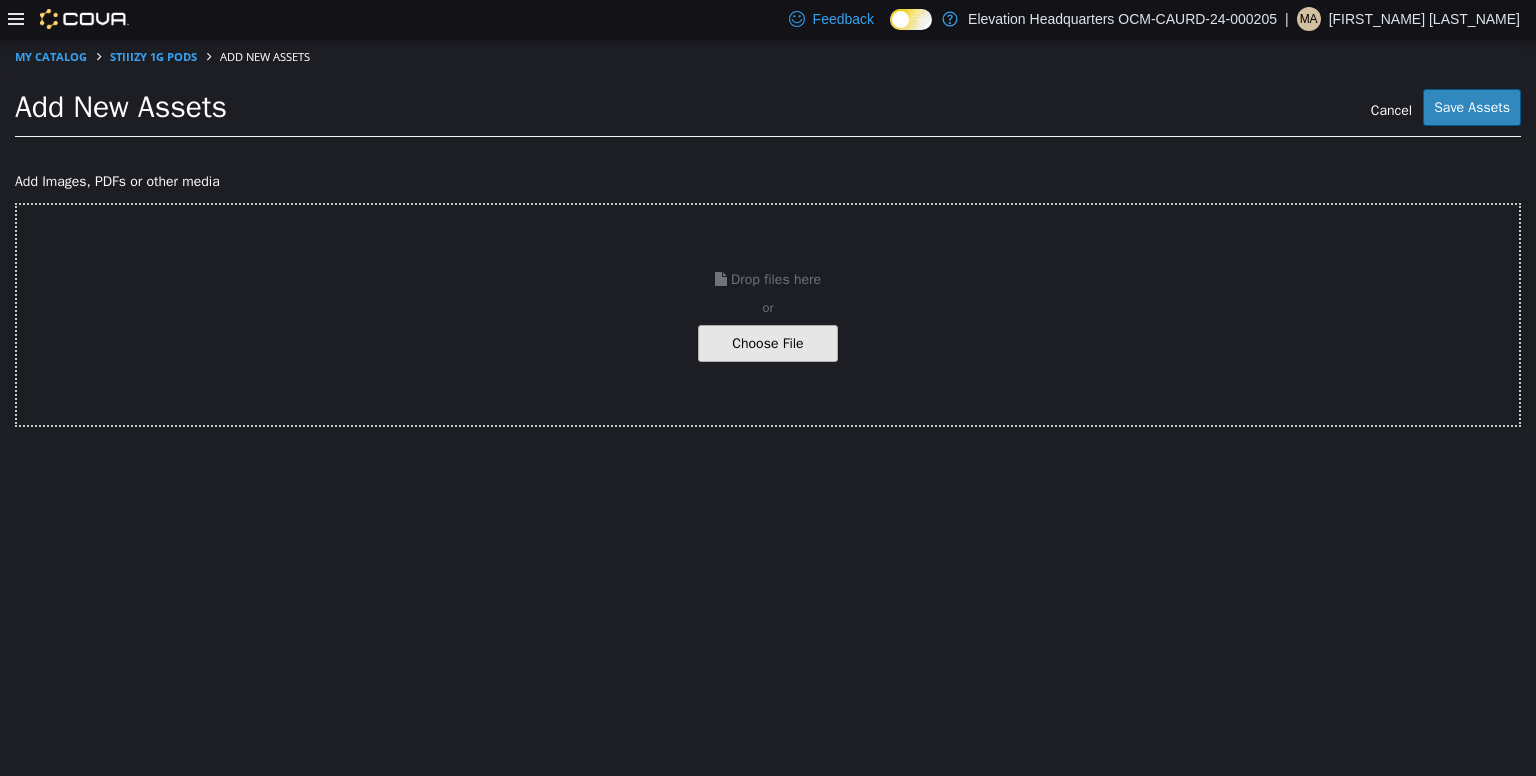 click at bounding box center (-279, 342) 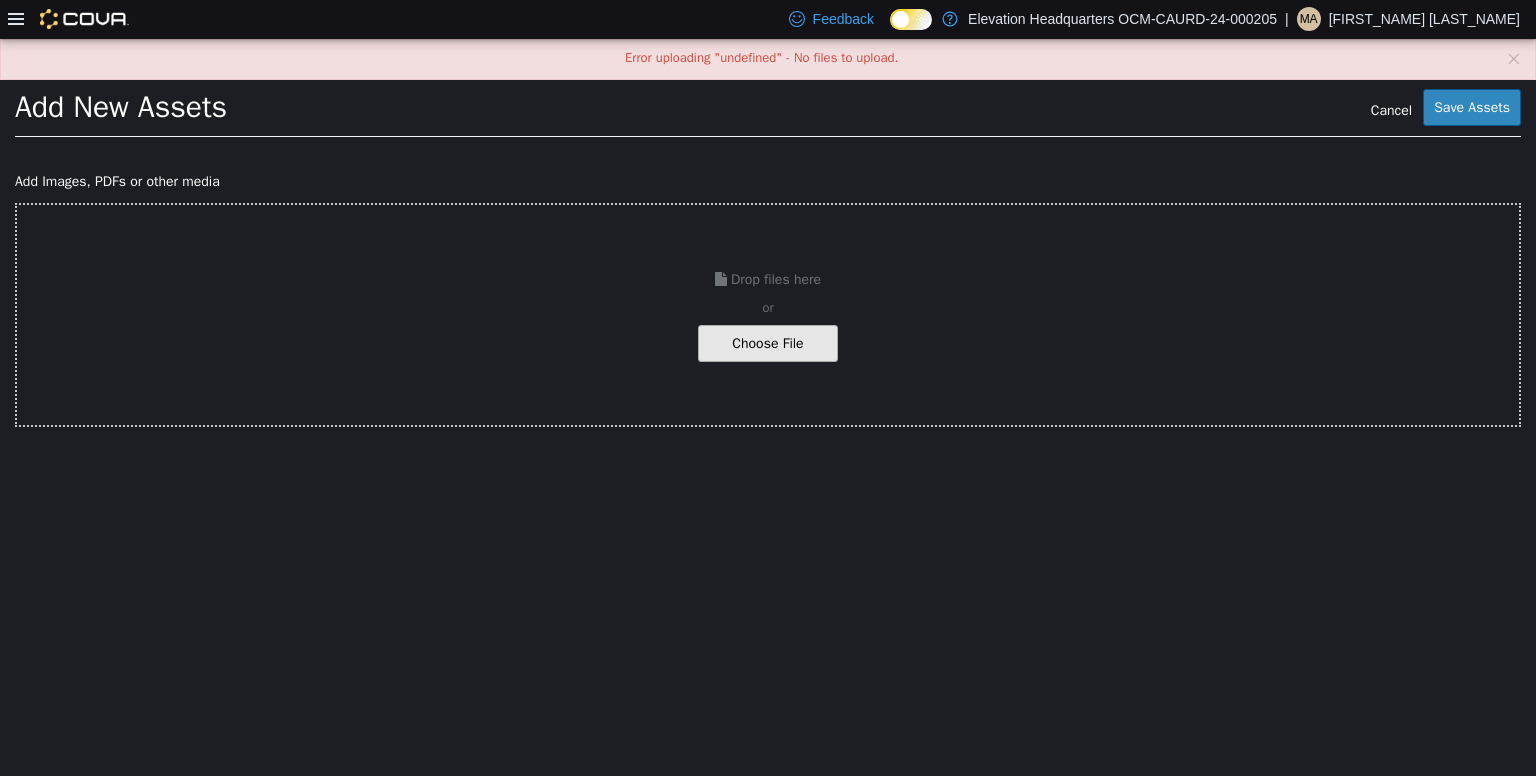 click at bounding box center [-279, 342] 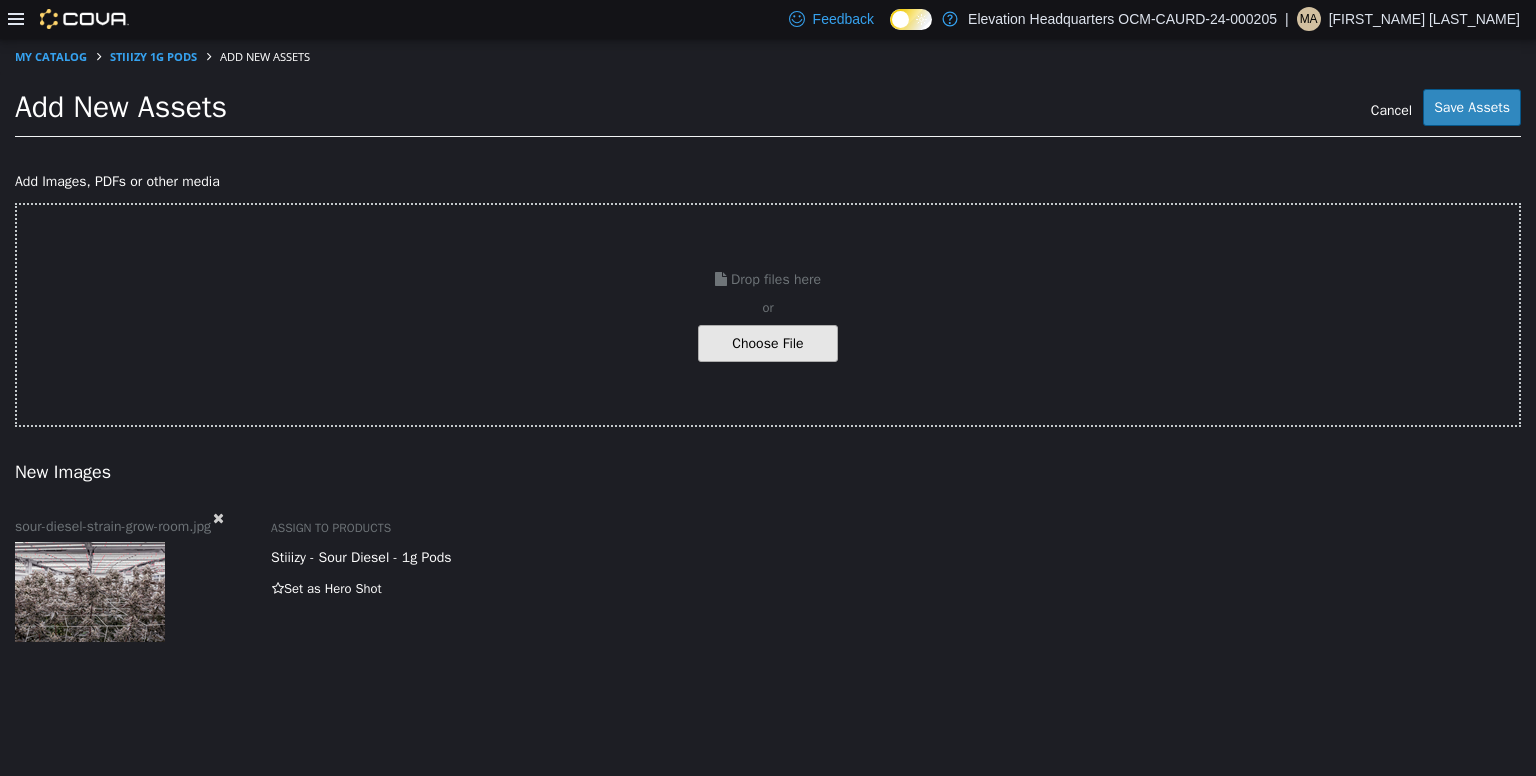 click at bounding box center (-279, 342) 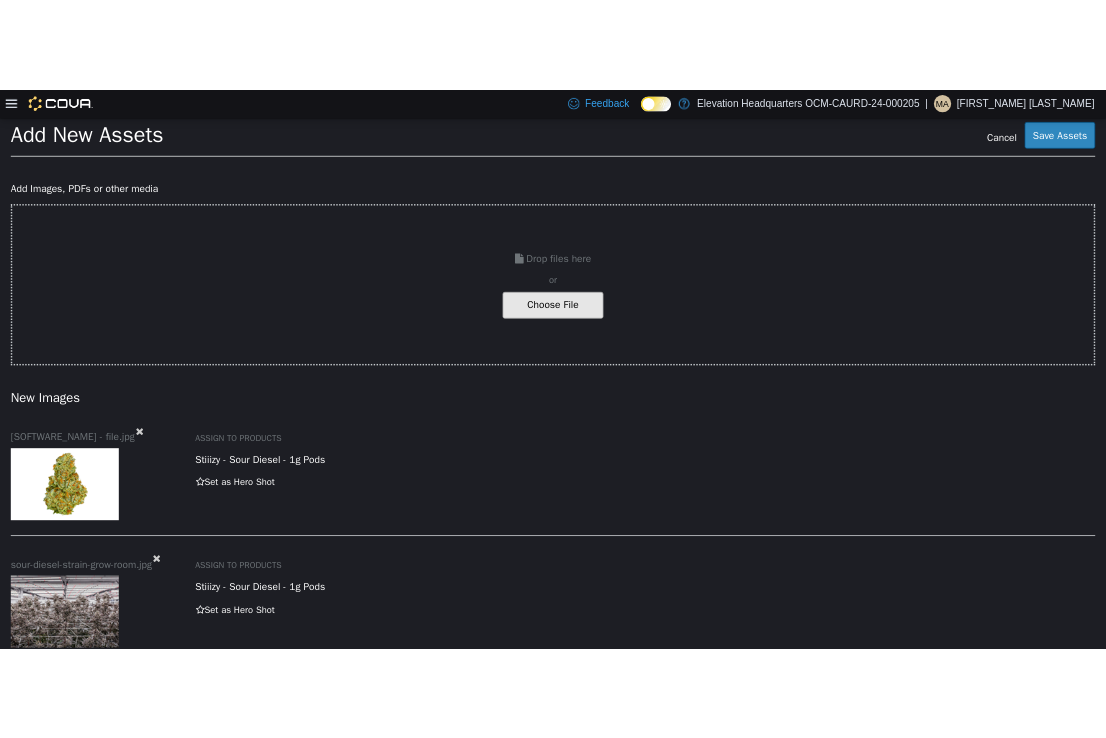 scroll, scrollTop: 82, scrollLeft: 0, axis: vertical 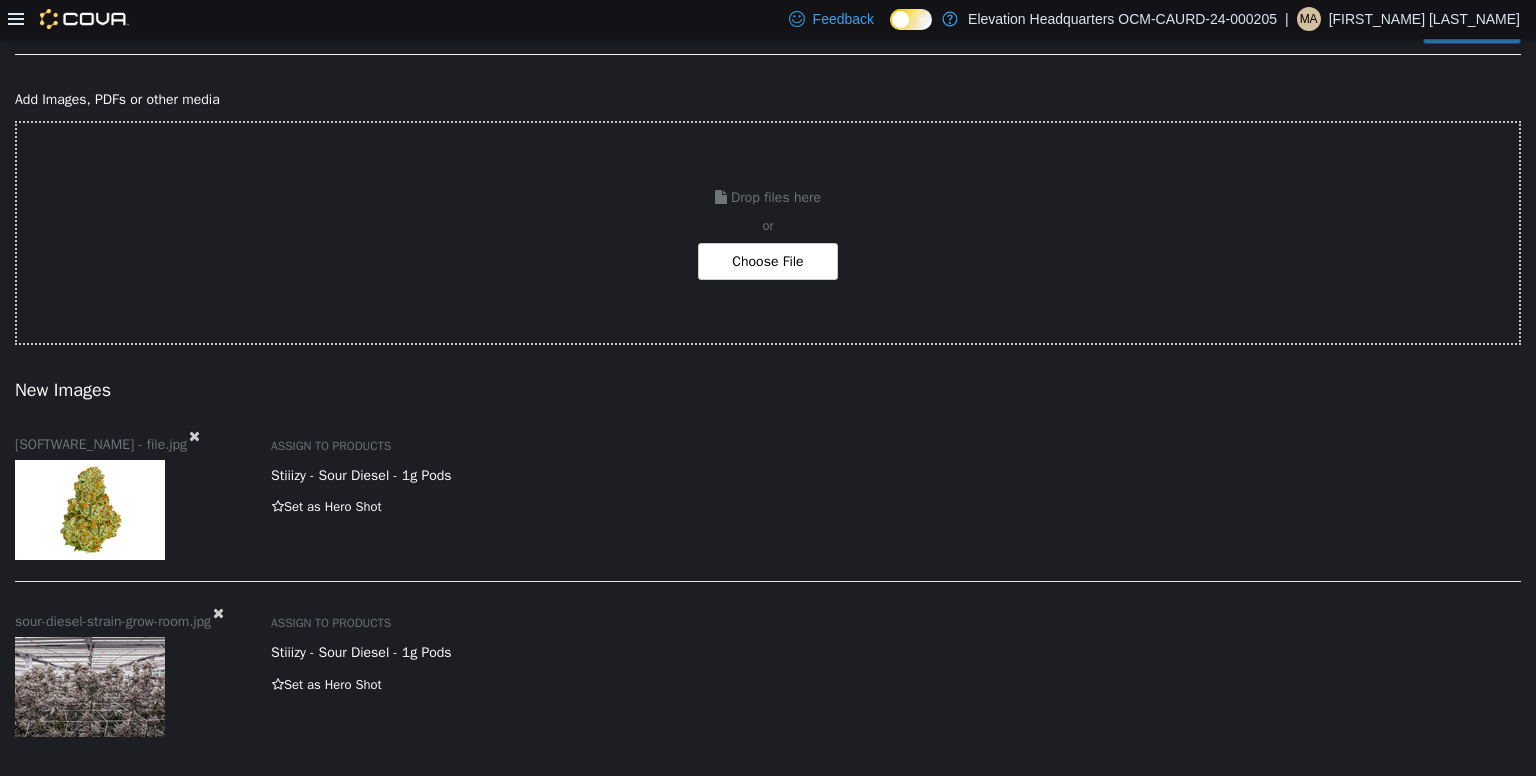 drag, startPoint x: 735, startPoint y: 269, endPoint x: 1207, endPoint y: 697, distance: 637.1562 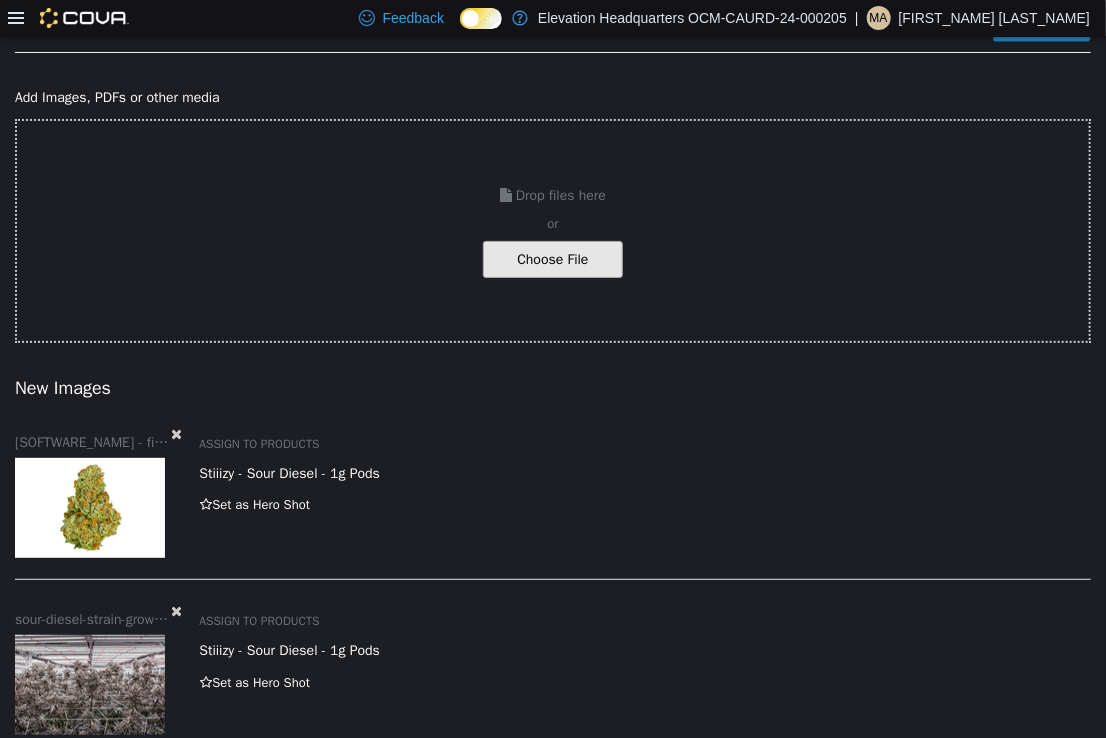click at bounding box center (-494, 258) 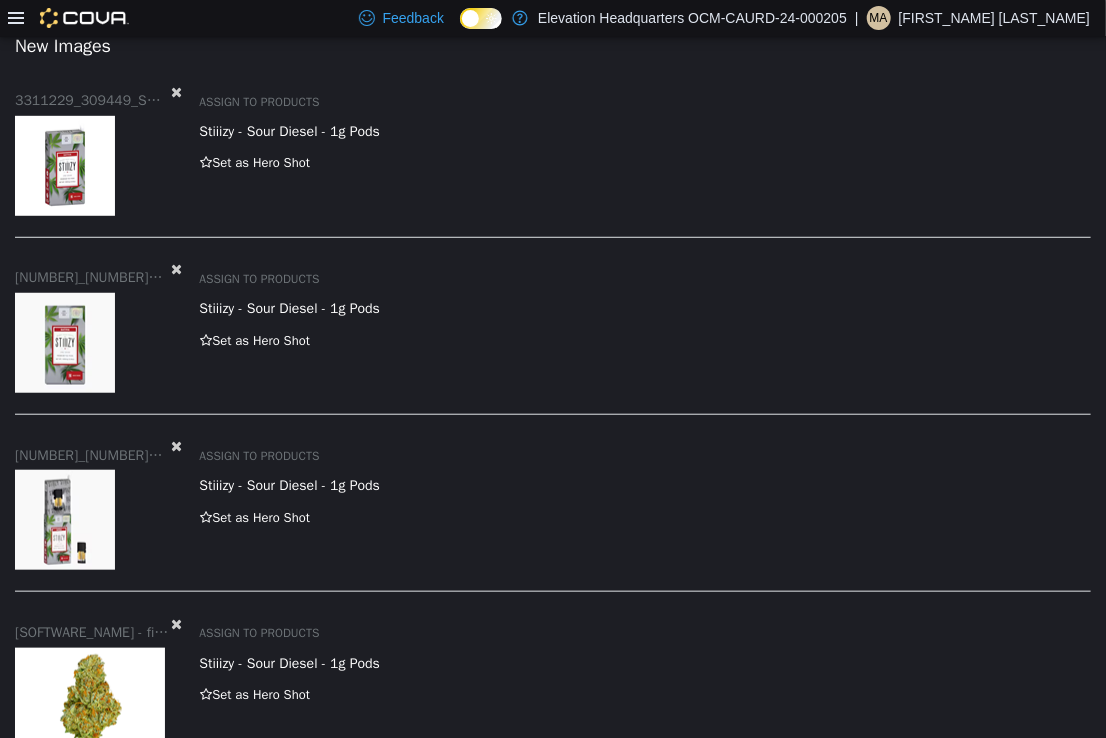 scroll, scrollTop: 418, scrollLeft: 0, axis: vertical 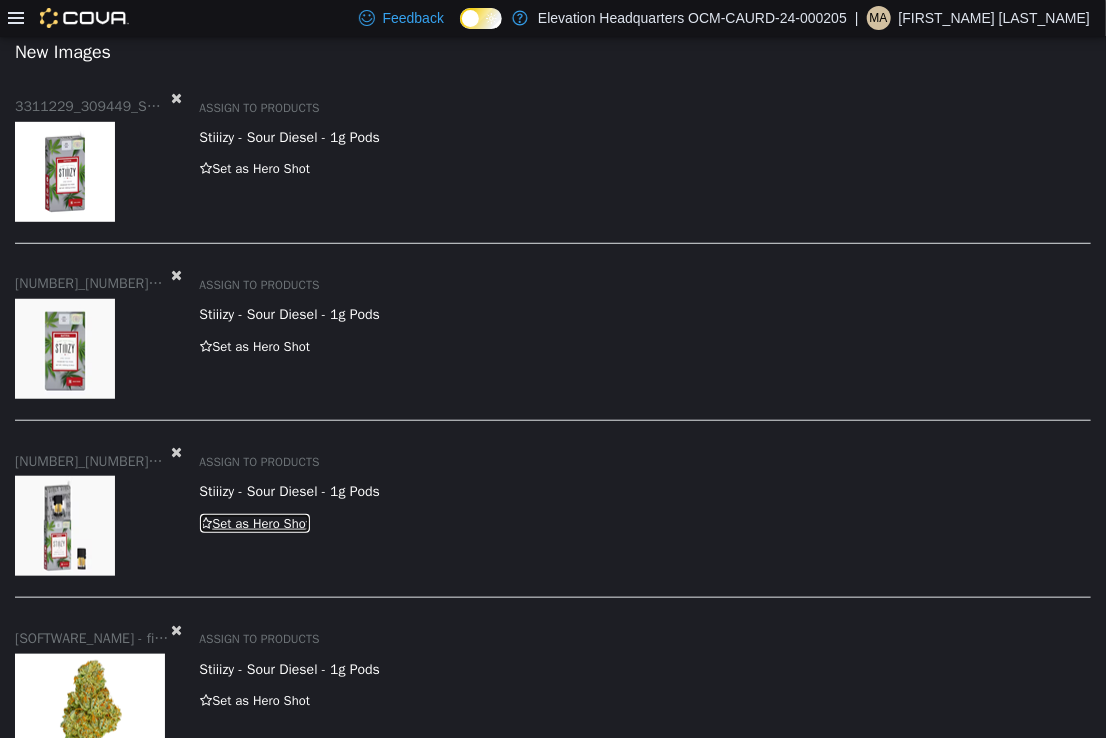 click at bounding box center (206, 522) 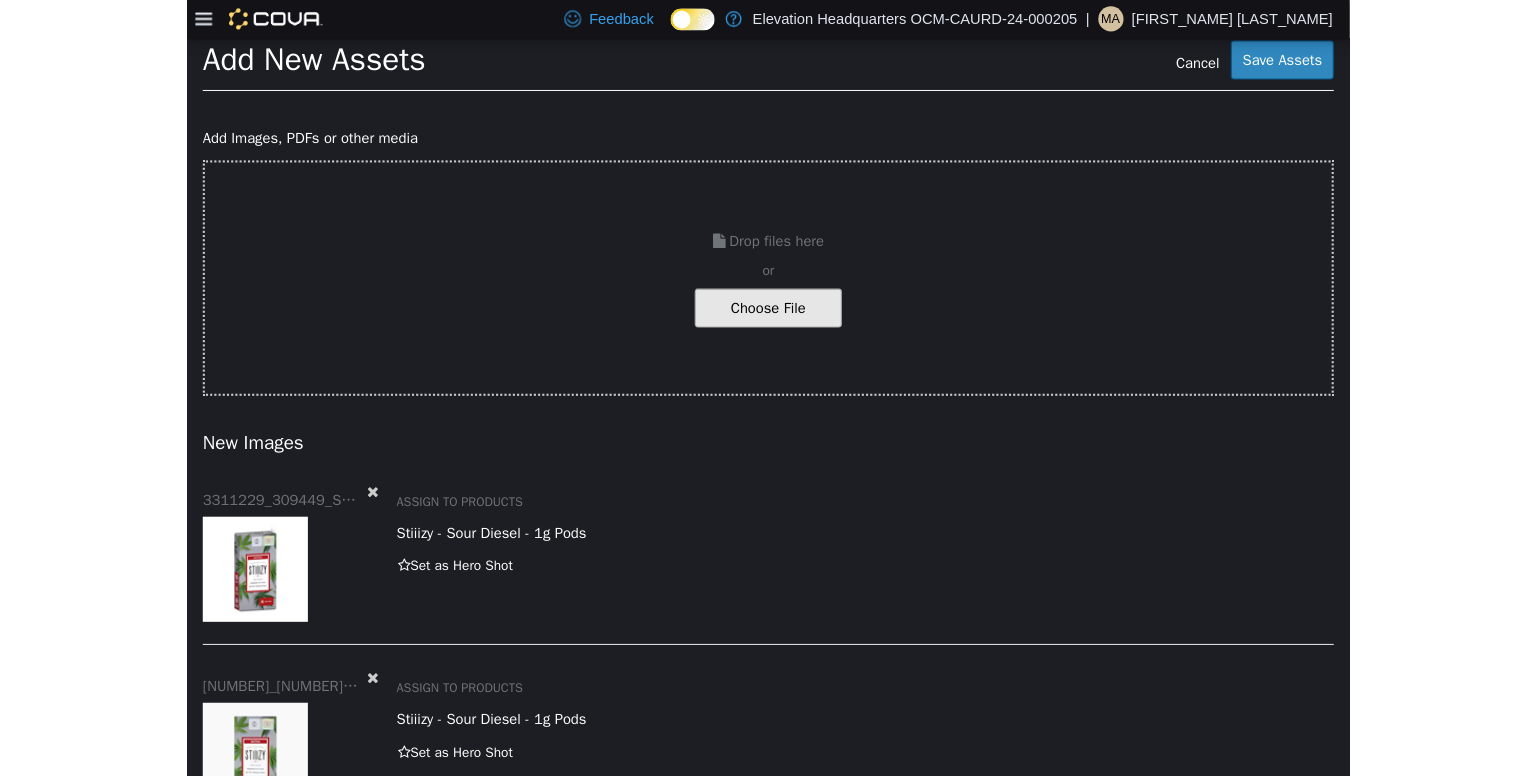 scroll, scrollTop: 0, scrollLeft: 0, axis: both 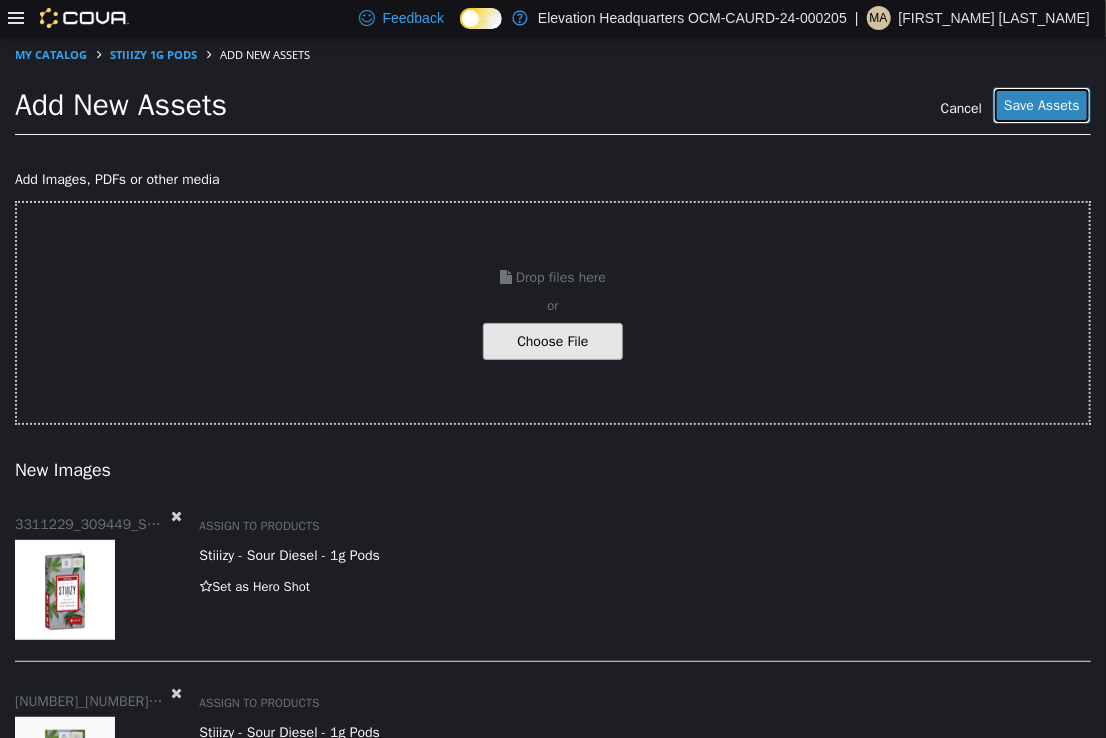 click on "Save Assets" at bounding box center [1042, 104] 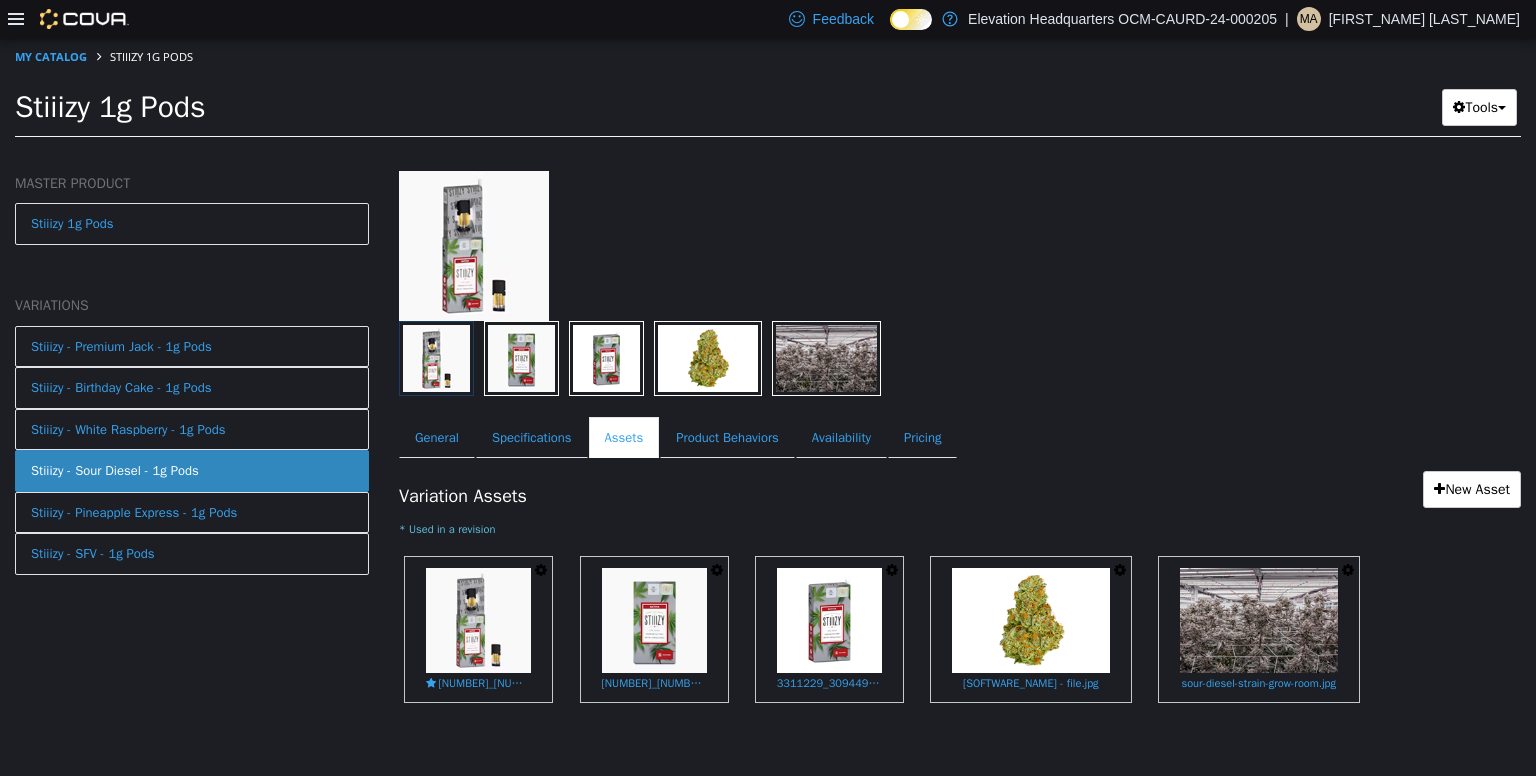 scroll, scrollTop: 124, scrollLeft: 0, axis: vertical 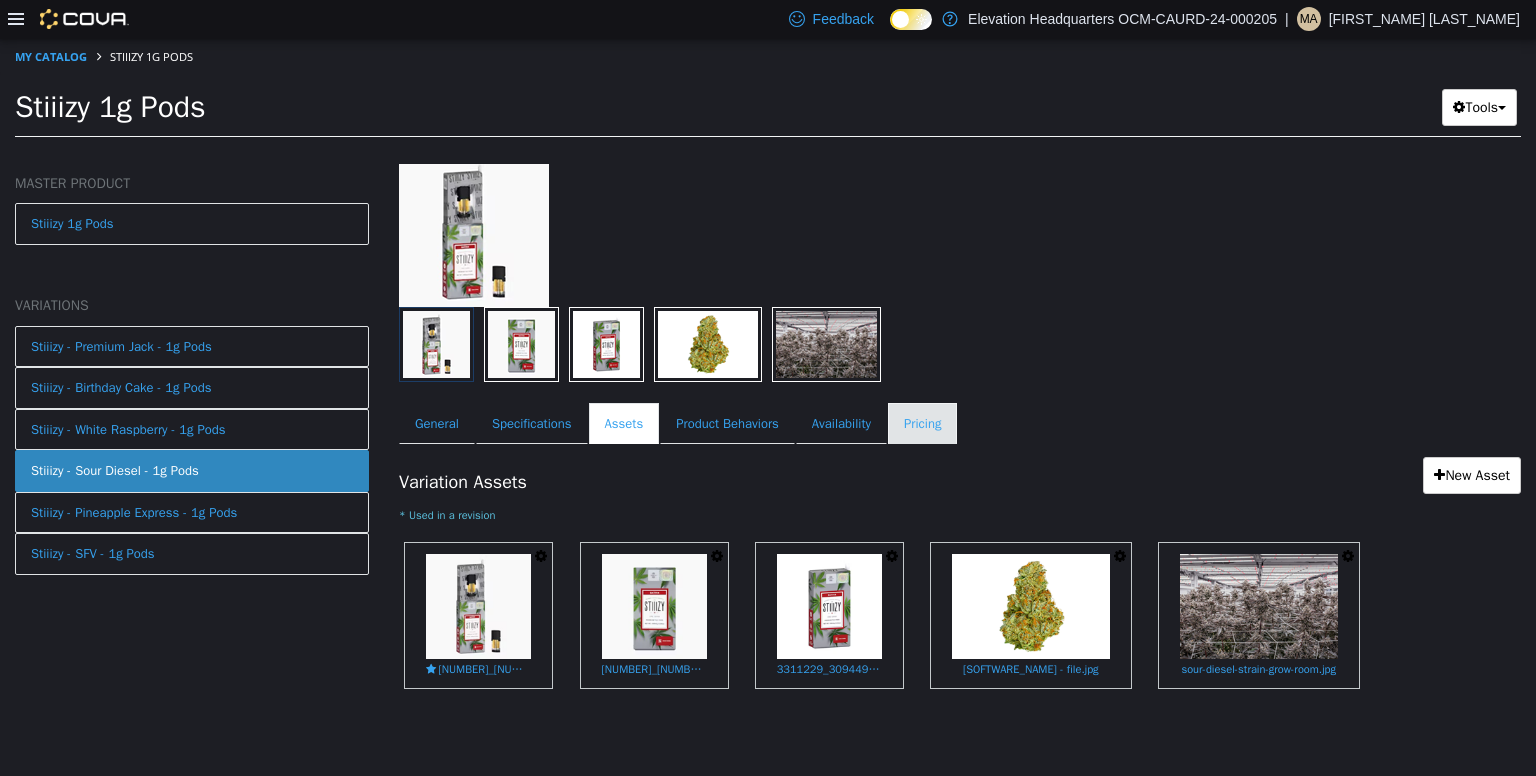 click on "Pricing" at bounding box center (922, 423) 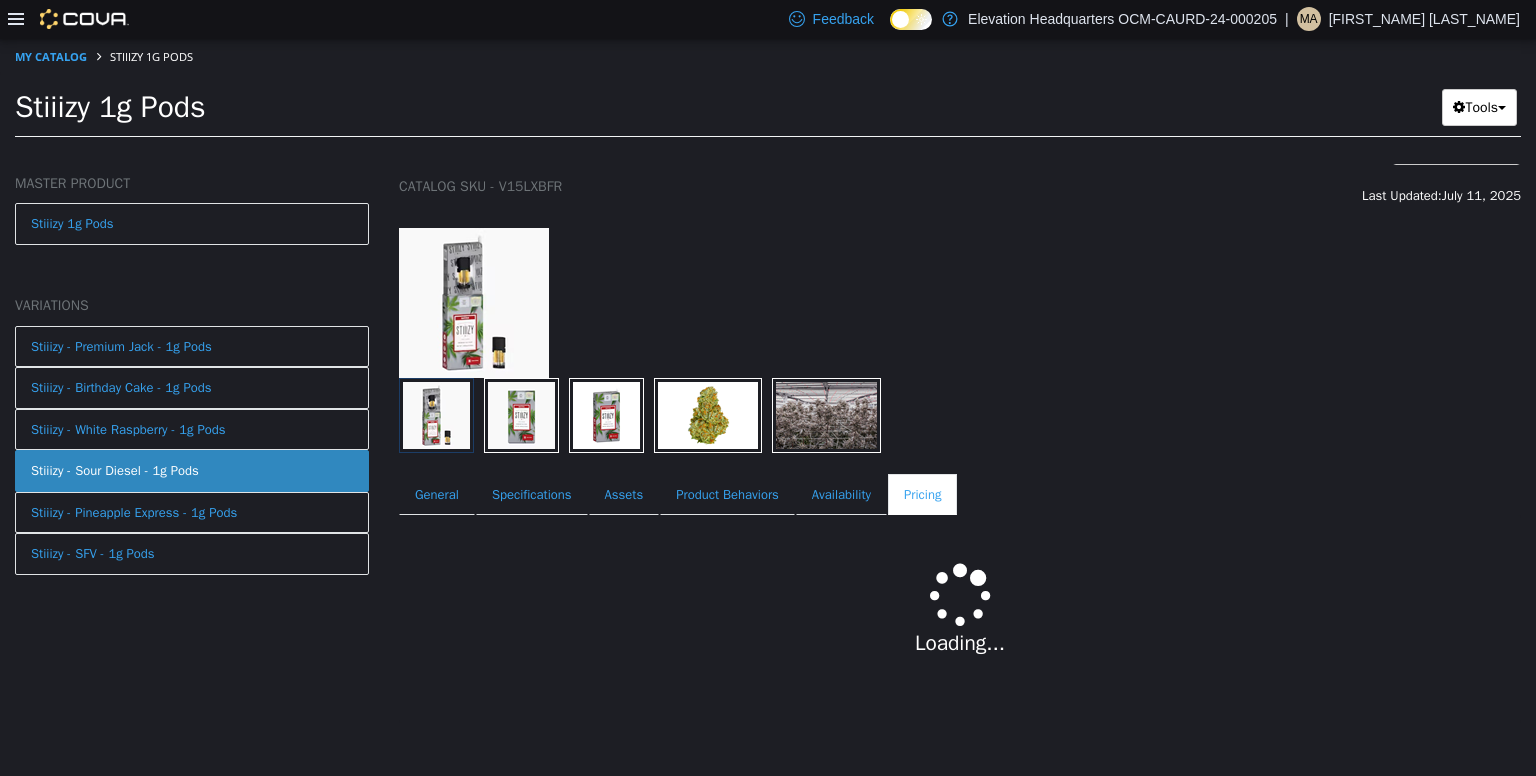 scroll, scrollTop: 52, scrollLeft: 0, axis: vertical 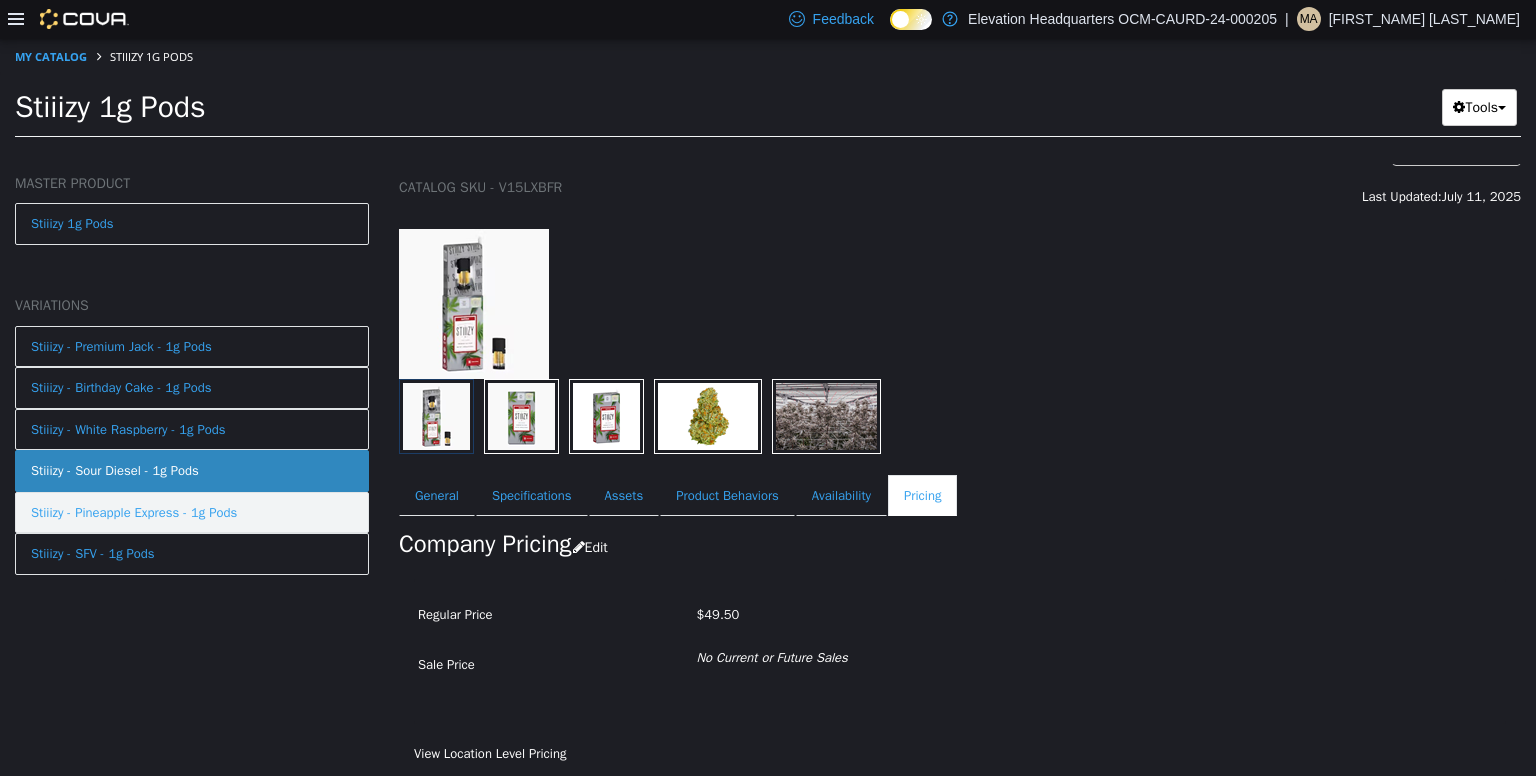 click on "Stiiizy - Pineapple Express - 1g Pods" at bounding box center (134, 512) 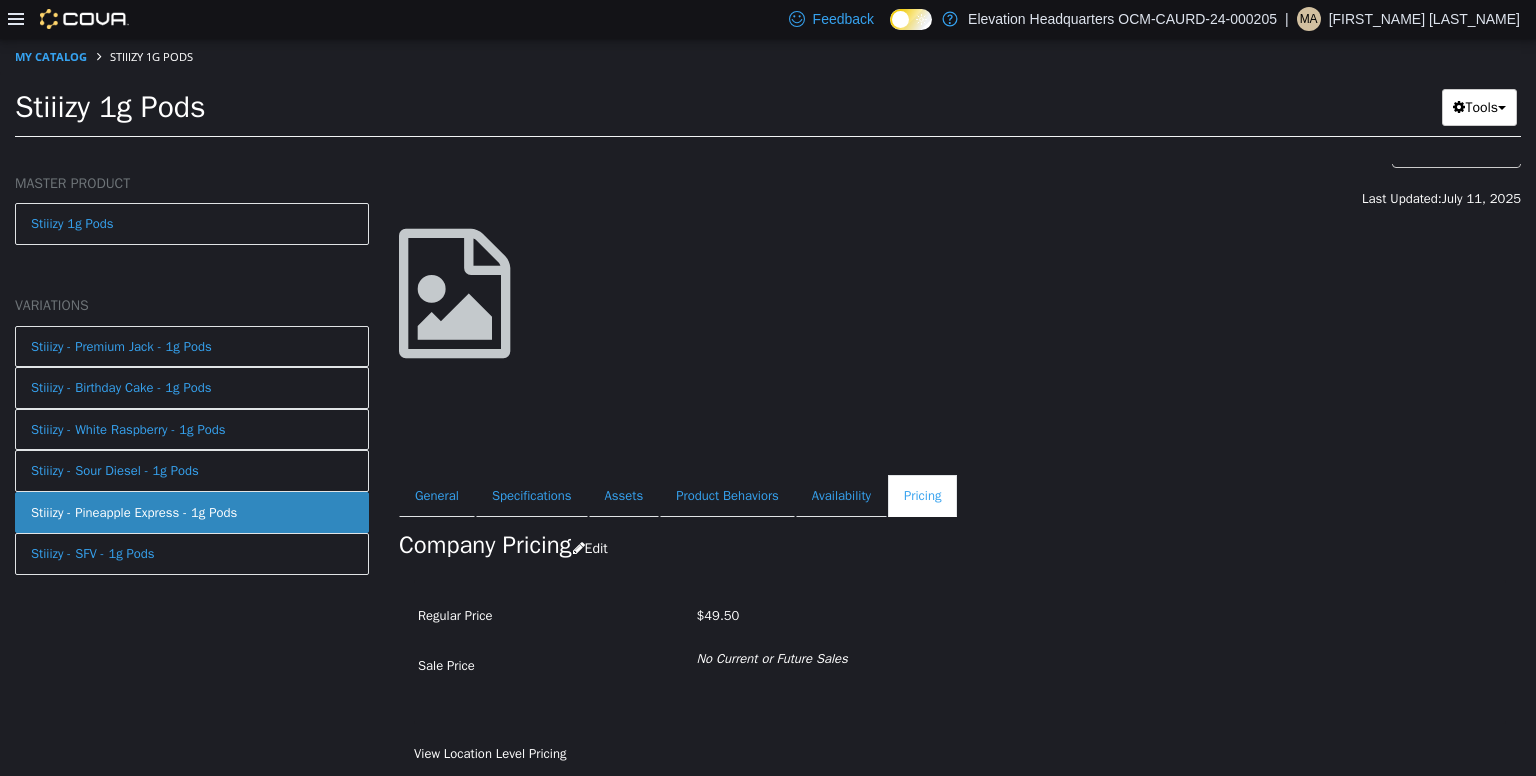 scroll, scrollTop: 0, scrollLeft: 0, axis: both 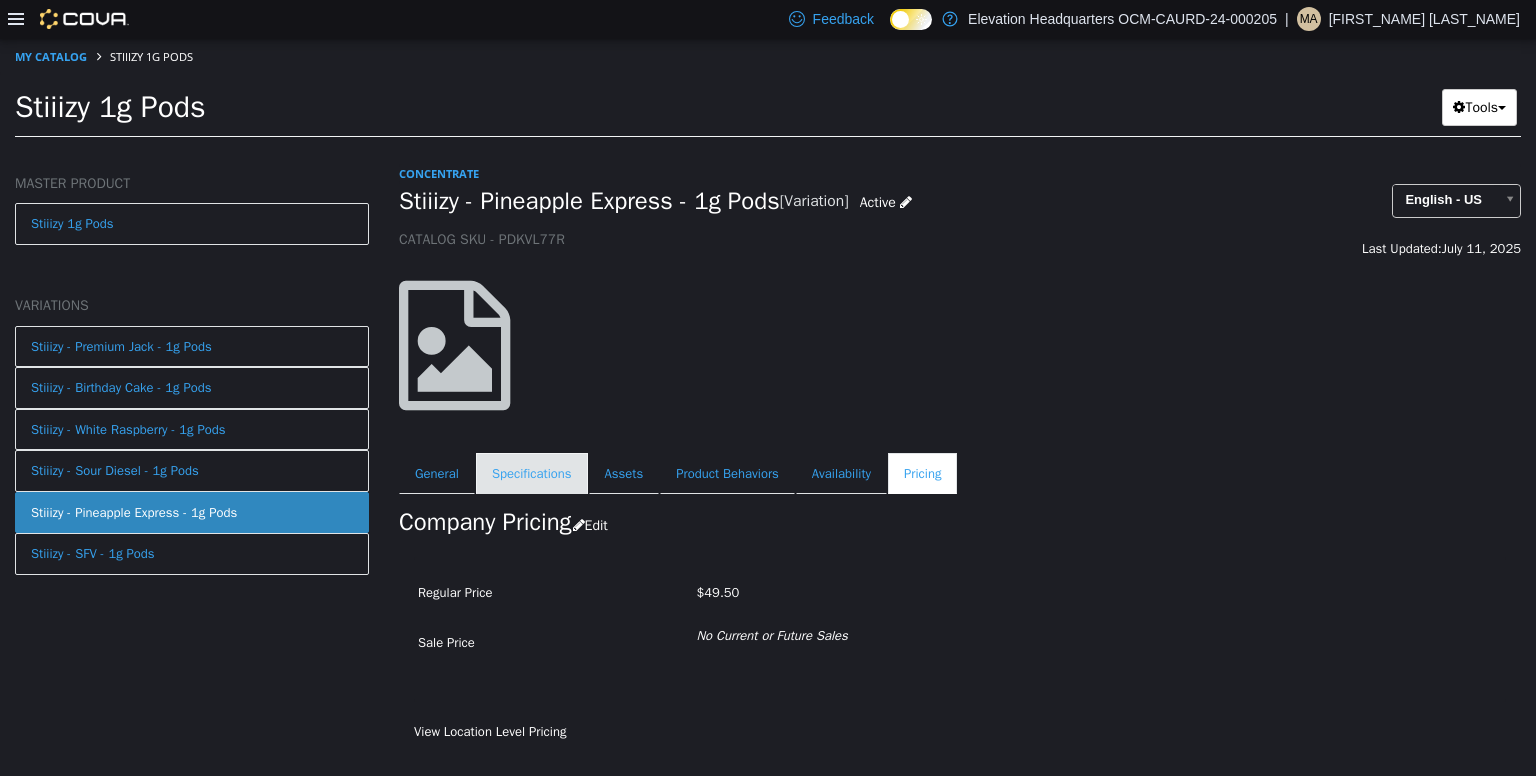click on "Specifications" at bounding box center [532, 473] 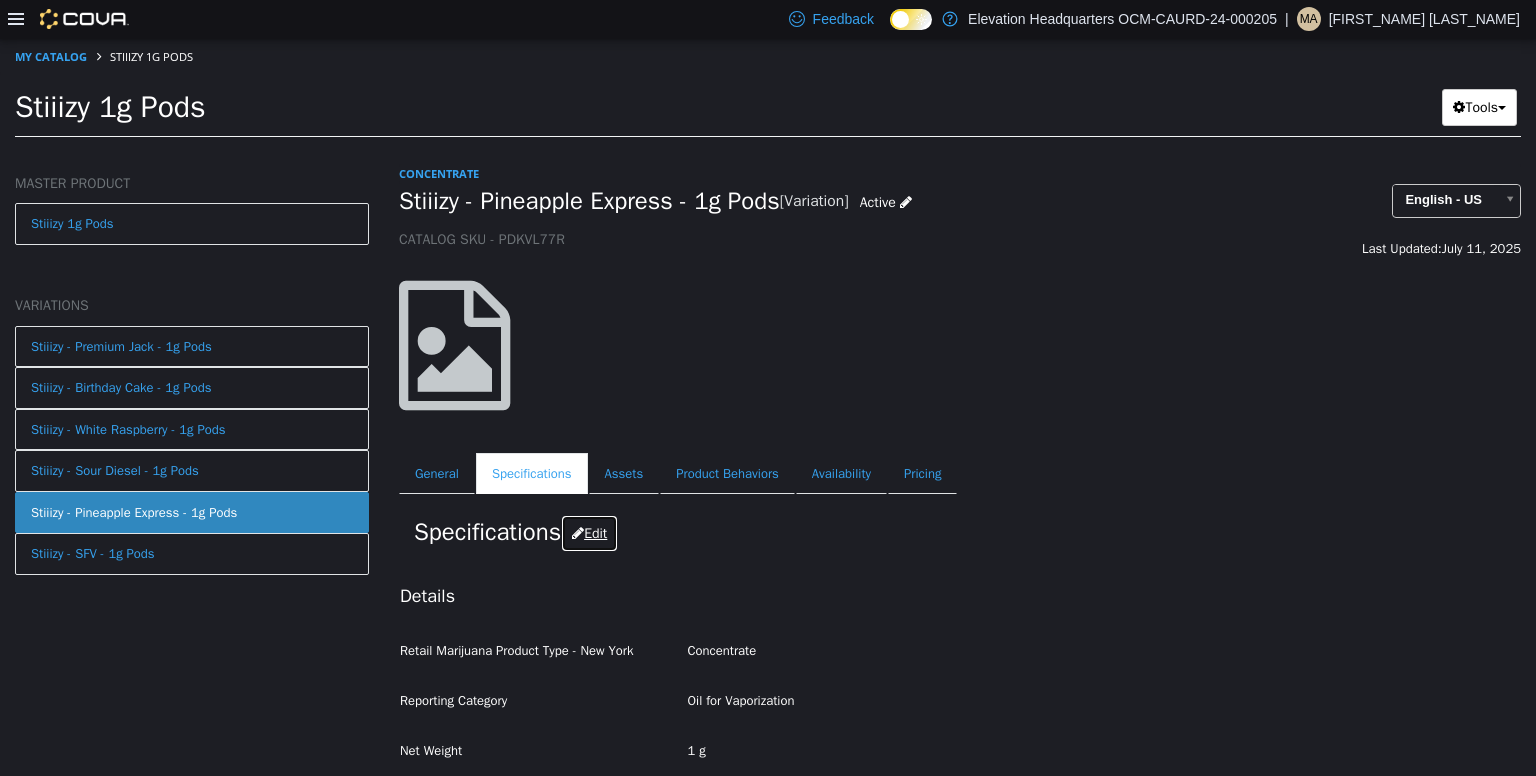 click on "Edit" at bounding box center [589, 532] 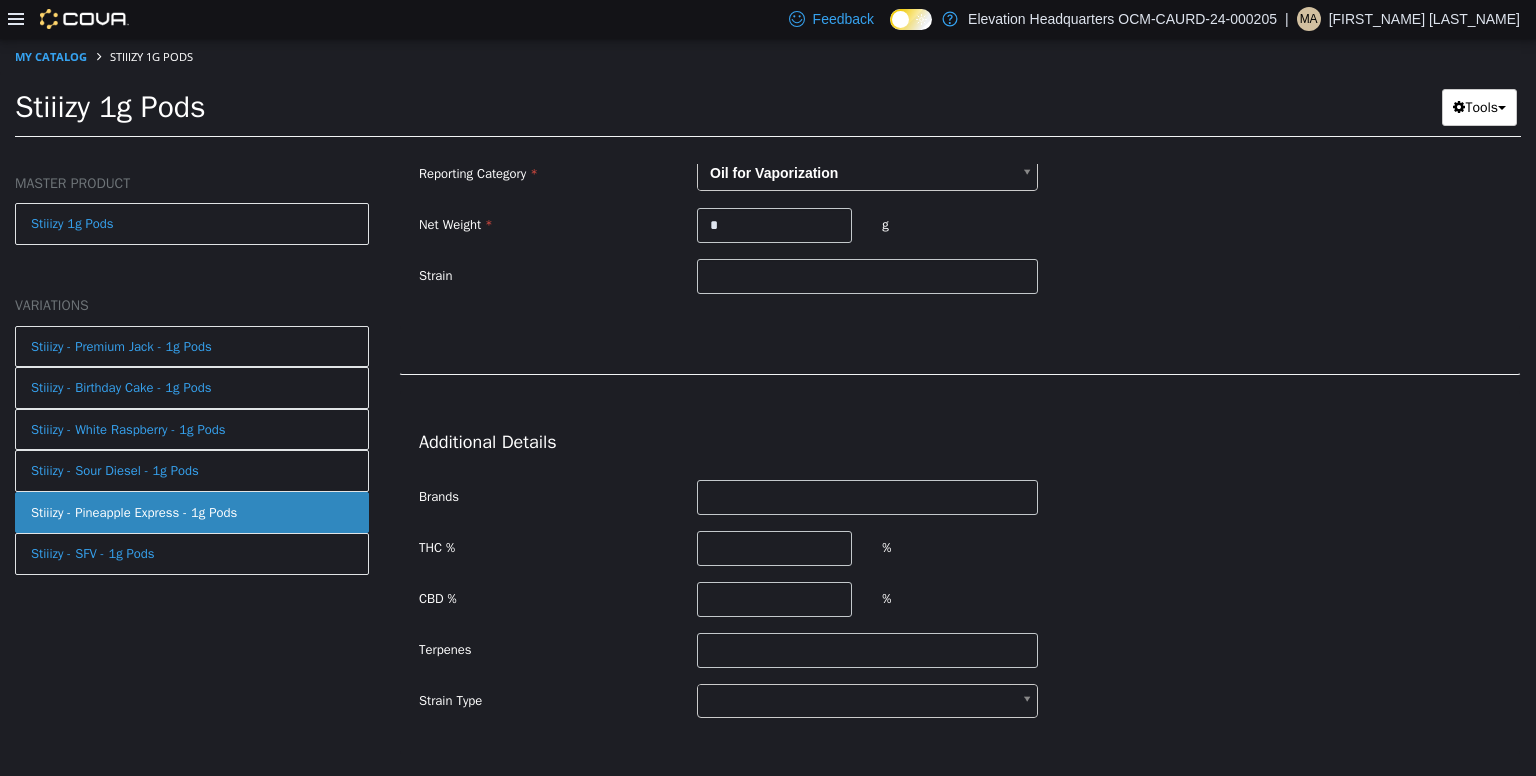scroll, scrollTop: 628, scrollLeft: 0, axis: vertical 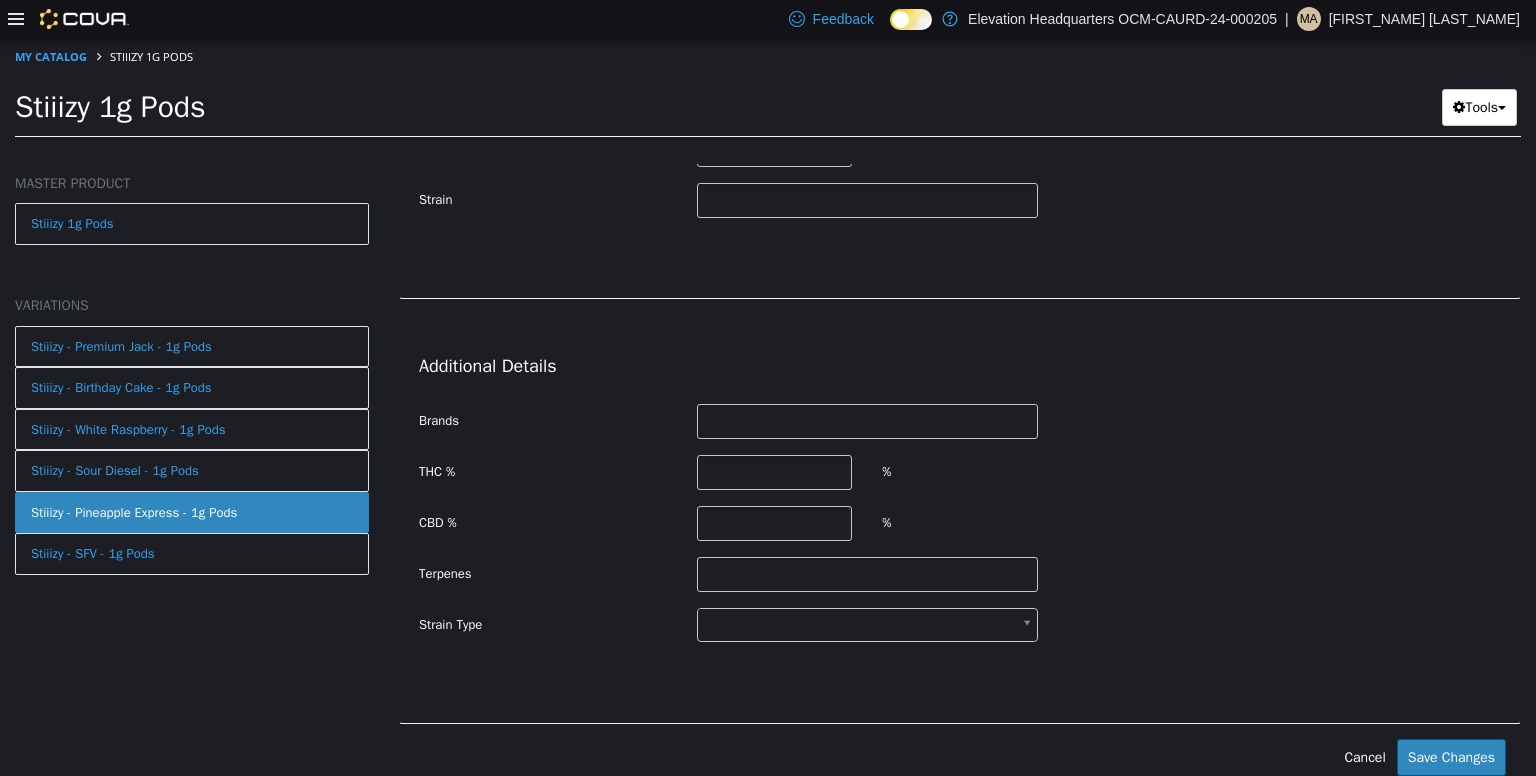 click on "Additional Details Brands
THC %
%
CBD %
%
Terpenes
Strain Type" at bounding box center (960, 495) 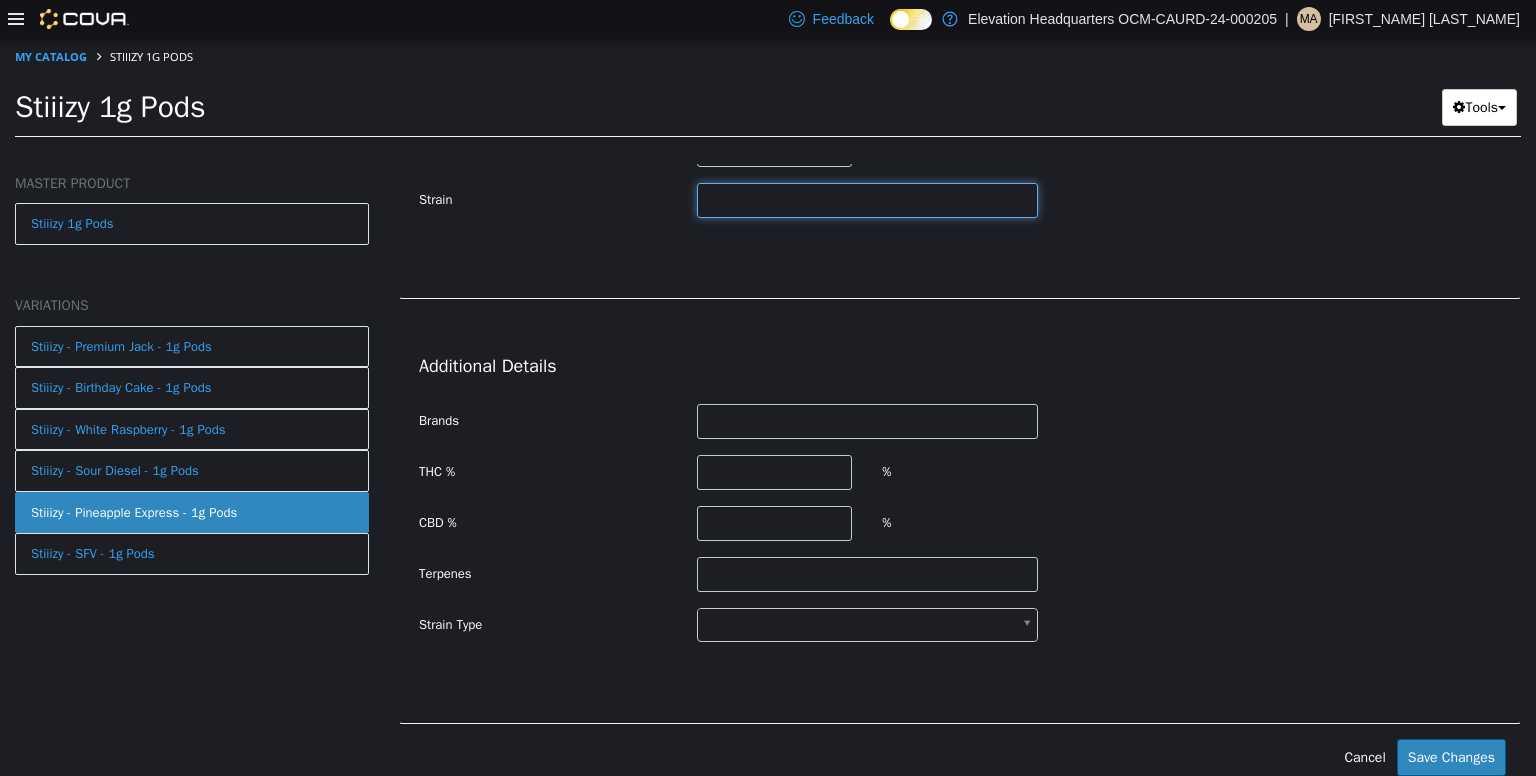 click at bounding box center (867, 199) 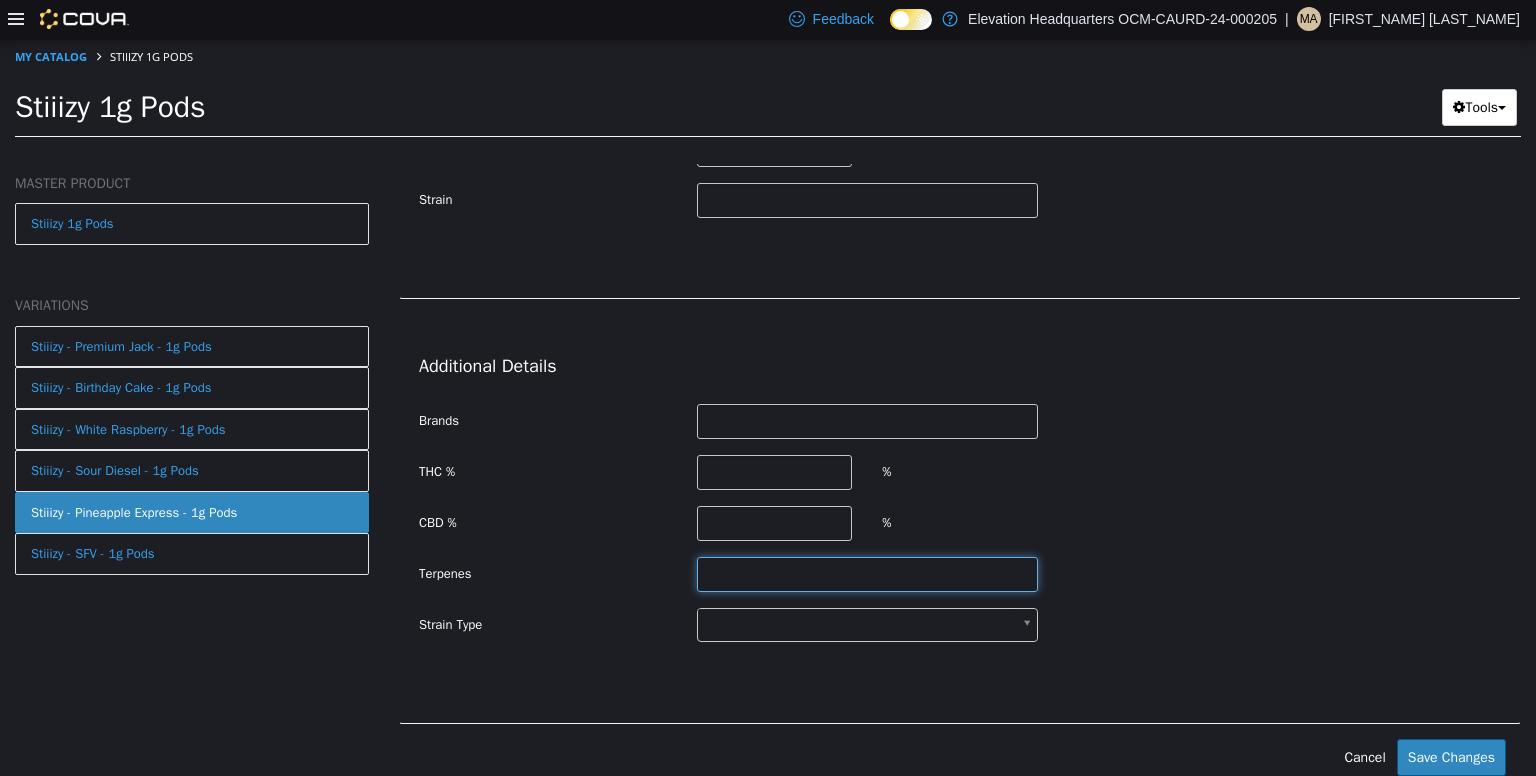 click at bounding box center [867, 573] 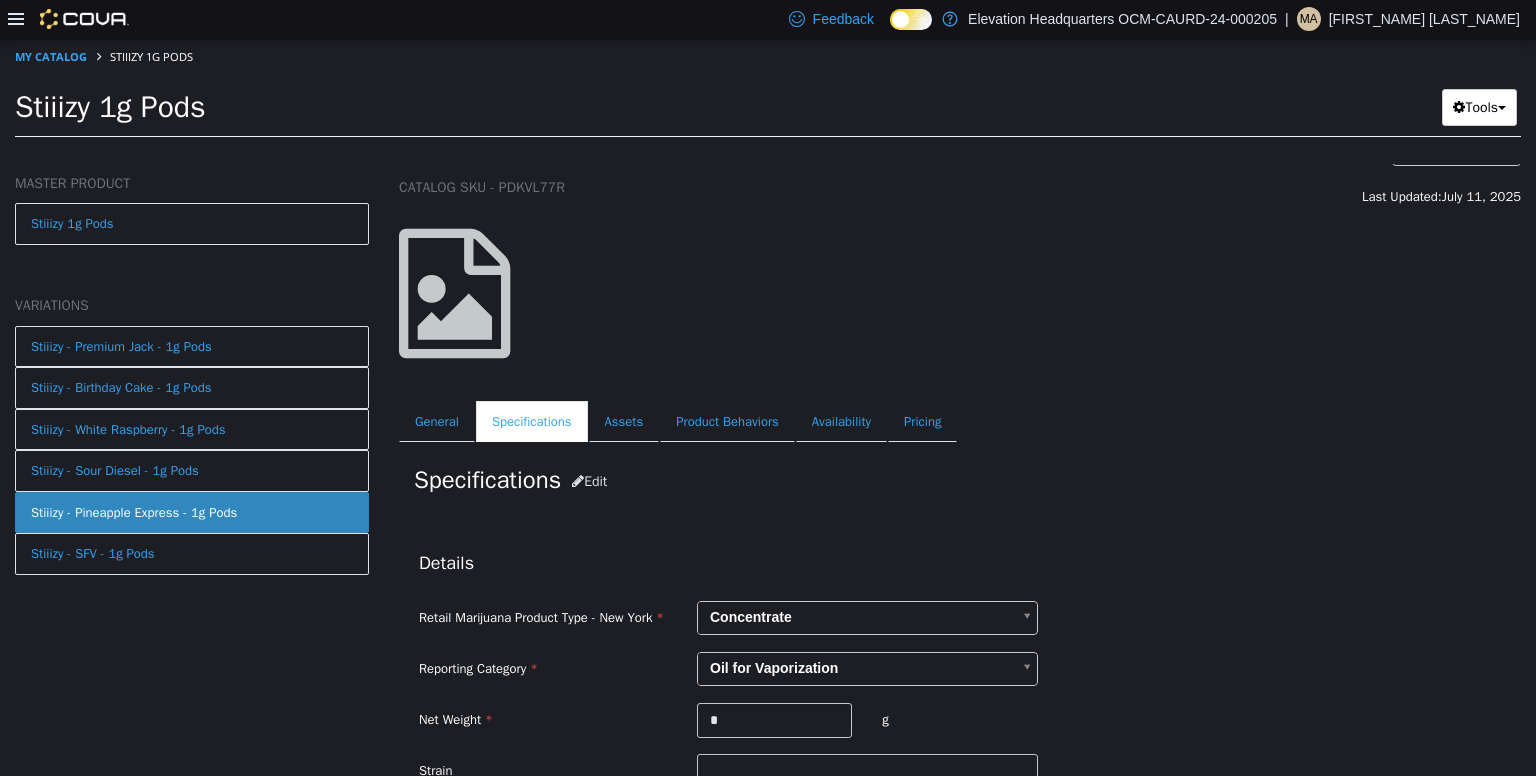 scroll, scrollTop: 0, scrollLeft: 0, axis: both 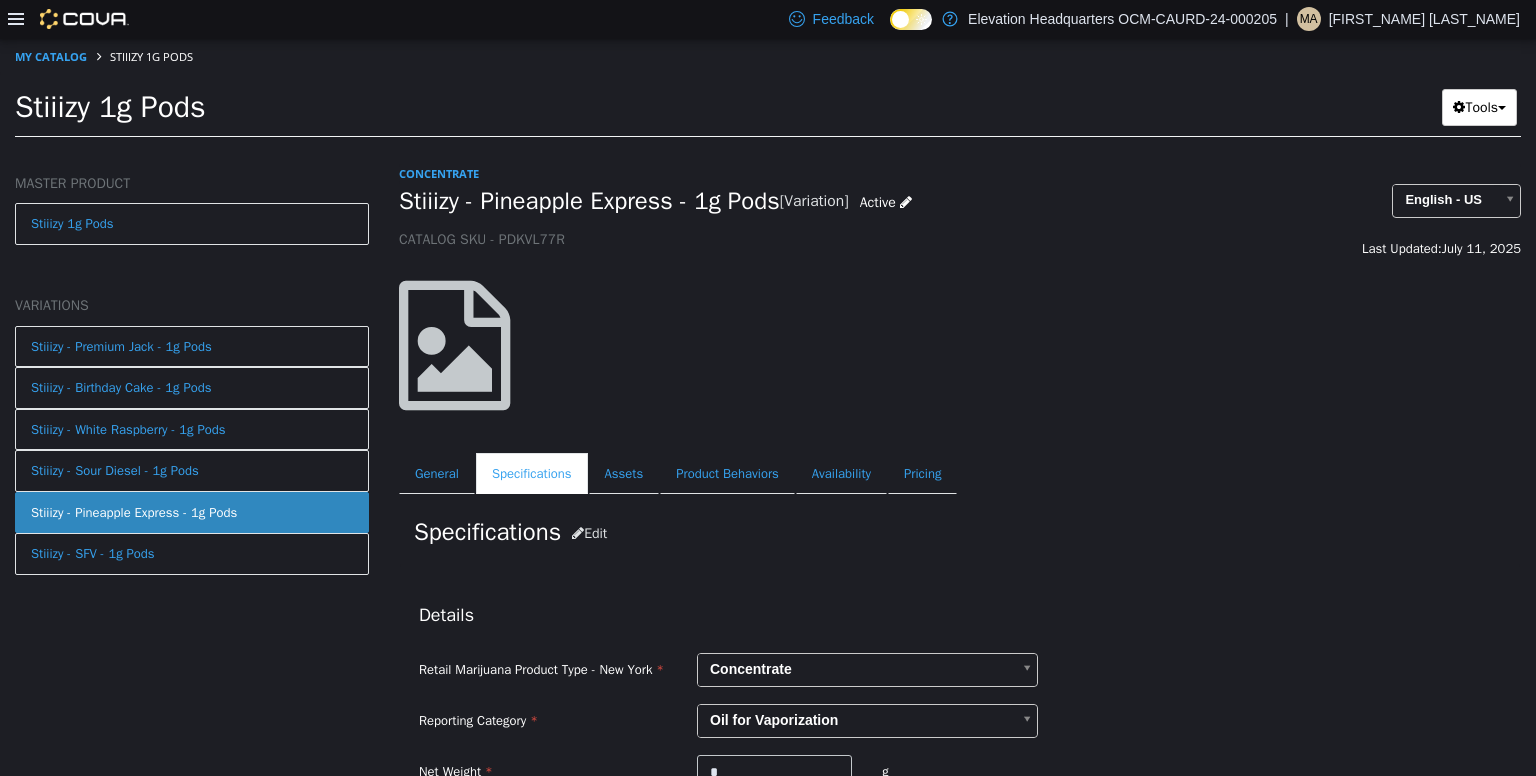 type on "**********" 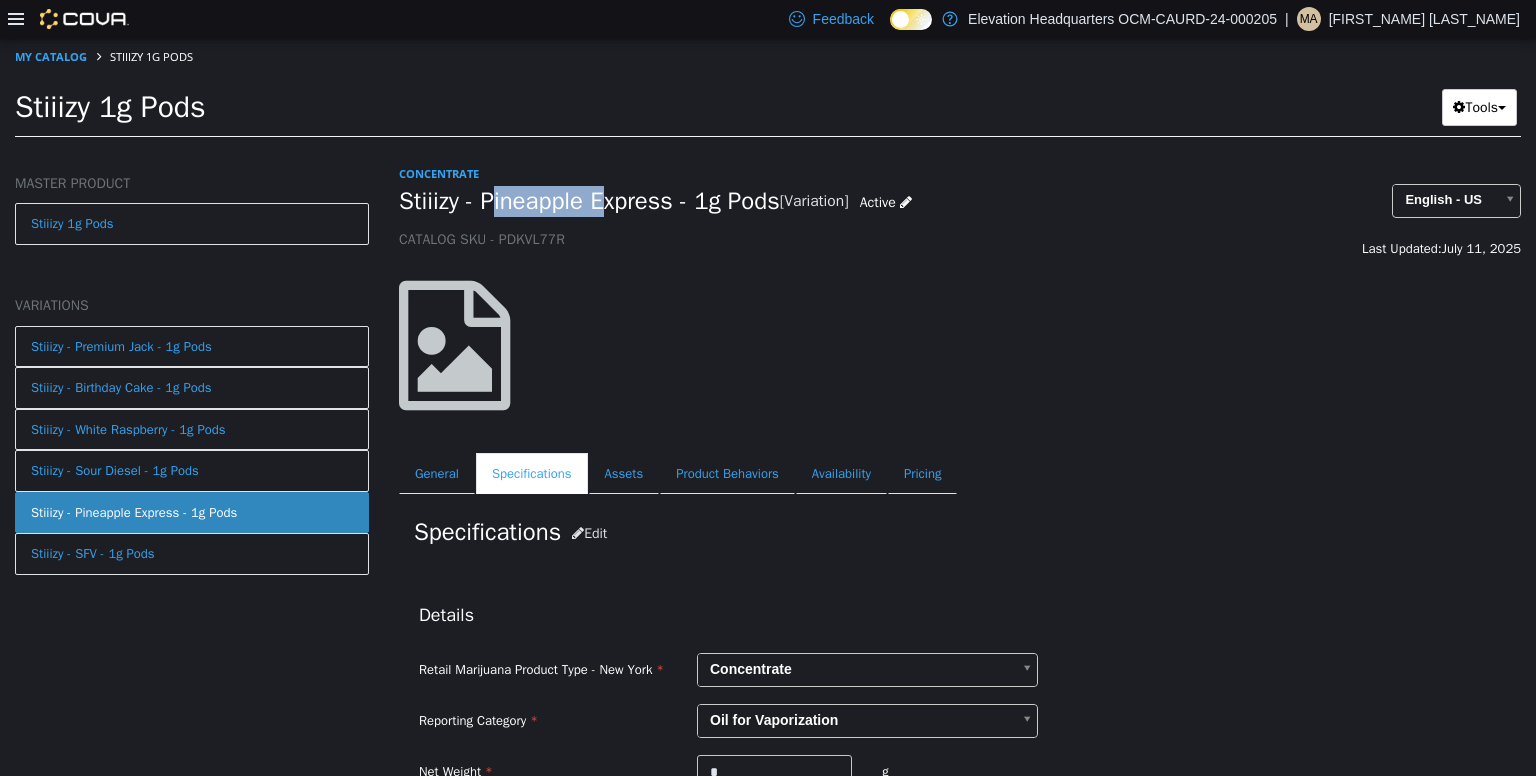 click on "Stiiizy - Pineapple Express - 1g Pods" at bounding box center (589, 200) 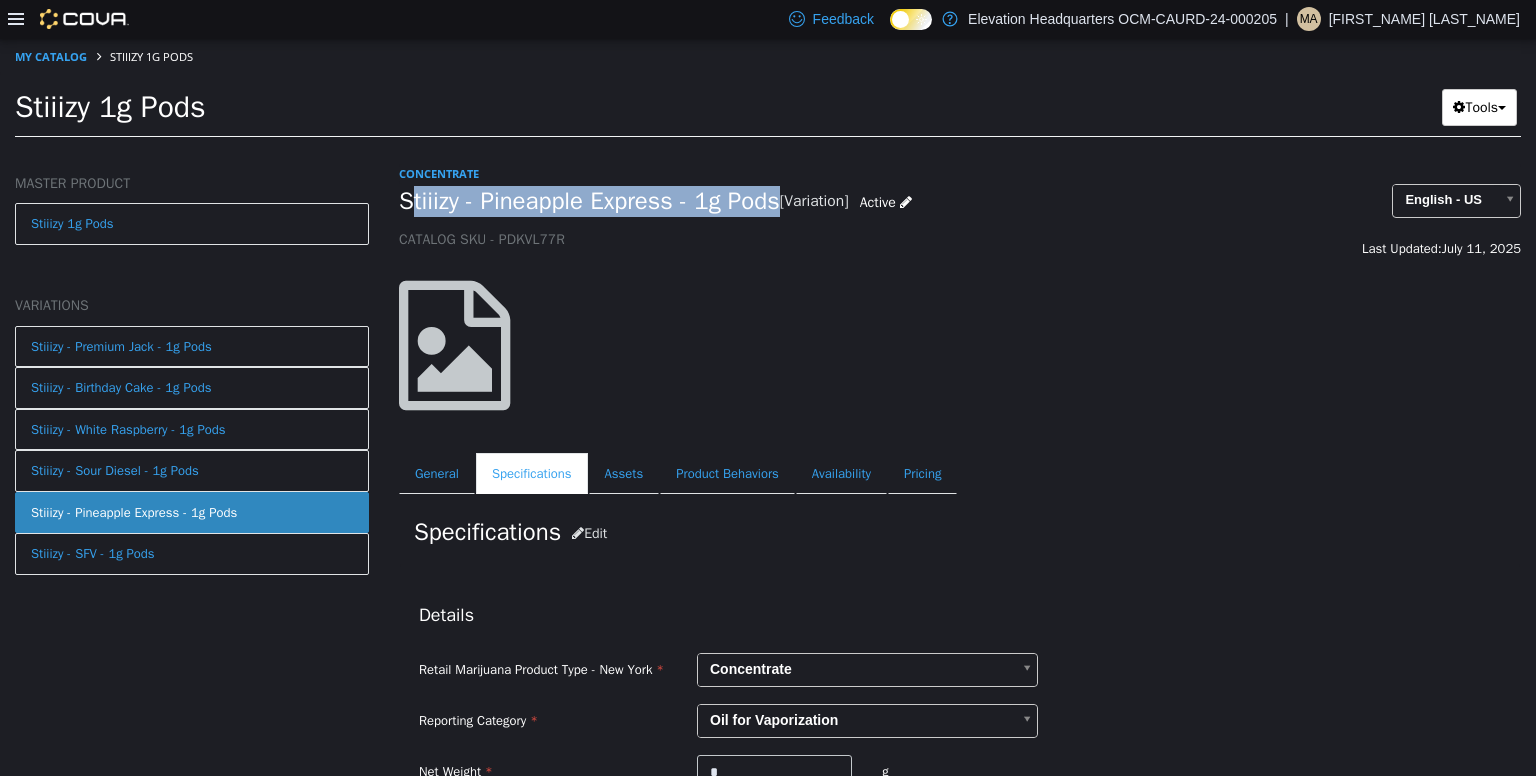click on "Stiiizy - Pineapple Express - 1g Pods" at bounding box center [589, 200] 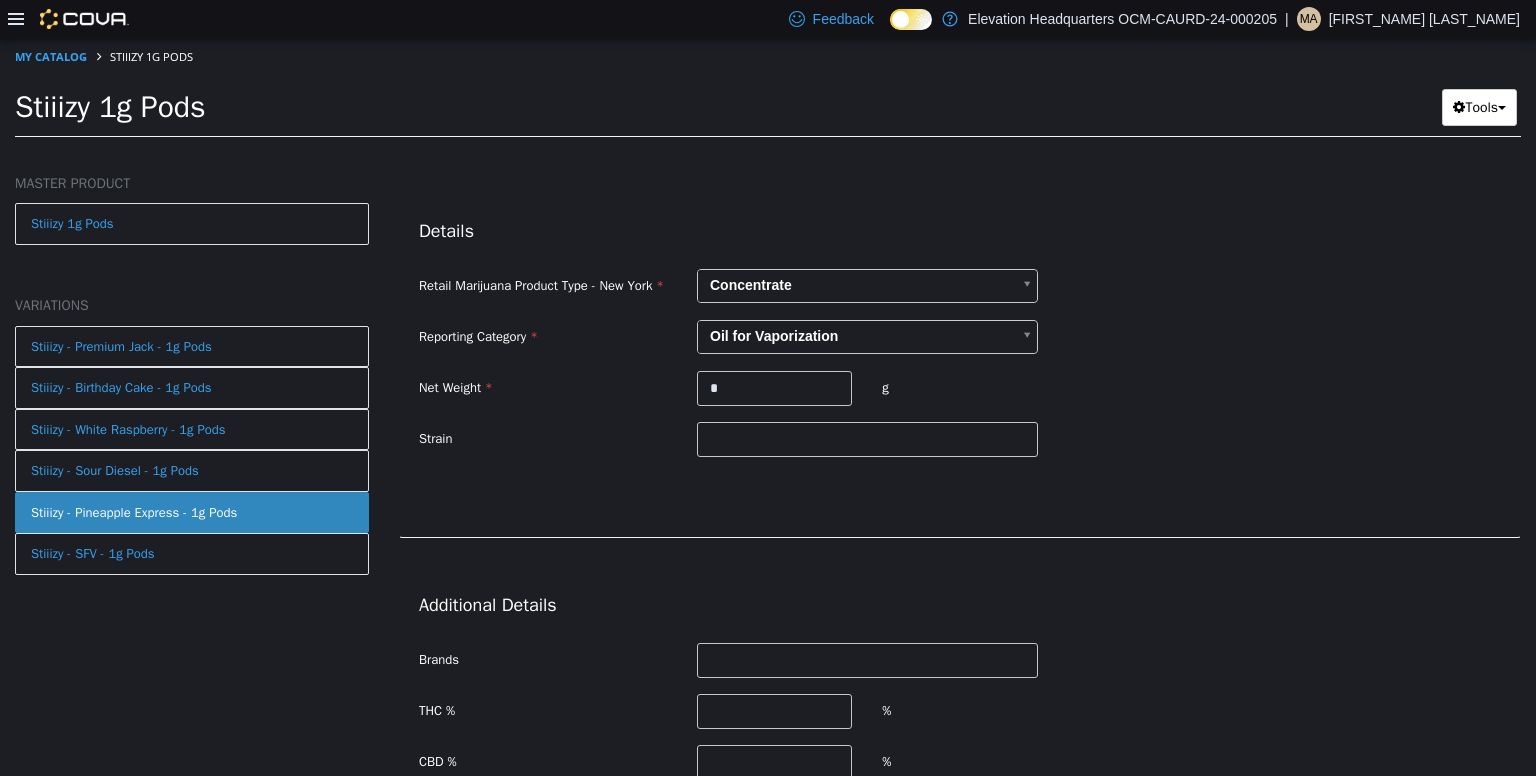 scroll, scrollTop: 438, scrollLeft: 0, axis: vertical 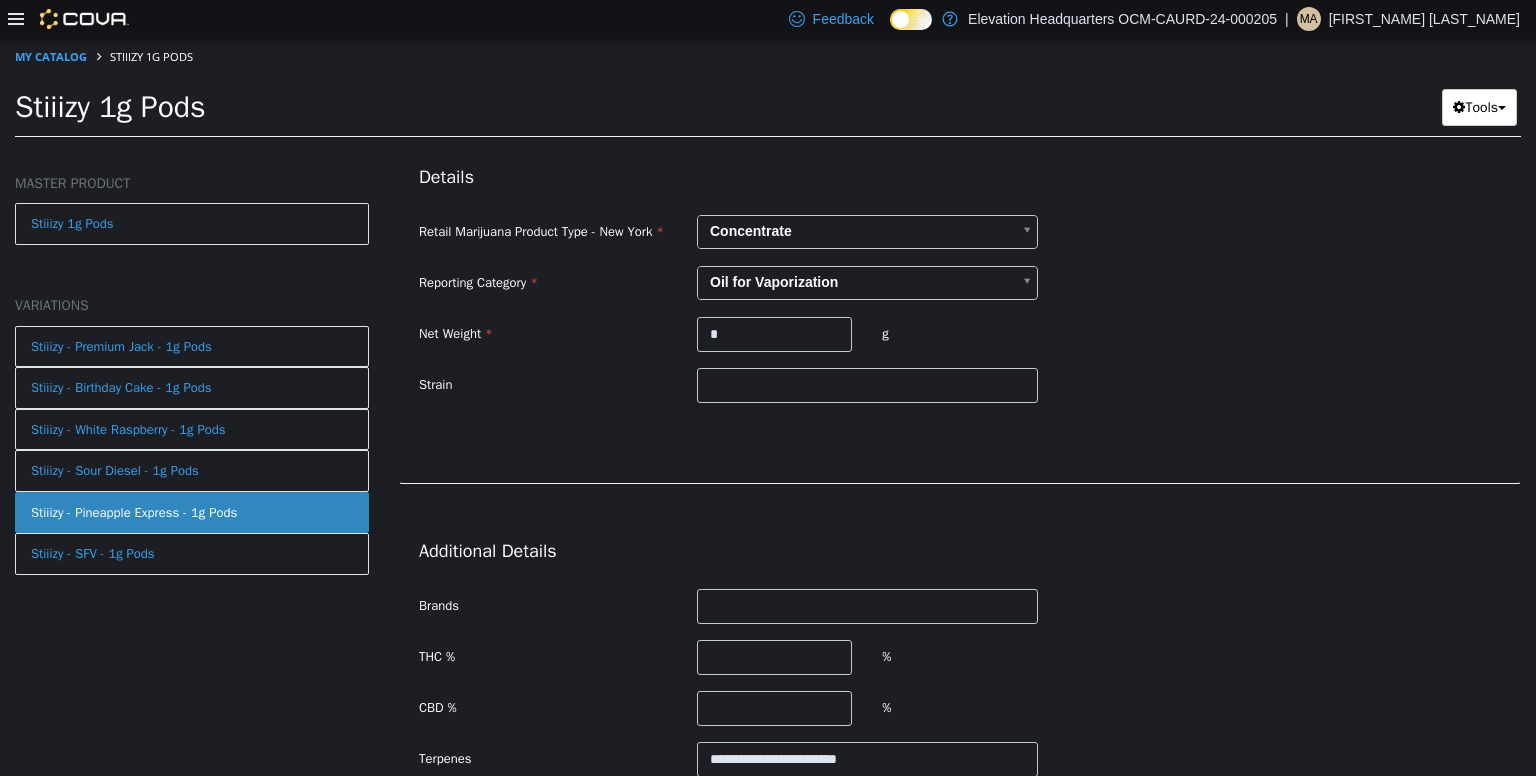 click on "**********" at bounding box center (960, 281) 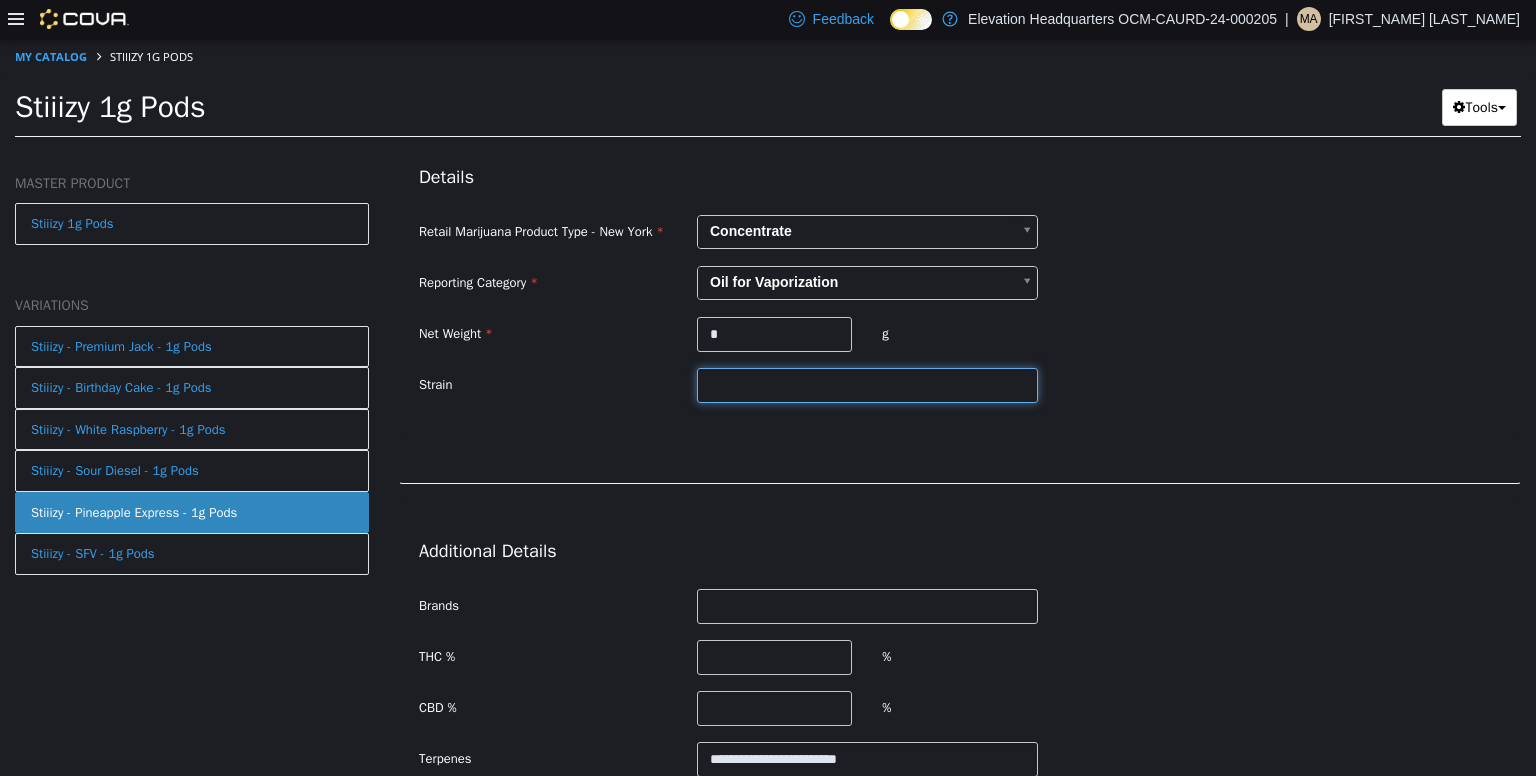 click at bounding box center [867, 384] 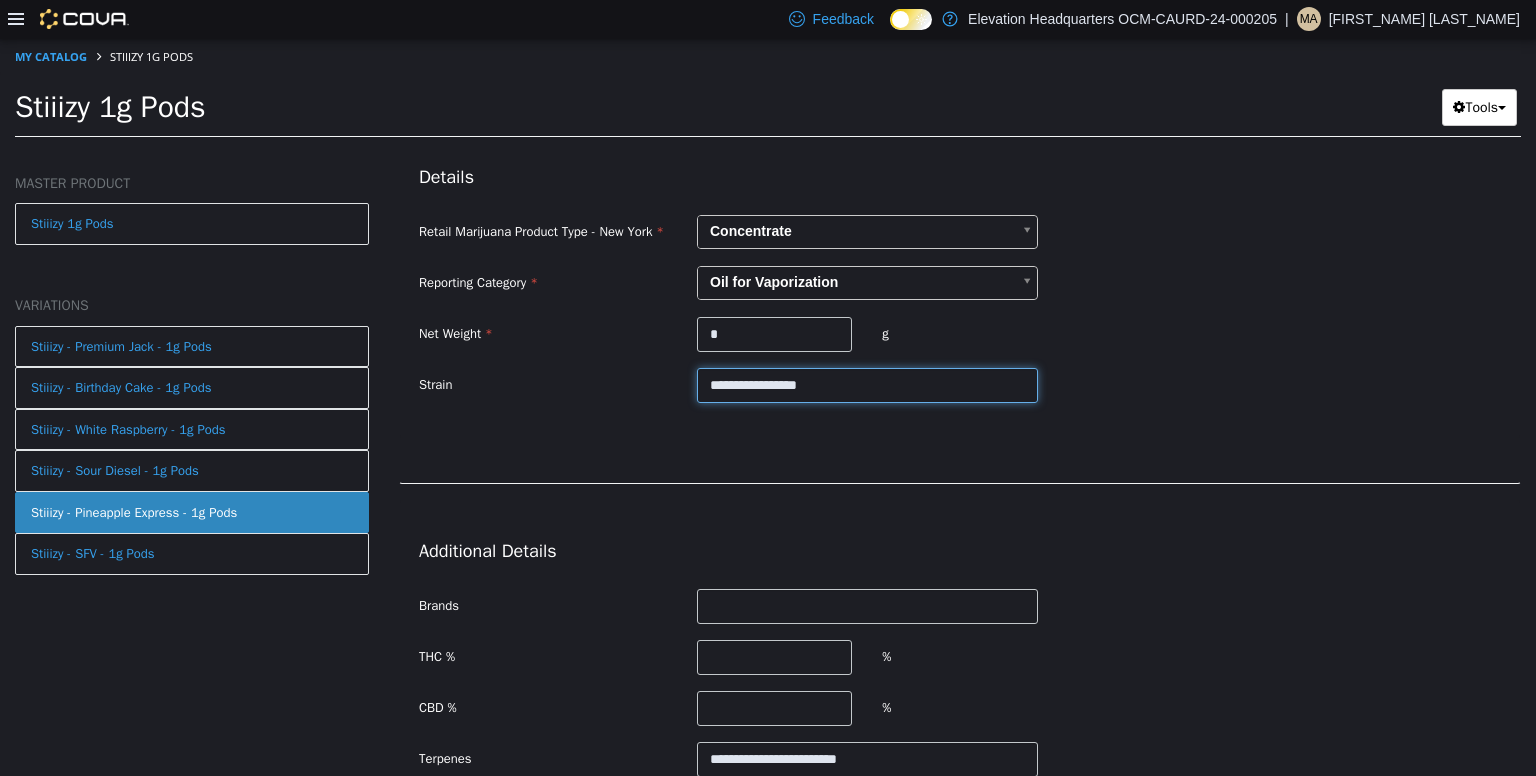 type on "**********" 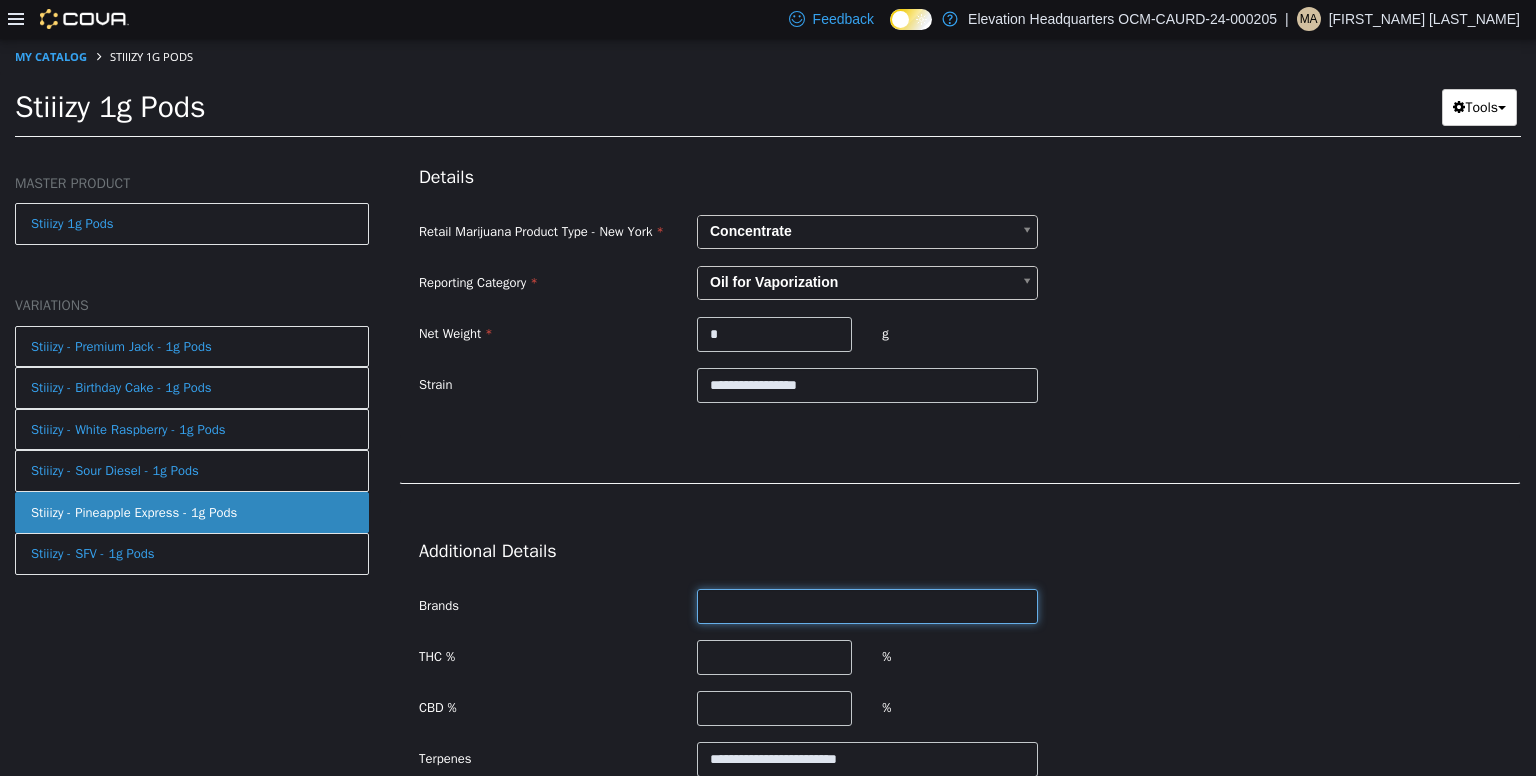 click at bounding box center [867, 605] 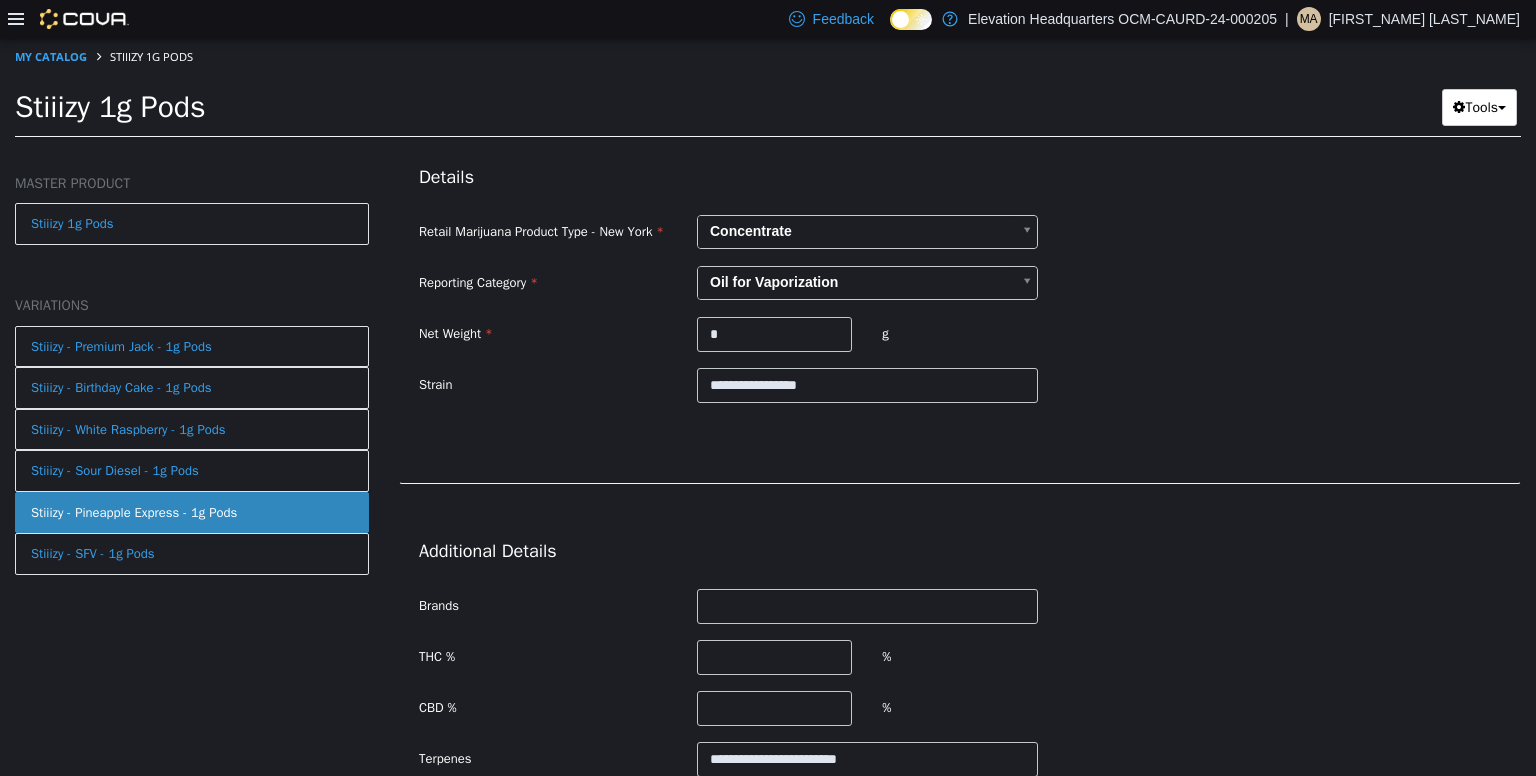 click on "**********" at bounding box center (960, 680) 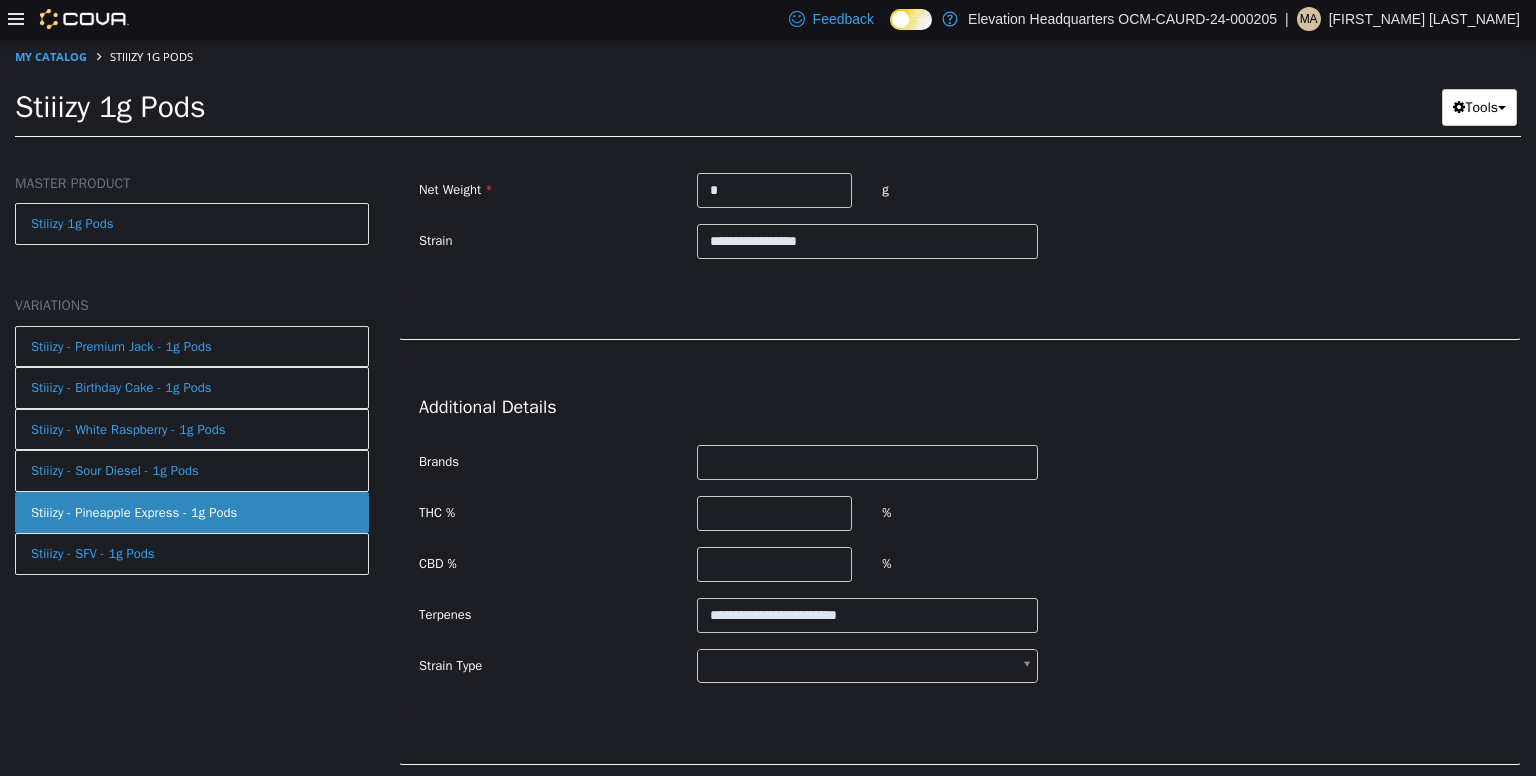scroll, scrollTop: 628, scrollLeft: 0, axis: vertical 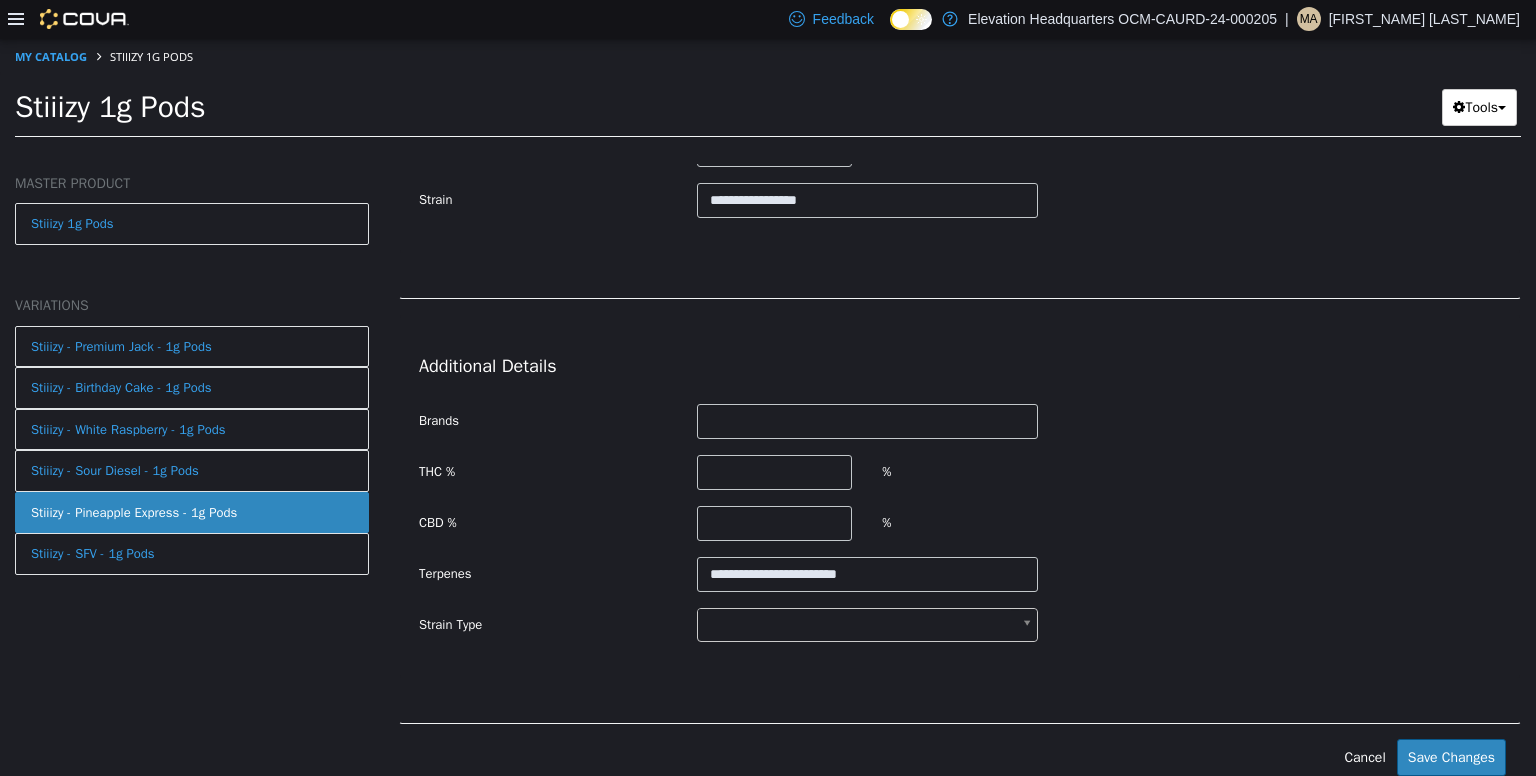 click on "**********" at bounding box center [768, 93] 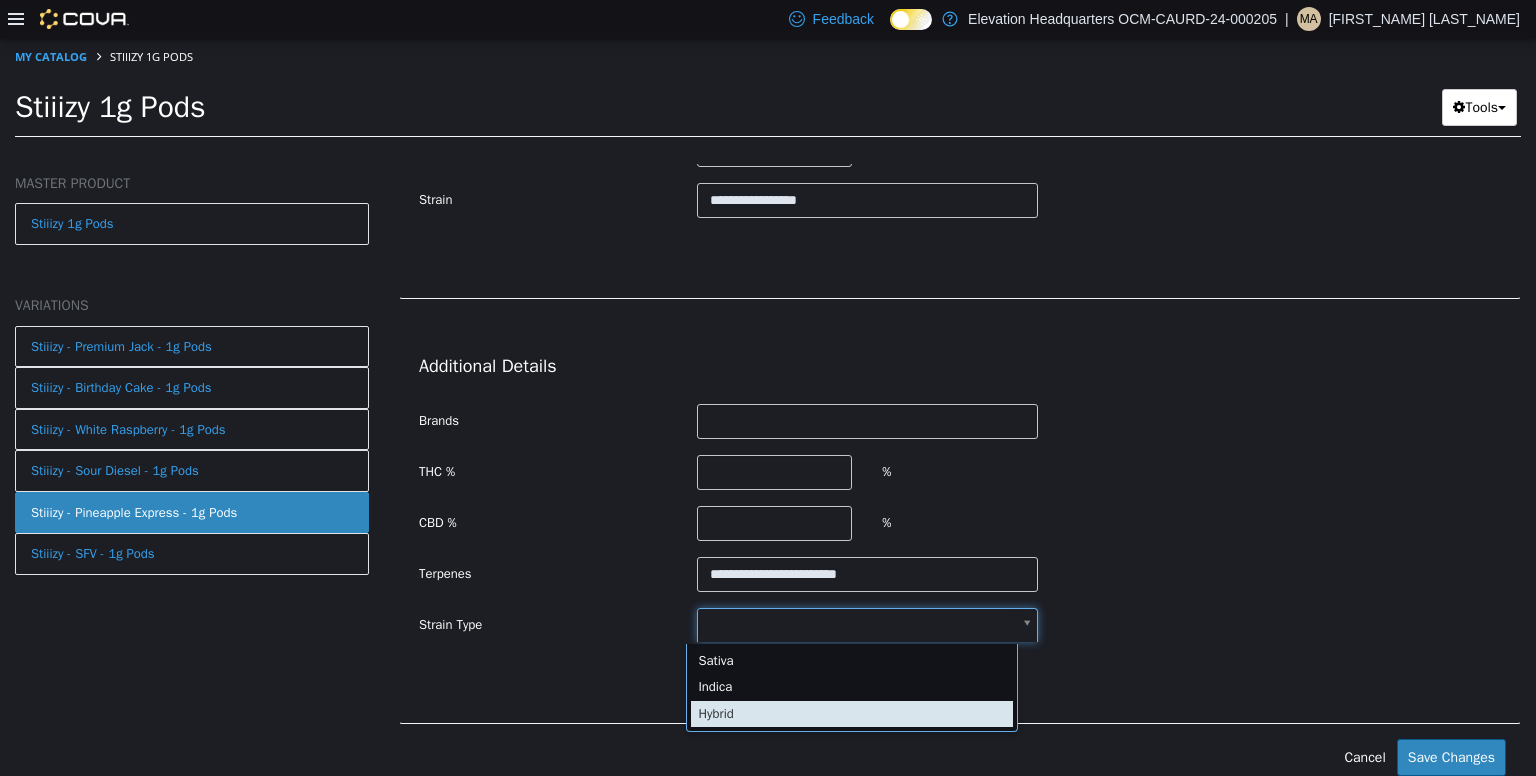type on "******" 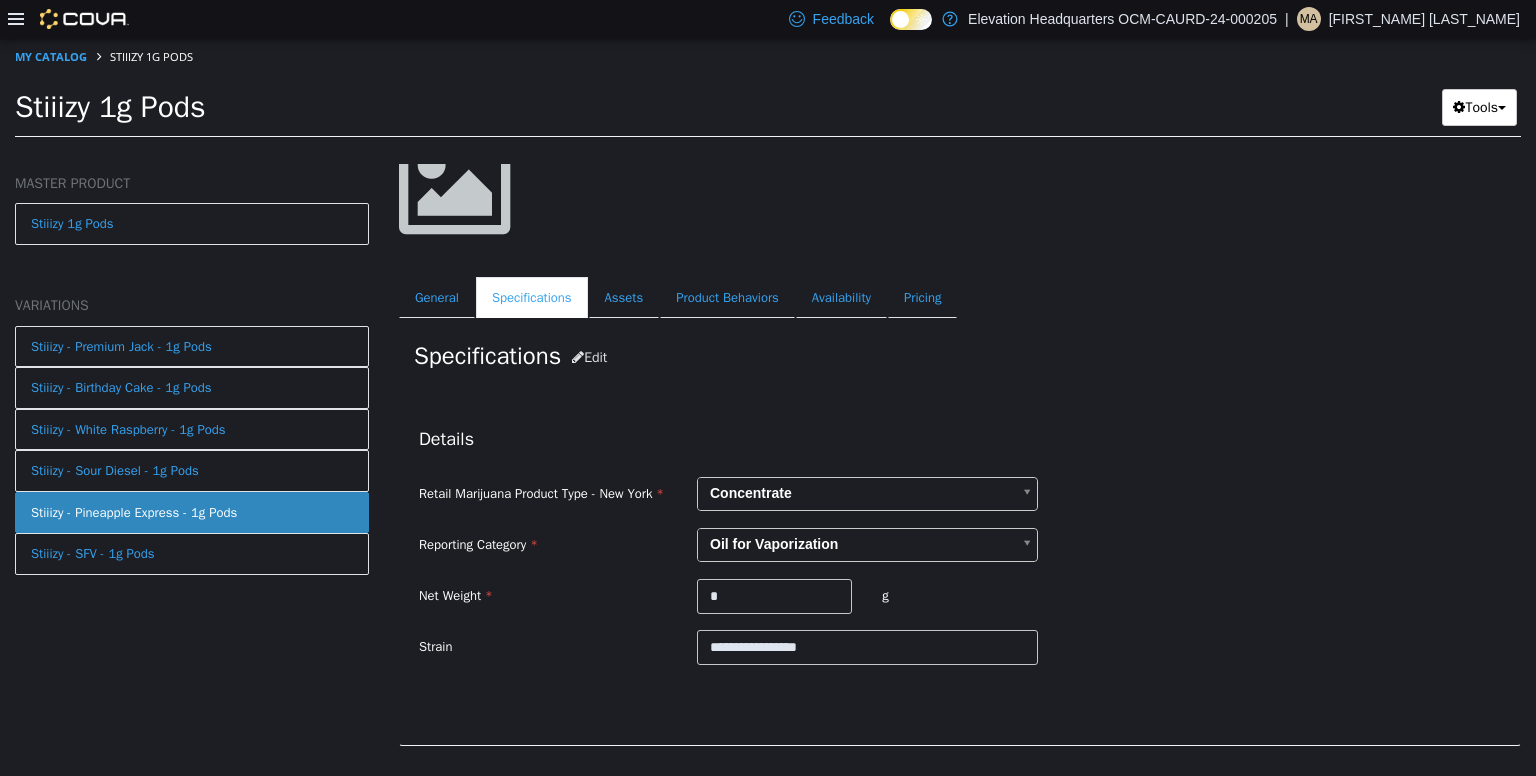 scroll, scrollTop: 628, scrollLeft: 0, axis: vertical 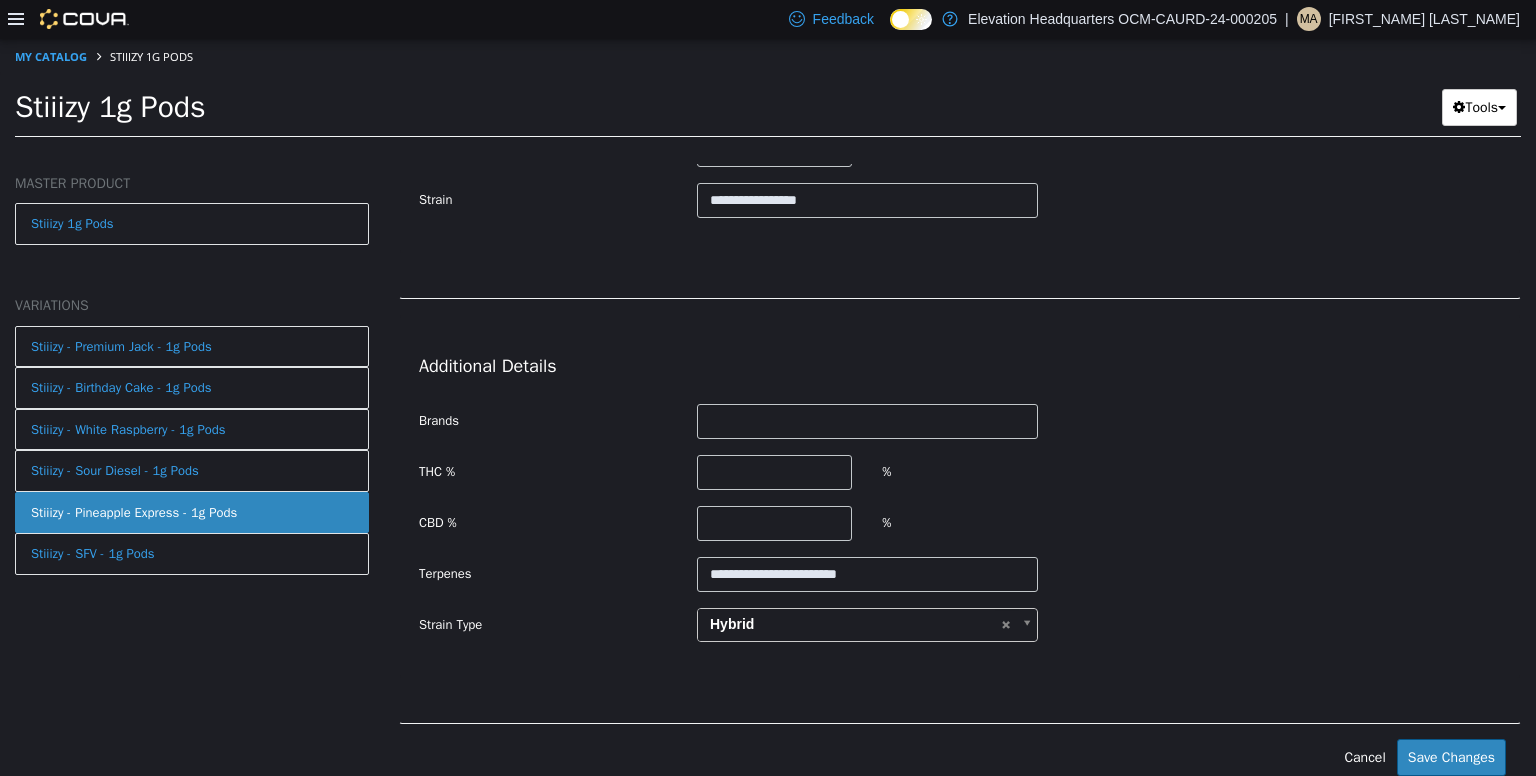 click on "**********" at bounding box center [960, 523] 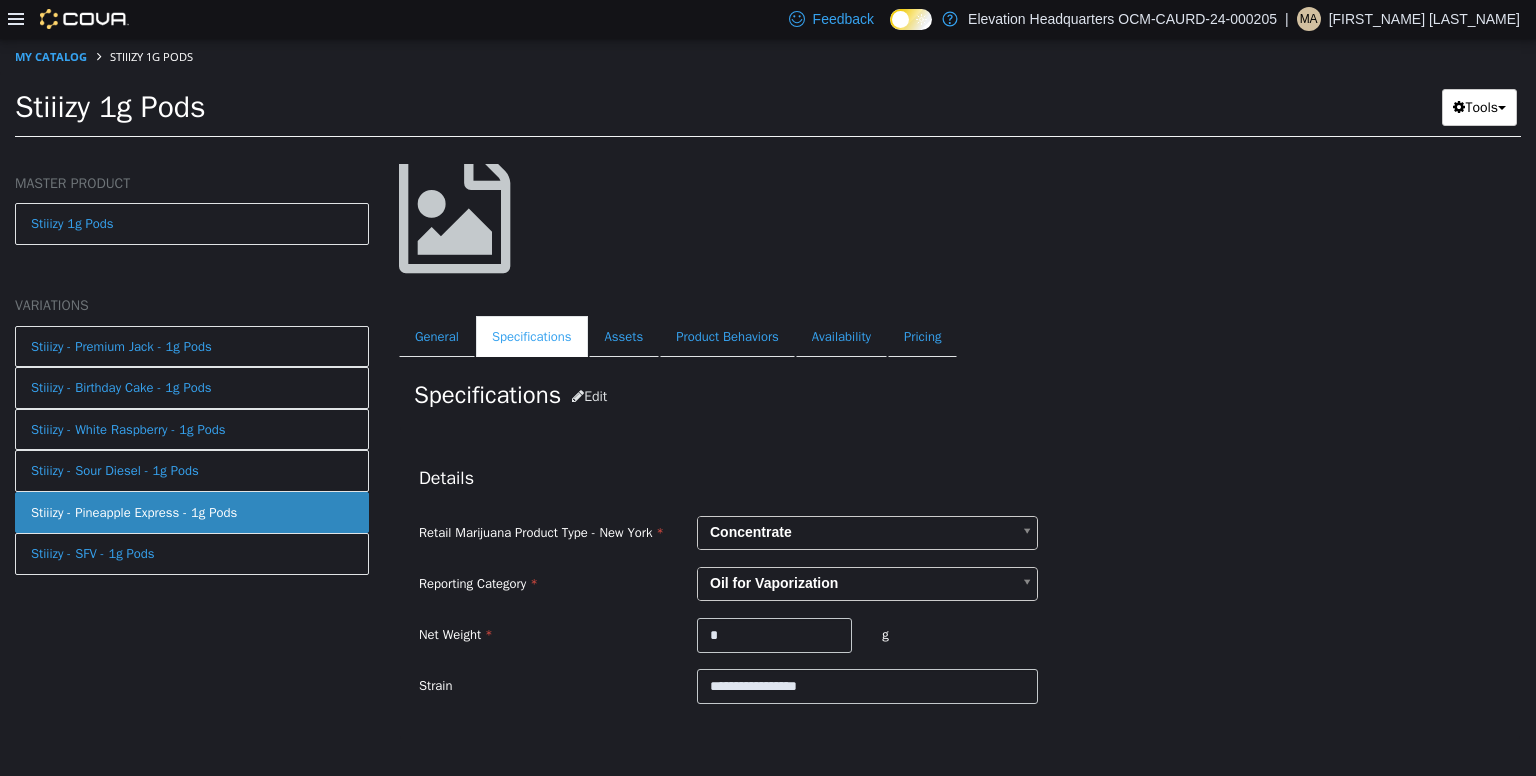 scroll, scrollTop: 136, scrollLeft: 0, axis: vertical 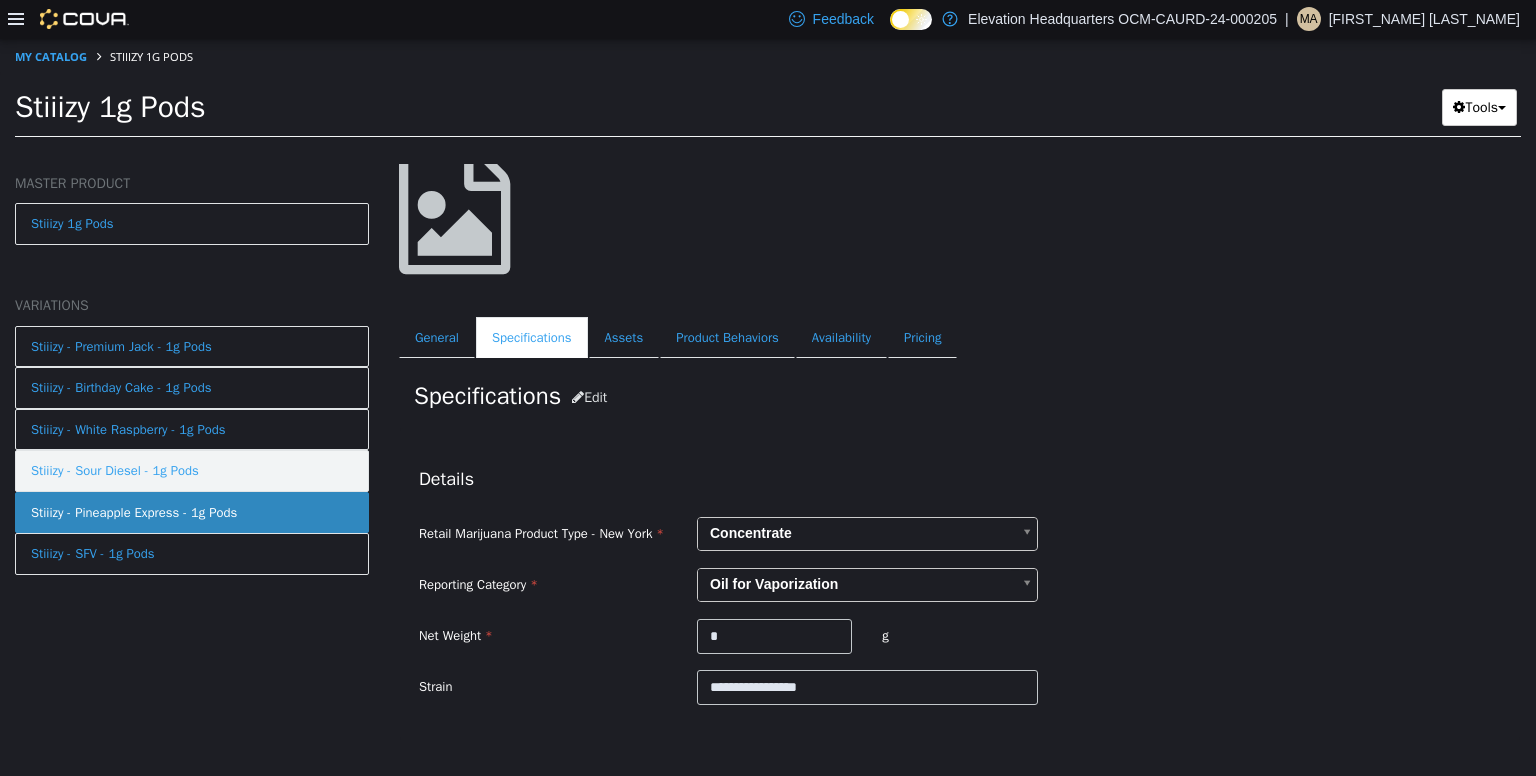 click on "Stiiizy - Sour Diesel - 1g Pods" at bounding box center [192, 470] 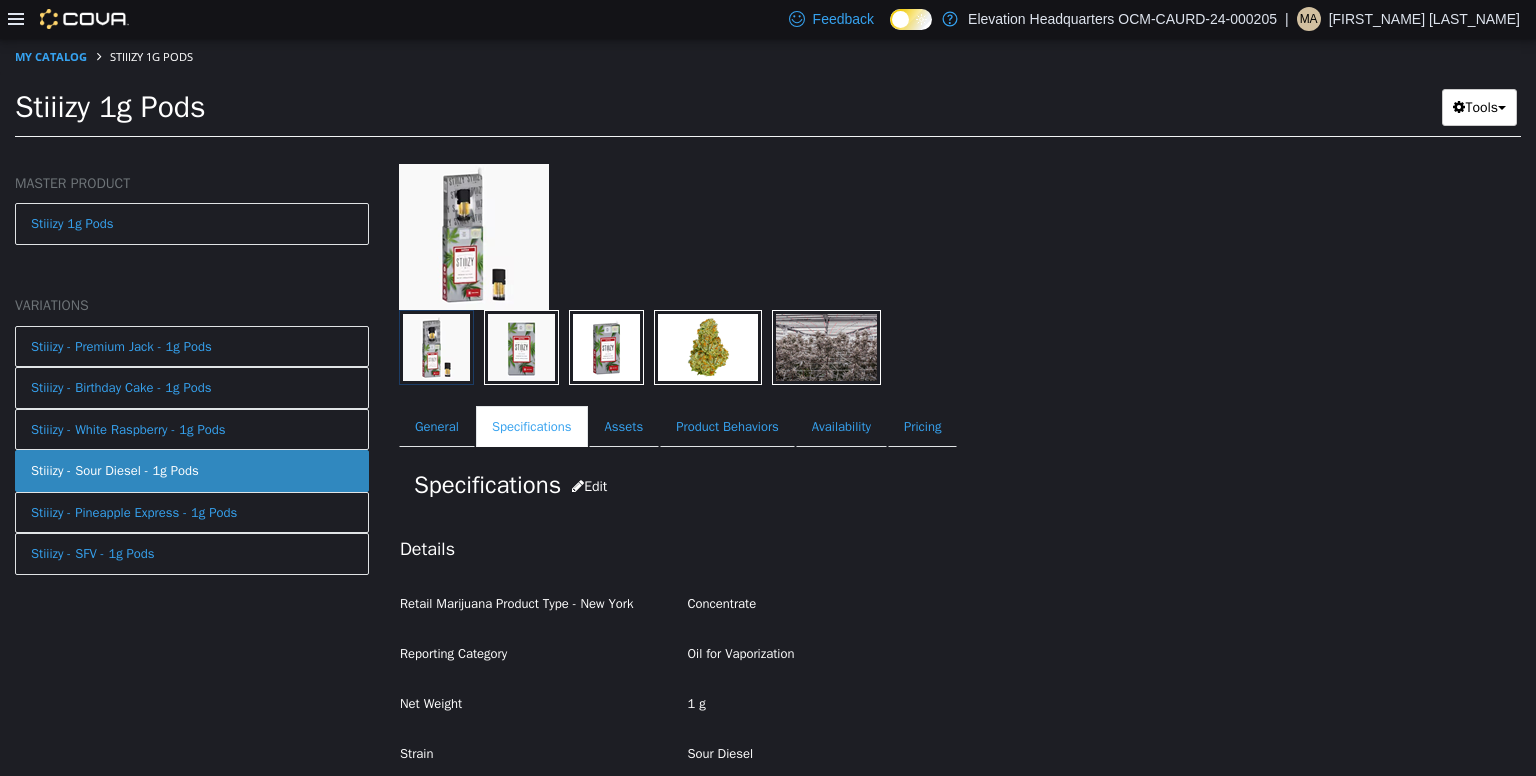 scroll, scrollTop: 0, scrollLeft: 0, axis: both 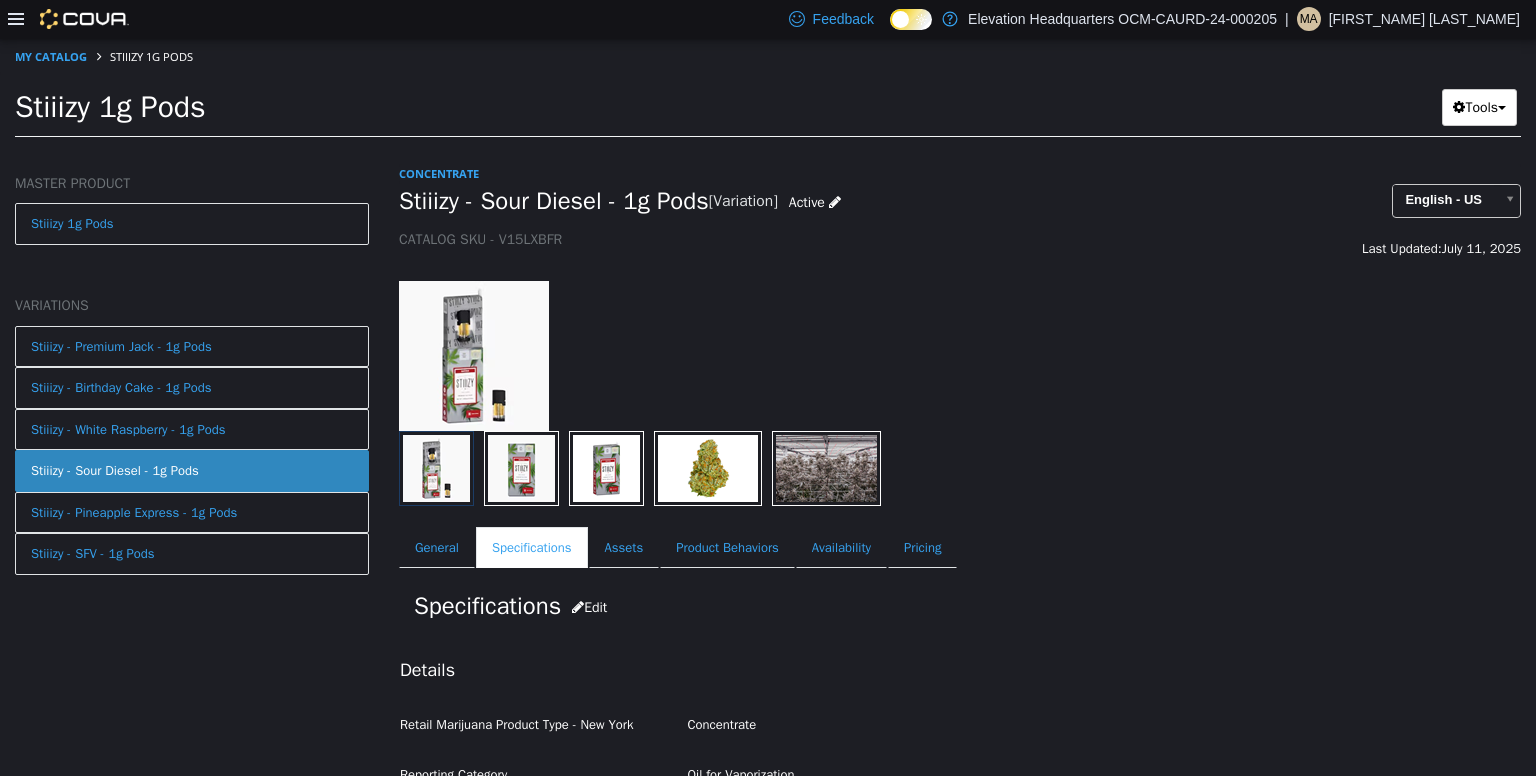 click at bounding box center (436, 467) 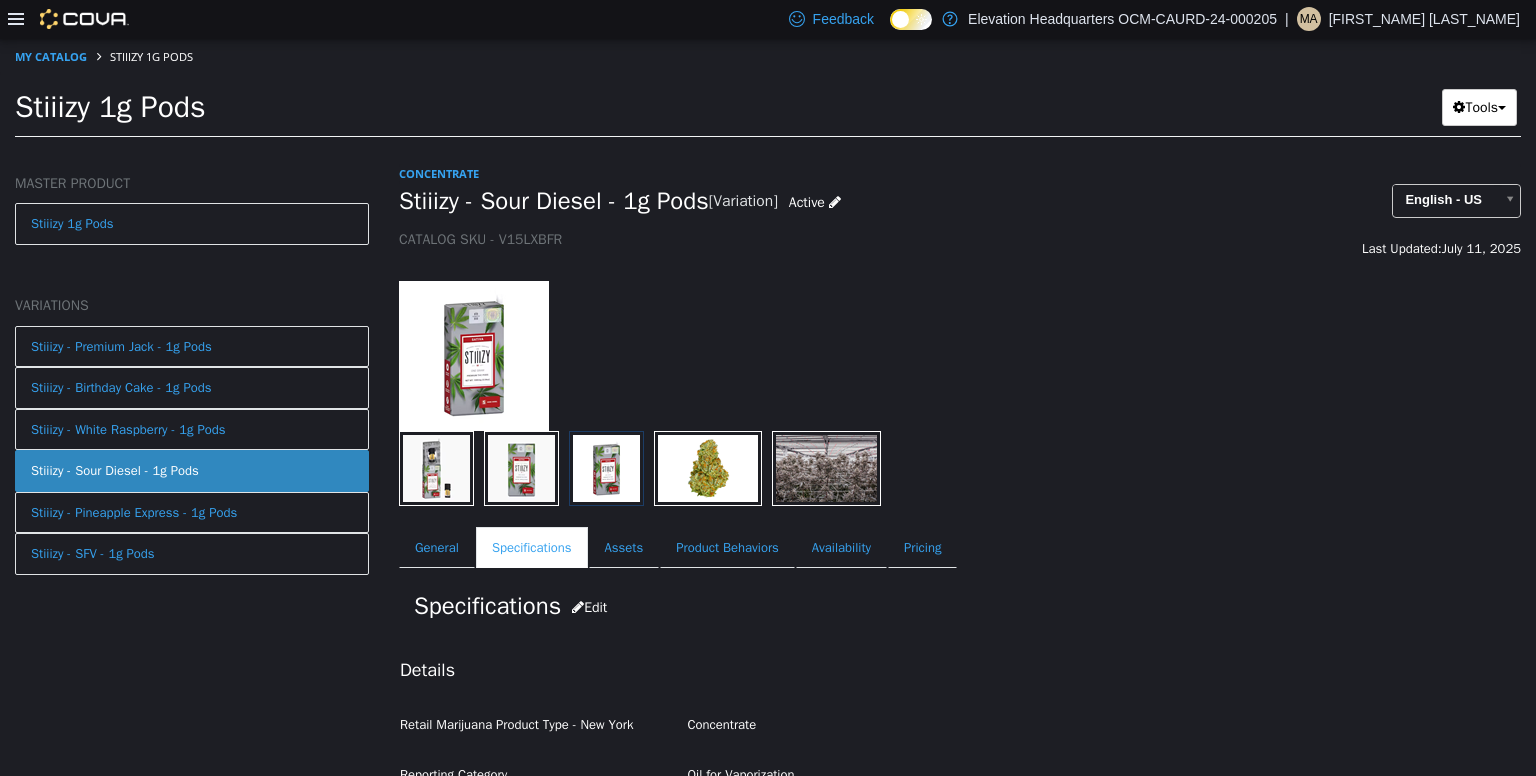 click at bounding box center (521, 467) 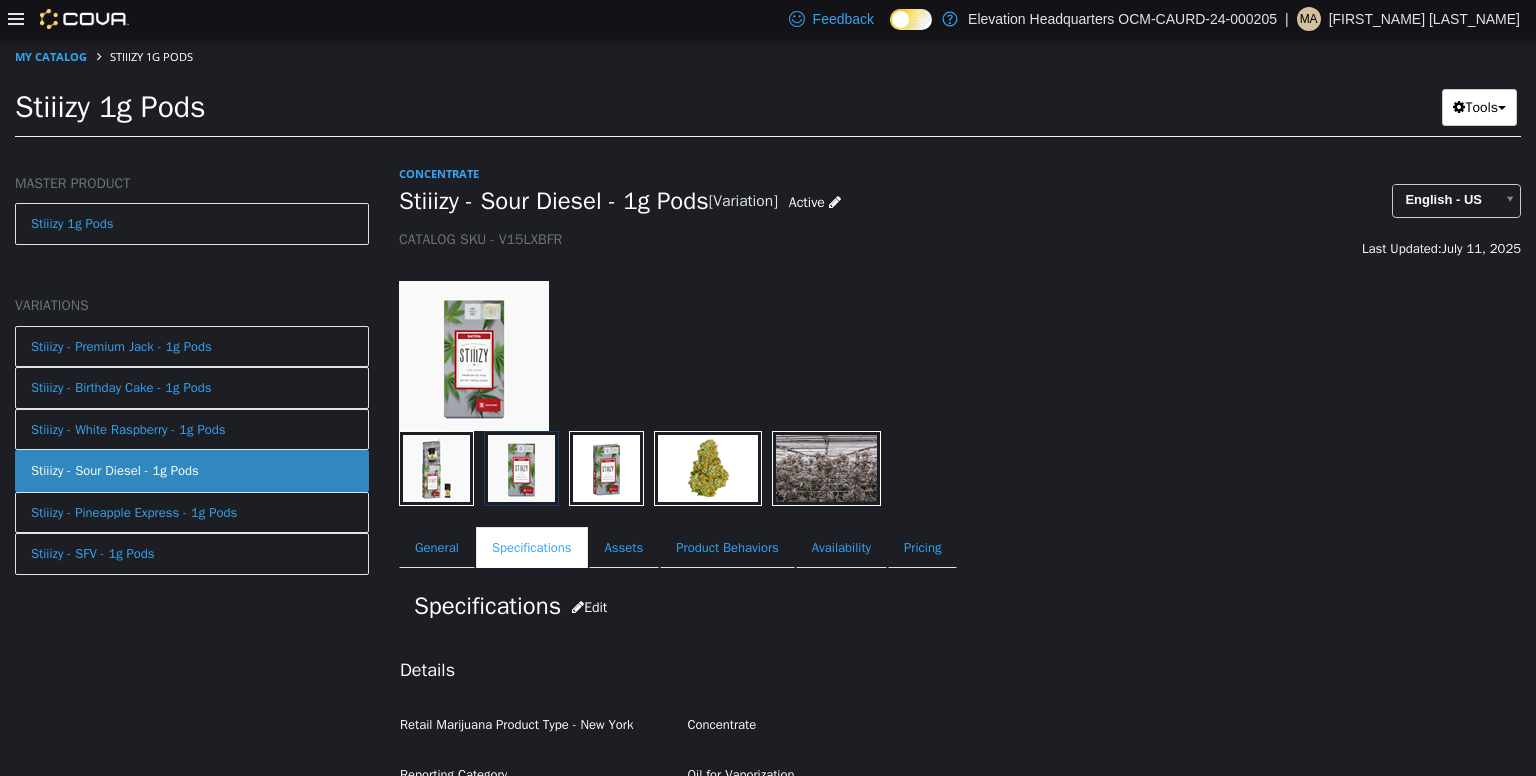 click at bounding box center [864, 467] 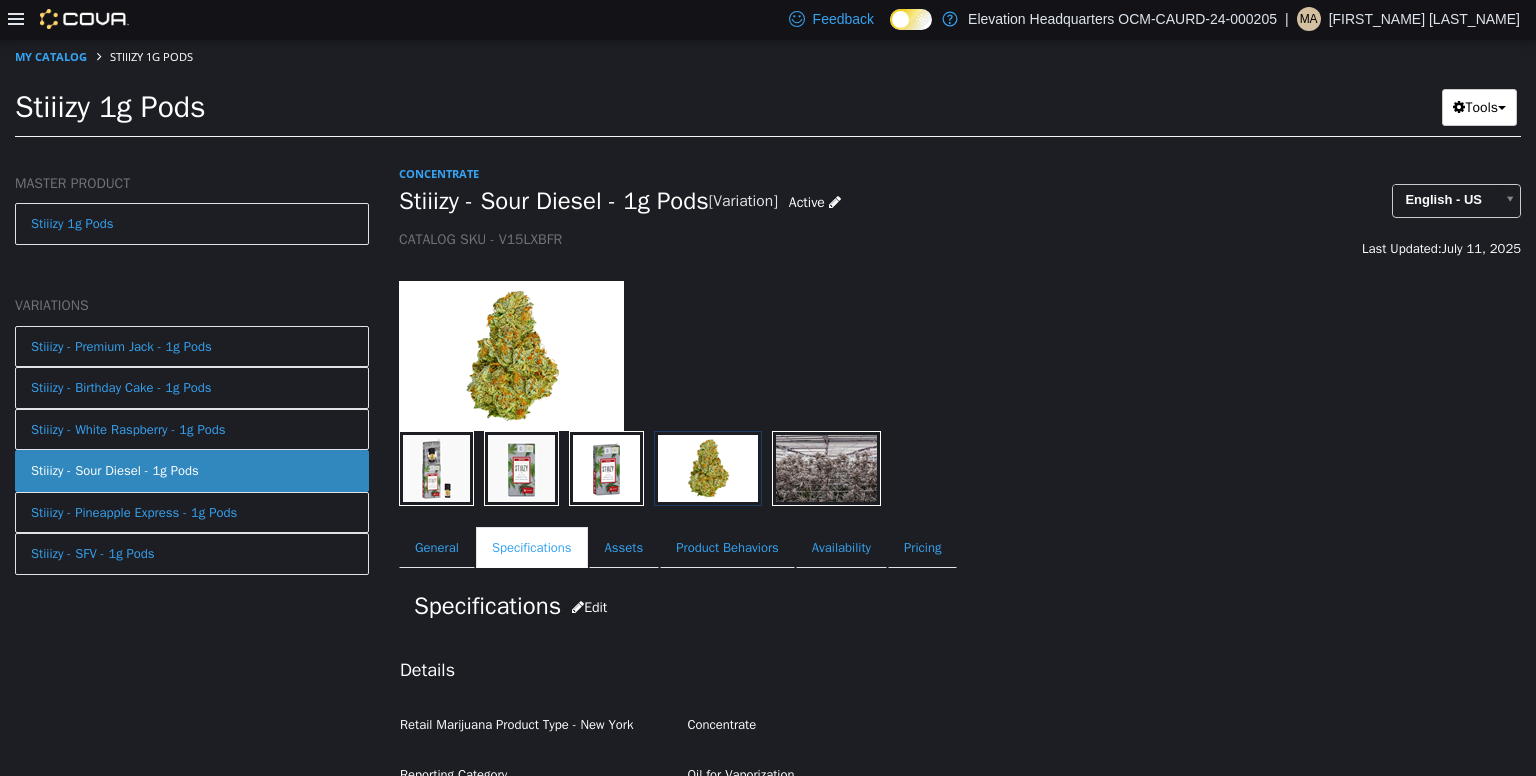 click at bounding box center [521, 467] 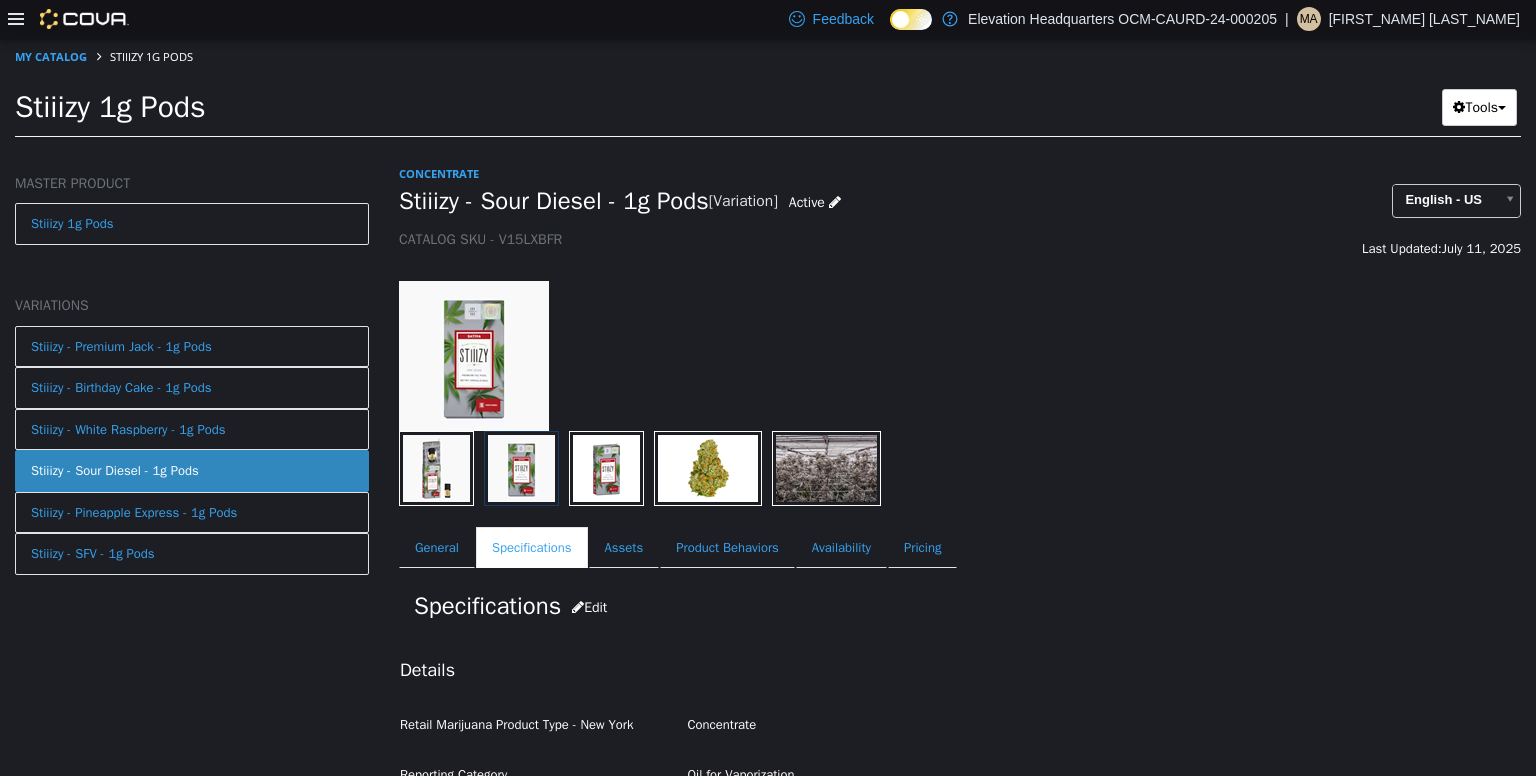 click at bounding box center (708, 467) 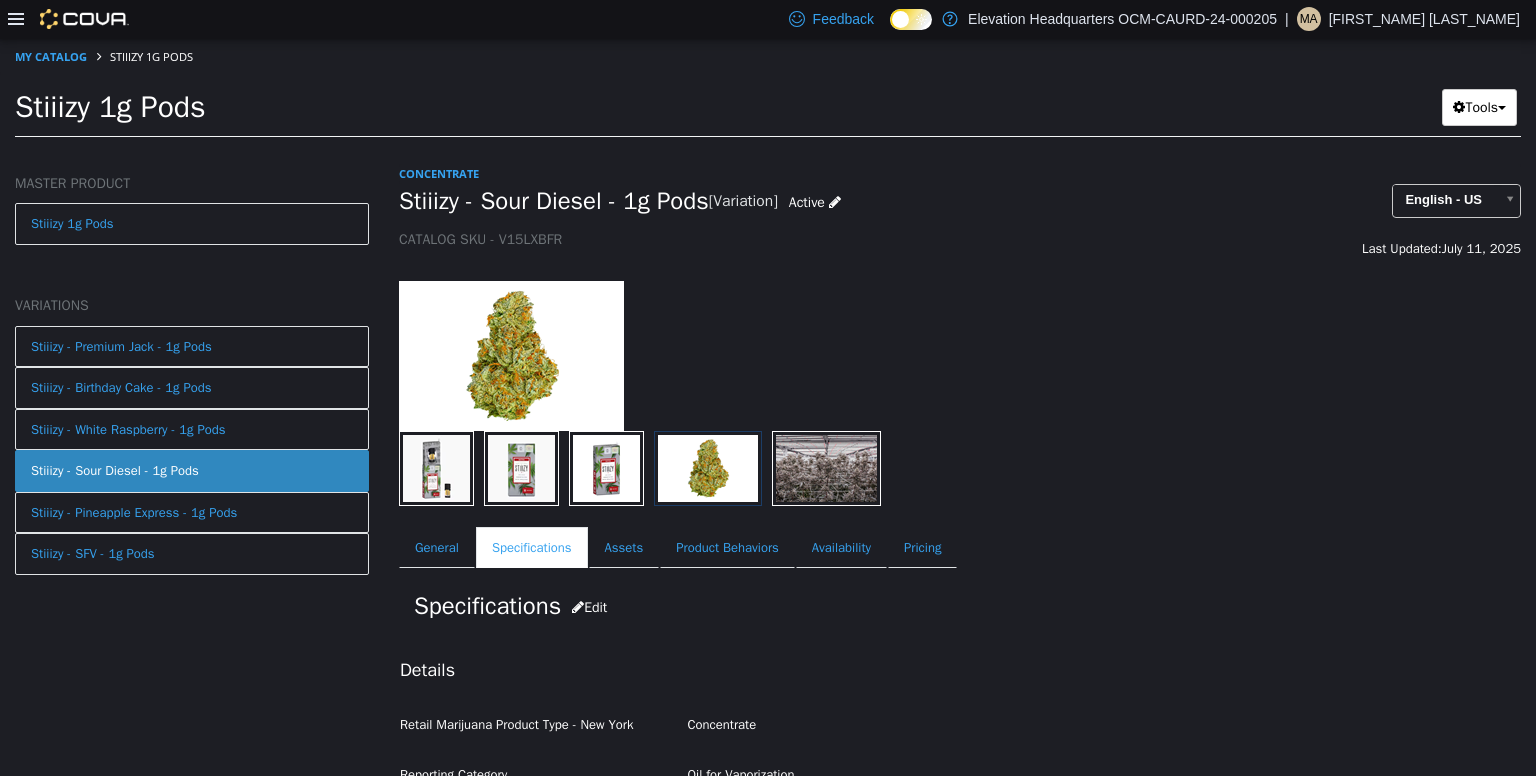 click at bounding box center (826, 467) 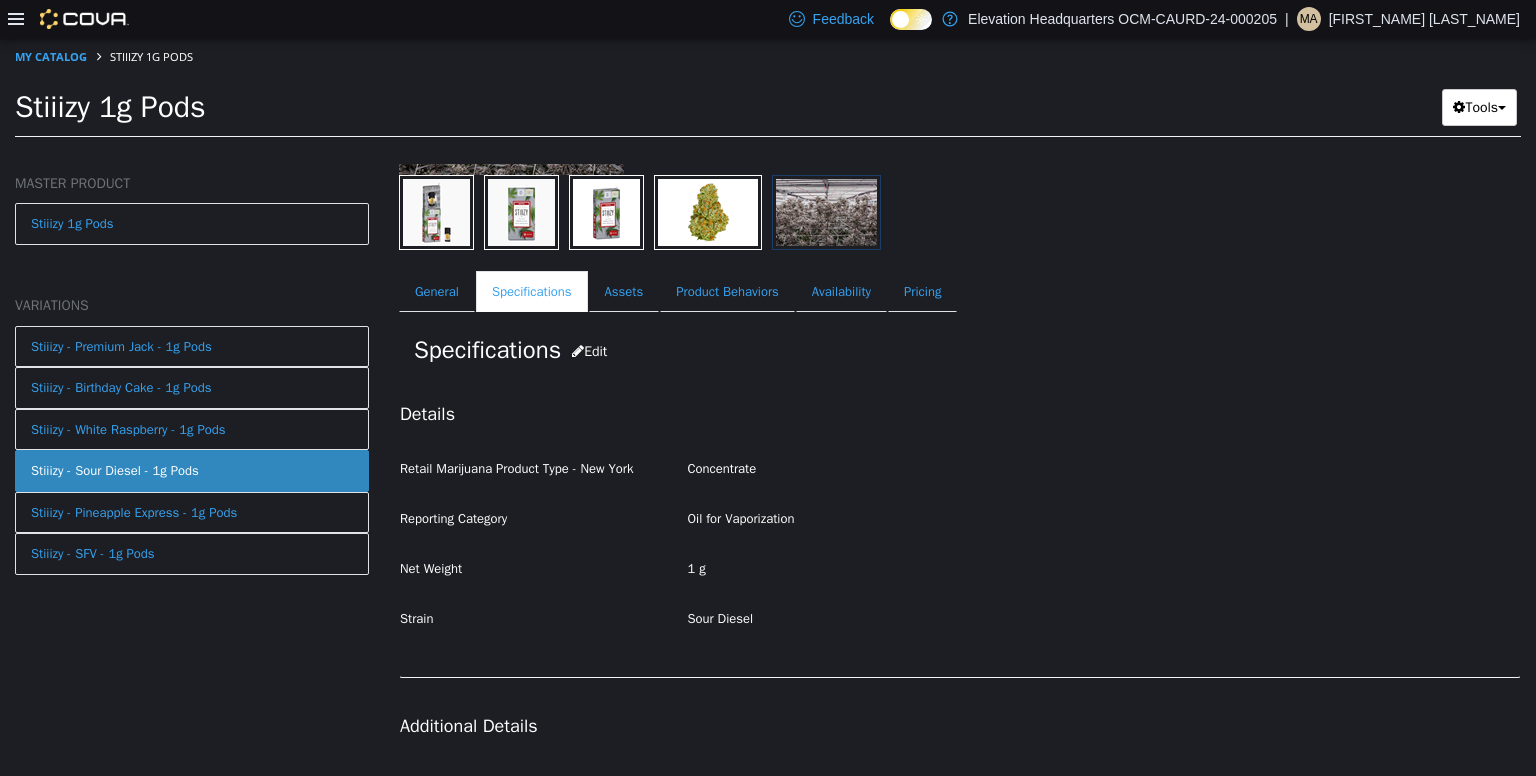 scroll, scrollTop: 255, scrollLeft: 0, axis: vertical 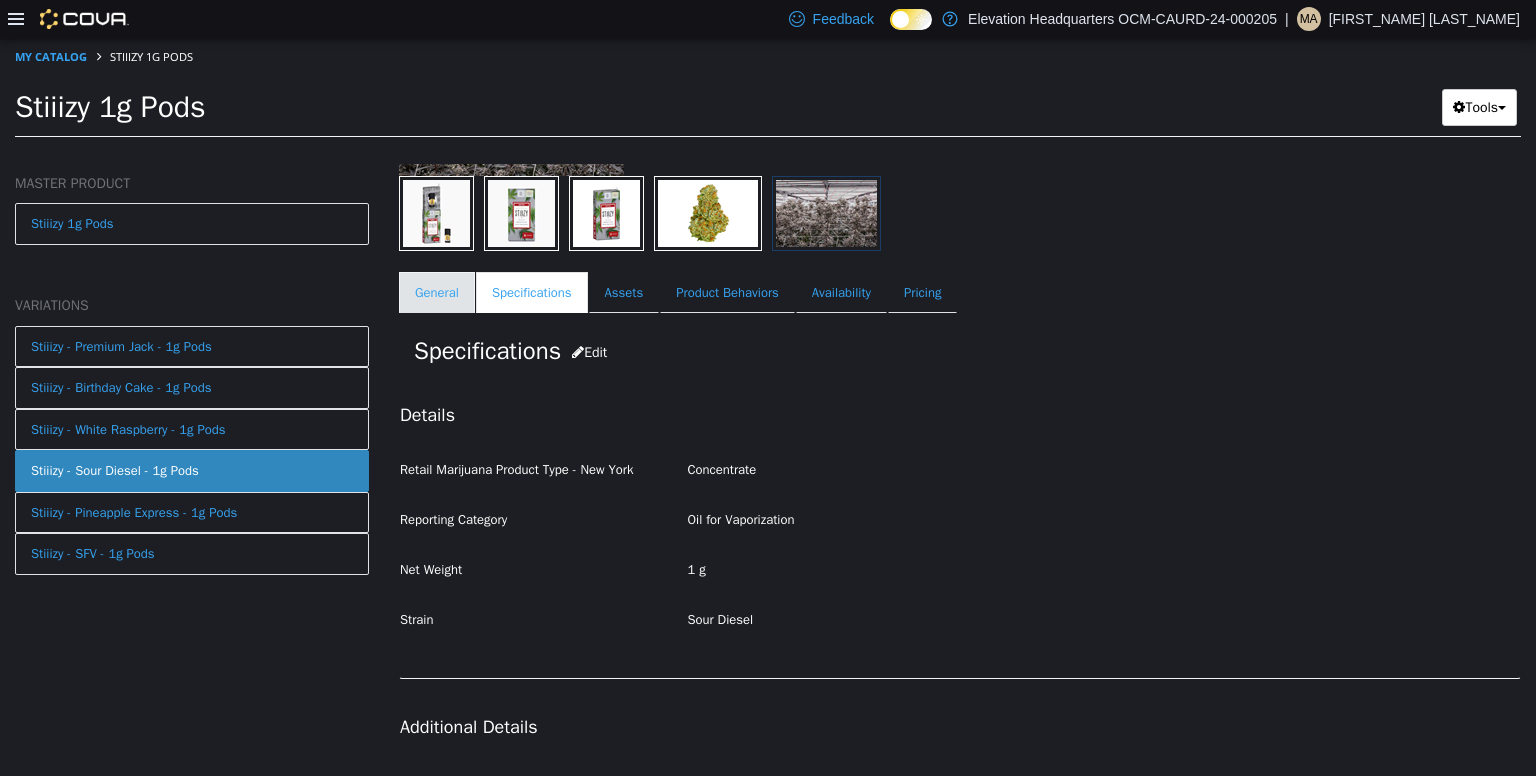 click on "General" at bounding box center [437, 292] 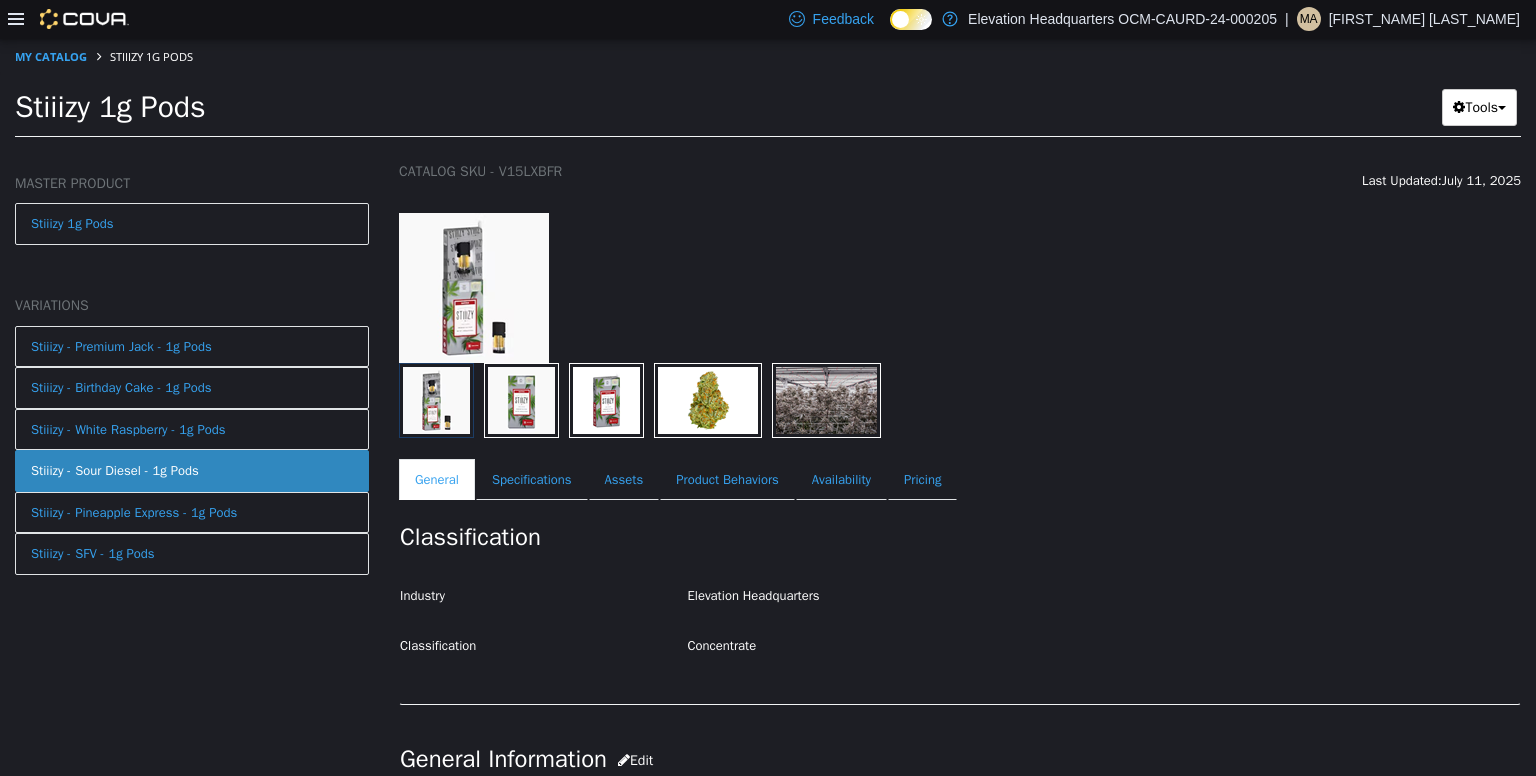 scroll, scrollTop: 0, scrollLeft: 0, axis: both 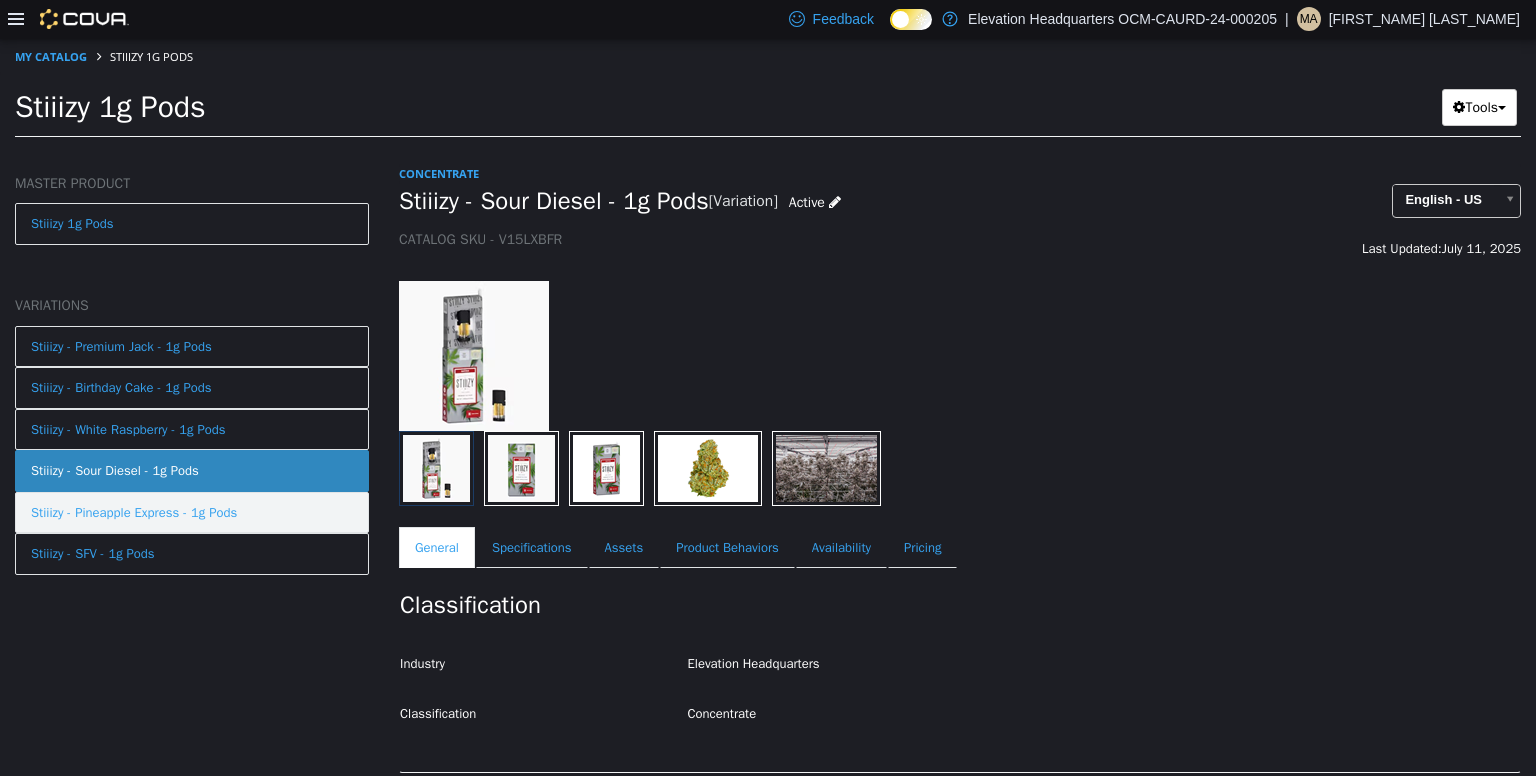 click on "Stiiizy - Pineapple Express - 1g Pods" at bounding box center (134, 512) 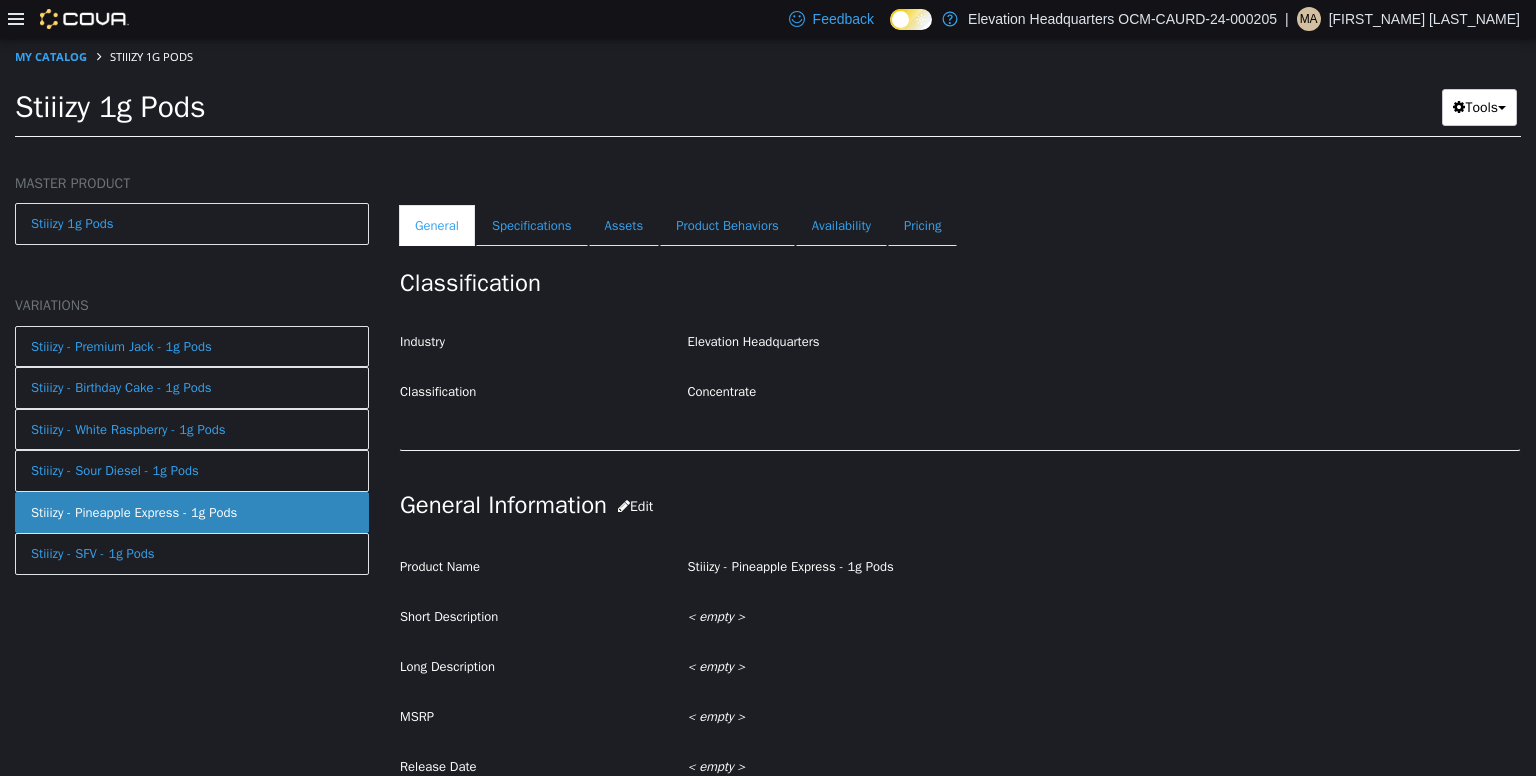 scroll, scrollTop: 268, scrollLeft: 0, axis: vertical 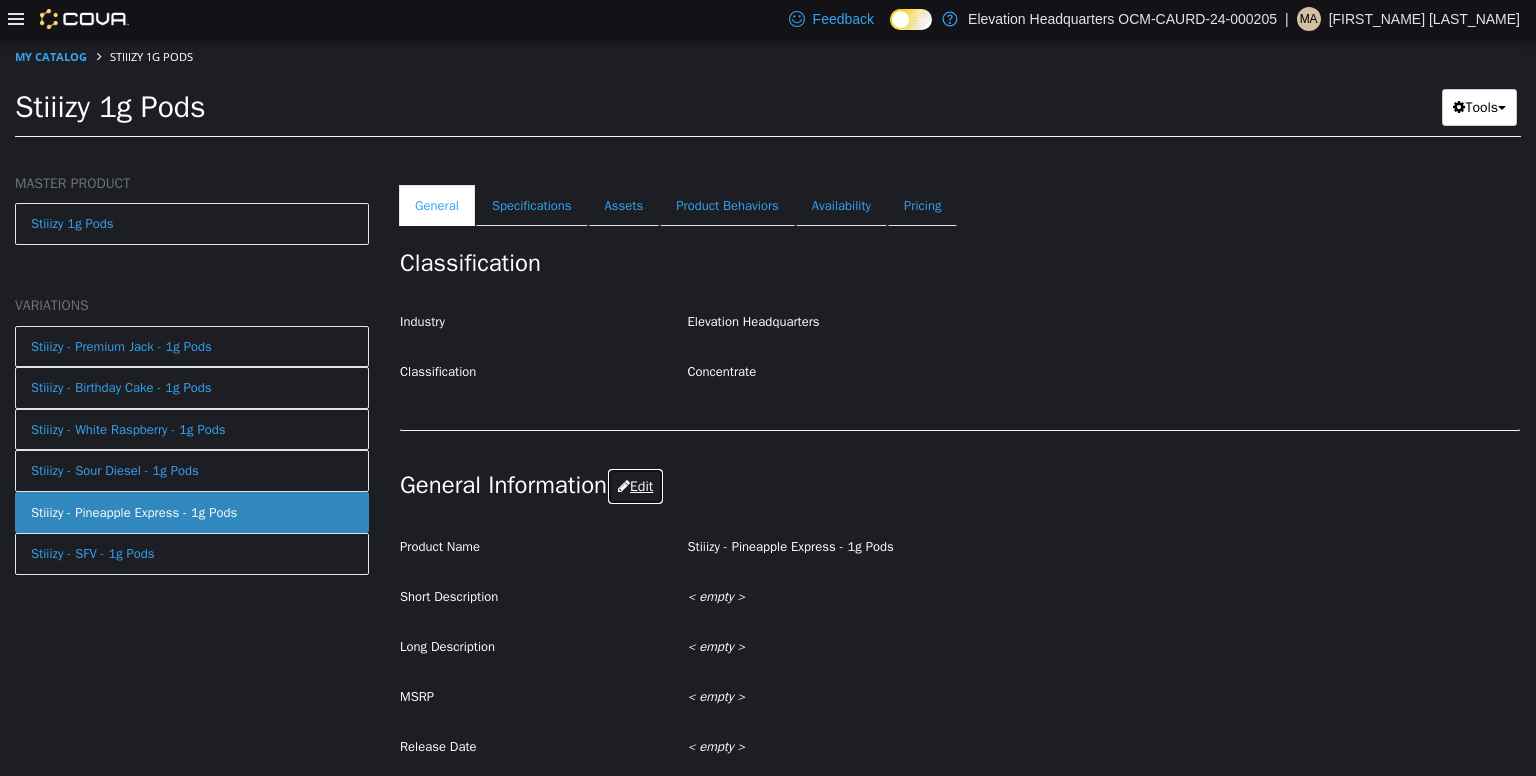 click on "Edit" at bounding box center [635, 485] 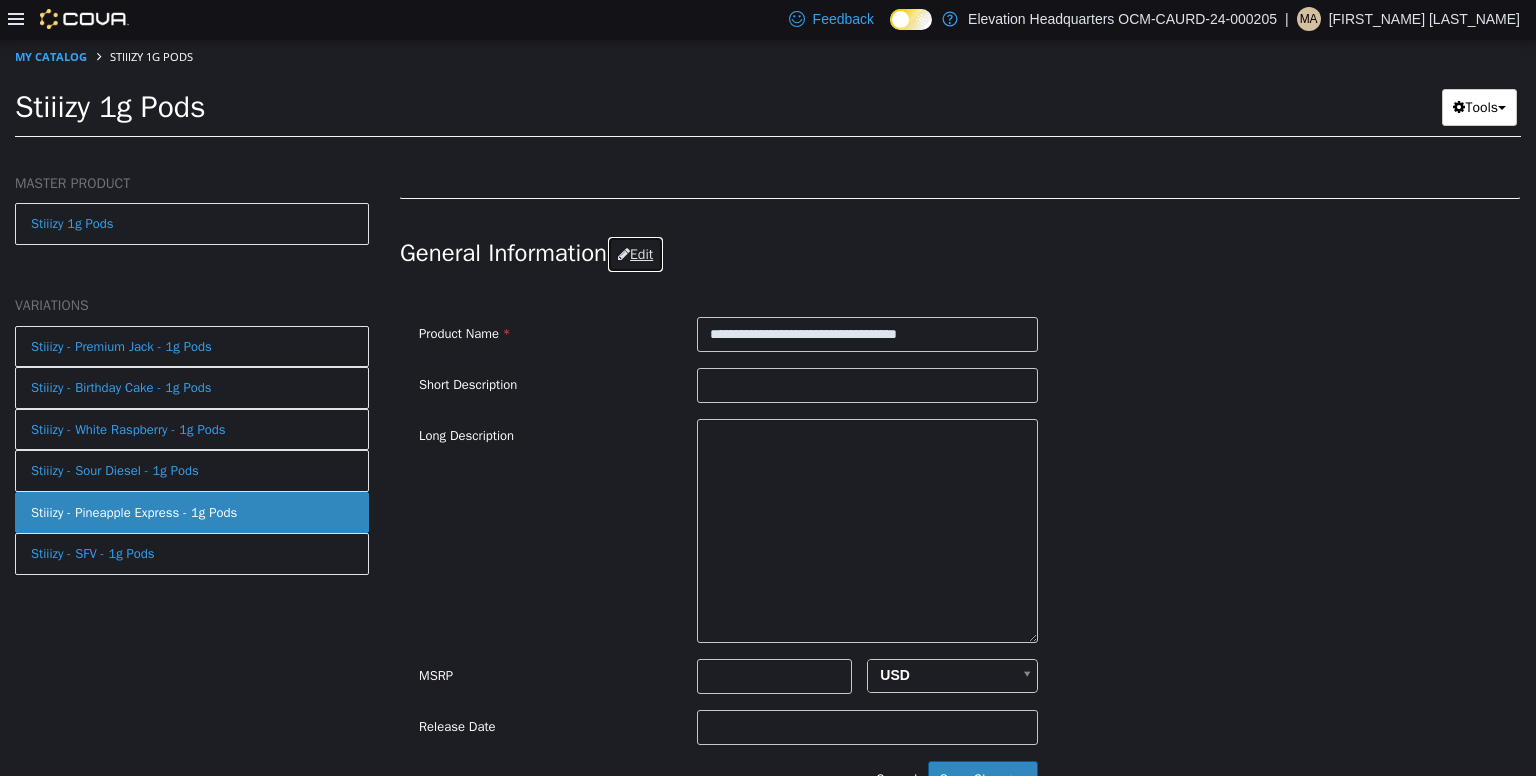 scroll, scrollTop: 516, scrollLeft: 0, axis: vertical 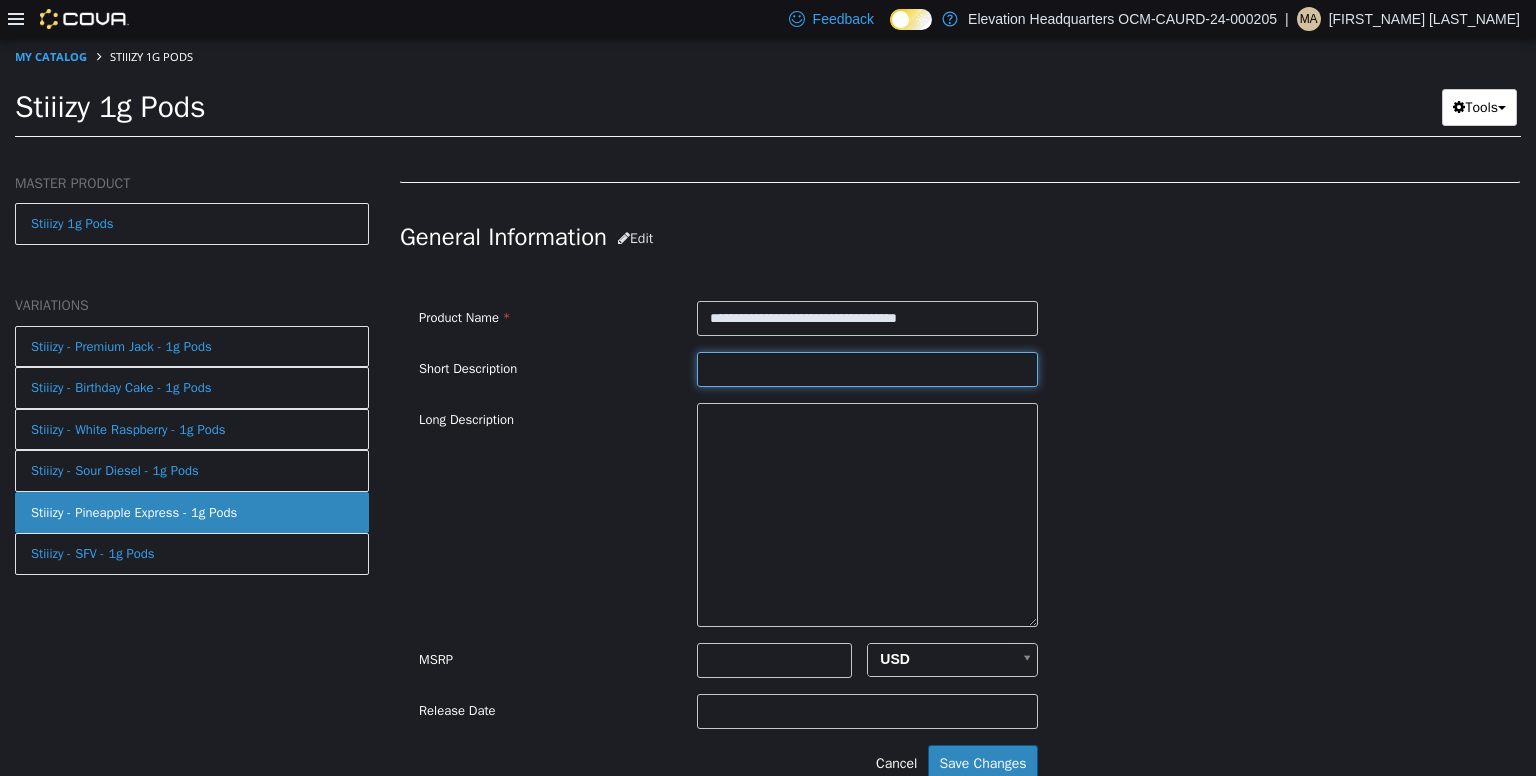 click at bounding box center [867, 368] 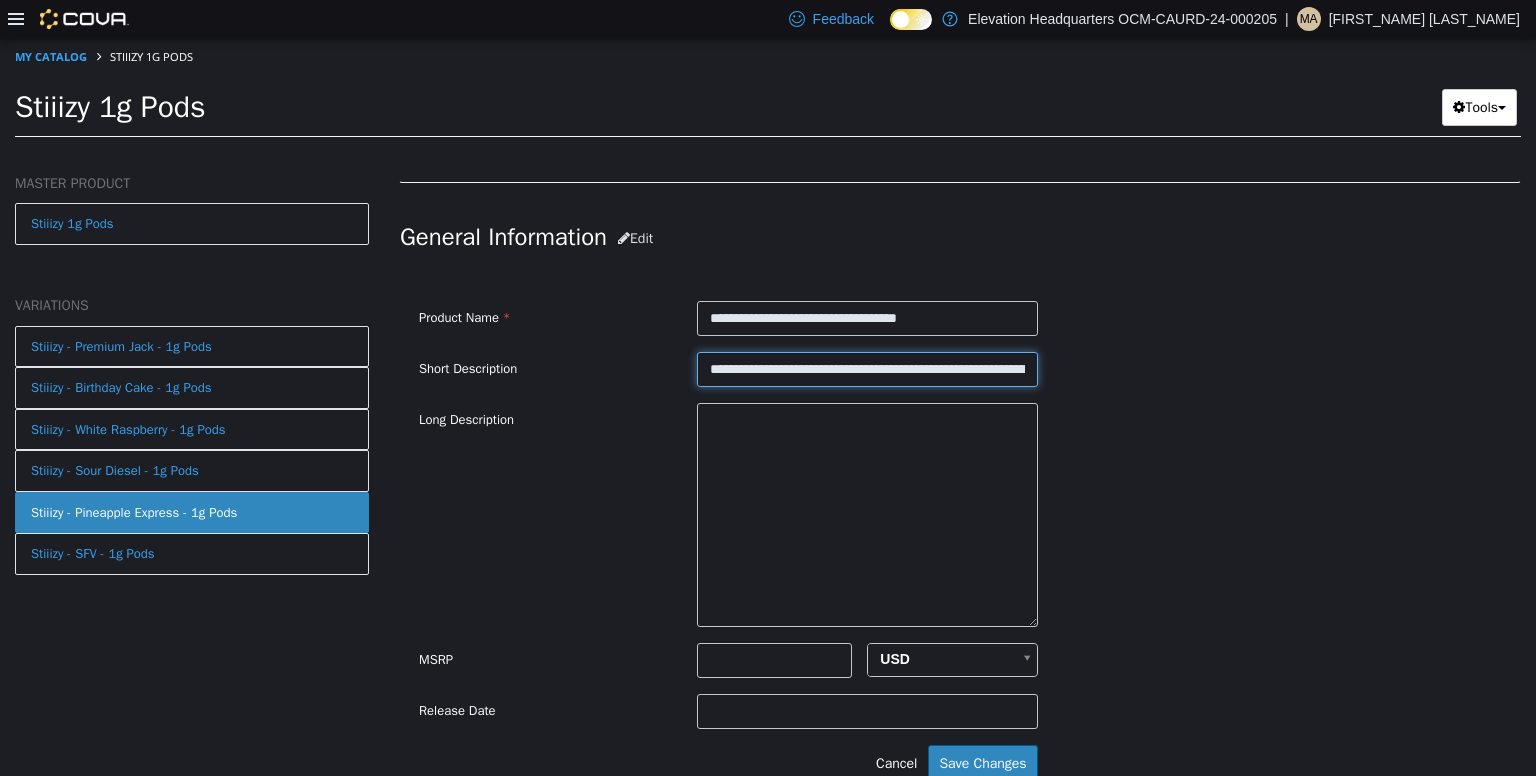 scroll, scrollTop: 0, scrollLeft: 864, axis: horizontal 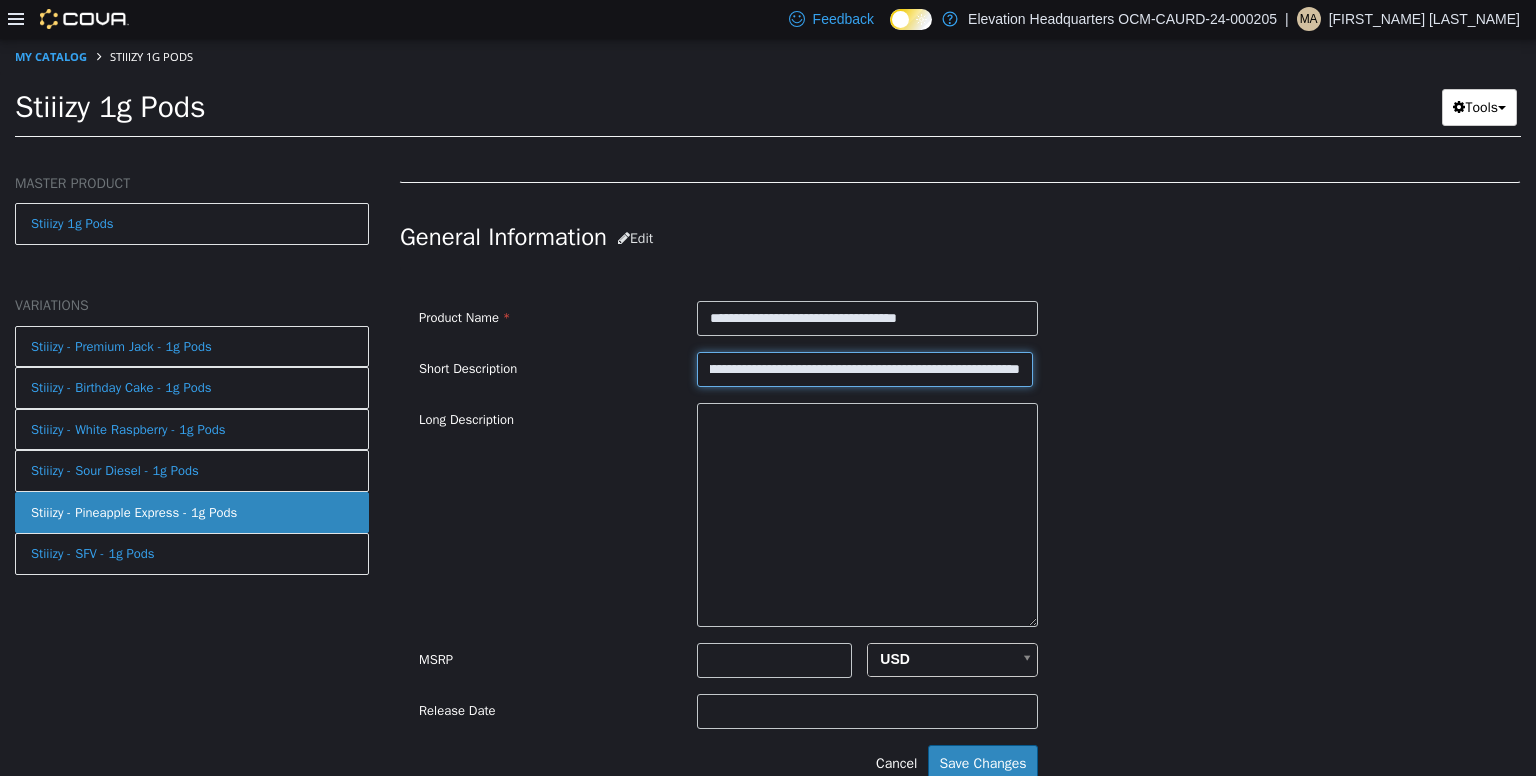 type on "**********" 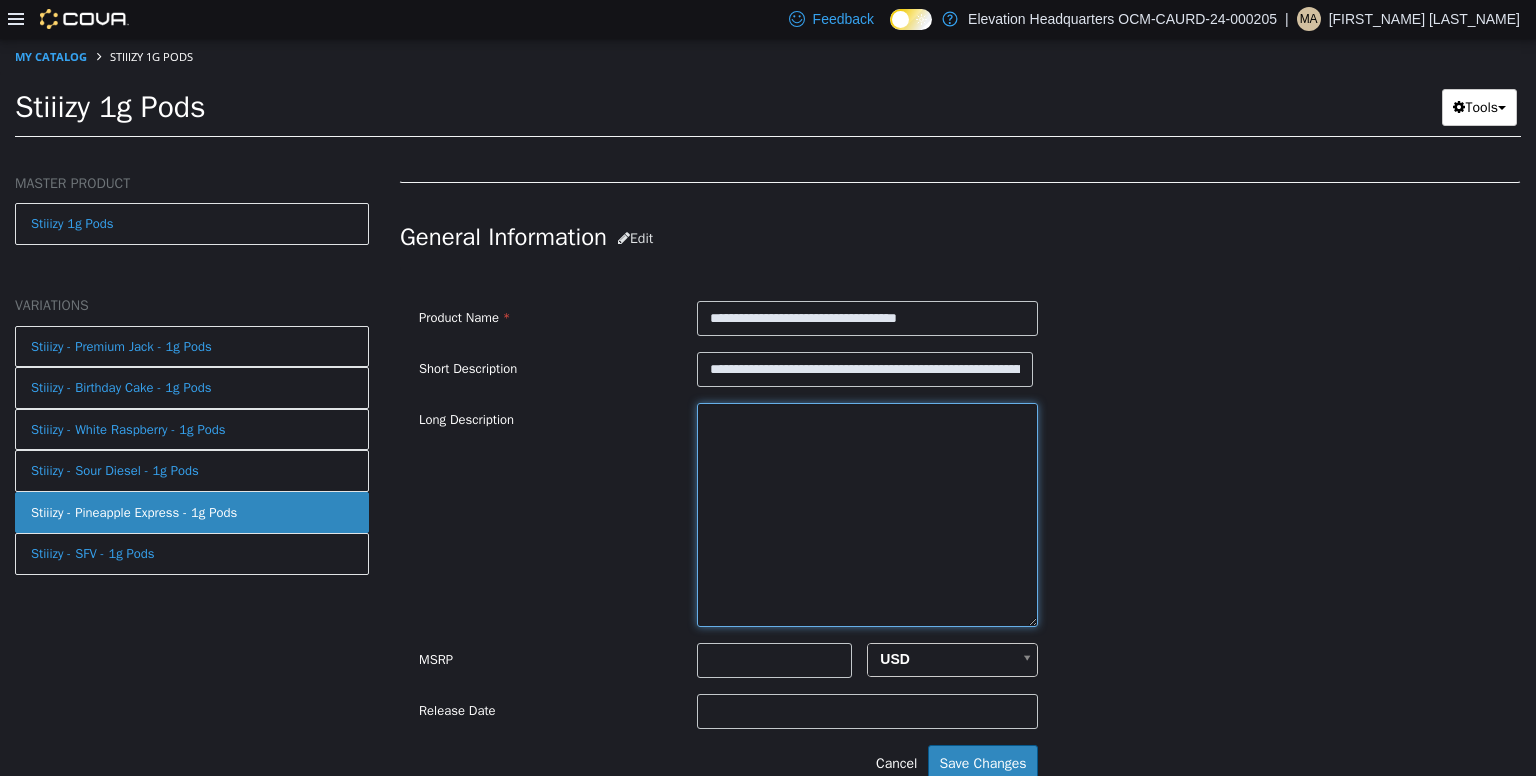 click at bounding box center [867, 514] 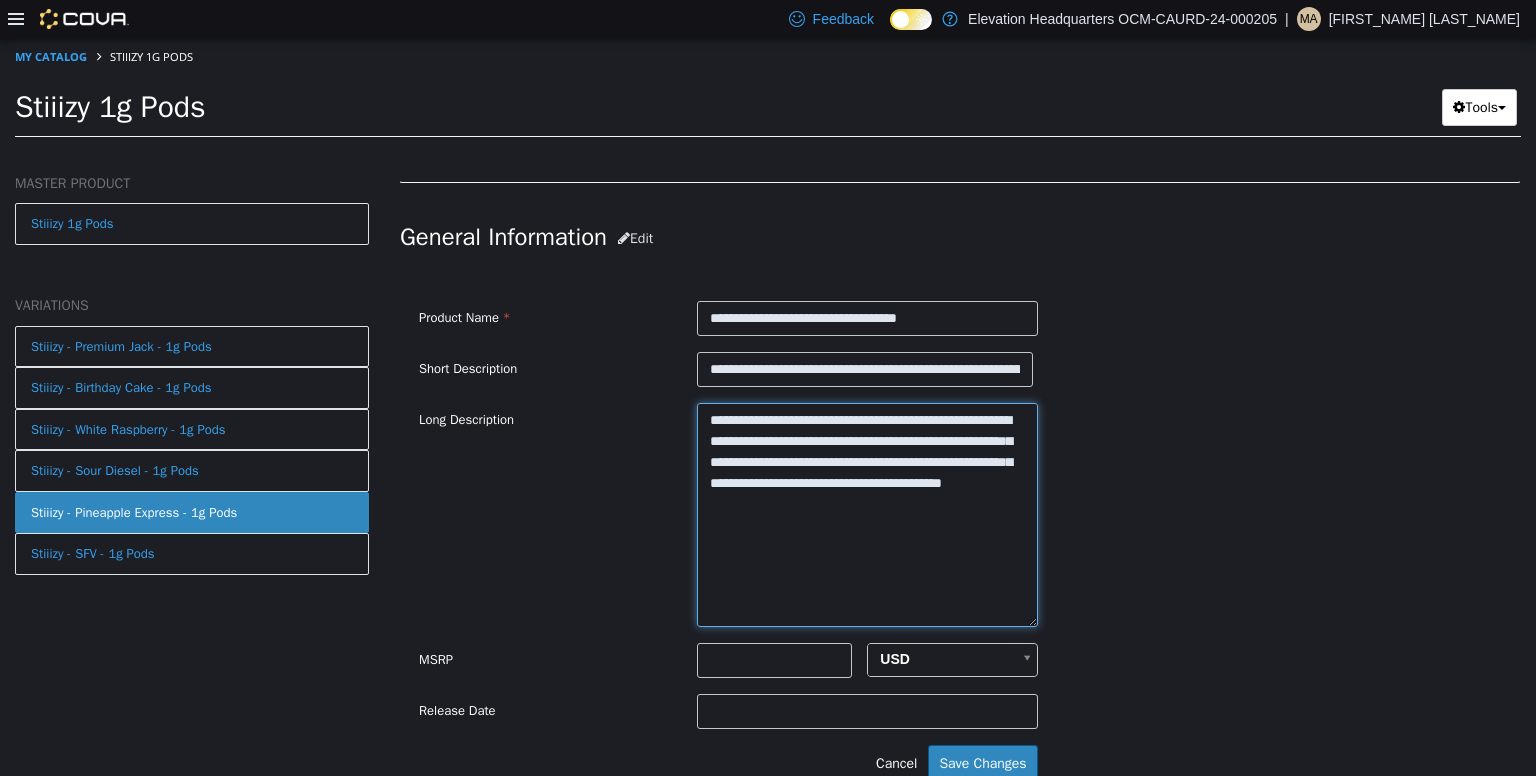 click on "**********" at bounding box center (867, 514) 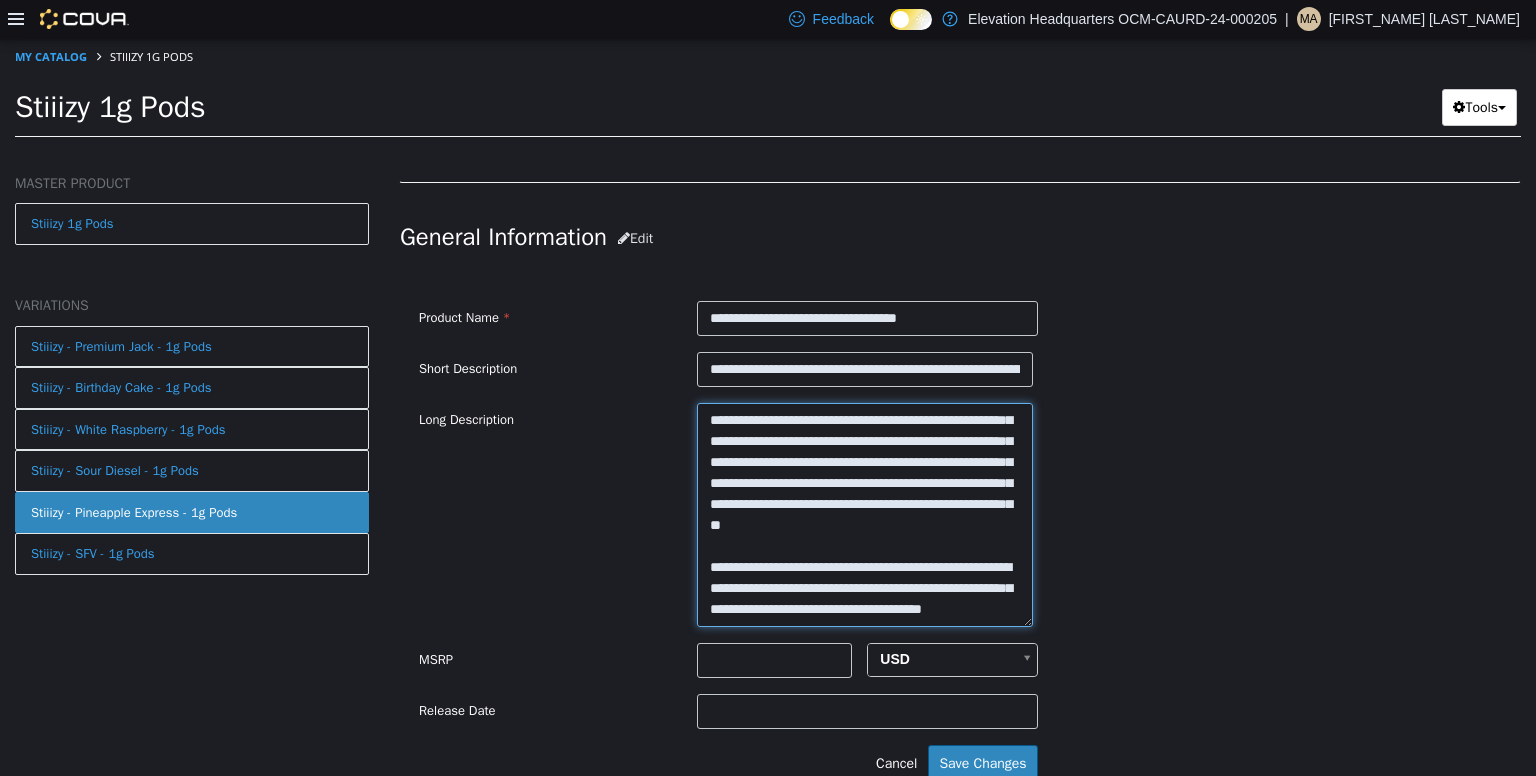 scroll, scrollTop: 902, scrollLeft: 0, axis: vertical 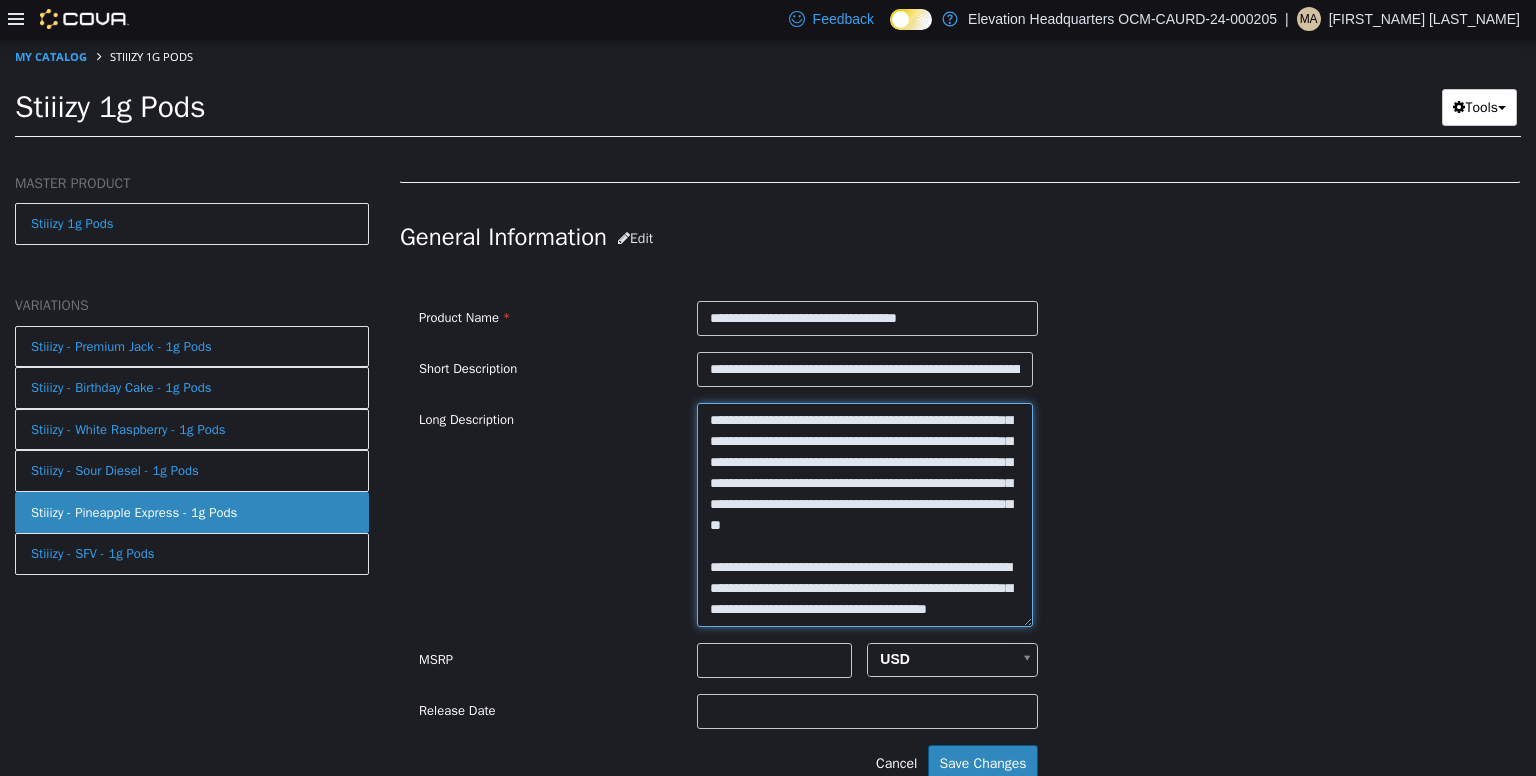 click at bounding box center [865, 514] 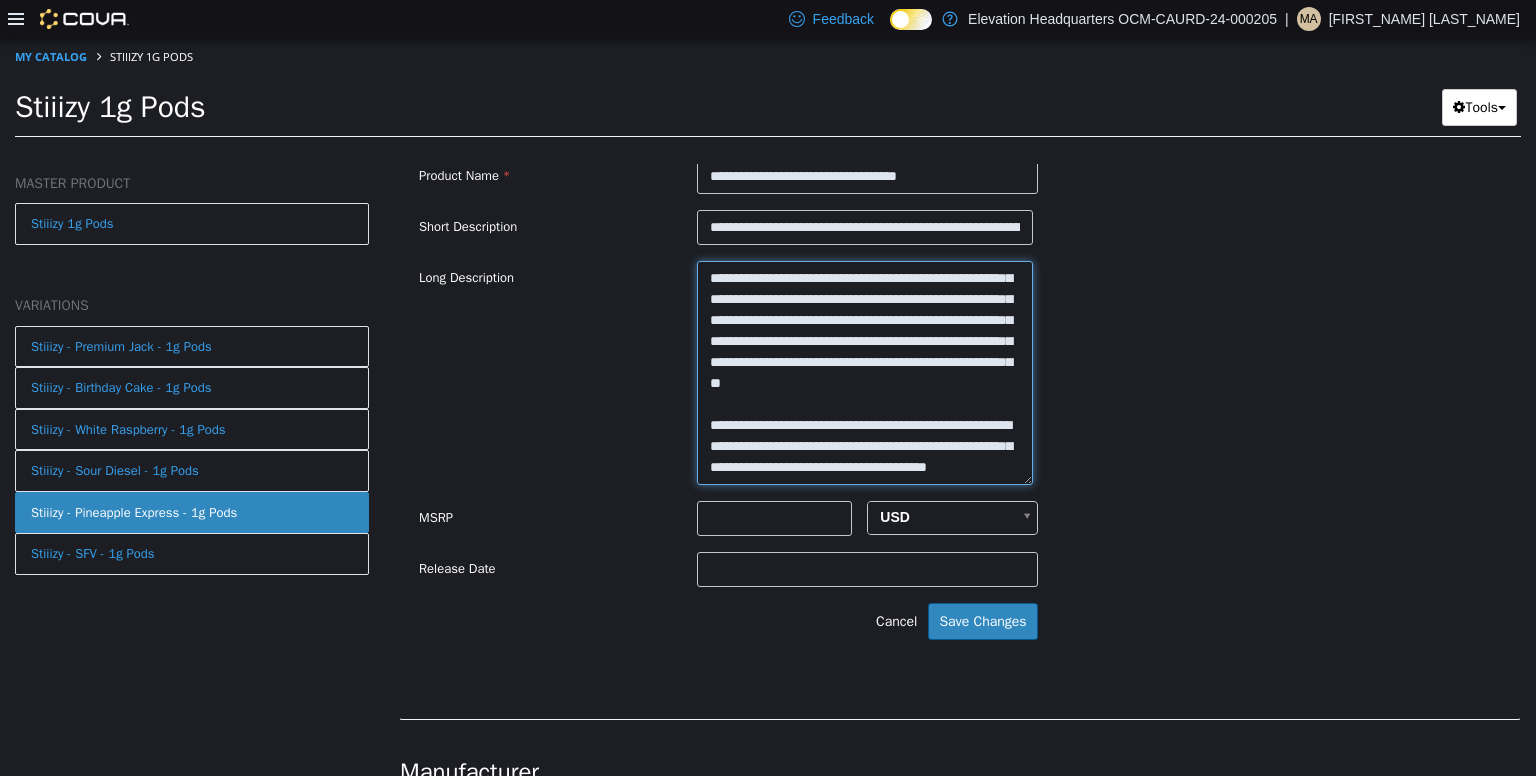 scroll, scrollTop: 659, scrollLeft: 0, axis: vertical 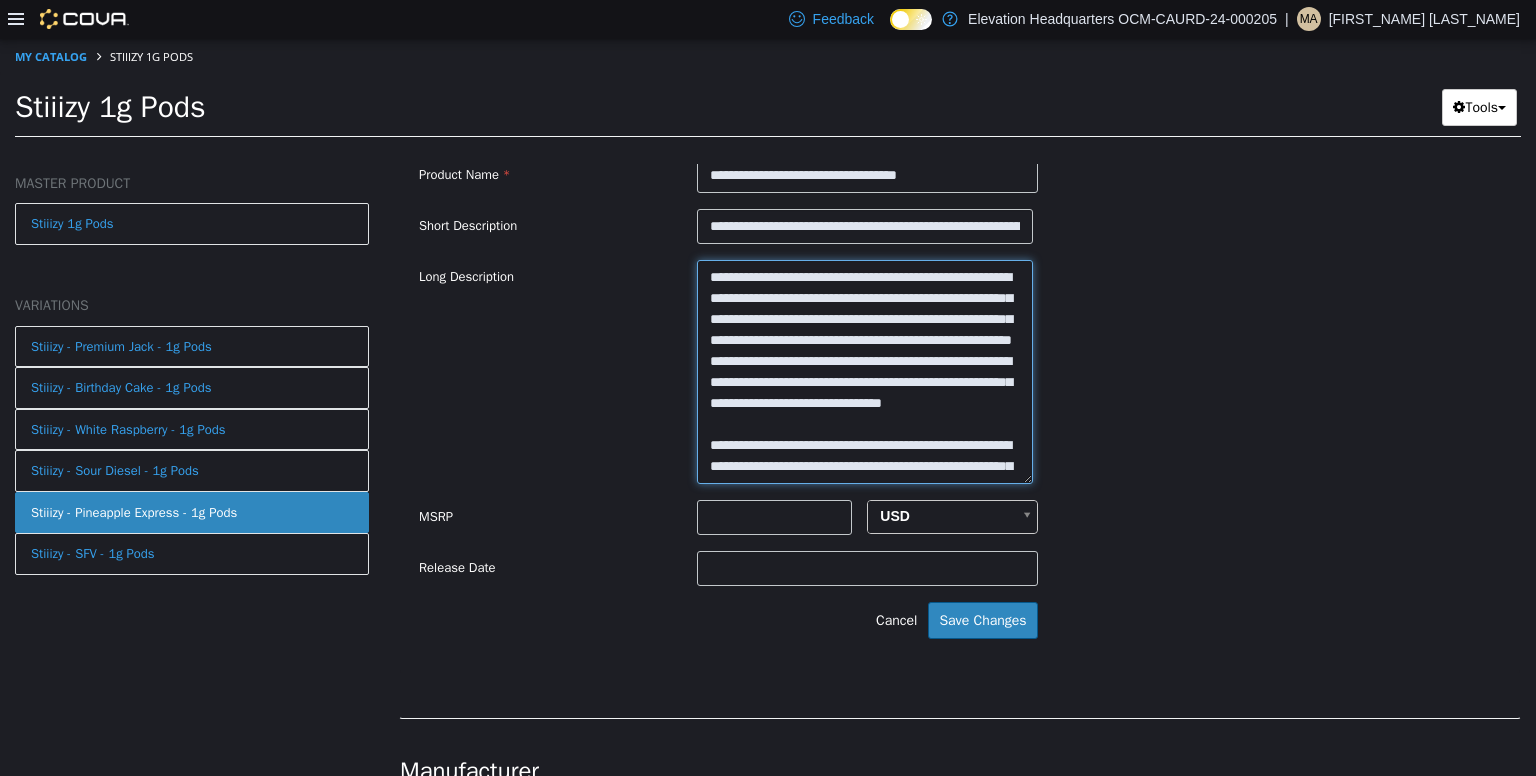 click at bounding box center (865, 371) 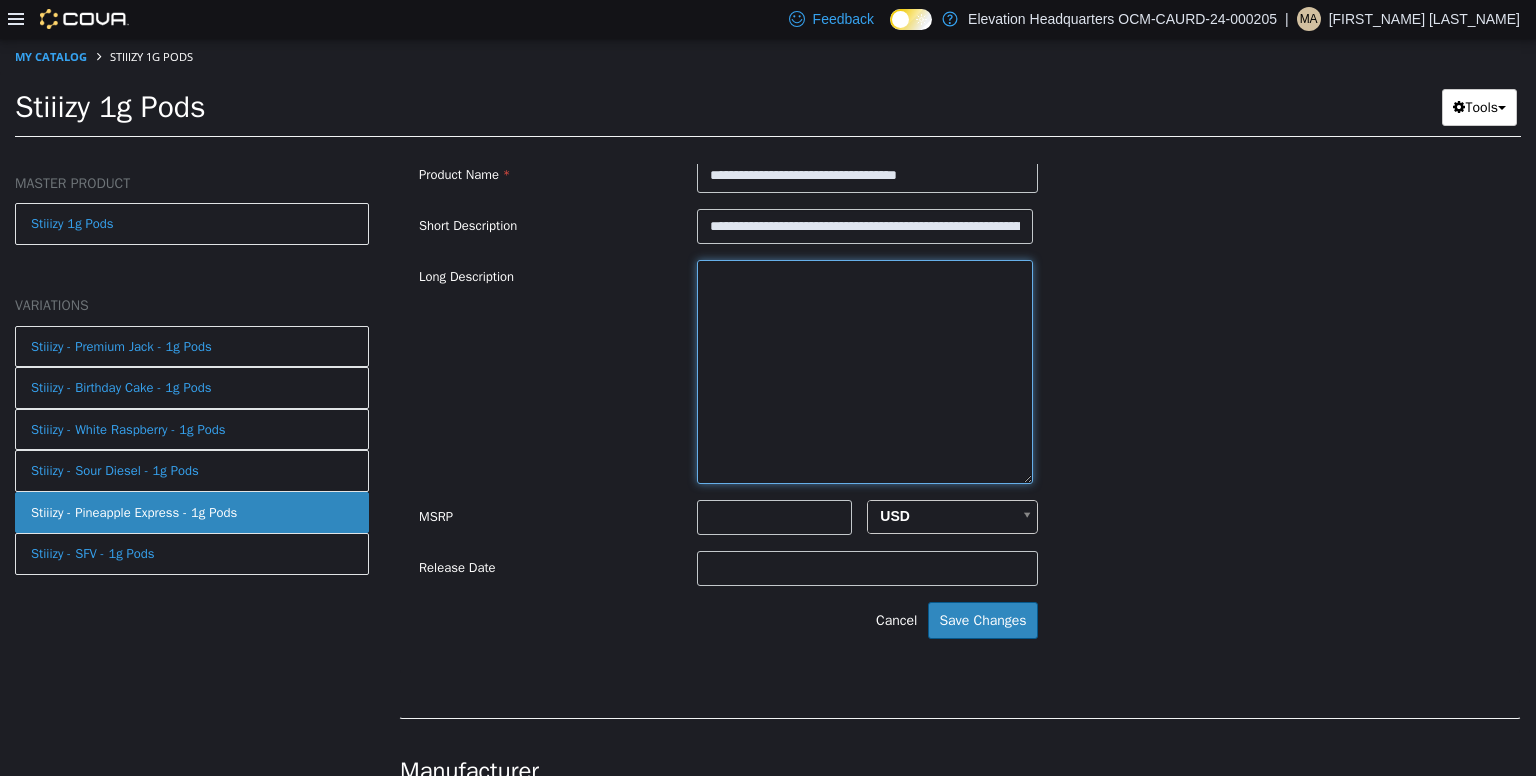 paste on "**********" 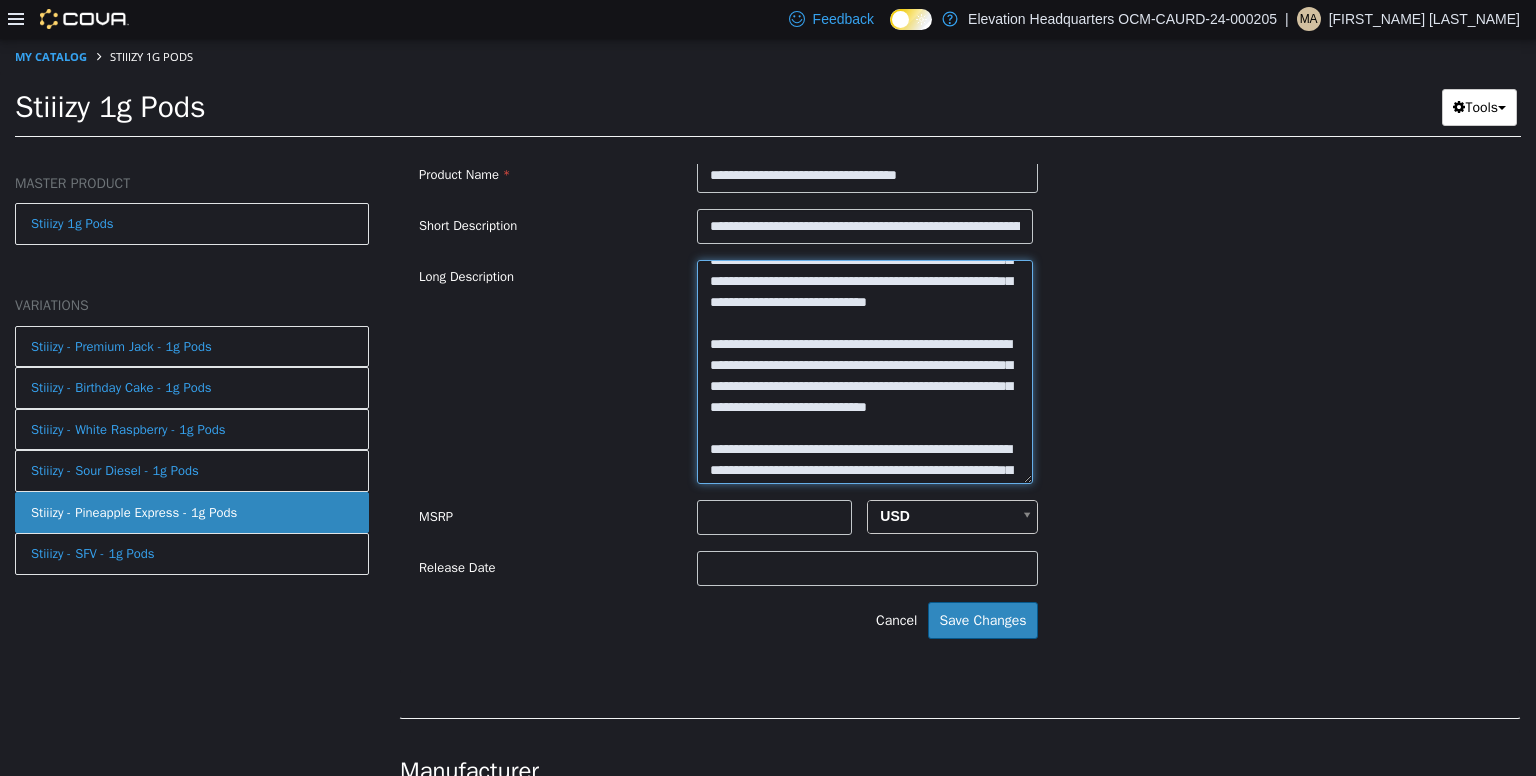 scroll, scrollTop: 0, scrollLeft: 0, axis: both 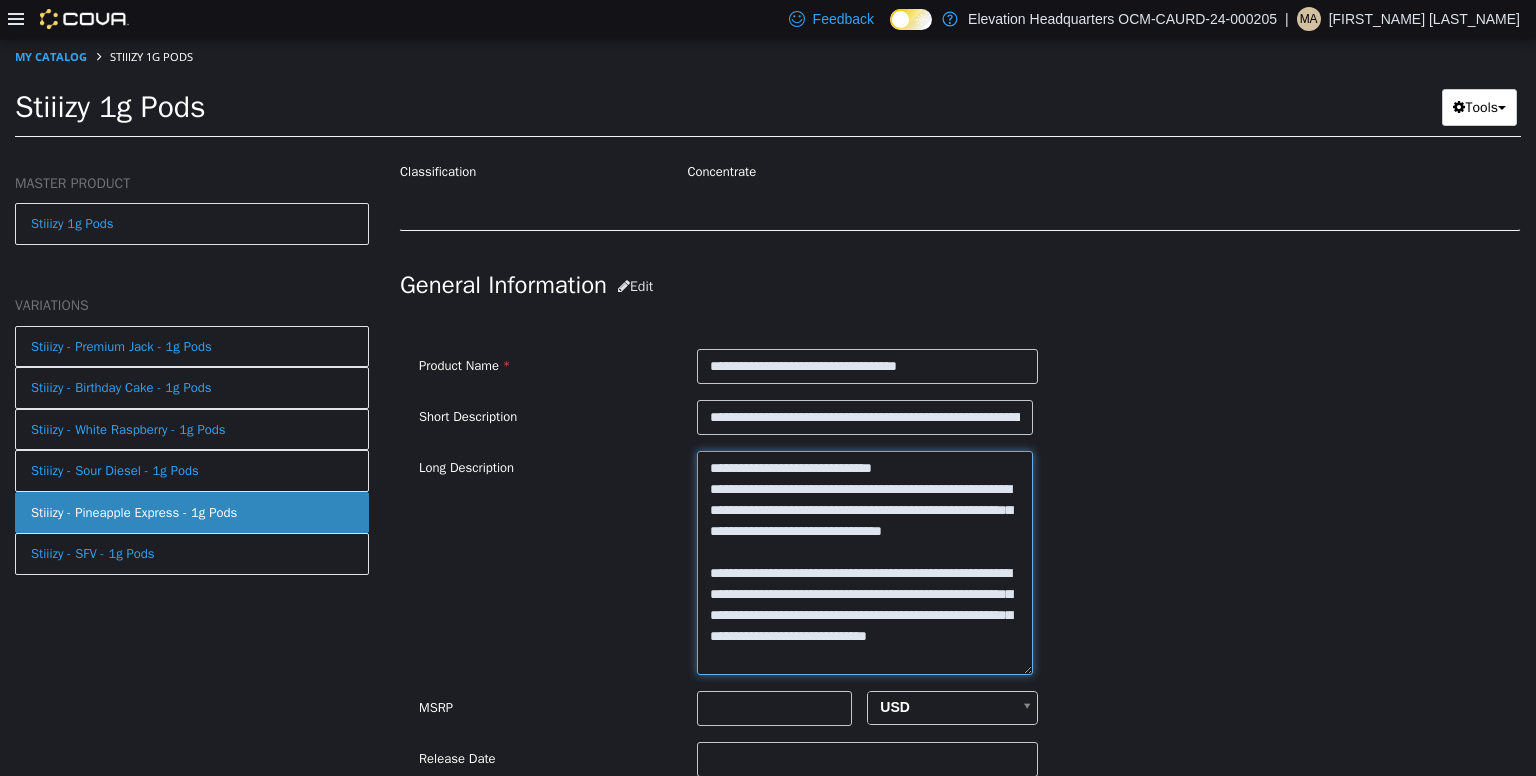 click at bounding box center (865, 562) 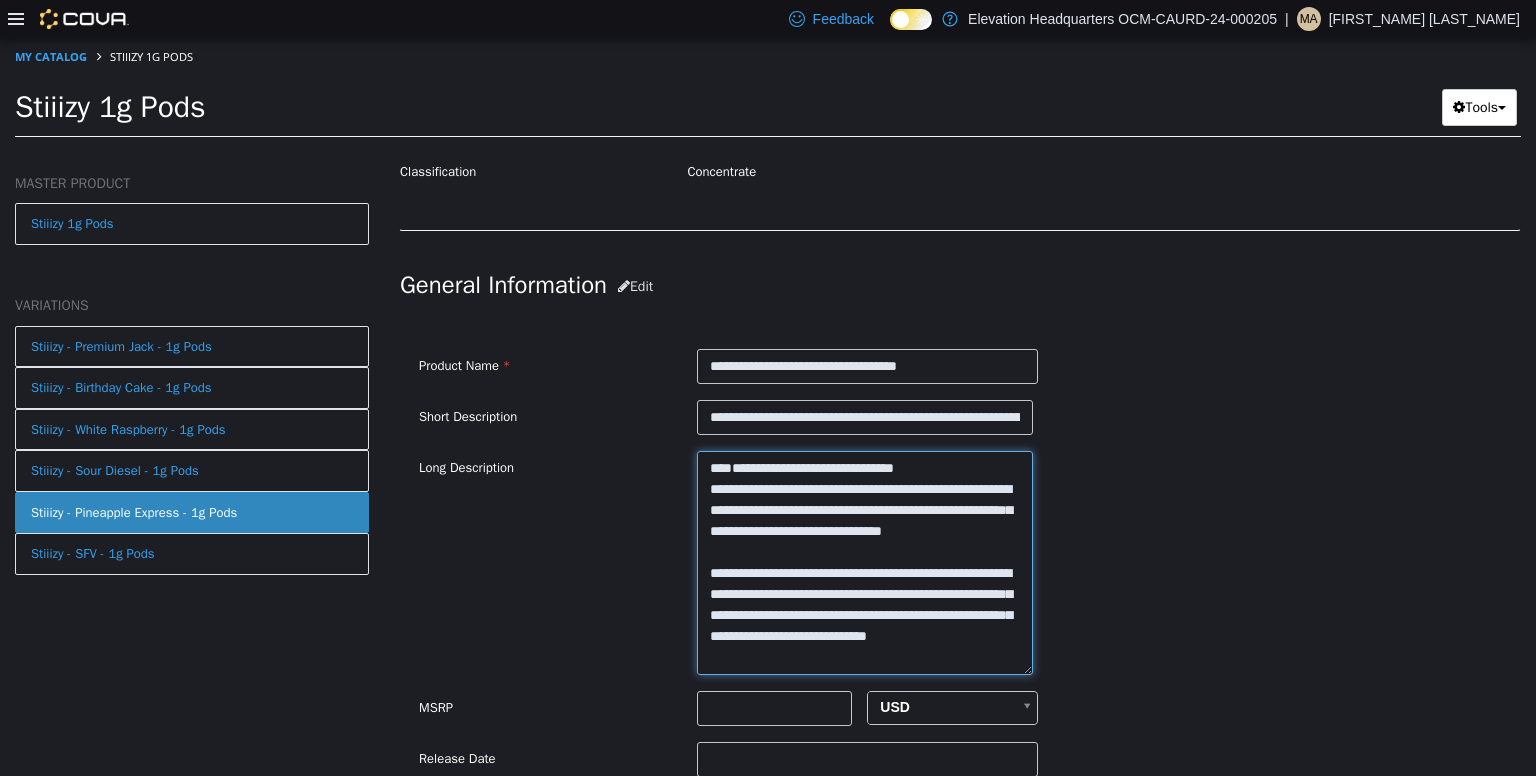 click at bounding box center [865, 562] 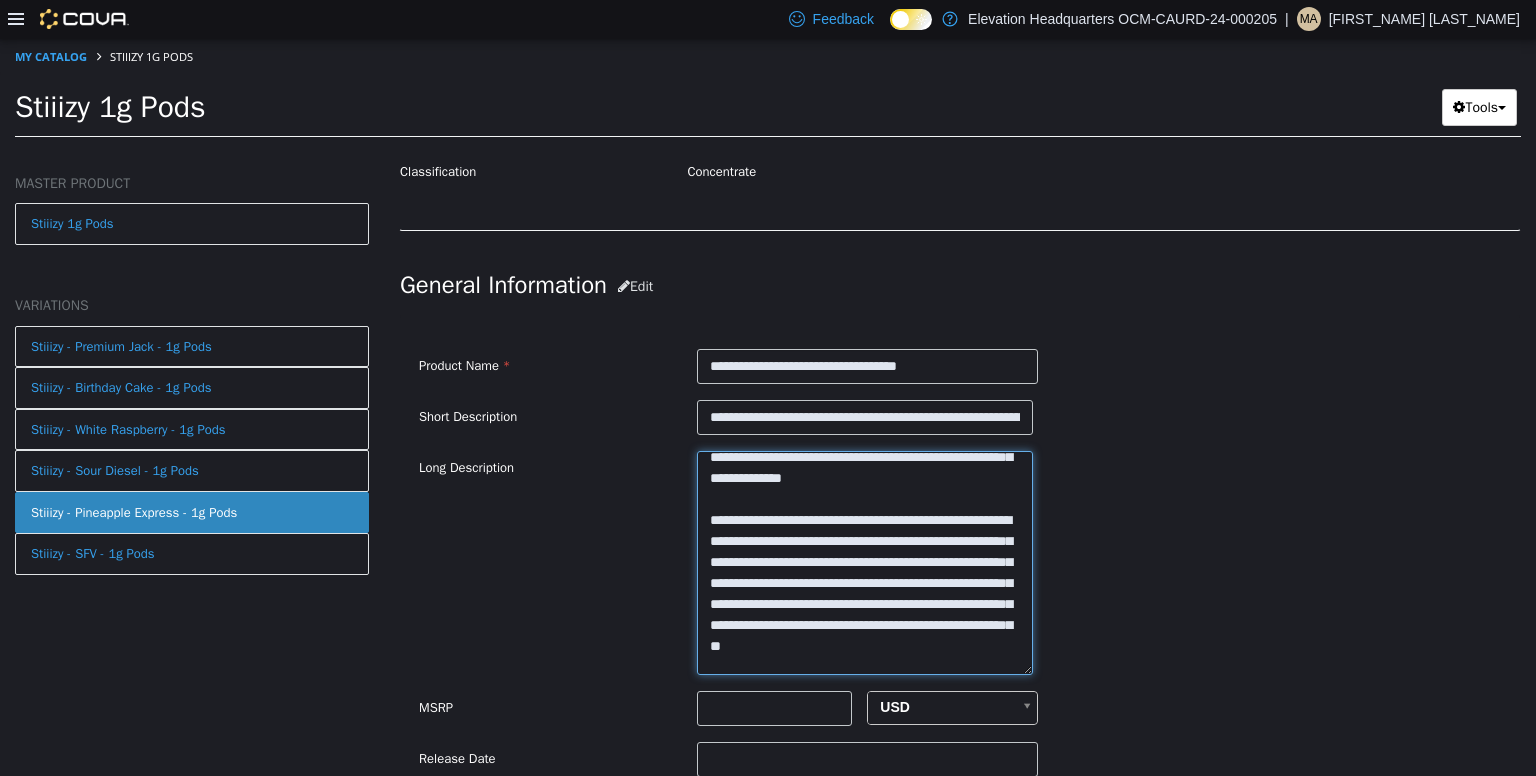 scroll, scrollTop: 539, scrollLeft: 0, axis: vertical 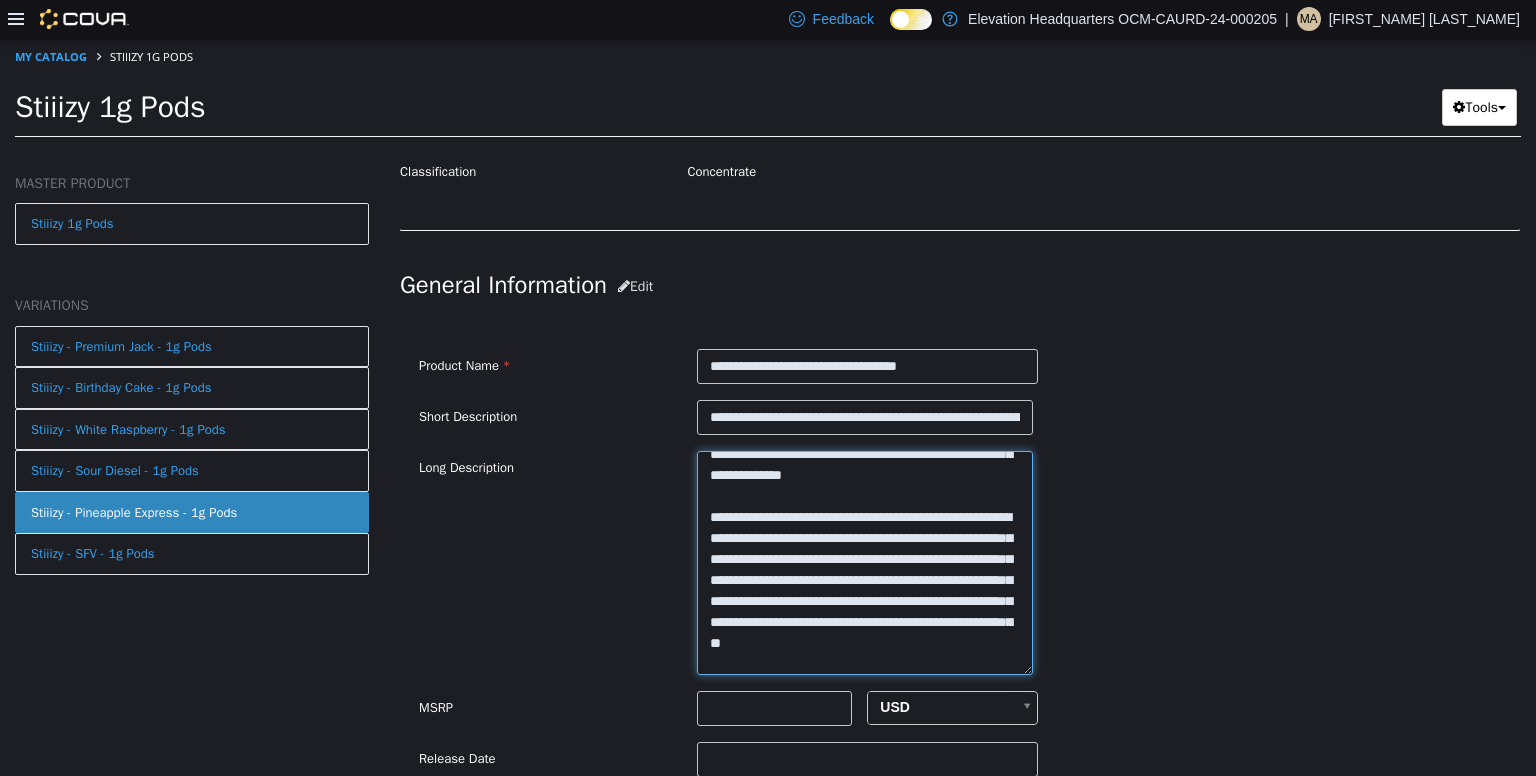 drag, startPoint x: 790, startPoint y: 578, endPoint x: 753, endPoint y: 575, distance: 37.12142 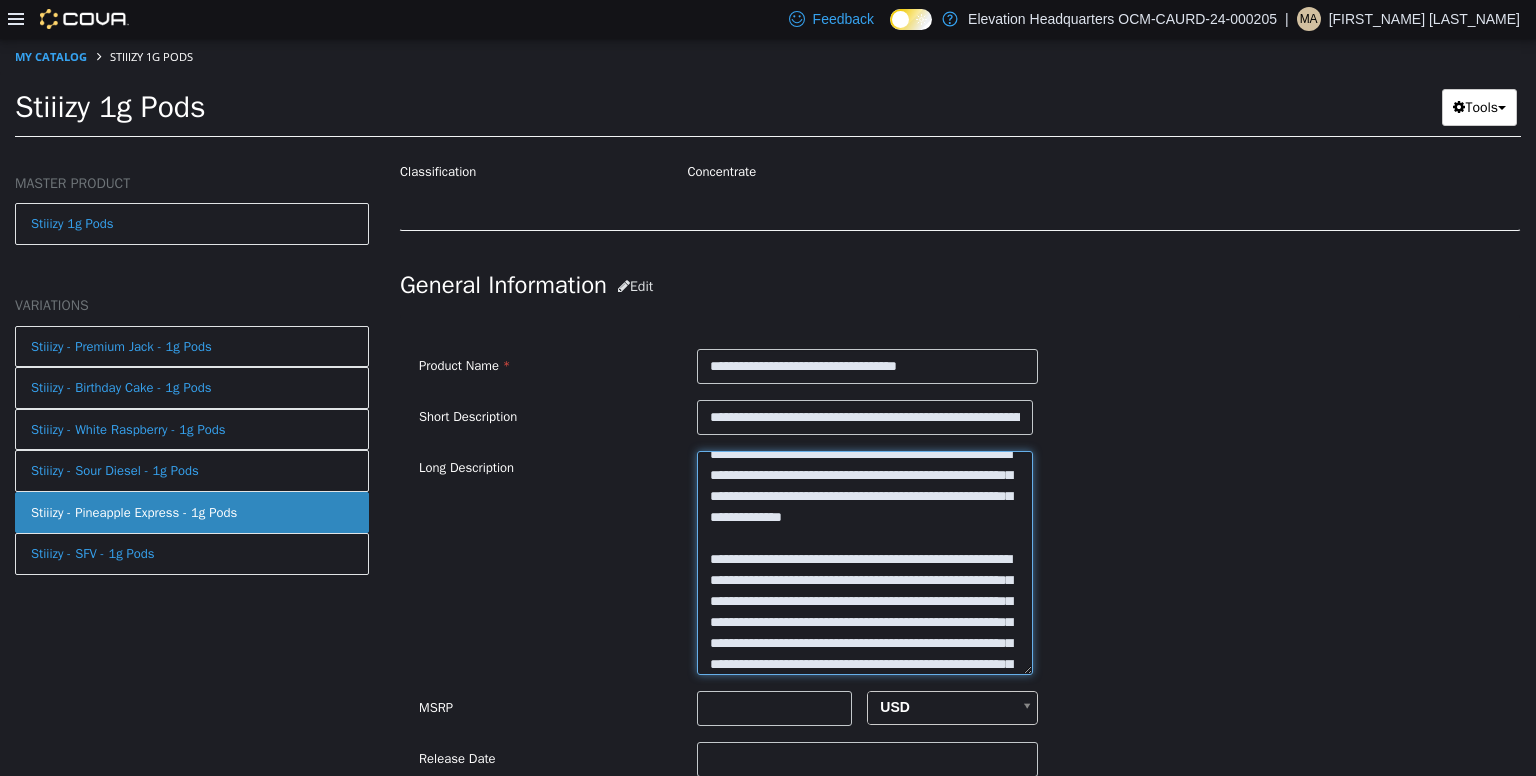 scroll, scrollTop: 0, scrollLeft: 0, axis: both 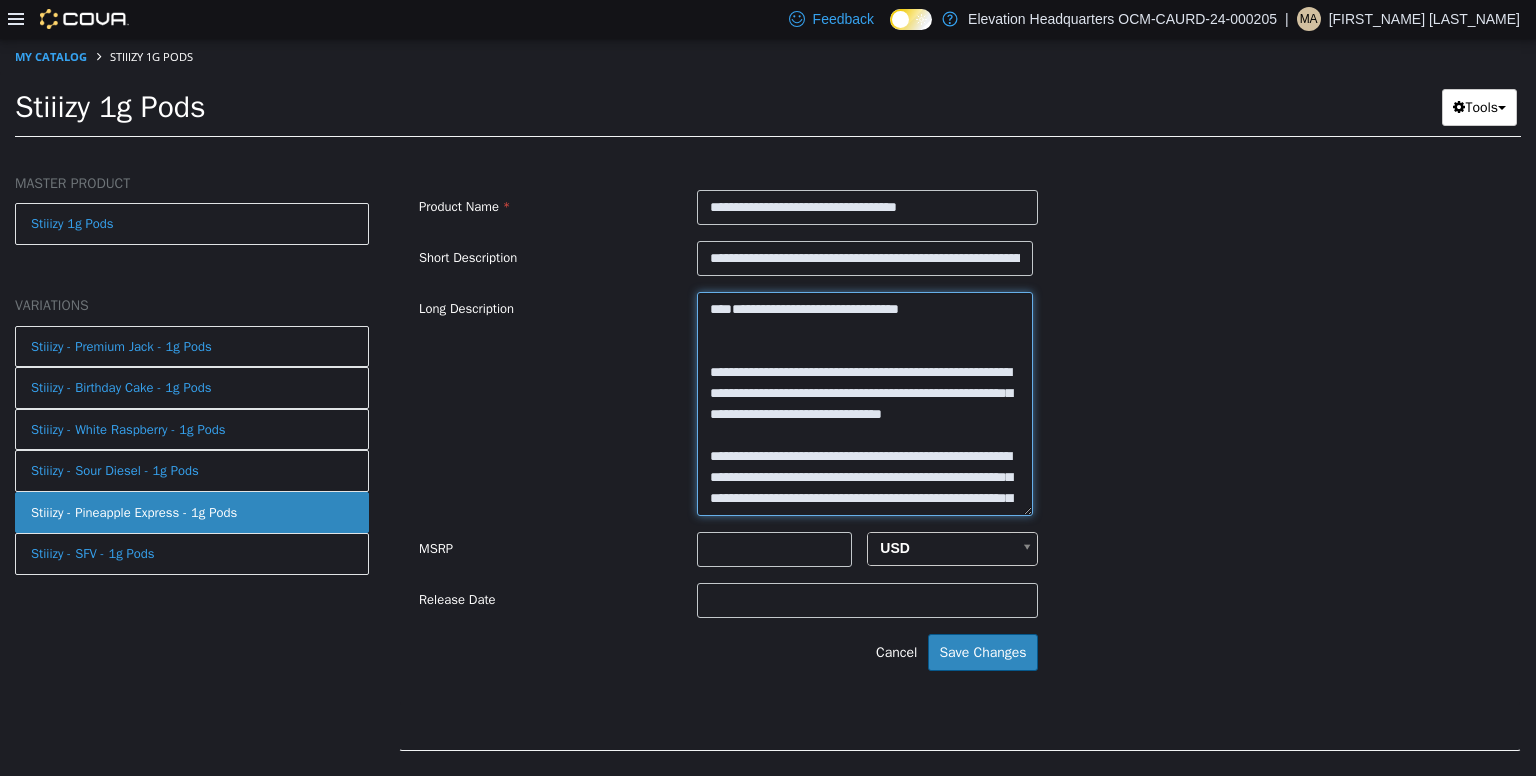 click at bounding box center [865, 403] 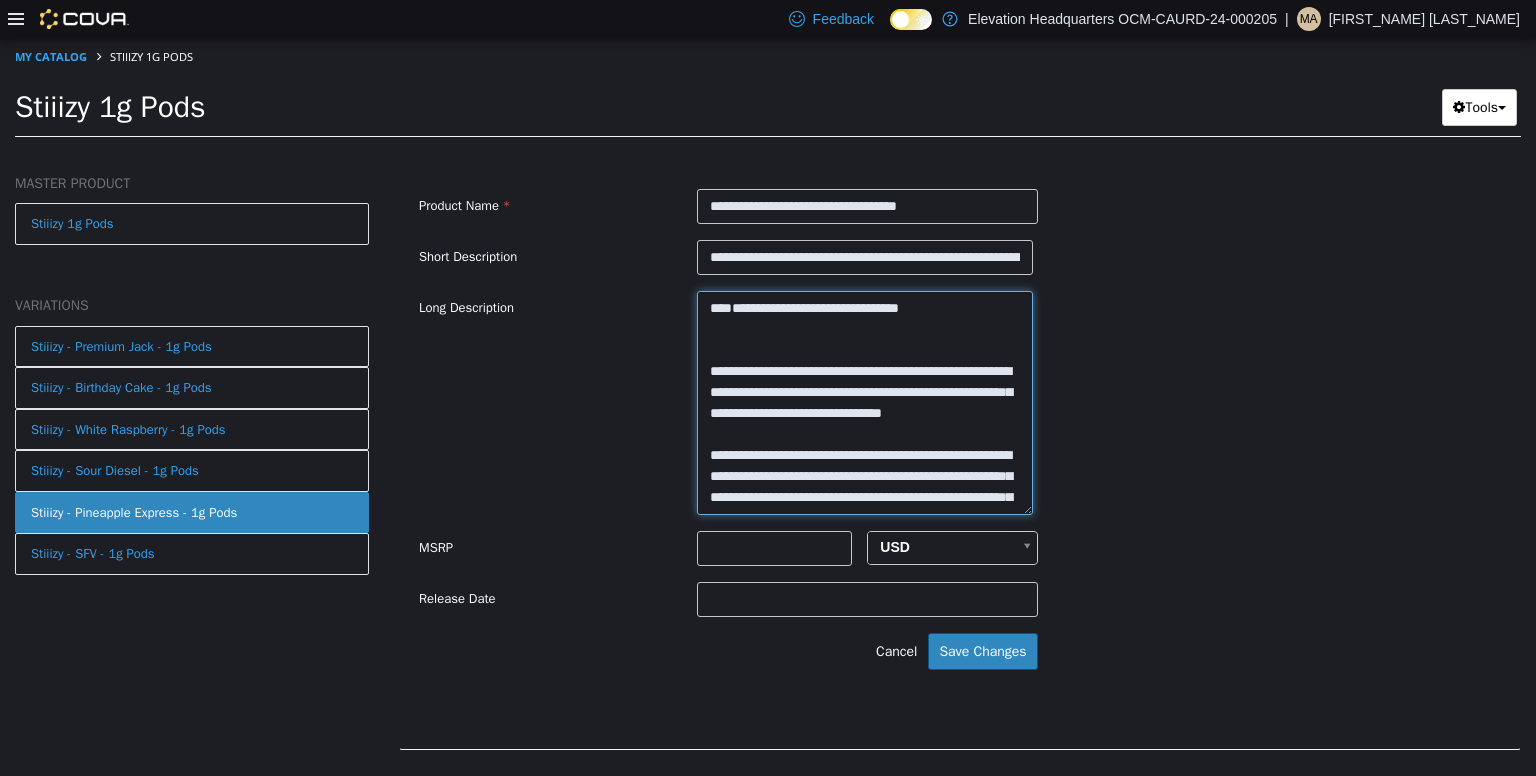 paste on "**********" 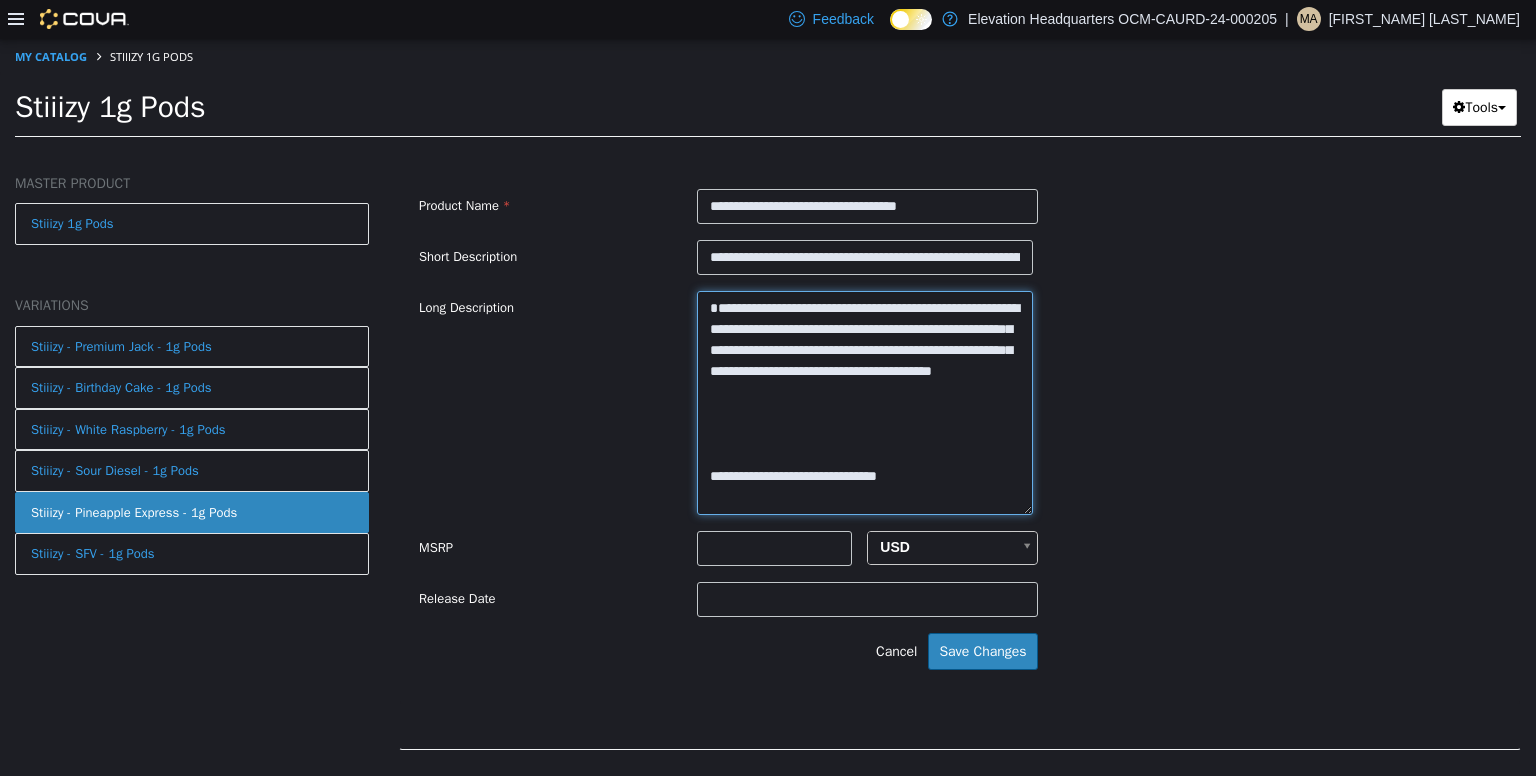 scroll, scrollTop: 658, scrollLeft: 0, axis: vertical 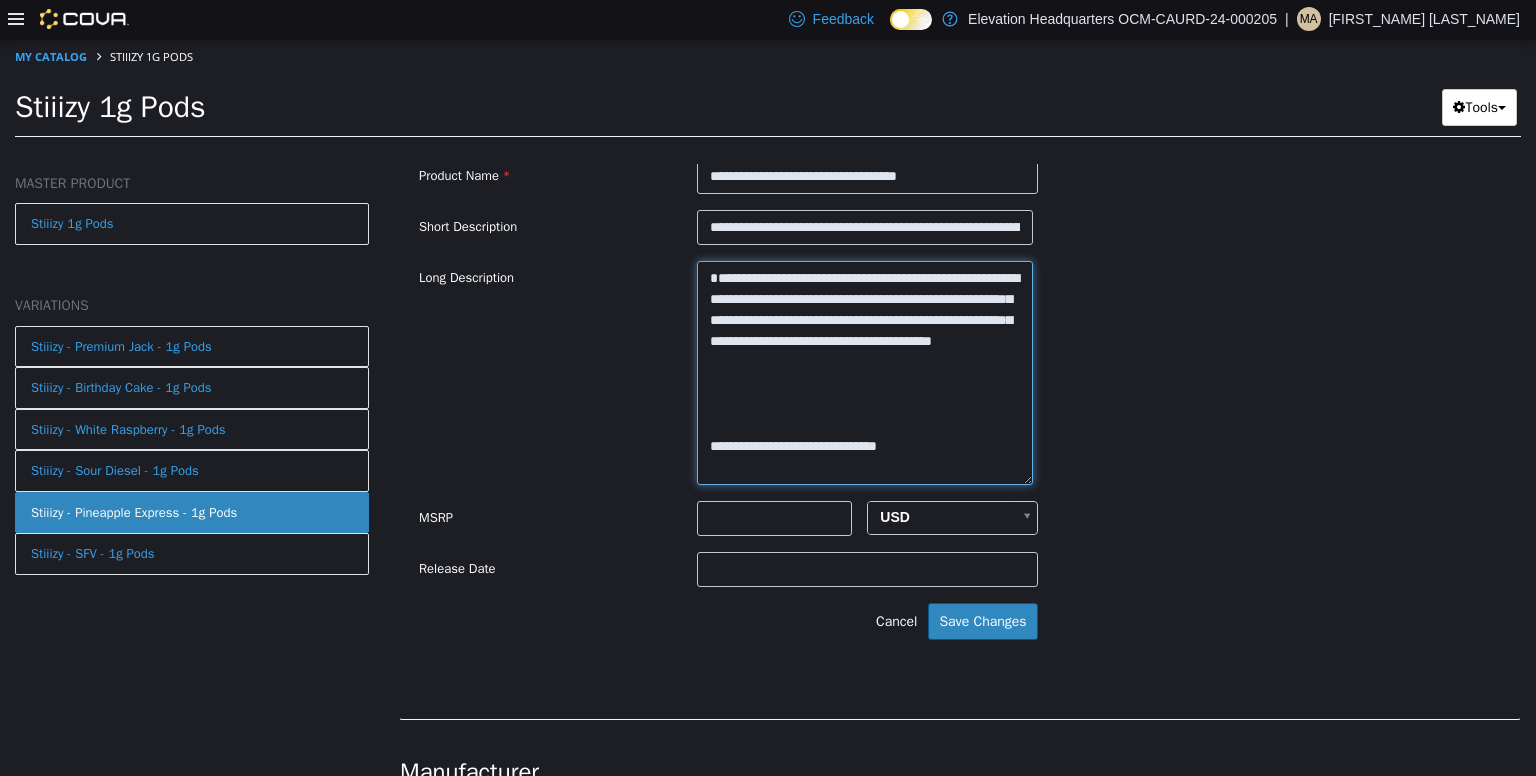 type on "**********" 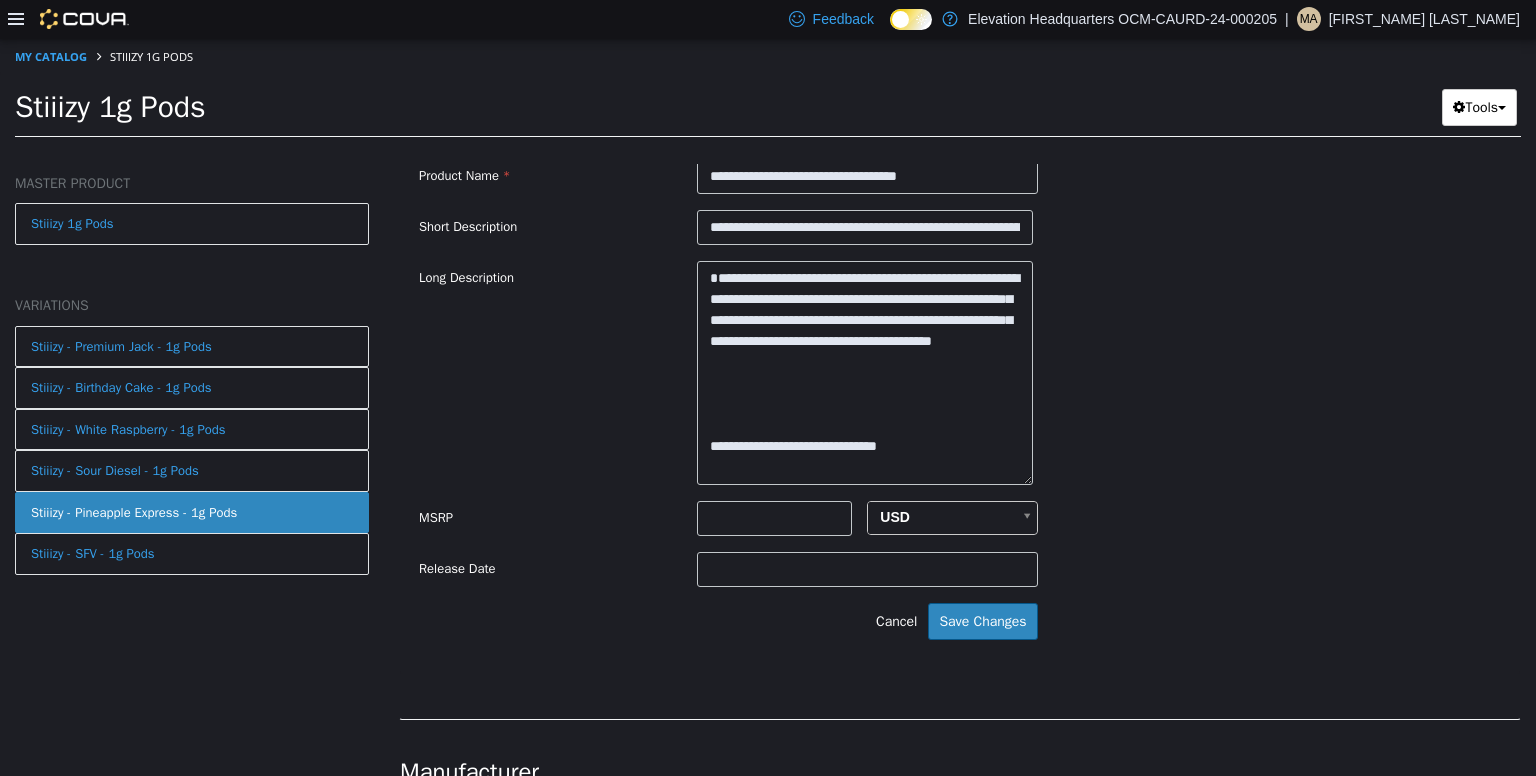 click on "**********" at bounding box center [960, 372] 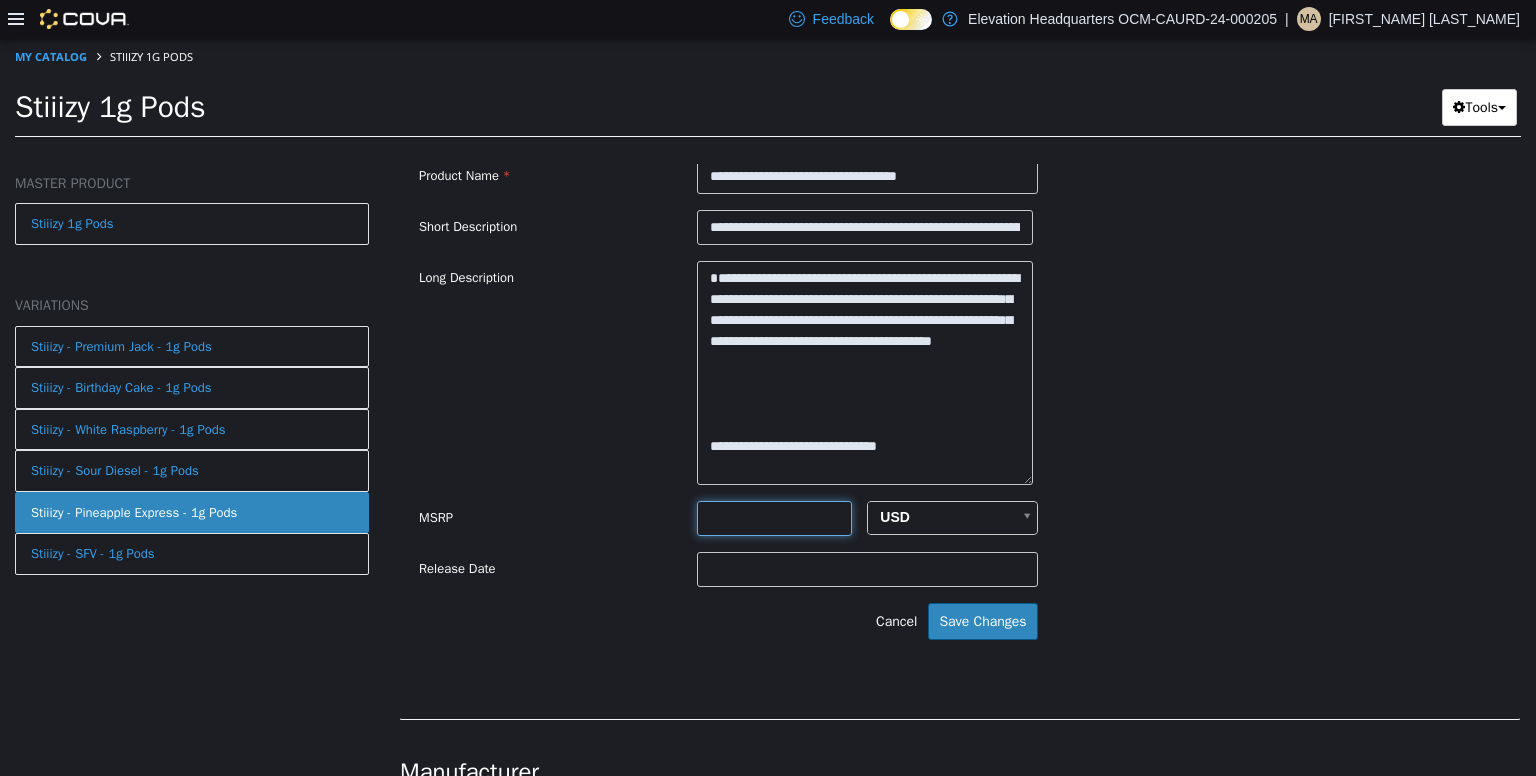 click at bounding box center [774, 517] 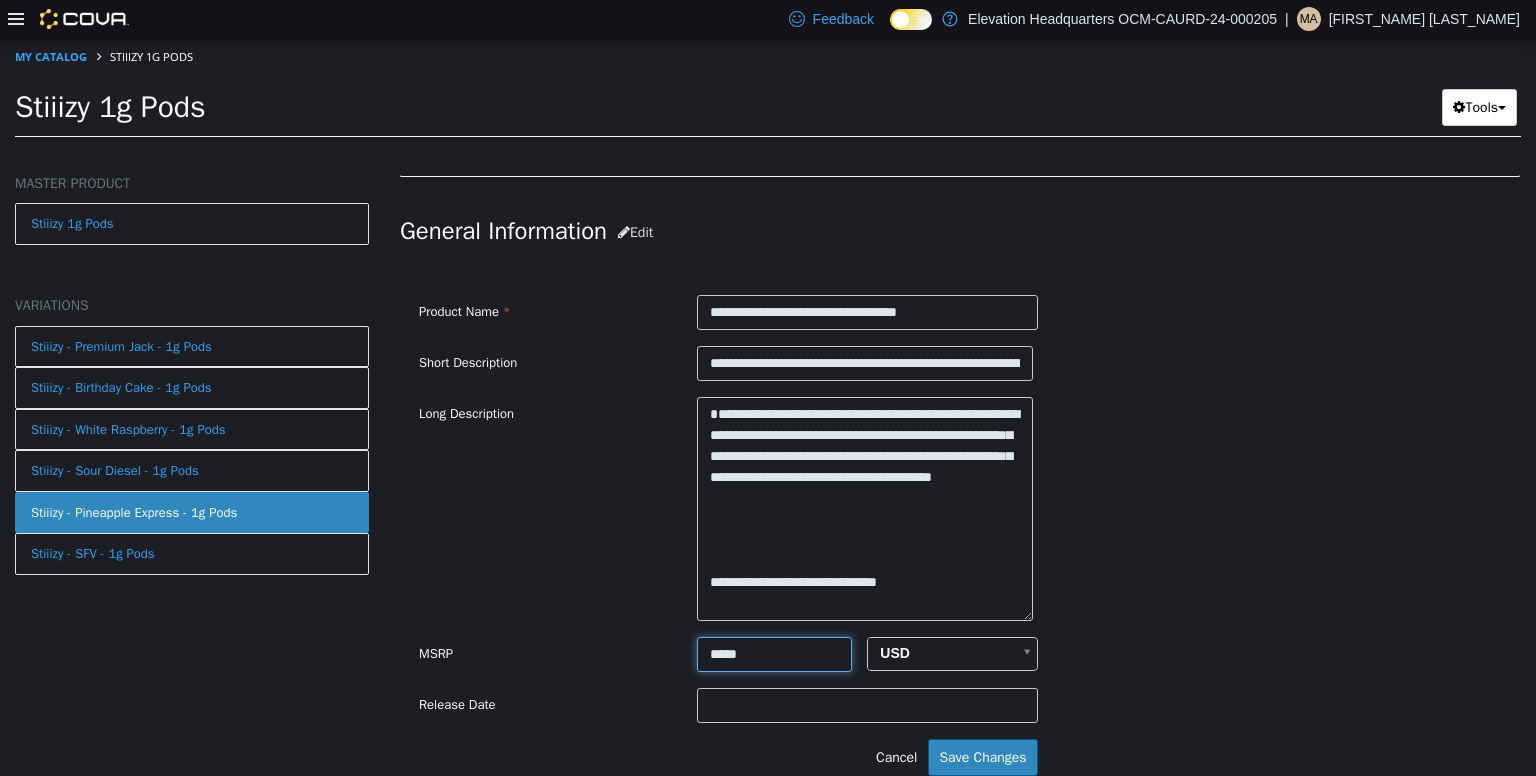 scroll, scrollTop: 570, scrollLeft: 0, axis: vertical 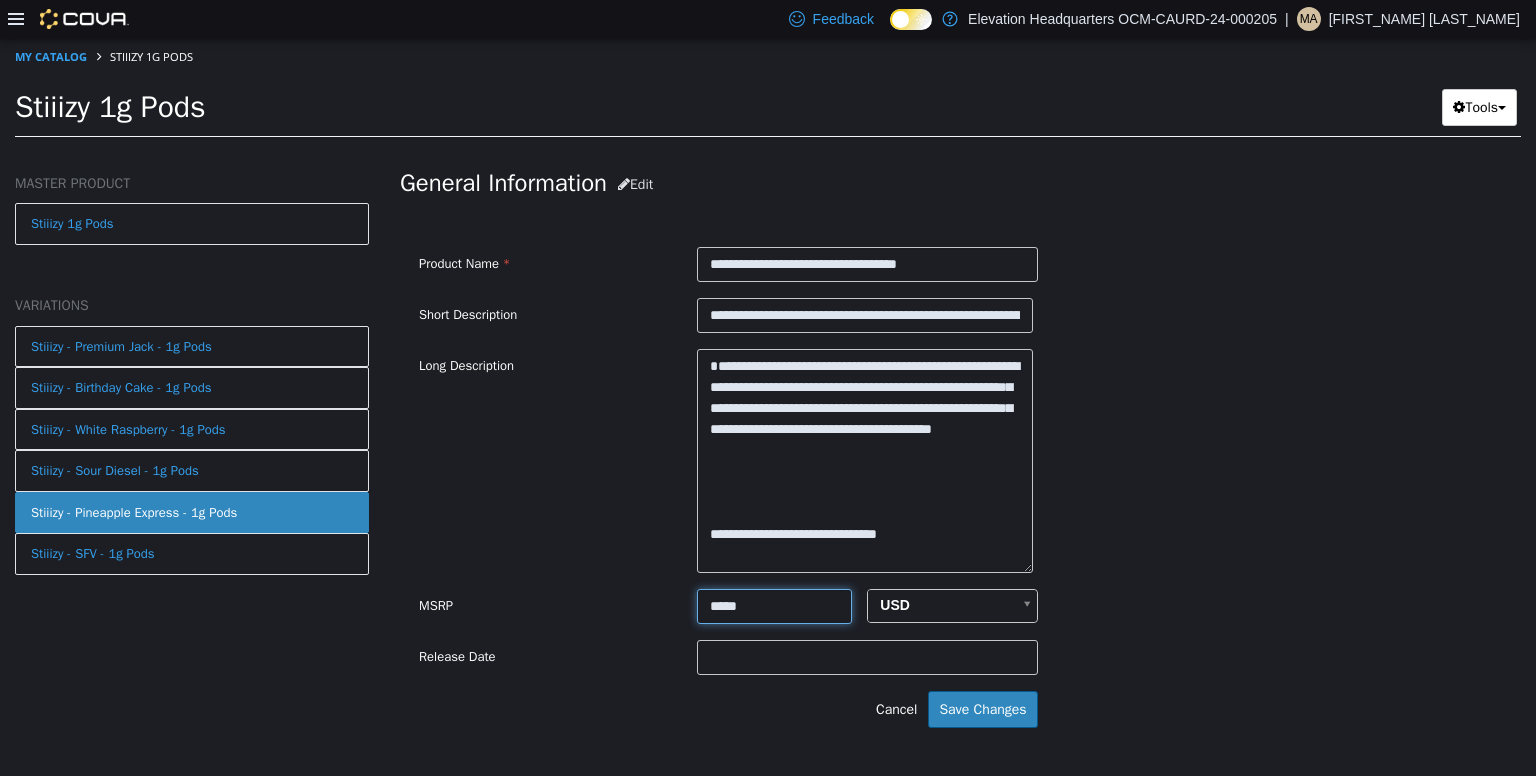 type on "*****" 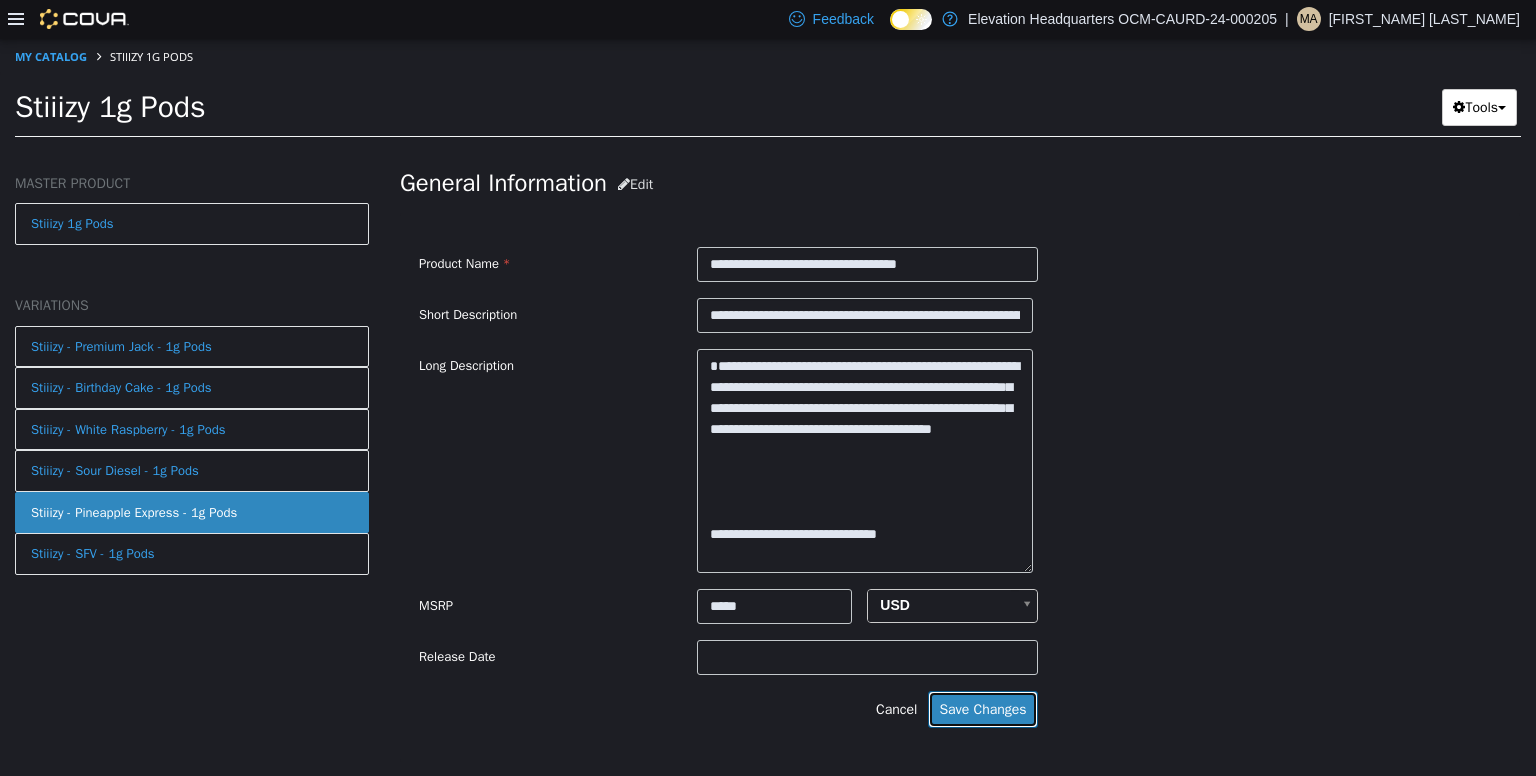click on "Save Changes" at bounding box center (982, 708) 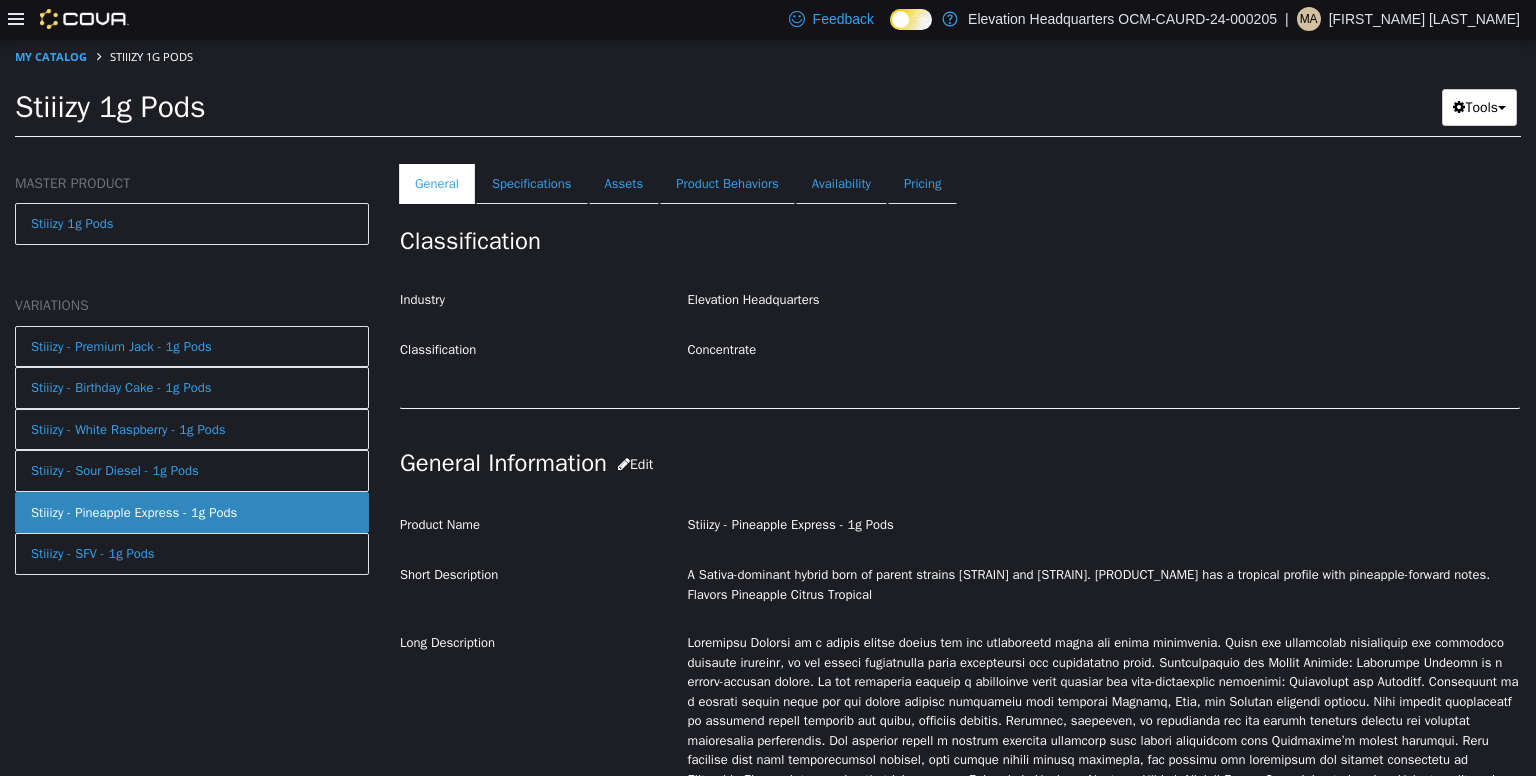 scroll, scrollTop: 286, scrollLeft: 0, axis: vertical 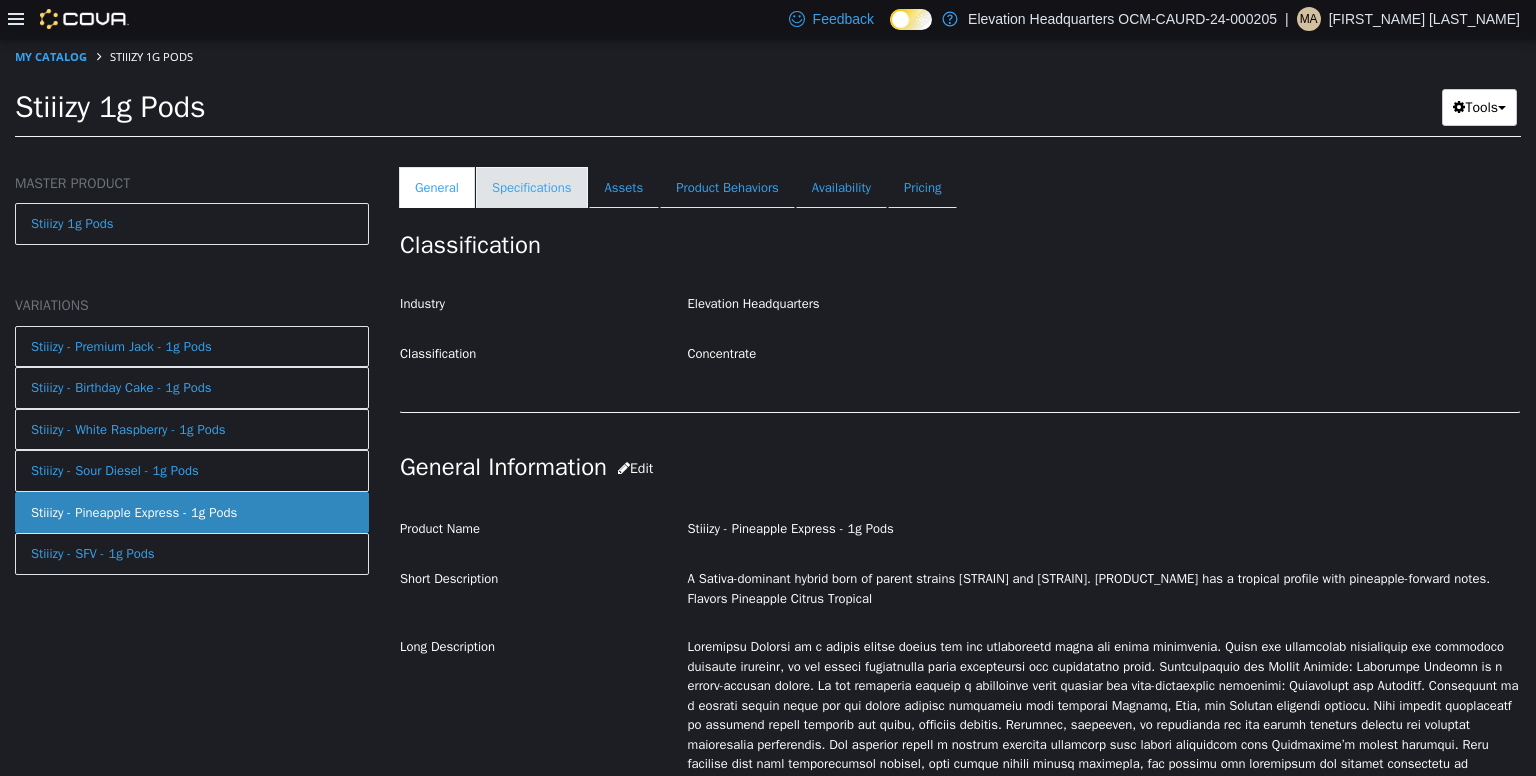 click on "Specifications" at bounding box center (532, 187) 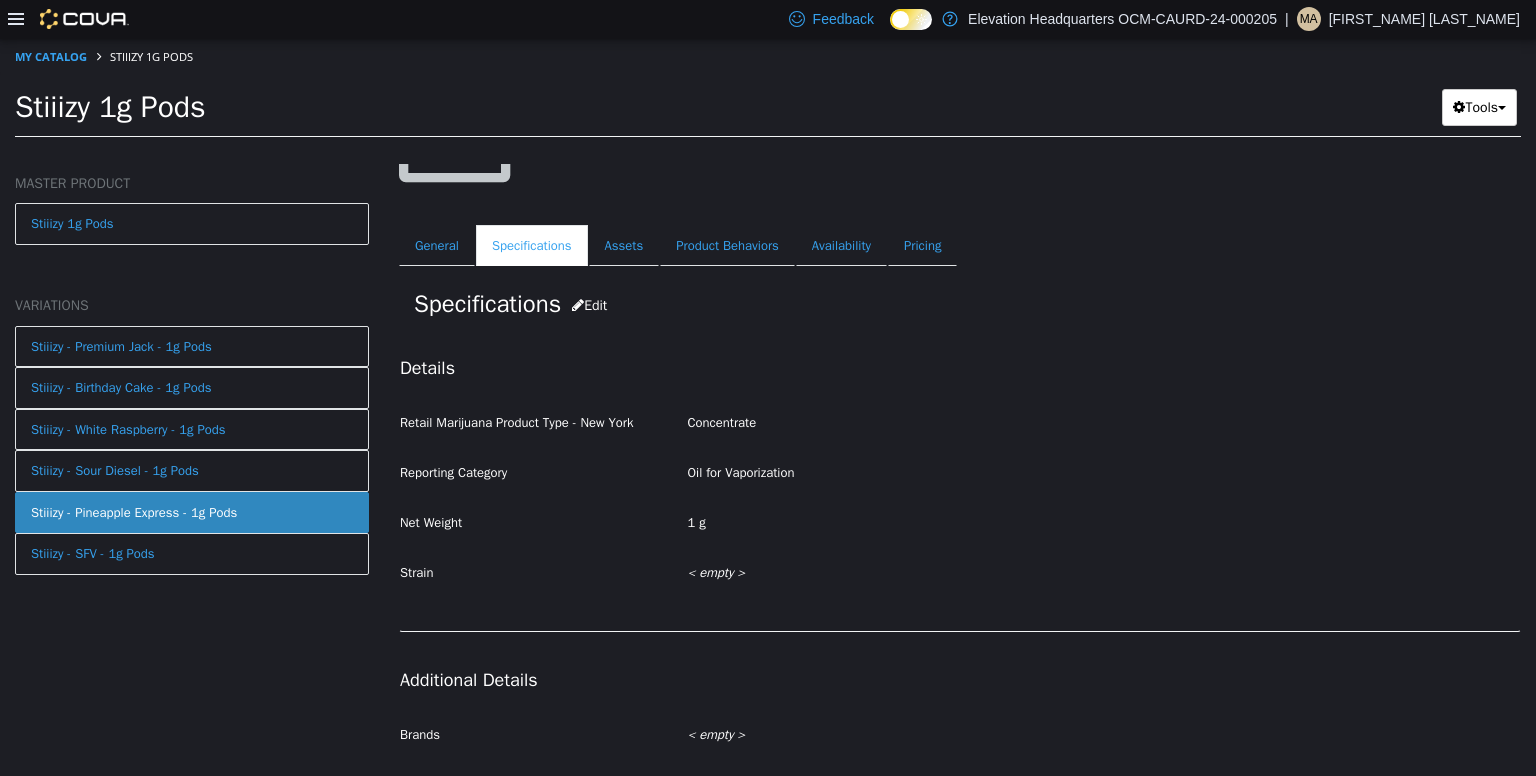 scroll, scrollTop: 184, scrollLeft: 0, axis: vertical 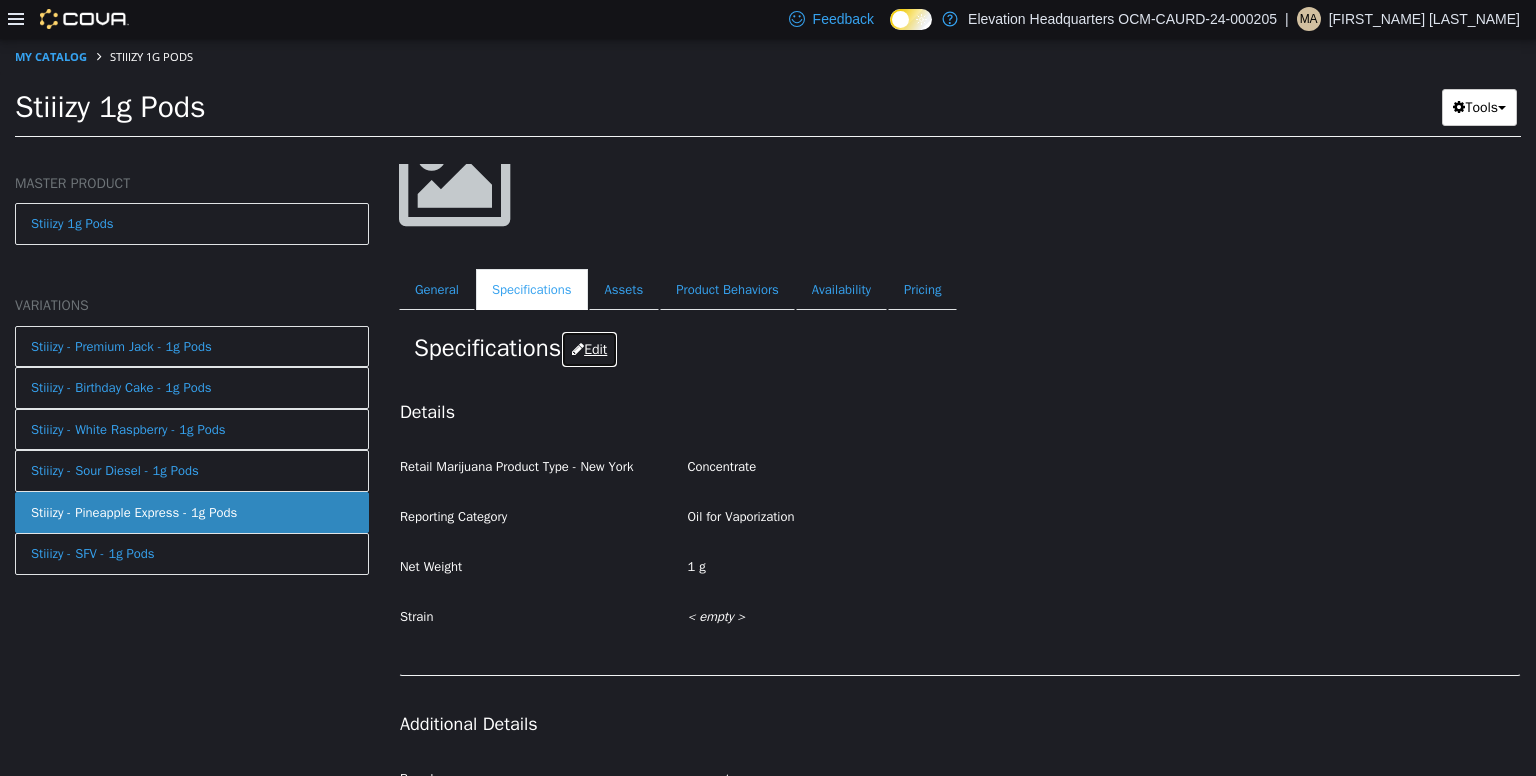 click on "Edit" at bounding box center [589, 348] 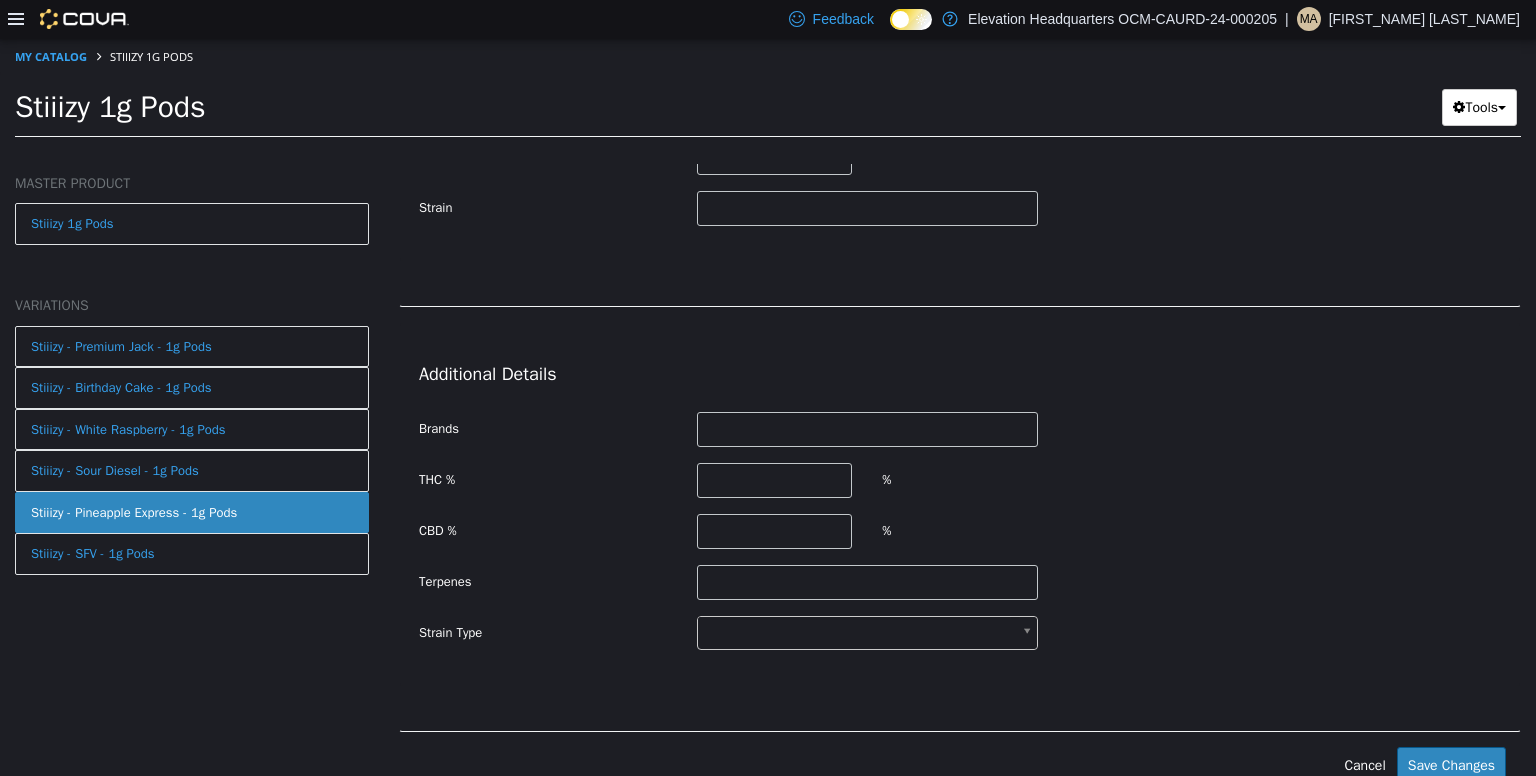scroll, scrollTop: 628, scrollLeft: 0, axis: vertical 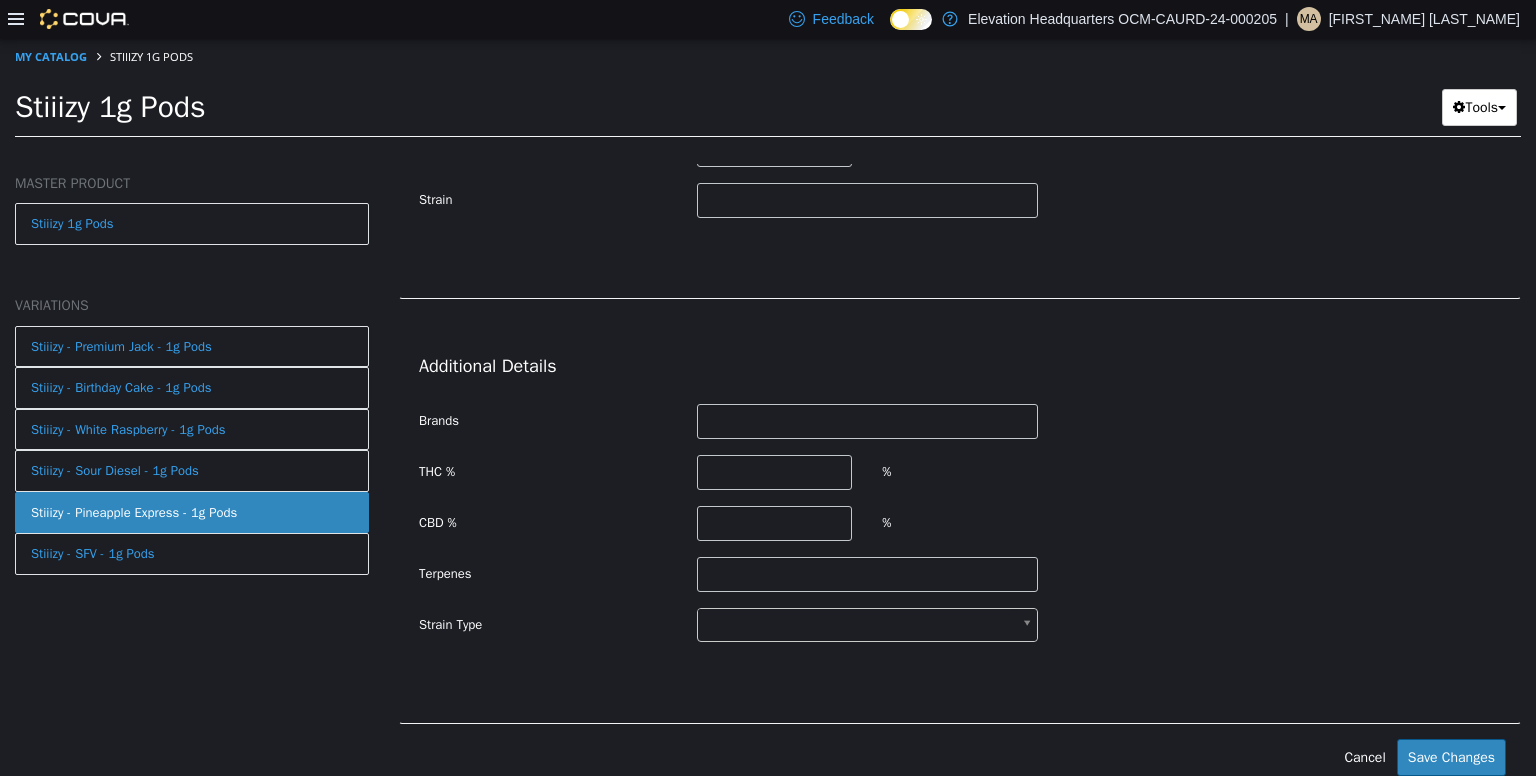 click on "**********" at bounding box center [768, 93] 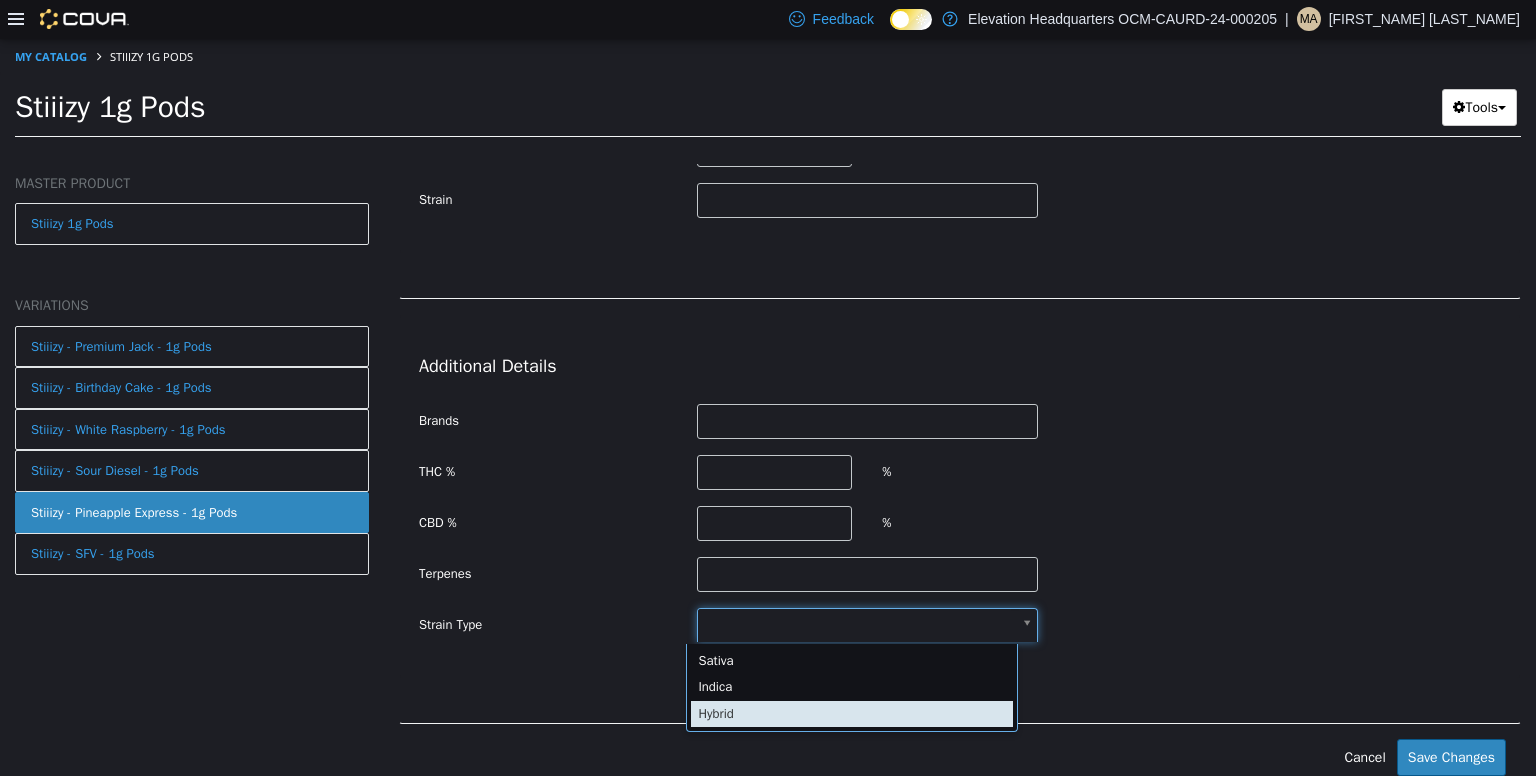 type on "******" 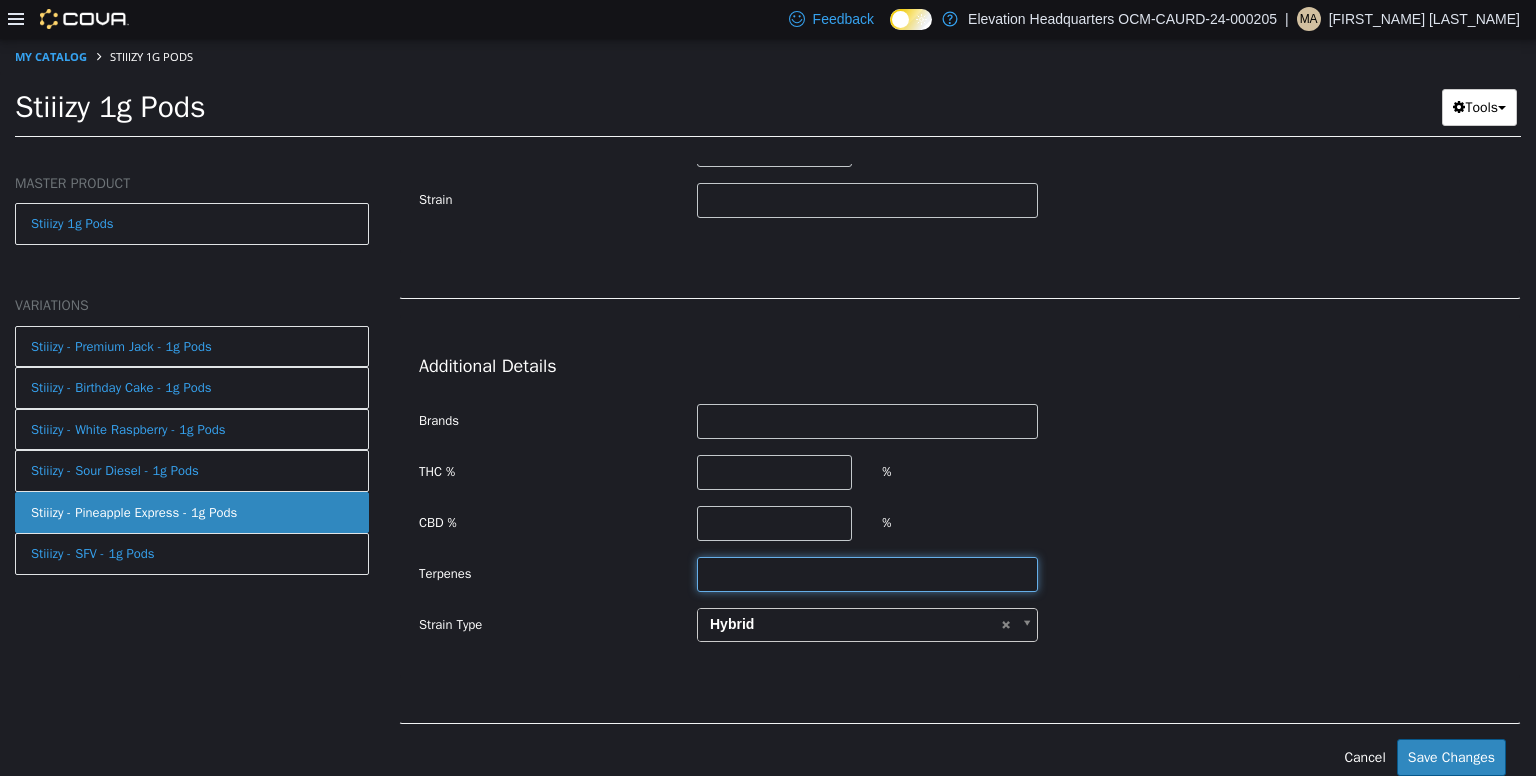 click at bounding box center [867, 573] 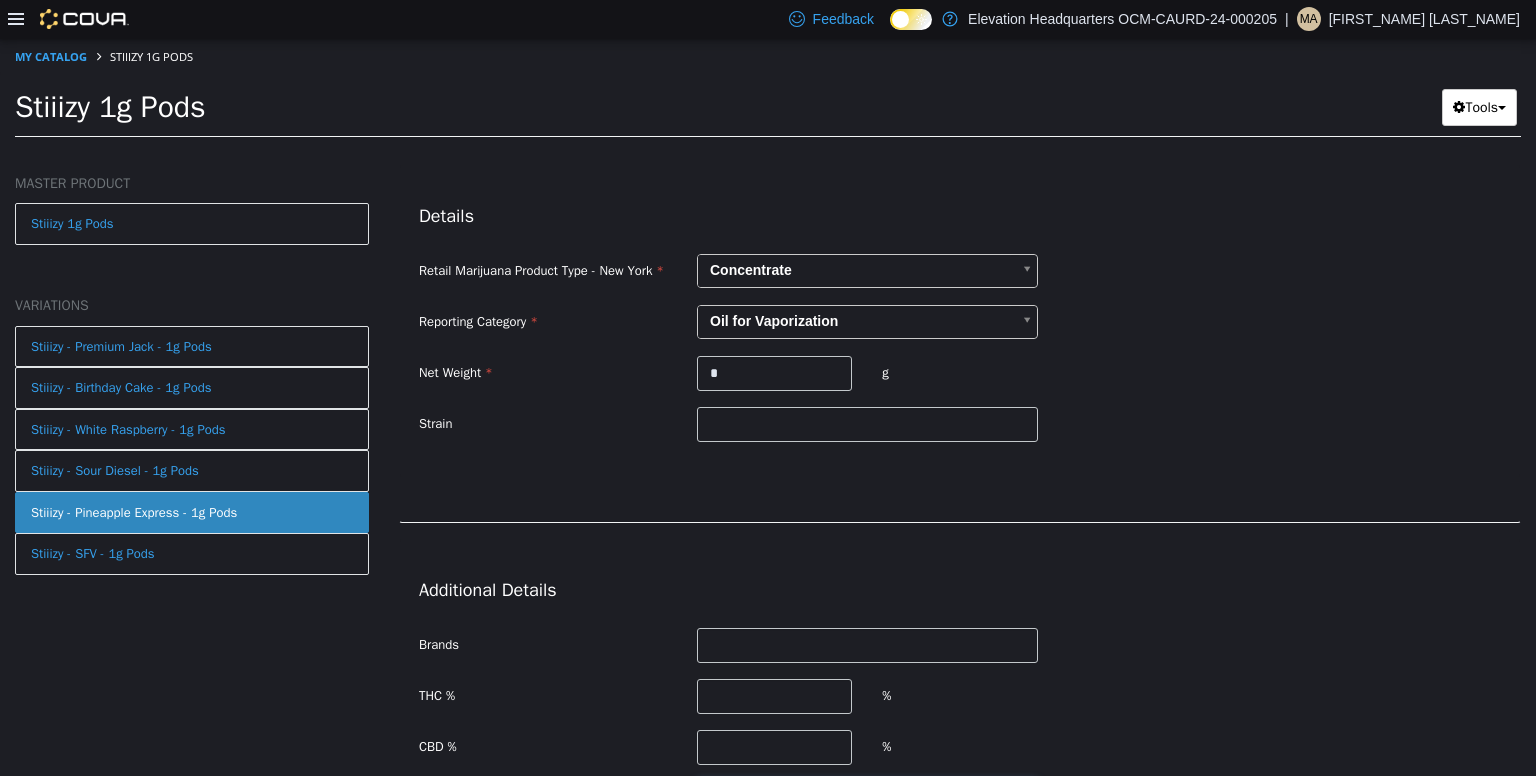 scroll, scrollTop: 376, scrollLeft: 0, axis: vertical 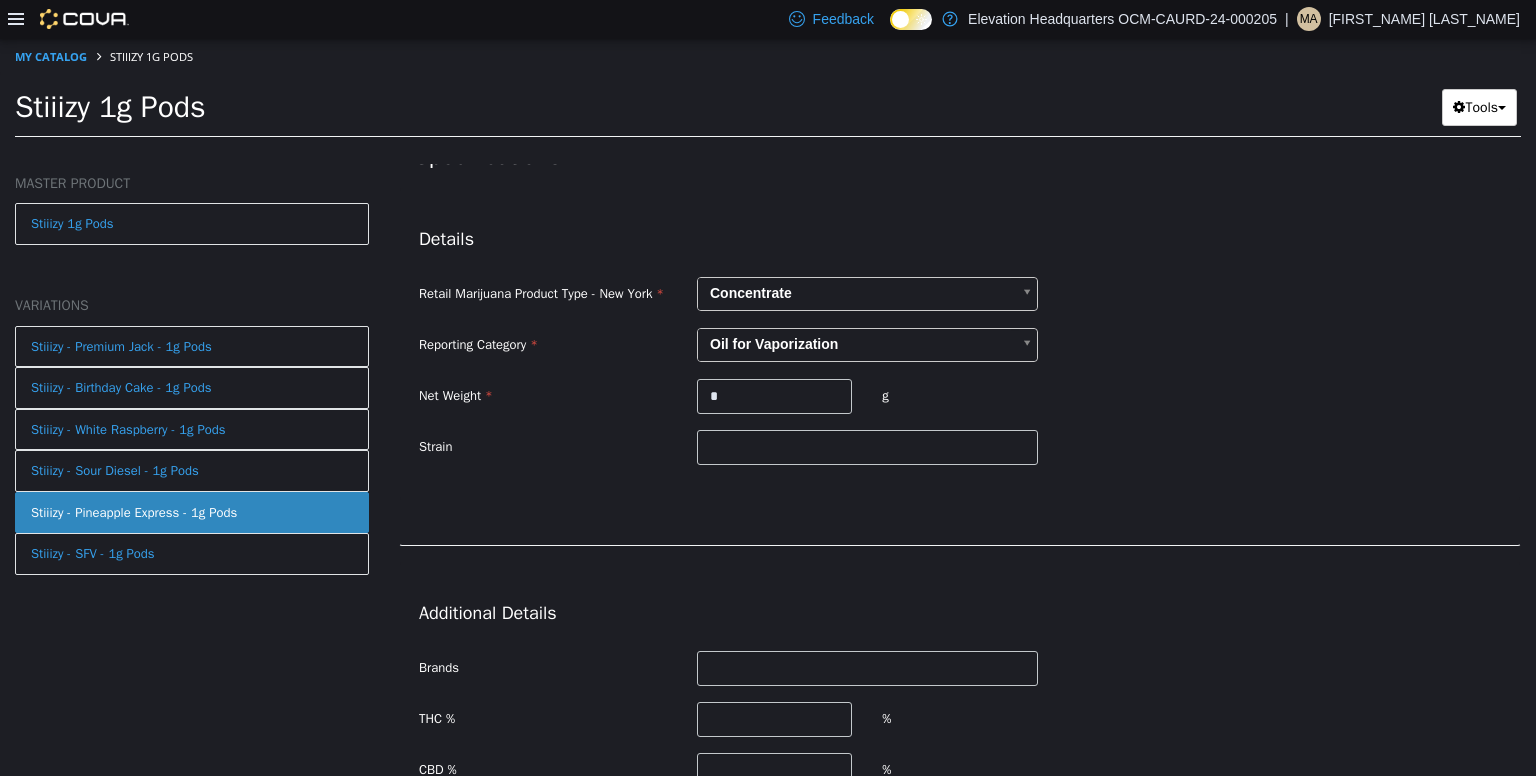 type on "**********" 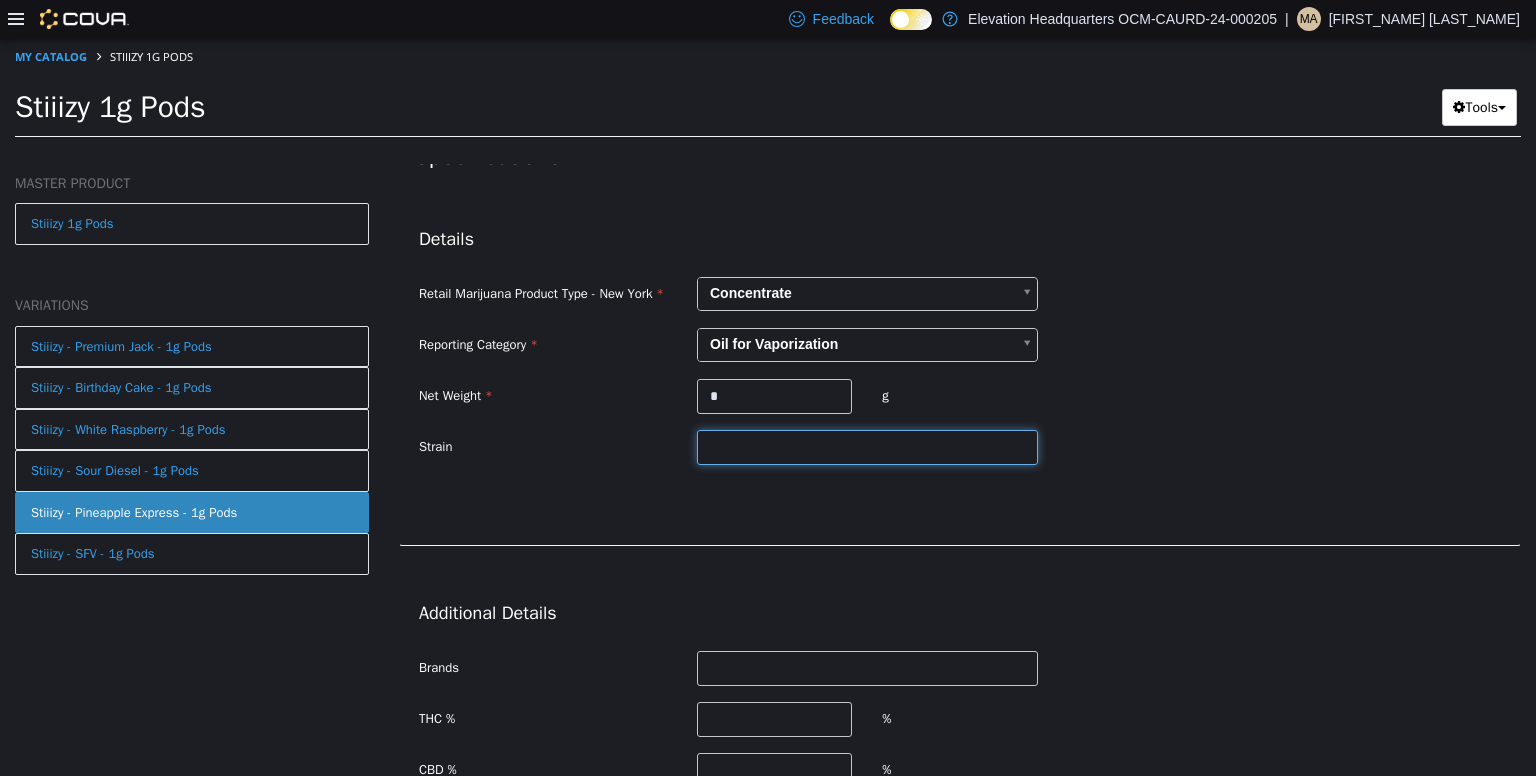 click at bounding box center [867, 446] 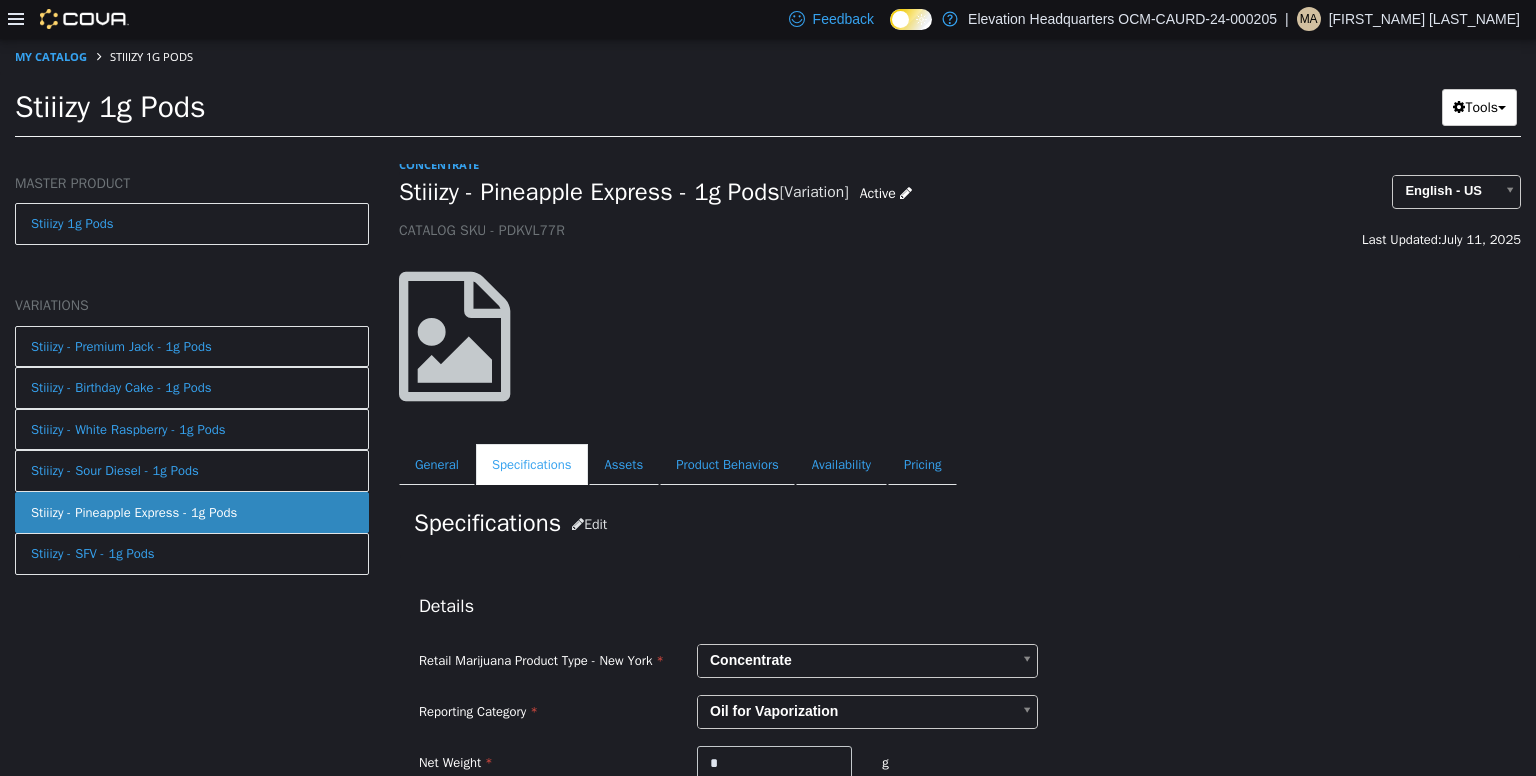 scroll, scrollTop: 0, scrollLeft: 0, axis: both 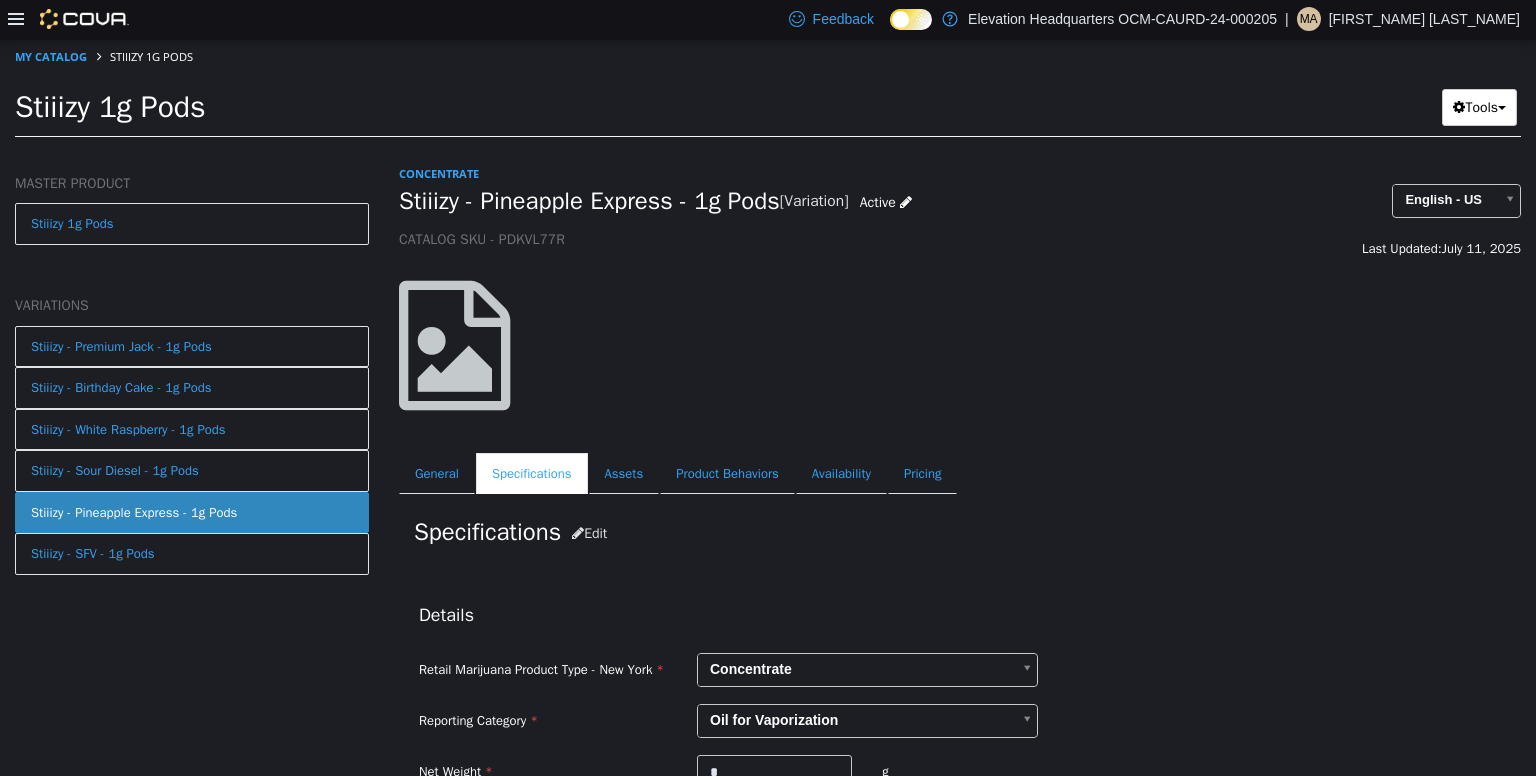 click on "Stiiizy - Pineapple Express - 1g Pods" at bounding box center (589, 200) 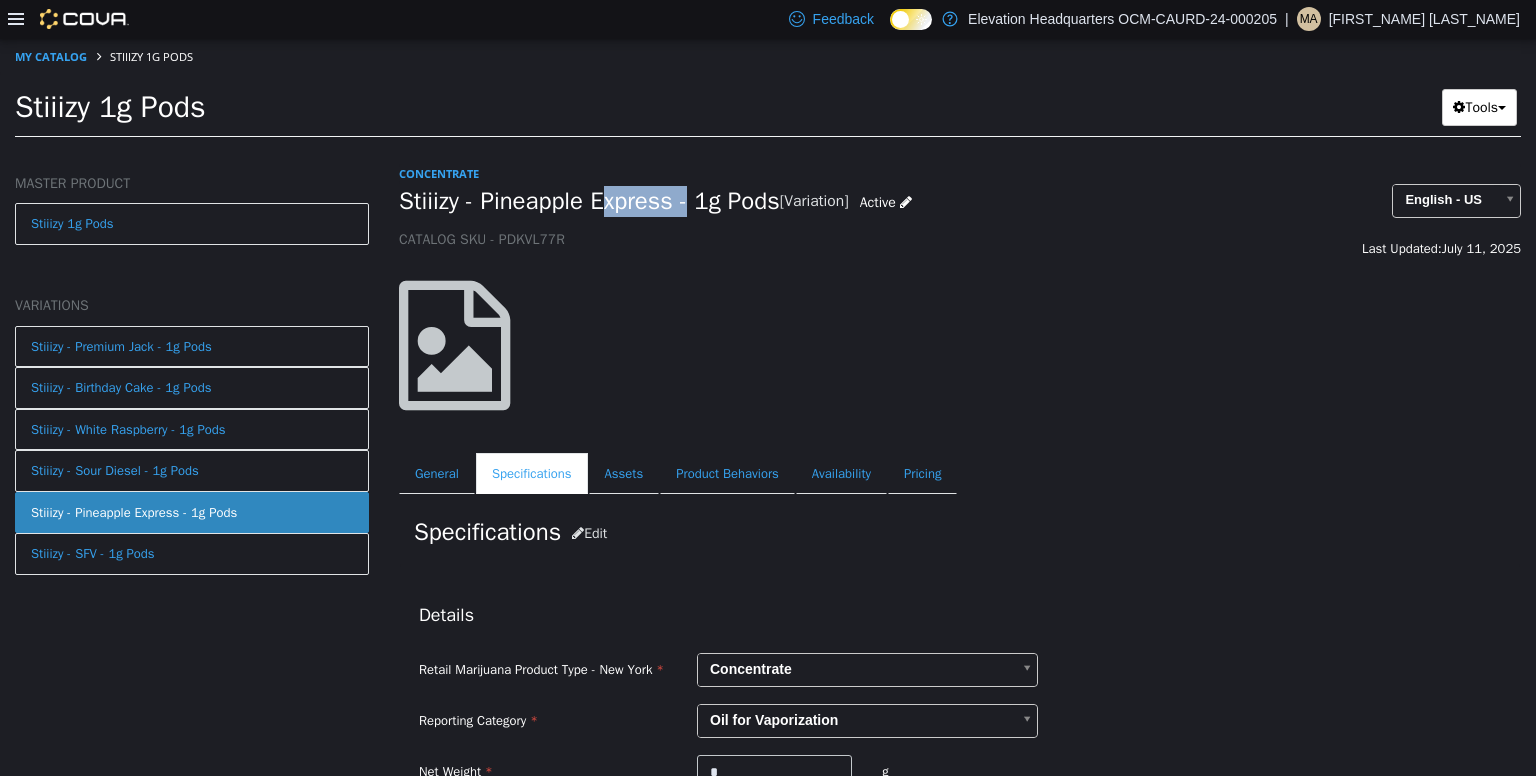 click on "Stiiizy - Pineapple Express - 1g Pods" at bounding box center (589, 200) 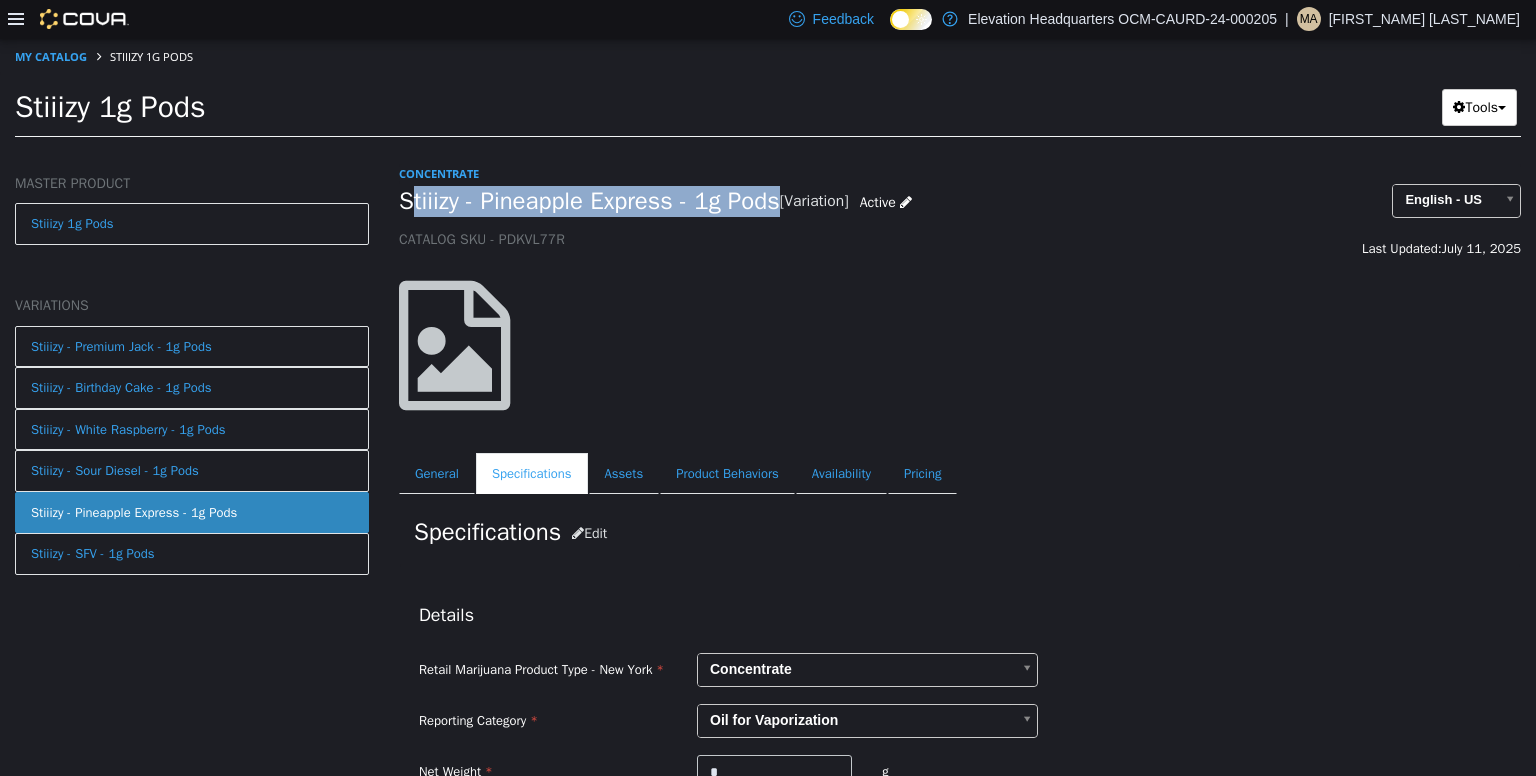 click on "Stiiizy - Pineapple Express - 1g Pods" at bounding box center [589, 200] 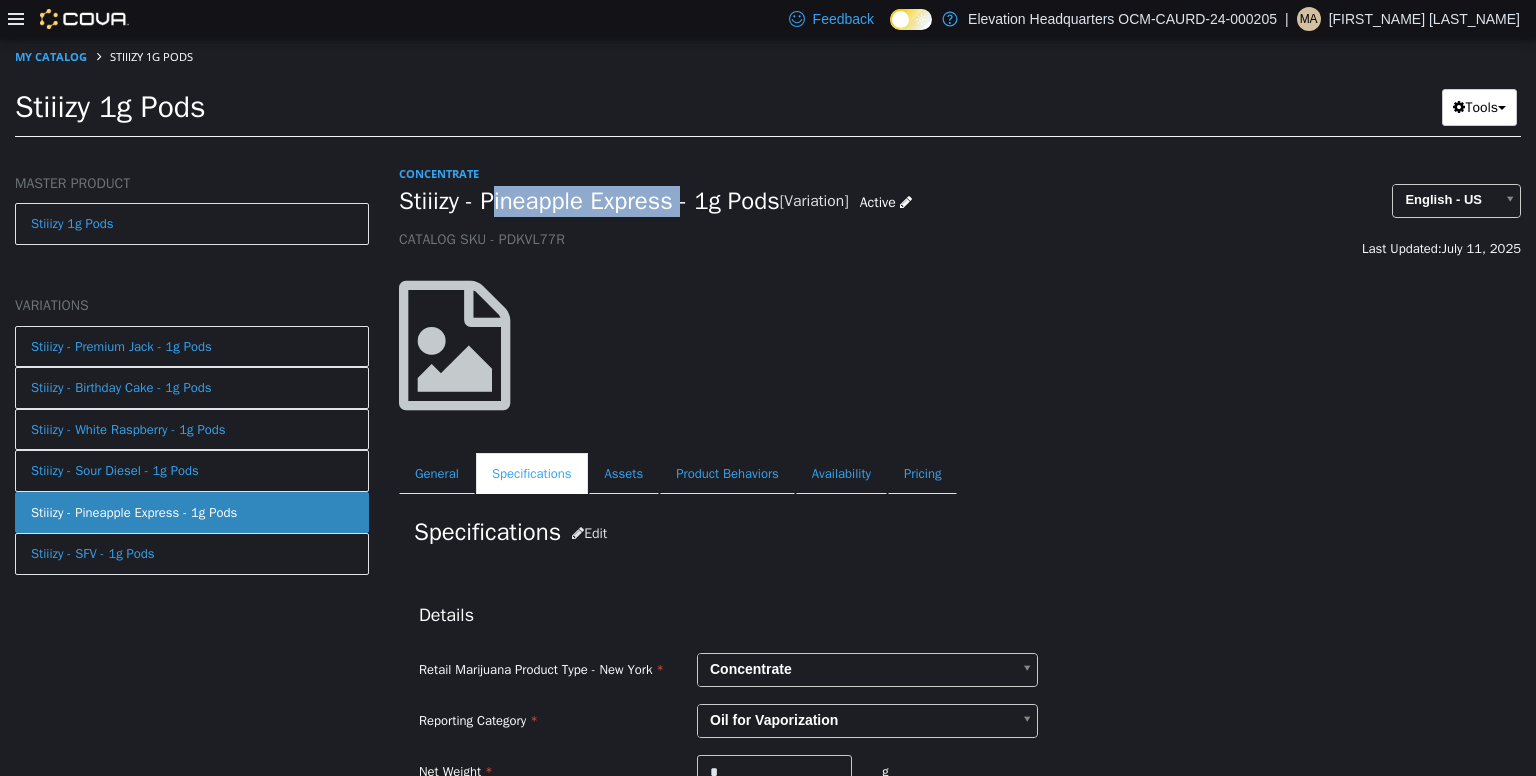 drag, startPoint x: 586, startPoint y: 210, endPoint x: 619, endPoint y: 207, distance: 33.13608 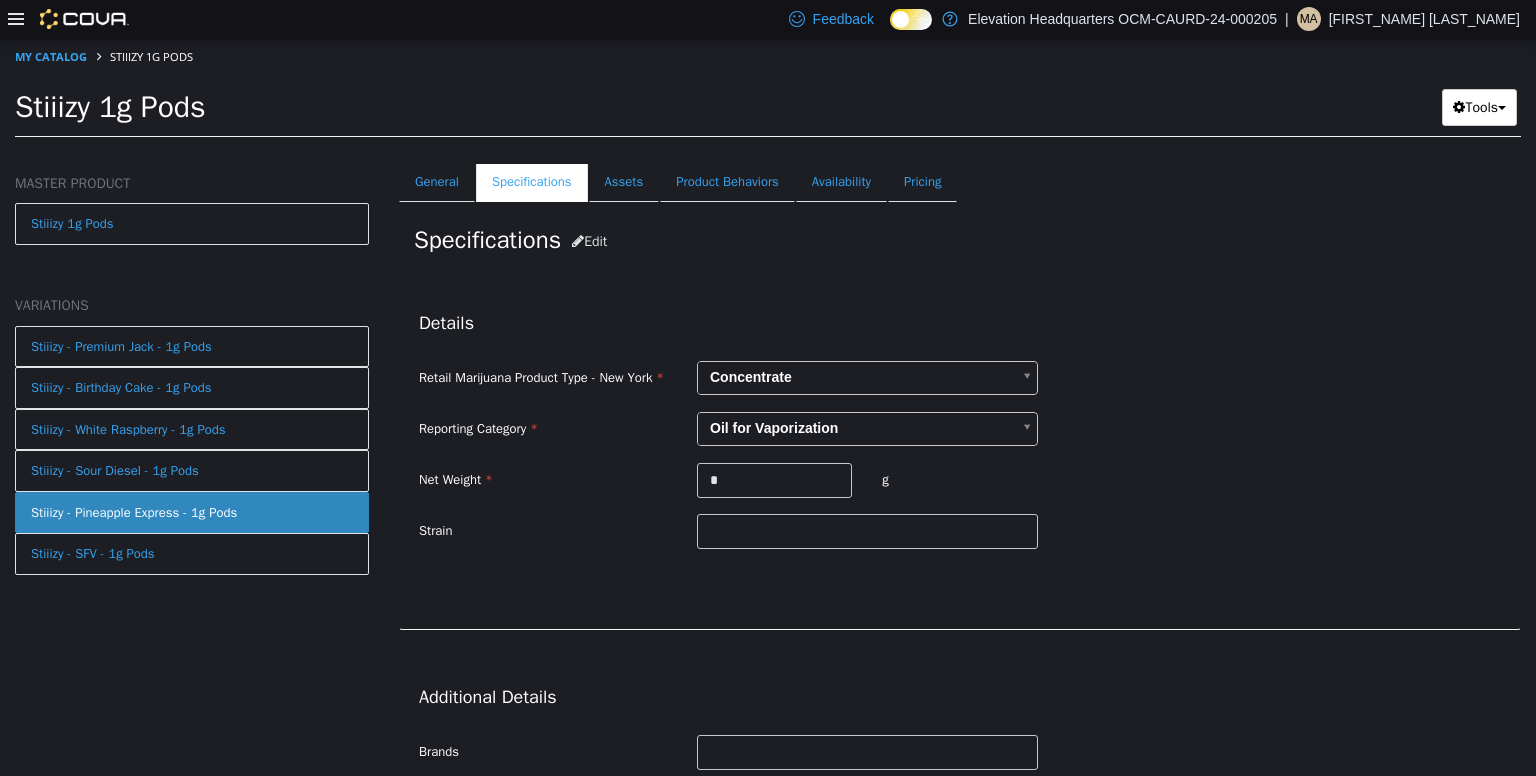 scroll, scrollTop: 334, scrollLeft: 0, axis: vertical 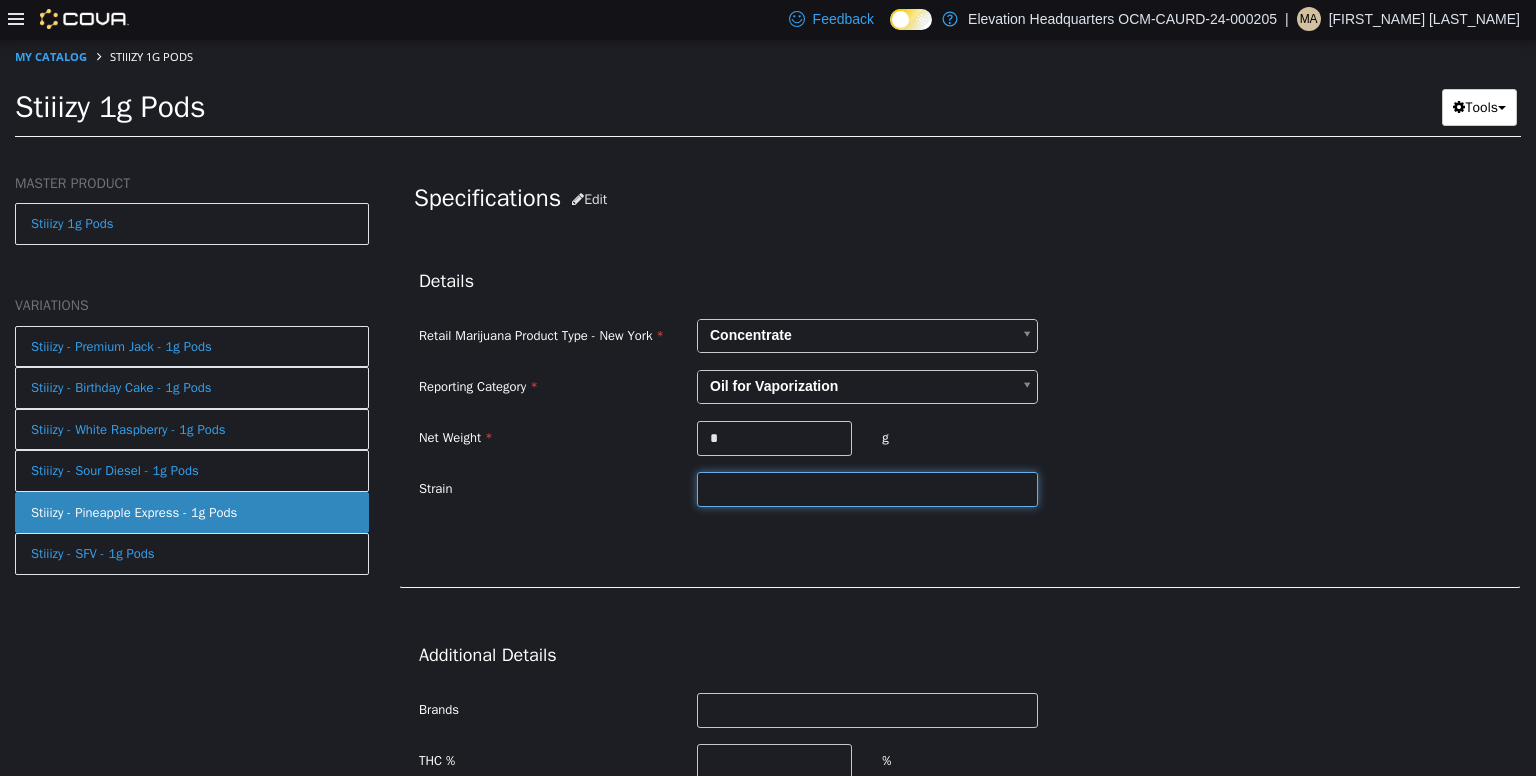 click at bounding box center [867, 488] 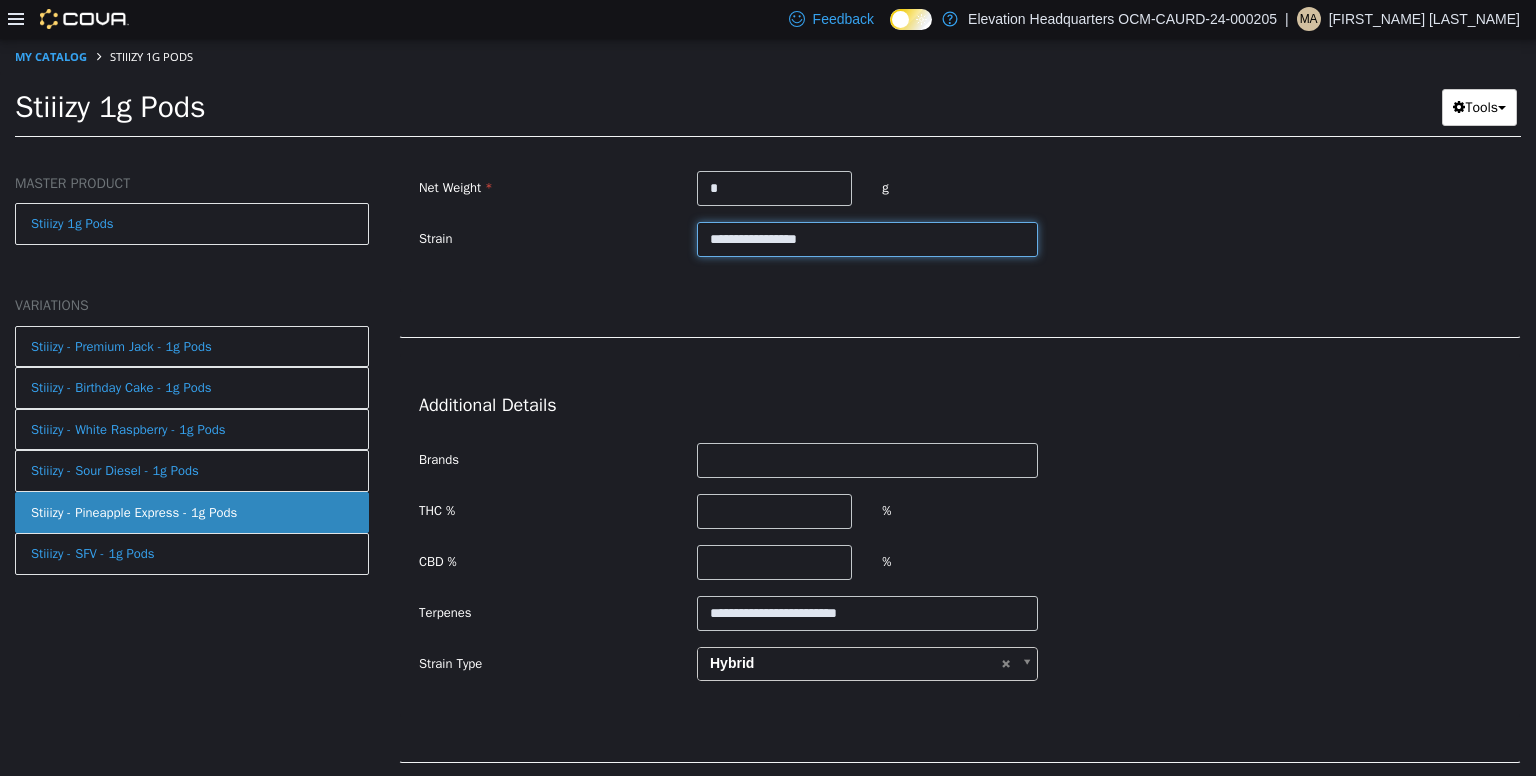 scroll, scrollTop: 628, scrollLeft: 0, axis: vertical 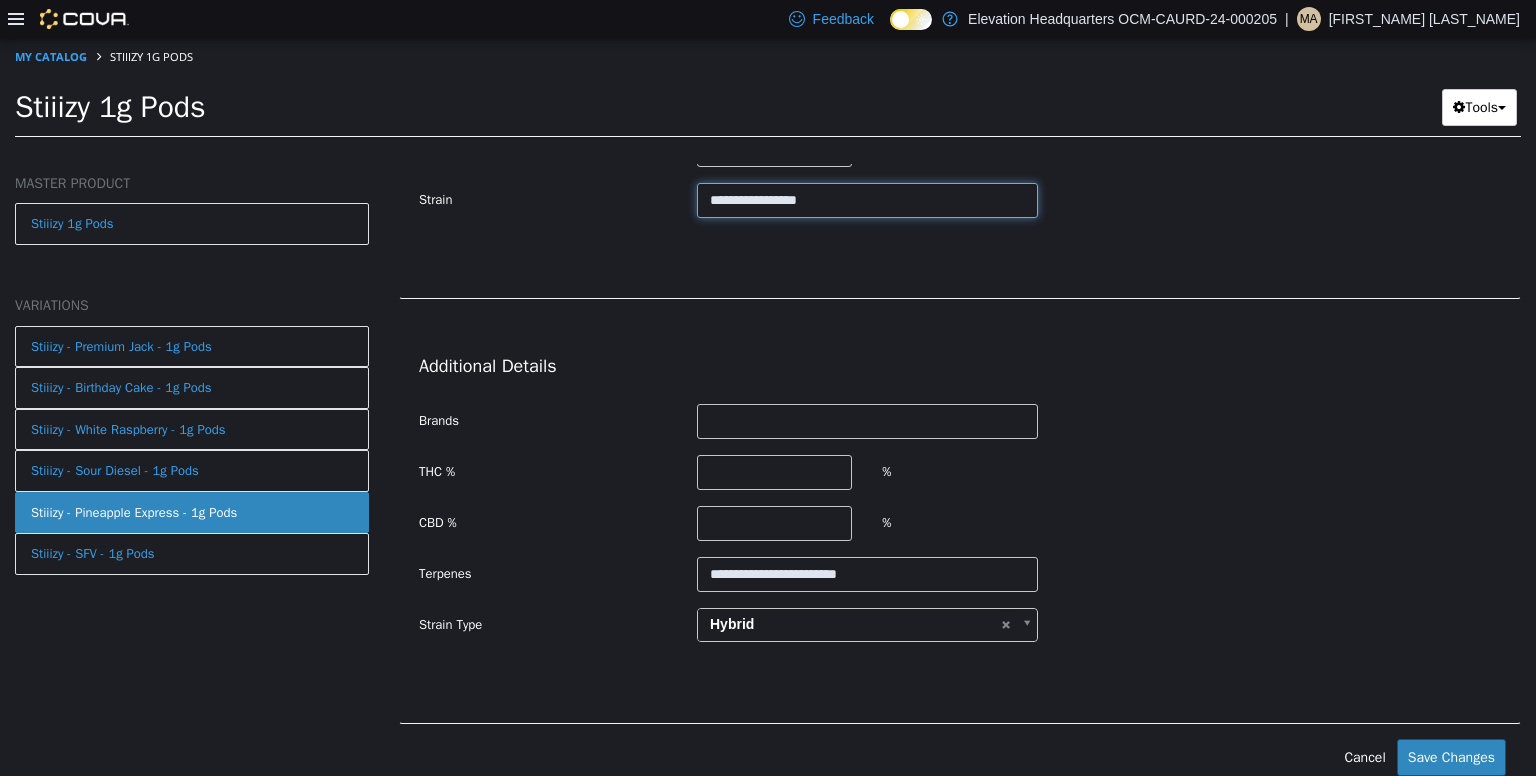 type on "**********" 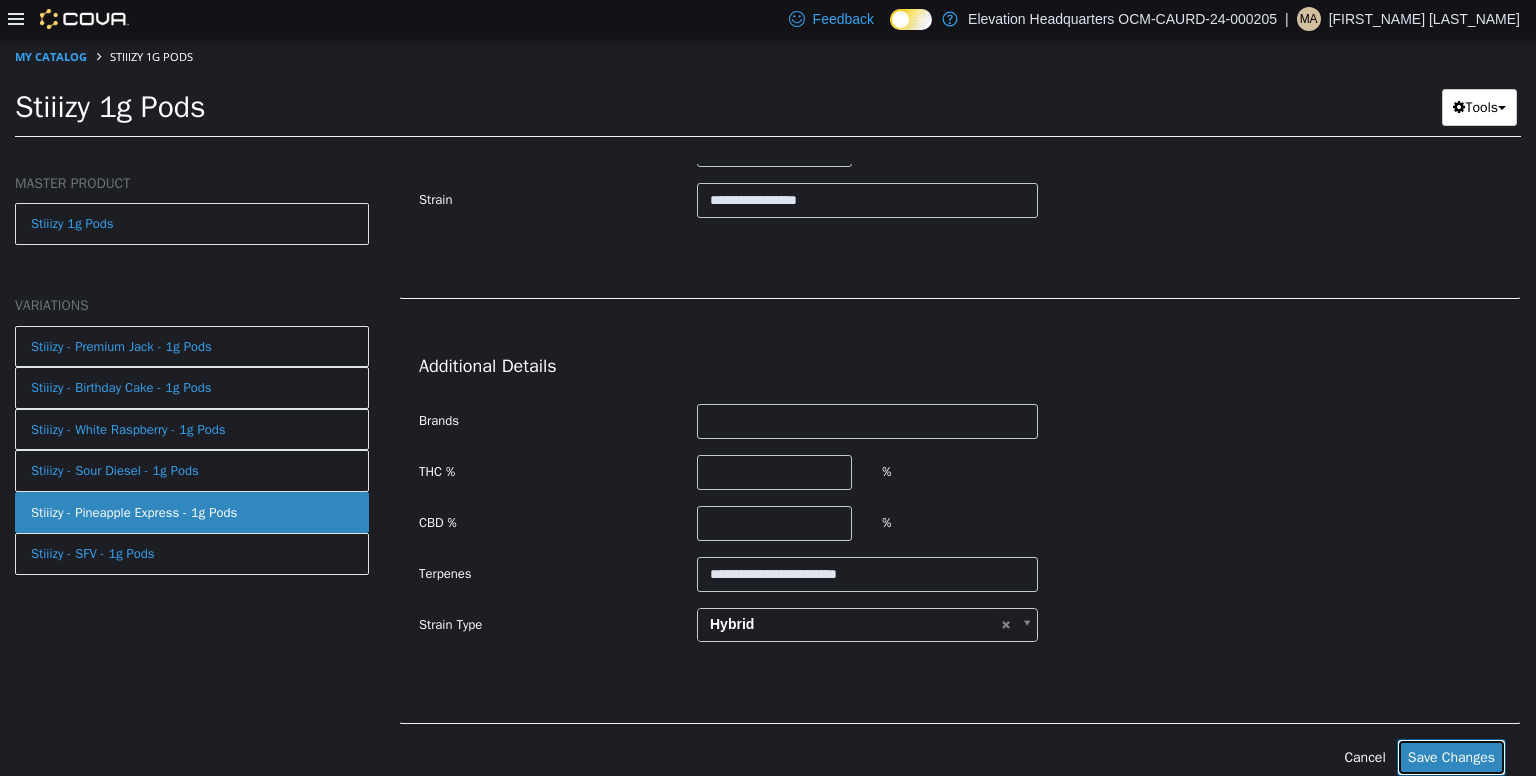click on "Save Changes" at bounding box center (1451, 756) 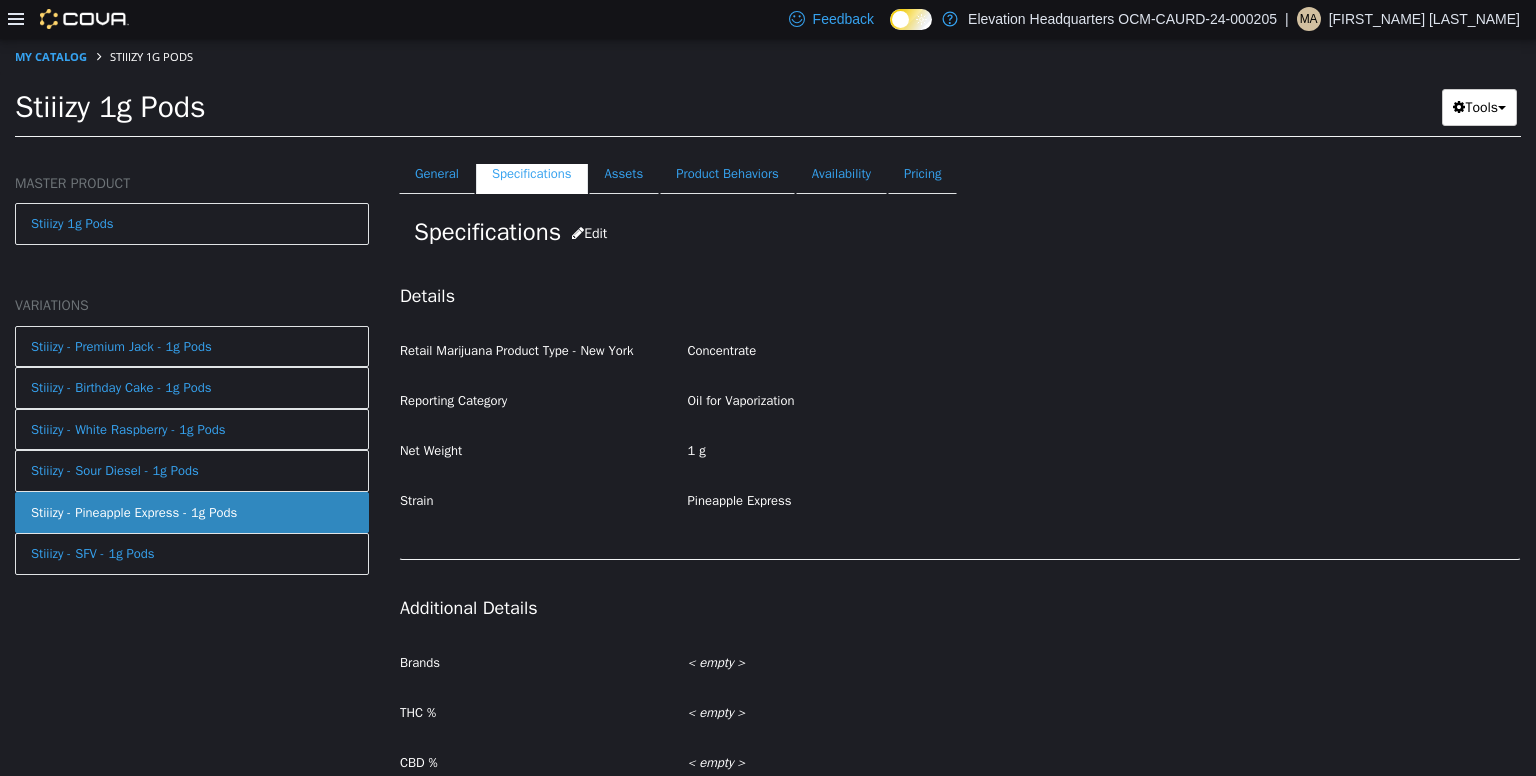 scroll, scrollTop: 0, scrollLeft: 0, axis: both 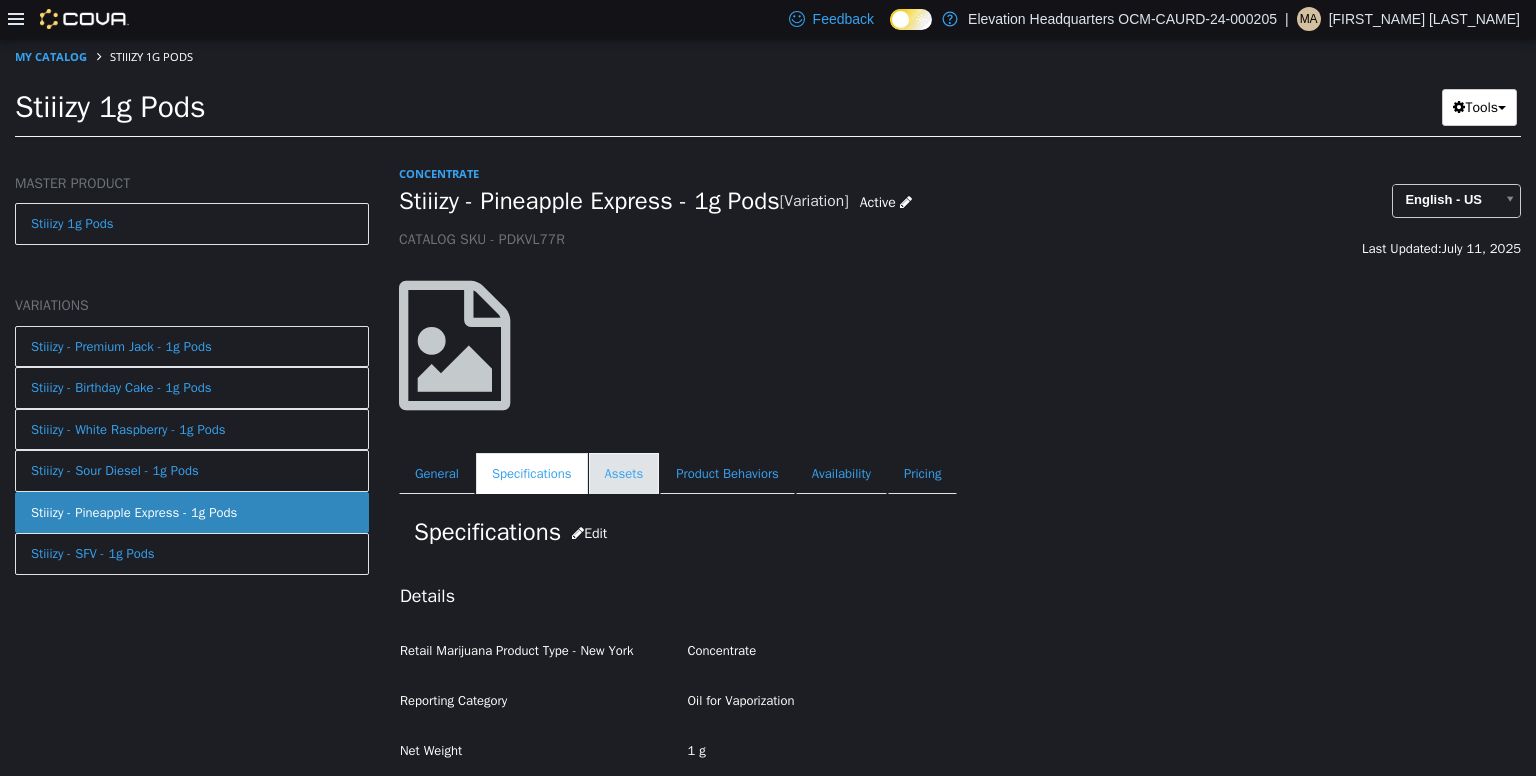 click on "Assets" at bounding box center (624, 473) 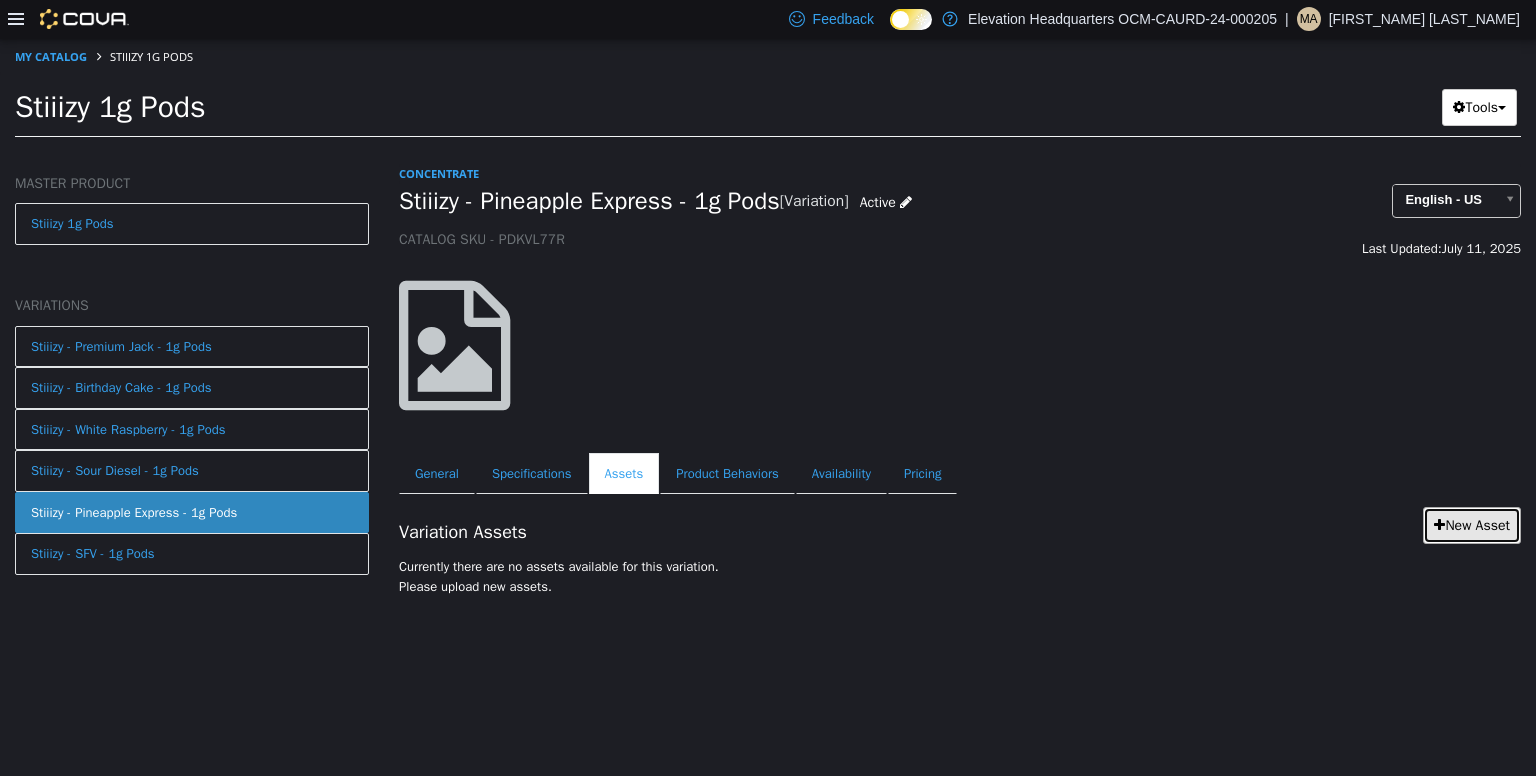 click on "New Asset" at bounding box center (1472, 524) 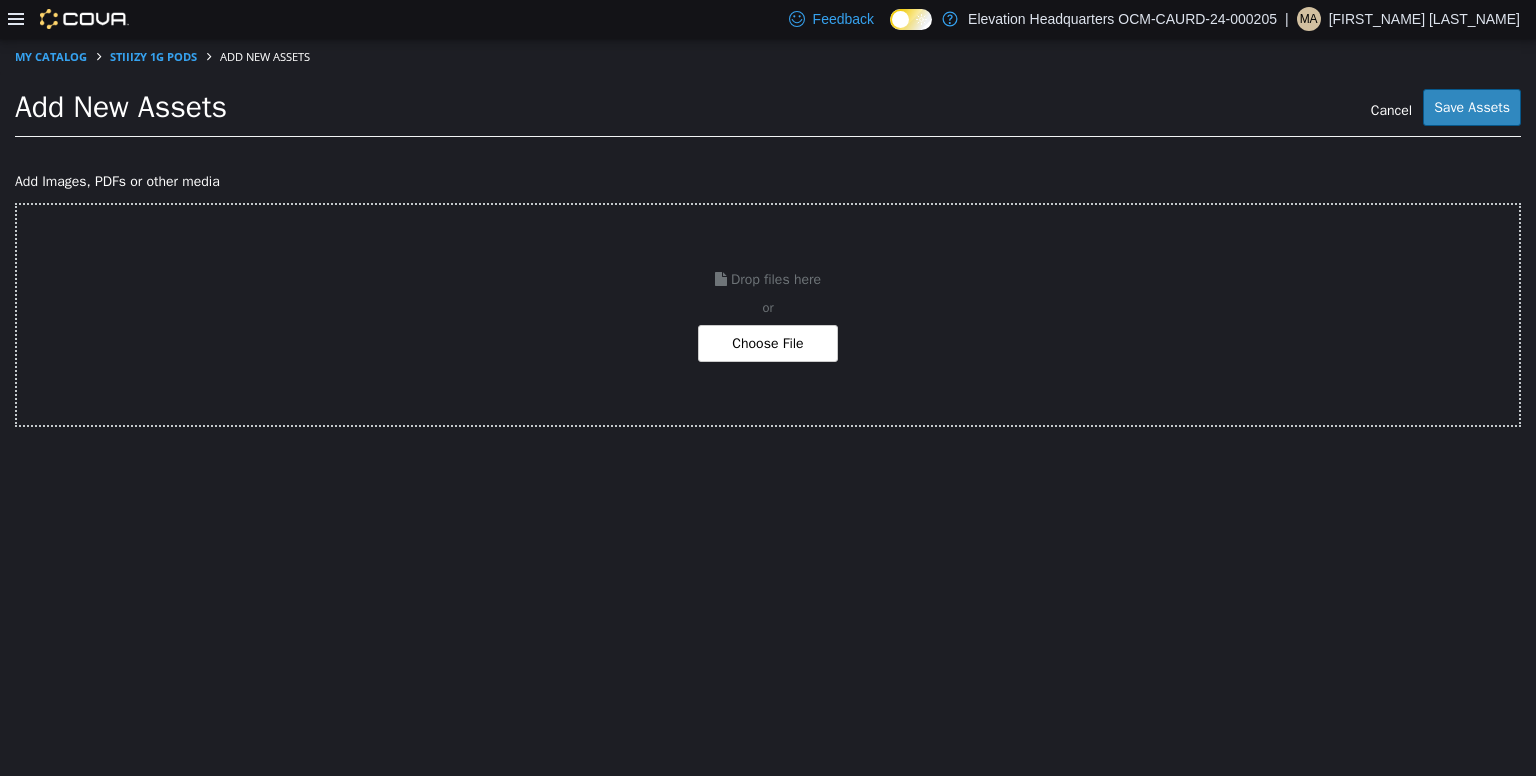 click on "Drop files here or Choose File" at bounding box center [768, 314] 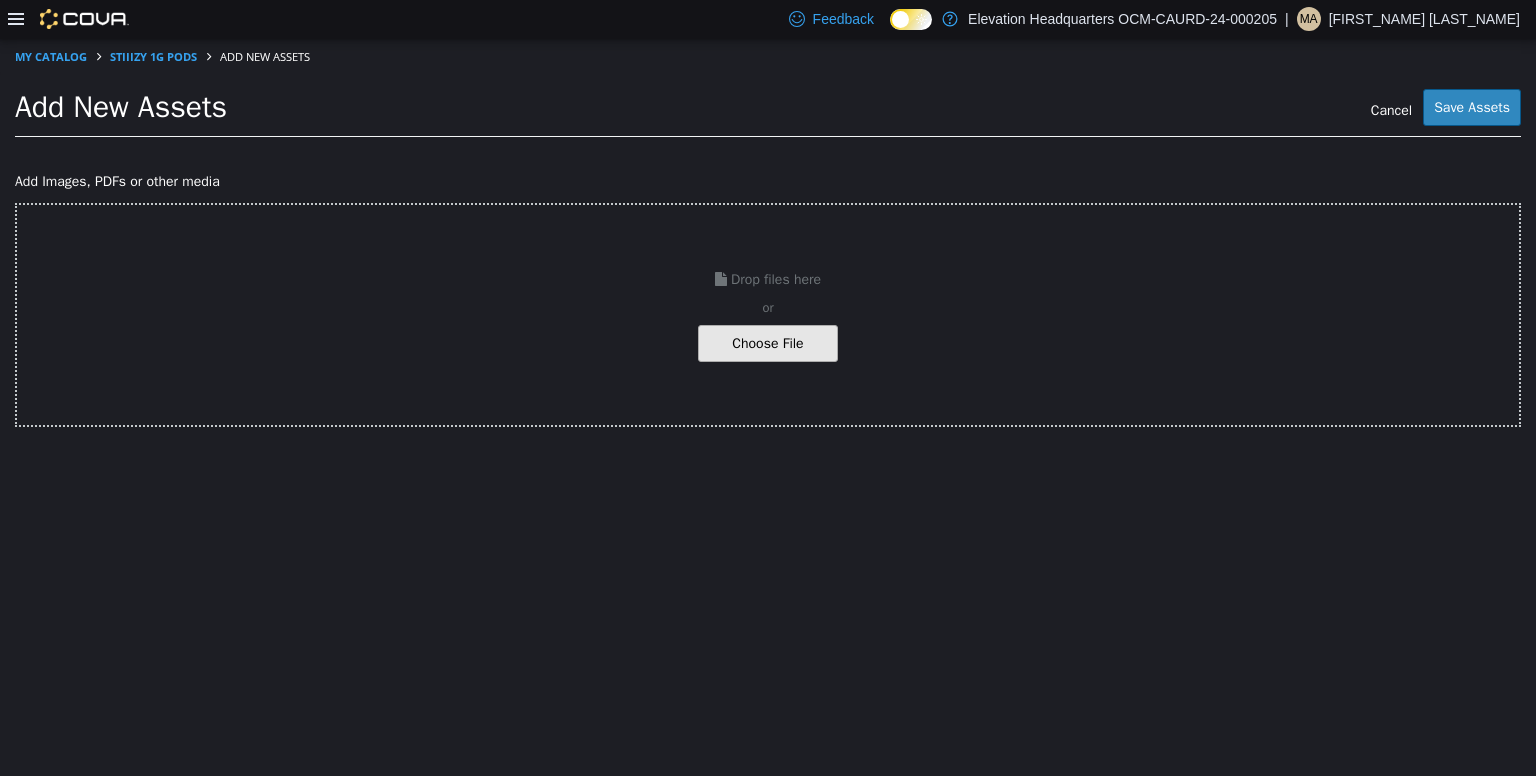 click at bounding box center (-279, 342) 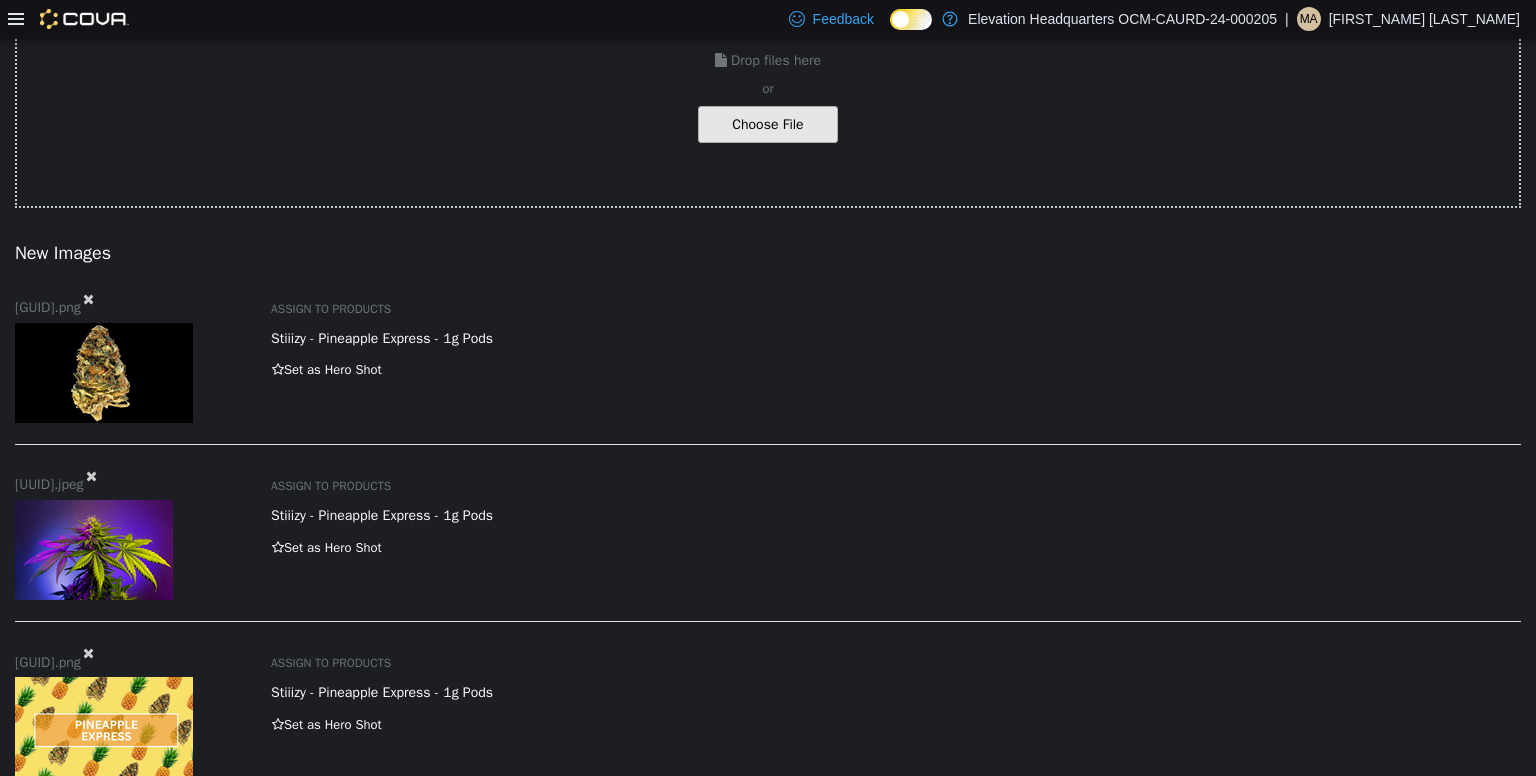 scroll, scrollTop: 0, scrollLeft: 0, axis: both 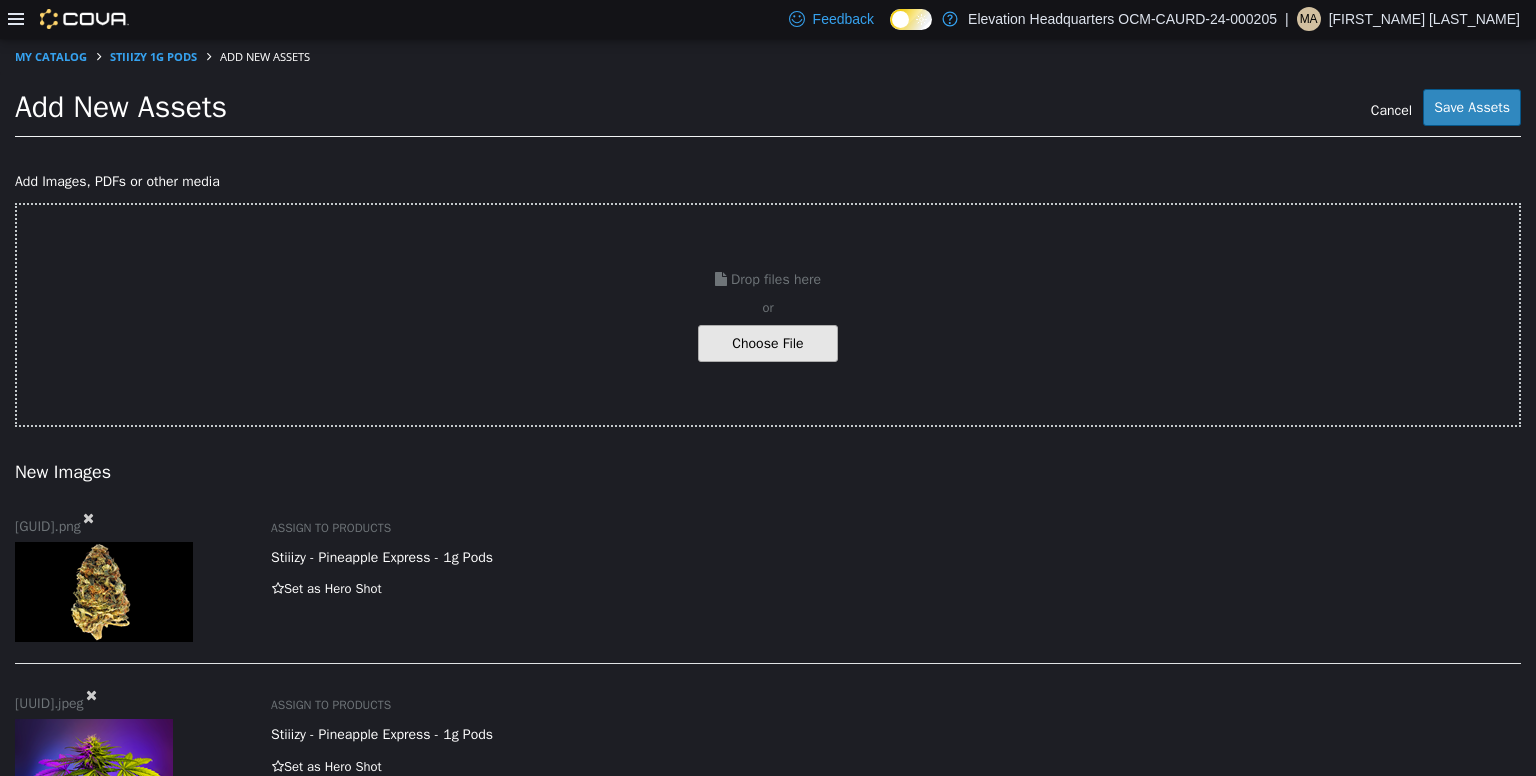 click at bounding box center (-279, 342) 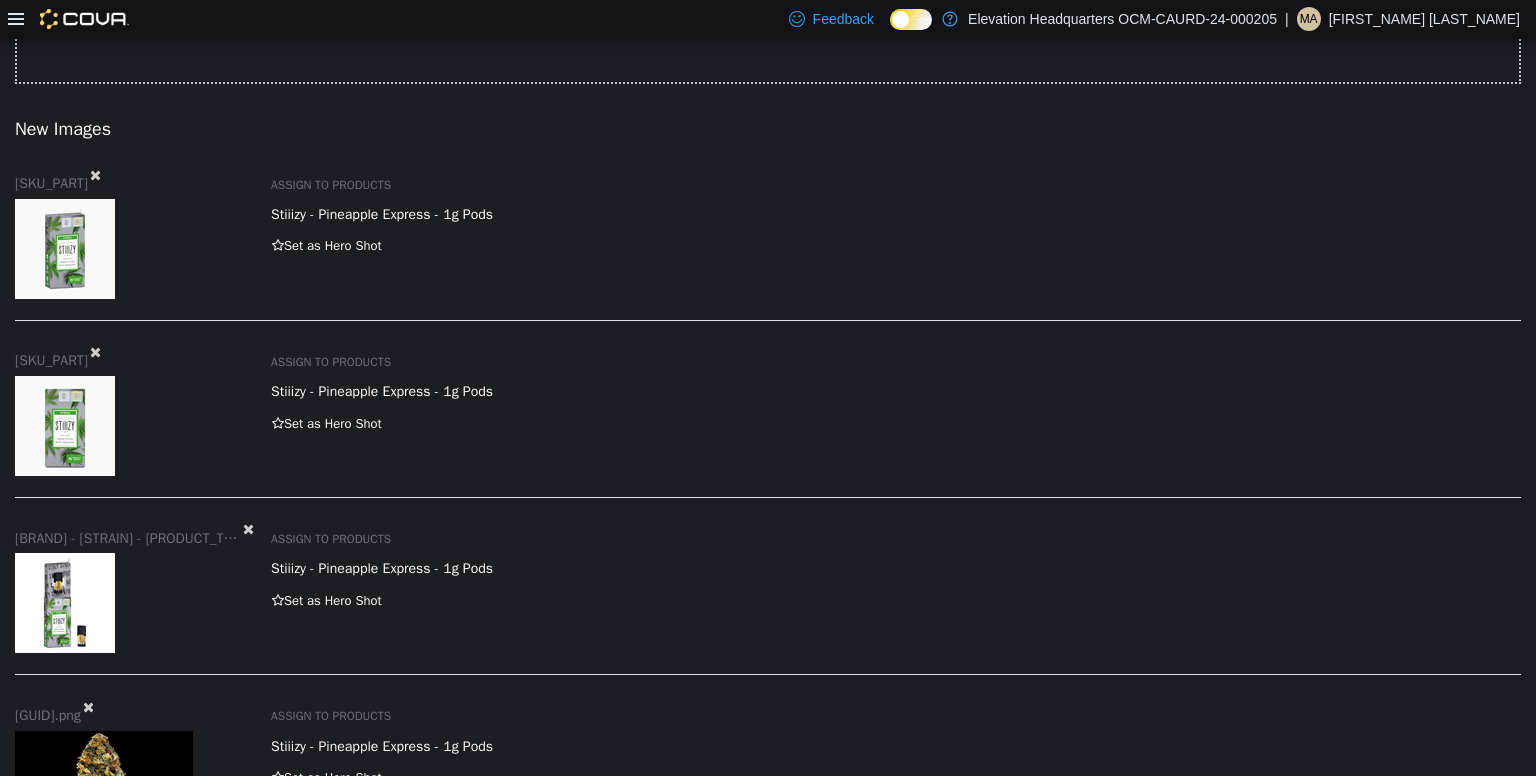 scroll, scrollTop: 344, scrollLeft: 0, axis: vertical 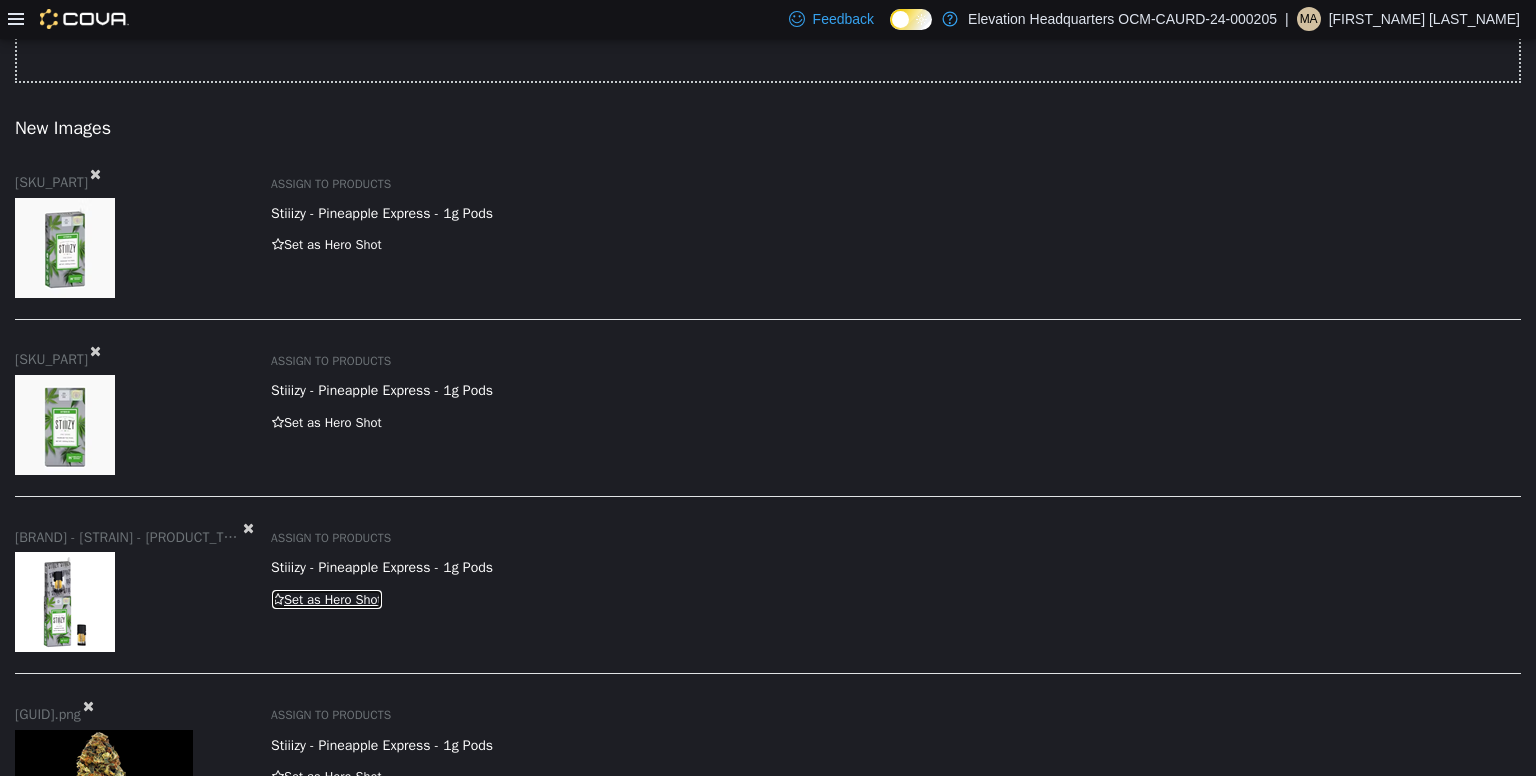 click at bounding box center [278, 598] 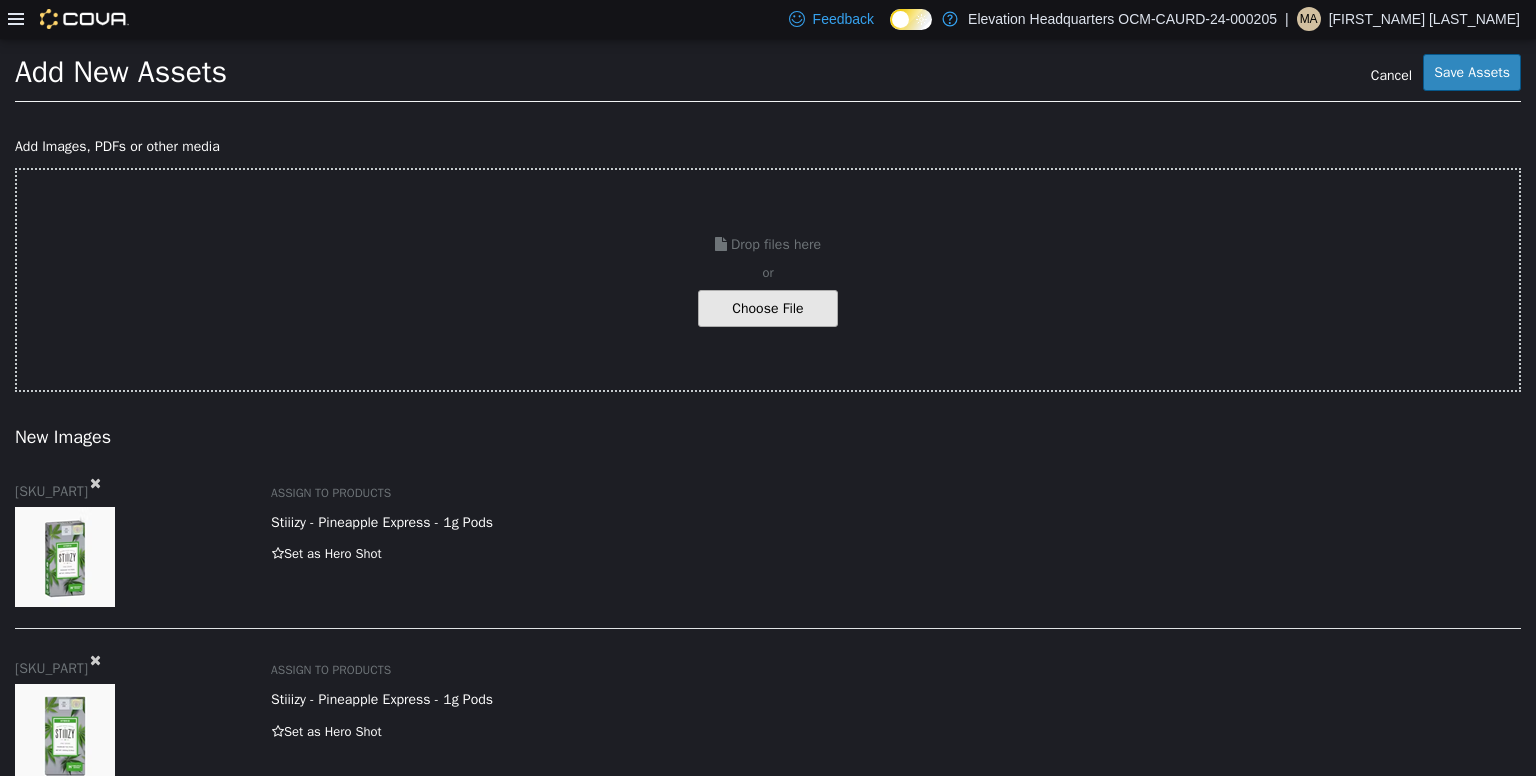 scroll, scrollTop: 0, scrollLeft: 0, axis: both 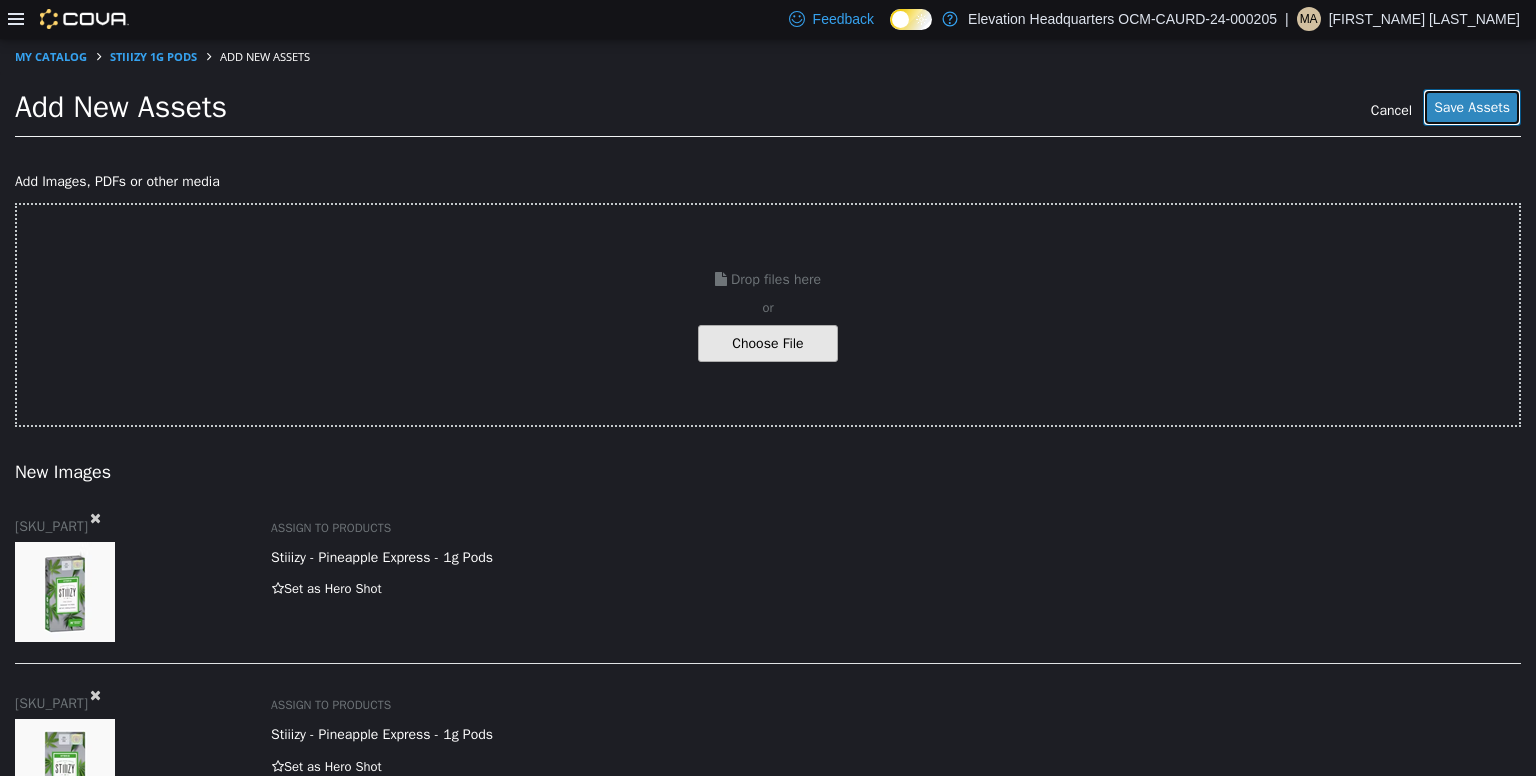 click on "Save Assets" at bounding box center [1472, 106] 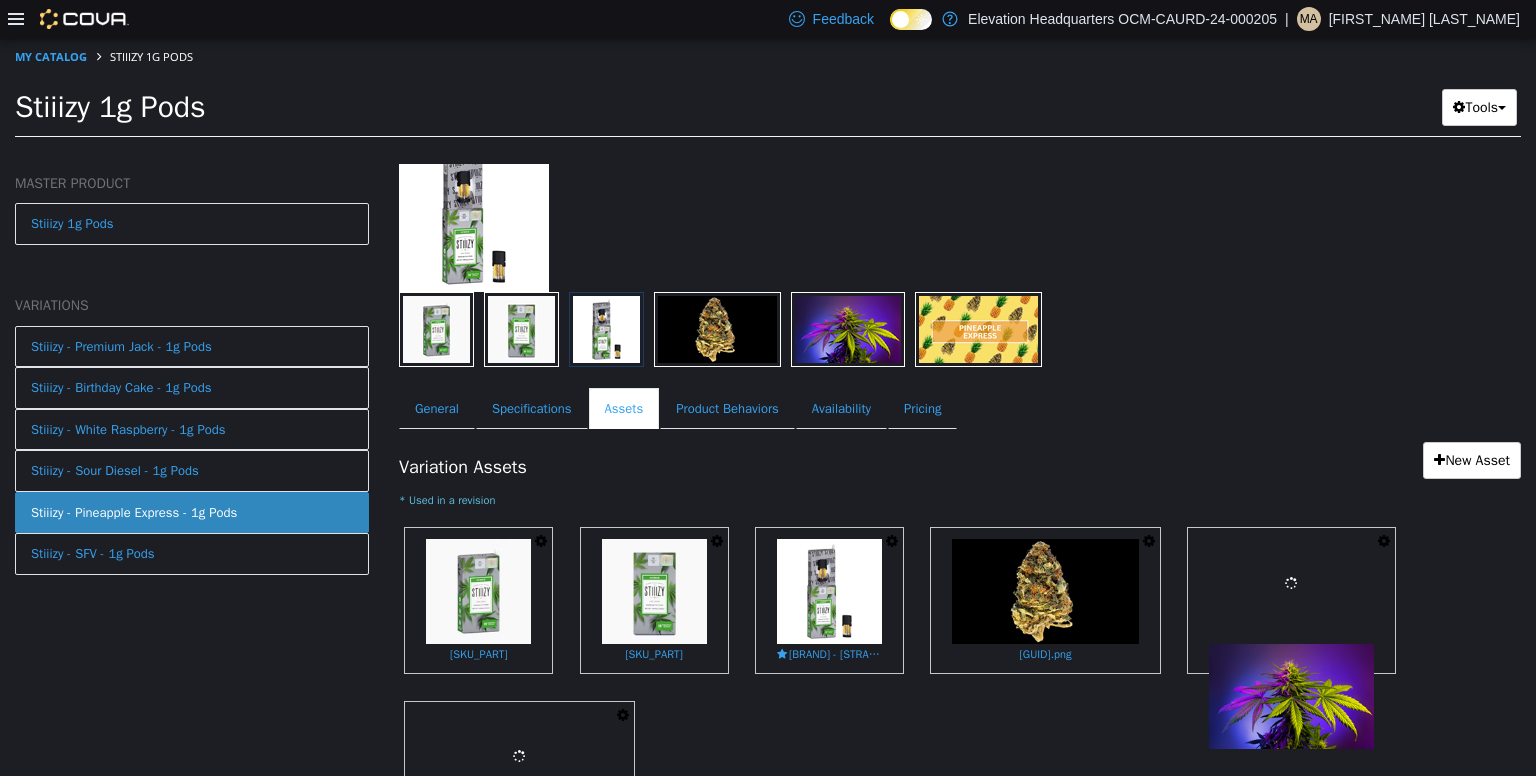 scroll, scrollTop: 140, scrollLeft: 0, axis: vertical 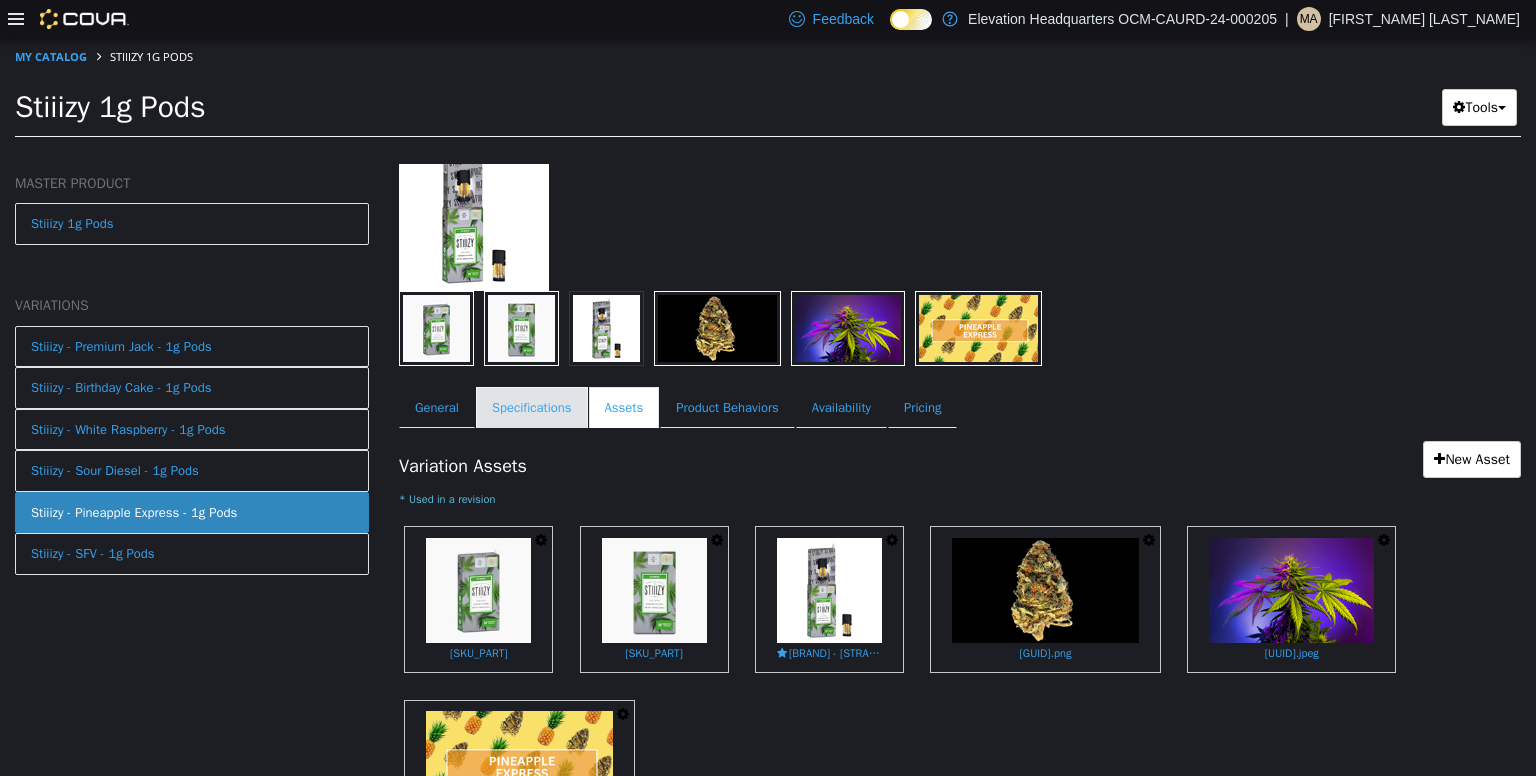 click on "Specifications" at bounding box center (532, 407) 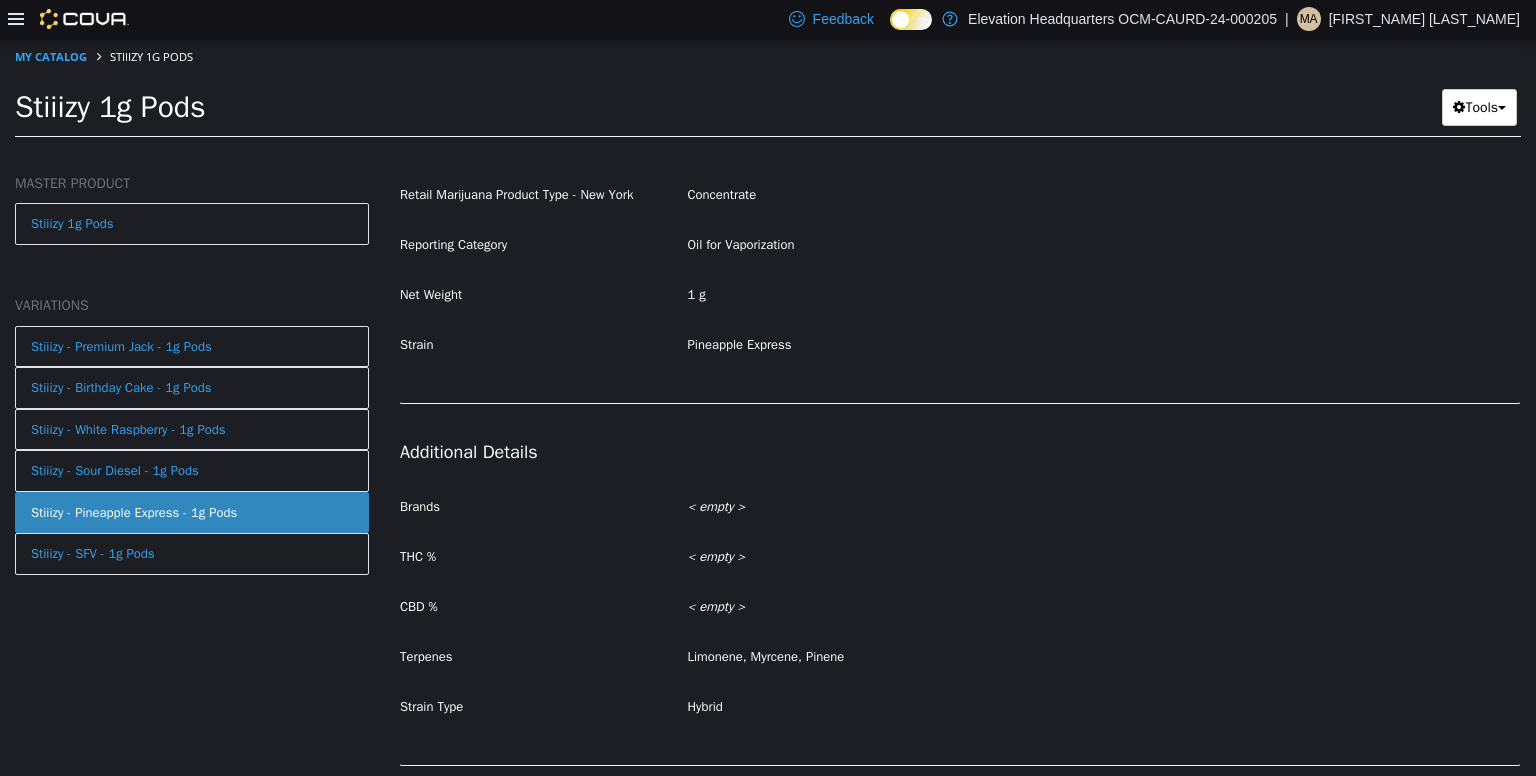 scroll, scrollTop: 542, scrollLeft: 0, axis: vertical 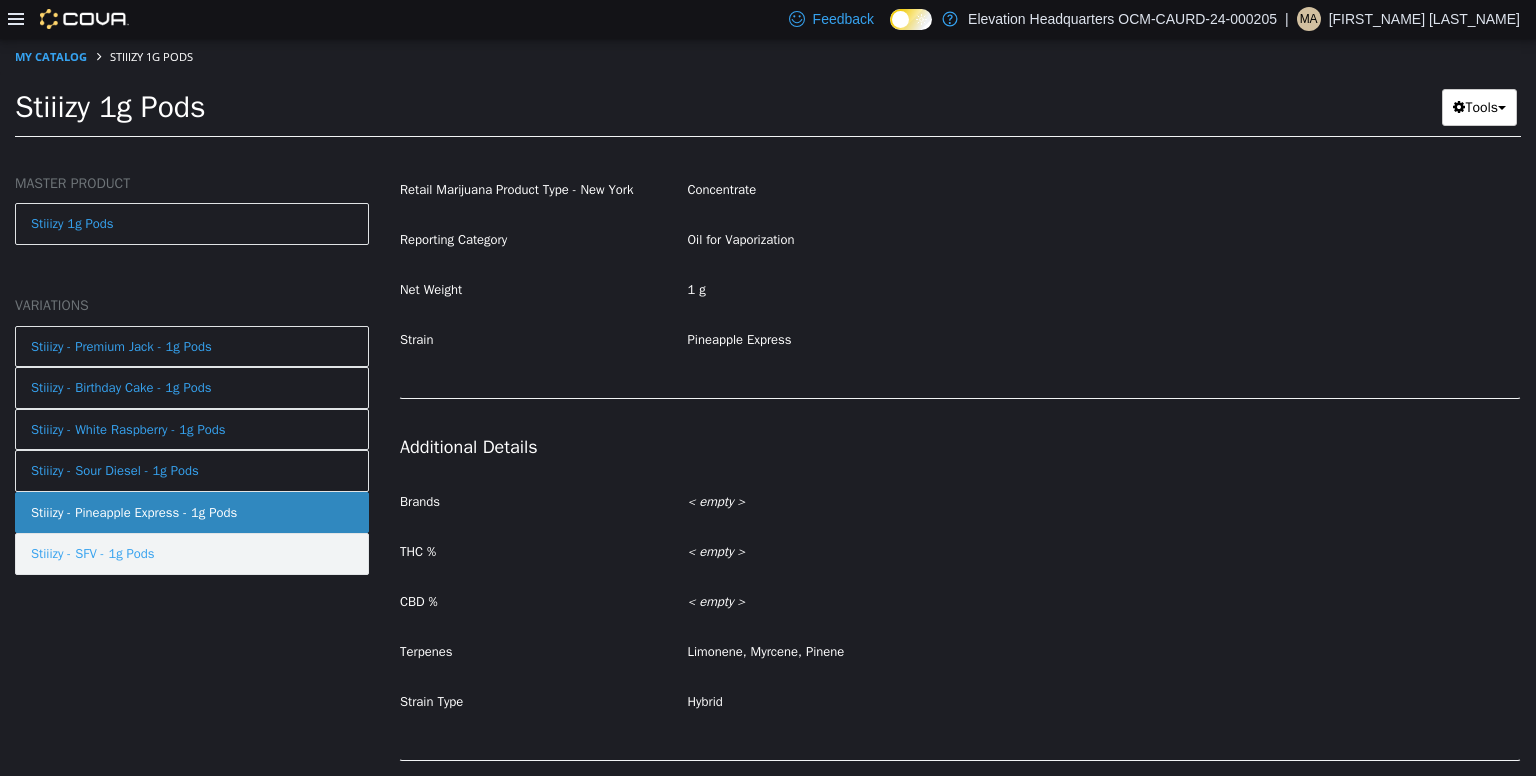 click on "Stiiizy - SFV - 1g Pods" at bounding box center (192, 553) 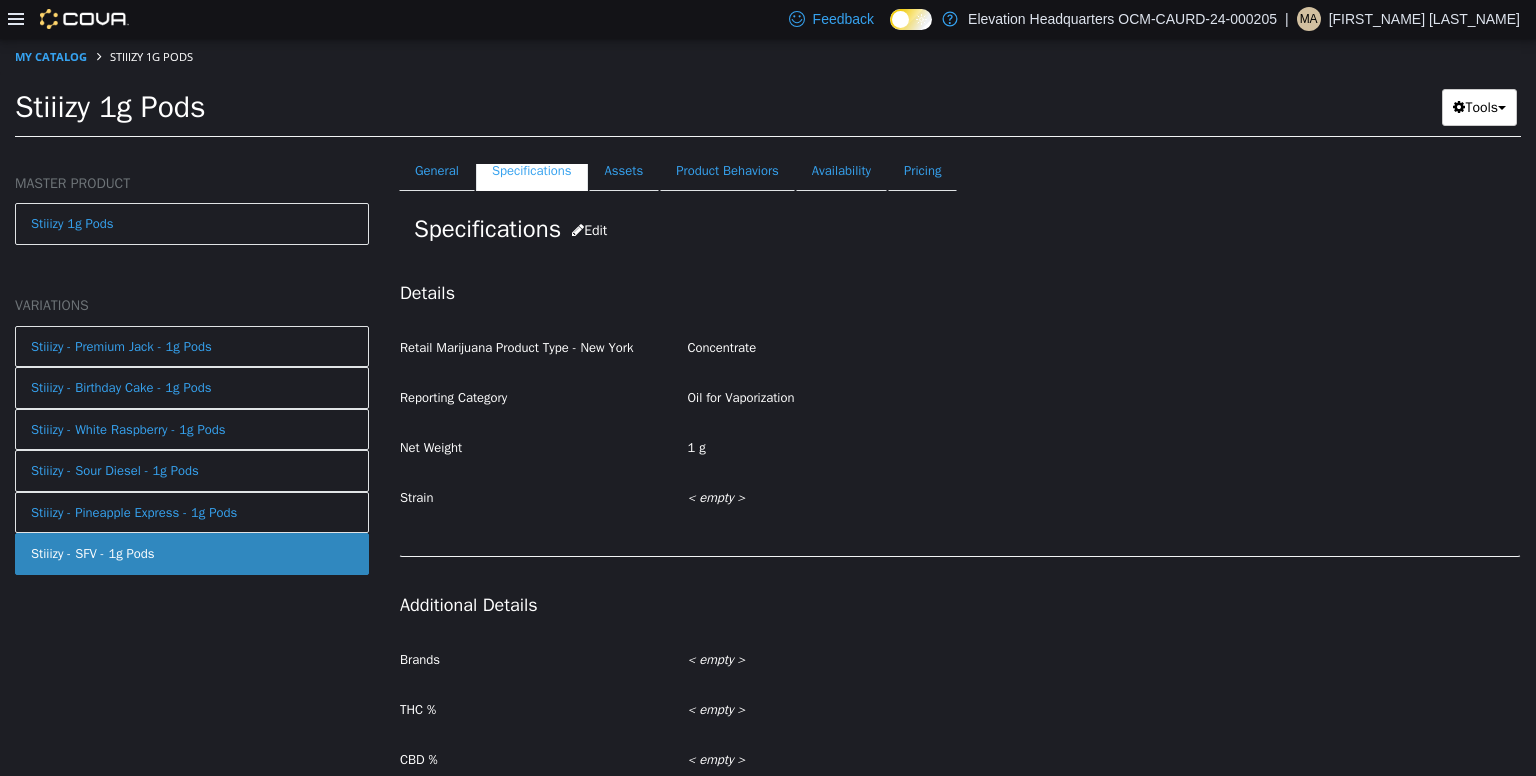 scroll, scrollTop: 196, scrollLeft: 0, axis: vertical 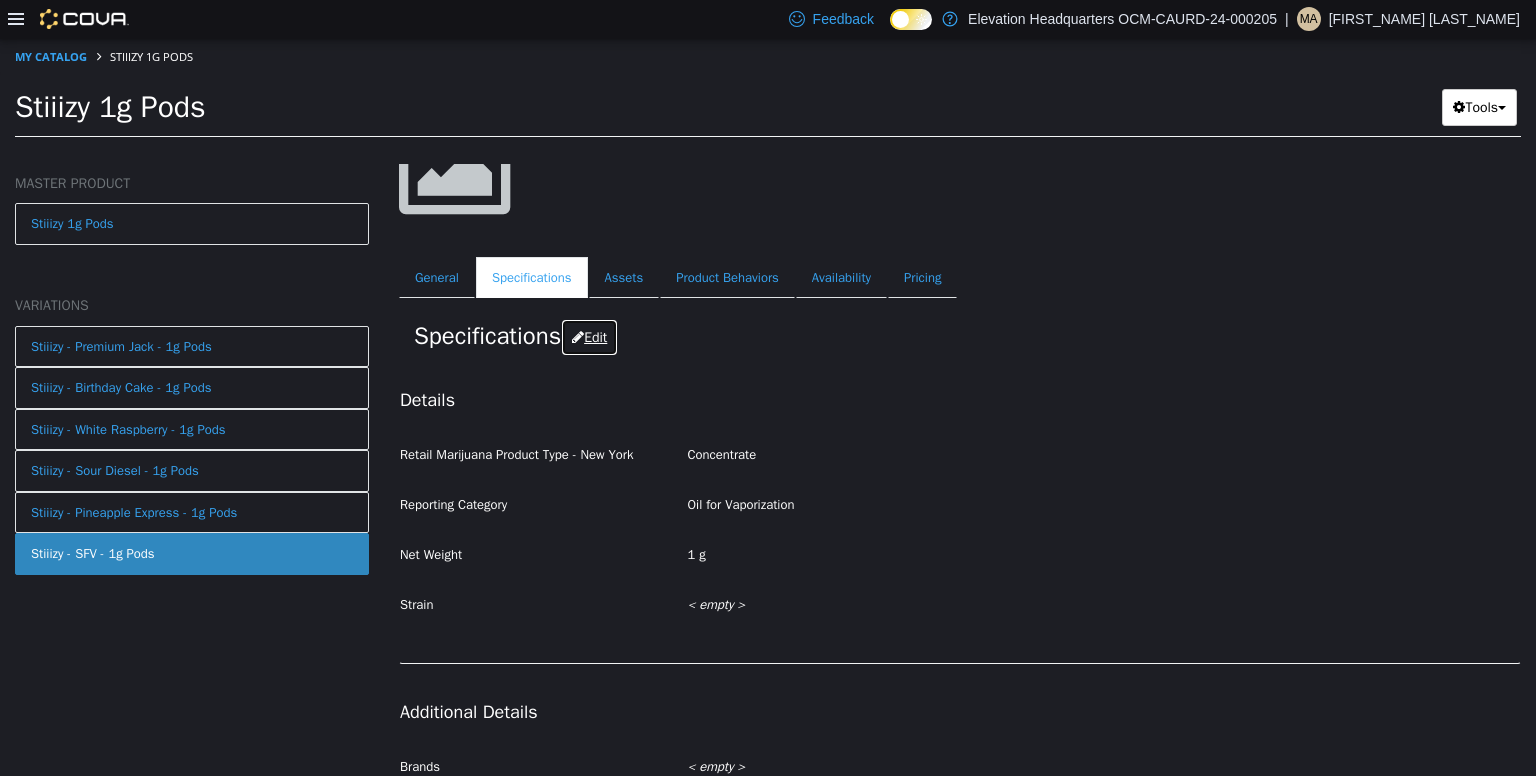 click on "Edit" at bounding box center (589, 336) 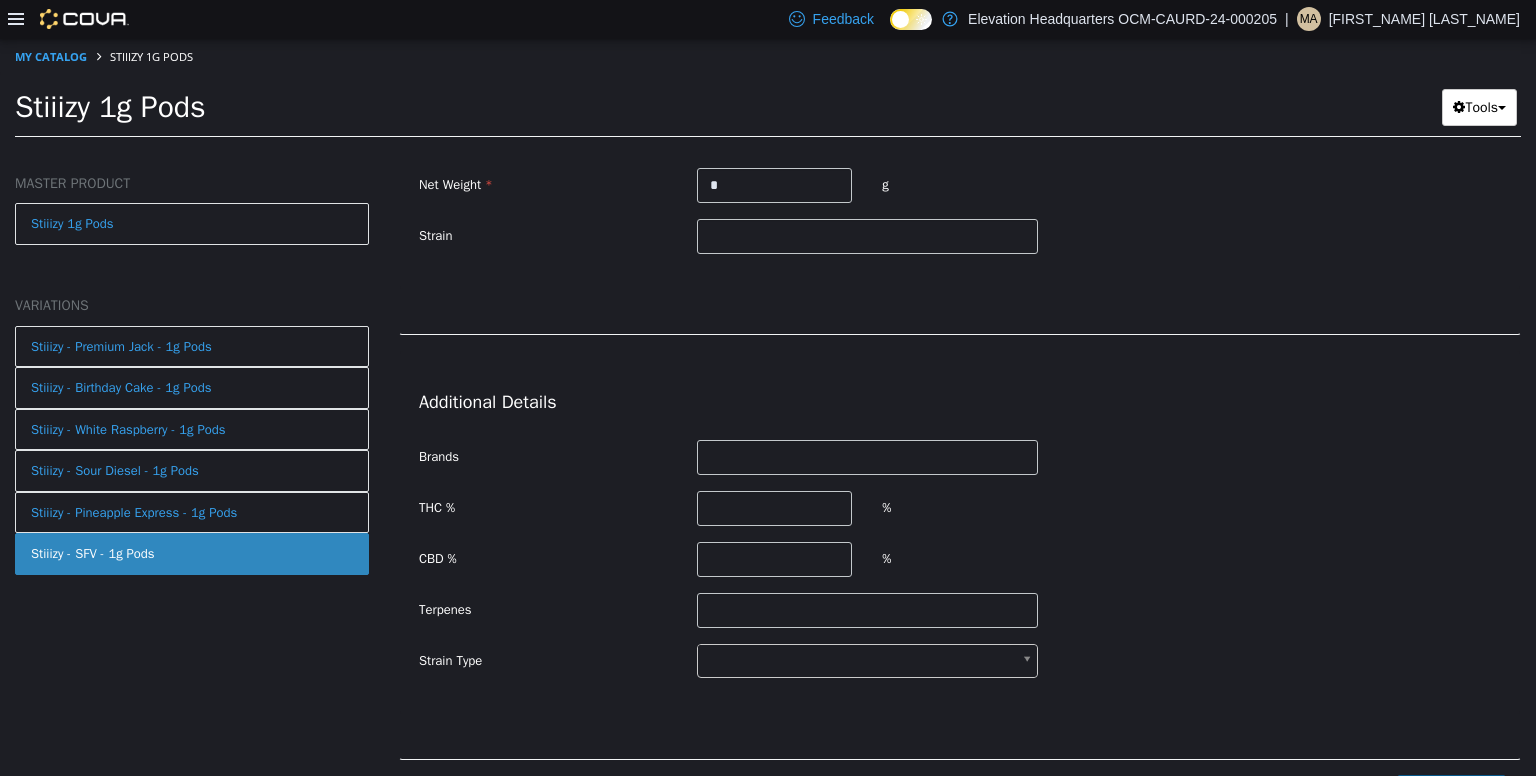 scroll, scrollTop: 628, scrollLeft: 0, axis: vertical 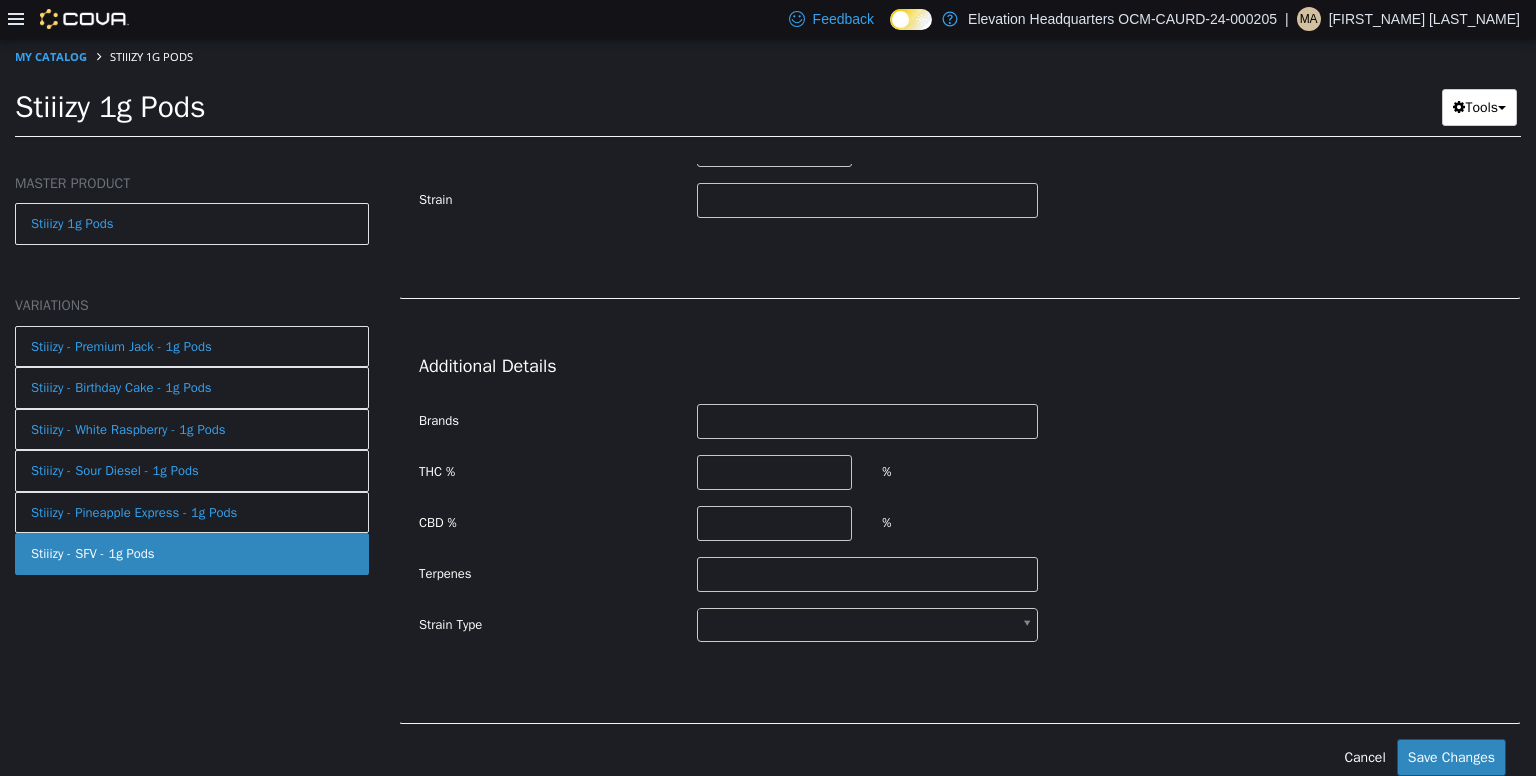 click on "**********" at bounding box center [768, 93] 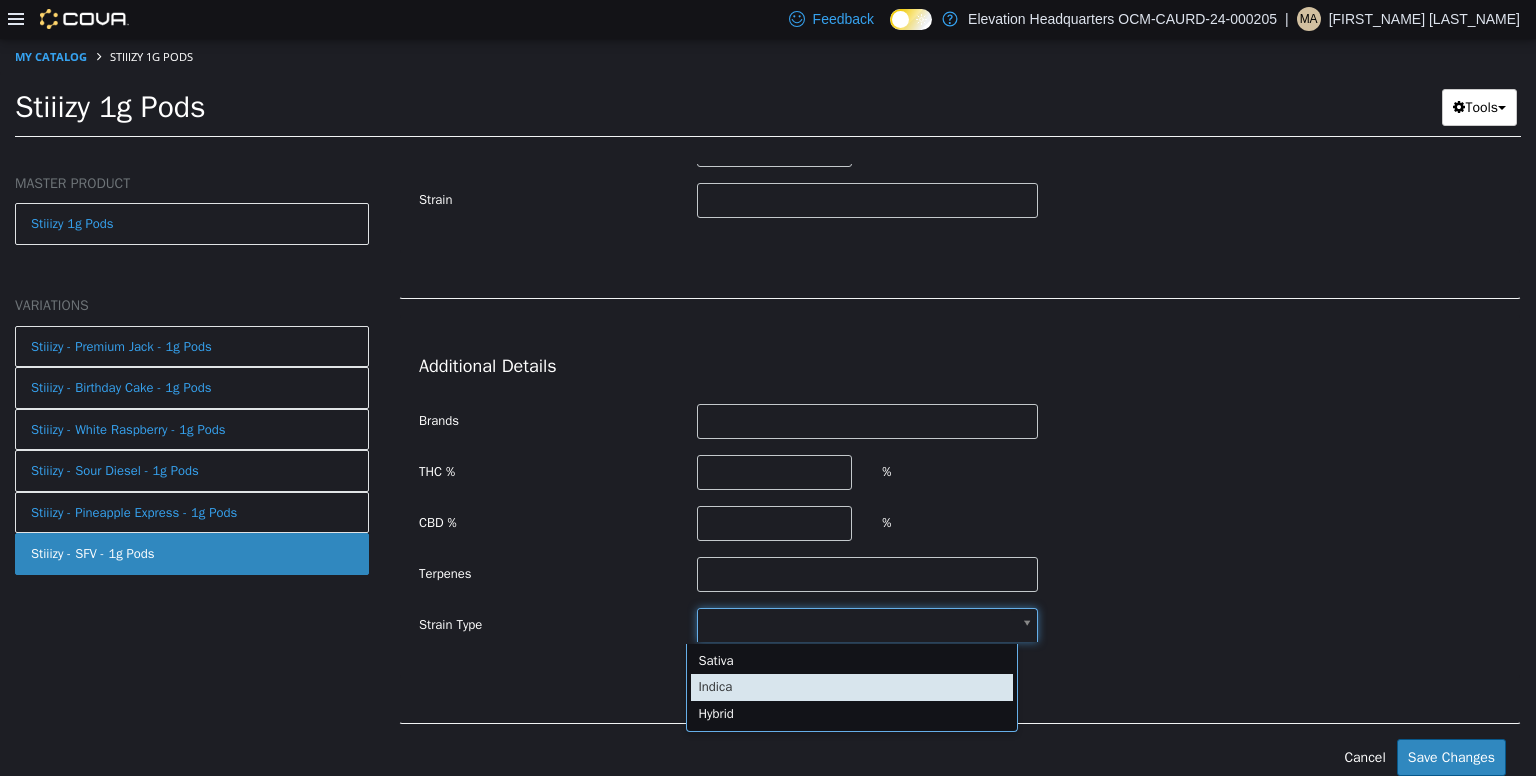 type on "******" 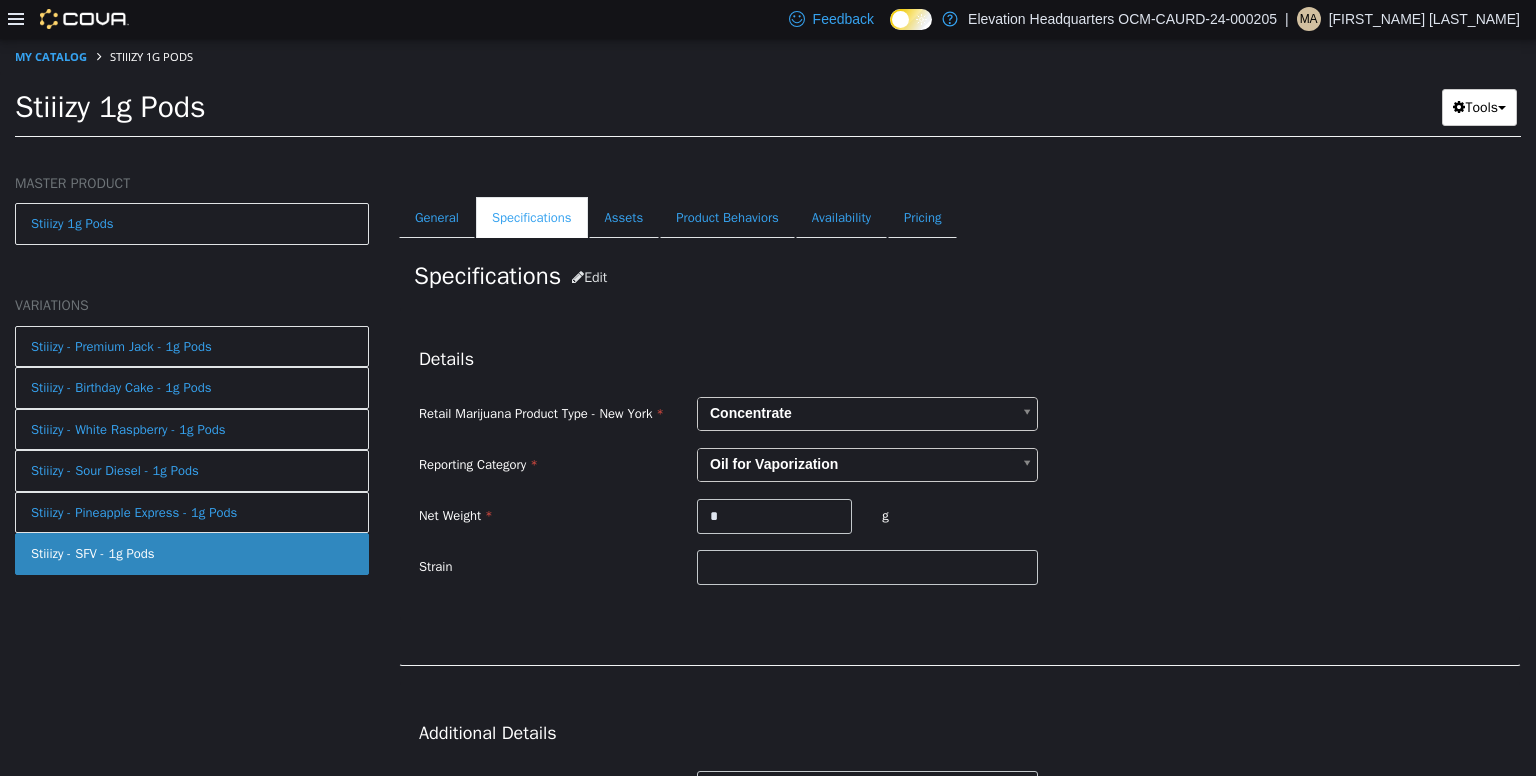 scroll, scrollTop: 258, scrollLeft: 0, axis: vertical 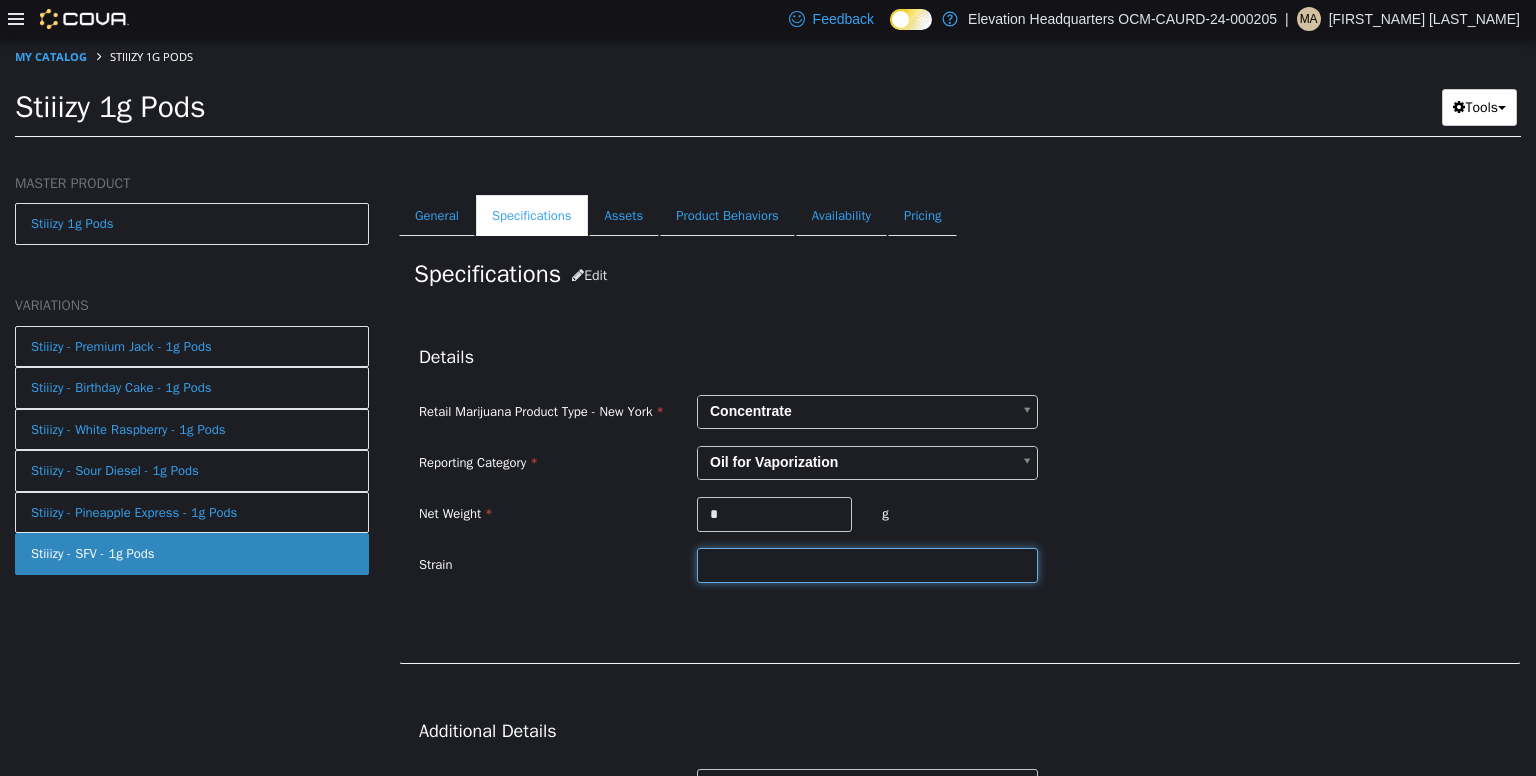 click at bounding box center (867, 564) 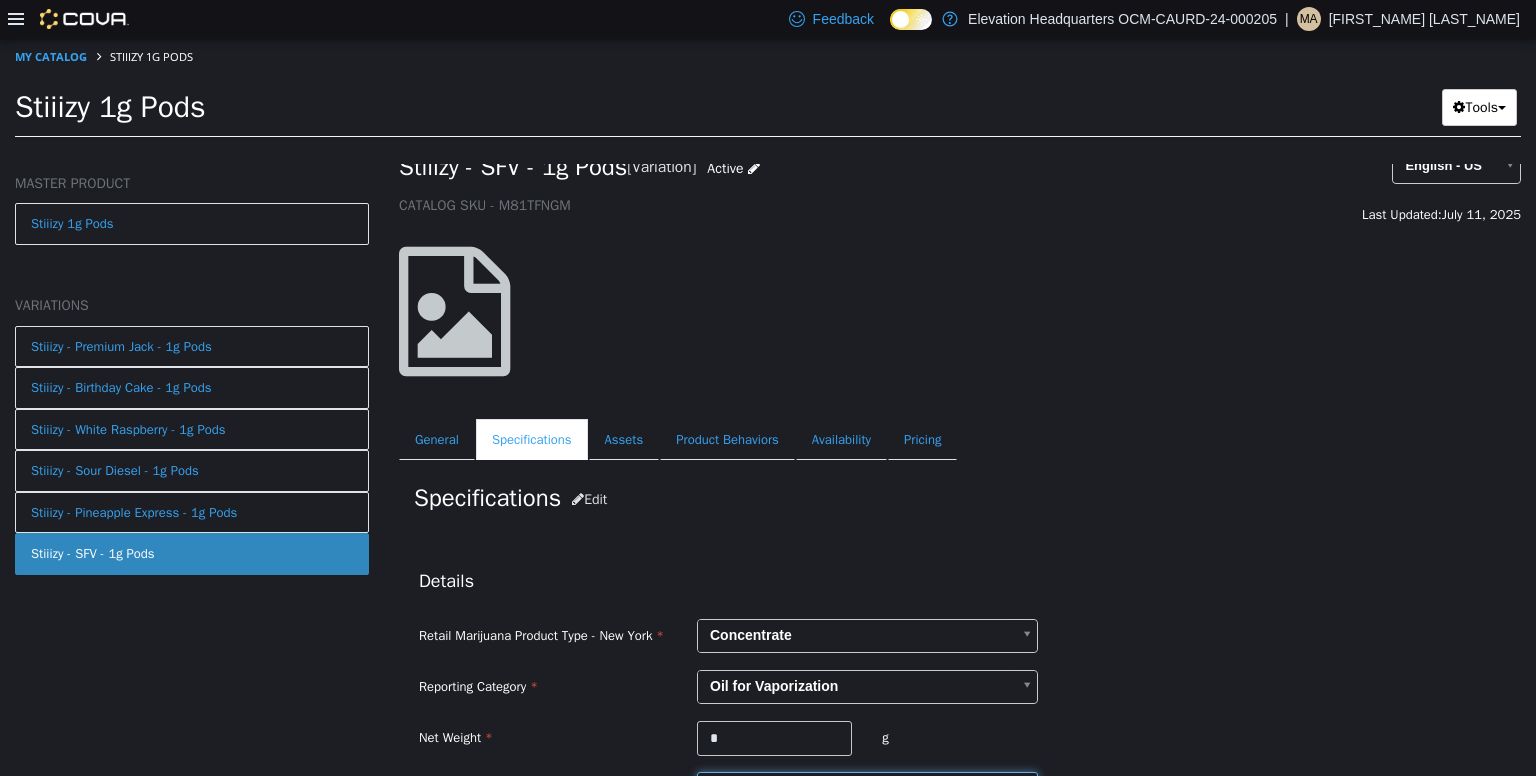scroll, scrollTop: 0, scrollLeft: 0, axis: both 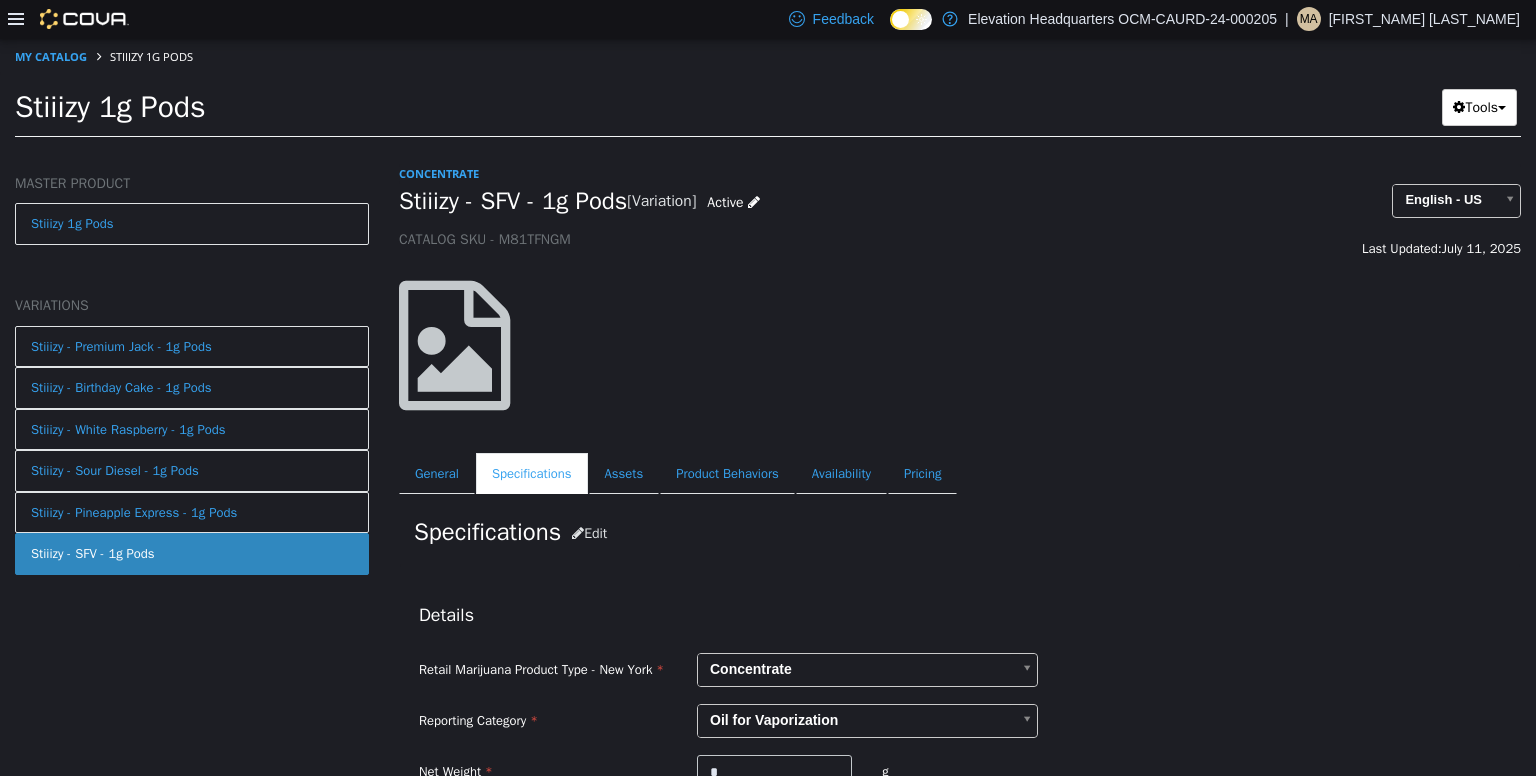 type on "******" 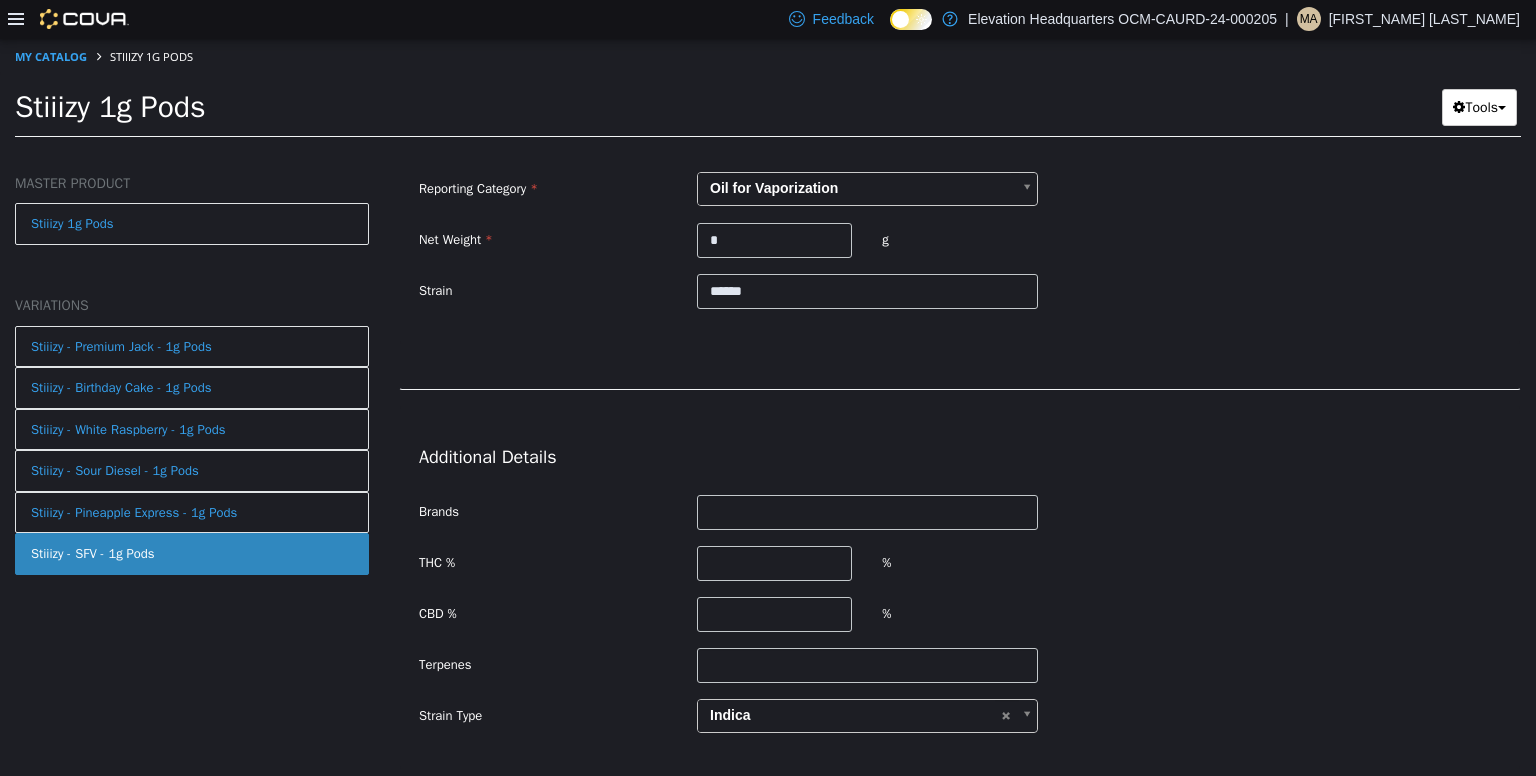 scroll, scrollTop: 628, scrollLeft: 0, axis: vertical 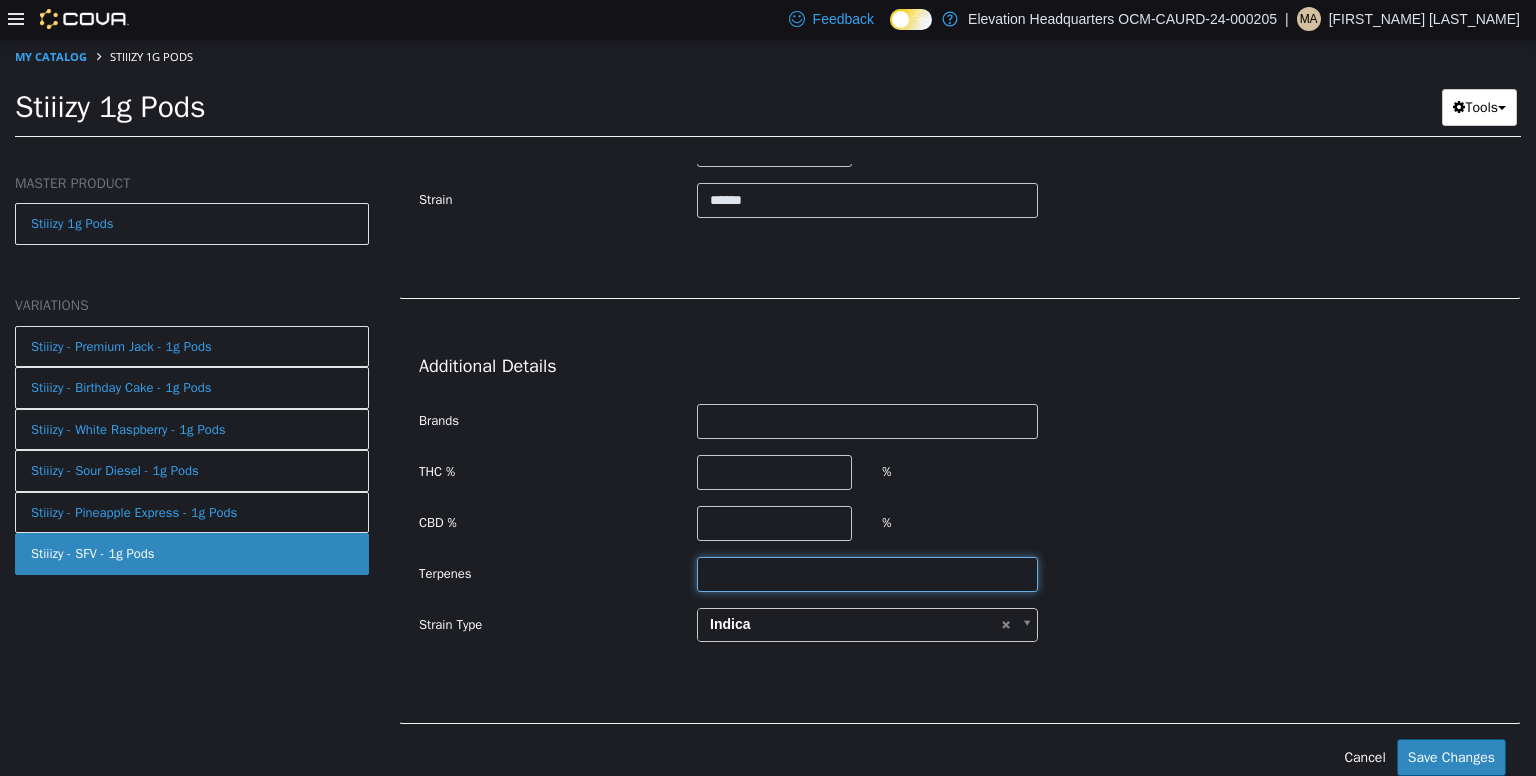 click at bounding box center (867, 573) 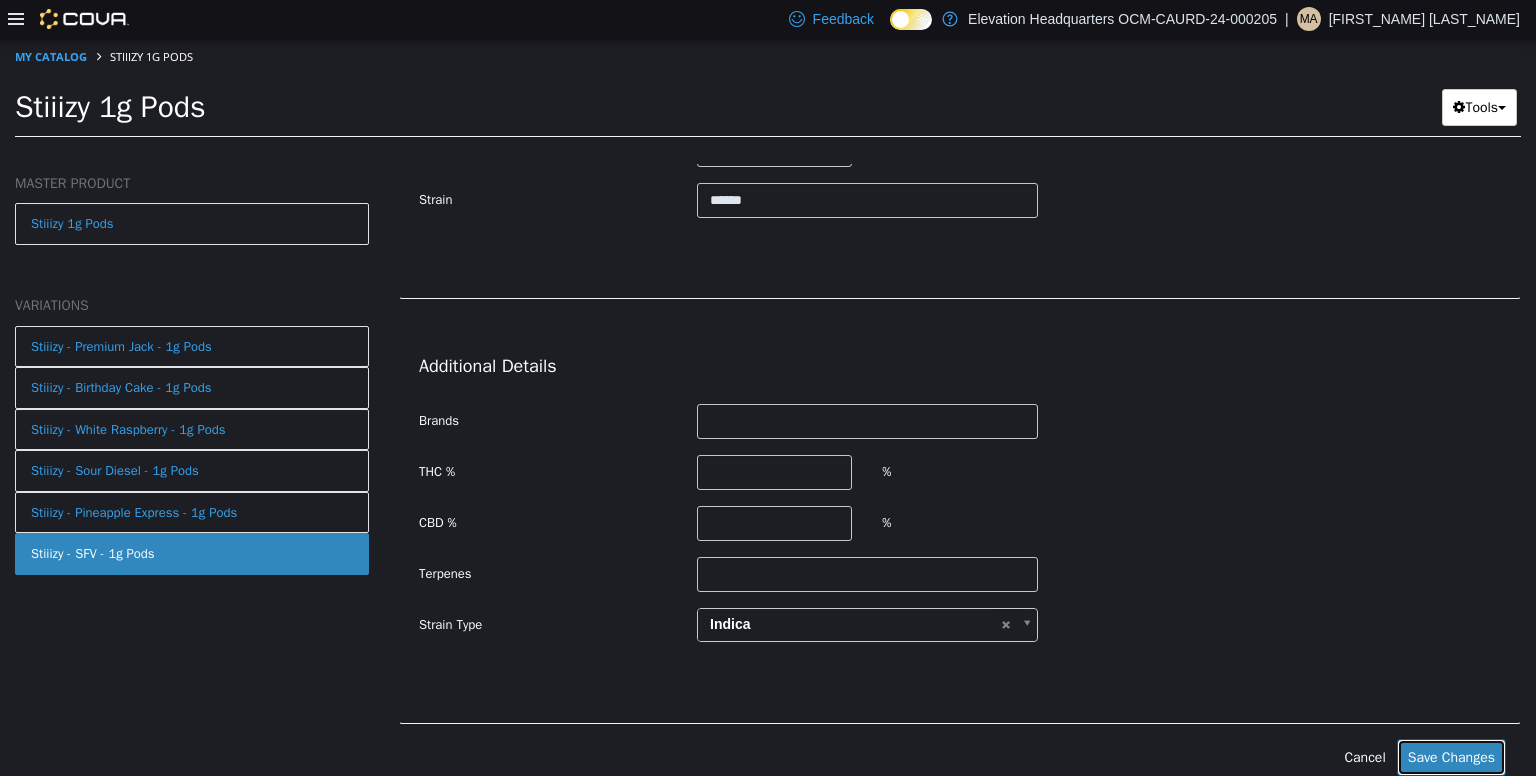 click on "Save Changes" at bounding box center (1451, 756) 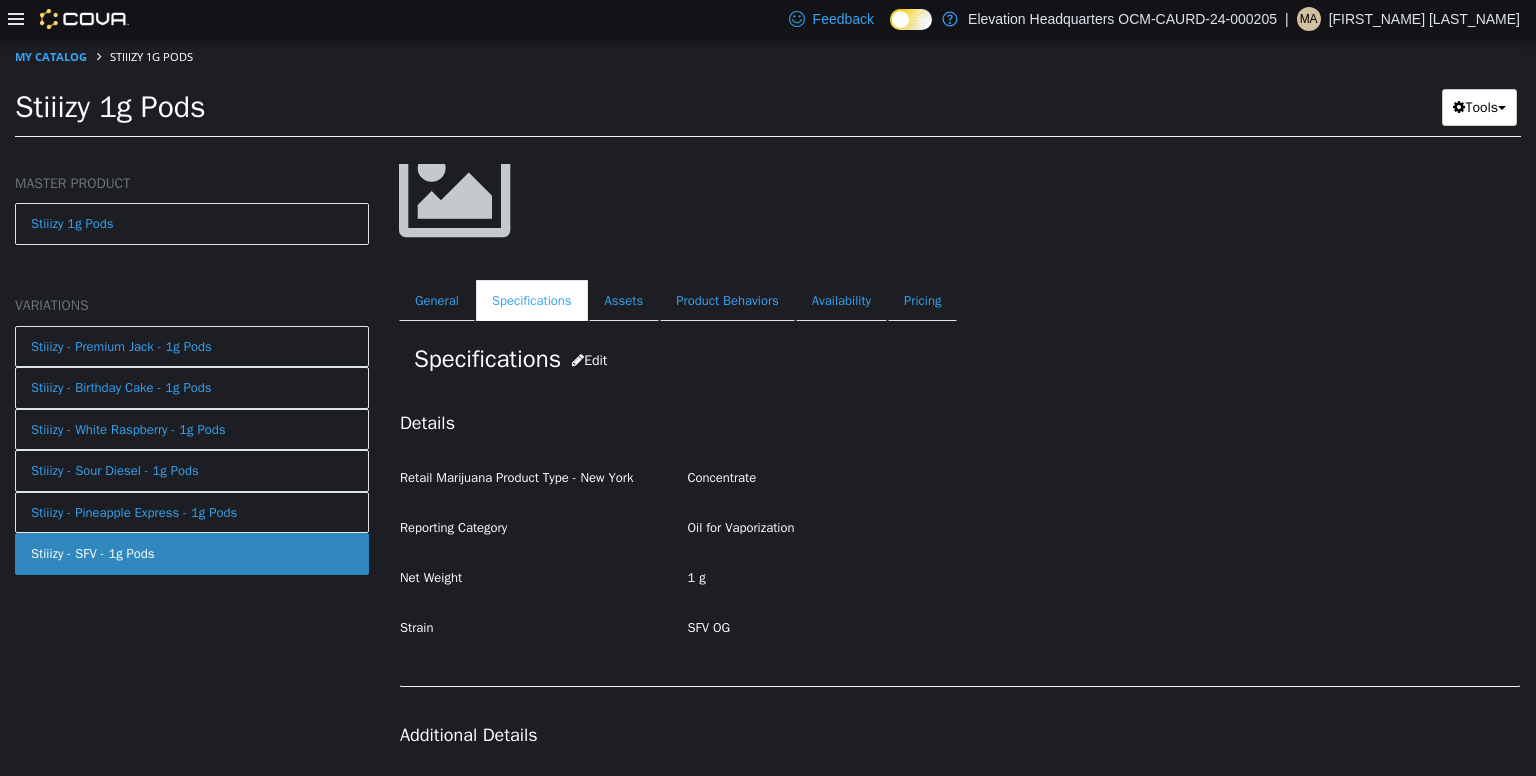 scroll, scrollTop: 168, scrollLeft: 0, axis: vertical 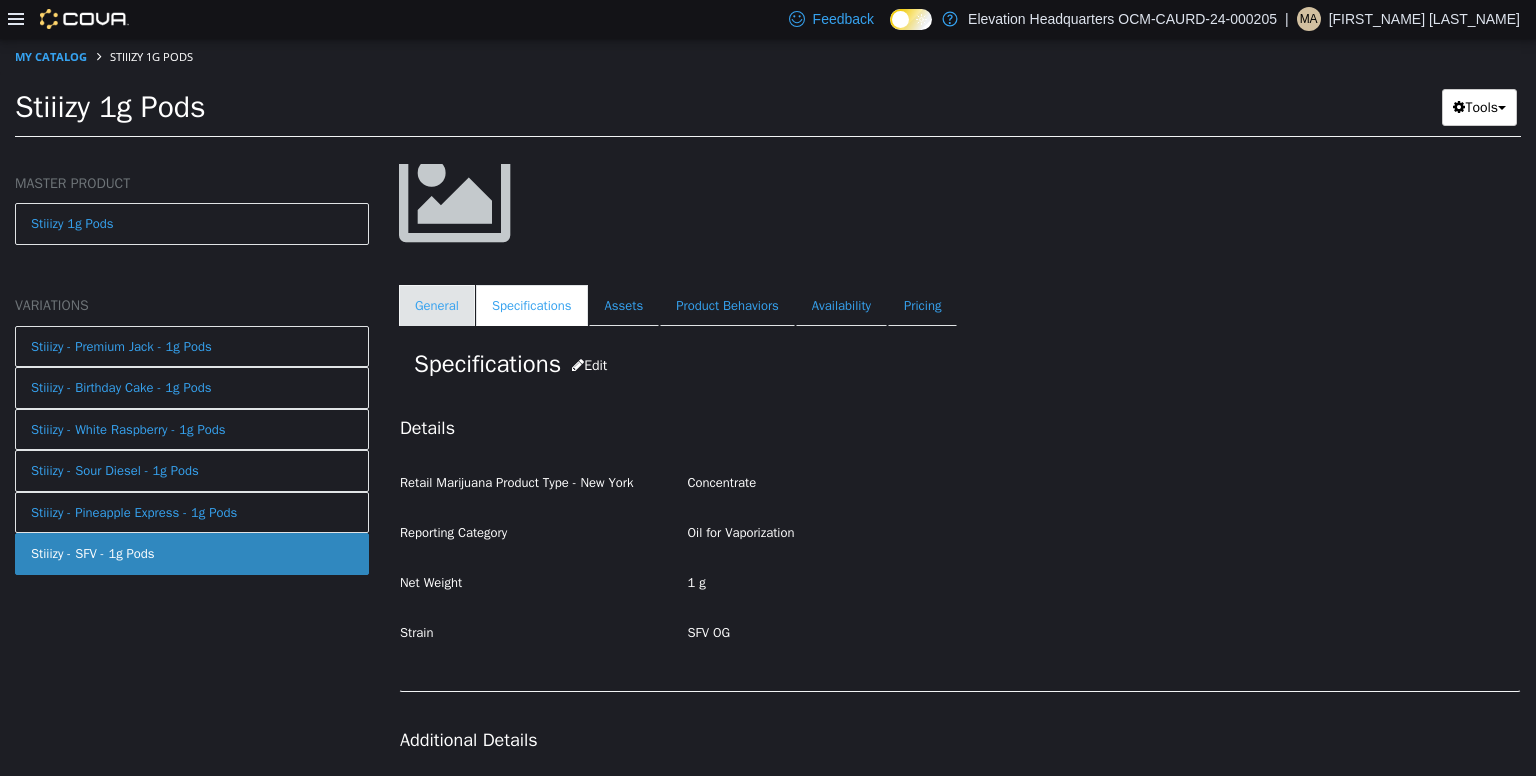 click on "General" at bounding box center [437, 305] 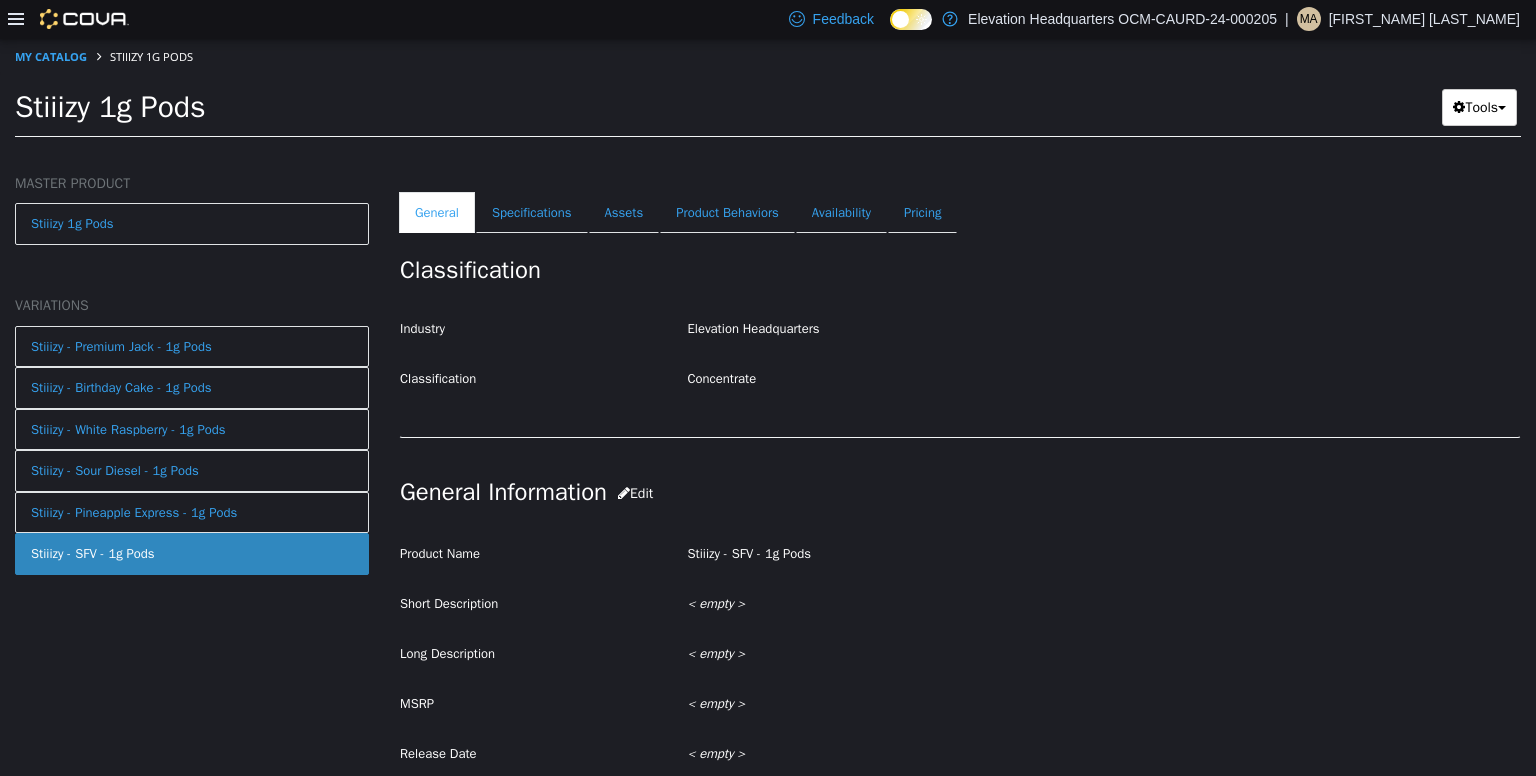 scroll, scrollTop: 268, scrollLeft: 0, axis: vertical 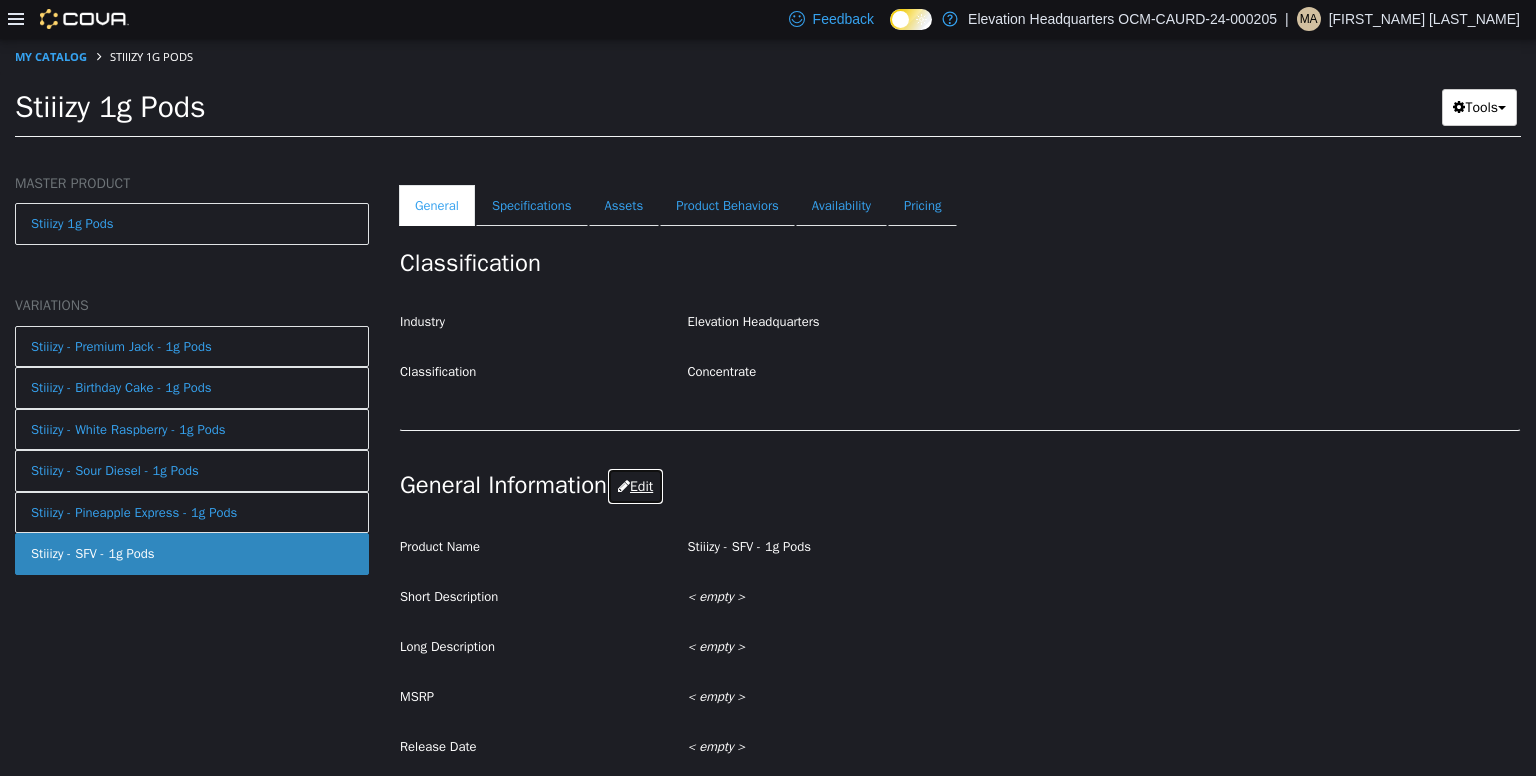 click on "Edit" at bounding box center (635, 485) 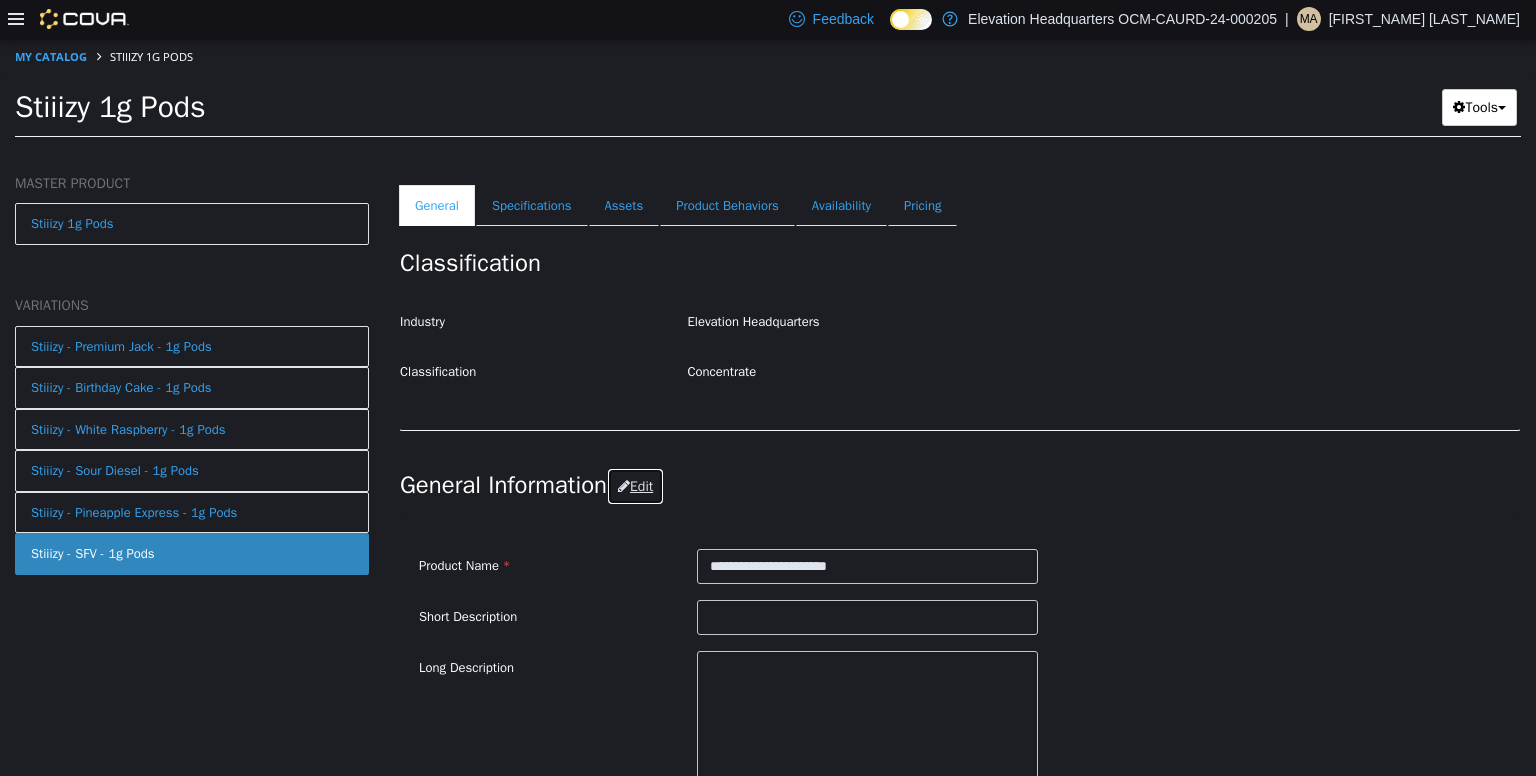 scroll, scrollTop: 351, scrollLeft: 0, axis: vertical 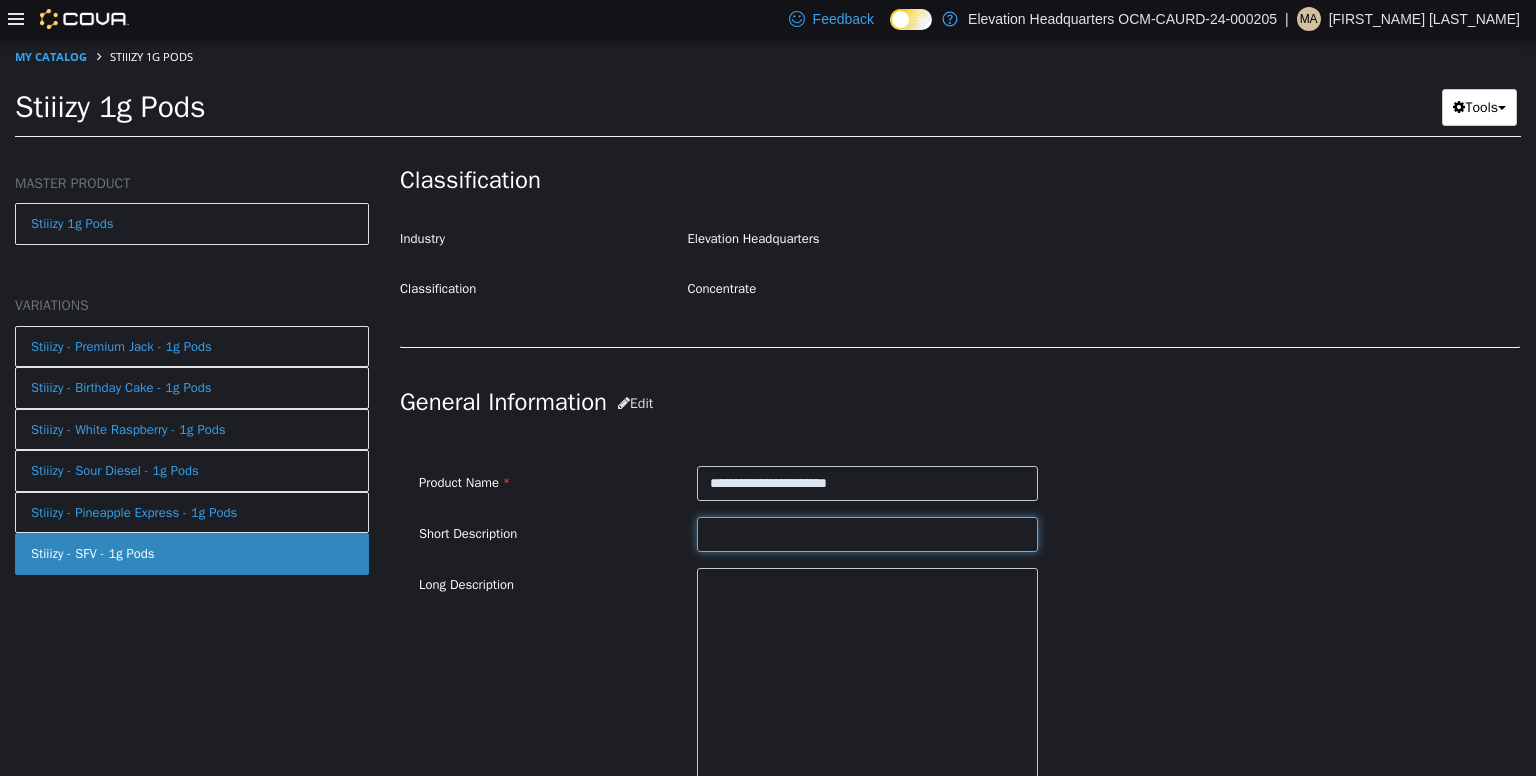 click at bounding box center [867, 533] 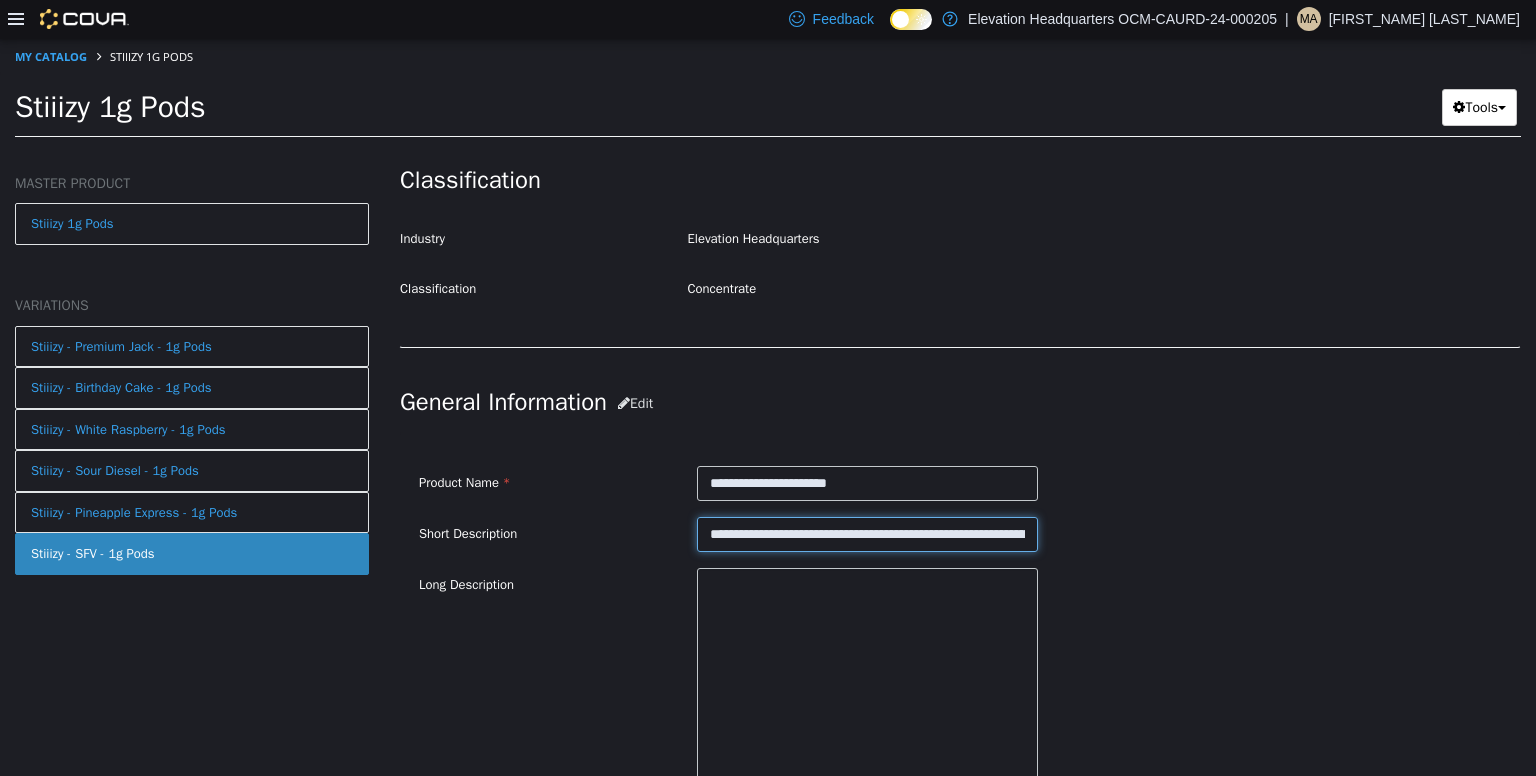 scroll, scrollTop: 0, scrollLeft: 817, axis: horizontal 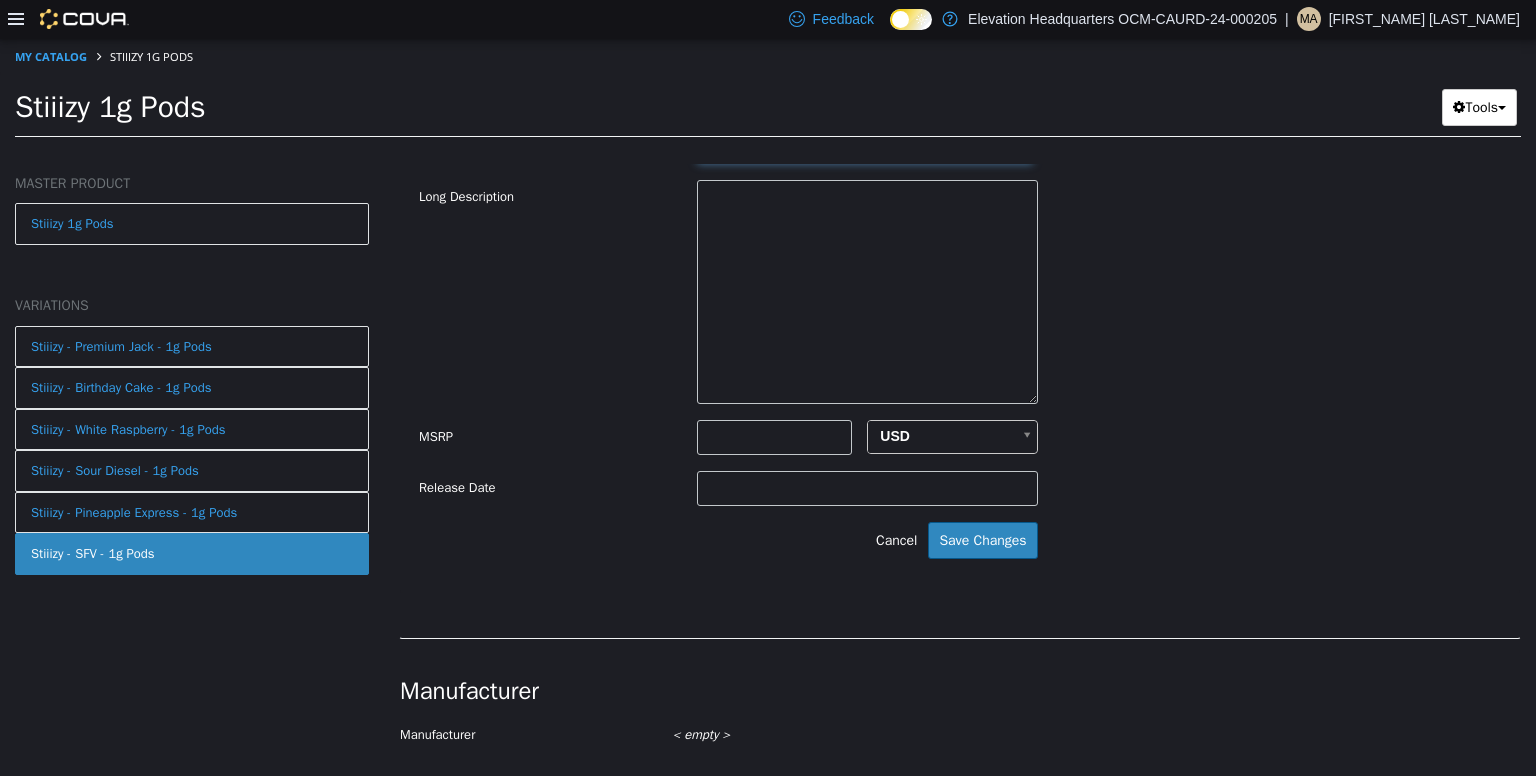 type on "**********" 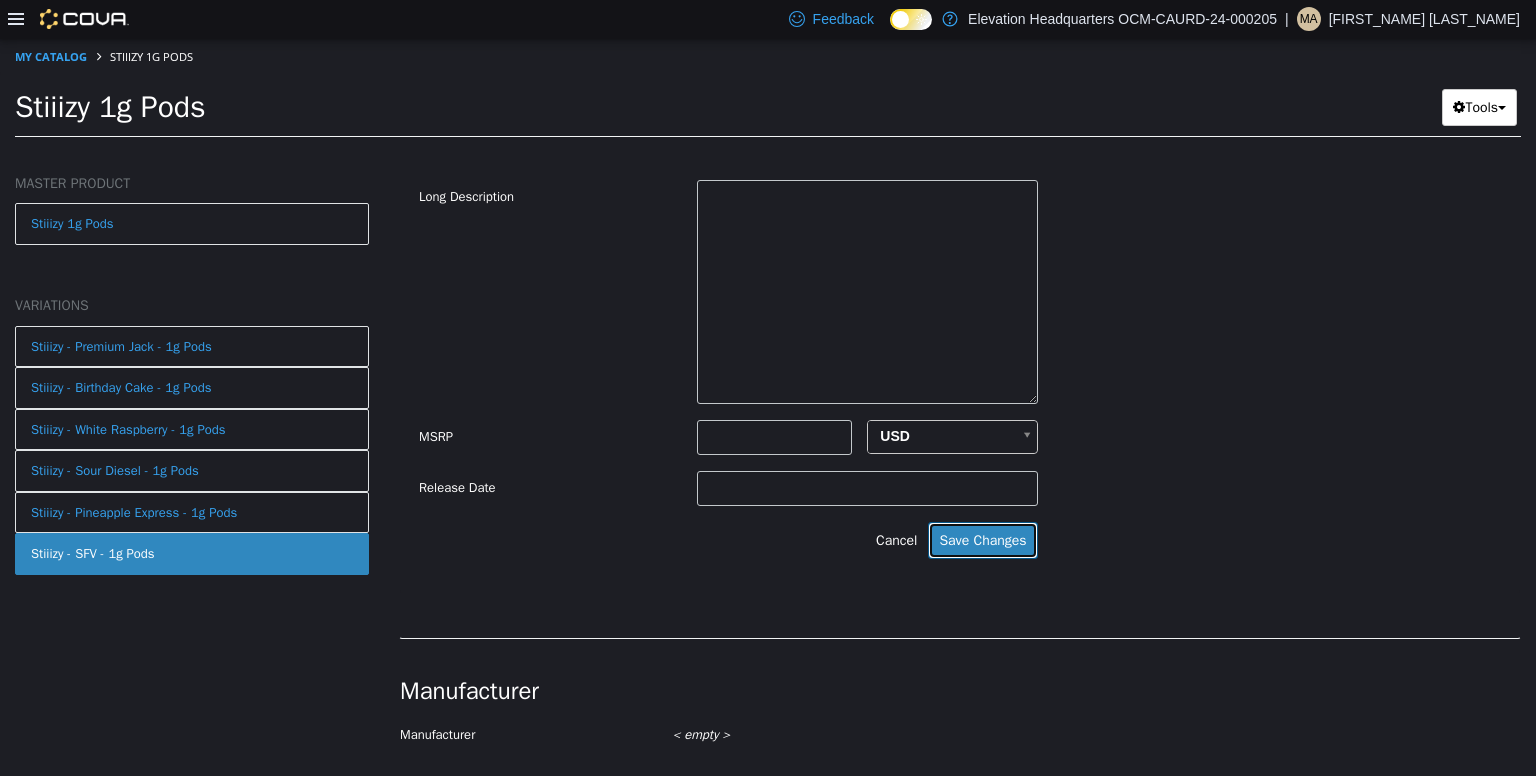 click on "Save Changes" at bounding box center (982, 539) 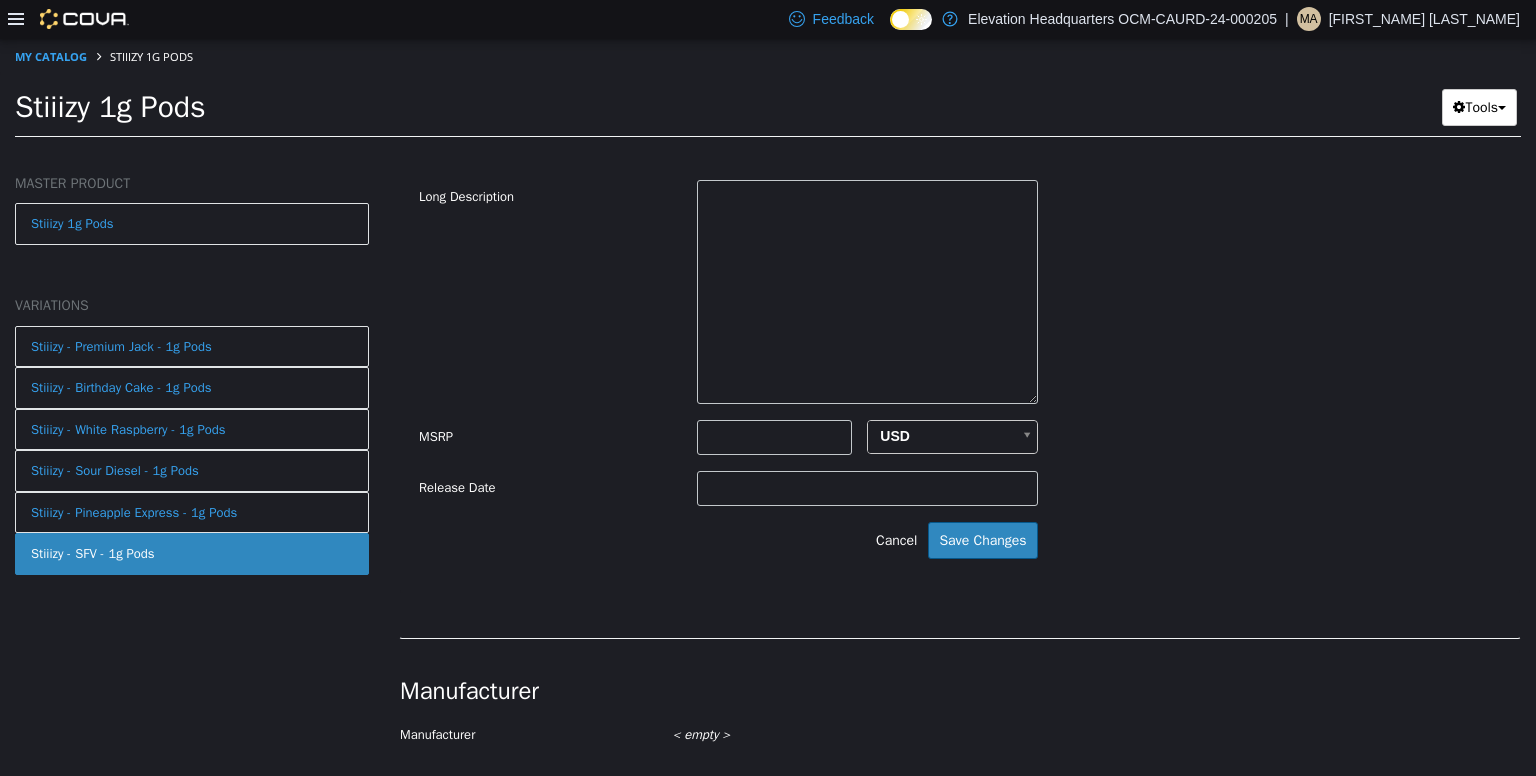 scroll, scrollTop: 0, scrollLeft: 0, axis: both 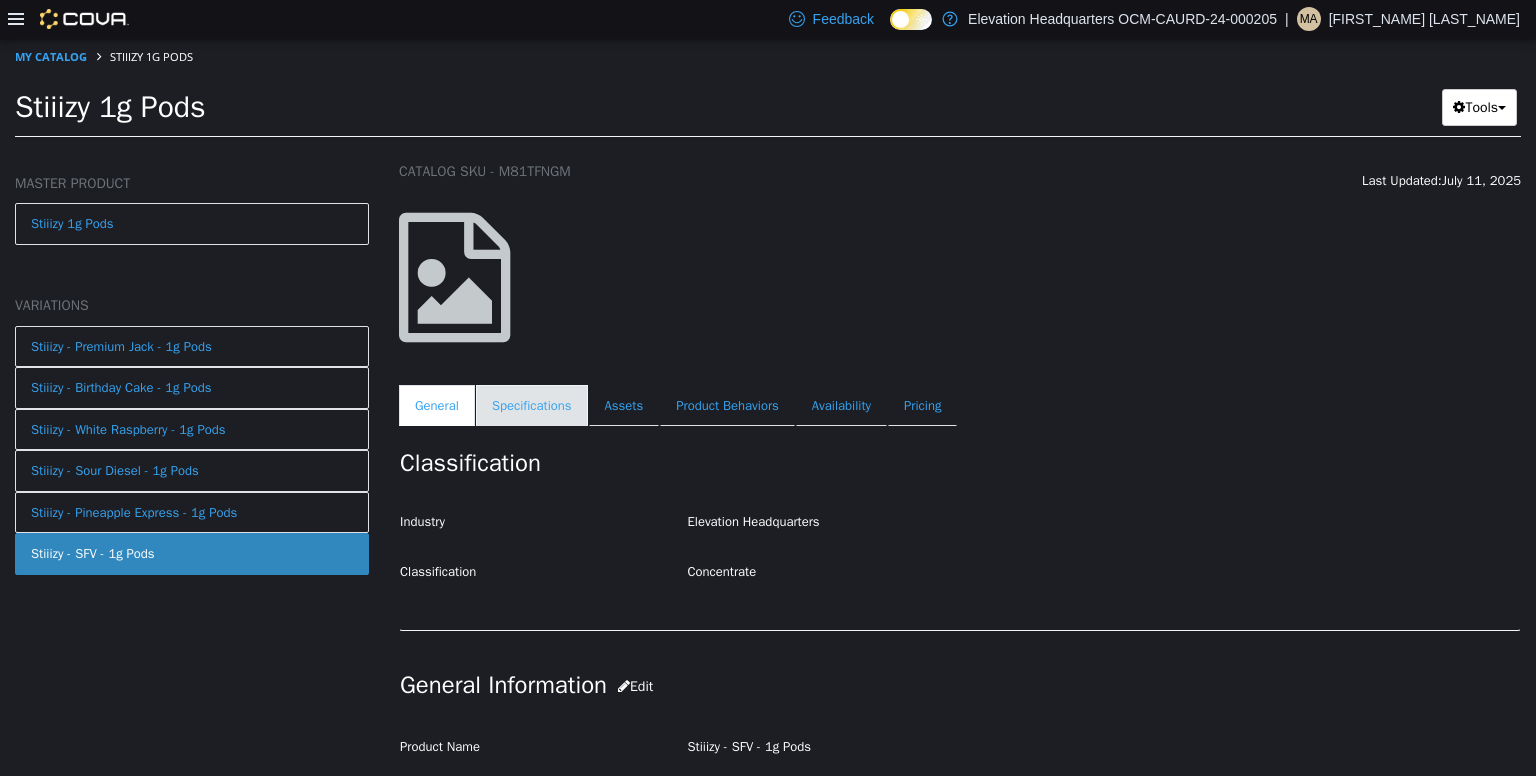 click on "Specifications" at bounding box center (532, 405) 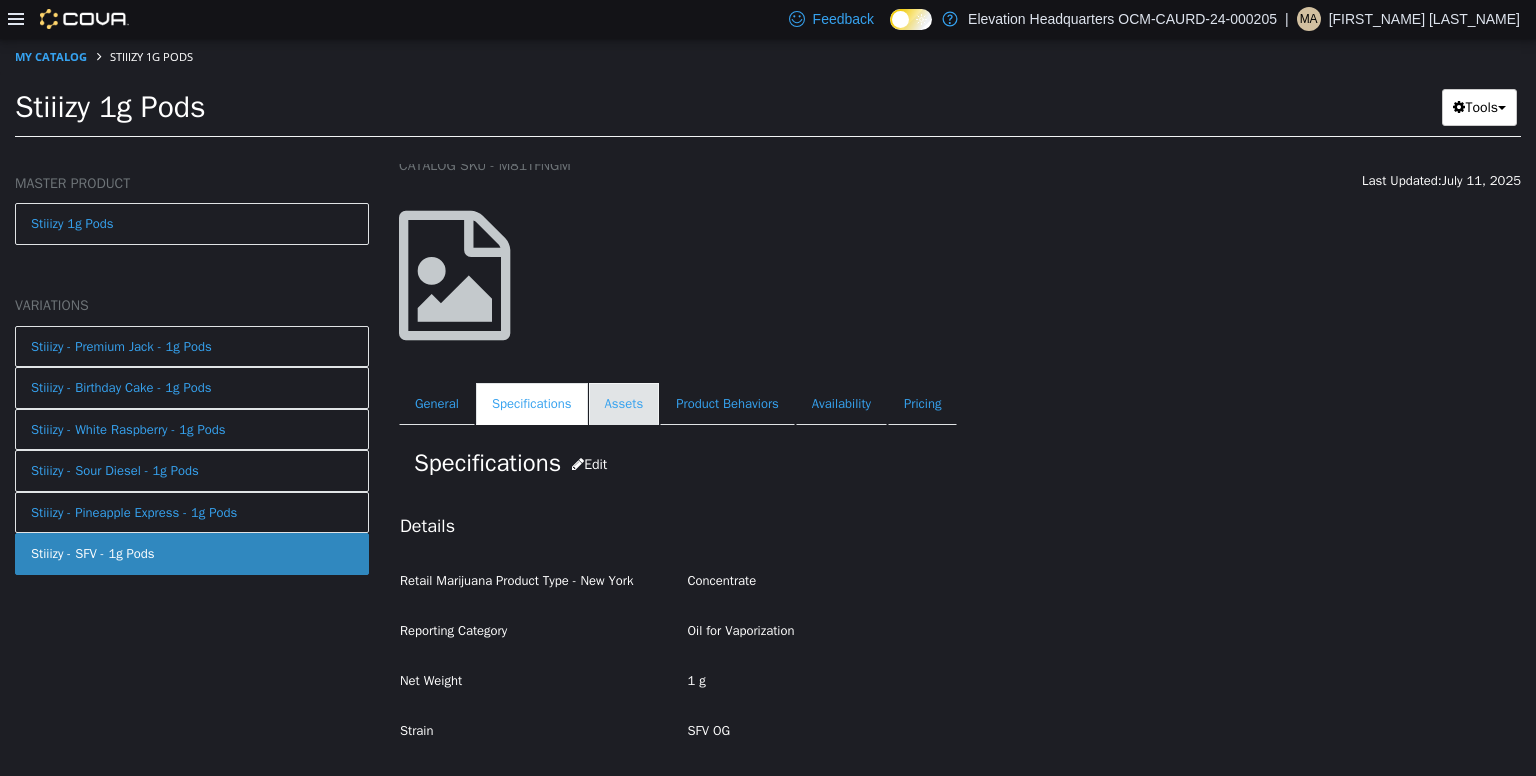 click on "Assets" at bounding box center [624, 403] 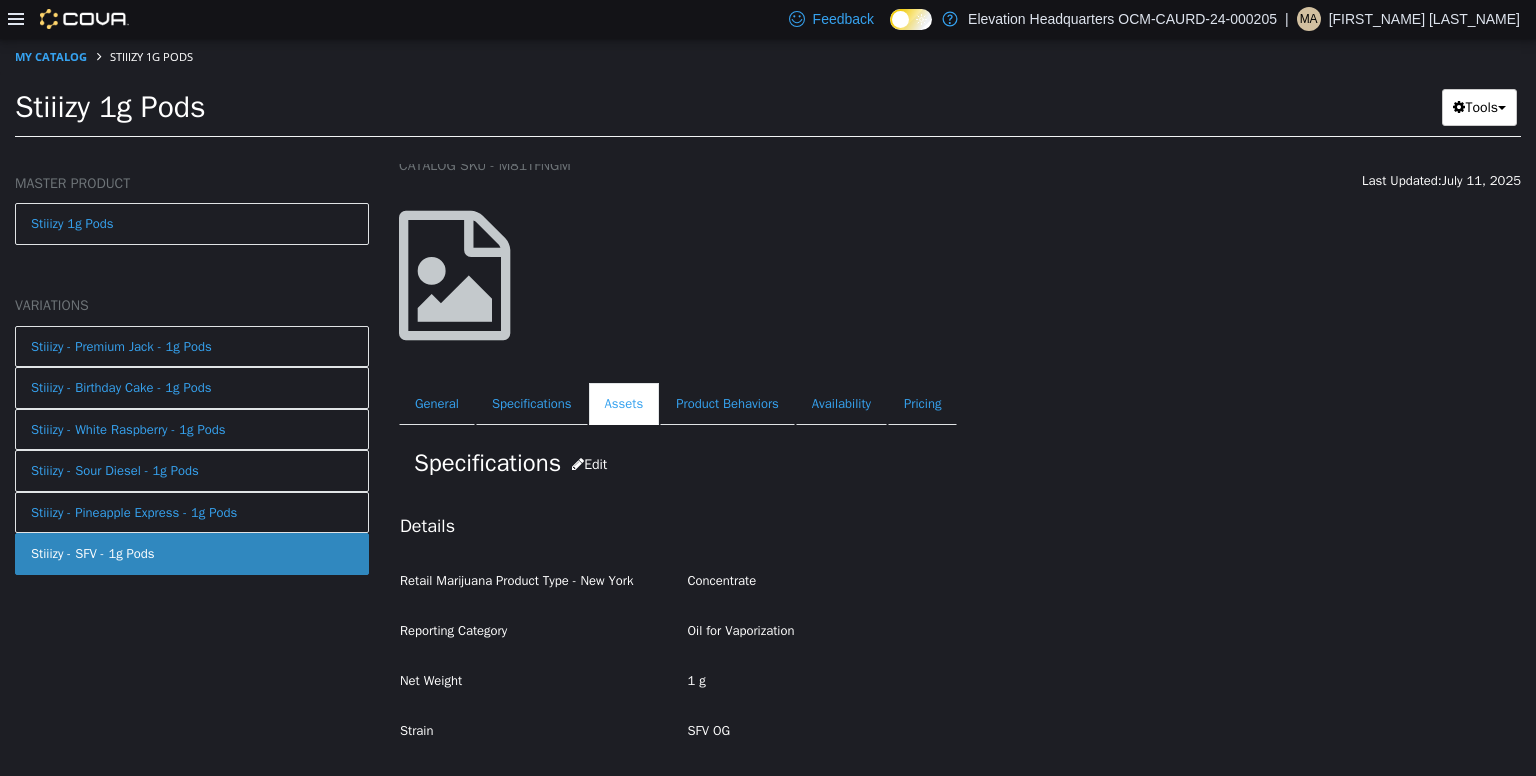 scroll, scrollTop: 0, scrollLeft: 0, axis: both 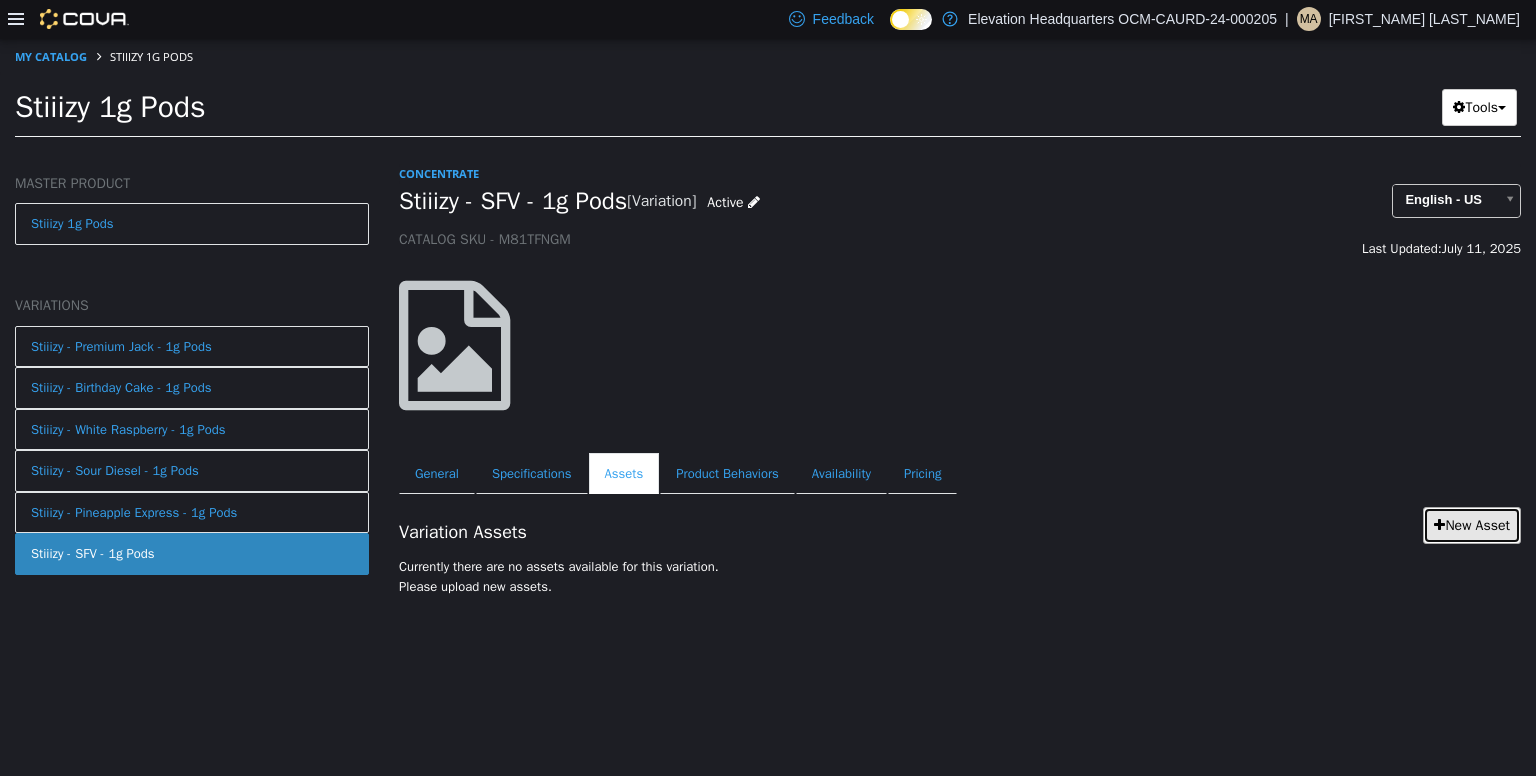 click on "New Asset" at bounding box center [1472, 524] 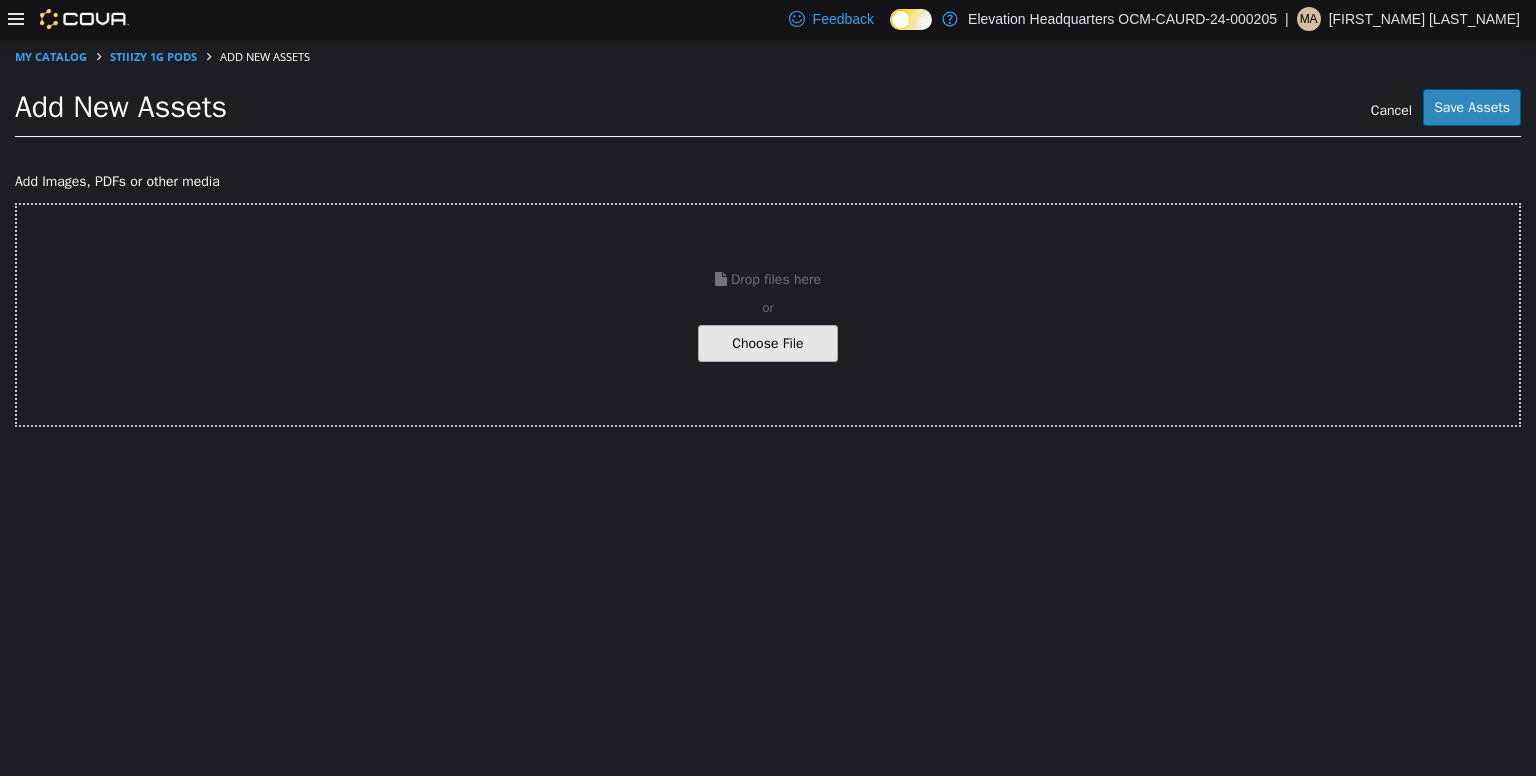 click at bounding box center [-279, 342] 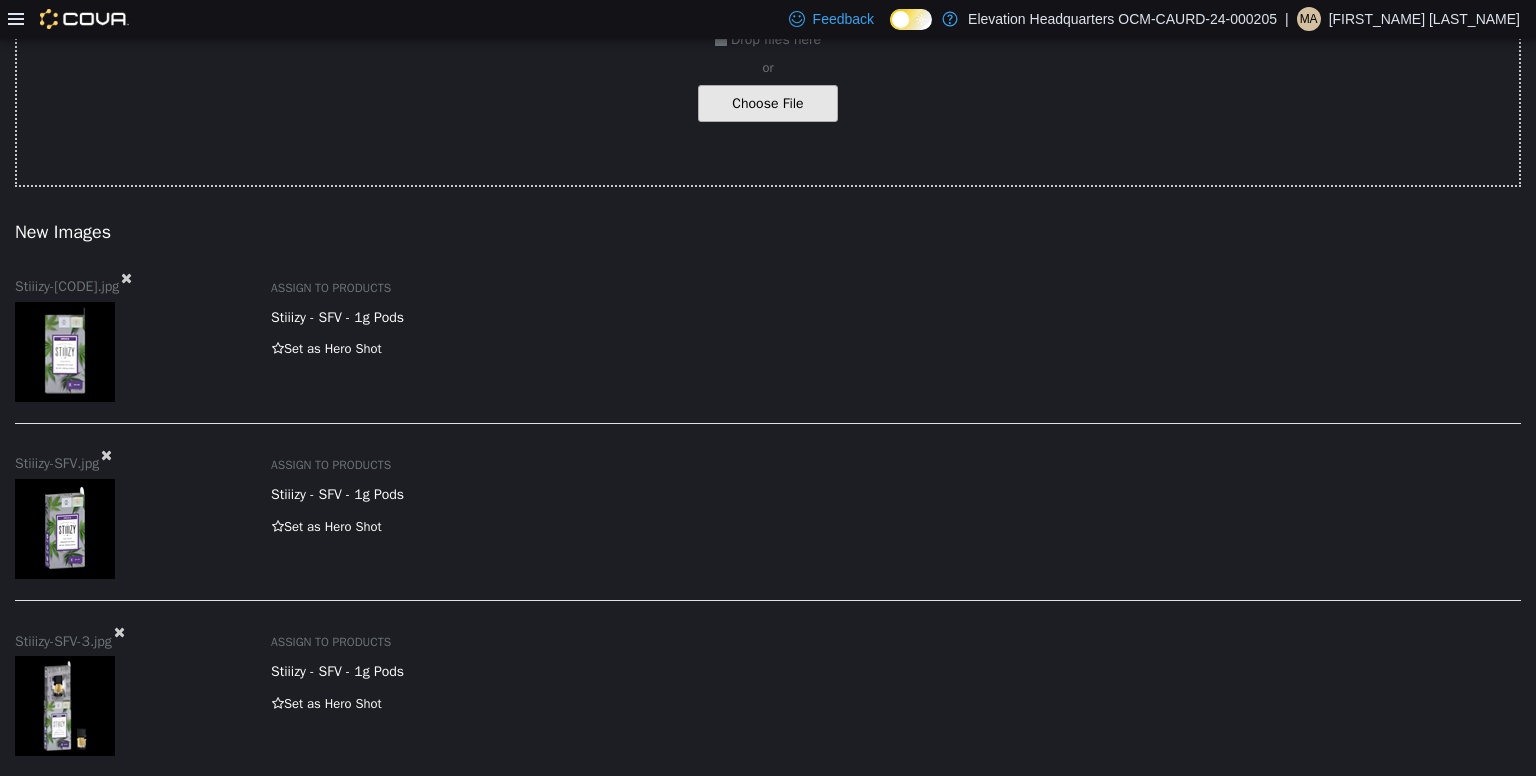 scroll, scrollTop: 258, scrollLeft: 0, axis: vertical 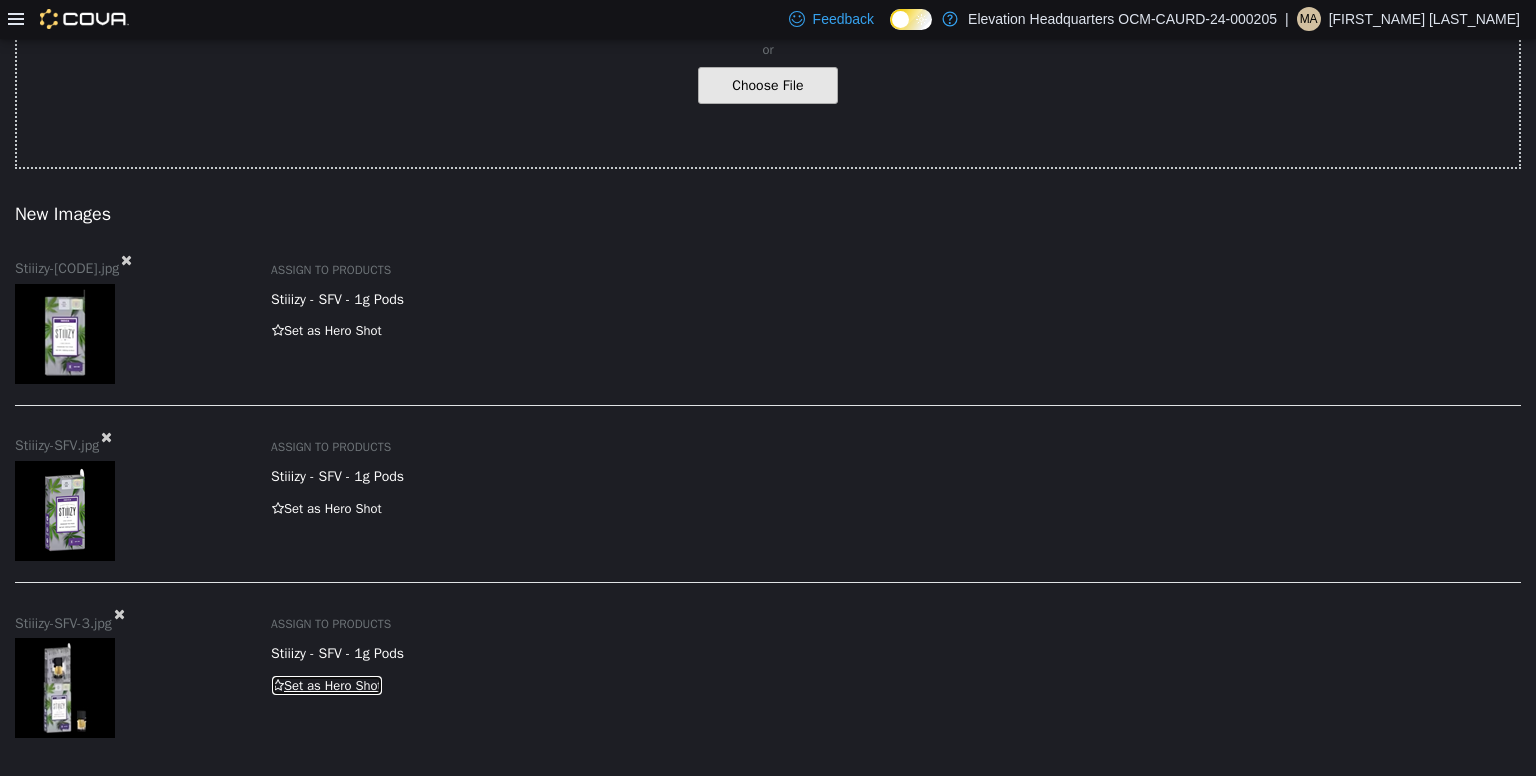 click at bounding box center (278, 684) 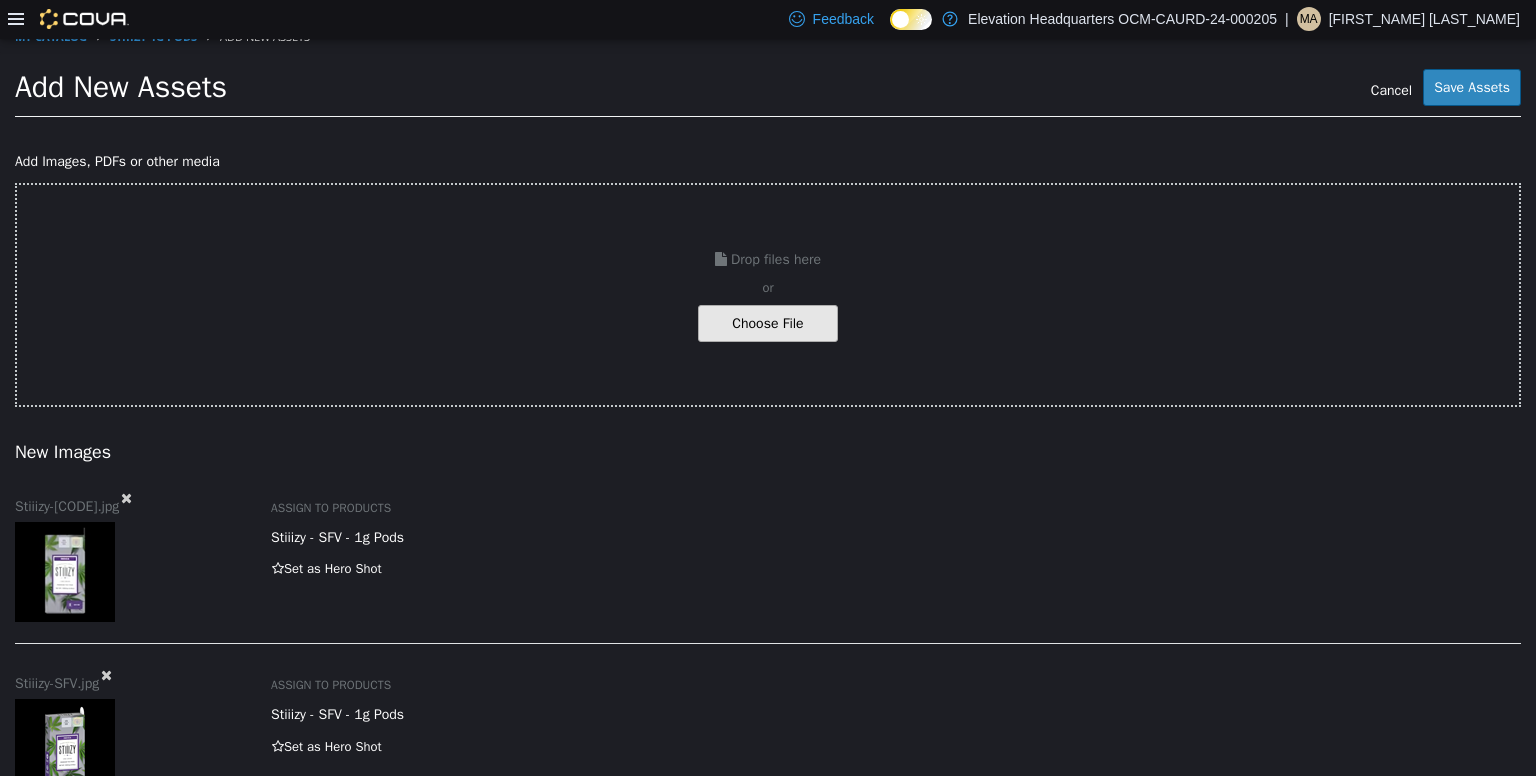scroll, scrollTop: 0, scrollLeft: 0, axis: both 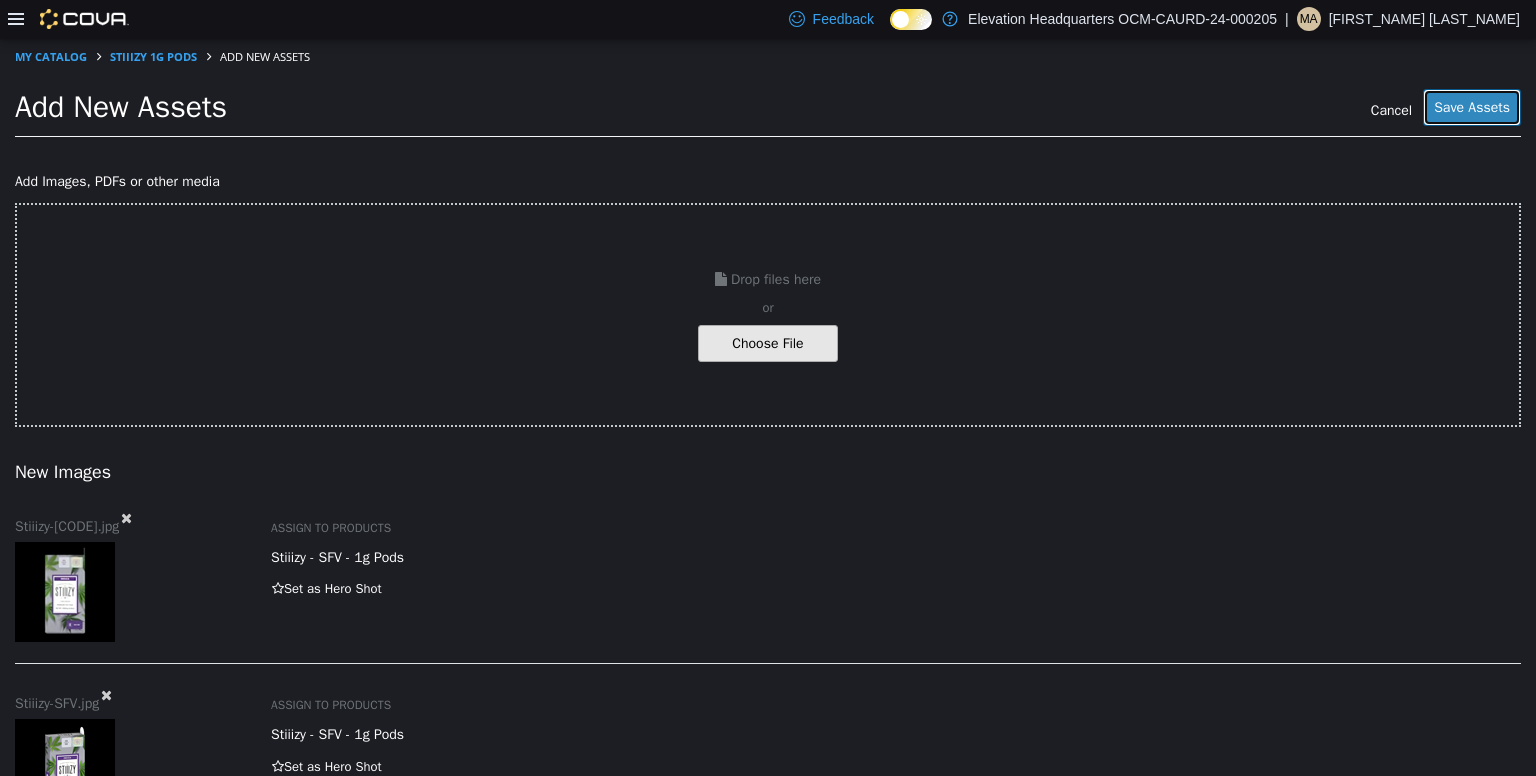 click on "Save Assets" at bounding box center (1472, 106) 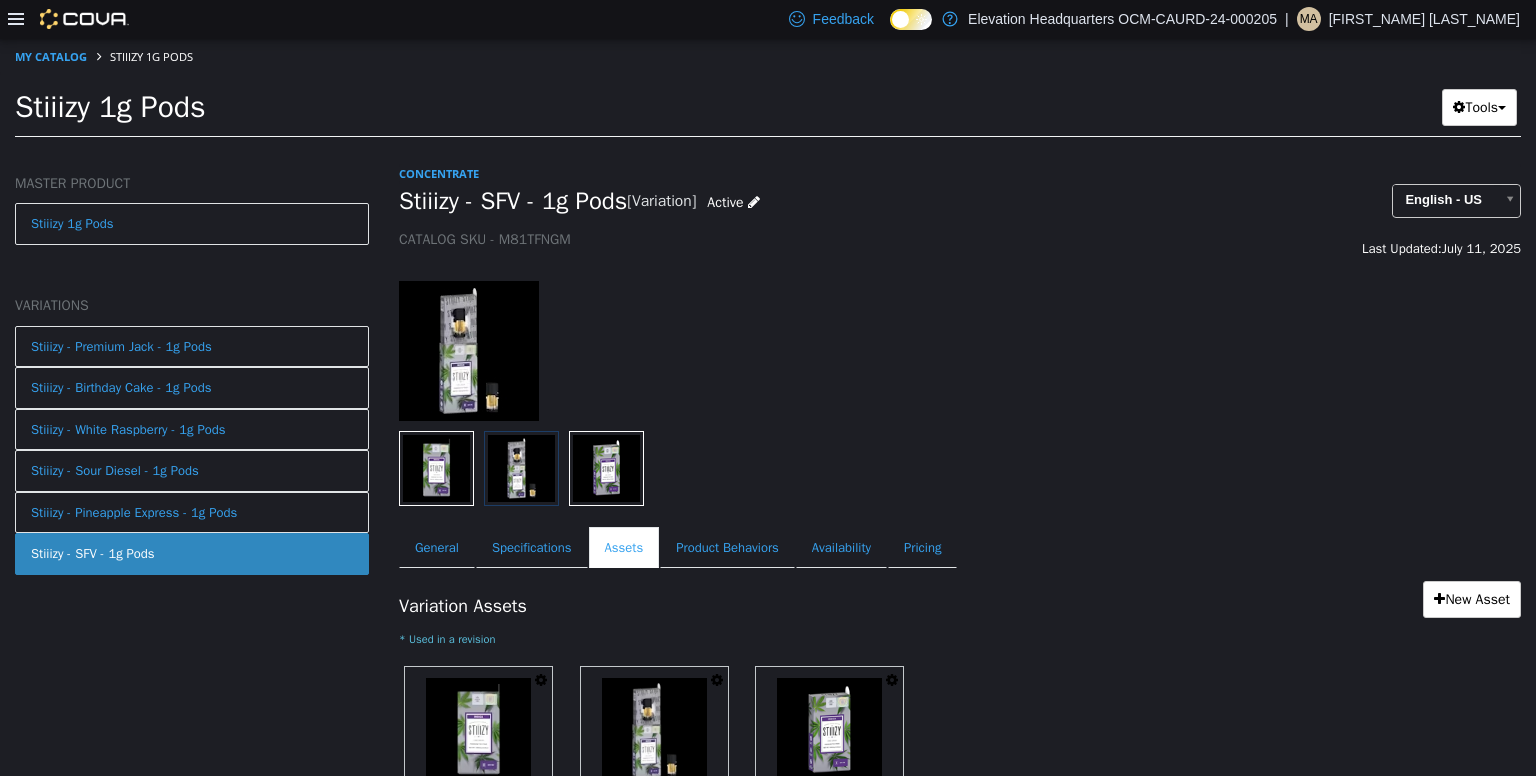 scroll, scrollTop: 124, scrollLeft: 0, axis: vertical 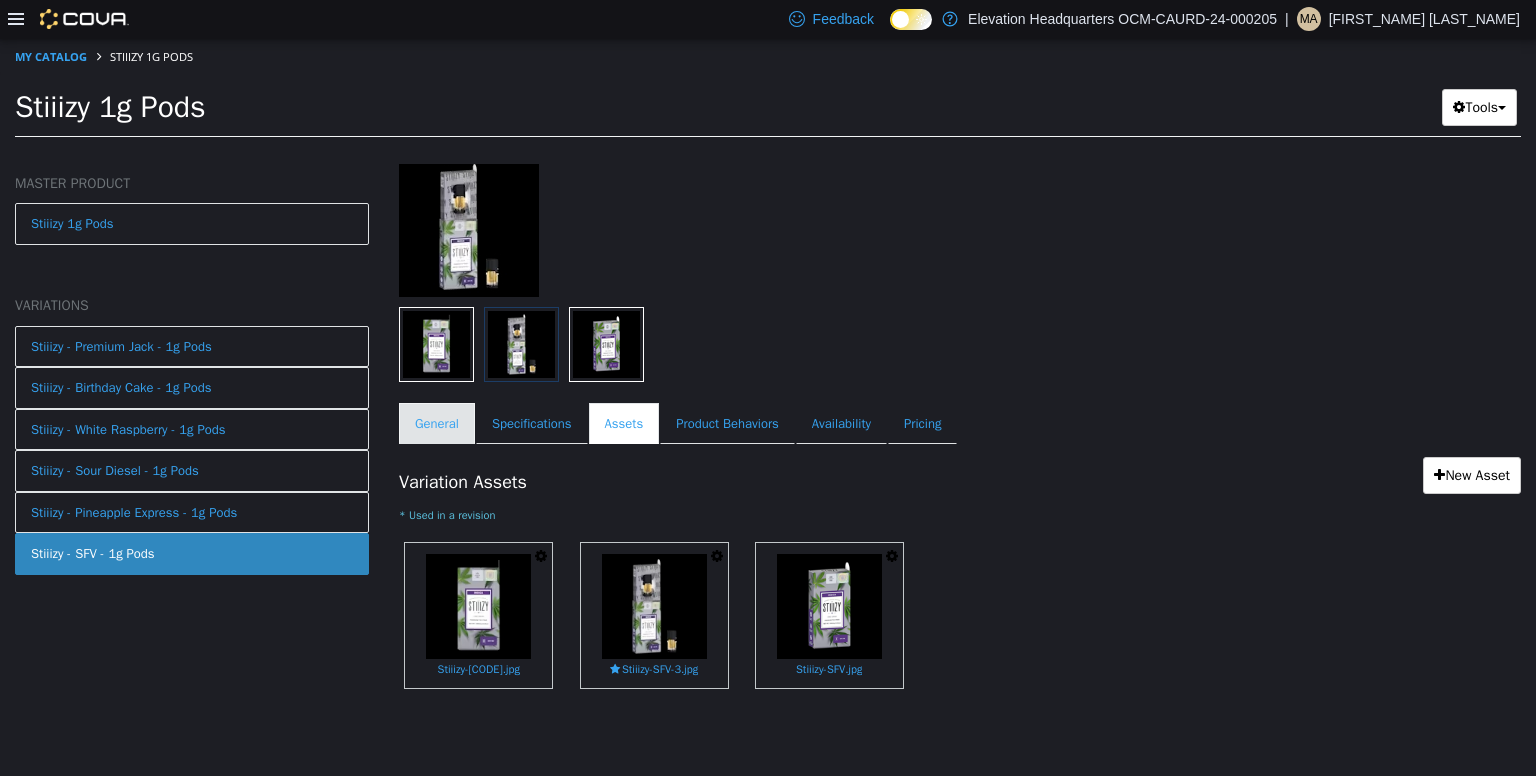 click on "General" at bounding box center (437, 423) 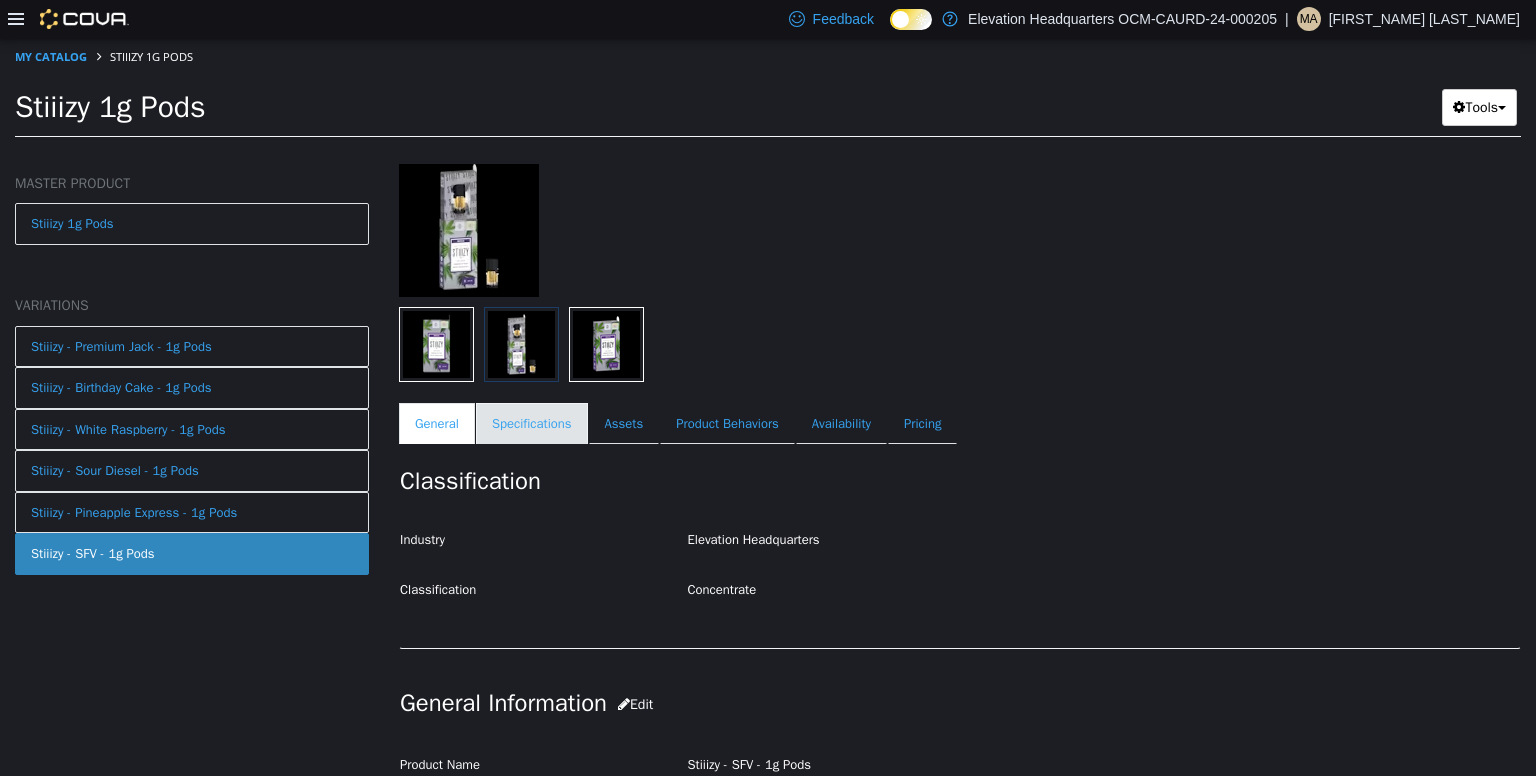 click on "Specifications" at bounding box center [532, 423] 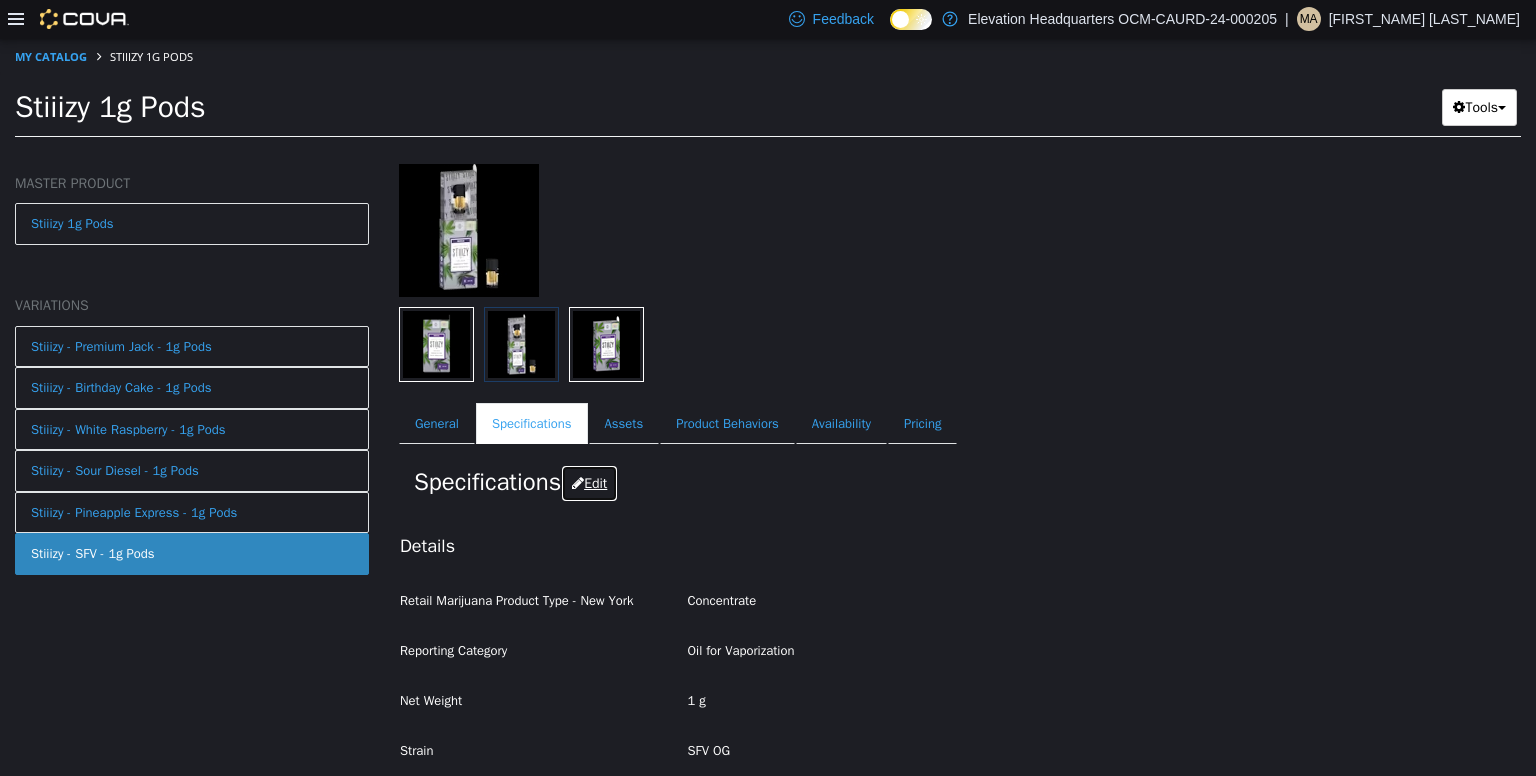 click on "Edit" at bounding box center [589, 482] 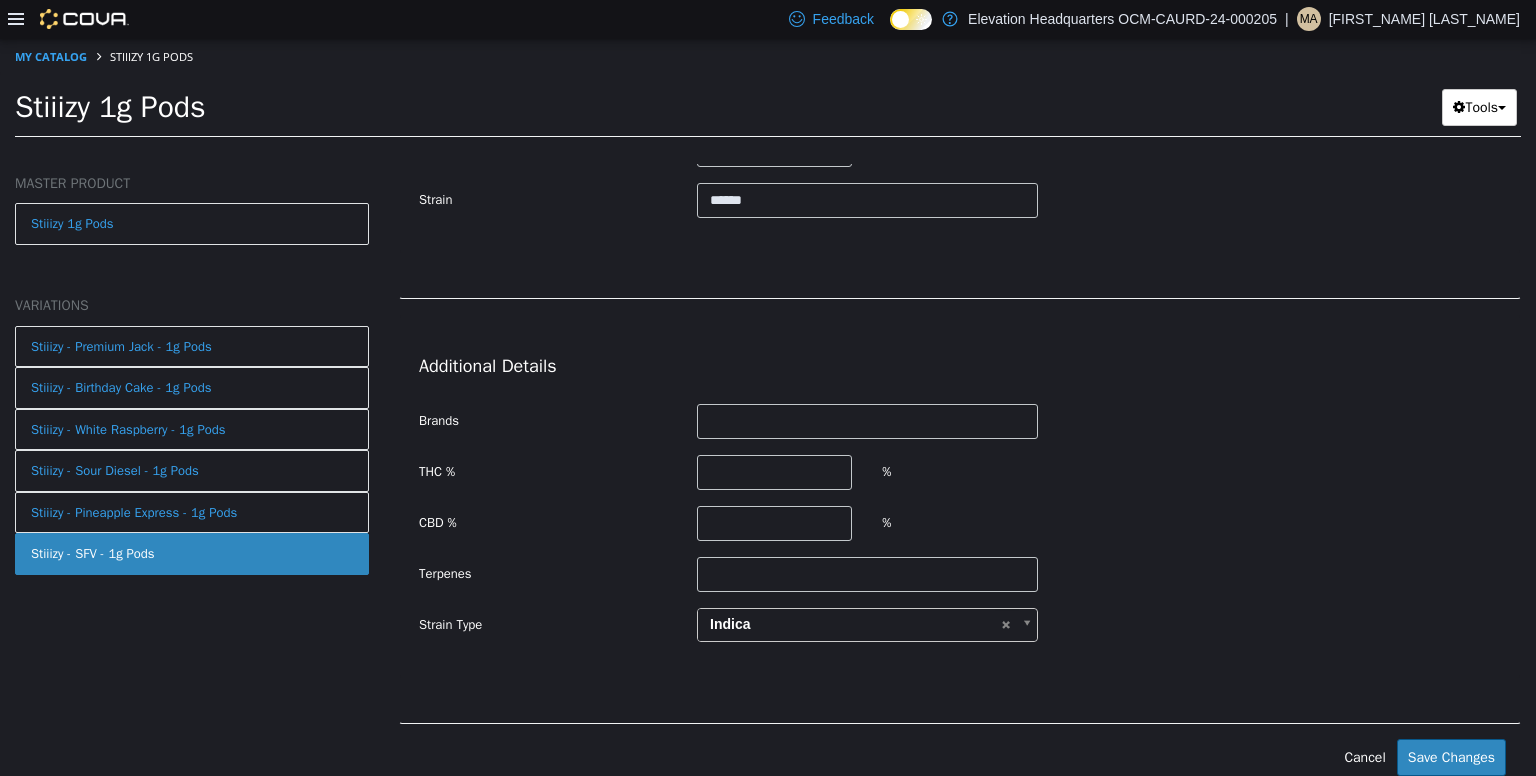 scroll, scrollTop: 702, scrollLeft: 0, axis: vertical 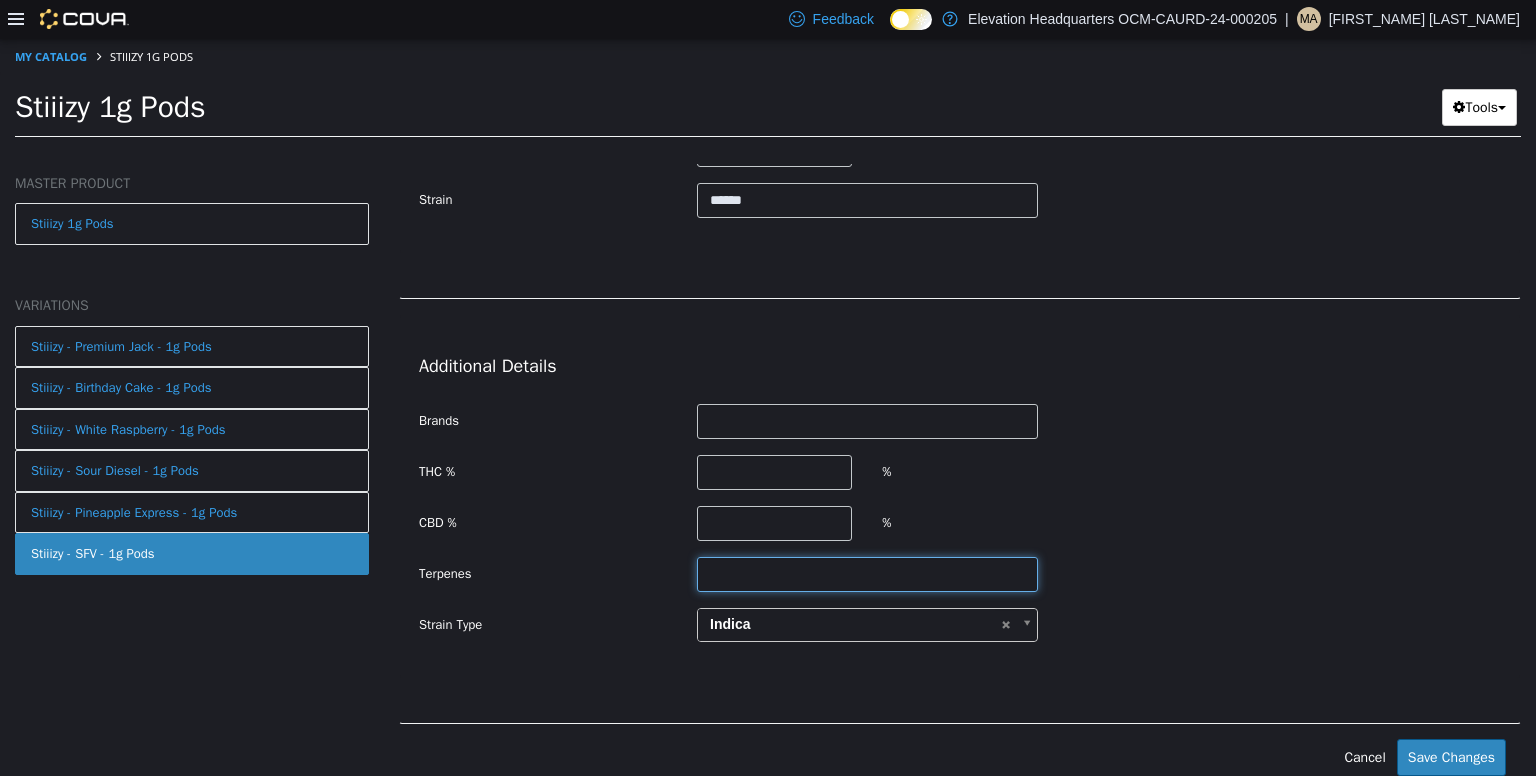 click at bounding box center [867, 573] 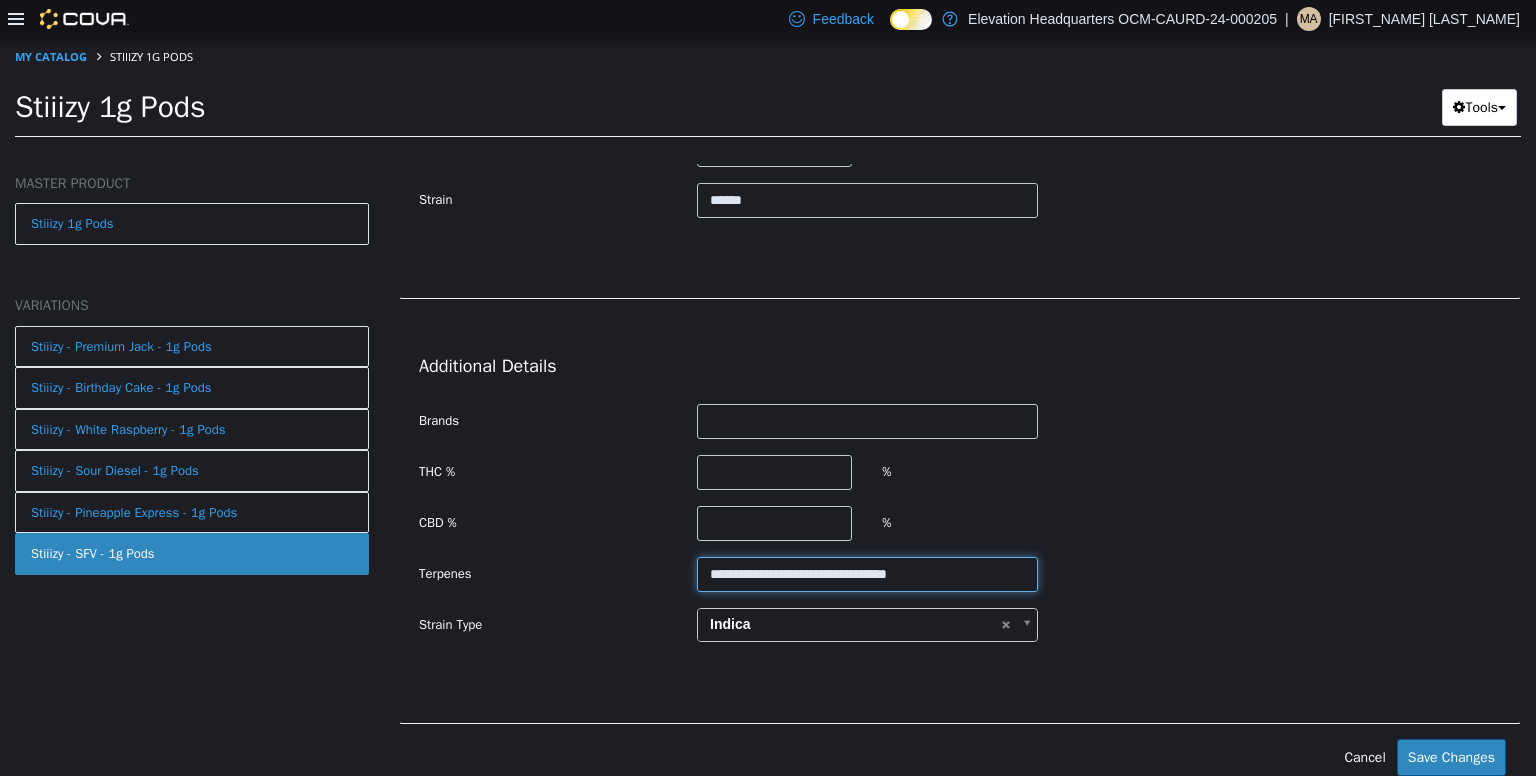 click on "**********" at bounding box center [867, 573] 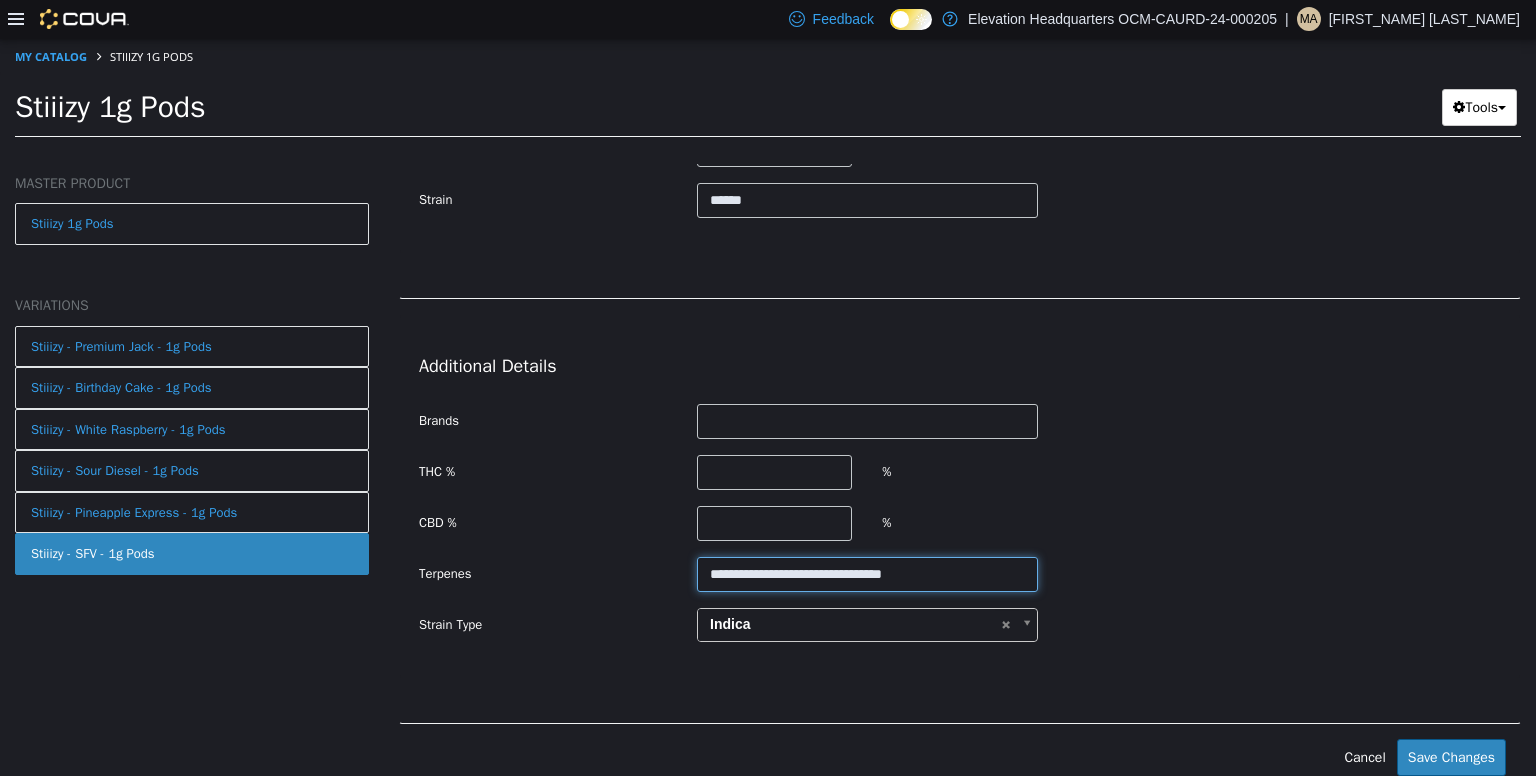 click on "**********" at bounding box center (867, 573) 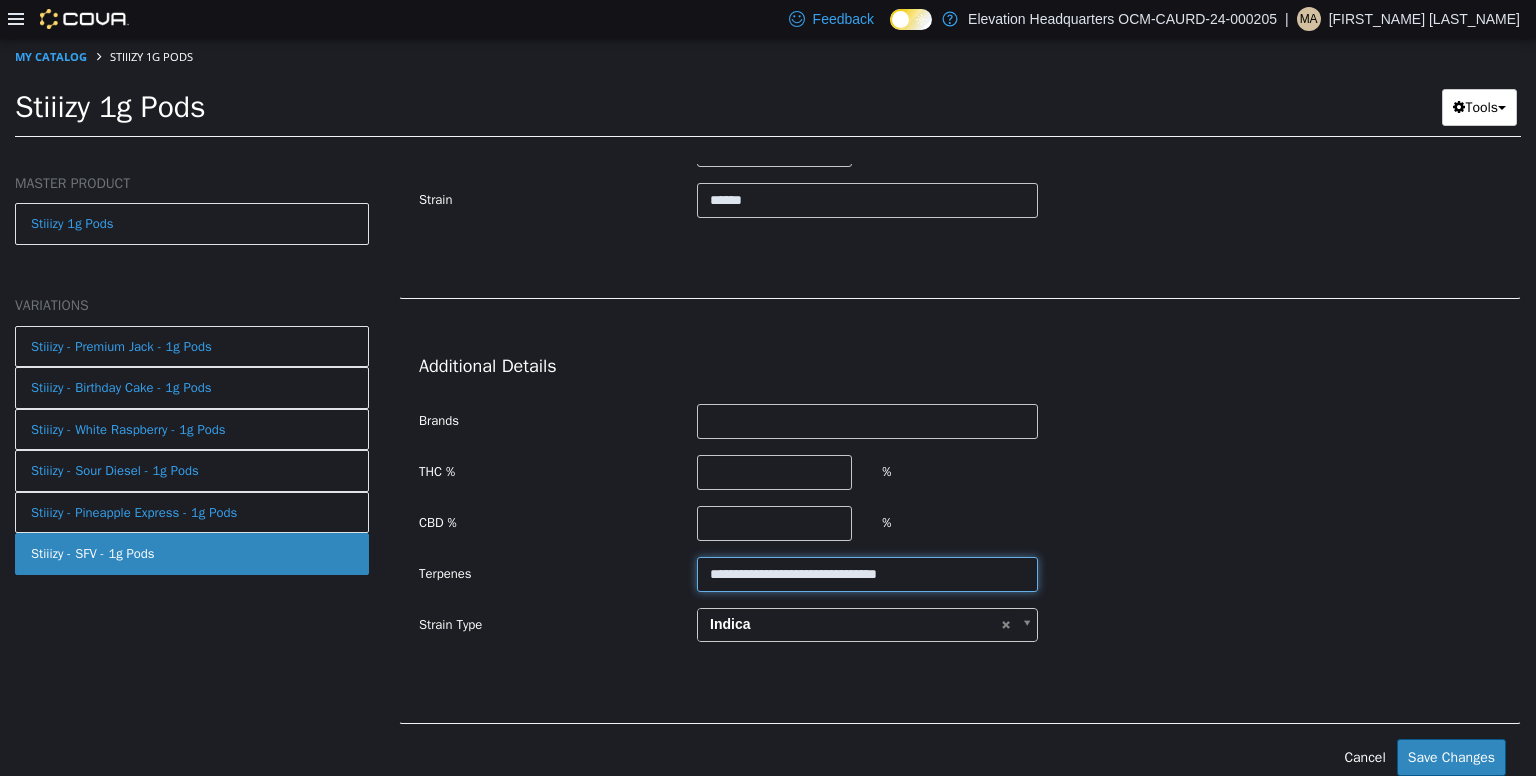 scroll, scrollTop: 703, scrollLeft: 0, axis: vertical 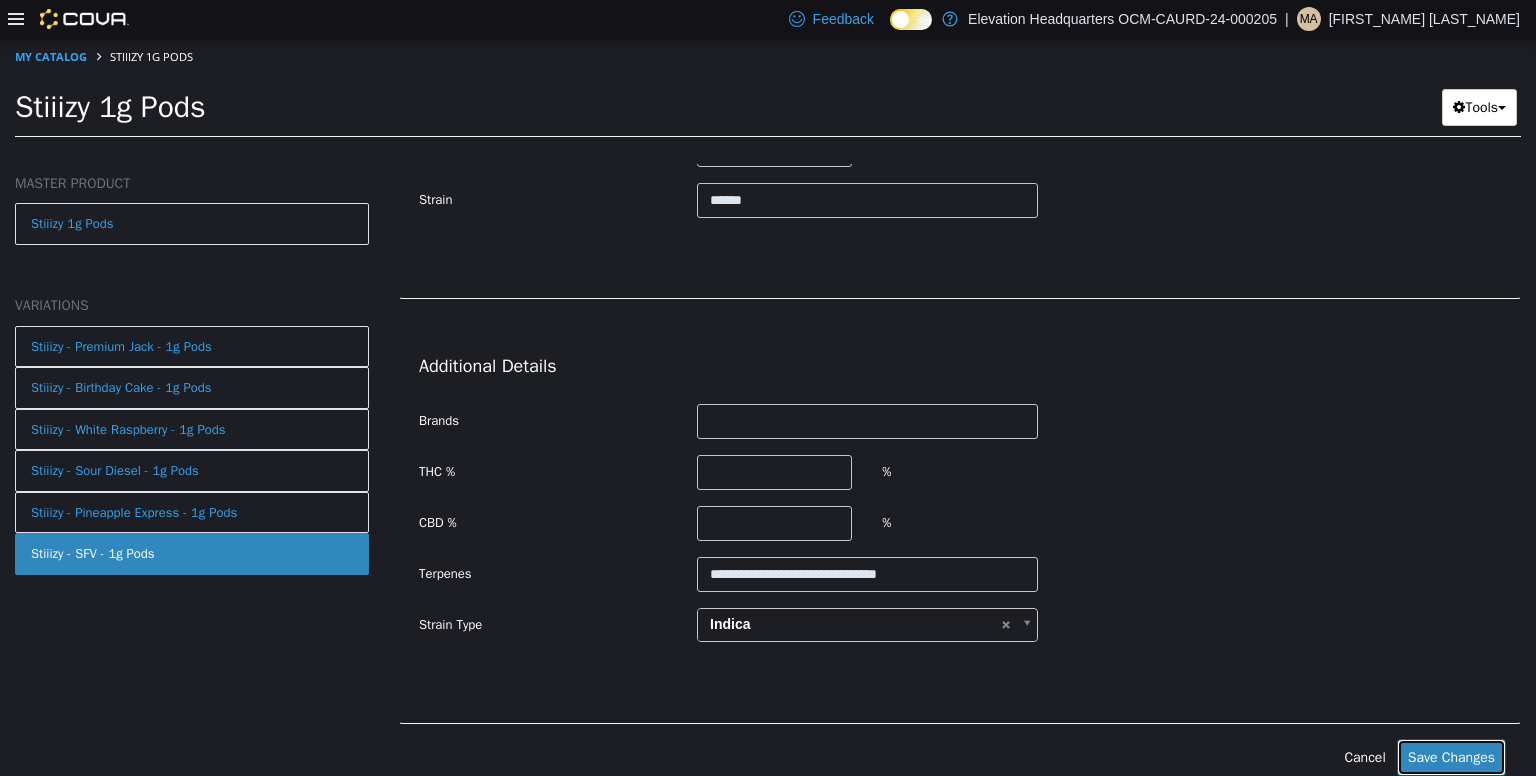 click on "Save Changes" at bounding box center [1451, 756] 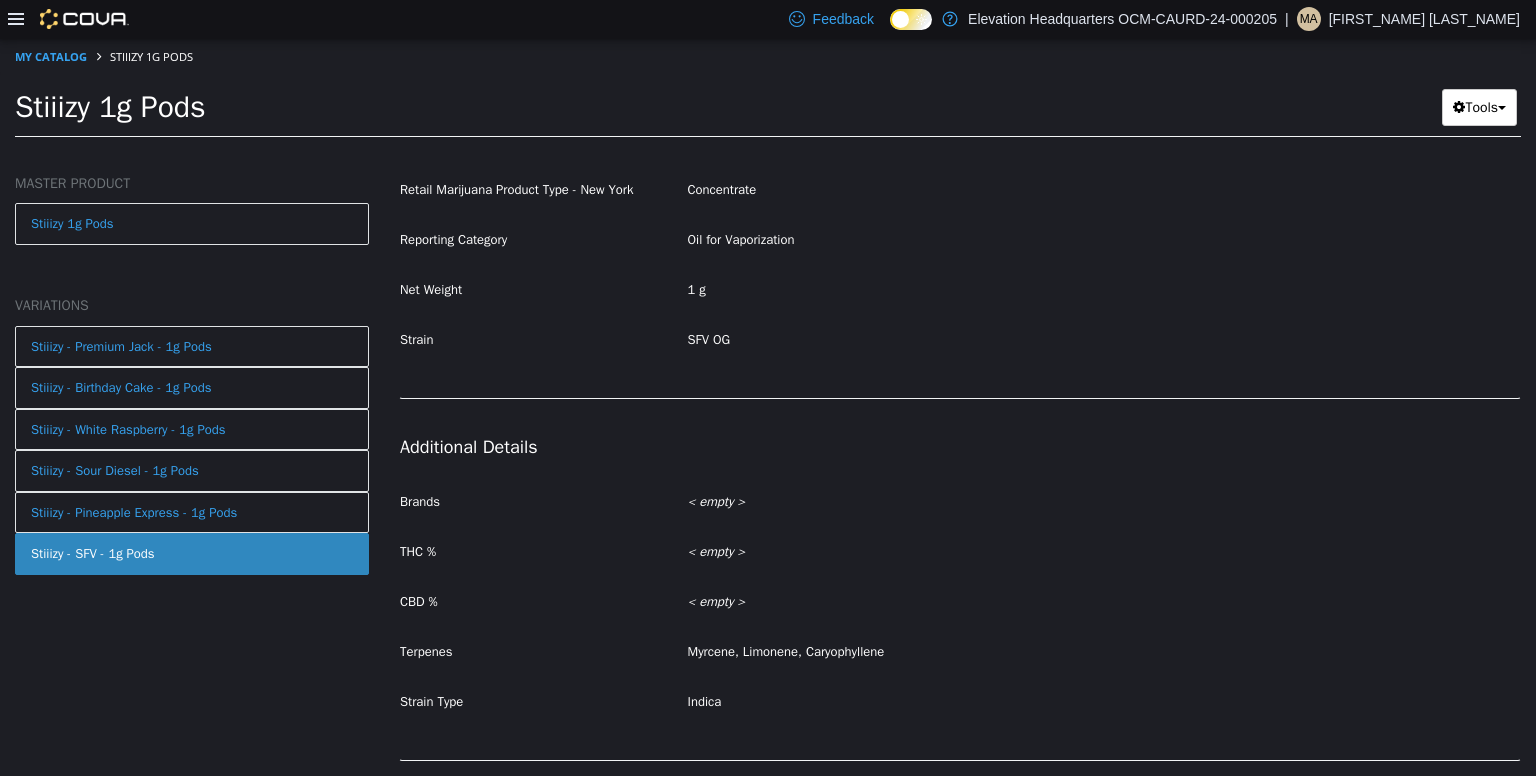 click on "Additional Details Brands
< empty >
THC %
< empty >
CBD %
< empty >
Terpenes
Myrcene, Limonene, Caryophyllene
Strain Type
Indica" at bounding box center (960, 586) 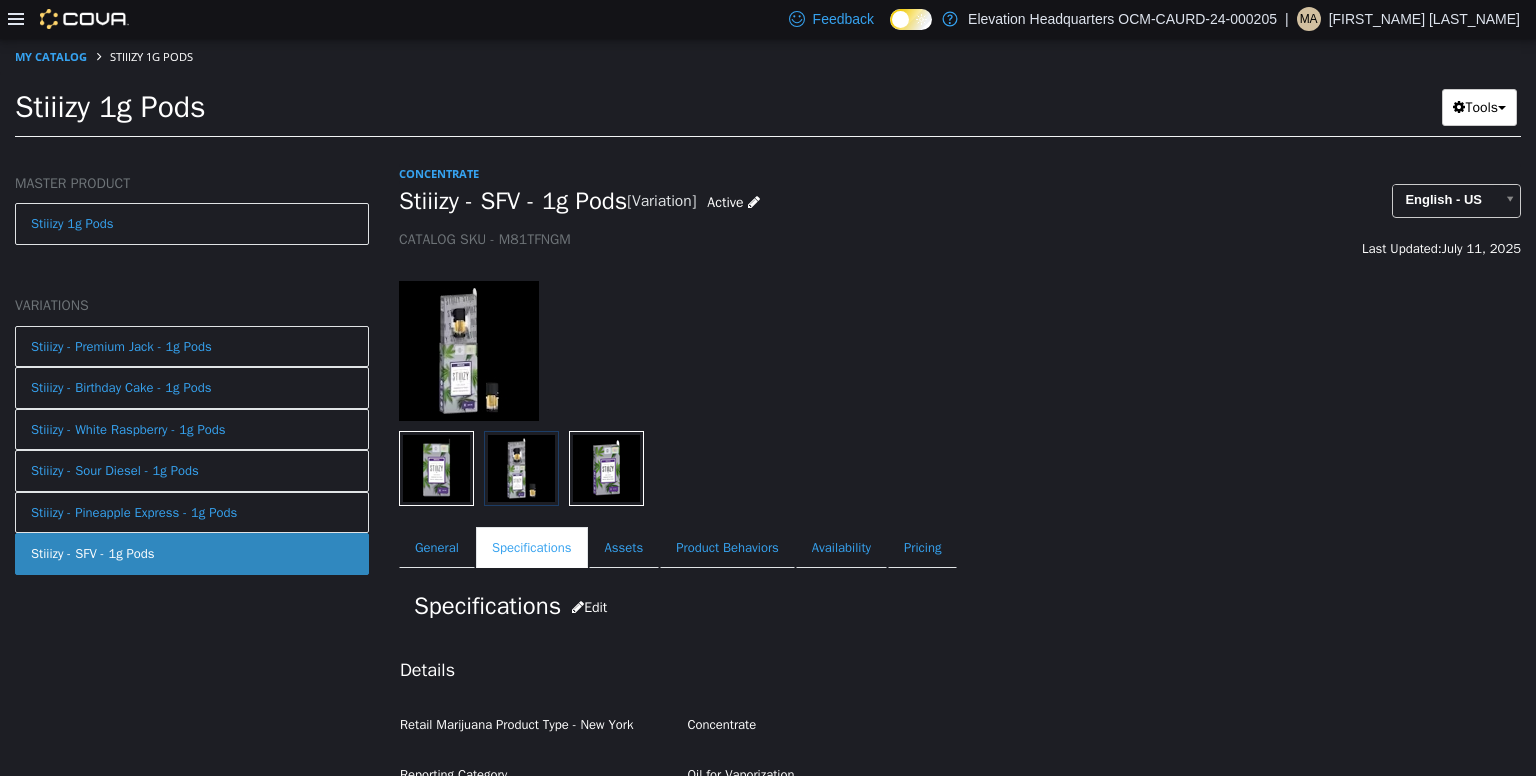 scroll, scrollTop: 0, scrollLeft: 0, axis: both 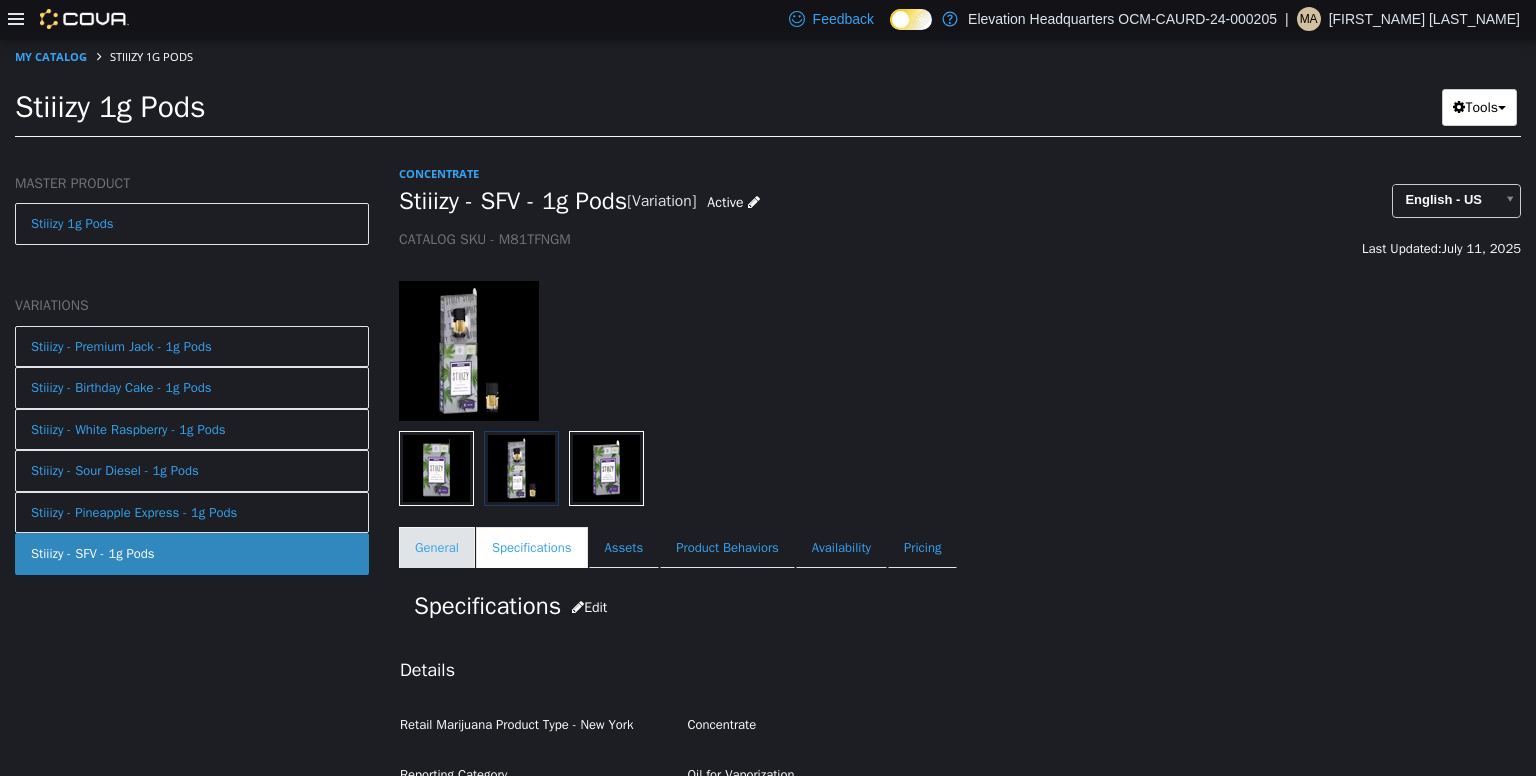 click on "General" at bounding box center (437, 547) 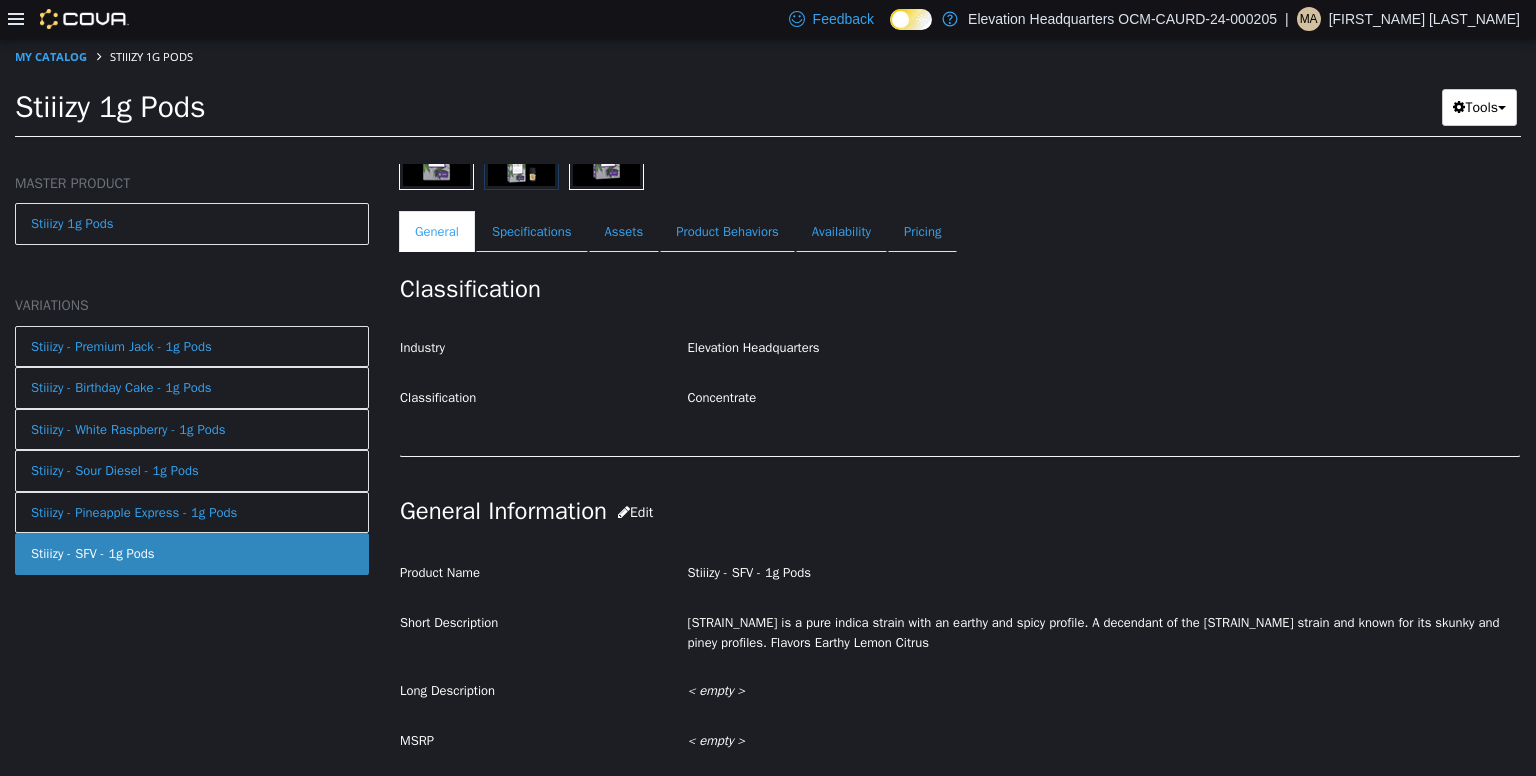 scroll, scrollTop: 384, scrollLeft: 0, axis: vertical 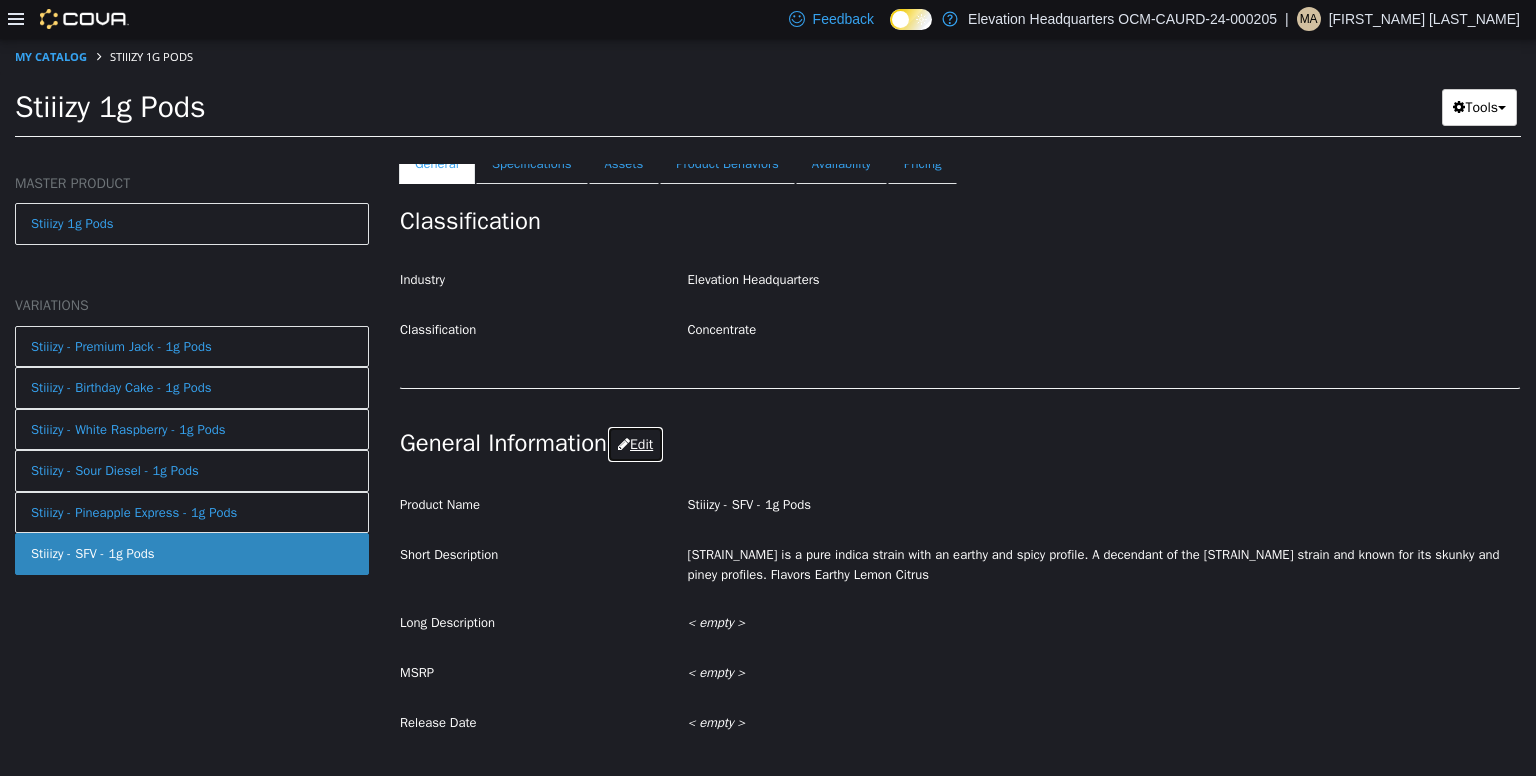 click on "Edit" at bounding box center (635, 443) 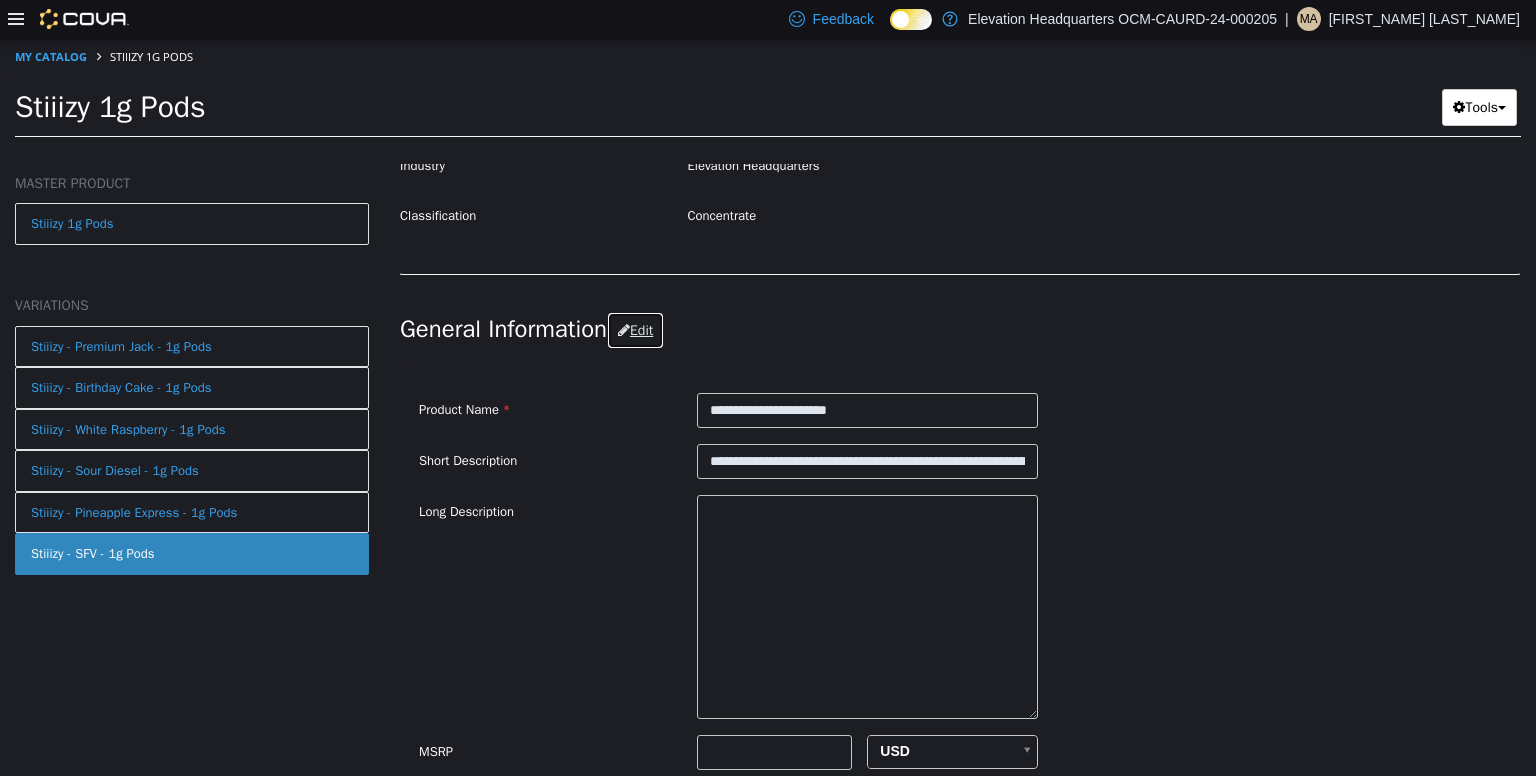 scroll, scrollTop: 500, scrollLeft: 0, axis: vertical 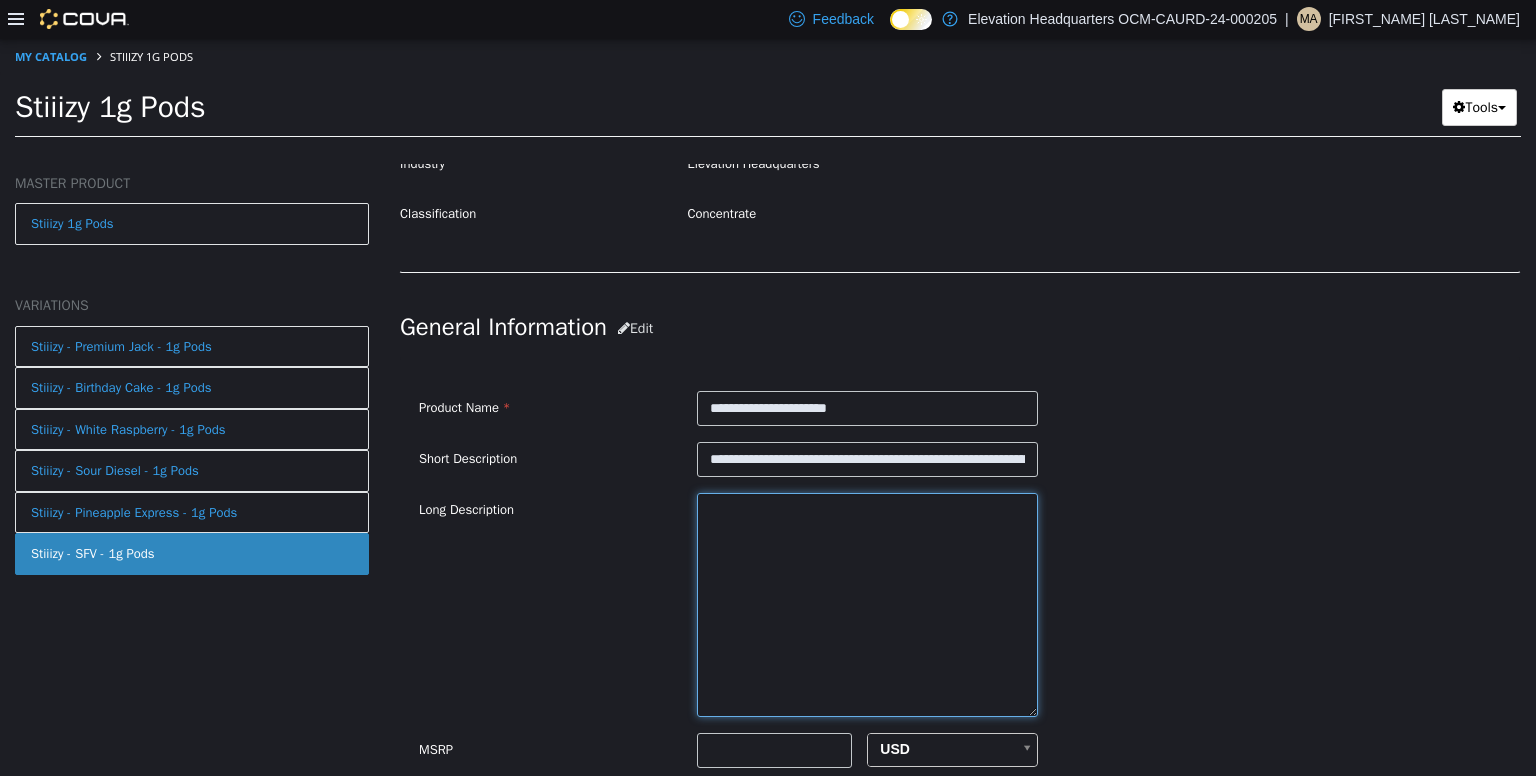 click at bounding box center (867, 604) 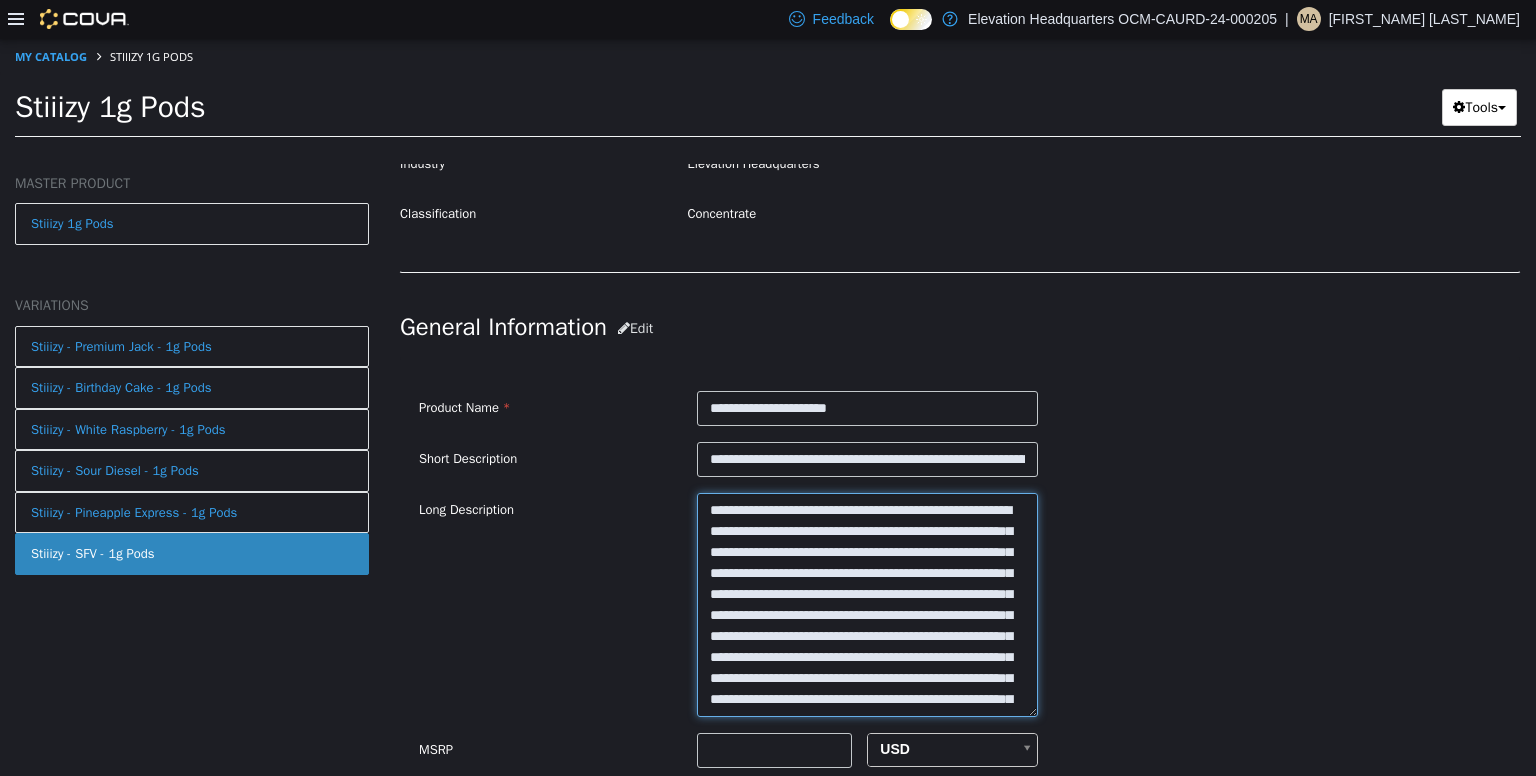scroll, scrollTop: 369, scrollLeft: 0, axis: vertical 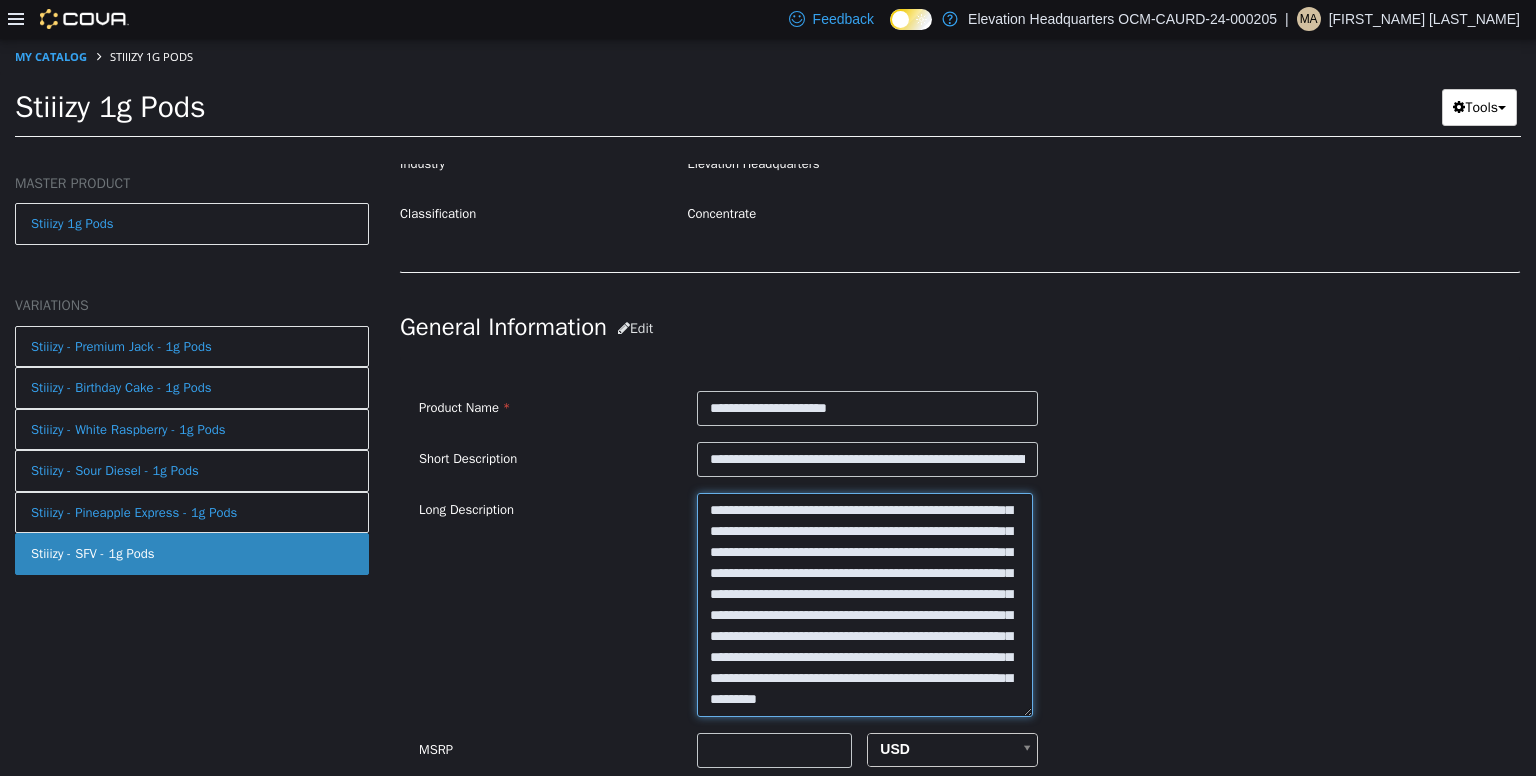 type on "**********" 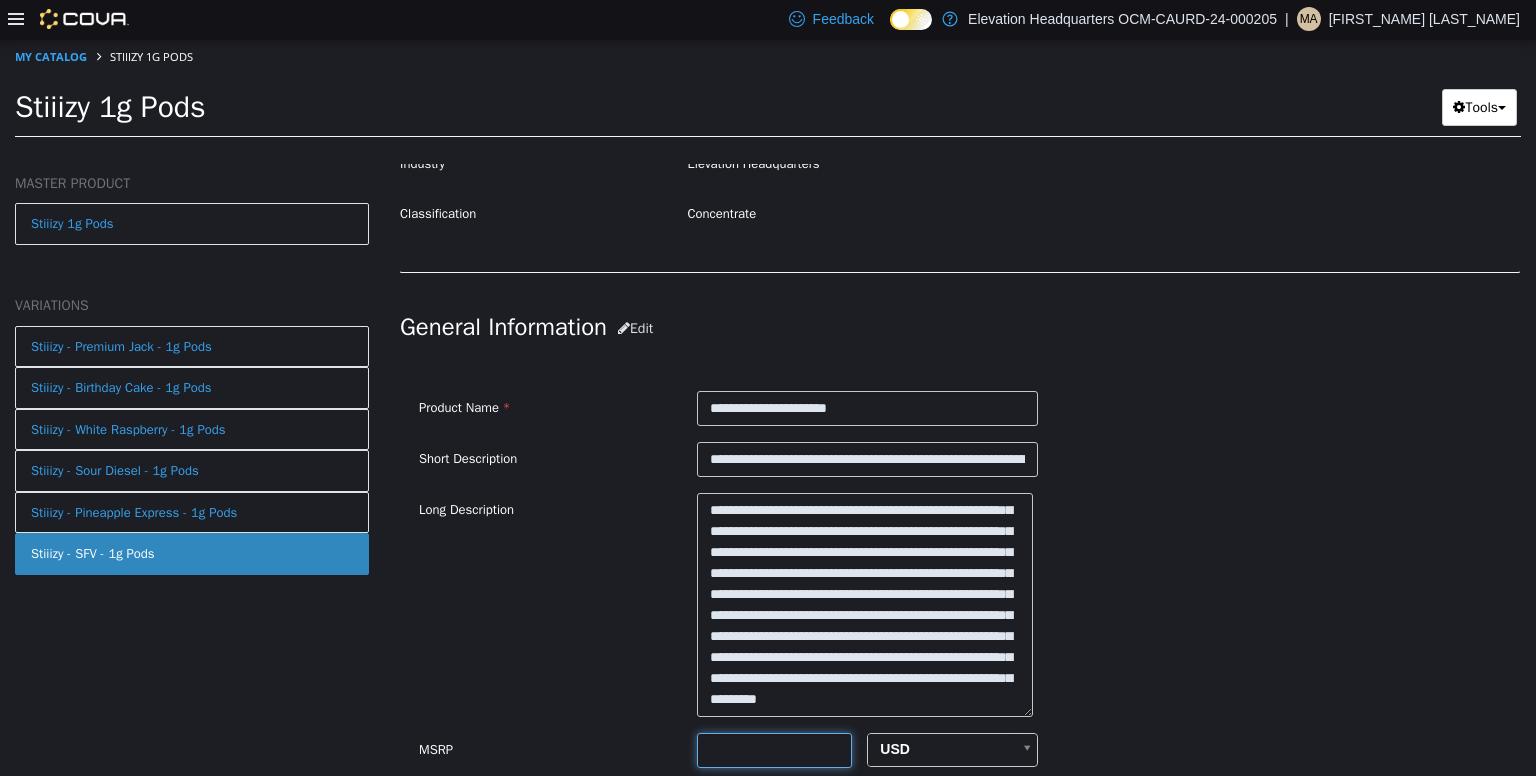 click at bounding box center [774, 749] 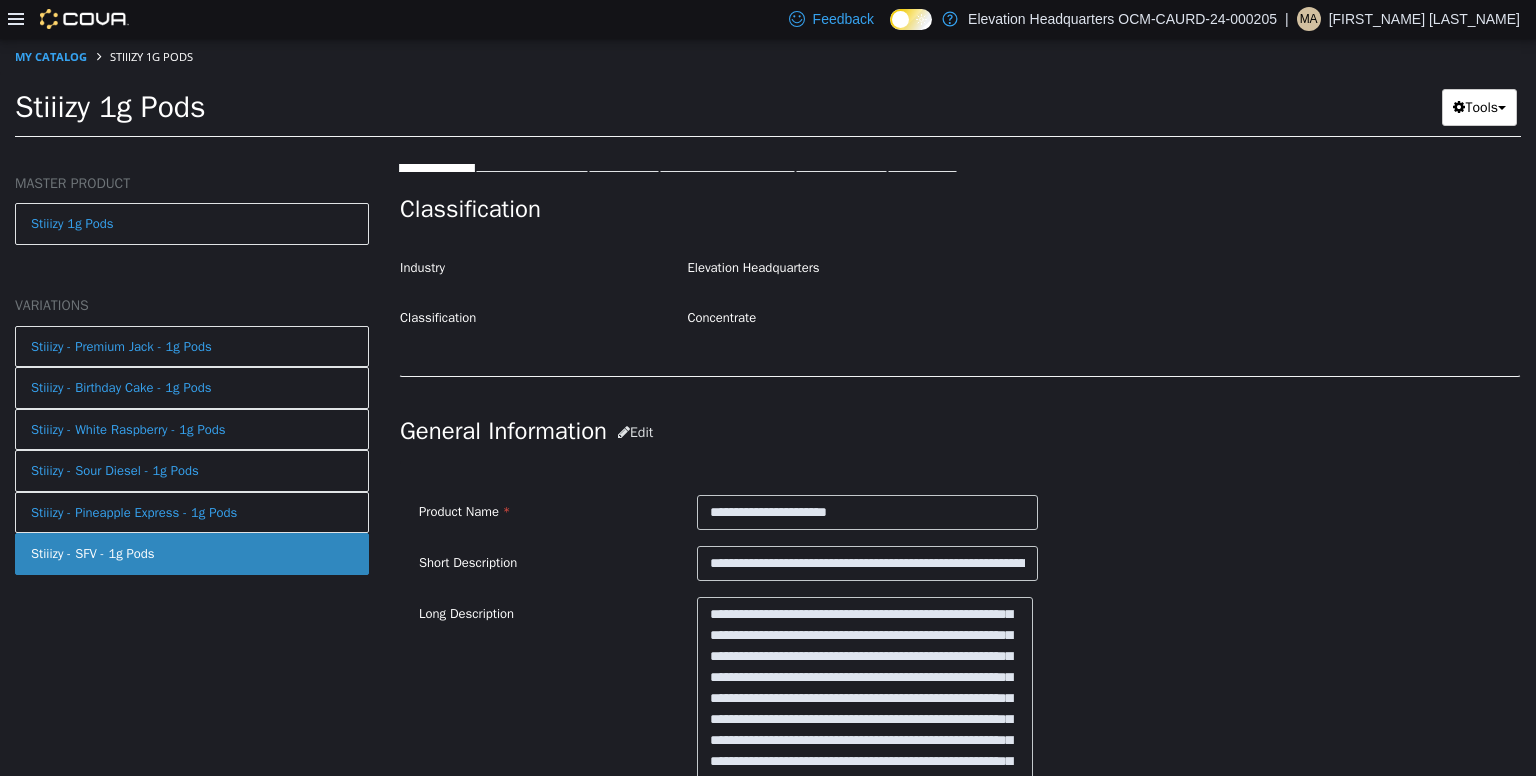 scroll, scrollTop: 432, scrollLeft: 0, axis: vertical 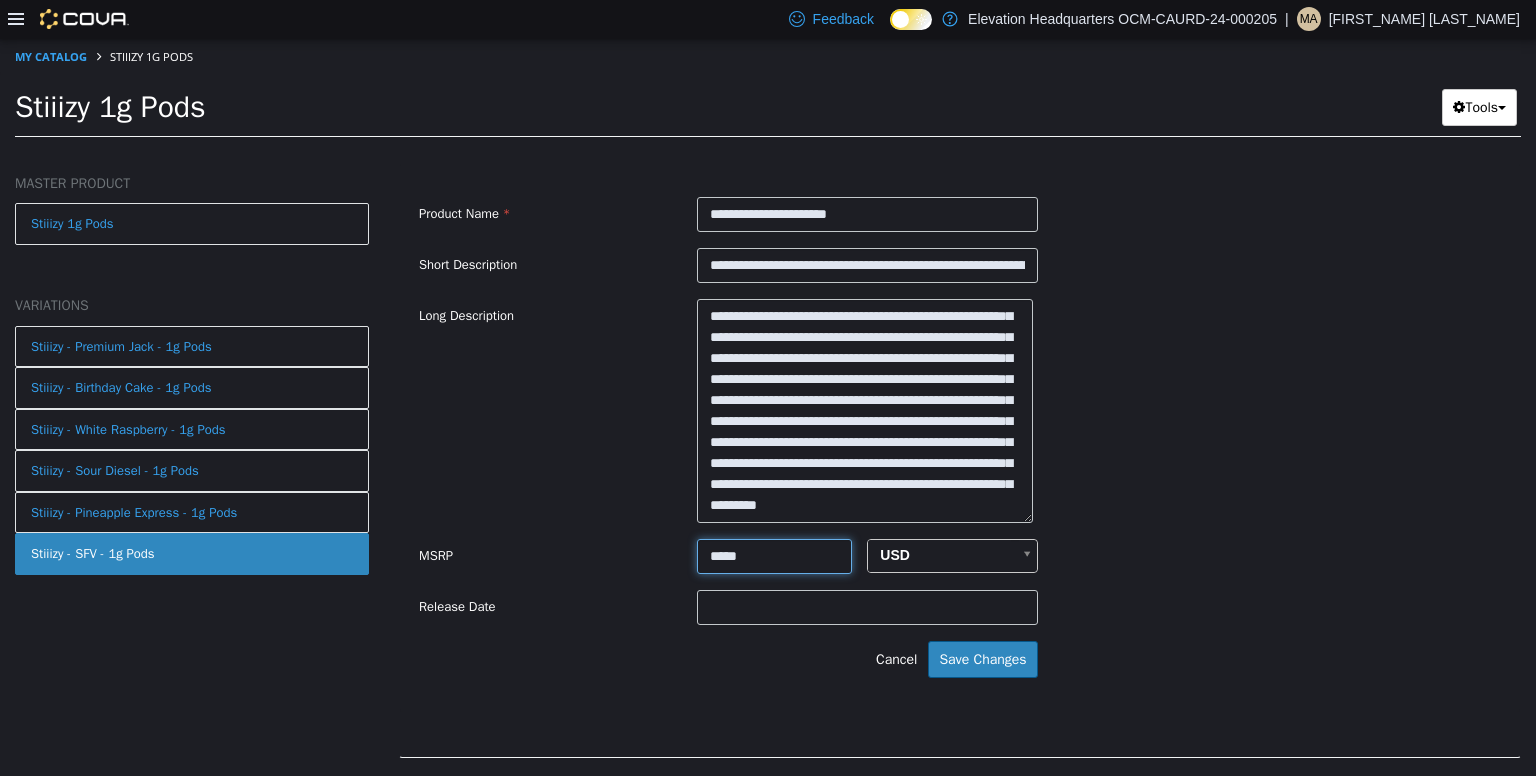 type on "*****" 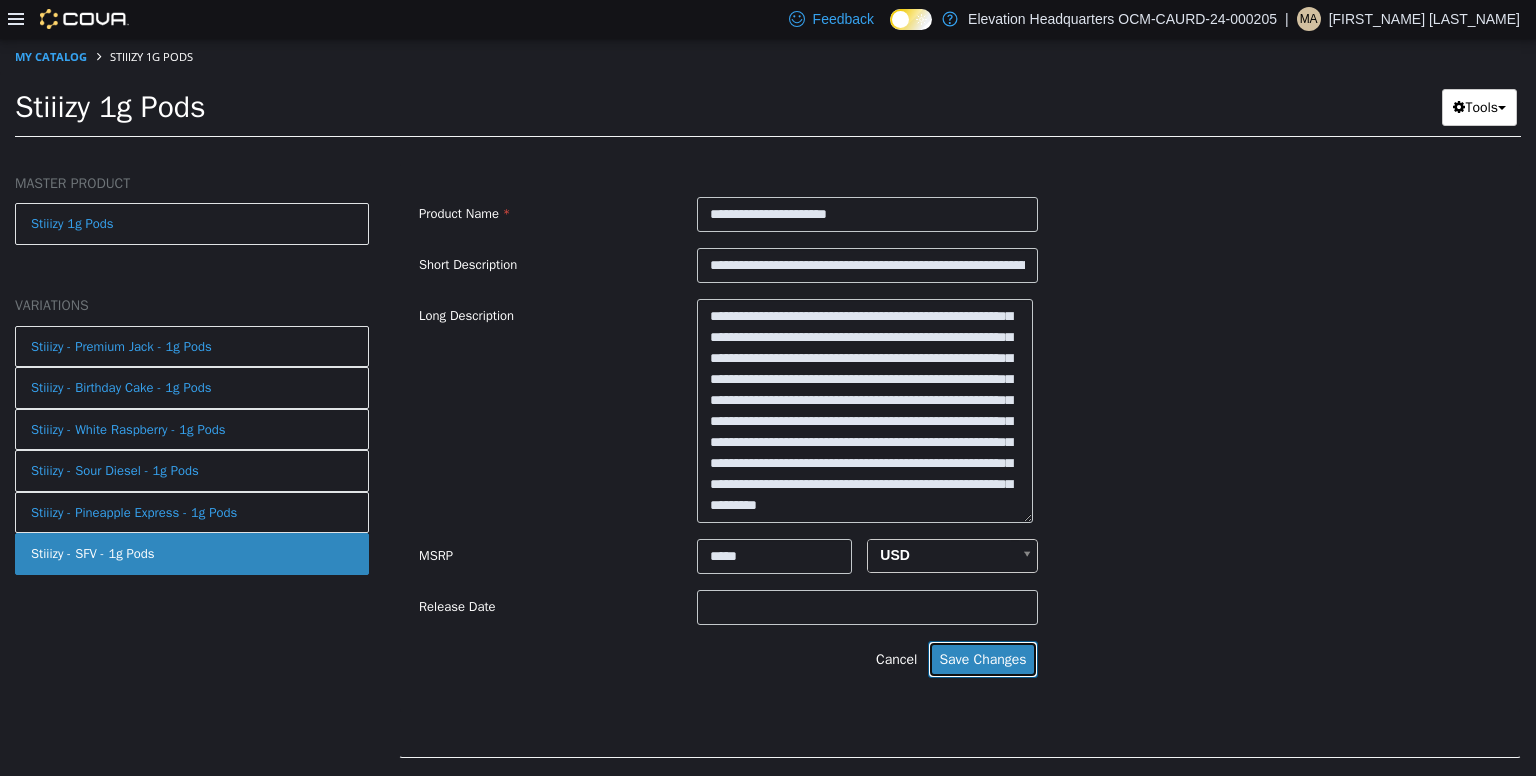click on "Save Changes" at bounding box center (982, 658) 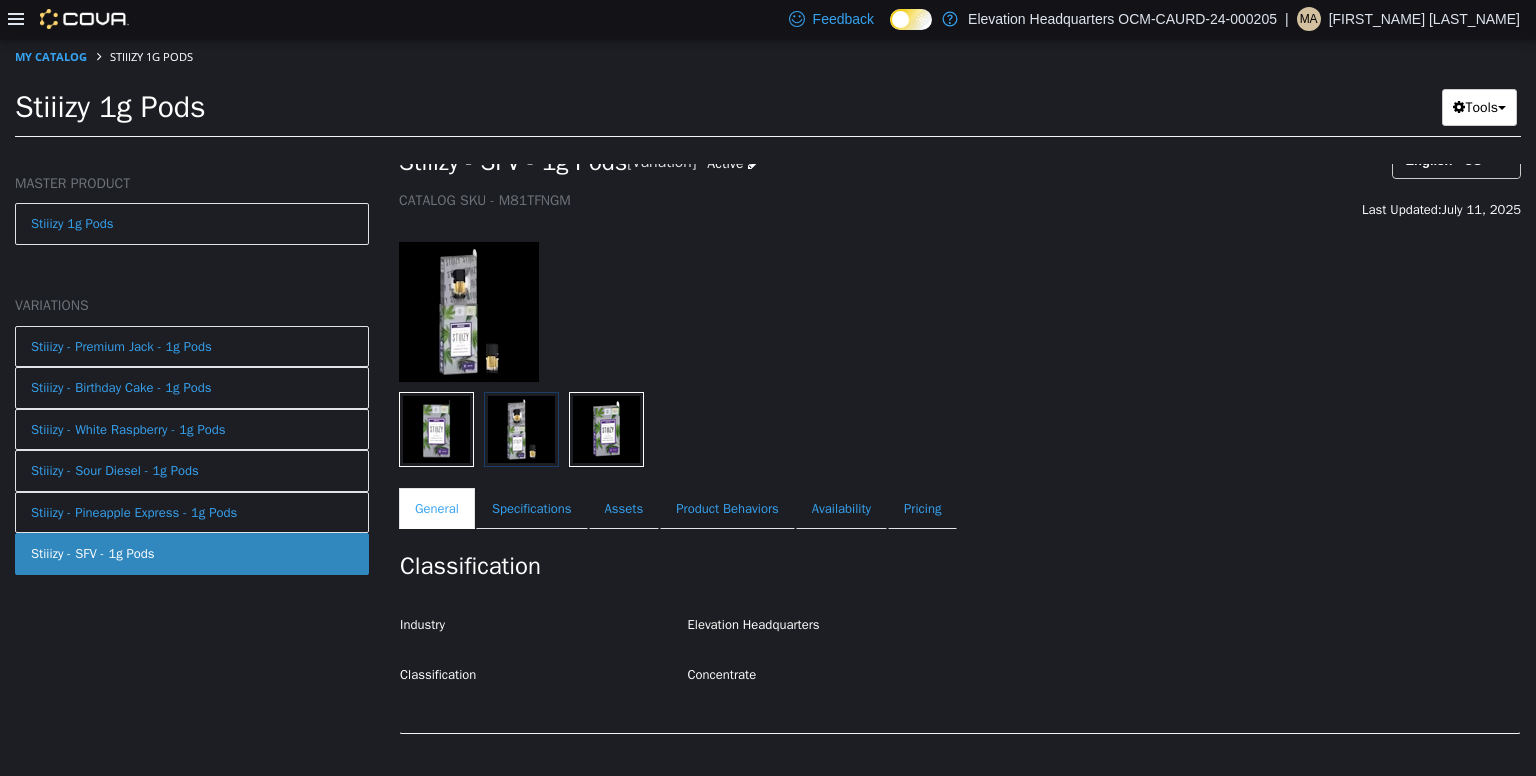 scroll, scrollTop: 0, scrollLeft: 0, axis: both 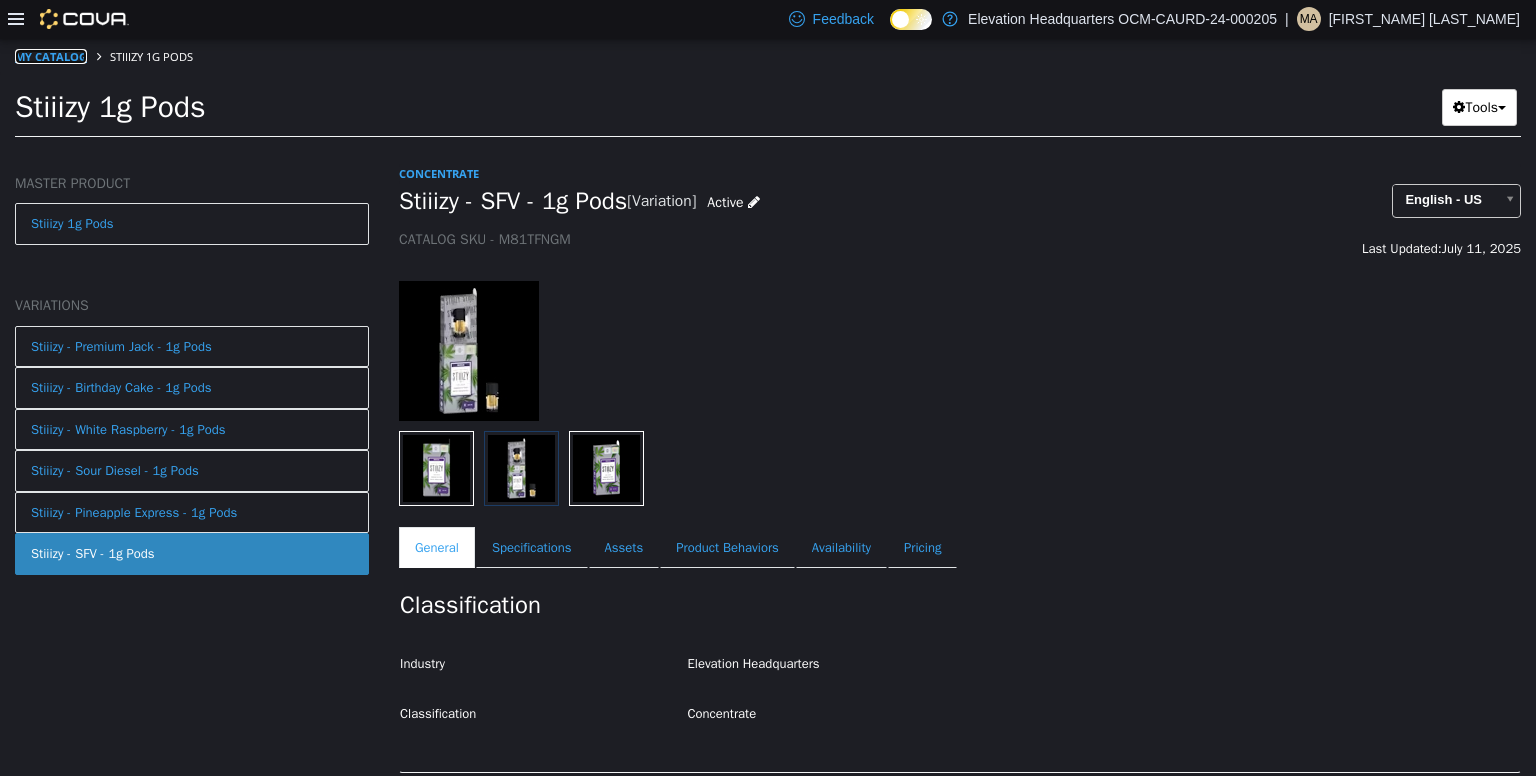 click on "My Catalog" at bounding box center [51, 55] 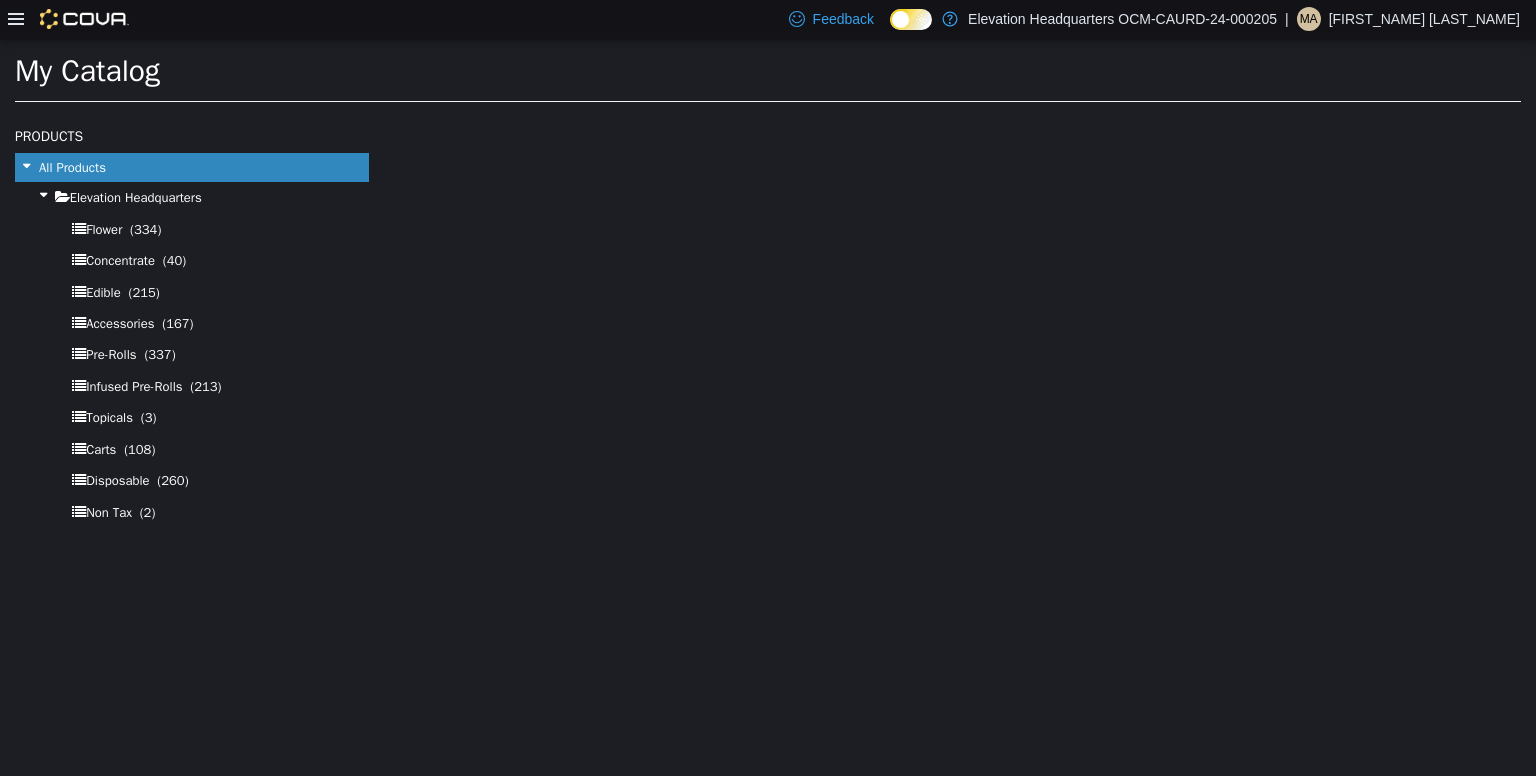 select on "**********" 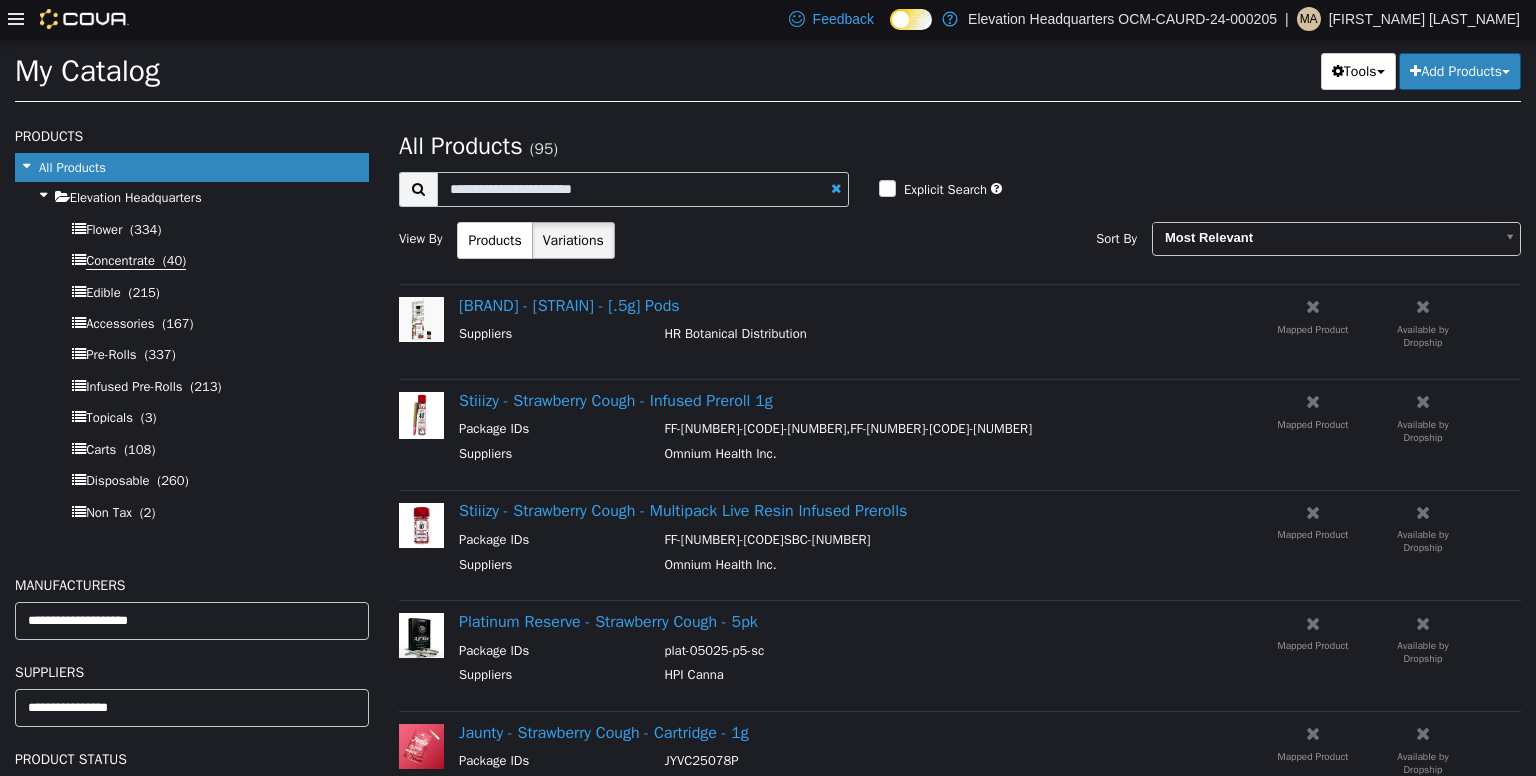 click on "Concentrate" at bounding box center (120, 260) 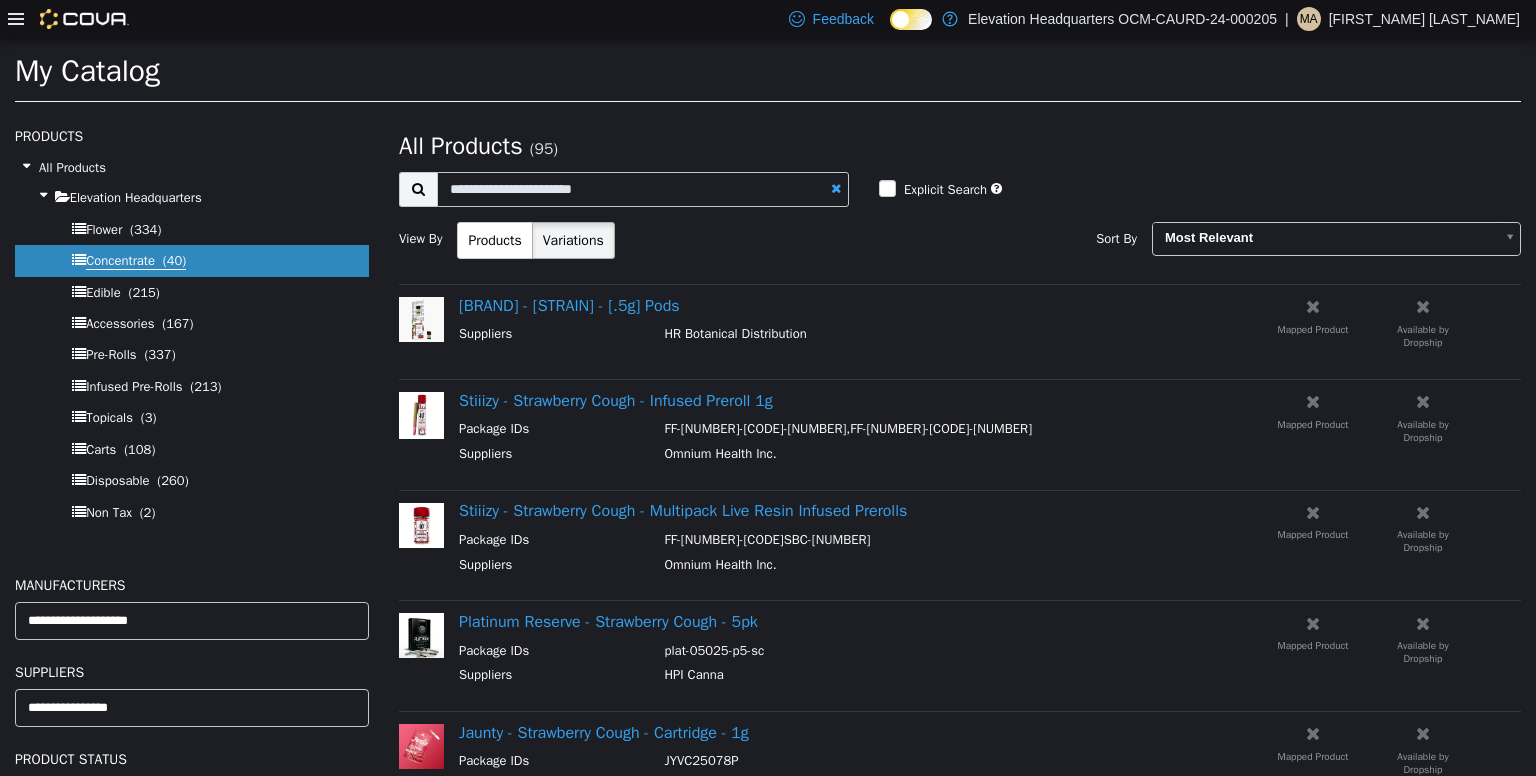 click on "Concentrate" at bounding box center [120, 260] 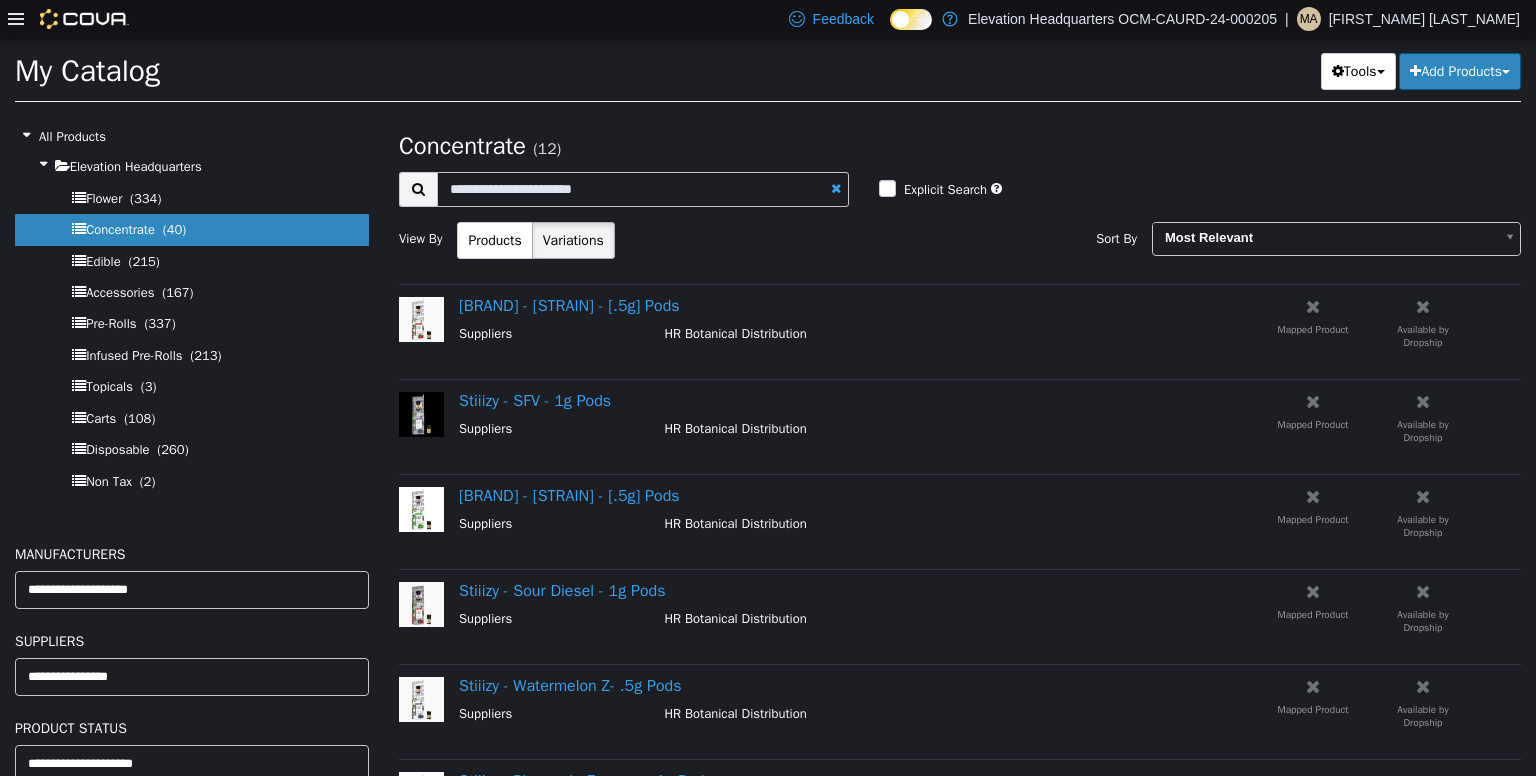 scroll, scrollTop: 32, scrollLeft: 0, axis: vertical 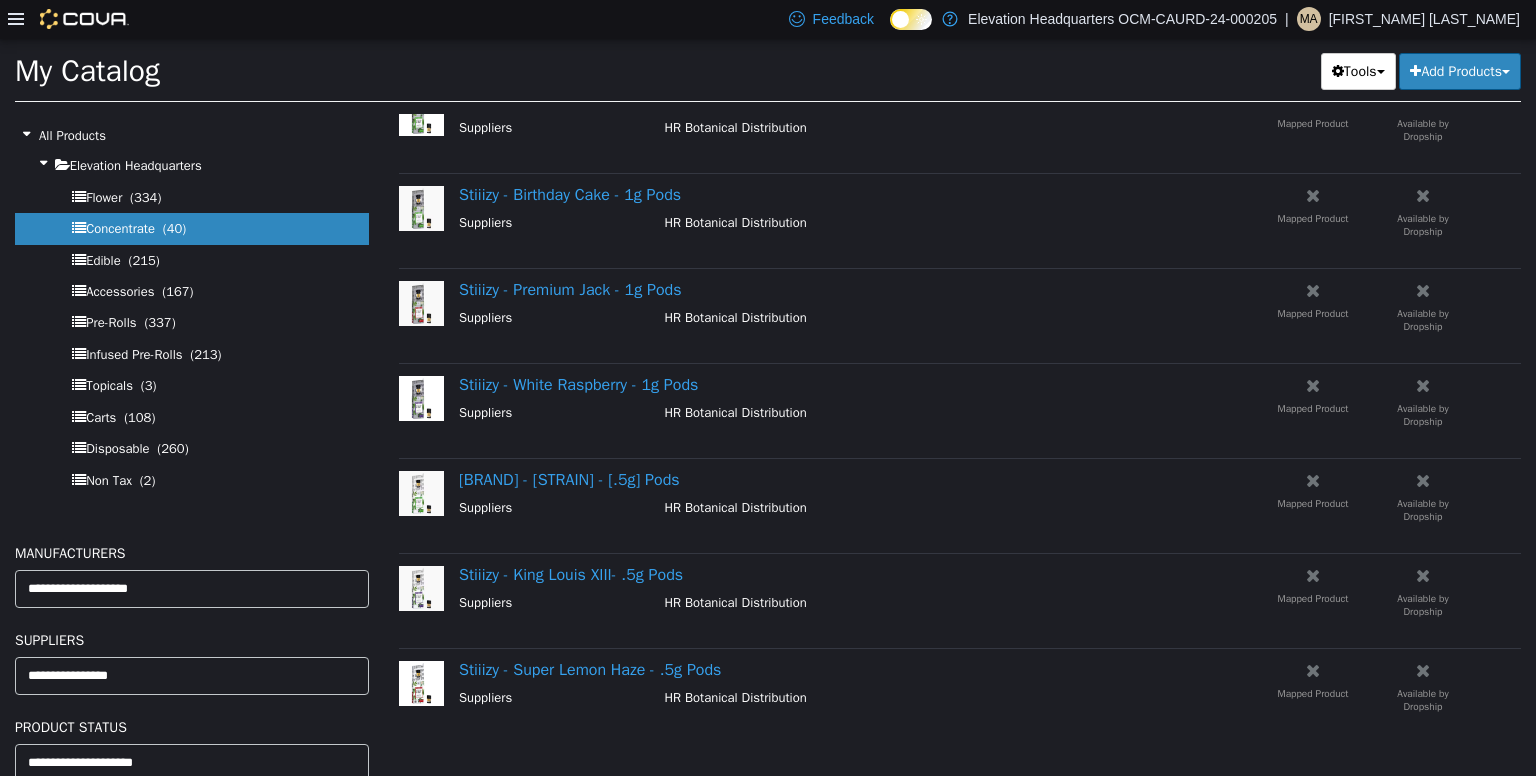 click on "Carts
(108)" at bounding box center (192, 416) 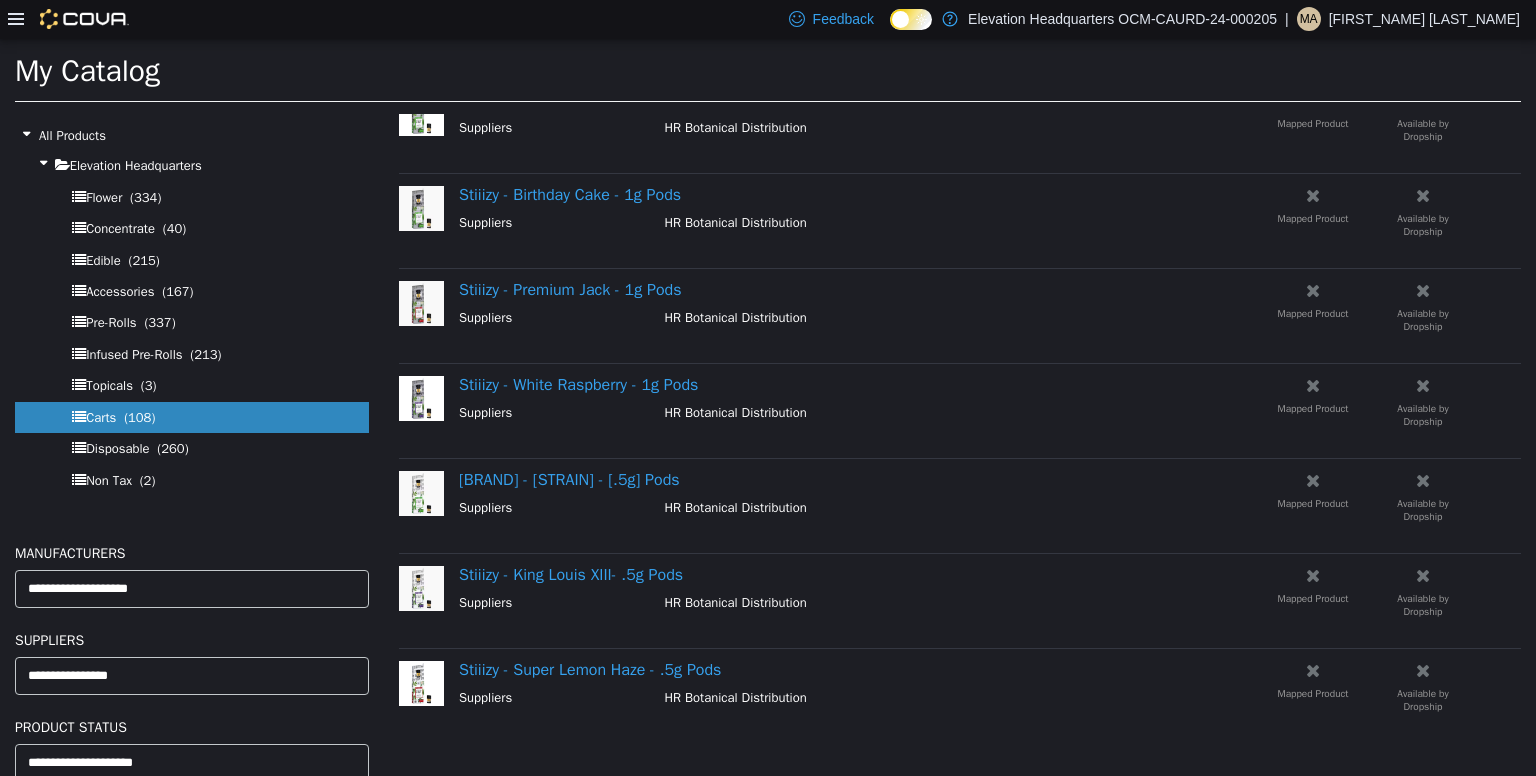 select on "**********" 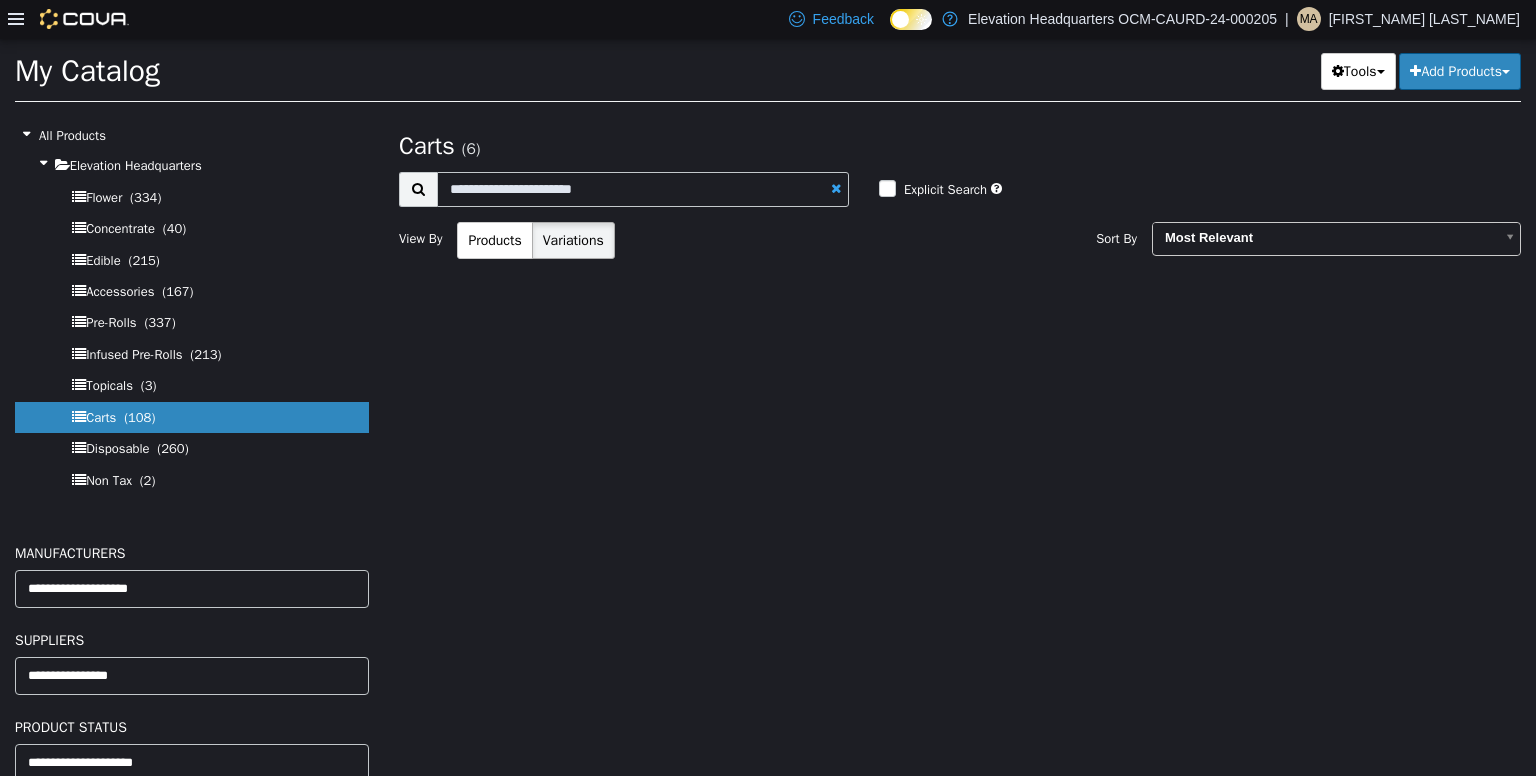 scroll, scrollTop: 0, scrollLeft: 0, axis: both 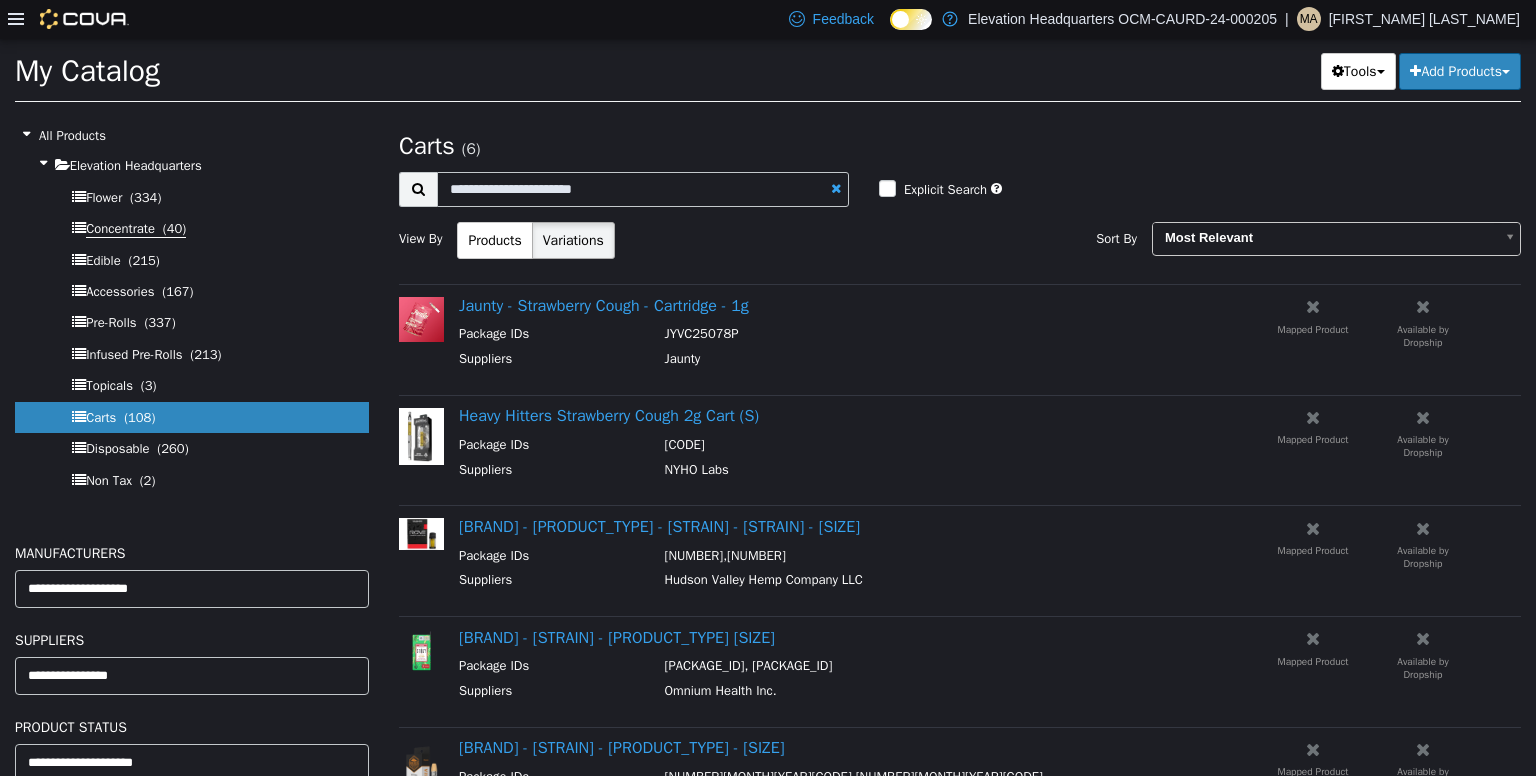 click on "Concentrate" at bounding box center (120, 228) 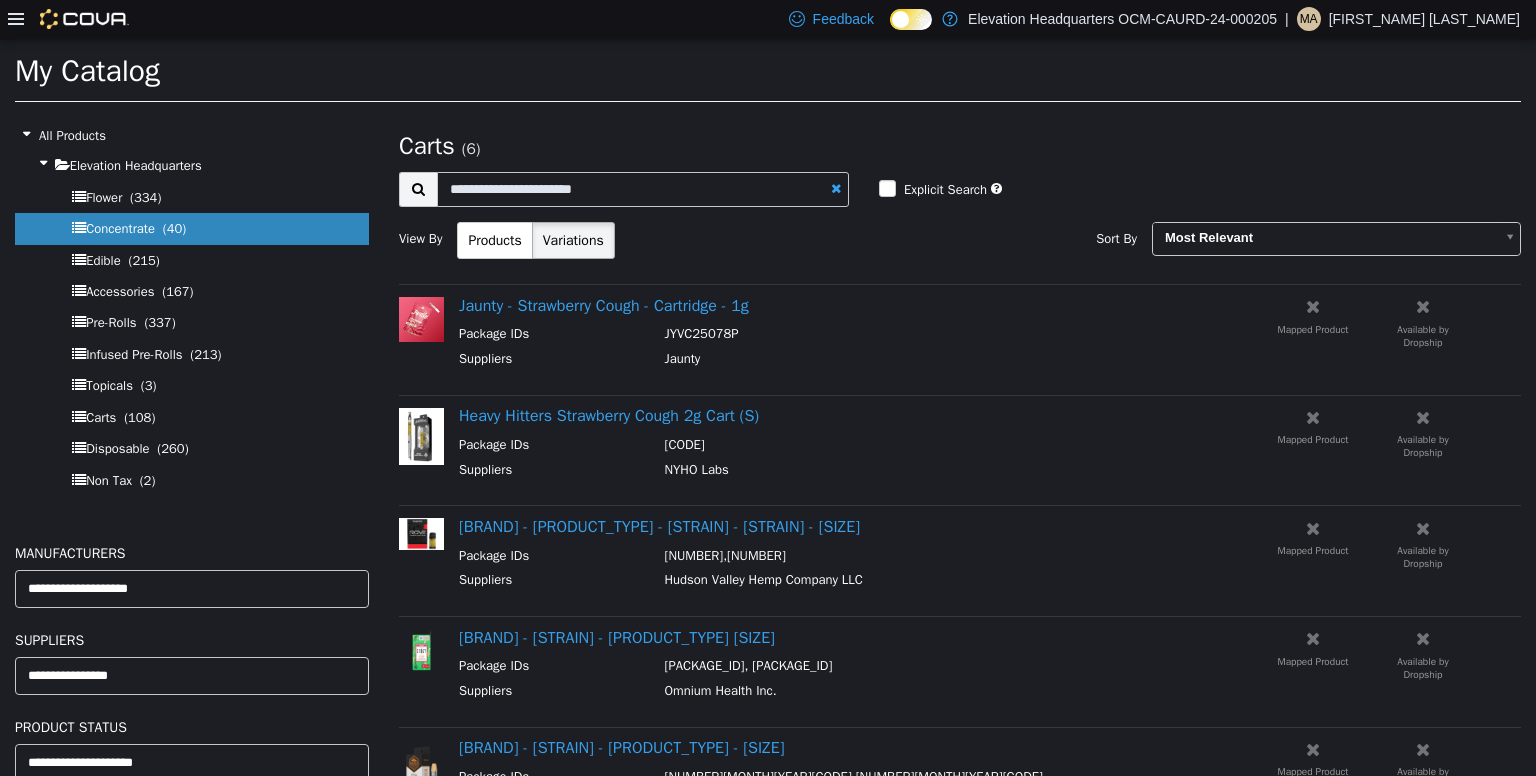 select on "**********" 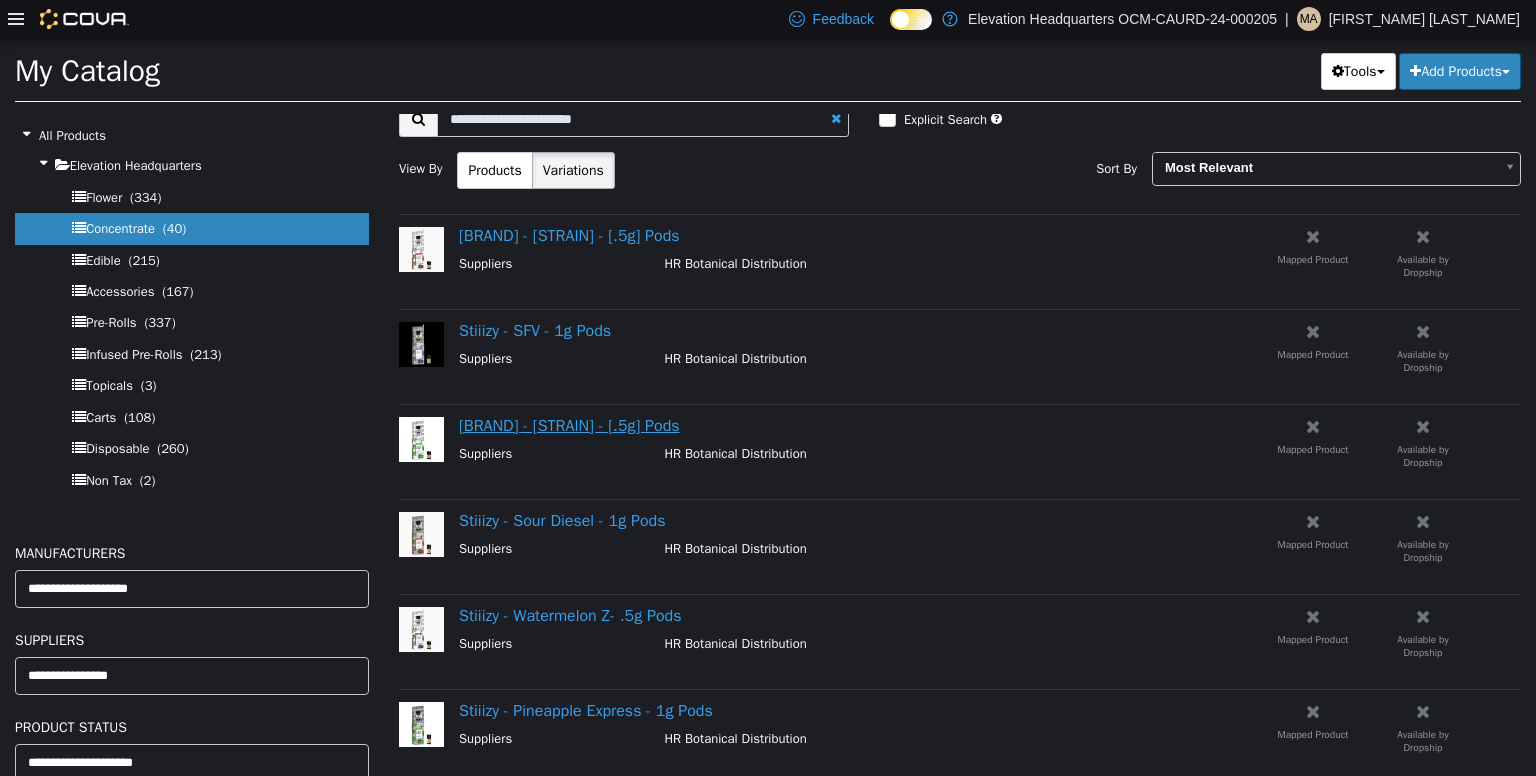 scroll, scrollTop: 0, scrollLeft: 0, axis: both 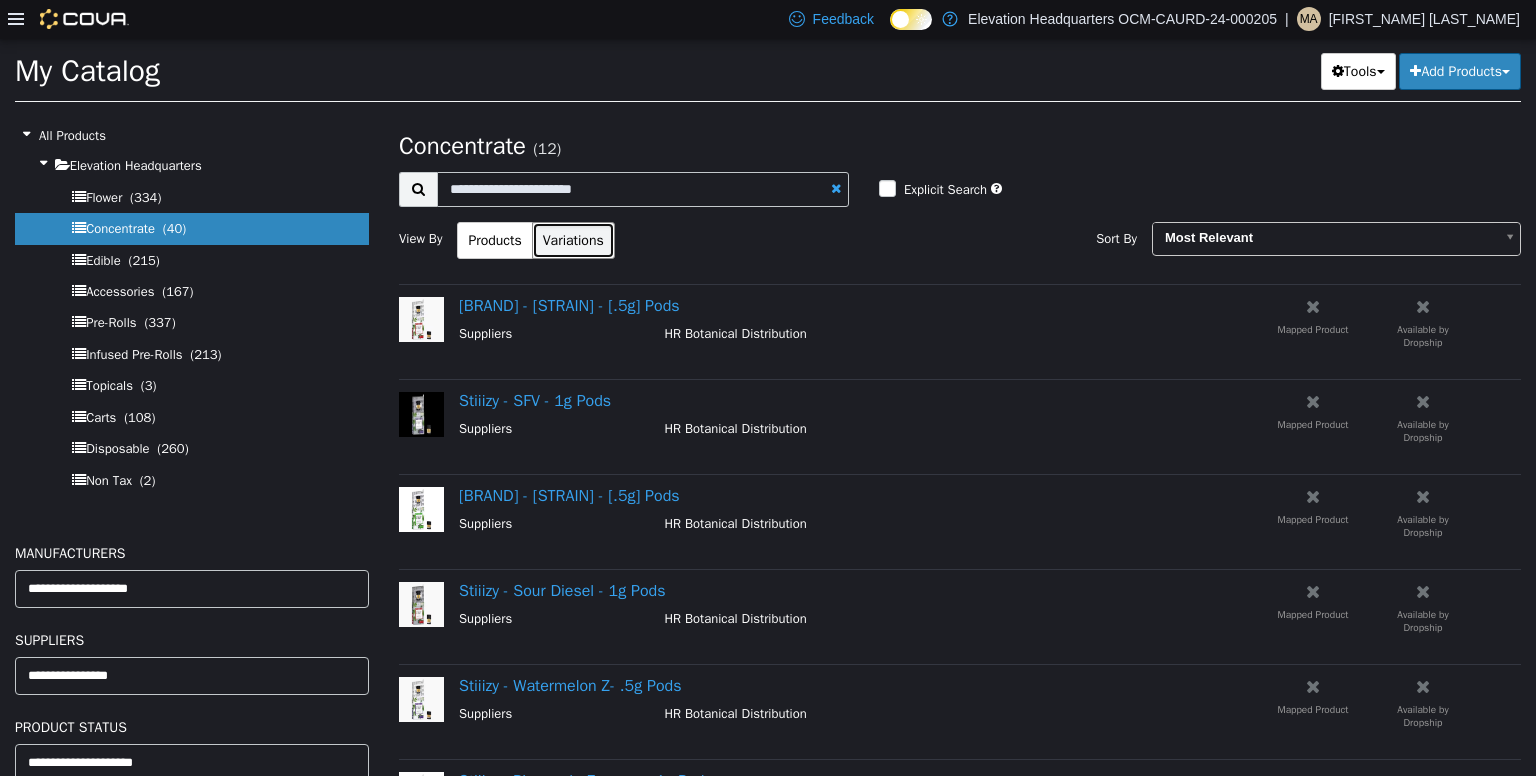 click on "Variations" at bounding box center (573, 239) 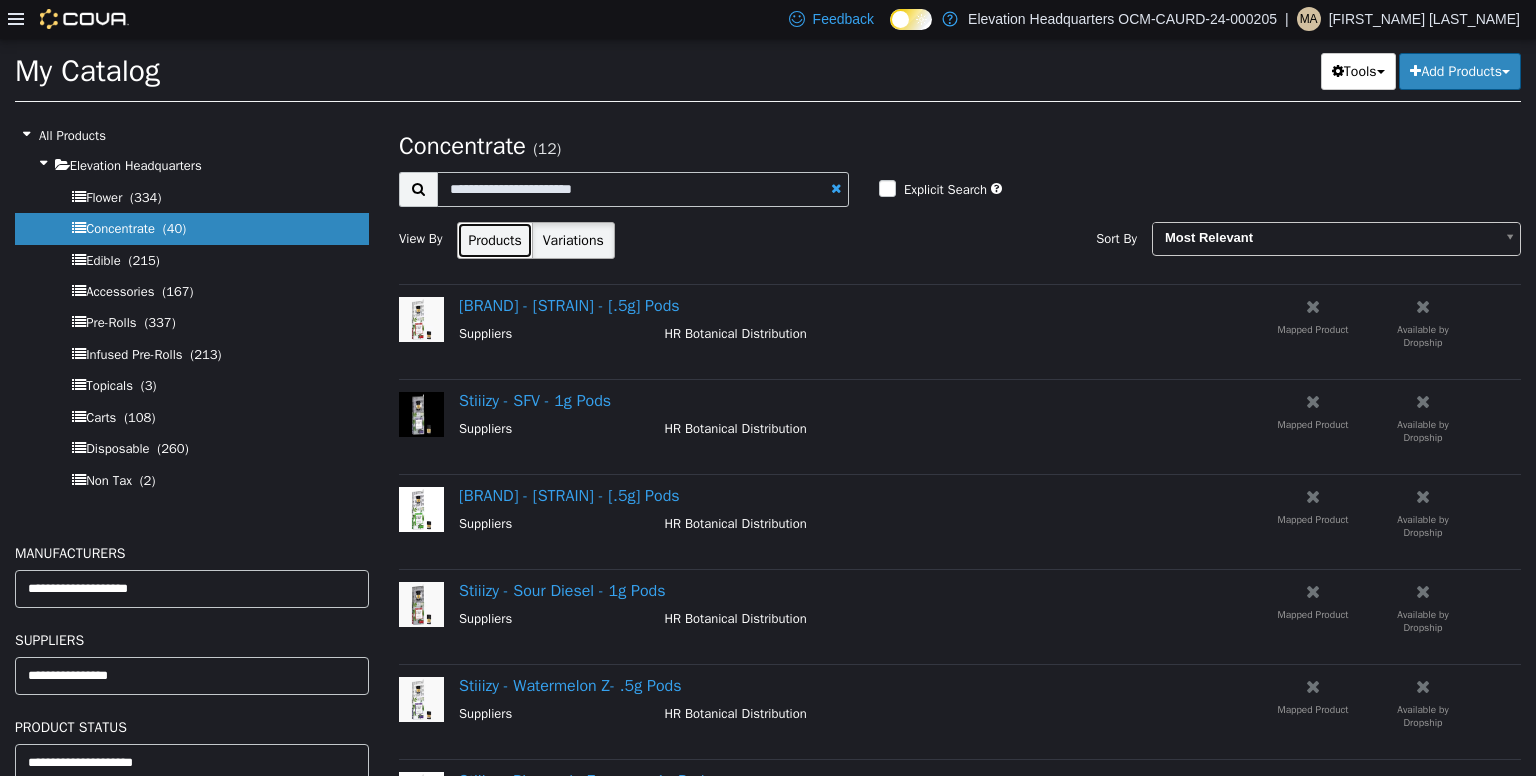 click on "Products" at bounding box center [494, 239] 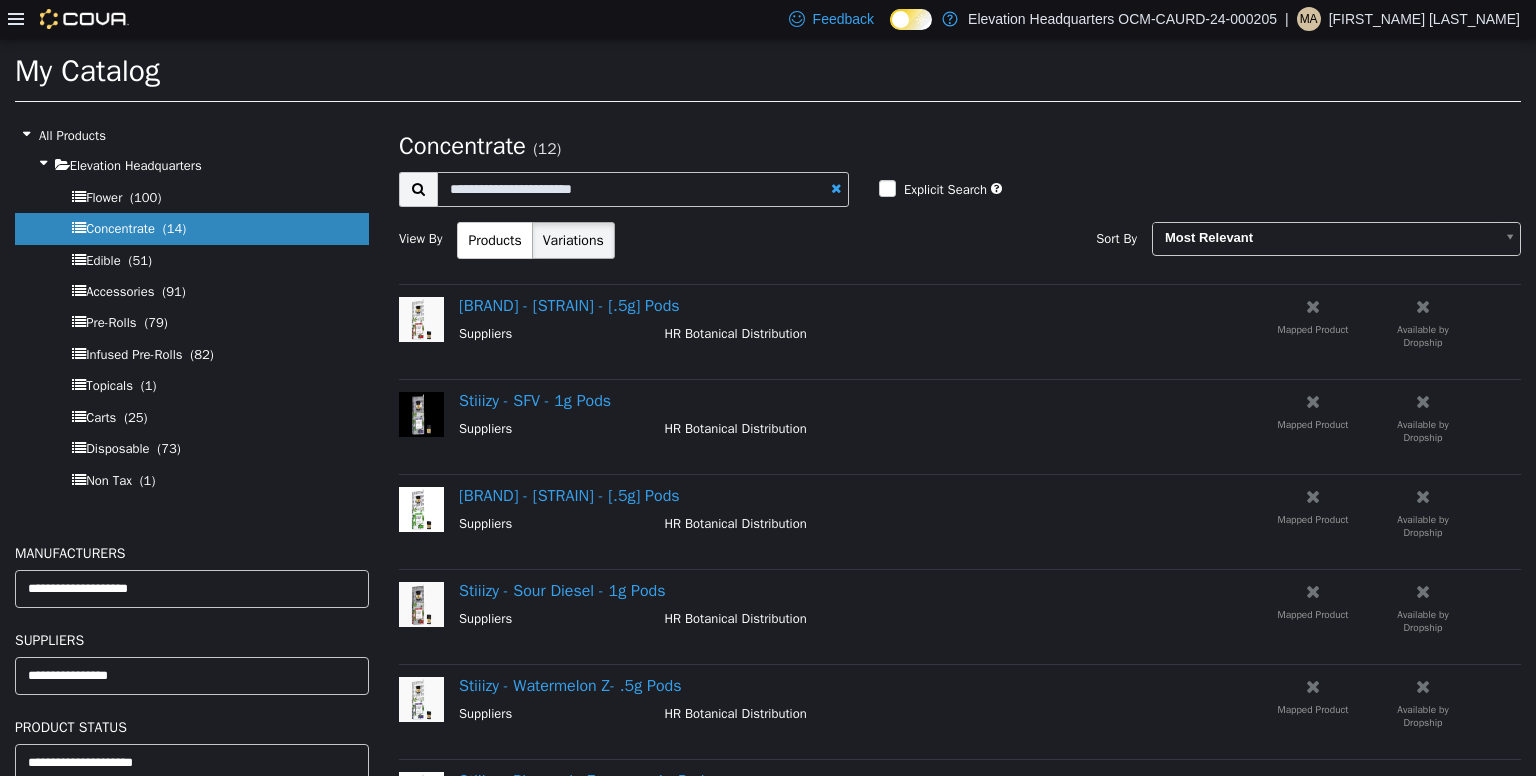 select on "**********" 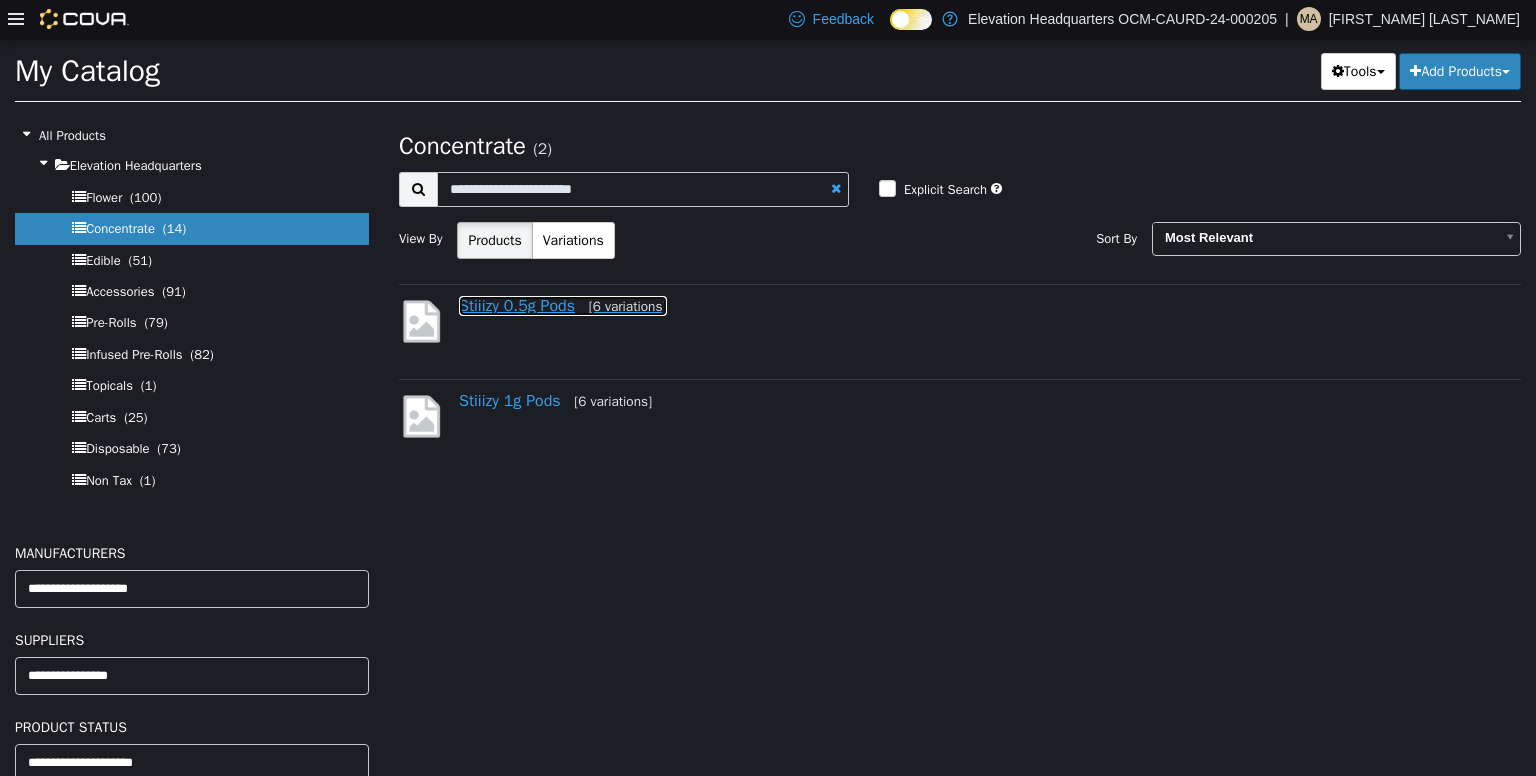click on "Stiiizy 0.5g Pods
[6 variations]" at bounding box center [563, 305] 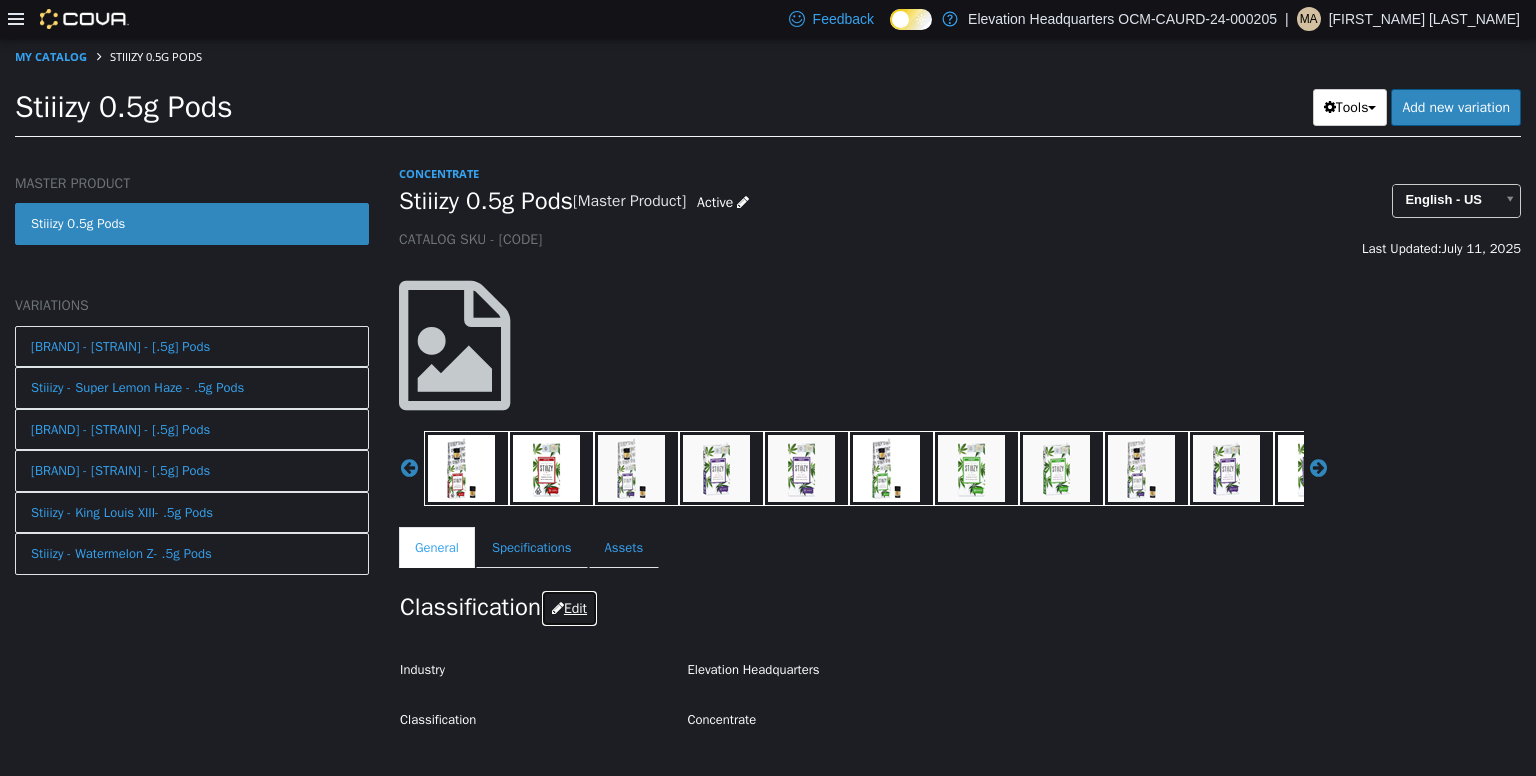 click on "Edit" at bounding box center [569, 607] 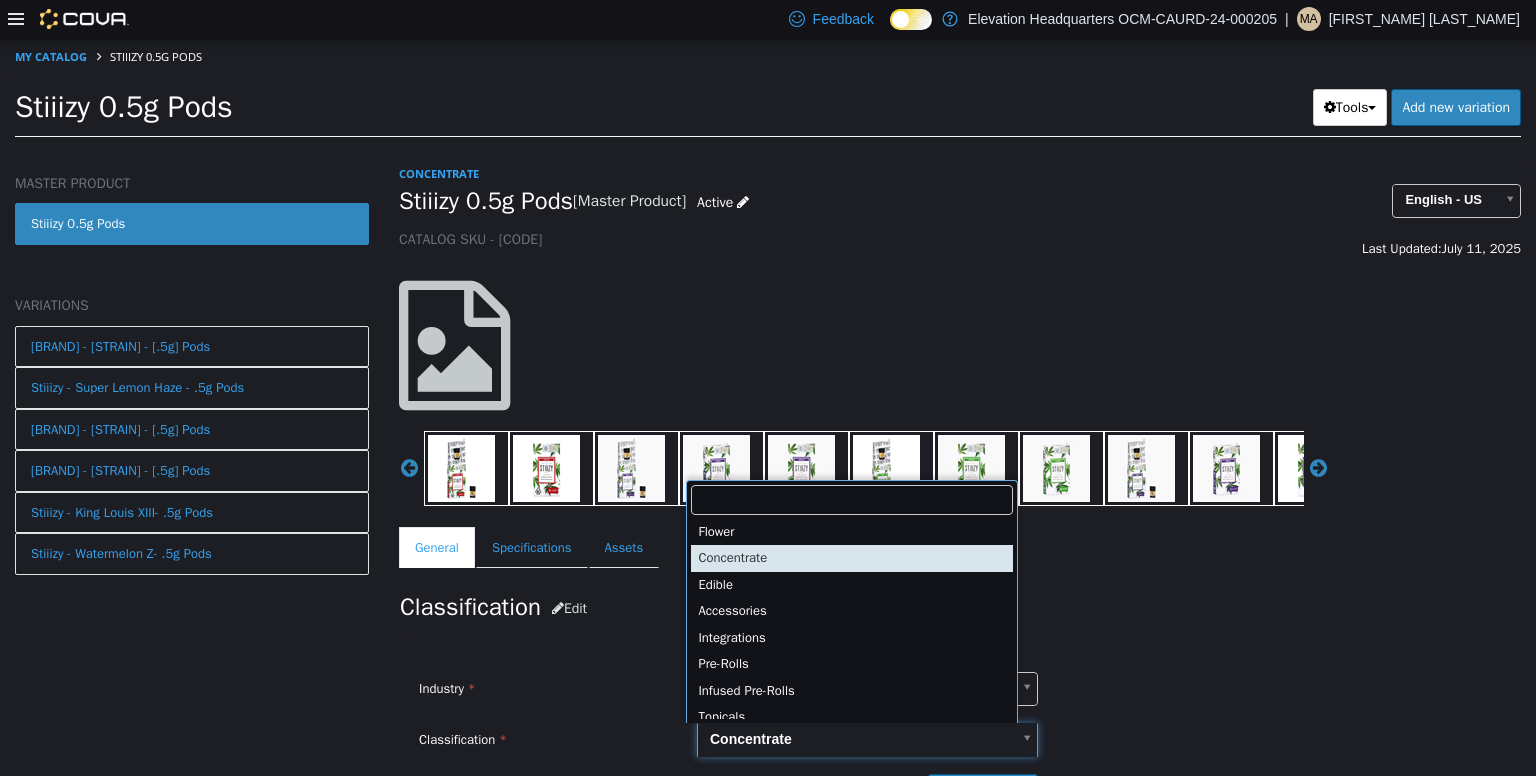click on "Retail Marijuana Product Type - New York
Concentrate     ***** Cancel Save Changes General Information  Edit Product Name
[PRODUCT_NAME]
Short Description
< empty >" at bounding box center [768, 93] 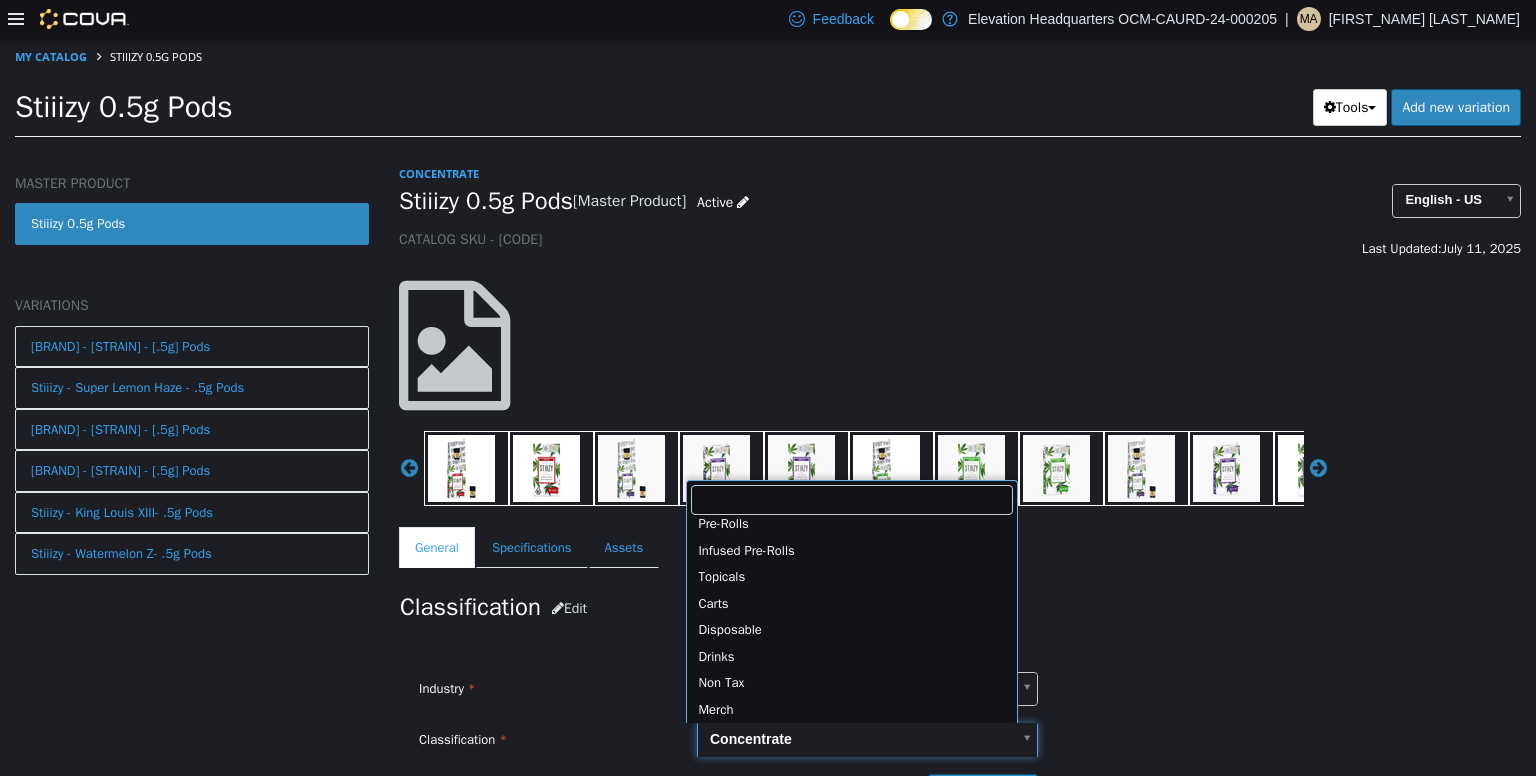 scroll, scrollTop: 144, scrollLeft: 0, axis: vertical 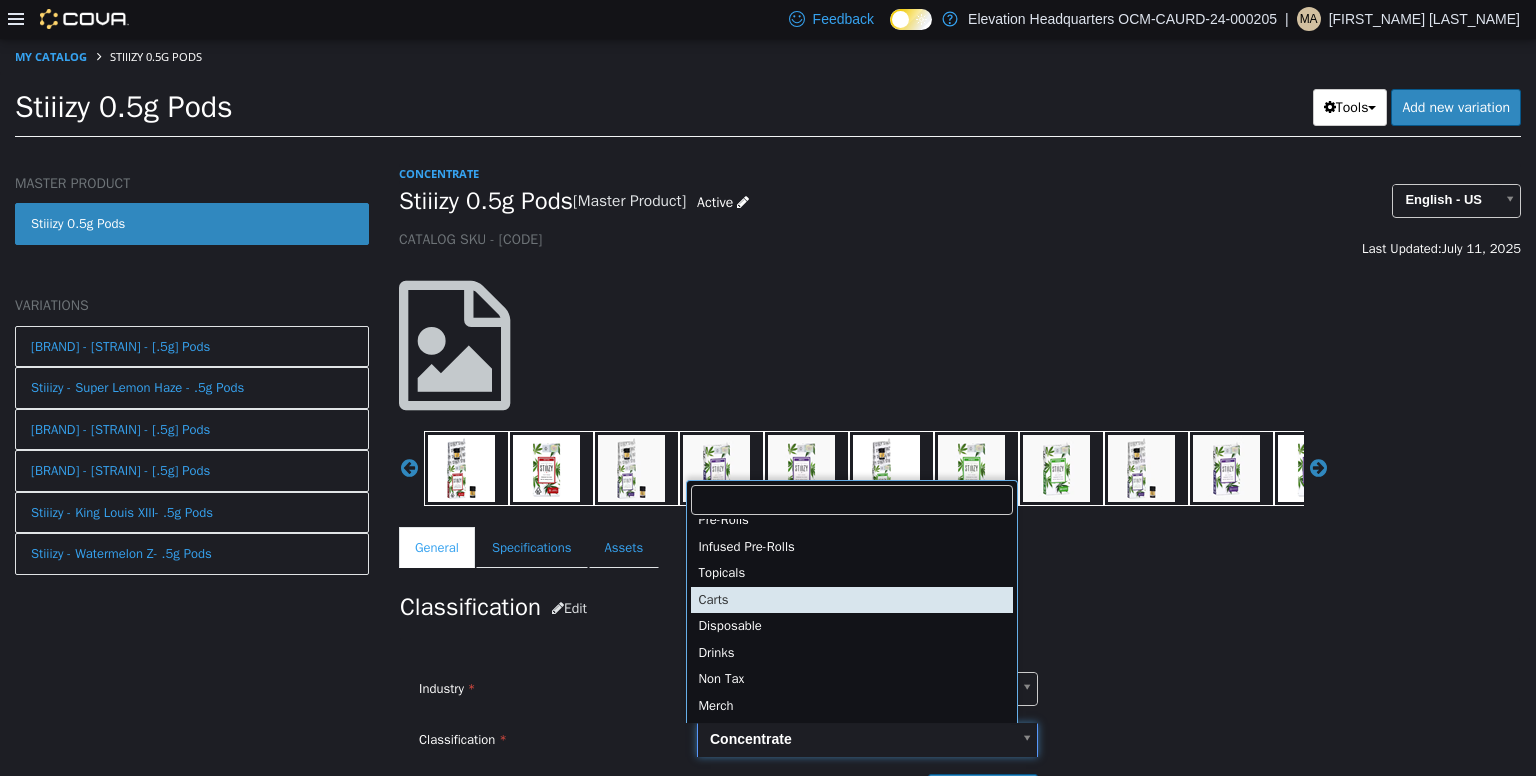 type on "*****" 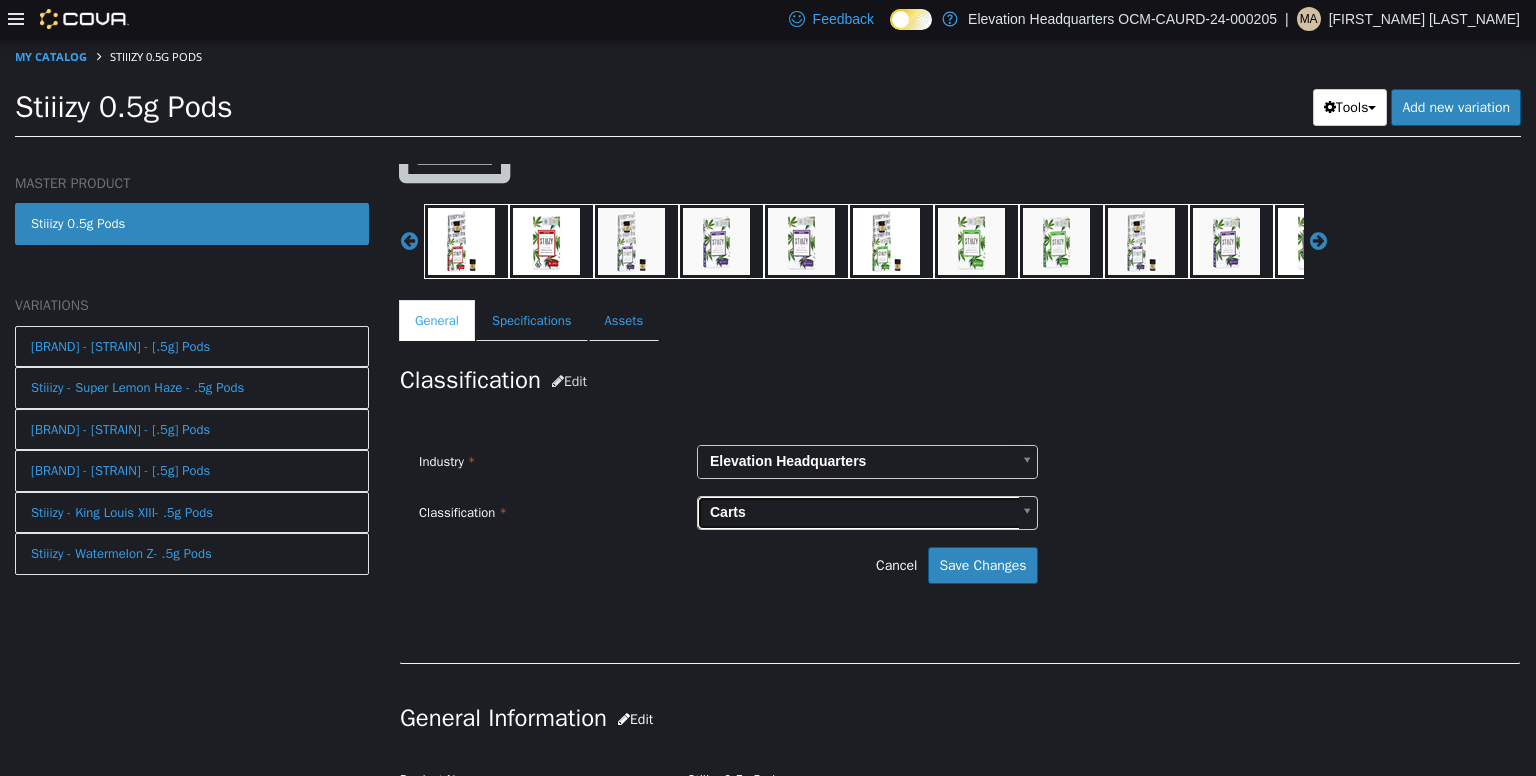 scroll, scrollTop: 228, scrollLeft: 0, axis: vertical 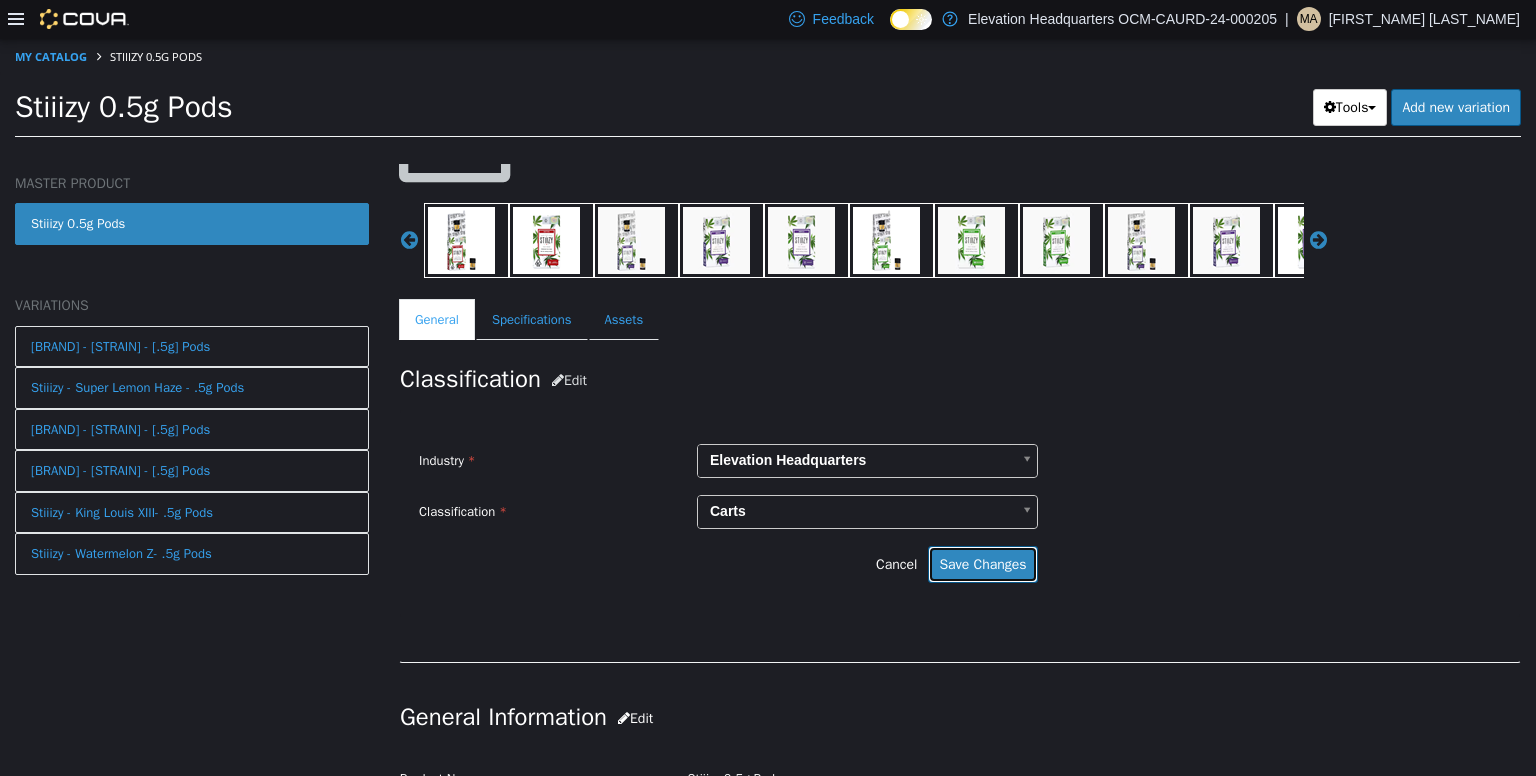 click on "Save Changes" at bounding box center (982, 563) 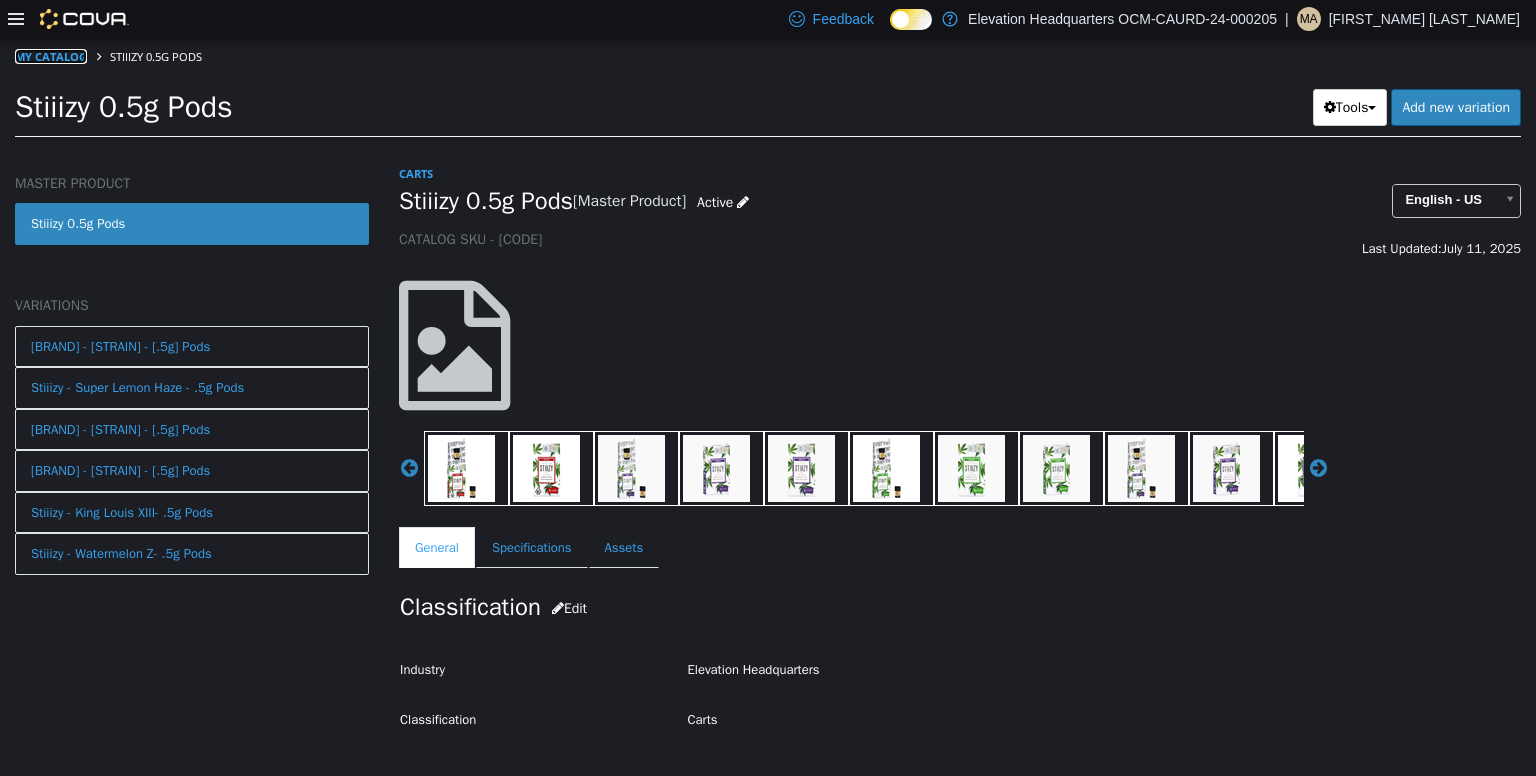click on "My Catalog" at bounding box center [51, 55] 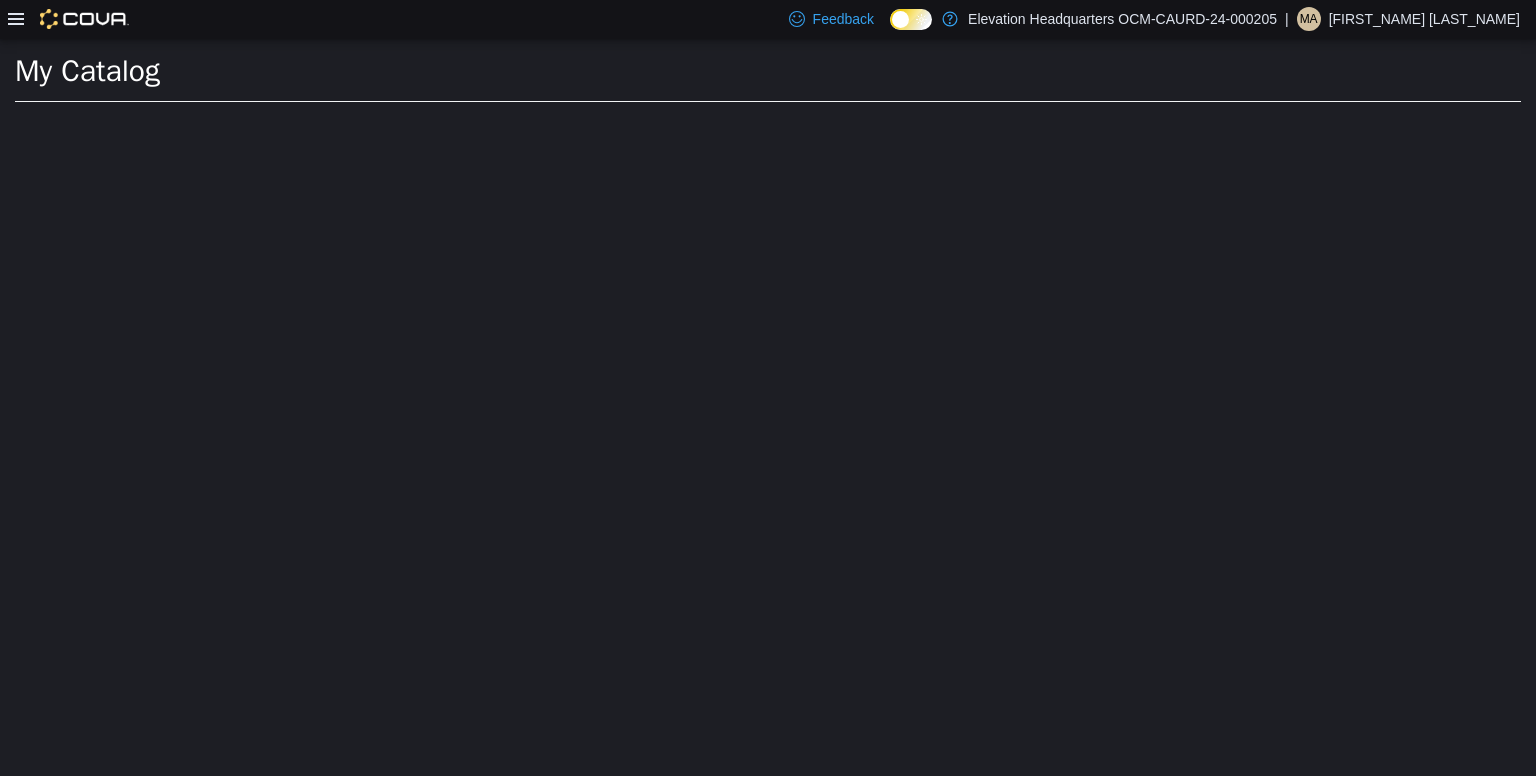 click on "My Catalog" at bounding box center [87, 70] 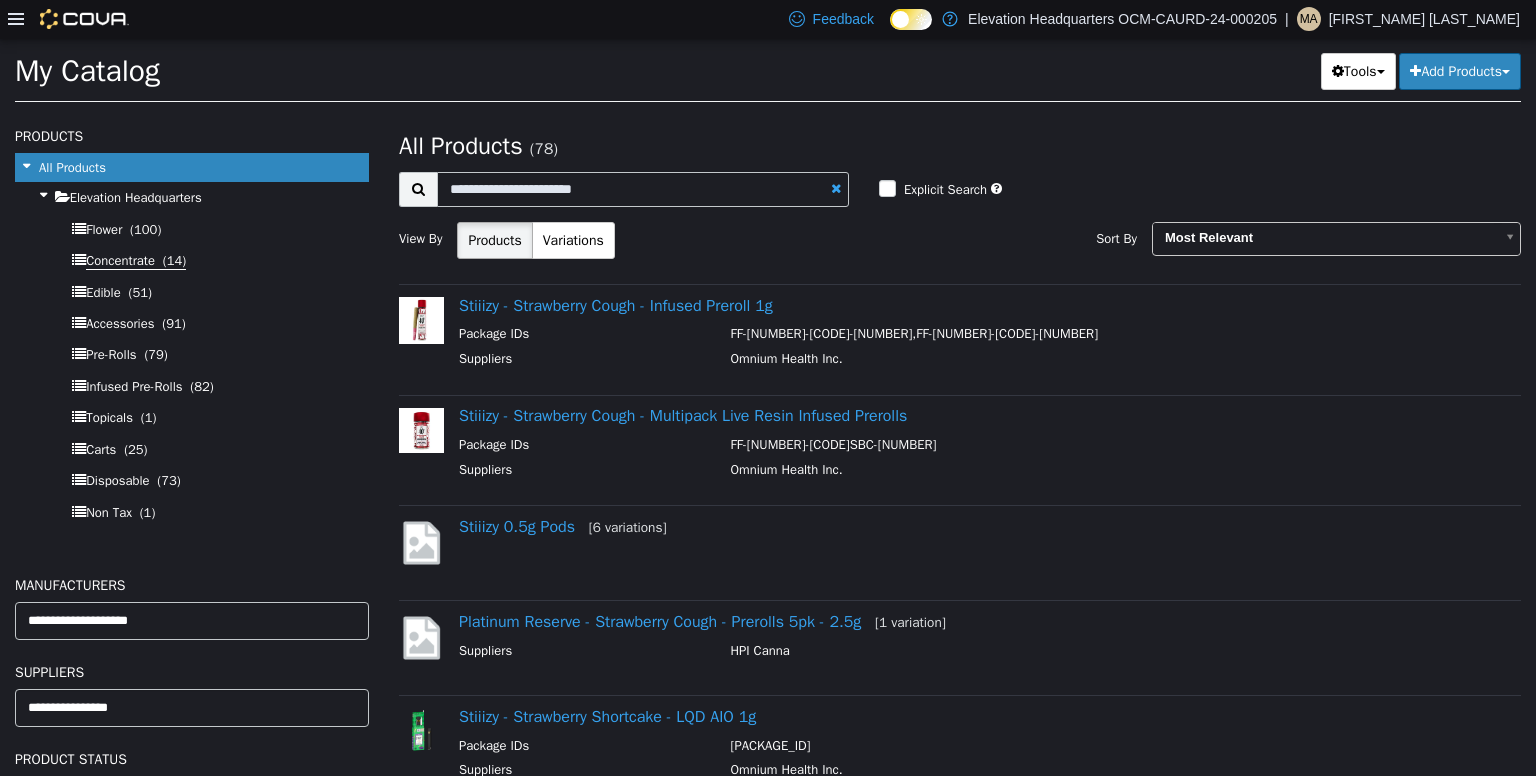 click on "Concentrate" at bounding box center (120, 260) 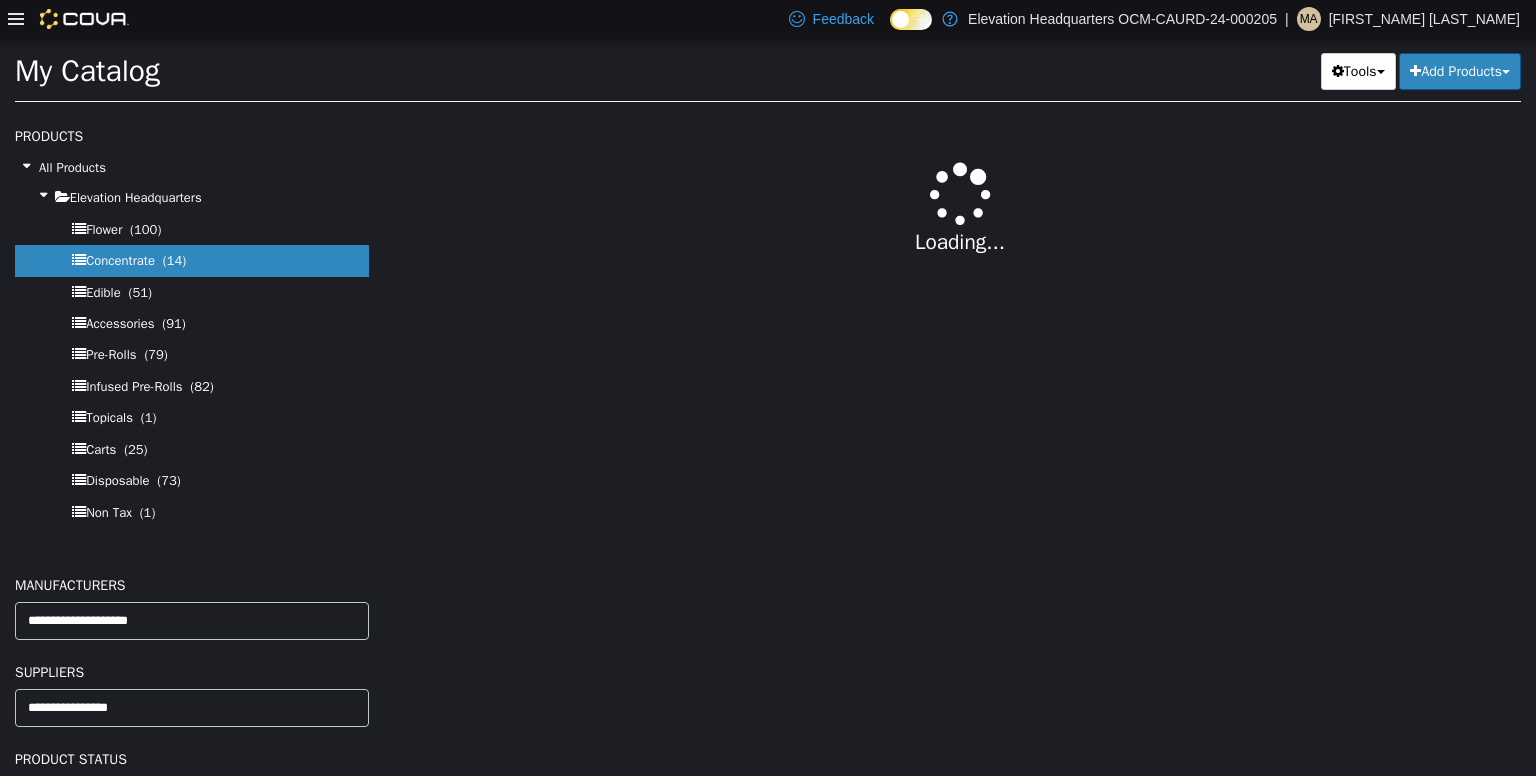 select on "**********" 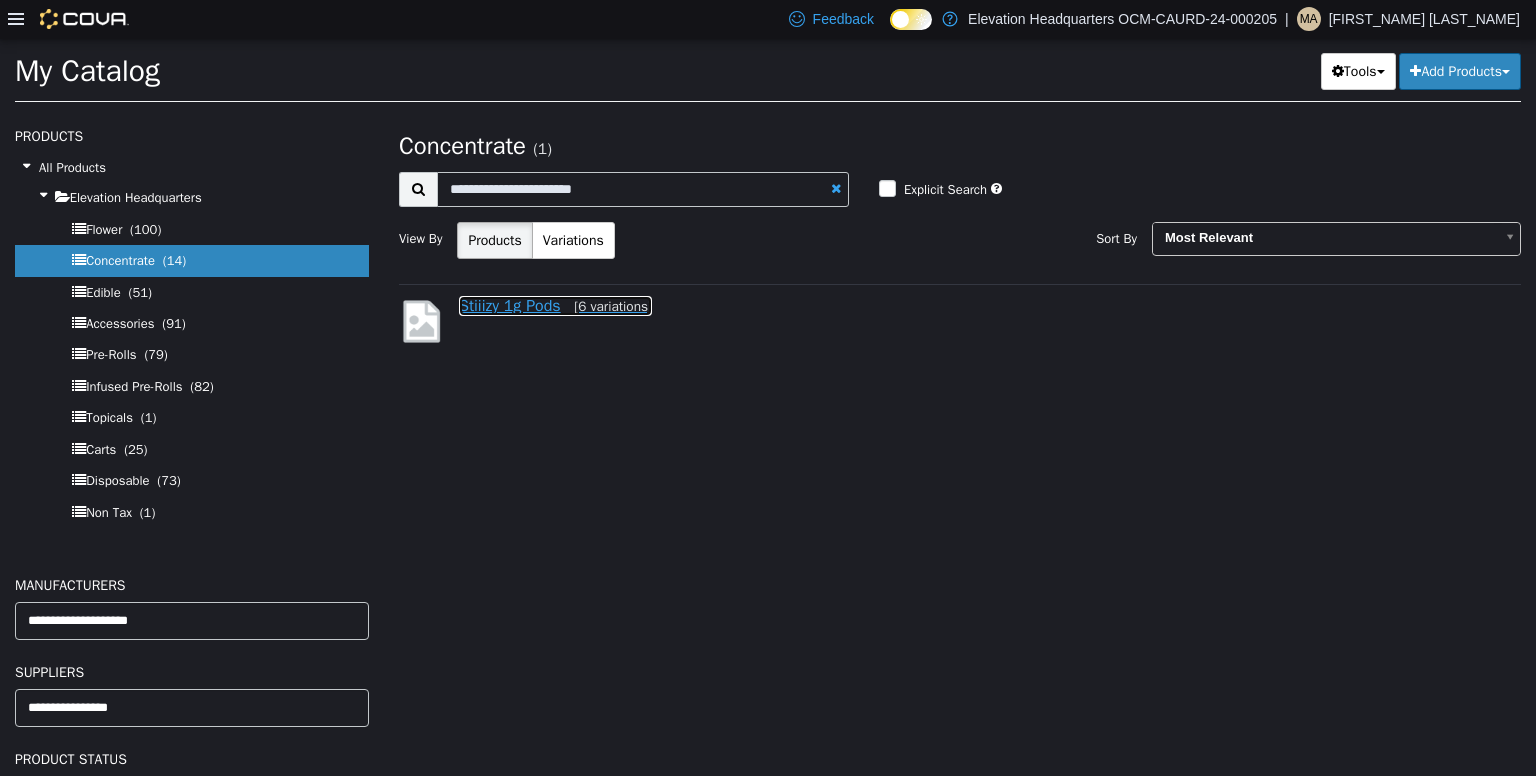 click on "Stiiizy 1g Pods
[6 variations]" at bounding box center (555, 305) 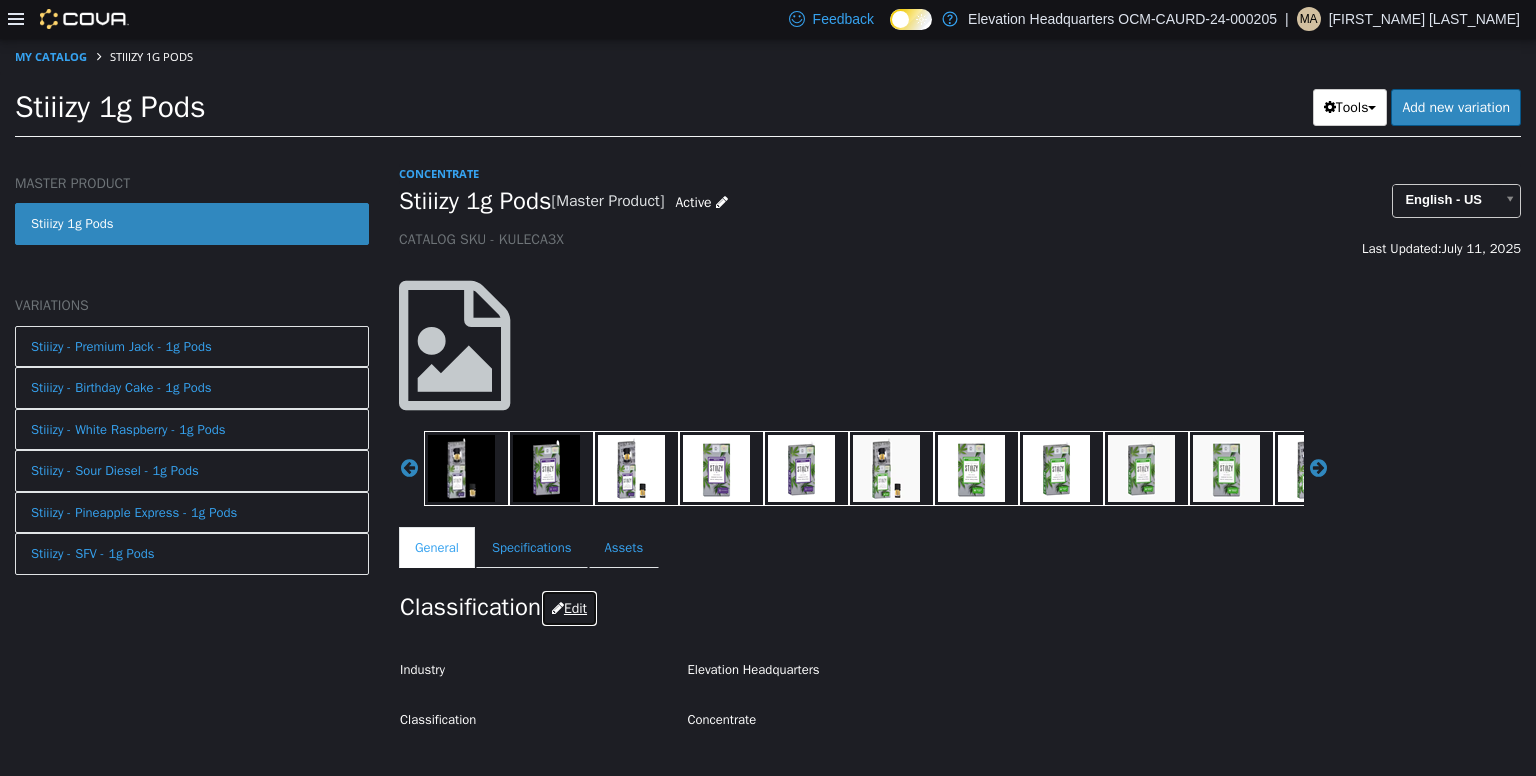 click on "Edit" at bounding box center [569, 607] 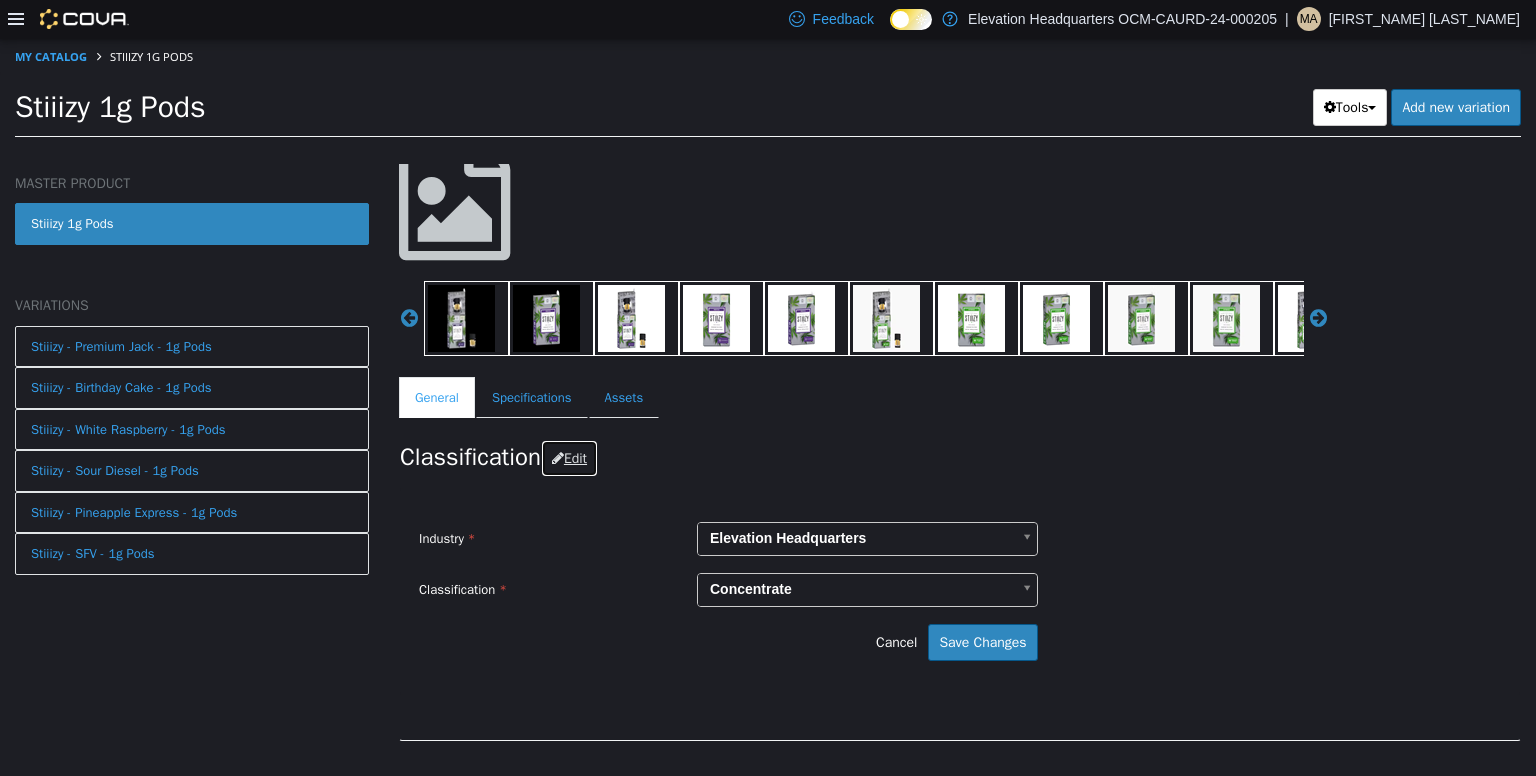 scroll, scrollTop: 152, scrollLeft: 0, axis: vertical 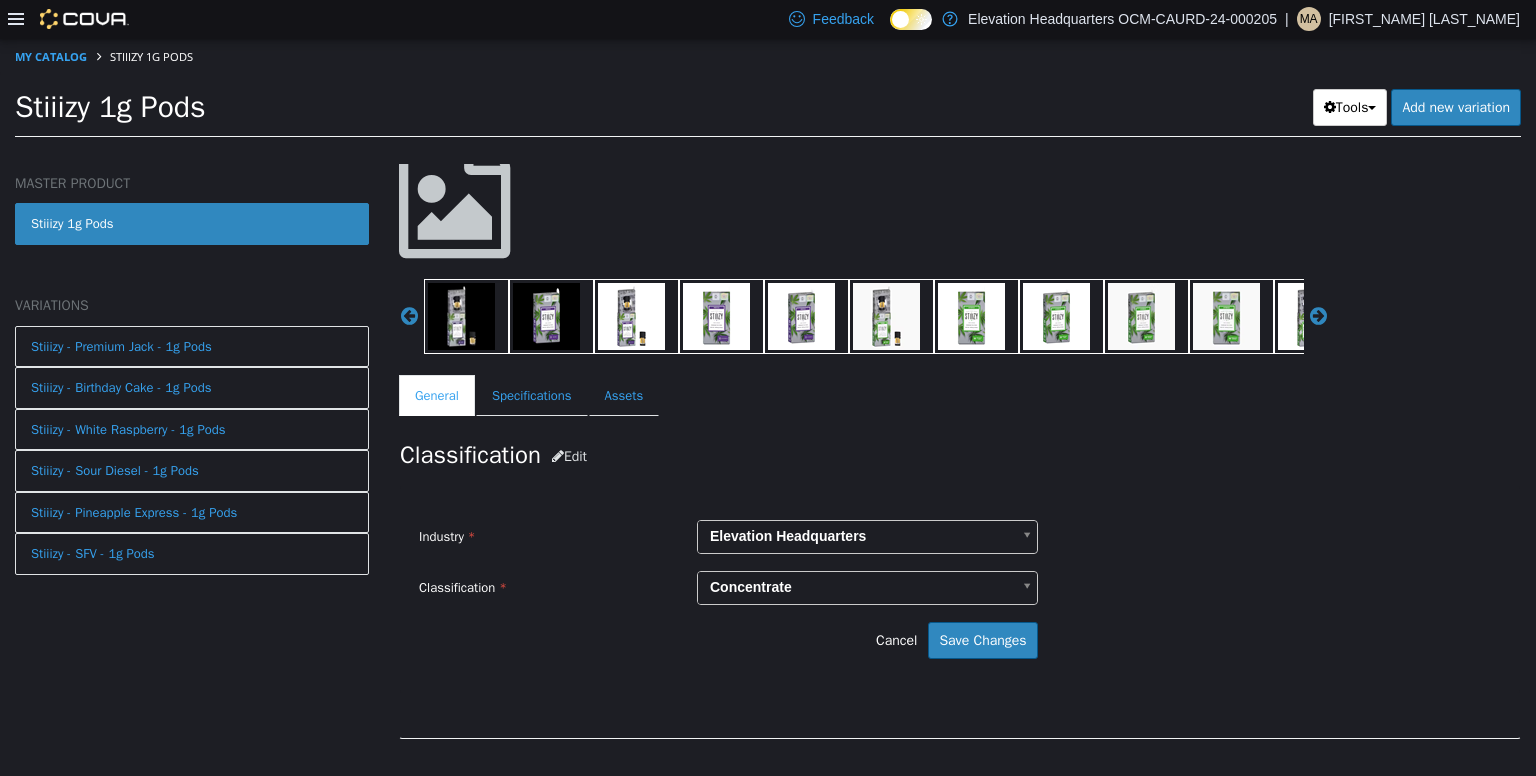 click on "Retail Marijuana Product Type - New York
Concentrate     ***** Cancel Save Changes General Information  Edit Product Name
[PRODUCT_NAME]
Short Description" at bounding box center [768, 93] 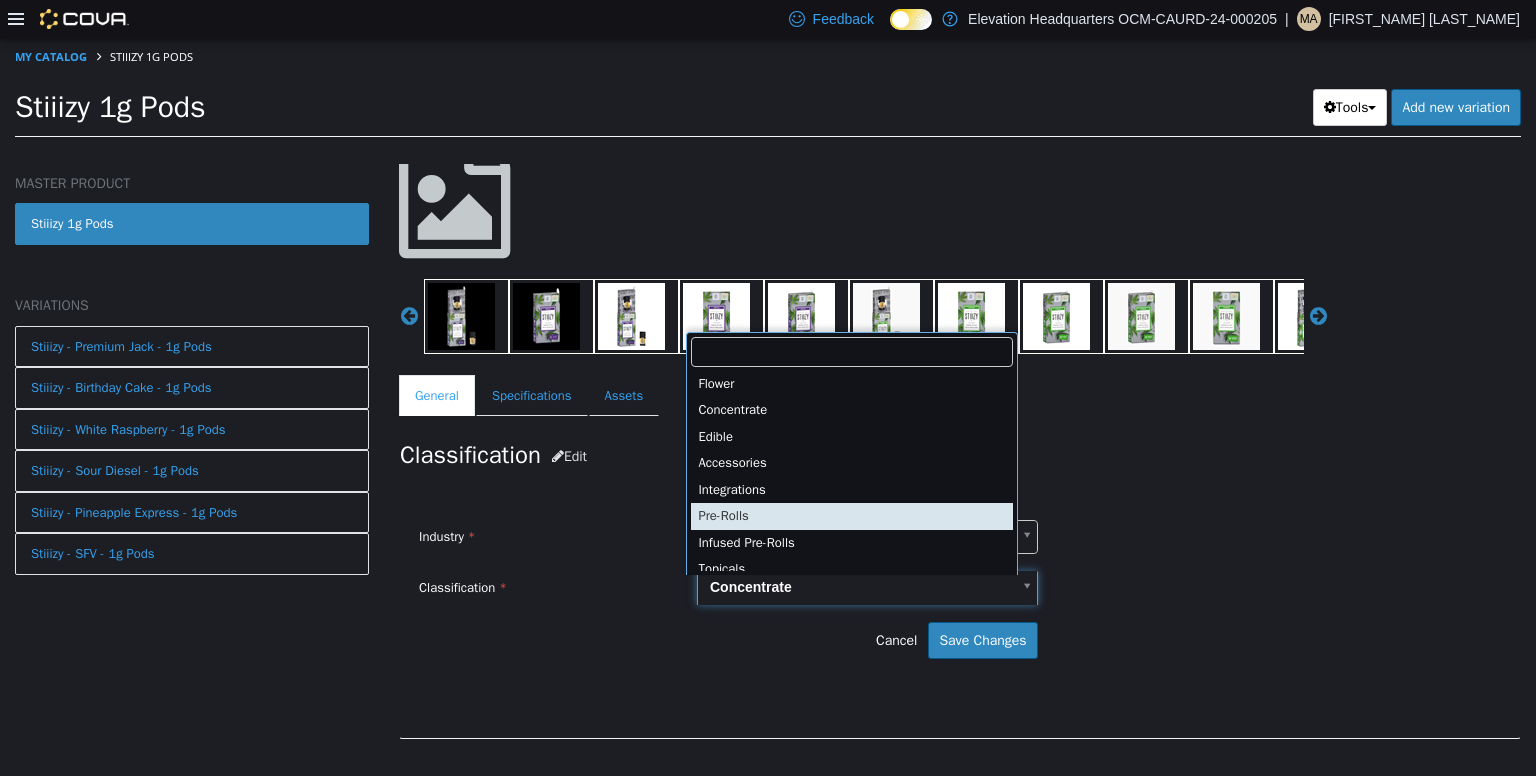 scroll, scrollTop: 144, scrollLeft: 0, axis: vertical 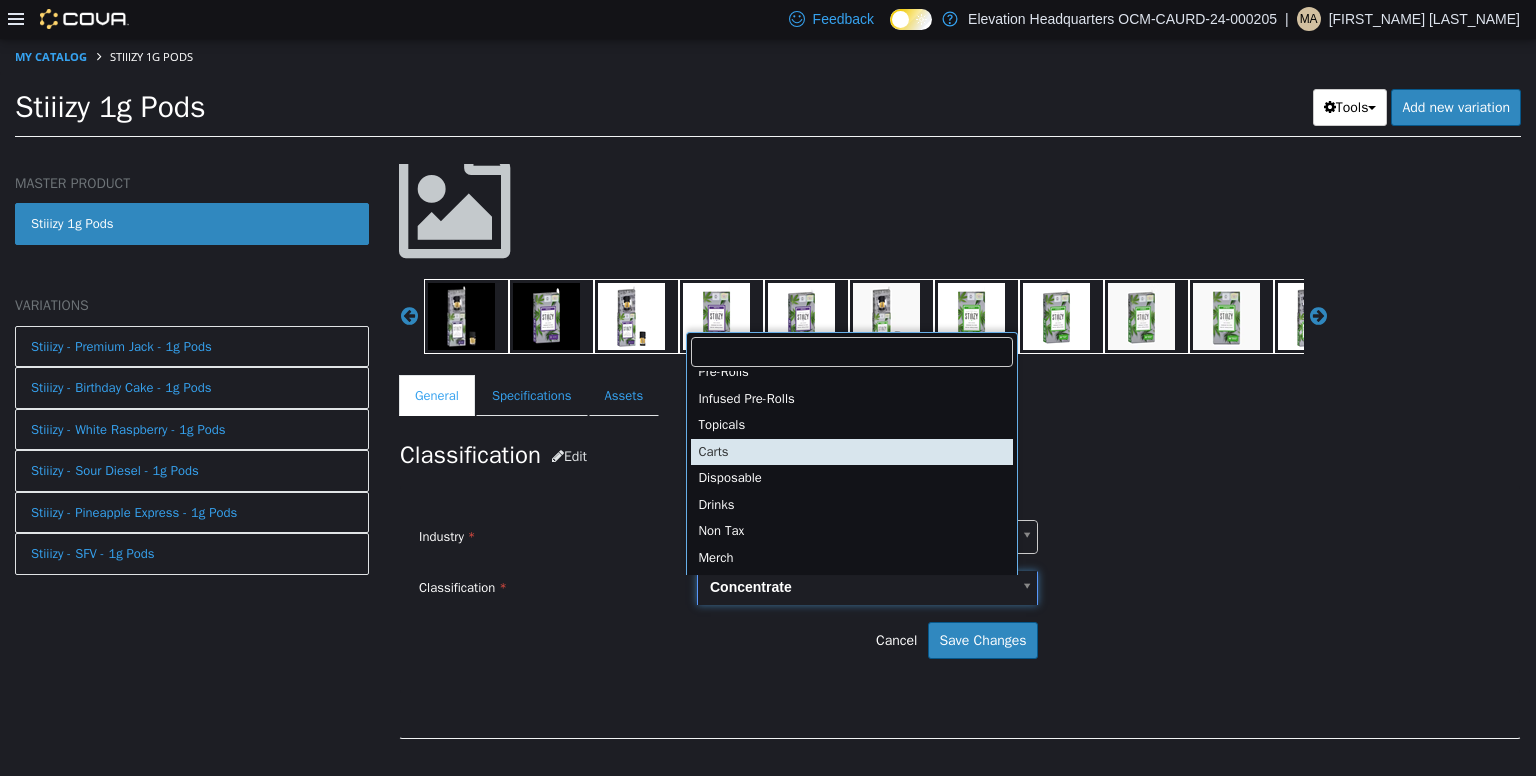 type on "*****" 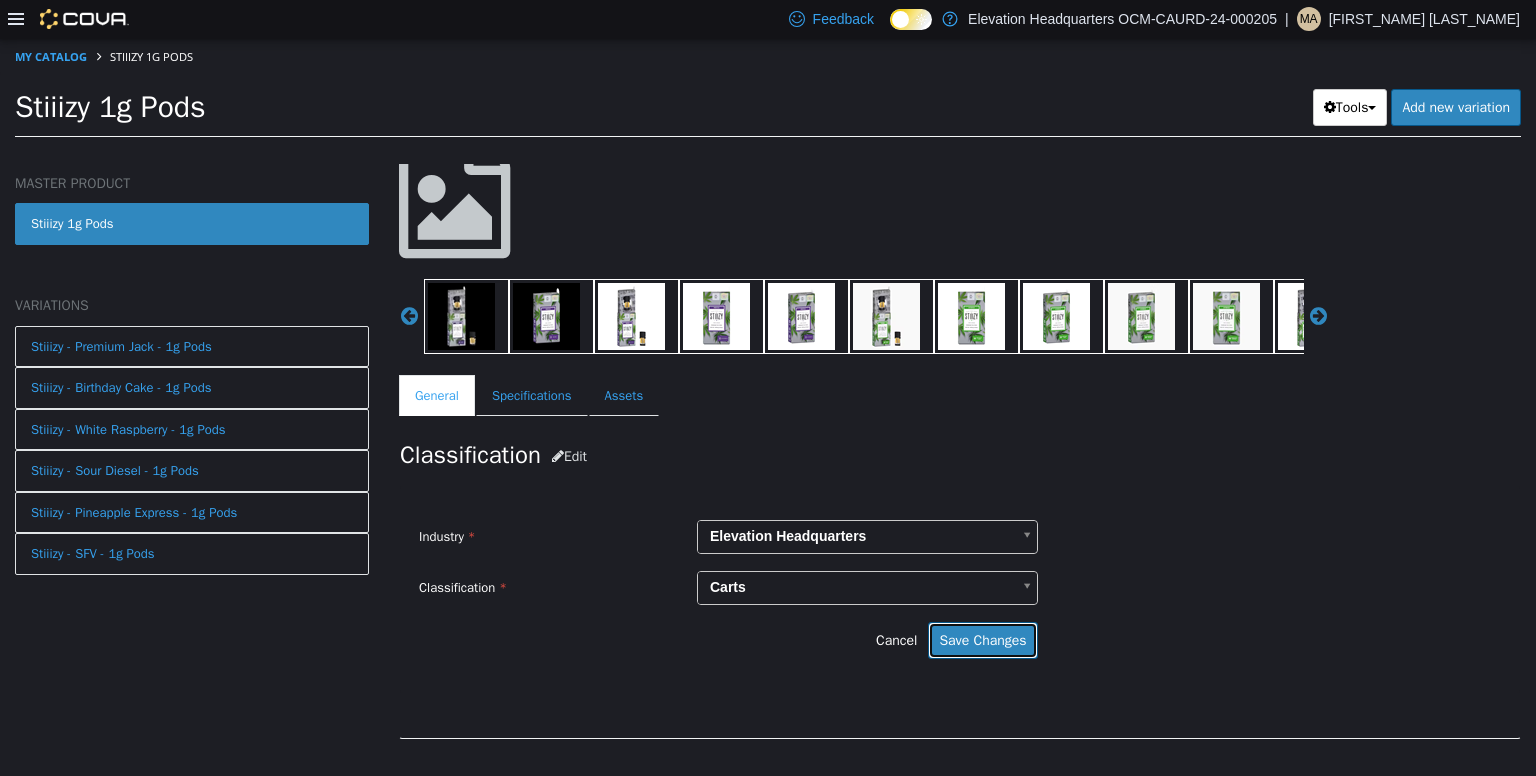 click on "Save Changes" at bounding box center (982, 639) 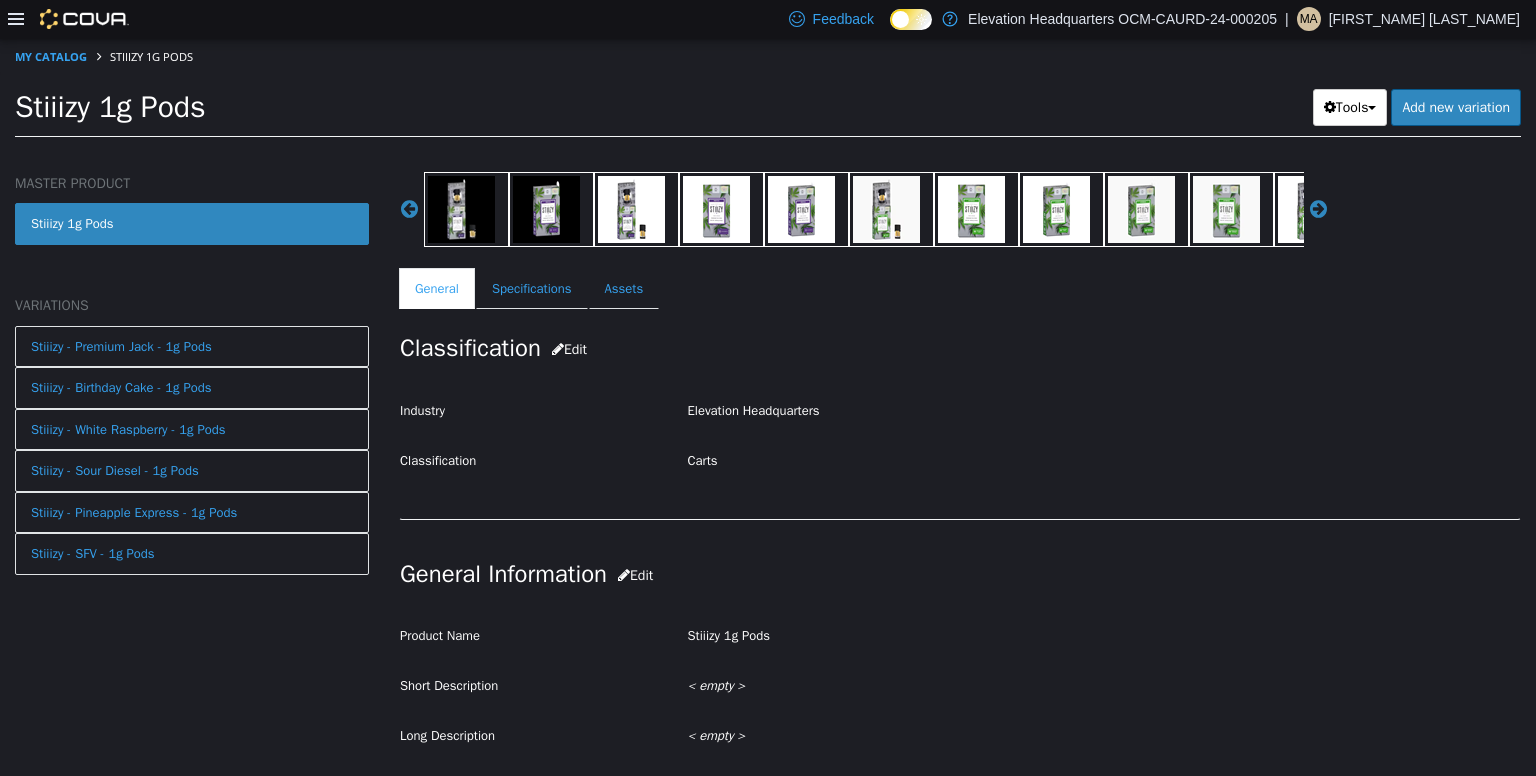scroll, scrollTop: 0, scrollLeft: 0, axis: both 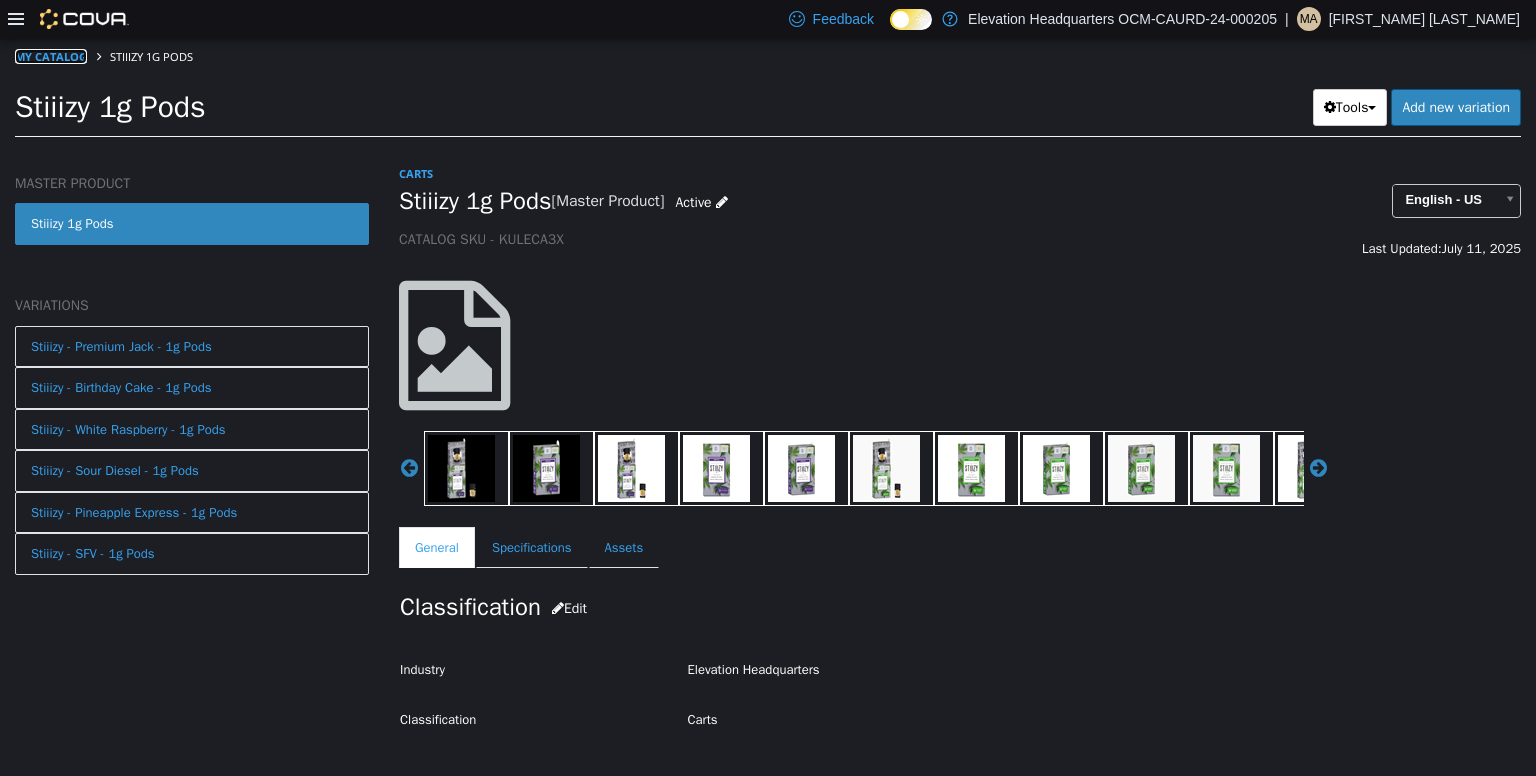 click on "My Catalog" at bounding box center (51, 55) 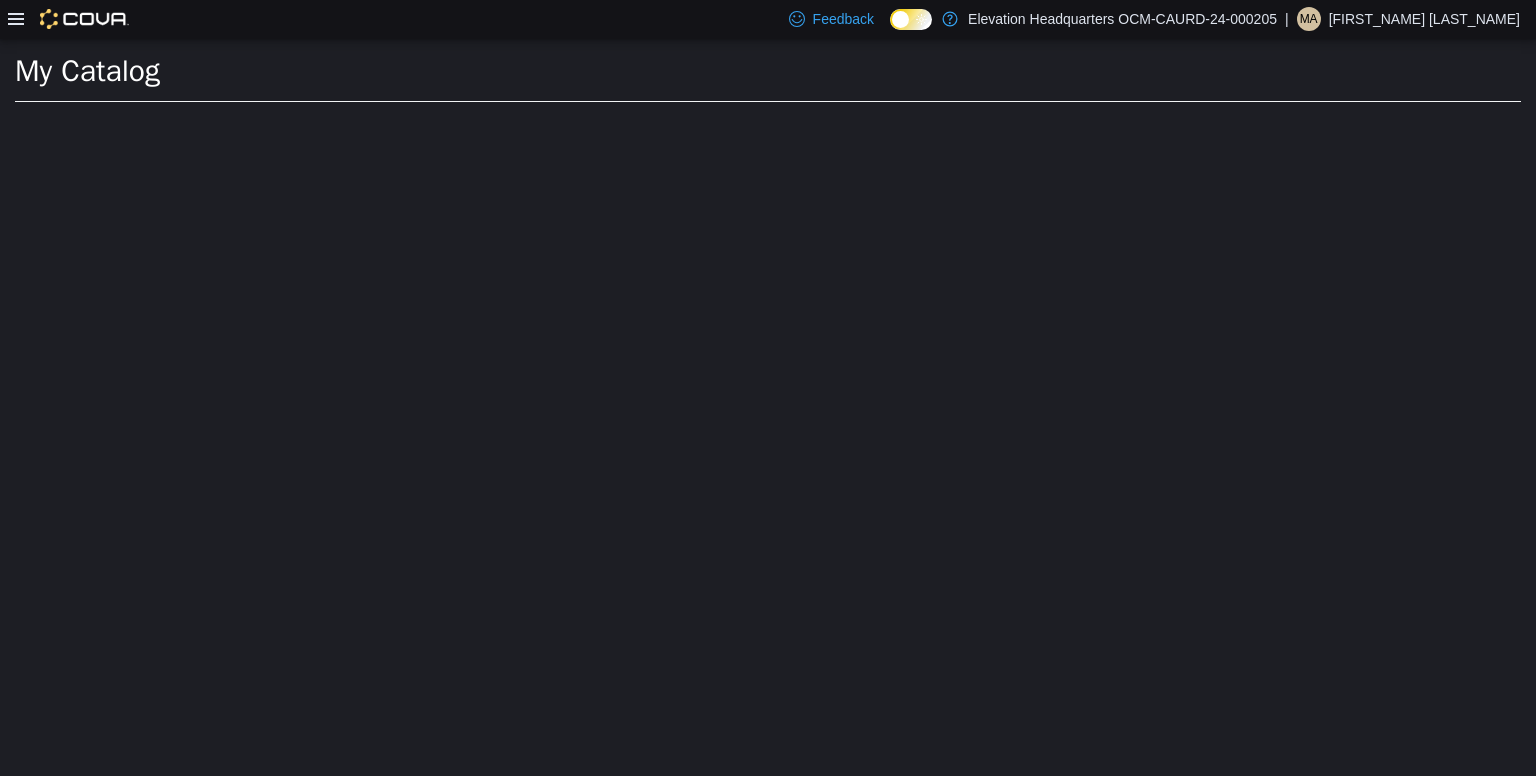 select on "**********" 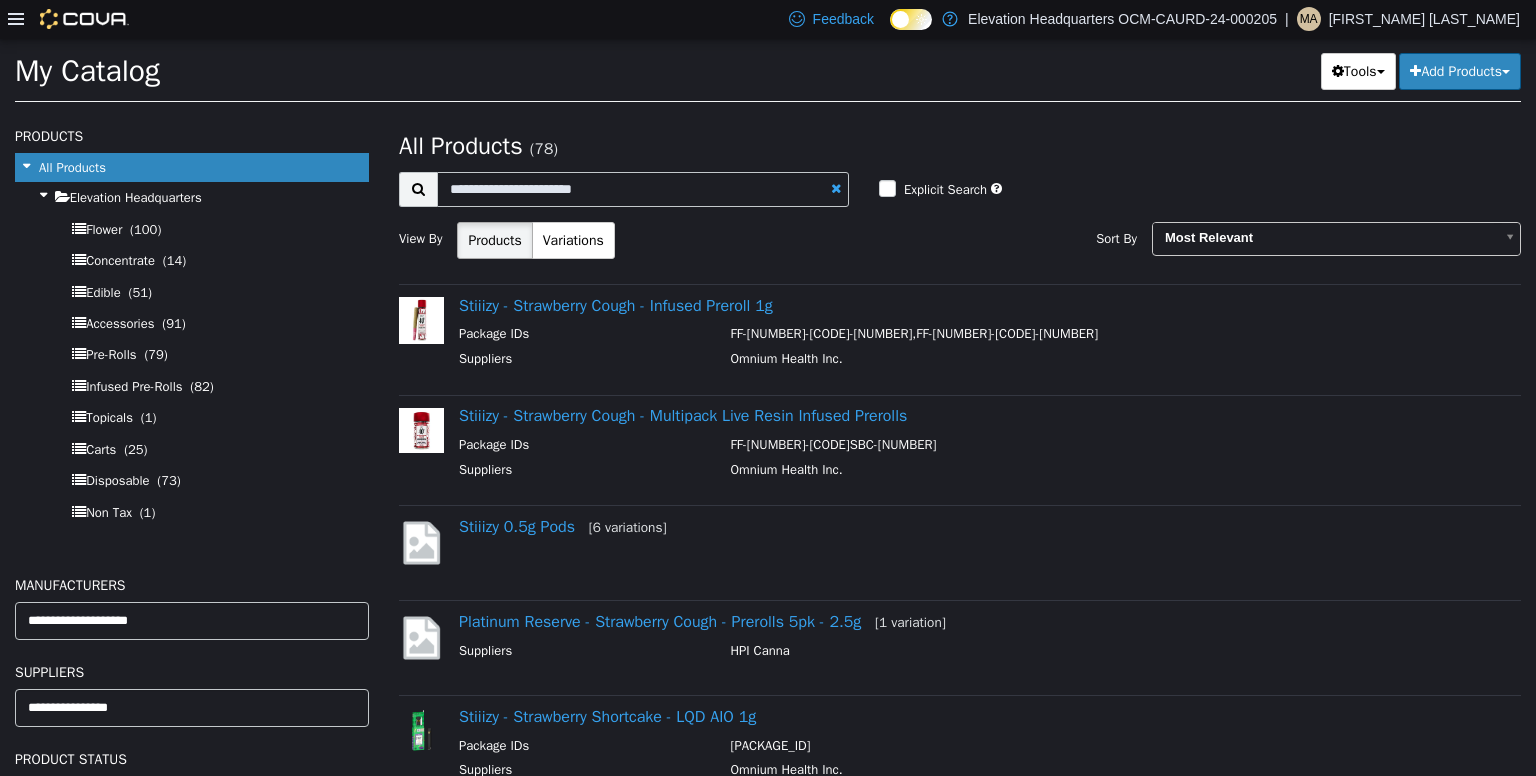 click on "Flower
(100)" at bounding box center (192, 228) 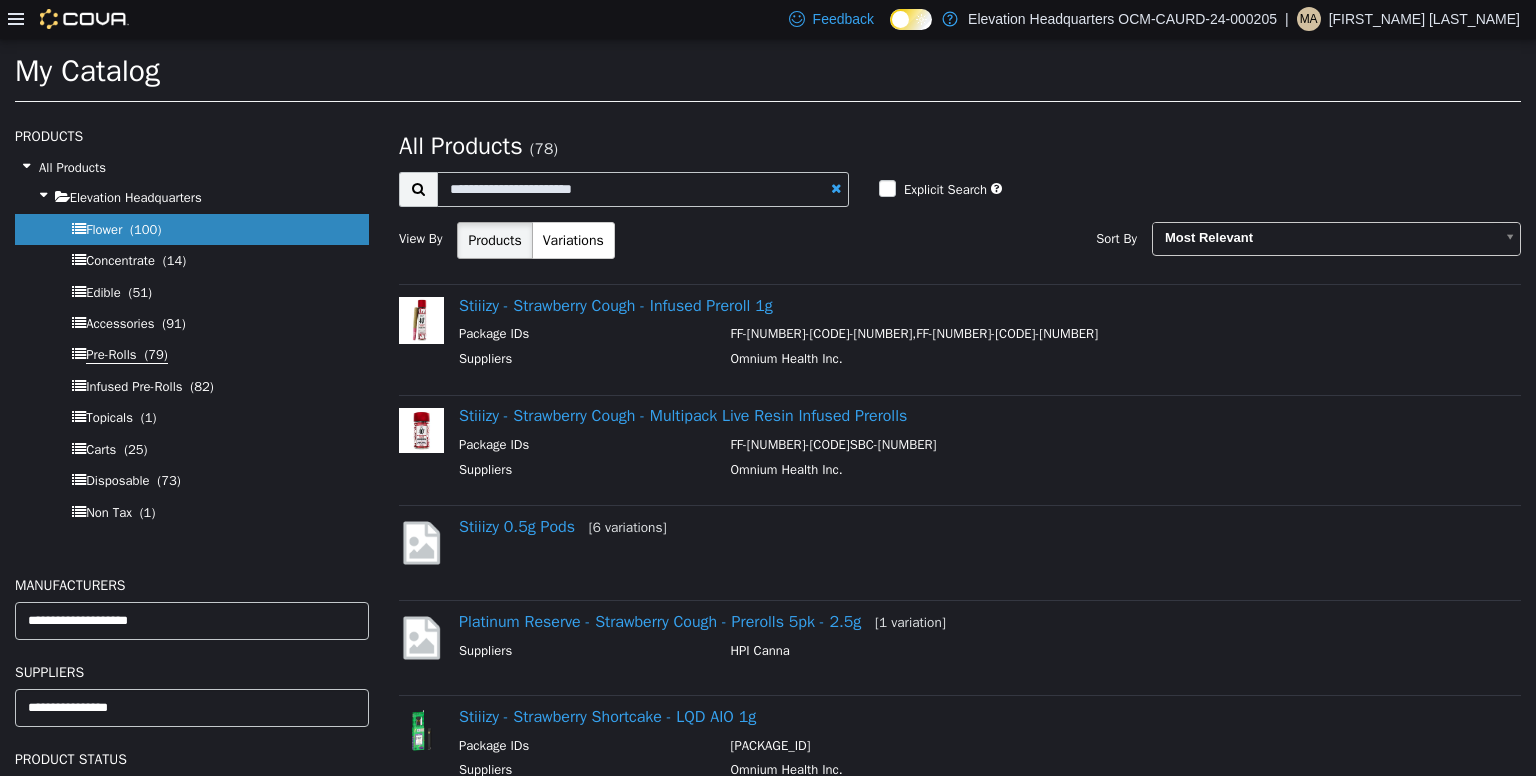 select on "**********" 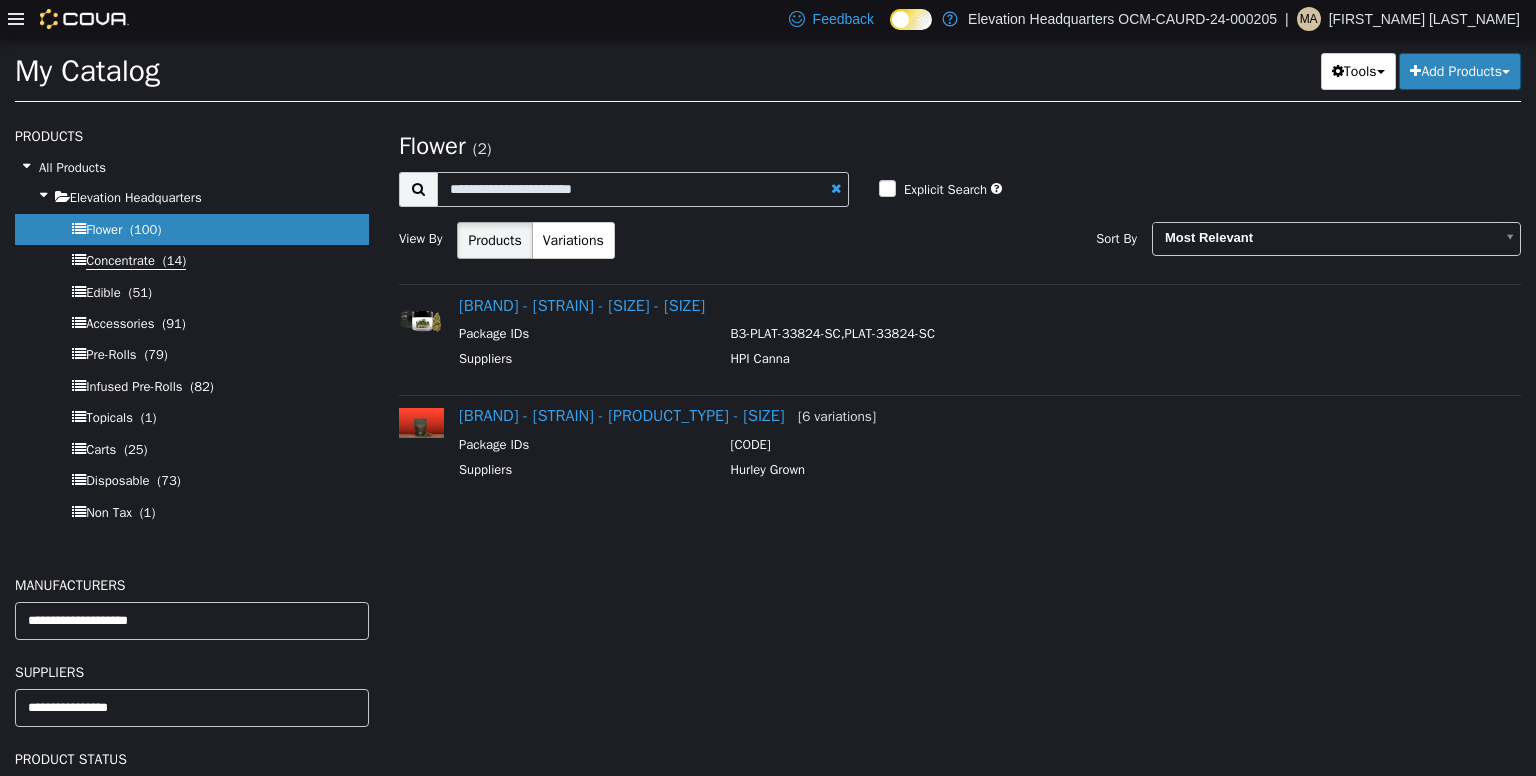 click on "Concentrate
(14)" at bounding box center [136, 260] 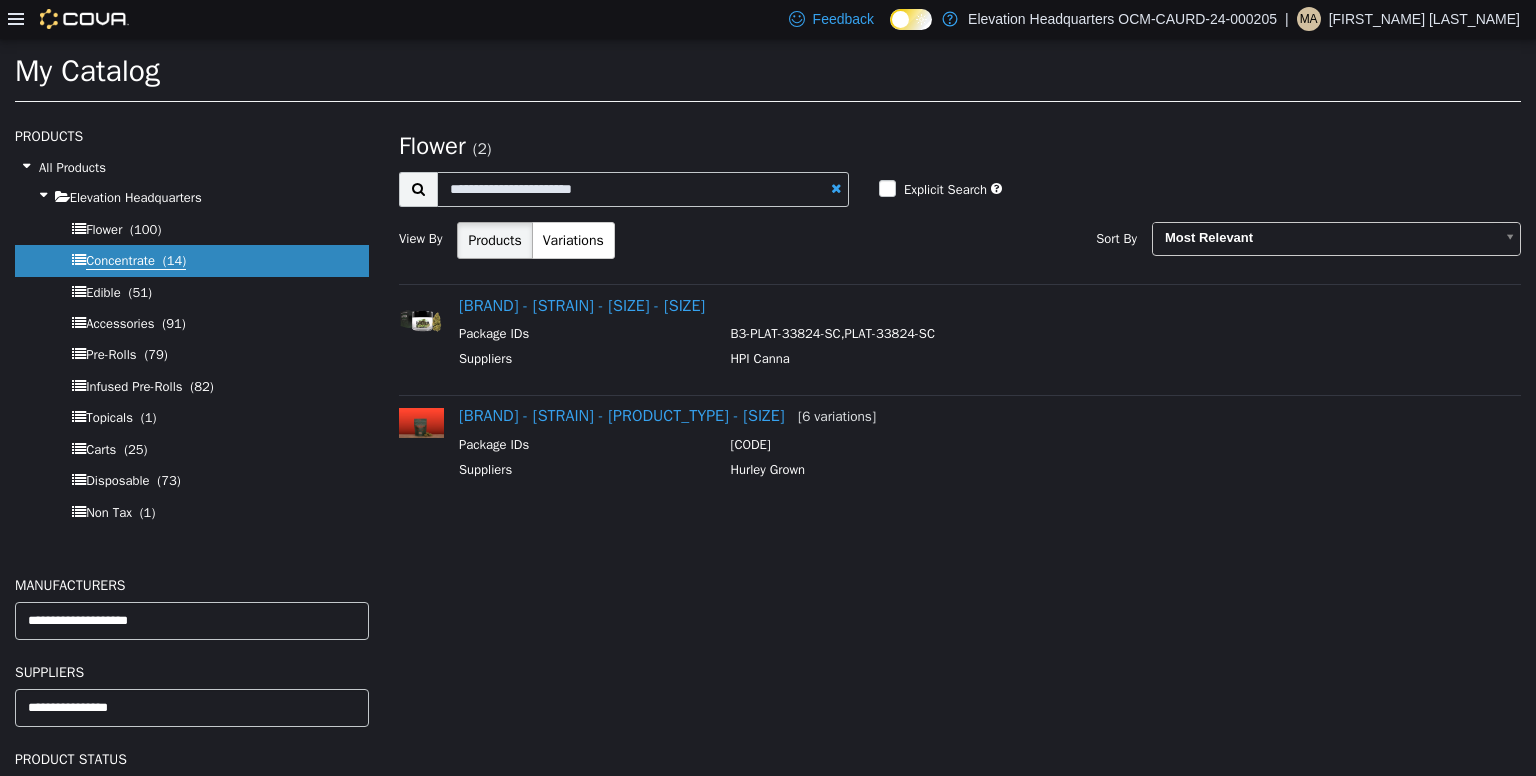 select on "**********" 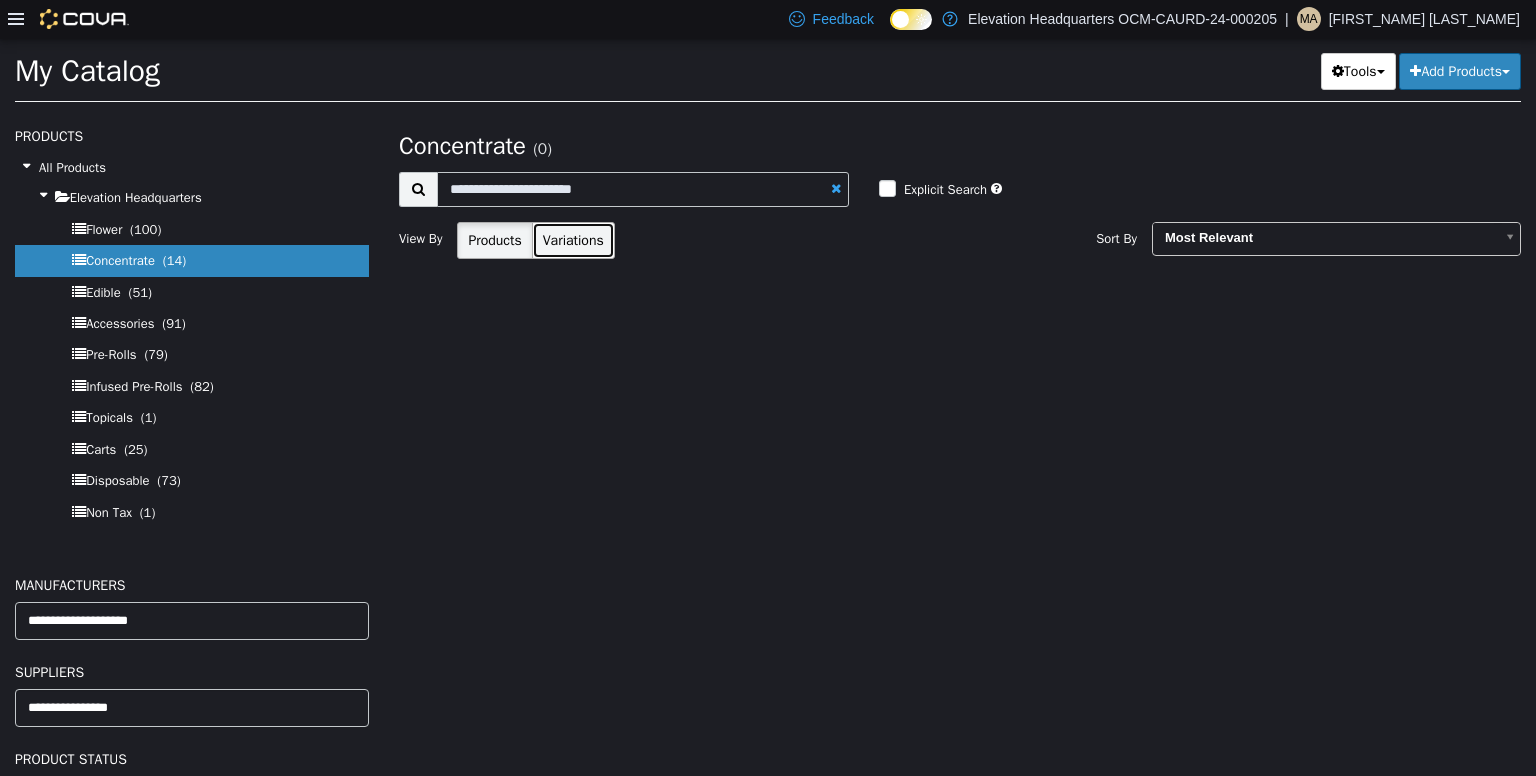 click on "Variations" at bounding box center (573, 239) 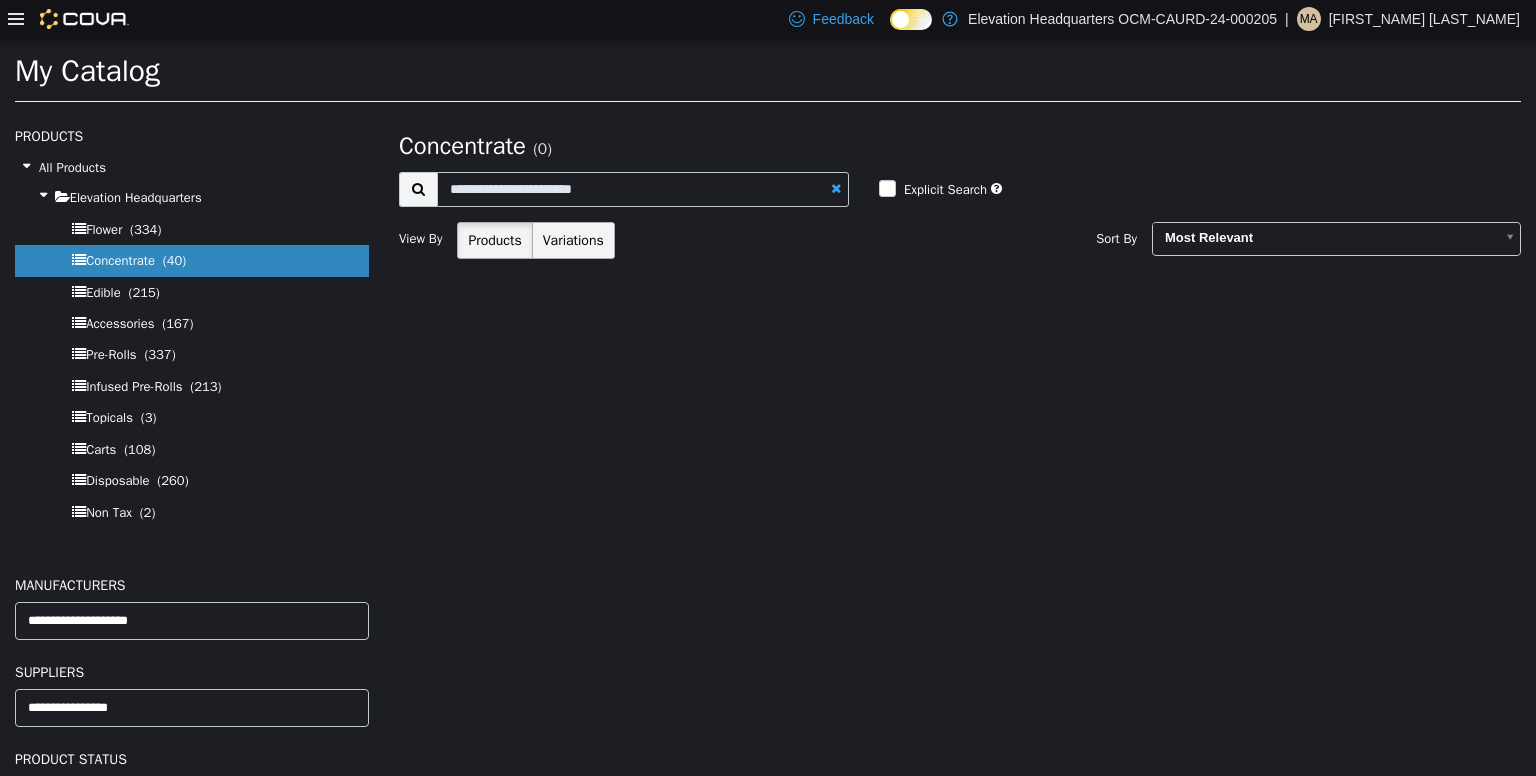 select on "**********" 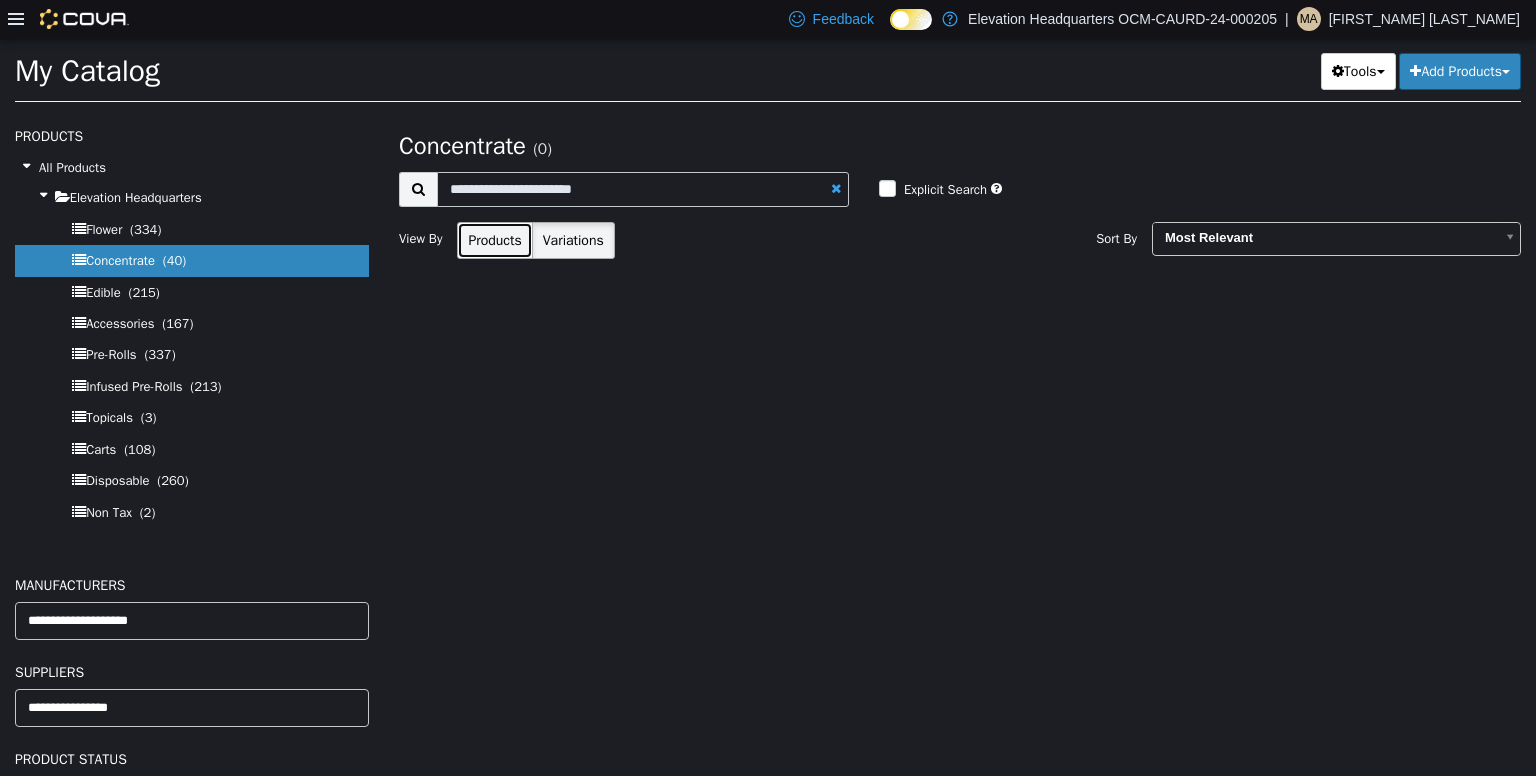 click on "Products" at bounding box center [494, 239] 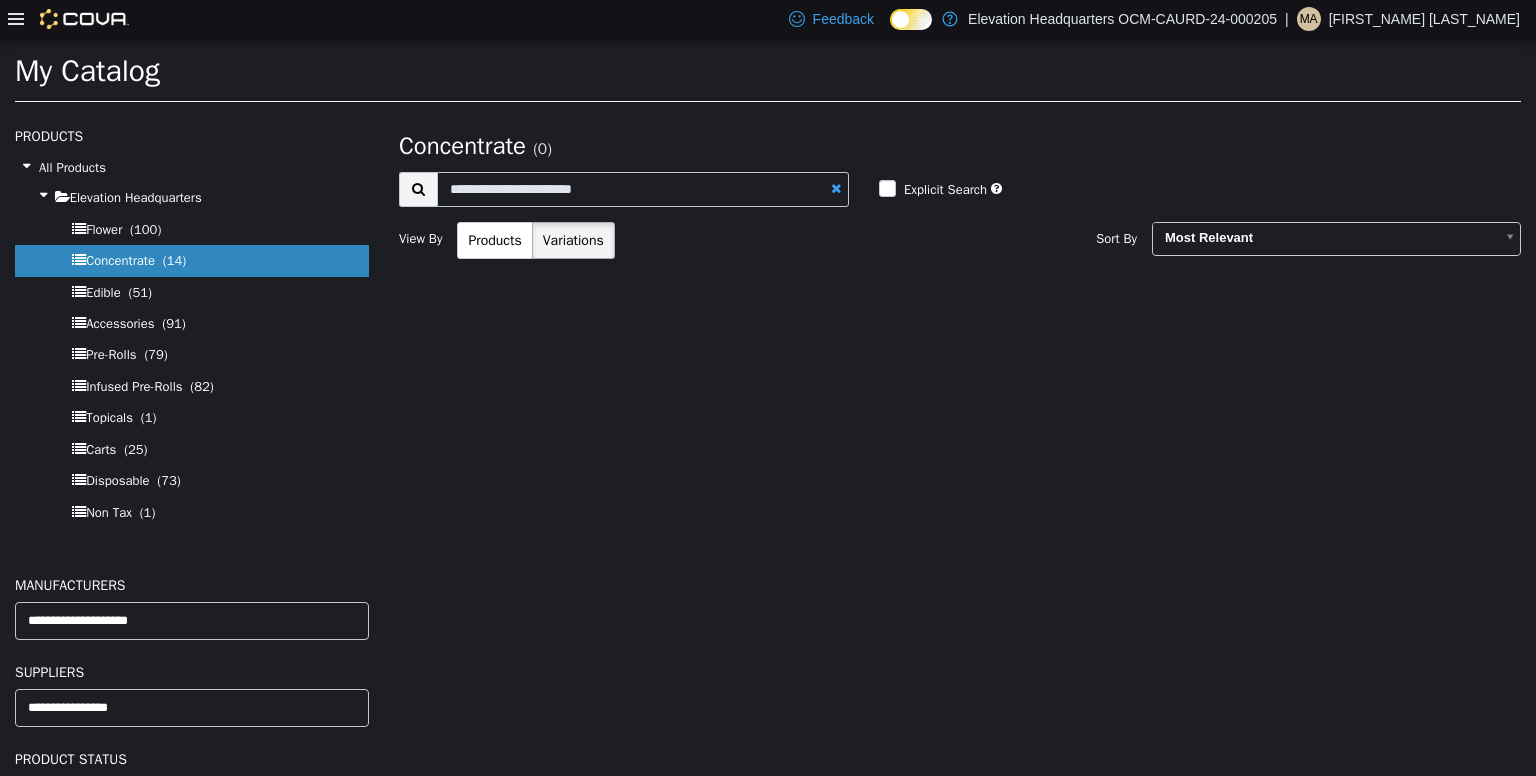 select on "**********" 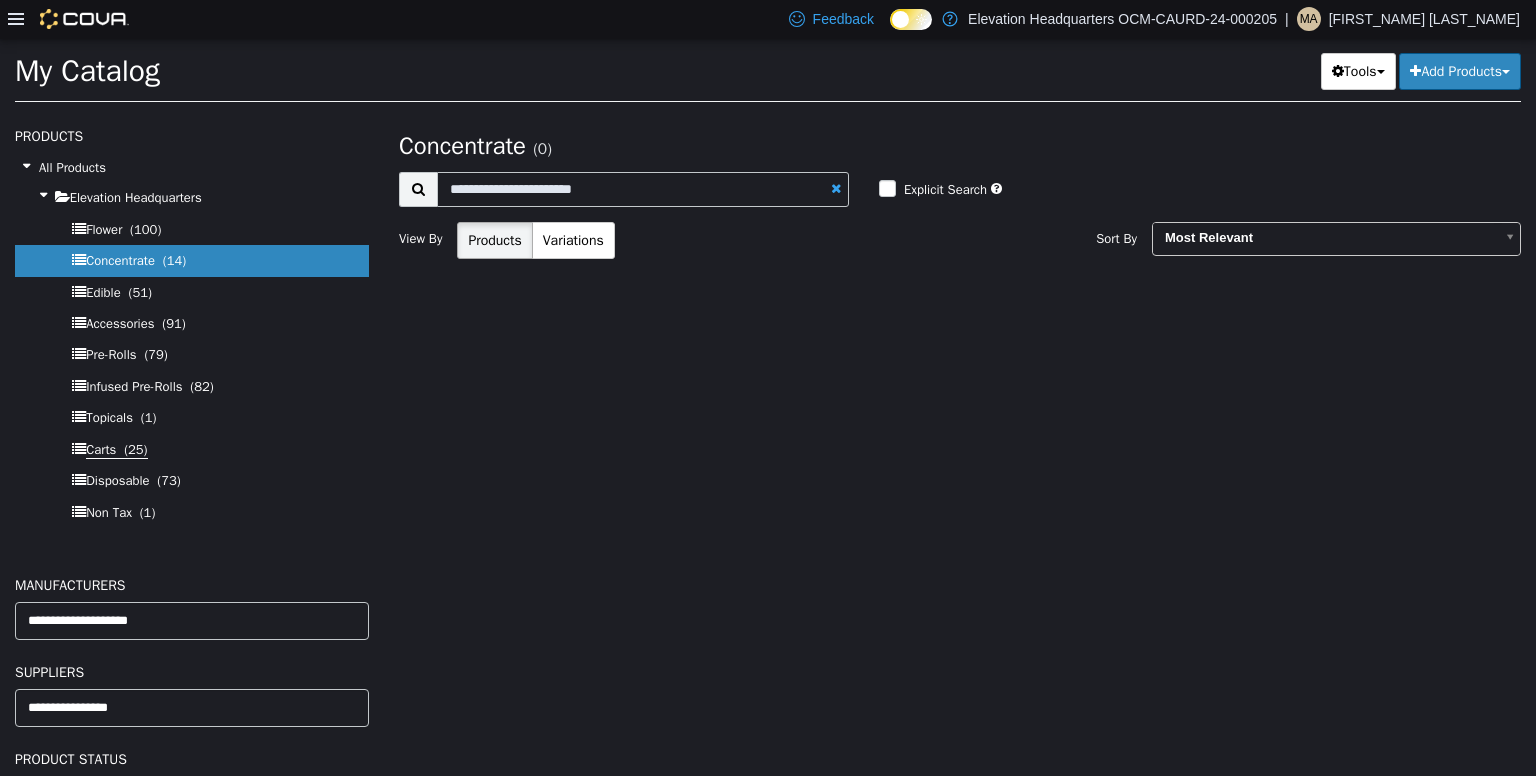 click on "Carts
(25)" at bounding box center (116, 449) 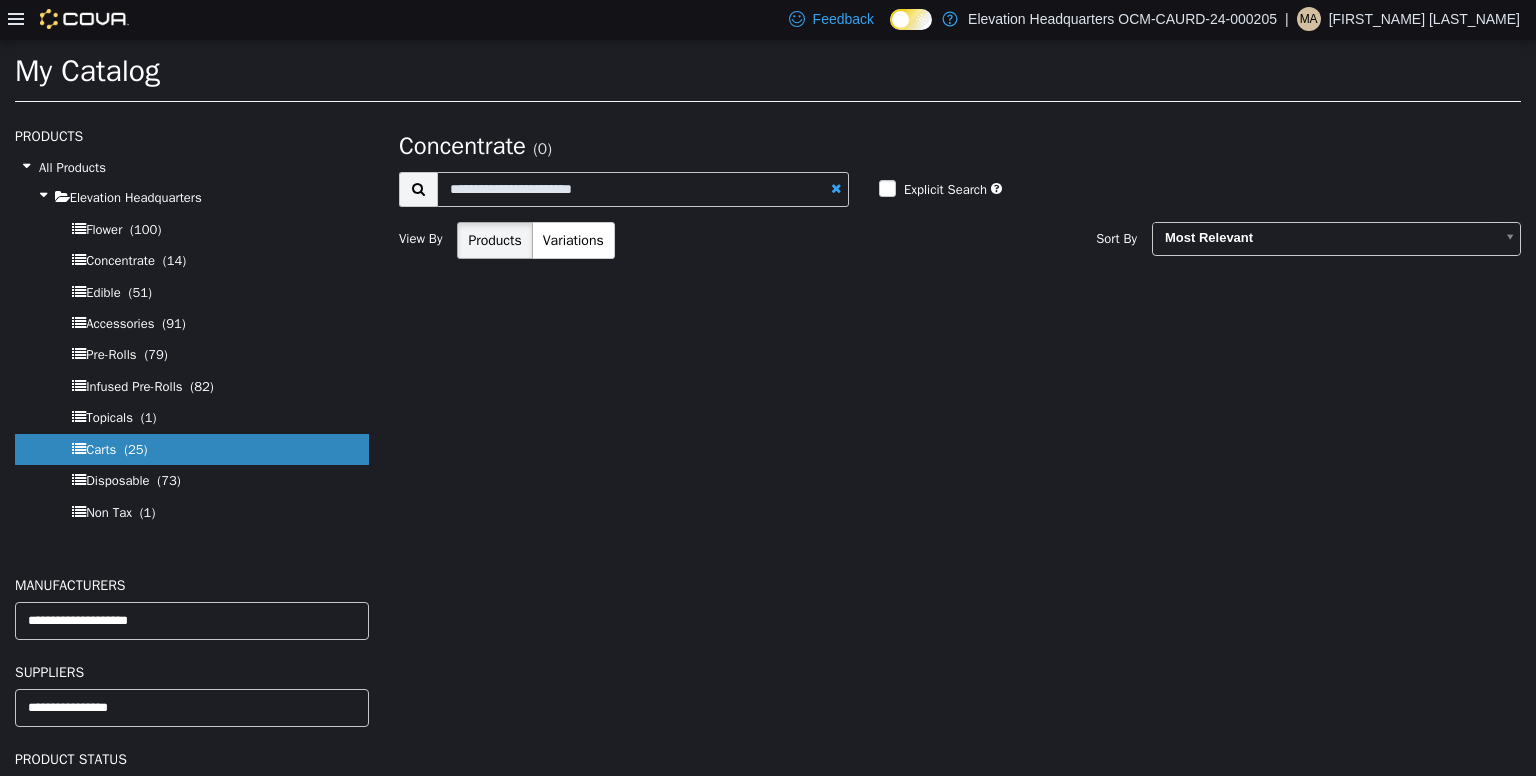 select on "**********" 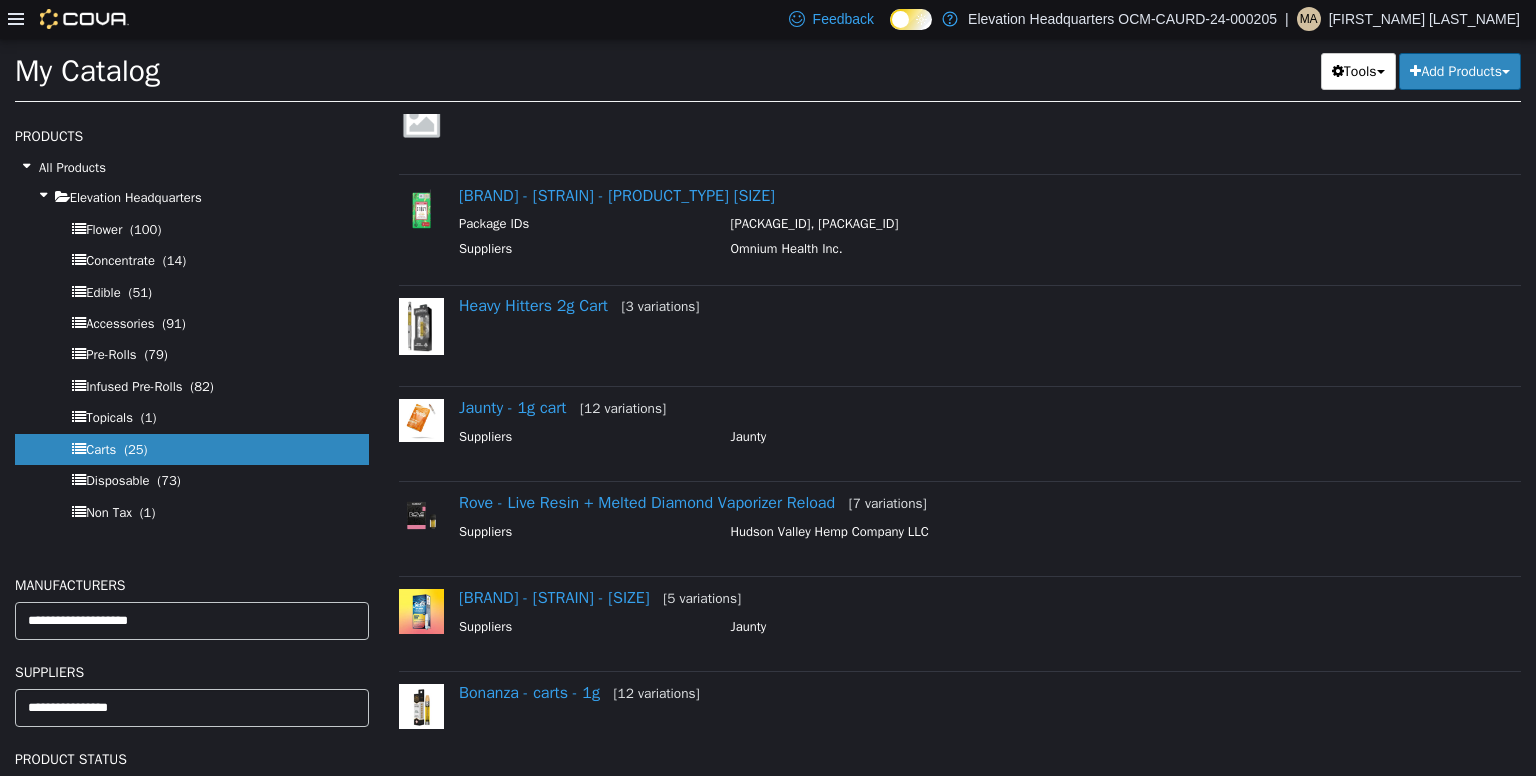scroll, scrollTop: 0, scrollLeft: 0, axis: both 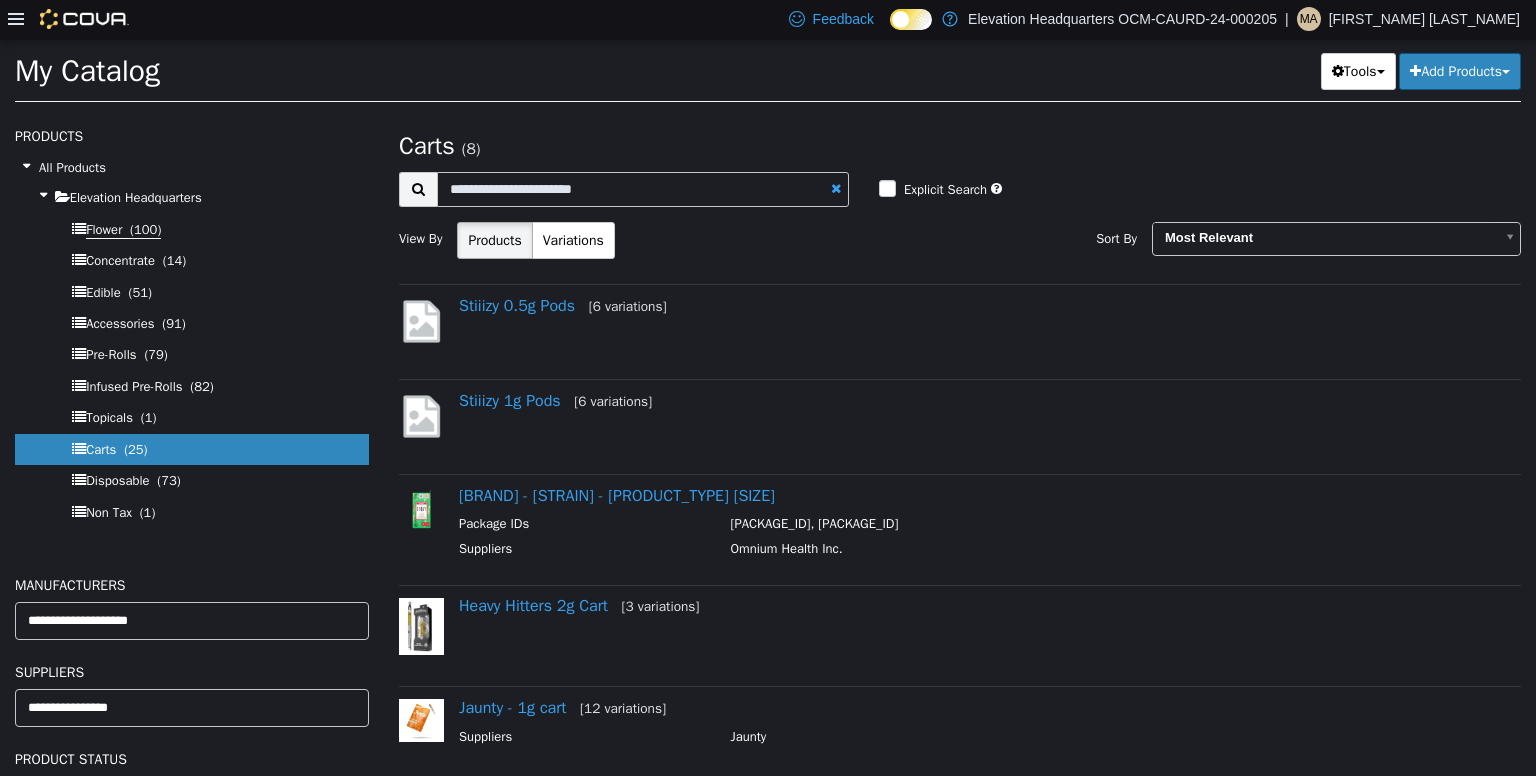 click on "Flower" at bounding box center (104, 229) 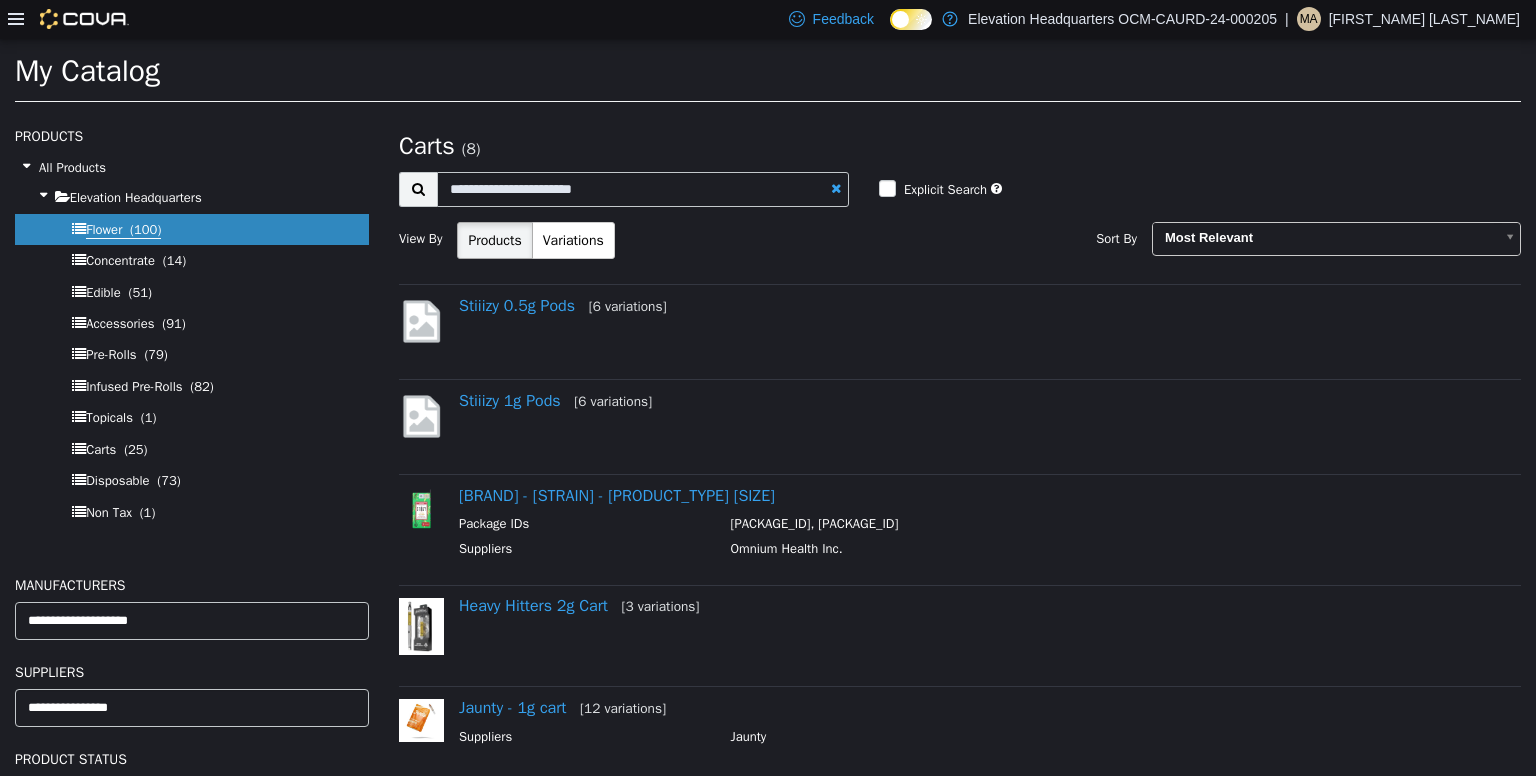 select on "**********" 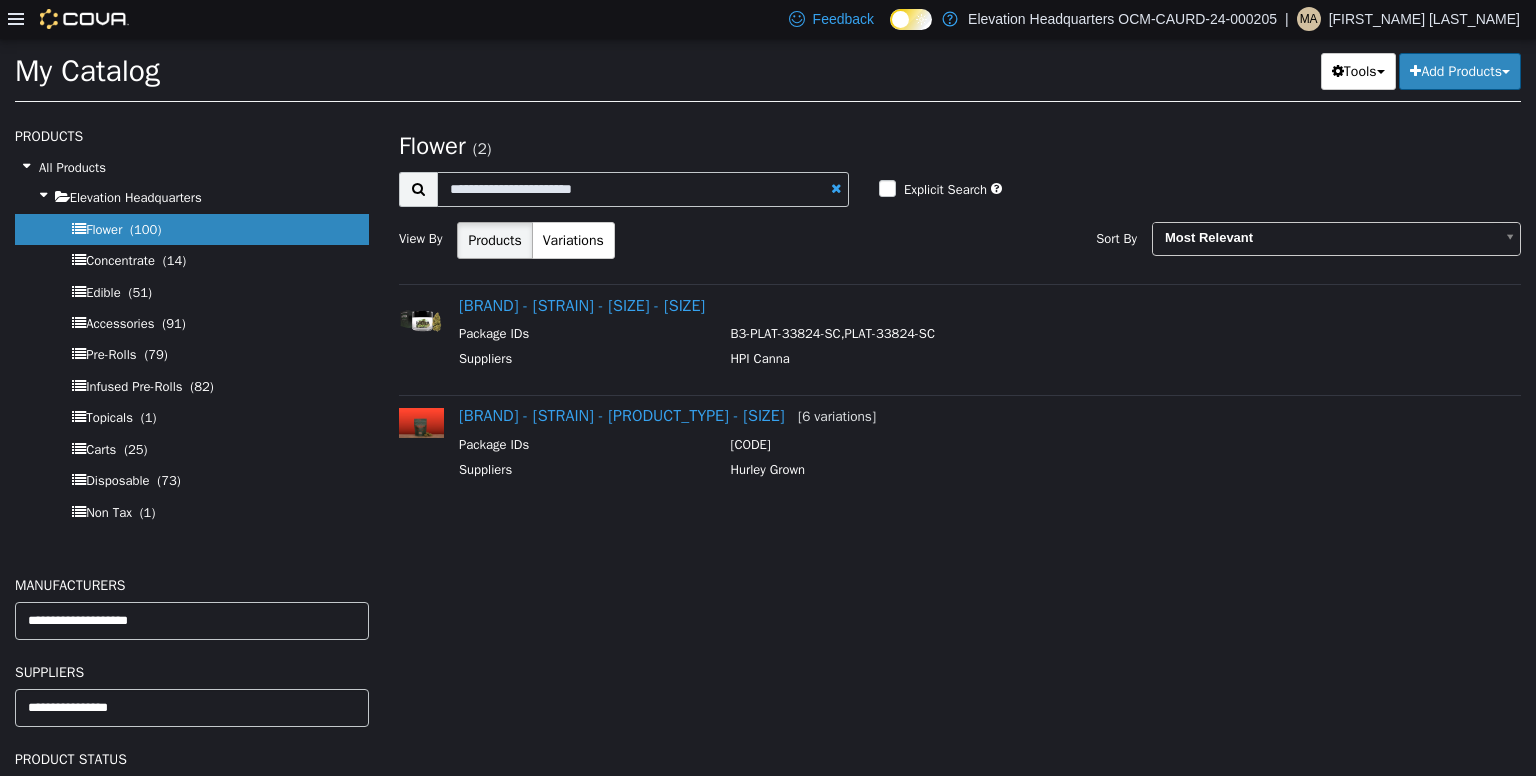click at bounding box center (836, 187) 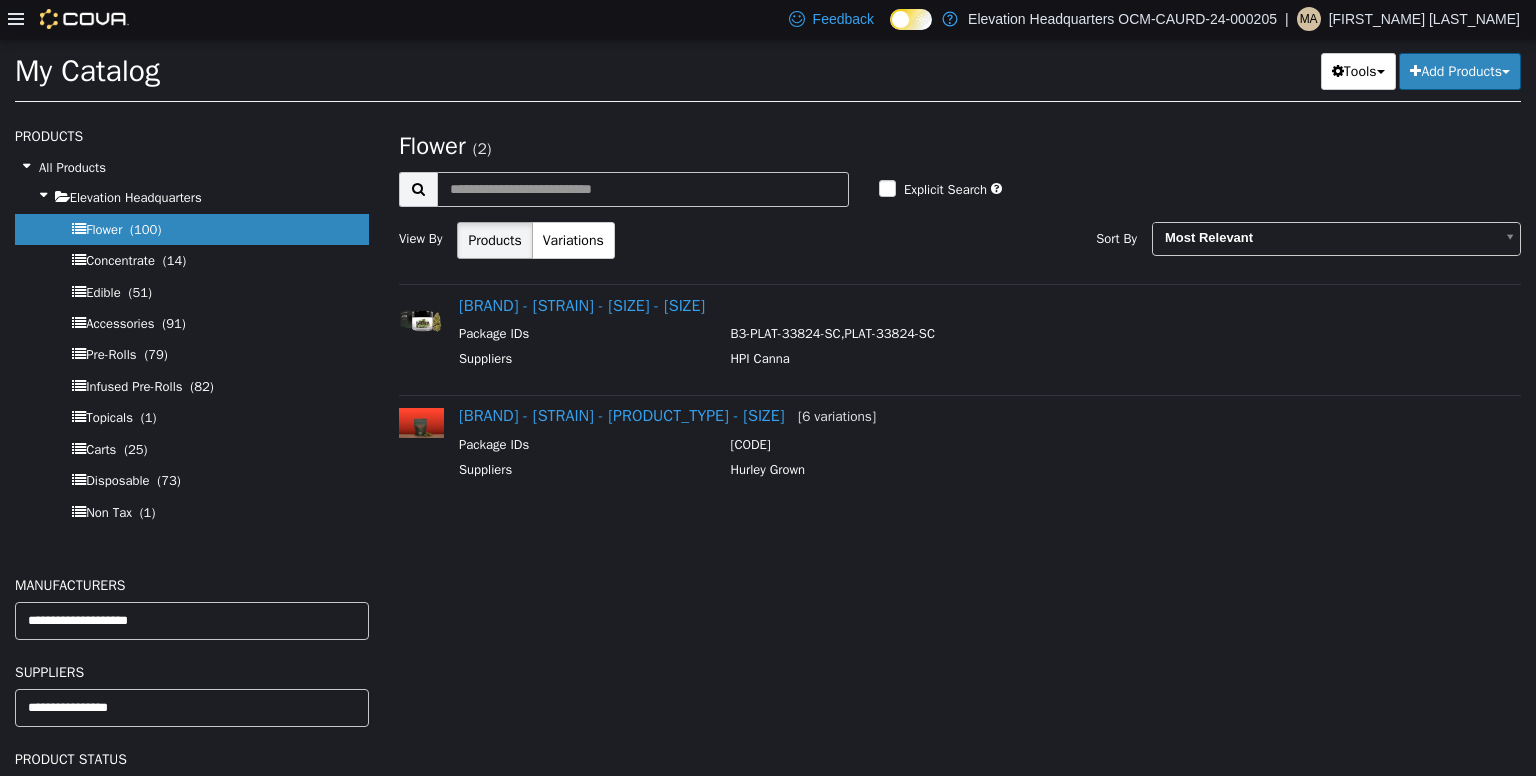 select on "**********" 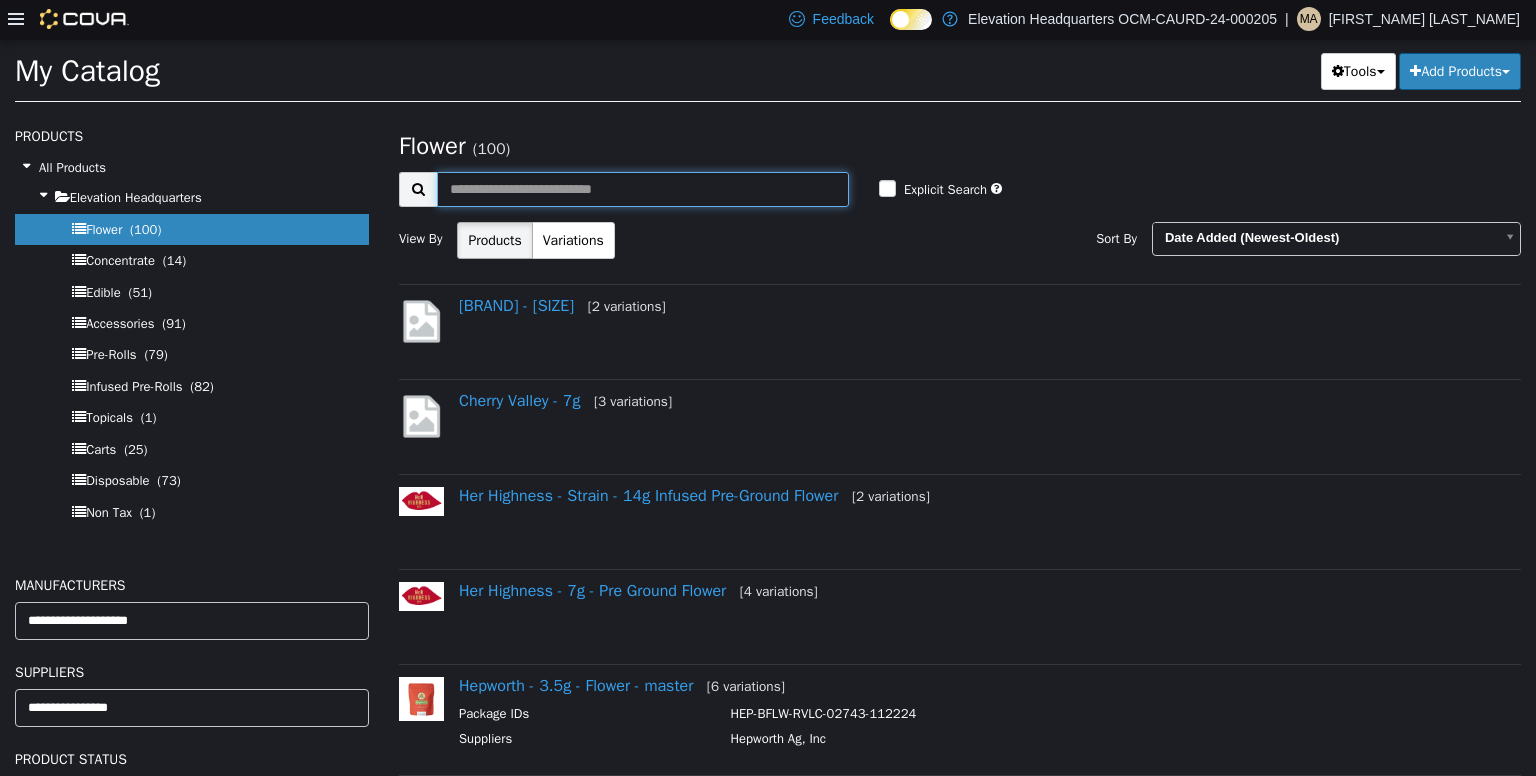 click at bounding box center (643, 188) 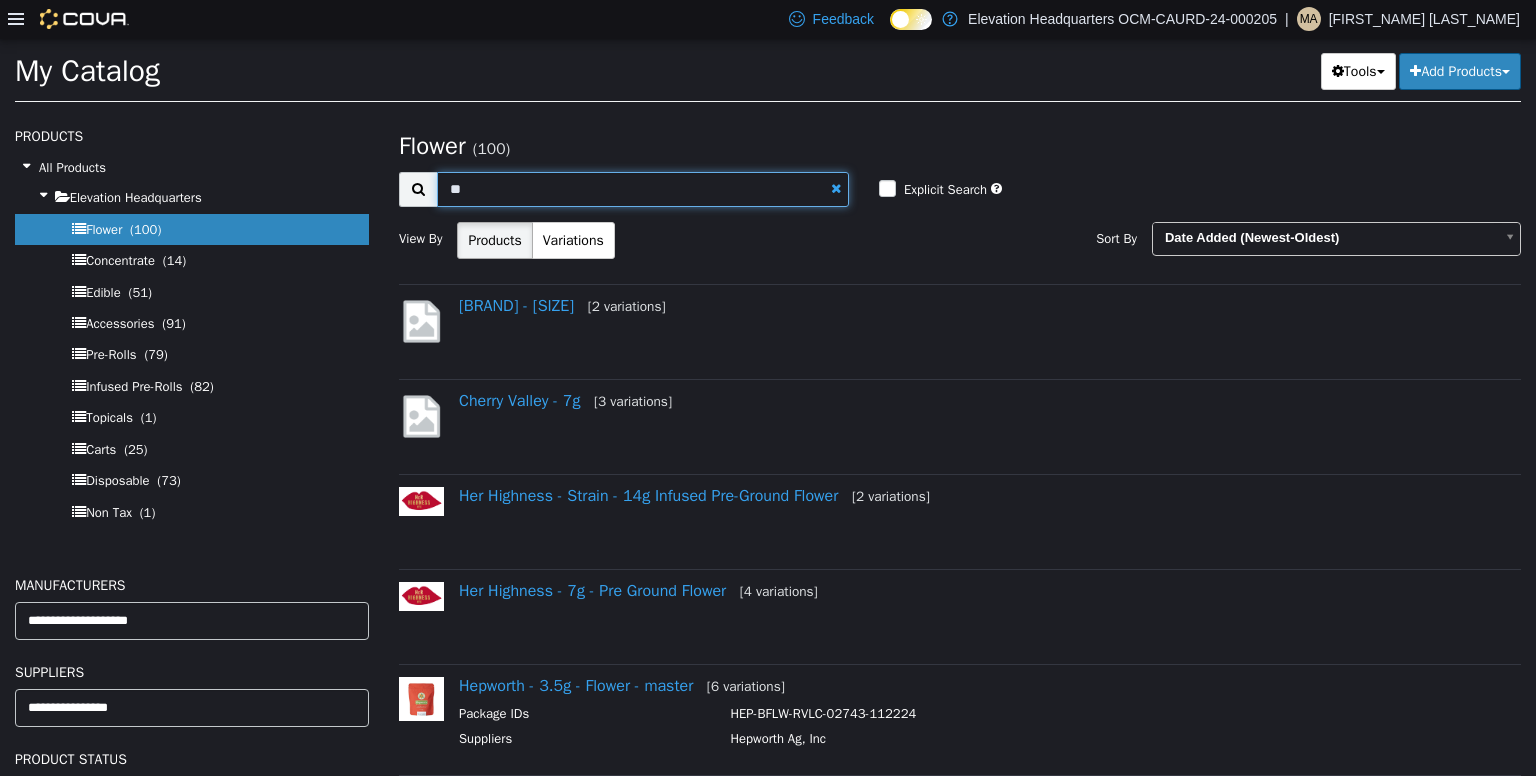 type on "*" 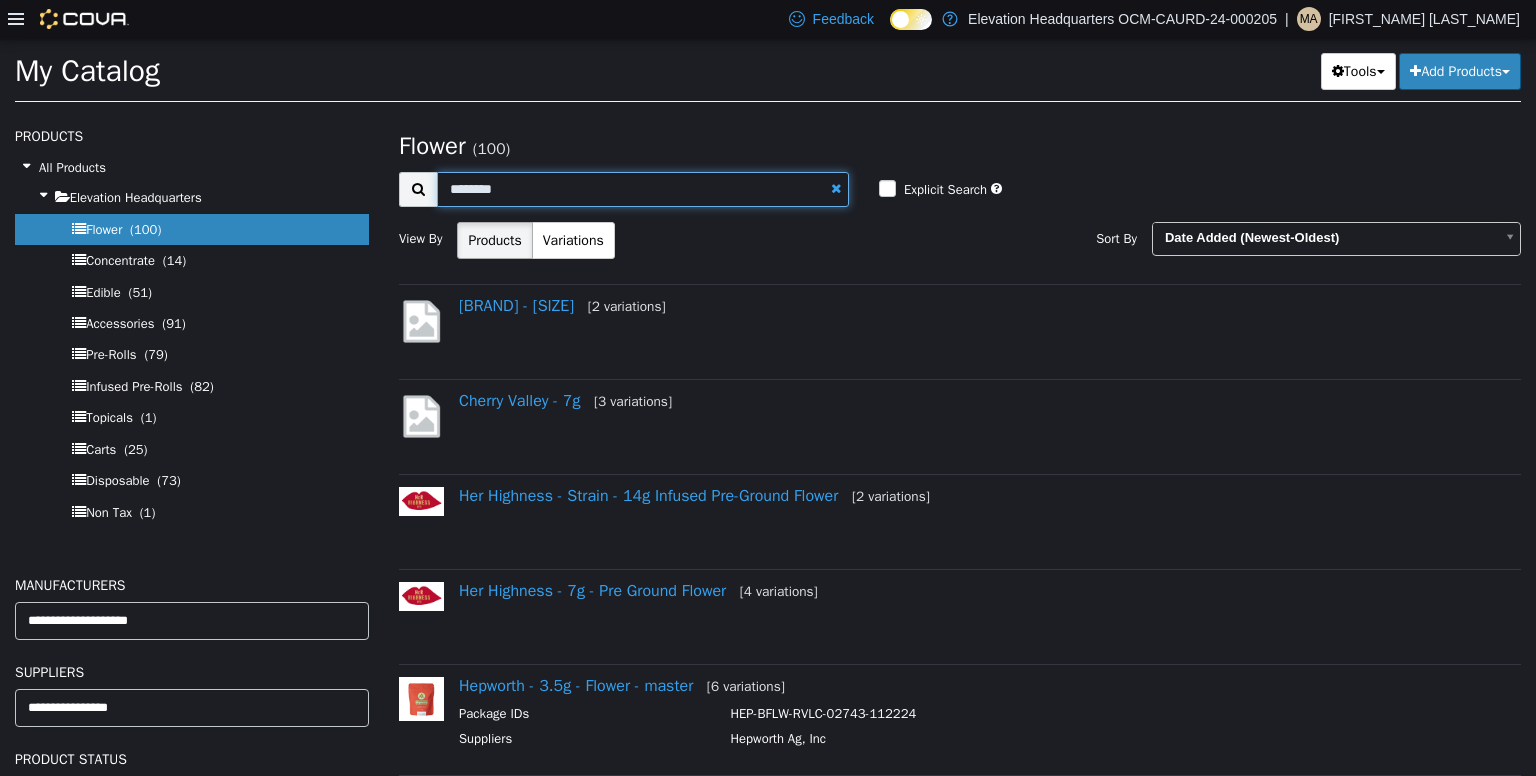type on "*******" 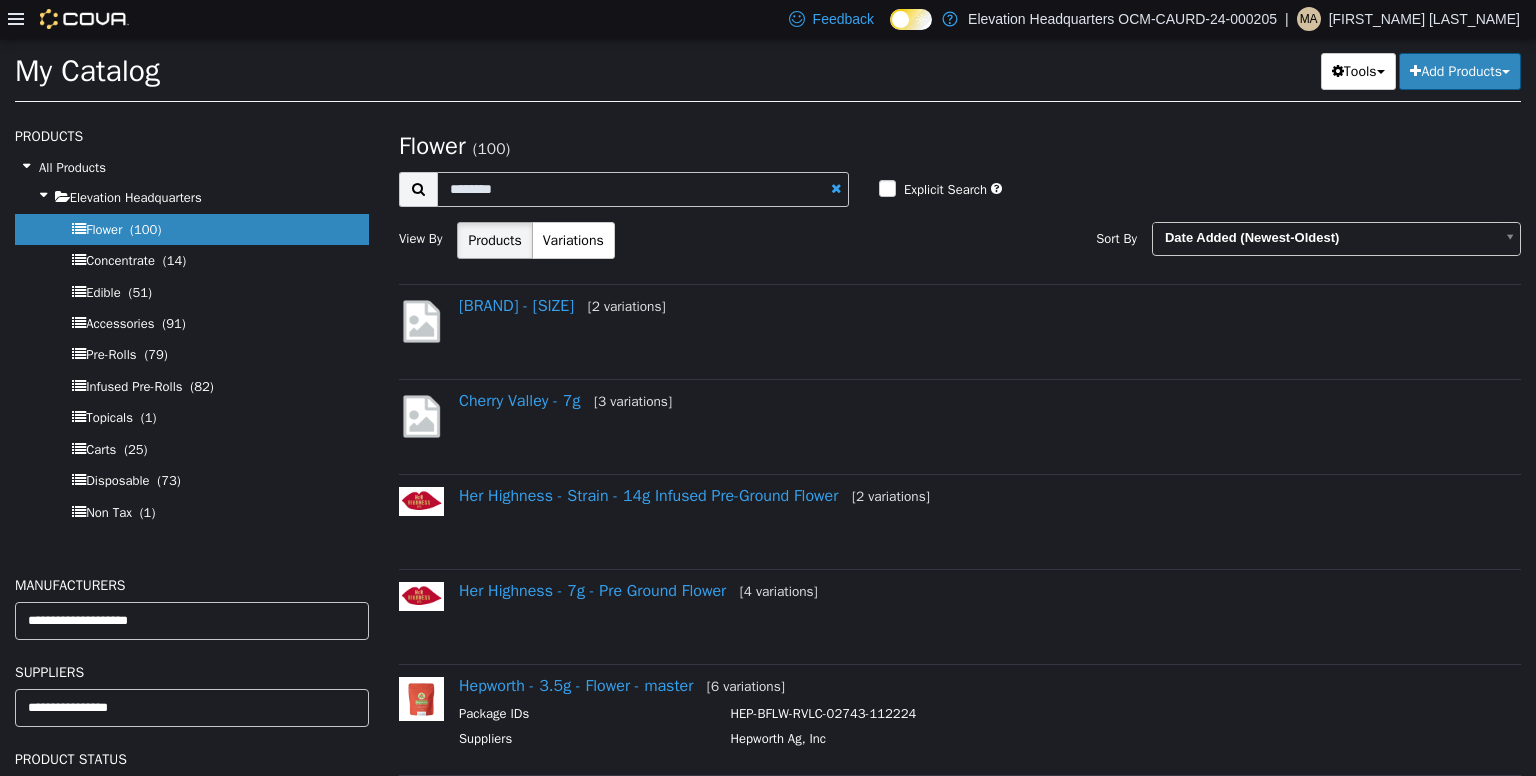 select on "**********" 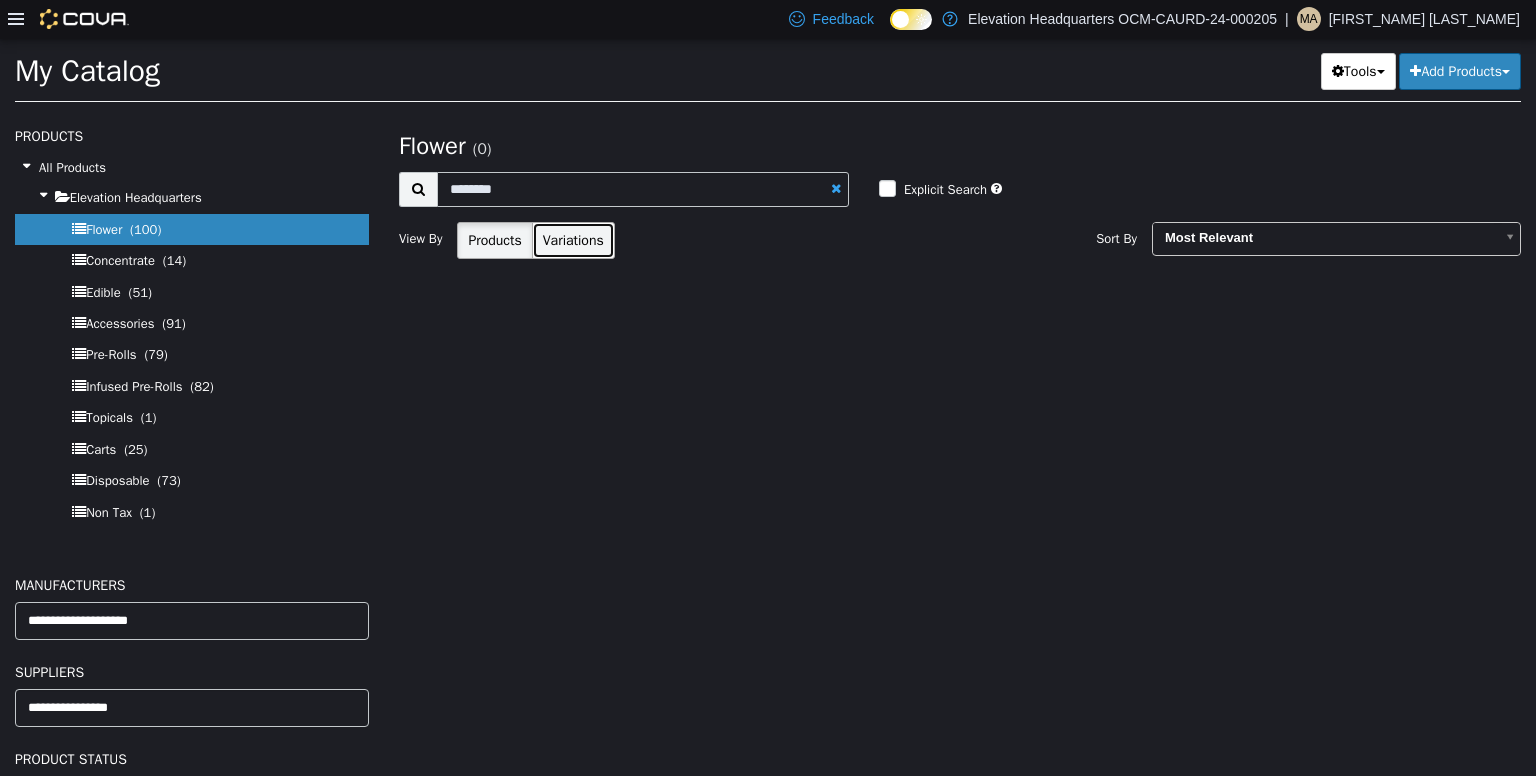 click on "Variations" at bounding box center (573, 239) 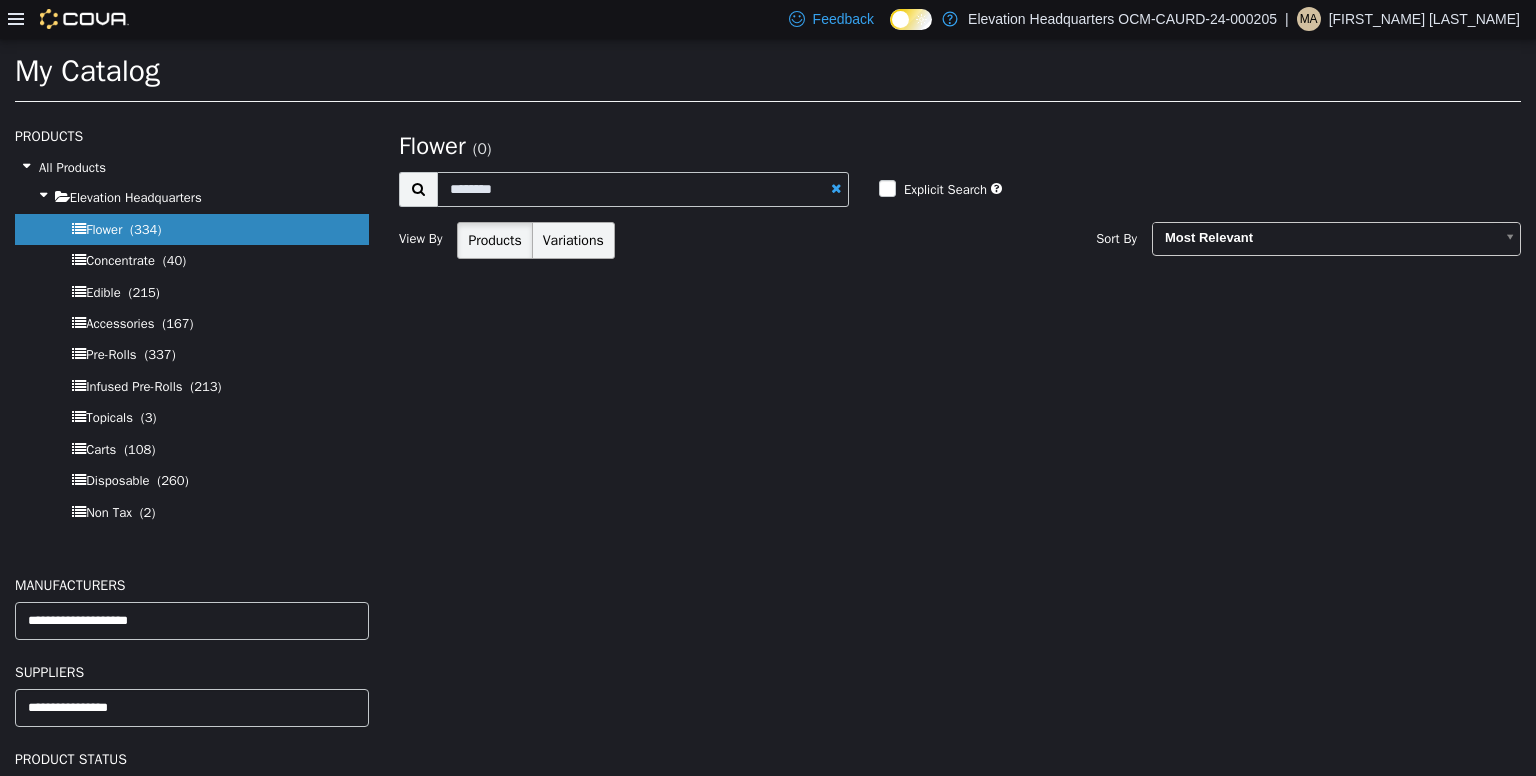 select on "**********" 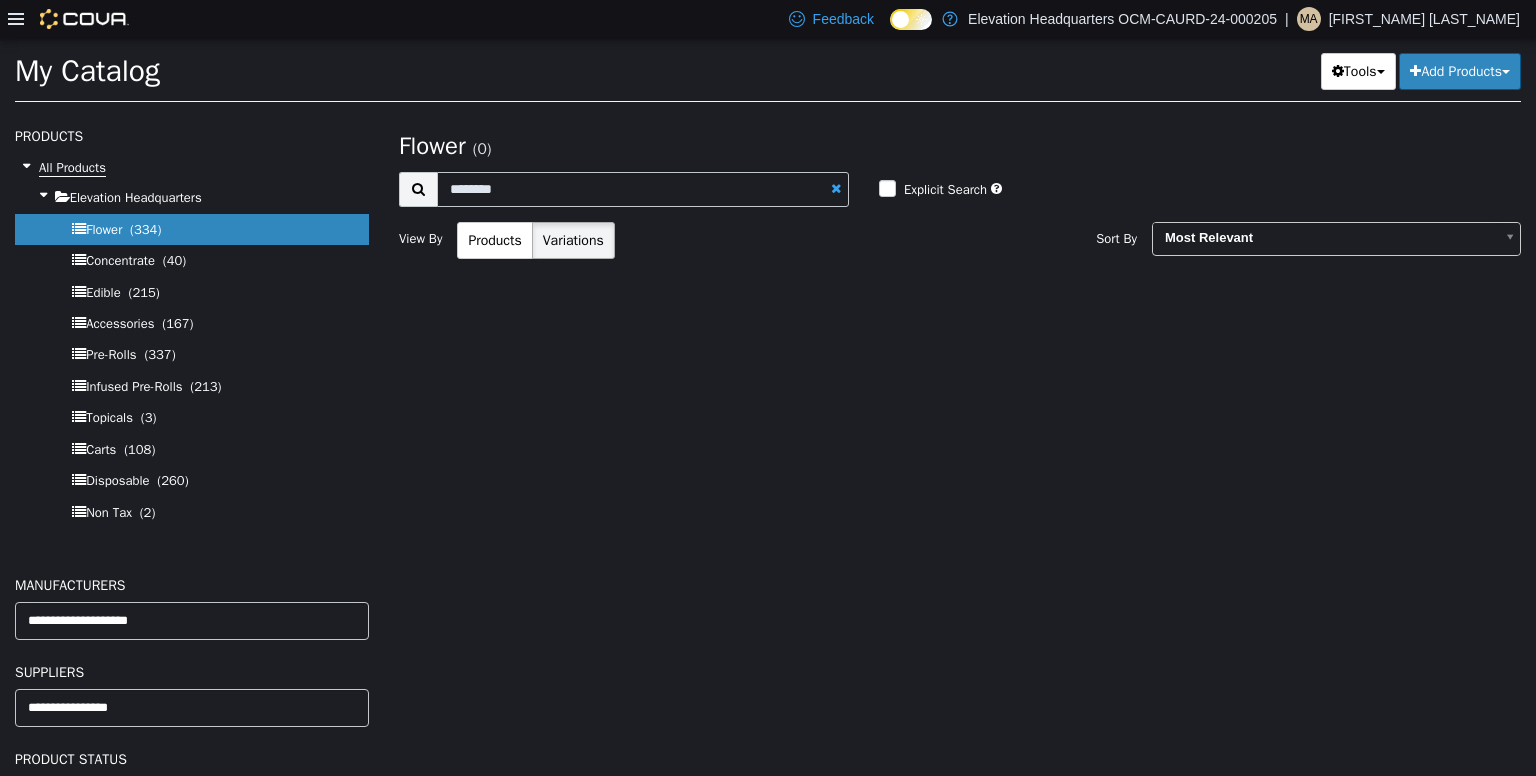 click on "All Products" at bounding box center [72, 167] 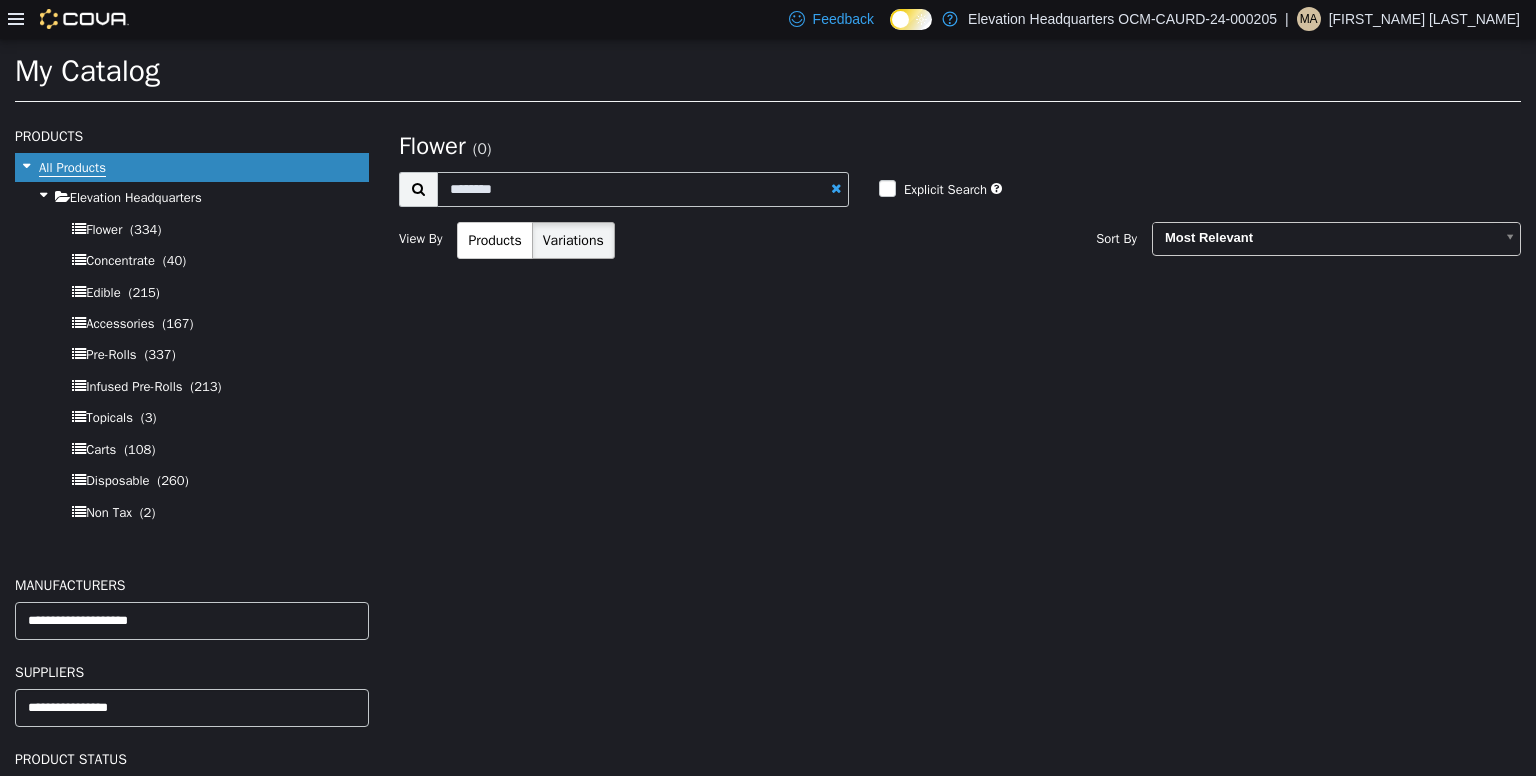 select on "**********" 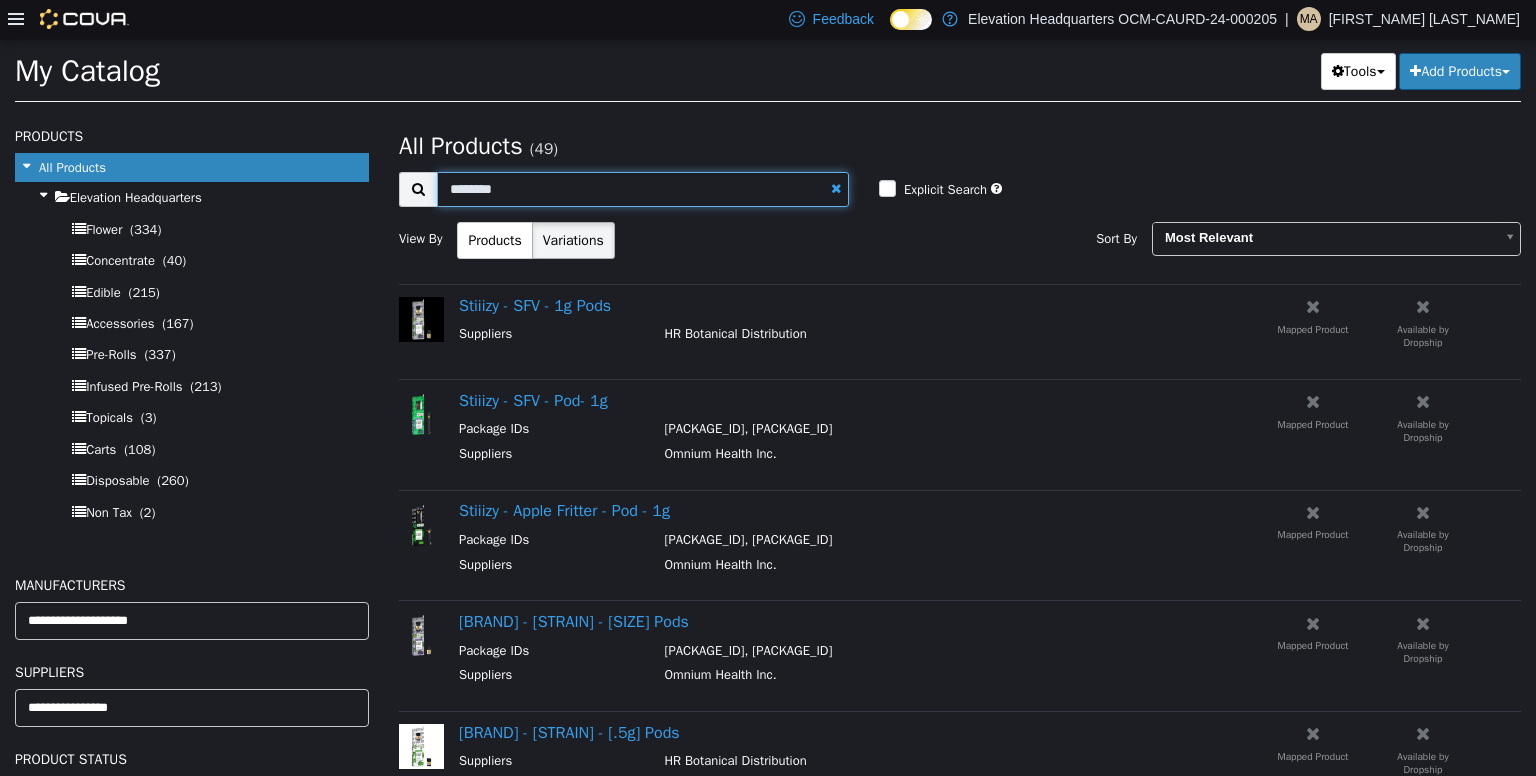click on "*******" at bounding box center (643, 188) 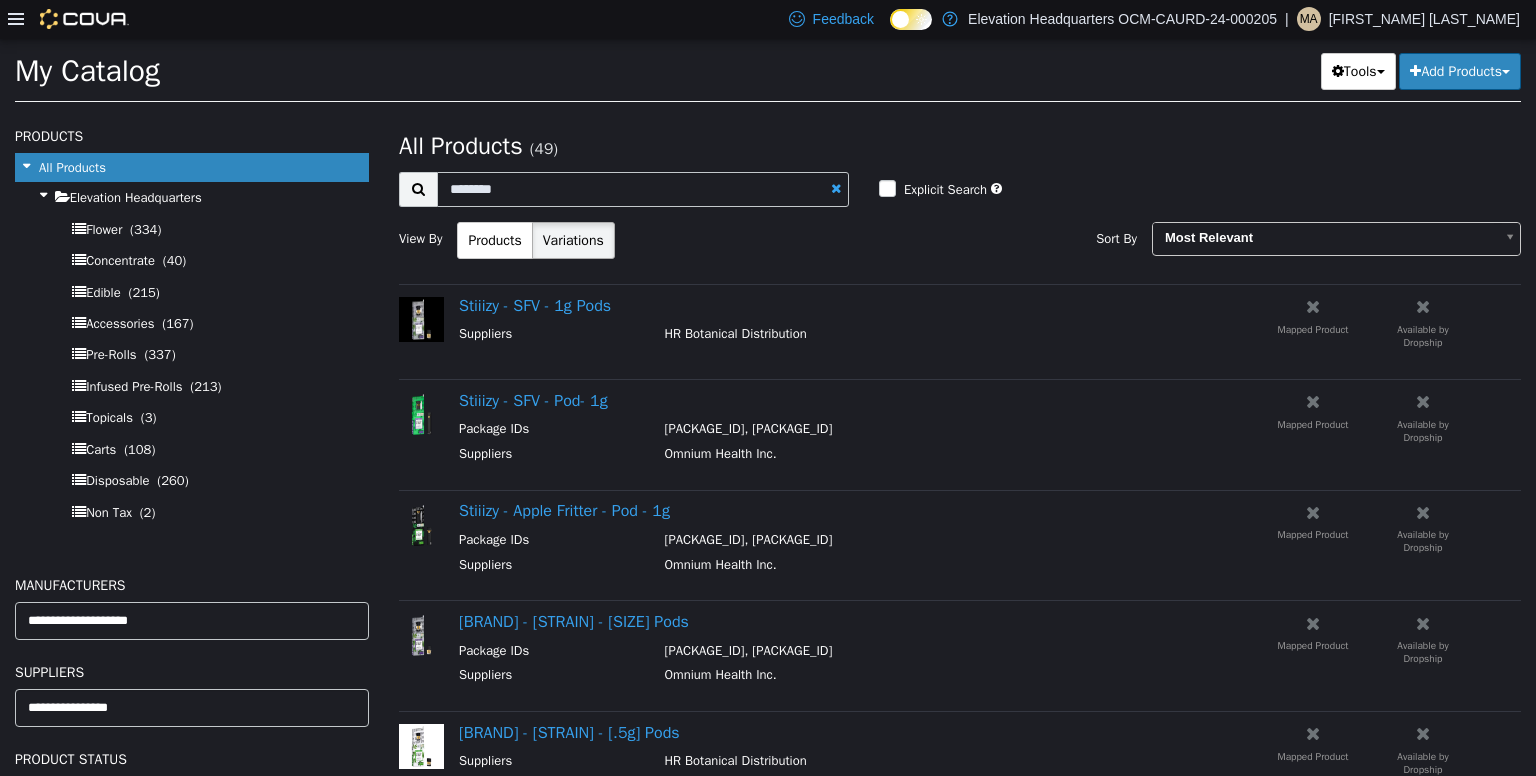click on "Products Variations" at bounding box center [610, 239] 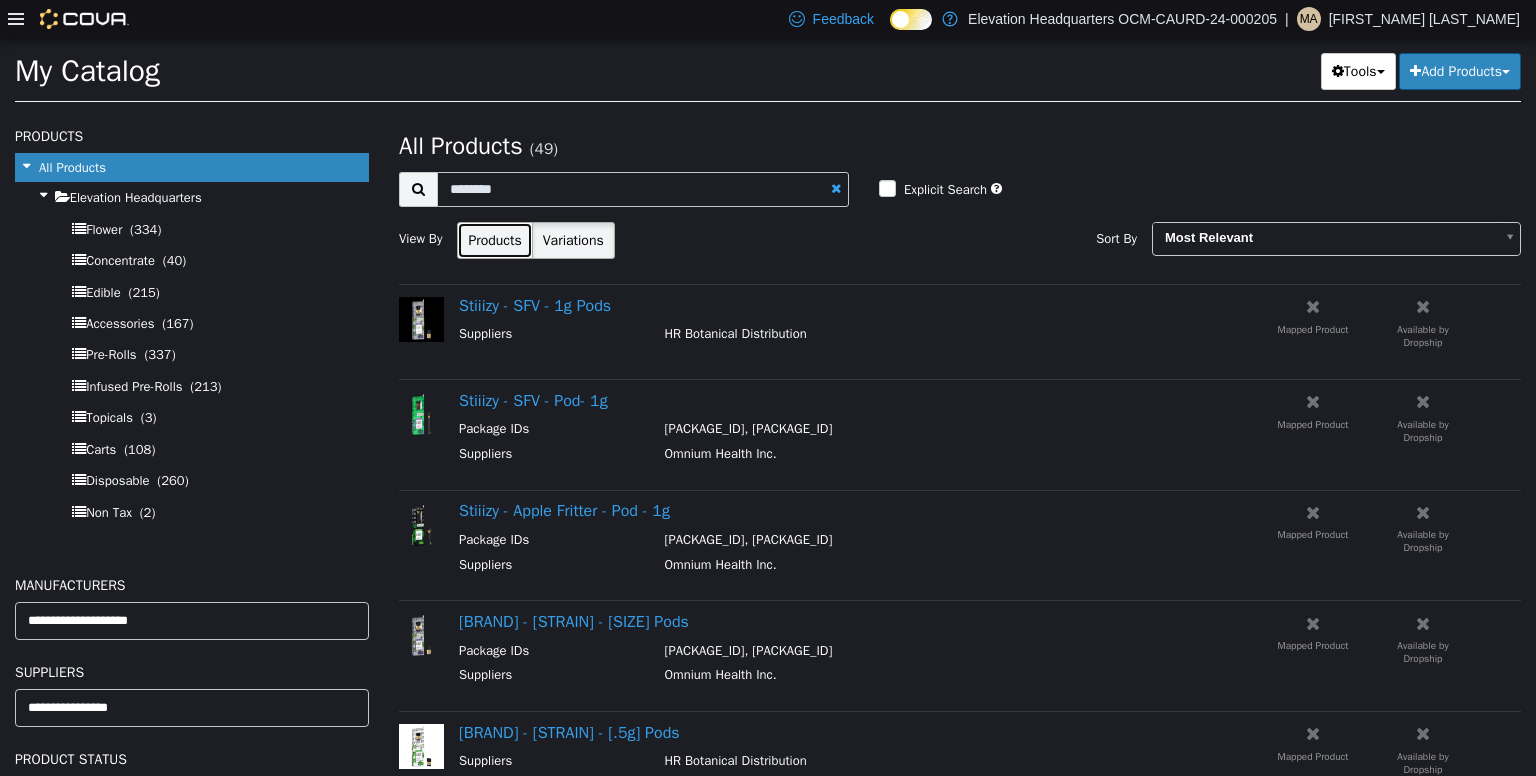 click on "Products" at bounding box center (494, 239) 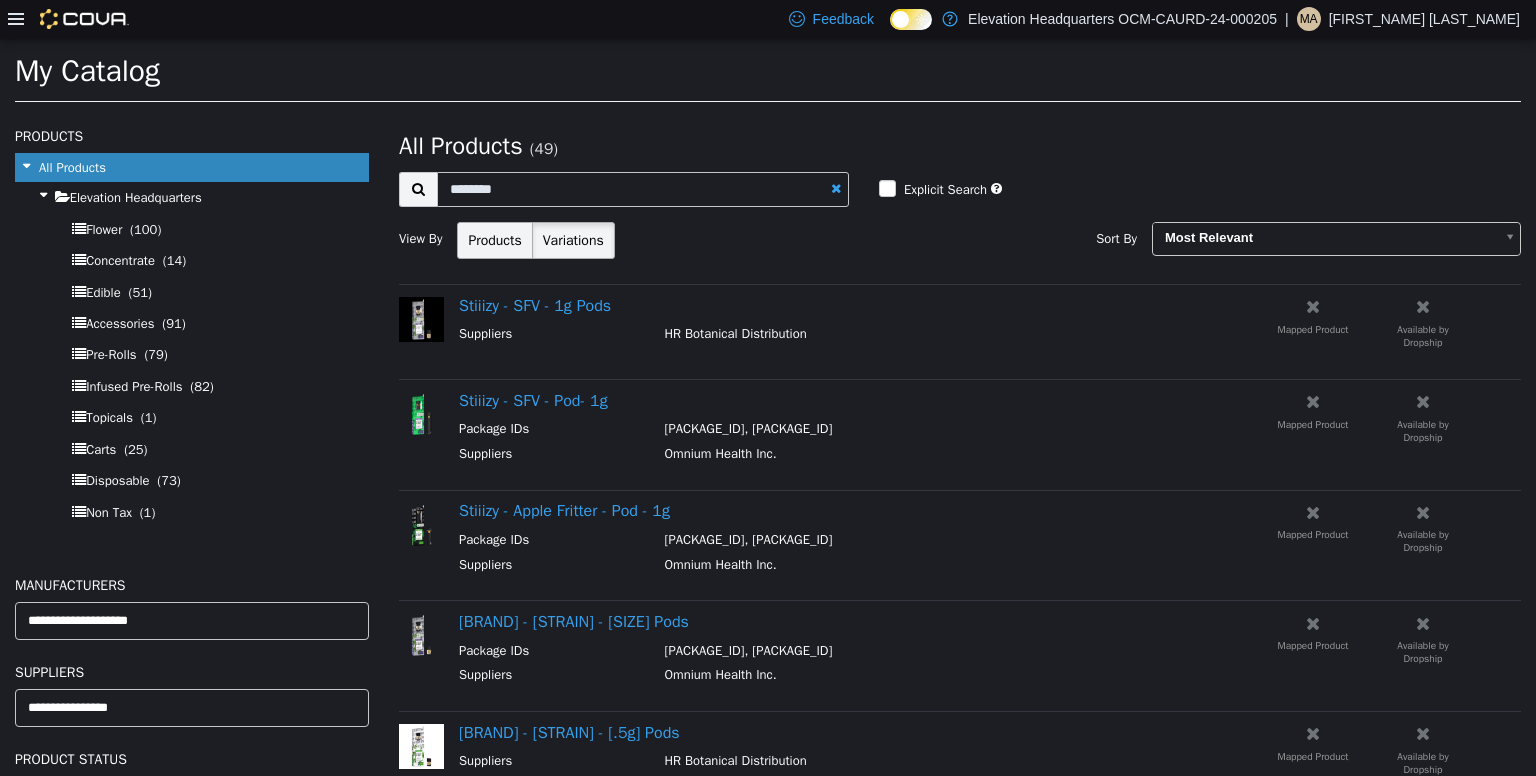 select on "**********" 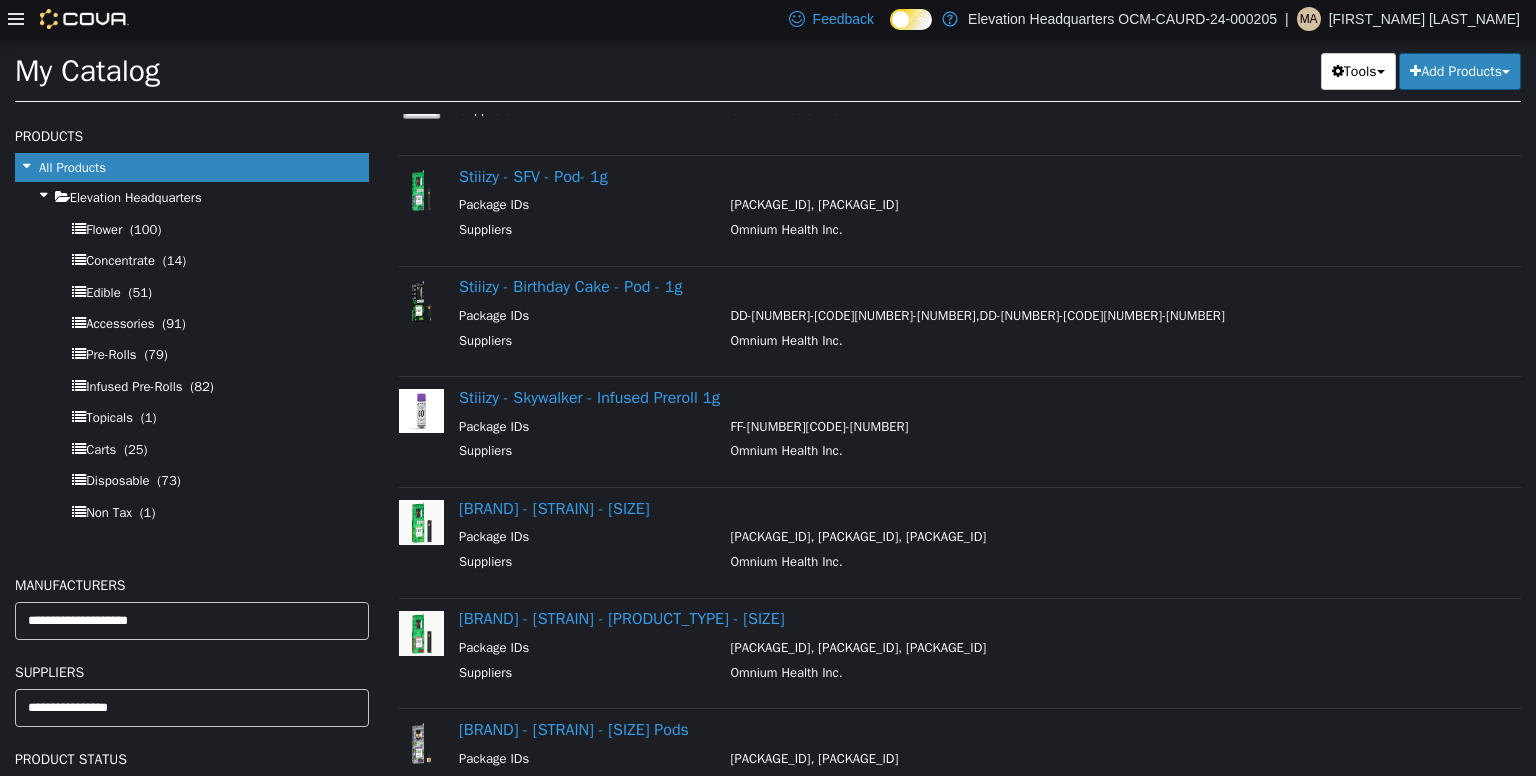 scroll, scrollTop: 734, scrollLeft: 0, axis: vertical 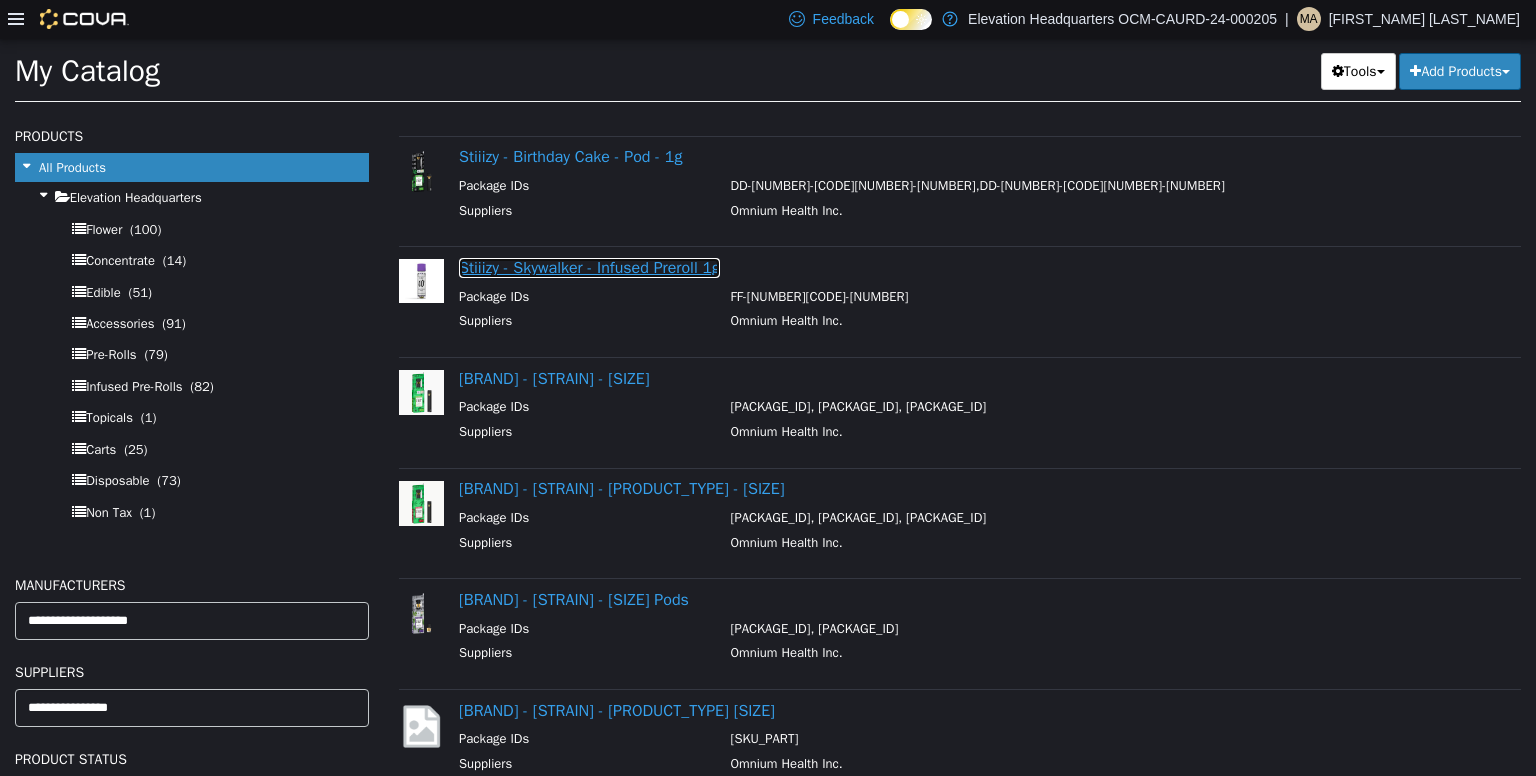 click on "Stiiizy - Skywalker - Infused Preroll 1g" at bounding box center (589, 267) 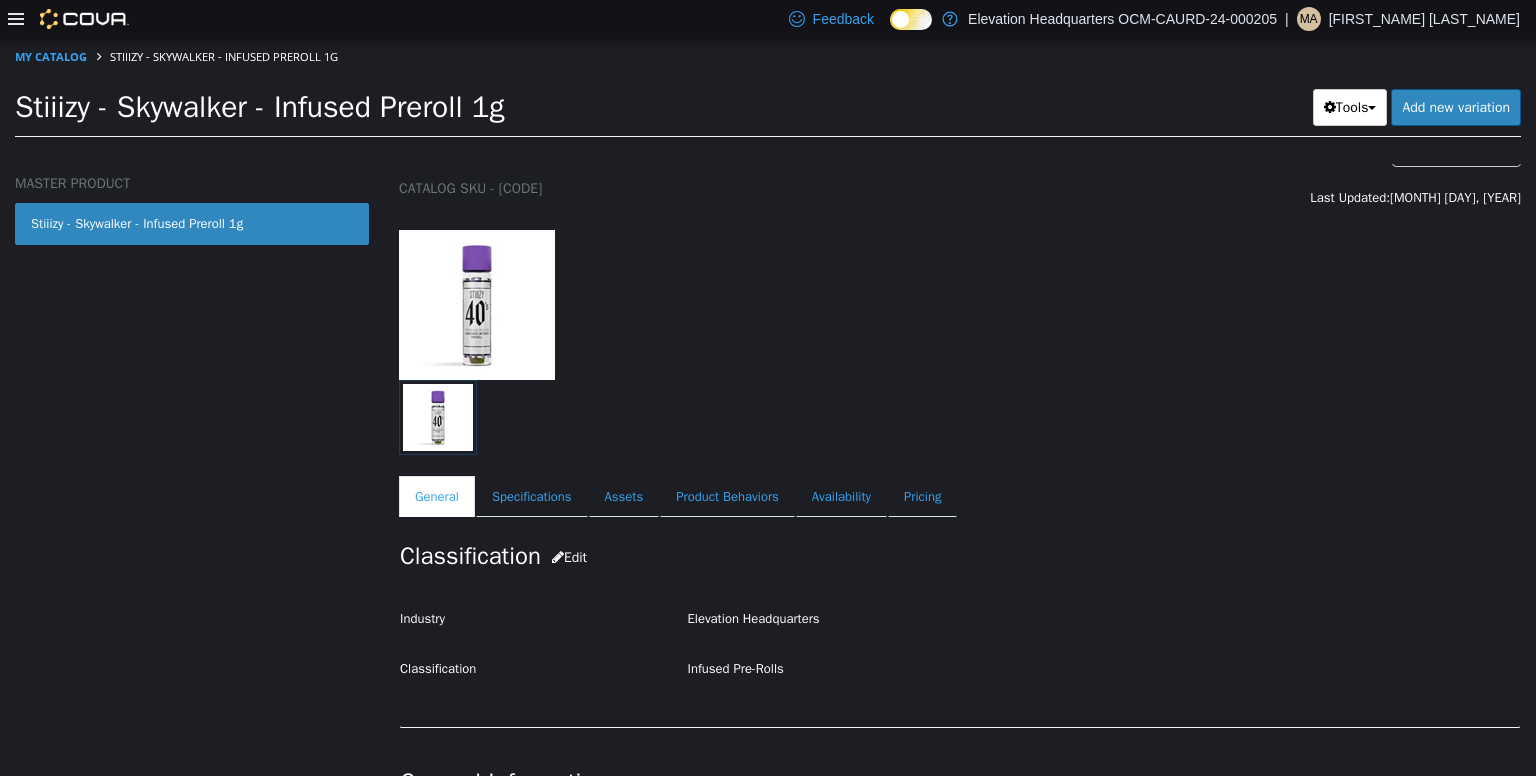 scroll, scrollTop: 52, scrollLeft: 0, axis: vertical 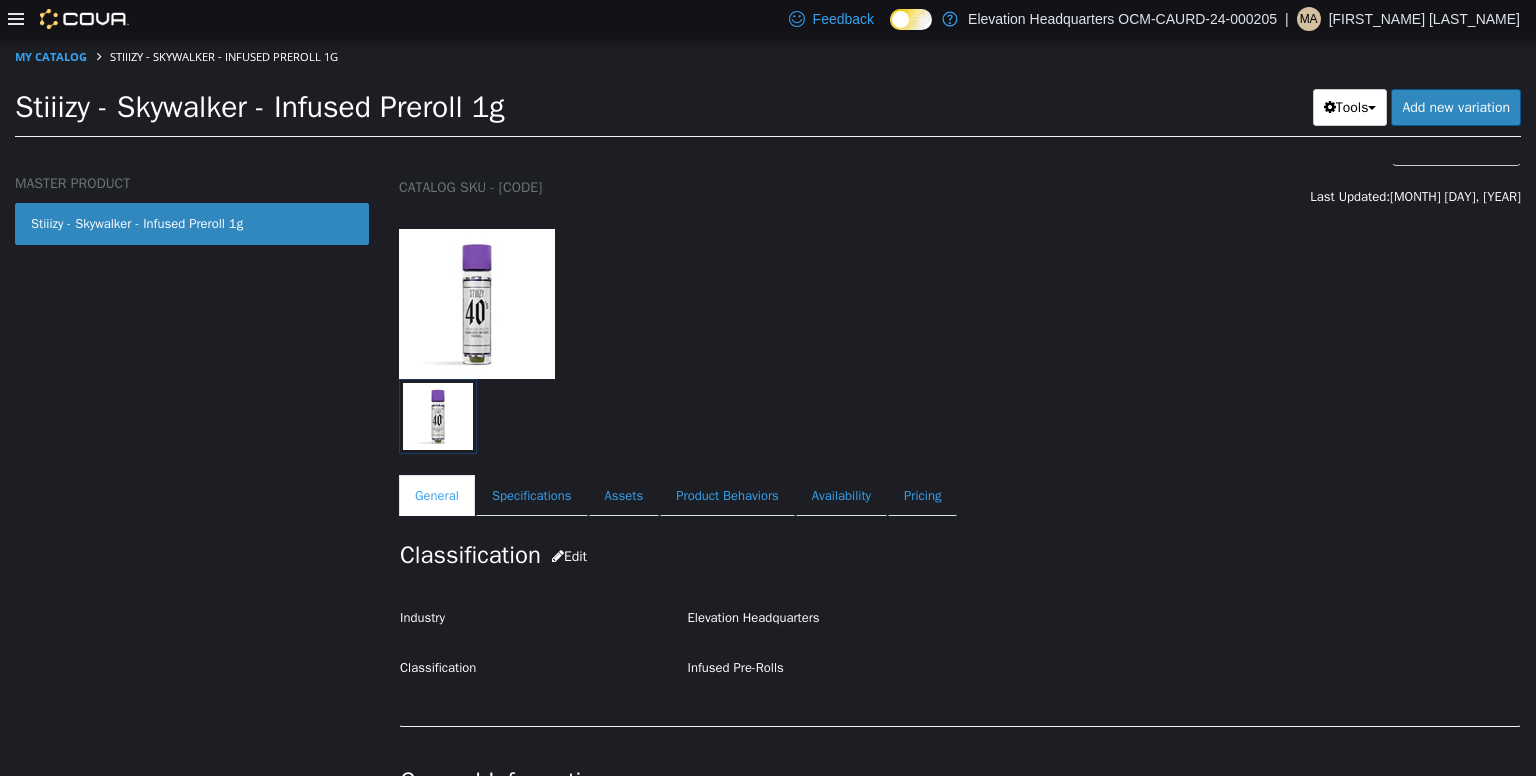click on "Stiiizy - Skywalker - Infused Preroll 1g" at bounding box center (192, 223) 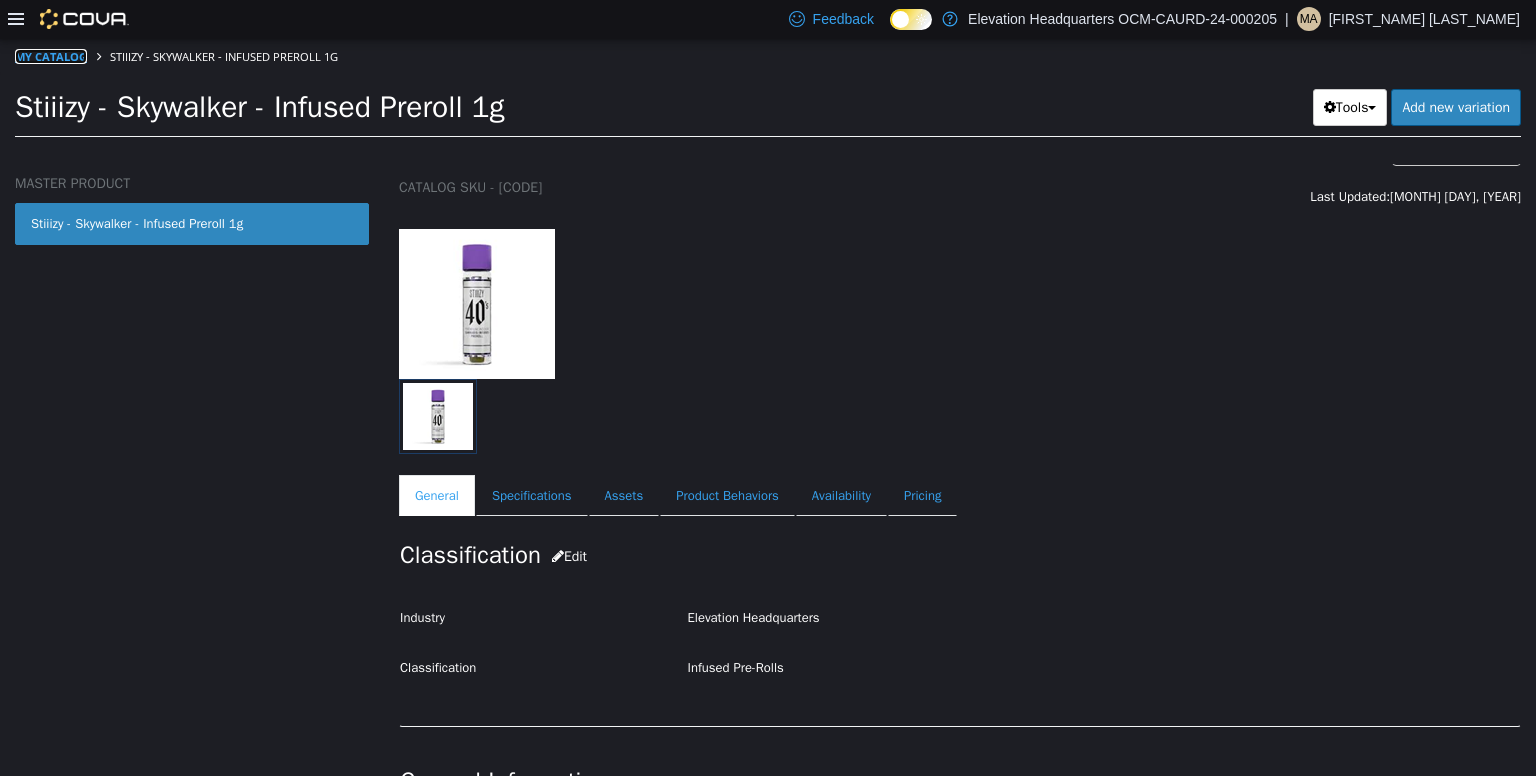 click on "My Catalog" at bounding box center [51, 55] 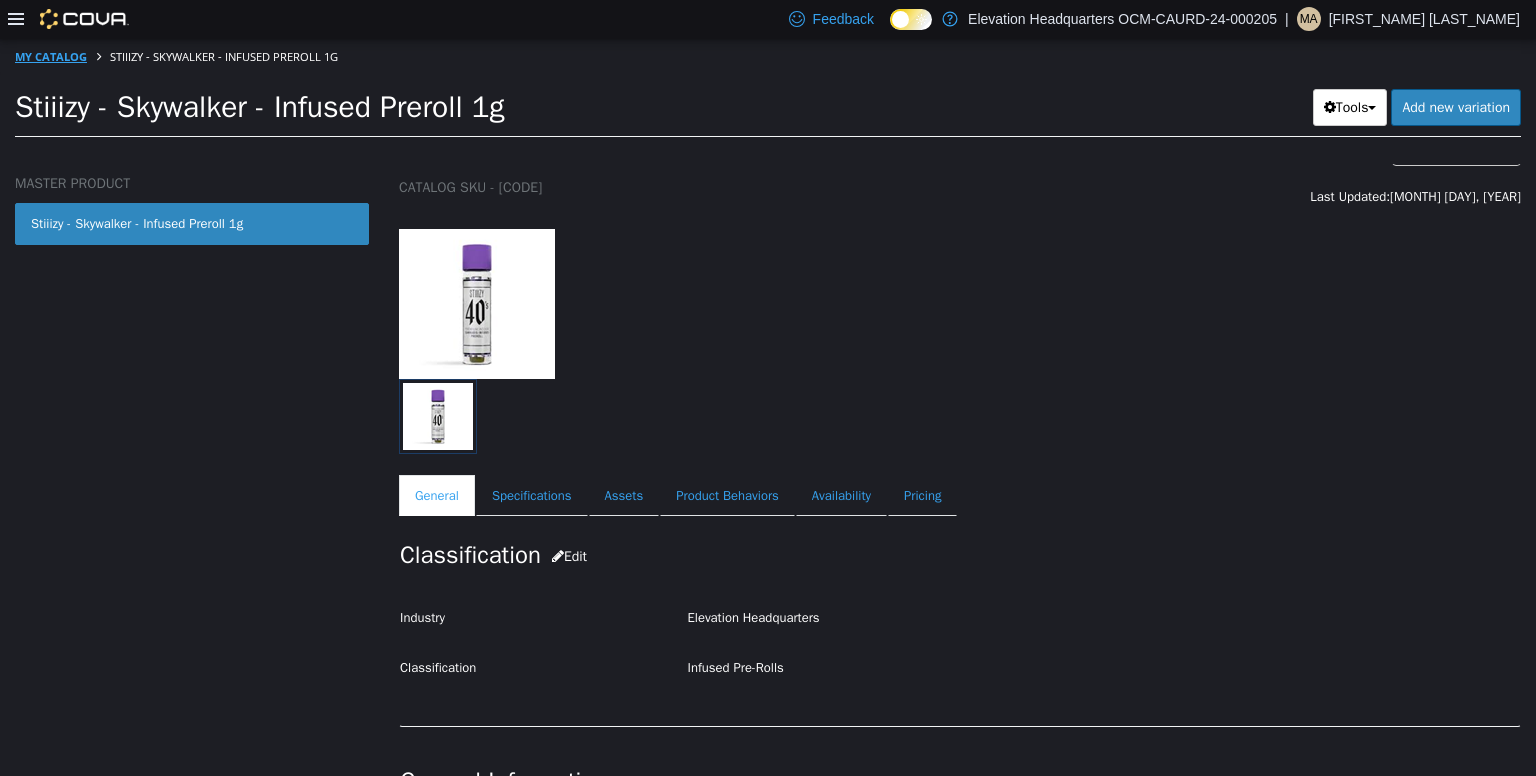 select on "**********" 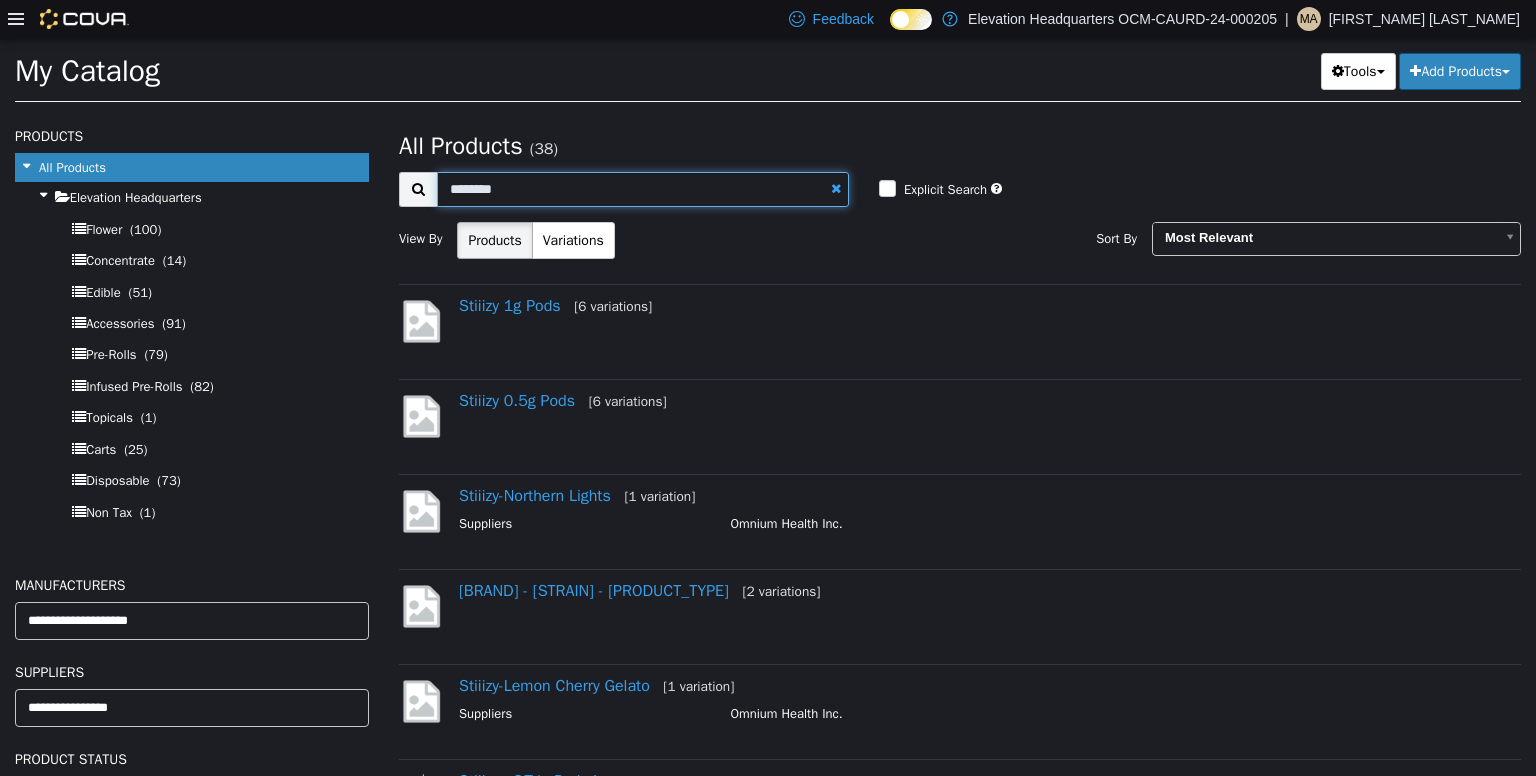 click on "*******" at bounding box center (643, 188) 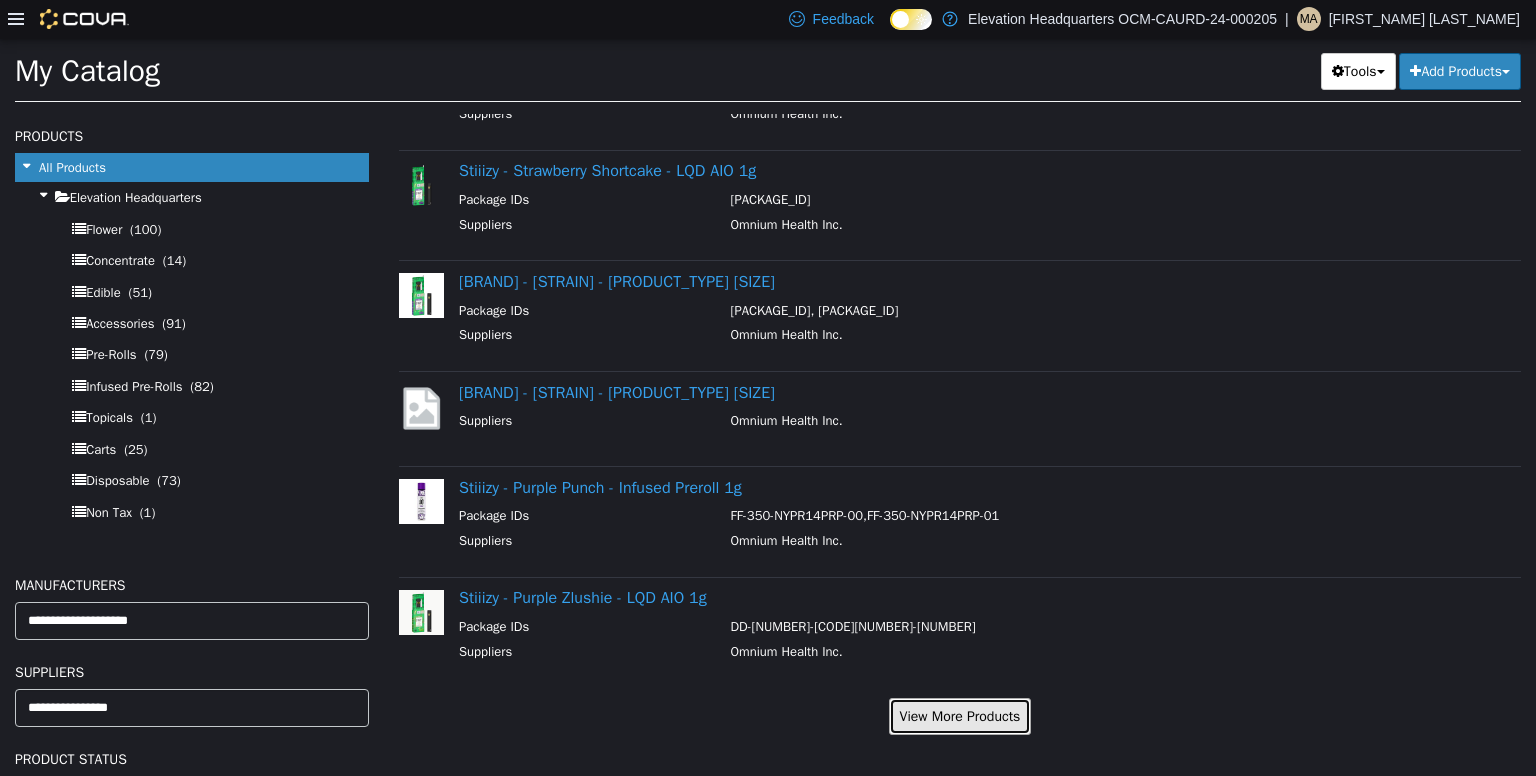 click on "View More Products" at bounding box center [960, 715] 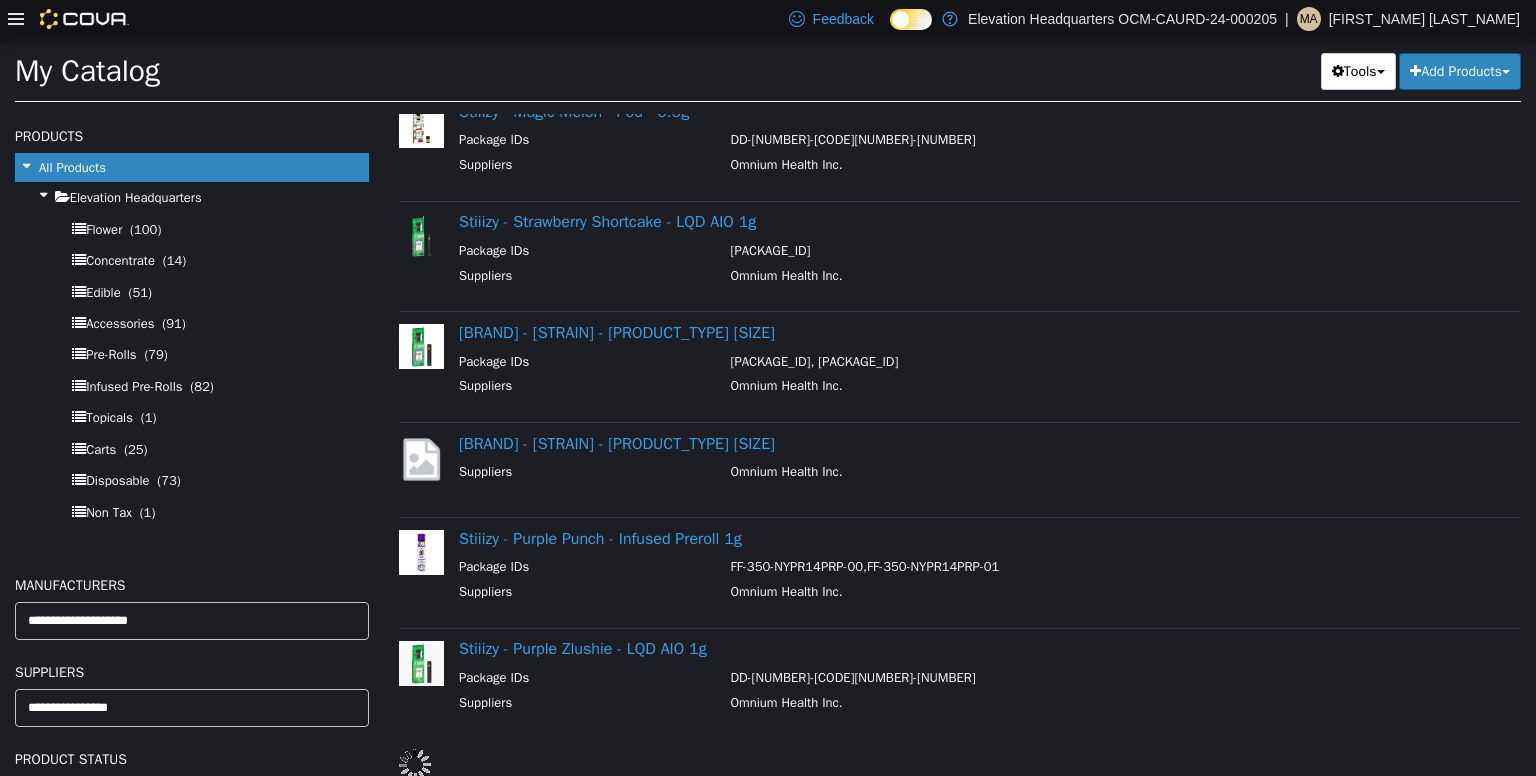 select on "**********" 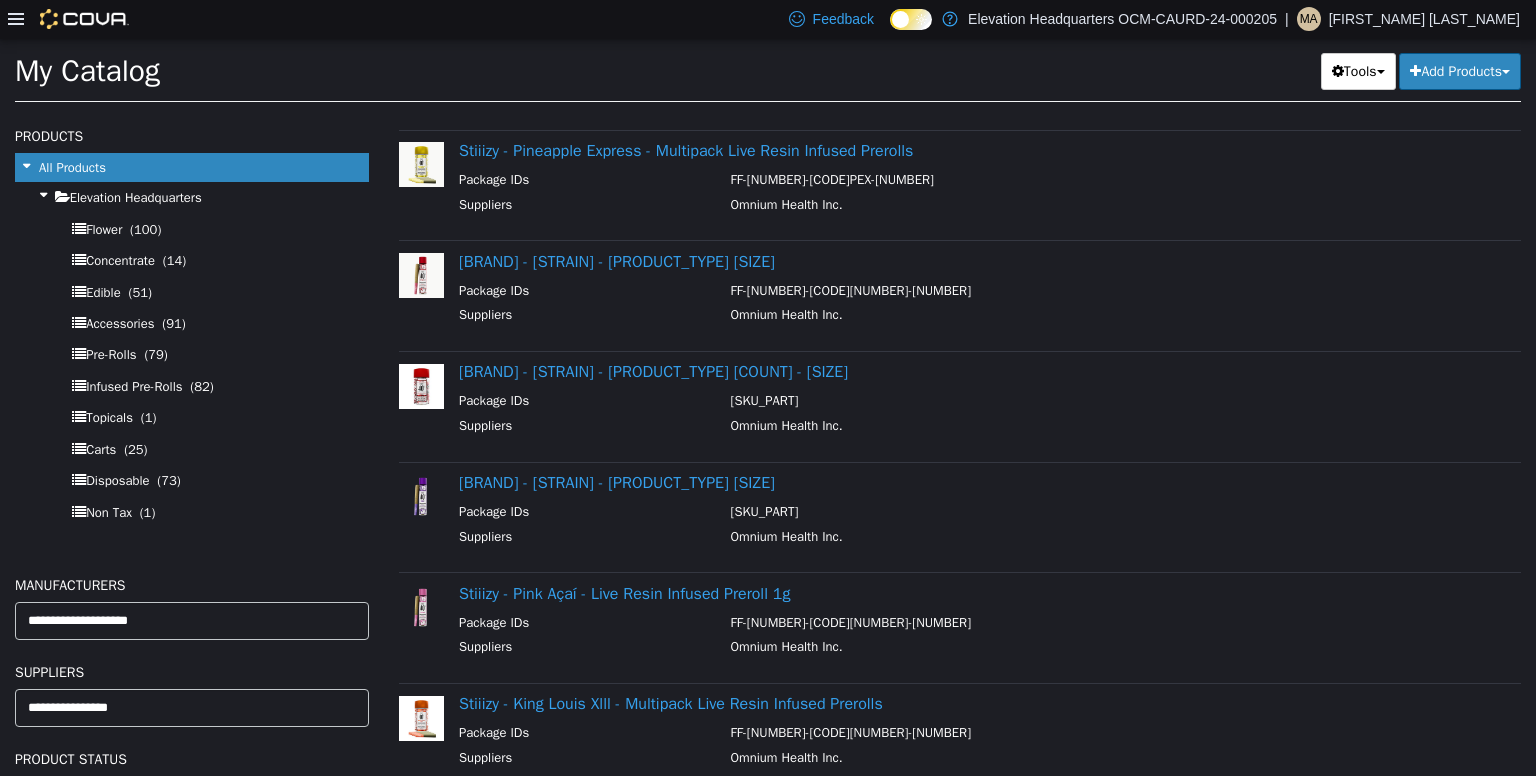 scroll, scrollTop: 3648, scrollLeft: 0, axis: vertical 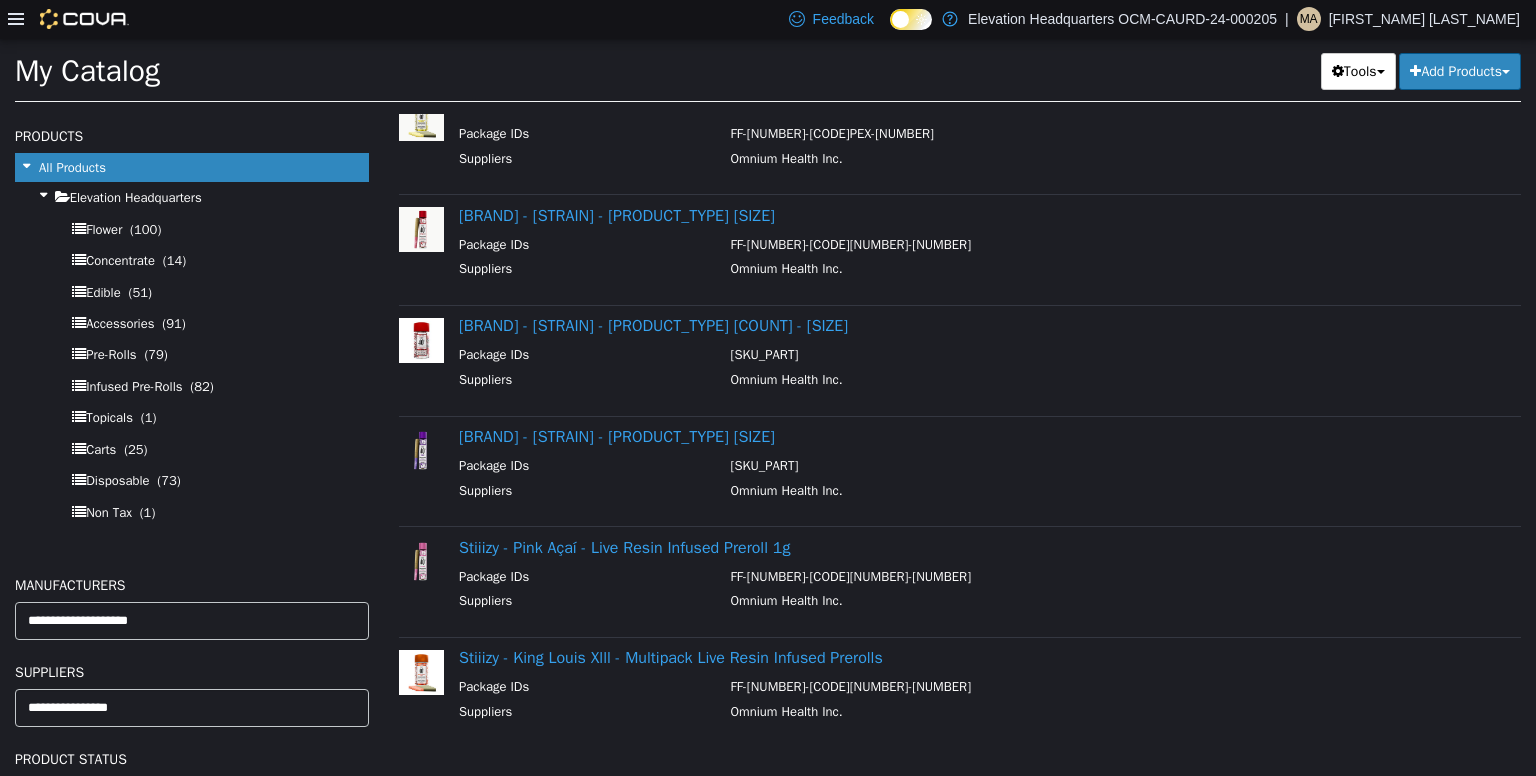 click on "[BRAND] - [STRAIN] - [PRODUCT_TYPE] [SIZE]
Package IDs [PACKAGE_ID]
Suppliers [SUPPLIER_NAME]" at bounding box center (972, 691) 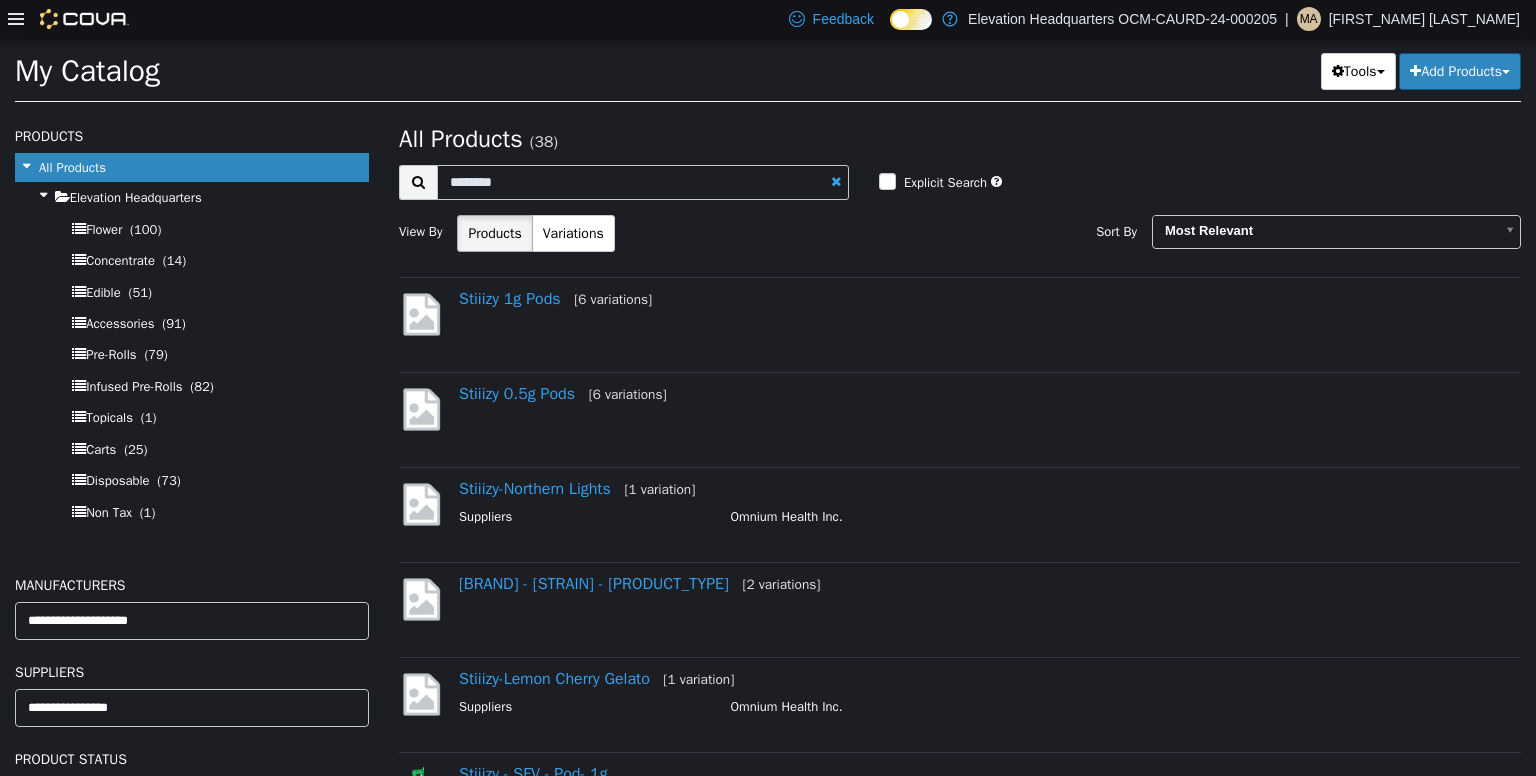 scroll, scrollTop: 0, scrollLeft: 0, axis: both 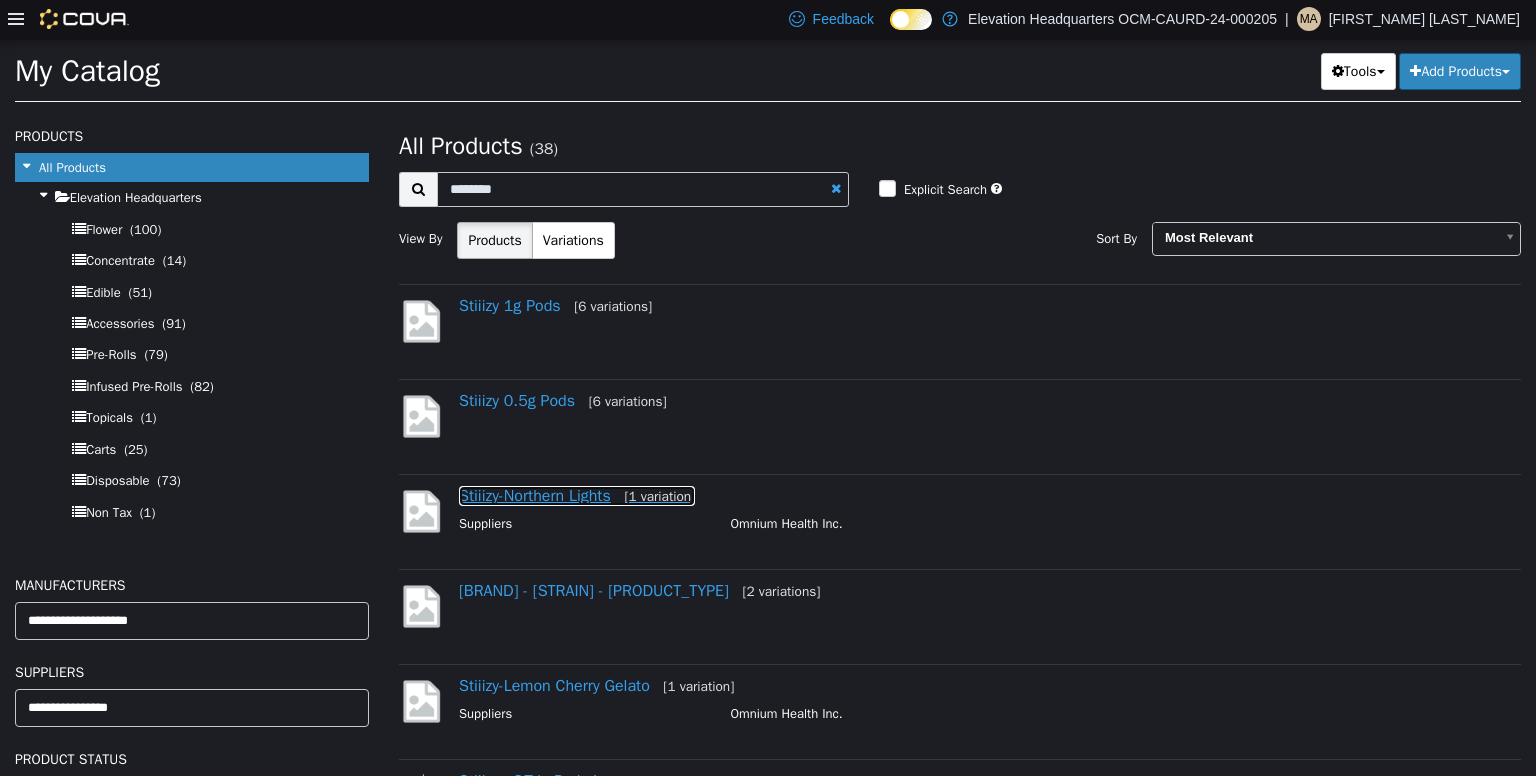 click on "Stiiizy-Northern Lights
[1 variation]" at bounding box center [577, 495] 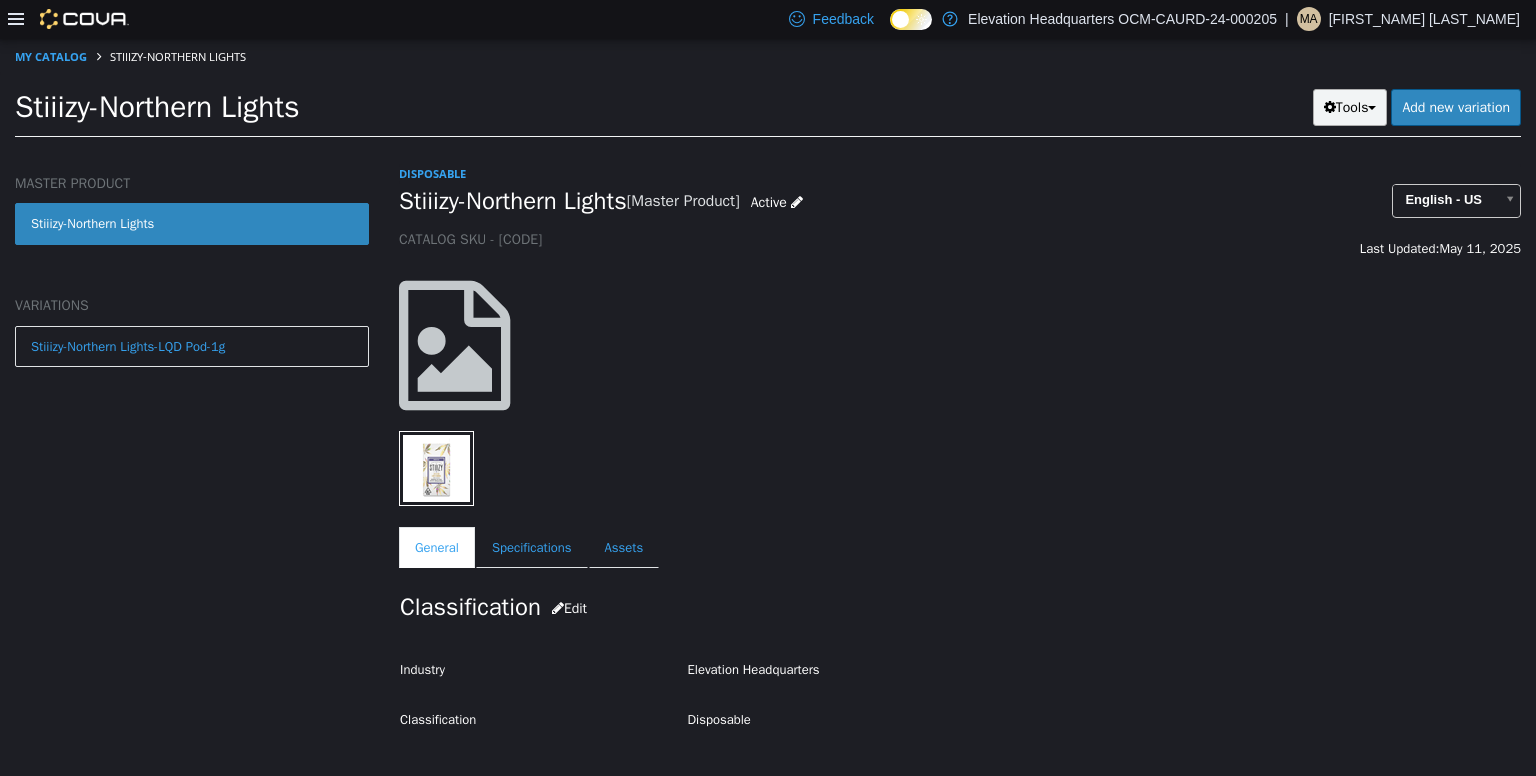 click on "Tools" at bounding box center [1350, 106] 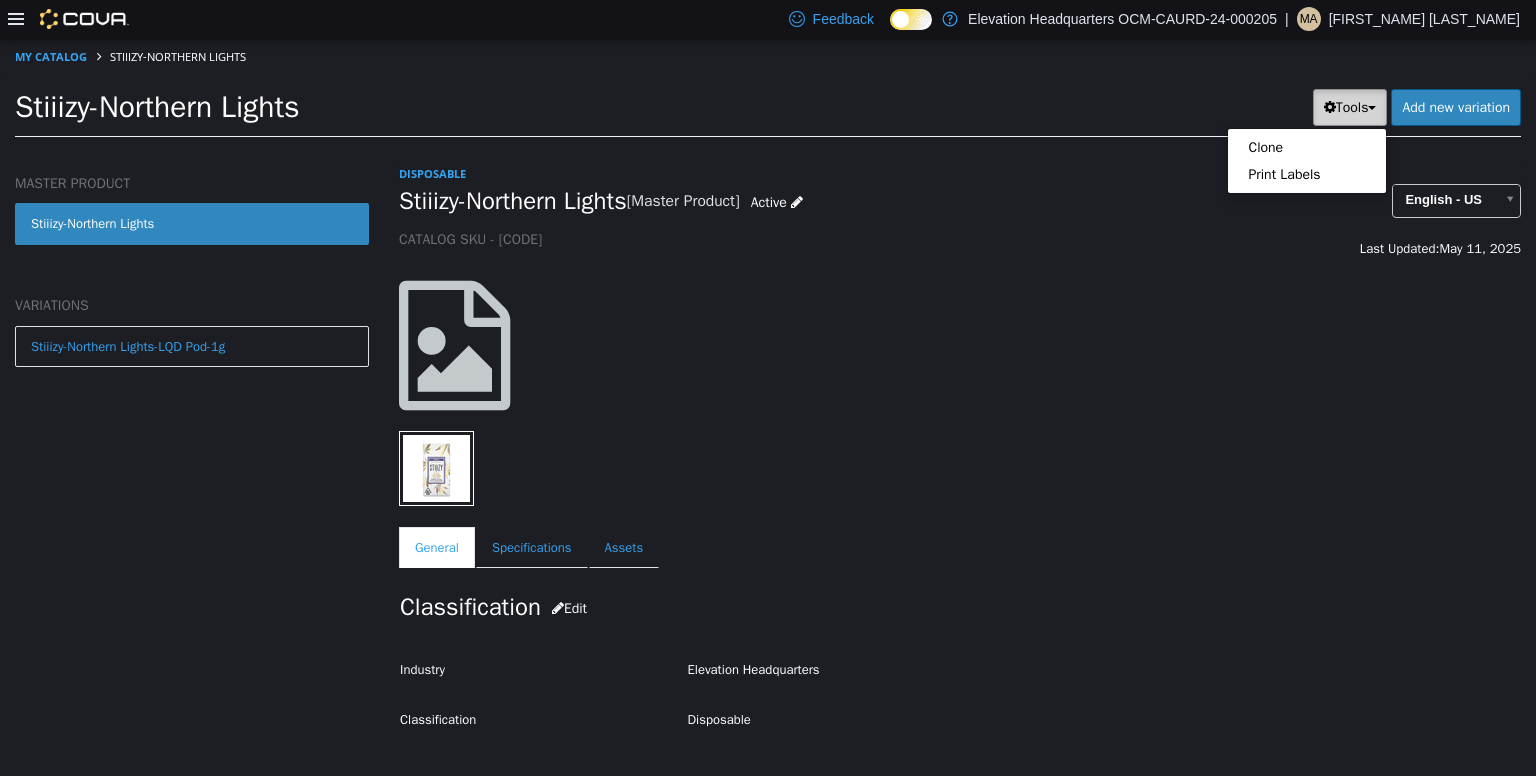 click on "Tools" at bounding box center [1350, 106] 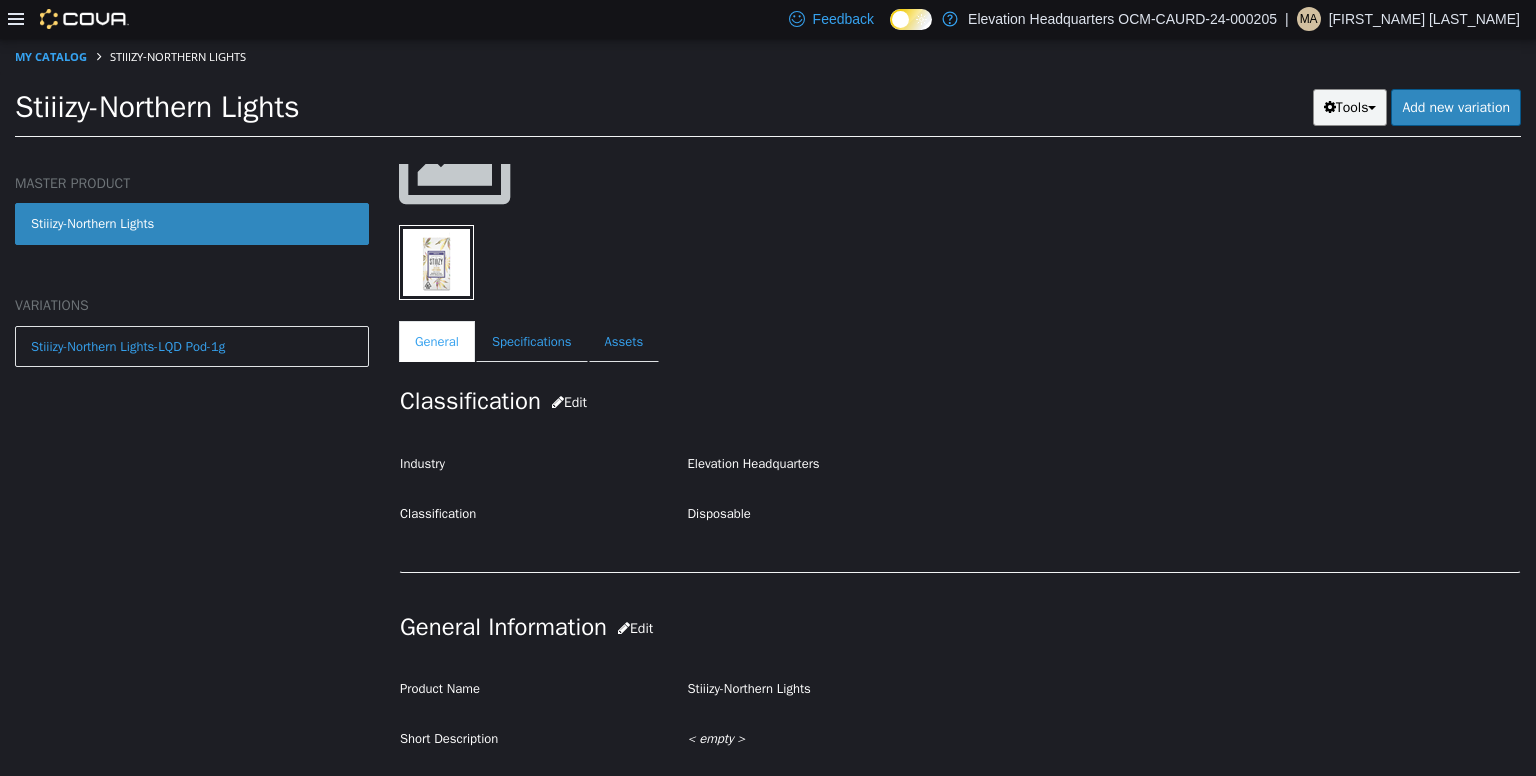 scroll, scrollTop: 0, scrollLeft: 0, axis: both 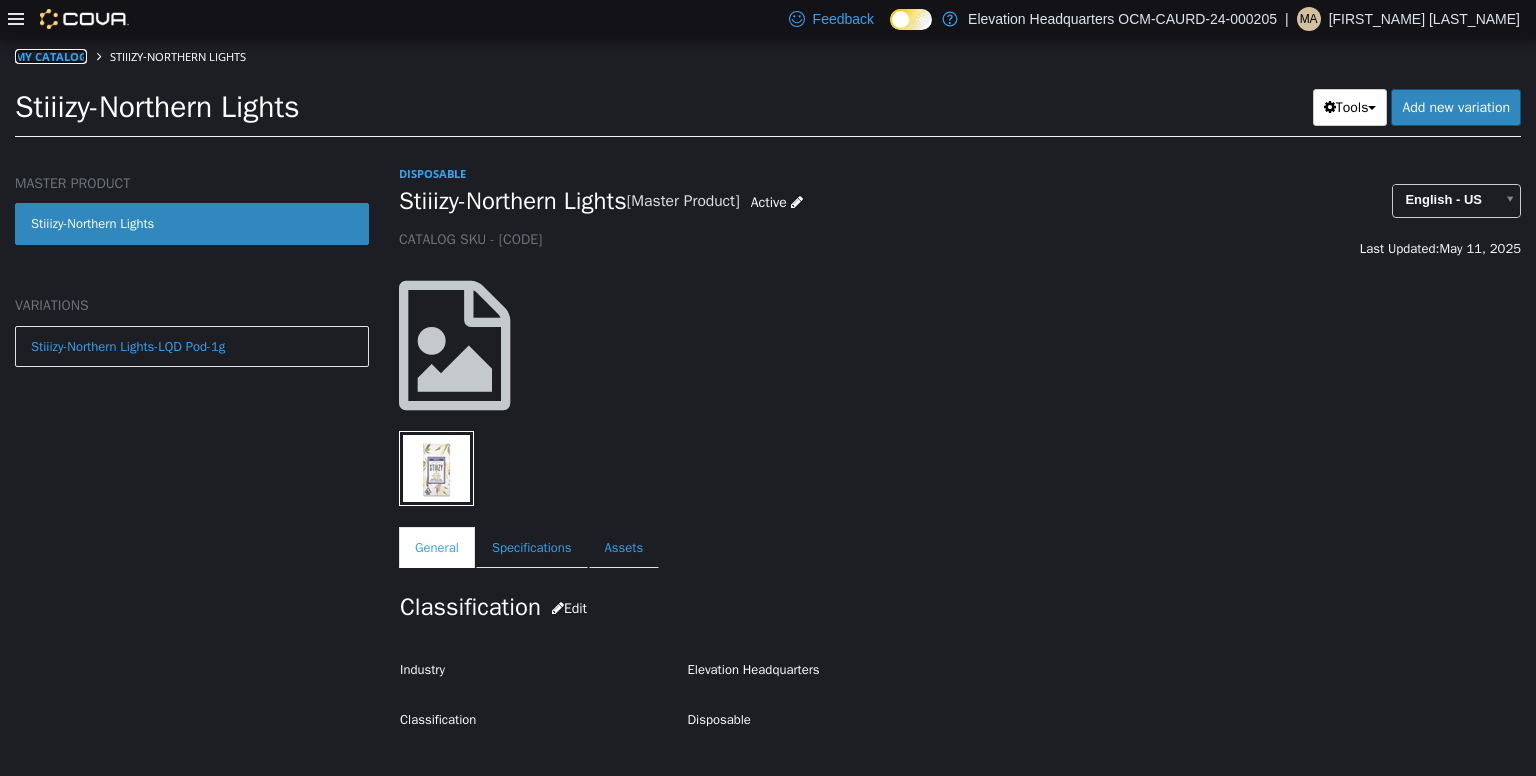click on "My Catalog" at bounding box center (51, 55) 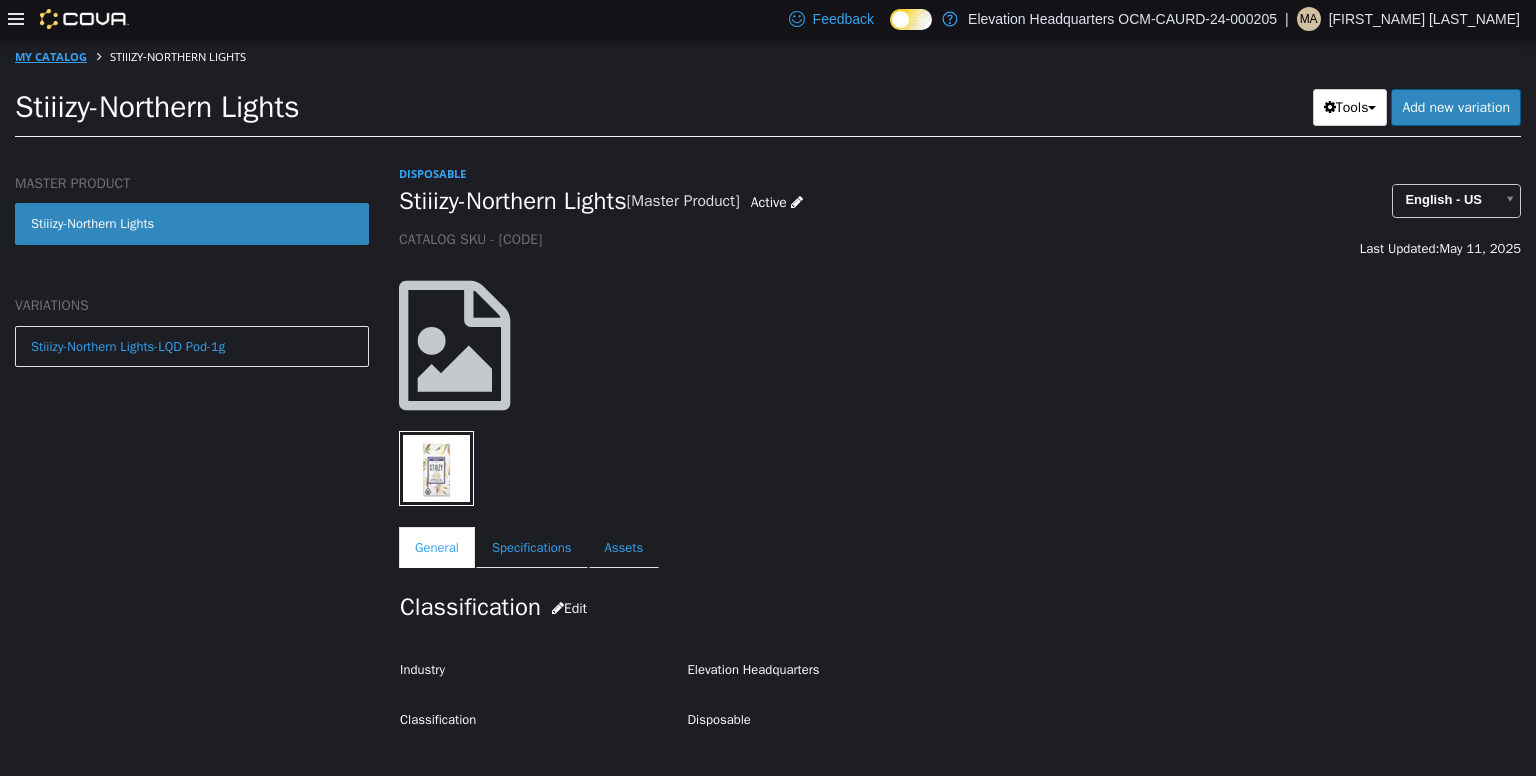 select on "**********" 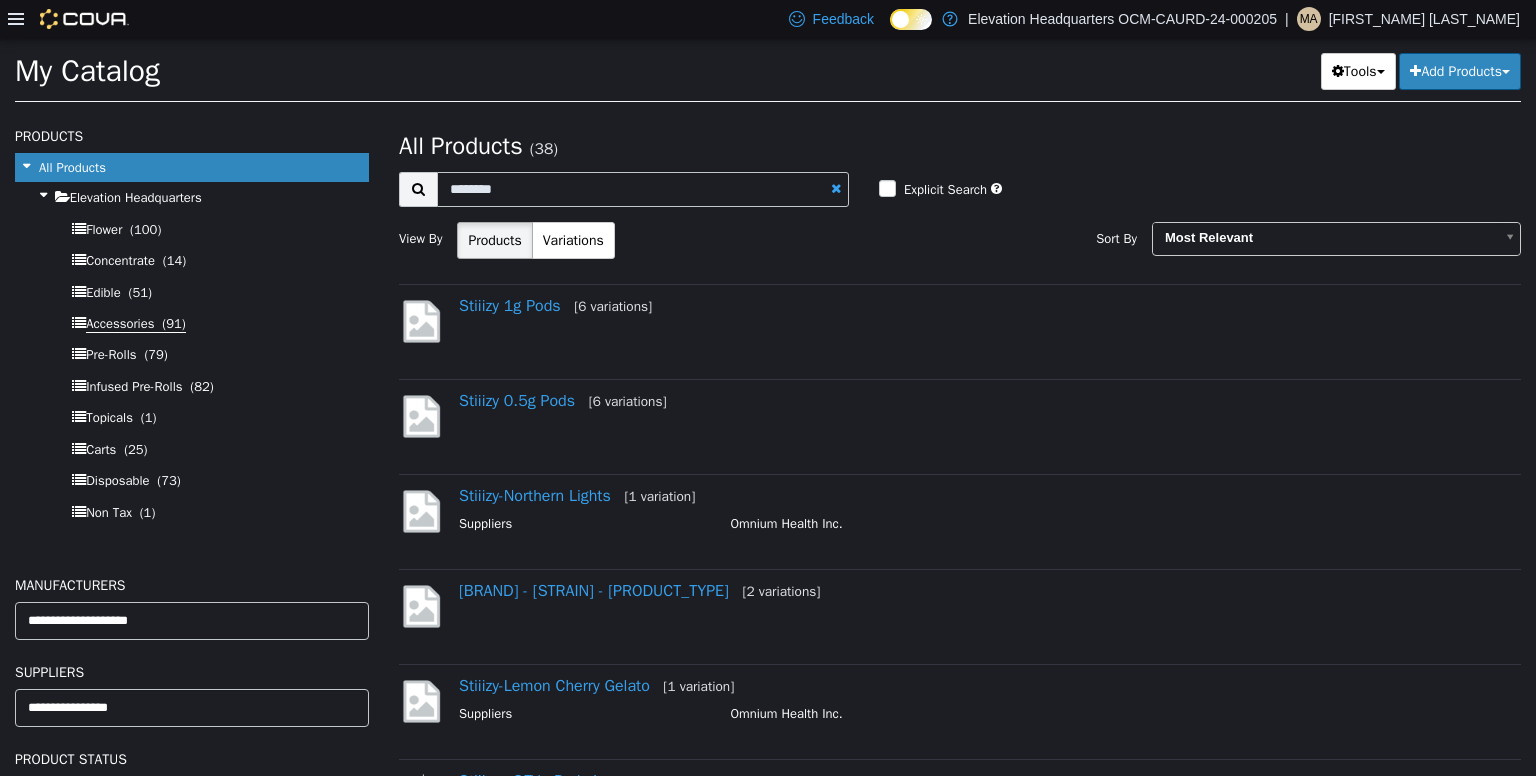 click on "Accessories" at bounding box center [120, 323] 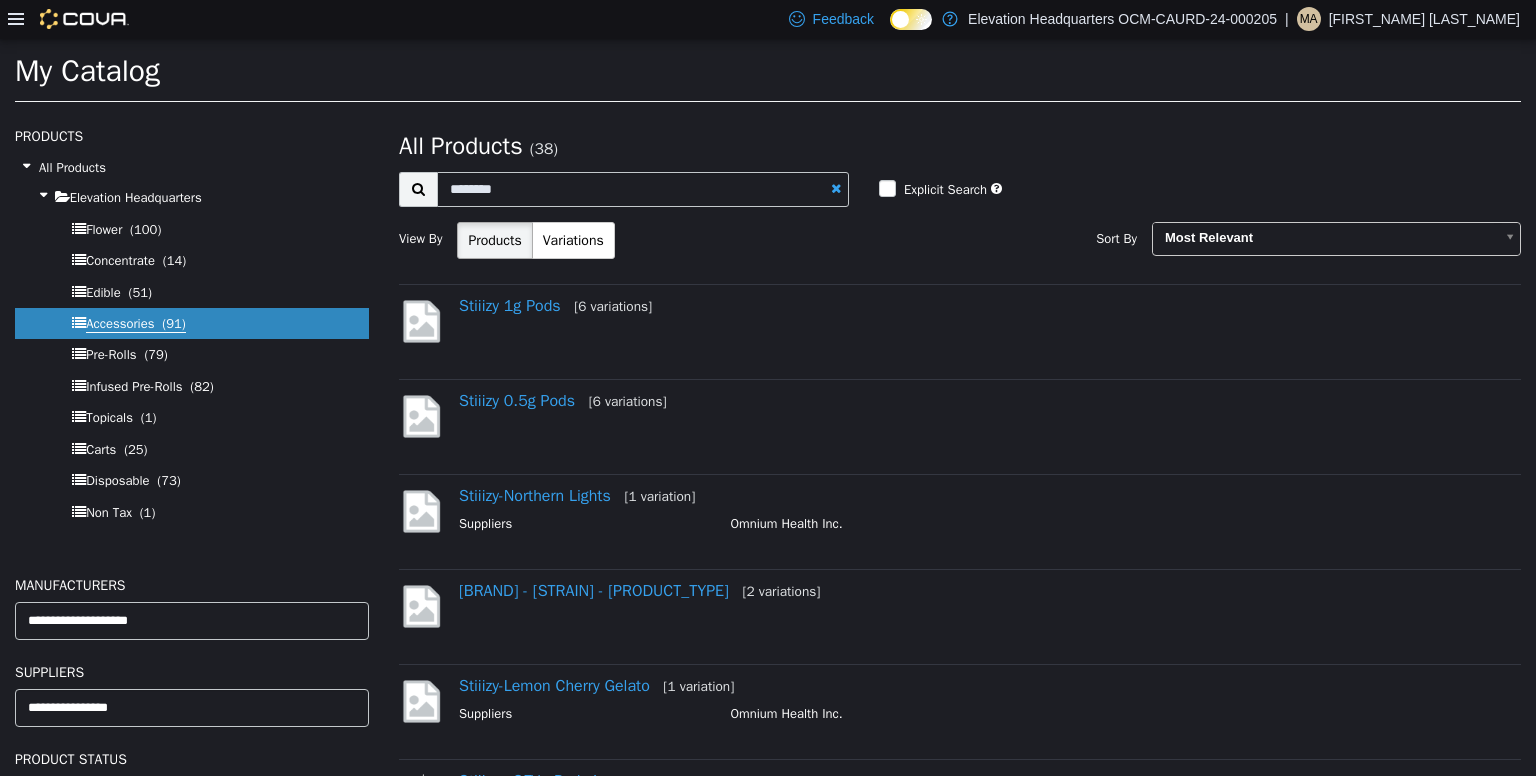 select on "**********" 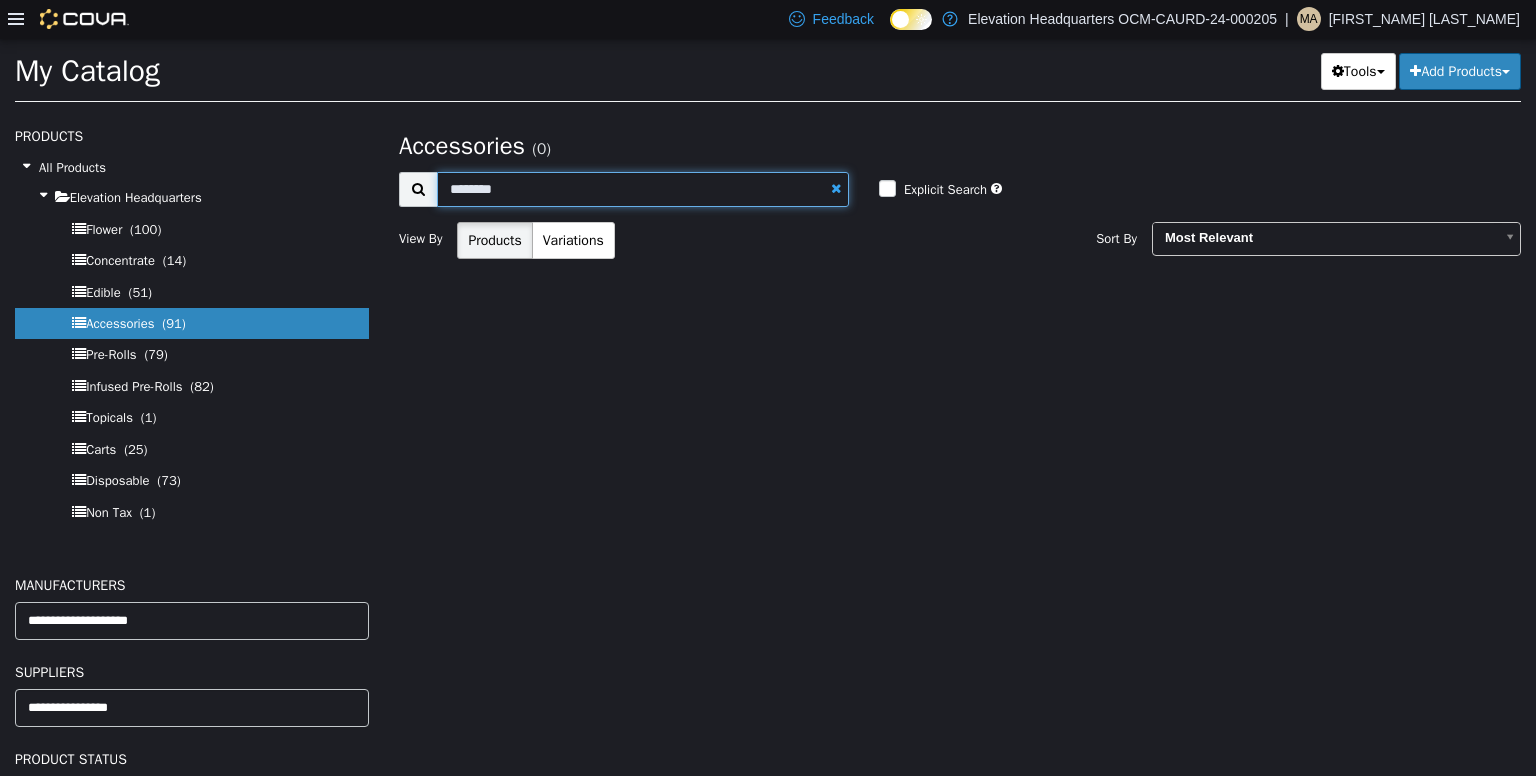 click on "*******" at bounding box center [643, 188] 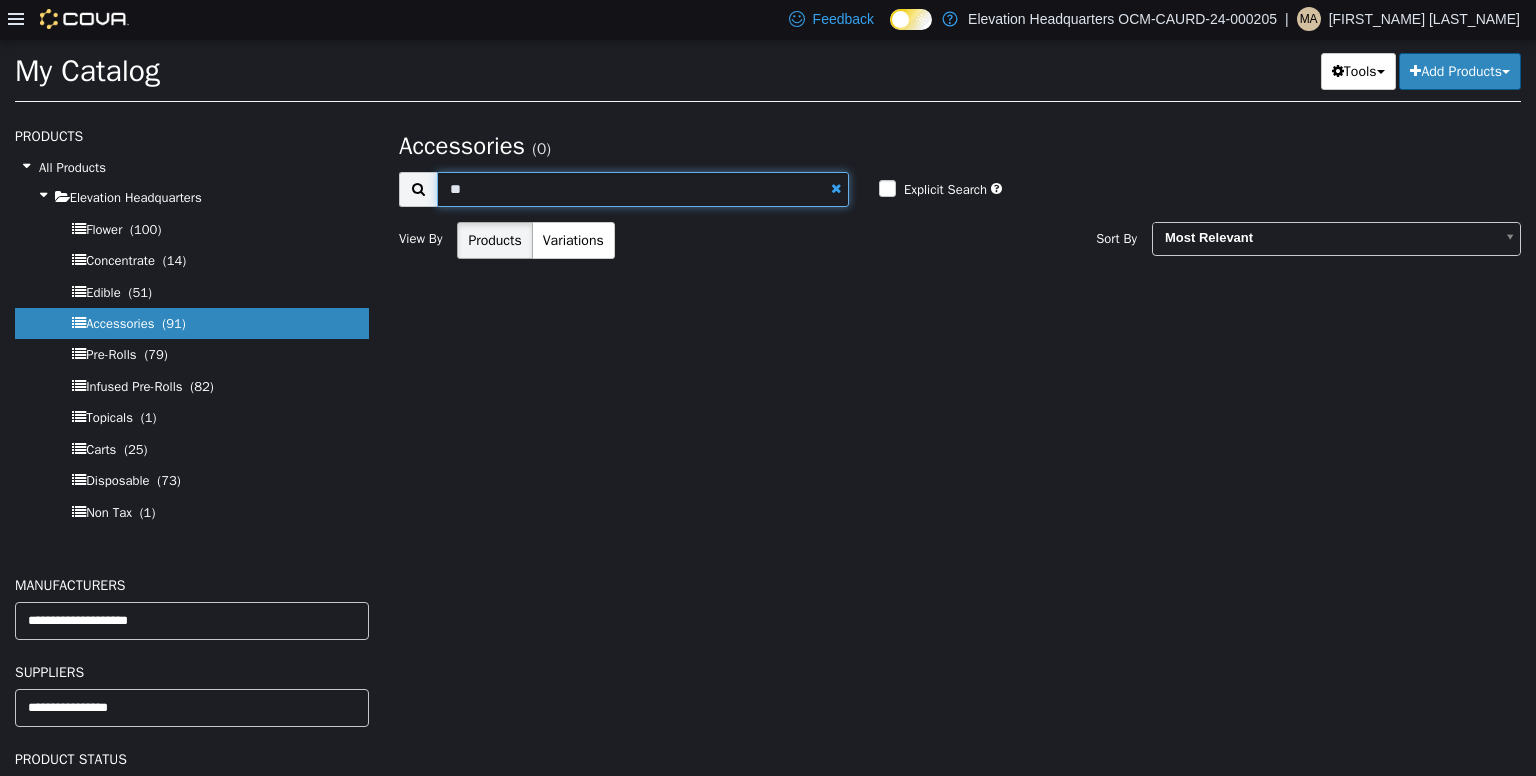 type on "**" 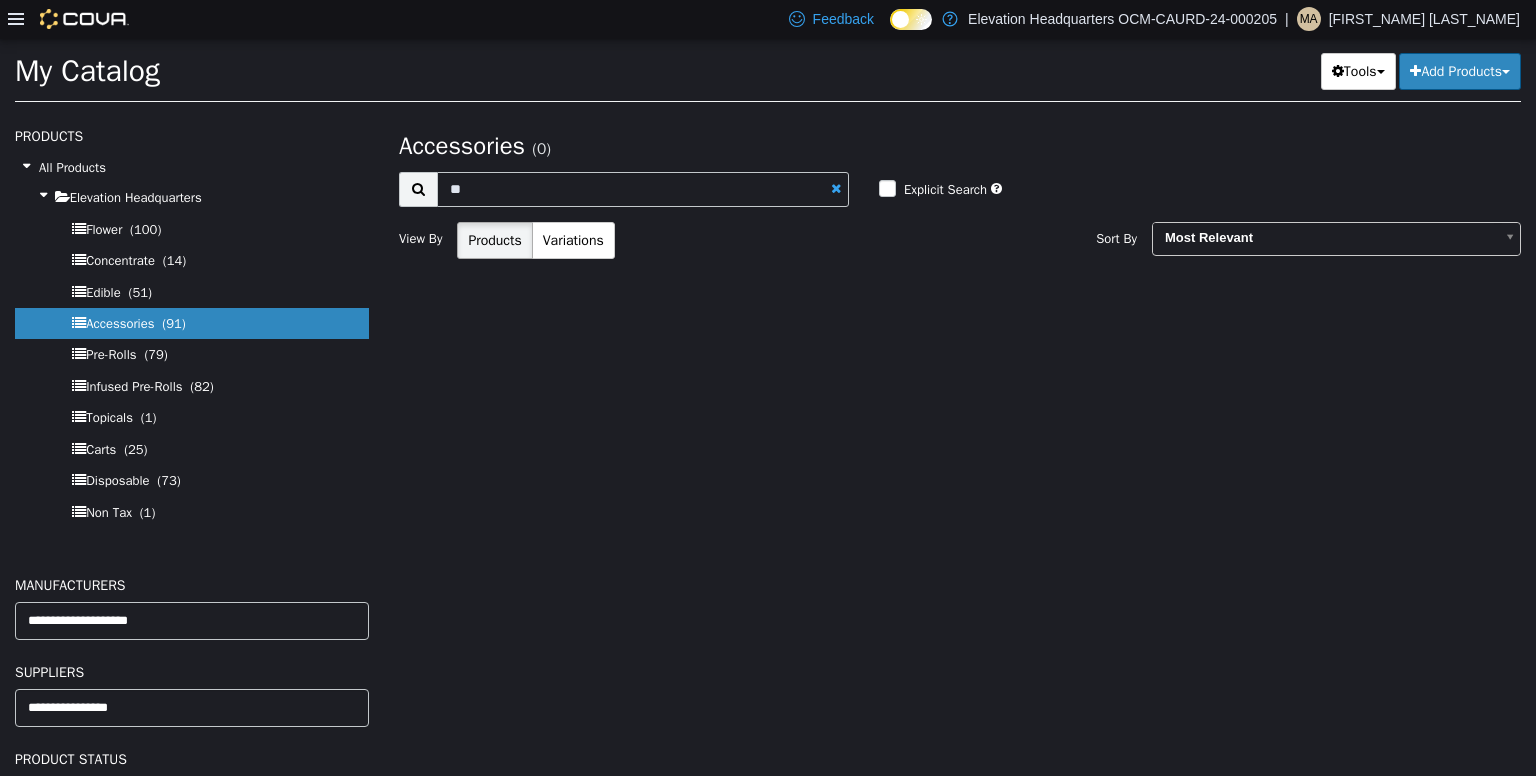 select on "**********" 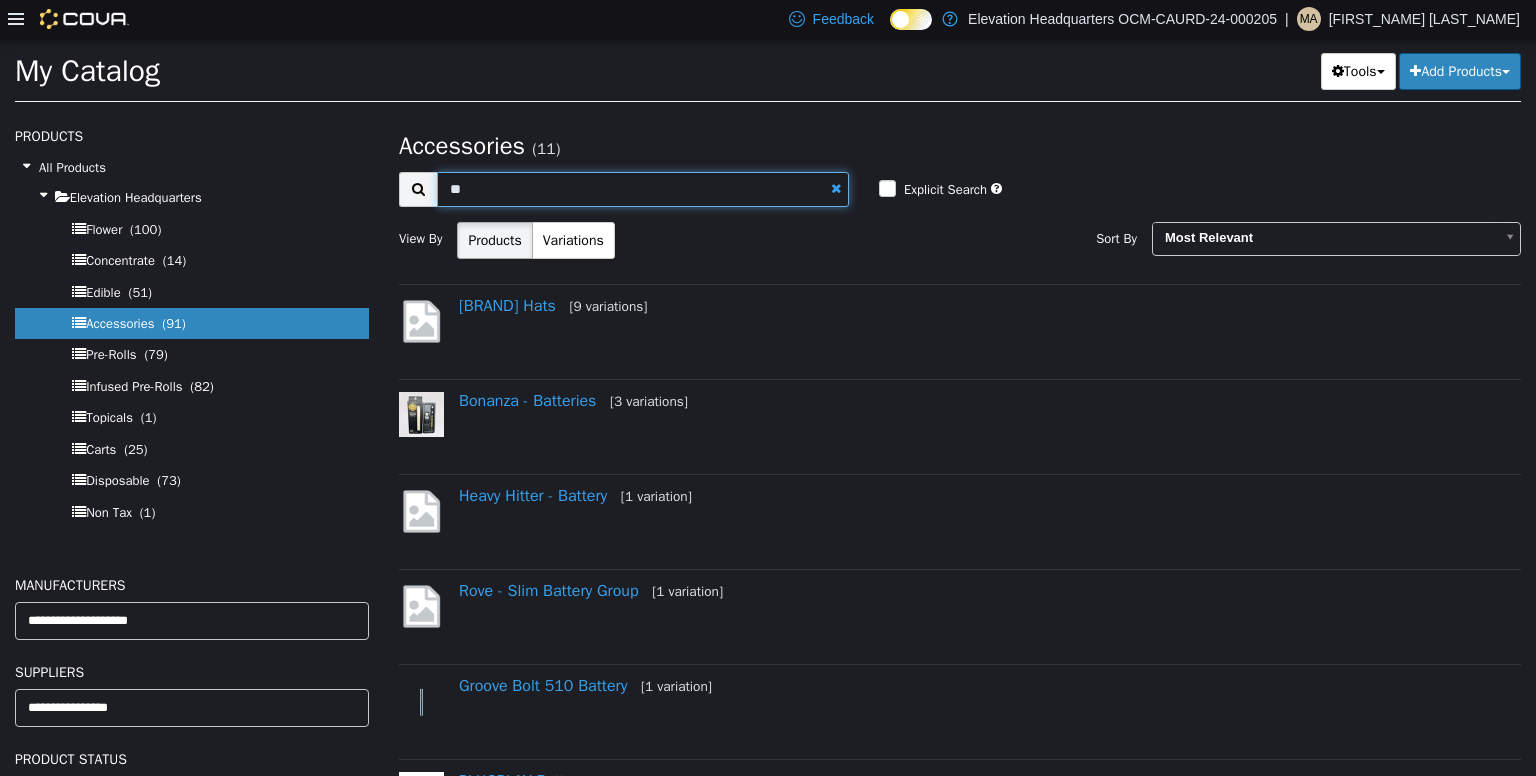 click on "**" at bounding box center [643, 188] 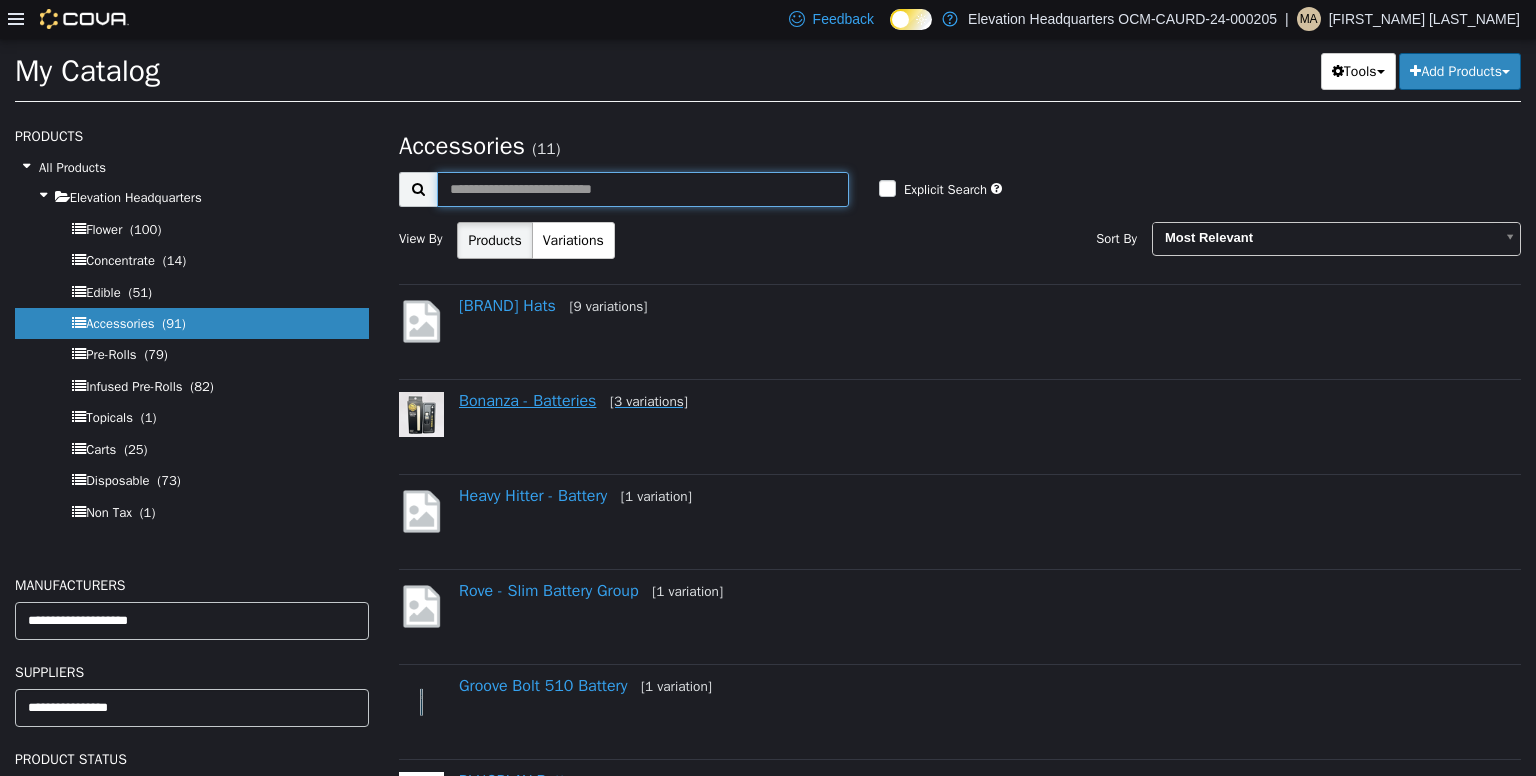 type 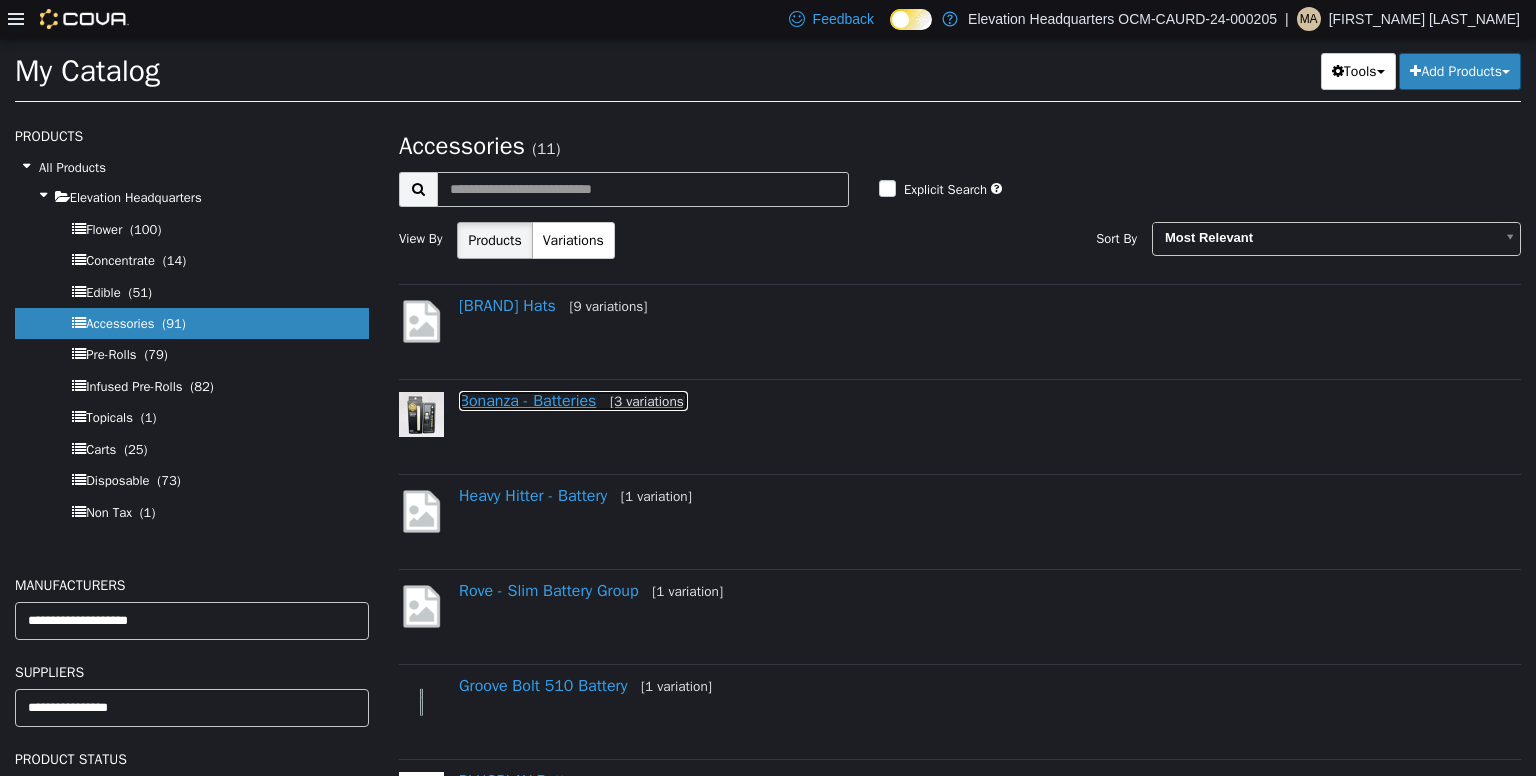 click on "Bonanza - Batteries
[3 variations]" at bounding box center (573, 400) 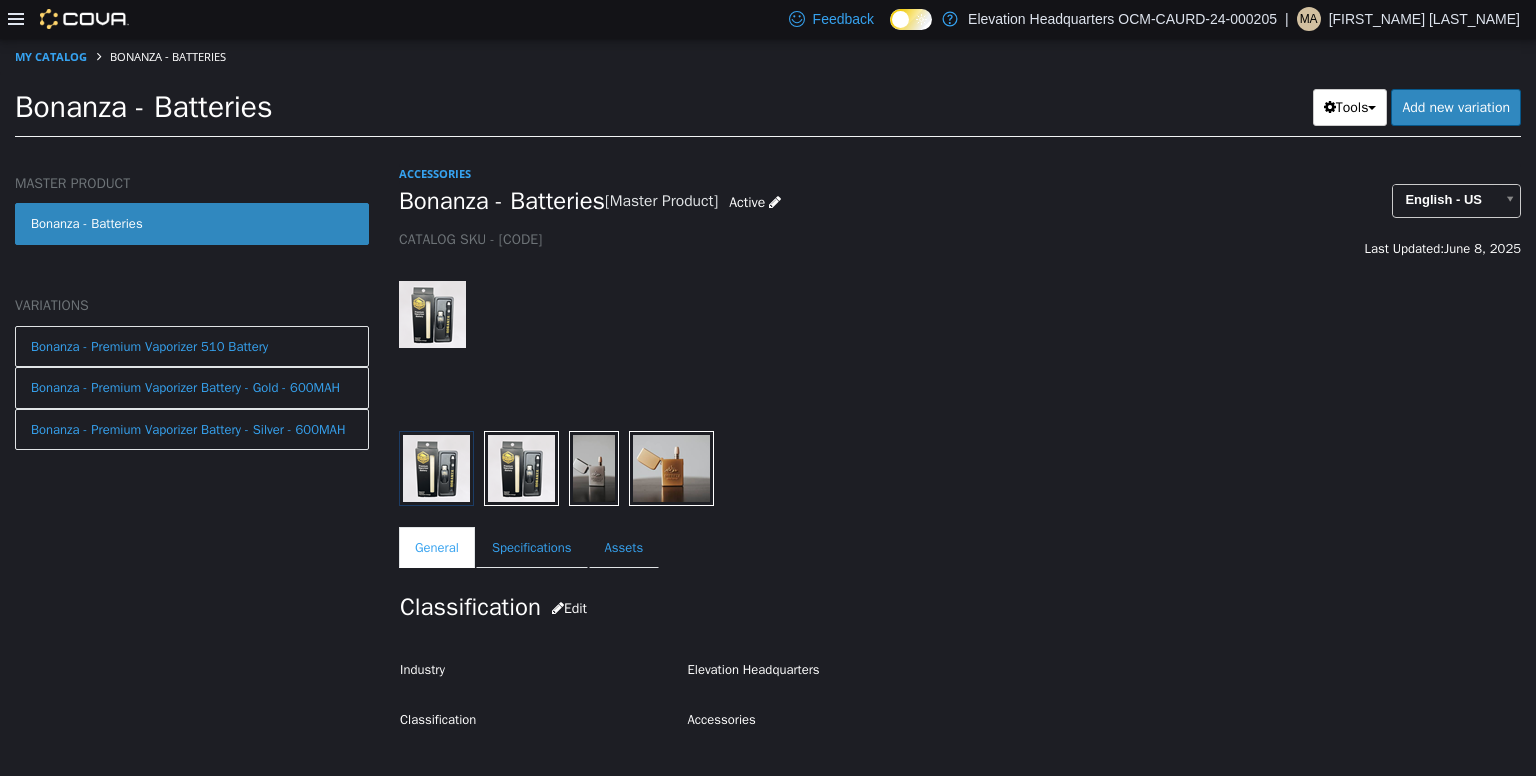 scroll, scrollTop: 16, scrollLeft: 0, axis: vertical 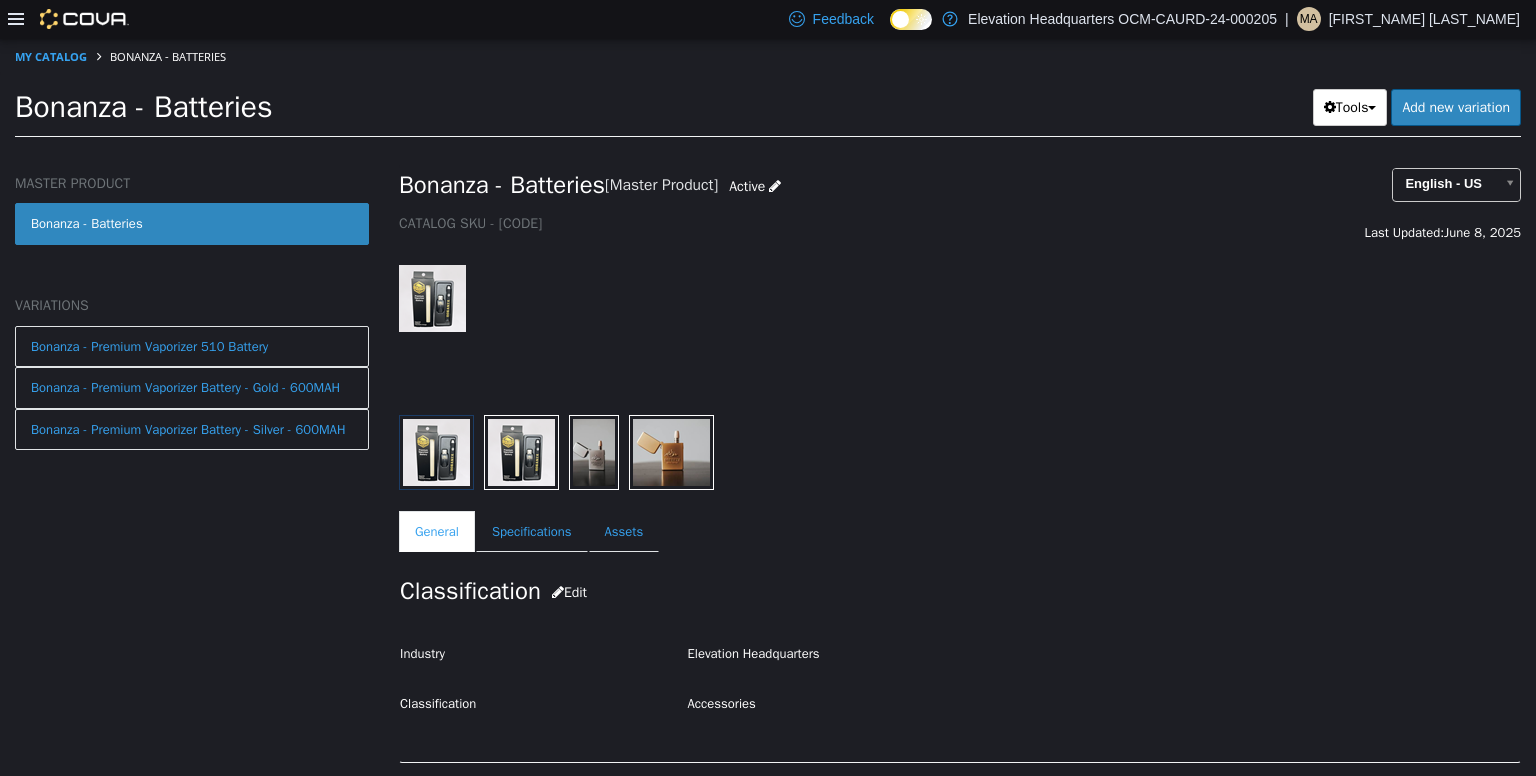 click on "Bonanza - Batteries" at bounding box center [192, 223] 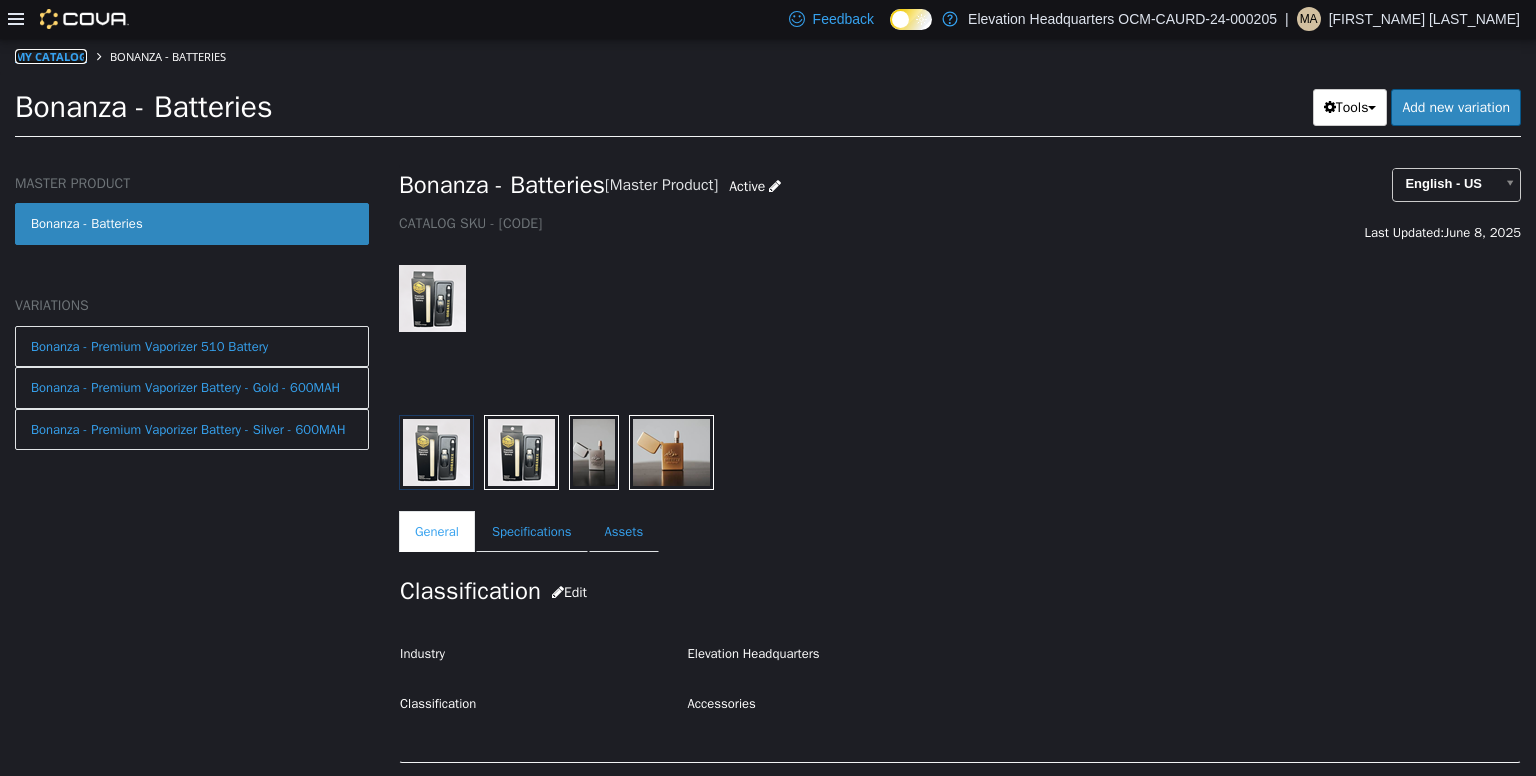 click on "My Catalog" at bounding box center (51, 55) 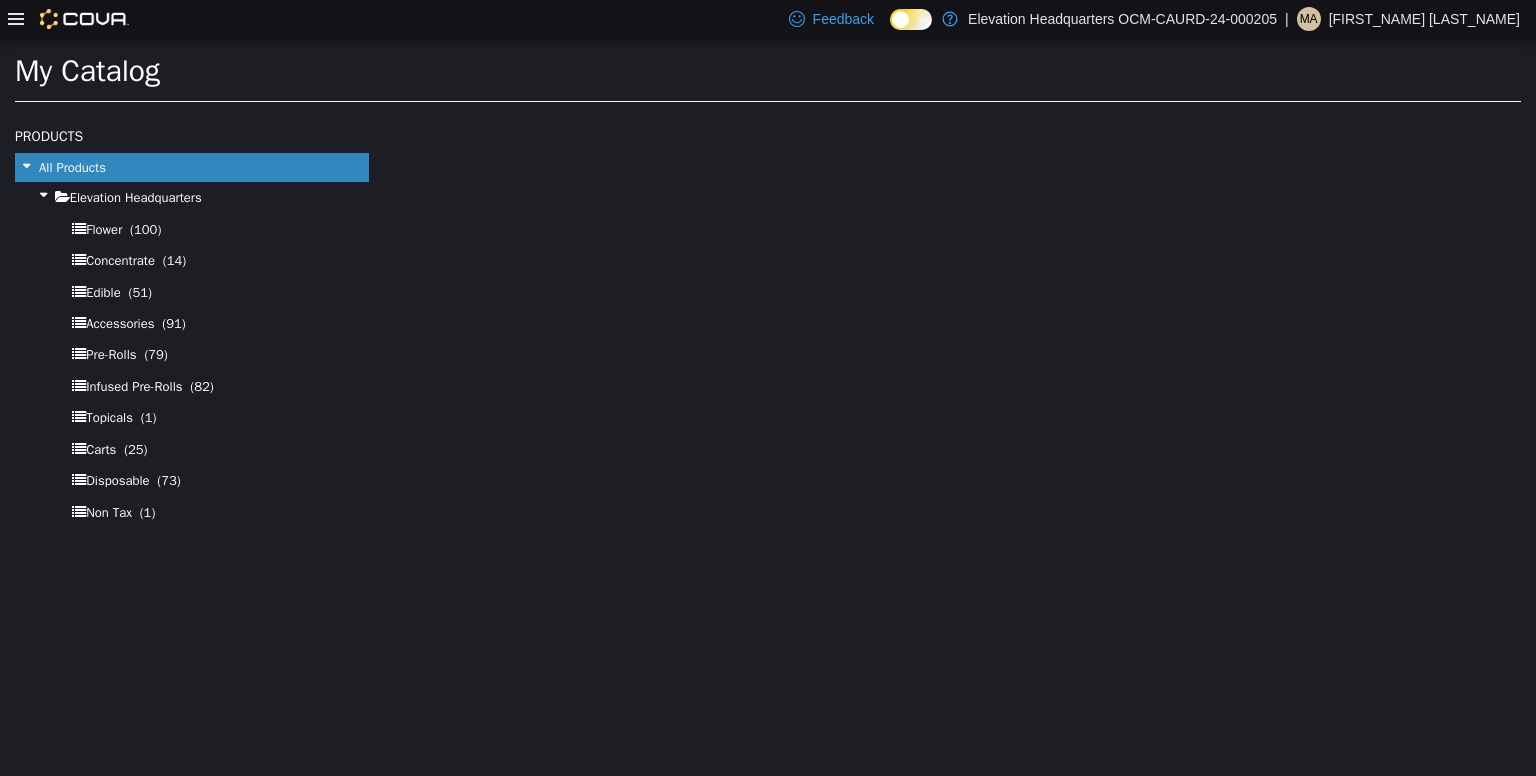 select on "**********" 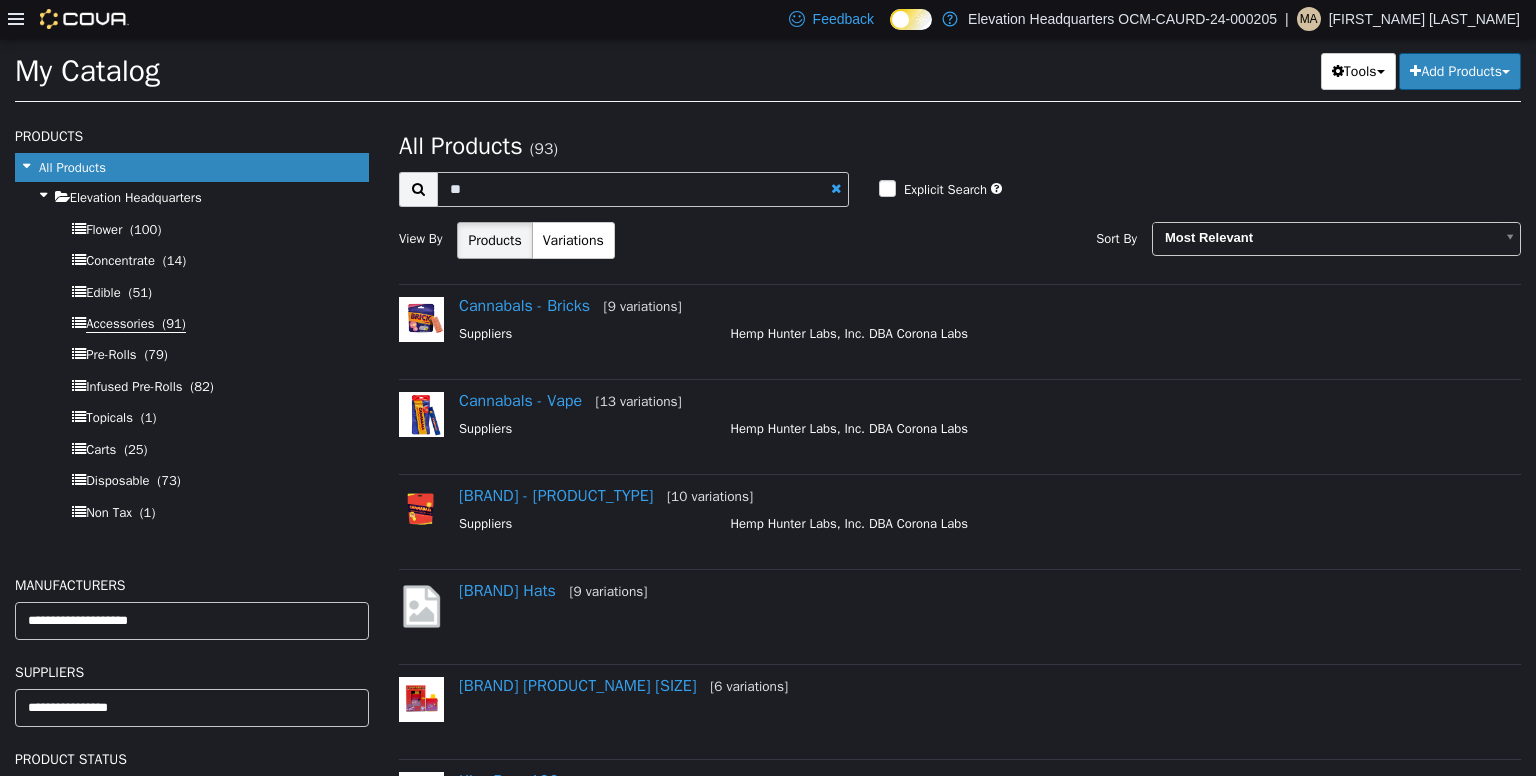 click on "Accessories" at bounding box center [120, 323] 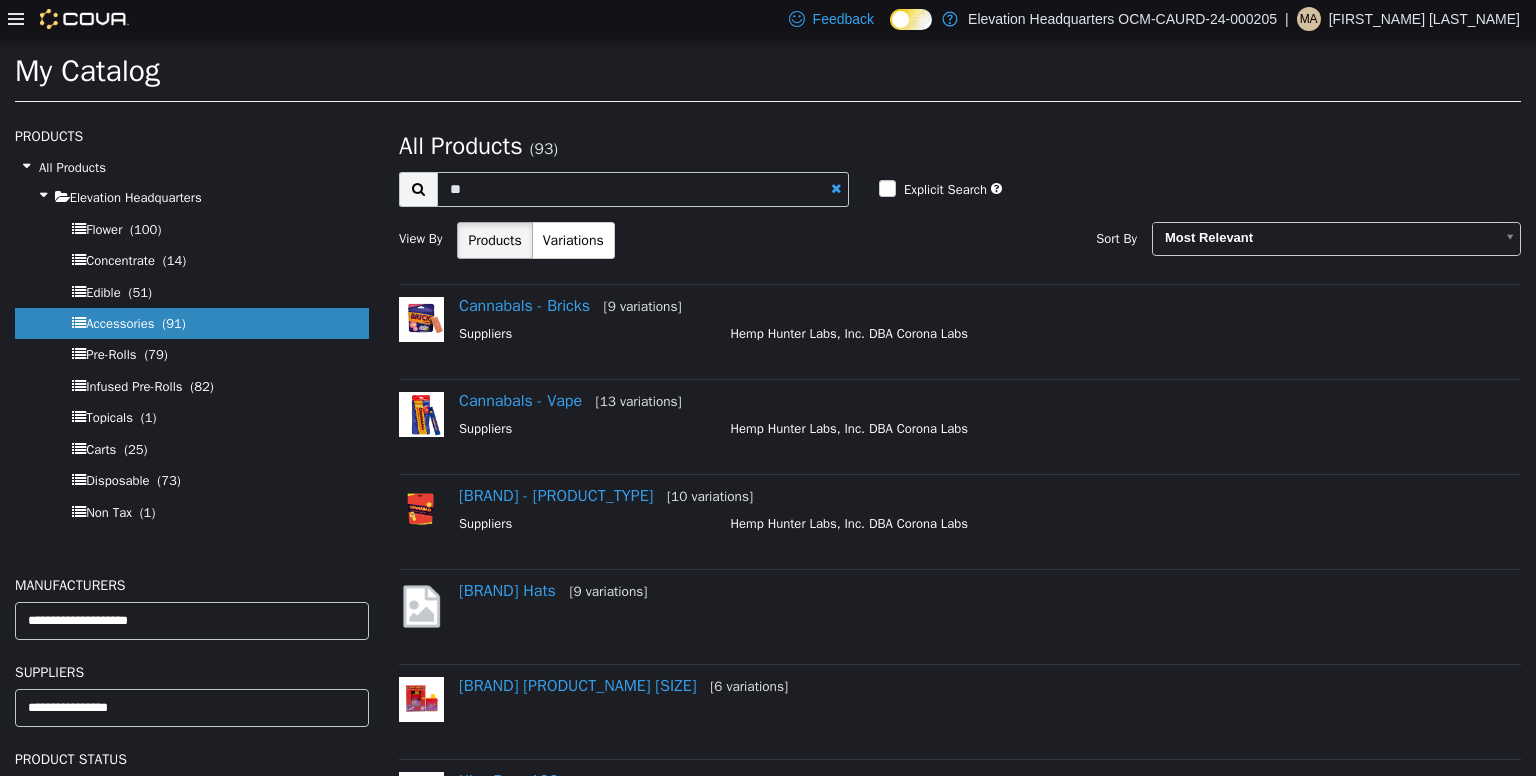 select on "**********" 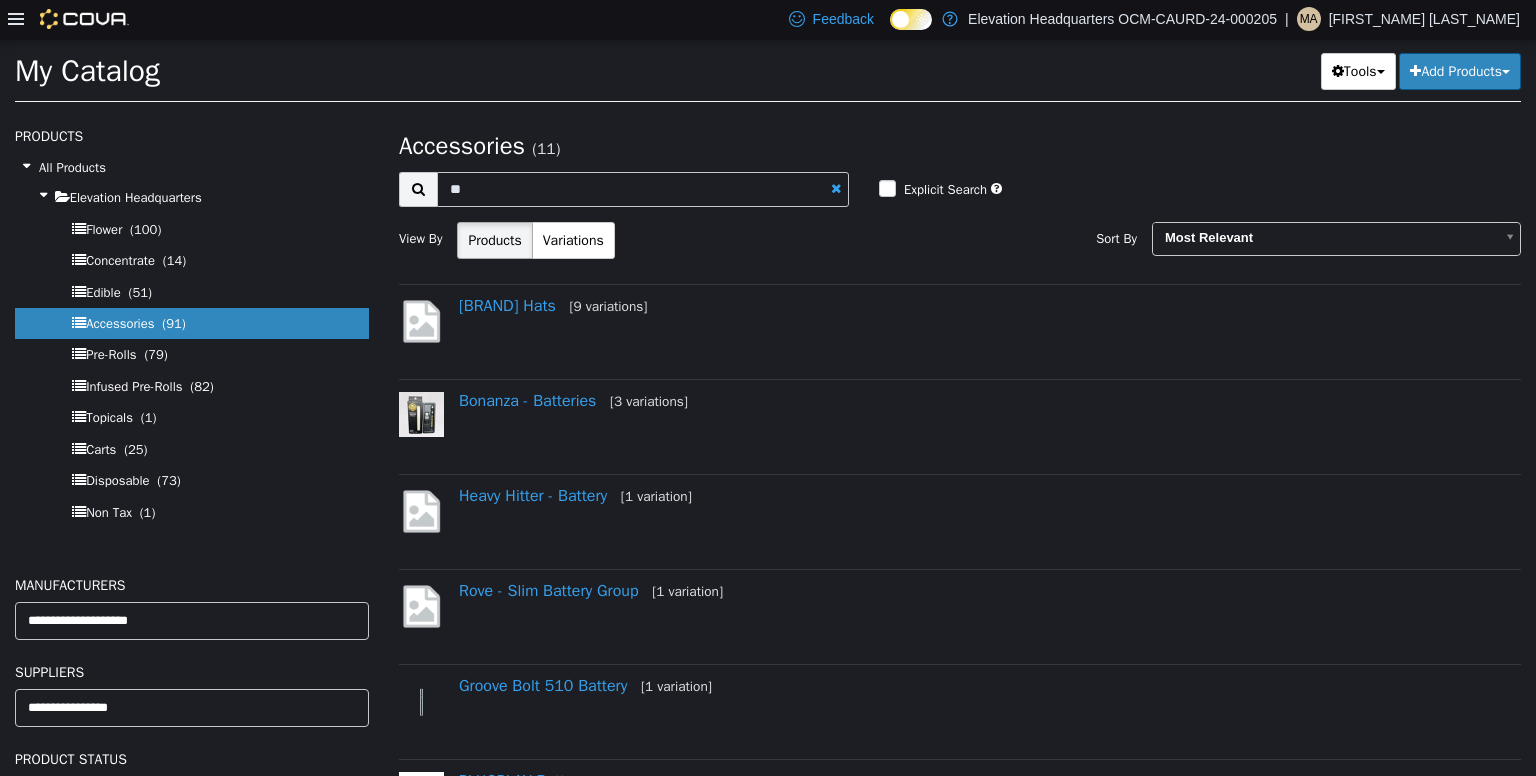 click on "Add Products" at bounding box center [1460, 70] 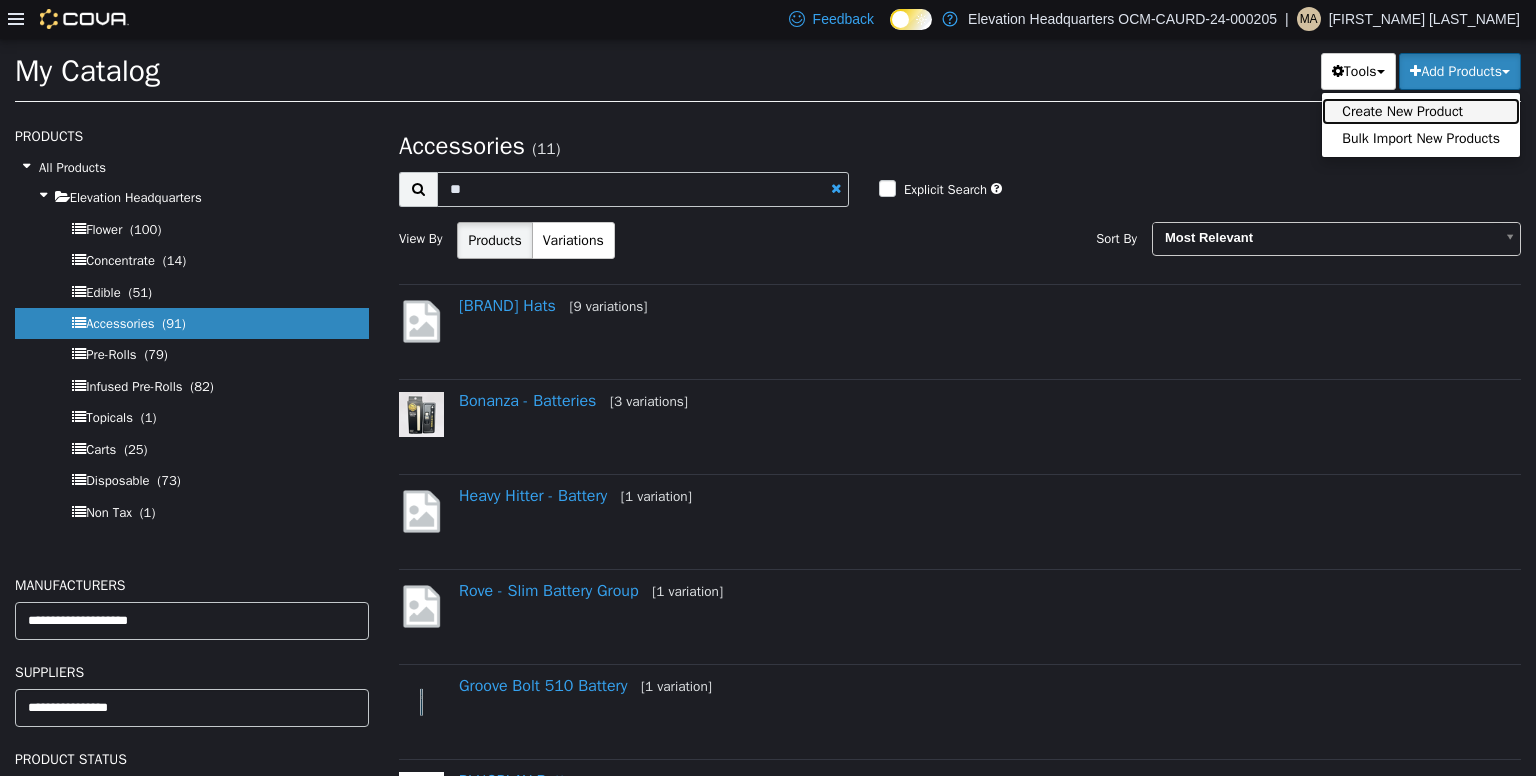 click on "Create New Product" at bounding box center [1421, 110] 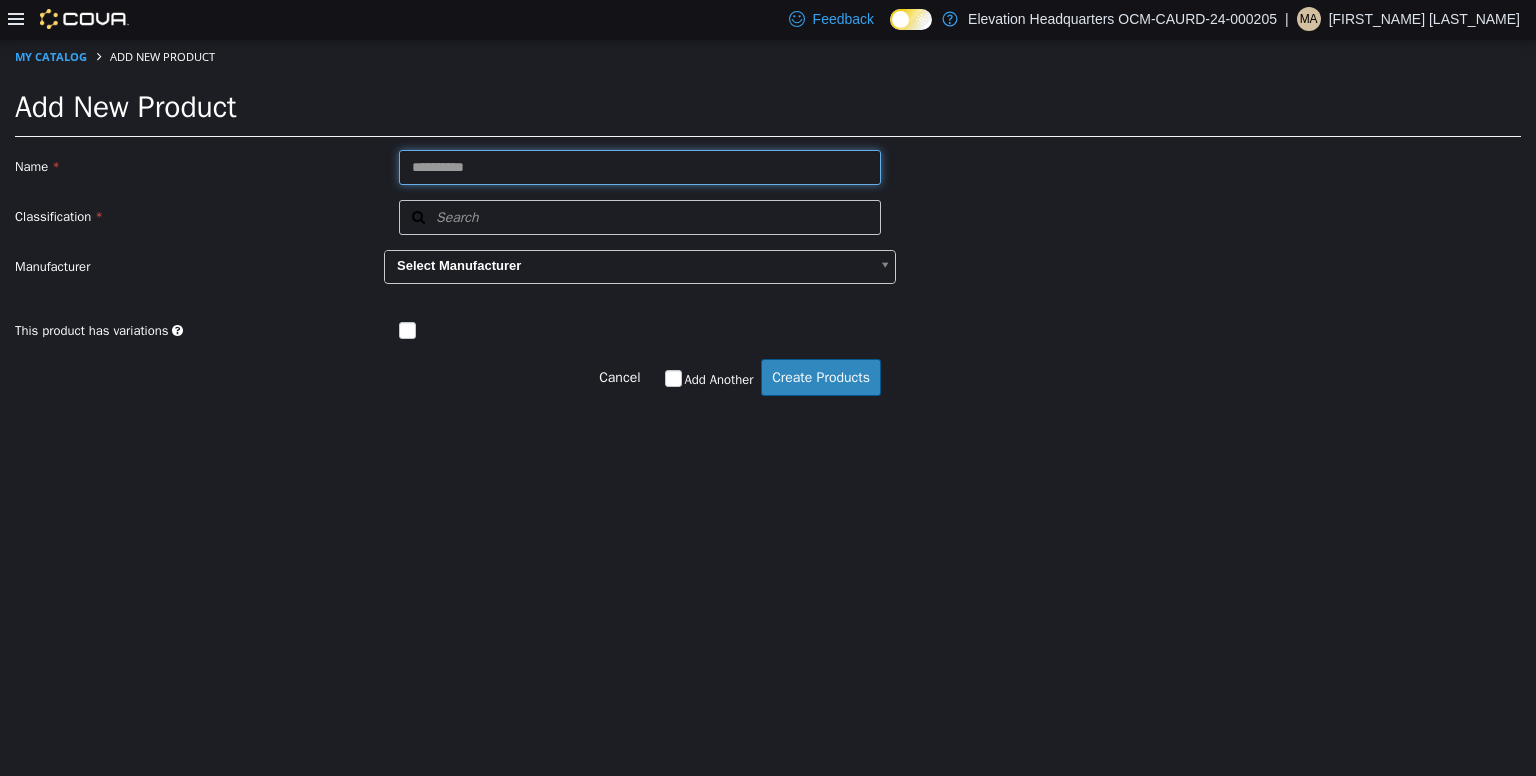 click at bounding box center (640, 166) 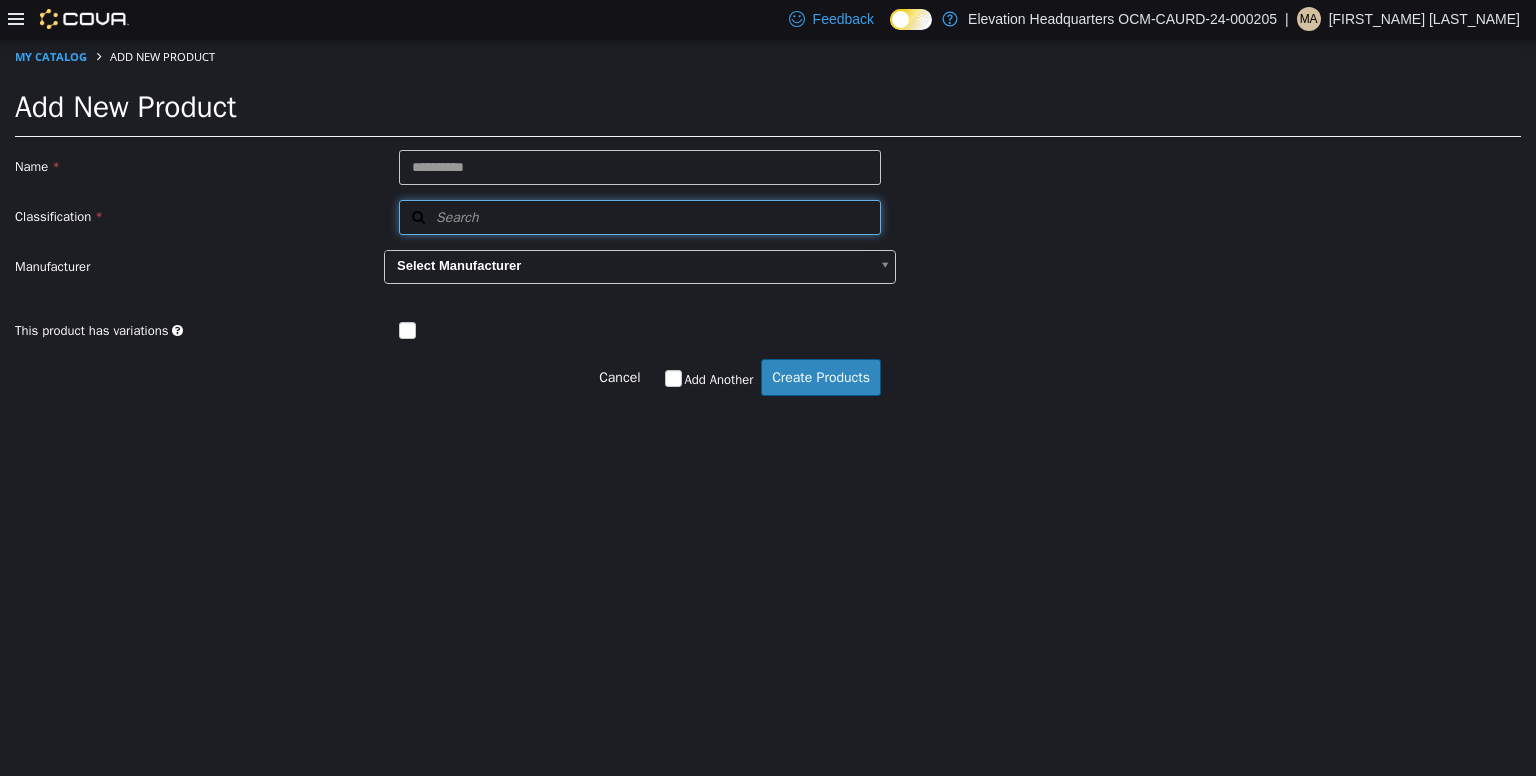 click on "Search" at bounding box center [439, 216] 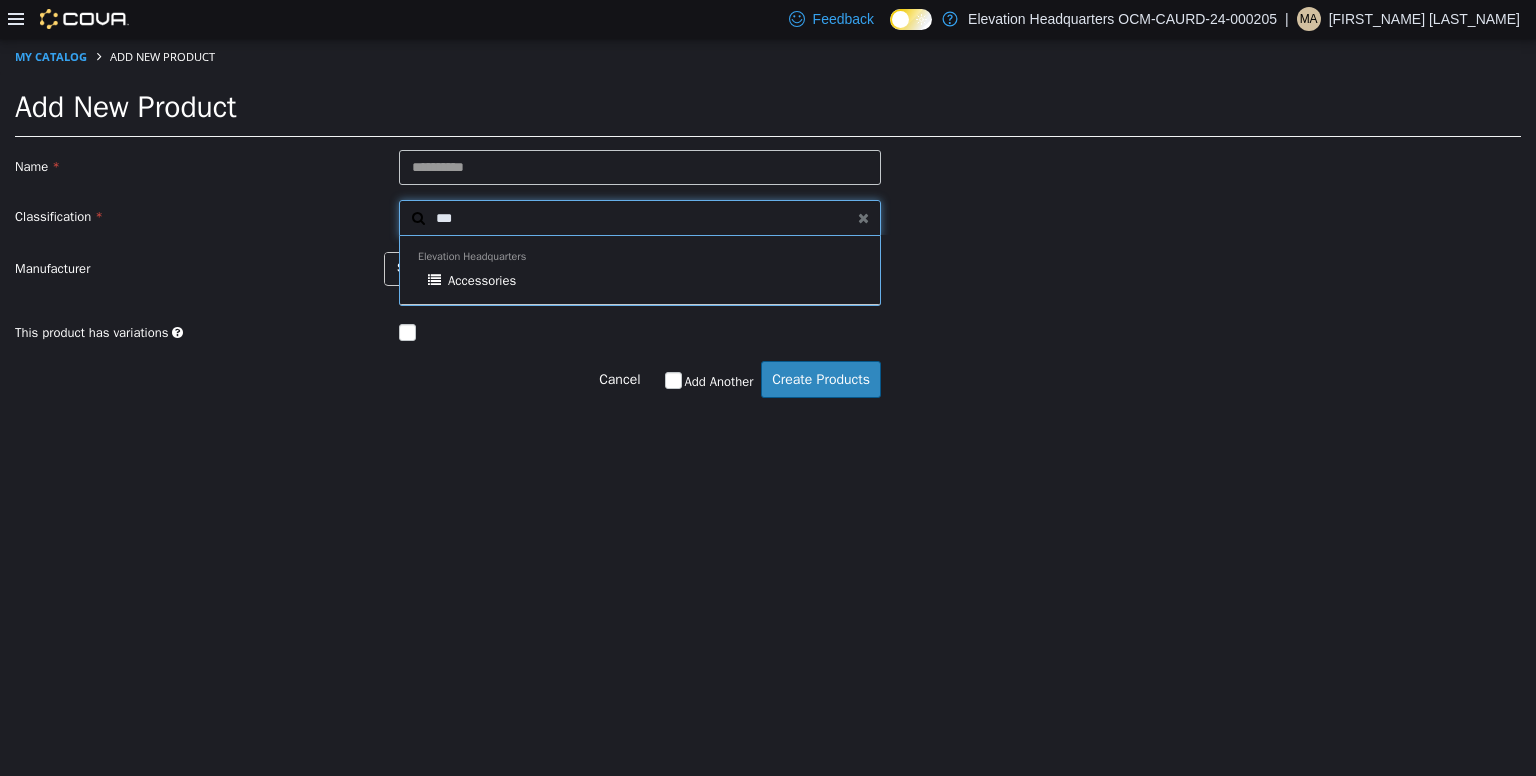 type on "***" 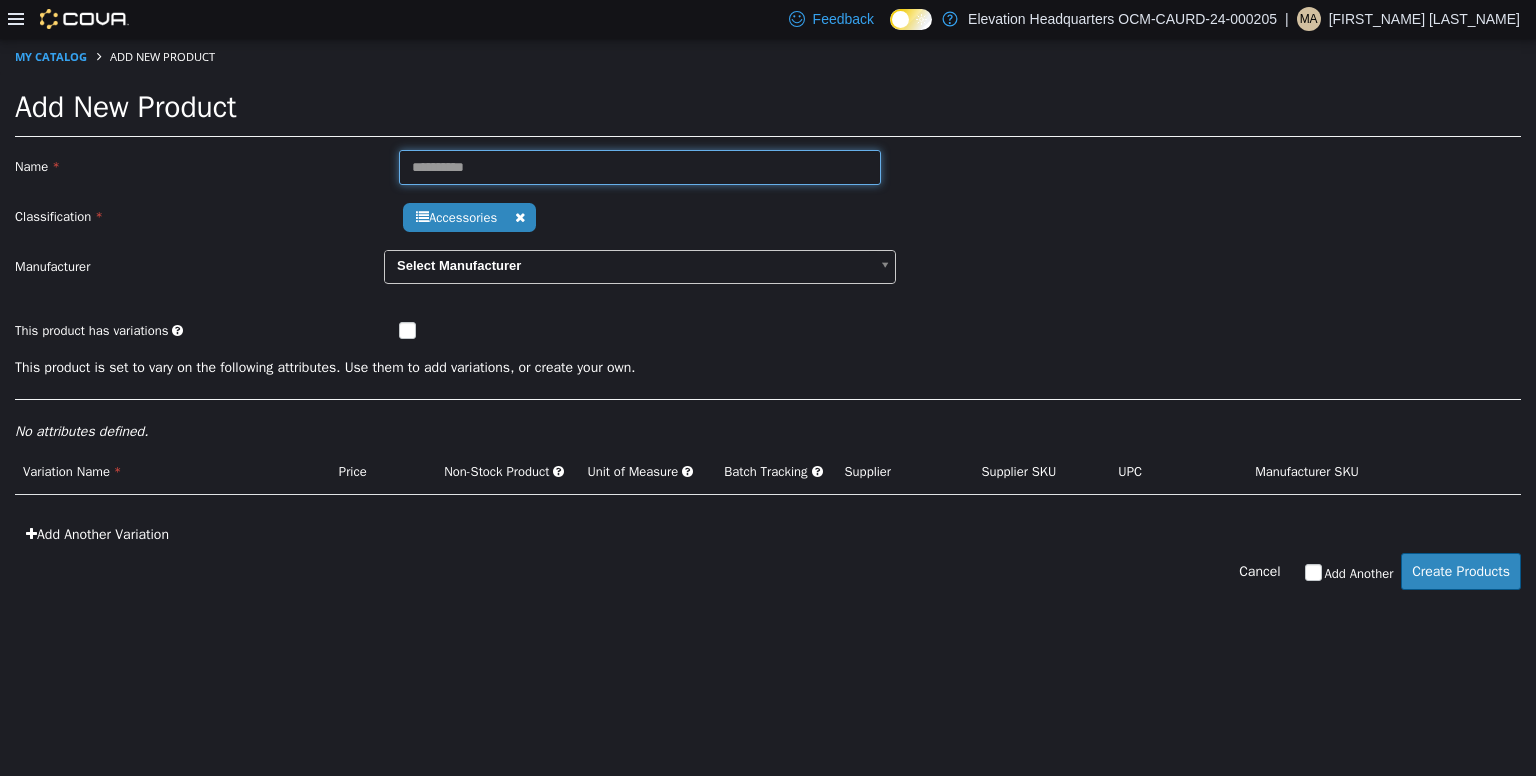 click at bounding box center (640, 166) 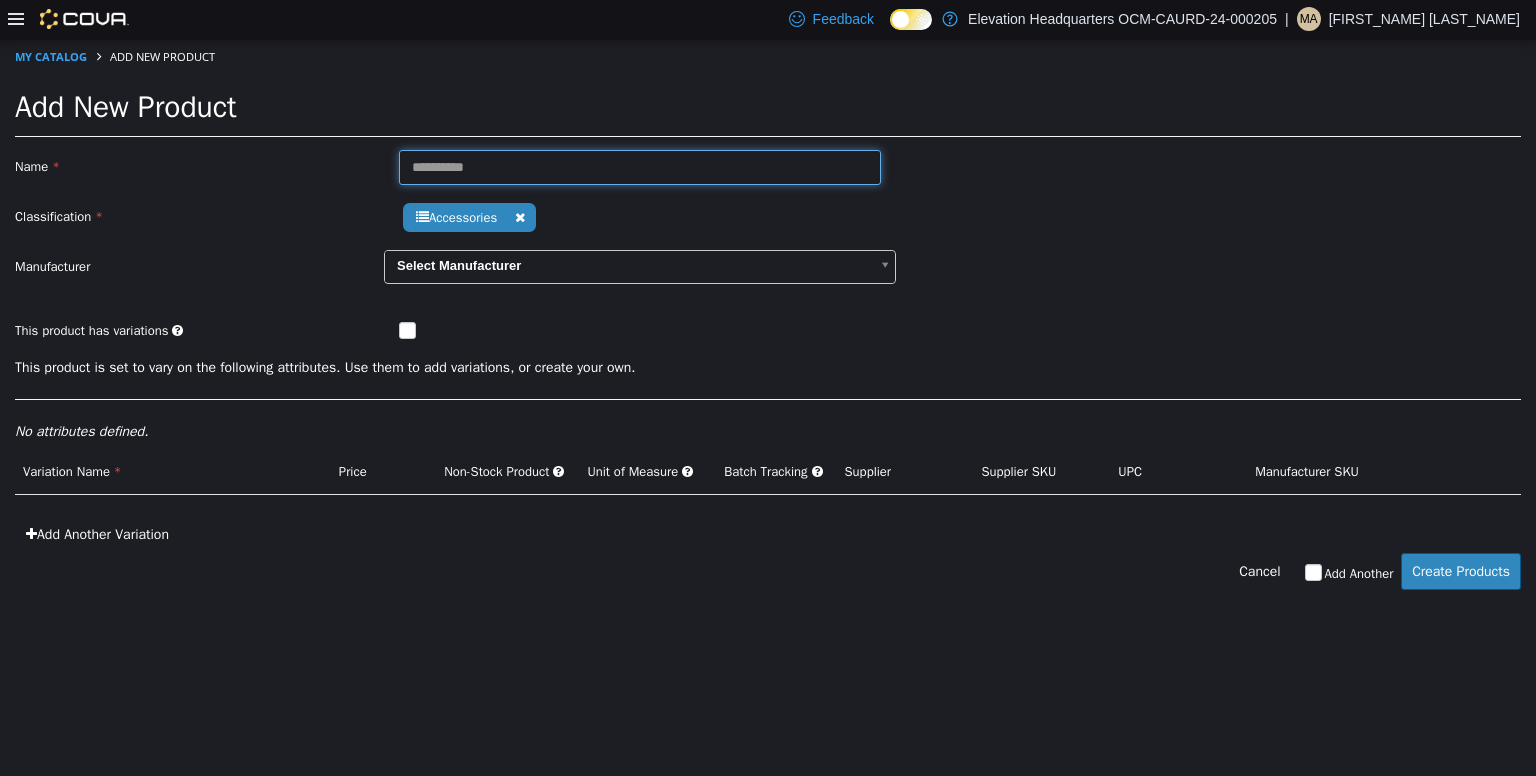 type on "*" 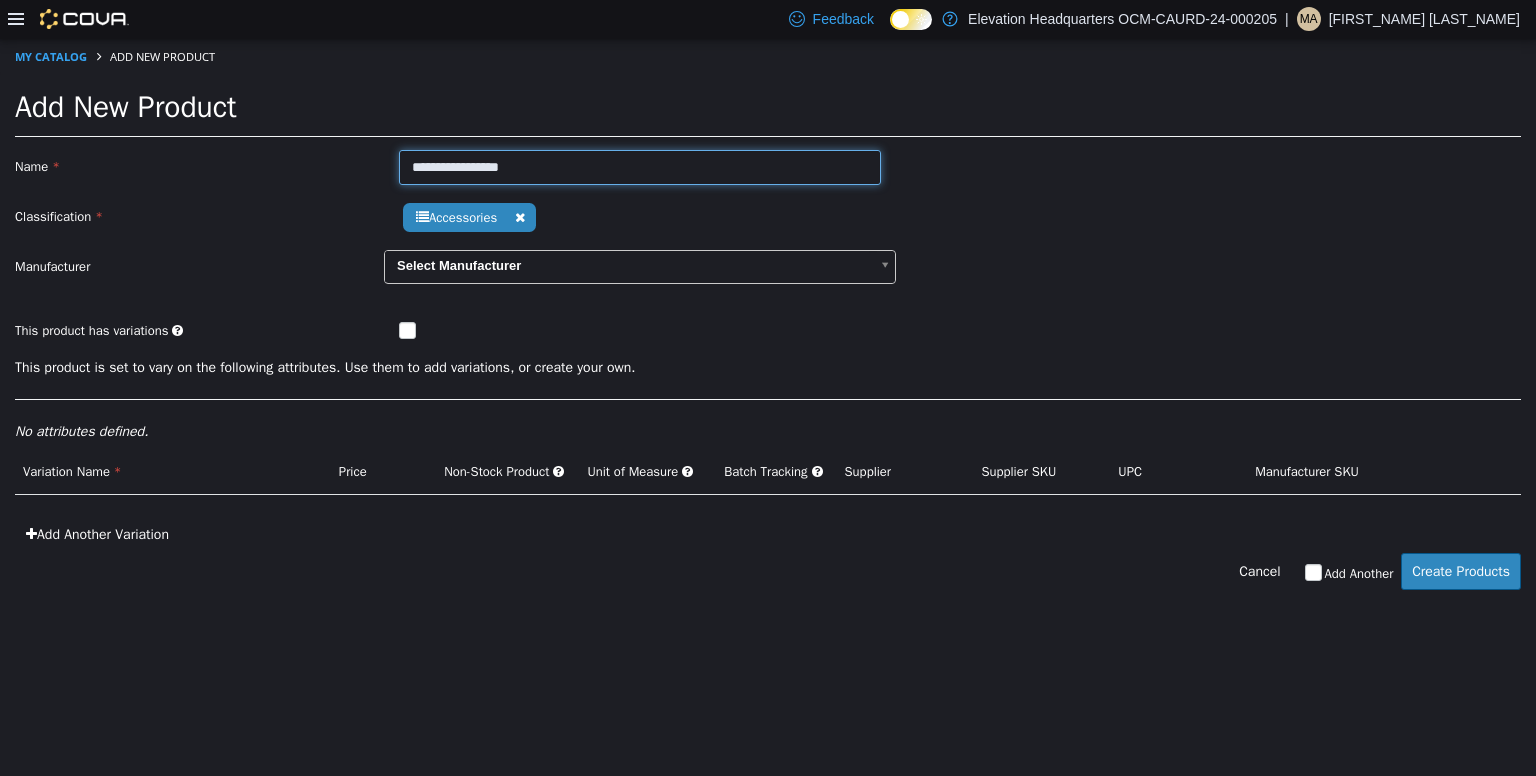 type on "**********" 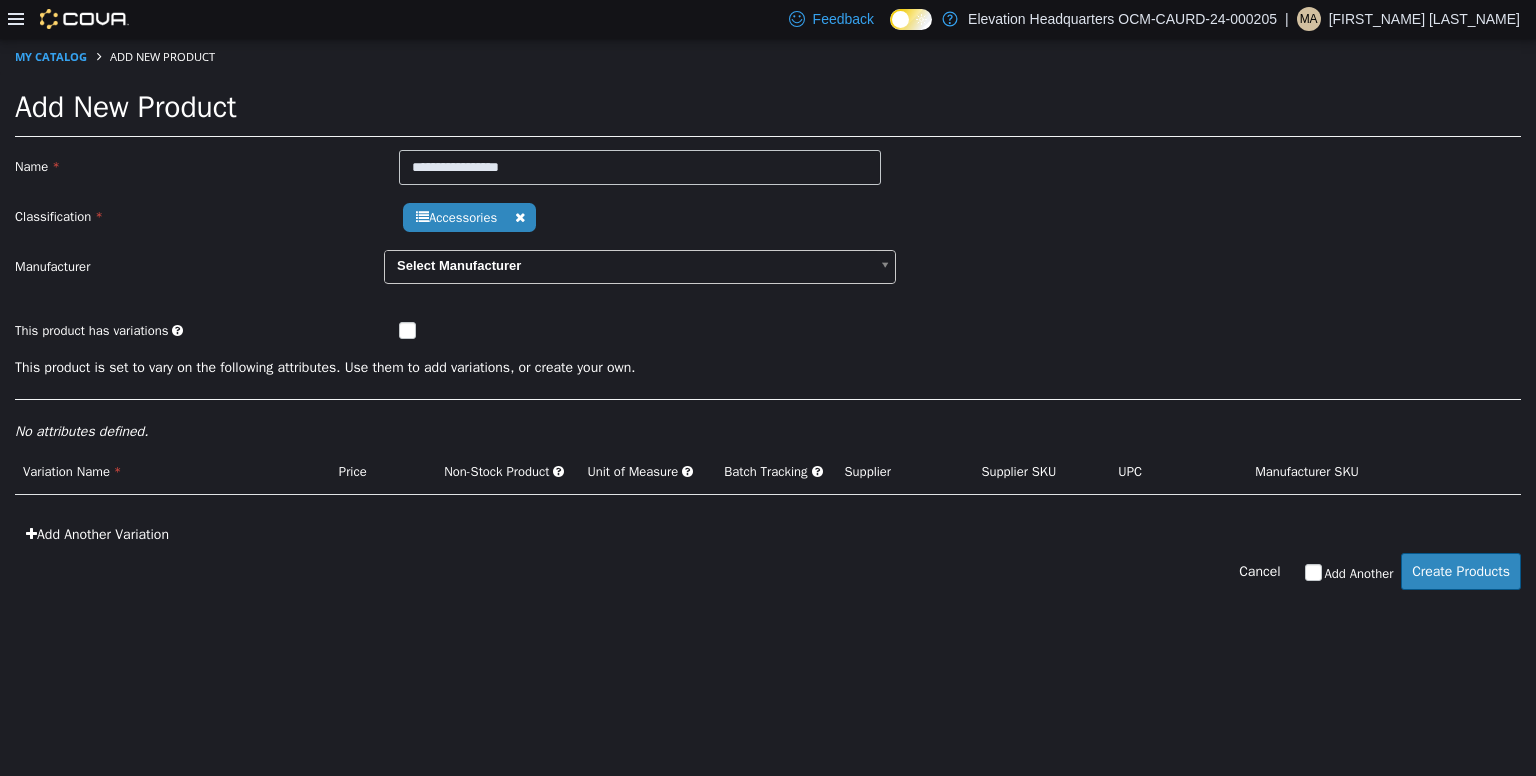 click on "**********" at bounding box center (768, 245) 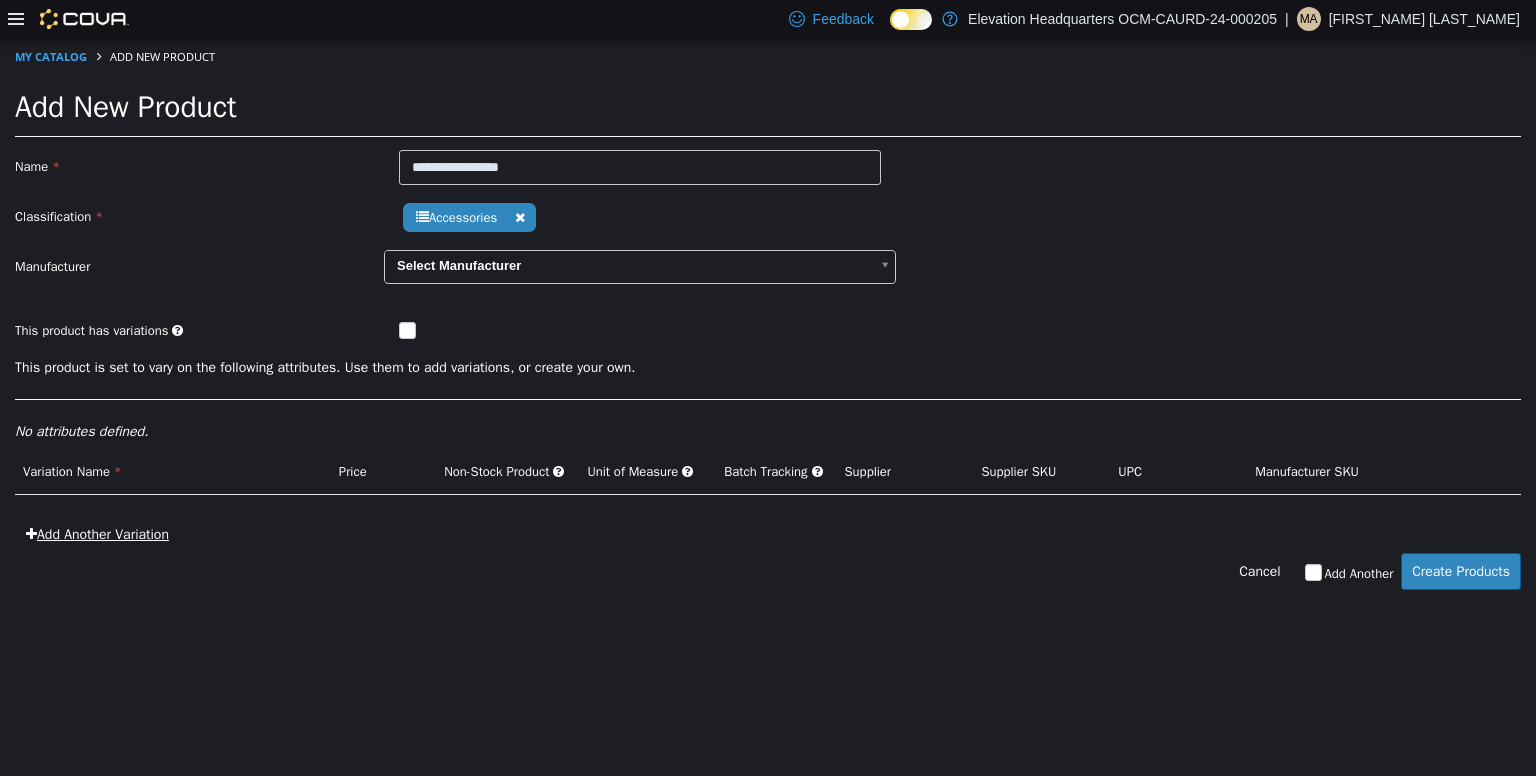 click on "Add Another Variation" at bounding box center [97, 533] 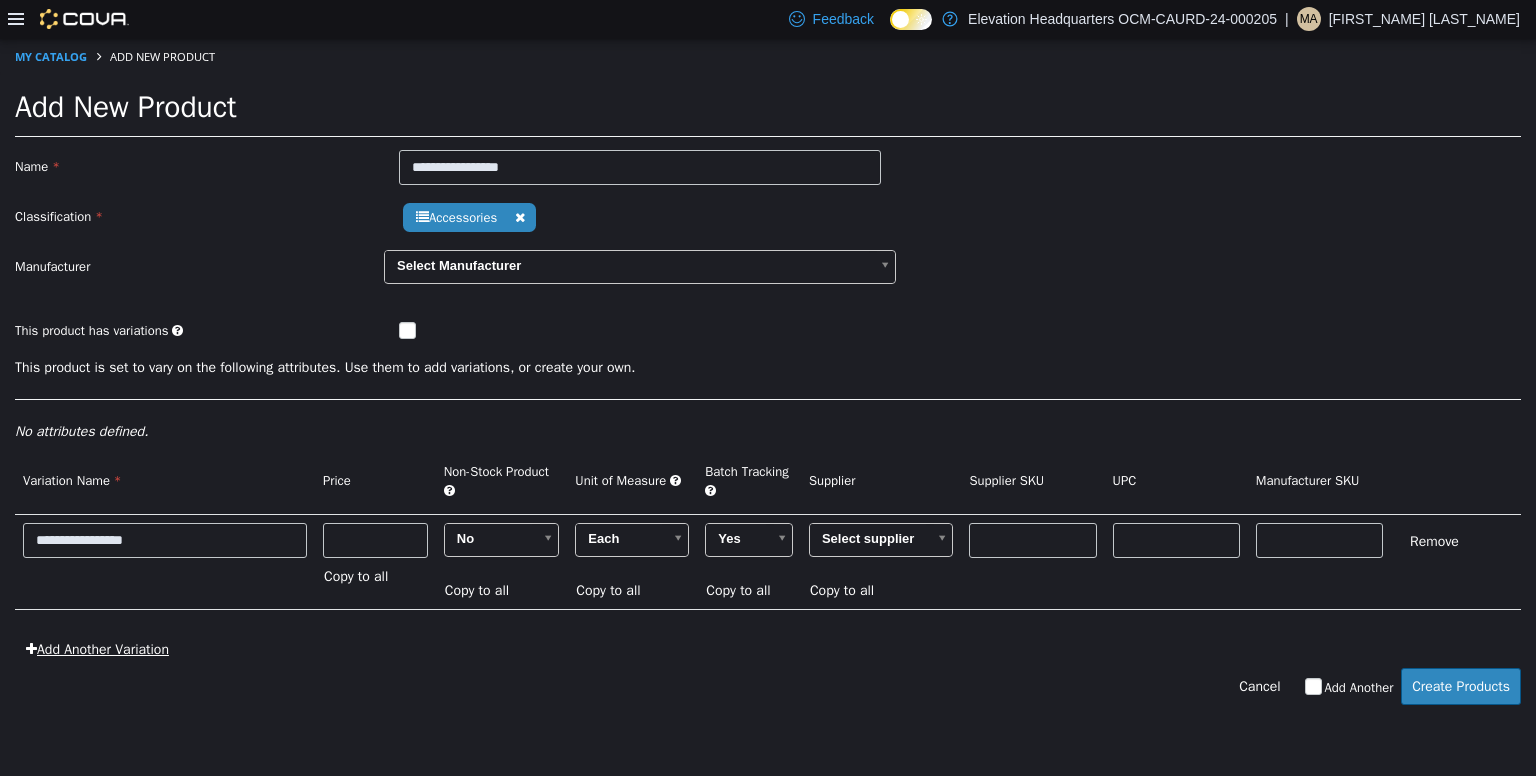 click on "Add Another Variation" at bounding box center [97, 648] 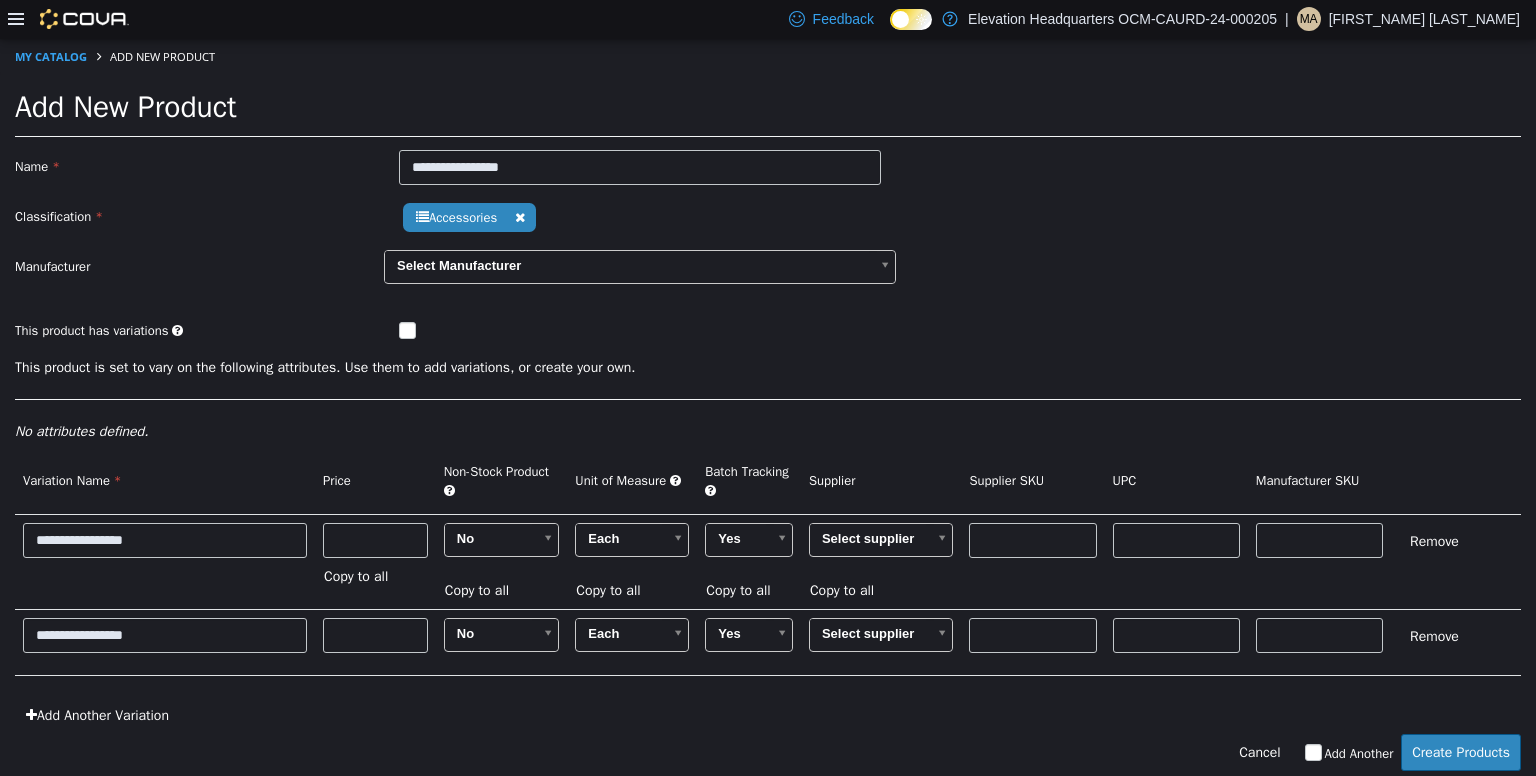 scroll, scrollTop: 12, scrollLeft: 0, axis: vertical 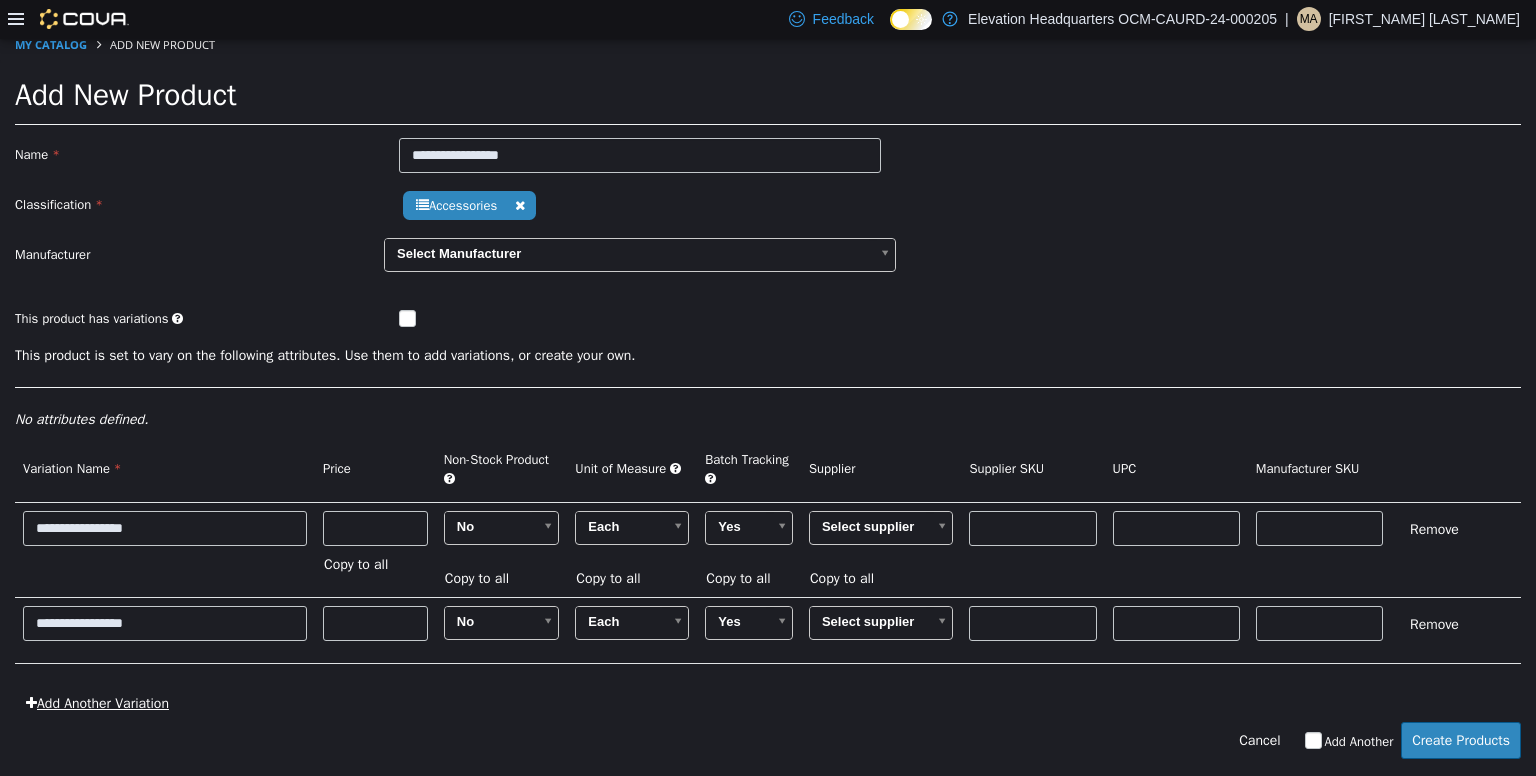 click on "Add Another Variation" at bounding box center [97, 702] 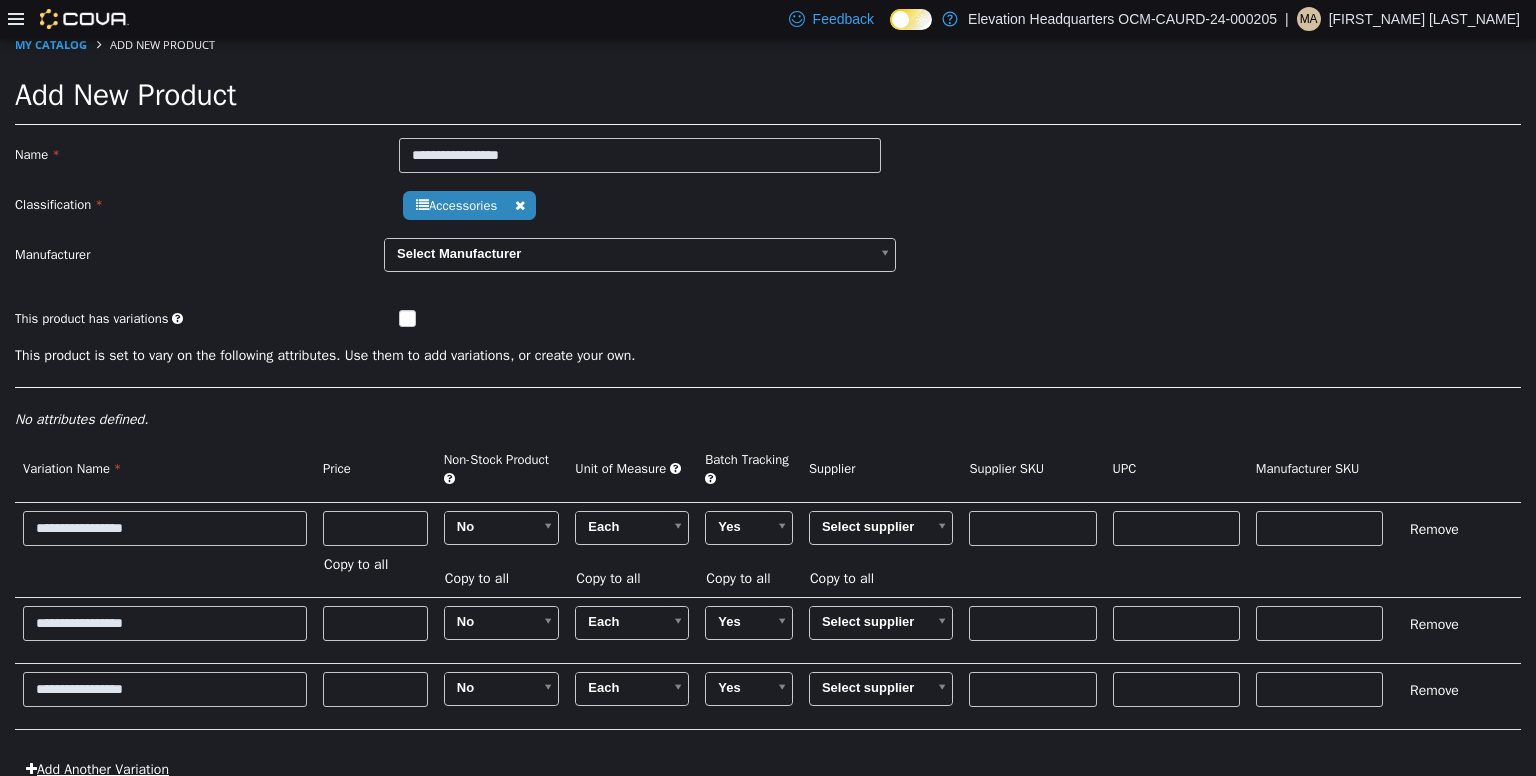 scroll, scrollTop: 78, scrollLeft: 0, axis: vertical 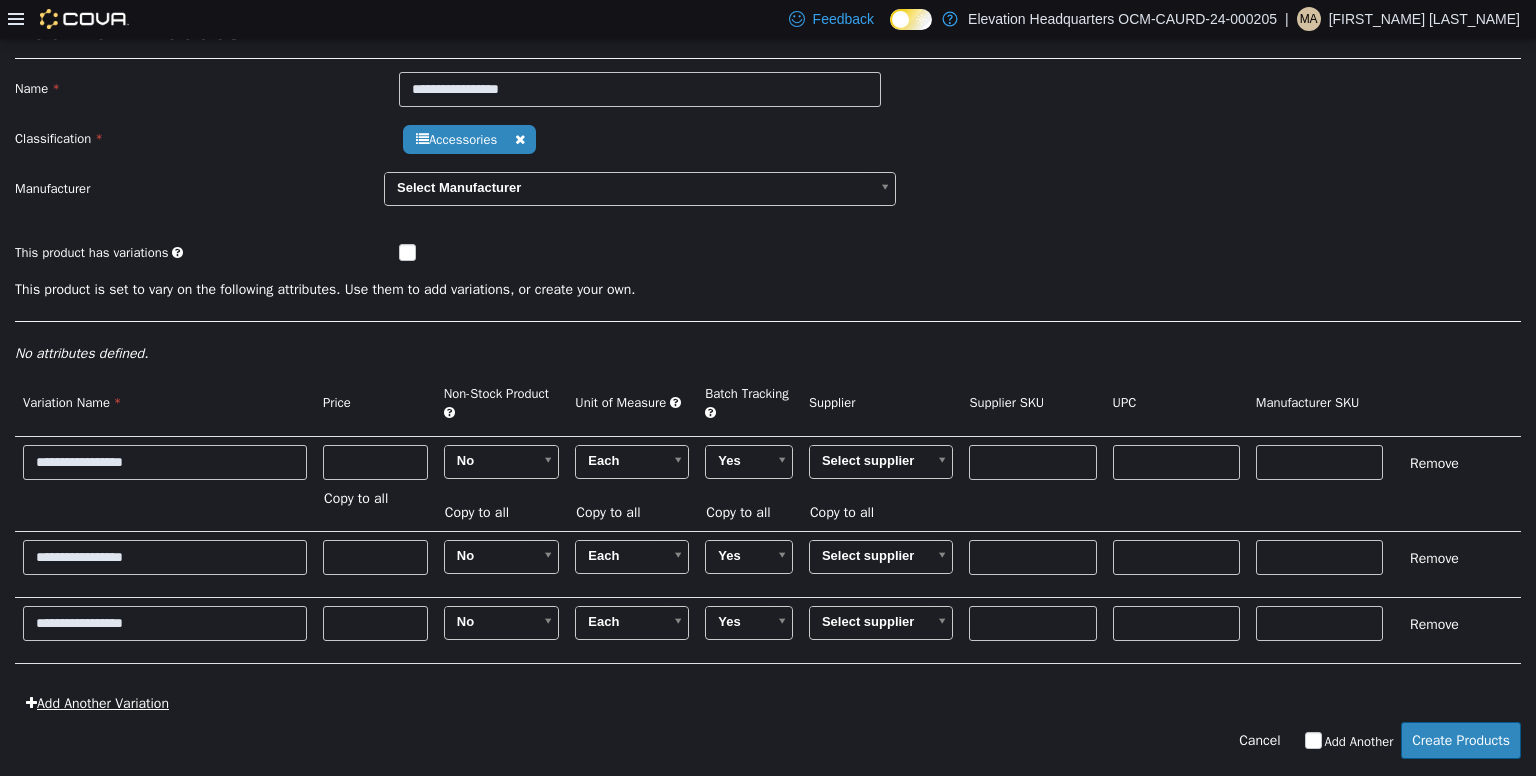 click on "Add Another Variation" at bounding box center [97, 702] 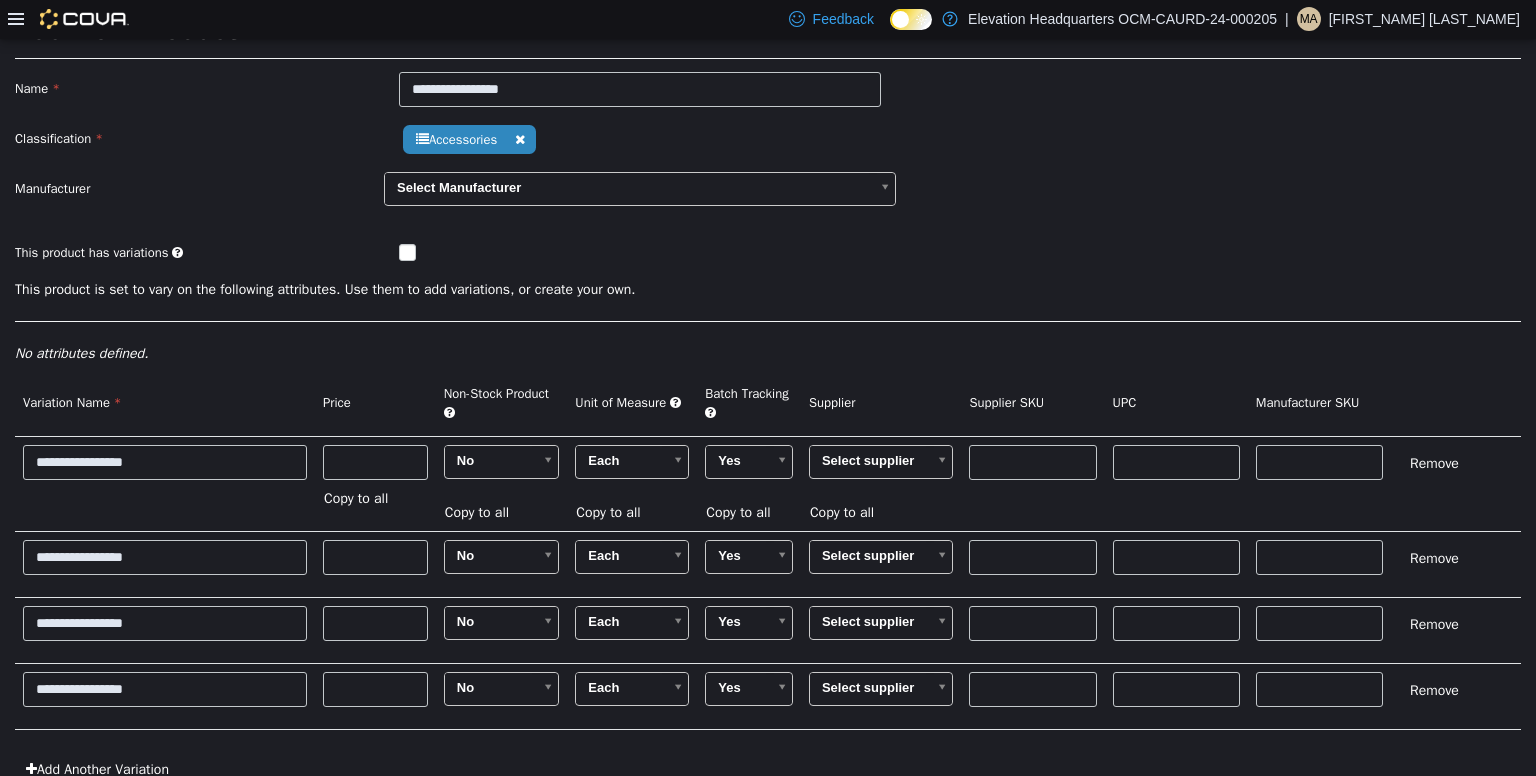 click on "Select supplier                             Copy to all" at bounding box center (881, 482) 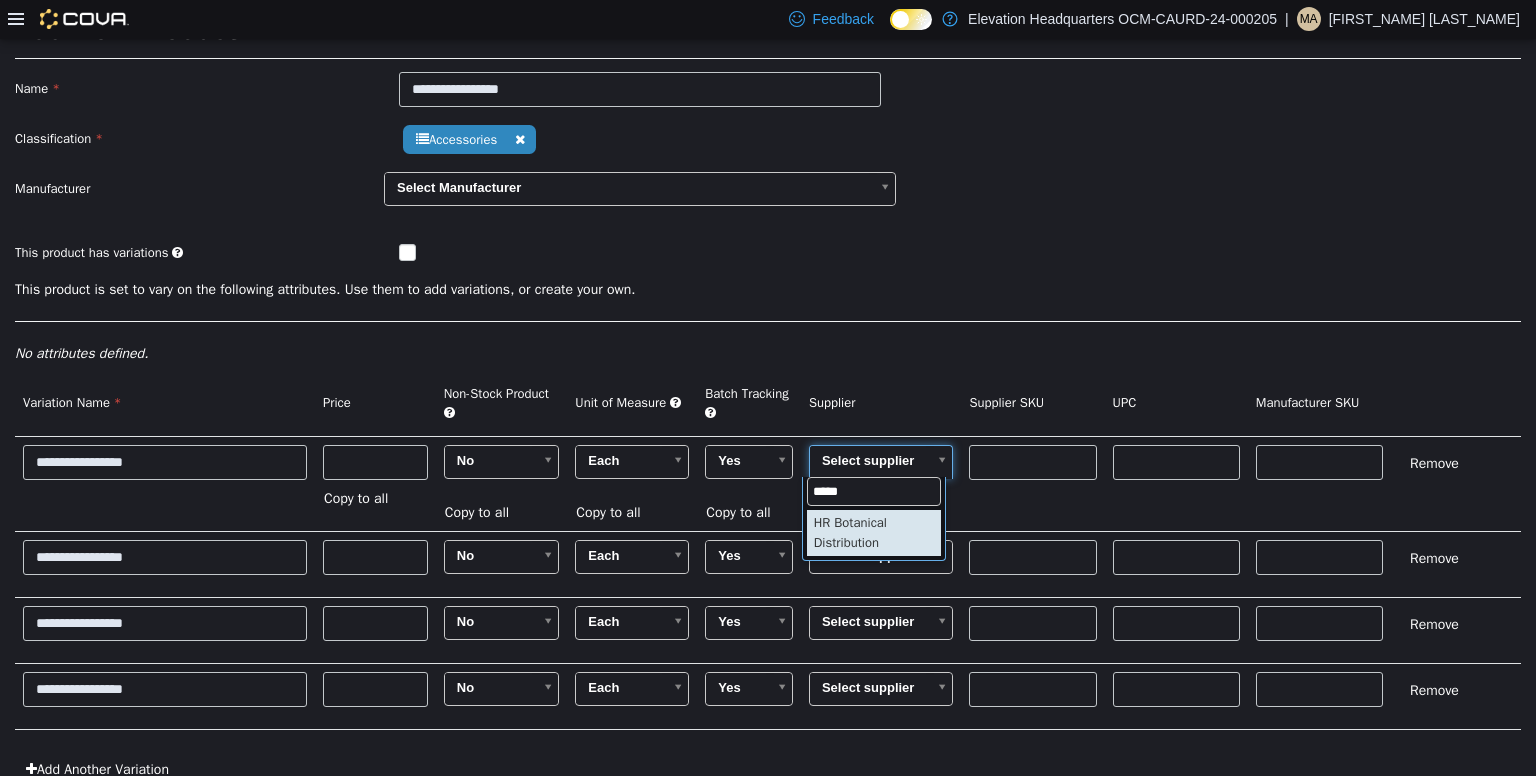 type on "*****" 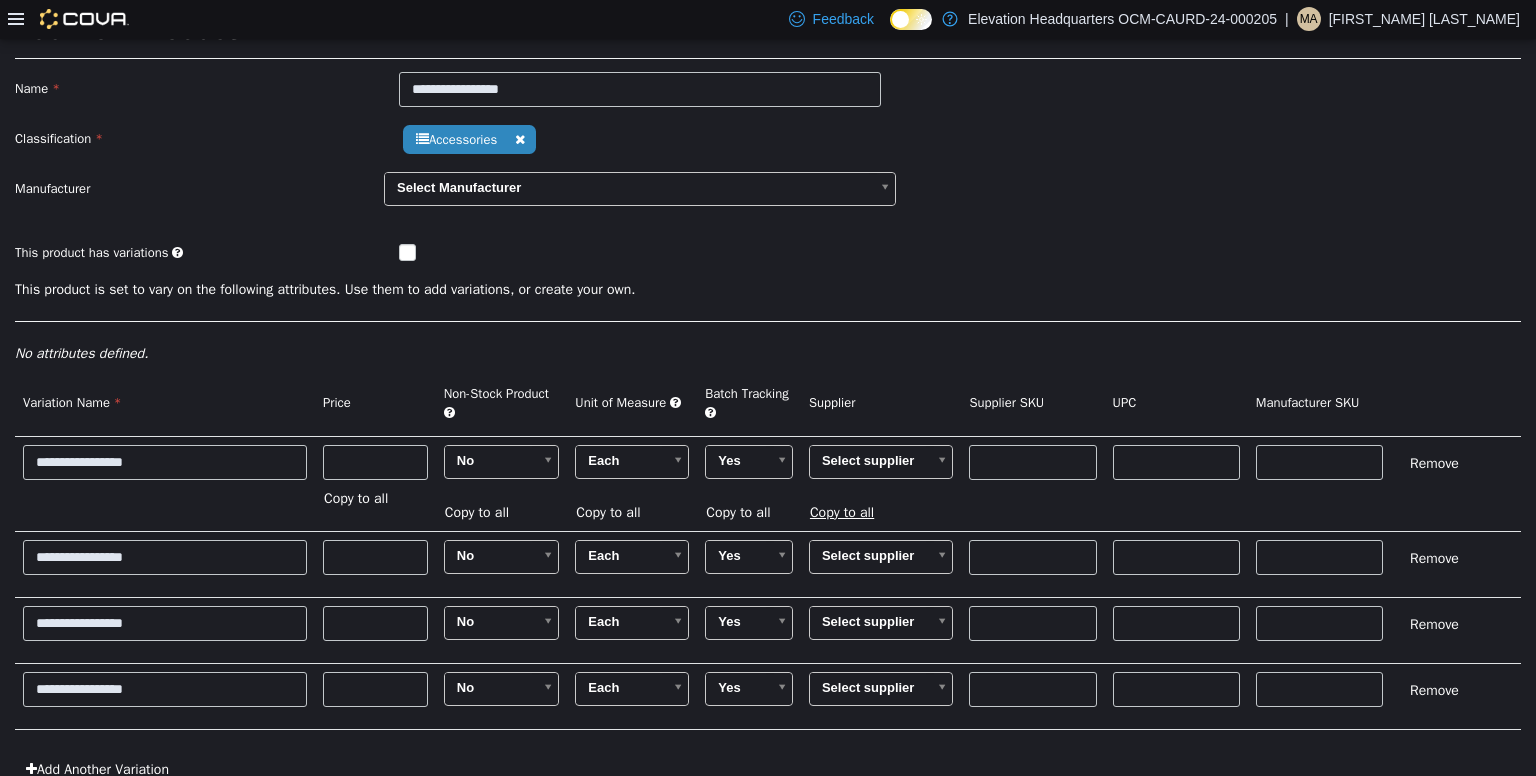 click on "Copy to all" at bounding box center [847, 511] 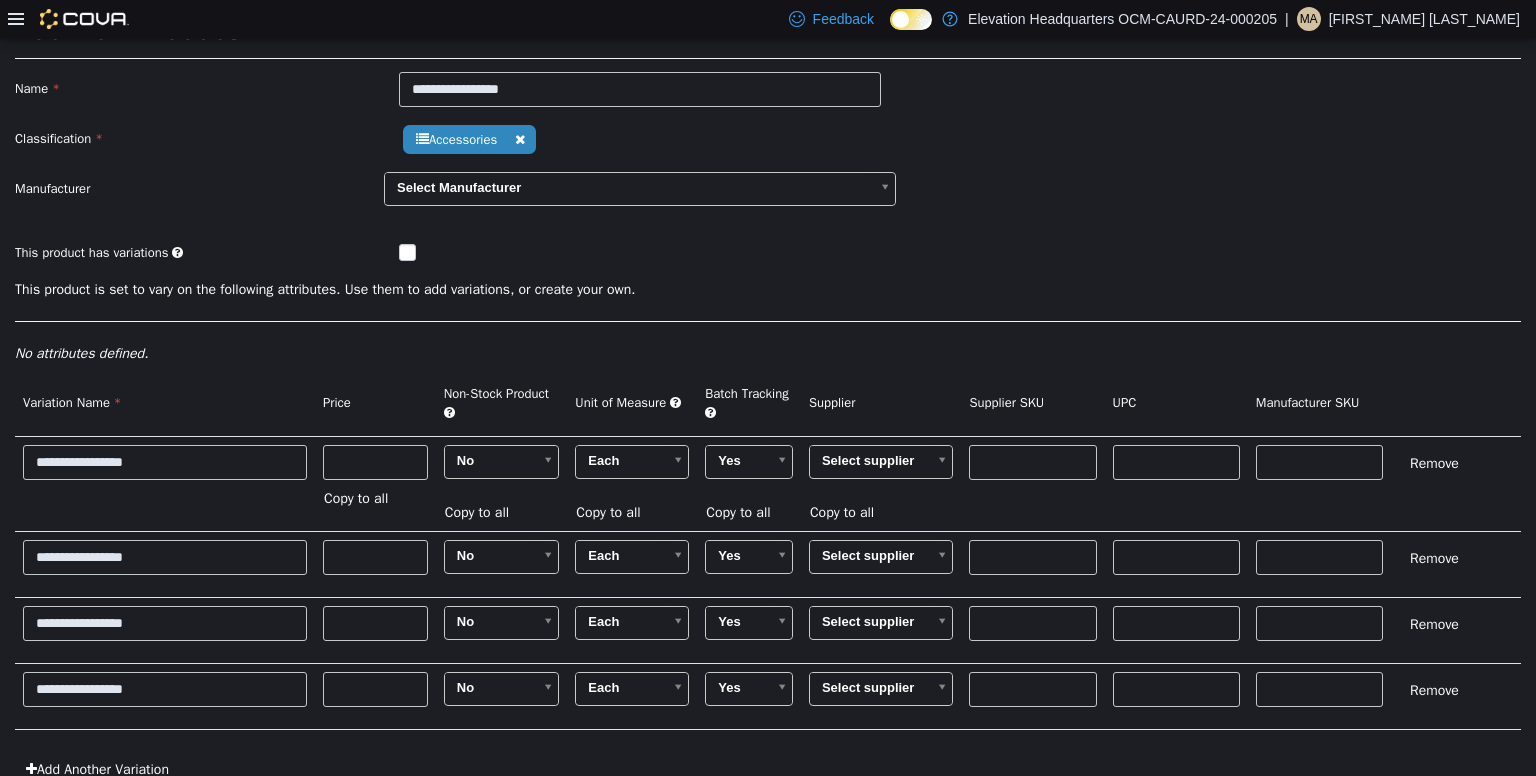 type on "******" 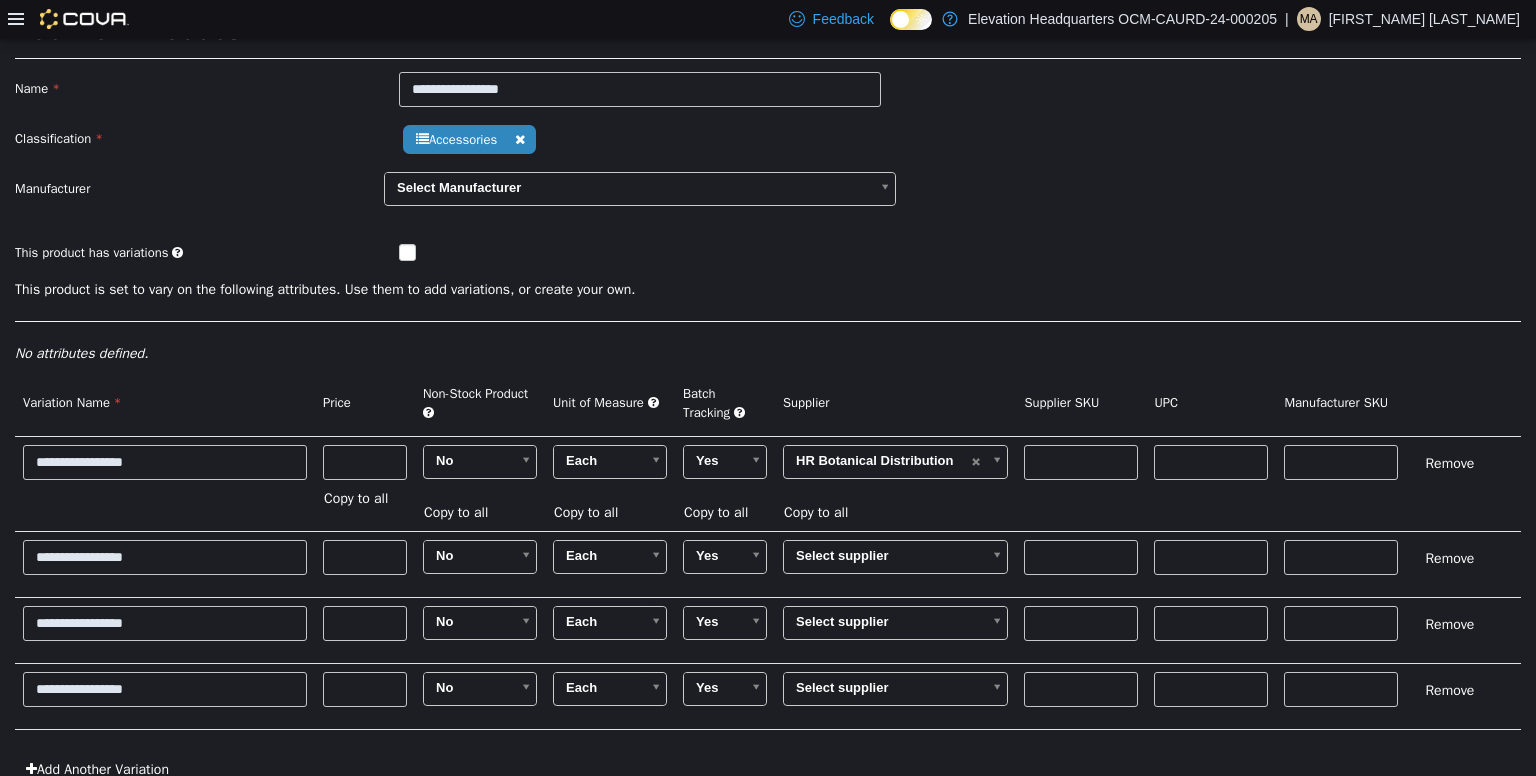 type on "******" 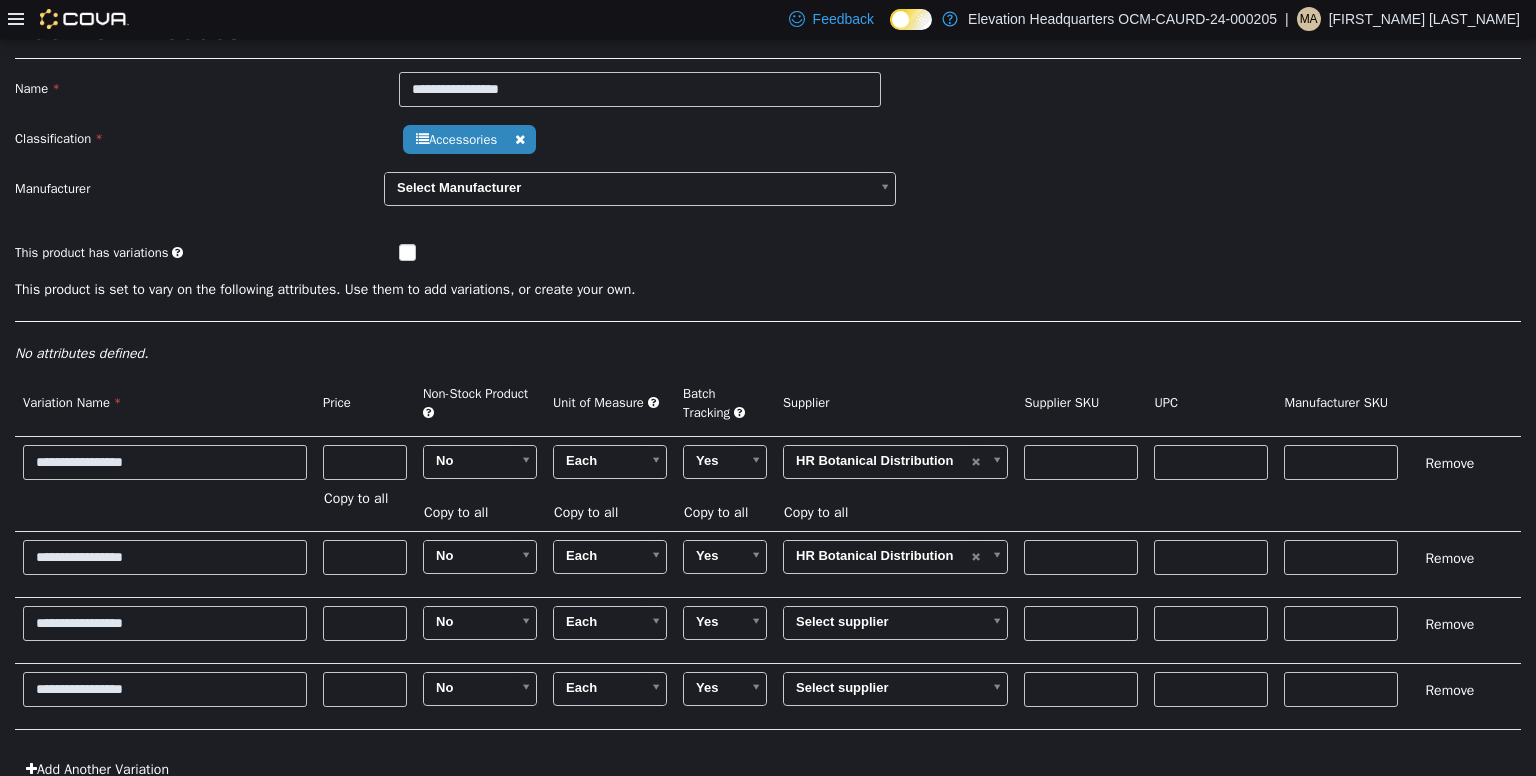 type on "******" 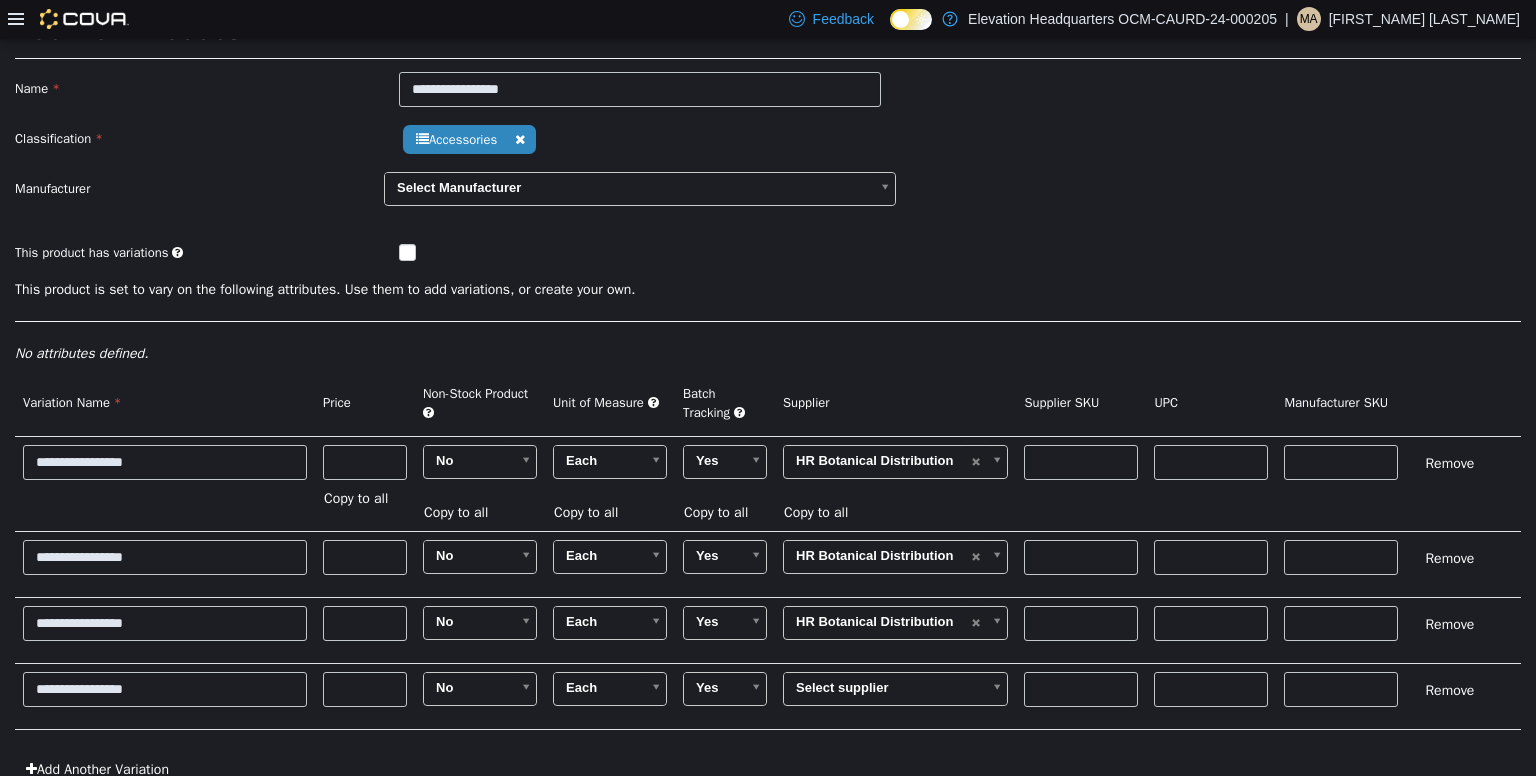 type on "******" 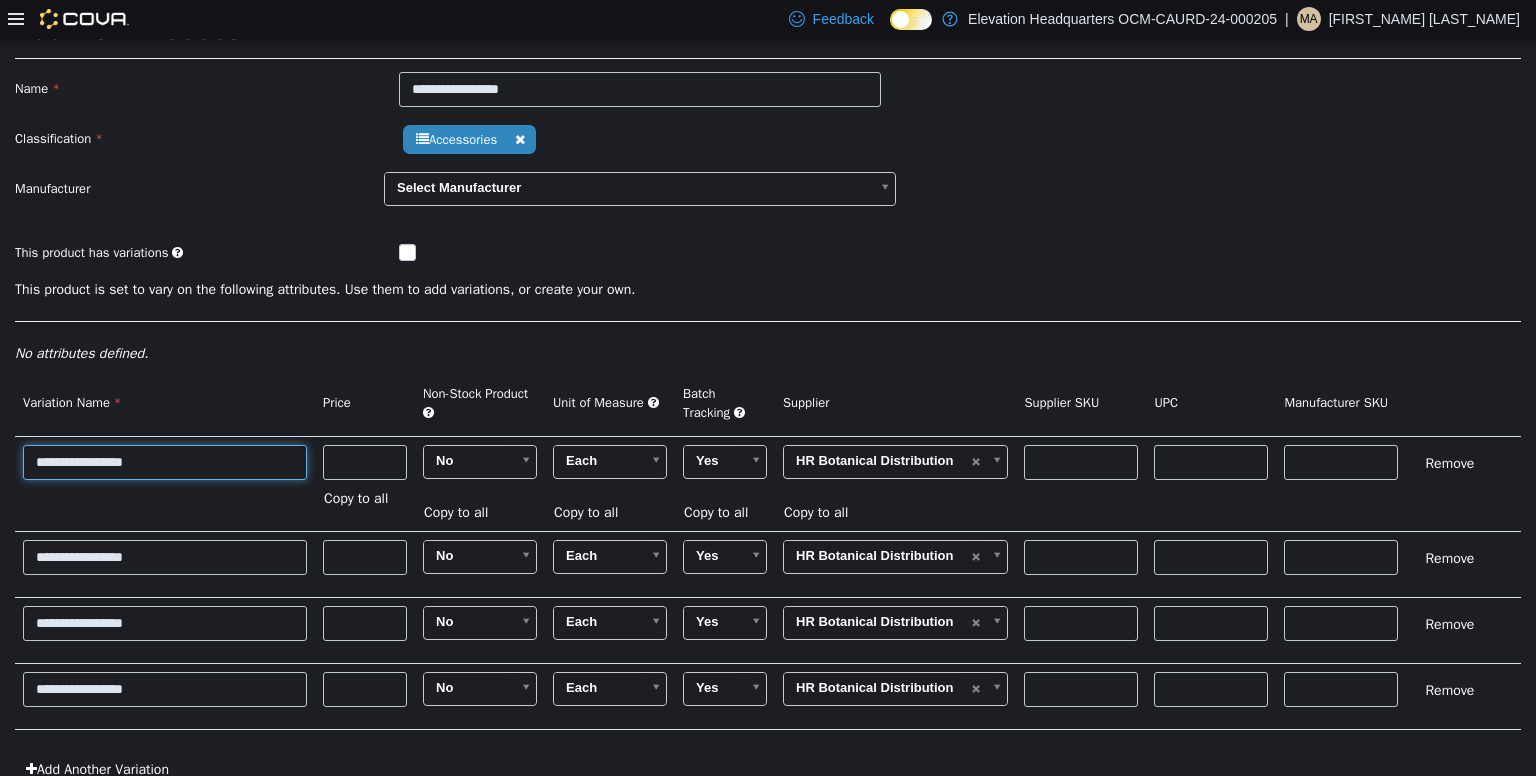 click on "**********" at bounding box center (165, 461) 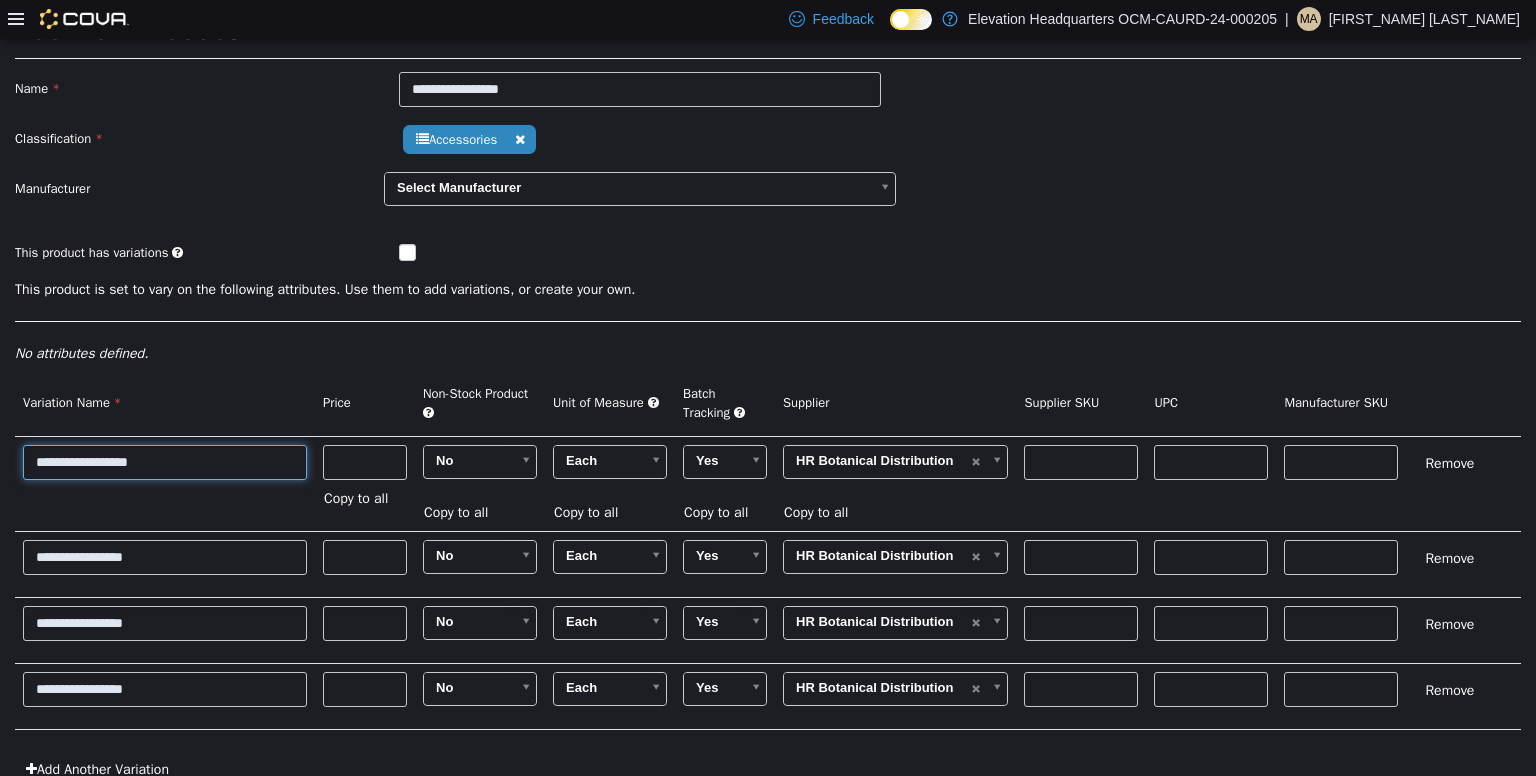 scroll, scrollTop: 159, scrollLeft: 0, axis: vertical 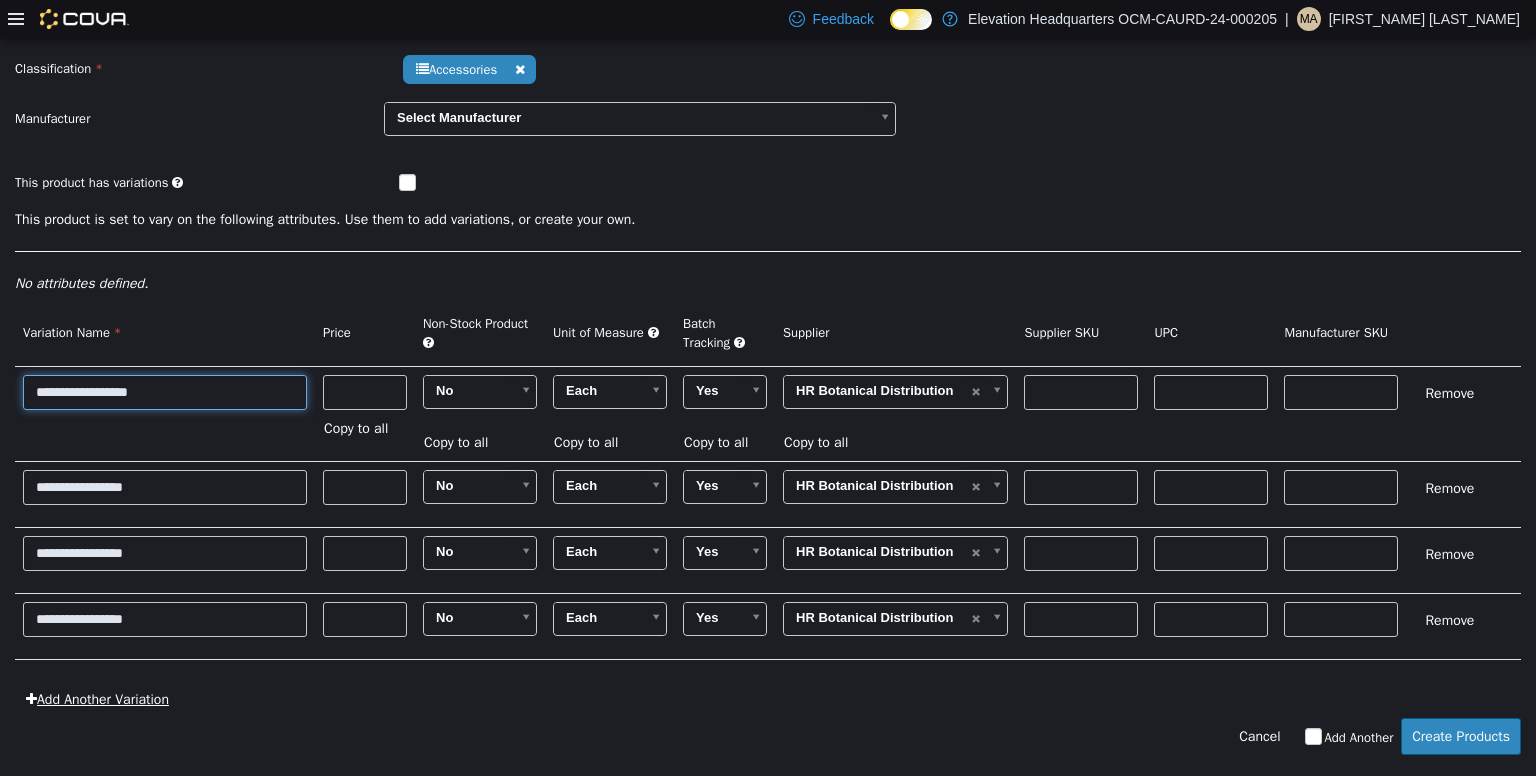 type on "**********" 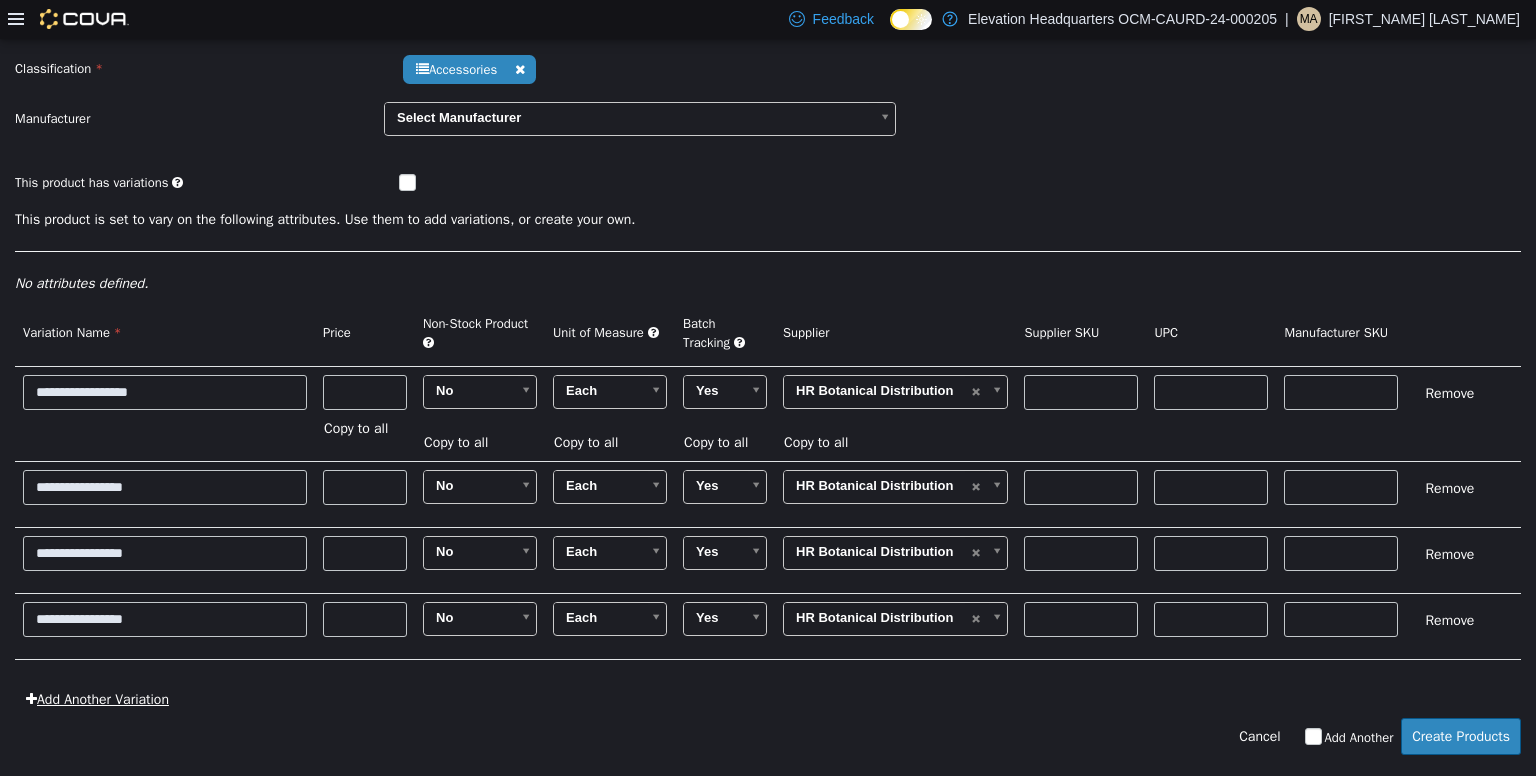 click on "Add Another Variation" at bounding box center (97, 698) 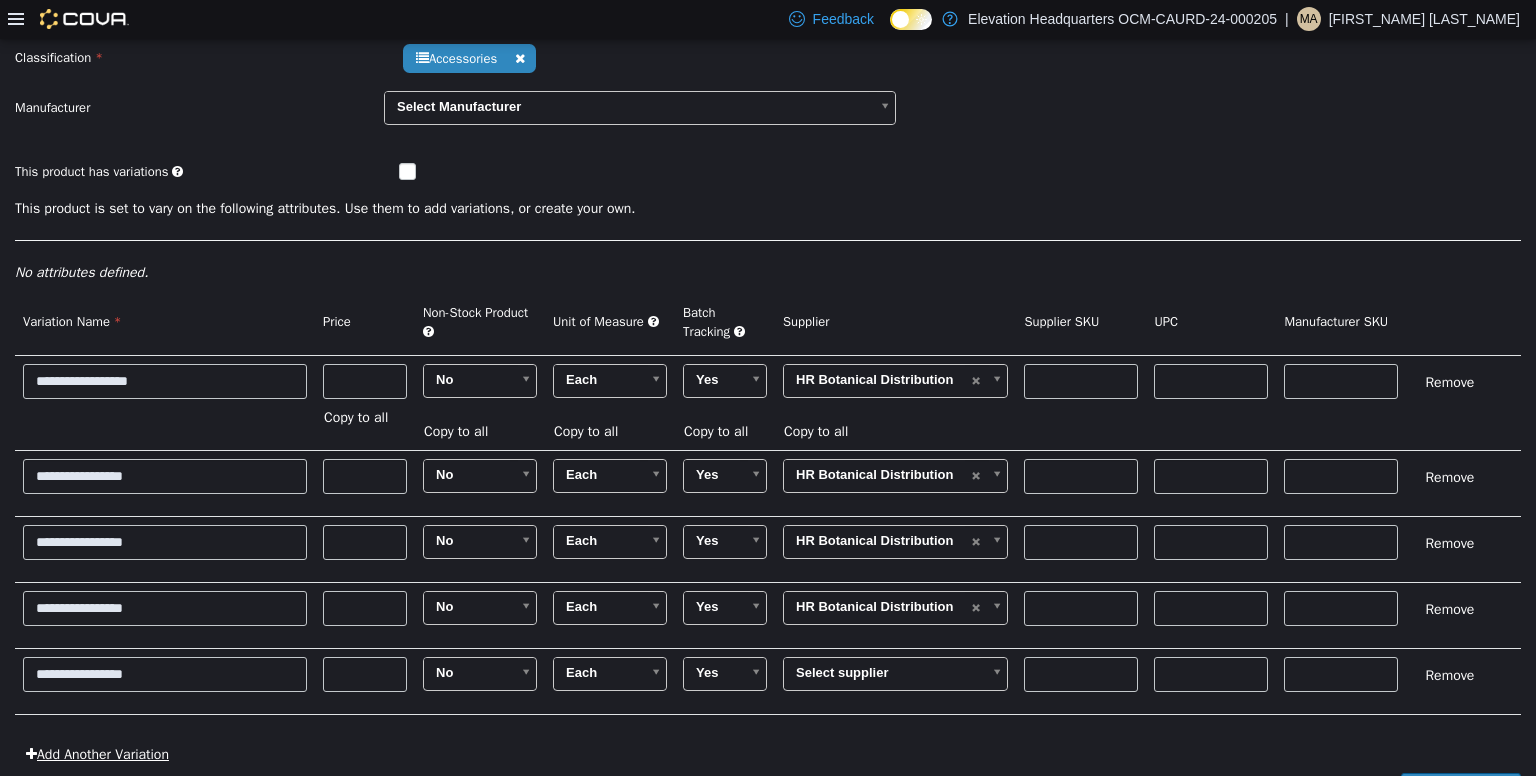 scroll, scrollTop: 225, scrollLeft: 0, axis: vertical 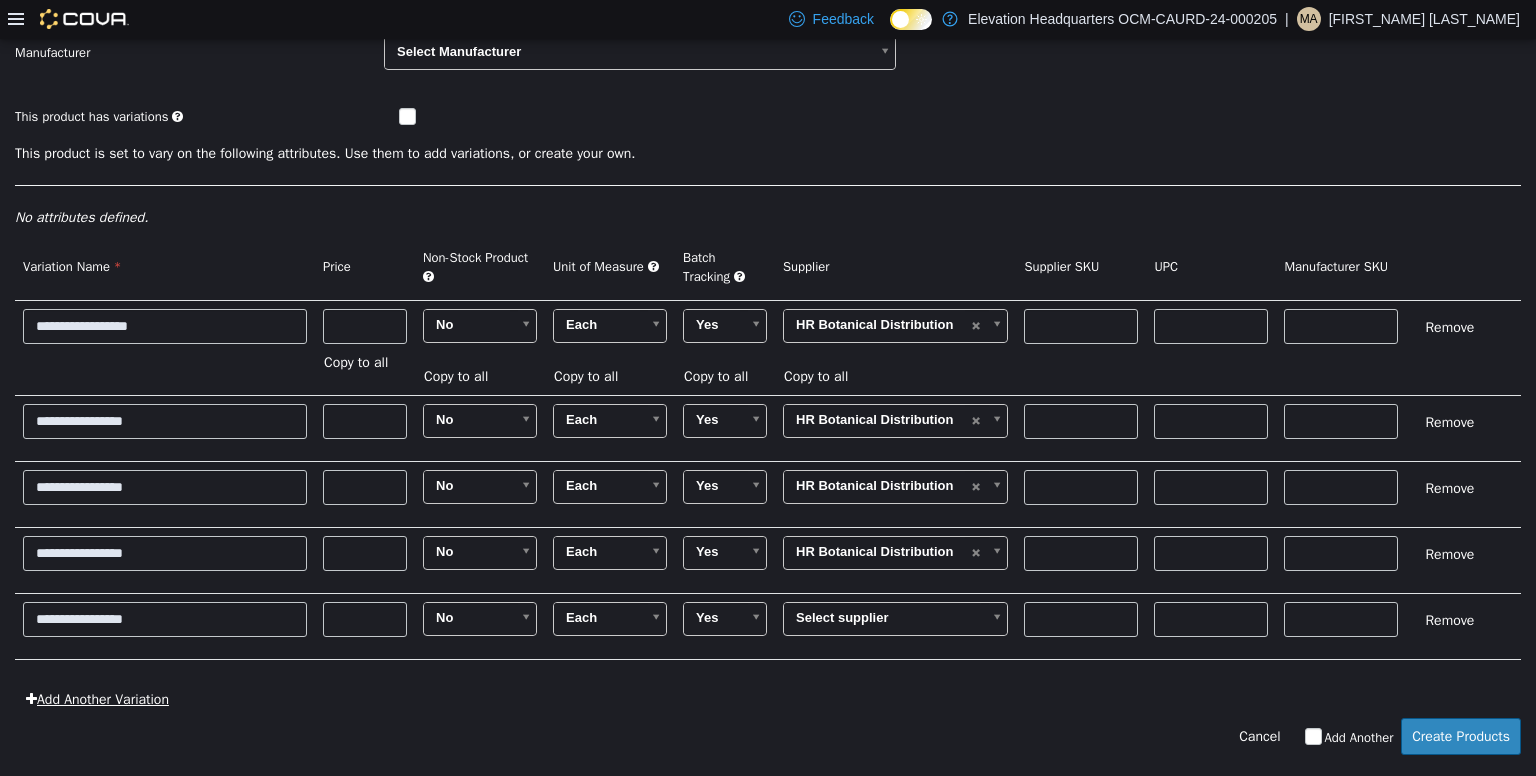 click on "Add Another Variation" at bounding box center [97, 698] 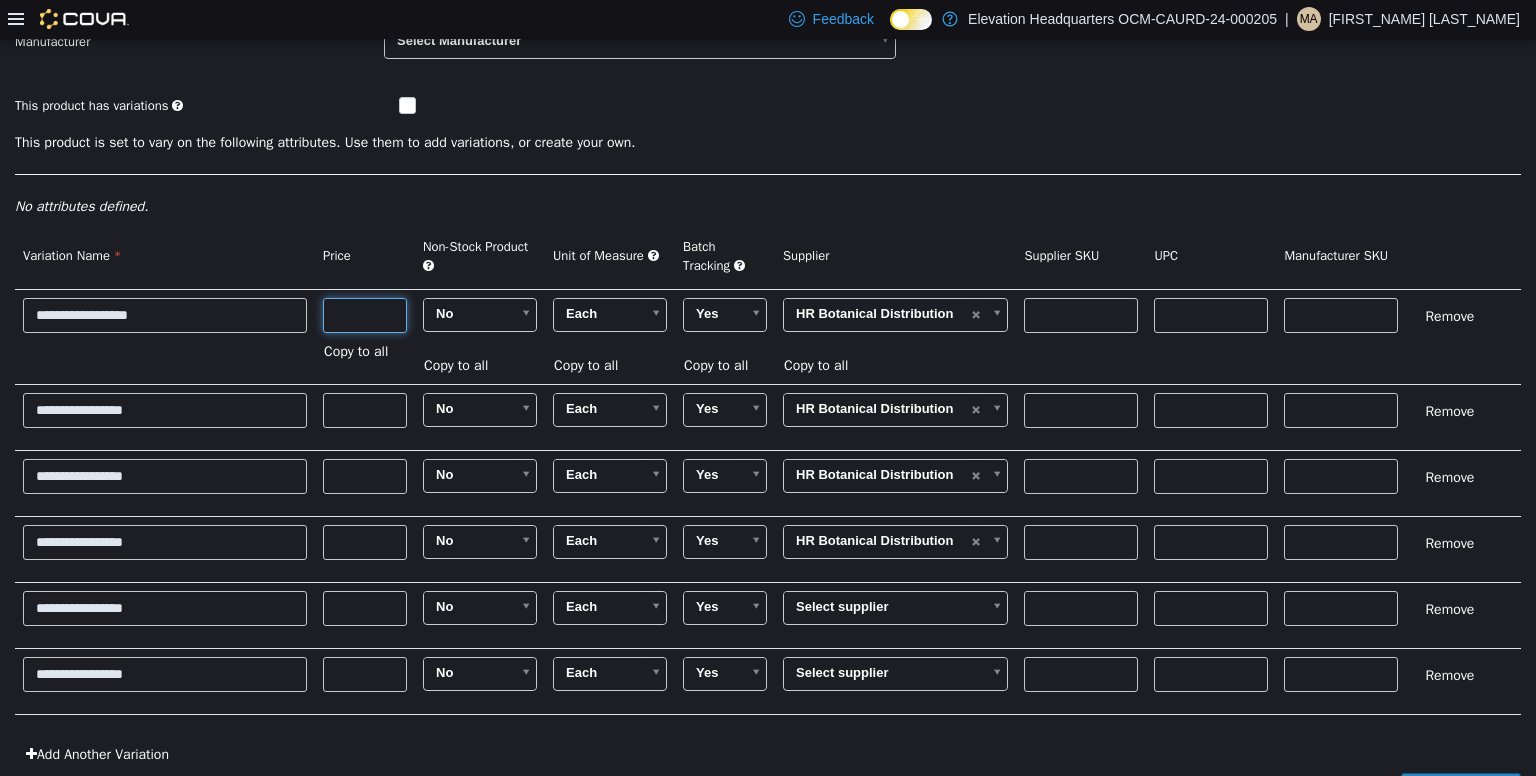 click at bounding box center [365, 314] 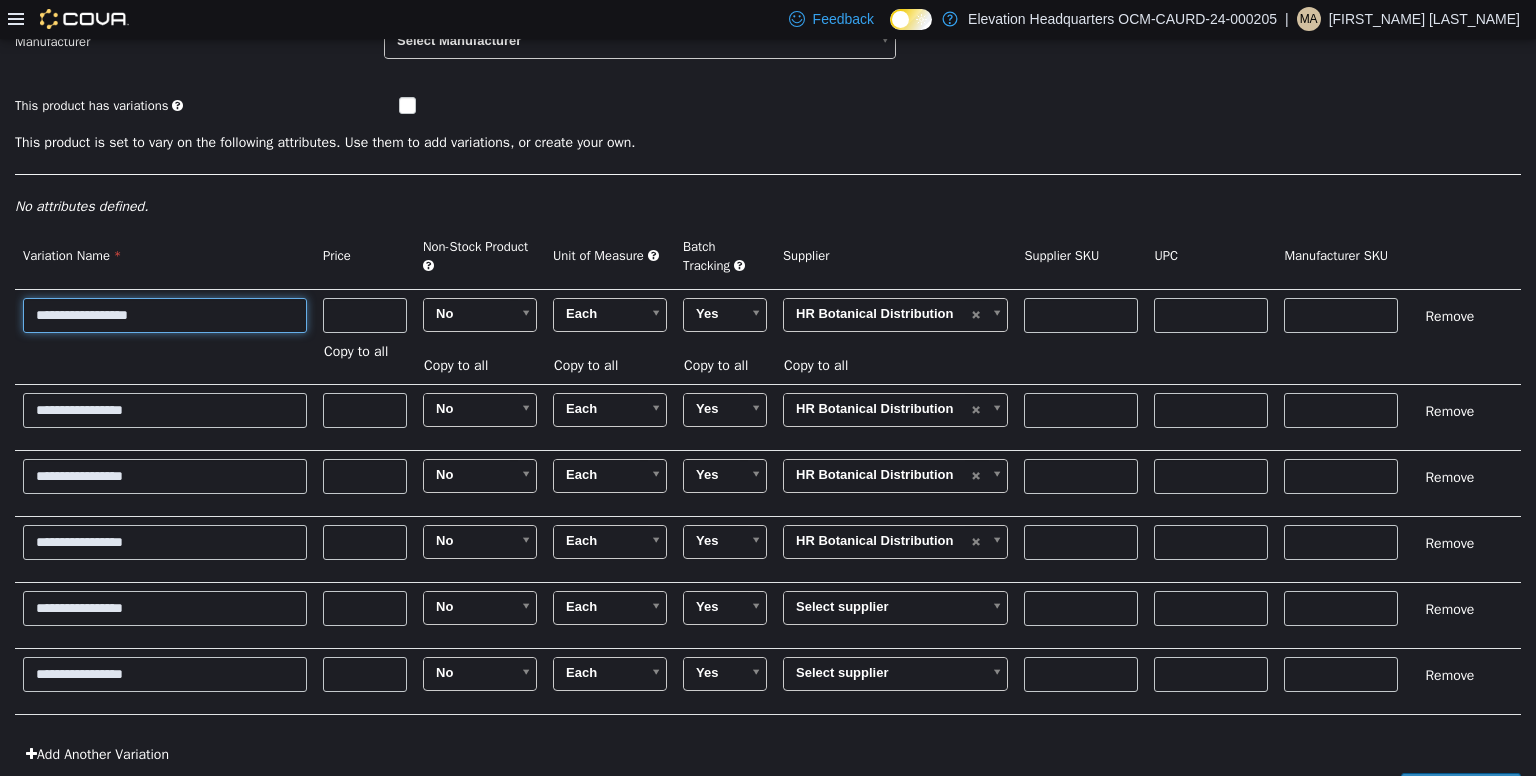 click on "**********" at bounding box center [165, 314] 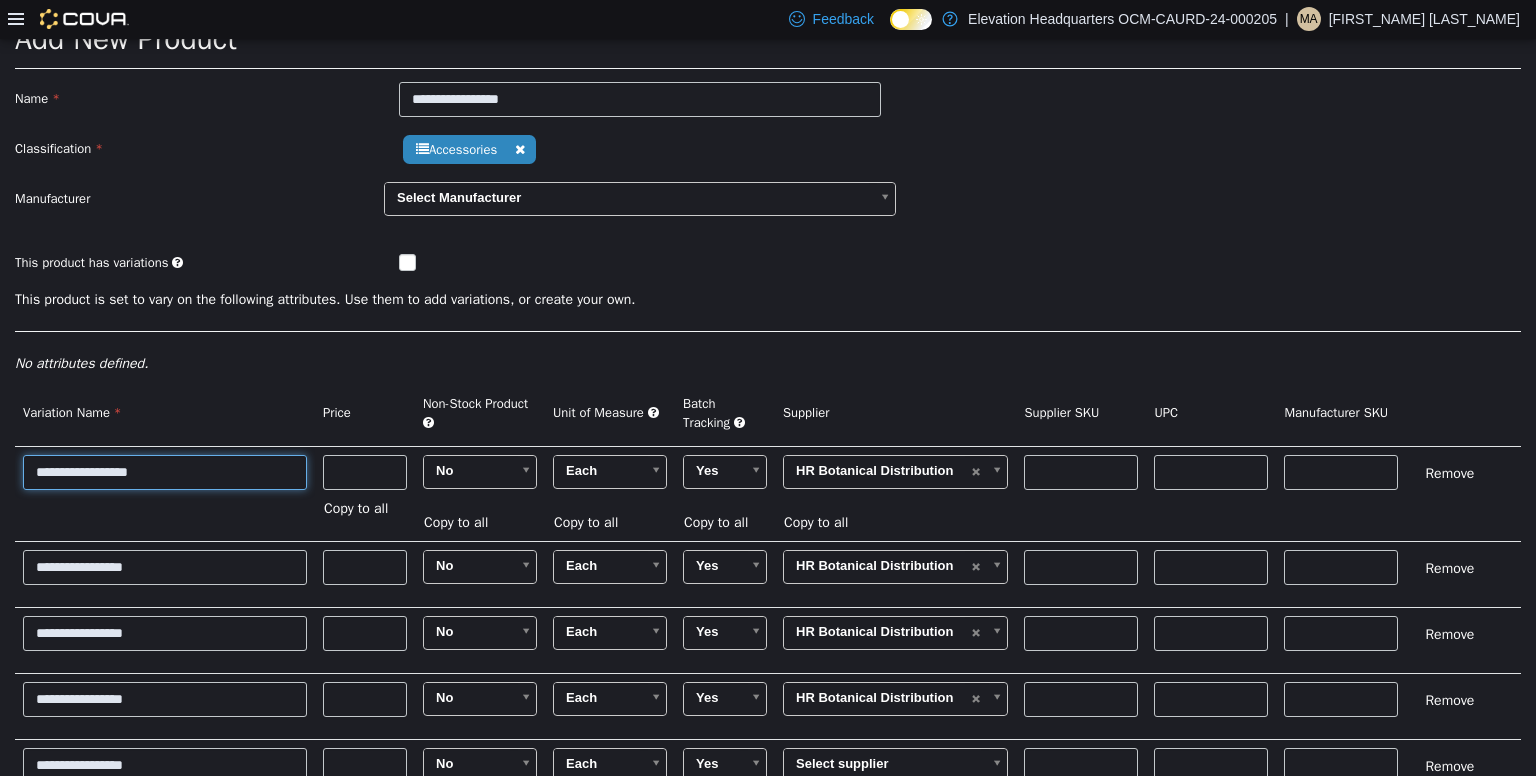 scroll, scrollTop: 0, scrollLeft: 0, axis: both 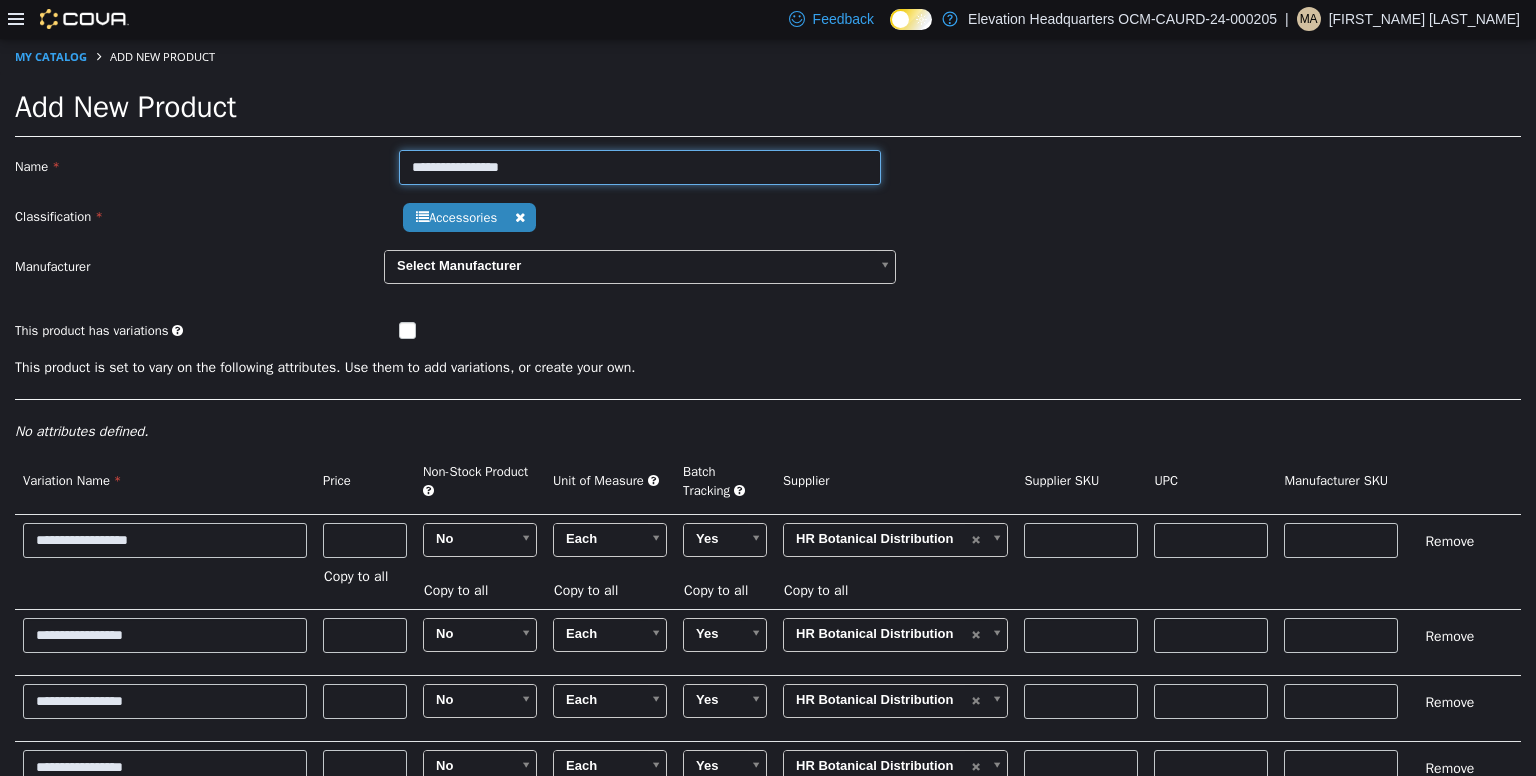 click on "**********" at bounding box center (640, 166) 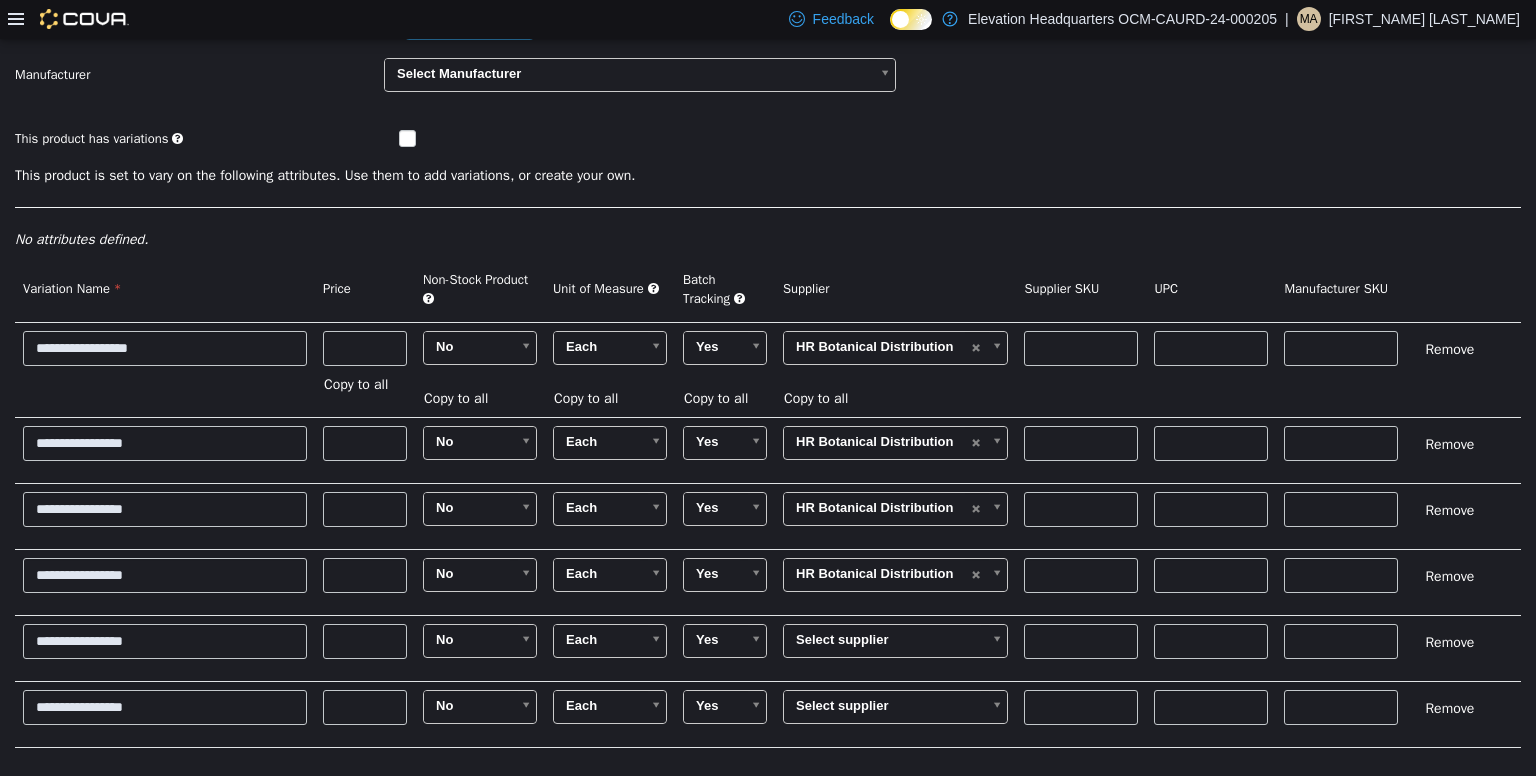 scroll, scrollTop: 194, scrollLeft: 0, axis: vertical 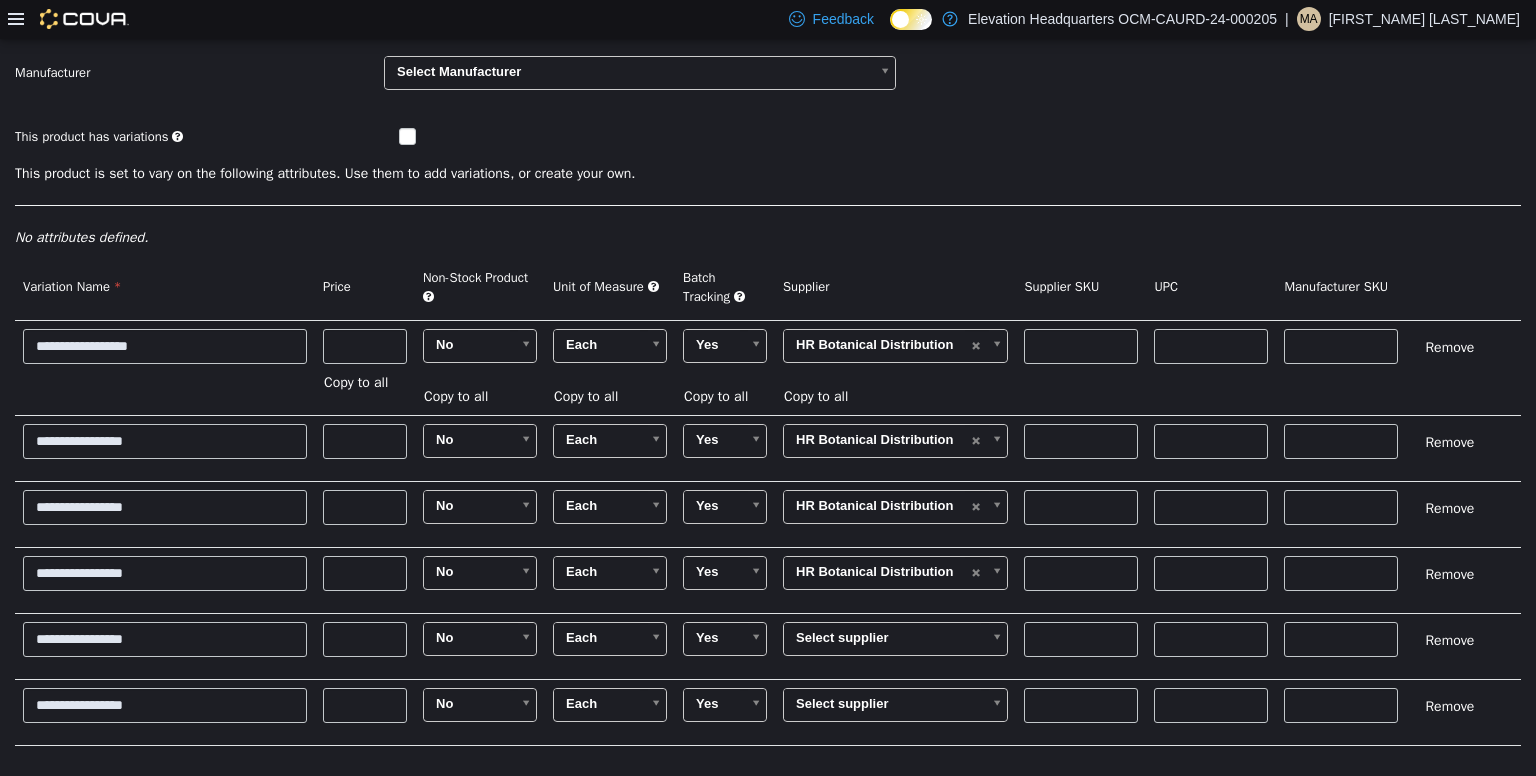 type on "**********" 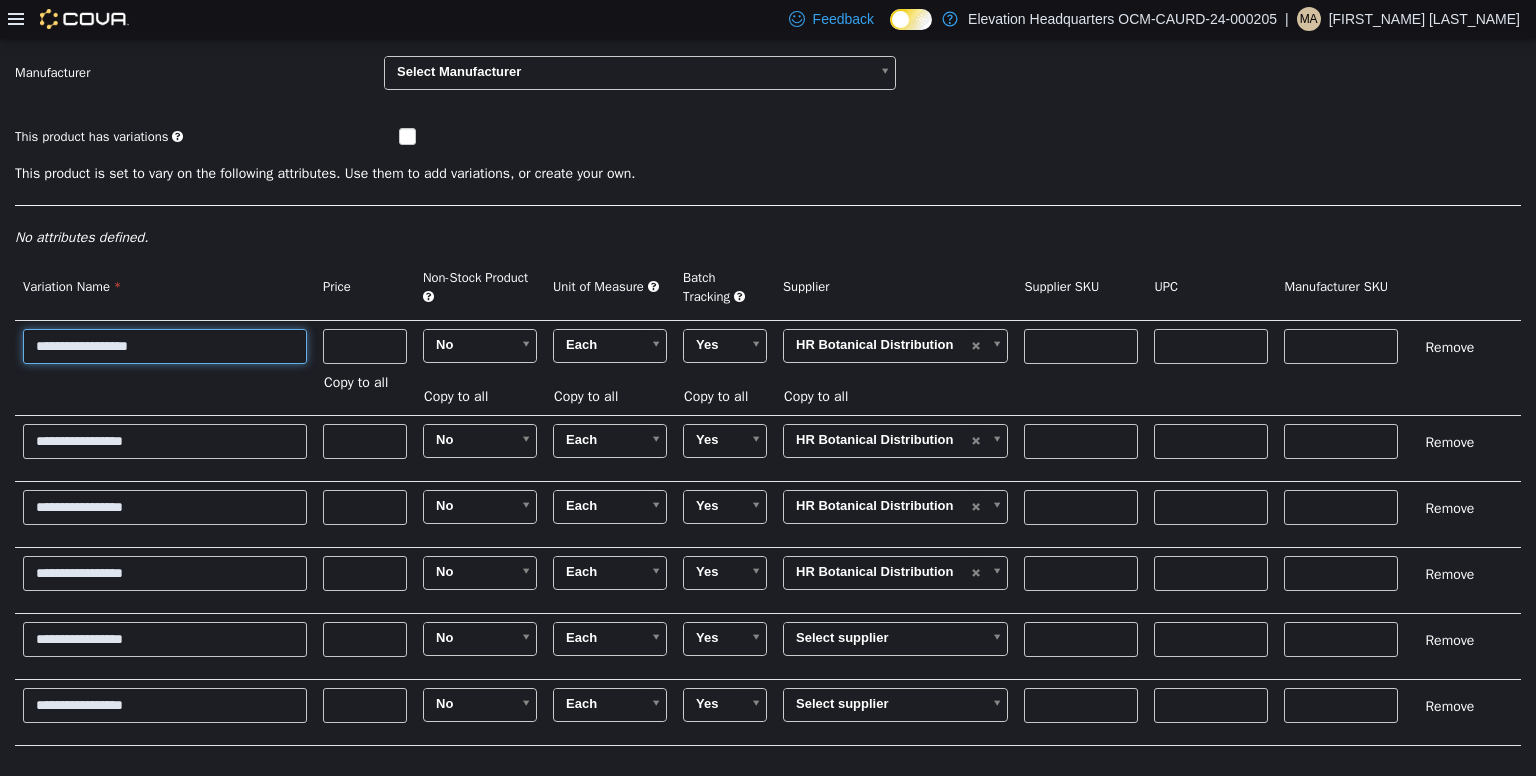 click on "**********" at bounding box center [165, 345] 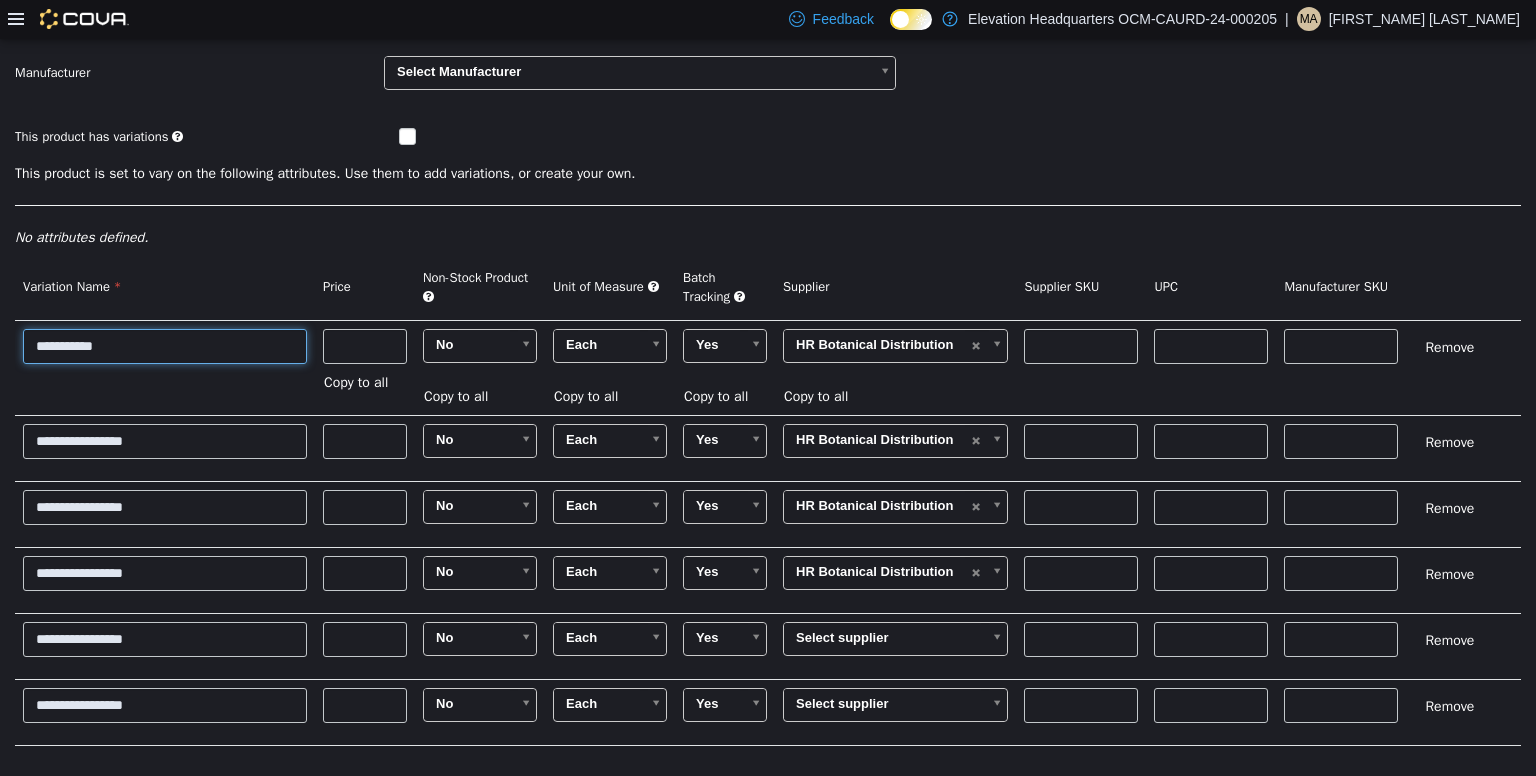 click on "**********" at bounding box center [165, 345] 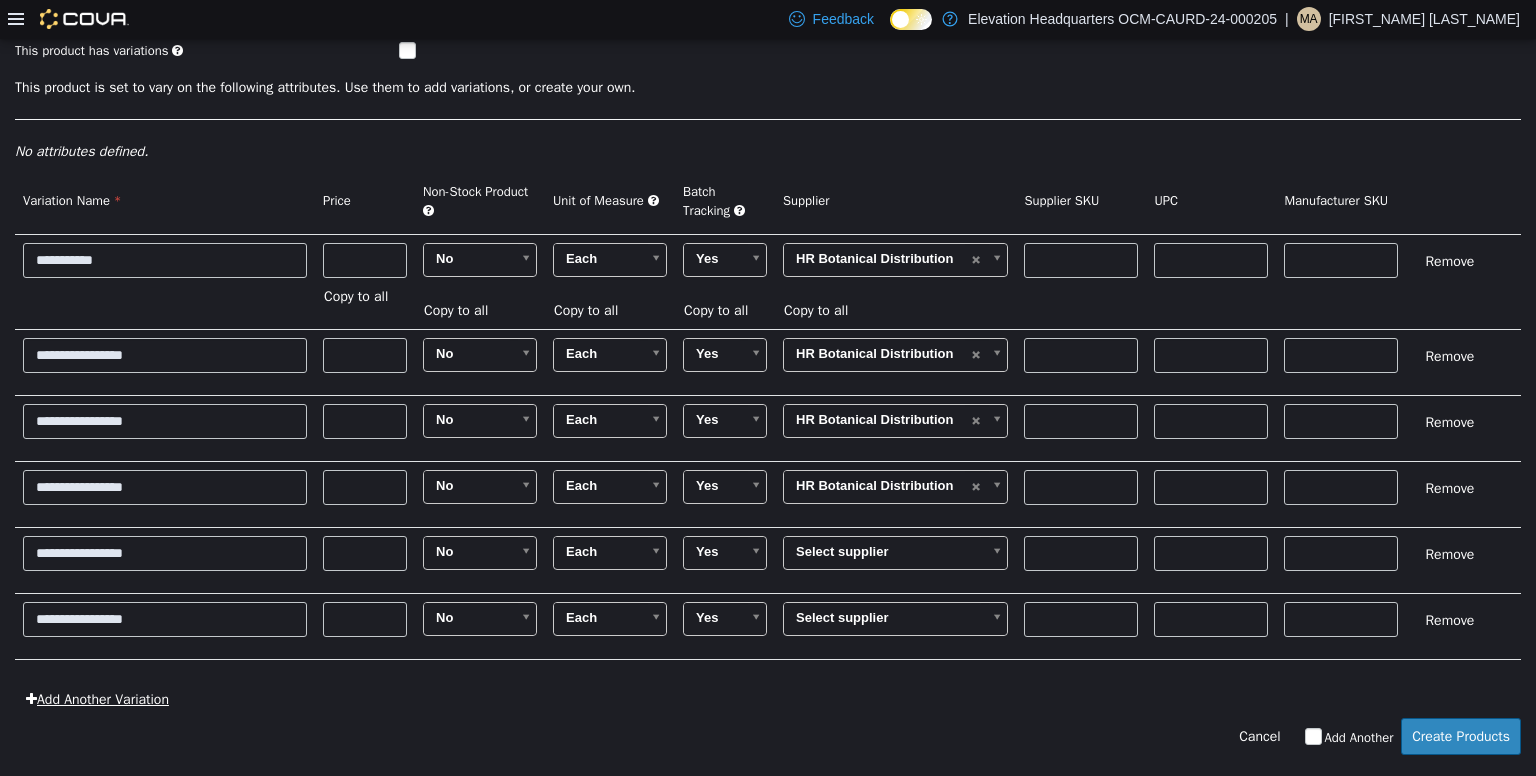click on "Add Another Variation" at bounding box center (97, 698) 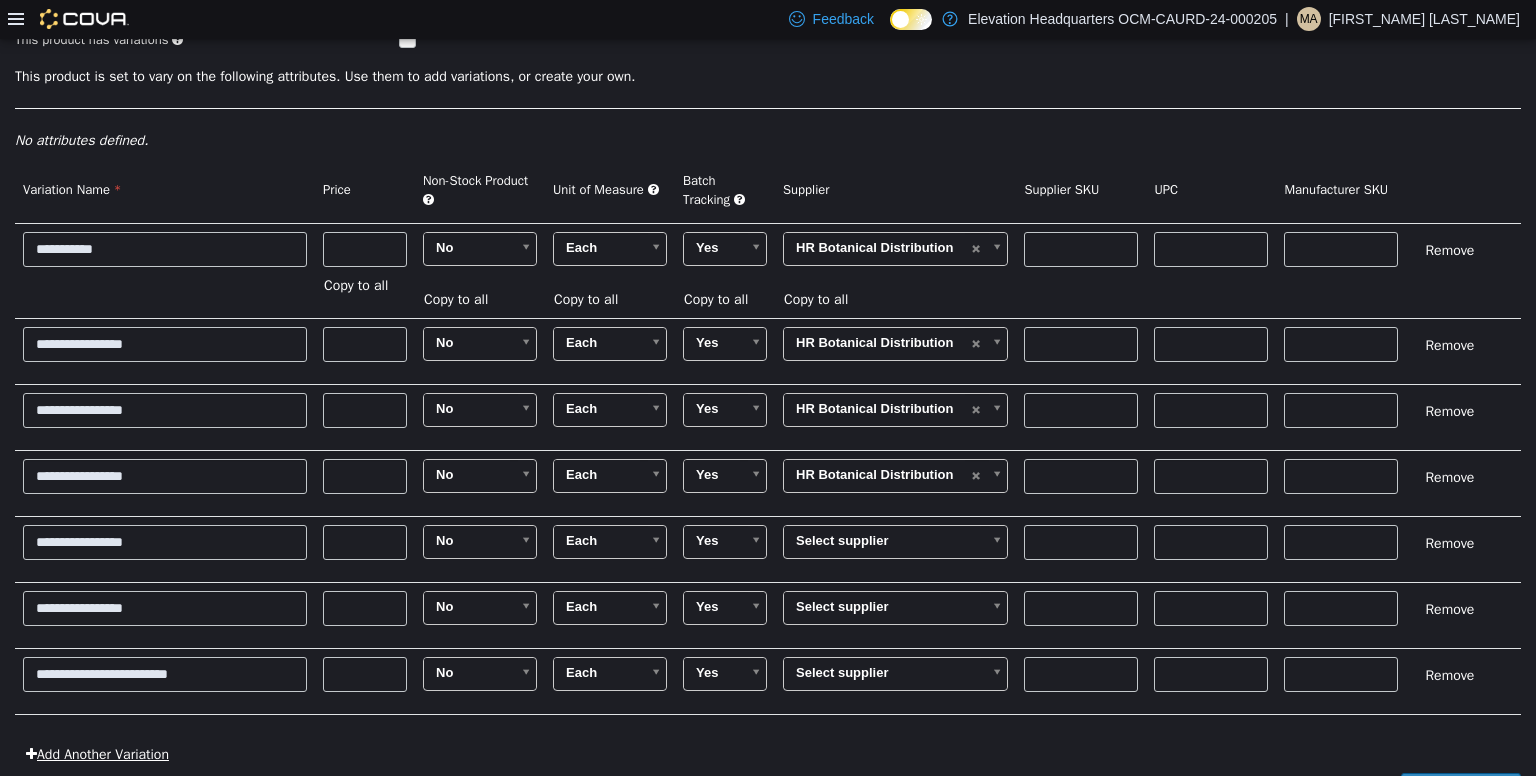 scroll, scrollTop: 356, scrollLeft: 0, axis: vertical 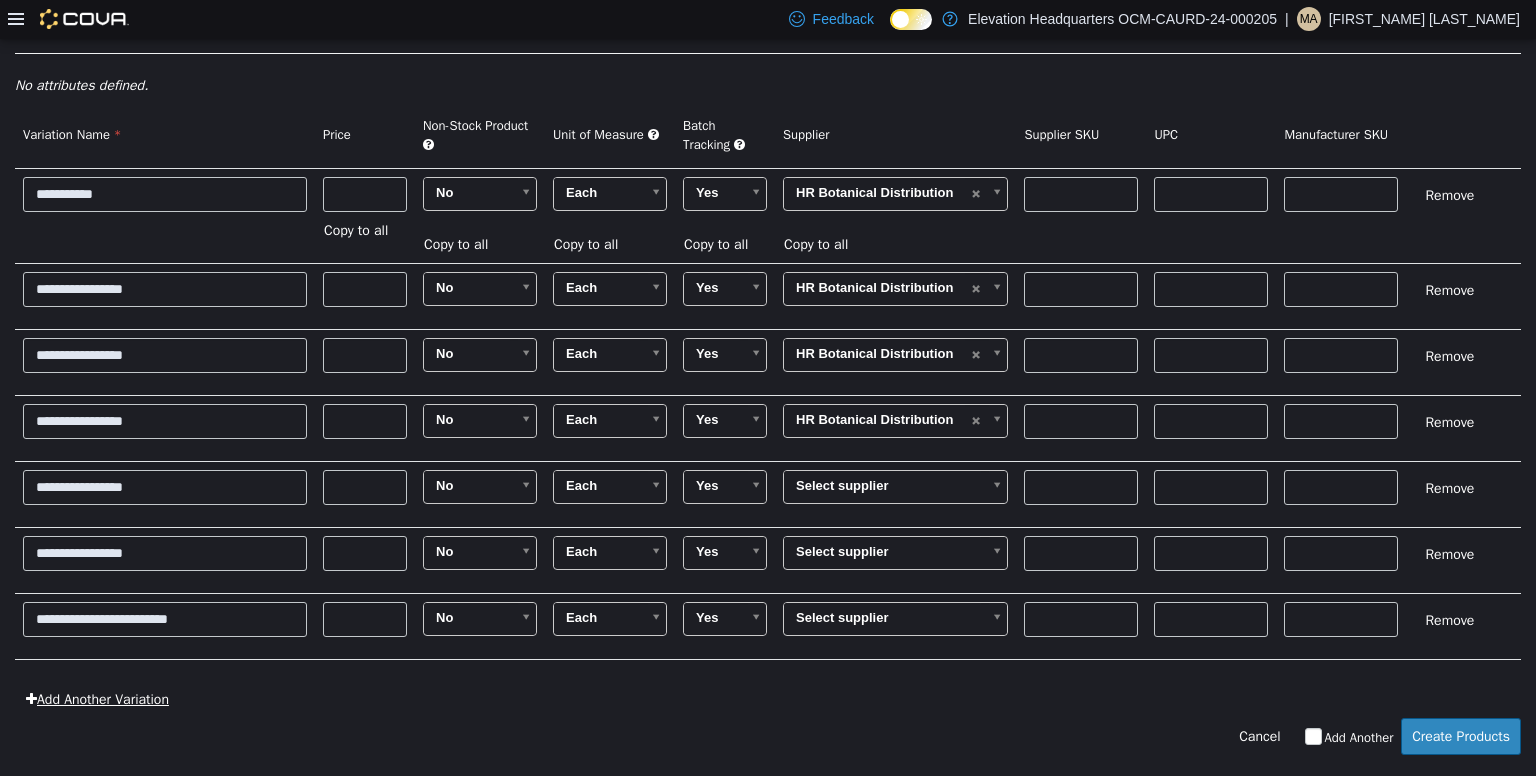 click on "Add Another Variation" at bounding box center [97, 698] 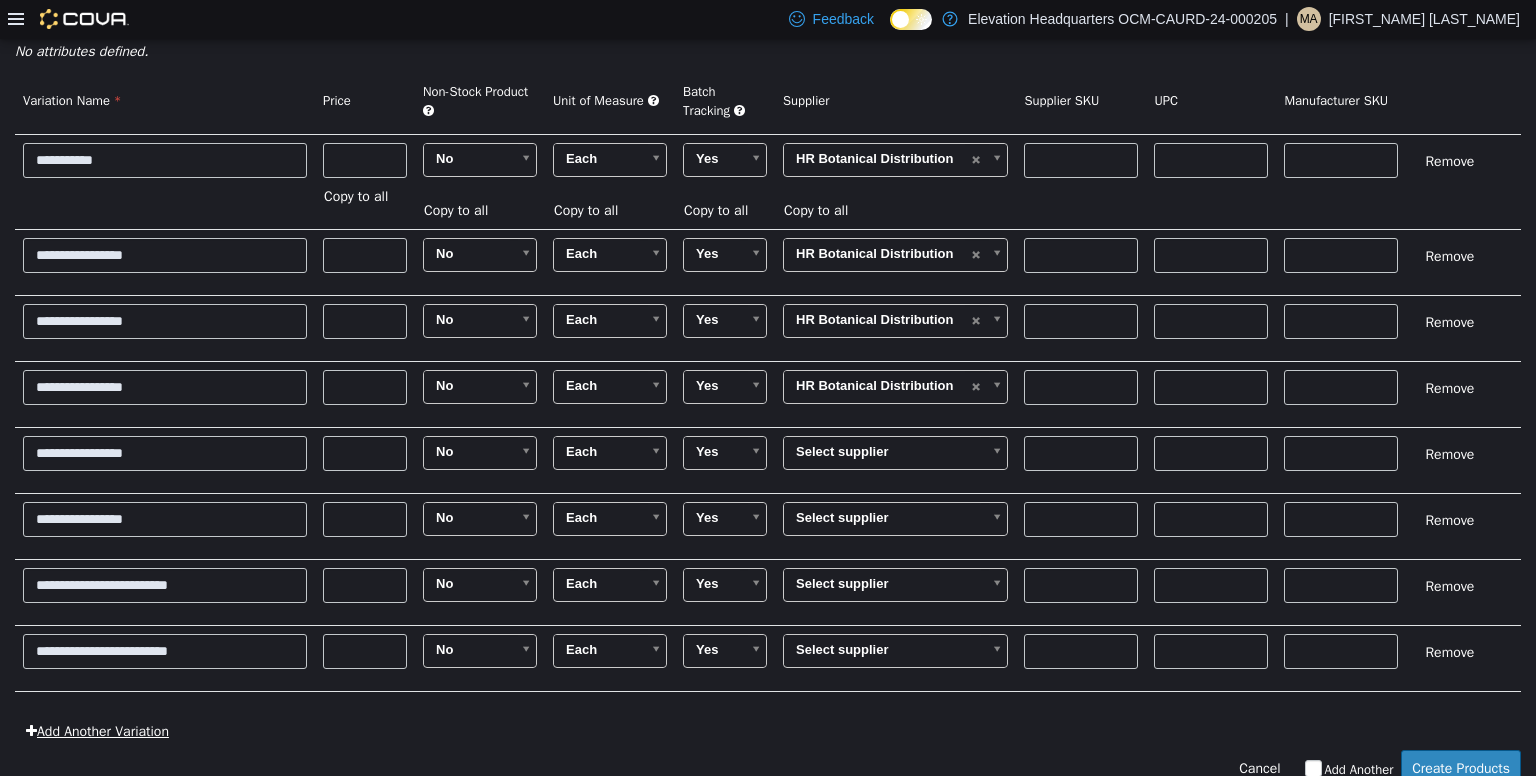 scroll, scrollTop: 380, scrollLeft: 0, axis: vertical 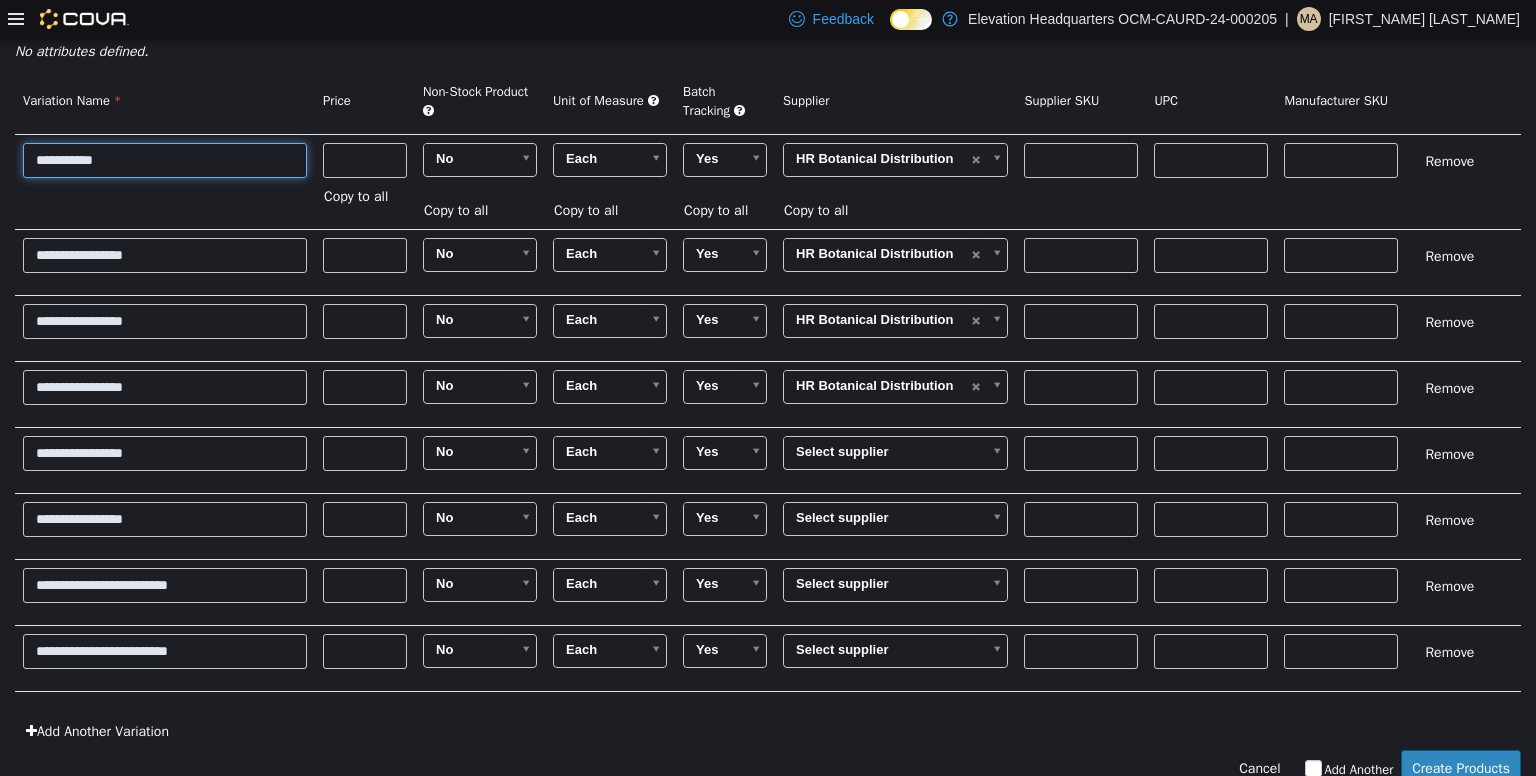 click on "**********" at bounding box center (165, 159) 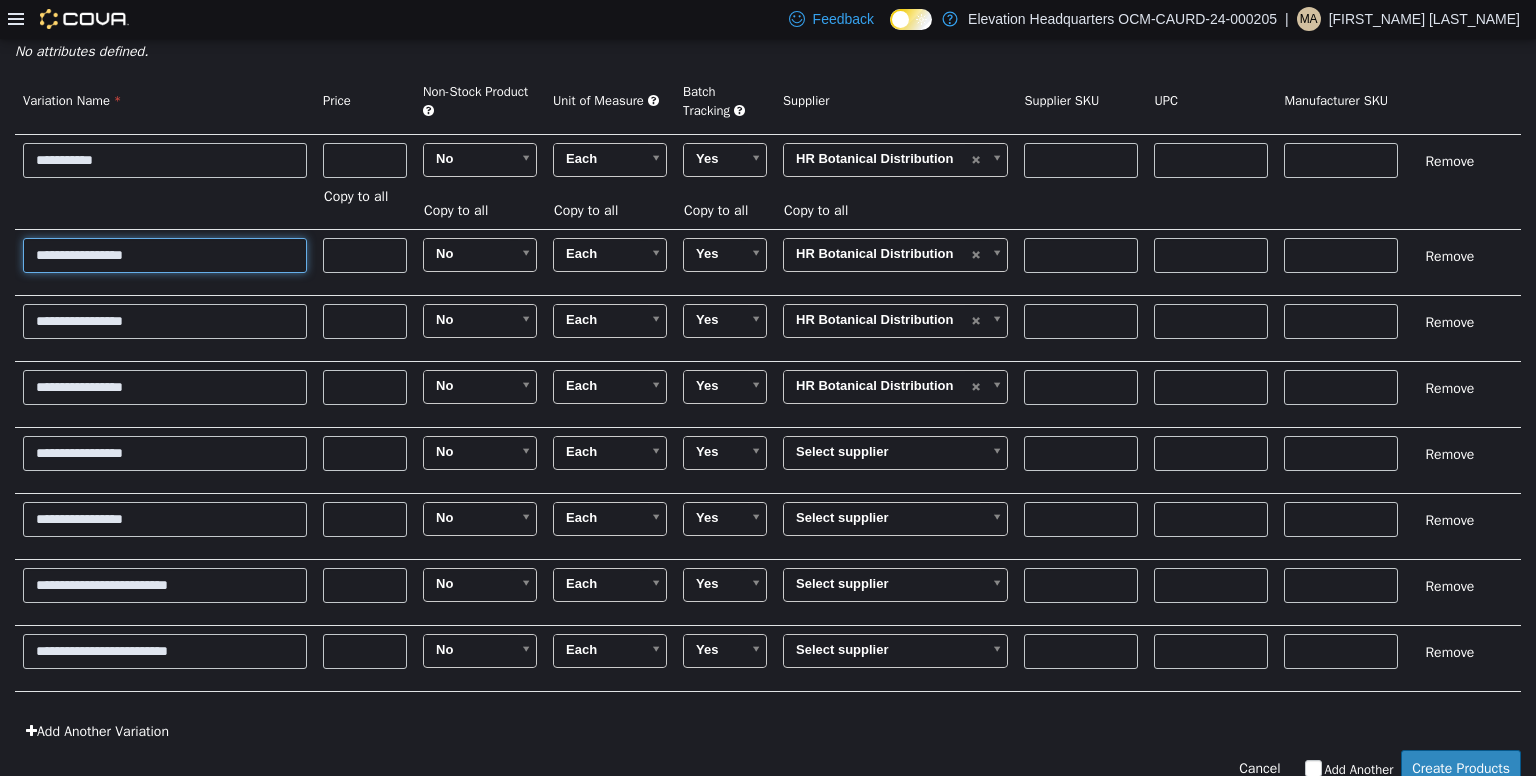 click on "**********" at bounding box center (165, 254) 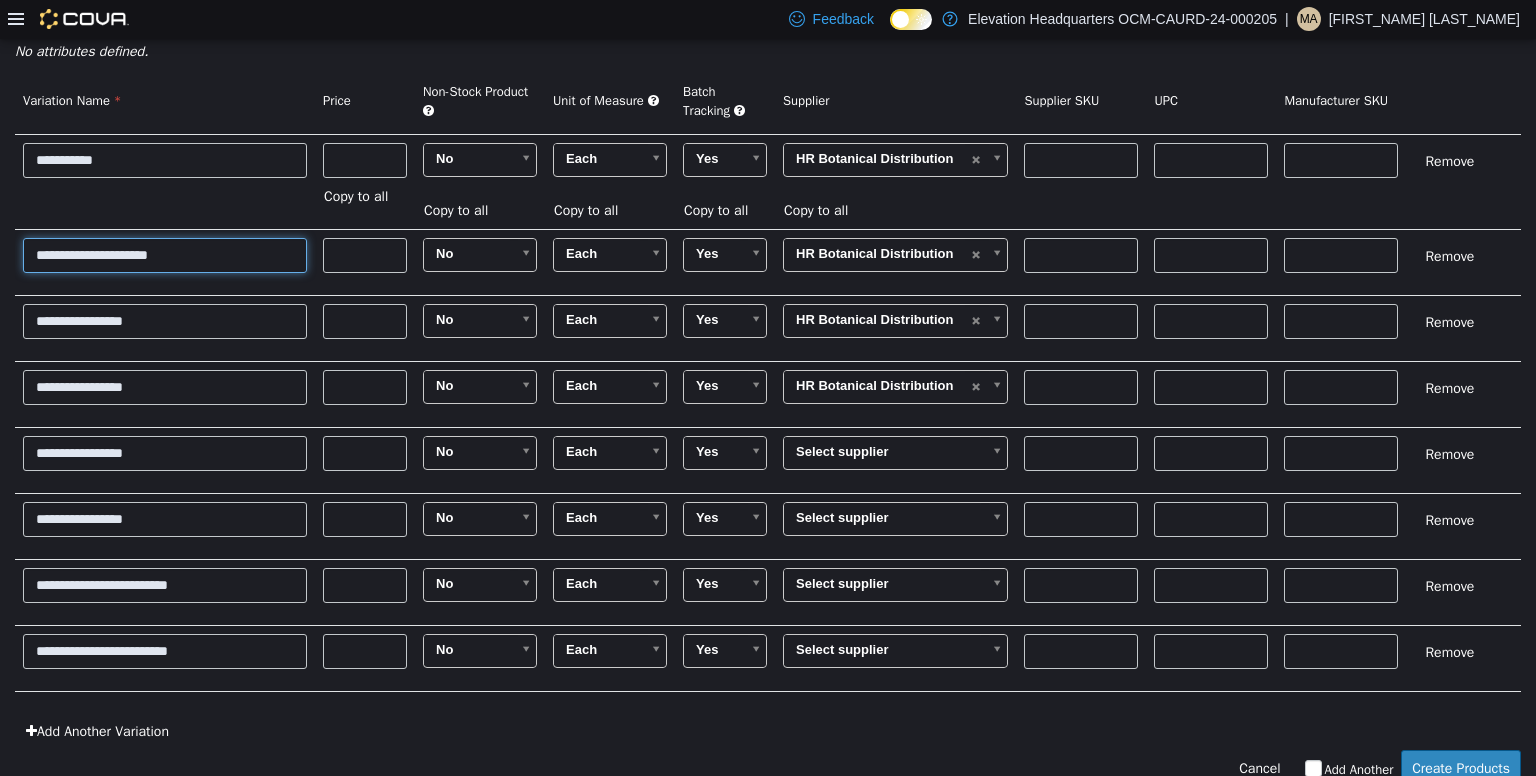 click on "**********" at bounding box center (165, 254) 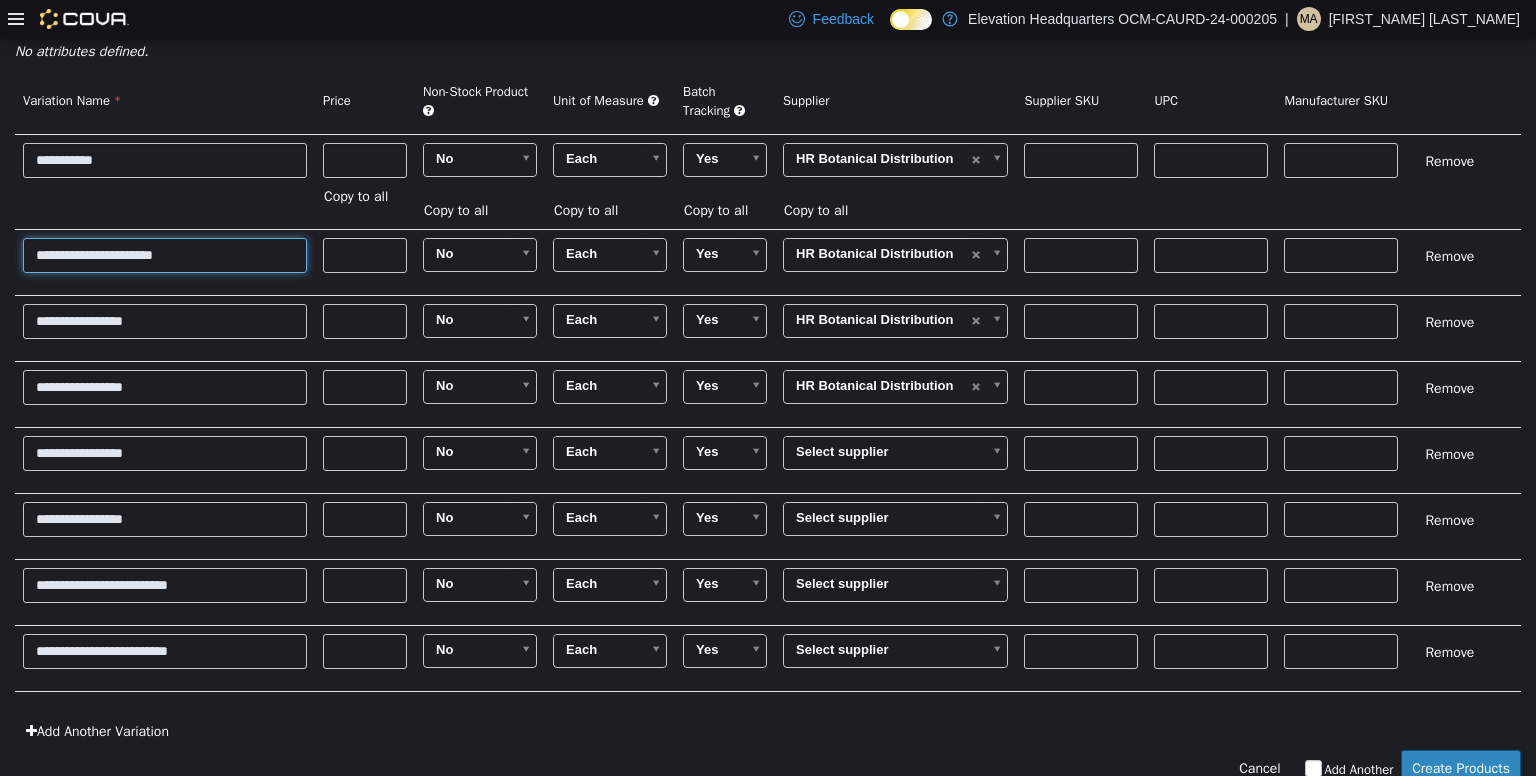 click on "**********" at bounding box center [165, 254] 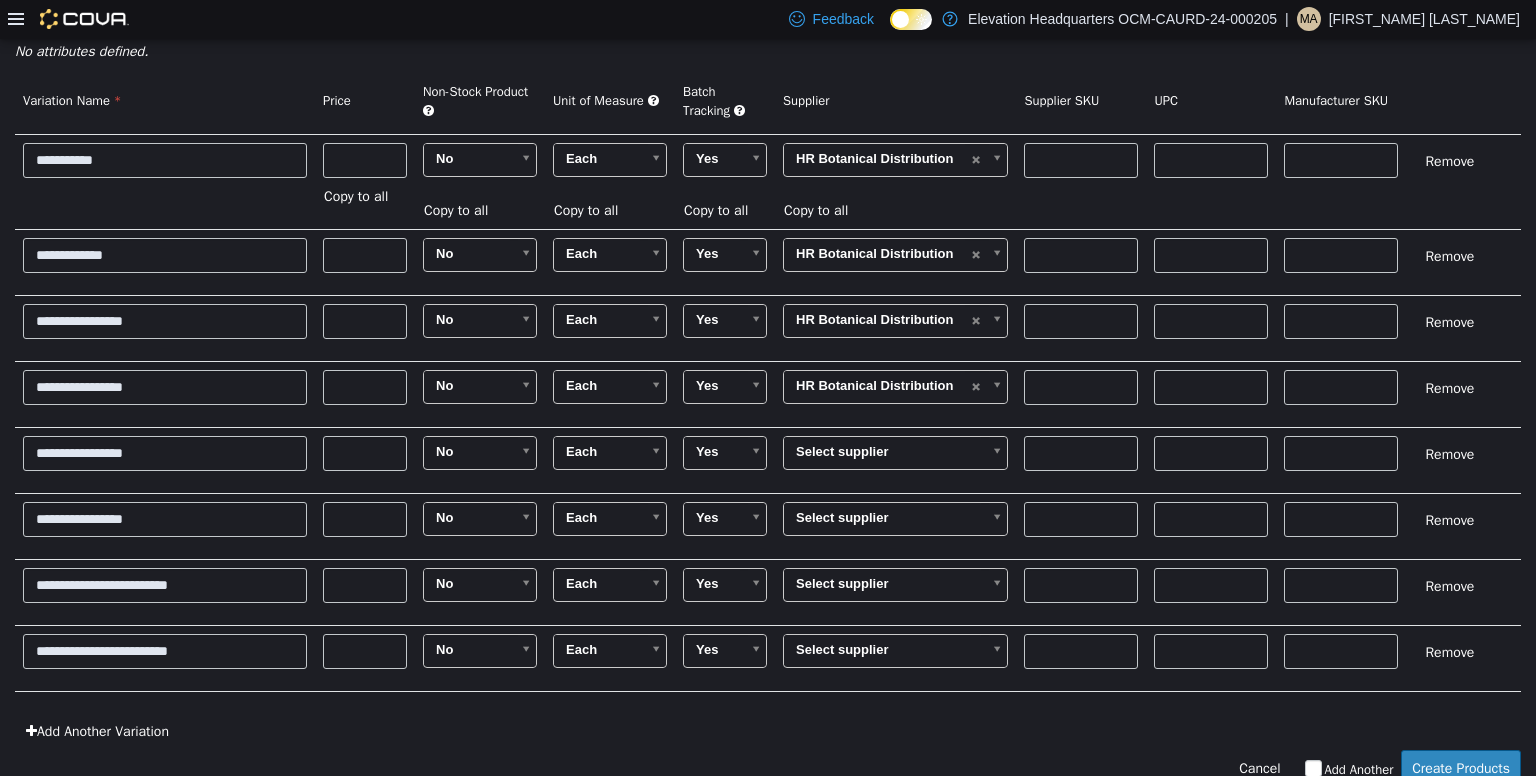 click on "**********" at bounding box center (165, 261) 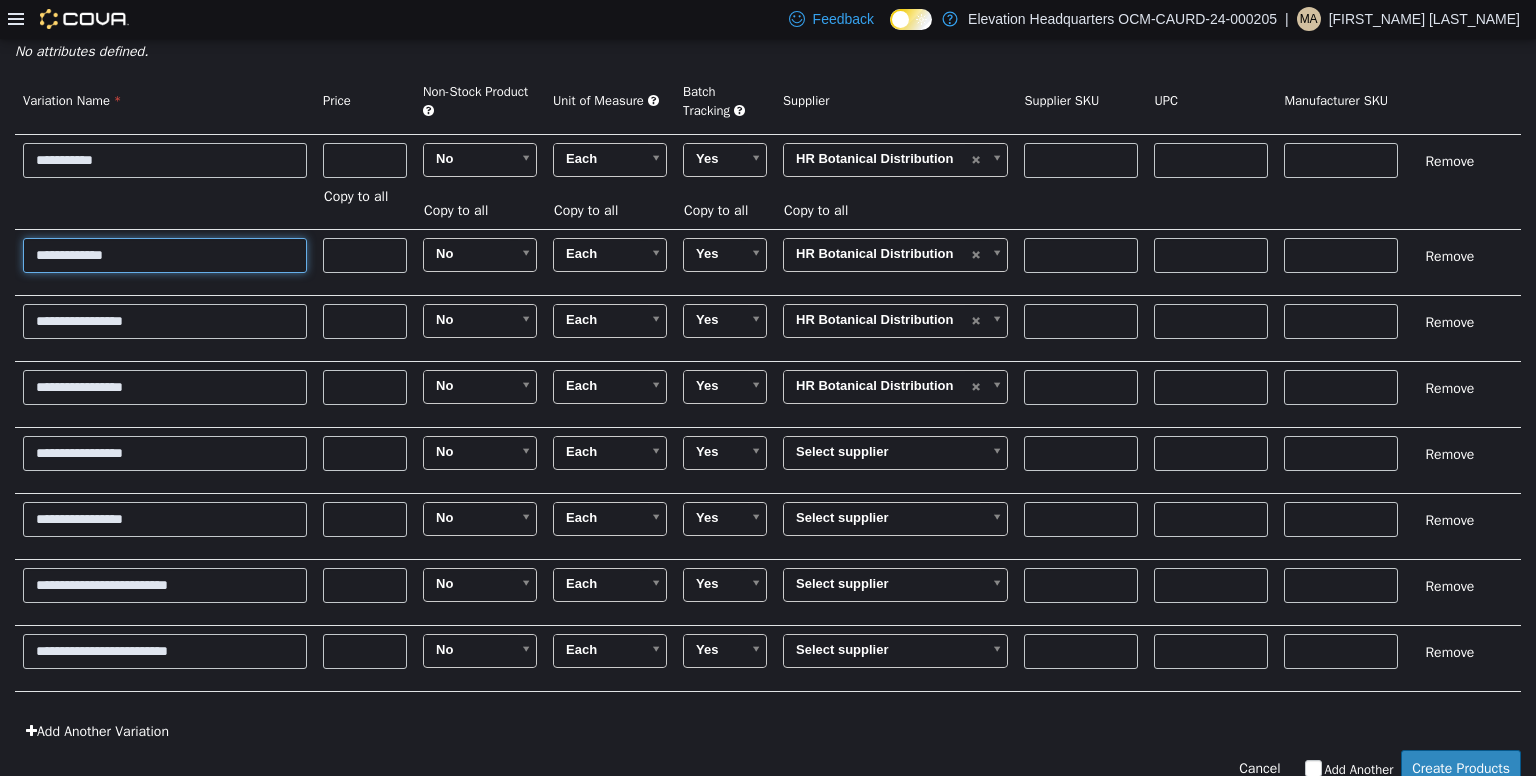 click on "**********" at bounding box center (165, 254) 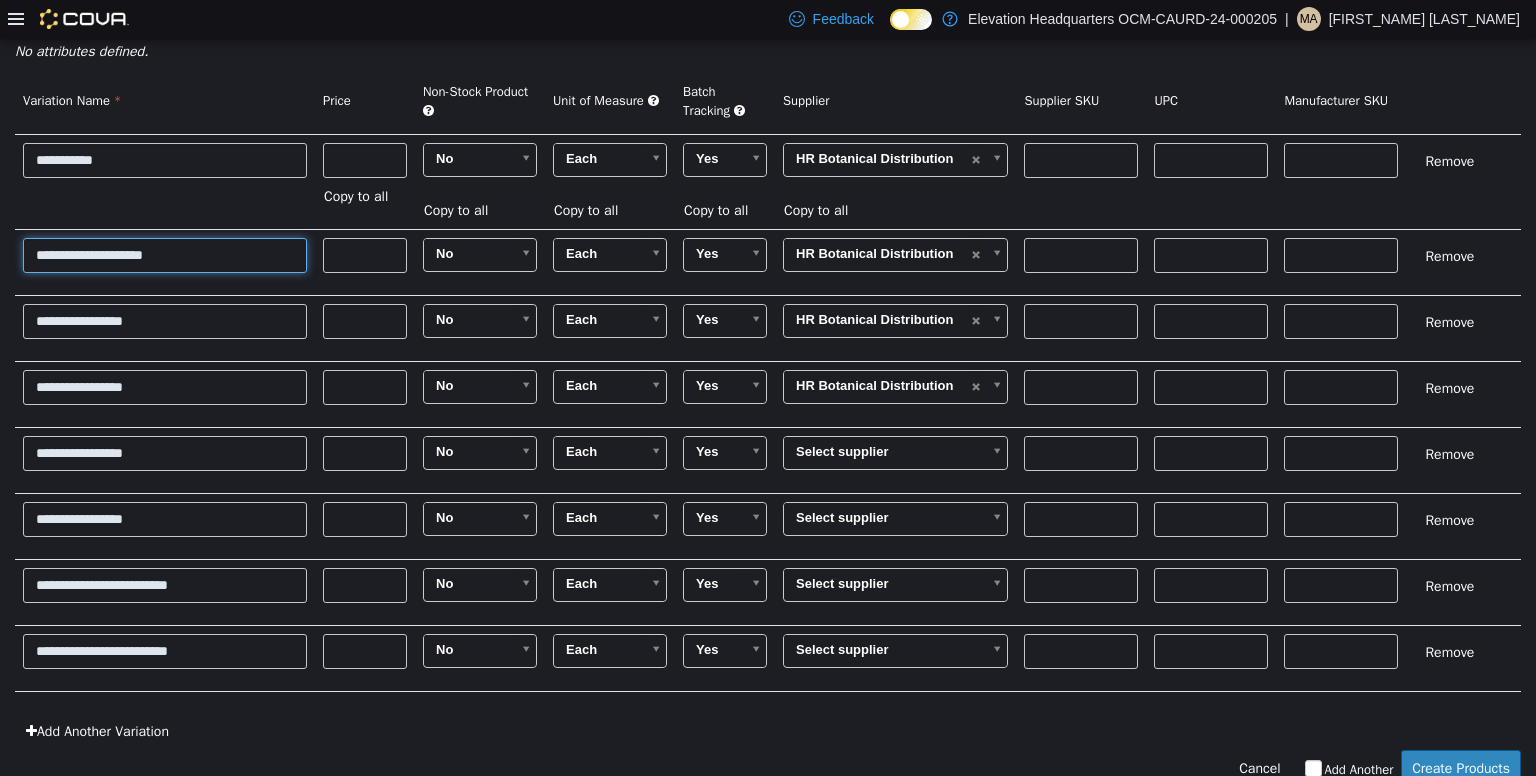 click on "**********" at bounding box center (165, 254) 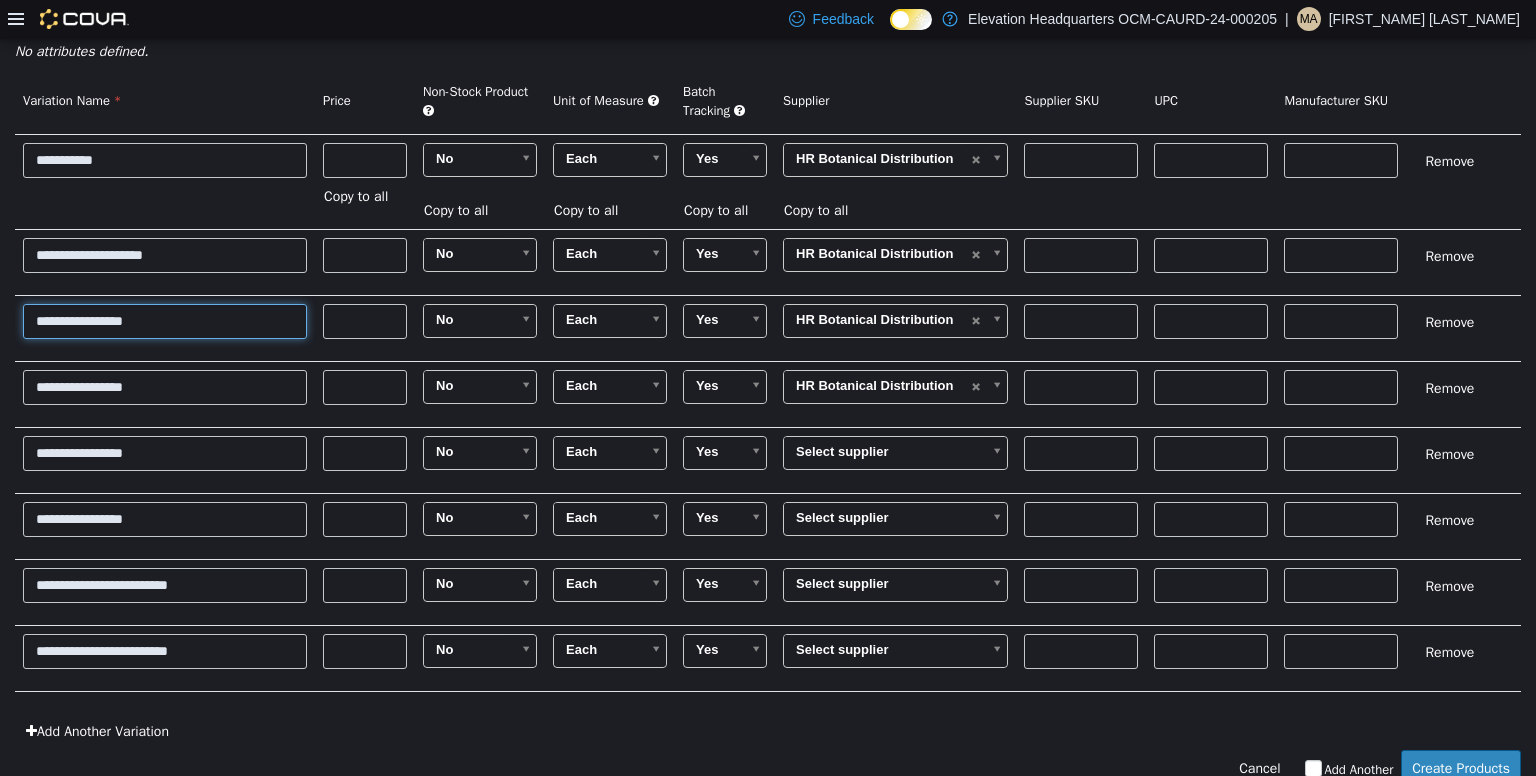 click on "**********" at bounding box center (165, 320) 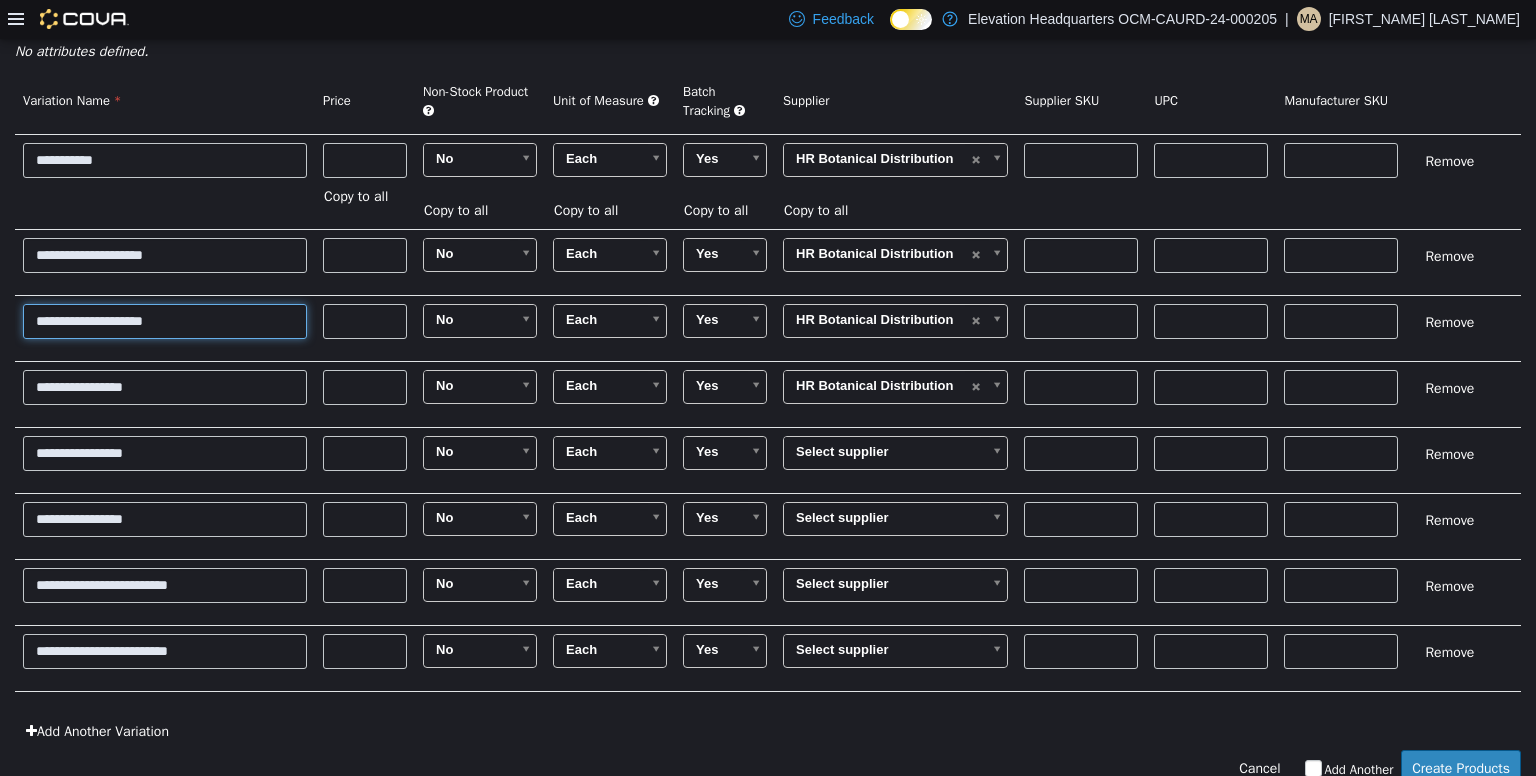 type on "**********" 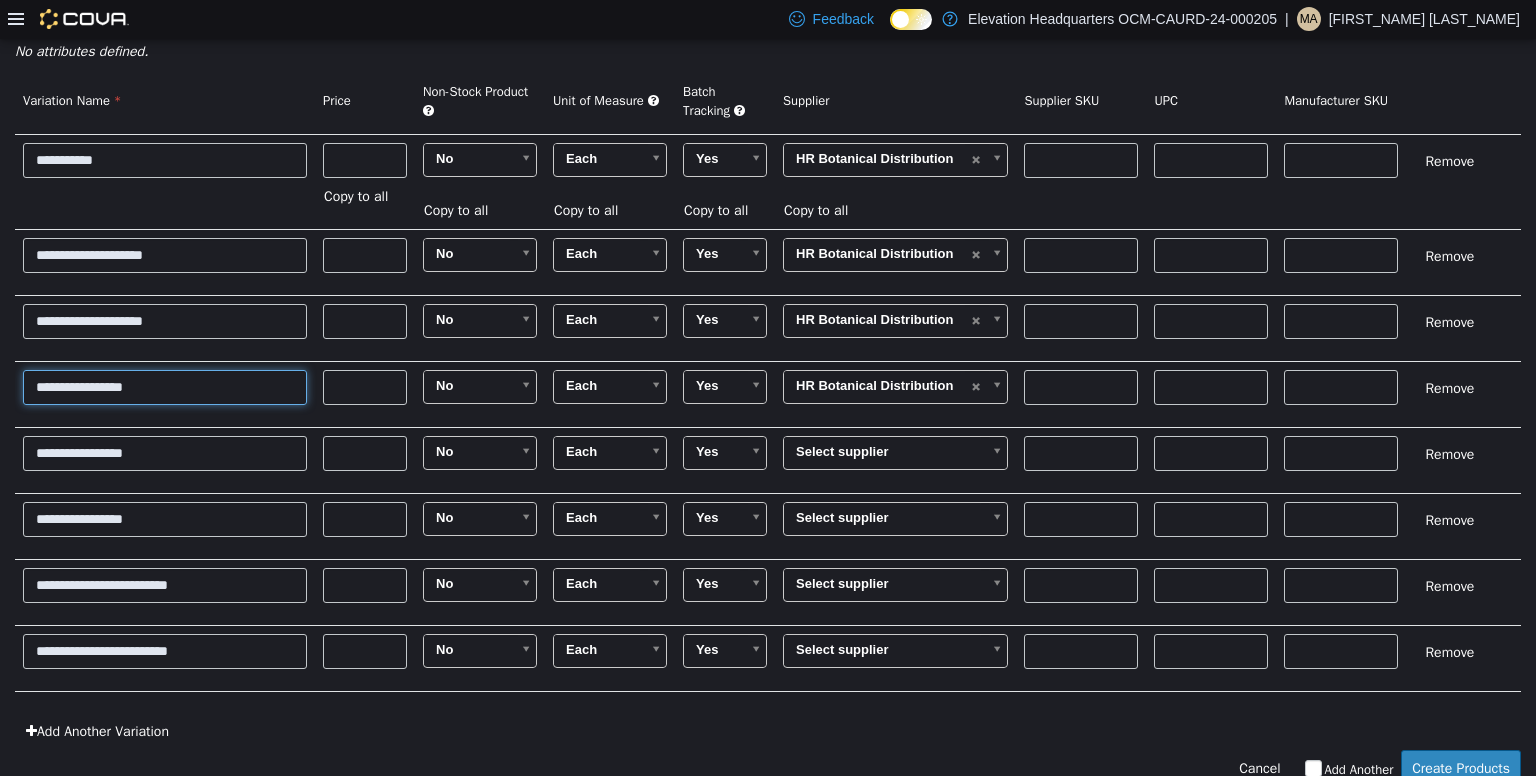 click on "**********" at bounding box center [165, 386] 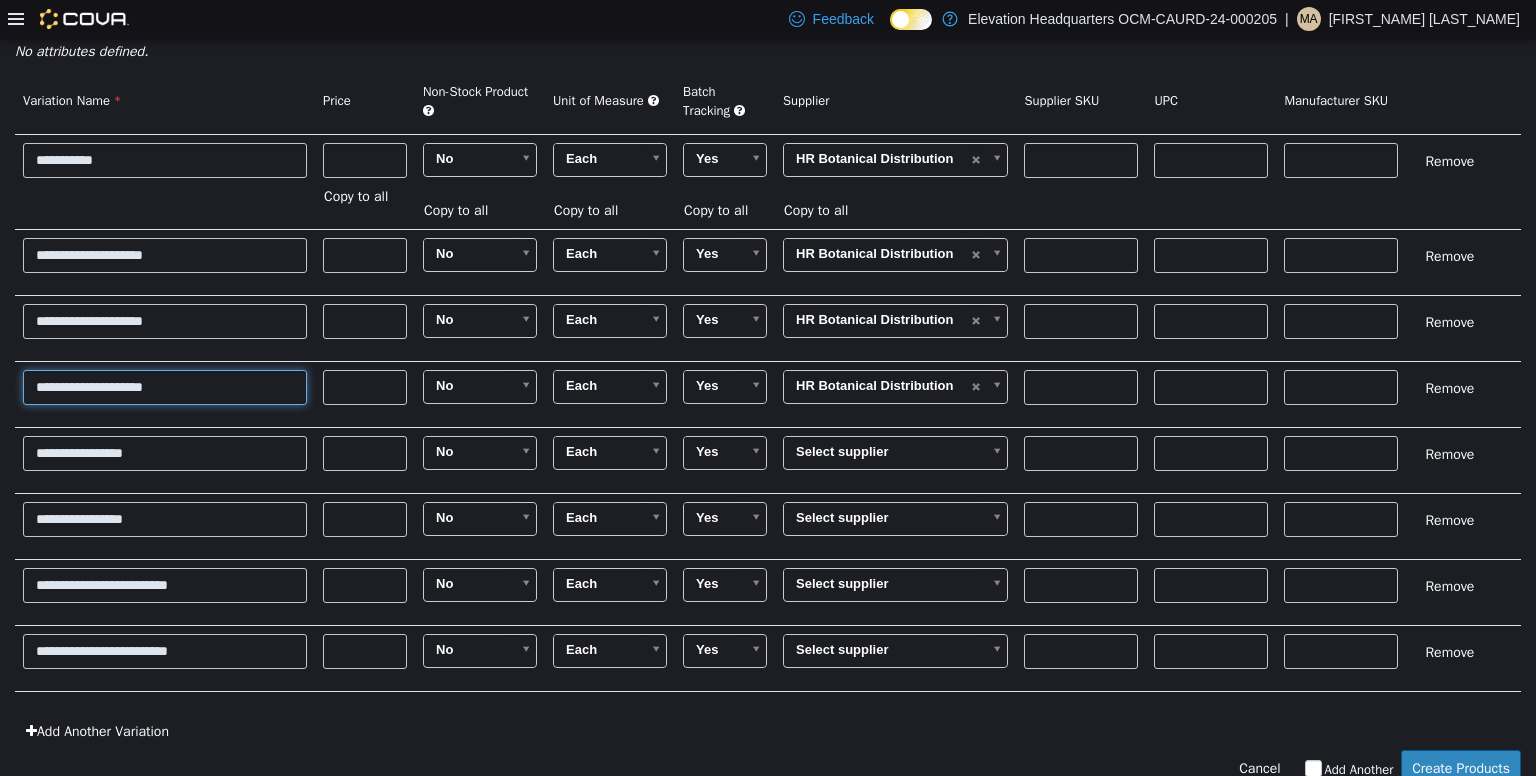 type on "**********" 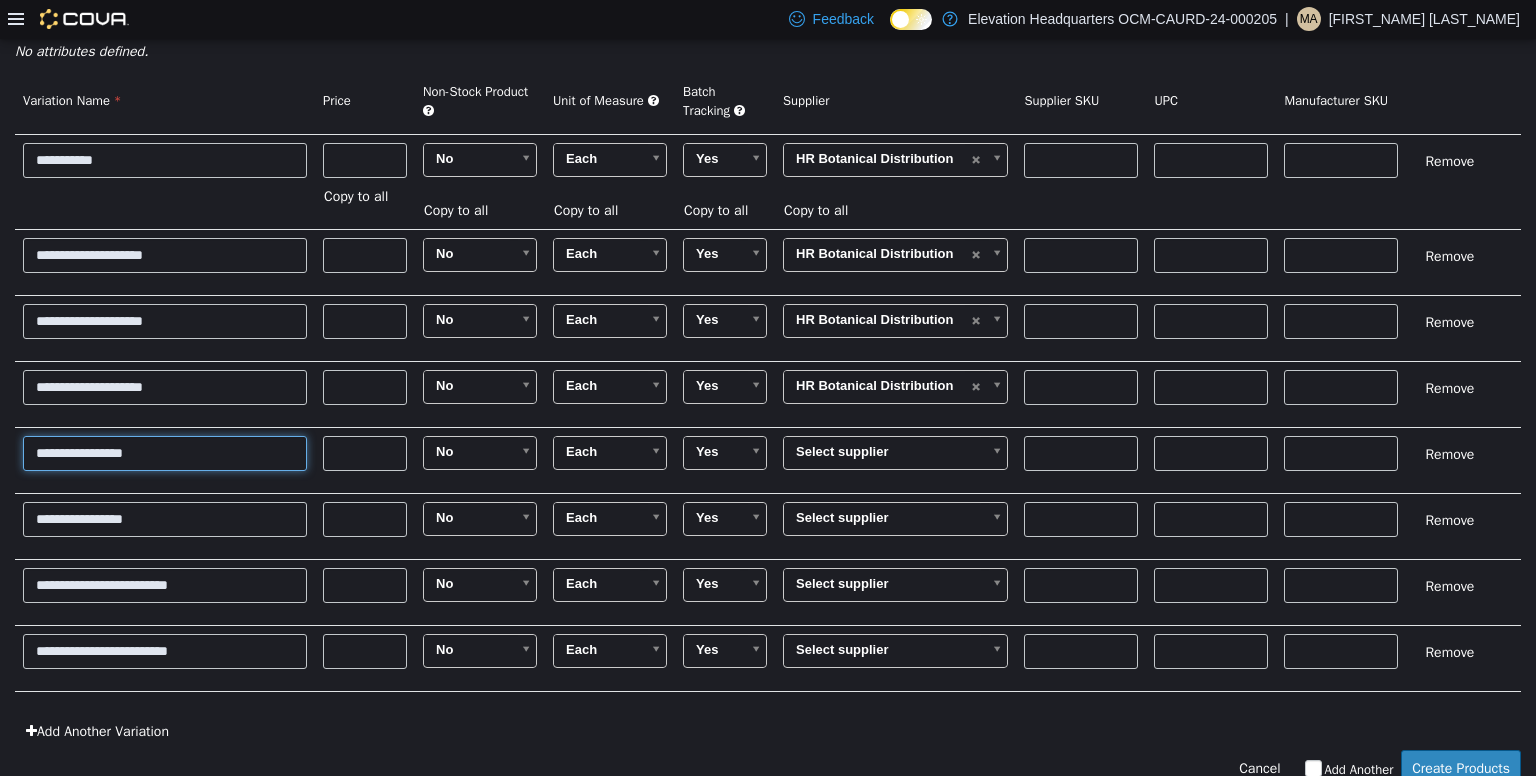 click on "**********" at bounding box center [165, 452] 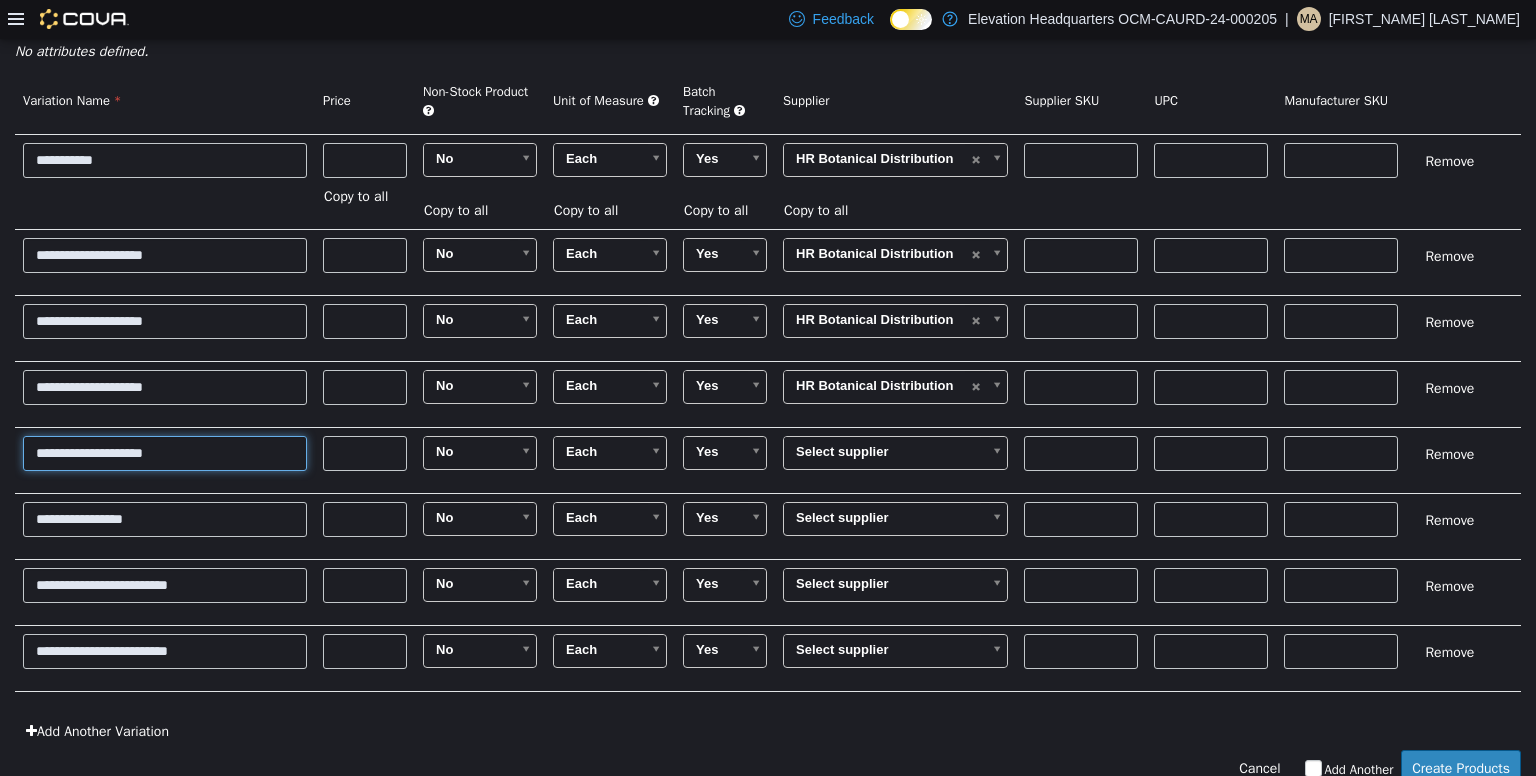 type on "**********" 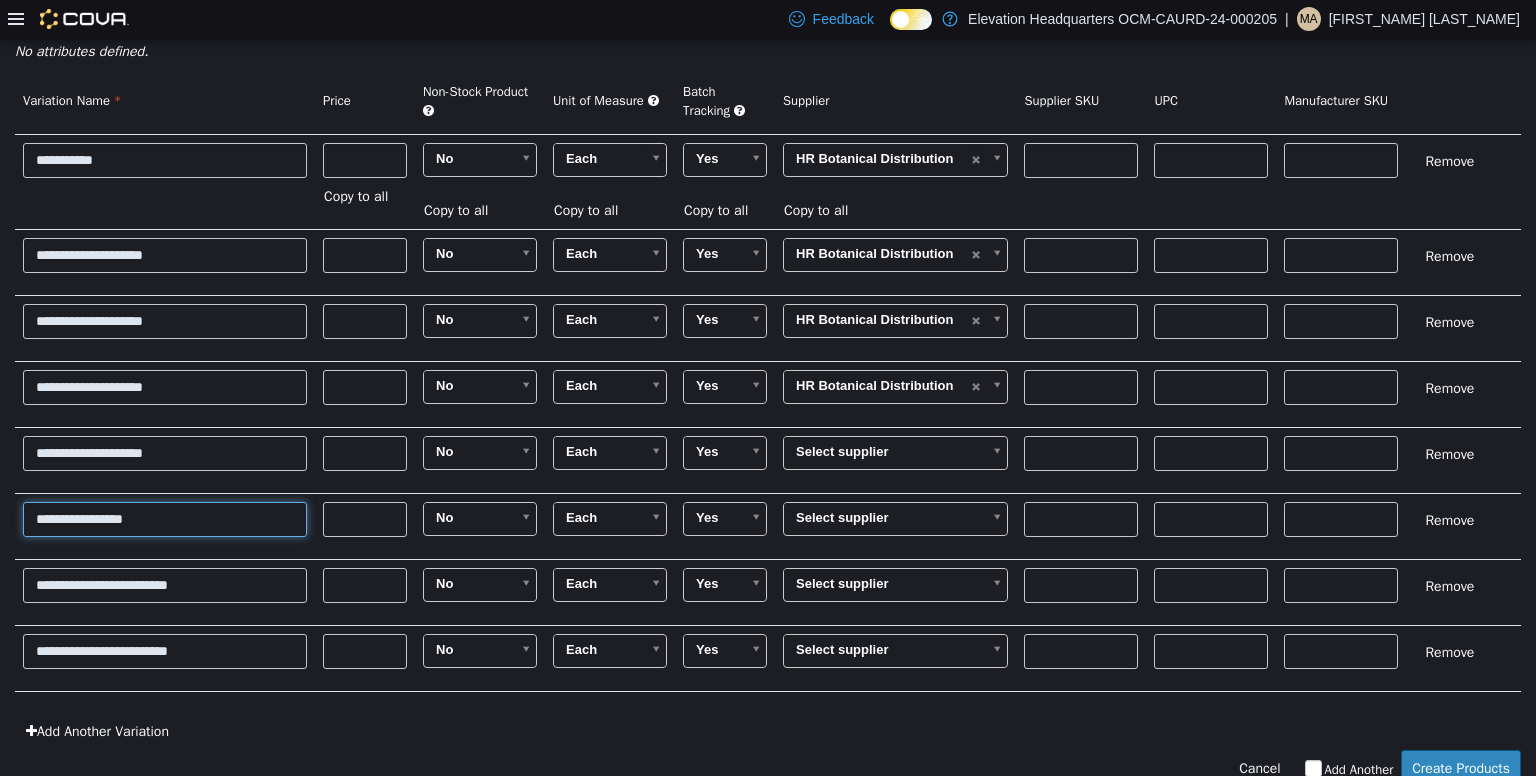 click on "**********" at bounding box center [165, 518] 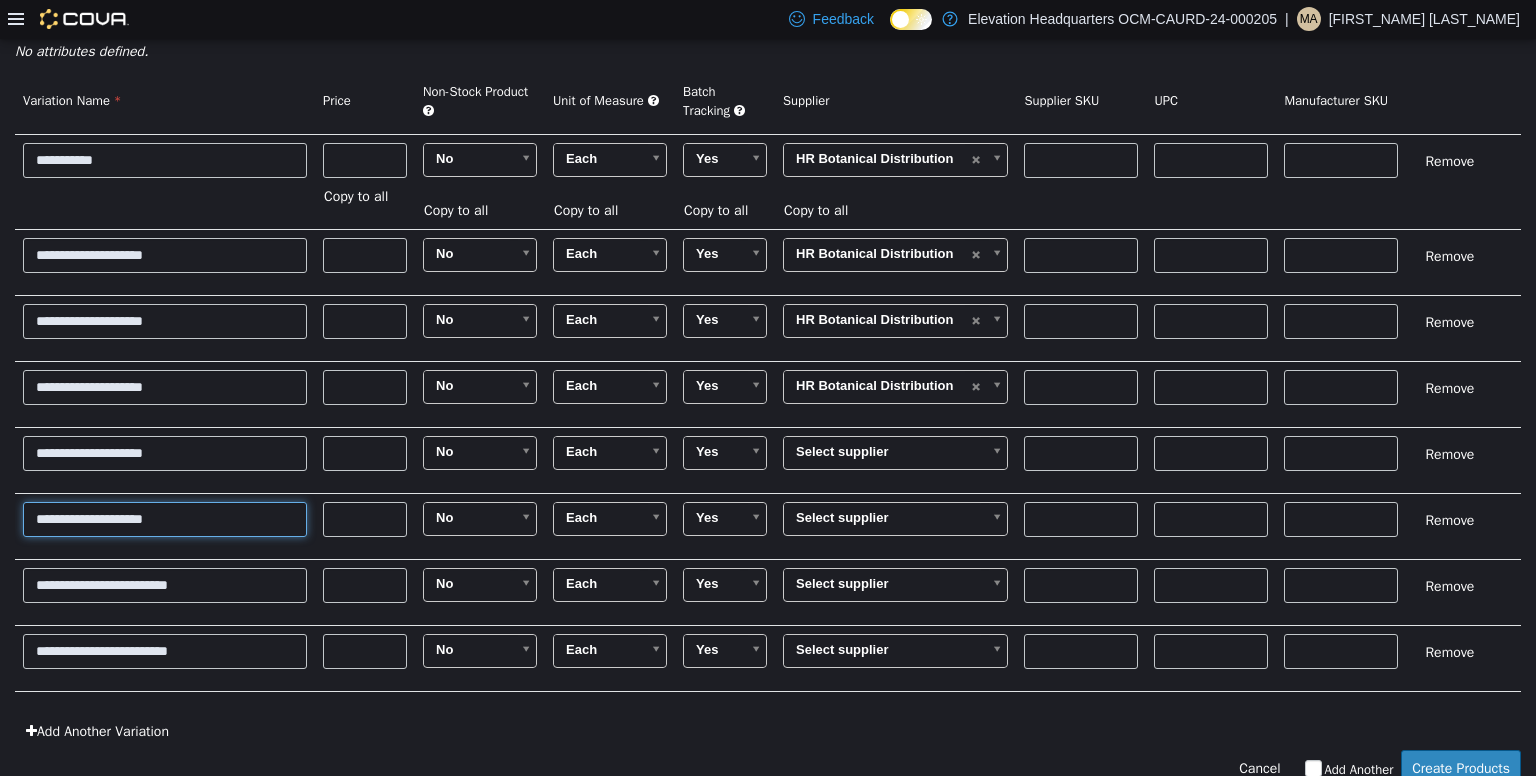 type on "**********" 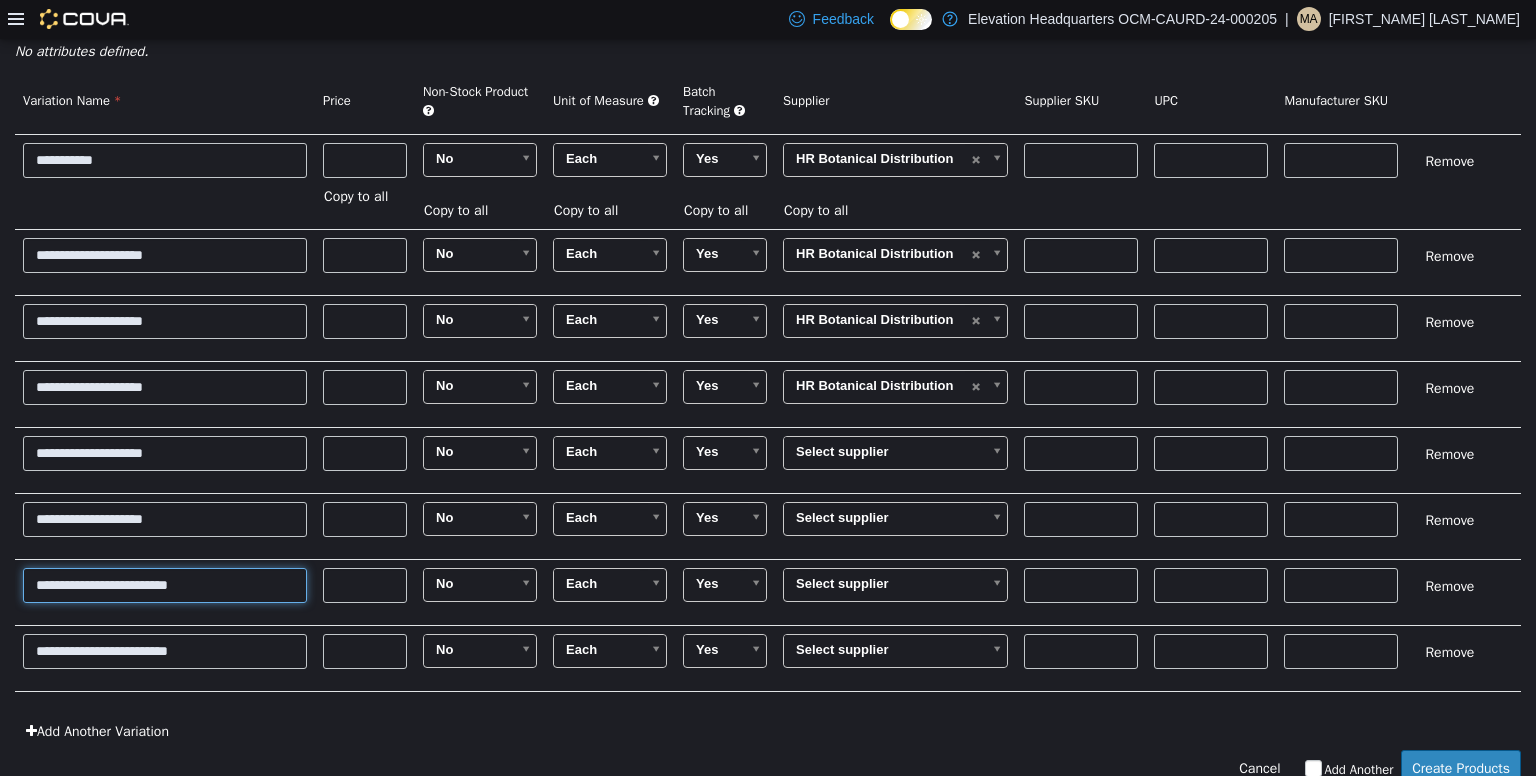 click on "**********" at bounding box center [165, 584] 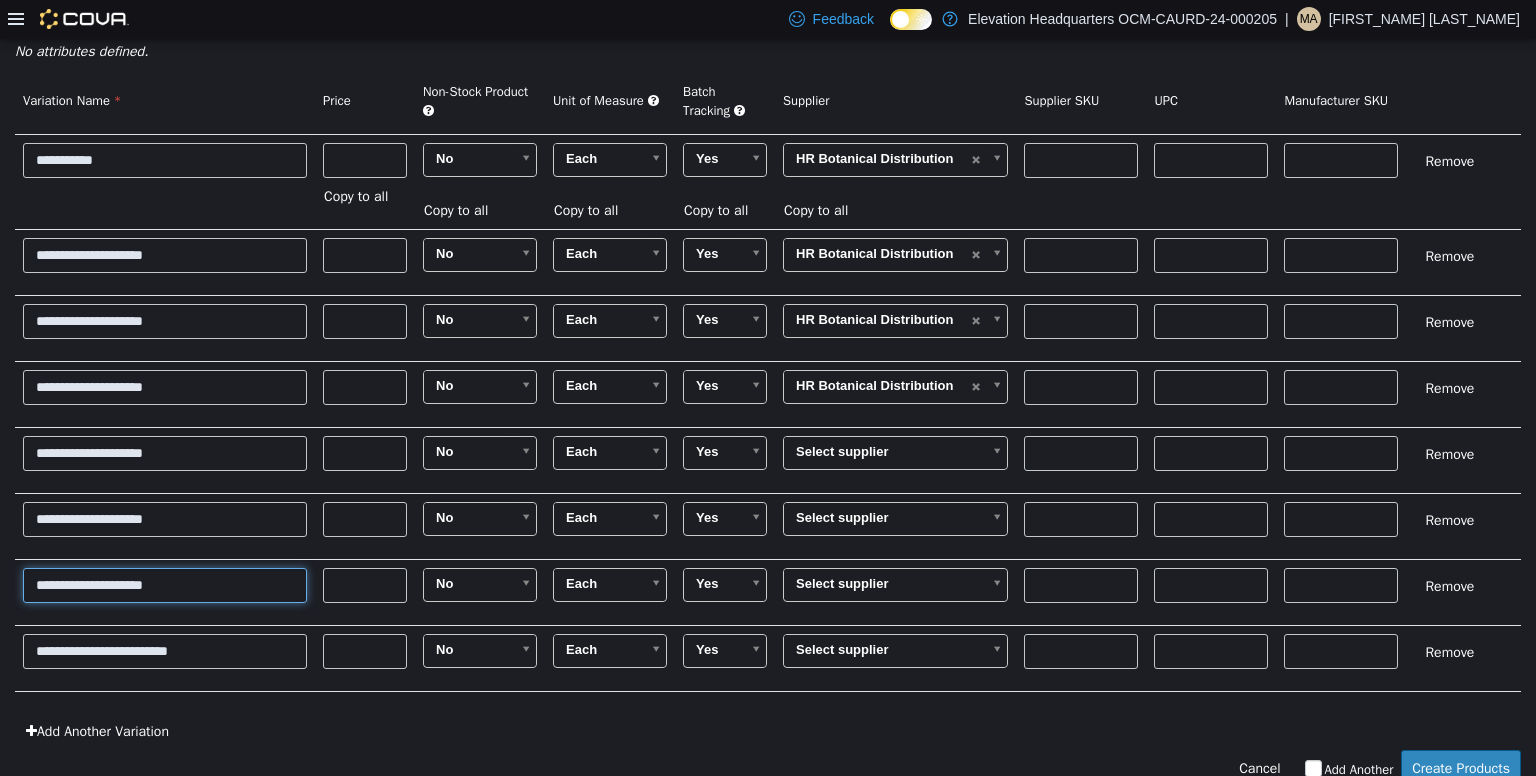 type on "**********" 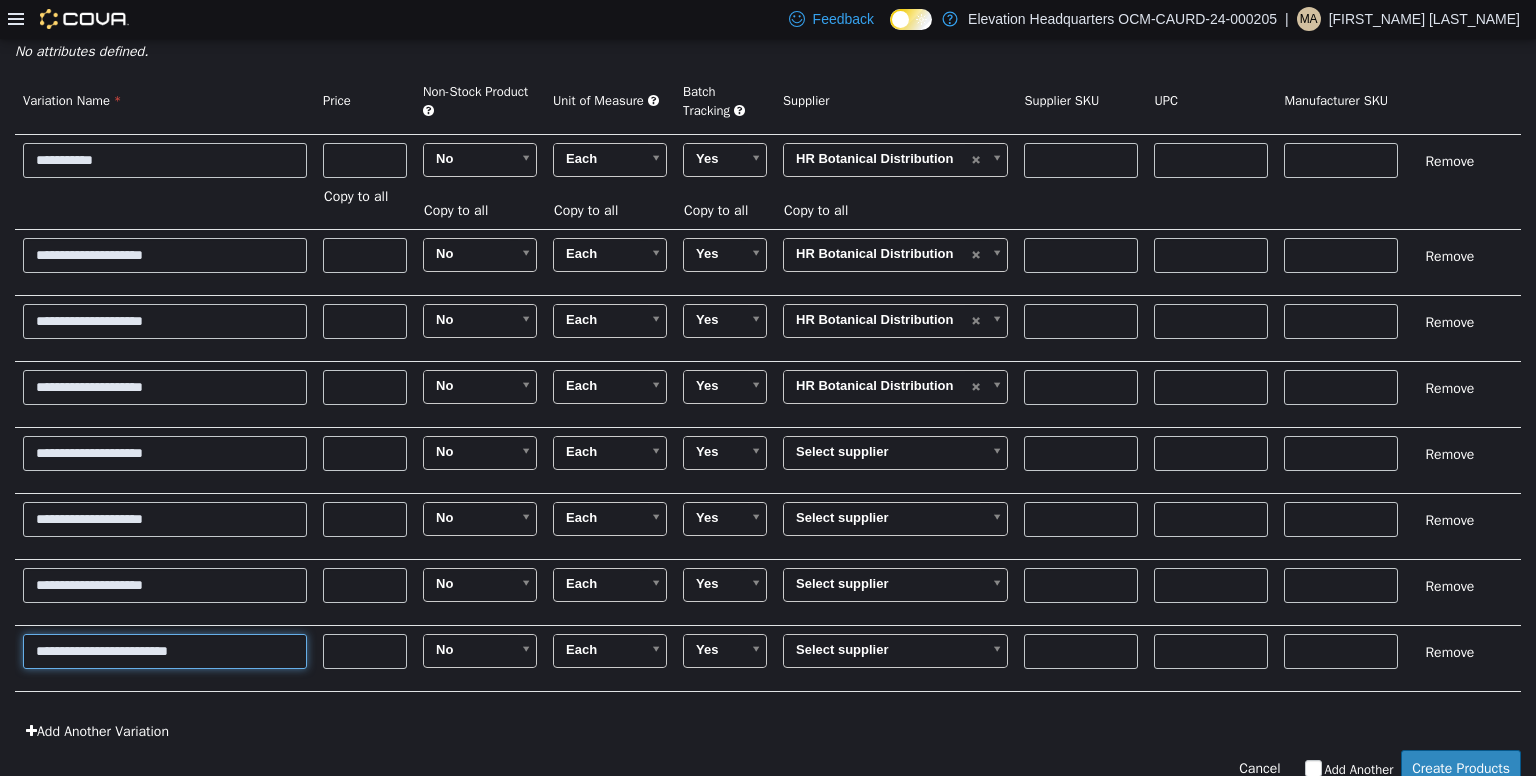 click on "**********" at bounding box center [165, 650] 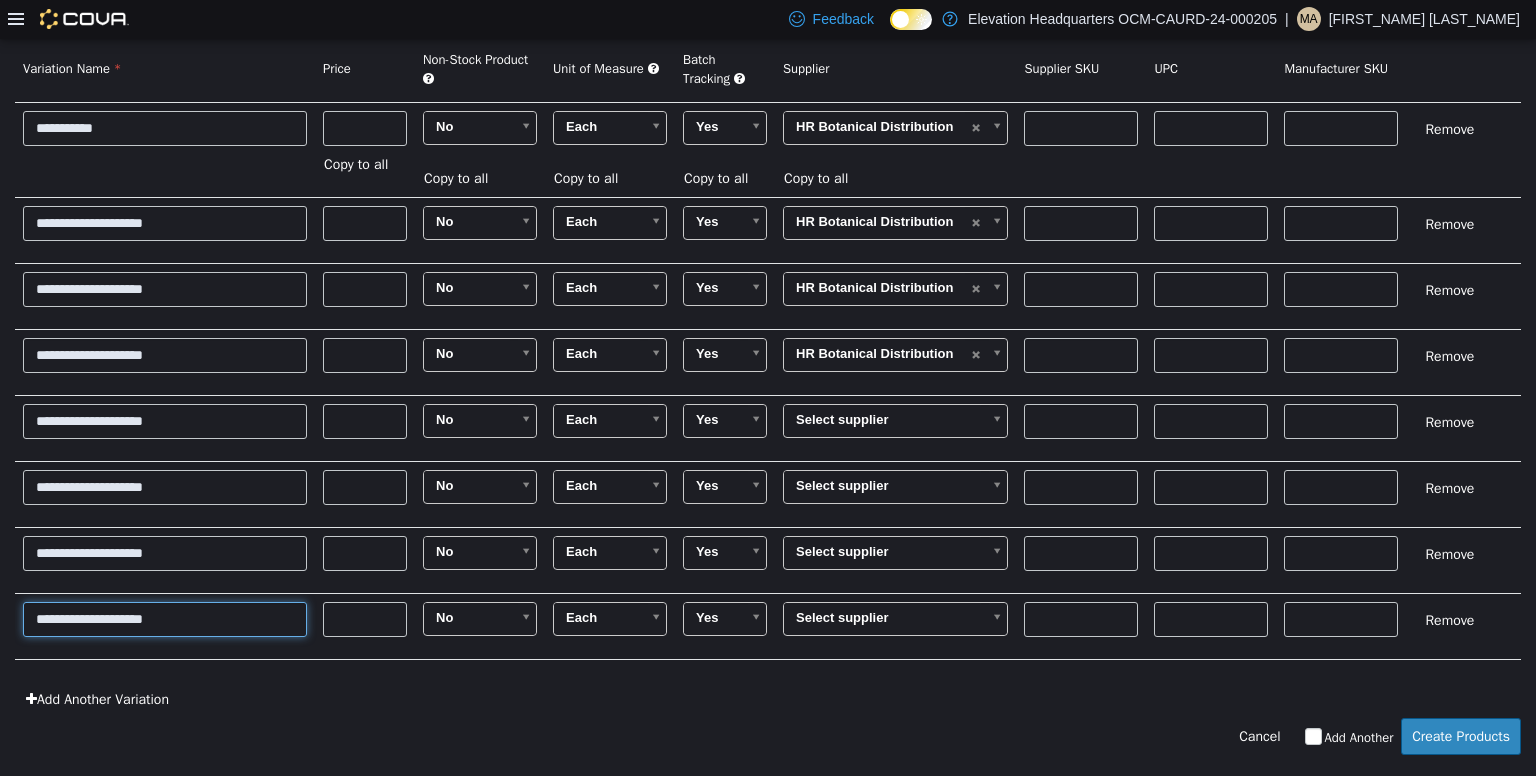 scroll, scrollTop: 422, scrollLeft: 0, axis: vertical 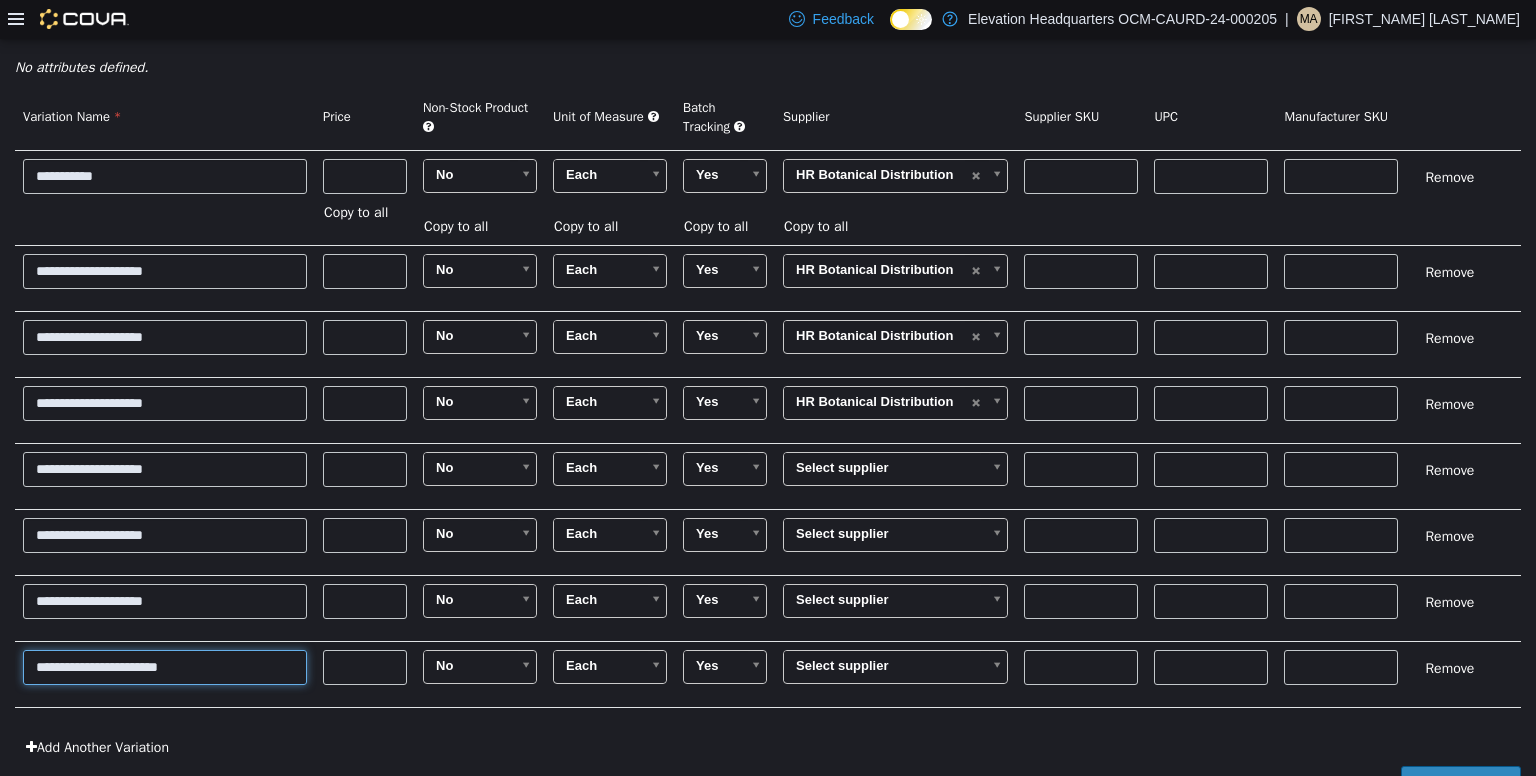 type on "**********" 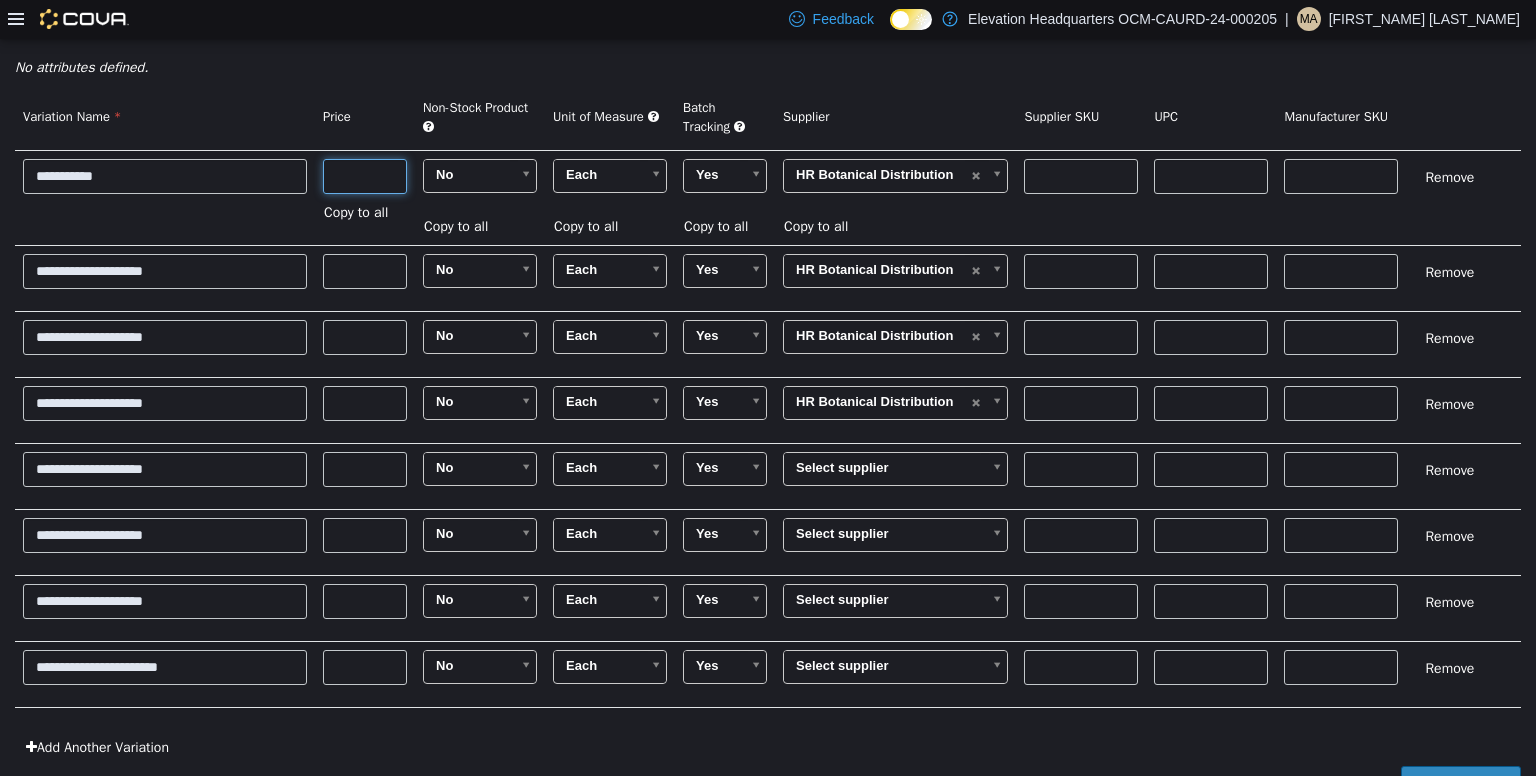 click at bounding box center [365, 175] 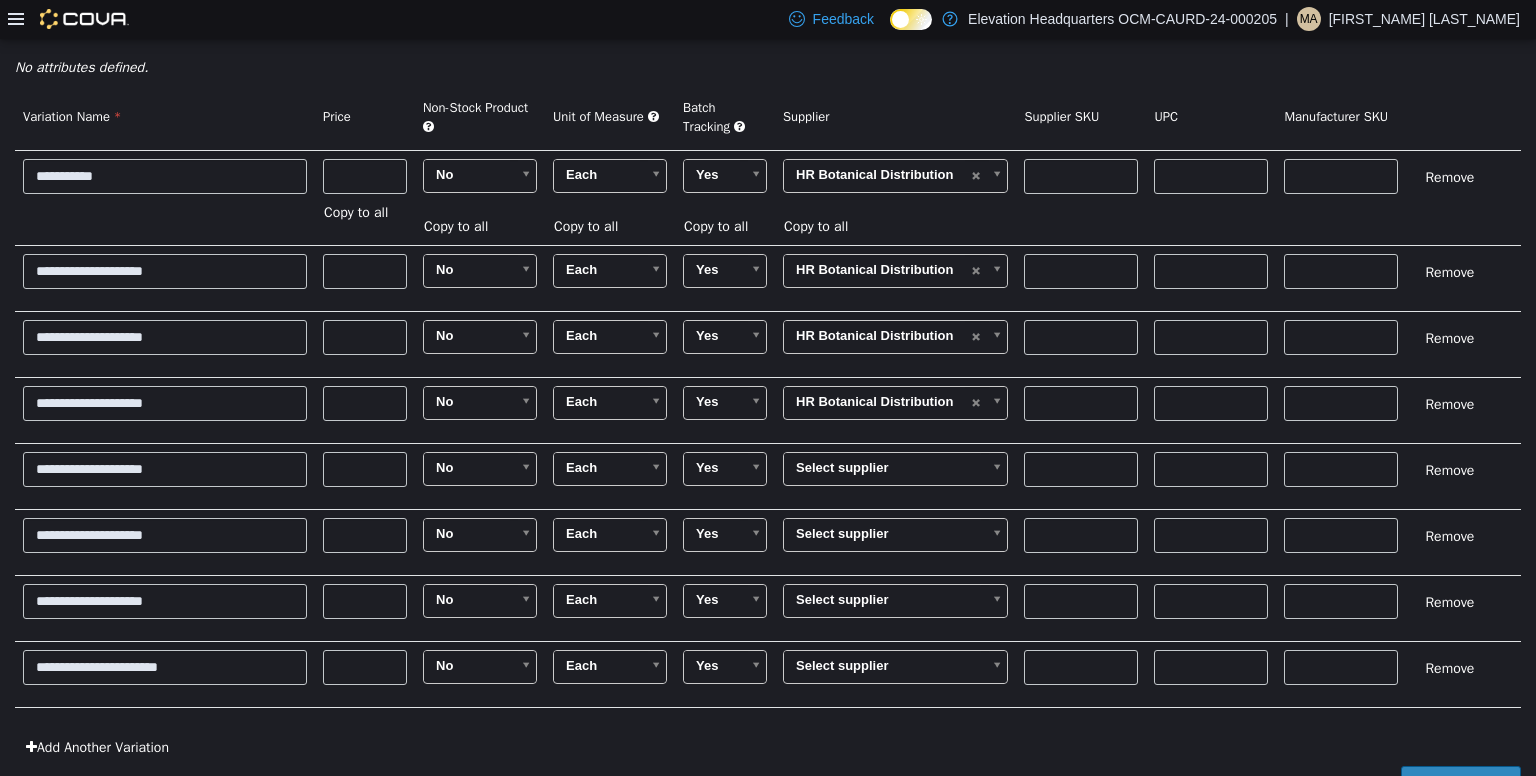 click on "**********" at bounding box center [165, 196] 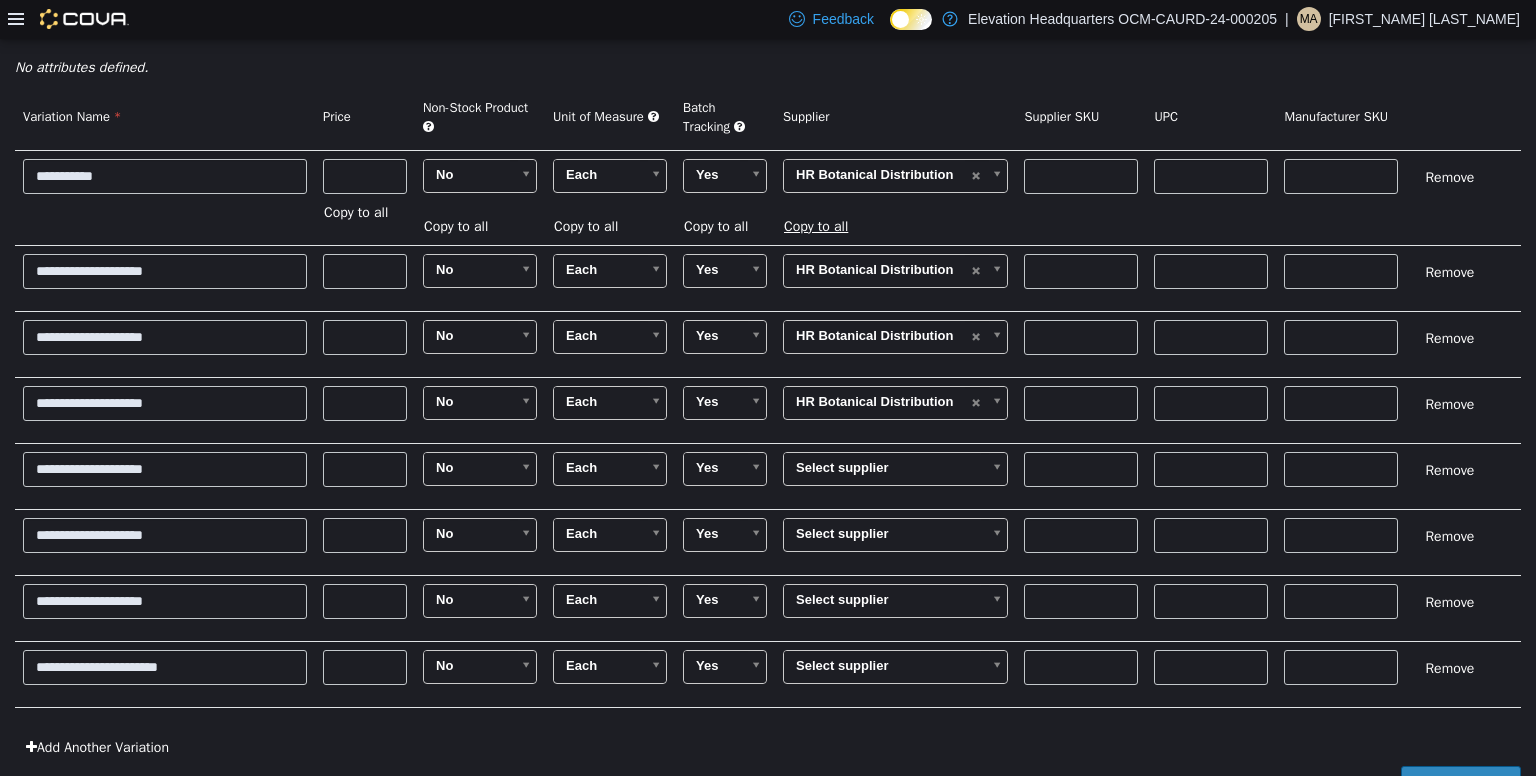 click on "Copy to all" at bounding box center (821, 225) 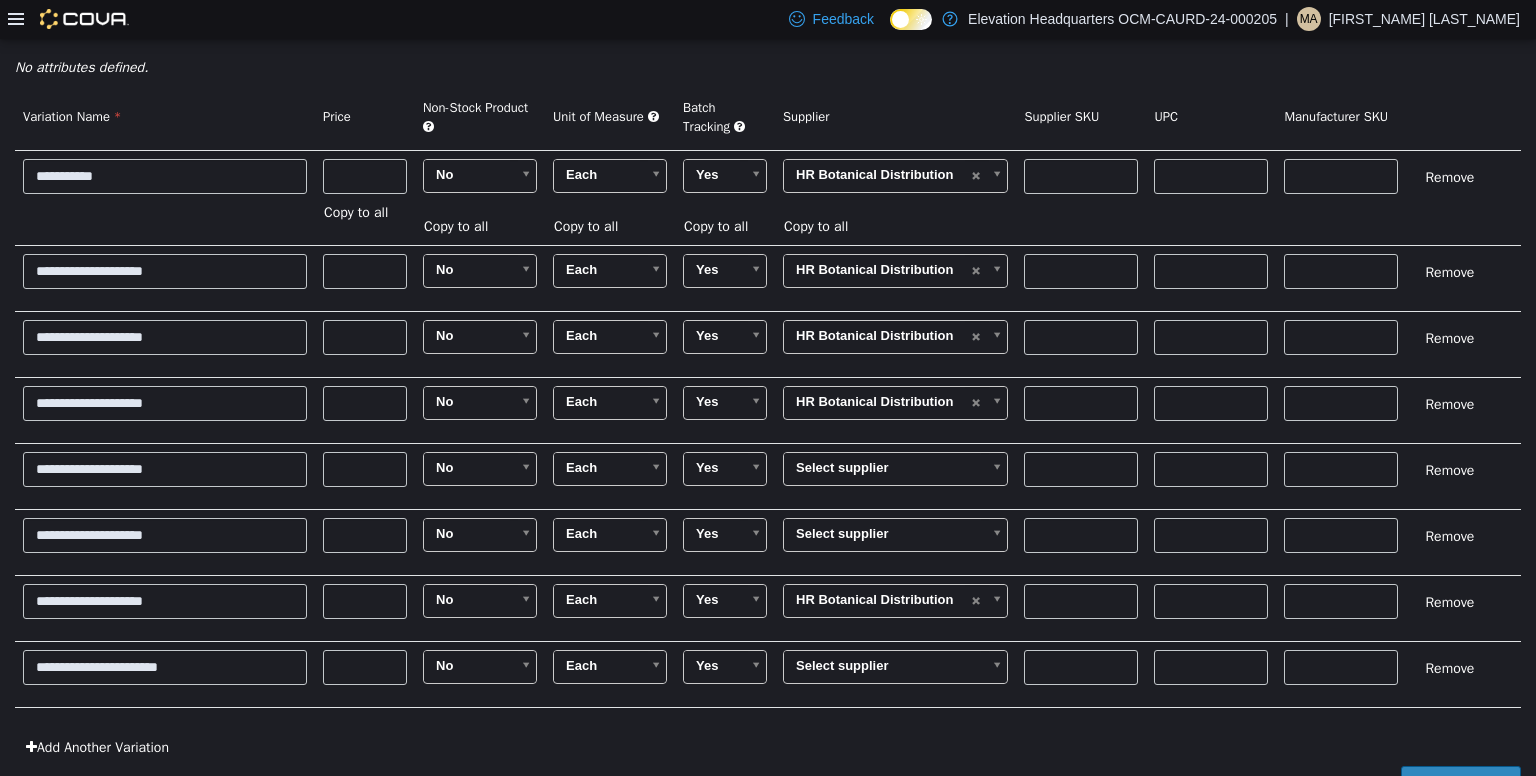type on "******" 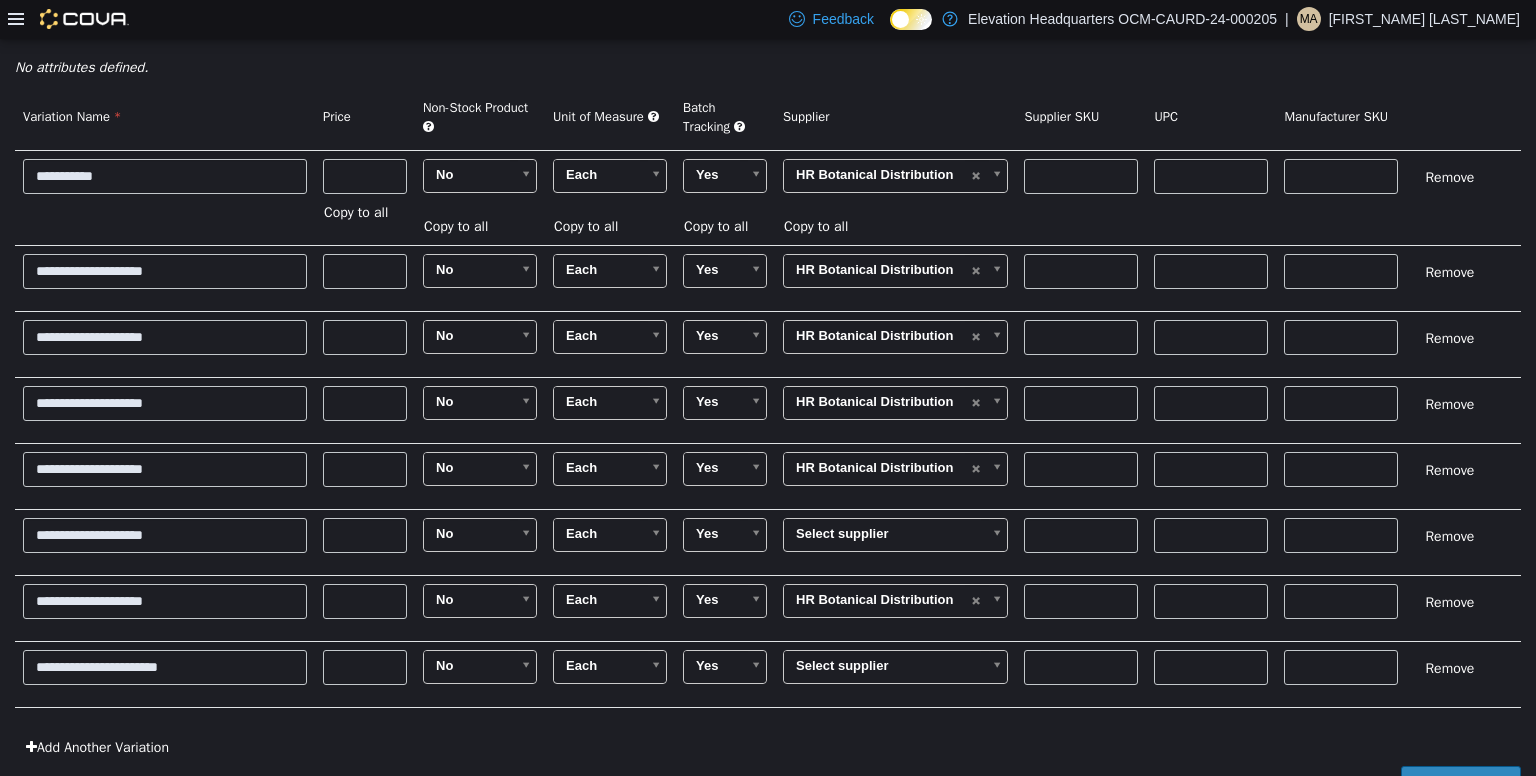 type on "******" 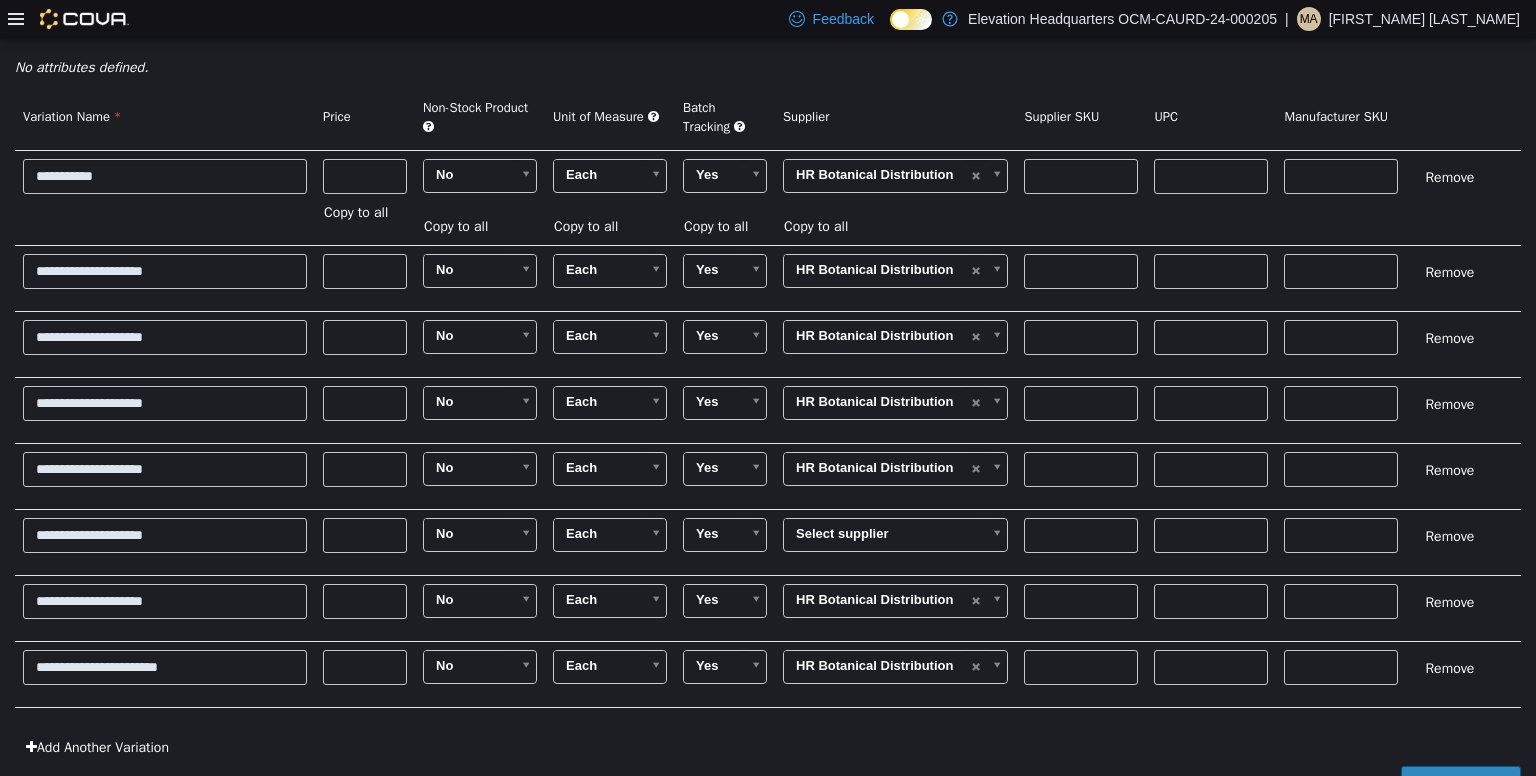 type on "******" 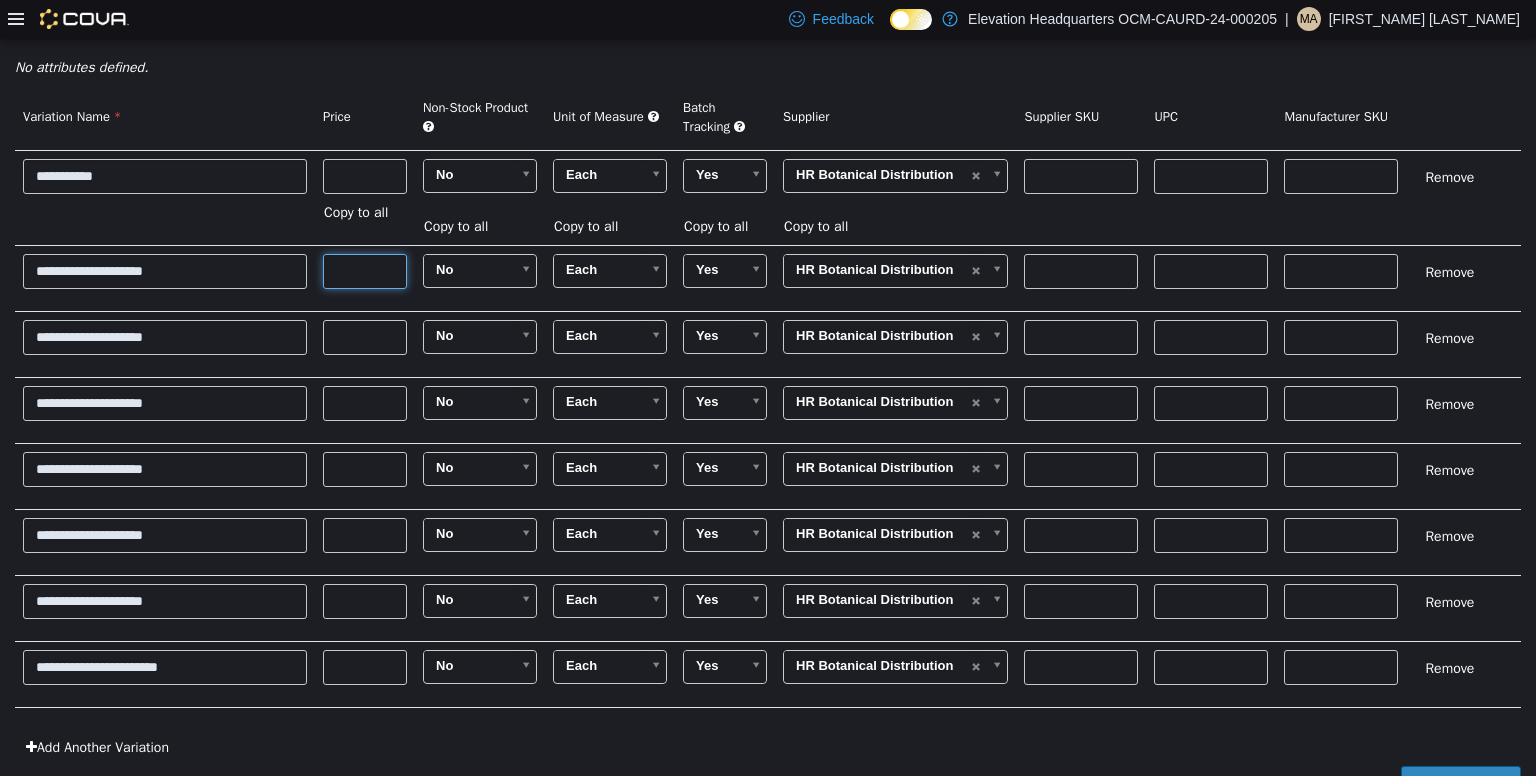 click at bounding box center [365, 270] 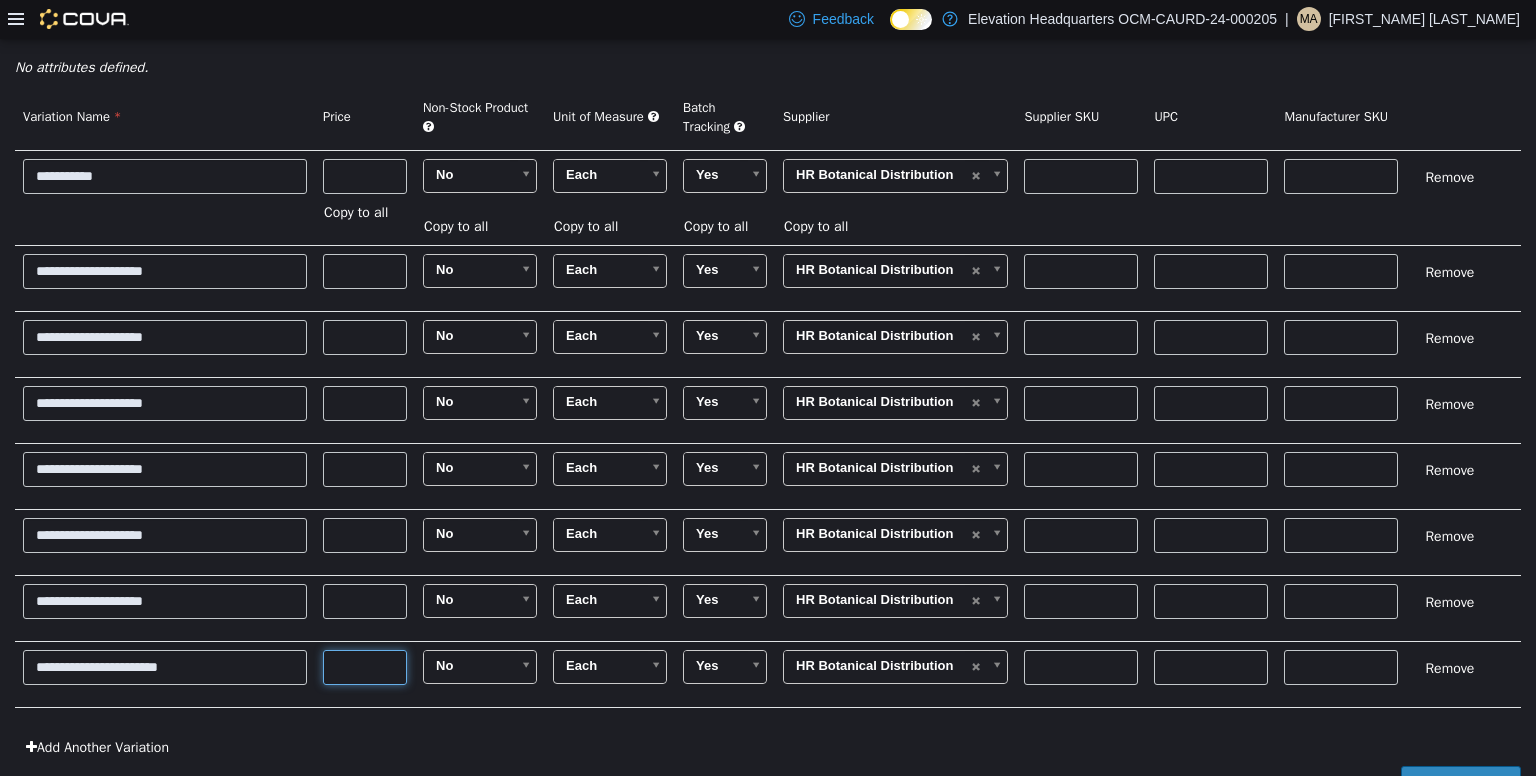 click at bounding box center [365, 666] 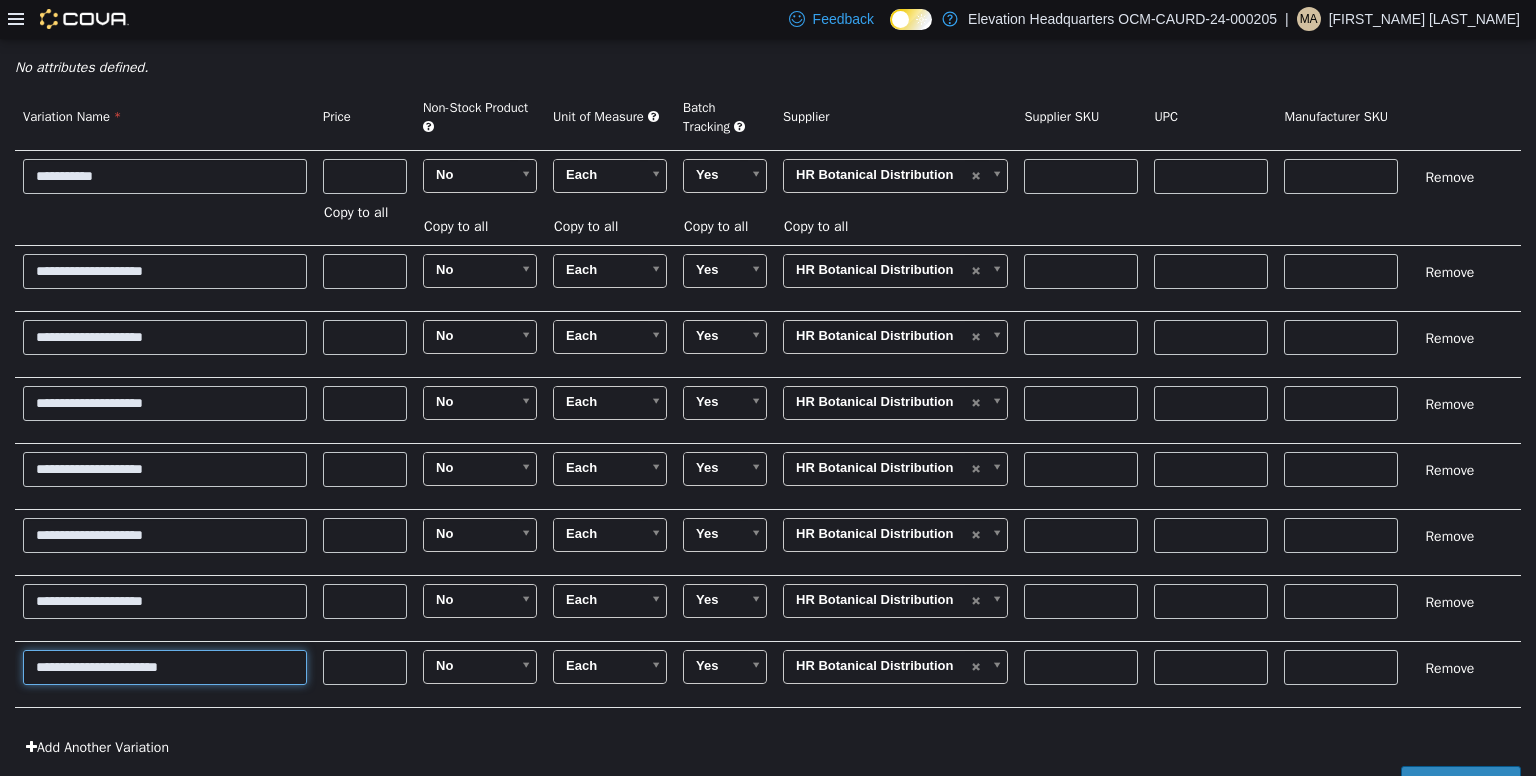 click on "**********" at bounding box center (165, 666) 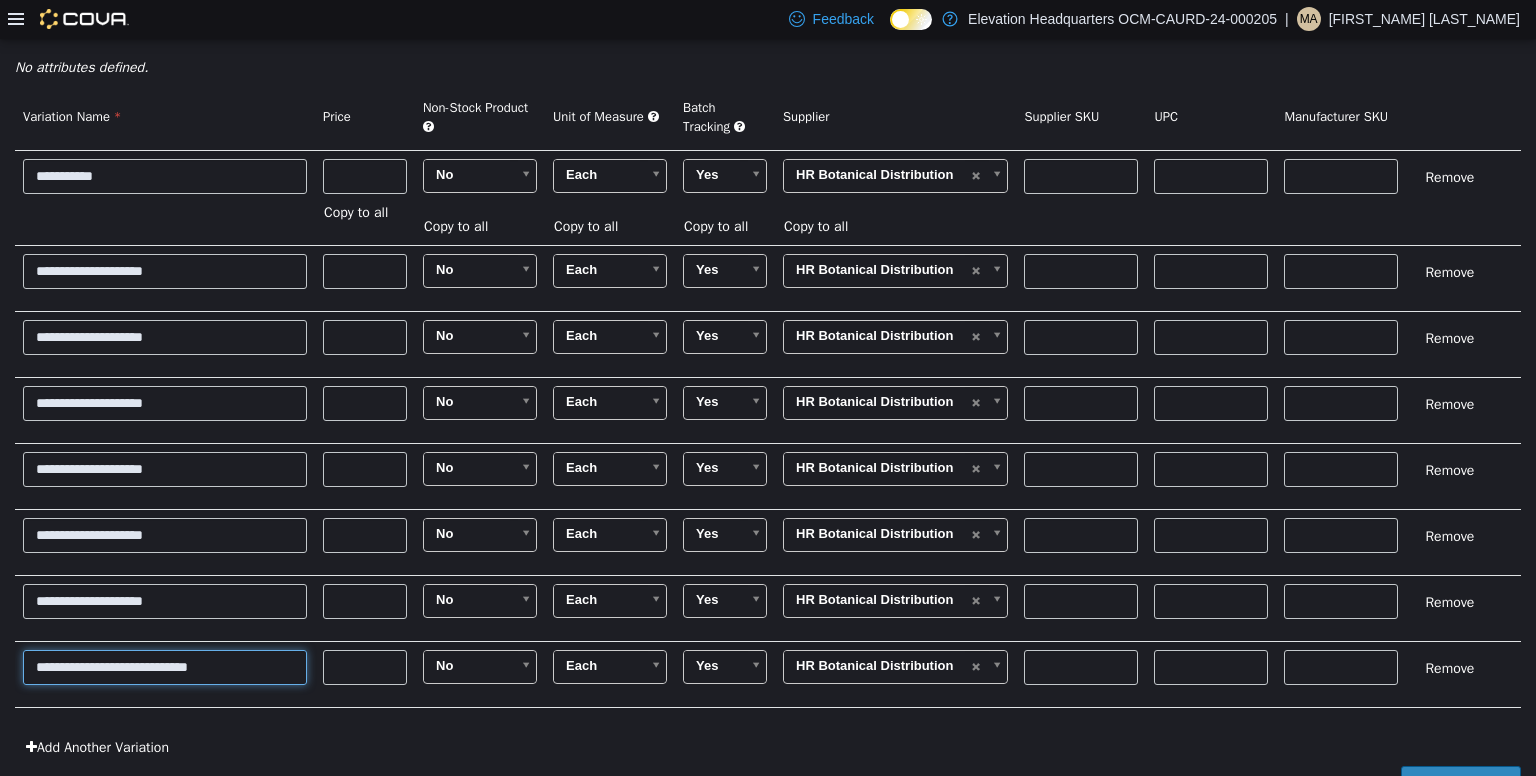 type on "**********" 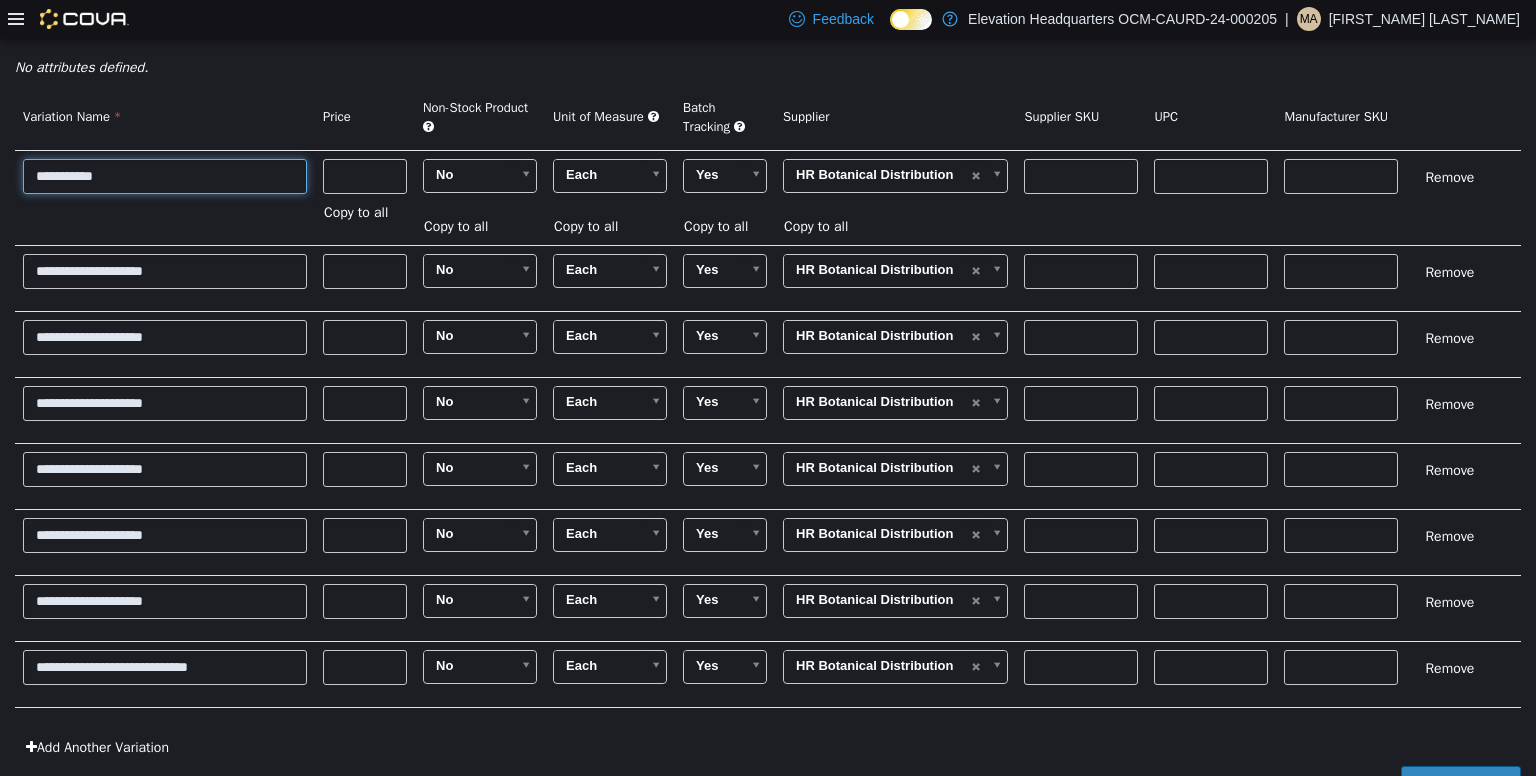 click on "**********" at bounding box center (165, 175) 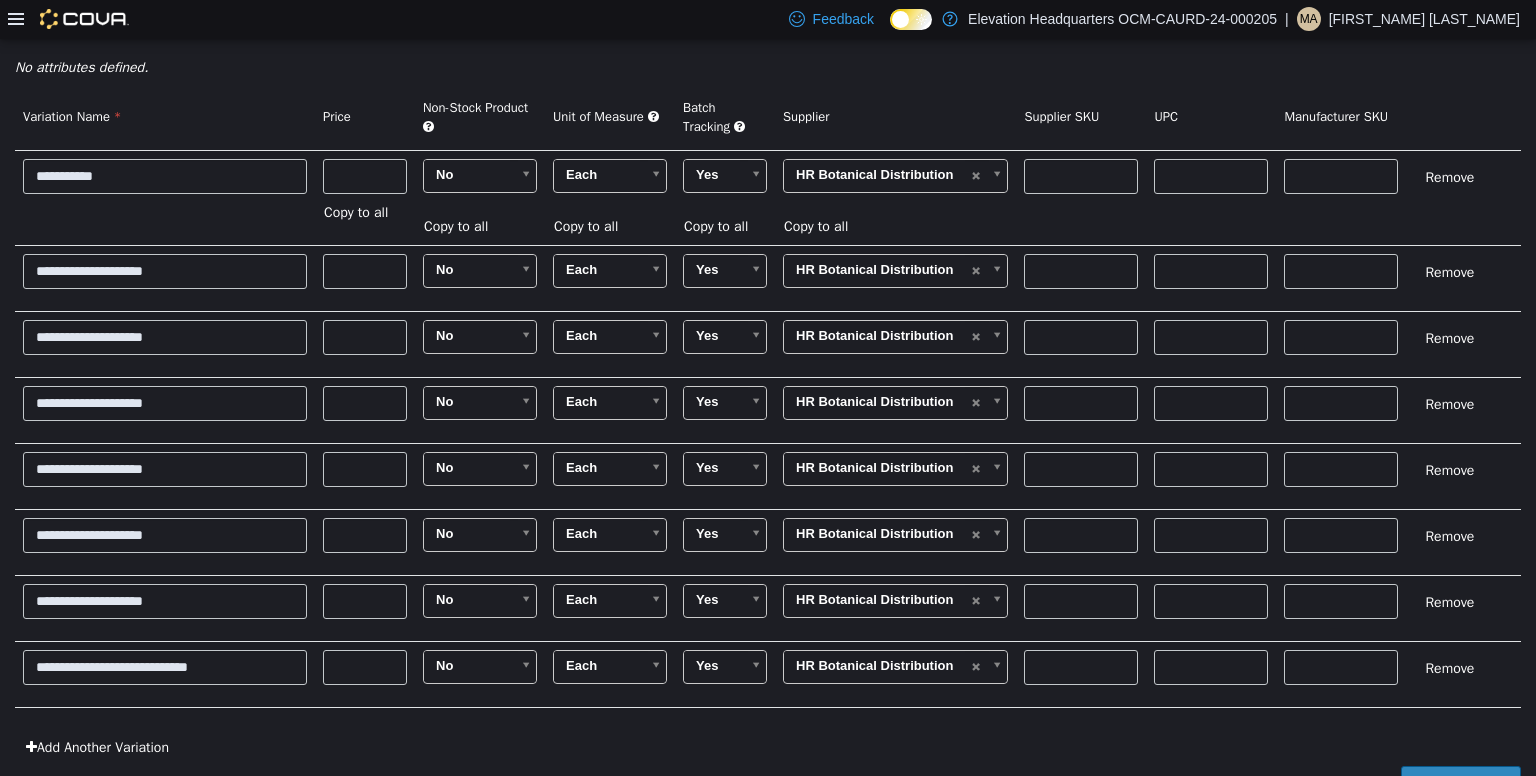 click on "**********" at bounding box center (165, 196) 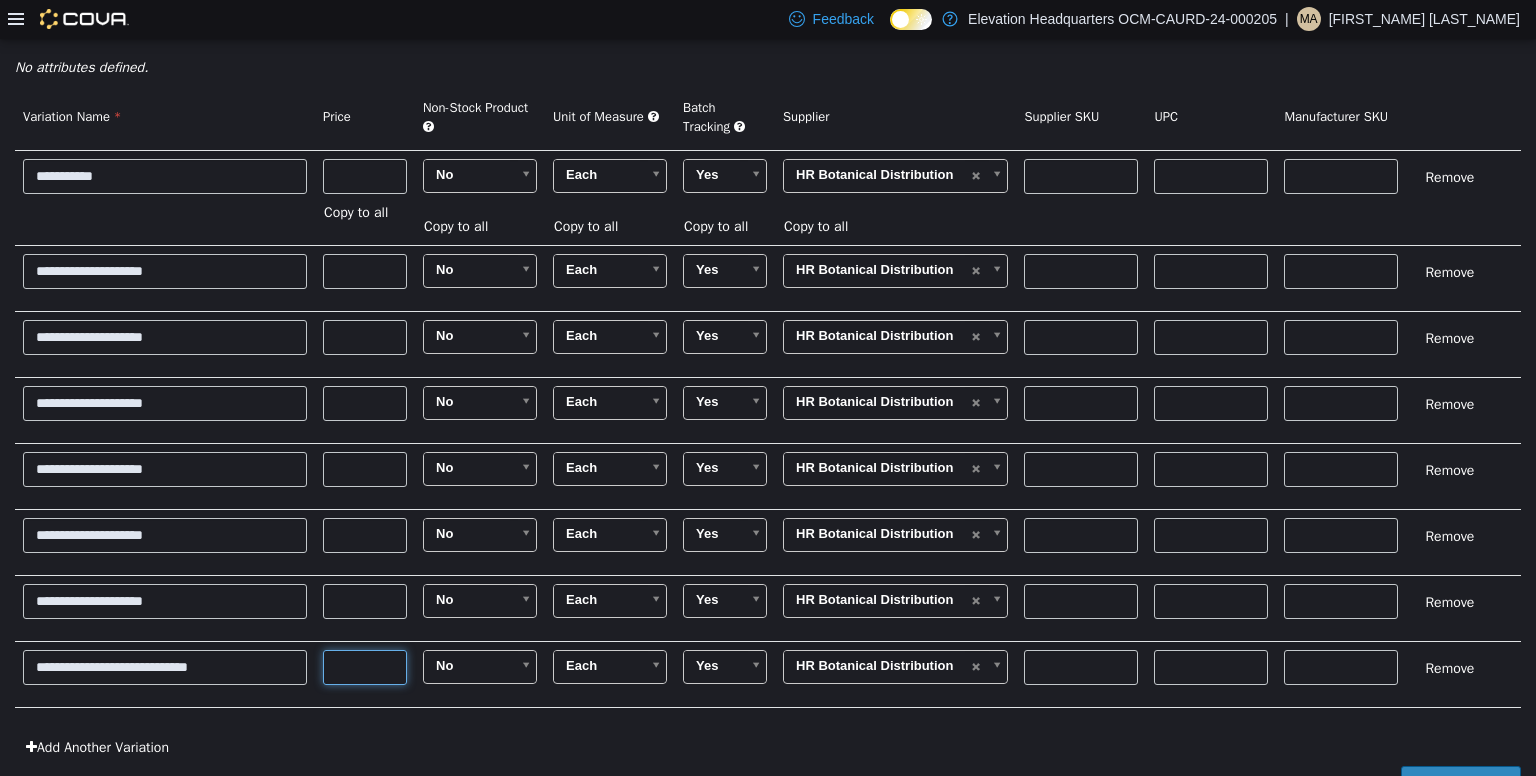 click at bounding box center [365, 666] 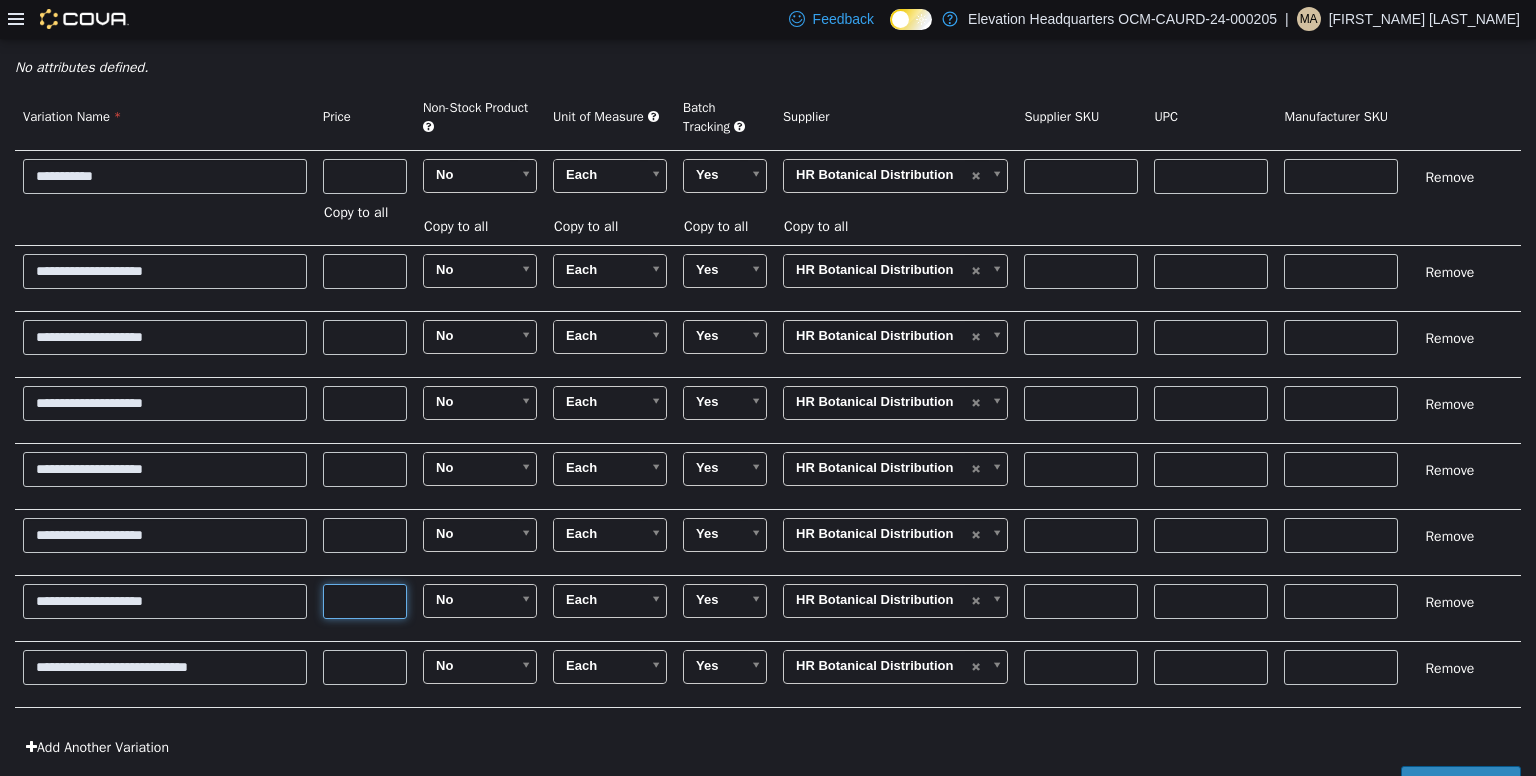 click at bounding box center (365, 600) 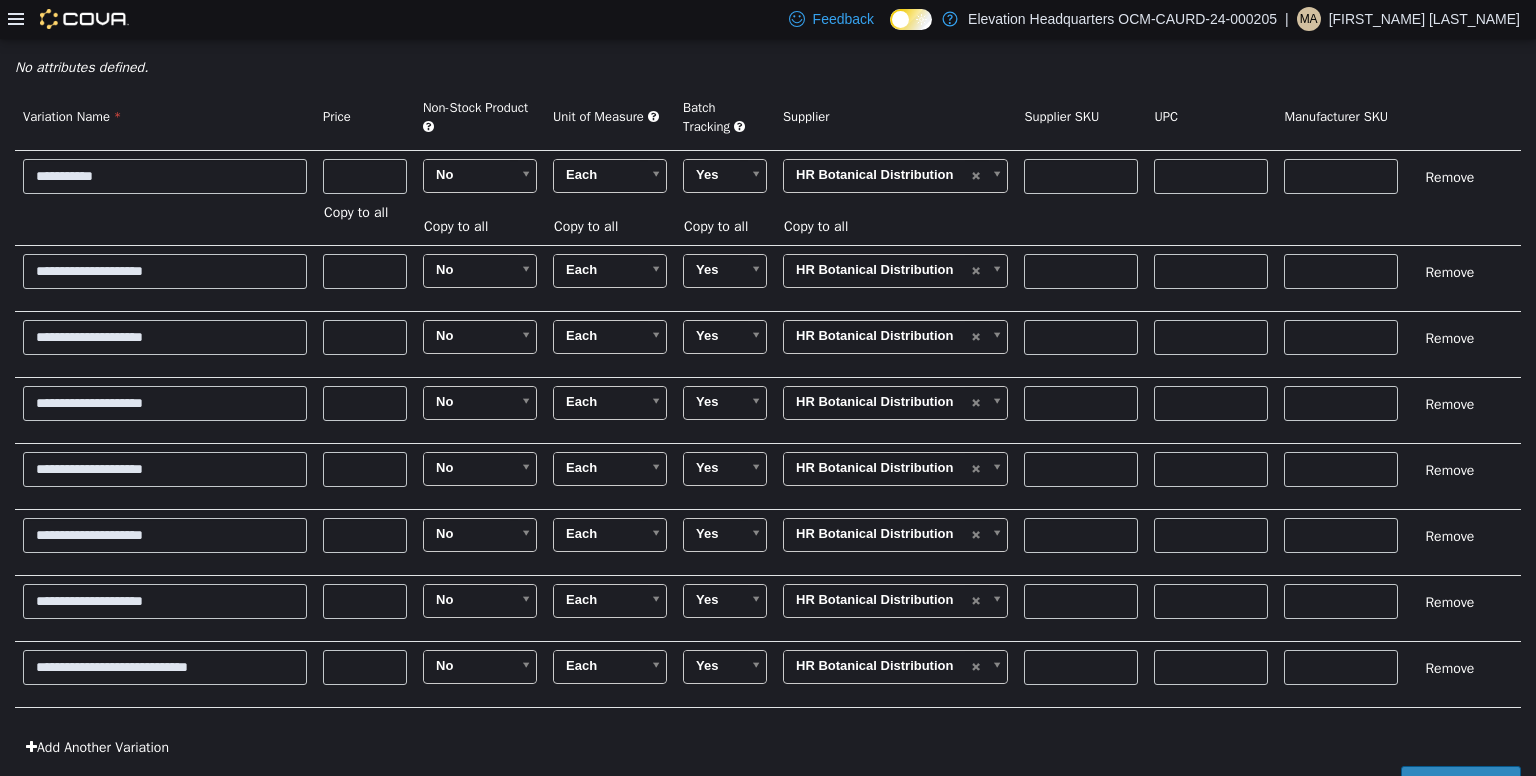 click on "**** Copy to all" at bounding box center [365, 673] 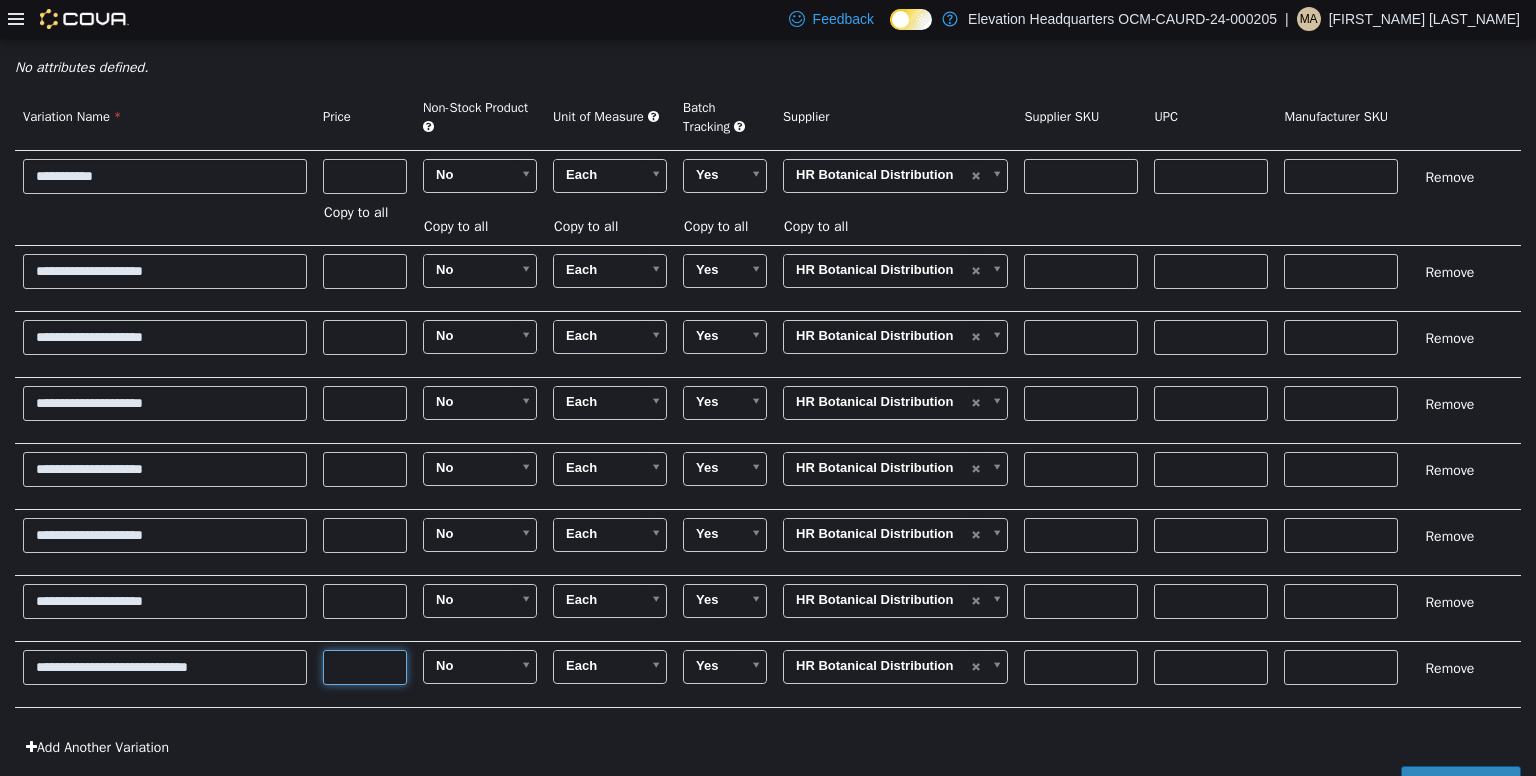 click on "****" at bounding box center [365, 666] 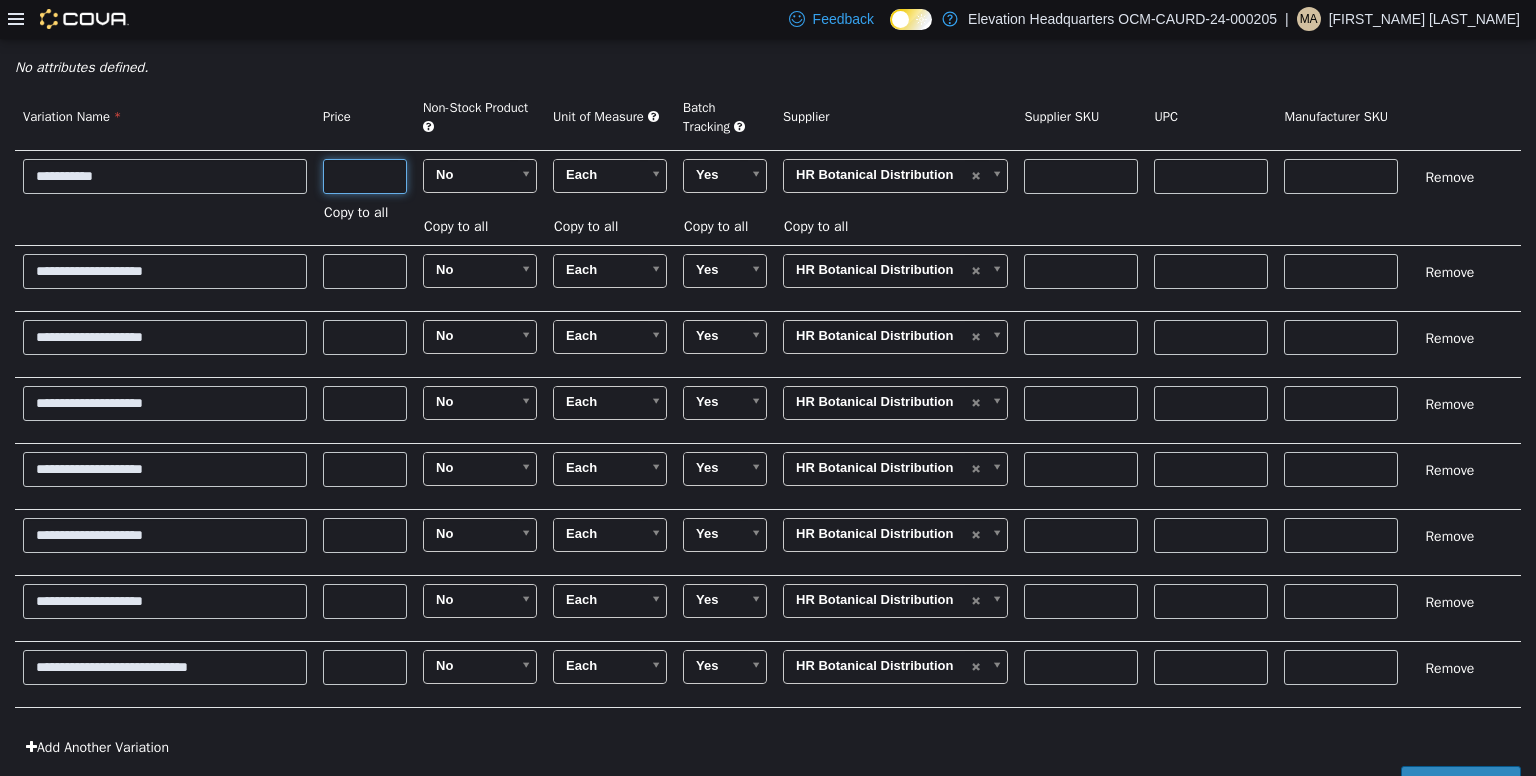 click on "**" at bounding box center [365, 175] 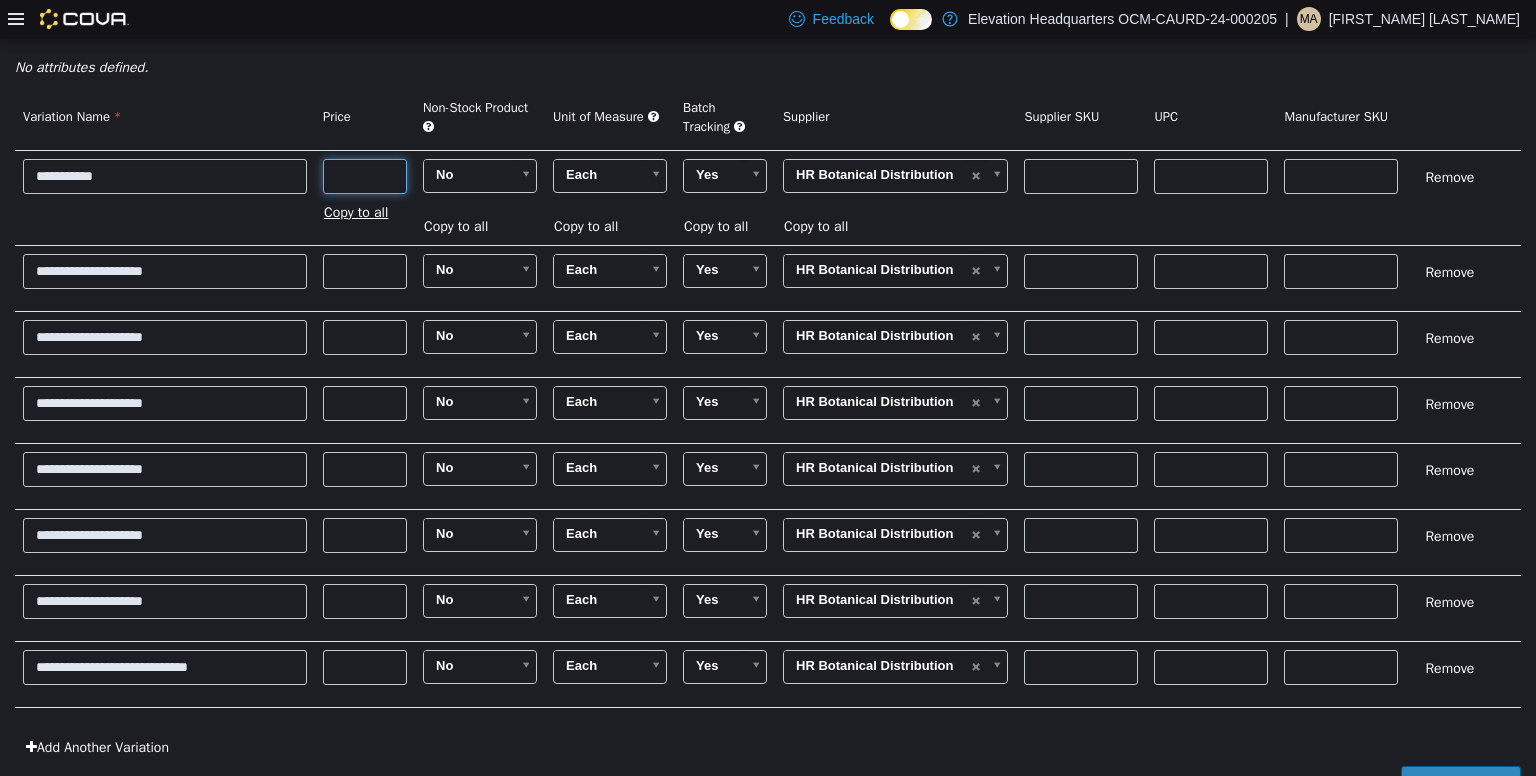type on "**" 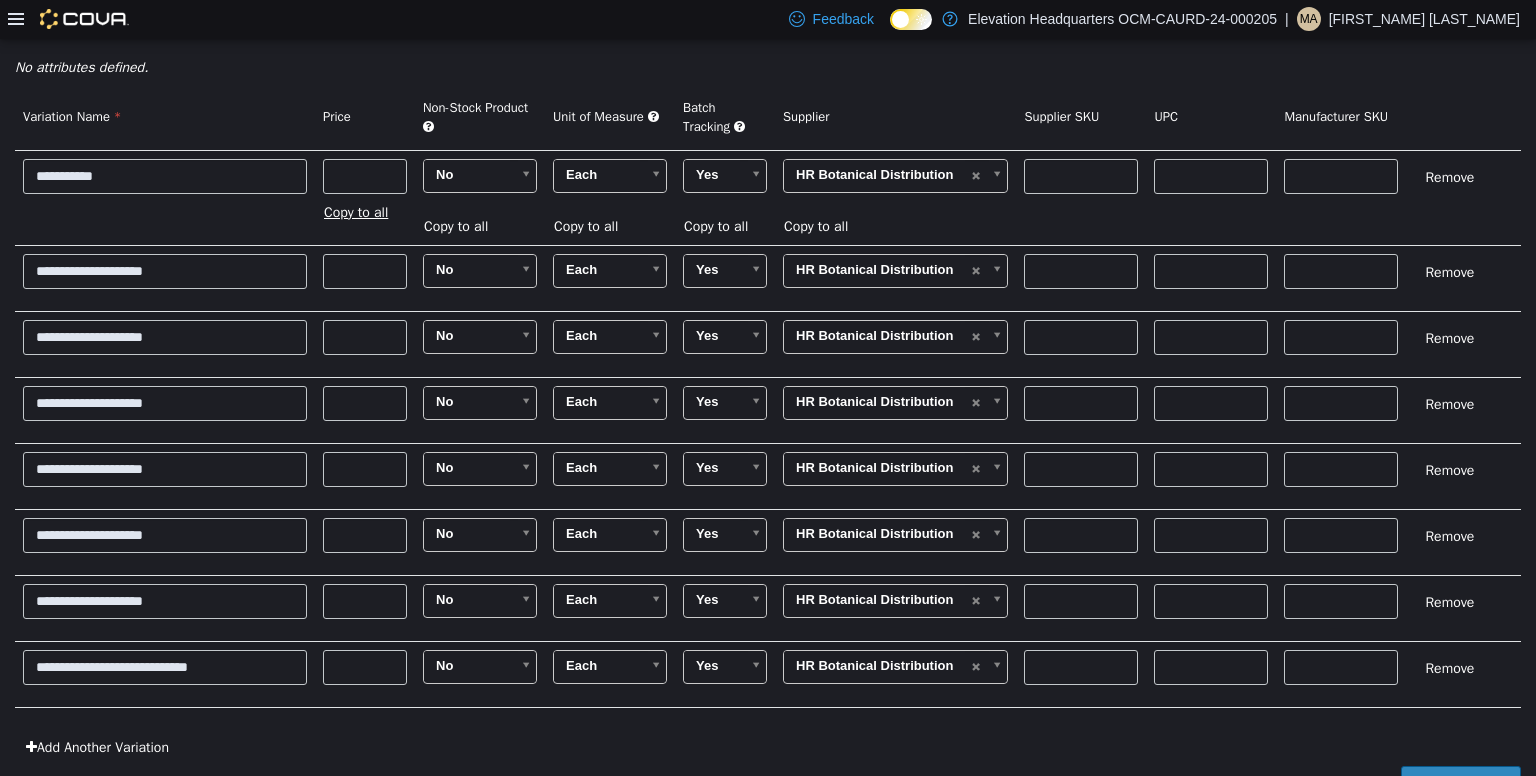 click on "Copy to all" at bounding box center [361, 211] 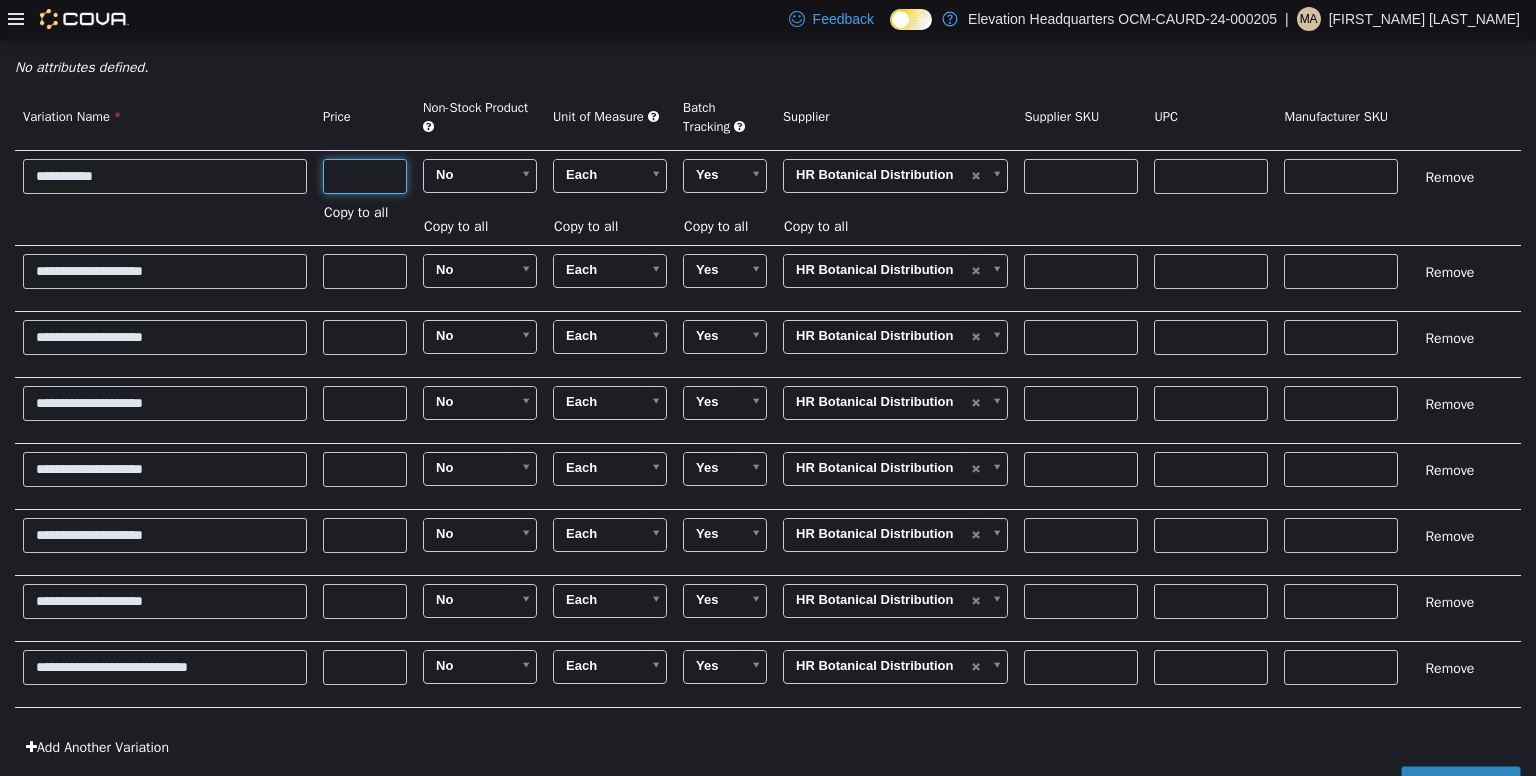 click on "**" at bounding box center [365, 175] 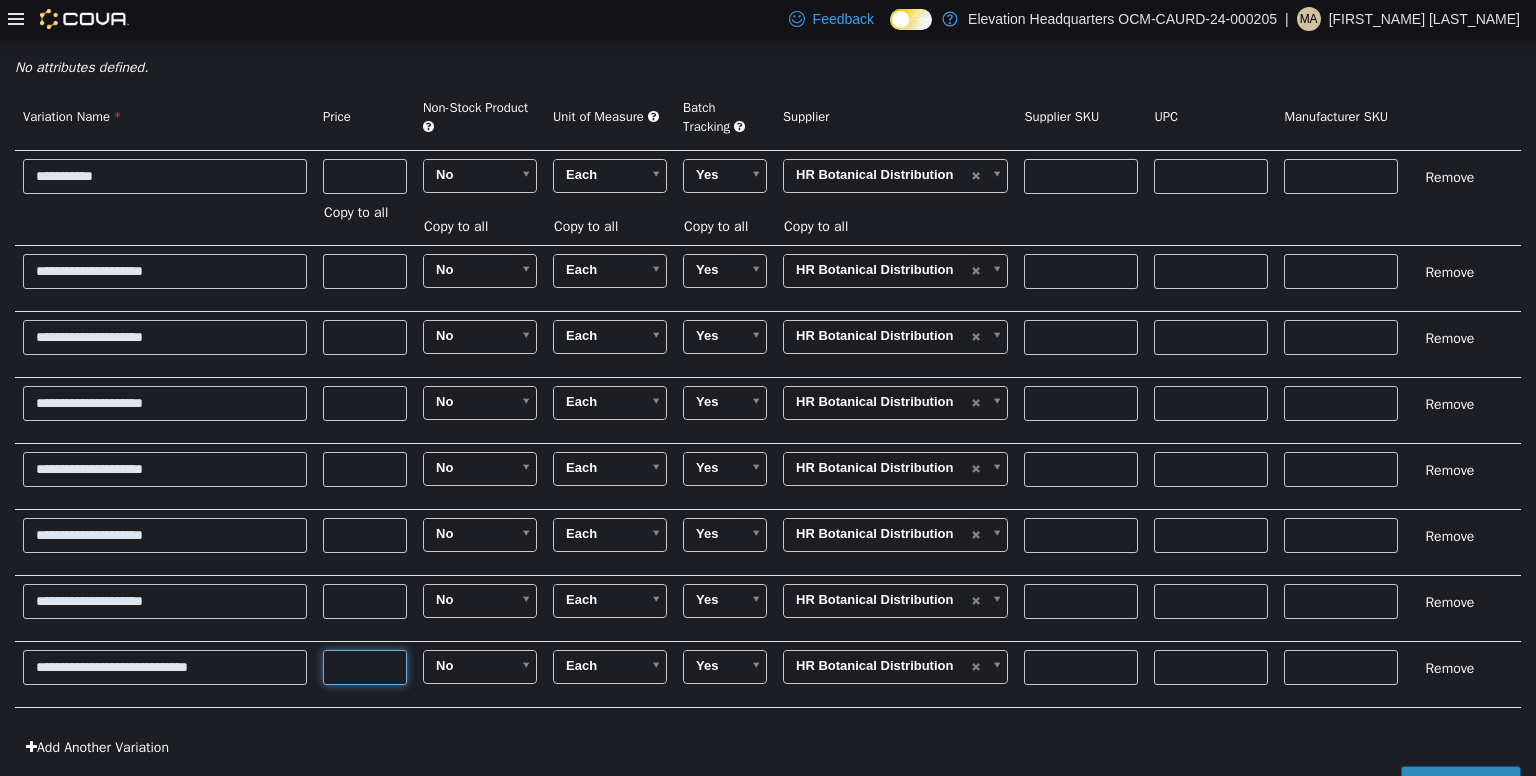 click on "**" at bounding box center (365, 666) 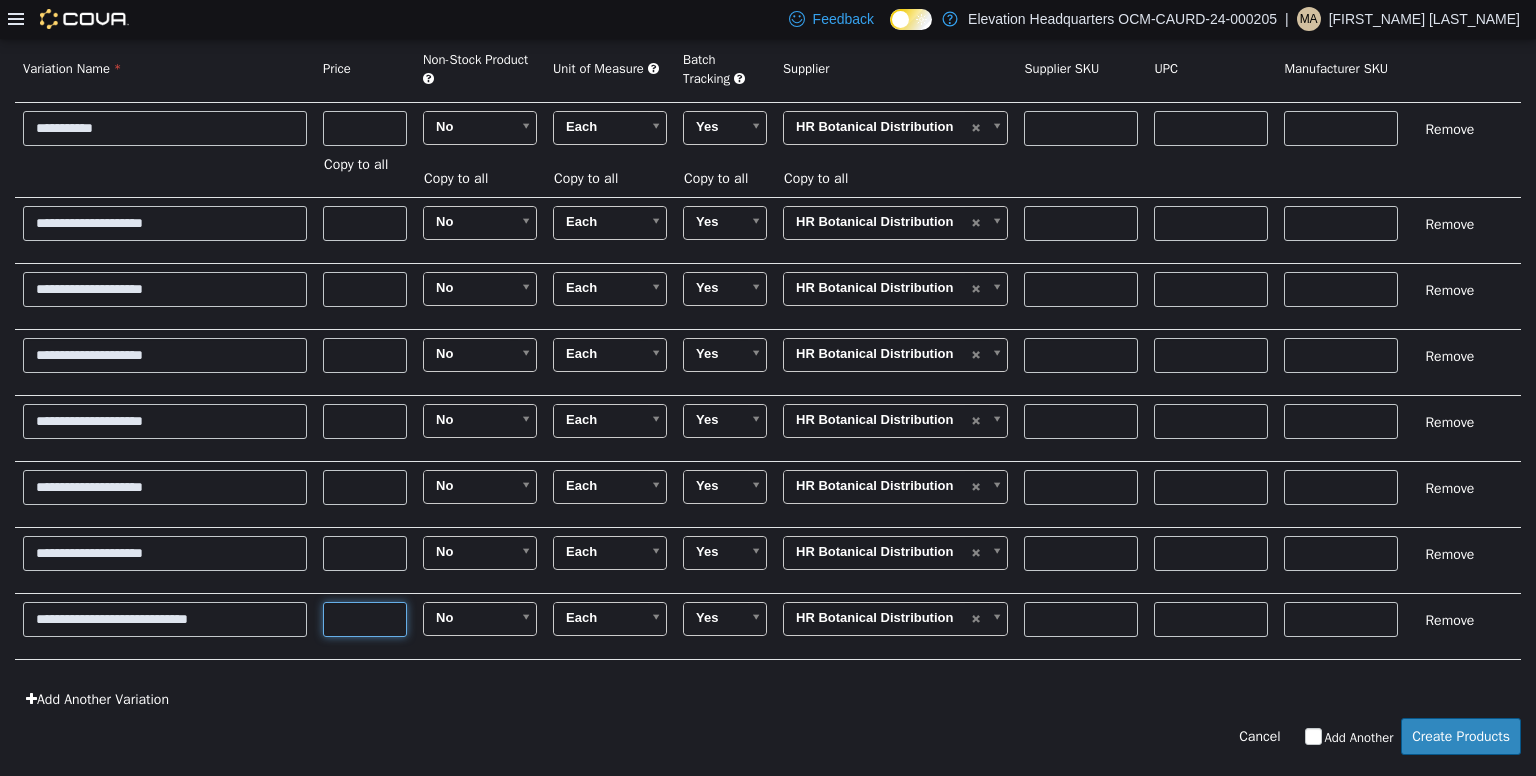 type on "****" 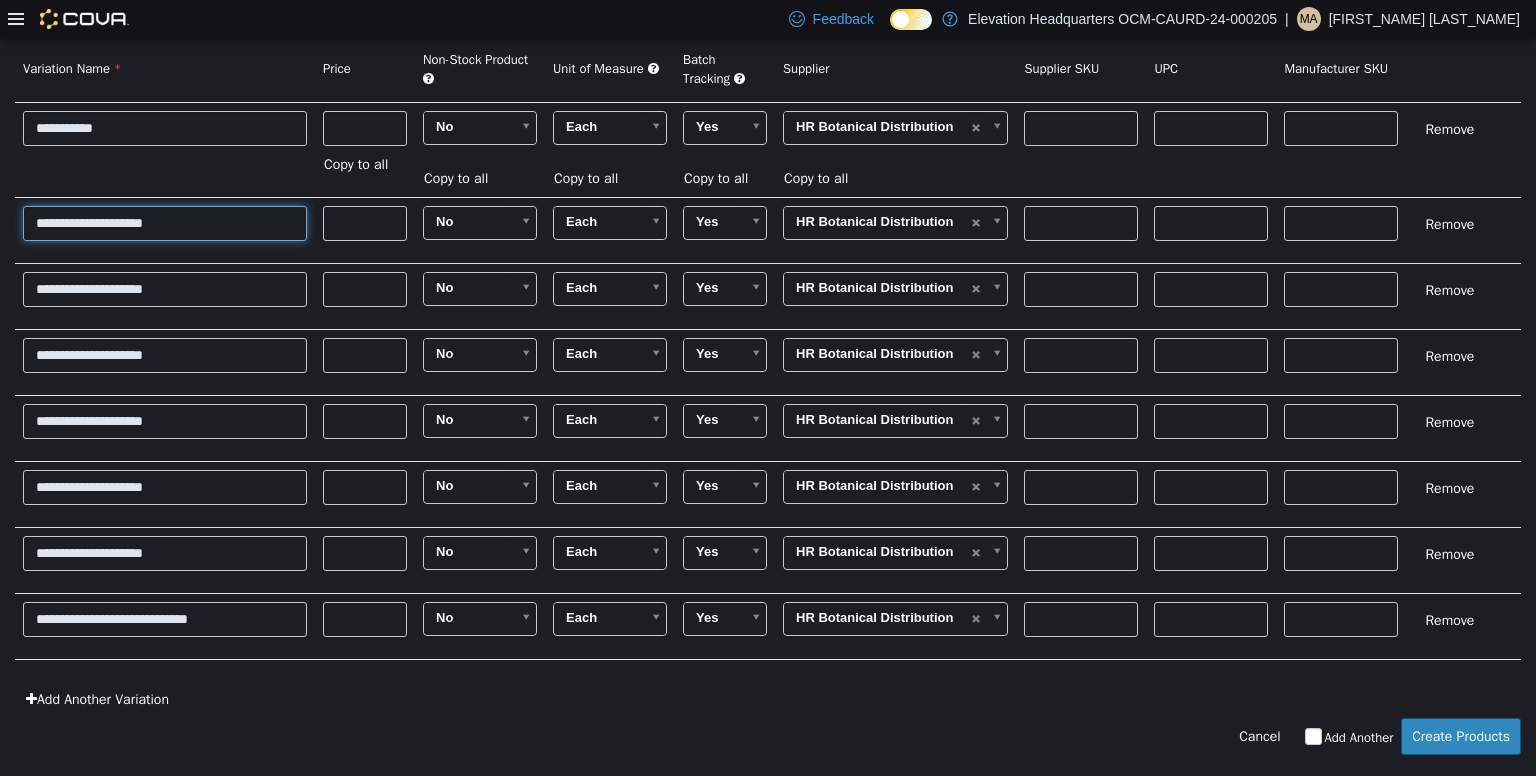 click on "**********" at bounding box center (165, 222) 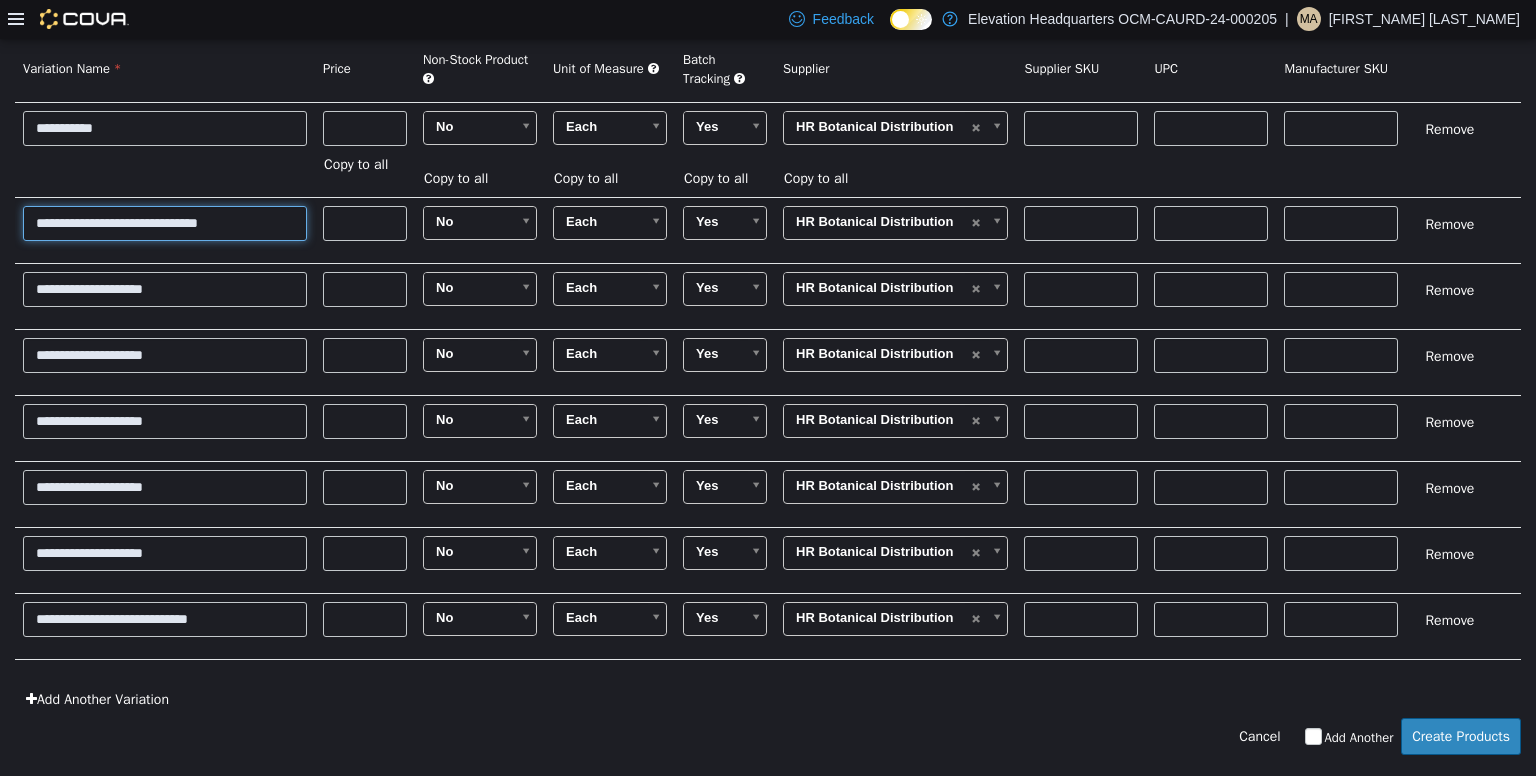 type on "**********" 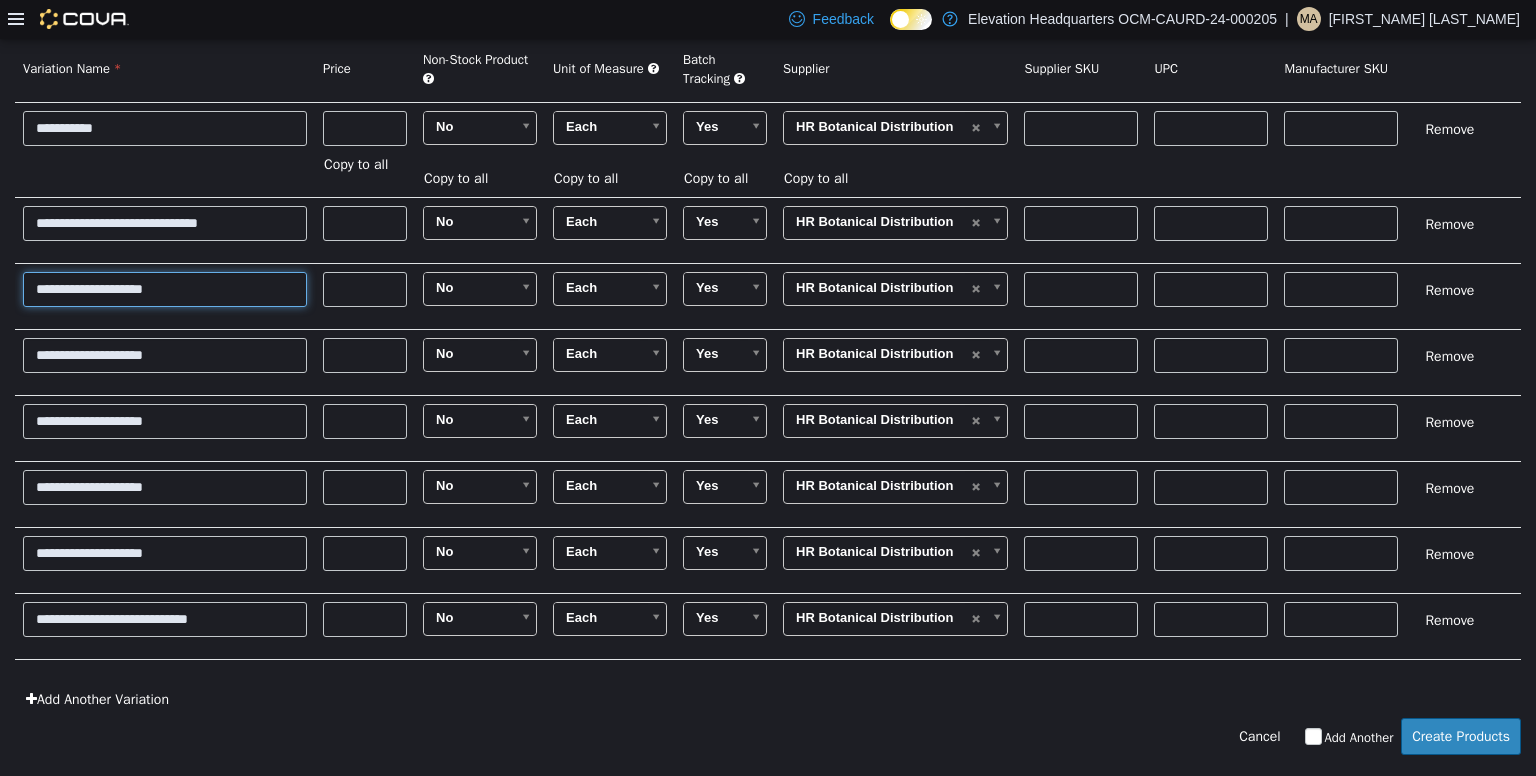 click on "**********" at bounding box center [165, 288] 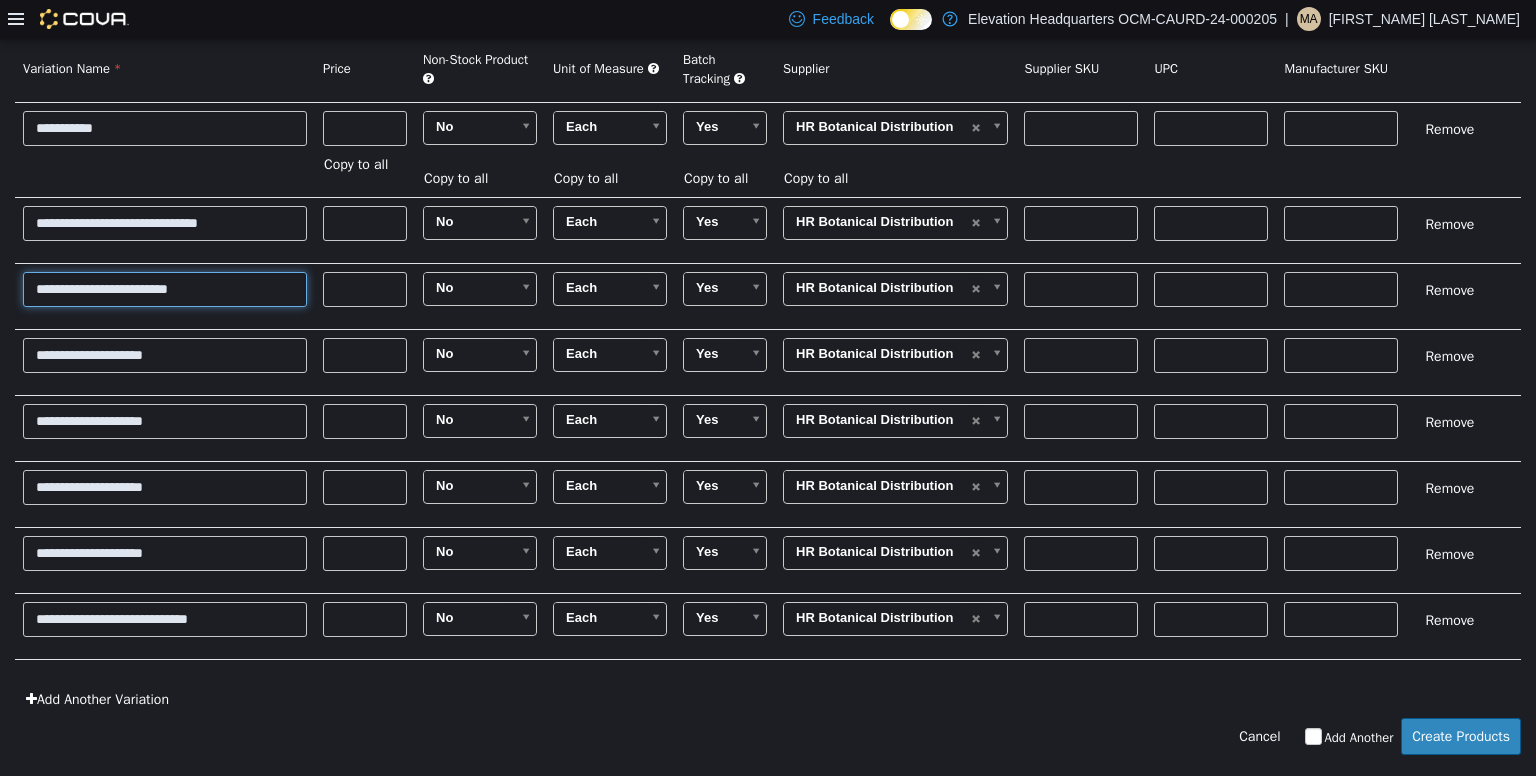 type on "**********" 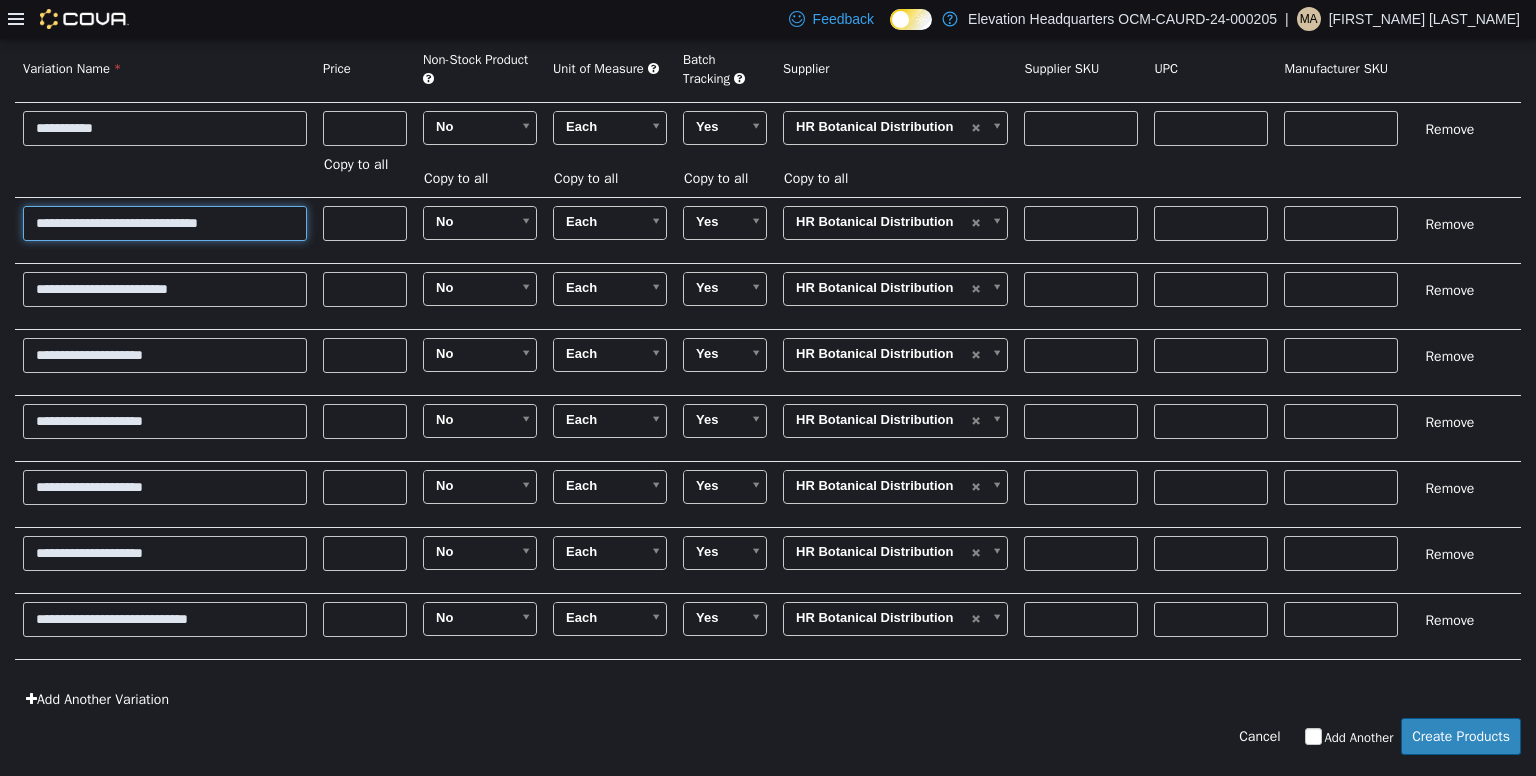 click on "**********" at bounding box center [165, 222] 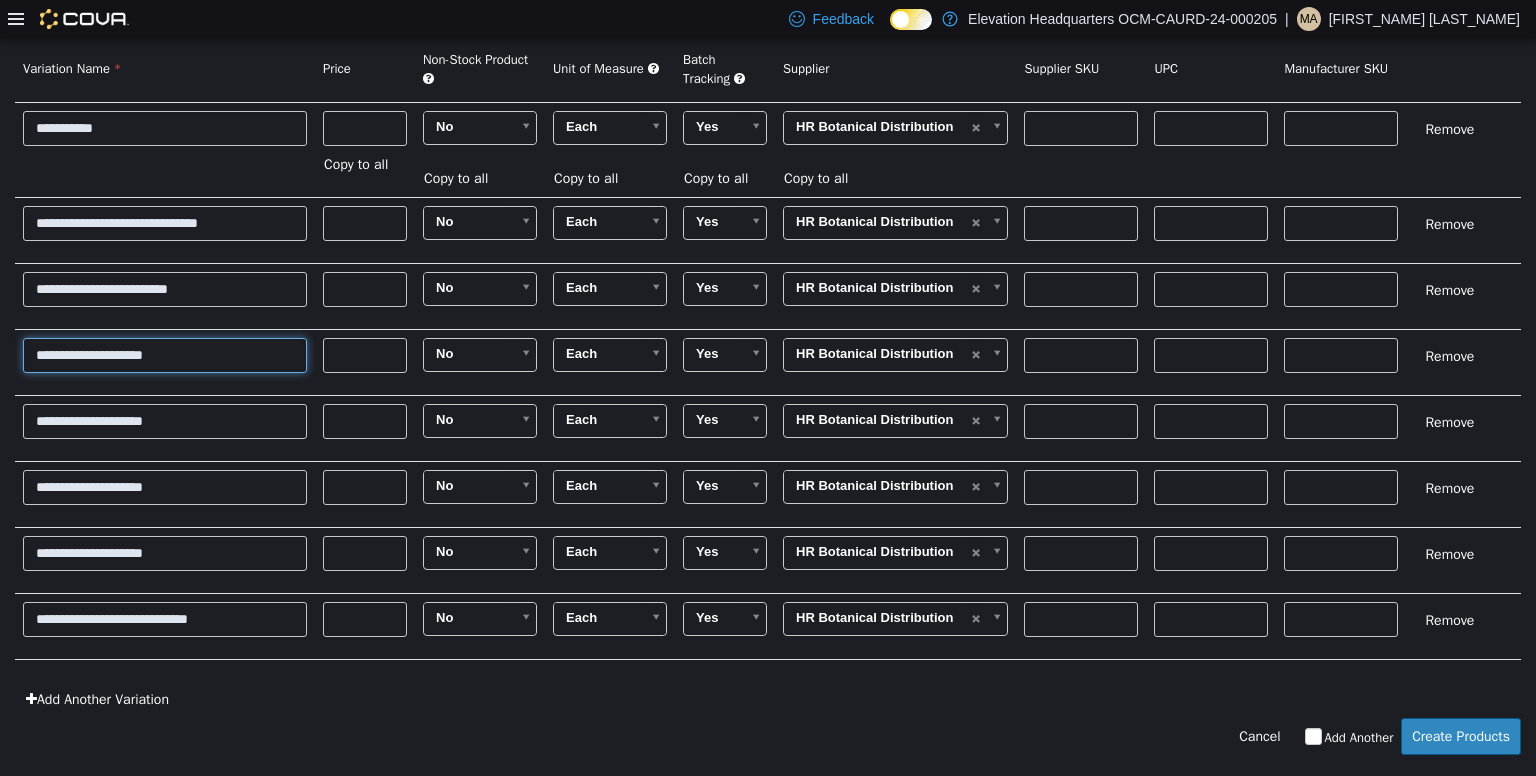 click on "**********" at bounding box center (165, 354) 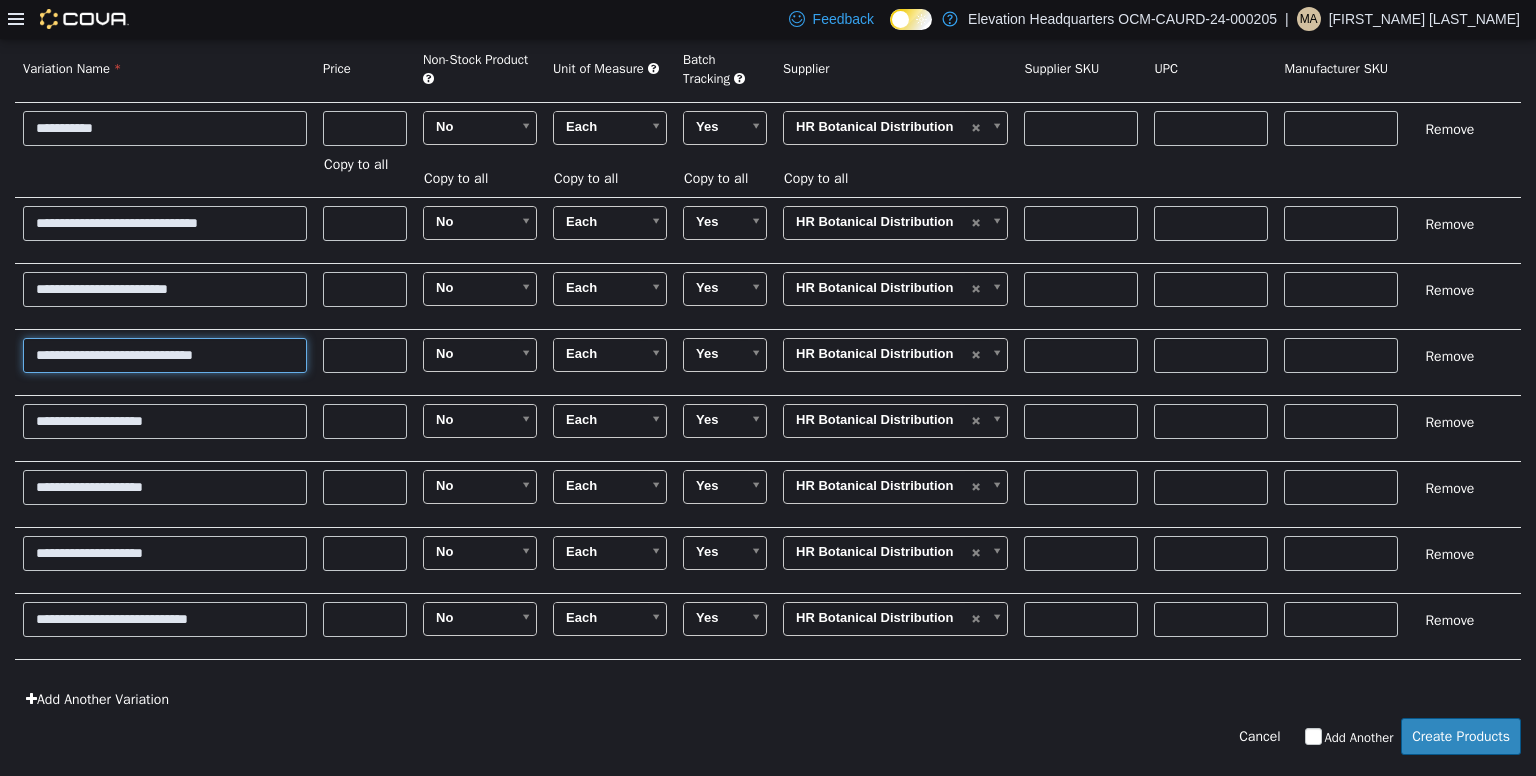type on "**********" 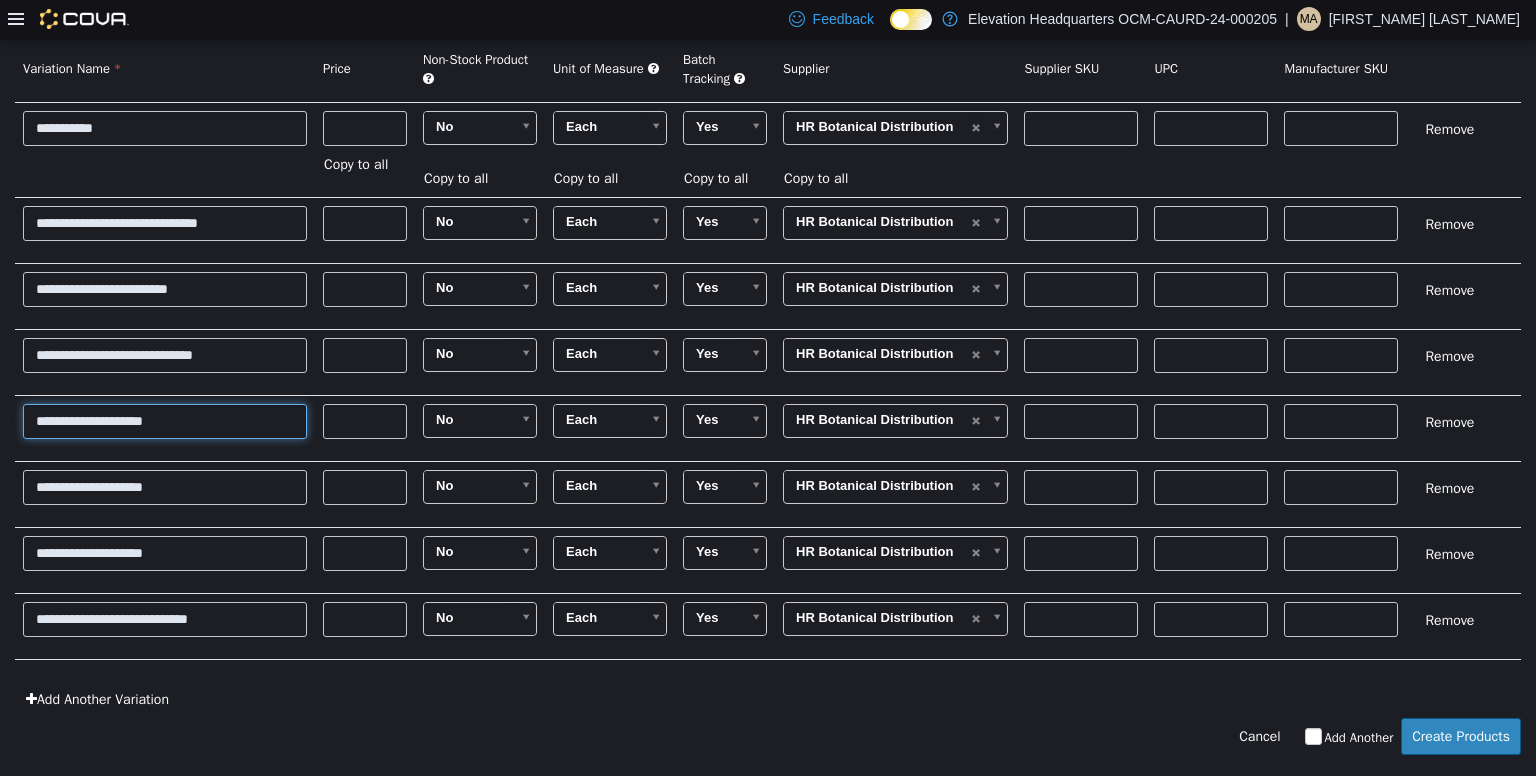 click on "**********" at bounding box center [165, 420] 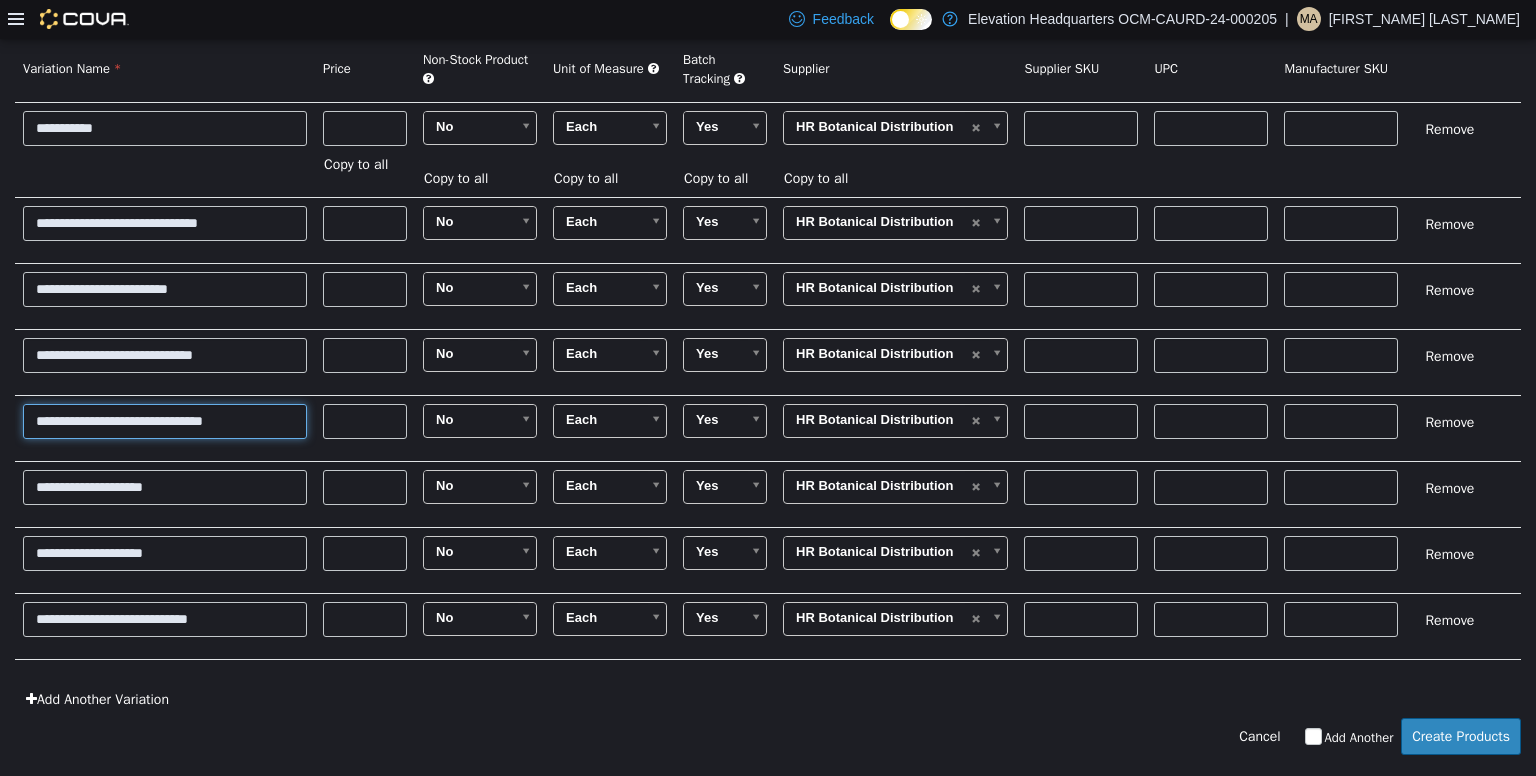type on "**********" 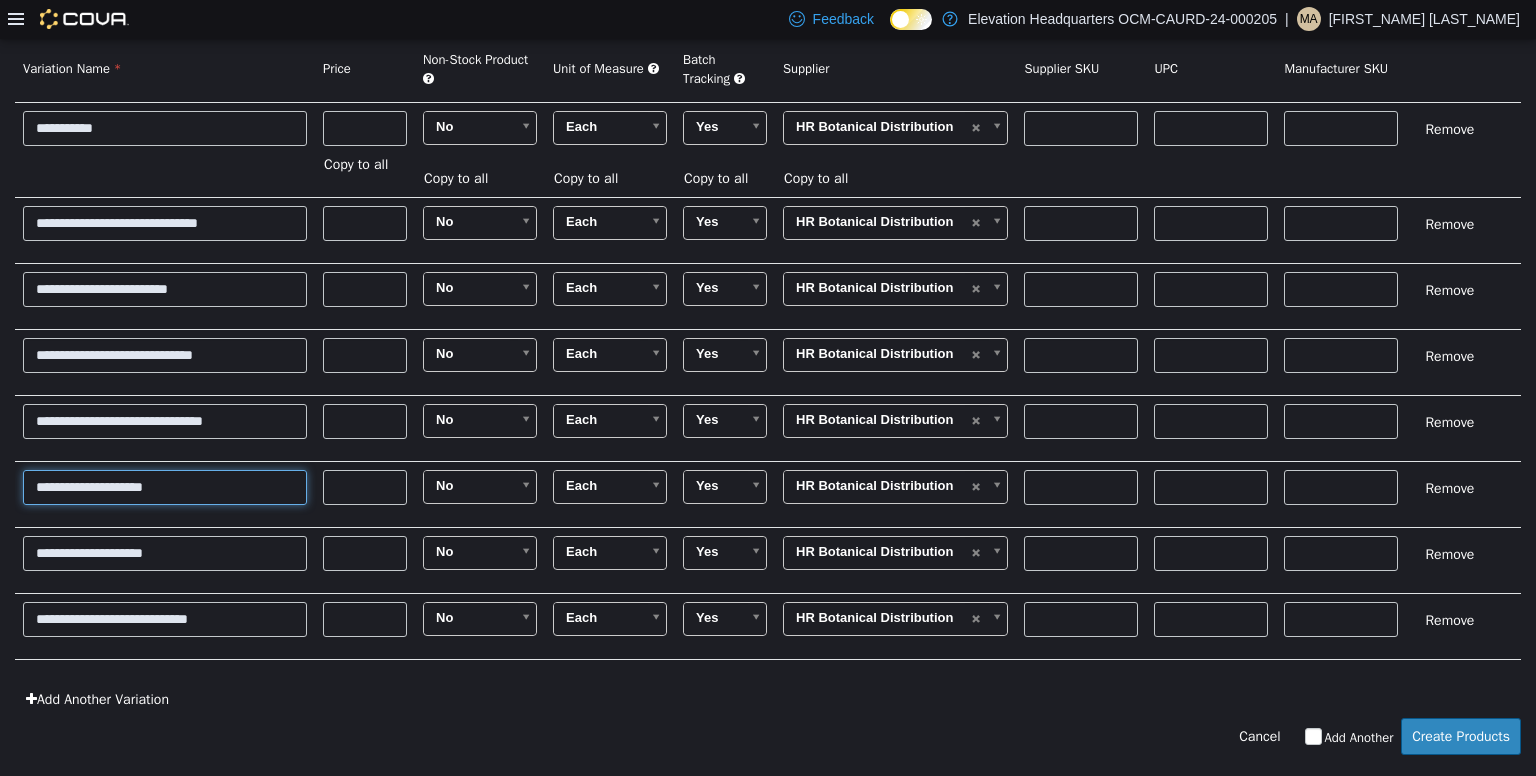 click on "**********" at bounding box center [165, 486] 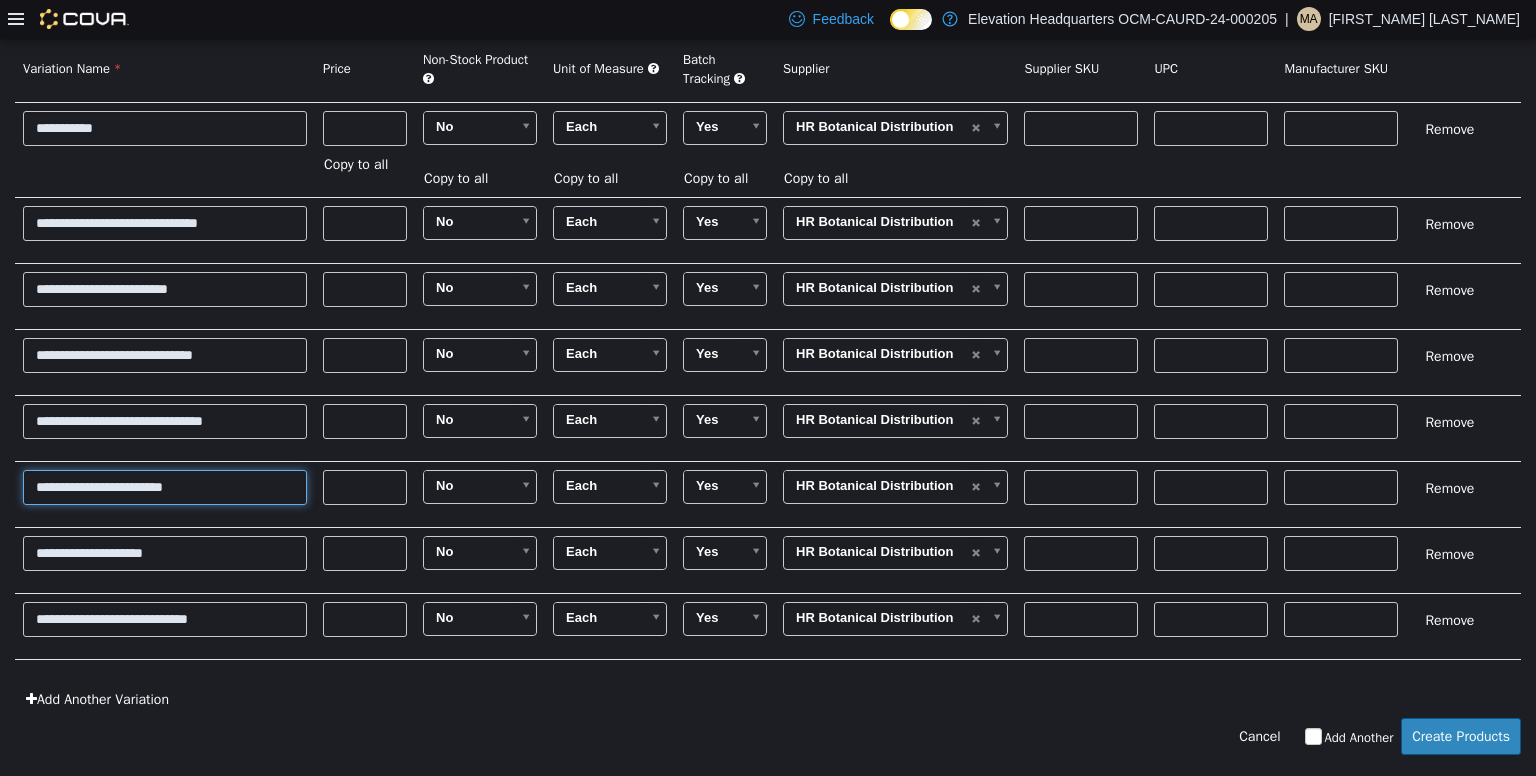 type on "**********" 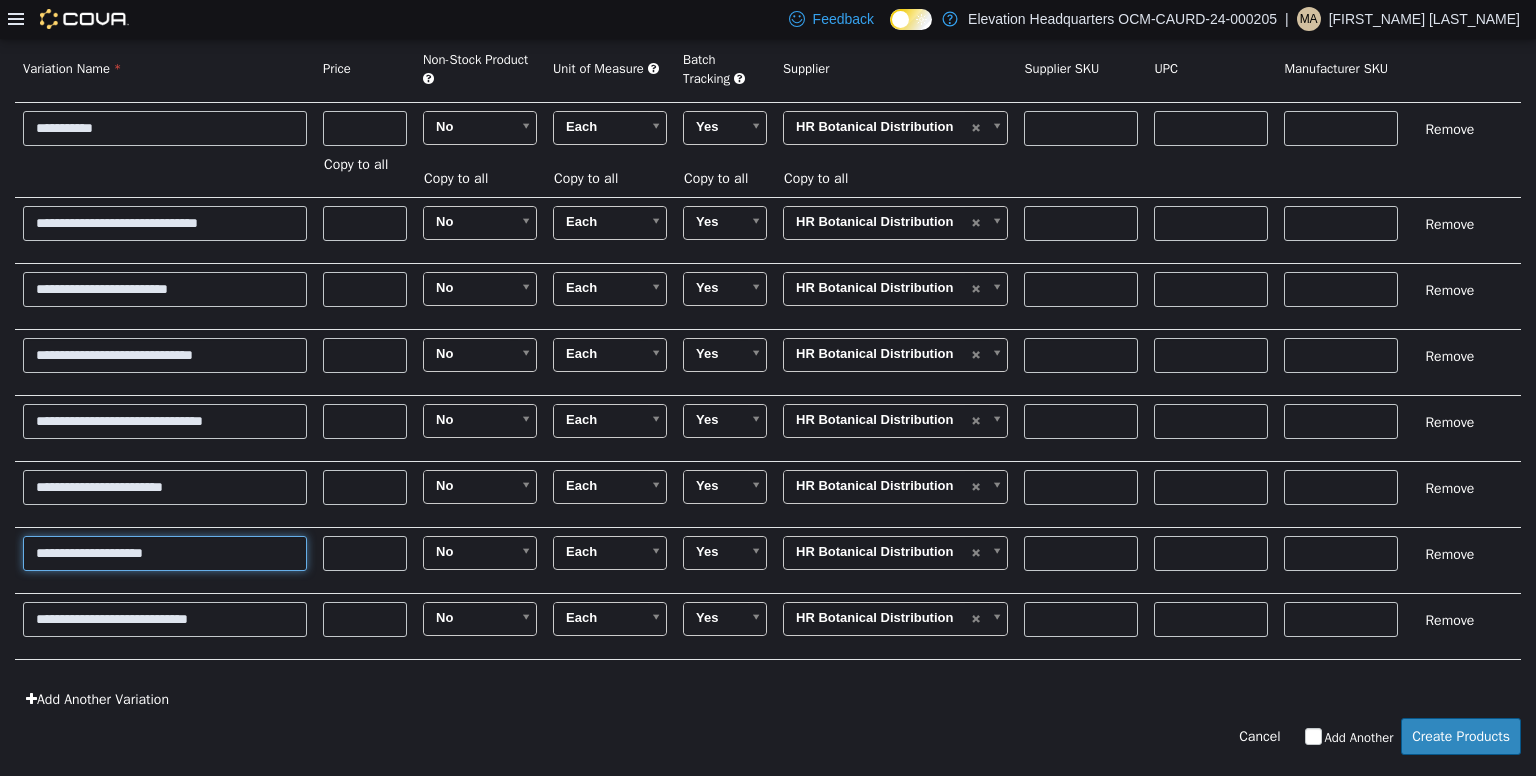 click on "**********" at bounding box center [165, 552] 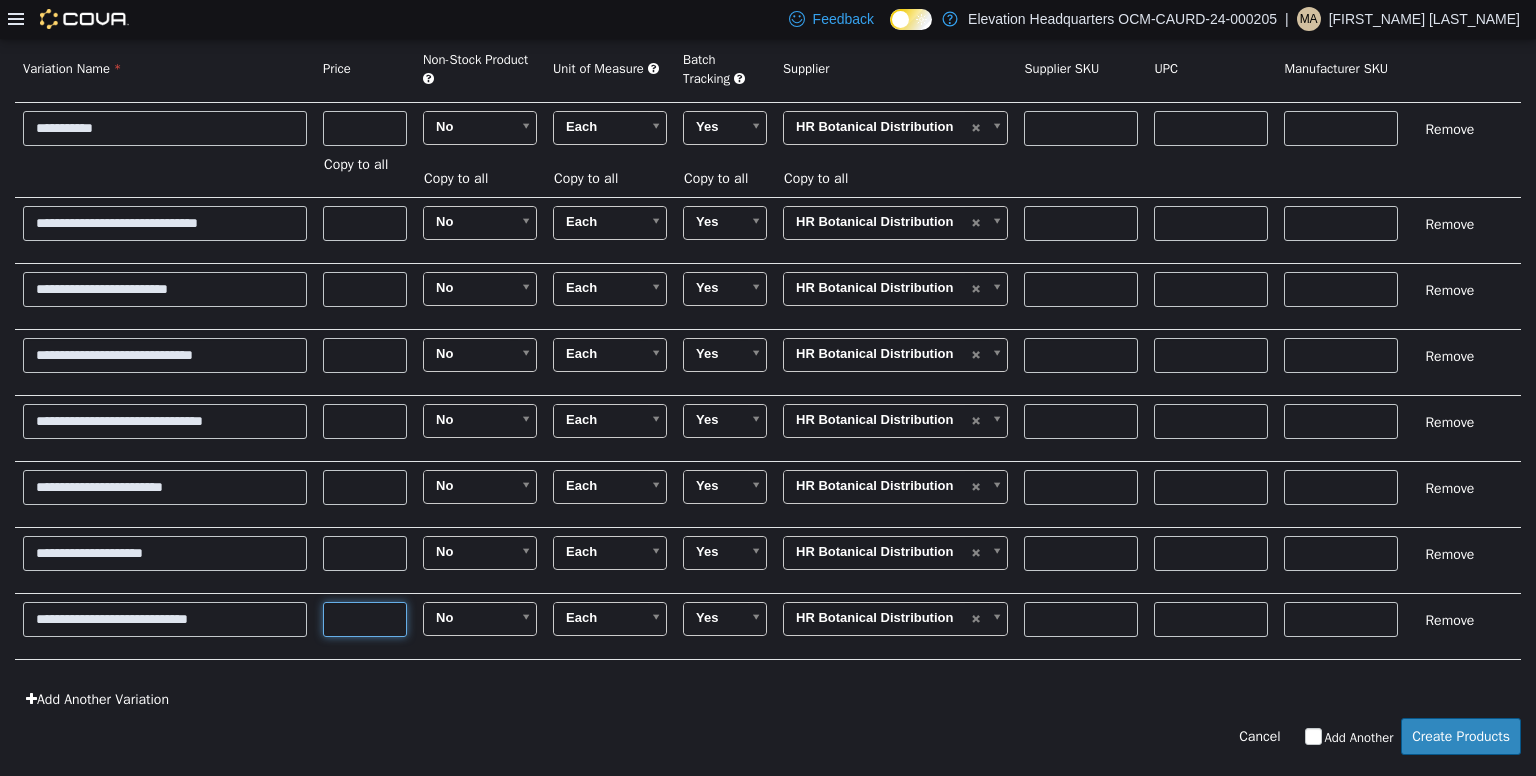 click on "****" at bounding box center [365, 618] 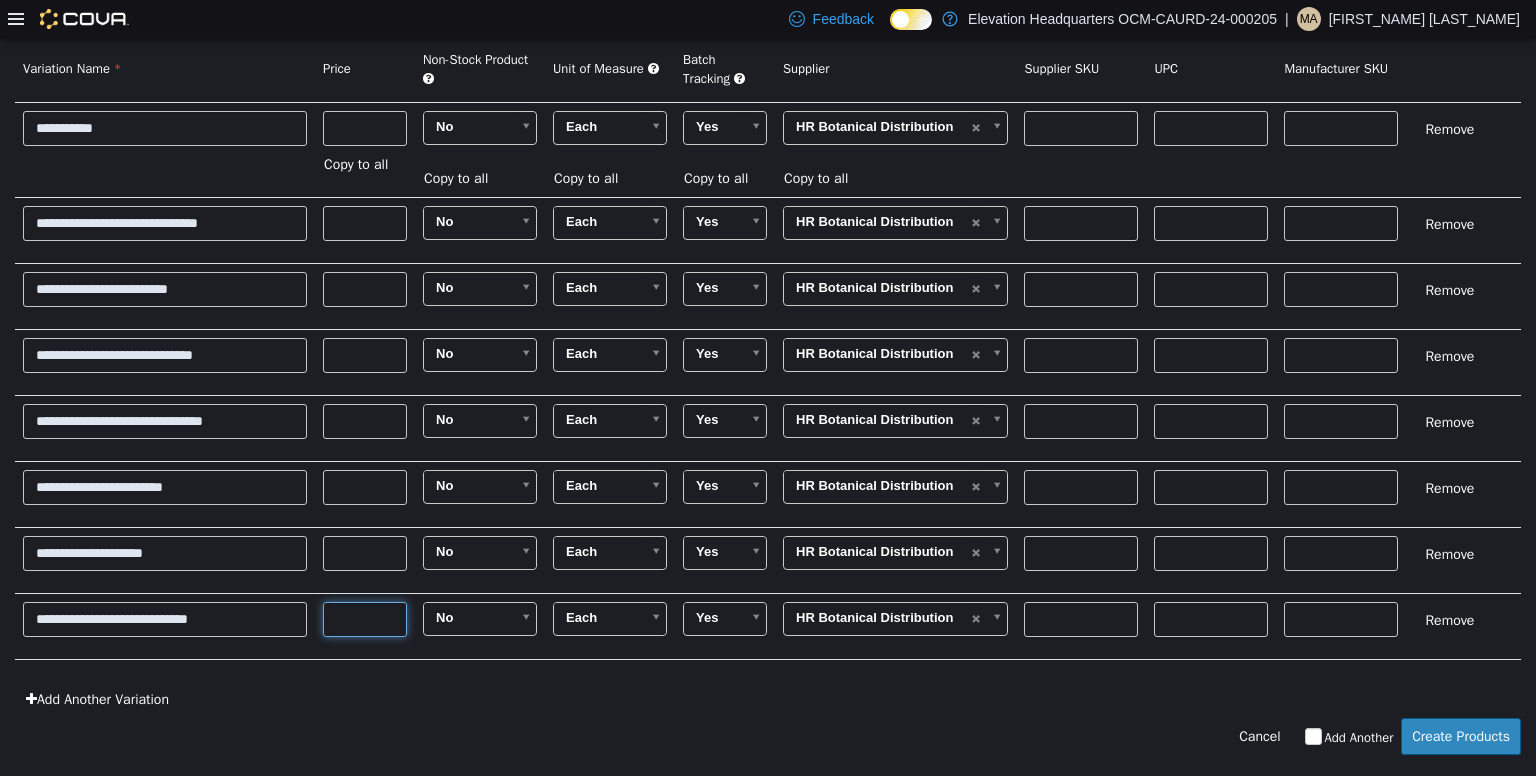 type on "**" 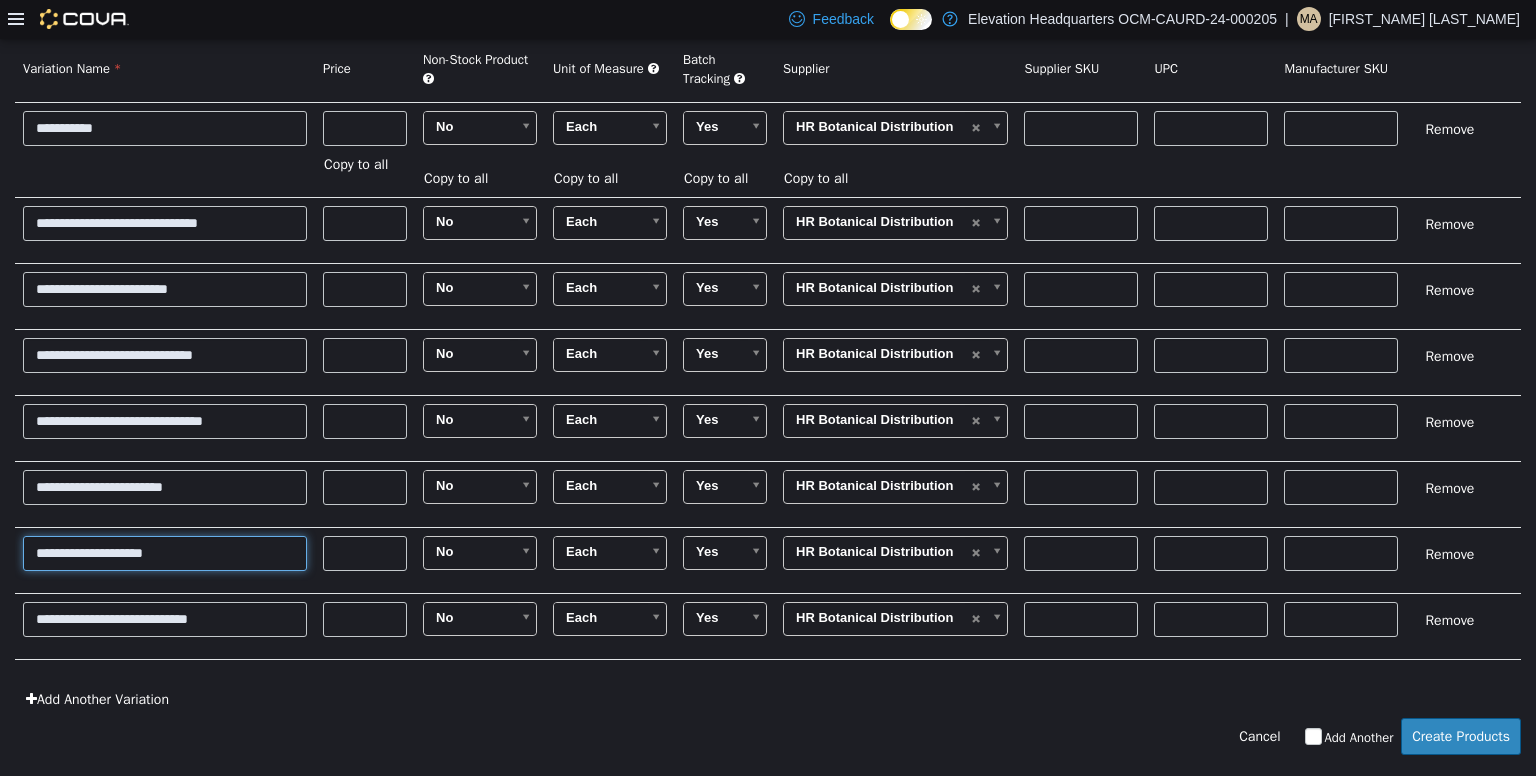 click on "**********" at bounding box center [165, 552] 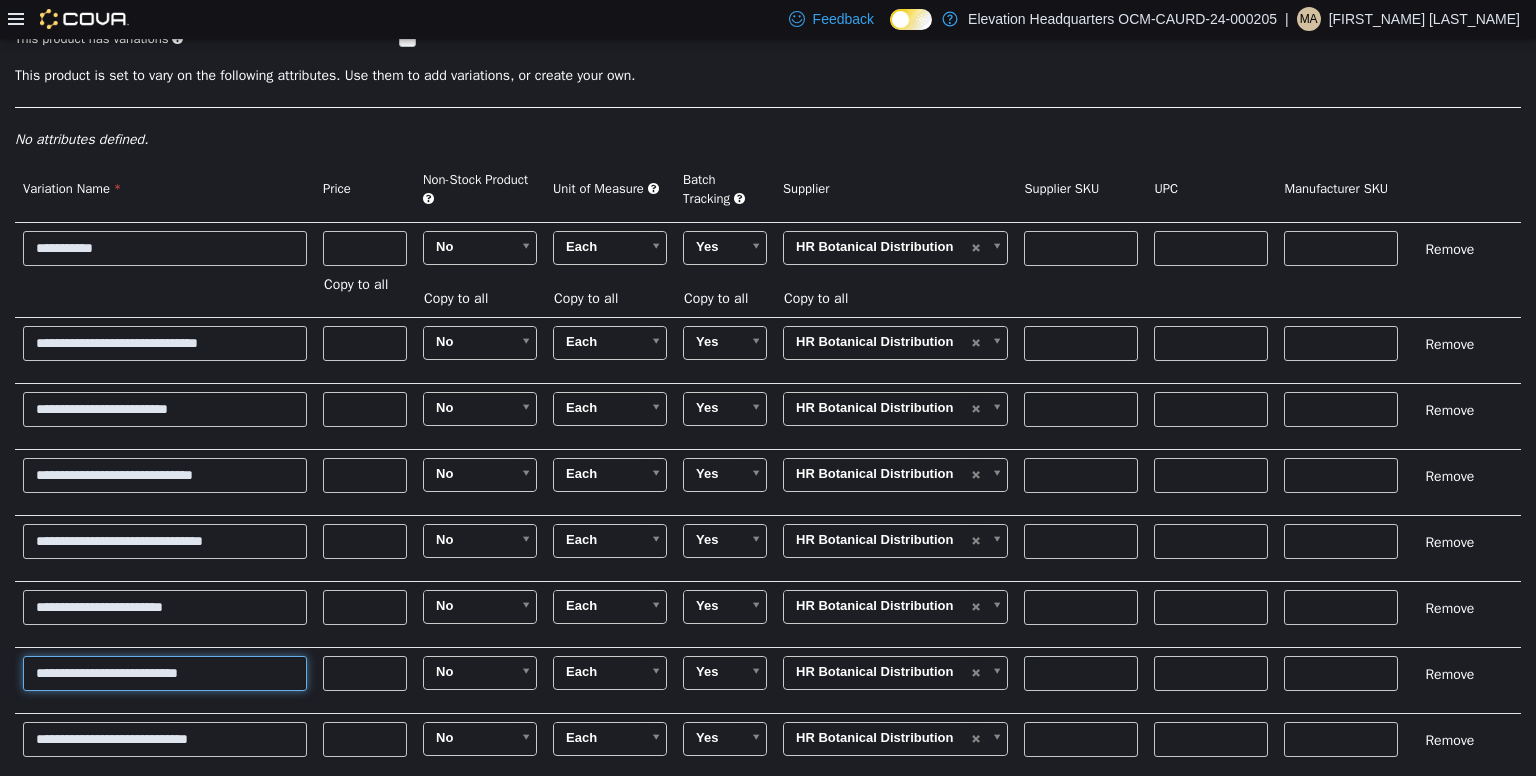 scroll, scrollTop: 422, scrollLeft: 0, axis: vertical 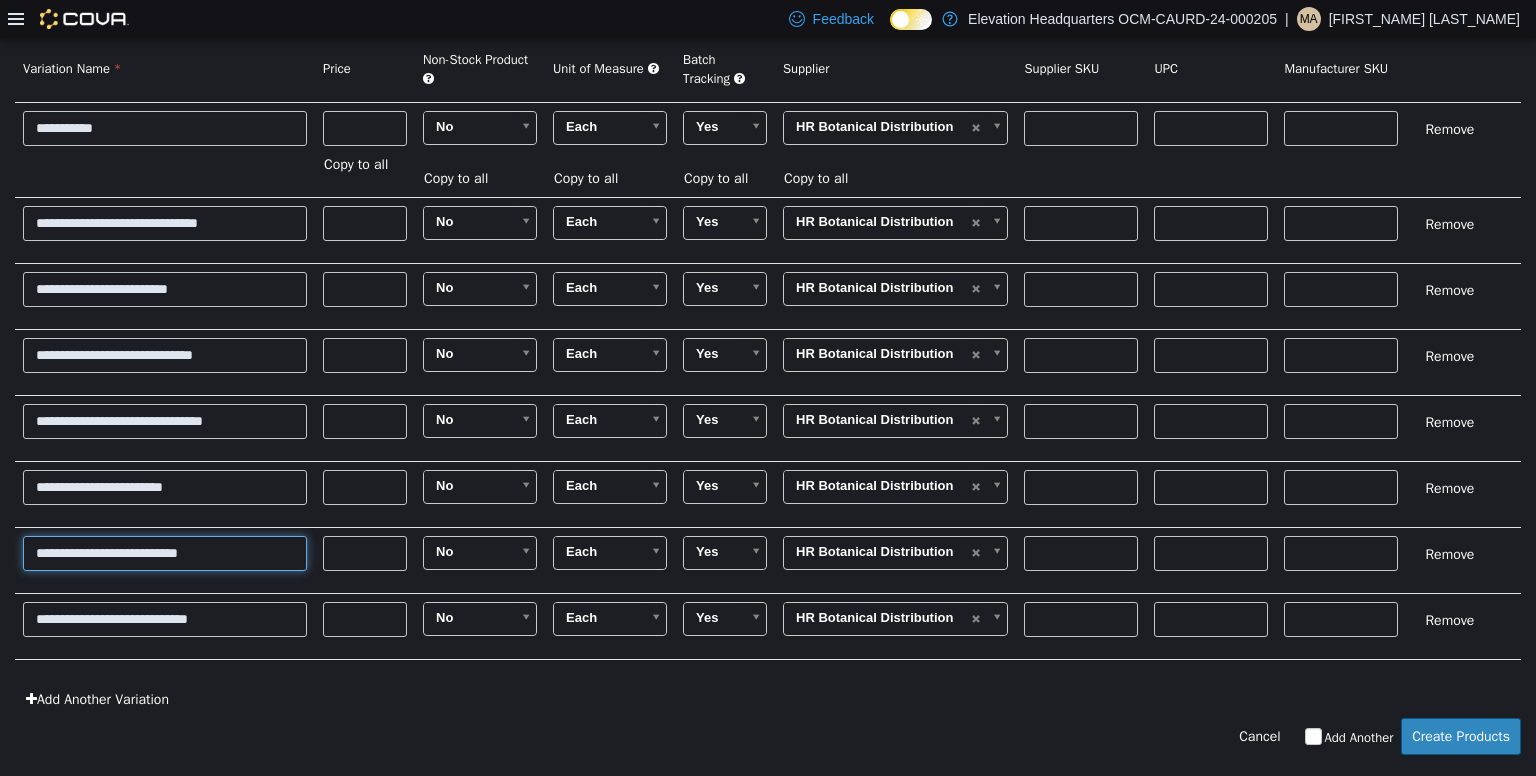 type on "**********" 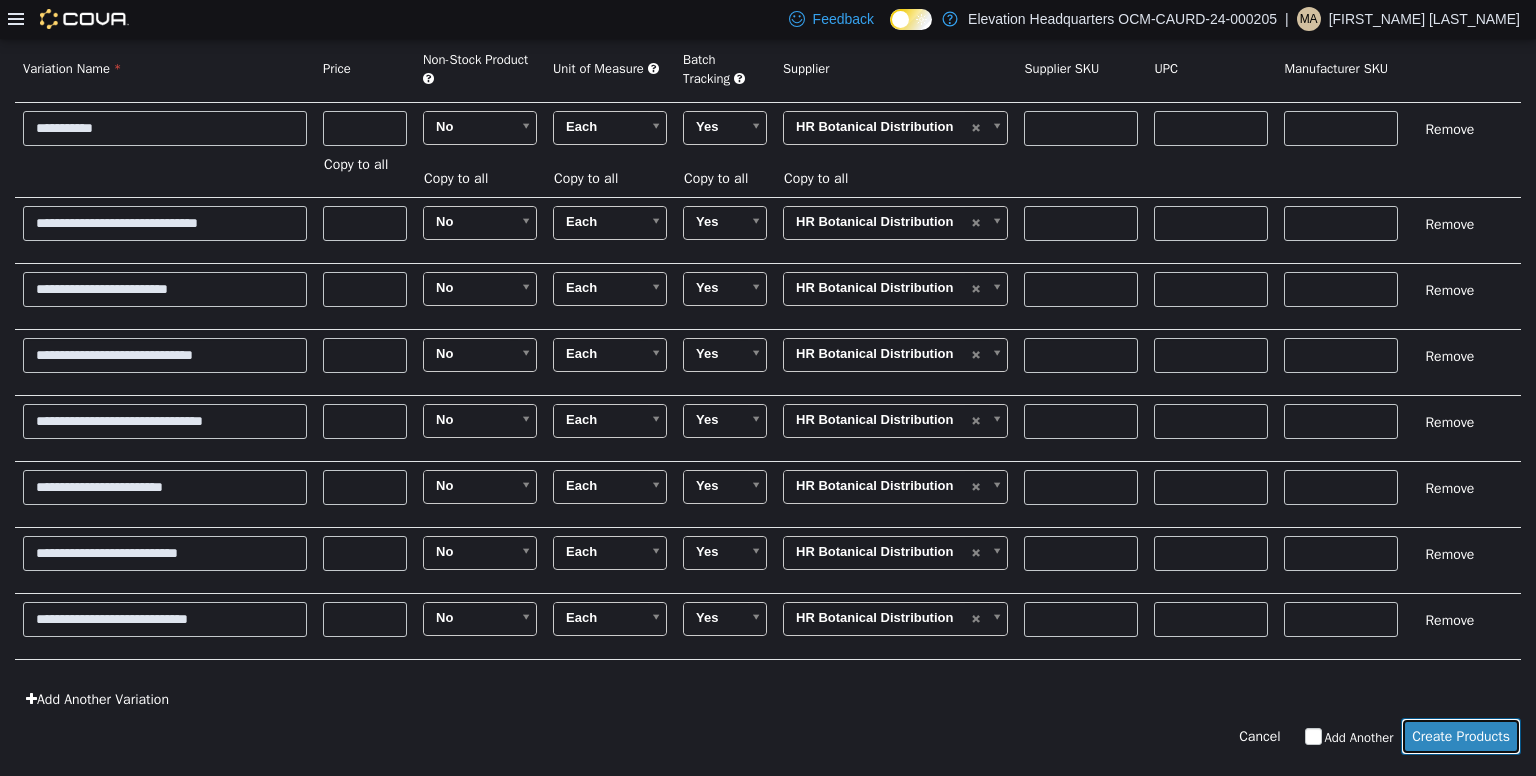 click on "Create Products" at bounding box center [1461, 735] 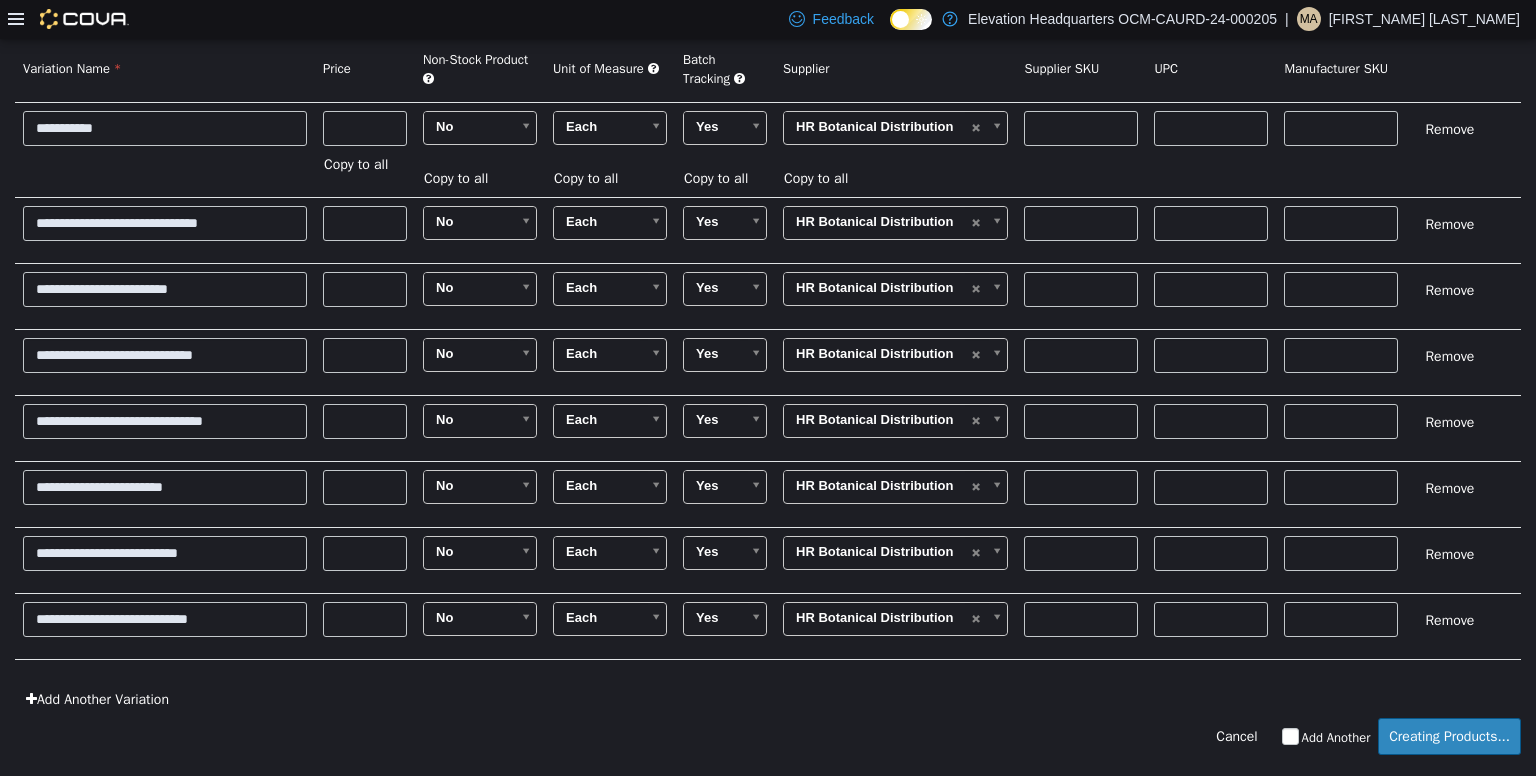 scroll, scrollTop: 0, scrollLeft: 0, axis: both 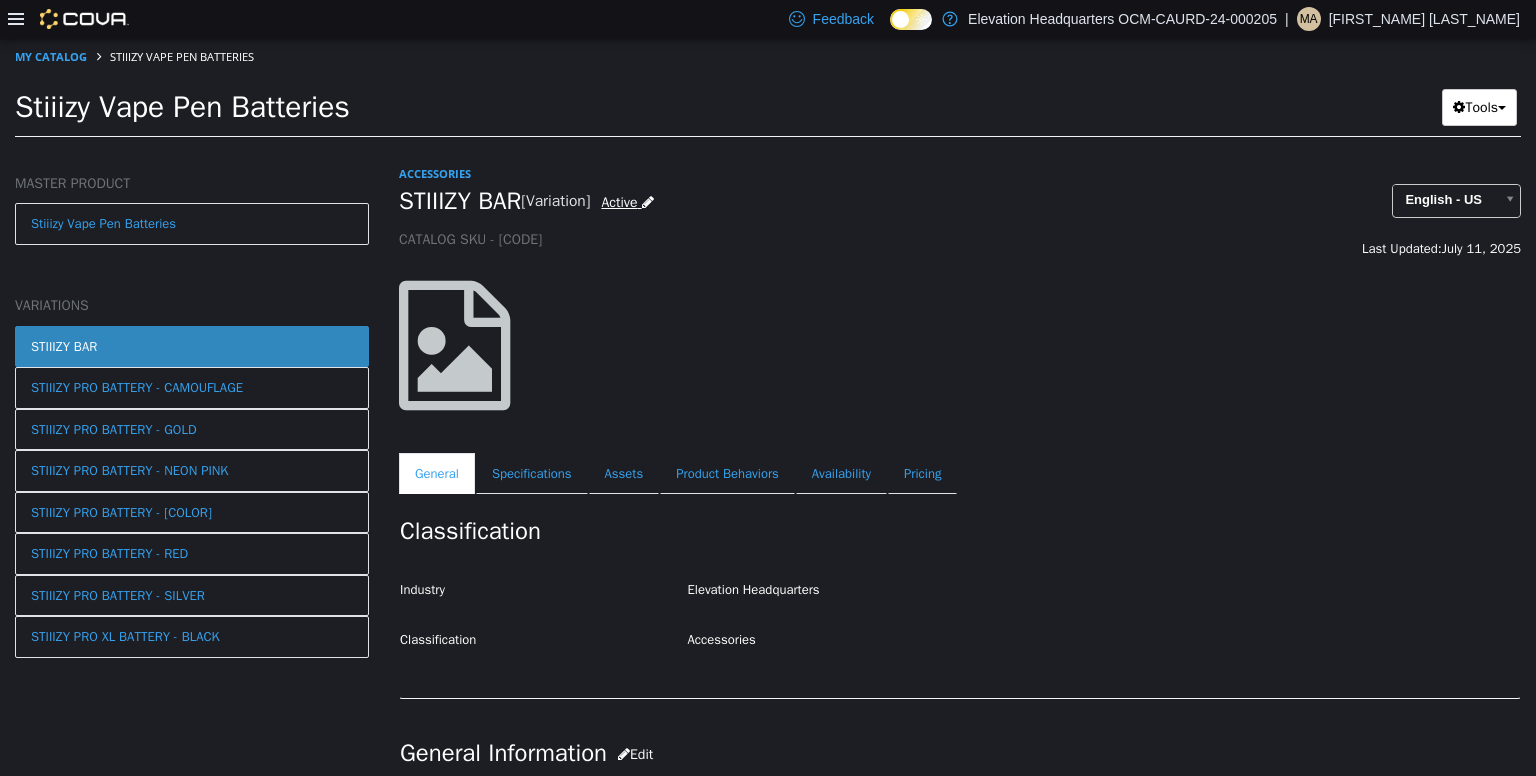 click at bounding box center (648, 201) 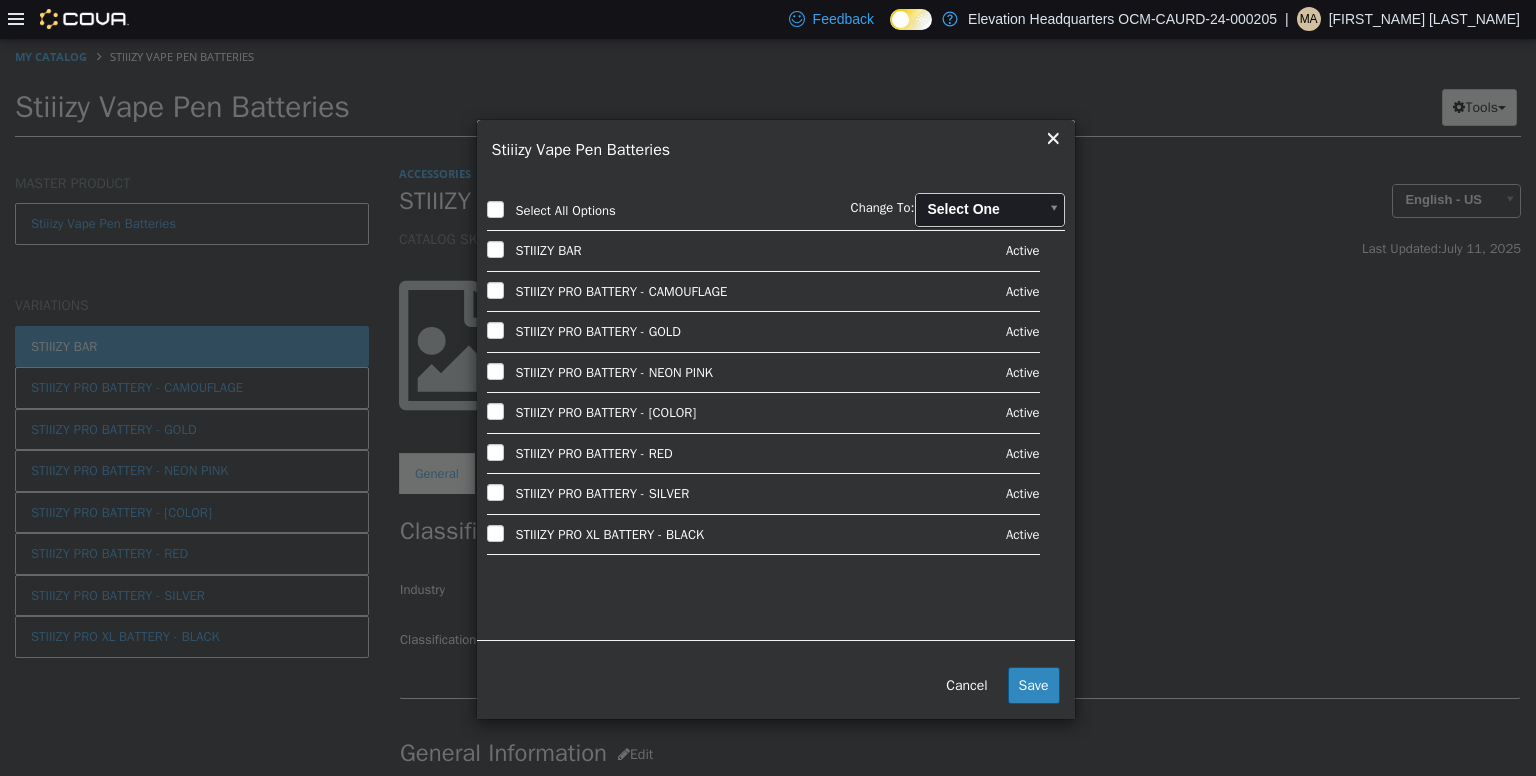click on "×" at bounding box center (1053, 136) 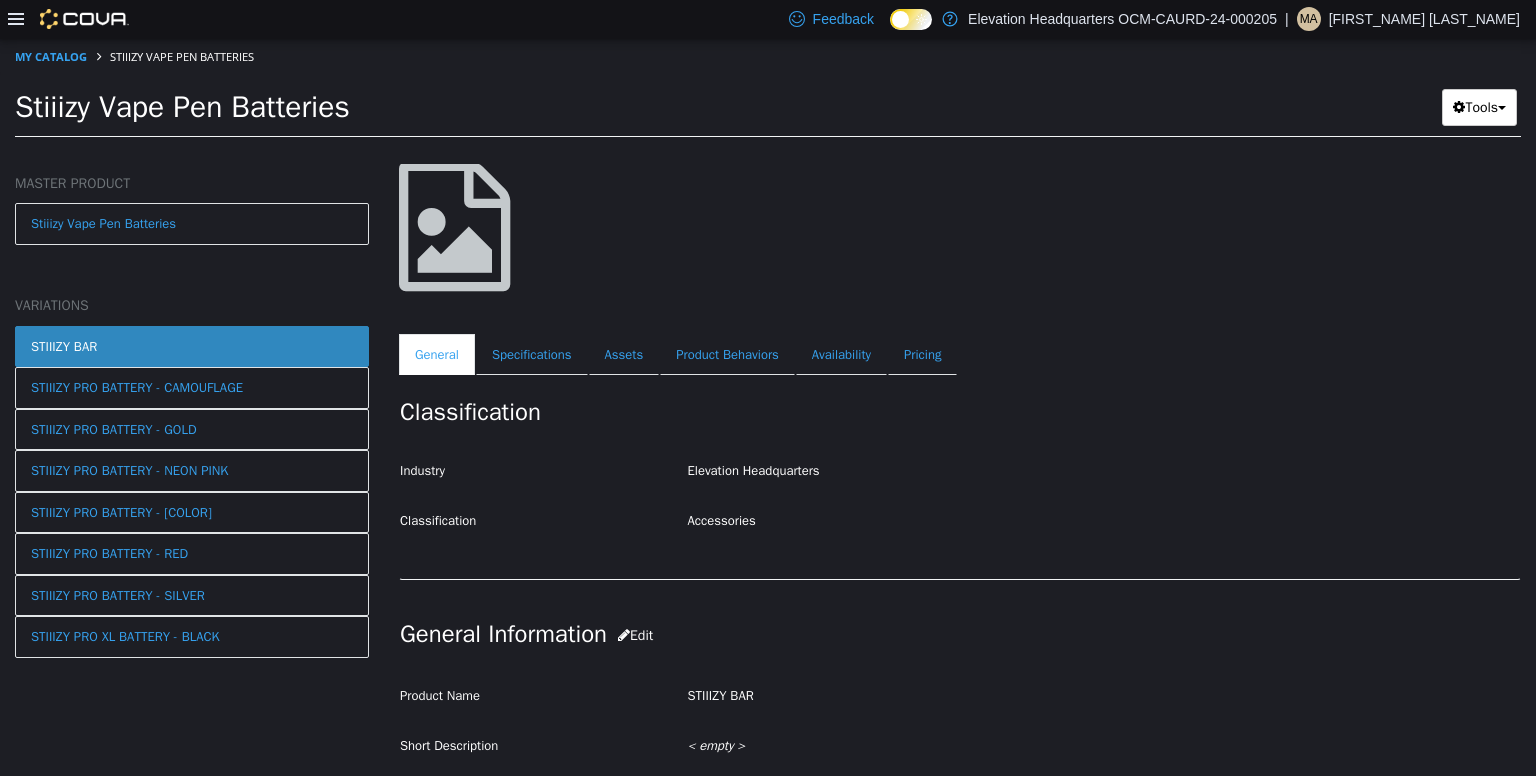 scroll, scrollTop: 124, scrollLeft: 0, axis: vertical 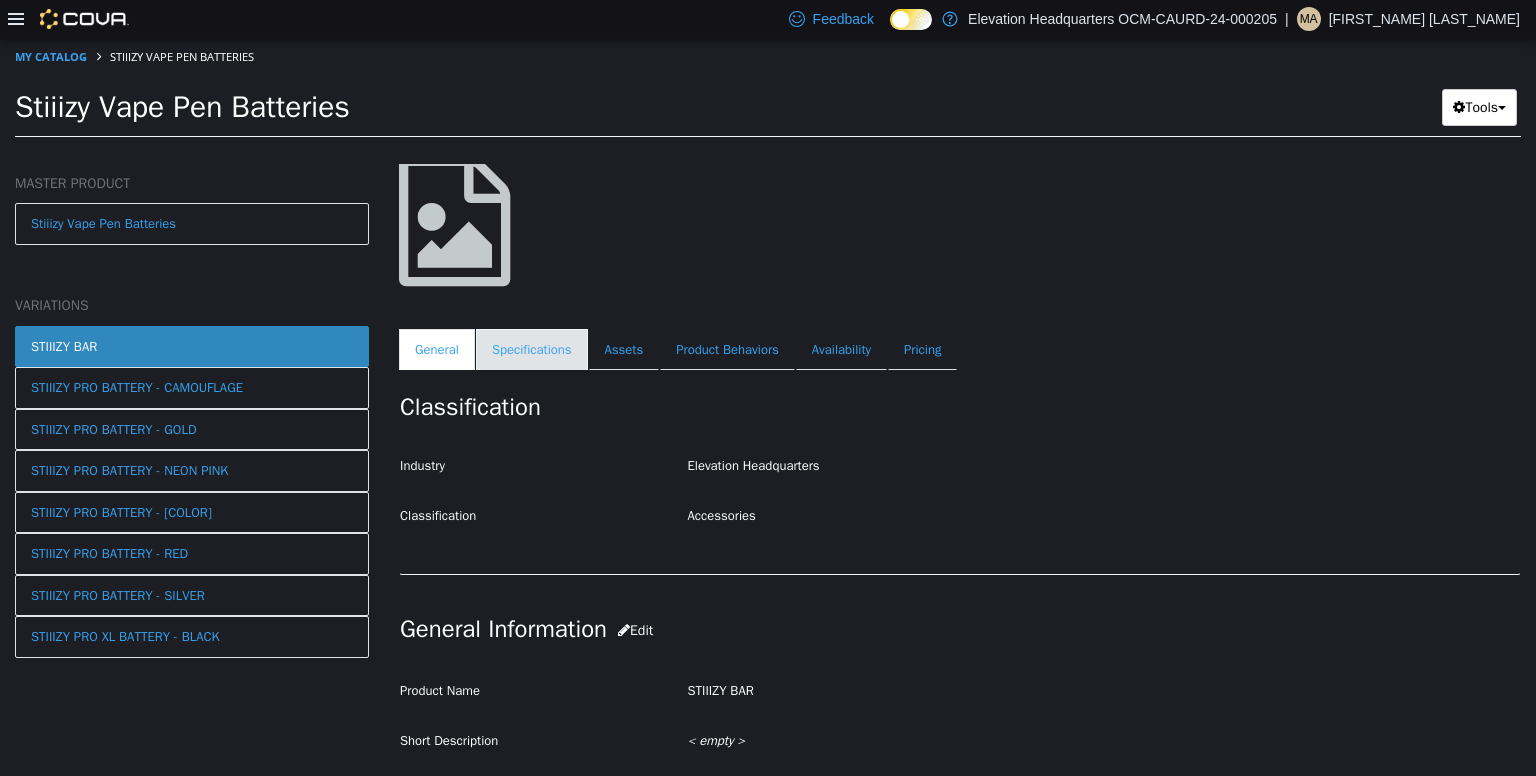 click on "Specifications" at bounding box center (532, 349) 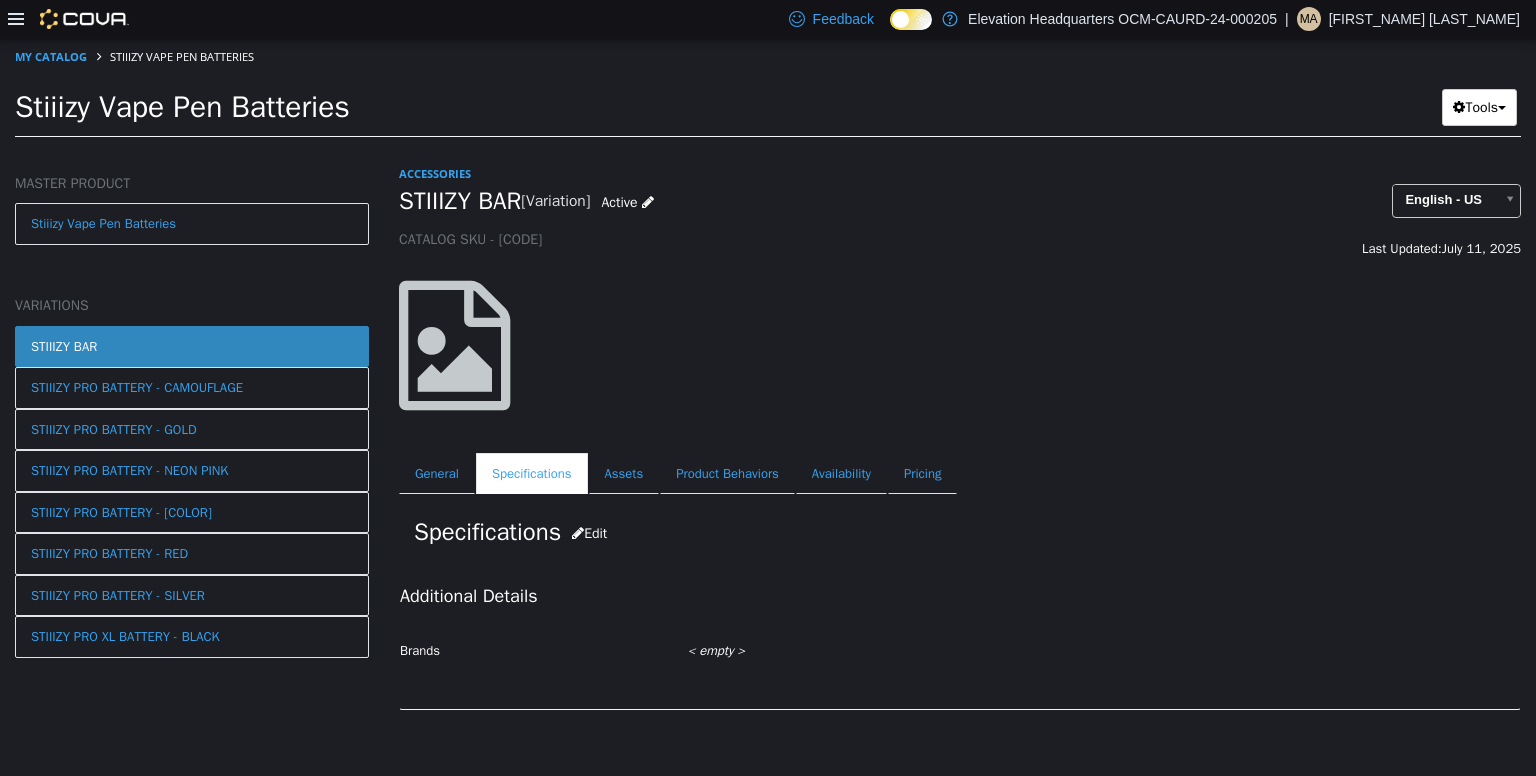 scroll, scrollTop: 0, scrollLeft: 0, axis: both 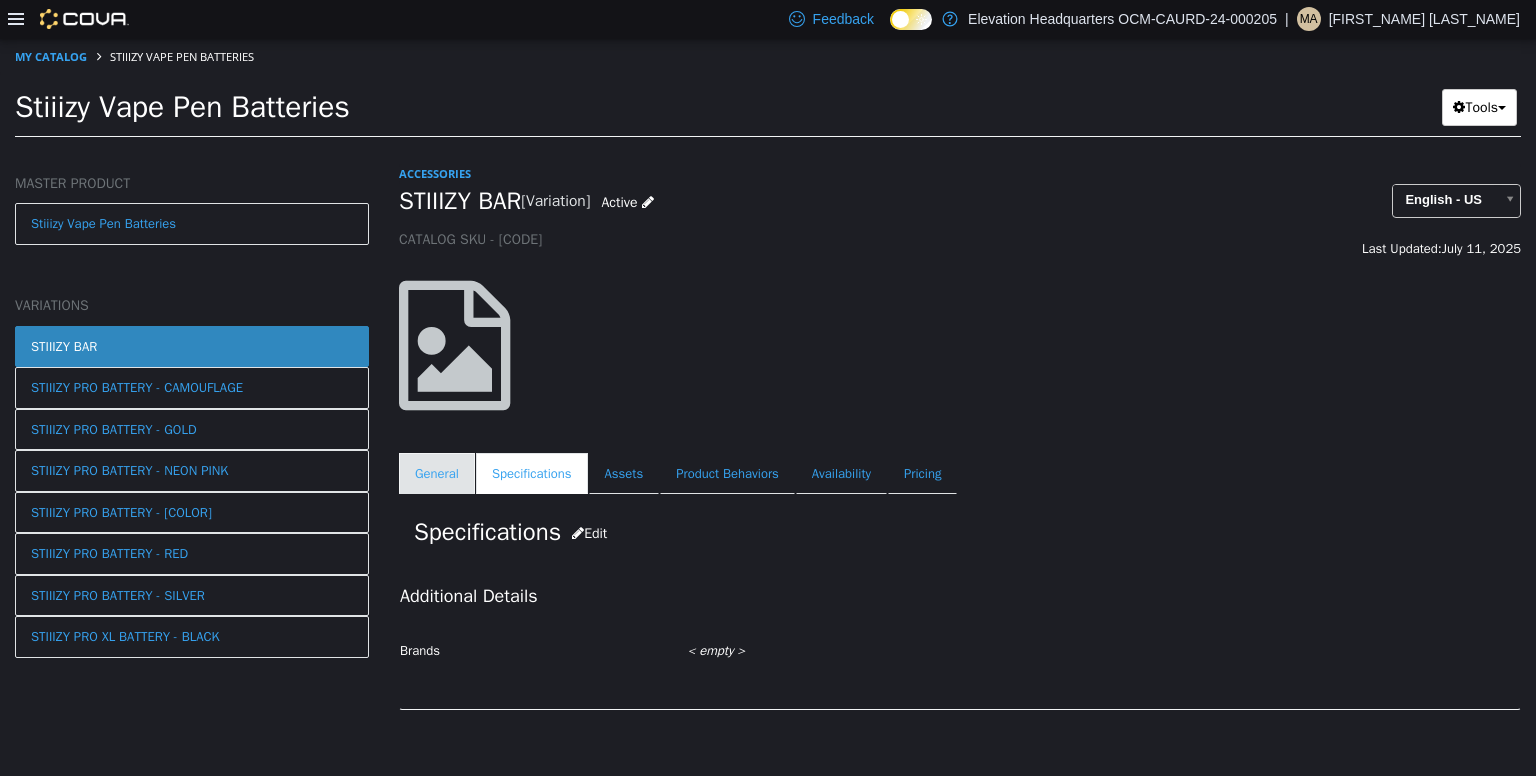 click on "General" at bounding box center [437, 473] 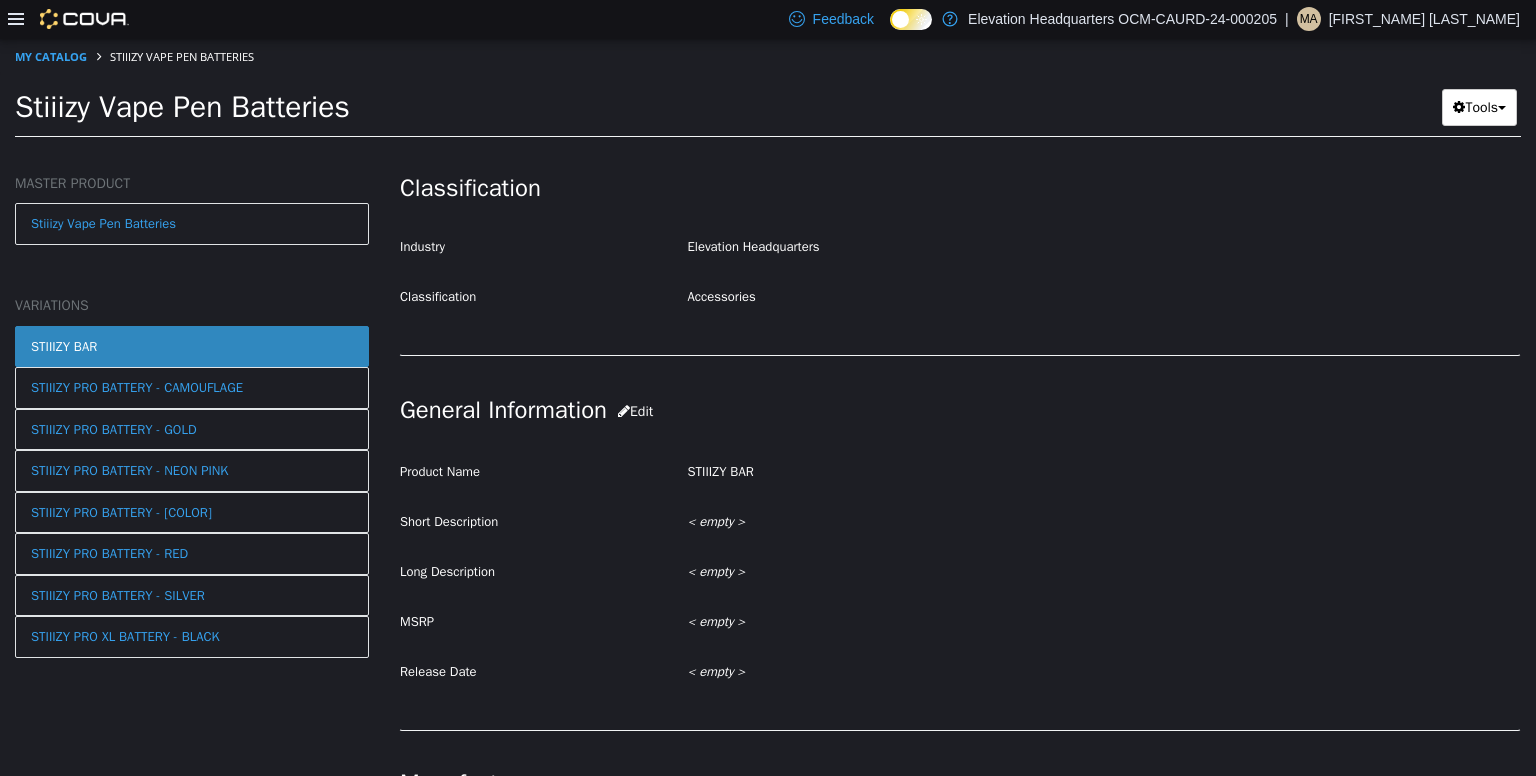 scroll, scrollTop: 350, scrollLeft: 0, axis: vertical 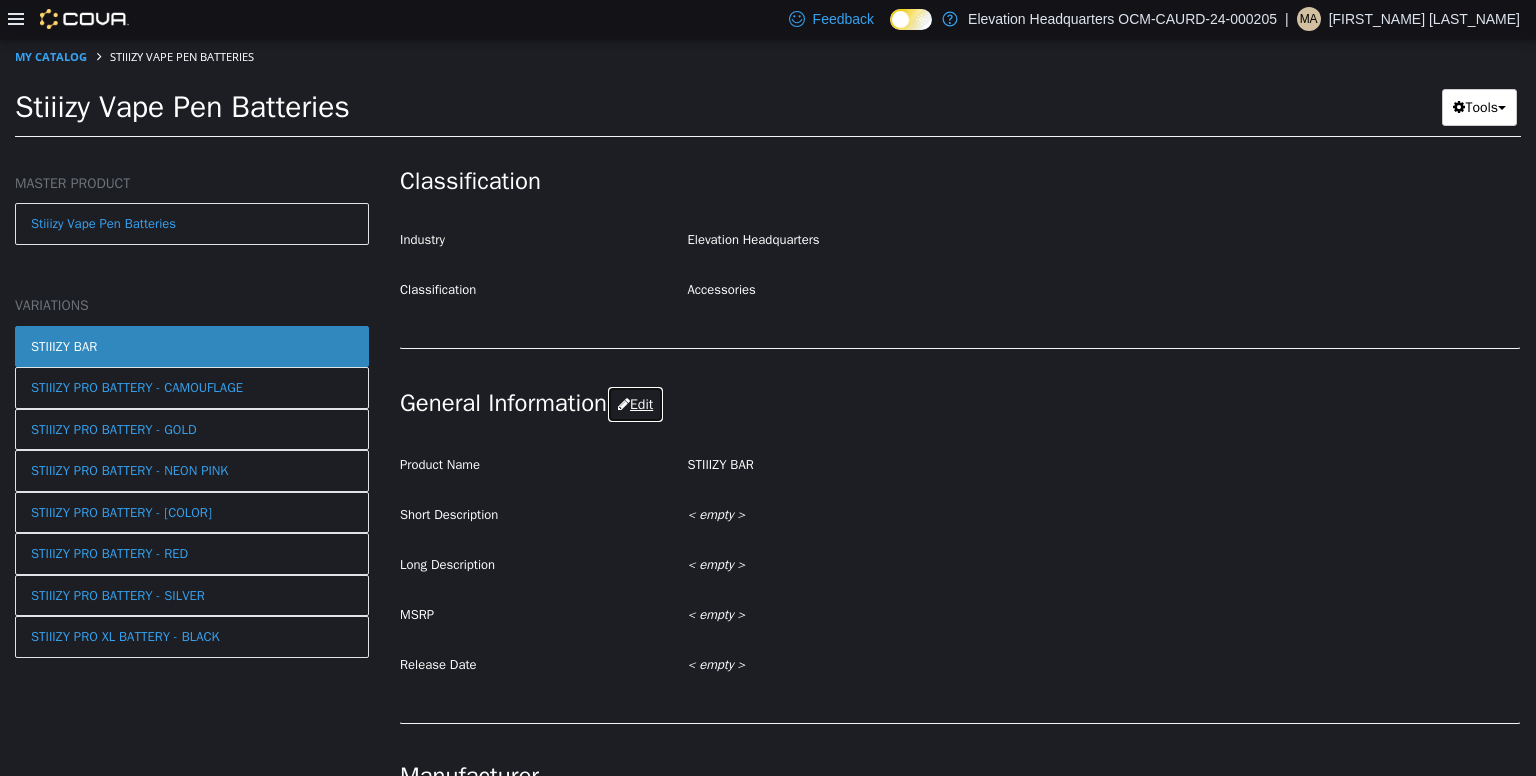click on "Edit" at bounding box center (635, 403) 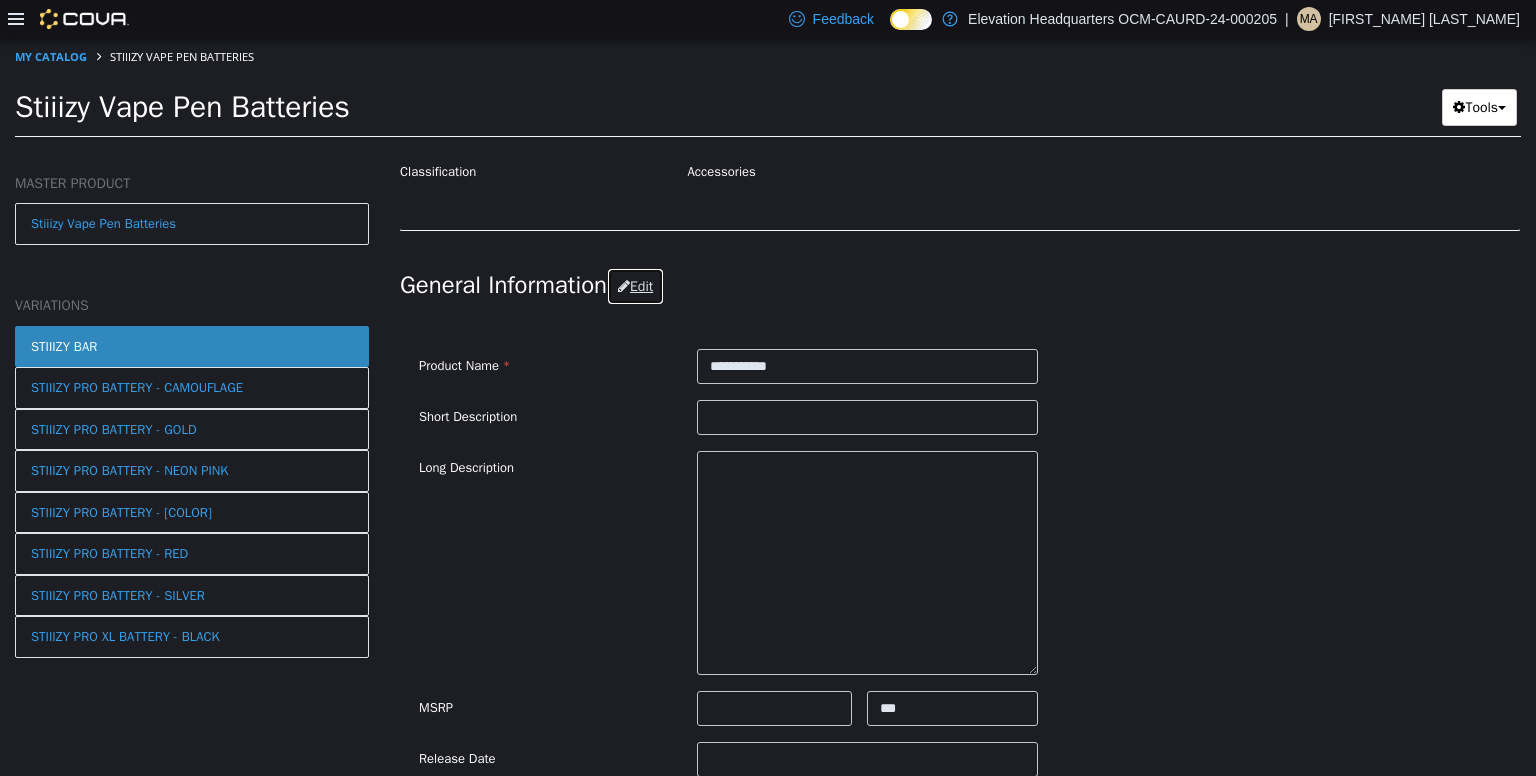 scroll, scrollTop: 470, scrollLeft: 0, axis: vertical 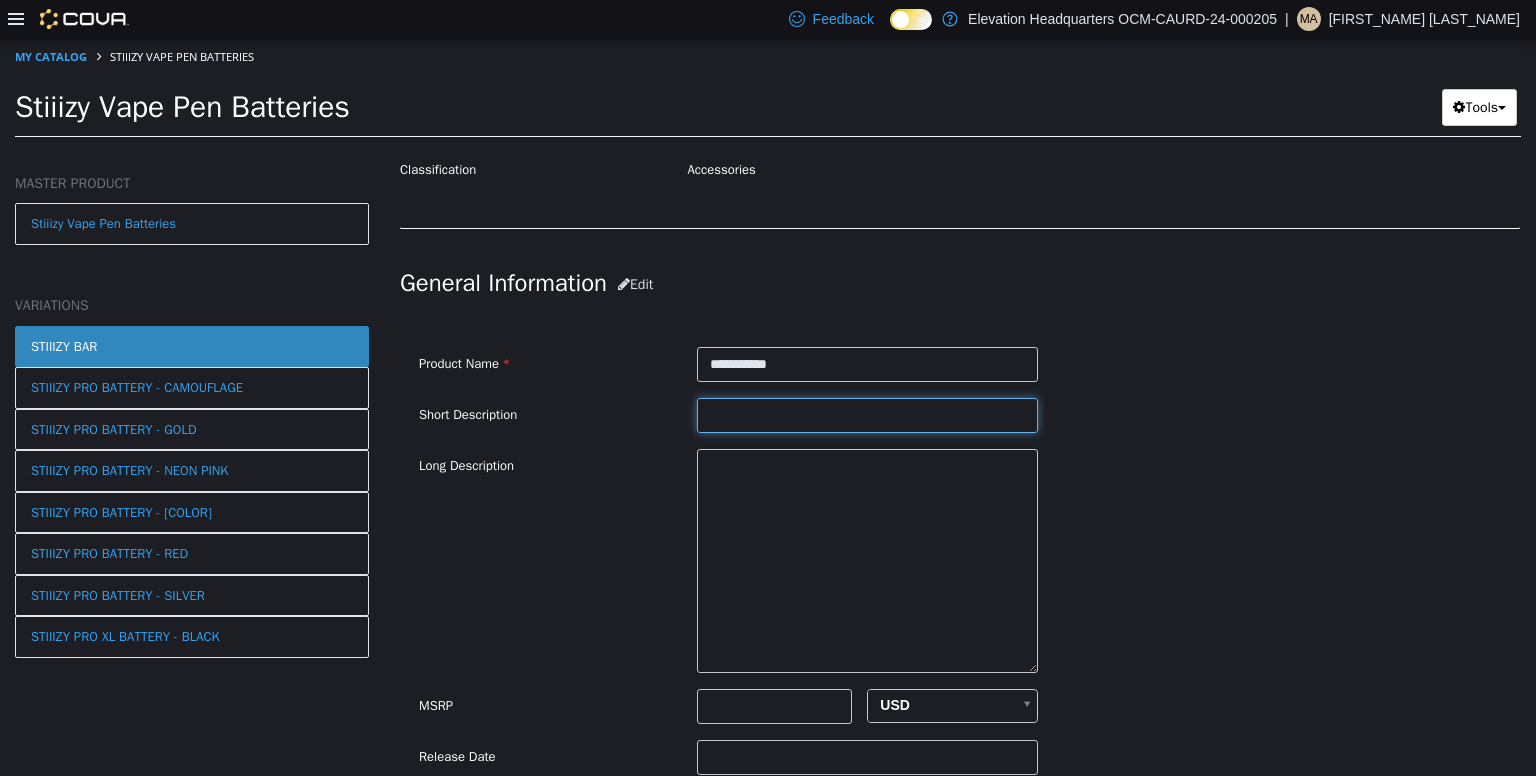 click at bounding box center [867, 414] 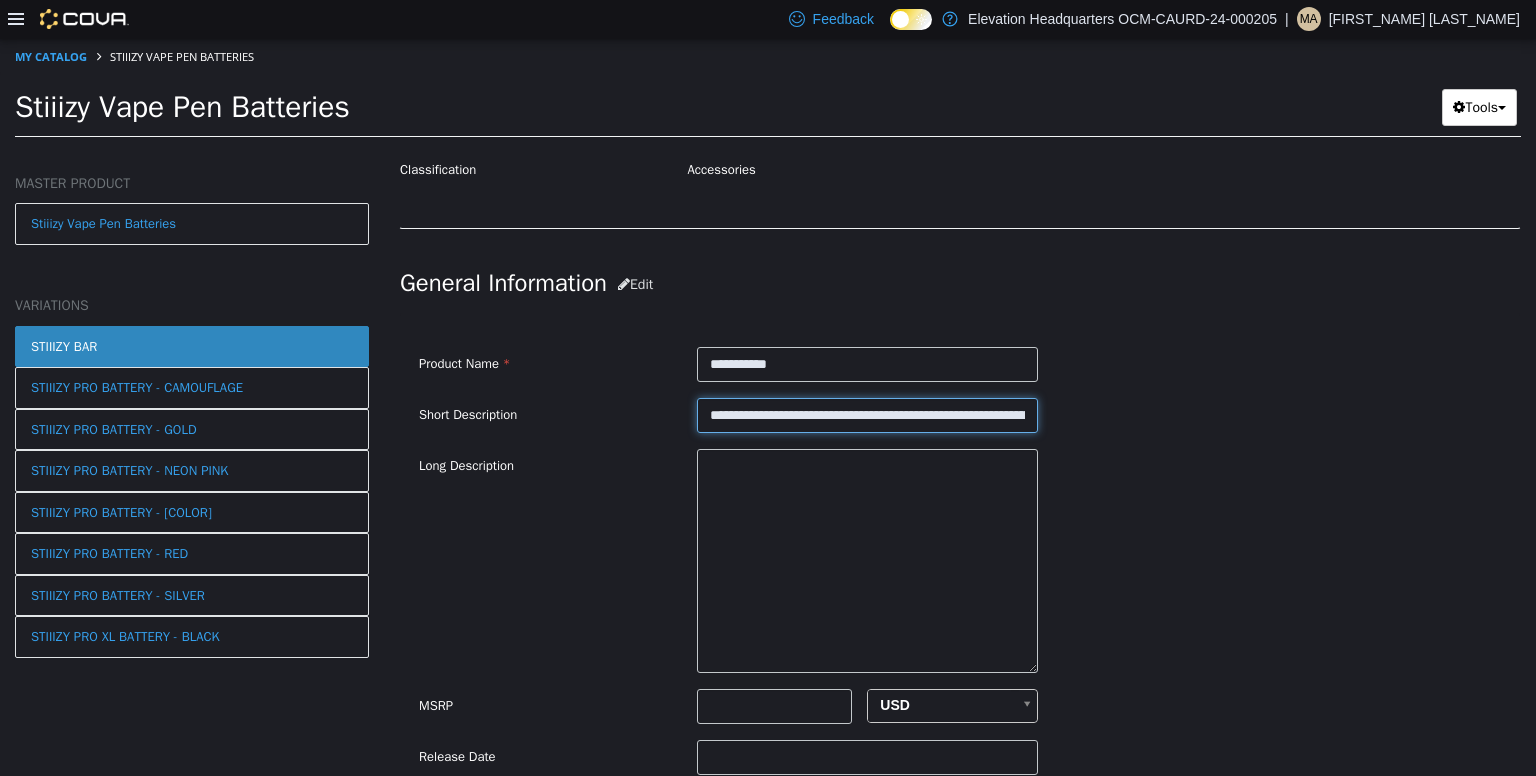 scroll, scrollTop: 0, scrollLeft: 2483, axis: horizontal 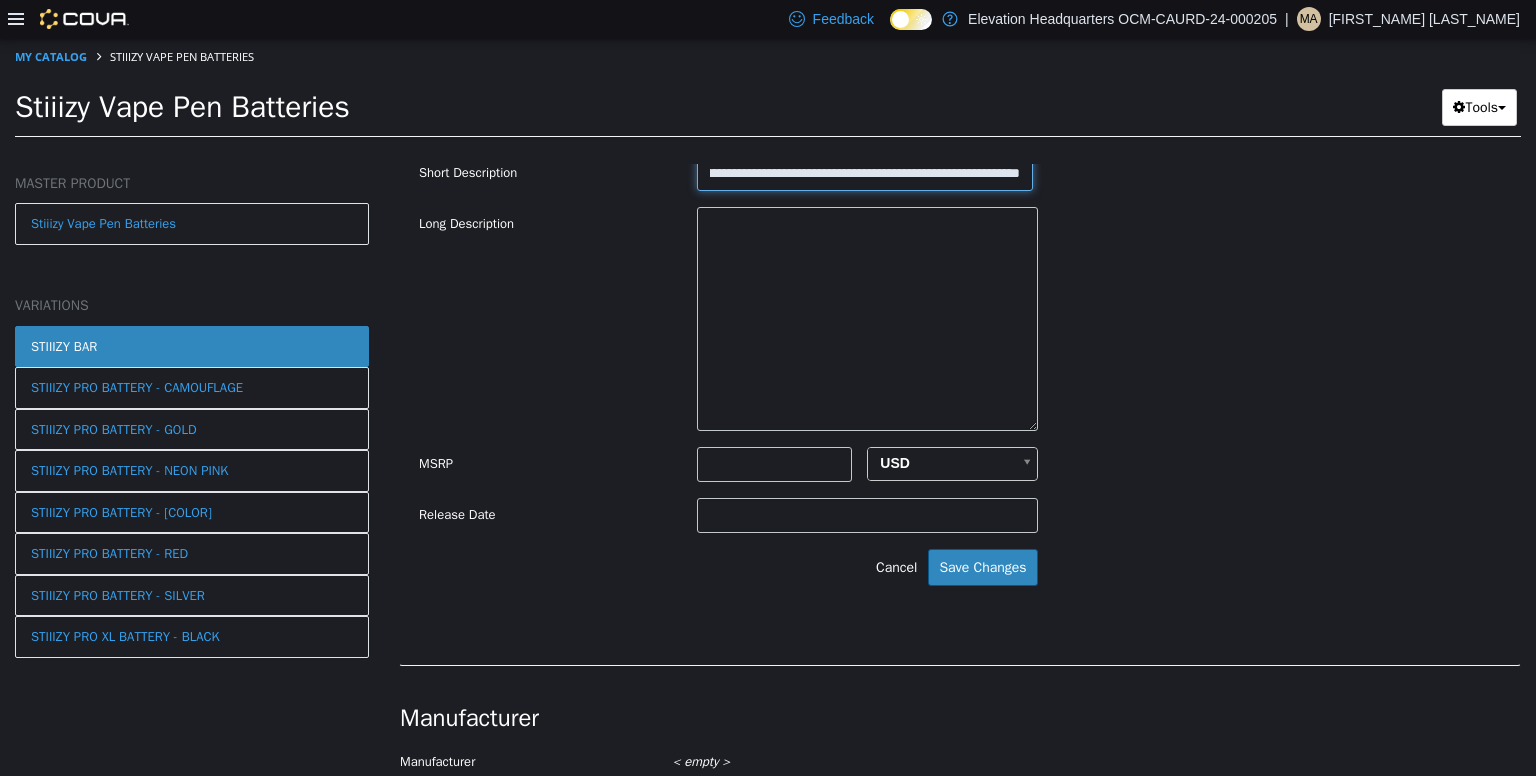 type on "**********" 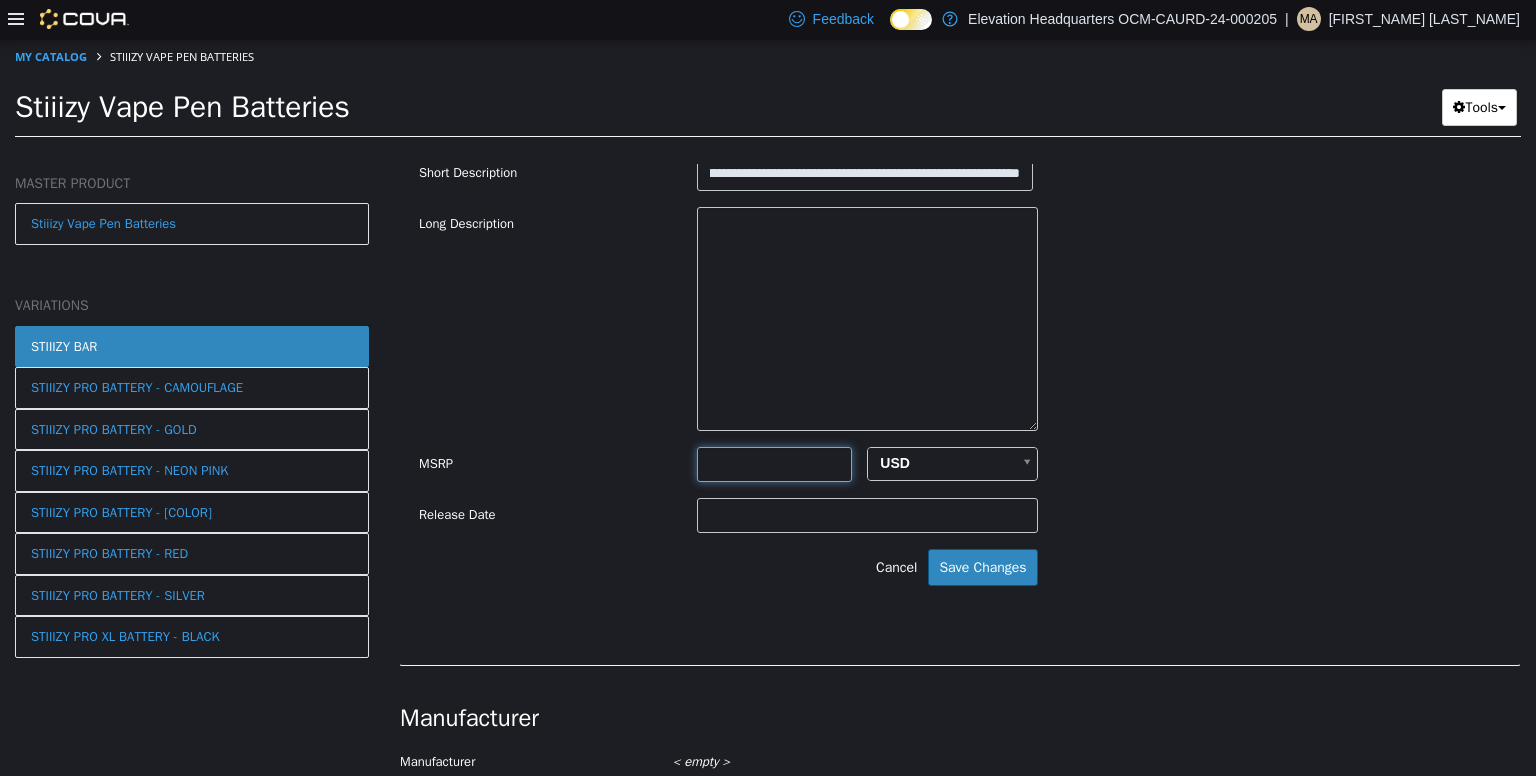click at bounding box center (774, 463) 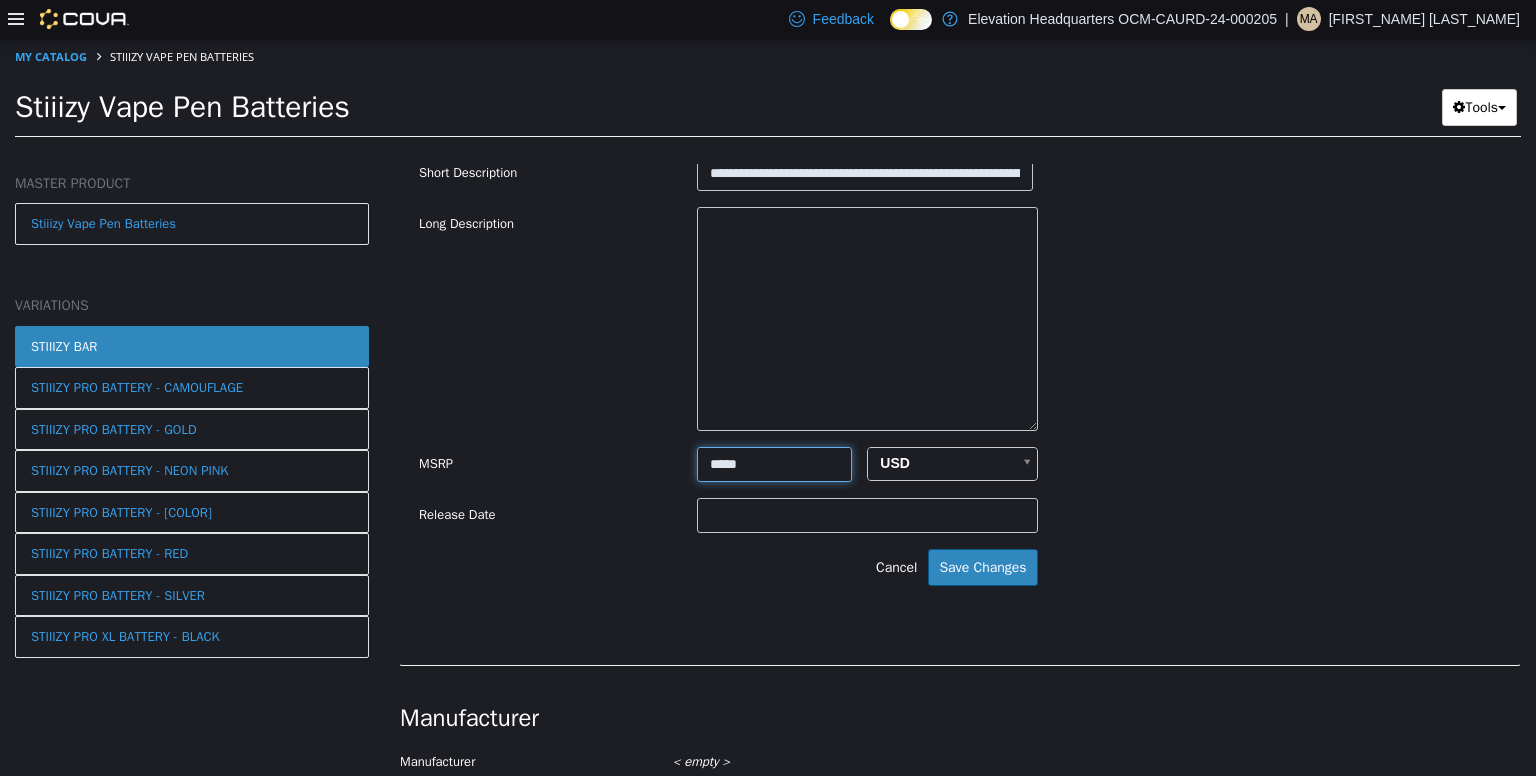 scroll, scrollTop: 648, scrollLeft: 0, axis: vertical 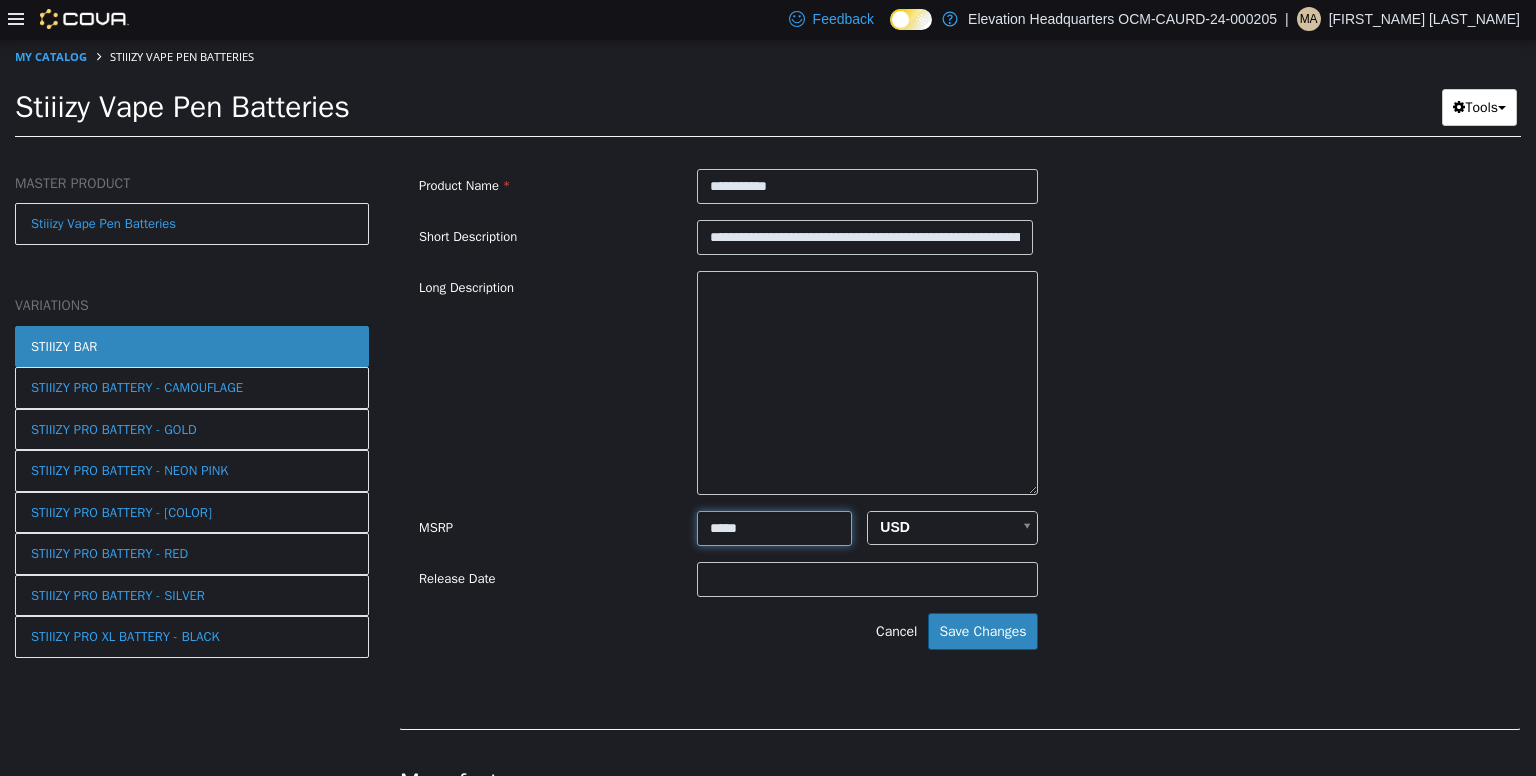 type on "*****" 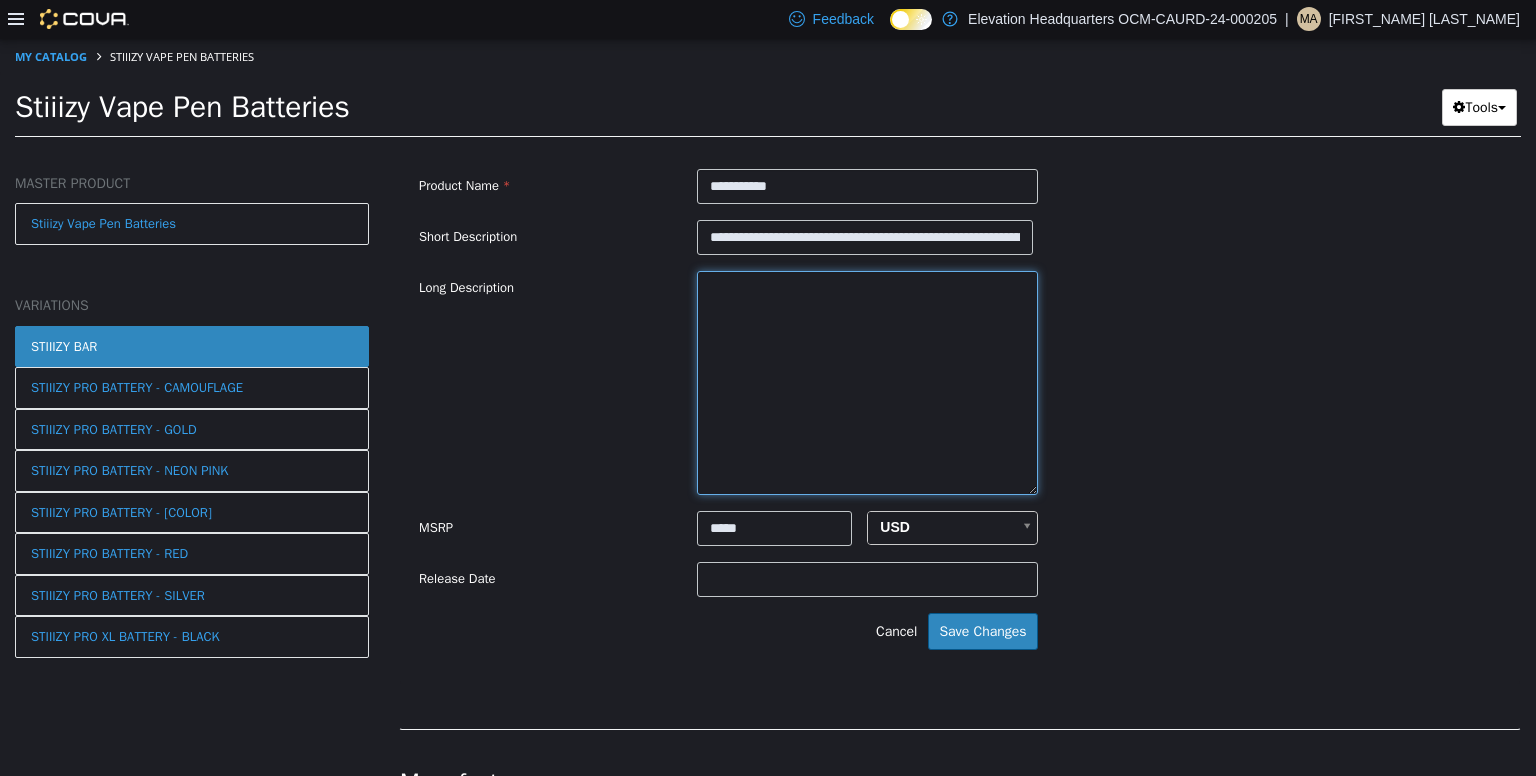 click at bounding box center (867, 382) 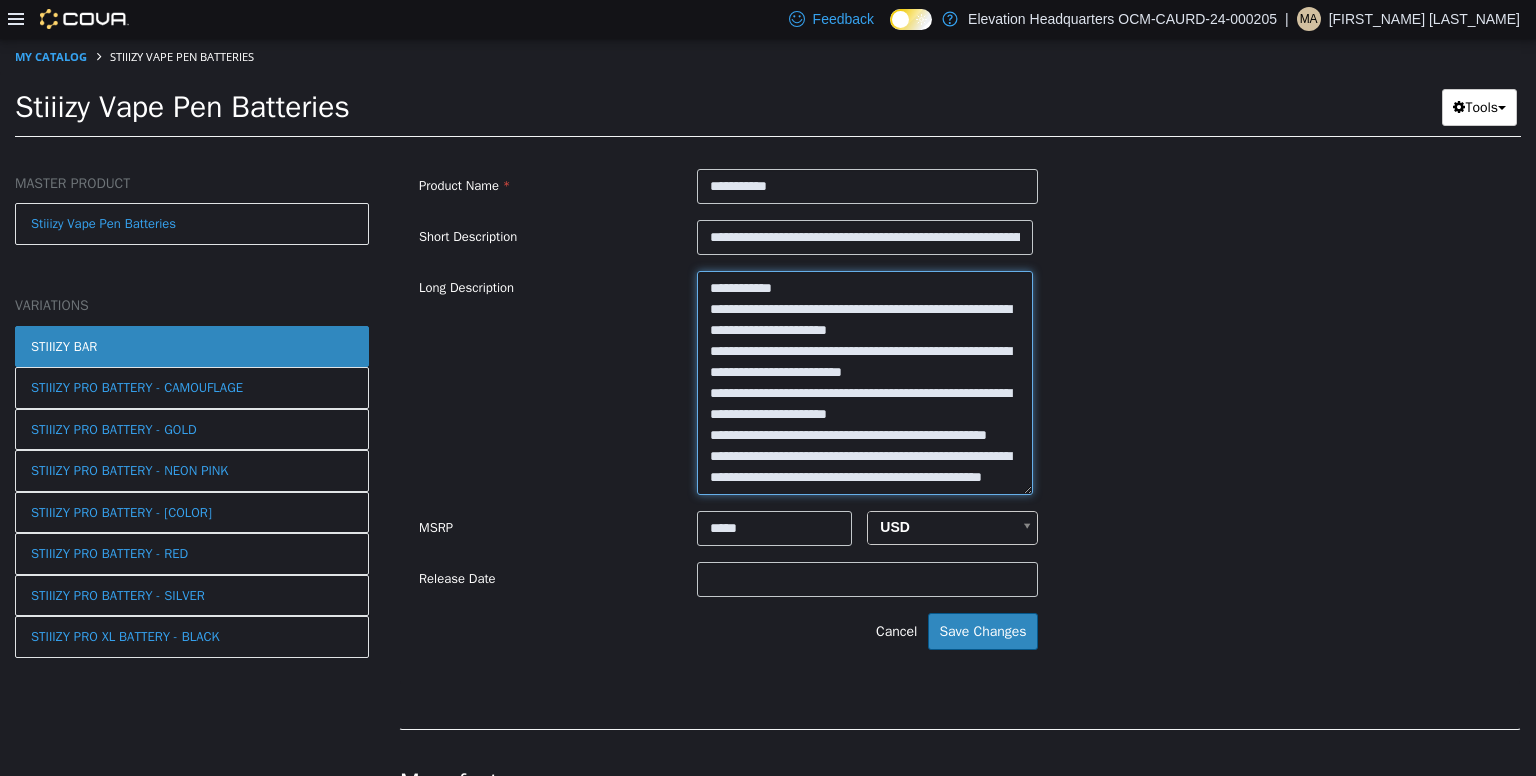 scroll, scrollTop: 293, scrollLeft: 0, axis: vertical 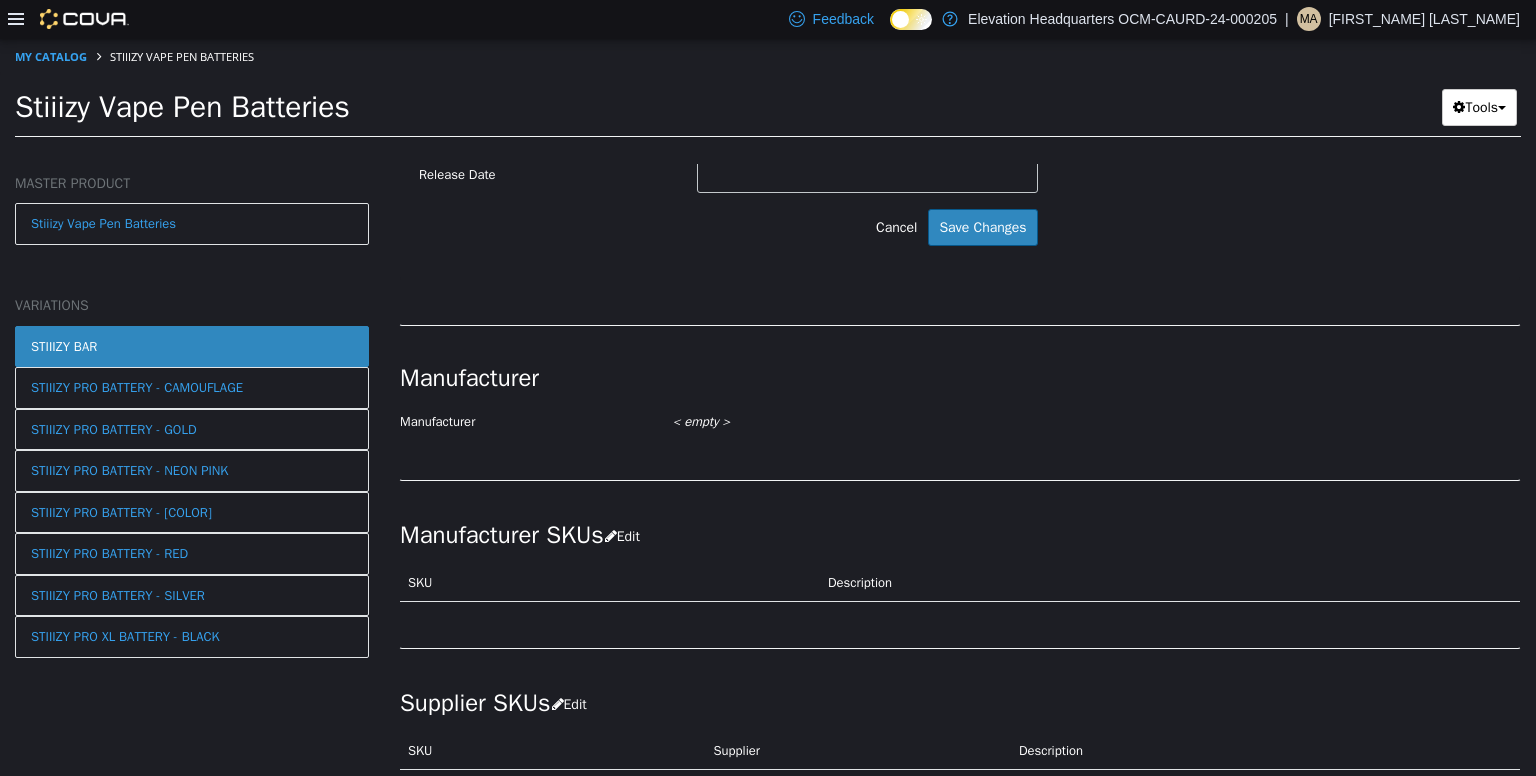 type on "**********" 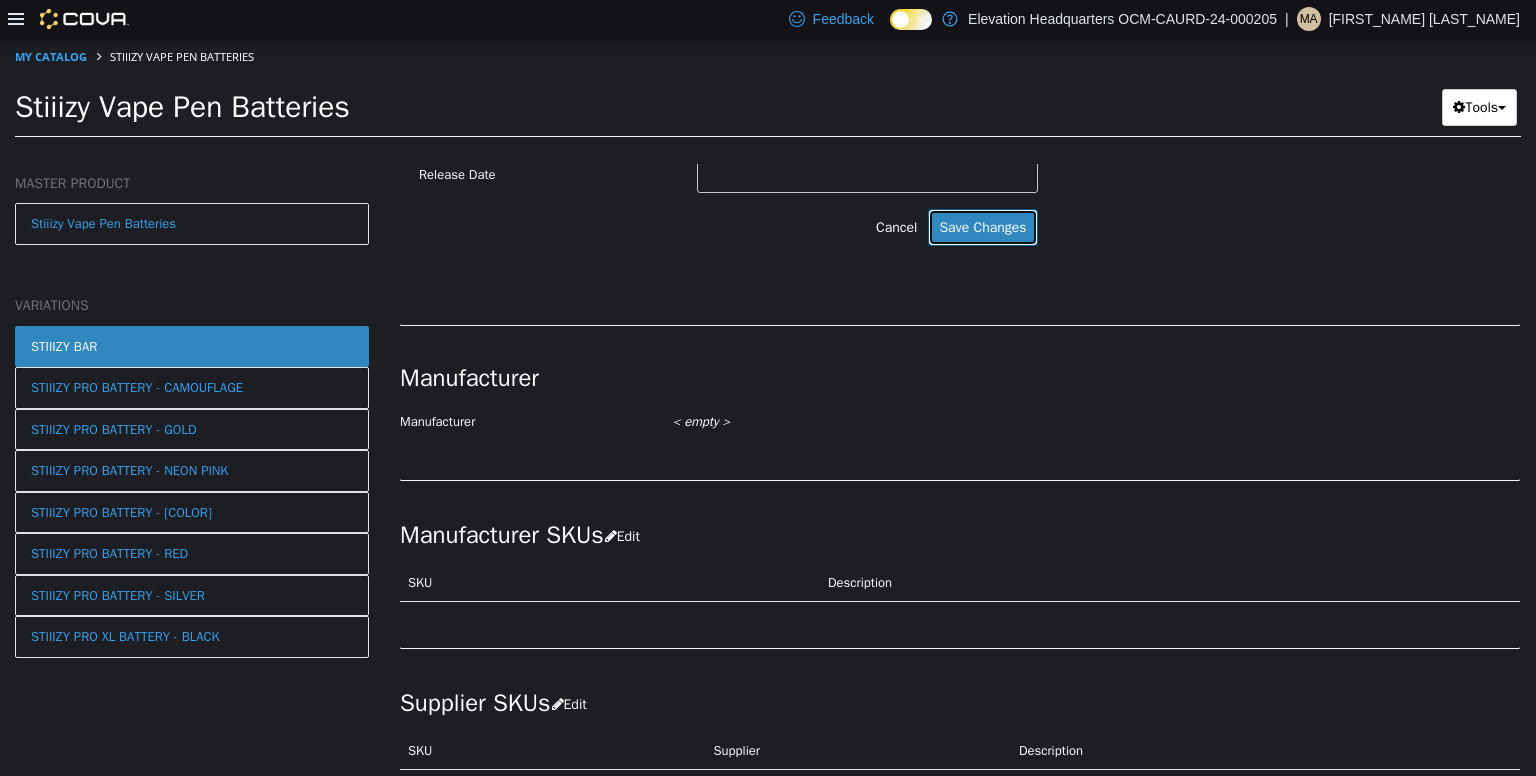 click on "Save Changes" at bounding box center [982, 226] 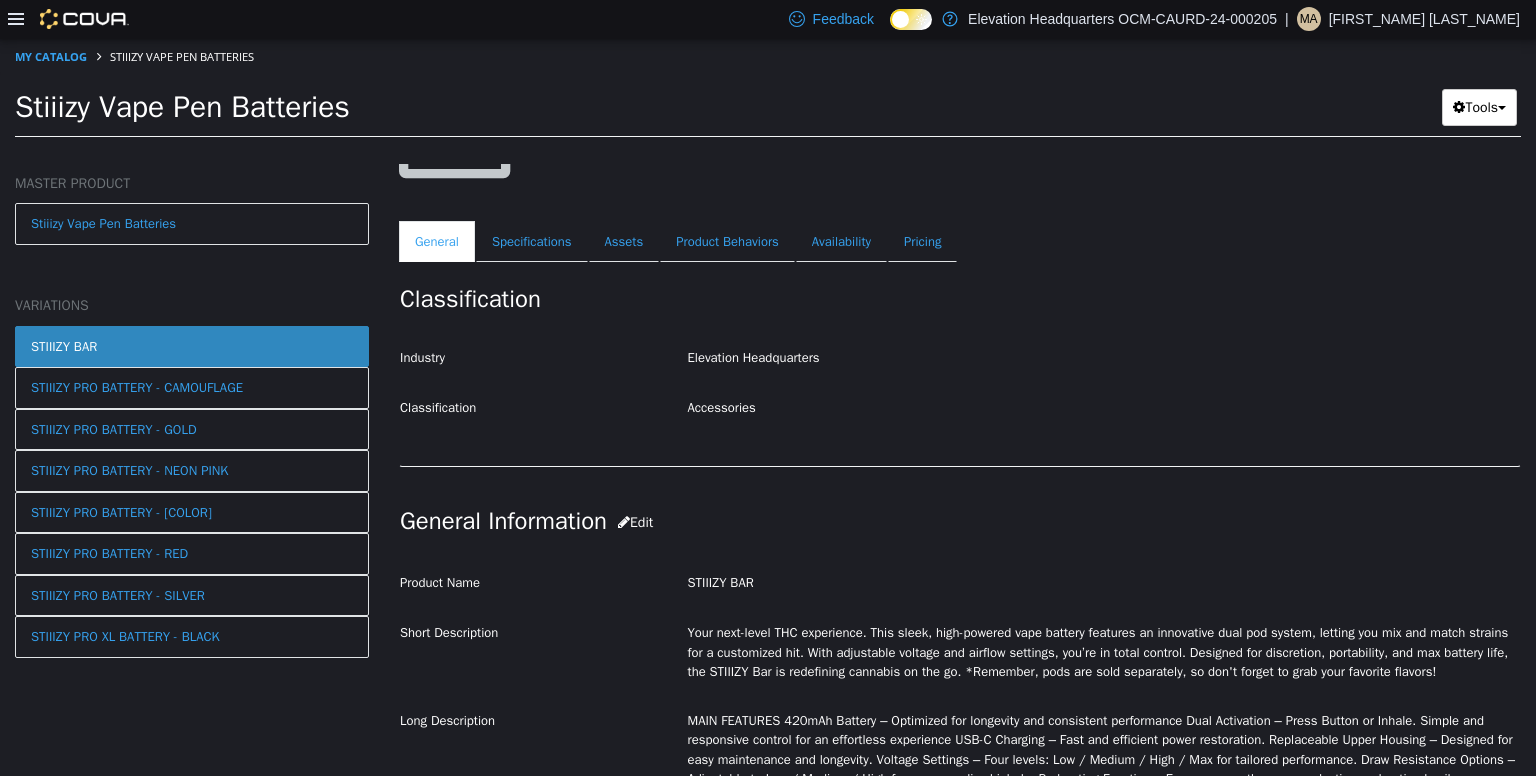 scroll, scrollTop: 251, scrollLeft: 0, axis: vertical 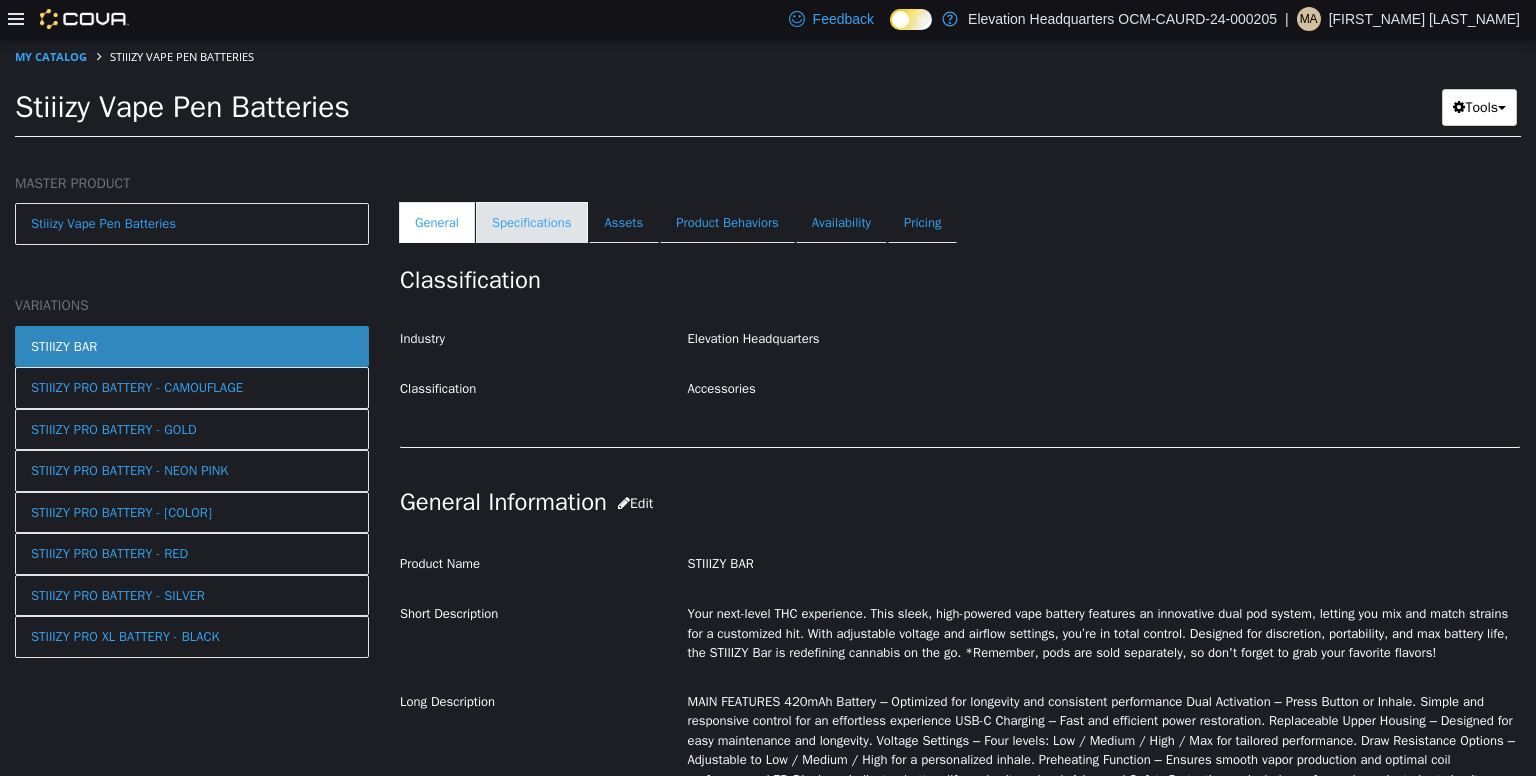 click on "Specifications" at bounding box center (532, 222) 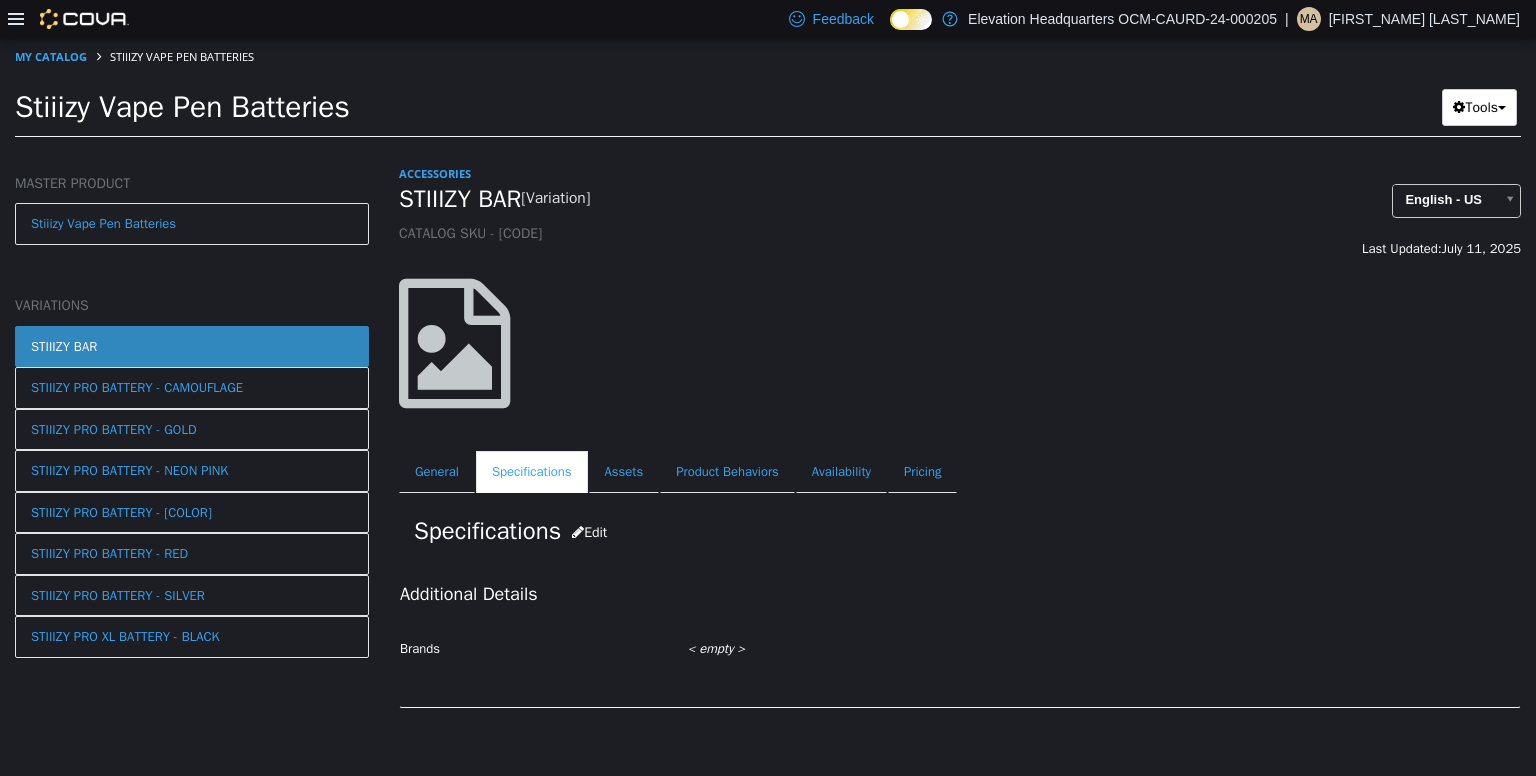scroll, scrollTop: 0, scrollLeft: 0, axis: both 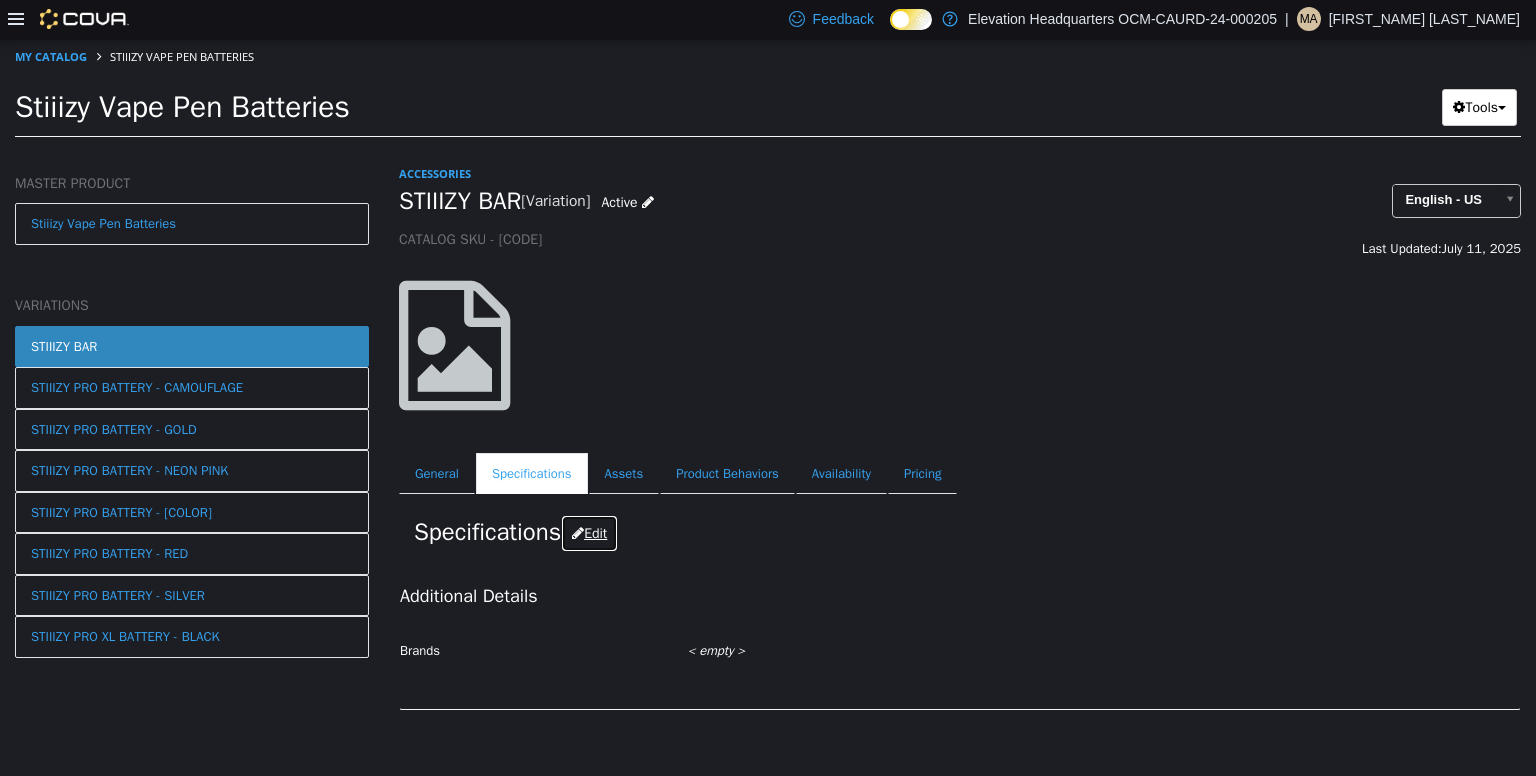 click on "Edit" at bounding box center [589, 532] 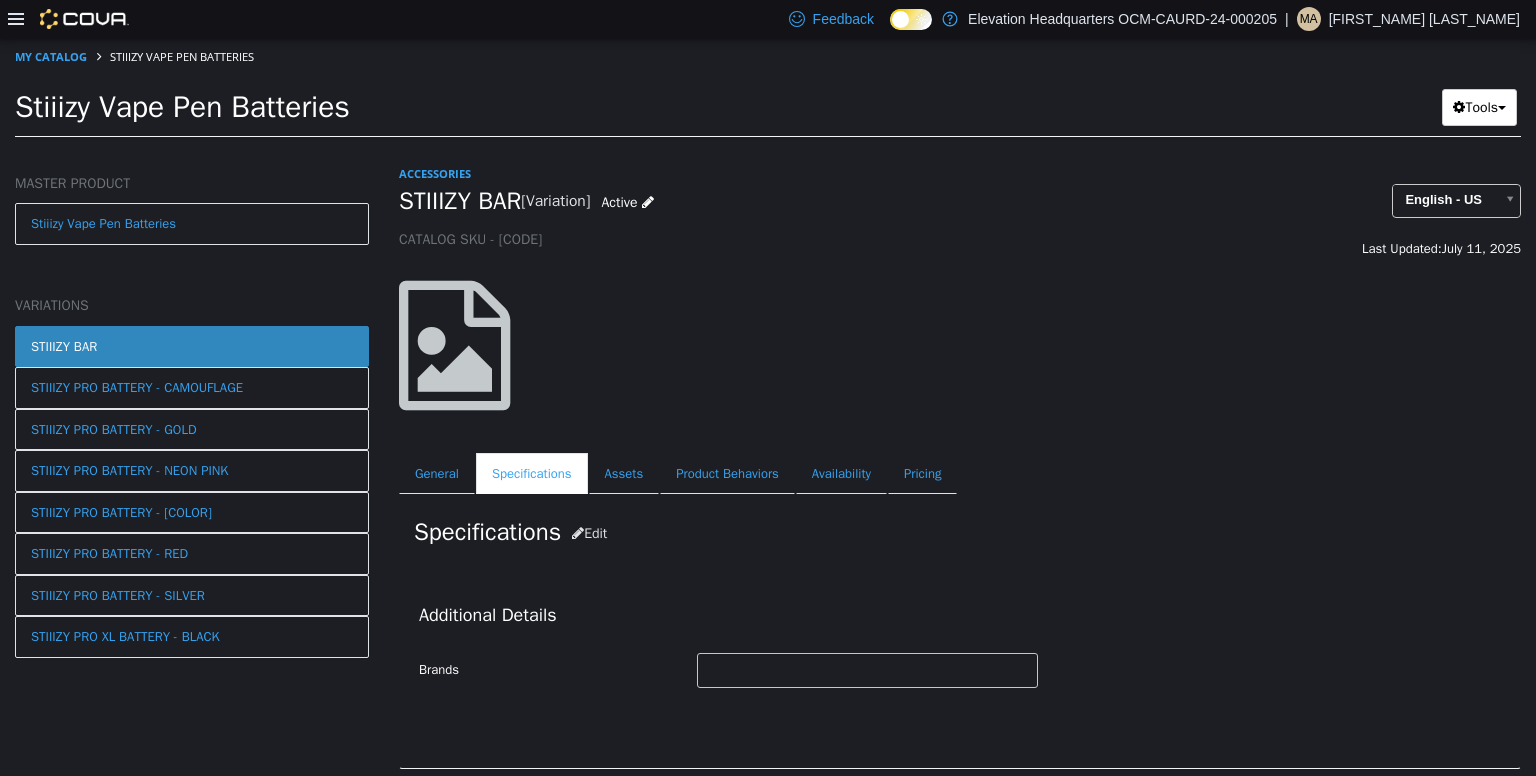 click on "Additional Details Brands" at bounding box center (960, 642) 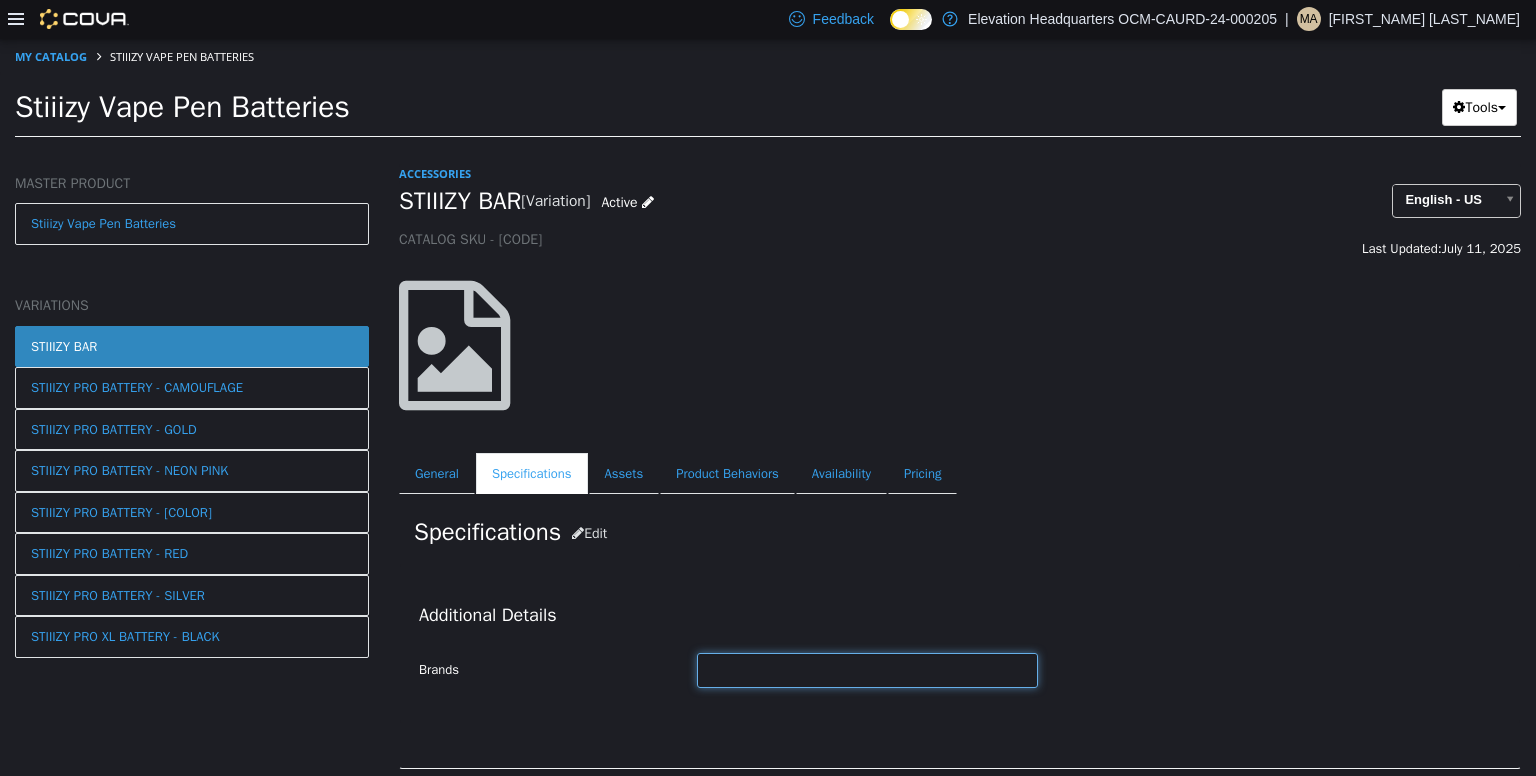click at bounding box center (867, 669) 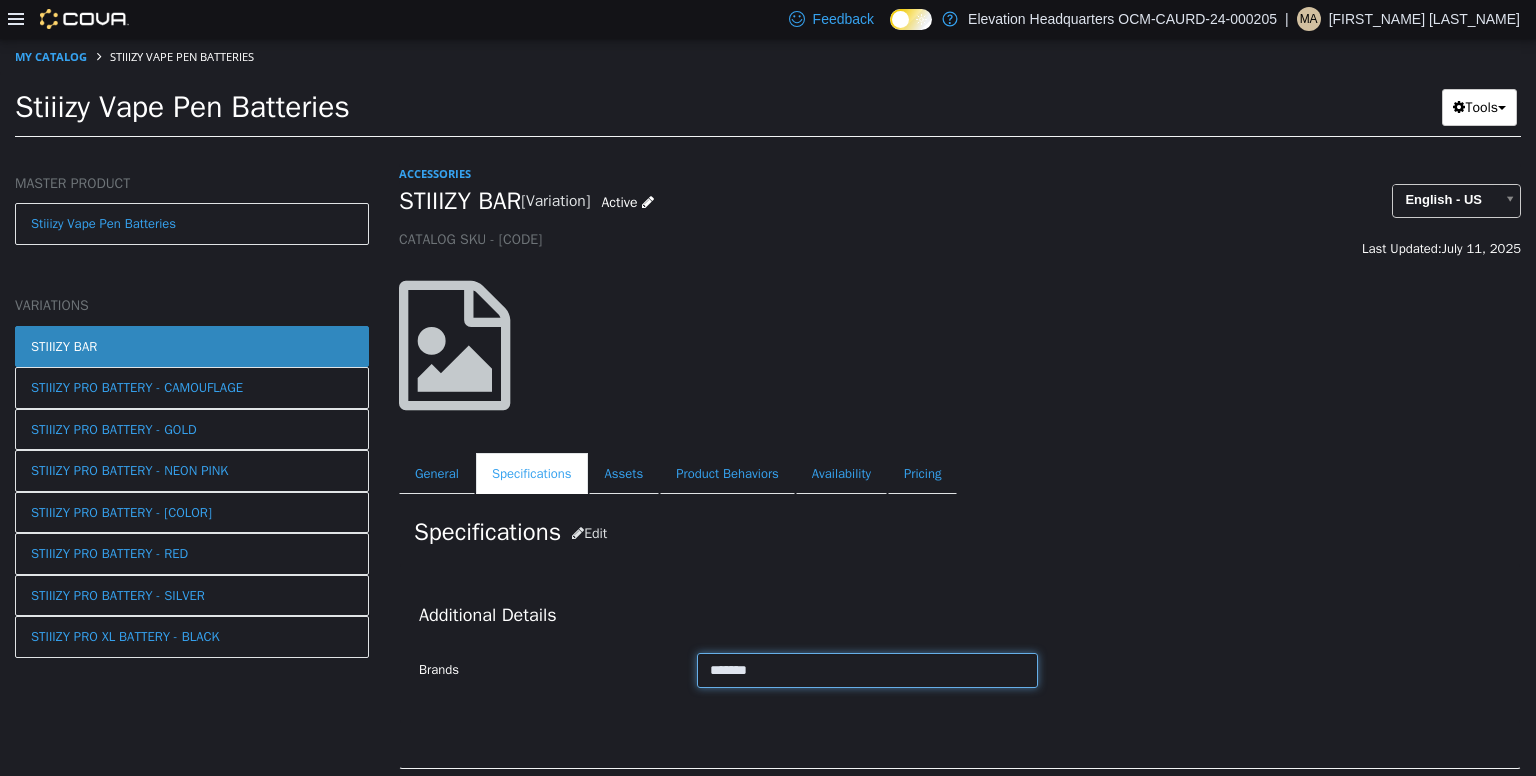 scroll, scrollTop: 41, scrollLeft: 0, axis: vertical 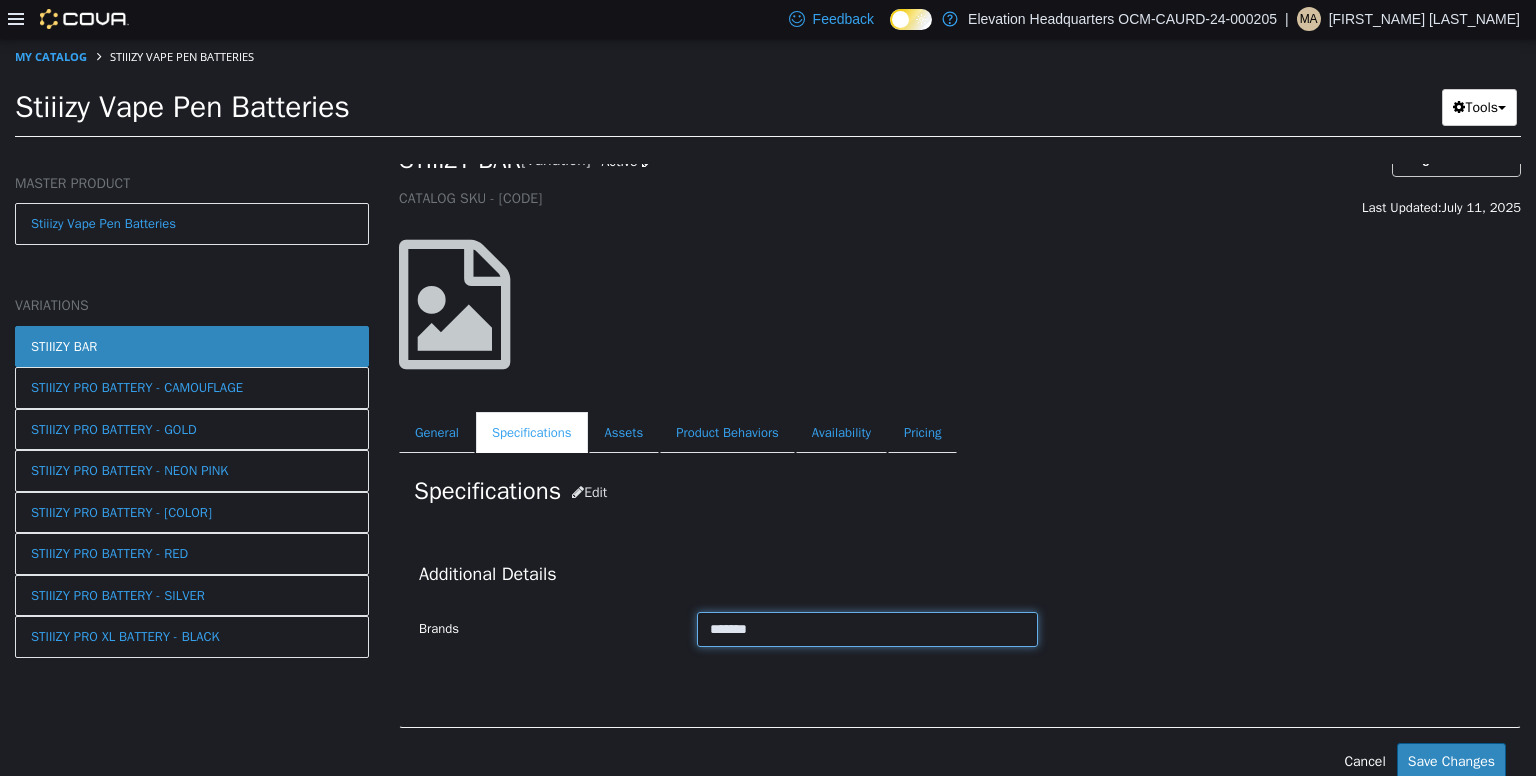 type on "*******" 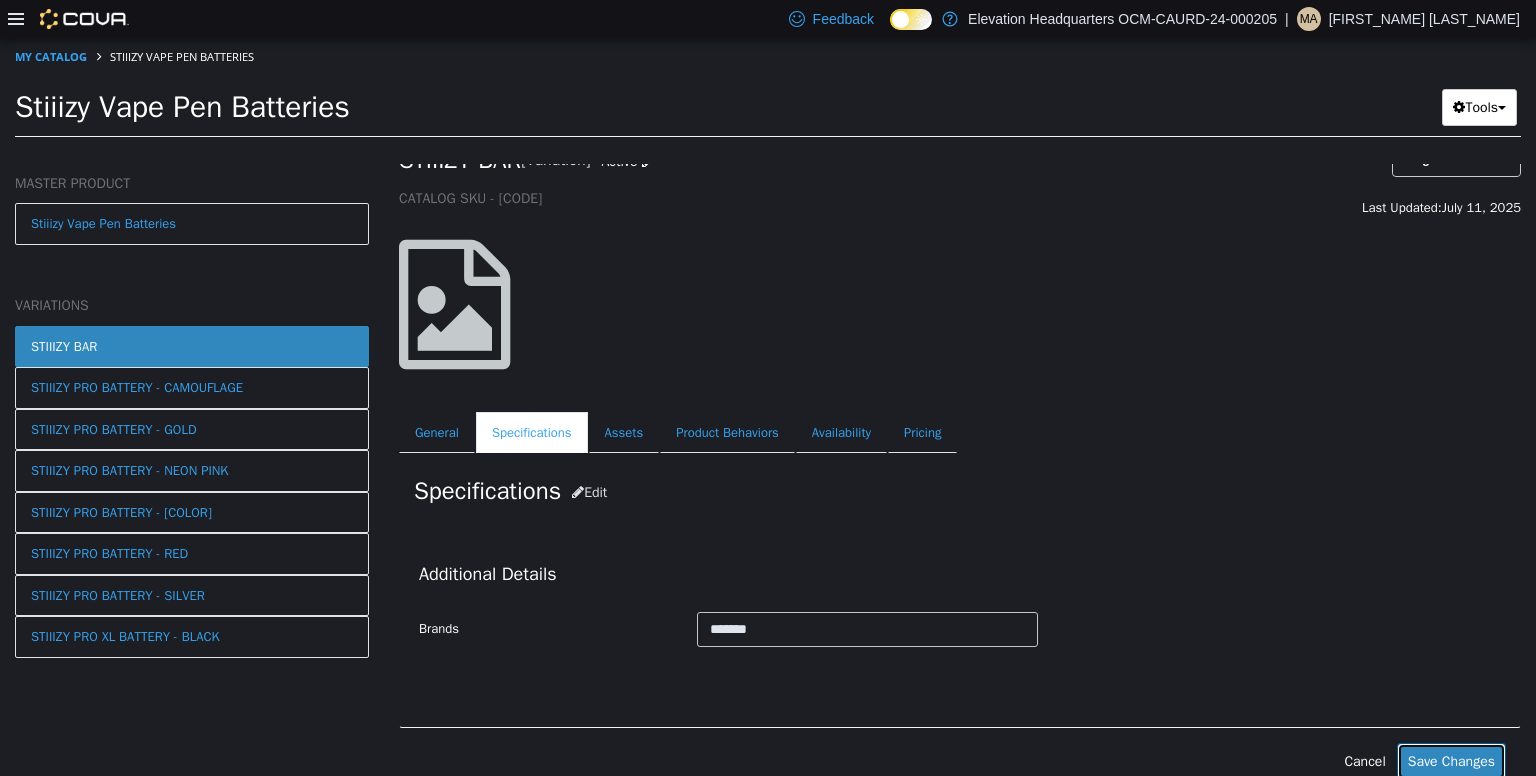 click on "Save Changes" at bounding box center [1451, 760] 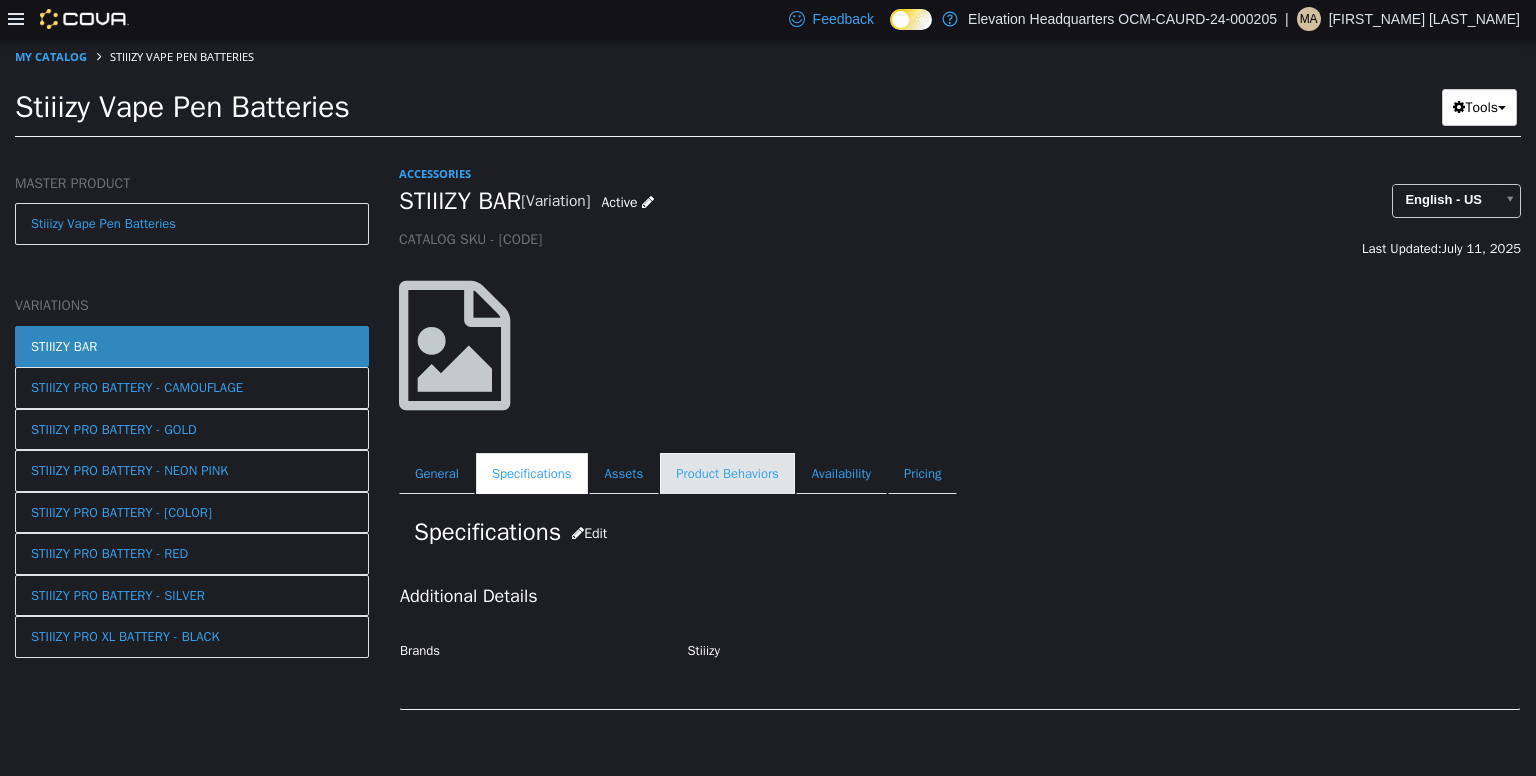 scroll, scrollTop: 0, scrollLeft: 0, axis: both 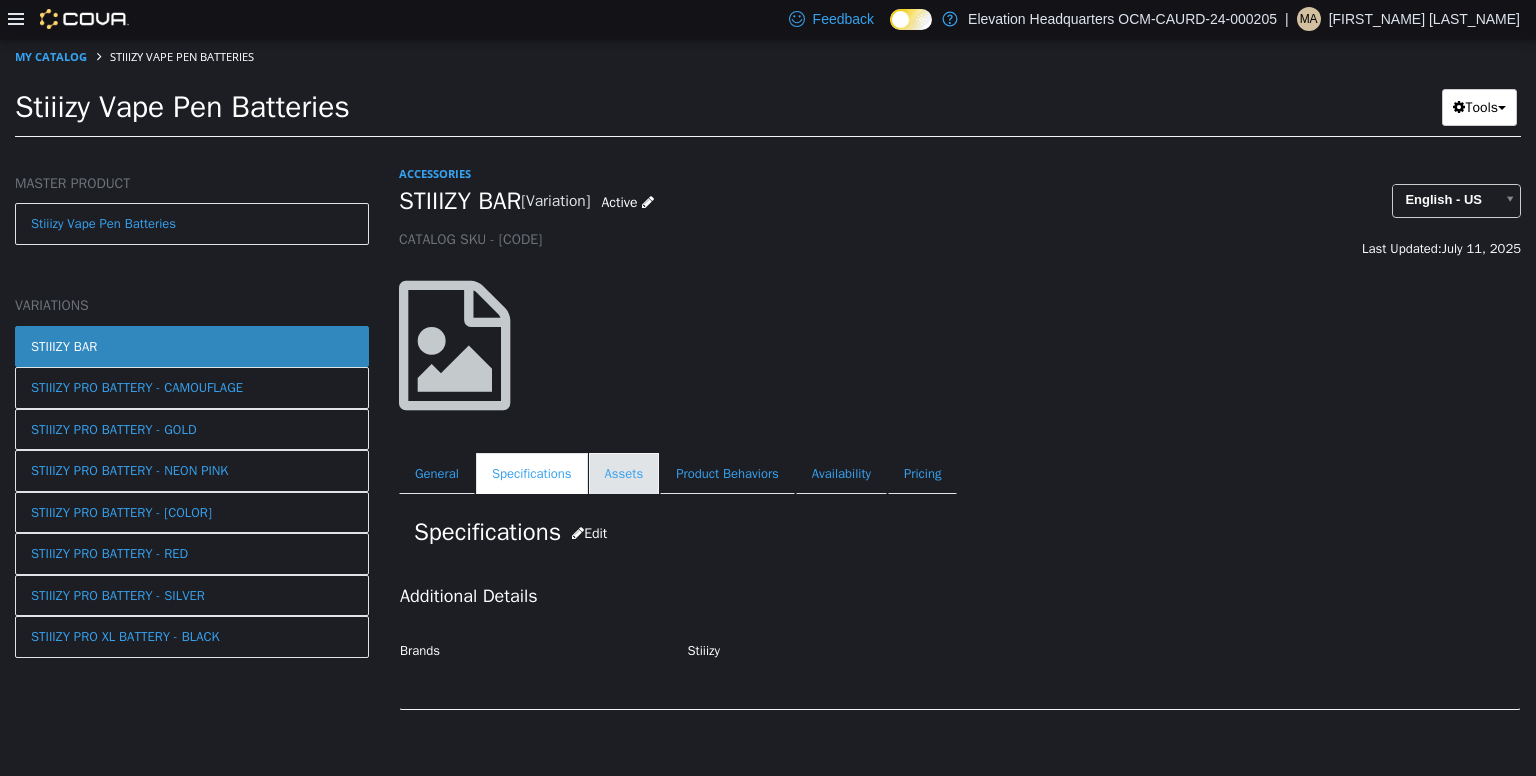 click on "Assets" at bounding box center (624, 473) 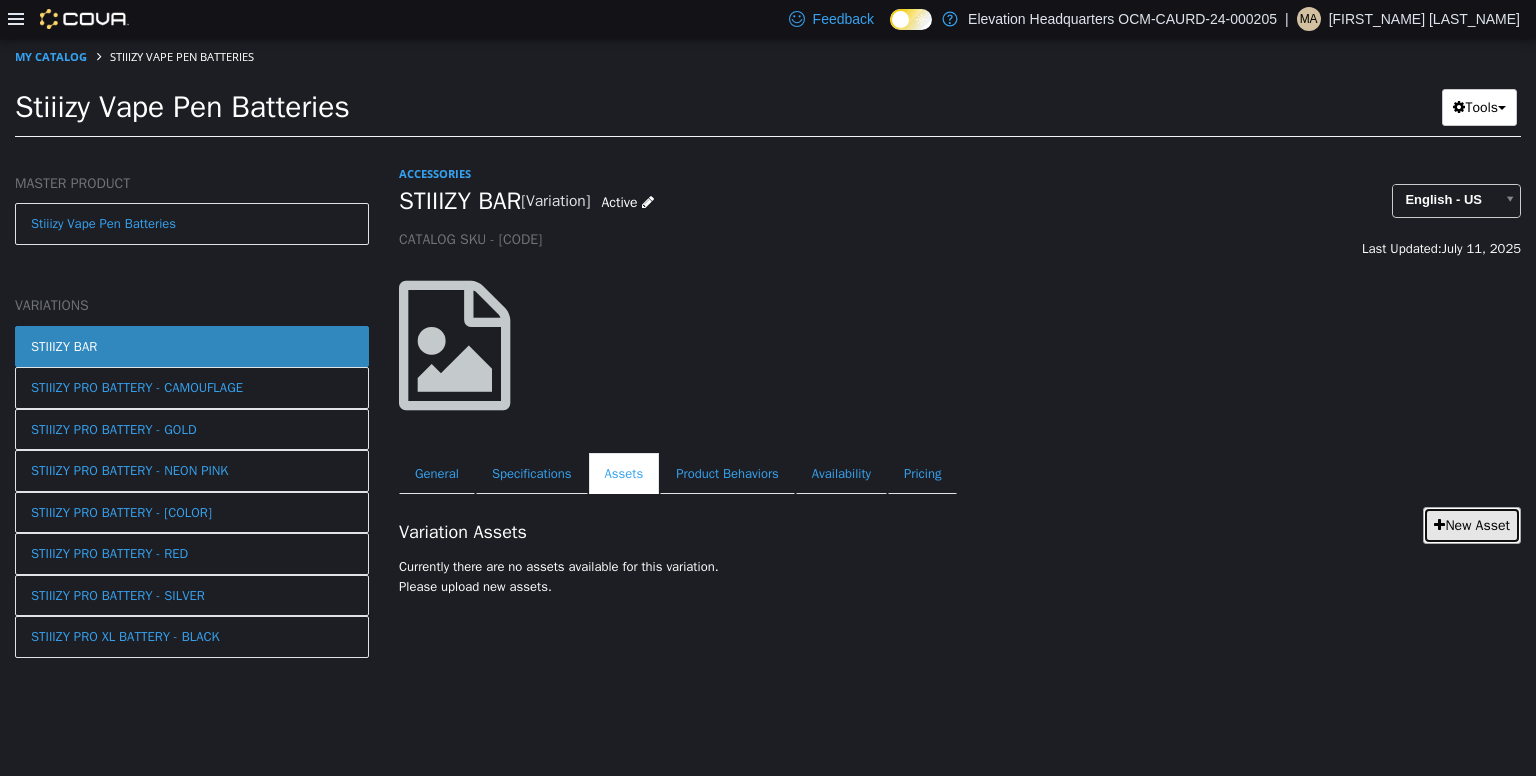 click on "New Asset" at bounding box center [1472, 524] 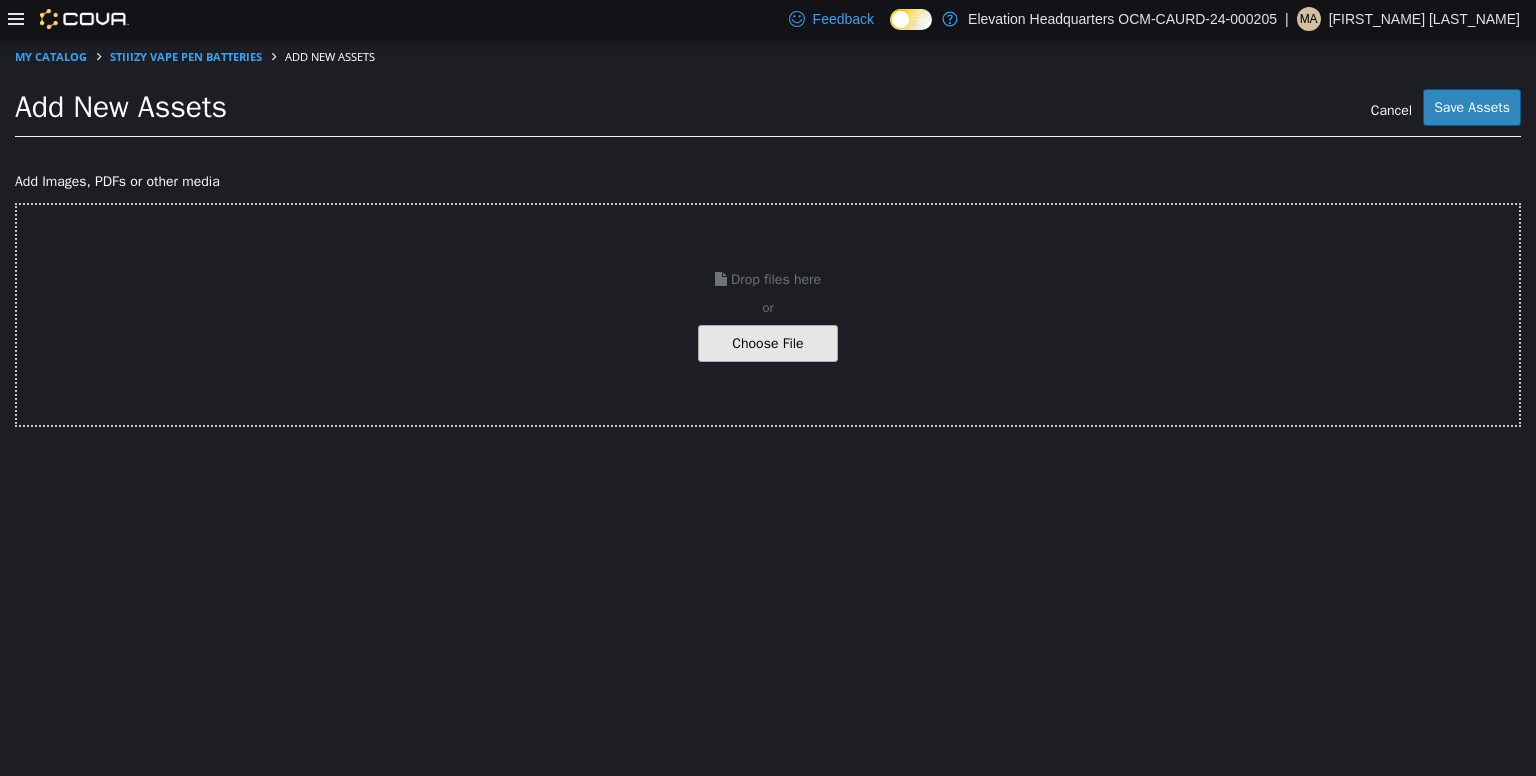 click at bounding box center [-279, 342] 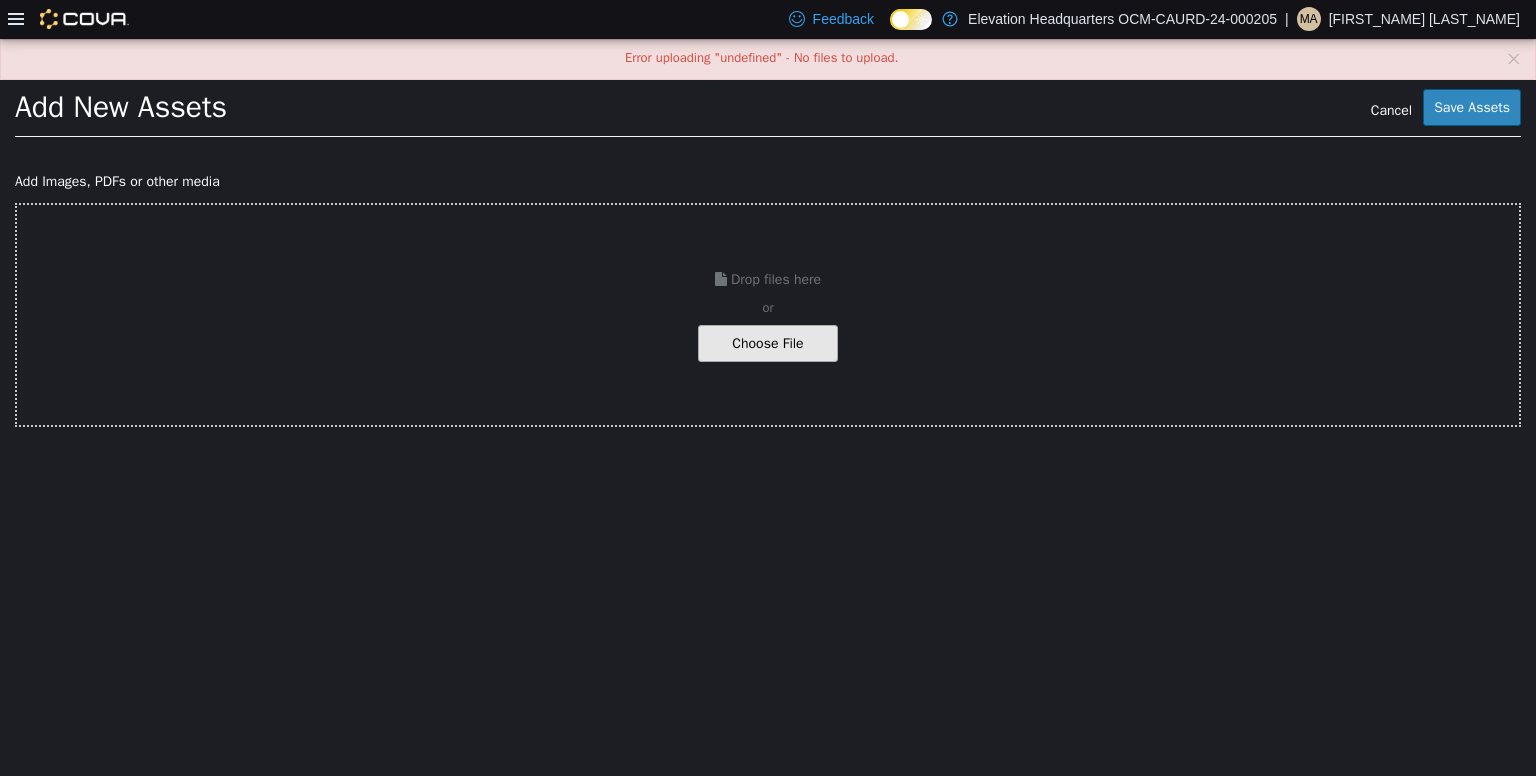 click at bounding box center (-279, 342) 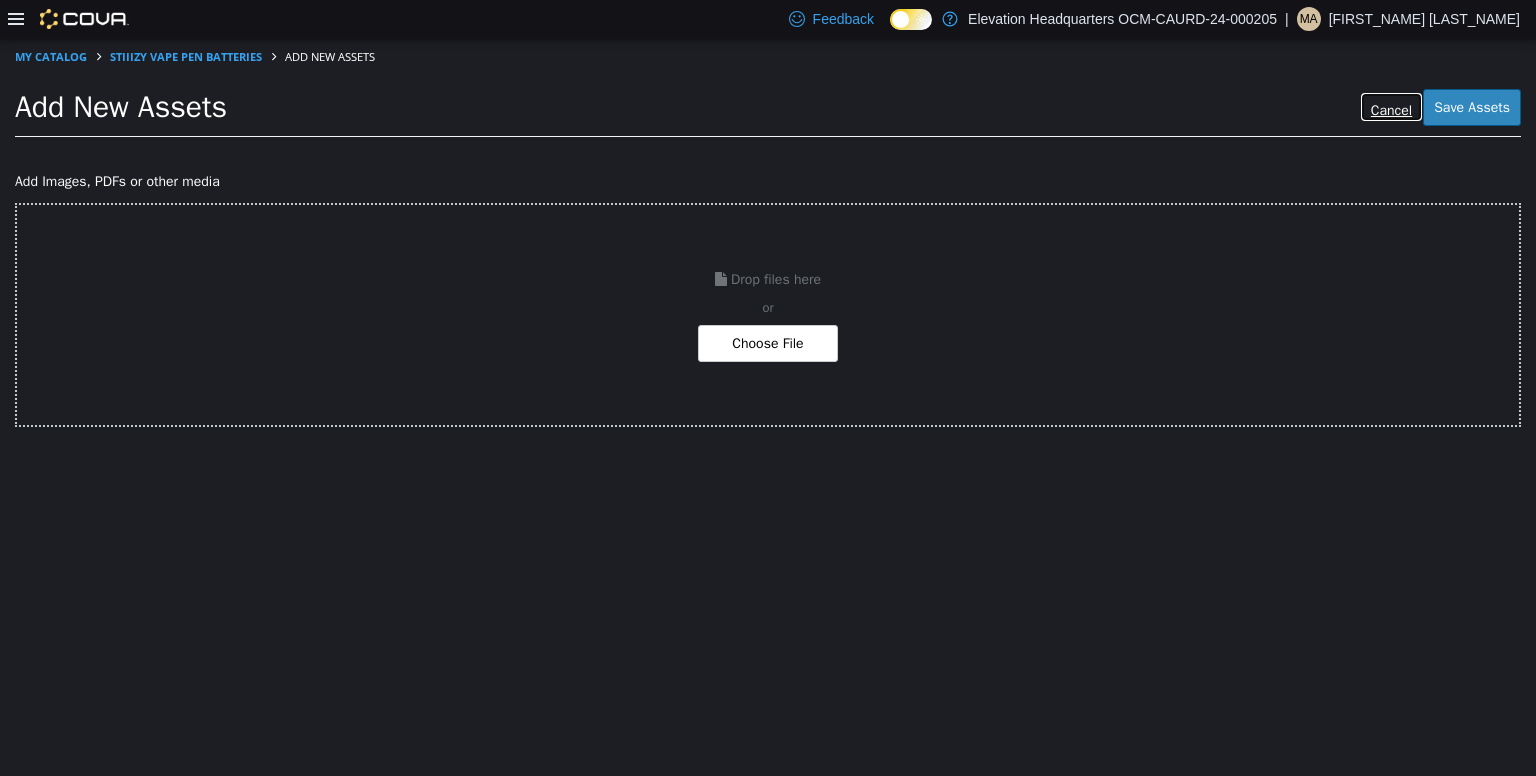 click on "Cancel" at bounding box center (1391, 106) 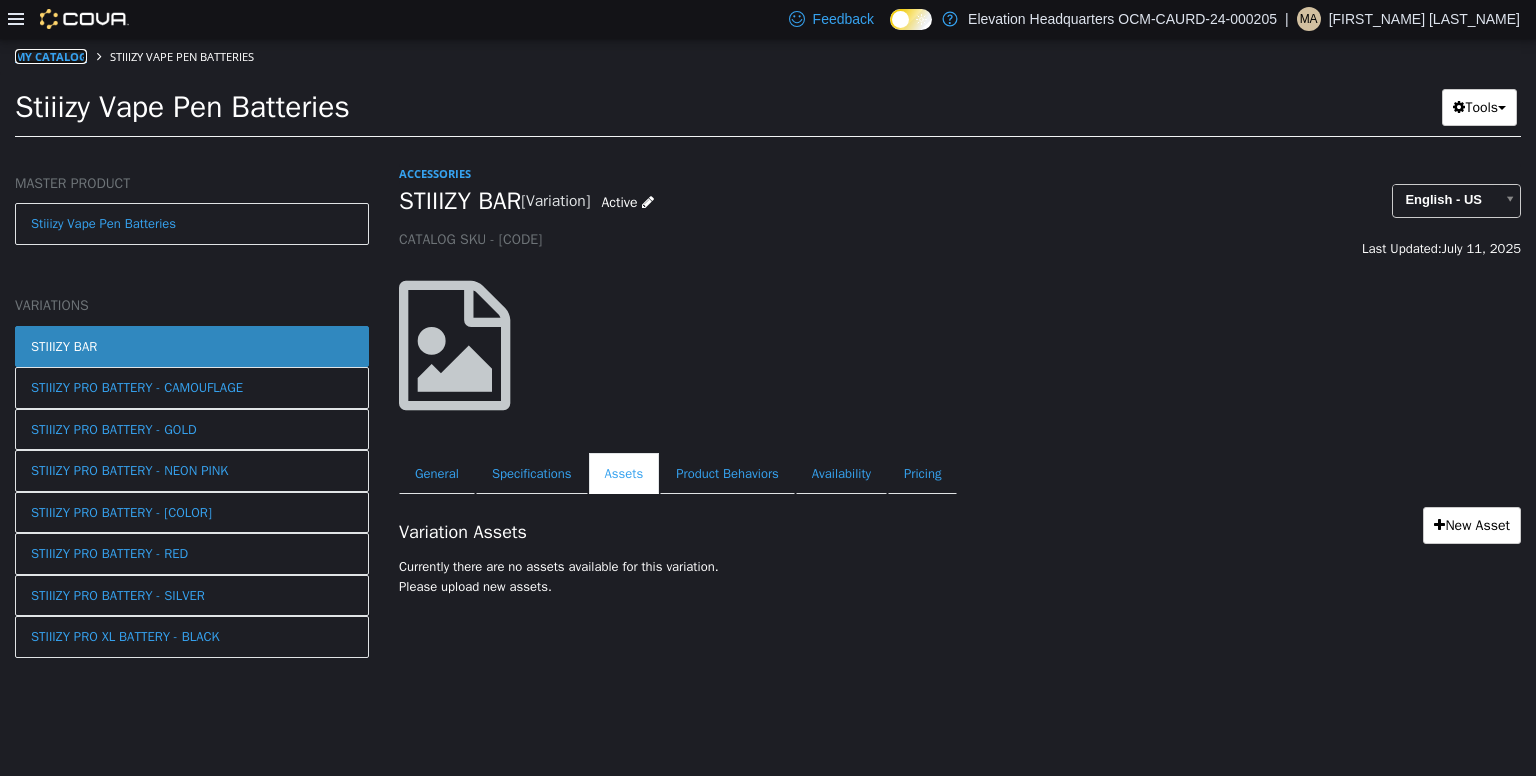 click on "My Catalog" at bounding box center (51, 55) 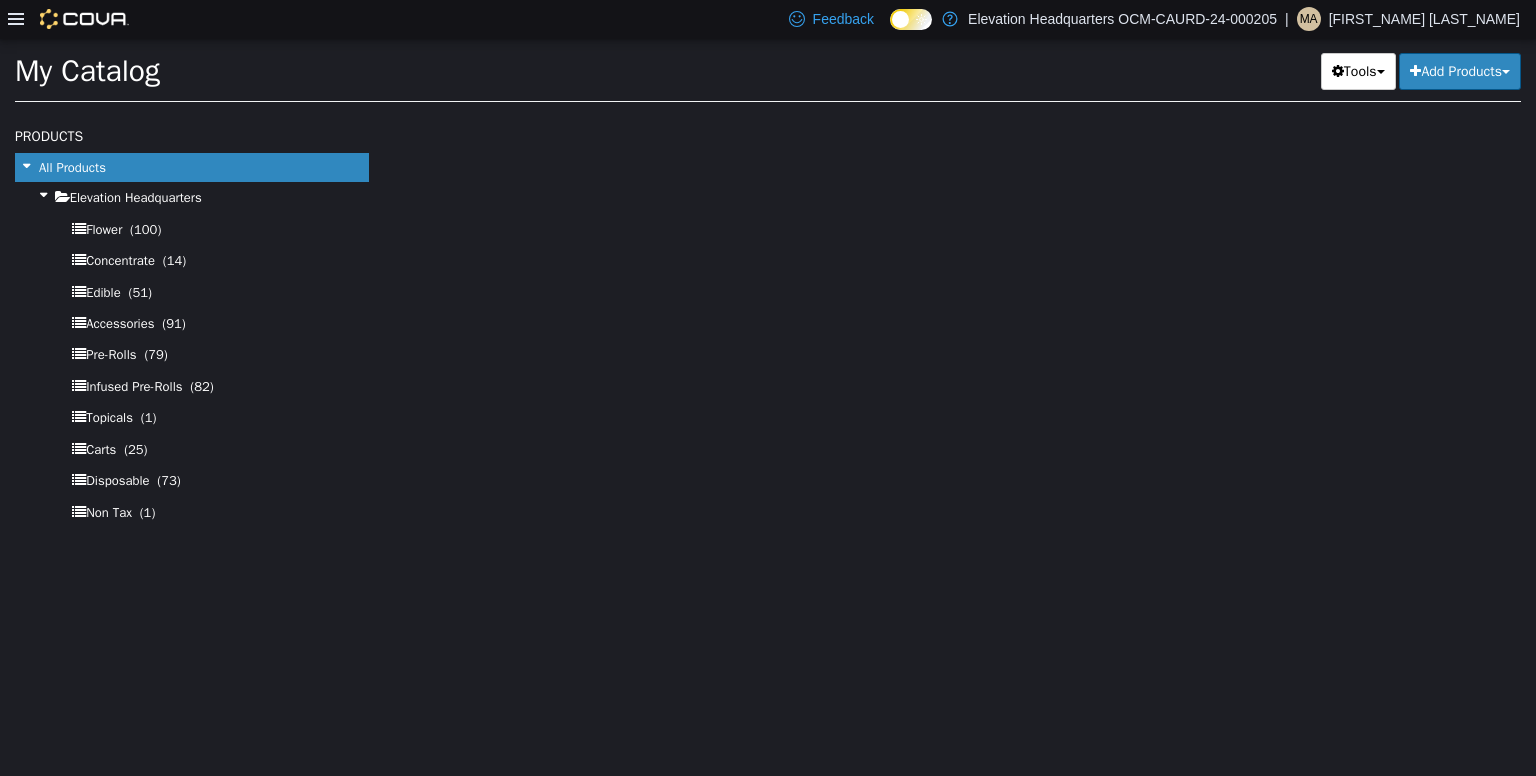 select on "**********" 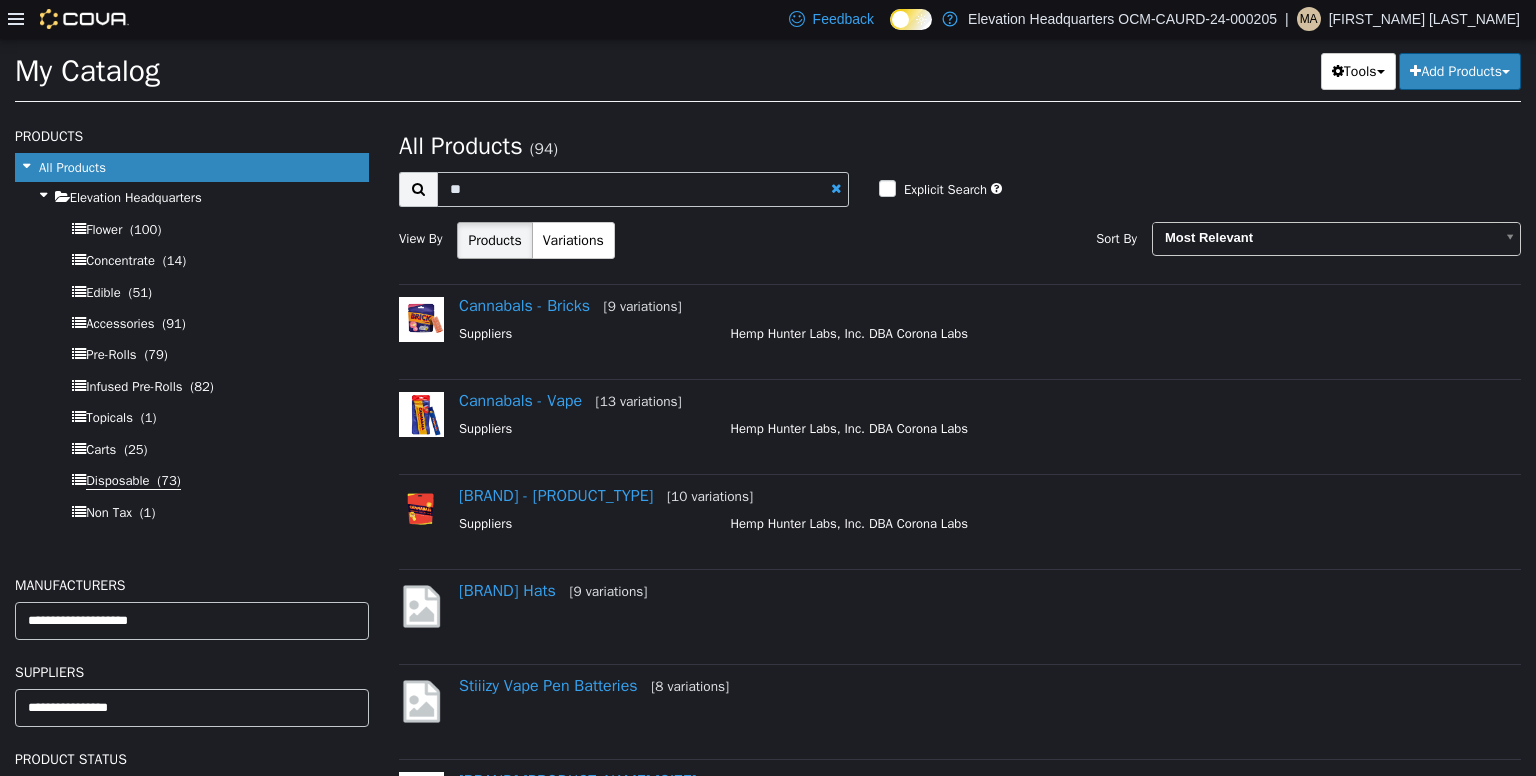 click on "Disposable" at bounding box center (117, 480) 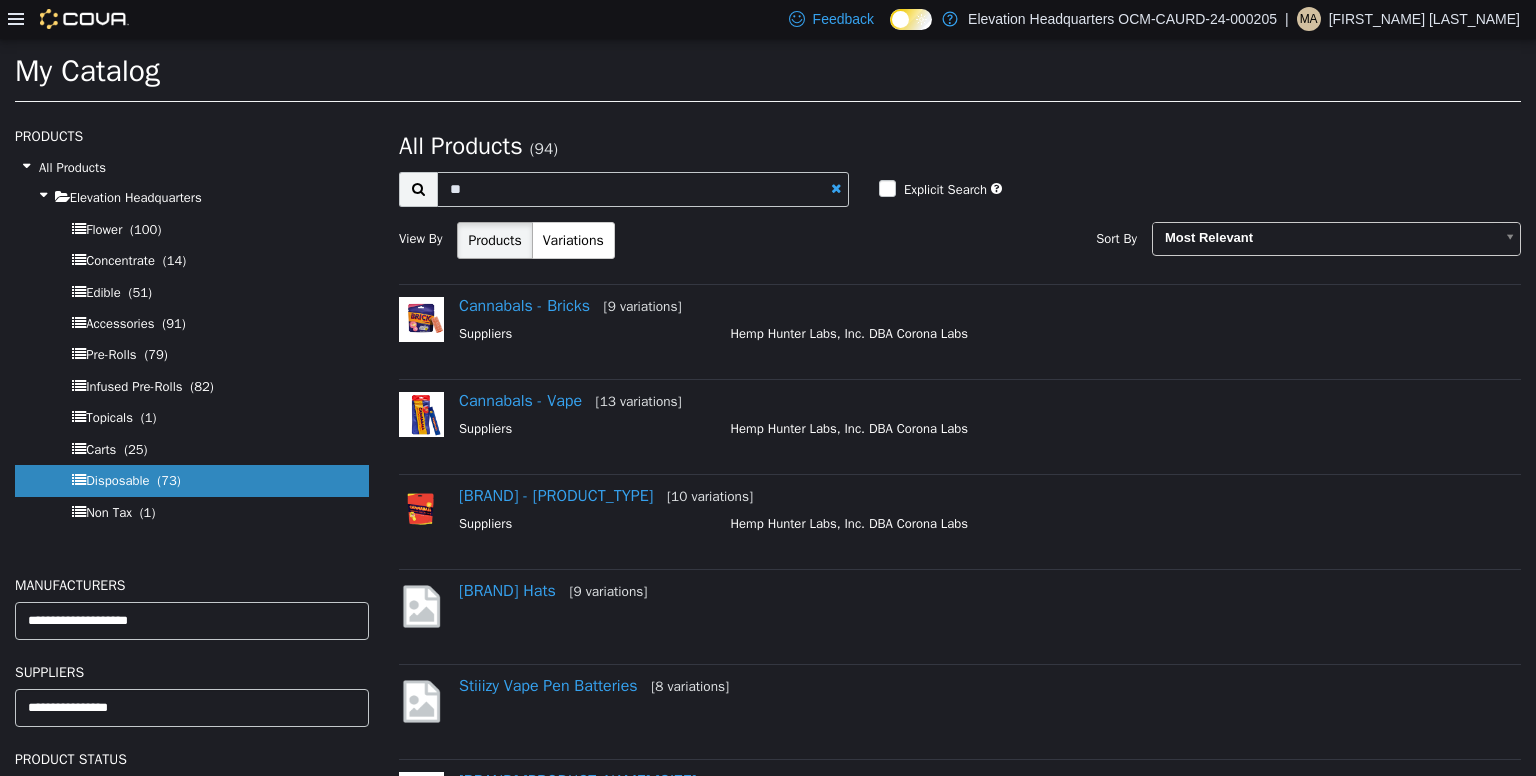 select on "**********" 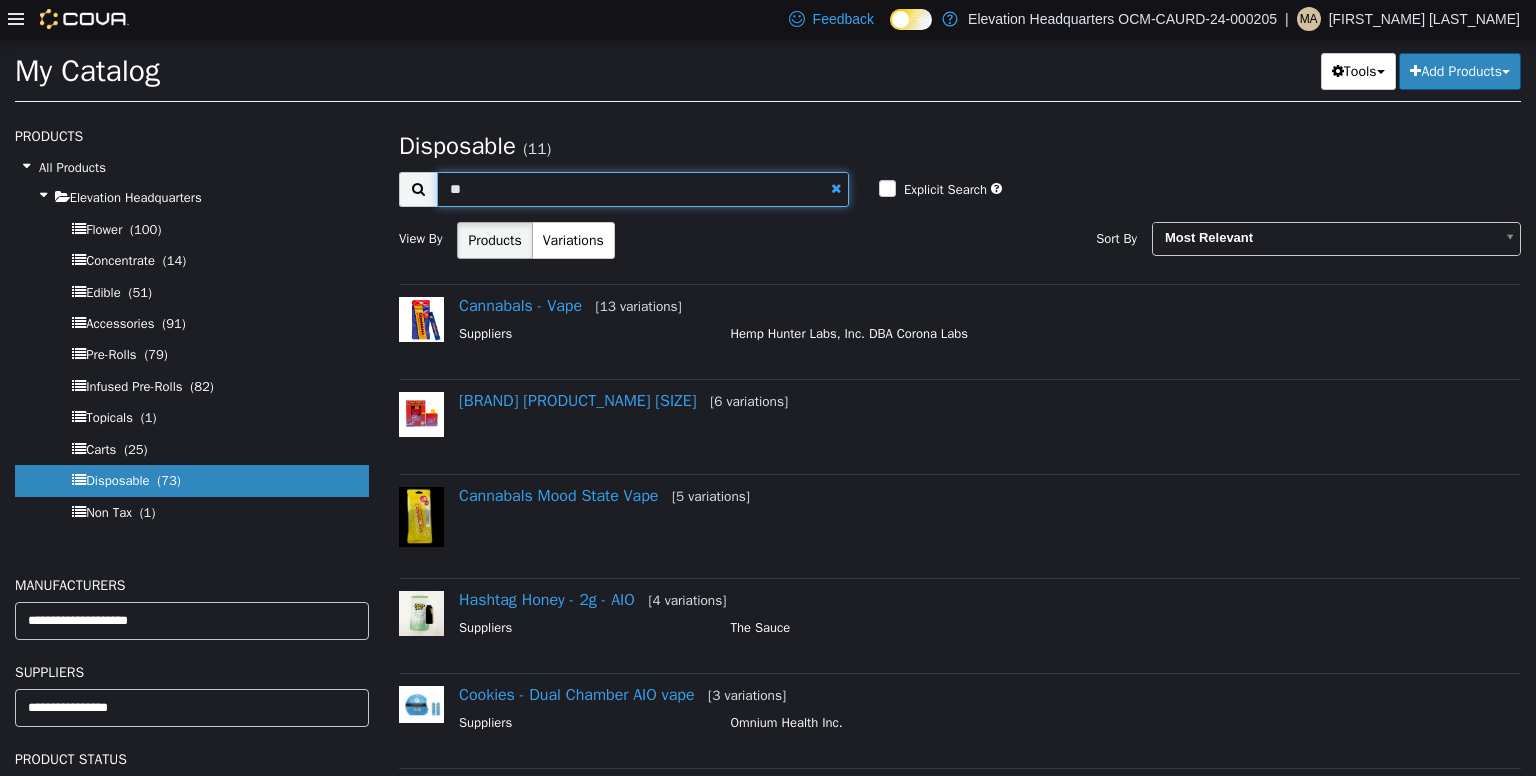 click on "**" at bounding box center (643, 188) 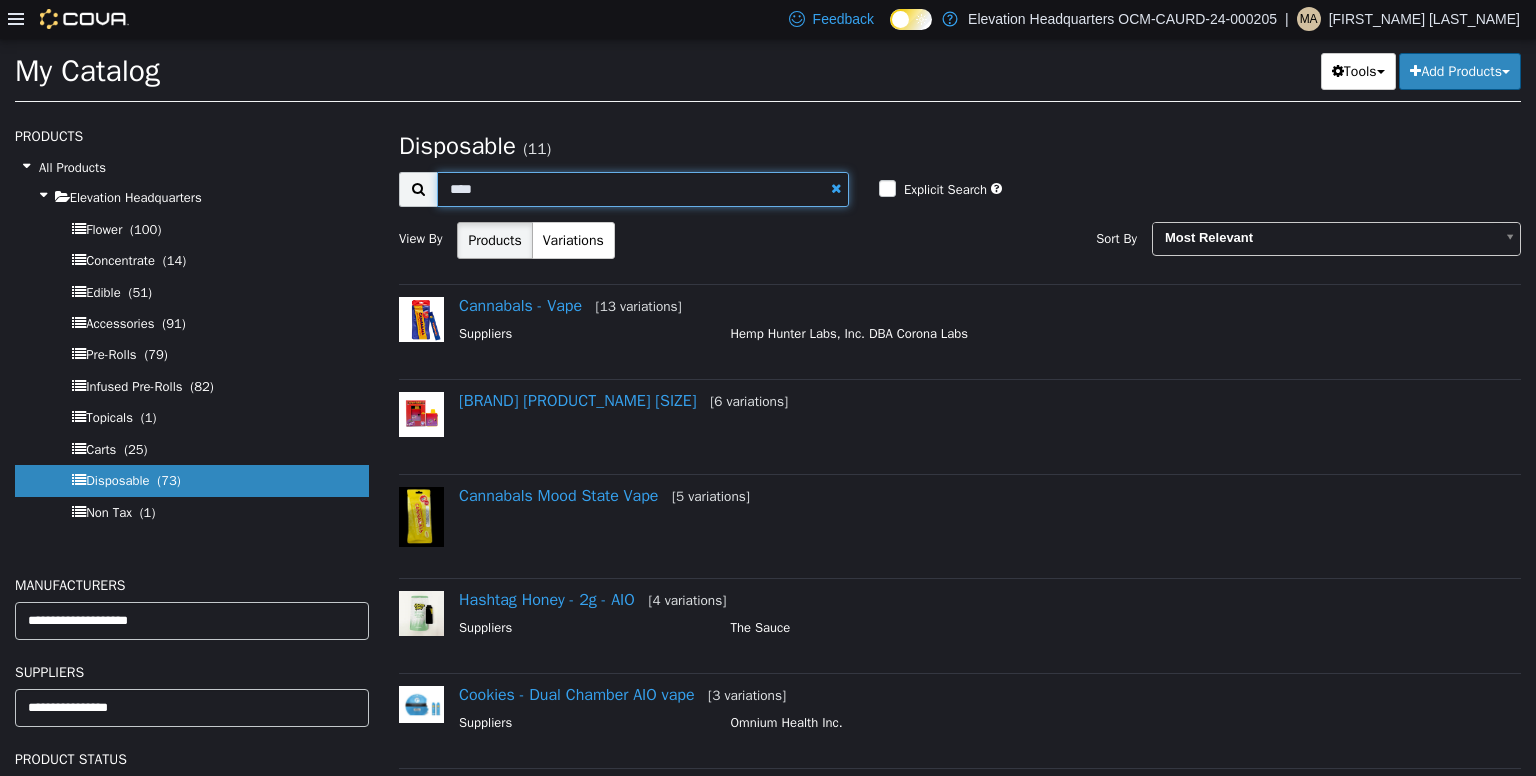 type on "****" 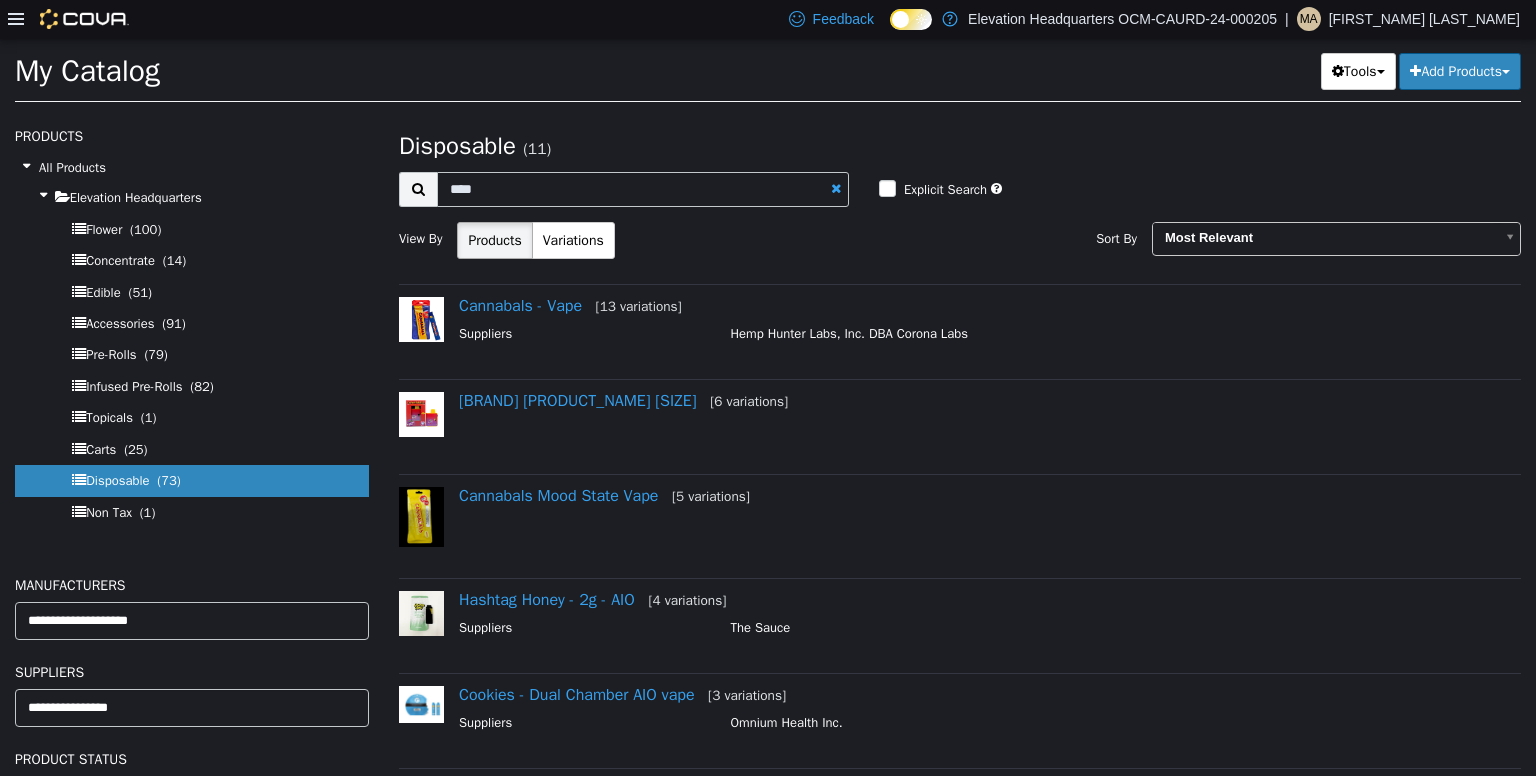 select on "**********" 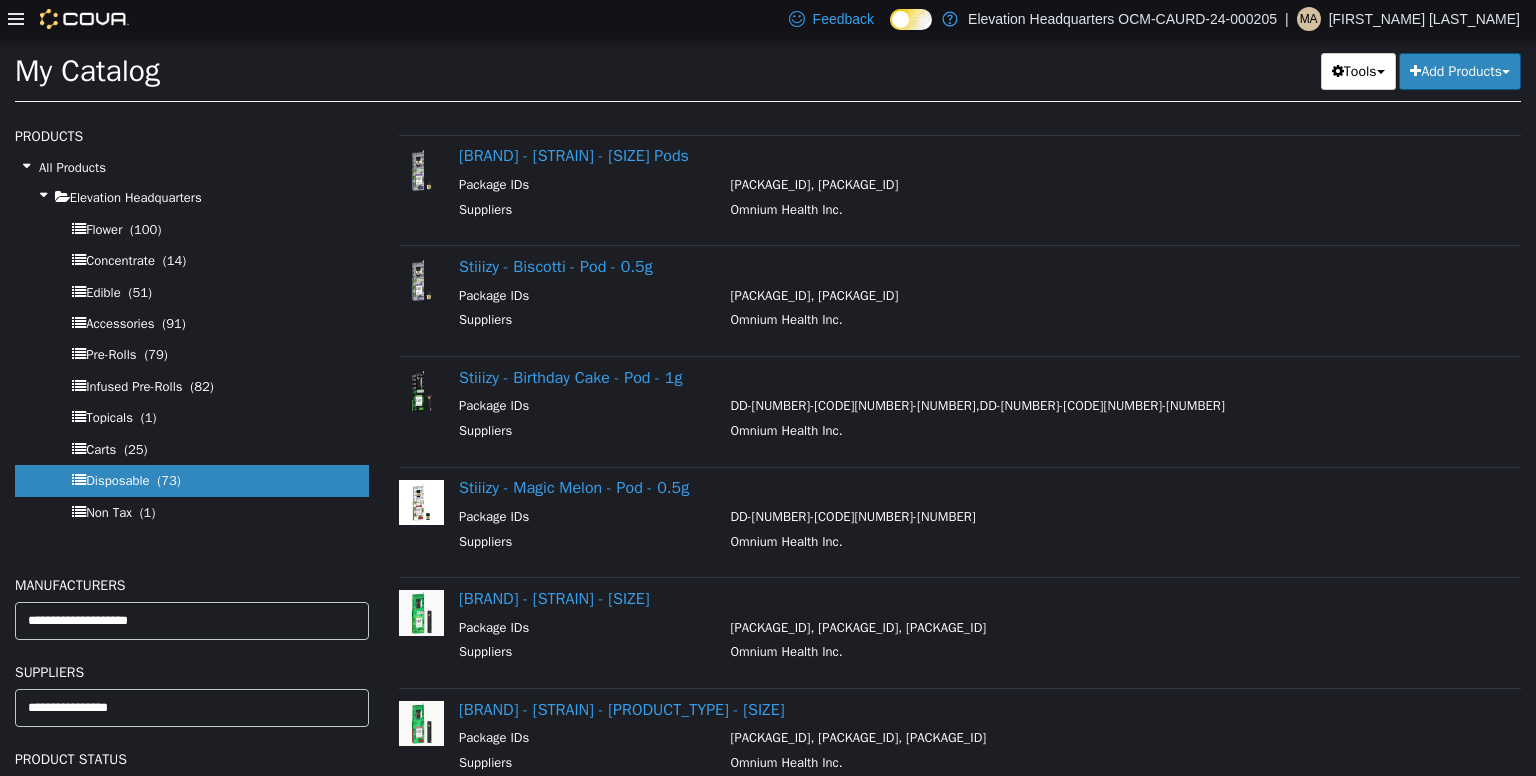 scroll, scrollTop: 0, scrollLeft: 0, axis: both 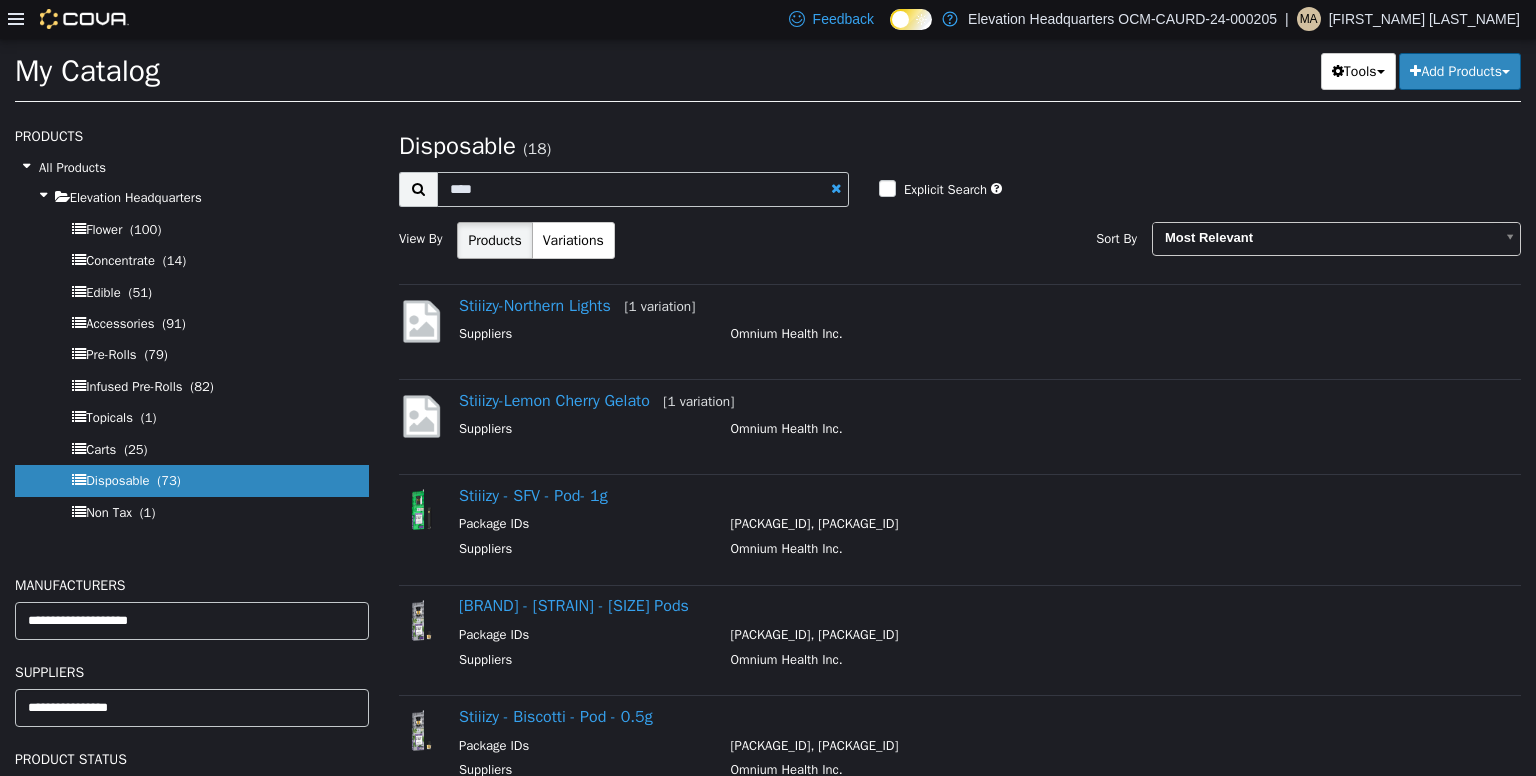 click on "Add Products" at bounding box center (1460, 70) 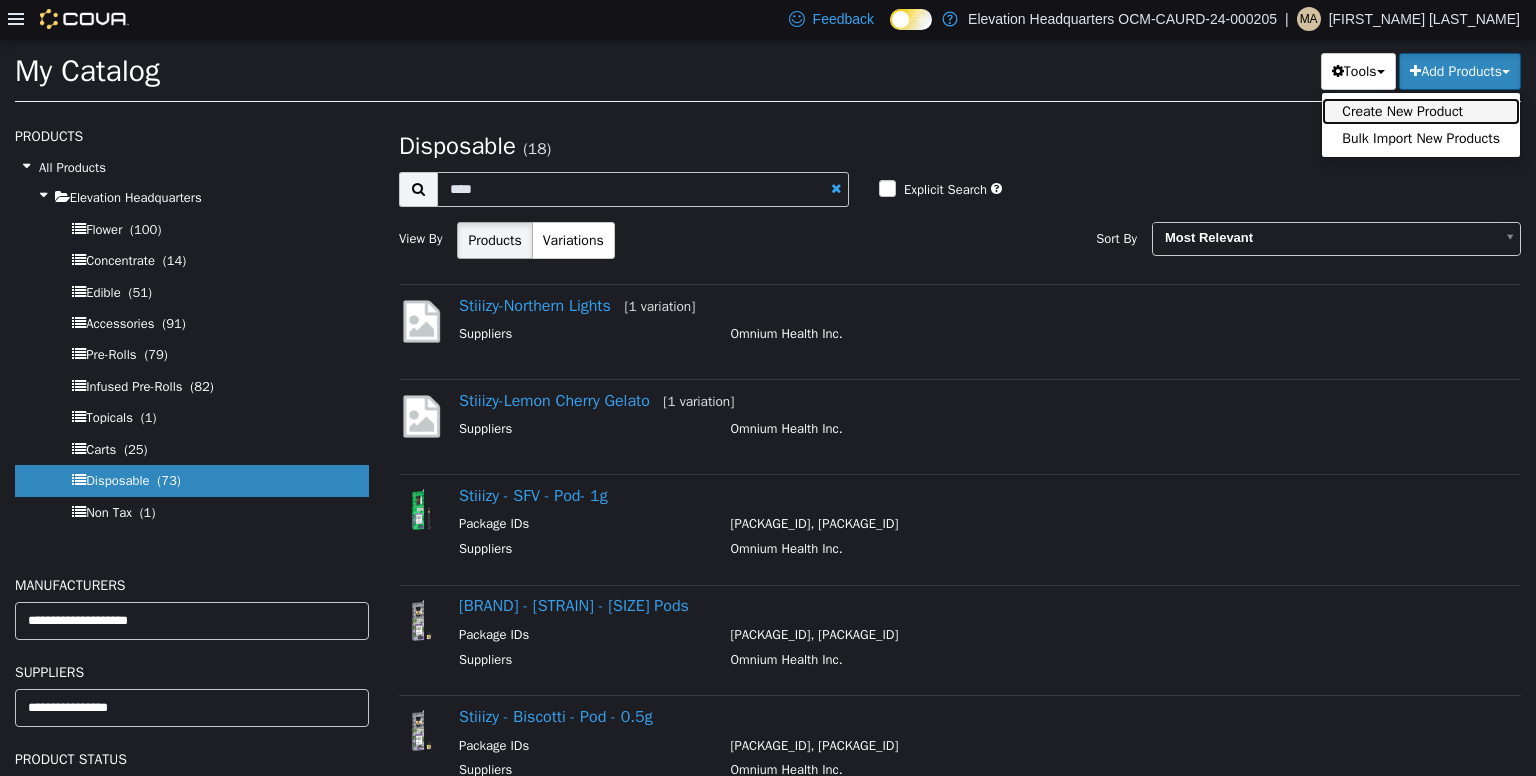 click on "Create New Product" at bounding box center (1421, 110) 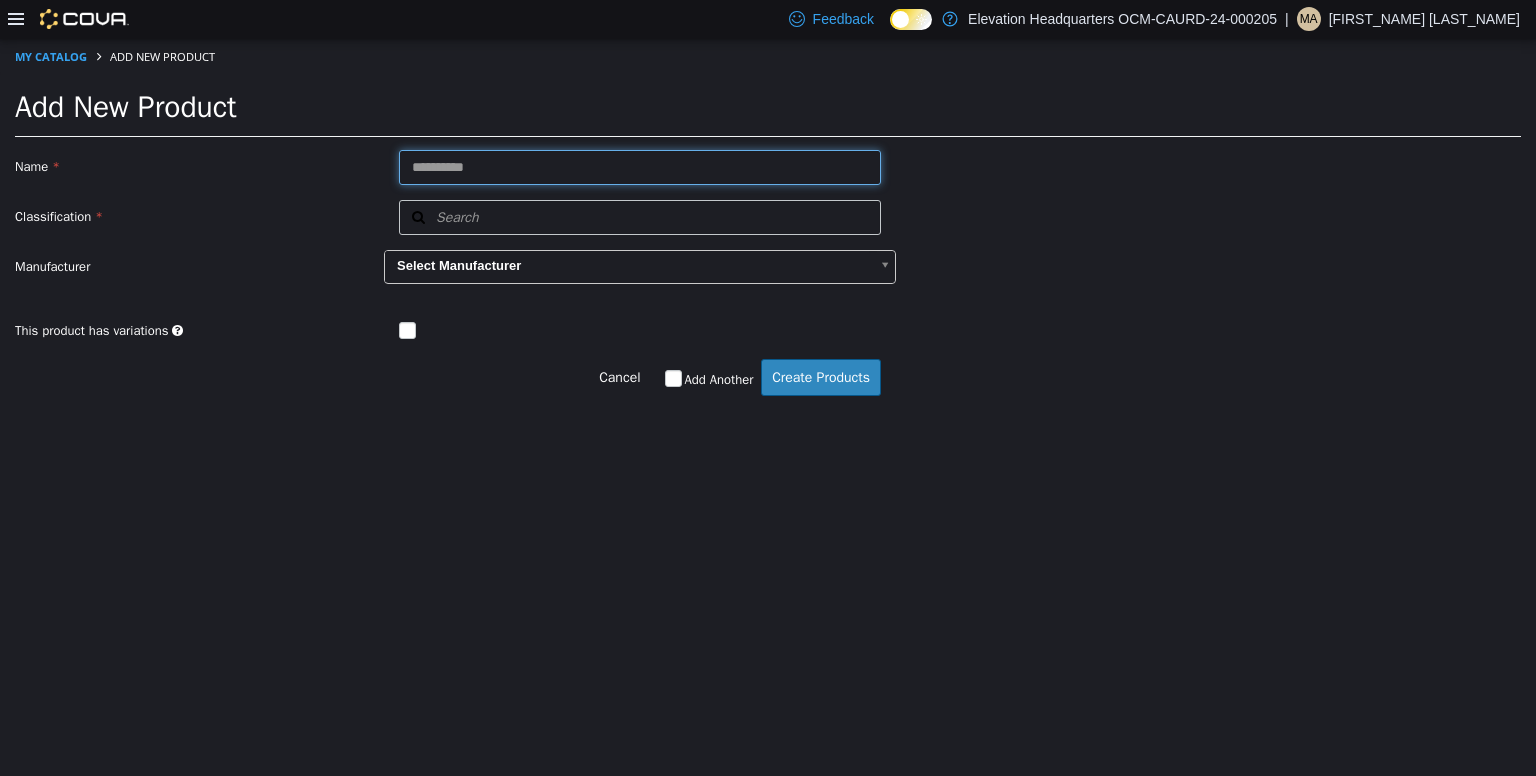 click at bounding box center [640, 166] 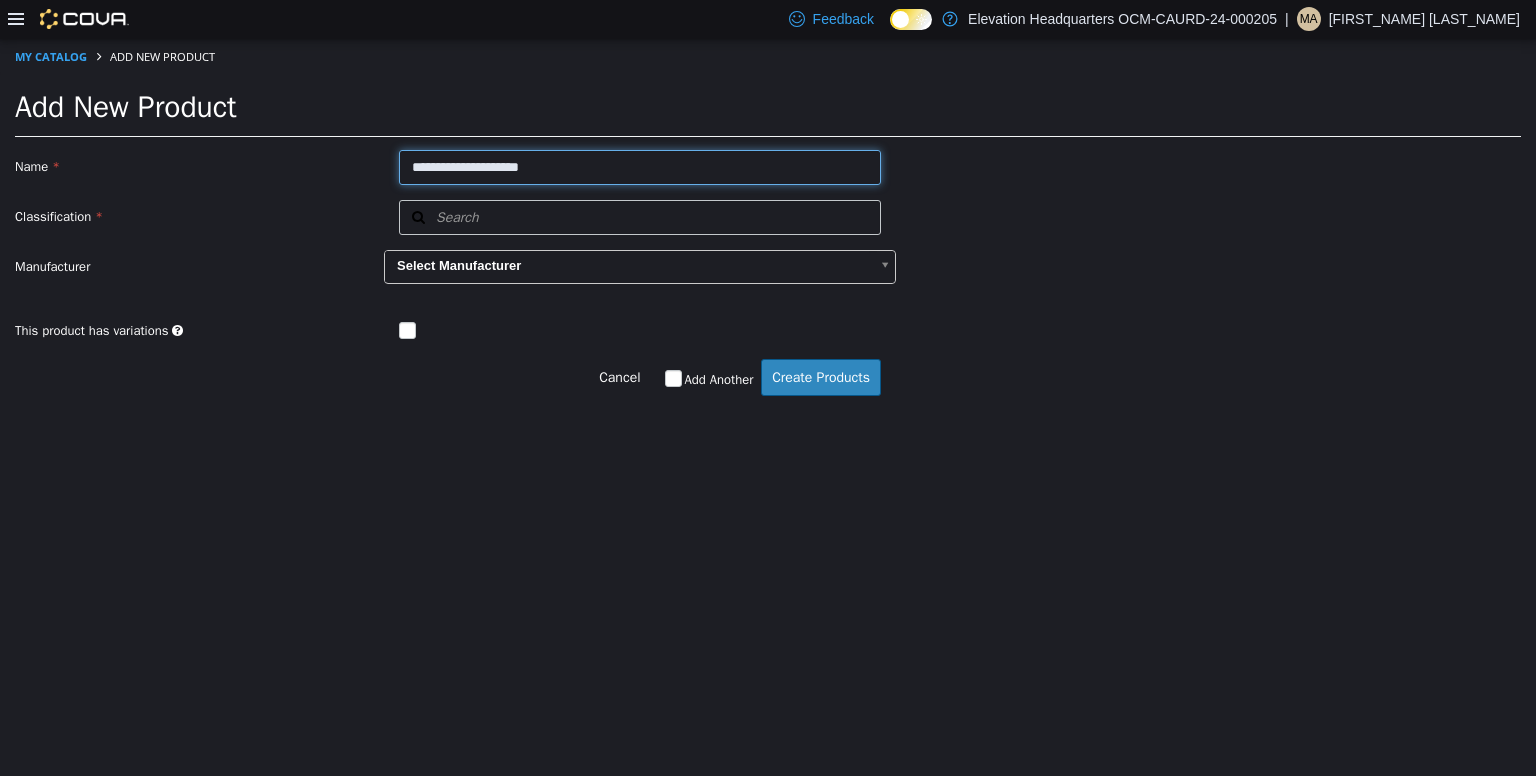 type on "**********" 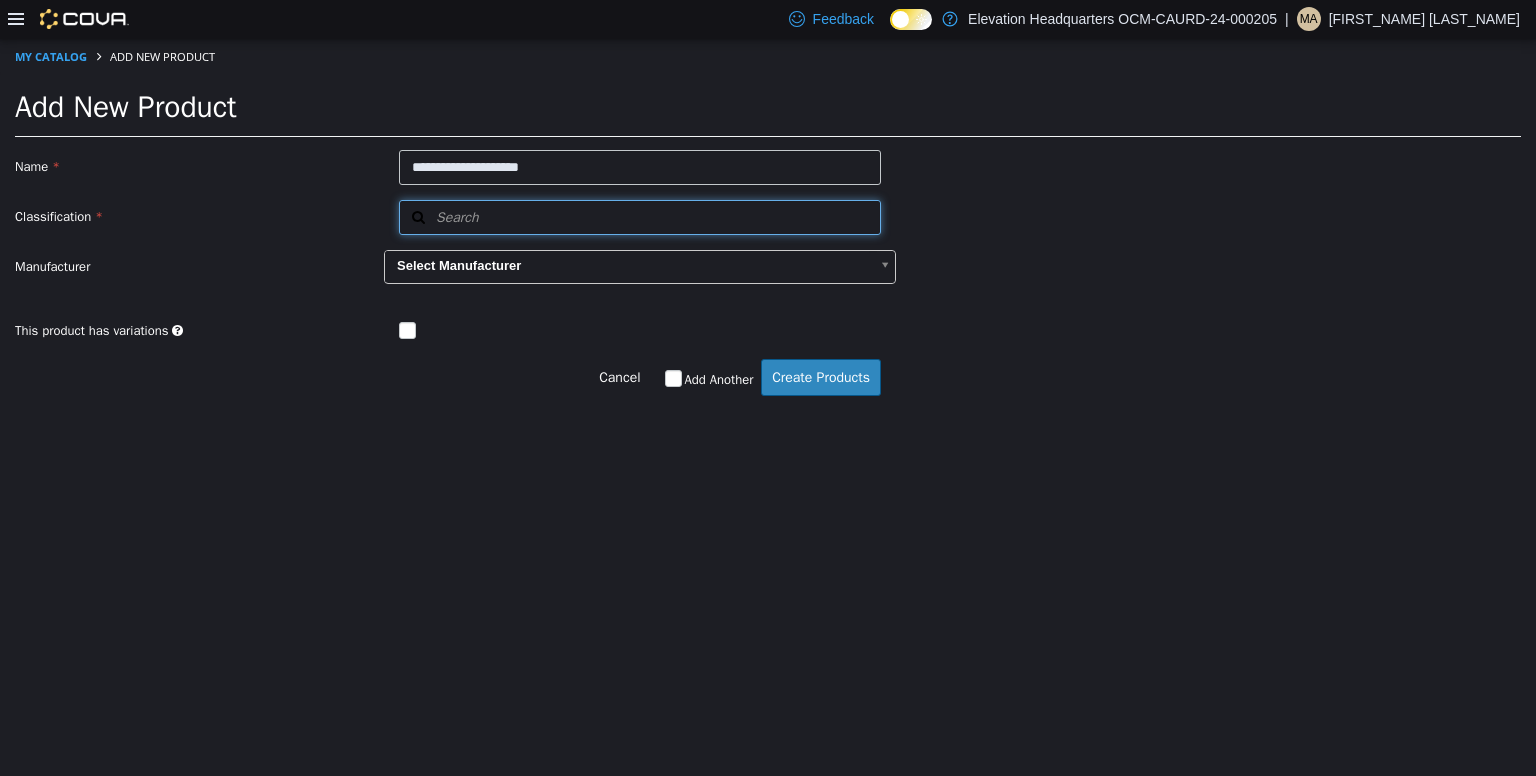 click on "Search" at bounding box center [640, 216] 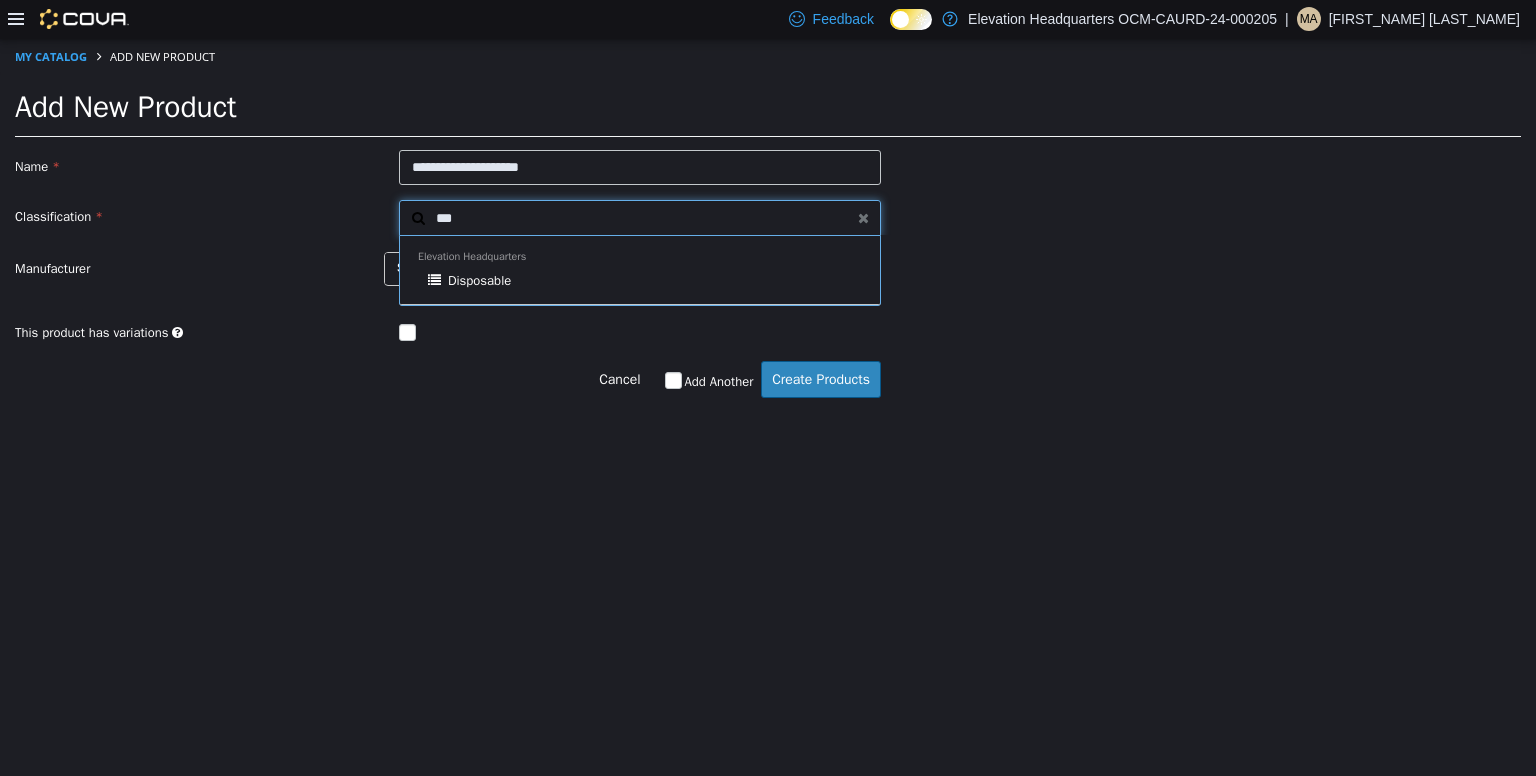 type on "***" 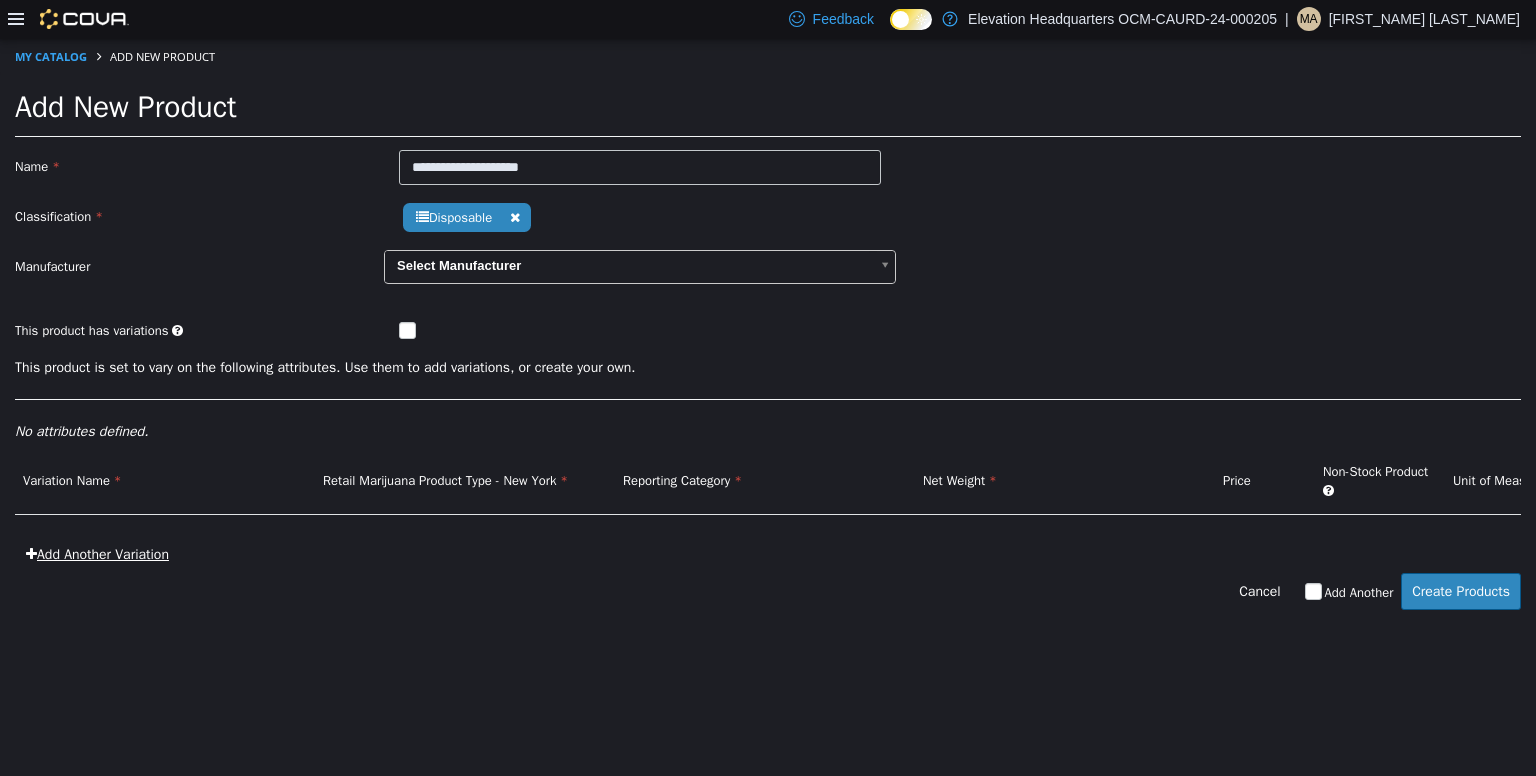 click on "Add Another Variation" at bounding box center [97, 553] 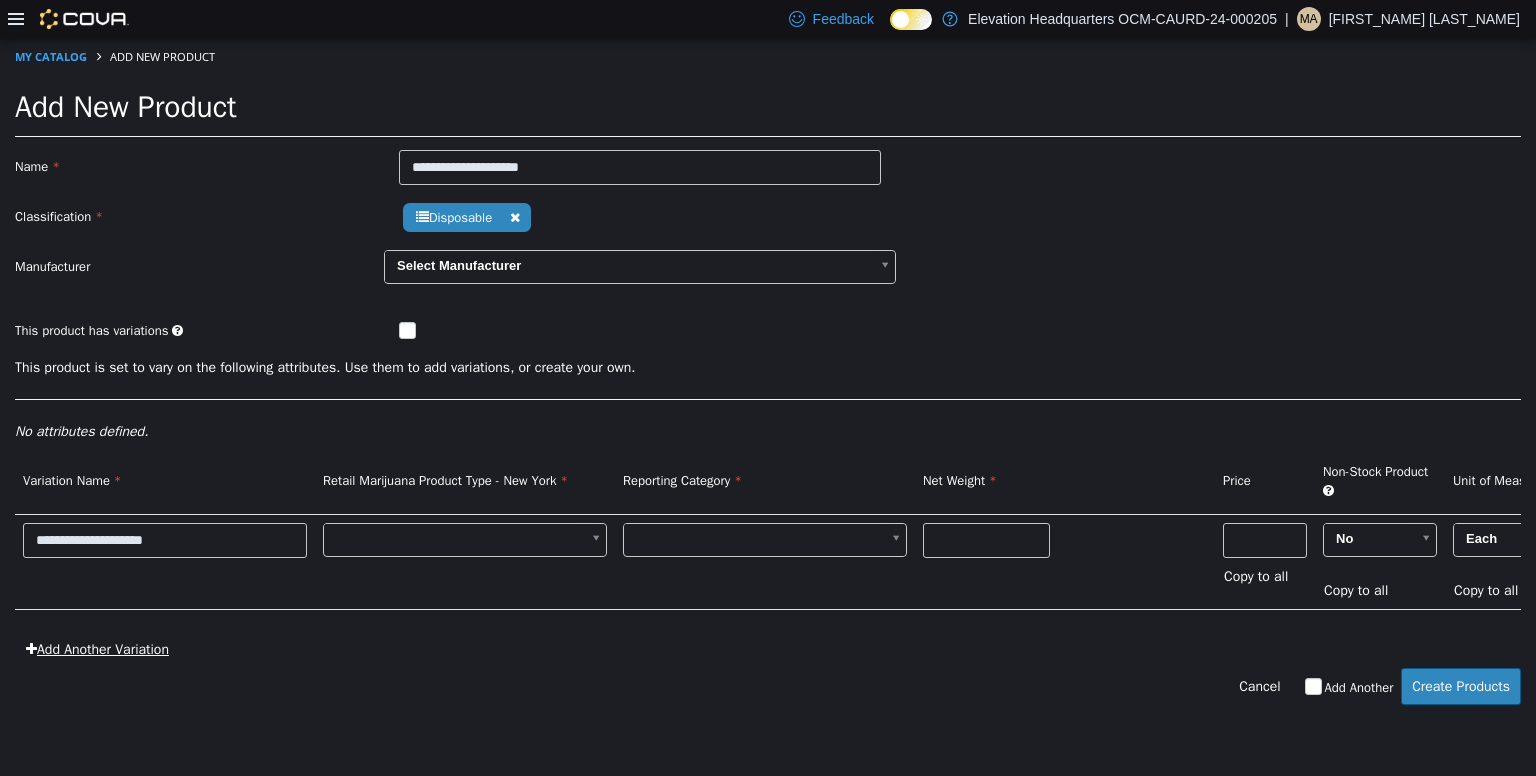 click on "Add Another Variation" at bounding box center [97, 648] 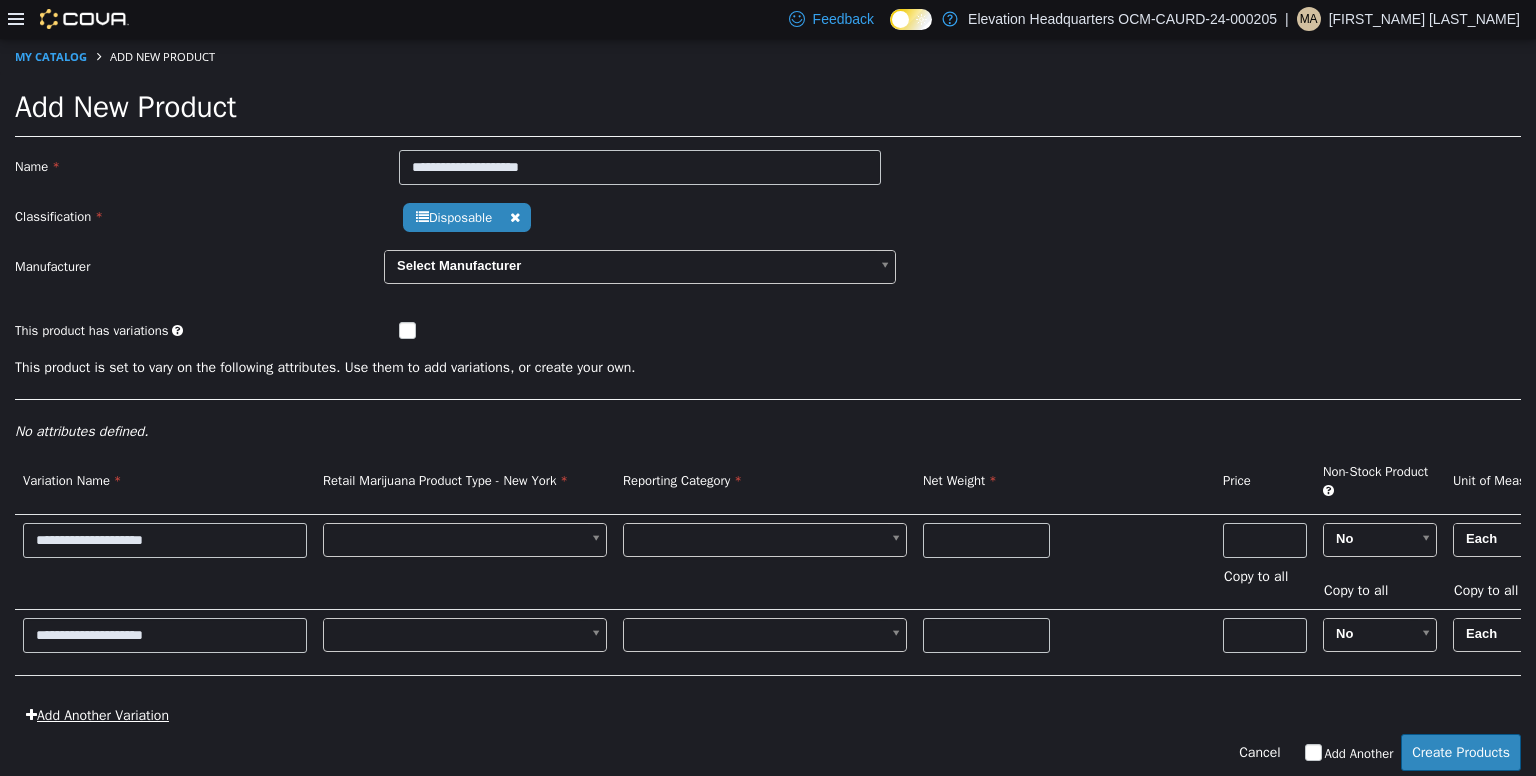 click on "Add Another Variation" at bounding box center [97, 714] 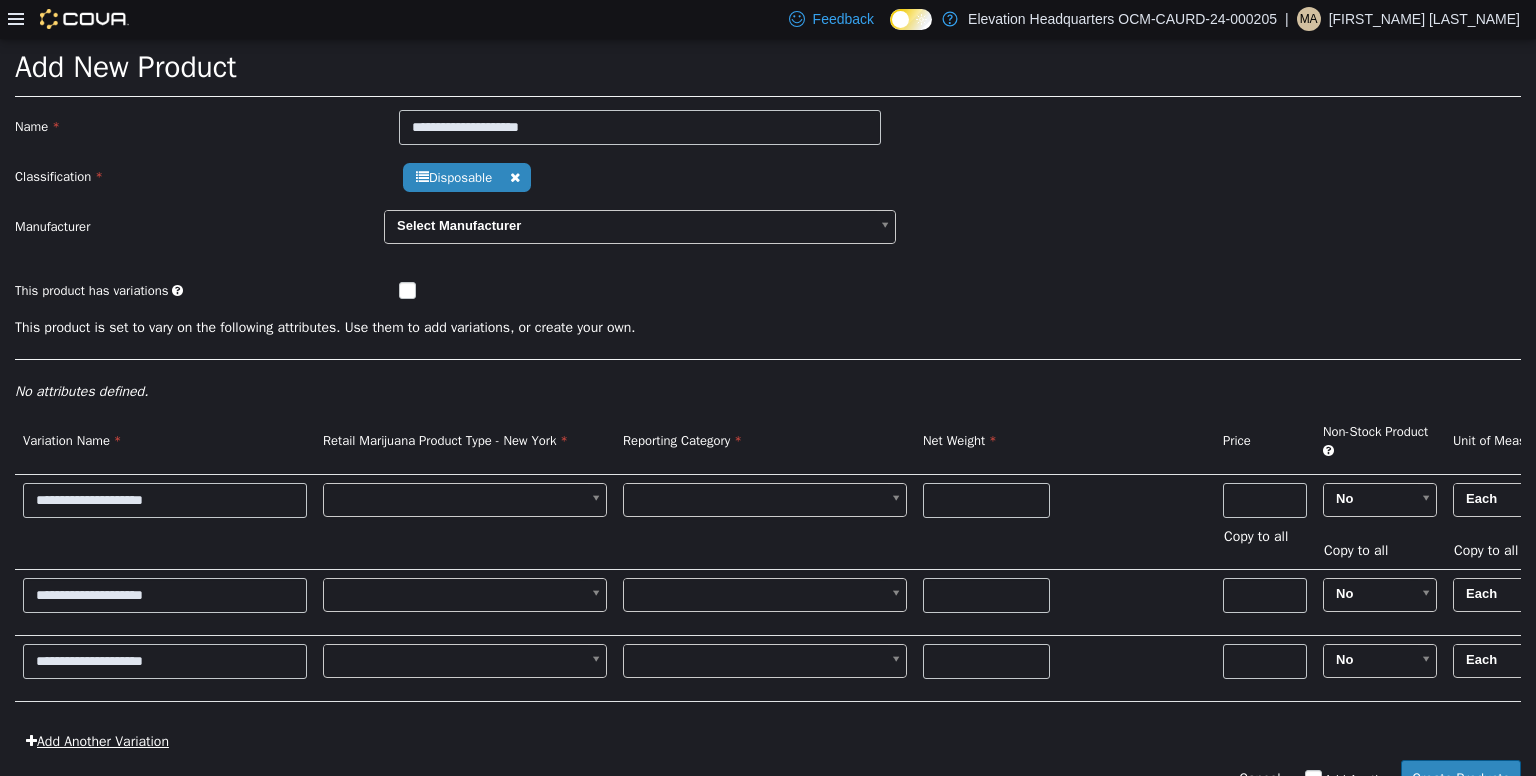 scroll, scrollTop: 40, scrollLeft: 0, axis: vertical 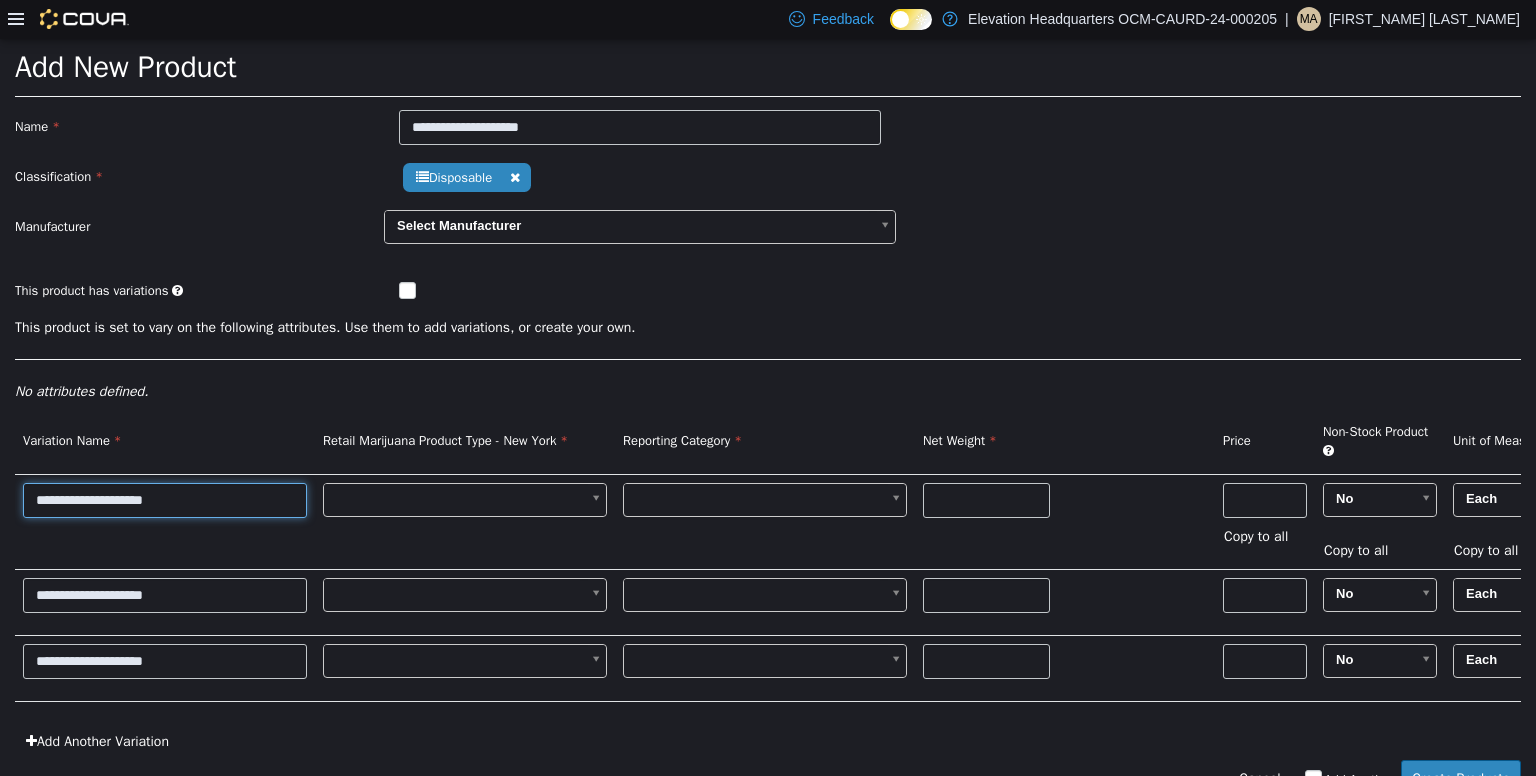 click on "**********" at bounding box center [165, 499] 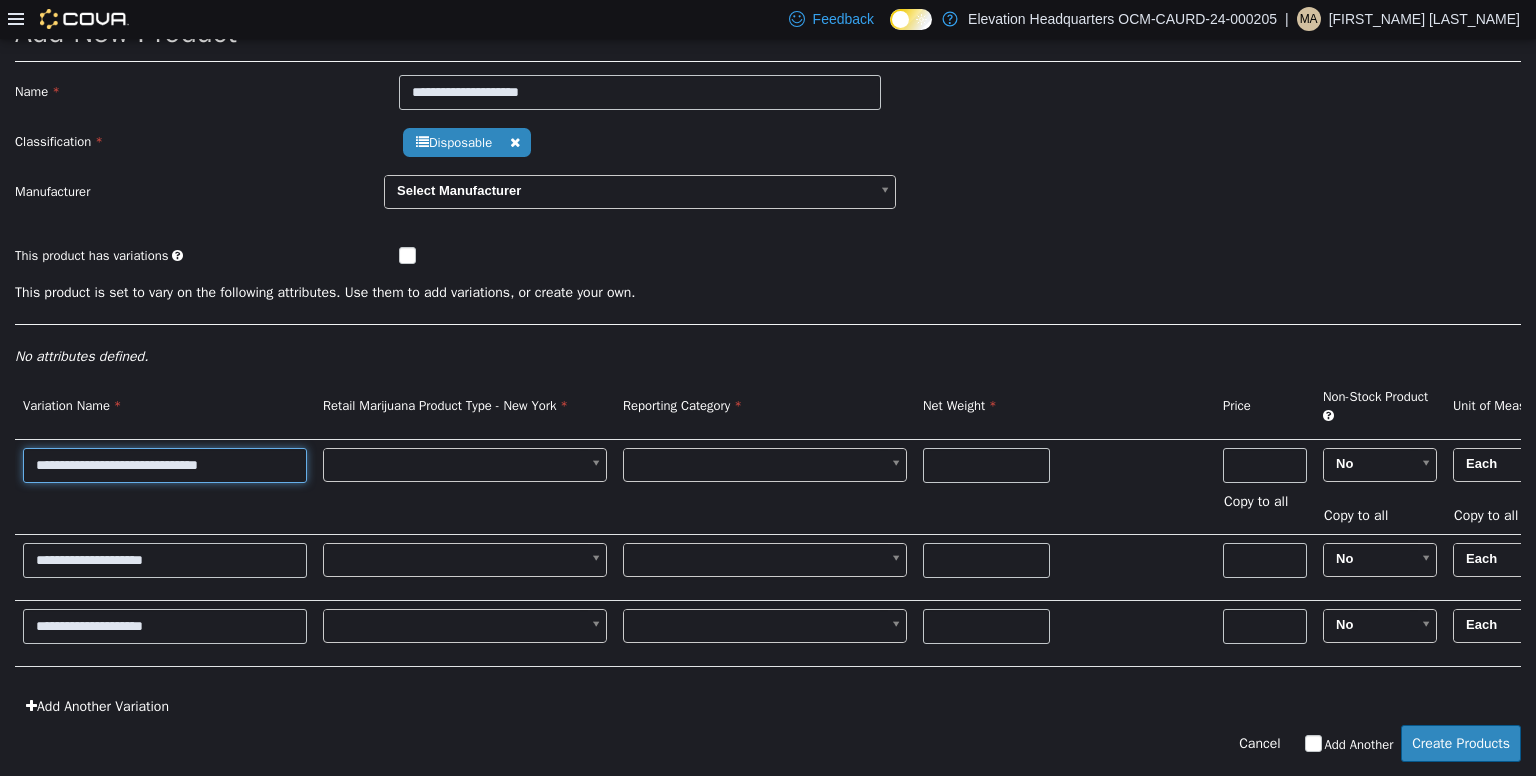 scroll, scrollTop: 76, scrollLeft: 0, axis: vertical 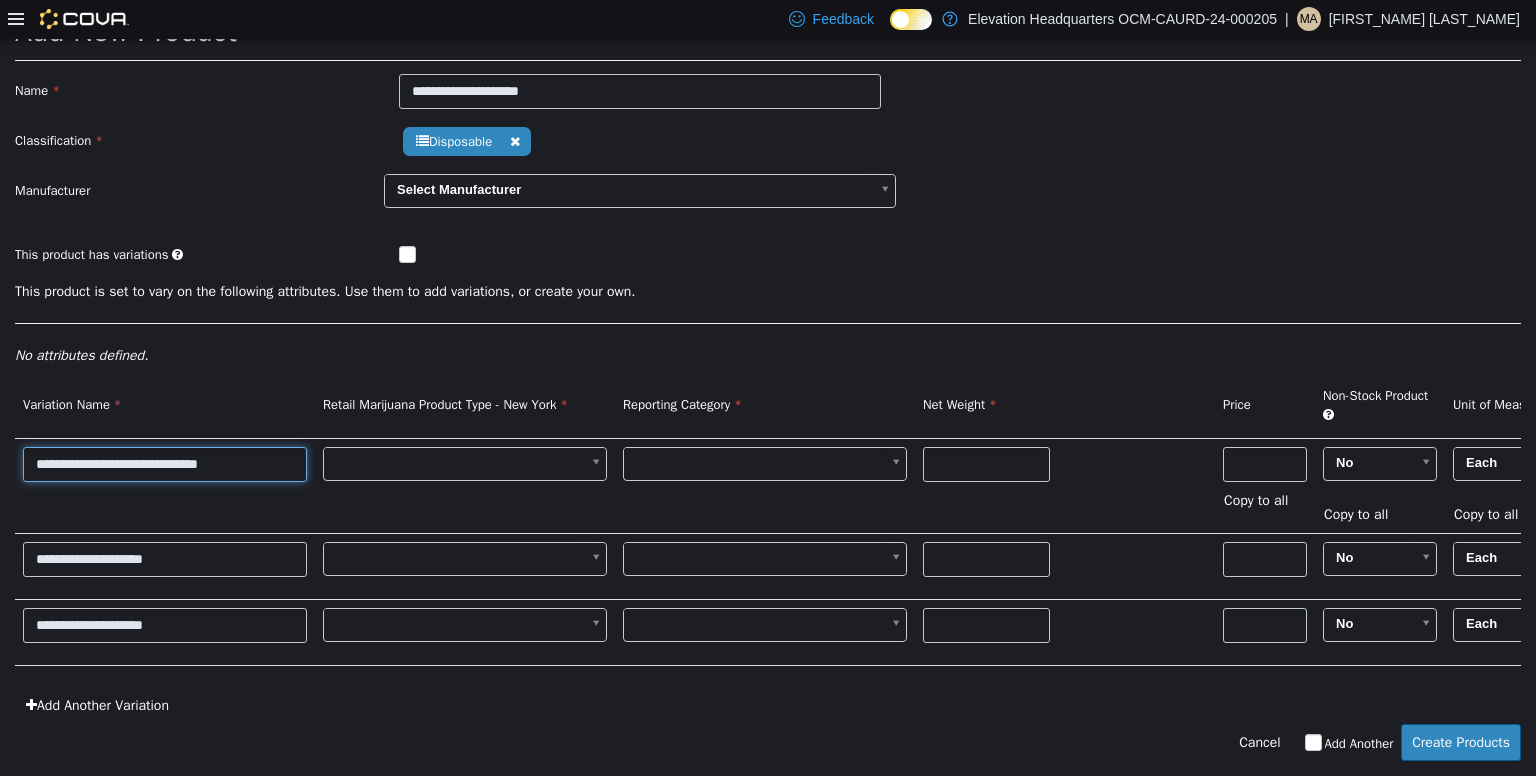 type on "**********" 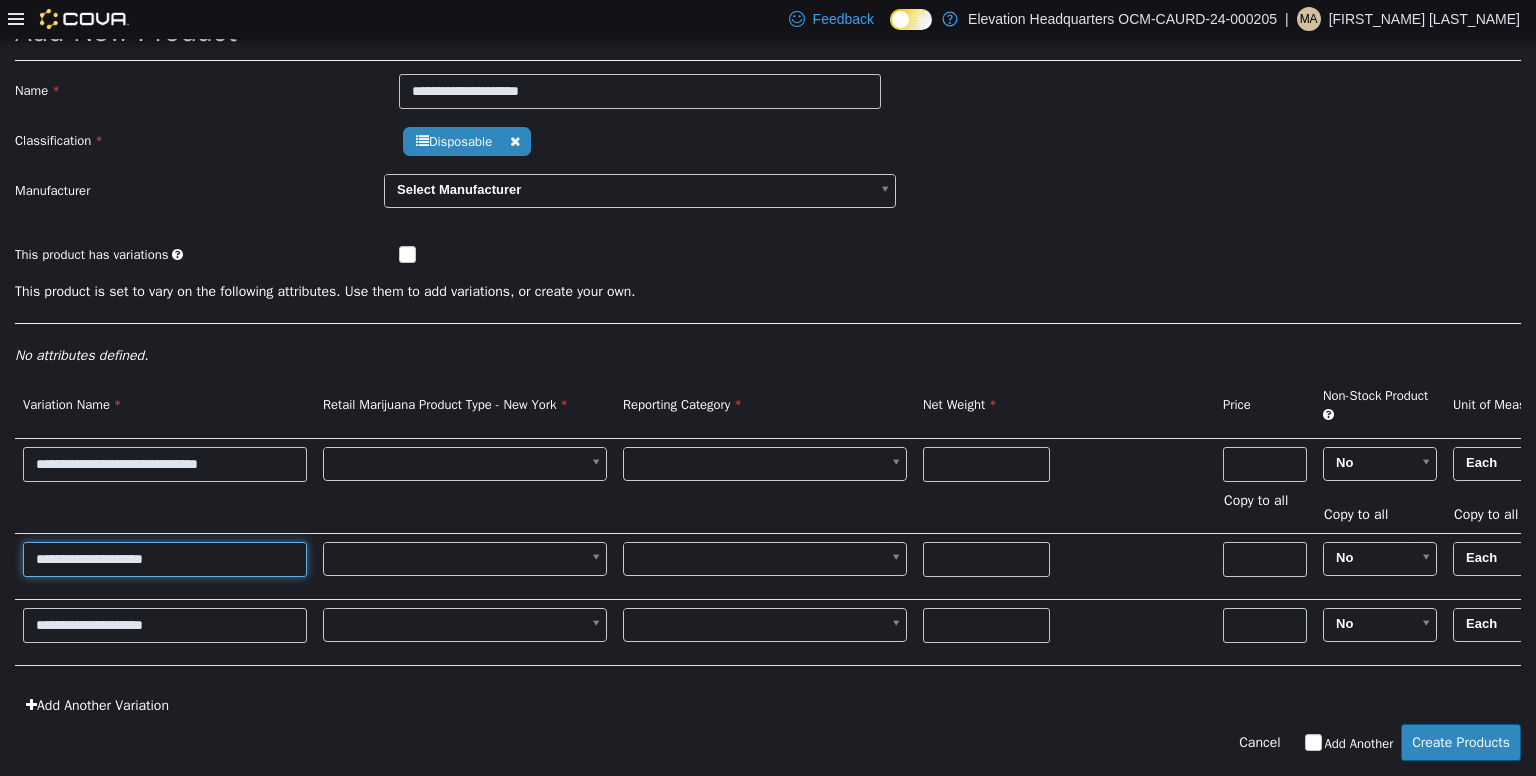click on "**********" at bounding box center (165, 558) 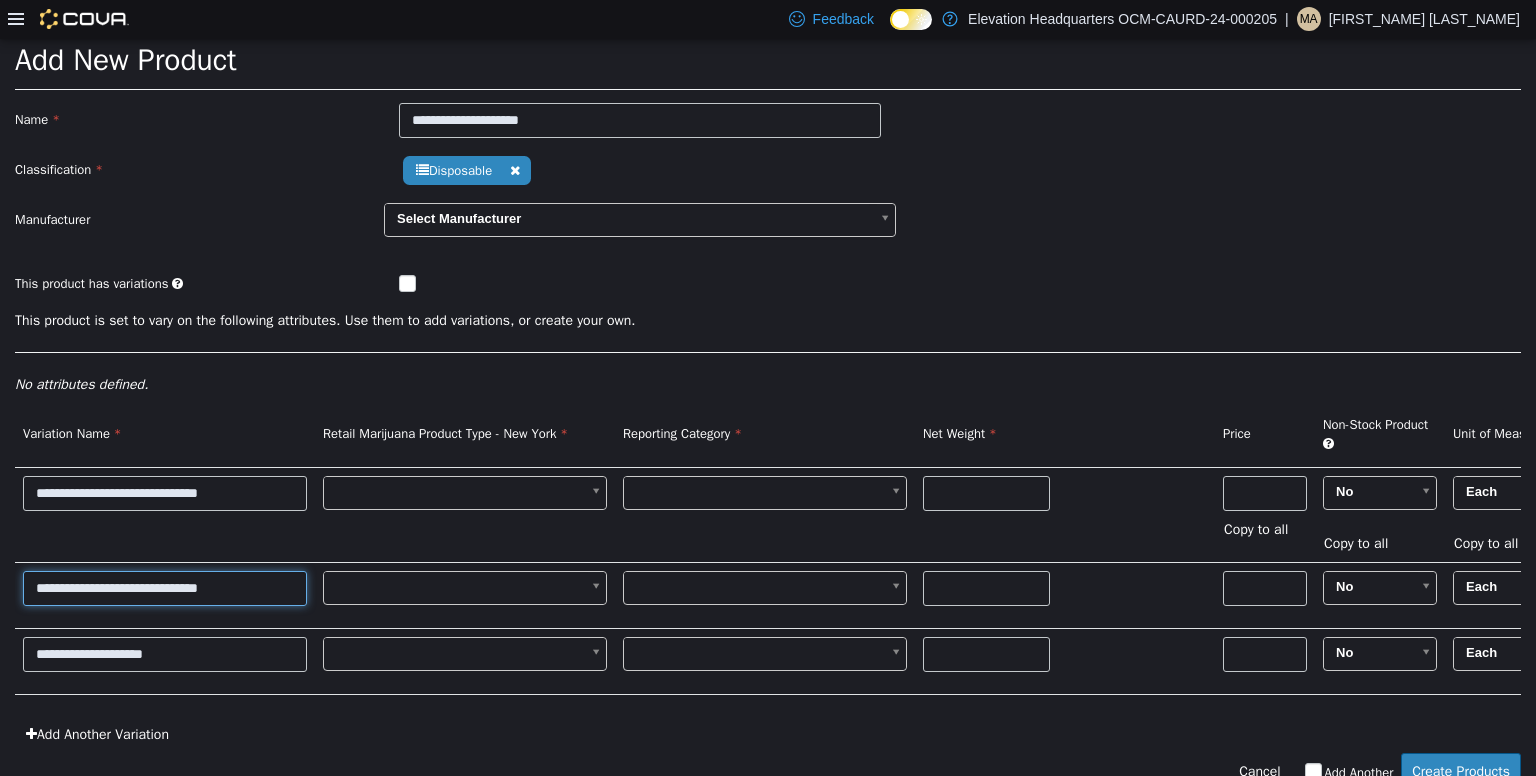 scroll, scrollTop: 93, scrollLeft: 0, axis: vertical 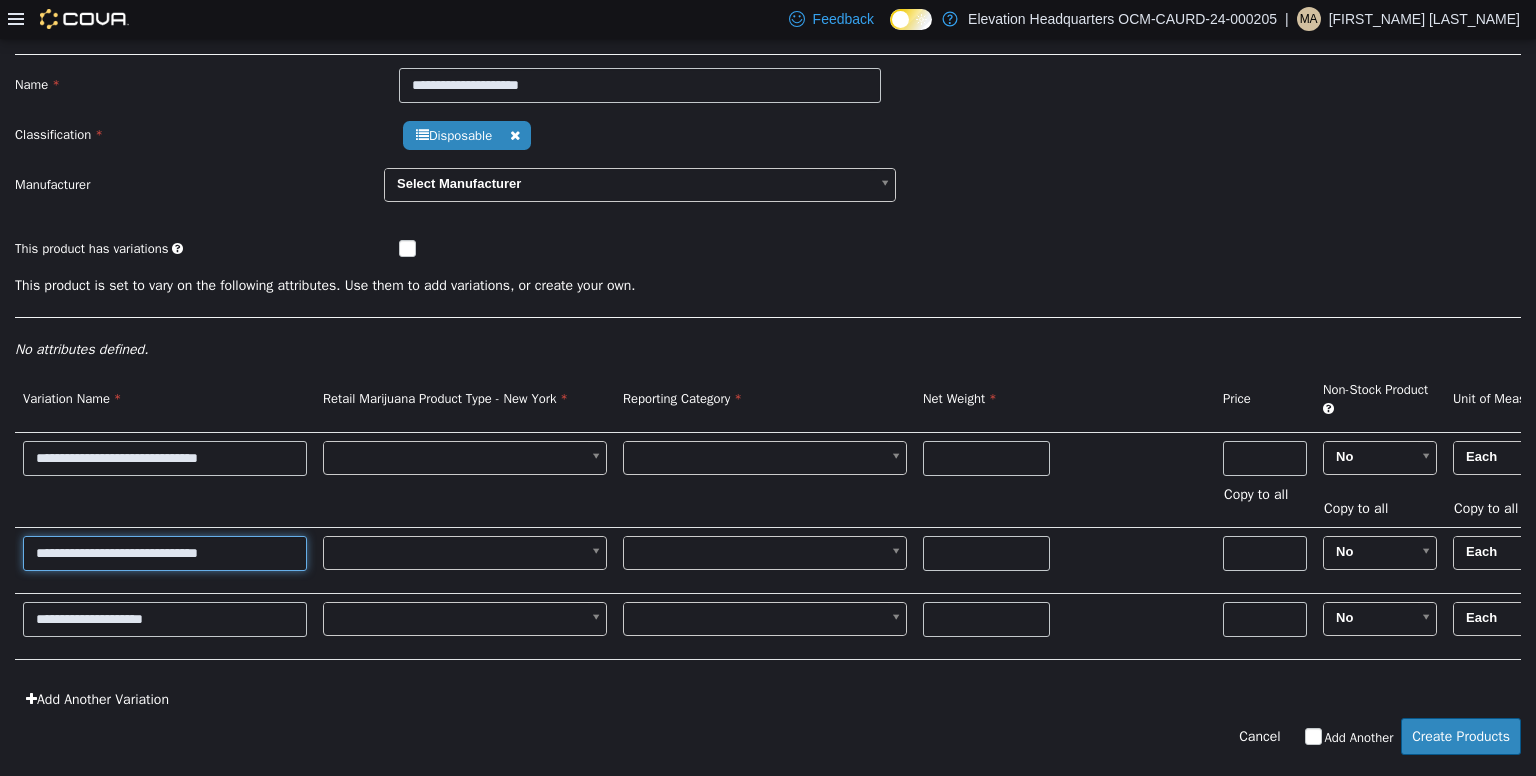 click on "**********" at bounding box center [165, 552] 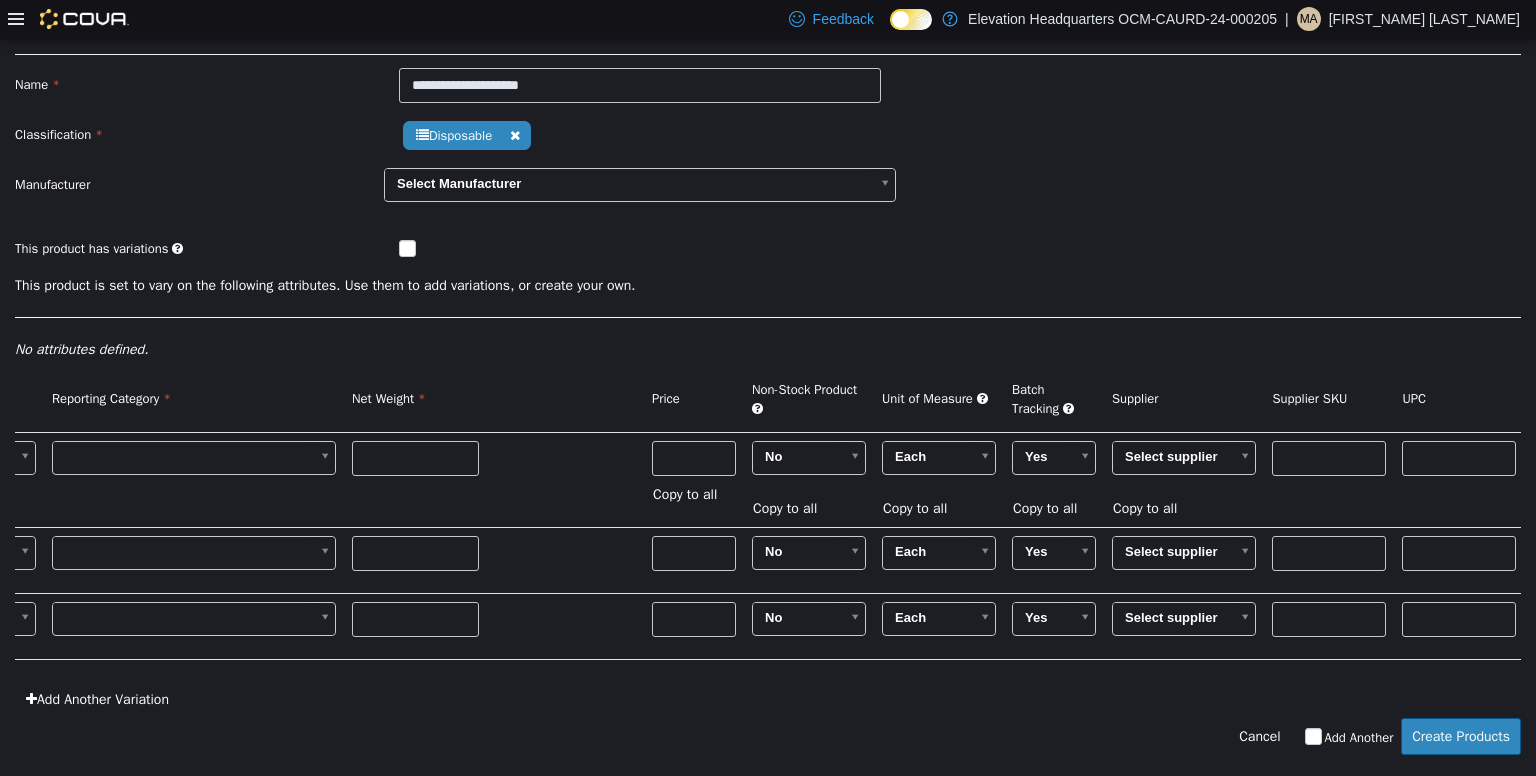 scroll, scrollTop: 0, scrollLeft: 572, axis: horizontal 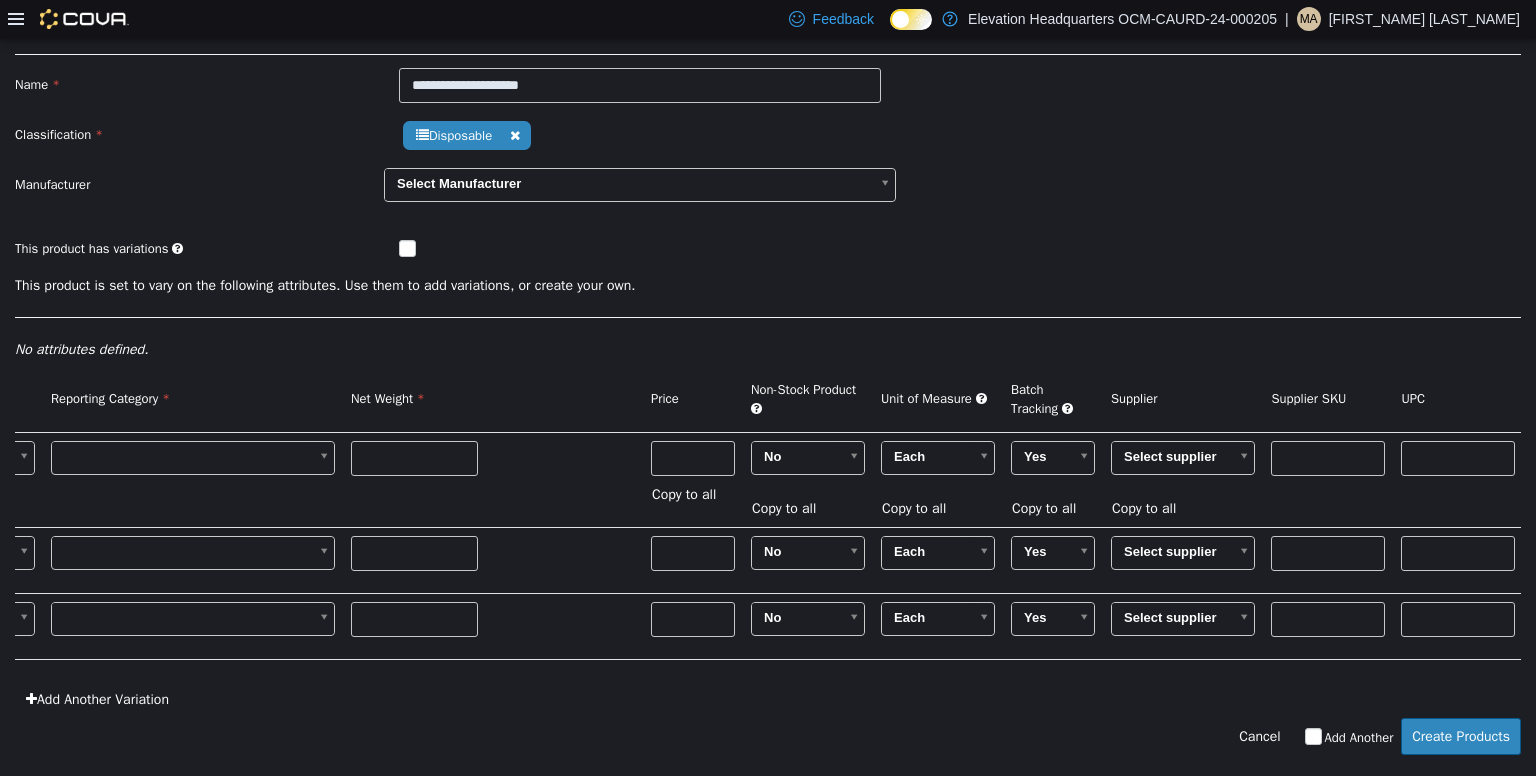 type on "**********" 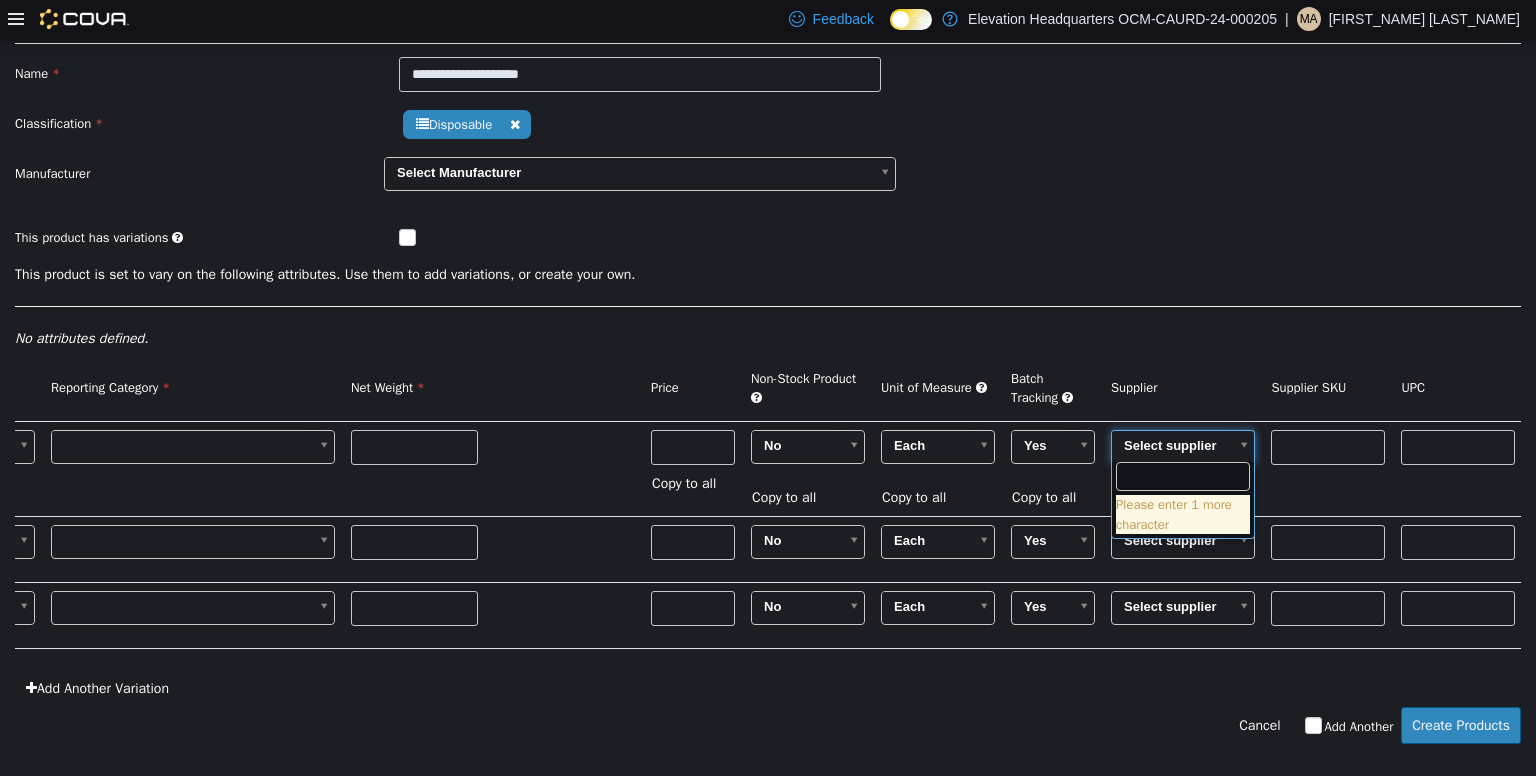 click on "**********" at bounding box center (768, 354) 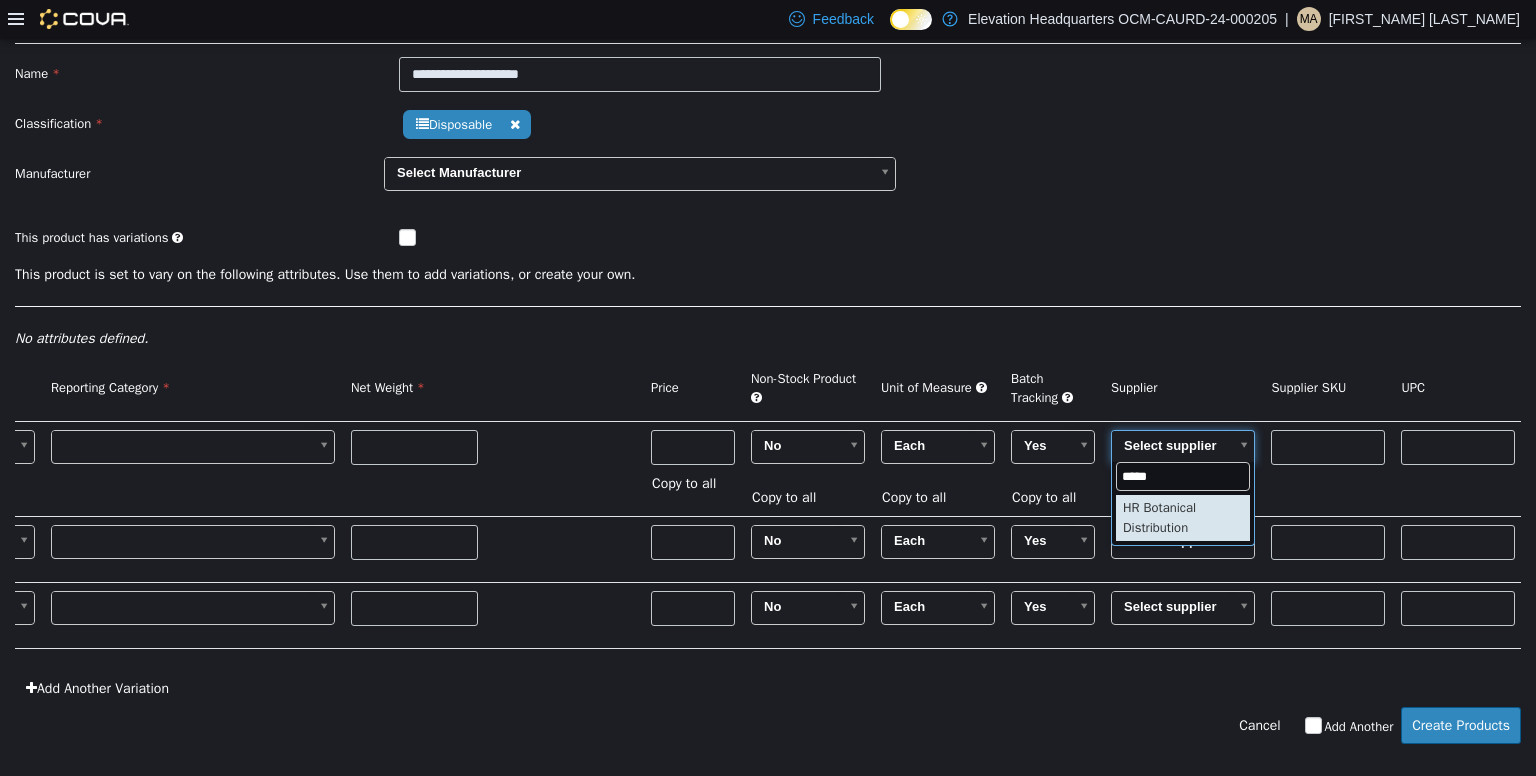 type on "*****" 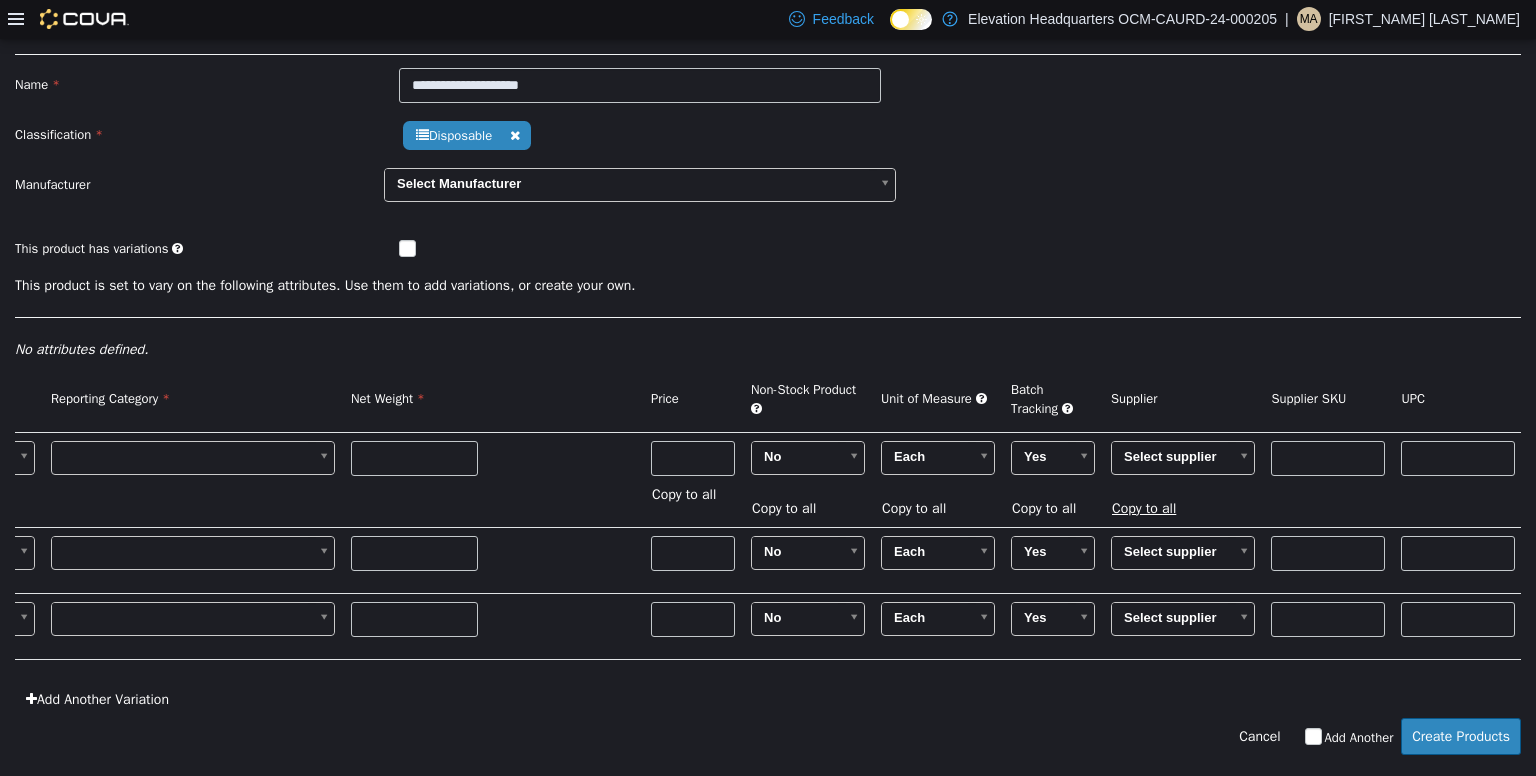 click on "Copy to all" at bounding box center (1149, 507) 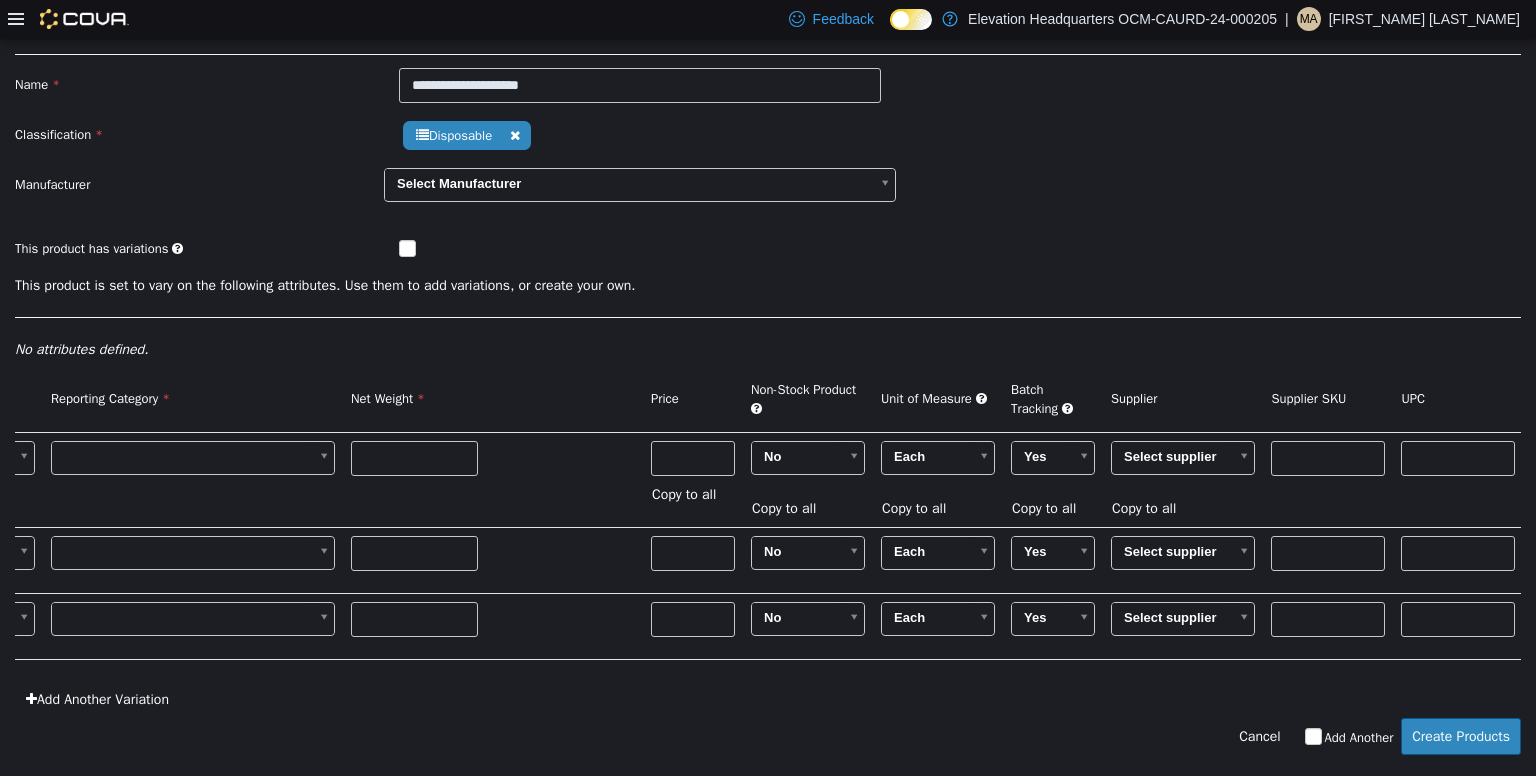 type on "******" 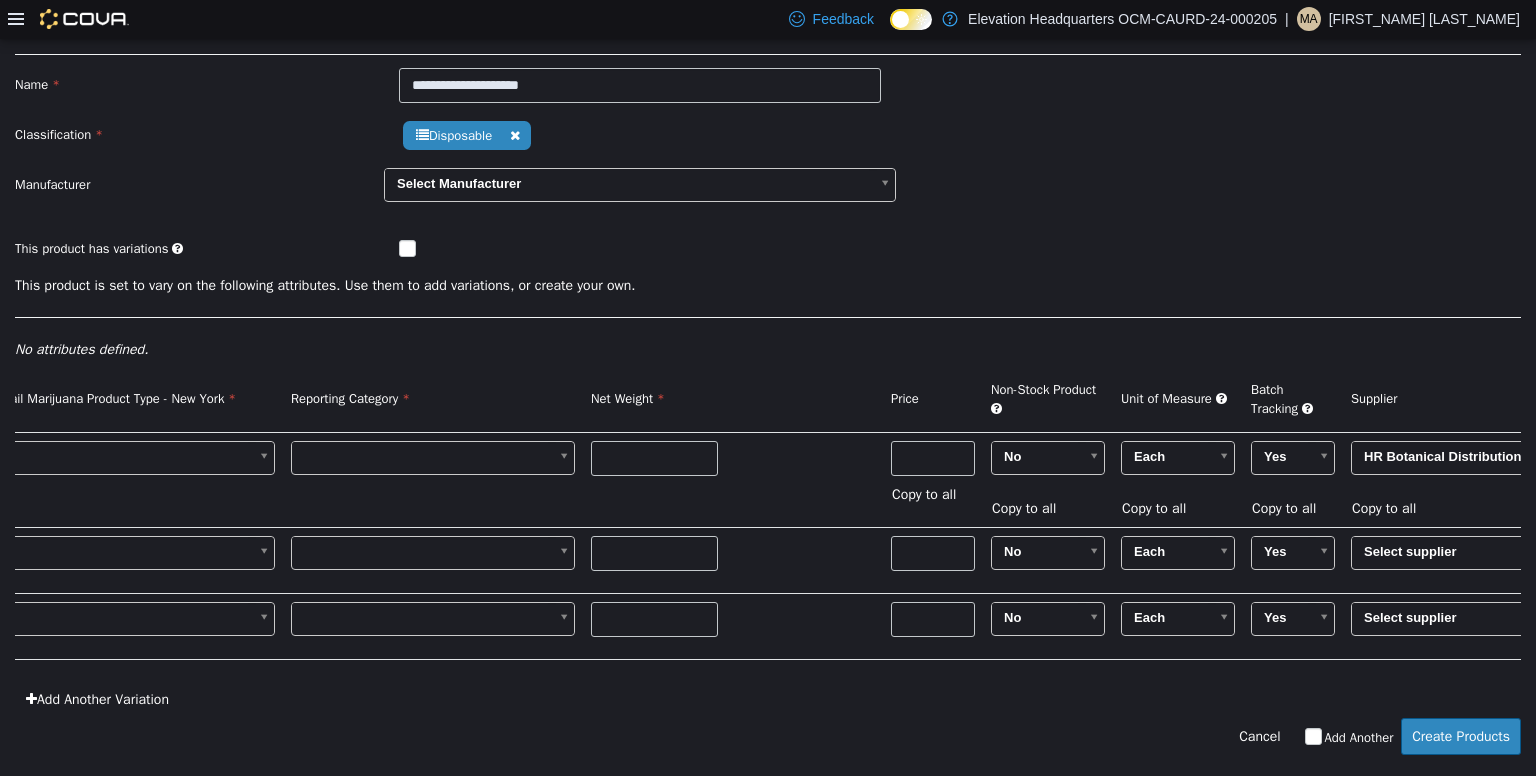 scroll, scrollTop: 0, scrollLeft: 320, axis: horizontal 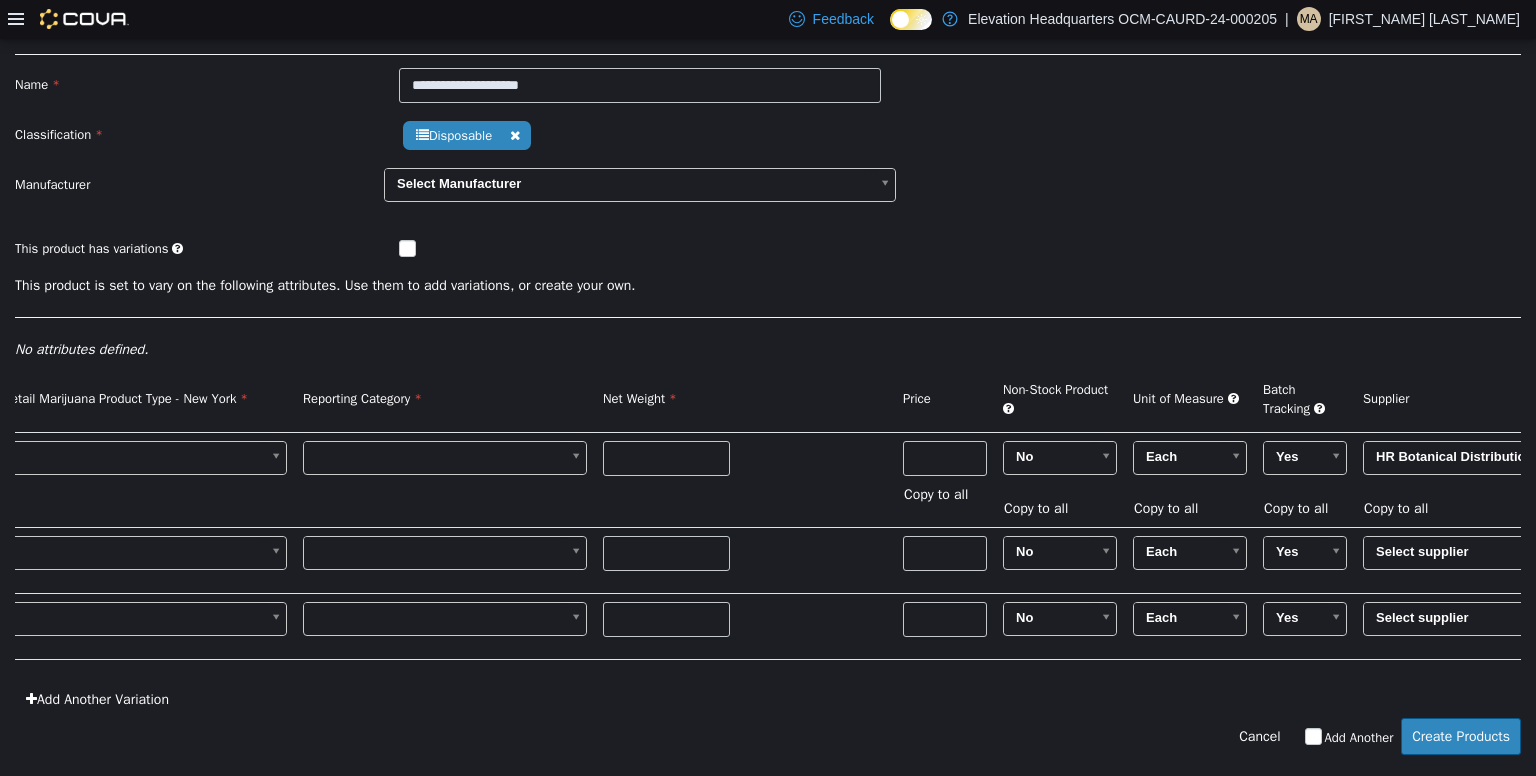 type on "******" 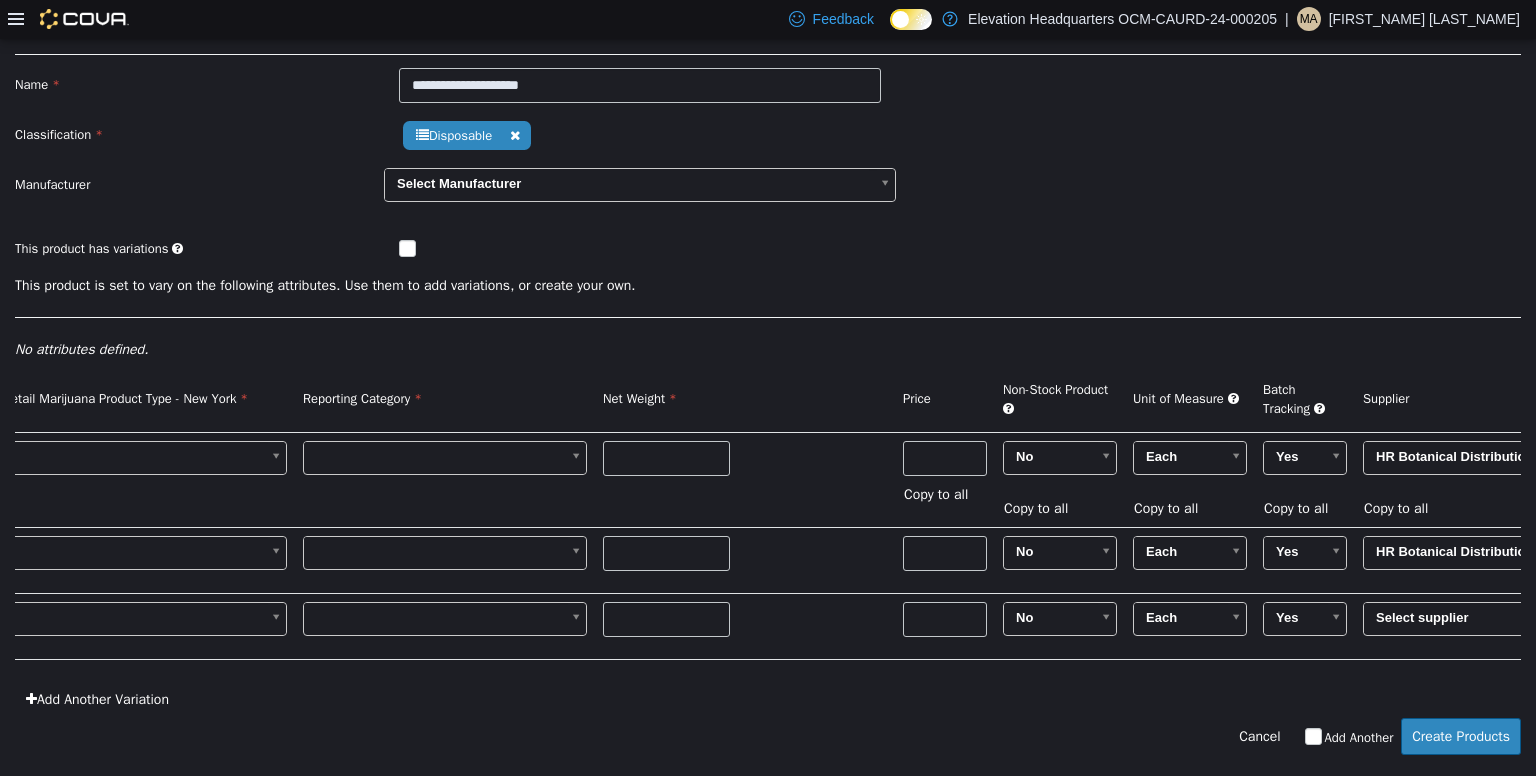 type on "******" 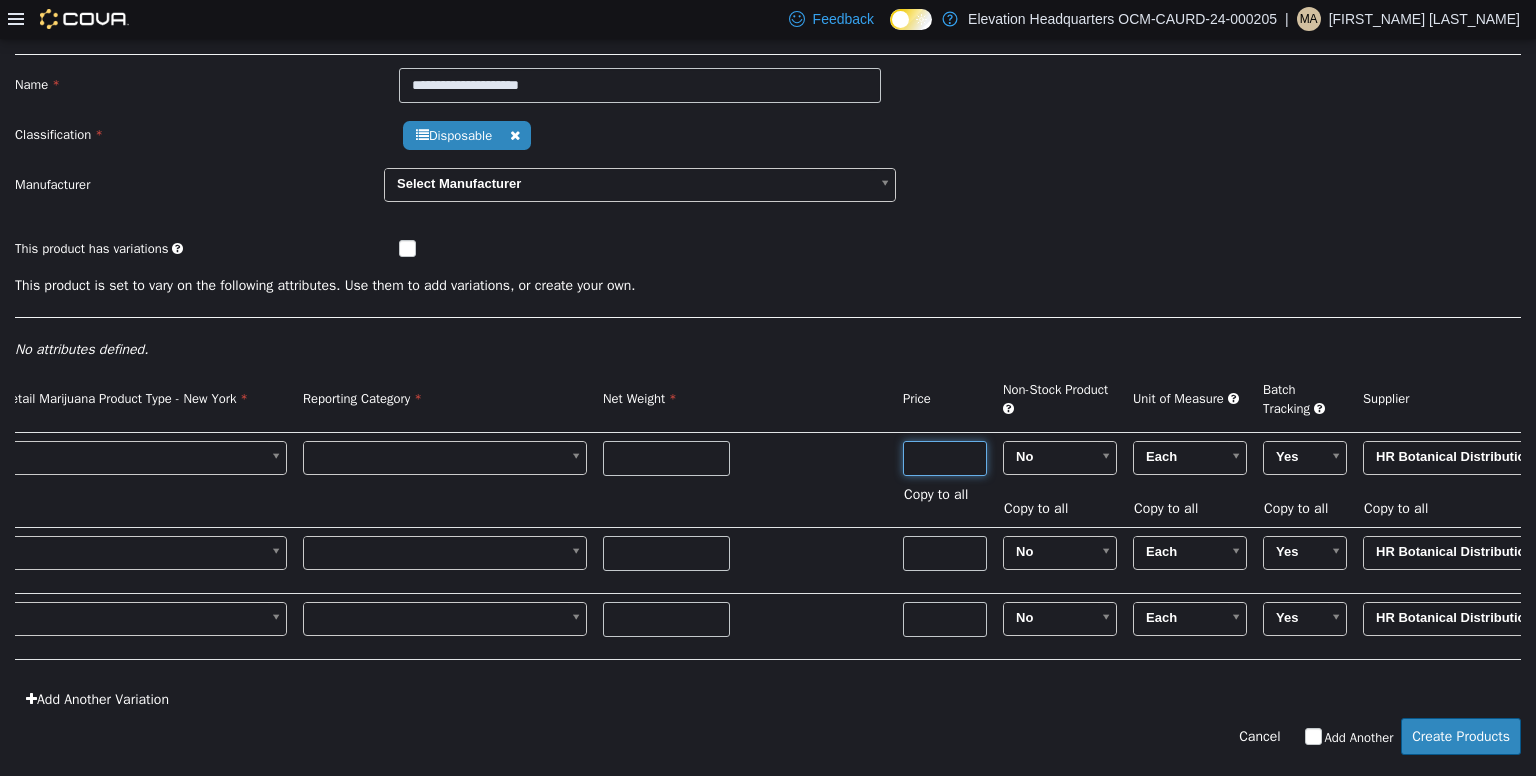 click at bounding box center [945, 457] 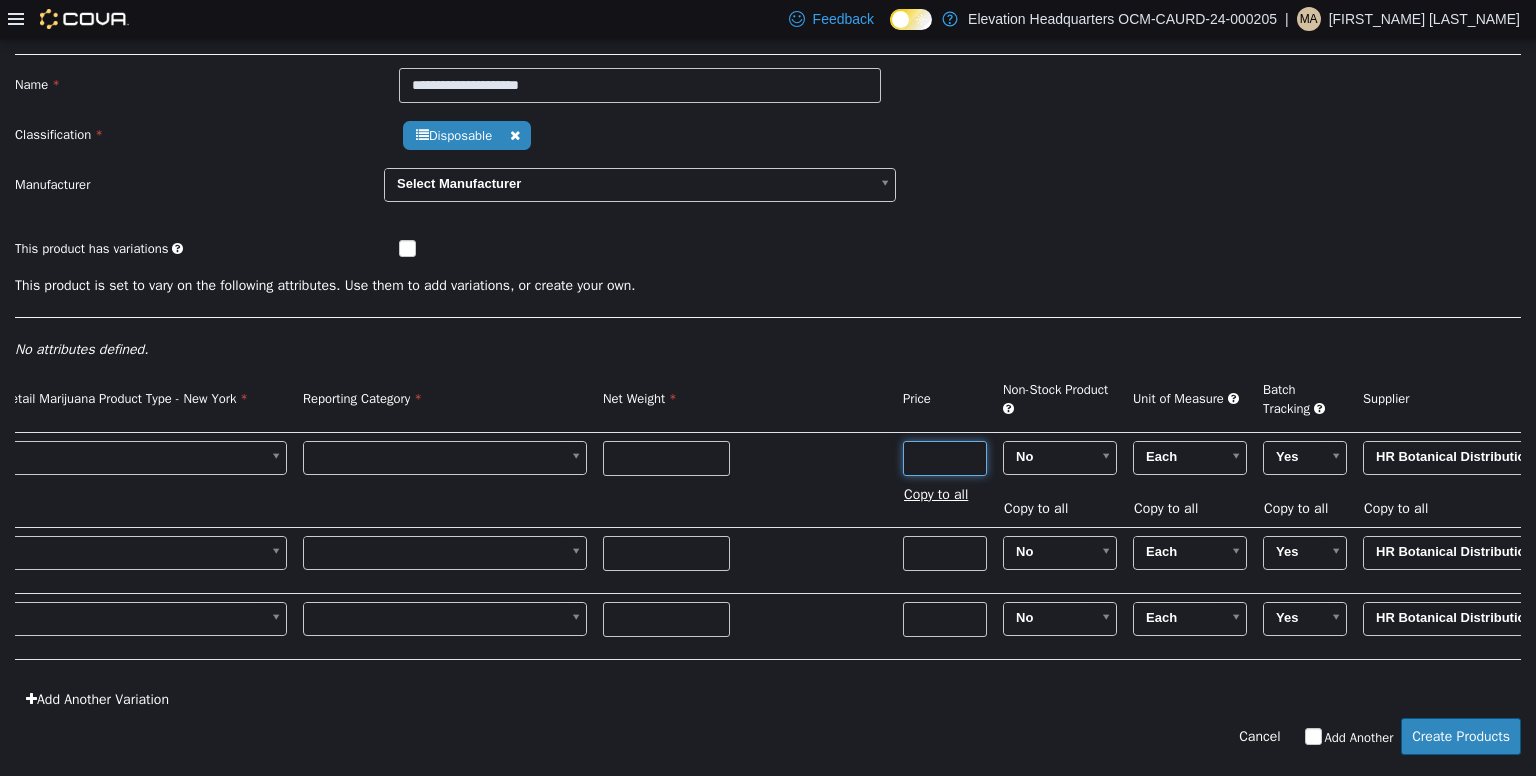 type on "**" 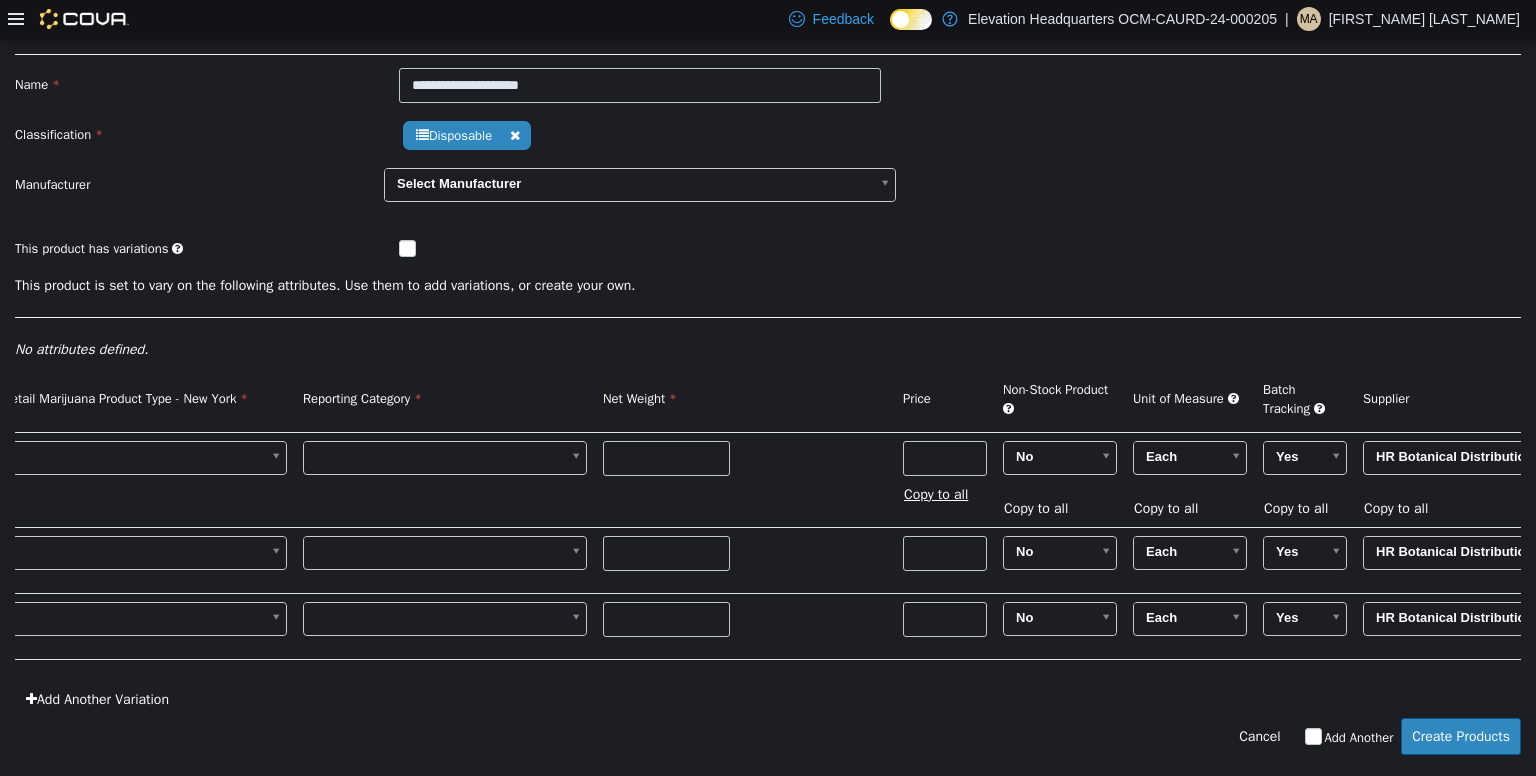 click on "Copy to all" at bounding box center (941, 493) 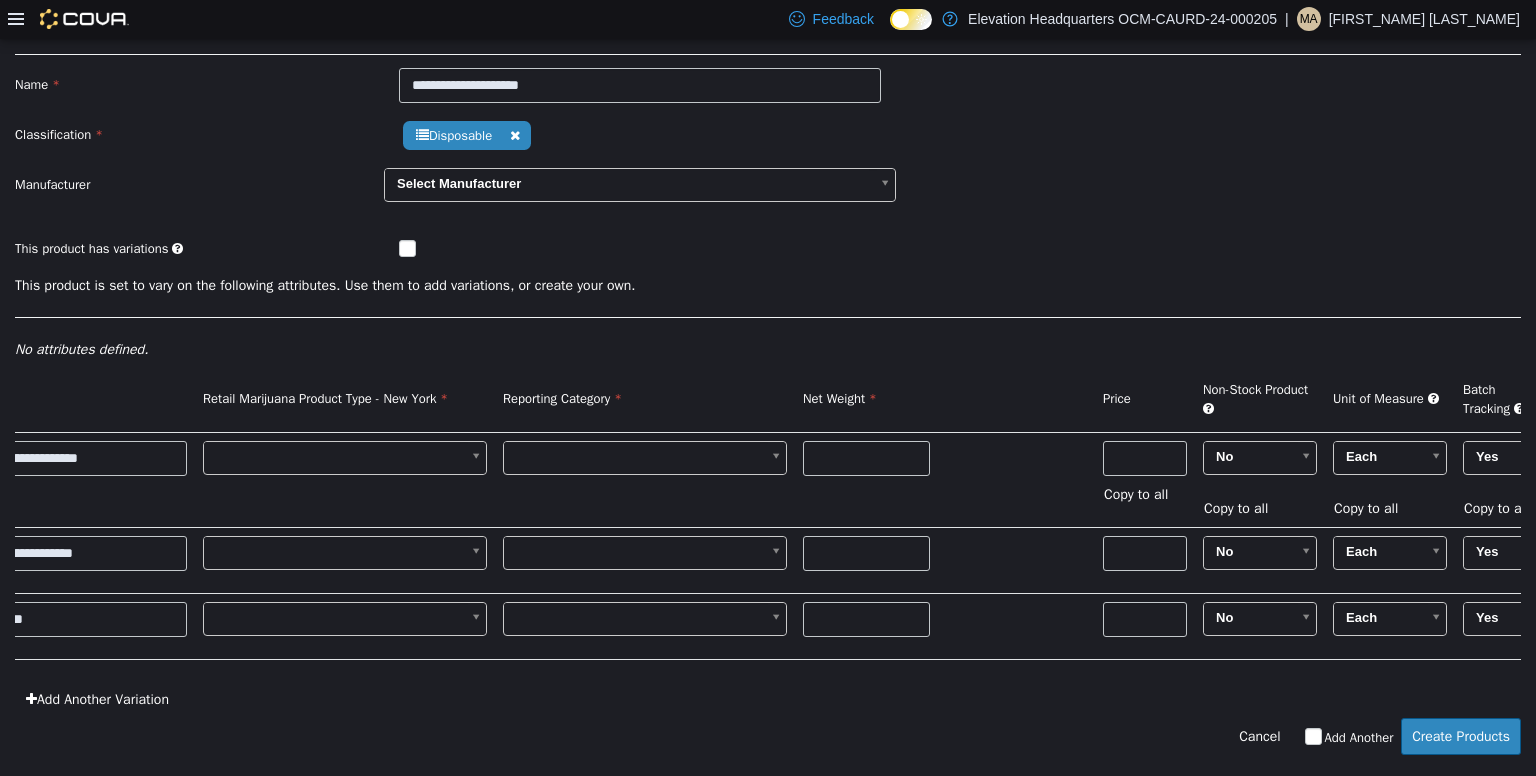 scroll, scrollTop: 0, scrollLeft: 119, axis: horizontal 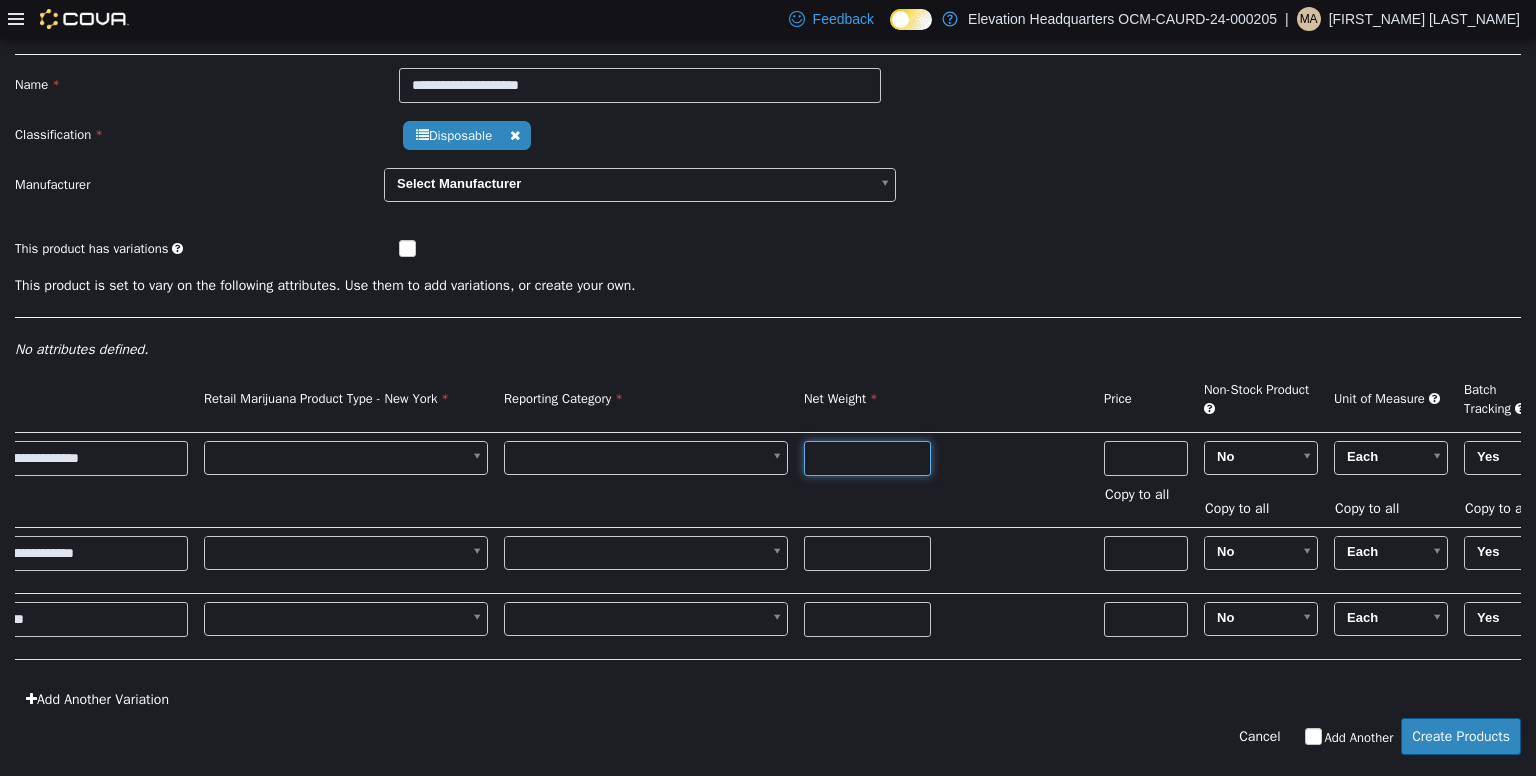 click at bounding box center [867, 457] 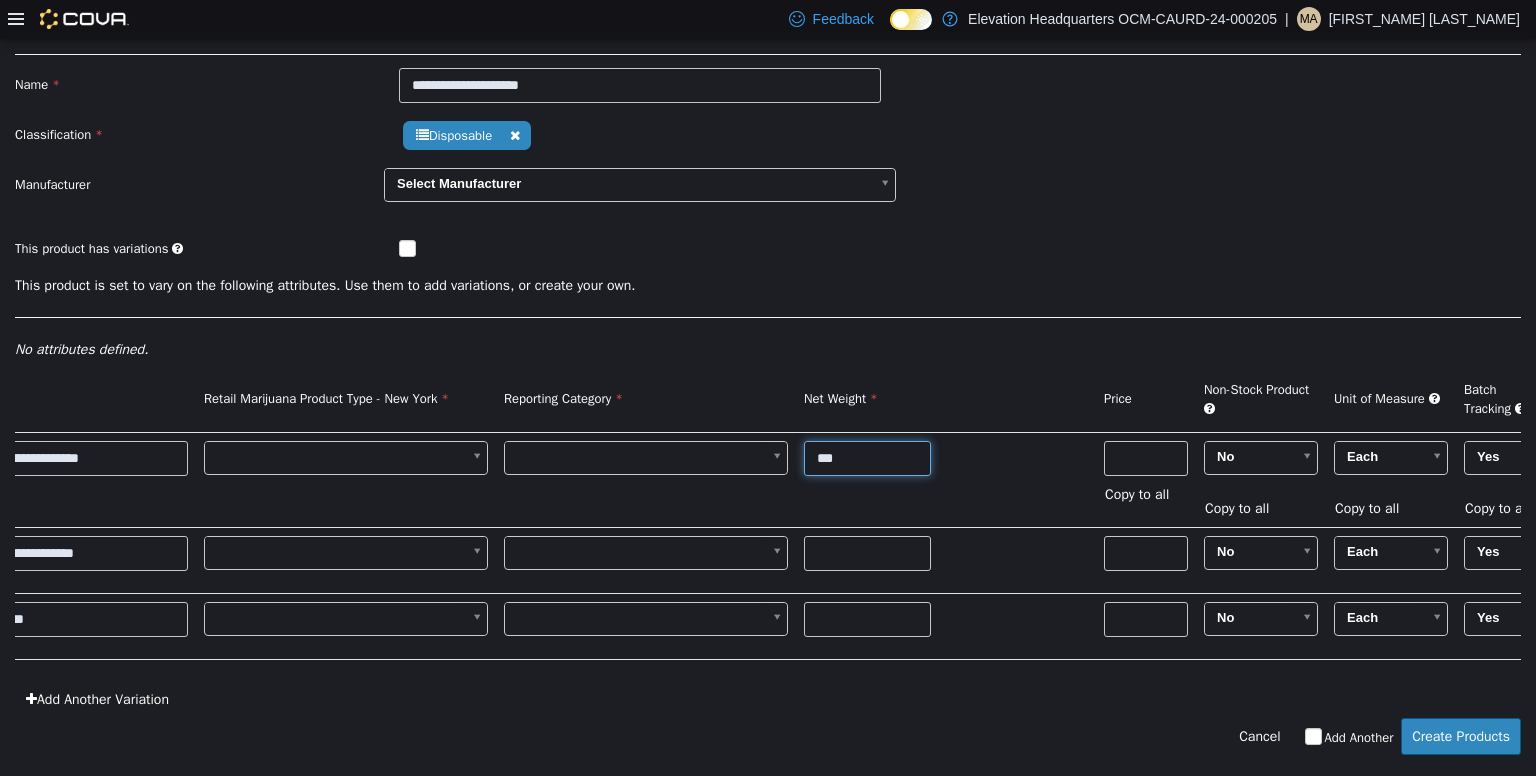 type on "***" 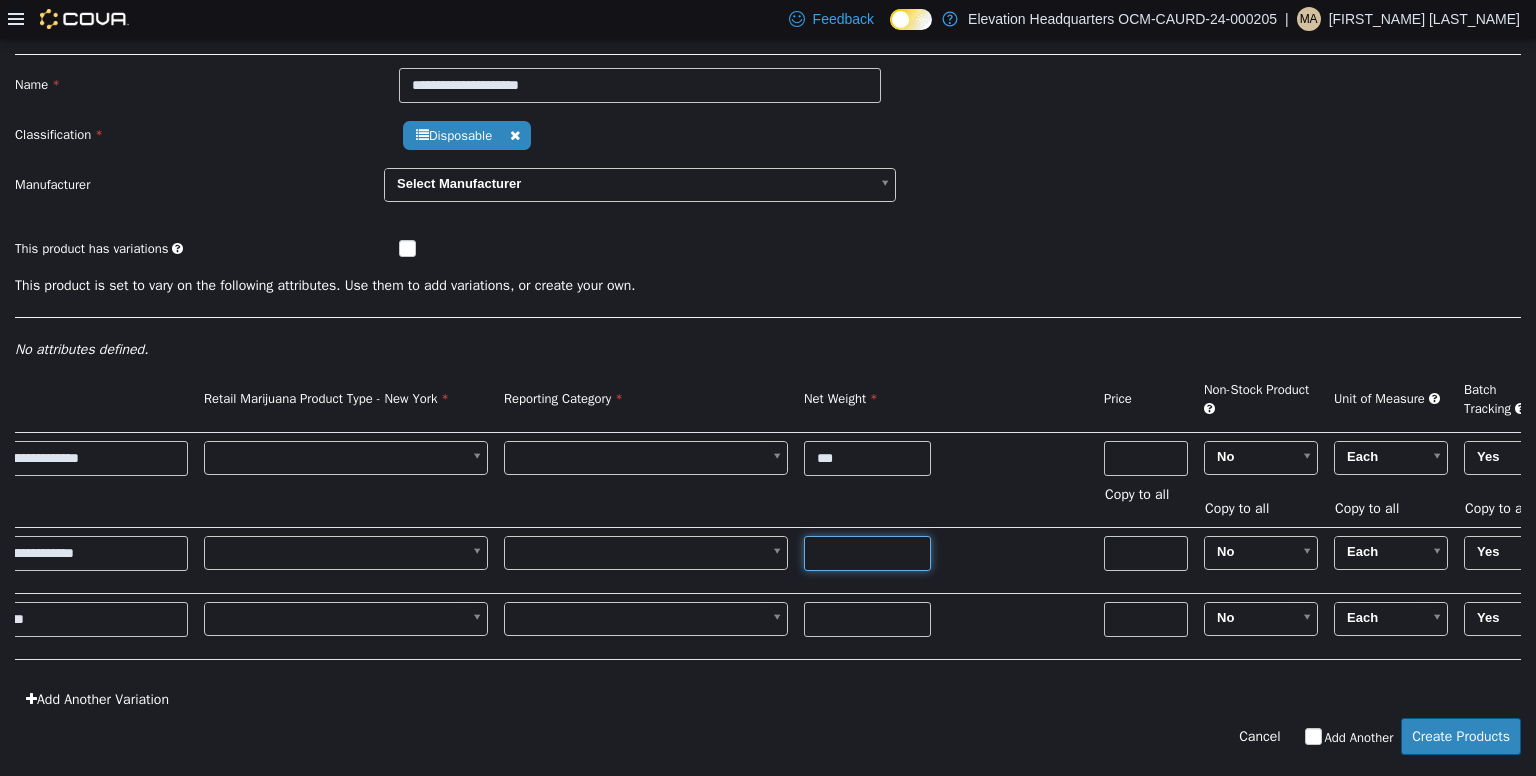 click at bounding box center (867, 552) 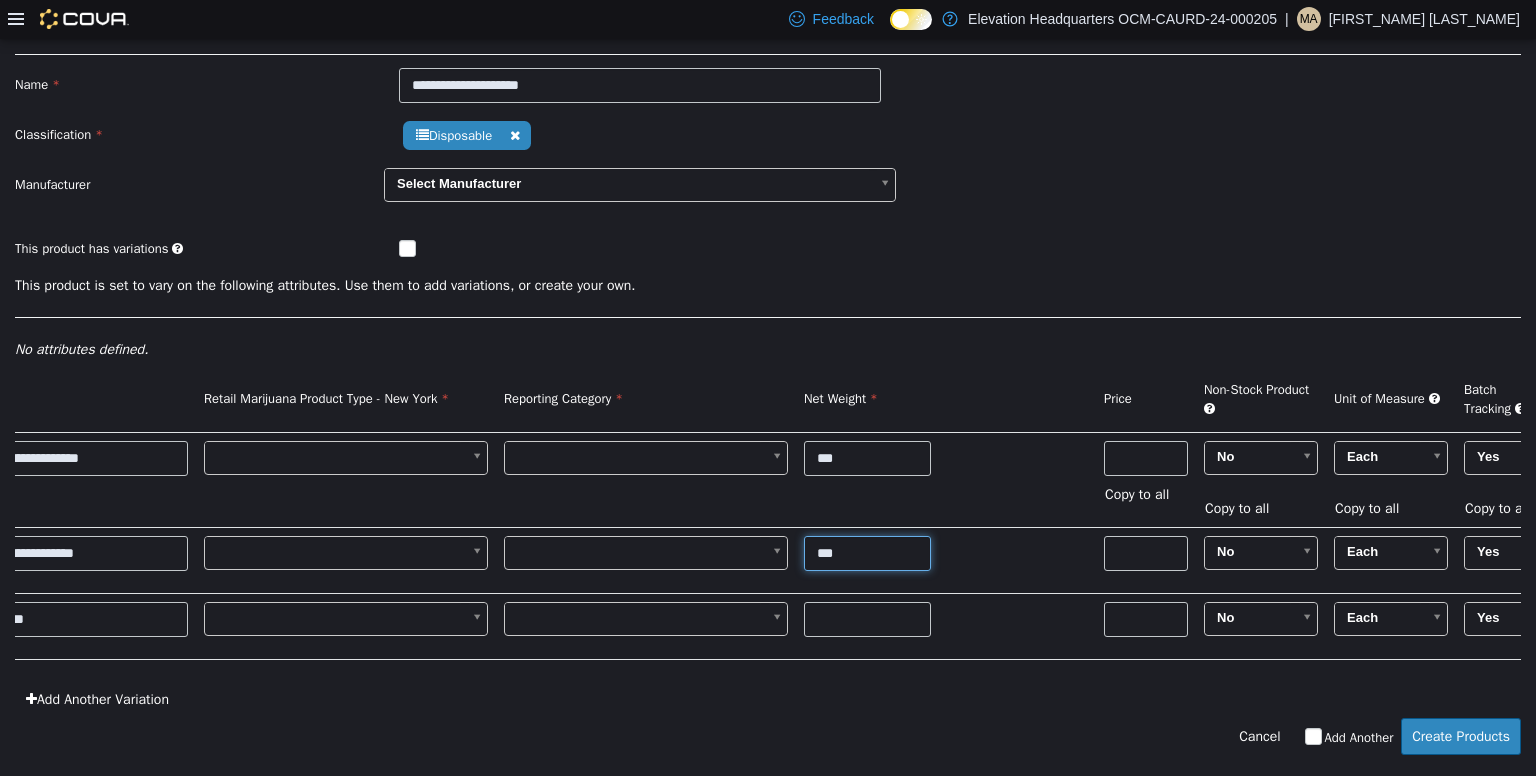 type on "***" 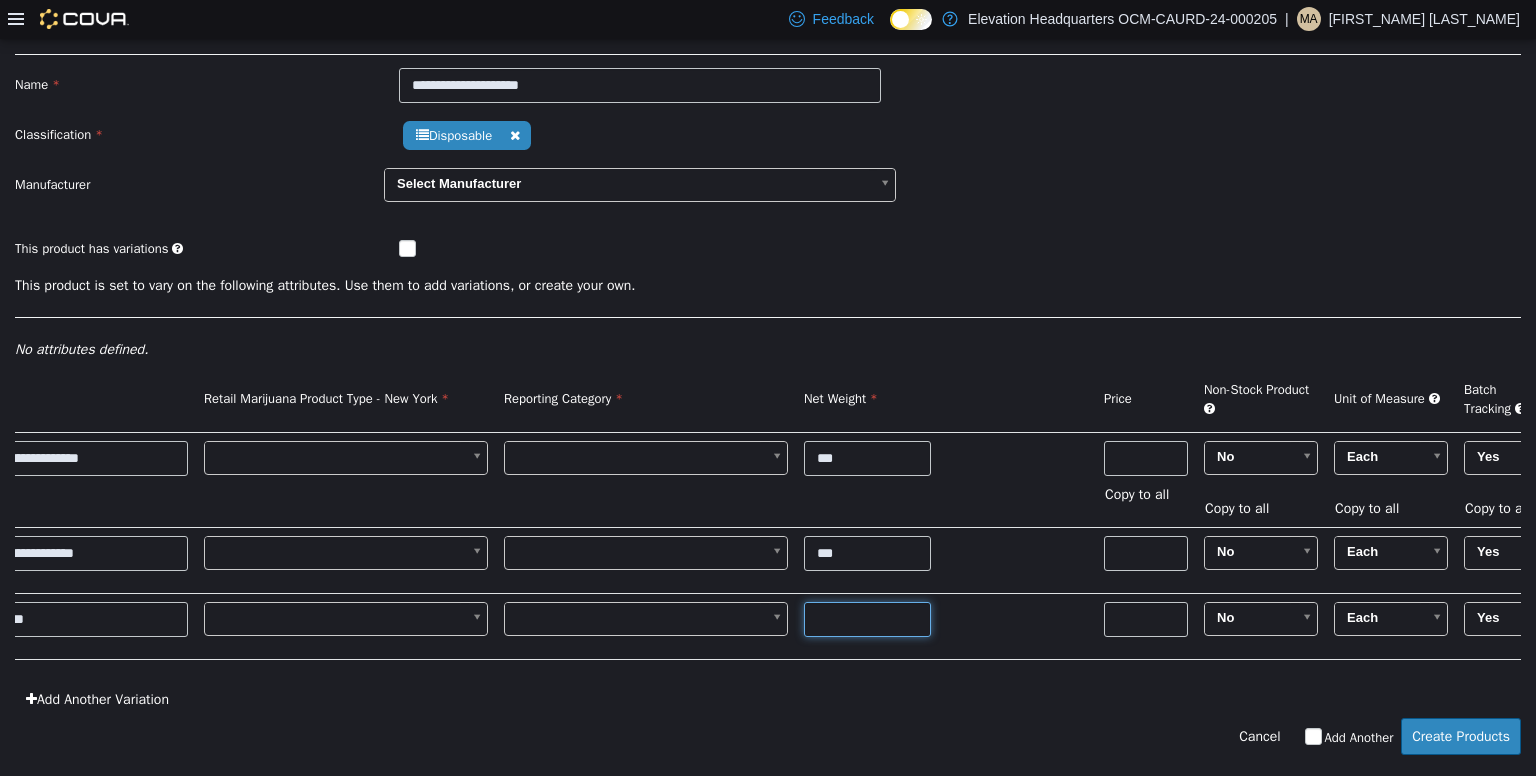 click at bounding box center (867, 618) 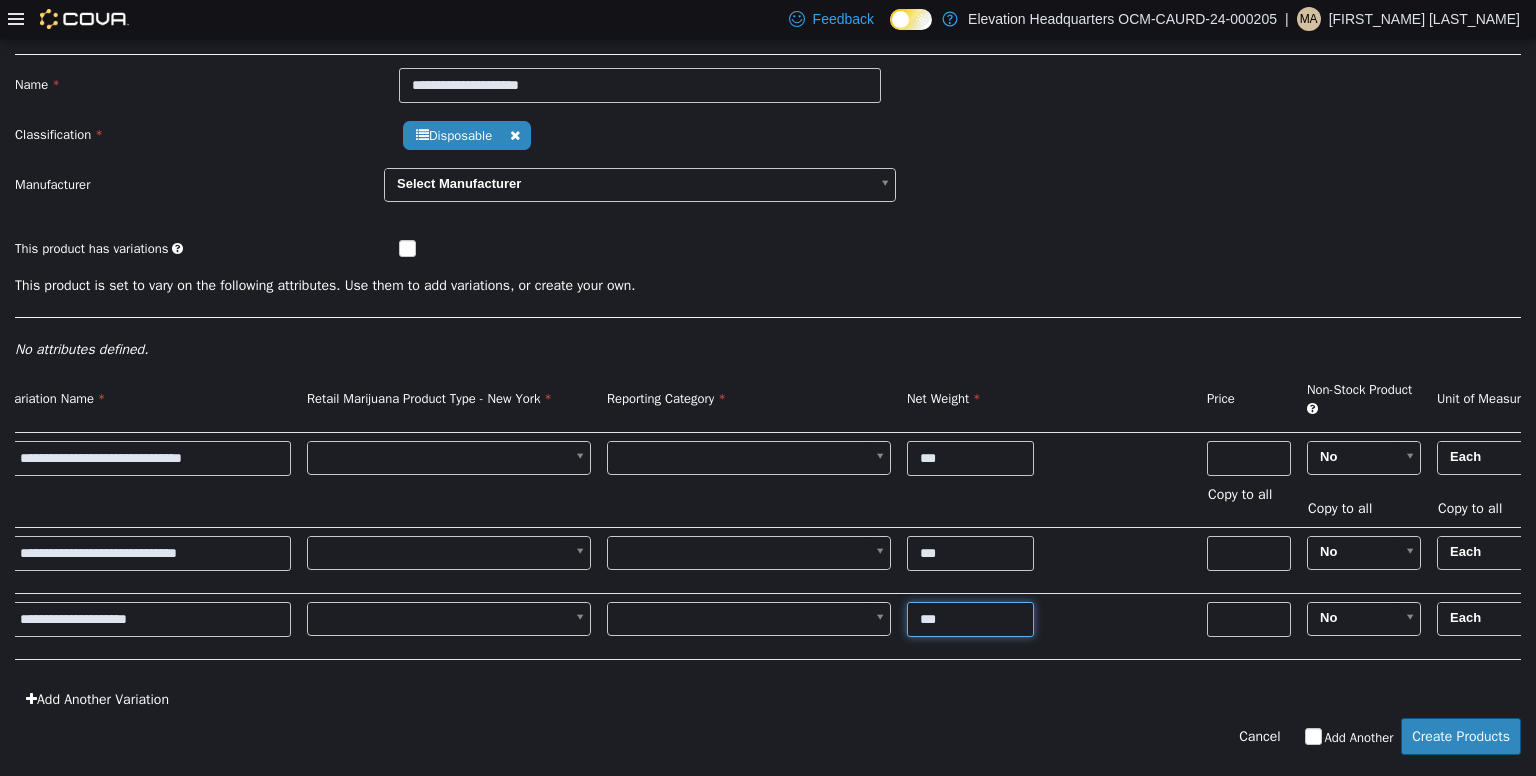 scroll, scrollTop: 0, scrollLeft: 0, axis: both 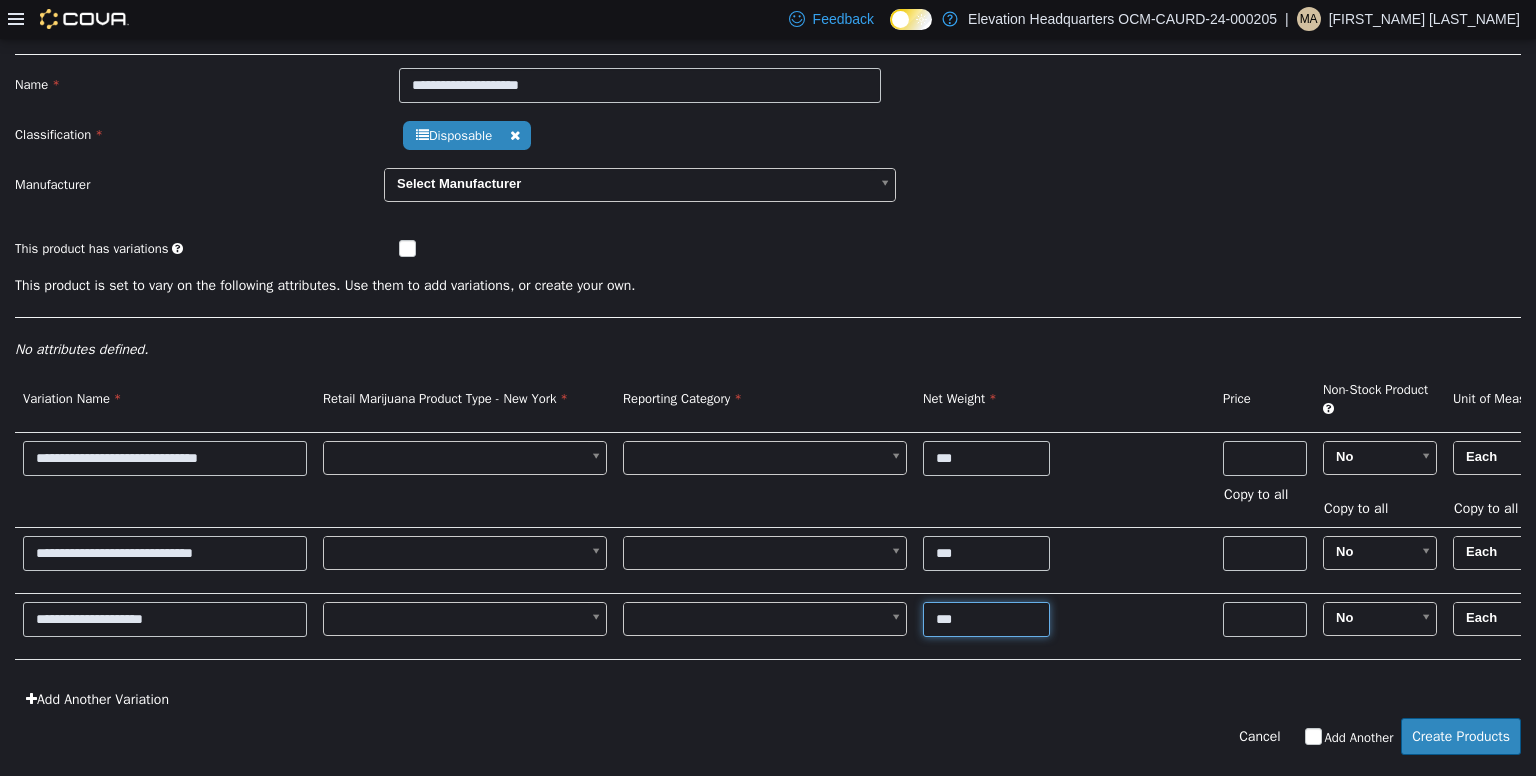 type on "***" 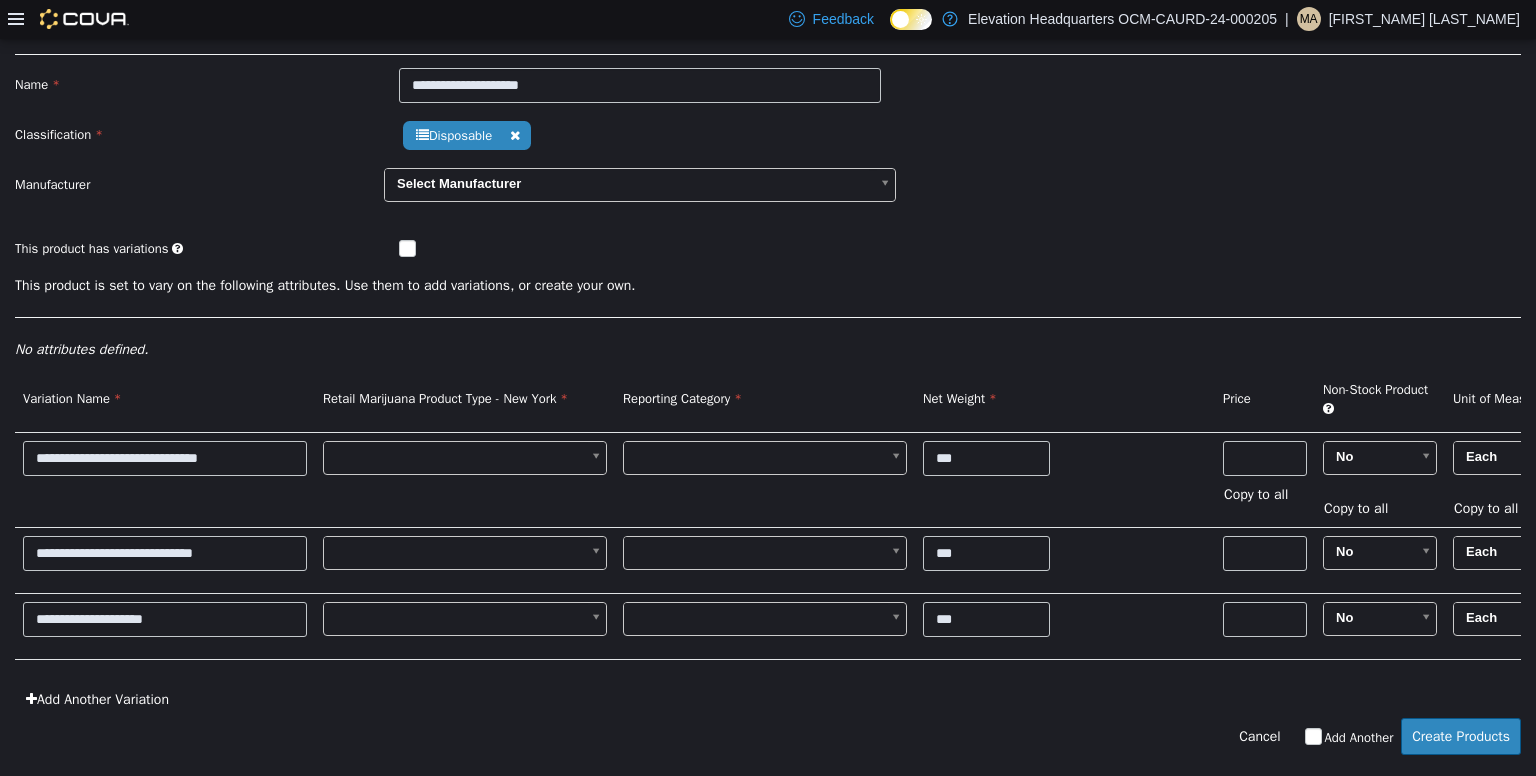 click on "**********" at bounding box center (768, 365) 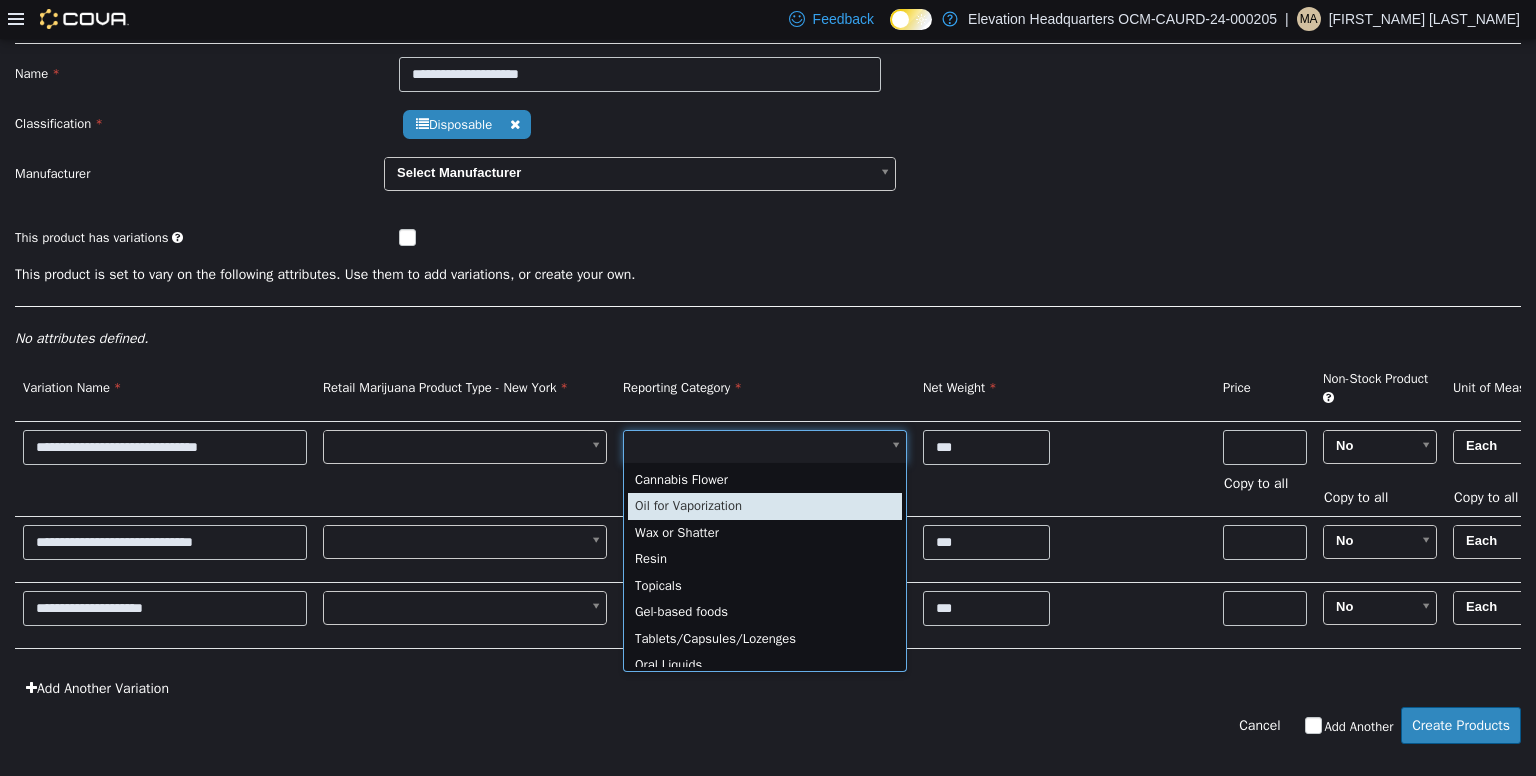 type on "*" 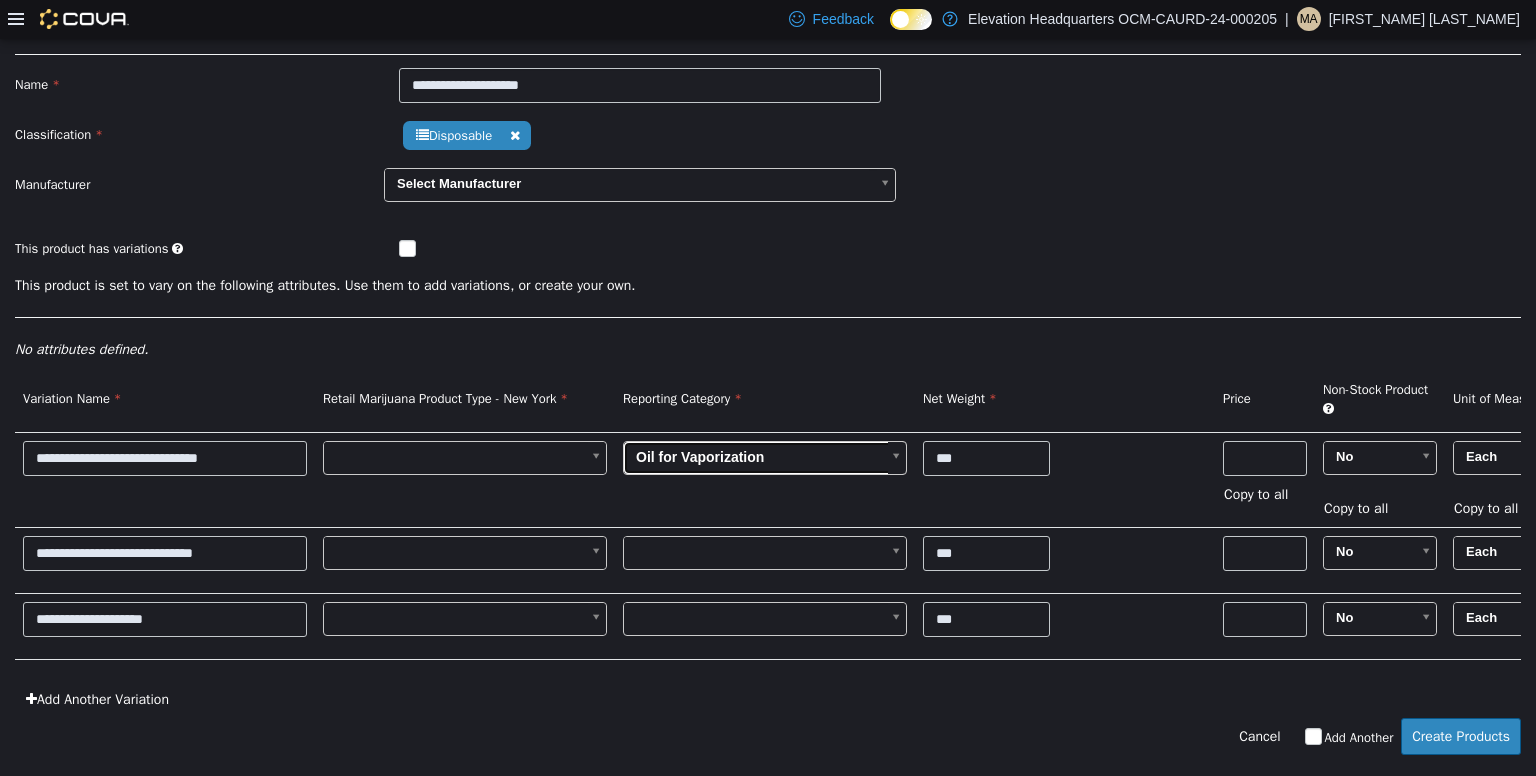 scroll, scrollTop: 0, scrollLeft: 0, axis: both 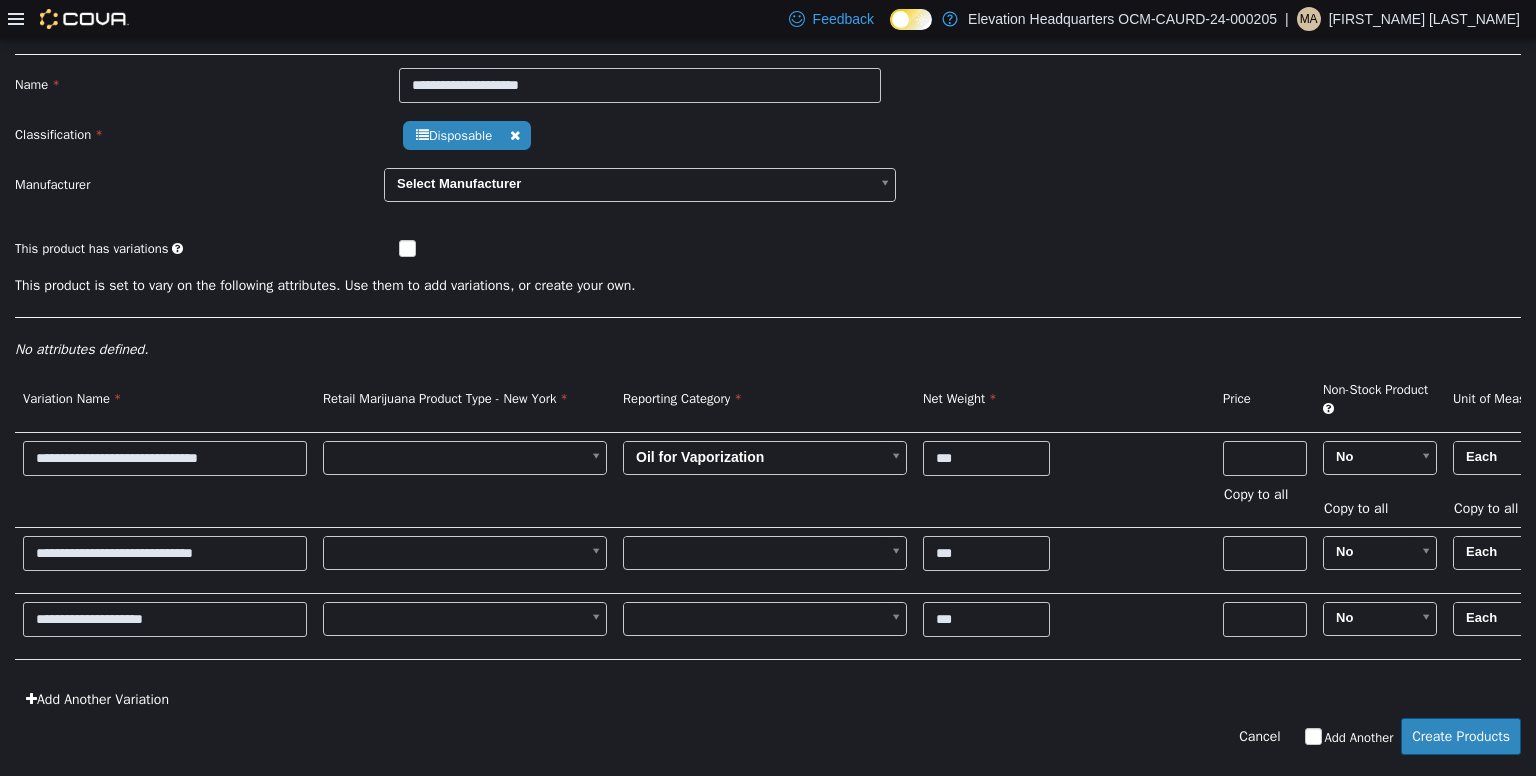 click on "**********" at bounding box center [768, 365] 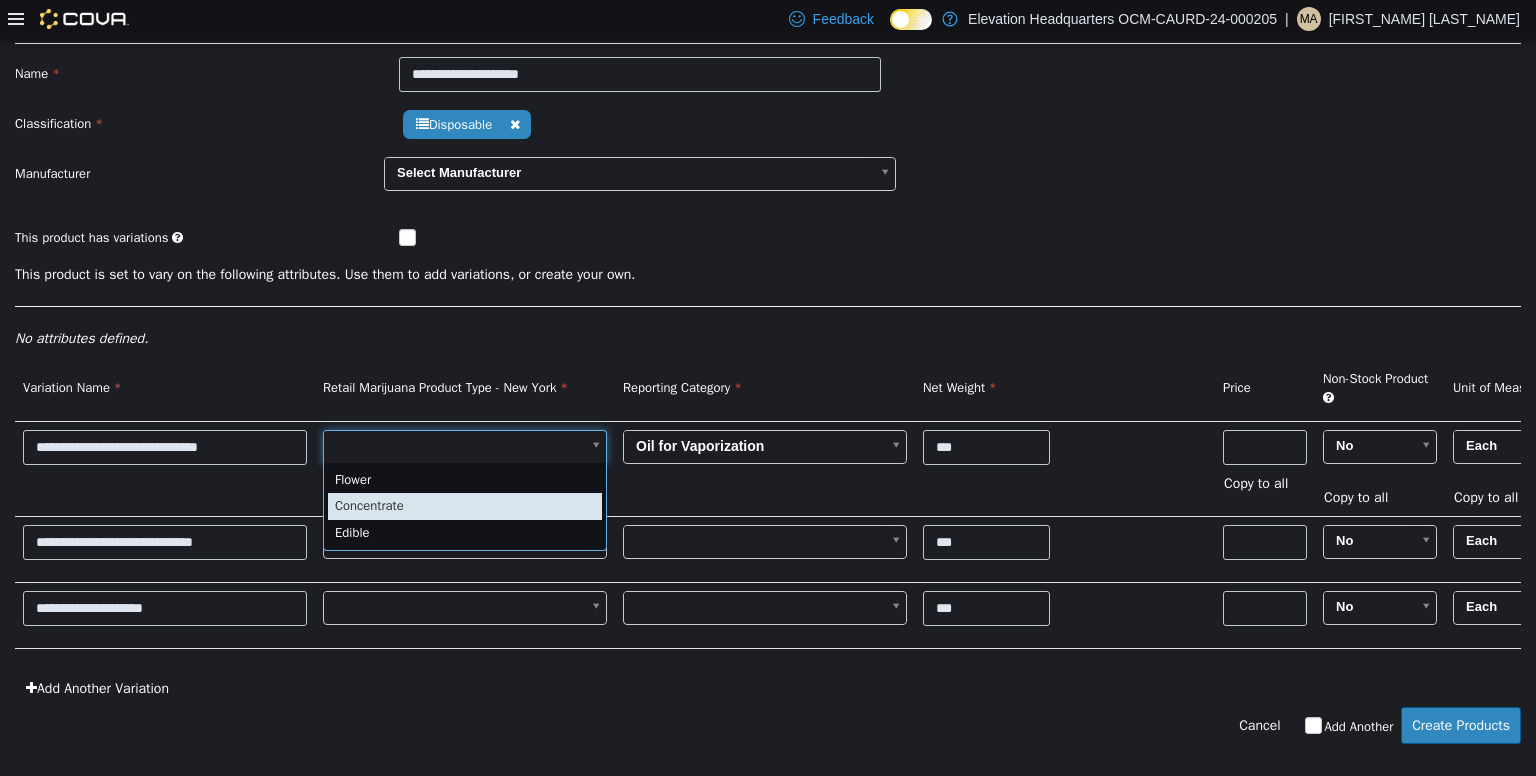 type on "*" 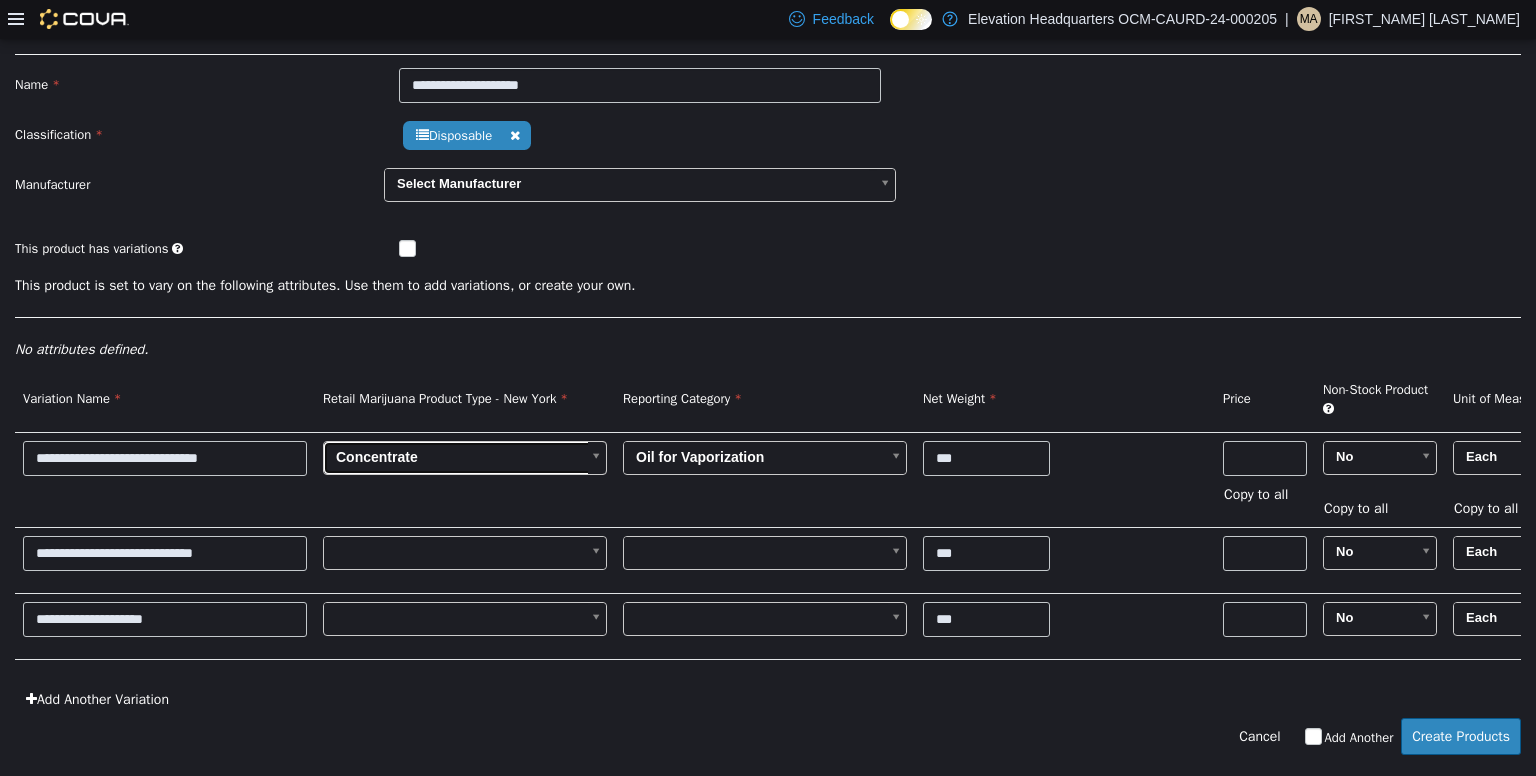 scroll, scrollTop: 0, scrollLeft: 0, axis: both 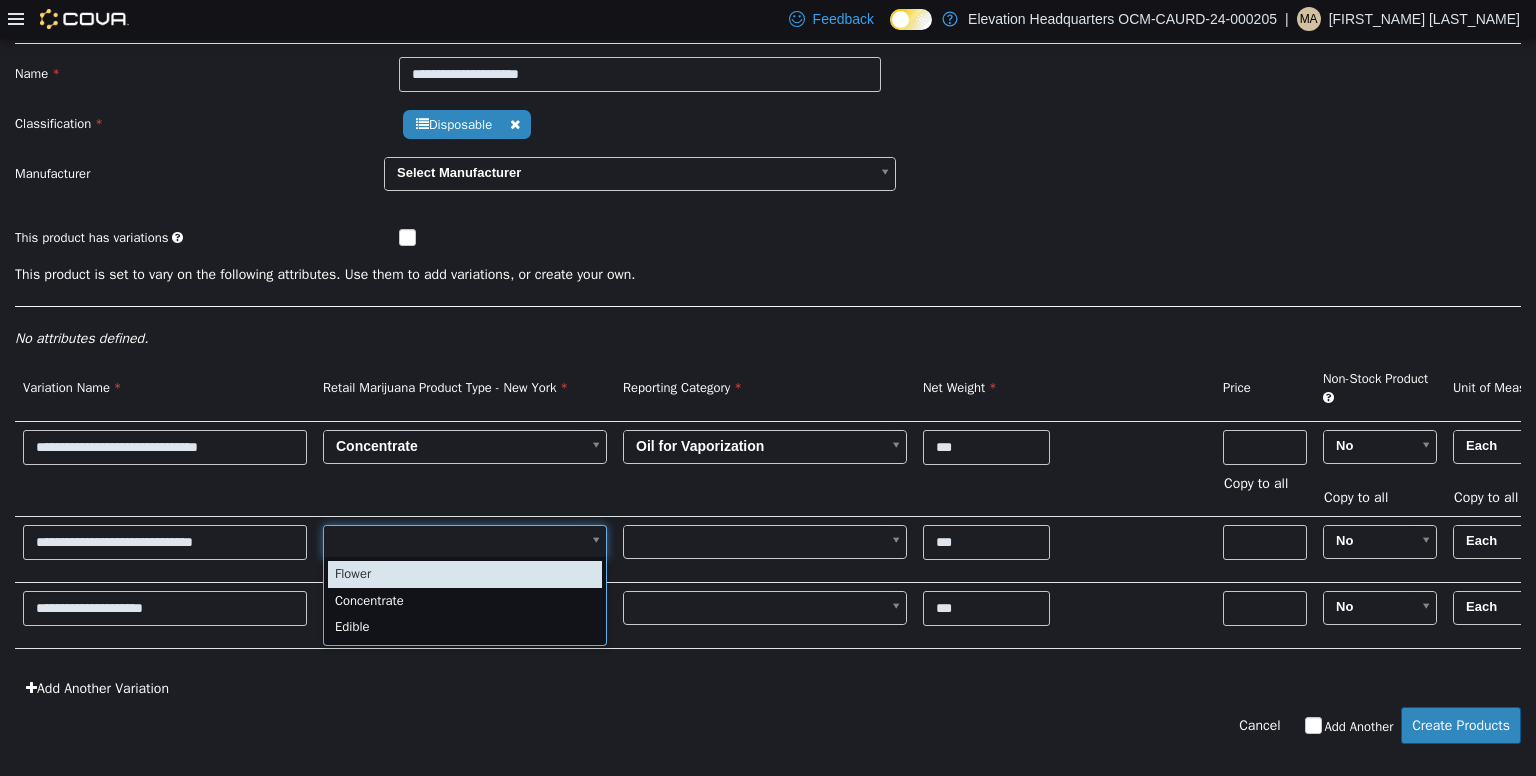 click on "**********" at bounding box center [768, 354] 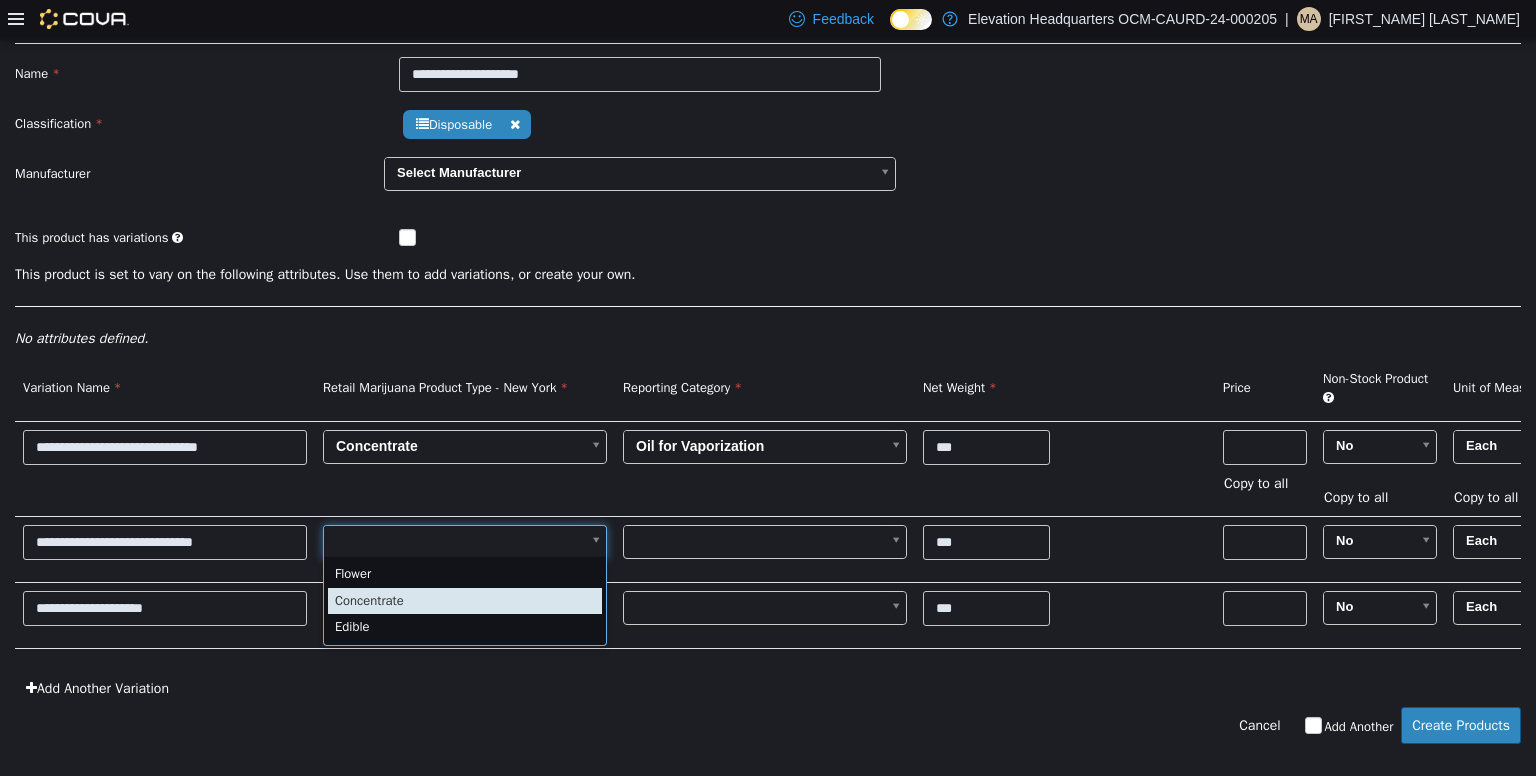type on "*" 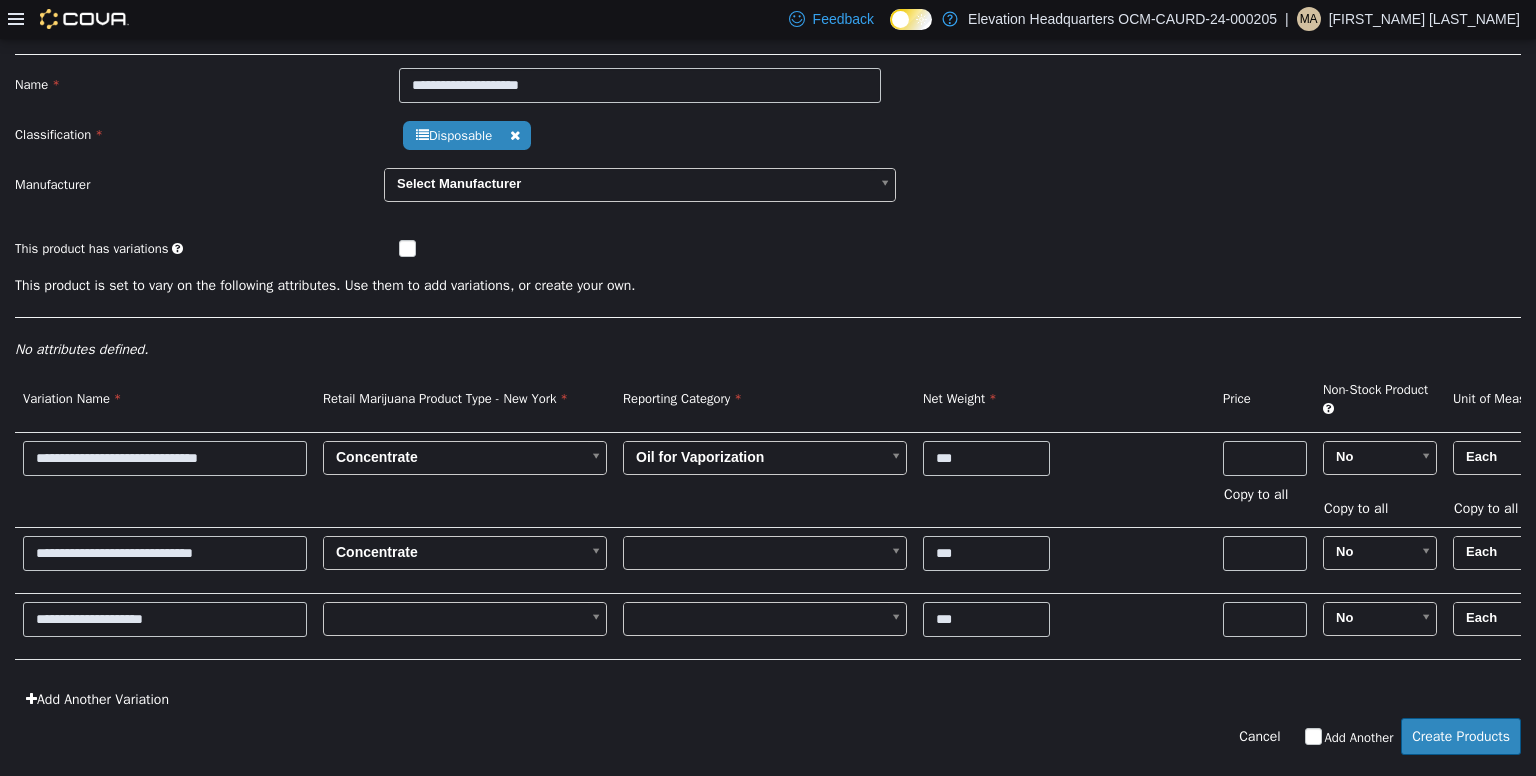 click on "**********" at bounding box center [768, 365] 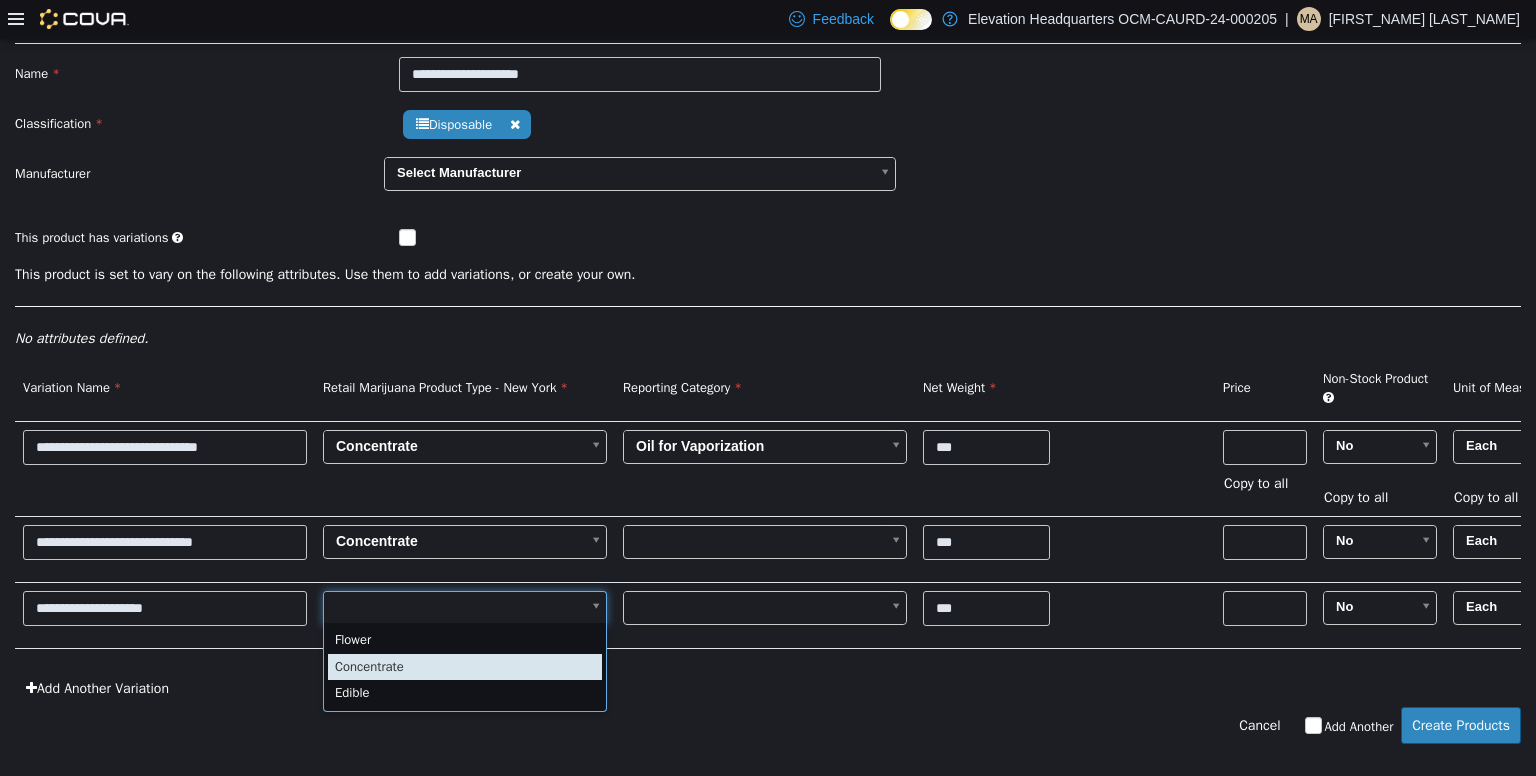 type on "*" 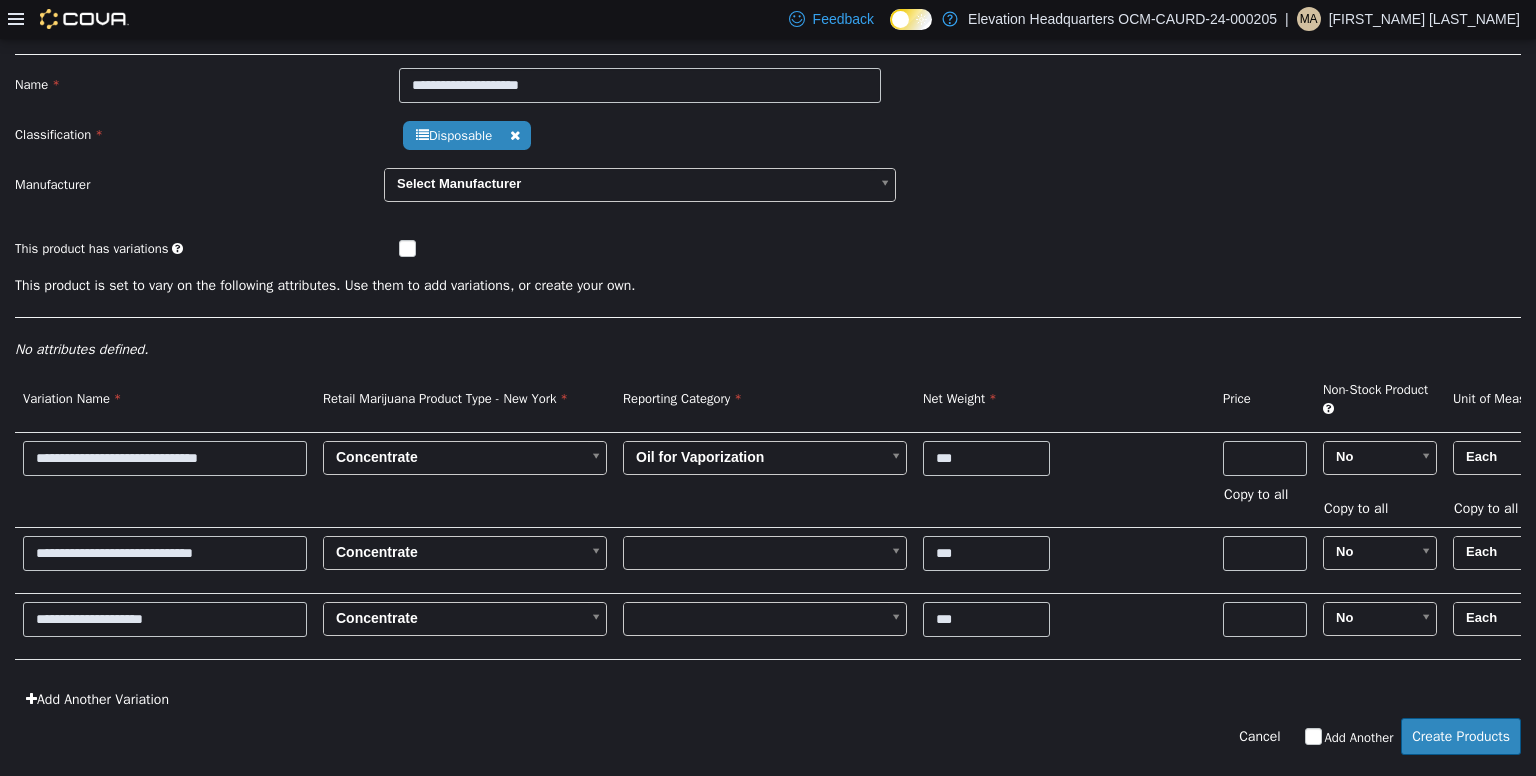 click on "**********" at bounding box center (768, 365) 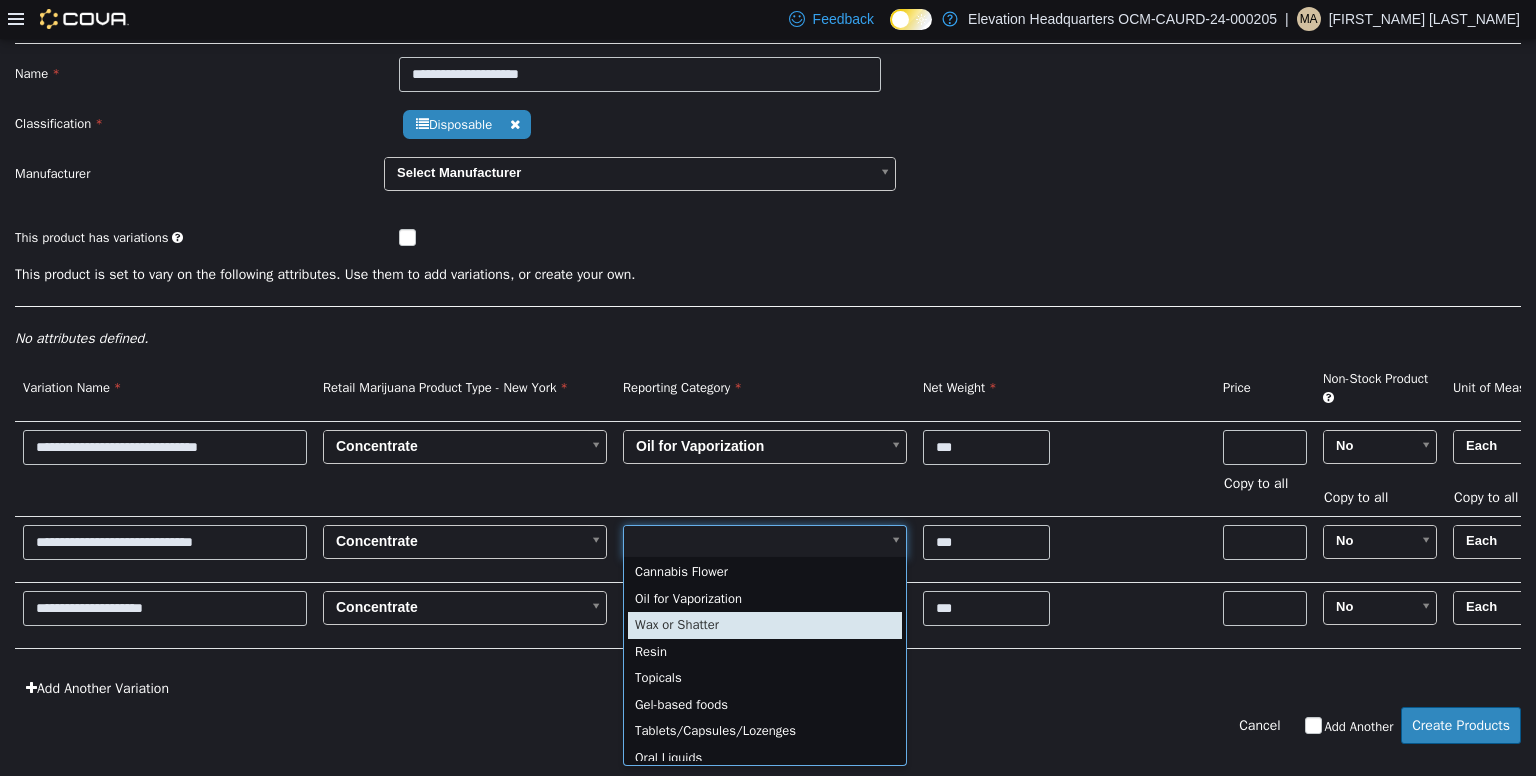 scroll, scrollTop: 0, scrollLeft: 0, axis: both 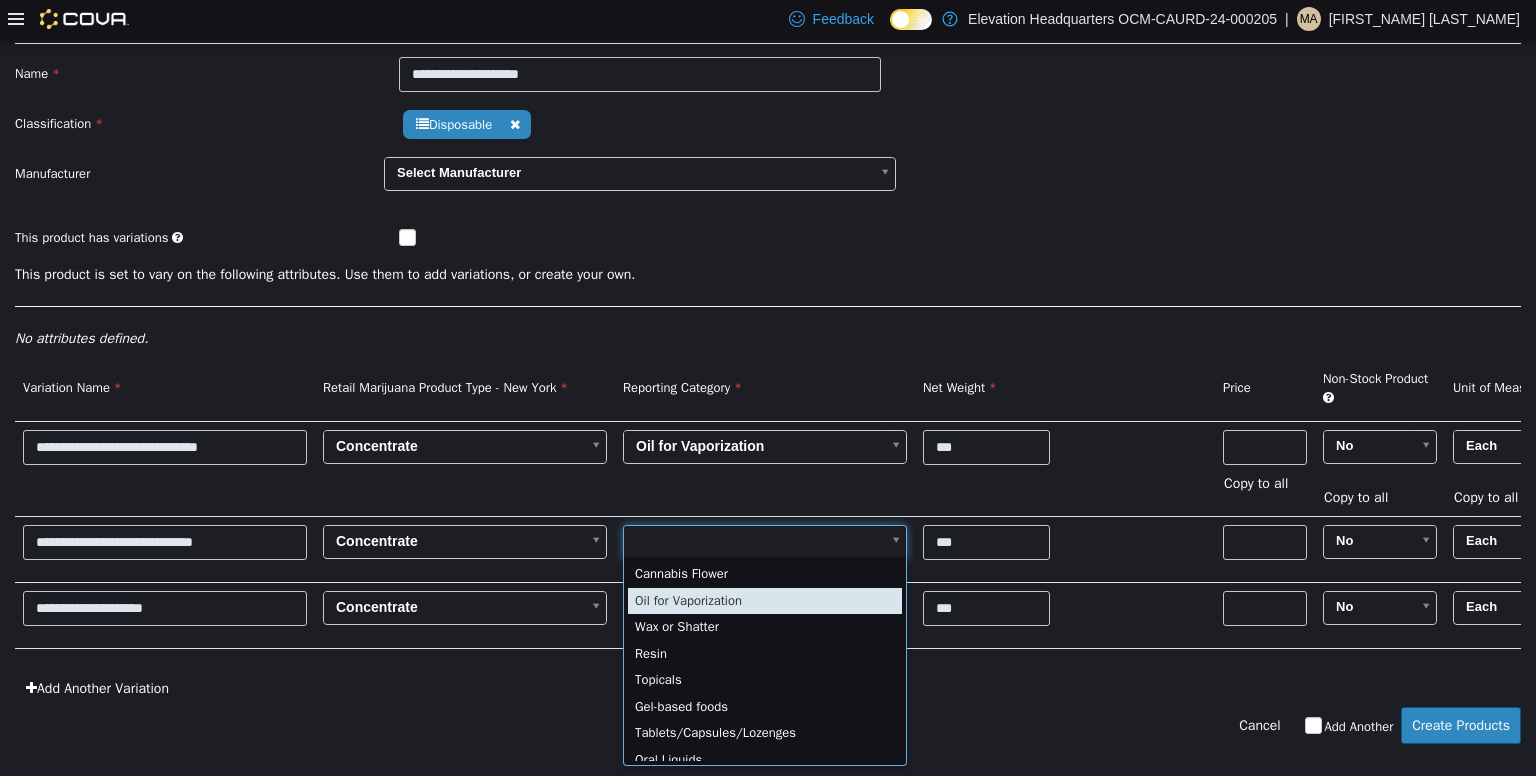 type on "*" 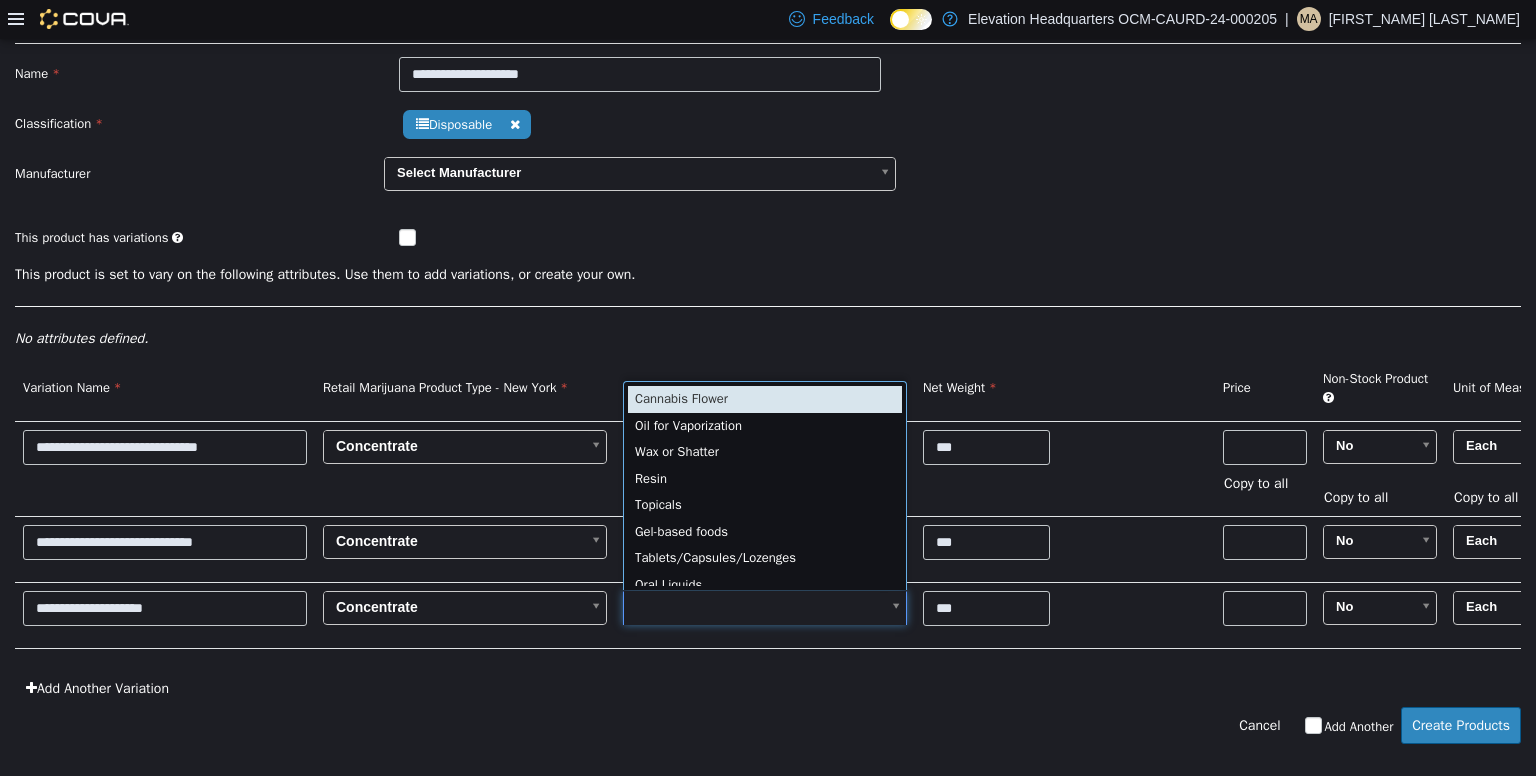 click on "**********" at bounding box center (768, 354) 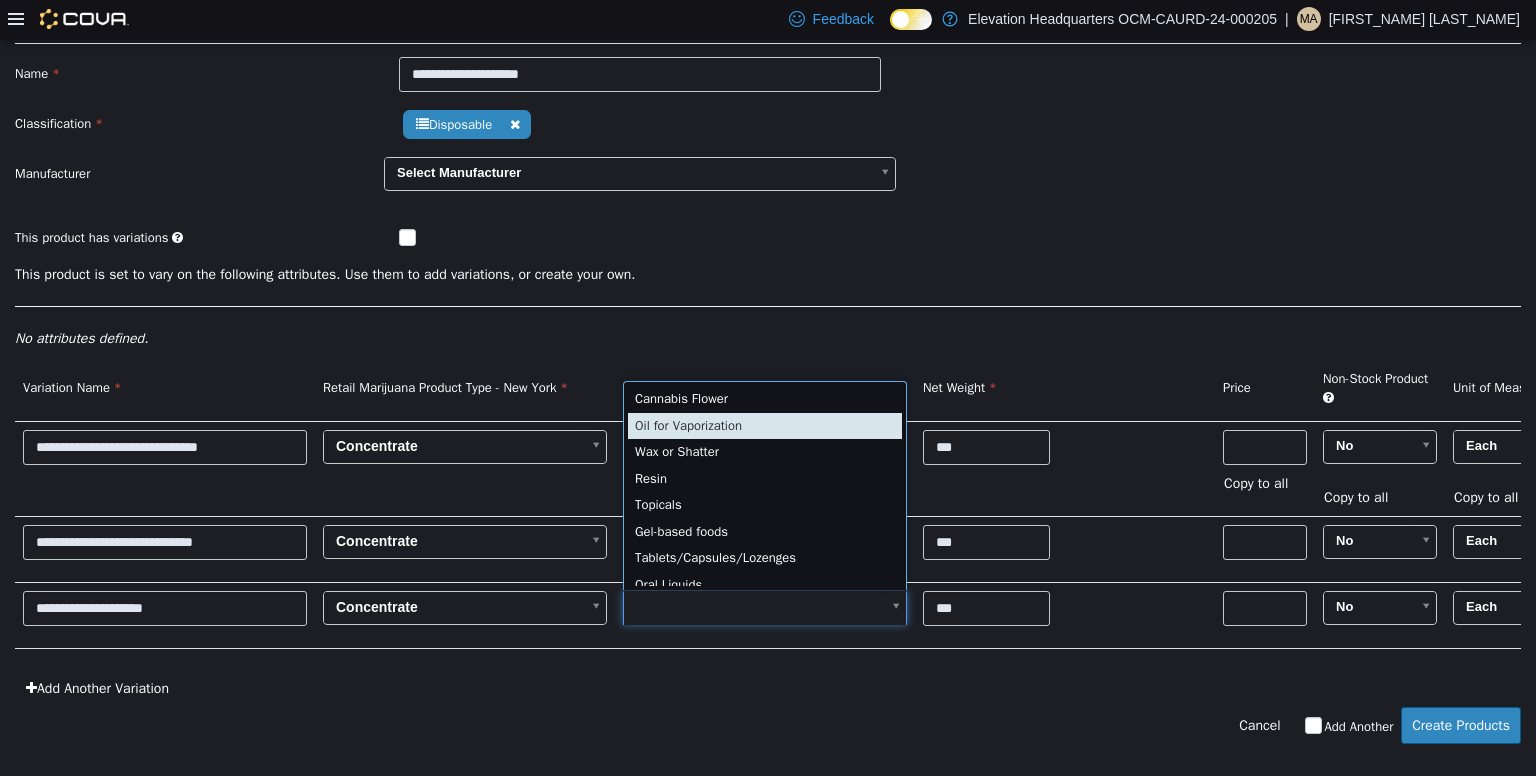 type on "*" 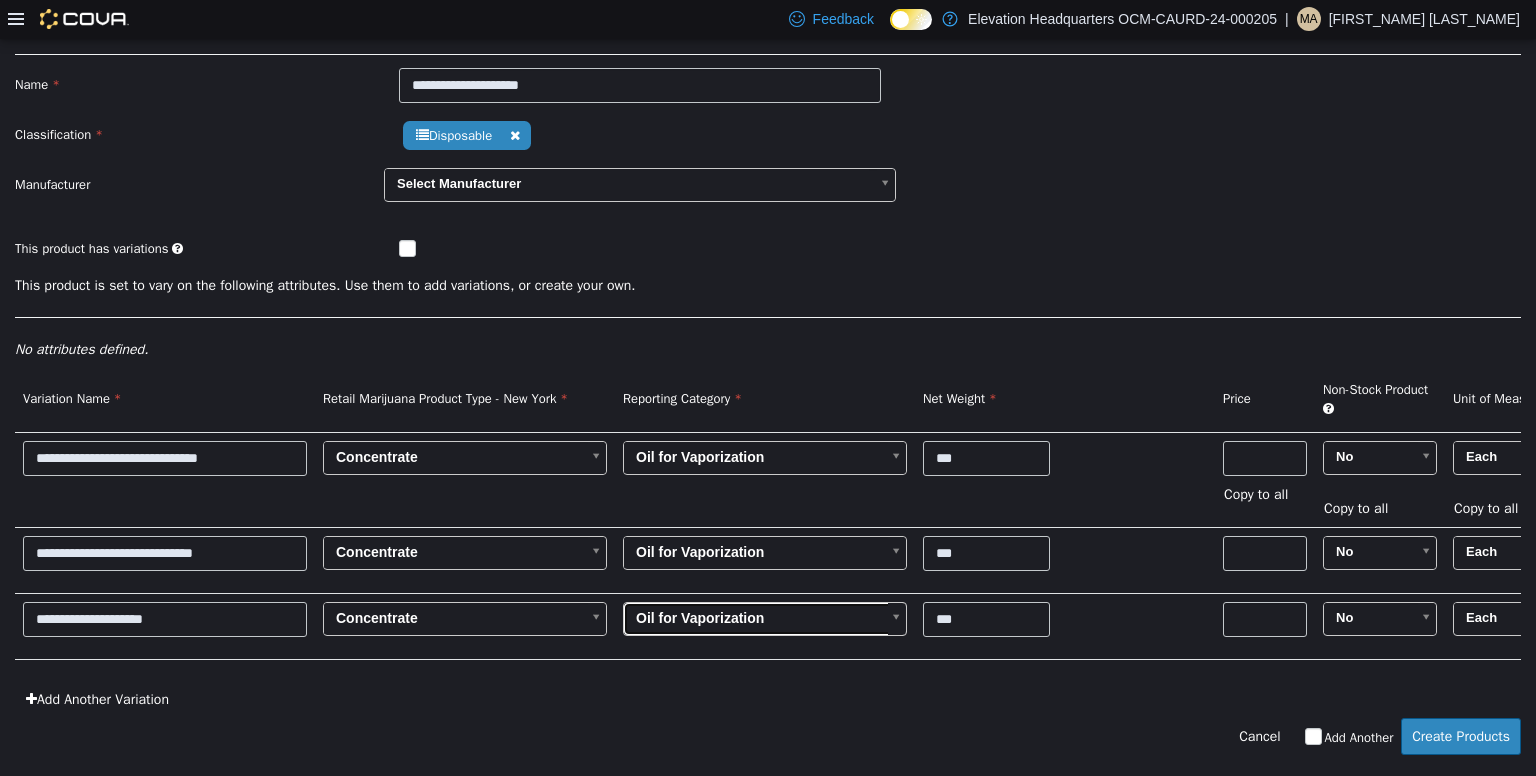 scroll, scrollTop: 0, scrollLeft: 0, axis: both 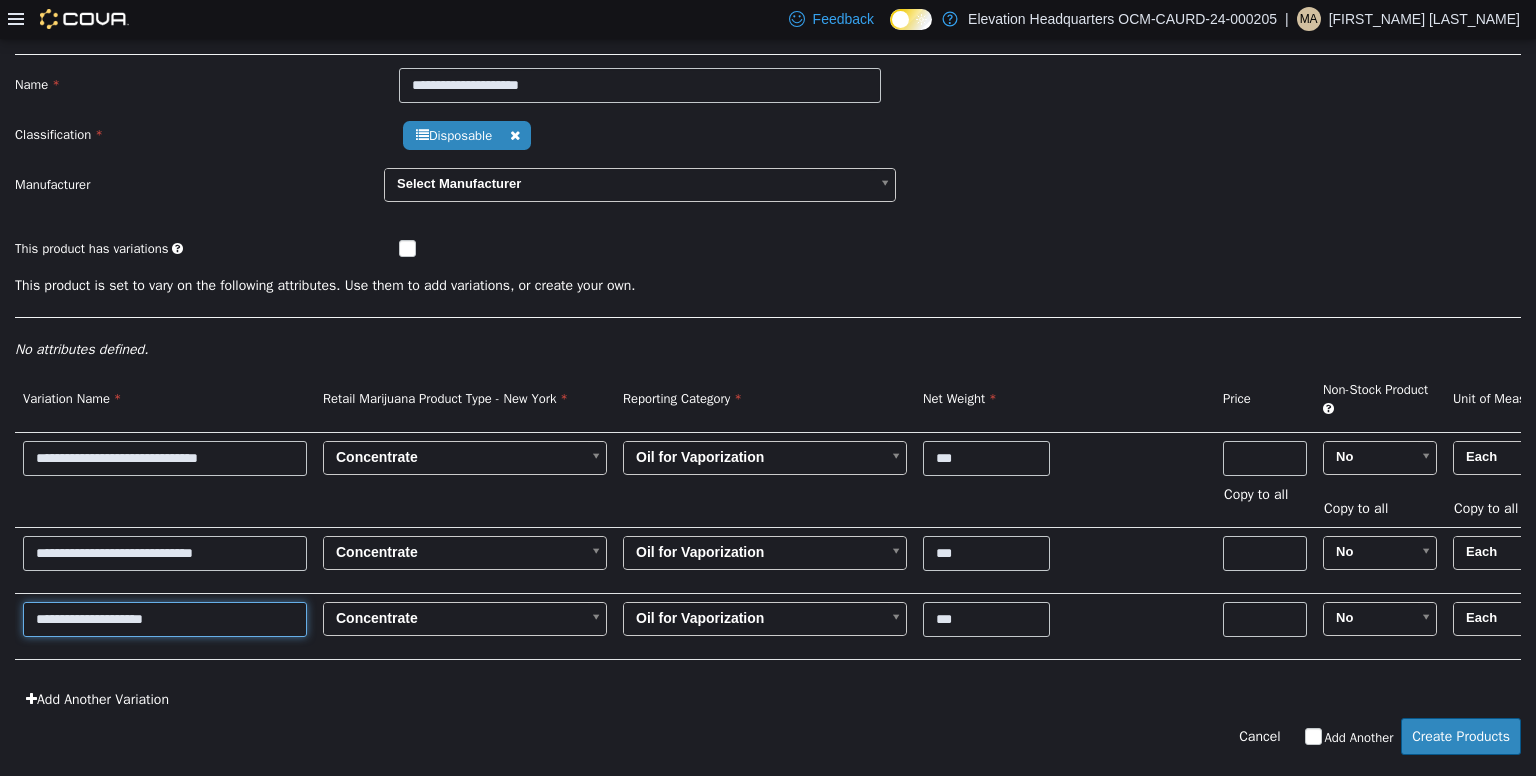 click on "**********" at bounding box center (165, 618) 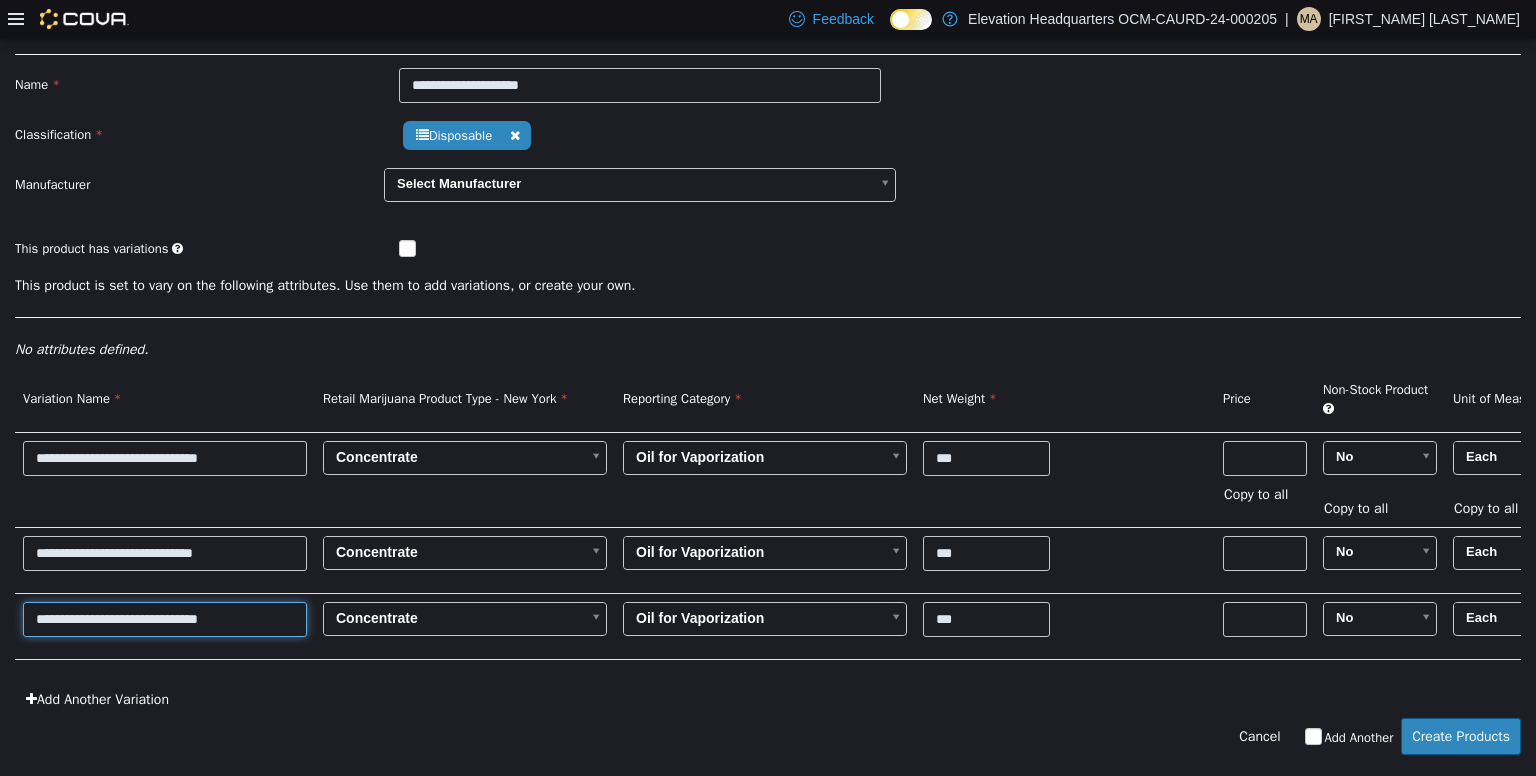 click on "**********" at bounding box center (165, 618) 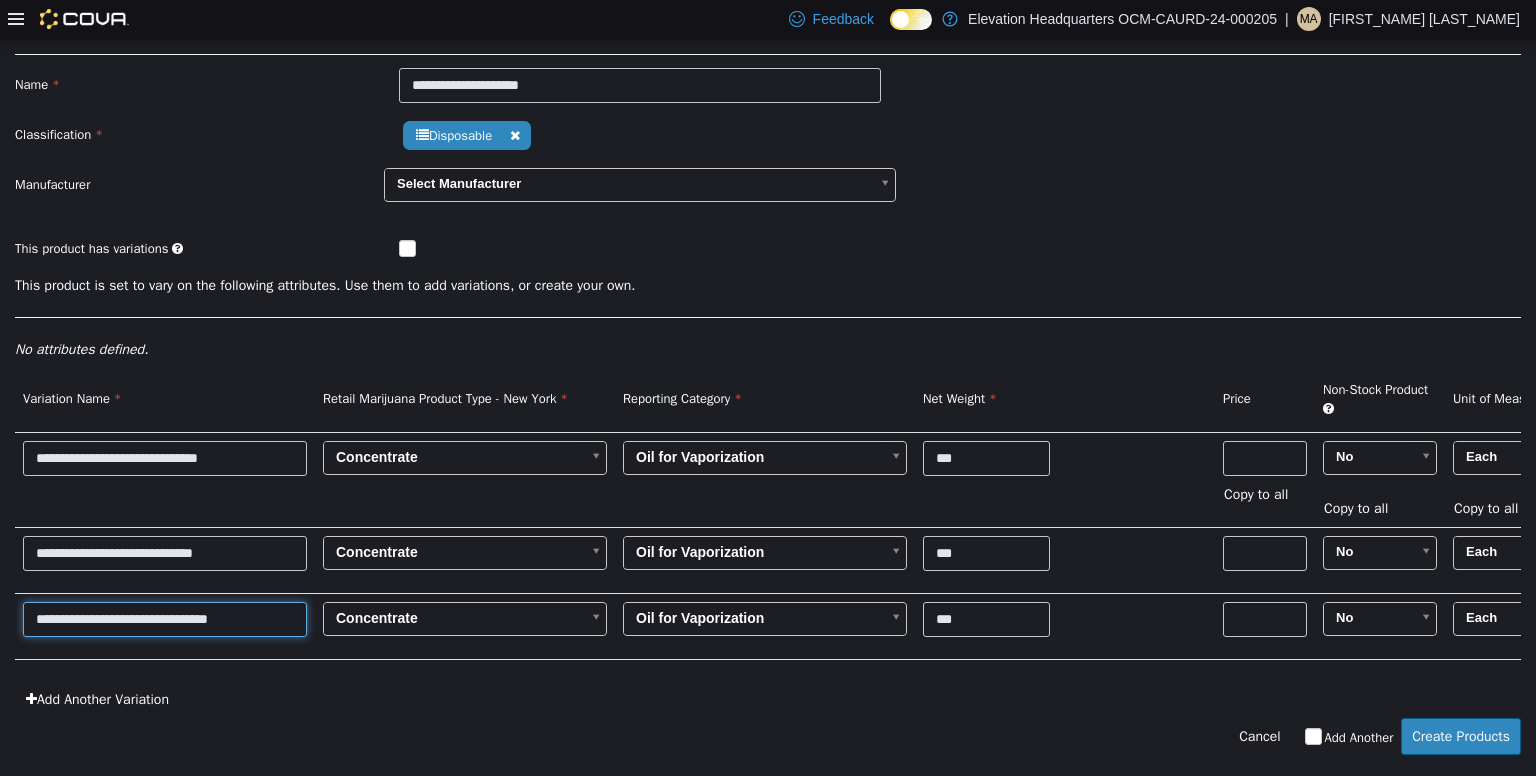 type on "**********" 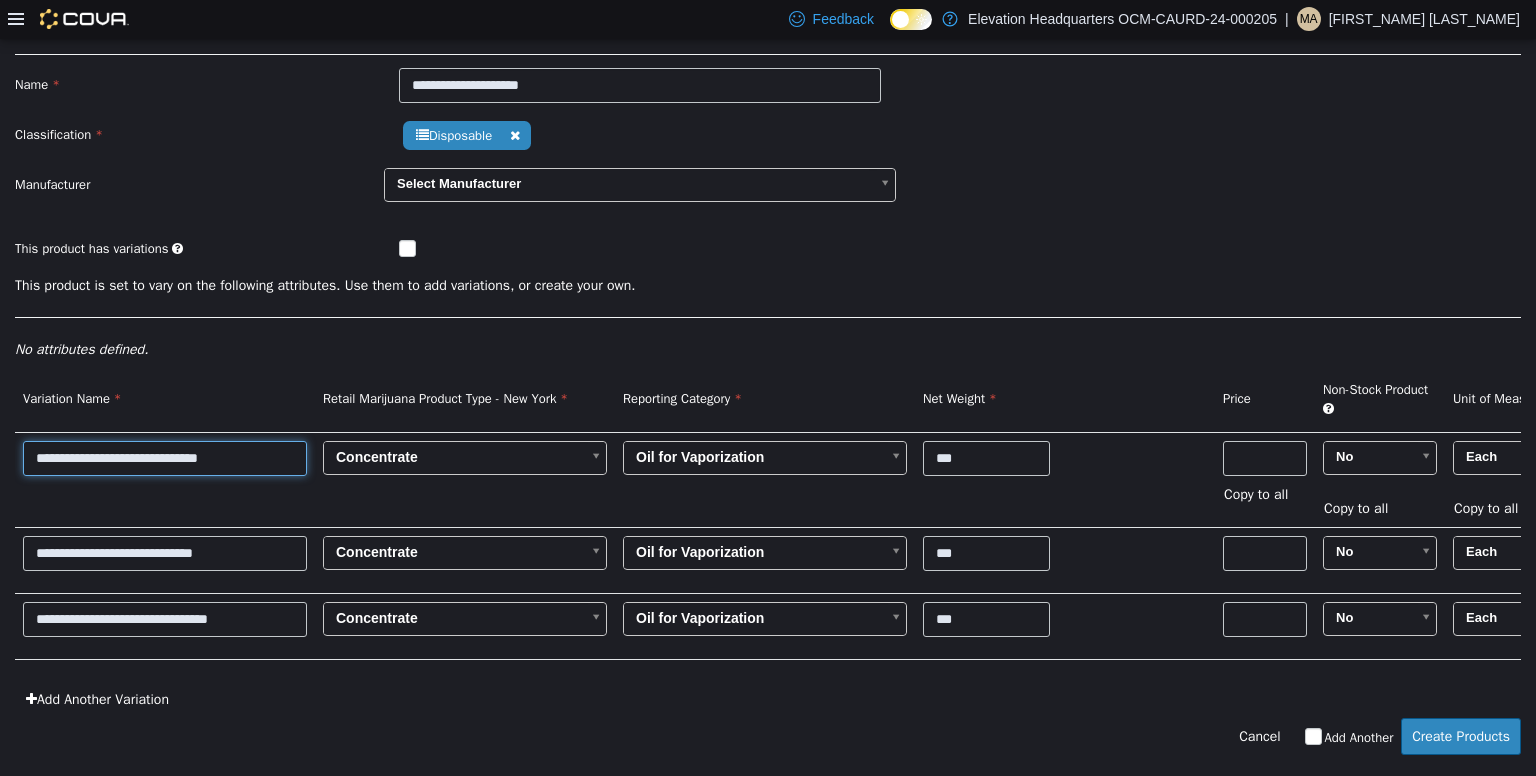 click on "**********" at bounding box center (165, 457) 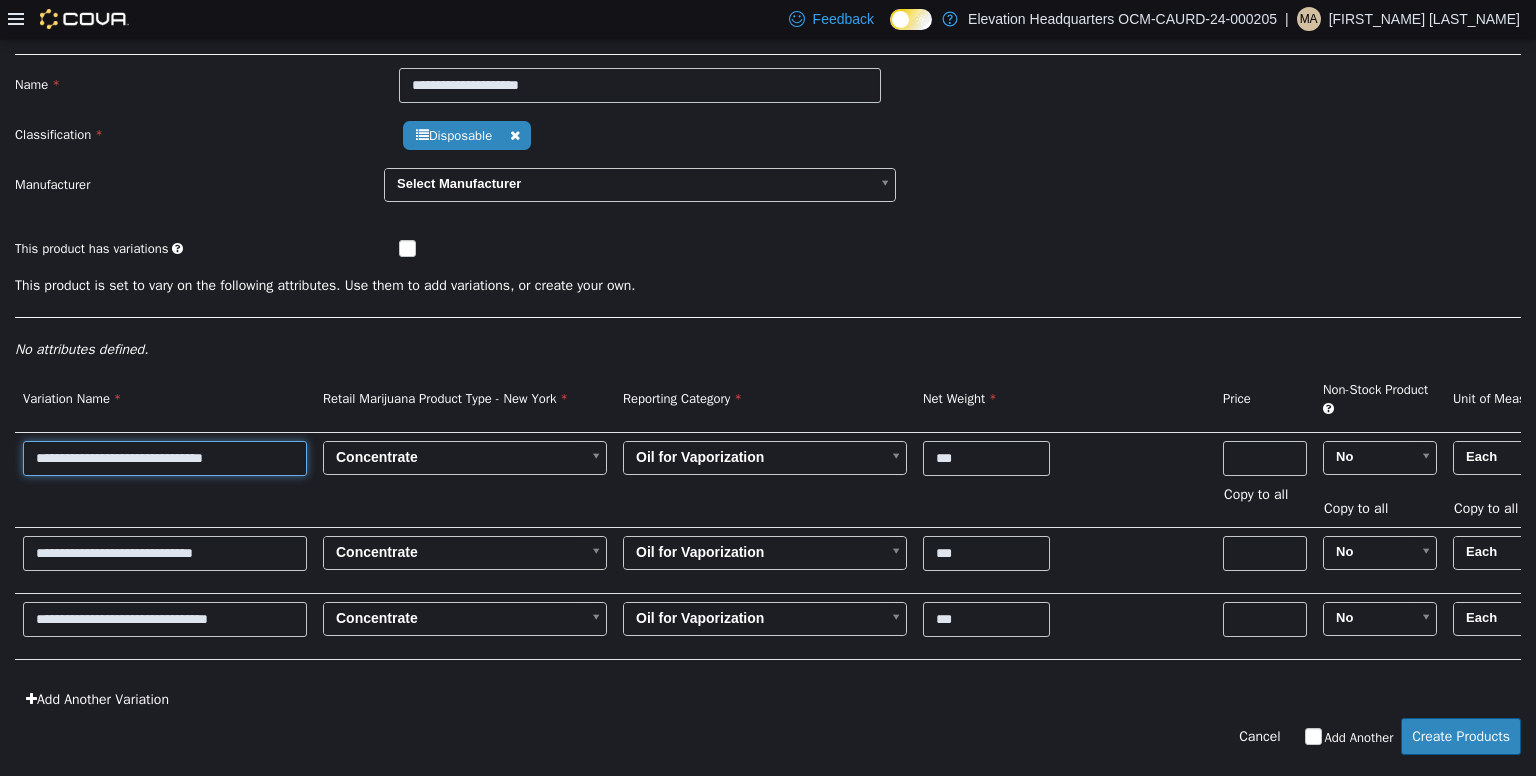 type on "**********" 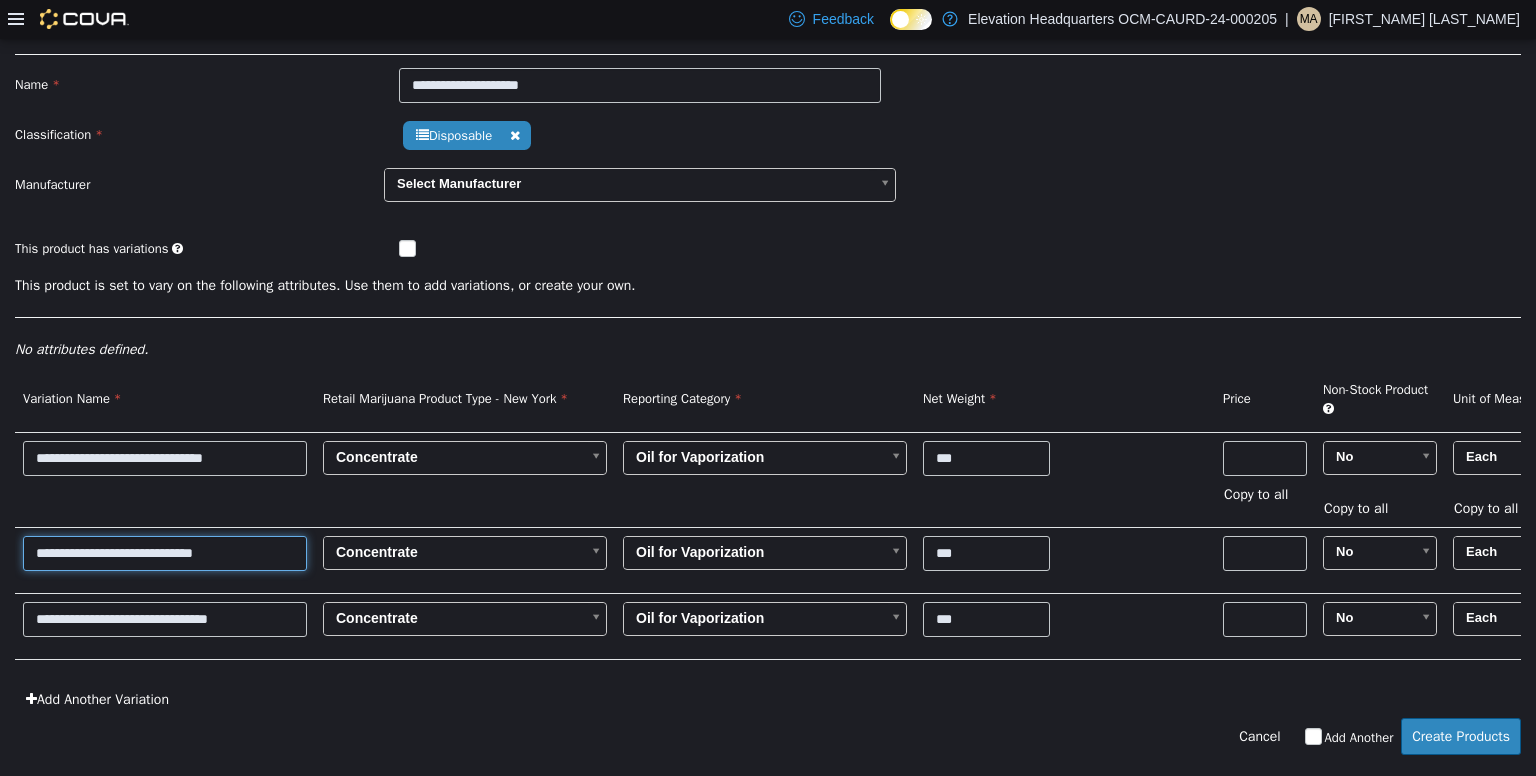 click on "**********" at bounding box center [165, 552] 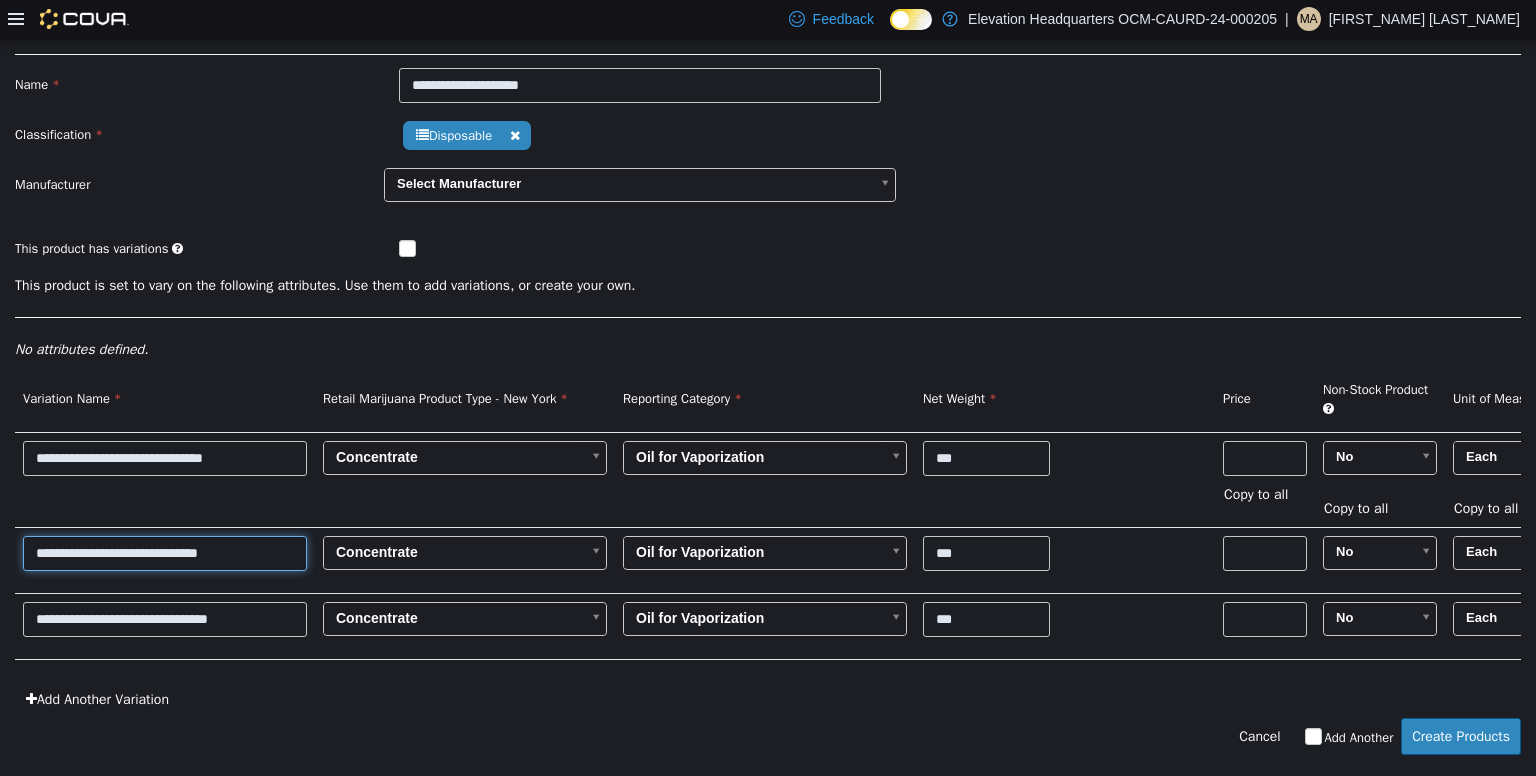 type on "**********" 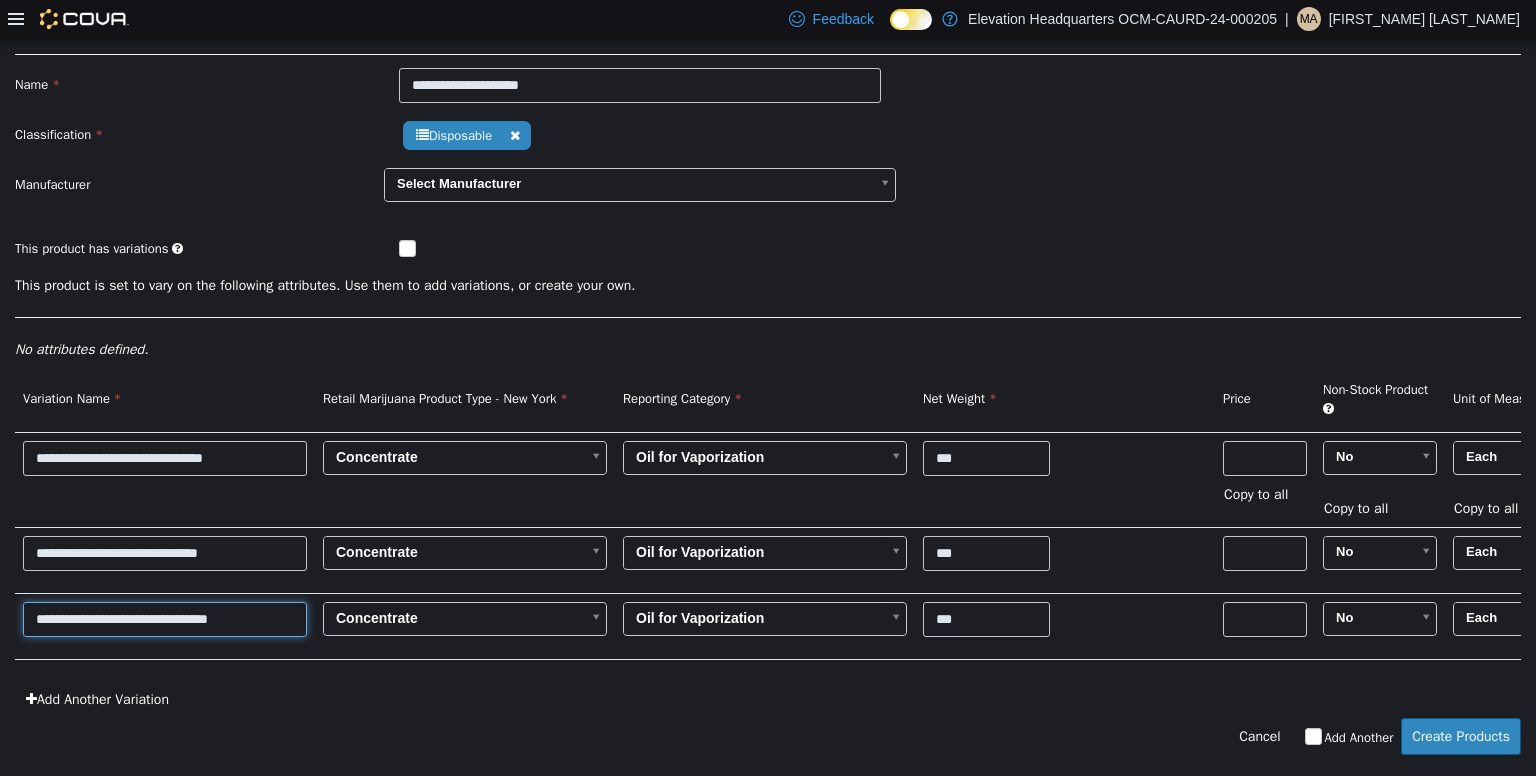 click on "**********" at bounding box center [165, 618] 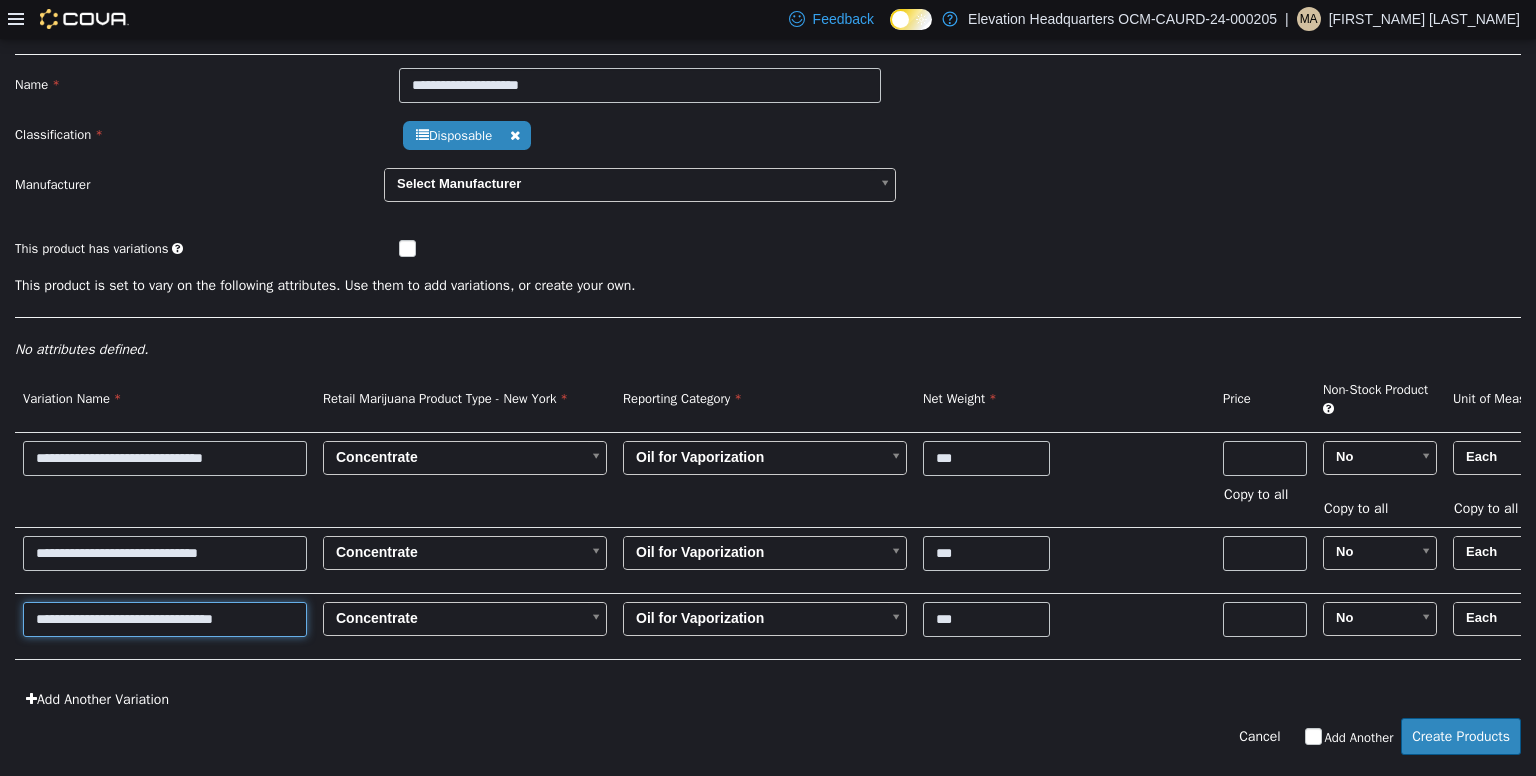 type on "**********" 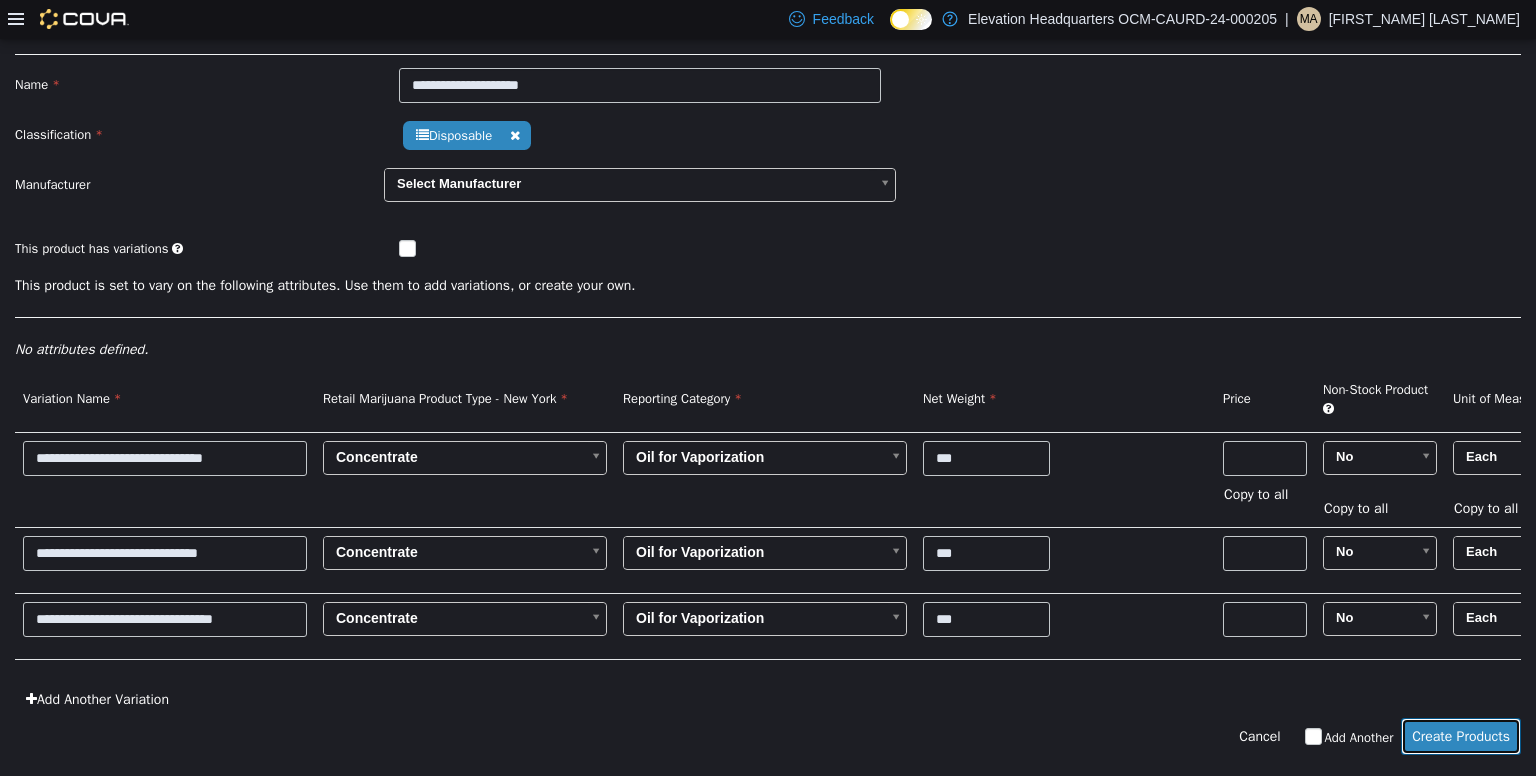 click on "Create Products" at bounding box center [1461, 735] 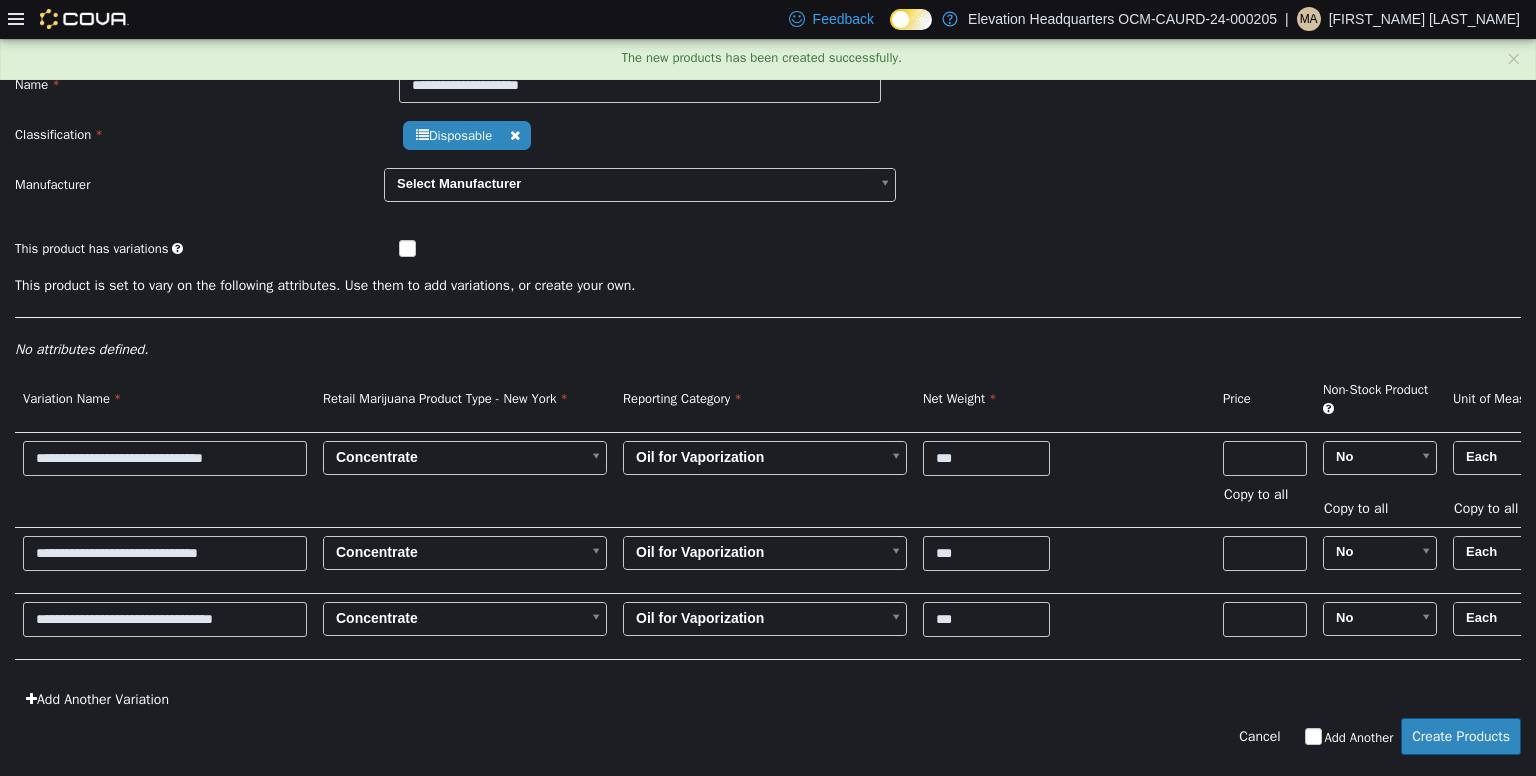 scroll, scrollTop: 0, scrollLeft: 0, axis: both 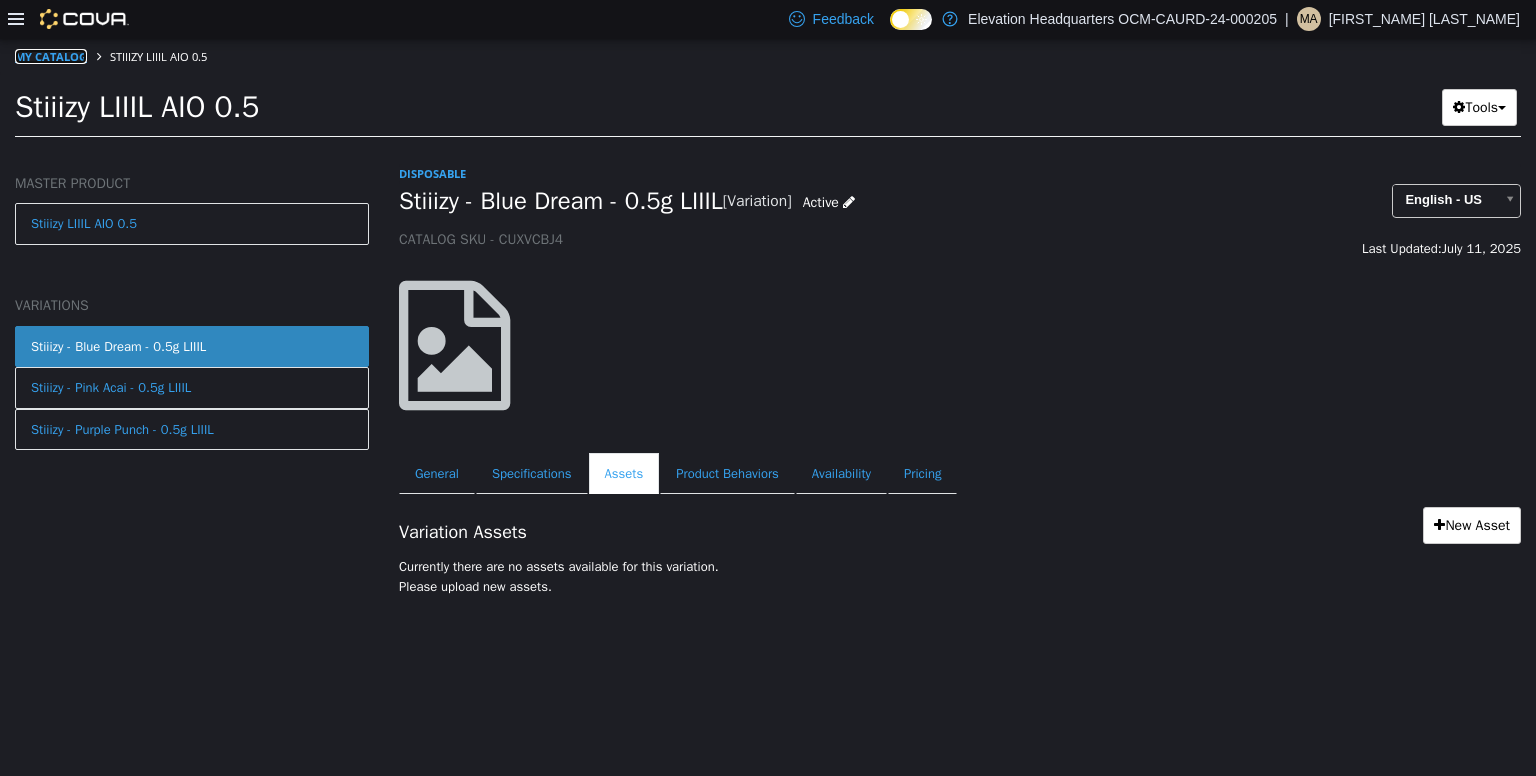 click on "My Catalog" at bounding box center [51, 55] 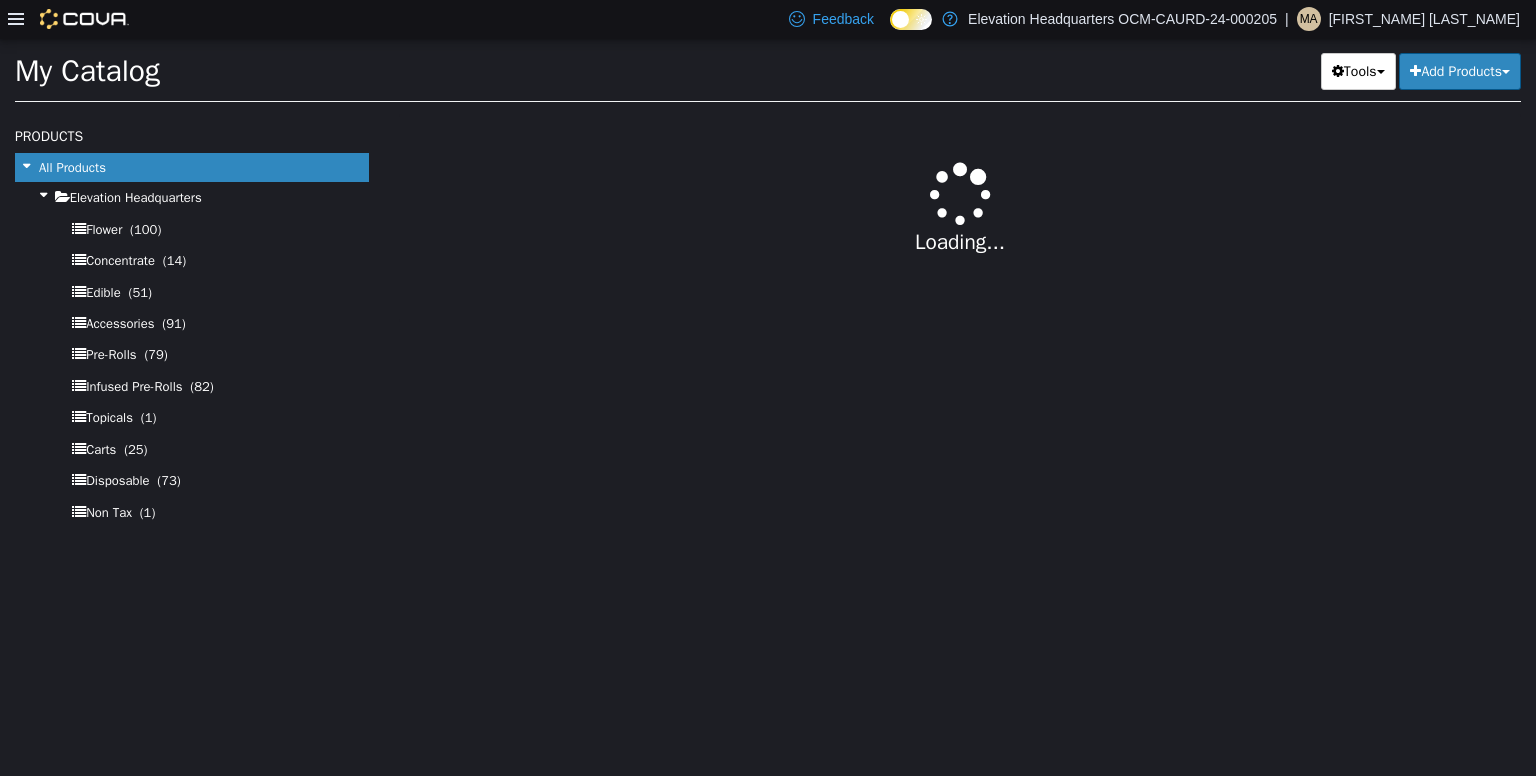 select on "**********" 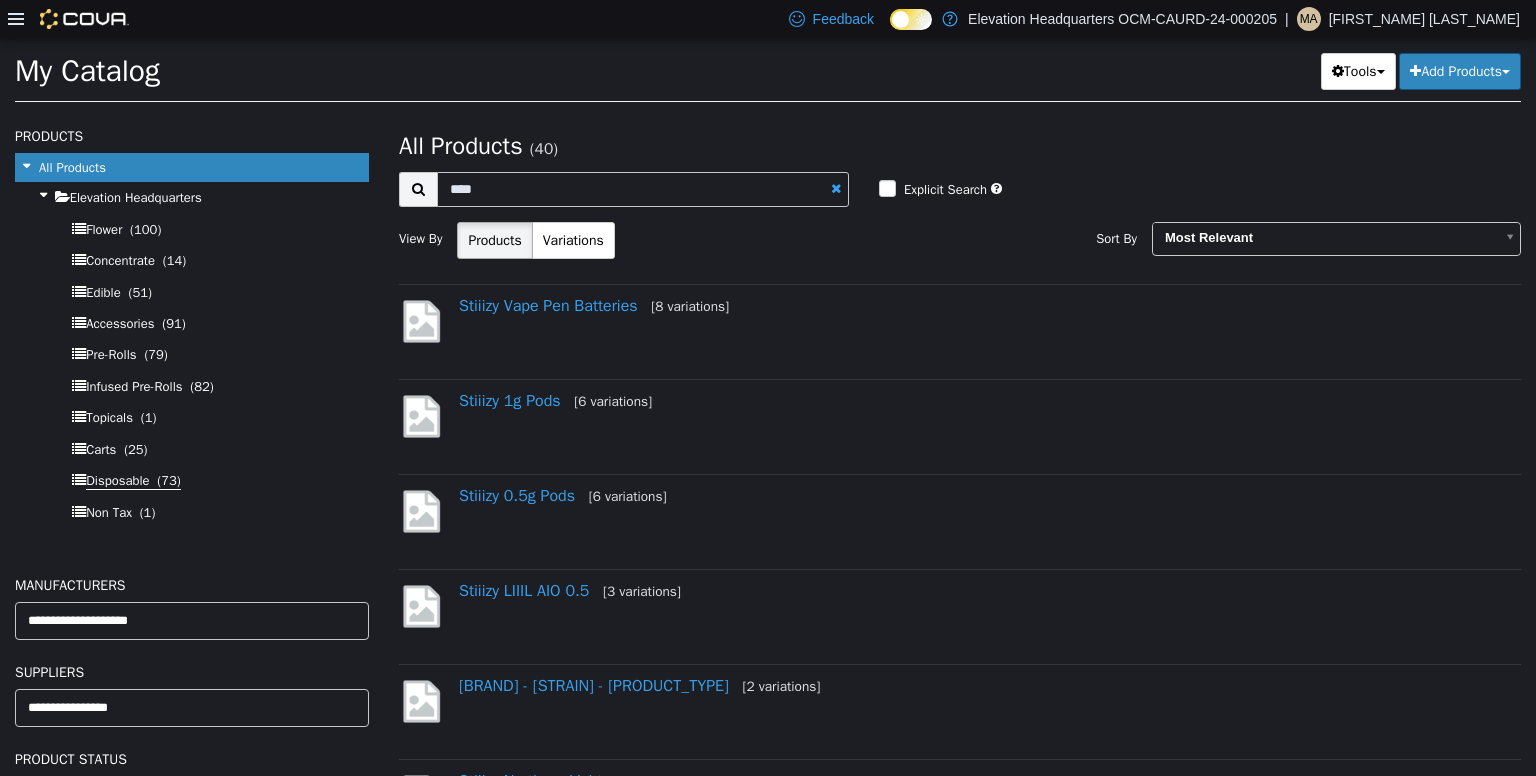 click on "Disposable" at bounding box center [117, 480] 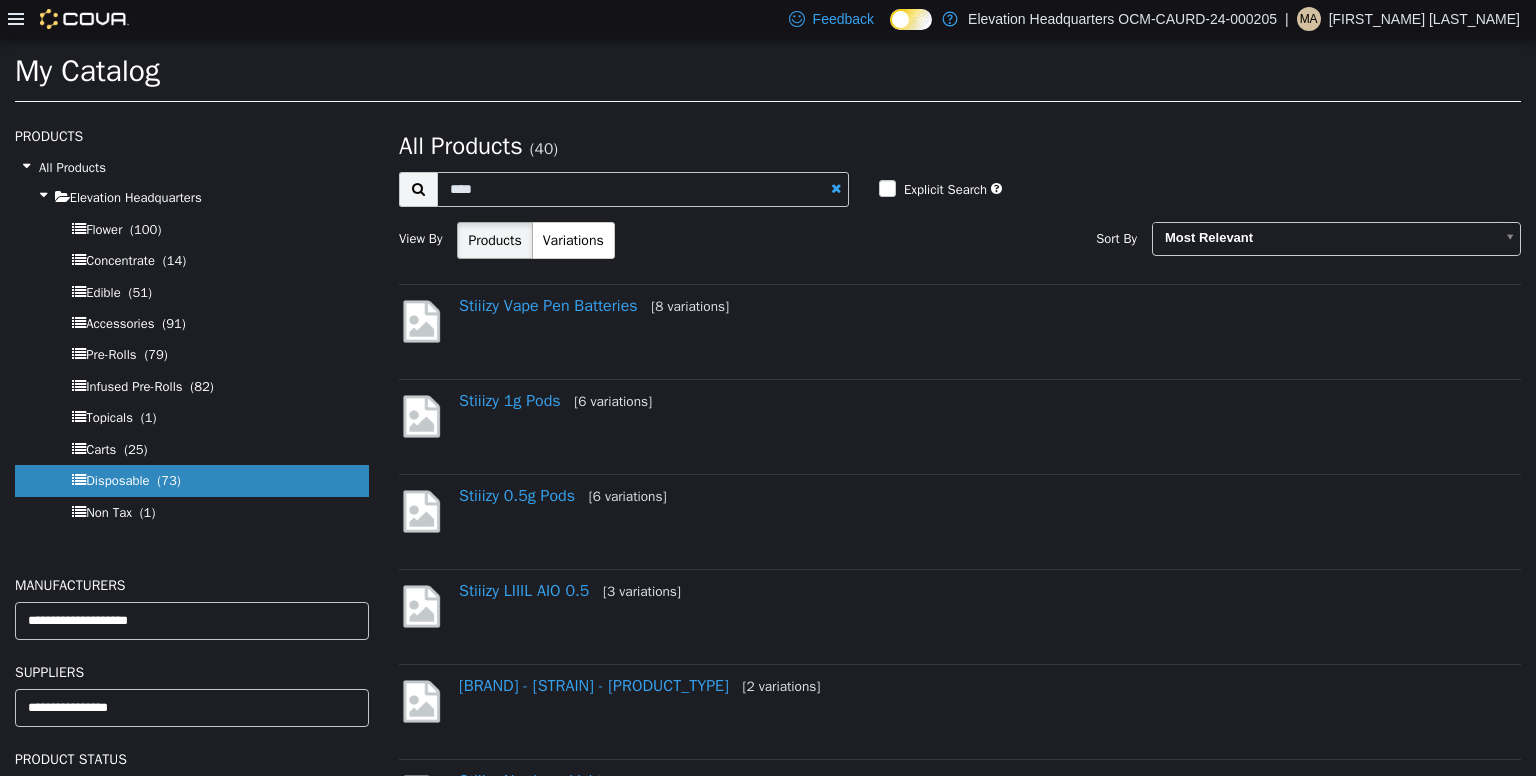 select on "**********" 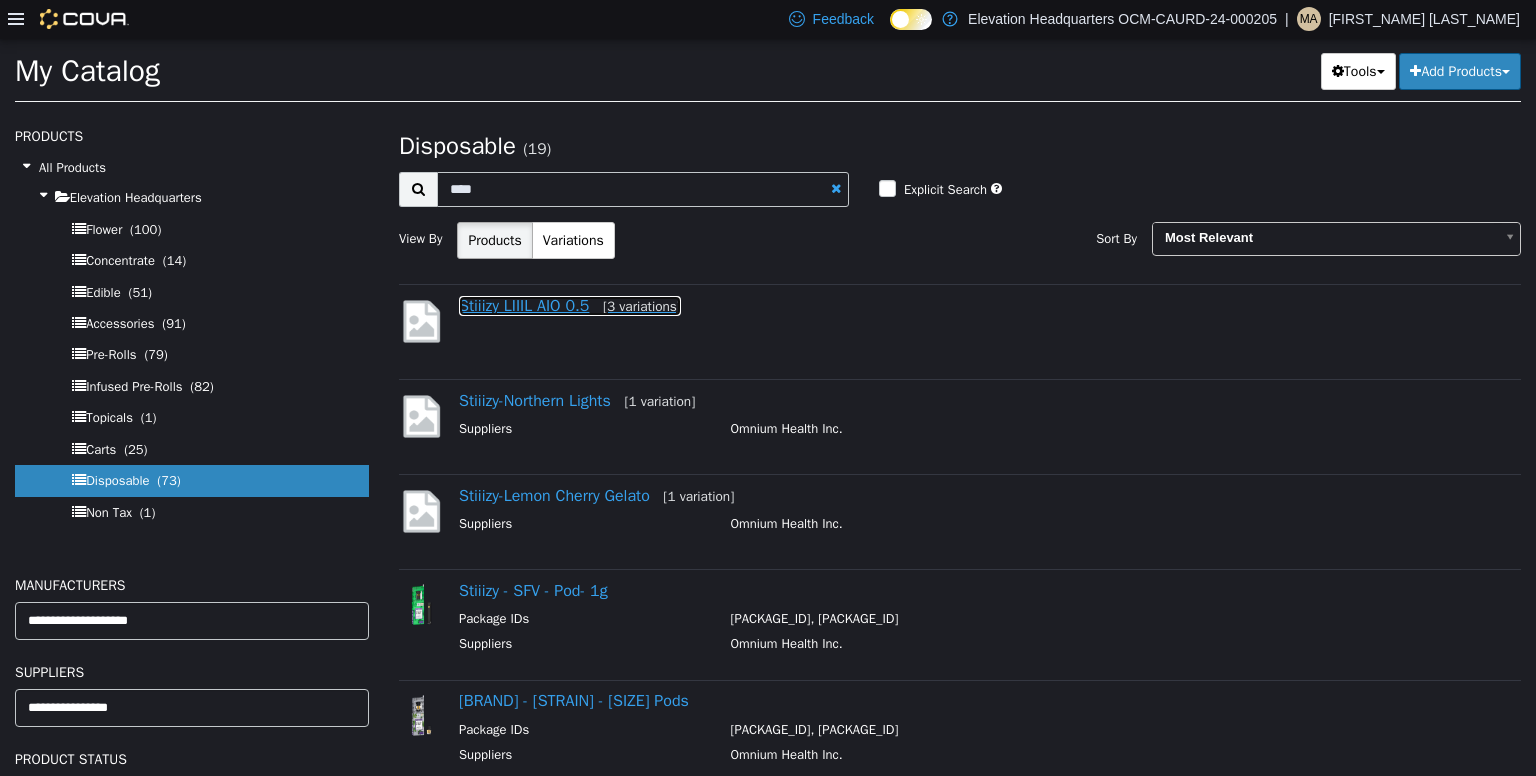 click on "Stiiizy LIIIL AIO 0.5
[3 variations]" at bounding box center (570, 305) 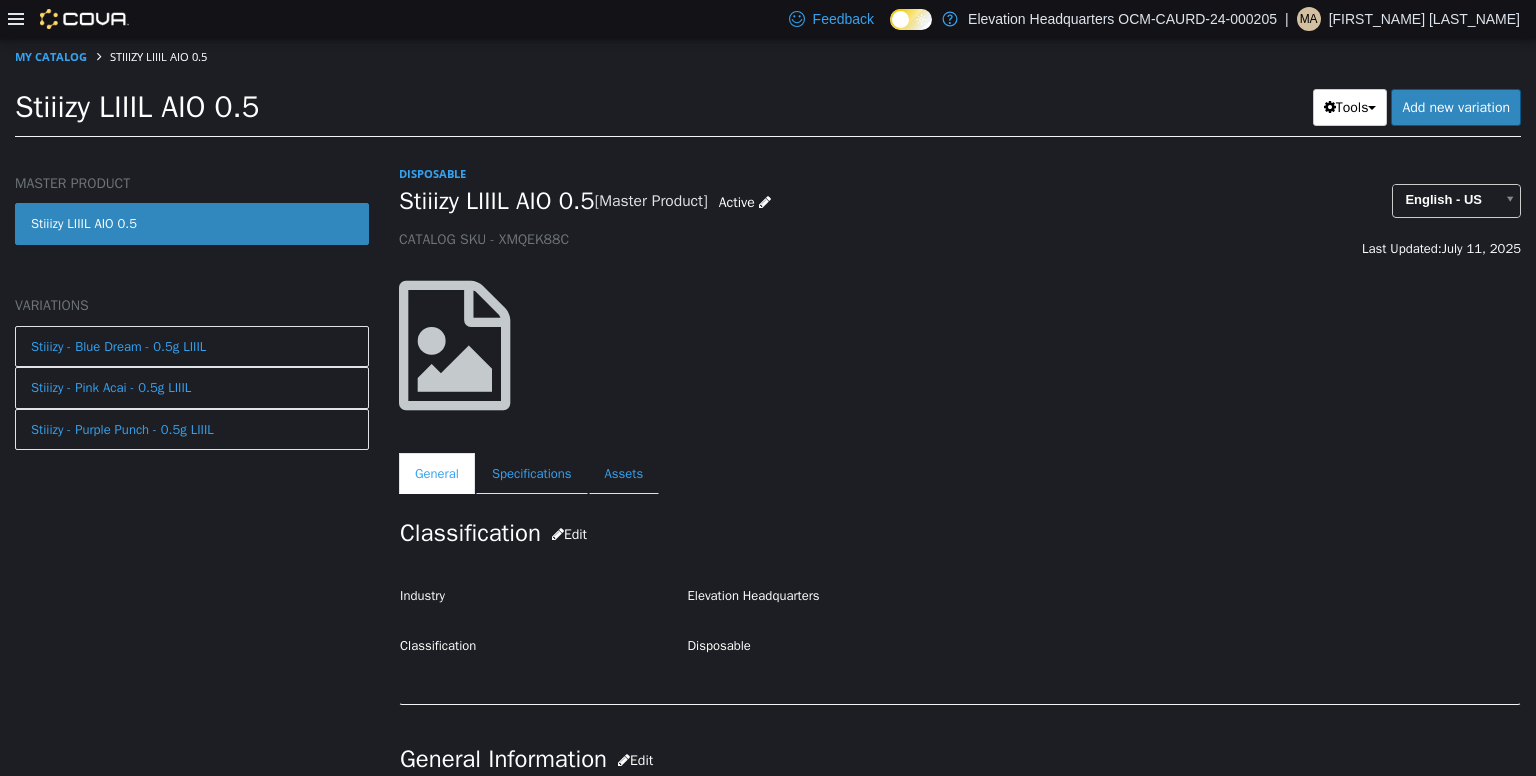 click on "Stiiizy LIIIL AIO 0.5" at bounding box center (137, 106) 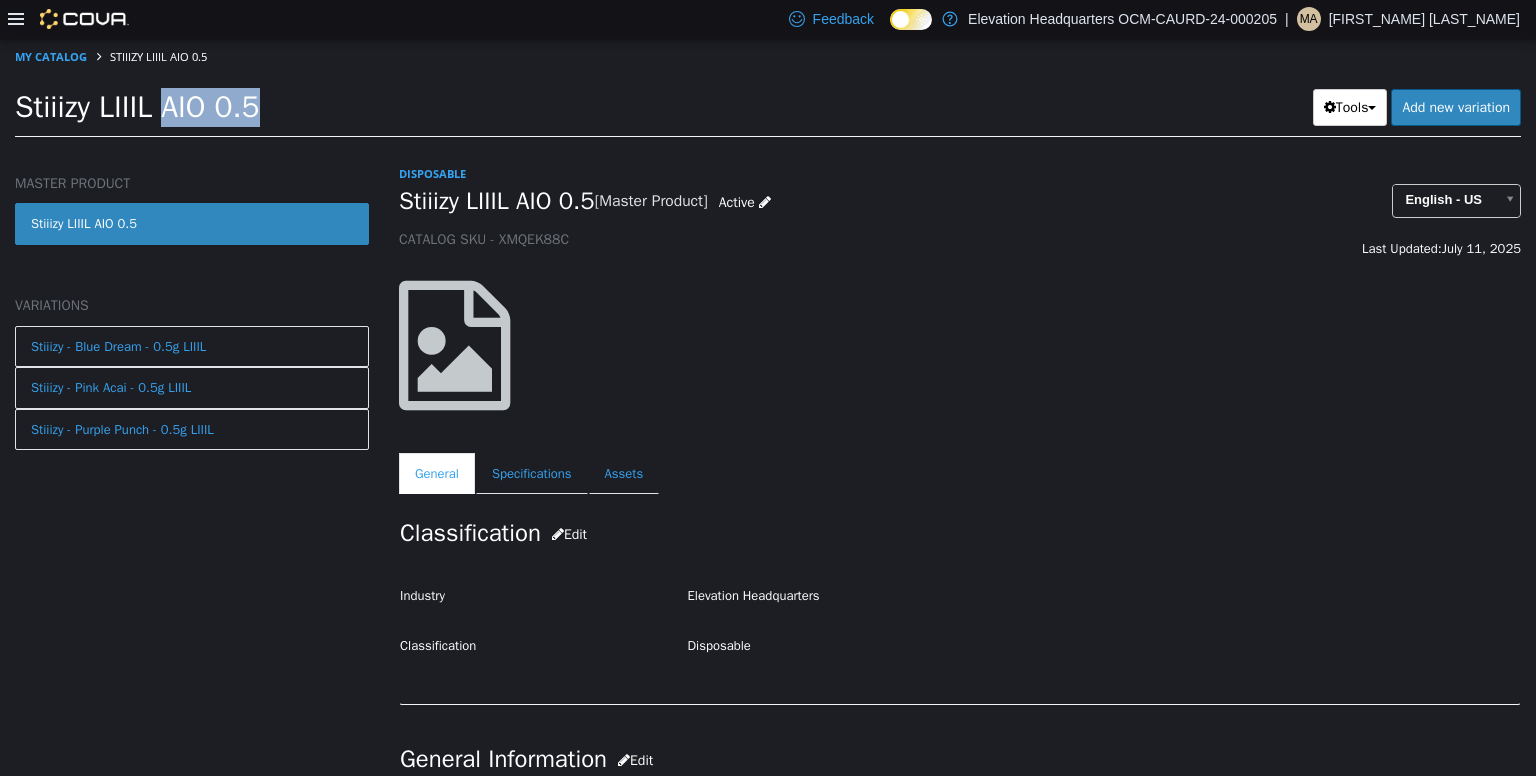 click on "Stiiizy LIIIL AIO 0.5" at bounding box center [137, 106] 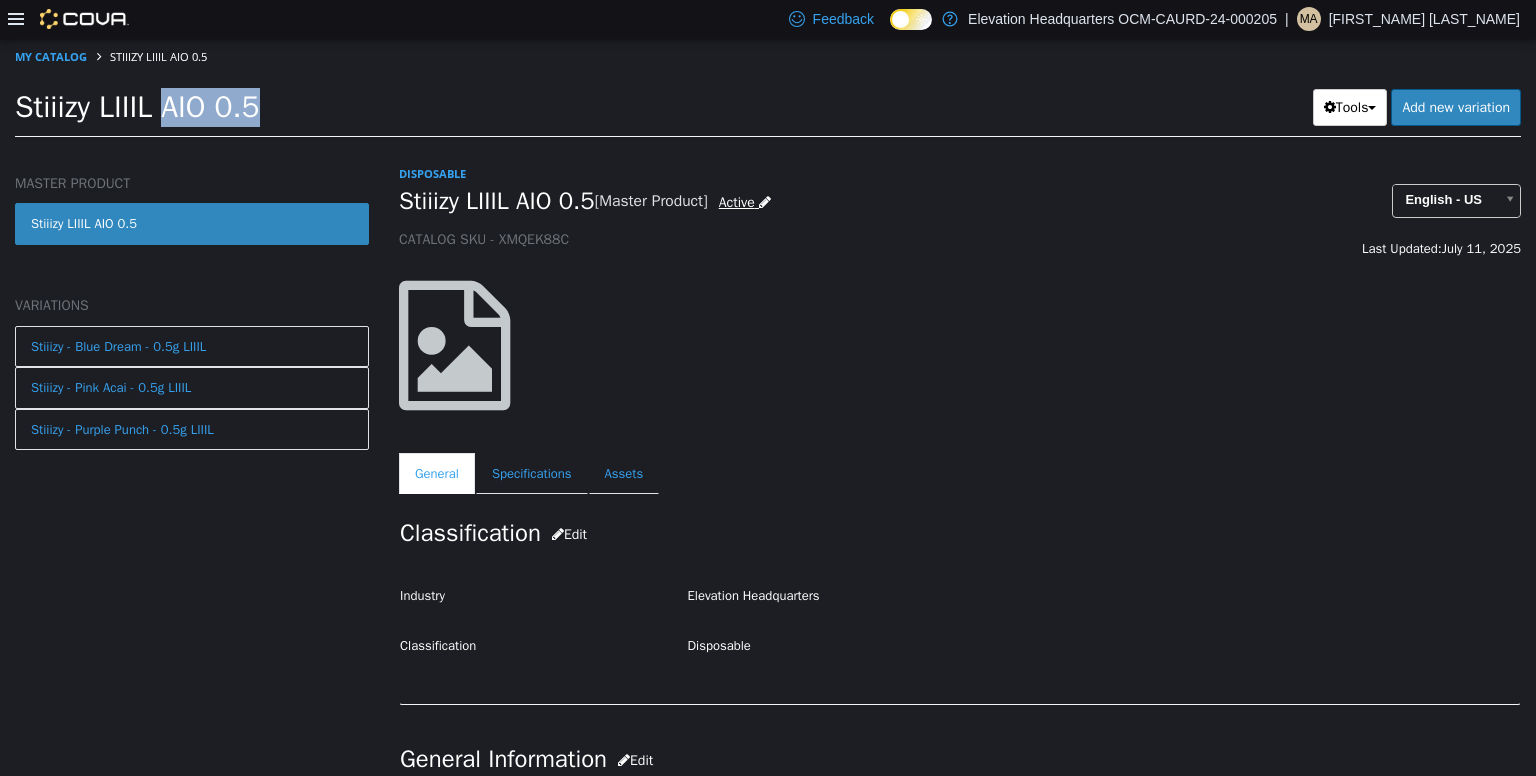 click at bounding box center [765, 201] 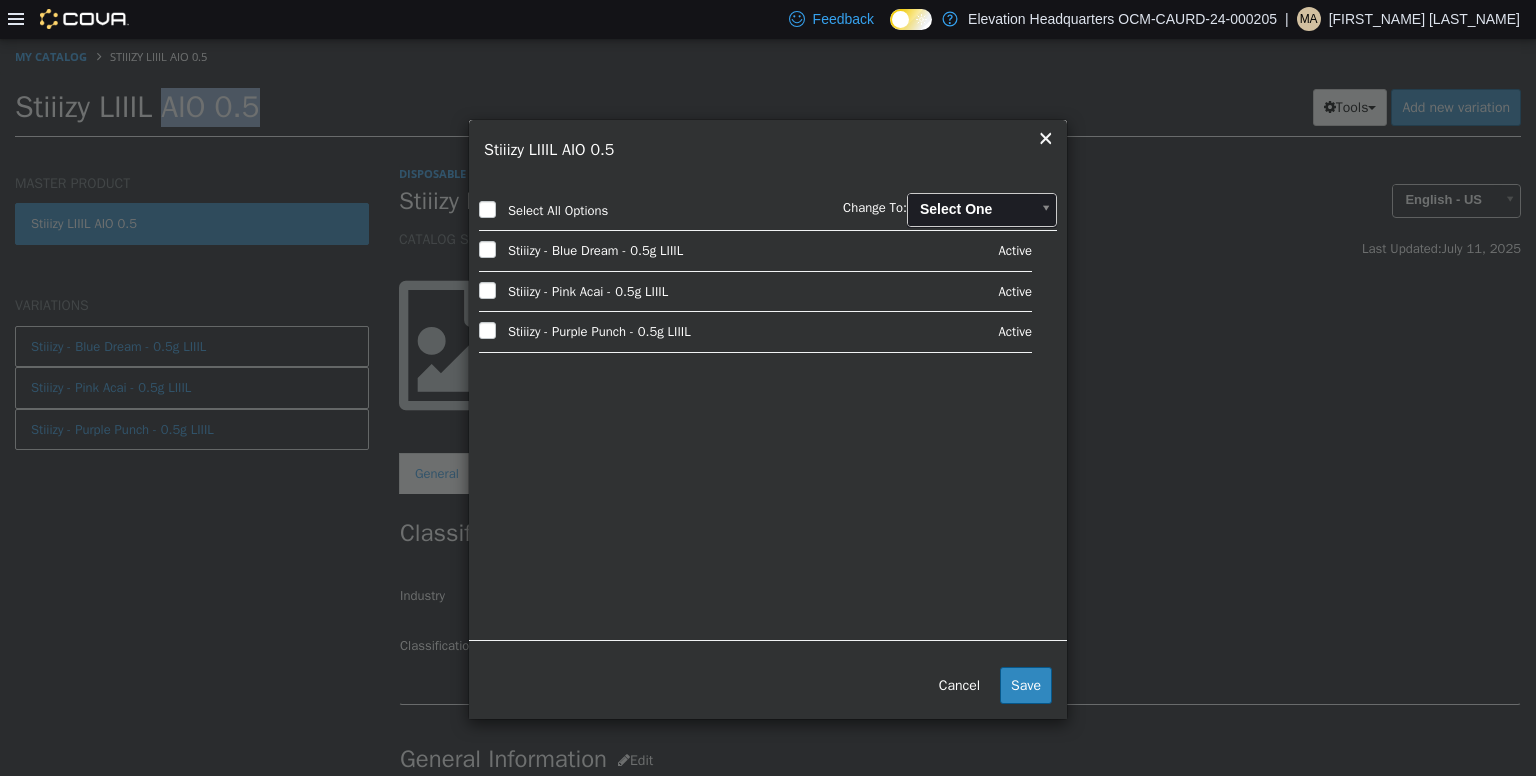 click on "×" at bounding box center (1045, 136) 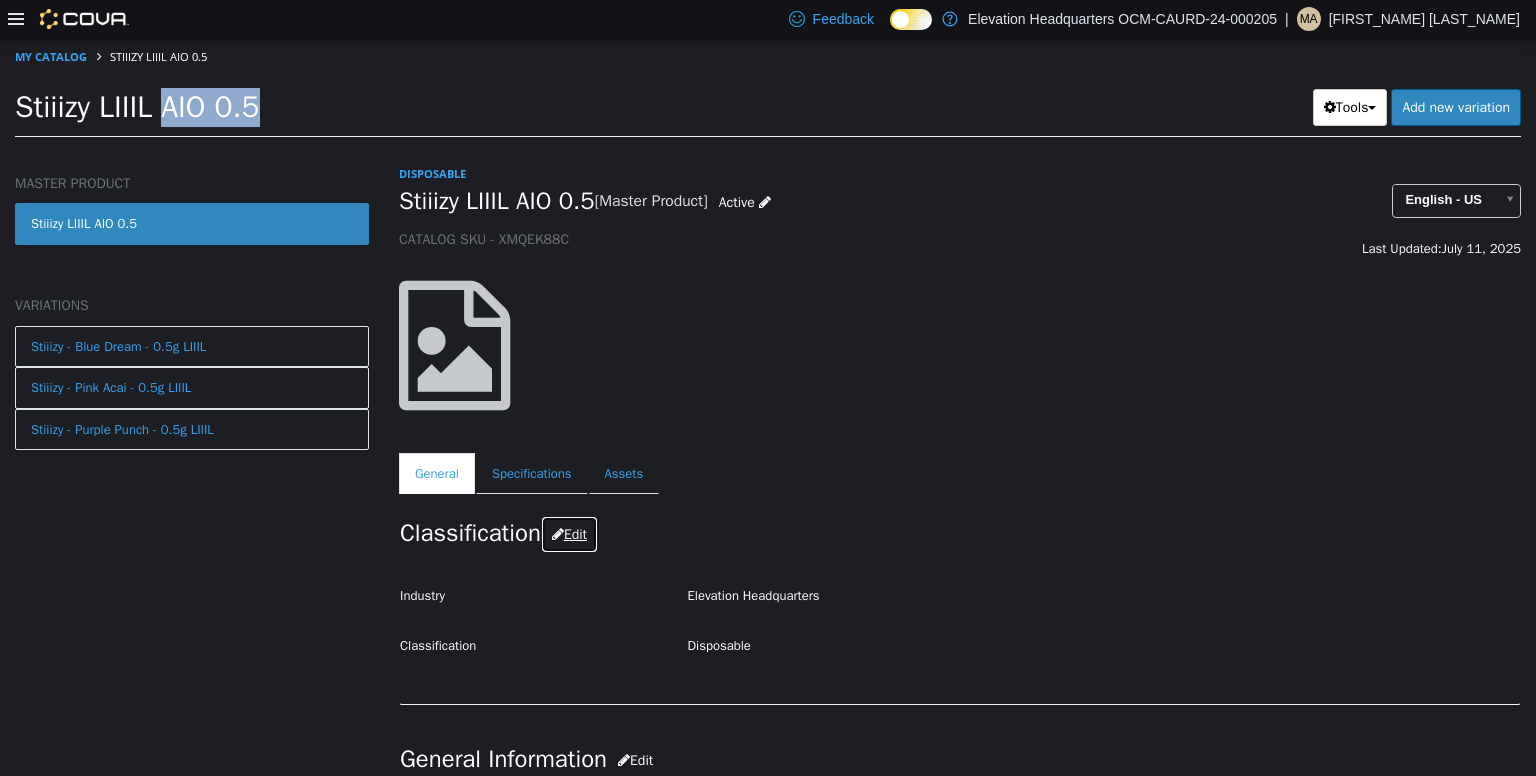 click on "Edit" at bounding box center [569, 533] 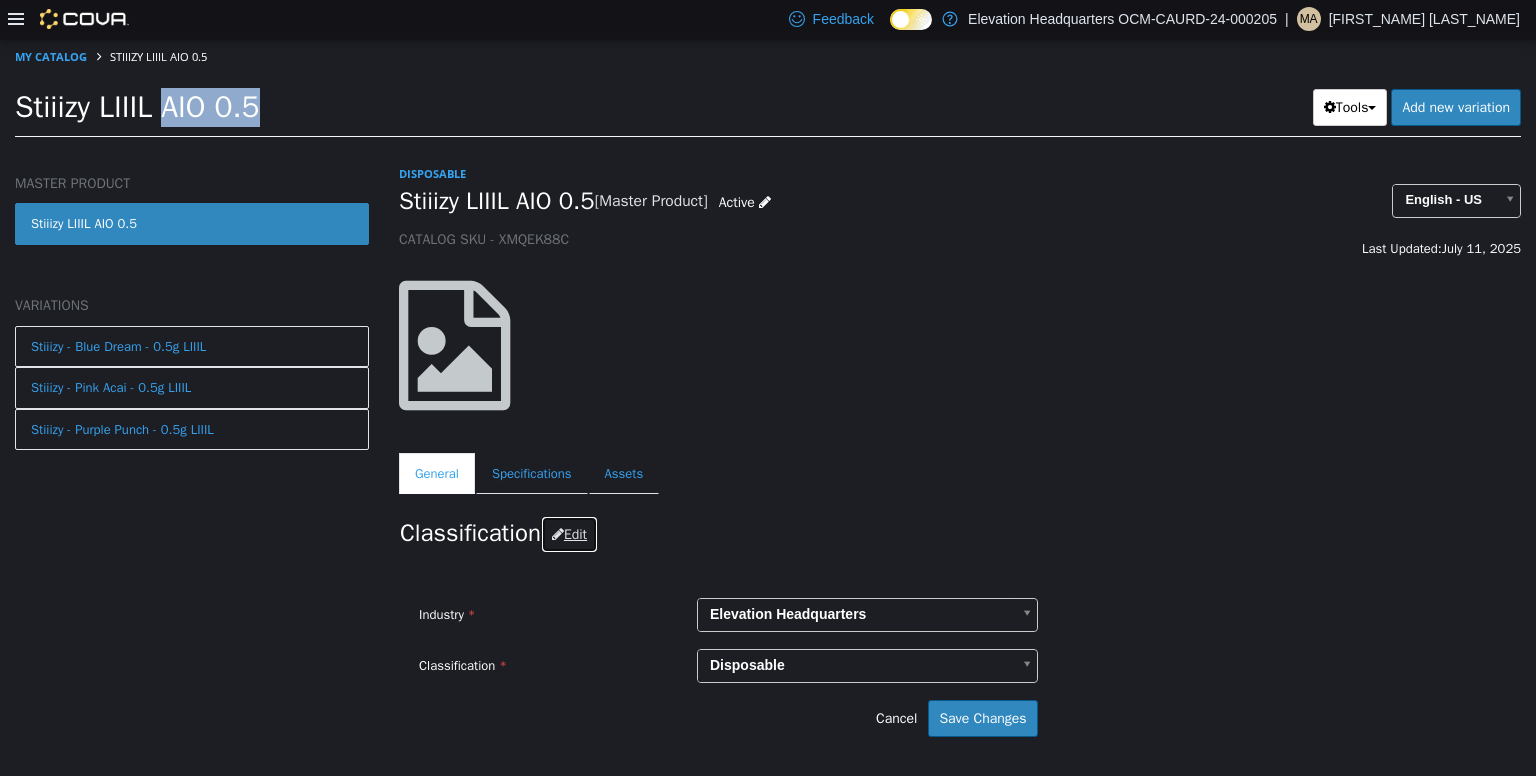 scroll, scrollTop: 0, scrollLeft: 0, axis: both 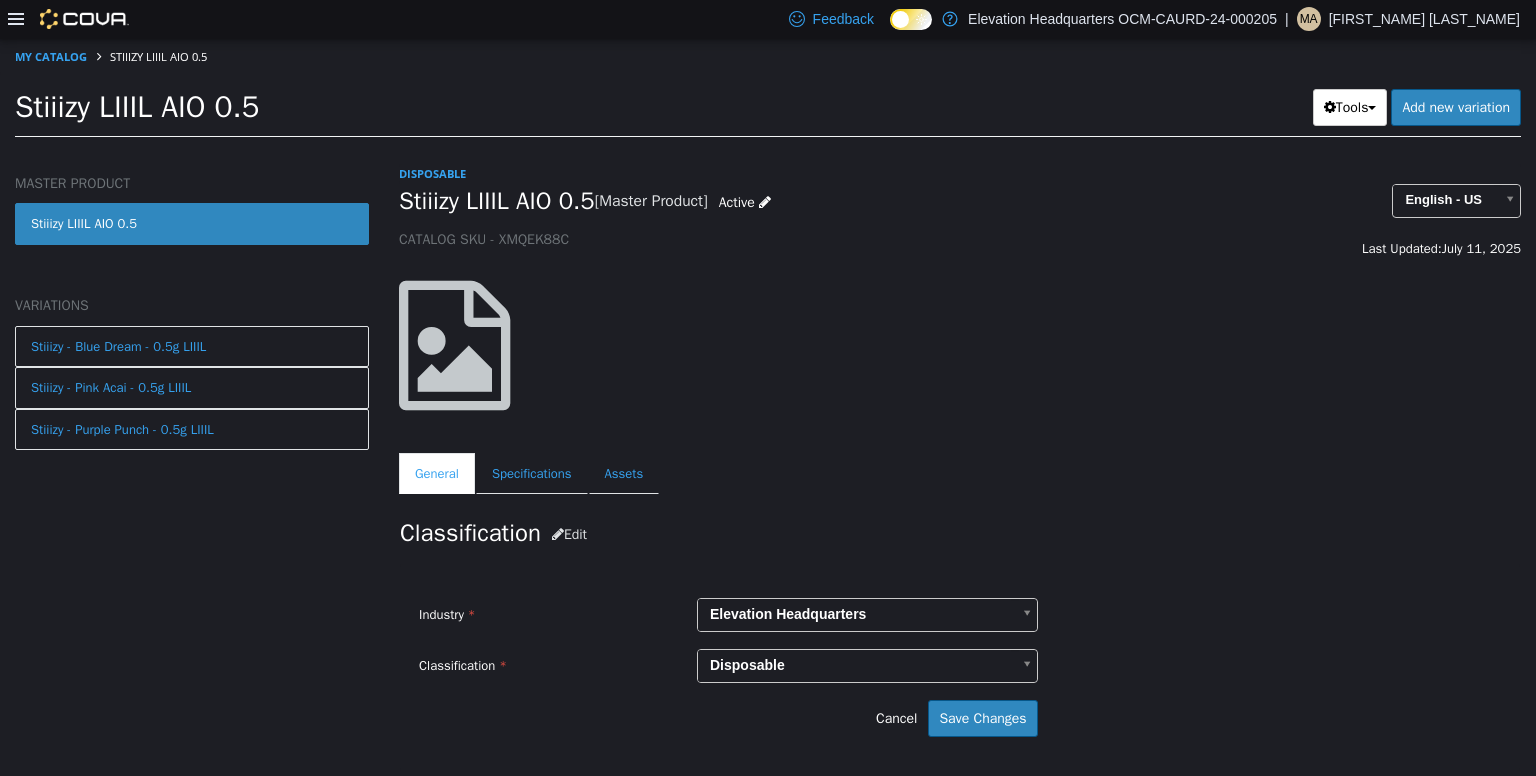 click on "Stiiizy LIIIL AIO 0.5" at bounding box center [497, 200] 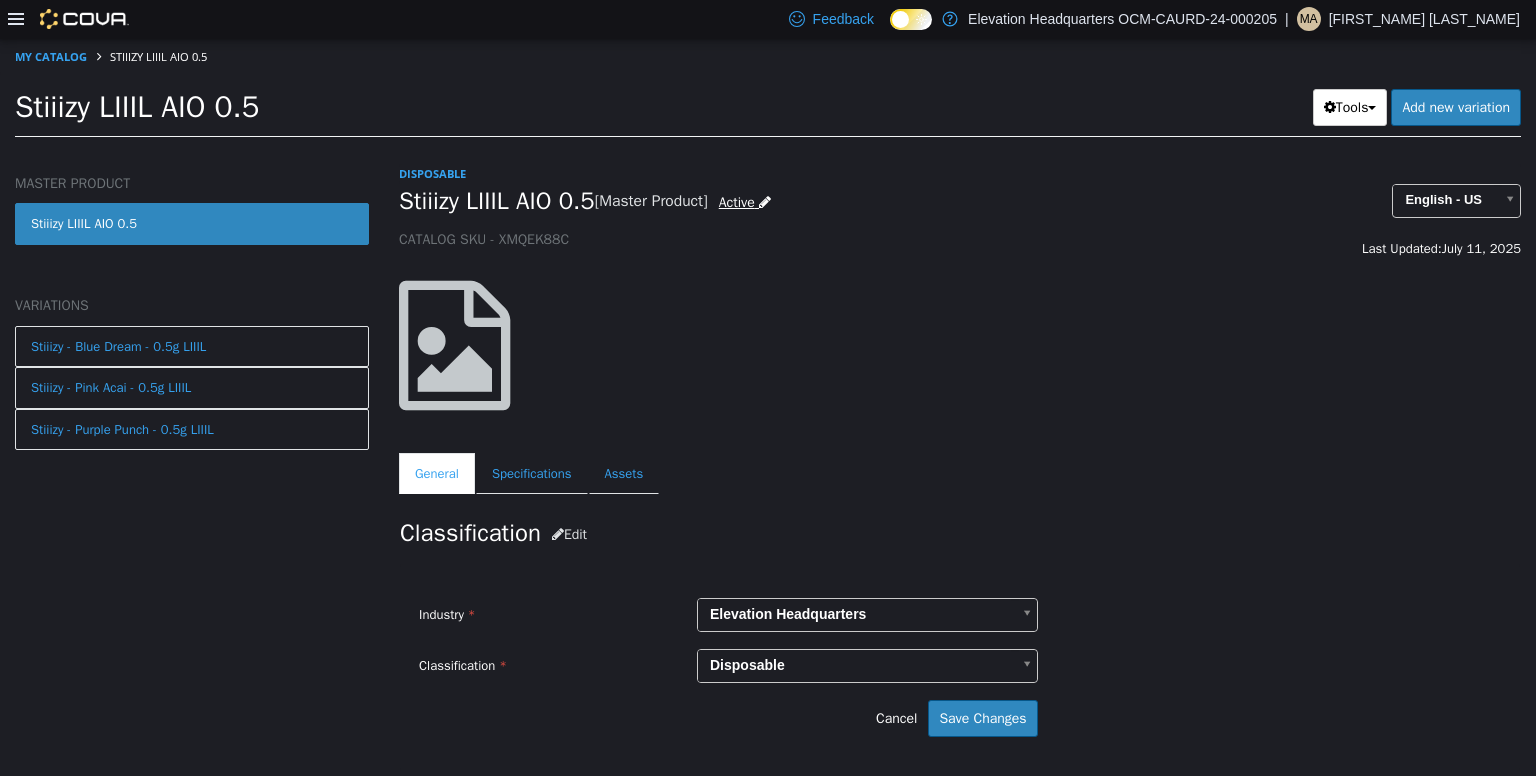click on "Active" at bounding box center [745, 201] 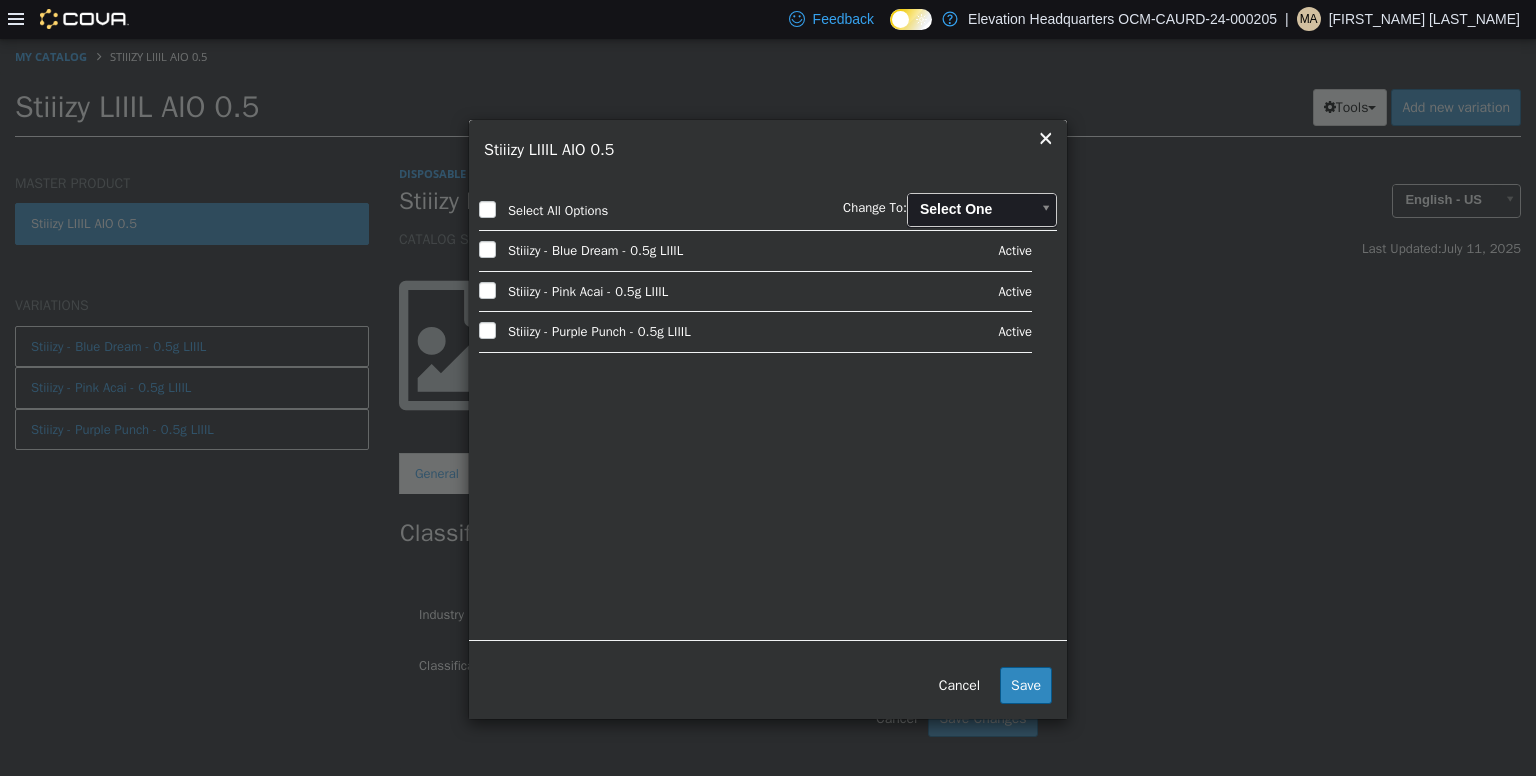 click on "×" at bounding box center (1045, 136) 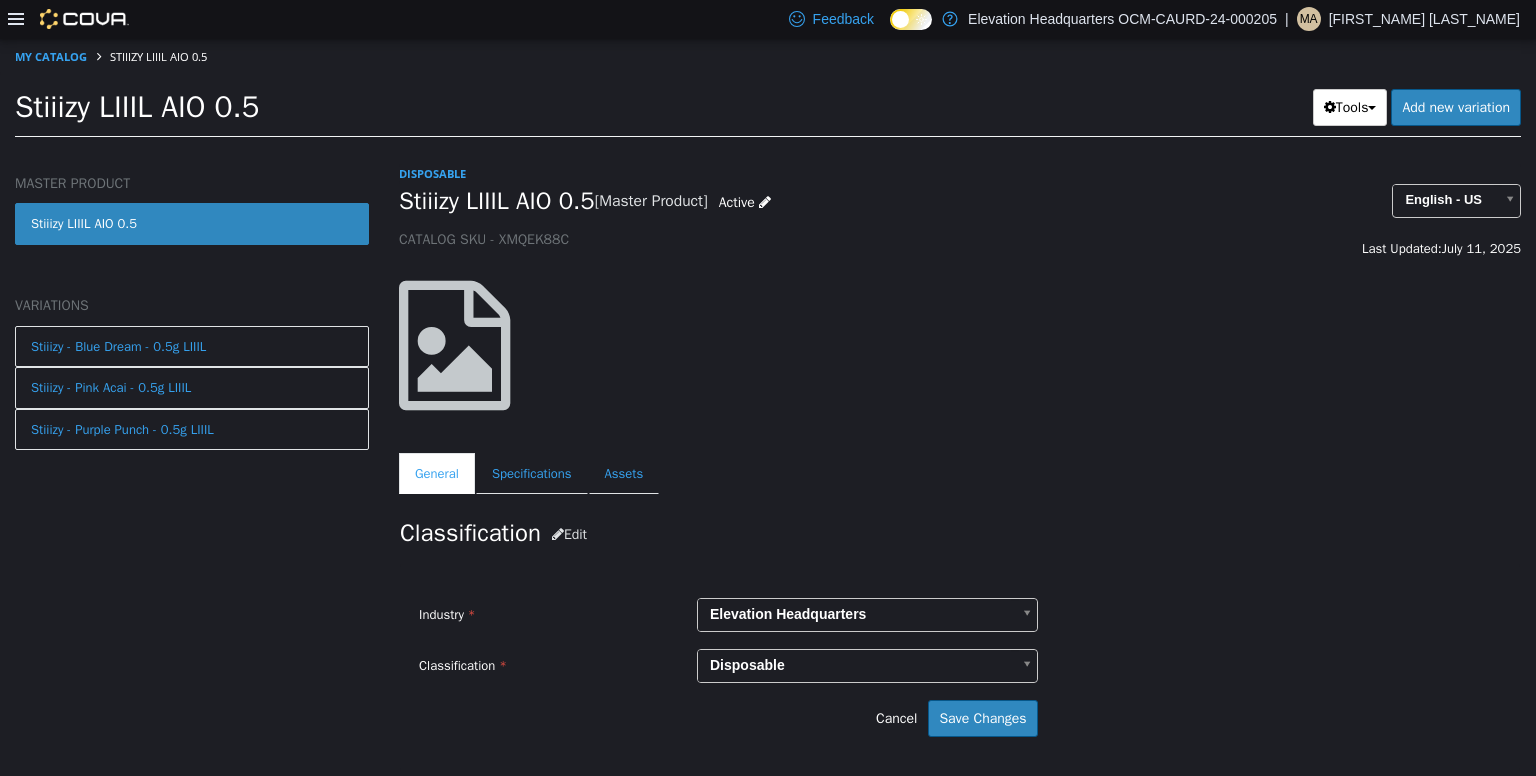 click on "My Catalog
Stiiizy LIIIL AIO 0.5" at bounding box center [768, 56] 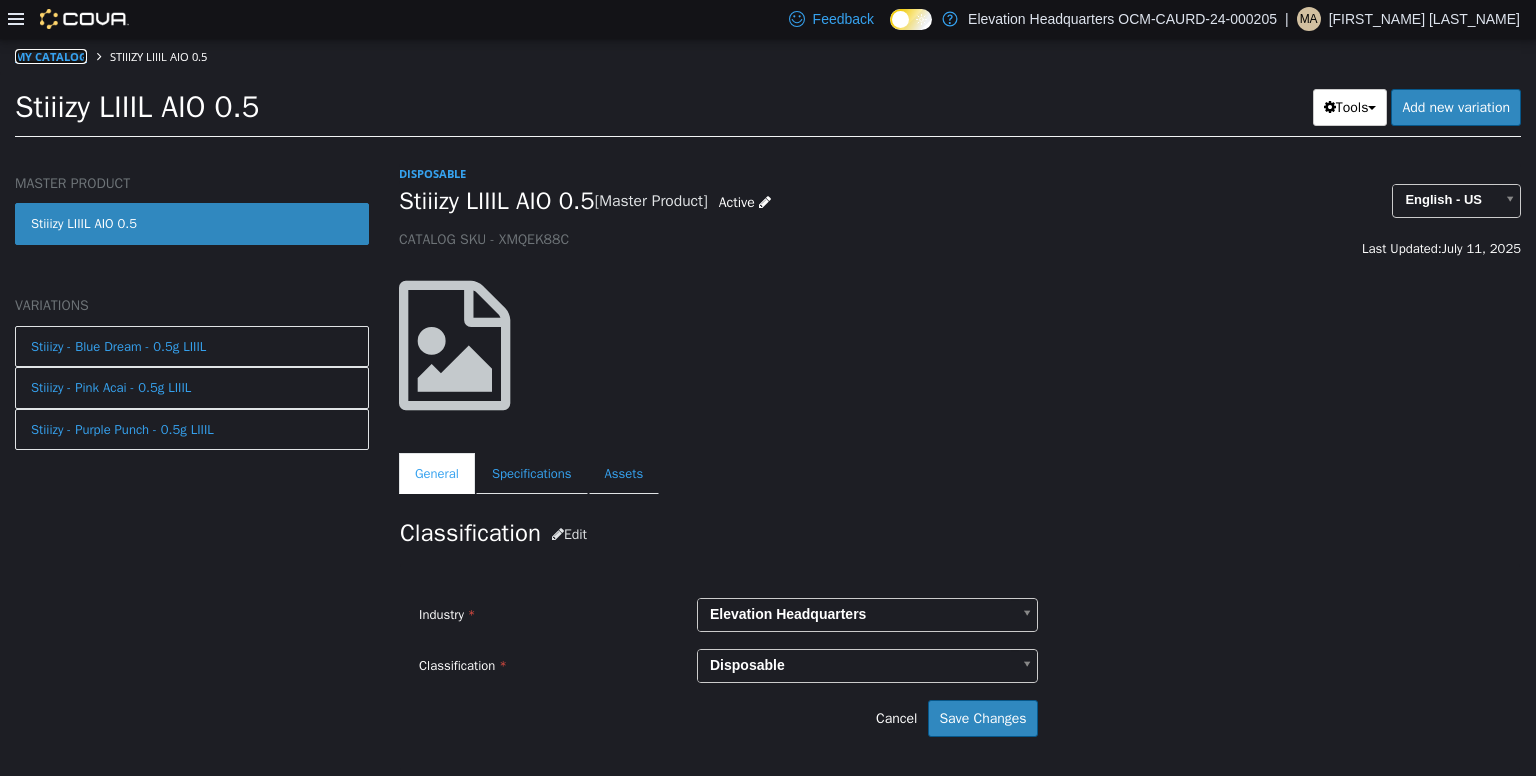 click on "My Catalog" at bounding box center (51, 55) 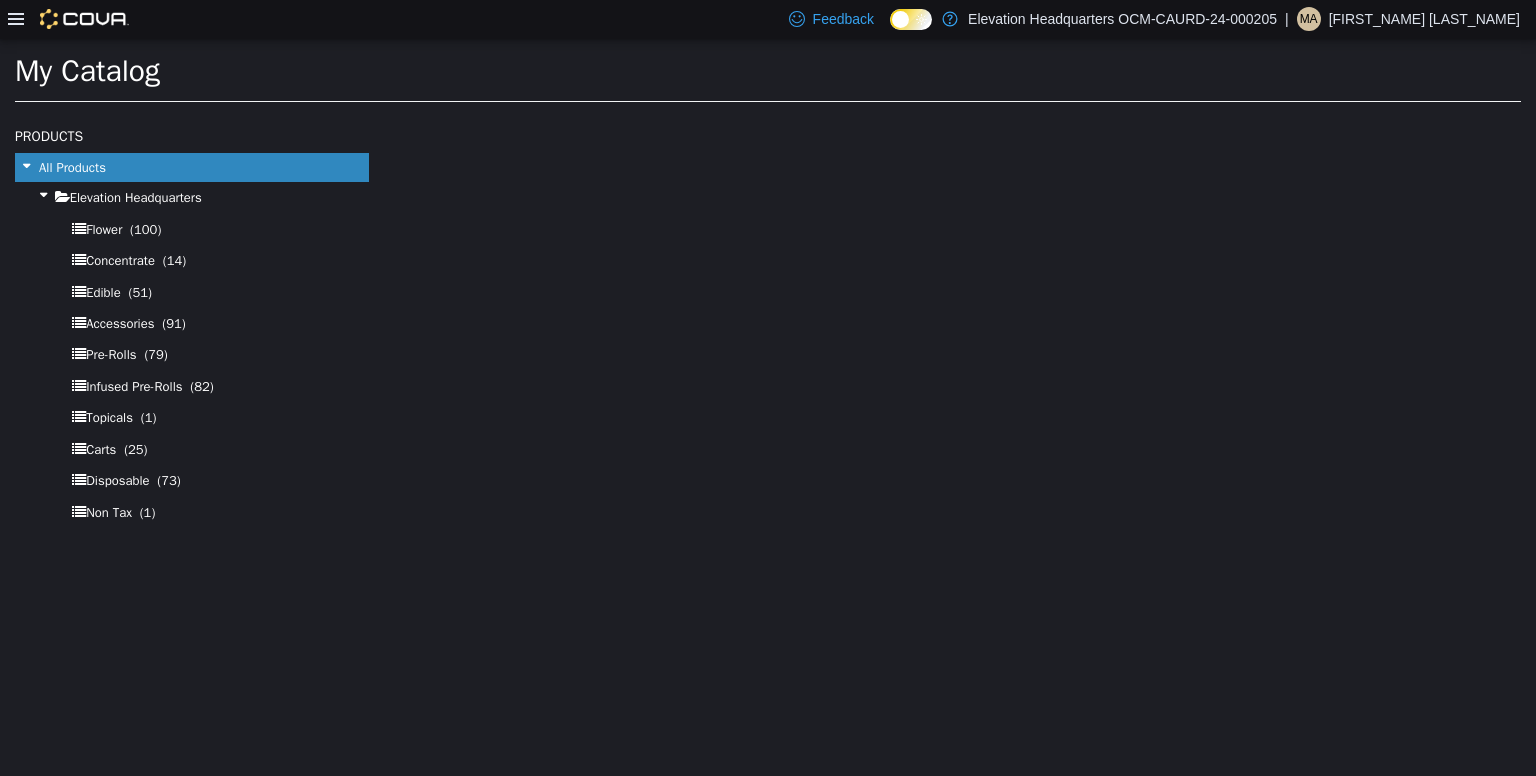 select on "**********" 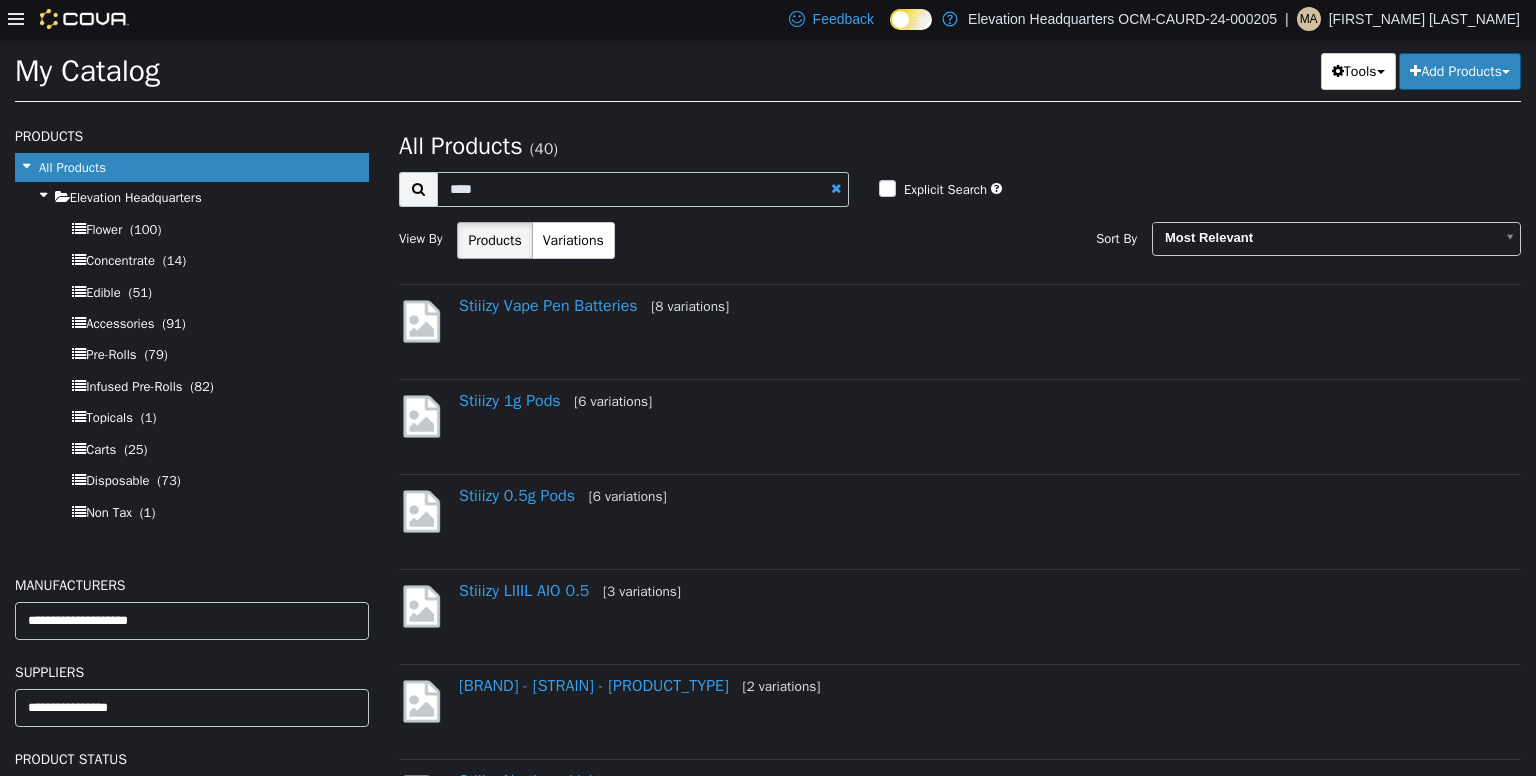 click on "Add Products" at bounding box center (1460, 70) 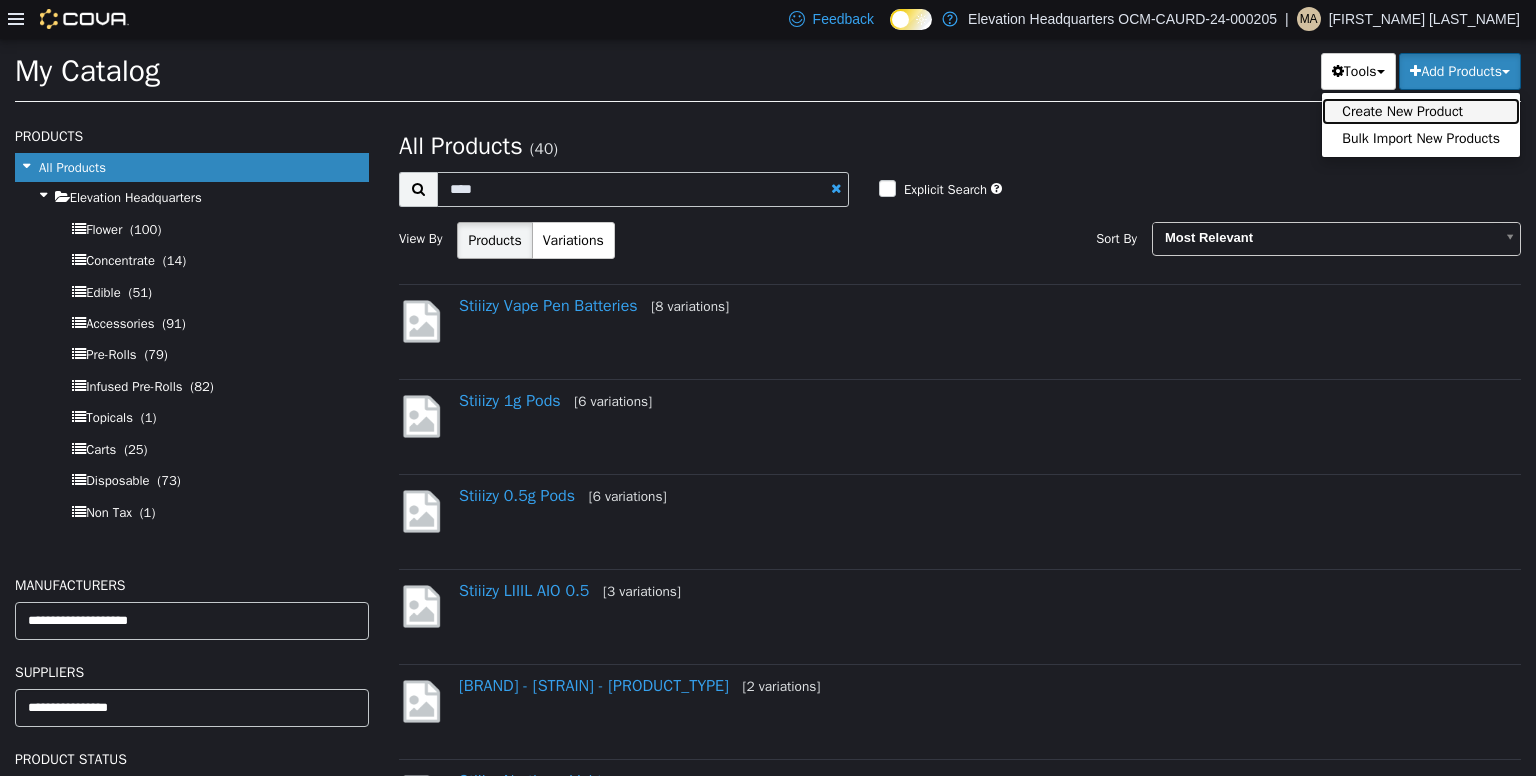 click on "Create New Product" at bounding box center (1421, 110) 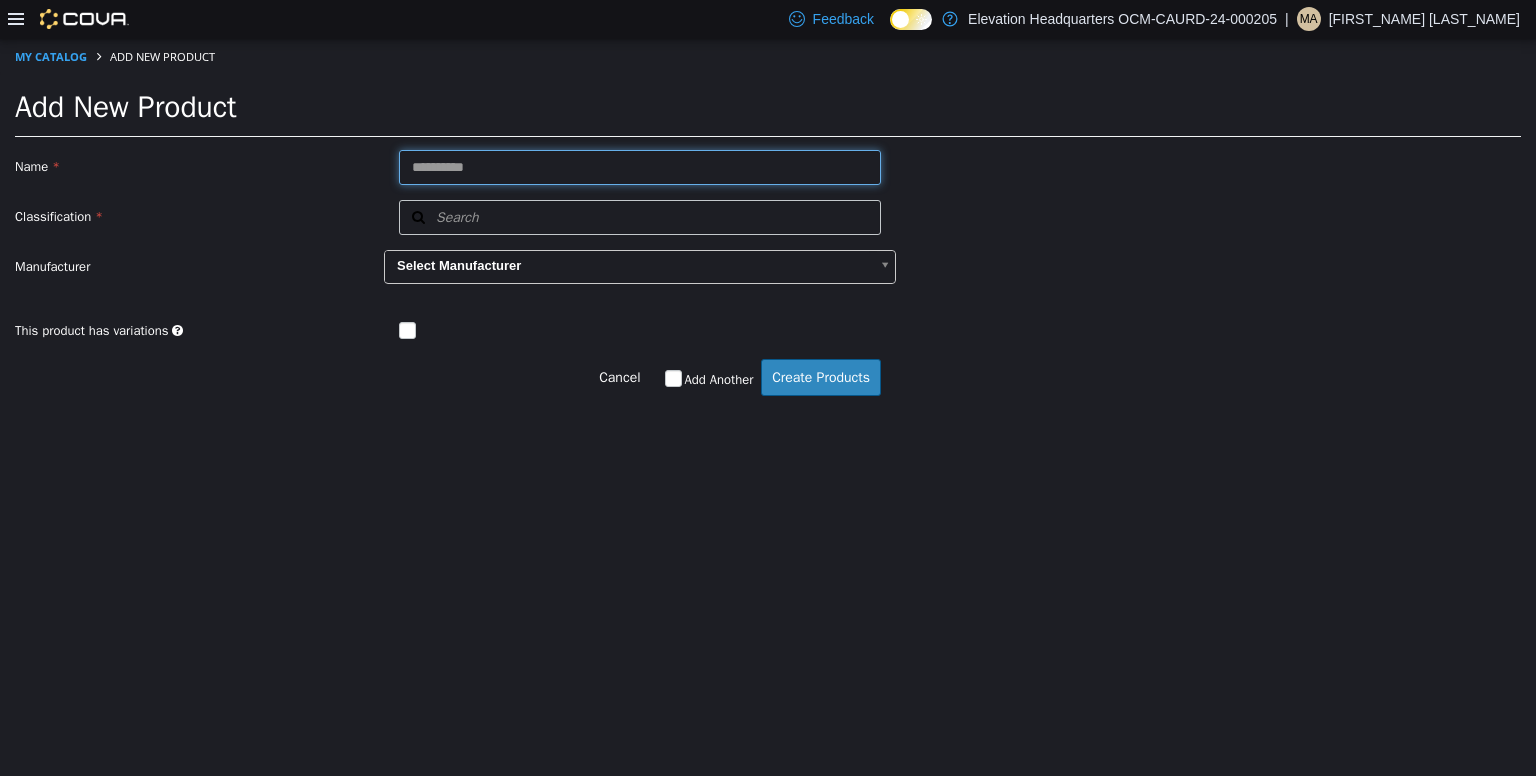 click at bounding box center (640, 166) 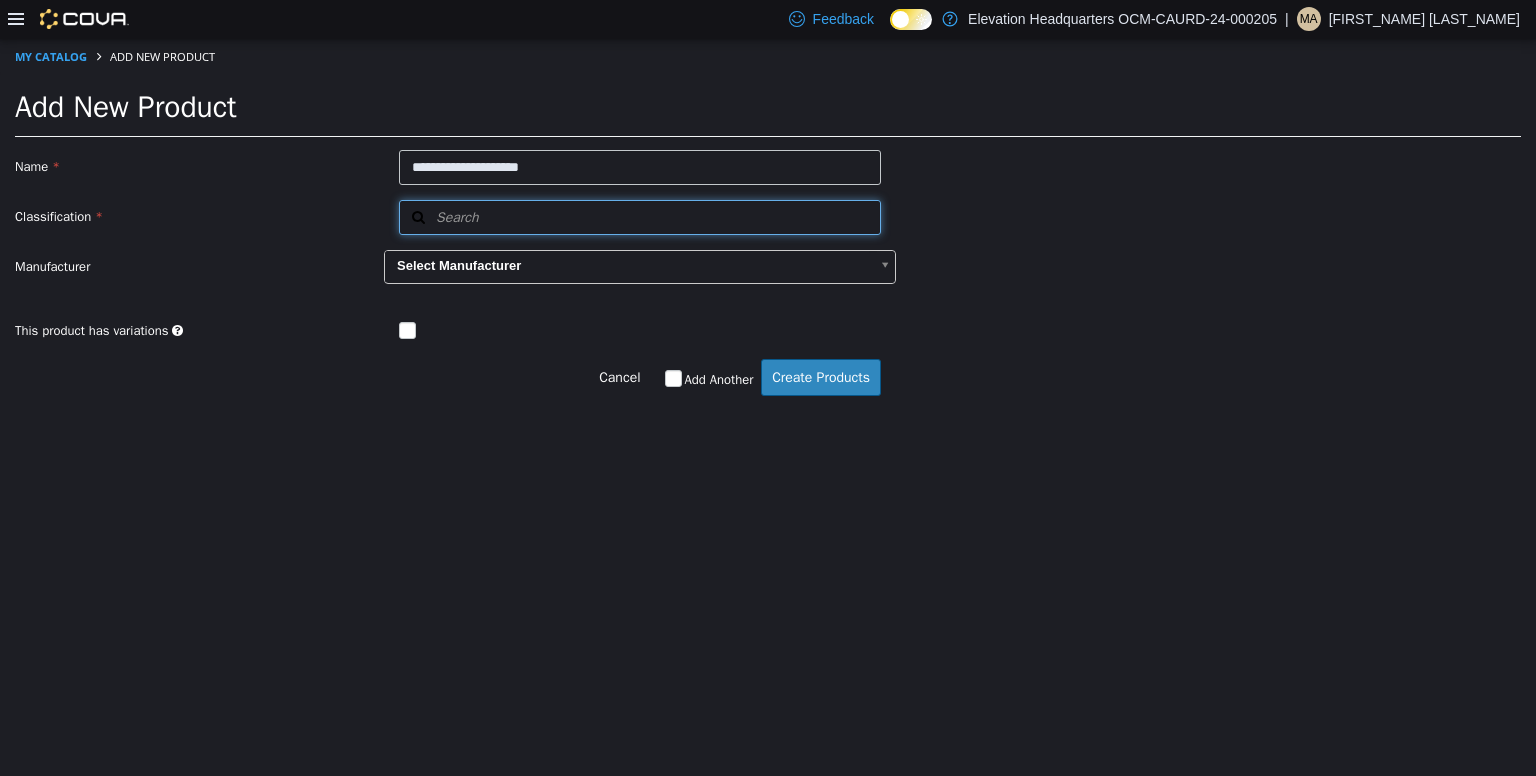 click on "Search" at bounding box center (640, 216) 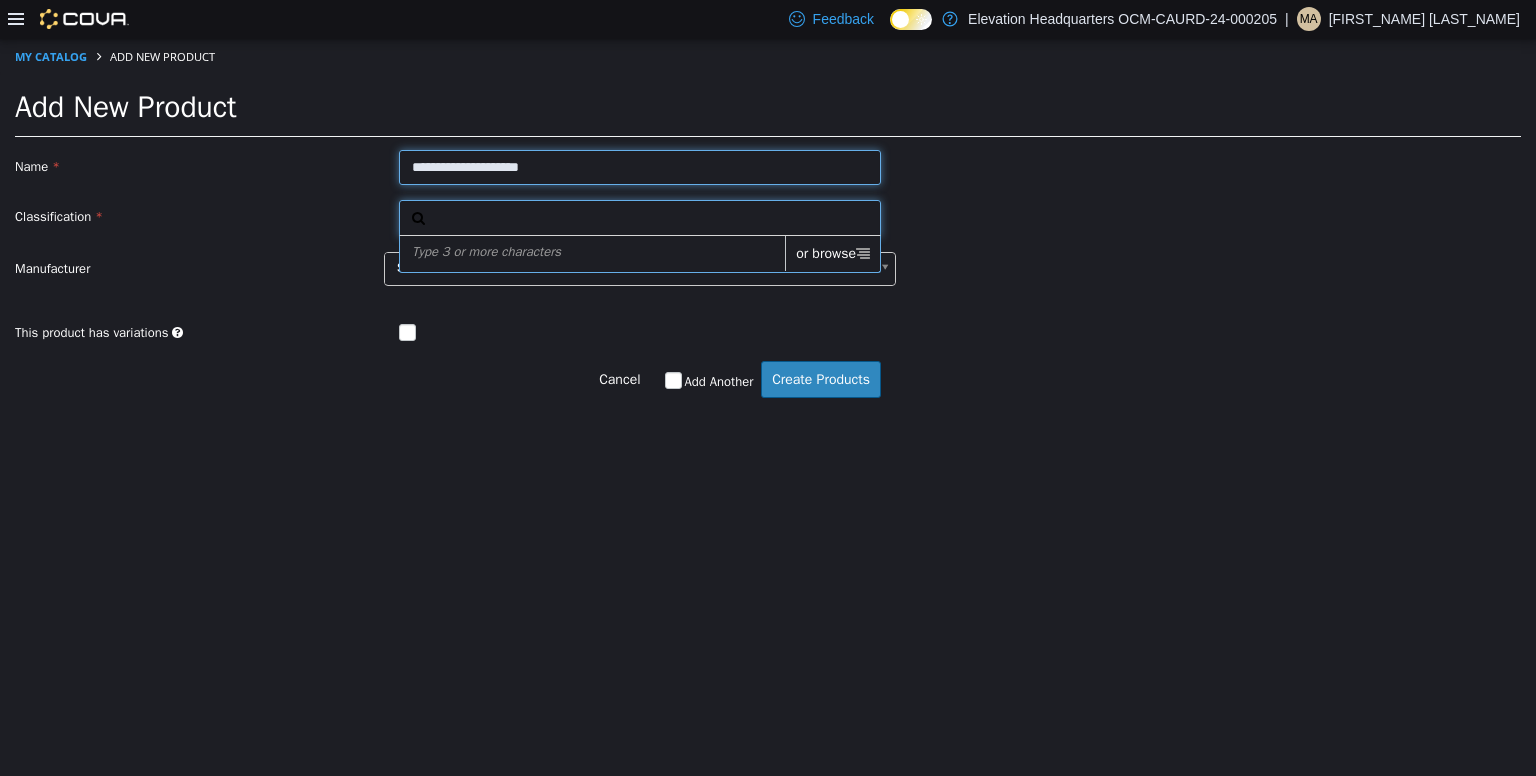 click on "**********" at bounding box center [640, 166] 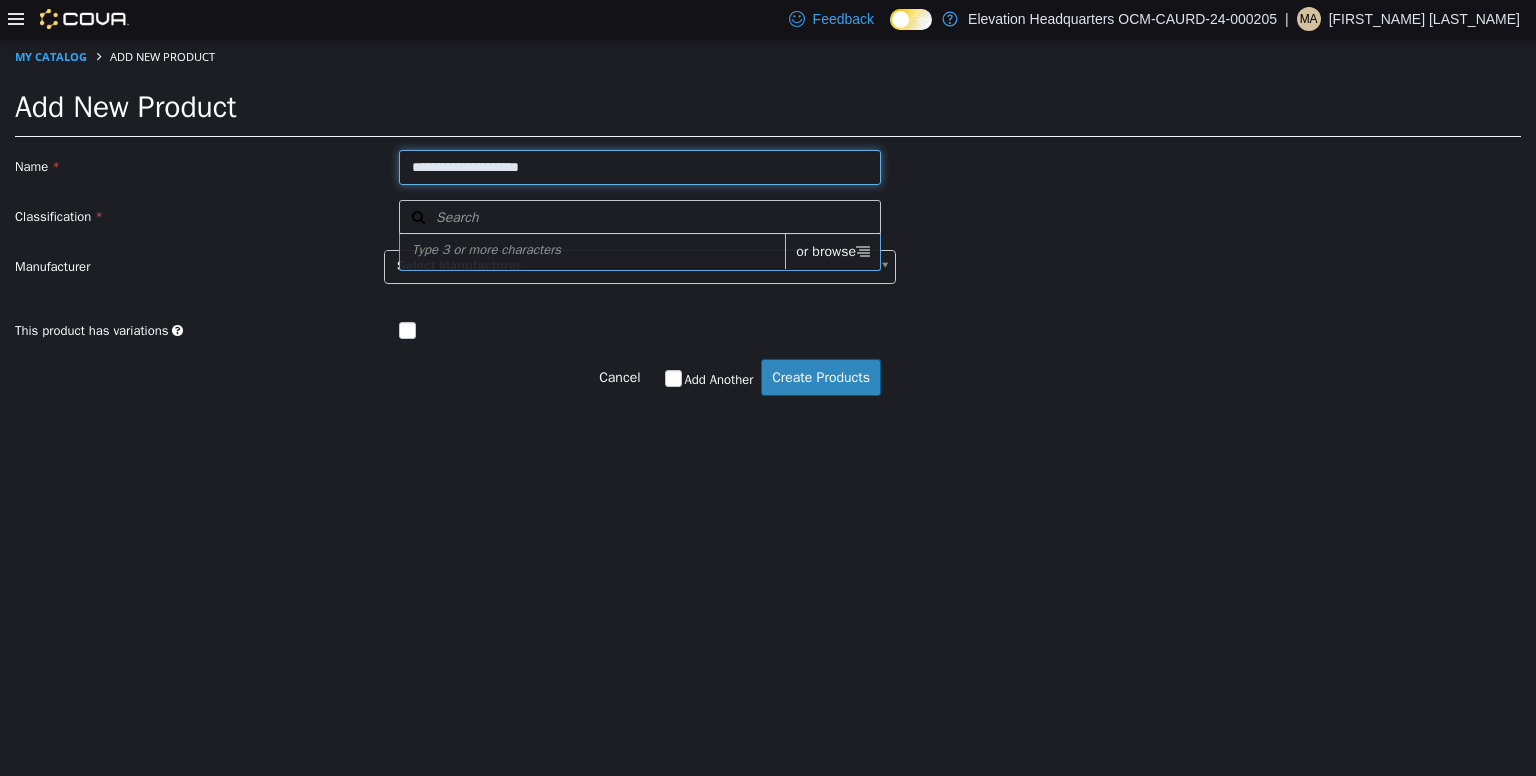 click on "**********" at bounding box center [640, 166] 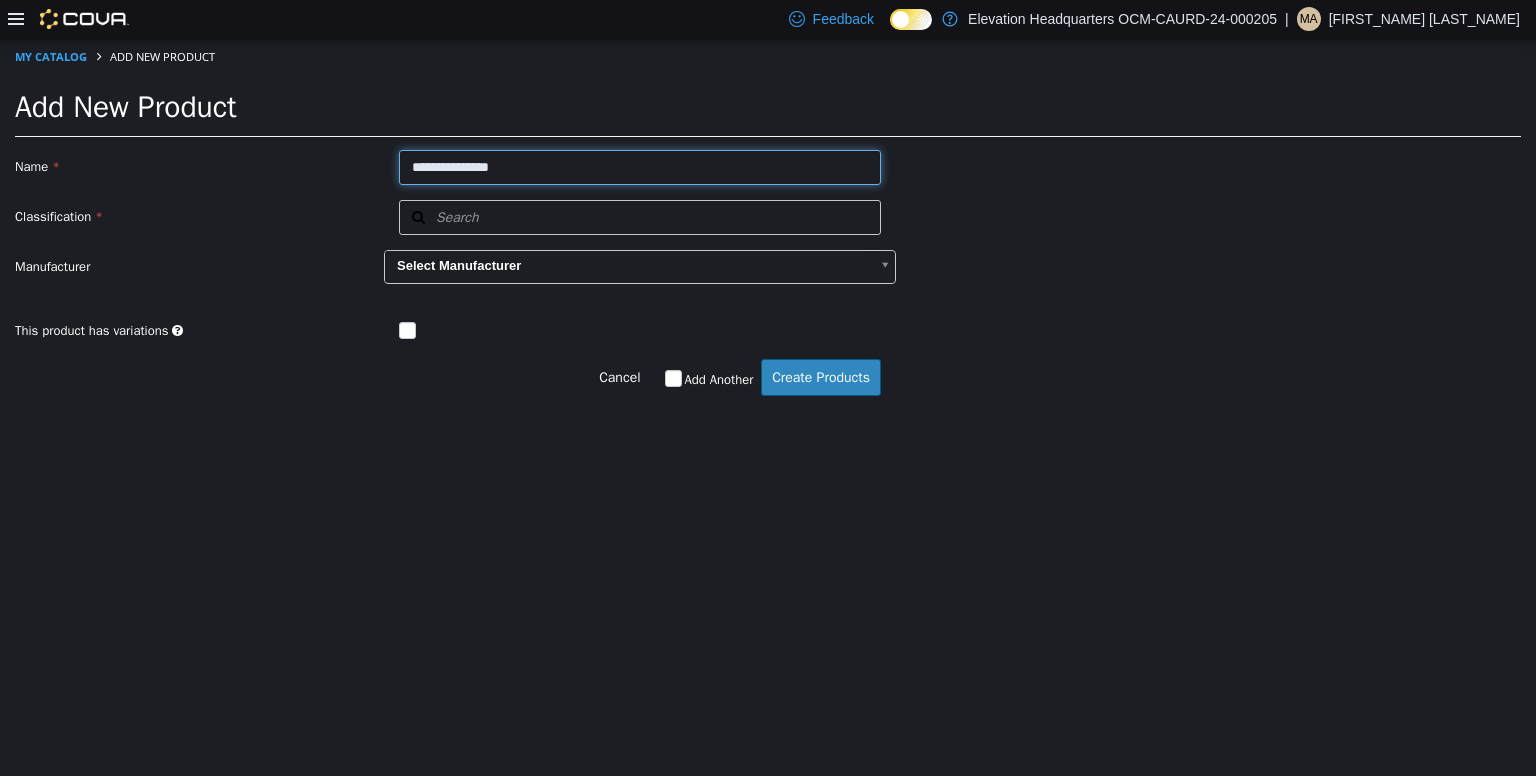 click on "**********" at bounding box center [640, 166] 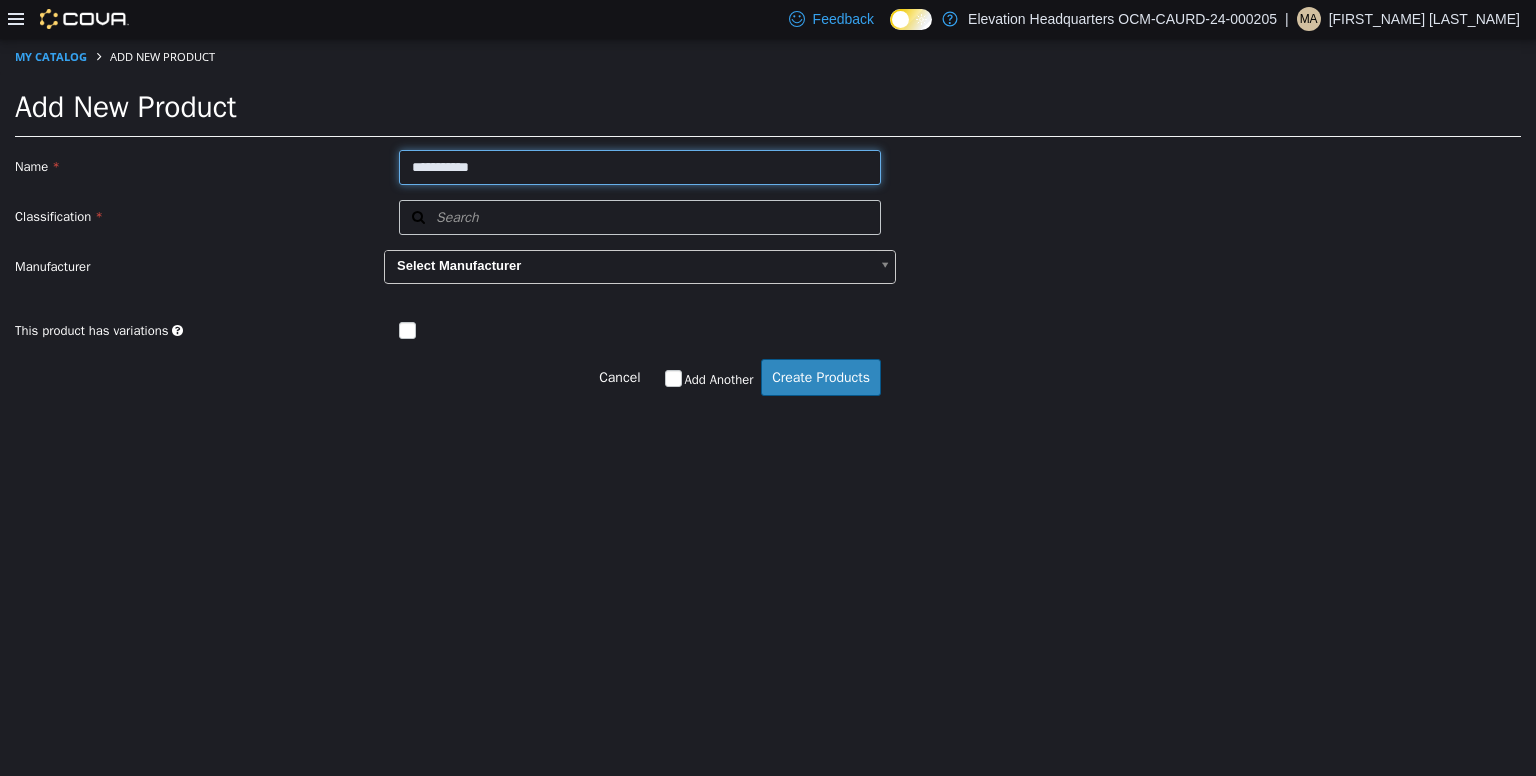 paste on "****" 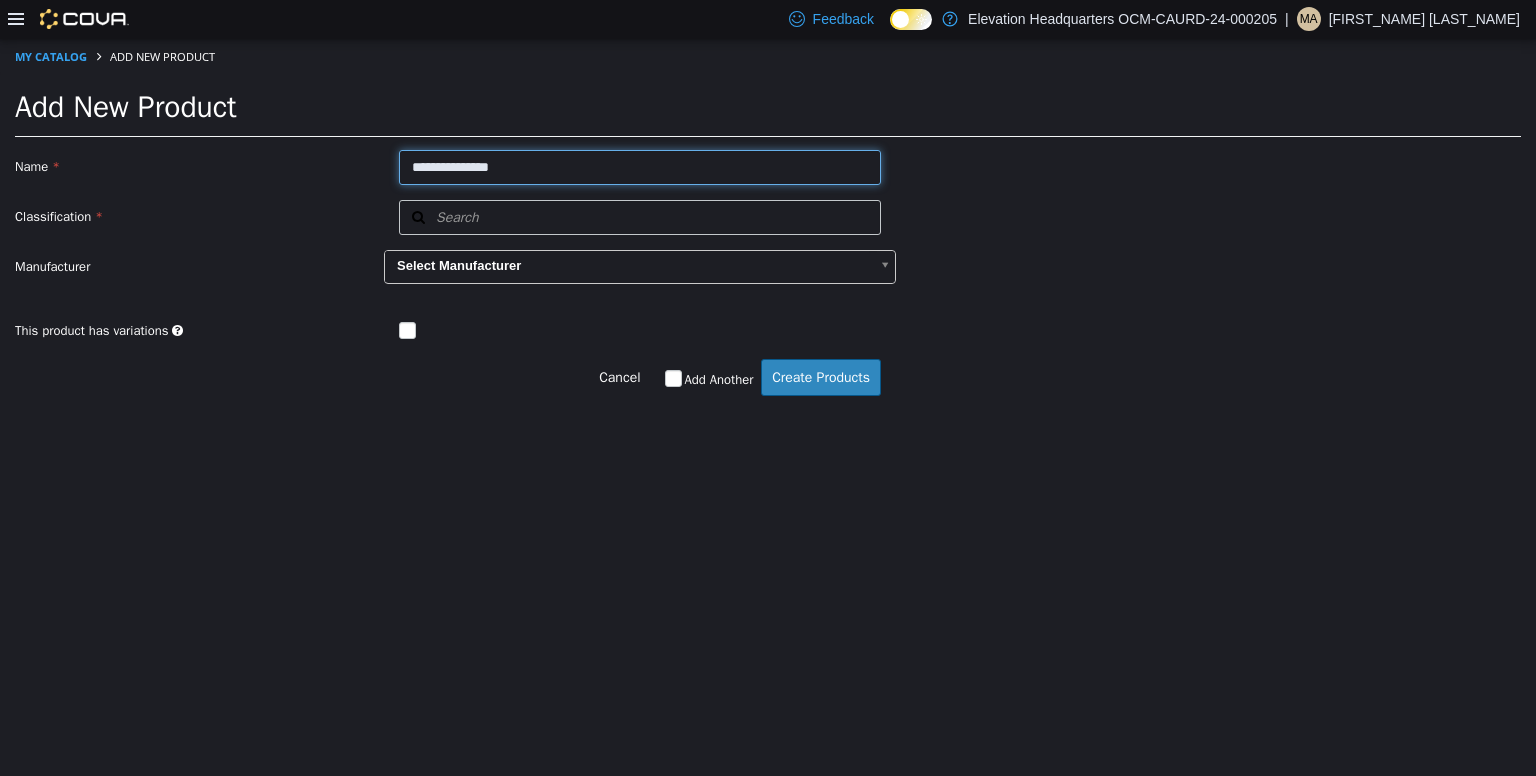 type on "**********" 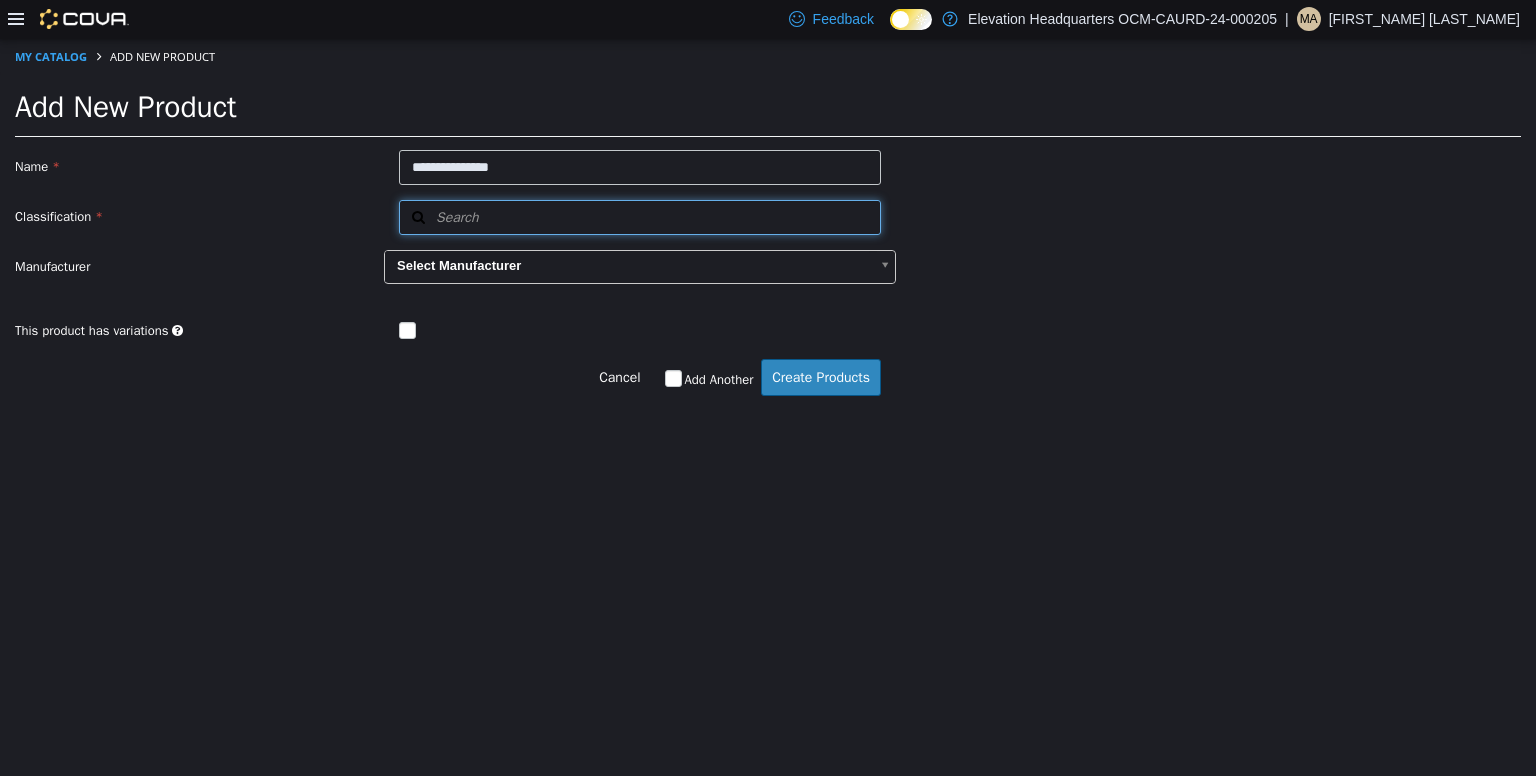 click on "Search" at bounding box center (640, 216) 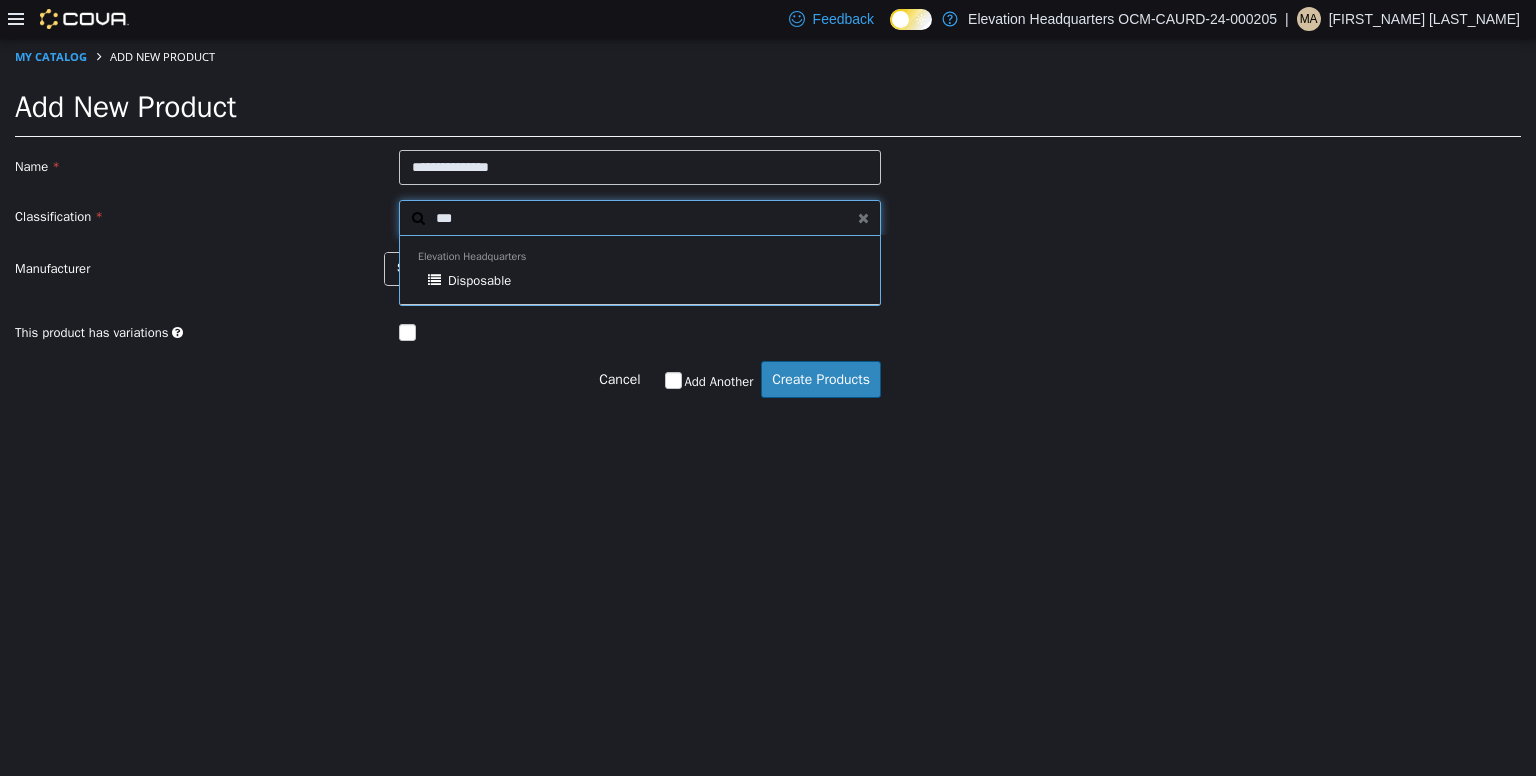 type on "***" 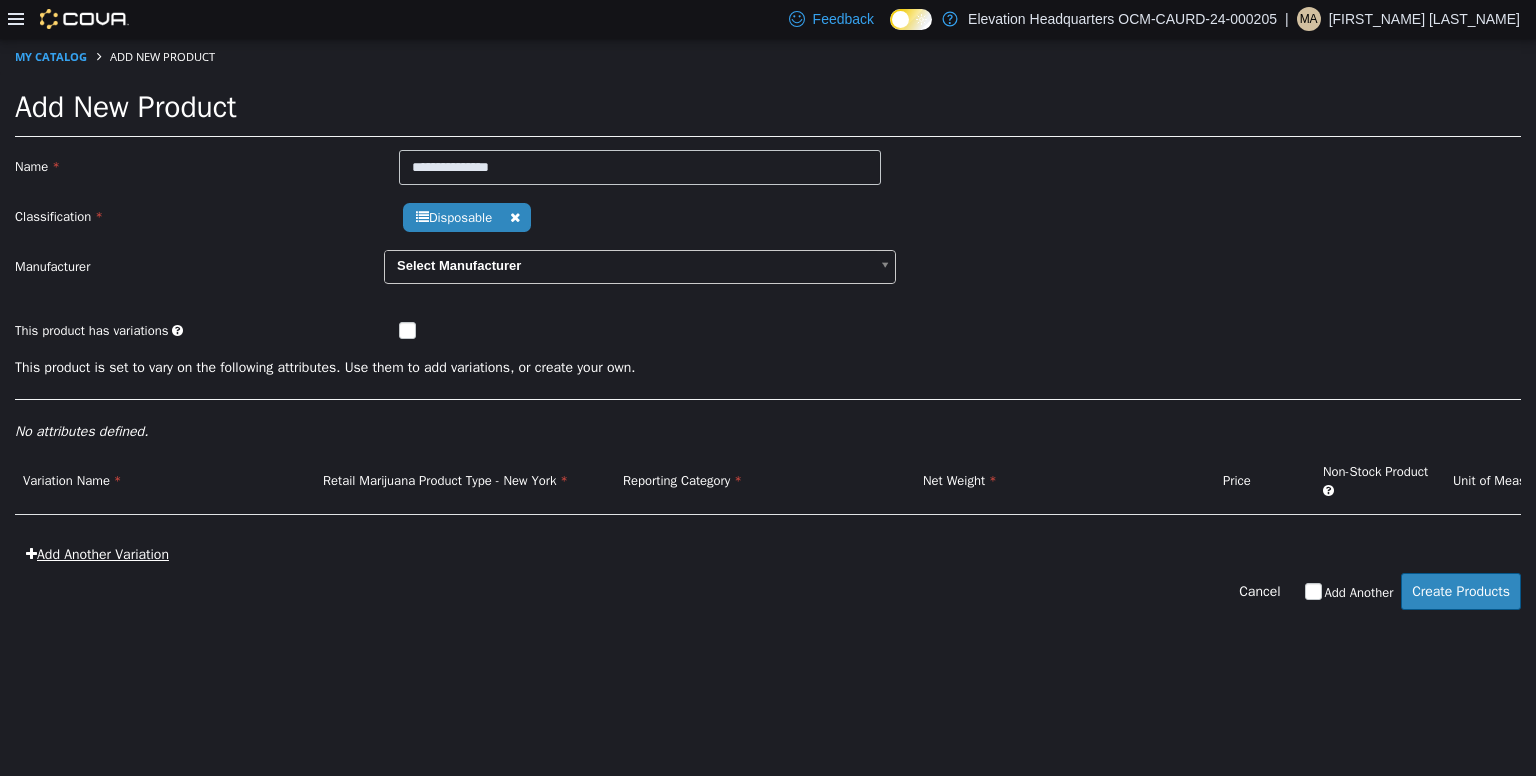click on "Add Another Variation" at bounding box center [97, 553] 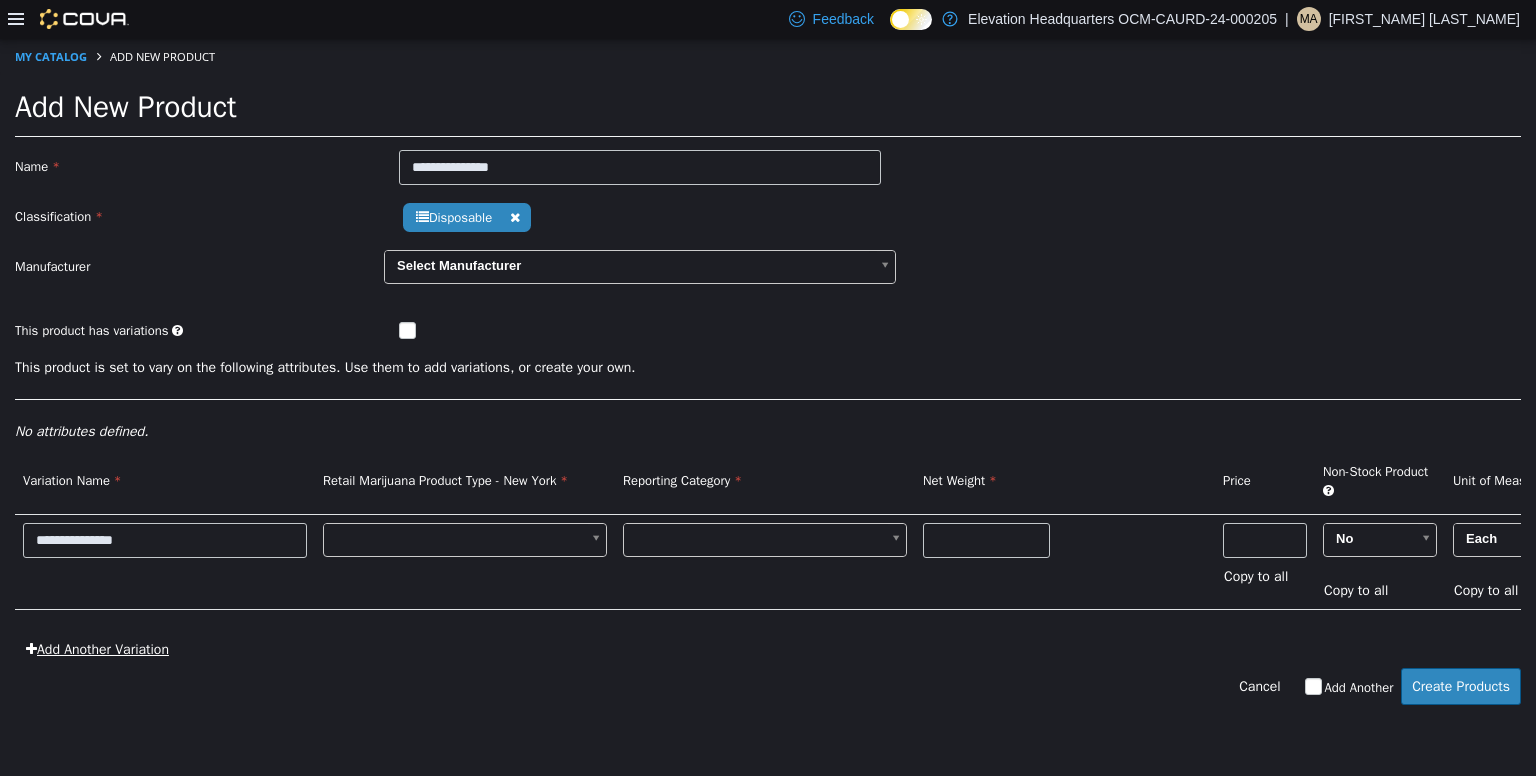 click on "Add Another Variation" at bounding box center [97, 648] 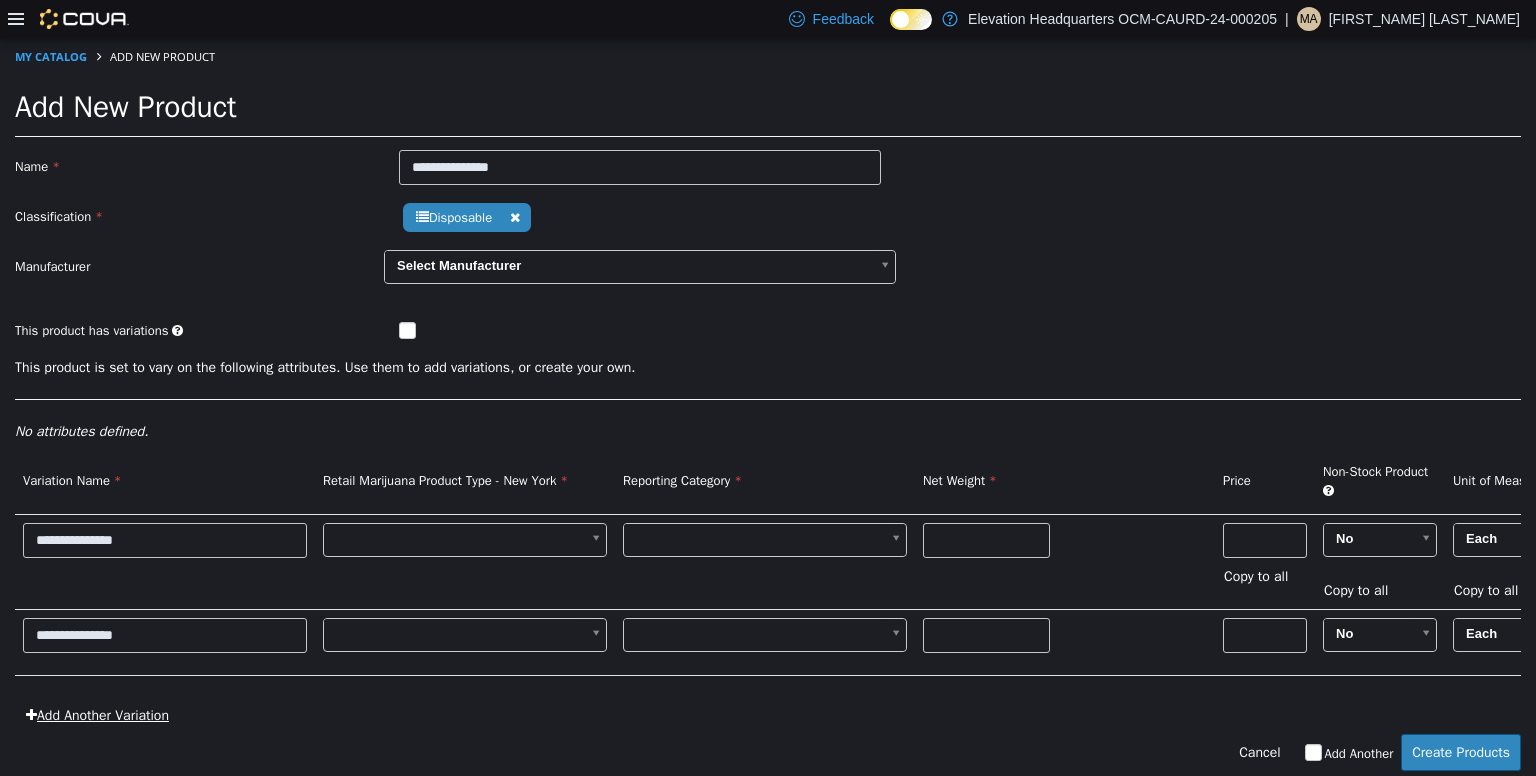 click on "Add Another Variation" at bounding box center (97, 714) 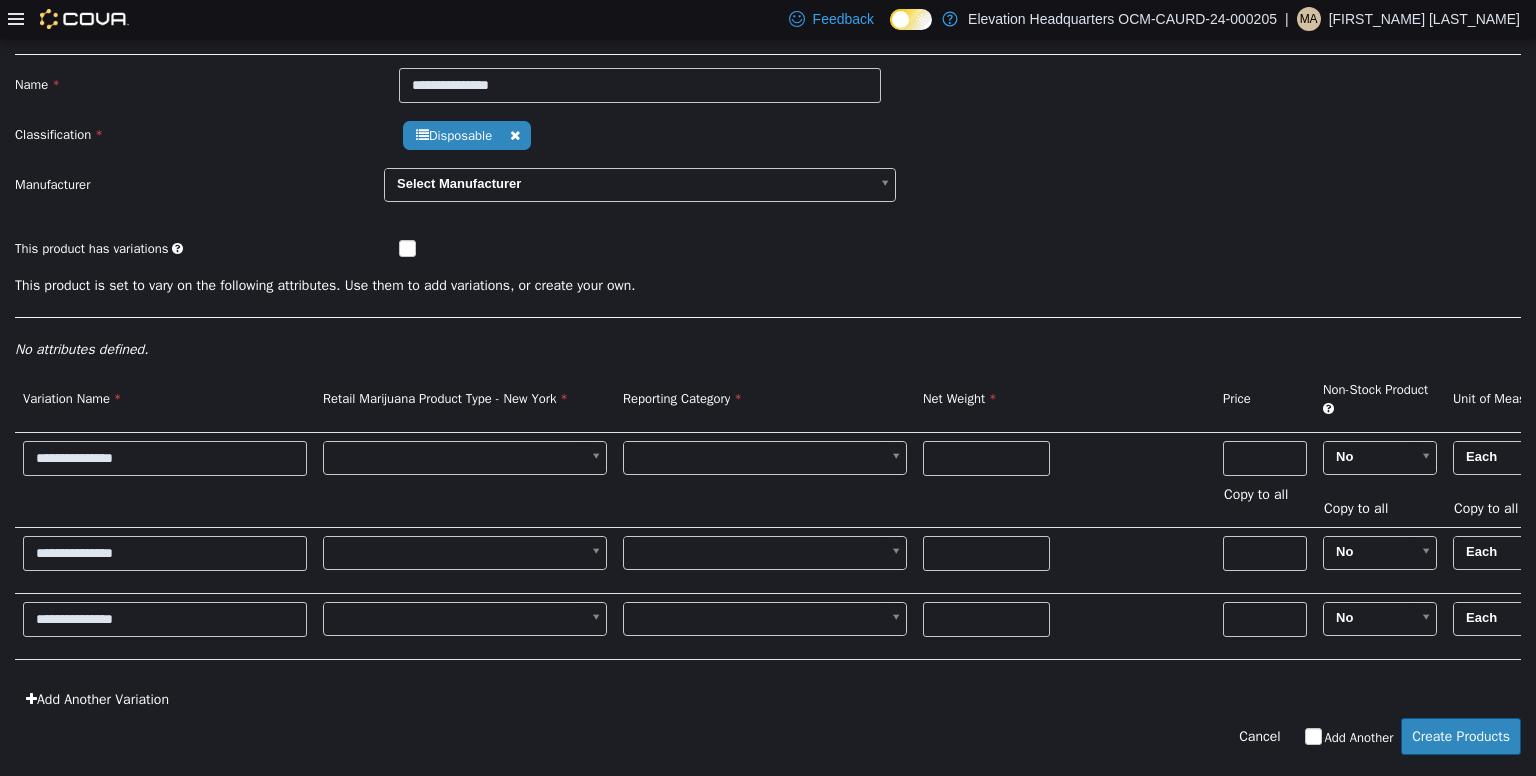 scroll, scrollTop: 93, scrollLeft: 0, axis: vertical 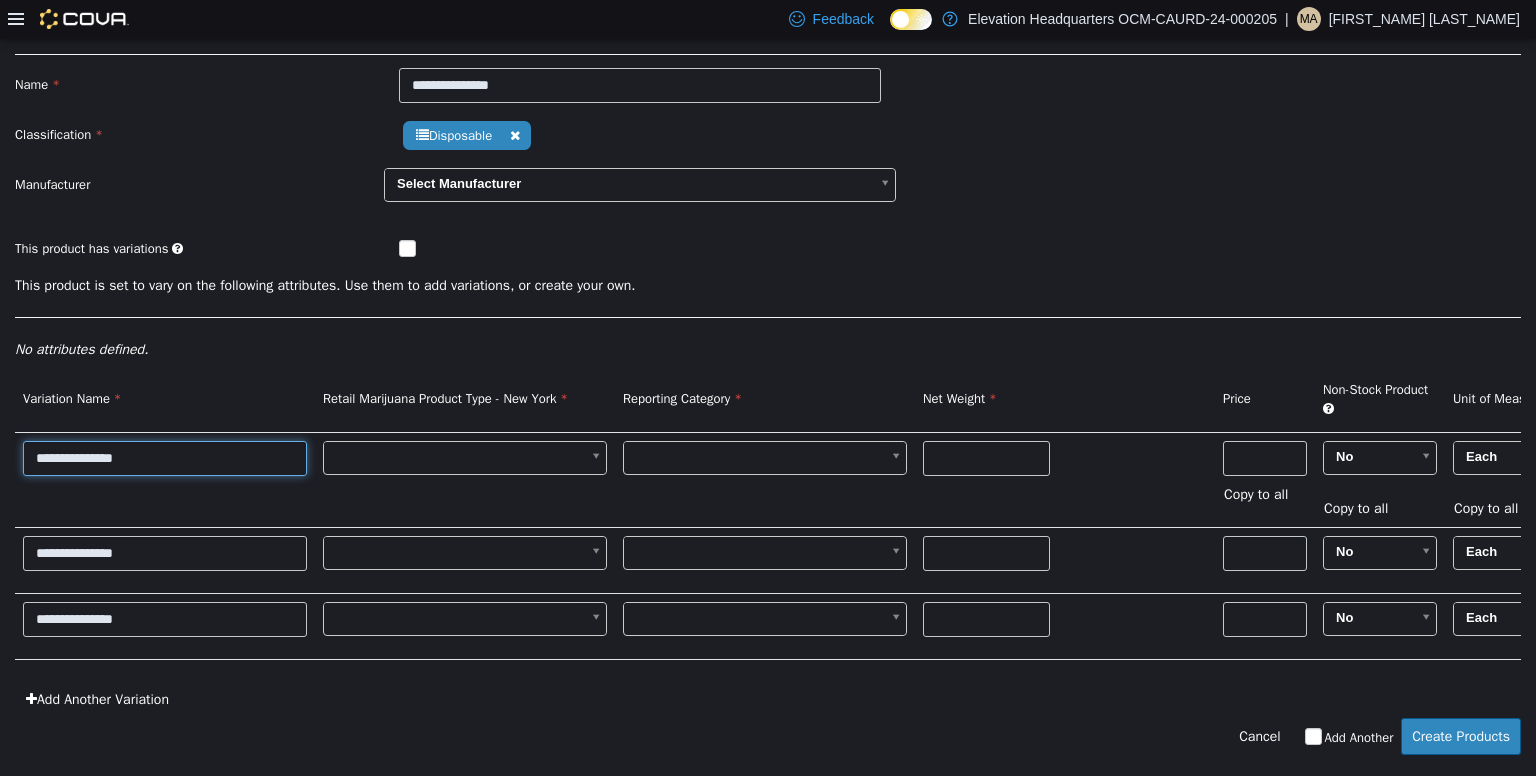 click on "**********" at bounding box center (165, 457) 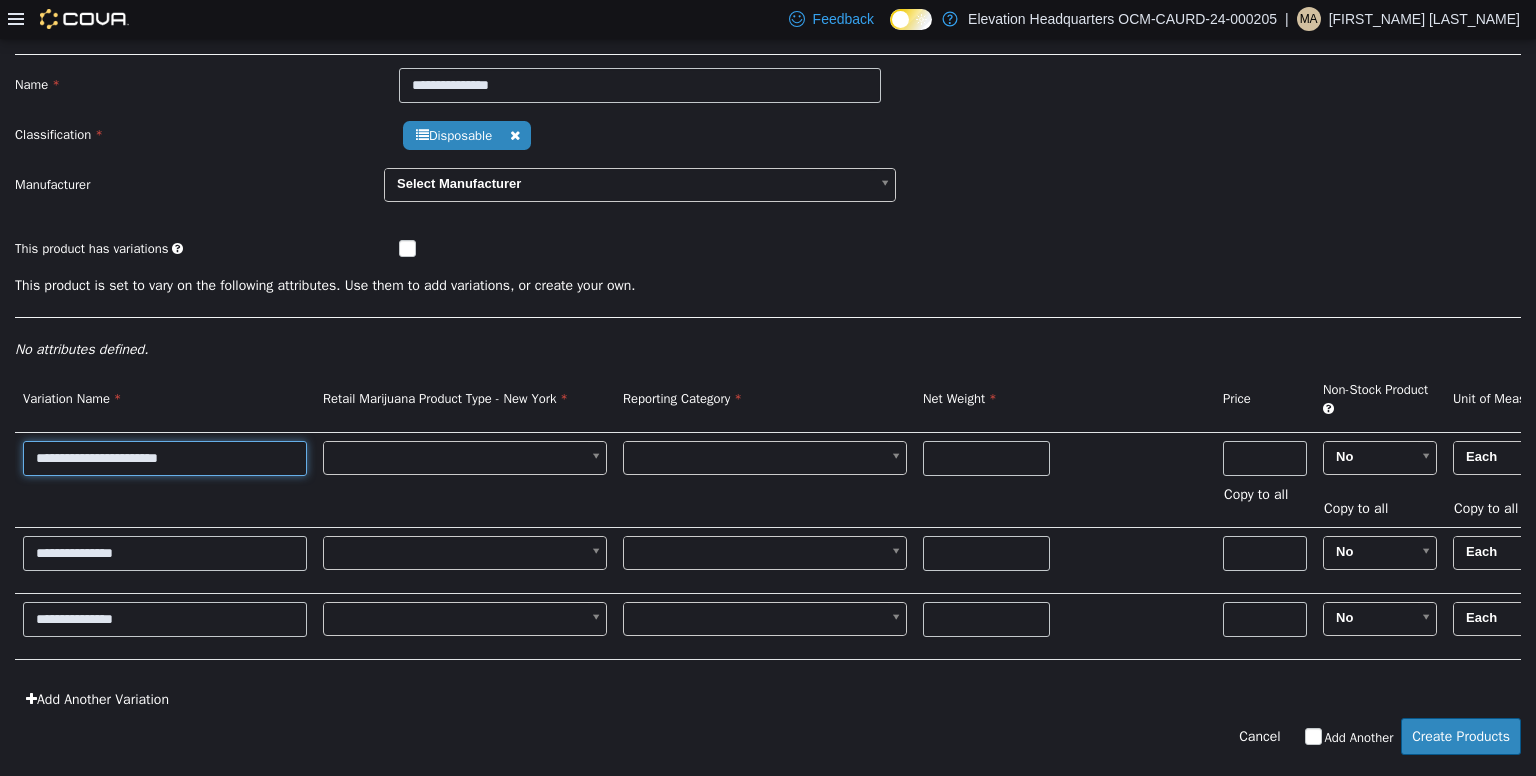 type on "**********" 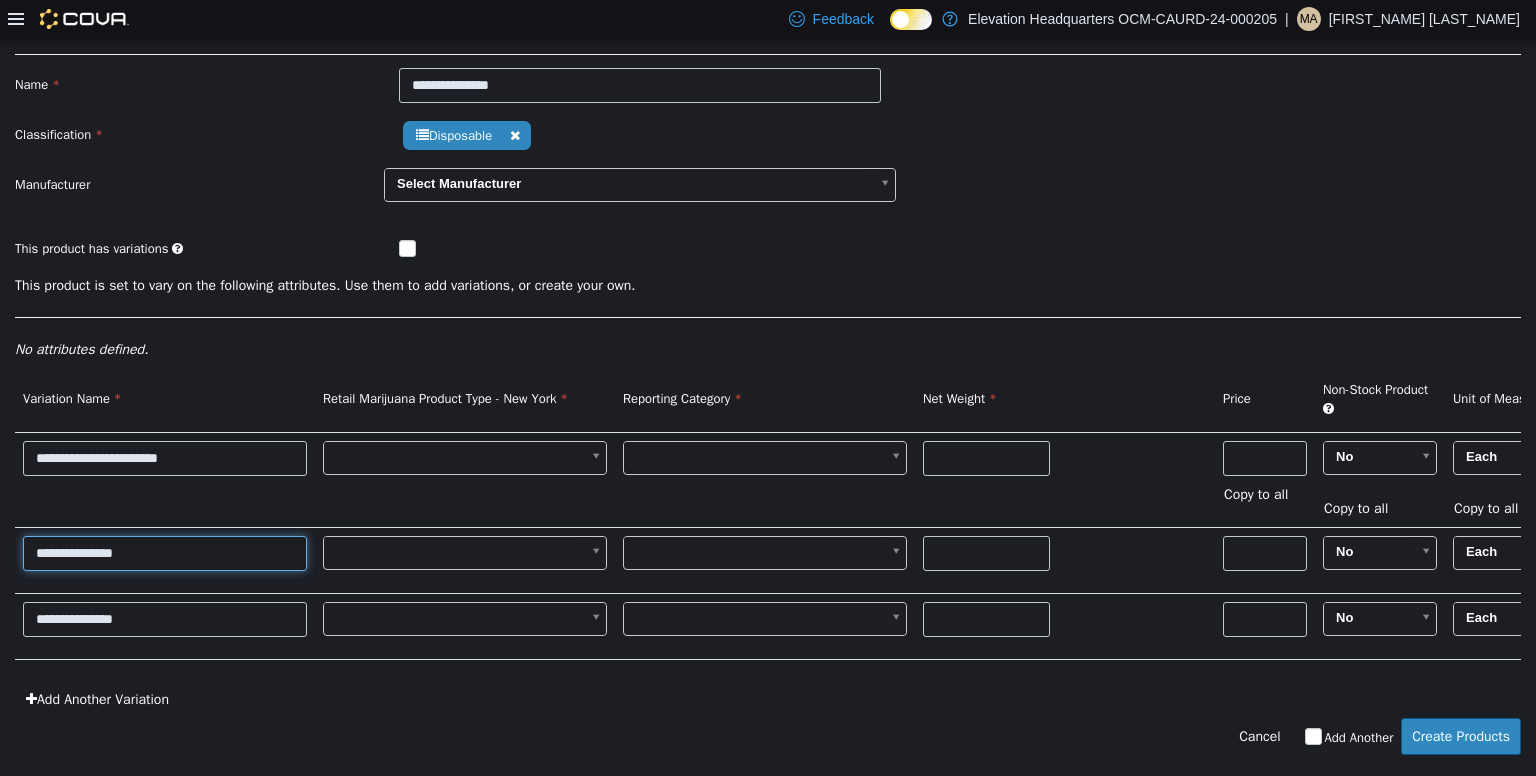 click on "**********" at bounding box center [165, 552] 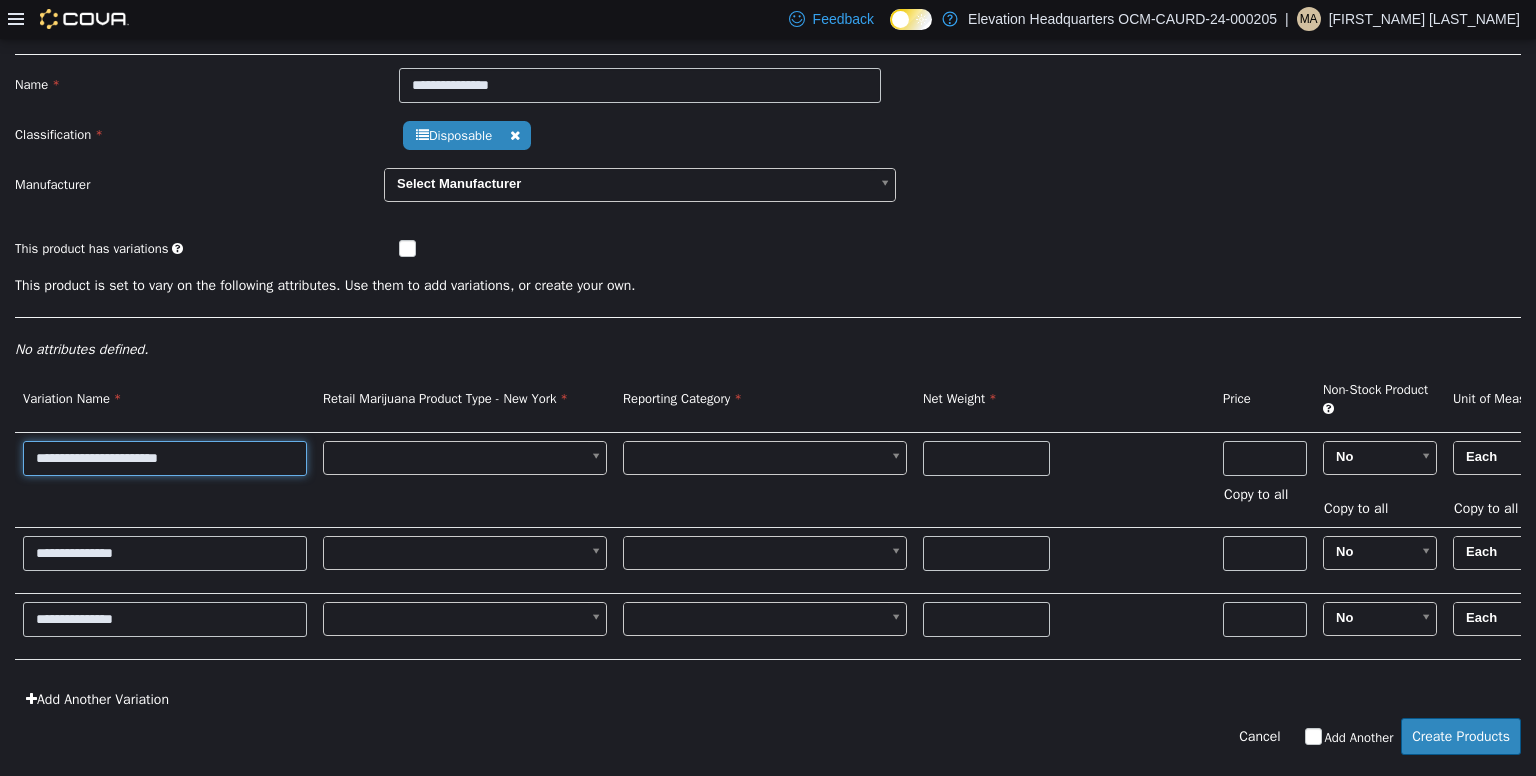 click on "**********" at bounding box center [165, 457] 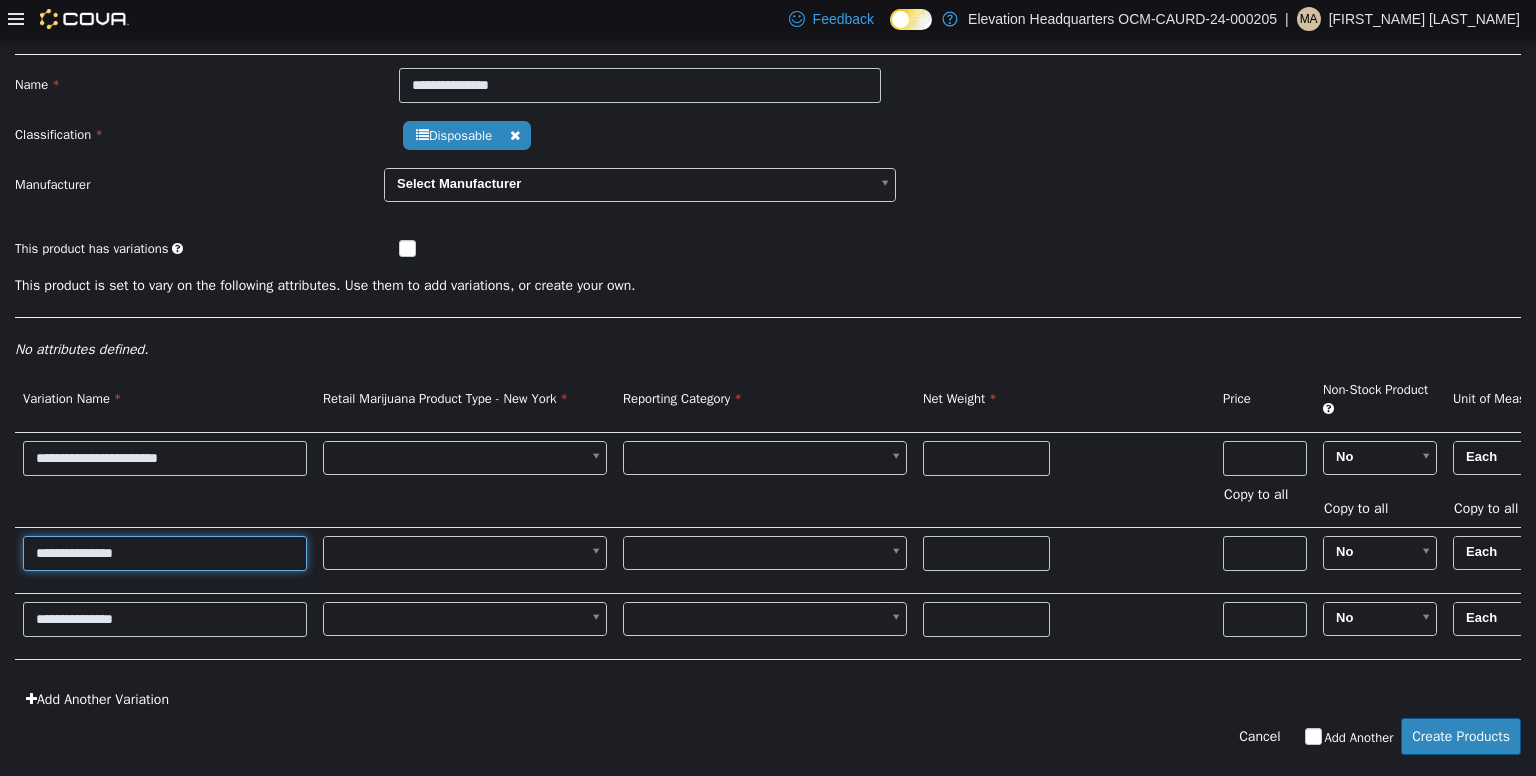 click on "**********" at bounding box center [165, 552] 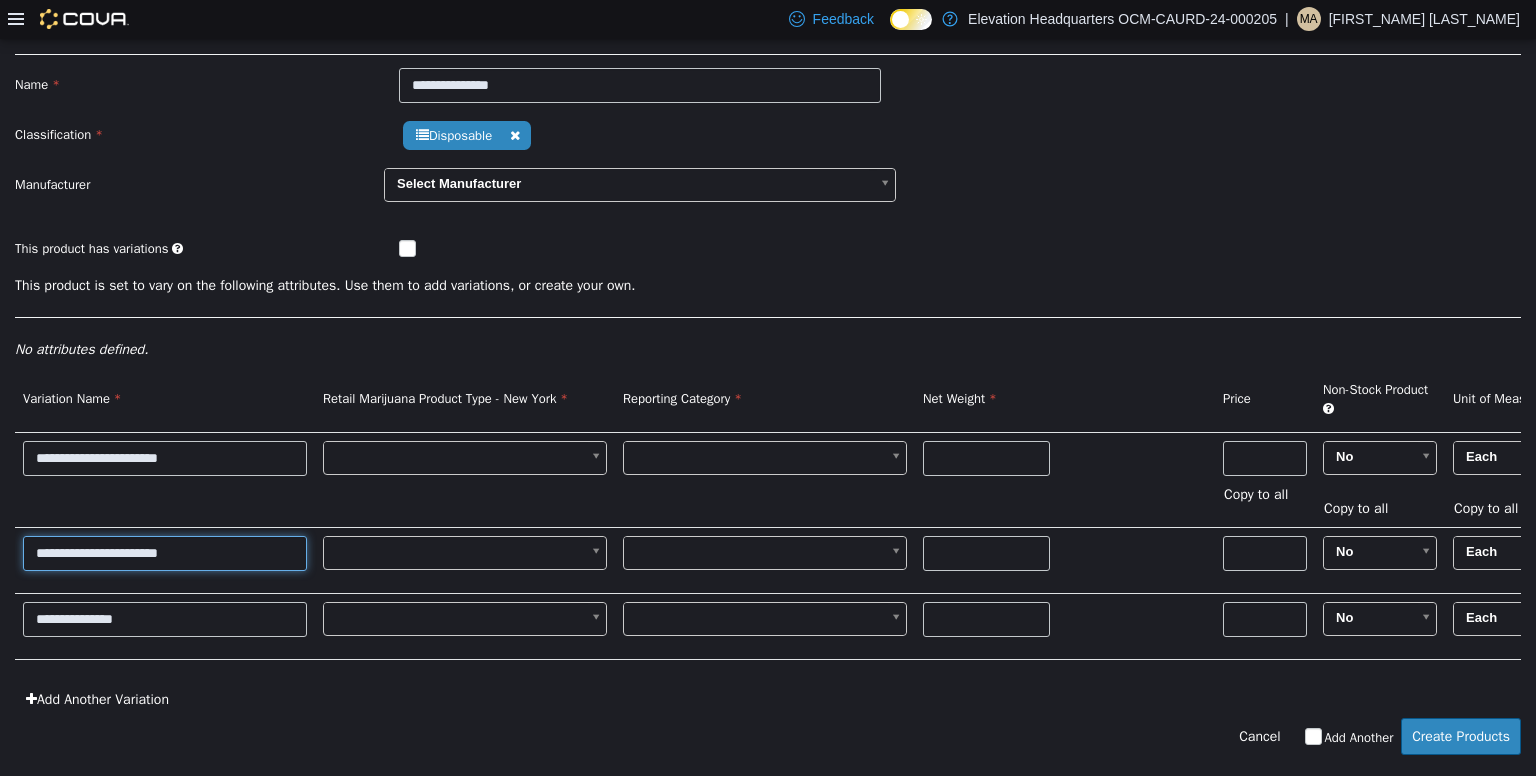 type on "**********" 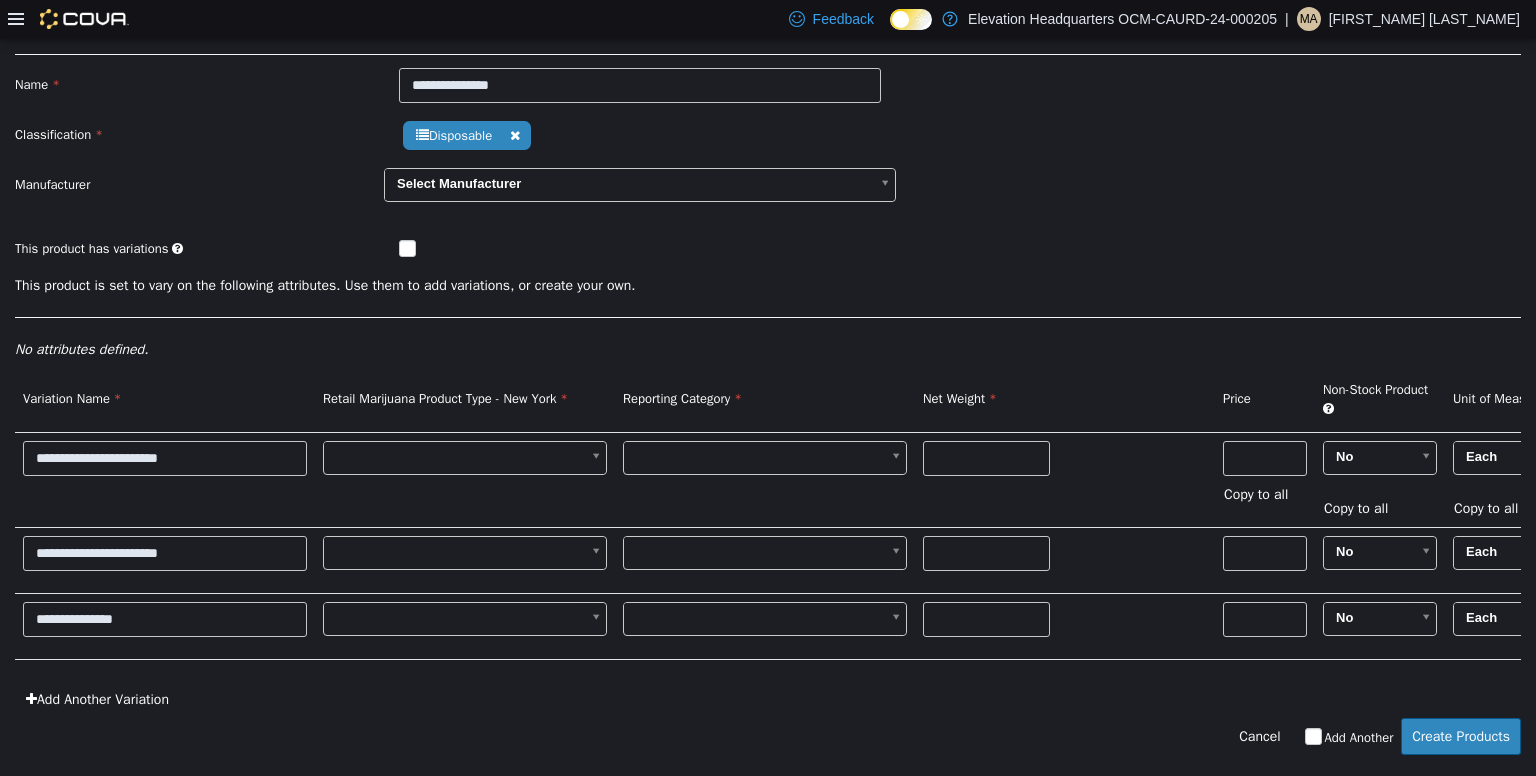 click on "**********" at bounding box center (165, 625) 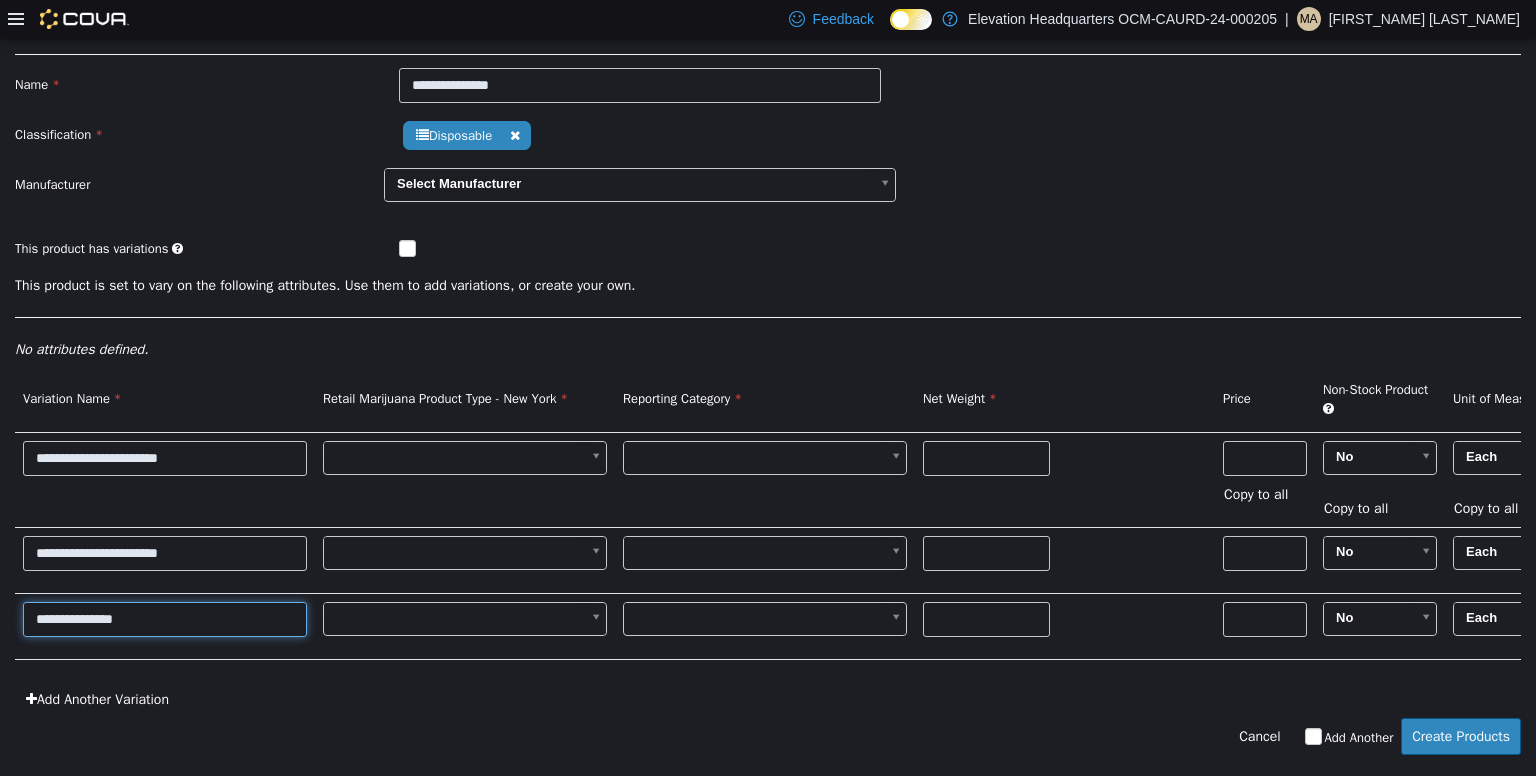 click on "**********" at bounding box center (165, 618) 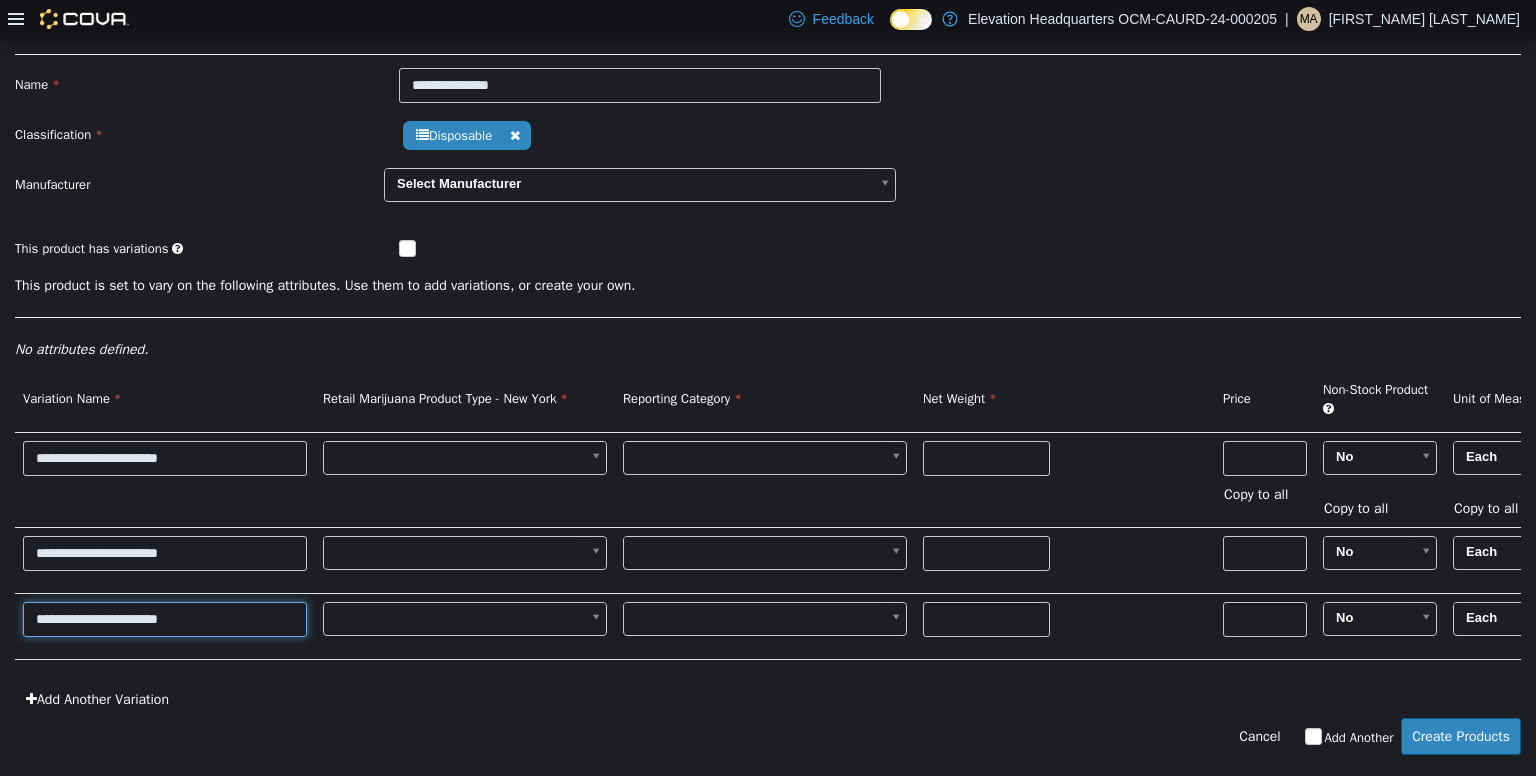 type on "**********" 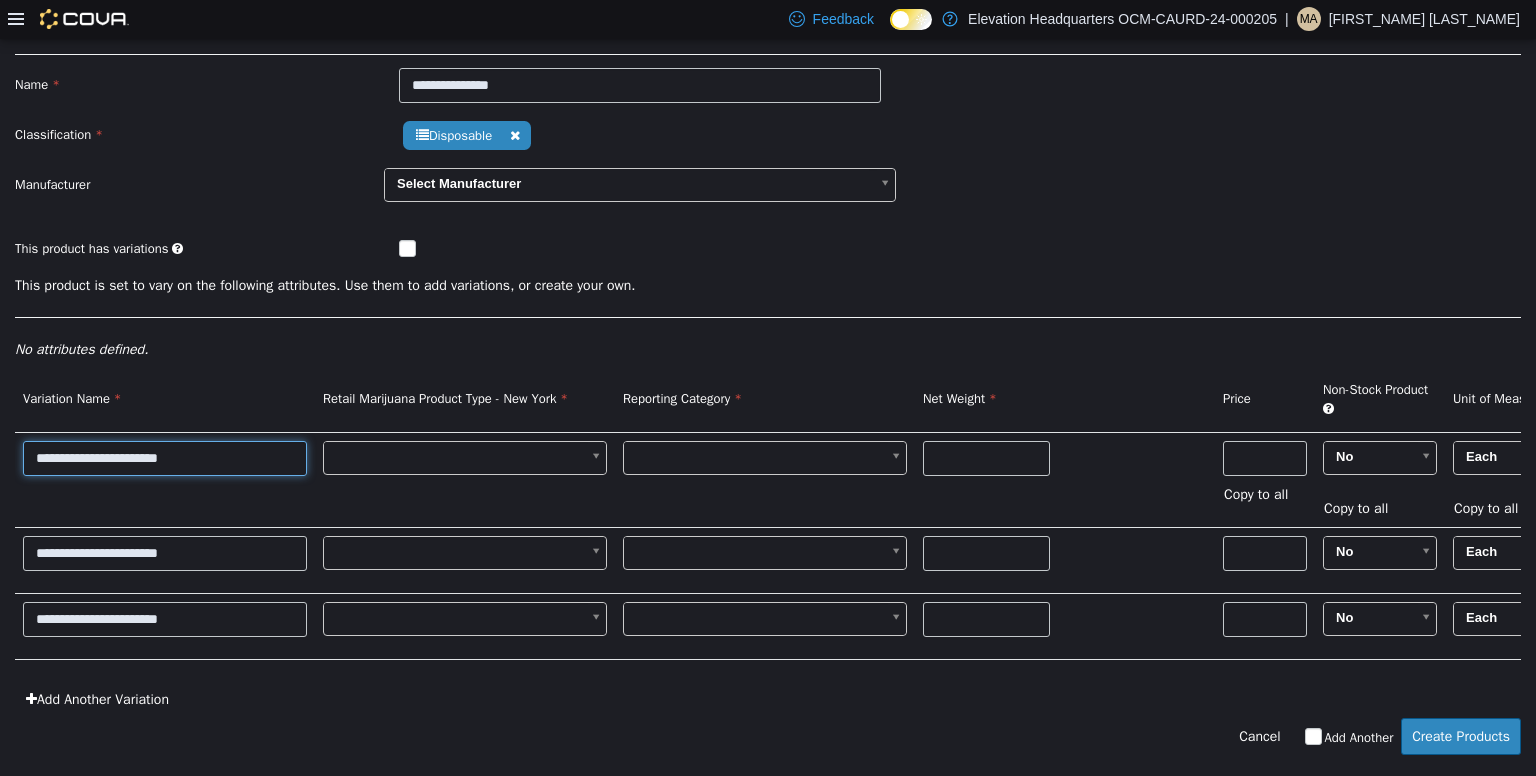 click on "**********" at bounding box center [165, 457] 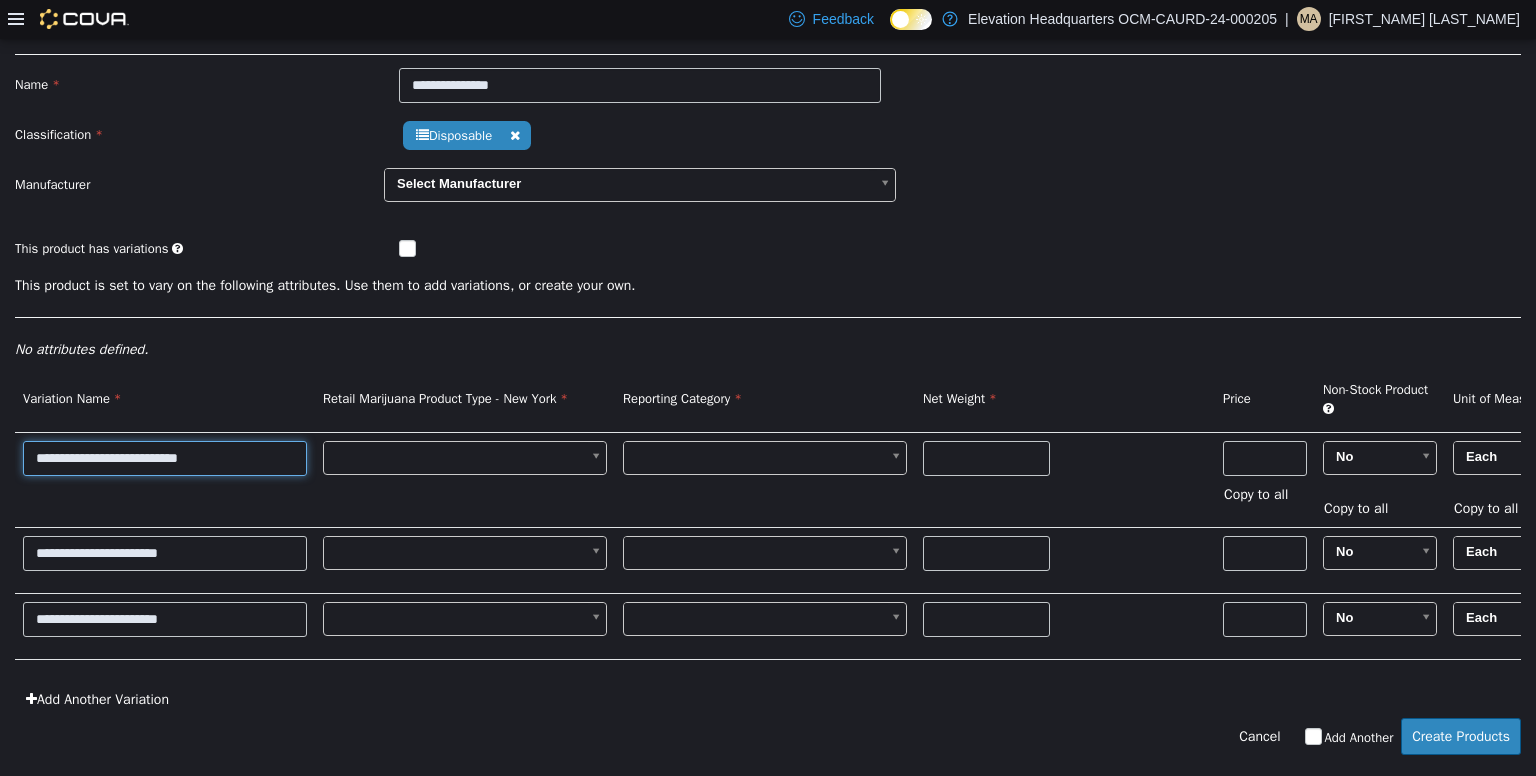 type on "**********" 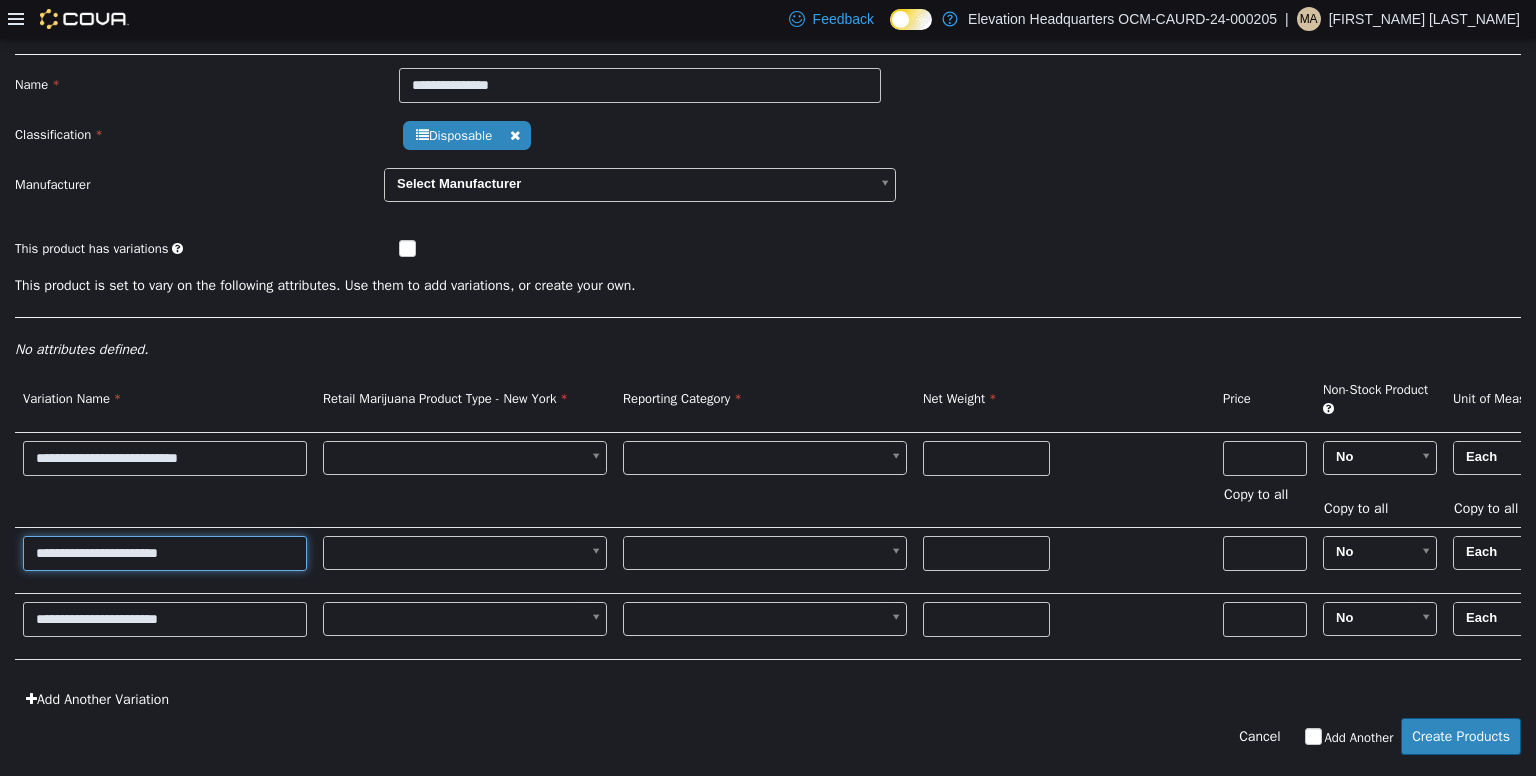 click on "**********" at bounding box center [165, 552] 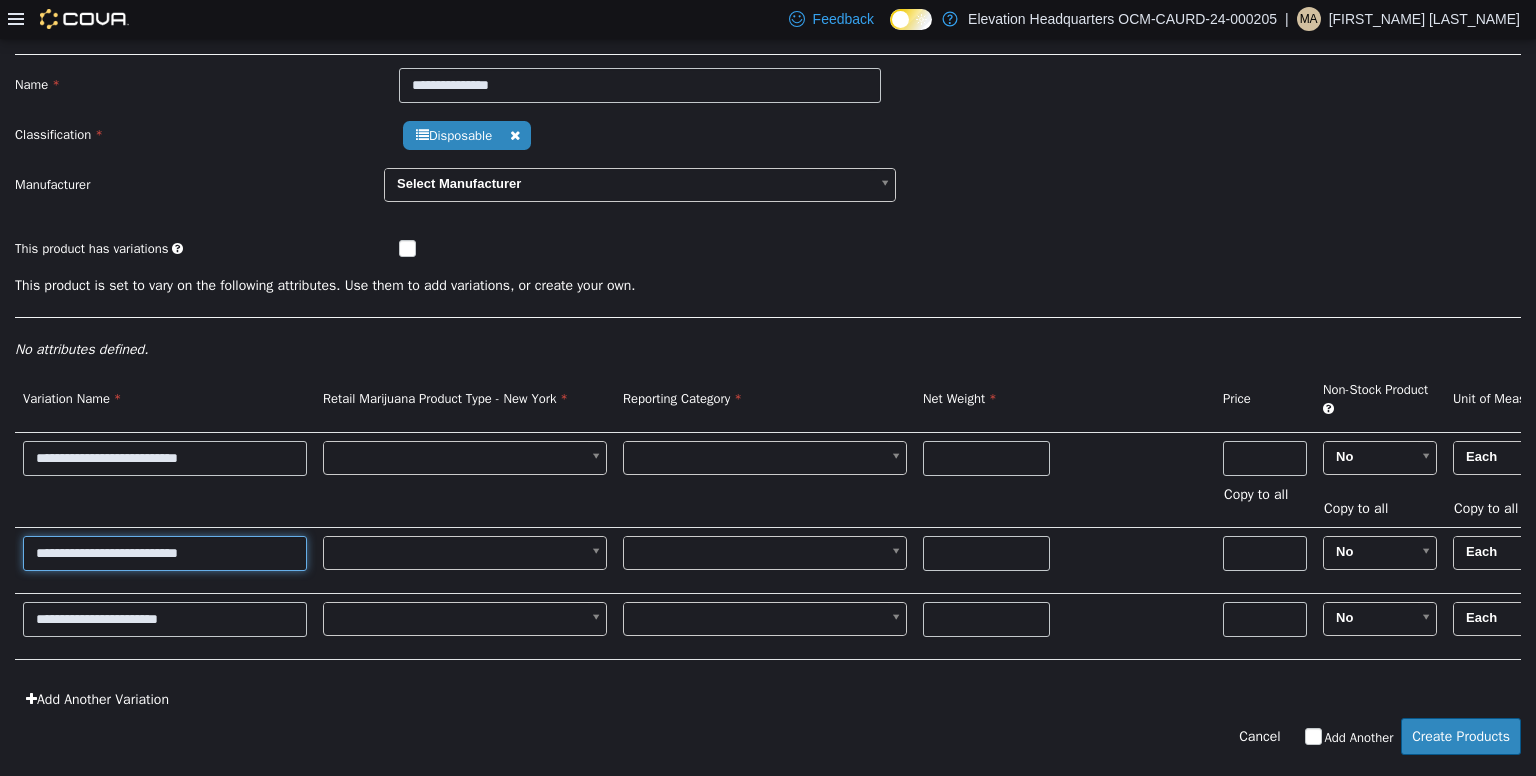 type on "**********" 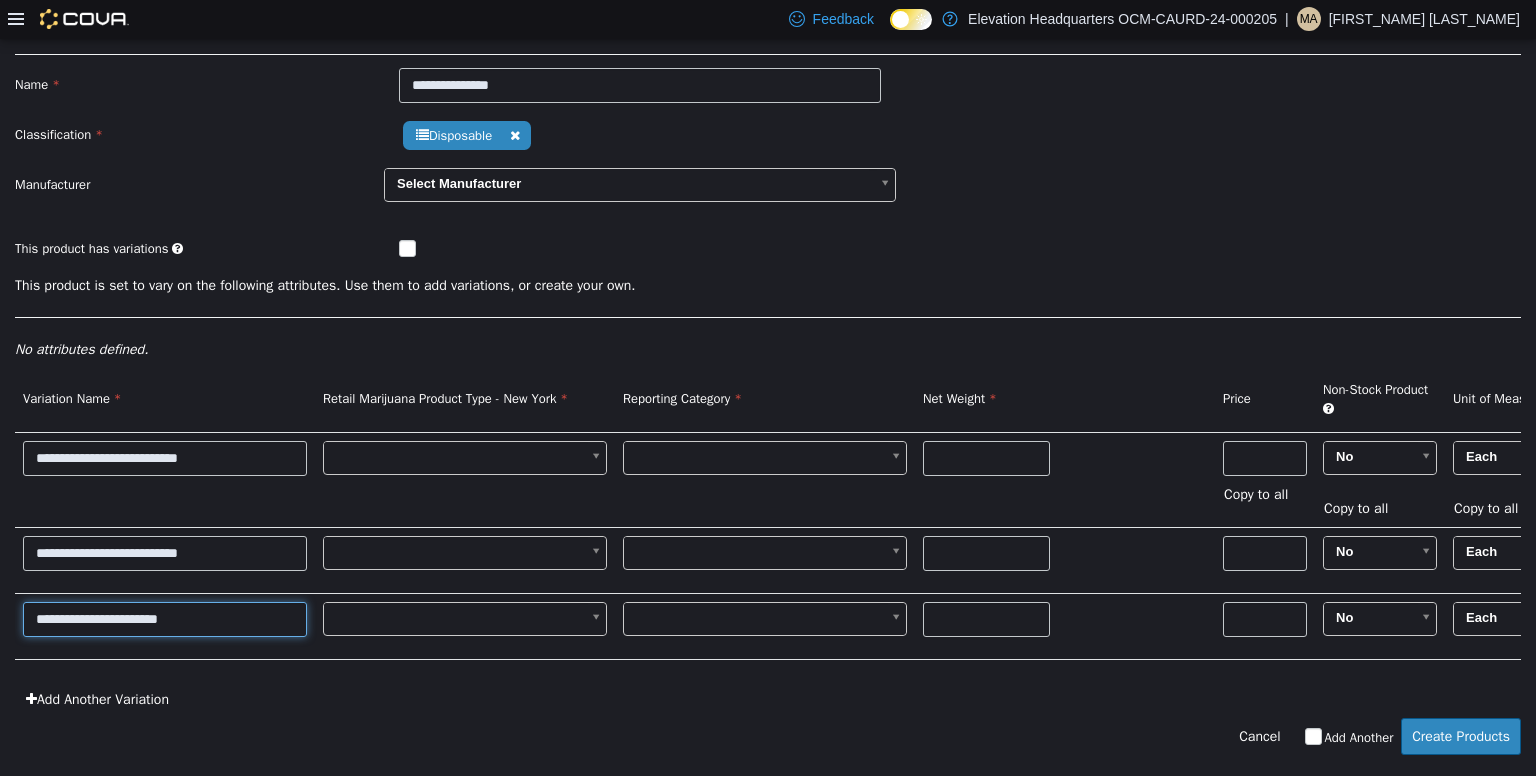 click on "**********" at bounding box center [165, 618] 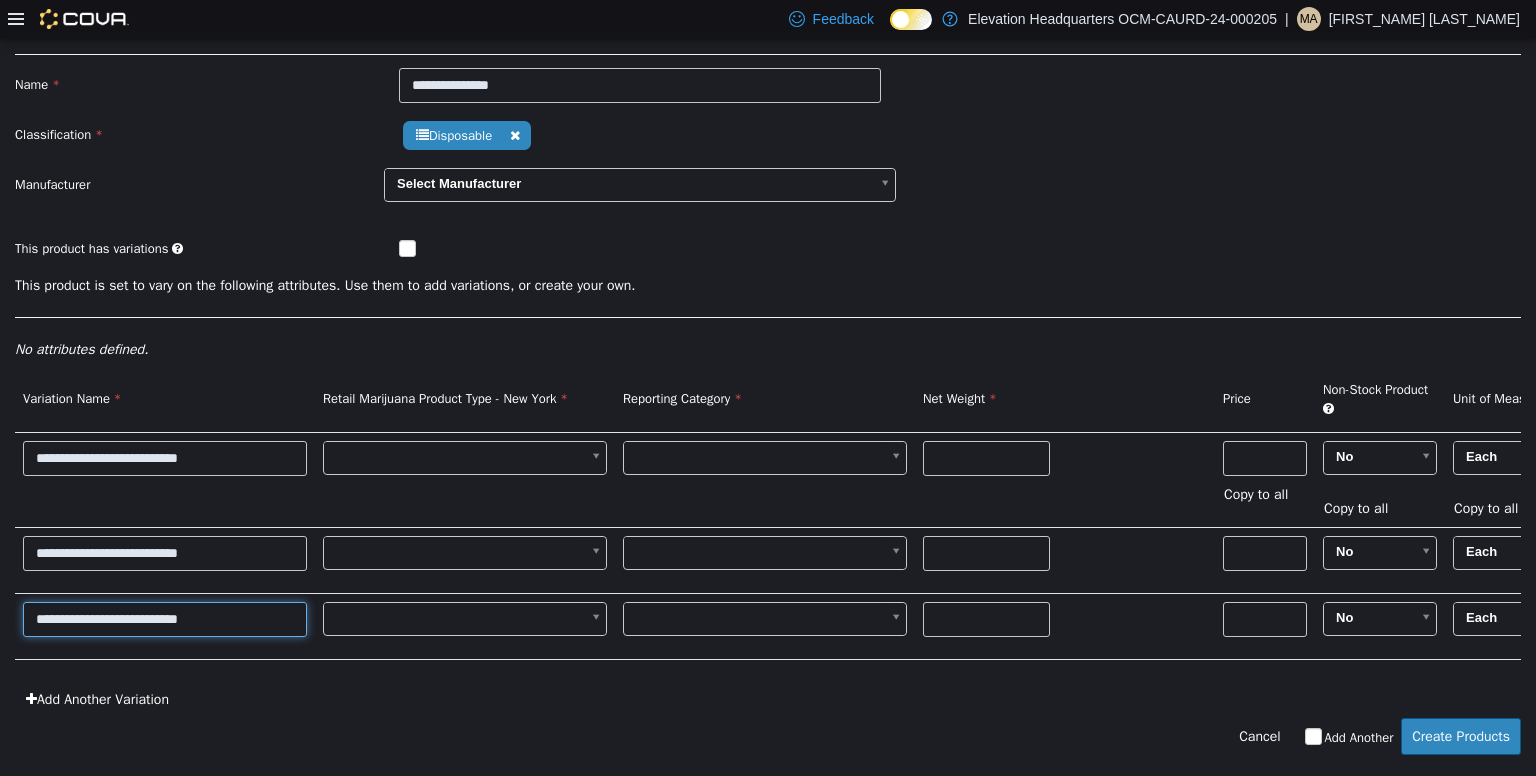 type on "**********" 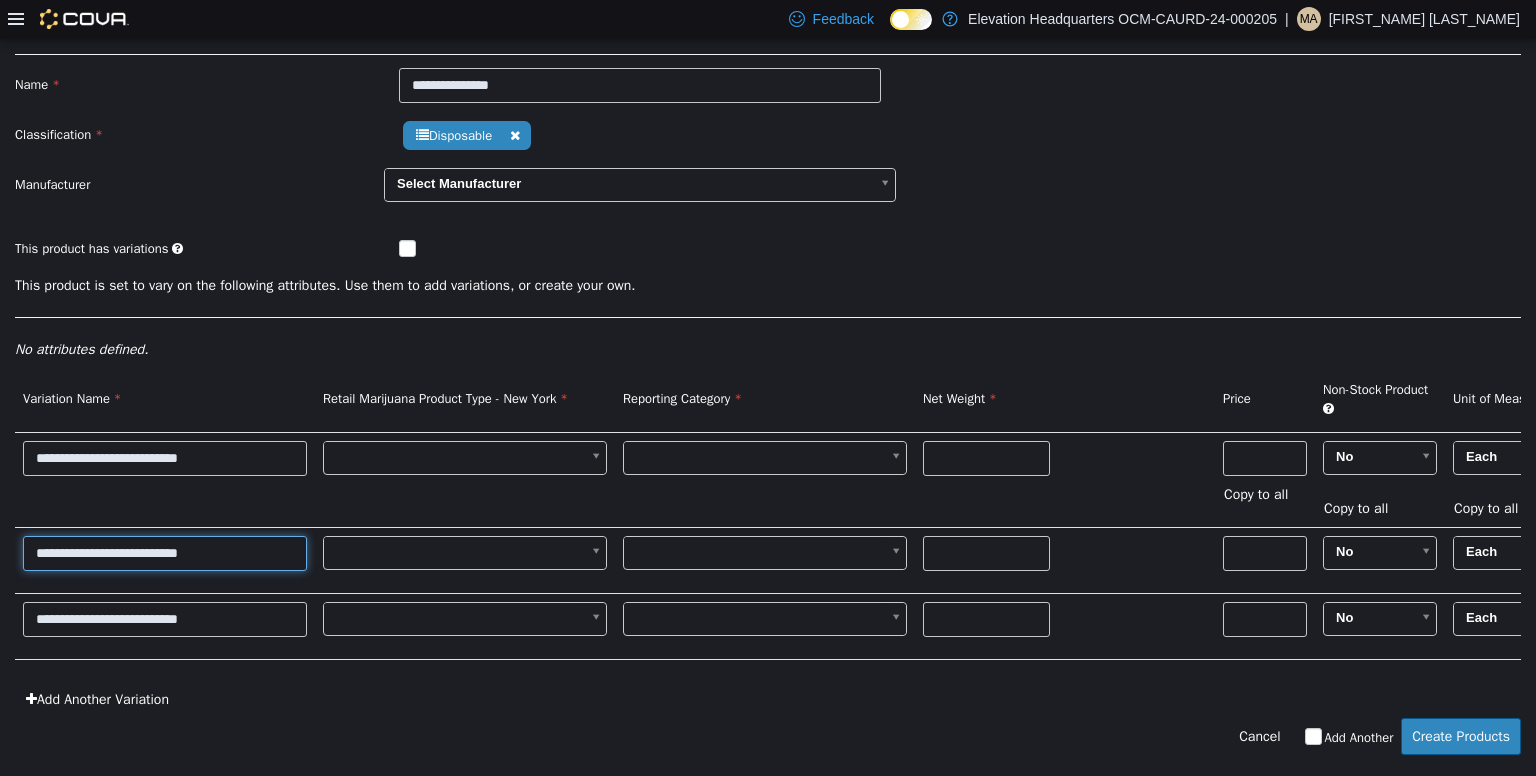click on "**********" at bounding box center [165, 552] 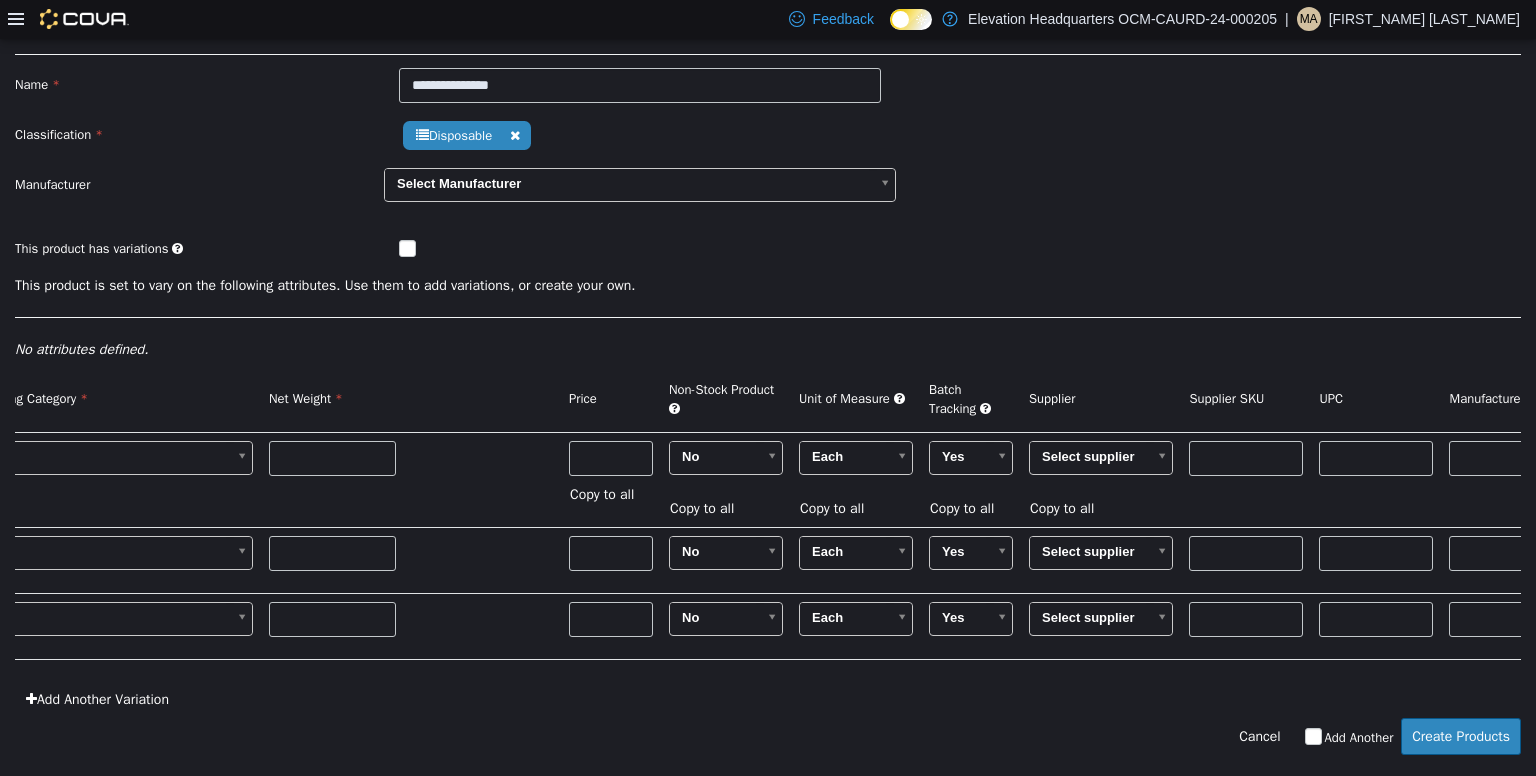 scroll, scrollTop: 0, scrollLeft: 848, axis: horizontal 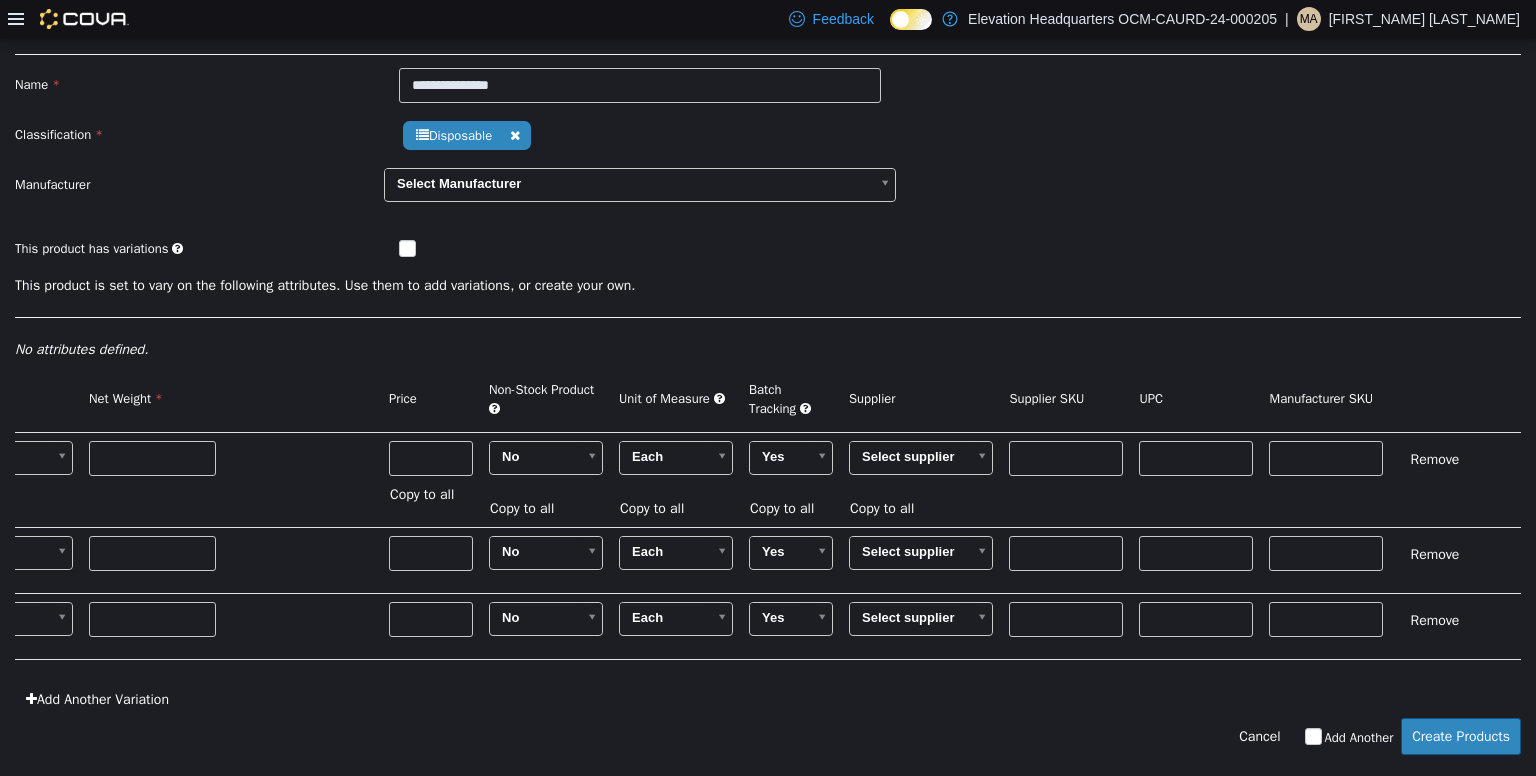 click on "**********" at bounding box center (768, 365) 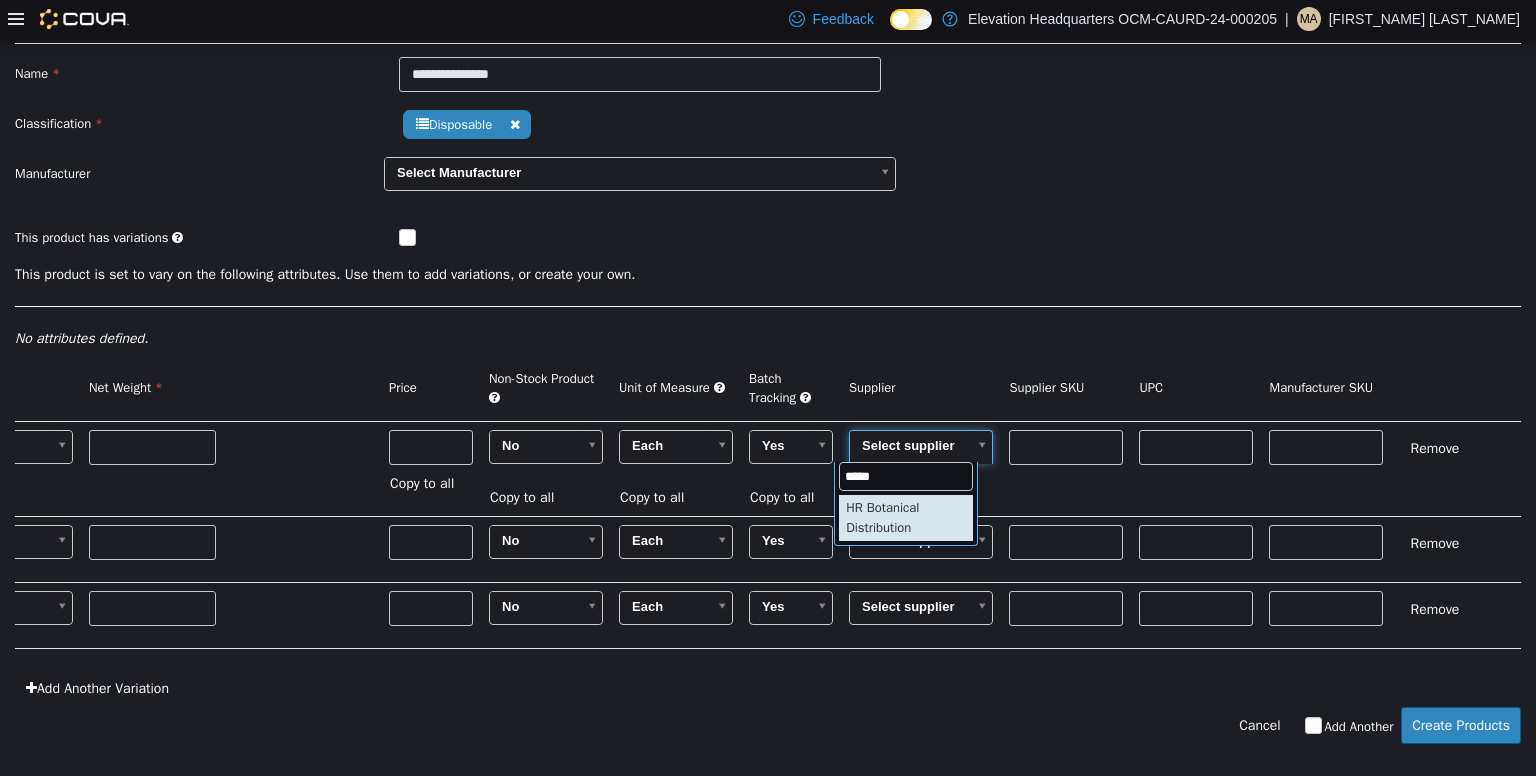 type on "*****" 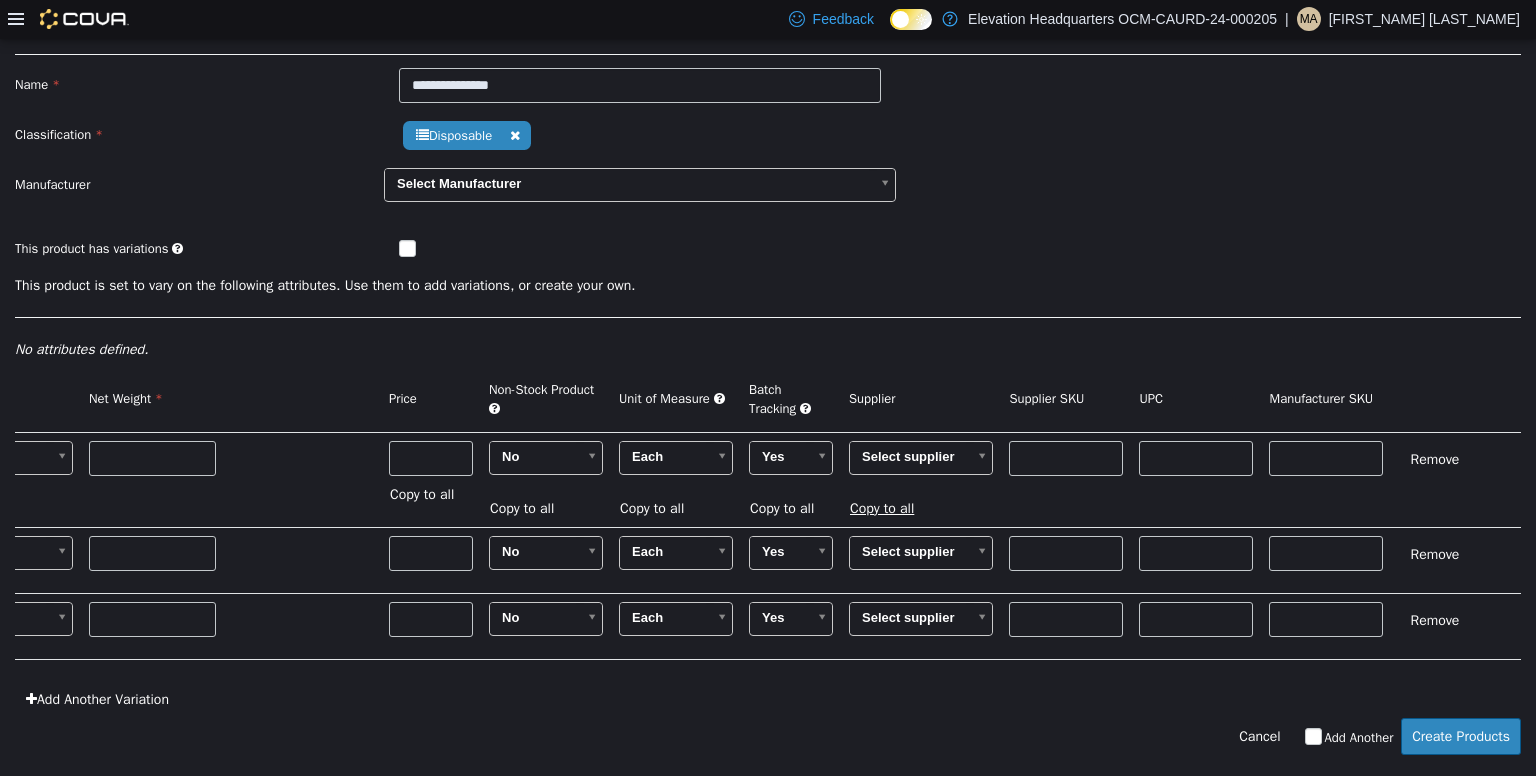 click on "Copy to all" at bounding box center (887, 507) 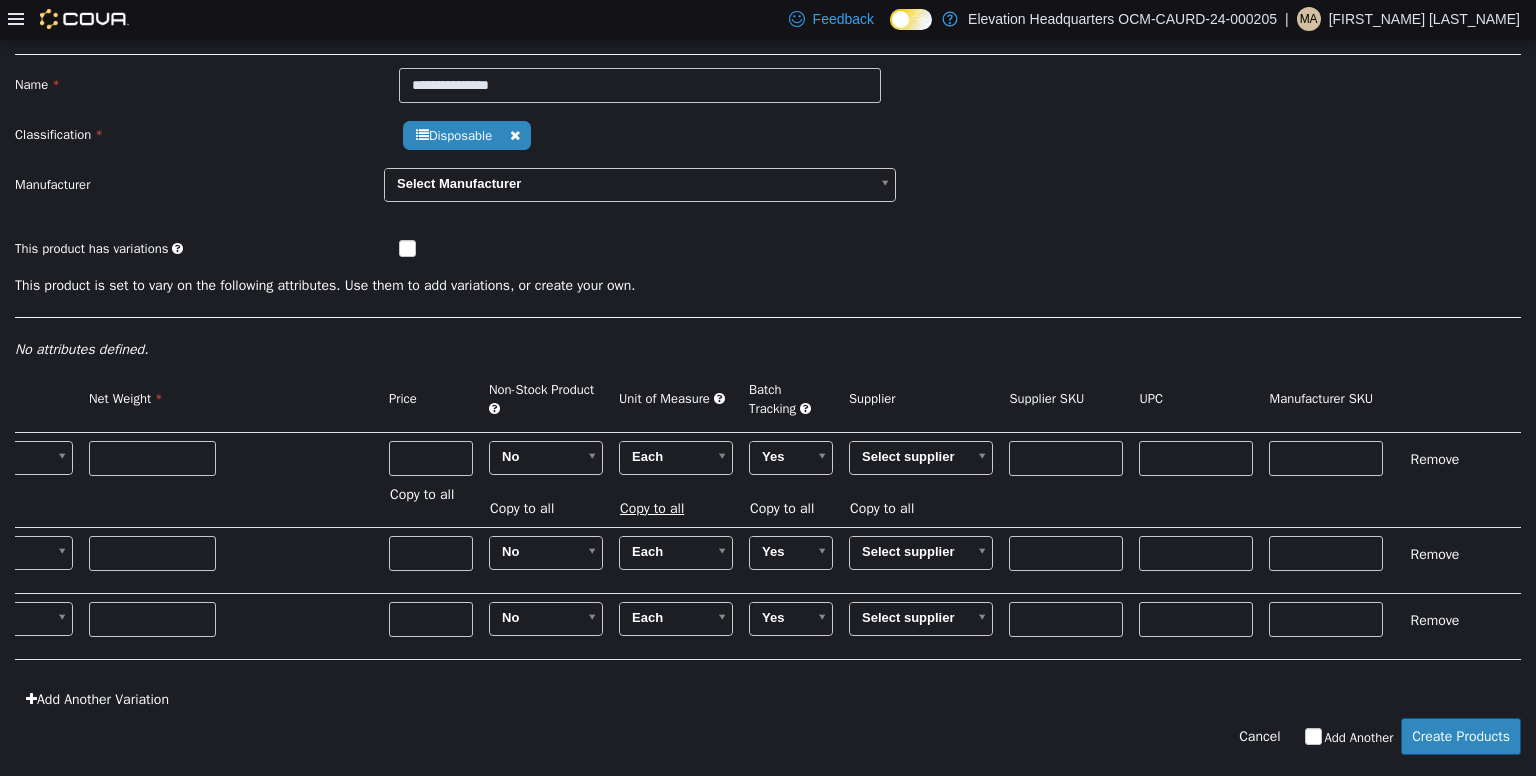 type on "******" 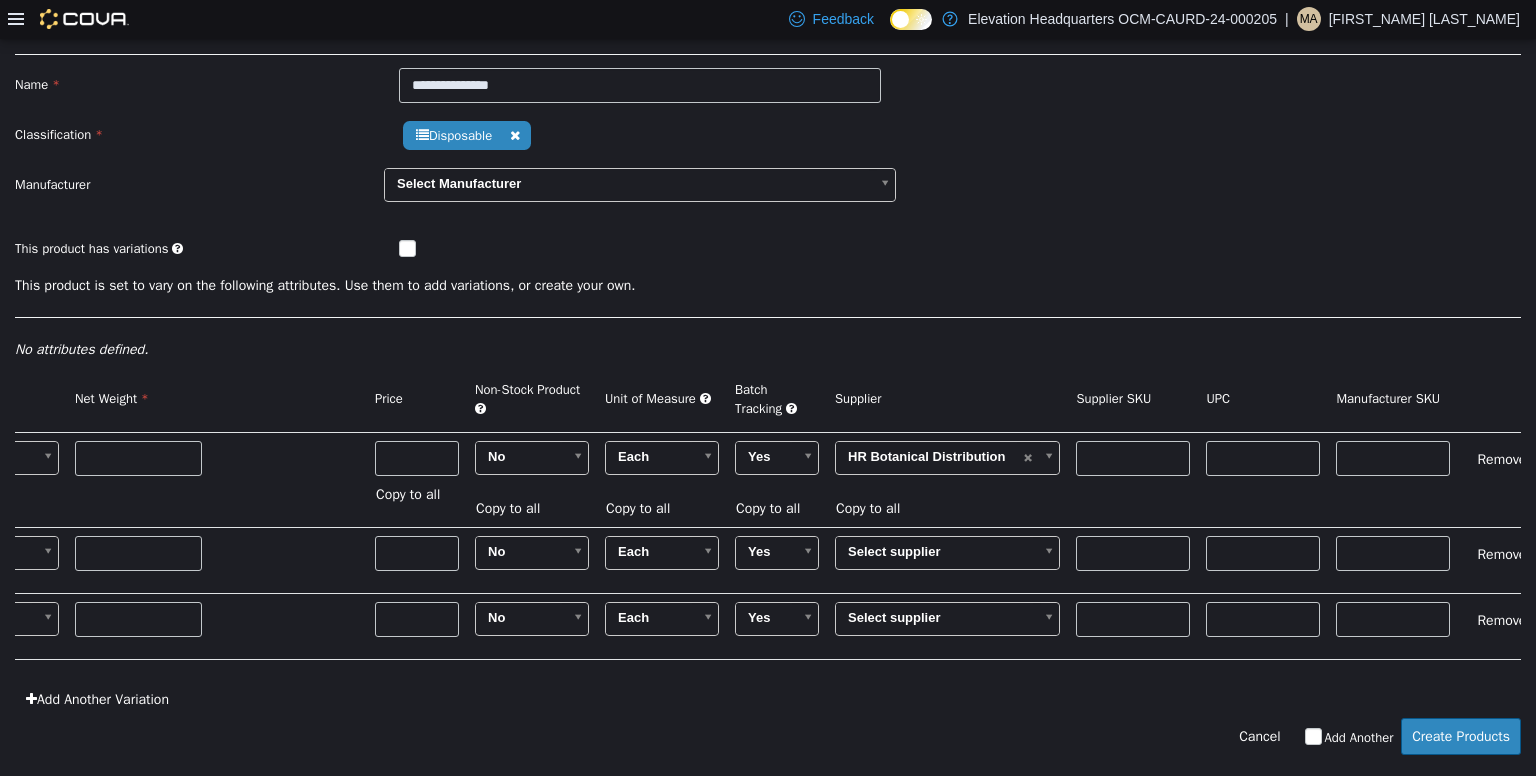 type on "******" 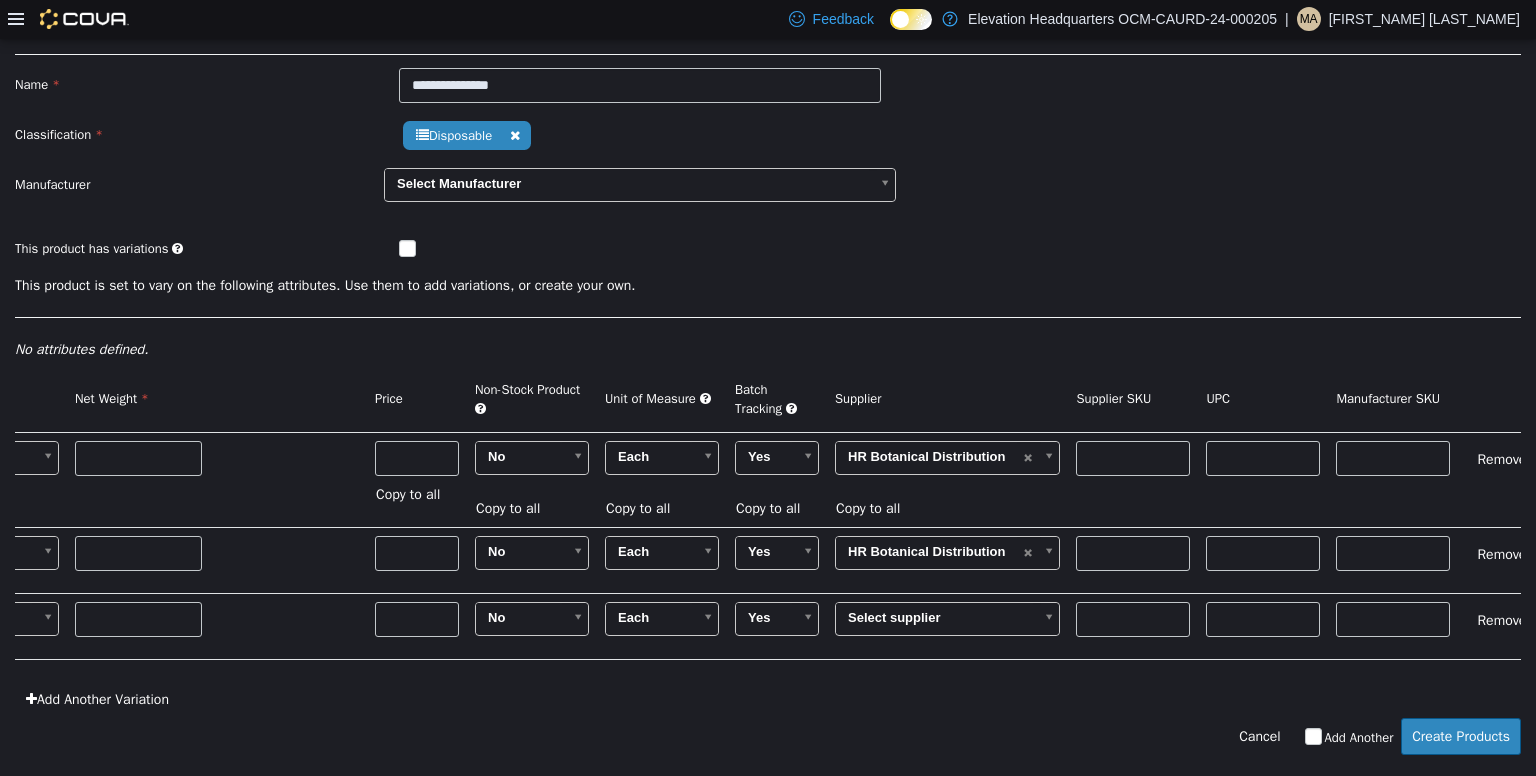 type on "******" 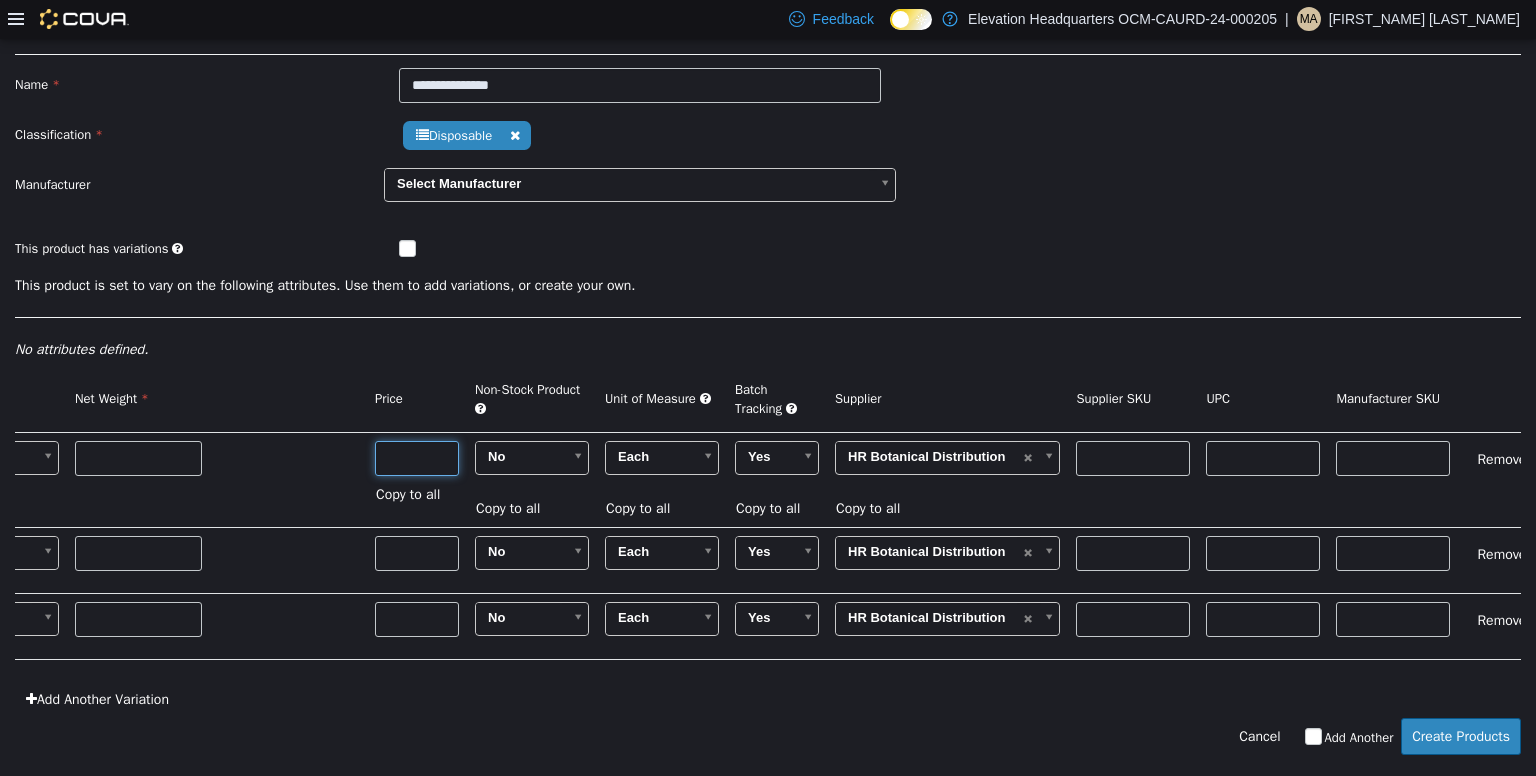 click at bounding box center (417, 457) 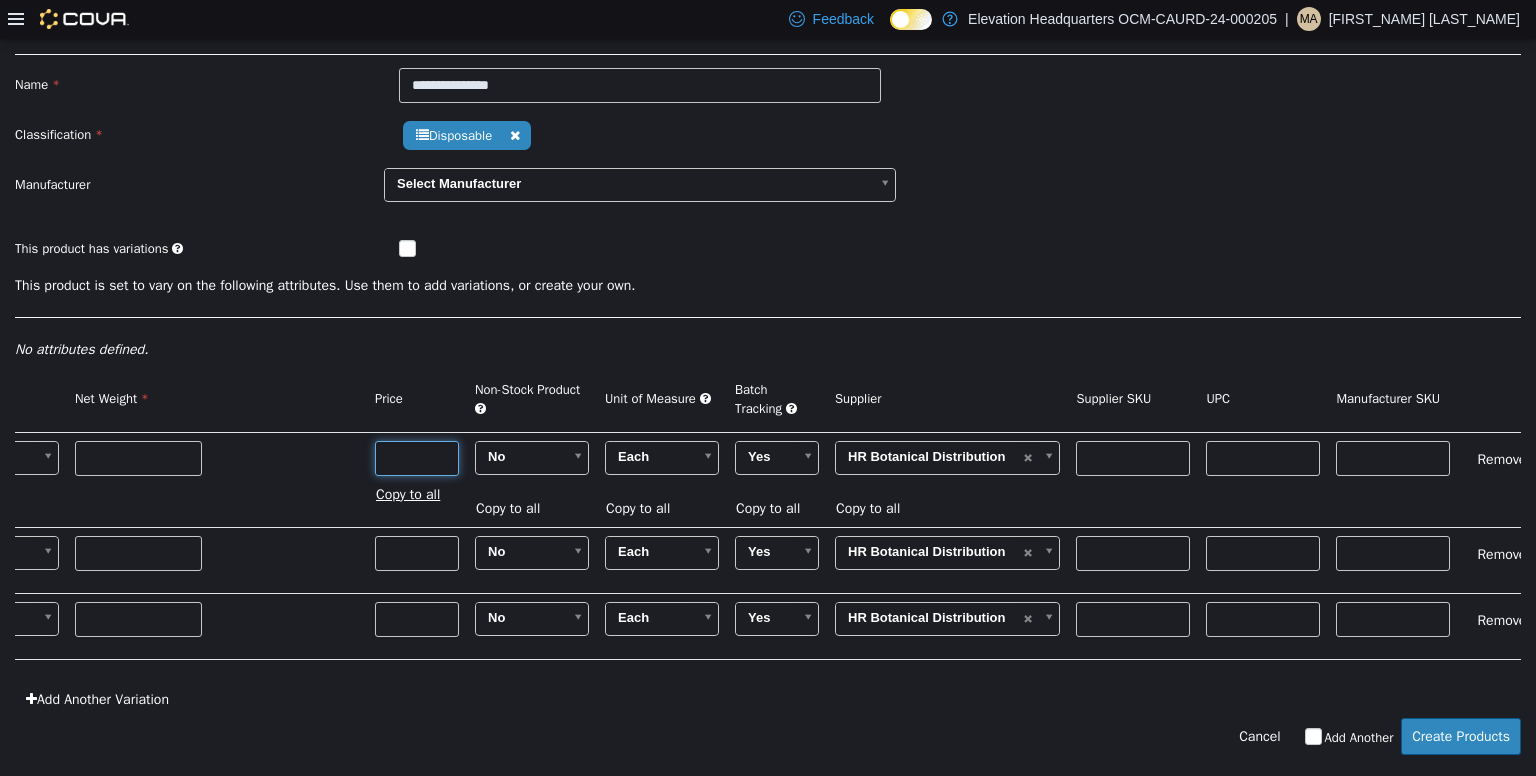 type on "****" 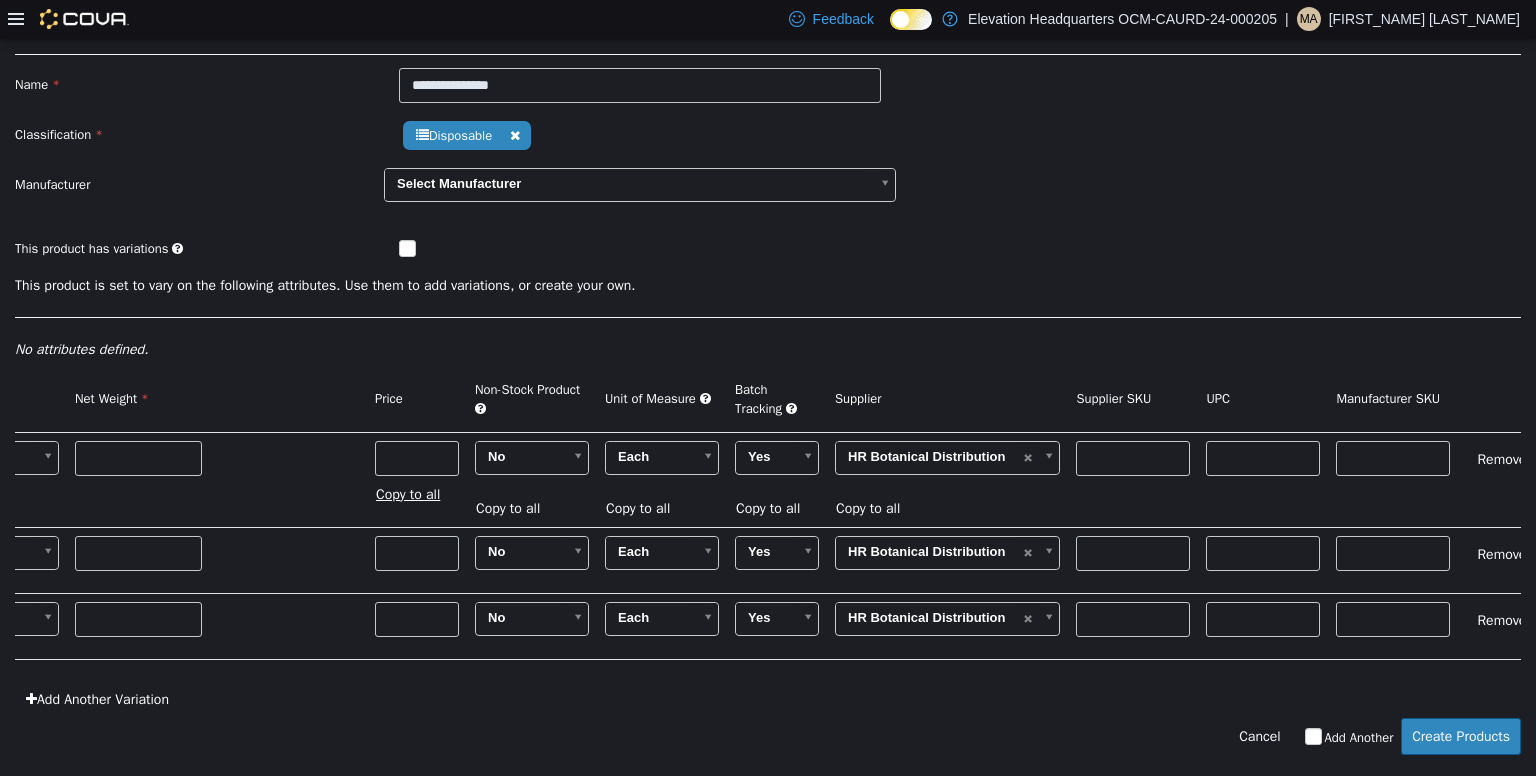 click on "Copy to all" at bounding box center [413, 493] 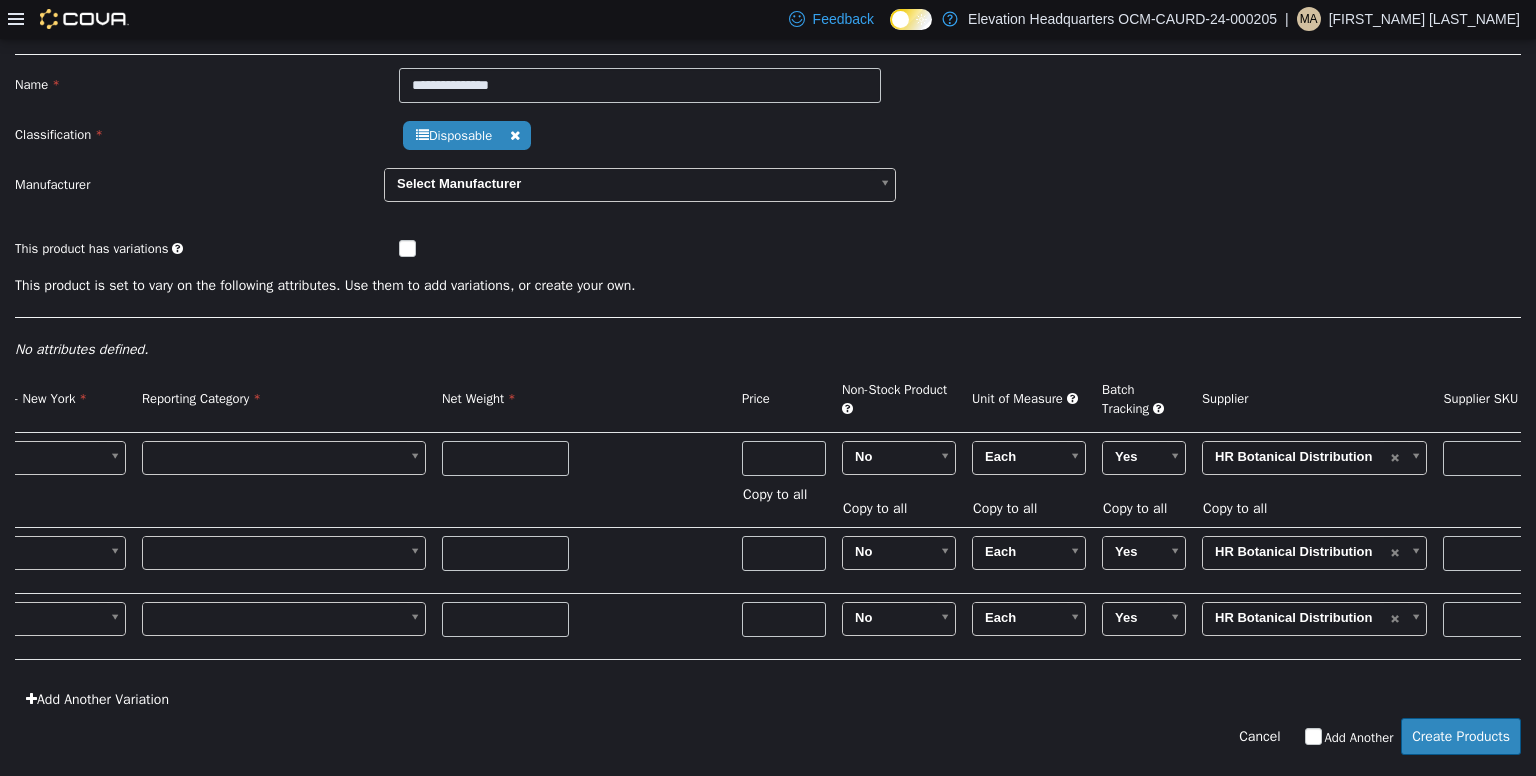 scroll, scrollTop: 0, scrollLeft: 479, axis: horizontal 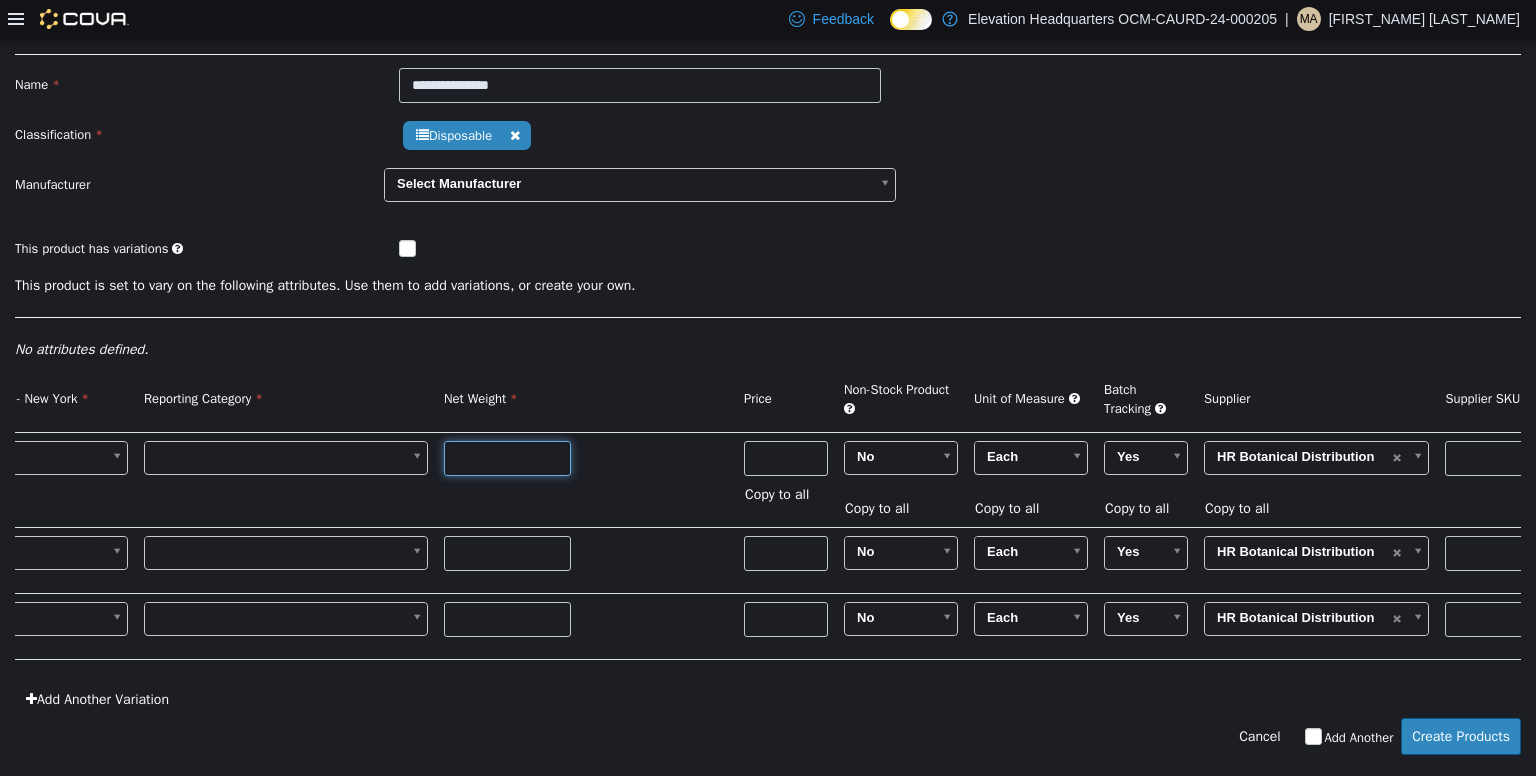 click at bounding box center (507, 457) 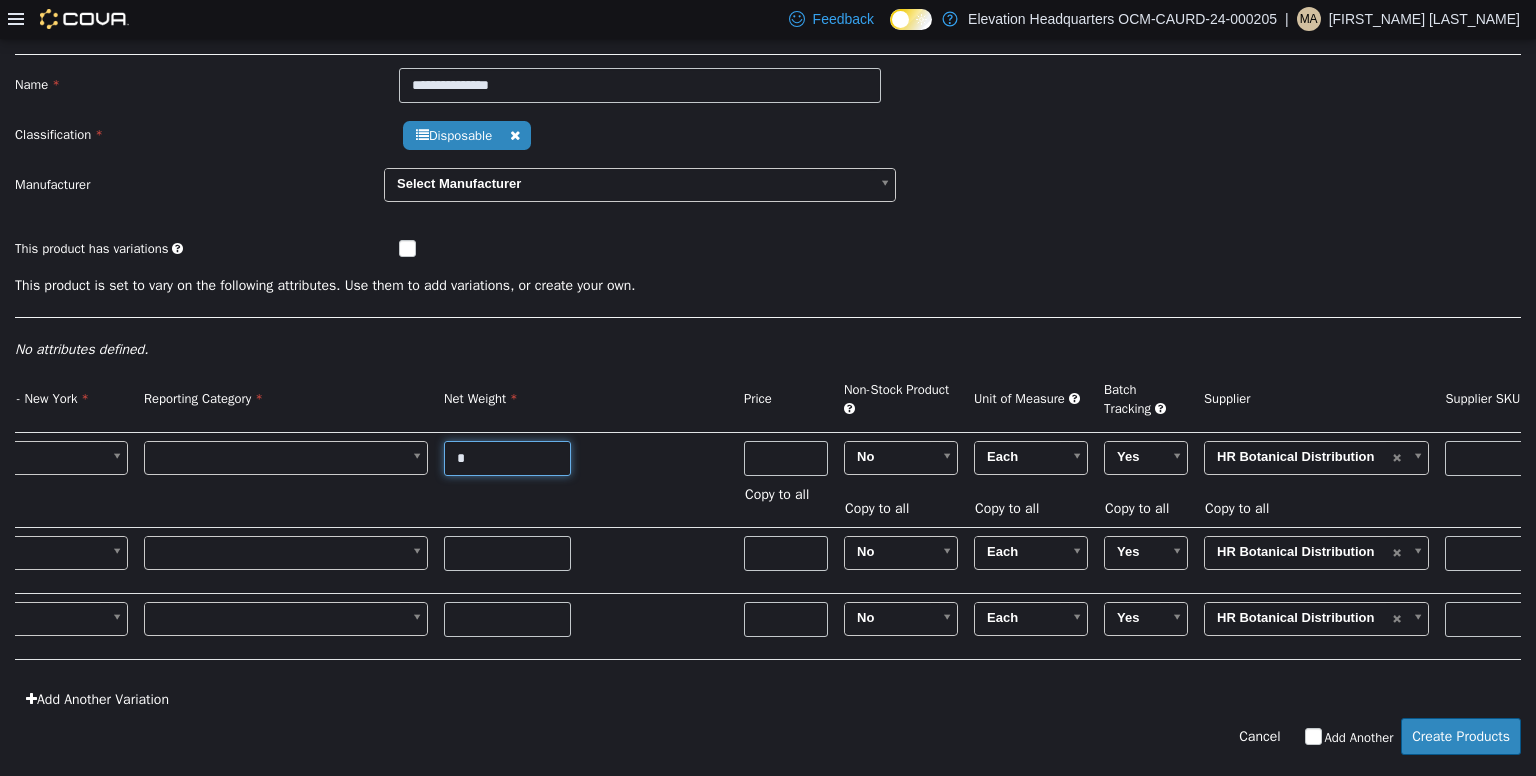 type on "*" 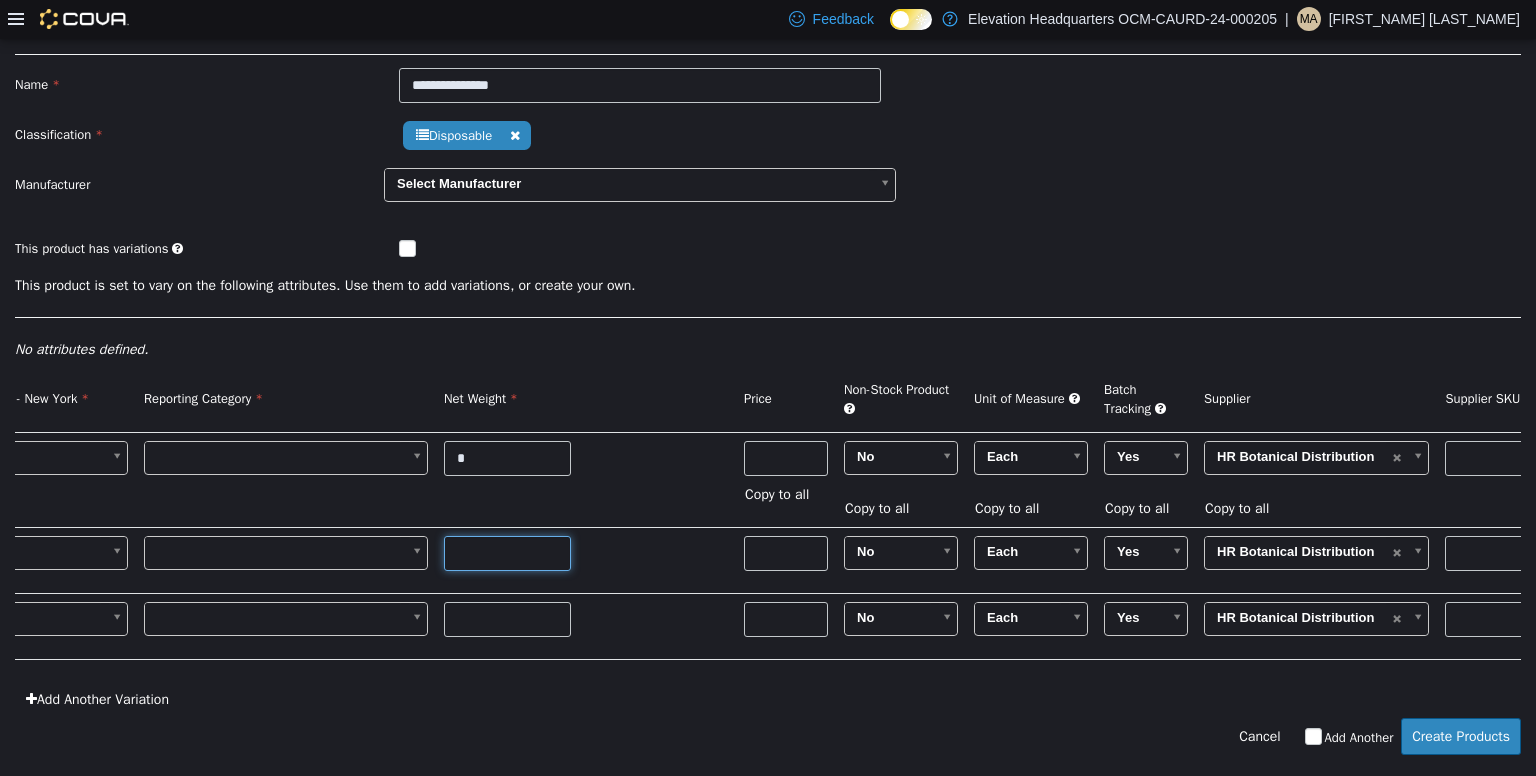 click at bounding box center [507, 552] 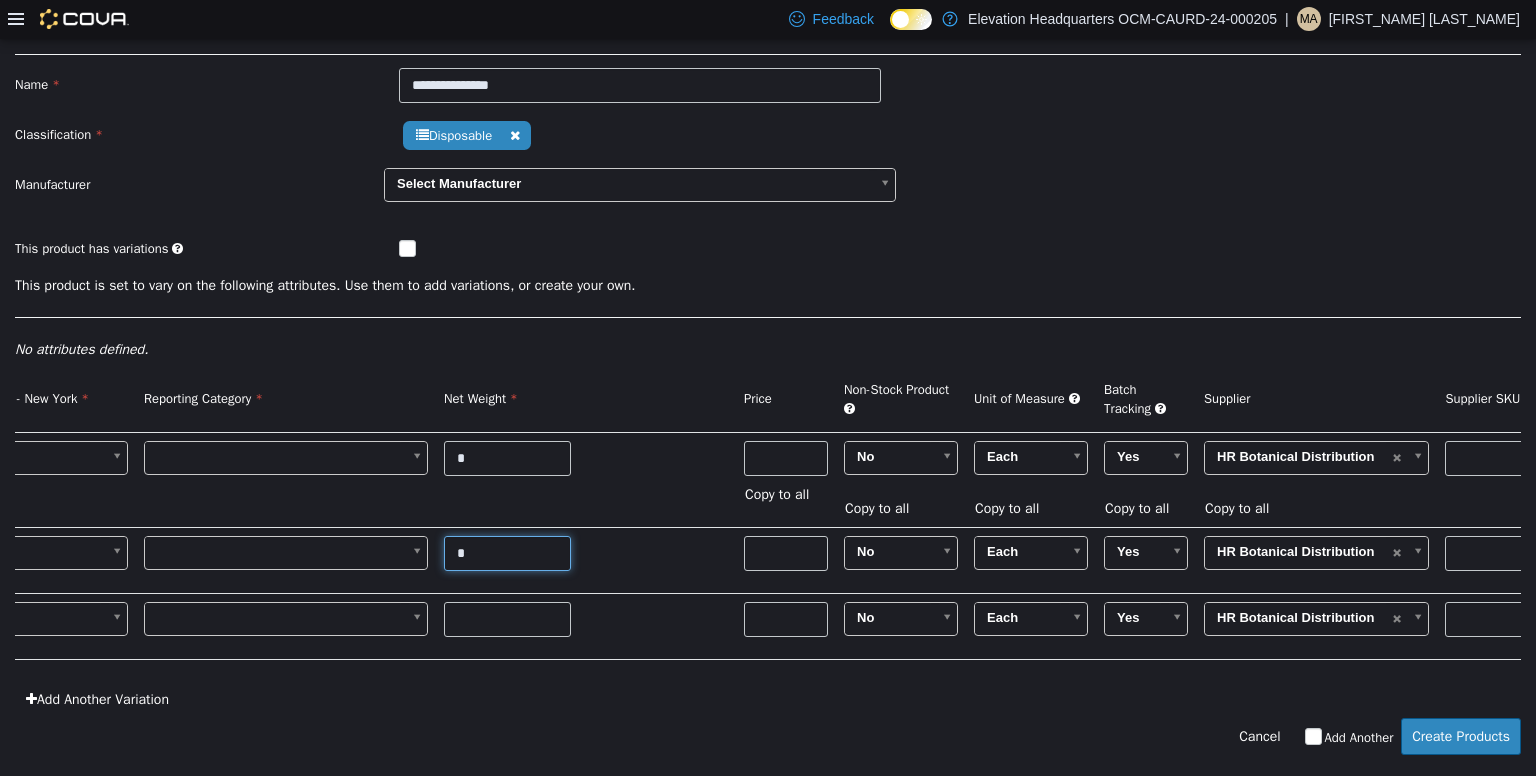 type on "*" 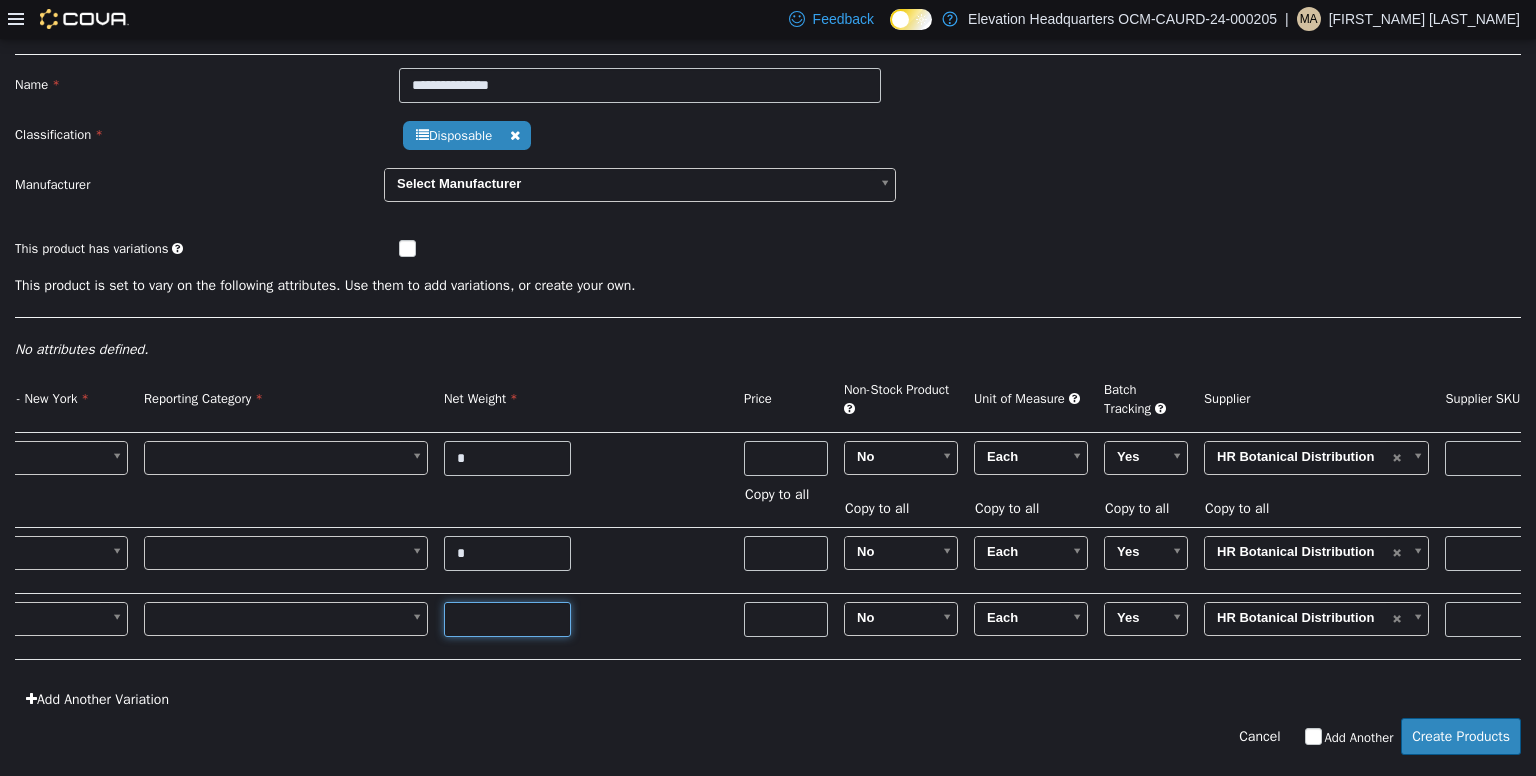 click at bounding box center (507, 618) 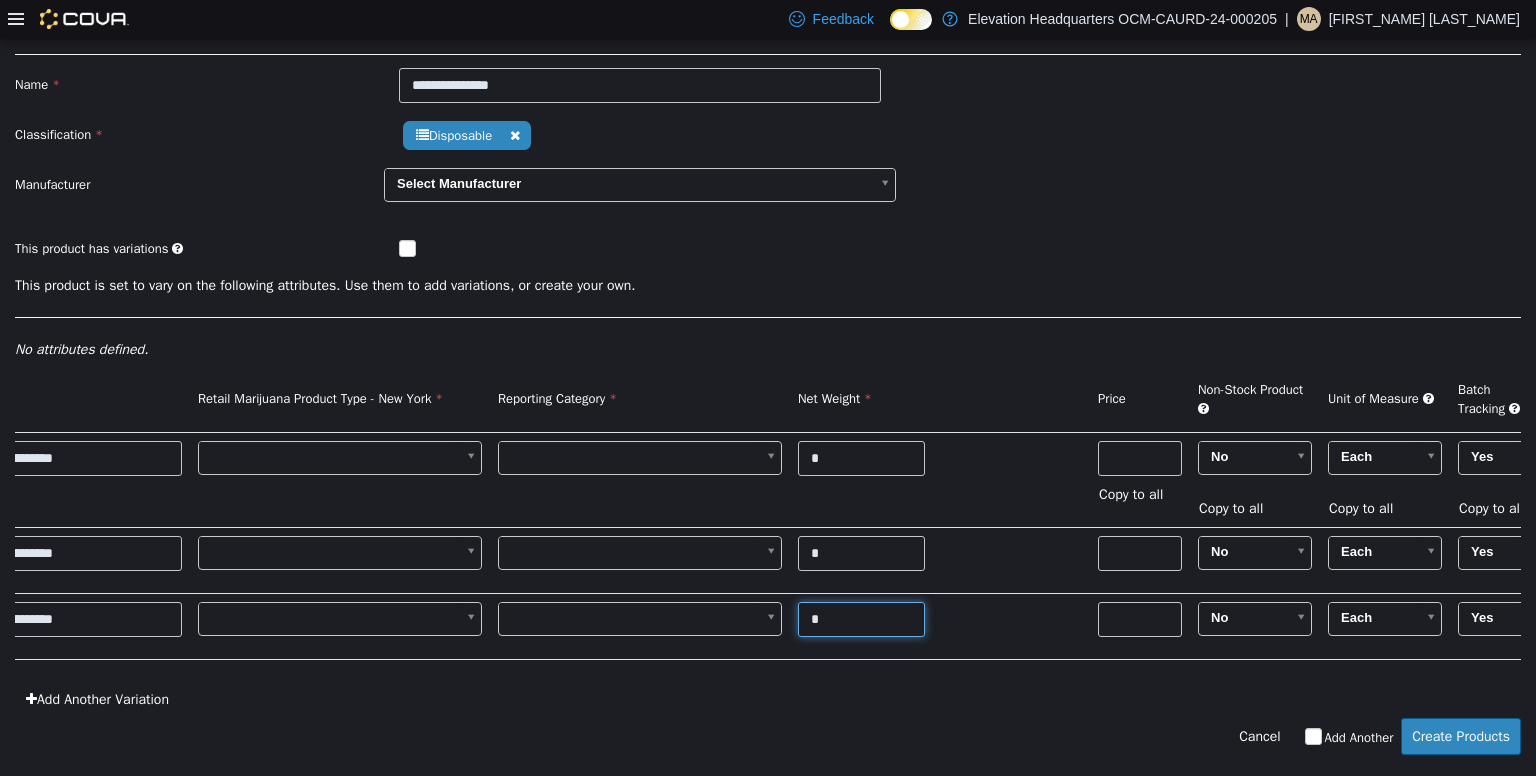 scroll, scrollTop: 0, scrollLeft: 123, axis: horizontal 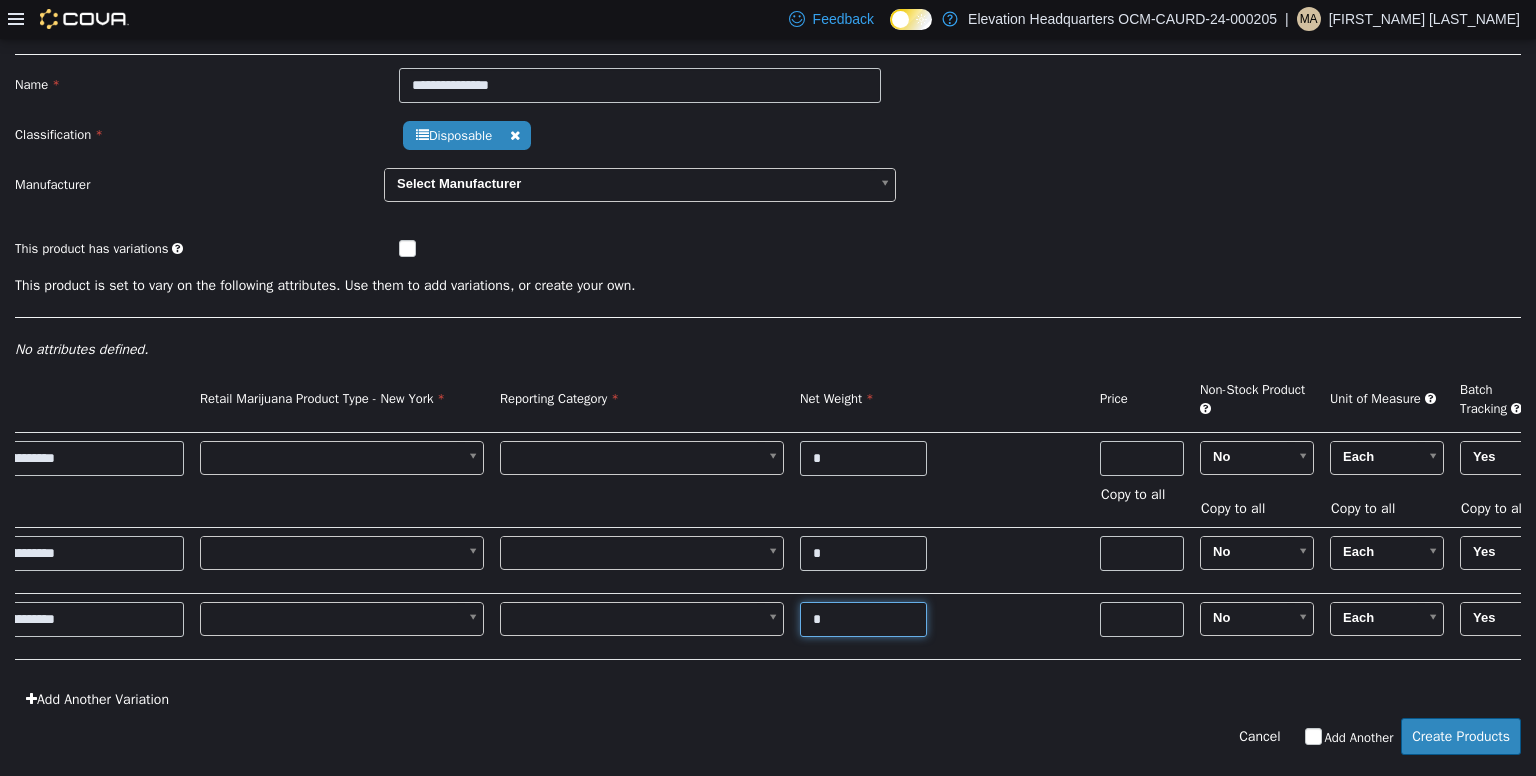 type on "*" 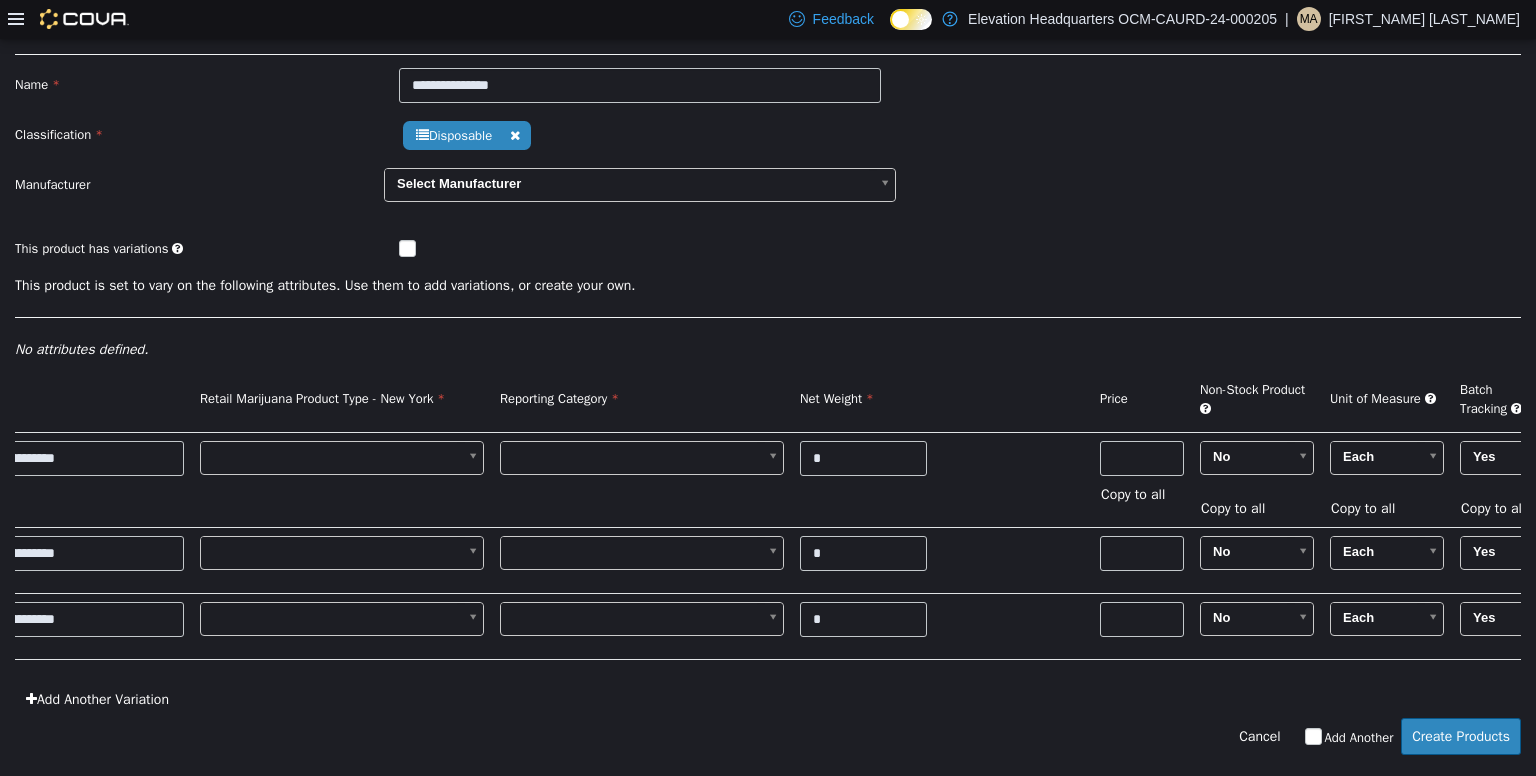 click on "**********" at bounding box center (768, 365) 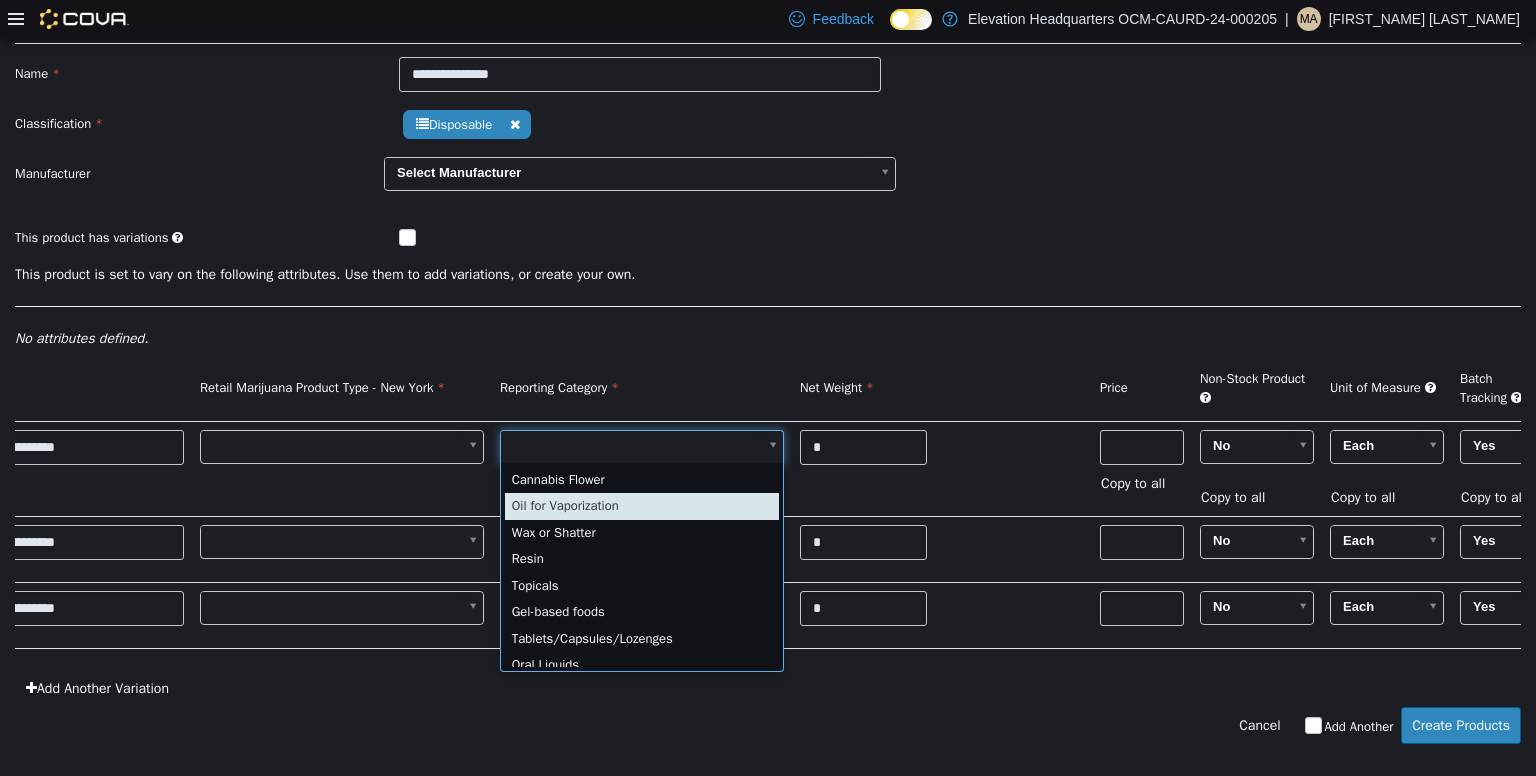 type on "*" 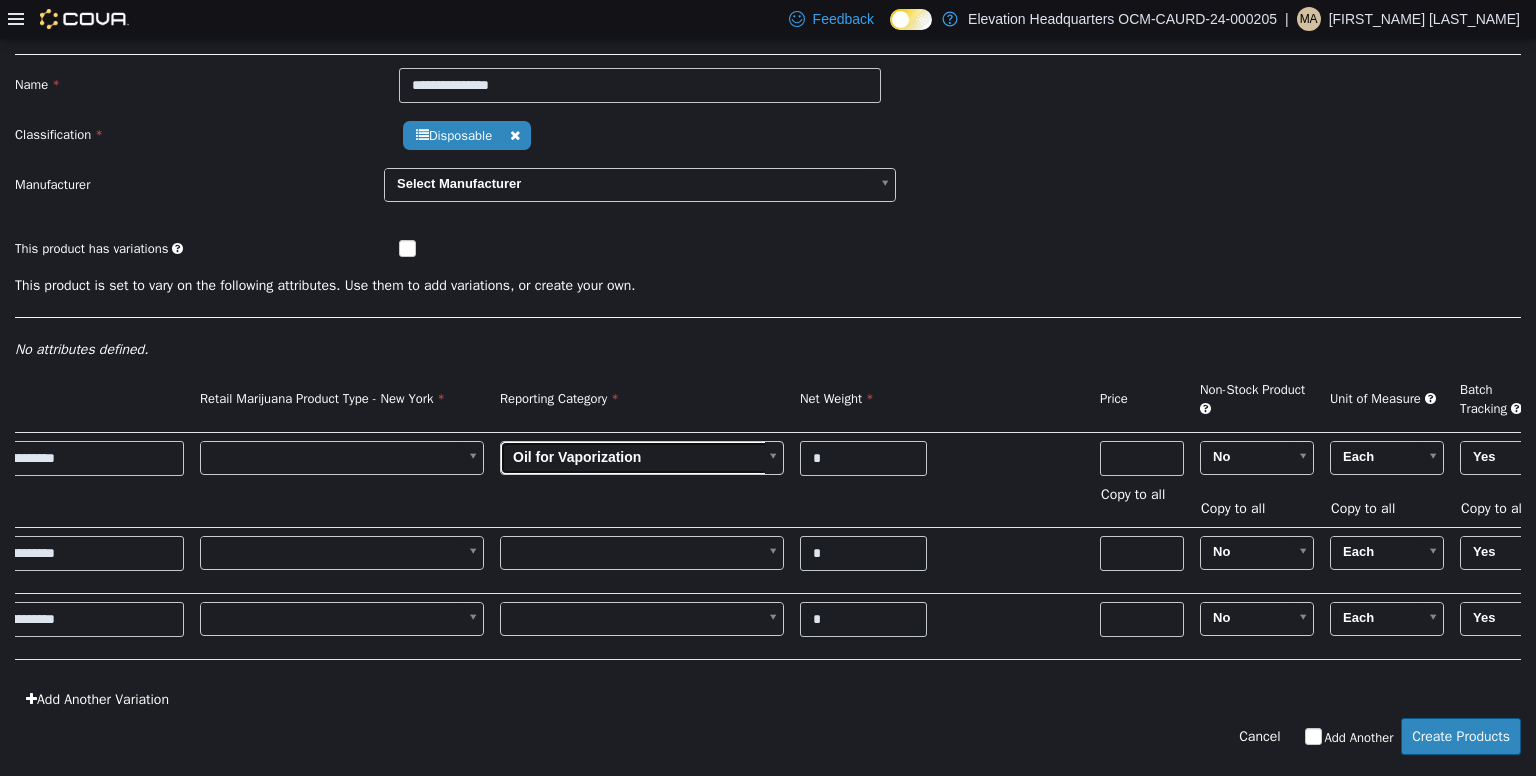 scroll, scrollTop: 0, scrollLeft: 0, axis: both 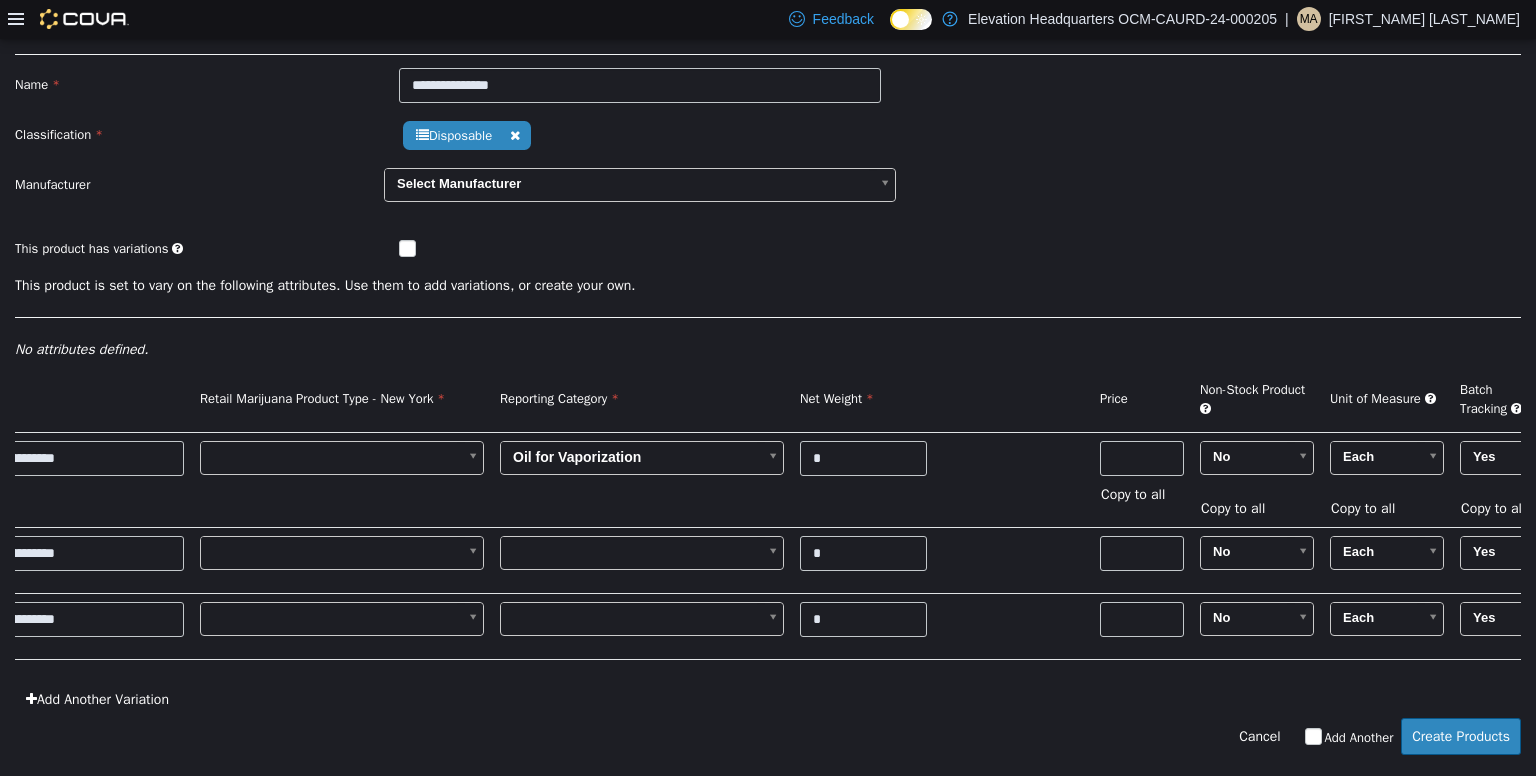 click on "**********" at bounding box center (768, 365) 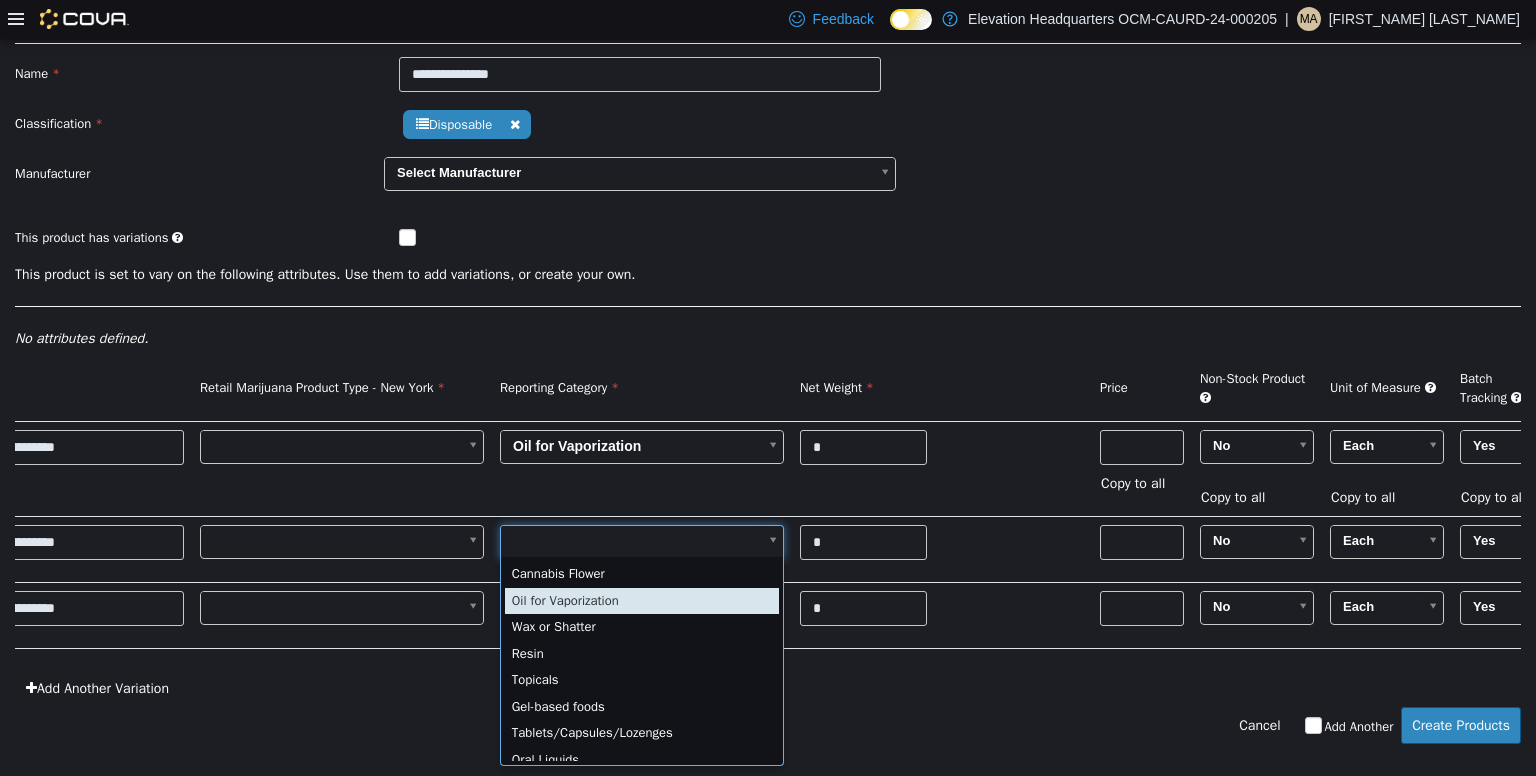 type on "*" 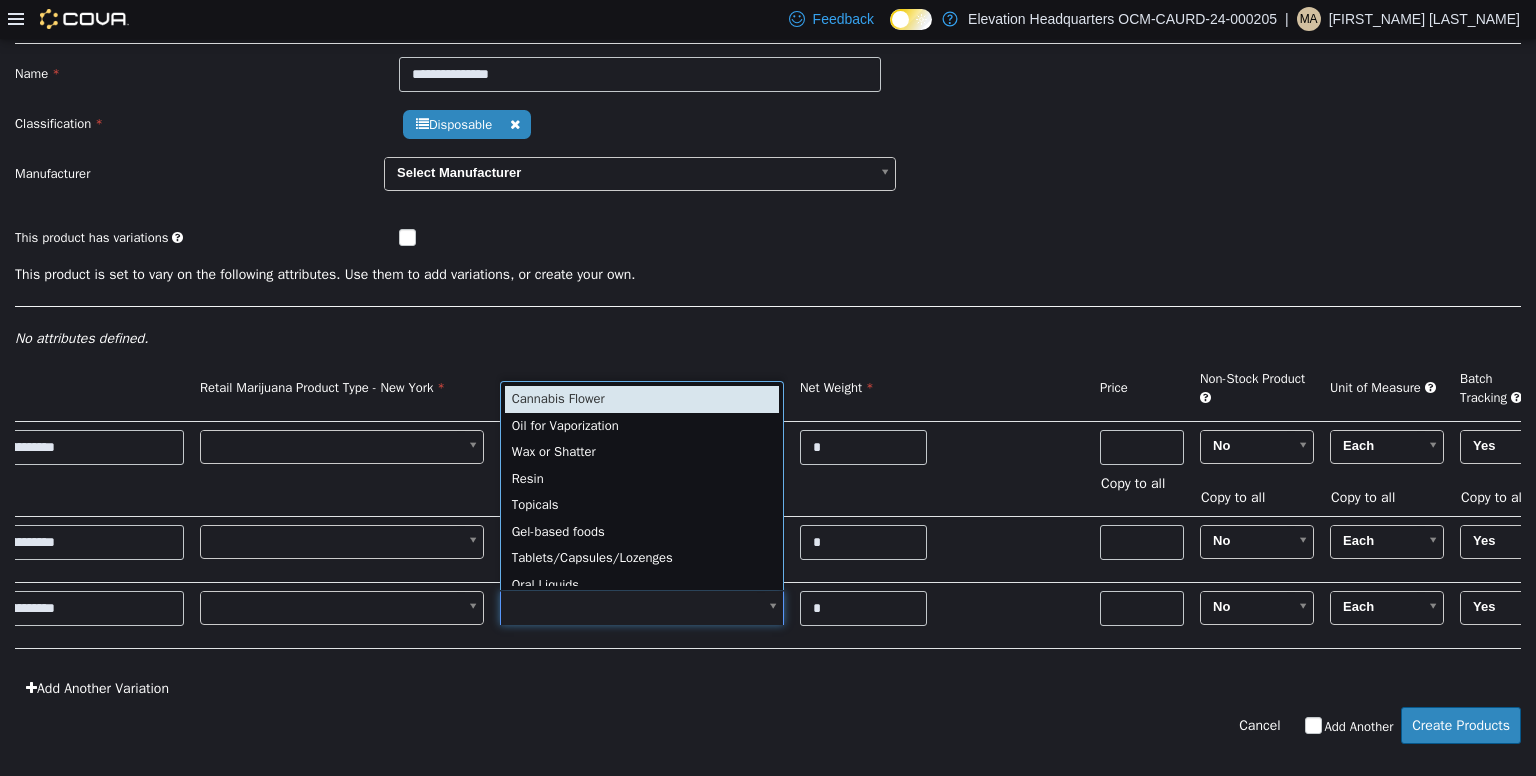 click on "**********" at bounding box center (768, 354) 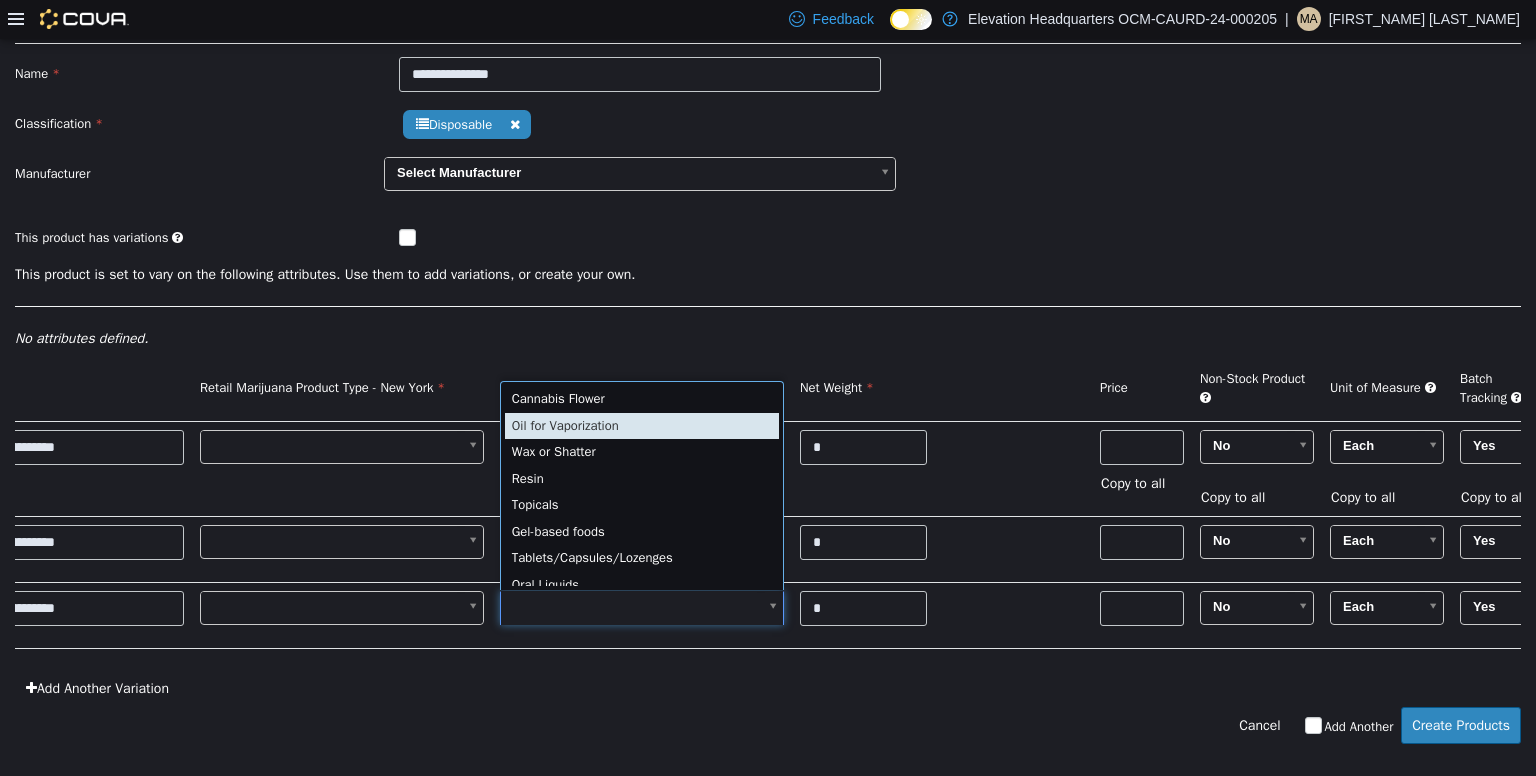 type on "*" 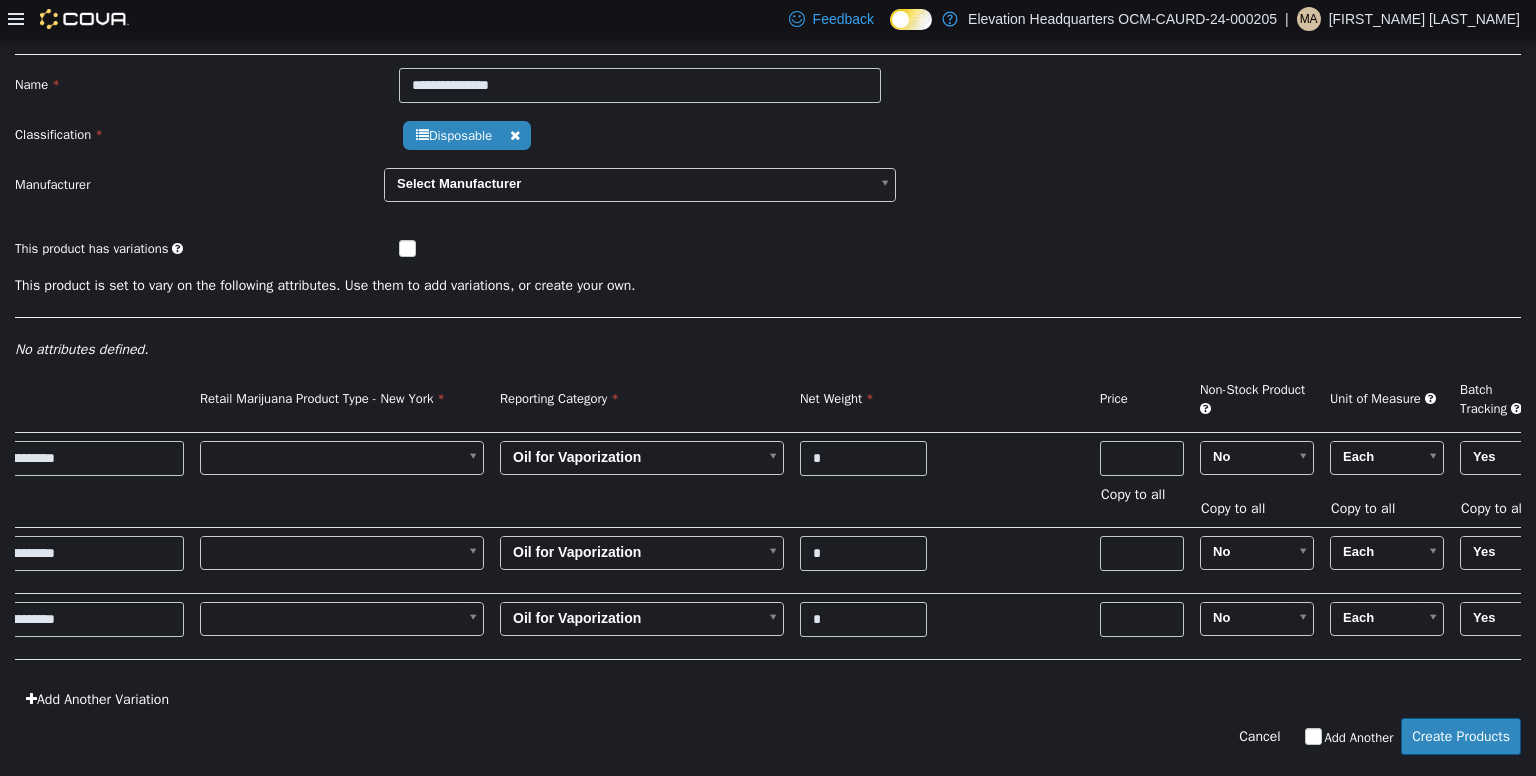 click on "**********" at bounding box center (768, 365) 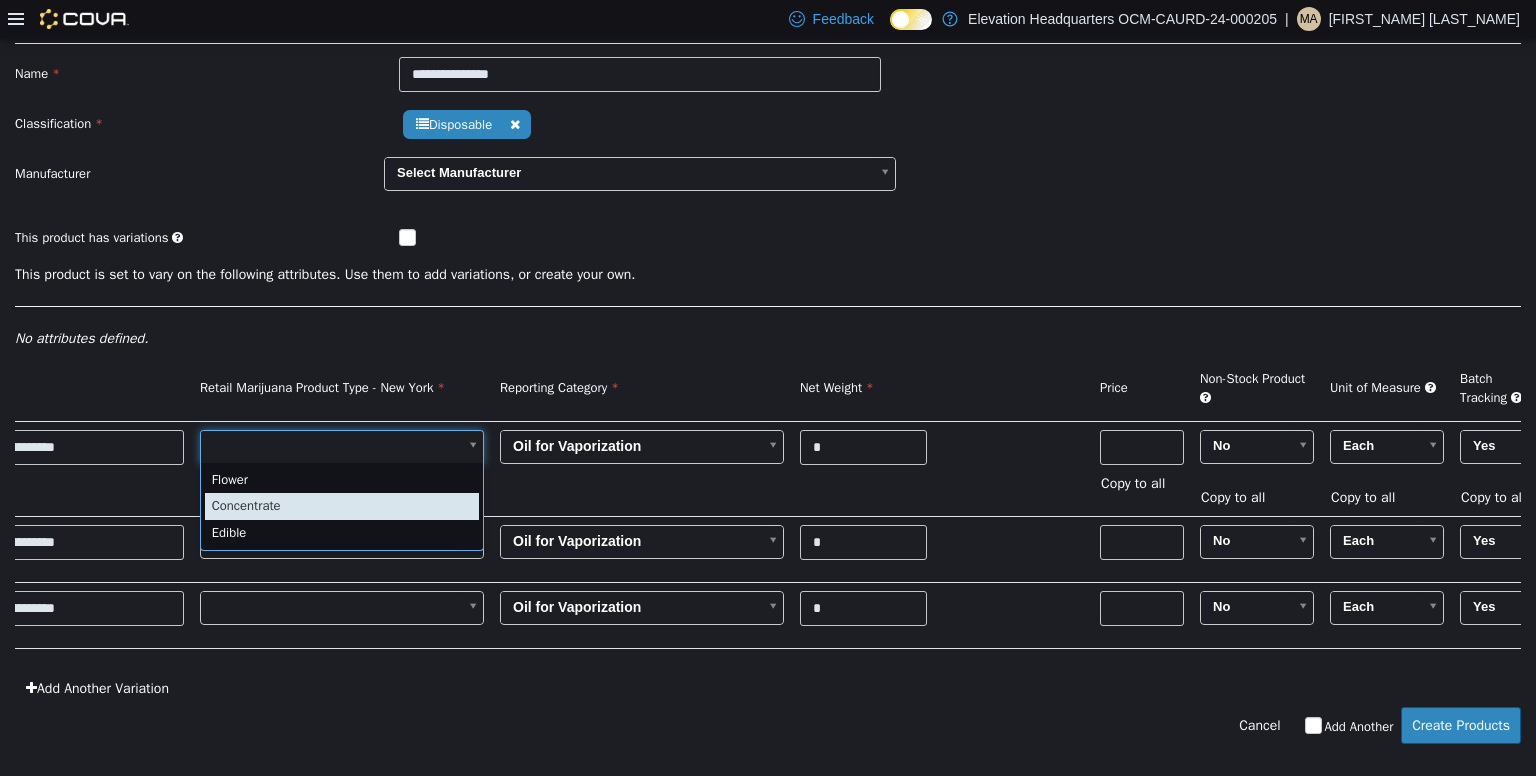 type on "*" 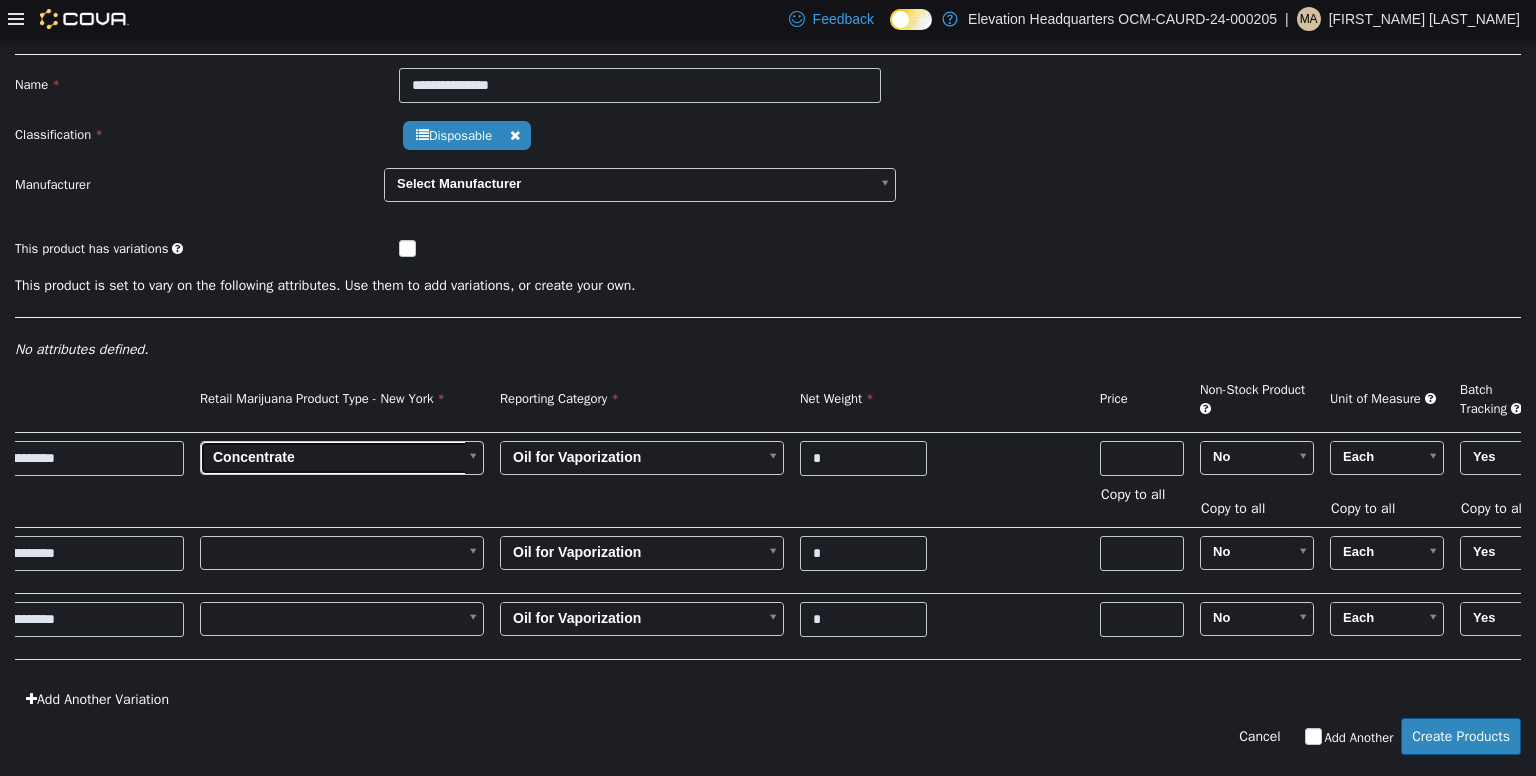 scroll, scrollTop: 0, scrollLeft: 0, axis: both 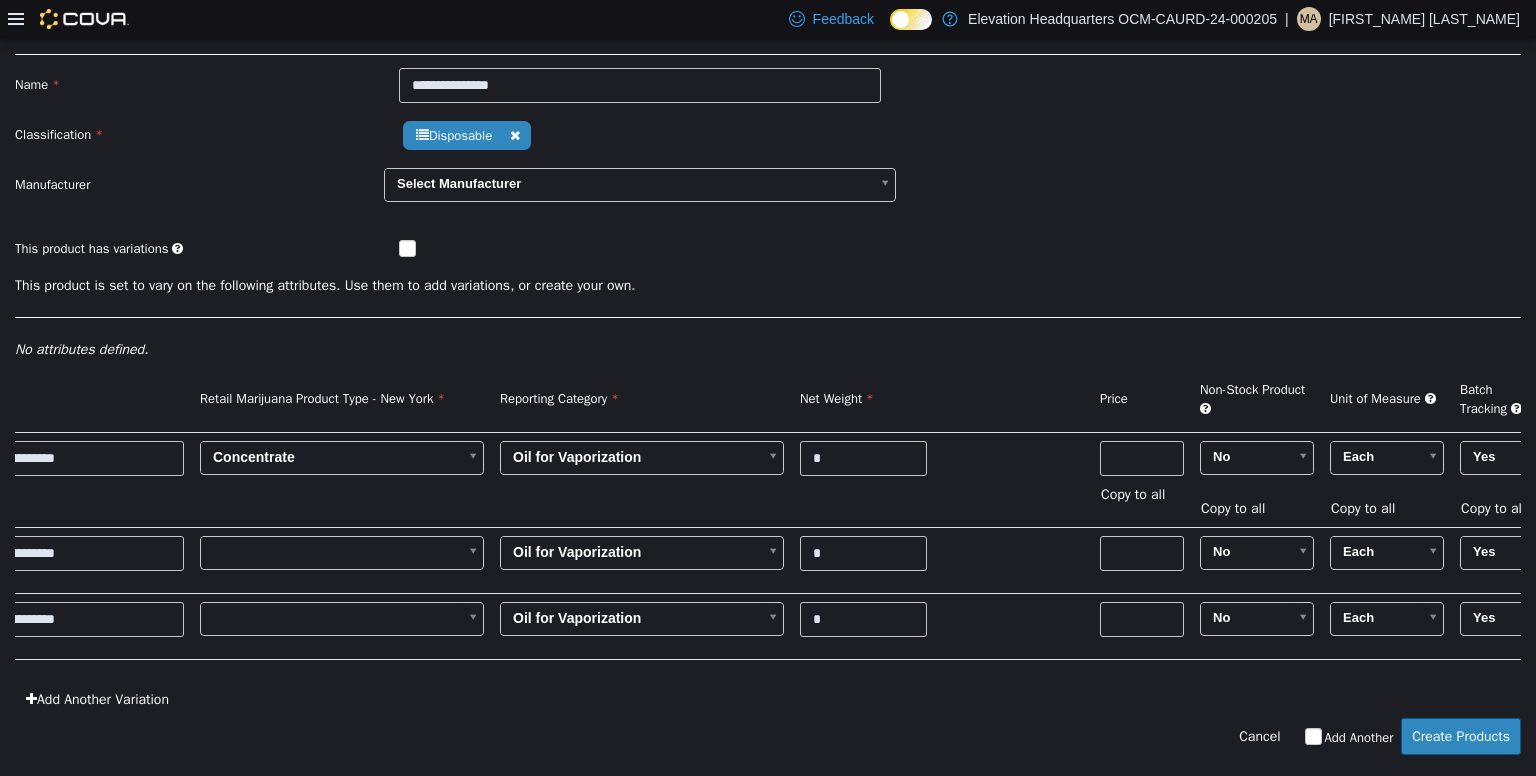 click on "**********" at bounding box center [768, 365] 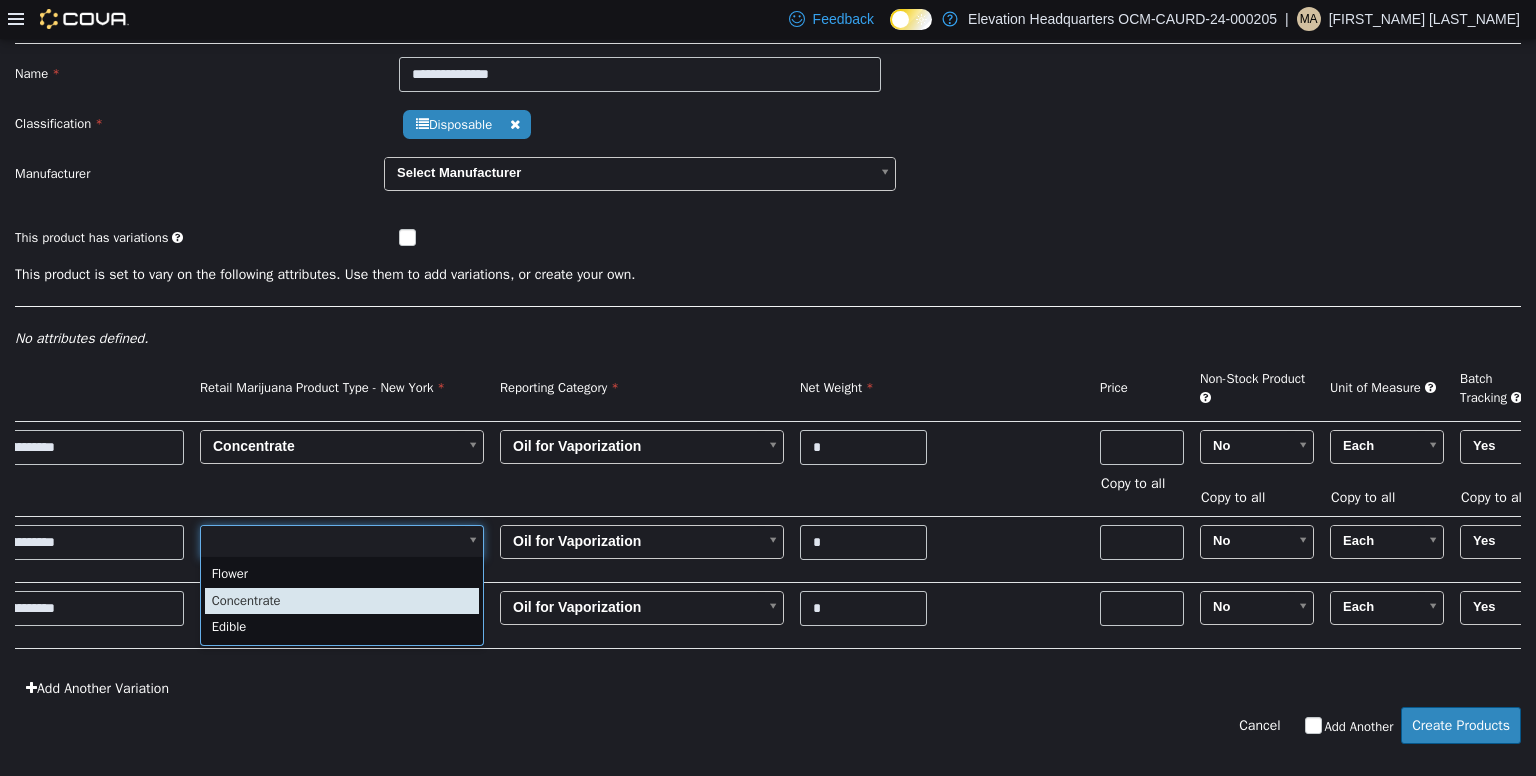 type on "*" 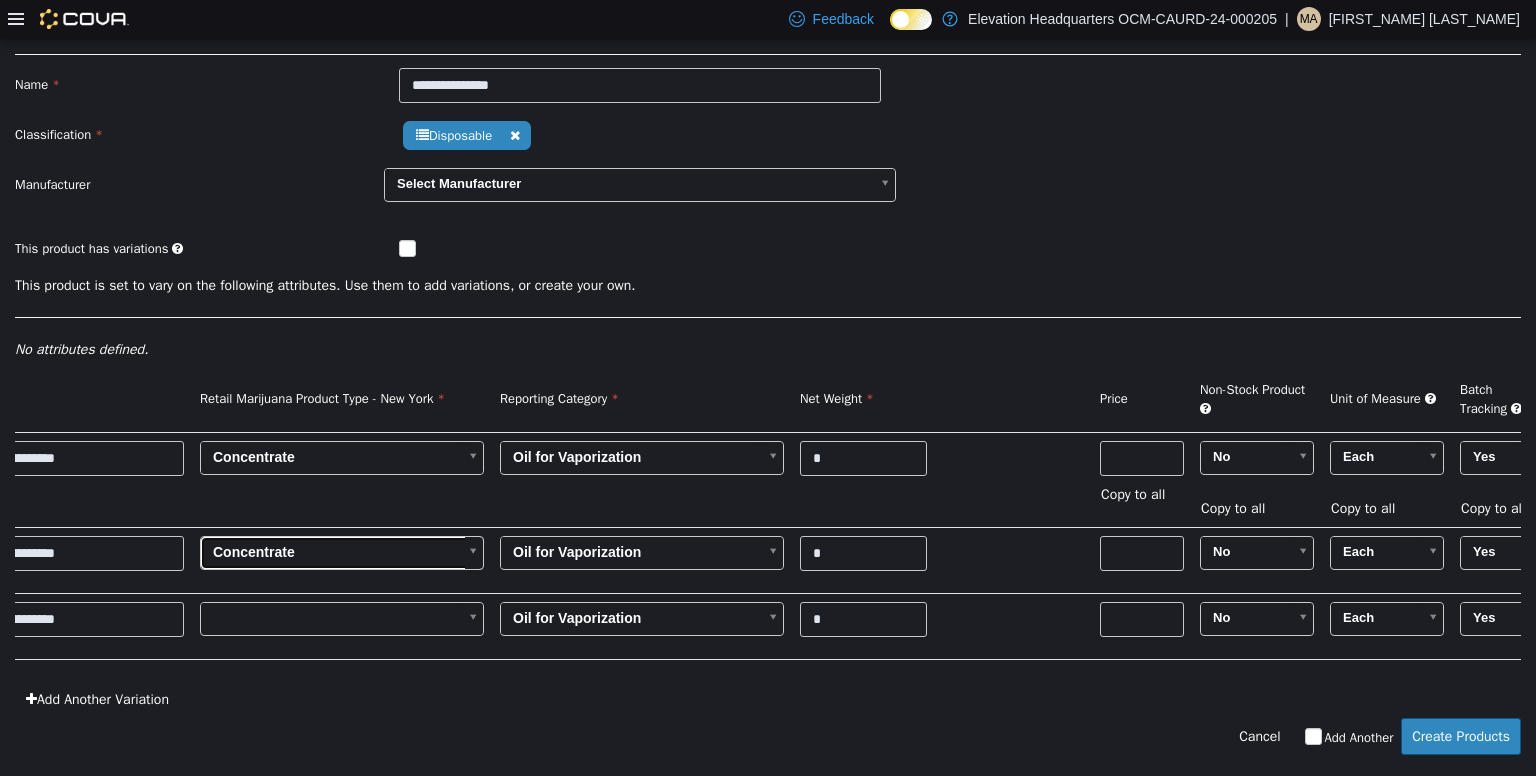 scroll, scrollTop: 0, scrollLeft: 0, axis: both 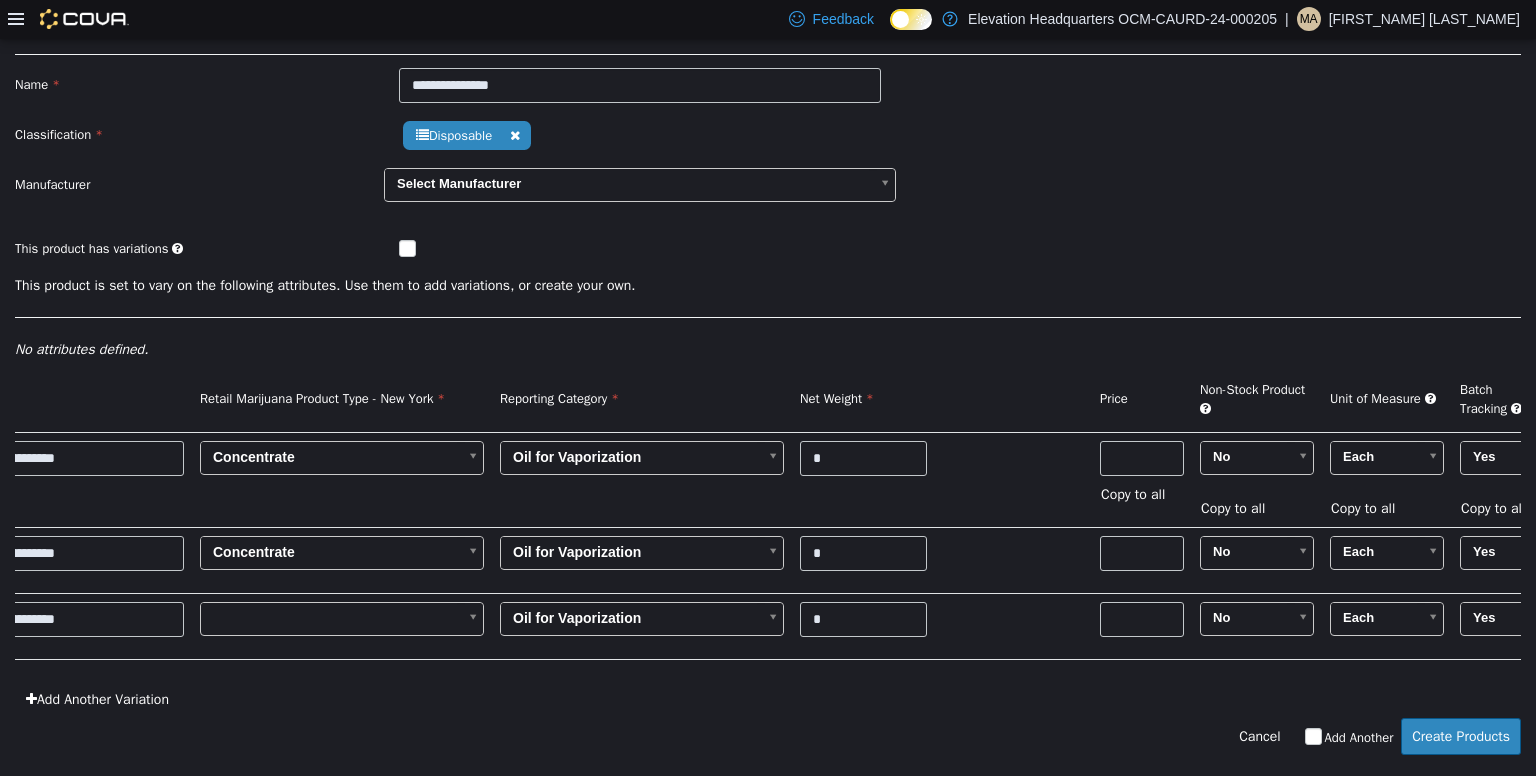 click on "**********" at bounding box center [768, 365] 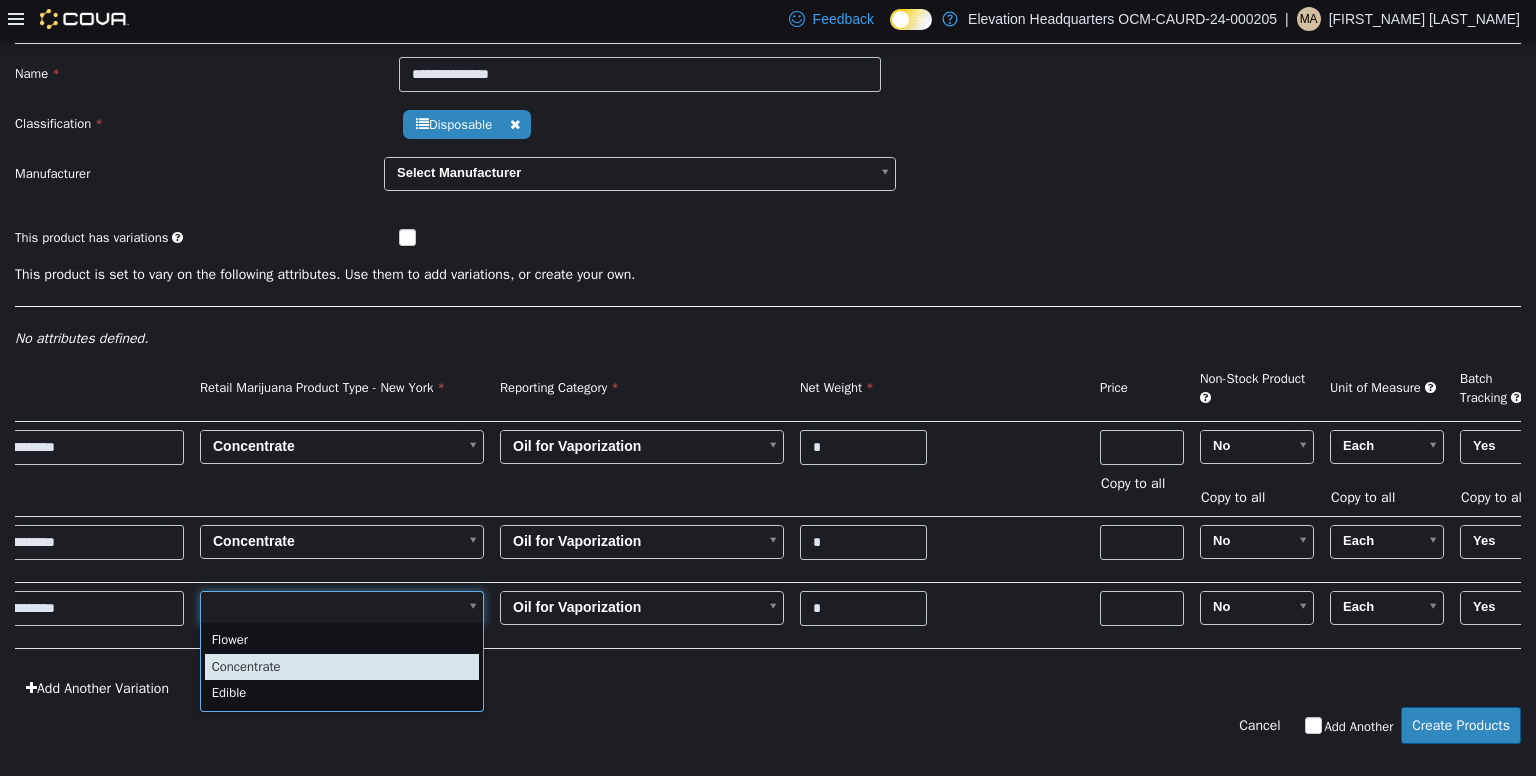 type on "*" 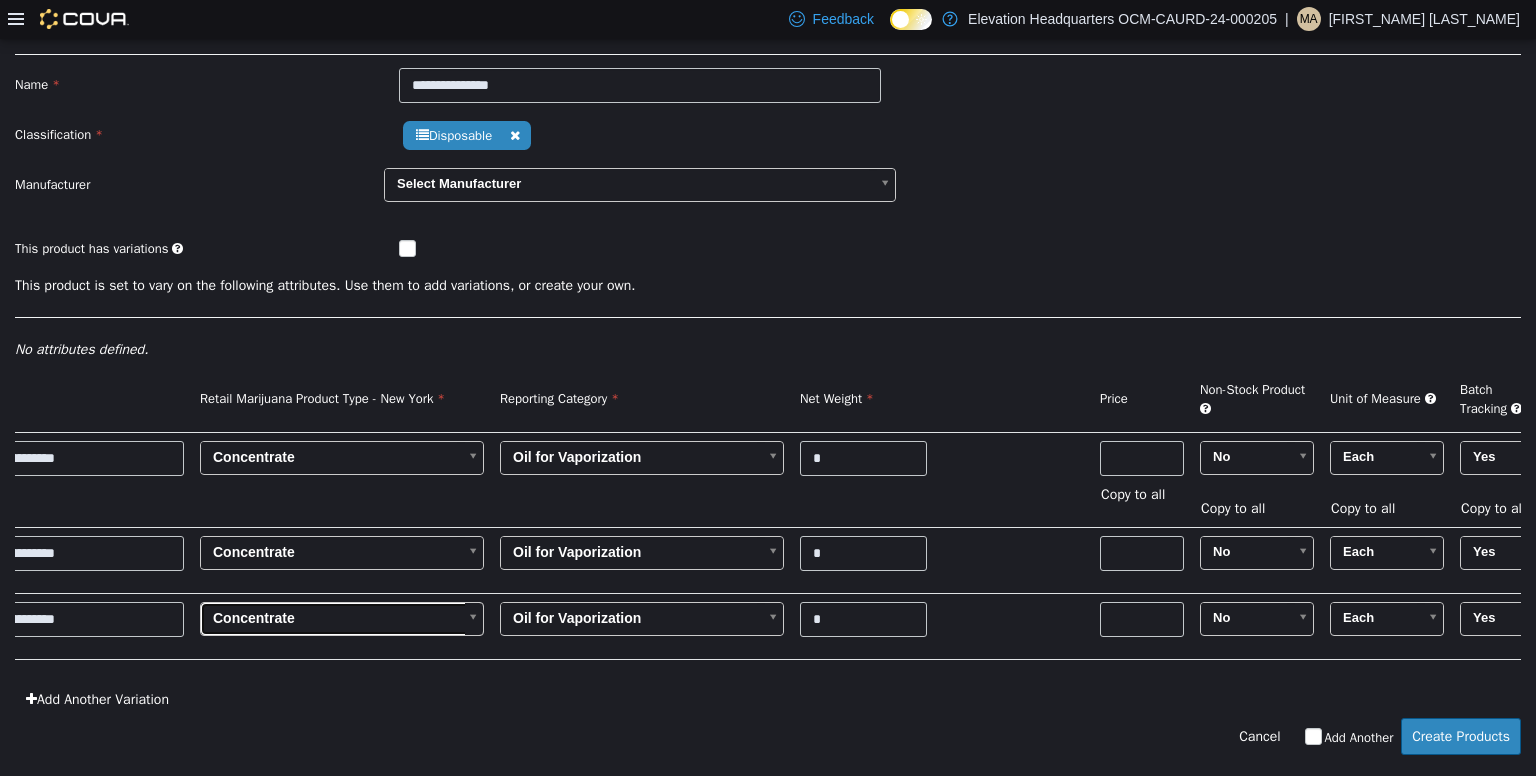 scroll, scrollTop: 0, scrollLeft: 0, axis: both 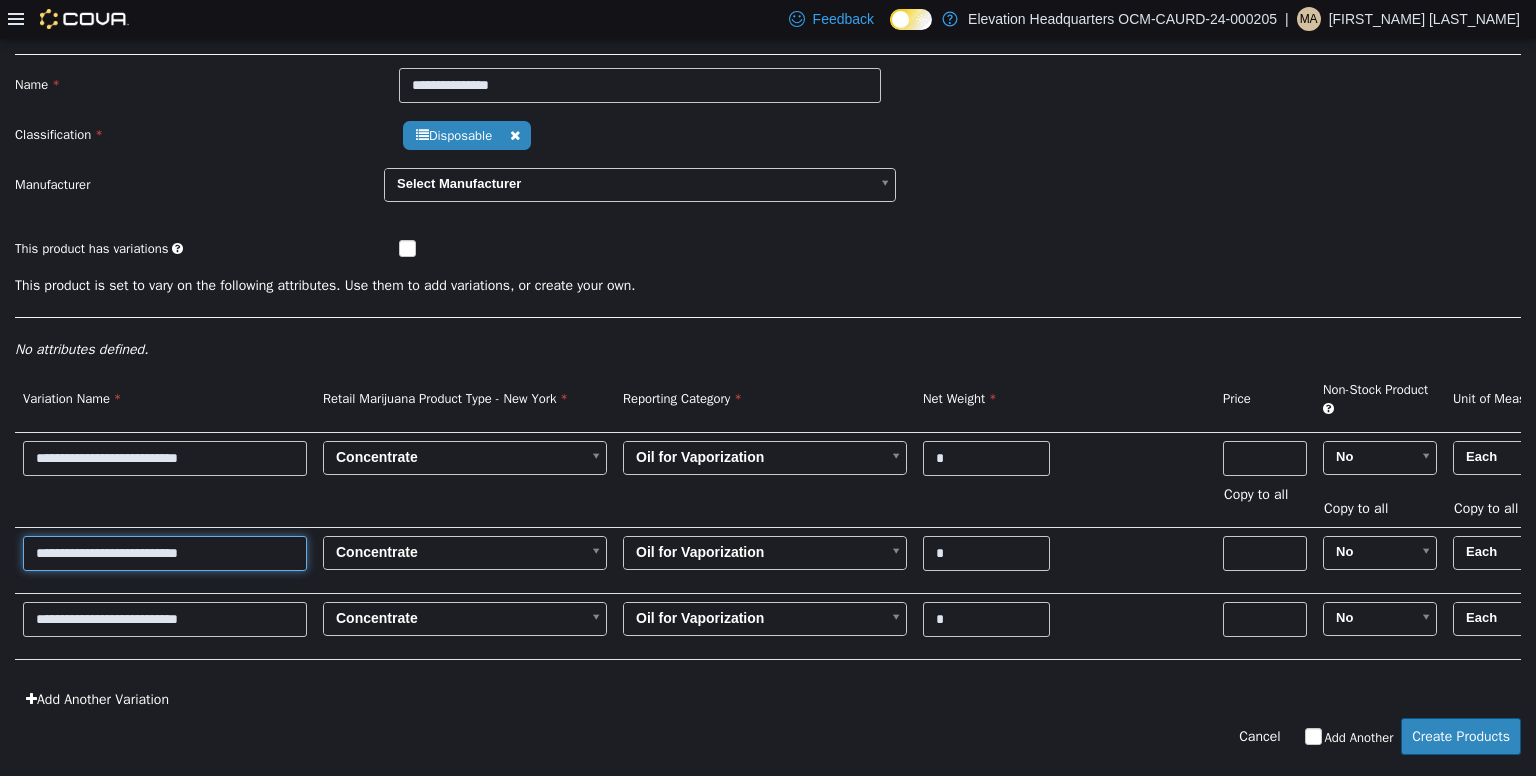 click on "**********" at bounding box center (165, 552) 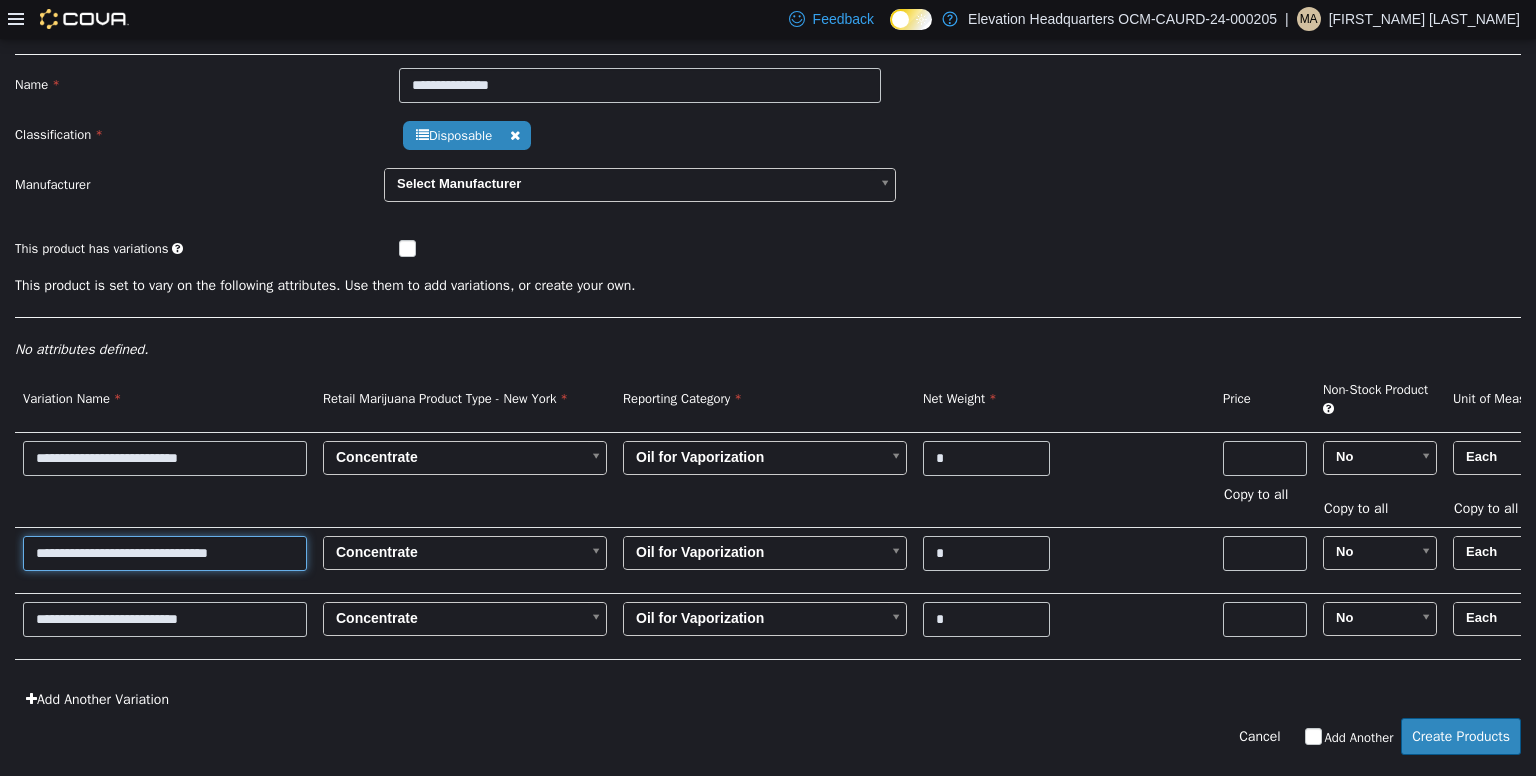 type on "**********" 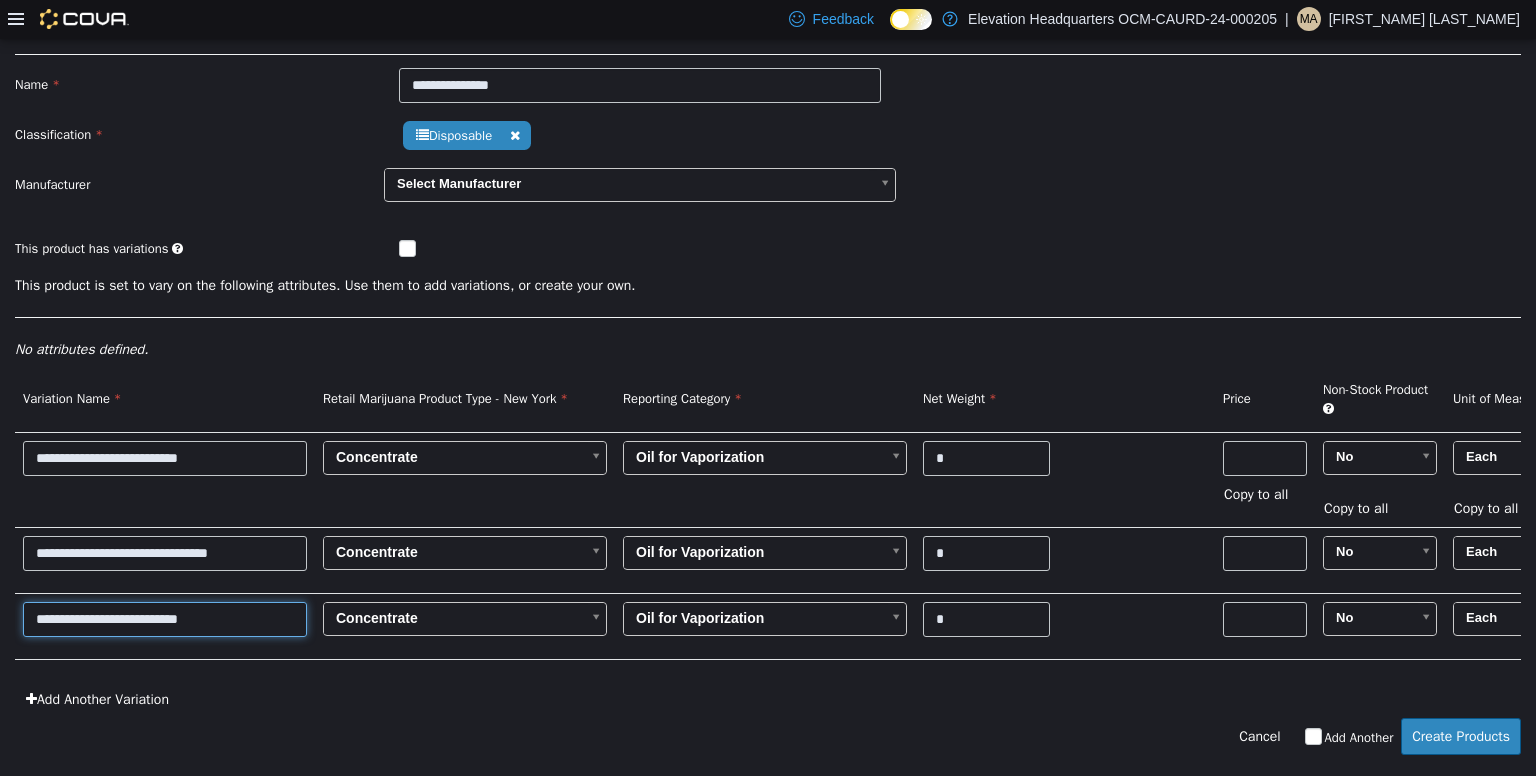 click on "**********" at bounding box center (165, 618) 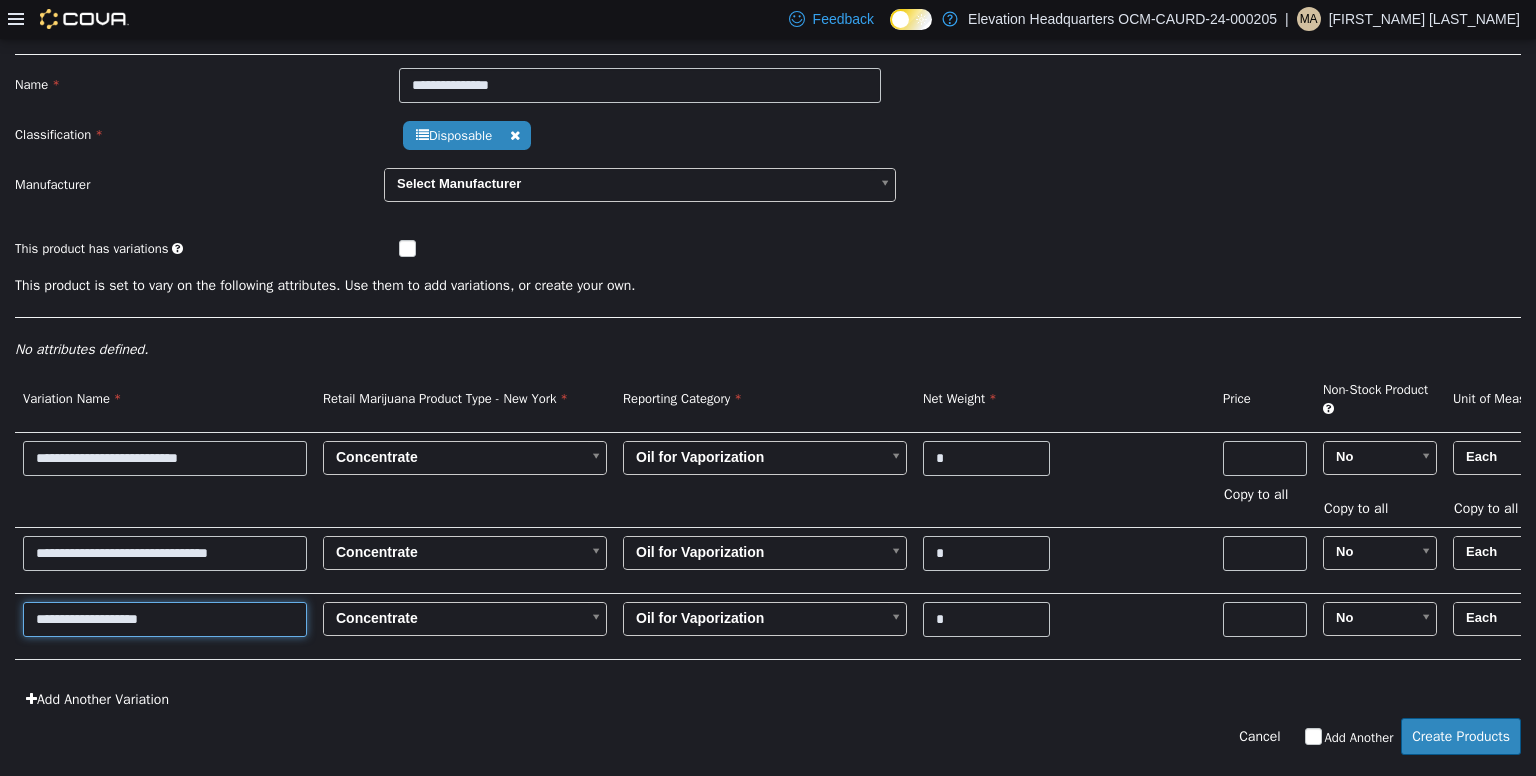 type on "**********" 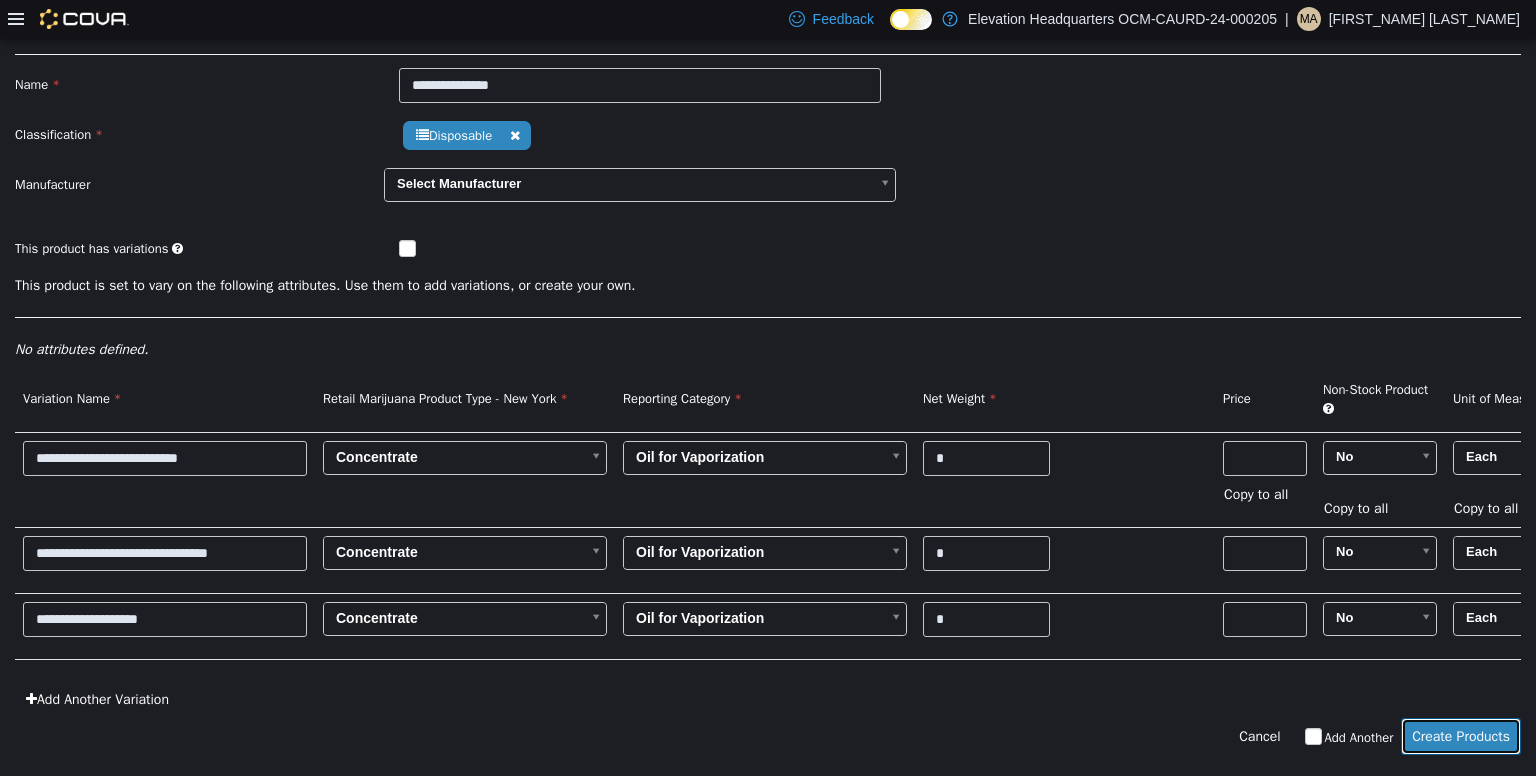click on "Create Products" at bounding box center (1461, 735) 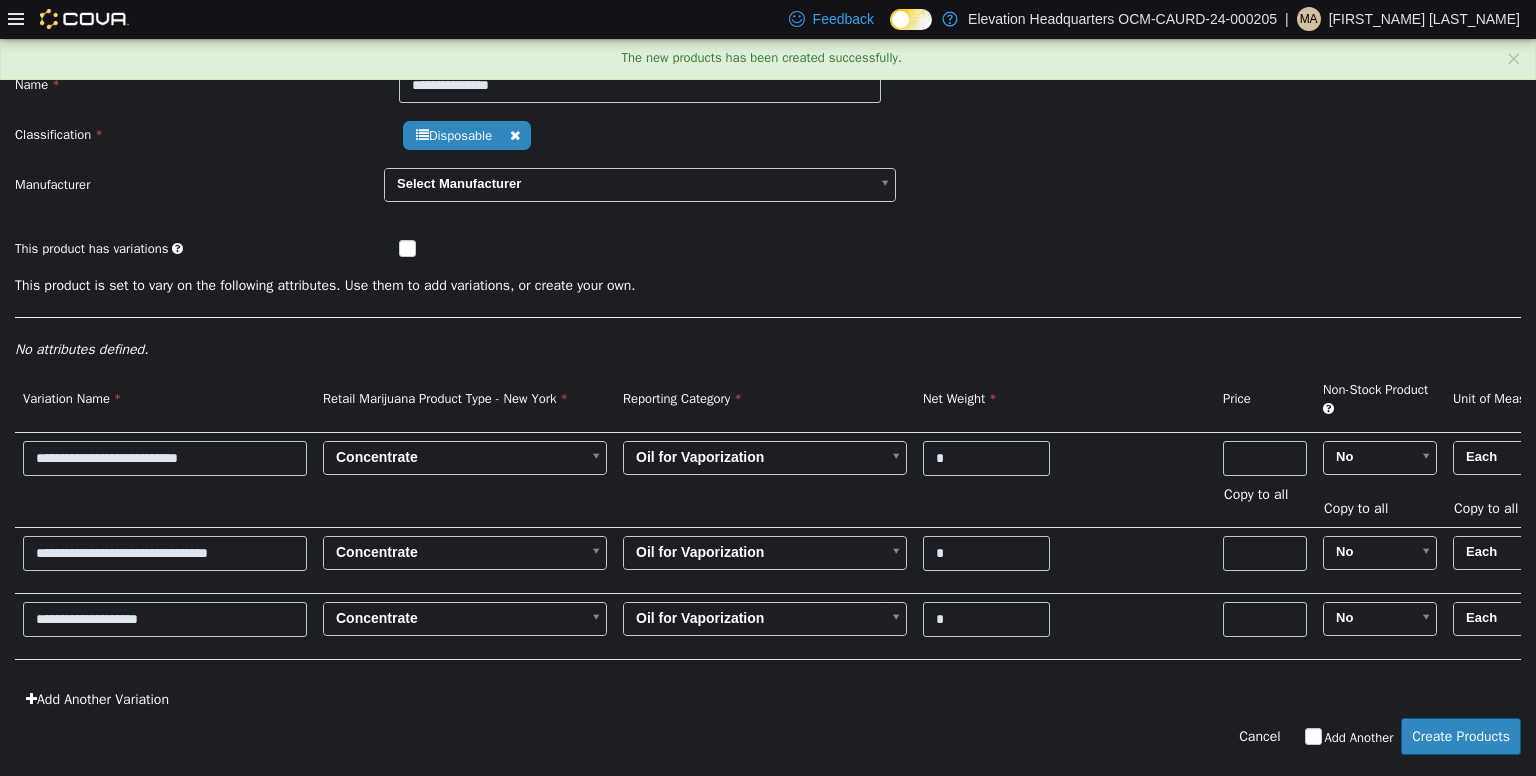 scroll, scrollTop: 0, scrollLeft: 0, axis: both 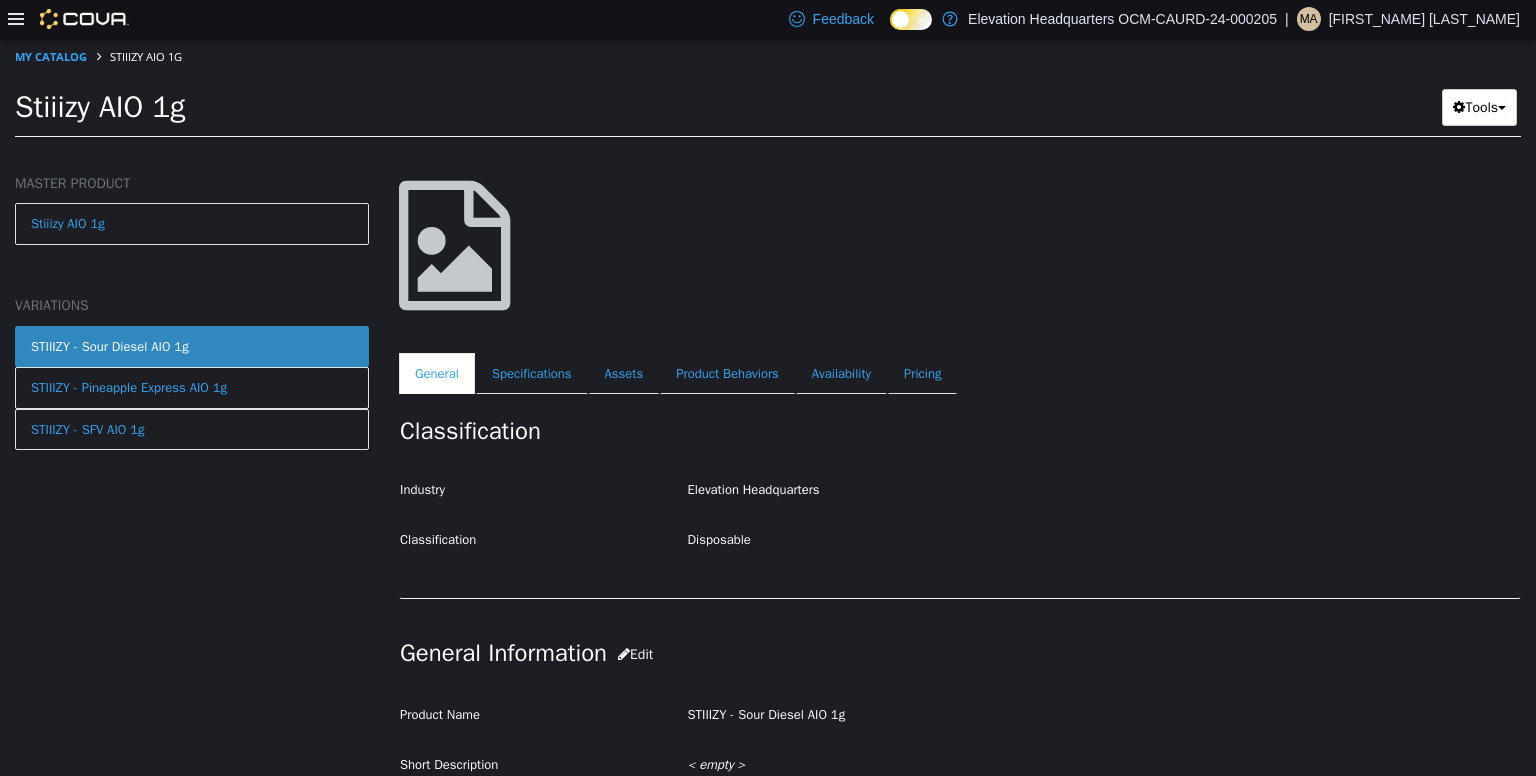 click 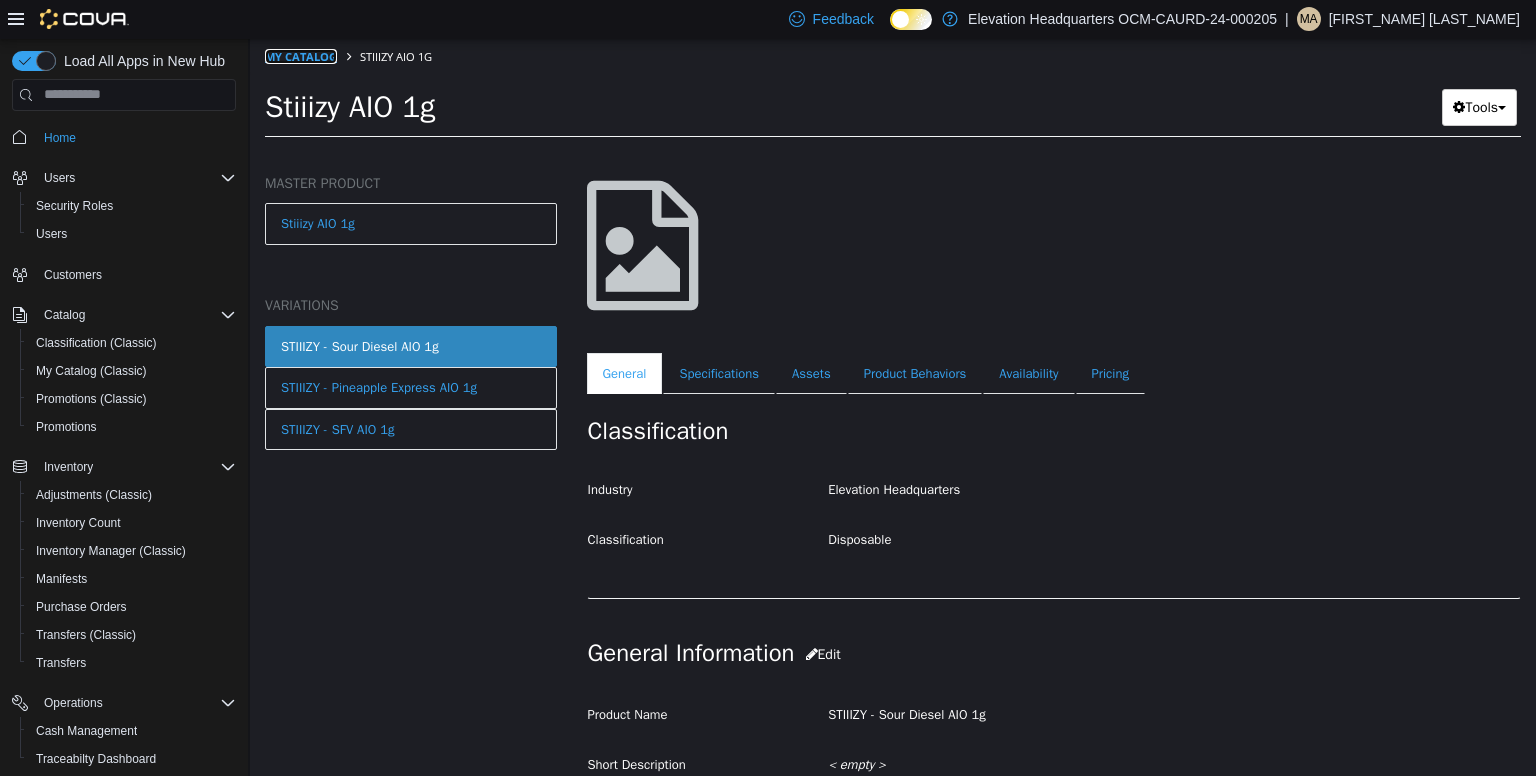 click on "My Catalog" at bounding box center (301, 55) 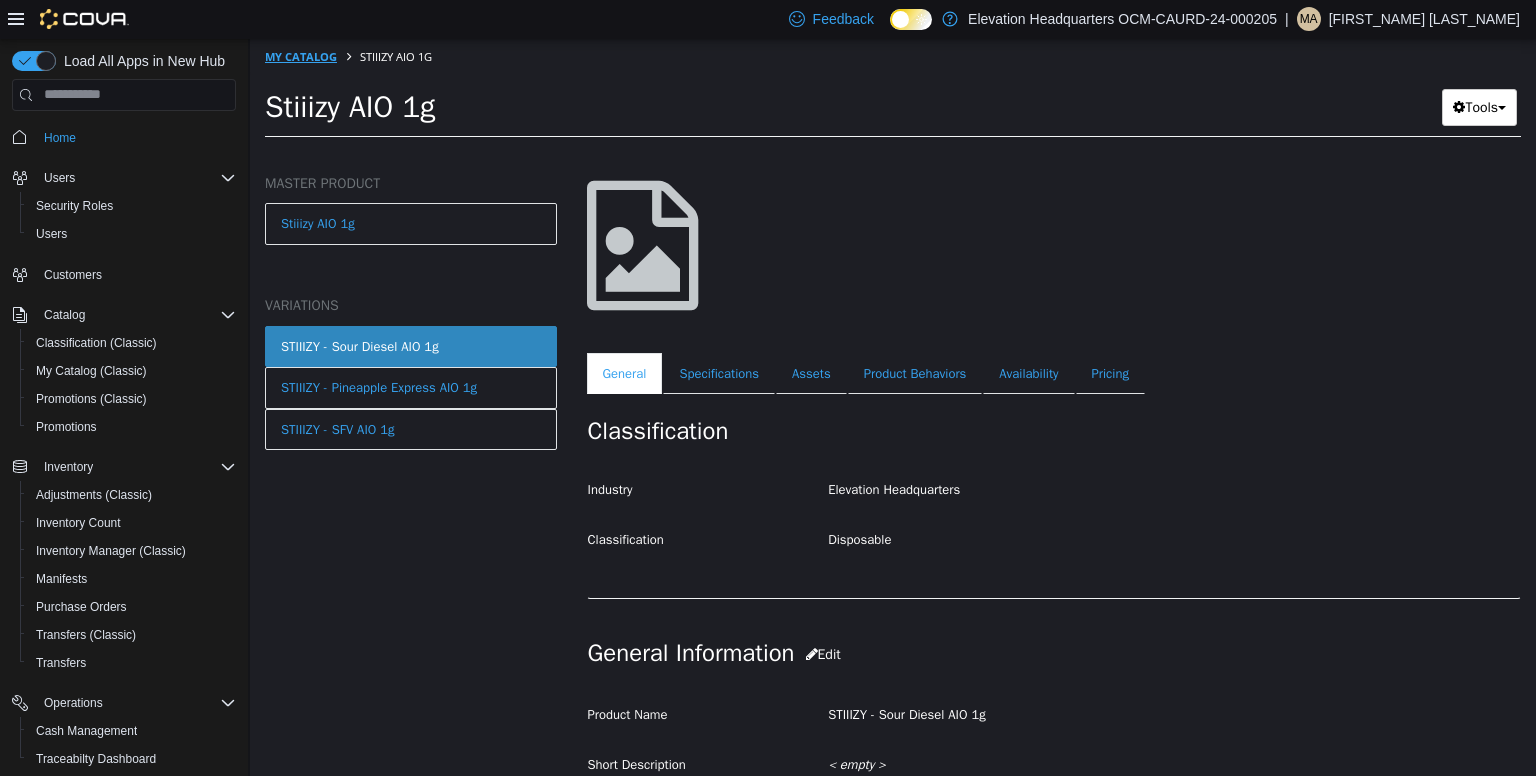 select on "**********" 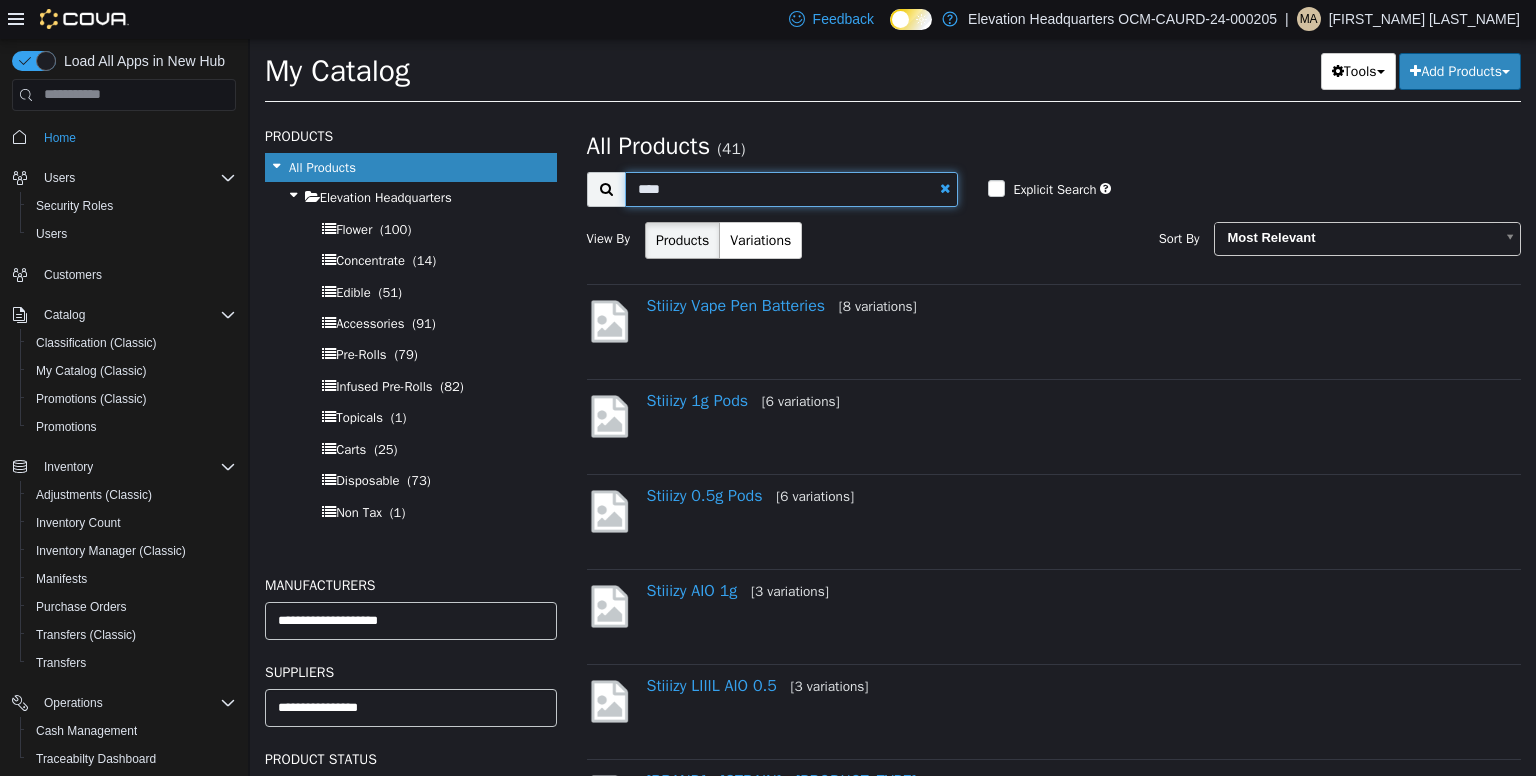 click on "****" at bounding box center (792, 188) 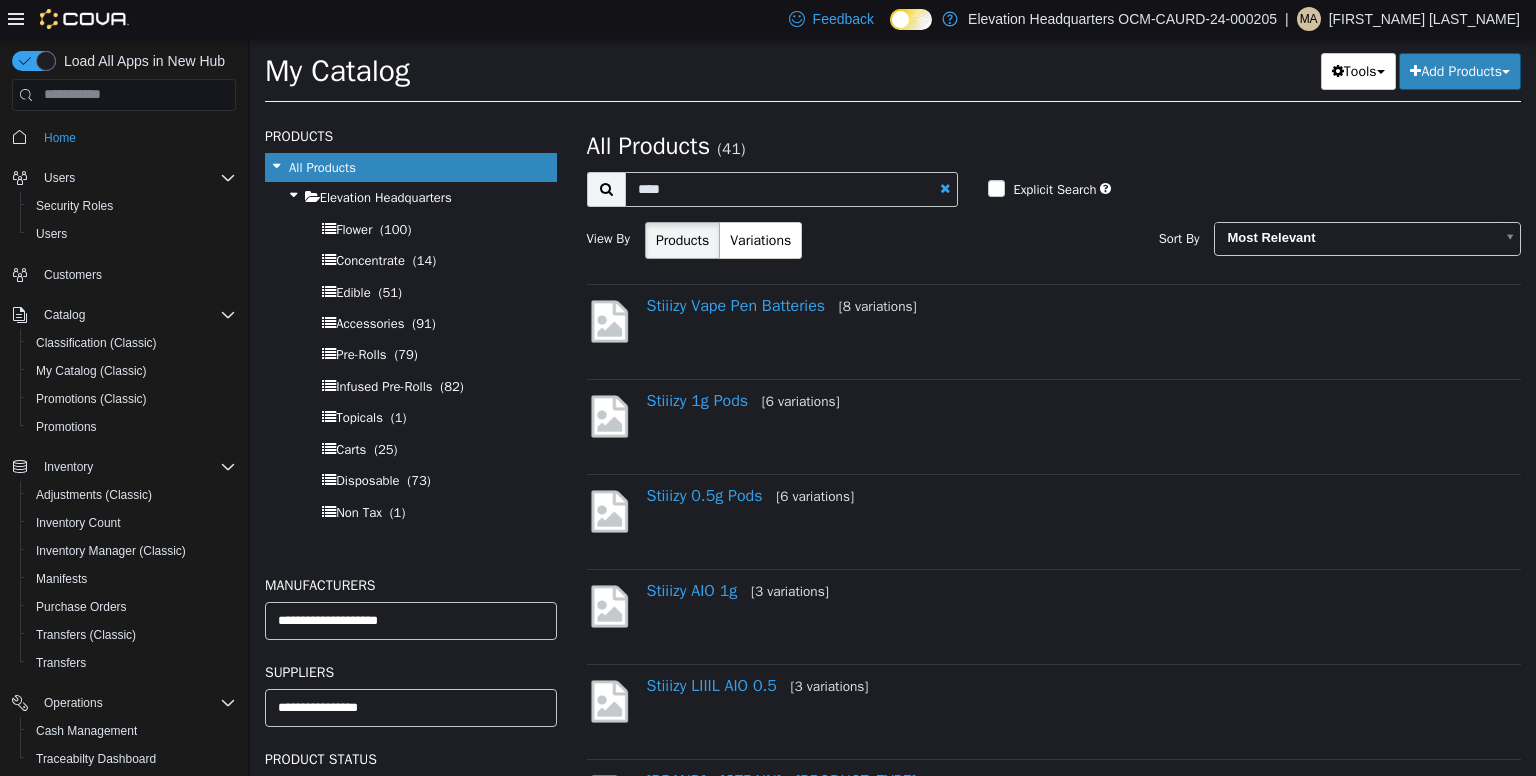 click on "Package IDs [PACKAGE_ID], [PACKAGE_ID]
Suppliers [SUPPLIER_NAME]  [PRODUCT_NAME]
Package IDs [PACKAGE_ID], [PACKAGE_ID]
Suppliers [SUPPLIER_NAME]  [PRODUCT_NAME]
Package IDs [PACKAGE_ID], [PACKAGE_ID]
Suppliers [SUPPLIER_NAME]  [PRODUCT_NAME]
Package IDs
Suppliers" at bounding box center [1054, 444] 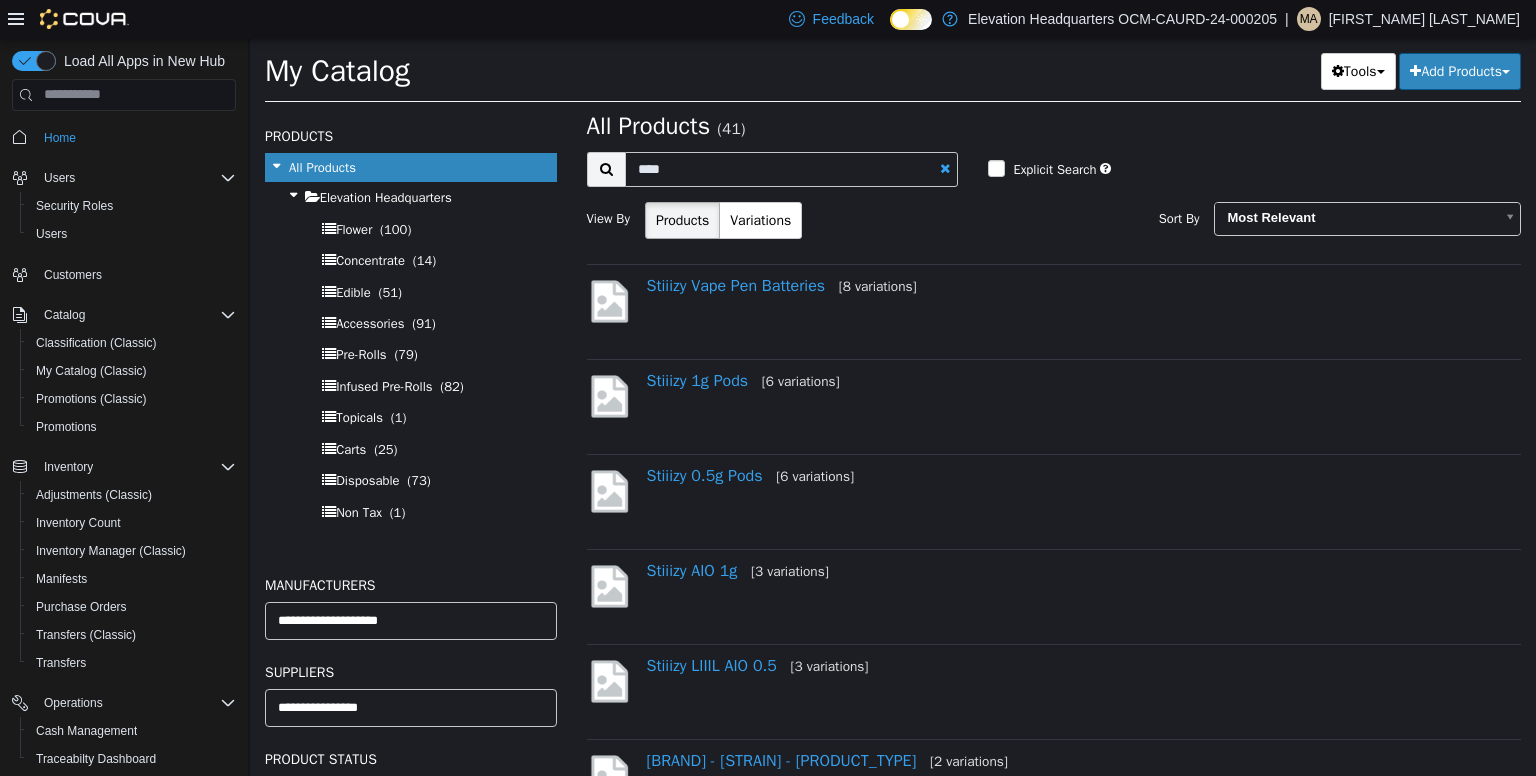 scroll, scrollTop: 0, scrollLeft: 0, axis: both 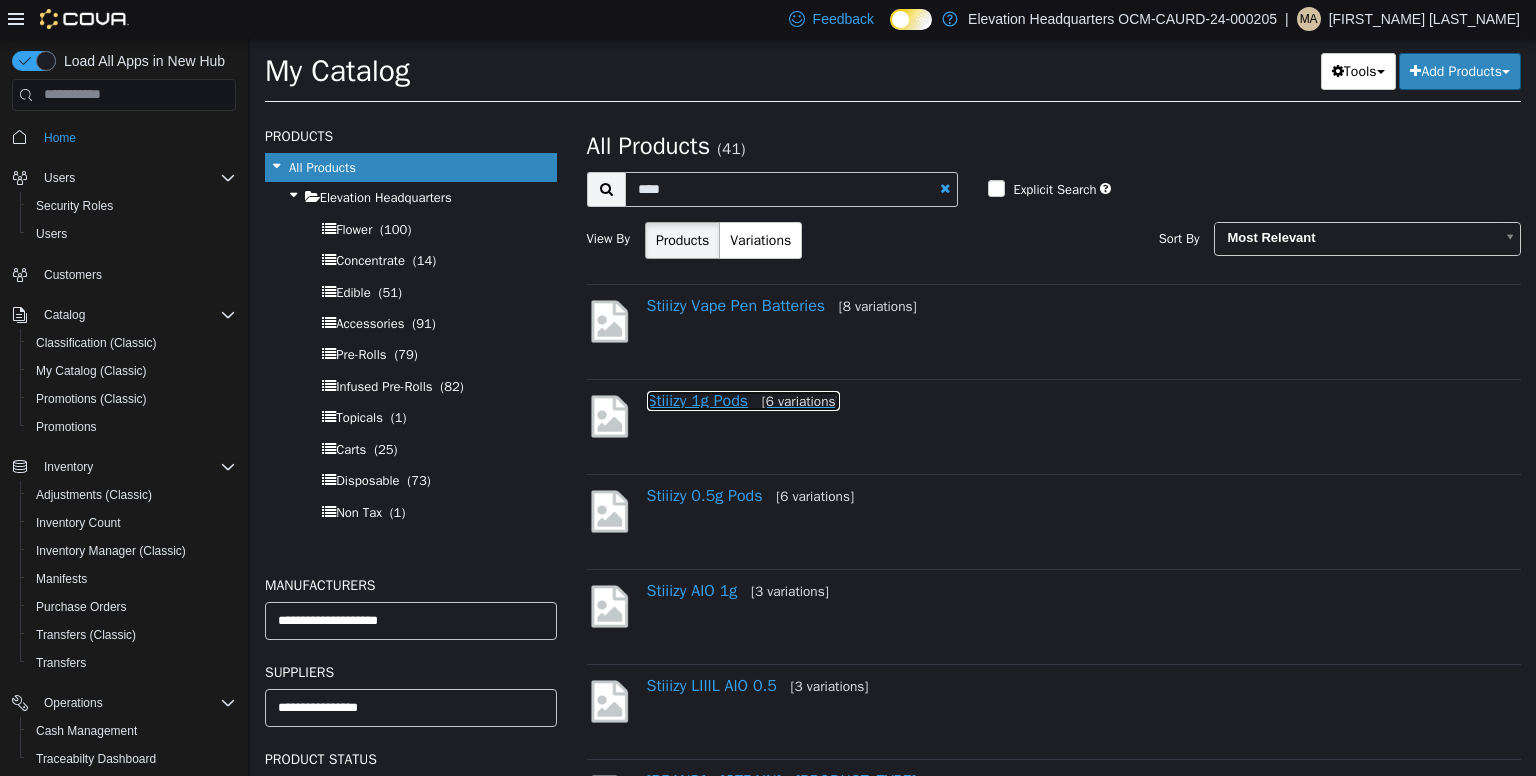 click on "Stiiizy 1g Pods
[6 variations]" at bounding box center [743, 400] 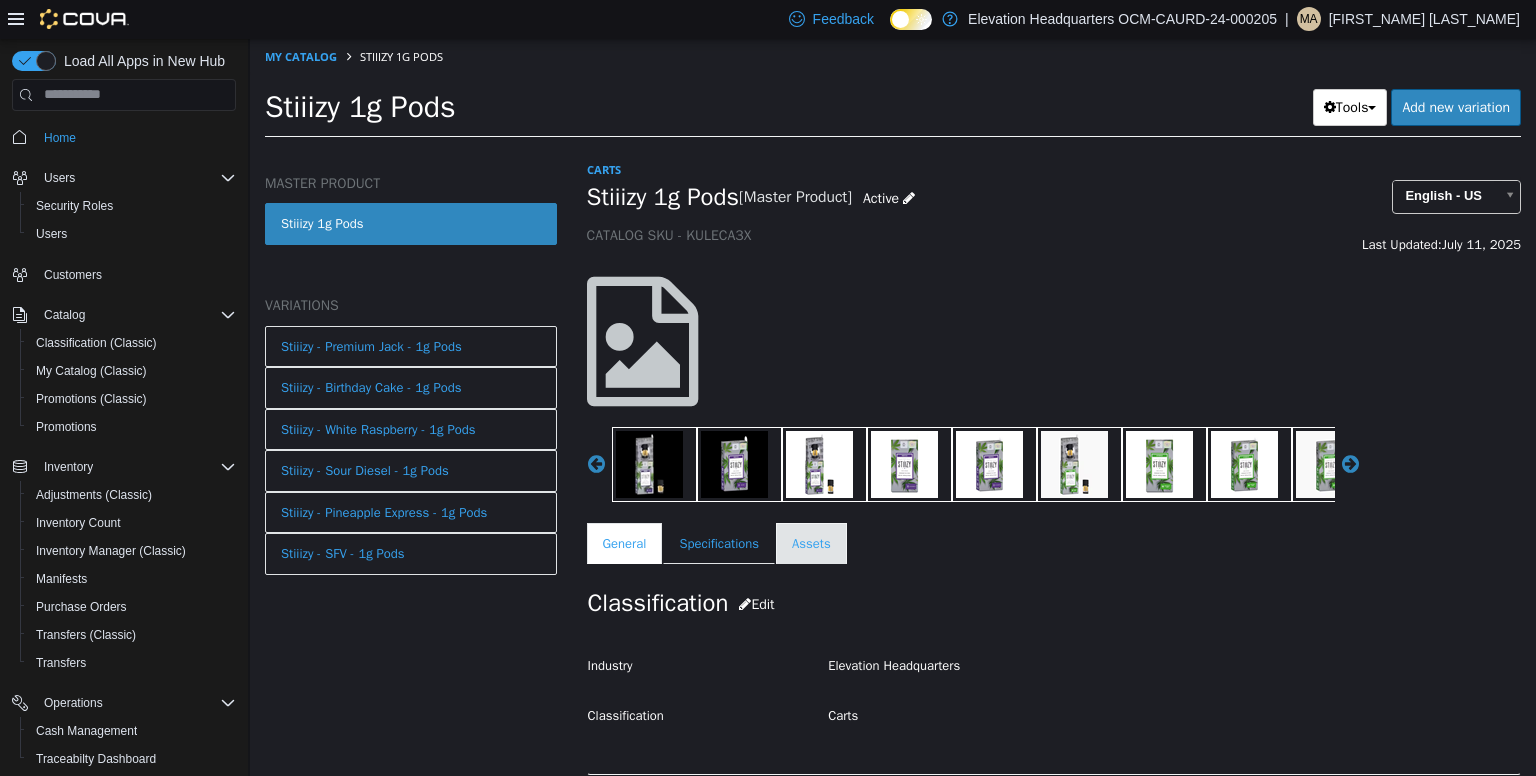 scroll, scrollTop: 3, scrollLeft: 0, axis: vertical 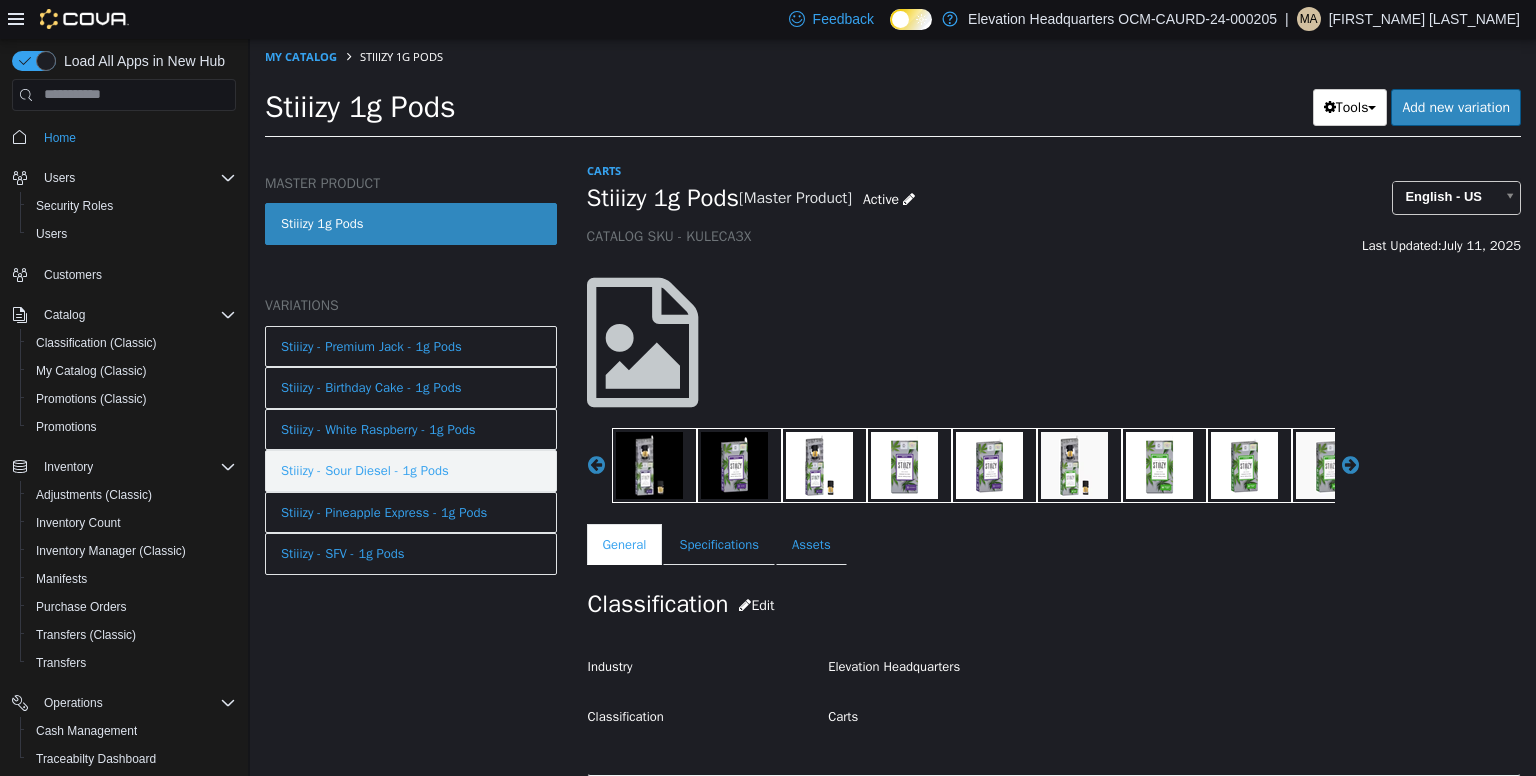 click on "Stiiizy - Sour Diesel - 1g Pods" at bounding box center (411, 470) 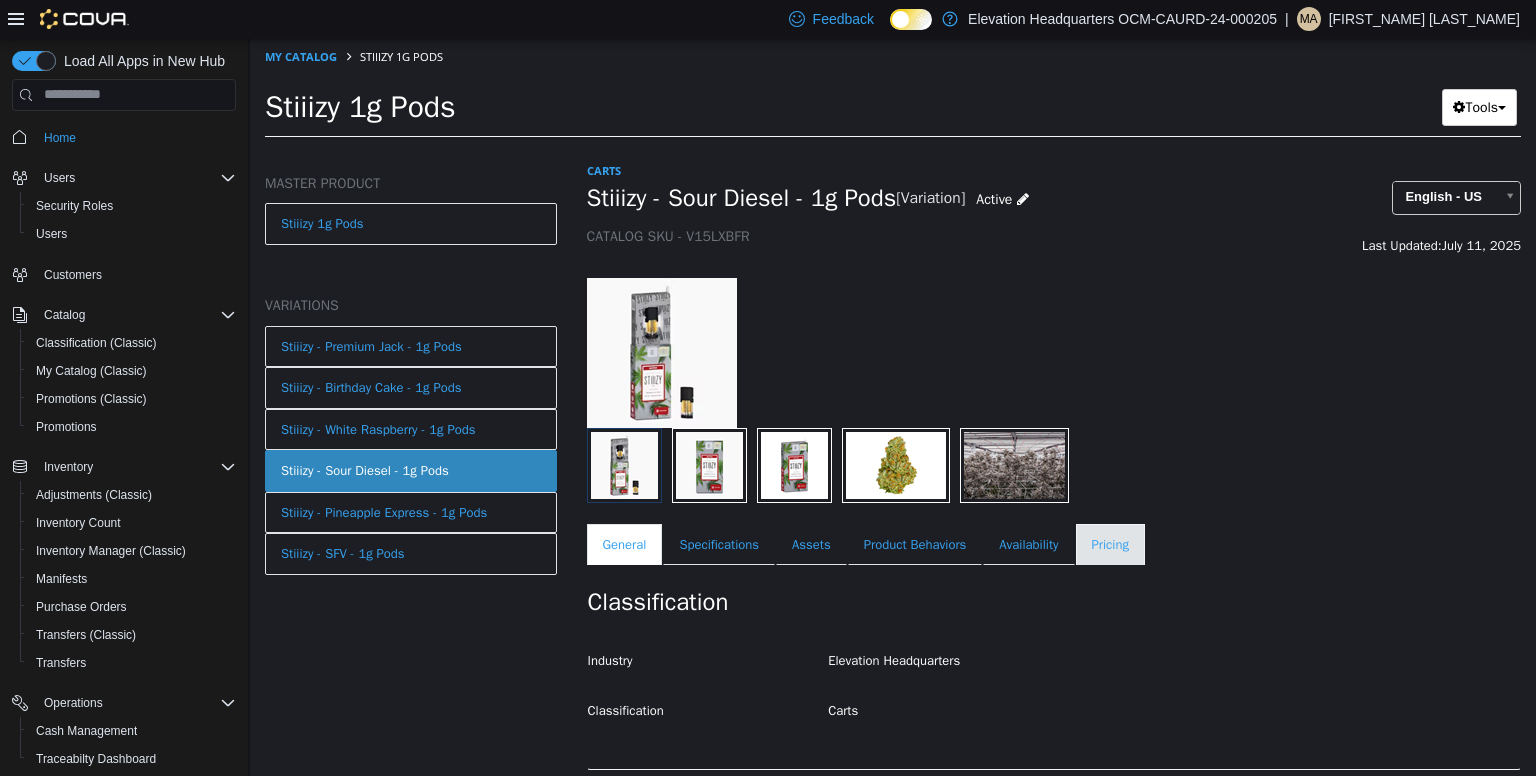 click on "Pricing" at bounding box center (1110, 544) 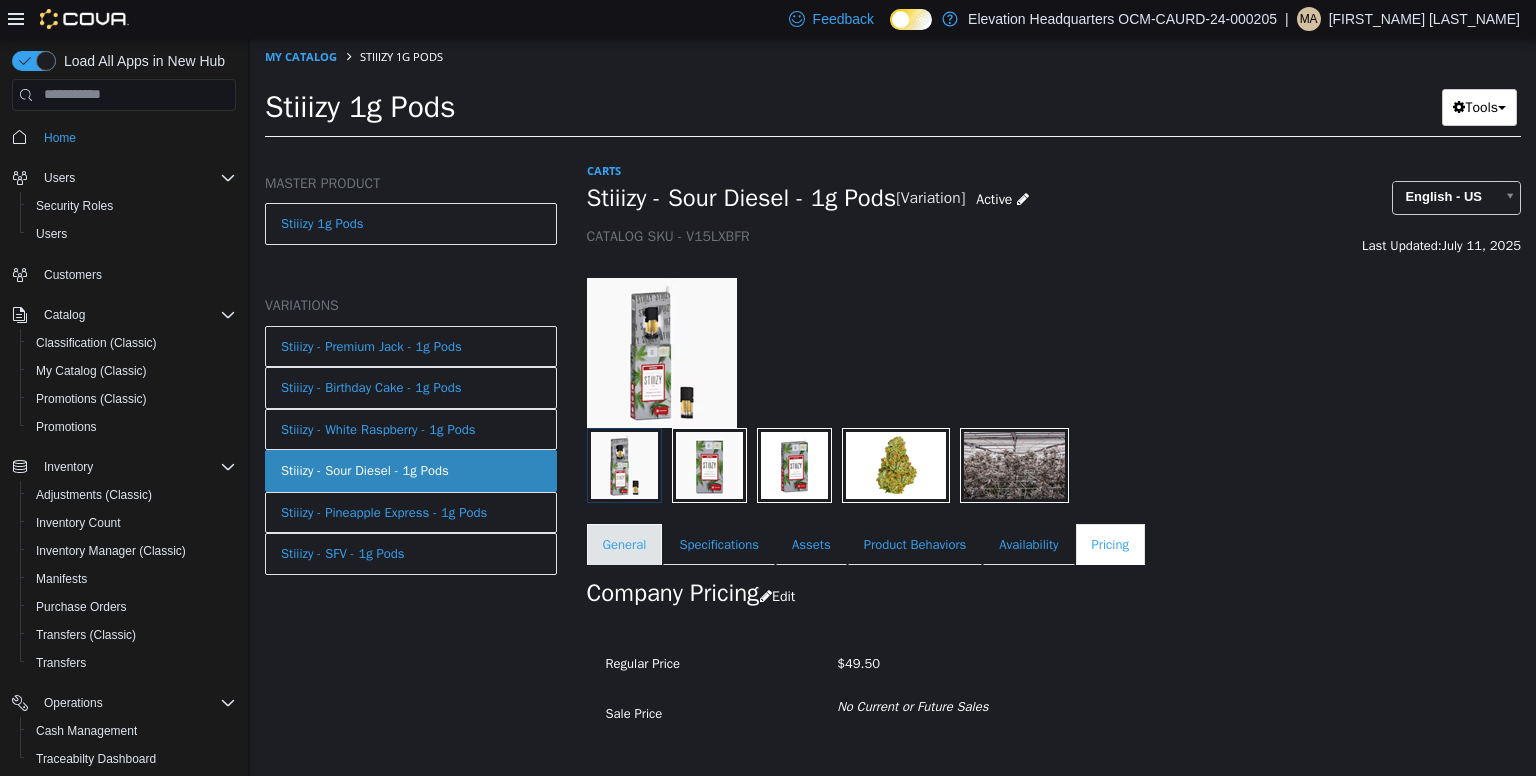click on "General" at bounding box center (625, 544) 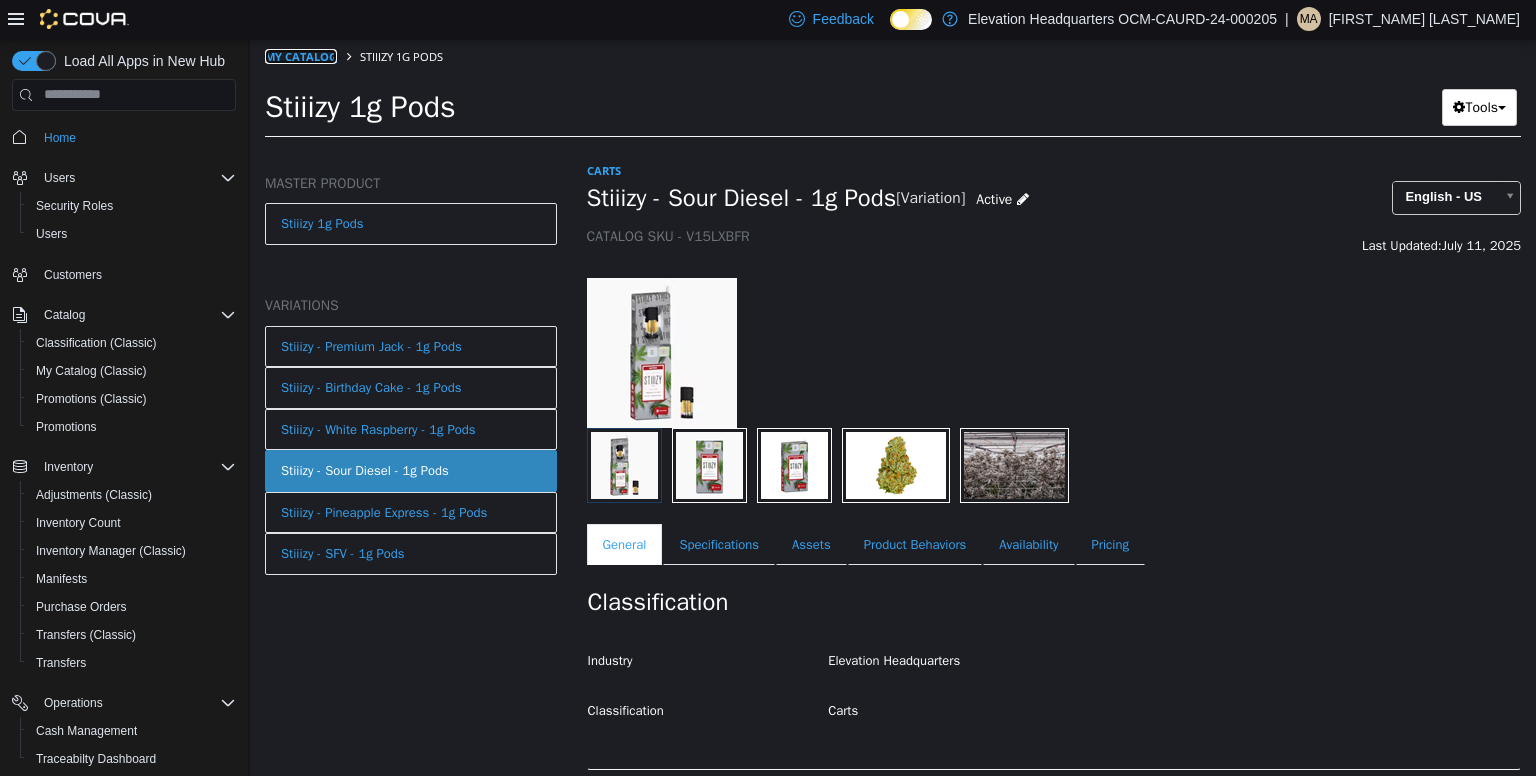 click on "My Catalog" at bounding box center [301, 55] 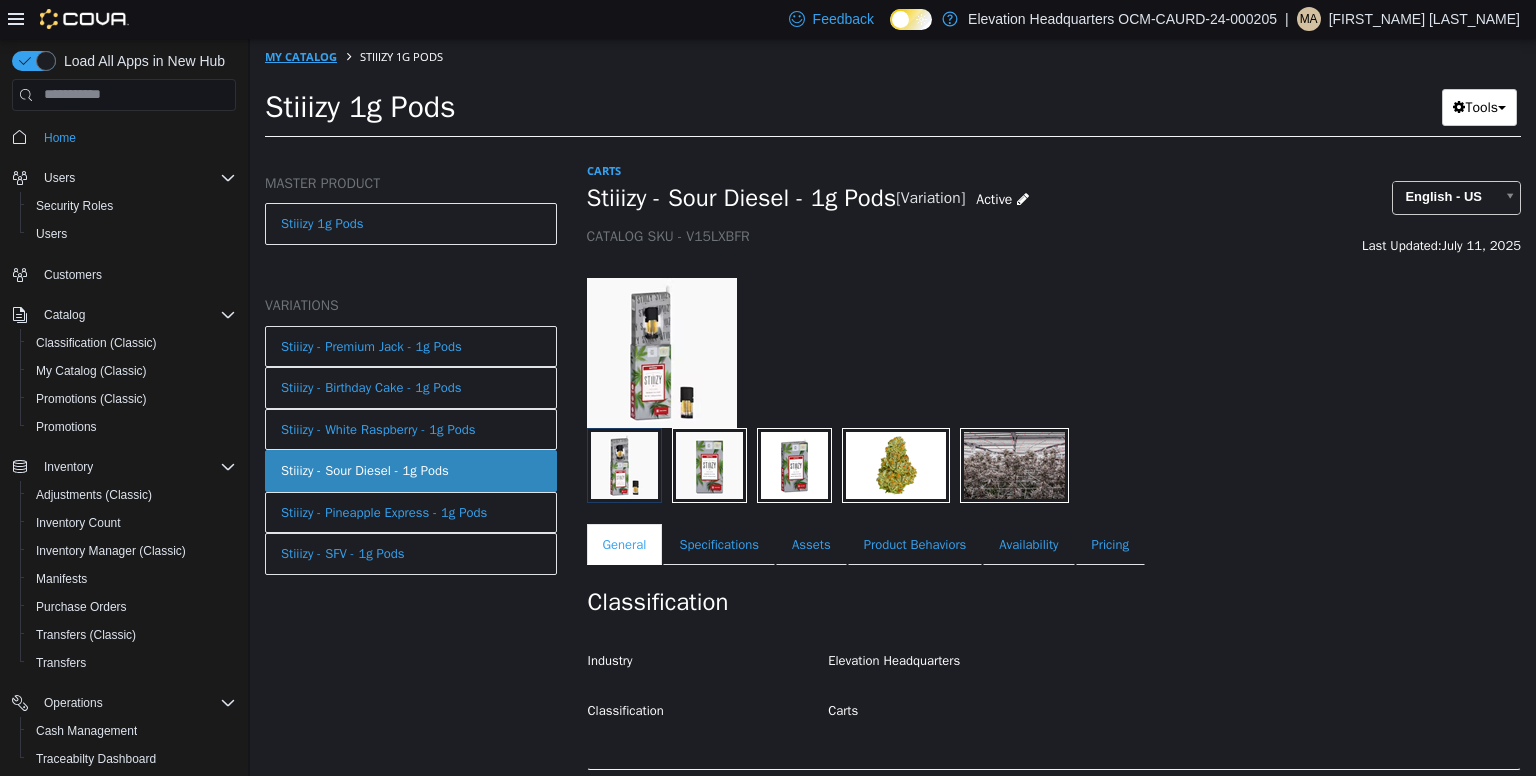 select on "**********" 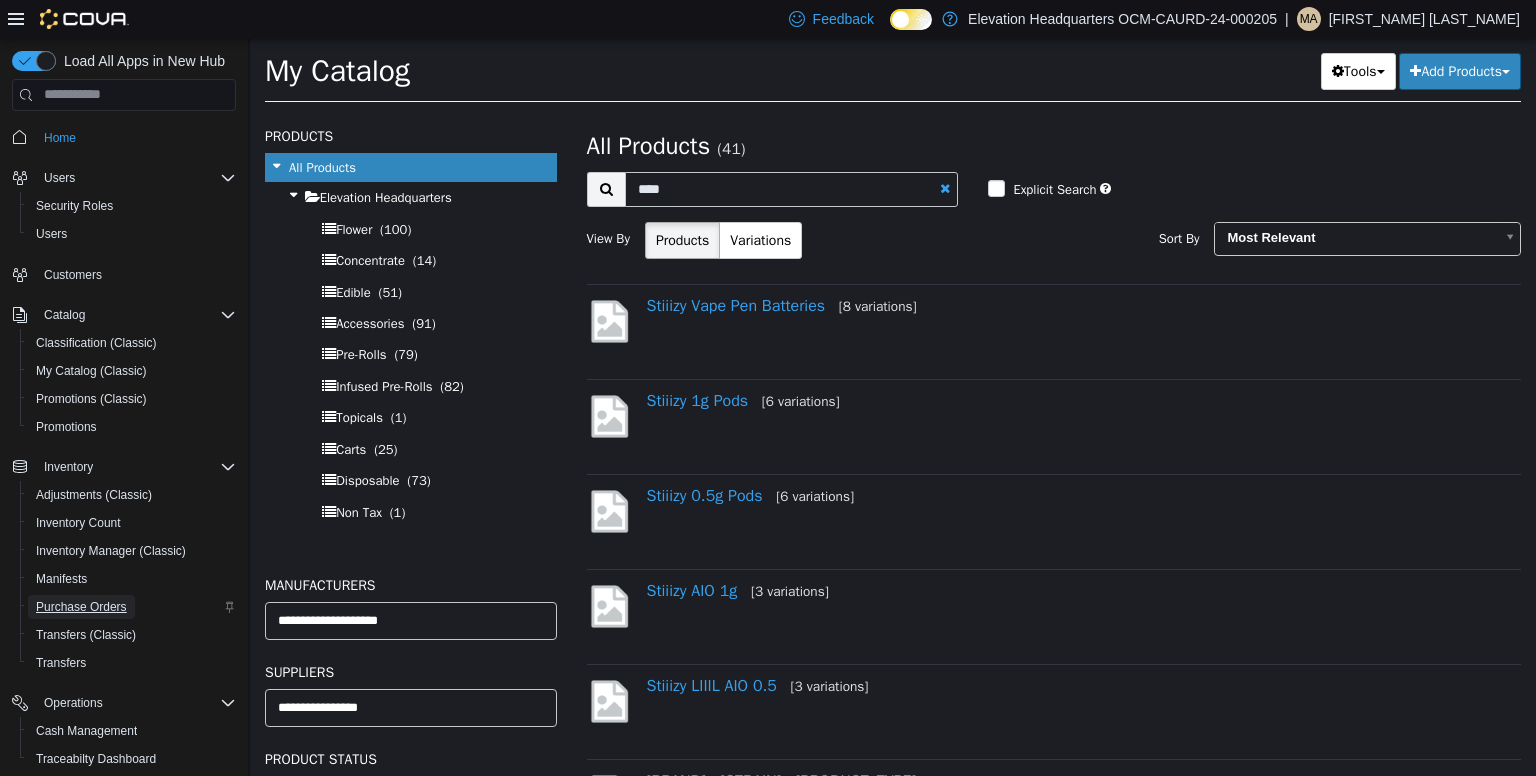 click on "Purchase Orders" at bounding box center (81, 607) 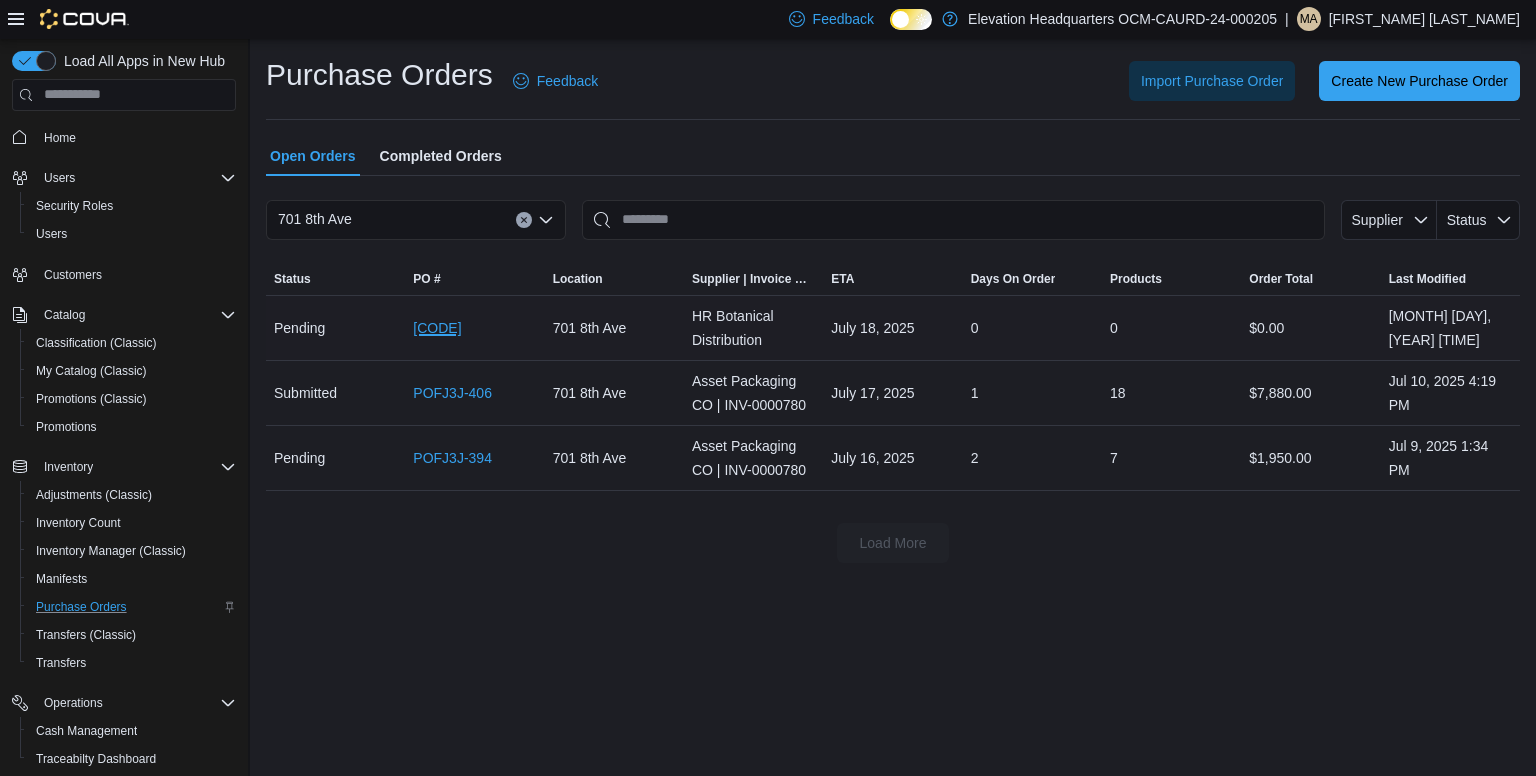 click on "[CODE]" at bounding box center [437, 328] 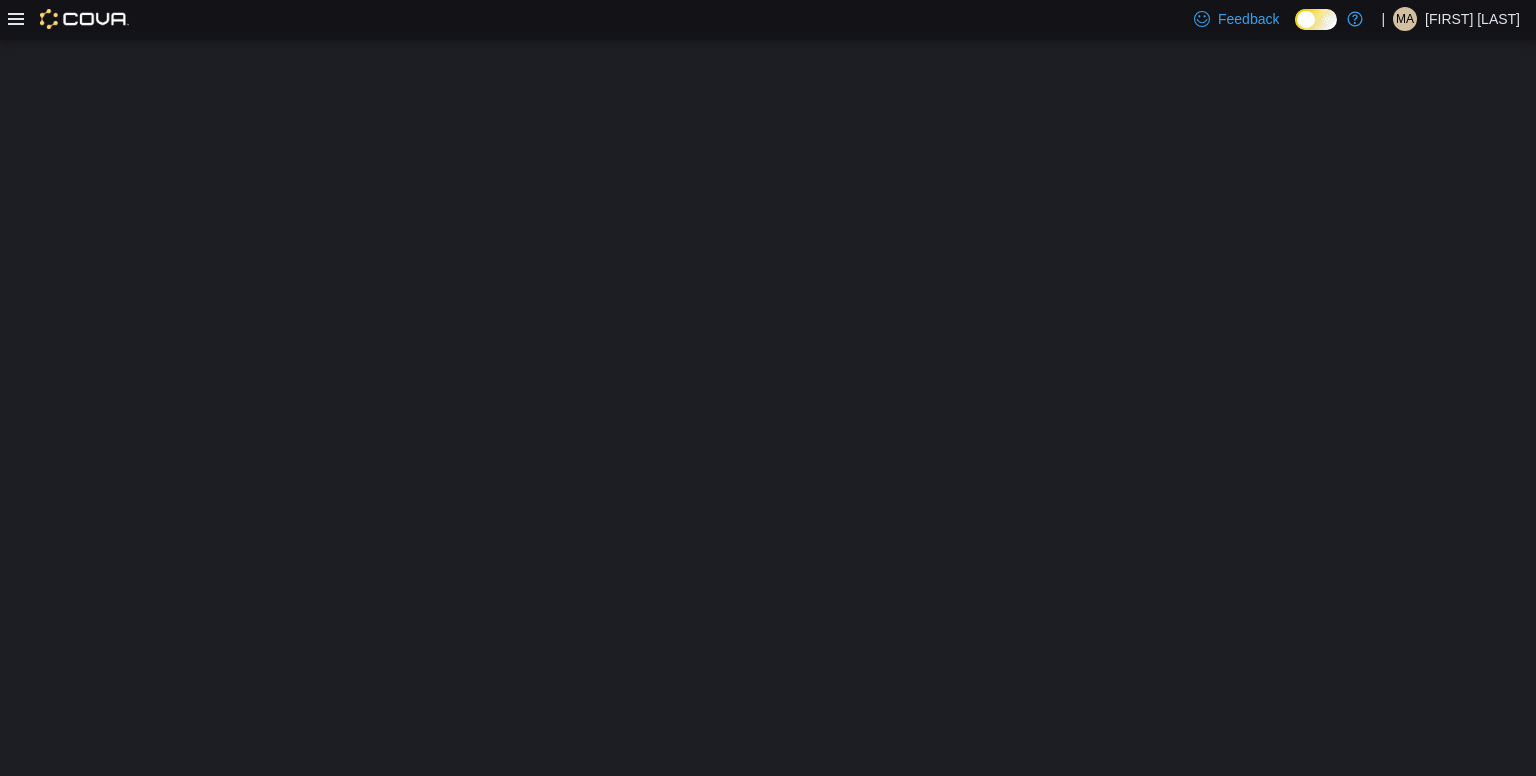 scroll, scrollTop: 0, scrollLeft: 0, axis: both 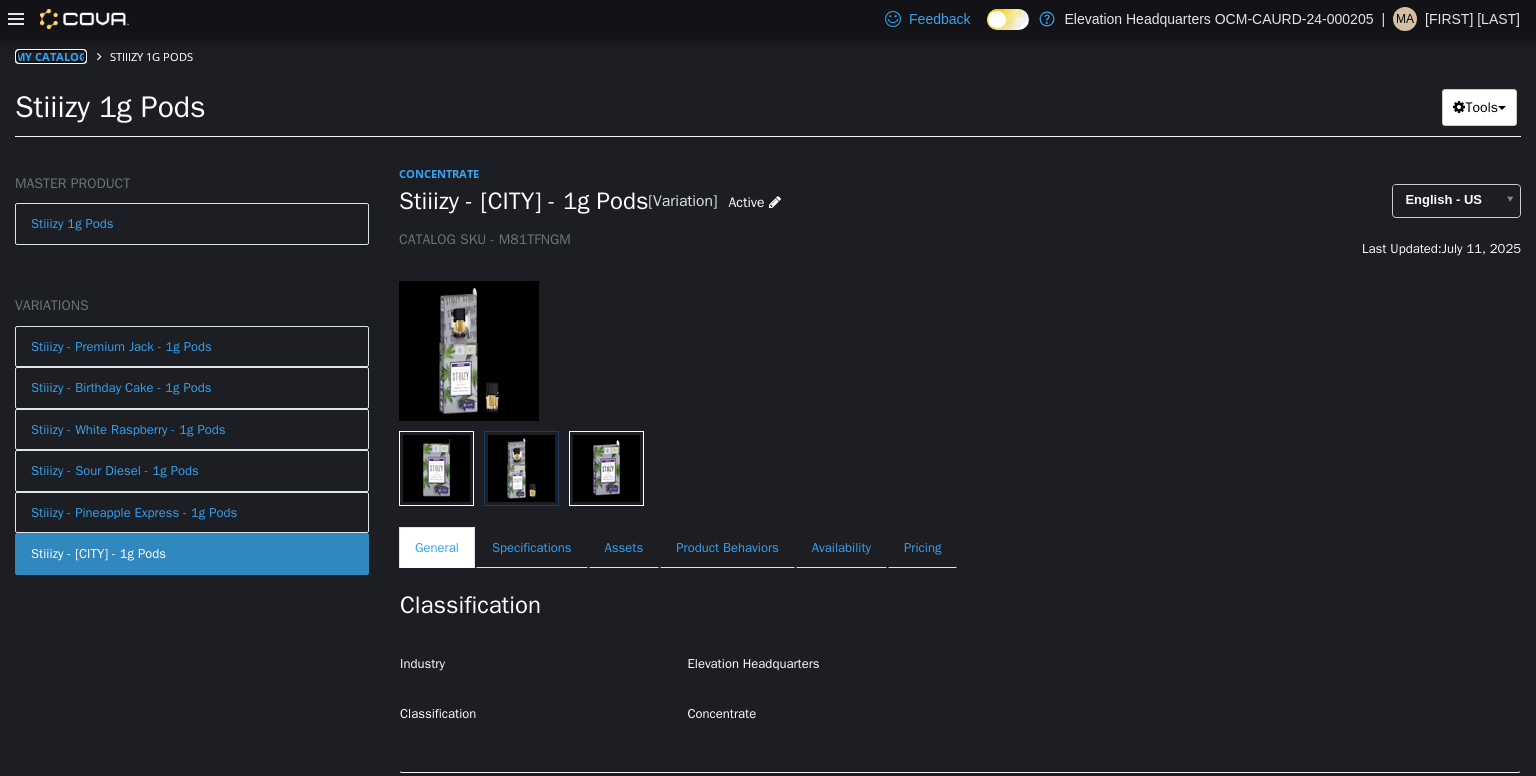 click on "My Catalog" at bounding box center (51, 55) 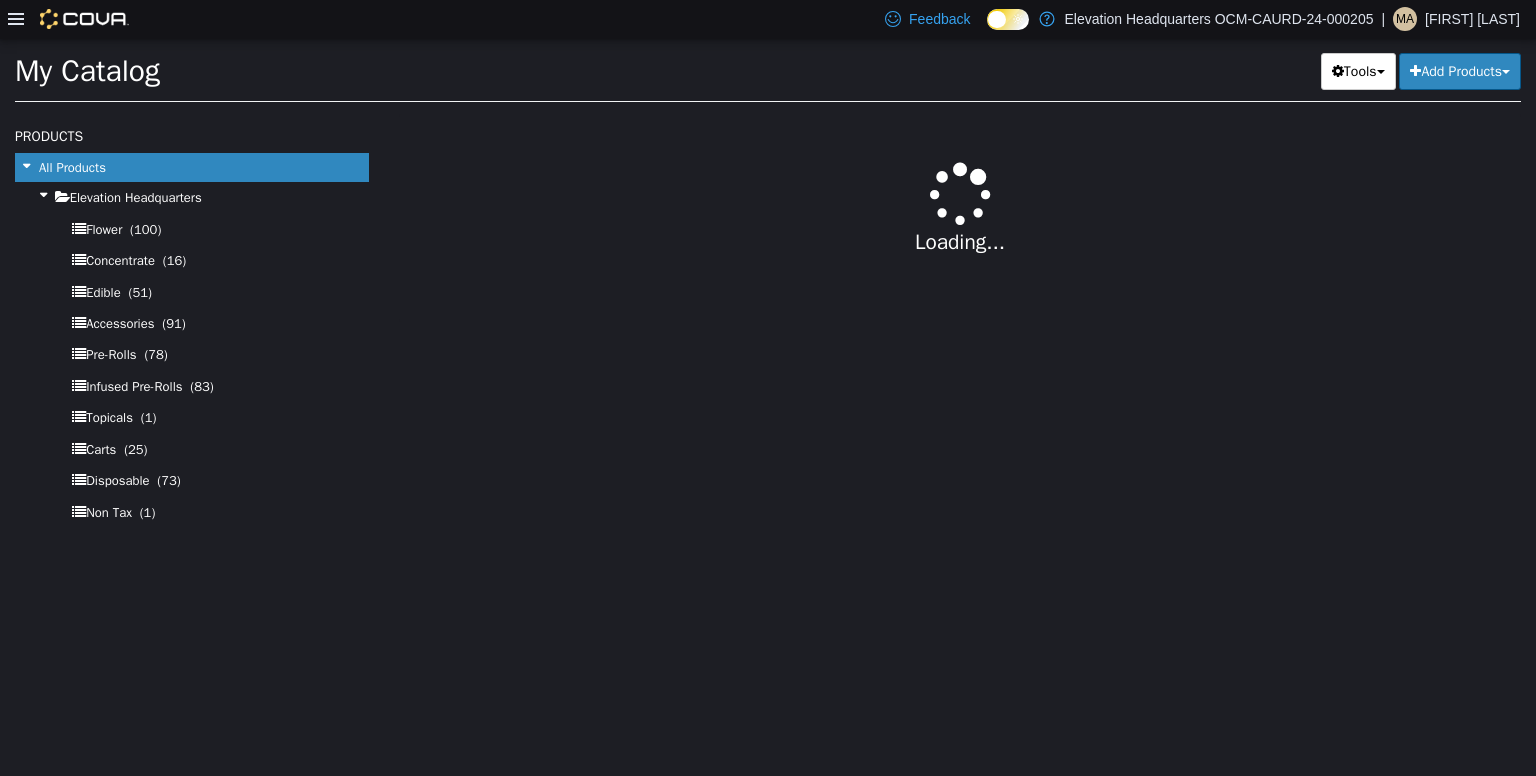 click on "Add Products" at bounding box center (1460, 70) 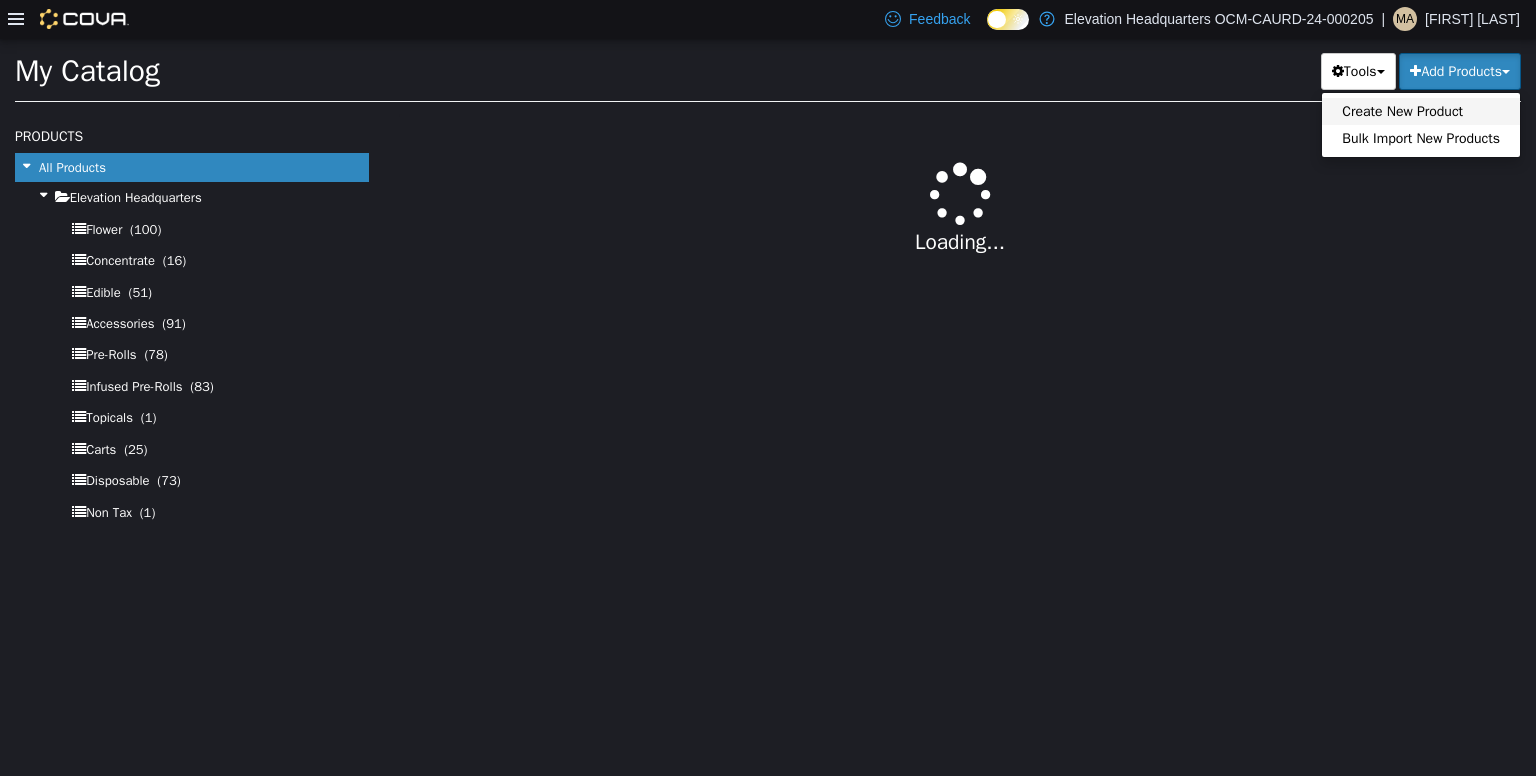 select on "**********" 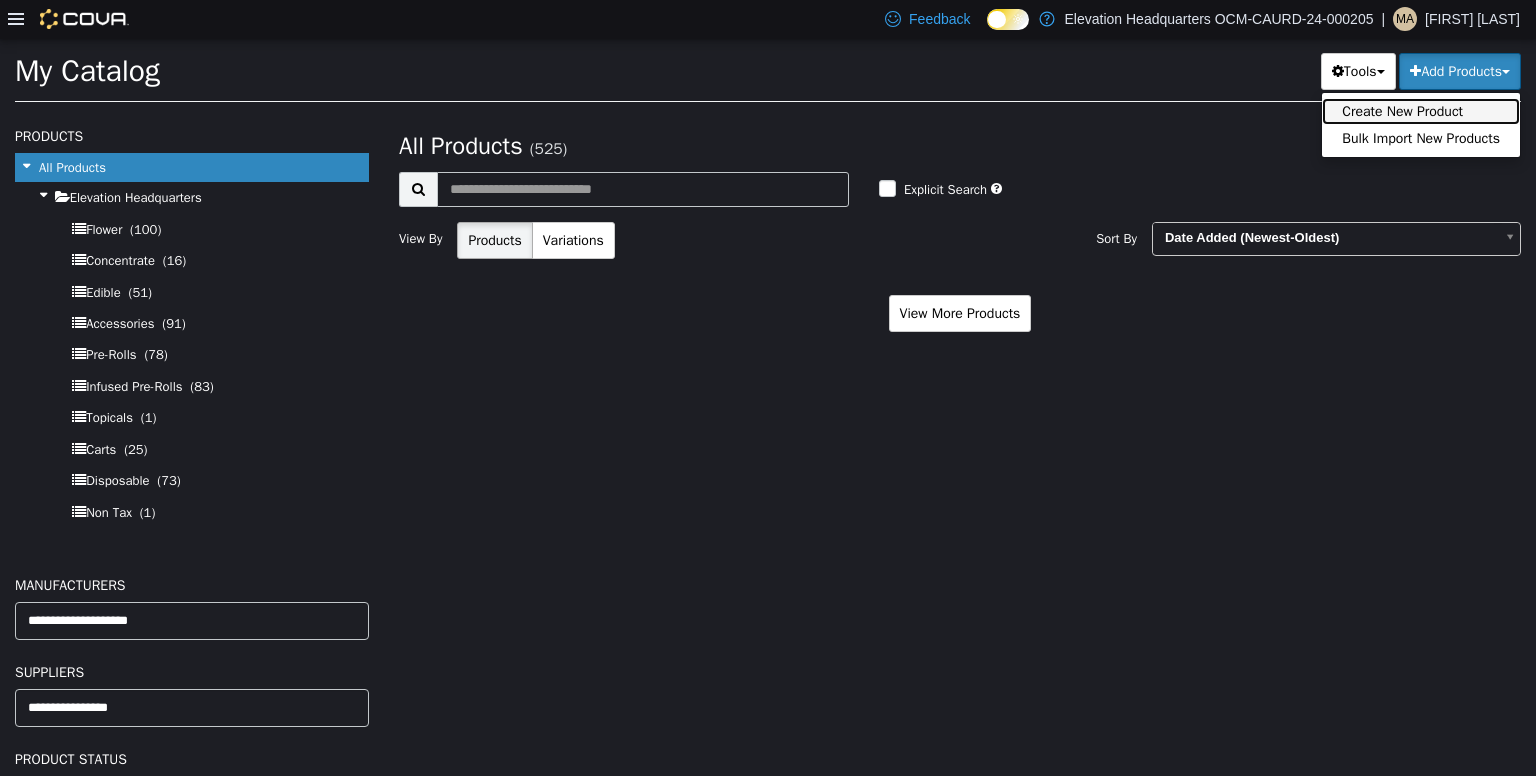 click on "Create New Product" at bounding box center [1421, 110] 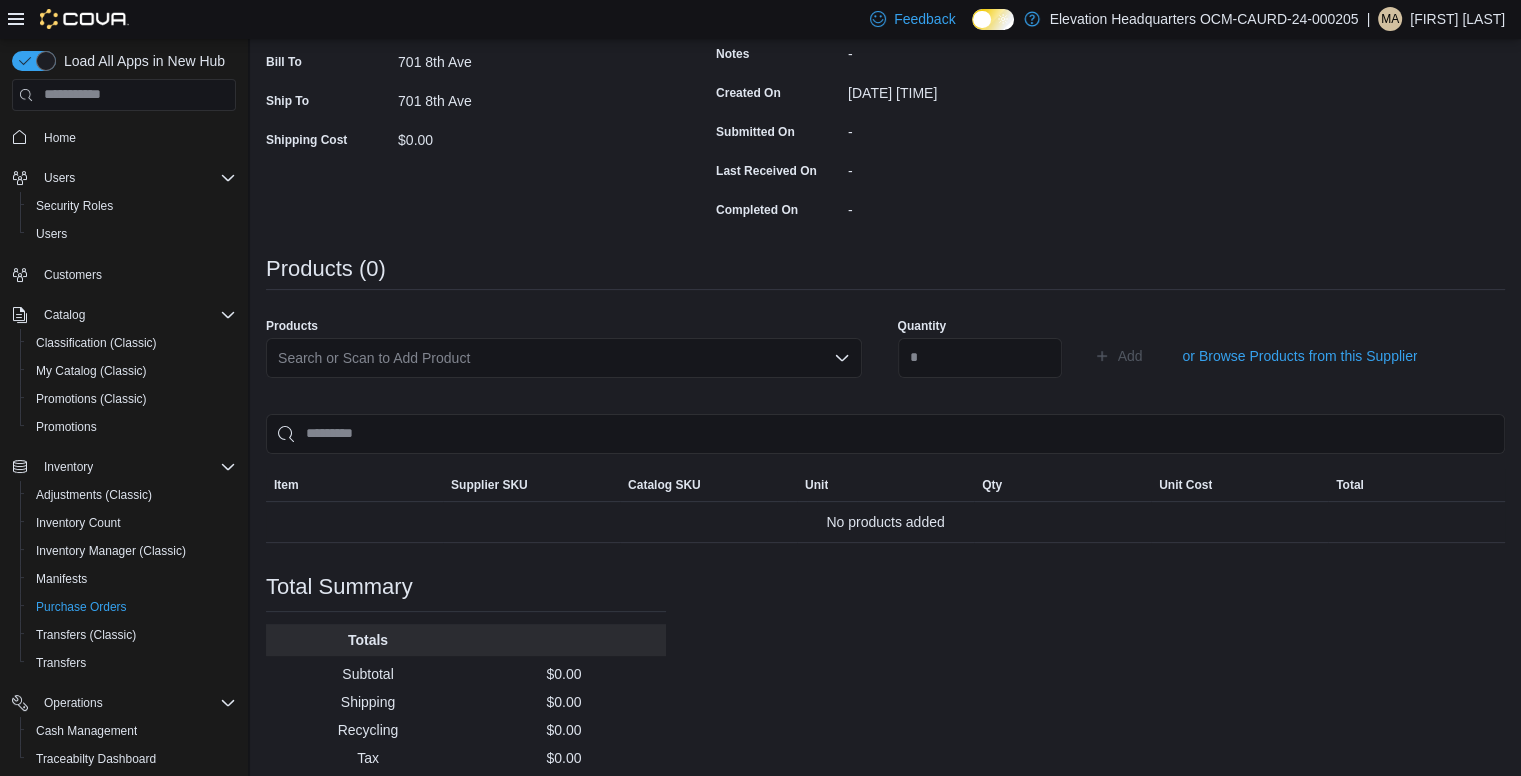 scroll, scrollTop: 359, scrollLeft: 0, axis: vertical 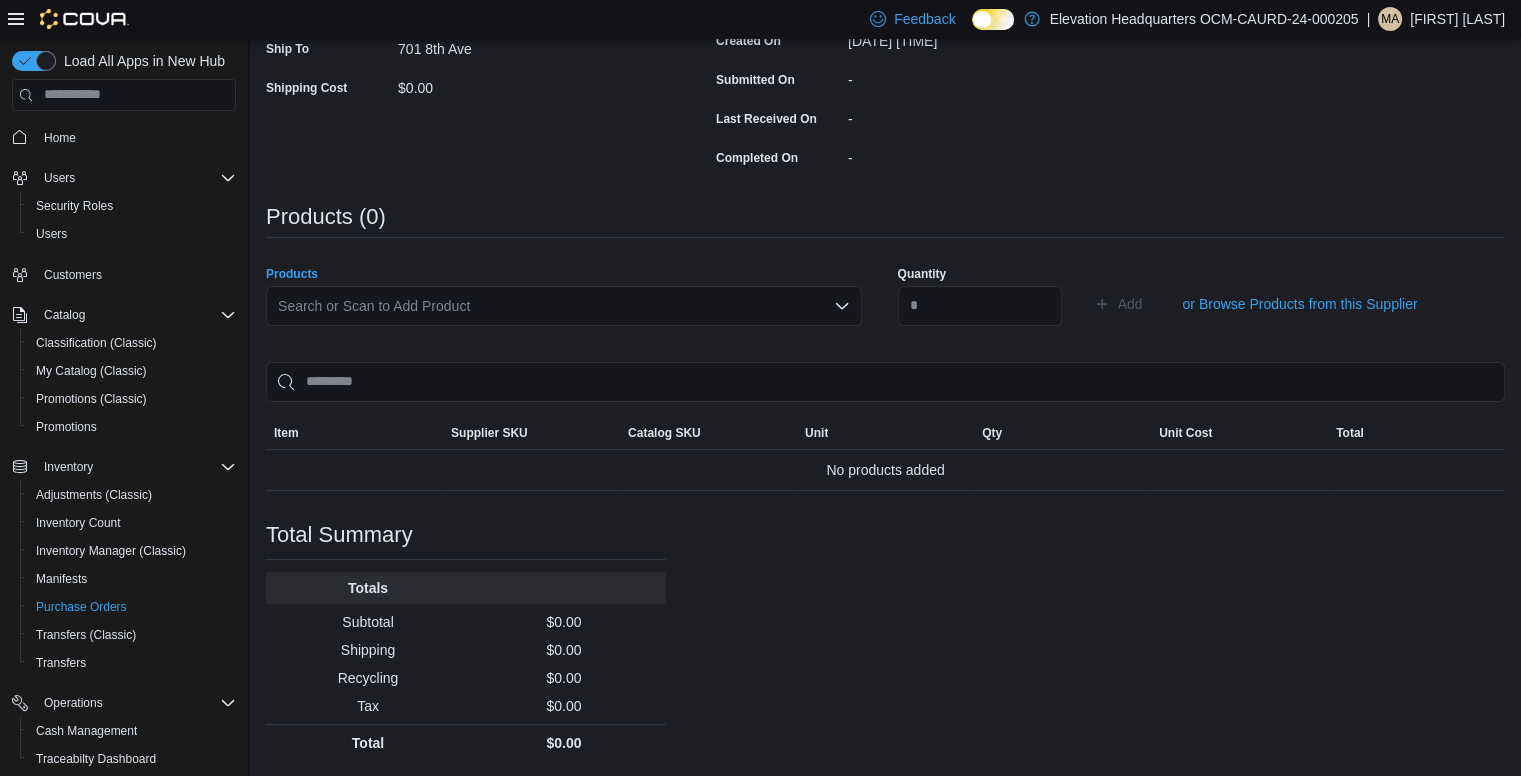 click on "Search or Scan to Add Product" at bounding box center [564, 306] 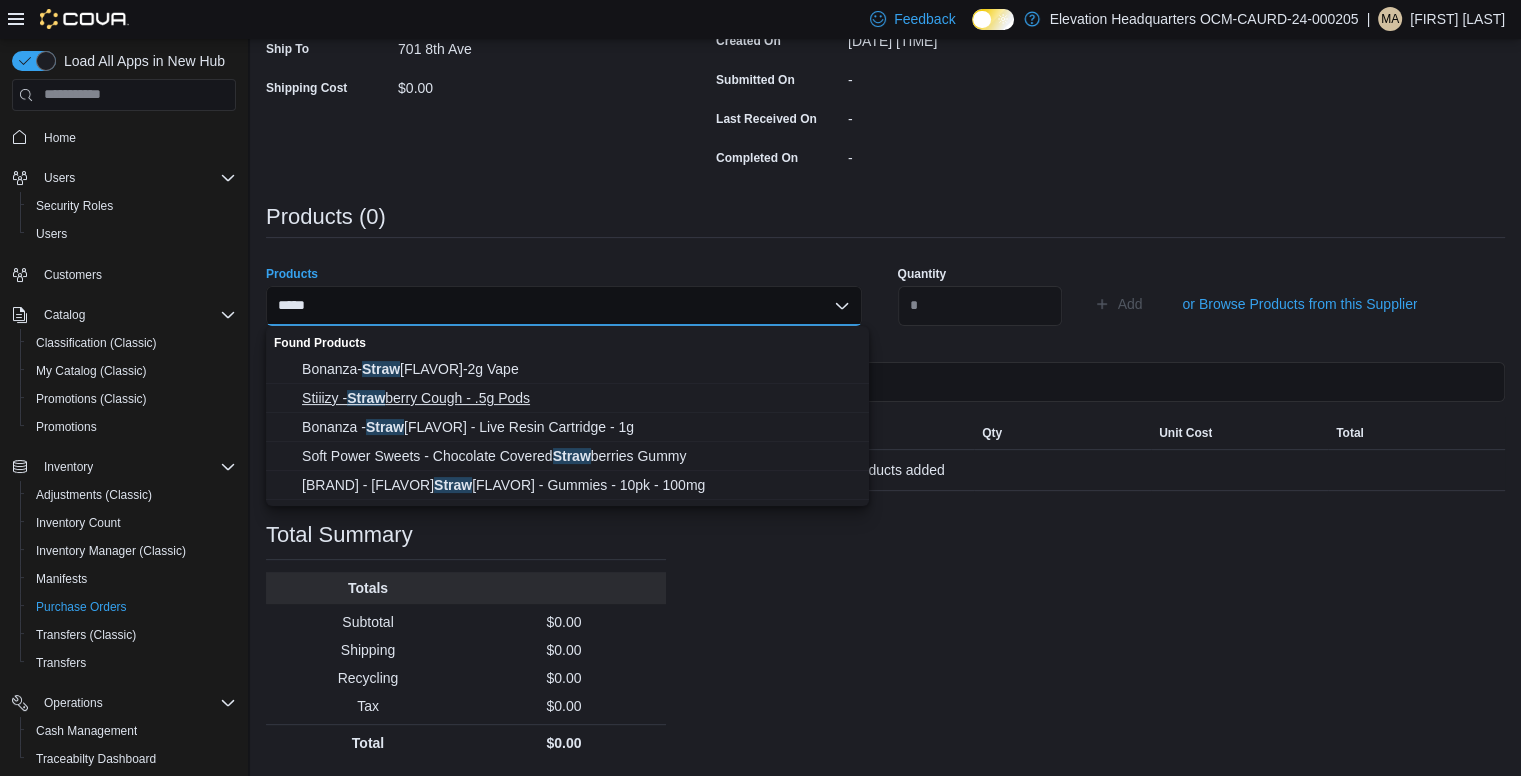 type on "*****" 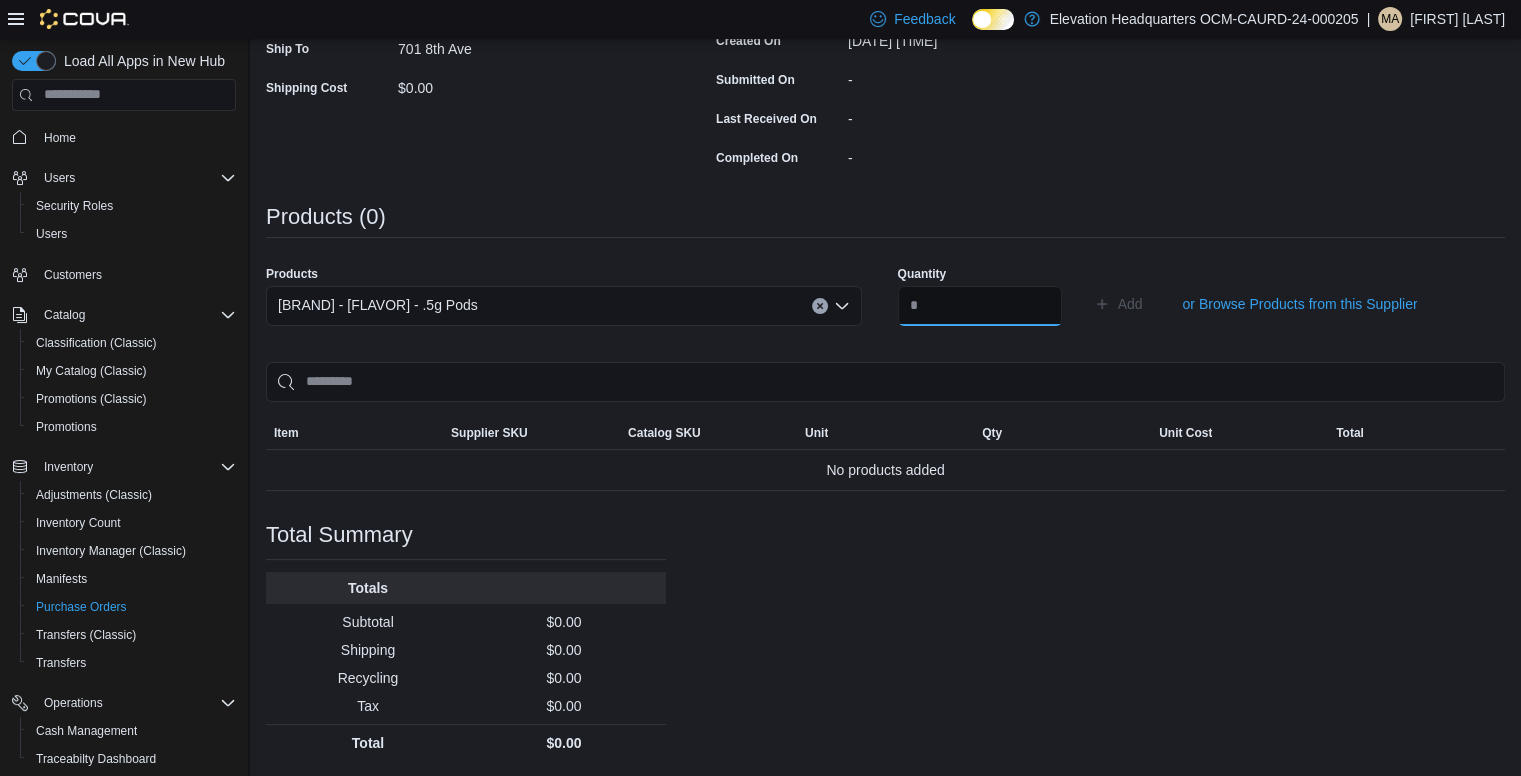 click at bounding box center (980, 306) 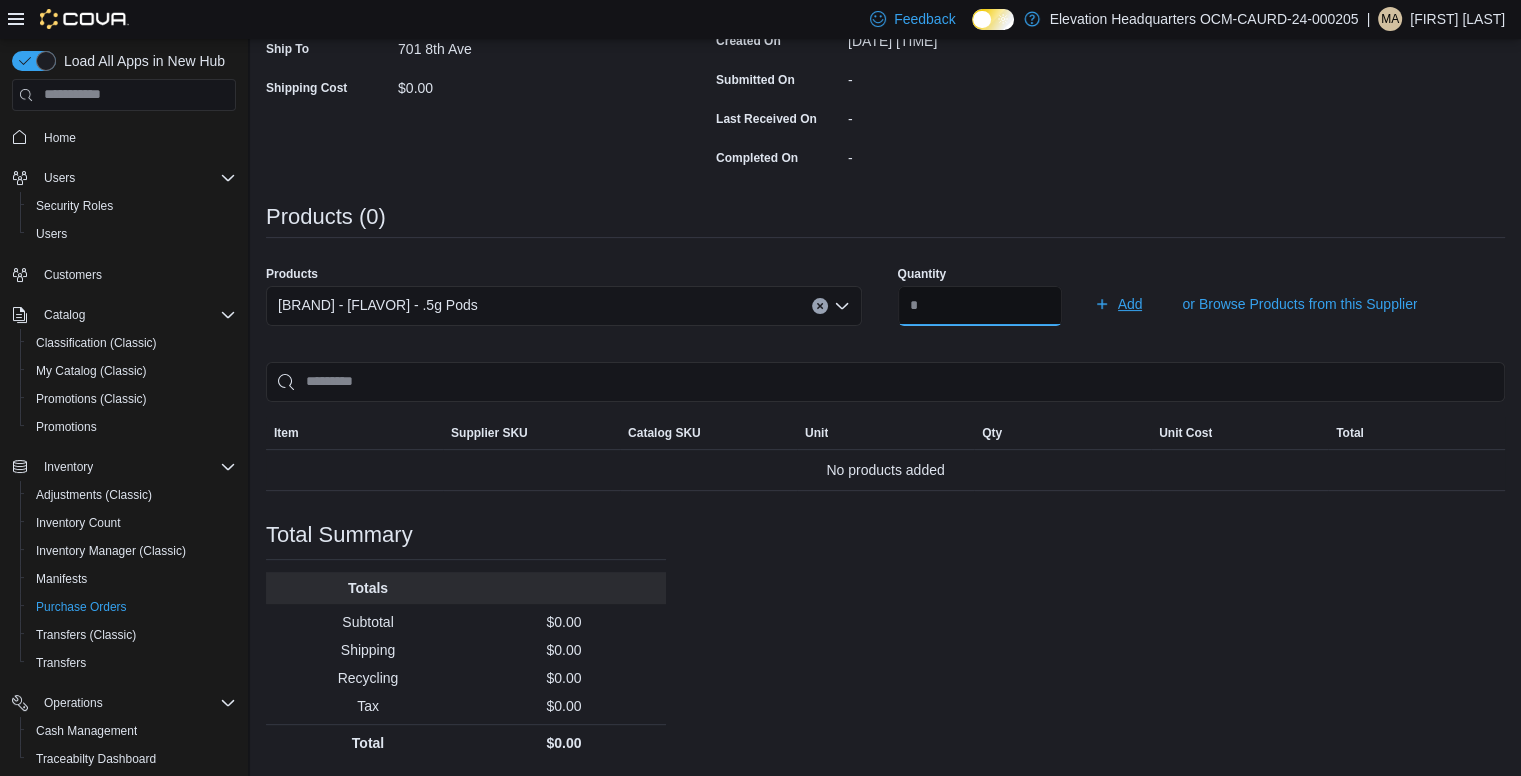 type on "**" 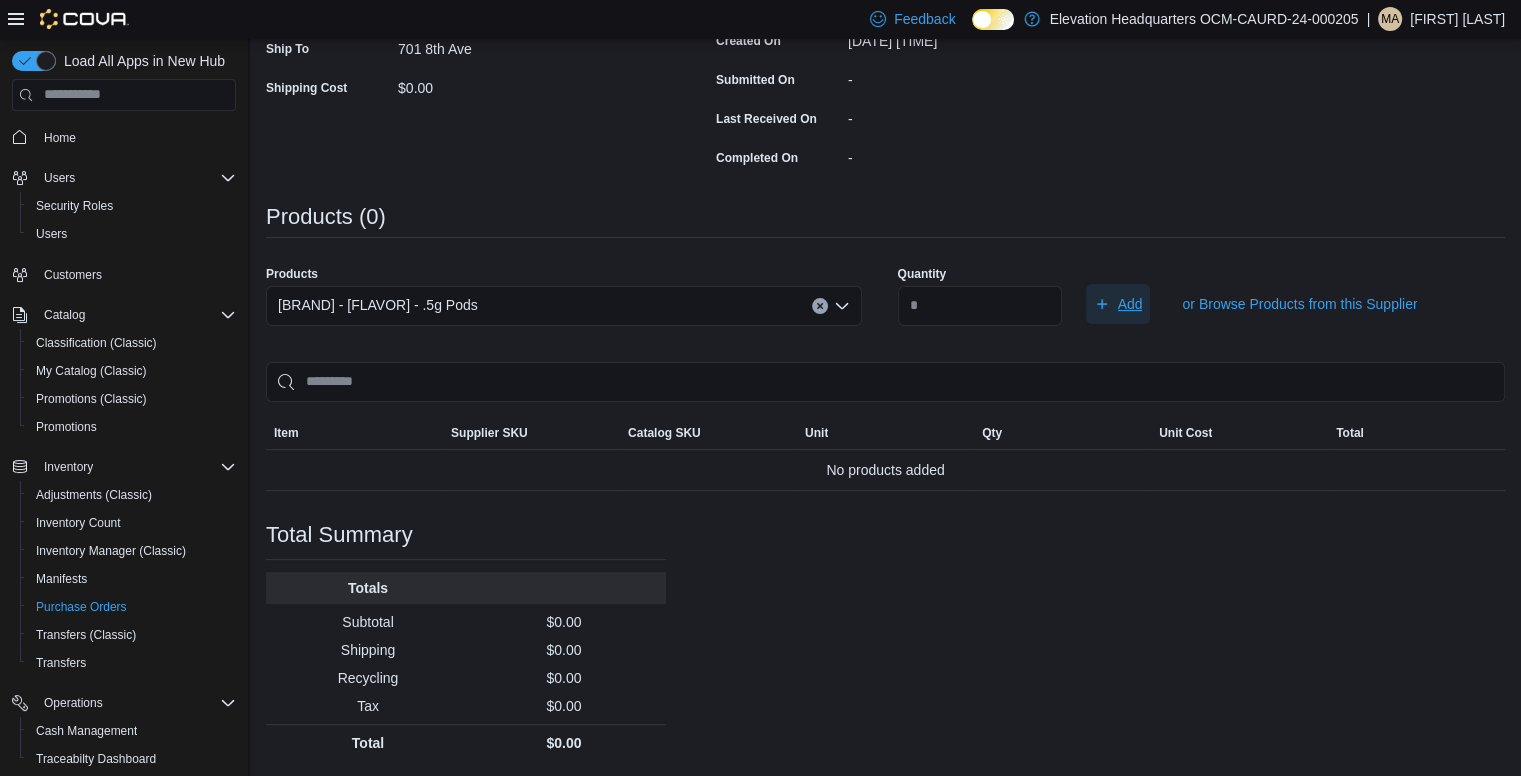 click on "Add" at bounding box center [1118, 304] 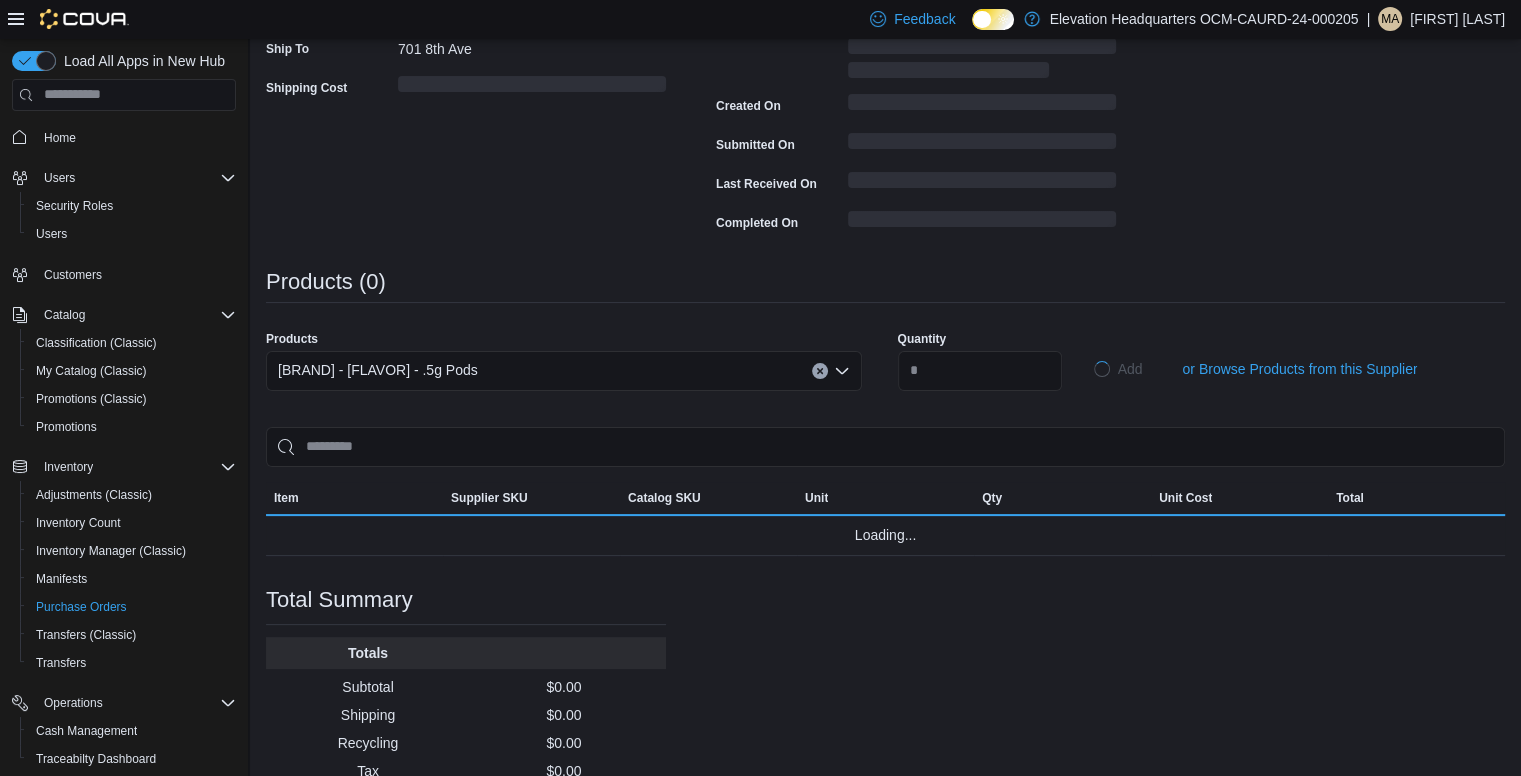 type 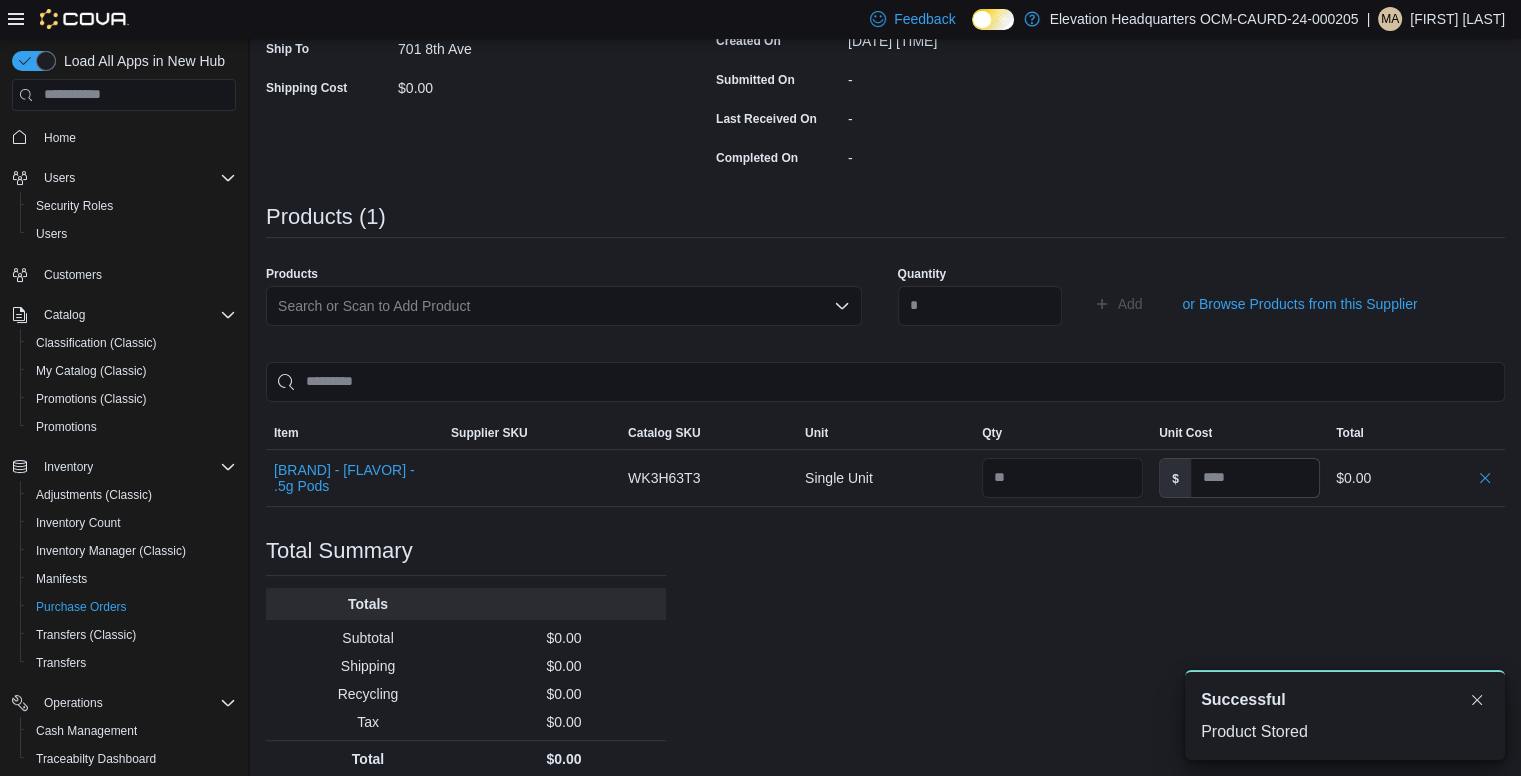 scroll, scrollTop: 0, scrollLeft: 0, axis: both 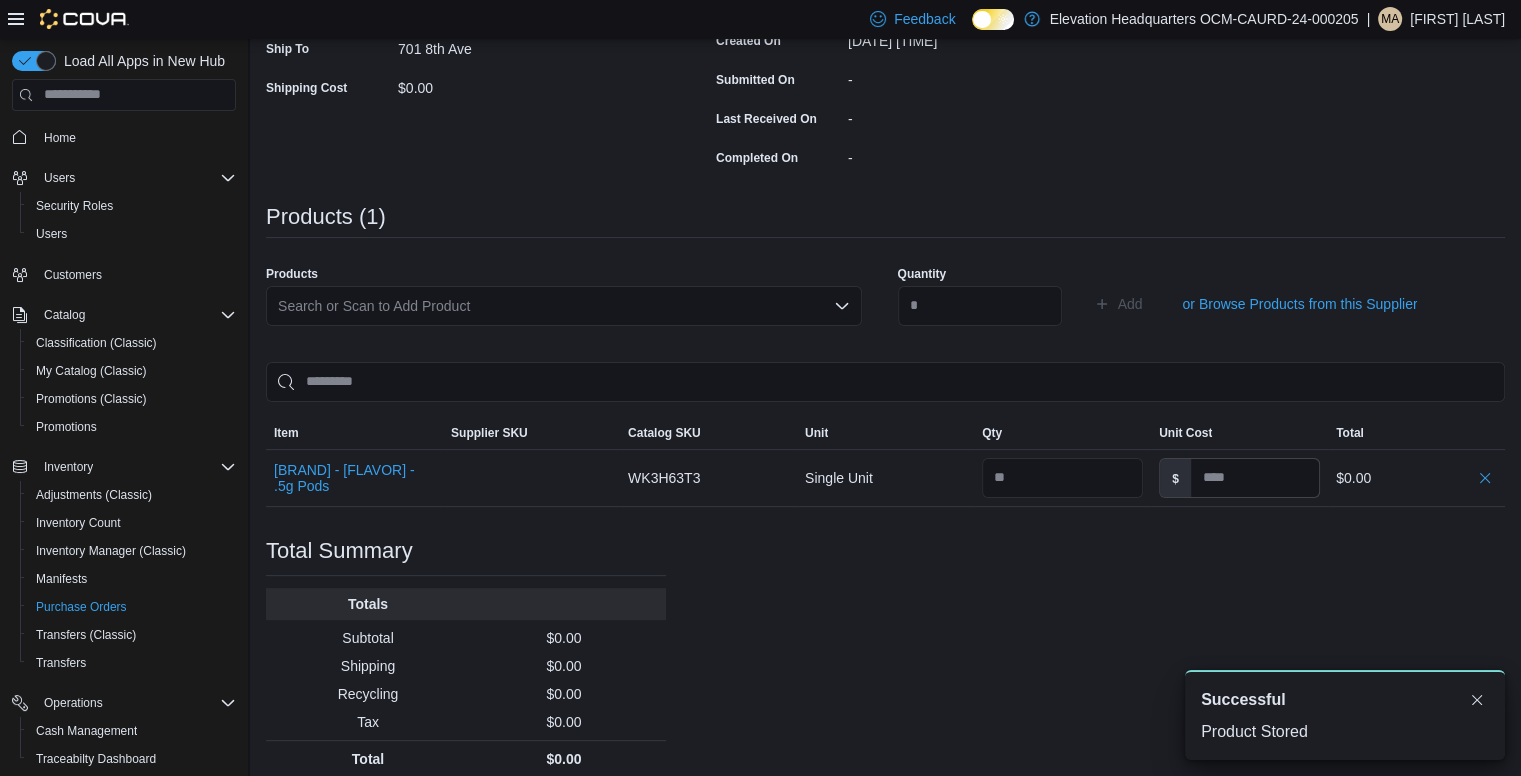 click on "Search or Scan to Add Product" at bounding box center [564, 306] 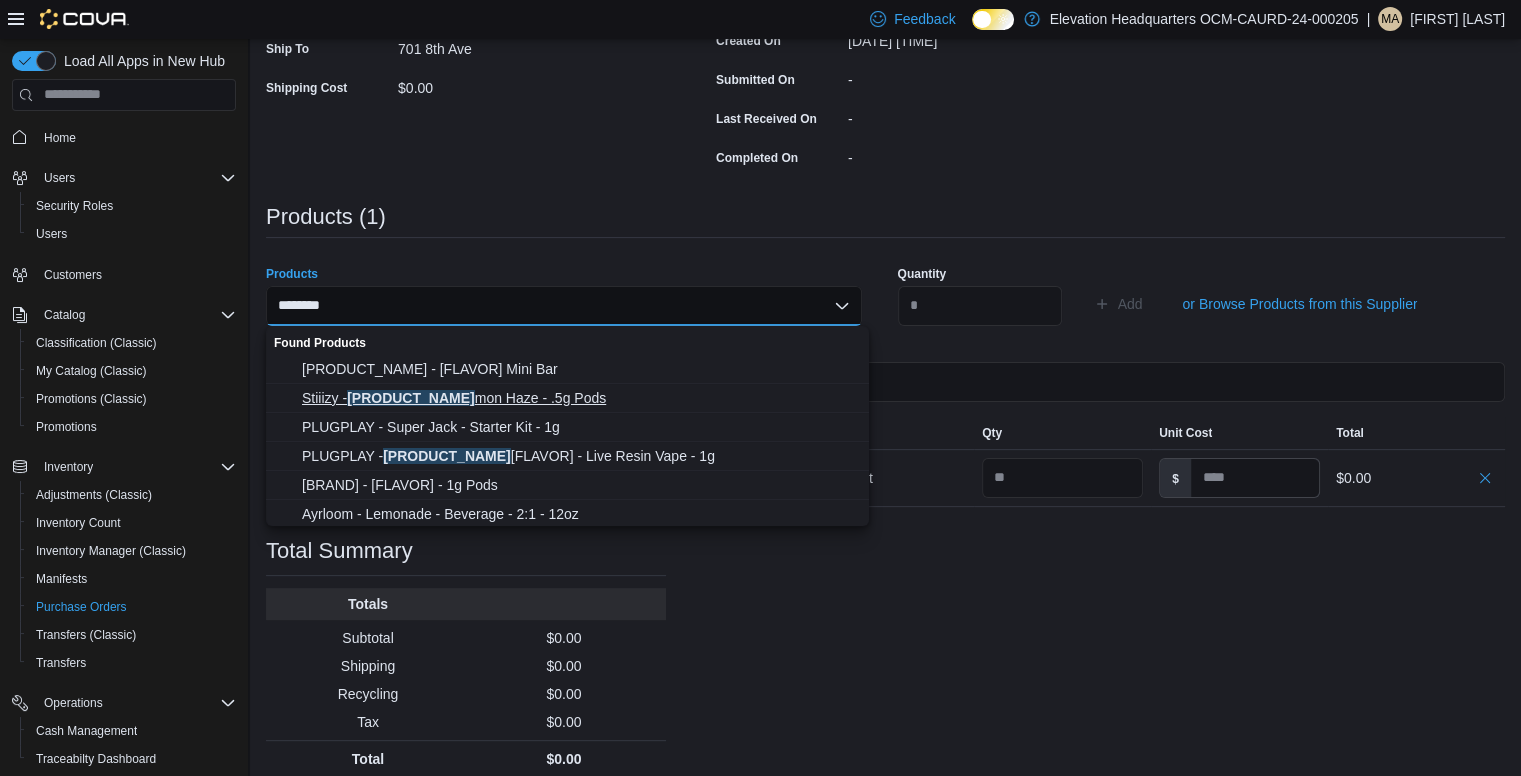 type on "********" 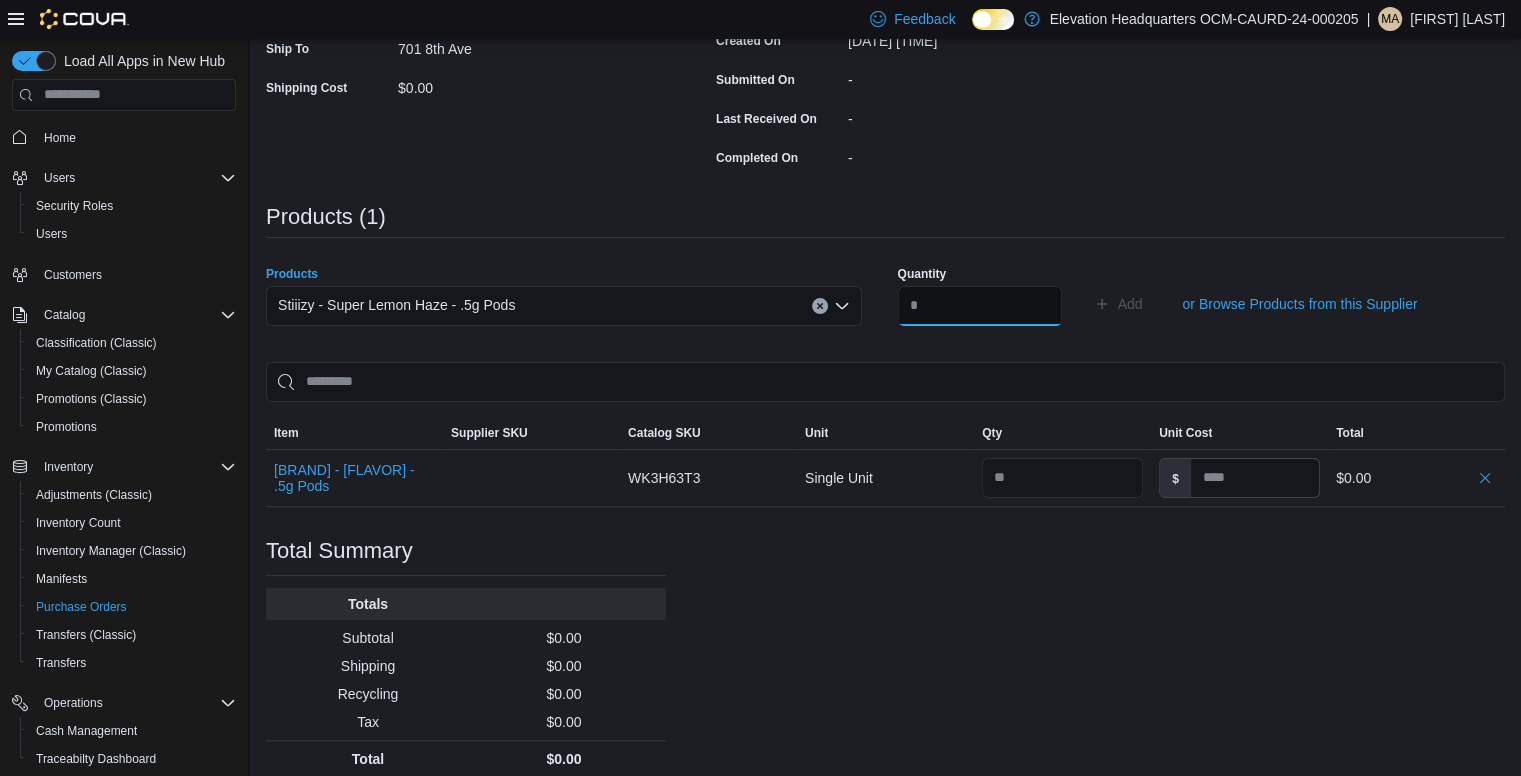 click at bounding box center [980, 306] 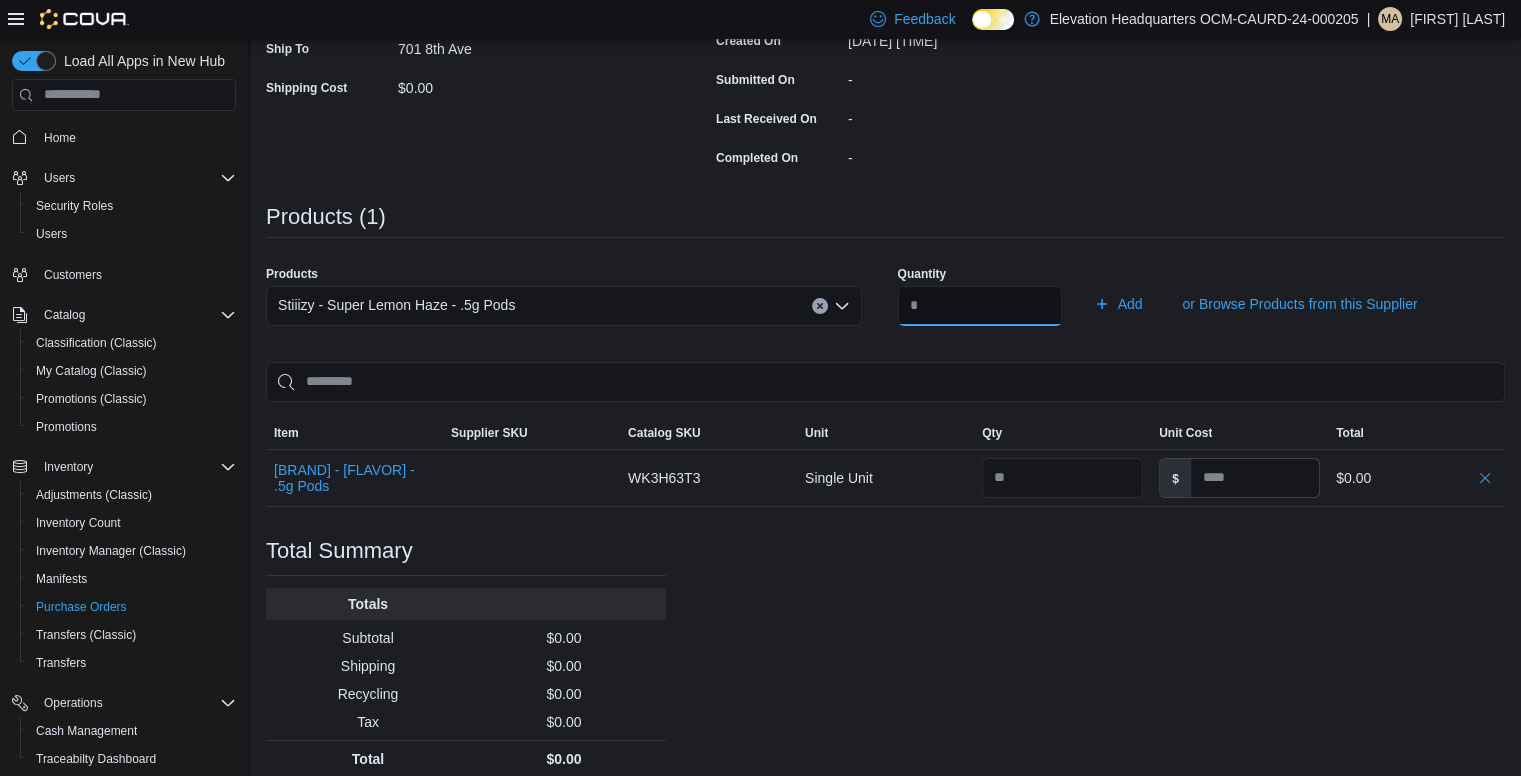 type on "**" 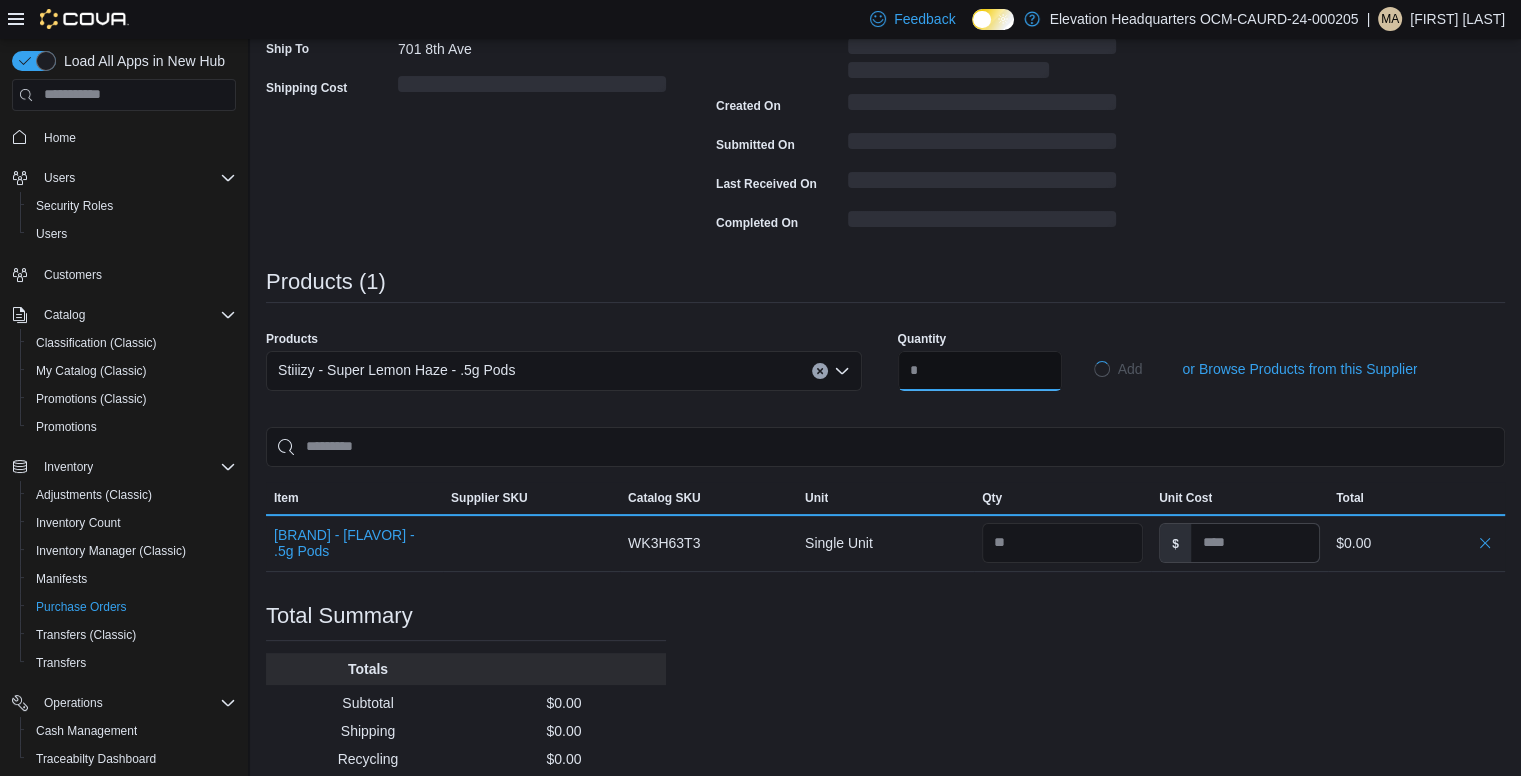 type 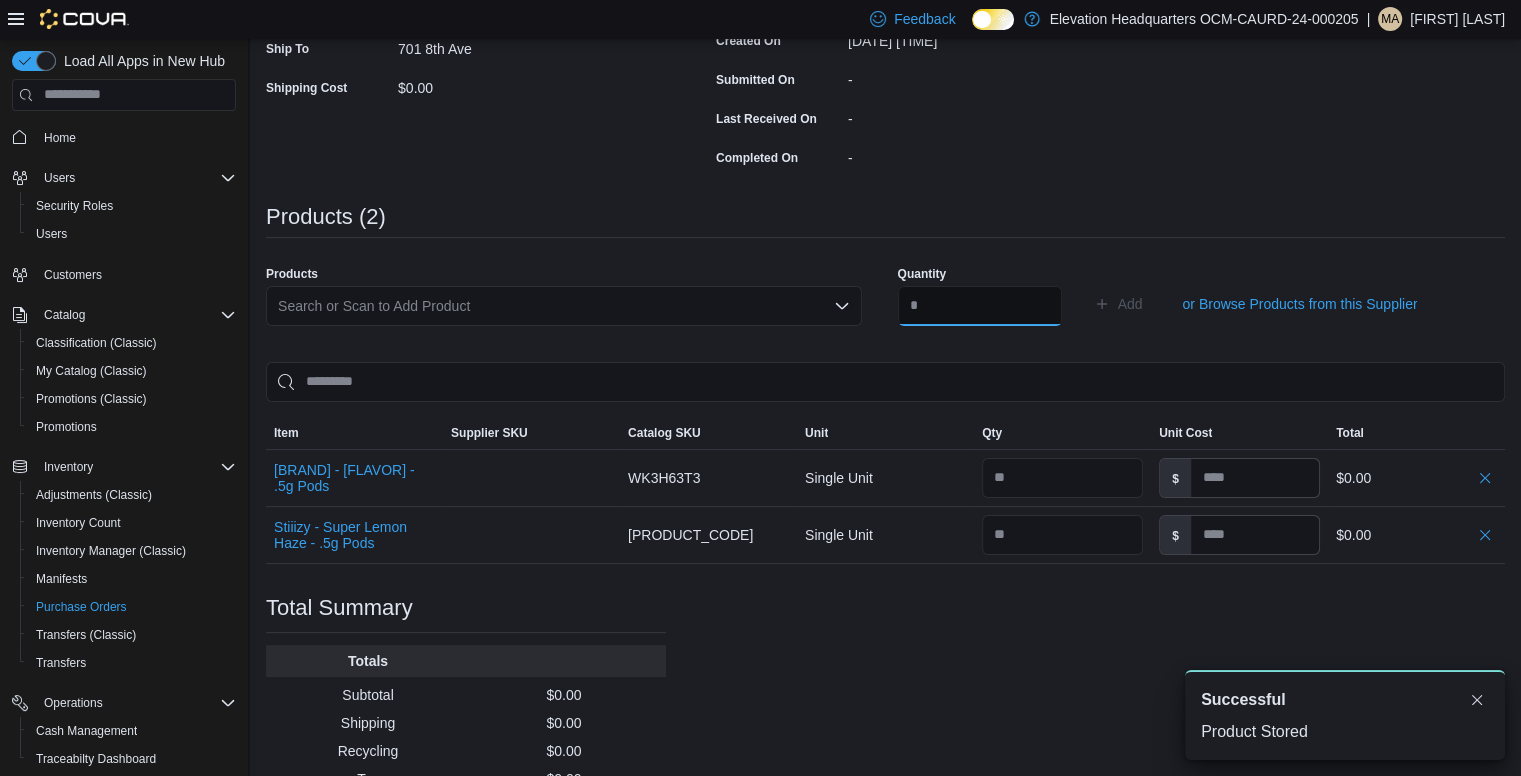 scroll, scrollTop: 0, scrollLeft: 0, axis: both 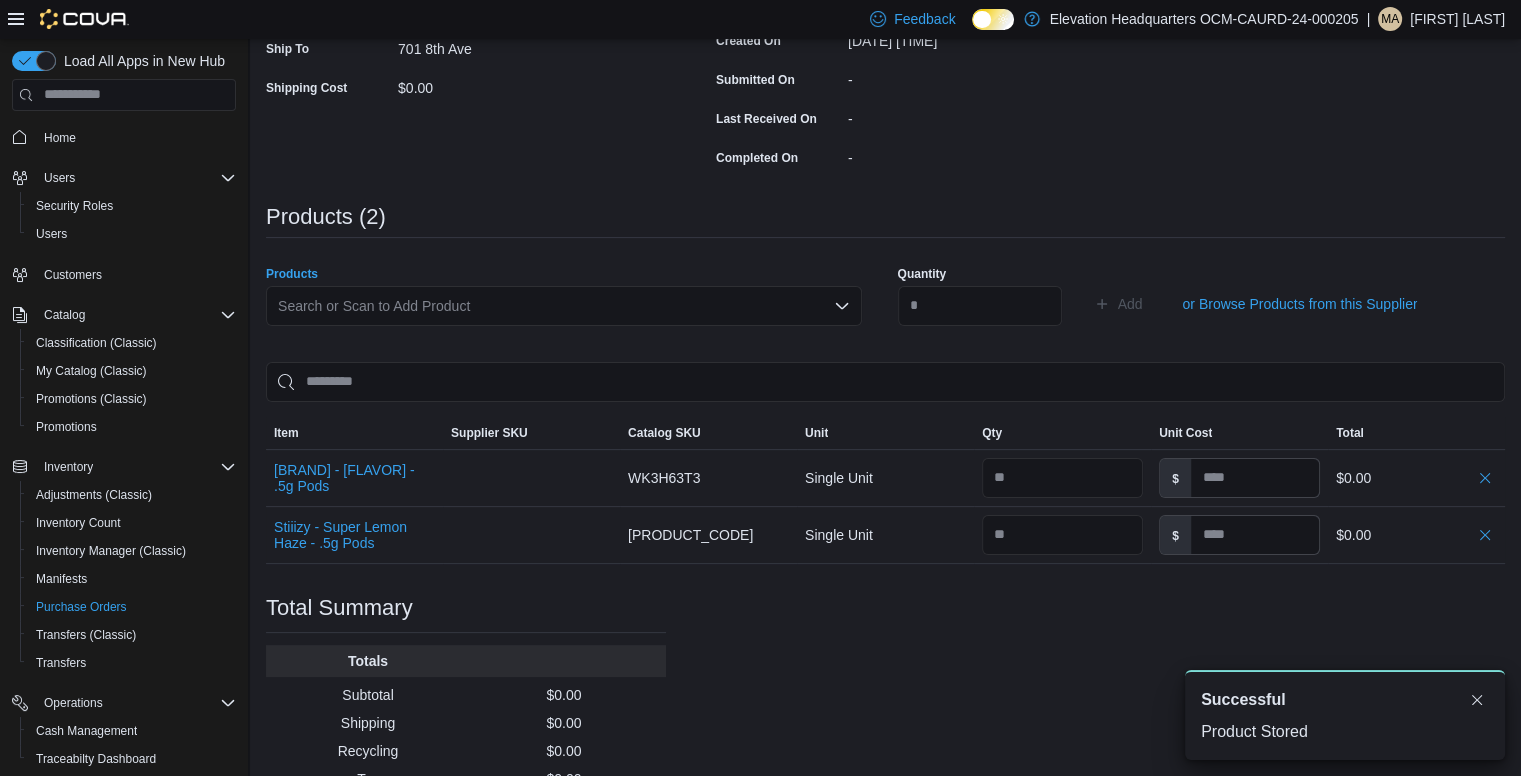 click on "Search or Scan to Add Product" at bounding box center (564, 306) 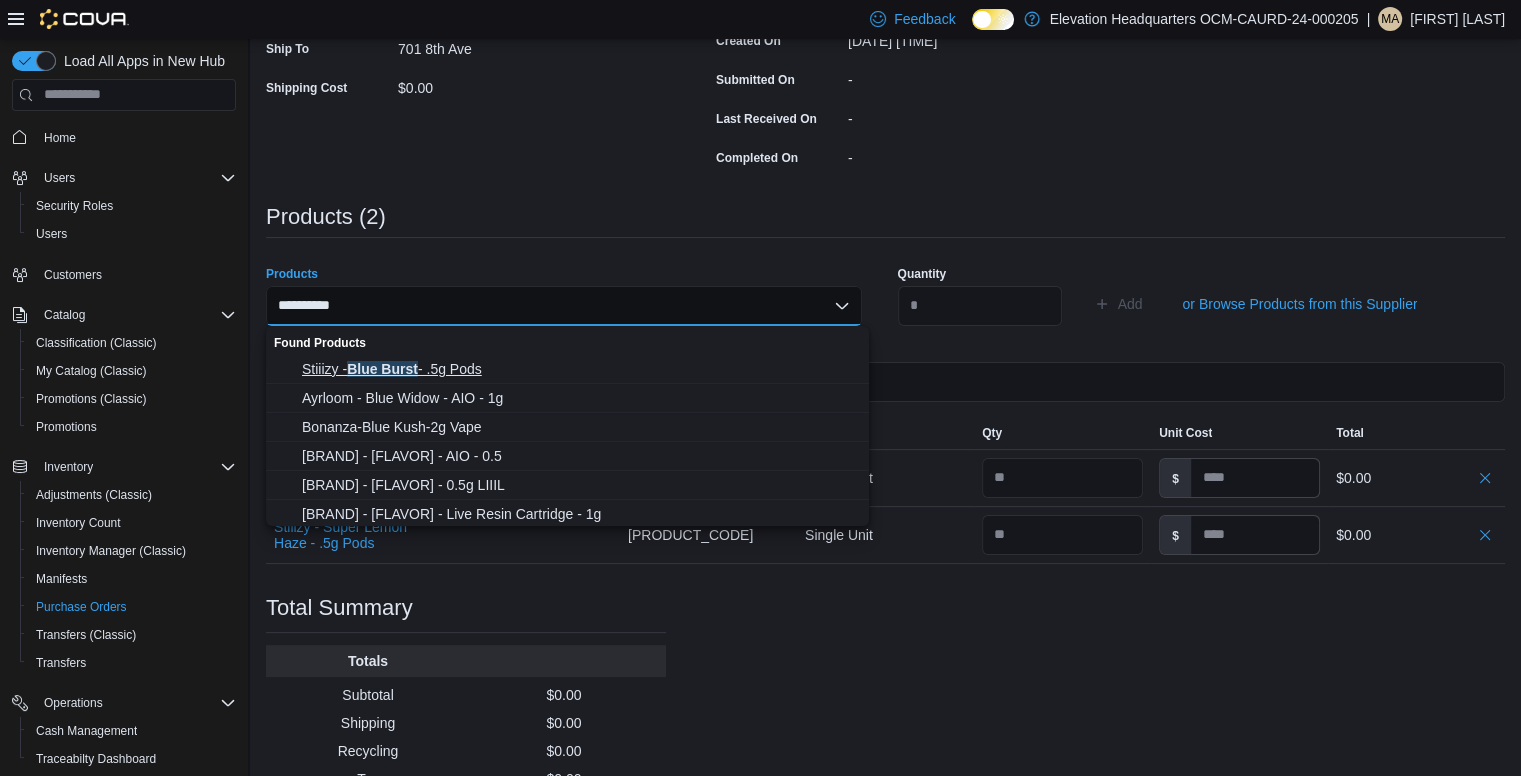type on "**********" 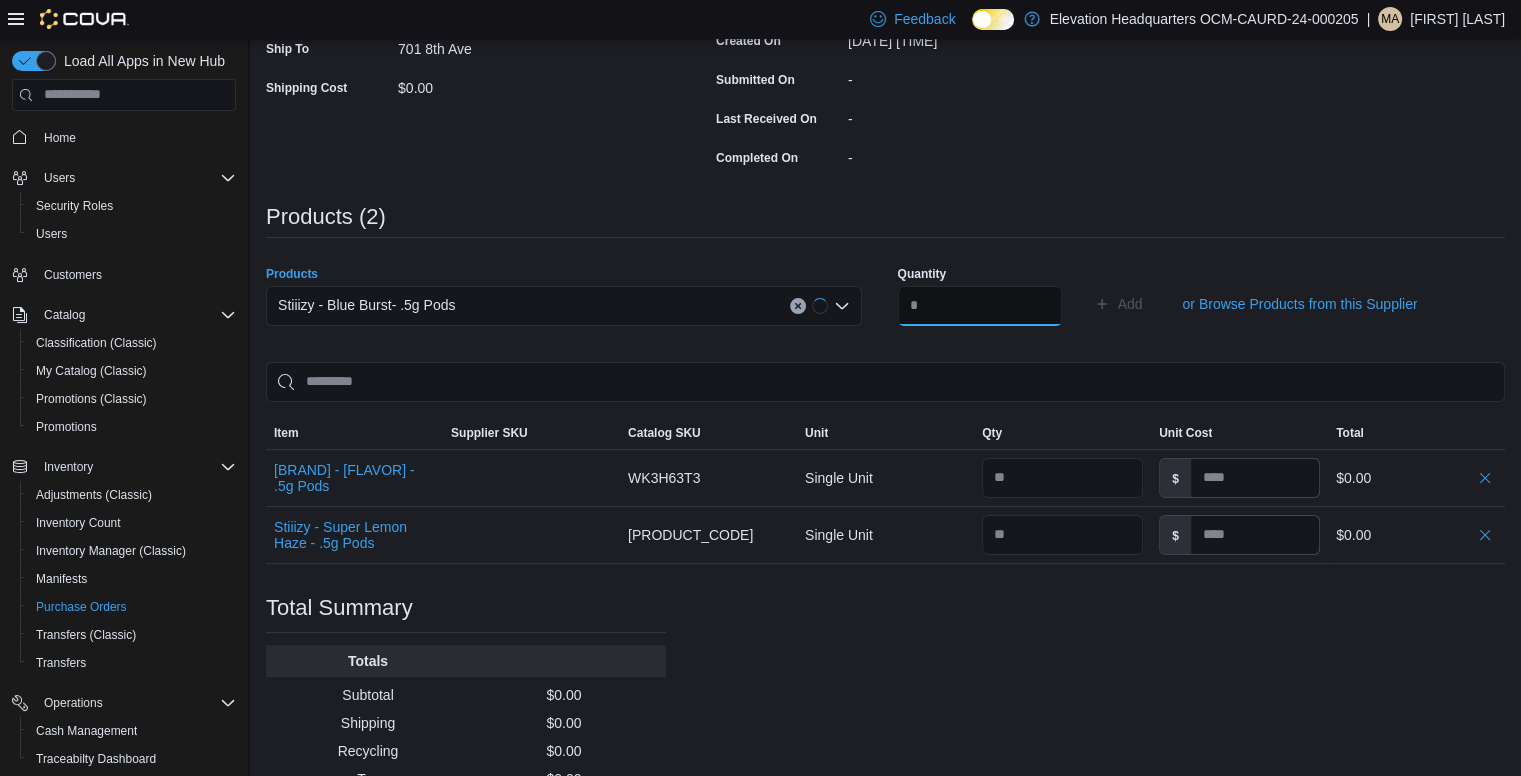 click at bounding box center [980, 306] 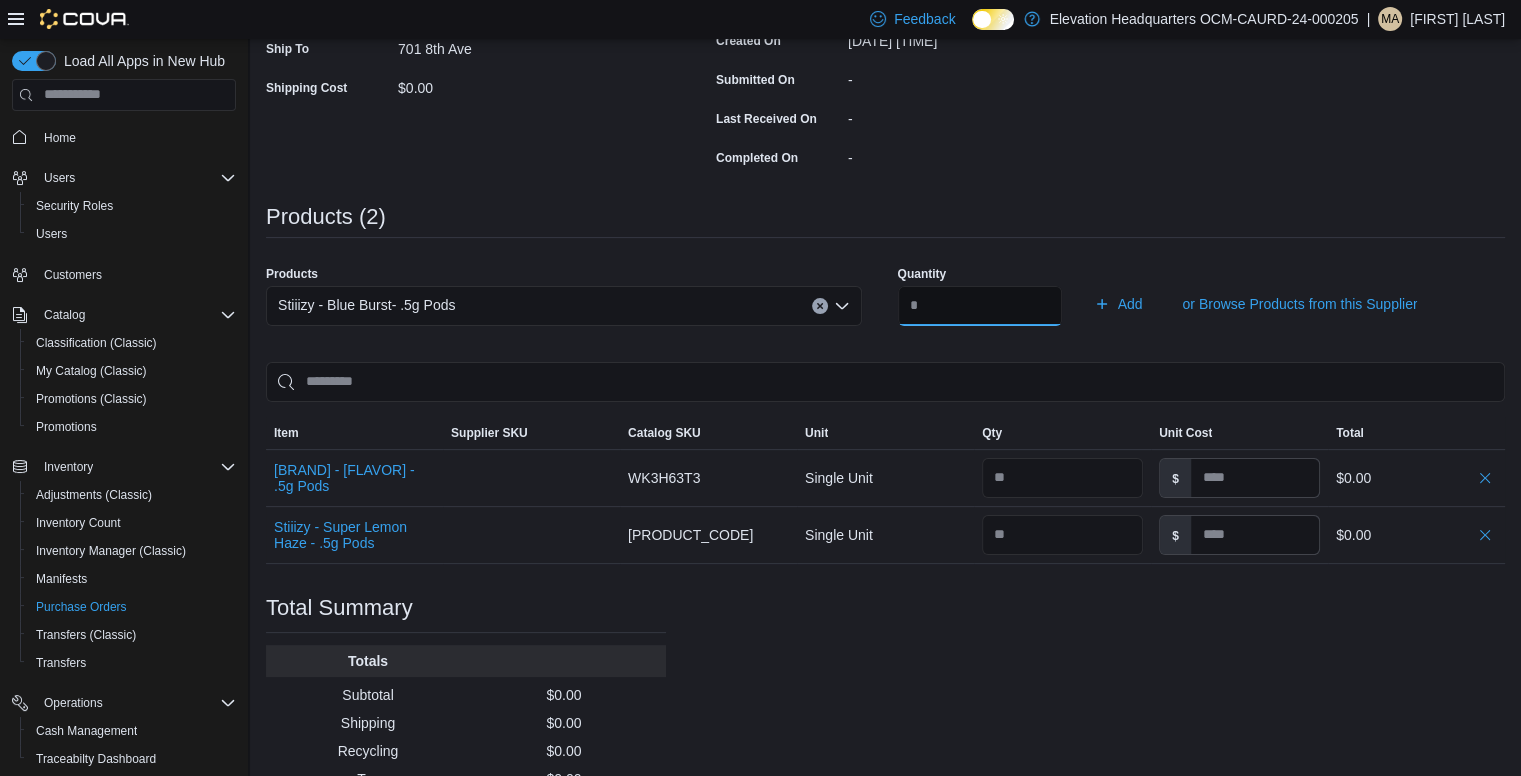 type on "**" 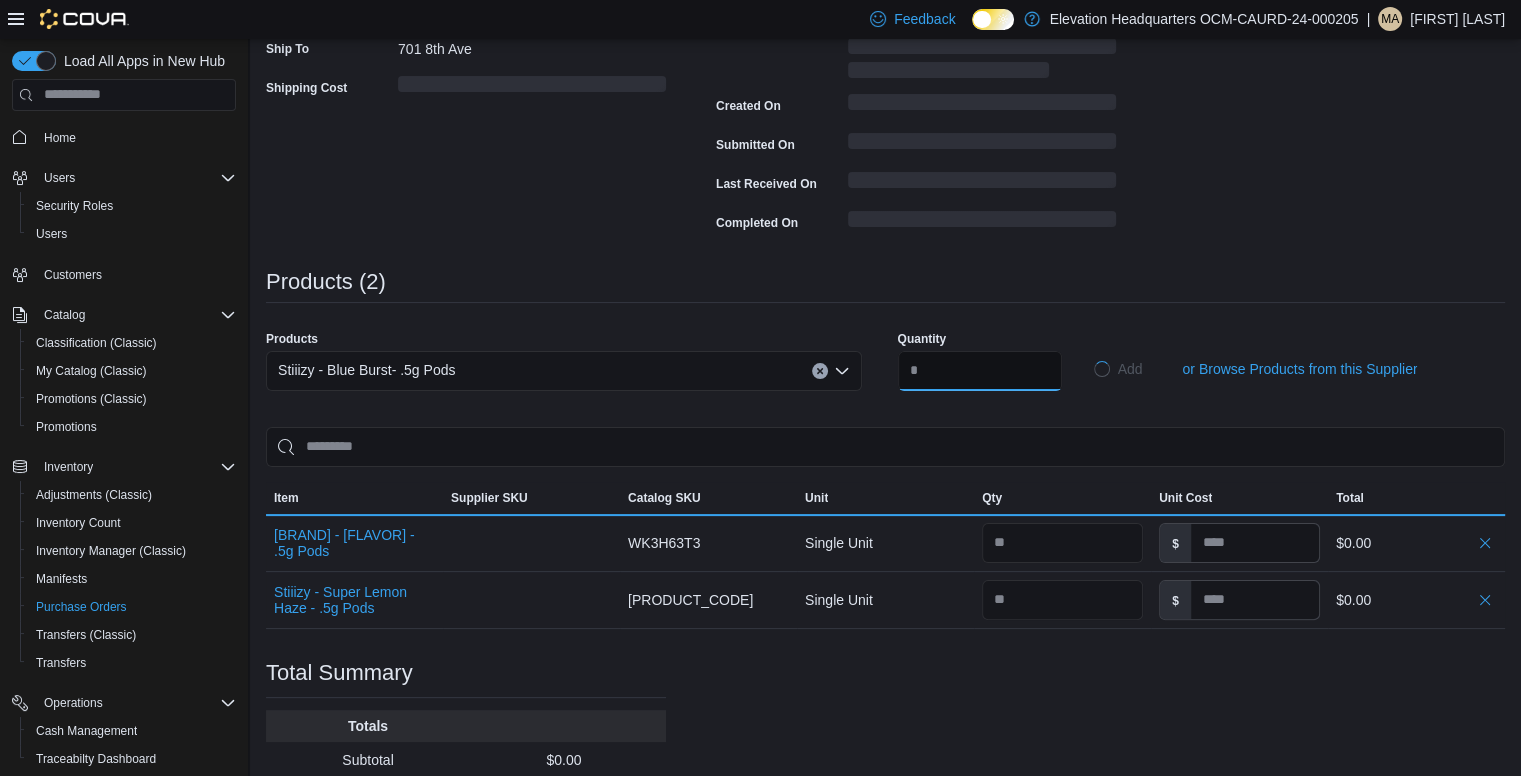 type 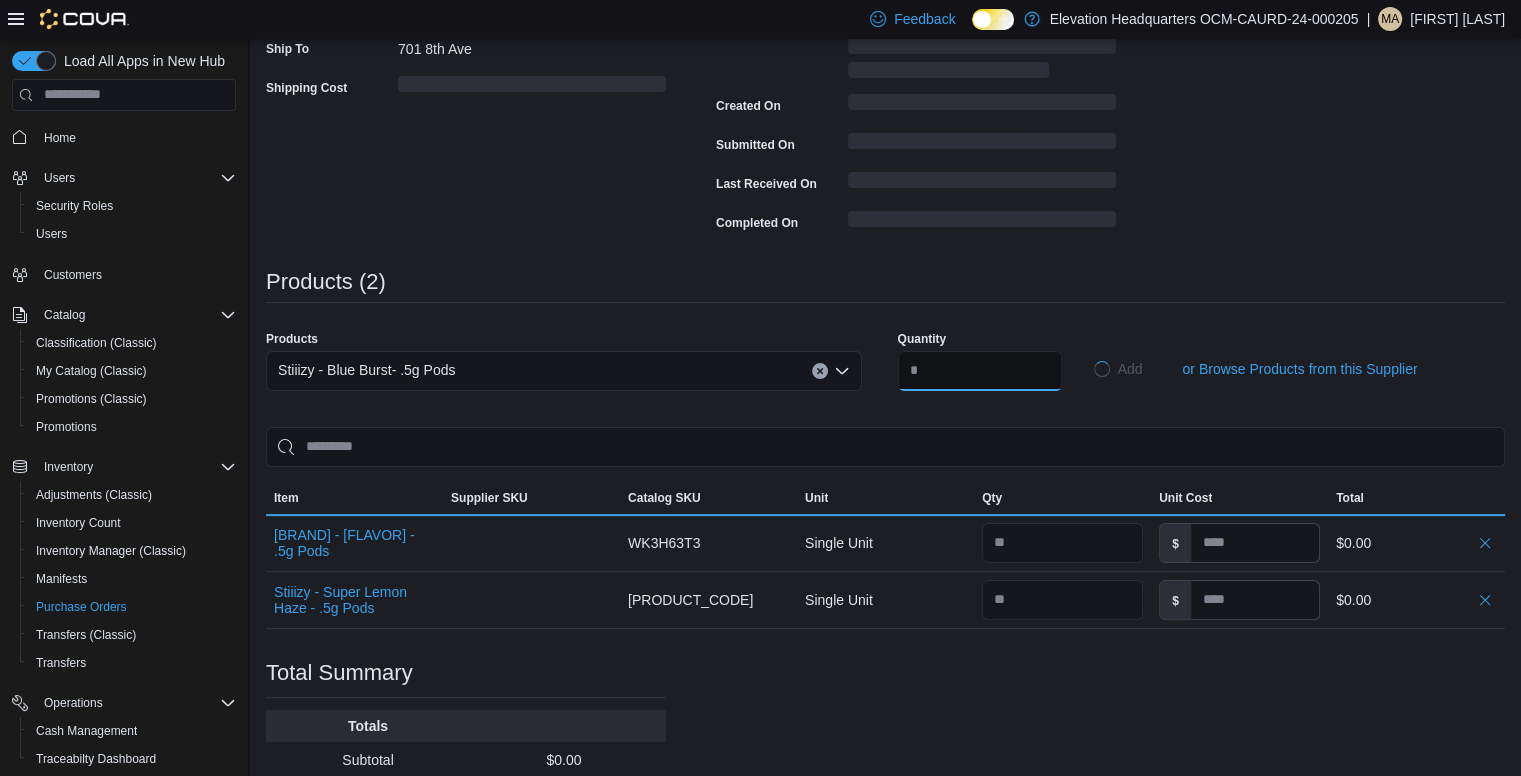 scroll, scrollTop: 0, scrollLeft: 0, axis: both 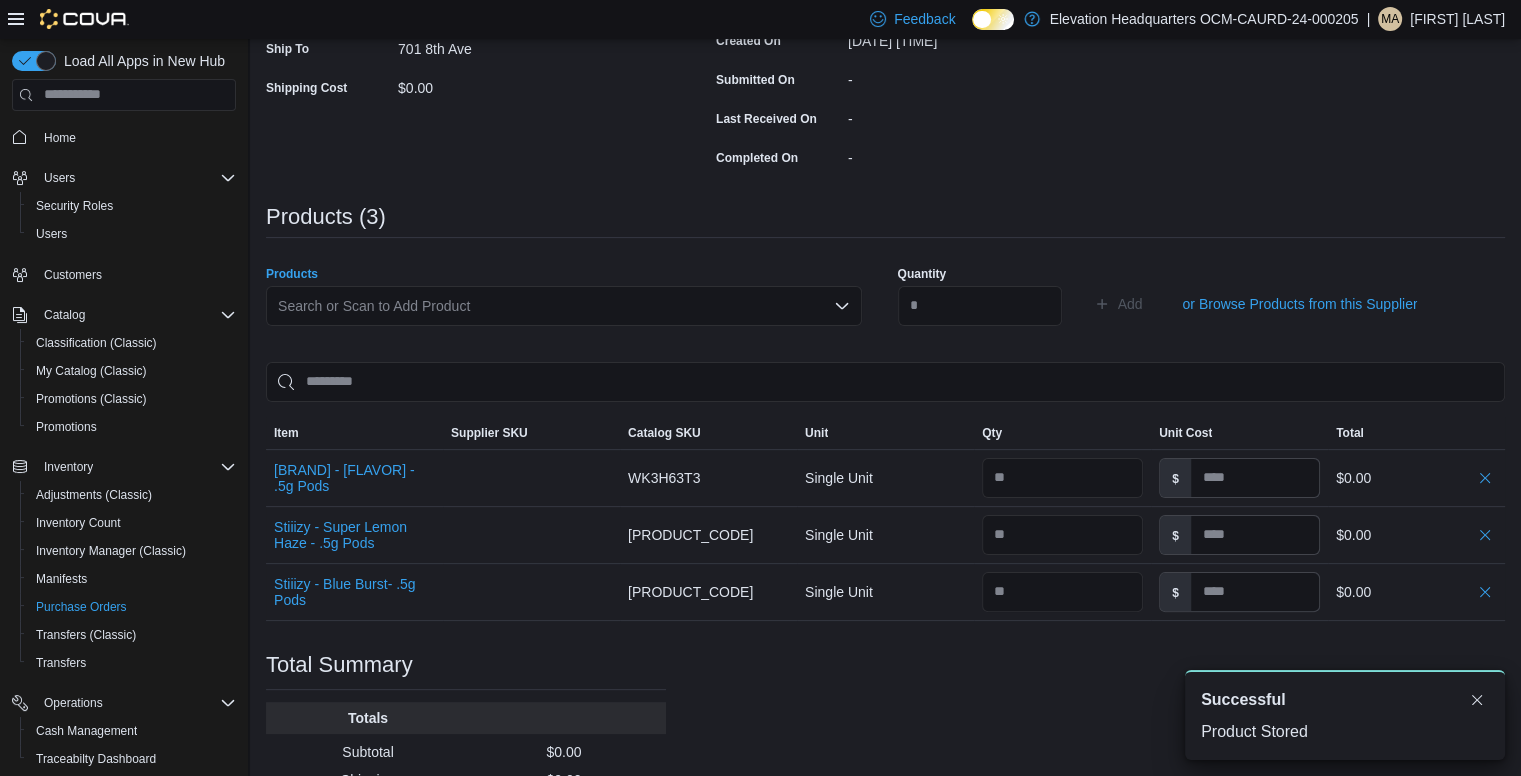 click on "Search or Scan to Add Product" at bounding box center (564, 306) 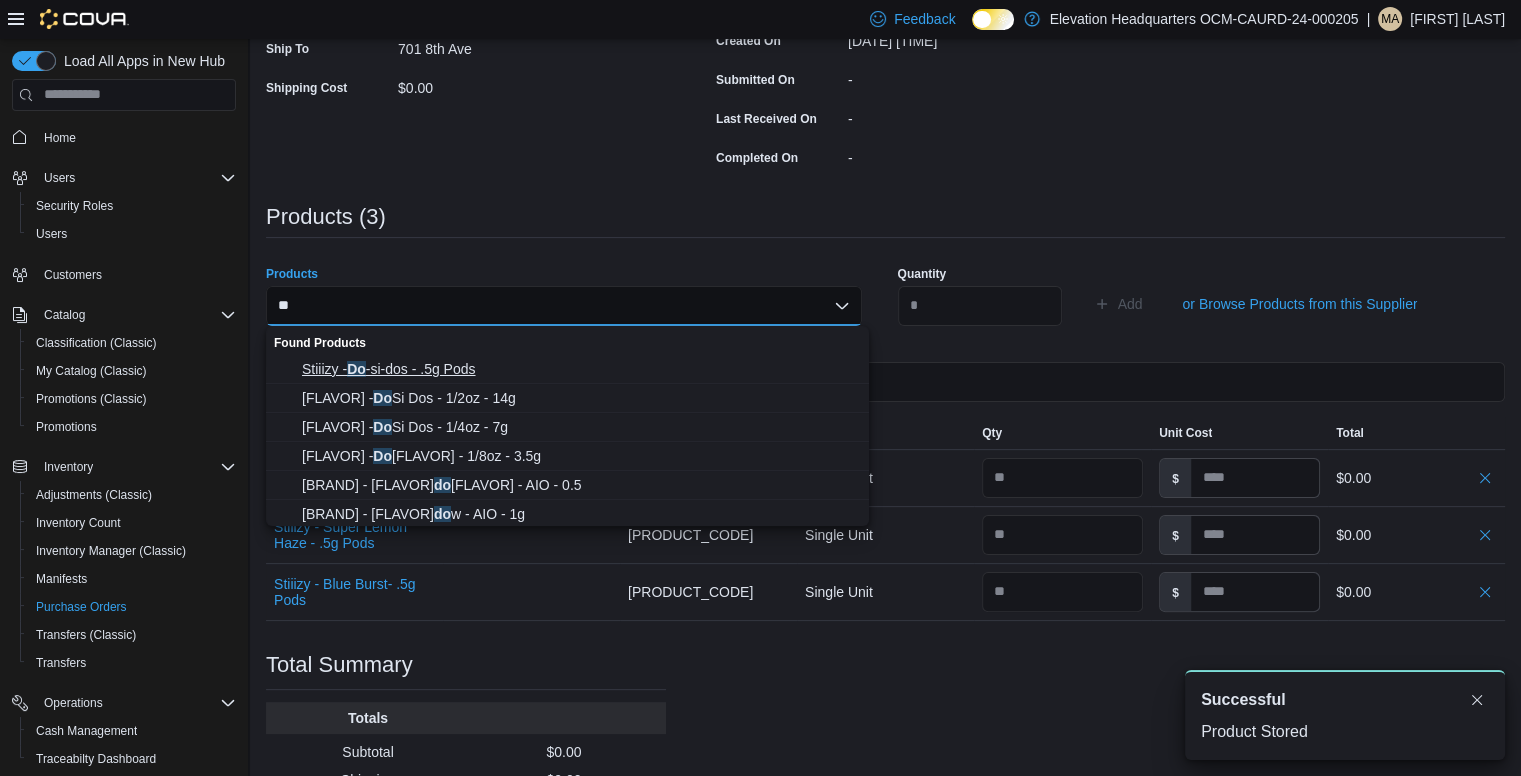 type on "**" 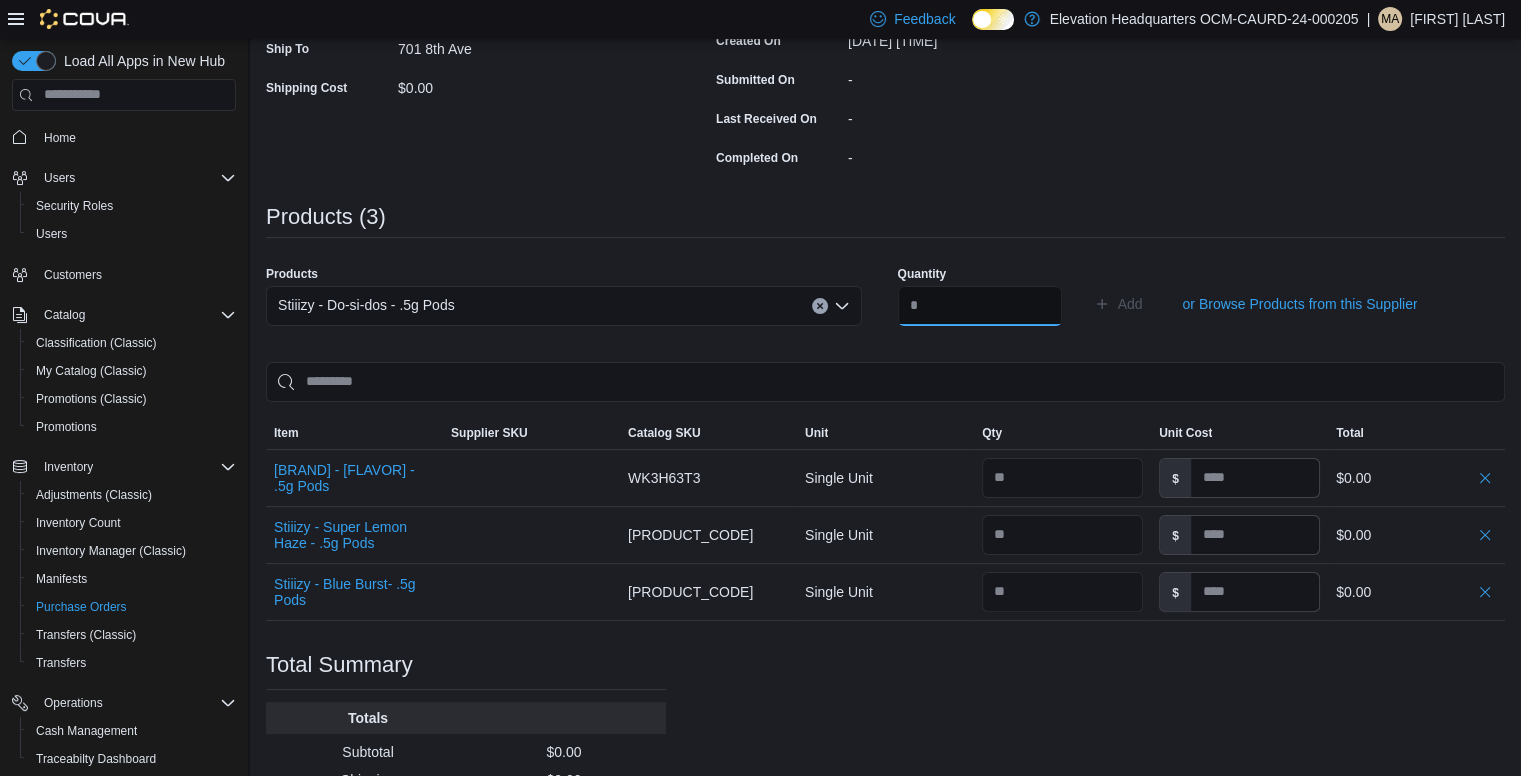 click at bounding box center (980, 306) 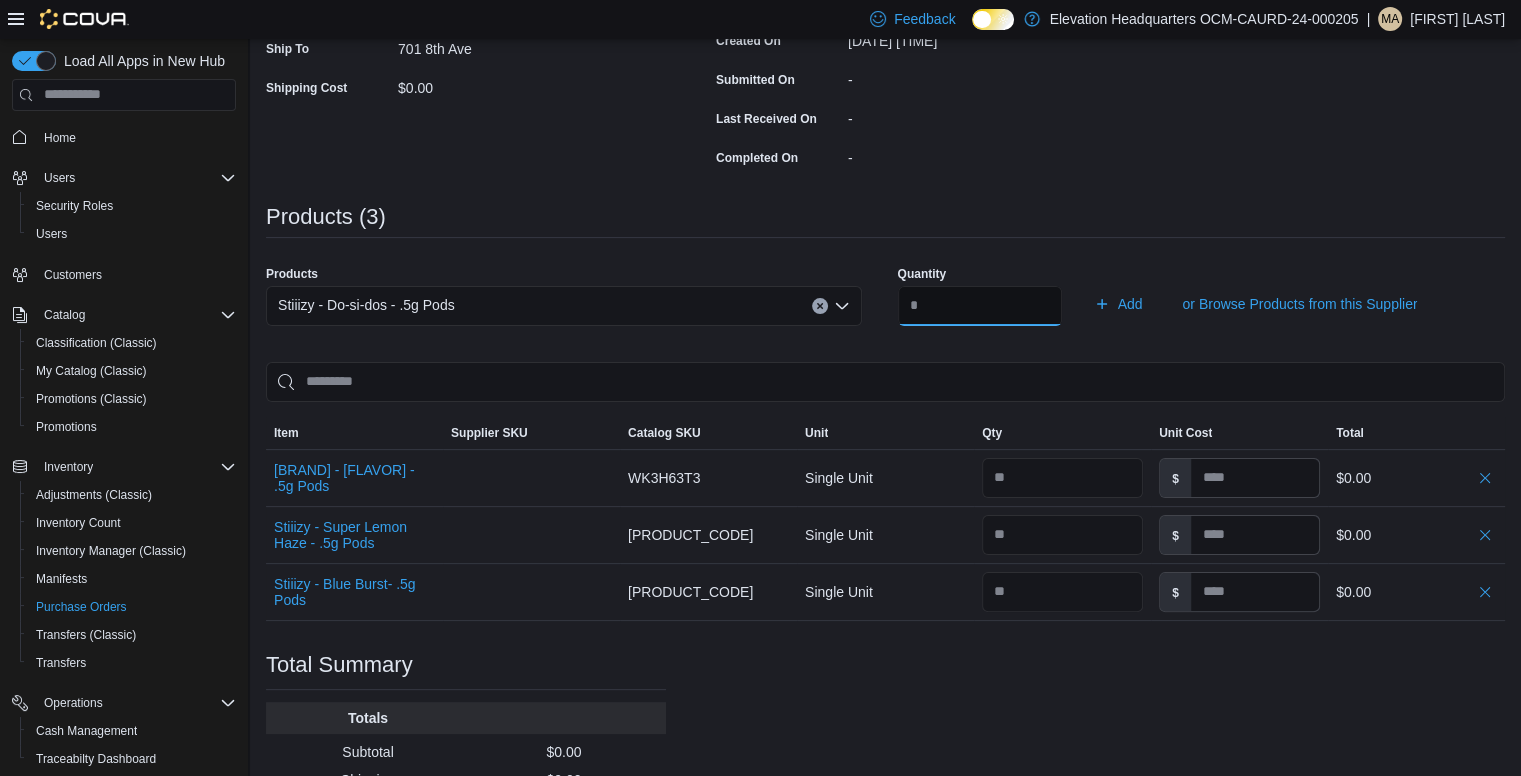 type on "**" 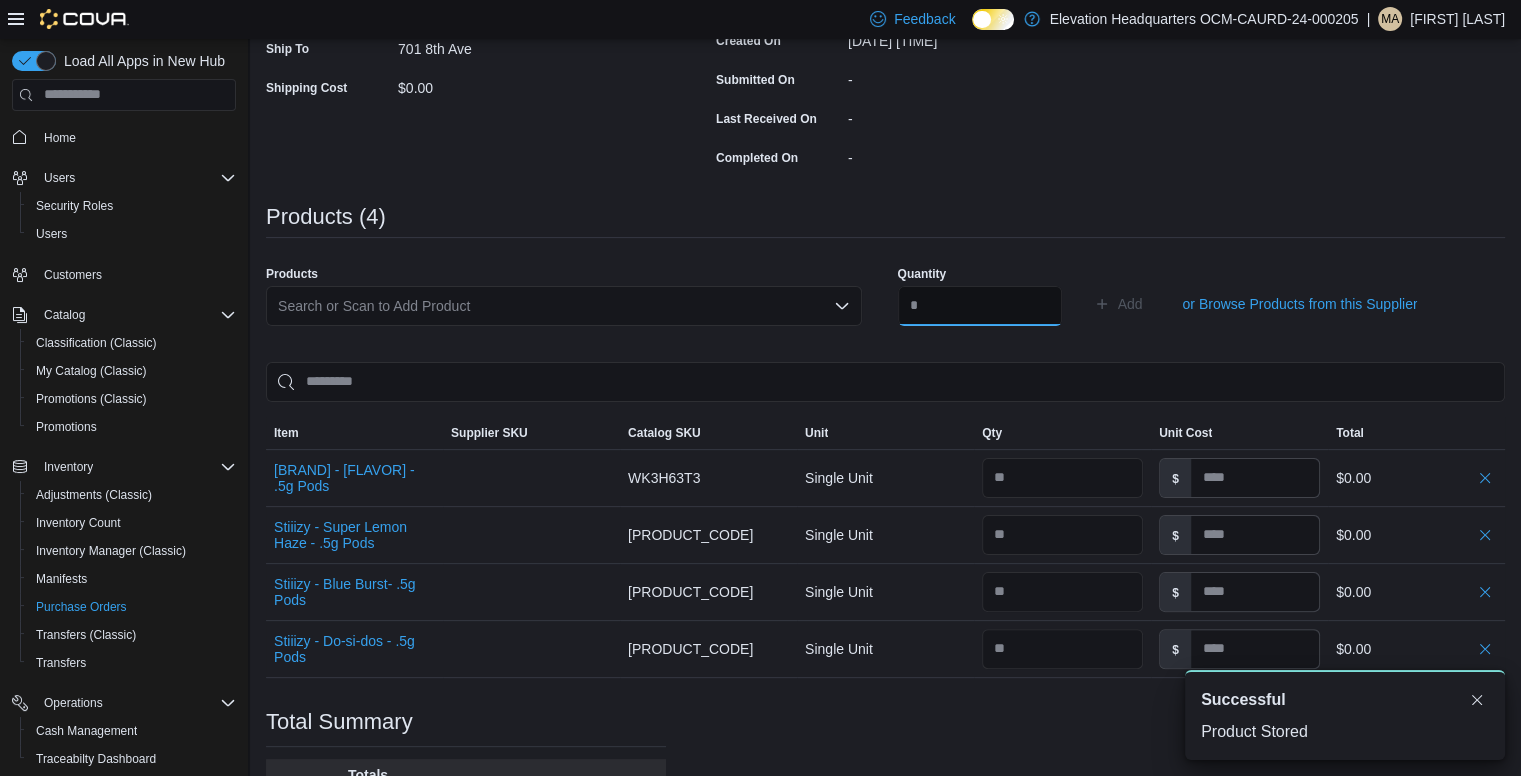 scroll, scrollTop: 0, scrollLeft: 0, axis: both 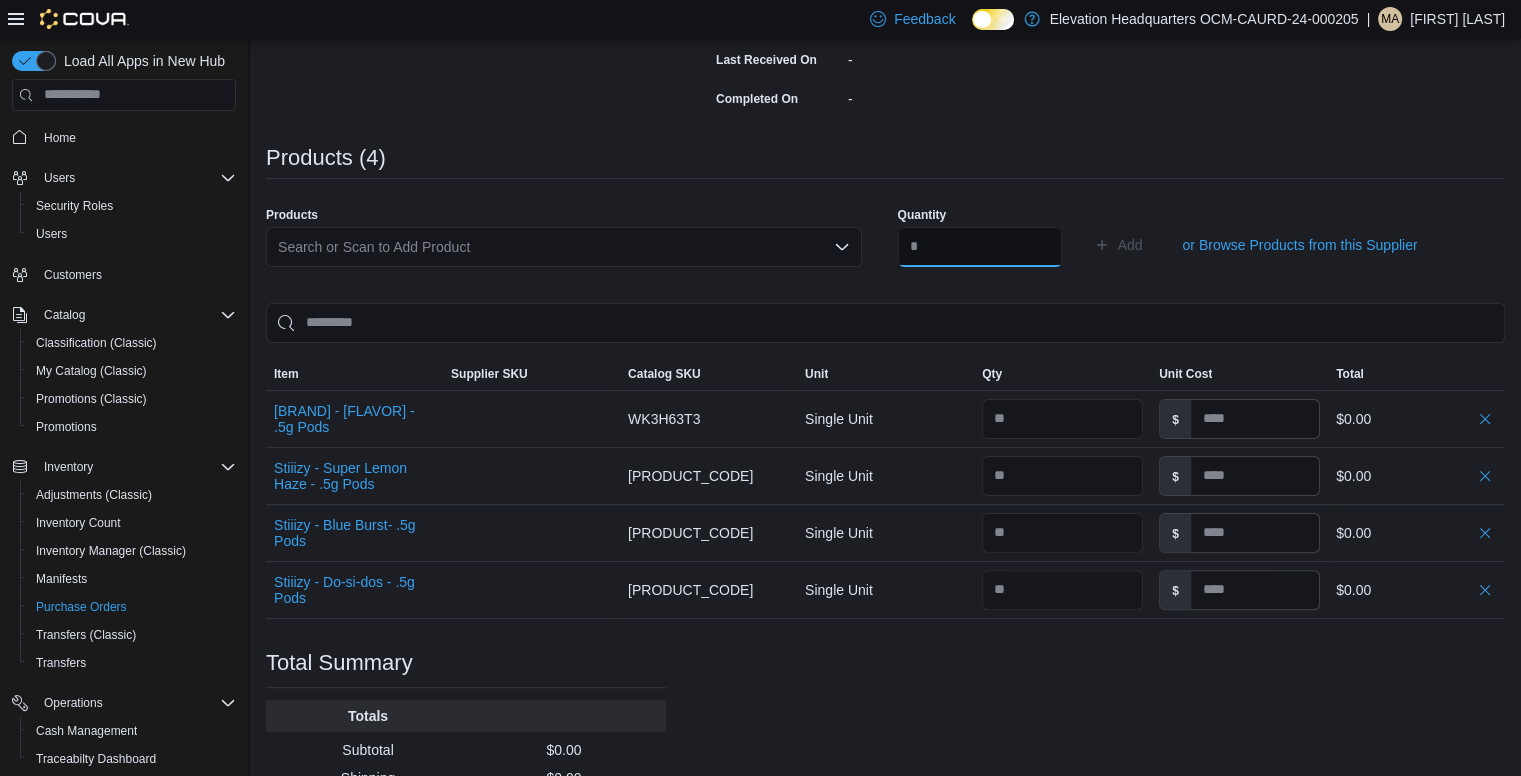type on "**" 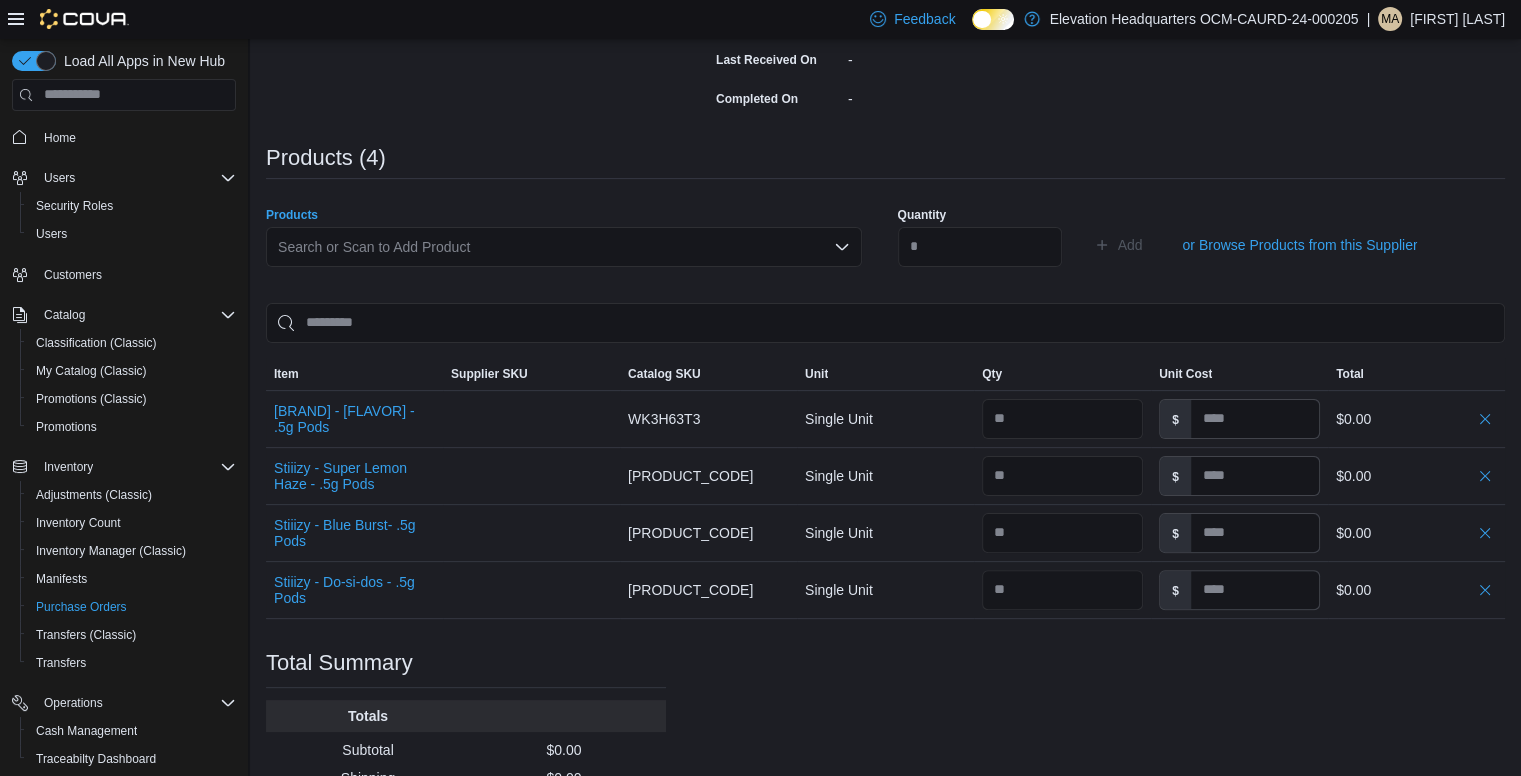 click on "Search or Scan to Add Product" at bounding box center (564, 247) 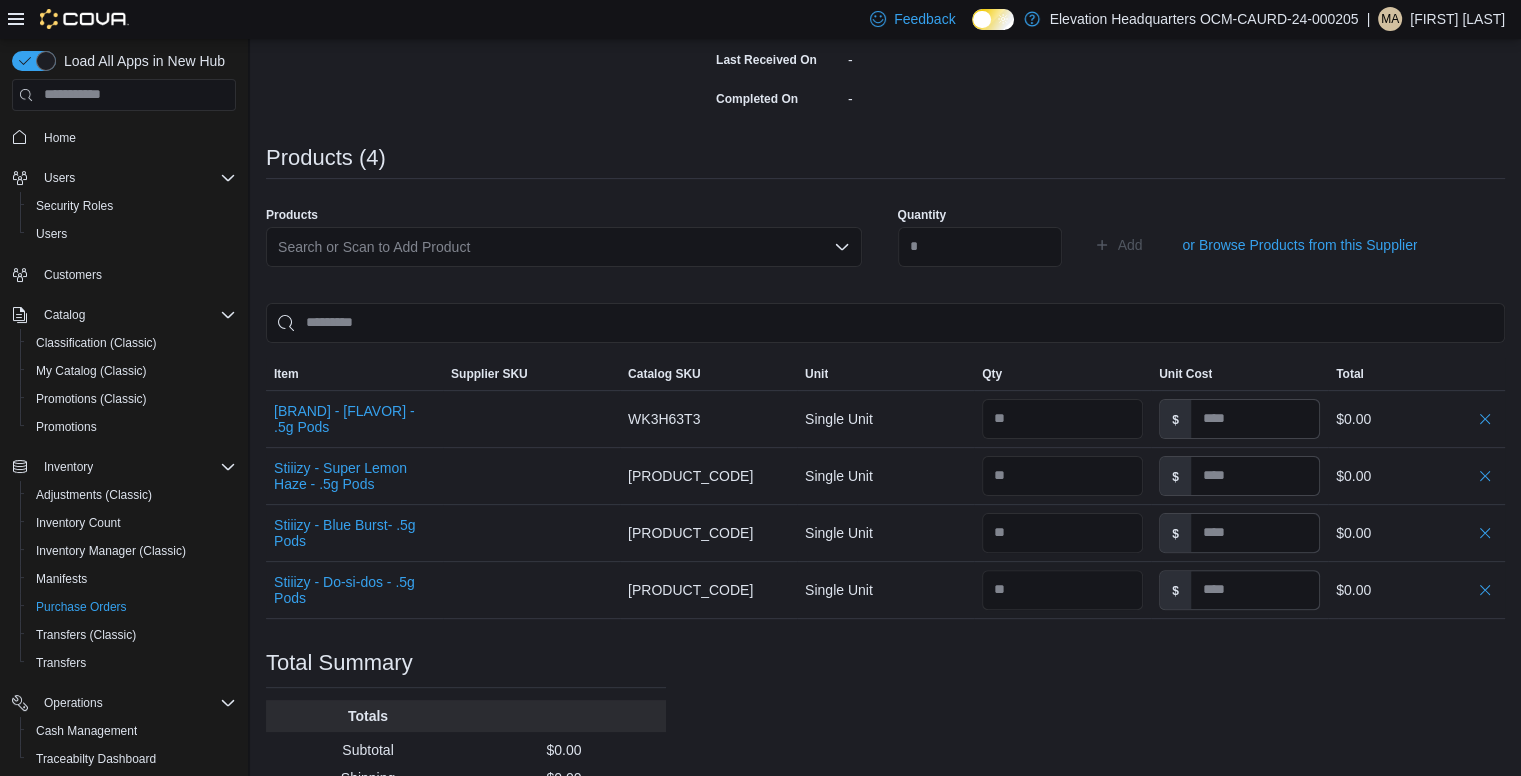click on "Products" at bounding box center (564, 215) 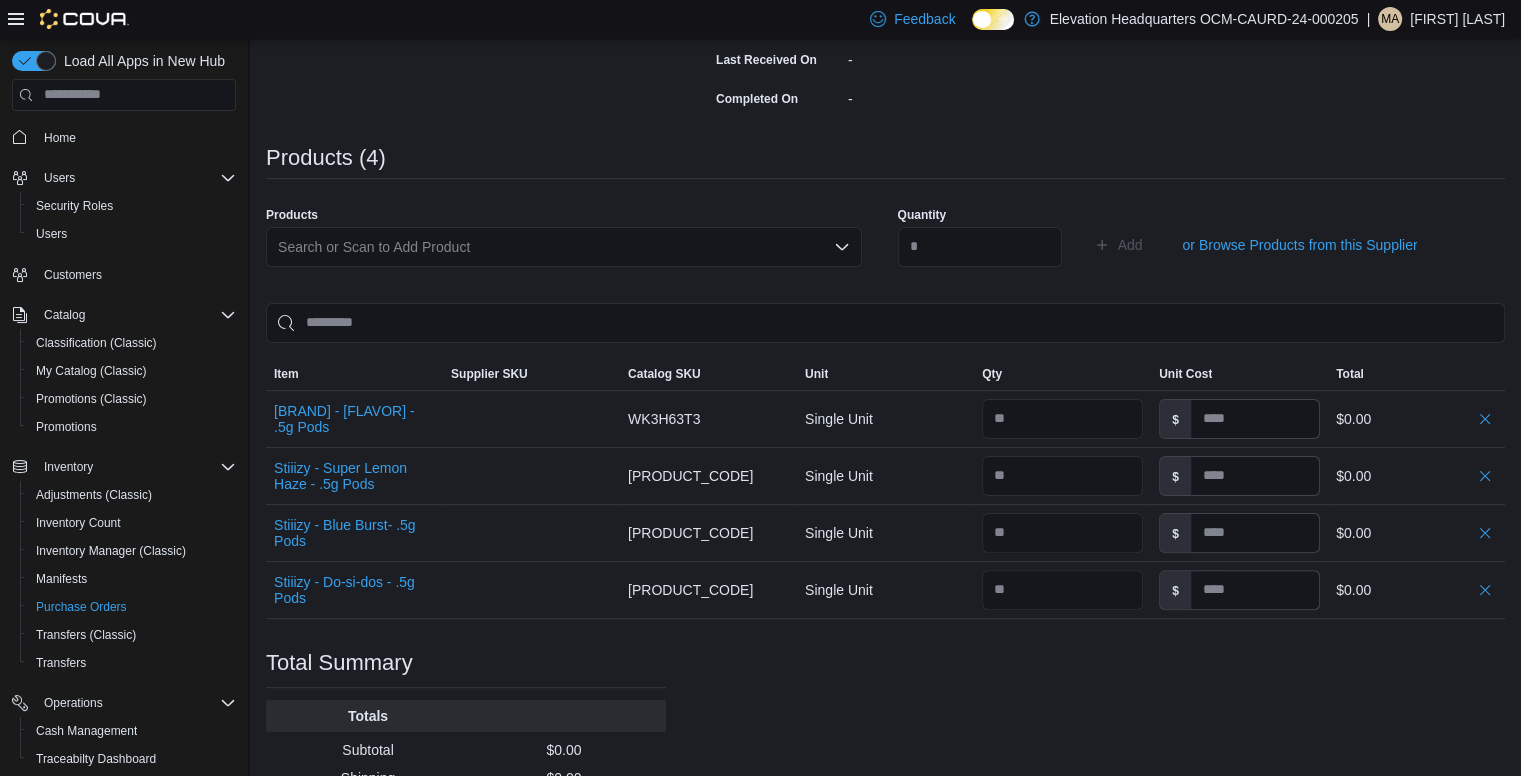 click on "Search or Scan to Add Product" at bounding box center (564, 247) 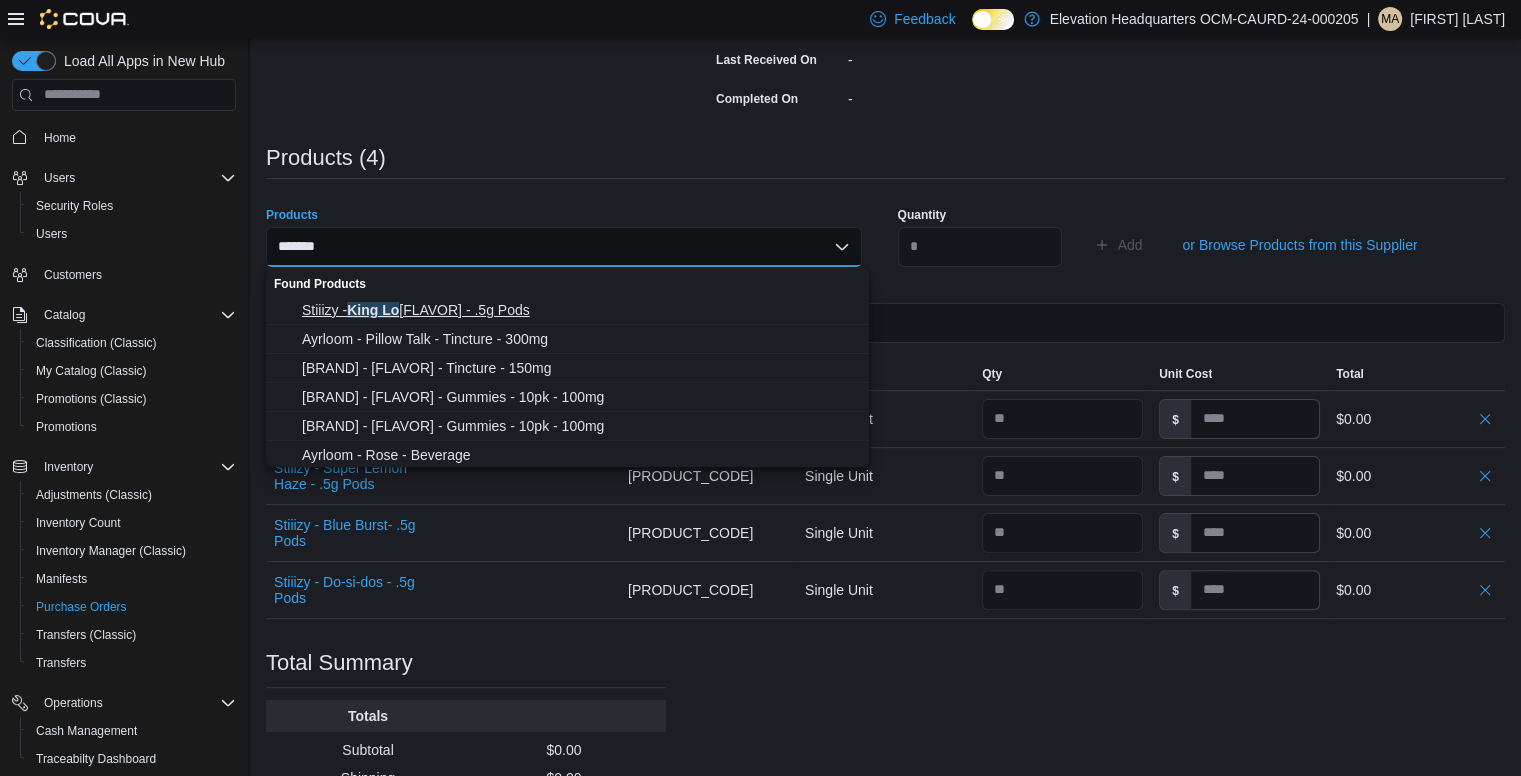 type on "*******" 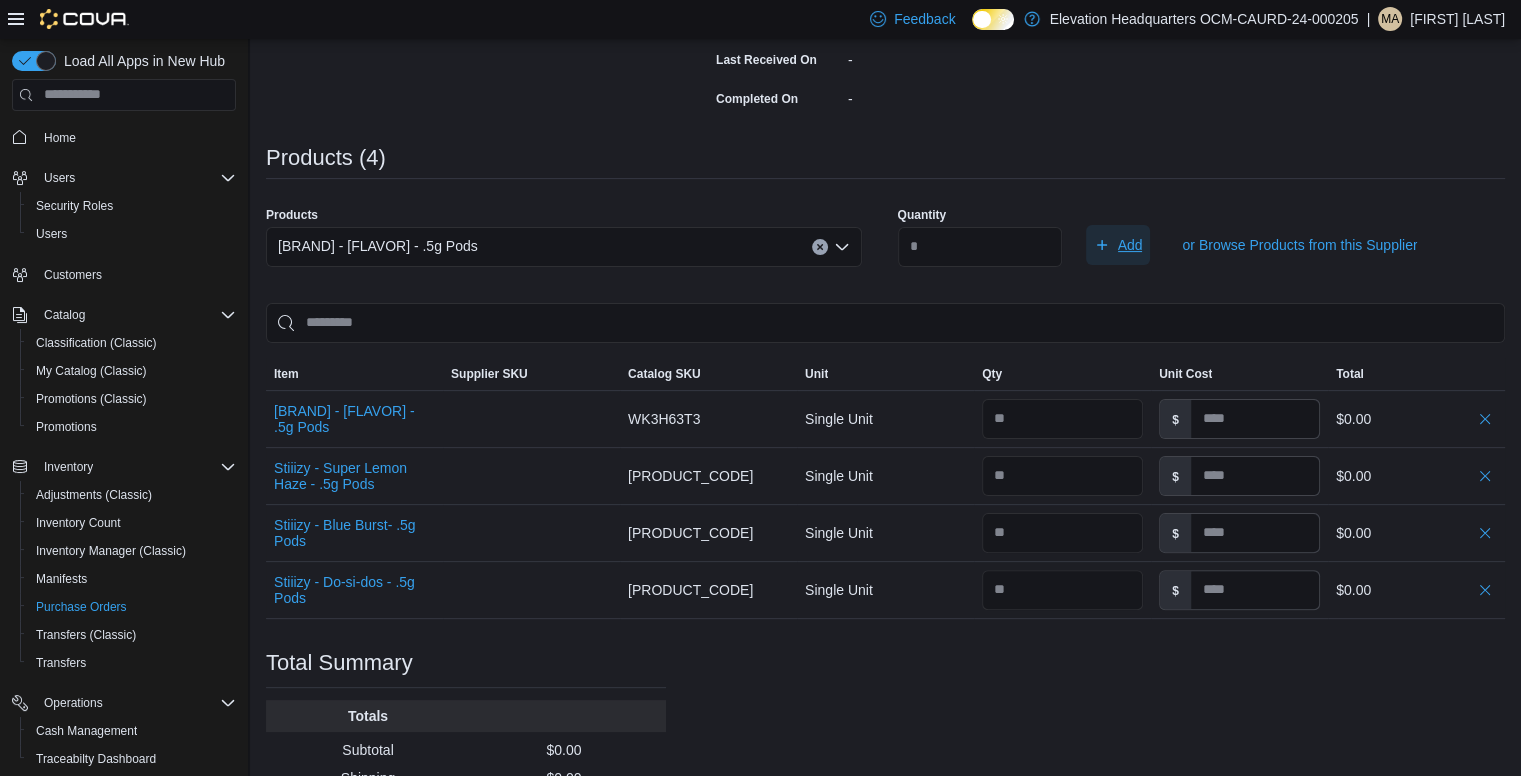 click on "Add" at bounding box center (1130, 245) 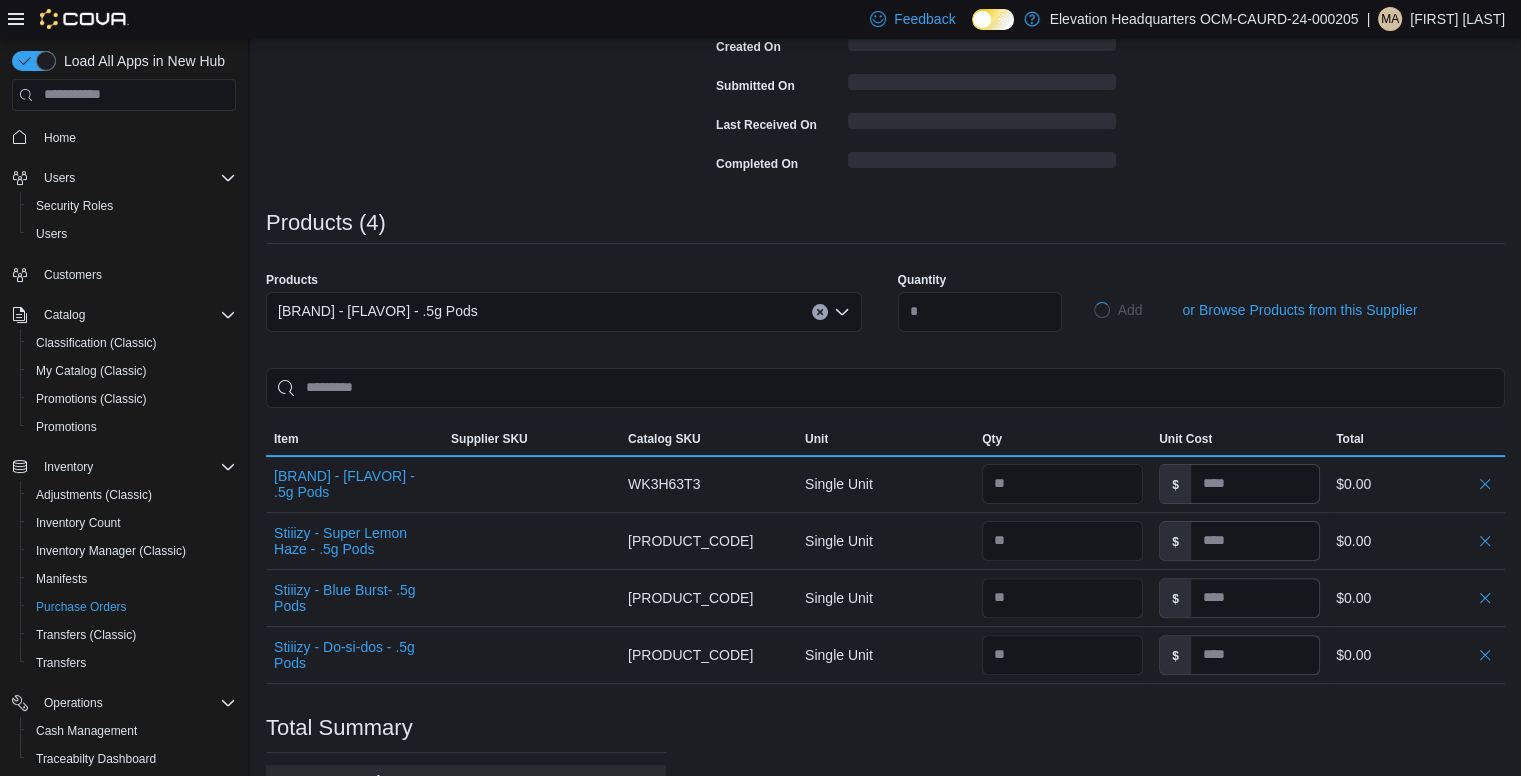 type 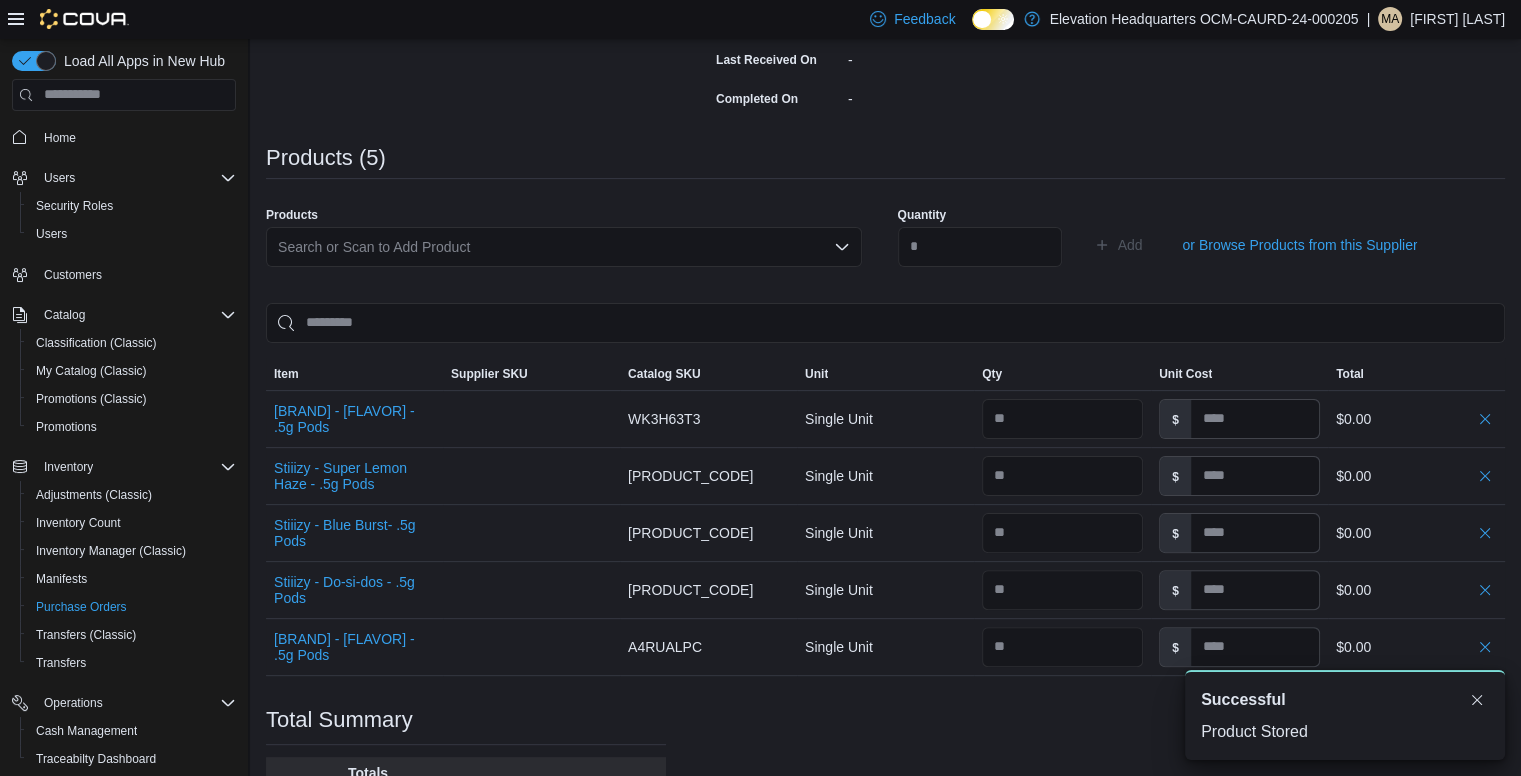 scroll, scrollTop: 0, scrollLeft: 0, axis: both 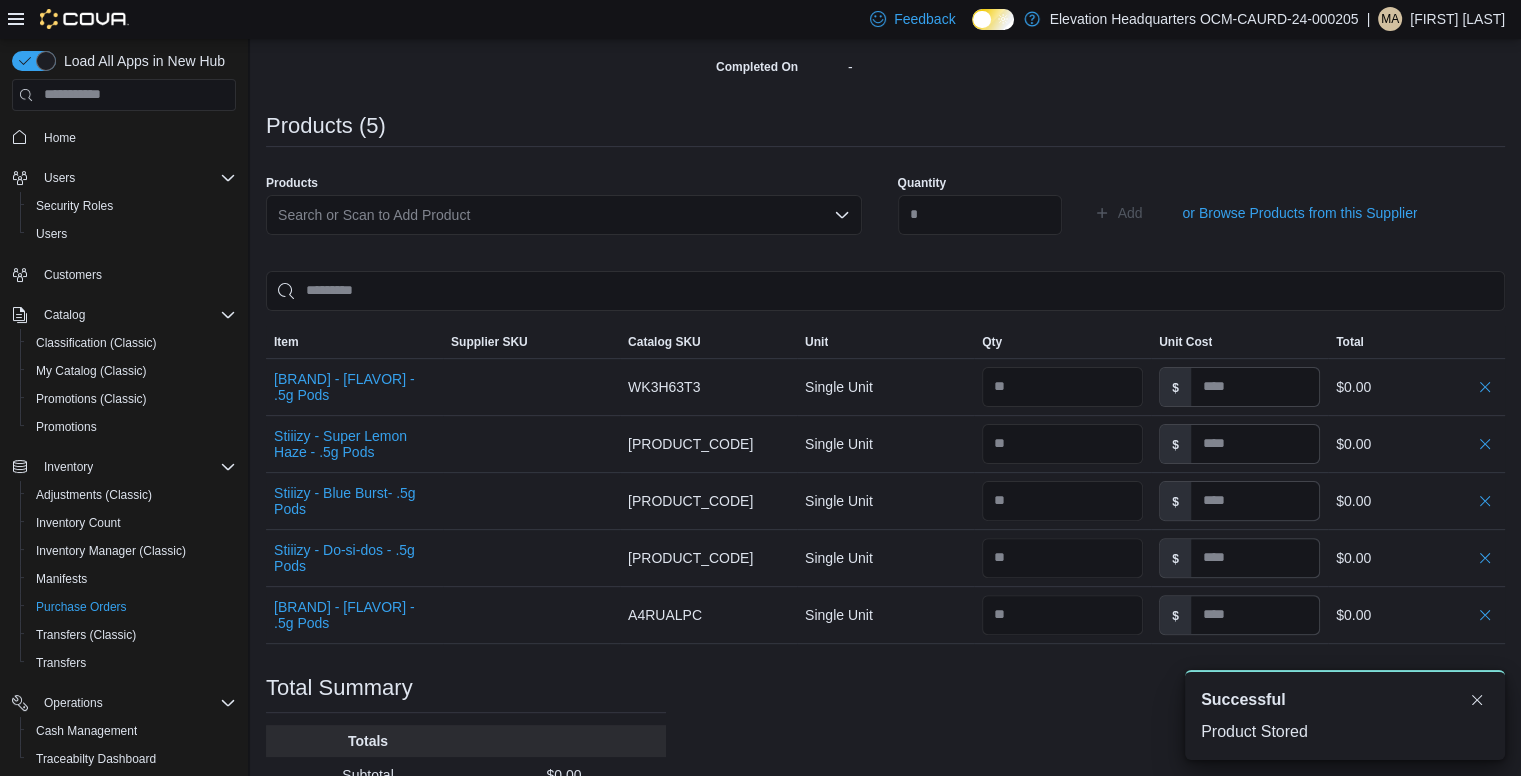 click on "Search or Scan to Add Product" at bounding box center [564, 215] 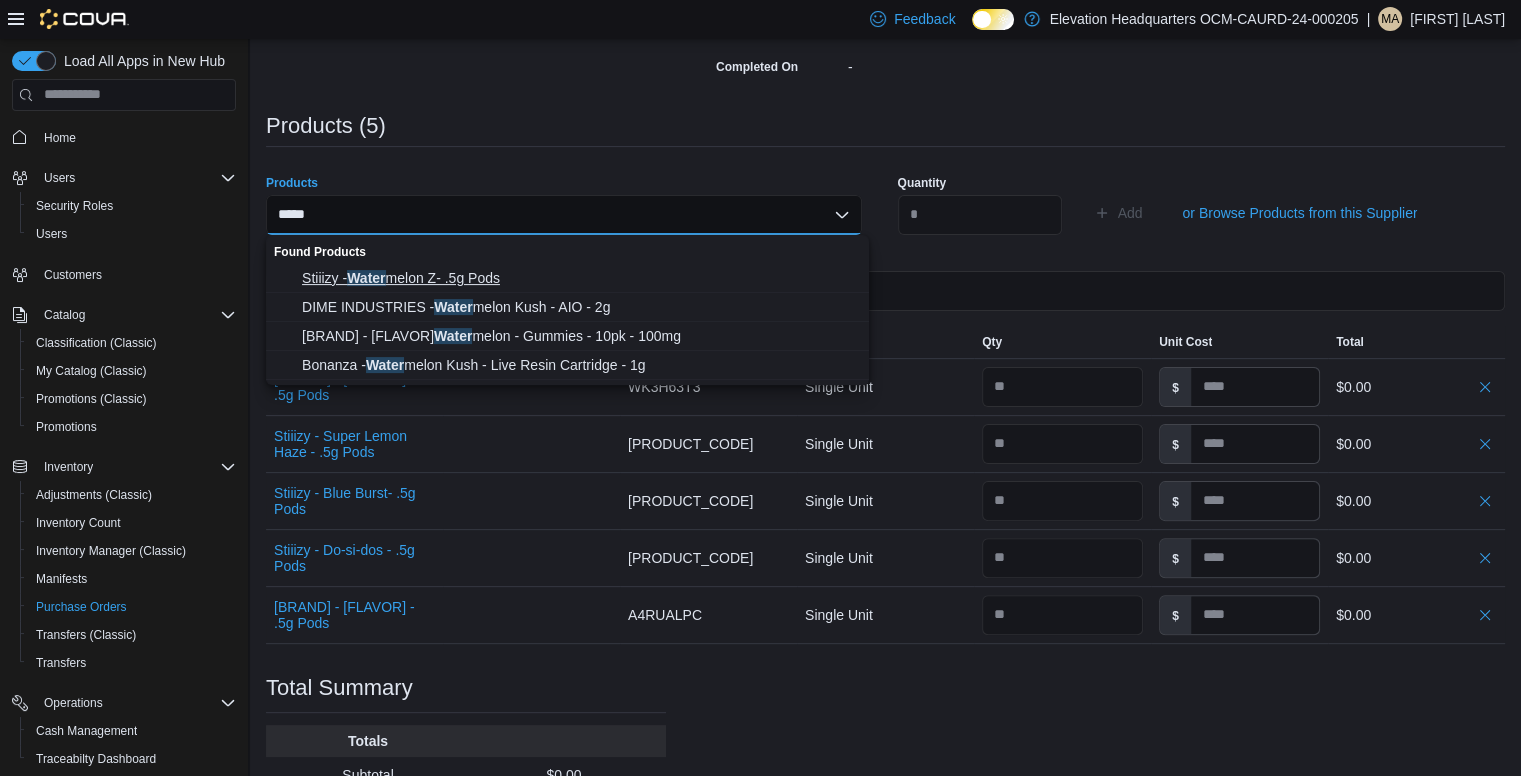 type on "*****" 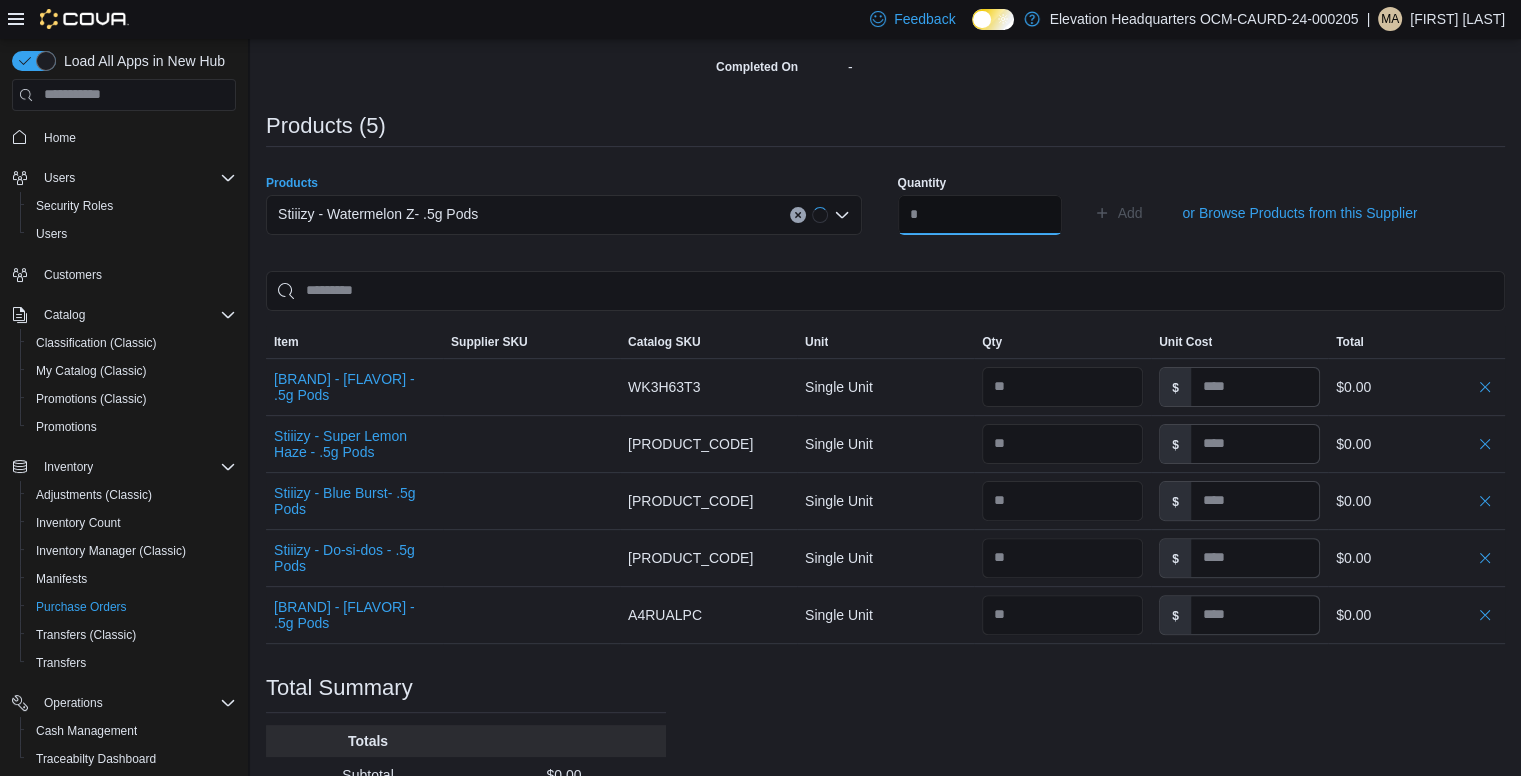 click at bounding box center [980, 215] 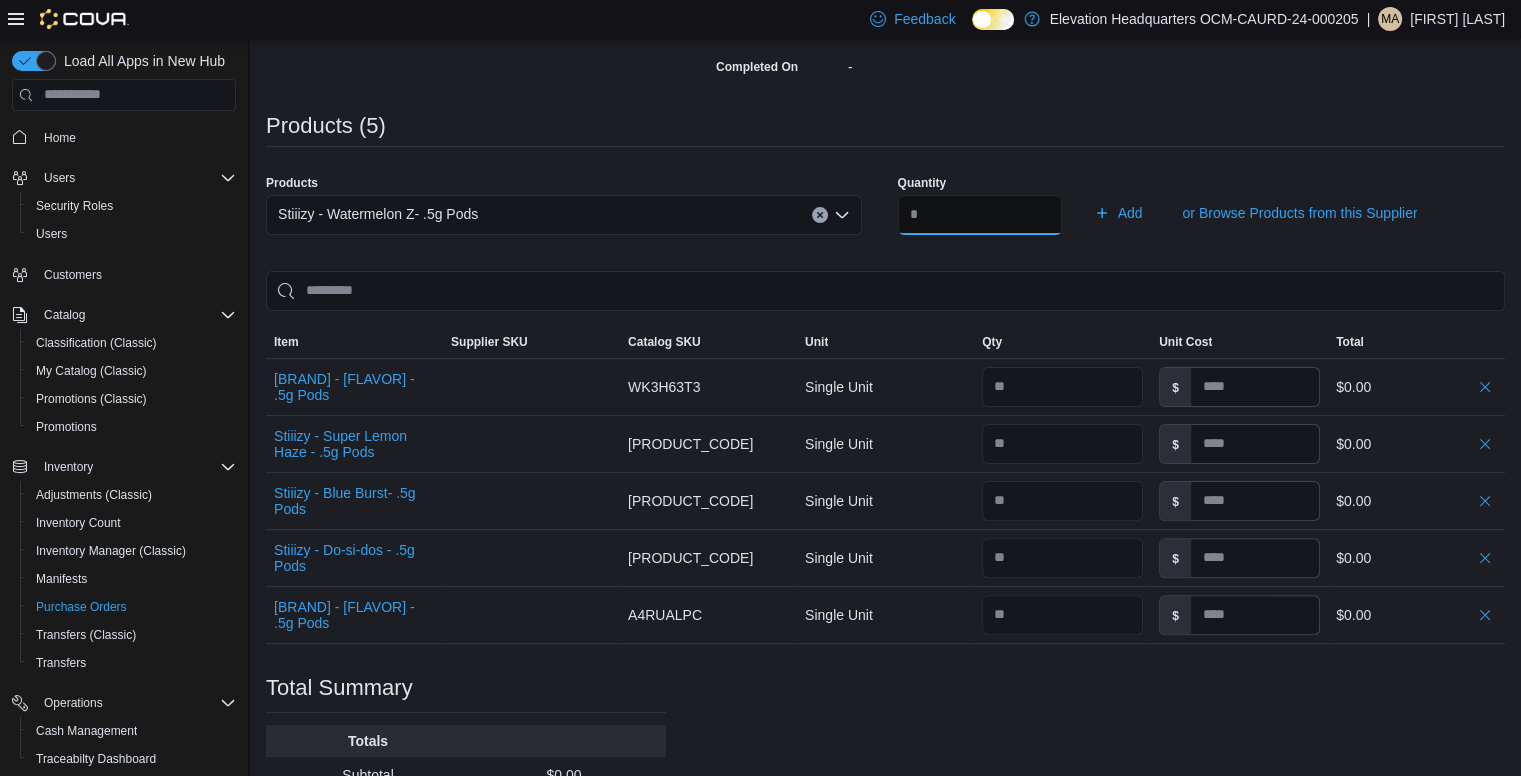 type on "**" 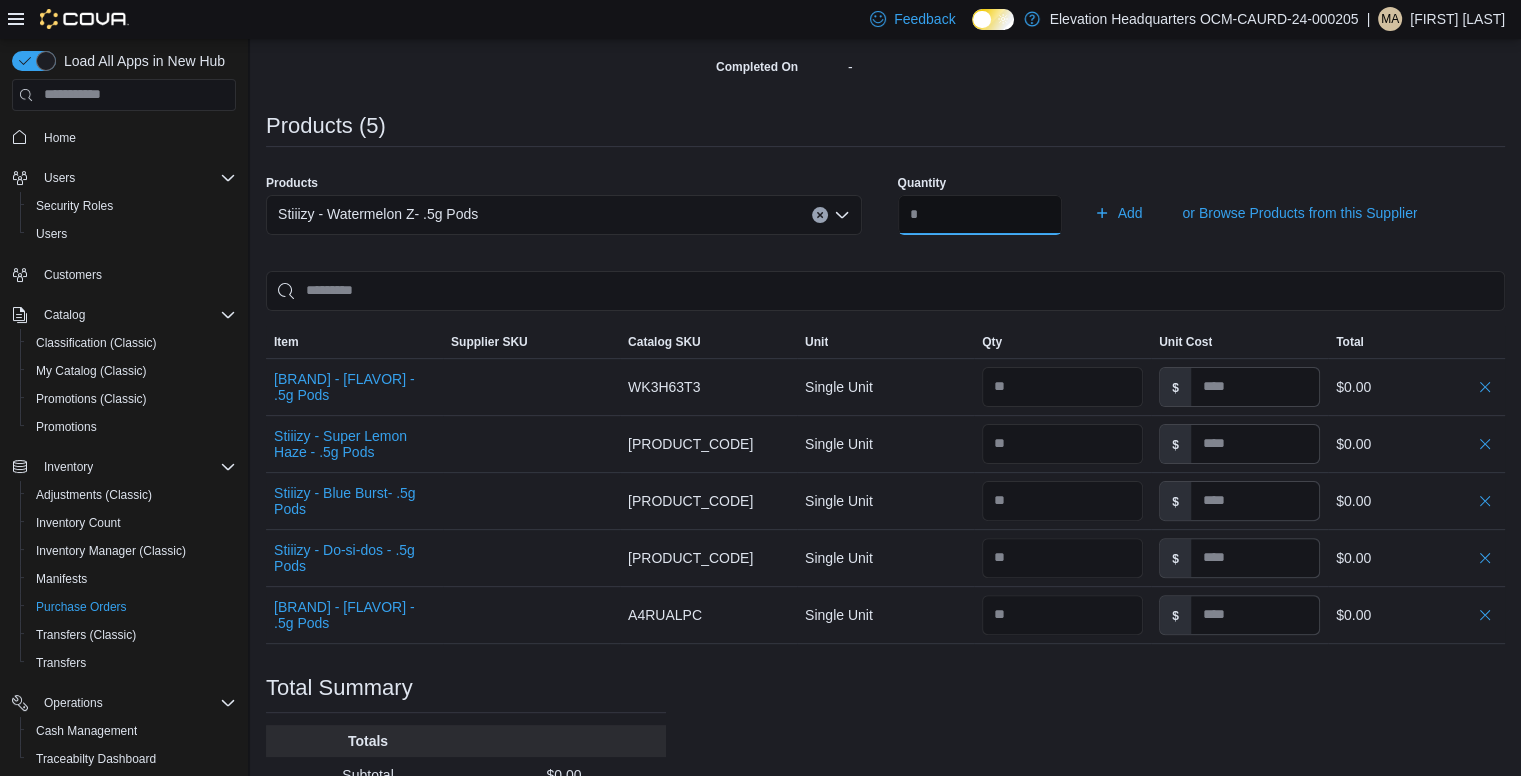 click on "Add" at bounding box center (1118, 213) 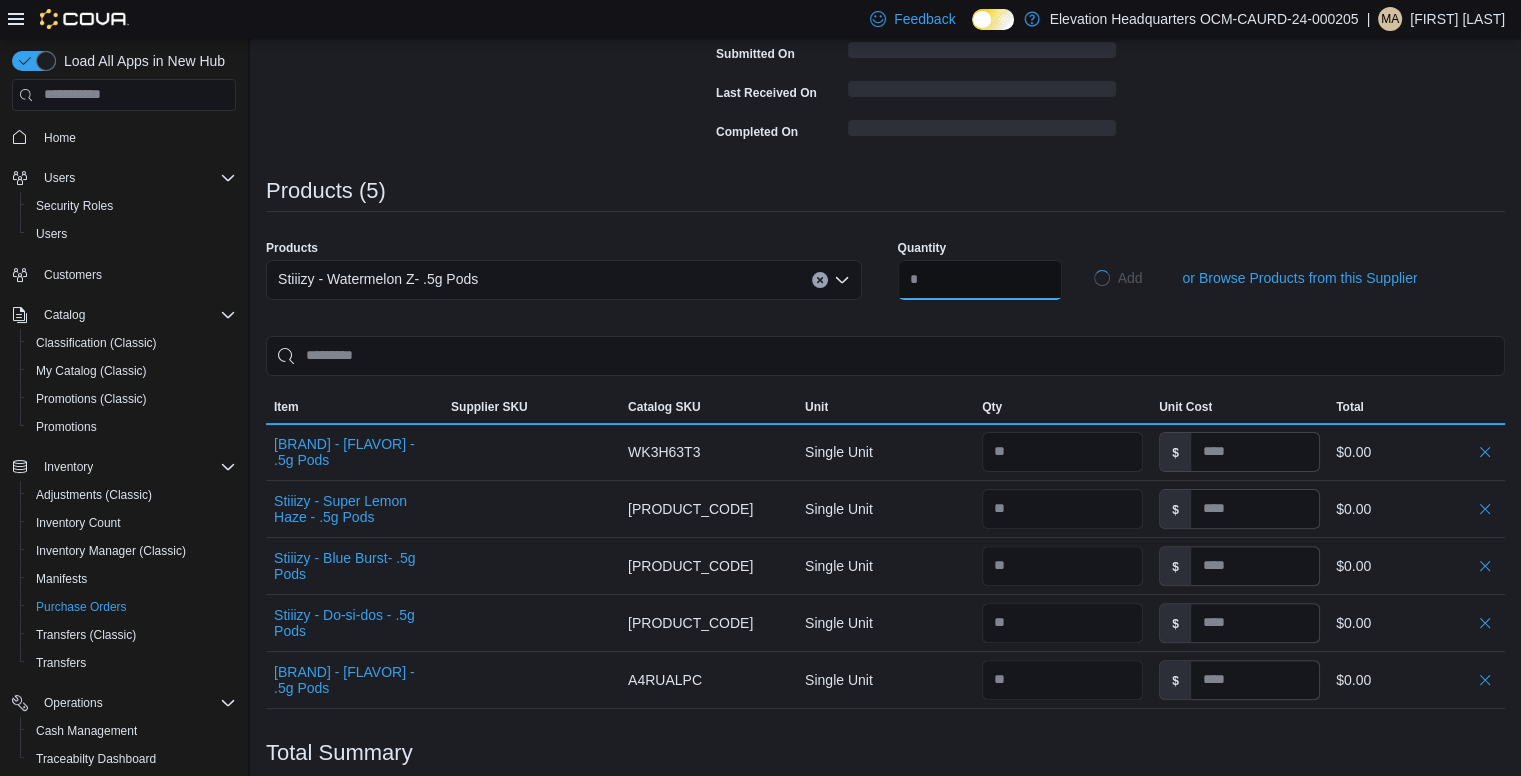 type 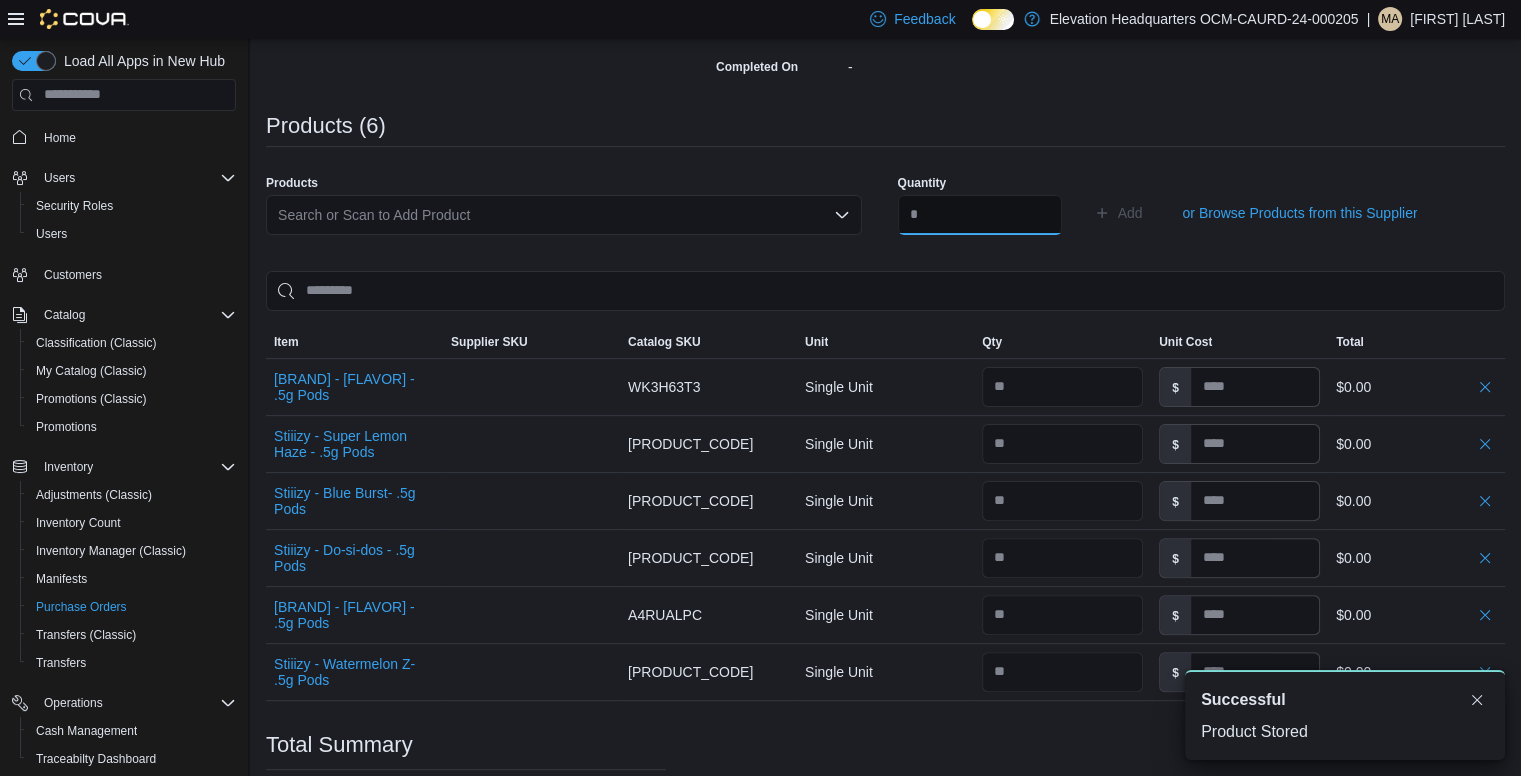 scroll, scrollTop: 0, scrollLeft: 0, axis: both 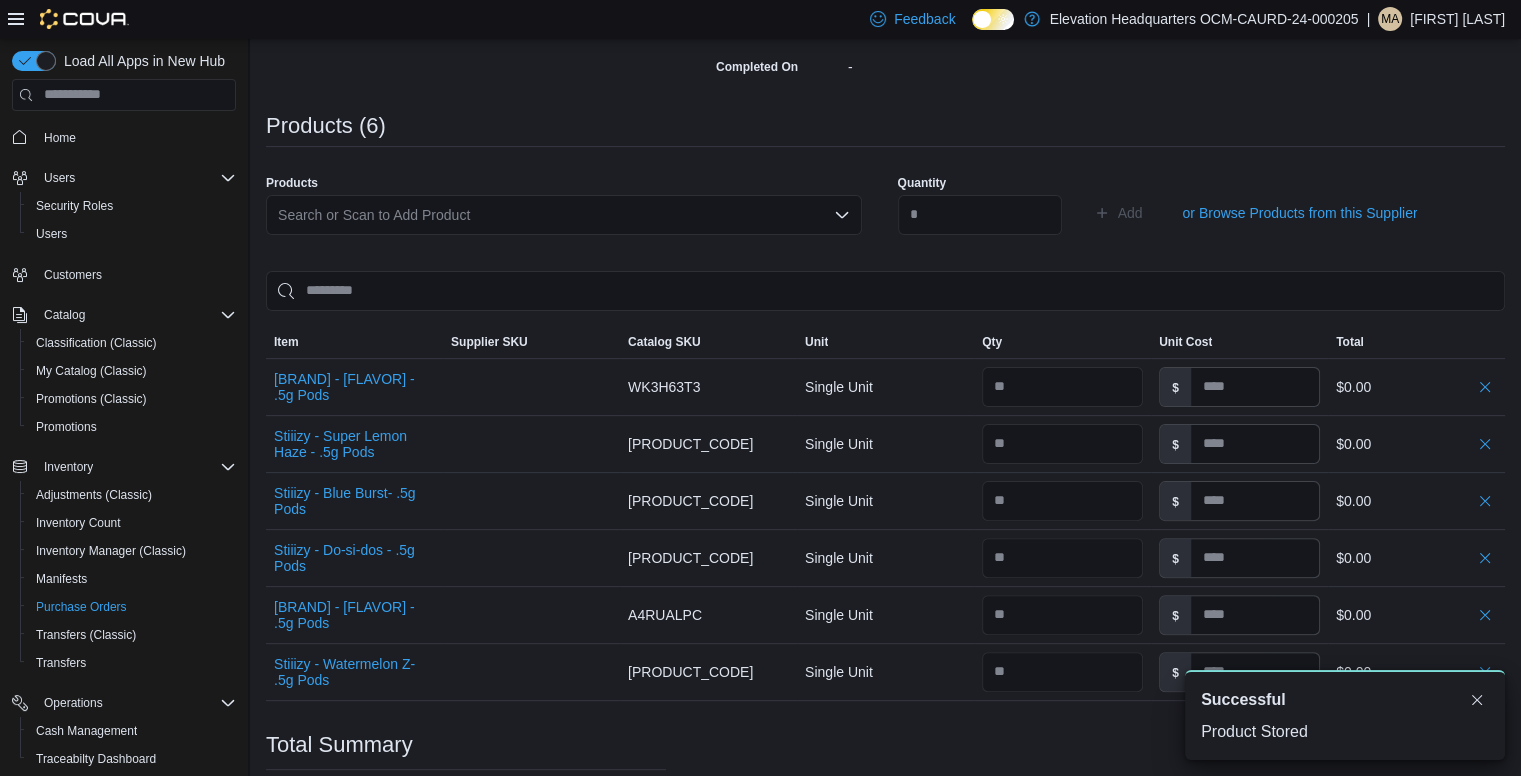 click on "Search or Scan to Add Product" at bounding box center [564, 215] 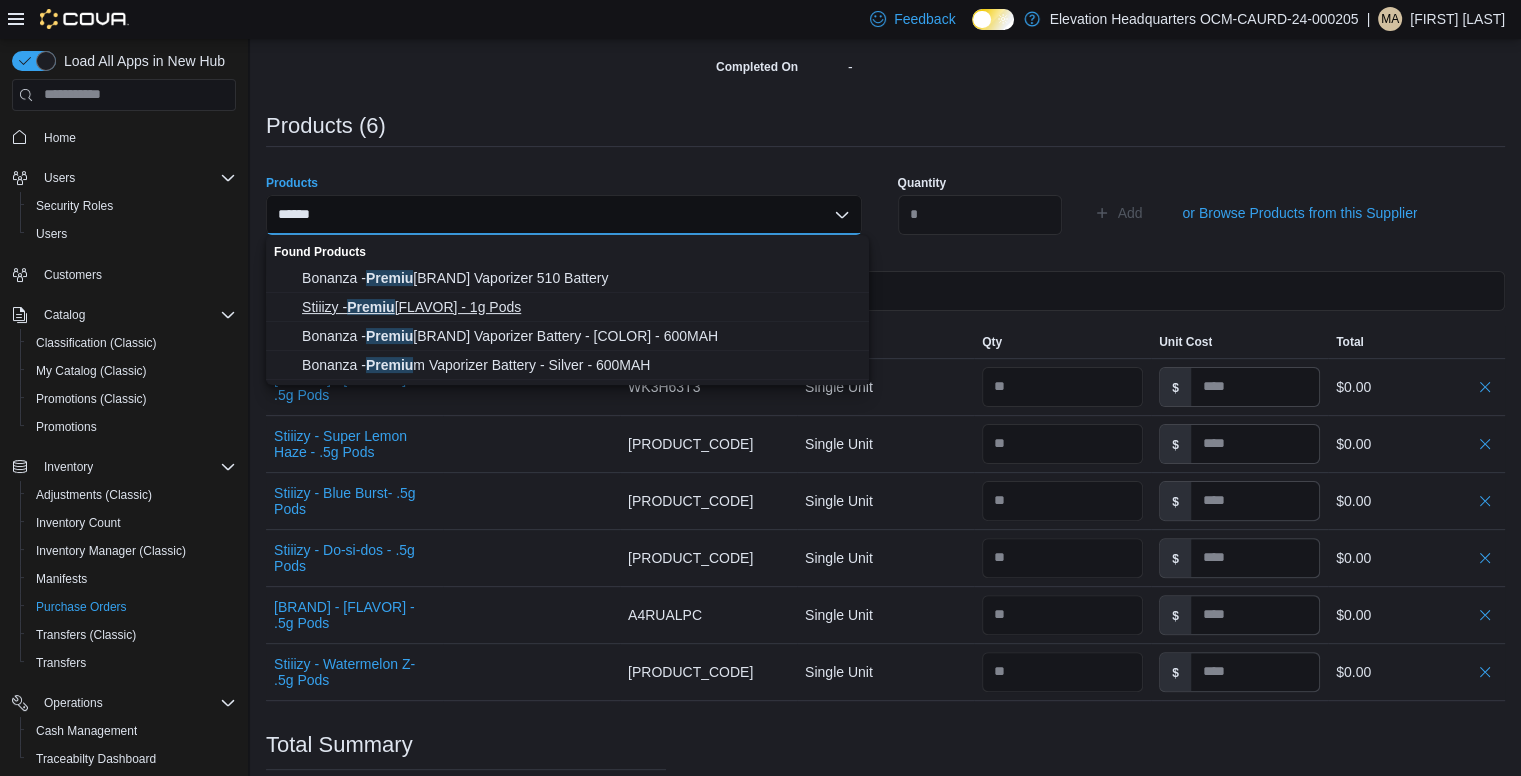 type on "******" 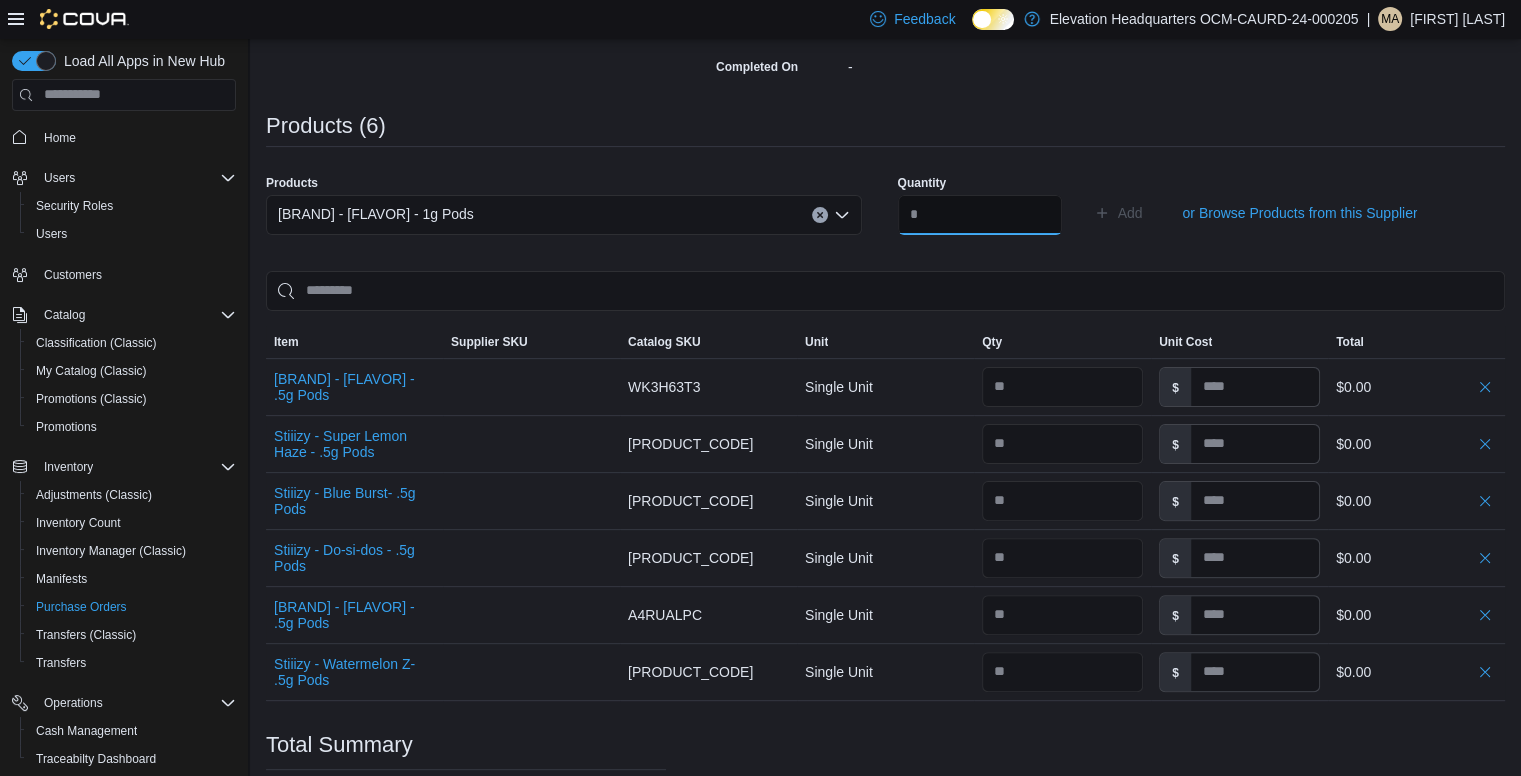 click at bounding box center (980, 215) 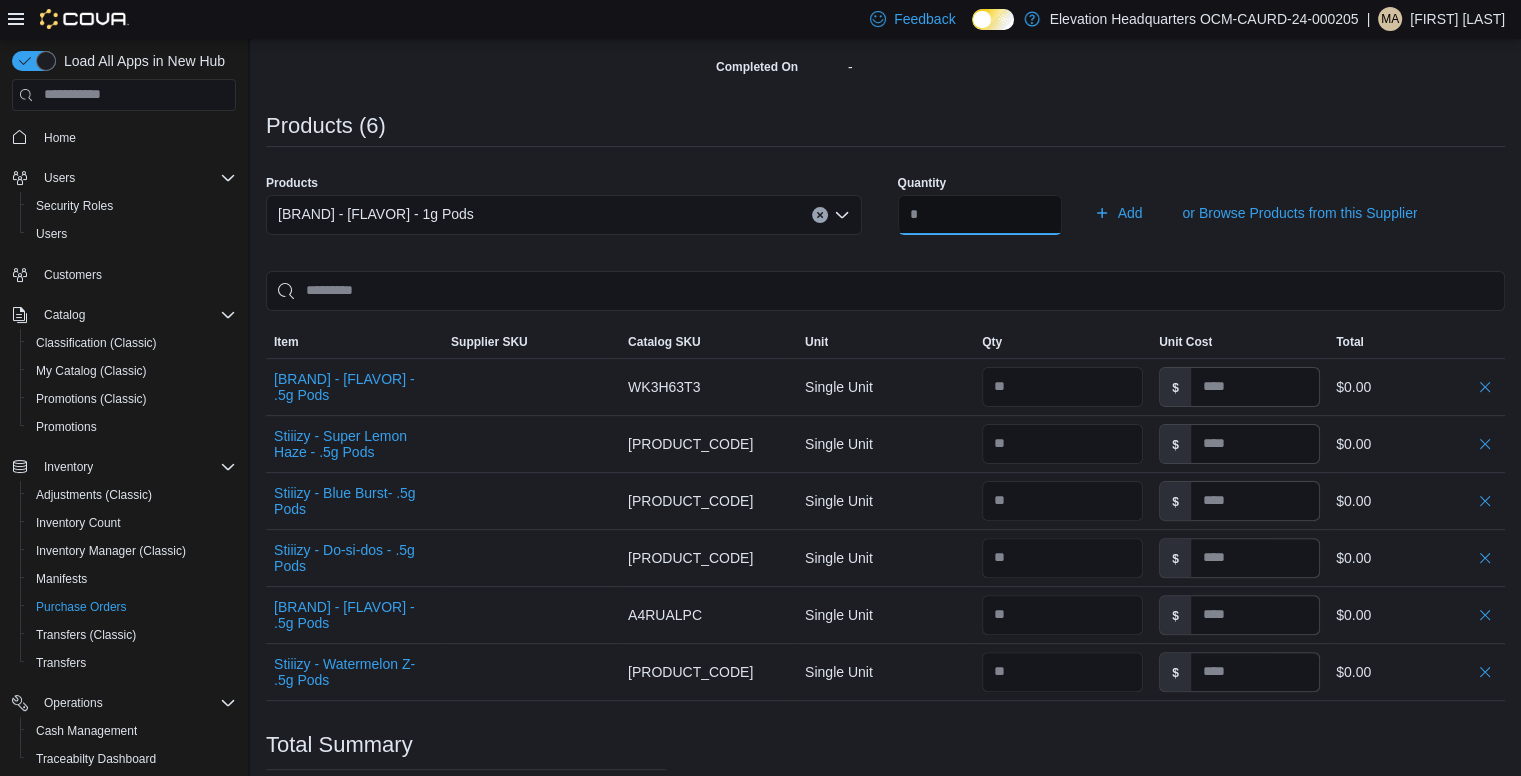 type on "**" 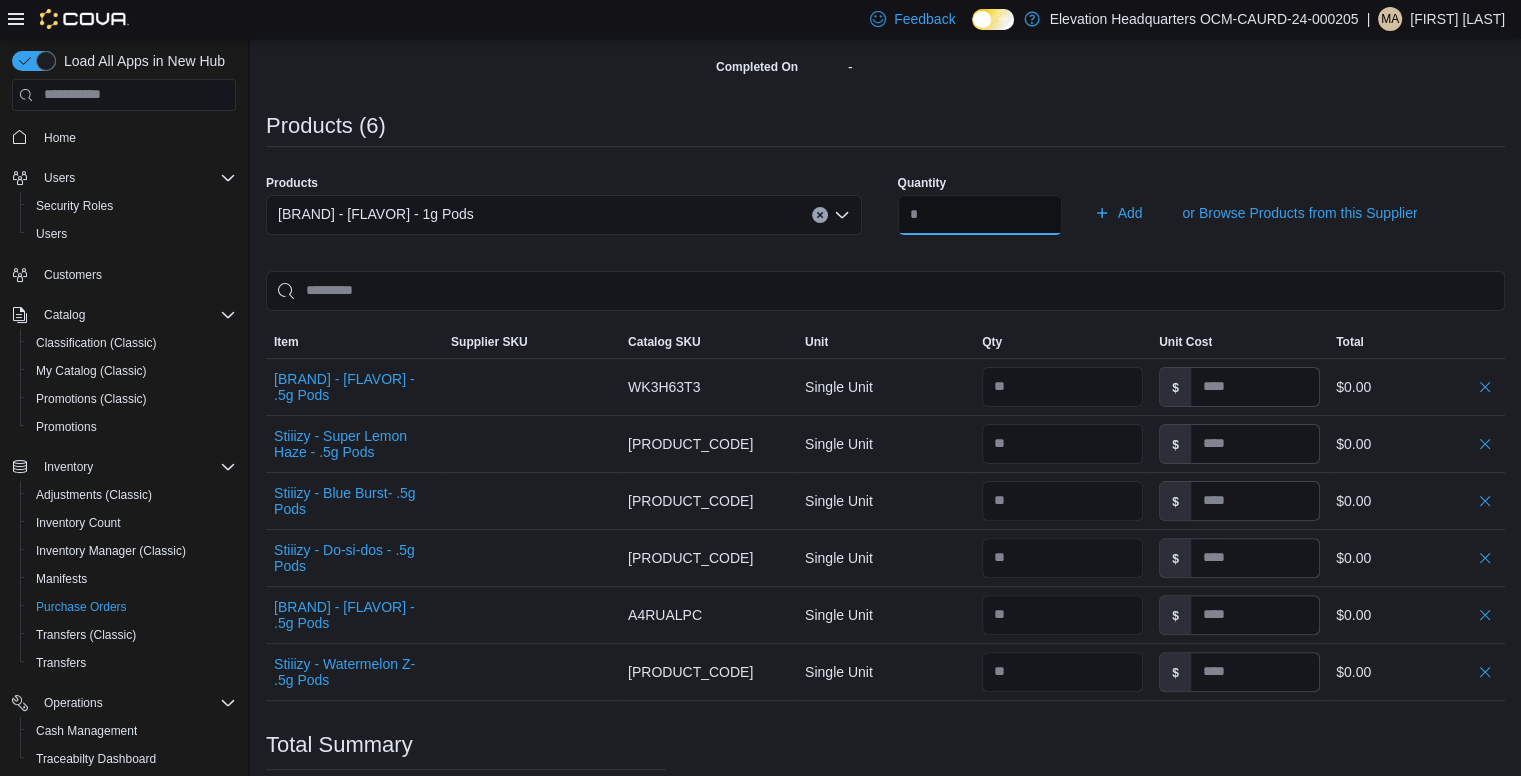 click on "Add" at bounding box center [1118, 213] 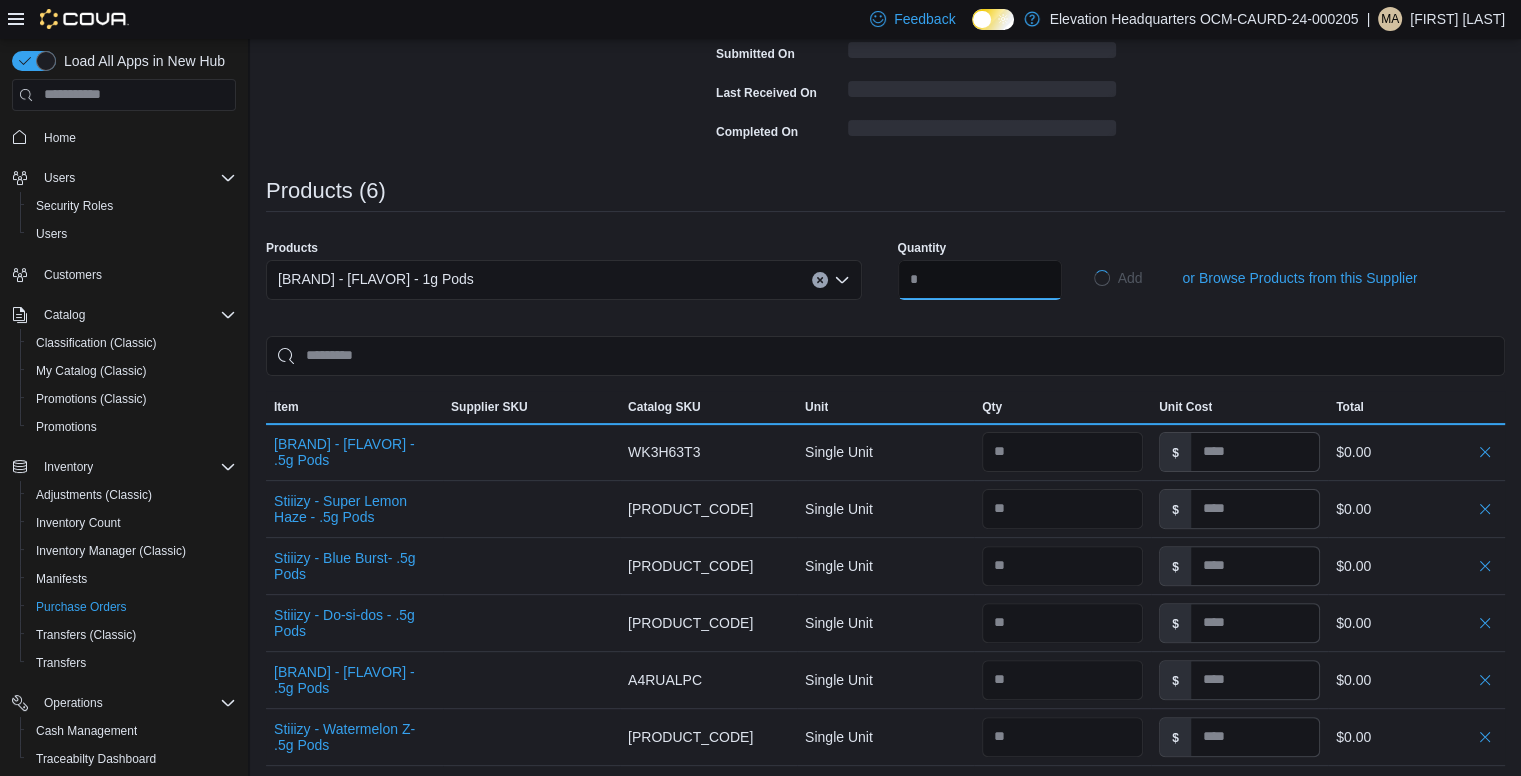 type 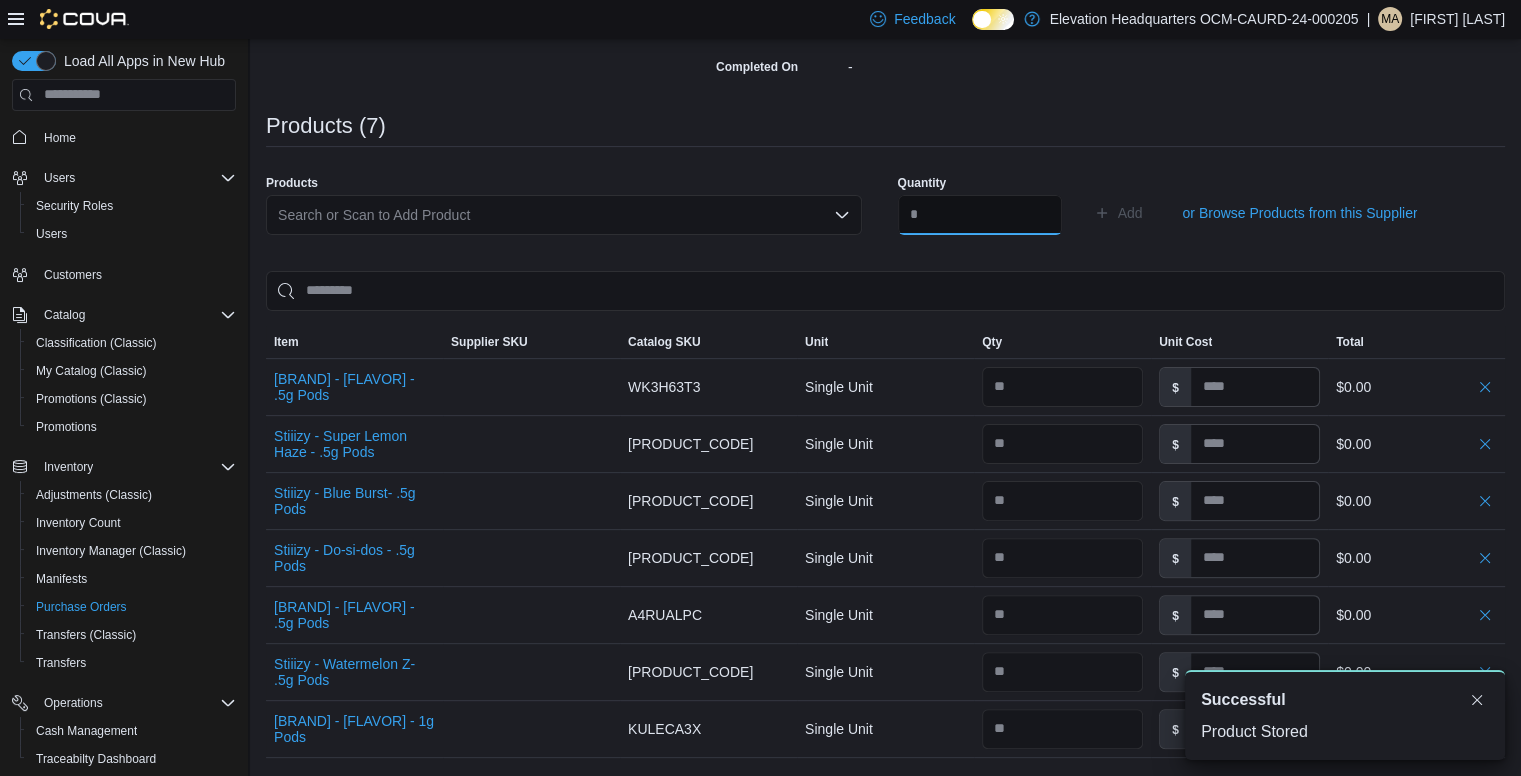 scroll, scrollTop: 0, scrollLeft: 0, axis: both 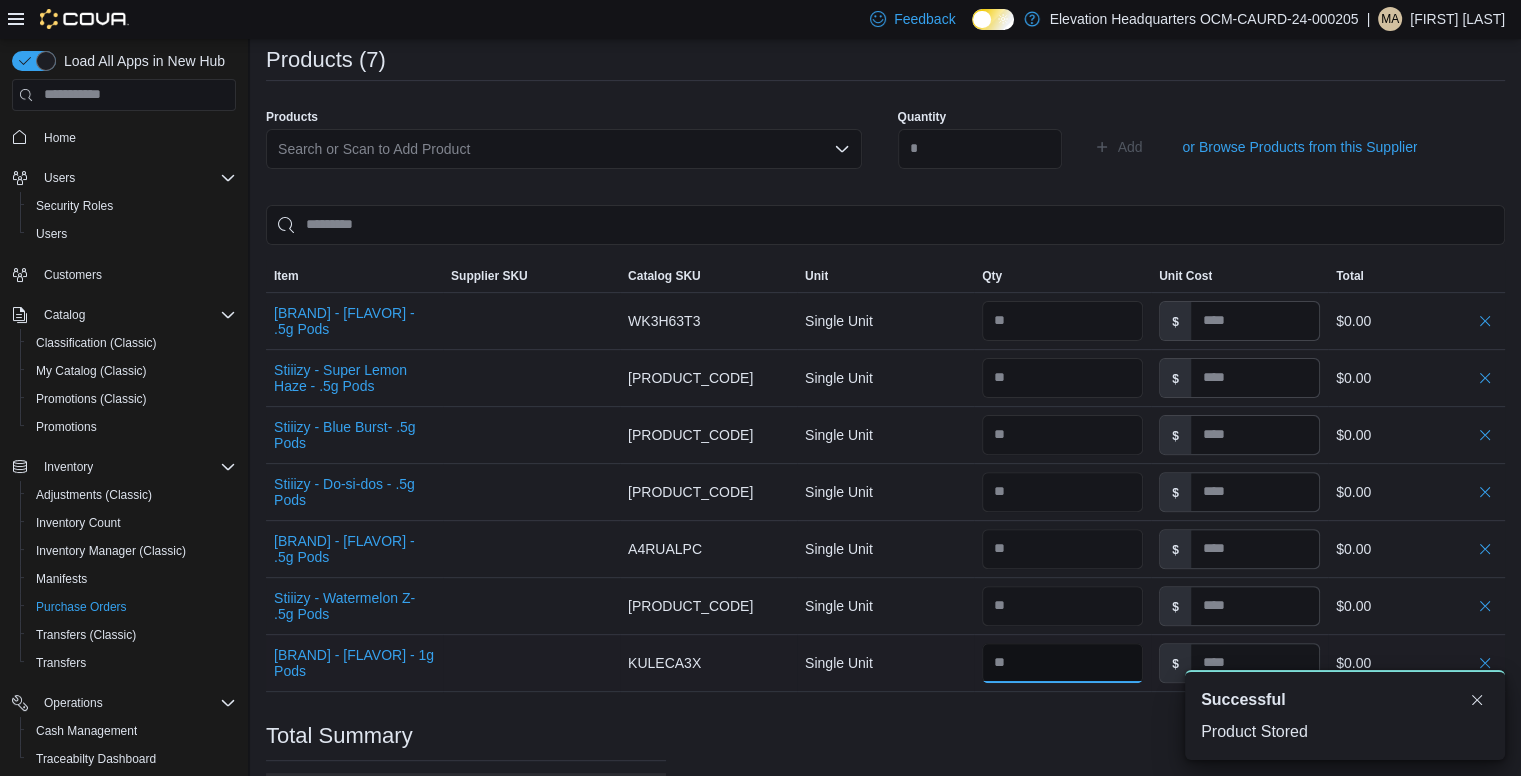 click at bounding box center (1062, 663) 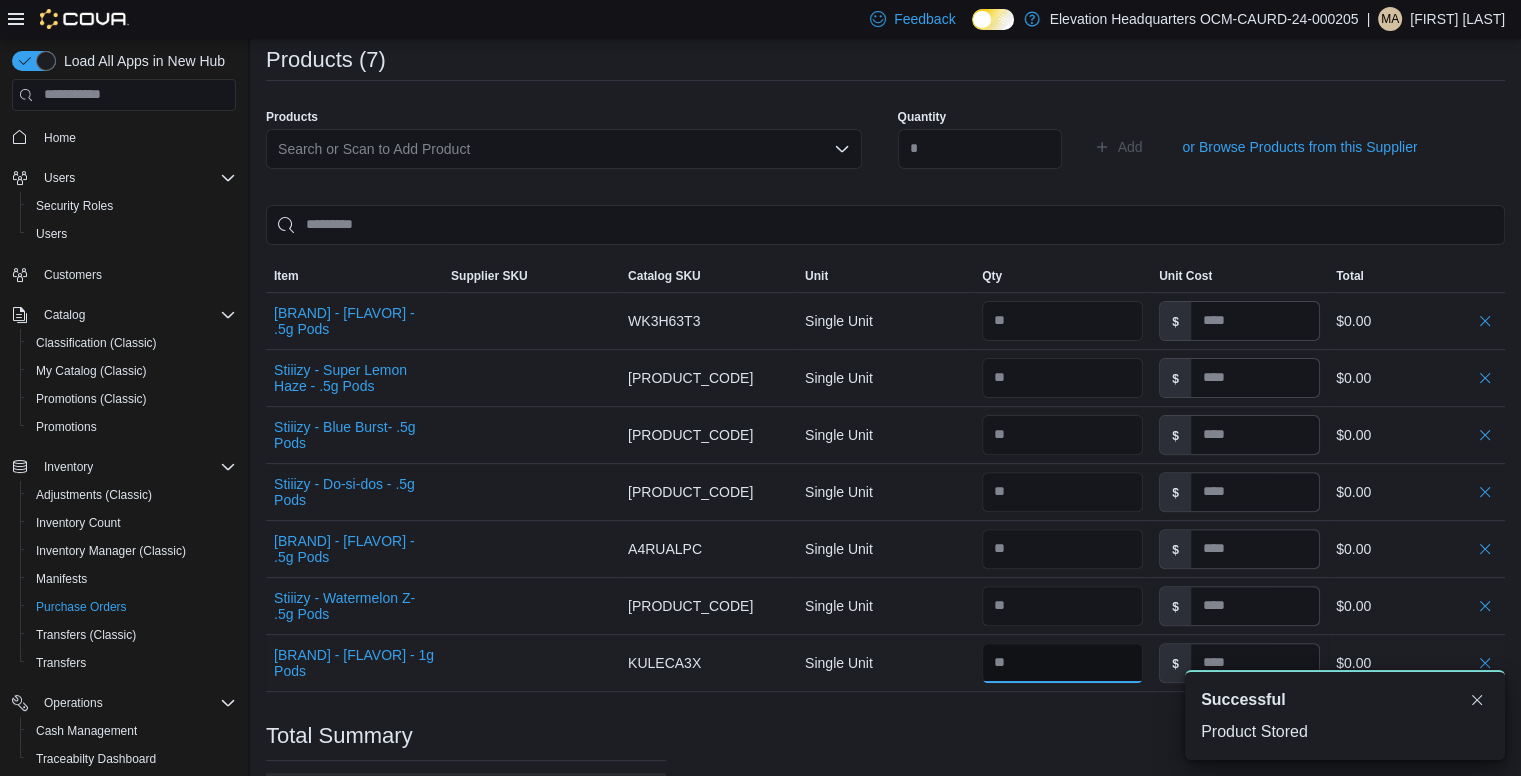 type on "**" 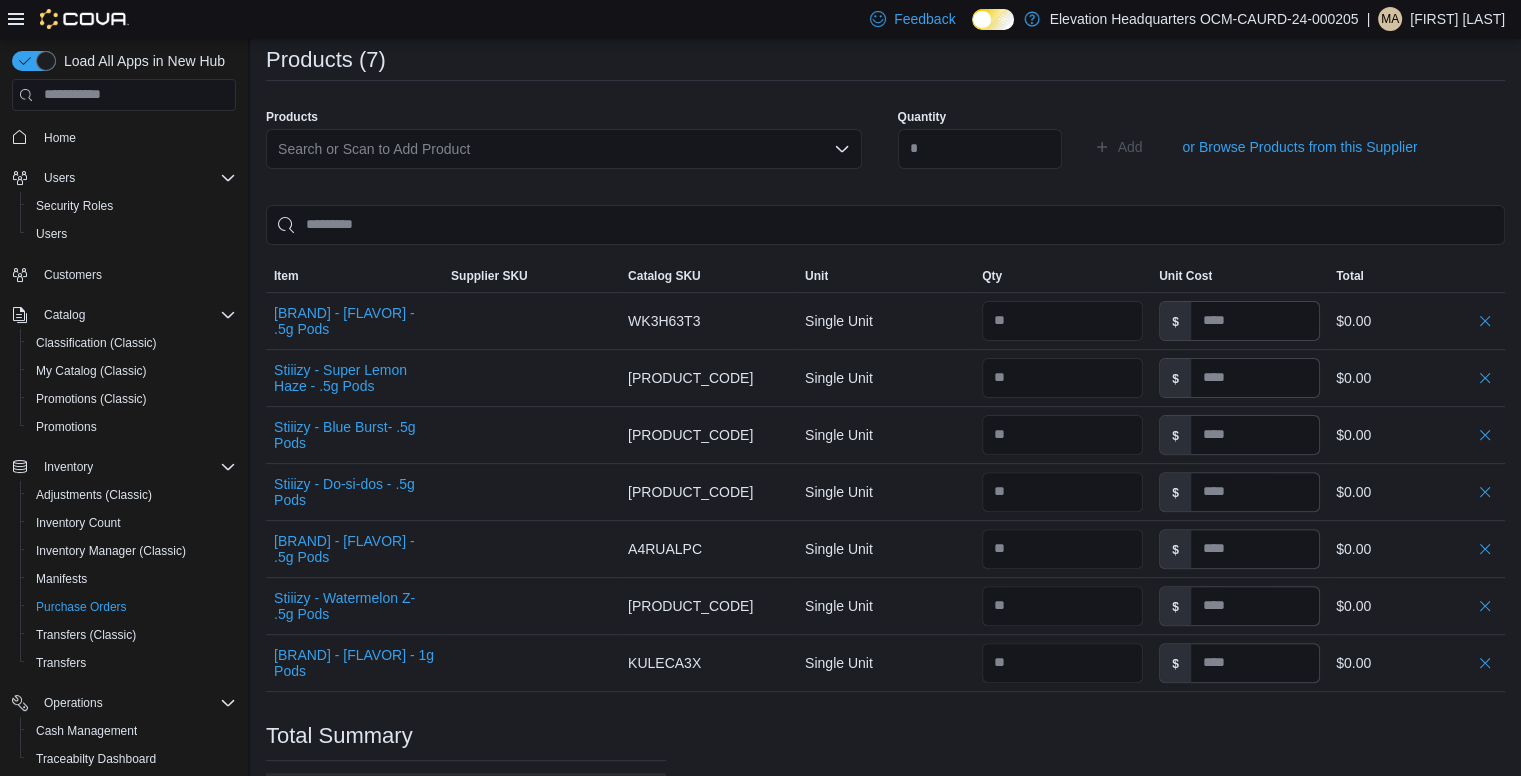 click on "Purchase Order: POFJ3J-409 Feedback Purchase Order Details   Edit Status Pending Supplier HR Botanical Distribution Supplier Invoice Number No Supplier Invoice Number added Bill To 701 8th Ave Ship To 701 8th Ave Shipping Cost $0.00 Recycling Cost $0.00 Tax $0.00 ETA July 18, 2025 Notes - Created On July 11, 2025 12:58 PM Submitted On - Last Received On - Completed On - Products (7)     Products Search or Scan to Add Product Quantity  Add or Browse Products from this Supplier Sorting Item Supplier SKU Catalog SKU Unit Qty Unit Cost Total Stiiizy - Strawberry Cough - .5g Pods Supplier SKU Catalog SKU WK3H63T3 Unit Single Unit Qty Unit Cost $ Total $0.00 Stiiizy - Super Lemon Haze - .5g Pods Supplier SKU Catalog SKU MGDHX5QW Unit Single Unit Qty Unit Cost $ Total $0.00 Stiiizy - Blue Burst- .5g Pods Supplier SKU Catalog SKU 0MW1AR7T Unit Single Unit Qty Unit Cost $ Total $0.00 Stiiizy - Do-si-dos - .5g Pods Supplier SKU Catalog SKU N3MALTRK Unit Single Unit Qty Unit Cost $ Total $0.00 Supplier SKU Catalog SKU $" at bounding box center [885, 309] 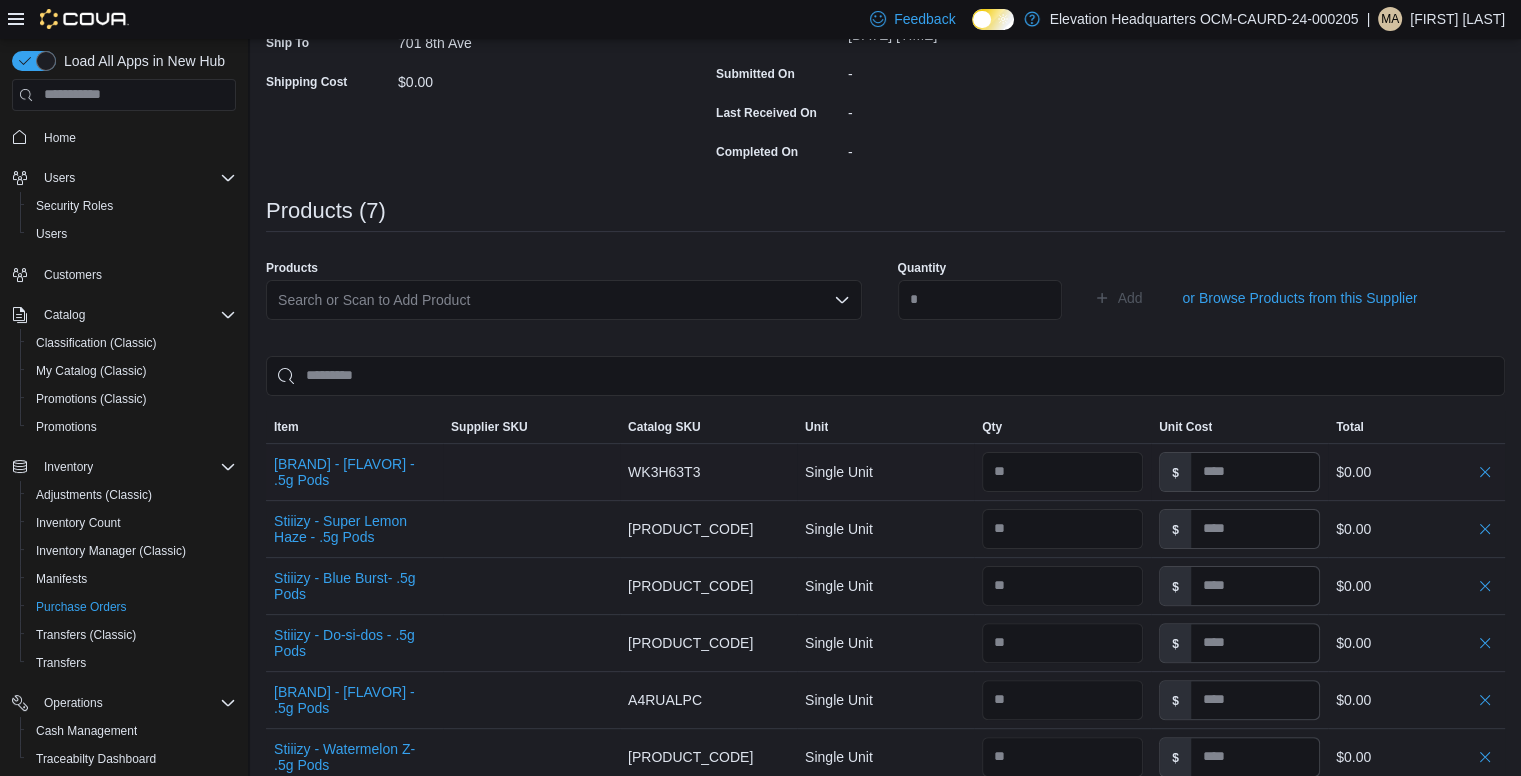 scroll, scrollTop: 364, scrollLeft: 0, axis: vertical 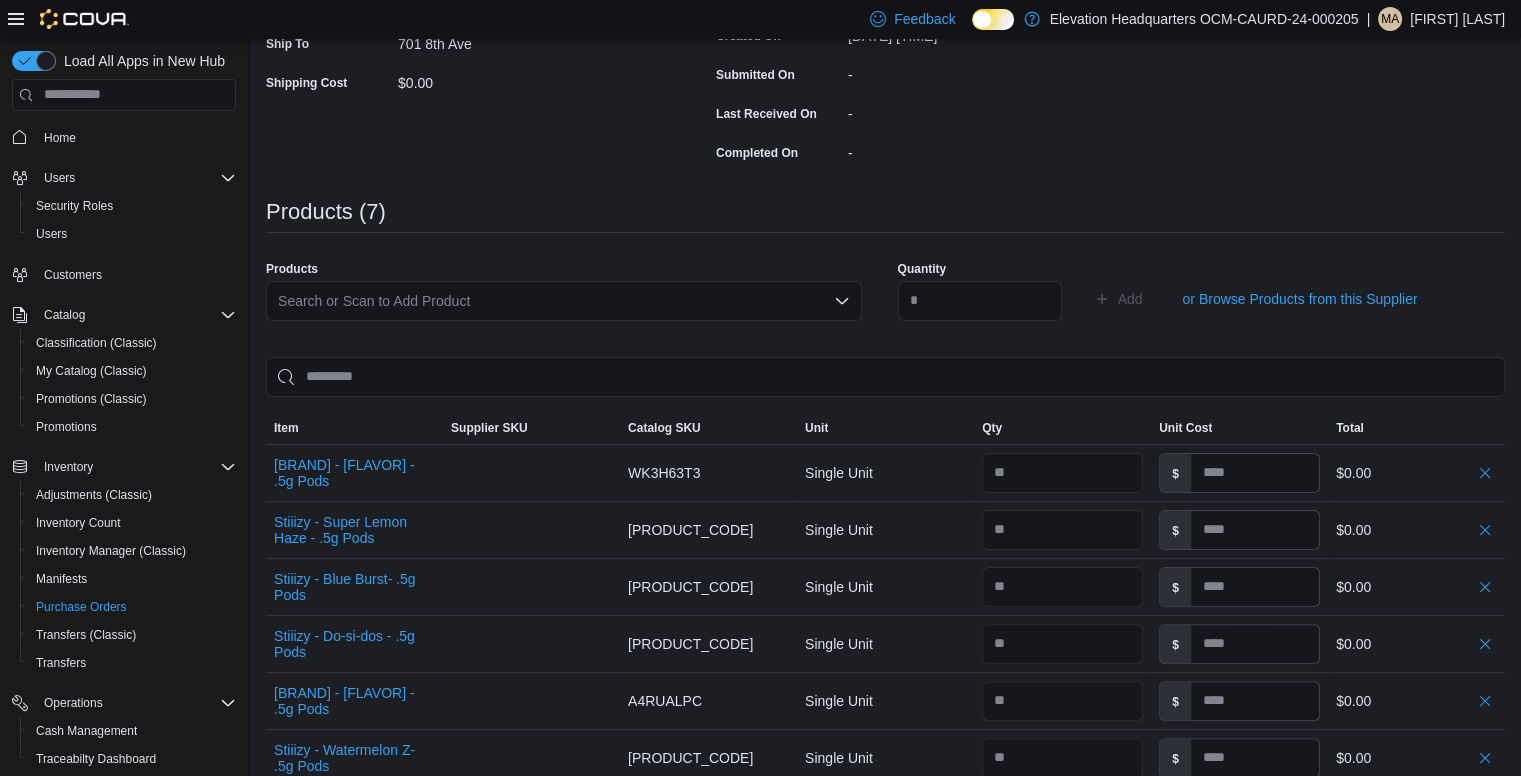 click on "Search or Scan to Add Product" at bounding box center [564, 301] 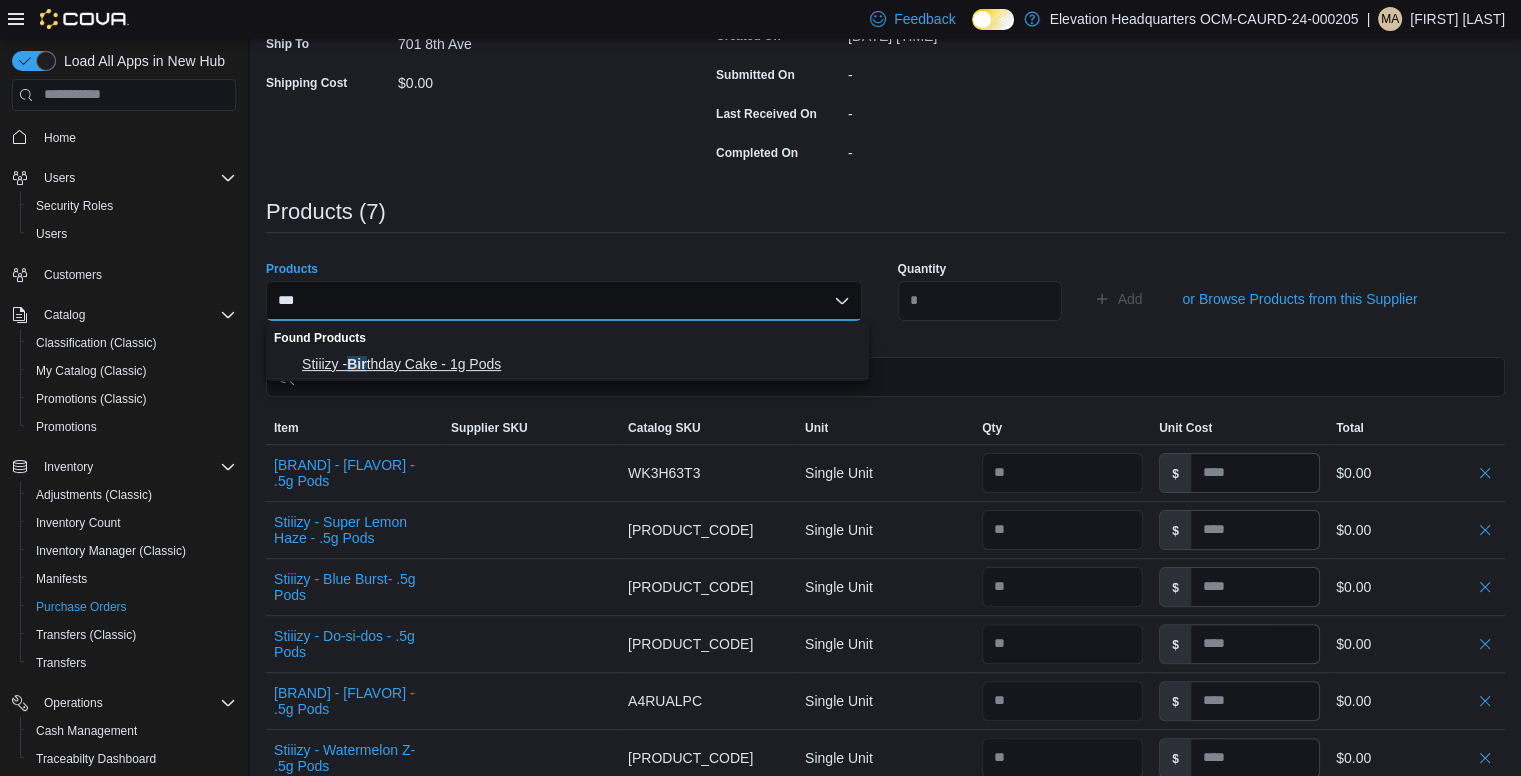 type on "***" 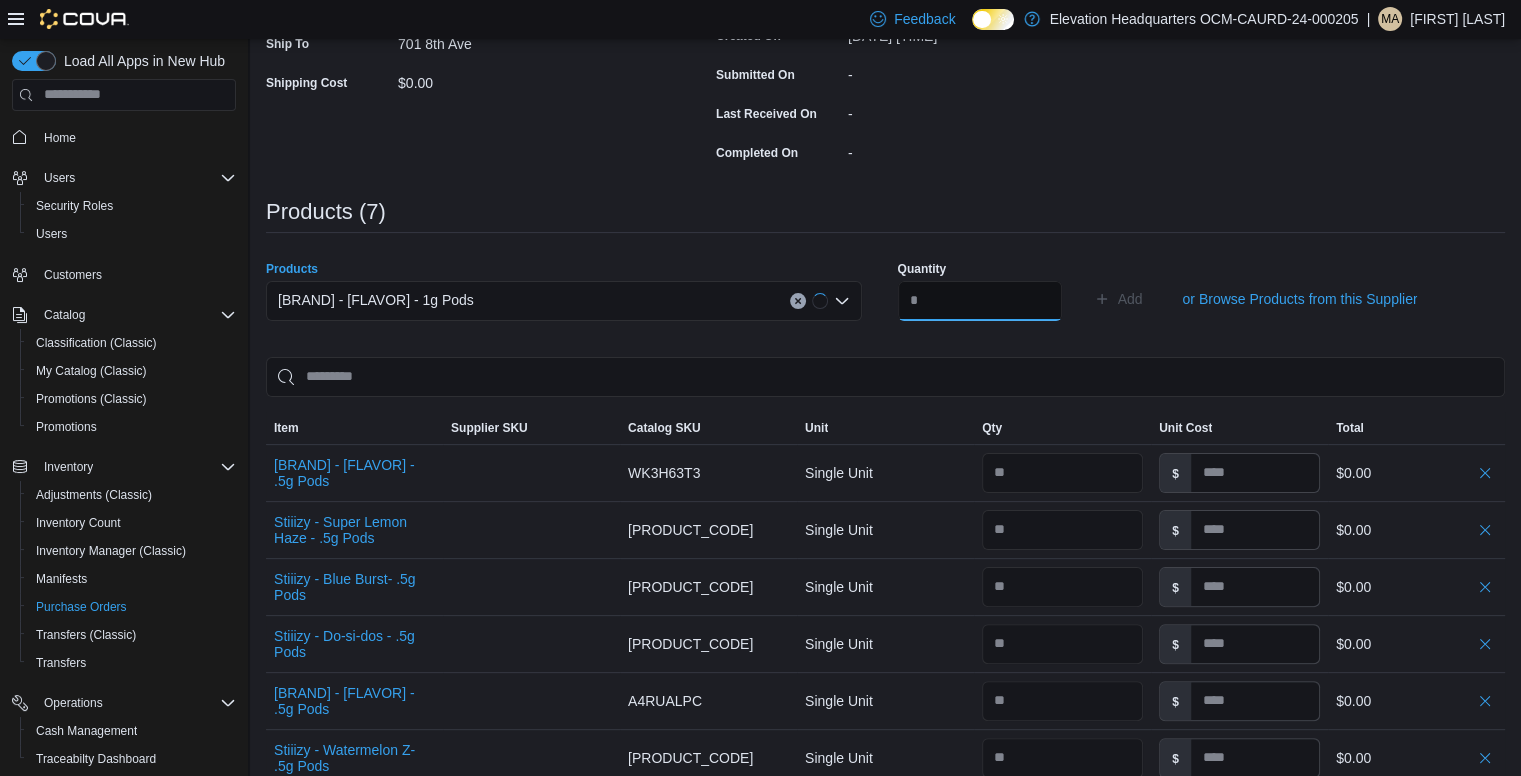 click at bounding box center [980, 301] 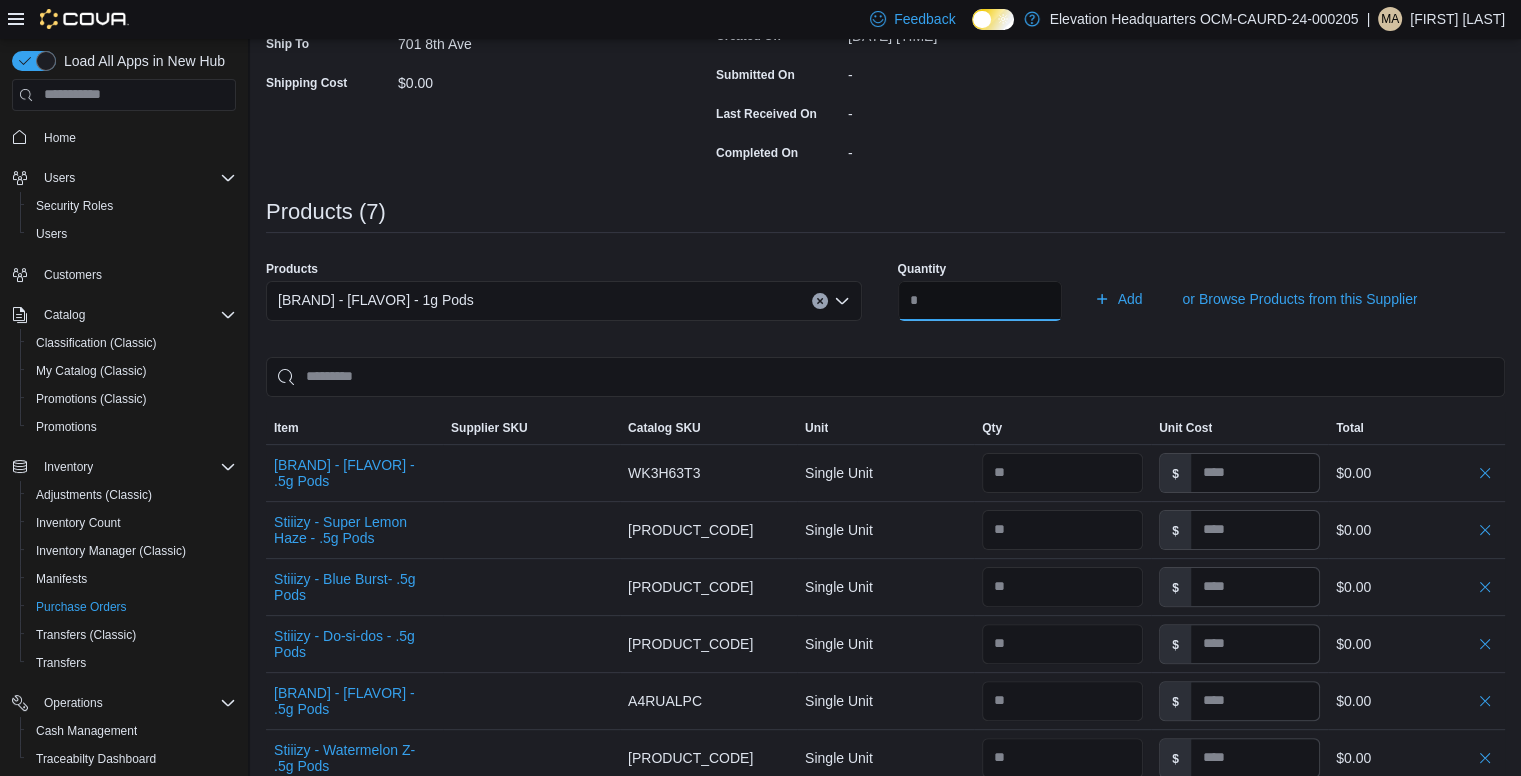 type on "**" 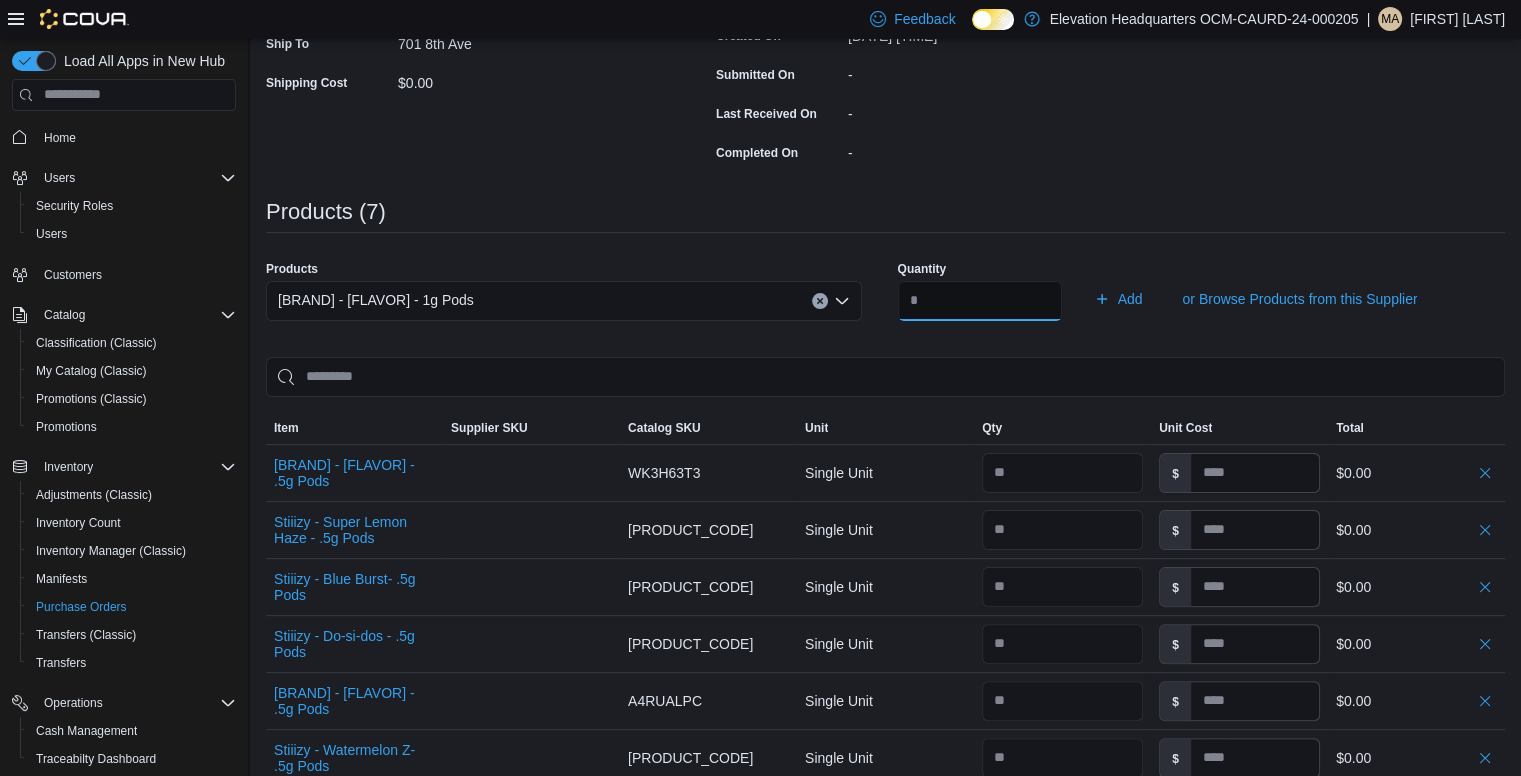 click on "Add" at bounding box center [1118, 299] 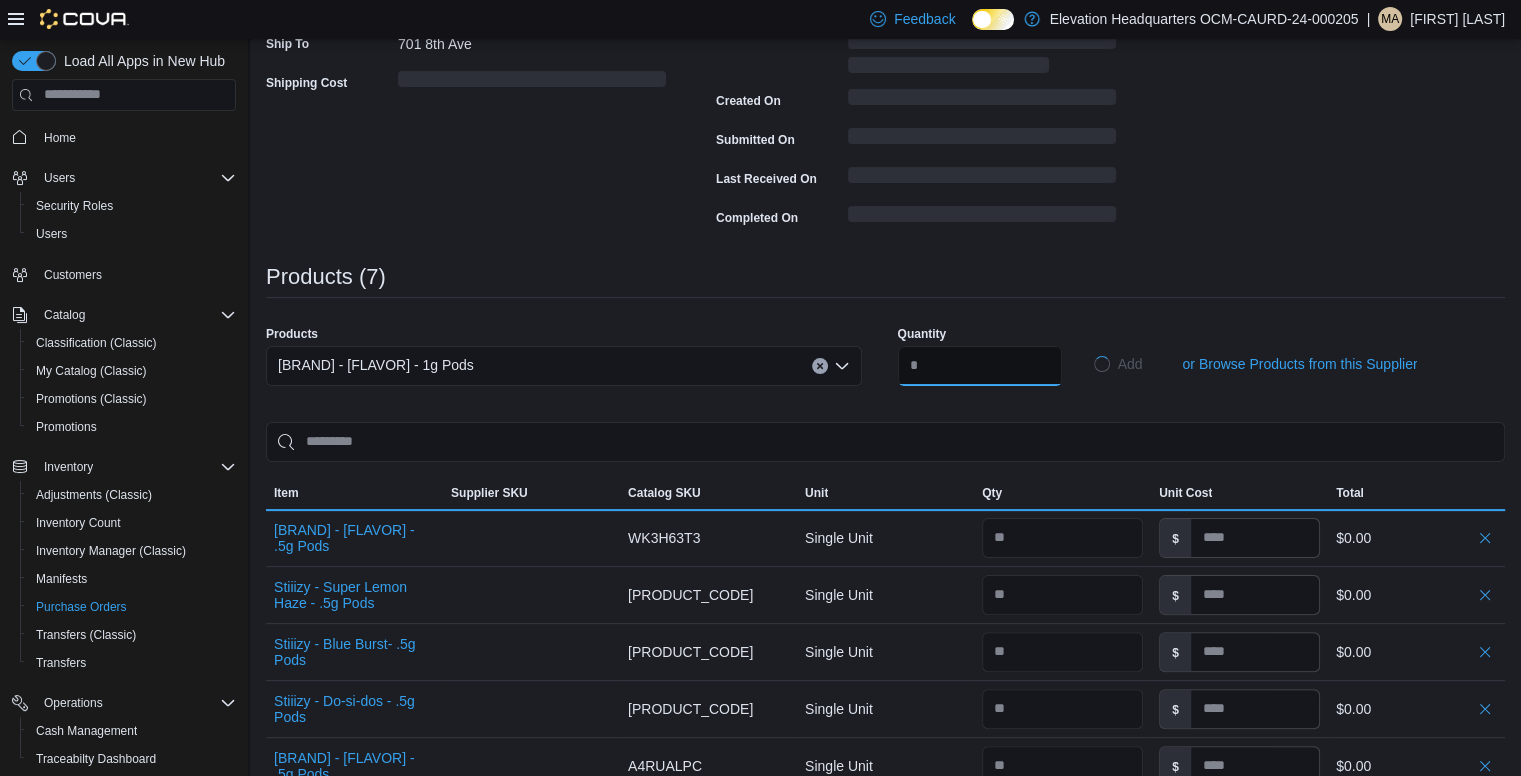 type 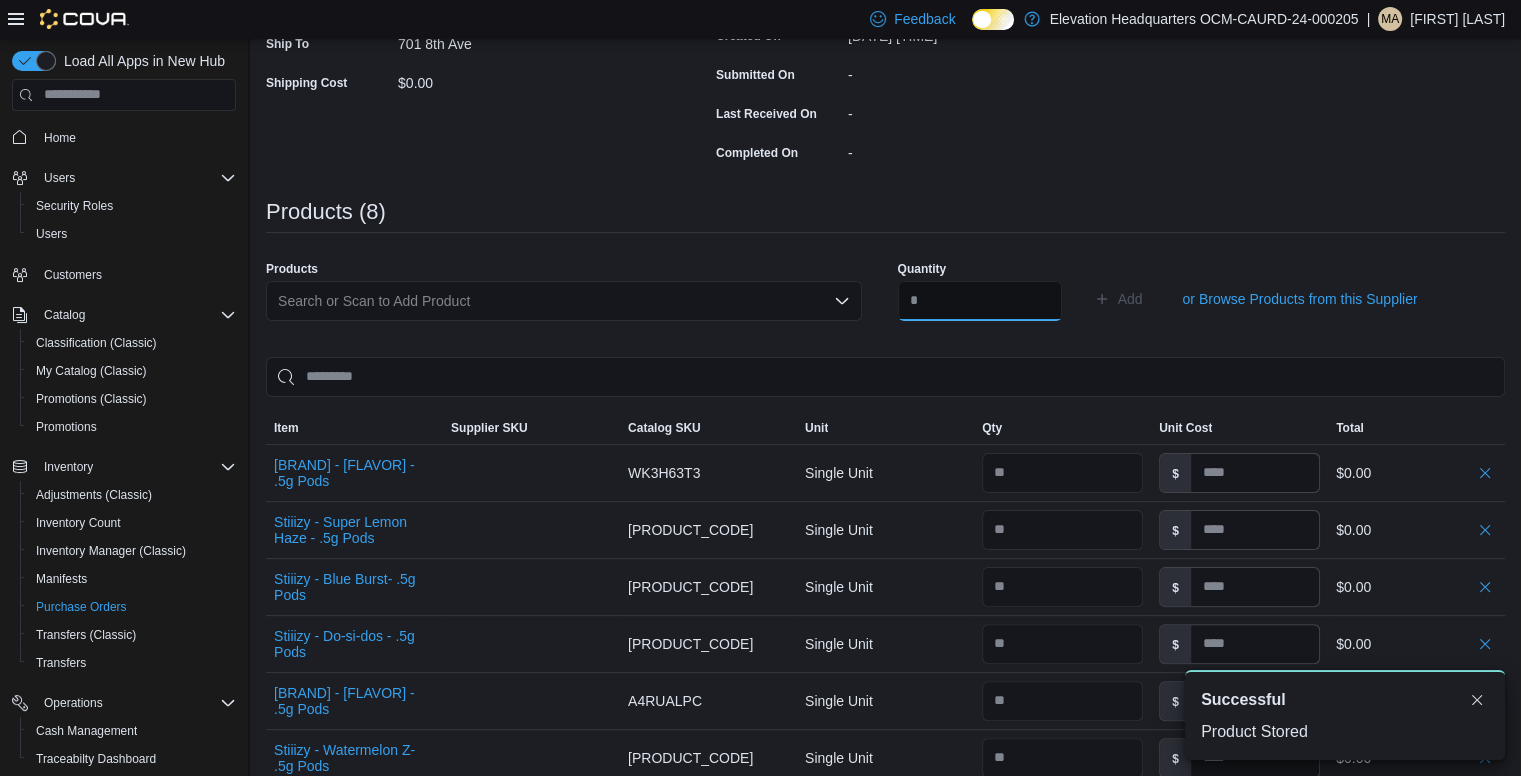 scroll, scrollTop: 0, scrollLeft: 0, axis: both 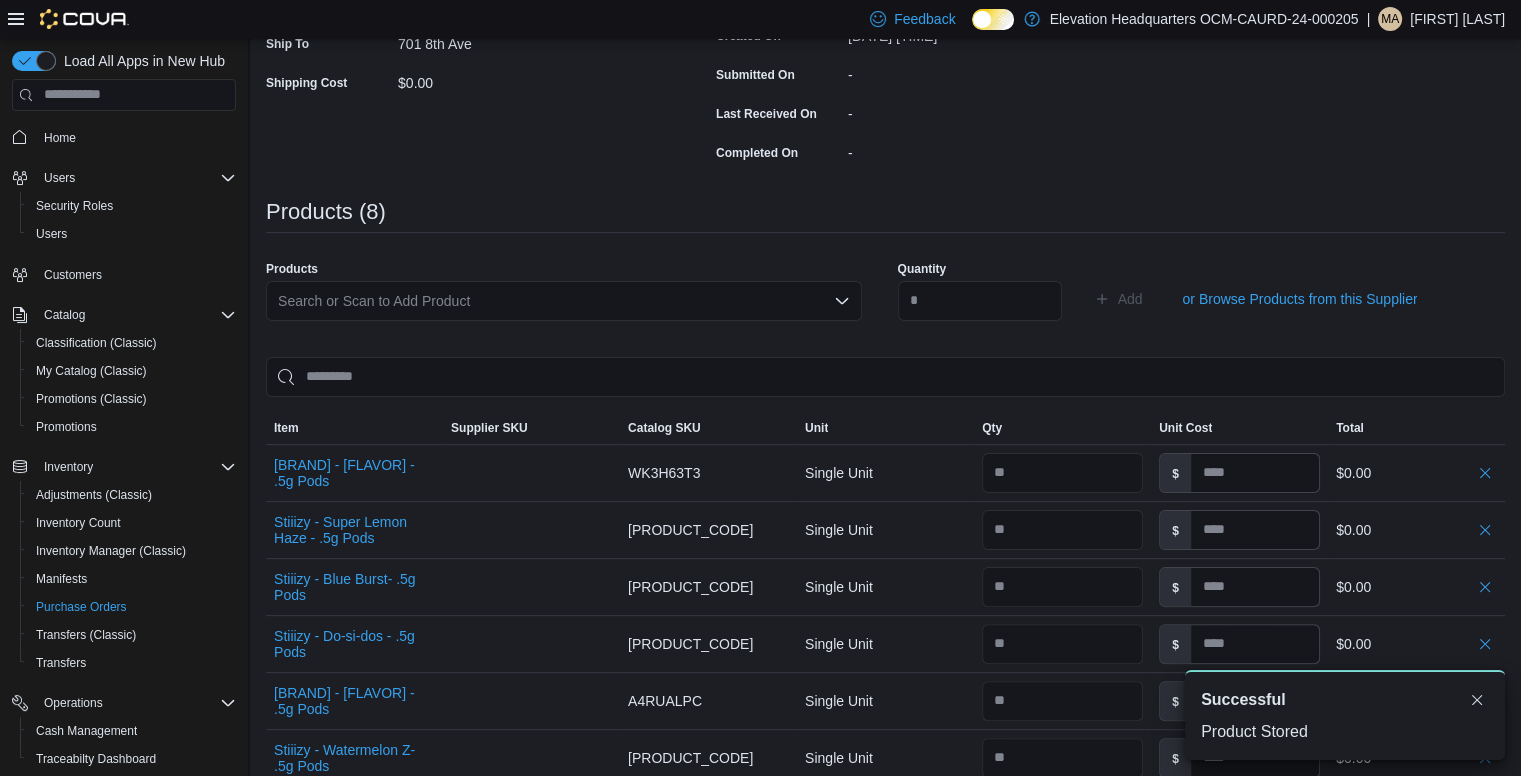 click on "Search or Scan to Add Product" at bounding box center [564, 301] 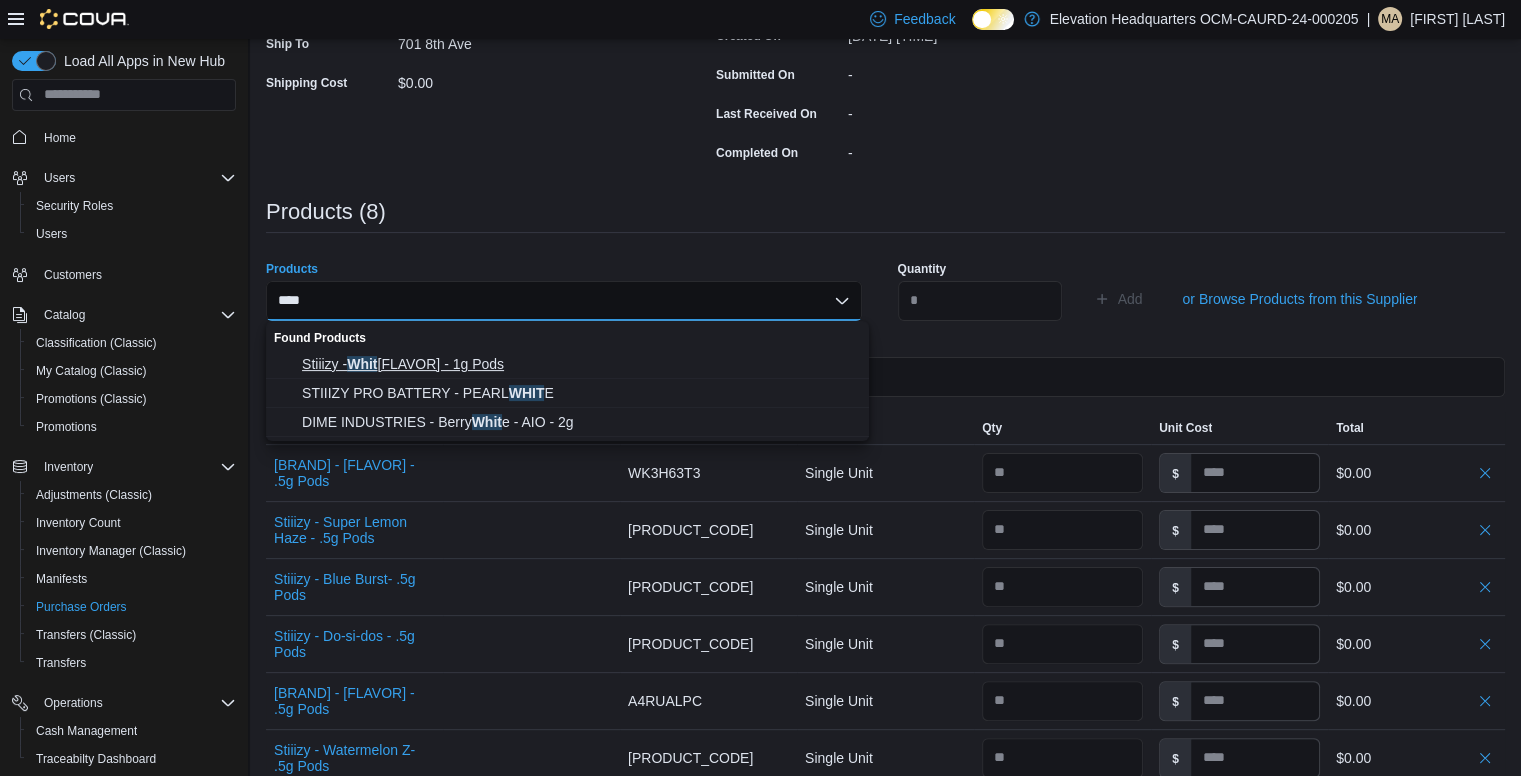 type on "****" 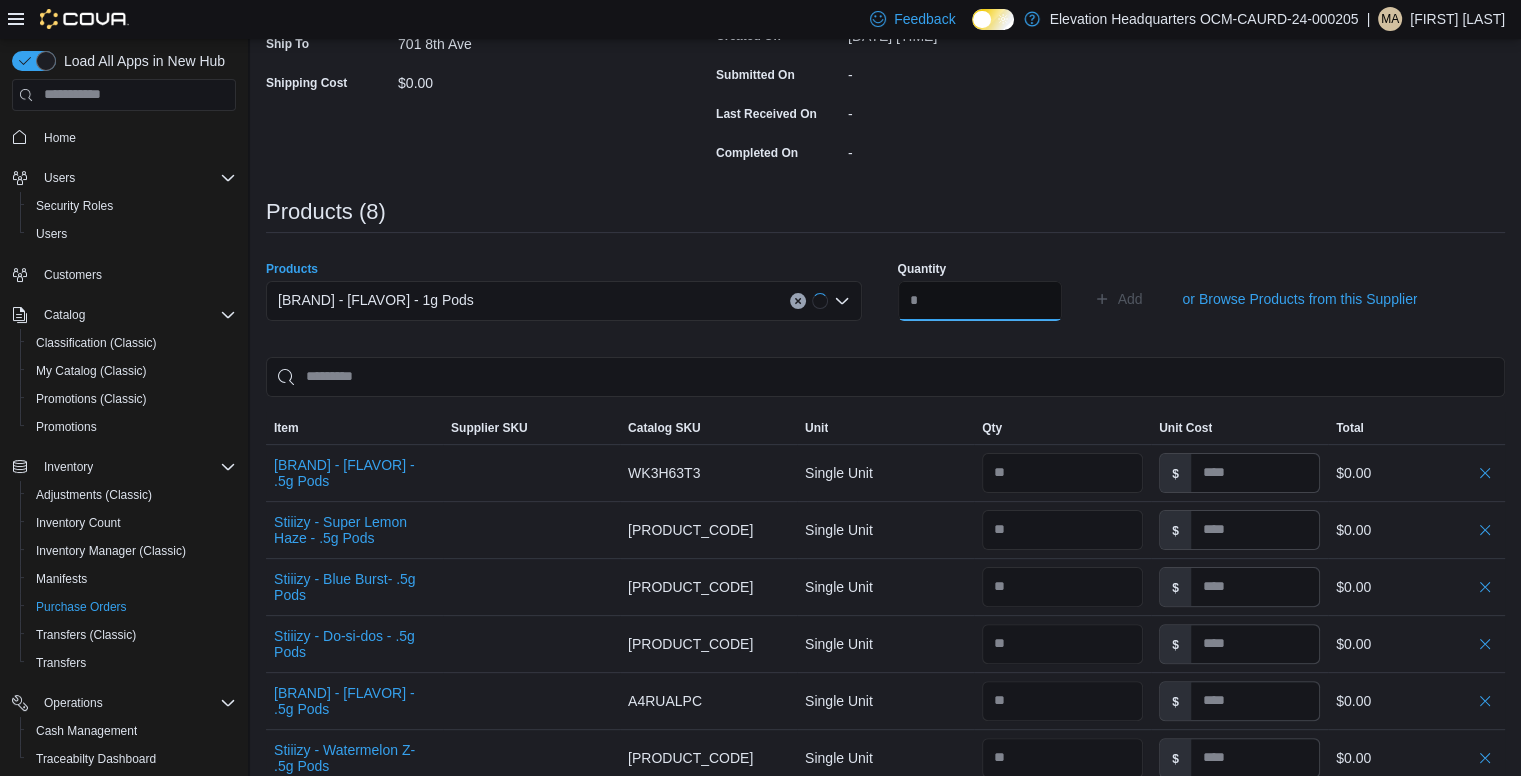 click at bounding box center (980, 301) 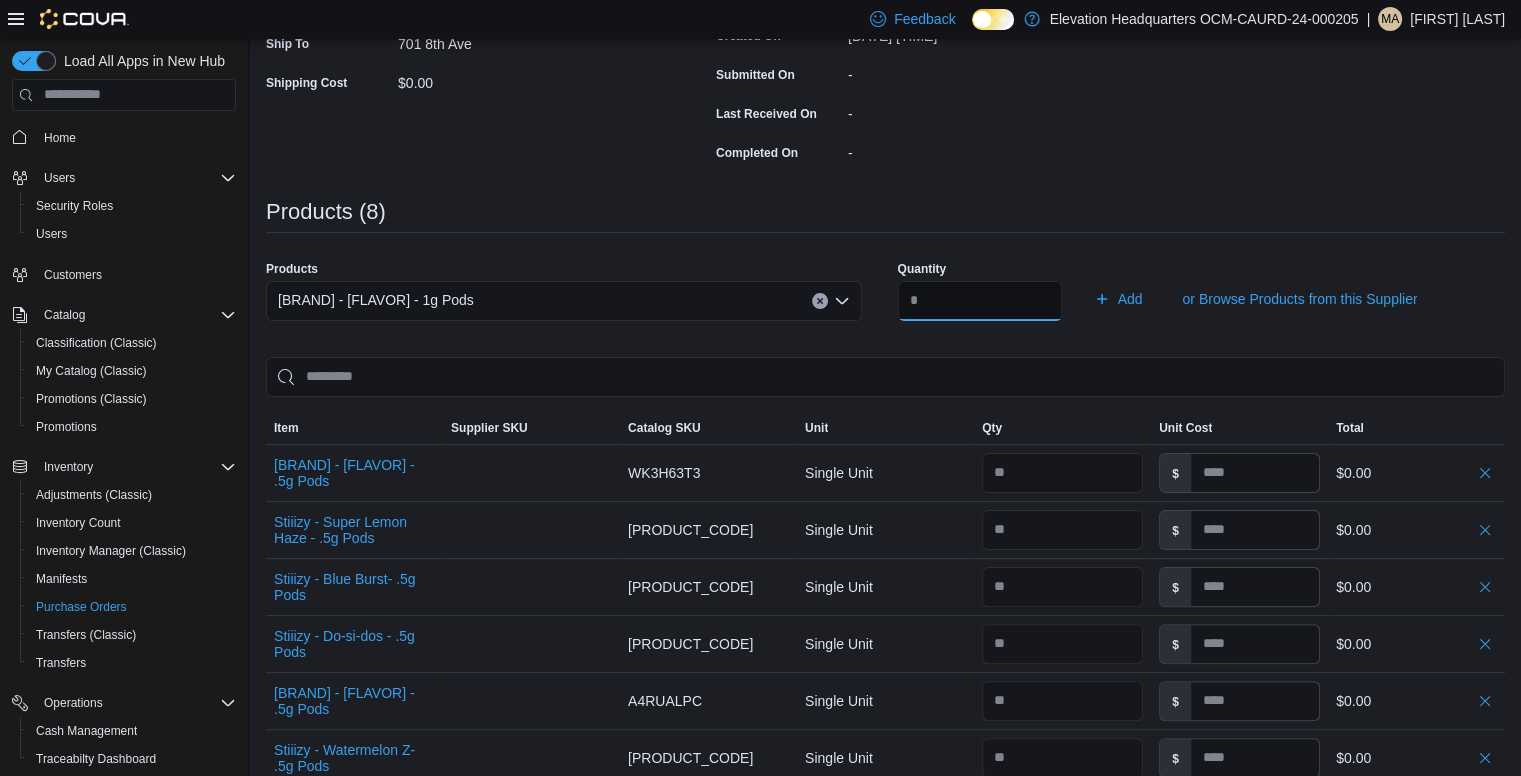 type on "**" 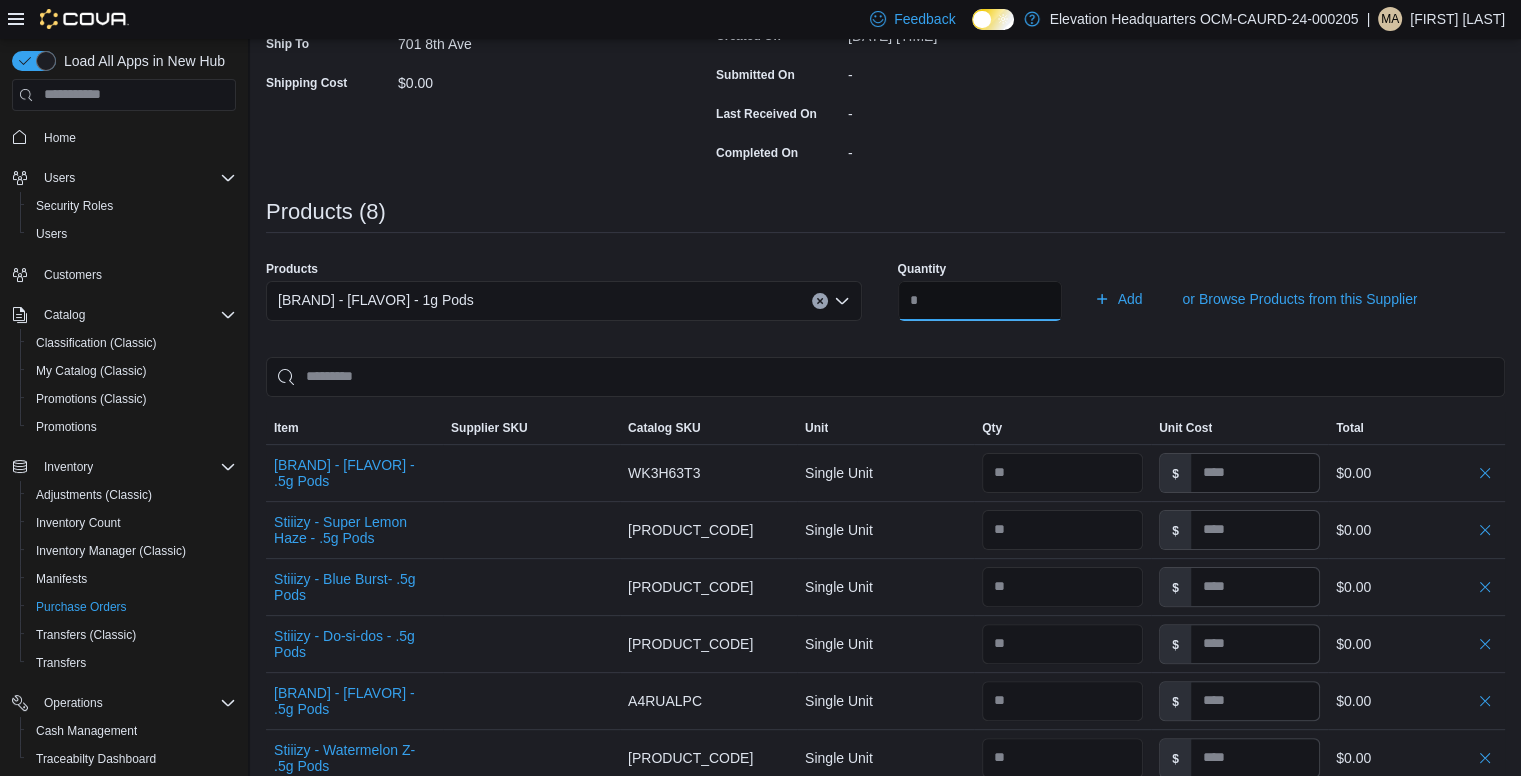 click on "Add" at bounding box center (1118, 299) 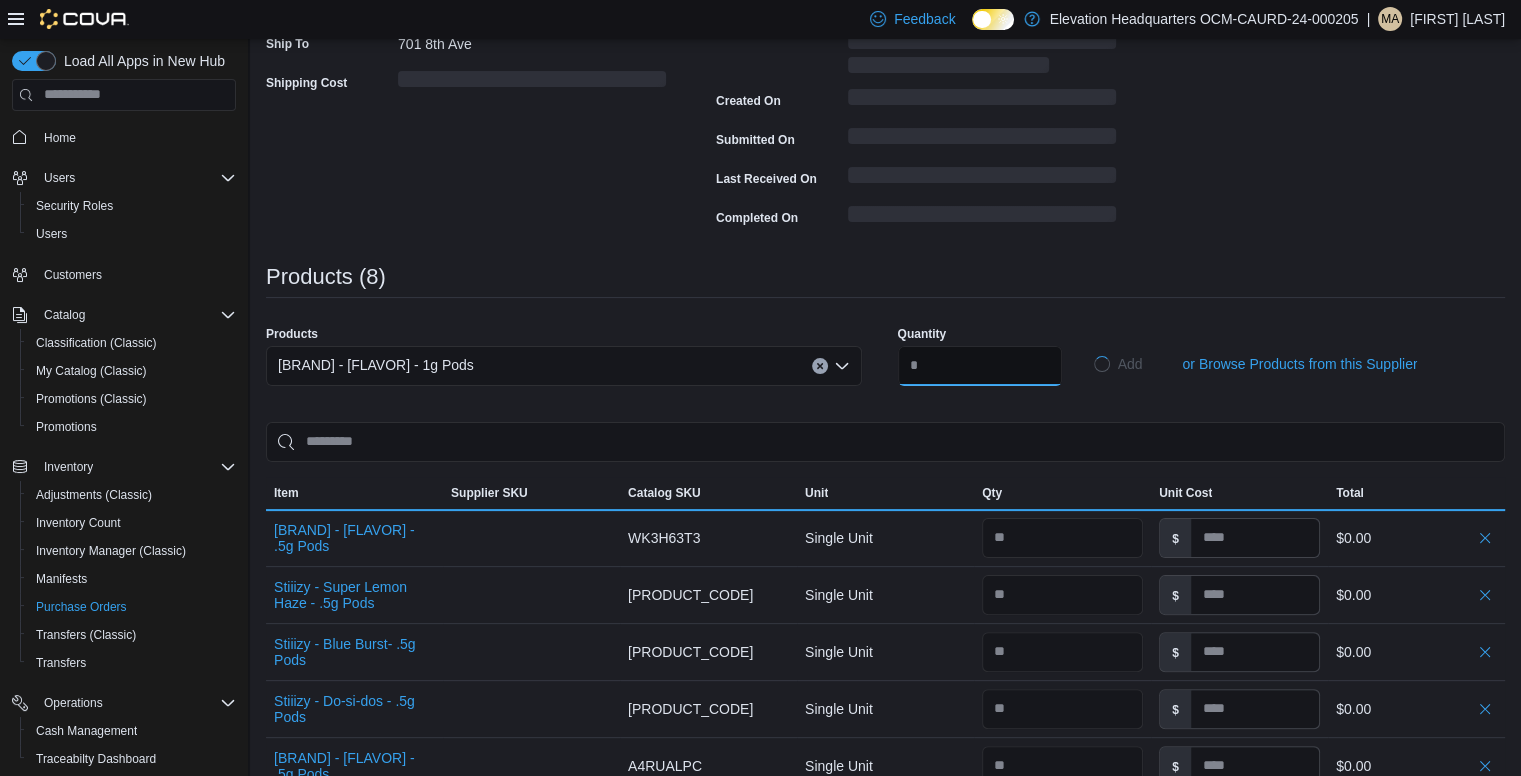type 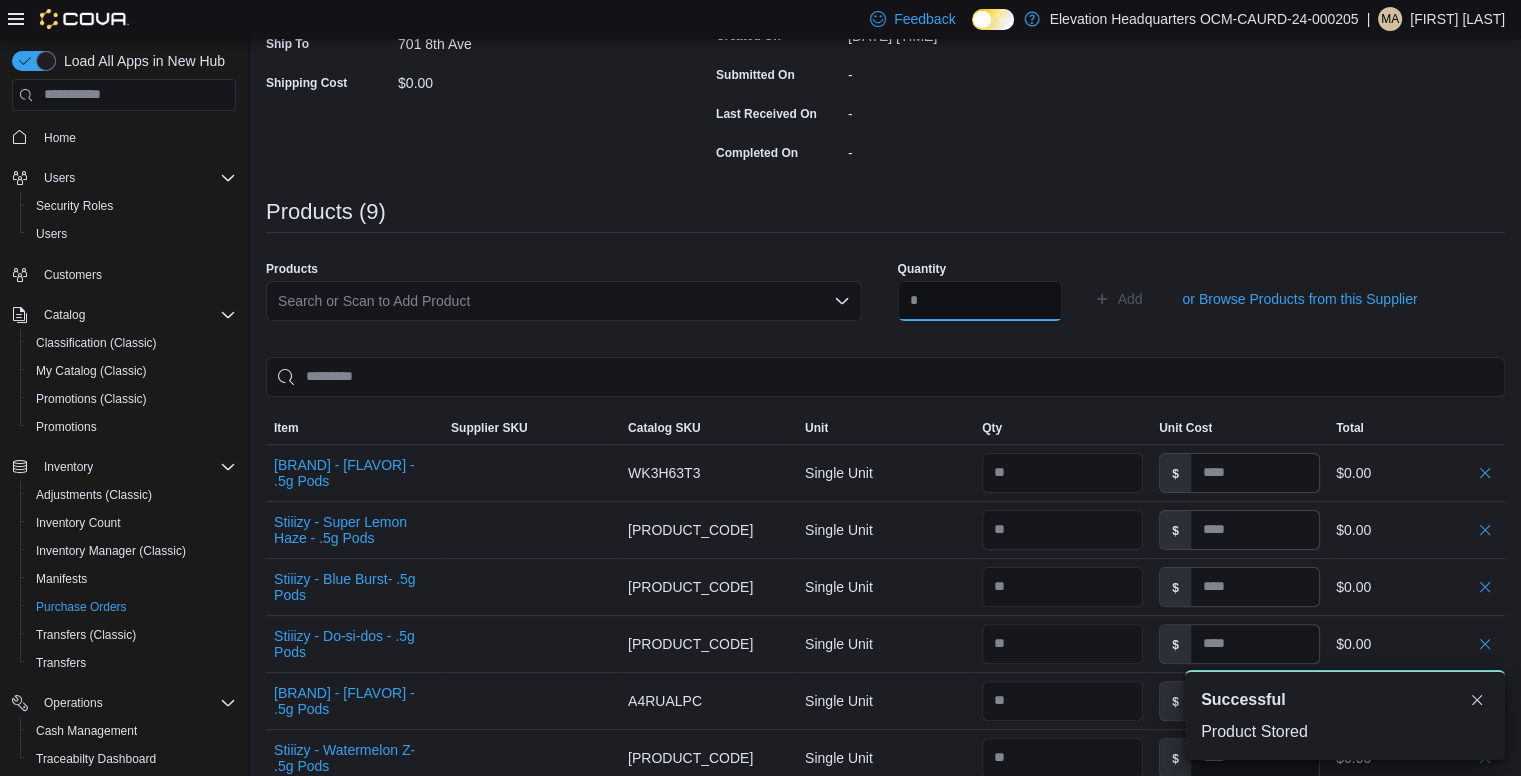 scroll, scrollTop: 0, scrollLeft: 0, axis: both 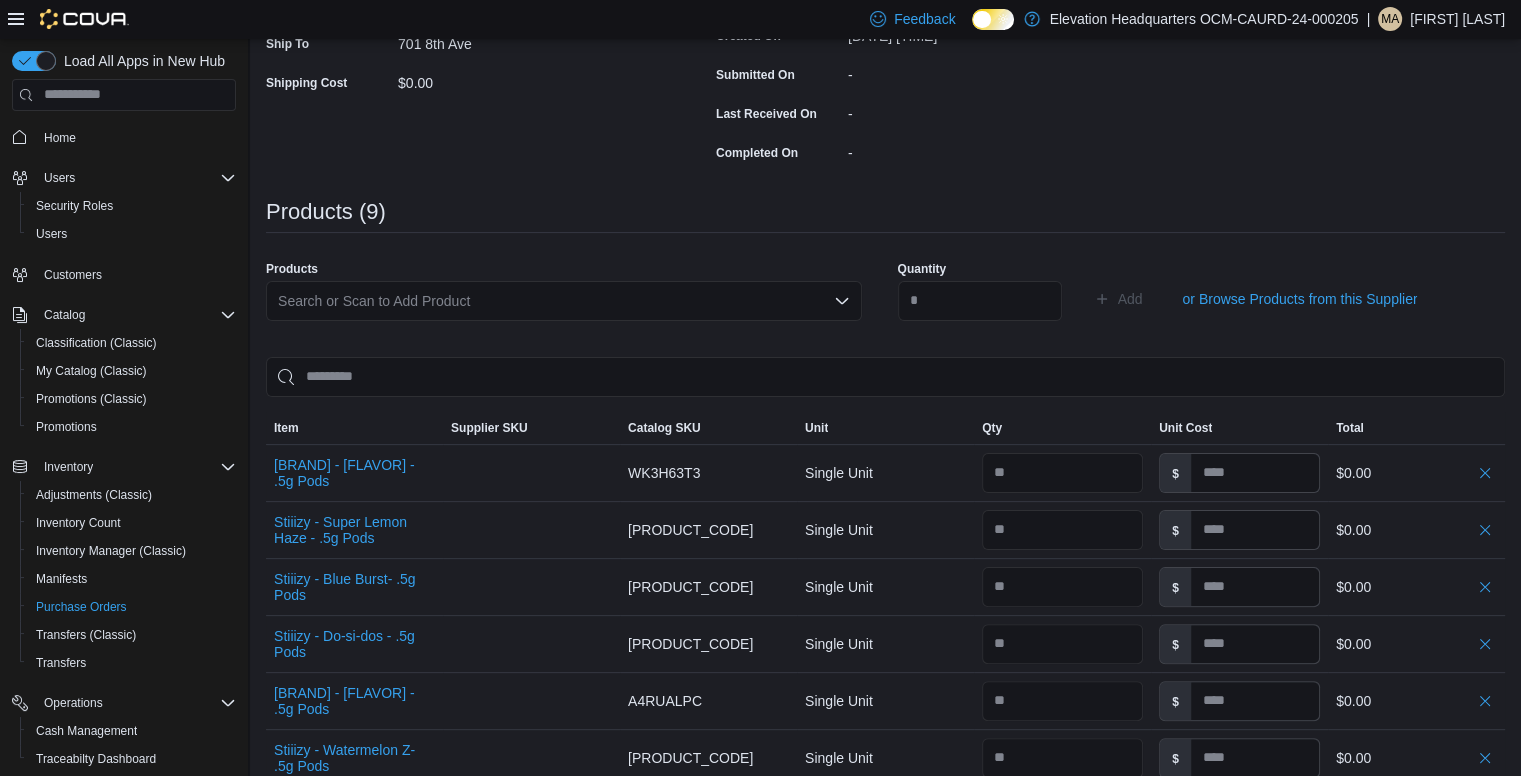 click on "Search or Scan to Add Product" at bounding box center (564, 301) 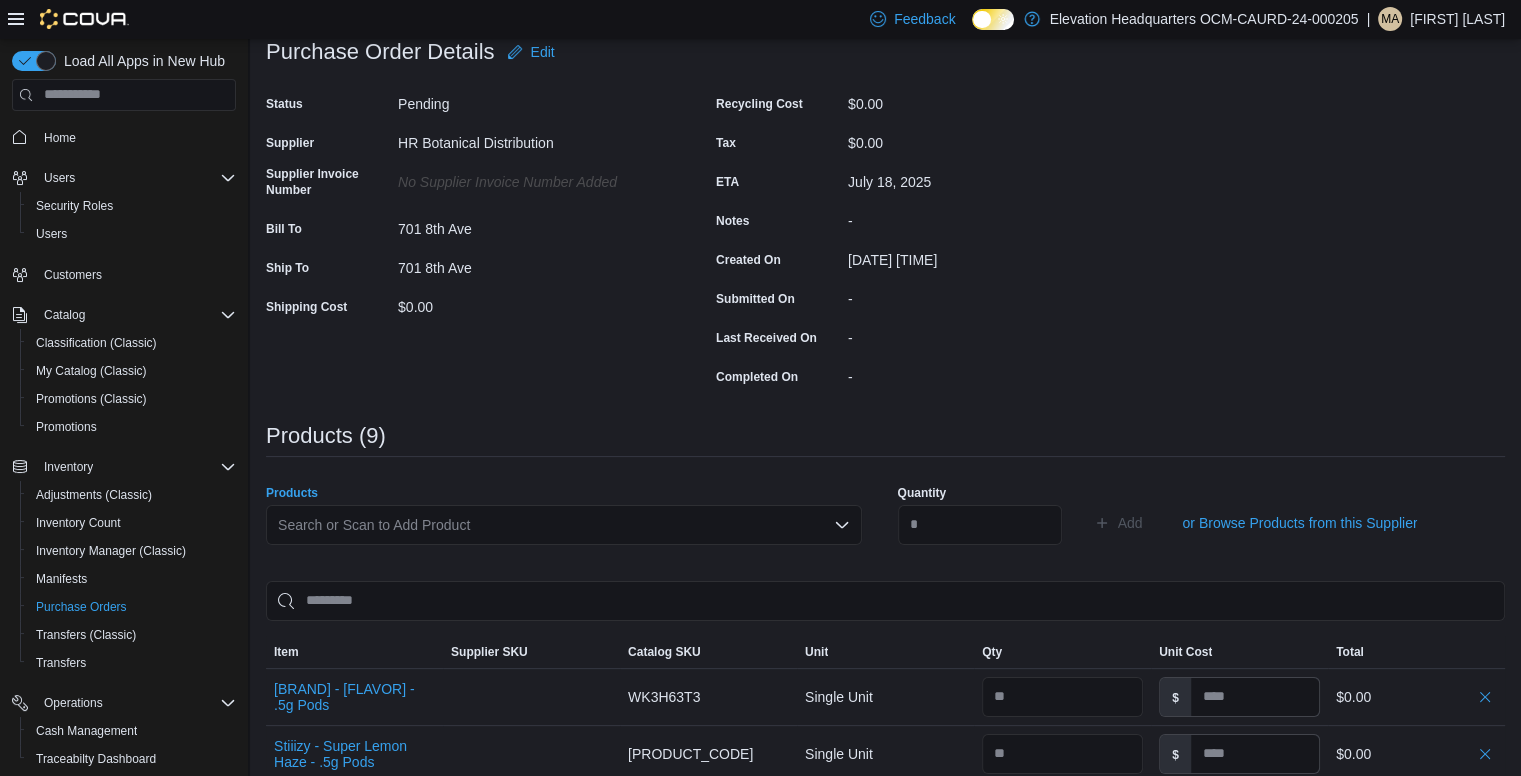 scroll, scrollTop: 144, scrollLeft: 0, axis: vertical 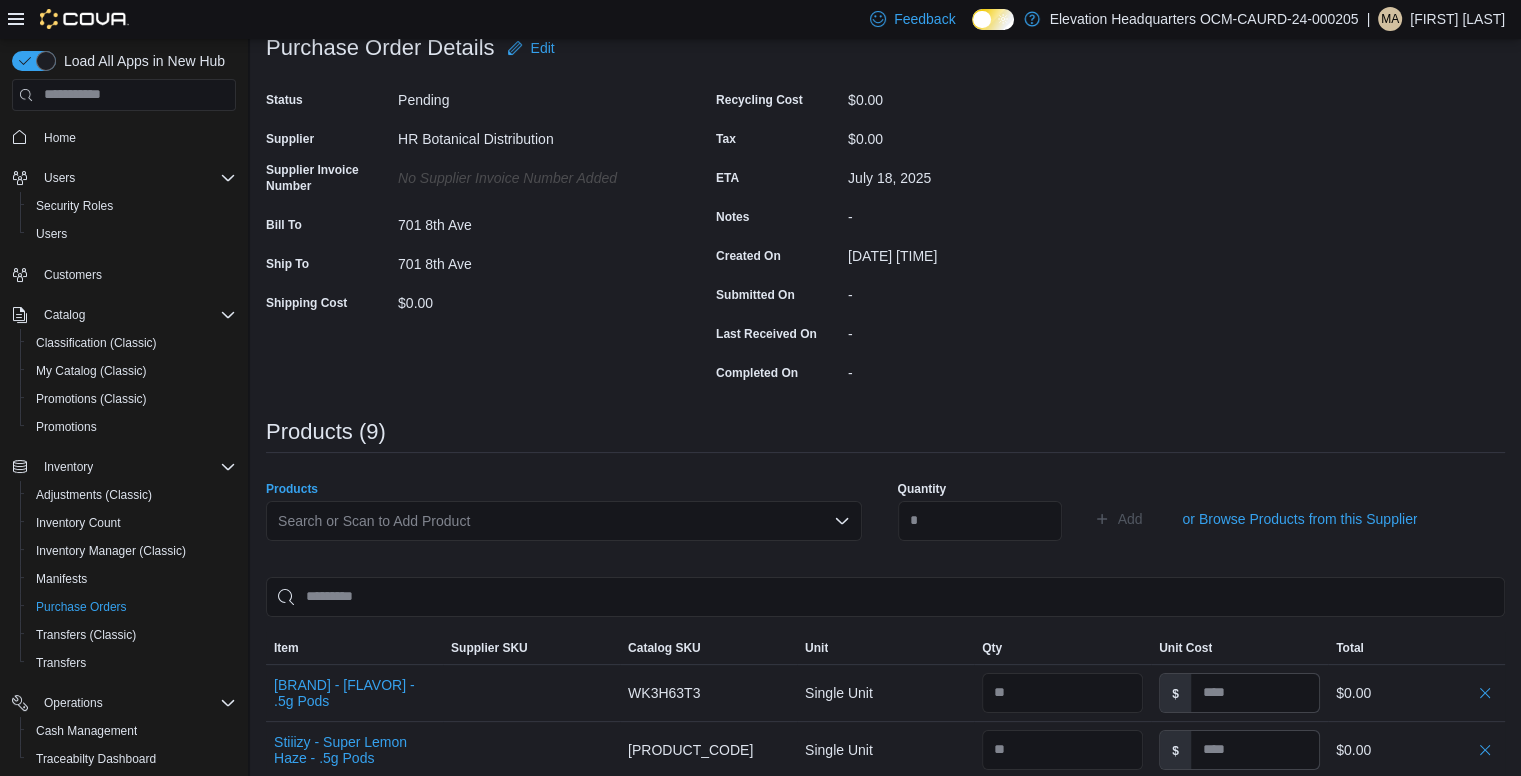 click on "Search or Scan to Add Product Combo box. Selected. Combo box input. Search or Scan to Add Product. Type some text or, to display a list of choices, press Down Arrow. To exit the list of choices, press Escape." at bounding box center [564, 521] 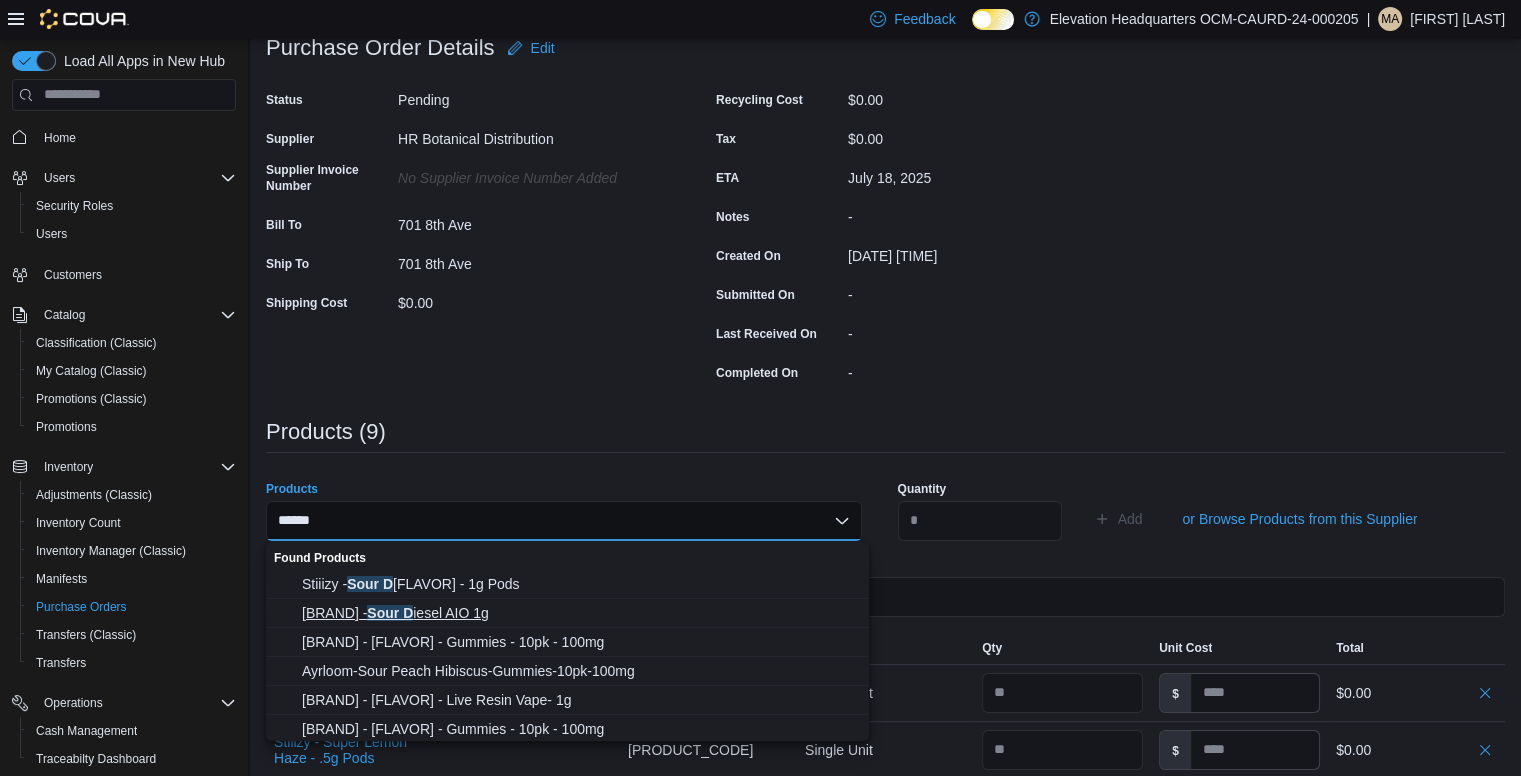 type on "******" 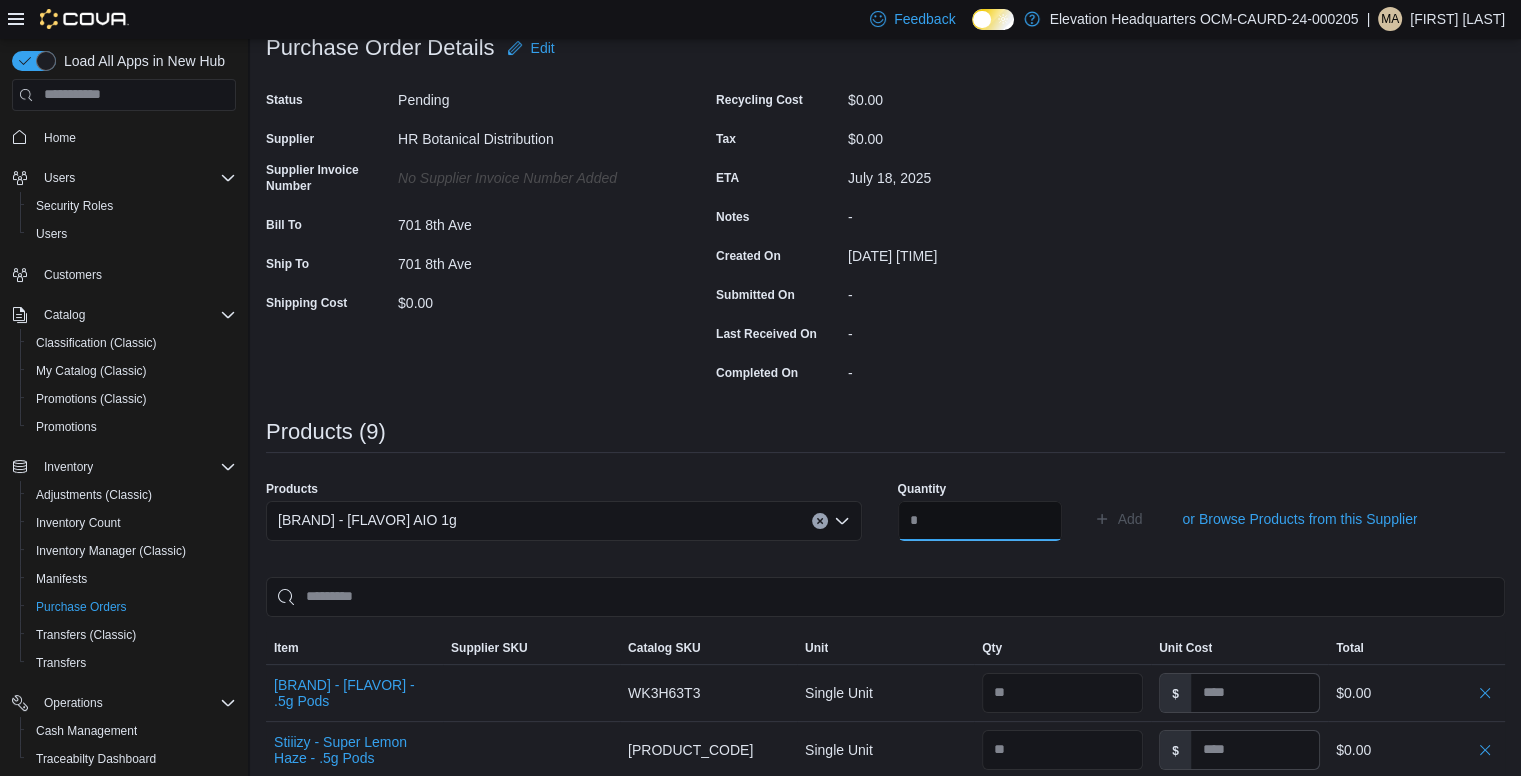 click at bounding box center (980, 521) 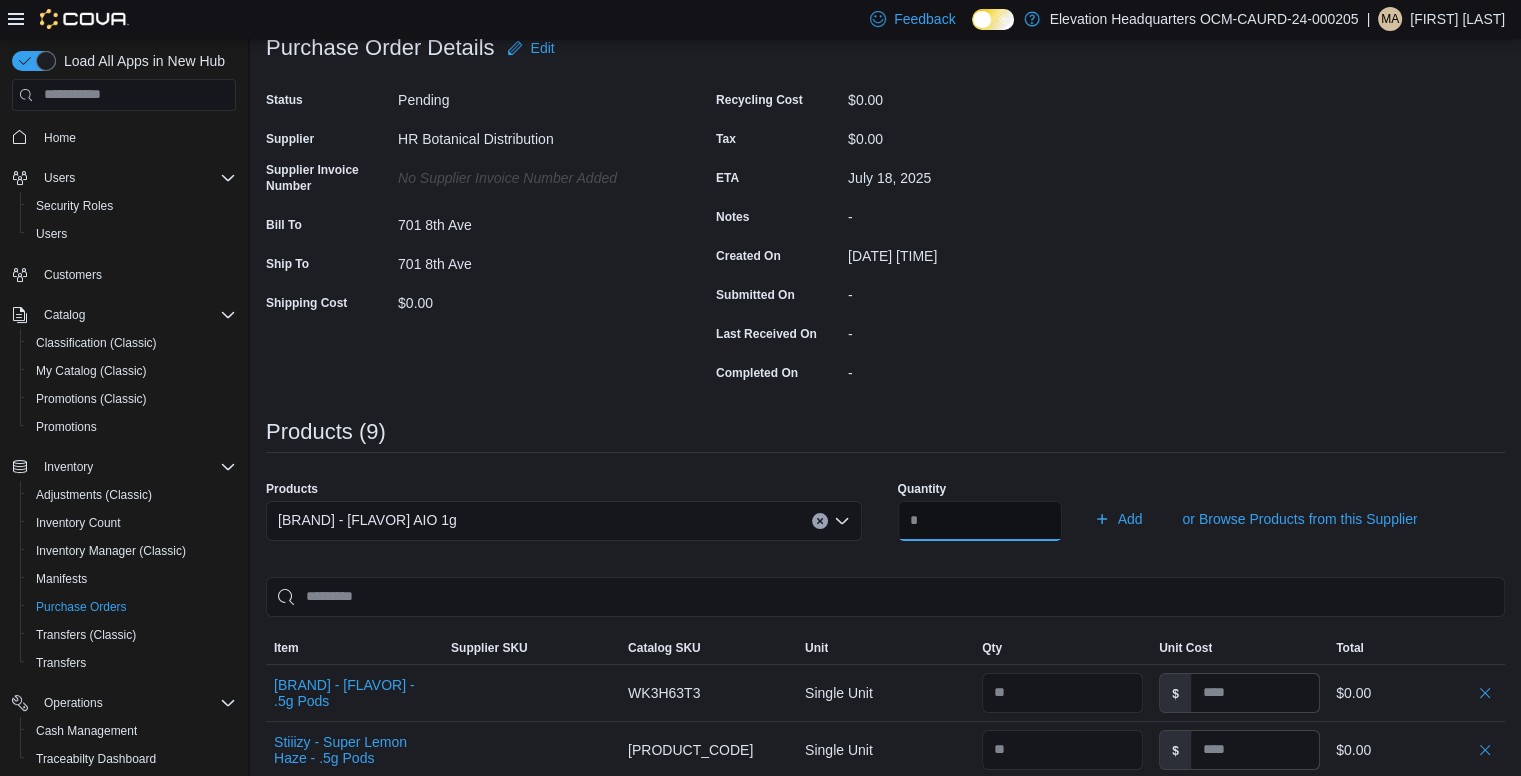 type on "**" 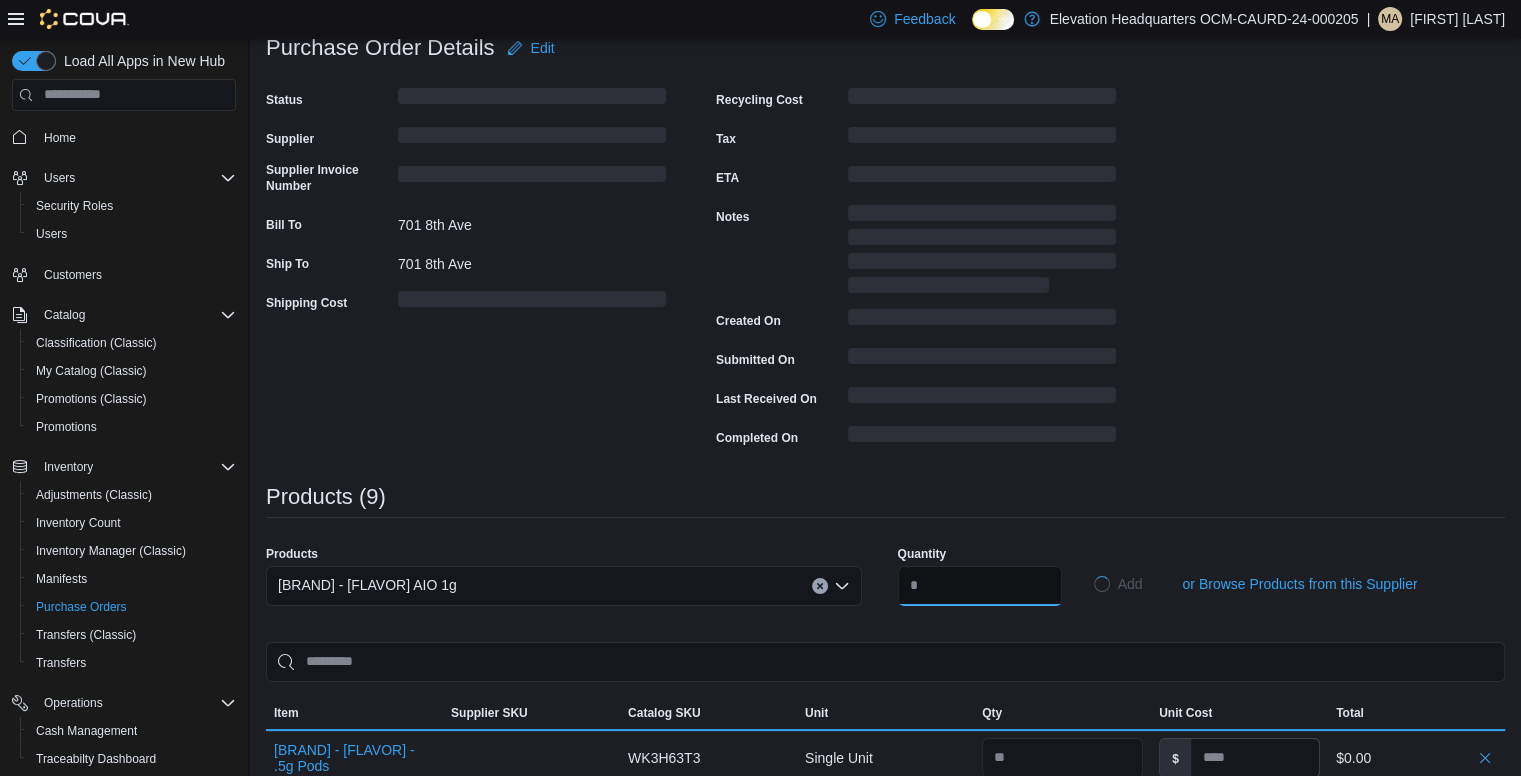 type 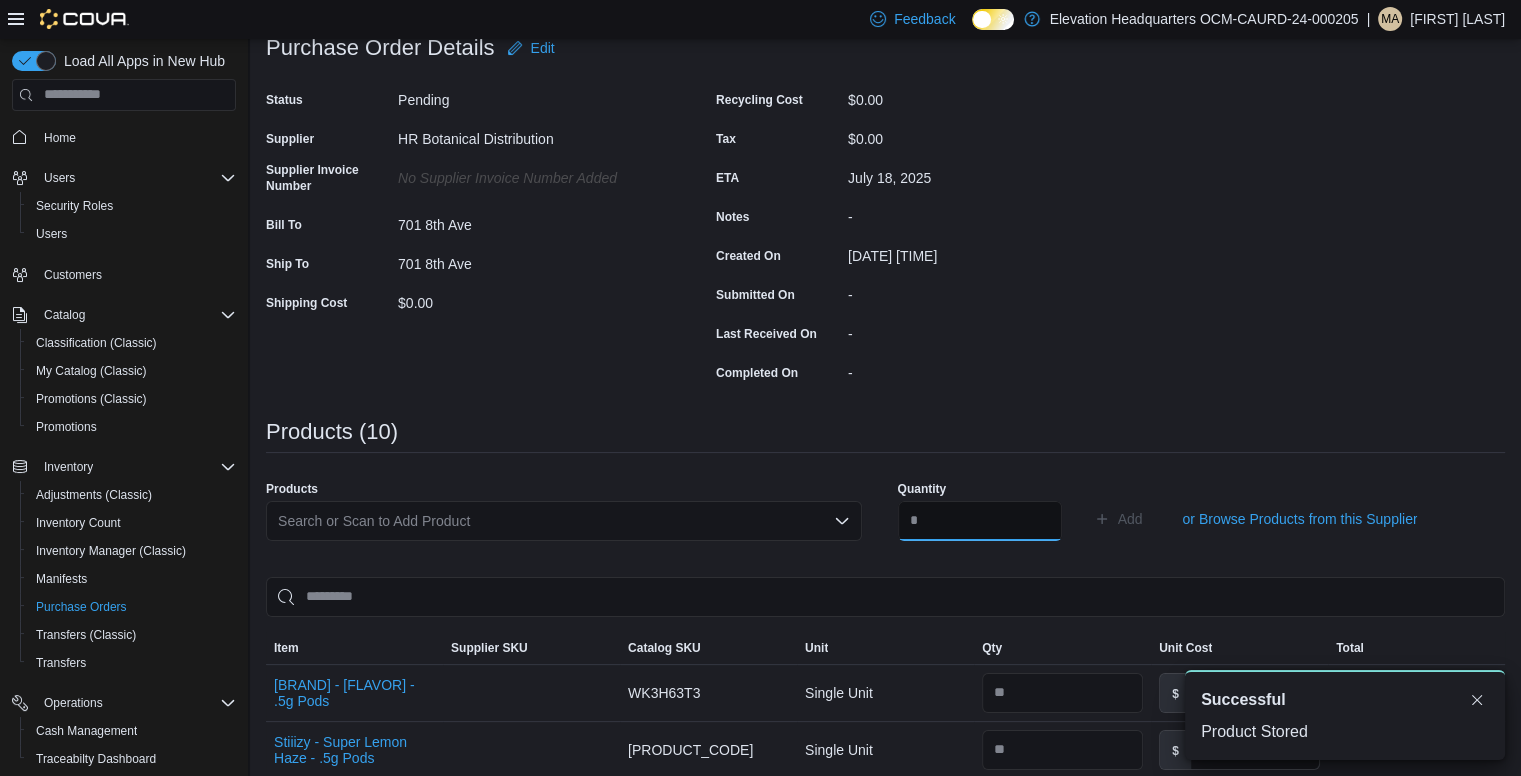 scroll, scrollTop: 0, scrollLeft: 0, axis: both 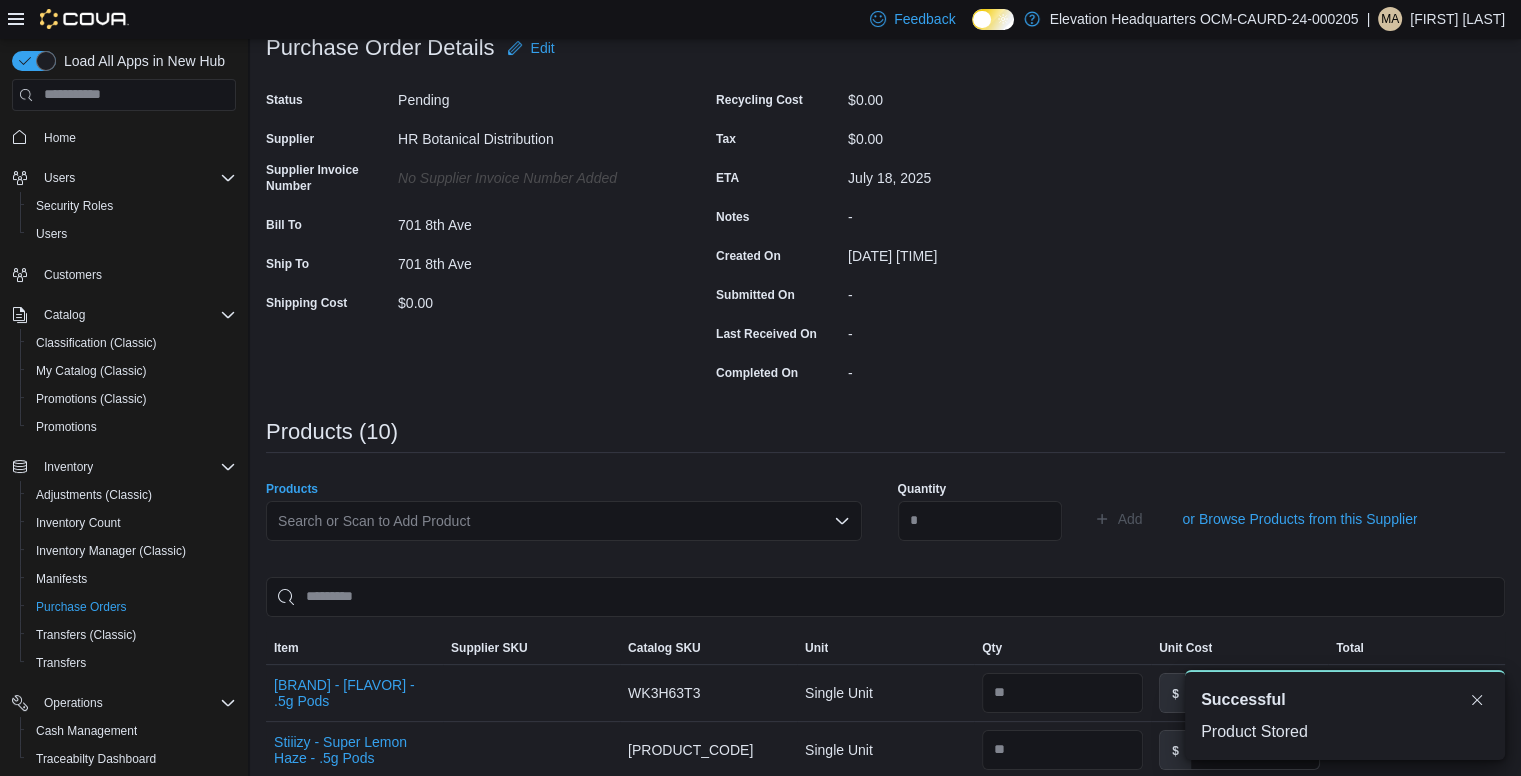 click on "Search or Scan to Add Product" at bounding box center [564, 521] 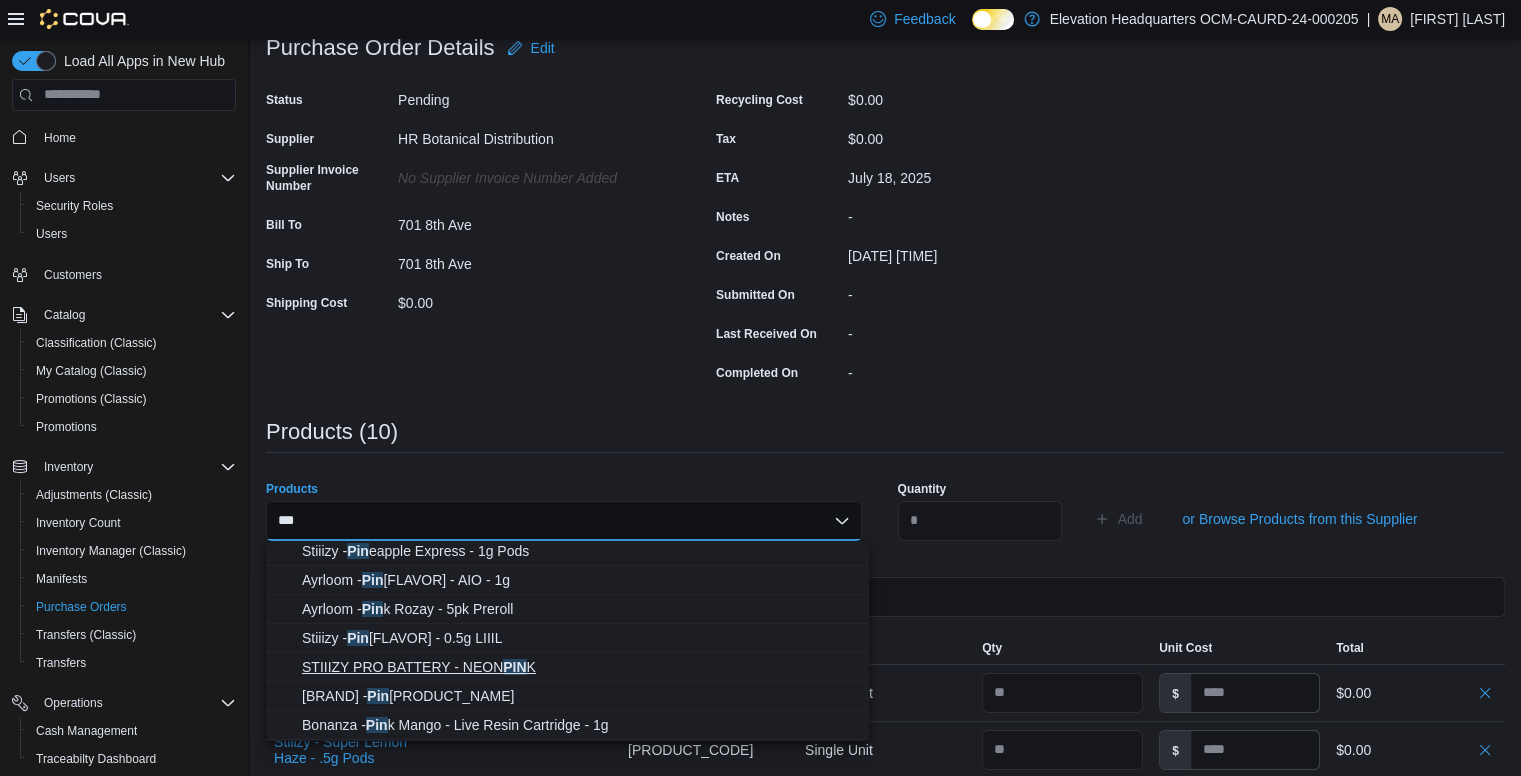 scroll, scrollTop: 176, scrollLeft: 0, axis: vertical 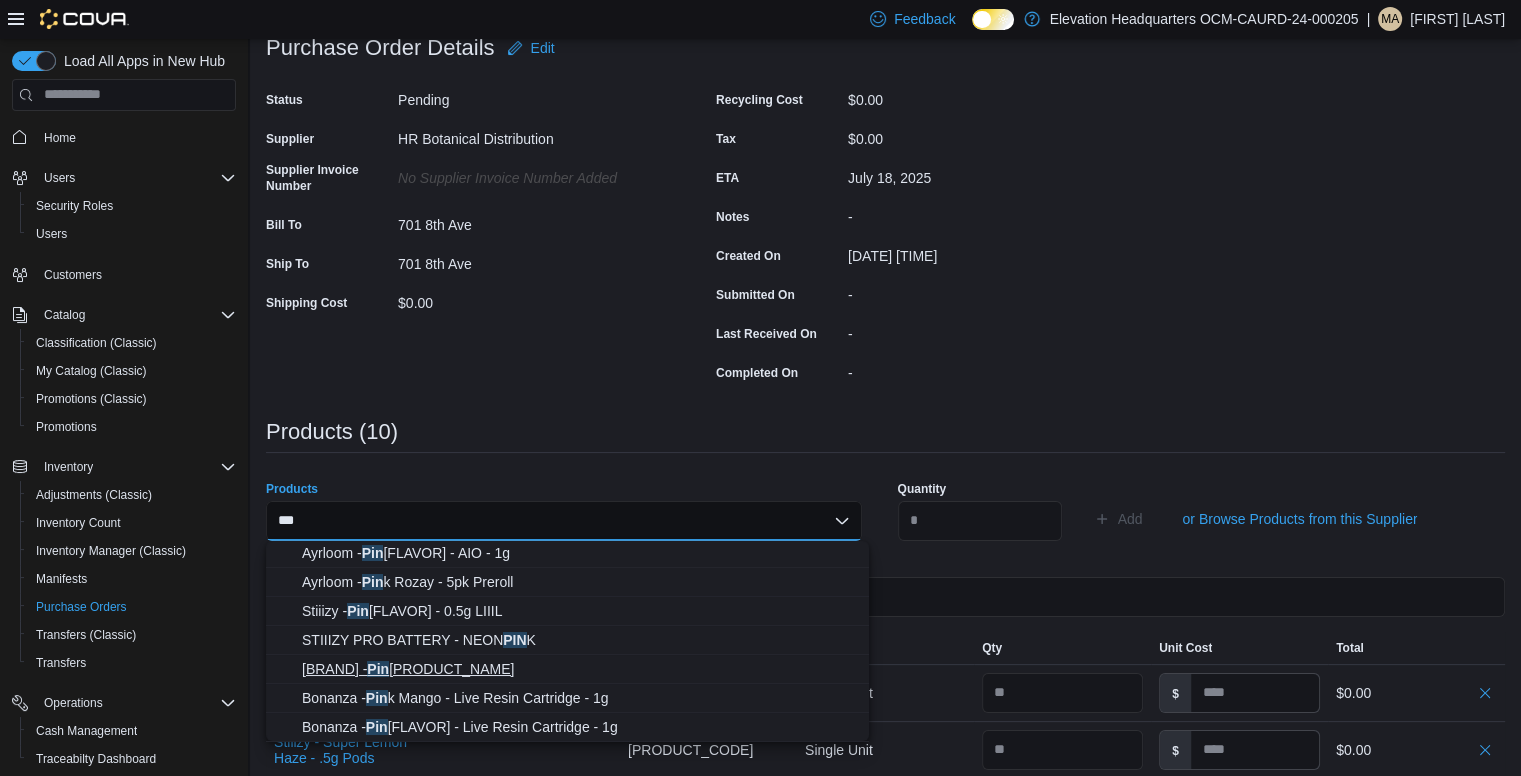 type on "***" 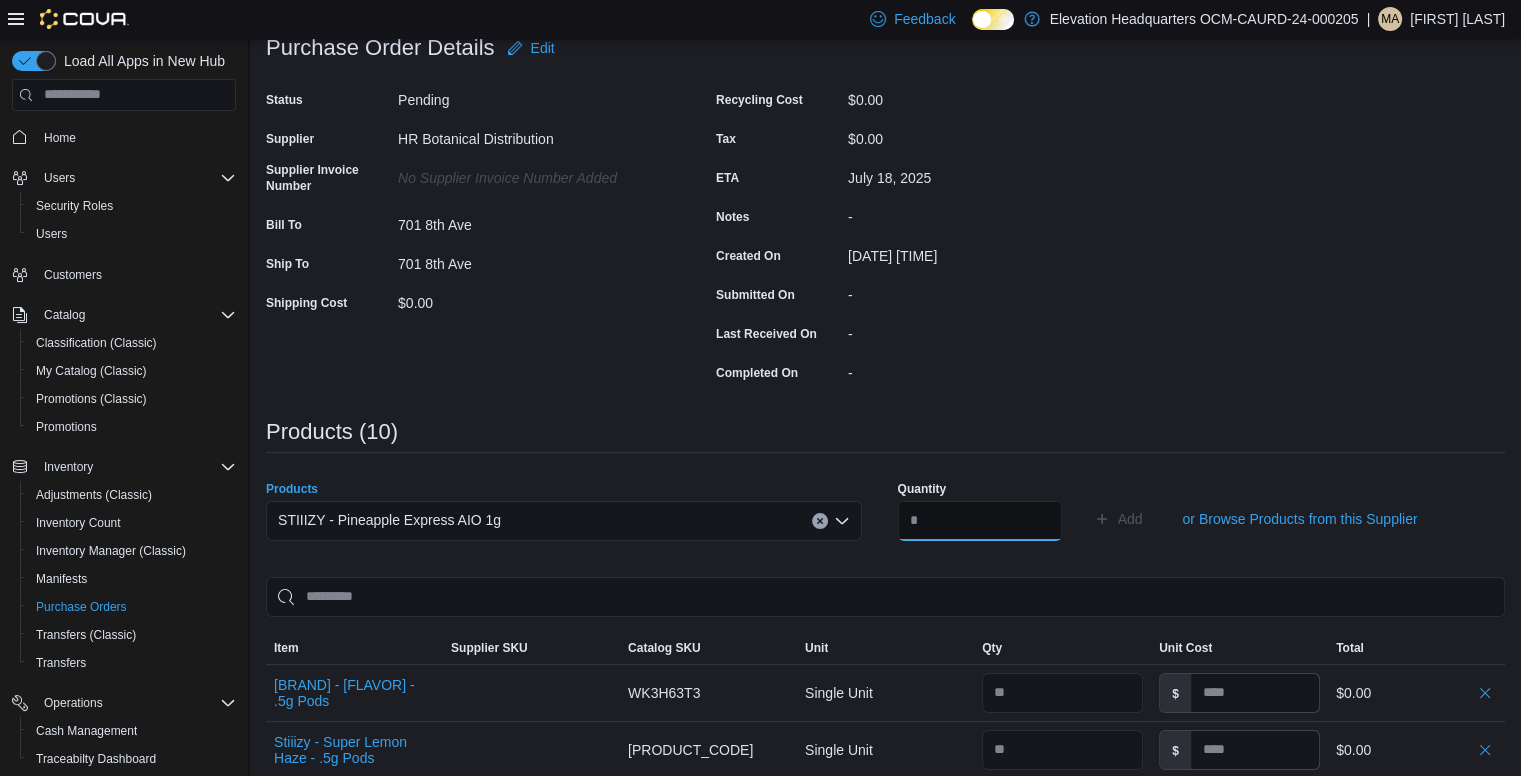 click at bounding box center (980, 521) 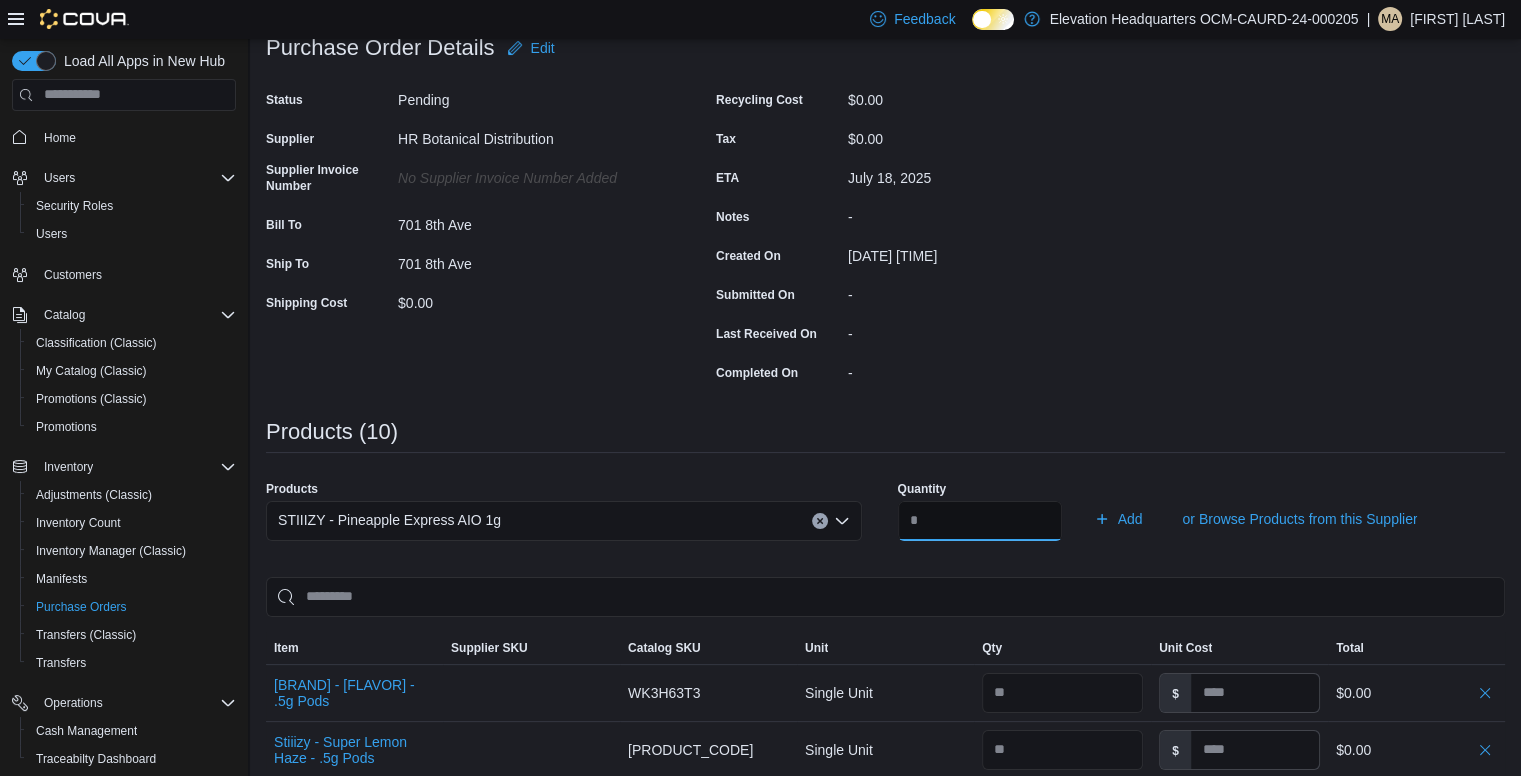 type on "**" 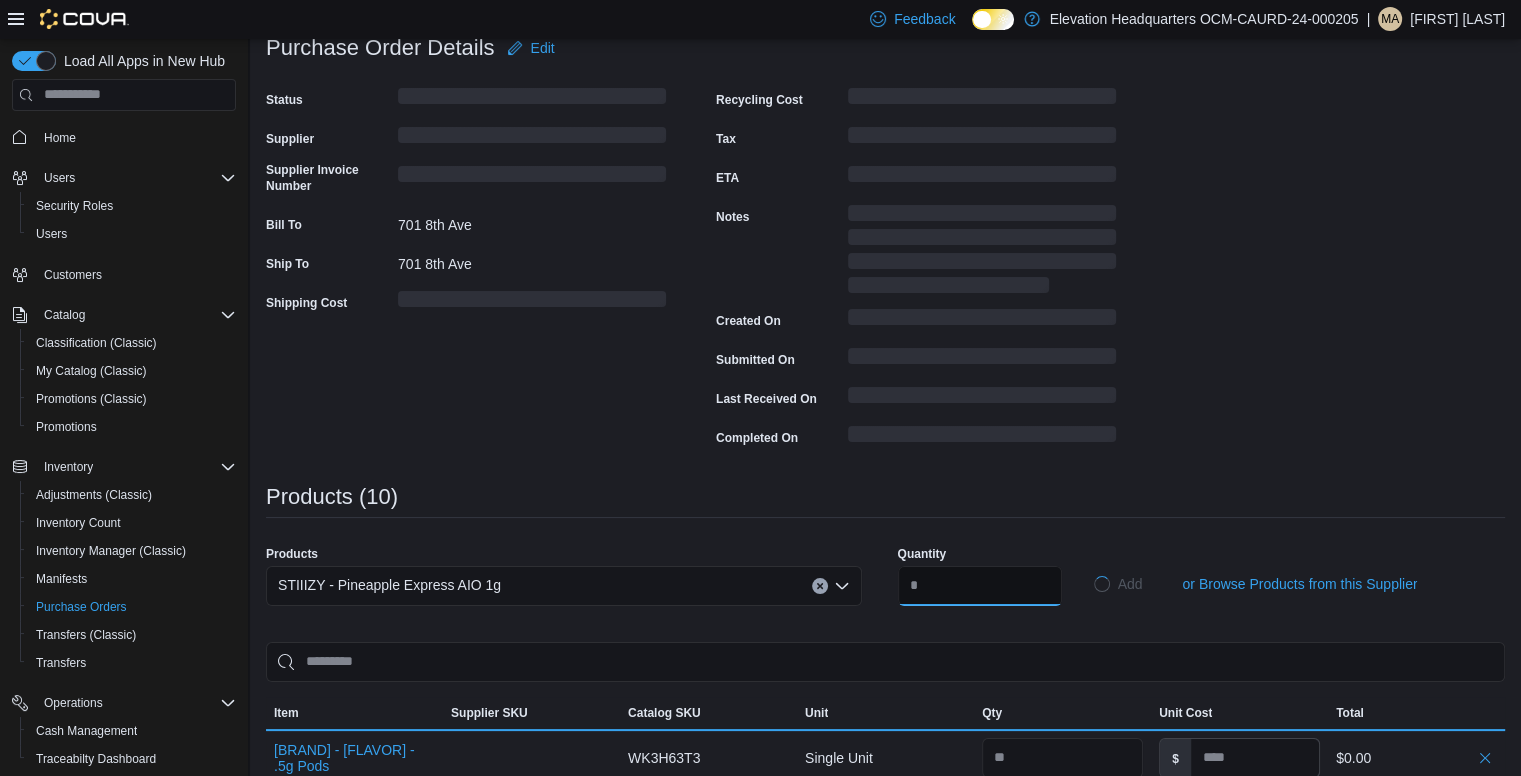 type 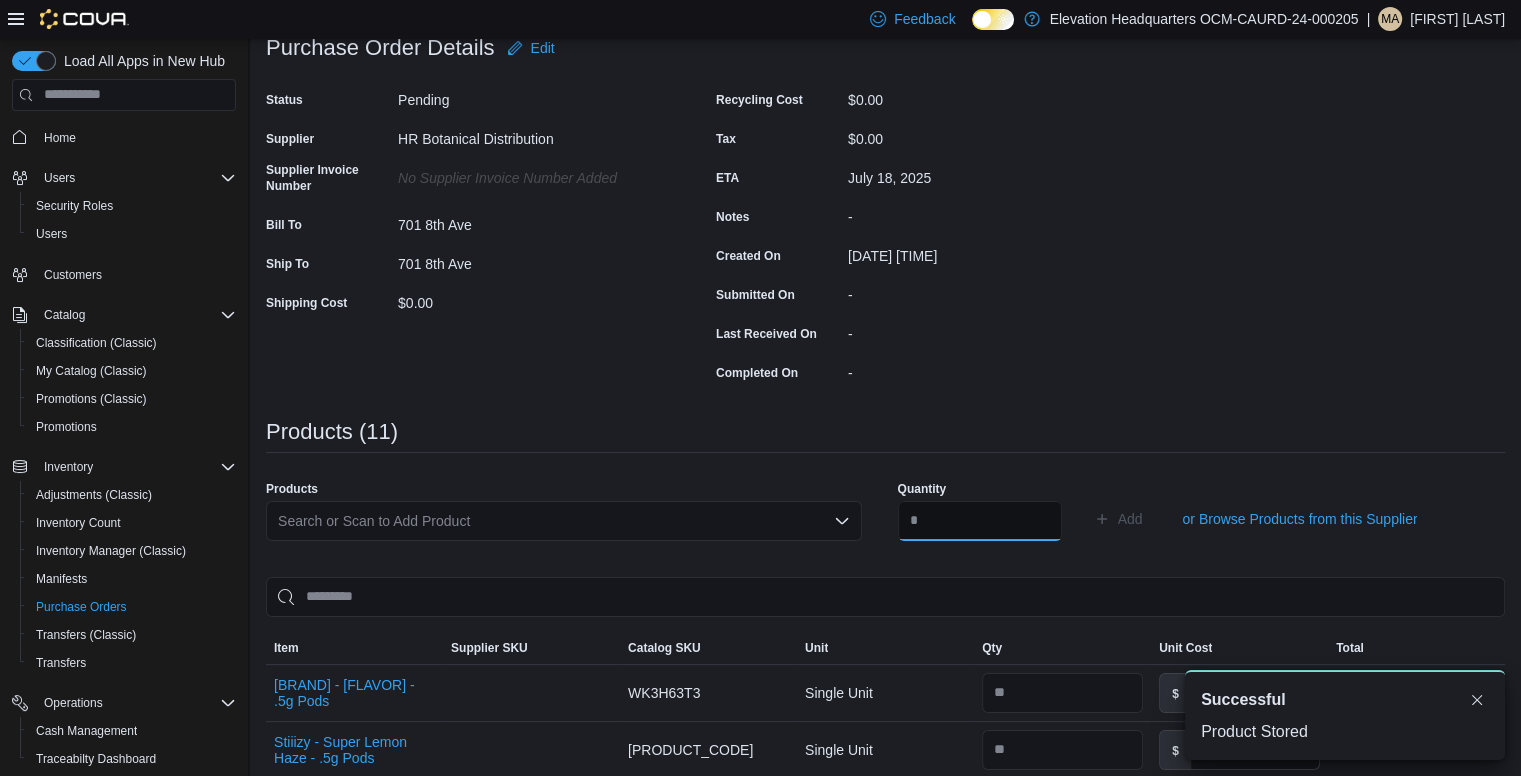 scroll, scrollTop: 0, scrollLeft: 0, axis: both 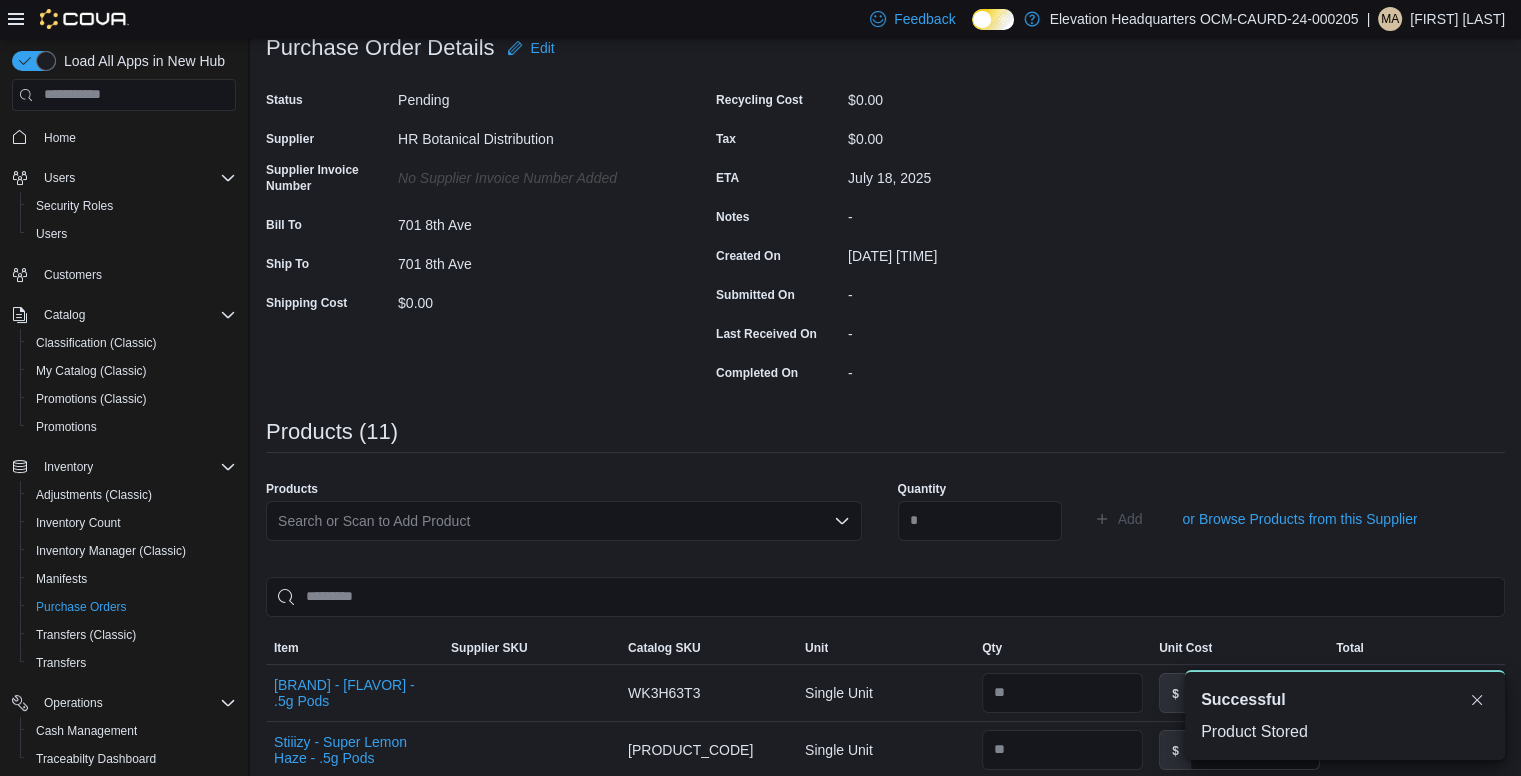 click on "Search or Scan to Add Product" at bounding box center [564, 521] 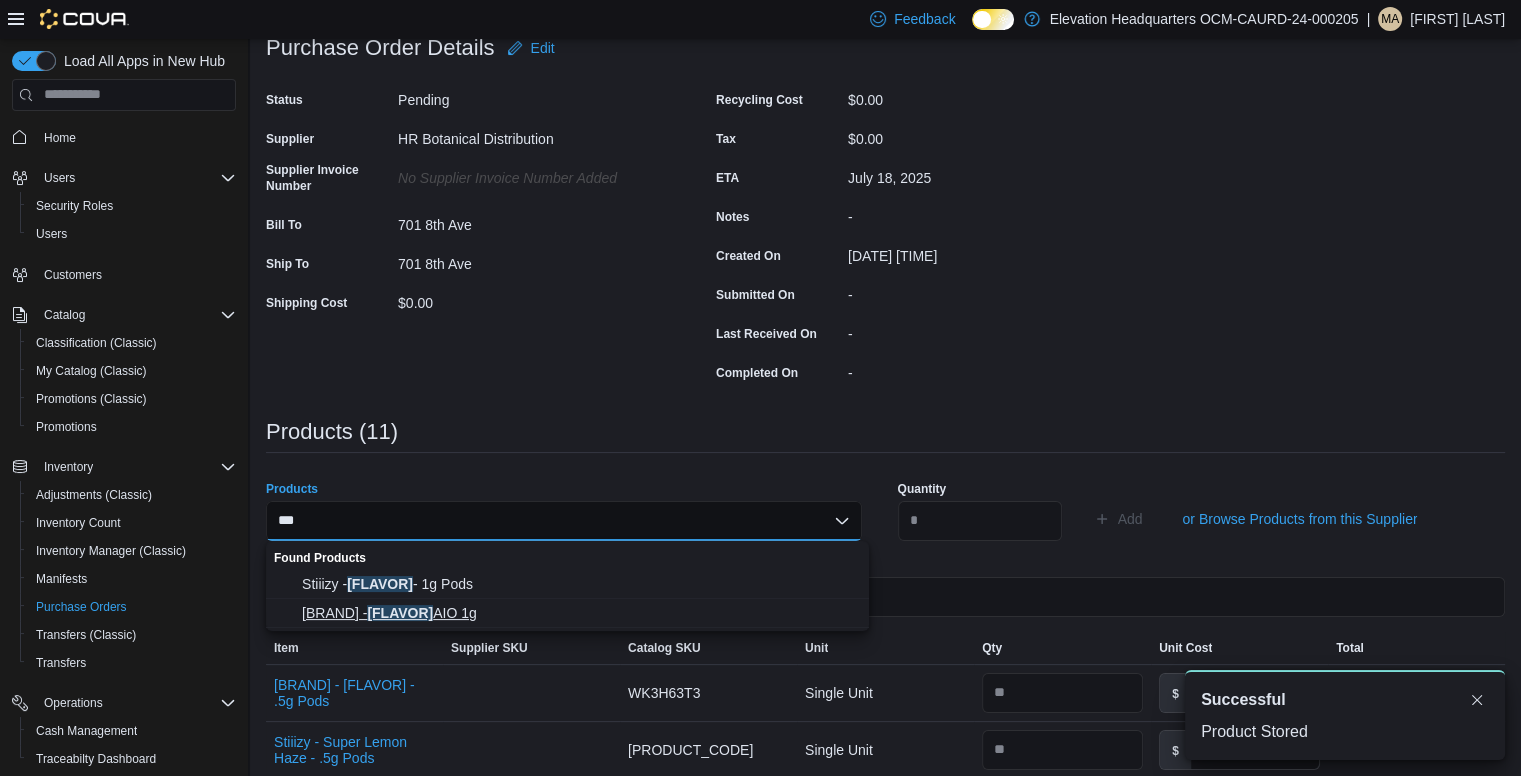 type on "***" 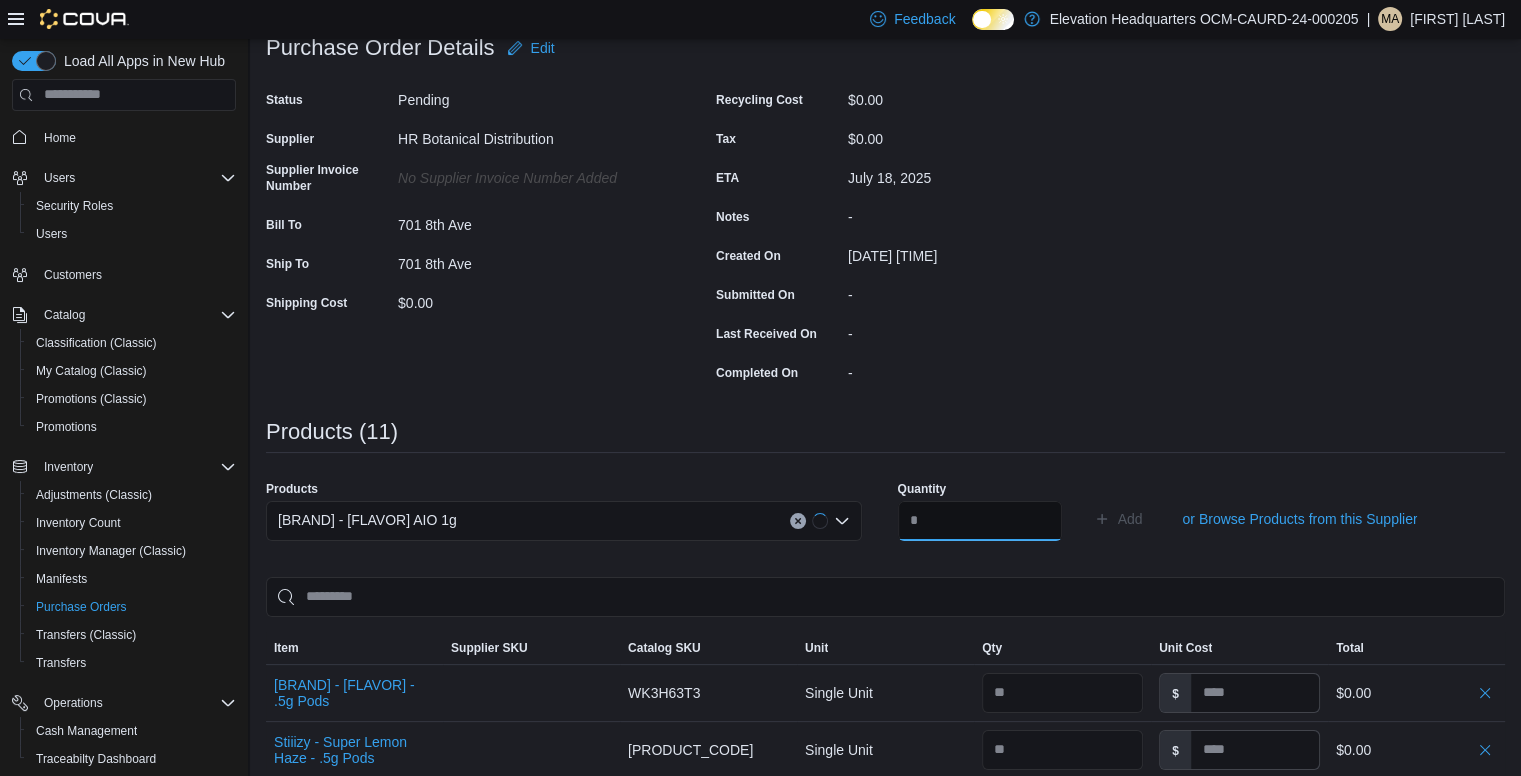 click at bounding box center [980, 521] 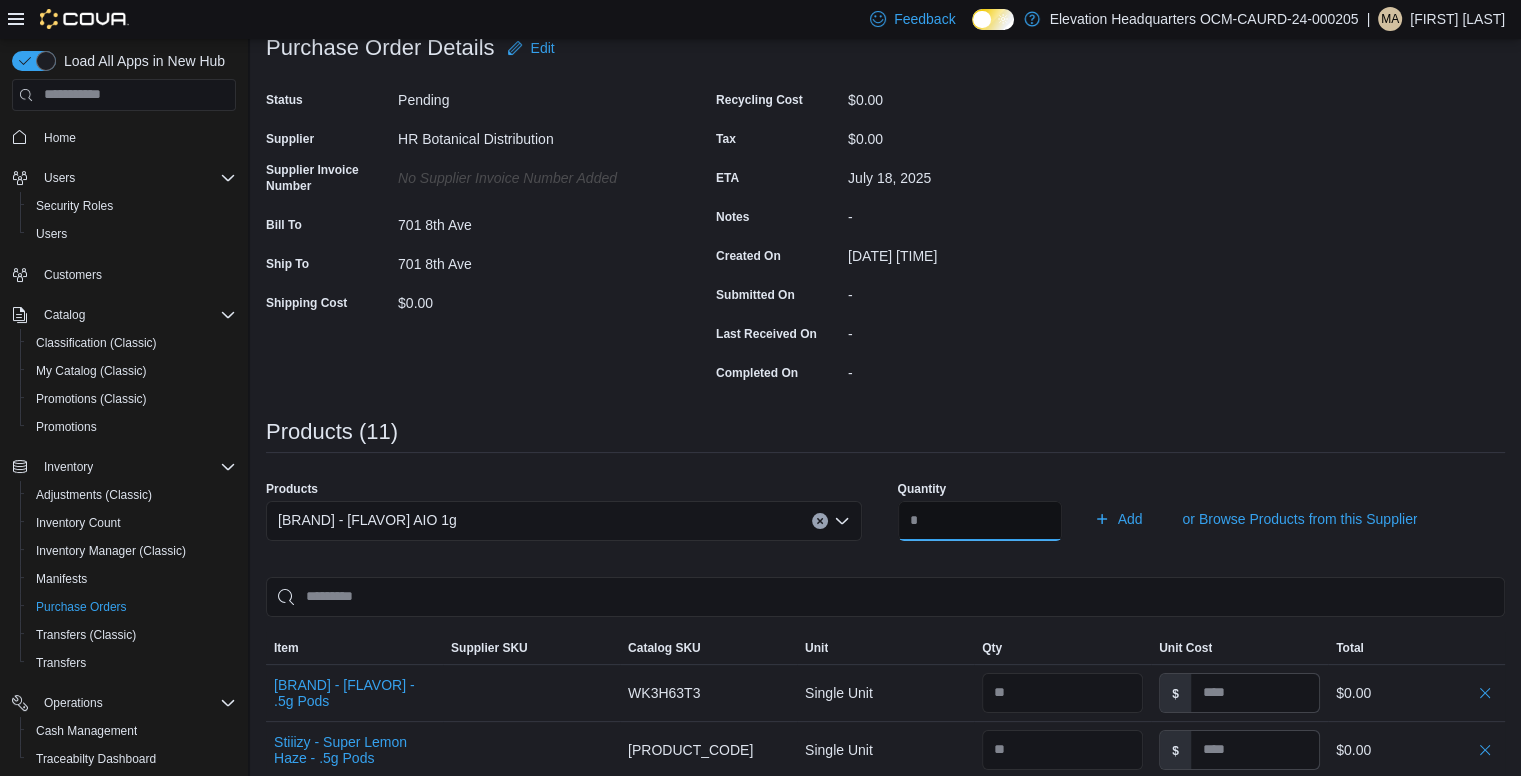 type on "**" 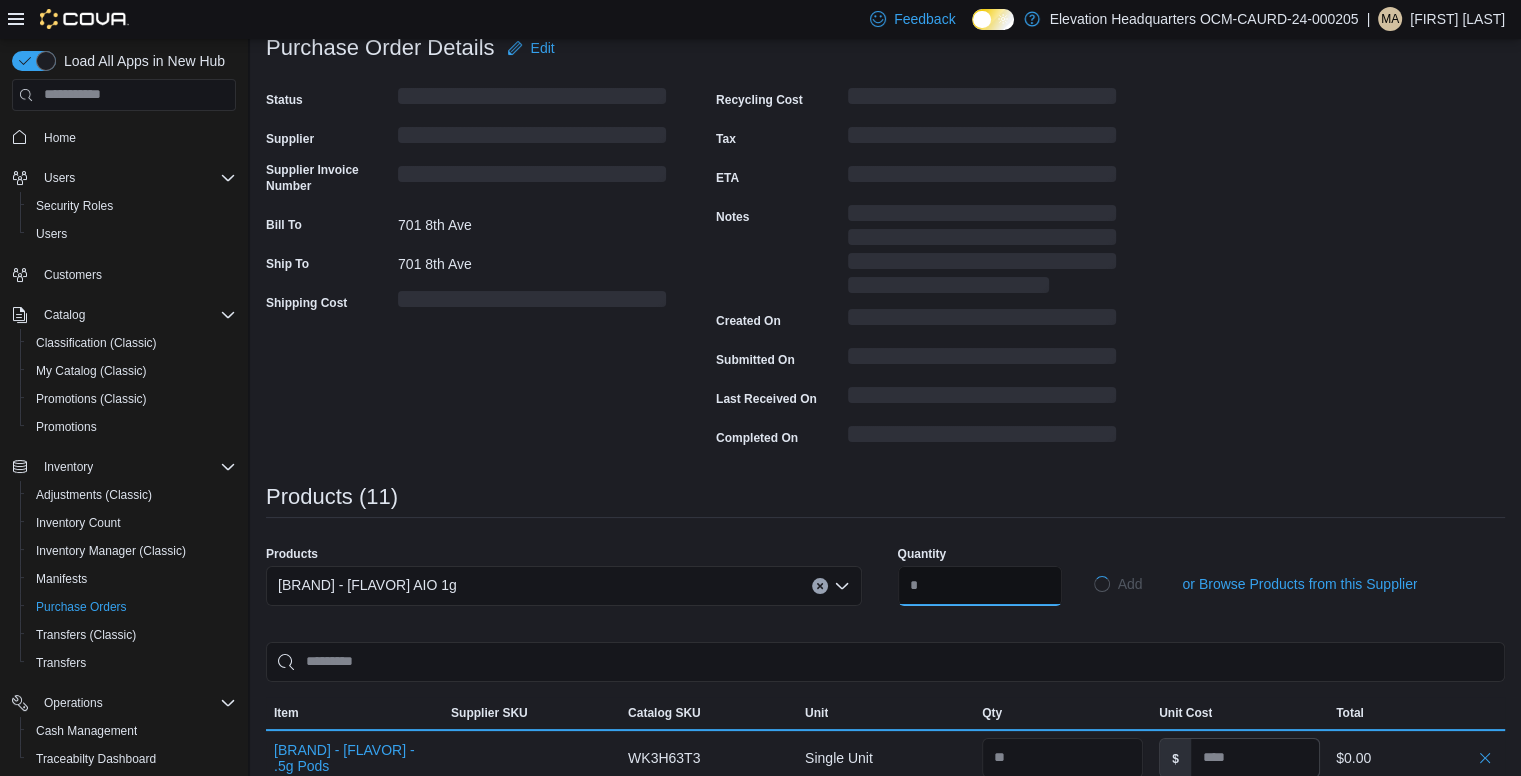 type 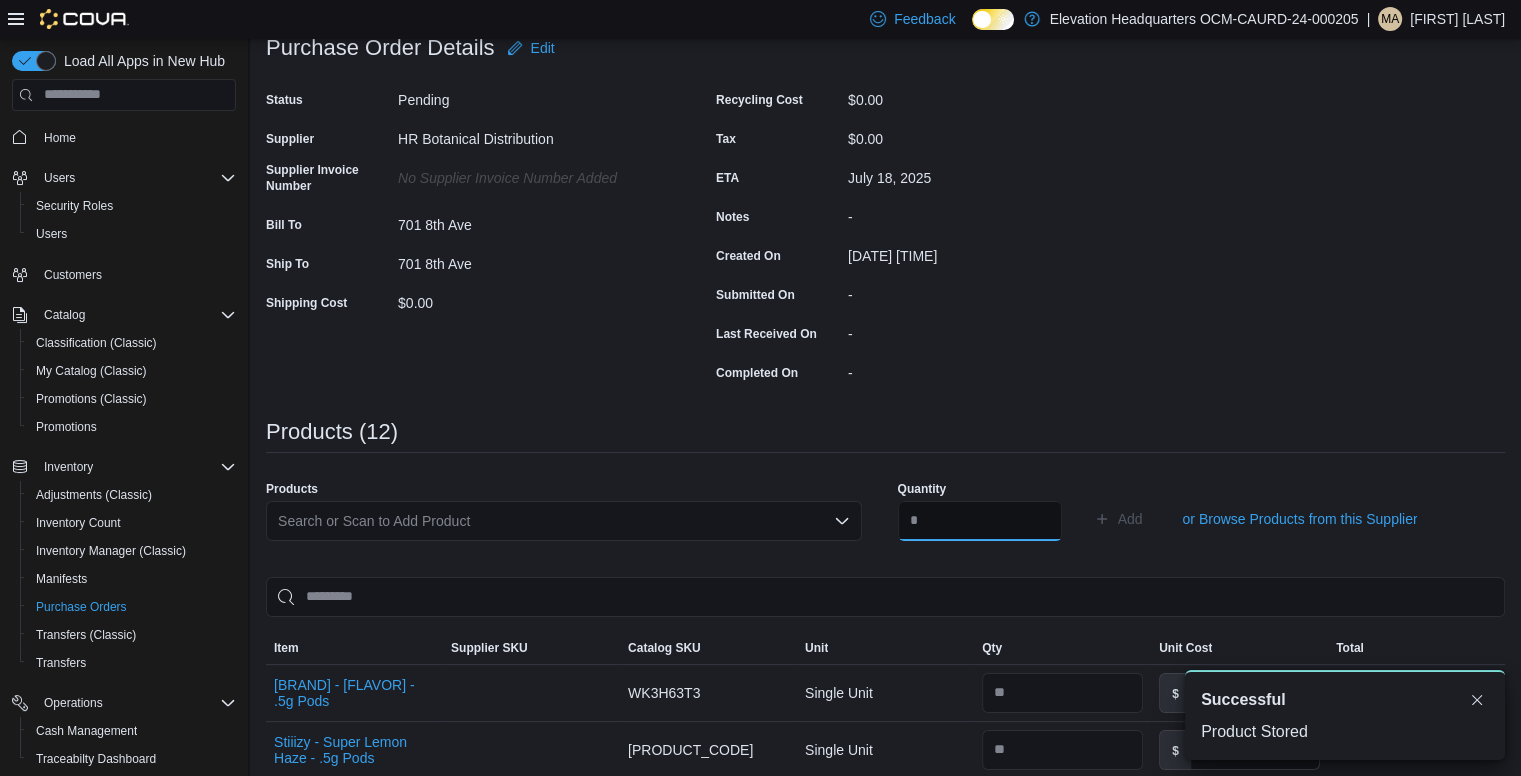 scroll, scrollTop: 0, scrollLeft: 0, axis: both 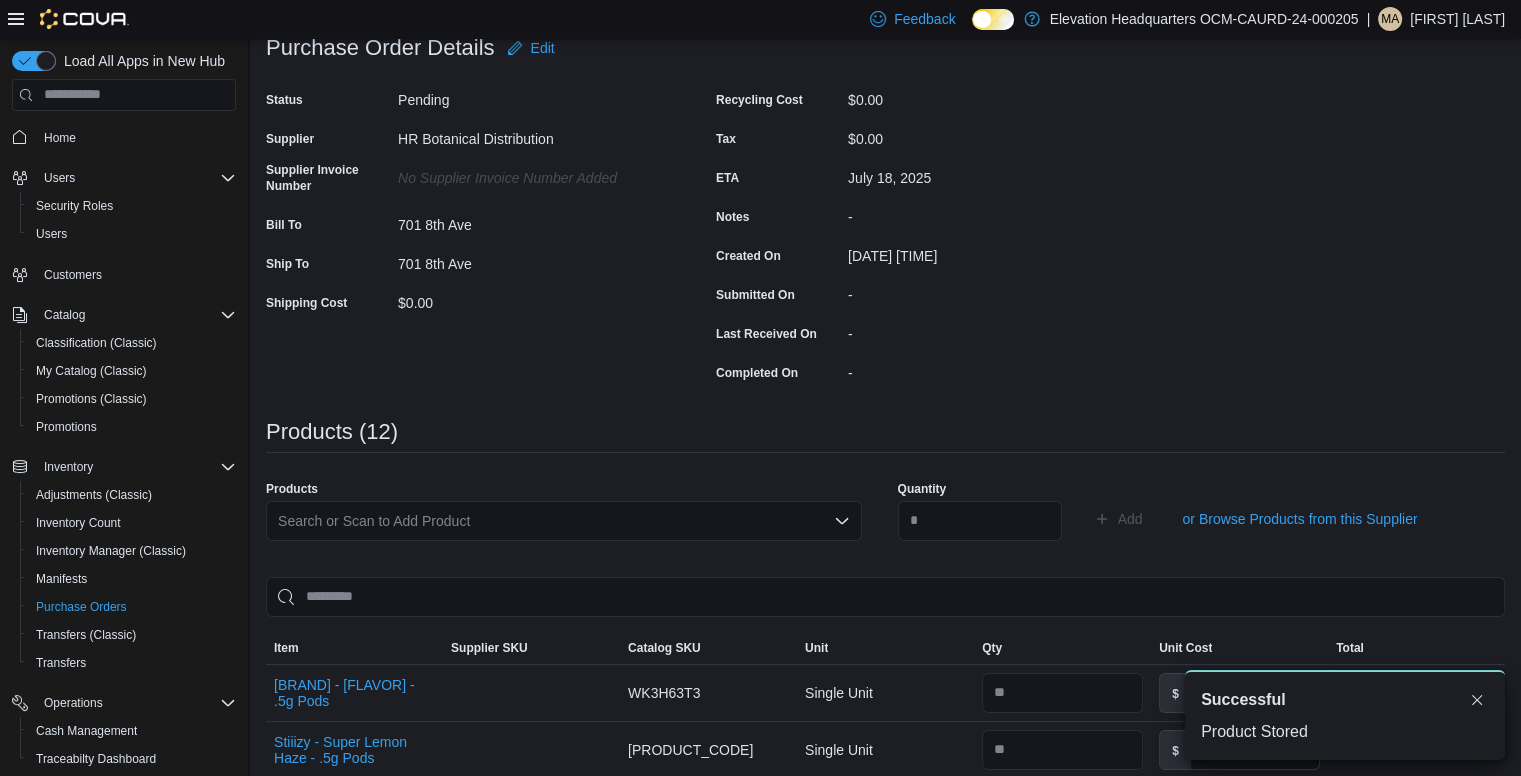 click on "Search or Scan to Add Product" at bounding box center [564, 521] 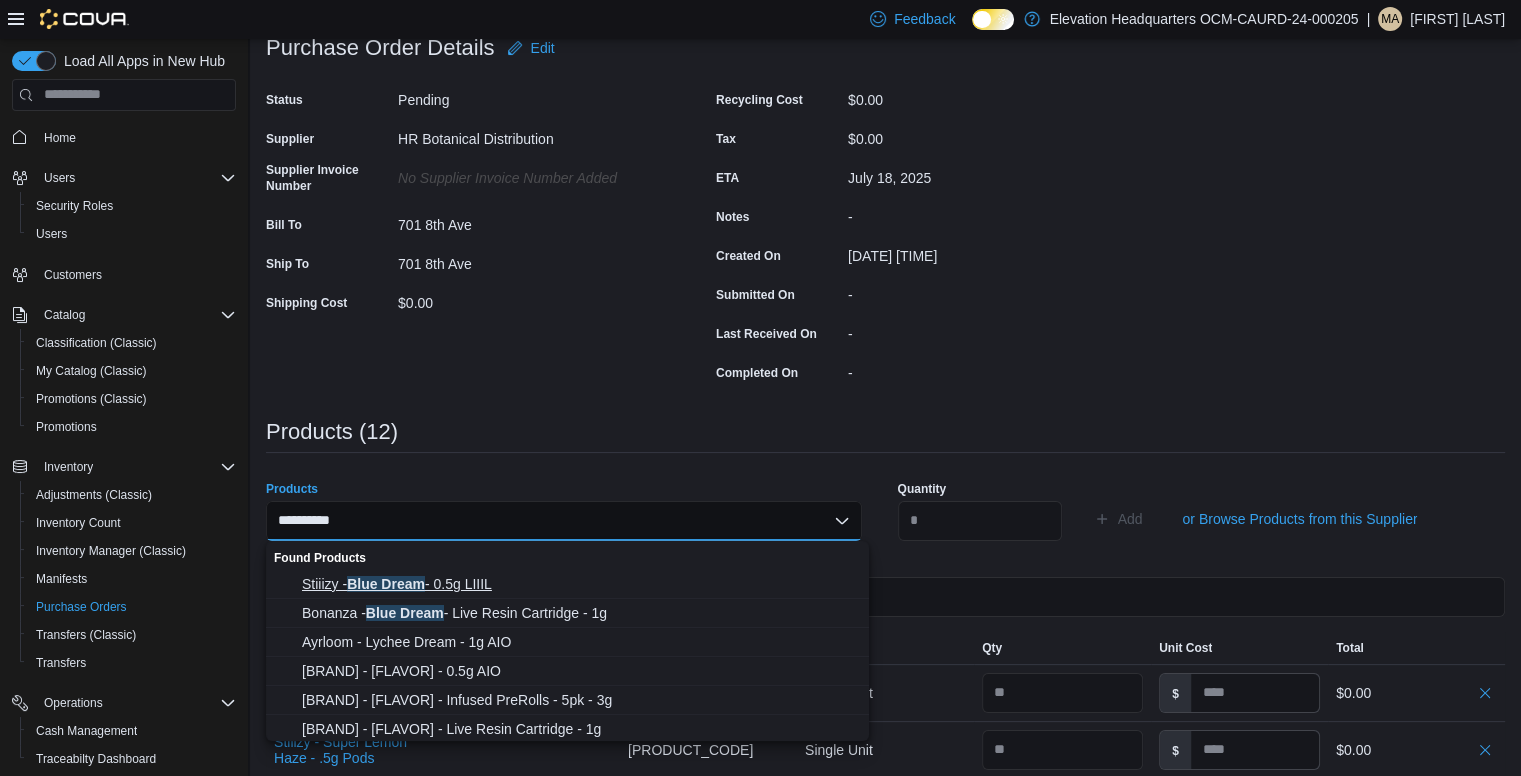 type on "**********" 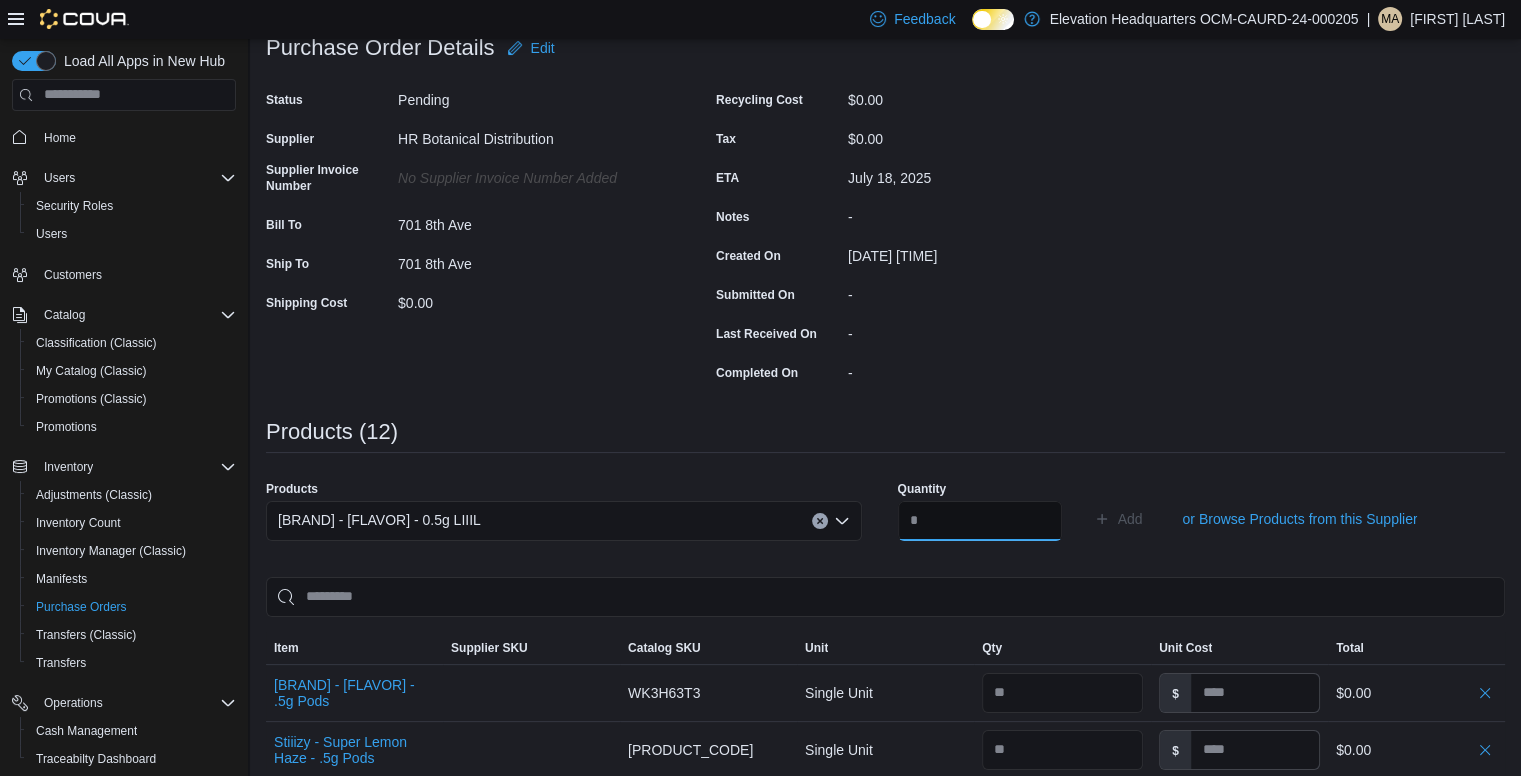 click at bounding box center (980, 521) 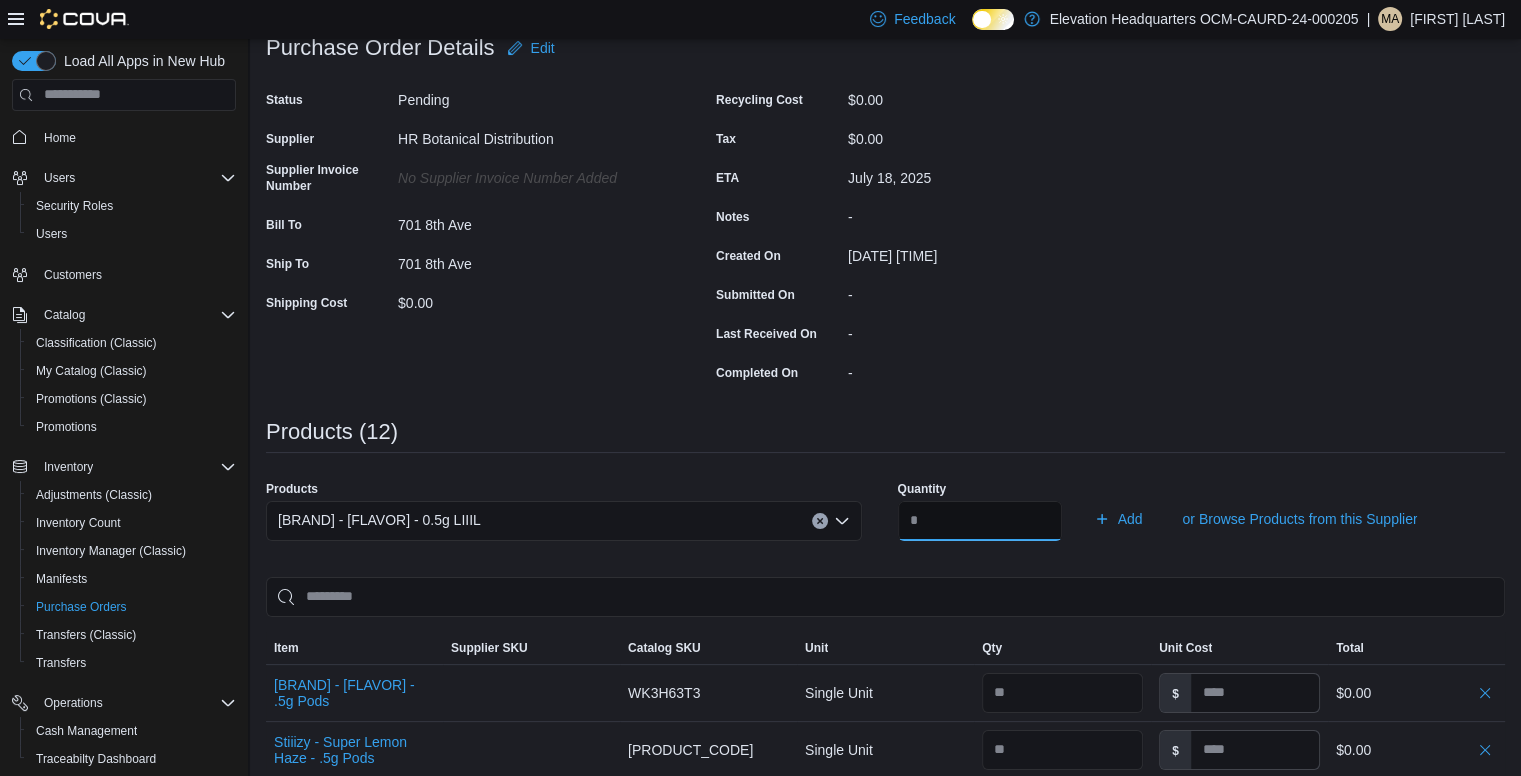 type on "**" 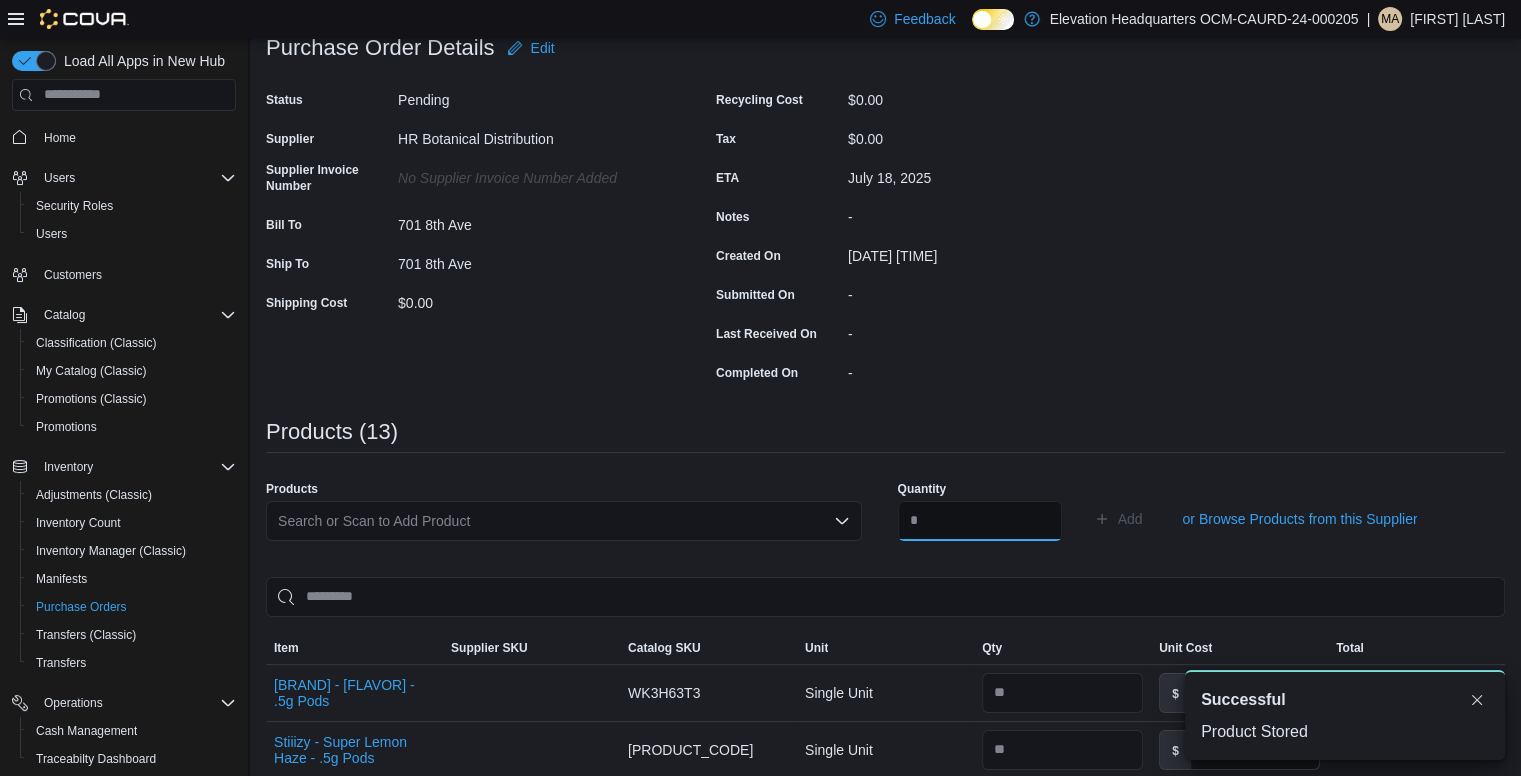 scroll, scrollTop: 0, scrollLeft: 0, axis: both 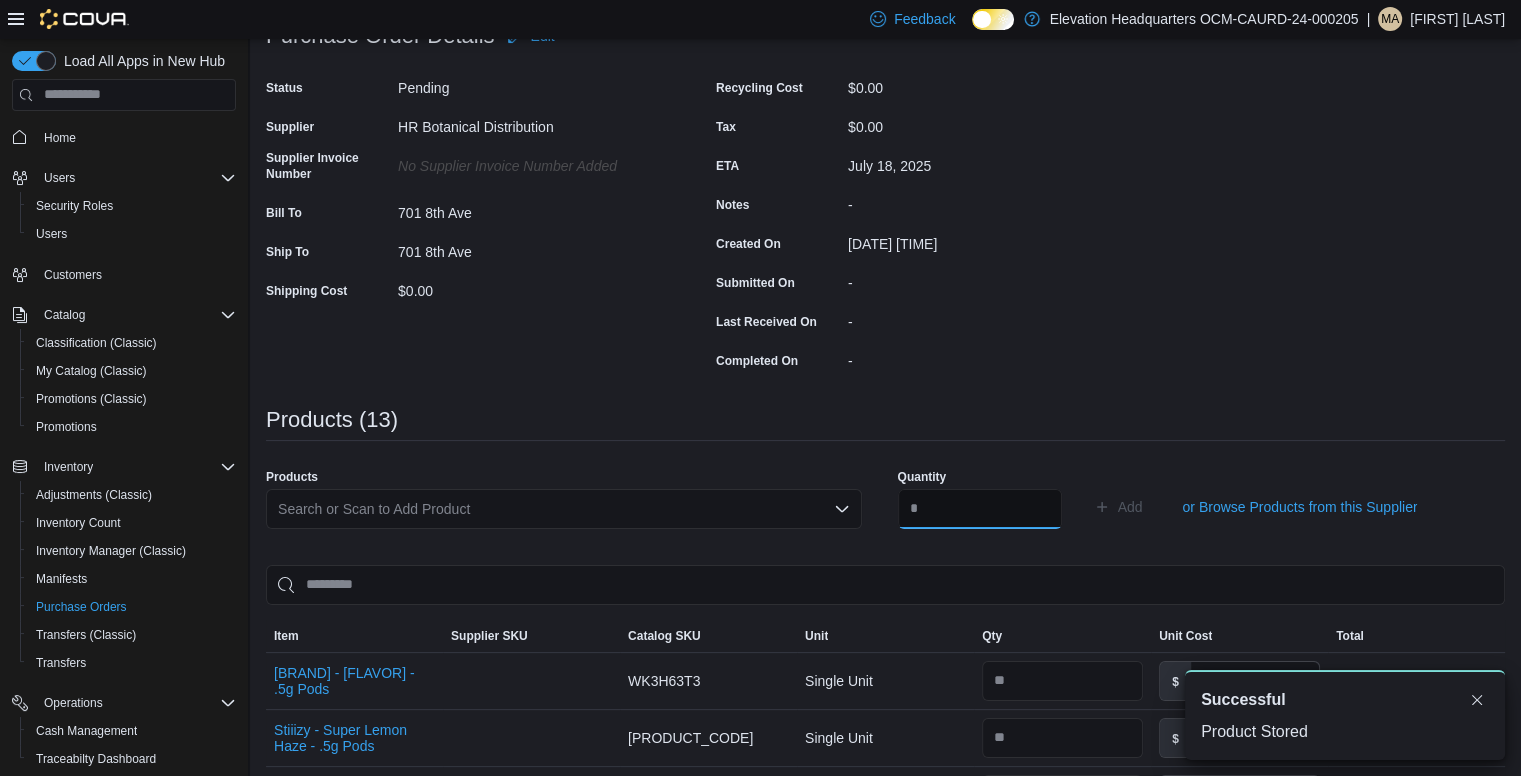 type 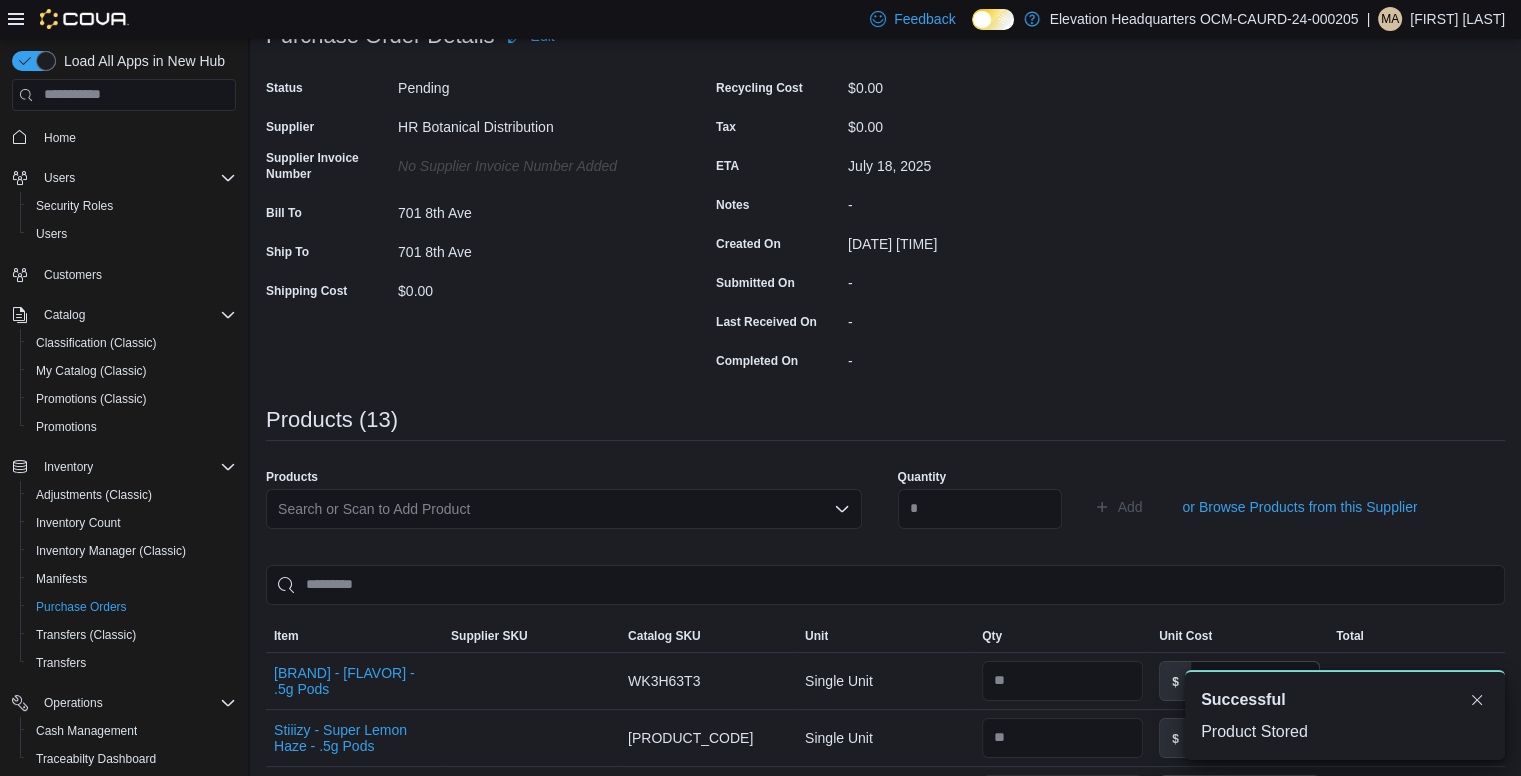 click on "Search or Scan to Add Product" at bounding box center [564, 509] 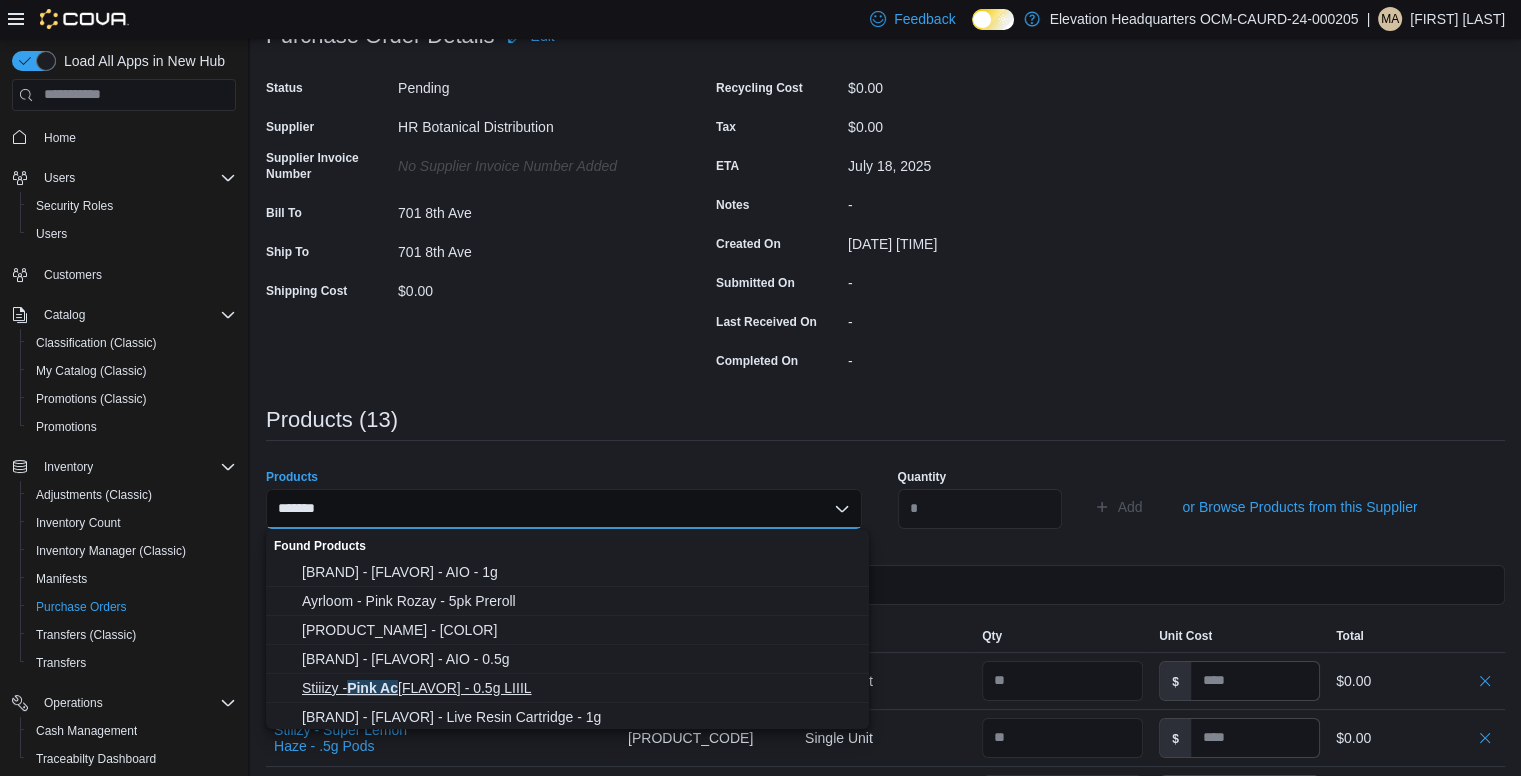 type on "*******" 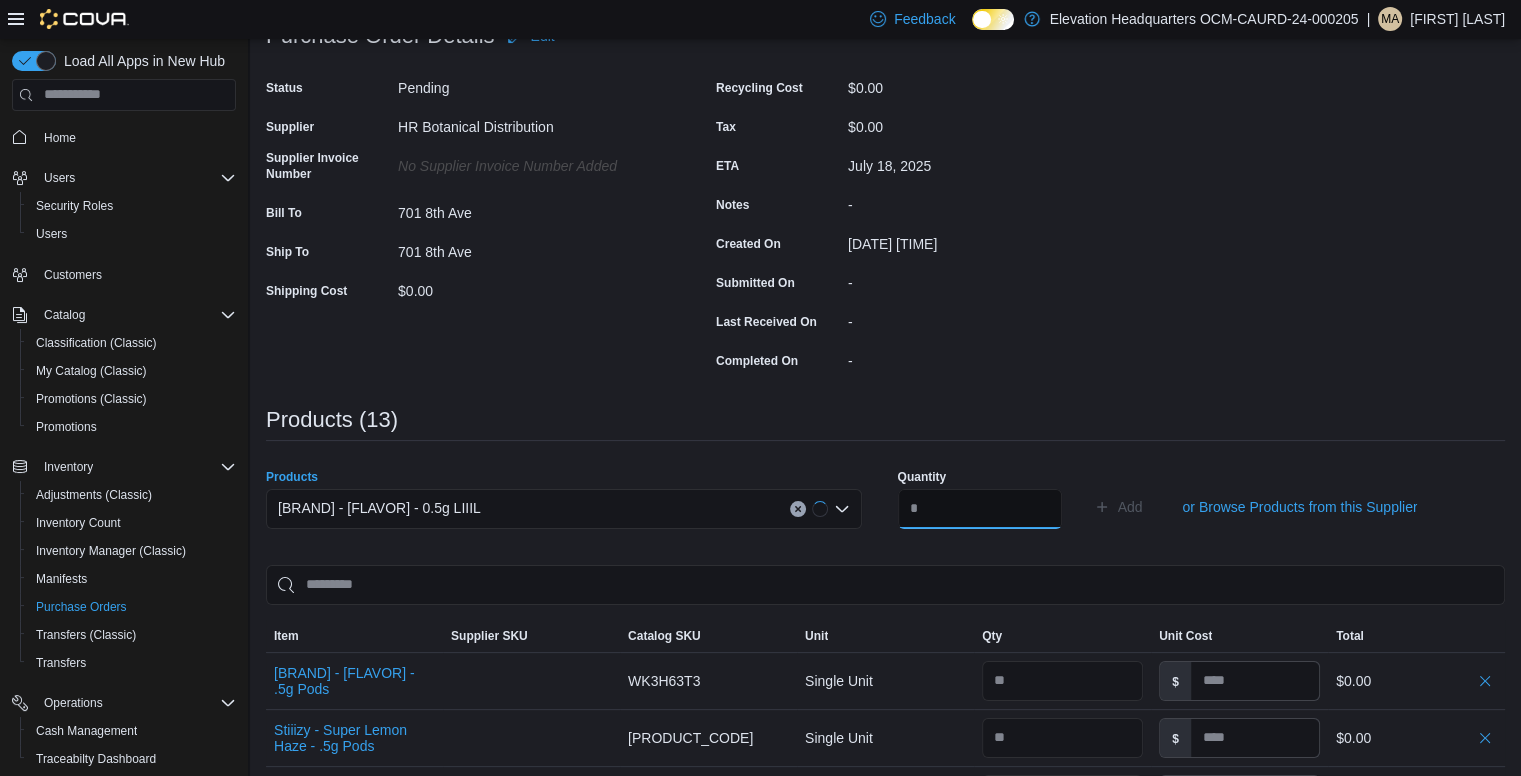 click at bounding box center [980, 509] 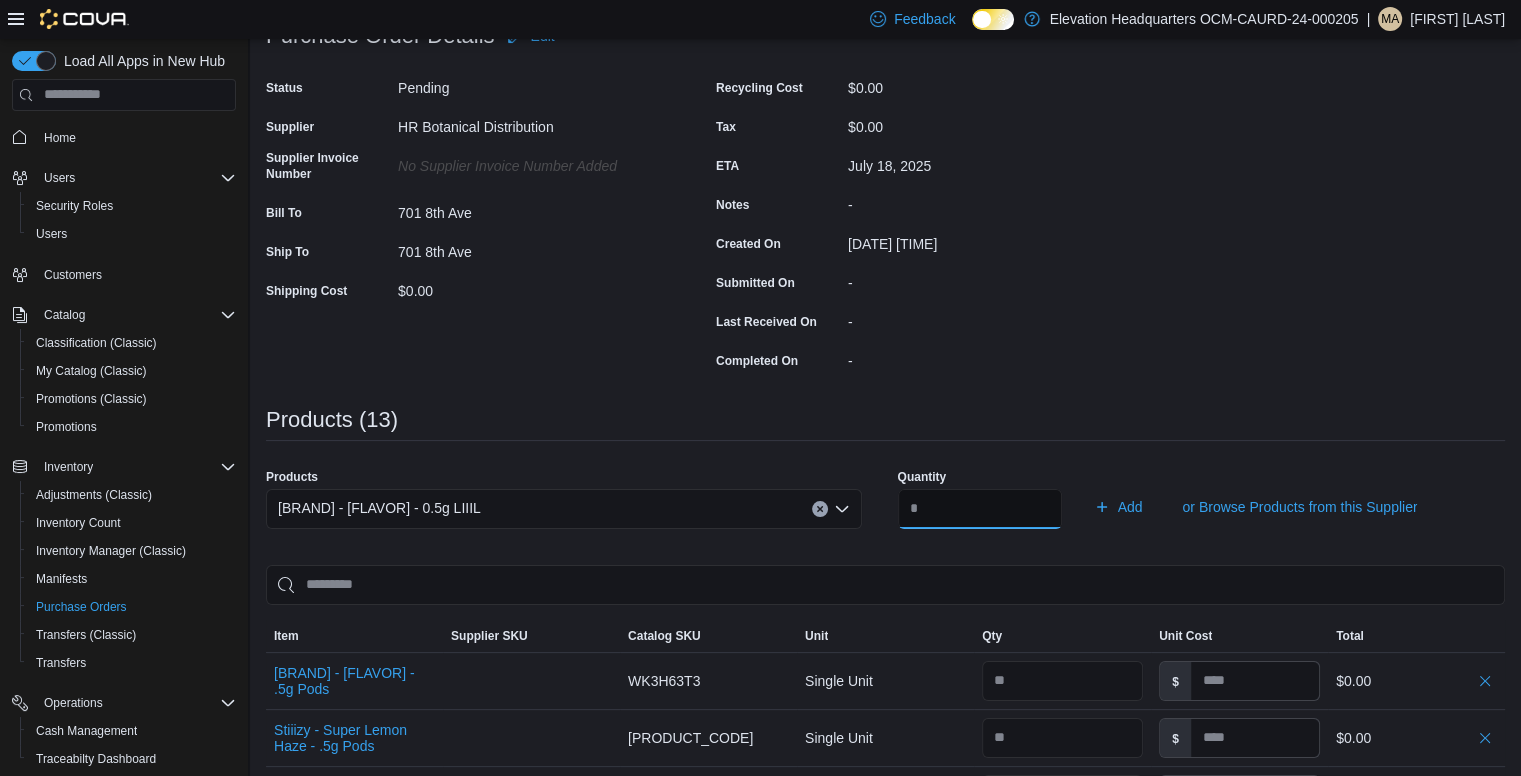 type on "**" 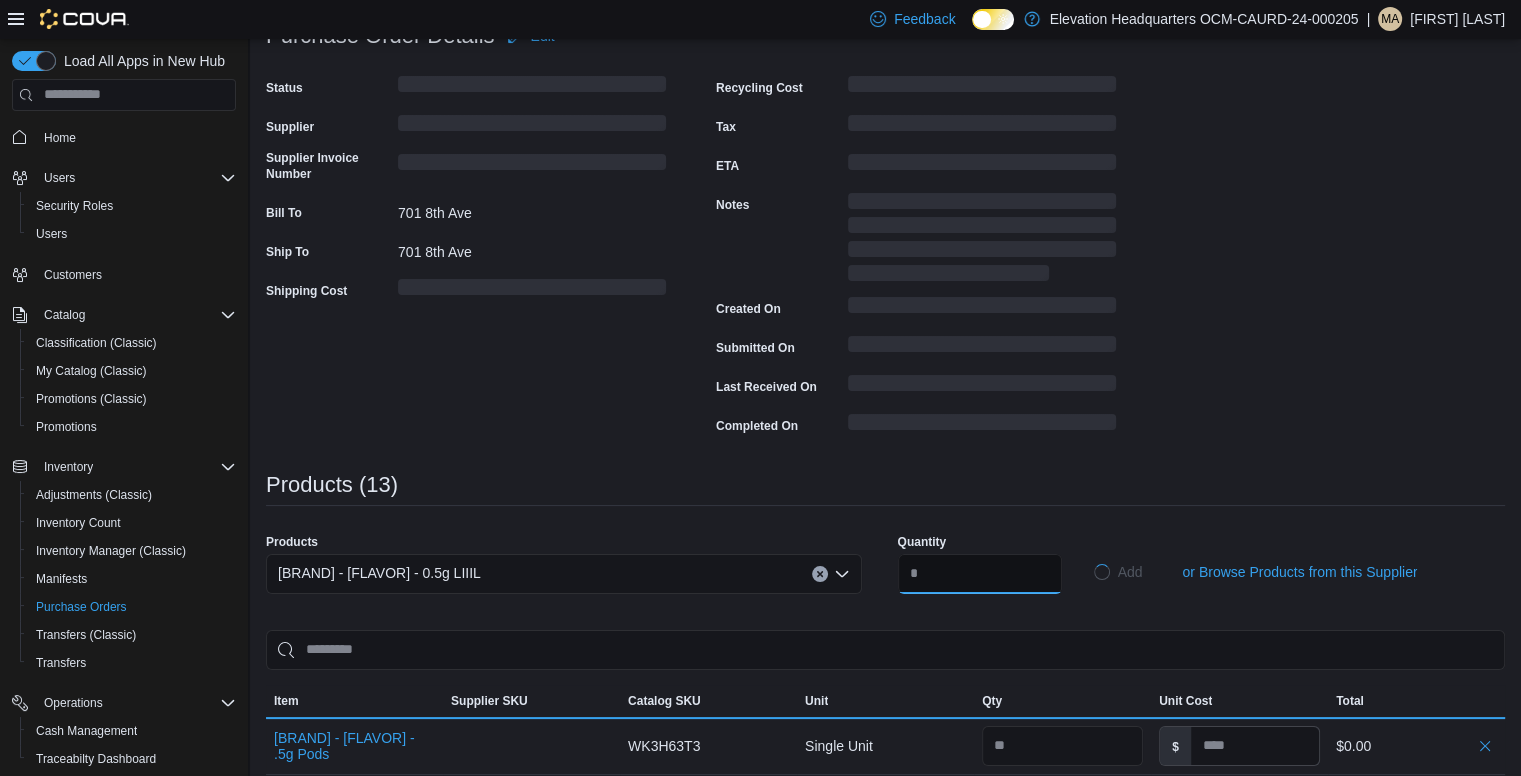 type 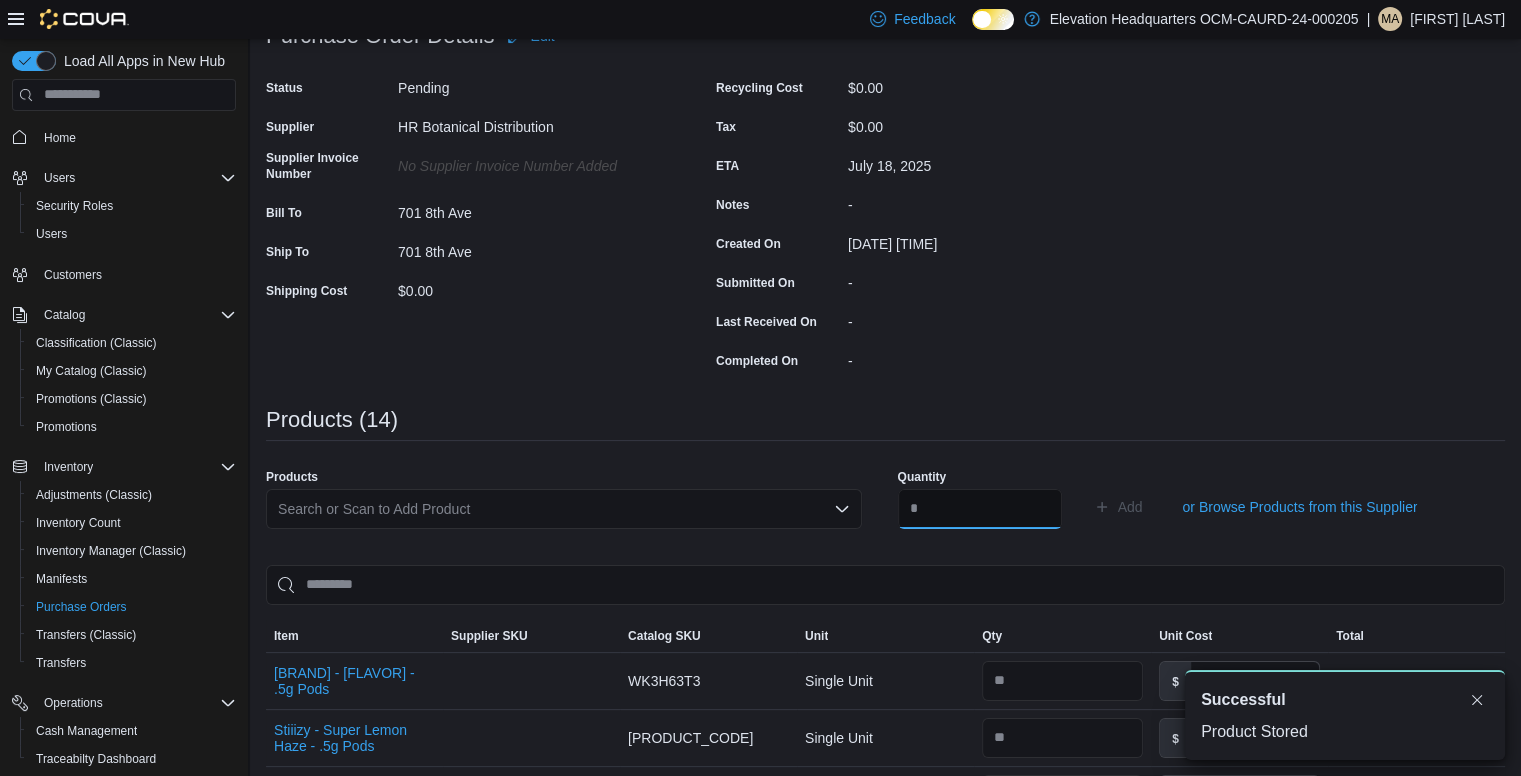 scroll, scrollTop: 0, scrollLeft: 0, axis: both 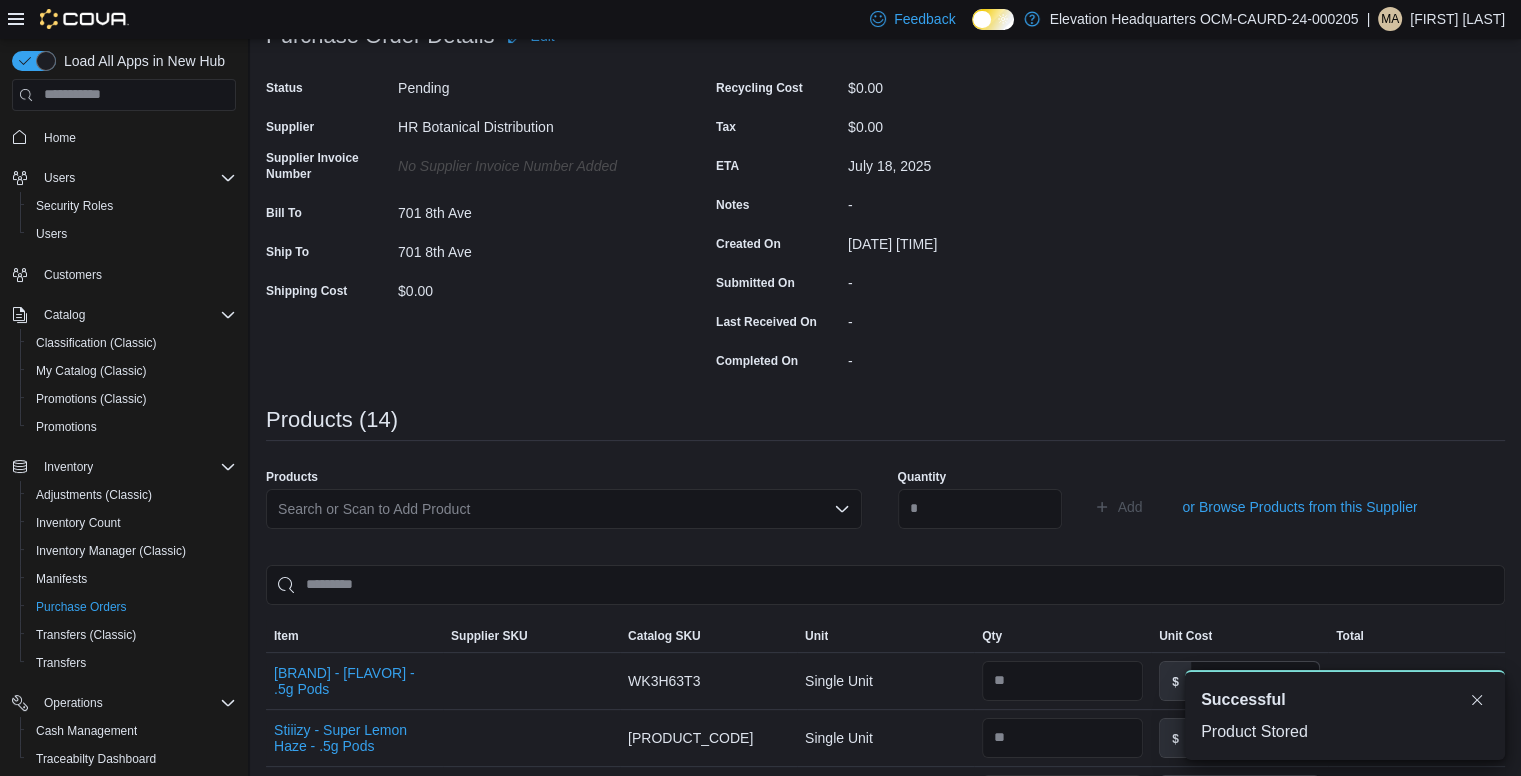 click on "Search or Scan to Add Product" at bounding box center (564, 509) 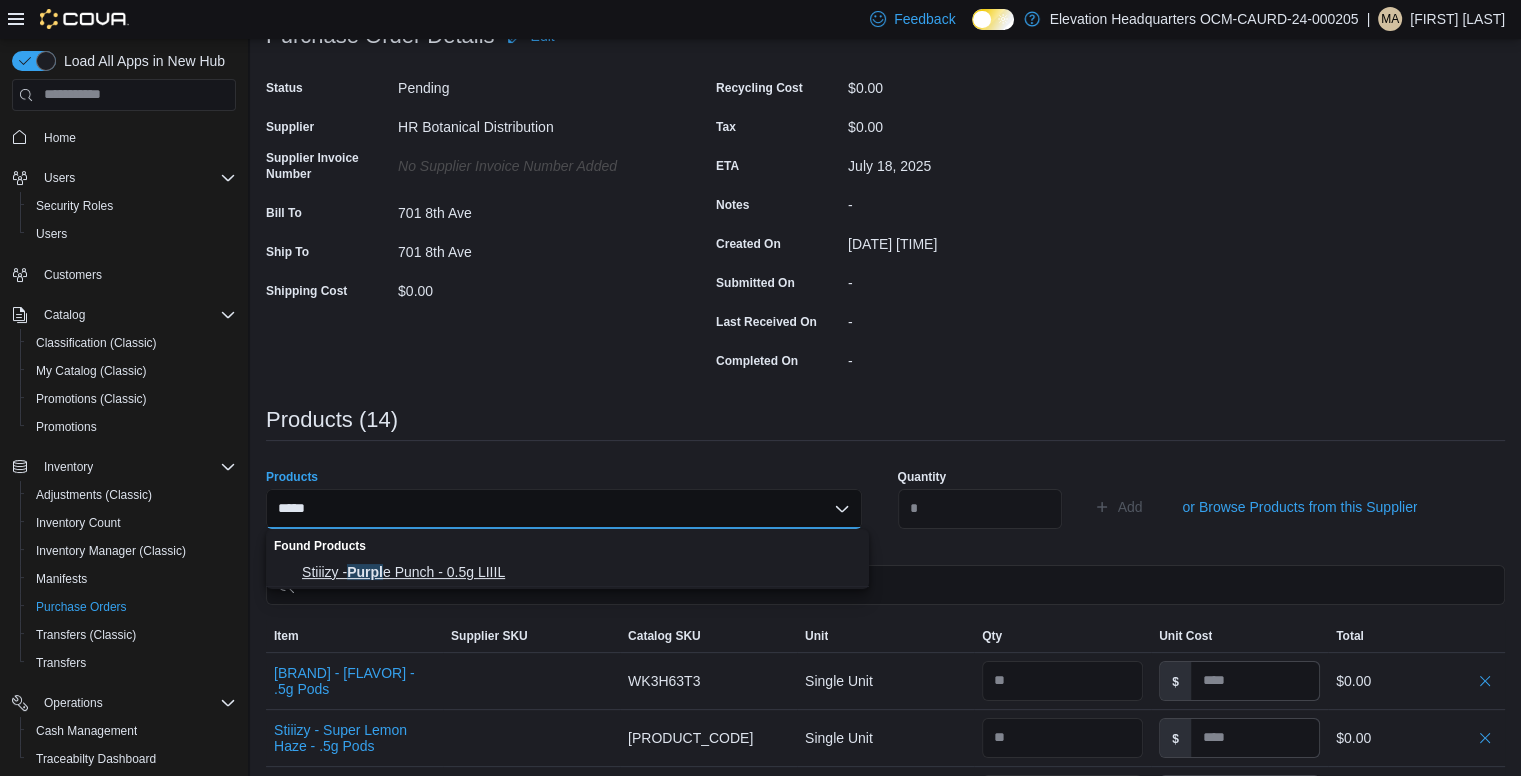 type on "*****" 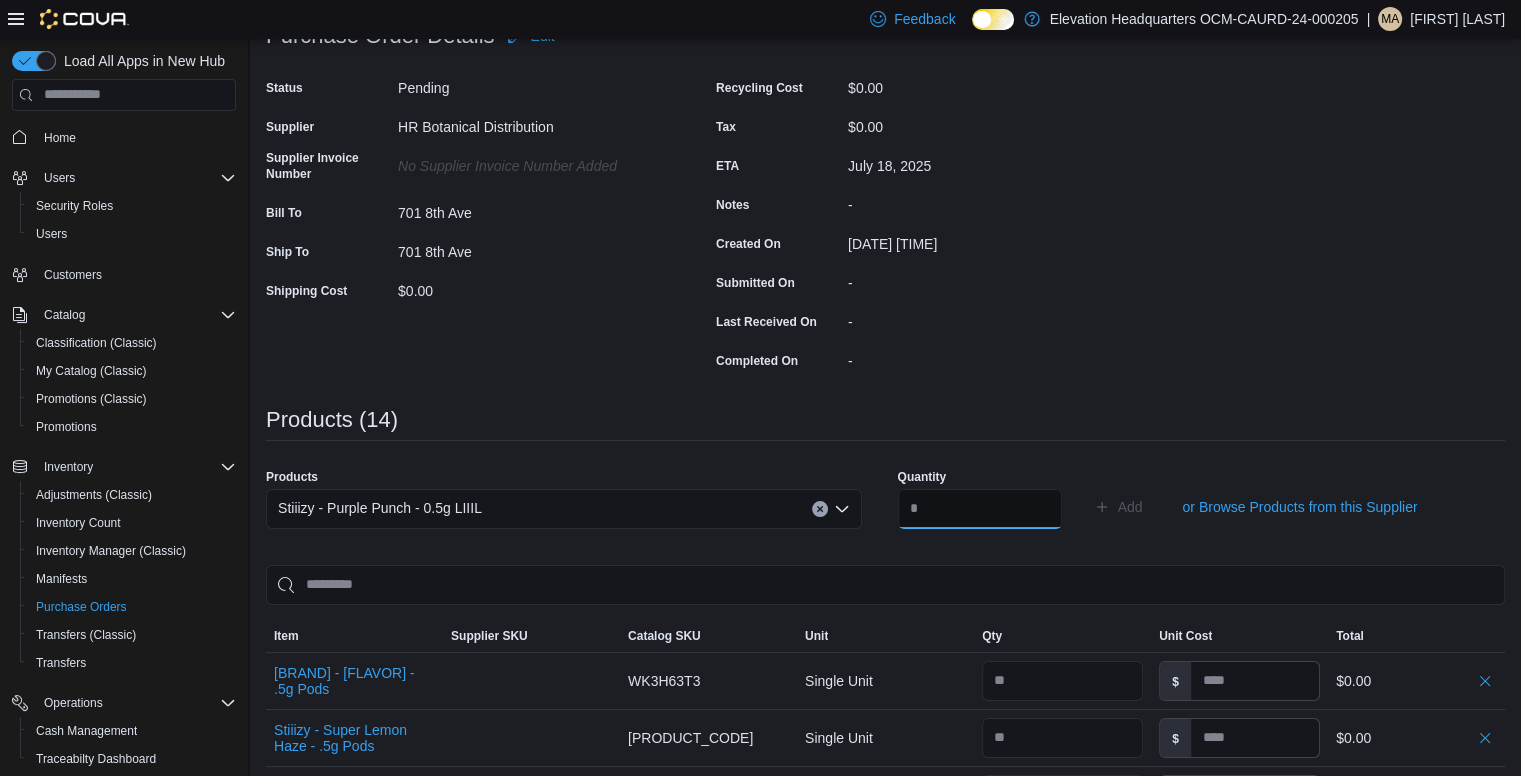 click at bounding box center [980, 509] 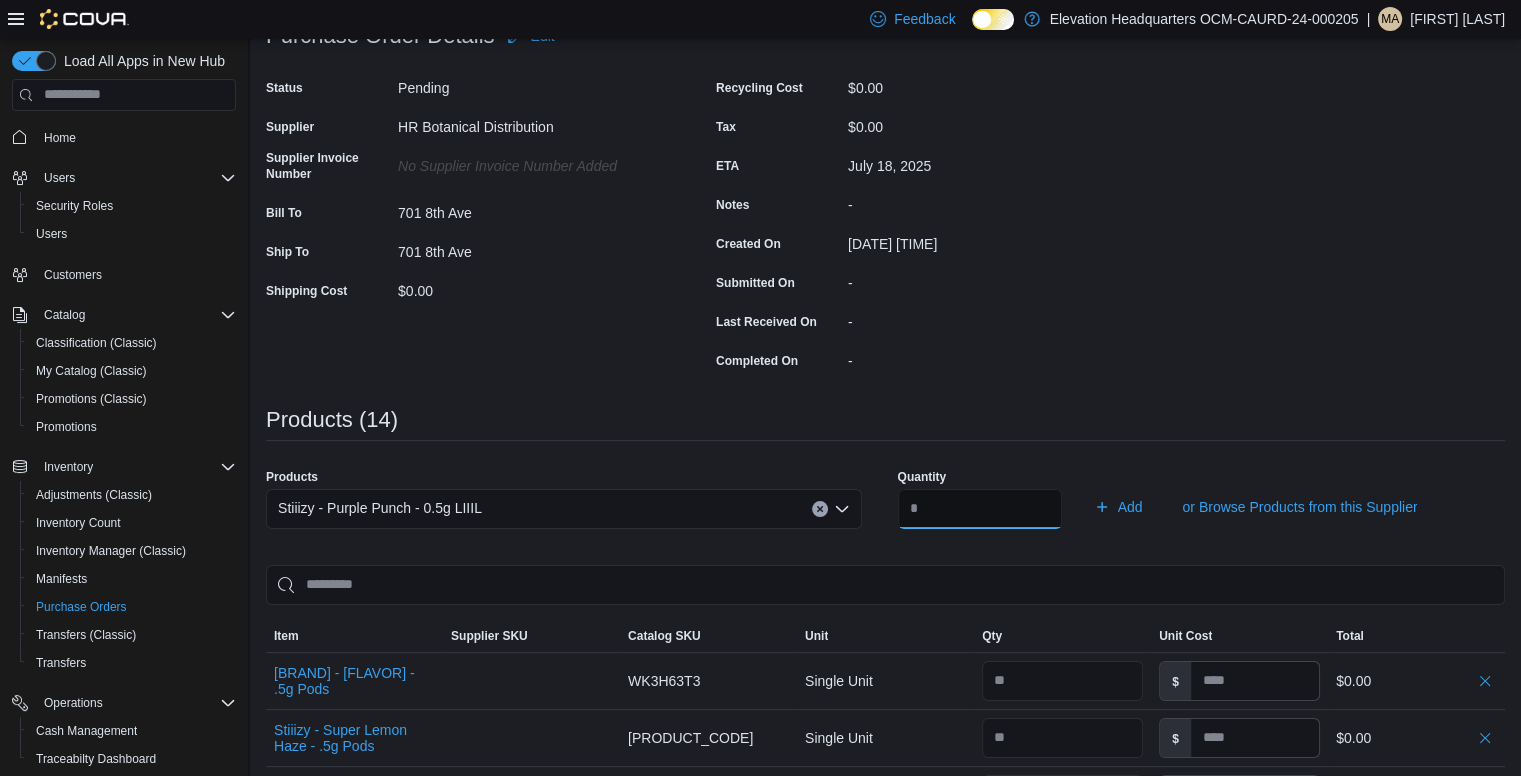 type on "**" 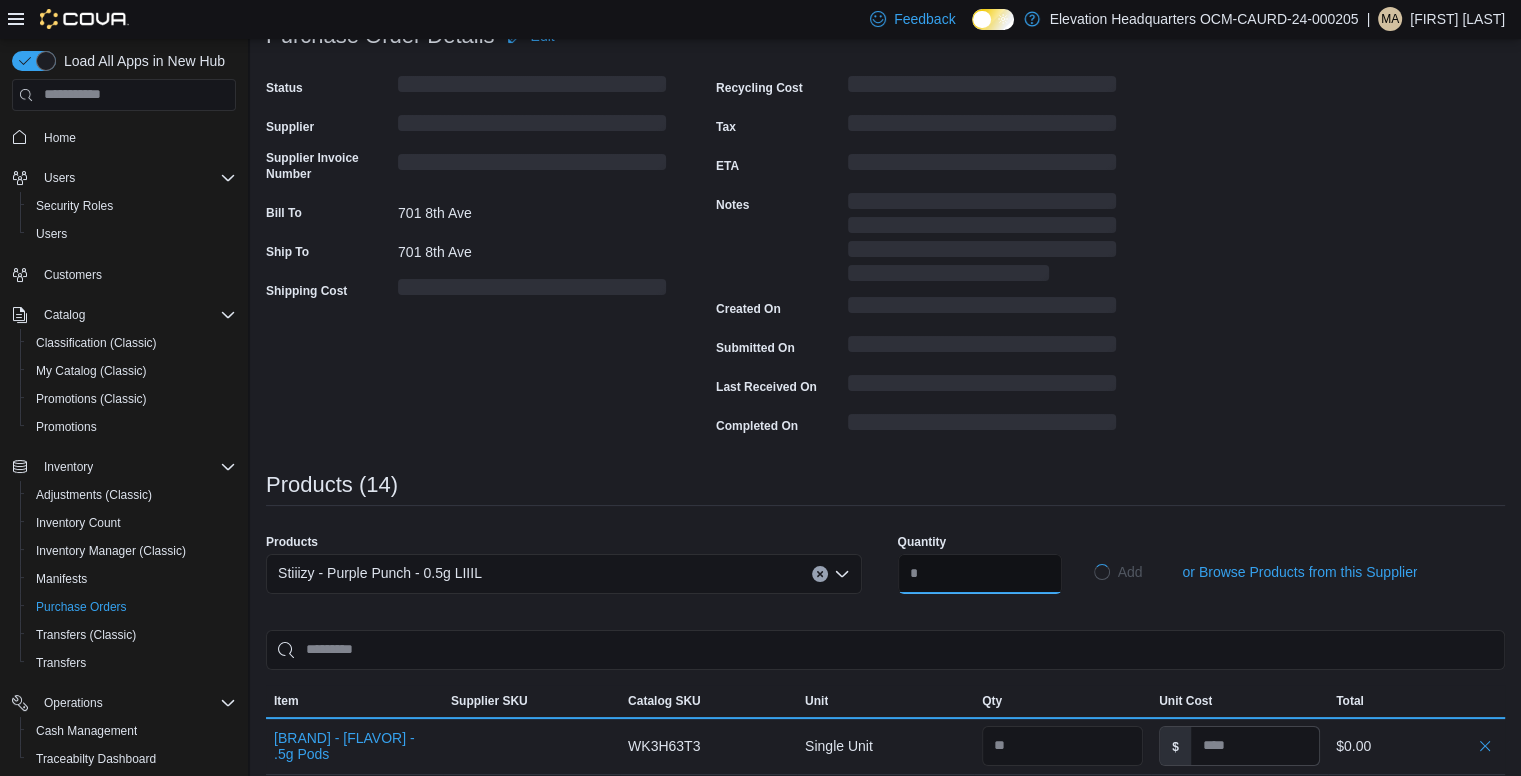 type 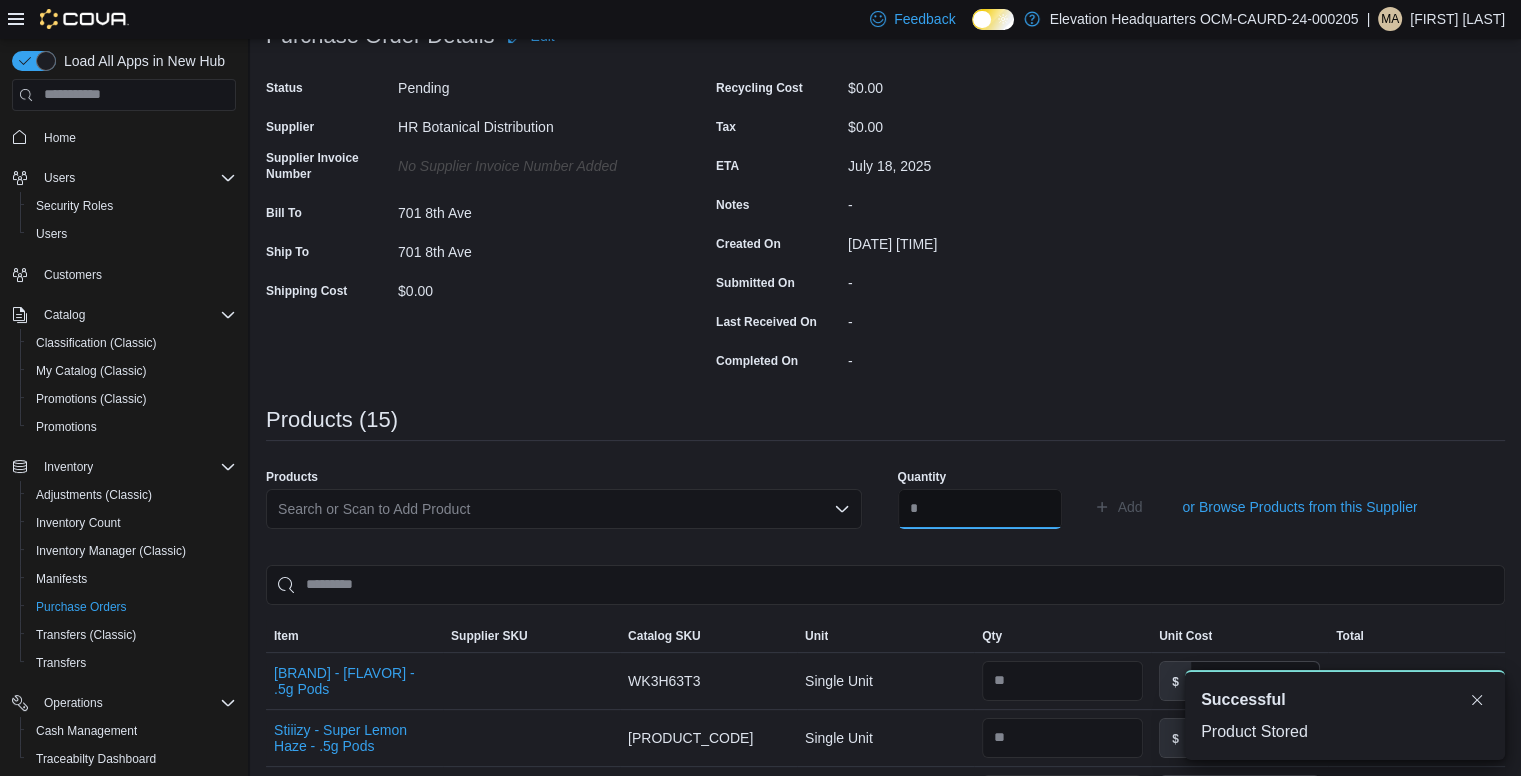 scroll, scrollTop: 0, scrollLeft: 0, axis: both 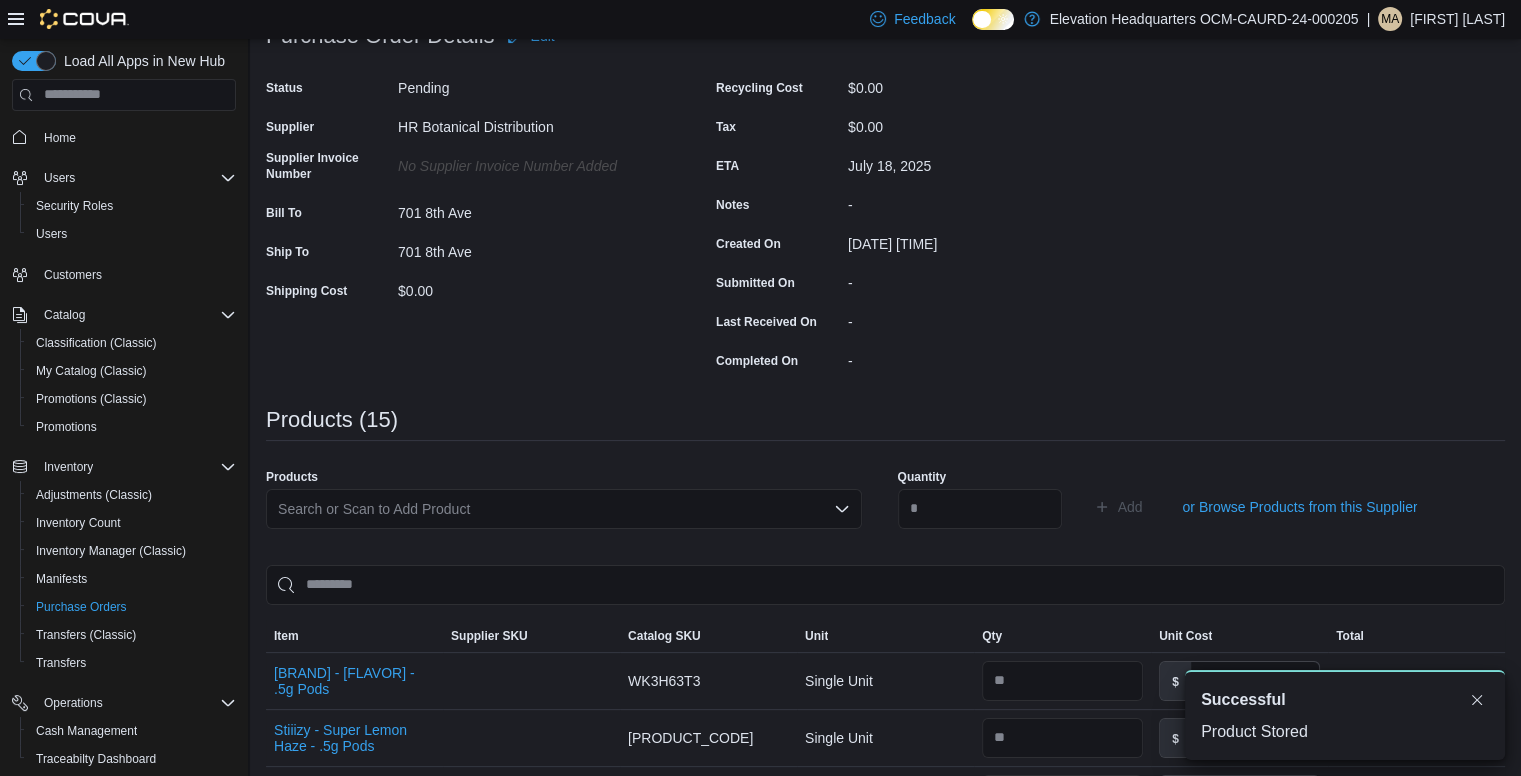 click on "Search or Scan to Add Product" at bounding box center (564, 509) 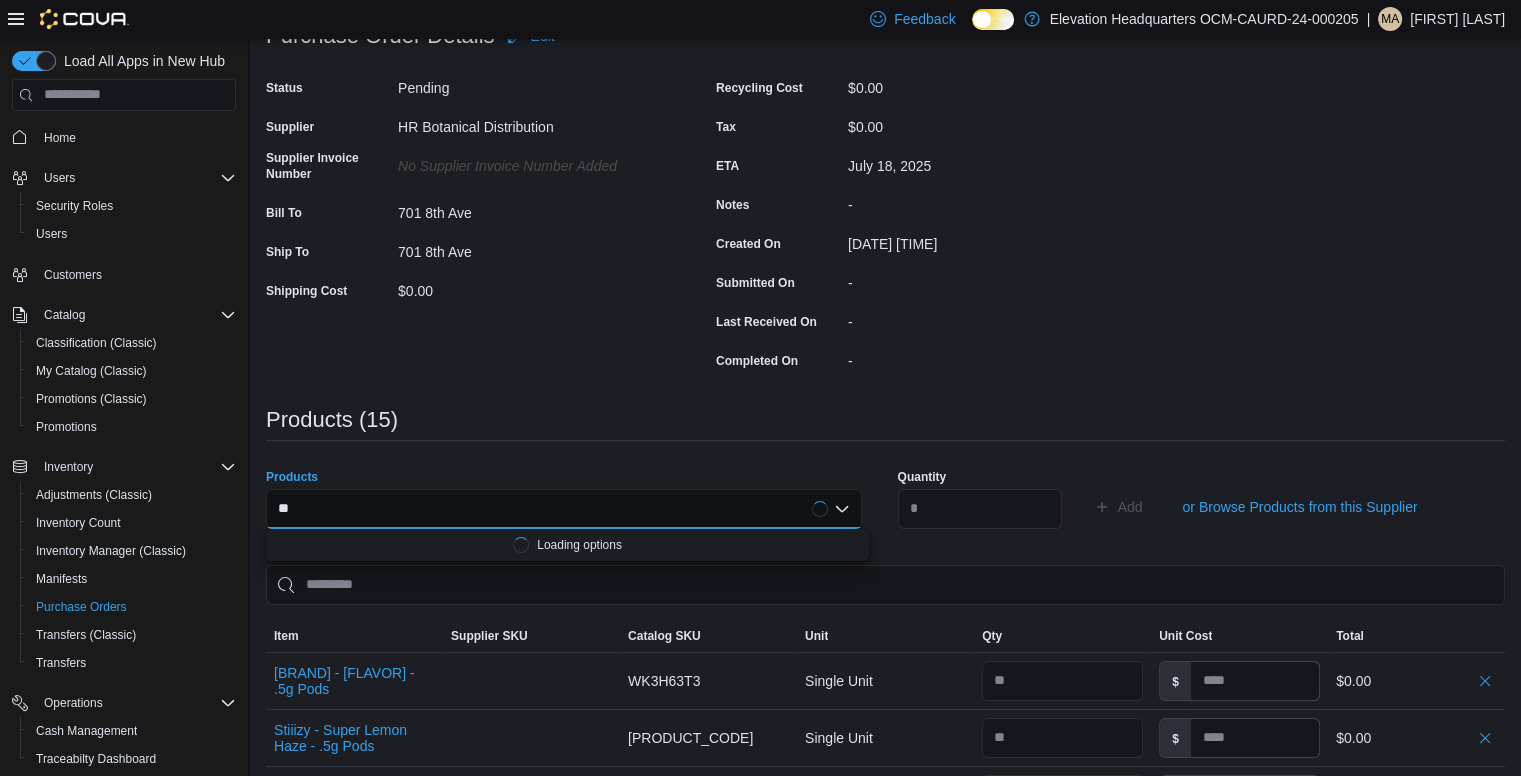 type on "*" 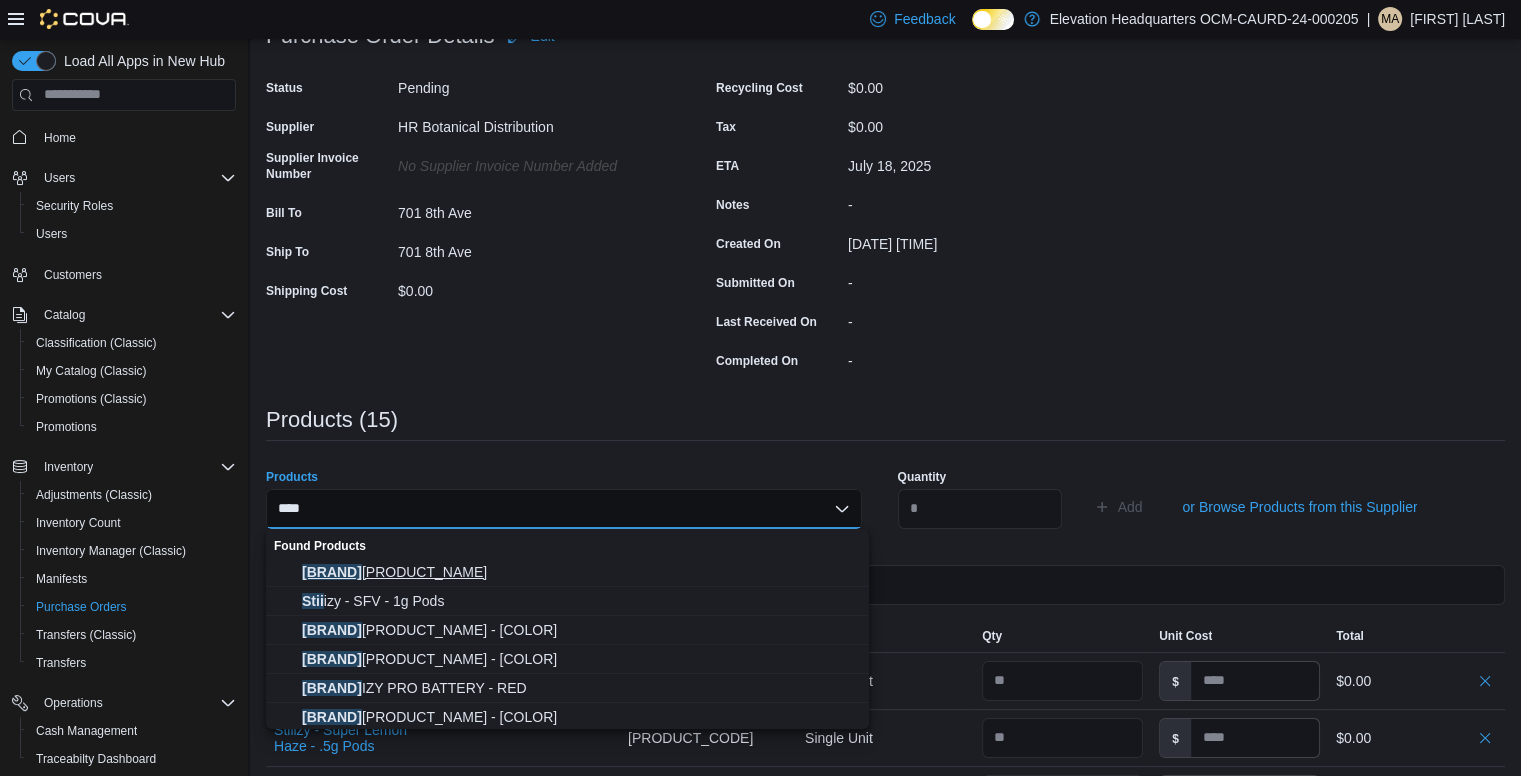 type on "****" 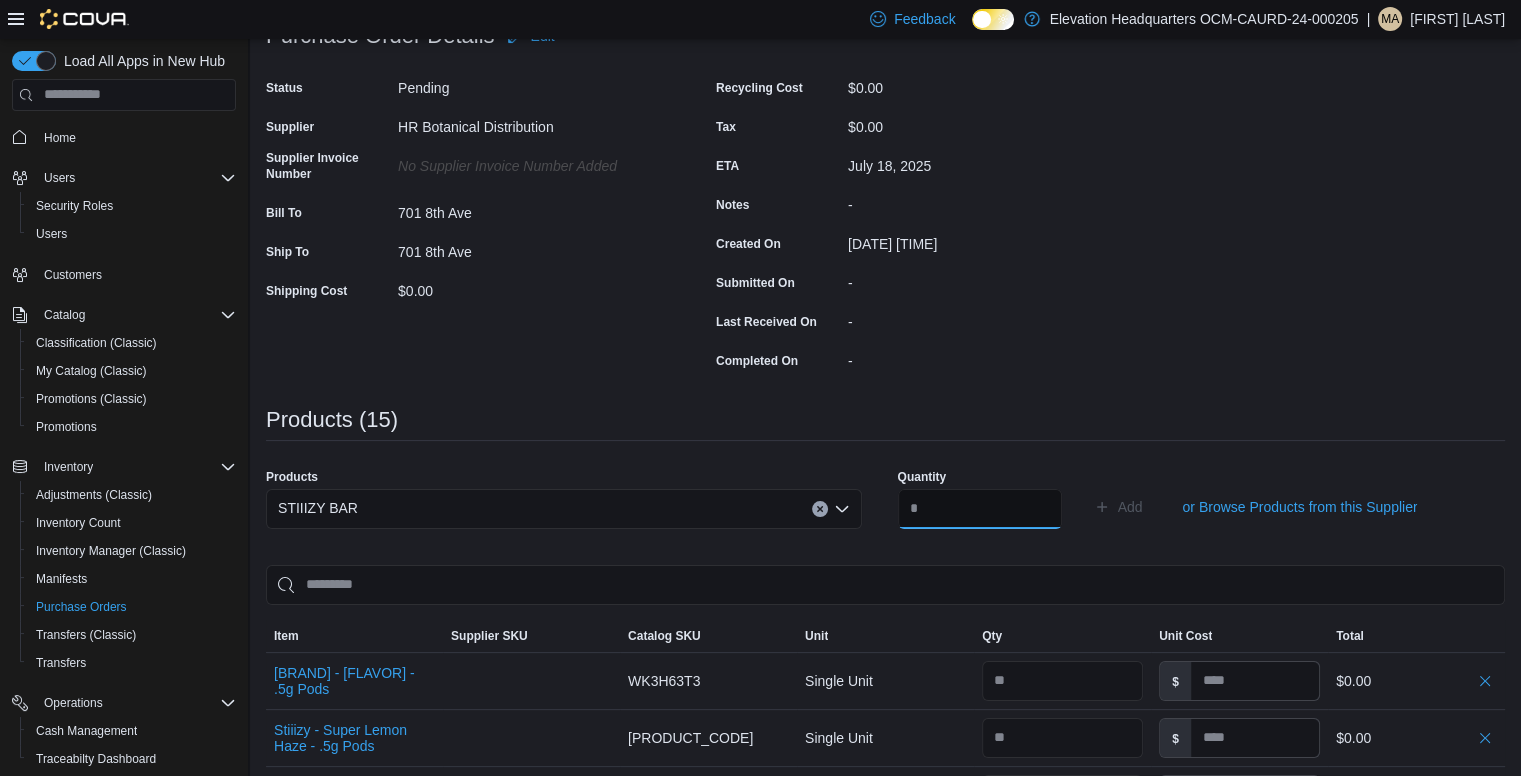 click at bounding box center [980, 509] 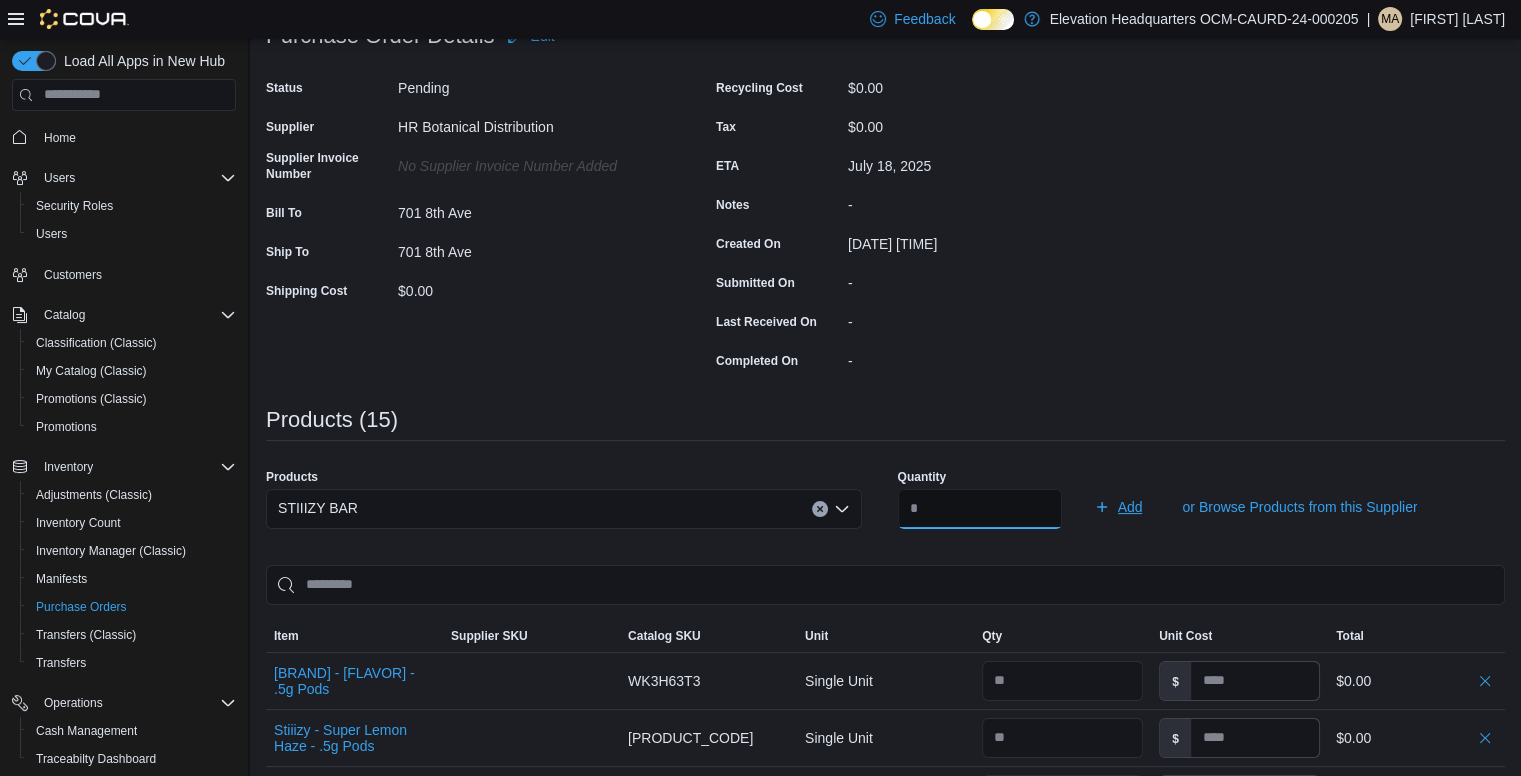 type on "**" 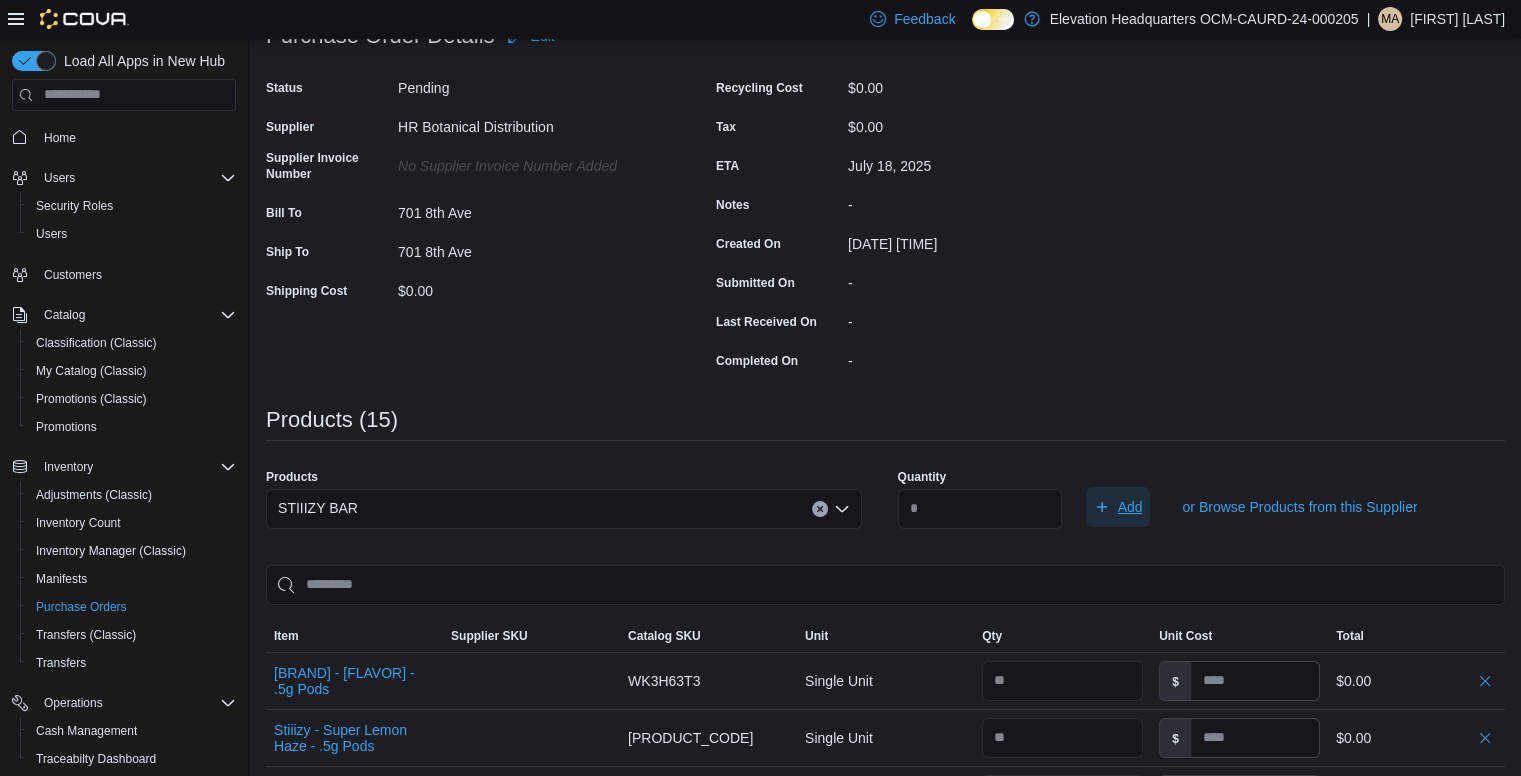 click on "Add" at bounding box center [1118, 507] 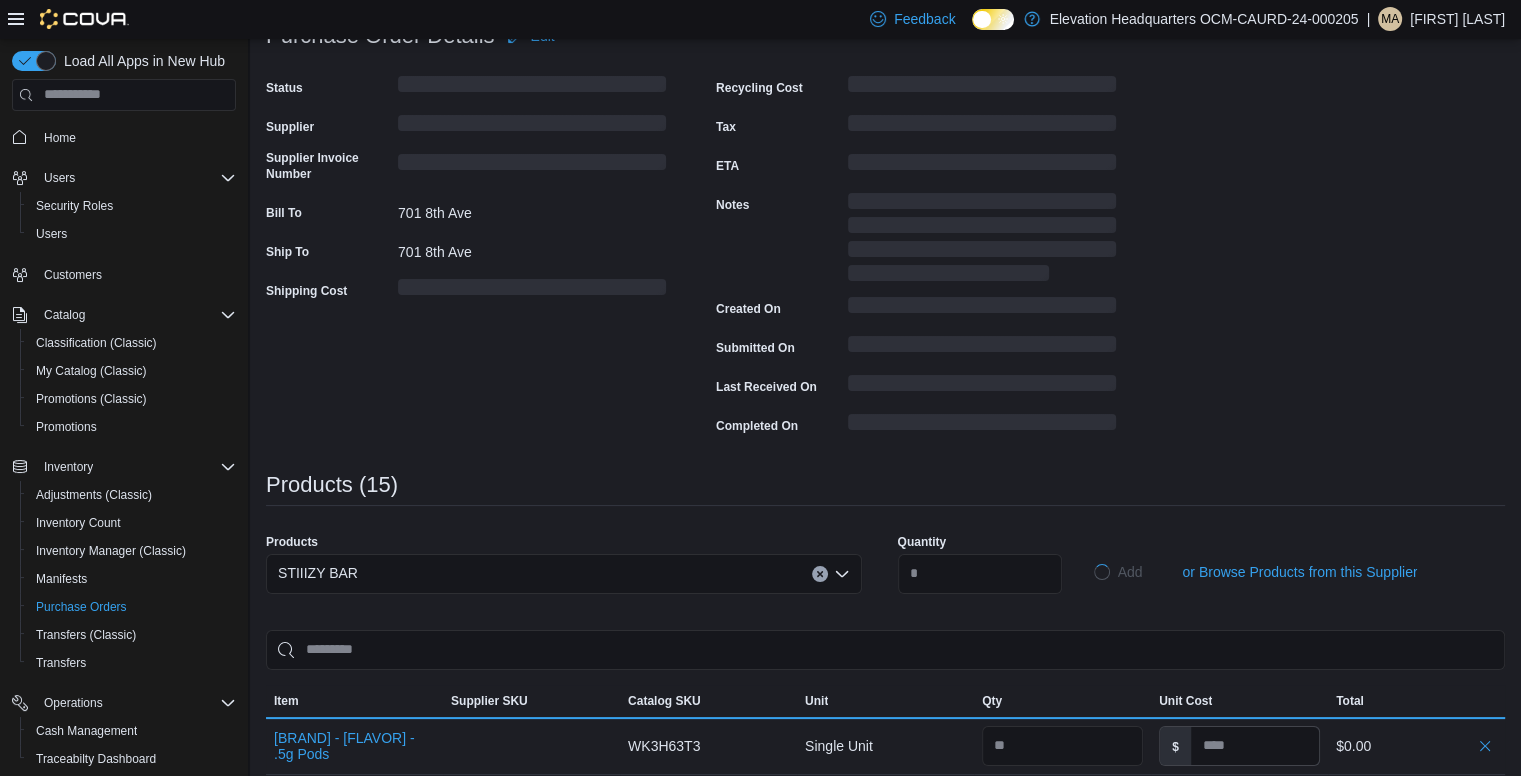 type 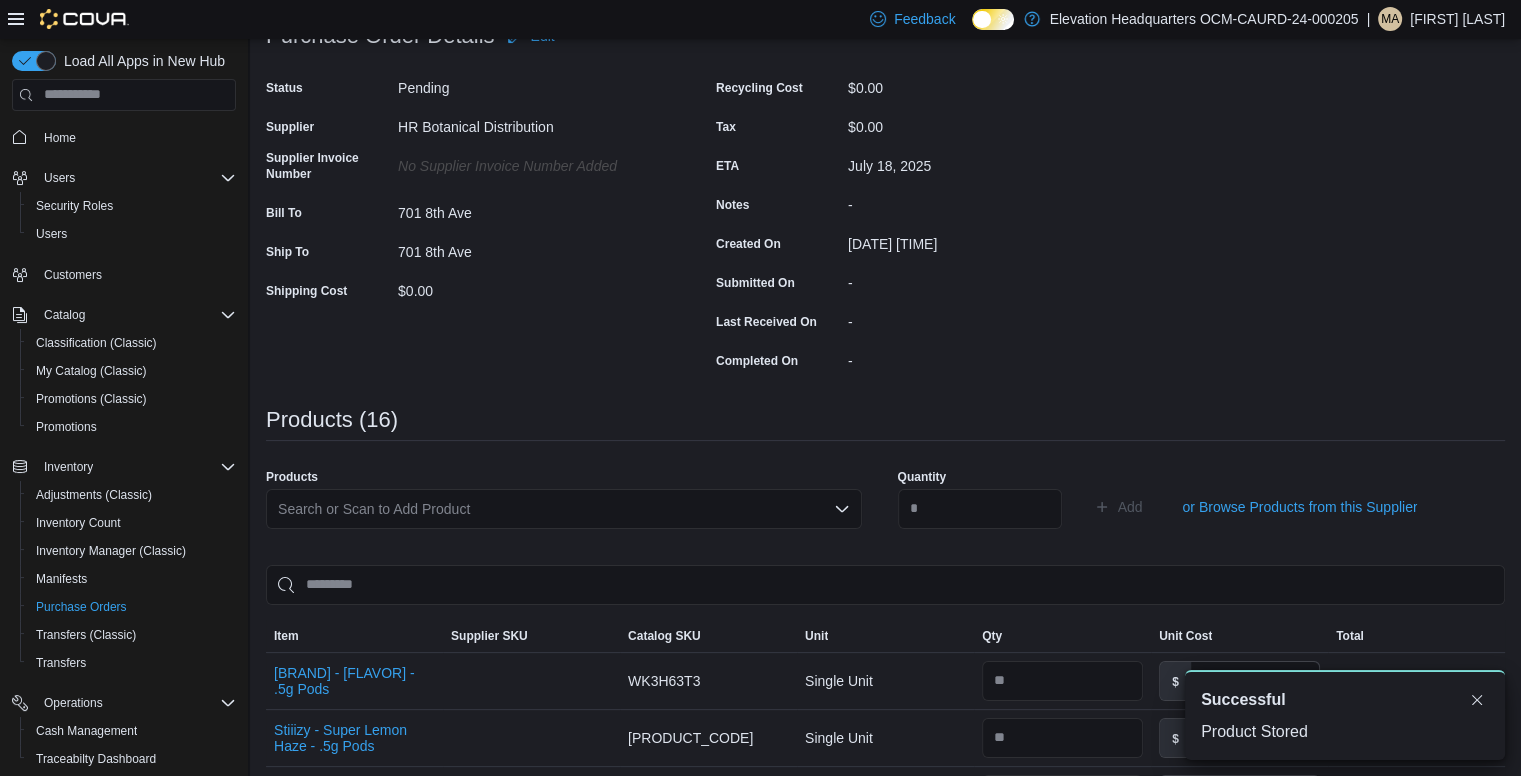 scroll, scrollTop: 0, scrollLeft: 0, axis: both 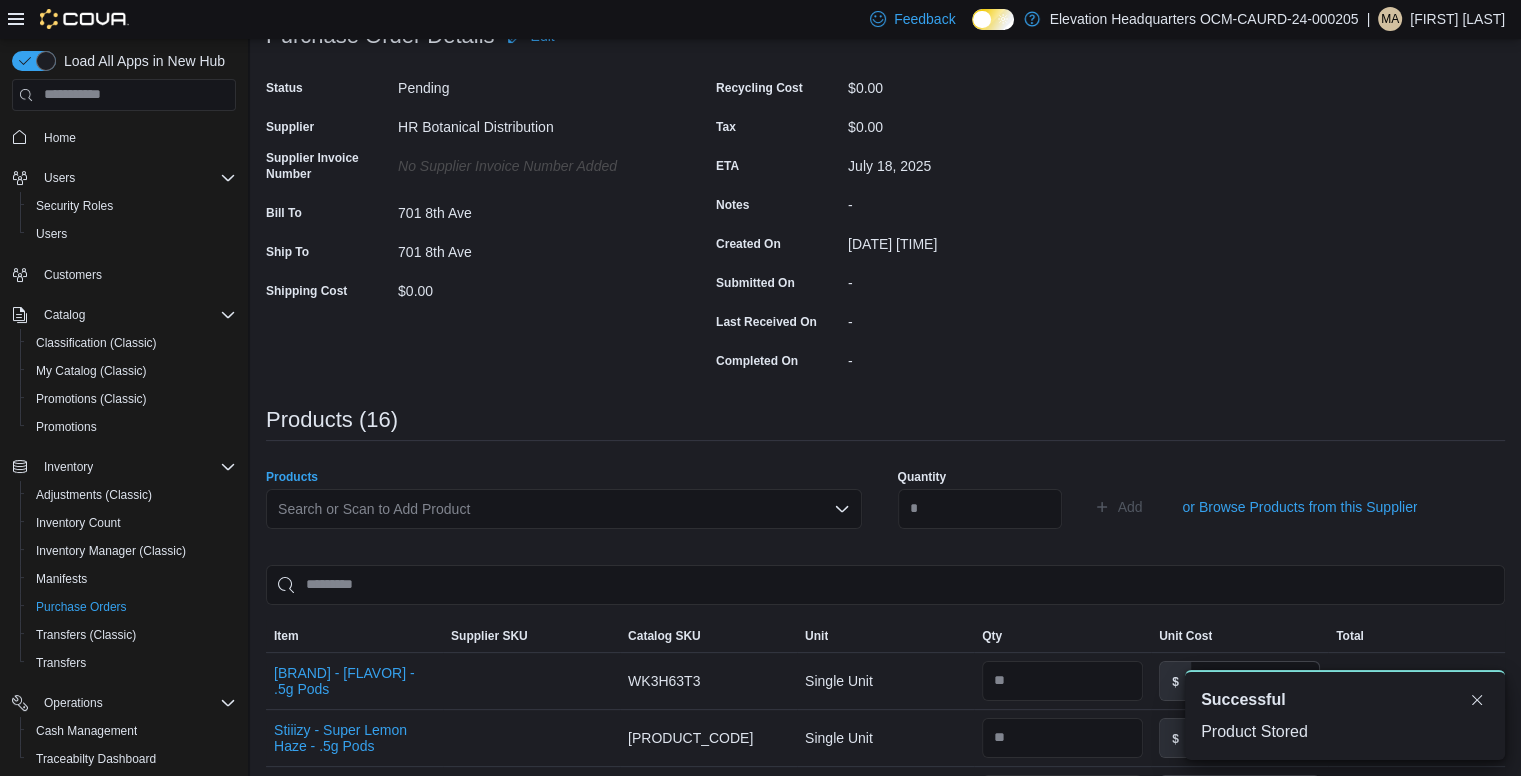 click on "Search or Scan to Add Product" at bounding box center (564, 509) 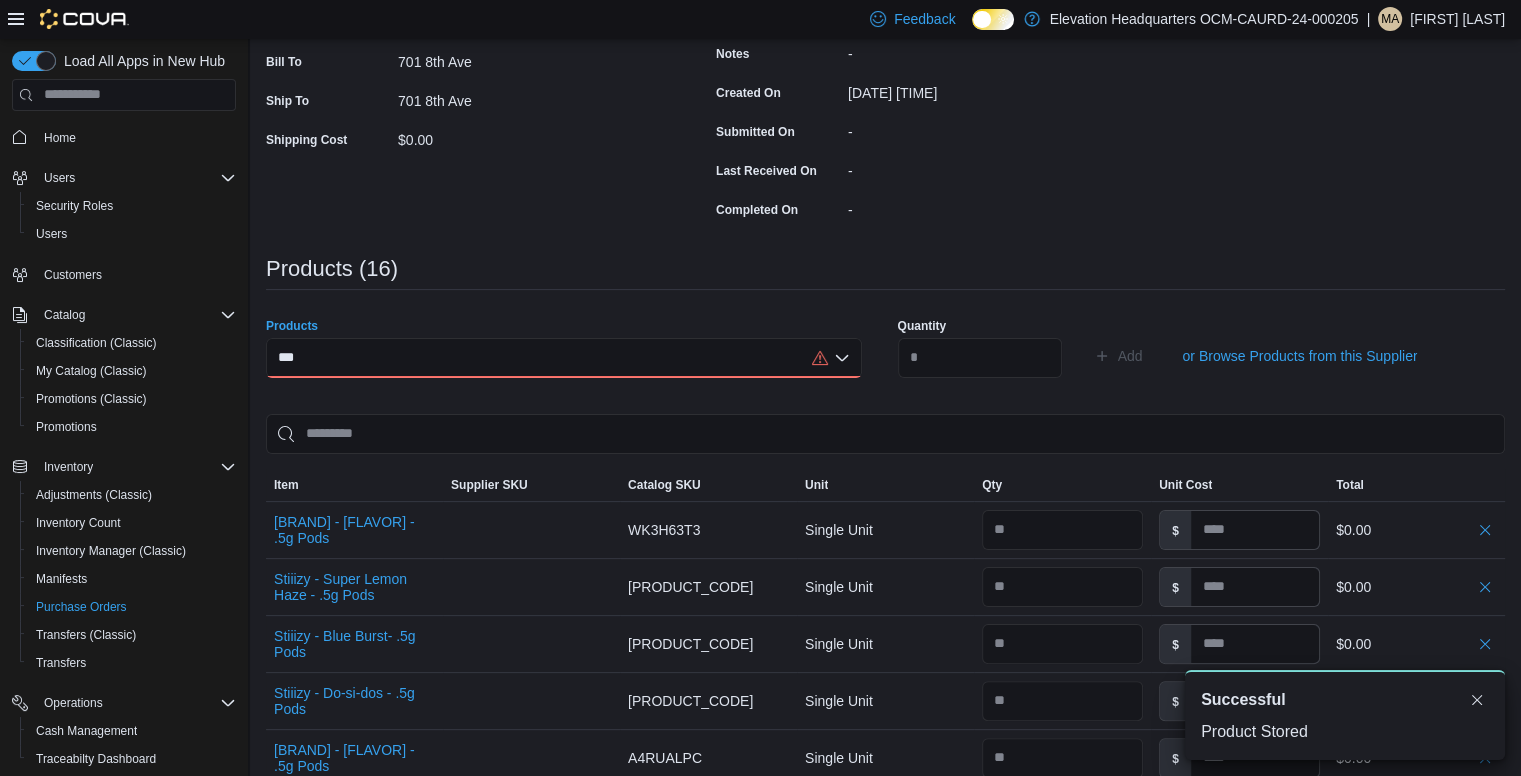 scroll, scrollTop: 308, scrollLeft: 0, axis: vertical 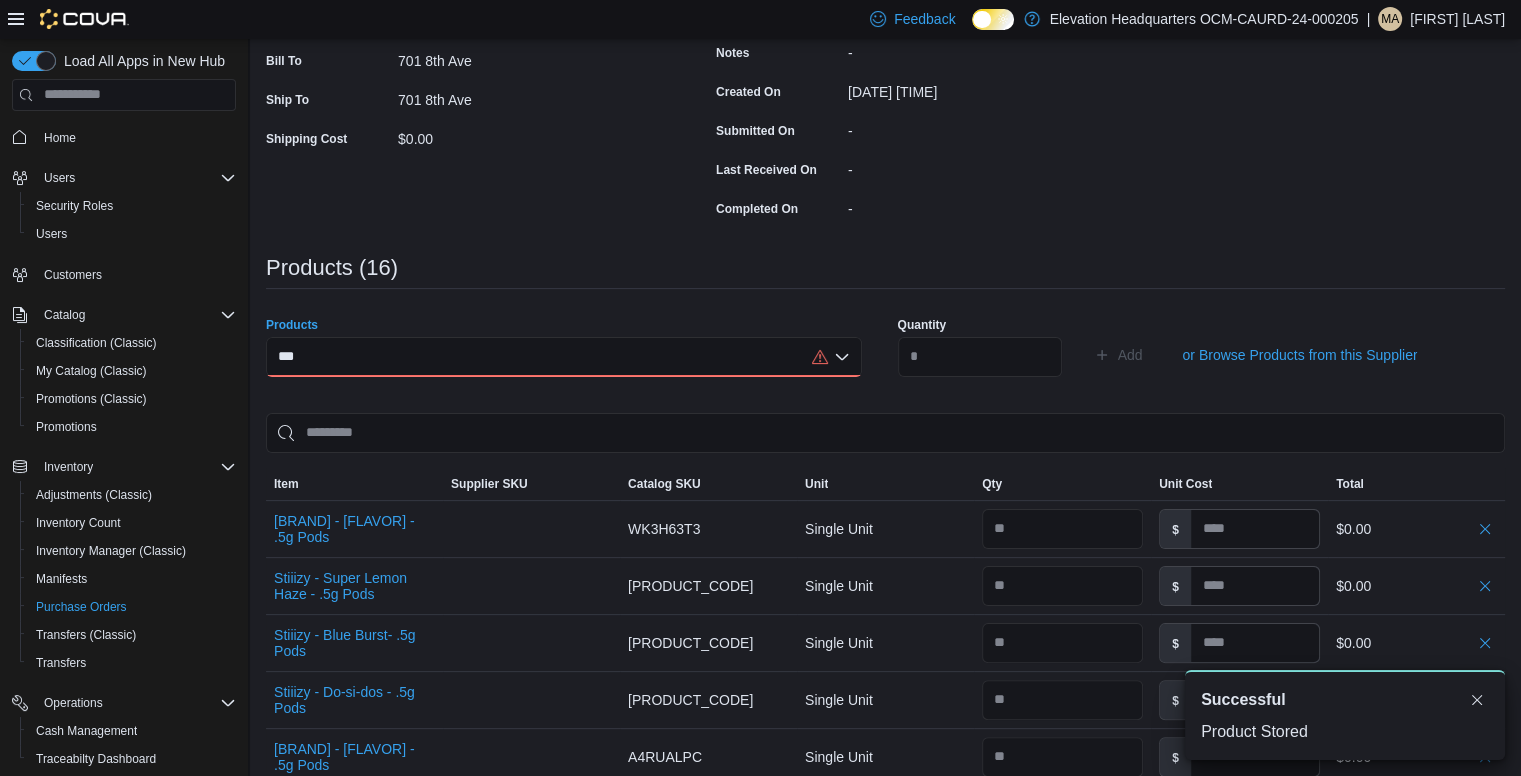 type on "***" 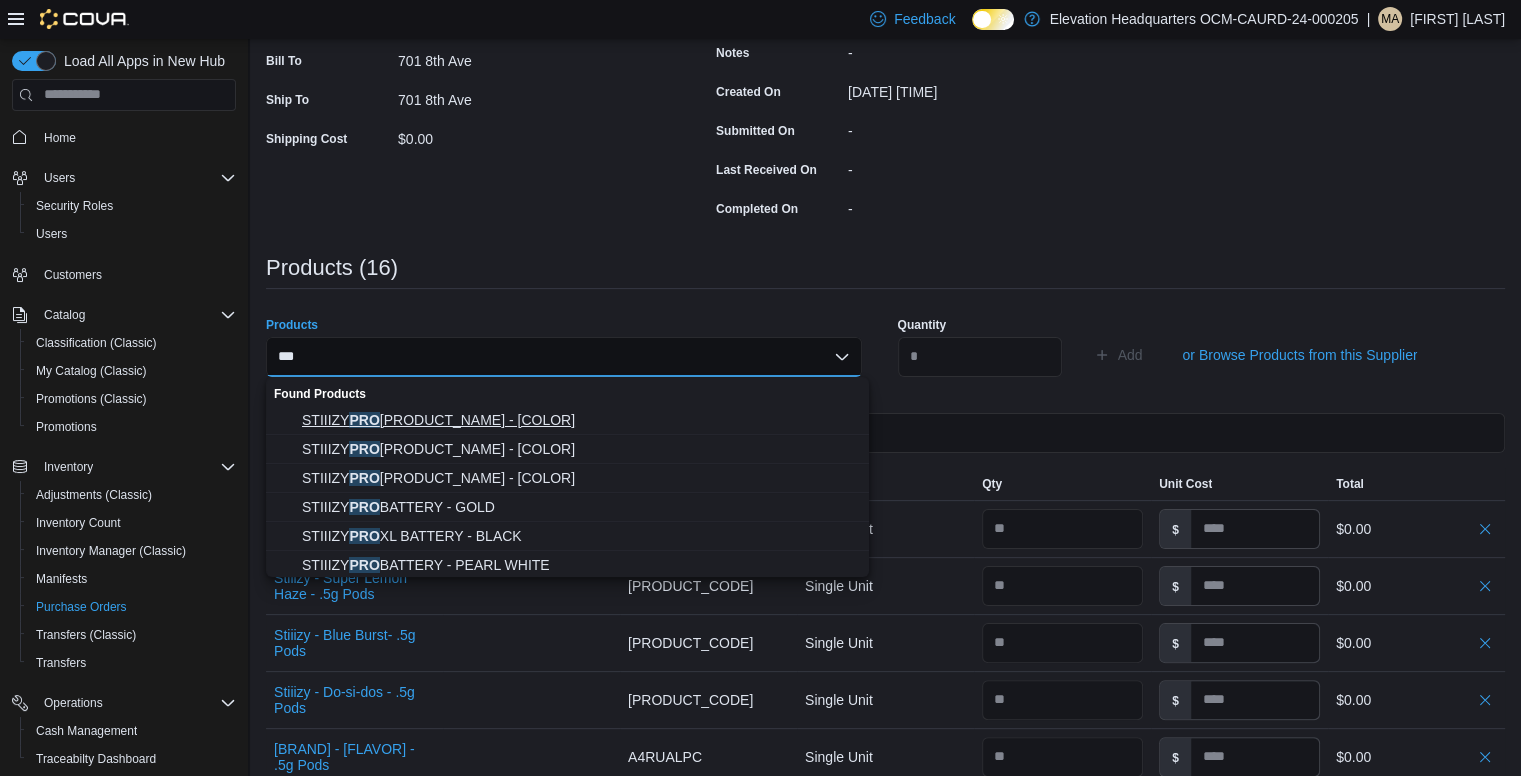 click on "STIIIZY  PRO  BATTERY - CAMOUFLAGE" at bounding box center [579, 420] 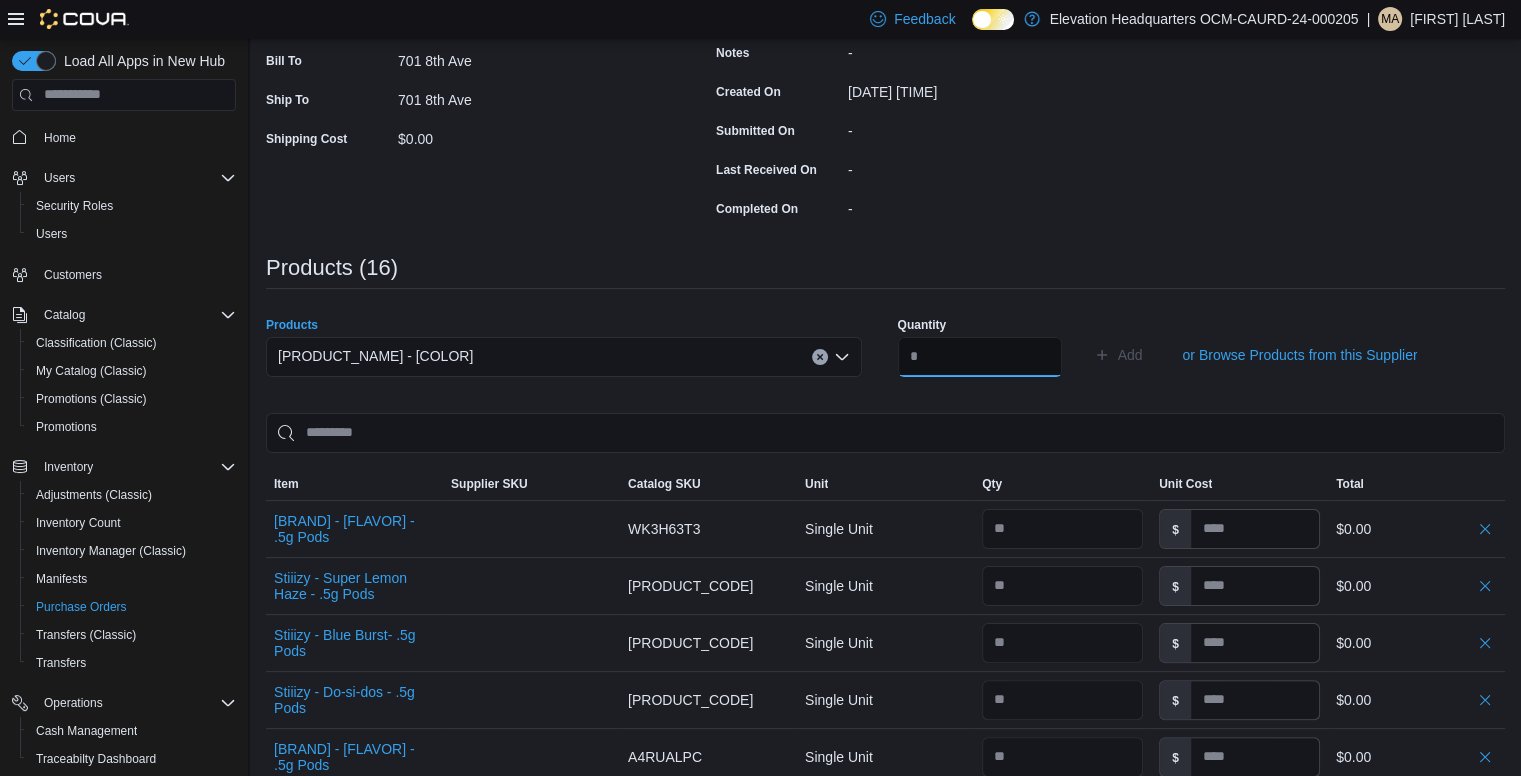 click at bounding box center (980, 357) 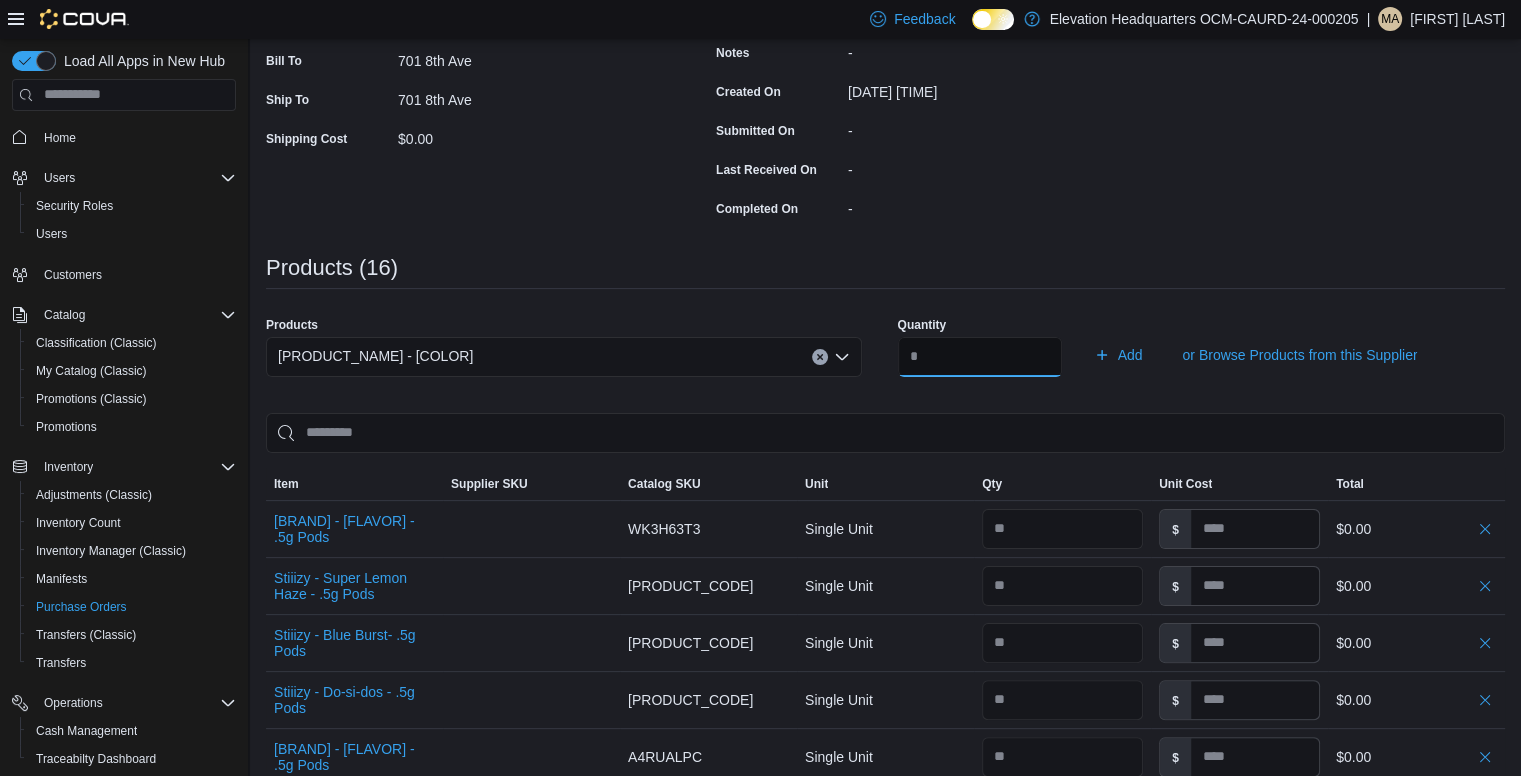type on "**" 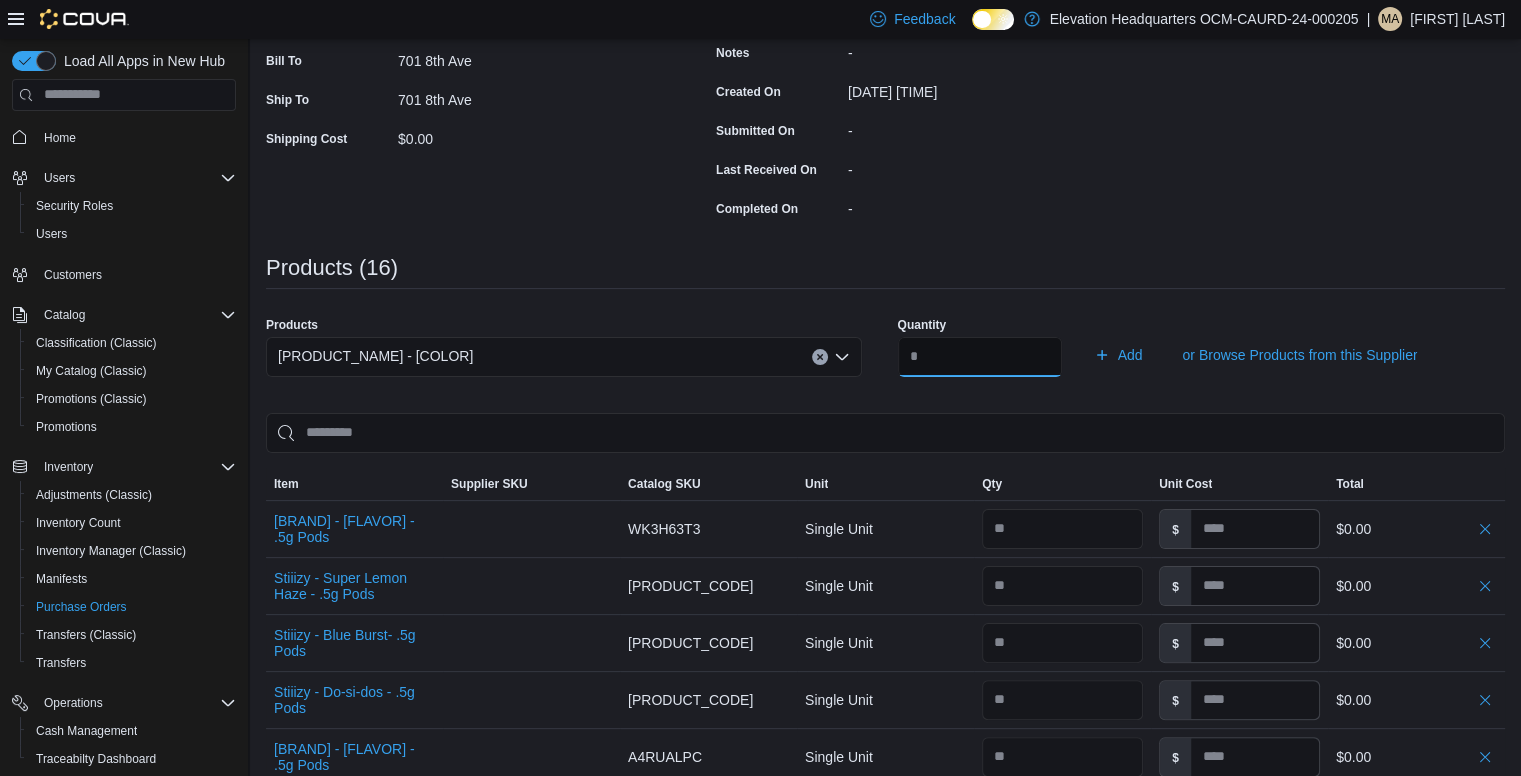 click on "Add" at bounding box center [1118, 355] 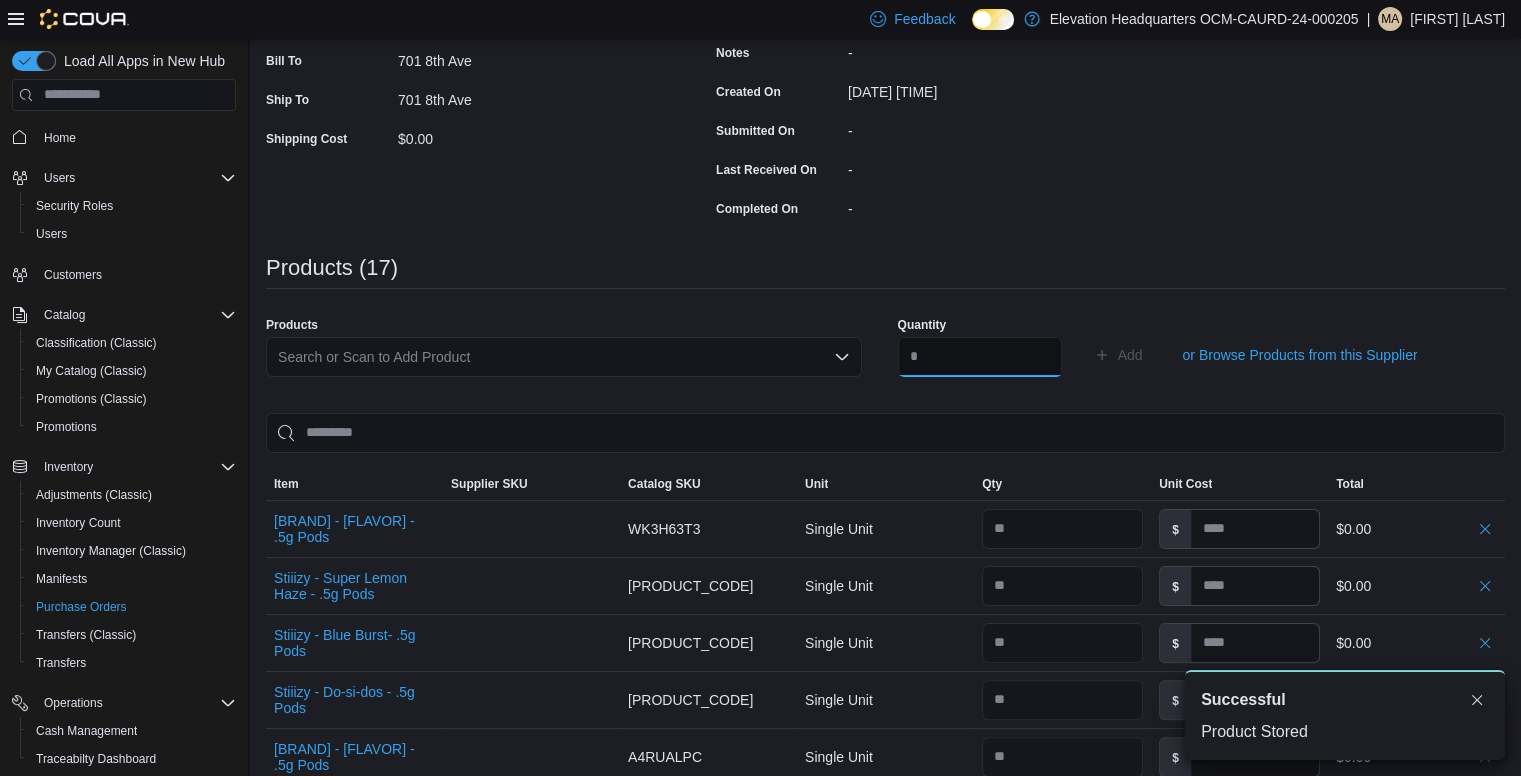 scroll, scrollTop: 0, scrollLeft: 0, axis: both 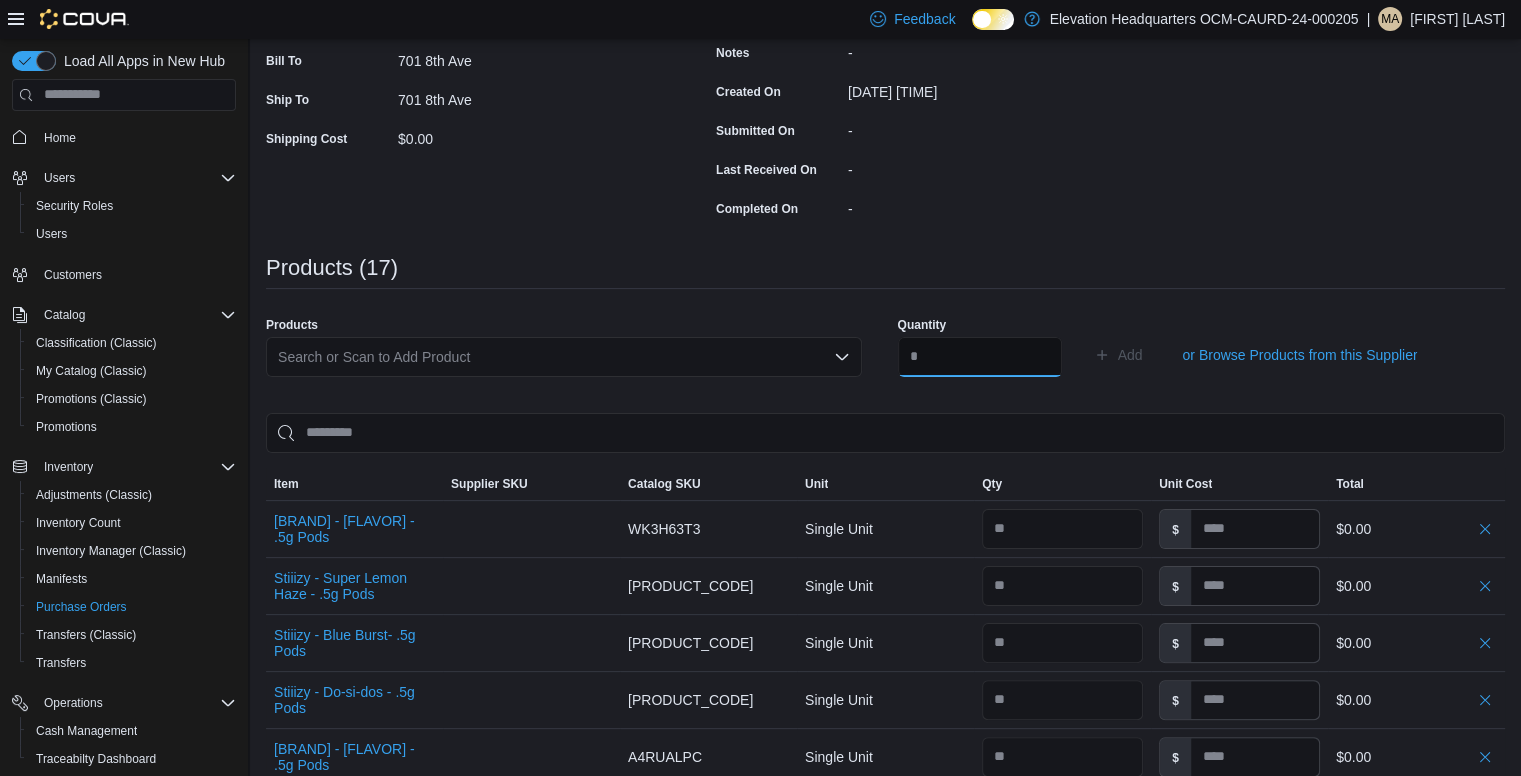 type on "**" 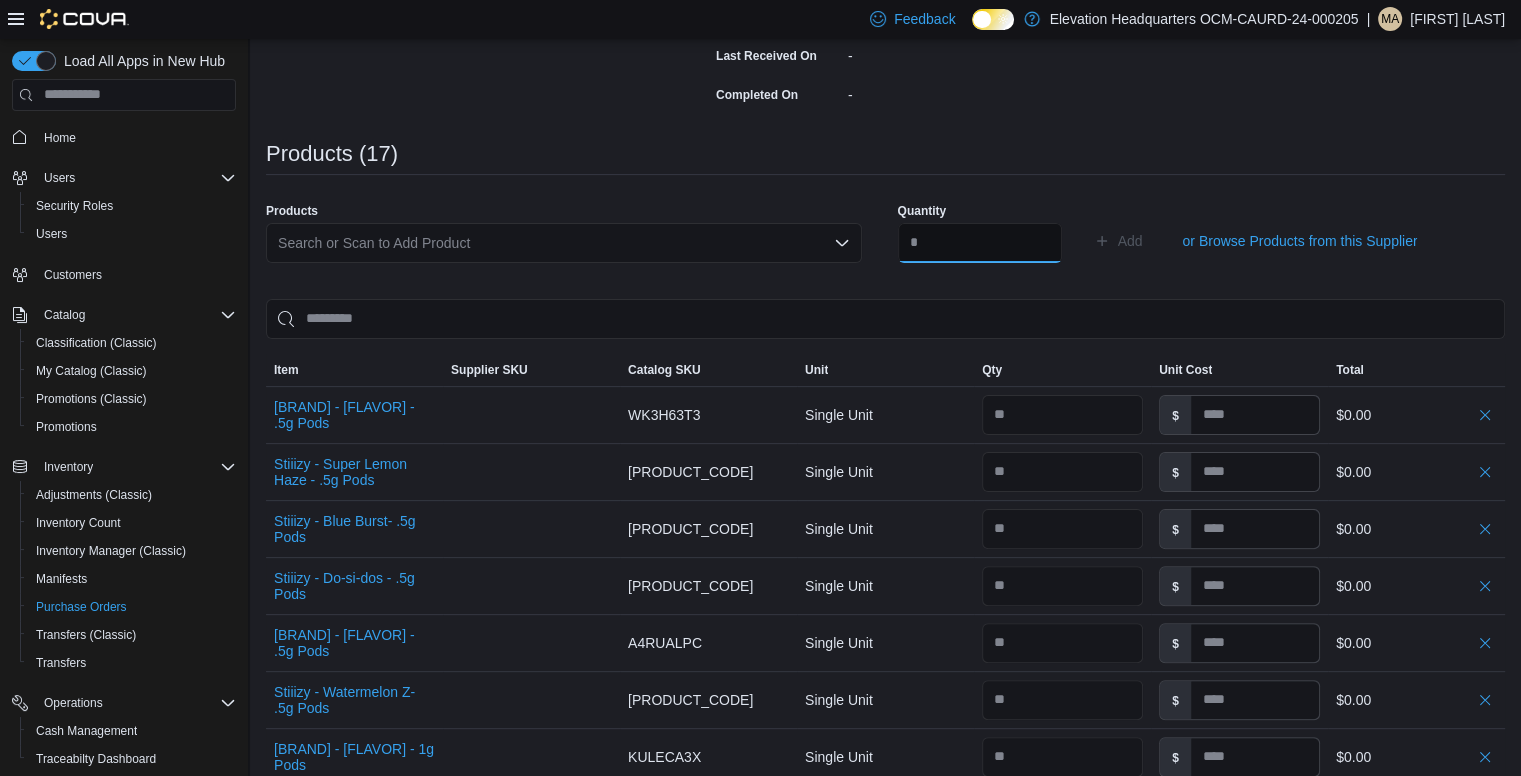 scroll, scrollTop: 408, scrollLeft: 0, axis: vertical 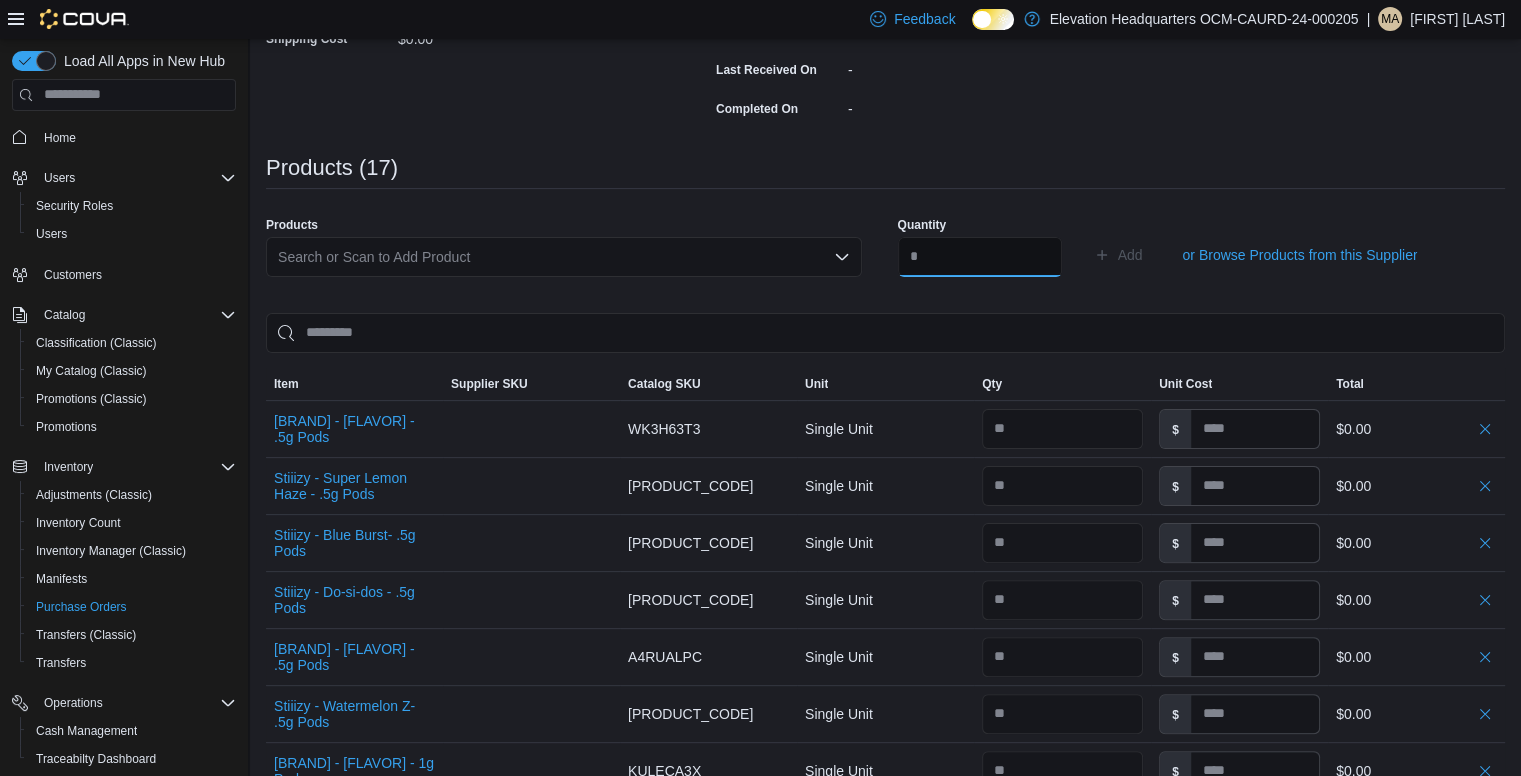 type 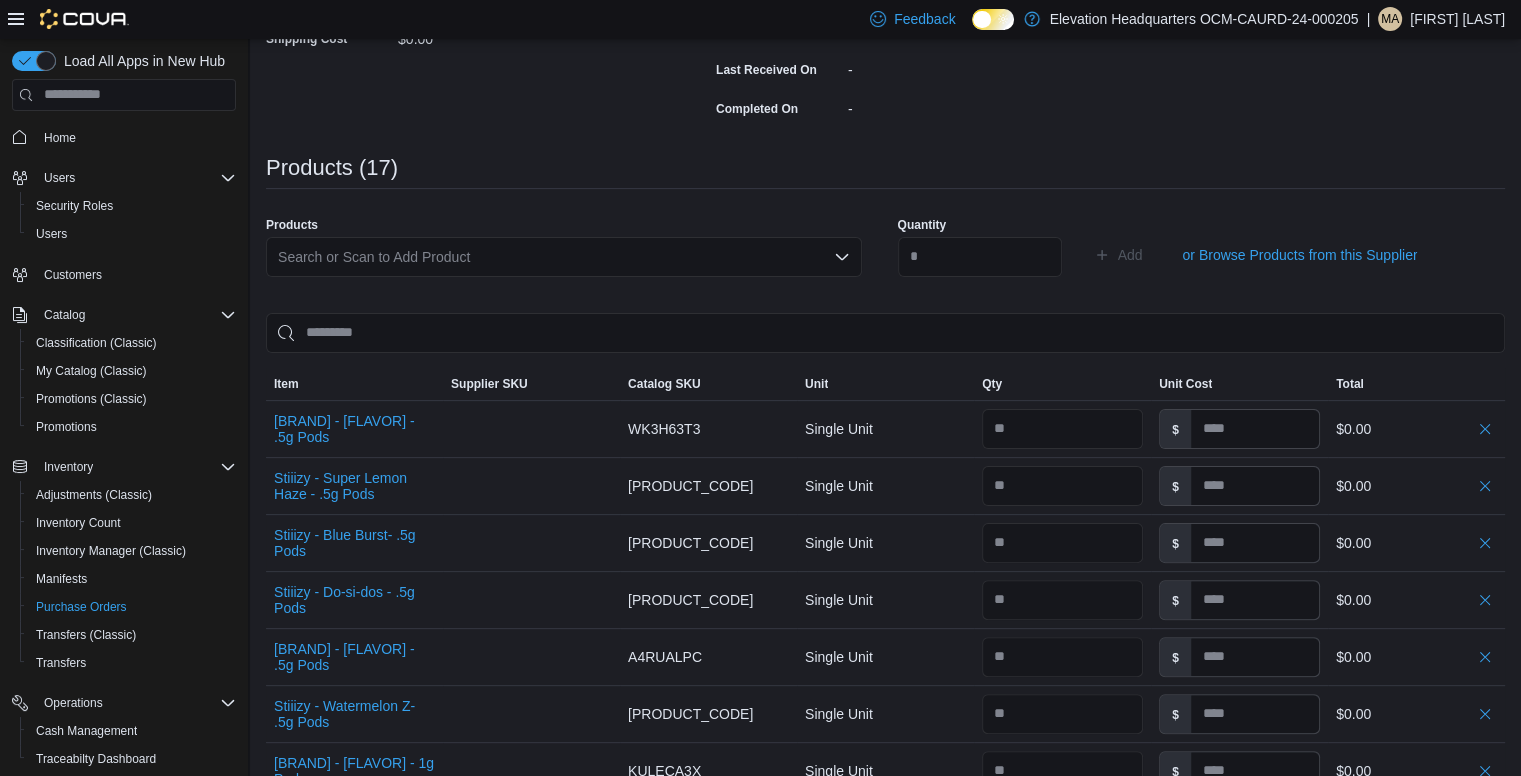 click on "Products Search or Scan to Add Product Quantity  Add or Browse Products from this Supplier Sorting EuiBasicTable with search callback Item Supplier SKU Catalog SKU Unit Qty Unit Cost Total Stiiizy - Strawberry Cough - .5g Pods Supplier SKU Catalog SKU WK3H63T3 Unit Single Unit Qty Unit Cost $ Total $0.00 Stiiizy - Super Lemon Haze - .5g Pods Supplier SKU Catalog SKU MGDHX5QW Unit Single Unit Qty Unit Cost $ Total $0.00 Stiiizy - Blue Burst- .5g Pods Supplier SKU Catalog SKU 0MW1AR7T Unit Single Unit Qty Unit Cost $ Total $0.00 Stiiizy - Do-si-dos - .5g Pods Supplier SKU Catalog SKU N3MALTRK Unit Single Unit Qty Unit Cost $ Total $0.00 Stiiizy - King Louis XIII- .5g Pods Supplier SKU Catalog SKU A4RUALPC Unit Single Unit Qty Unit Cost $ Total $0.00 Stiiizy - Watermelon Z- .5g Pods Supplier SKU Catalog SKU RC11YEQF Unit Single Unit Qty Unit Cost $ Total $0.00 Stiiizy - Premium Jack - 1g Pods Supplier SKU Catalog SKU KULECA3X Unit Single Unit Qty Unit Cost $ Total $0.00 Stiiizy - Birthday Cake - 1g Pods Unit $" at bounding box center (885, 787) 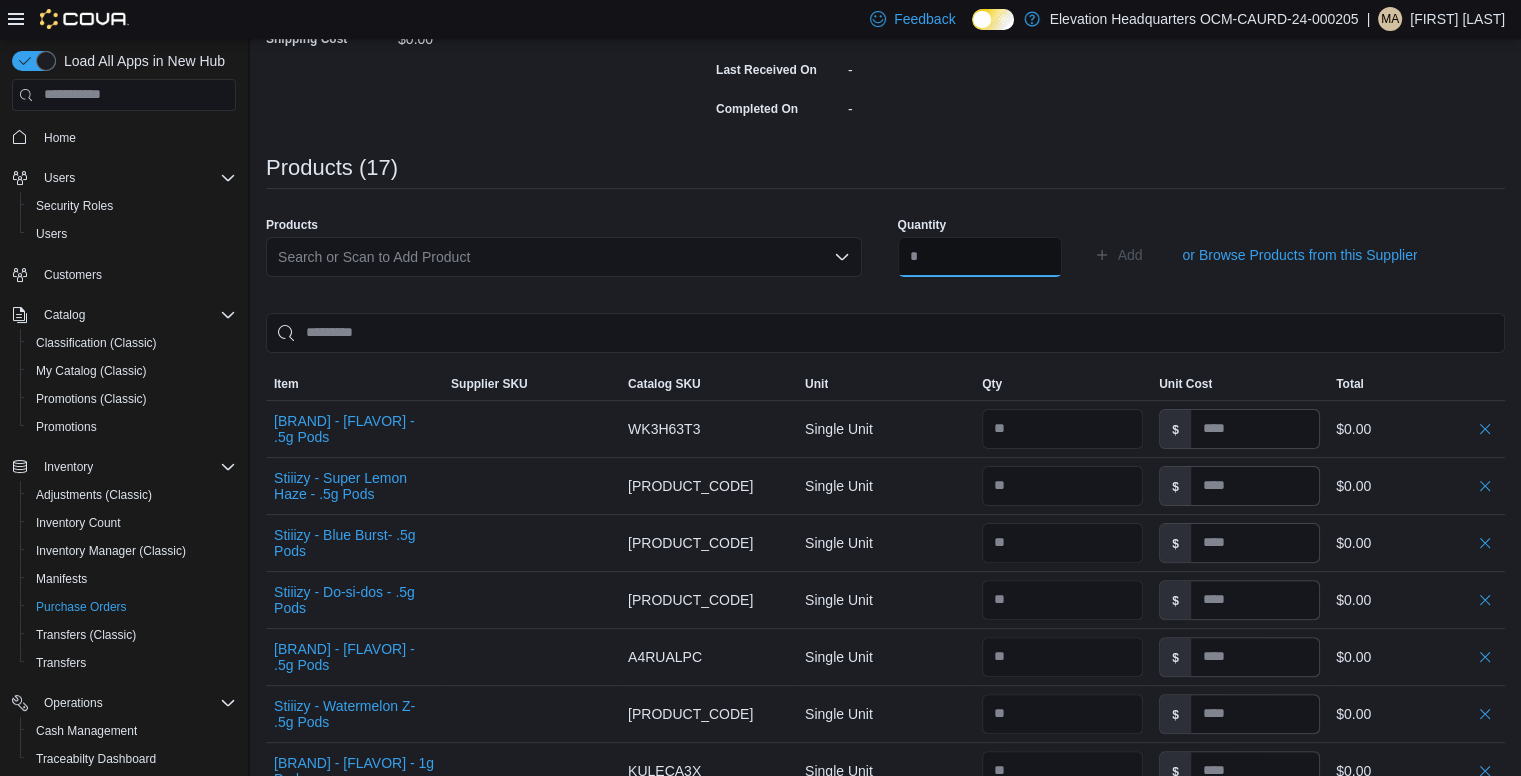click at bounding box center (980, 257) 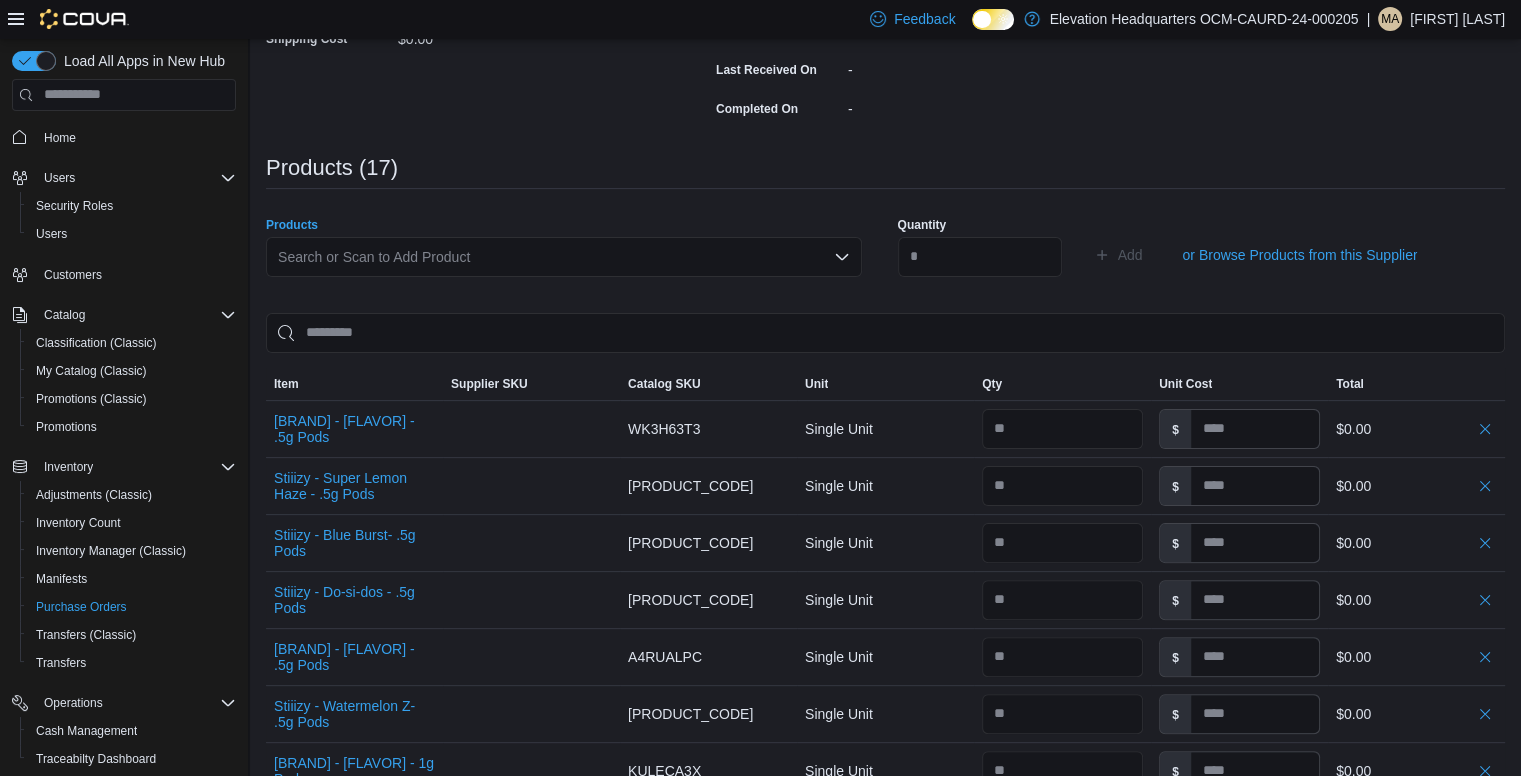 click on "Search or Scan to Add Product" at bounding box center (564, 257) 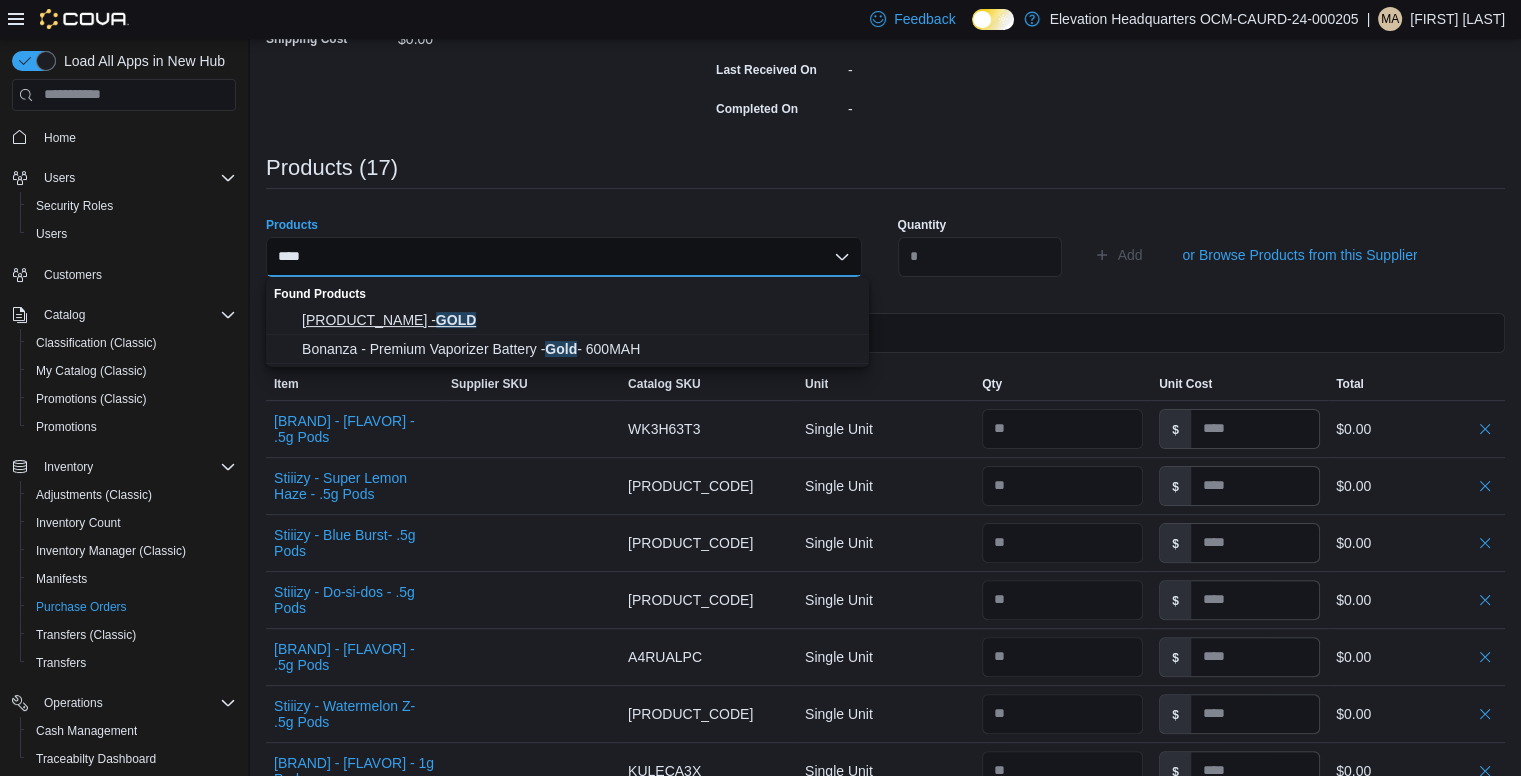 type on "****" 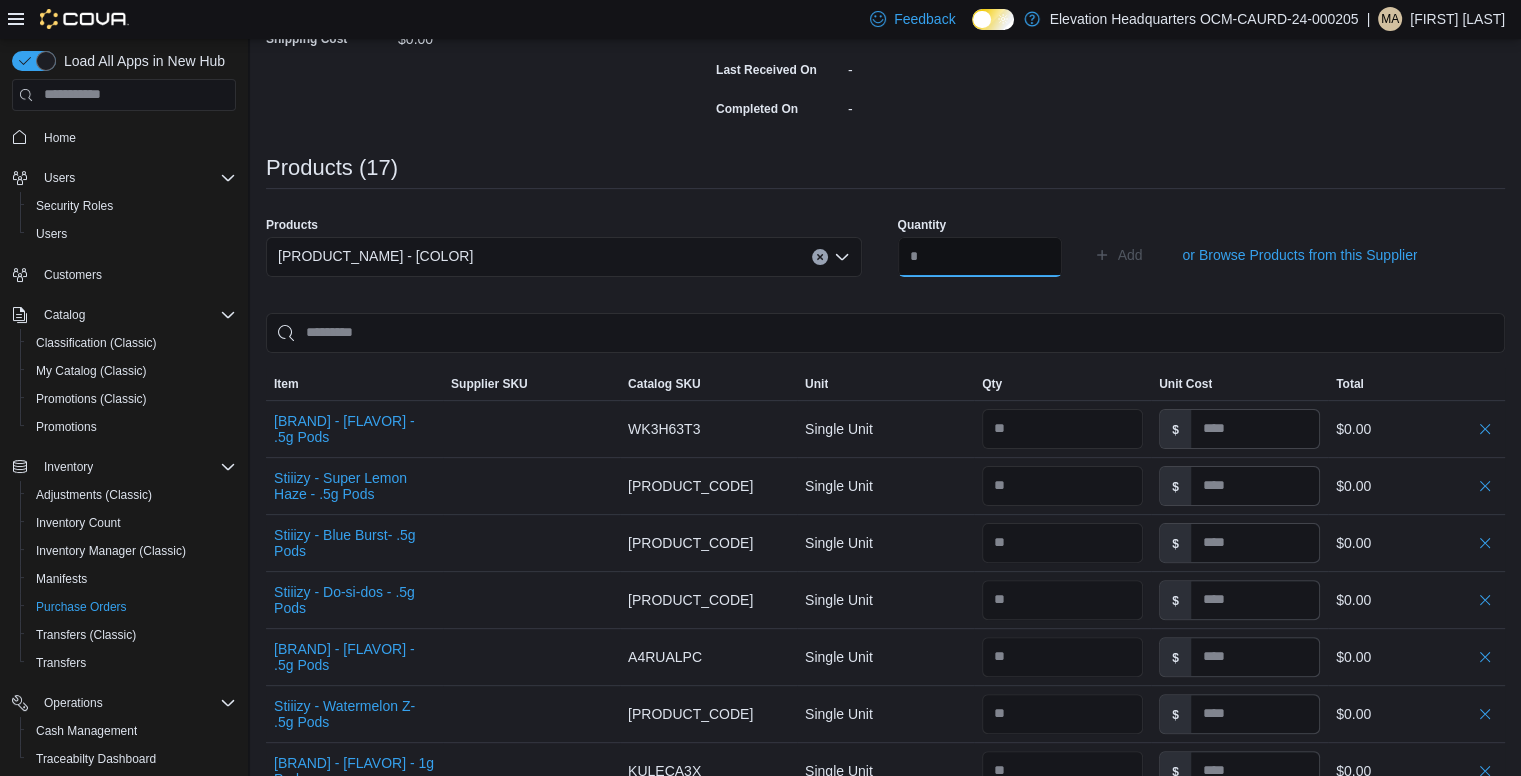 click at bounding box center [980, 257] 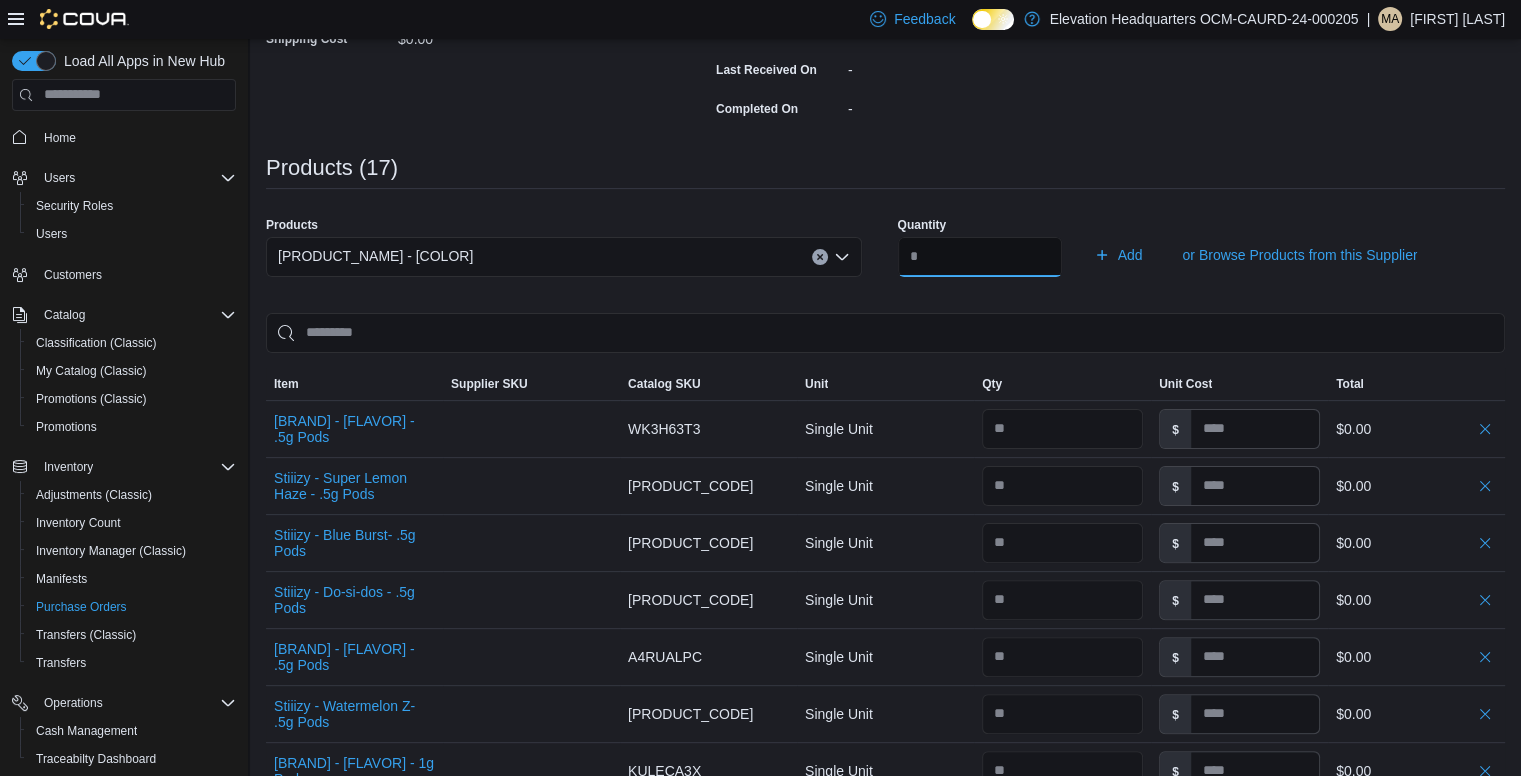 type on "**" 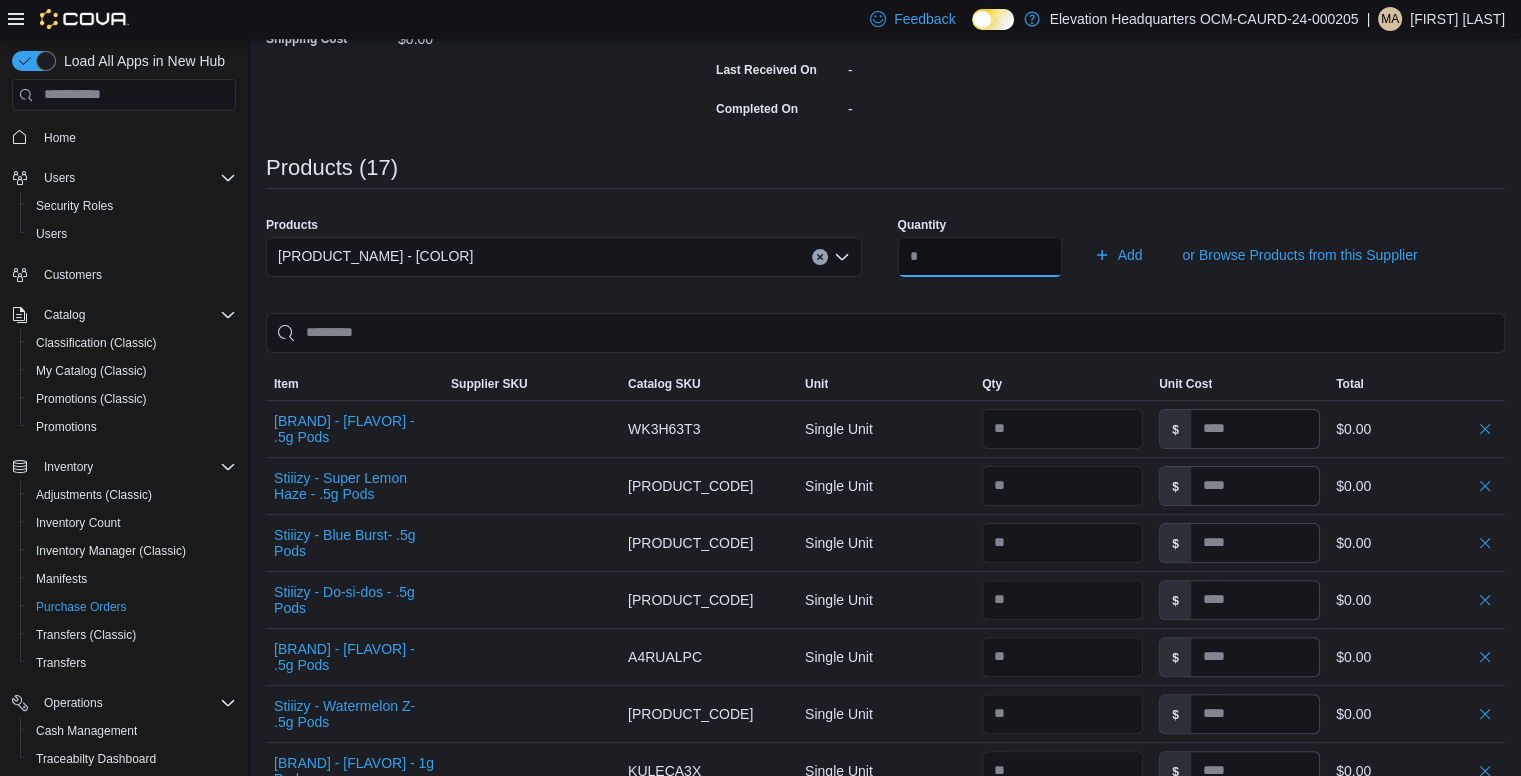 click on "Add" at bounding box center (1118, 255) 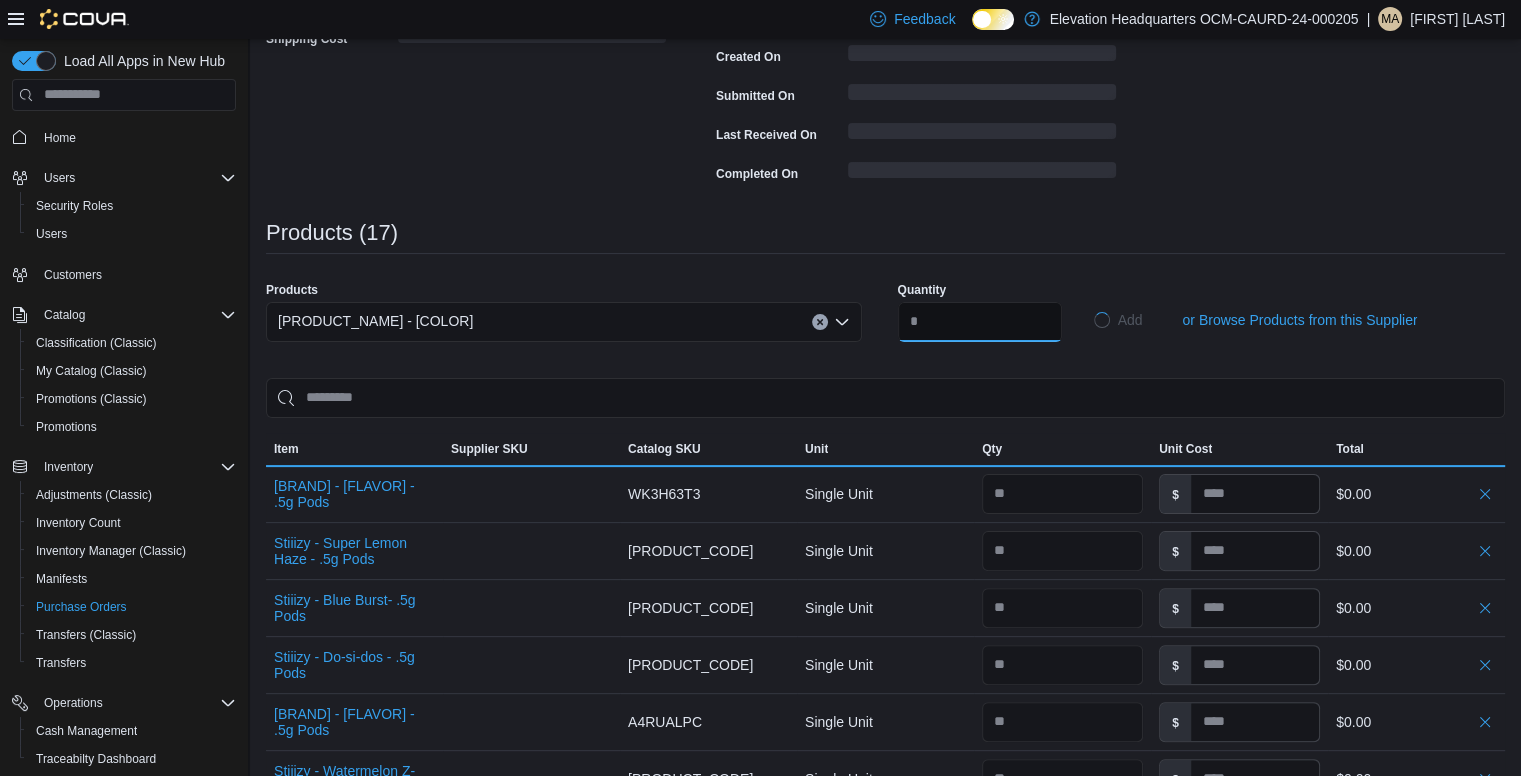 type 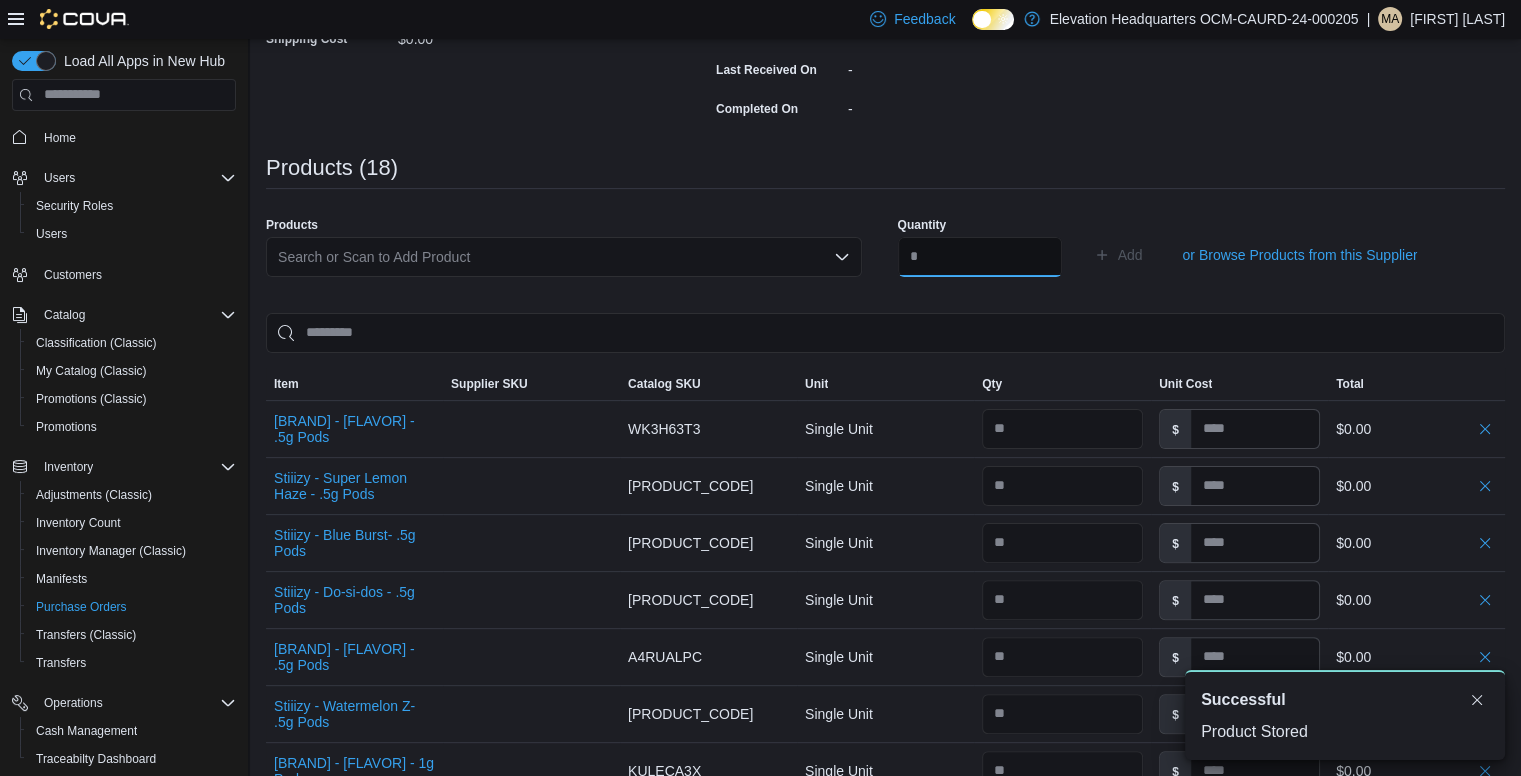 scroll, scrollTop: 0, scrollLeft: 0, axis: both 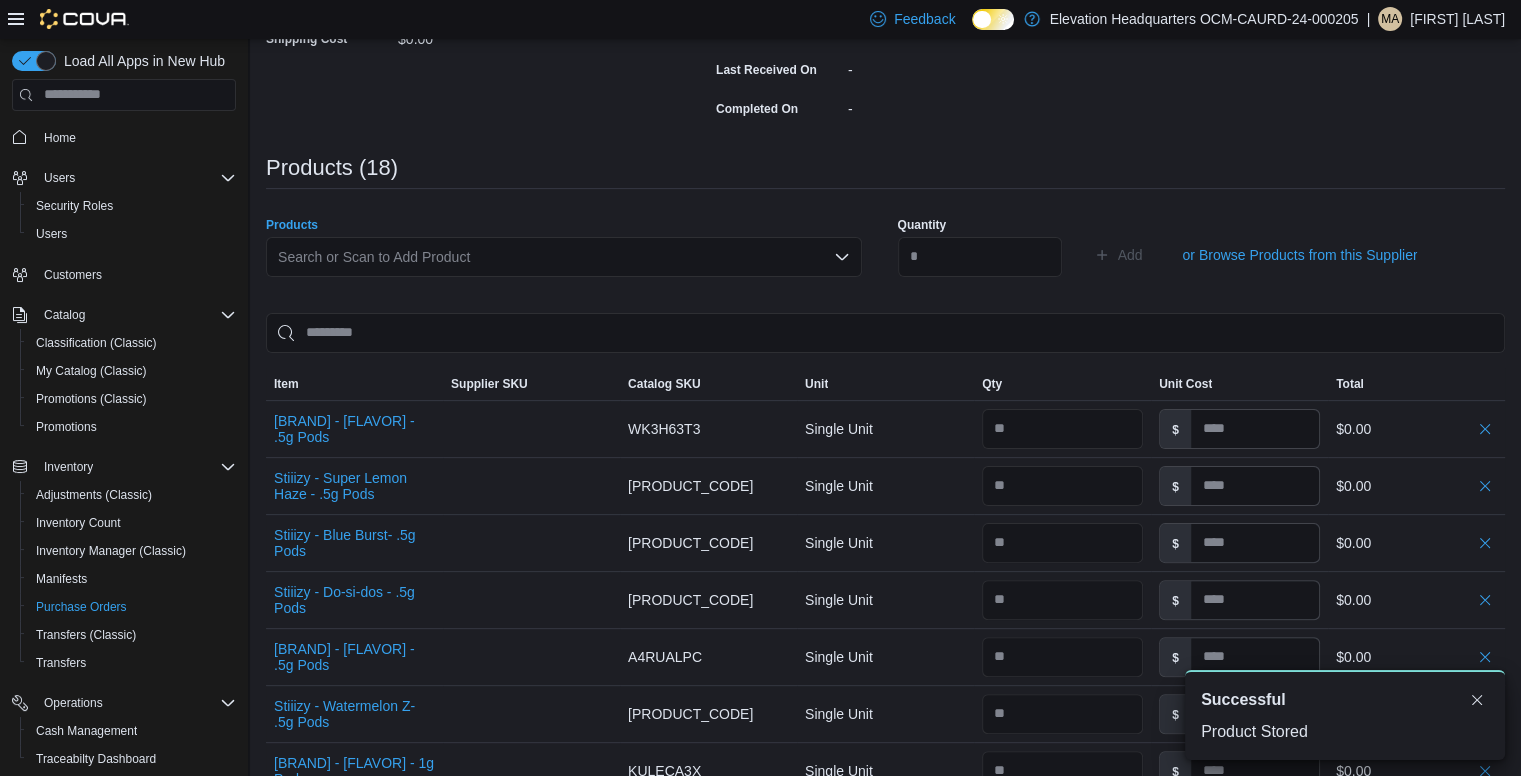 click on "Search or Scan to Add Product" at bounding box center [564, 257] 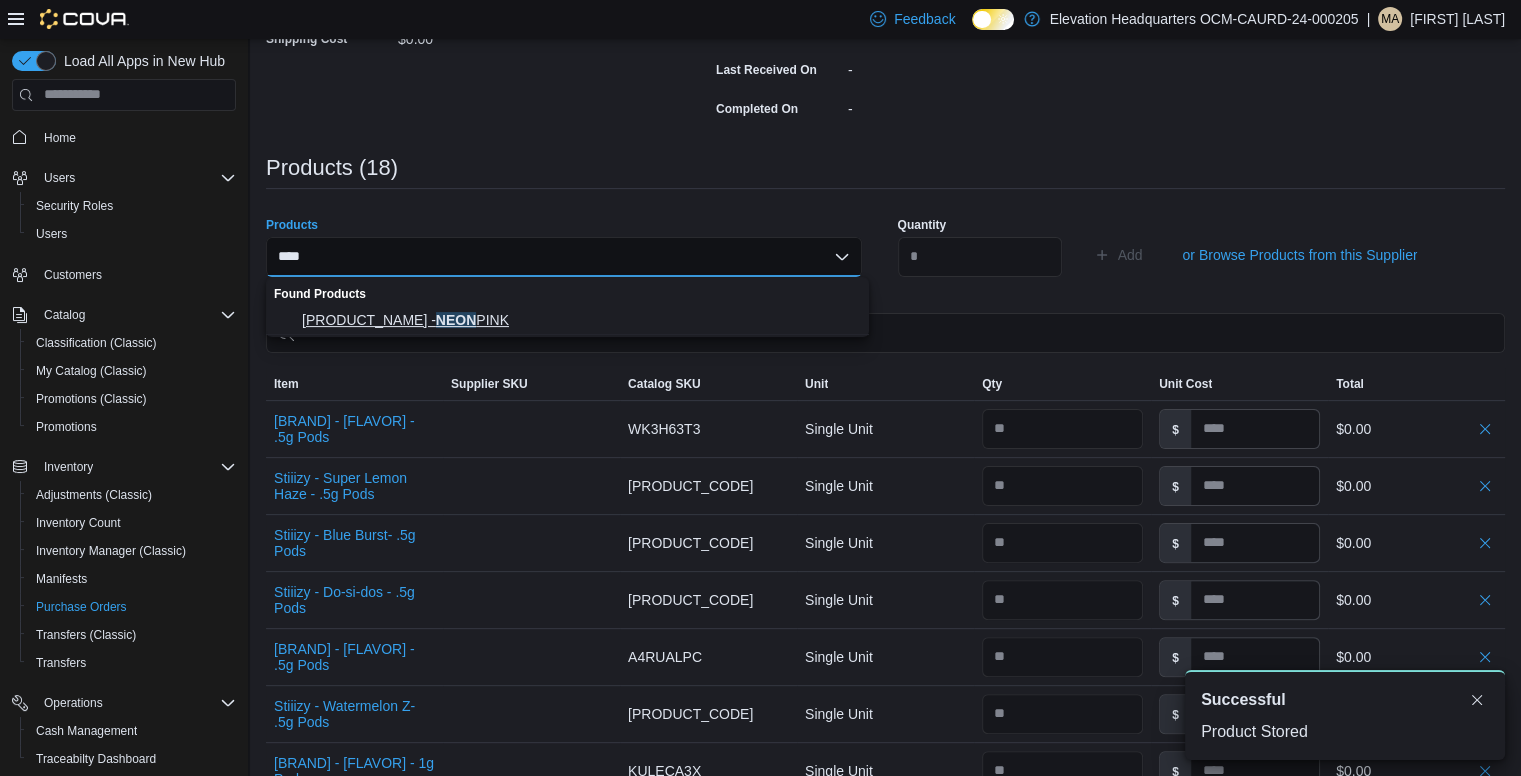 type on "****" 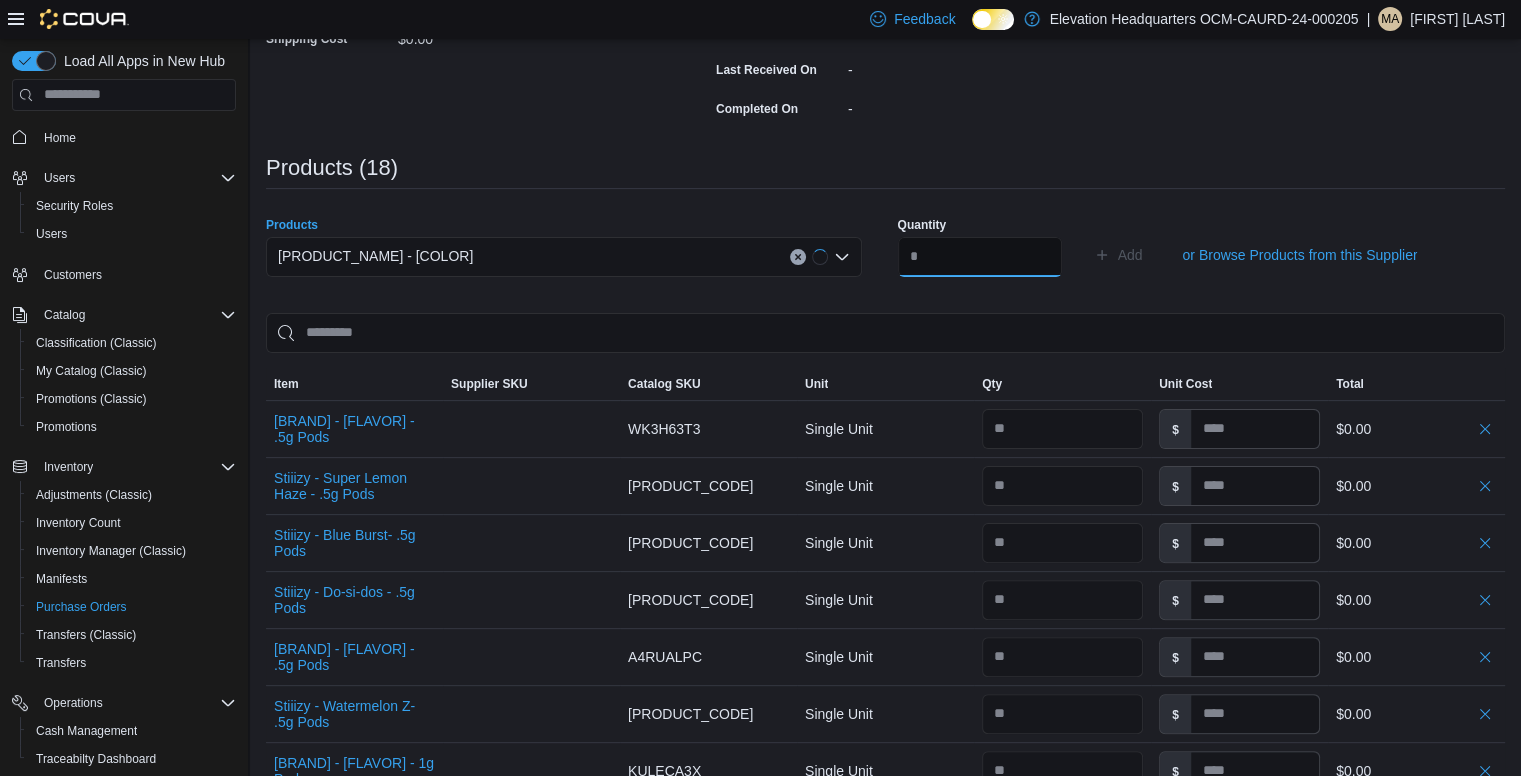 click at bounding box center [980, 257] 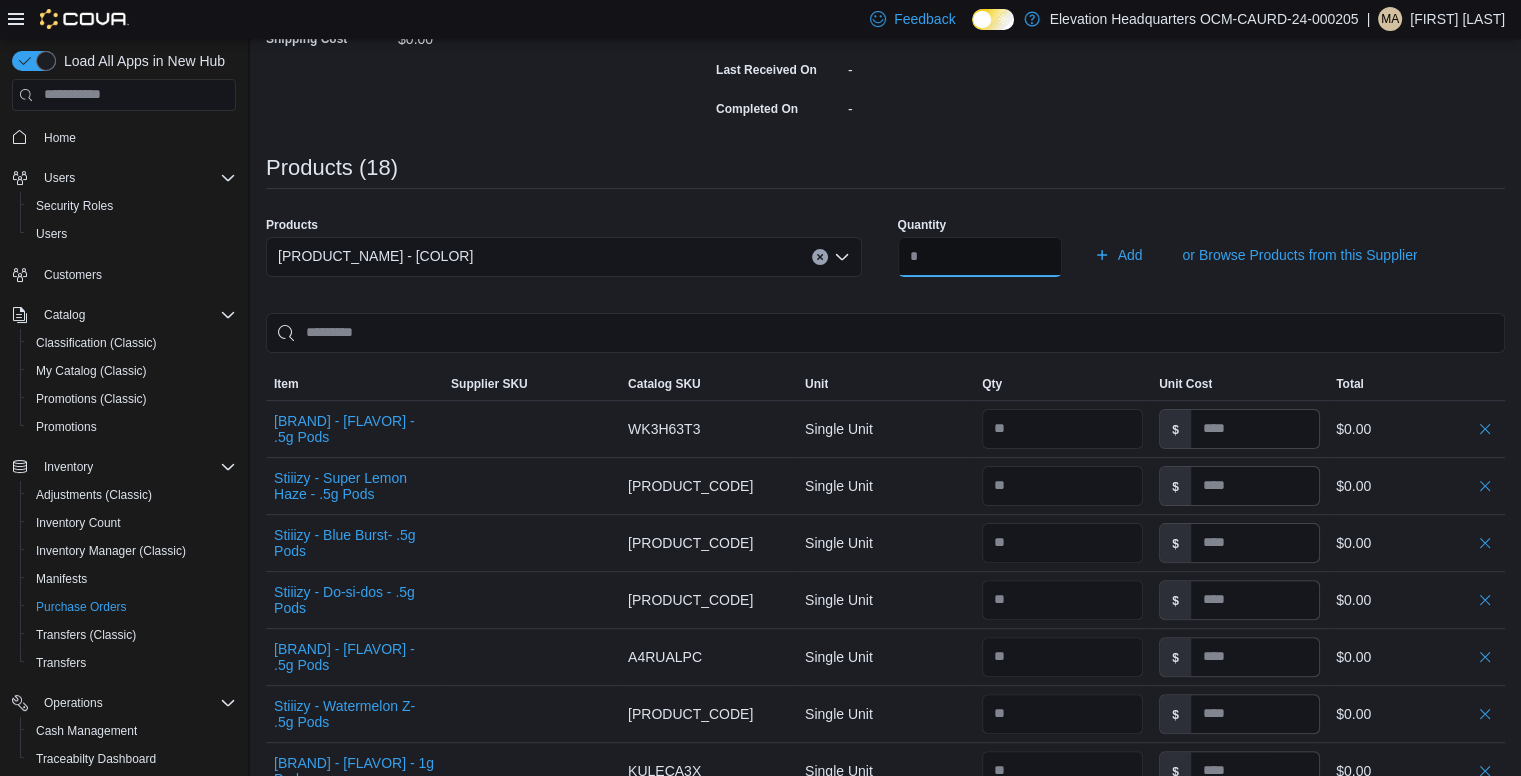 type on "**" 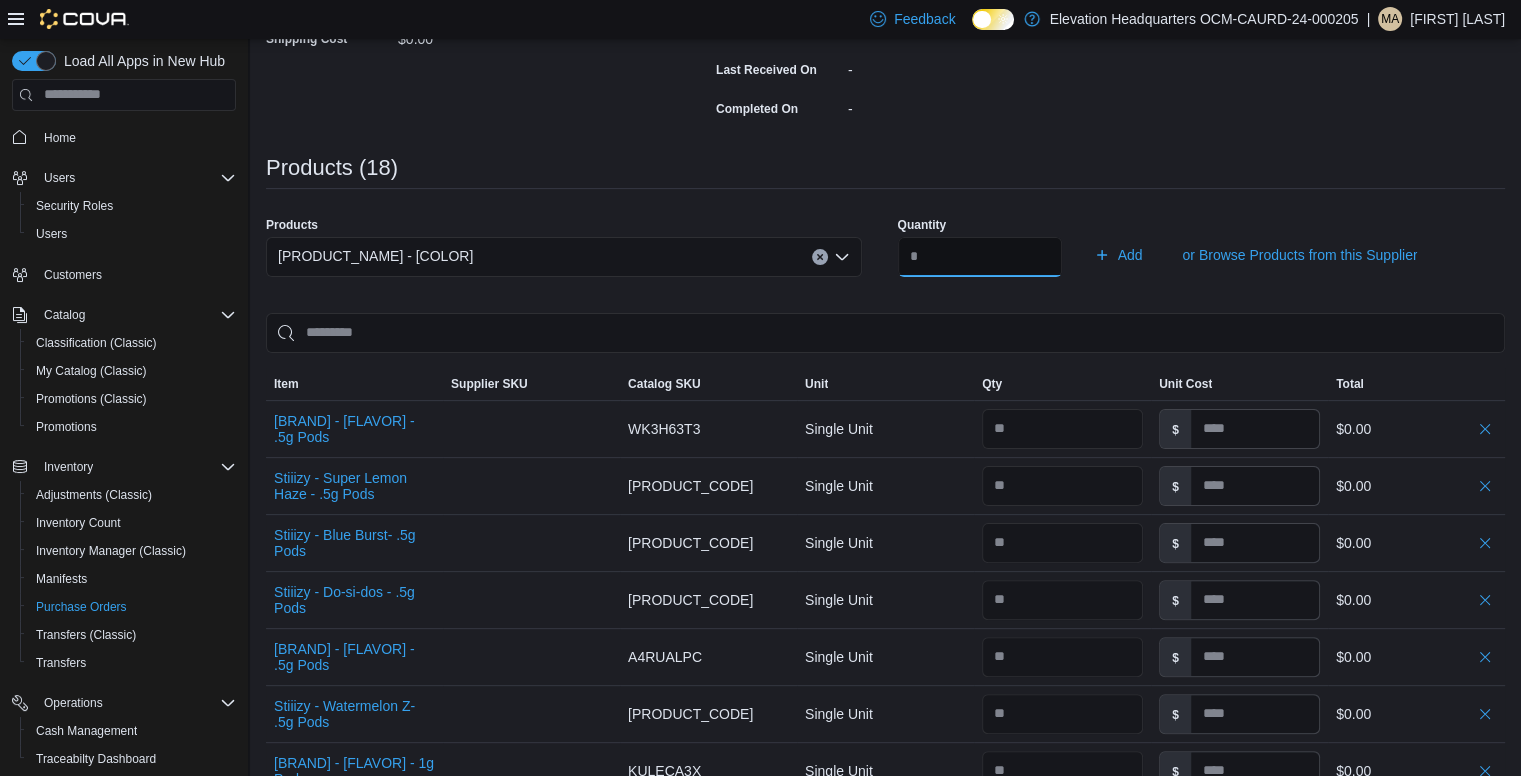 click on "Add" at bounding box center [1118, 255] 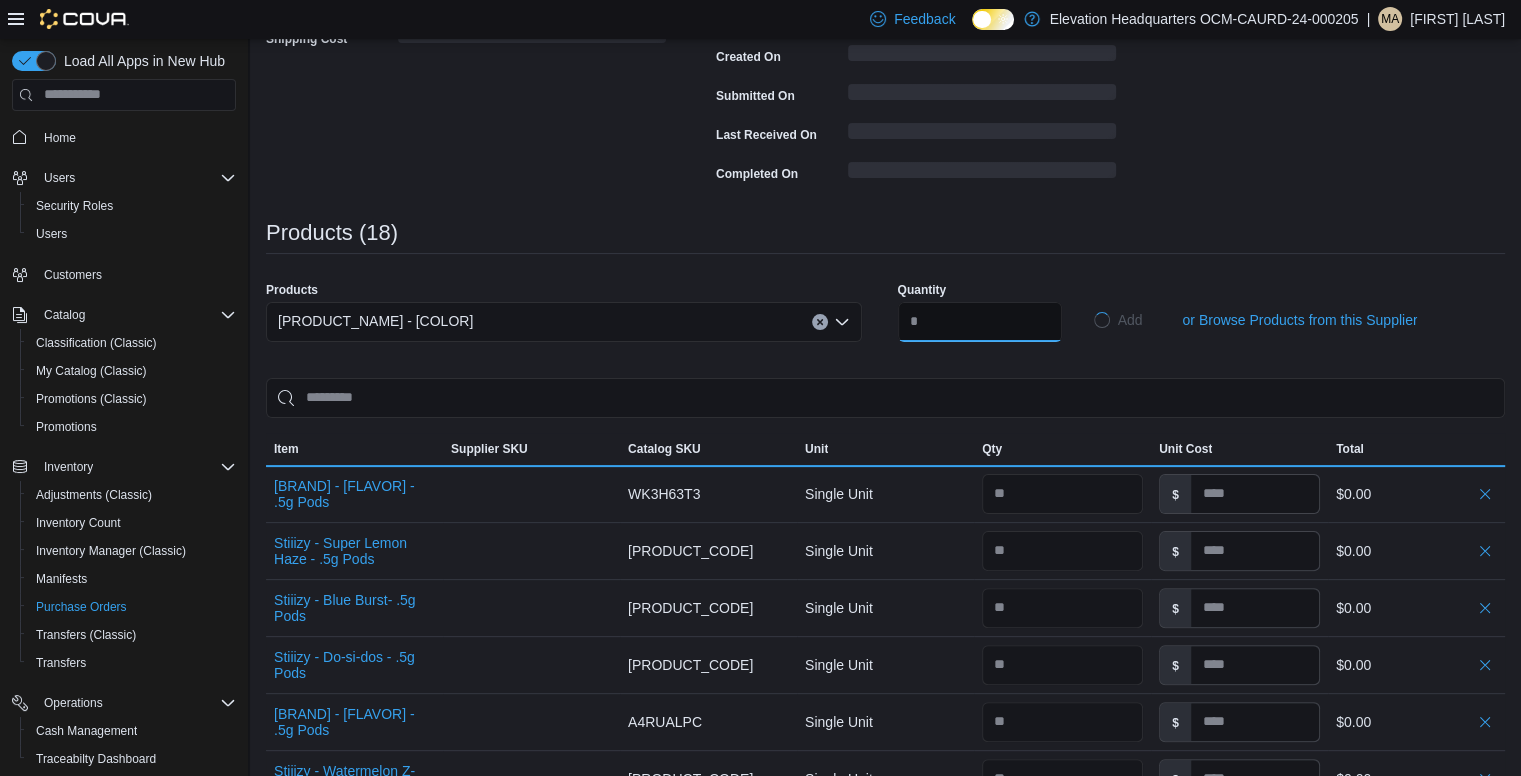 type 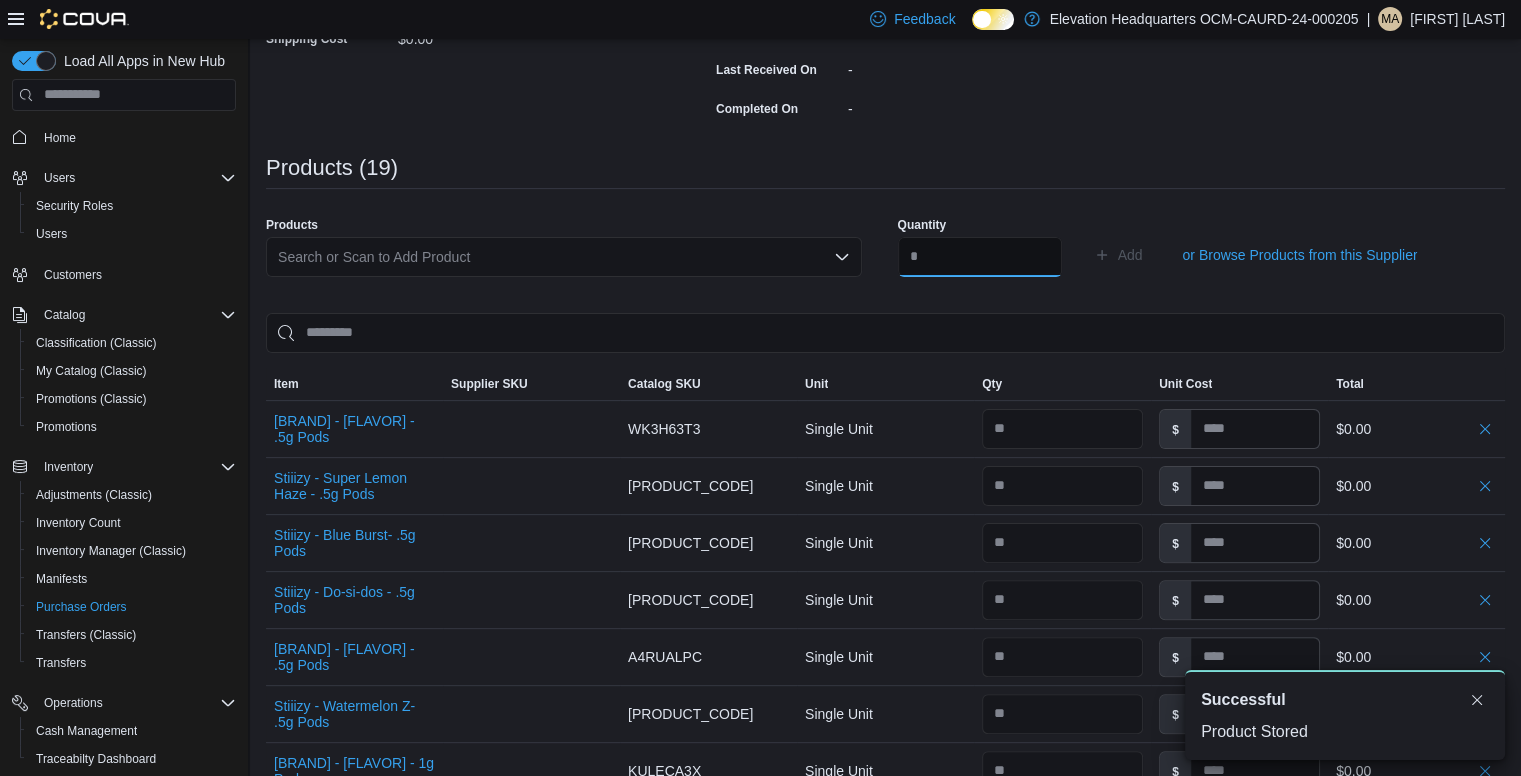 scroll, scrollTop: 0, scrollLeft: 0, axis: both 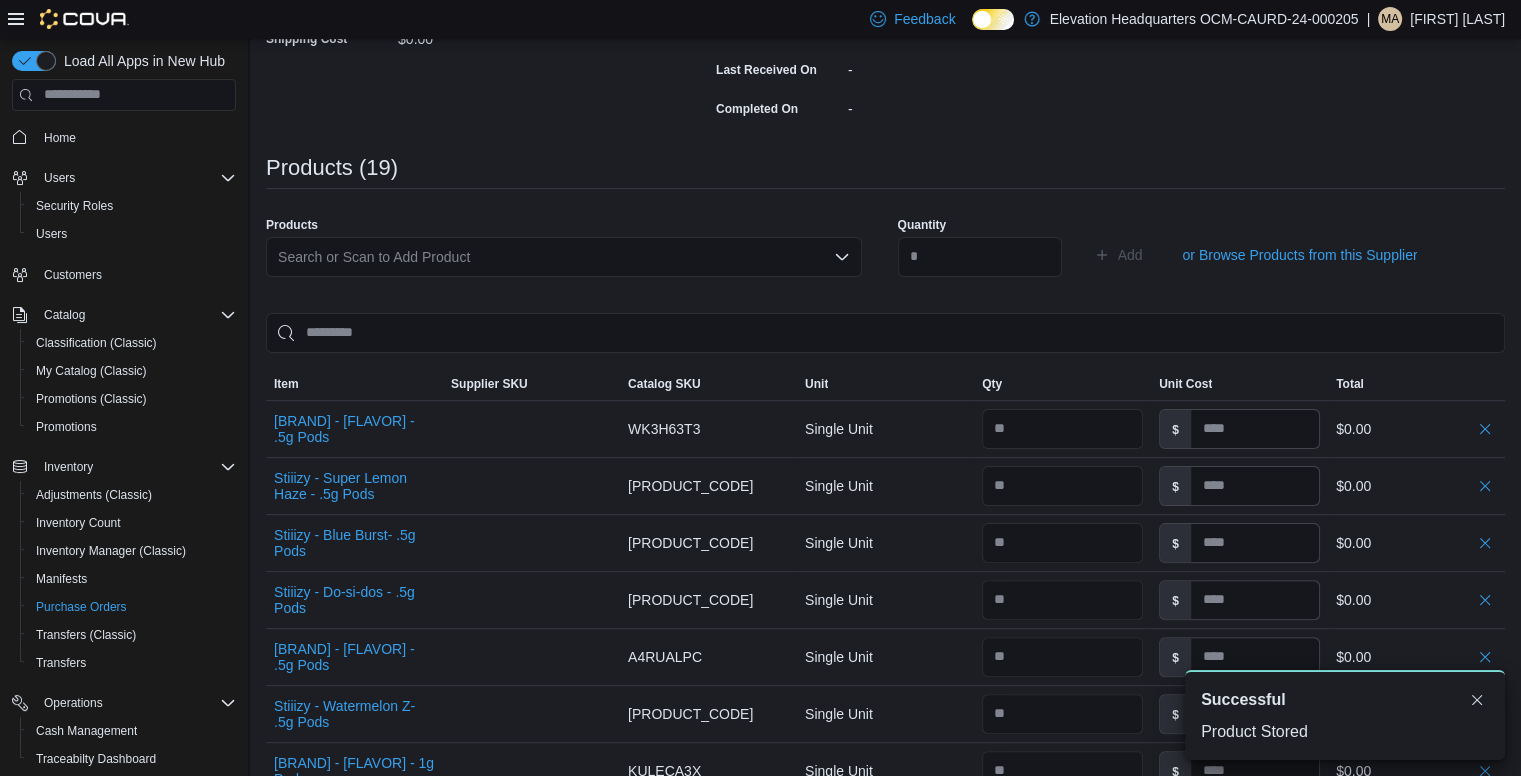 click on "Search or Scan to Add Product" at bounding box center [564, 257] 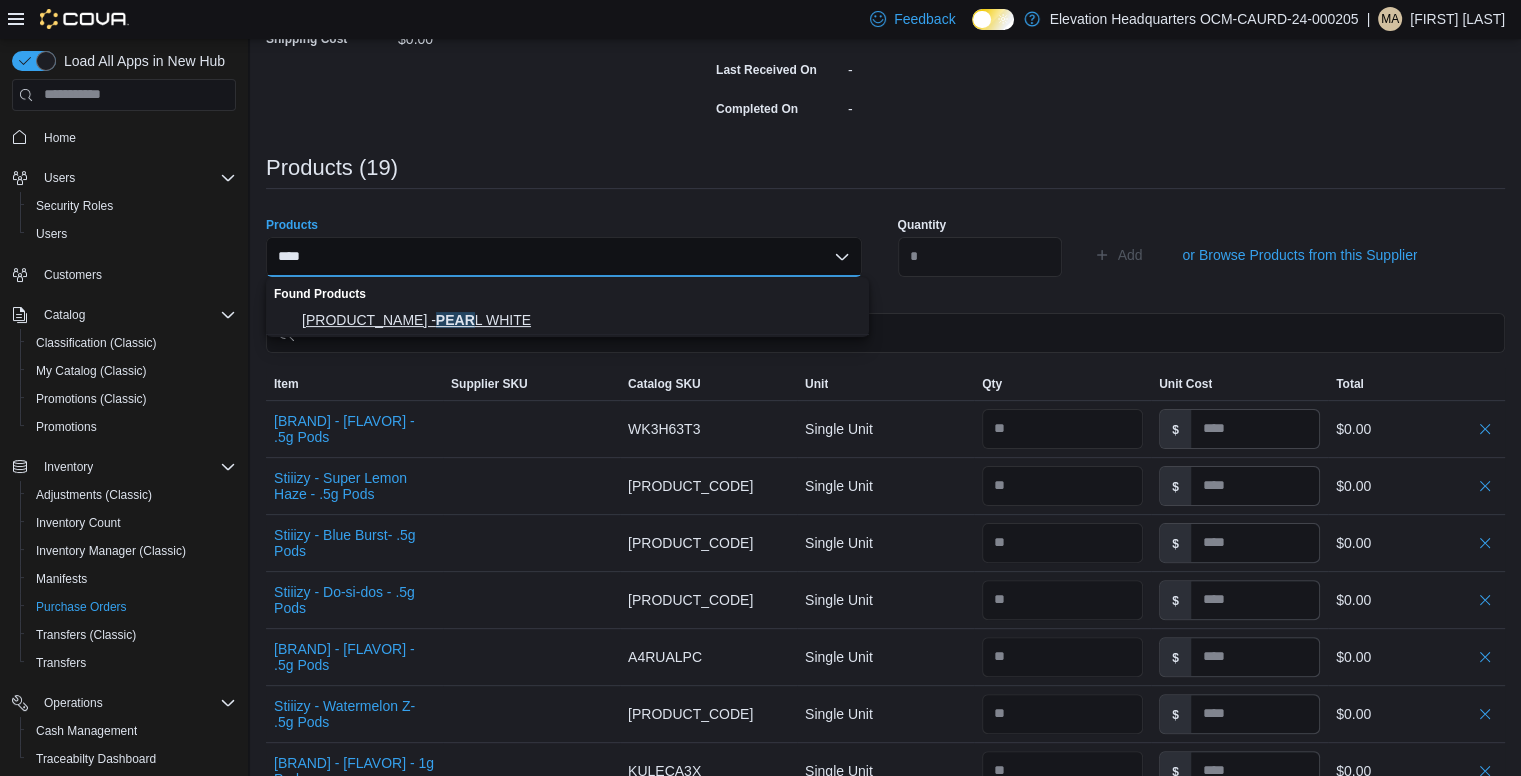 type on "****" 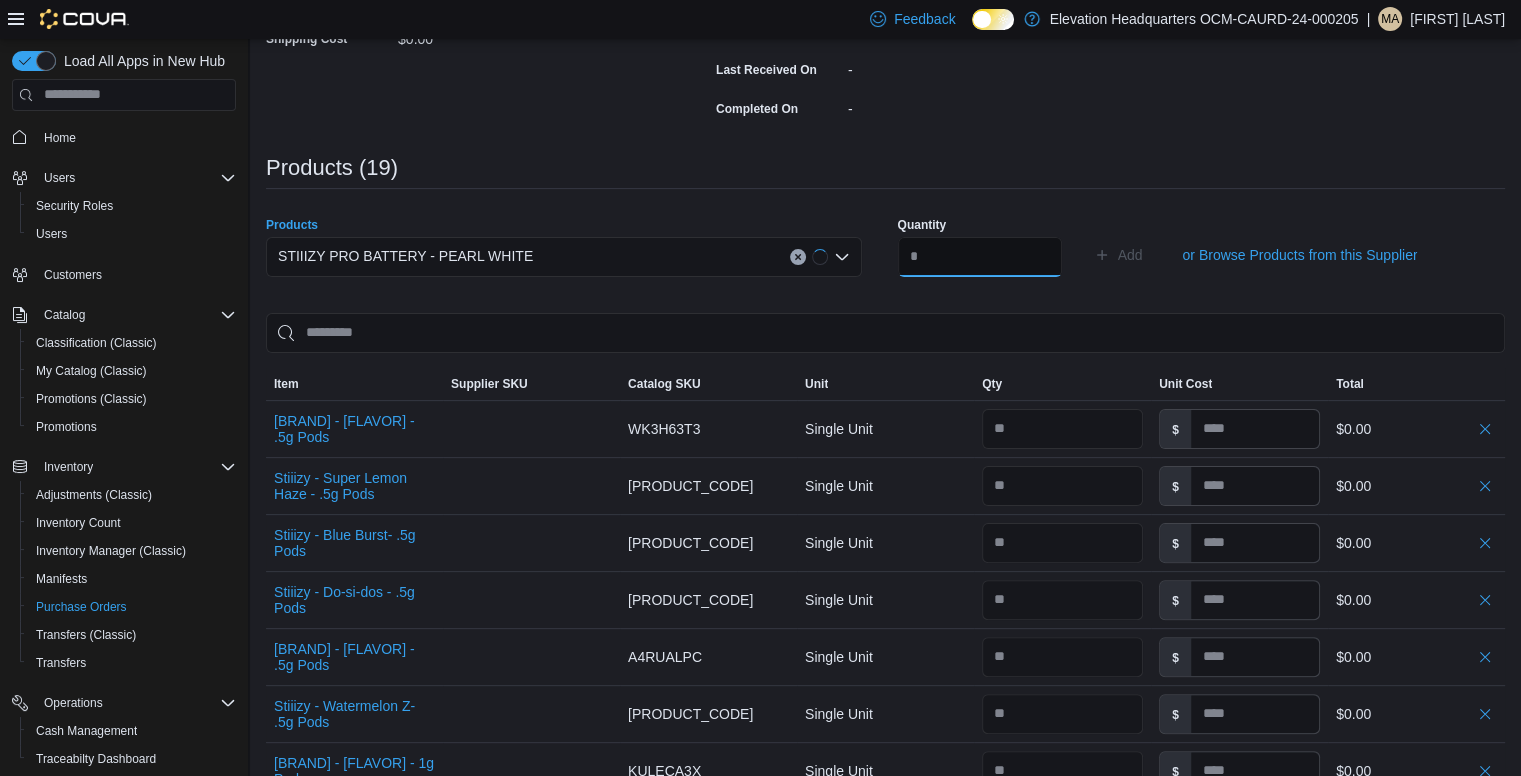 click at bounding box center (980, 257) 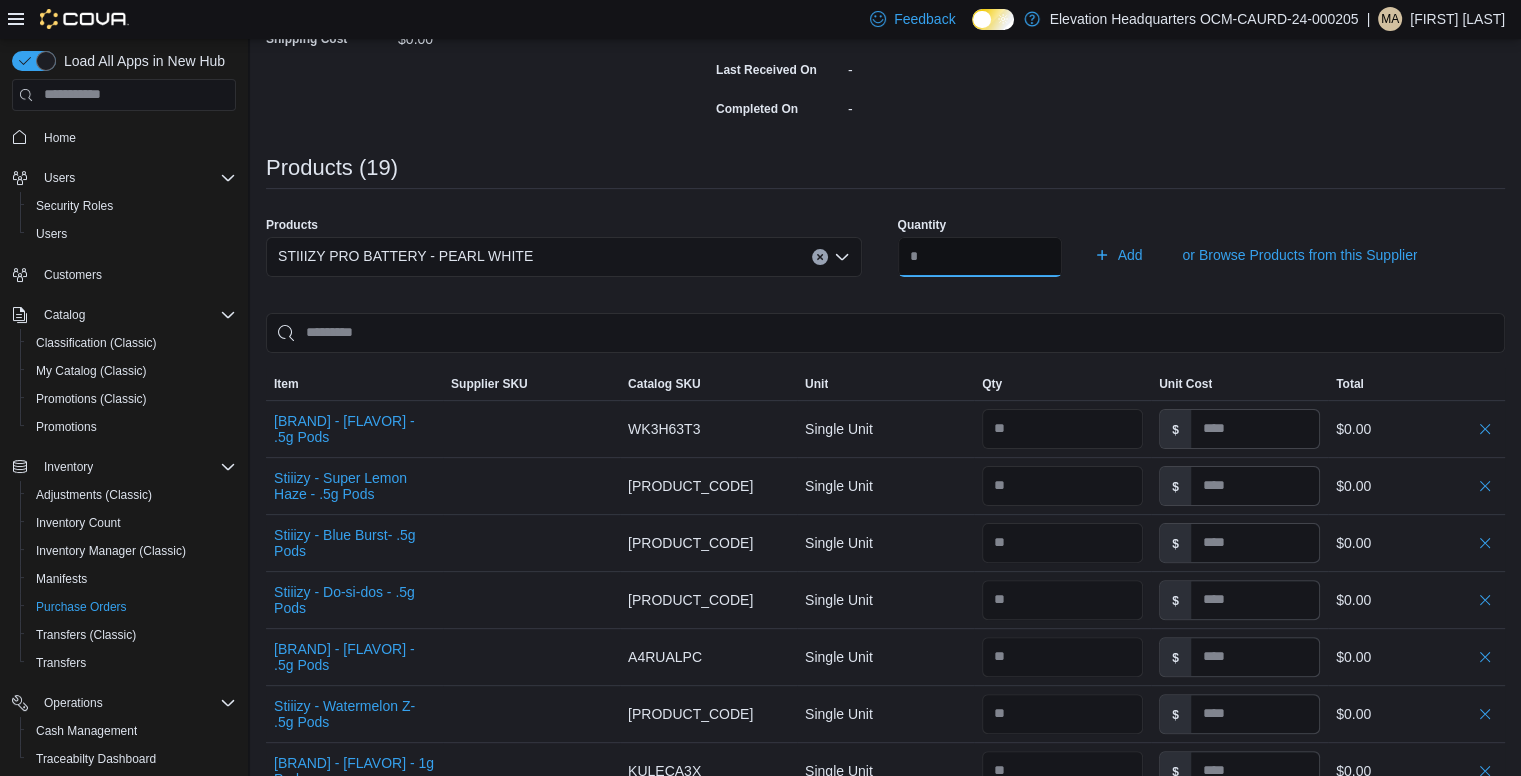 type on "**" 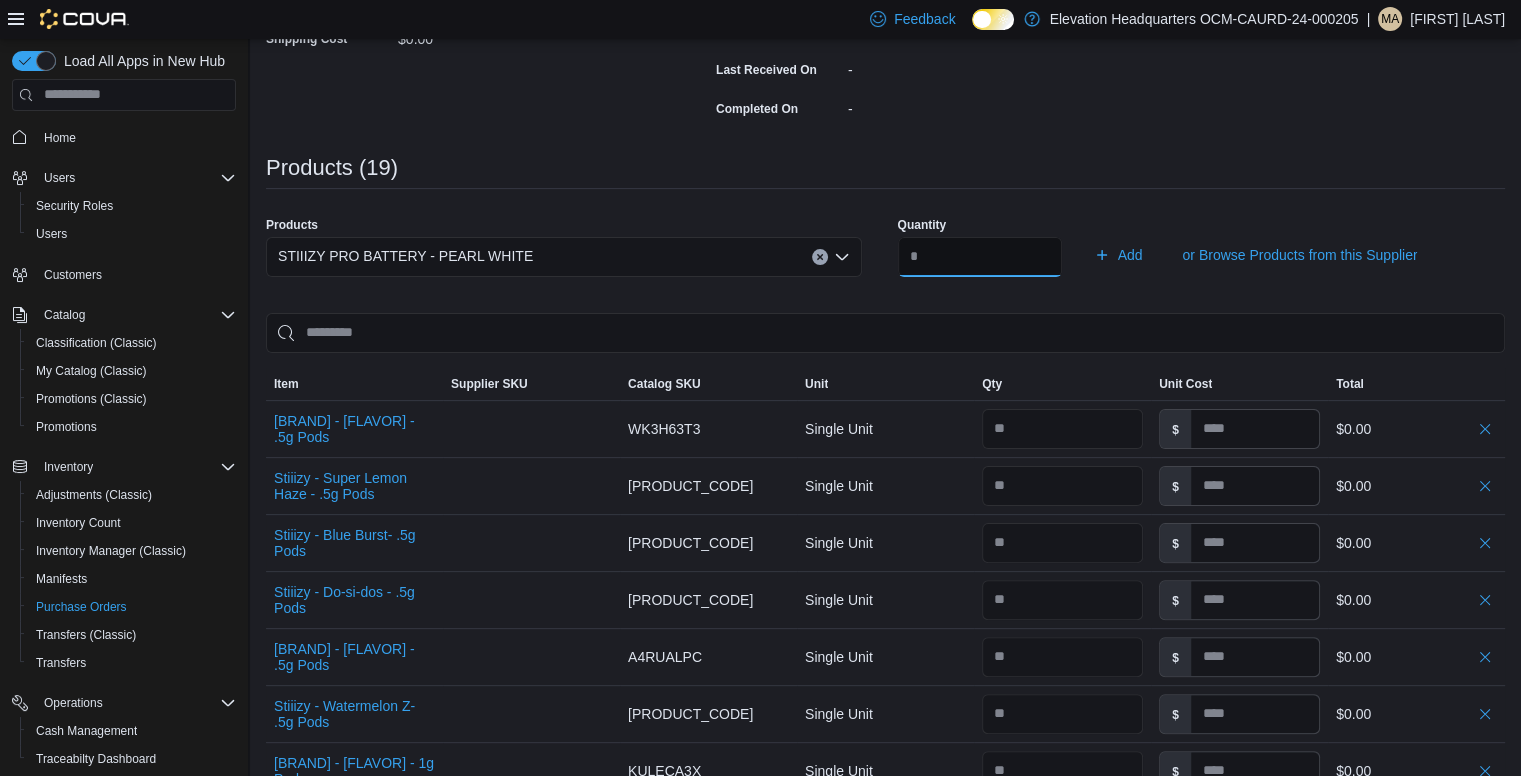 click on "Add" at bounding box center [1118, 255] 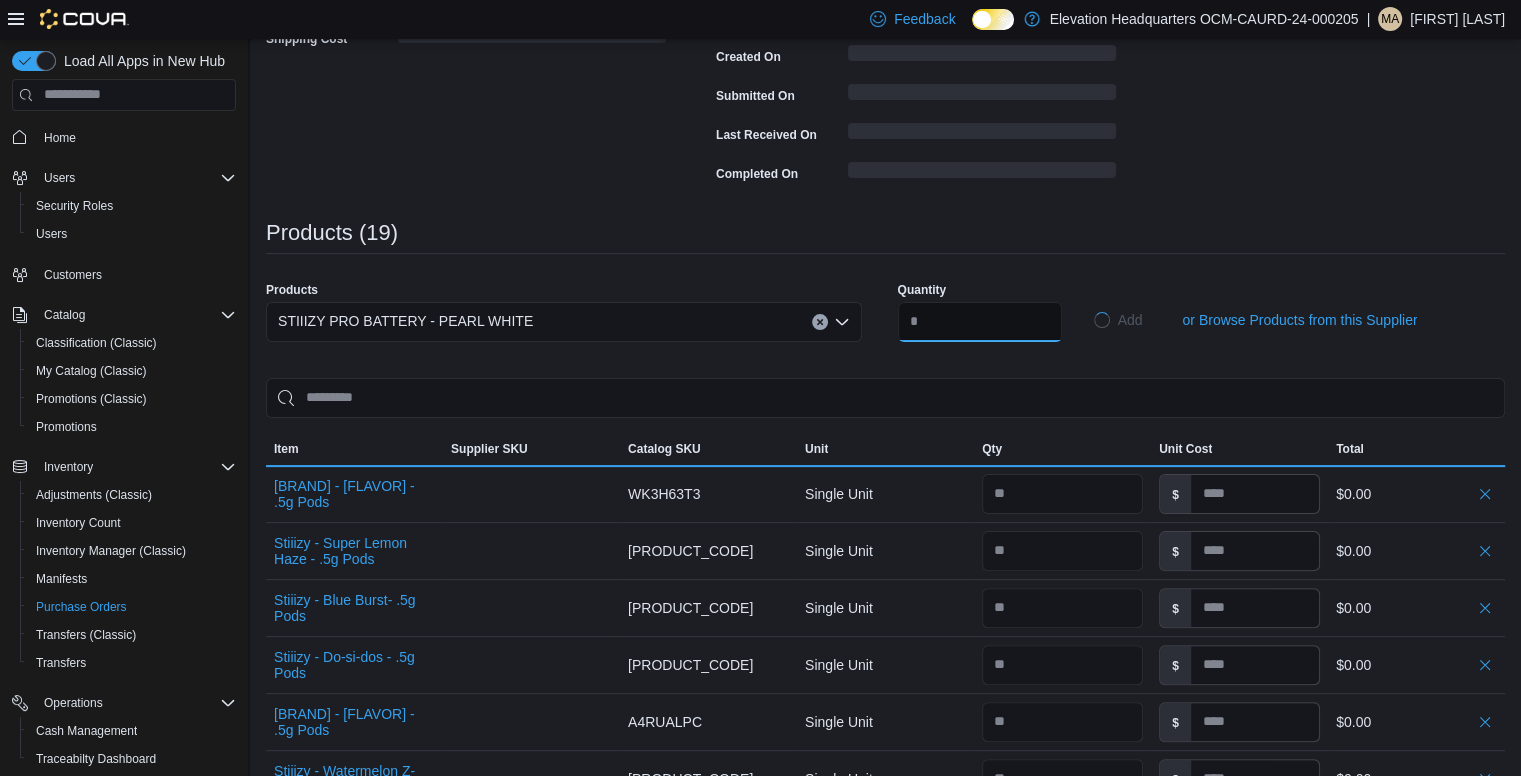 type 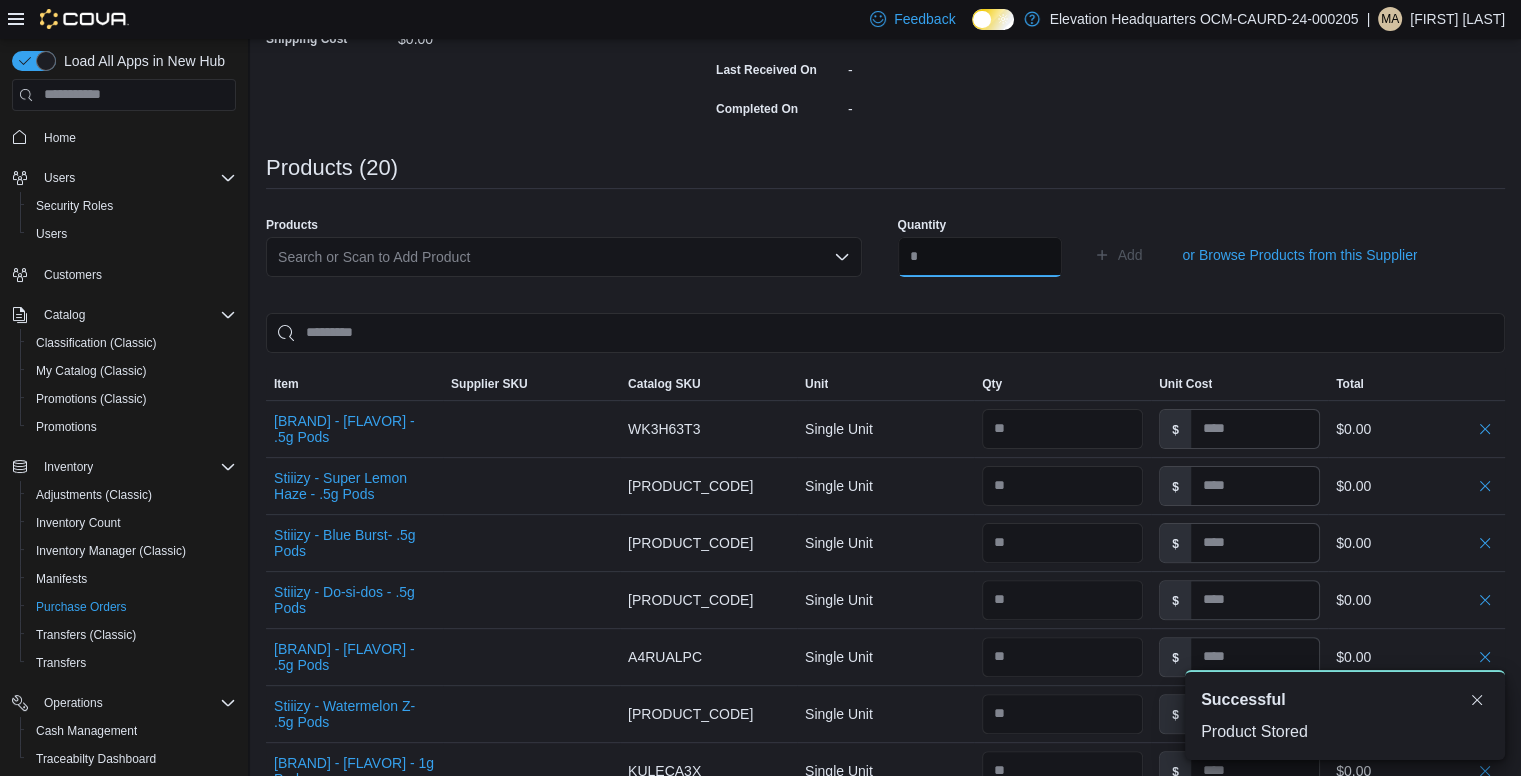 scroll, scrollTop: 0, scrollLeft: 0, axis: both 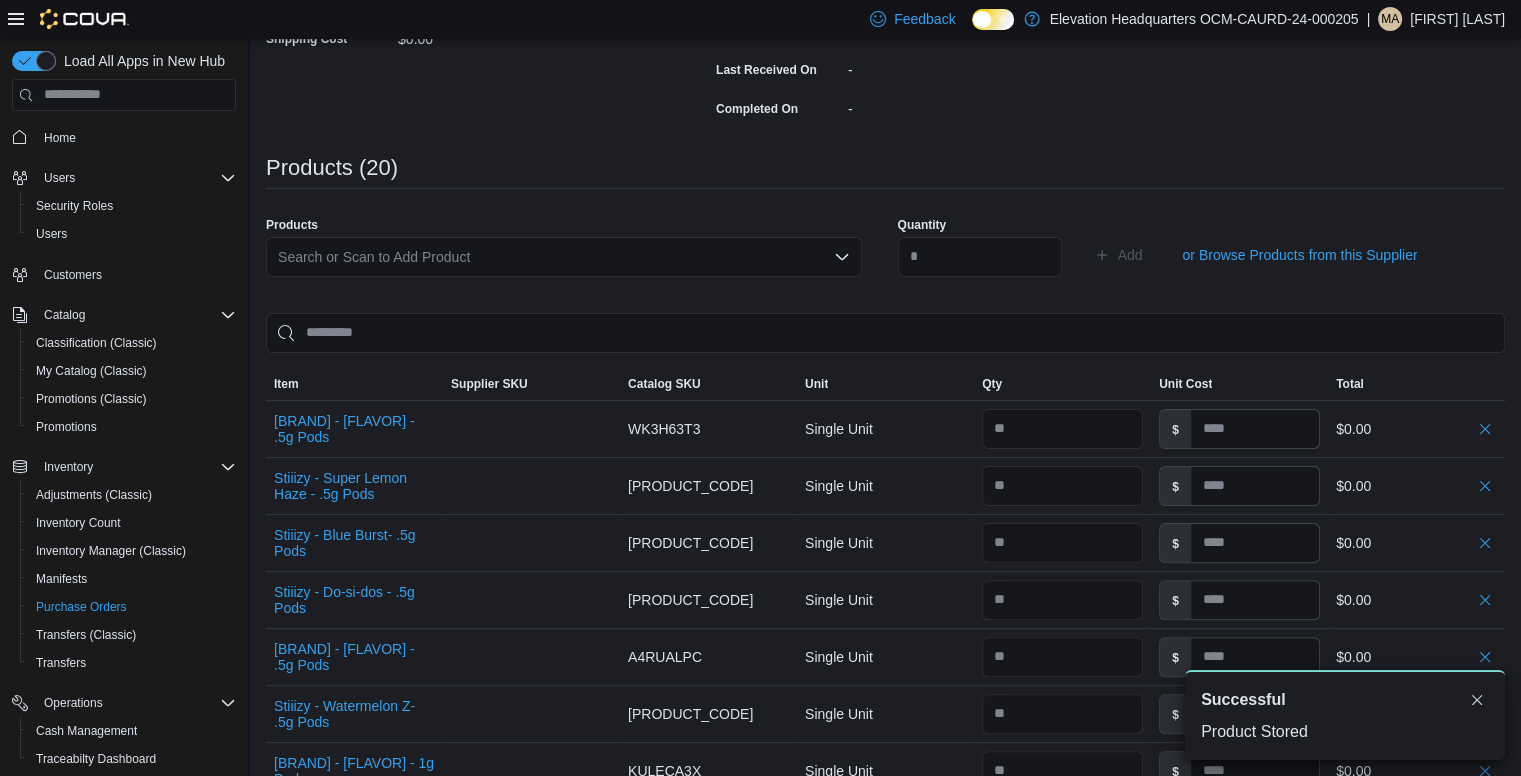 click on "Search or Scan to Add Product" at bounding box center (564, 257) 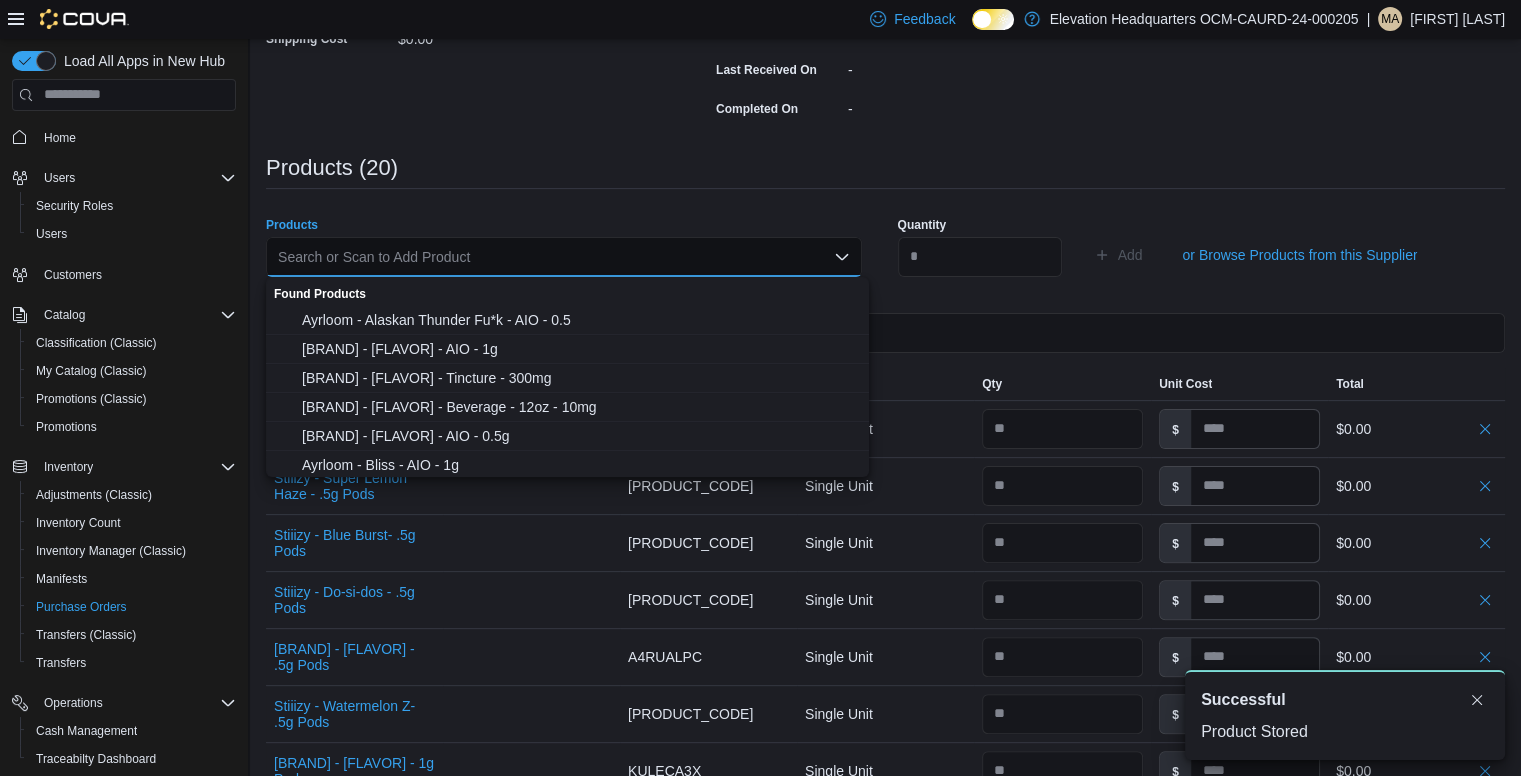 click on "Search or Scan to Add Product" at bounding box center (564, 257) 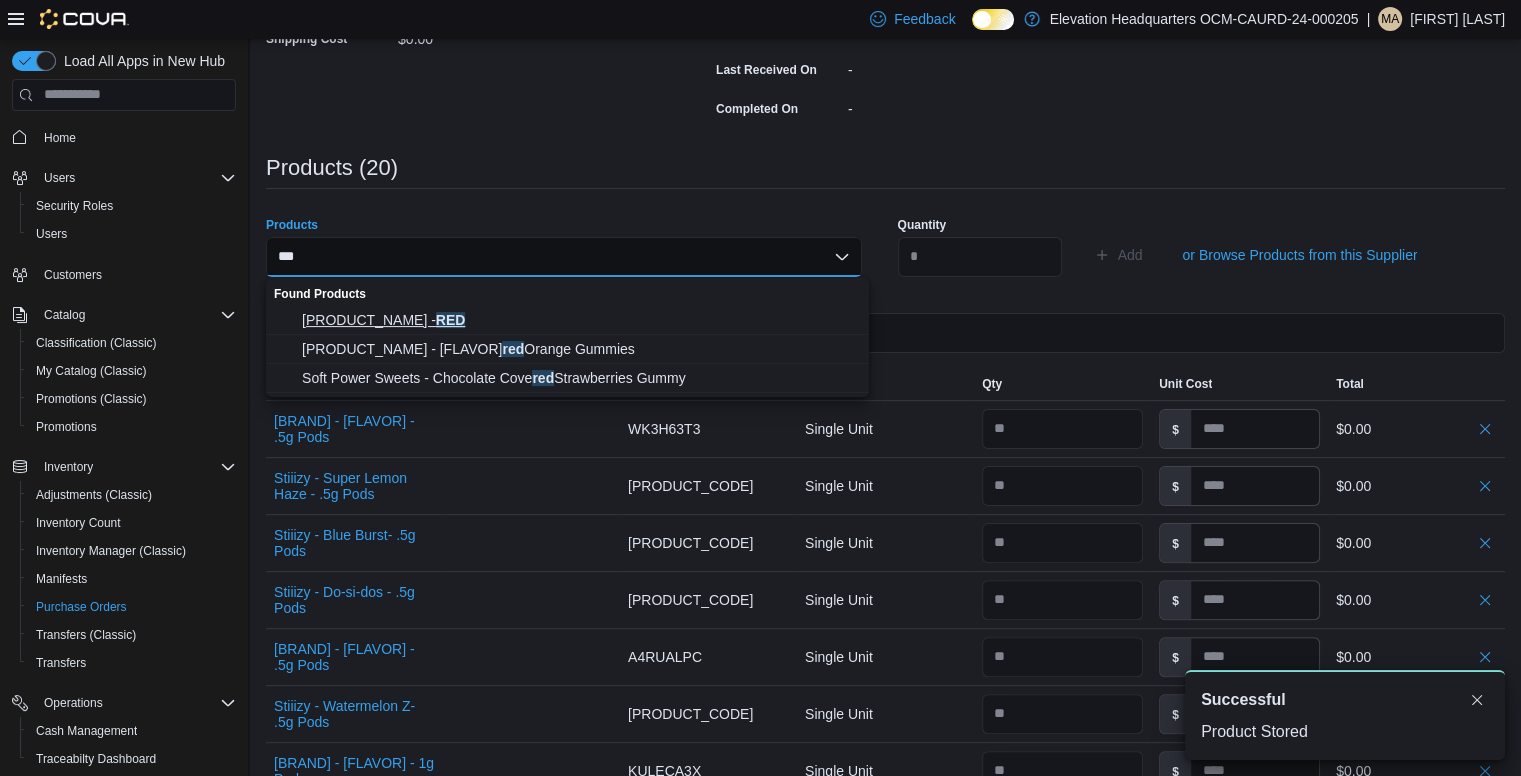 type on "***" 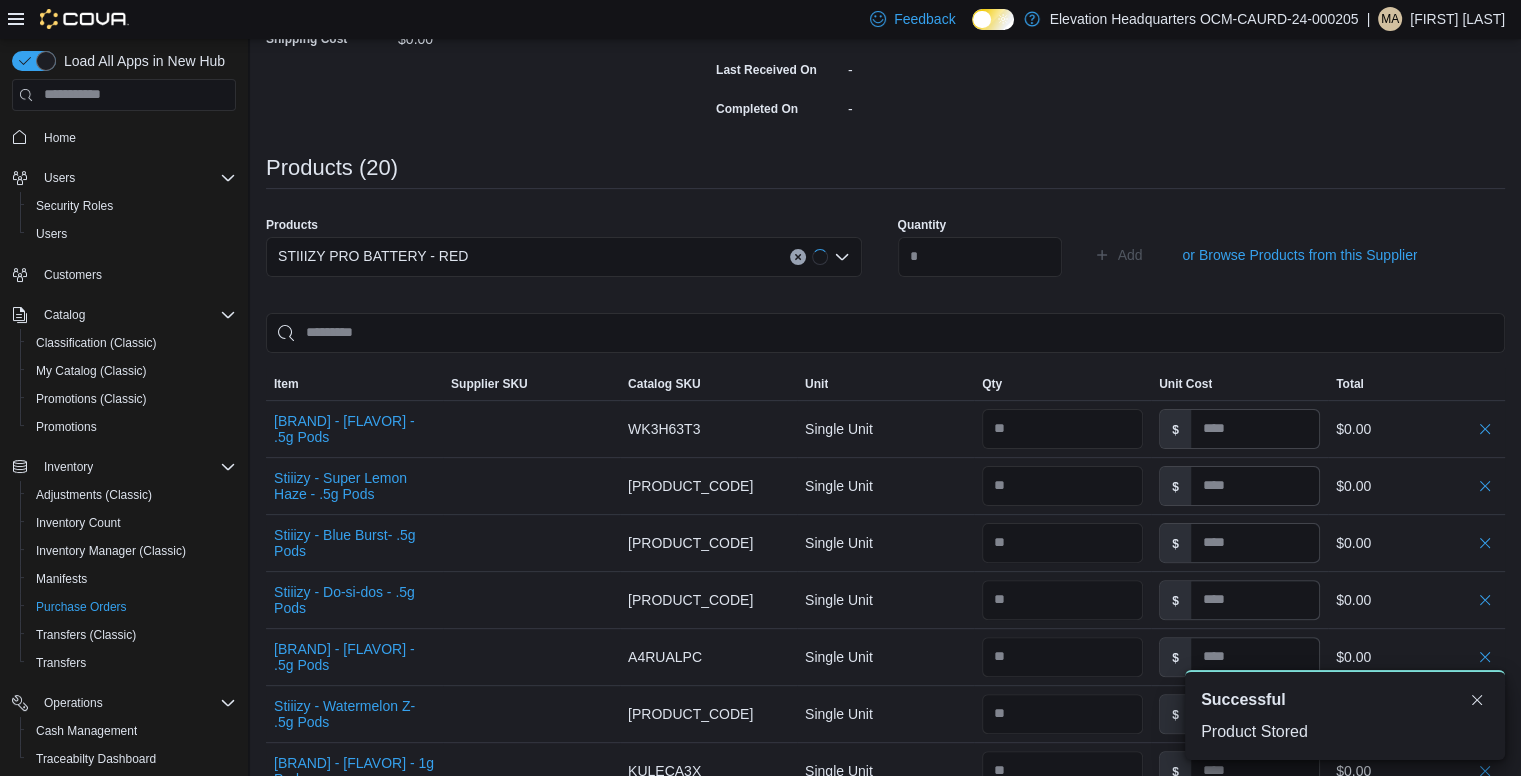 click on "Quantity" at bounding box center (980, 247) 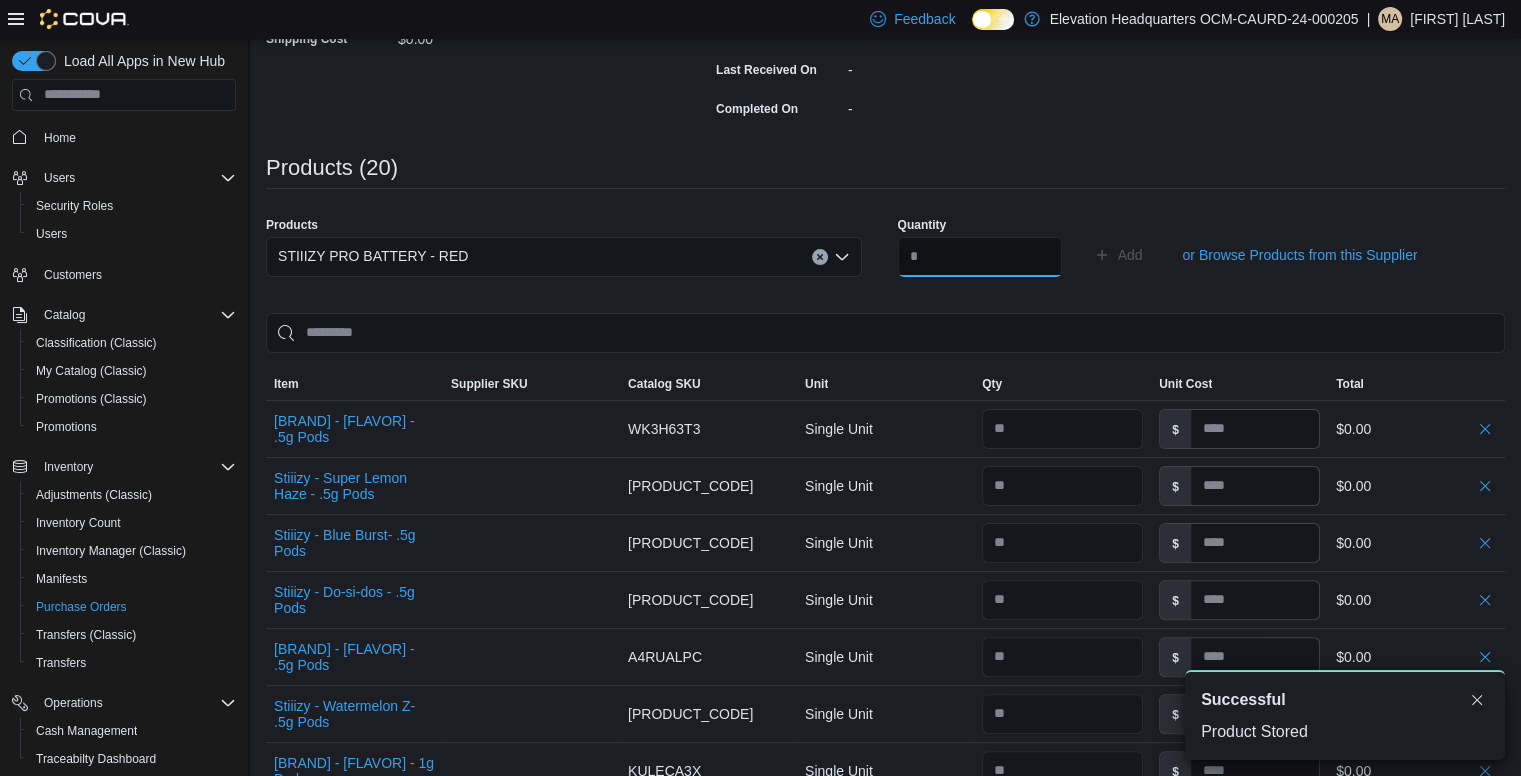 click at bounding box center (980, 257) 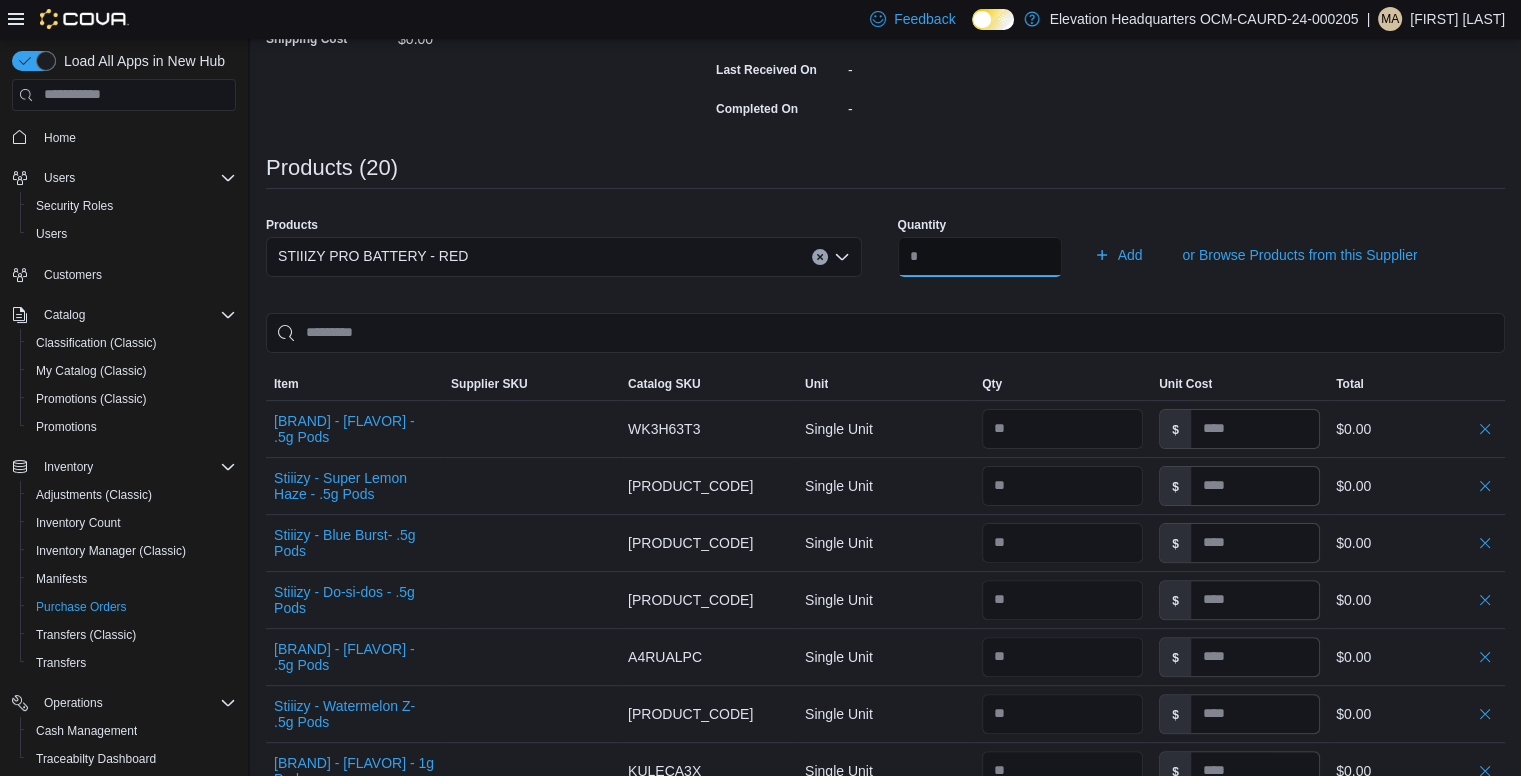 type on "**" 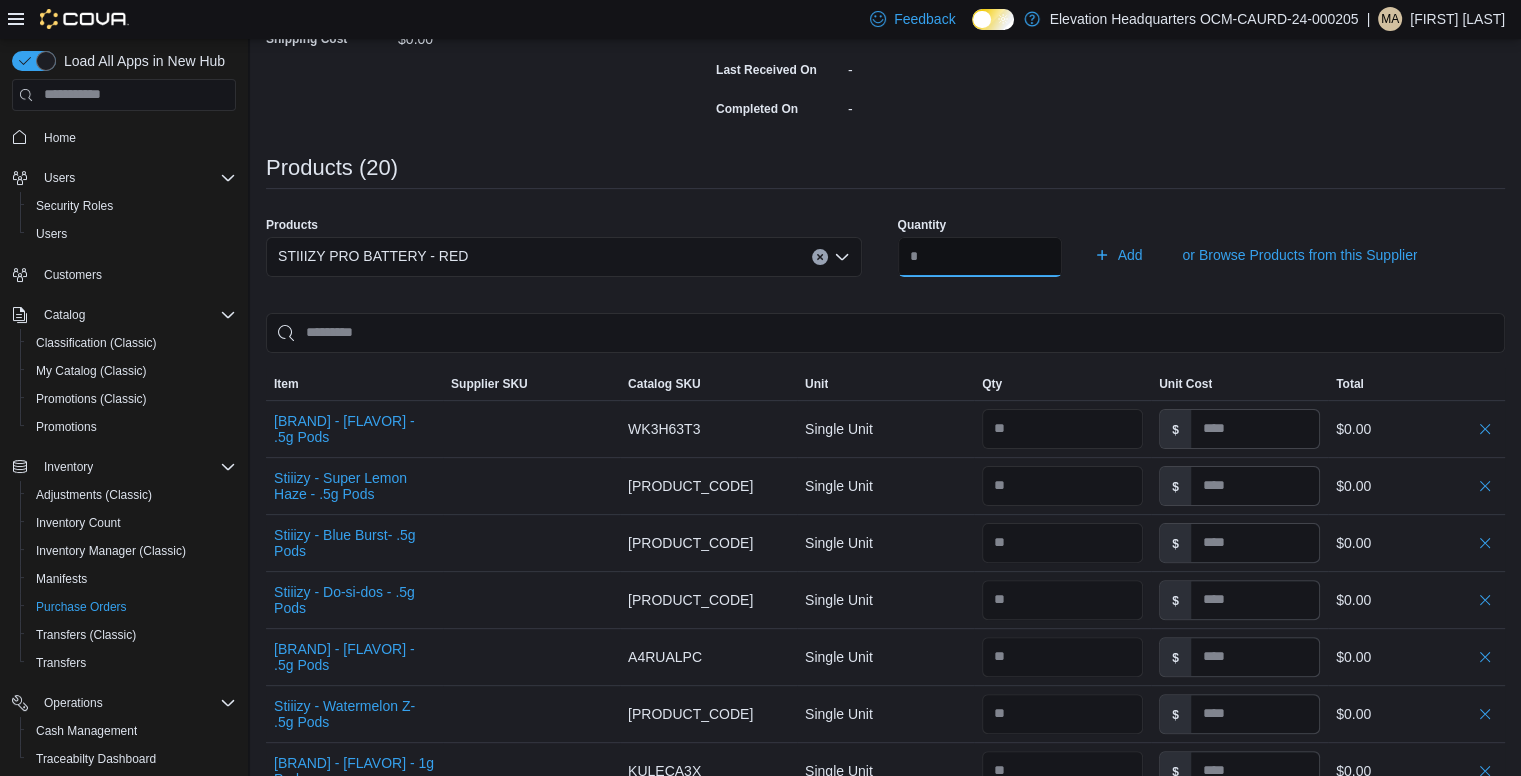 click on "Add" at bounding box center [1118, 255] 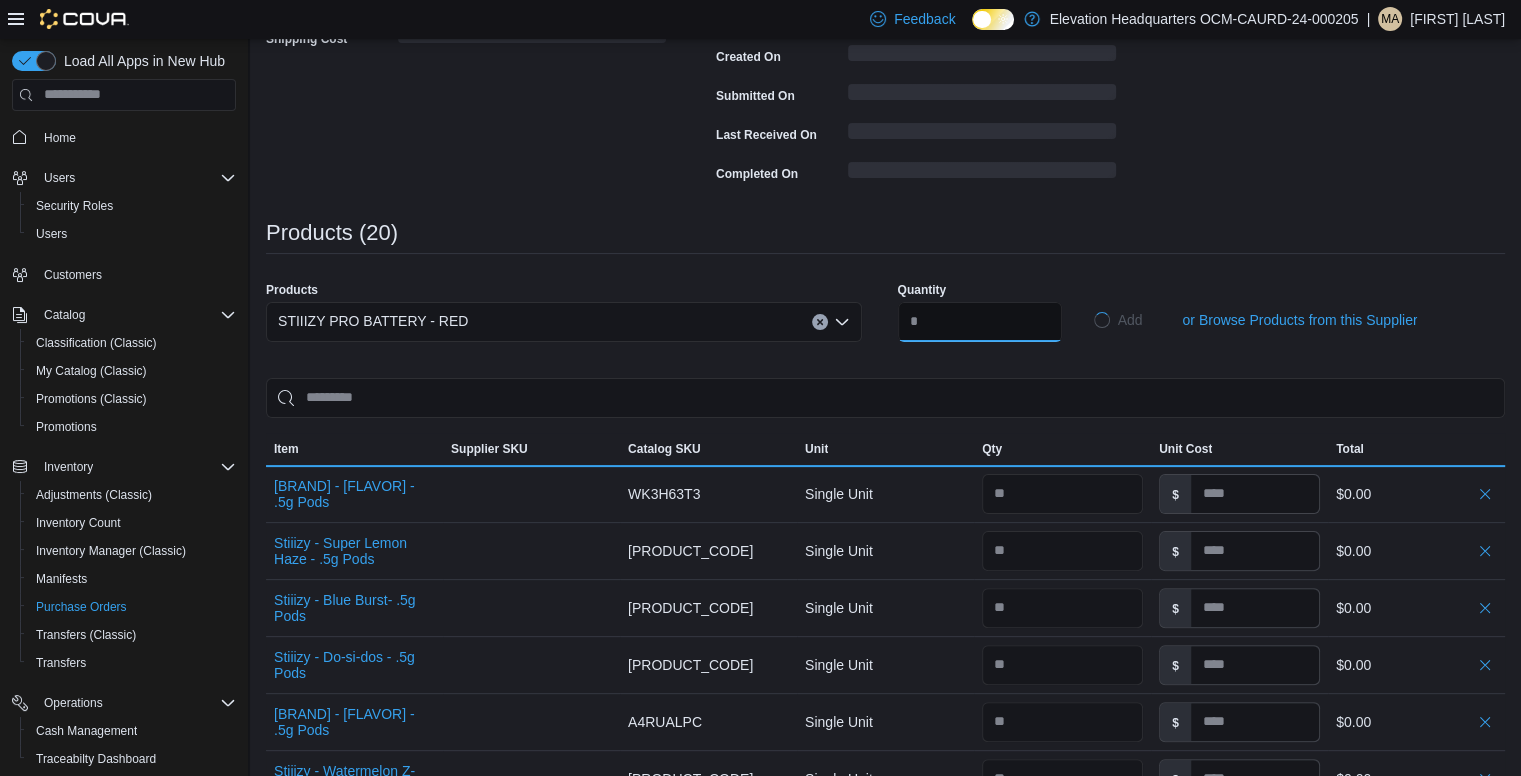 type 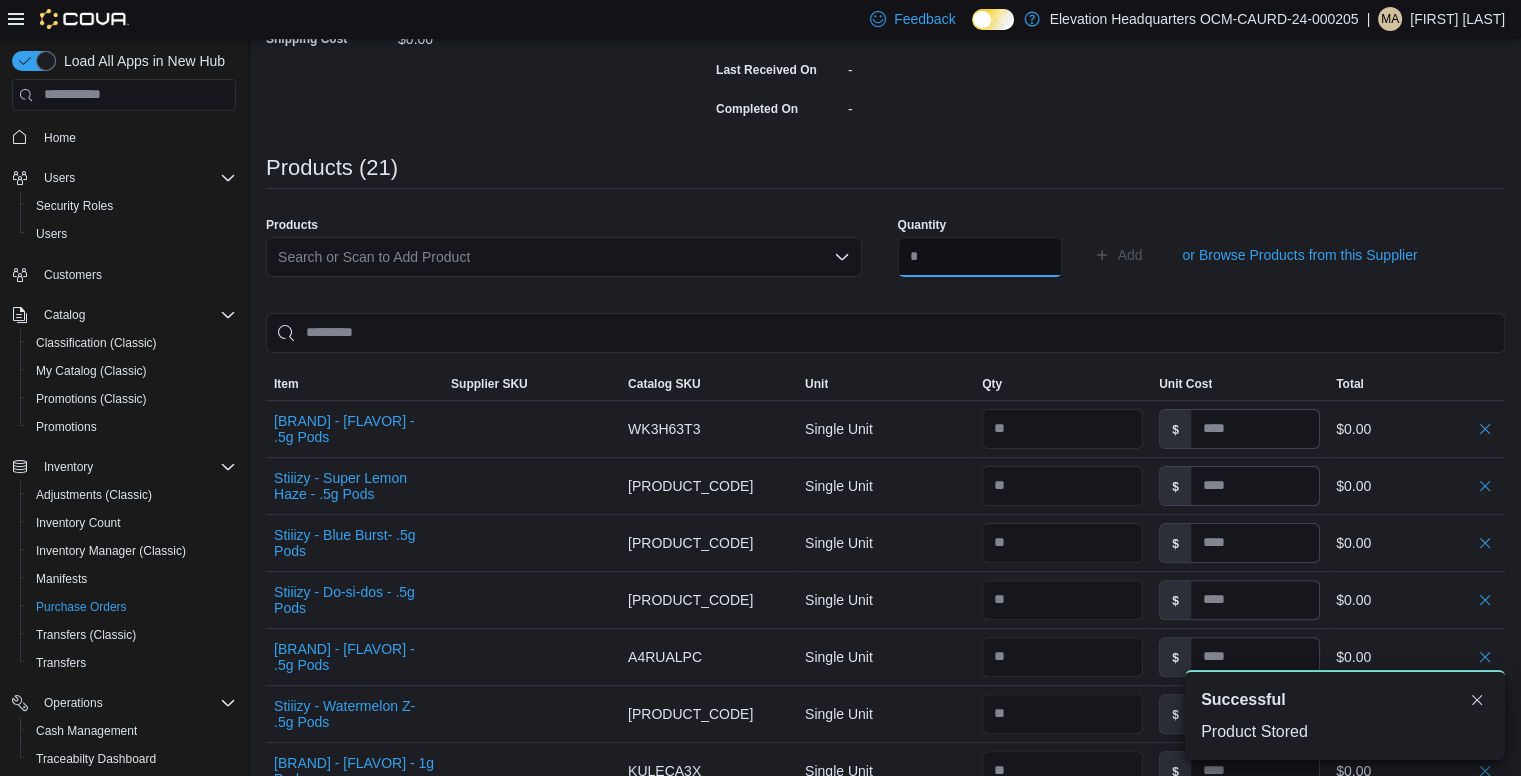 scroll, scrollTop: 0, scrollLeft: 0, axis: both 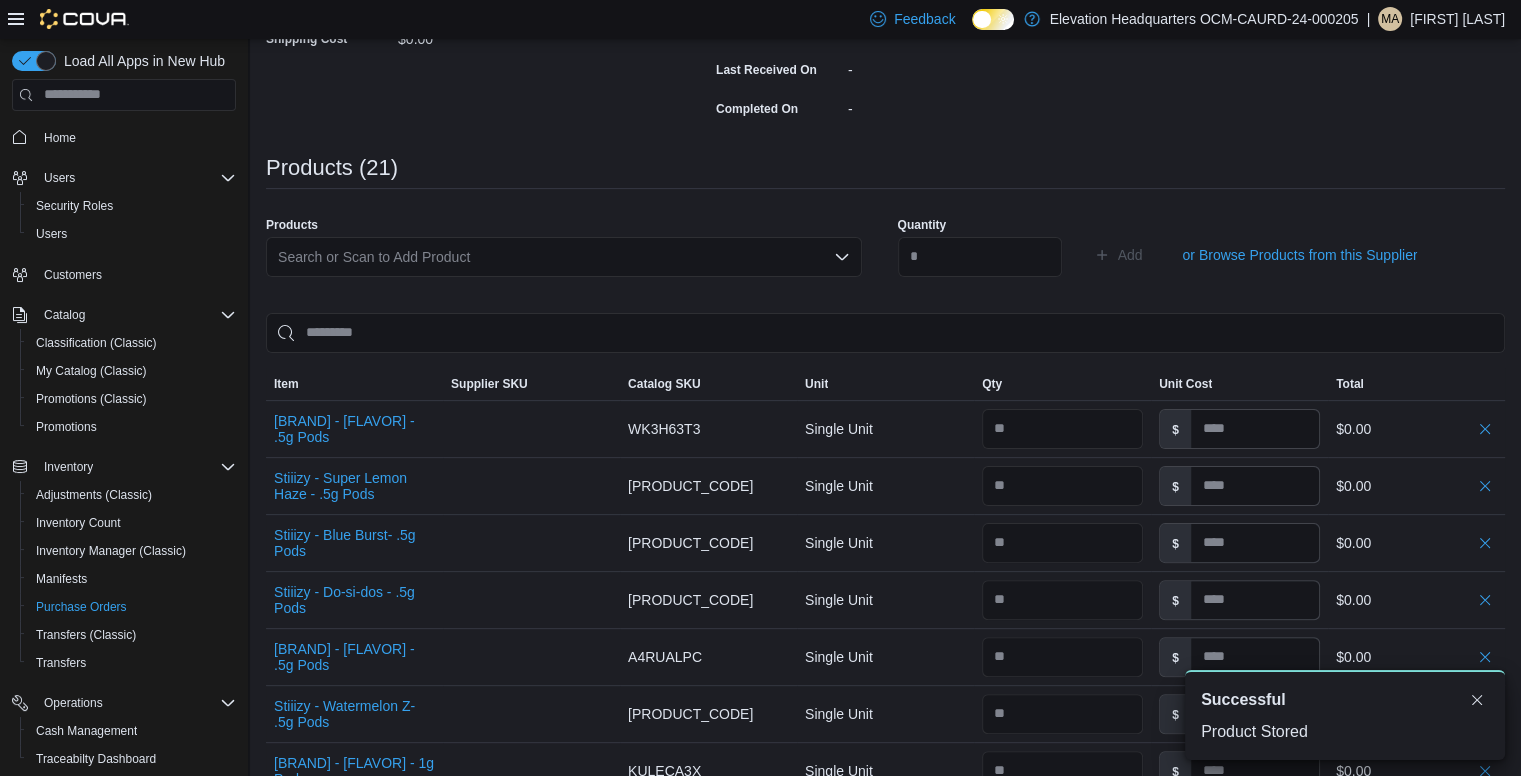 click on "Search or Scan to Add Product" at bounding box center [564, 257] 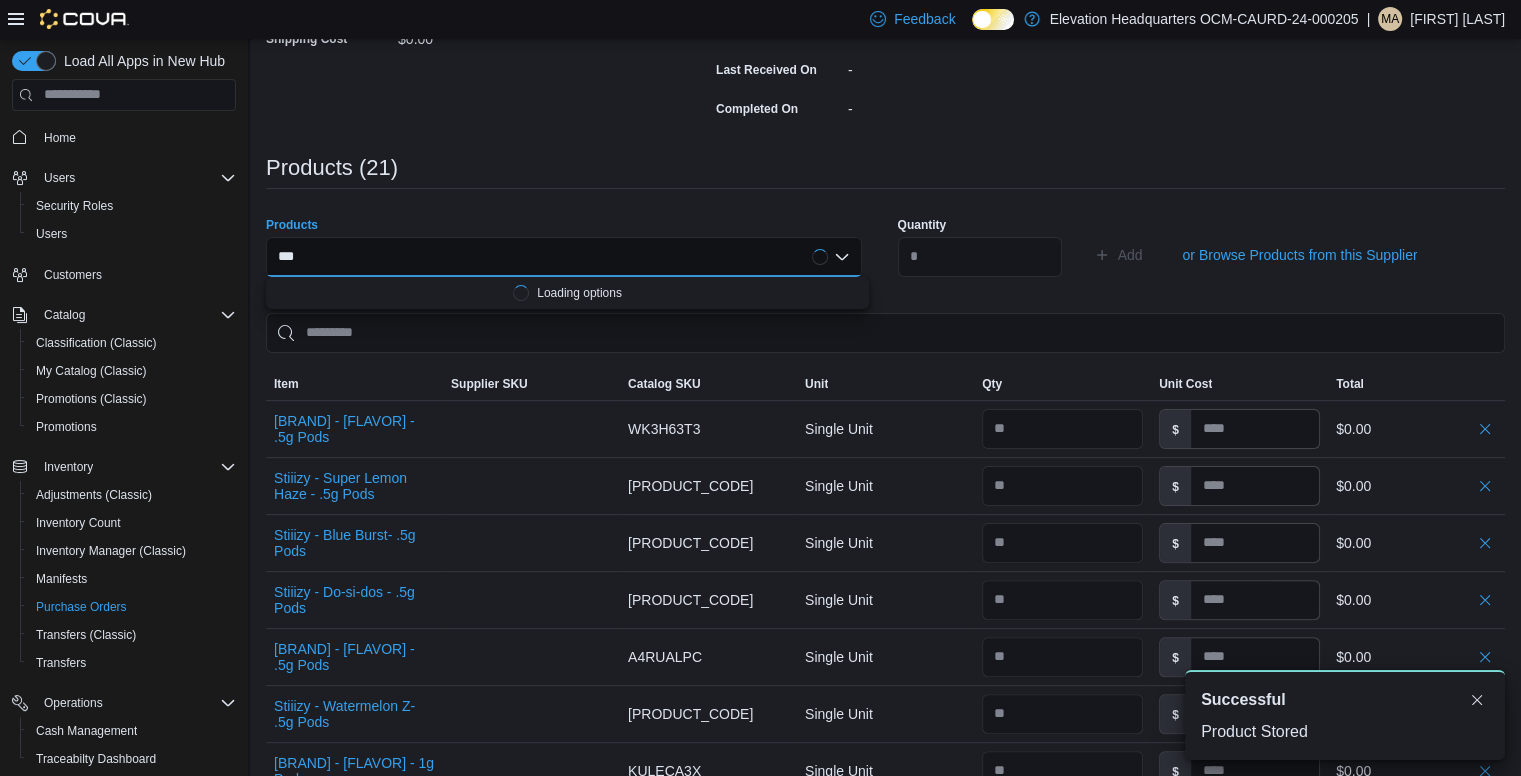 type on "****" 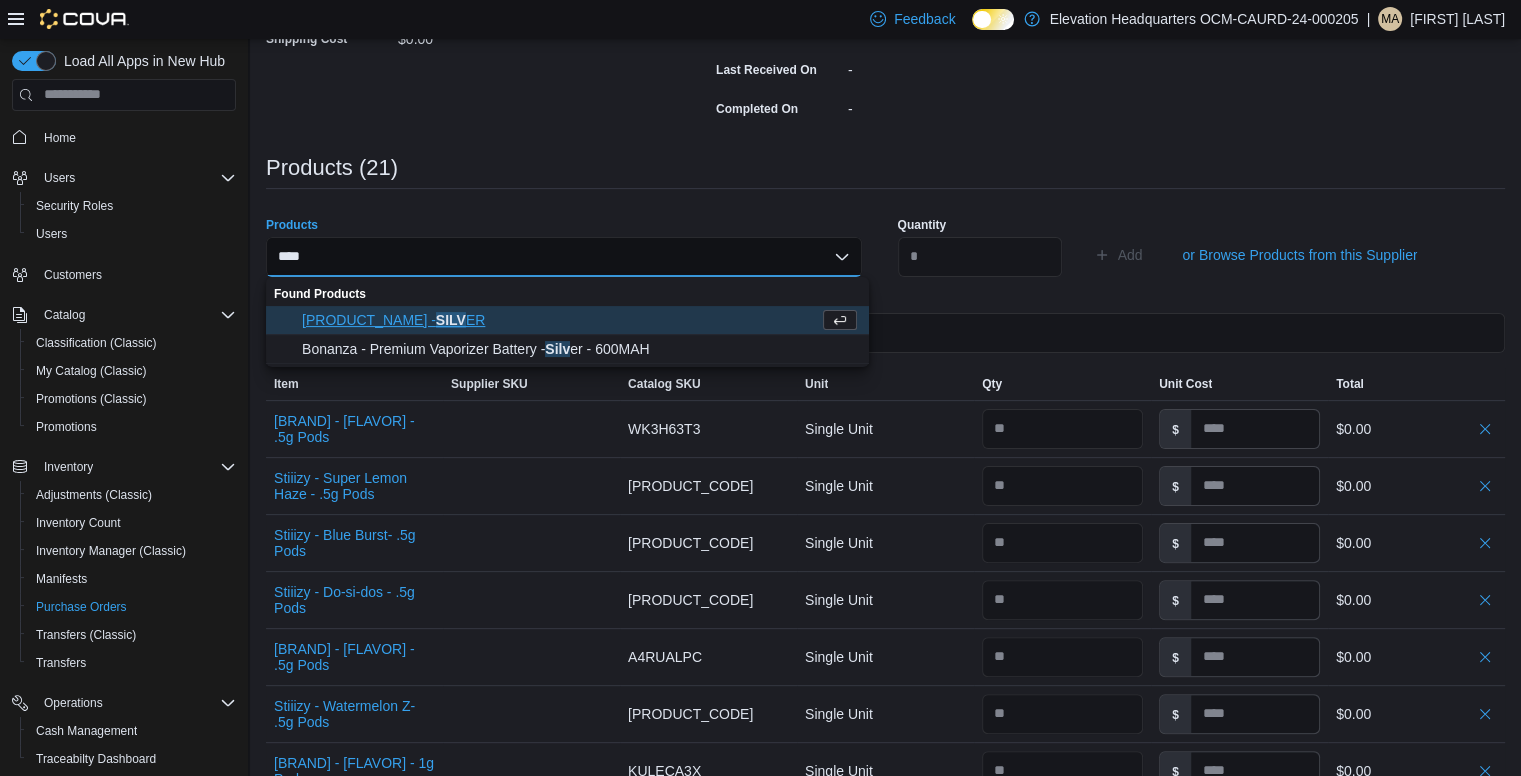 type 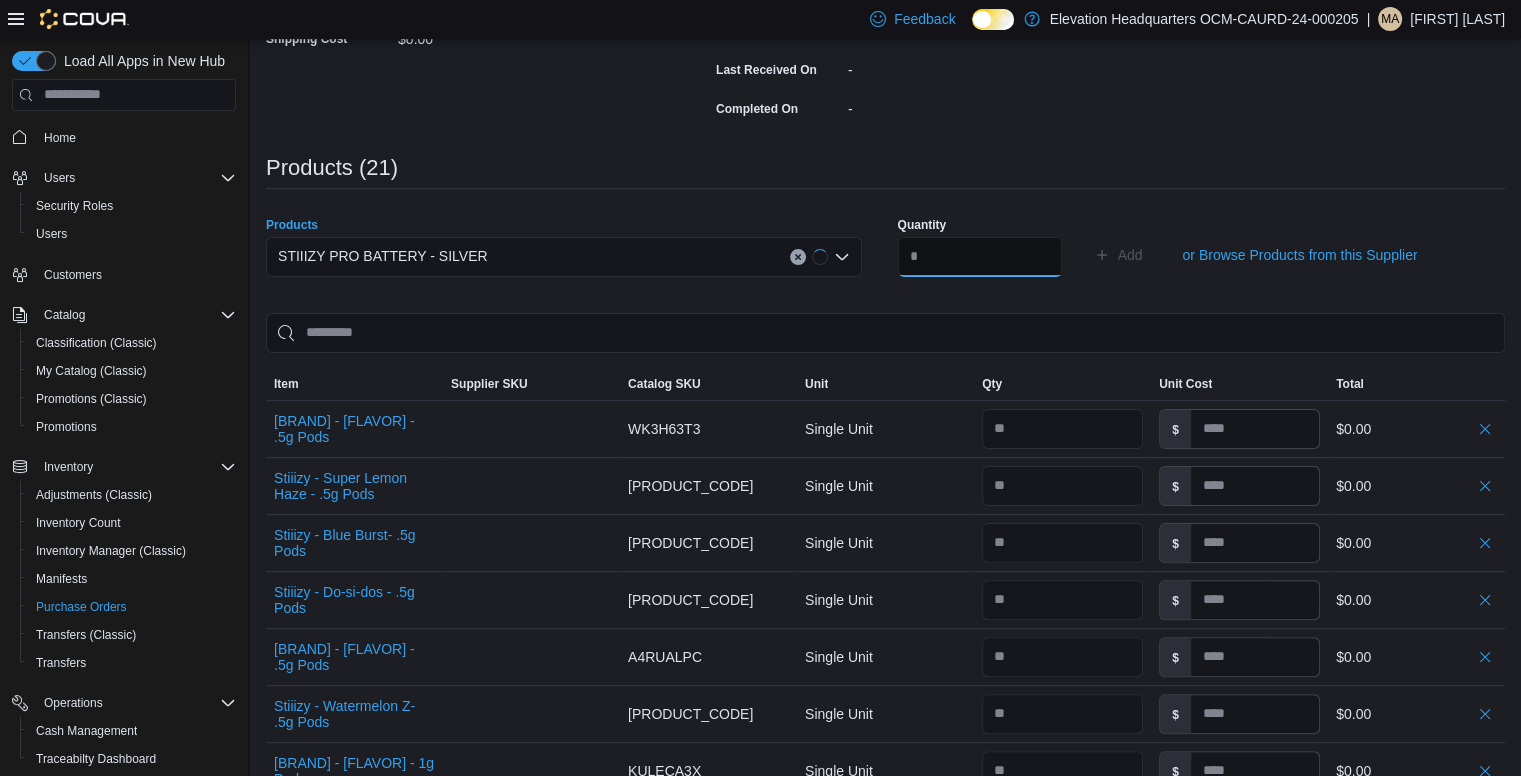 click at bounding box center [980, 257] 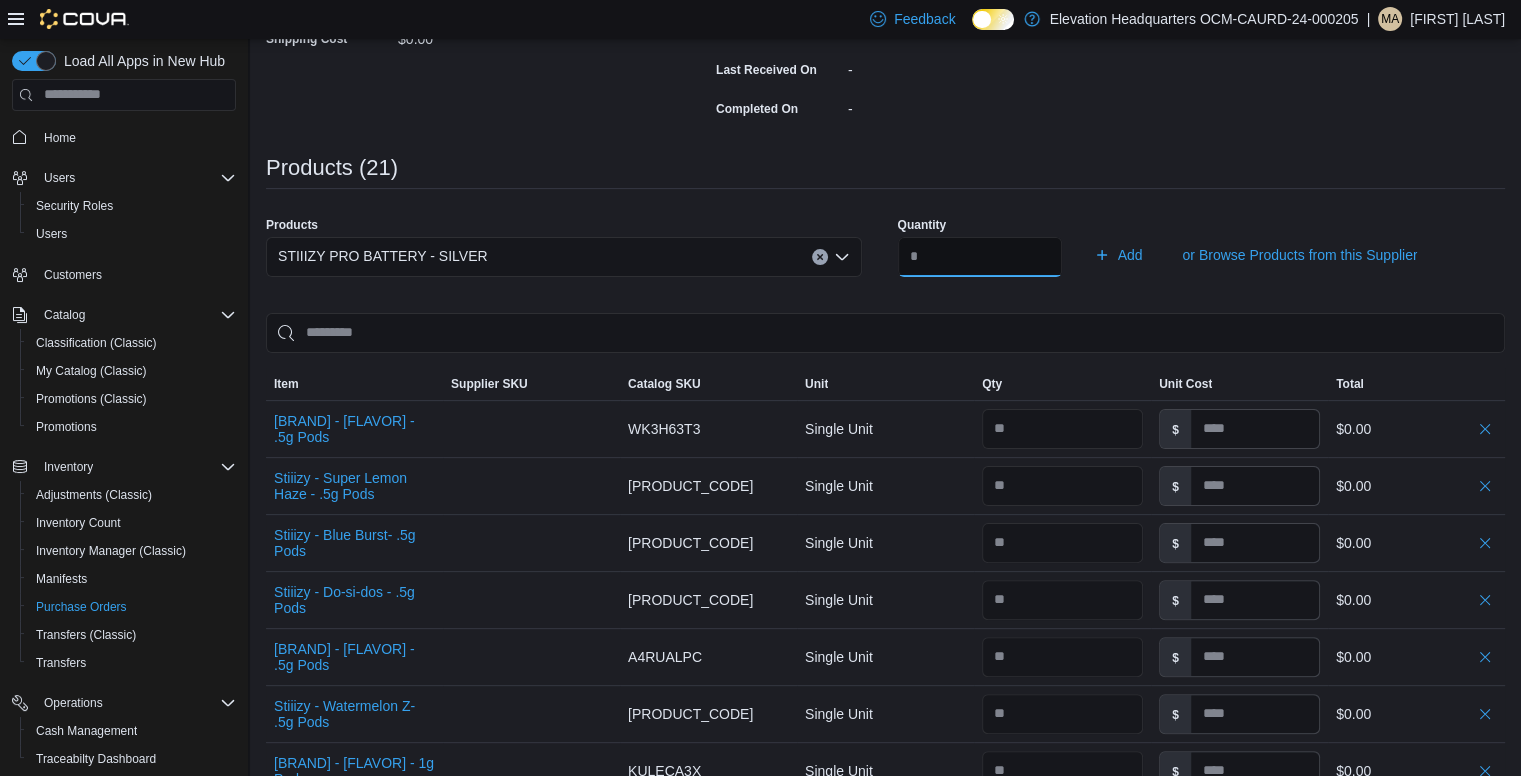type on "**" 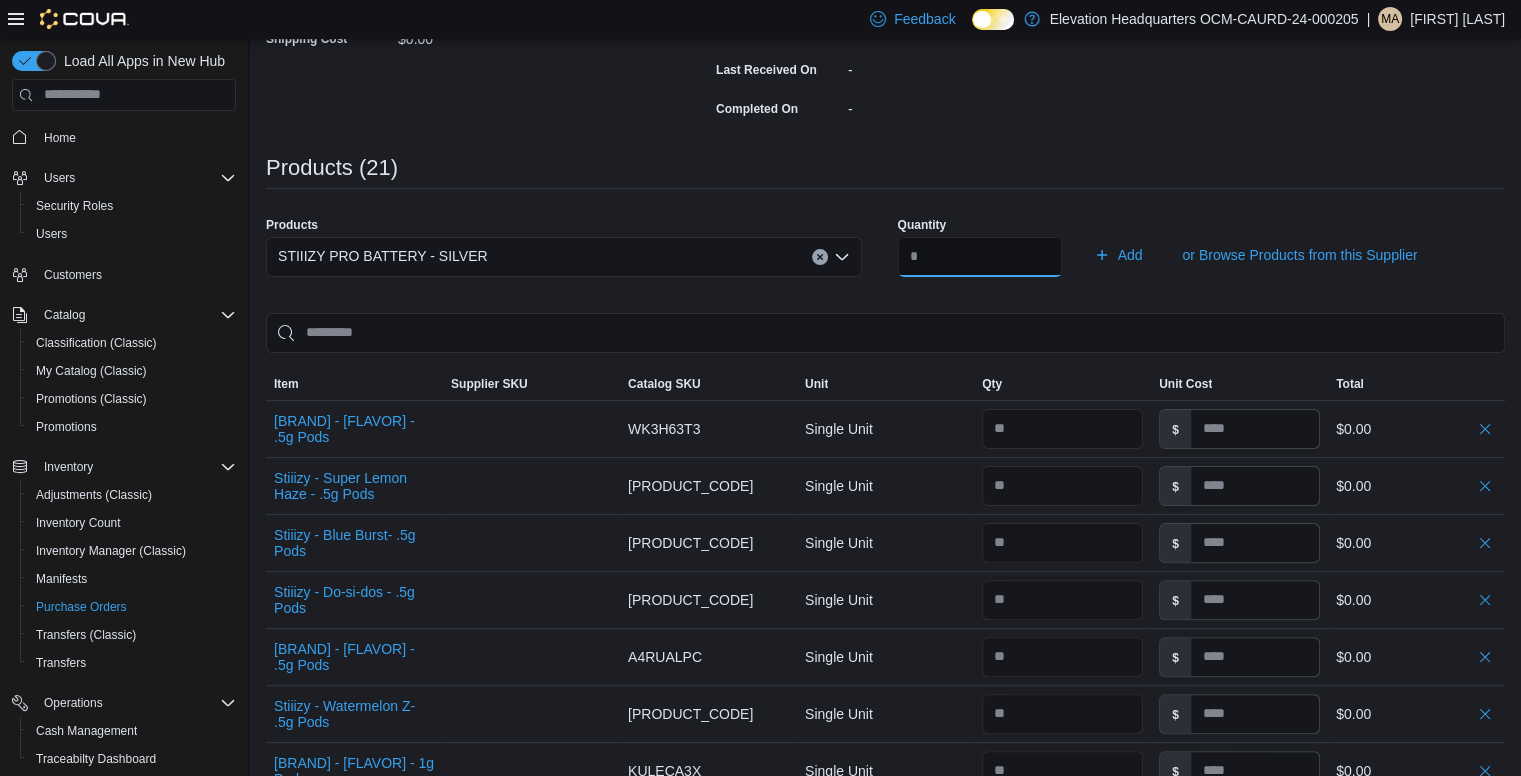 click on "Add" at bounding box center (1118, 255) 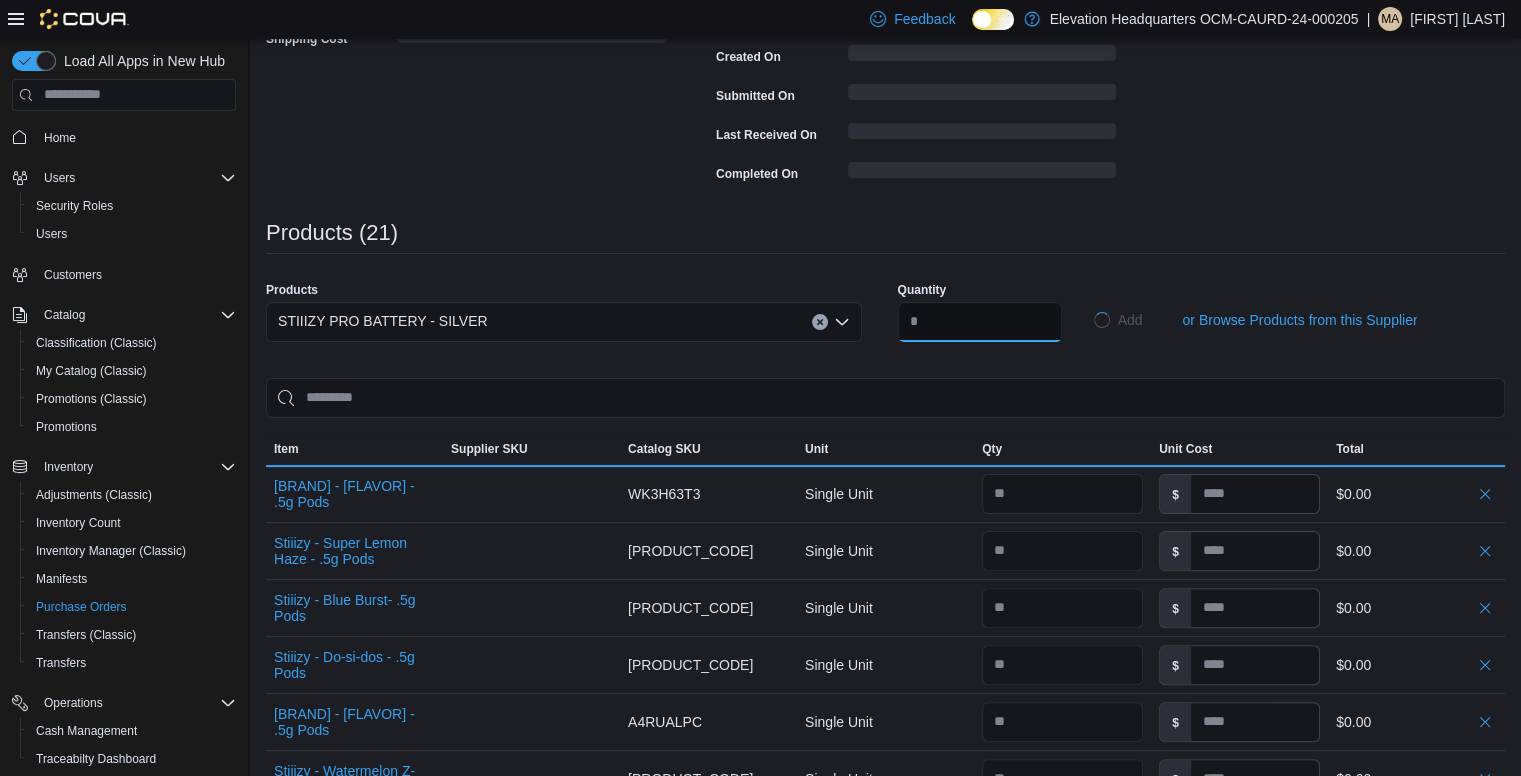 type 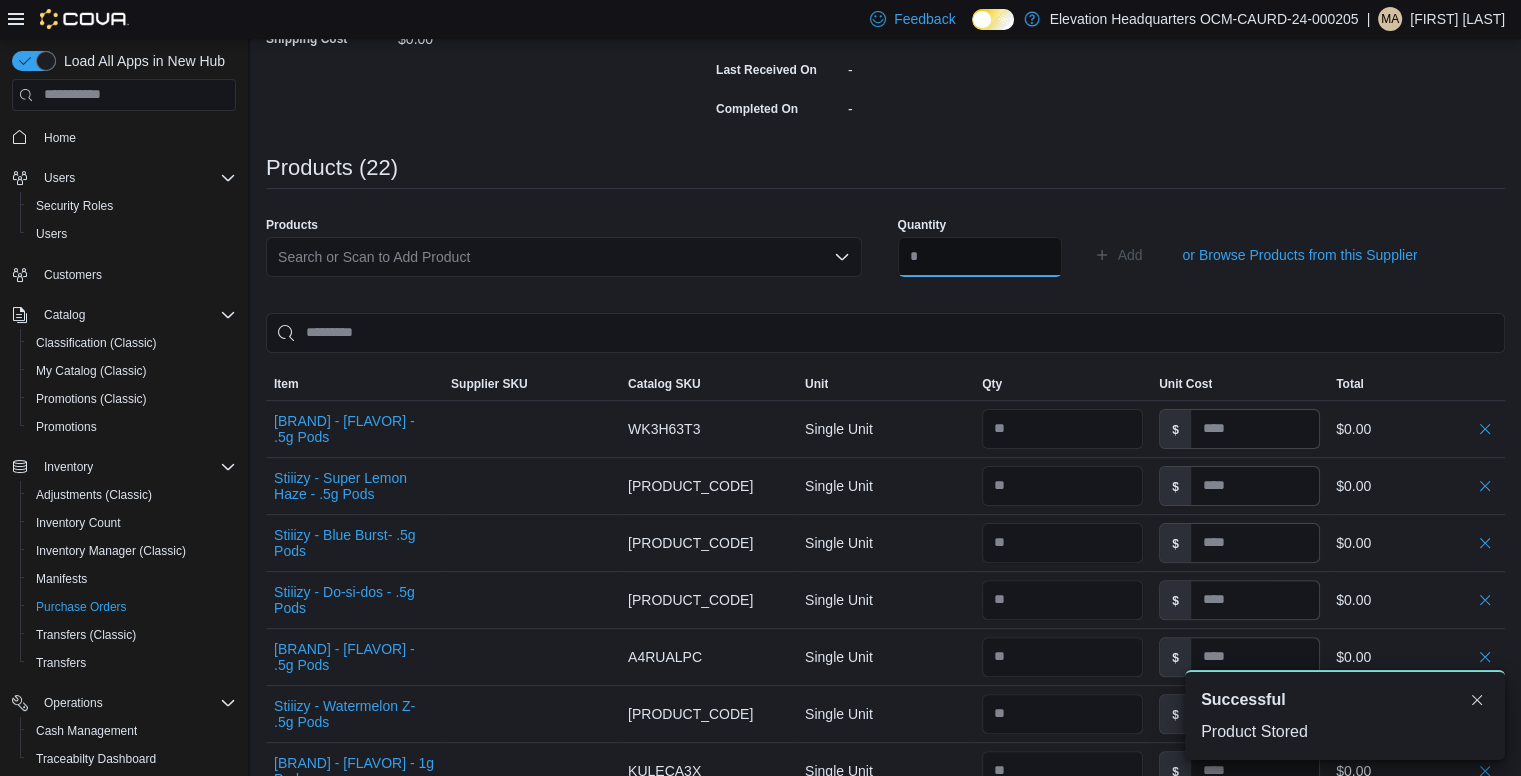 scroll, scrollTop: 0, scrollLeft: 0, axis: both 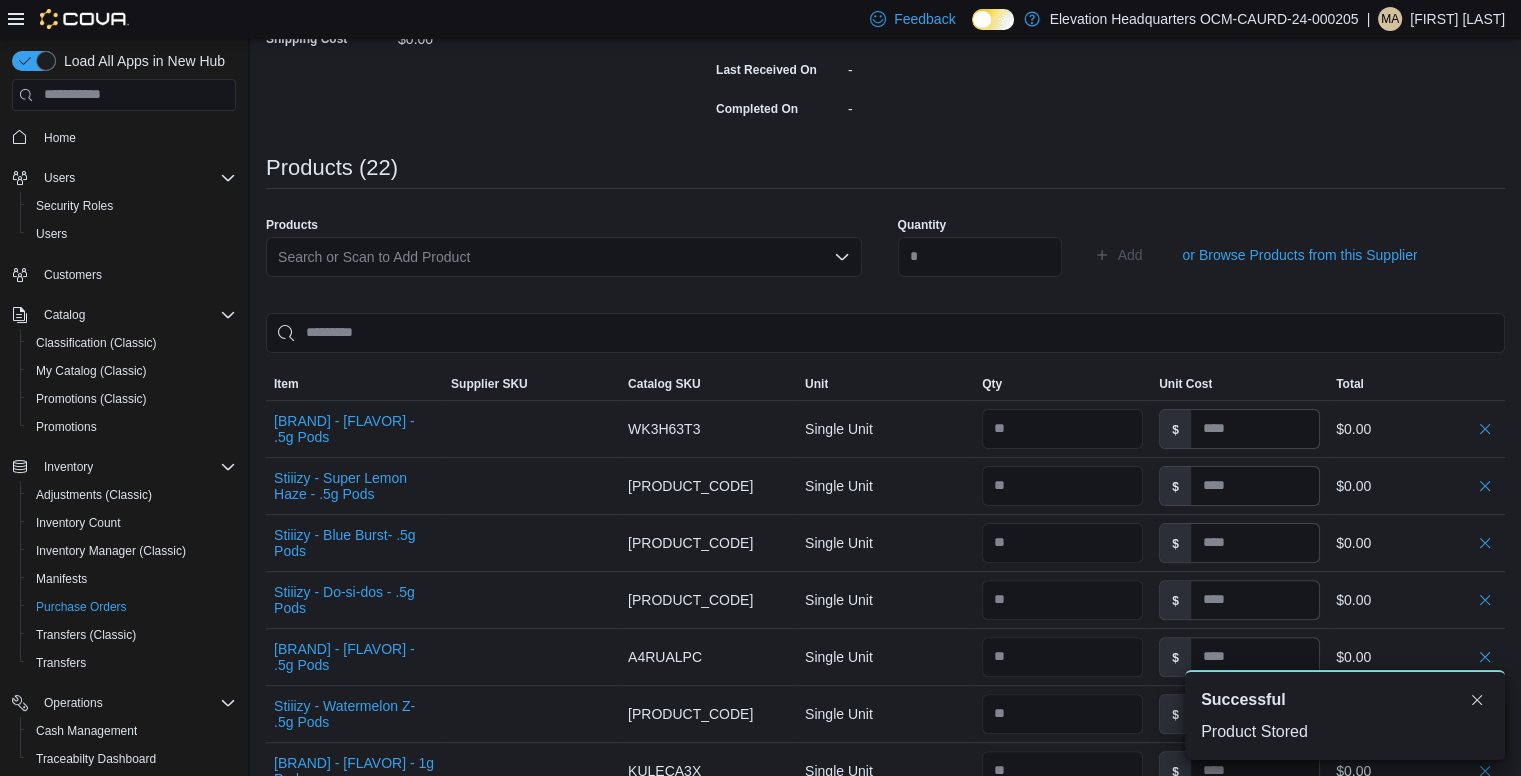 click on "Search or Scan to Add Product" at bounding box center (564, 257) 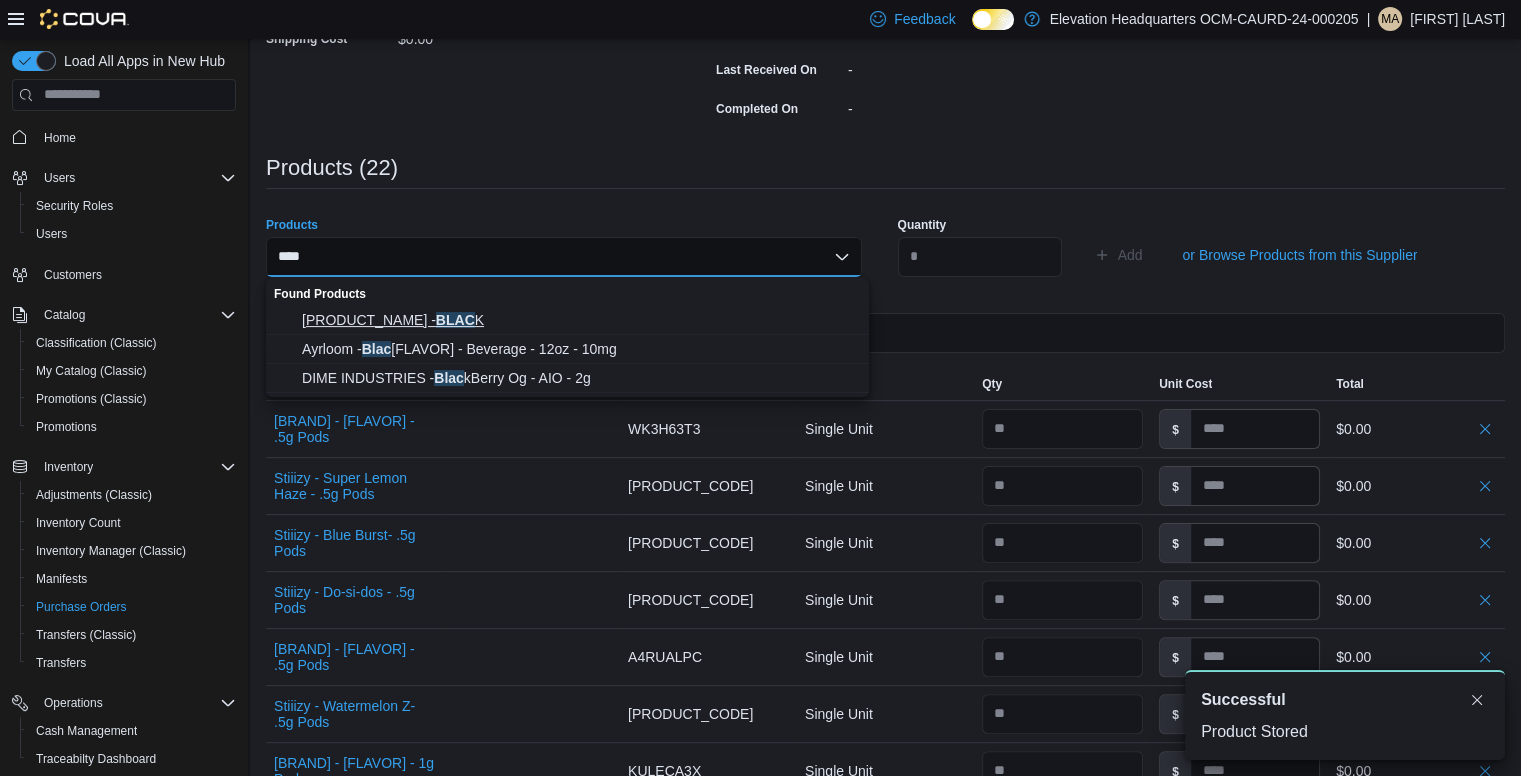 type on "****" 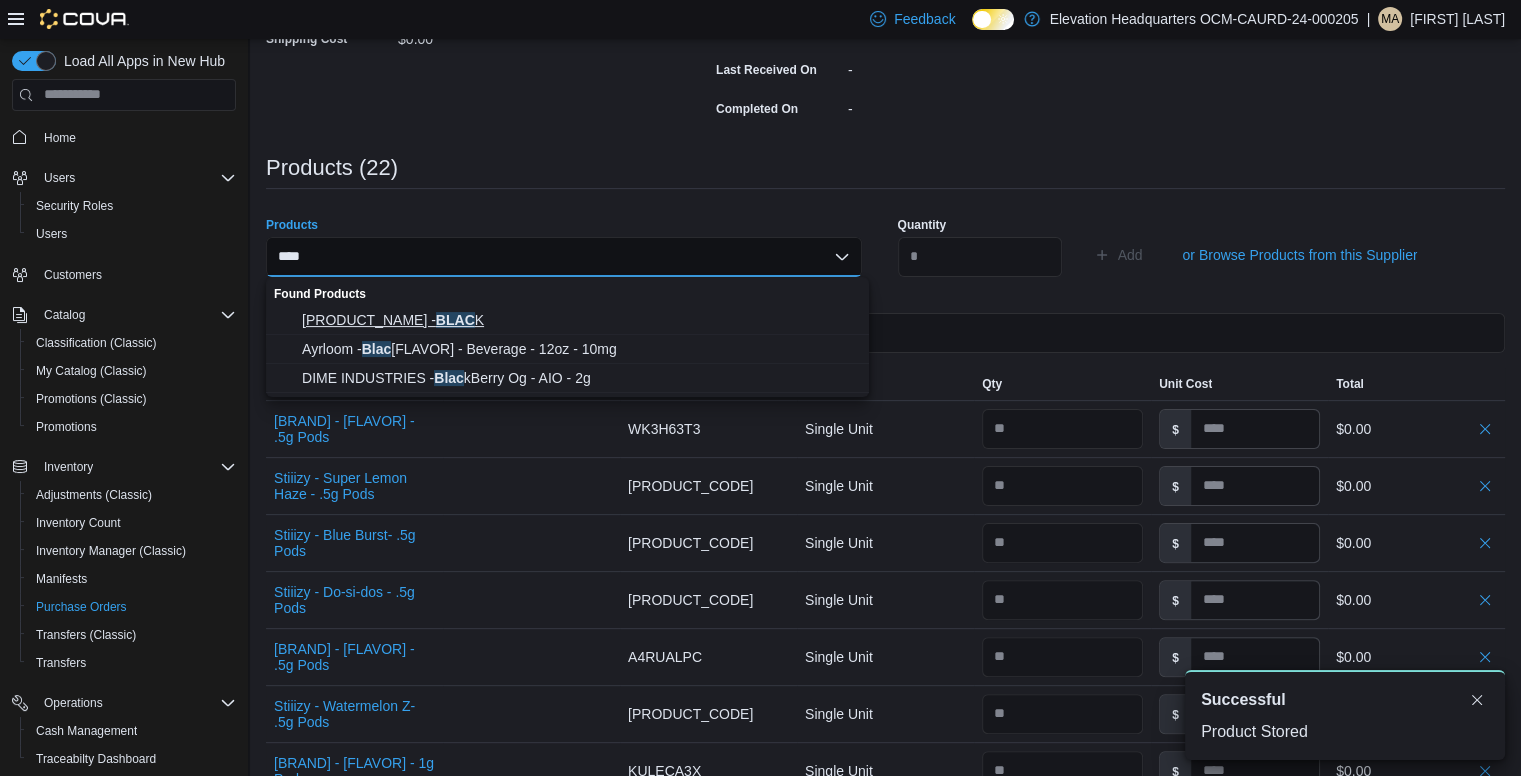 click on "STIIIZY PRO XL BATTERY -  BLAC K" at bounding box center [579, 320] 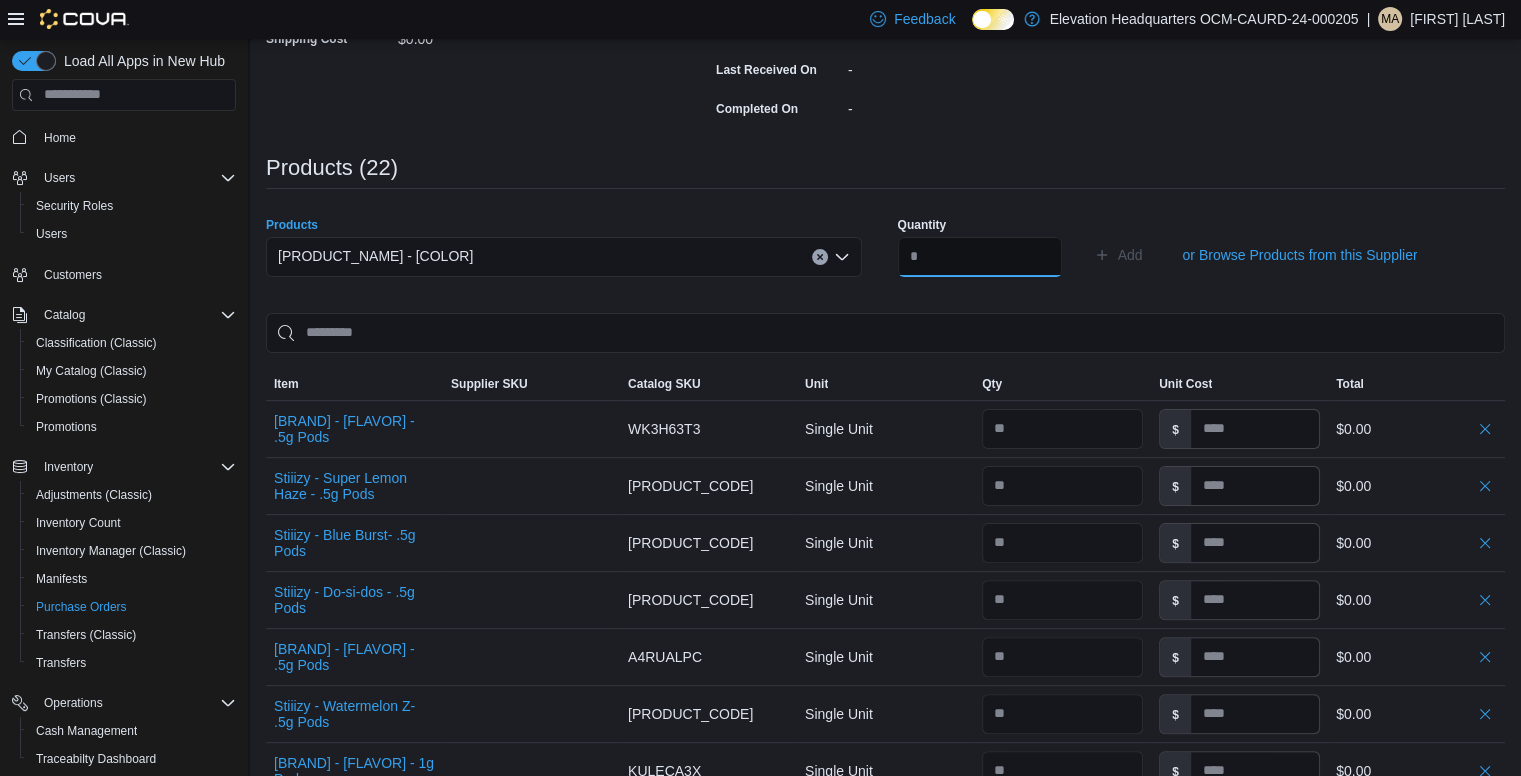 click at bounding box center (980, 257) 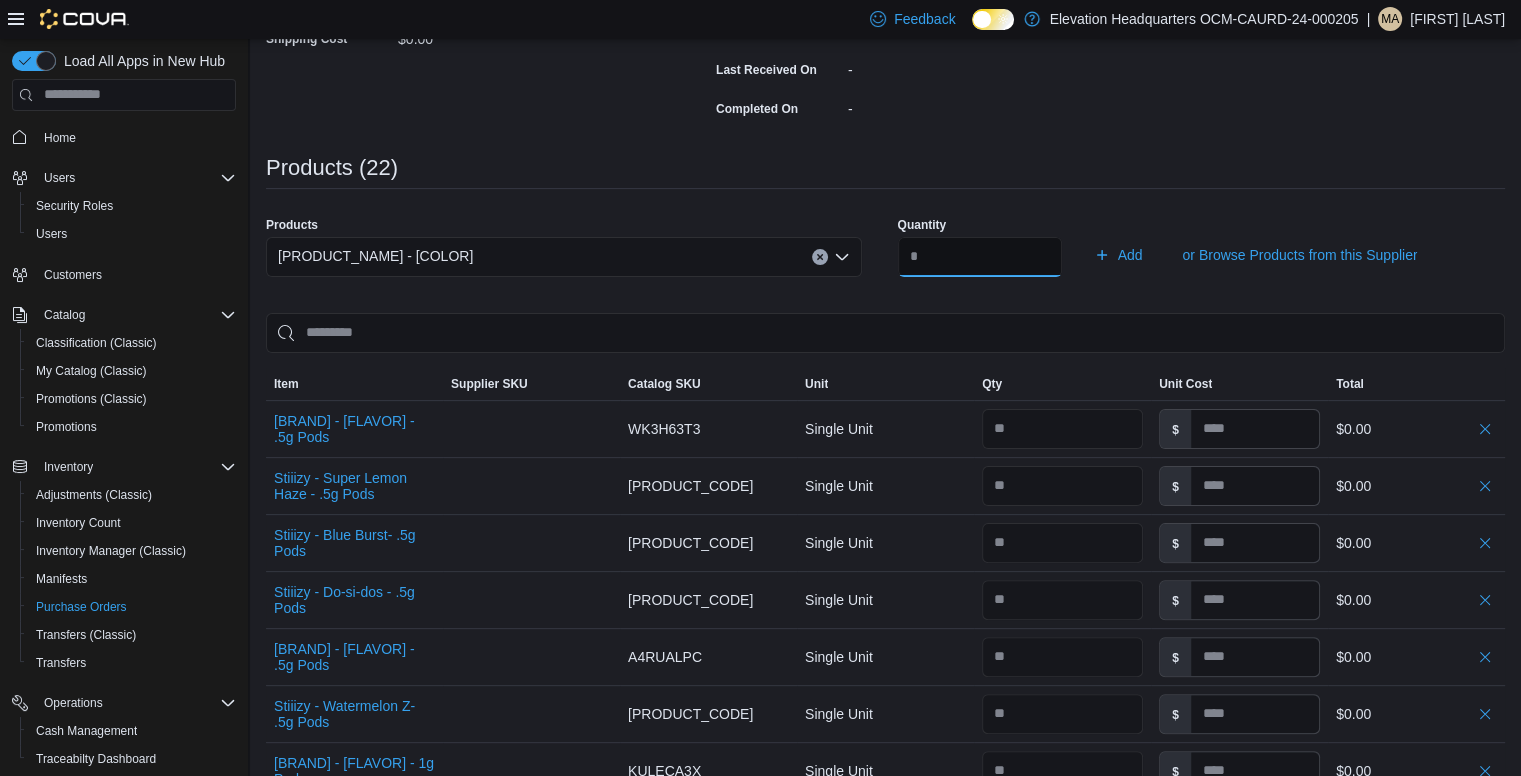 type on "**" 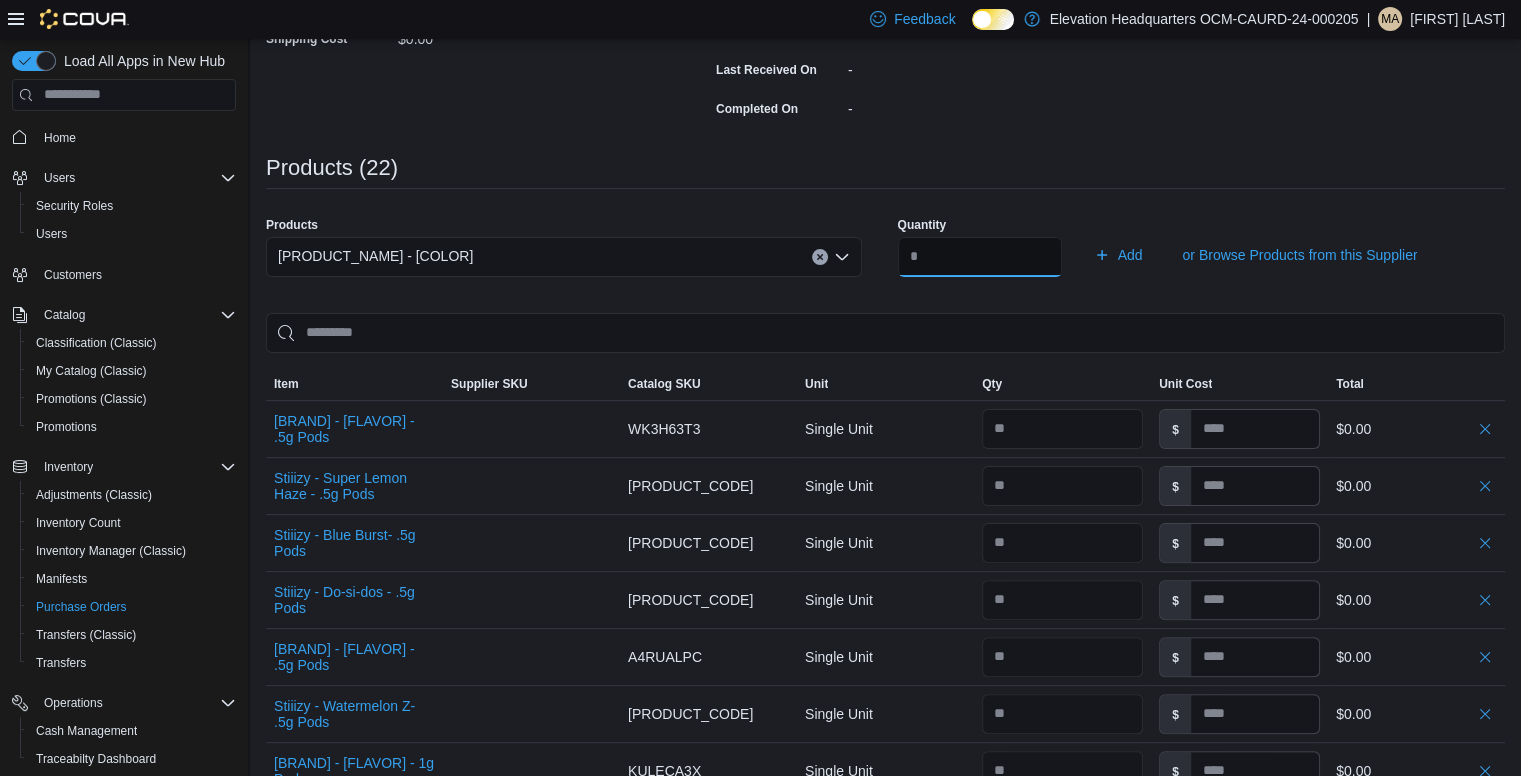click on "Add" at bounding box center (1118, 255) 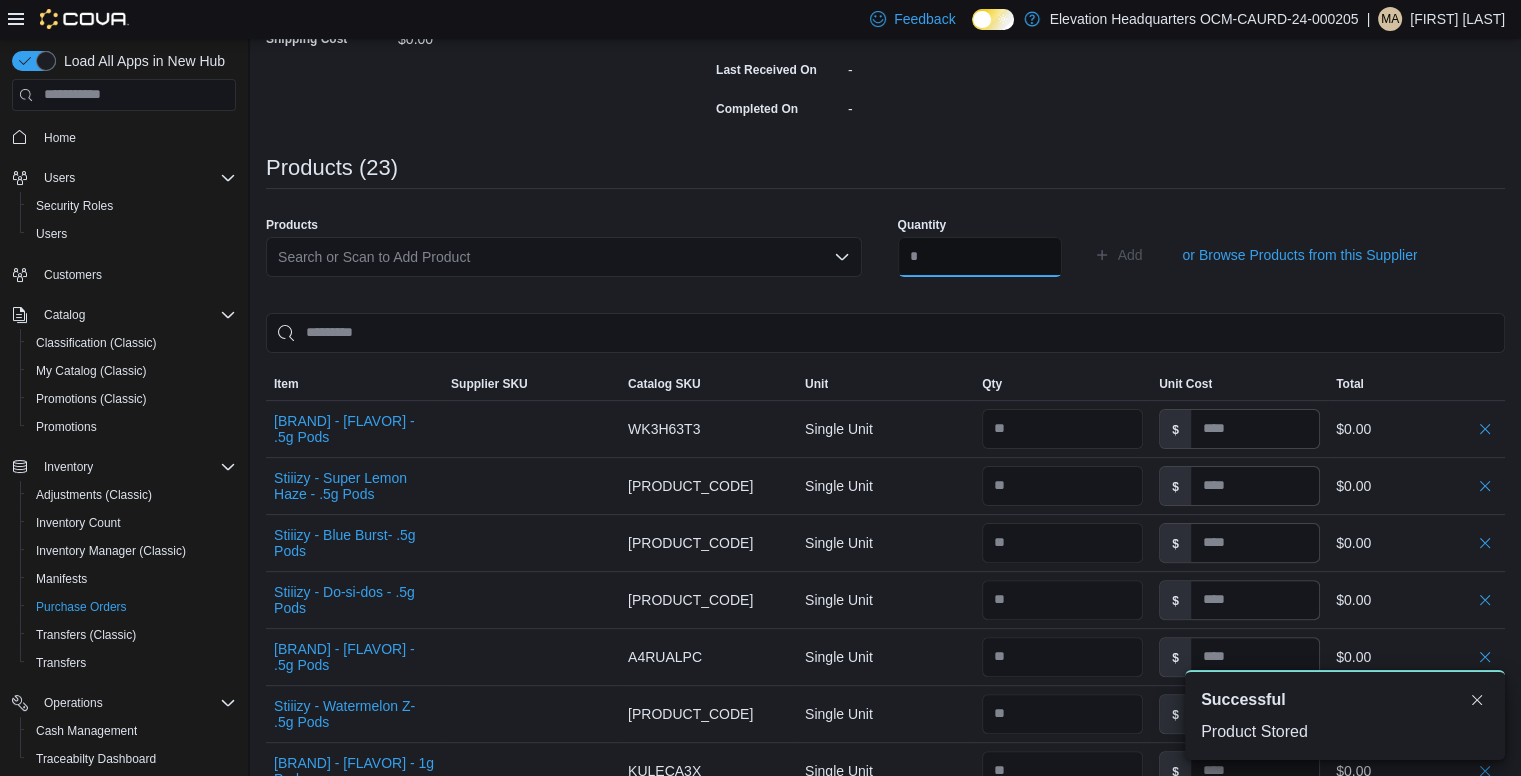 scroll, scrollTop: 0, scrollLeft: 0, axis: both 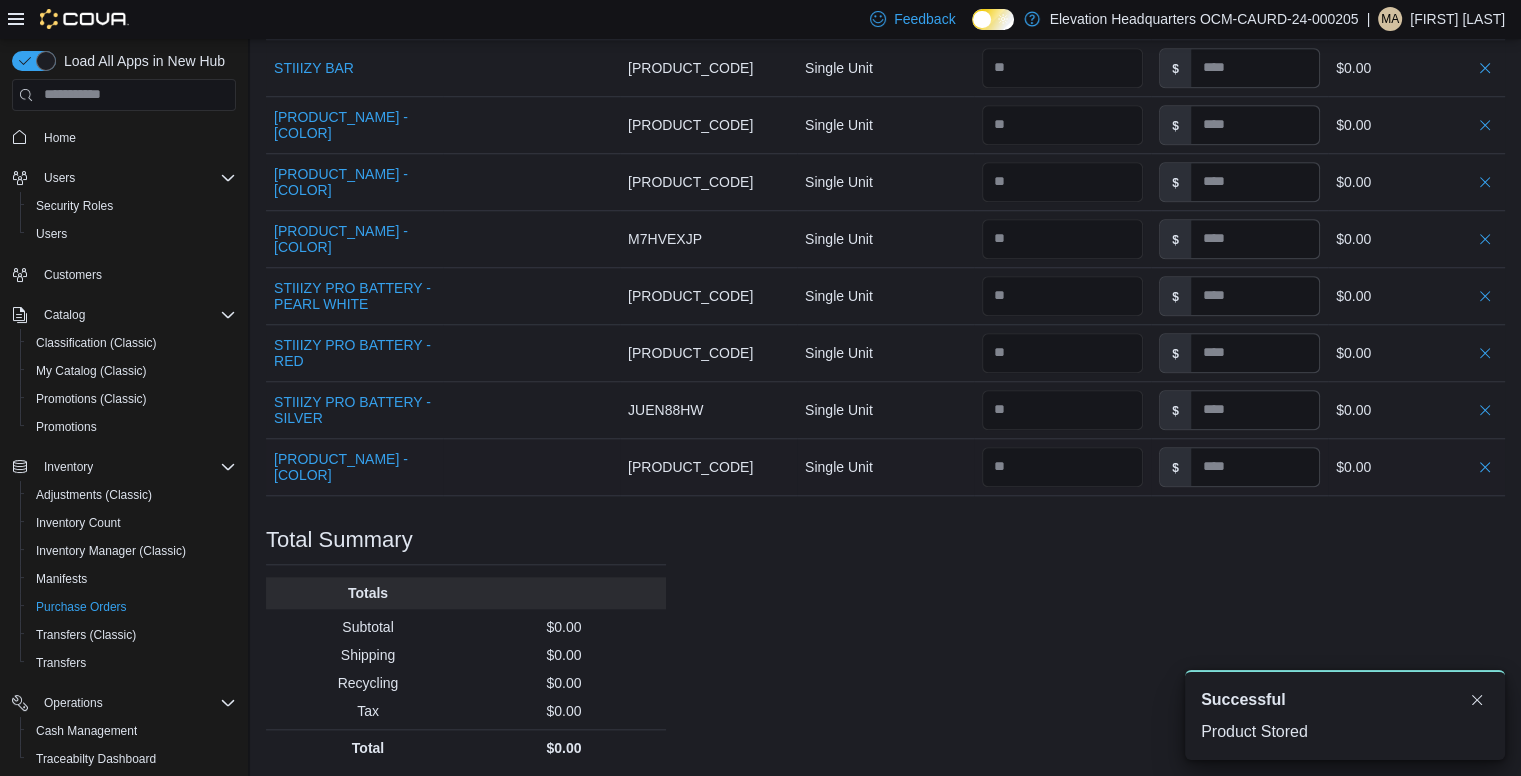 type on "**" 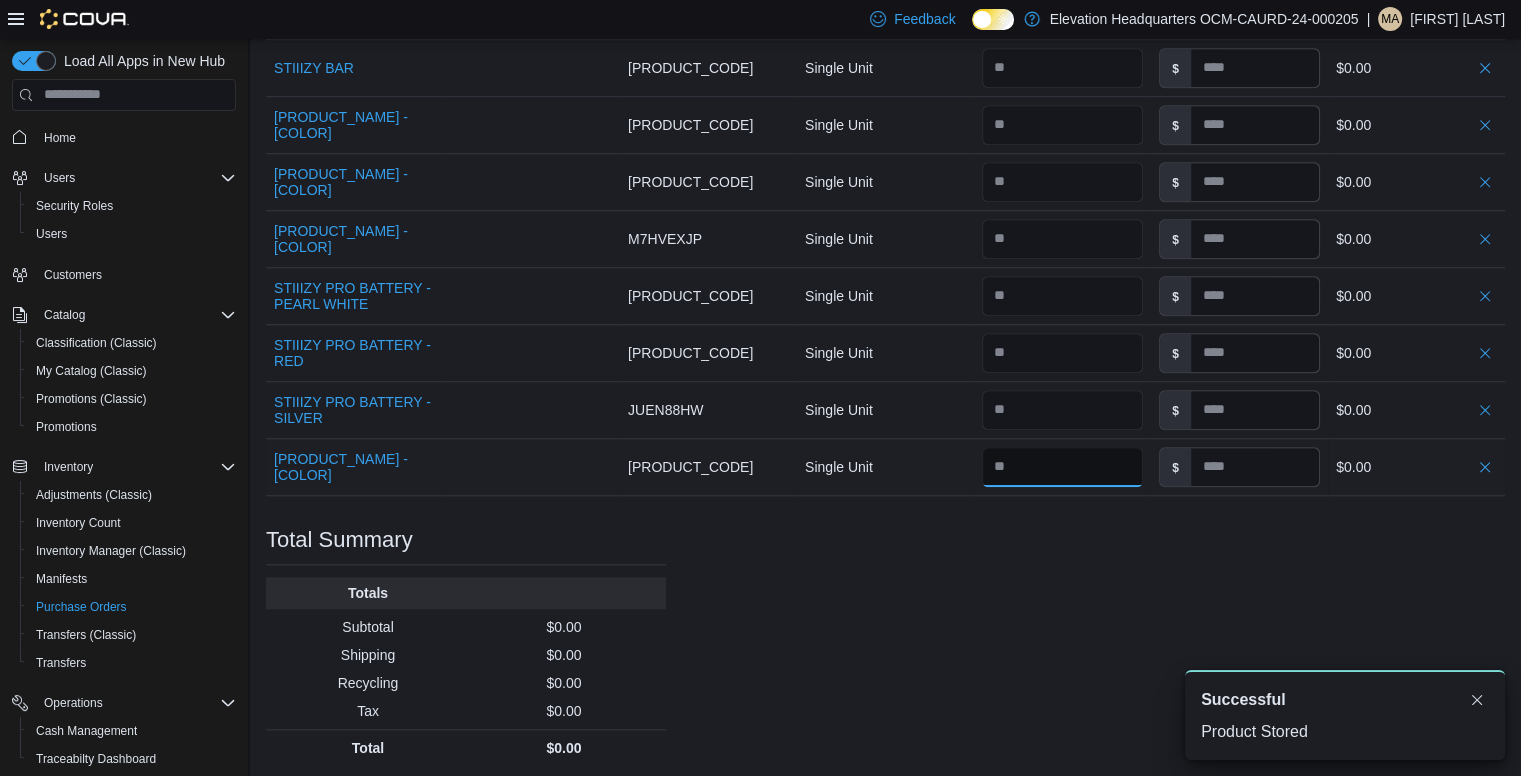 click at bounding box center (1062, 467) 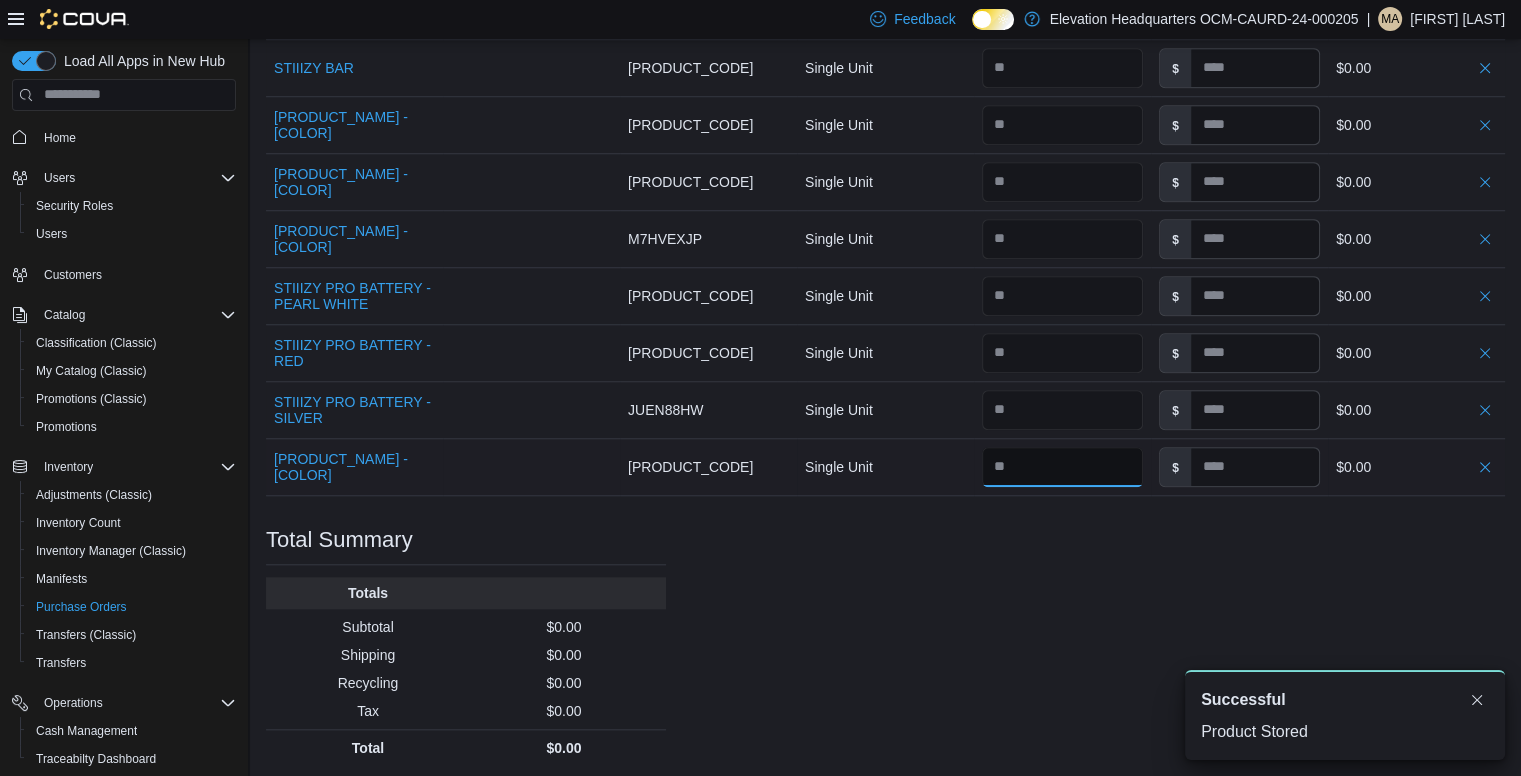 type on "**" 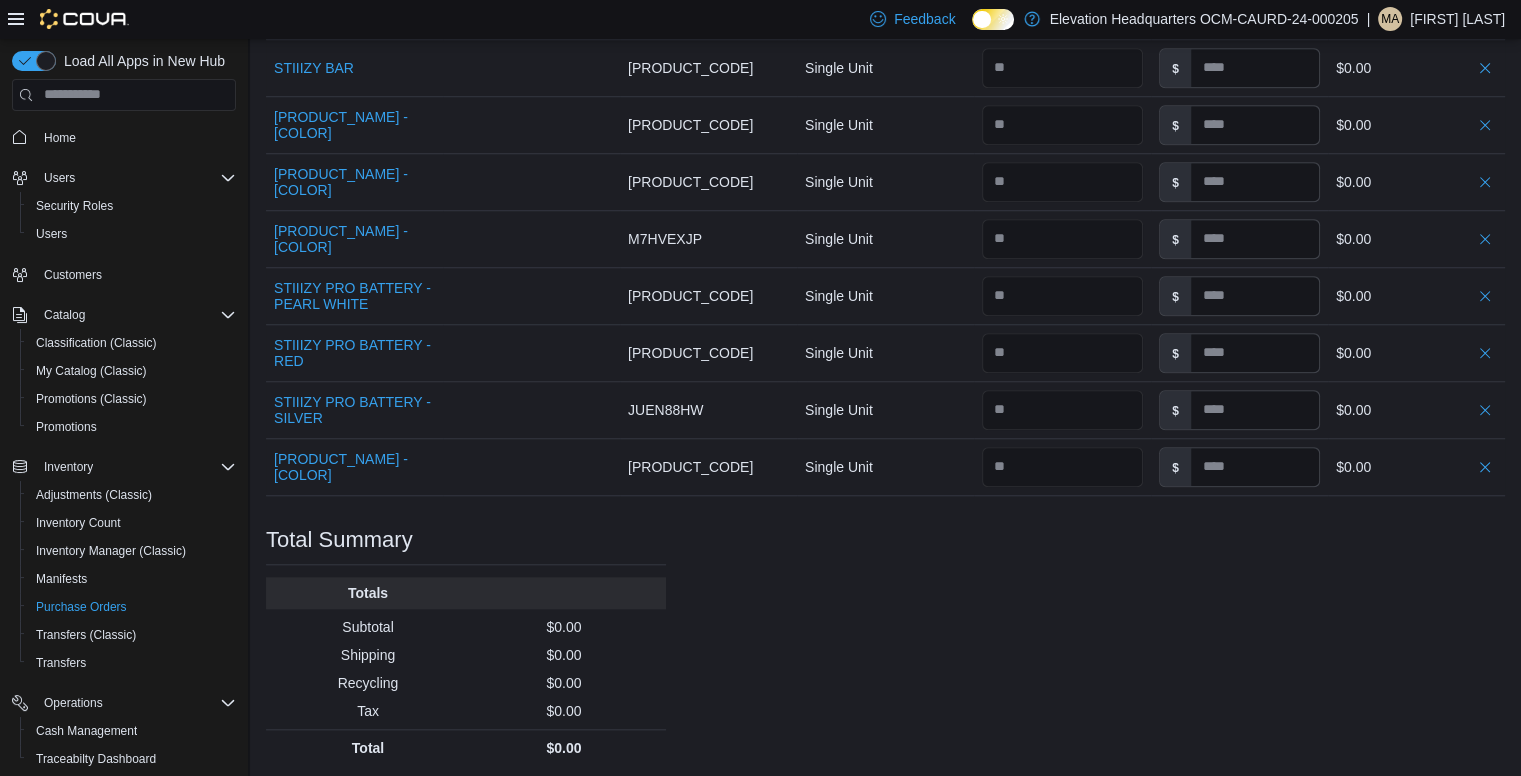 click on "Purchase Order: POFJ3J-409 Feedback Purchase Order Details   Edit Status Pending Supplier HR Botanical Distribution Supplier Invoice Number No Supplier Invoice Number added Bill To 701 8th Ave Ship To 701 8th Ave Shipping Cost $0.00 Recycling Cost $0.00 Tax $0.00 ETA July 18, 2025 Notes - Created On July 11, 2025 12:58 PM Submitted On - Last Received On - Completed On - Products (23)     Products Search or Scan to Add Product Quantity  ** Add or Browse Products from this Supplier Sorting EuiBasicTable with search callback Item Supplier SKU Catalog SKU Unit Qty Unit Cost Total Stiiizy - Strawberry Cough - .5g Pods Supplier SKU Catalog SKU WK3H63T3 Unit Single Unit Qty Unit Cost $ Total $0.00 Stiiizy - Super Lemon Haze - .5g Pods Supplier SKU Catalog SKU MGDHX5QW Unit Single Unit Qty Unit Cost $ Total $0.00 Stiiizy - Blue Burst- .5g Pods Supplier SKU Catalog SKU 0MW1AR7T Unit Single Unit Qty Unit Cost $ Total $0.00 Stiiizy - Do-si-dos - .5g Pods Supplier SKU Catalog SKU N3MALTRK Unit Single Unit Qty Unit Cost $" at bounding box center [885, -343] 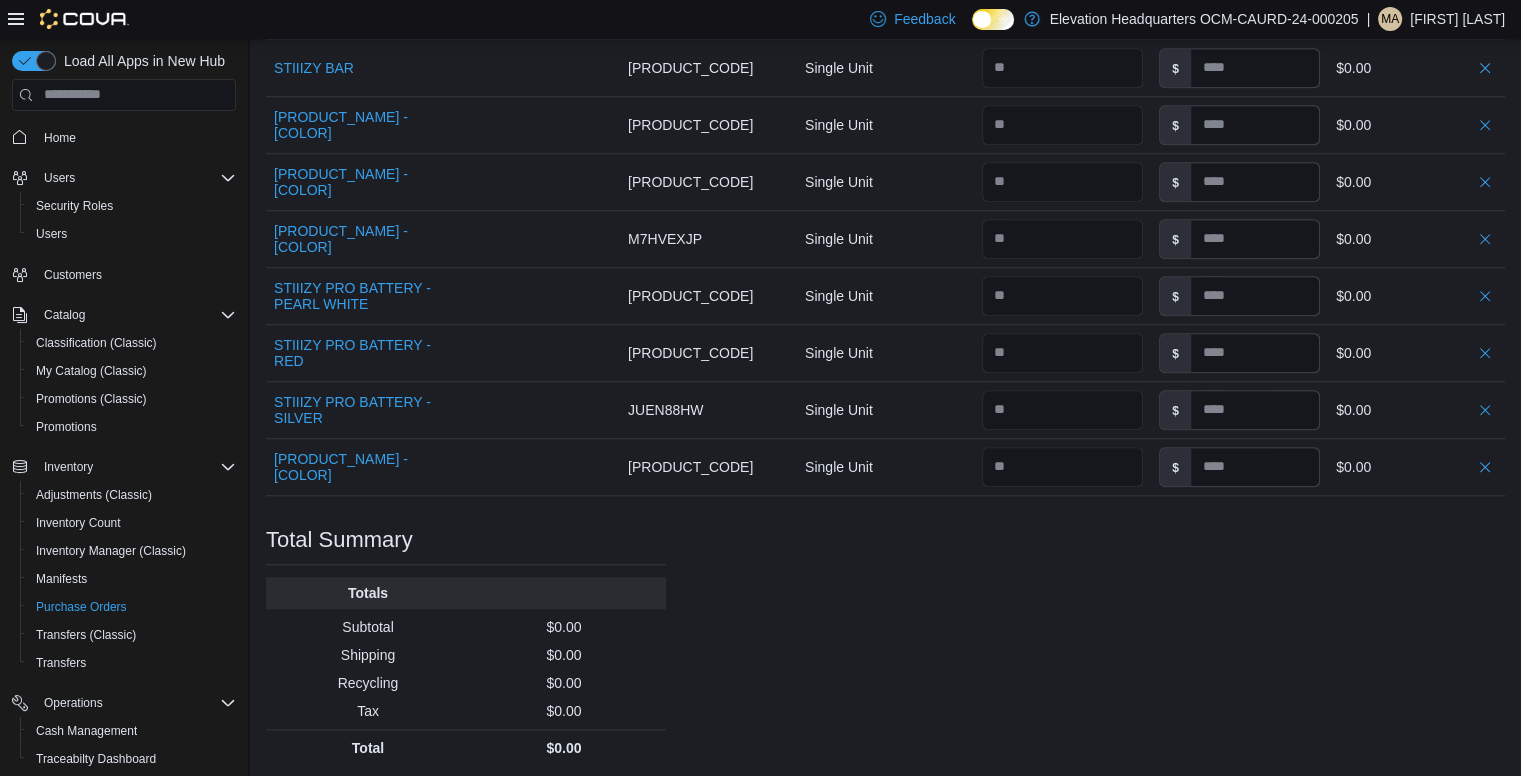 type 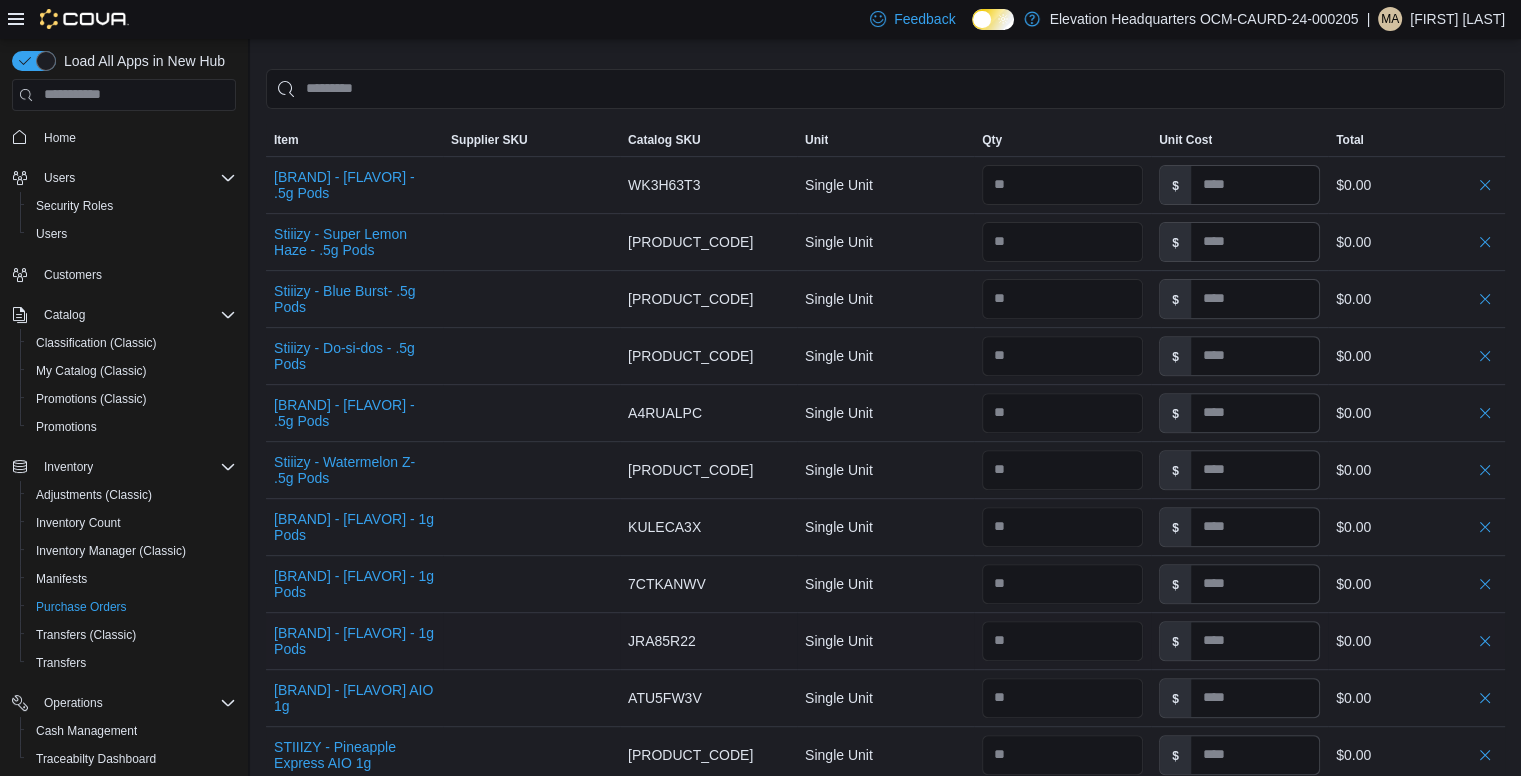 scroll, scrollTop: 659, scrollLeft: 0, axis: vertical 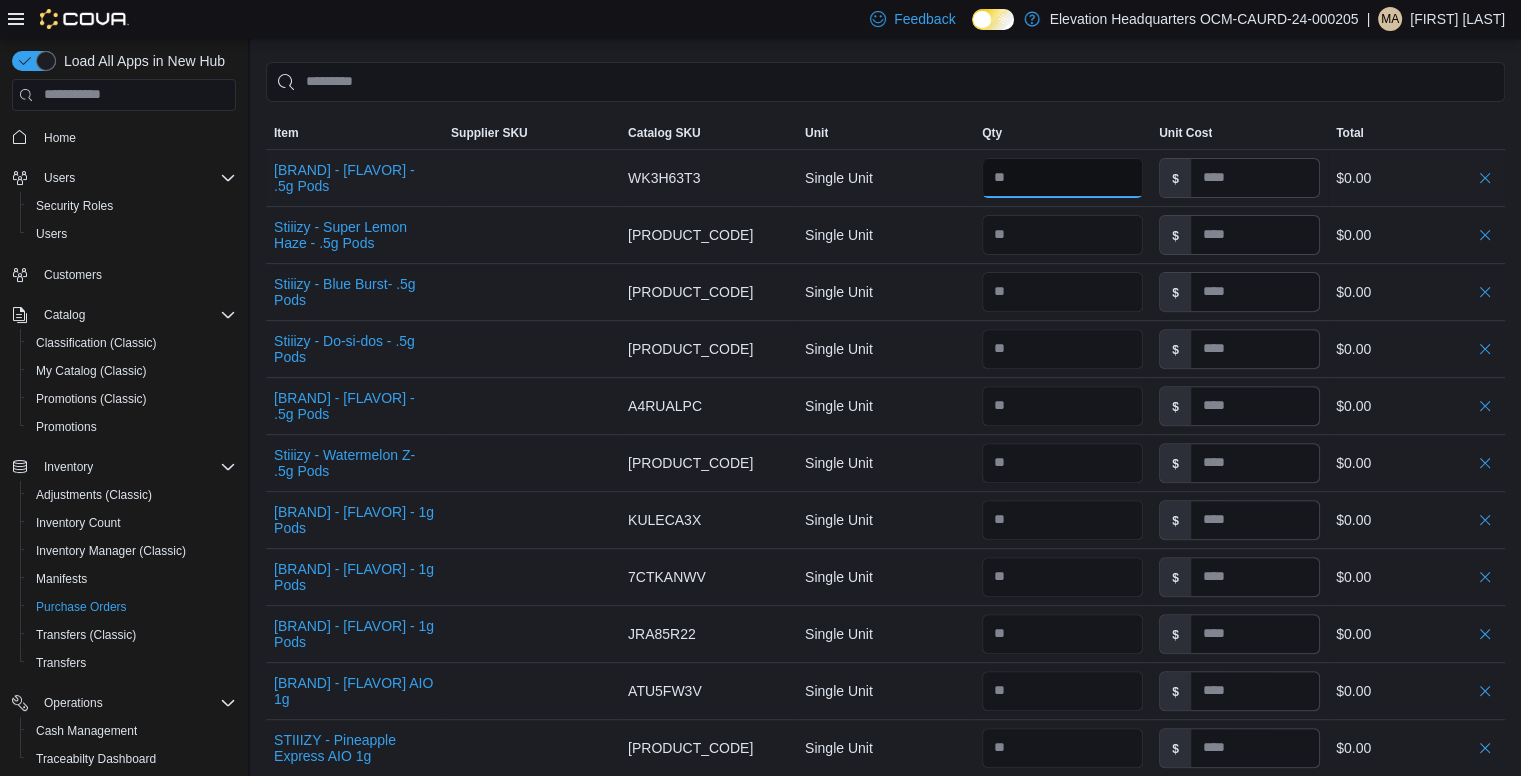 click at bounding box center [1062, 178] 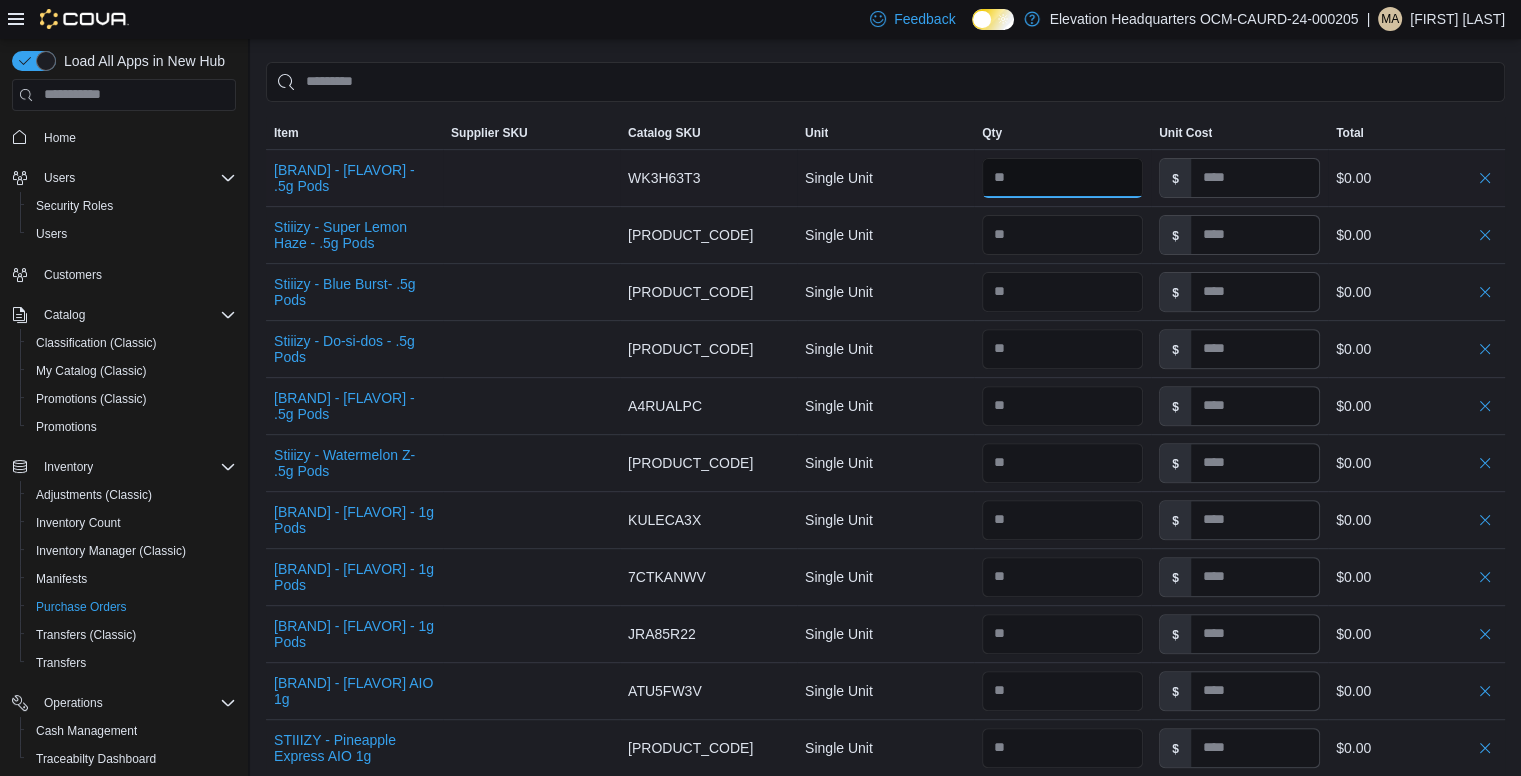 type on "*" 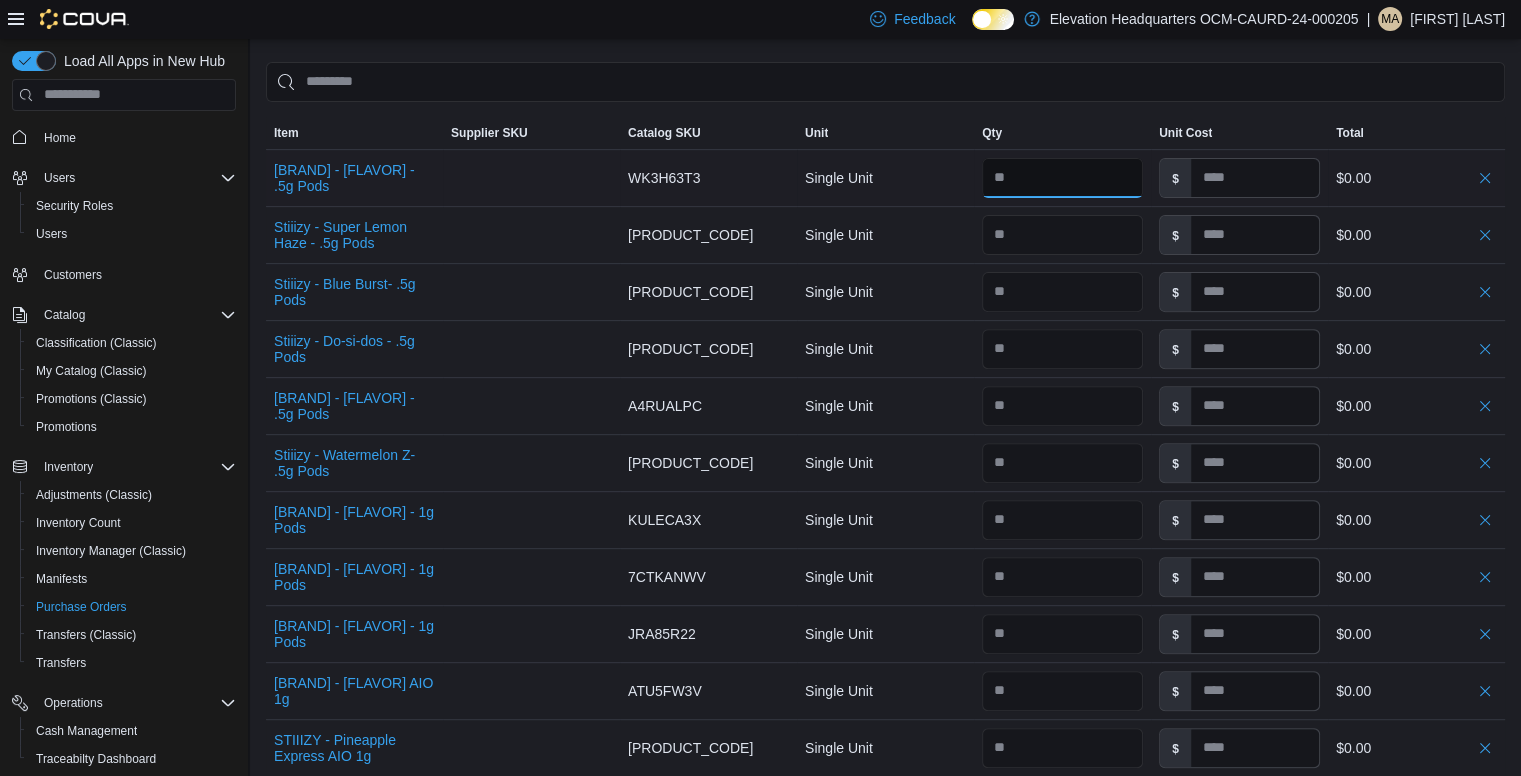 type on "**" 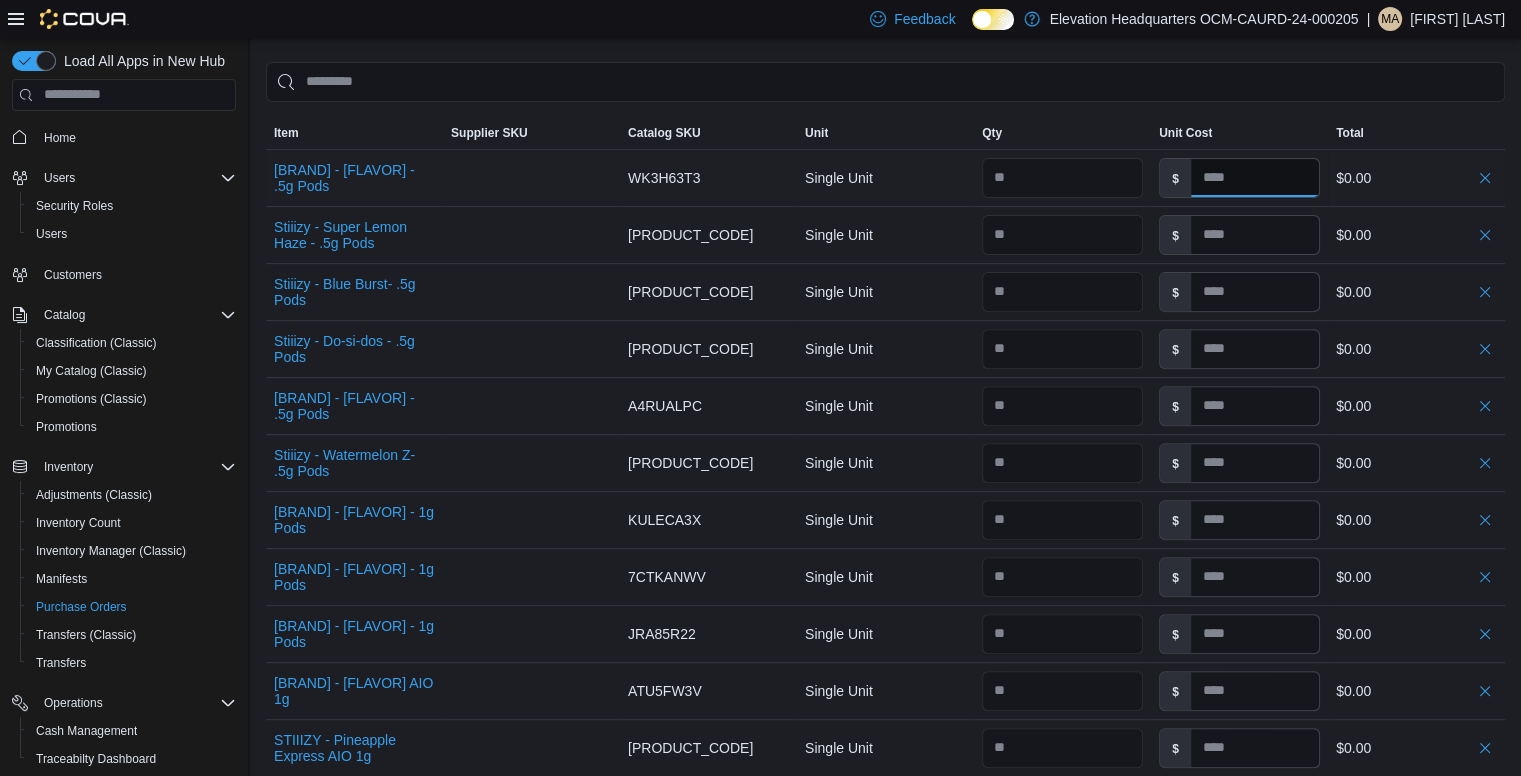 click at bounding box center [1255, 178] 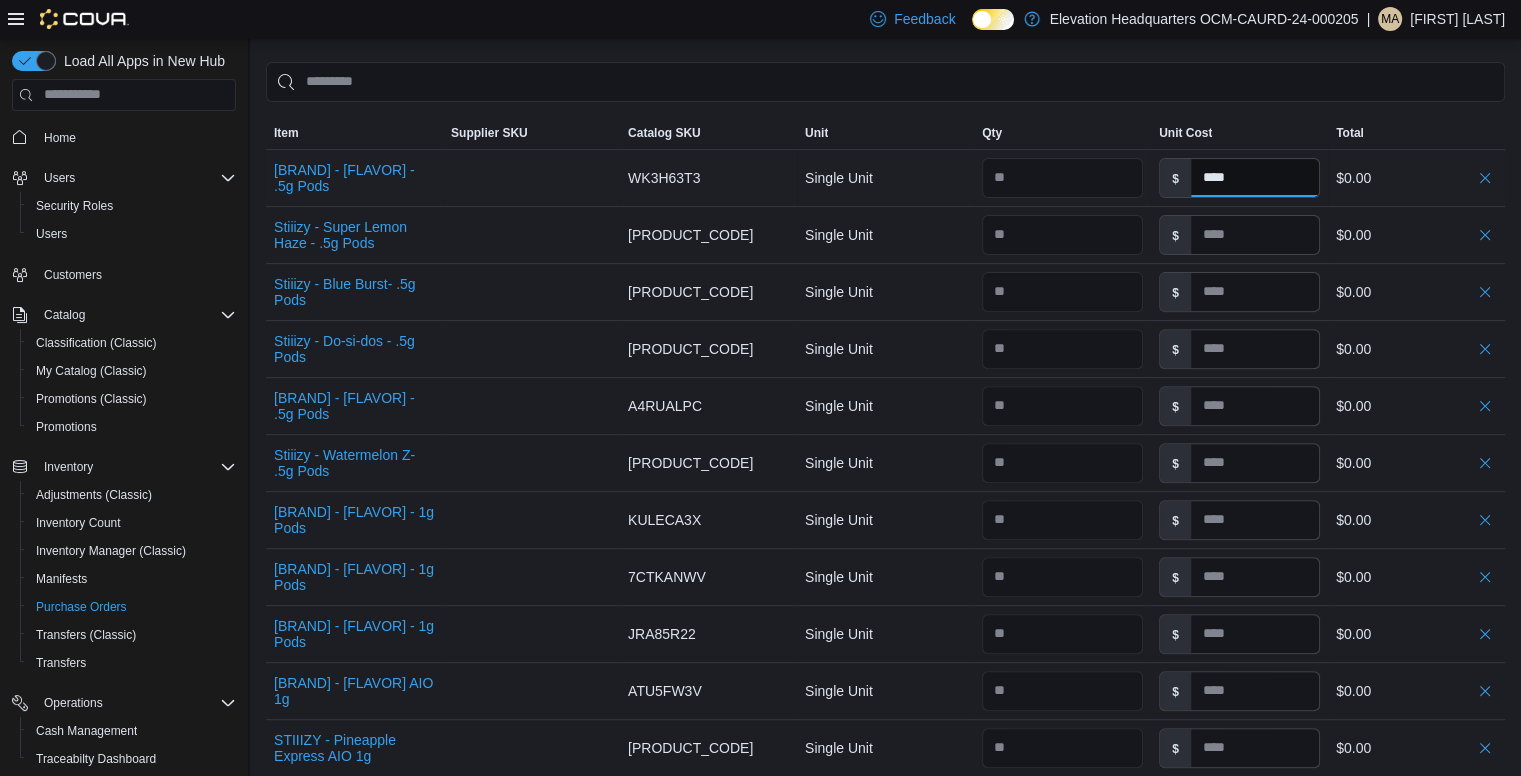 drag, startPoint x: 1221, startPoint y: 183, endPoint x: 1223, endPoint y: 173, distance: 10.198039 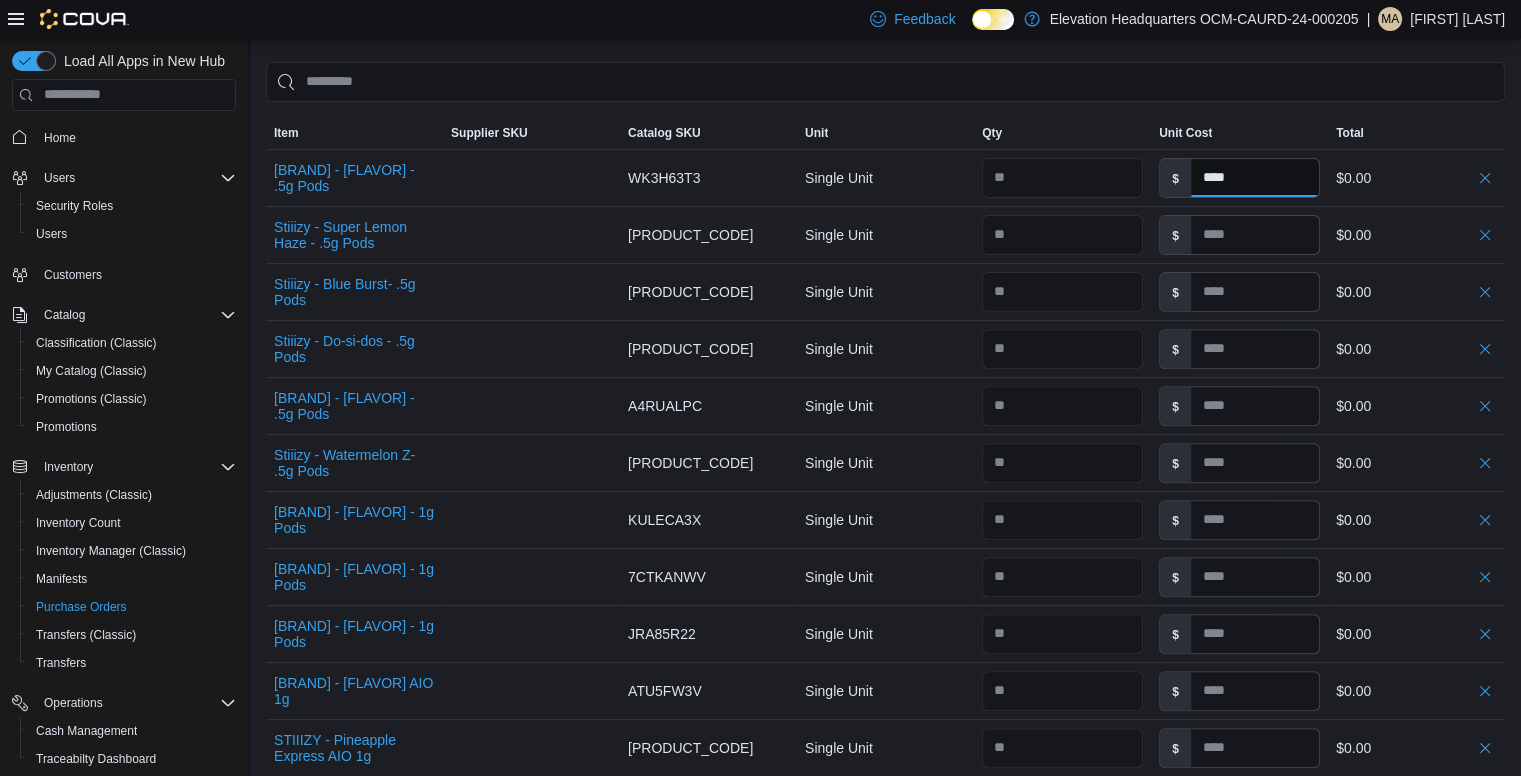 type on "****" 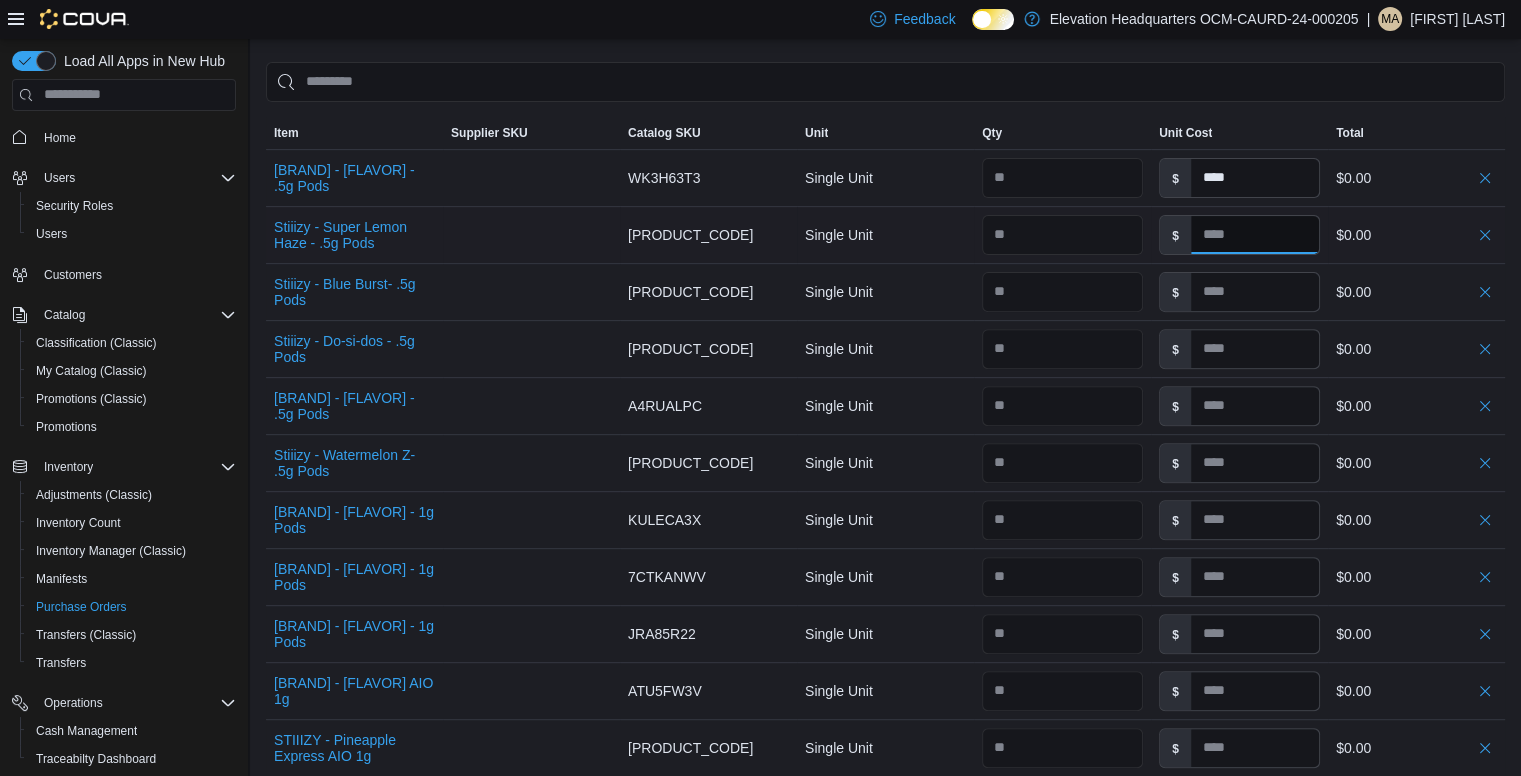 click at bounding box center [1255, 235] 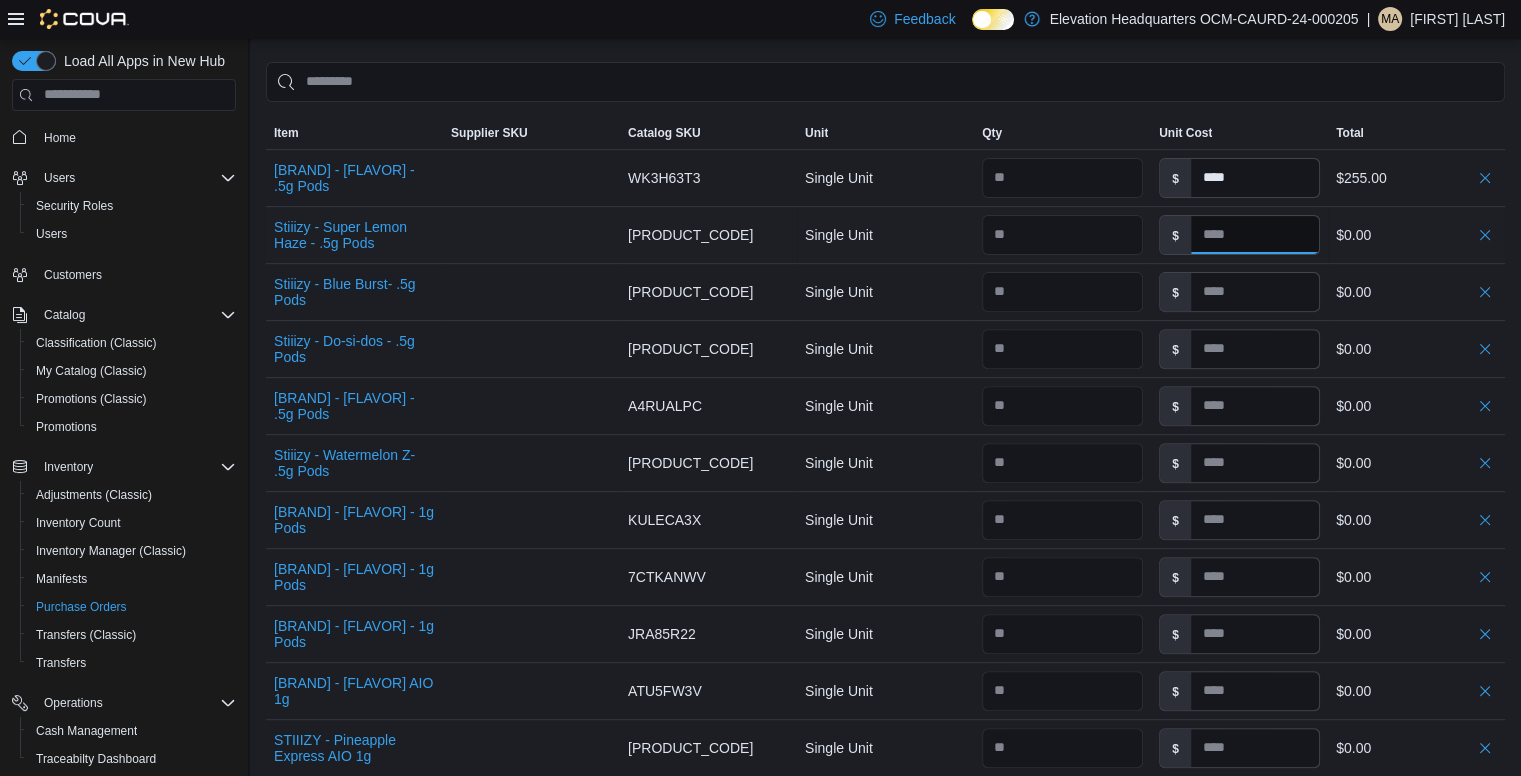 type 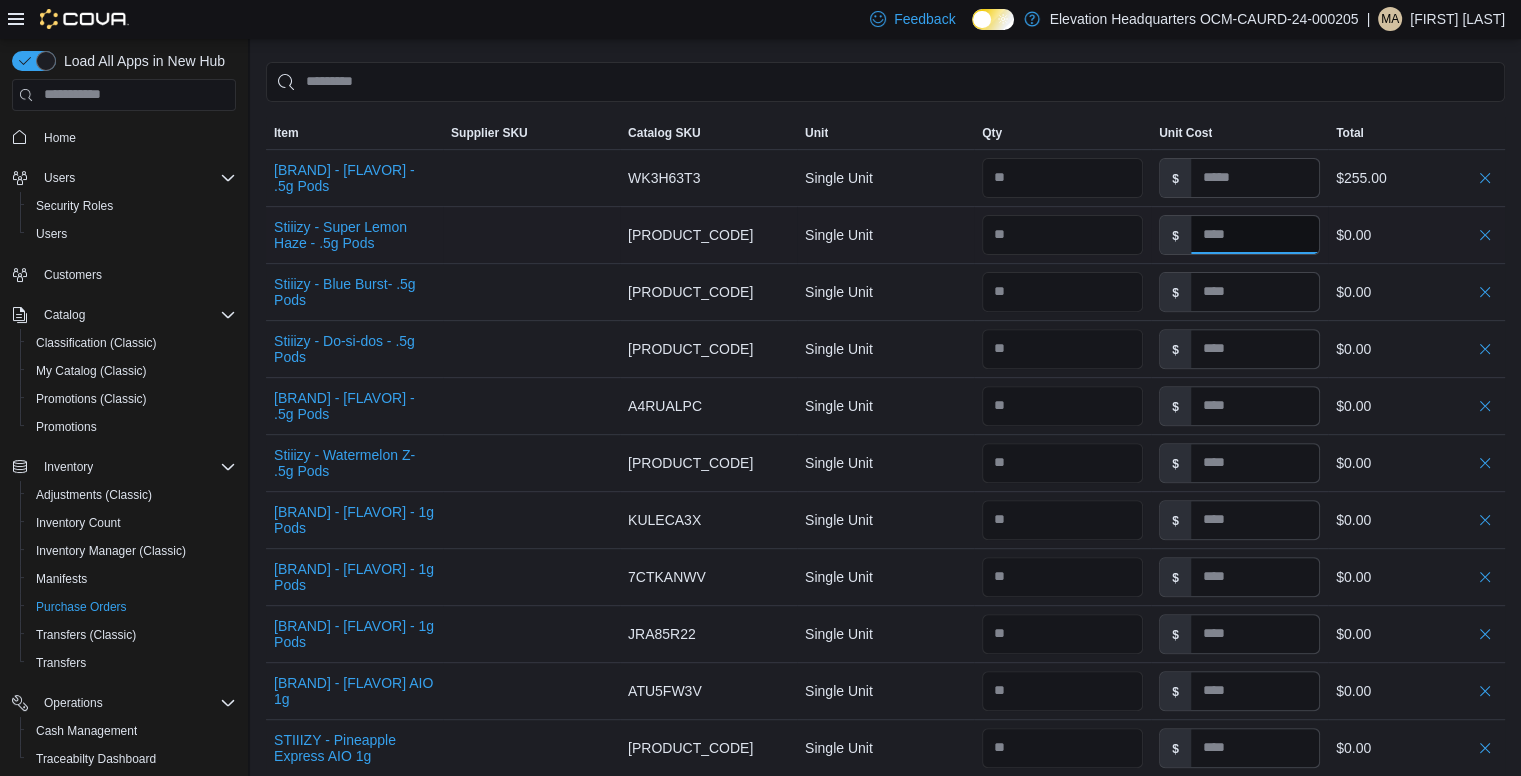 paste on "****" 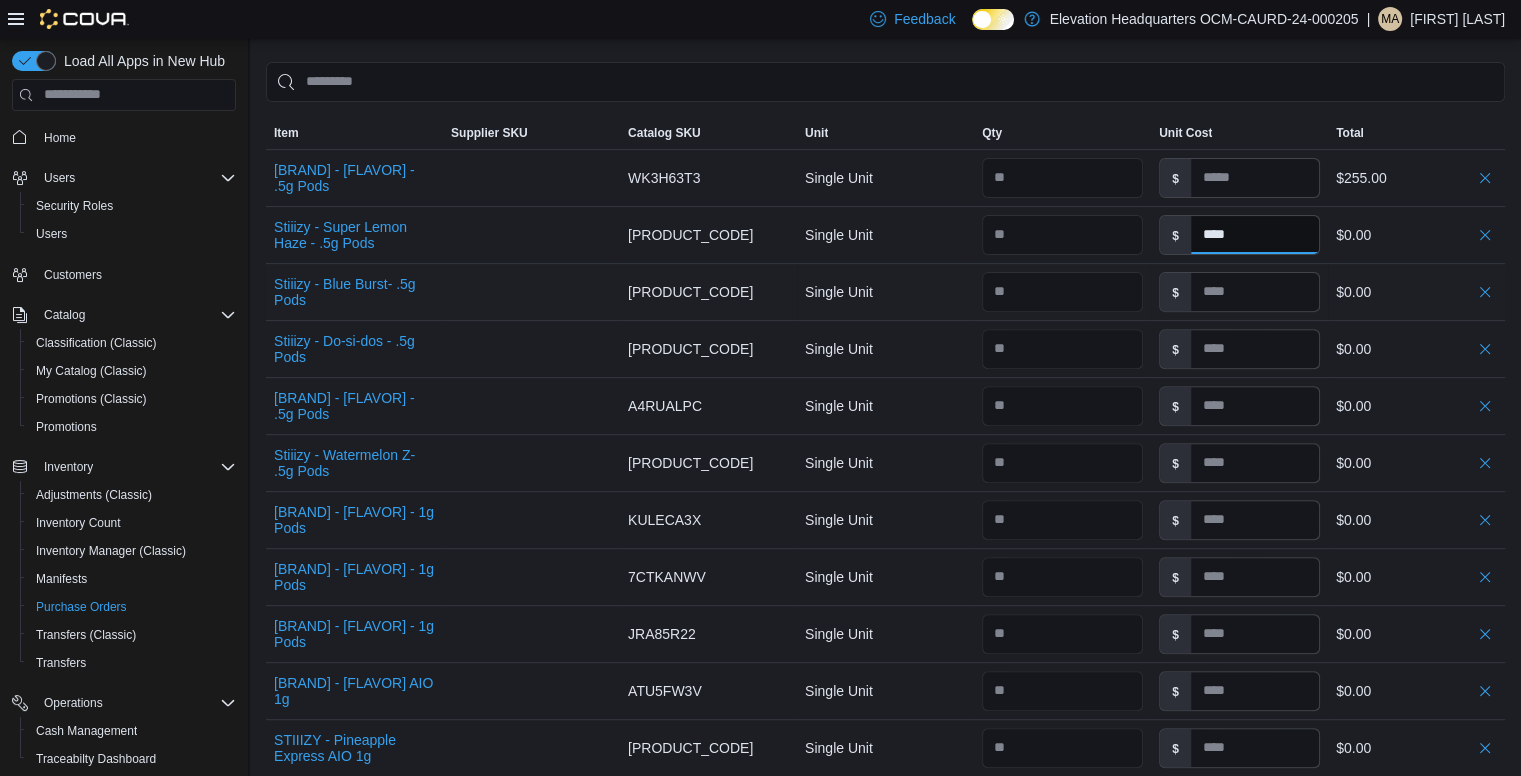 type on "****" 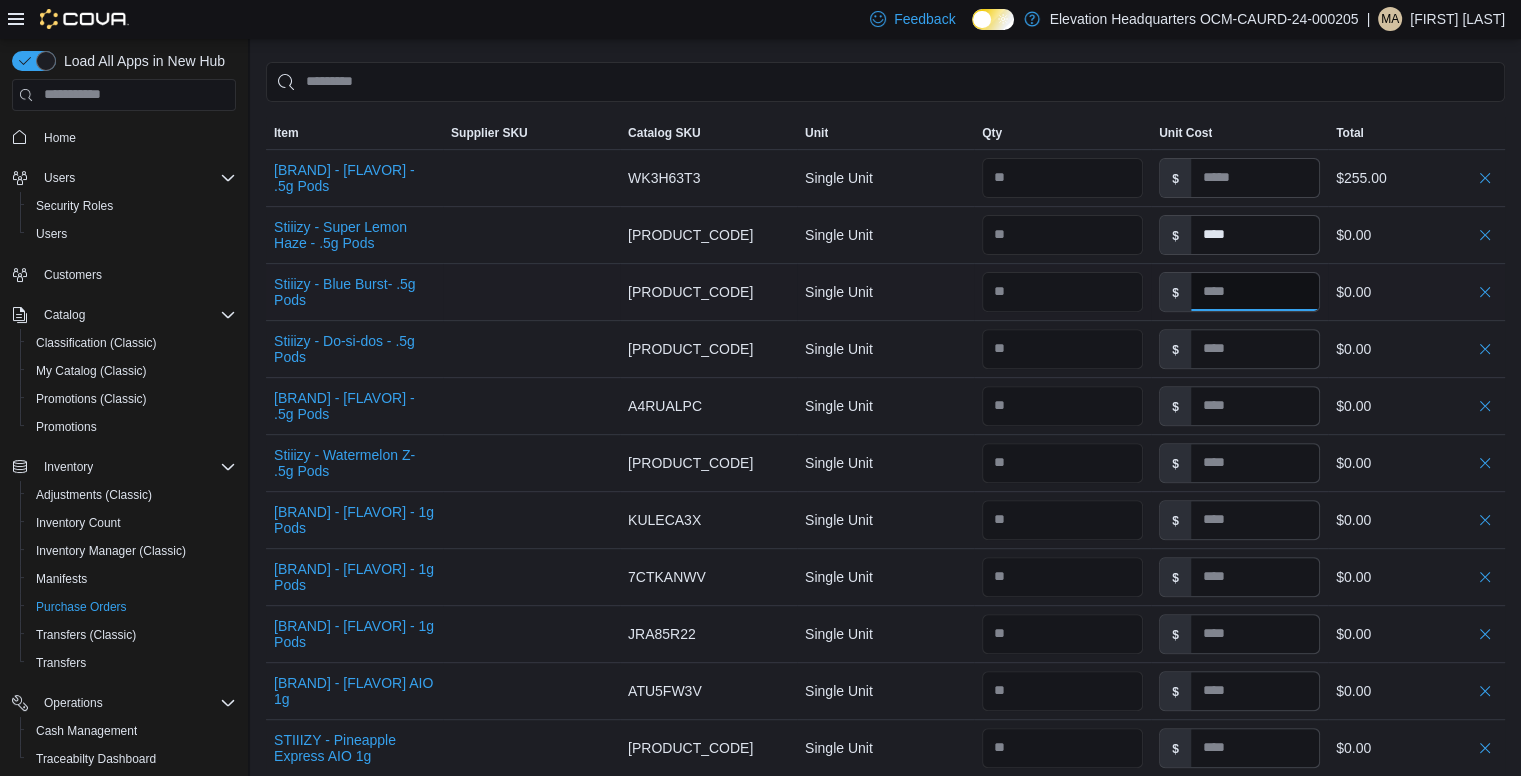 click at bounding box center [1255, 292] 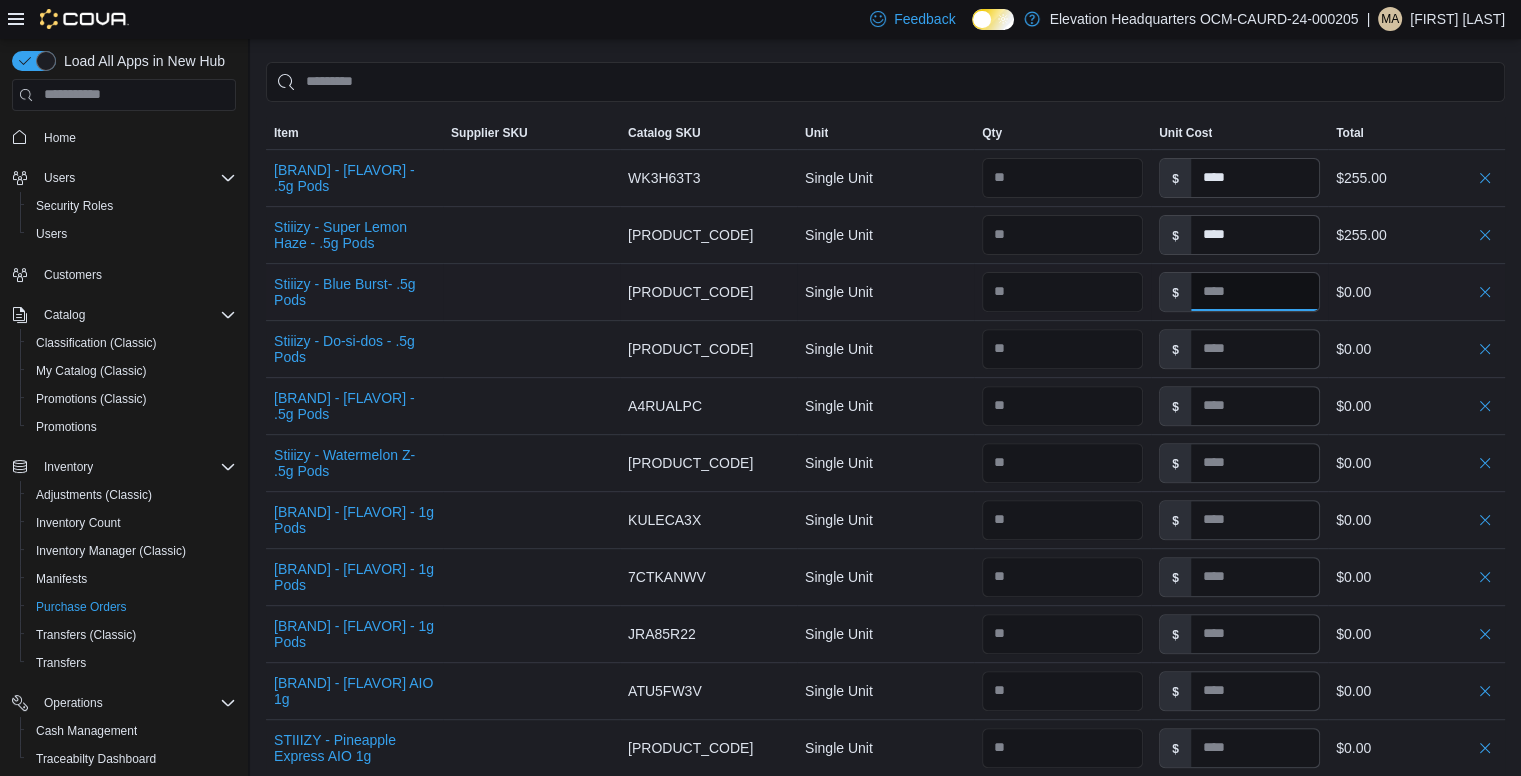 type 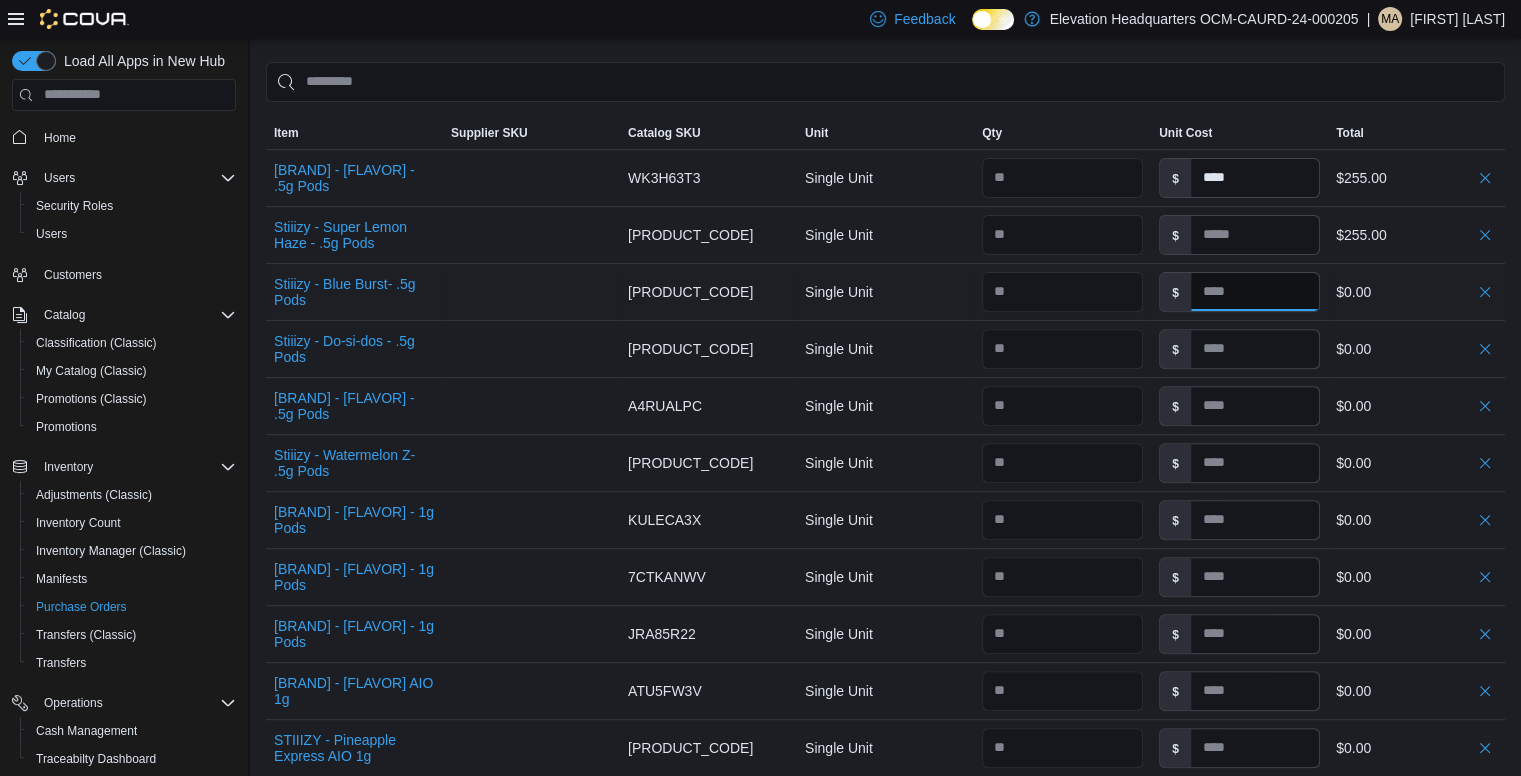 paste on "****" 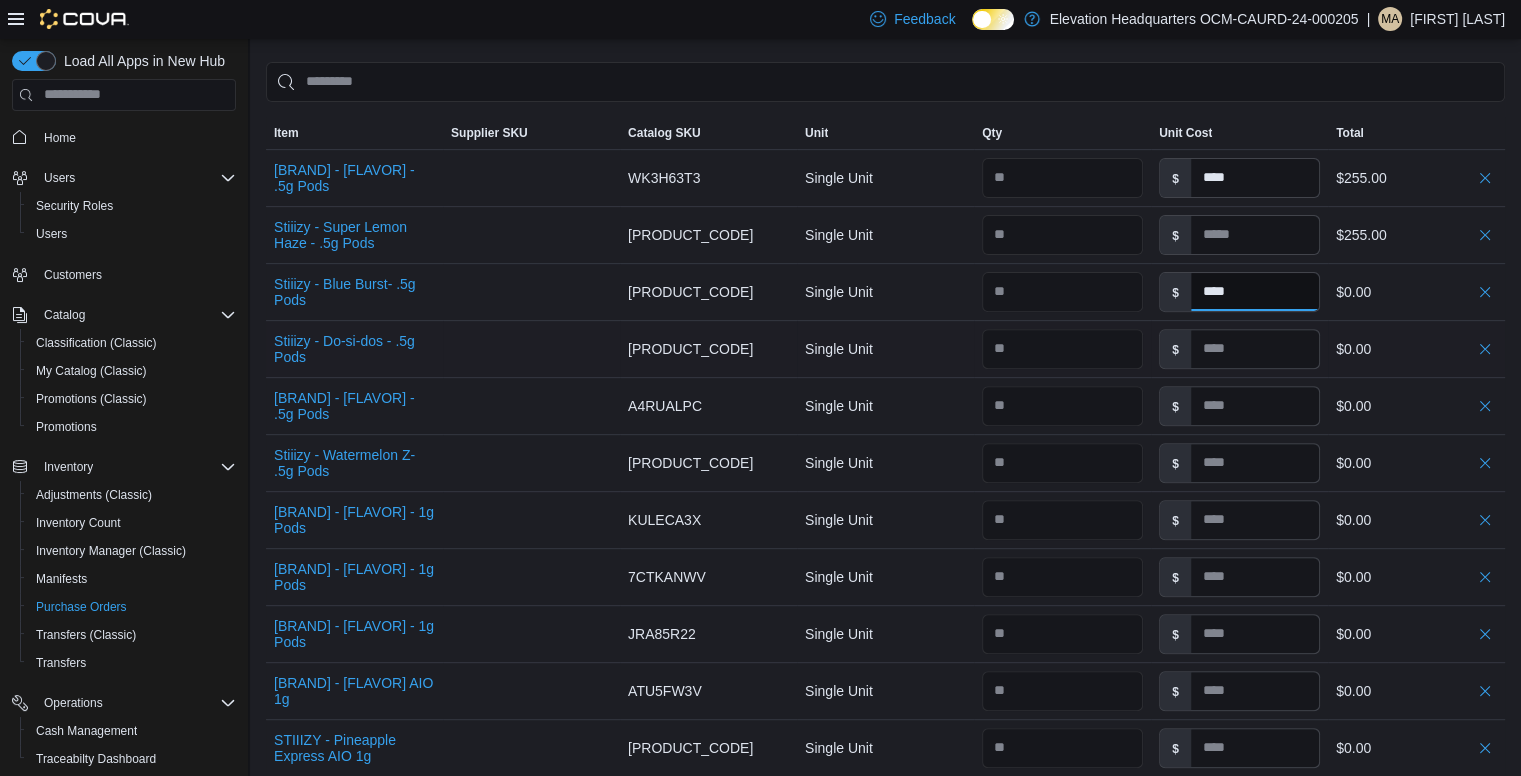 type on "****" 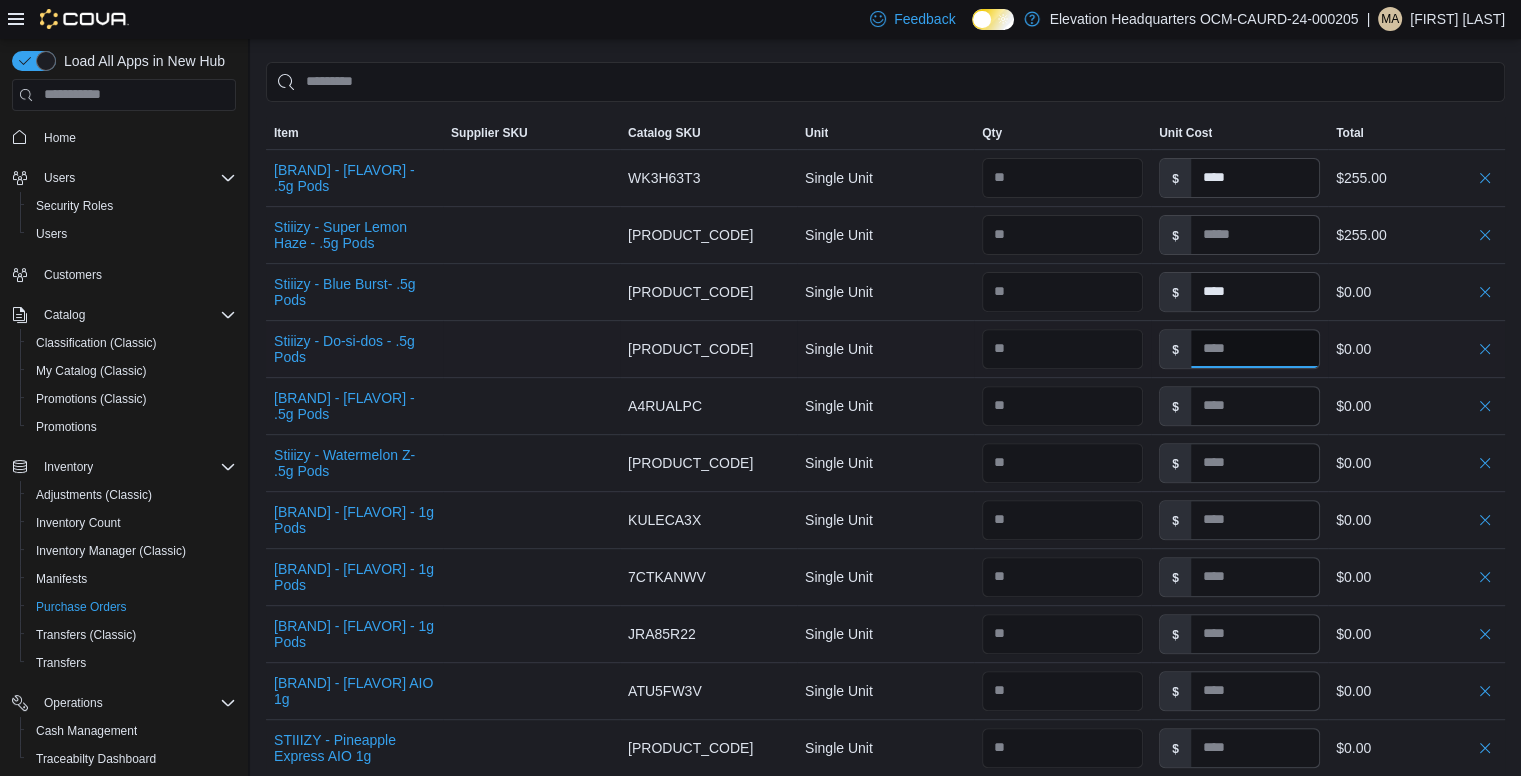 click at bounding box center (1255, 349) 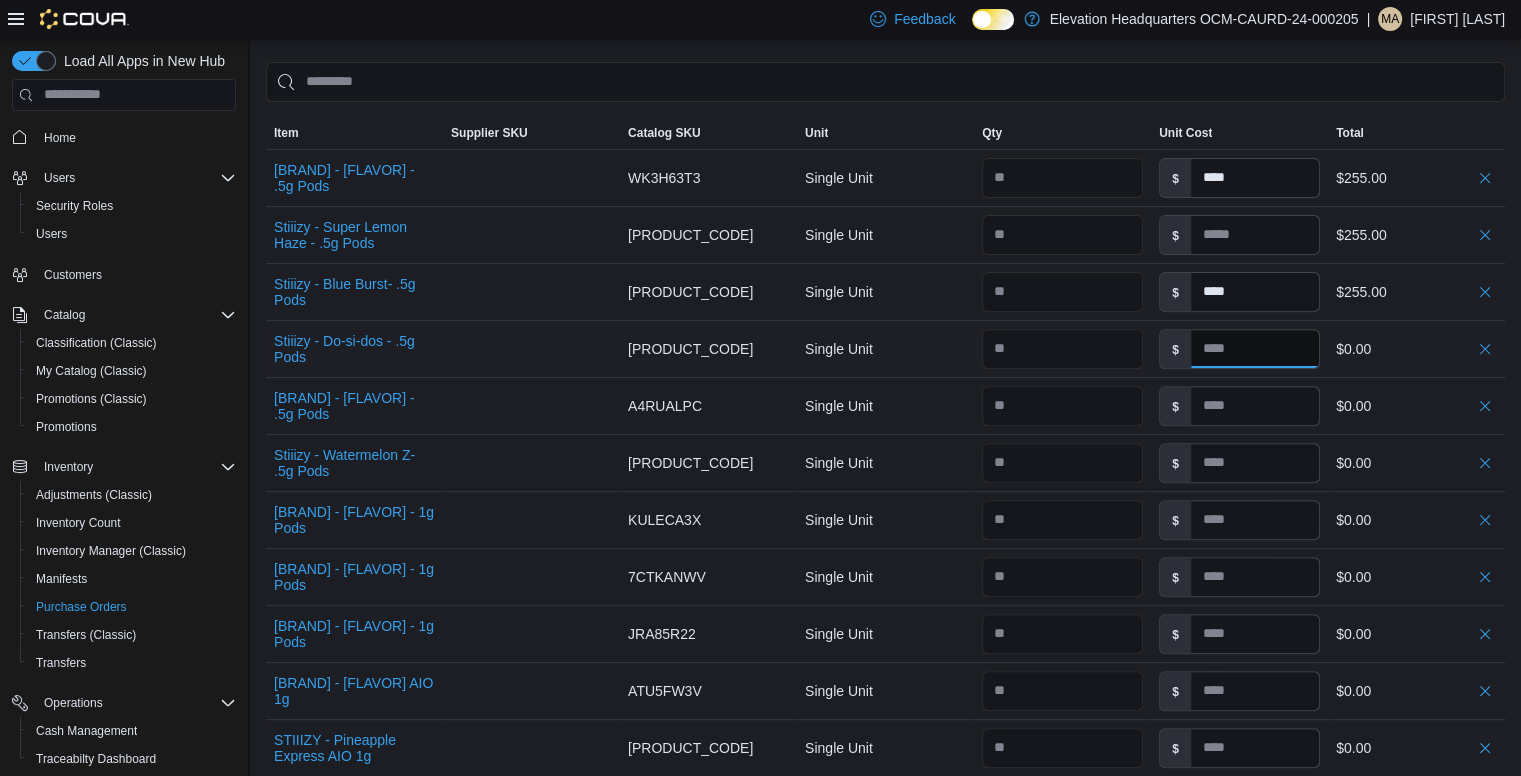 paste on "****" 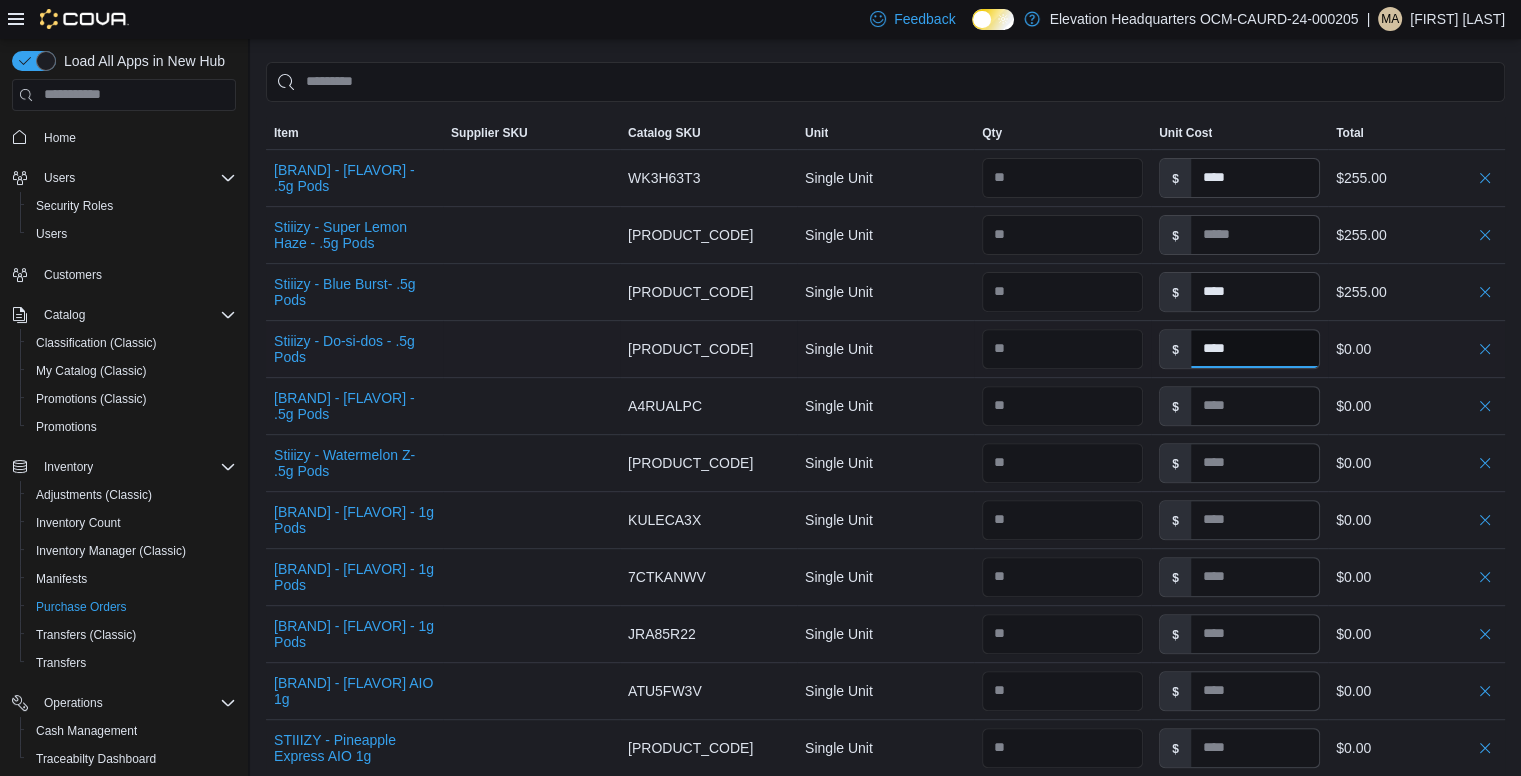 type 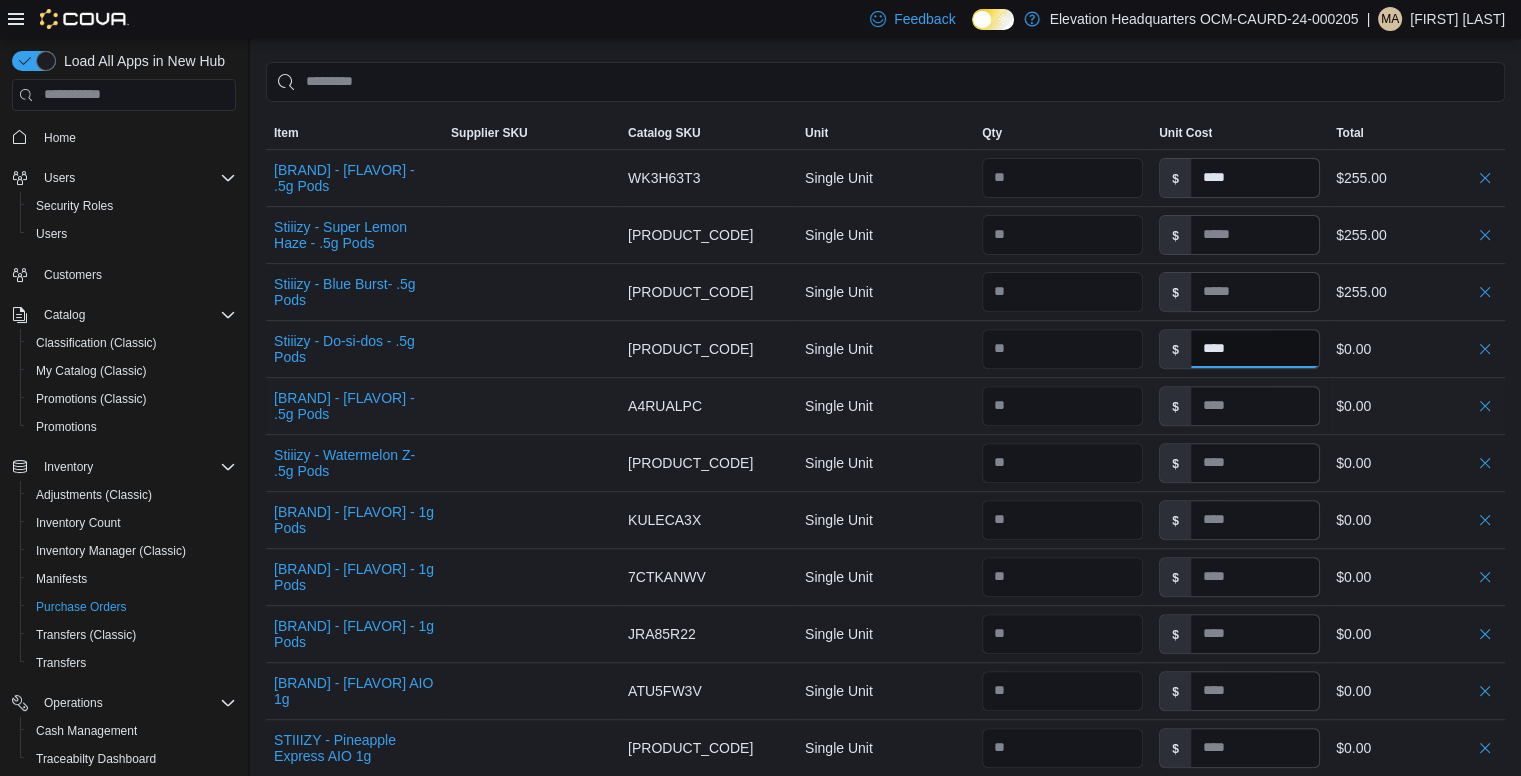 type on "****" 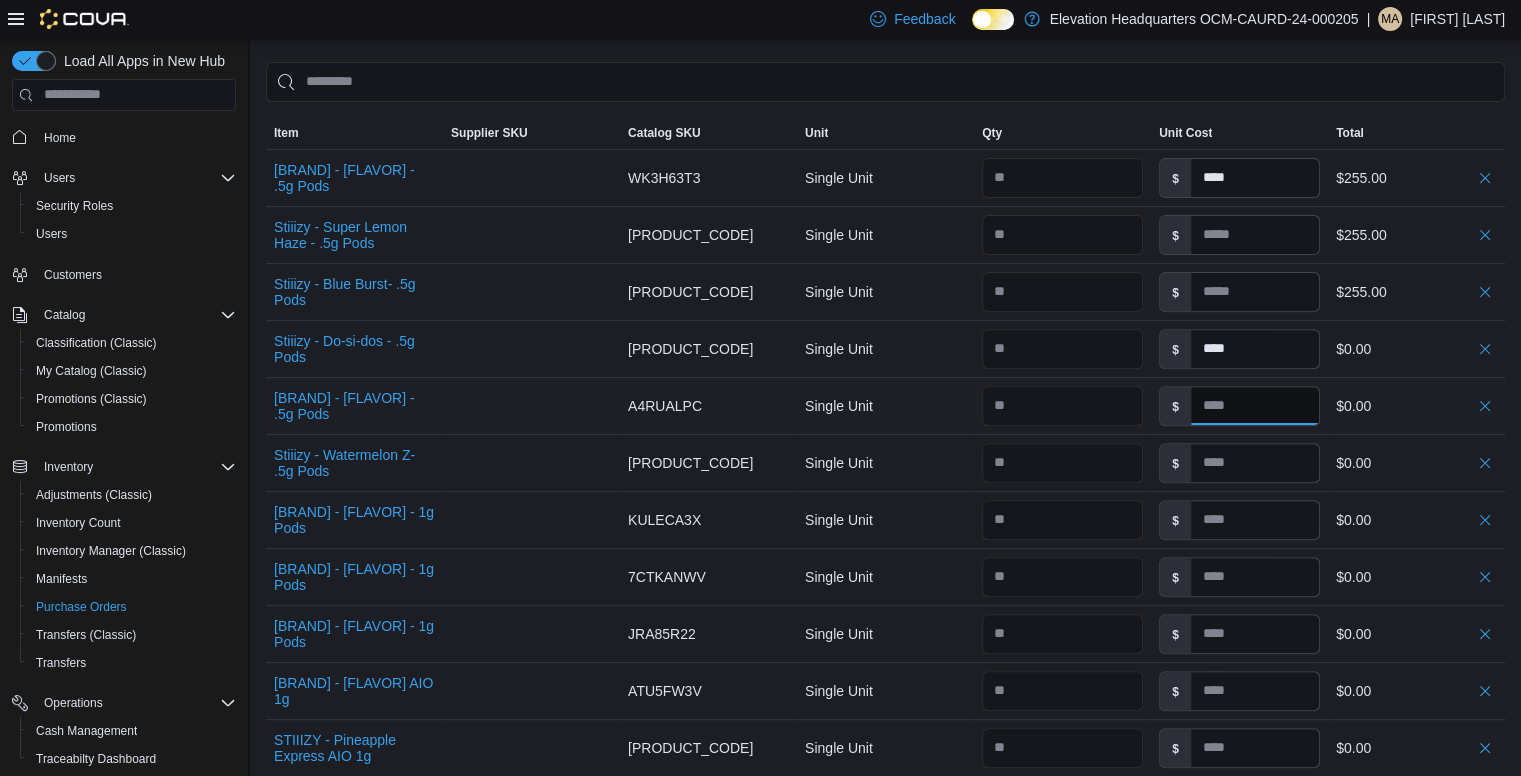 click at bounding box center (1255, 406) 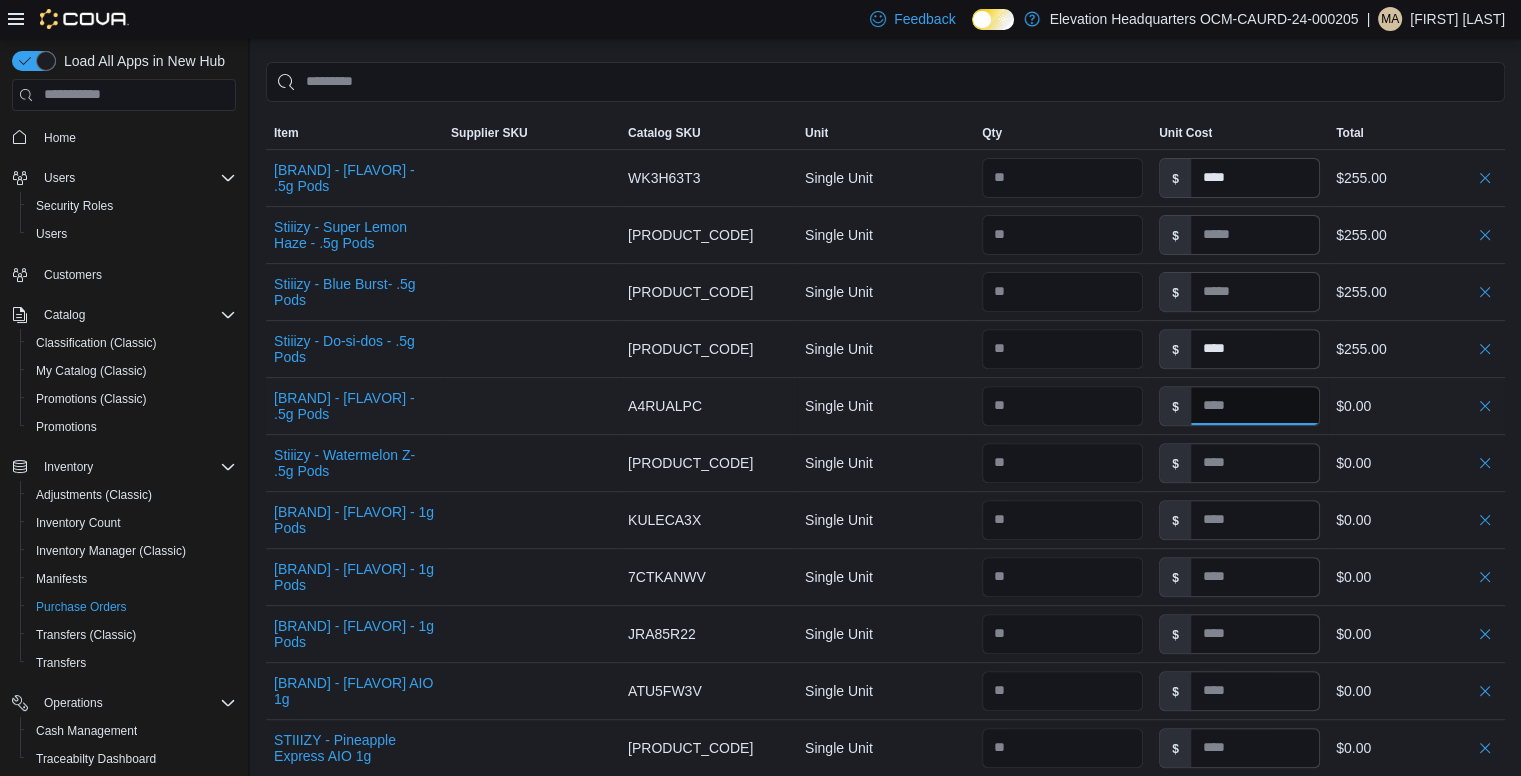 type 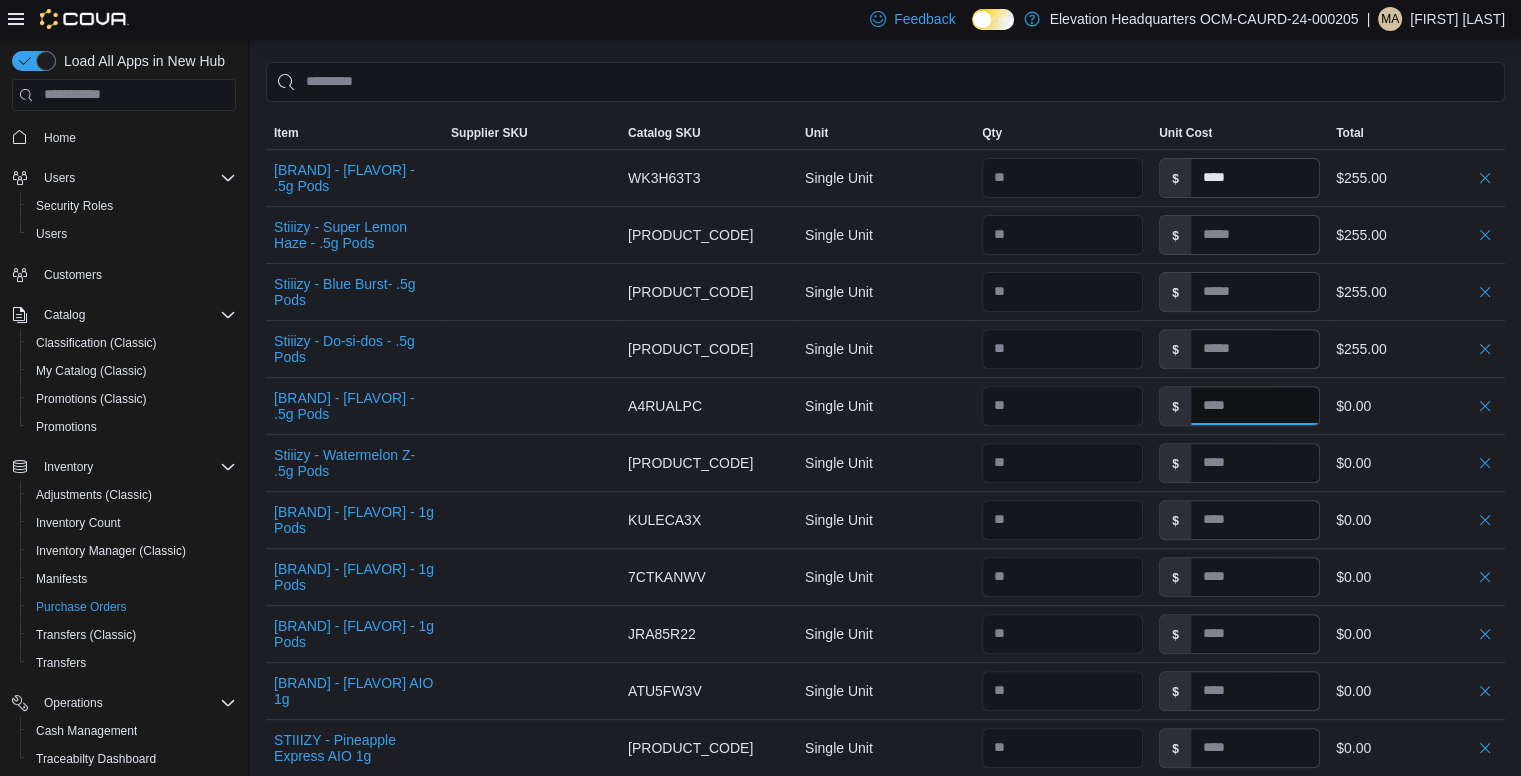 paste on "****" 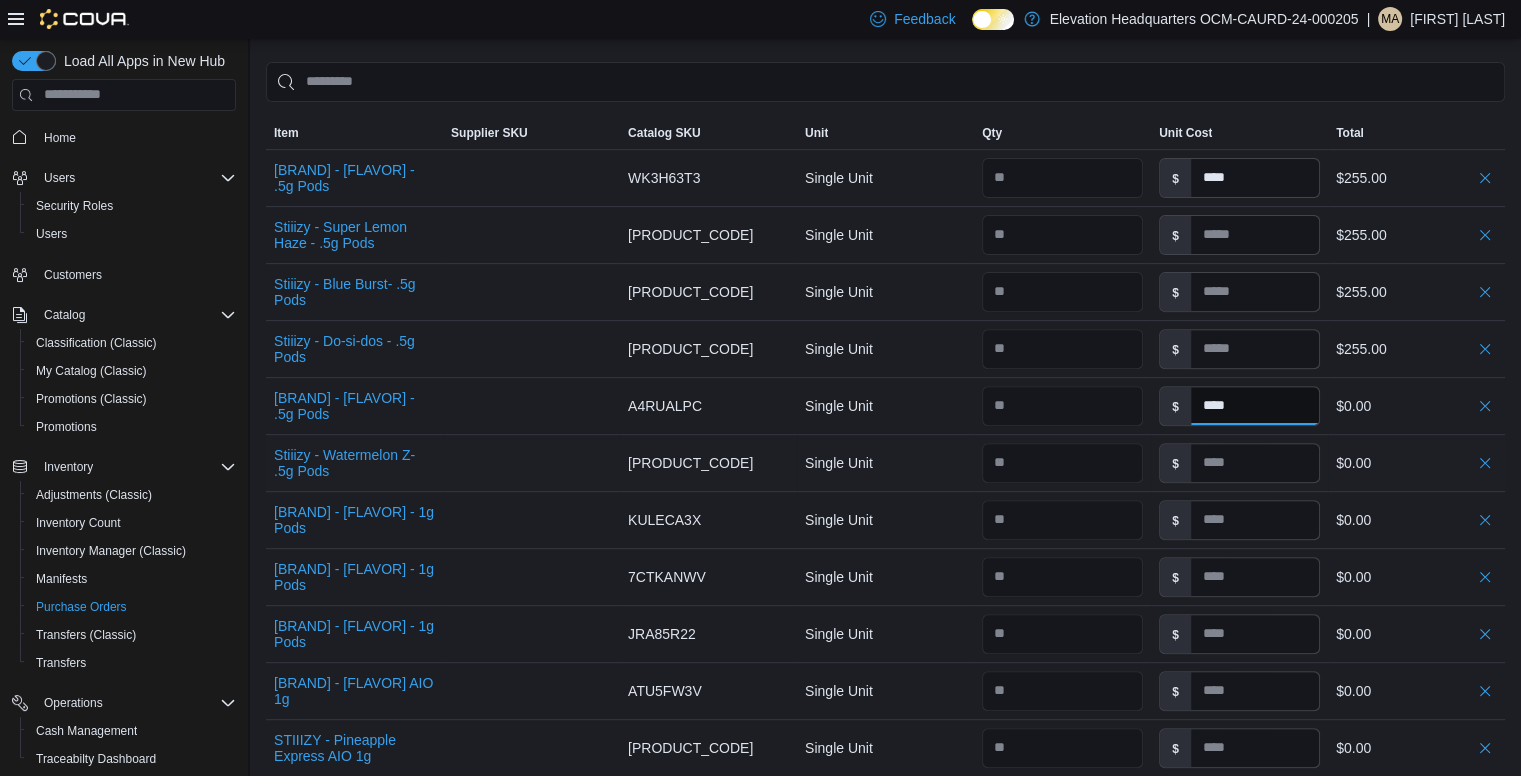 type on "****" 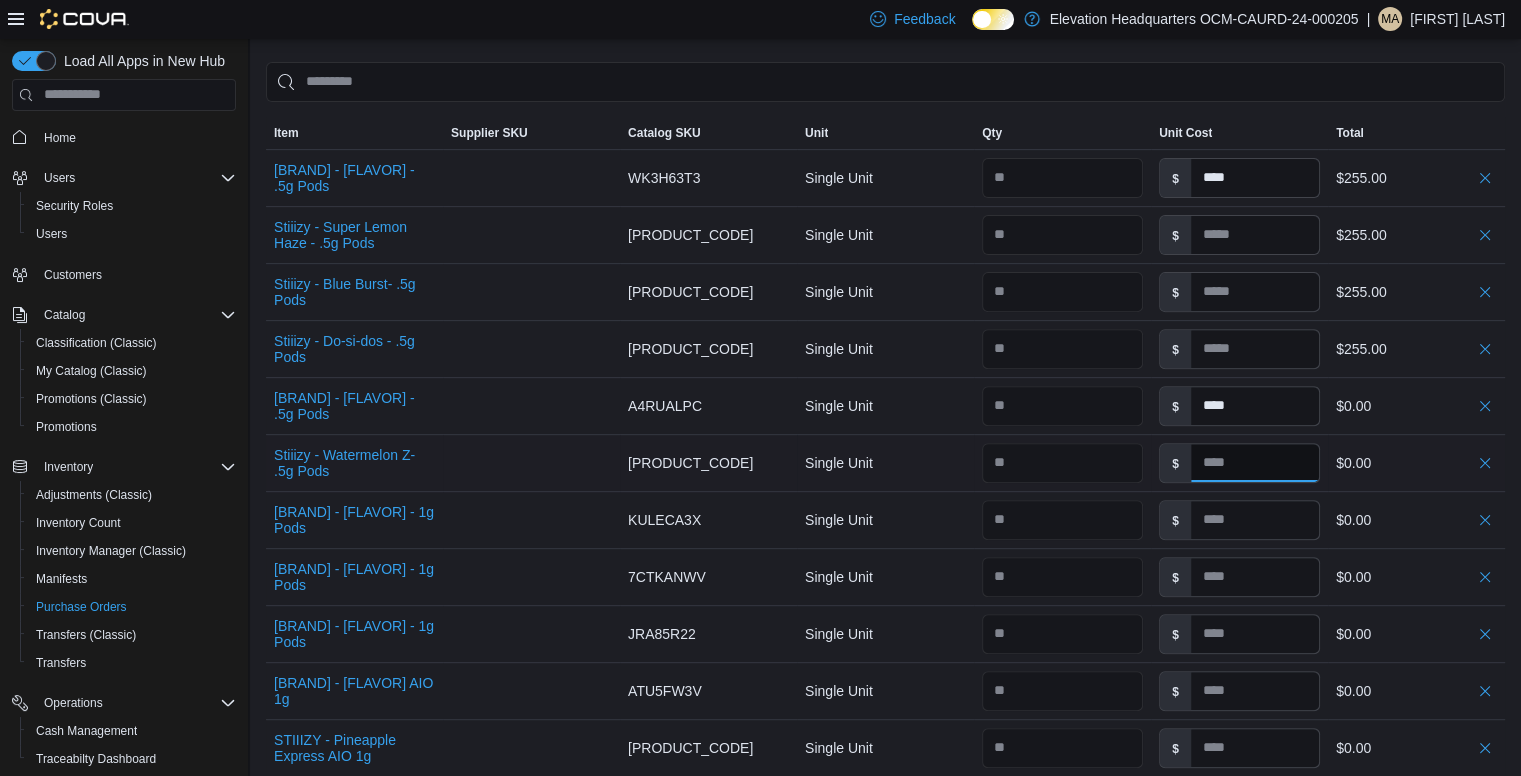 click at bounding box center (1255, 463) 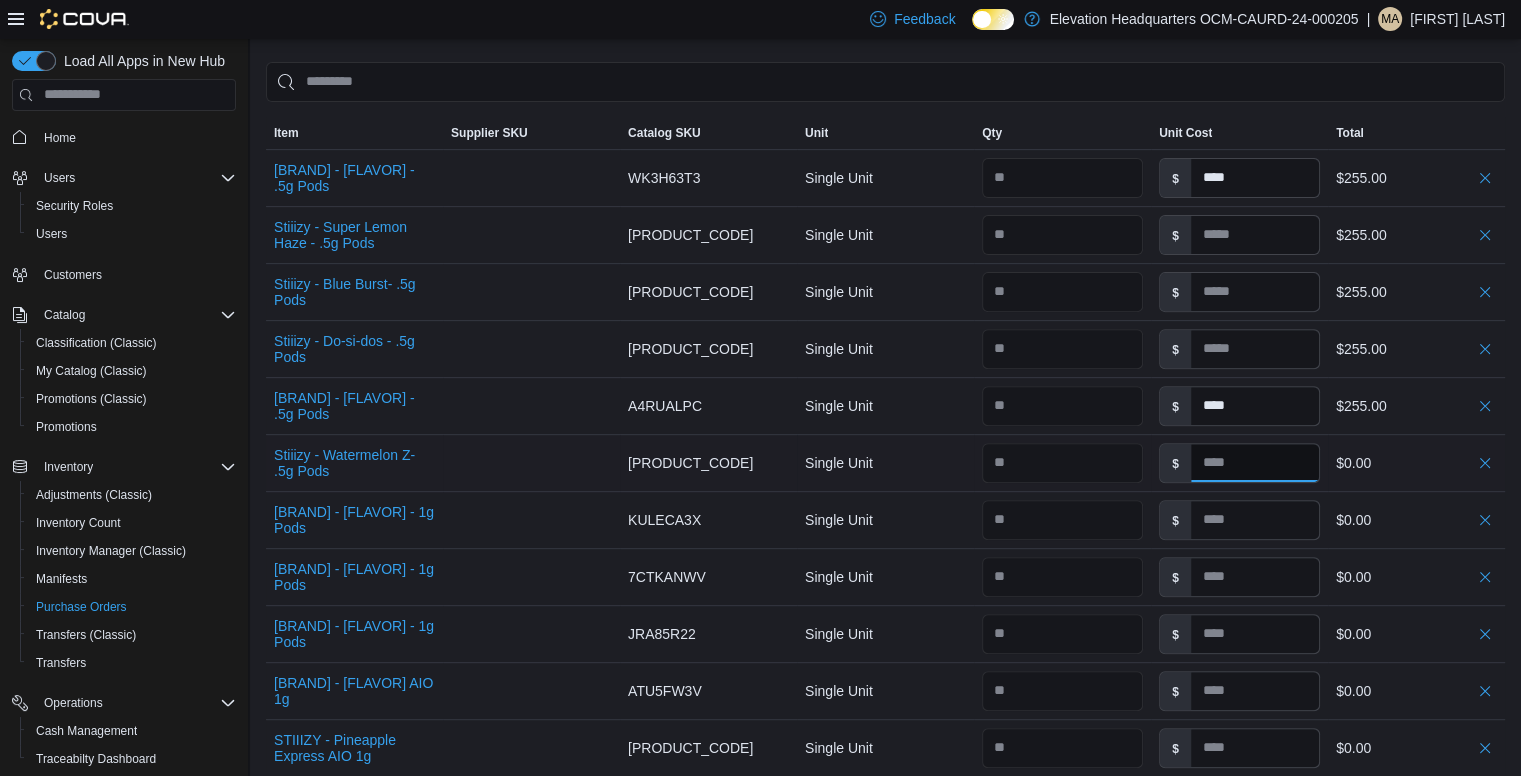 type 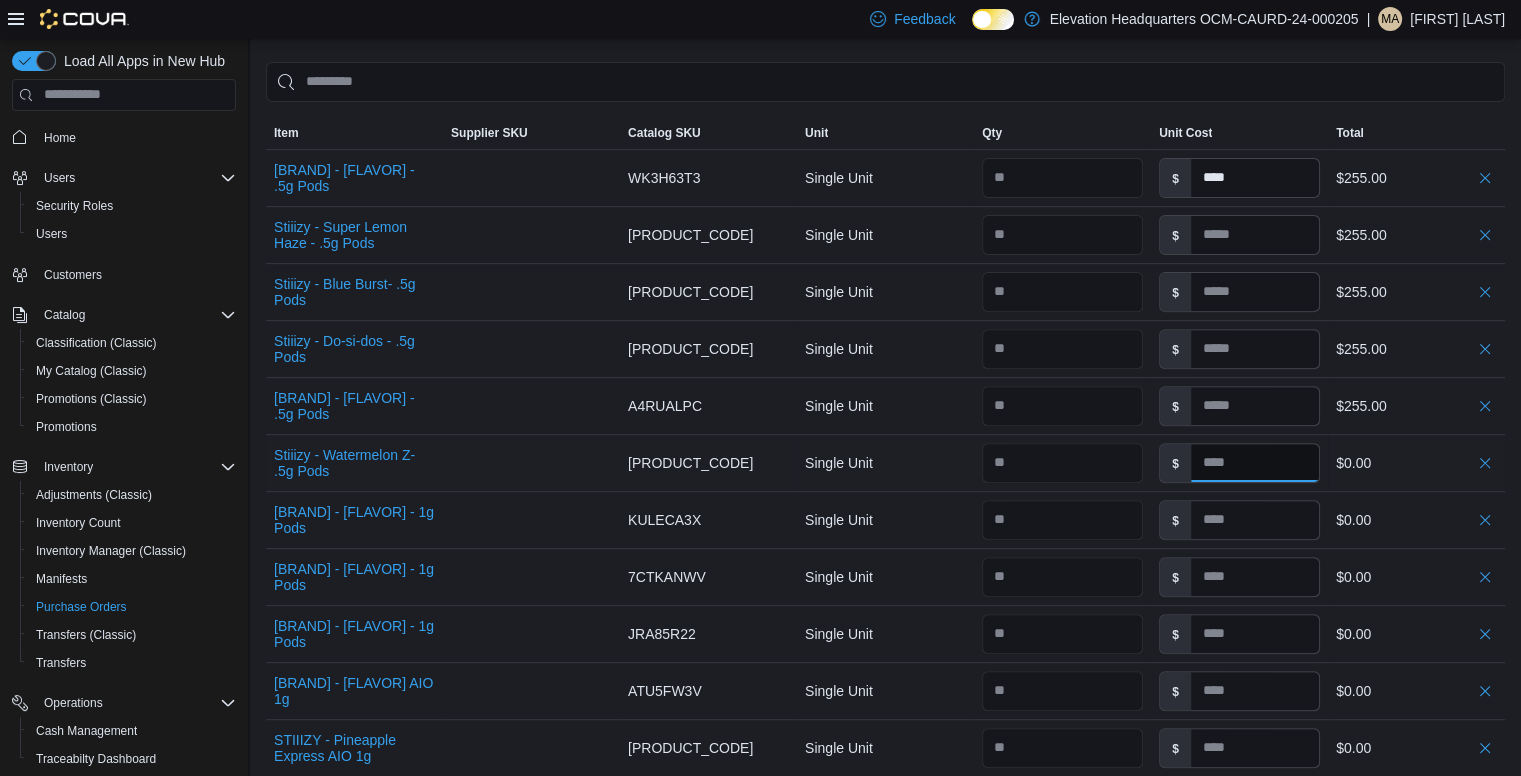 paste on "****" 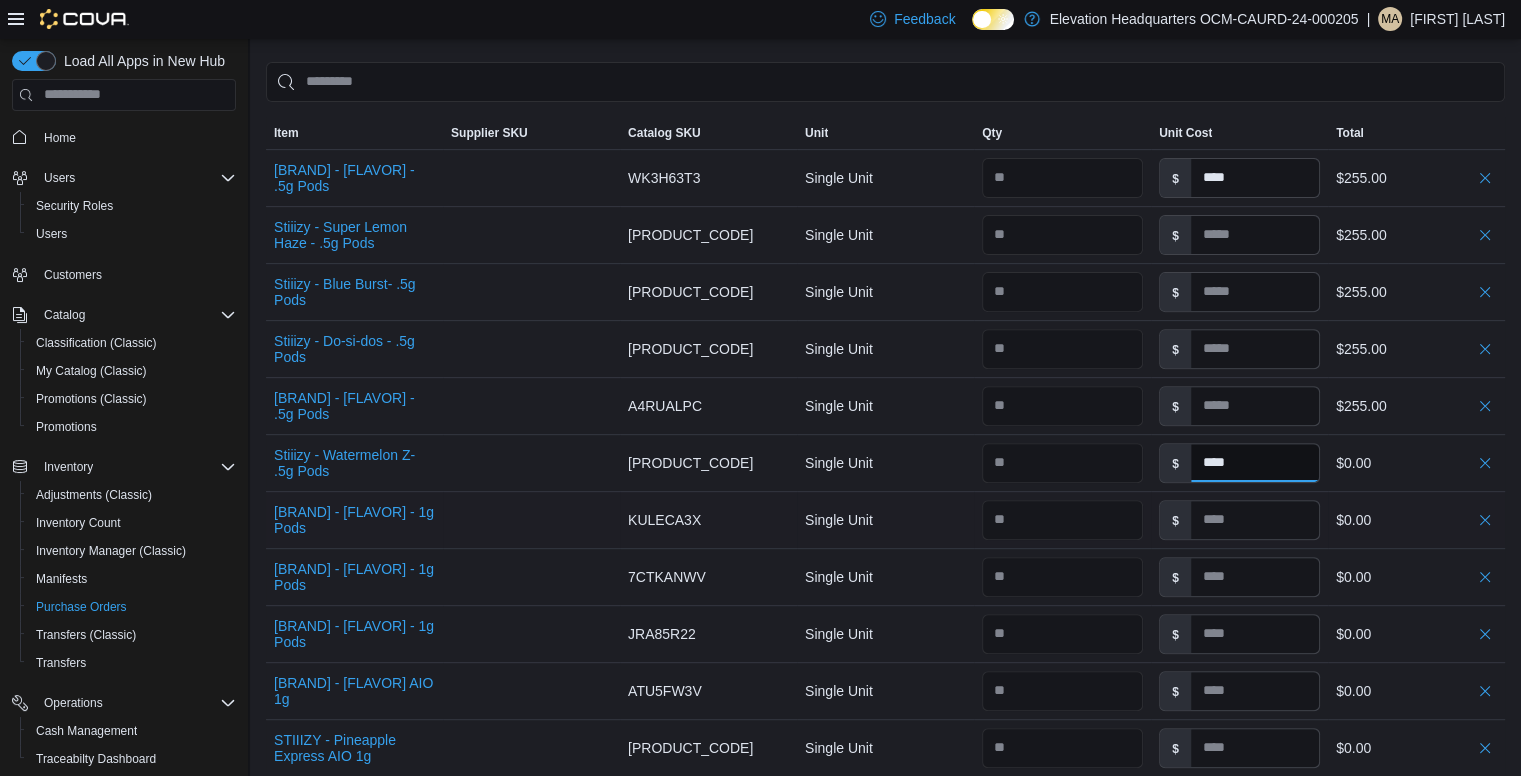type on "****" 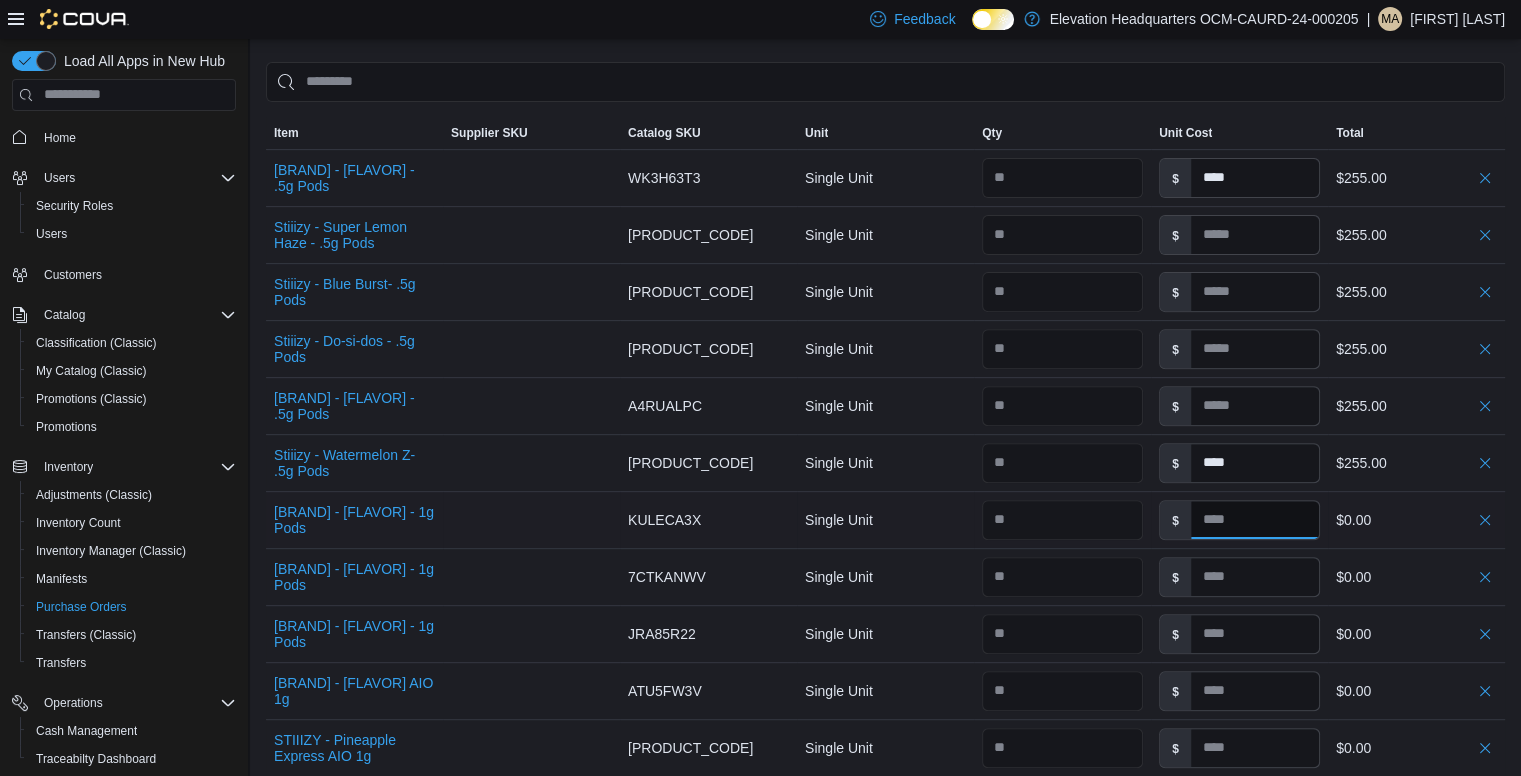 click at bounding box center [1255, 520] 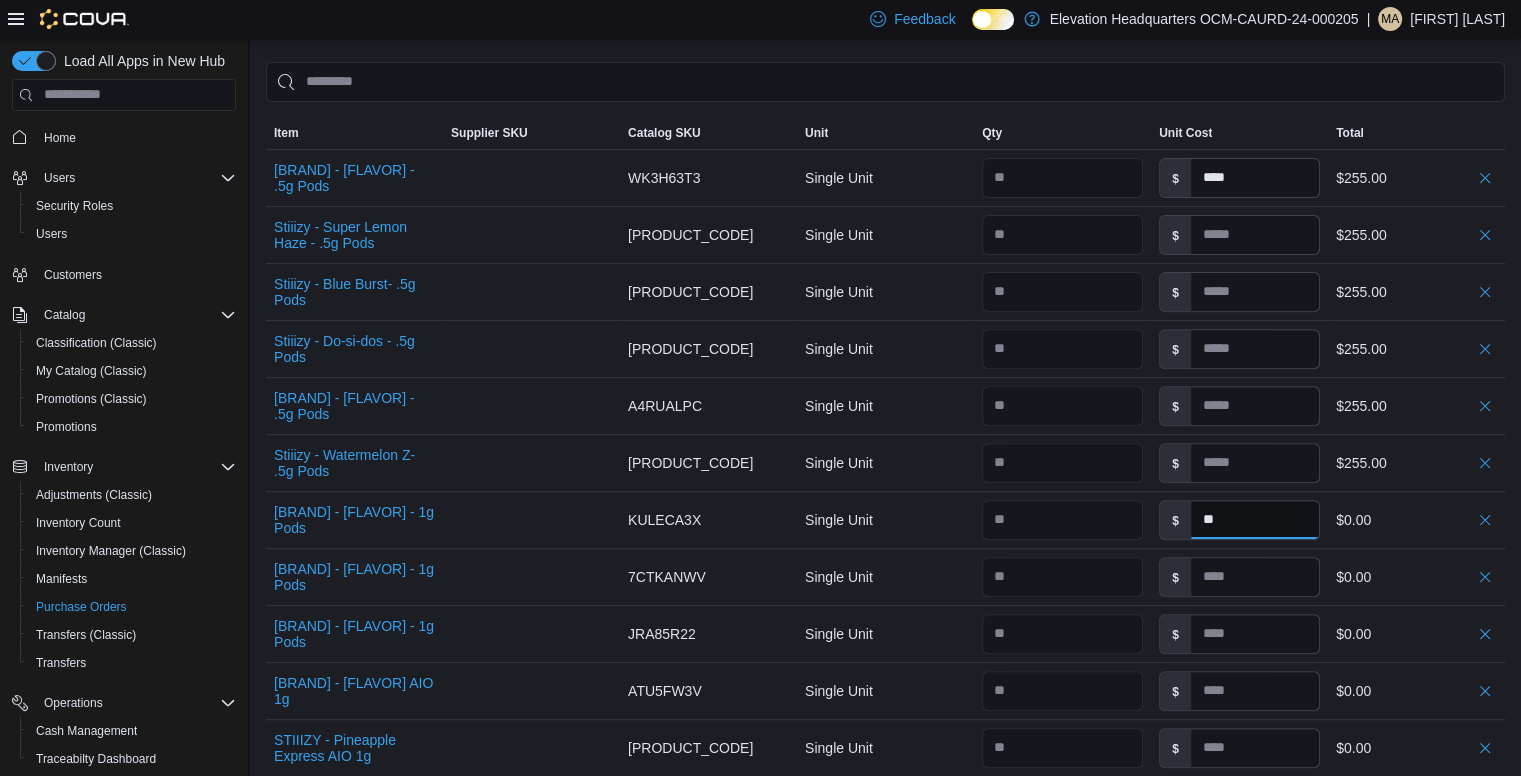 type on "**" 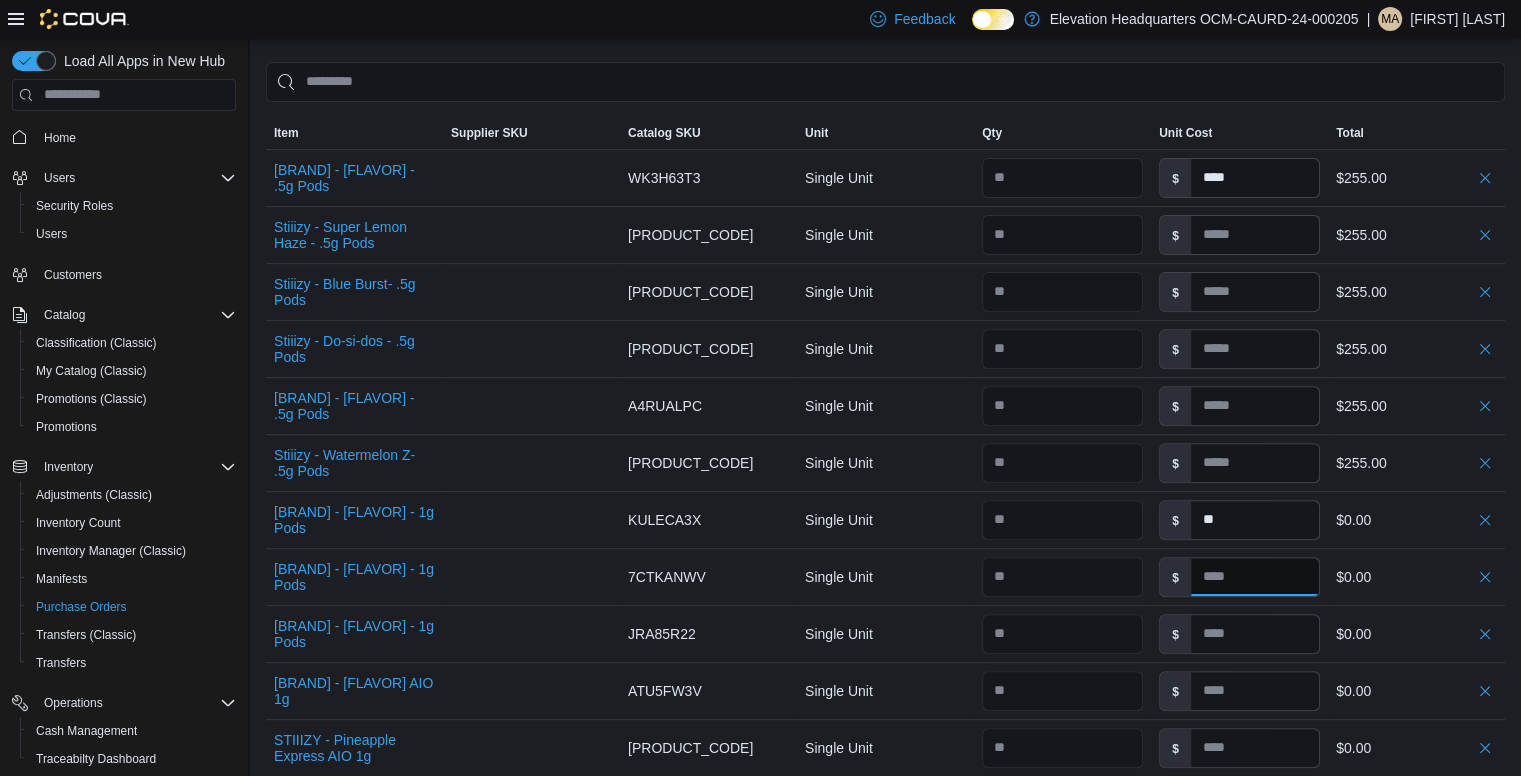 click at bounding box center [1255, 577] 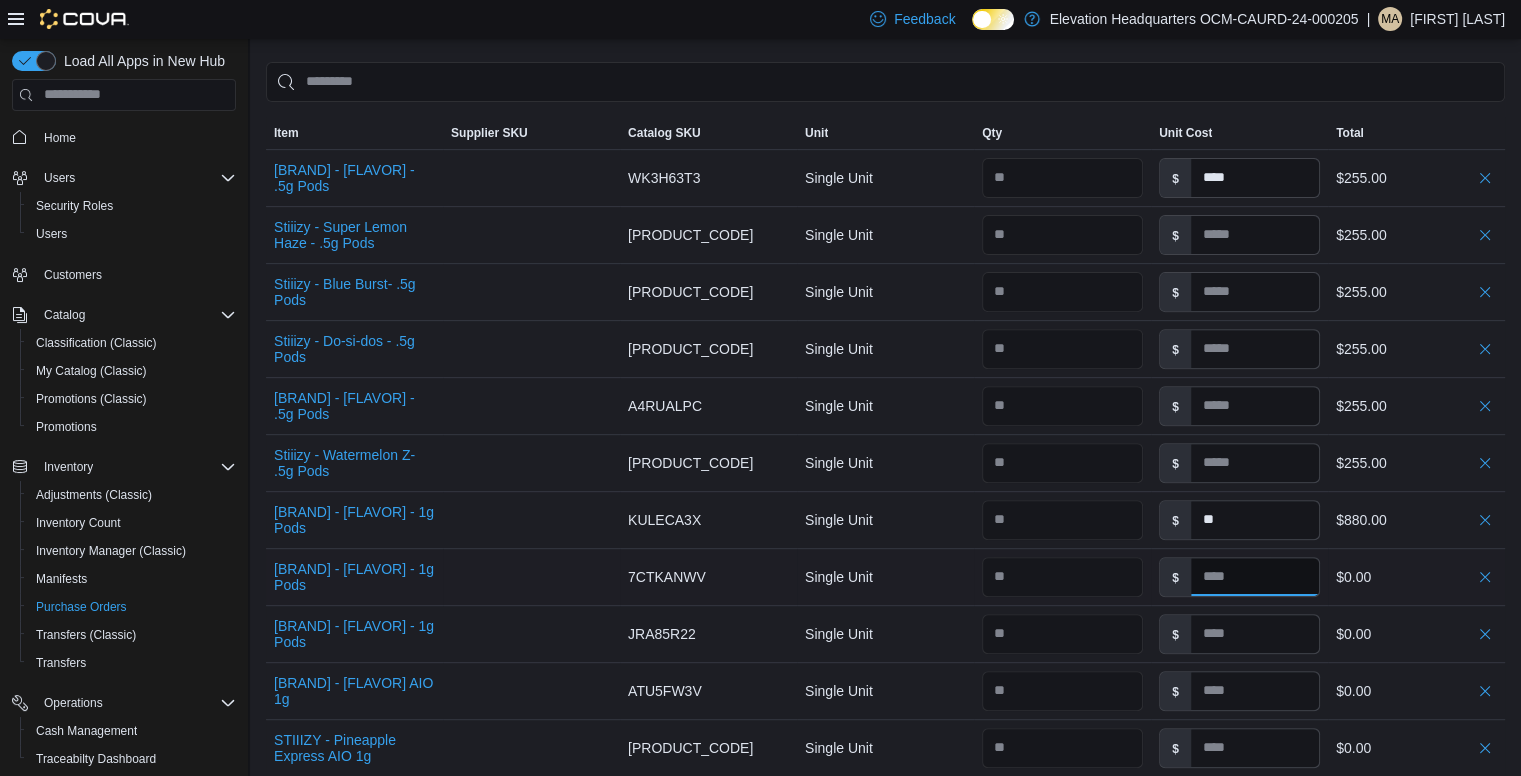 type 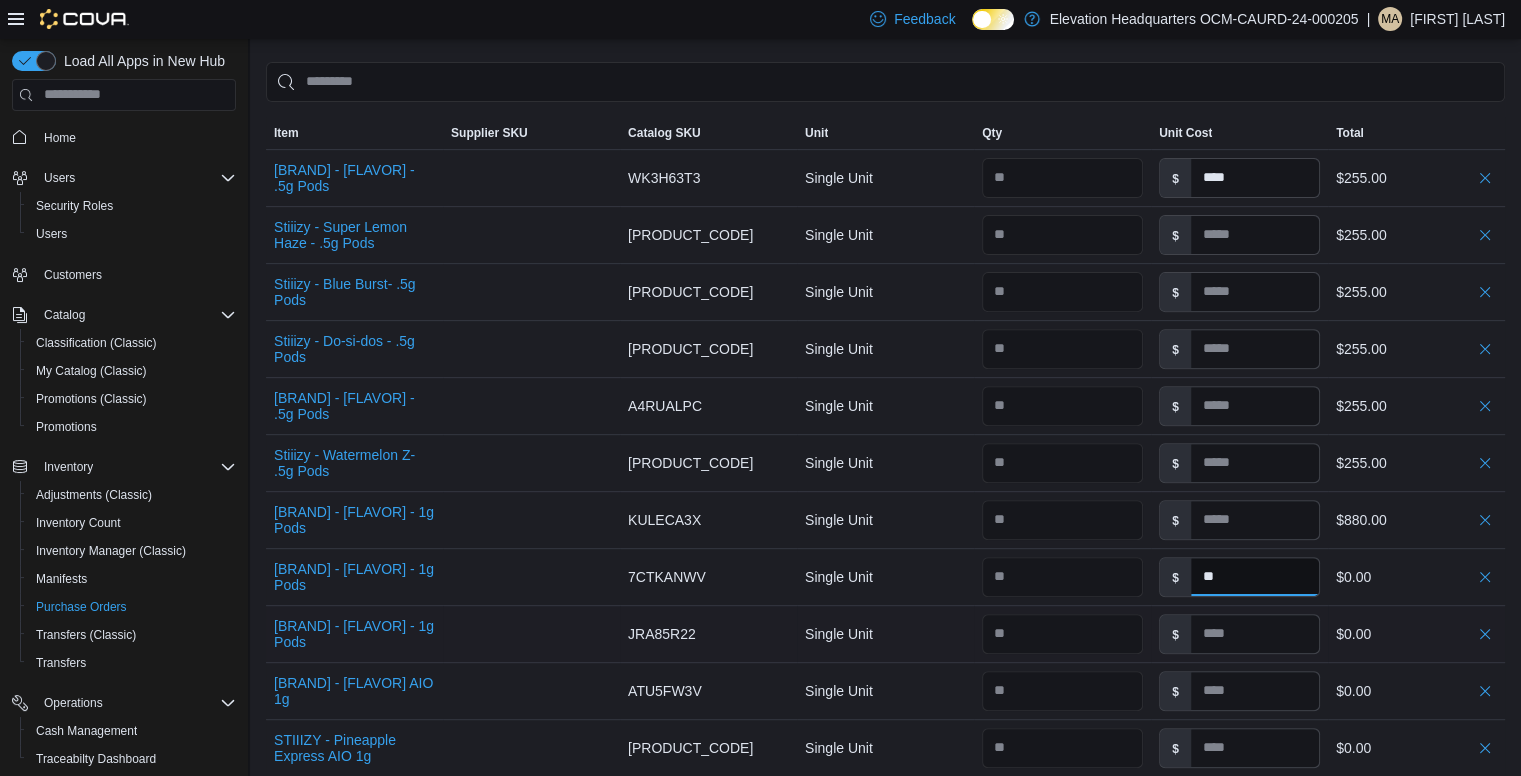 type on "**" 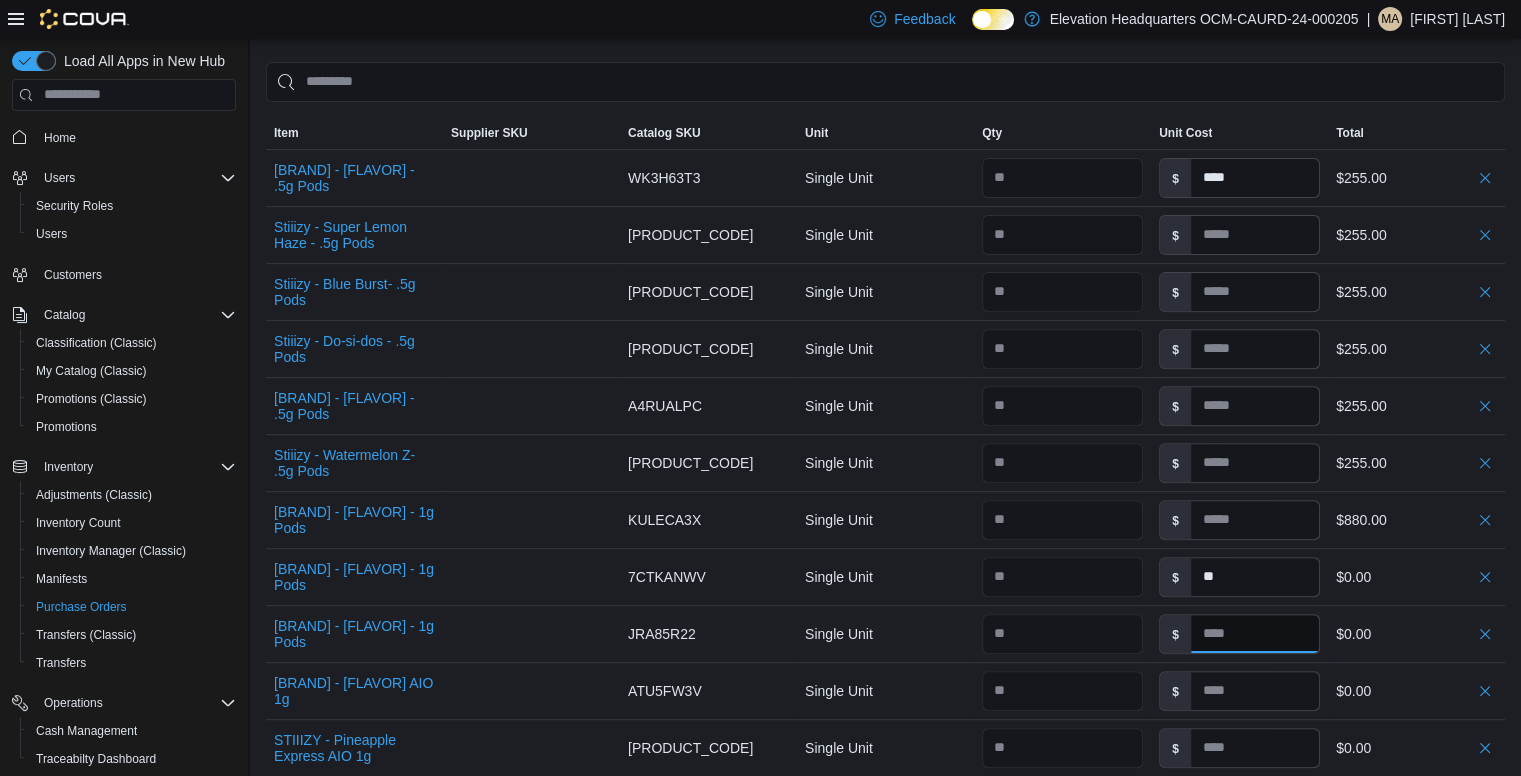 click at bounding box center [1255, 634] 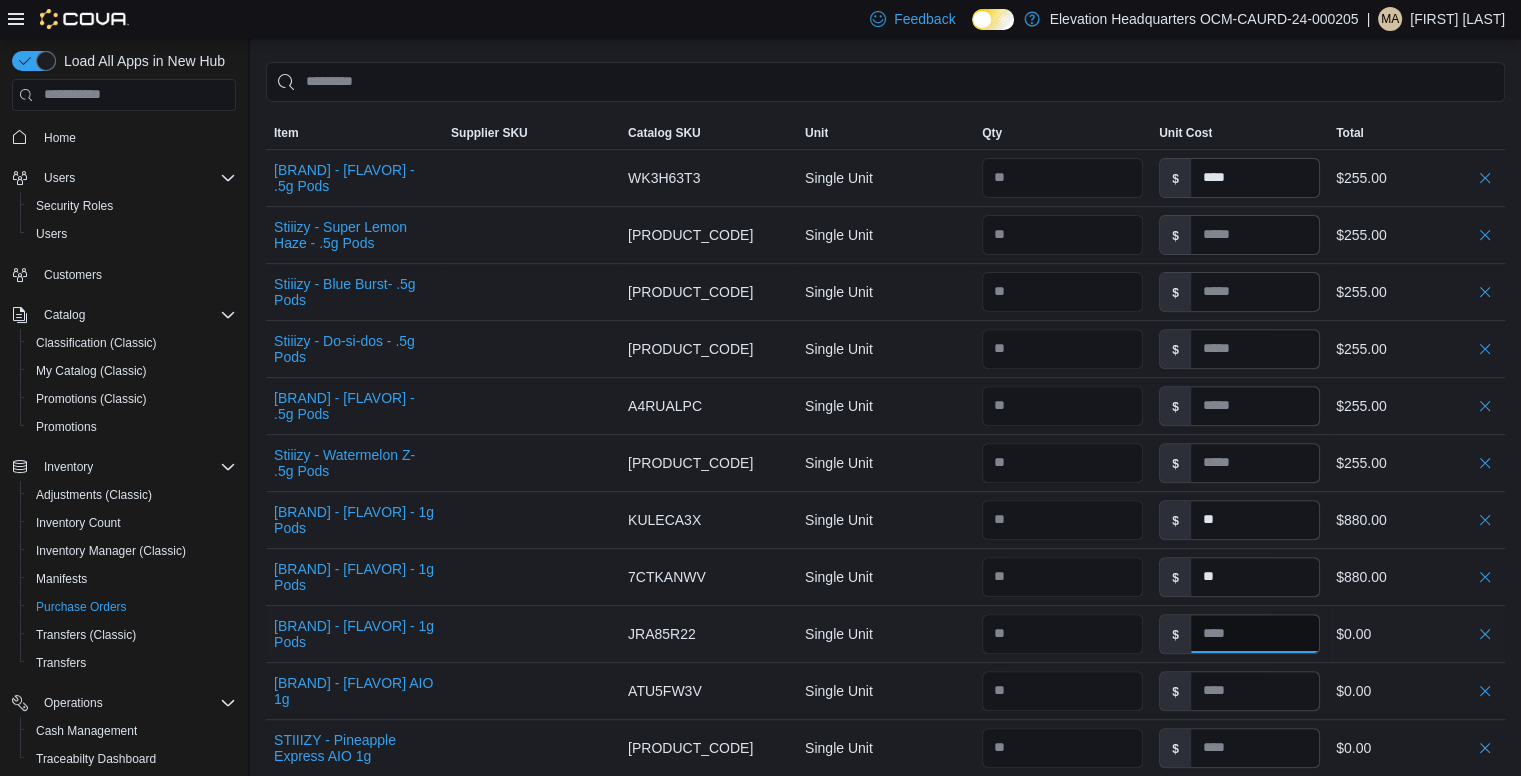 type 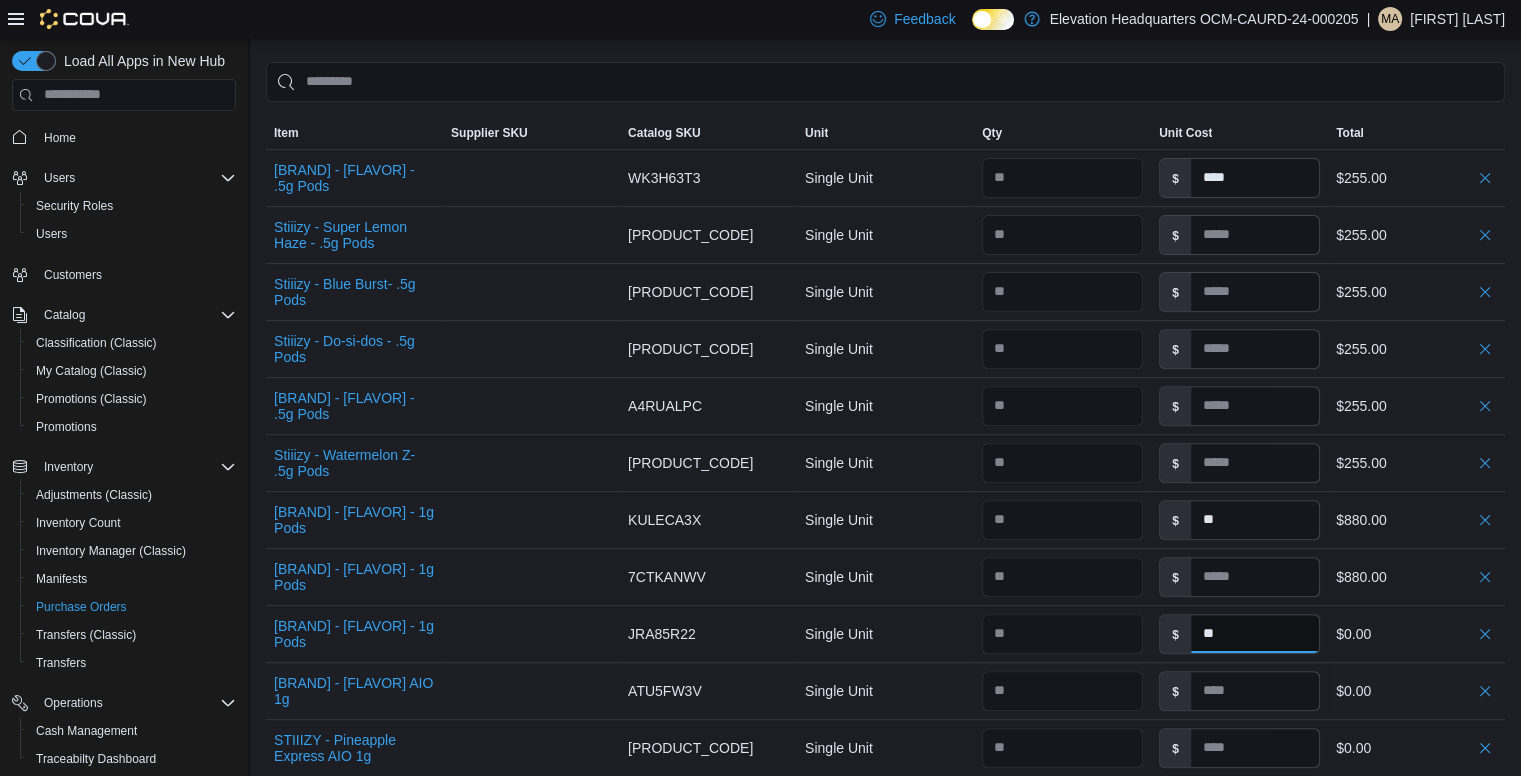type on "**" 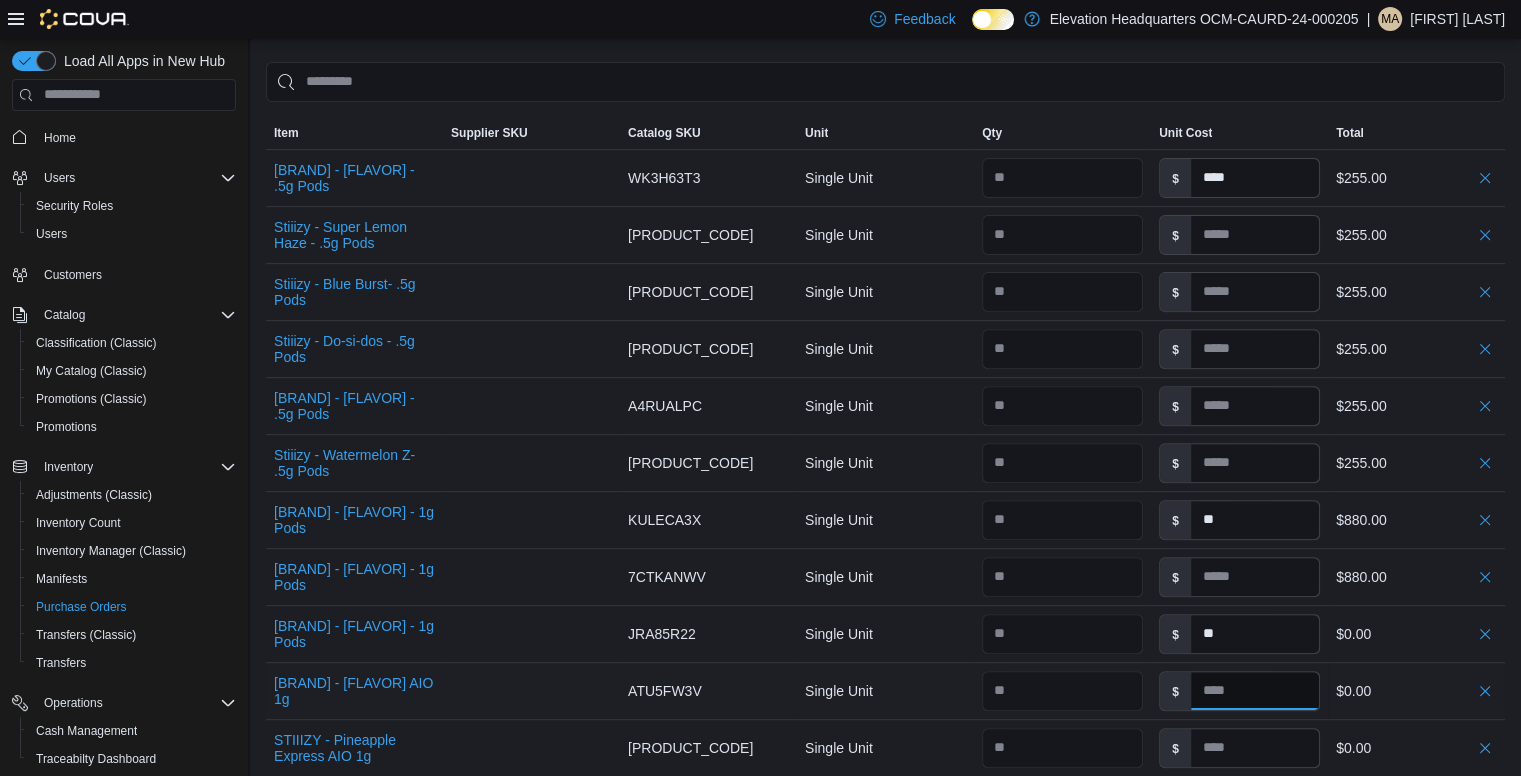 click at bounding box center (1255, 691) 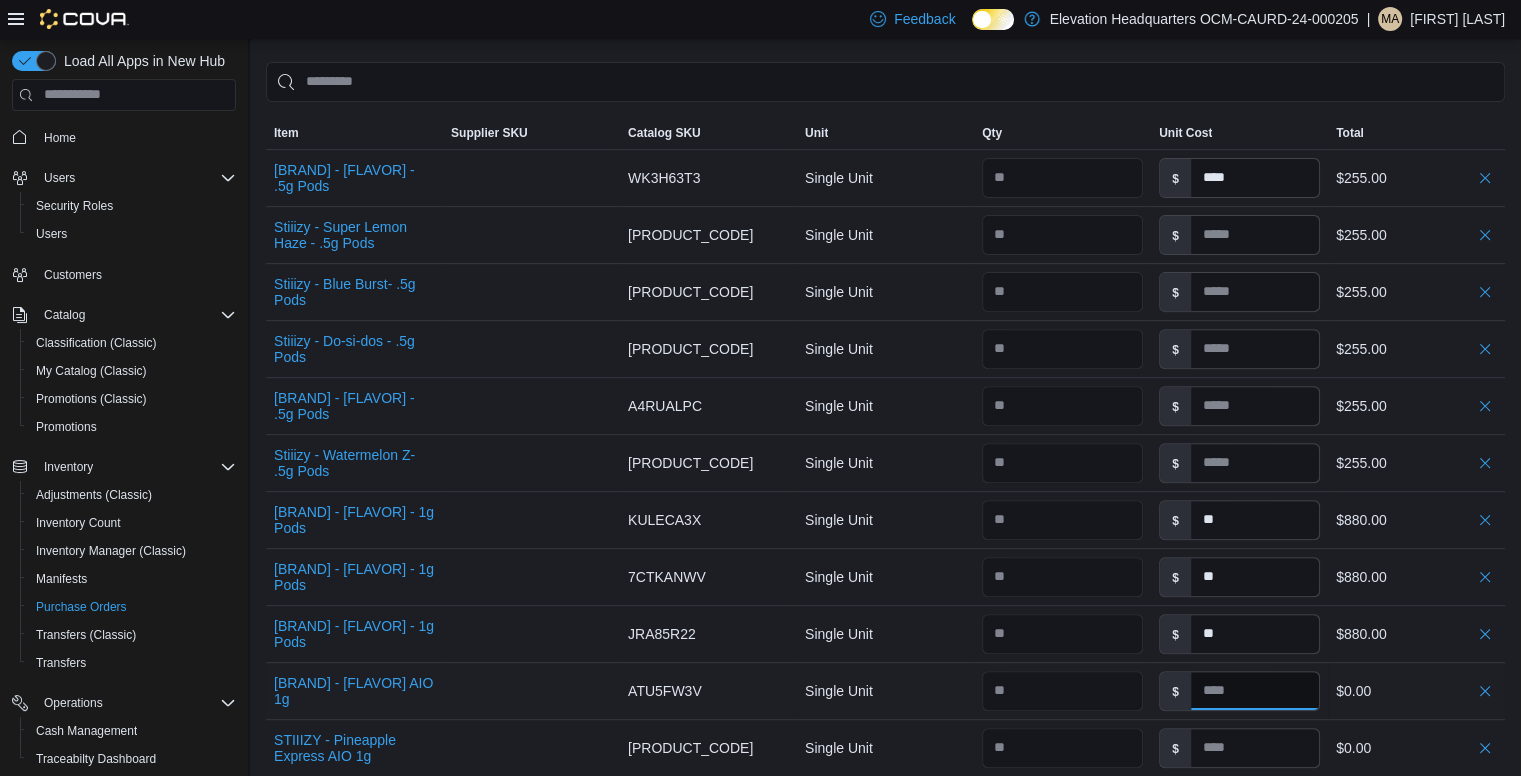 type 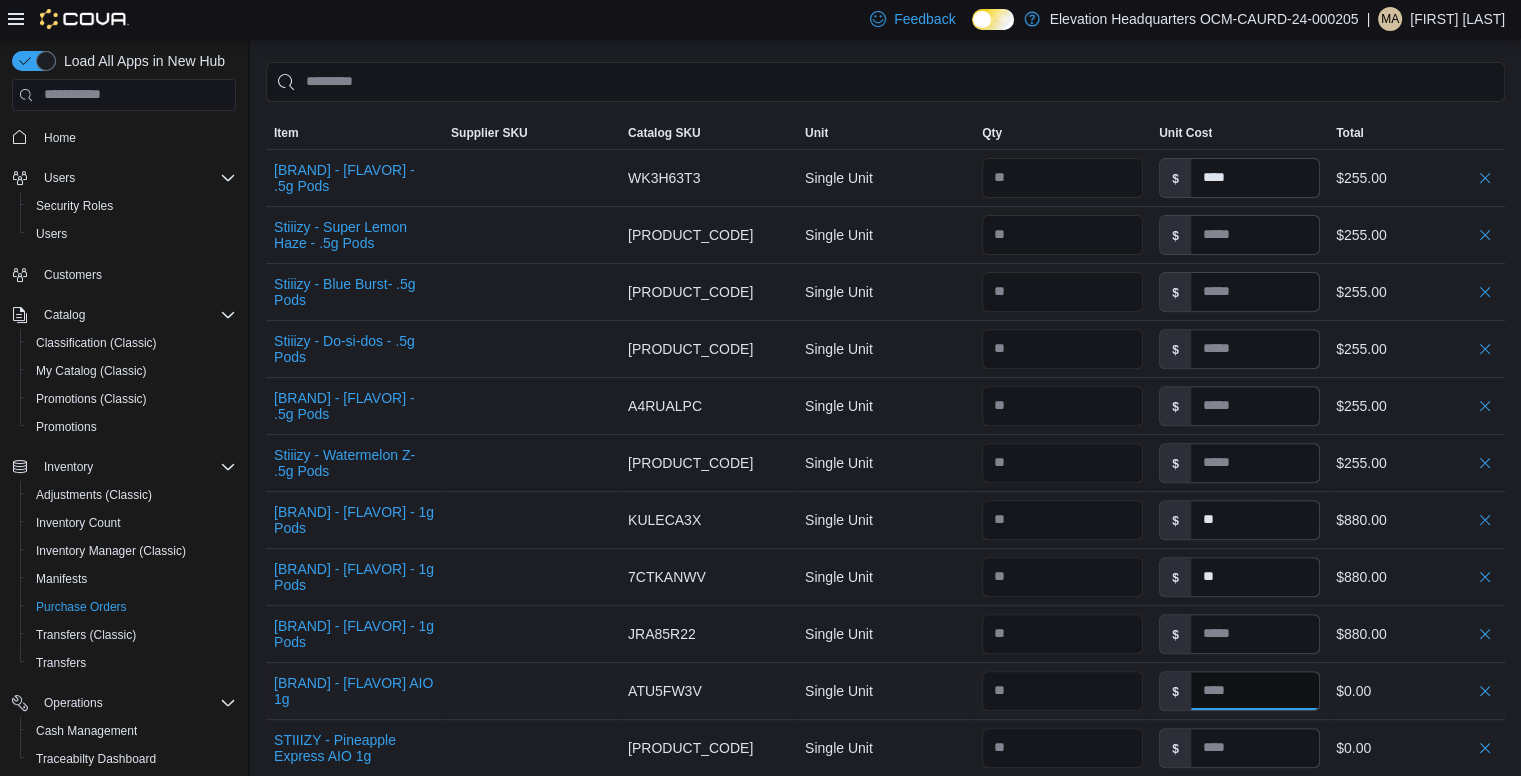 click at bounding box center [1255, 691] 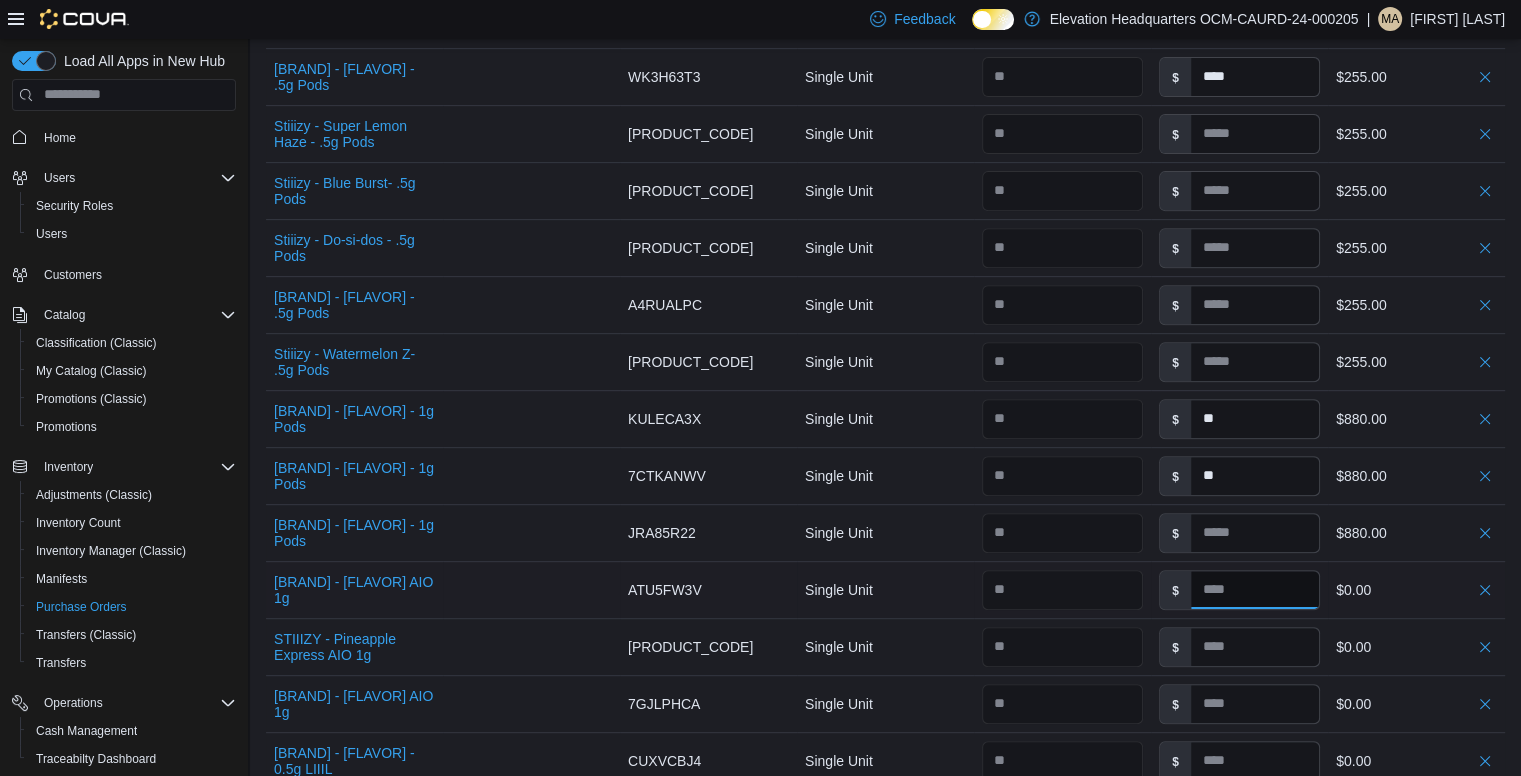 scroll, scrollTop: 759, scrollLeft: 0, axis: vertical 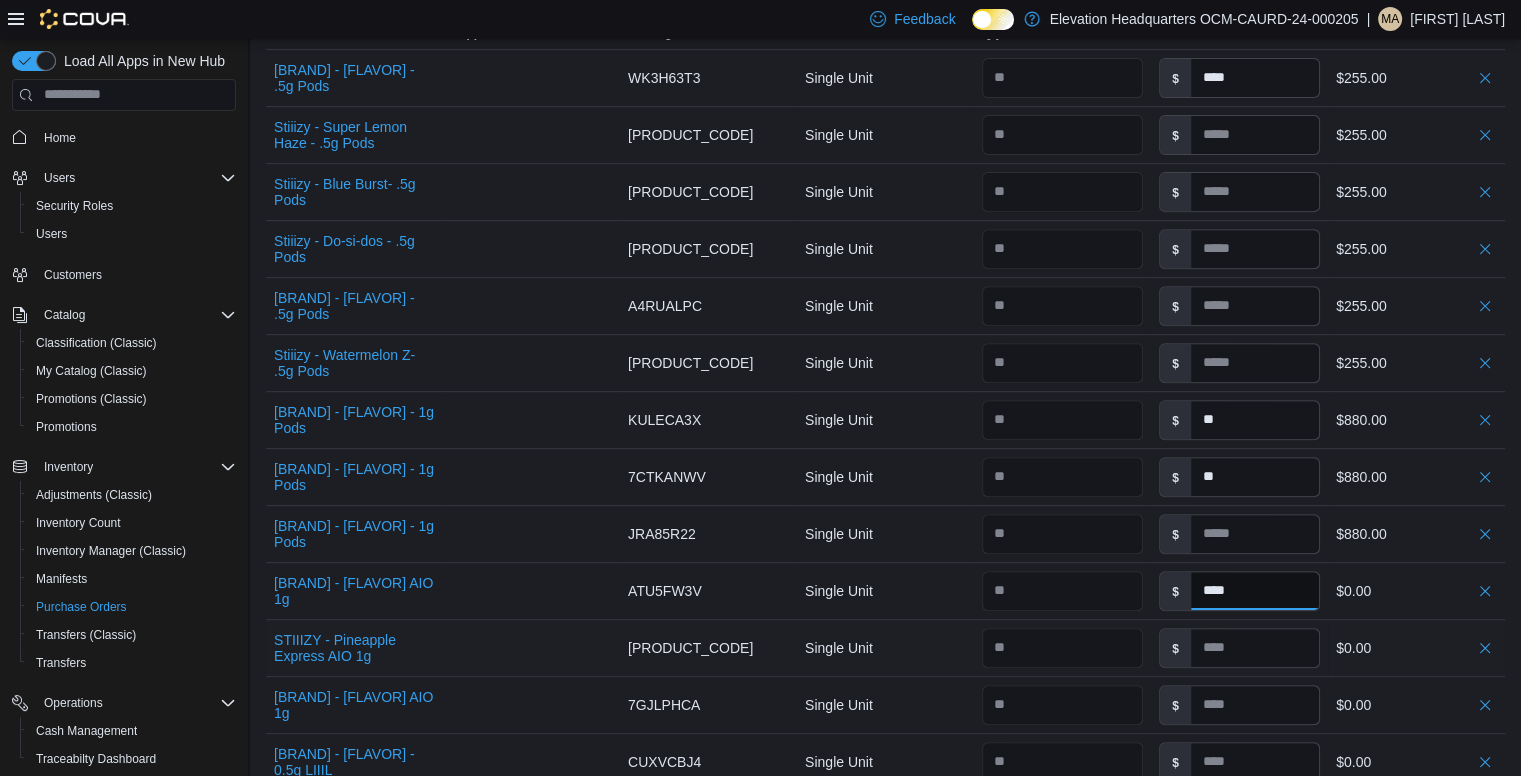 type on "****" 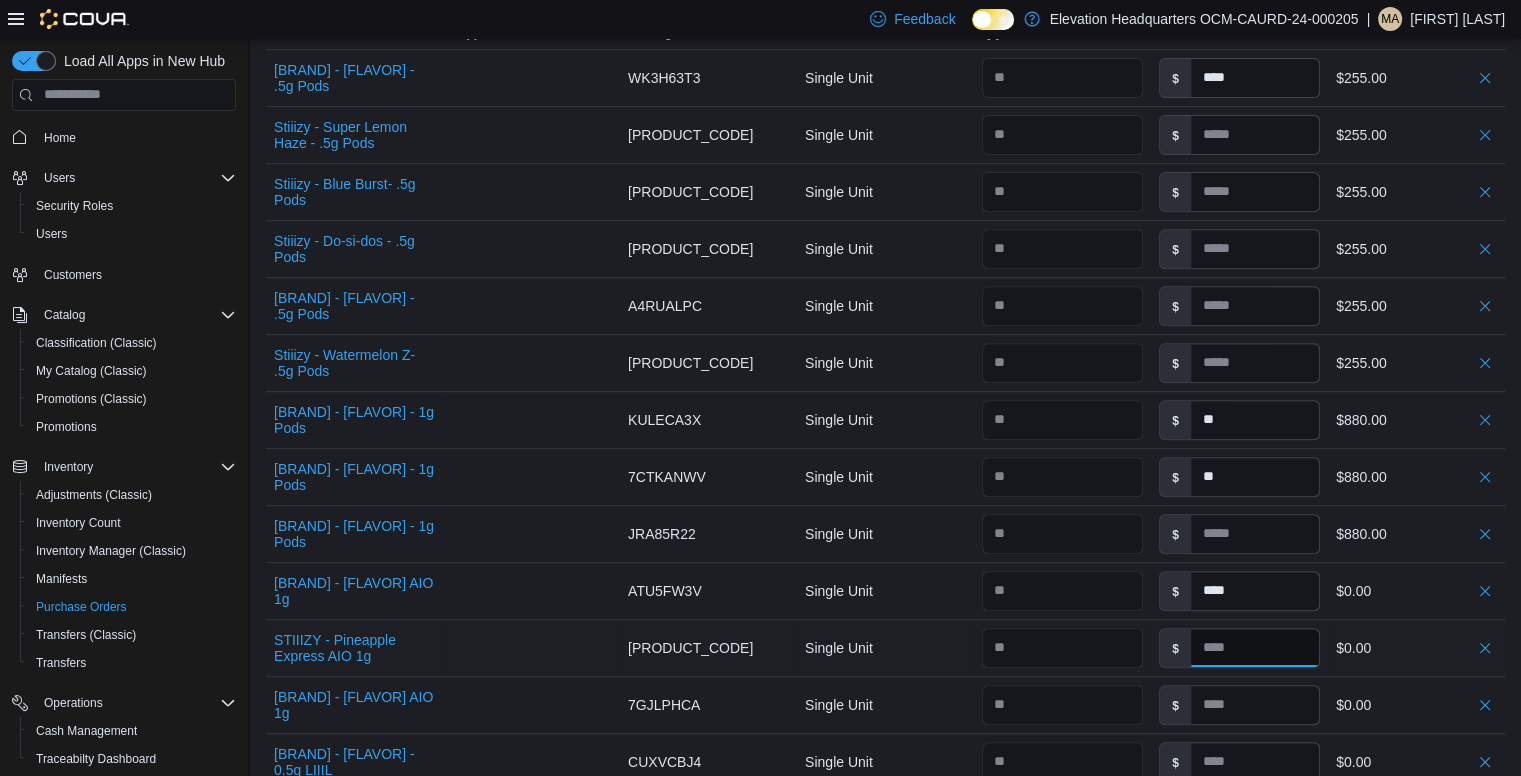 type on "**" 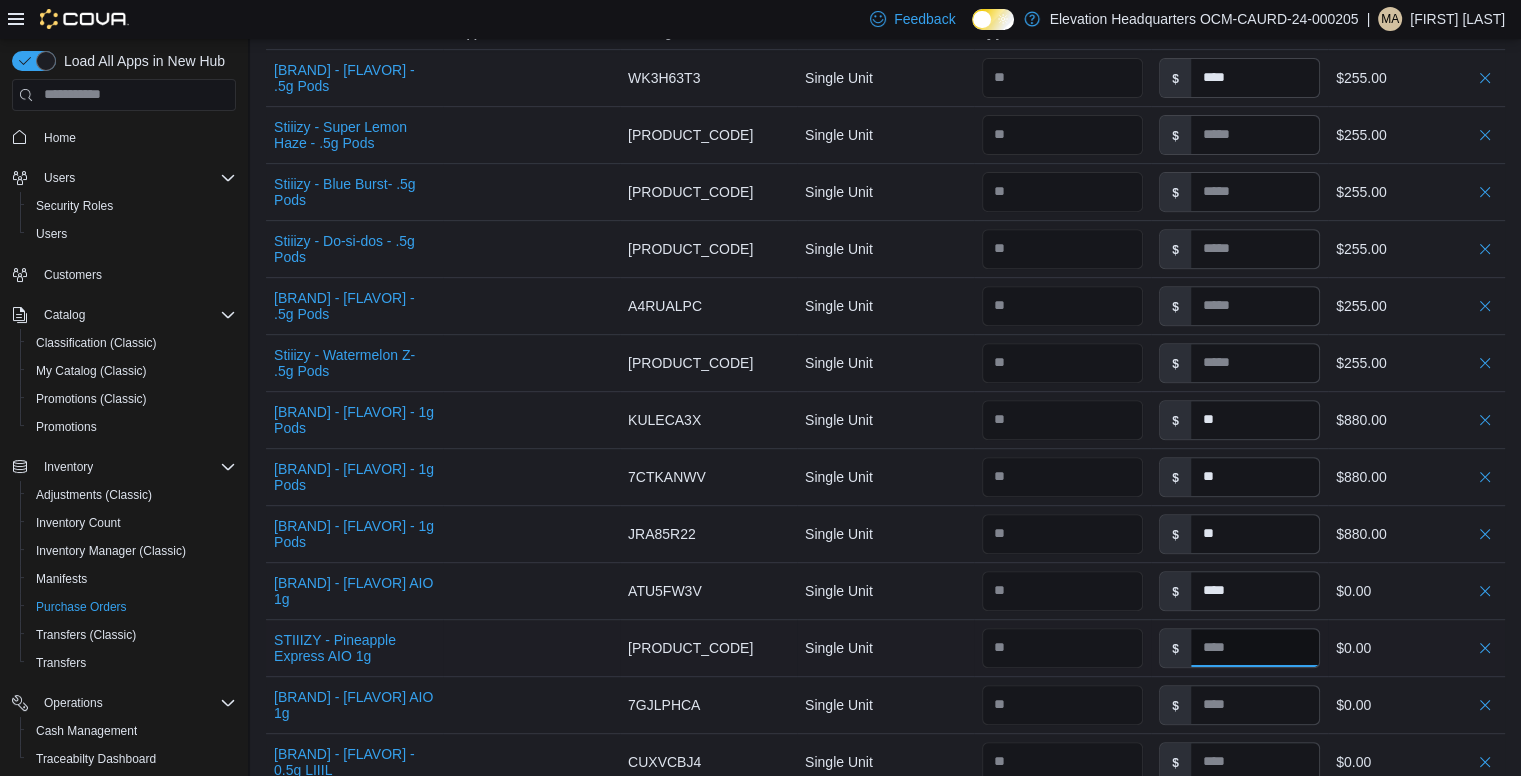 click at bounding box center [1255, 648] 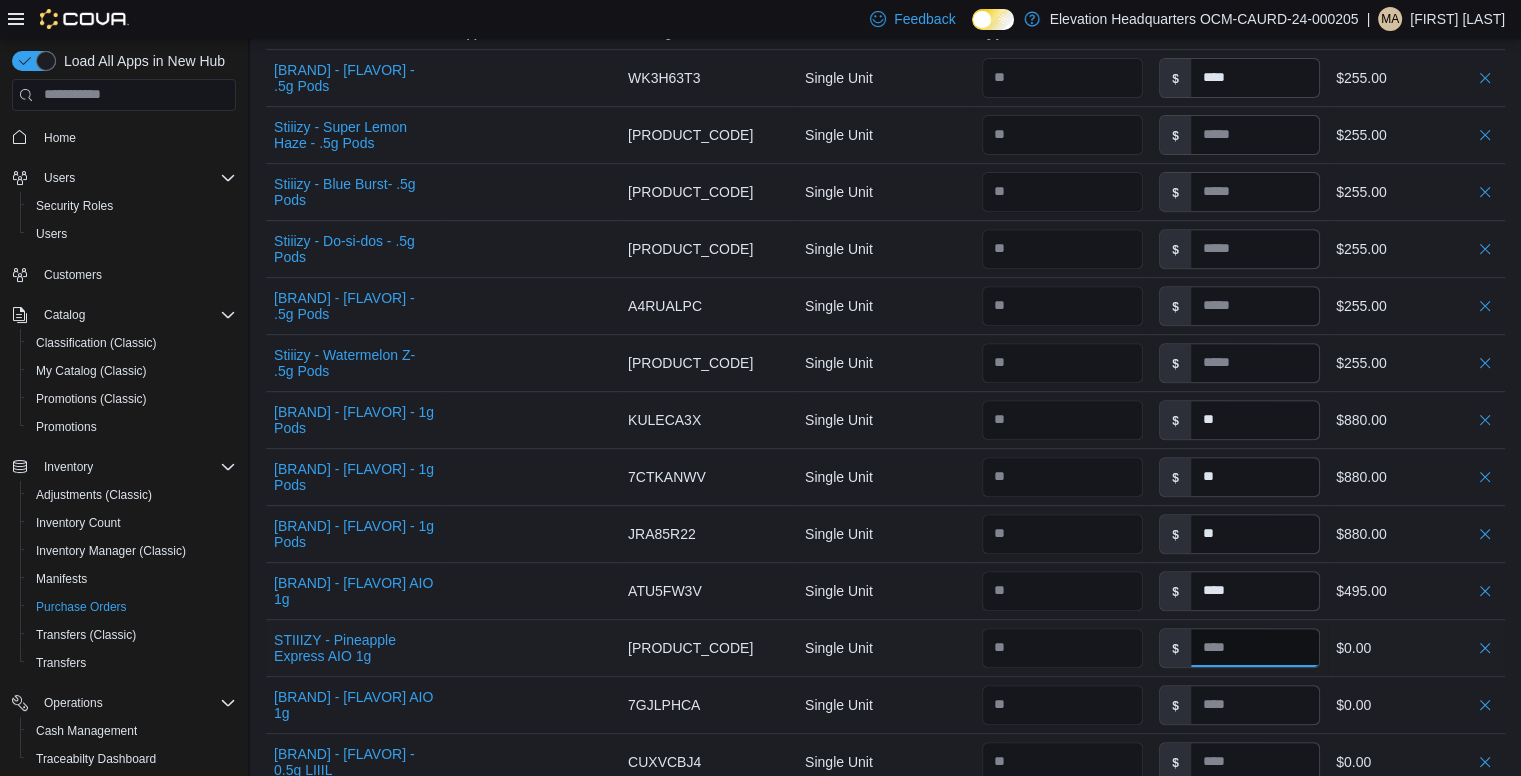 type 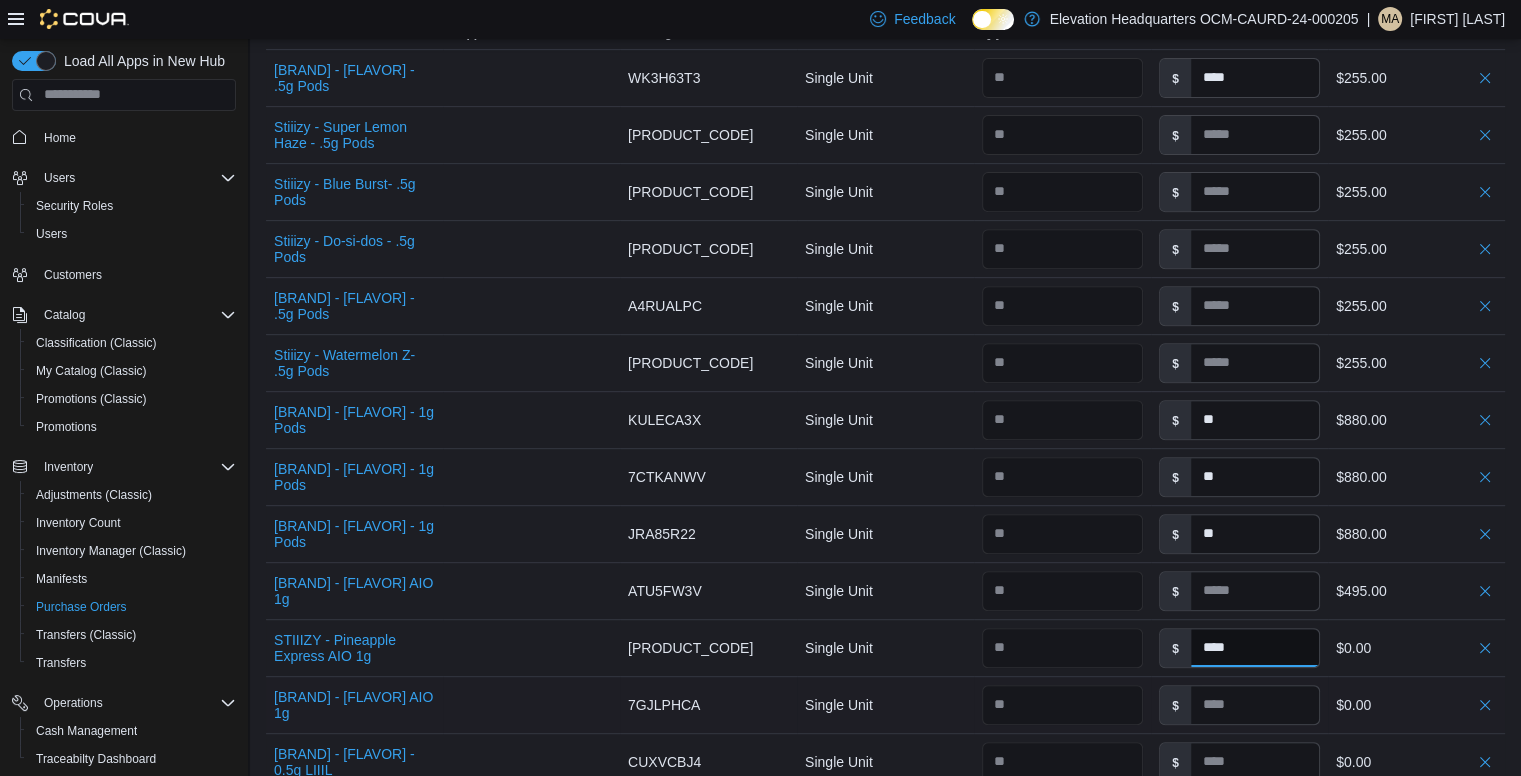 type on "****" 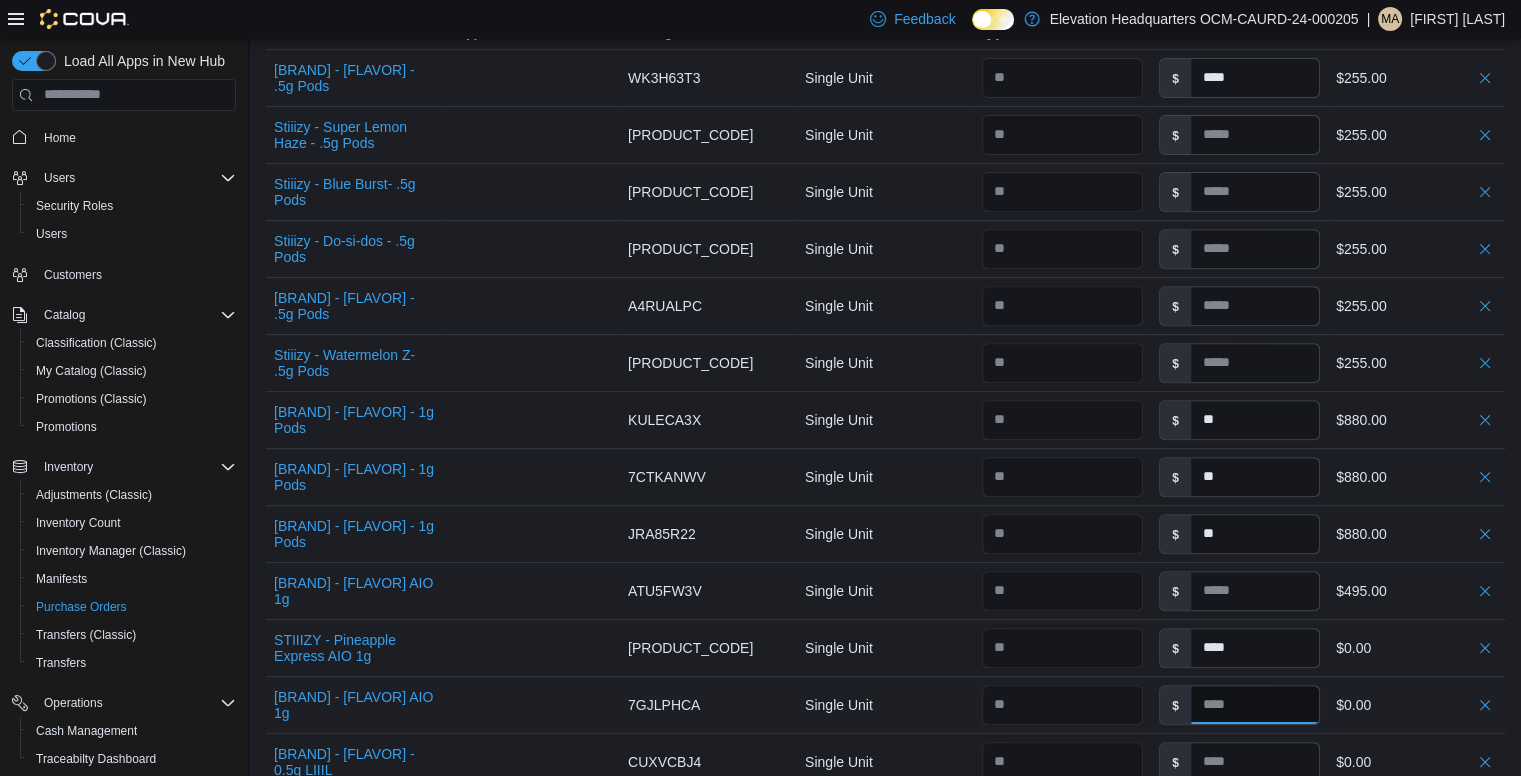 type on "****" 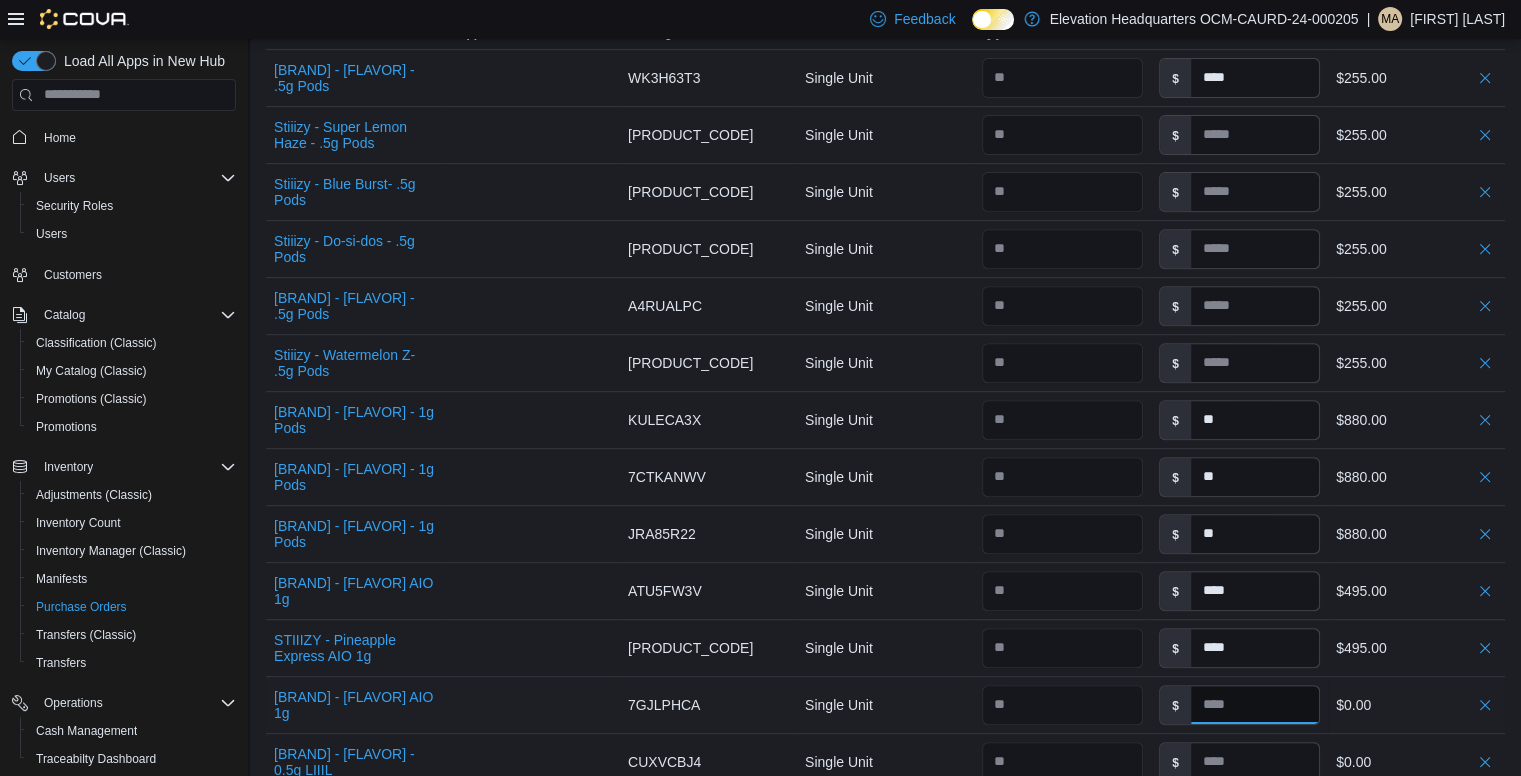 click at bounding box center [1255, 705] 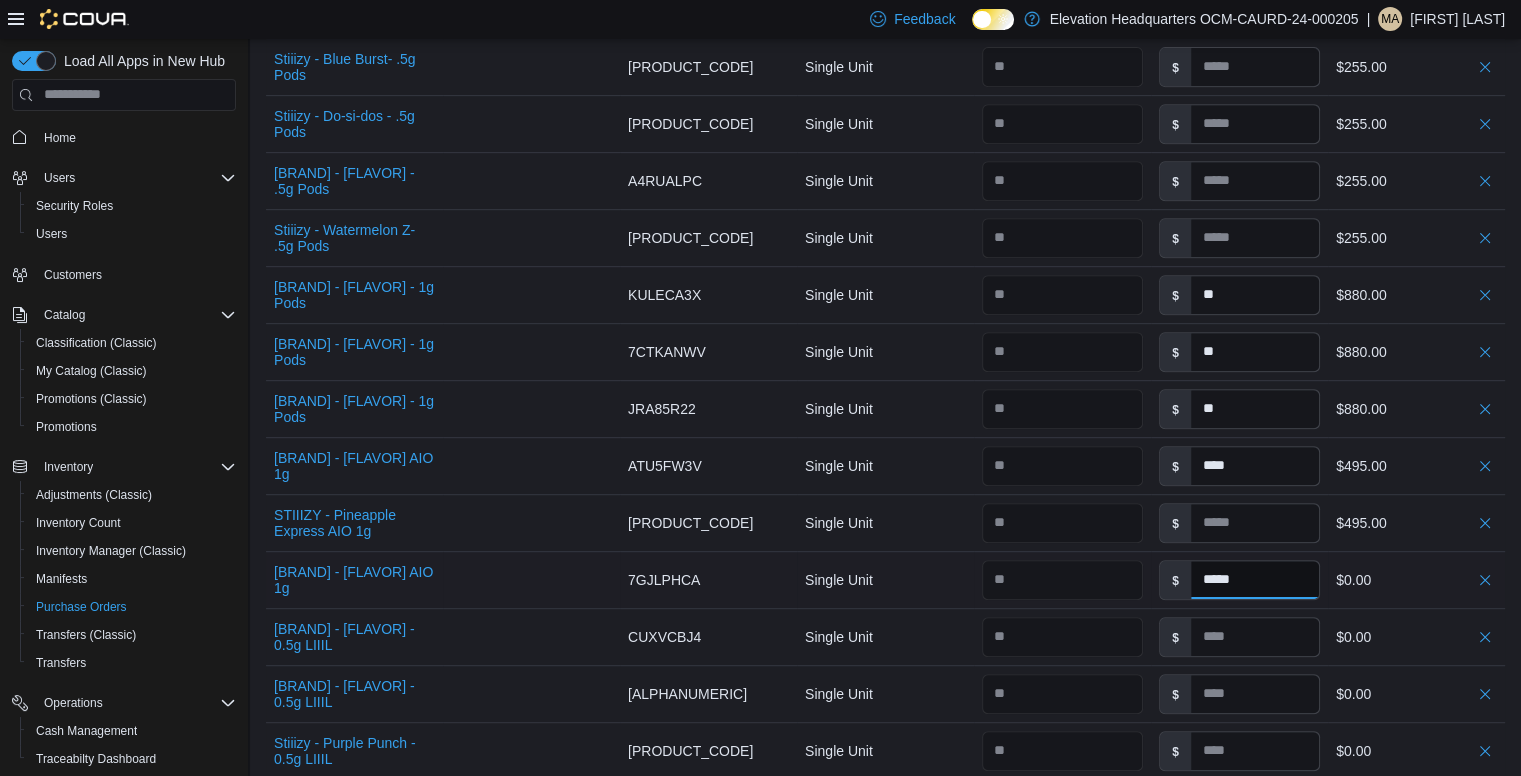 scroll, scrollTop: 888, scrollLeft: 0, axis: vertical 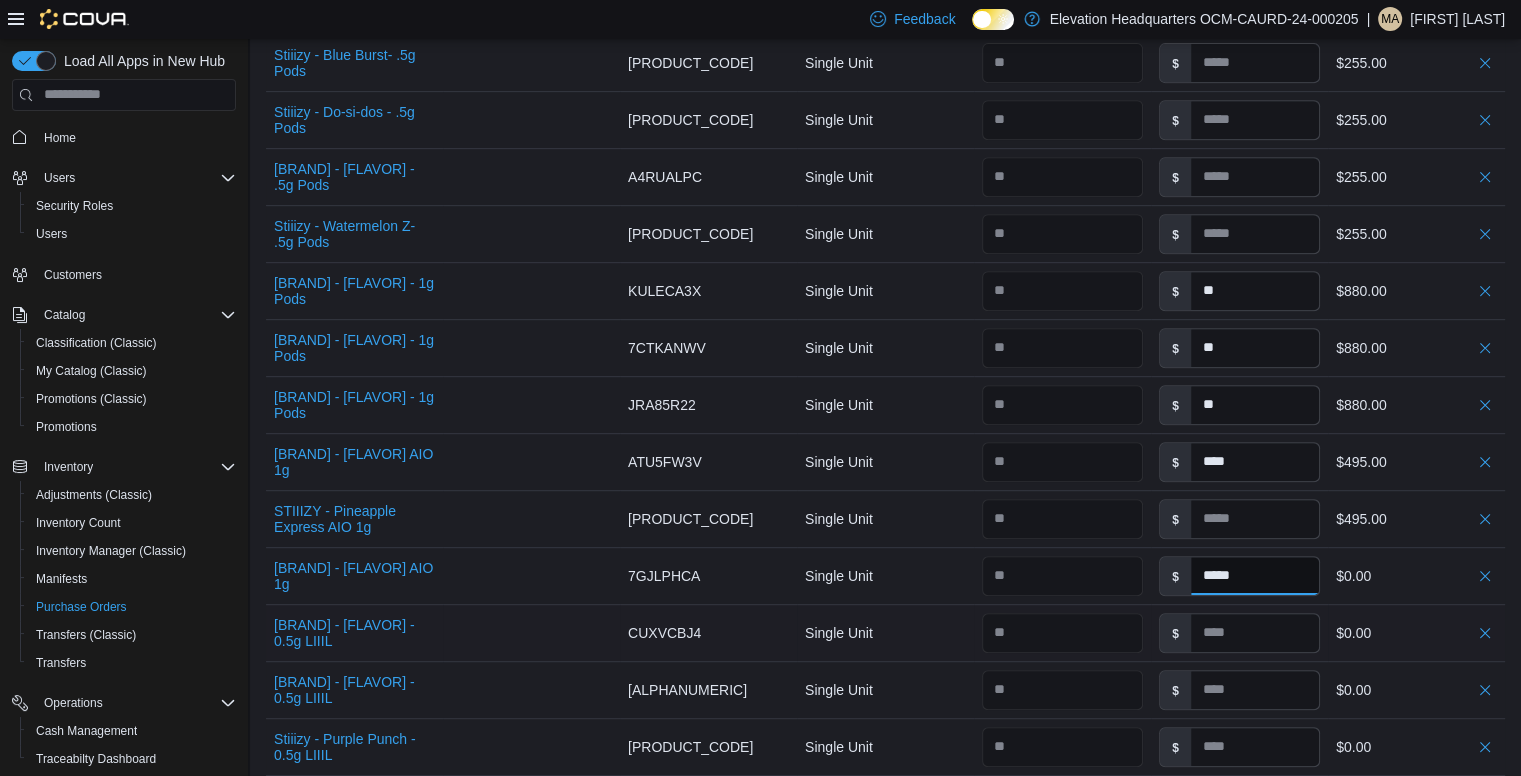 type on "*****" 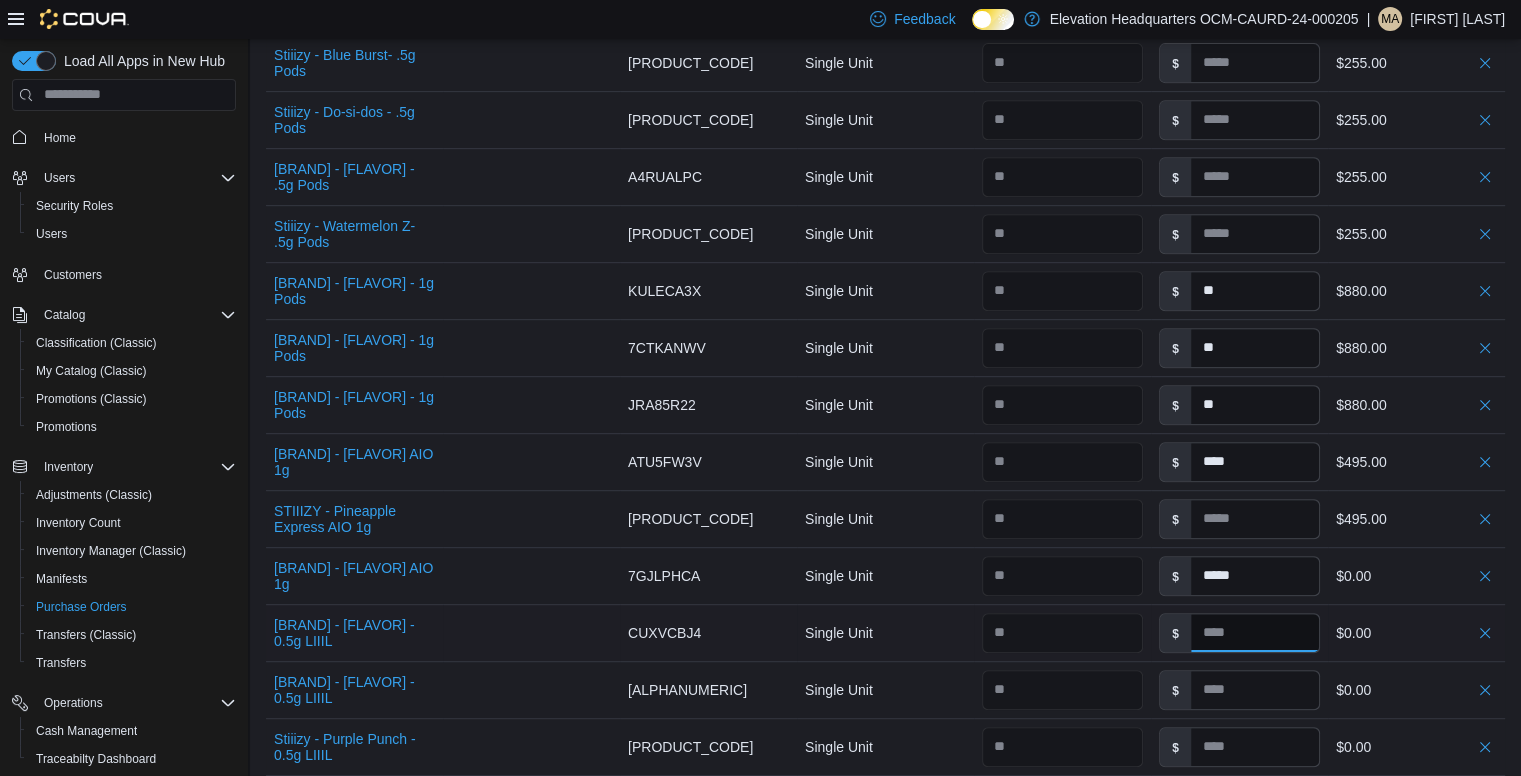 click at bounding box center [1255, 633] 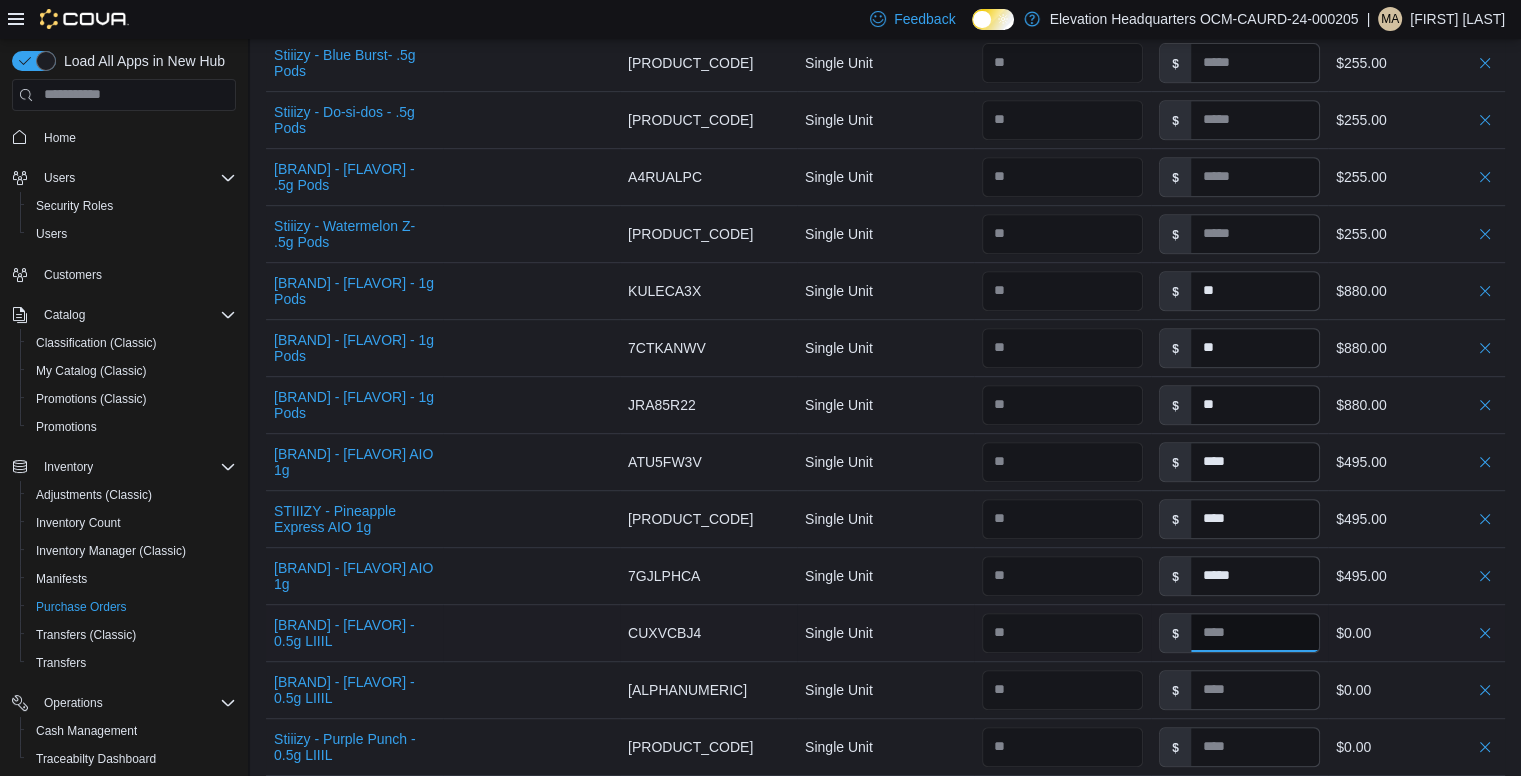 type 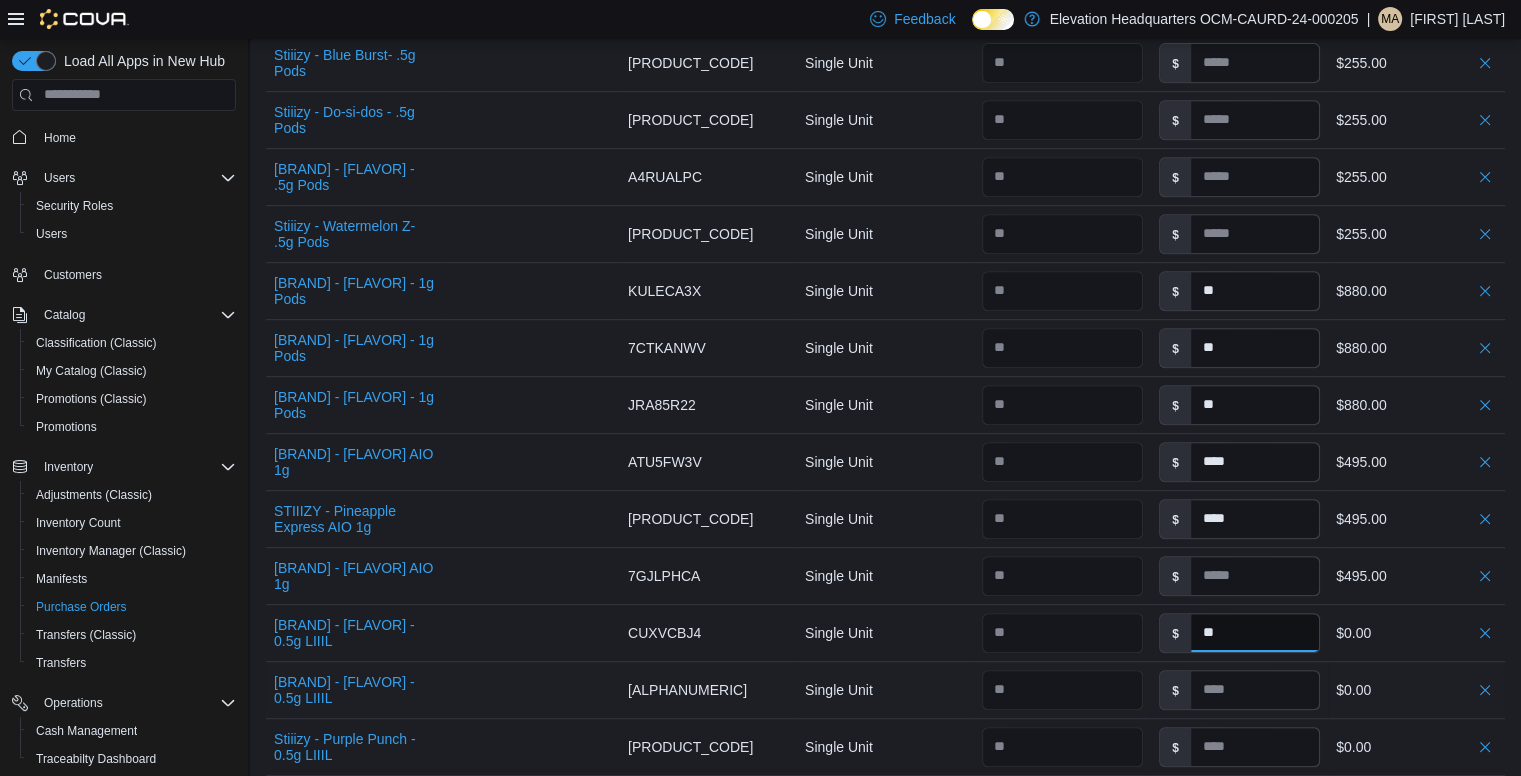 type on "**" 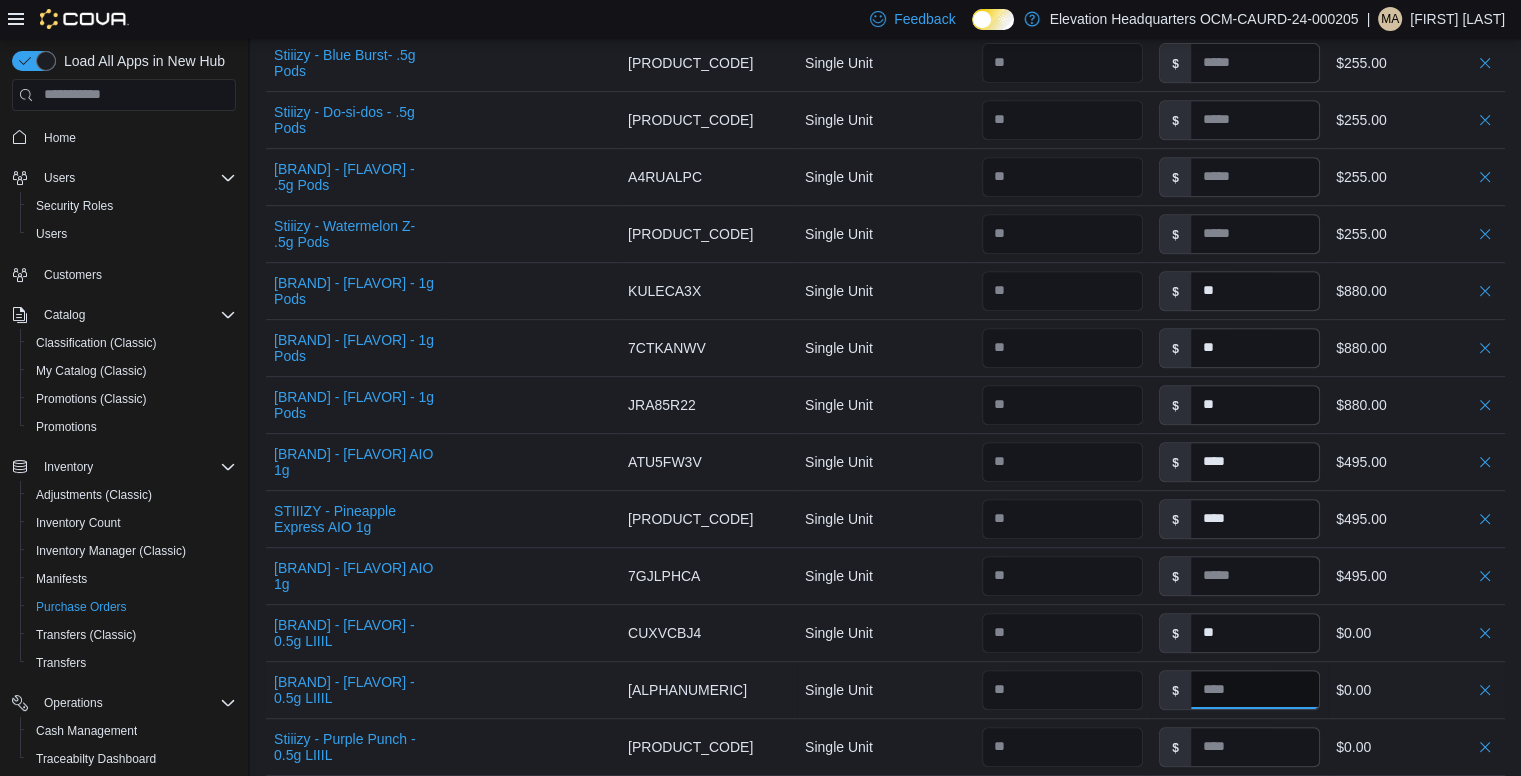 click at bounding box center [1255, 690] 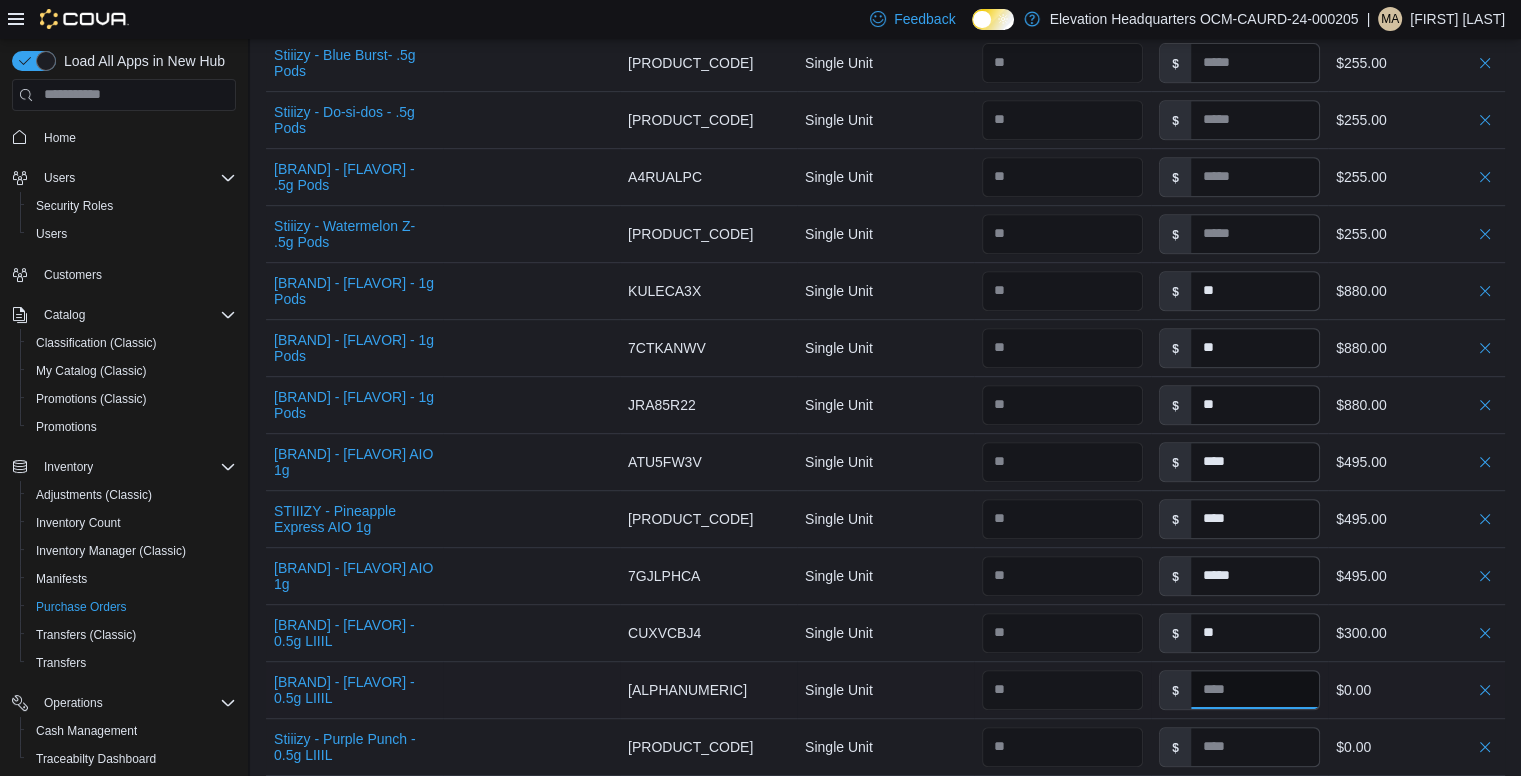 type 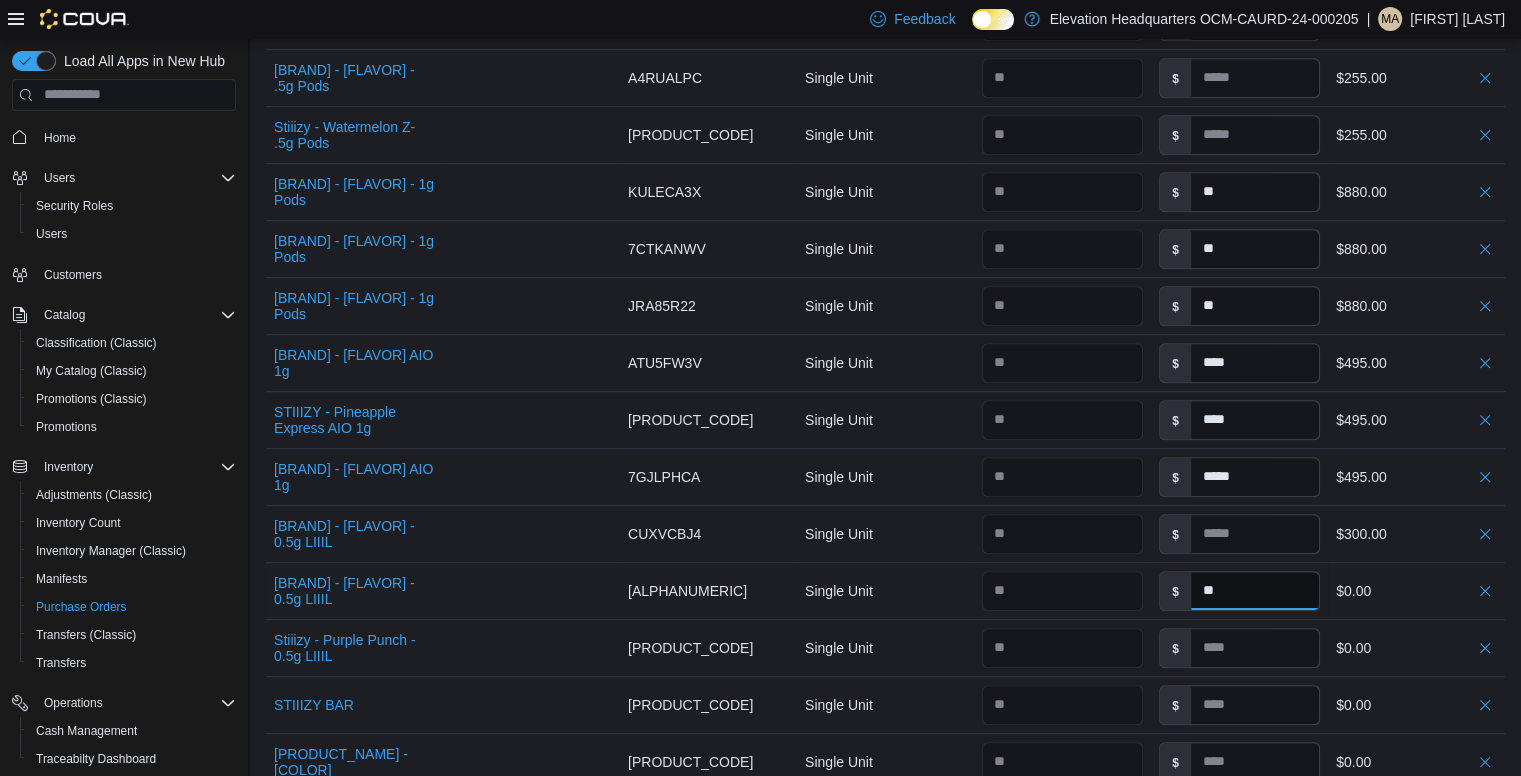 scroll, scrollTop: 988, scrollLeft: 0, axis: vertical 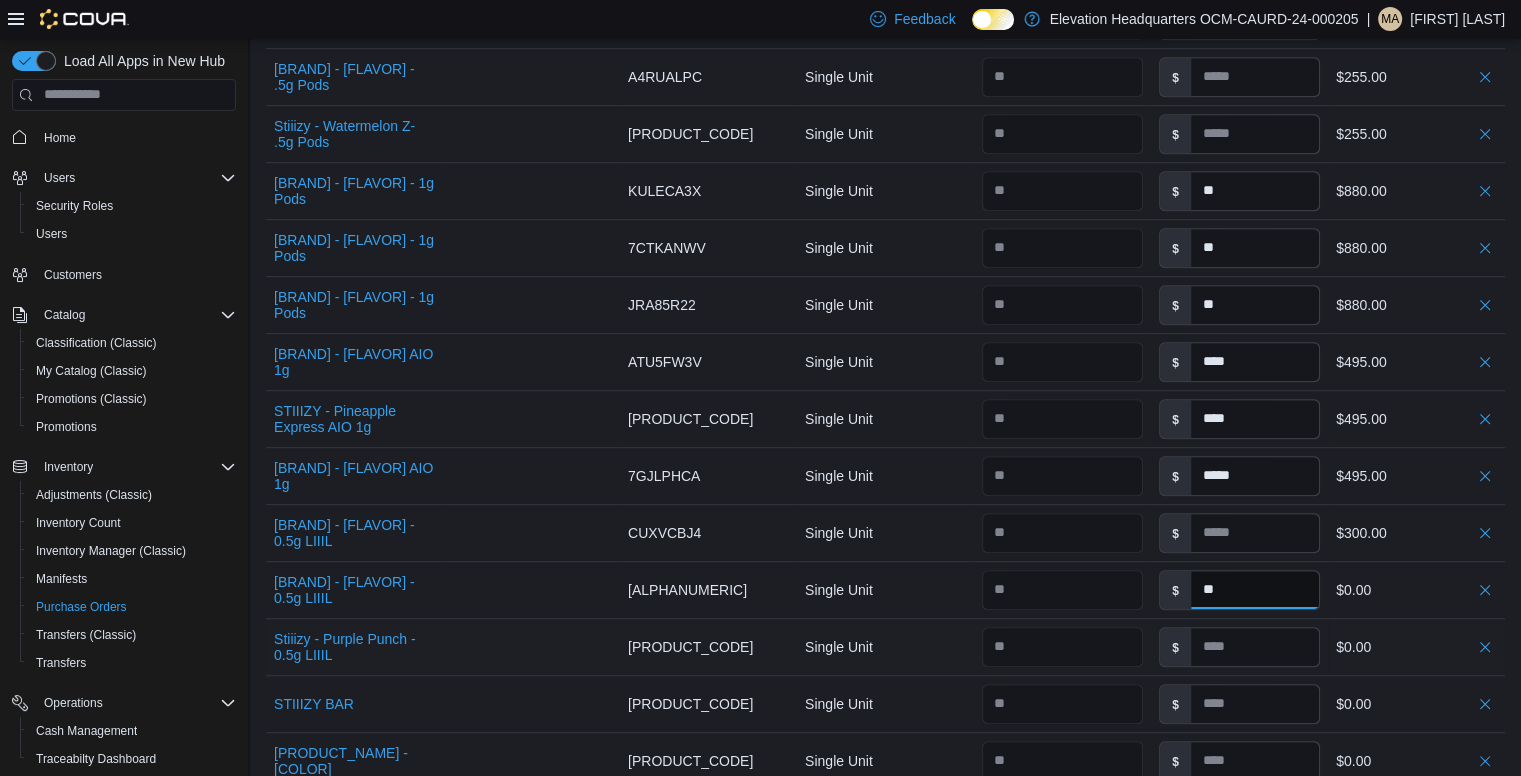 type on "**" 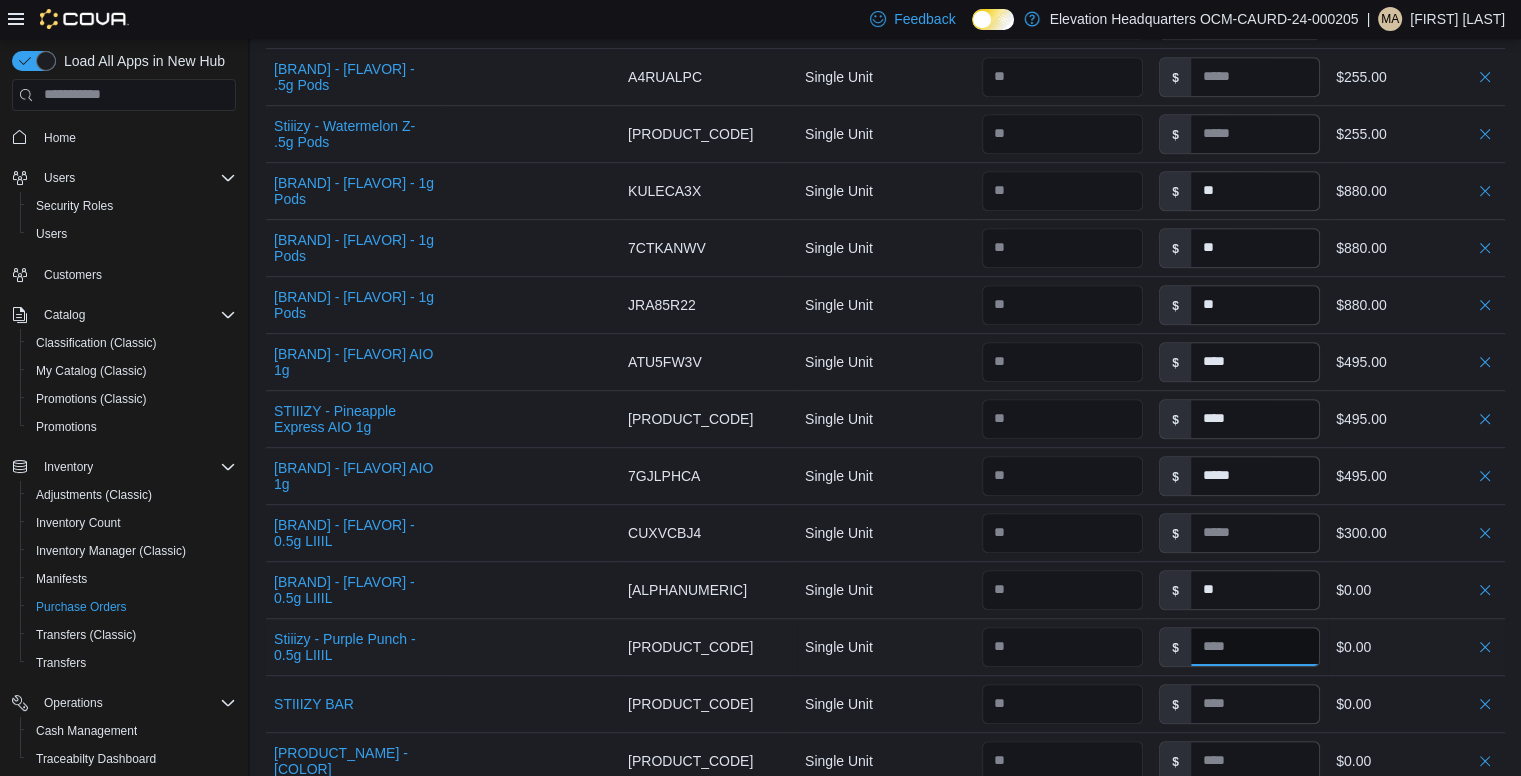 type on "**" 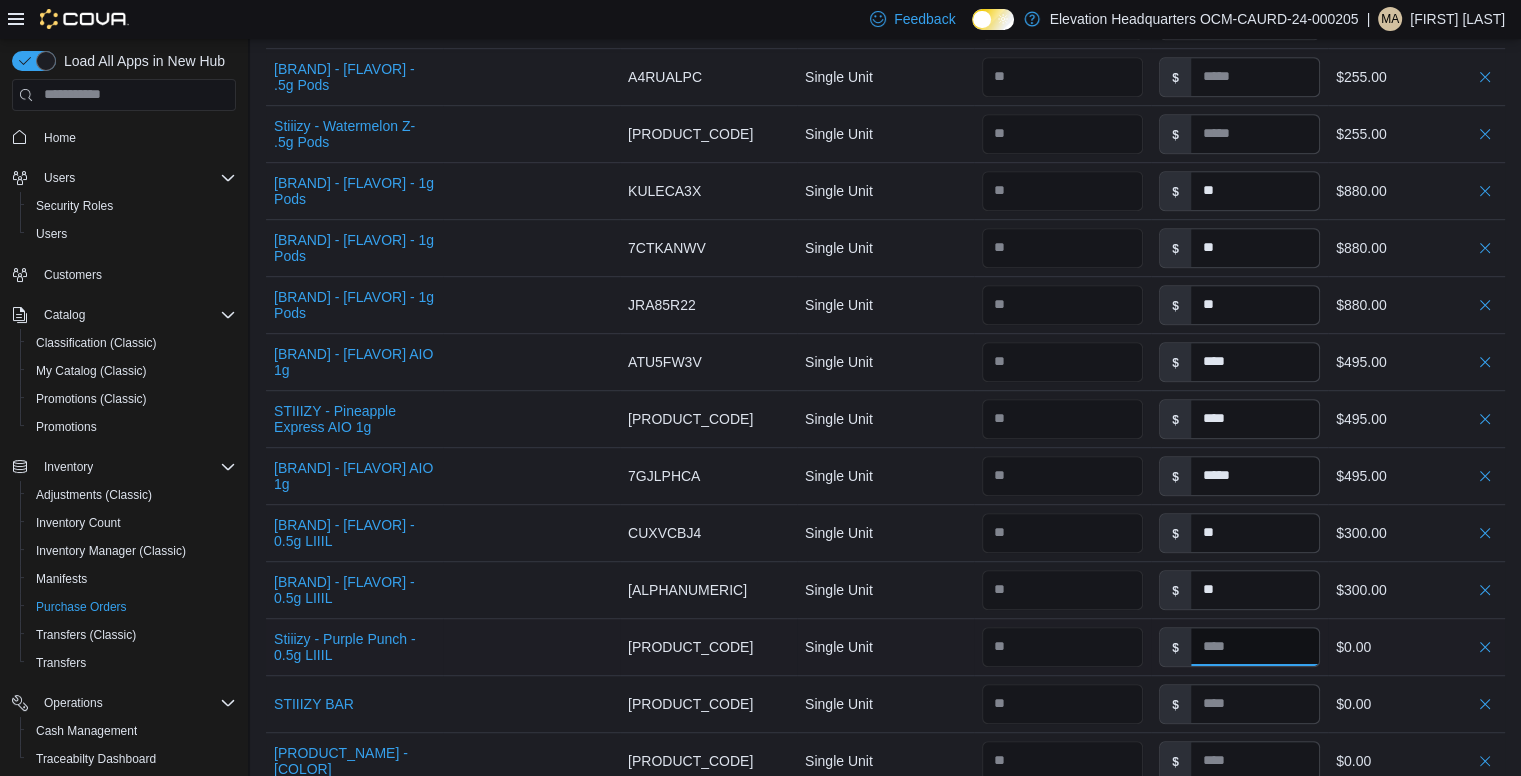 click at bounding box center [1255, 647] 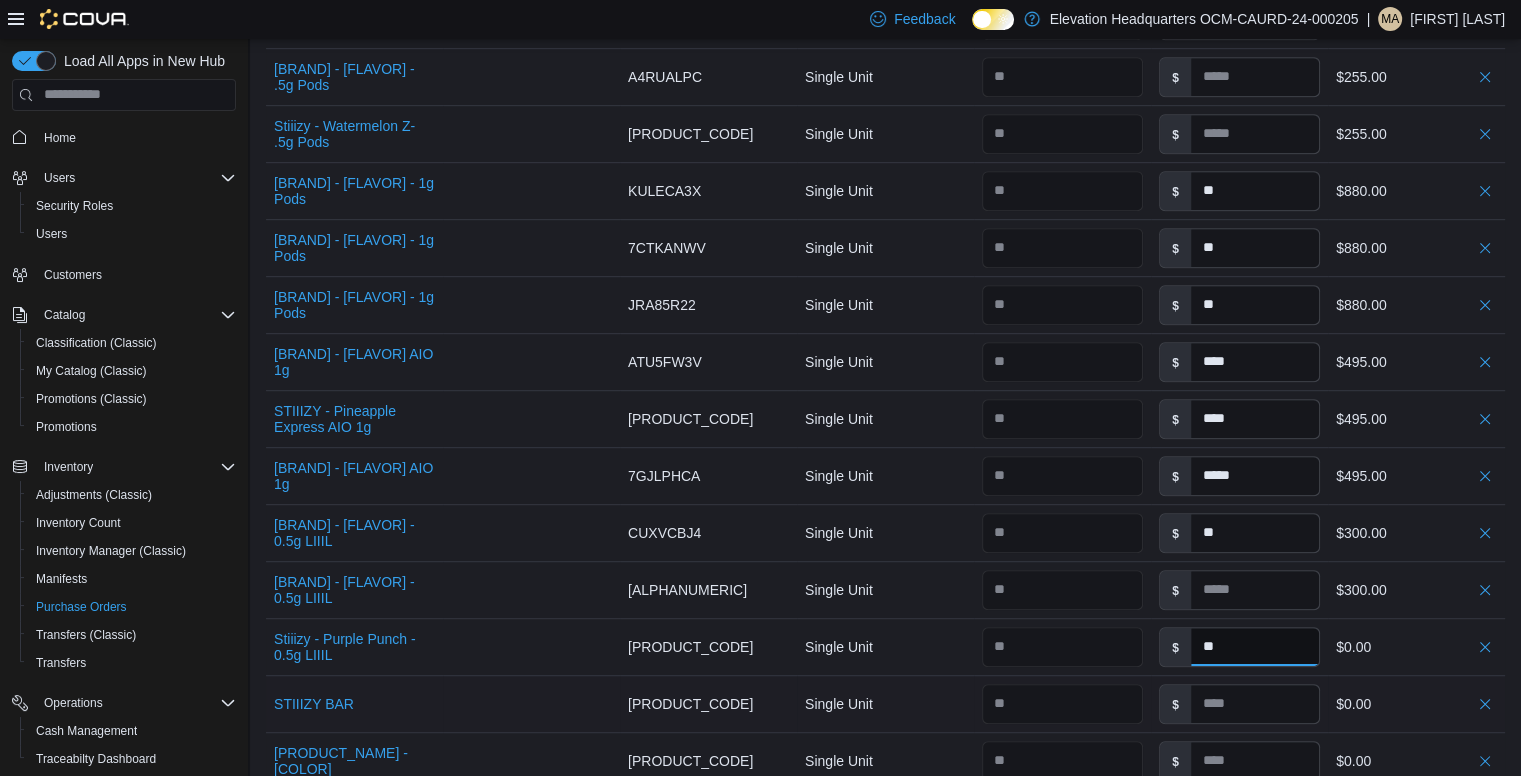 type on "**" 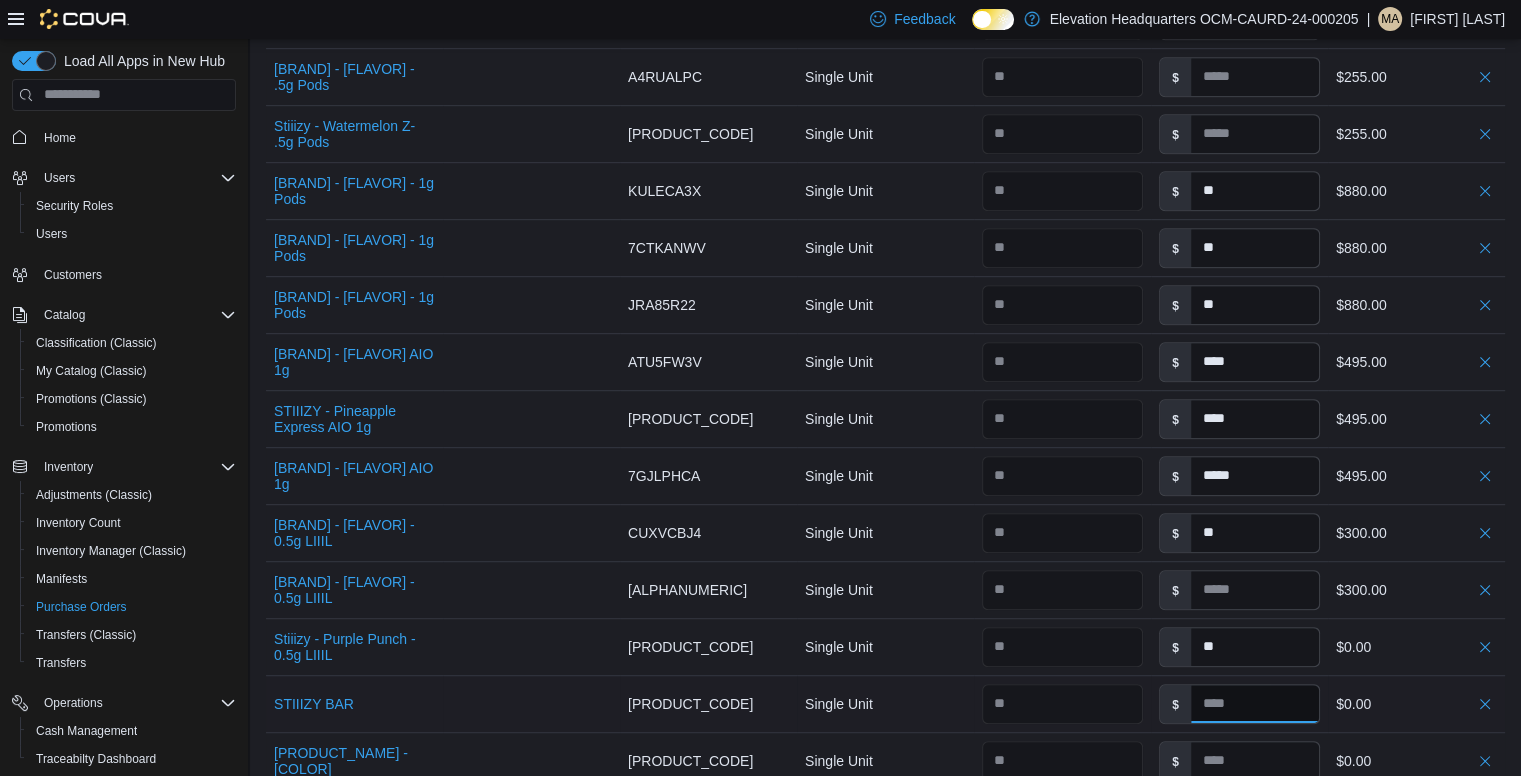 type on "**" 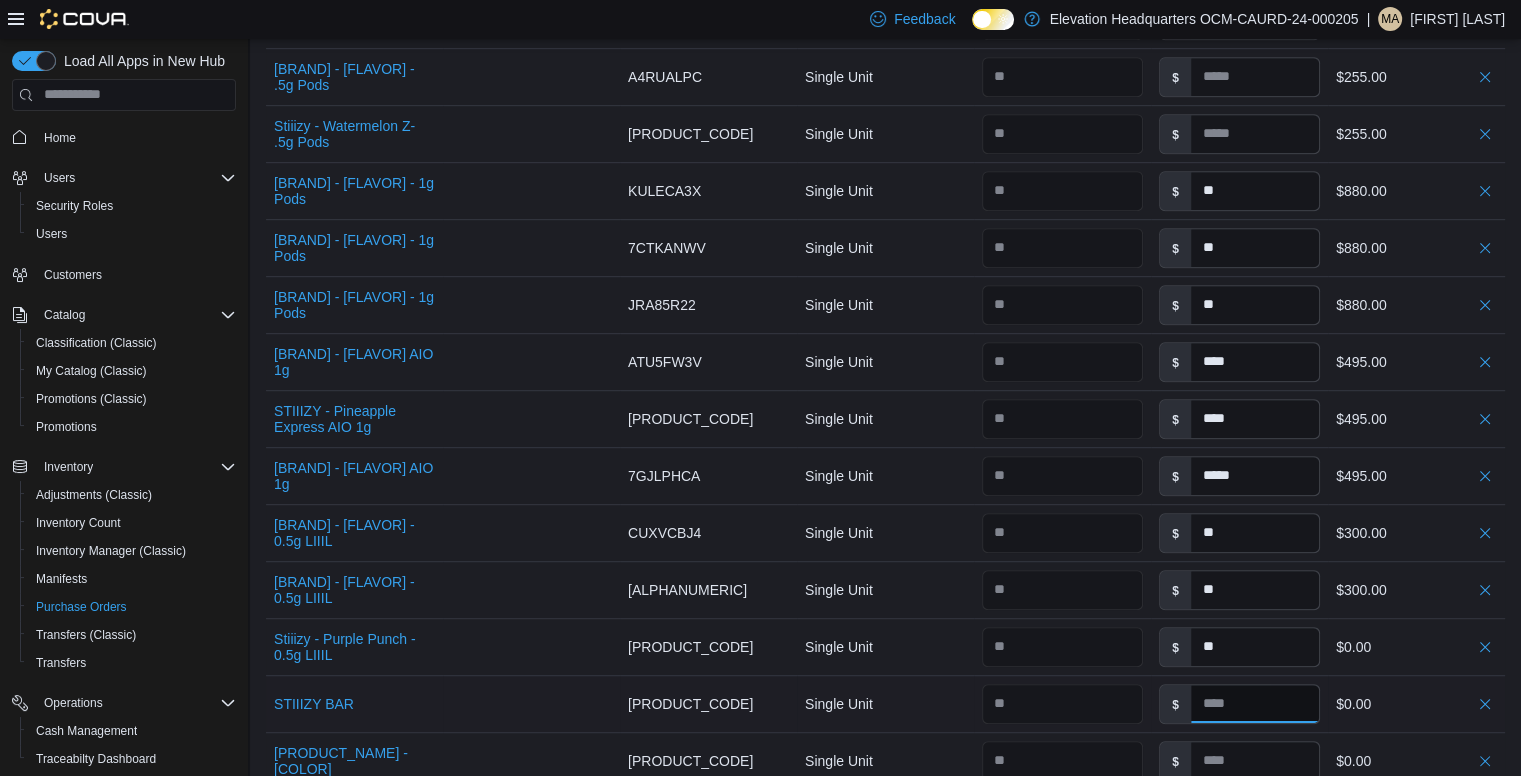 click at bounding box center (1255, 704) 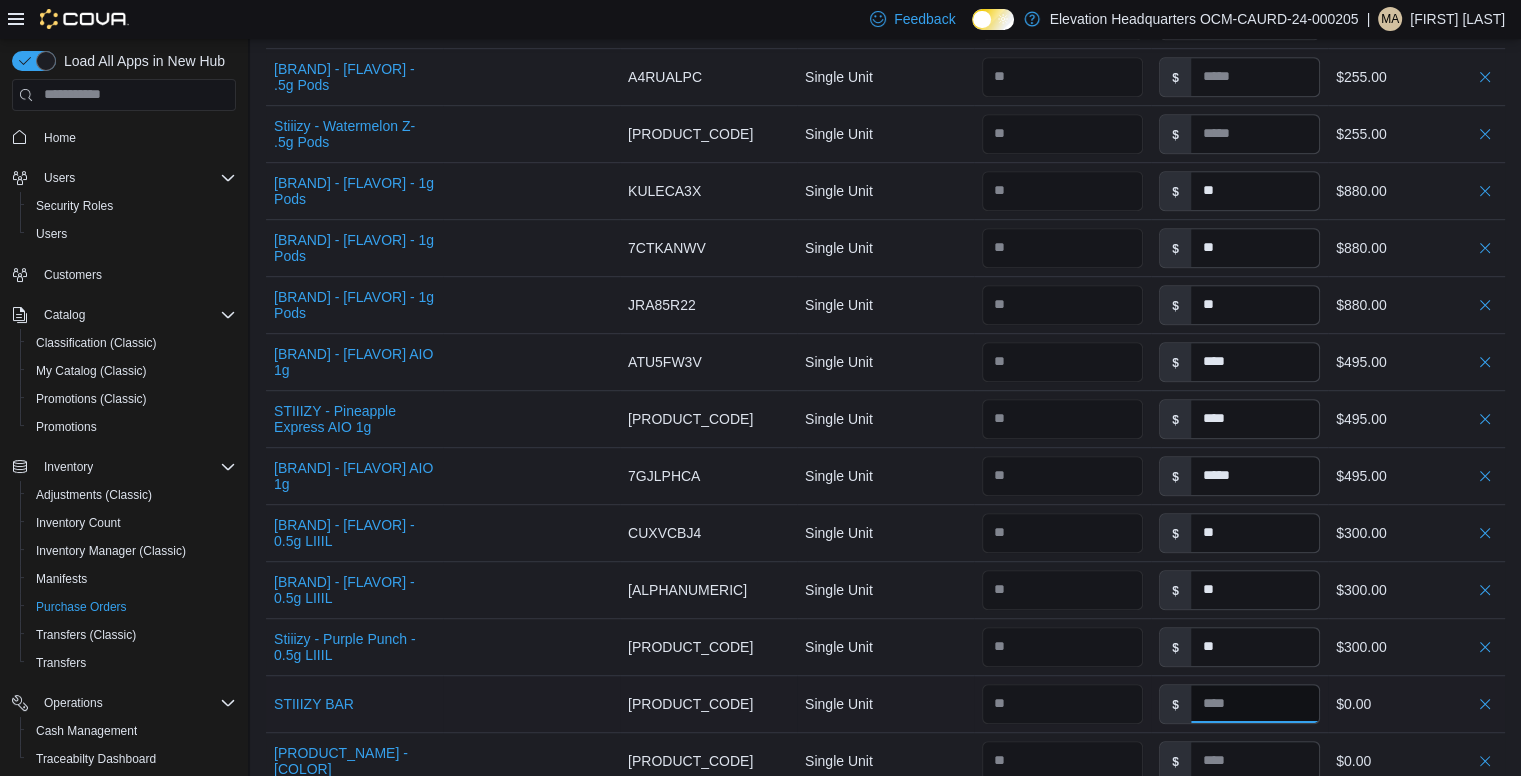 type 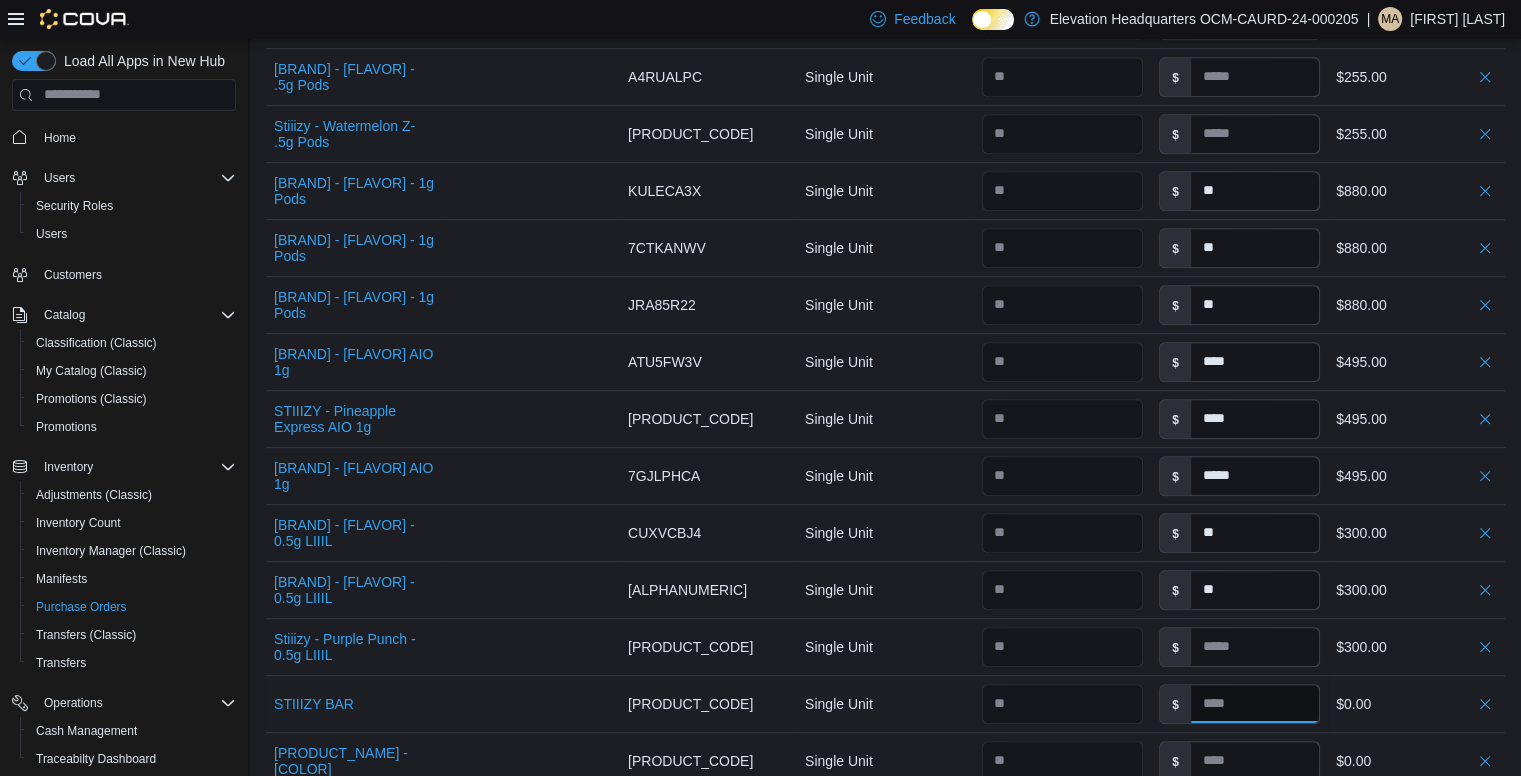 drag, startPoint x: 1223, startPoint y: 702, endPoint x: 1228, endPoint y: 720, distance: 18.681541 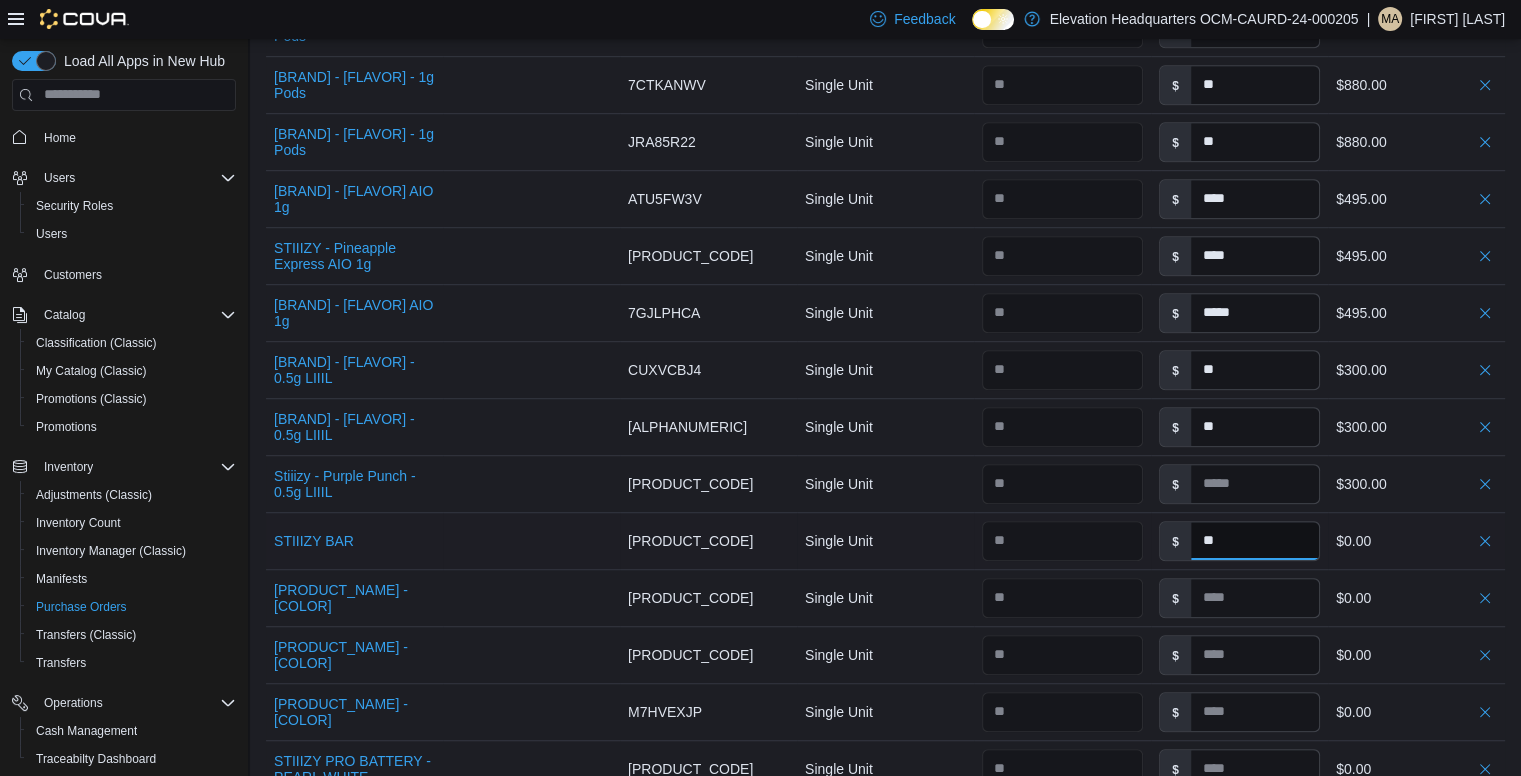 scroll, scrollTop: 1166, scrollLeft: 0, axis: vertical 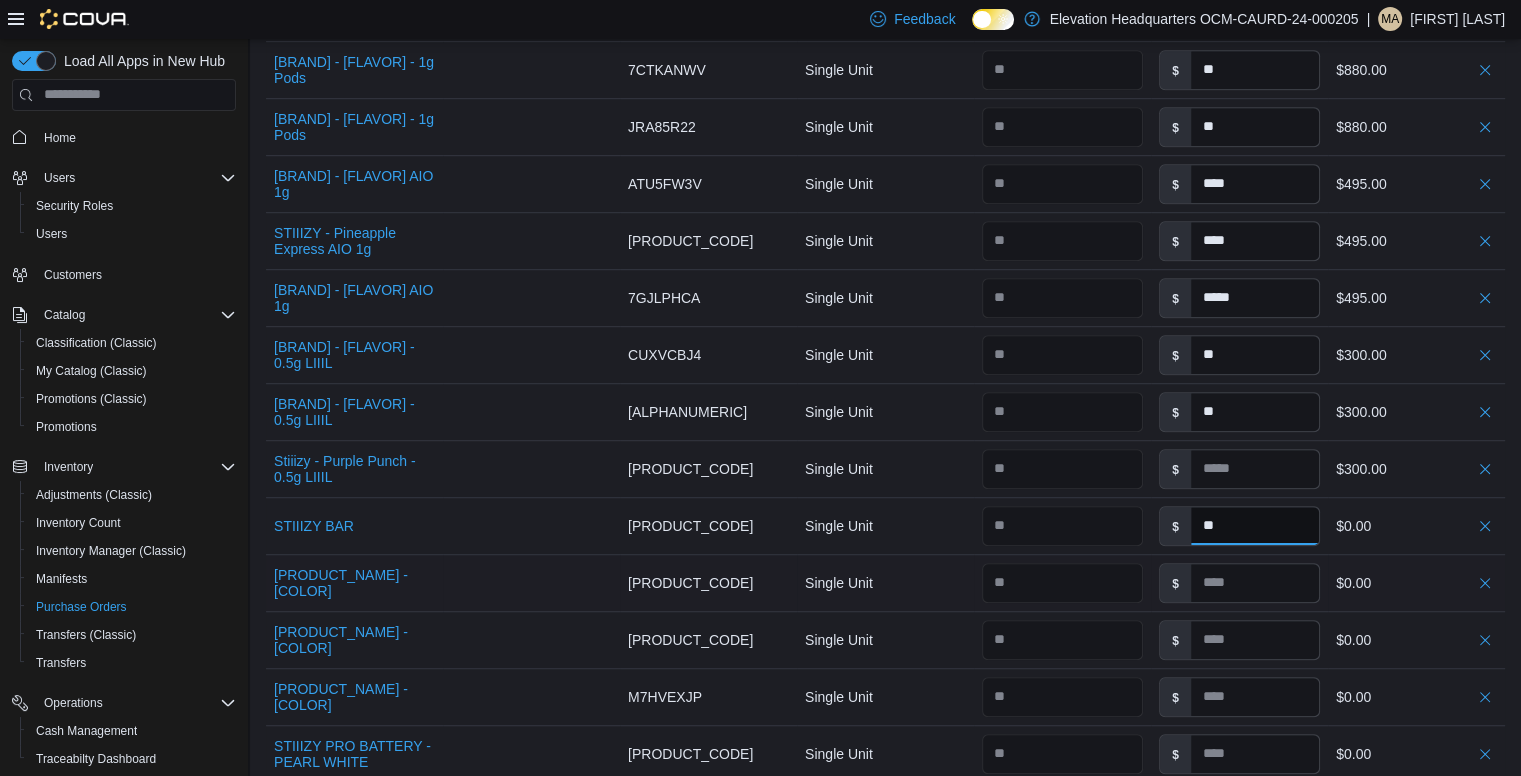 type on "**" 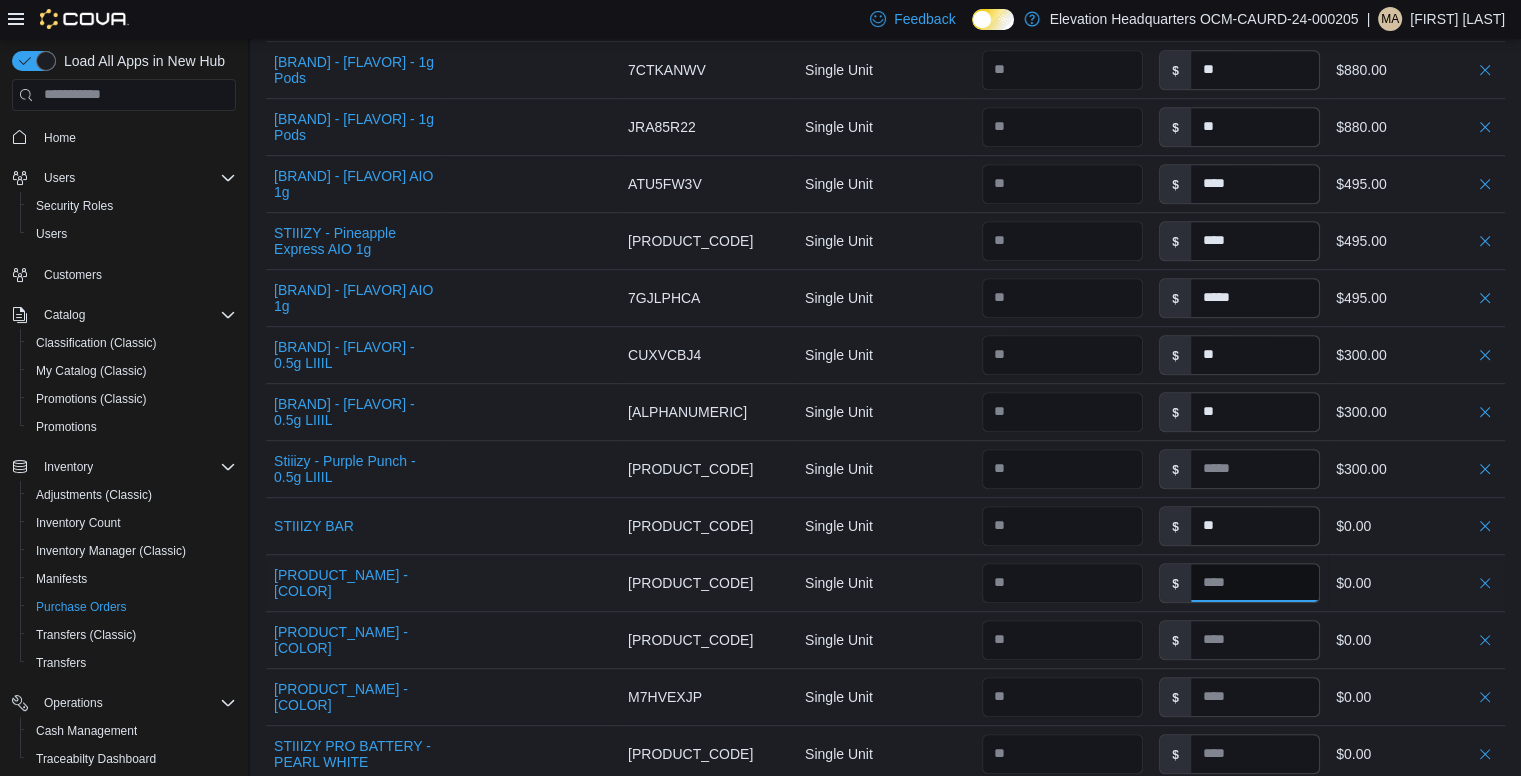 type on "**" 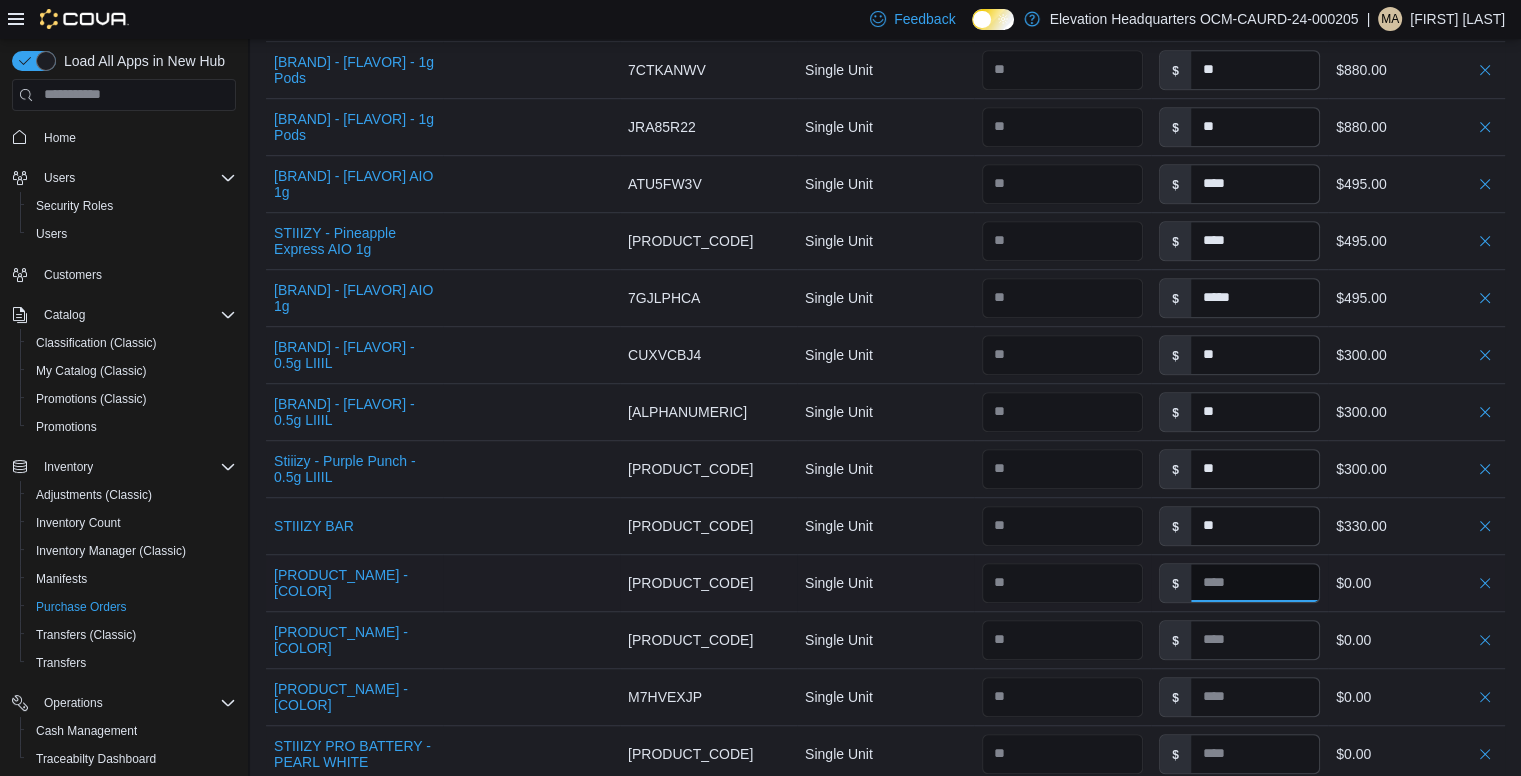 type 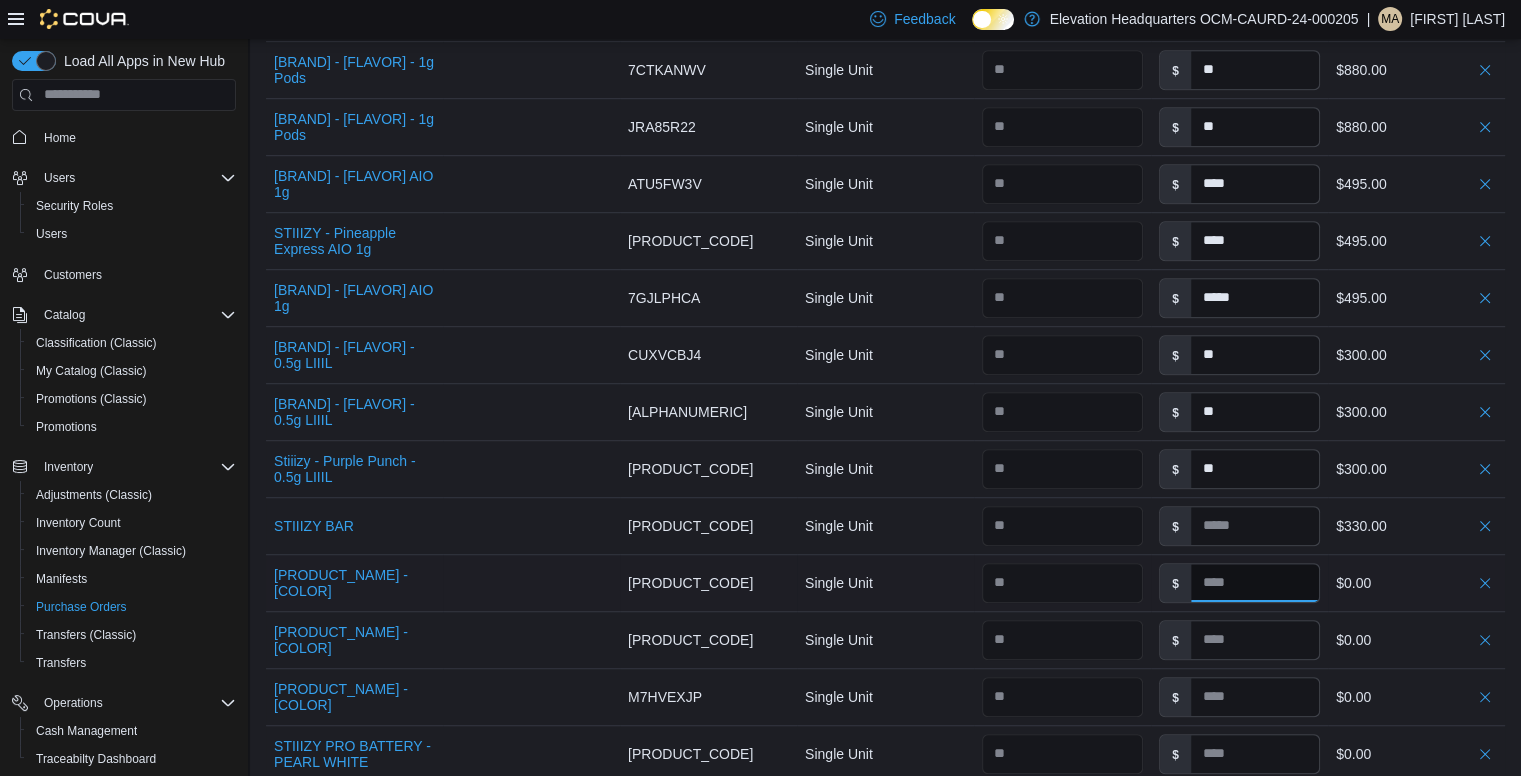 drag, startPoint x: 1225, startPoint y: 580, endPoint x: 1214, endPoint y: 573, distance: 13.038404 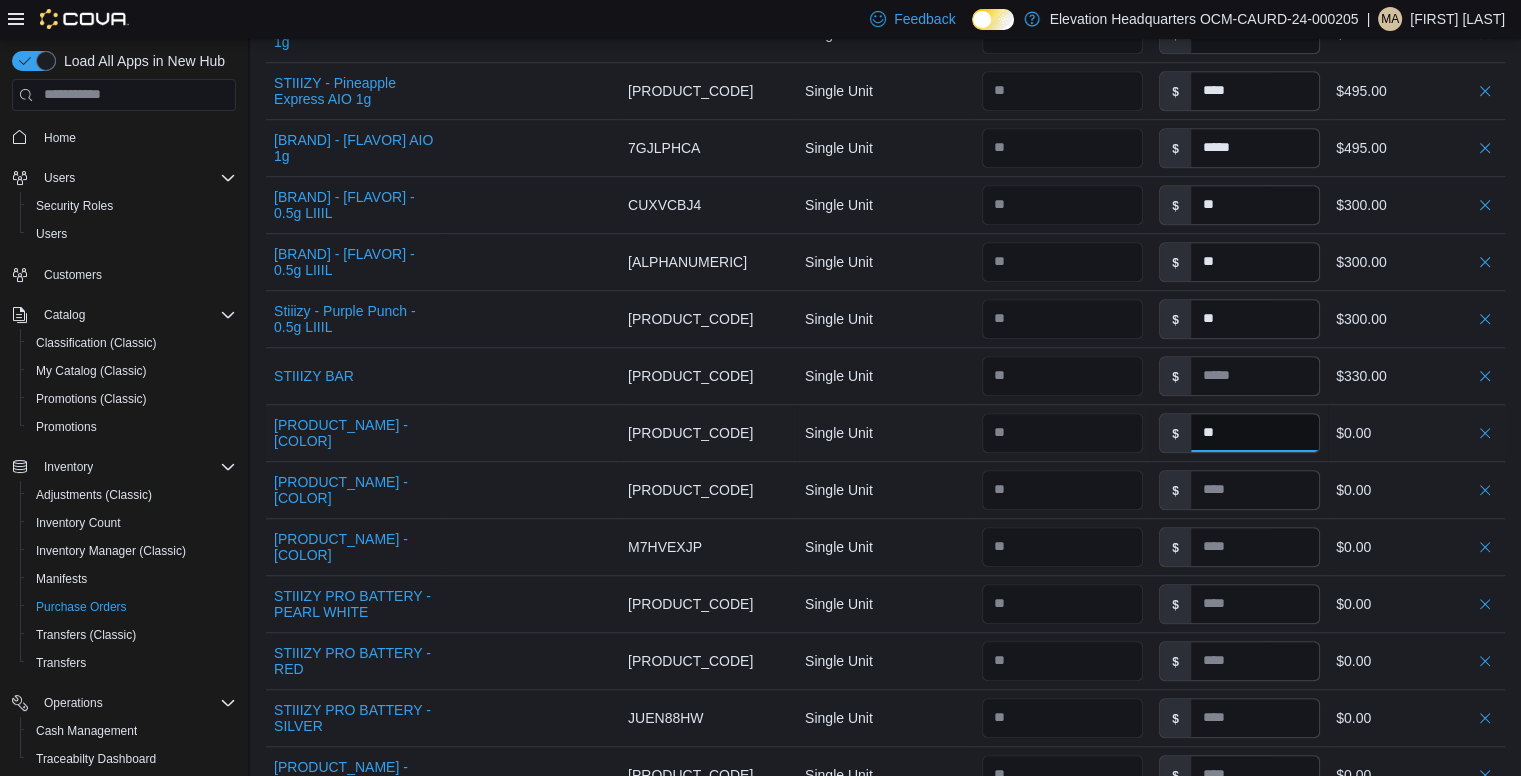 scroll, scrollTop: 1318, scrollLeft: 0, axis: vertical 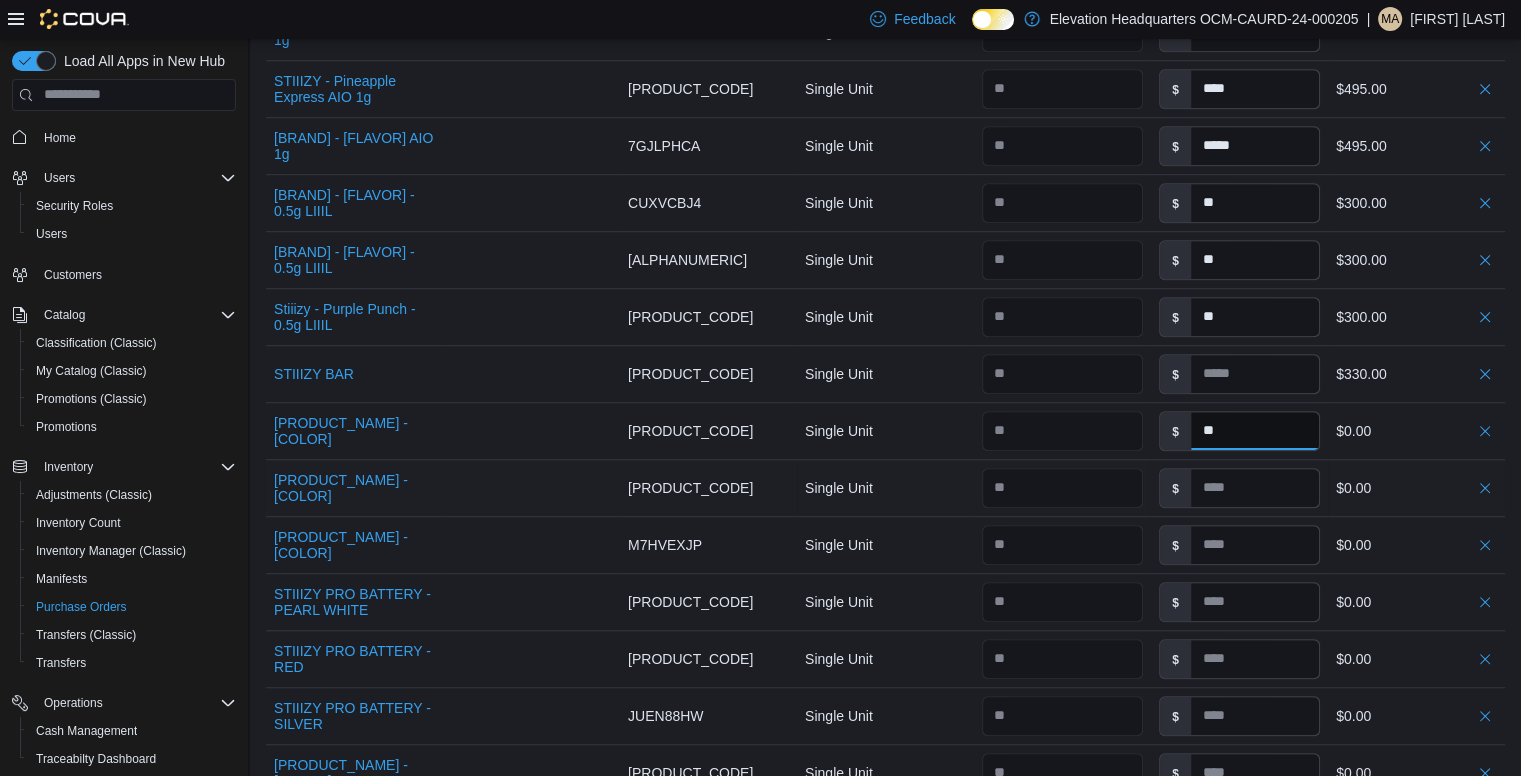 type on "**" 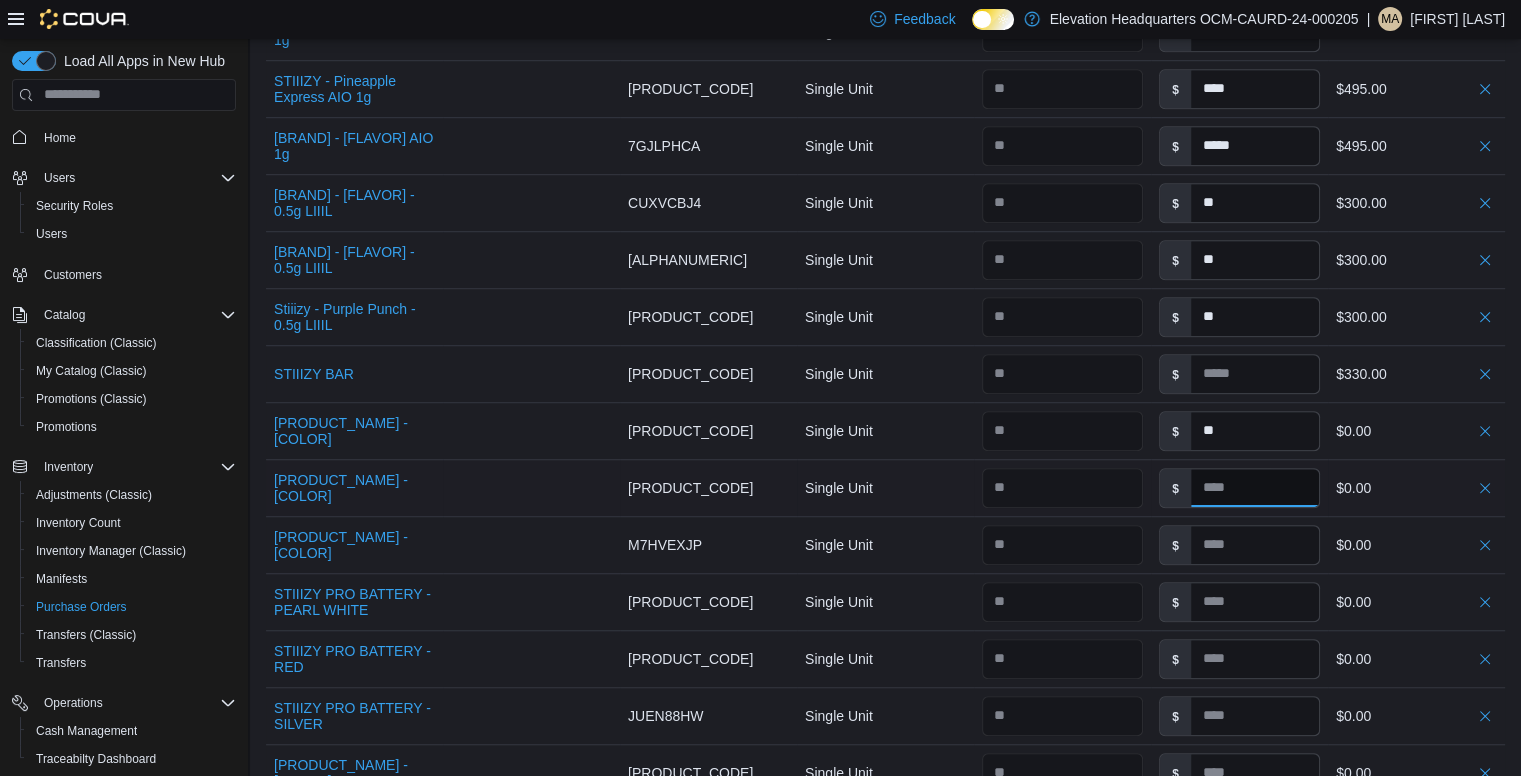 type on "**" 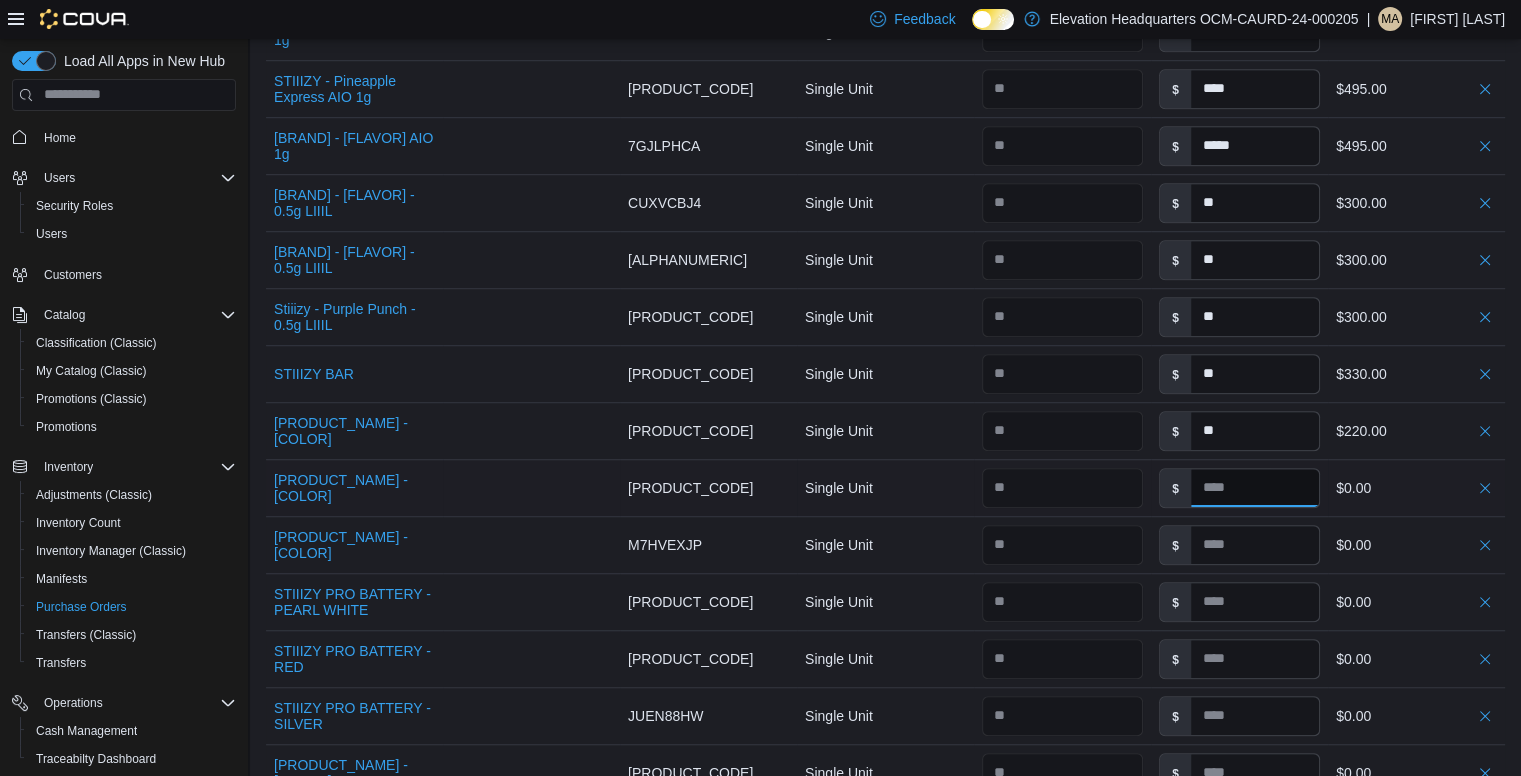 click at bounding box center [1255, 488] 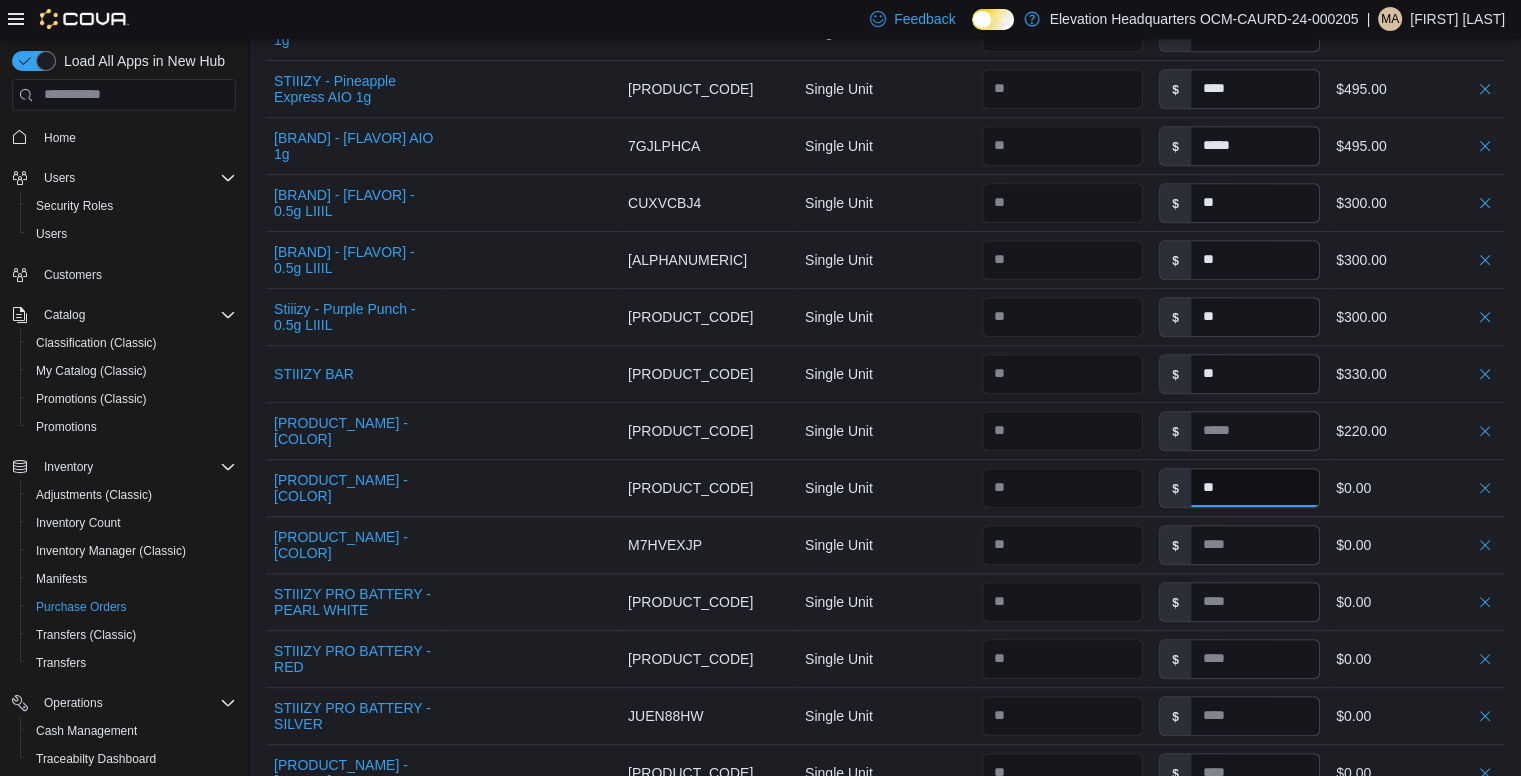 type on "**" 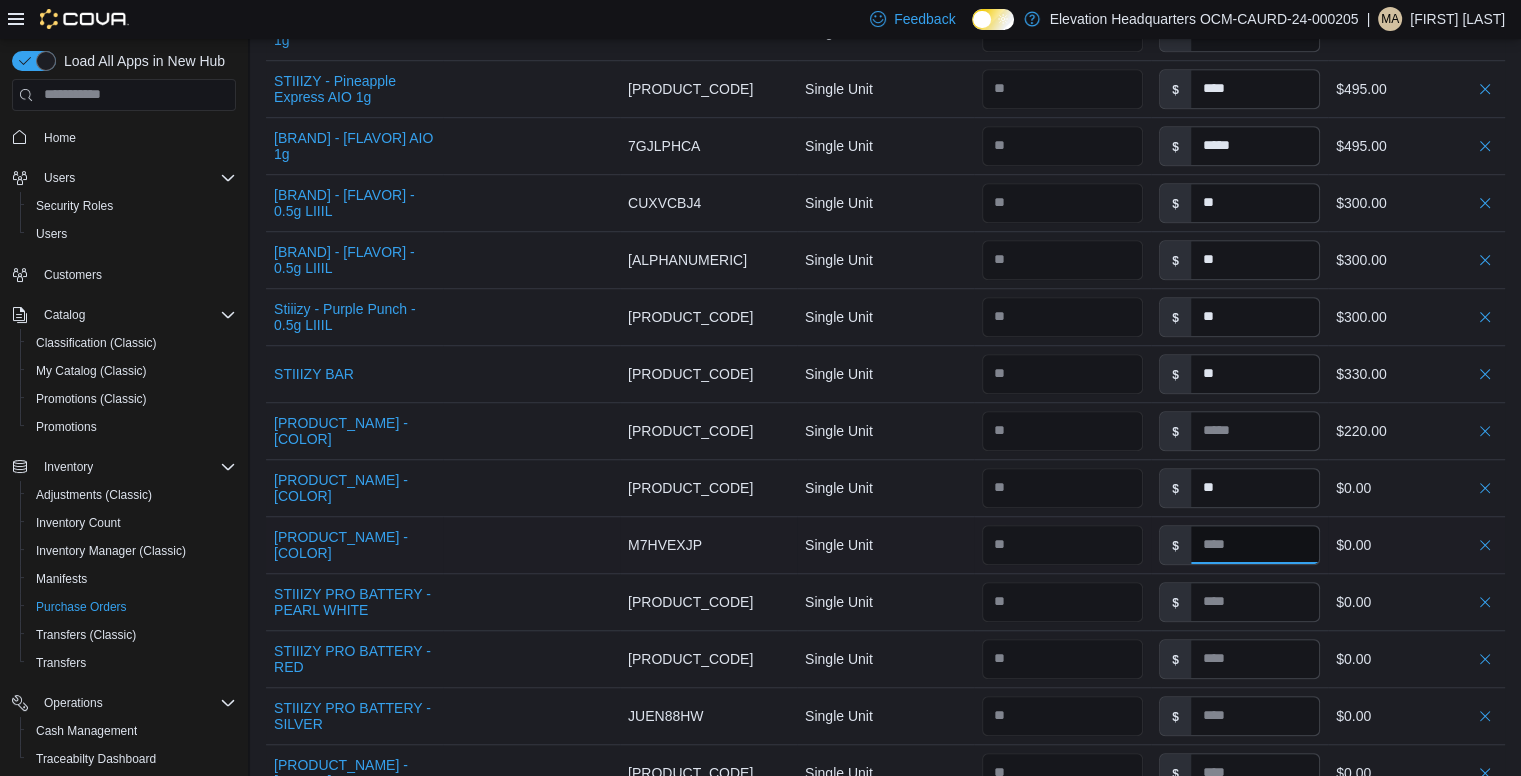 type on "**" 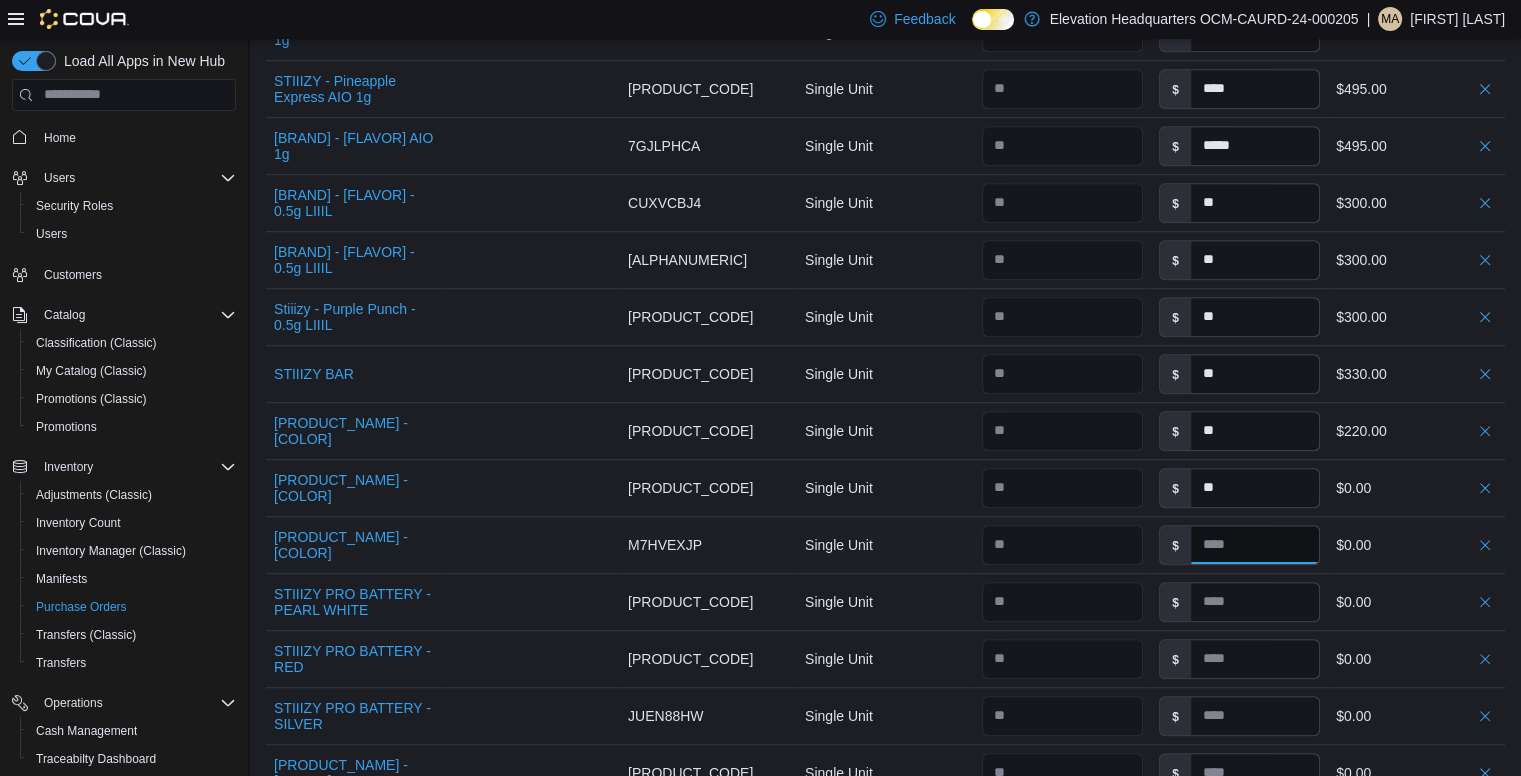 click at bounding box center [1255, 545] 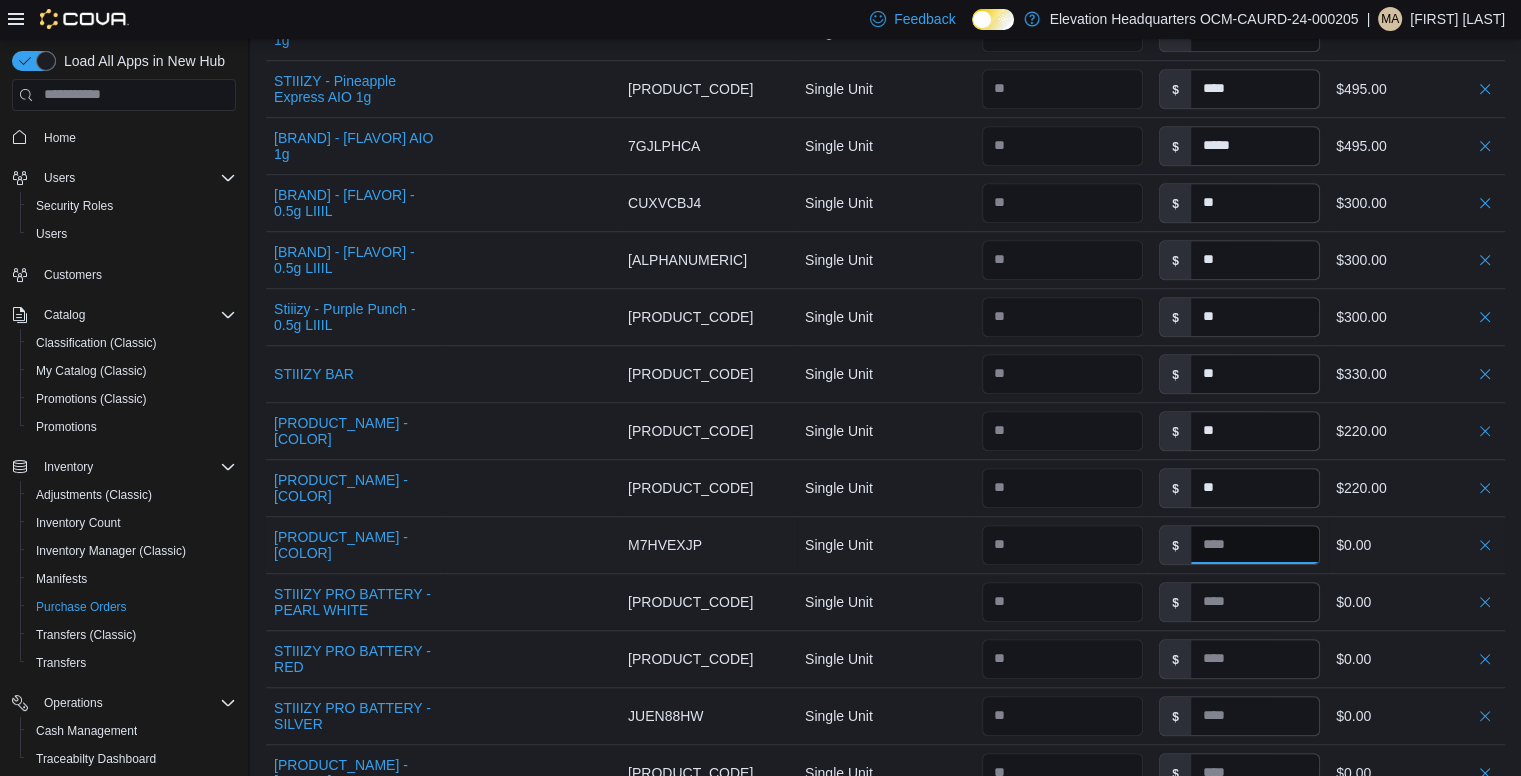 type 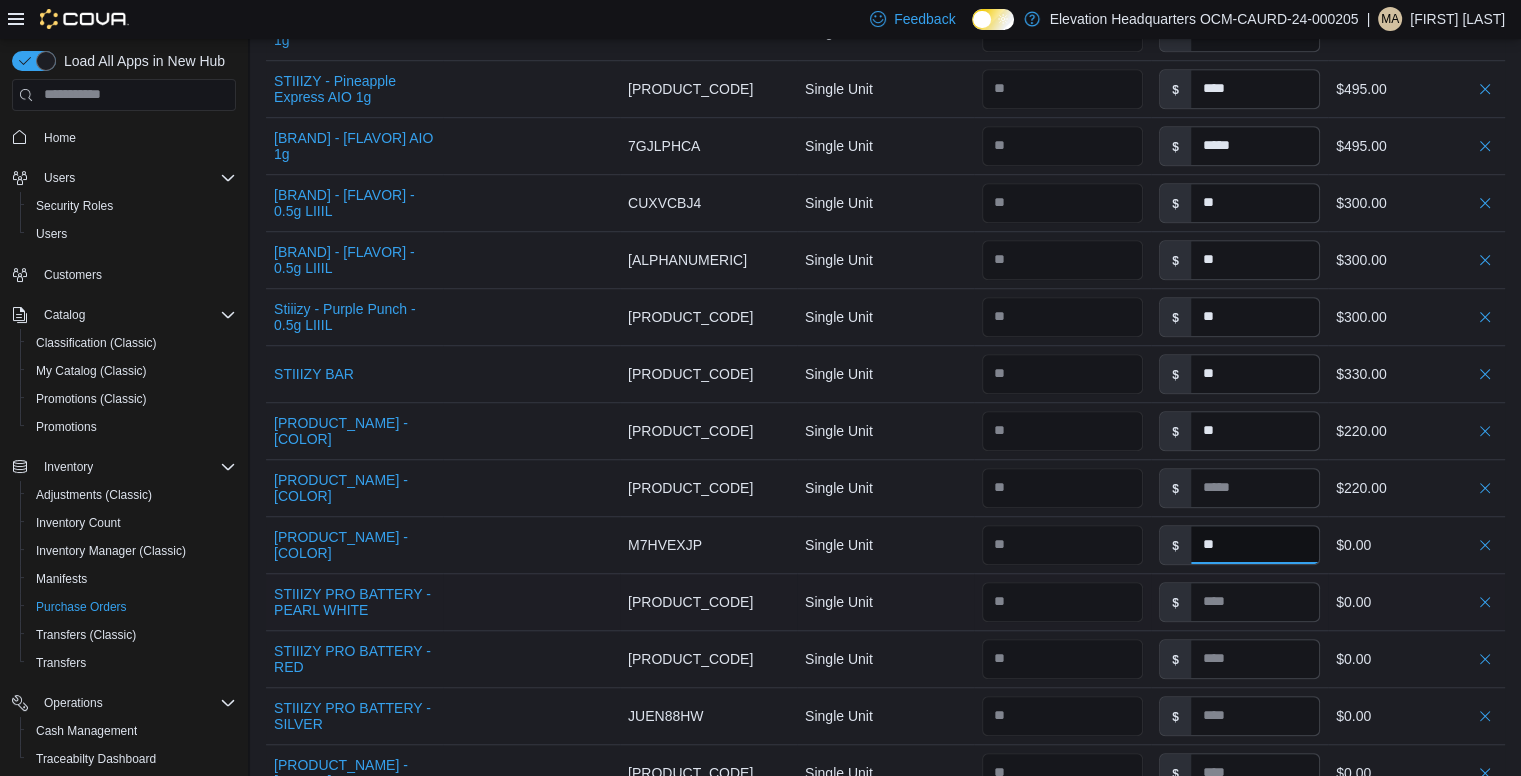 type on "**" 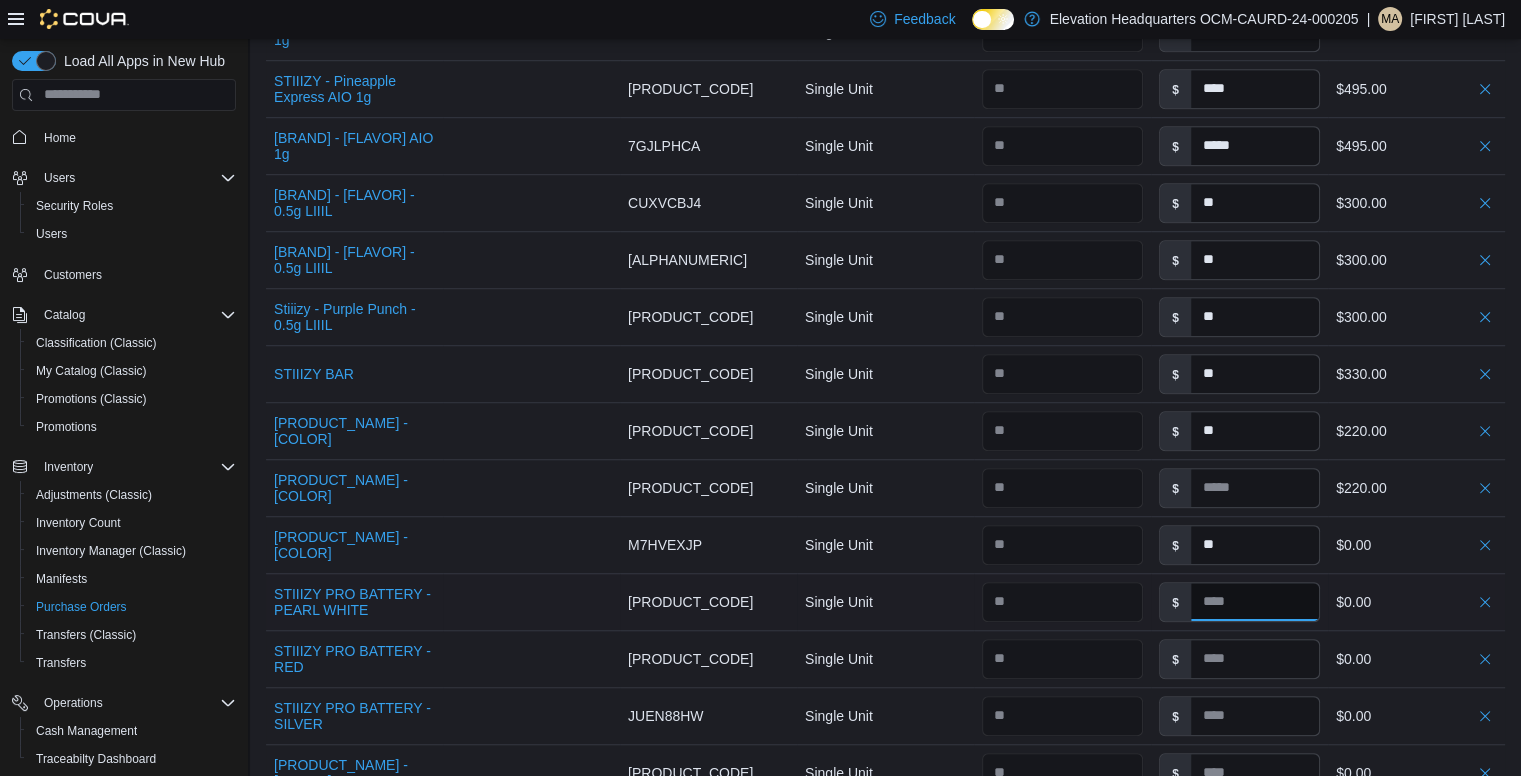 type on "**" 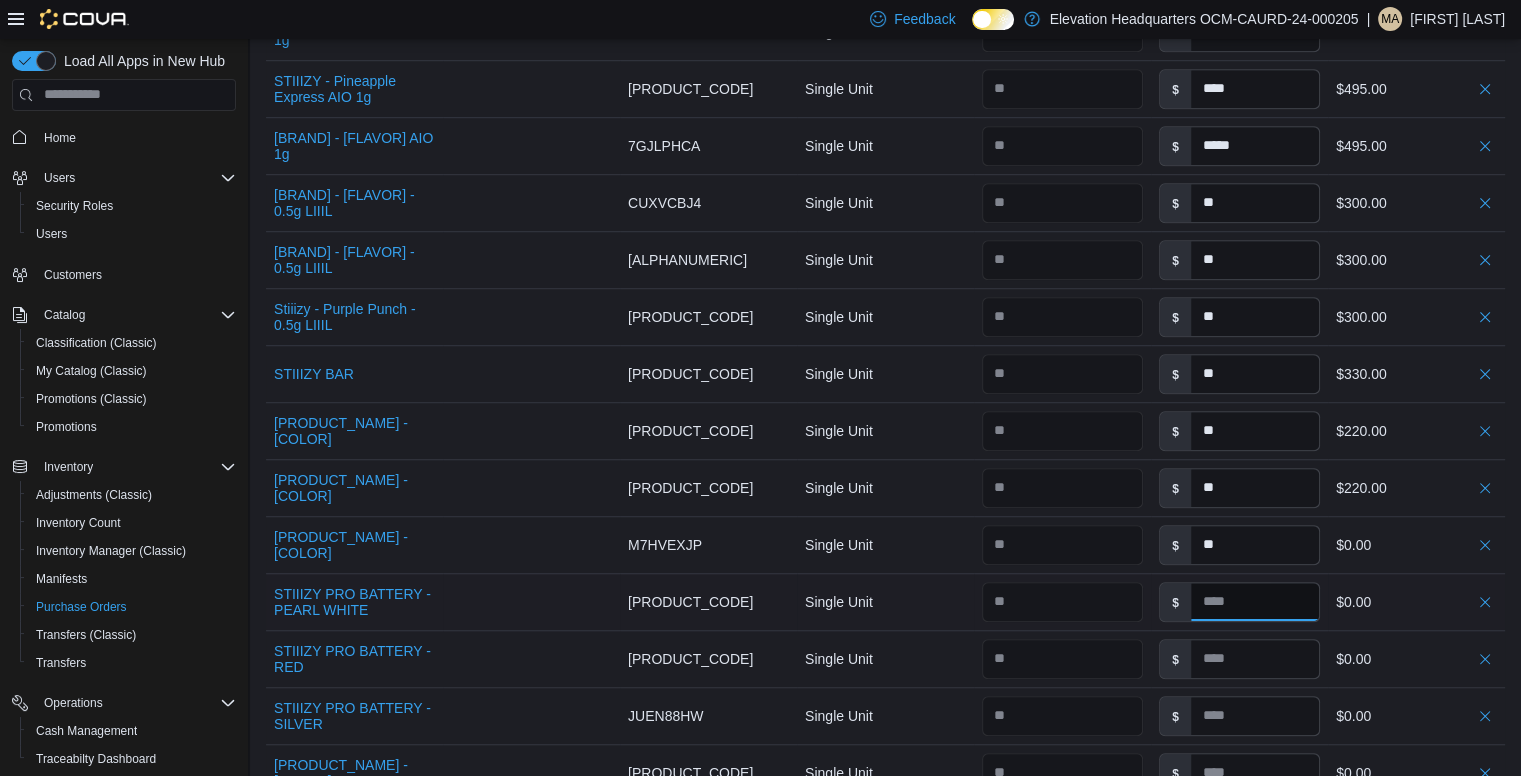 click at bounding box center [1255, 602] 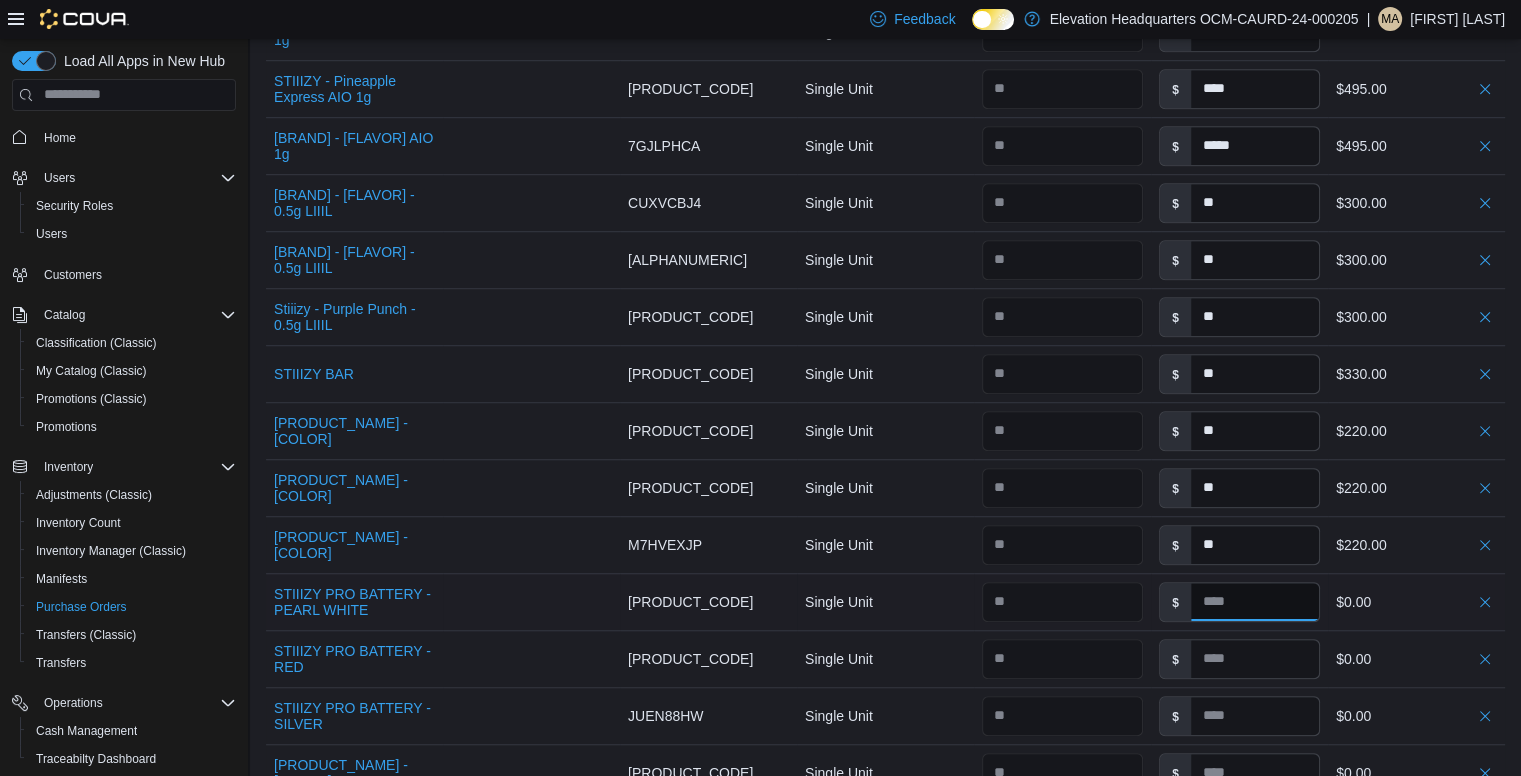 type 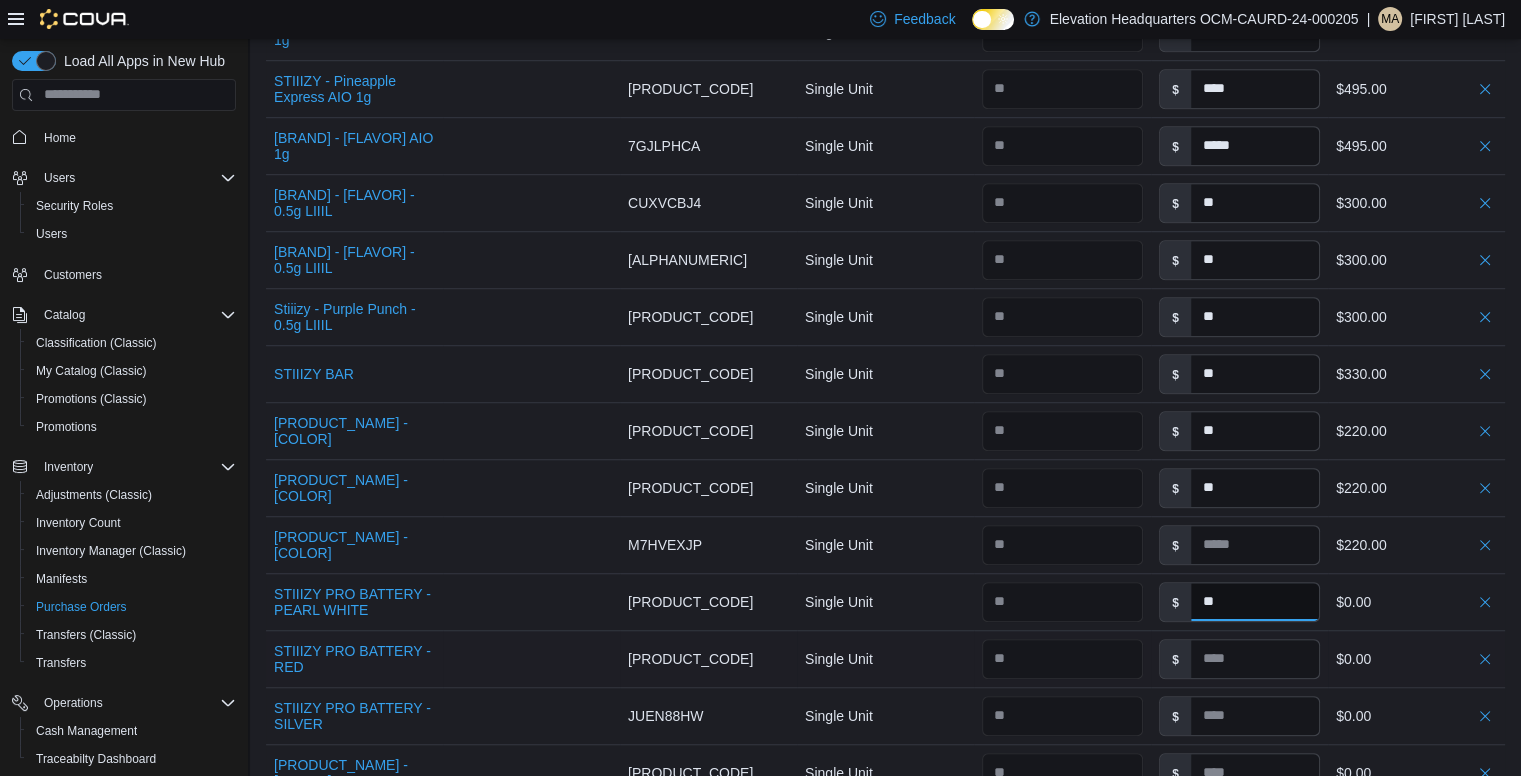 type on "**" 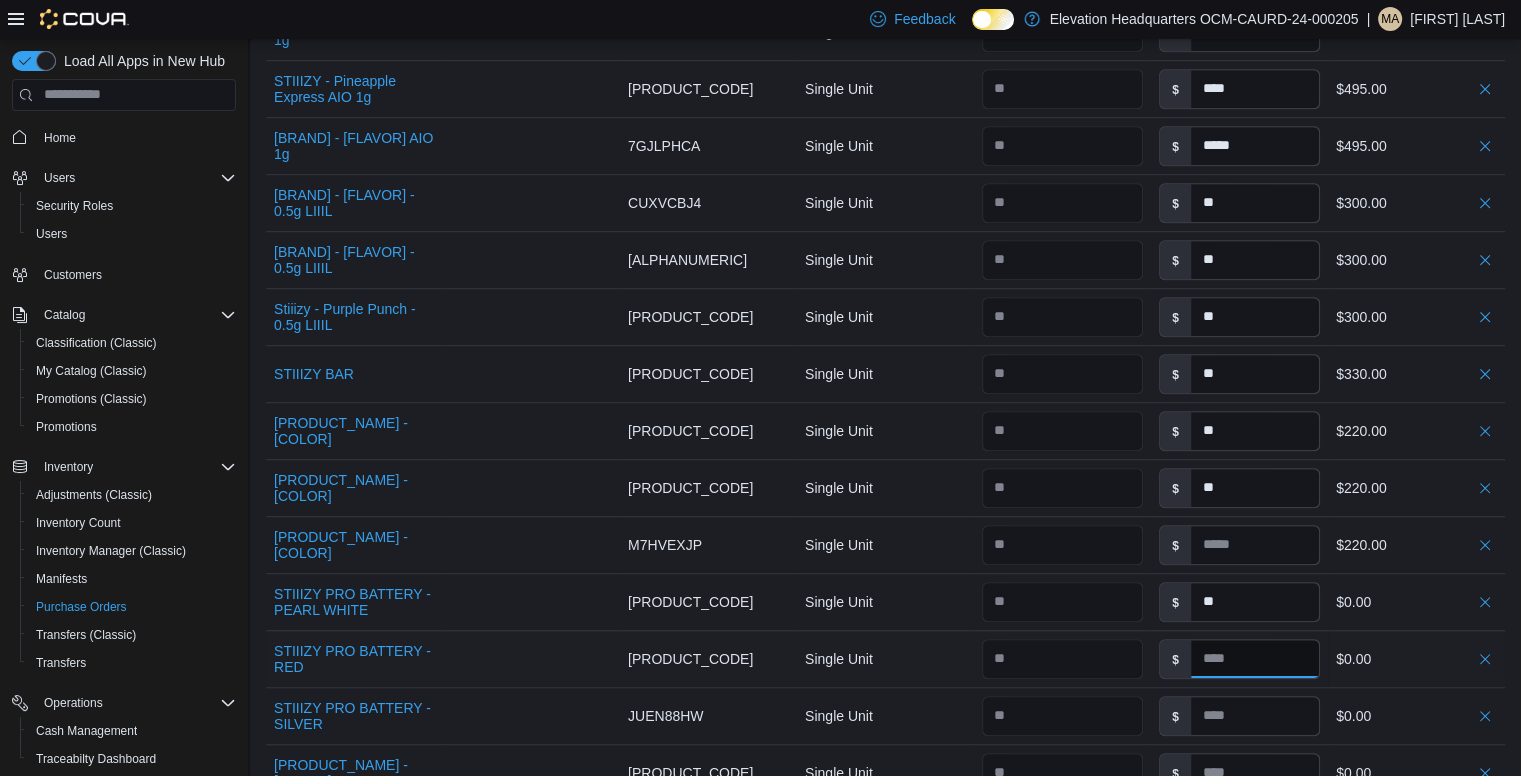 type on "**" 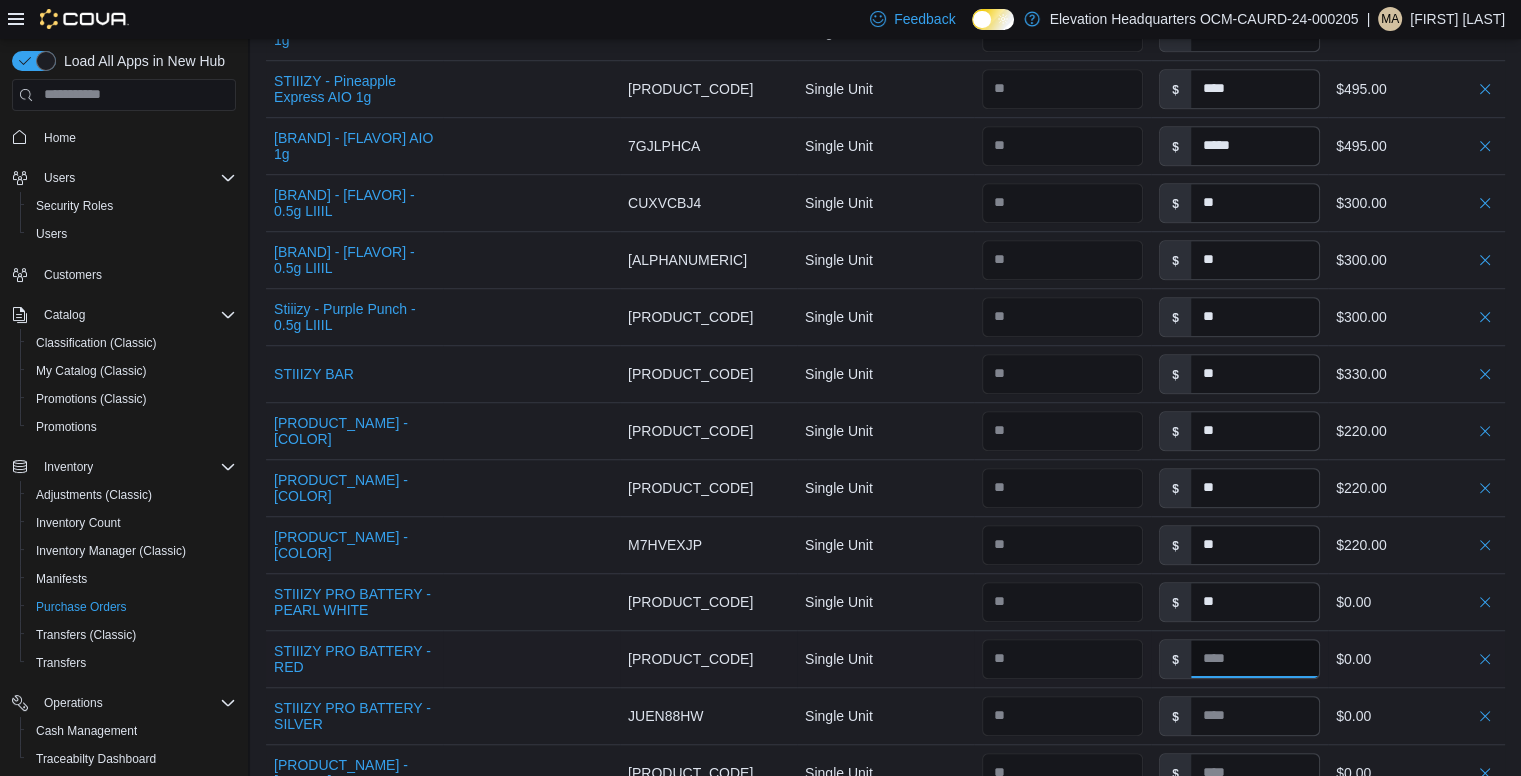 click at bounding box center [1255, 659] 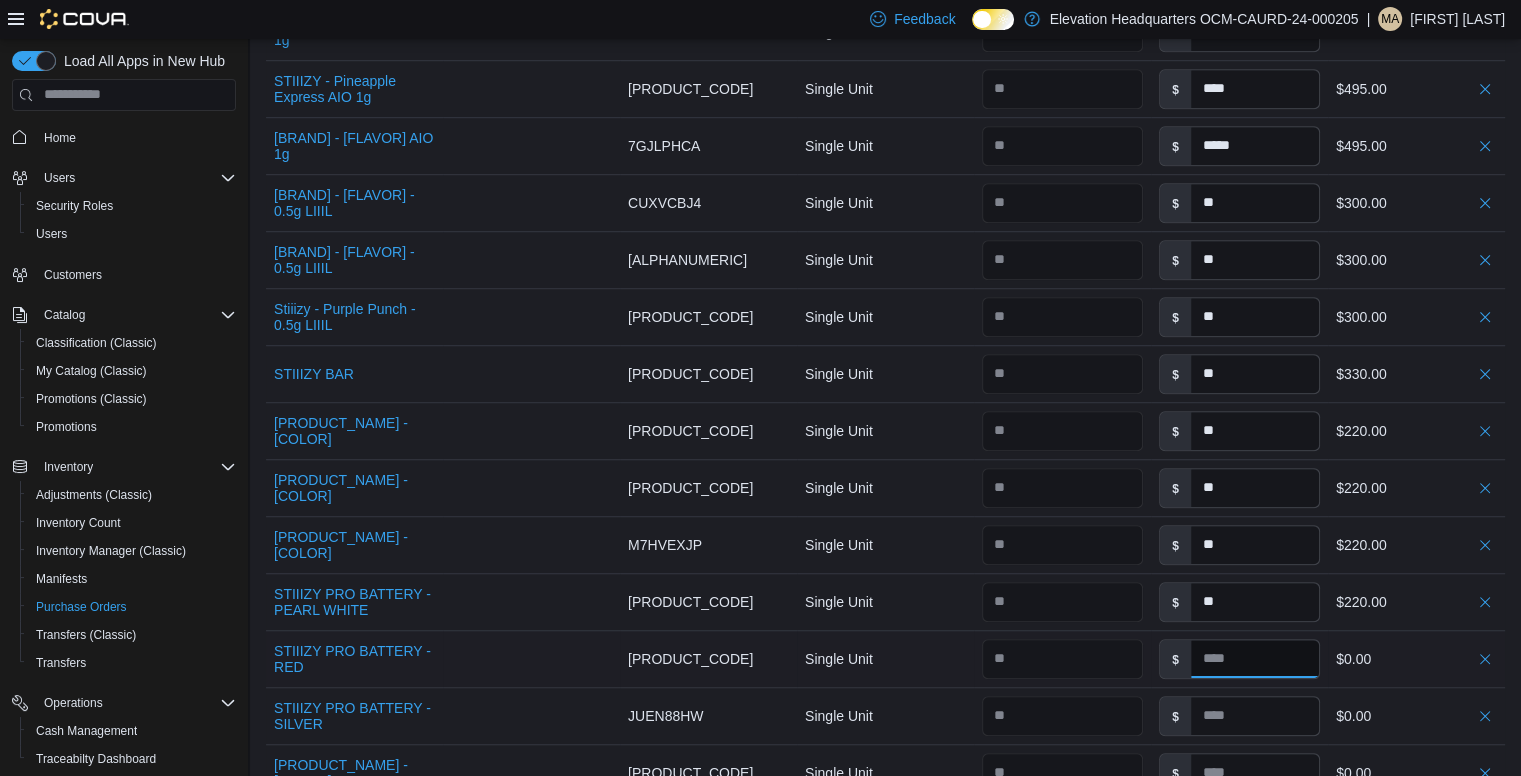 type 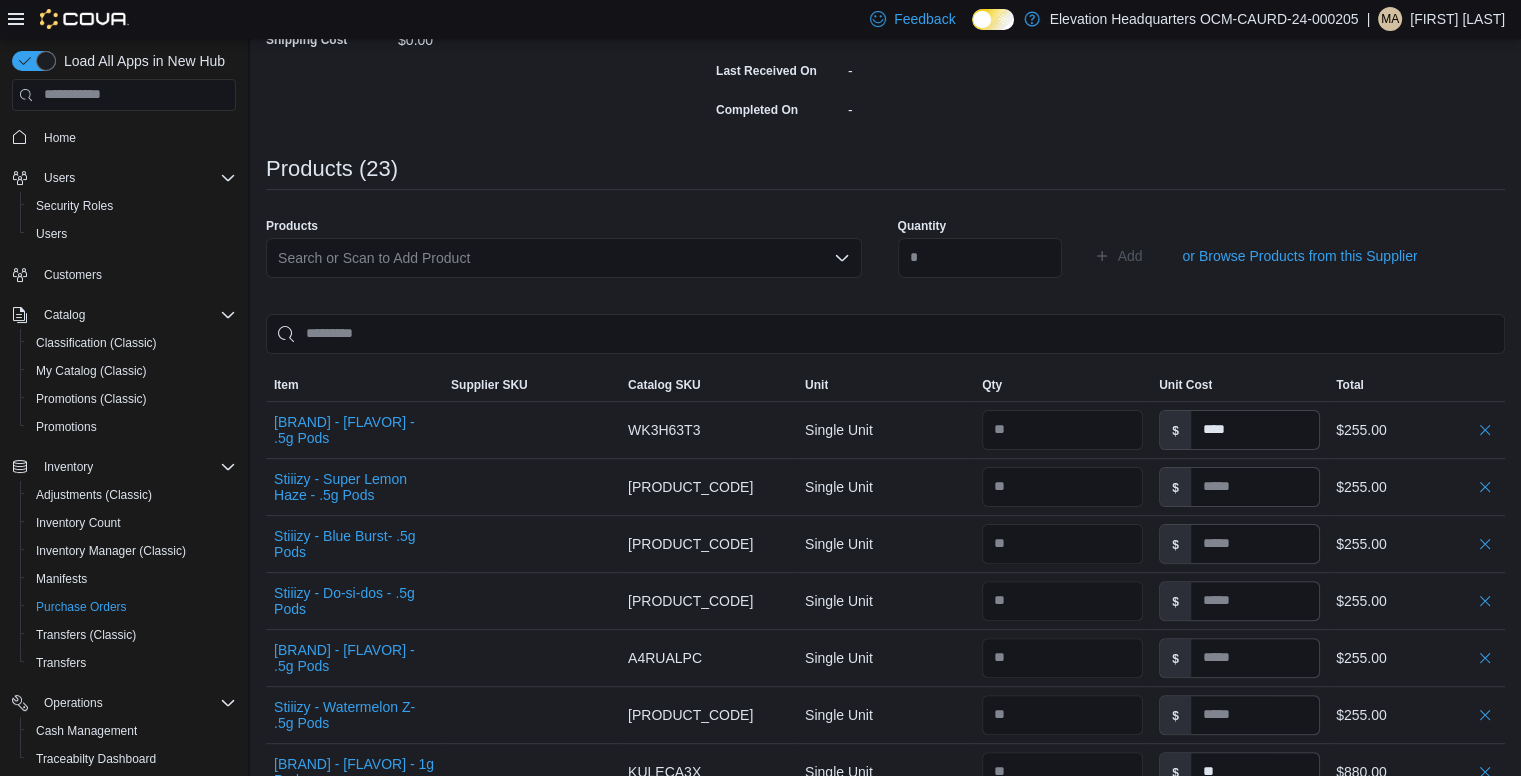 scroll, scrollTop: 408, scrollLeft: 0, axis: vertical 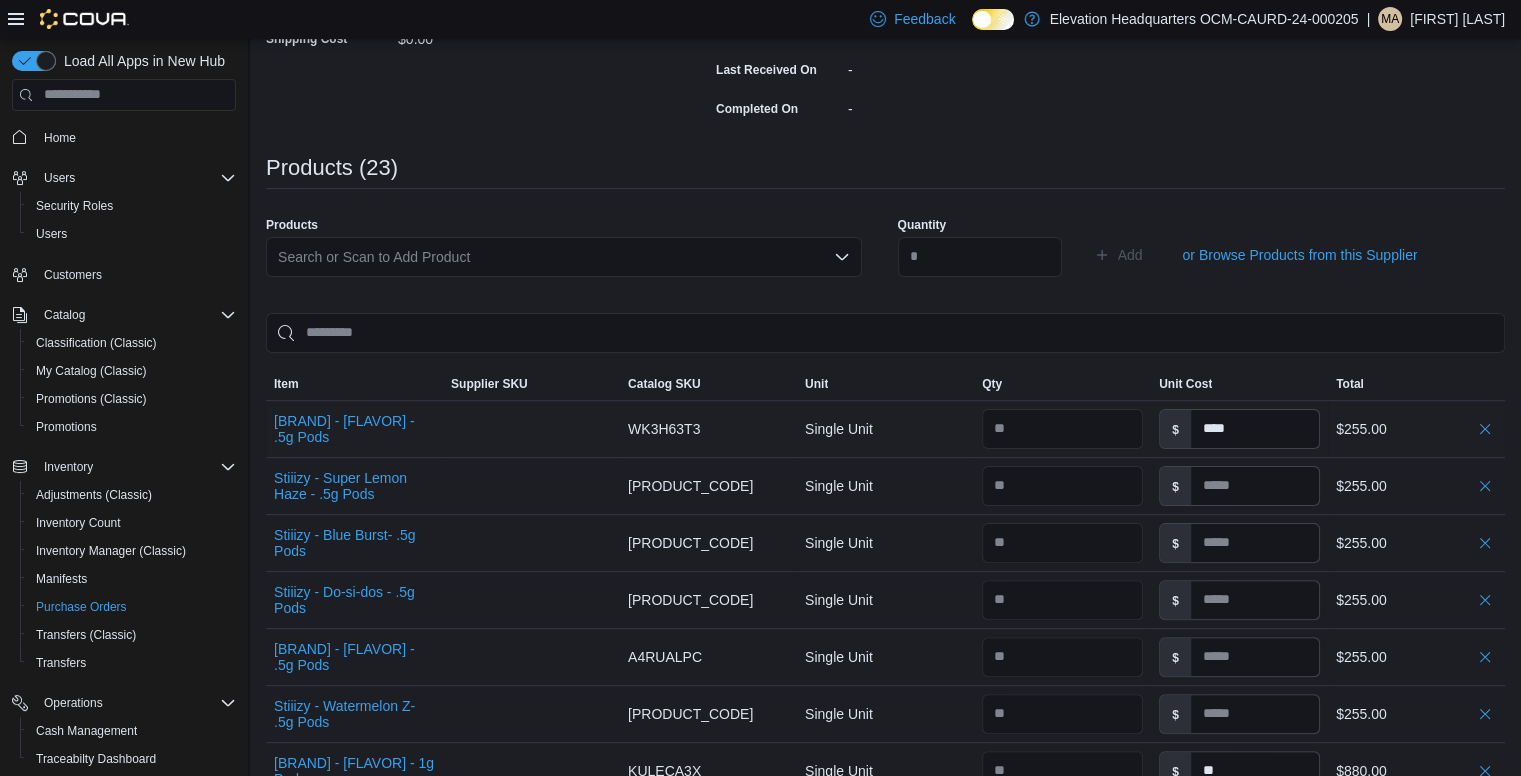 type on "**" 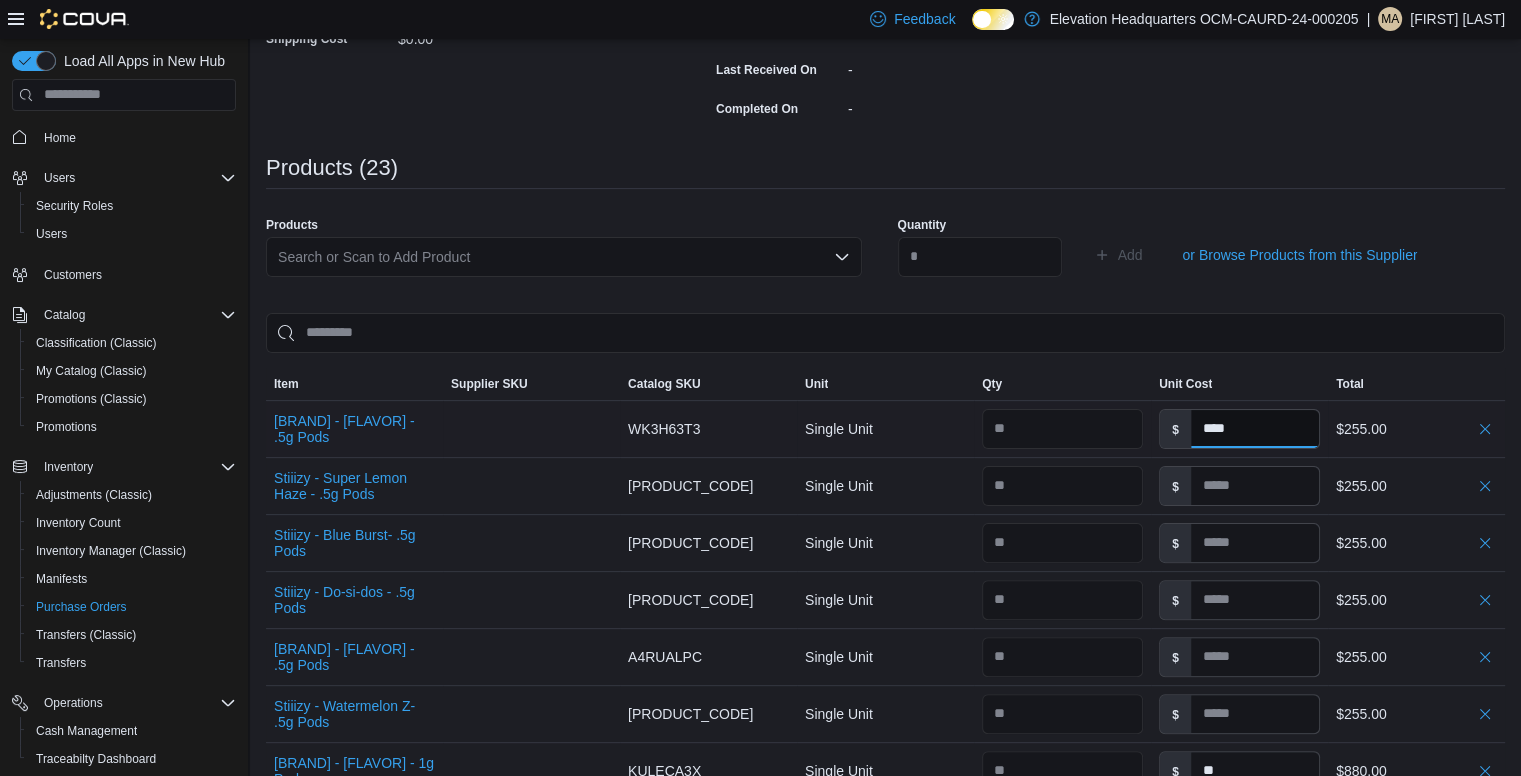 click on "****" at bounding box center [1255, 429] 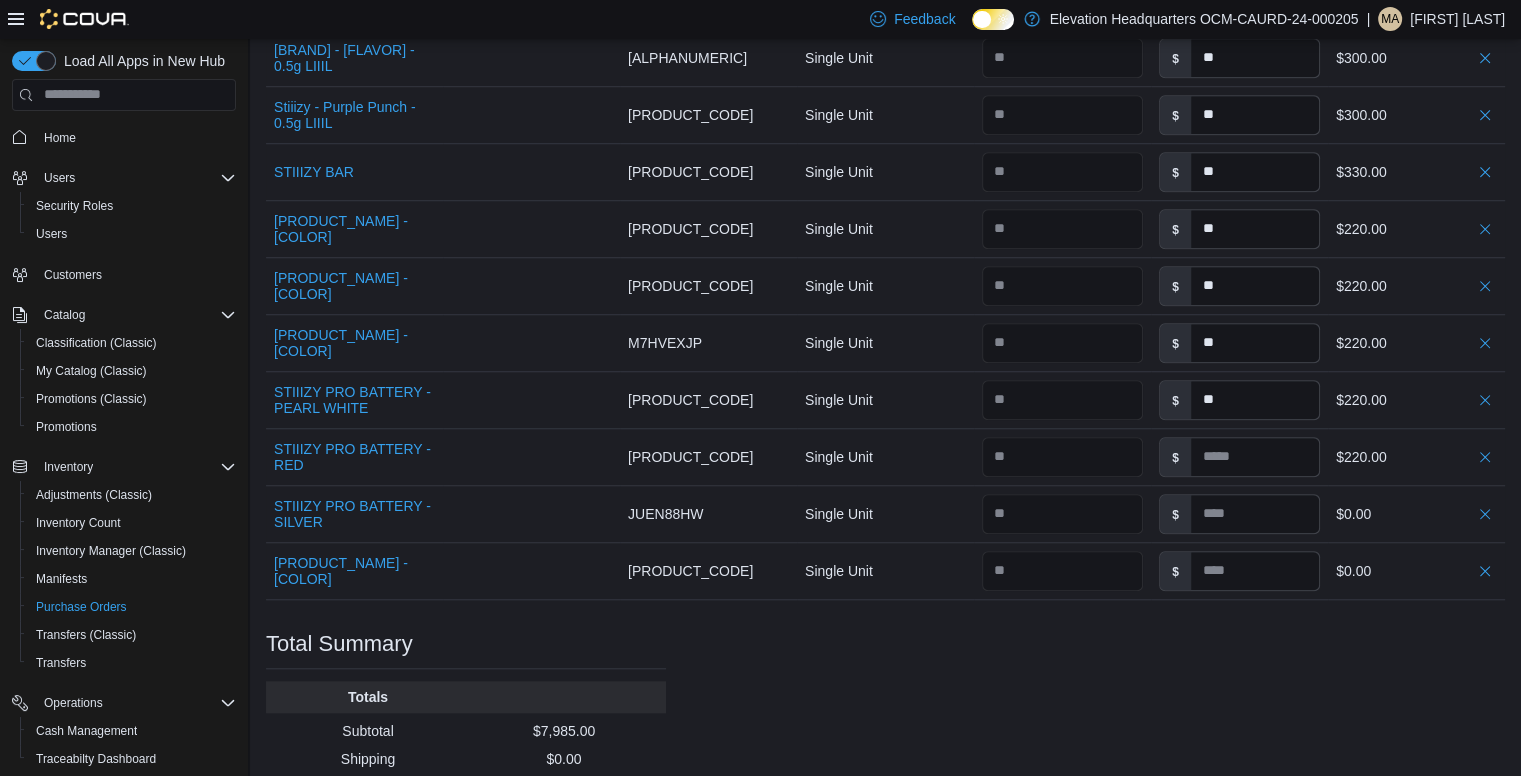 scroll, scrollTop: 1624, scrollLeft: 0, axis: vertical 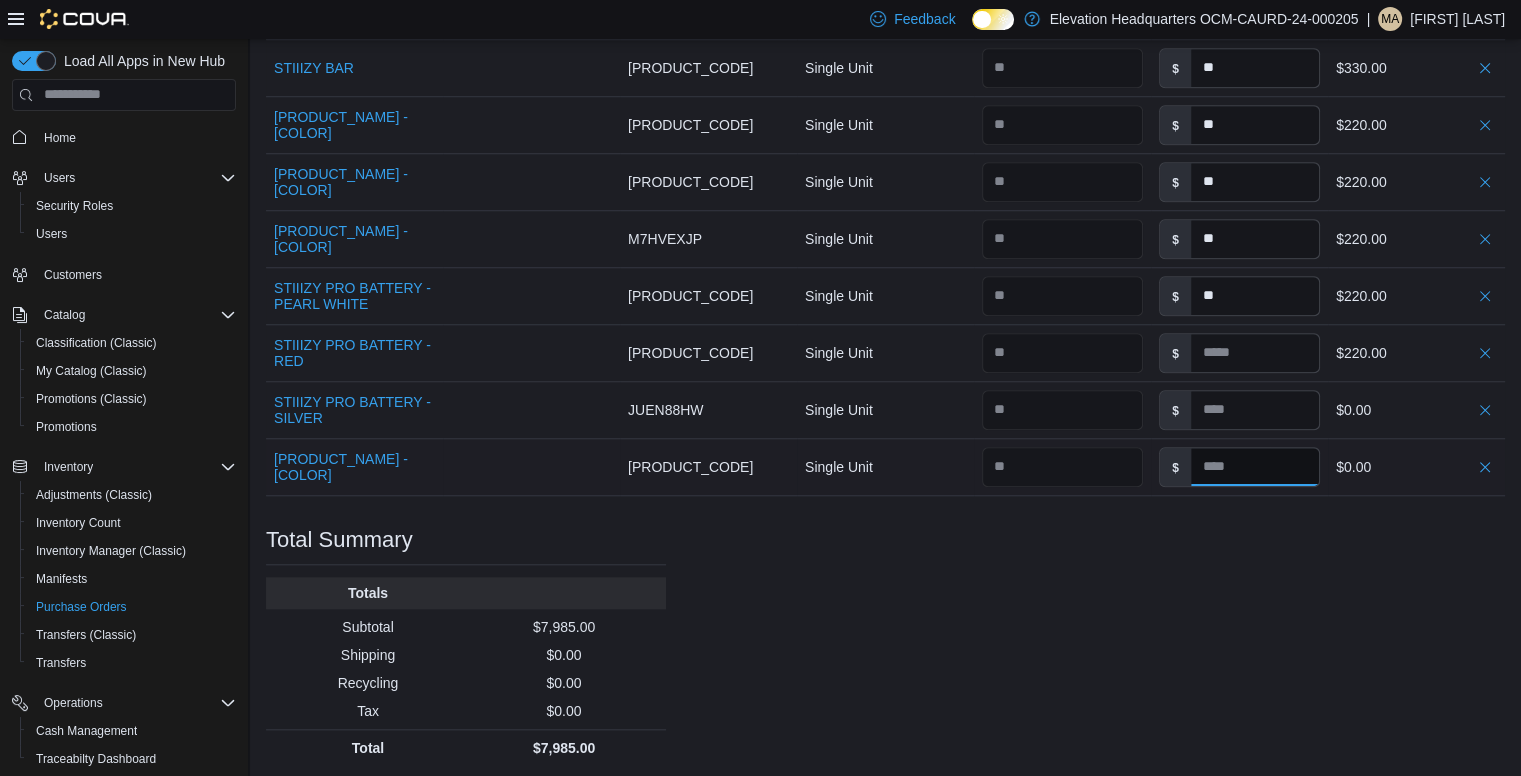 type on "**" 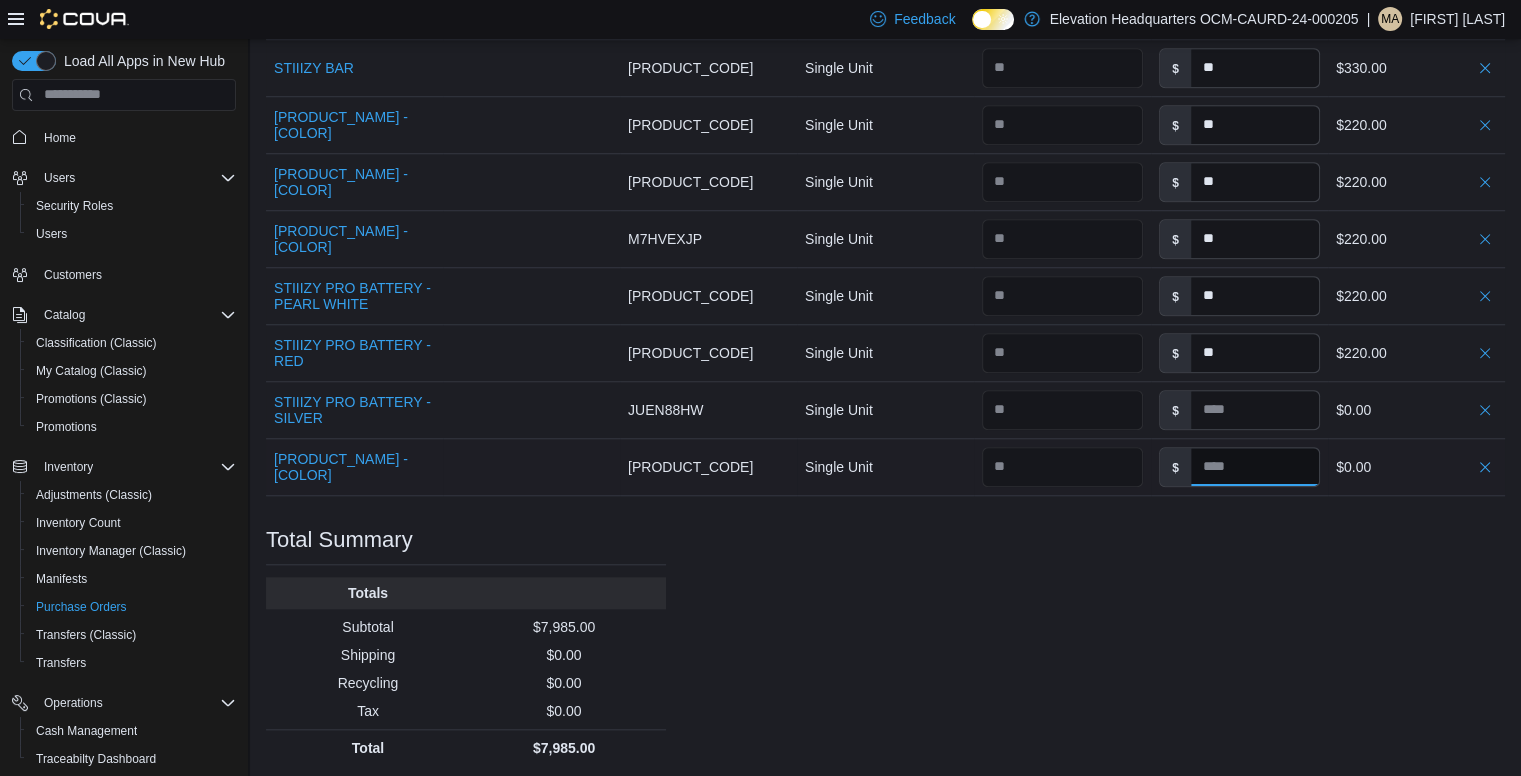 click at bounding box center [1255, 467] 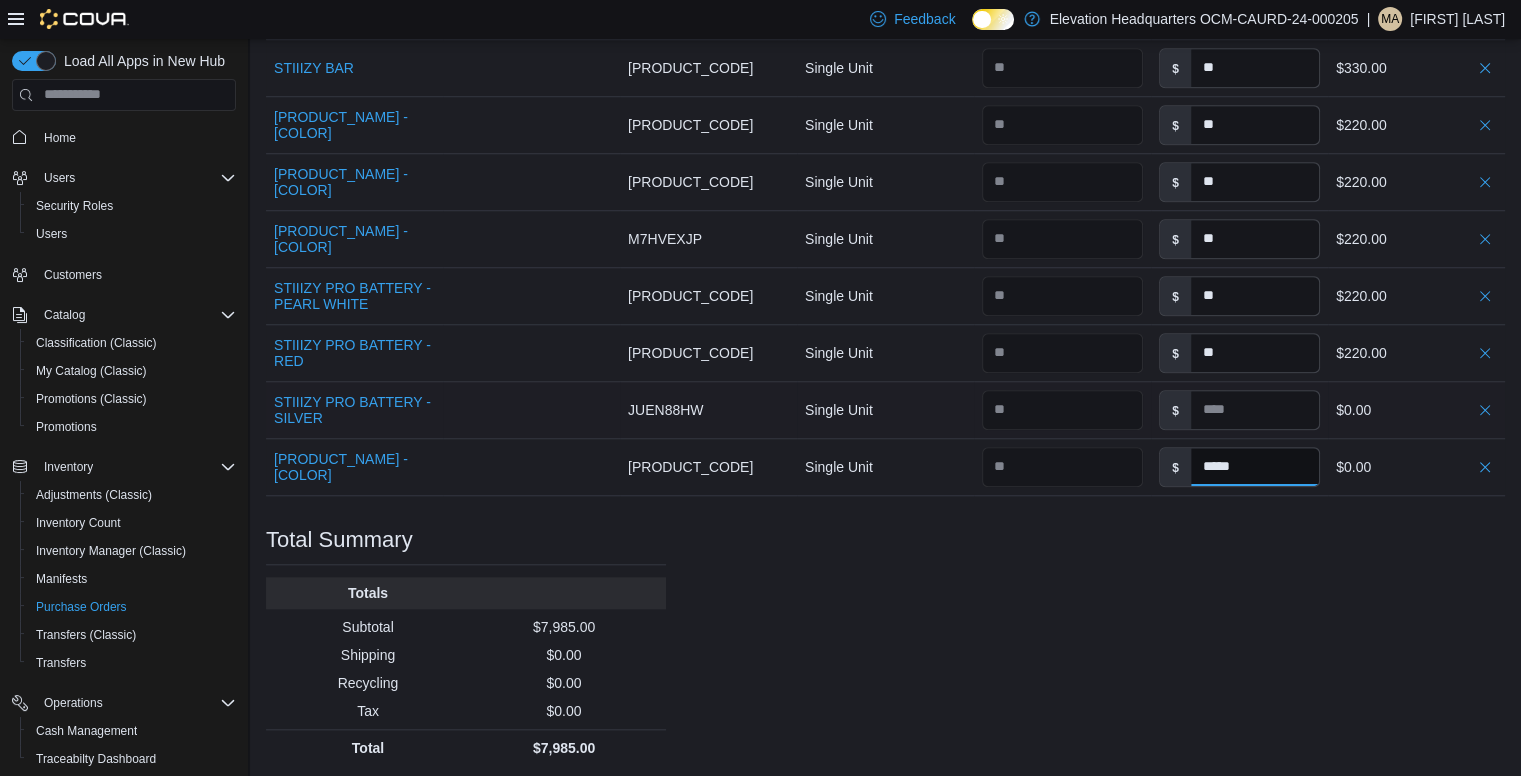 type on "*****" 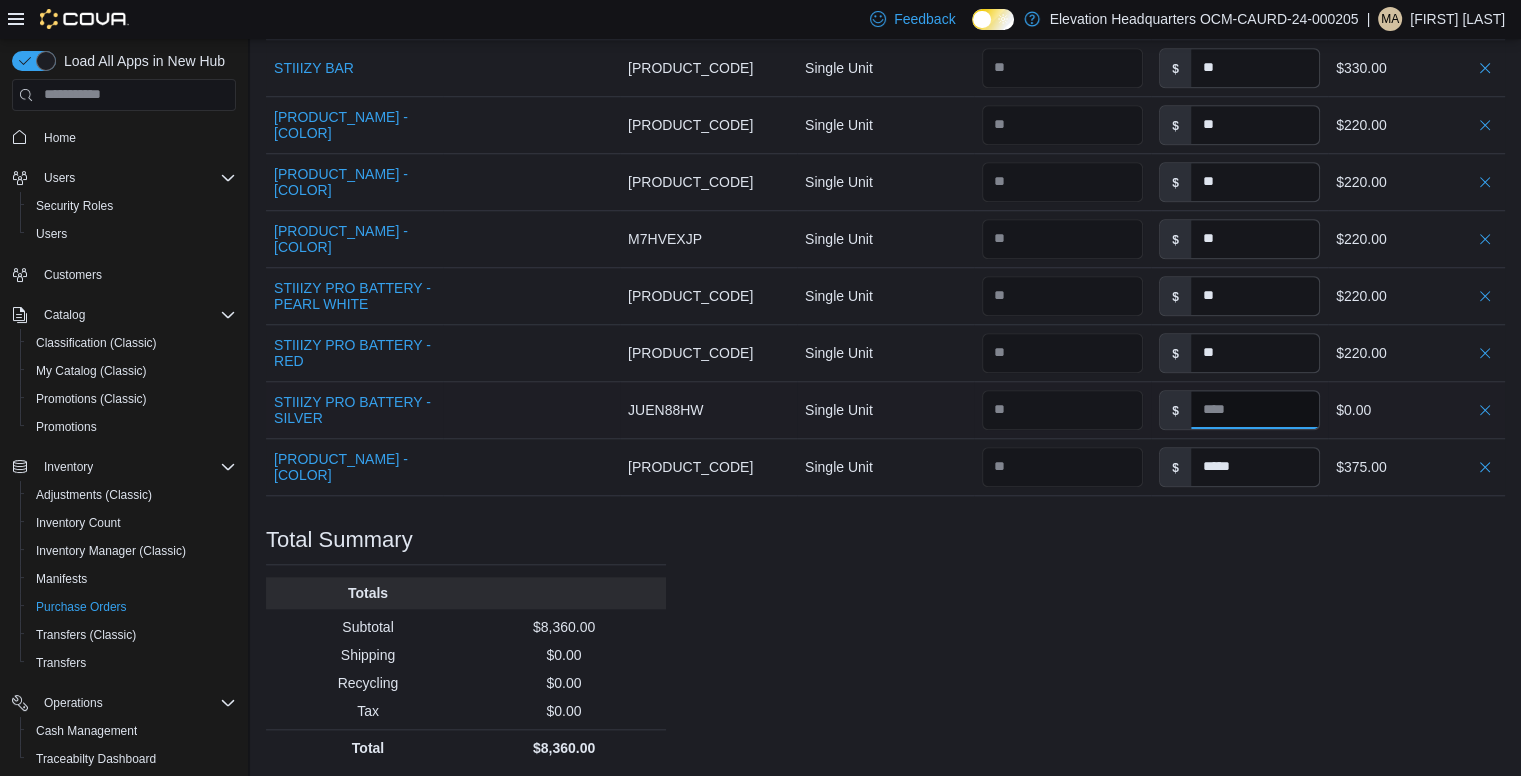 type on "****" 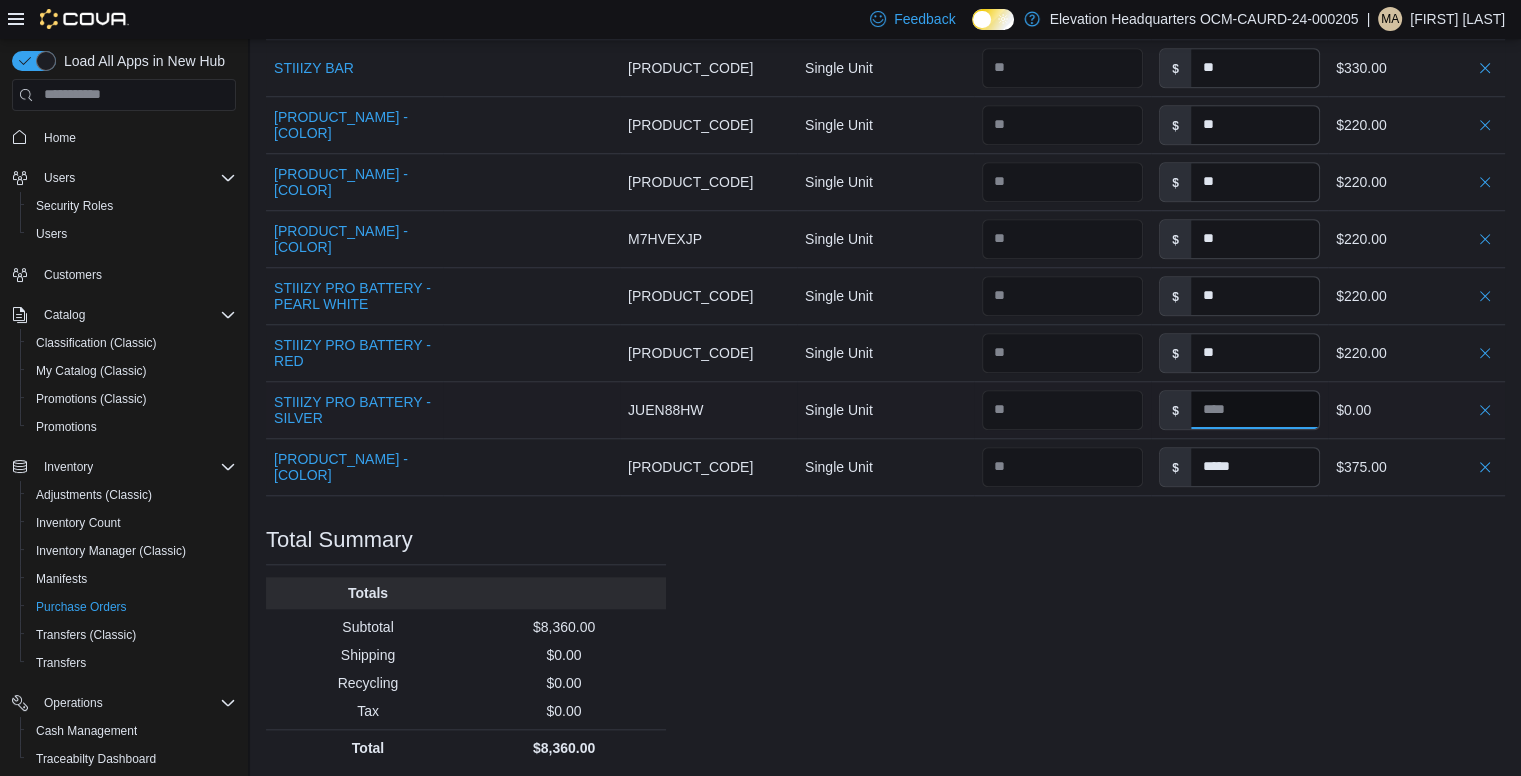 click at bounding box center (1255, 410) 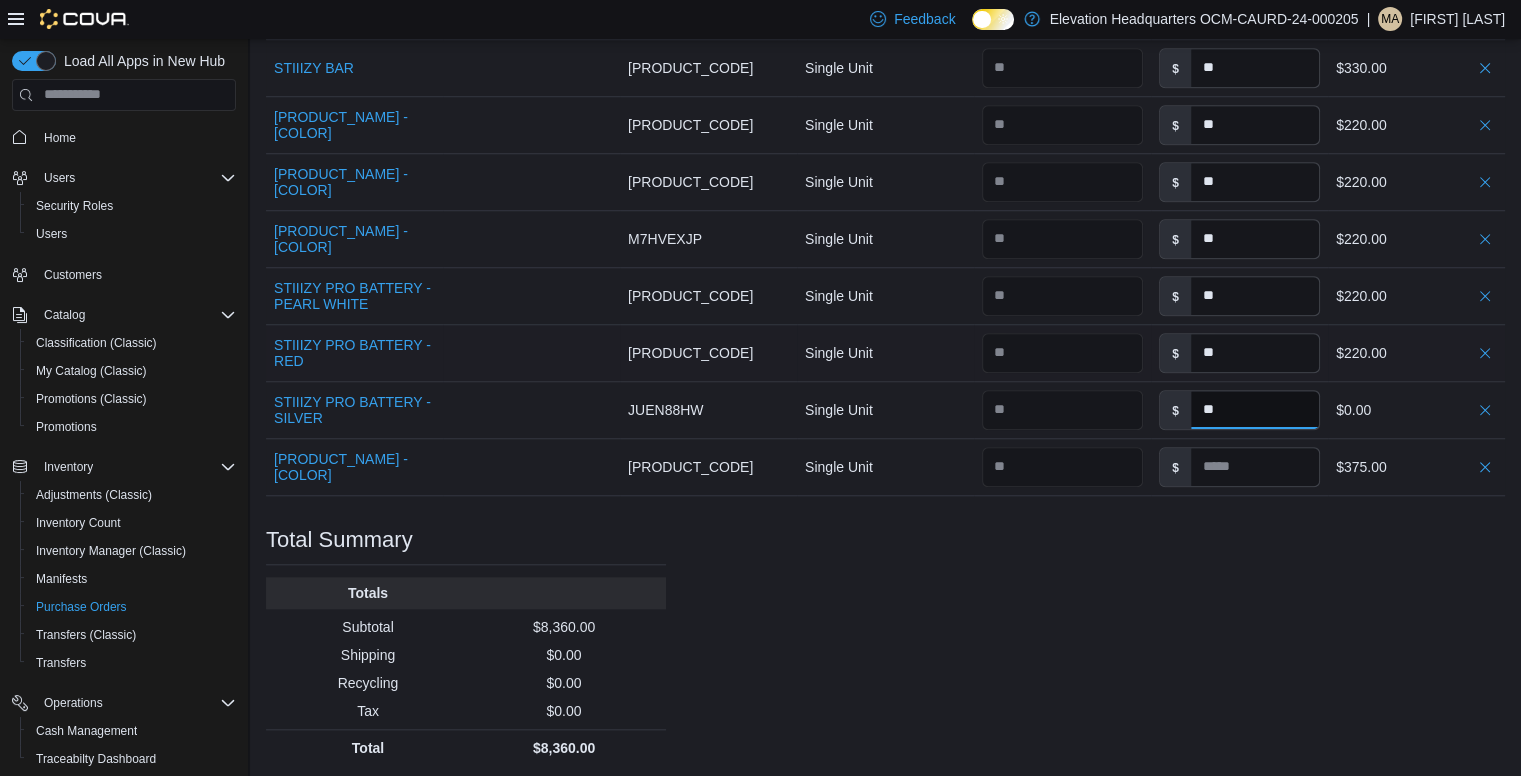 type on "**" 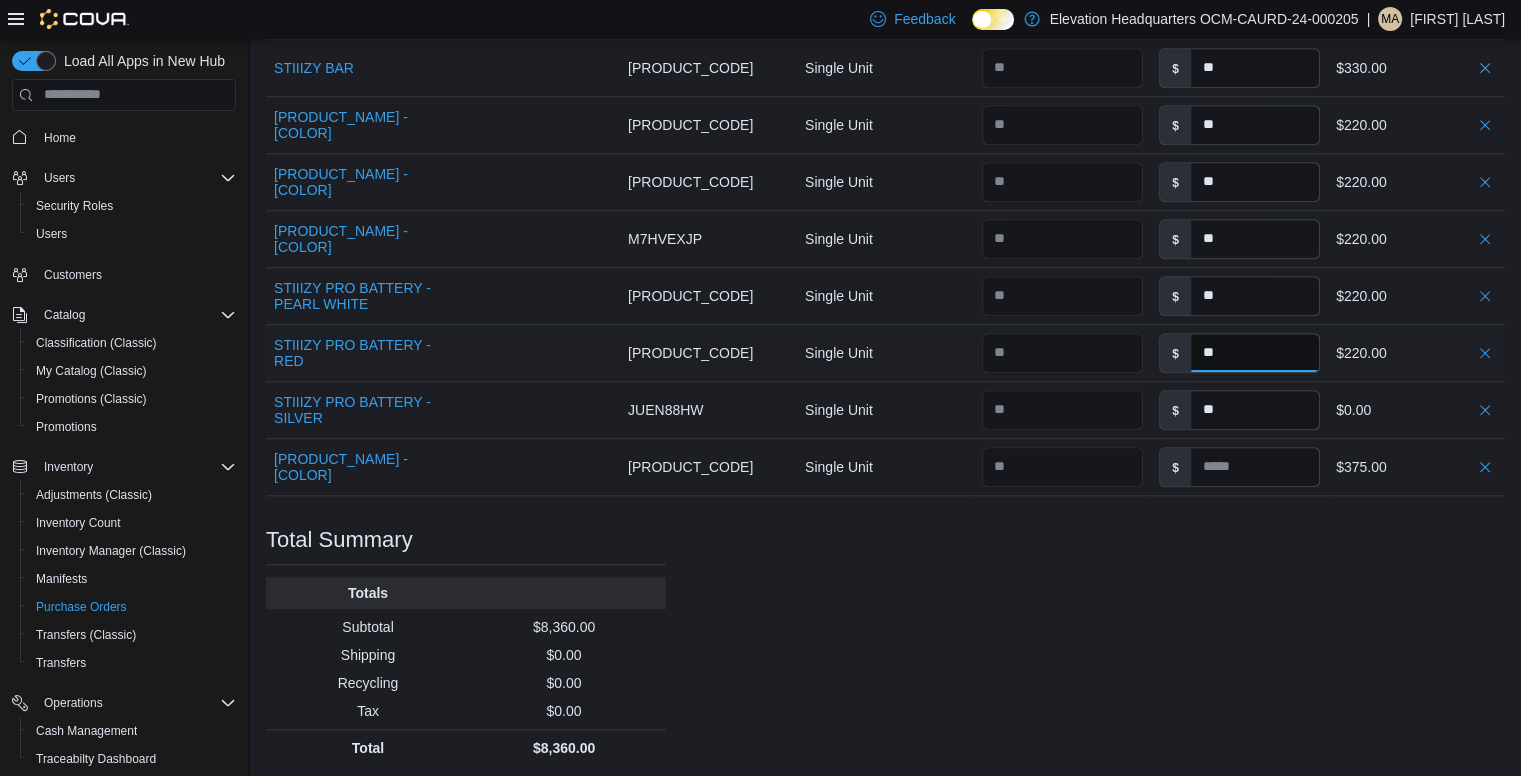 type on "*****" 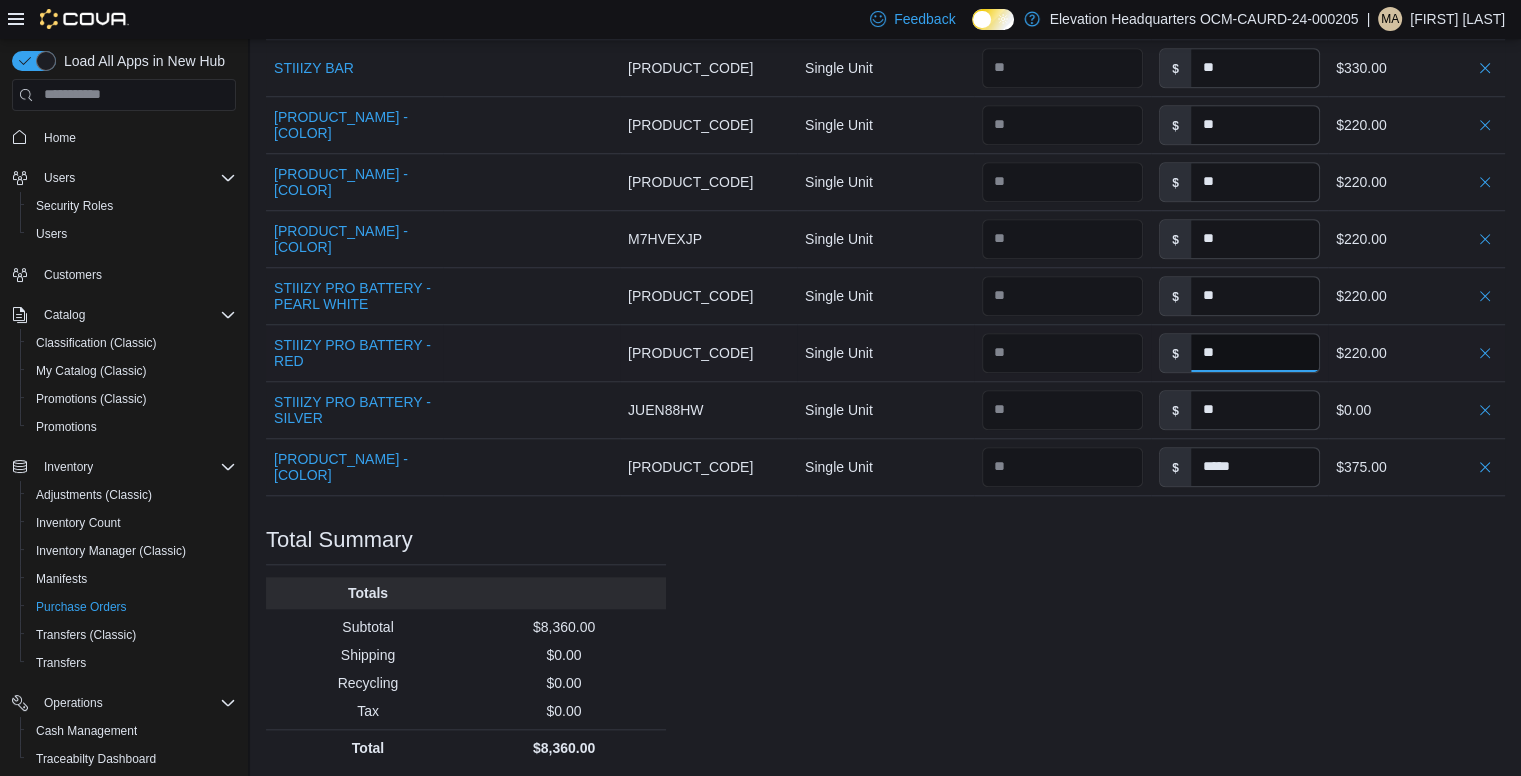 click on "**" at bounding box center [1255, 353] 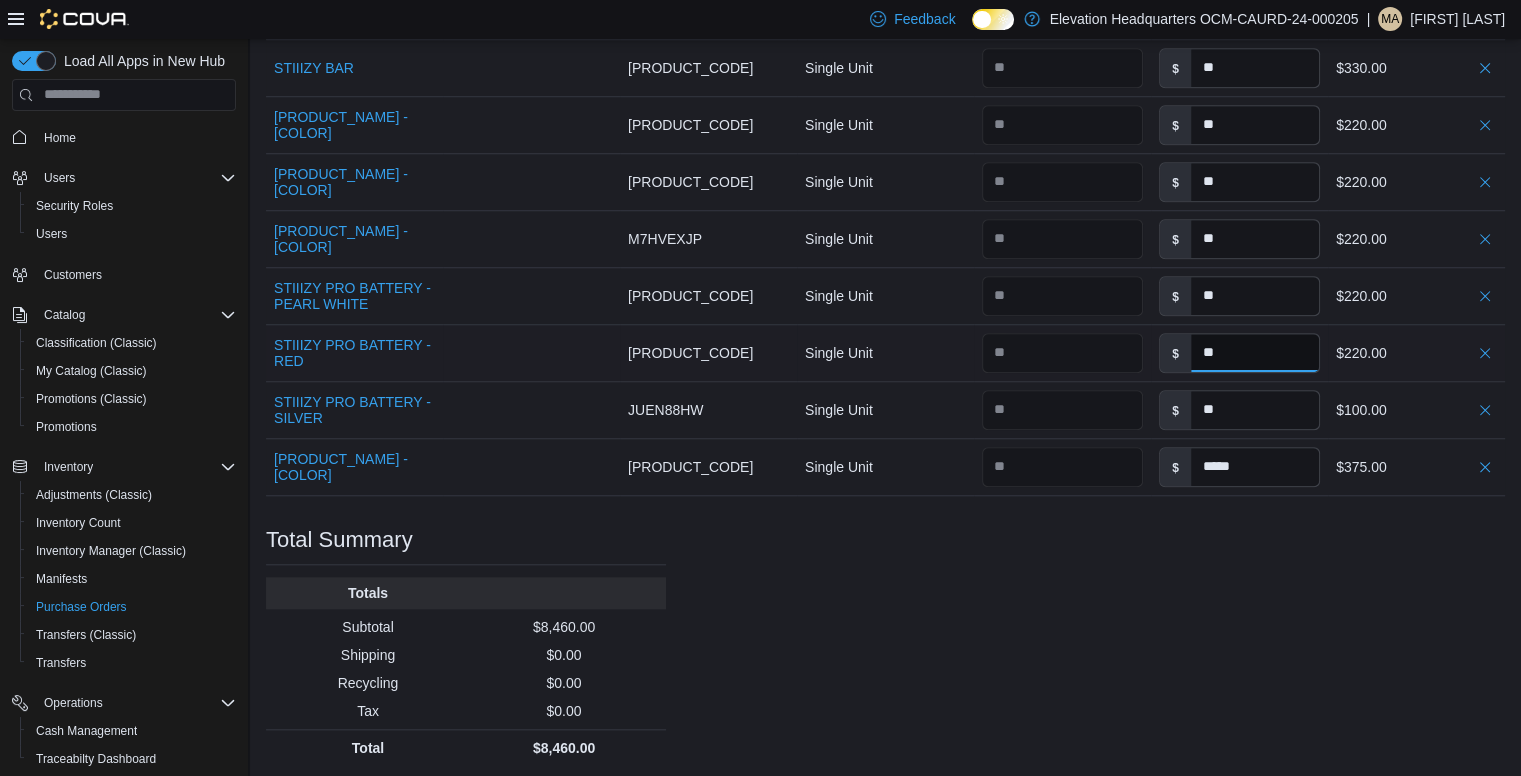 click on "**" at bounding box center [1255, 353] 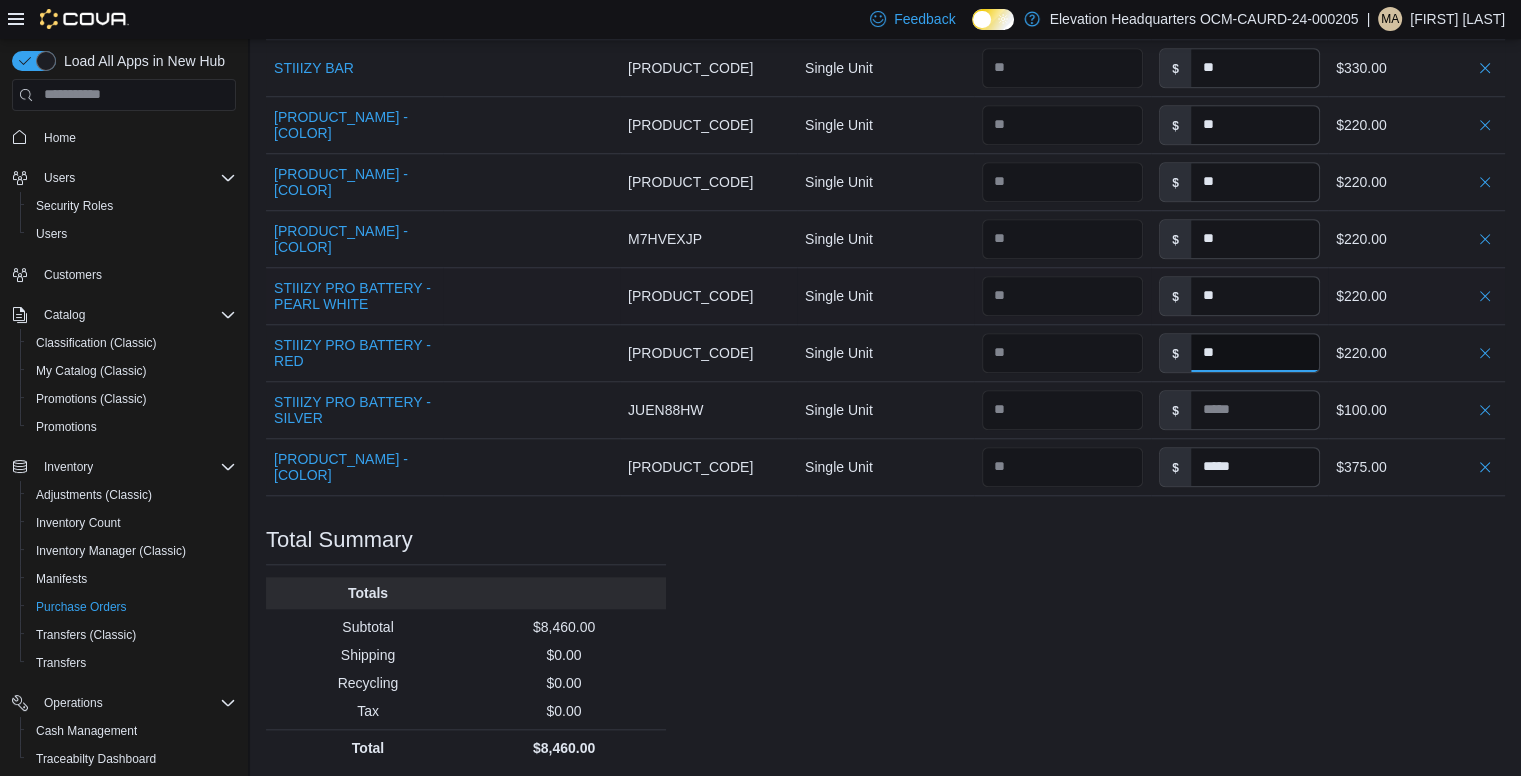 type on "**" 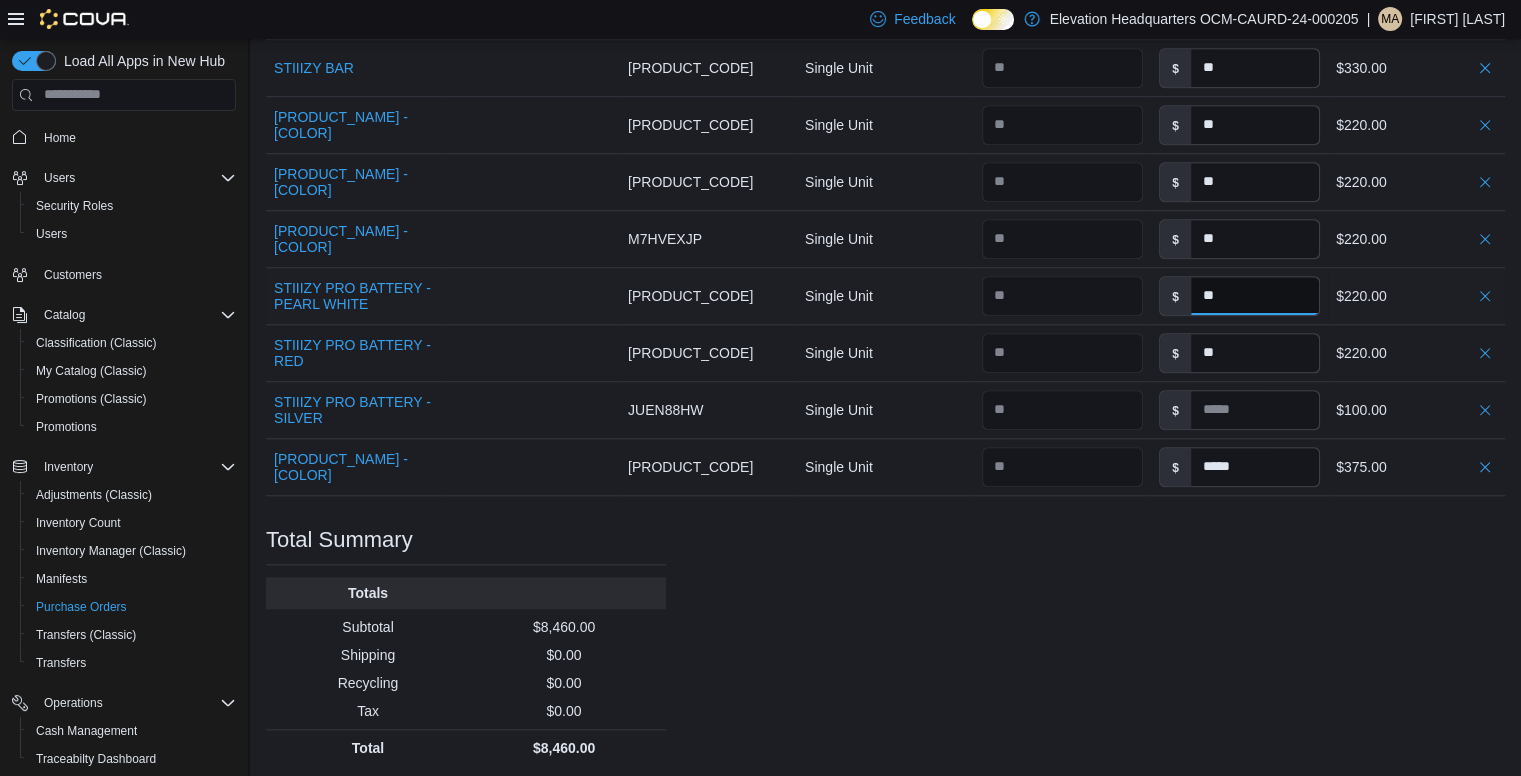 type on "**" 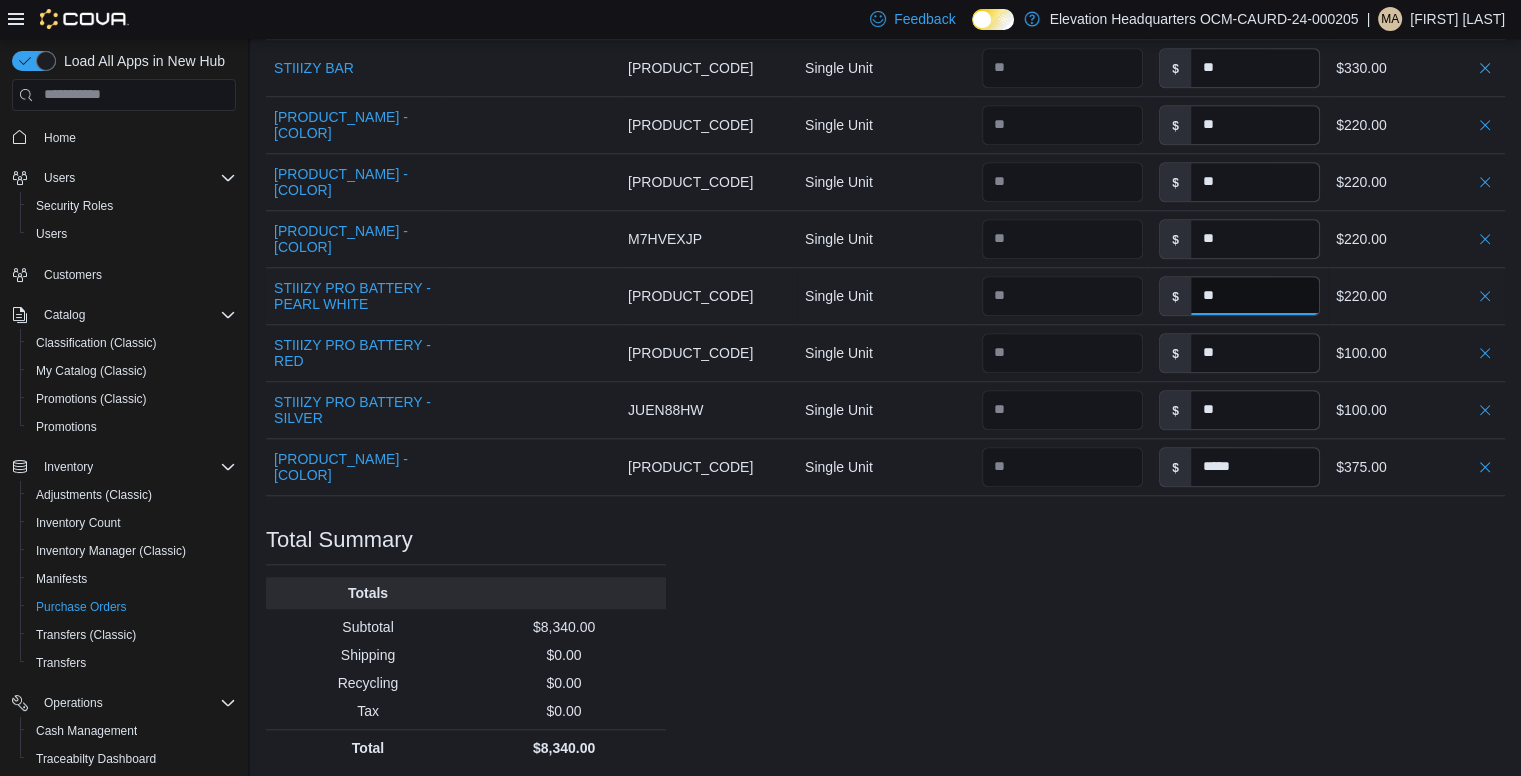 click on "**" at bounding box center (1255, 296) 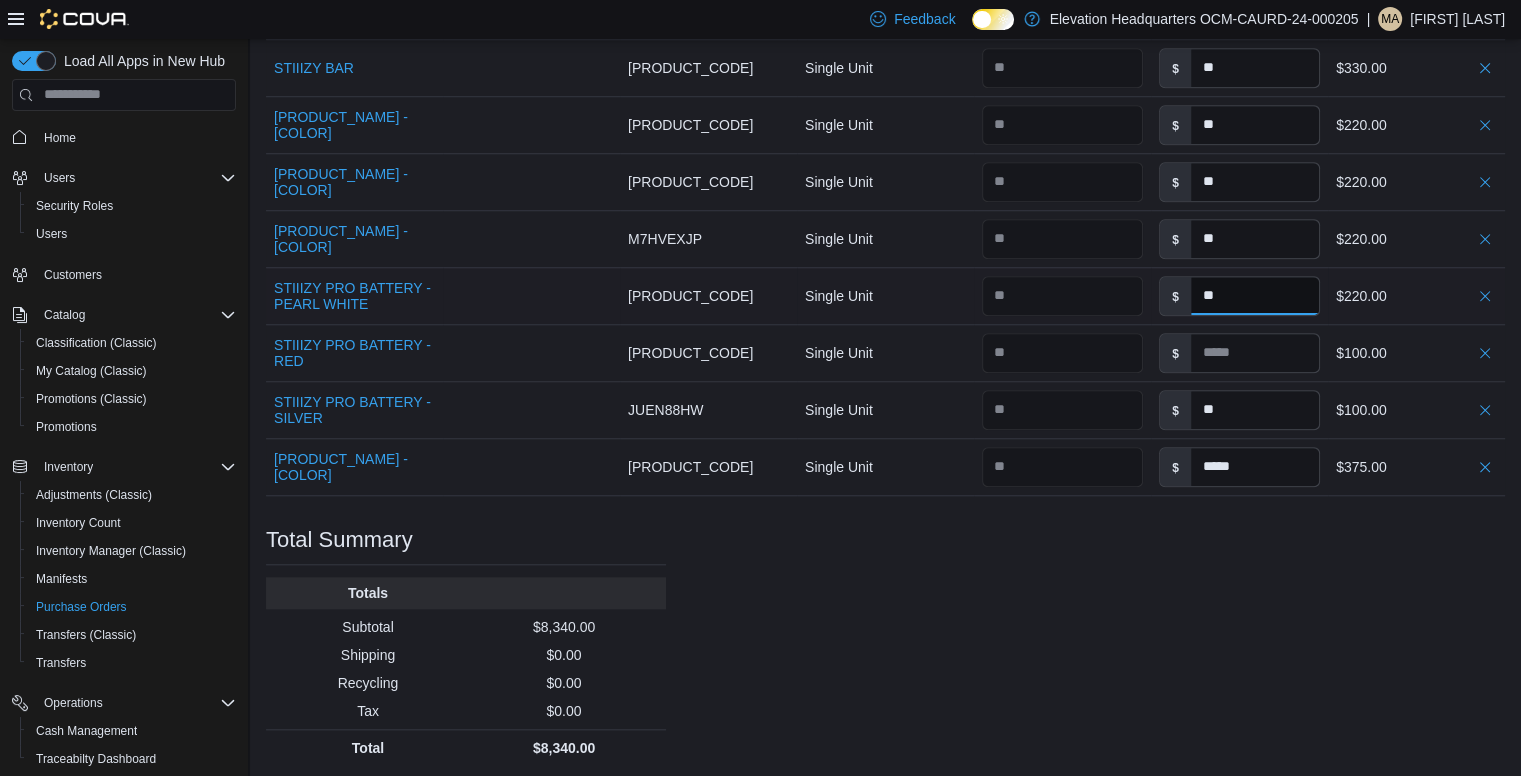 drag, startPoint x: 1224, startPoint y: 290, endPoint x: 1223, endPoint y: 278, distance: 12.0415945 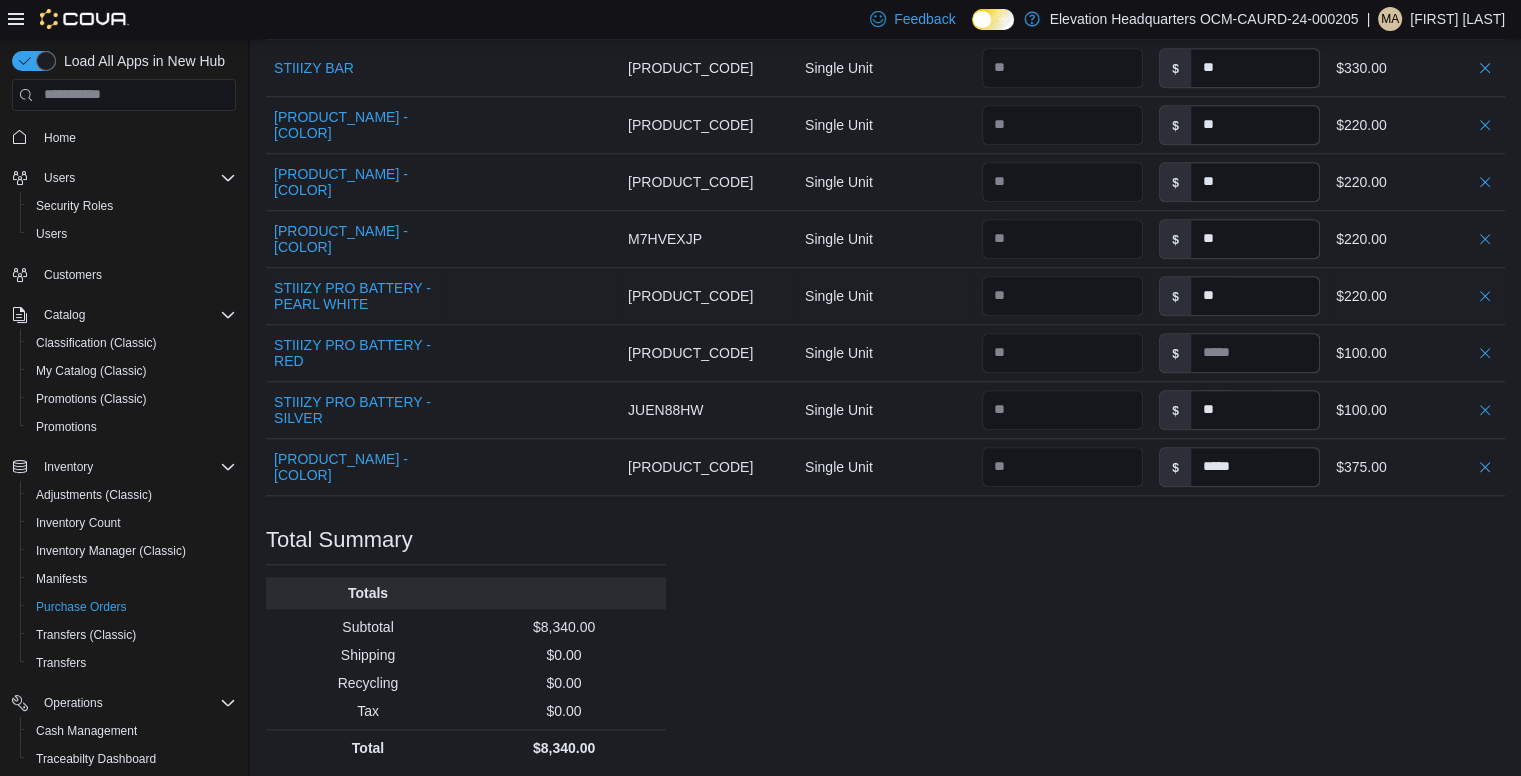 type on "**" 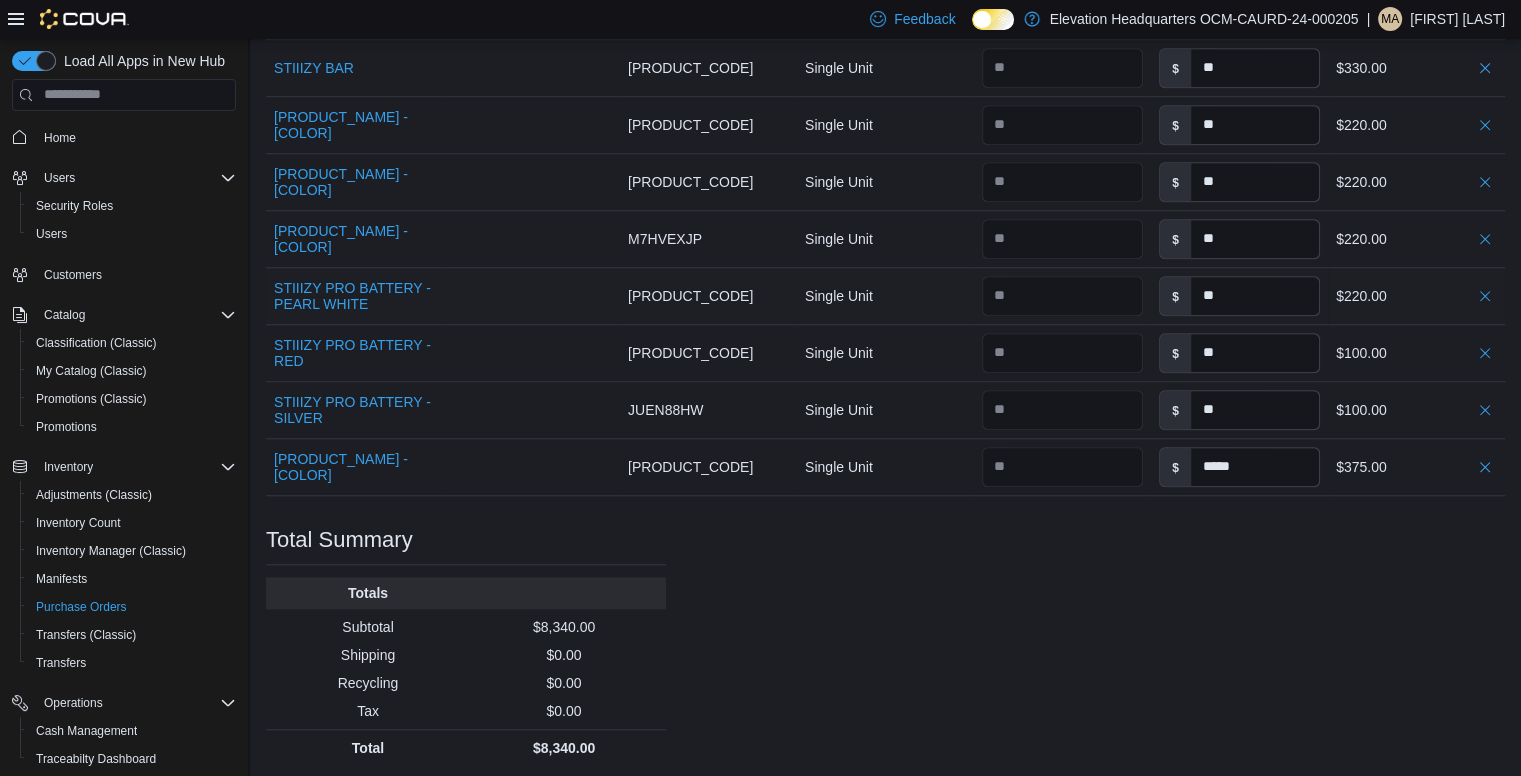 drag, startPoint x: 1223, startPoint y: 278, endPoint x: 1260, endPoint y: 268, distance: 38.327538 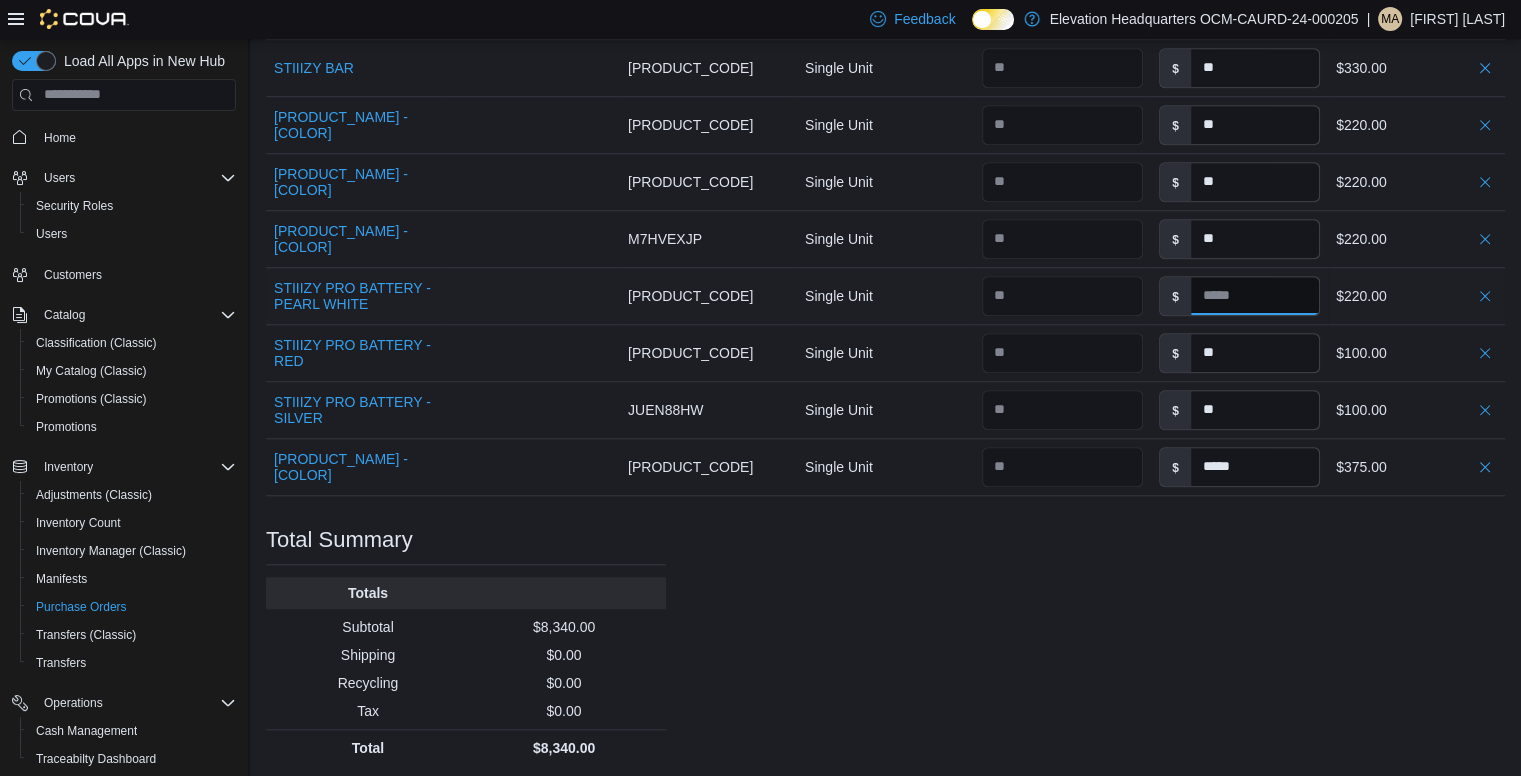 click at bounding box center [1255, 296] 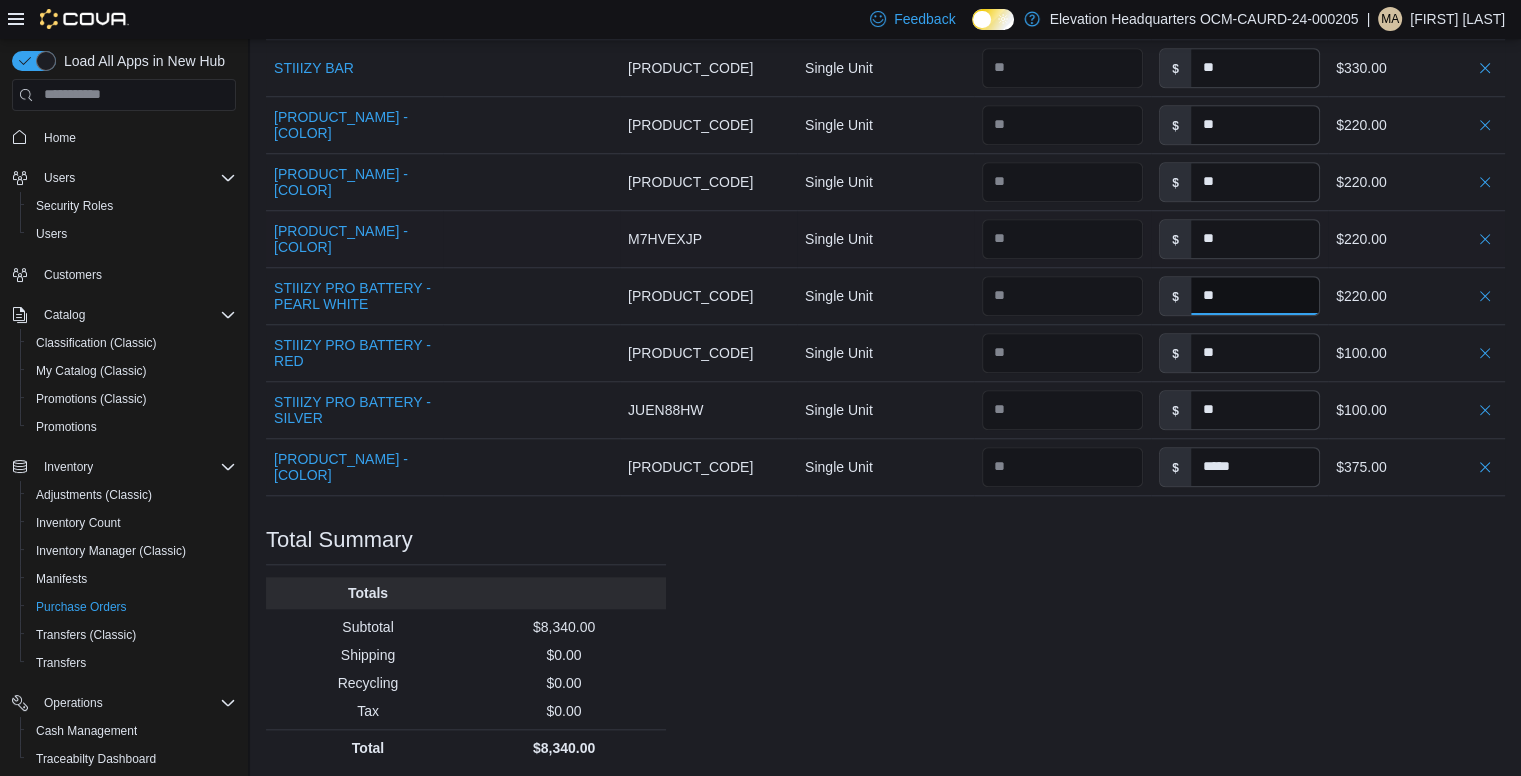type on "**" 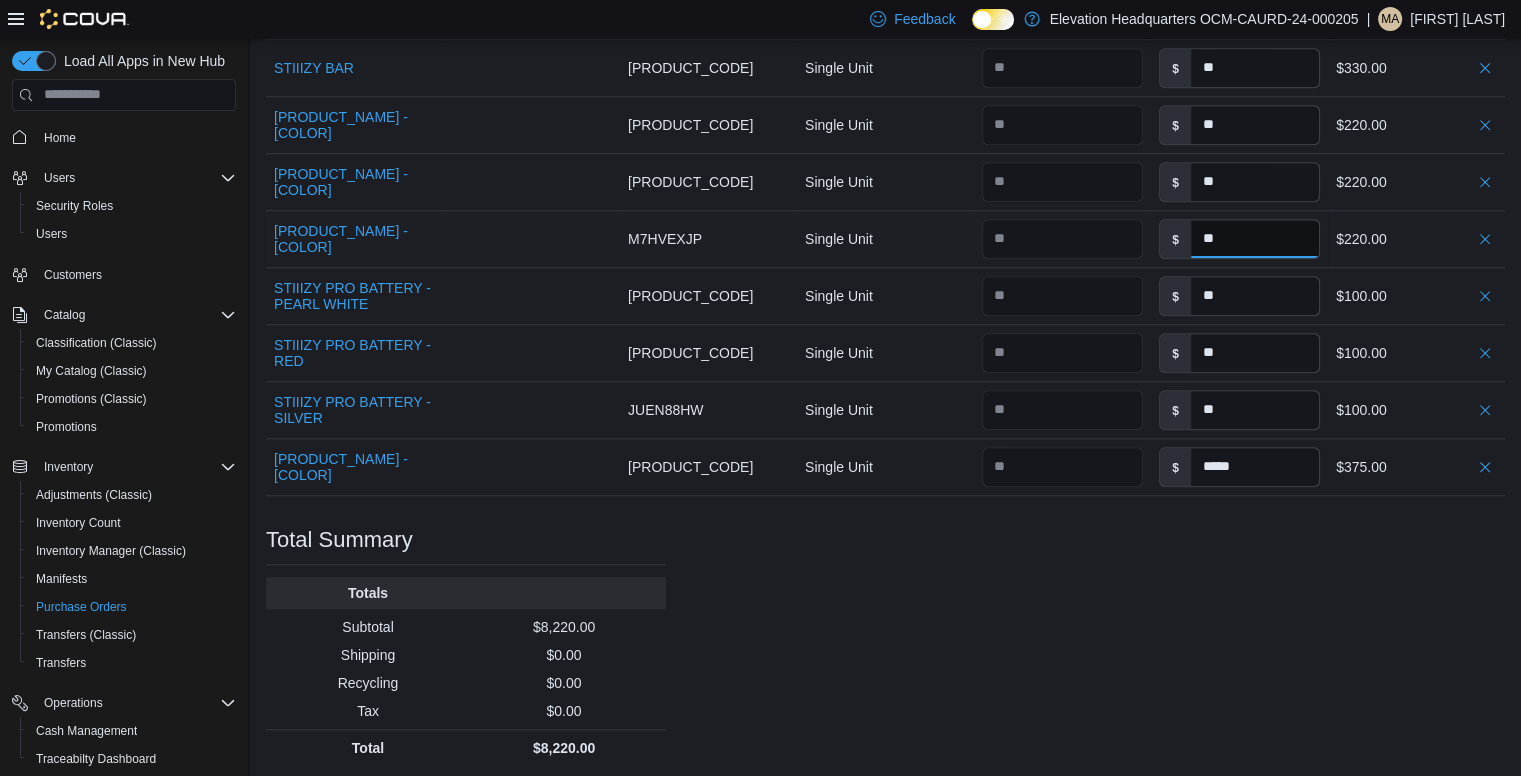 click on "**" at bounding box center [1255, 239] 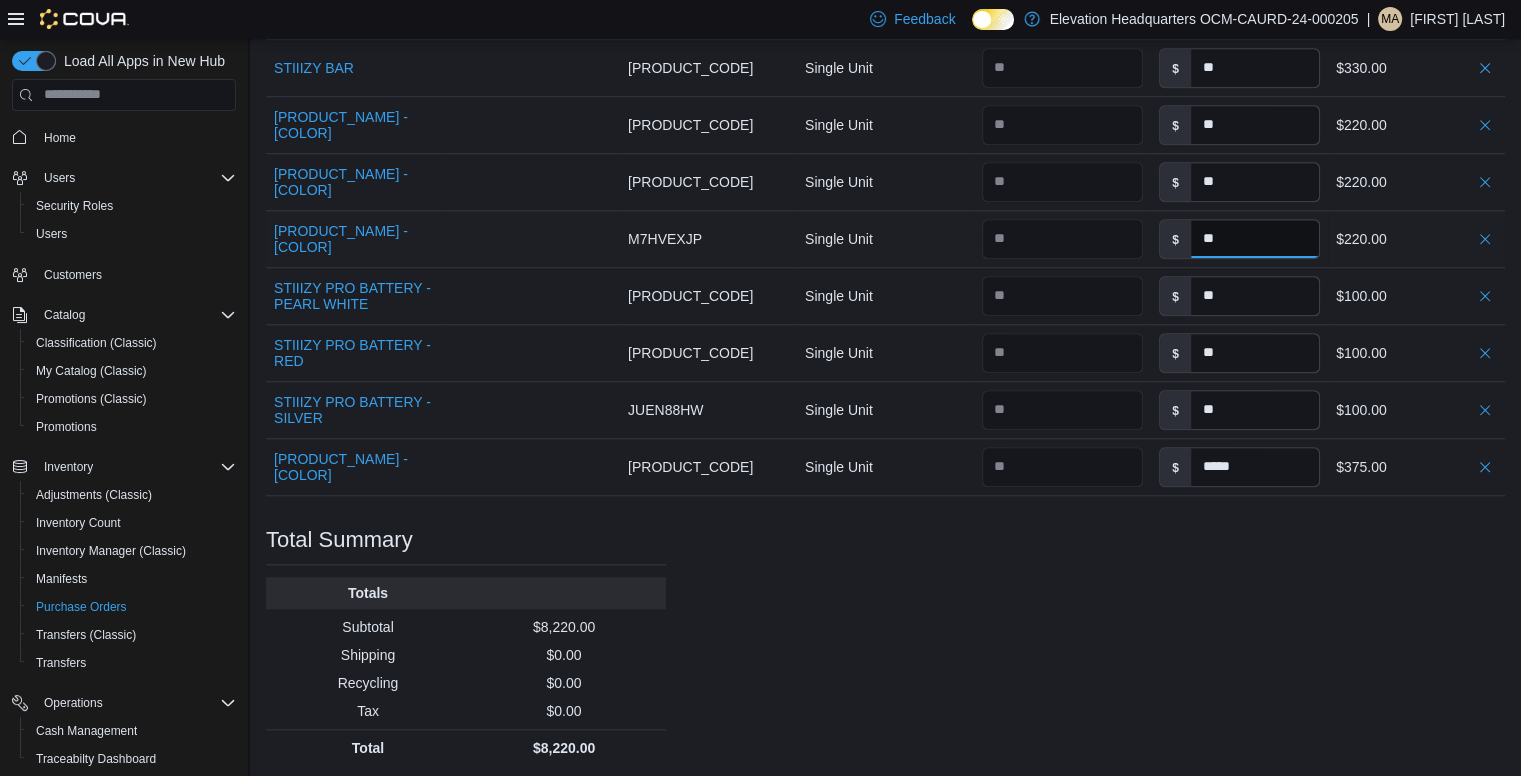 type 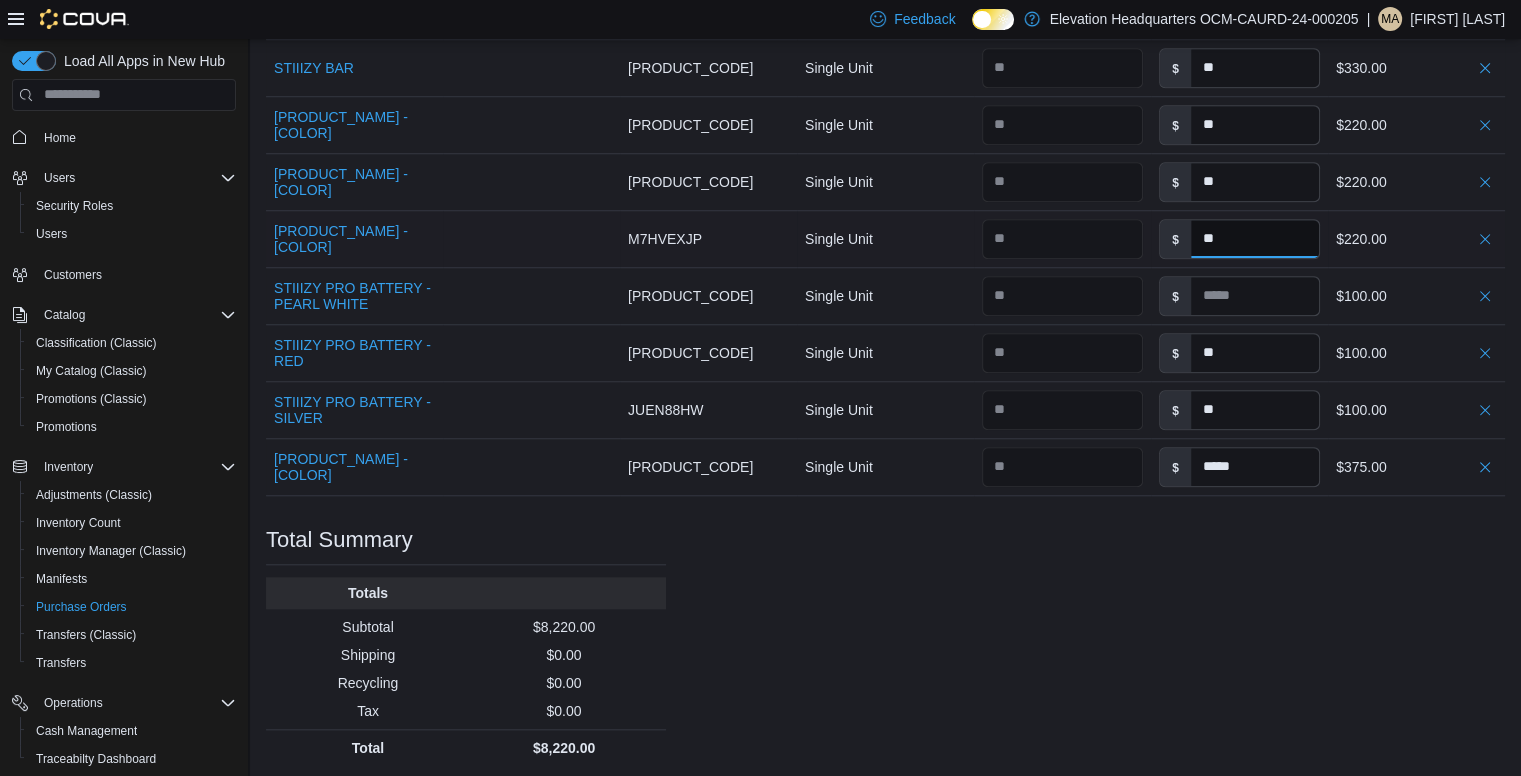 type on "*" 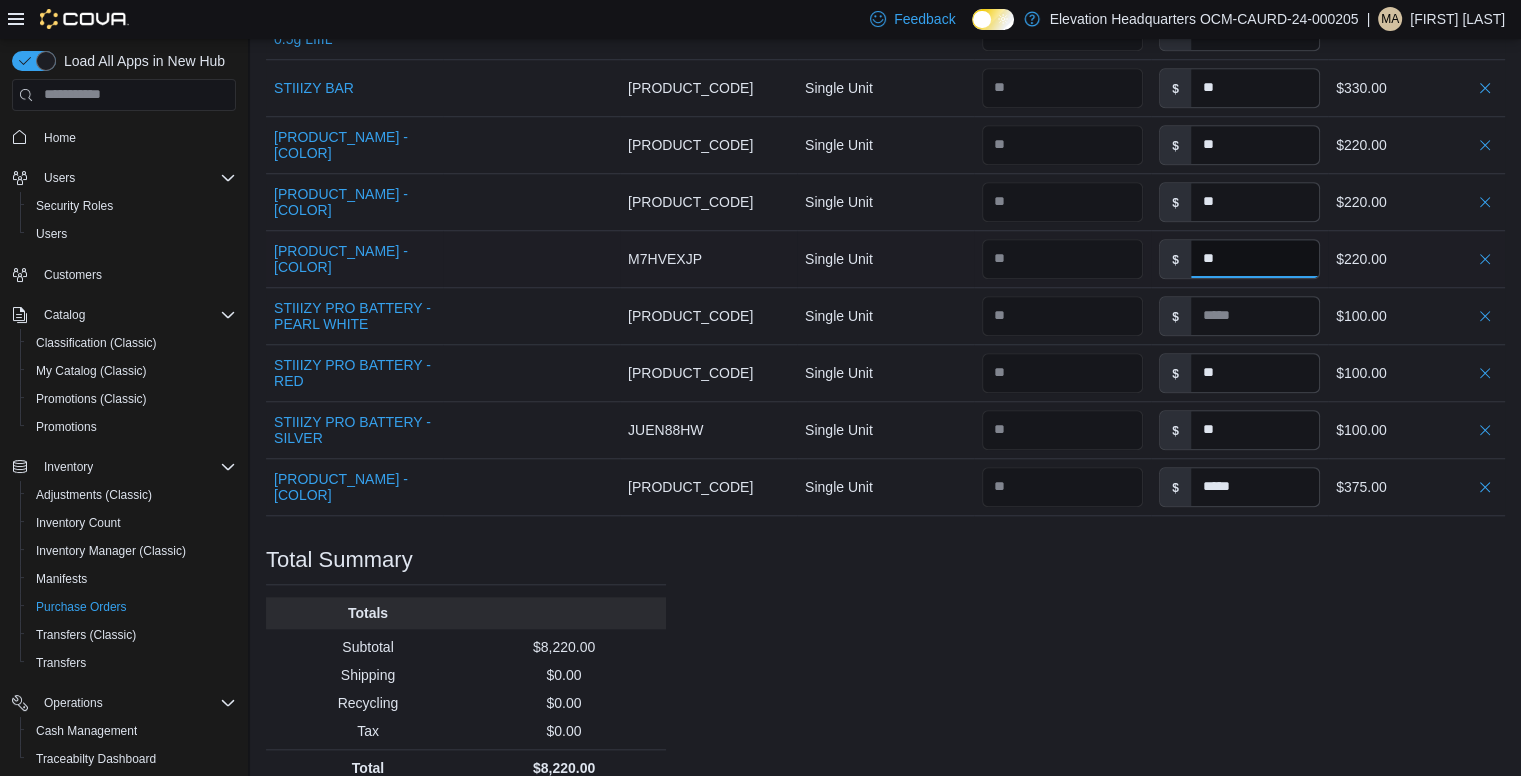 scroll, scrollTop: 1604, scrollLeft: 0, axis: vertical 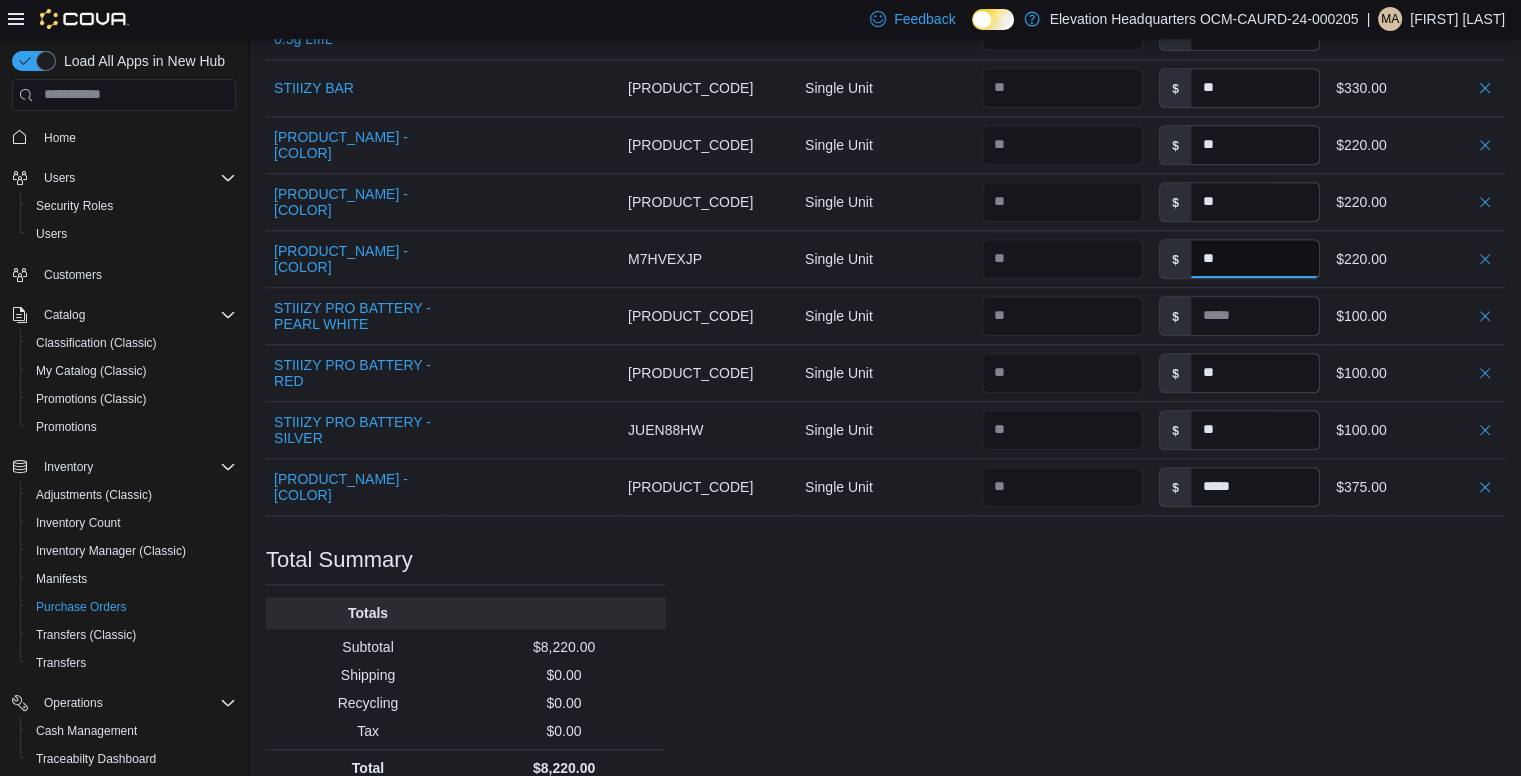 type on "**" 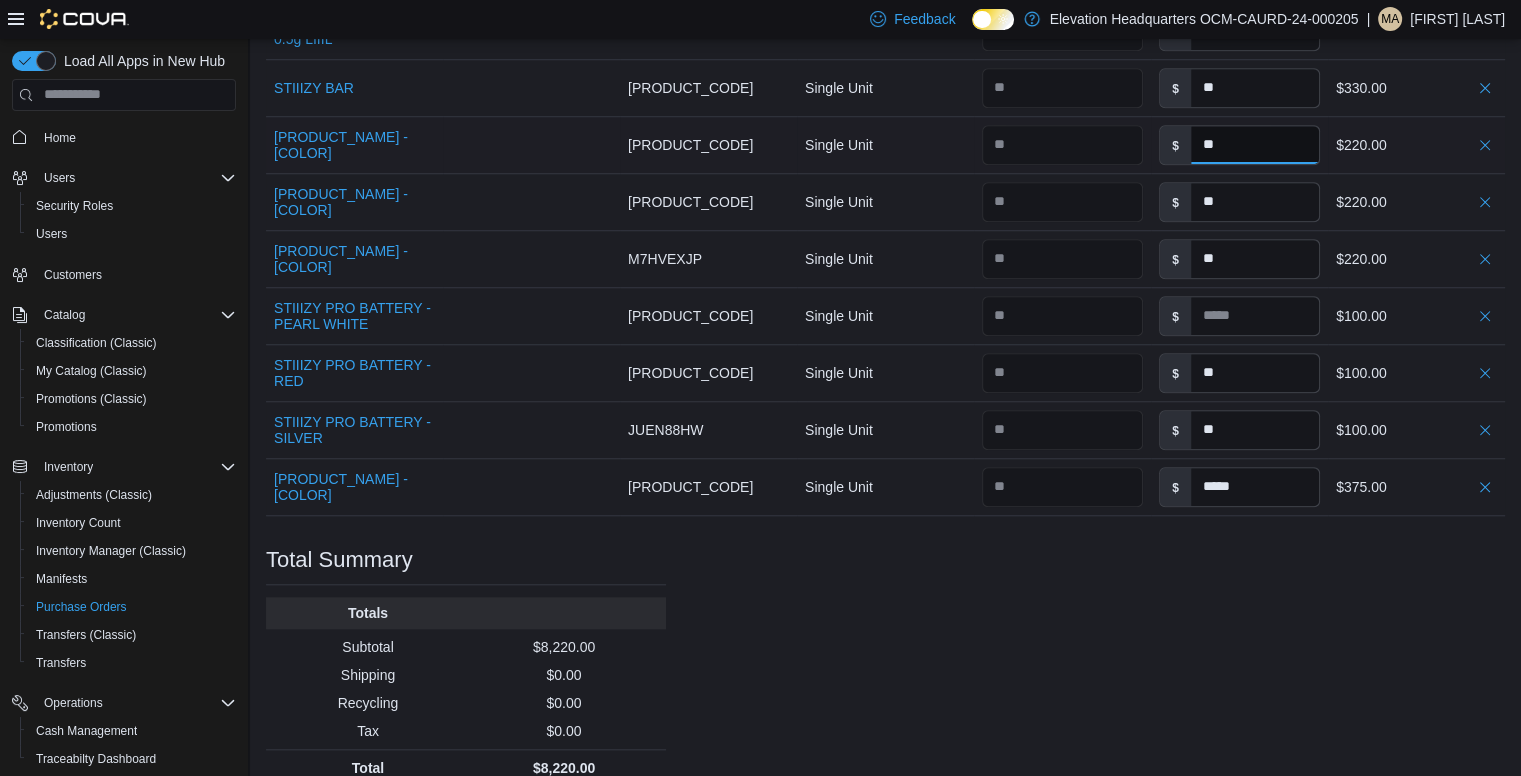 type on "**" 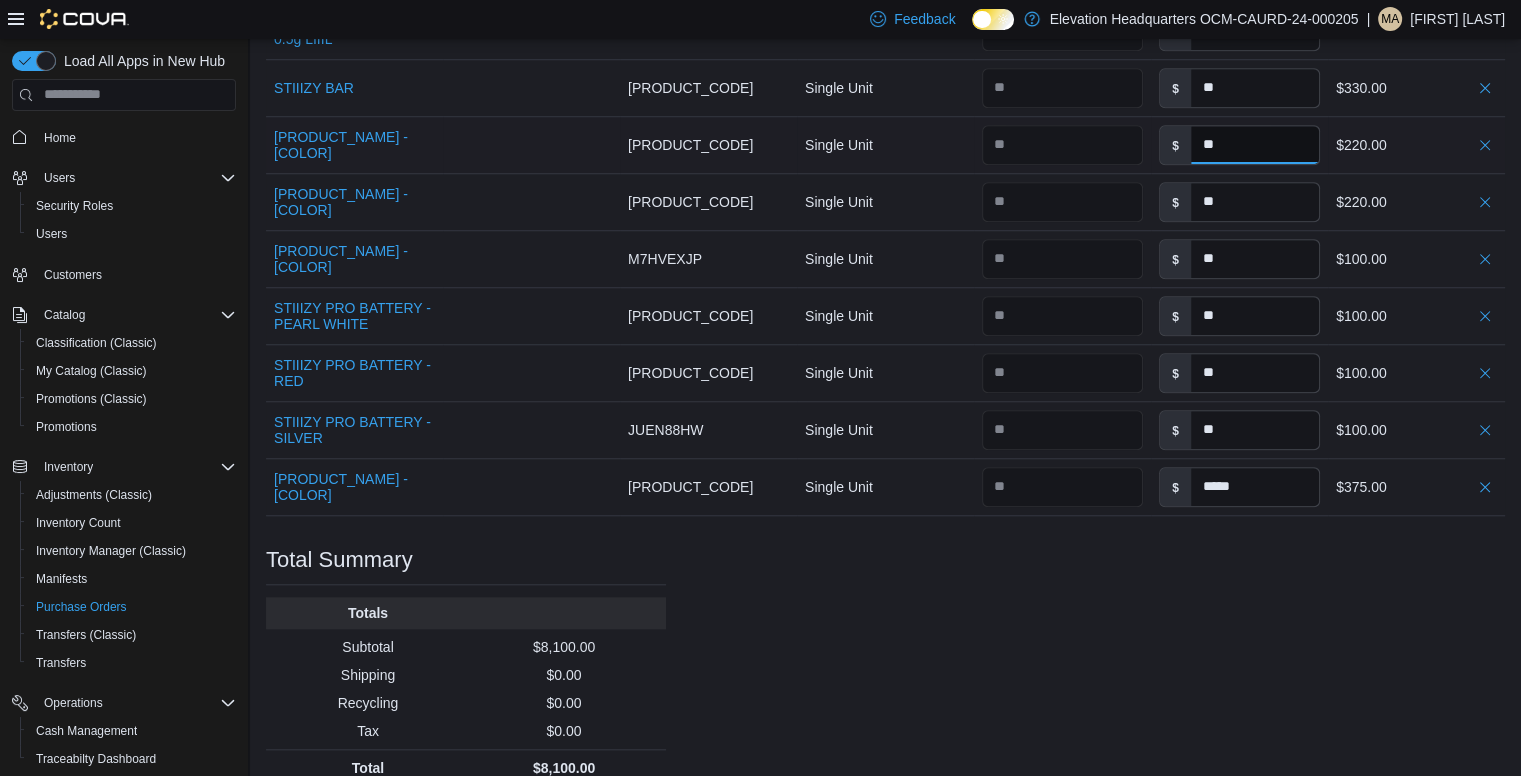click on "**" at bounding box center (1255, 145) 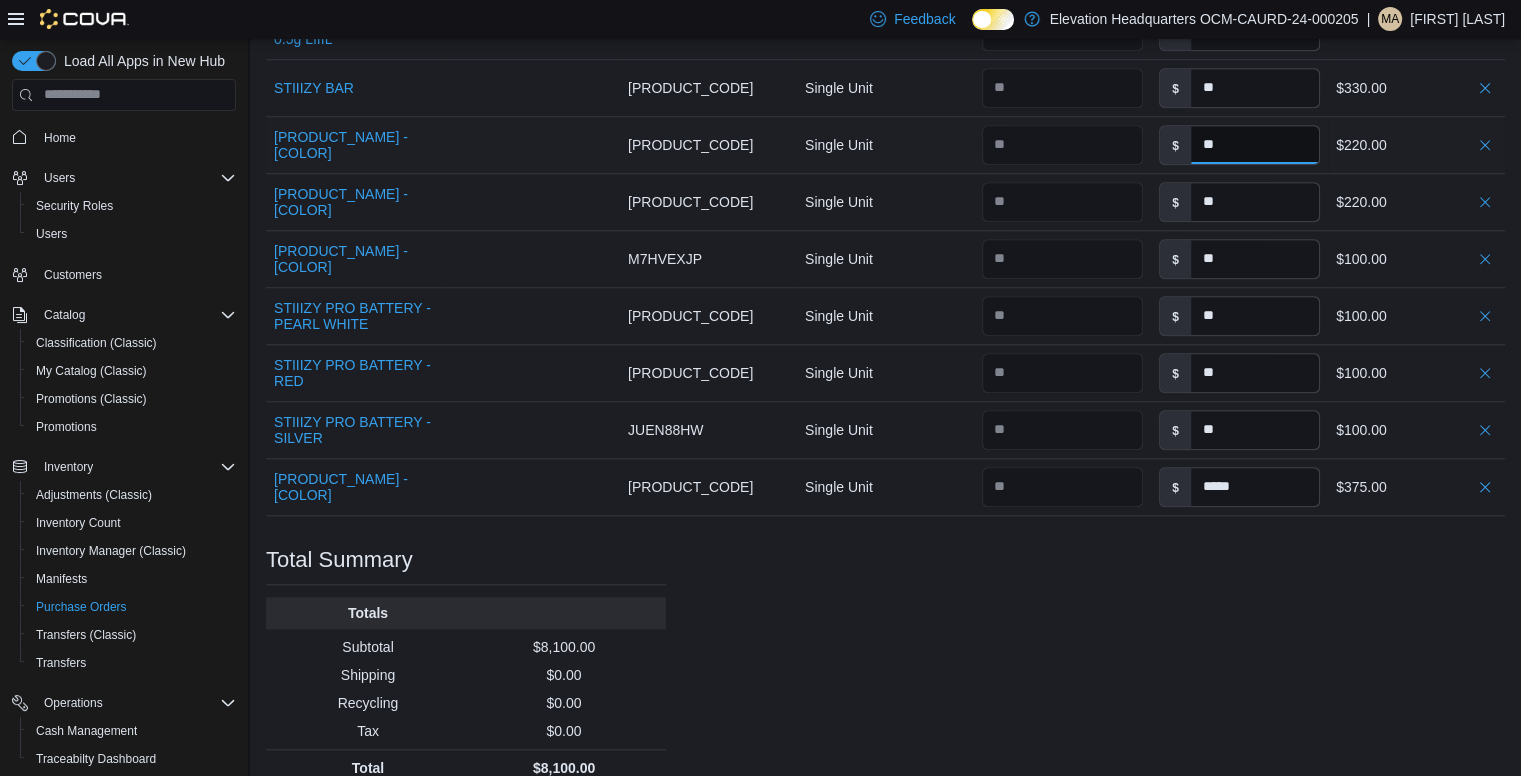 type 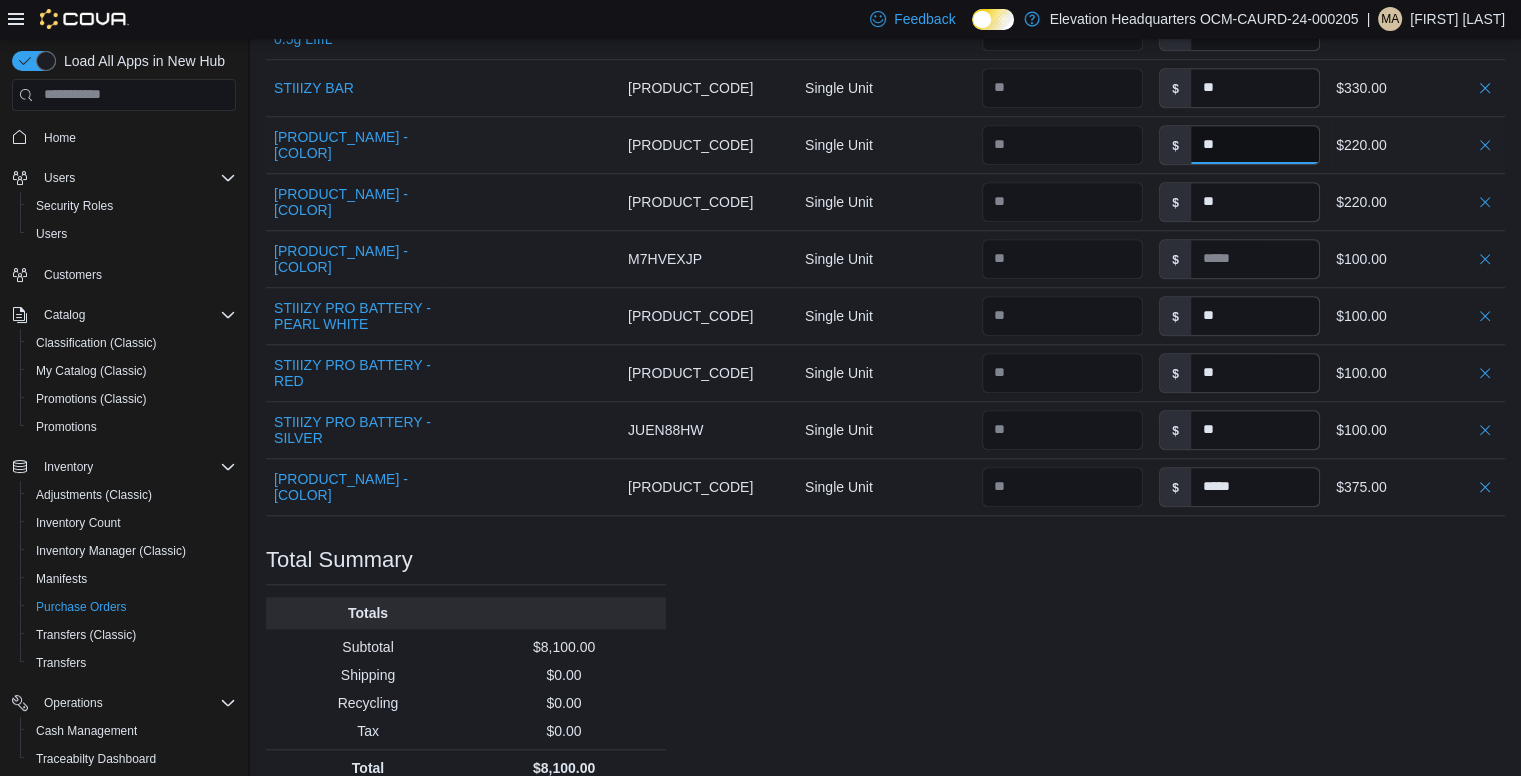 click on "**" at bounding box center (1255, 145) 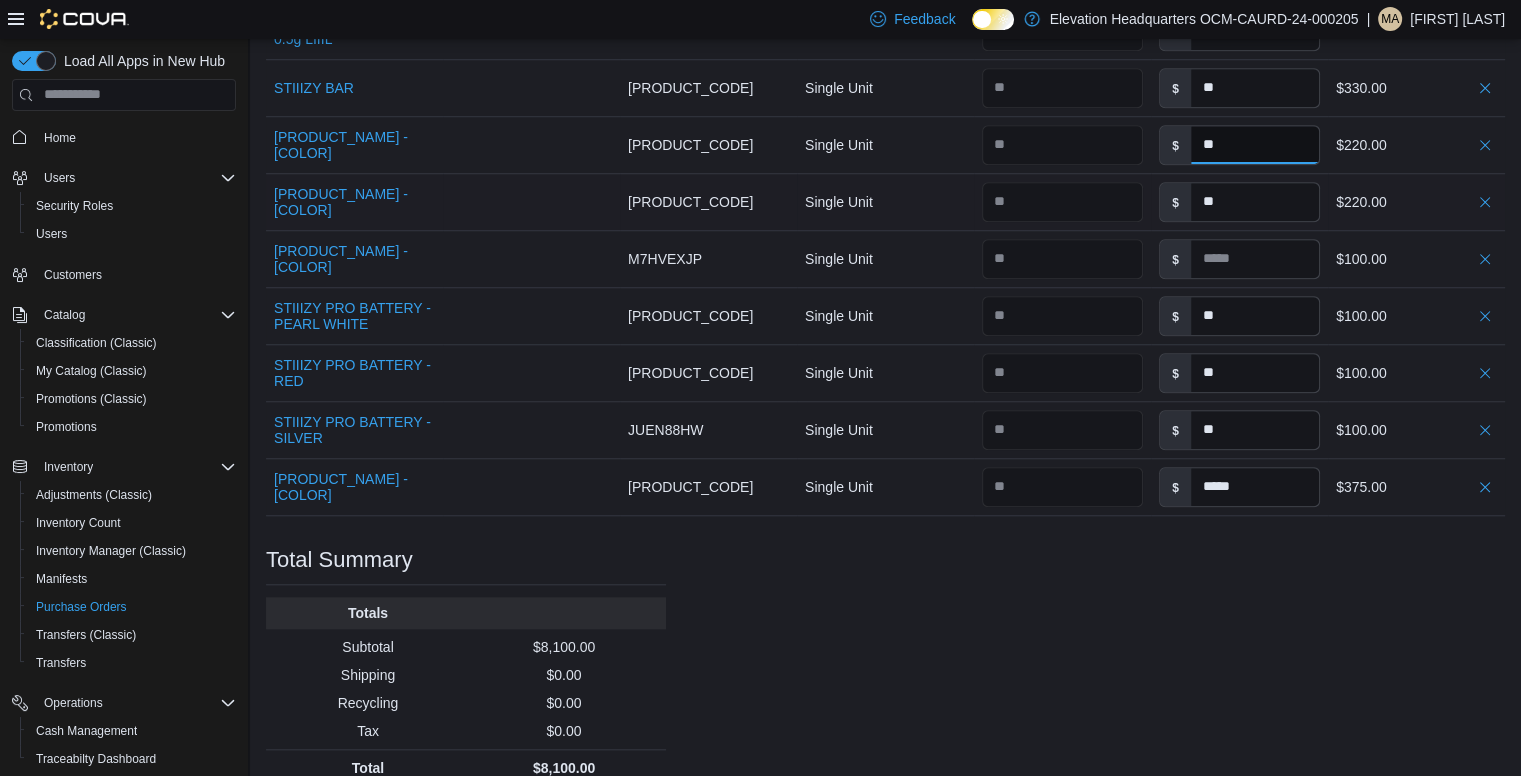 type on "**" 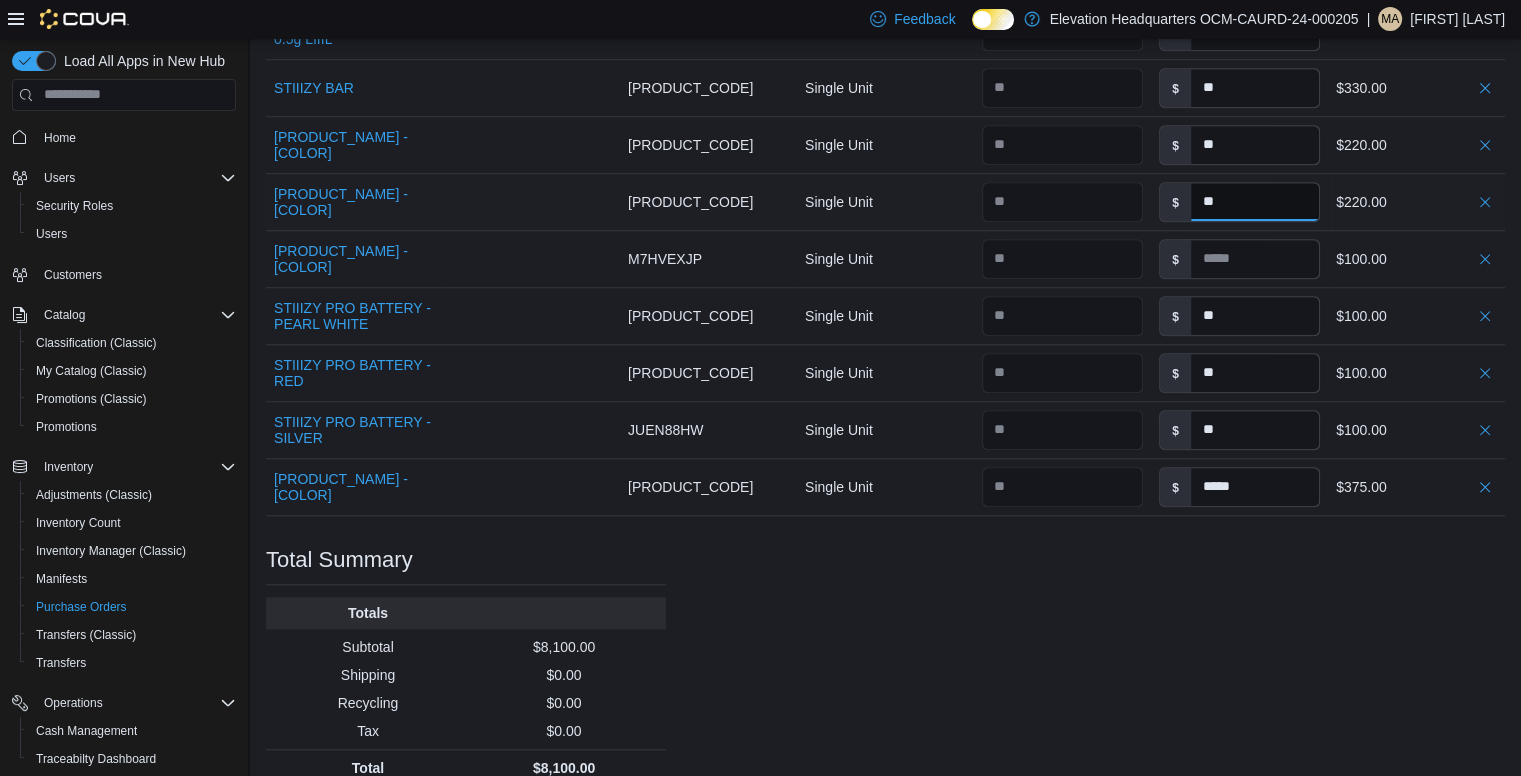 click on "**" at bounding box center (1255, 202) 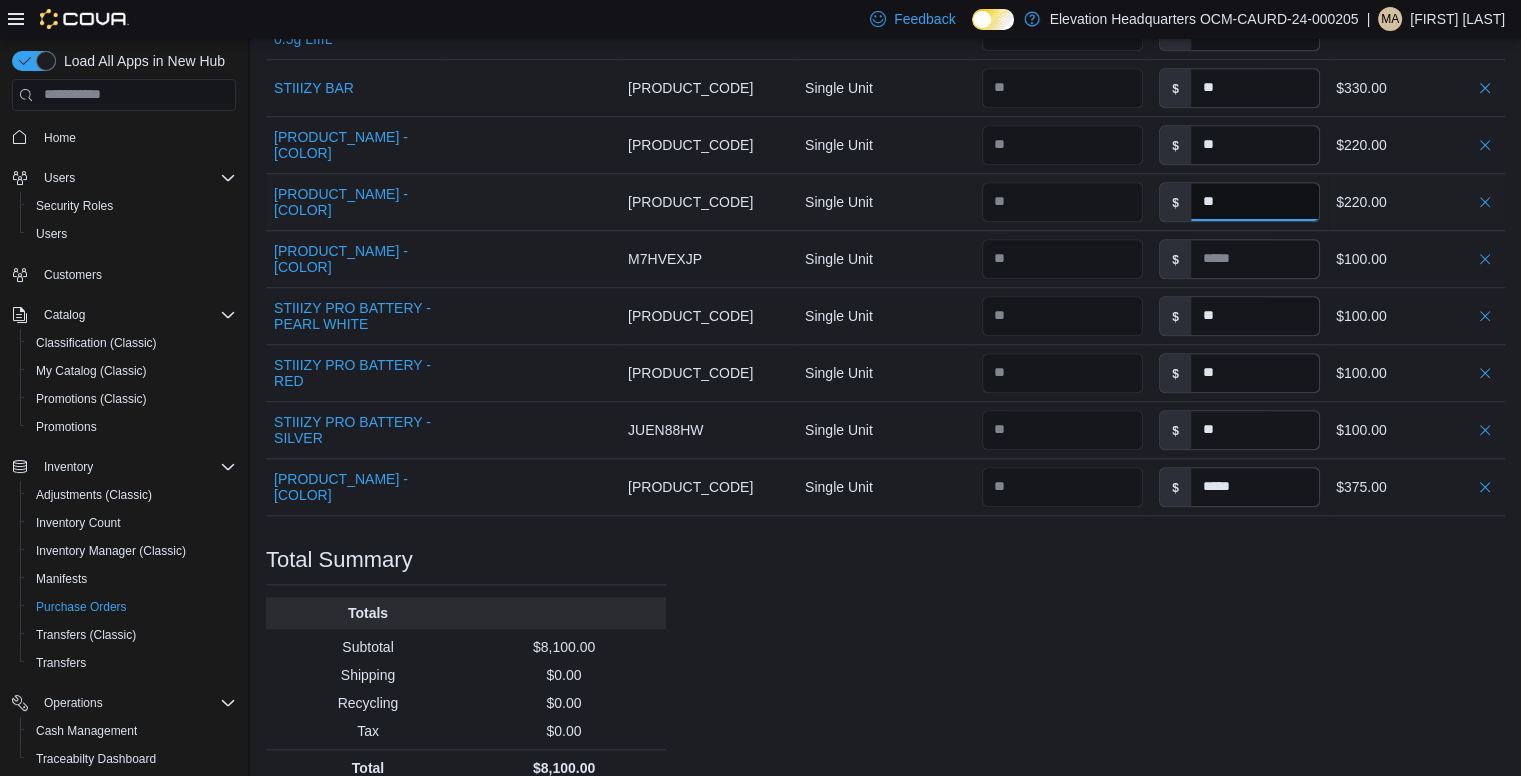 type on "**" 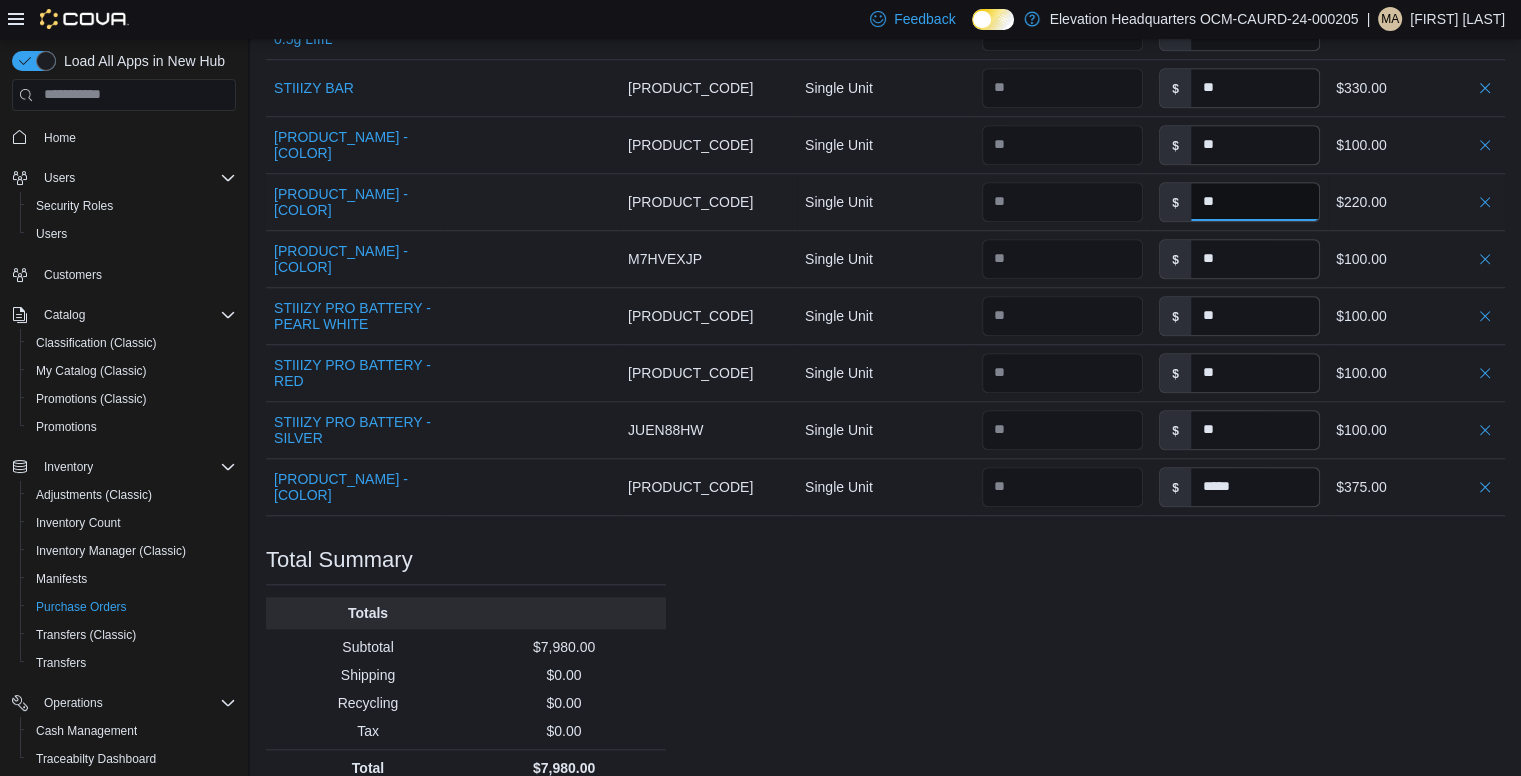 click on "**" at bounding box center [1255, 202] 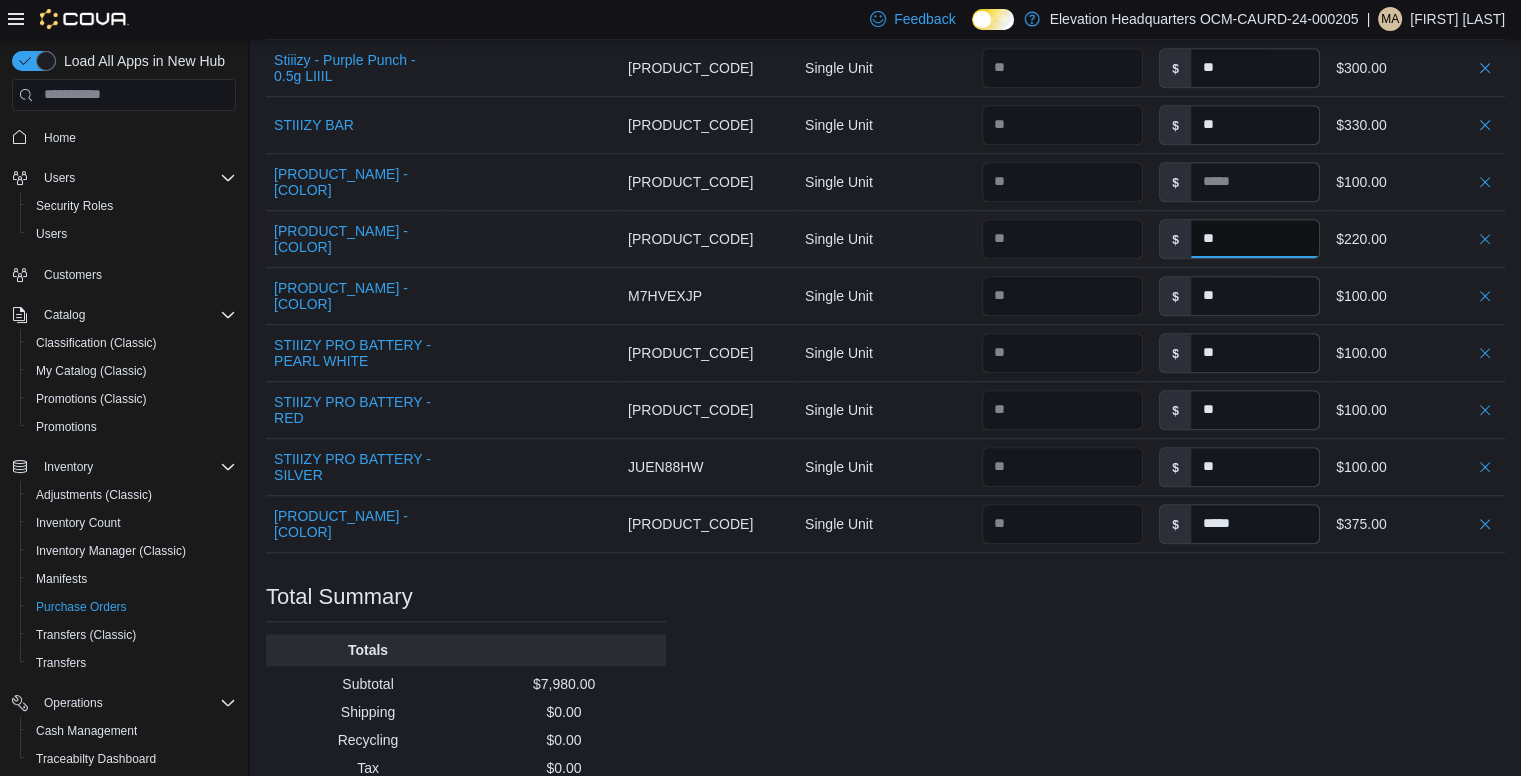 scroll, scrollTop: 1565, scrollLeft: 0, axis: vertical 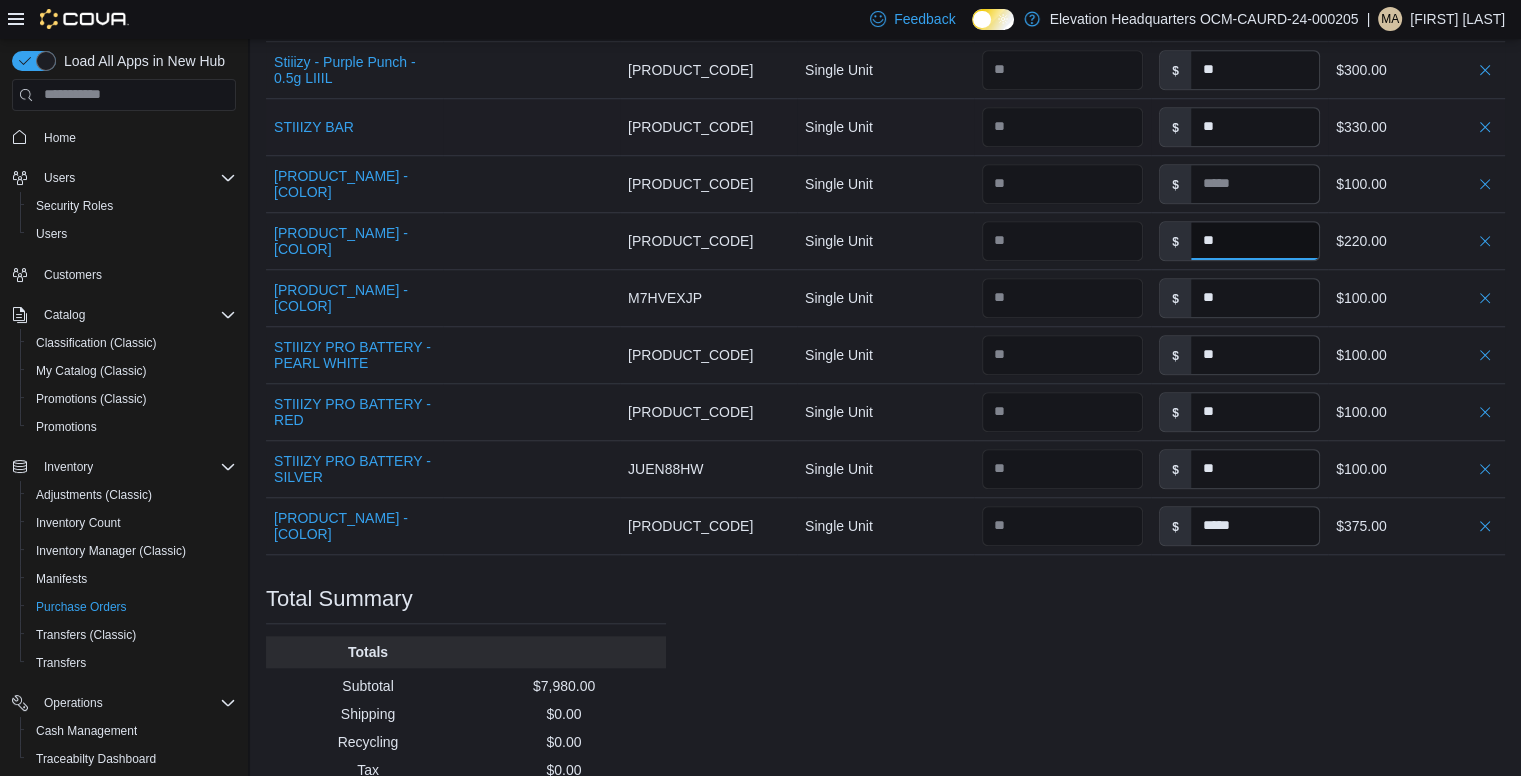 type on "**" 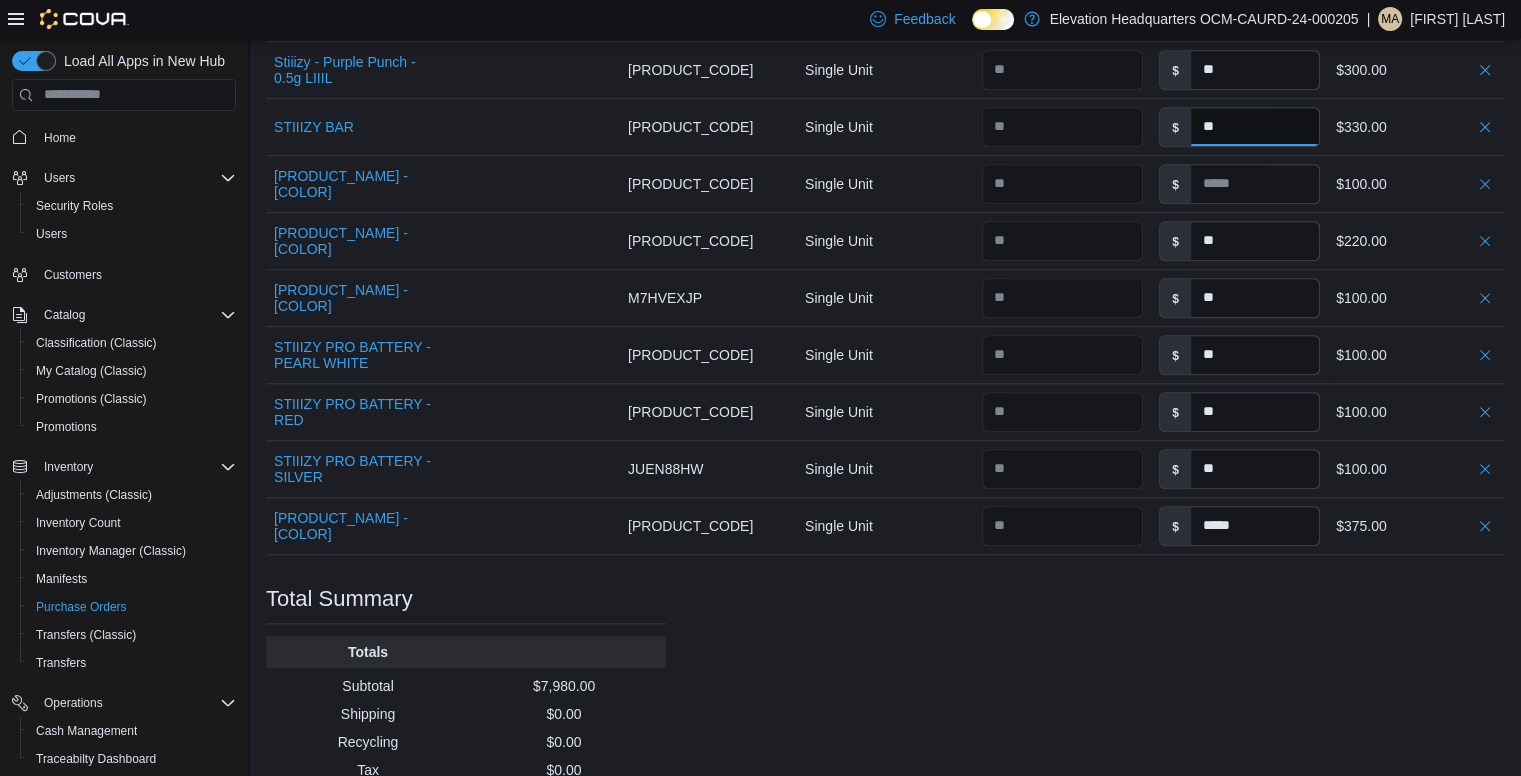 type on "**" 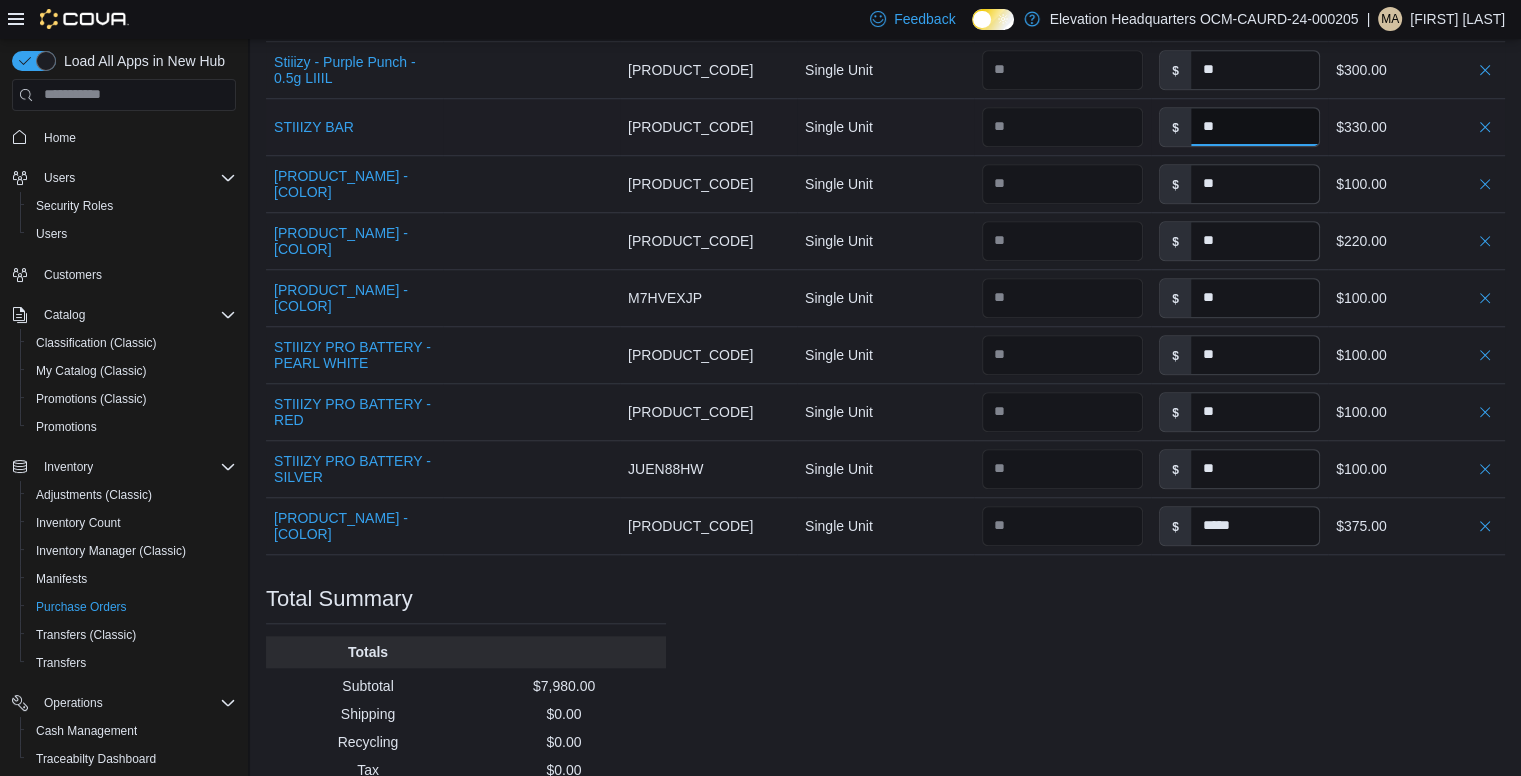 click on "**" at bounding box center [1255, 127] 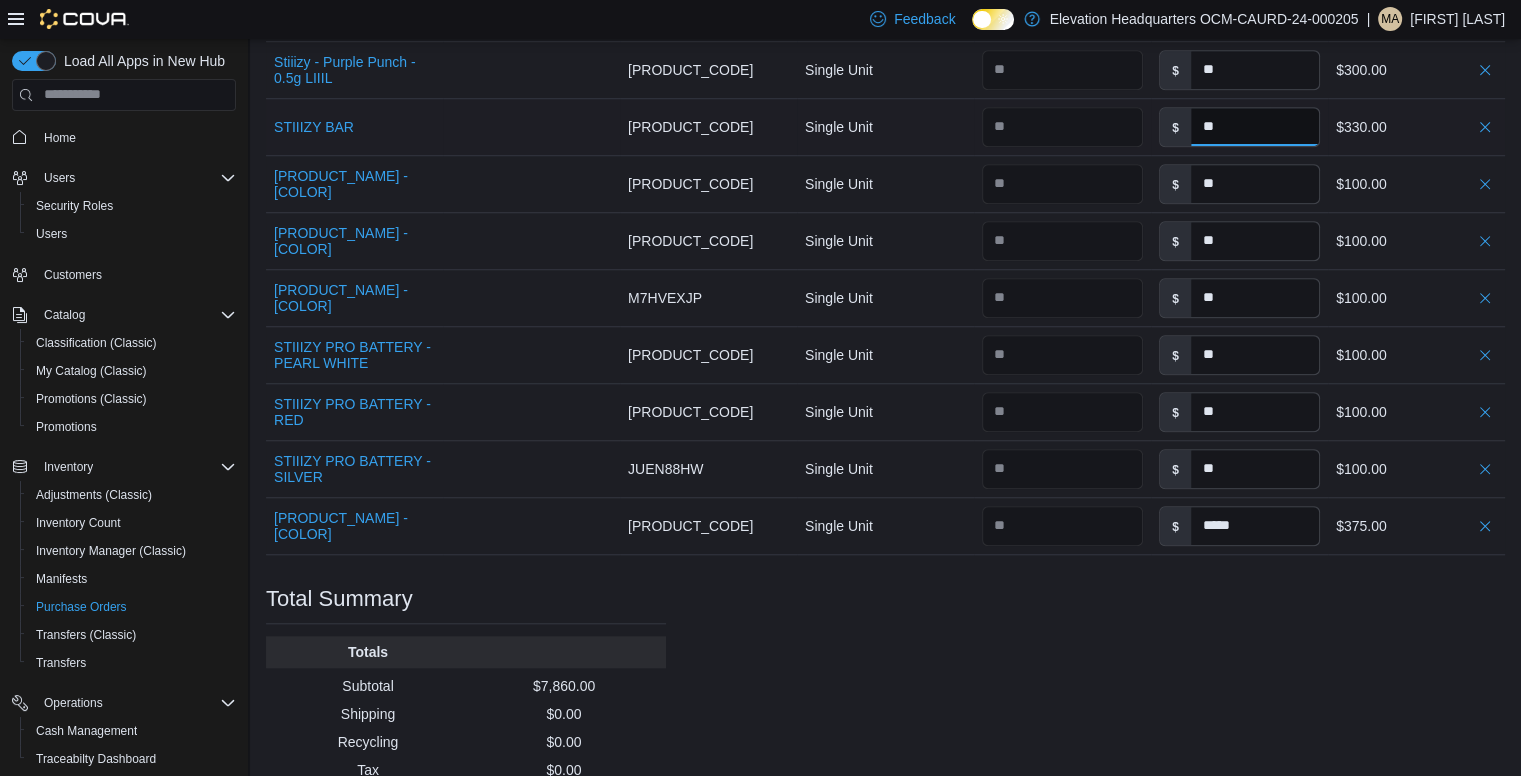 click on "**" at bounding box center (1255, 127) 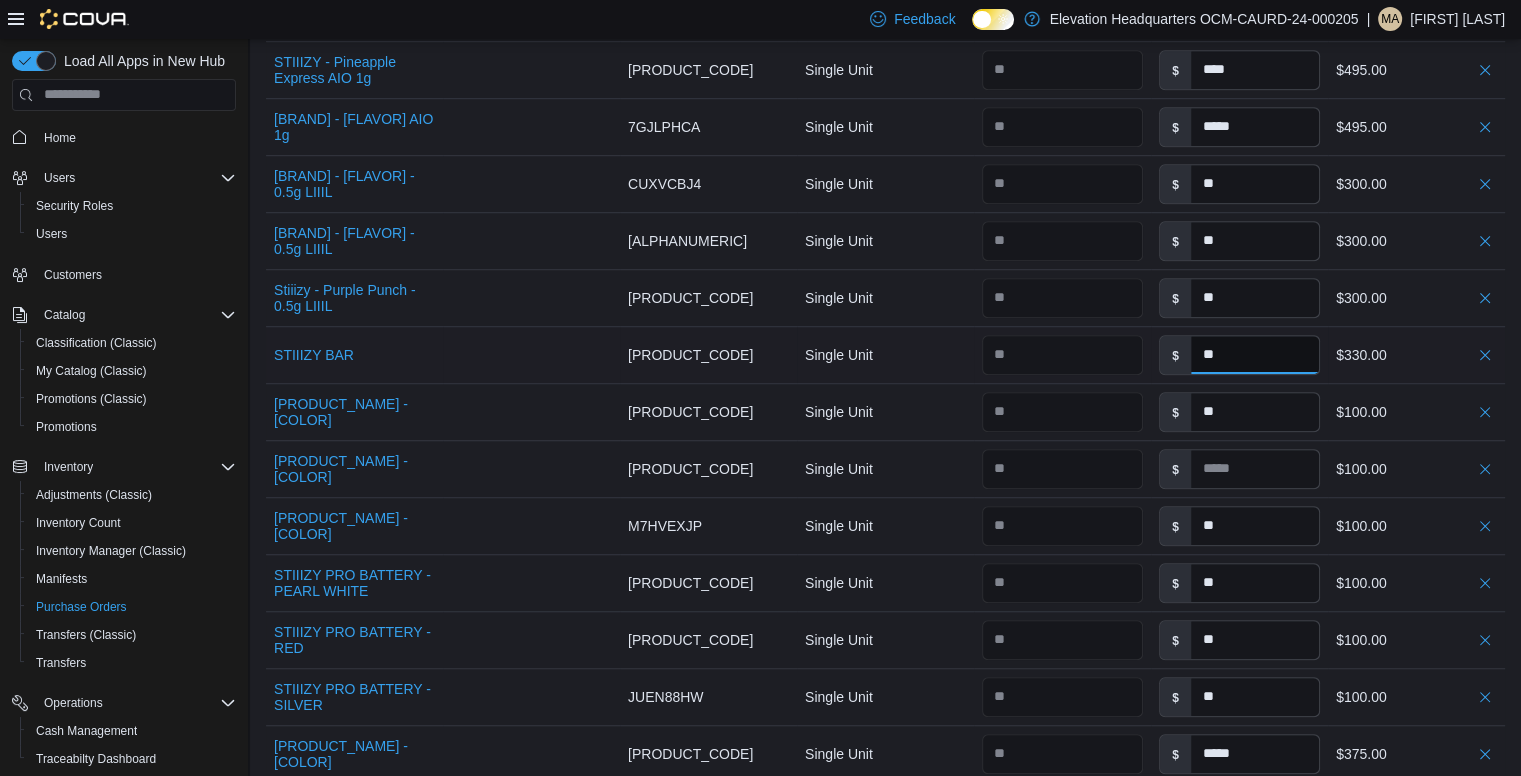 scroll, scrollTop: 1321, scrollLeft: 0, axis: vertical 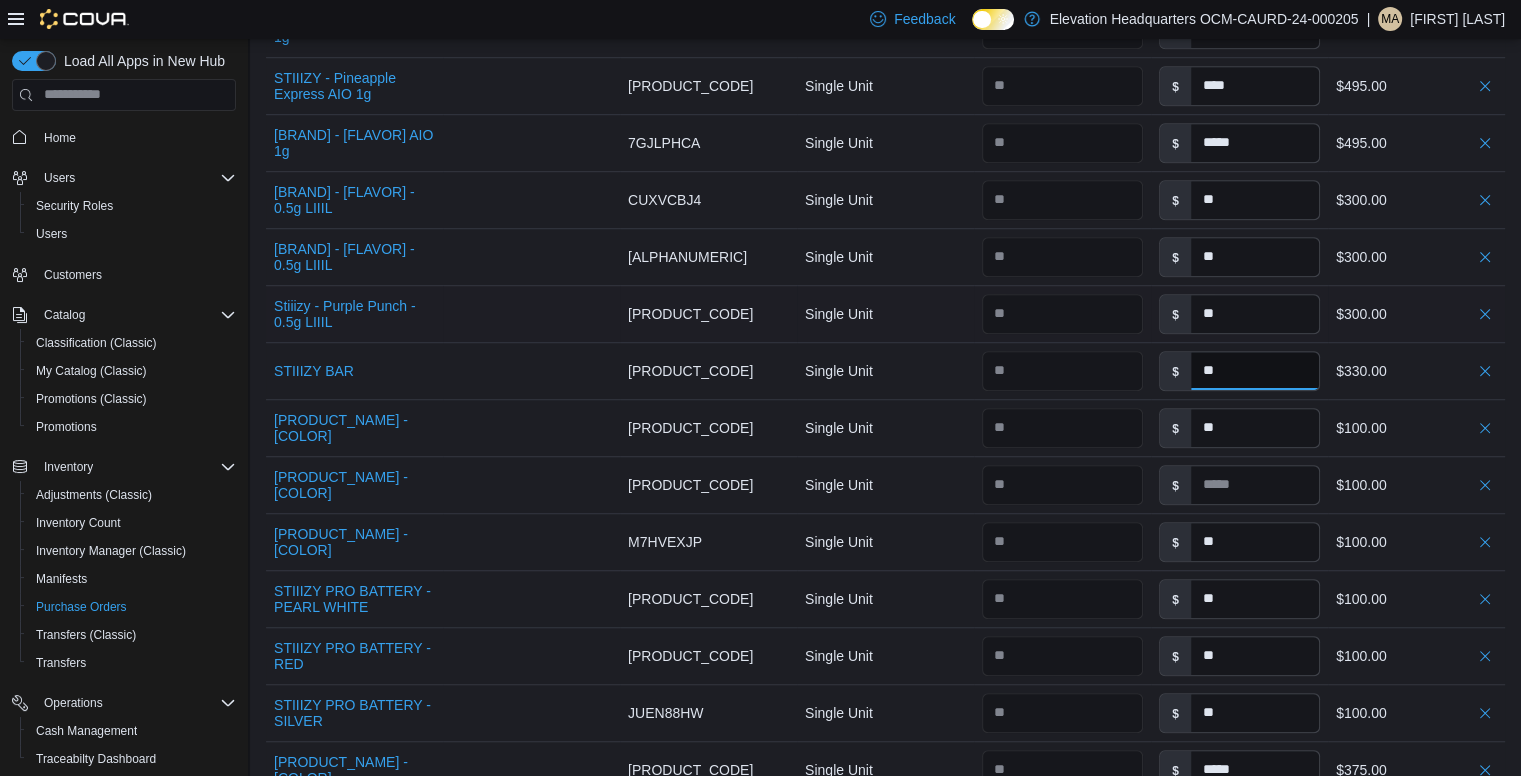 type on "**" 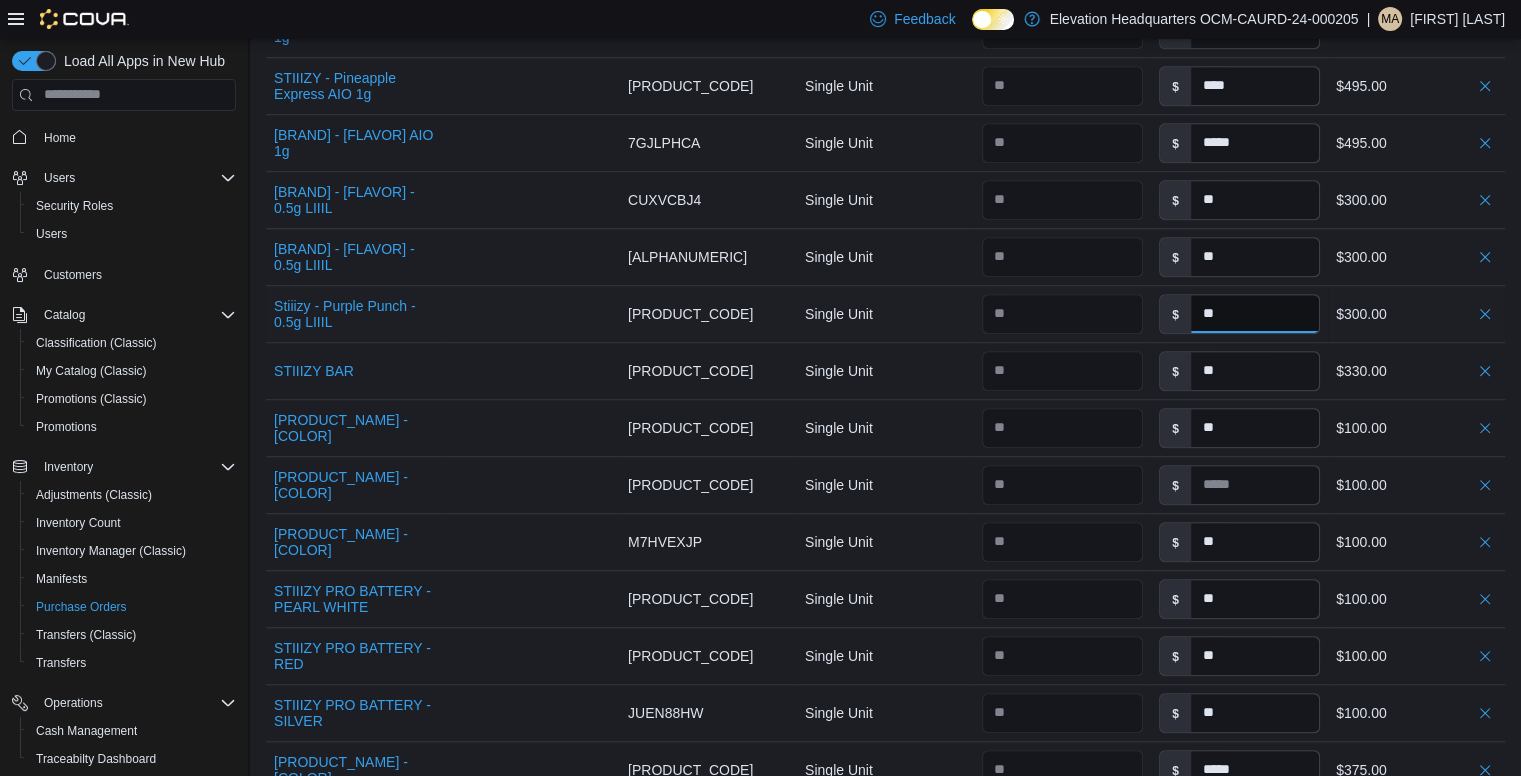 click on "**" at bounding box center (1255, 314) 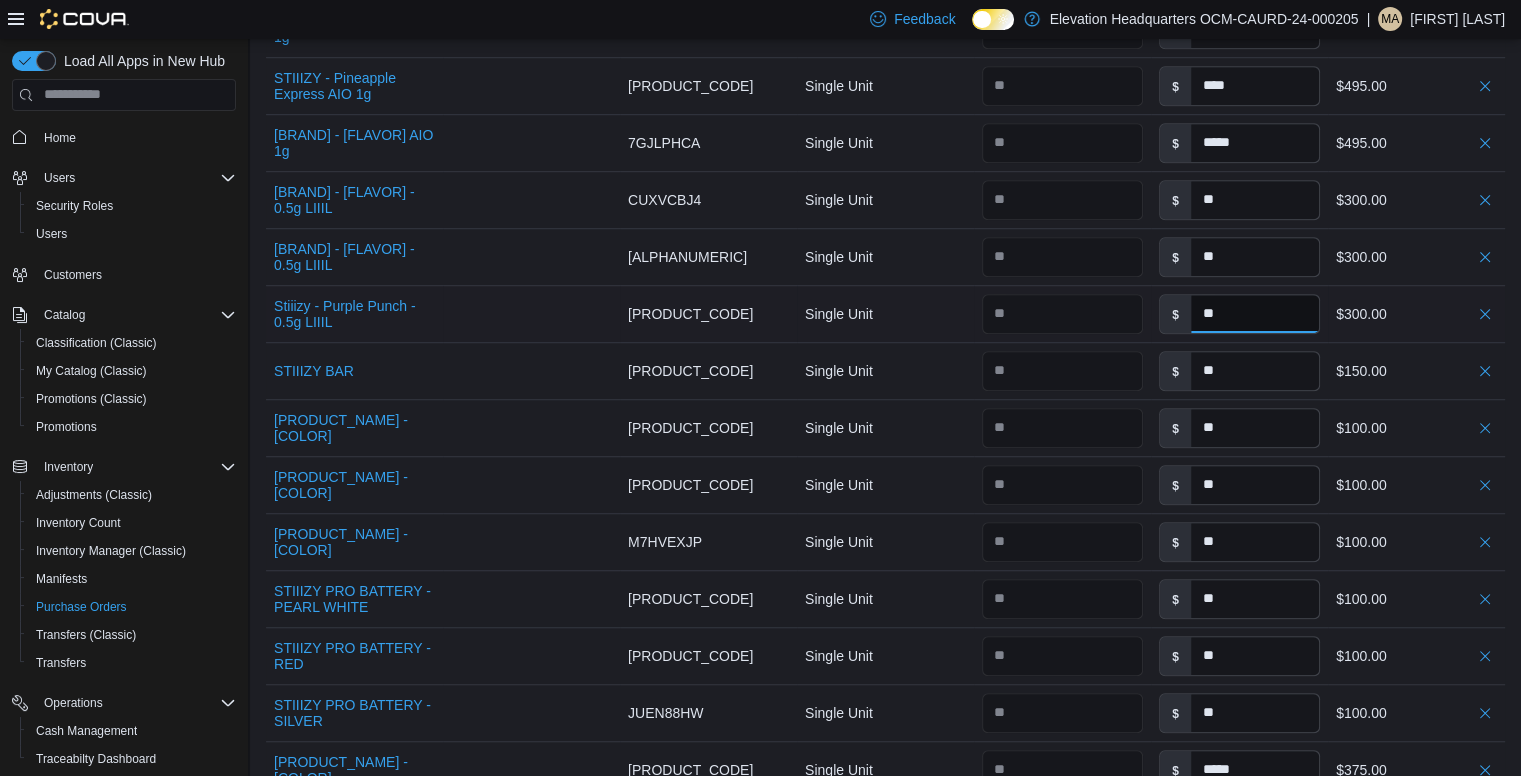 click on "**" at bounding box center [1255, 314] 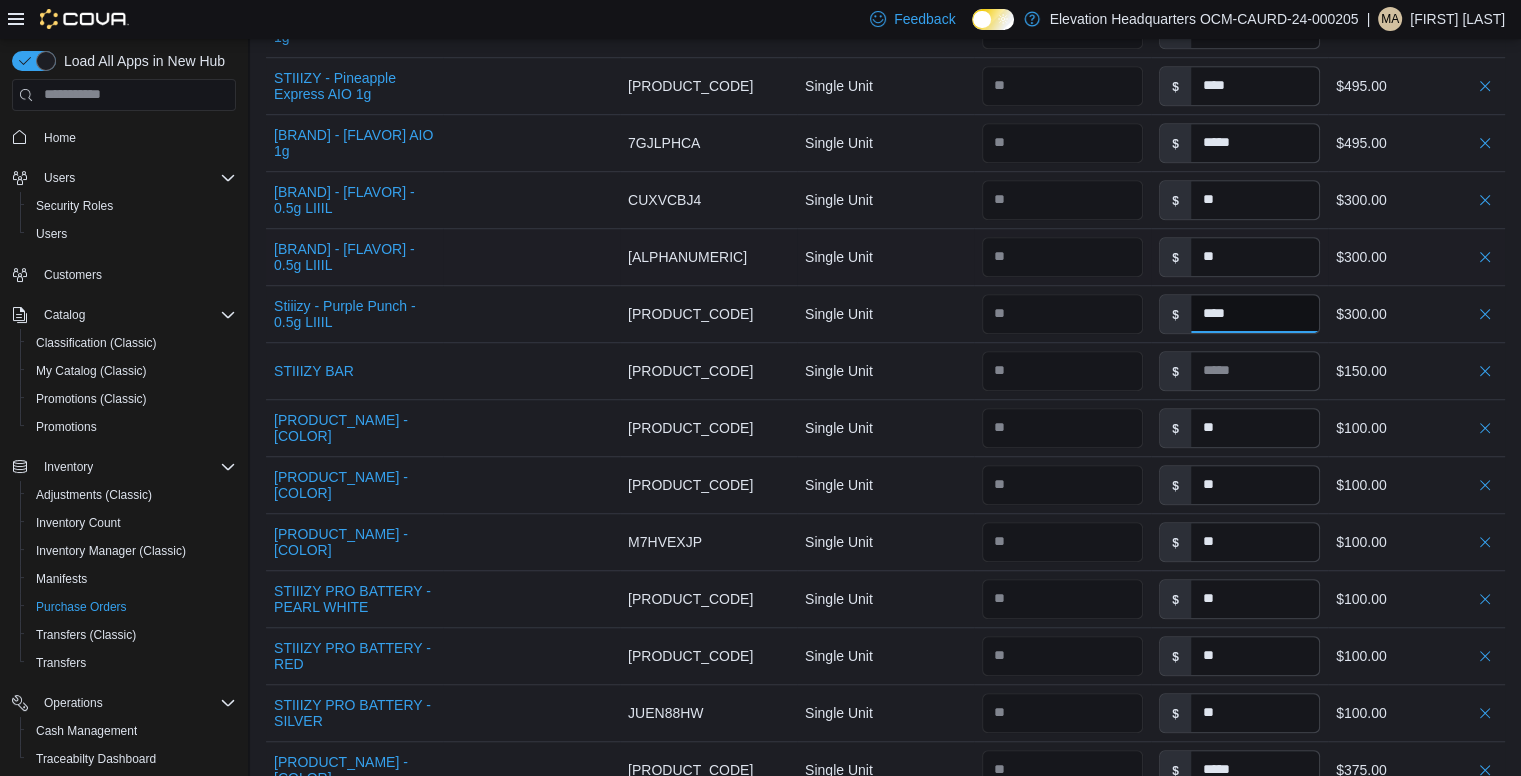type on "****" 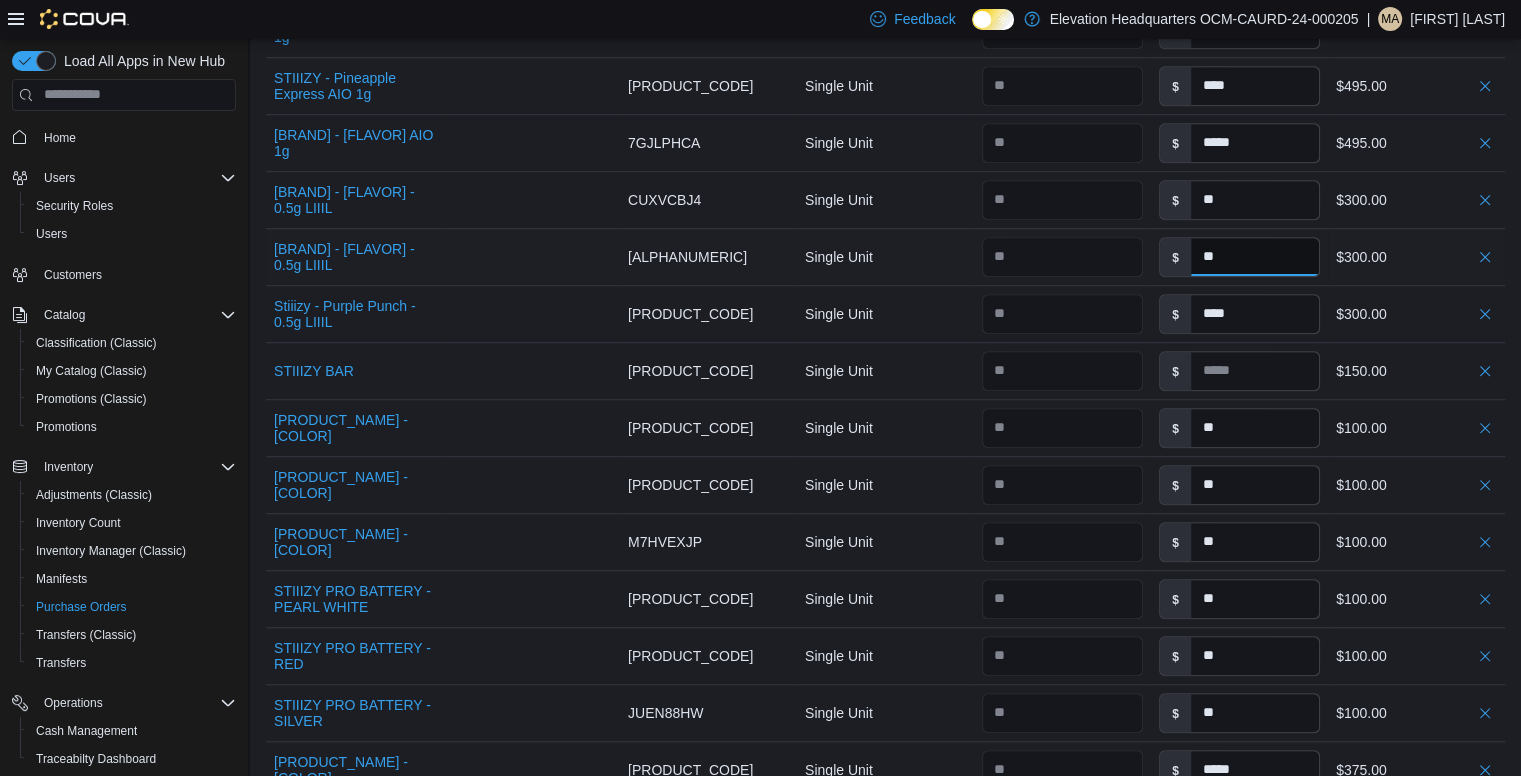 click on "**" at bounding box center (1255, 257) 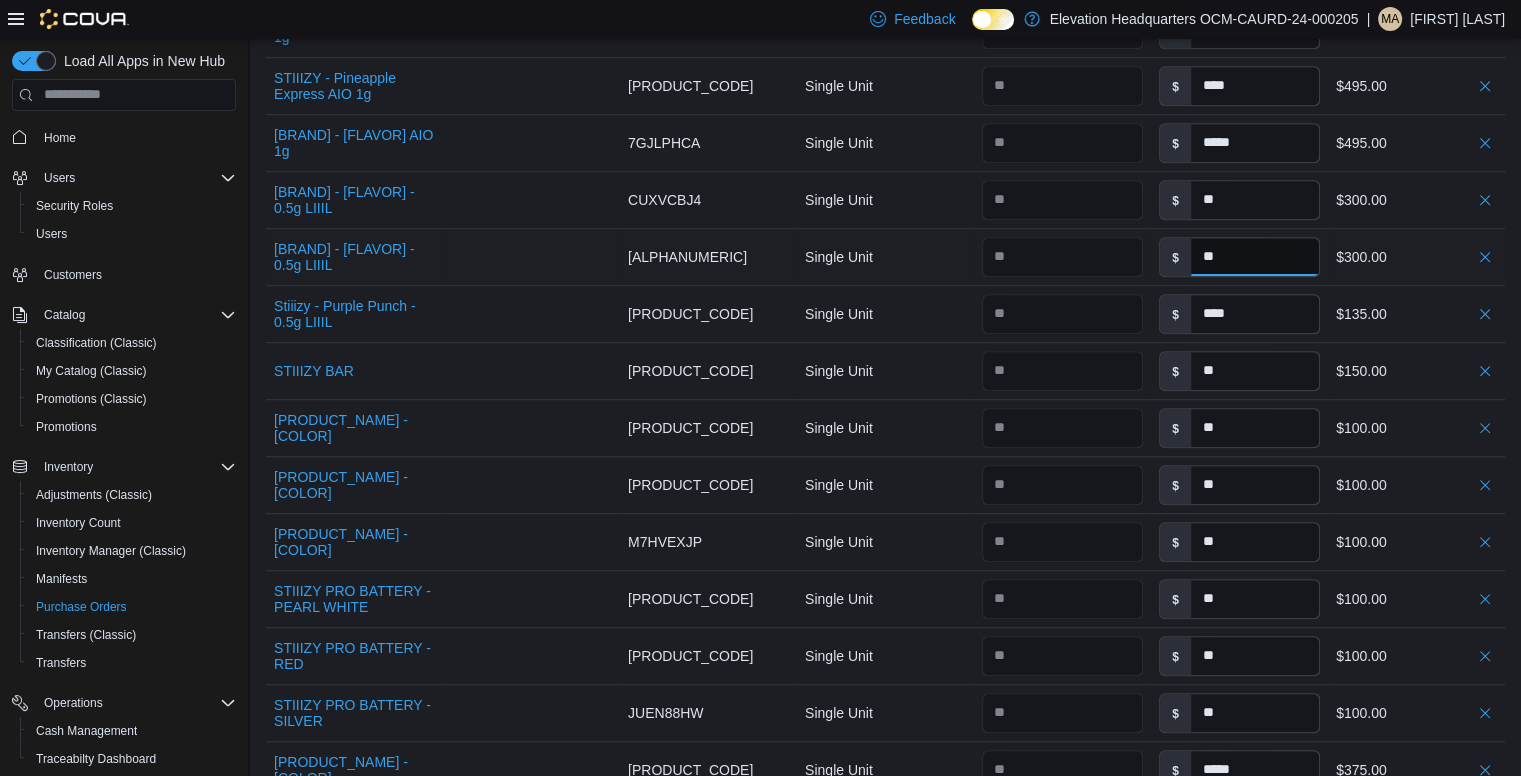 click on "**" at bounding box center [1255, 257] 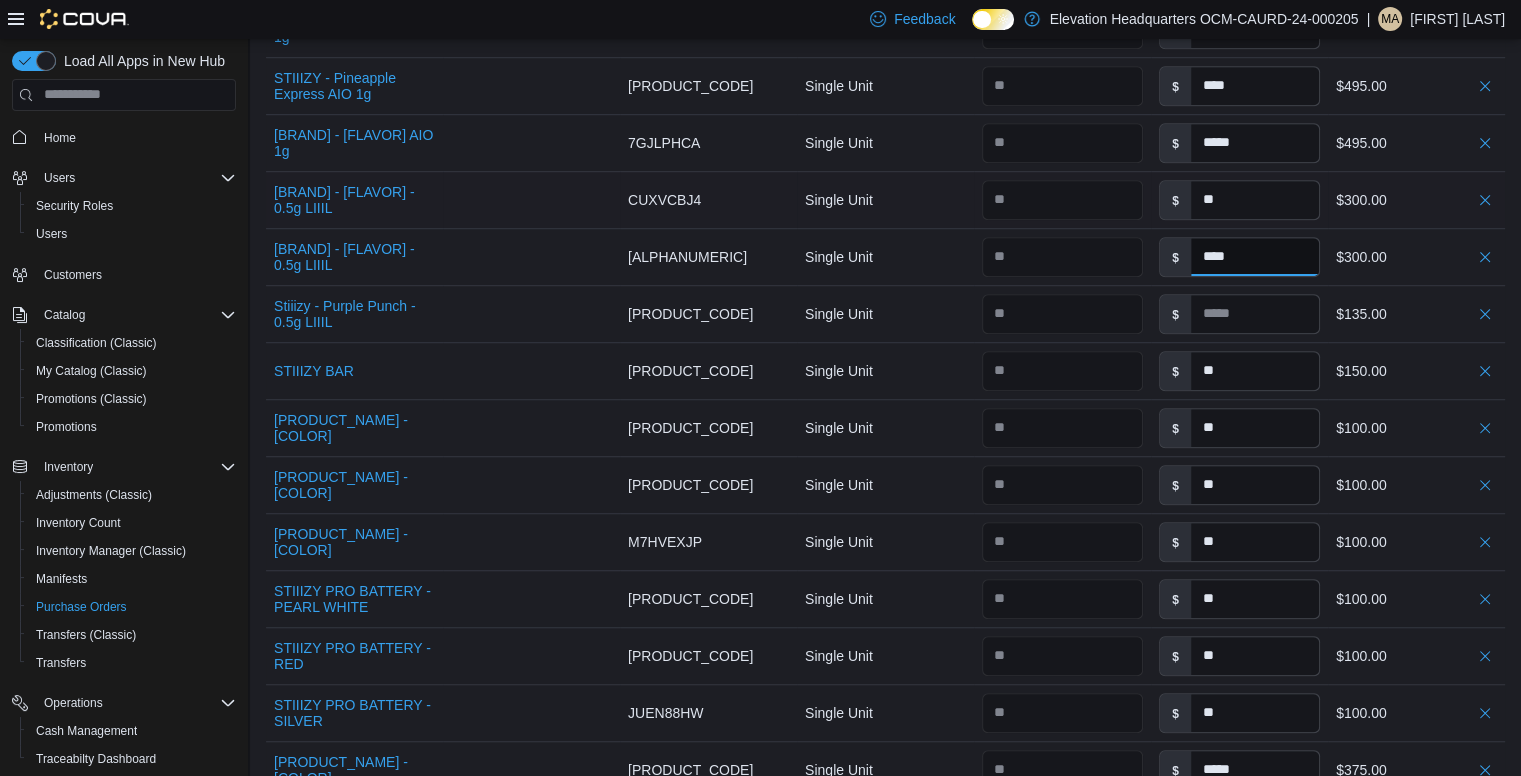 type on "****" 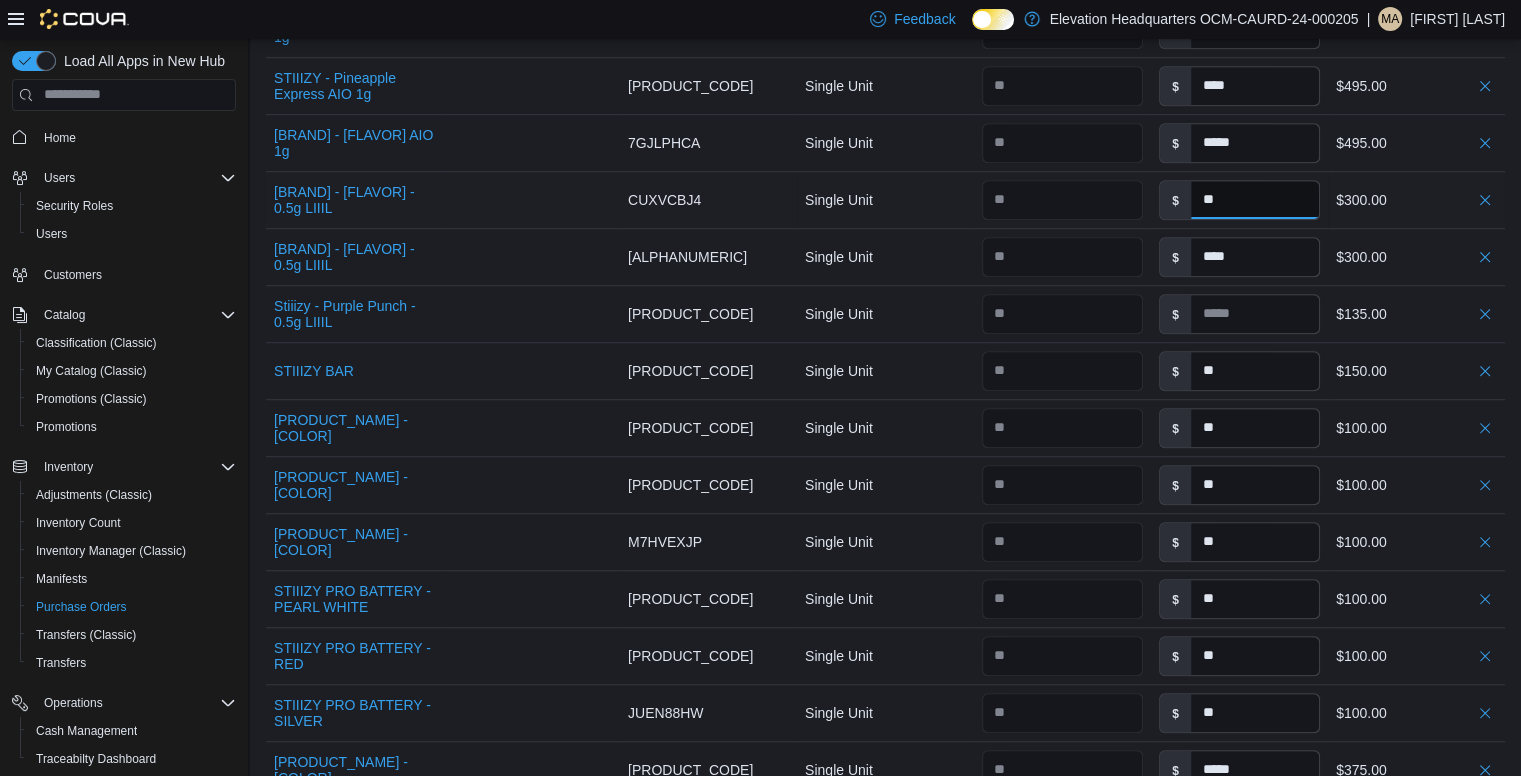 click on "**" at bounding box center (1255, 200) 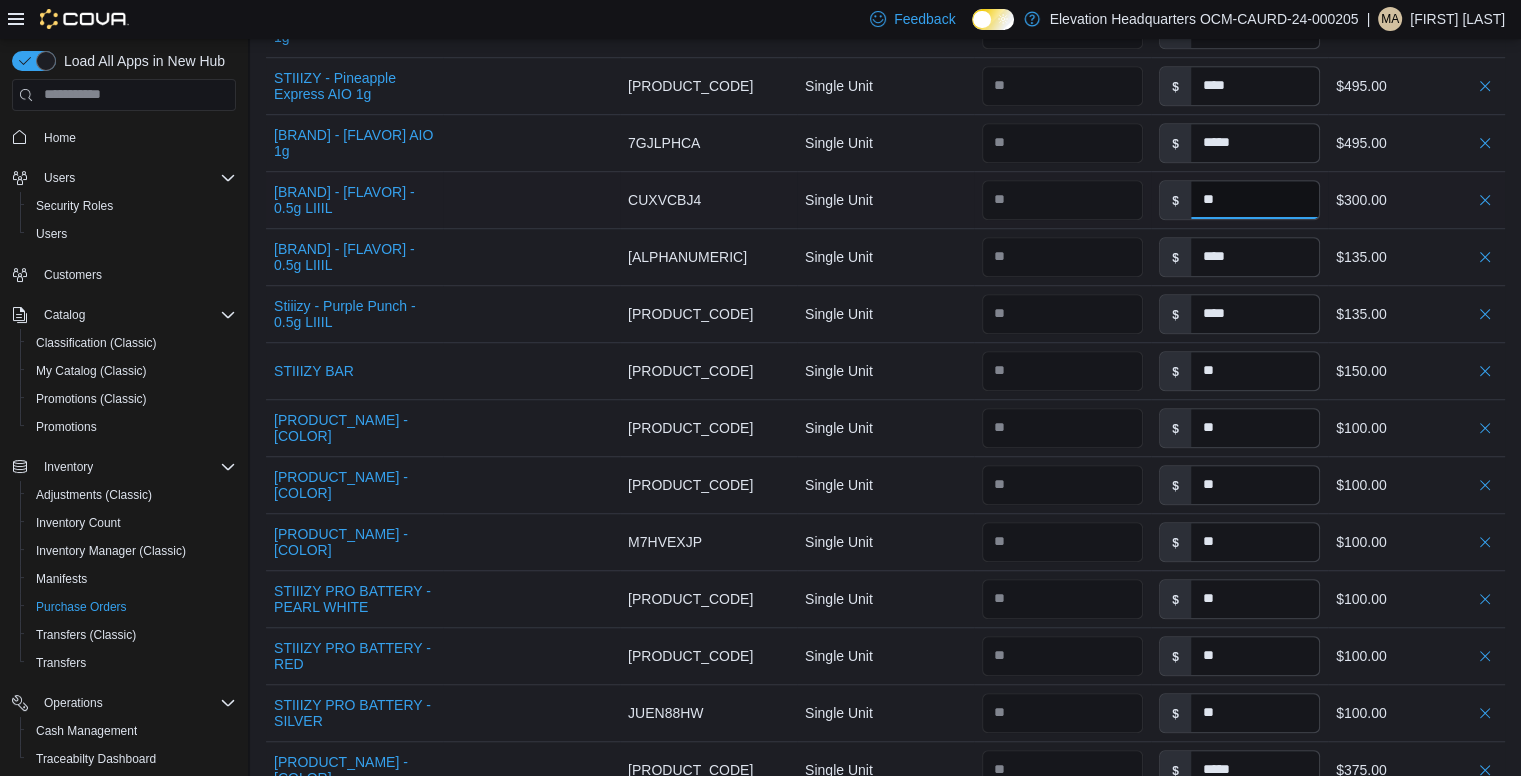 type 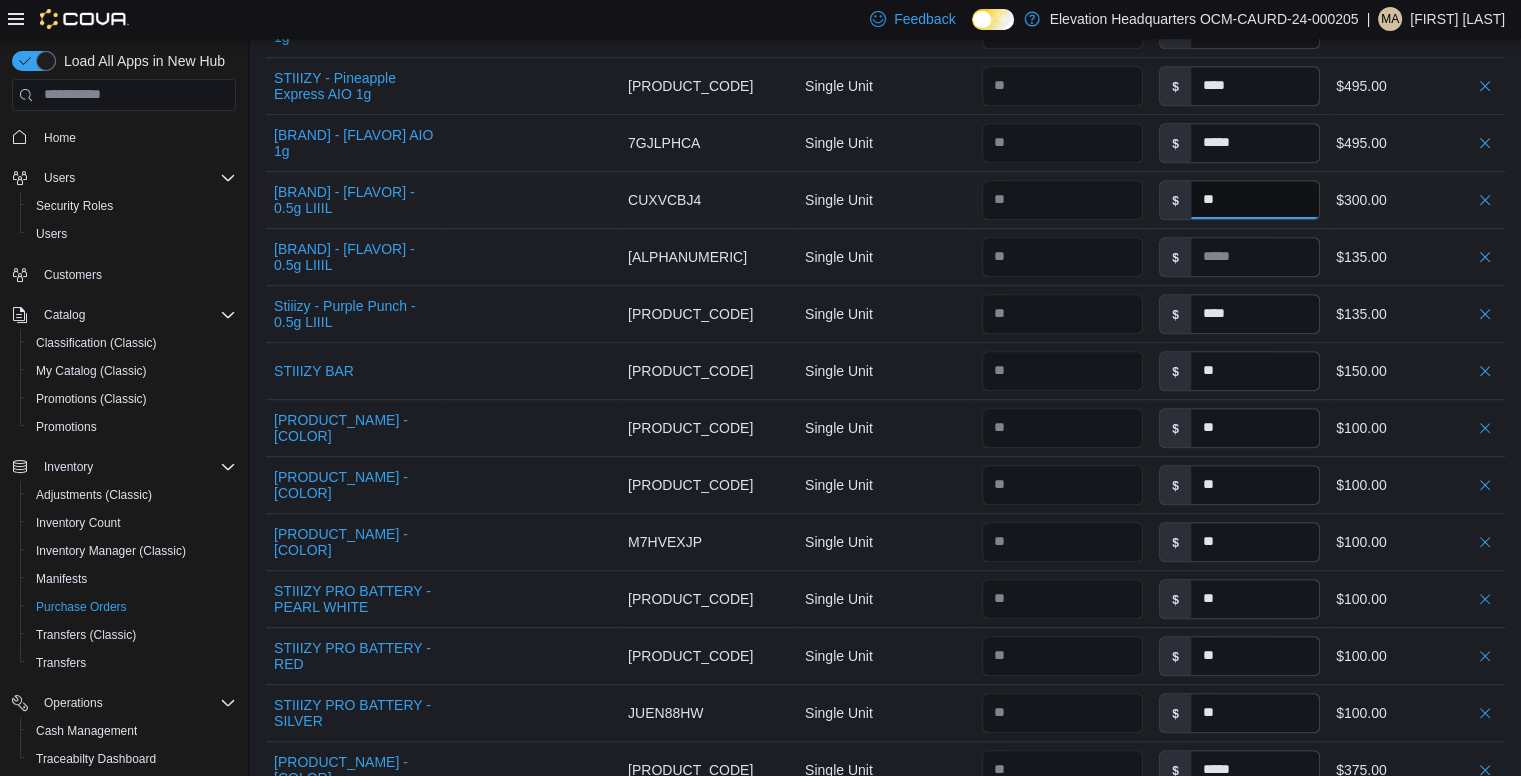 type on "*" 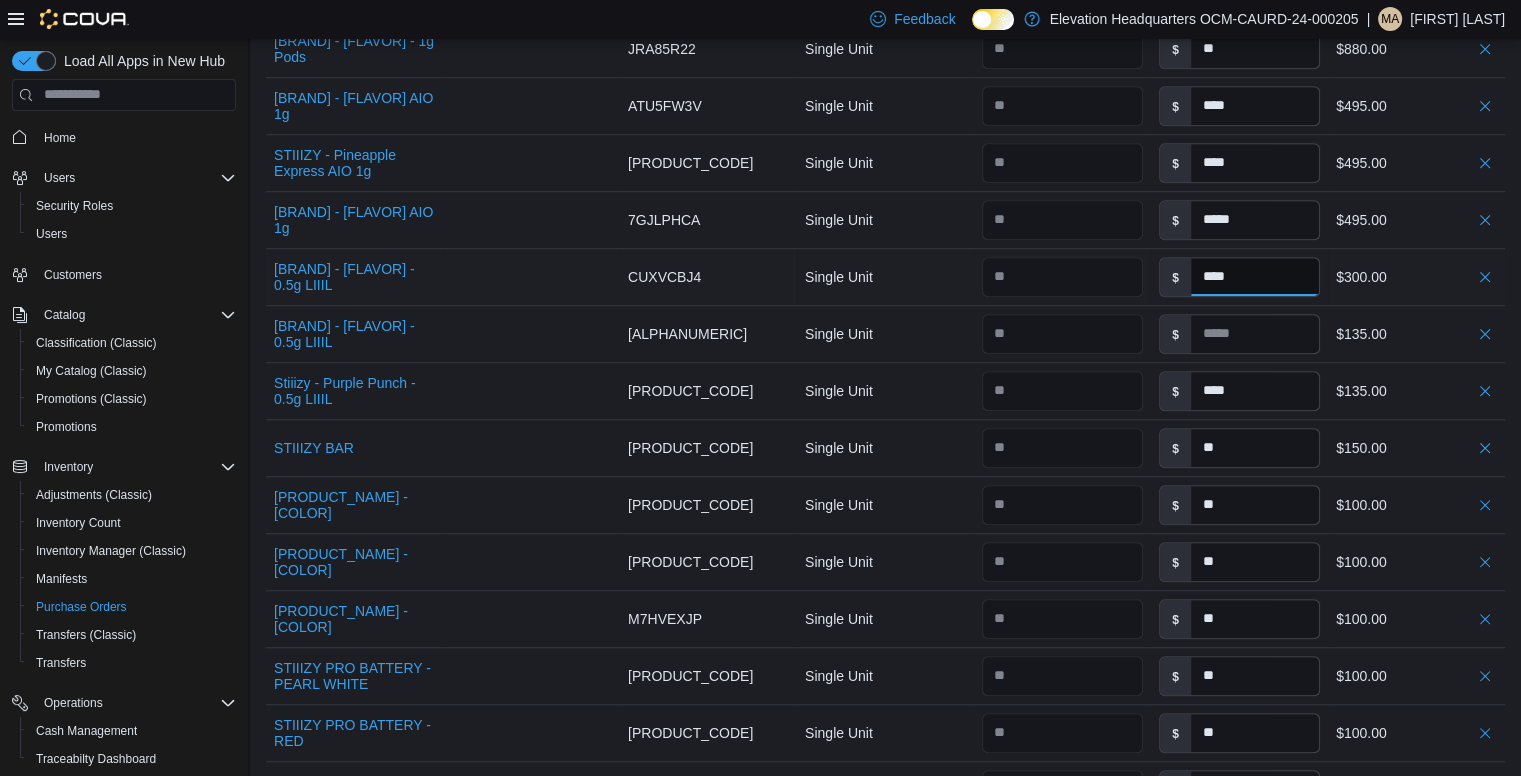 scroll, scrollTop: 1239, scrollLeft: 0, axis: vertical 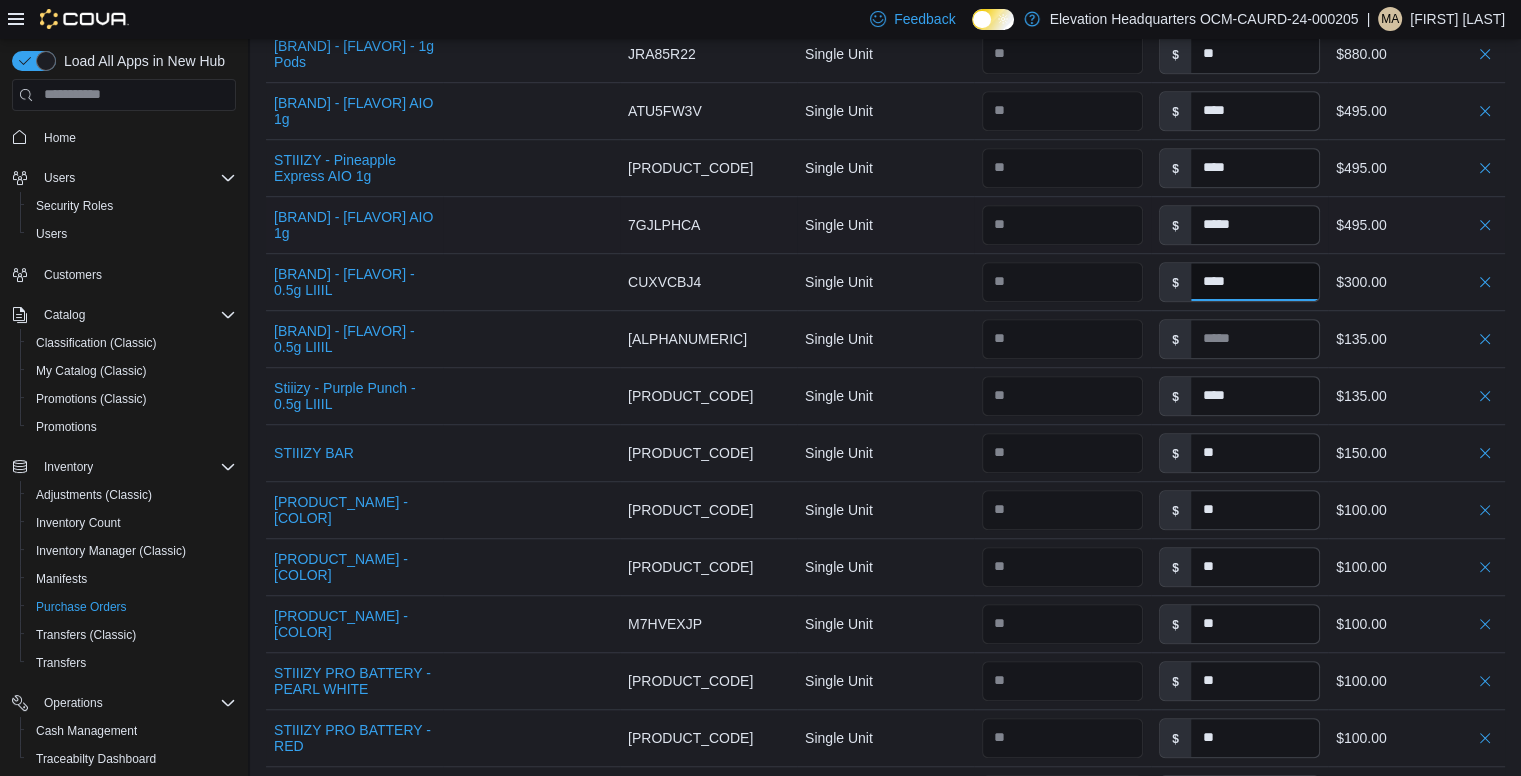 type on "****" 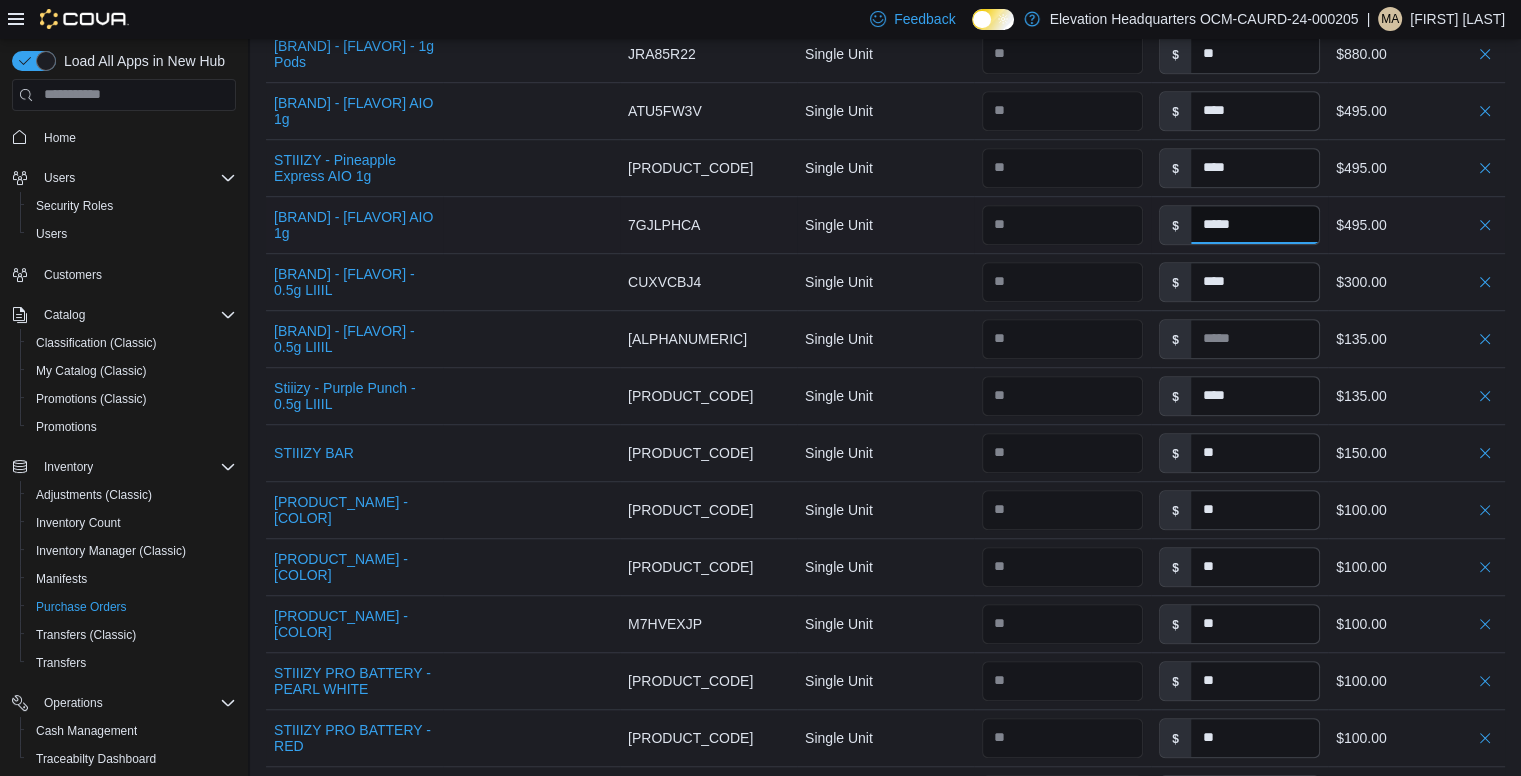 type on "****" 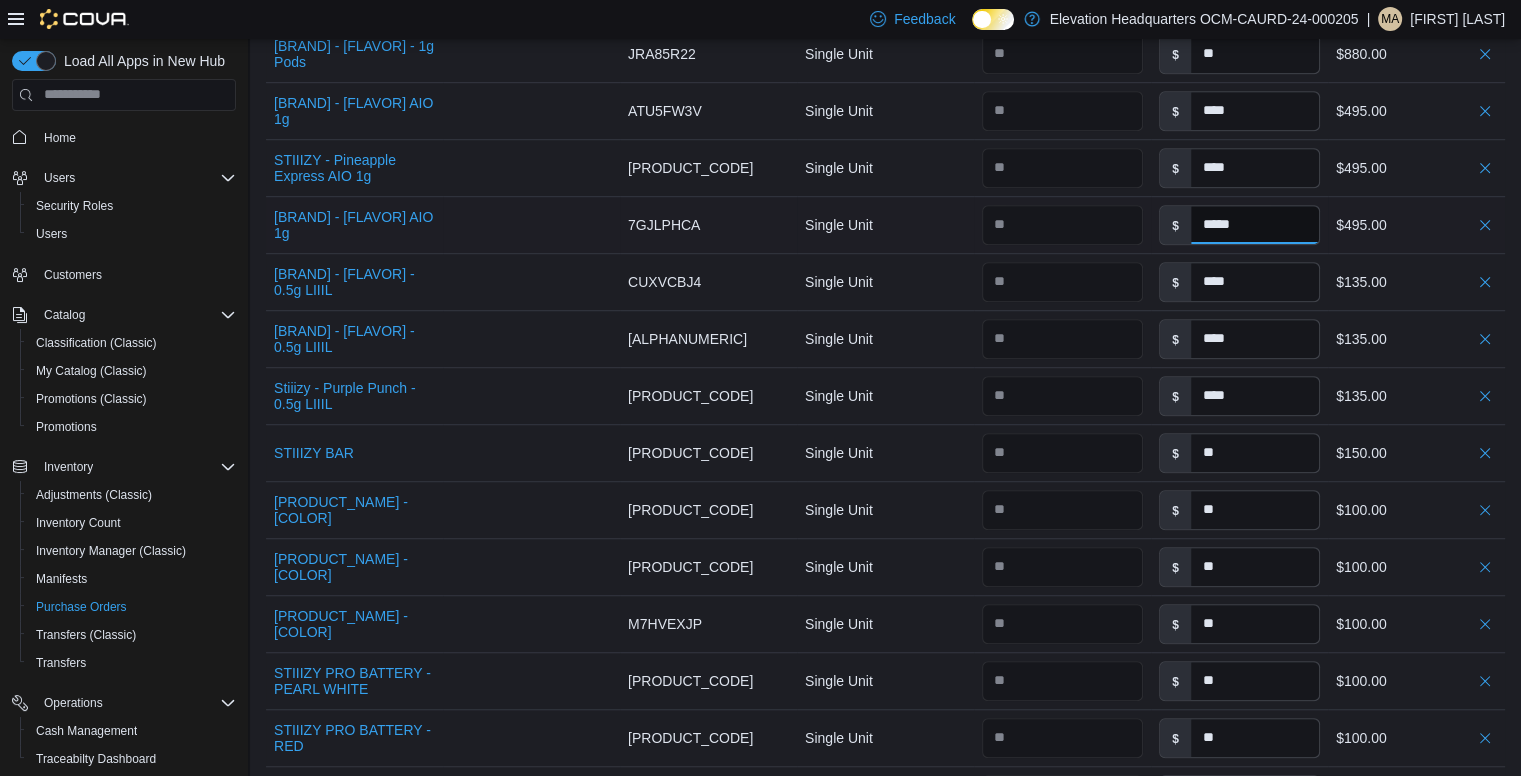 click on "*****" at bounding box center (1255, 225) 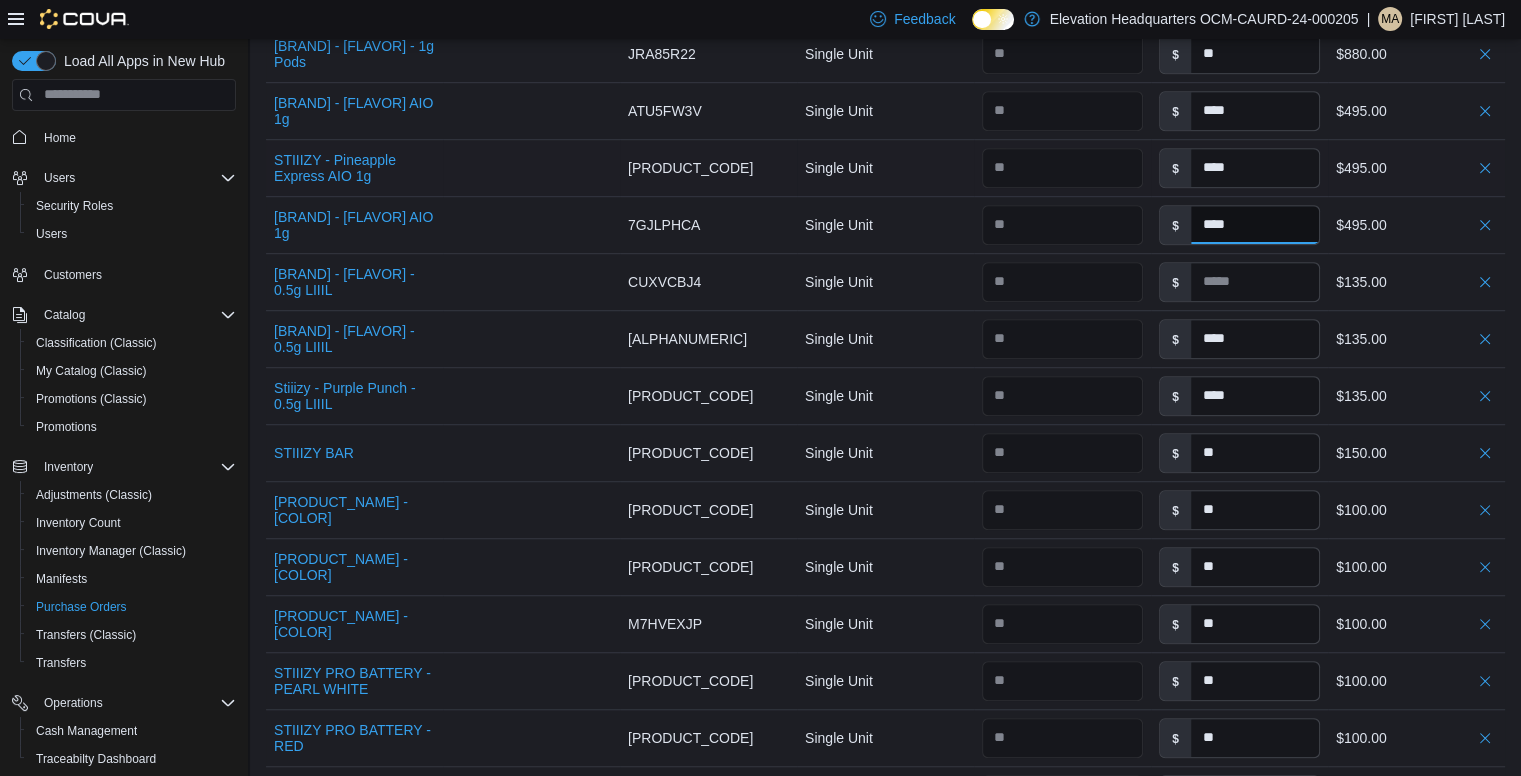 type on "****" 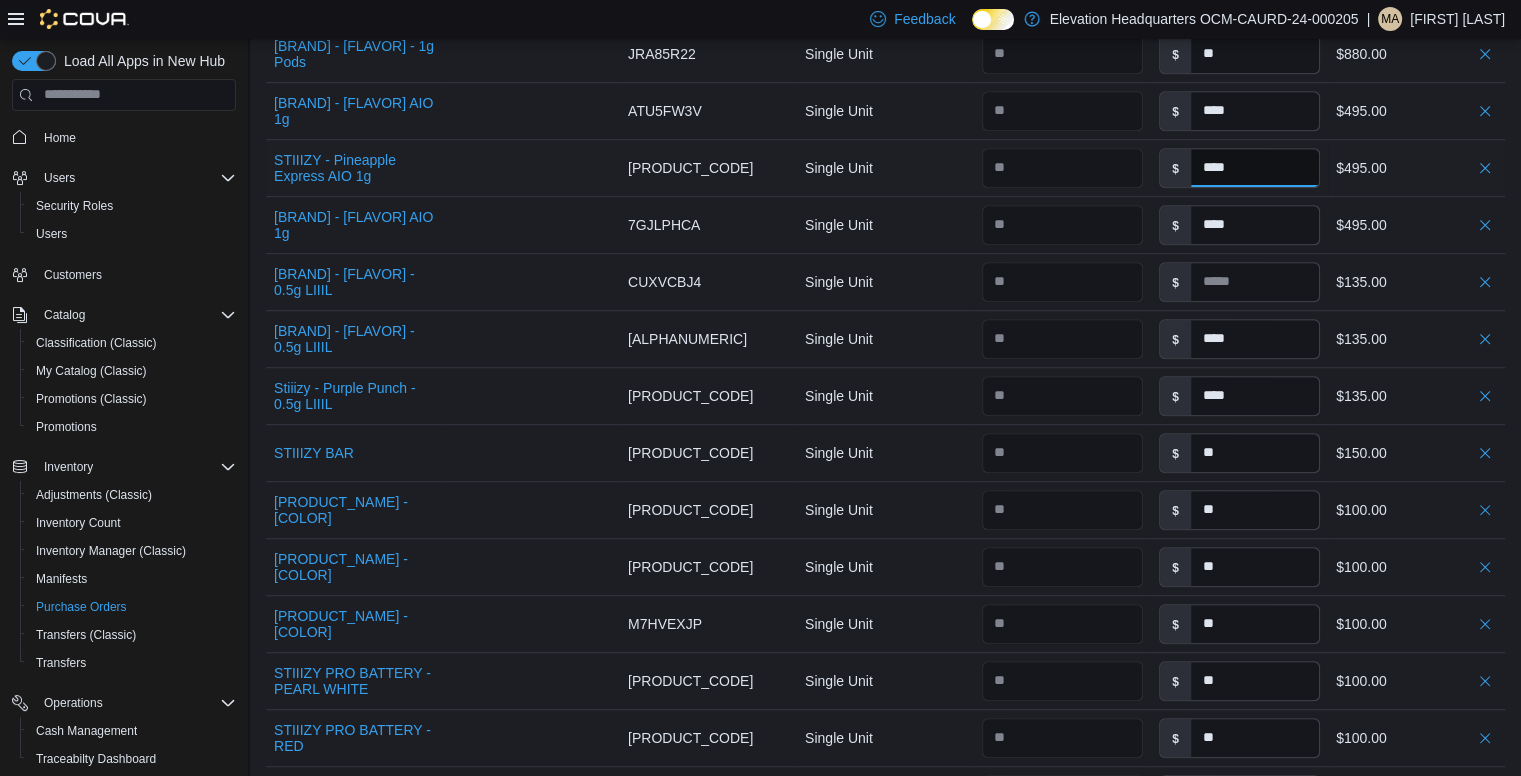 click on "****" at bounding box center (1255, 168) 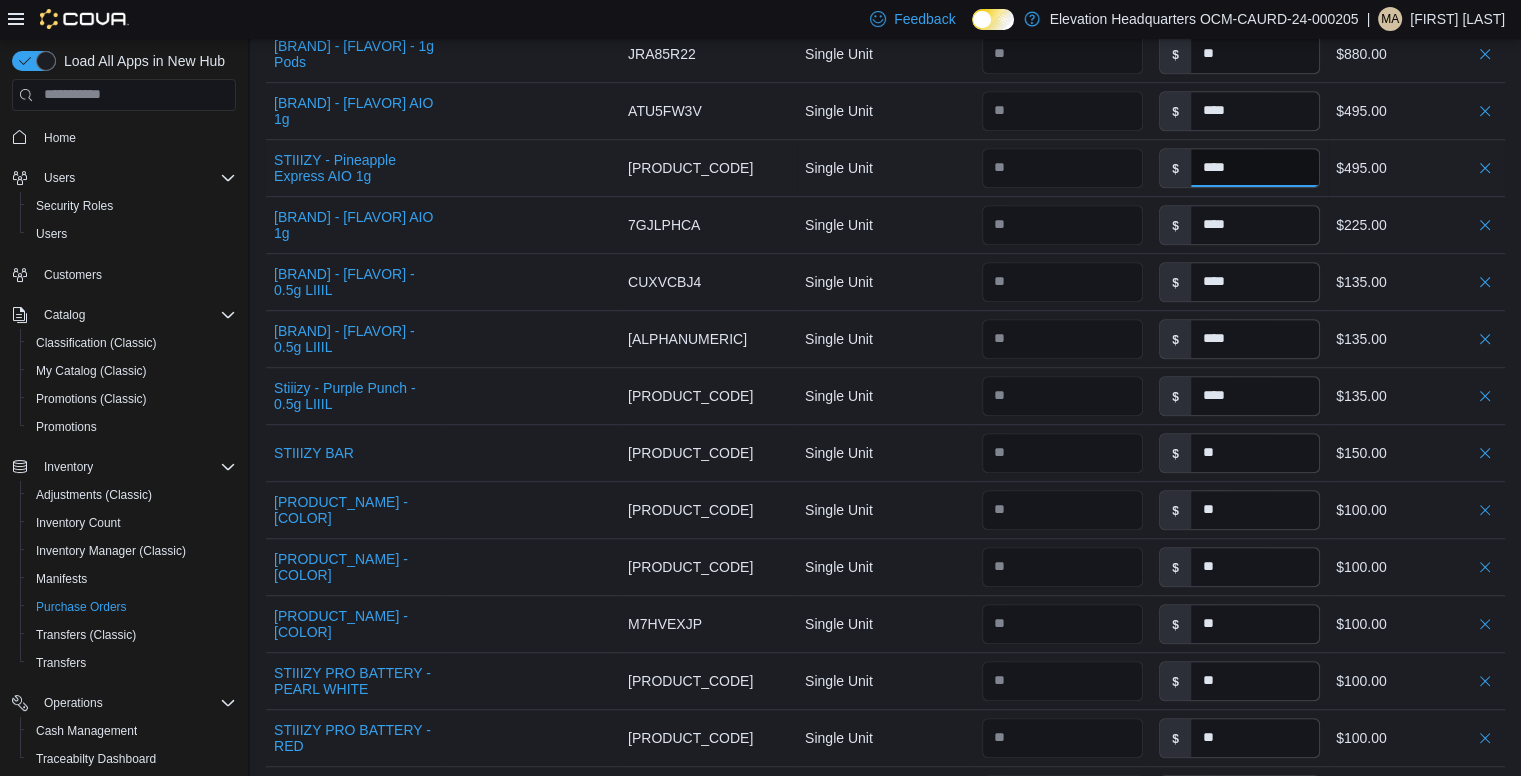 click on "****" at bounding box center (1255, 168) 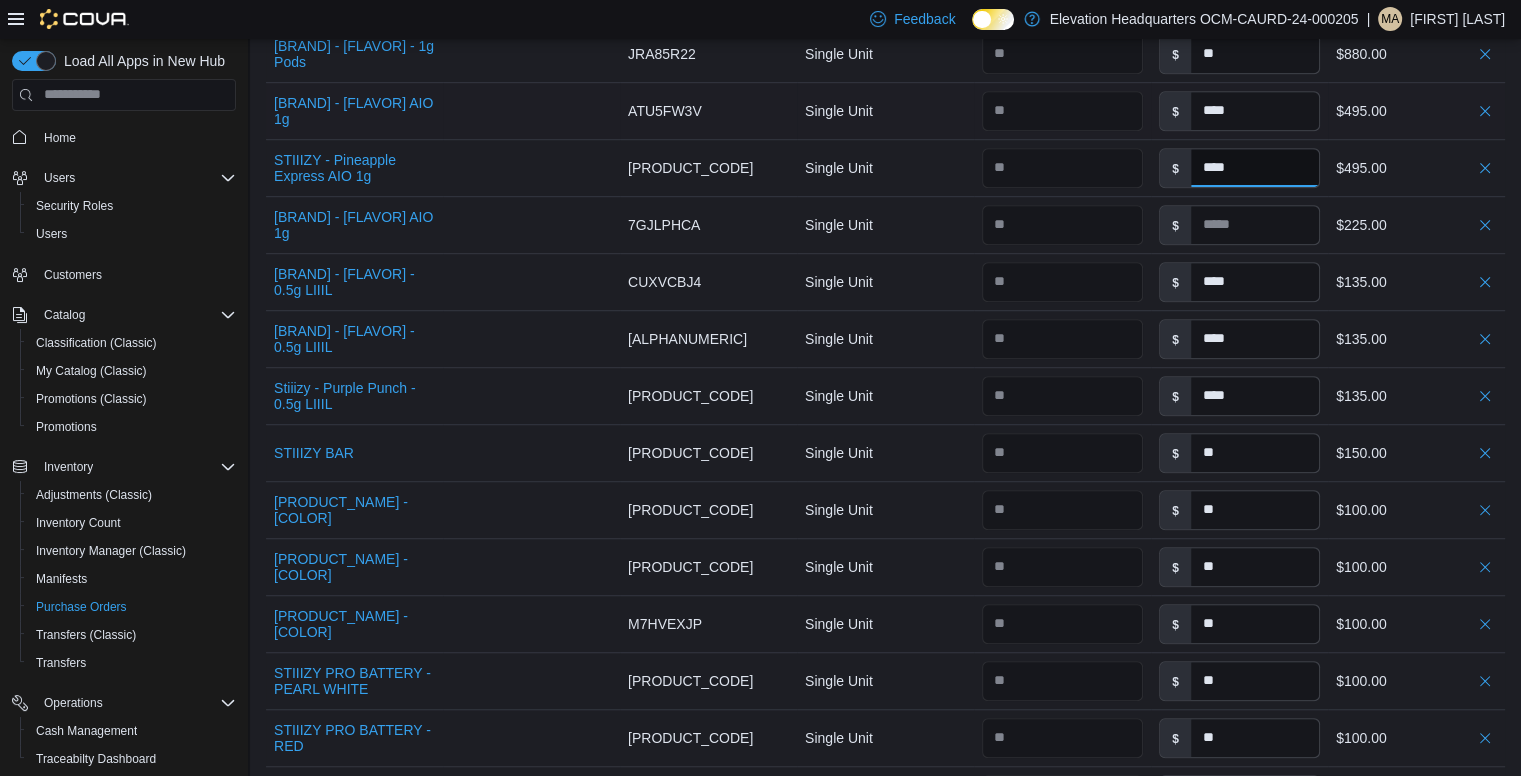 type on "****" 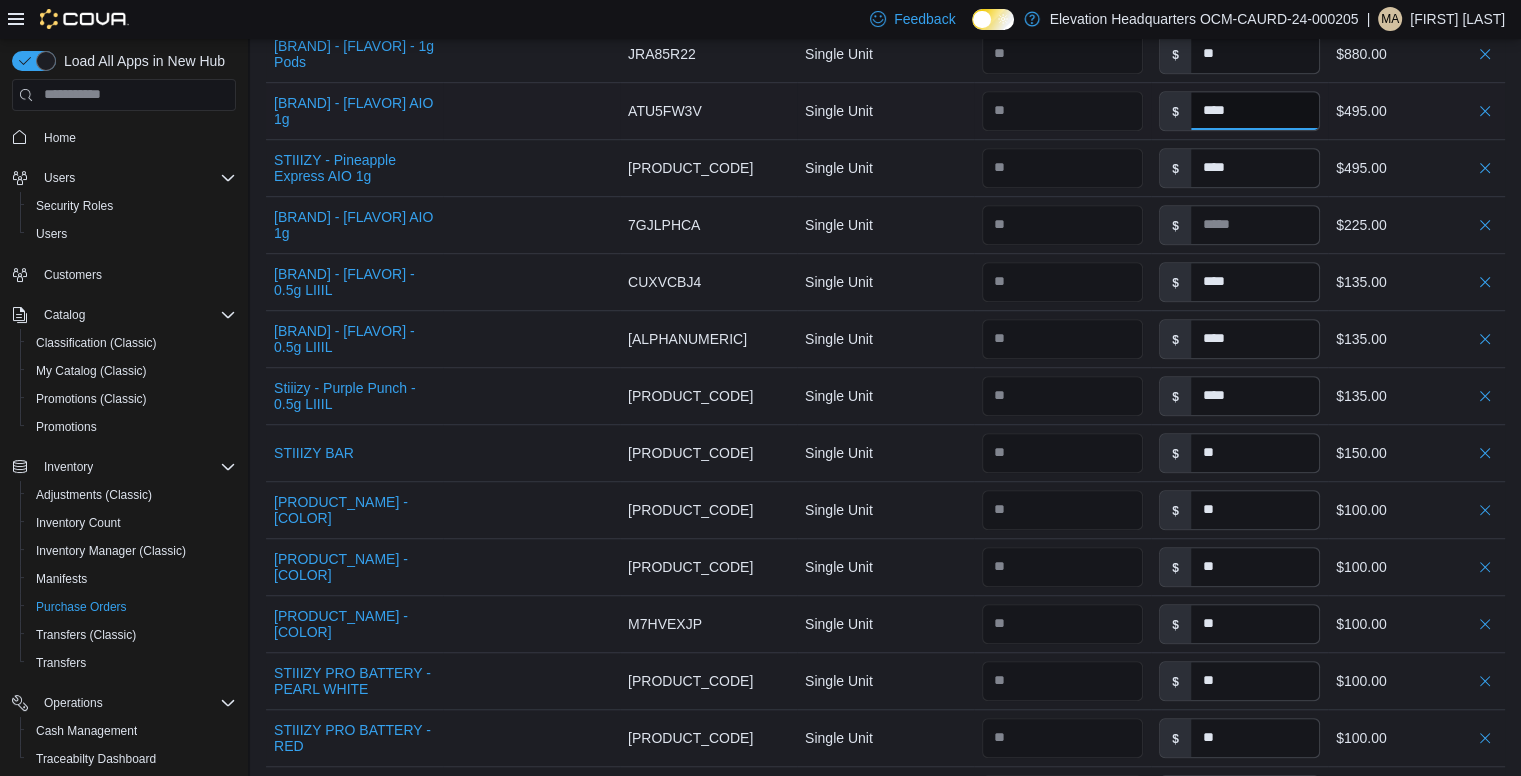 type on "****" 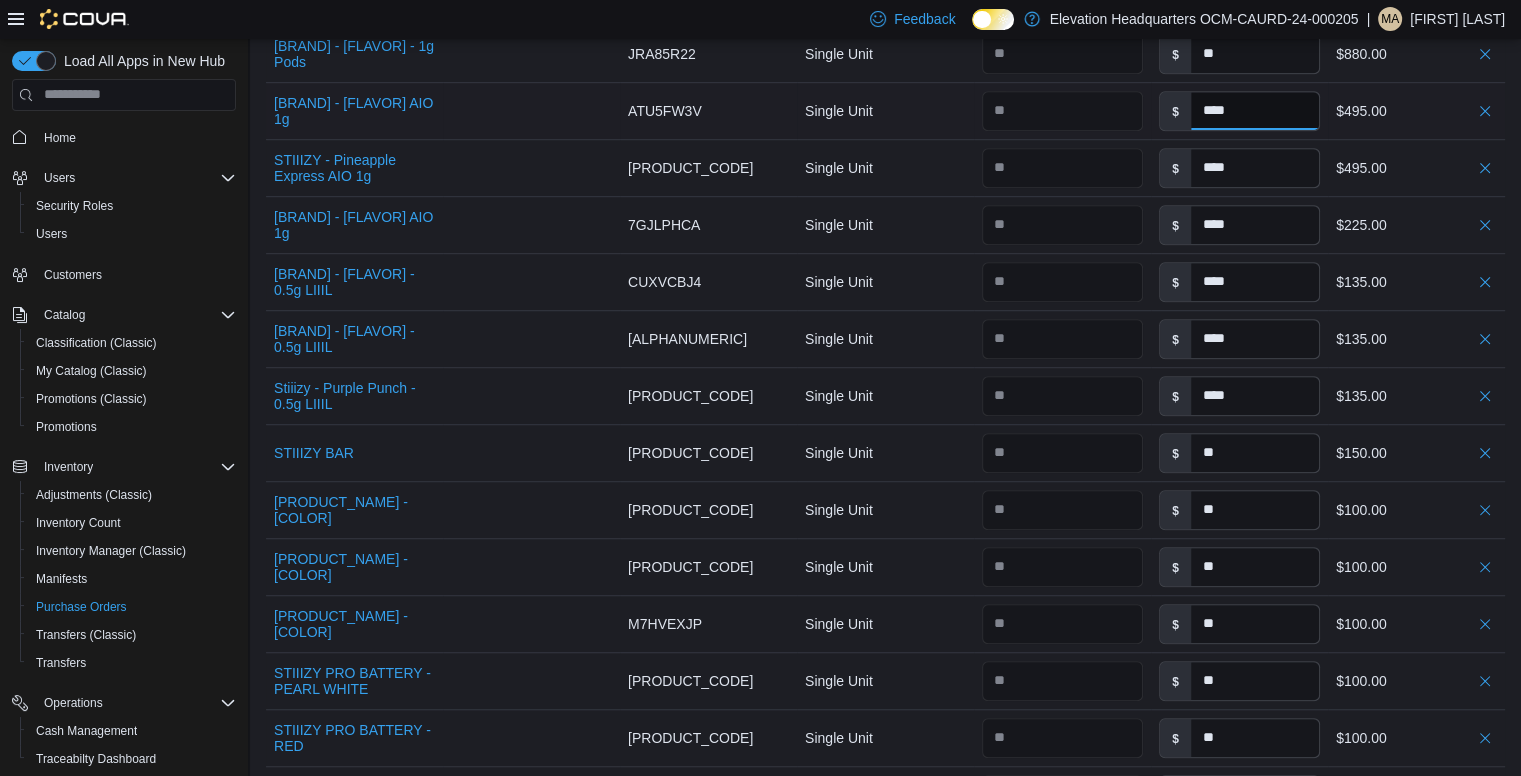 click on "****" at bounding box center [1255, 111] 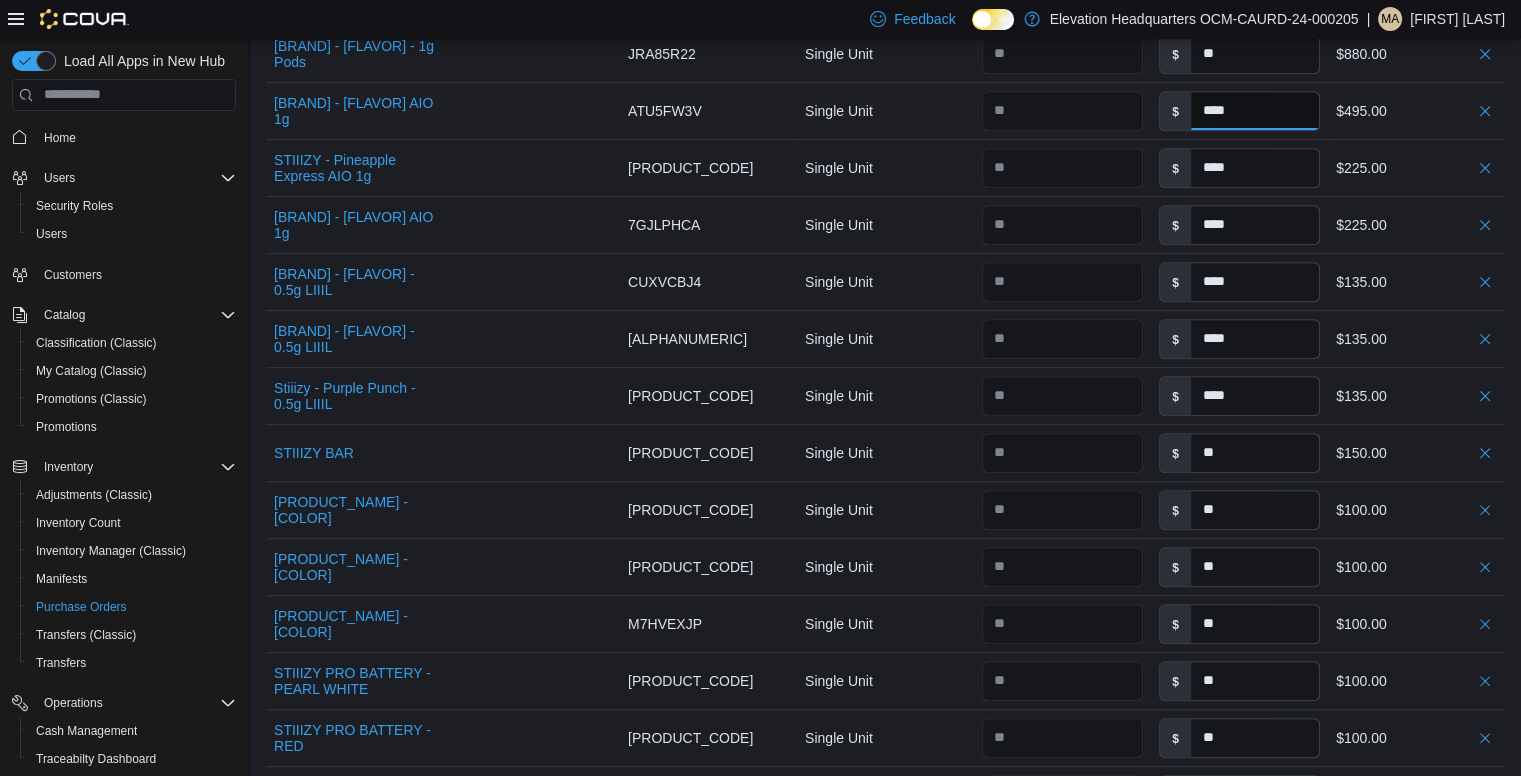 click on "****" at bounding box center (1255, 111) 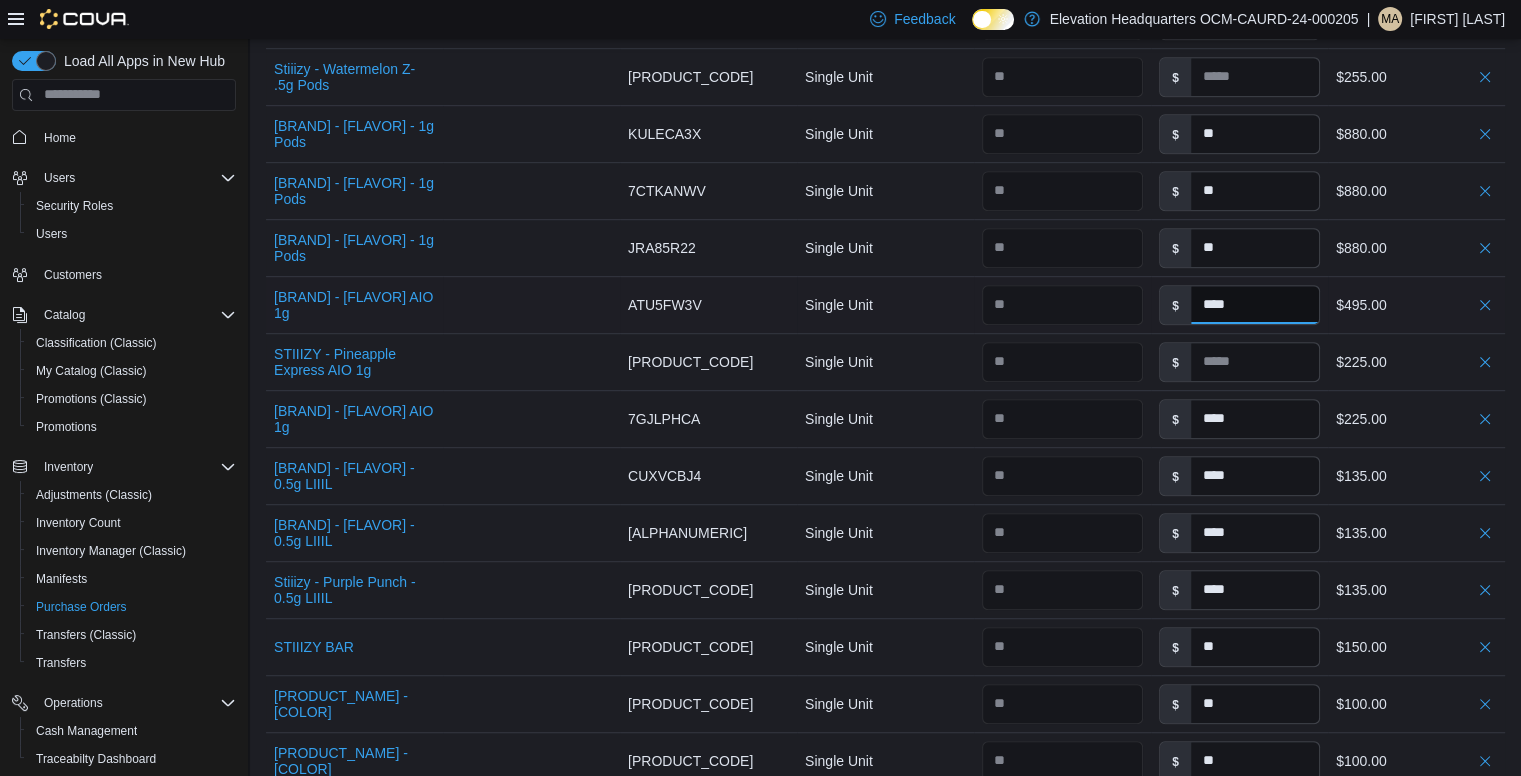 scroll, scrollTop: 1044, scrollLeft: 0, axis: vertical 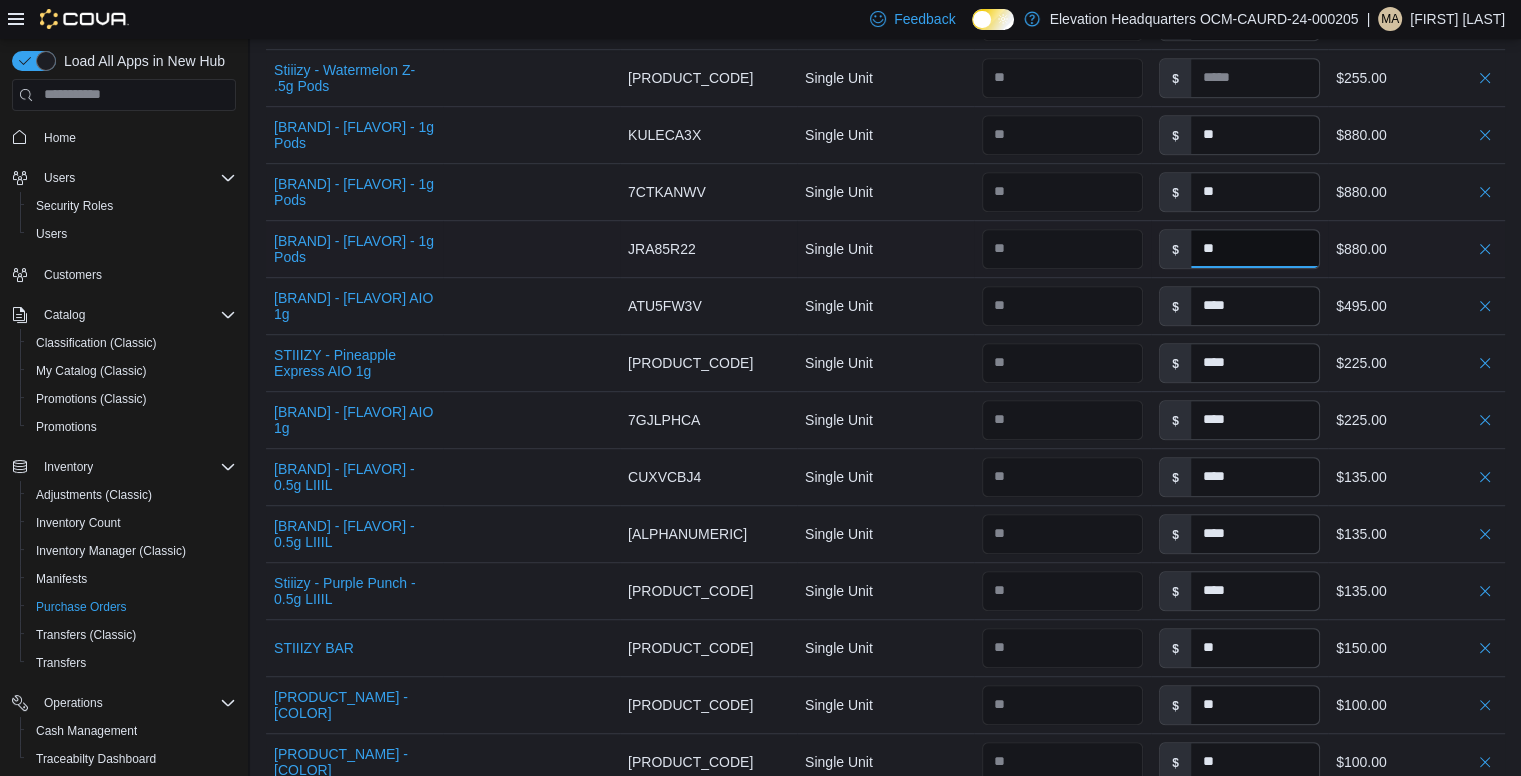 click on "**" at bounding box center (1255, 249) 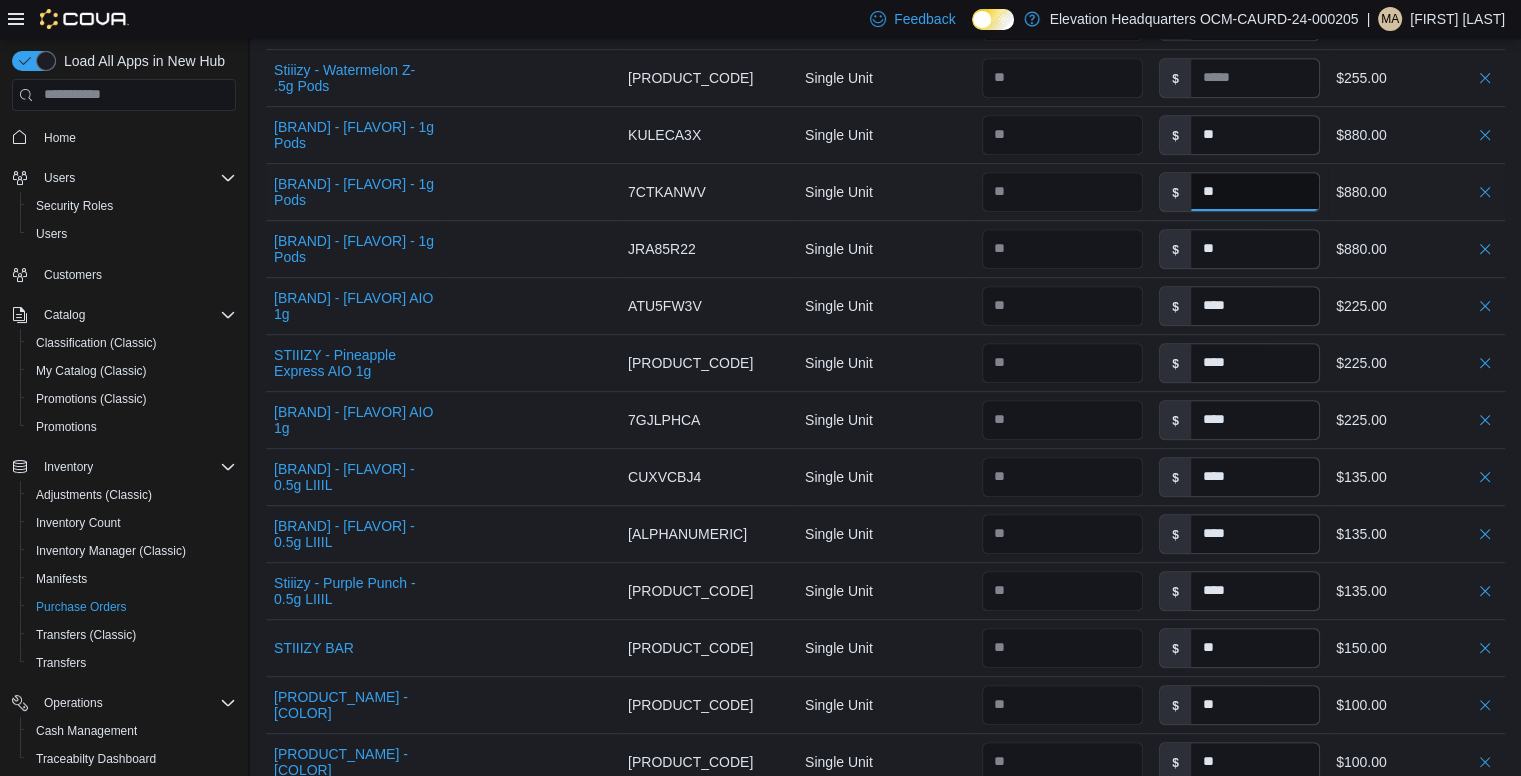 click on "**" at bounding box center (1255, 192) 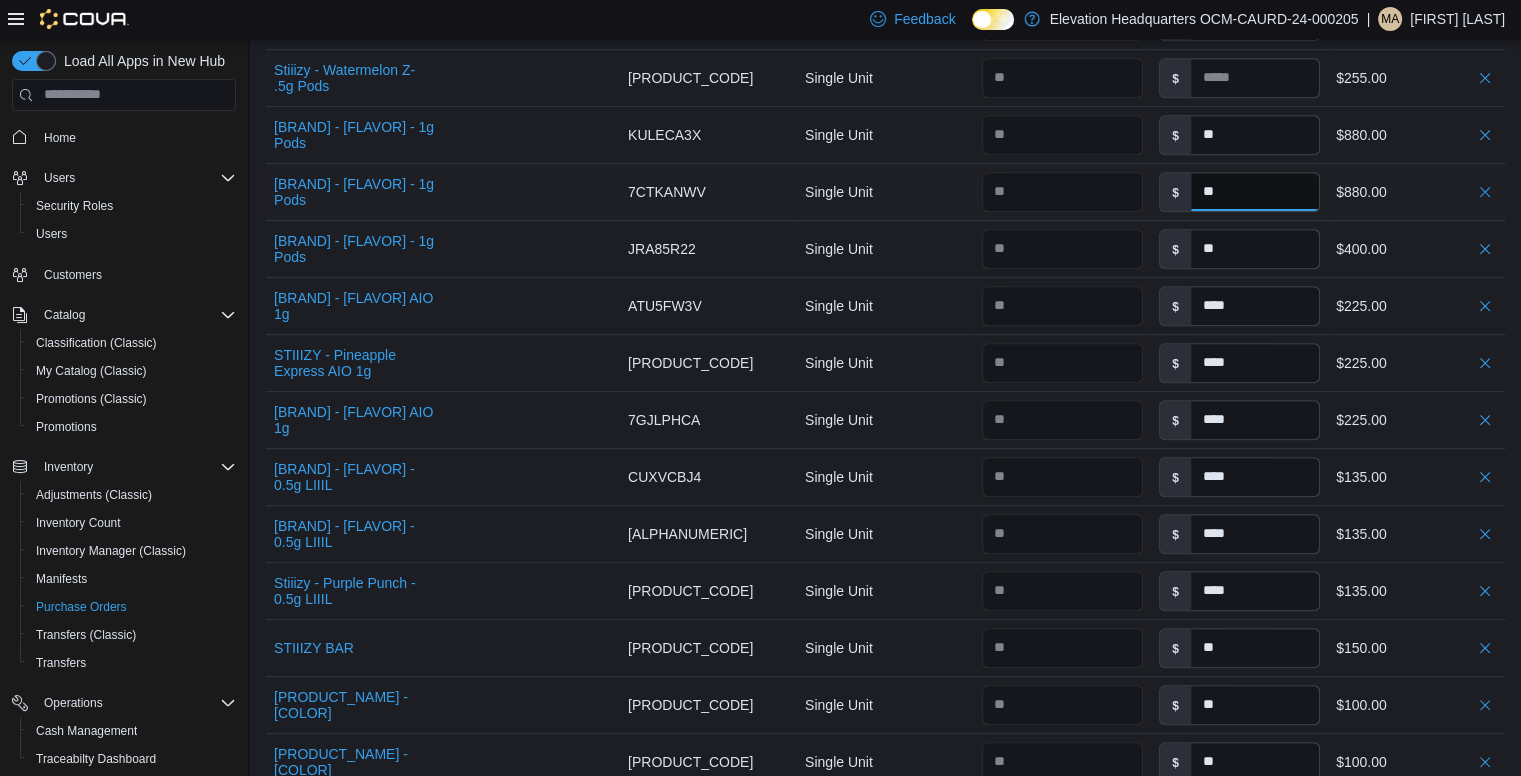 click on "**" at bounding box center [1255, 192] 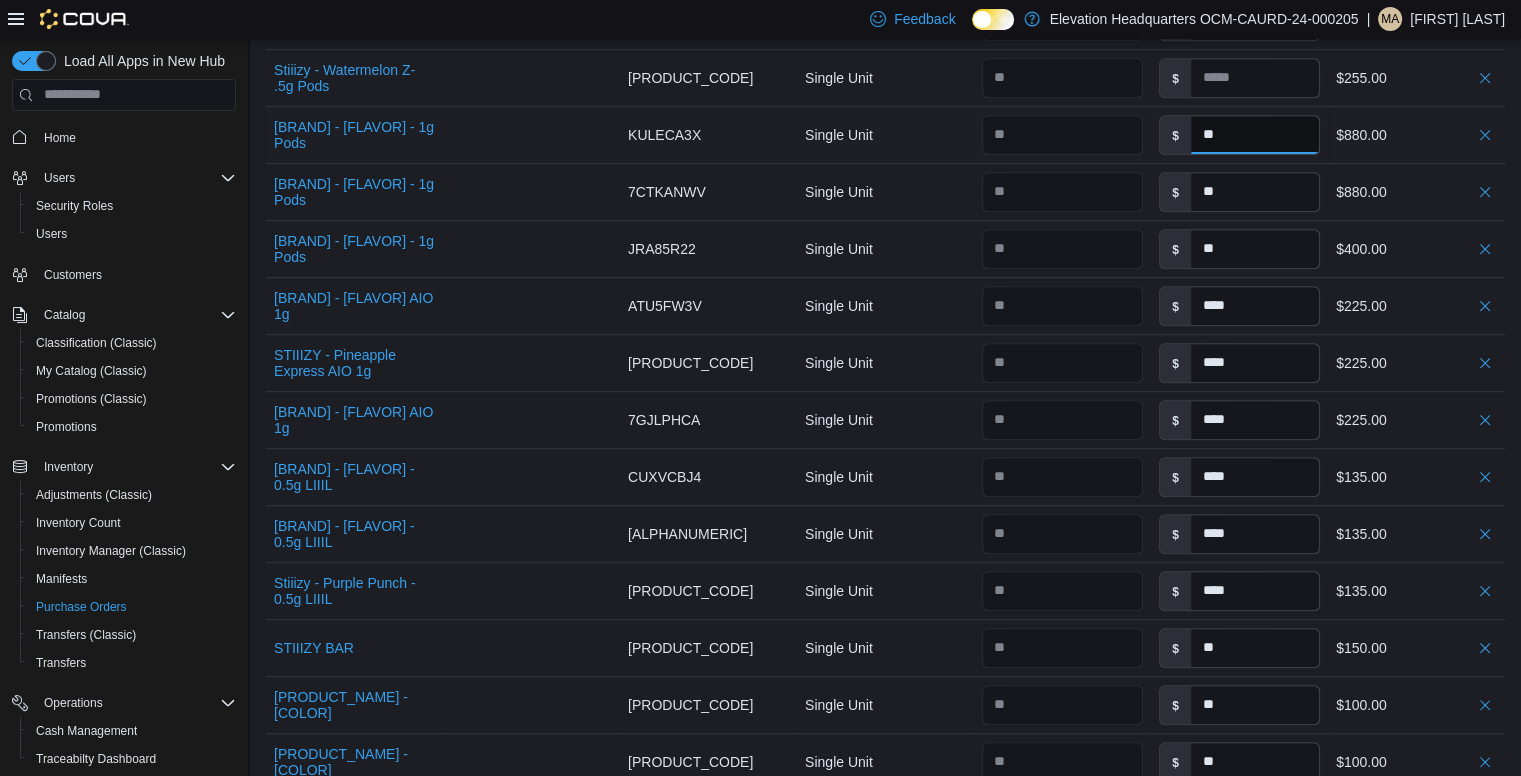 click on "**" at bounding box center (1255, 135) 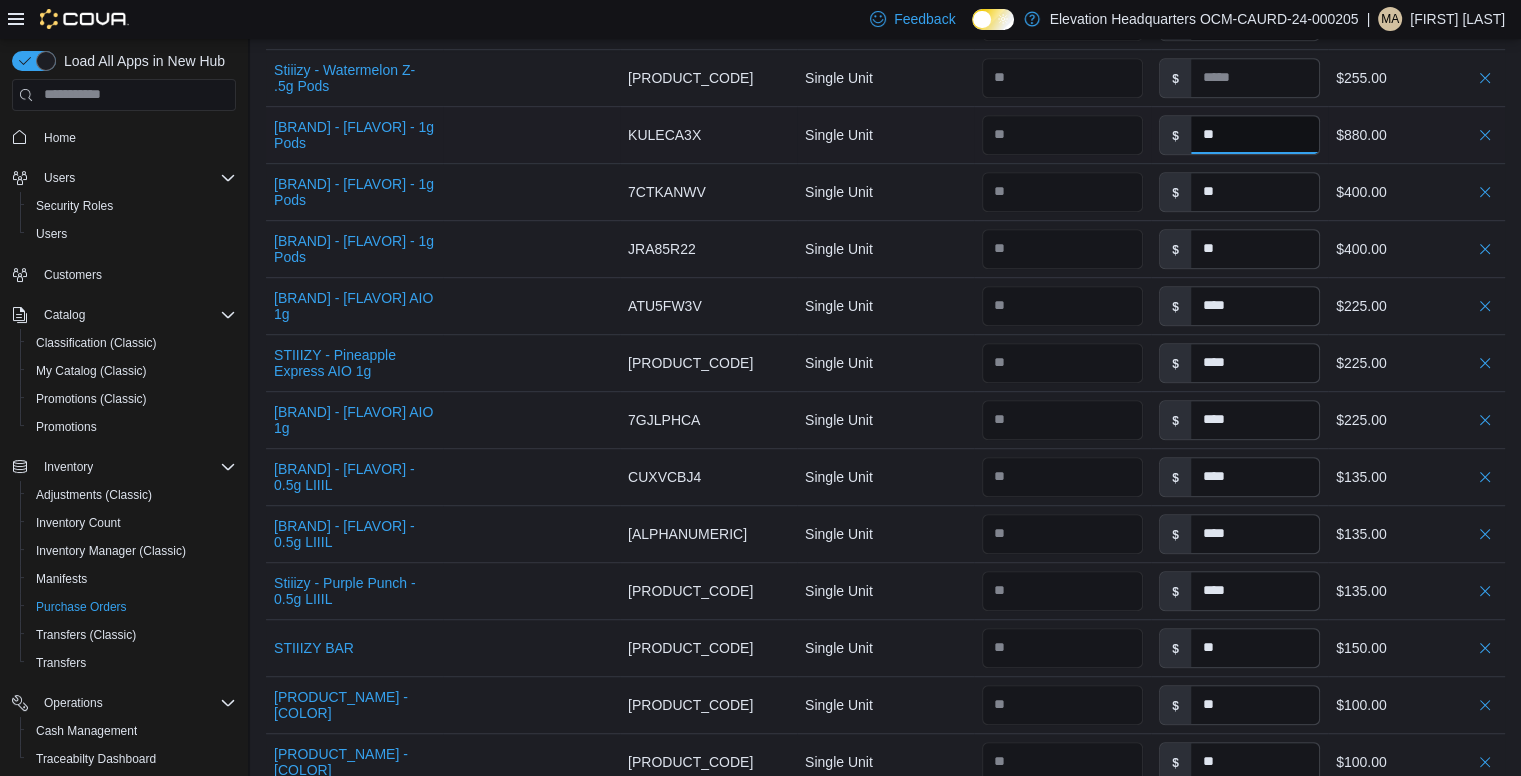 click on "**" at bounding box center [1255, 135] 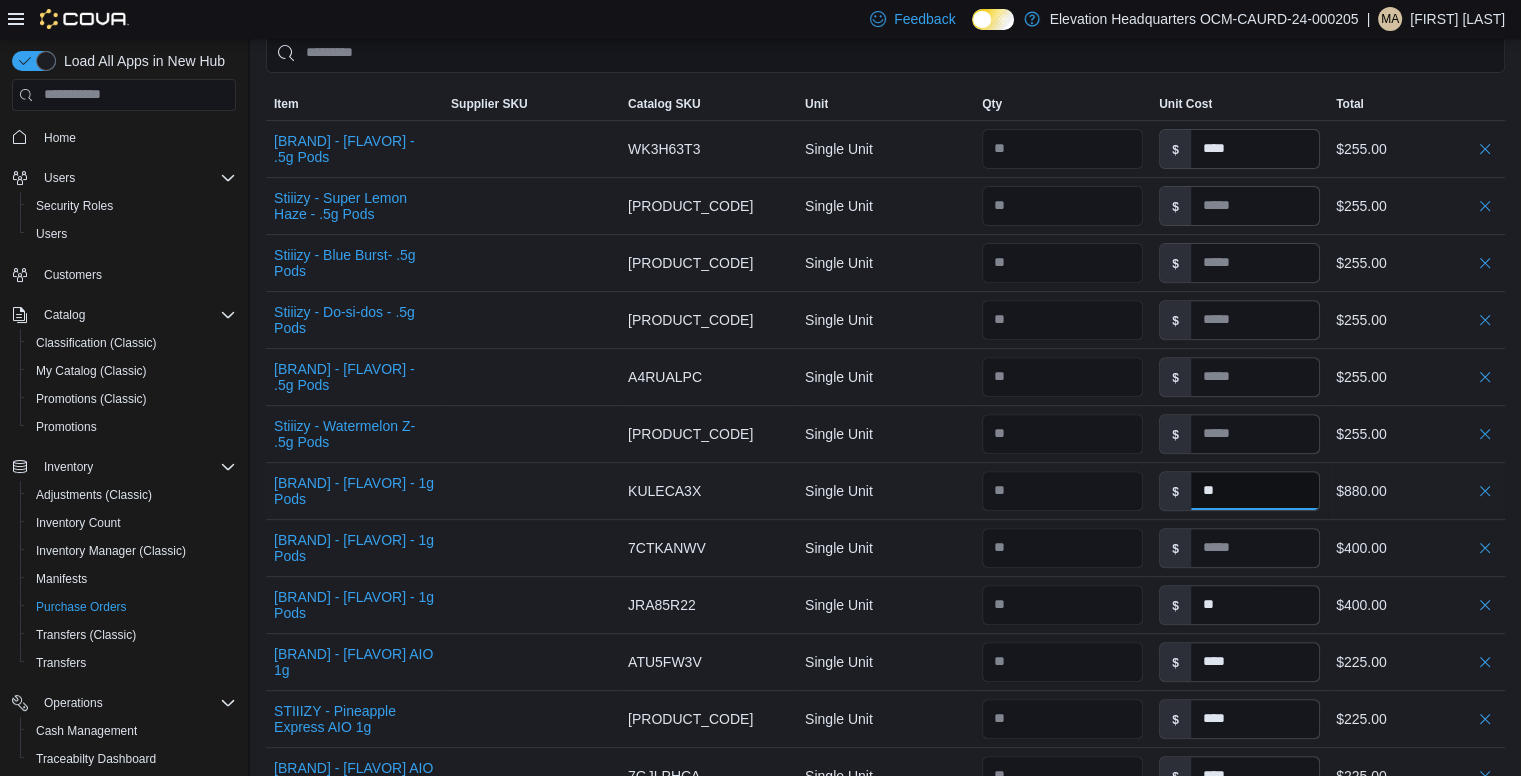 scroll, scrollTop: 687, scrollLeft: 0, axis: vertical 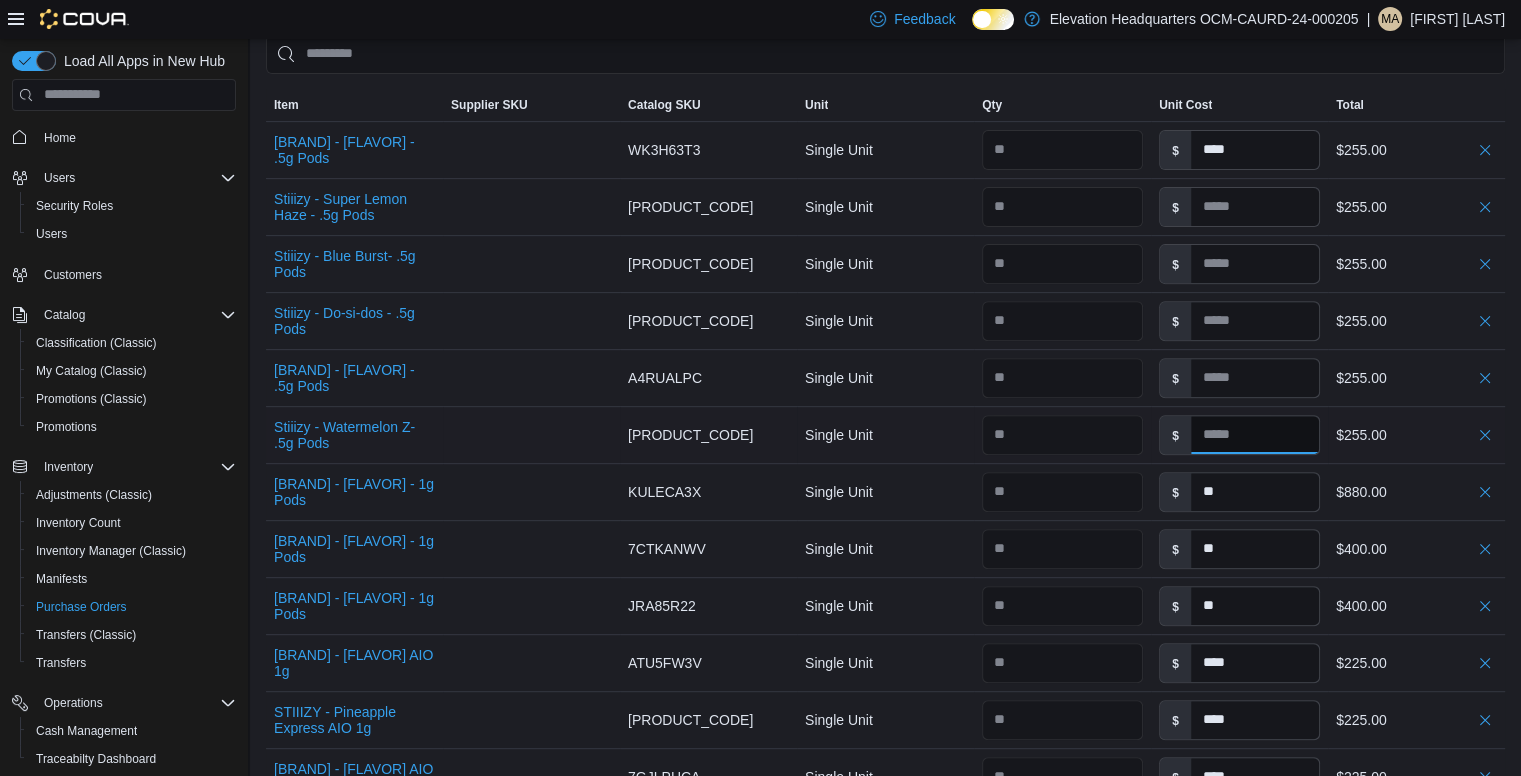 click at bounding box center [1255, 435] 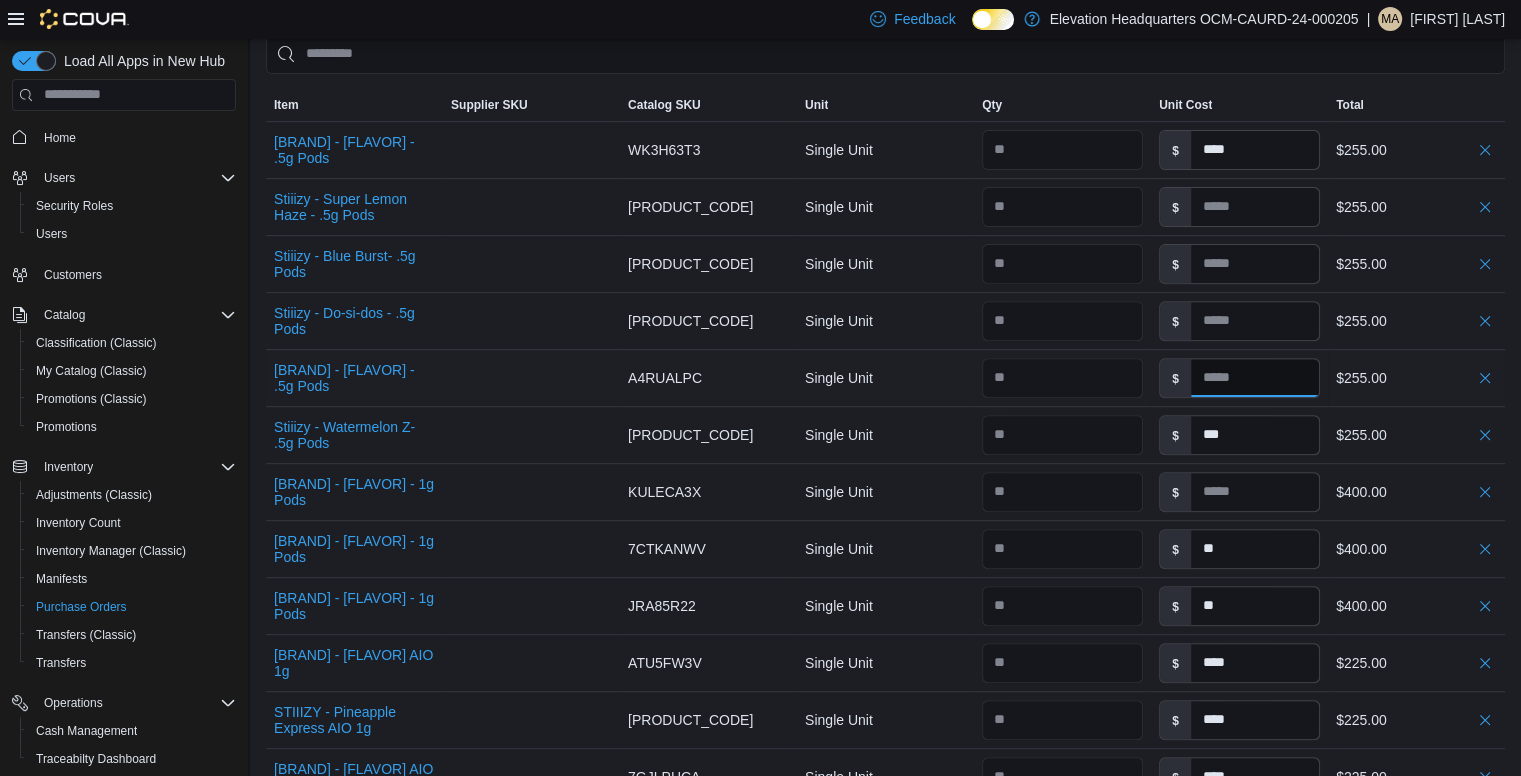click at bounding box center (1255, 378) 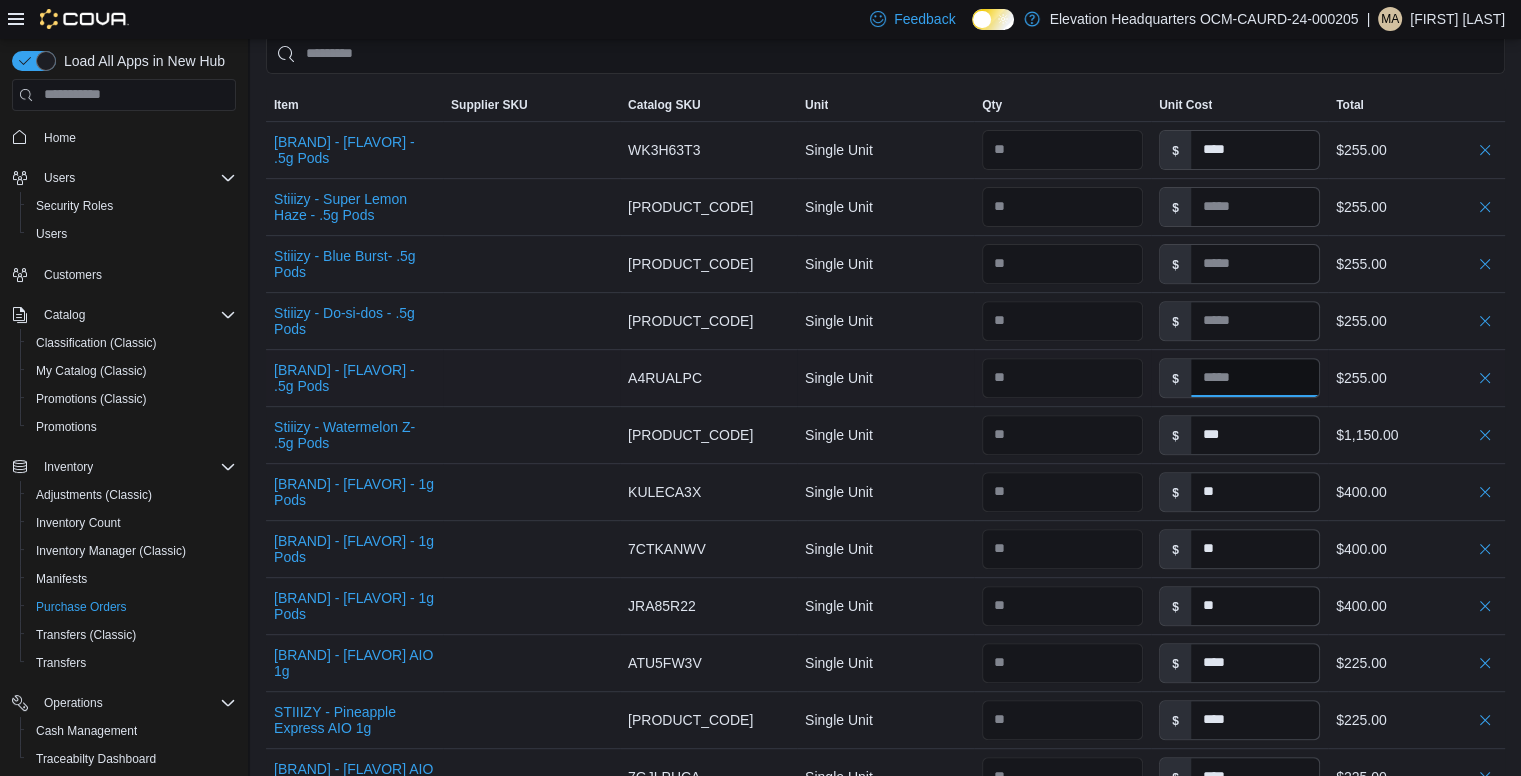 click at bounding box center [1255, 378] 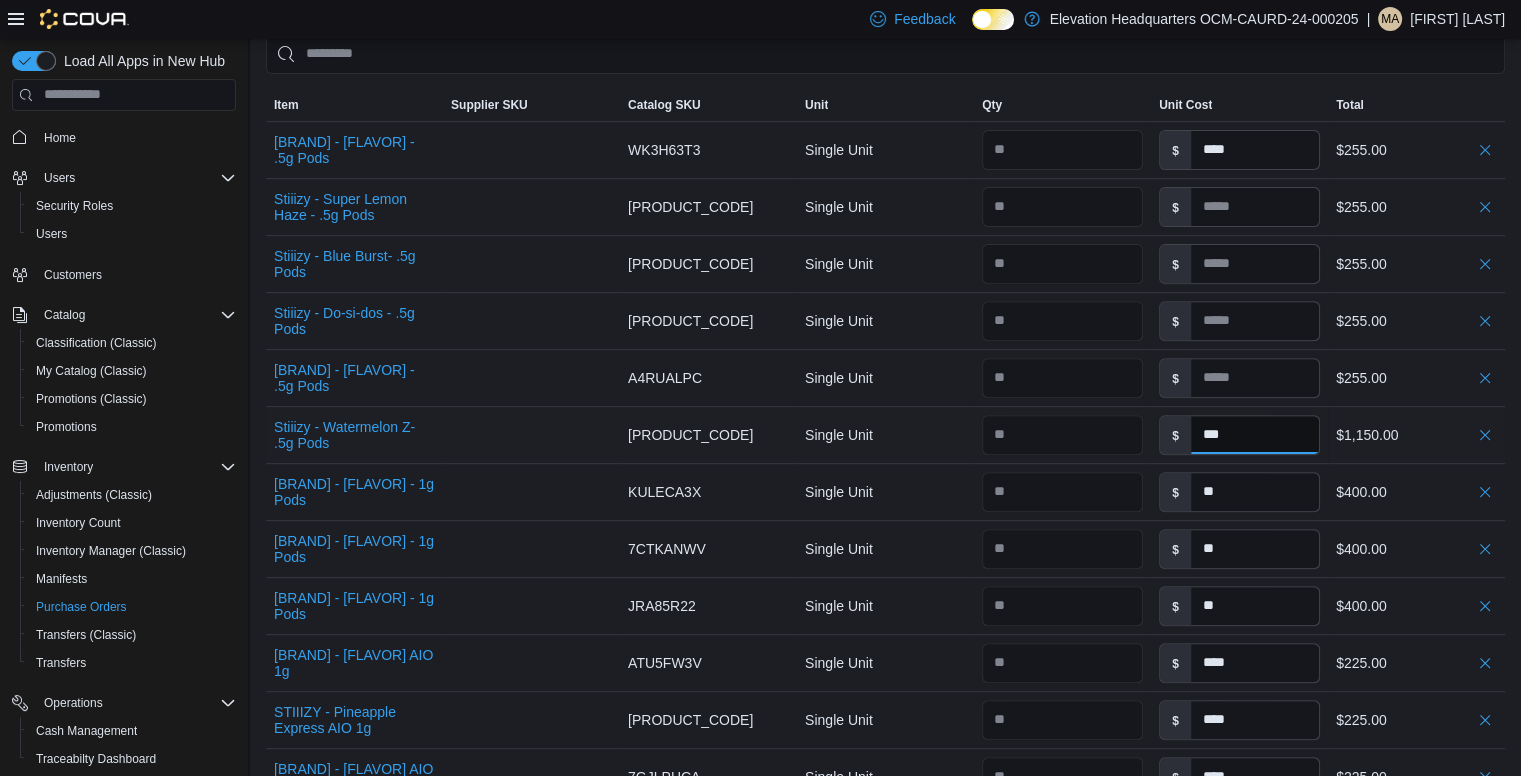 click on "***" at bounding box center [1255, 435] 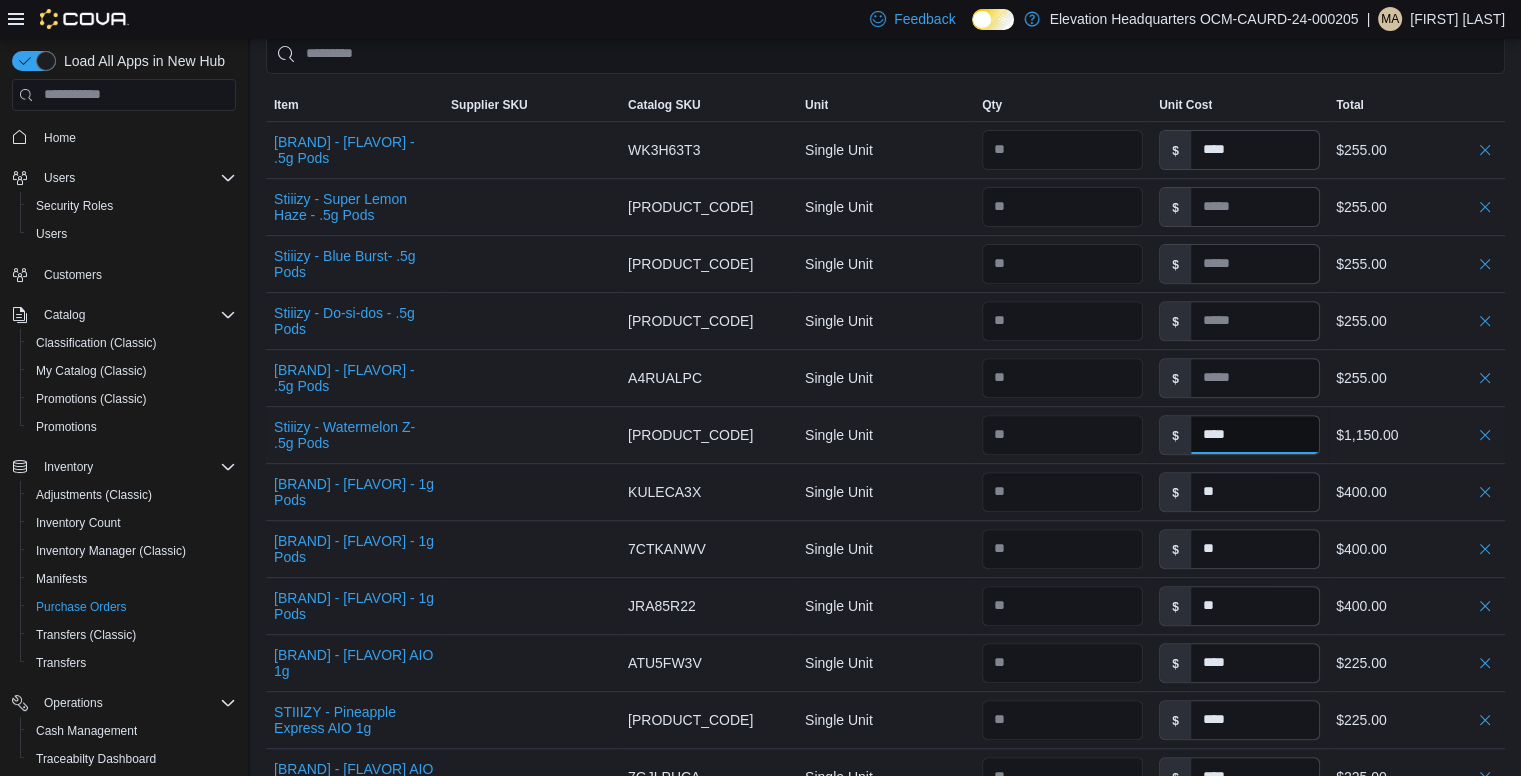 click on "****" at bounding box center [1255, 435] 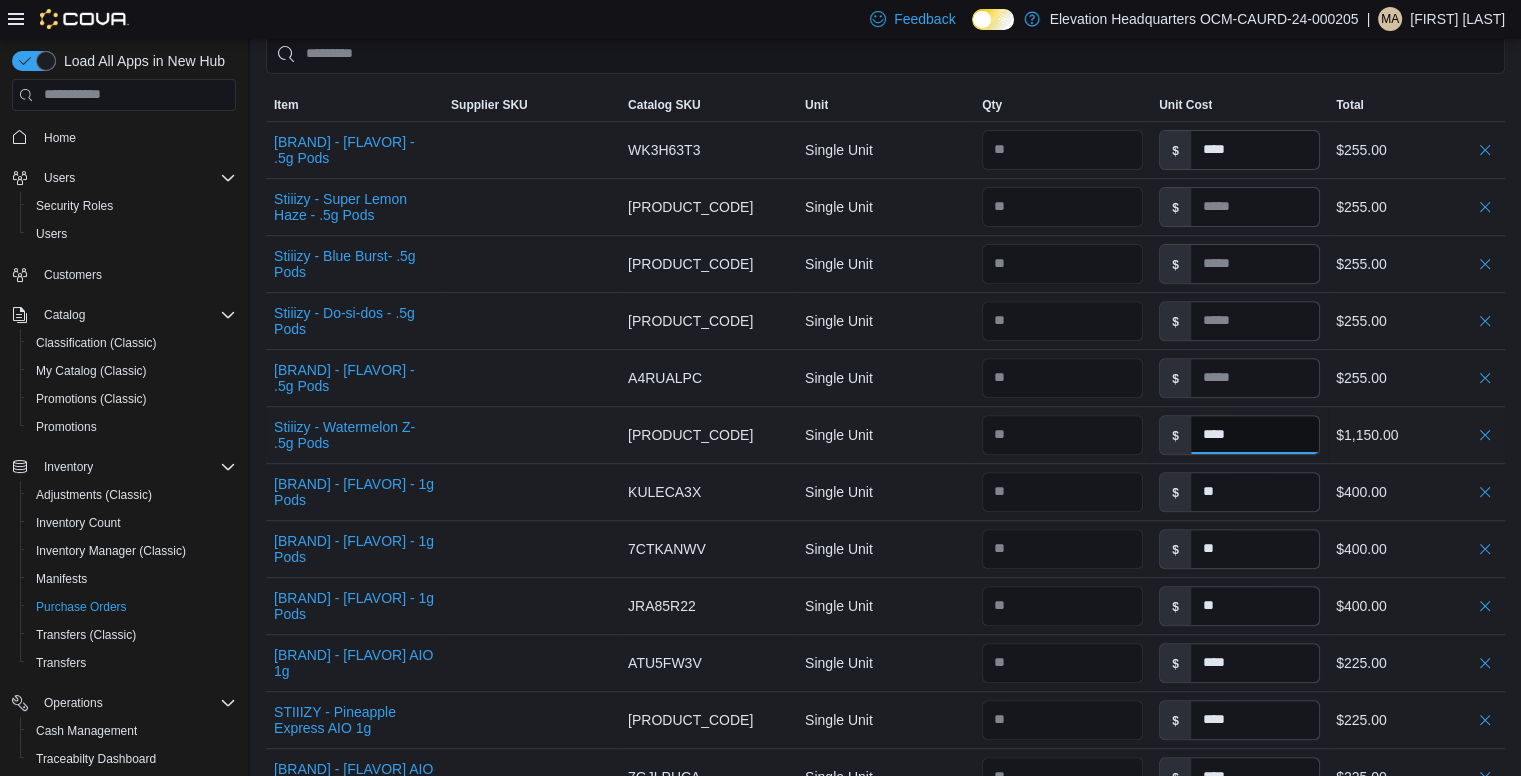 click on "****" at bounding box center [1255, 435] 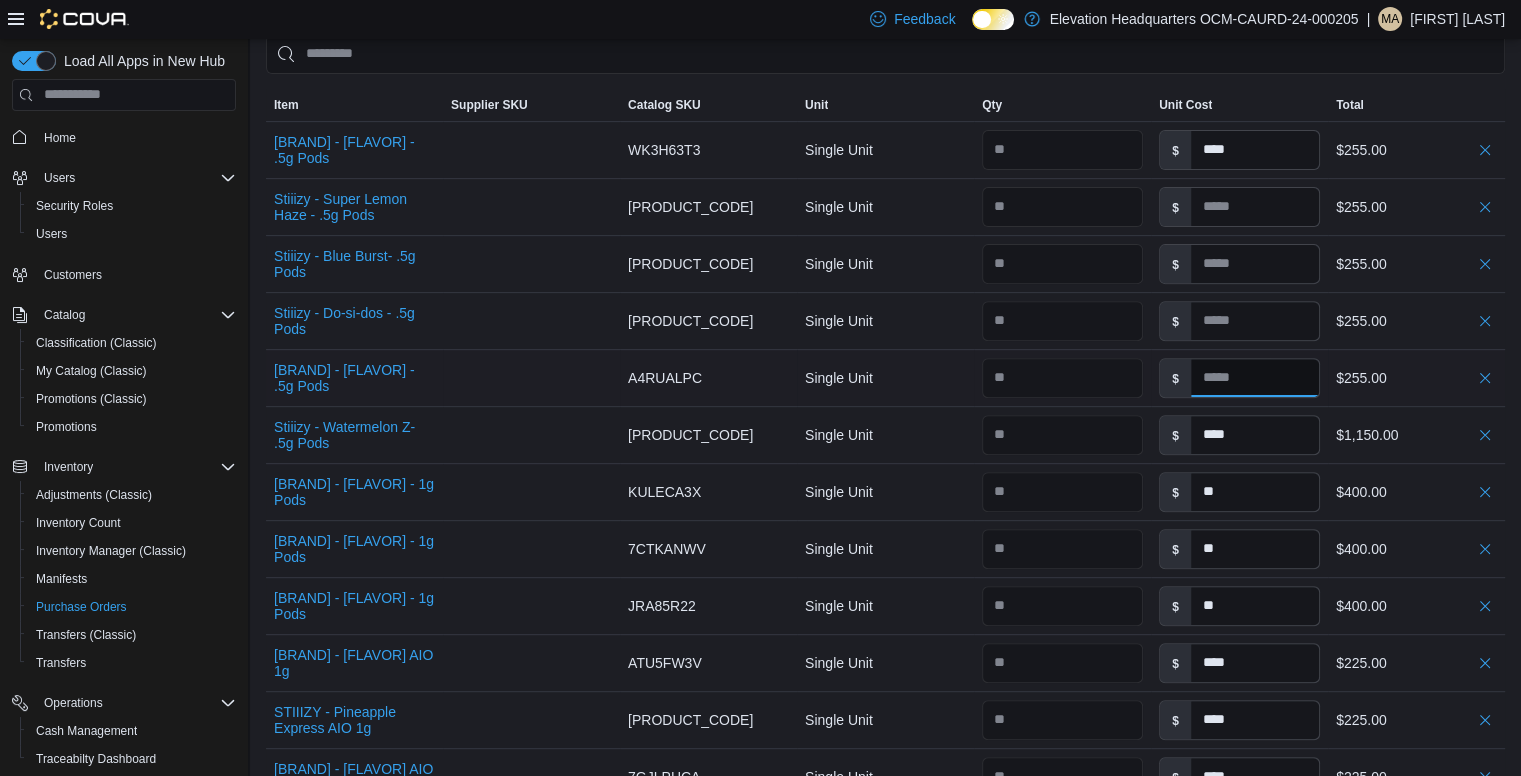 click at bounding box center [1255, 378] 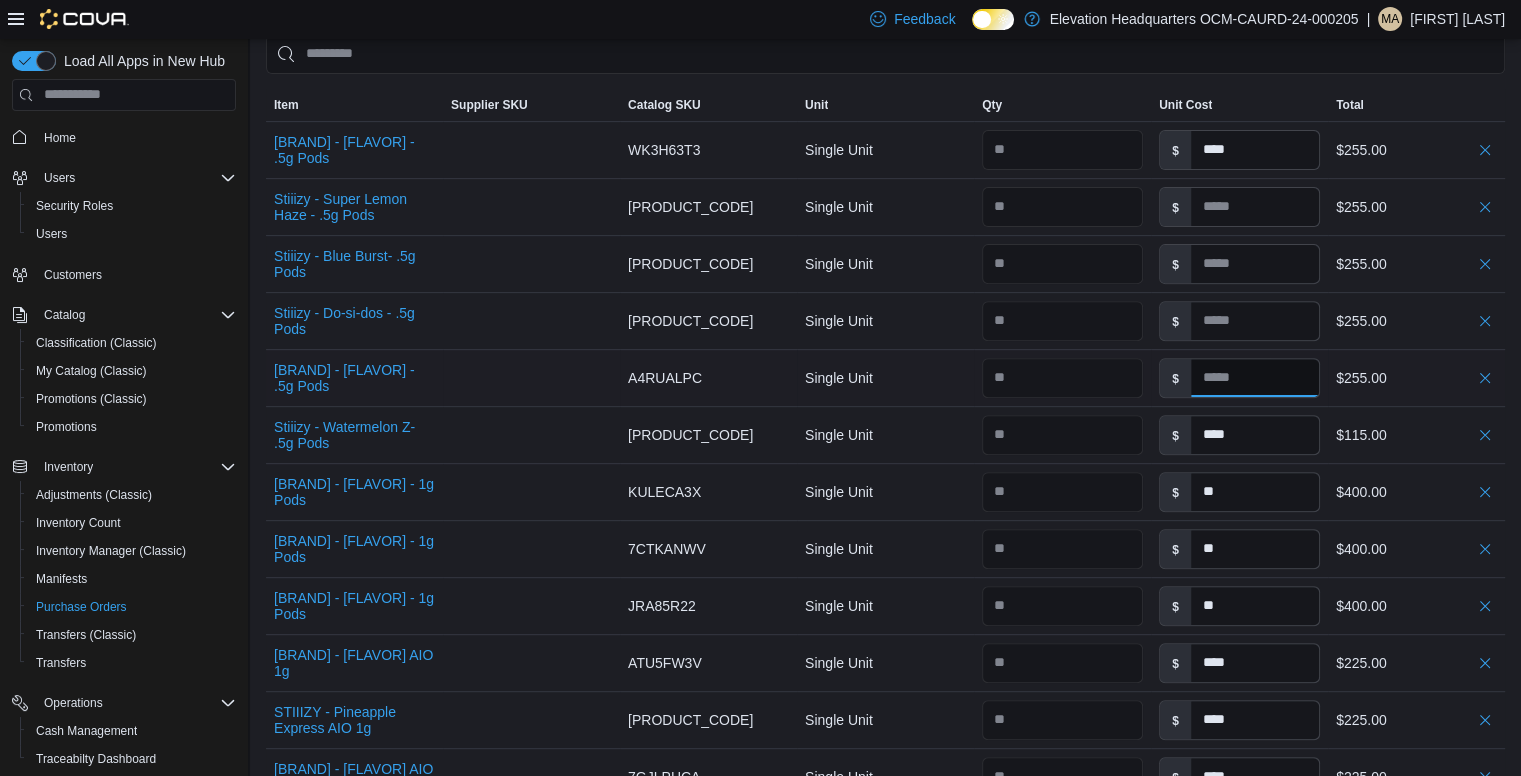 click at bounding box center (1255, 378) 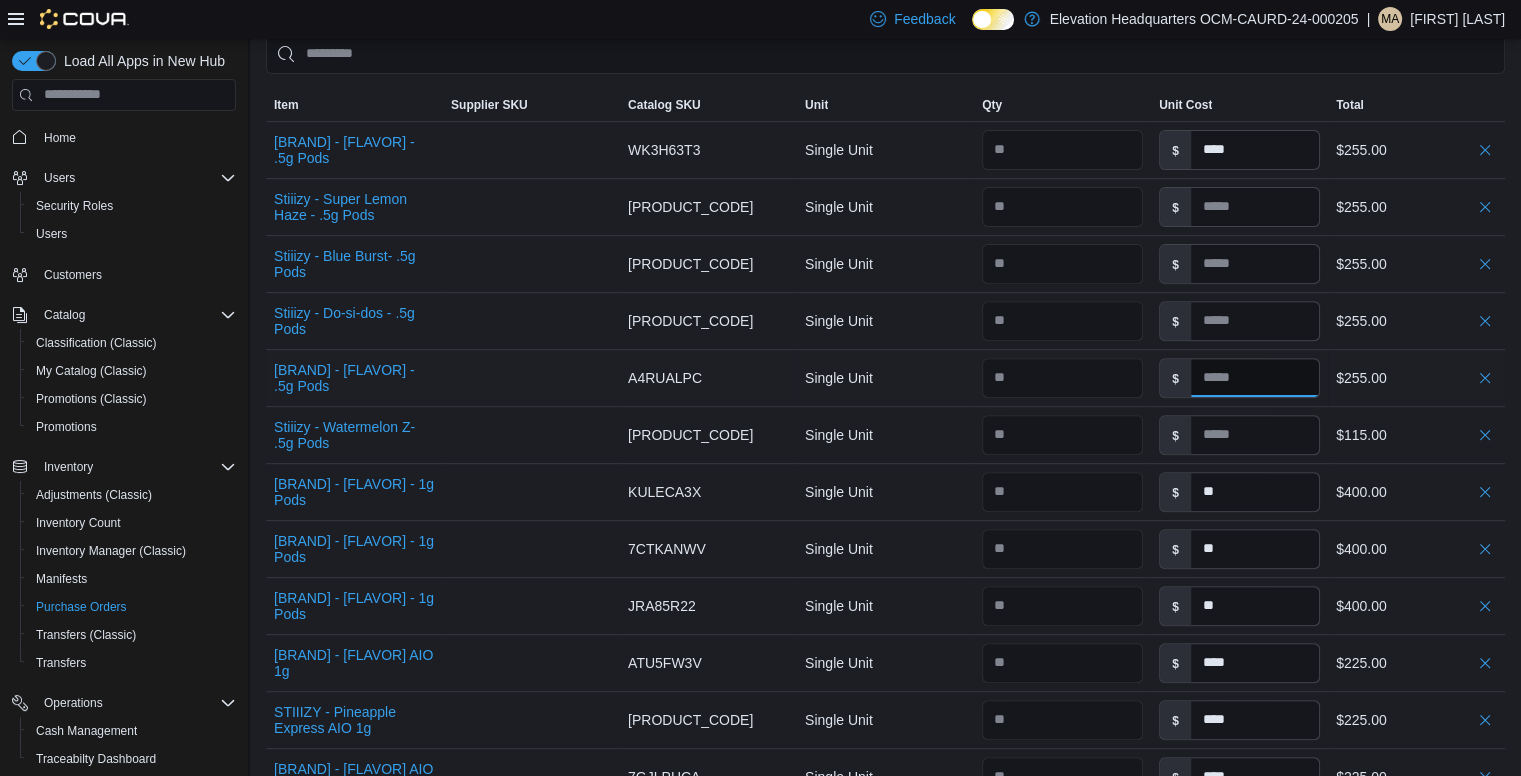 paste on "****" 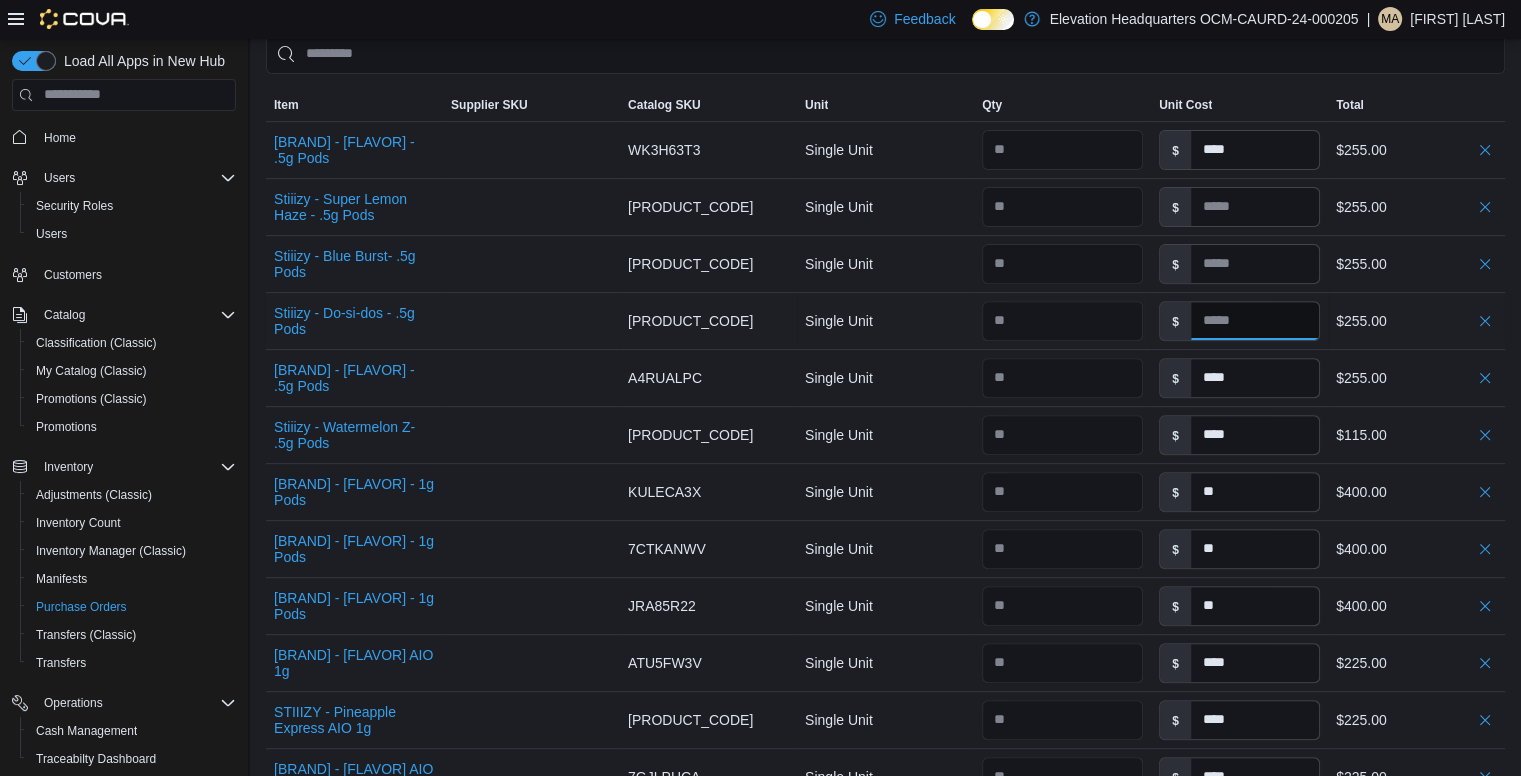 click at bounding box center [1255, 321] 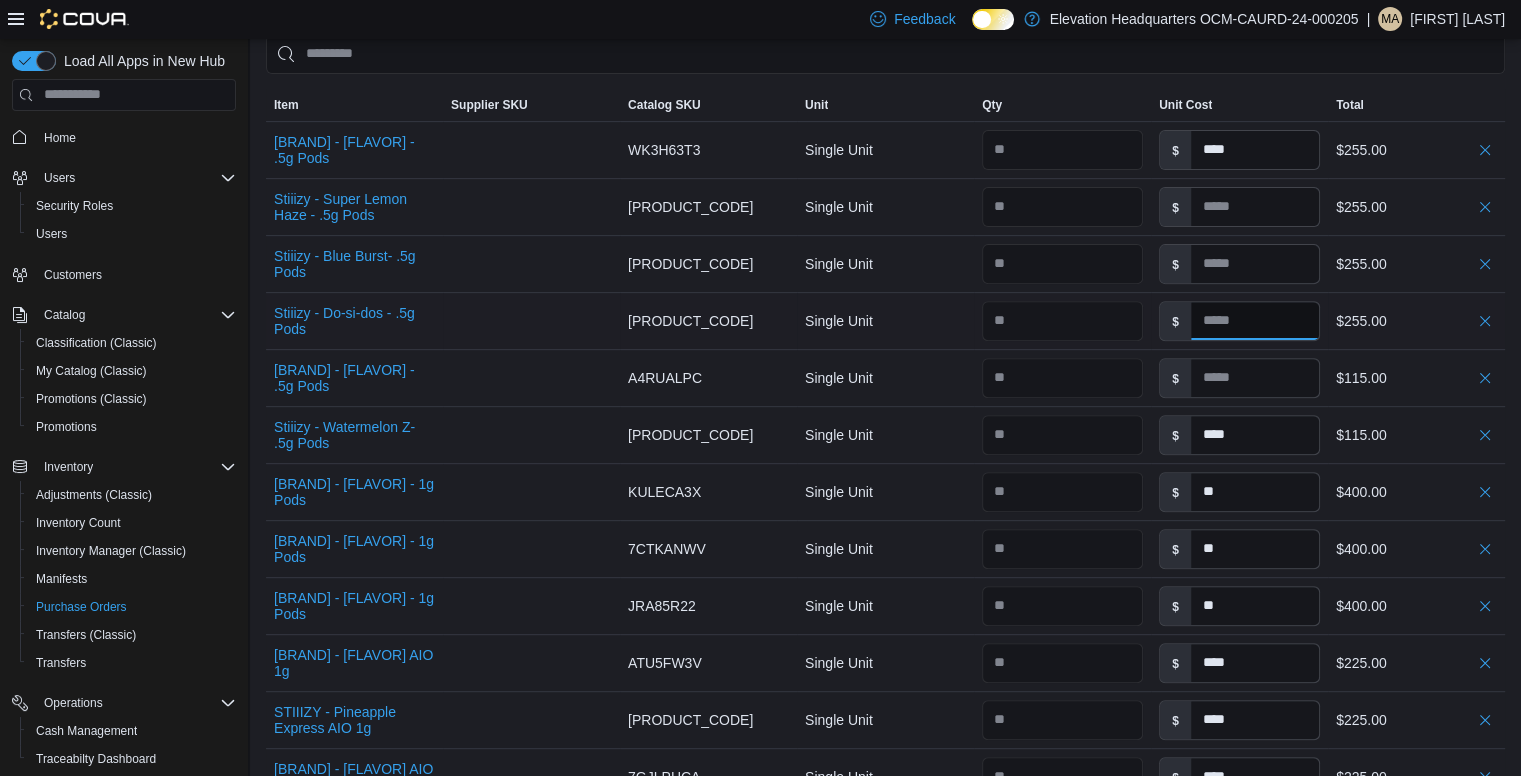 paste on "****" 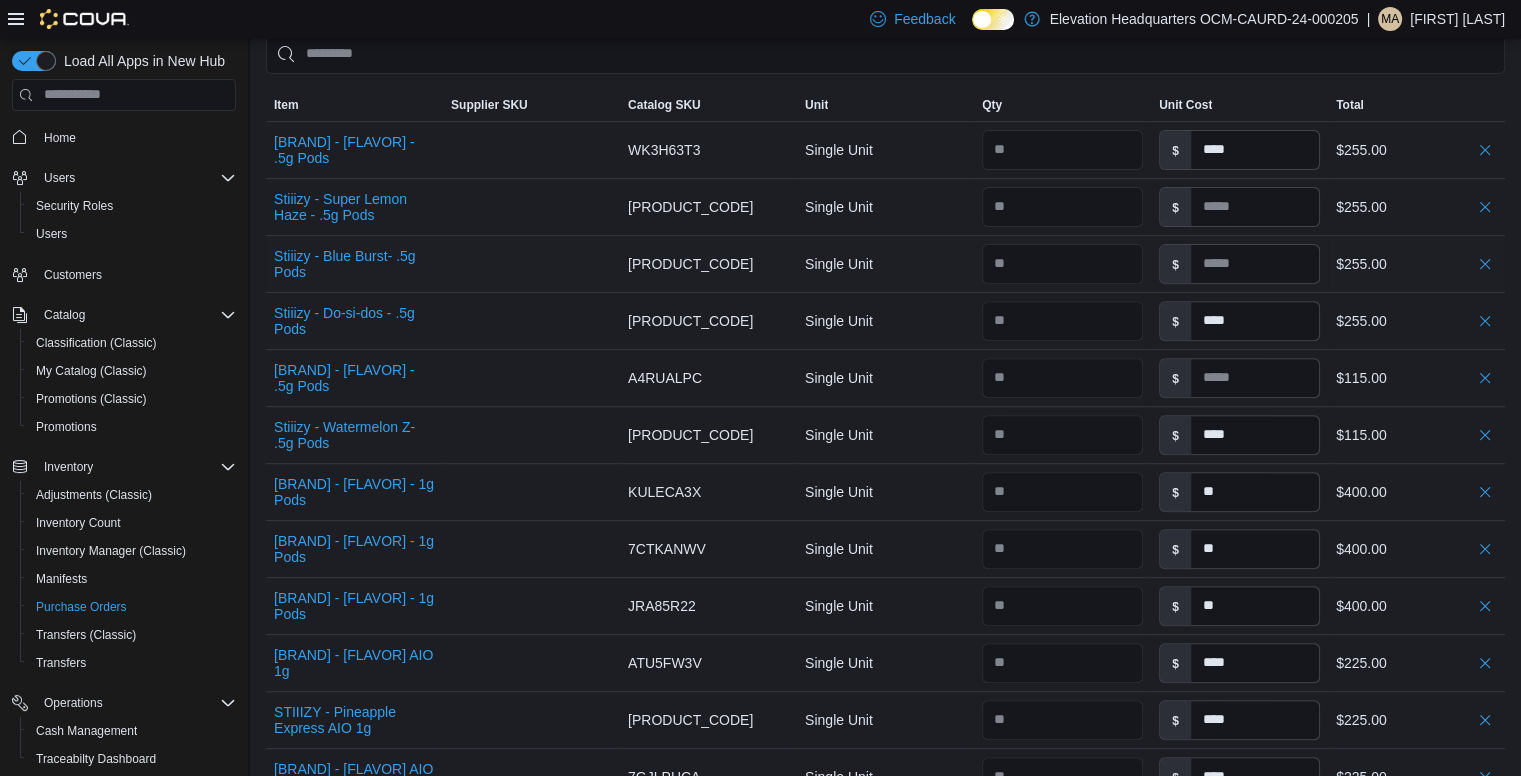 click on "$" at bounding box center (1239, 264) 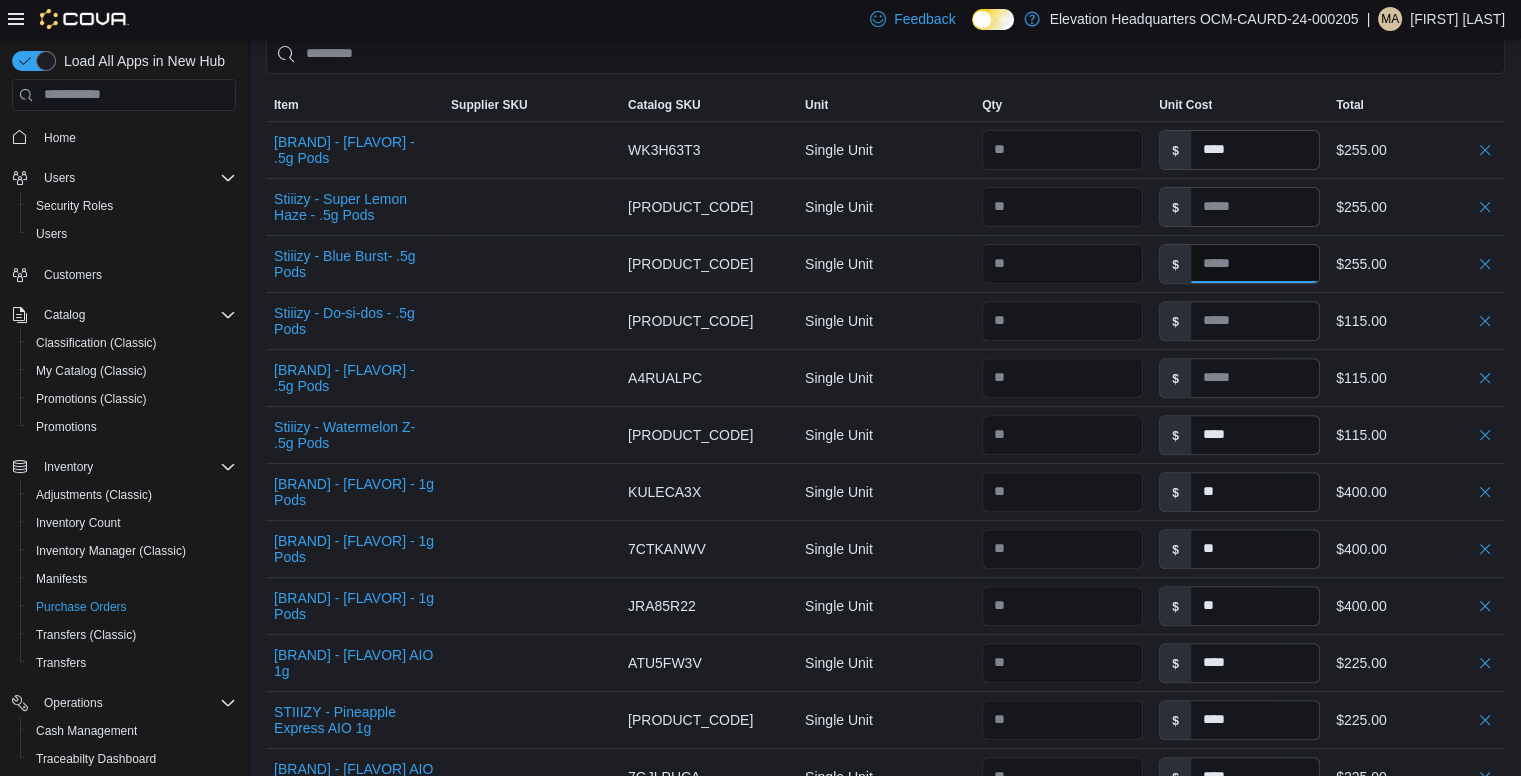 click at bounding box center [1255, 264] 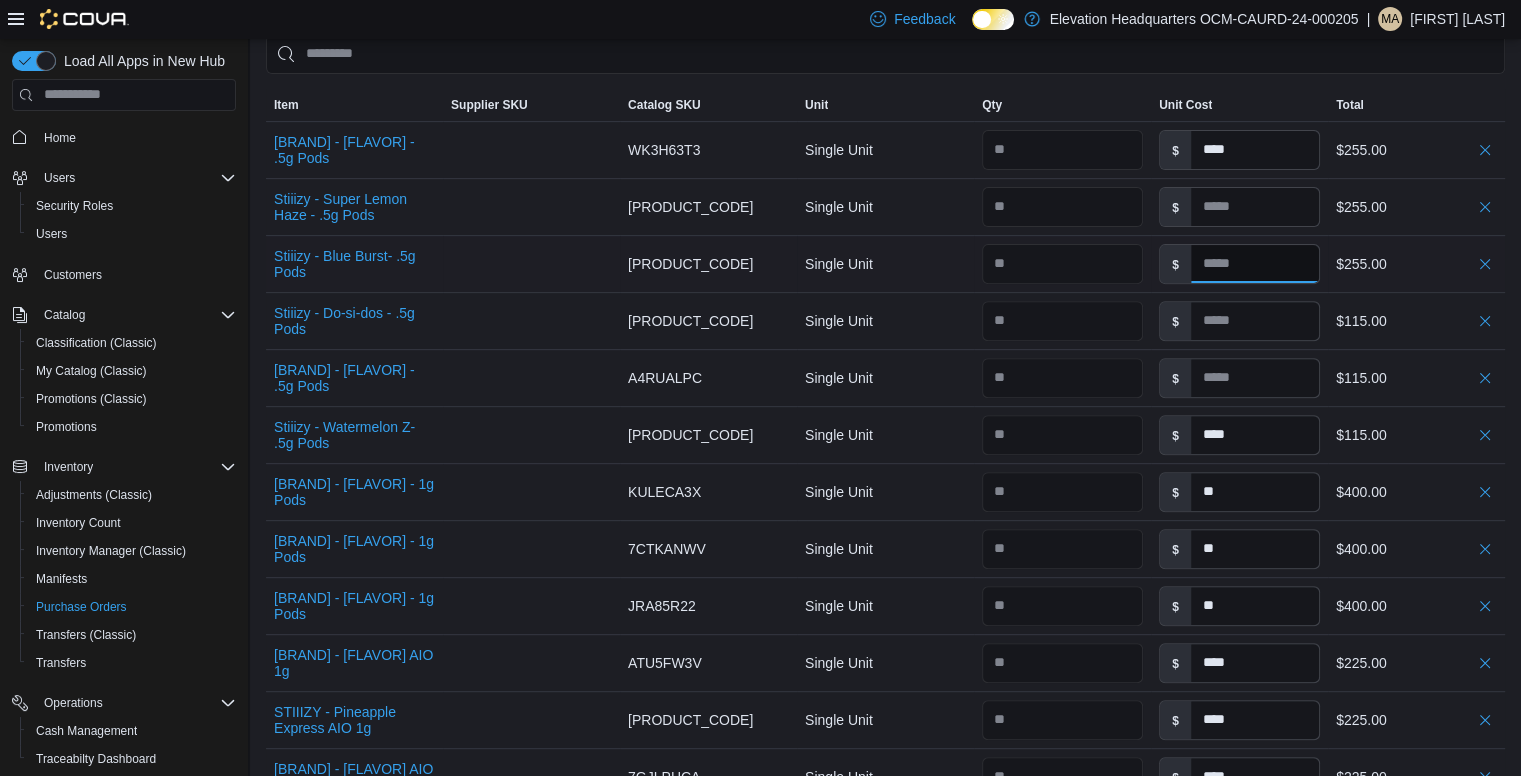 paste on "****" 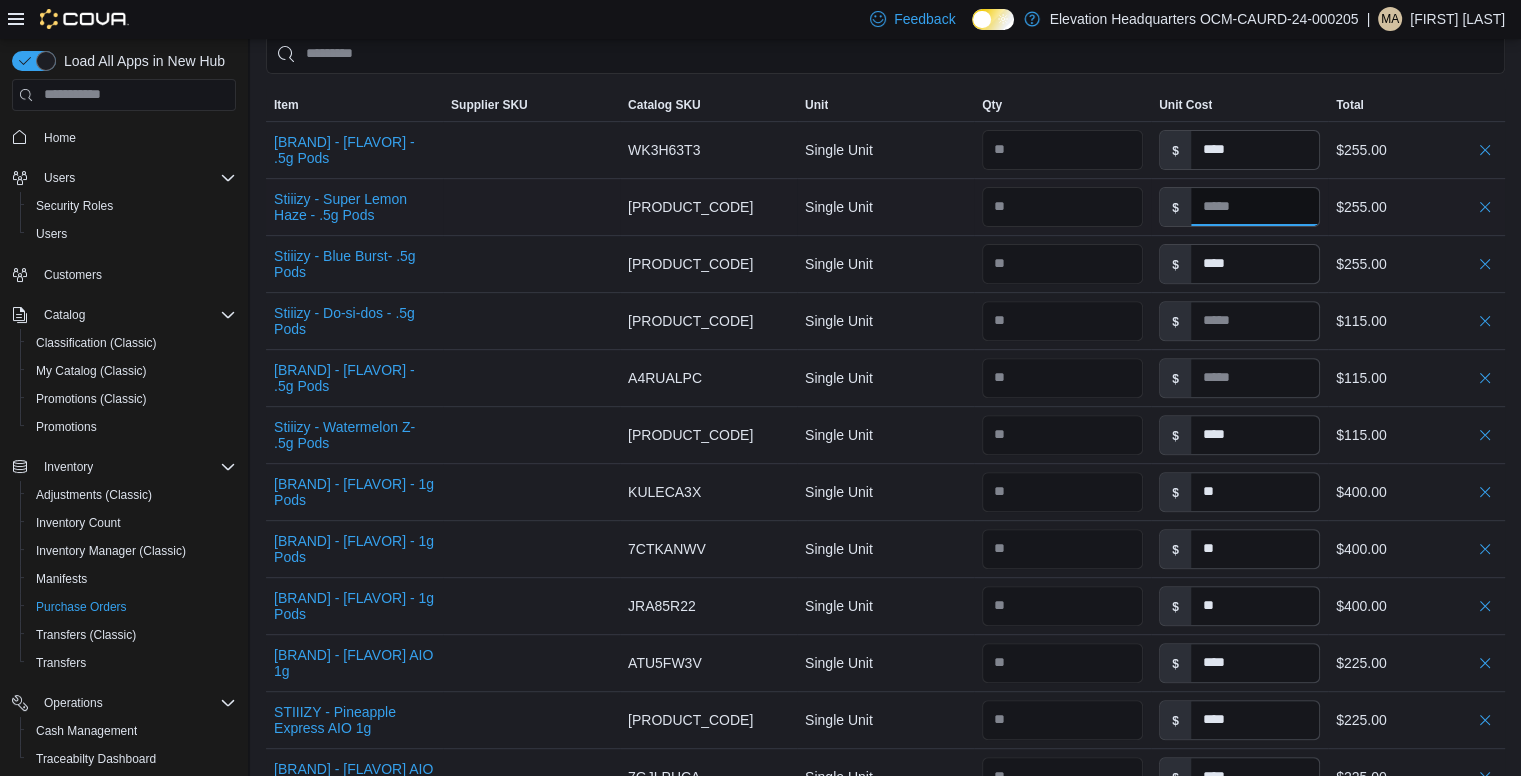 click at bounding box center (1255, 207) 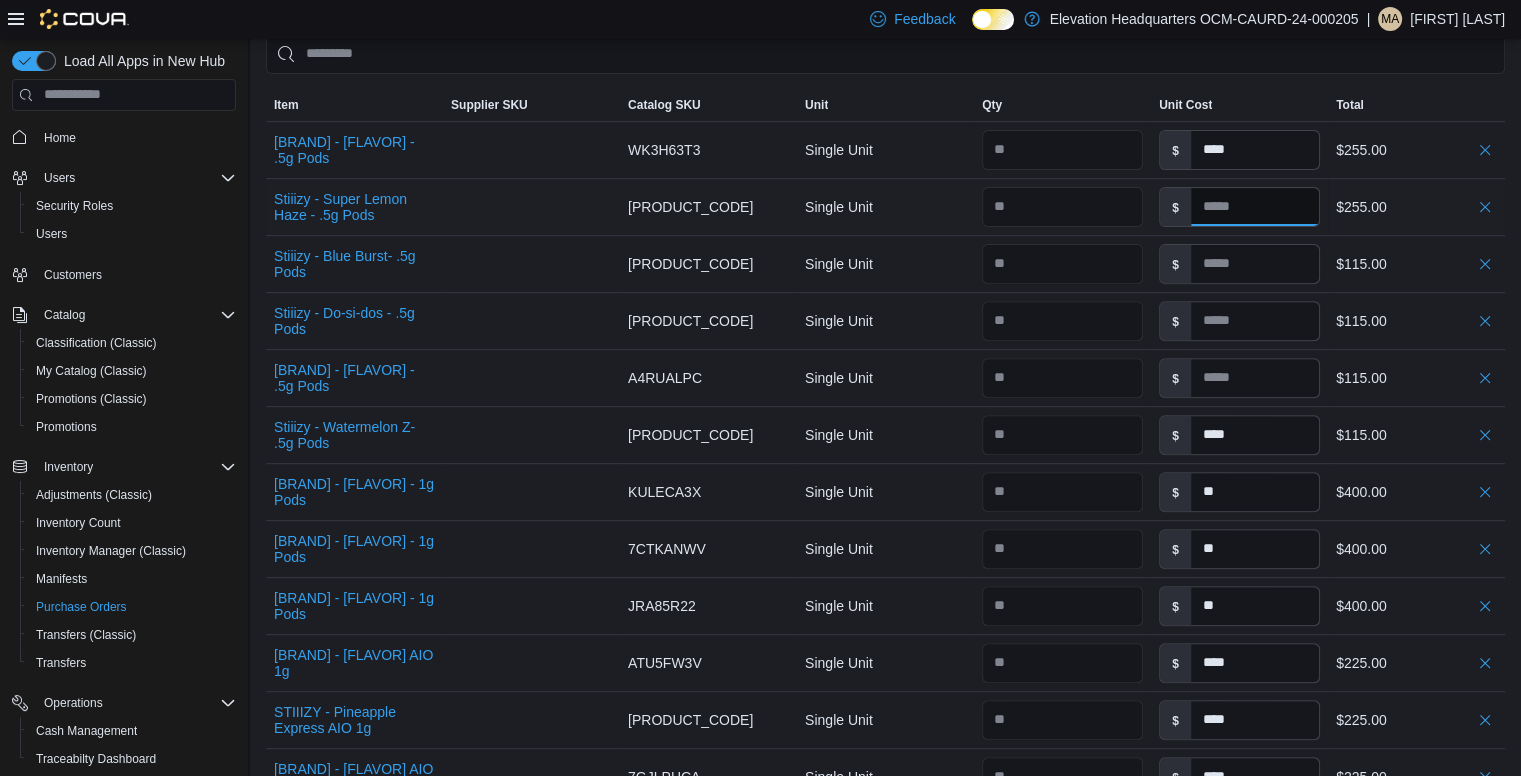 paste on "****" 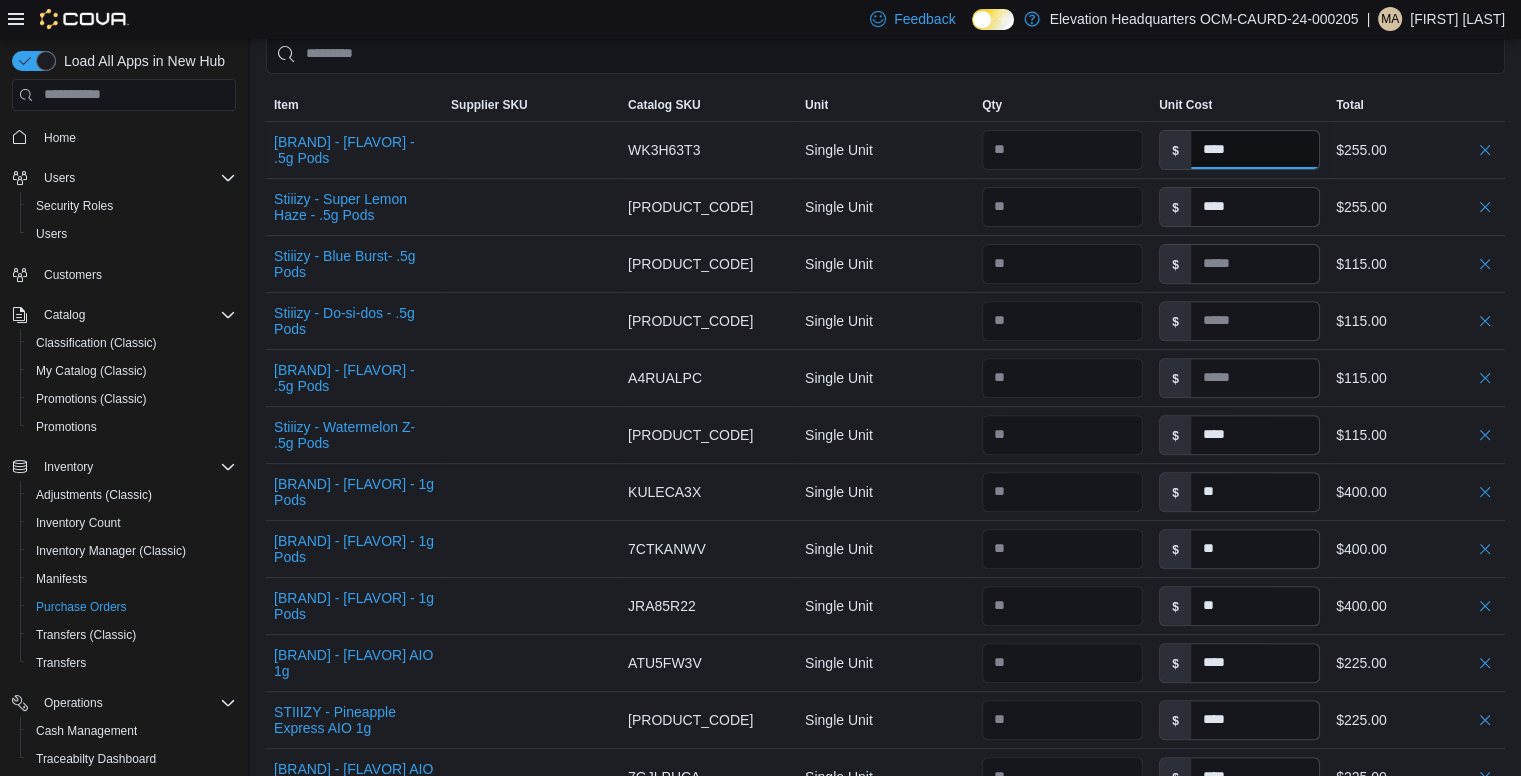 click on "****" at bounding box center [1255, 150] 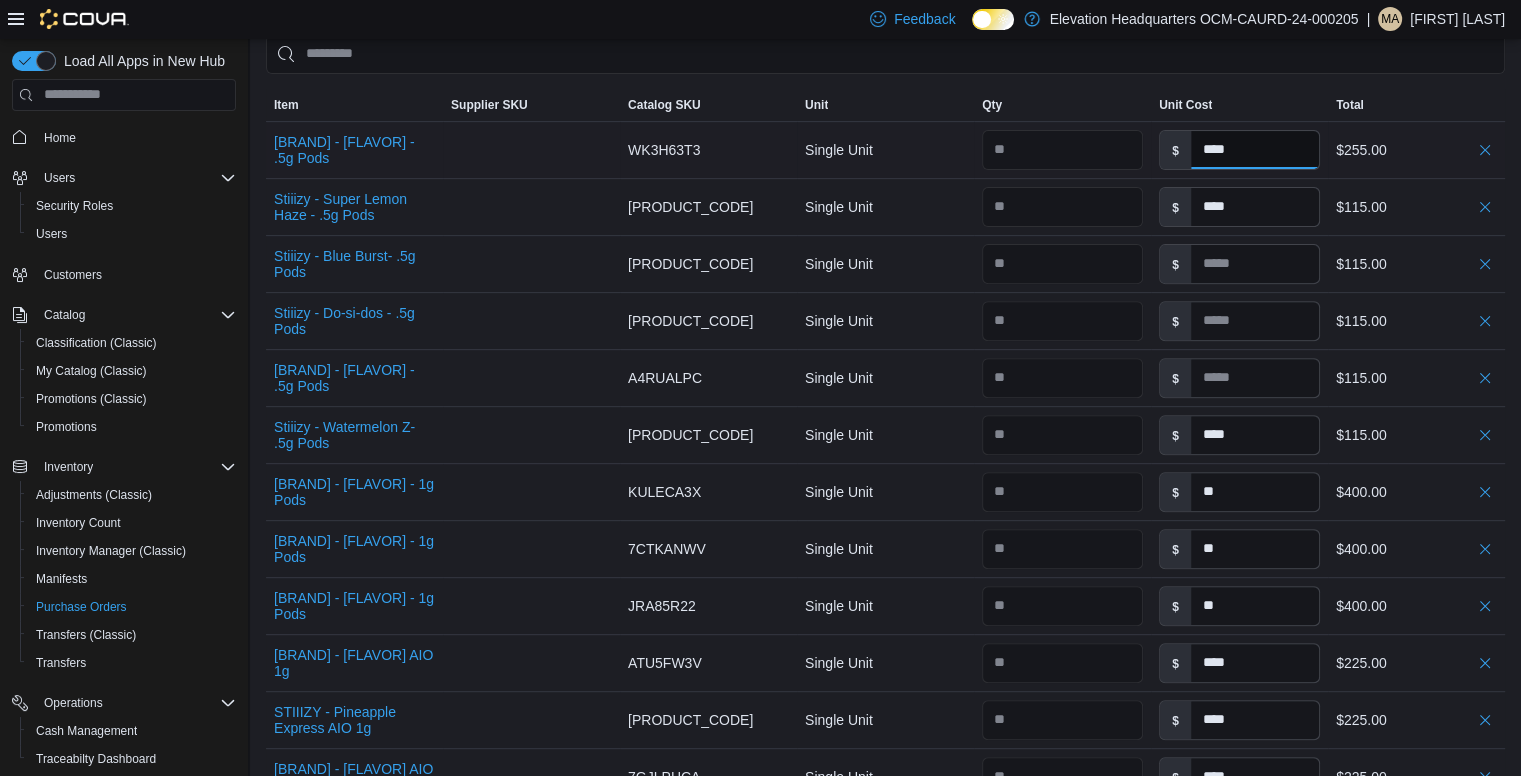 click on "****" at bounding box center [1255, 150] 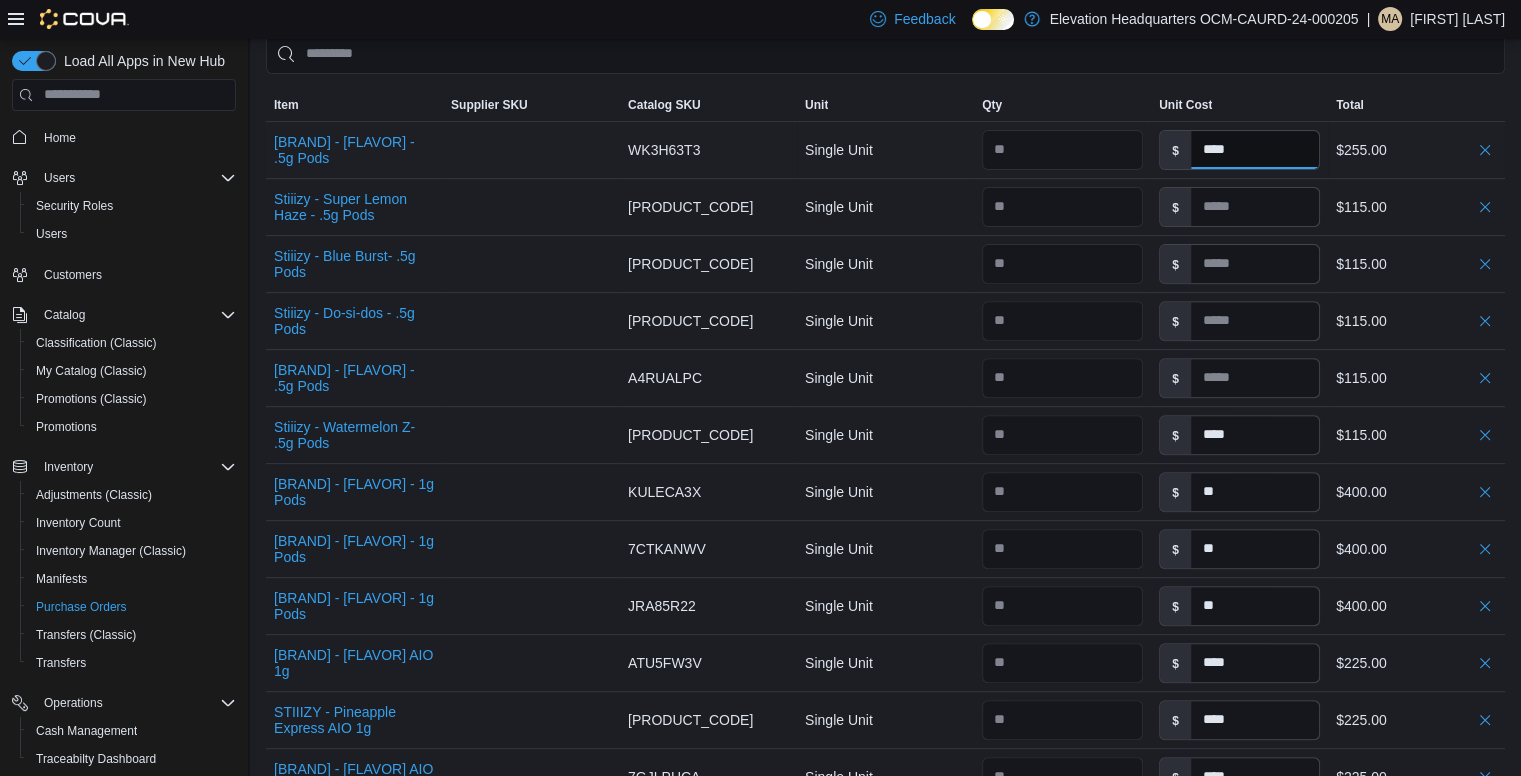 paste 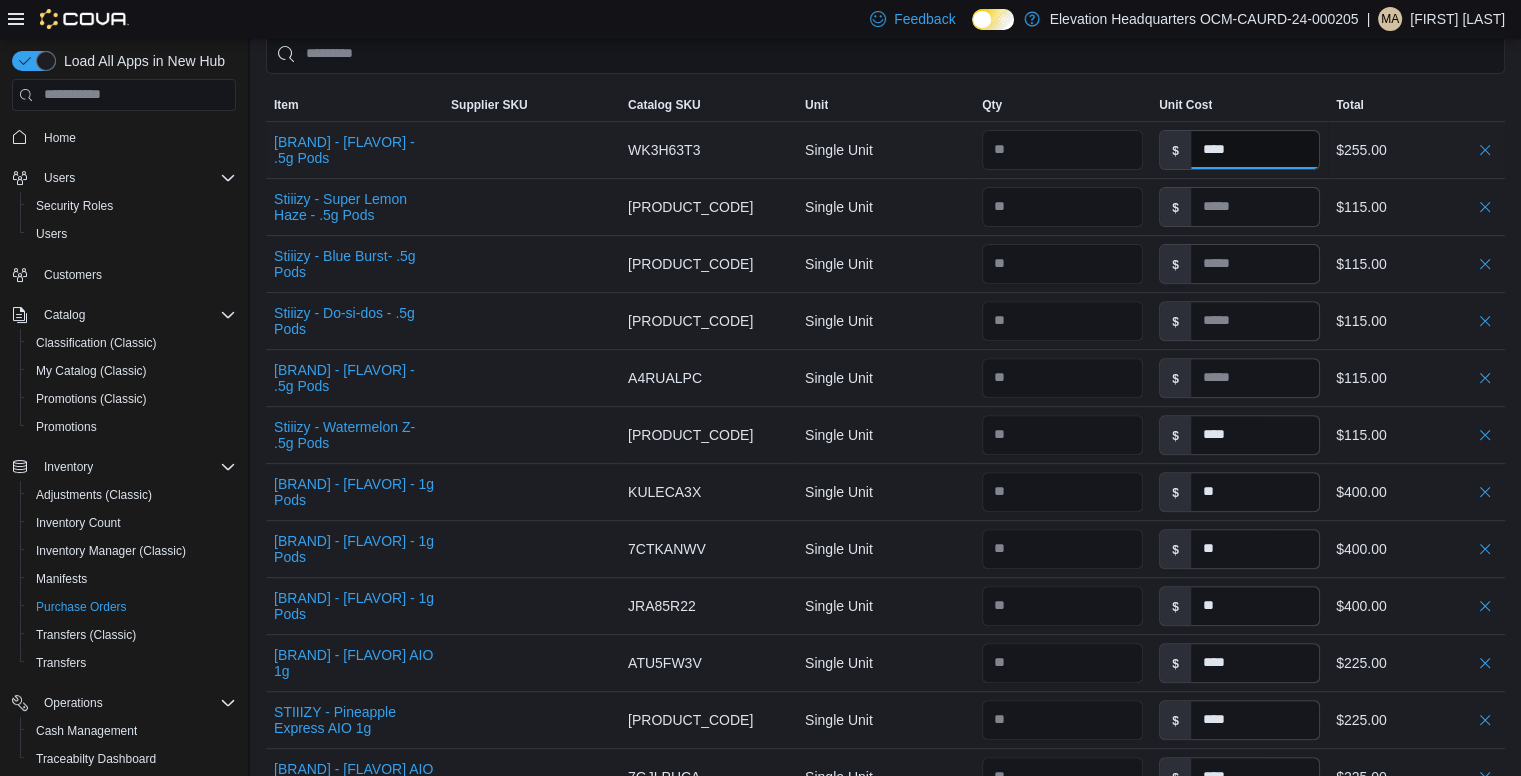 click on "****" at bounding box center (1255, 150) 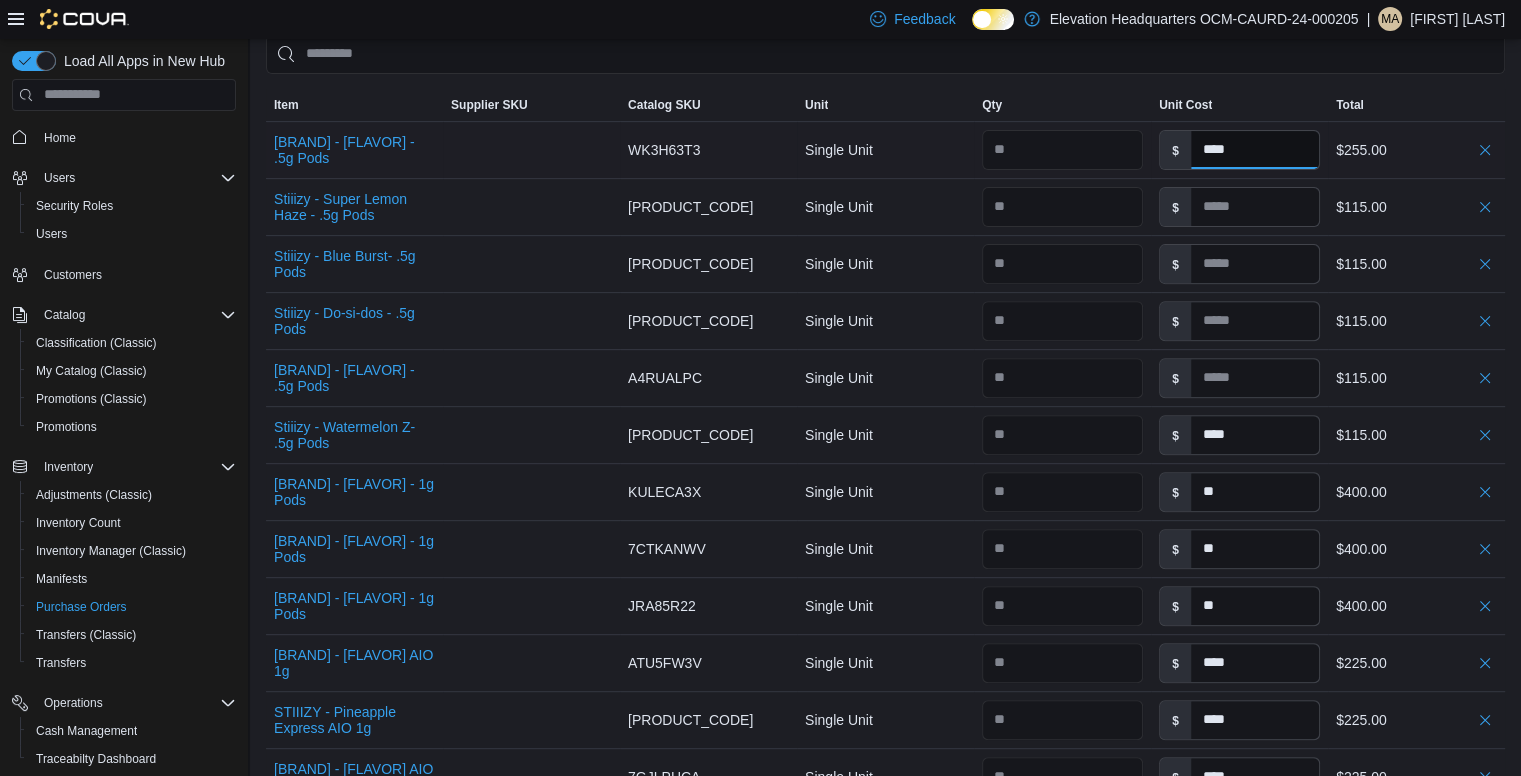 click on "****" at bounding box center [1255, 150] 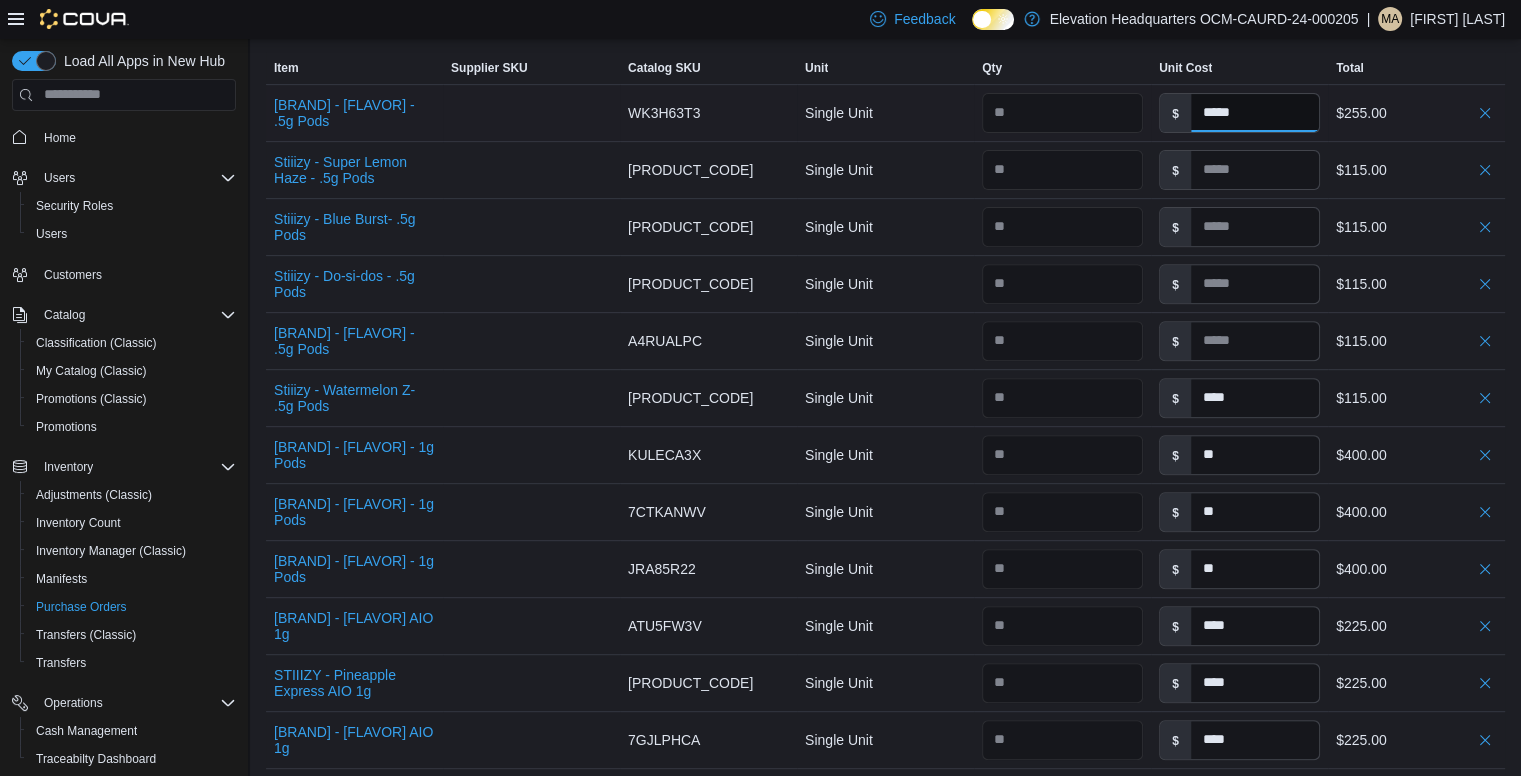 scroll, scrollTop: 708, scrollLeft: 0, axis: vertical 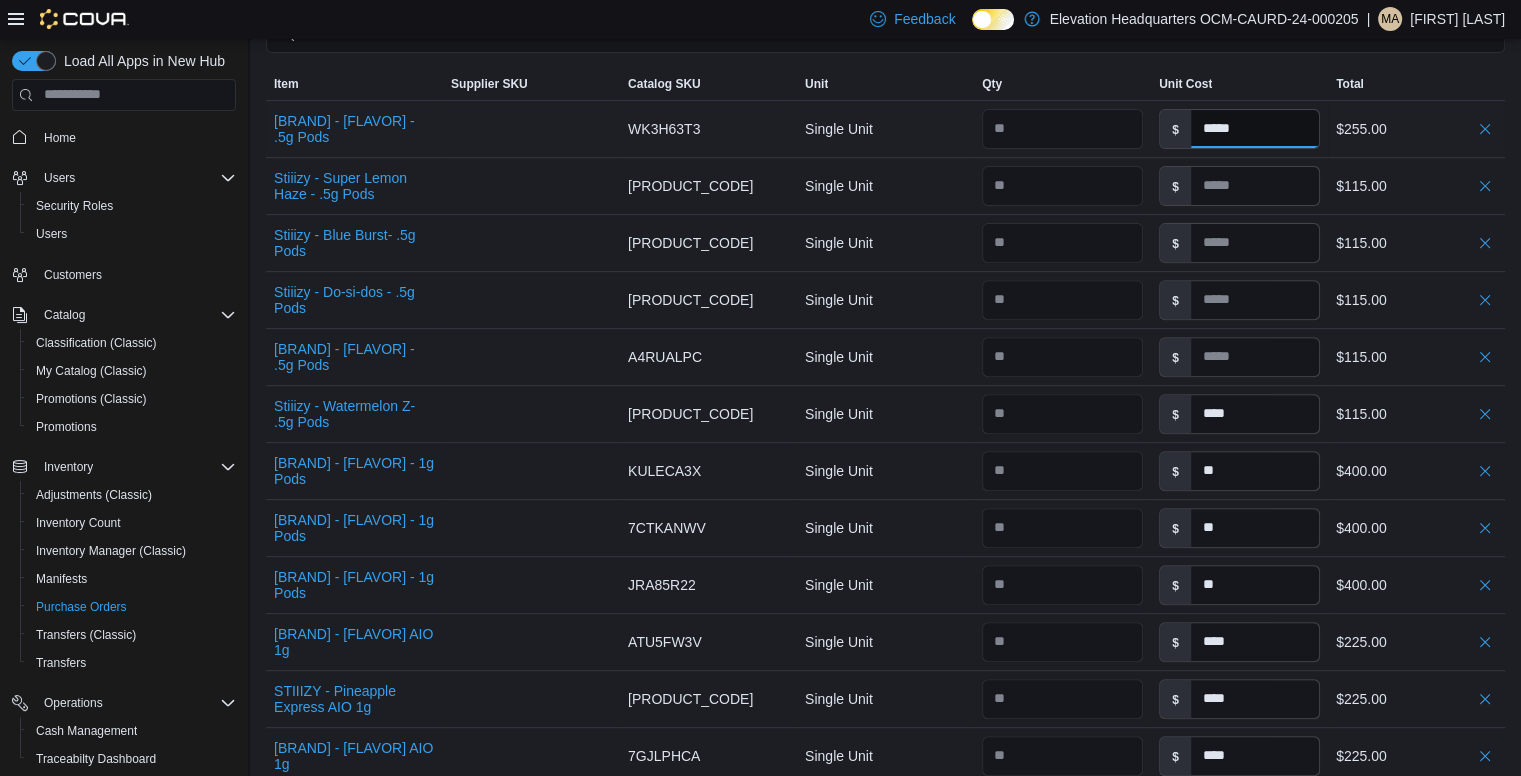 click on "*****" at bounding box center [1255, 129] 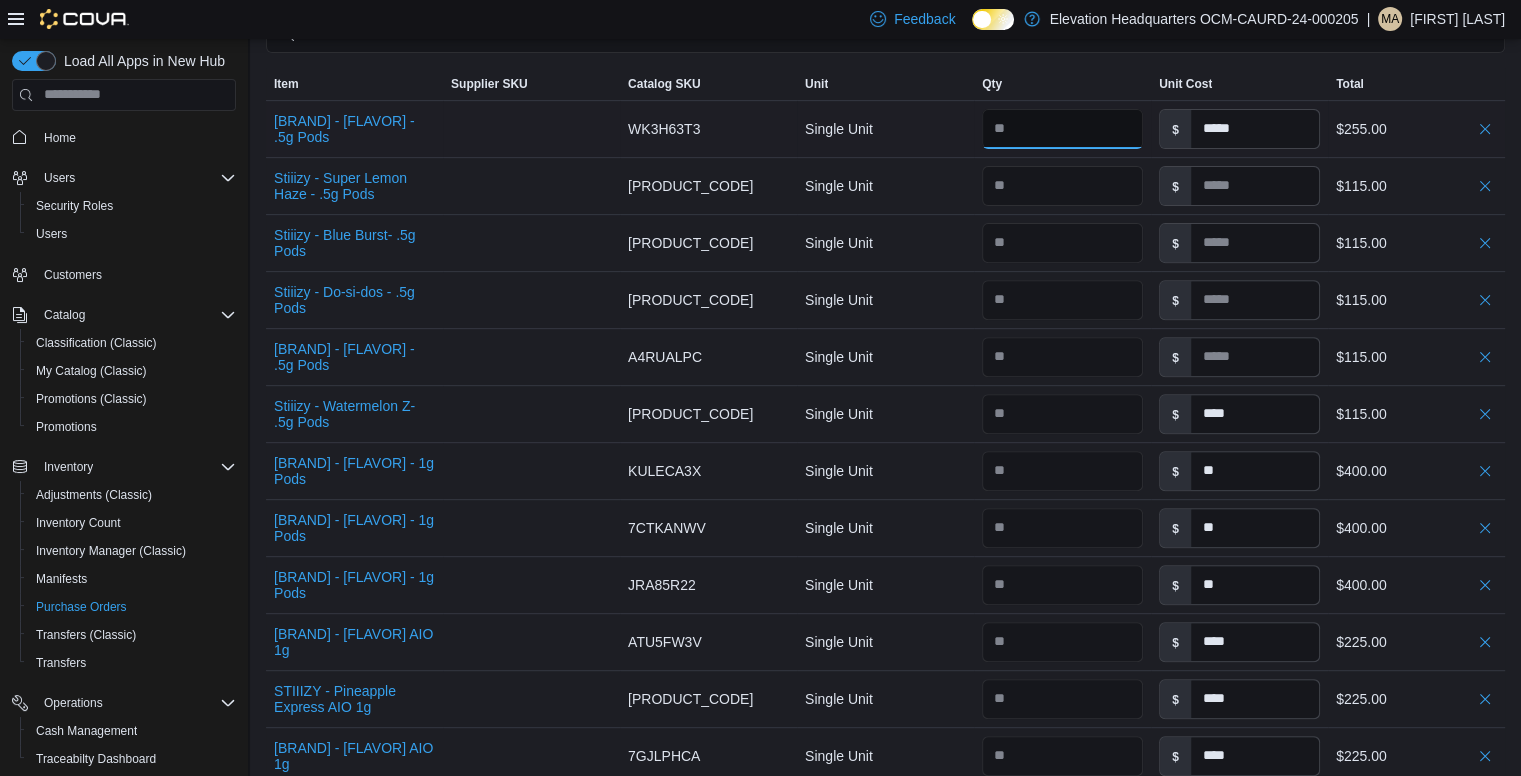 click at bounding box center (1062, 129) 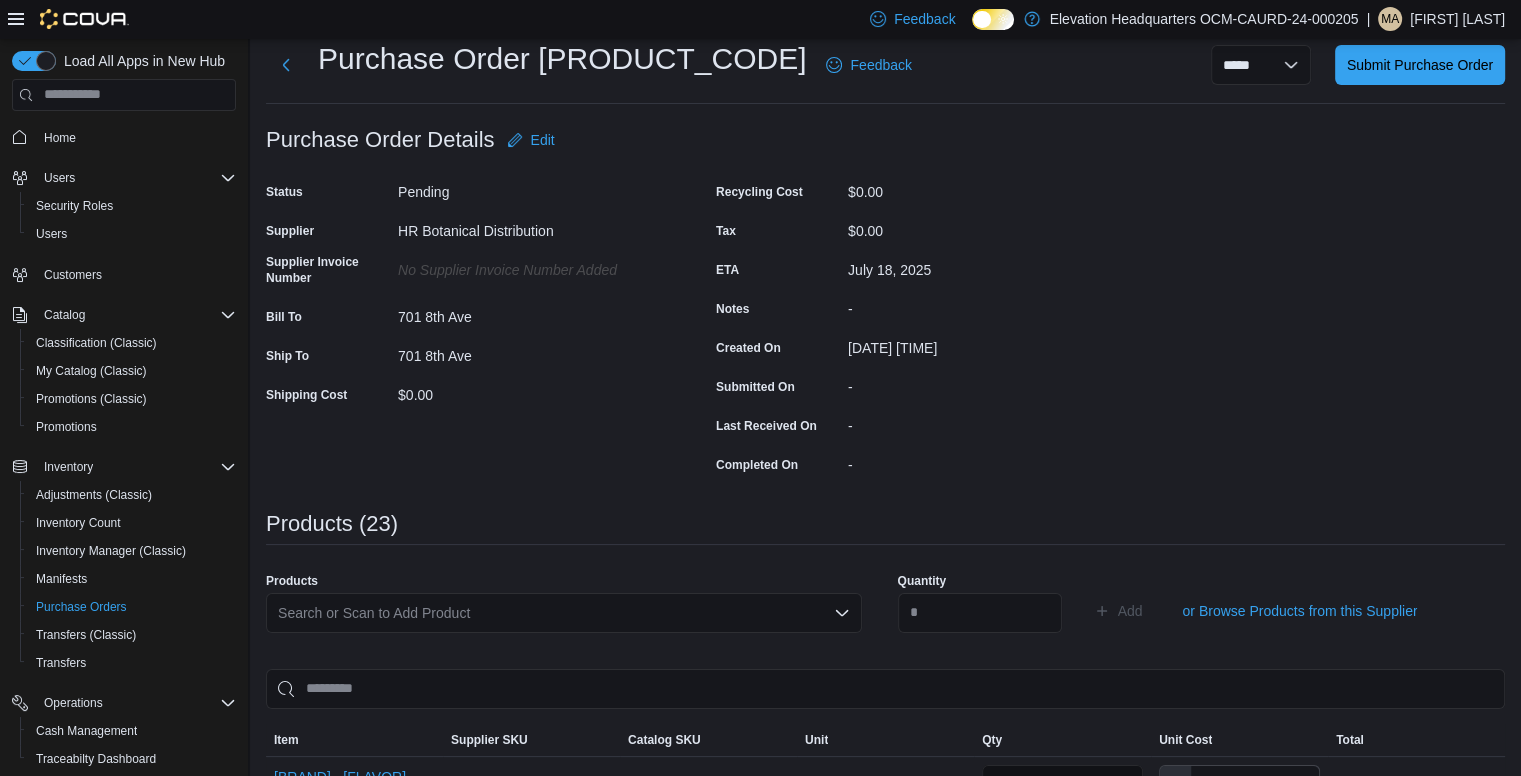 scroll, scrollTop: 43, scrollLeft: 0, axis: vertical 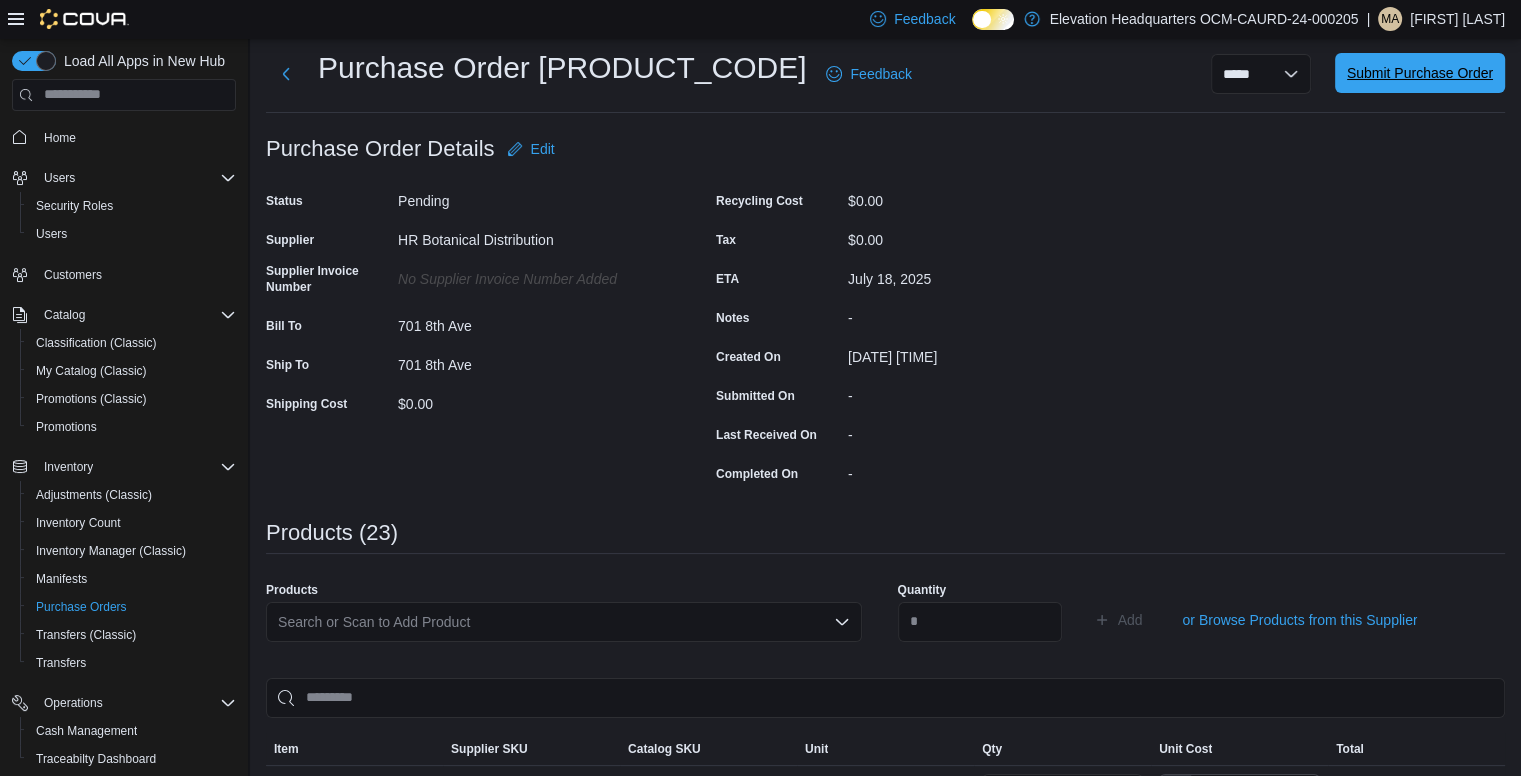 click on "Submit Purchase Order" at bounding box center (1420, 73) 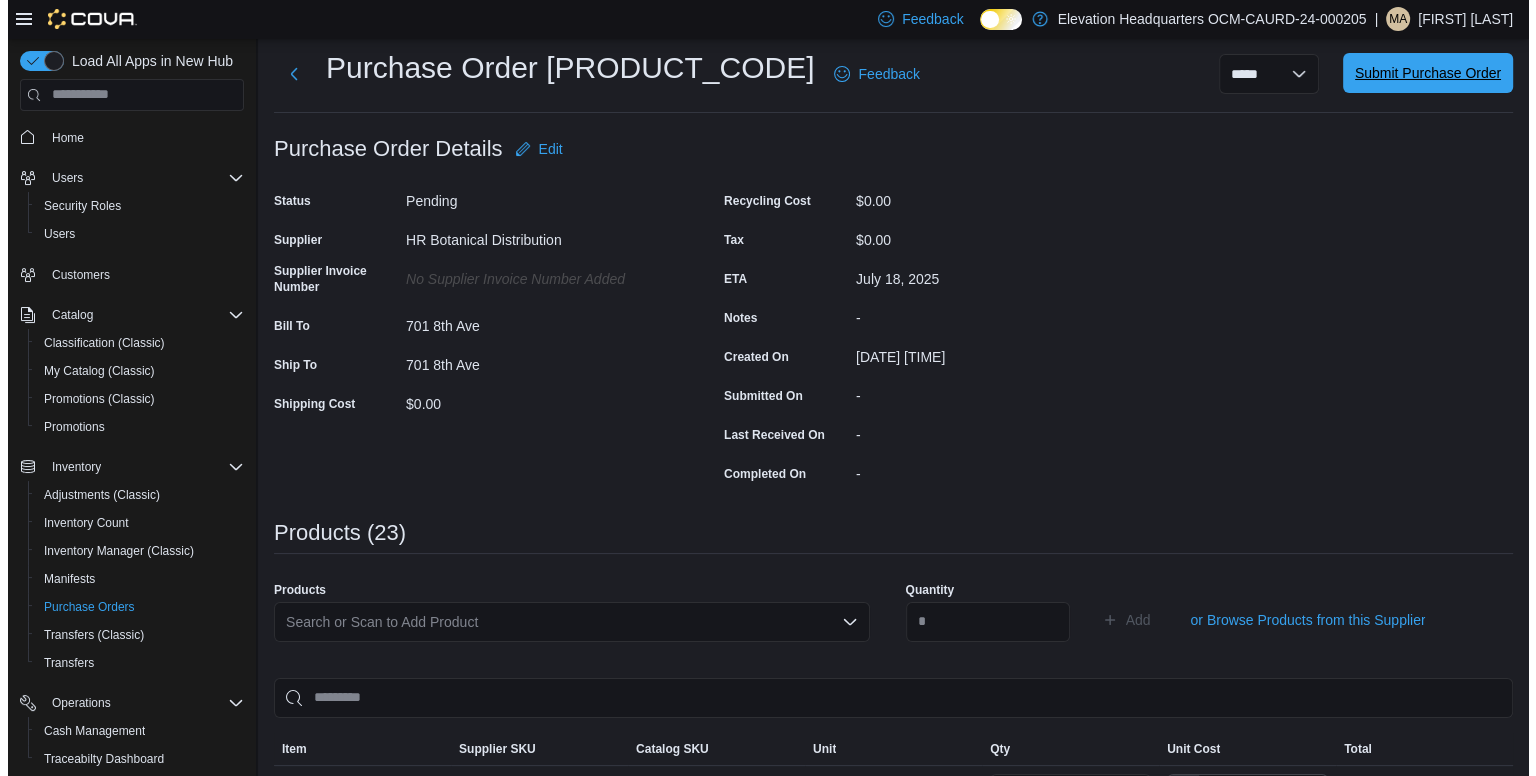 scroll, scrollTop: 0, scrollLeft: 0, axis: both 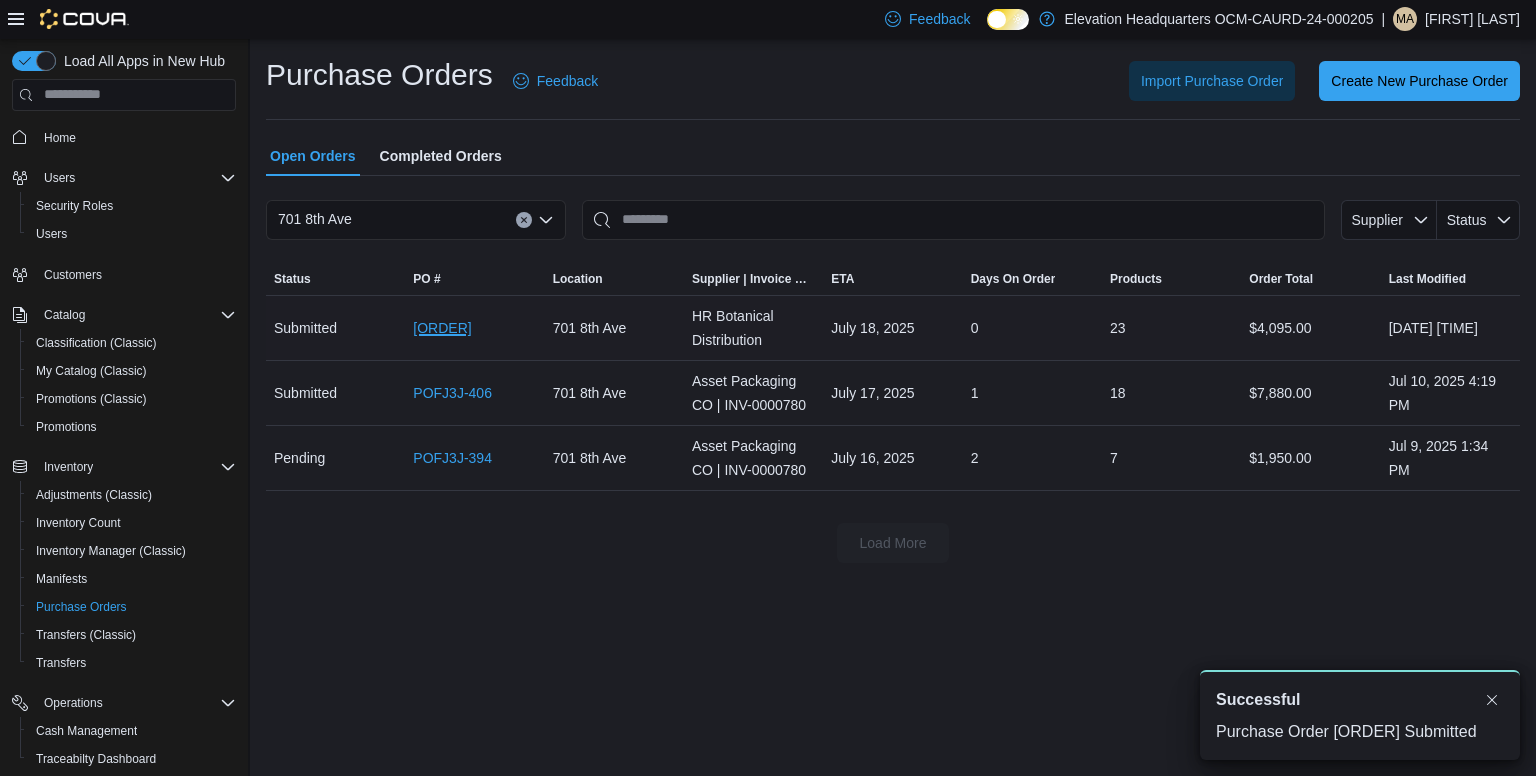 click on "[CODE]" at bounding box center [442, 328] 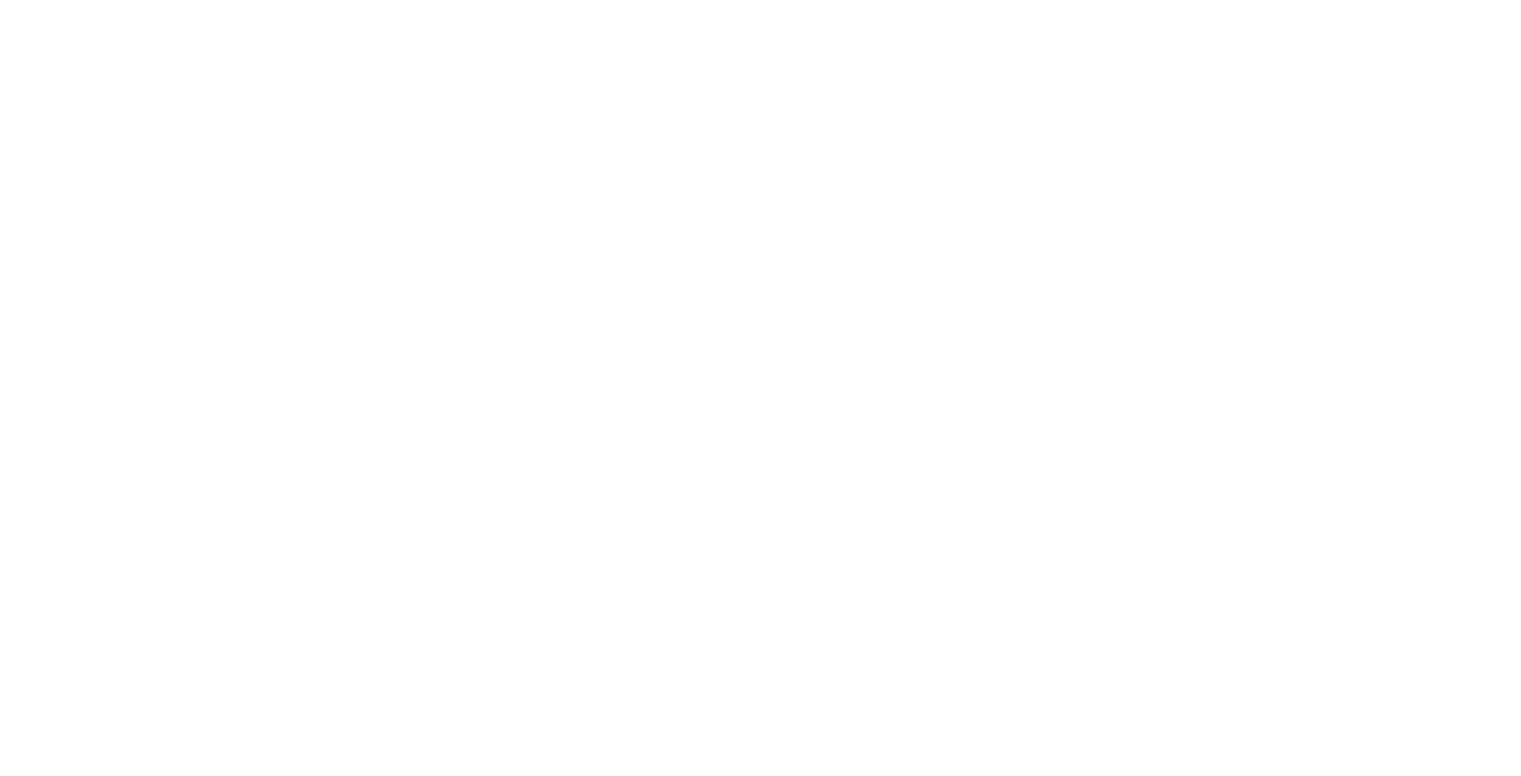 scroll, scrollTop: 0, scrollLeft: 0, axis: both 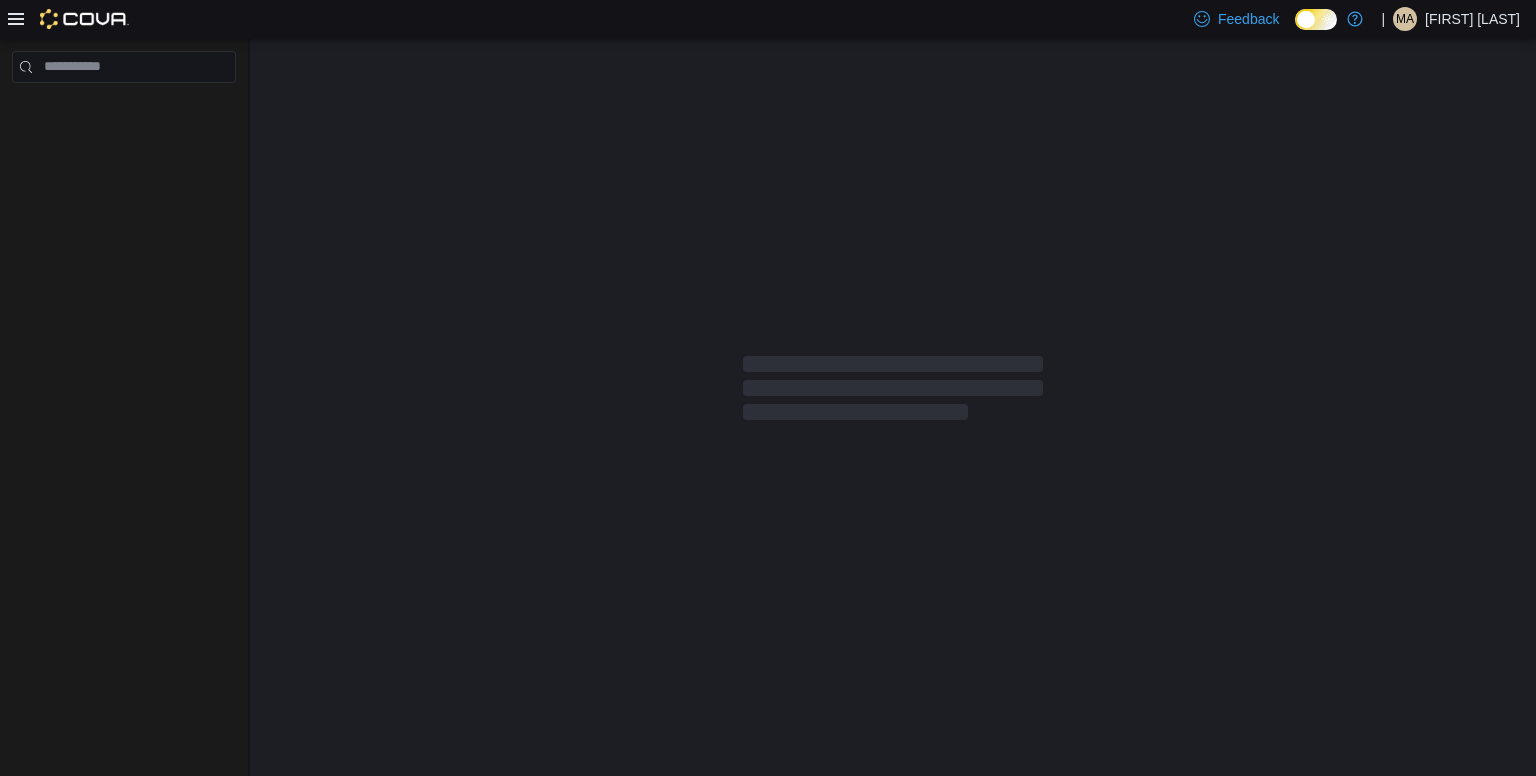 click at bounding box center [893, 388] 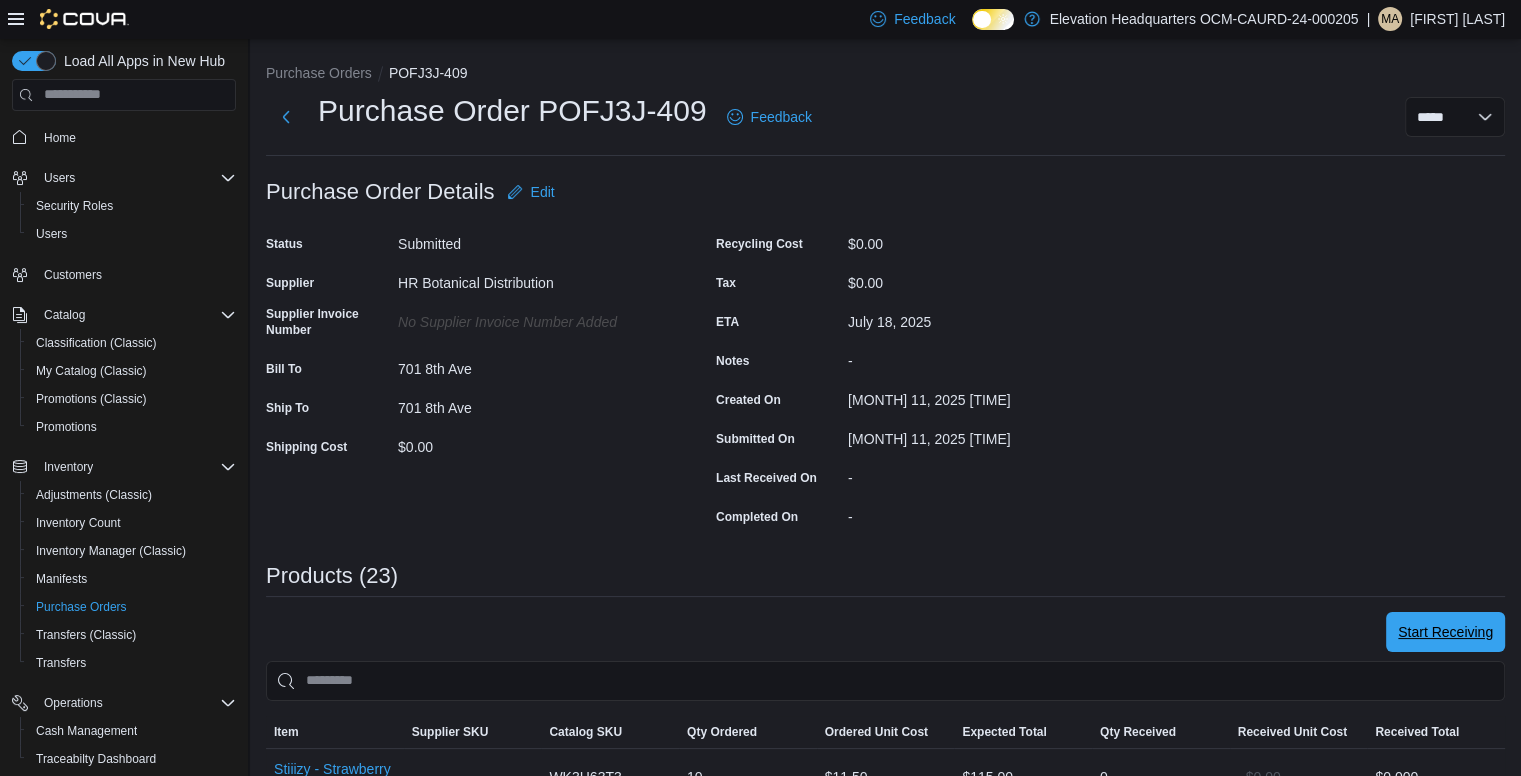 click on "Start Receiving" at bounding box center [1445, 632] 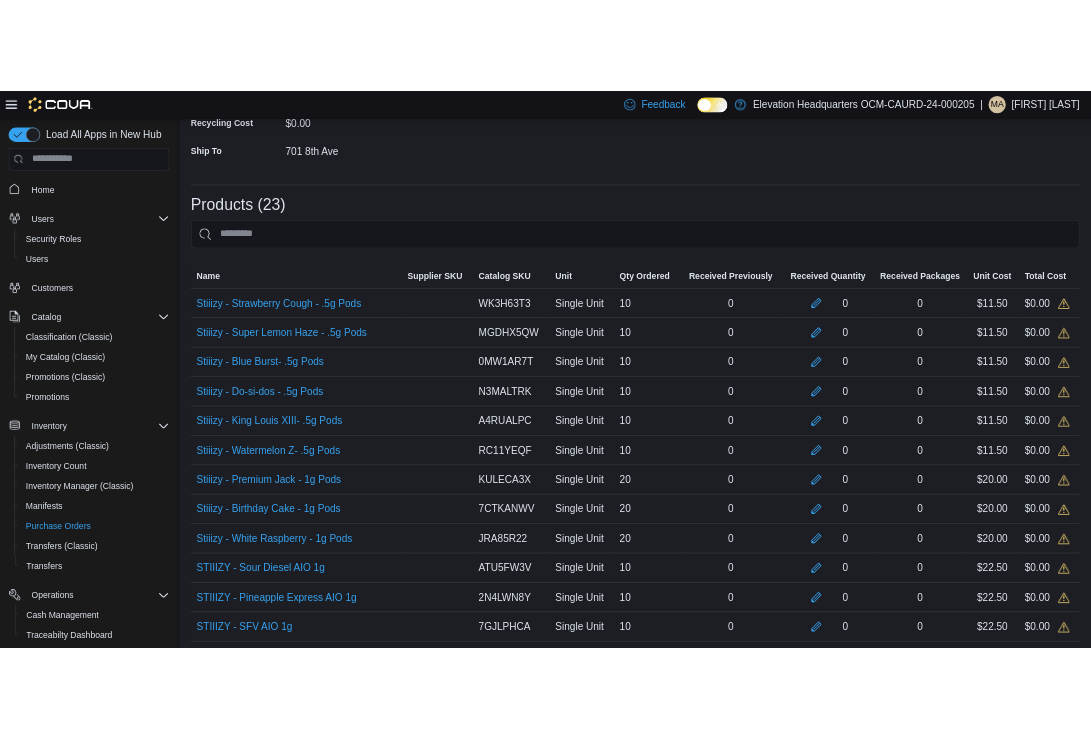 scroll, scrollTop: 383, scrollLeft: 0, axis: vertical 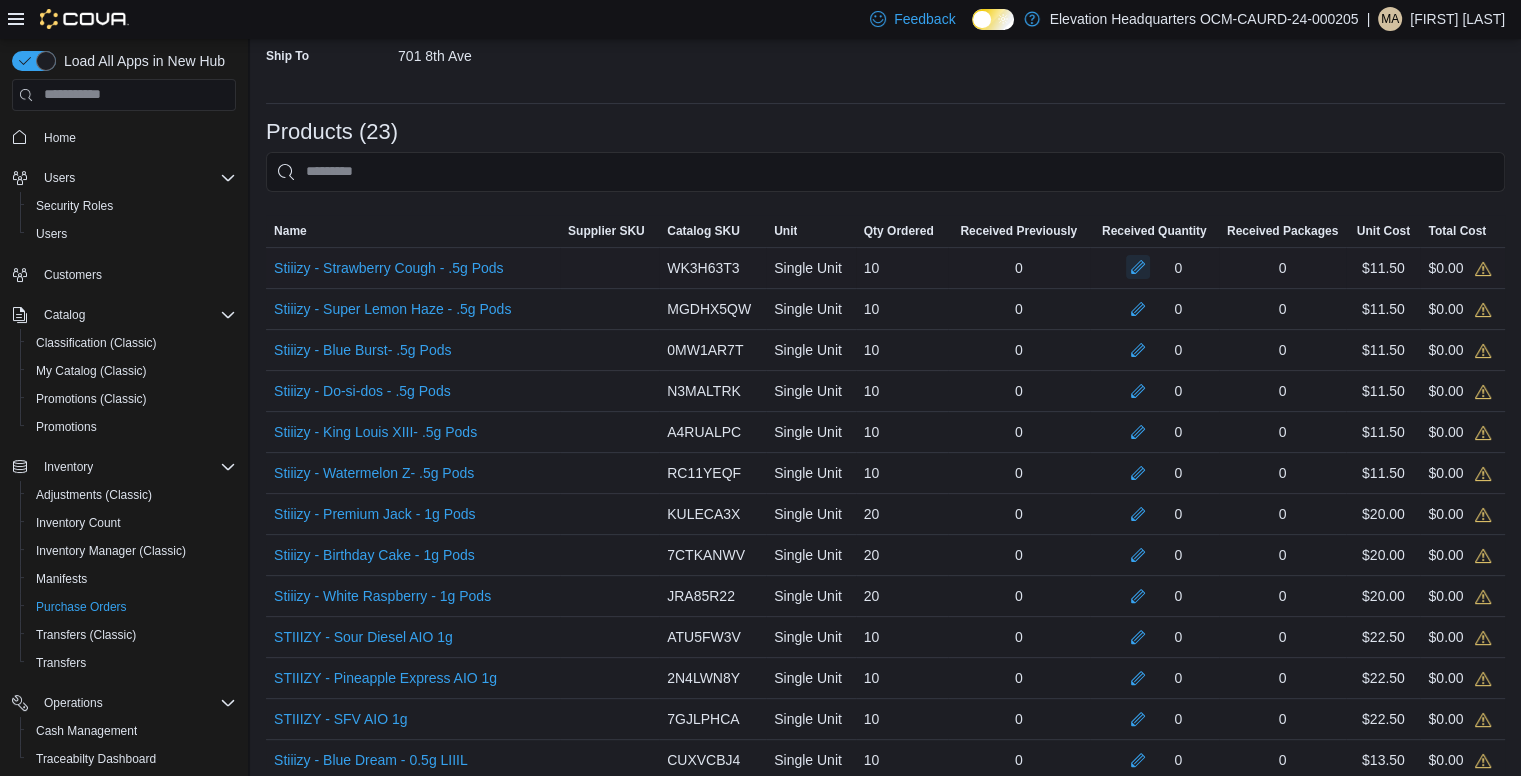 click at bounding box center (1138, 267) 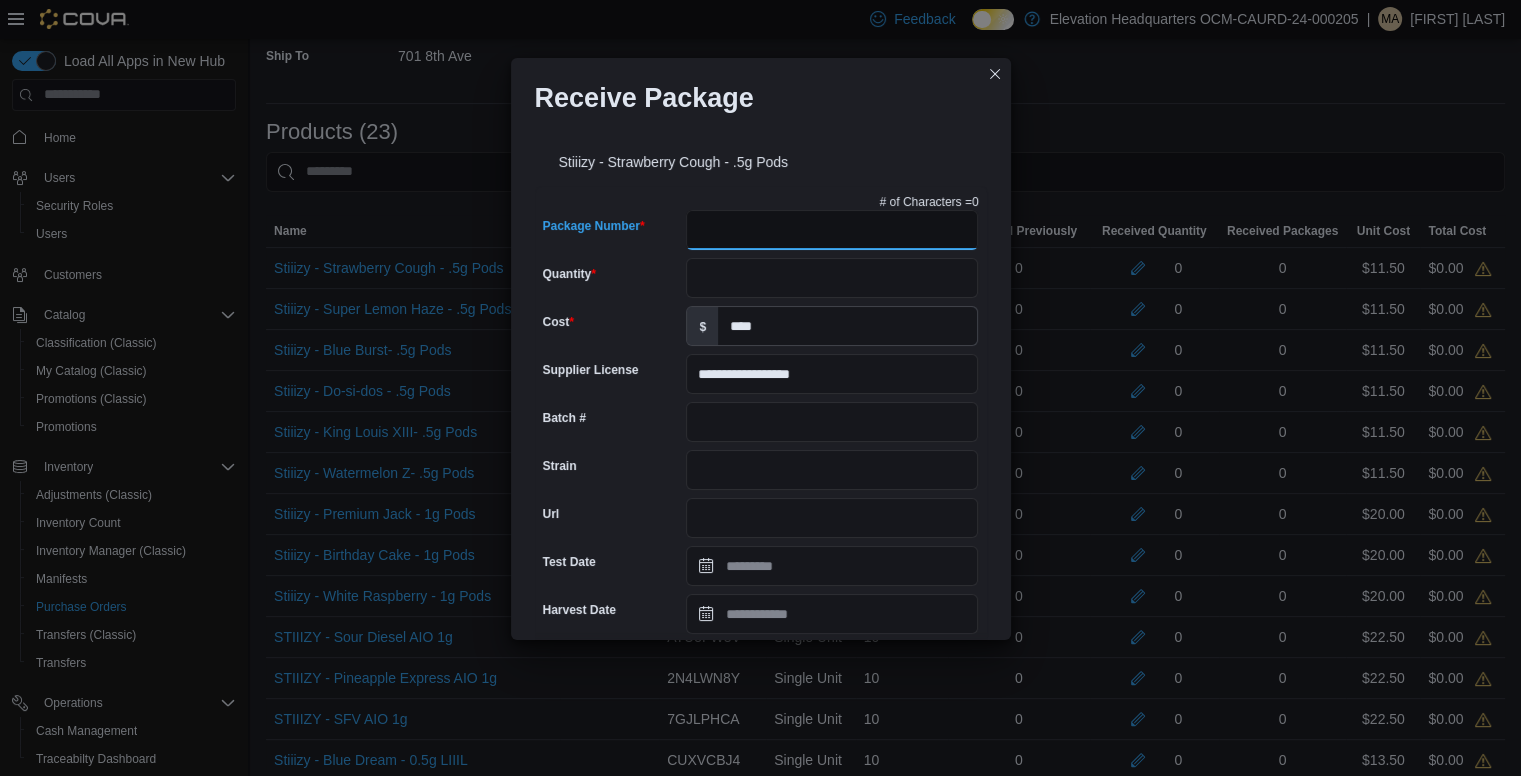 click on "Package Number" at bounding box center [832, 230] 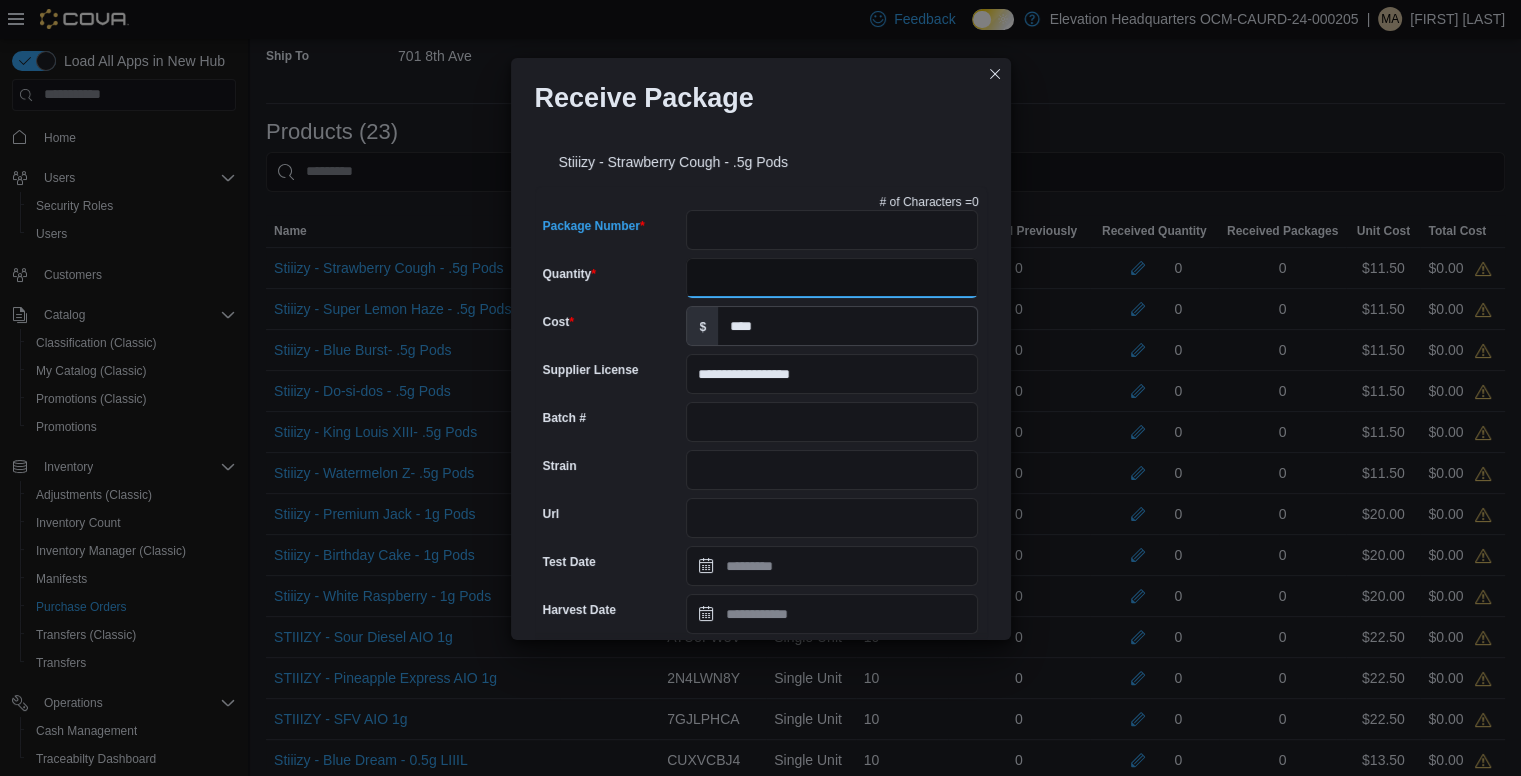 click on "Quantity" at bounding box center (832, 278) 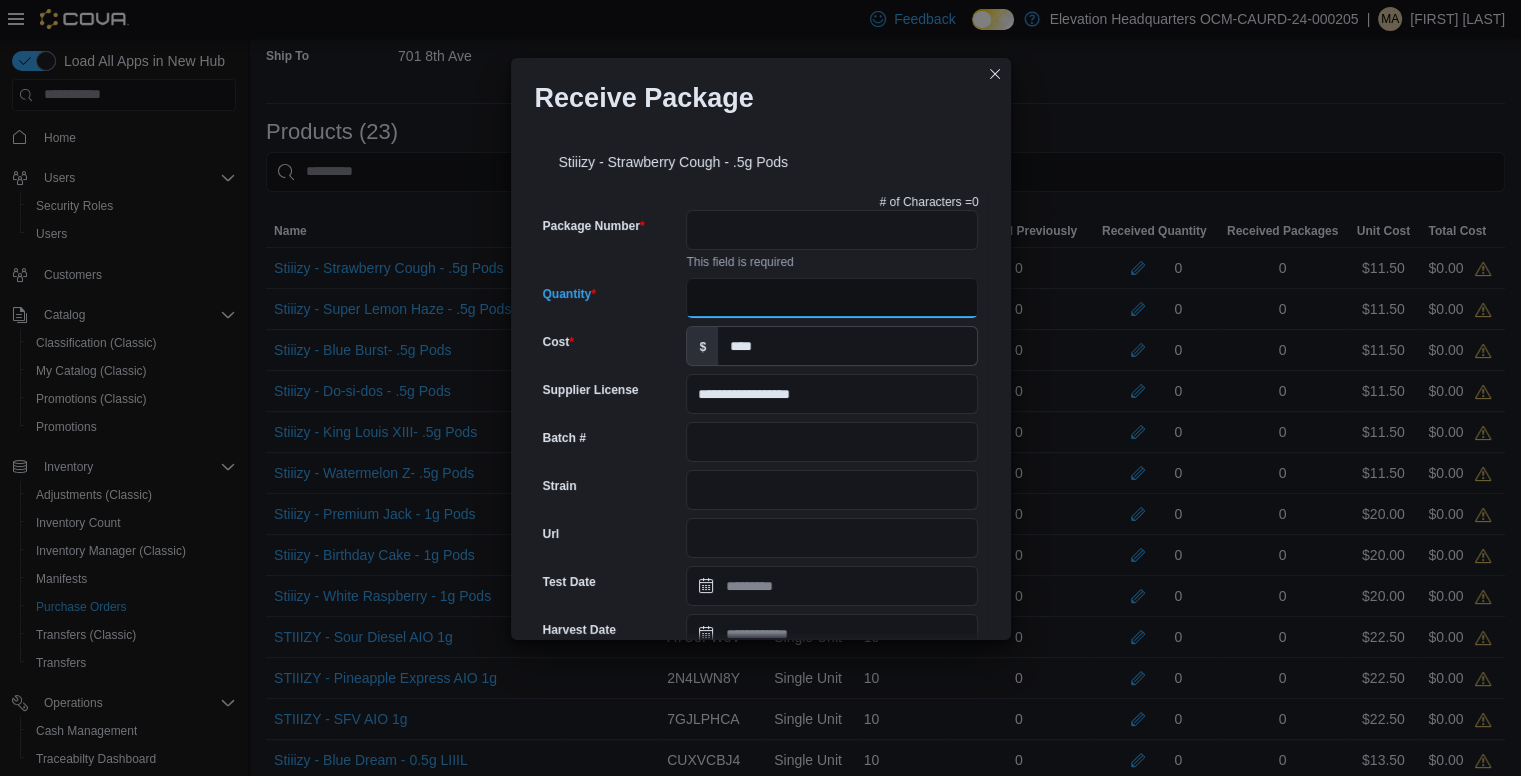 type on "**" 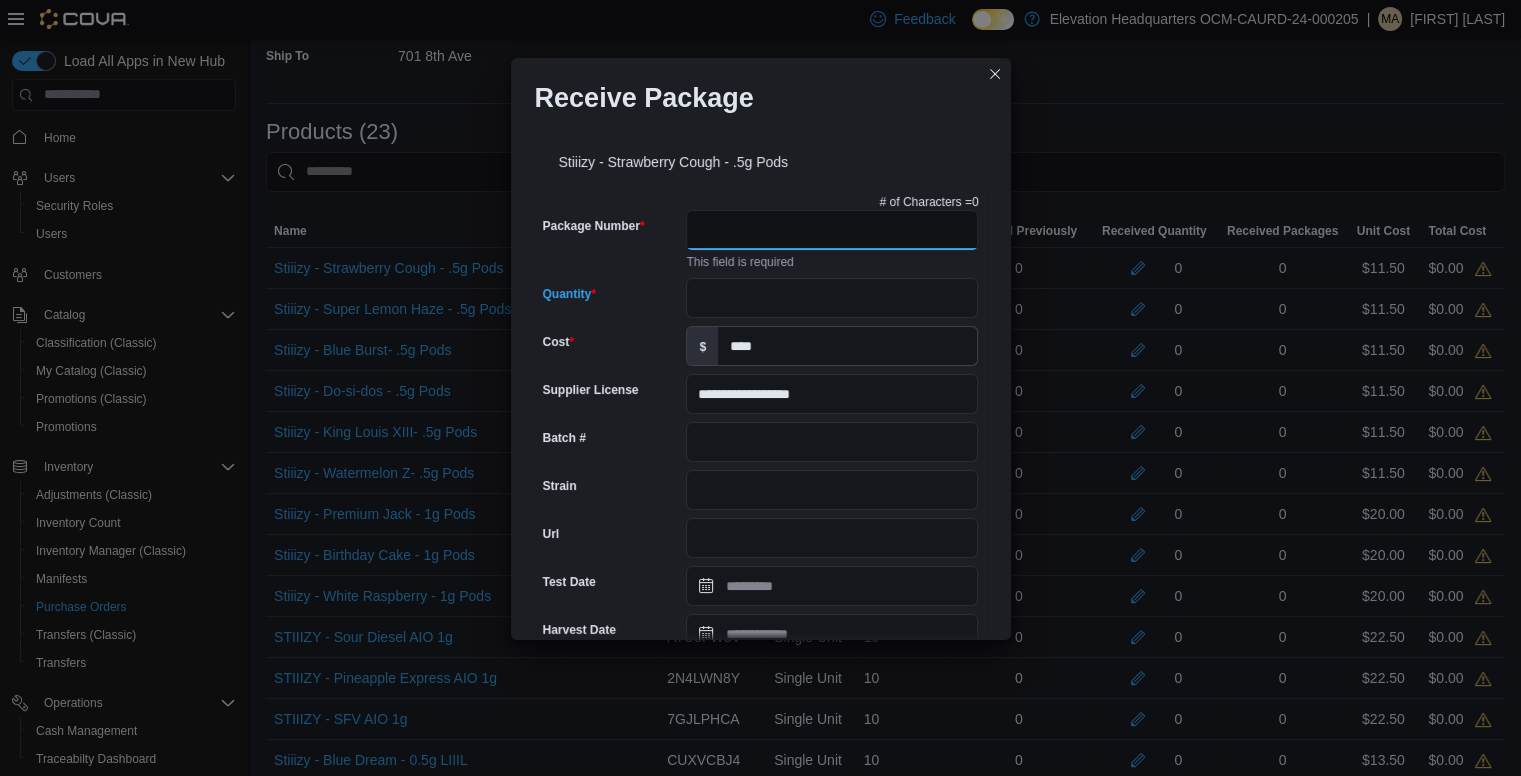 click on "Package Number" at bounding box center (832, 230) 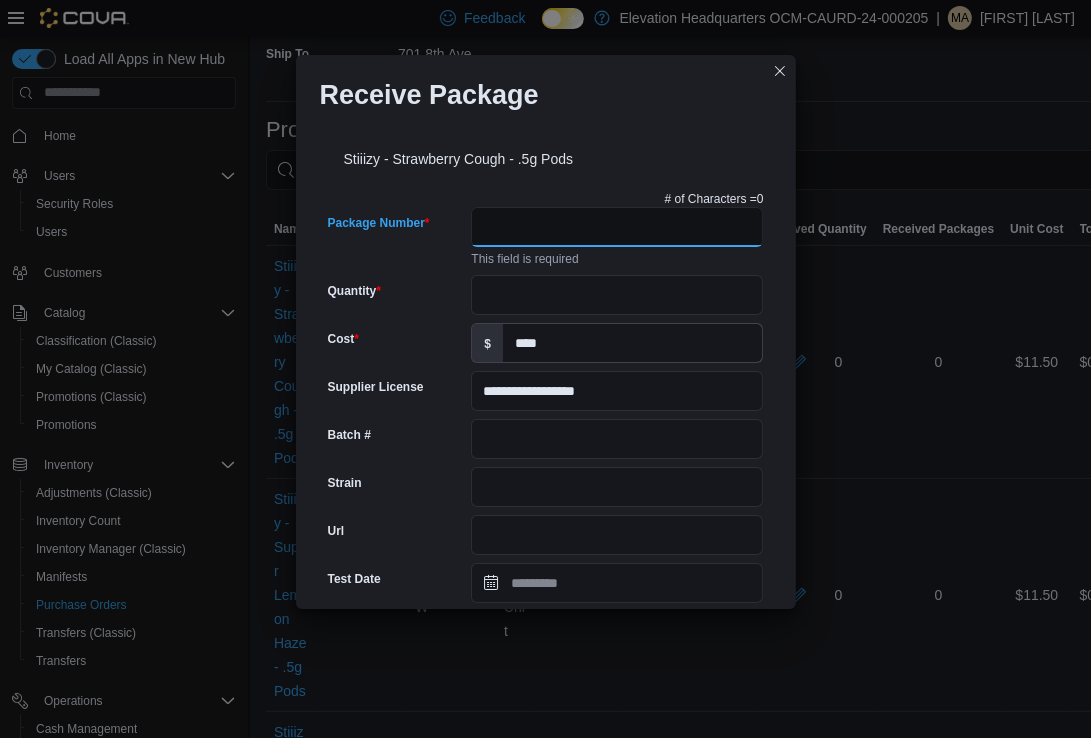 paste on "**********" 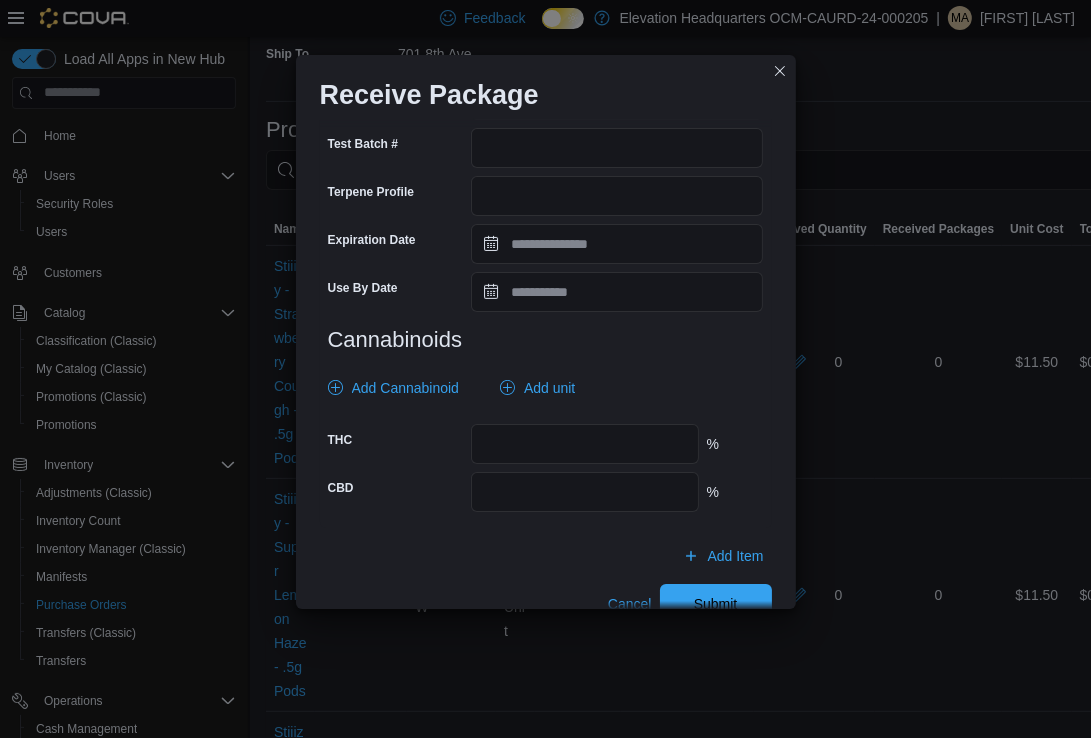 scroll, scrollTop: 694, scrollLeft: 0, axis: vertical 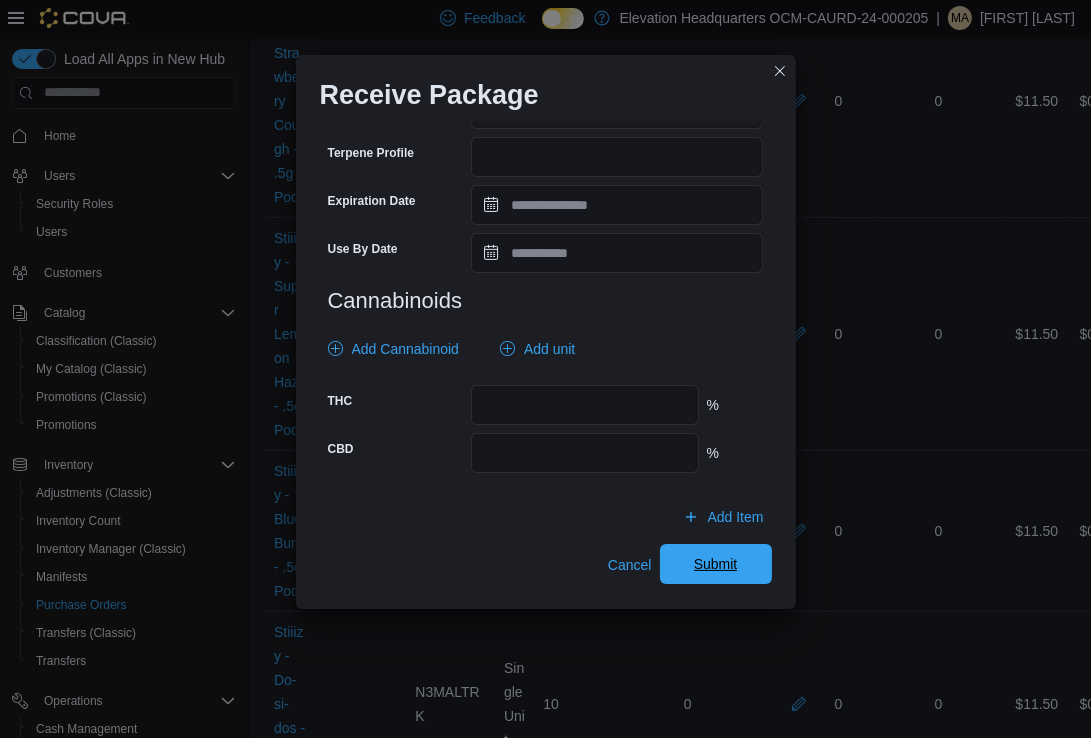 type on "**********" 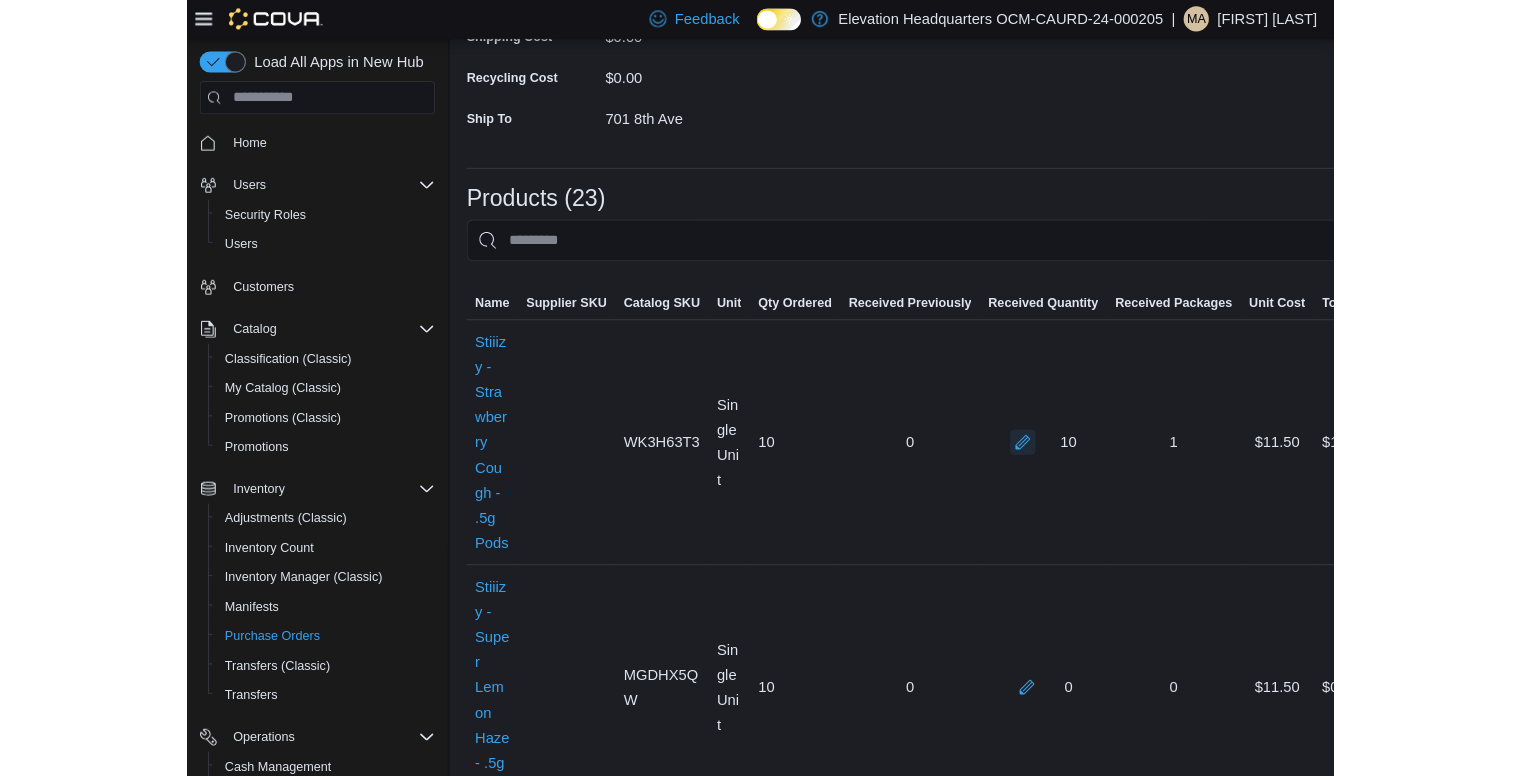 scroll, scrollTop: 327, scrollLeft: 0, axis: vertical 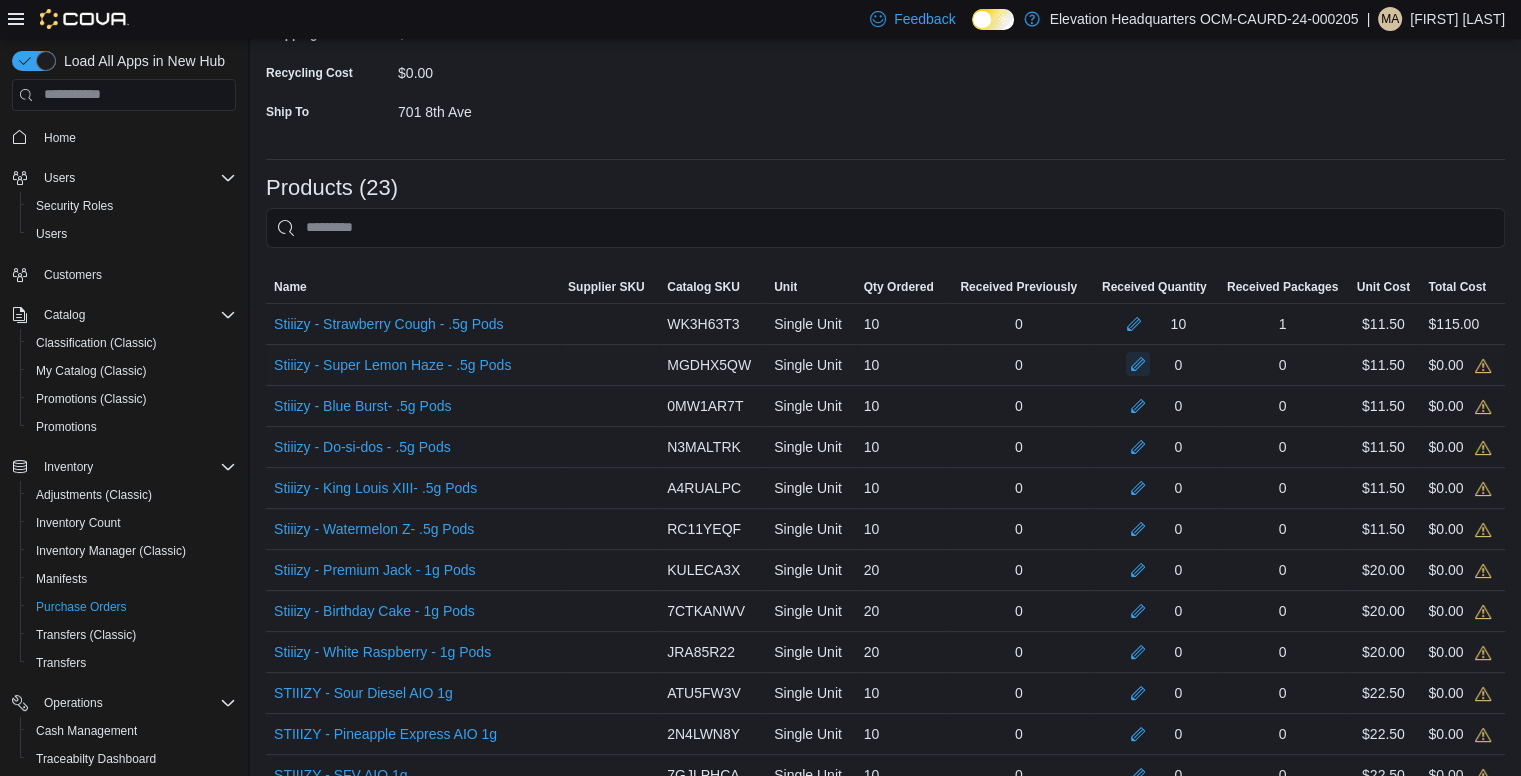 click at bounding box center (1138, 364) 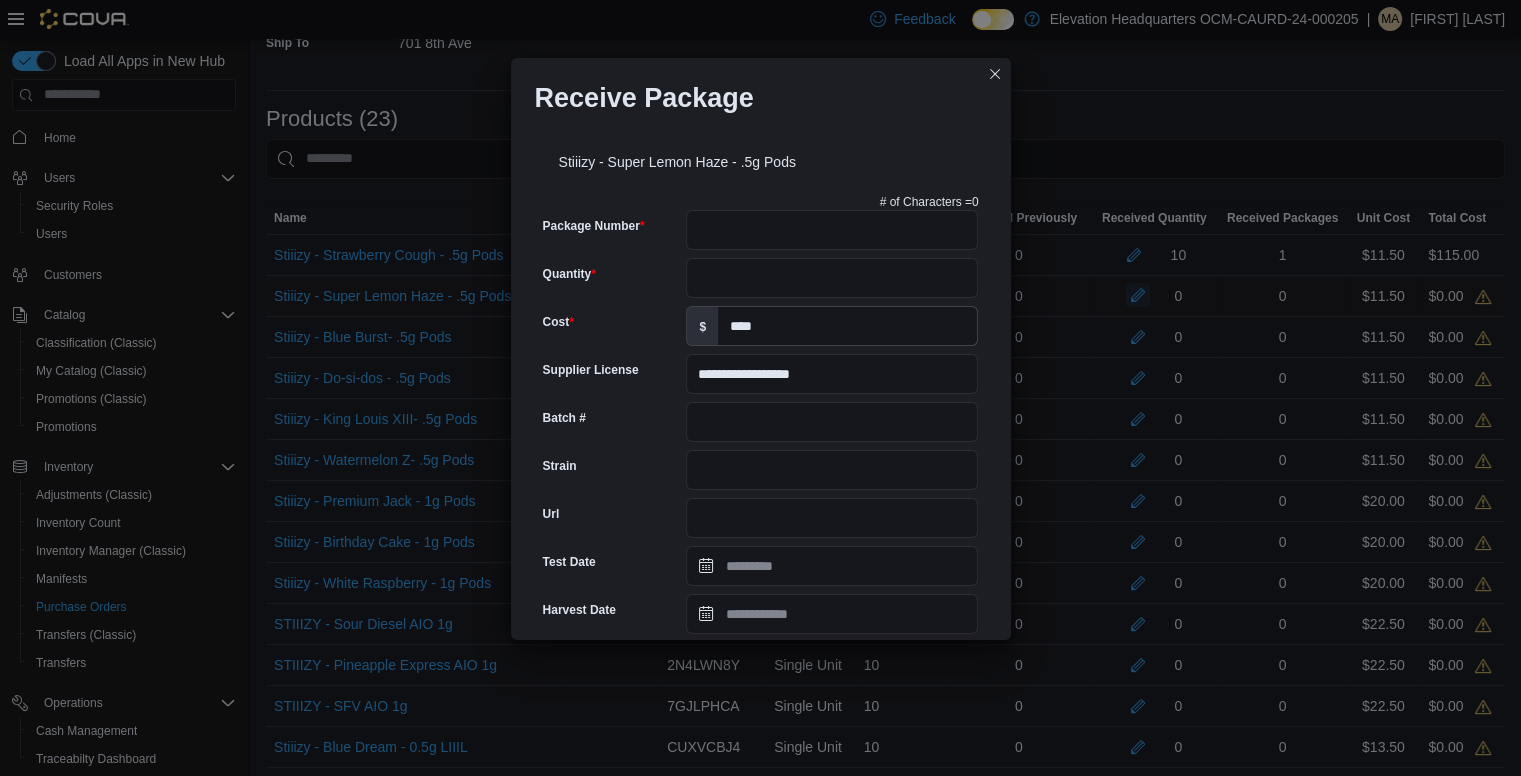 scroll, scrollTop: 424, scrollLeft: 0, axis: vertical 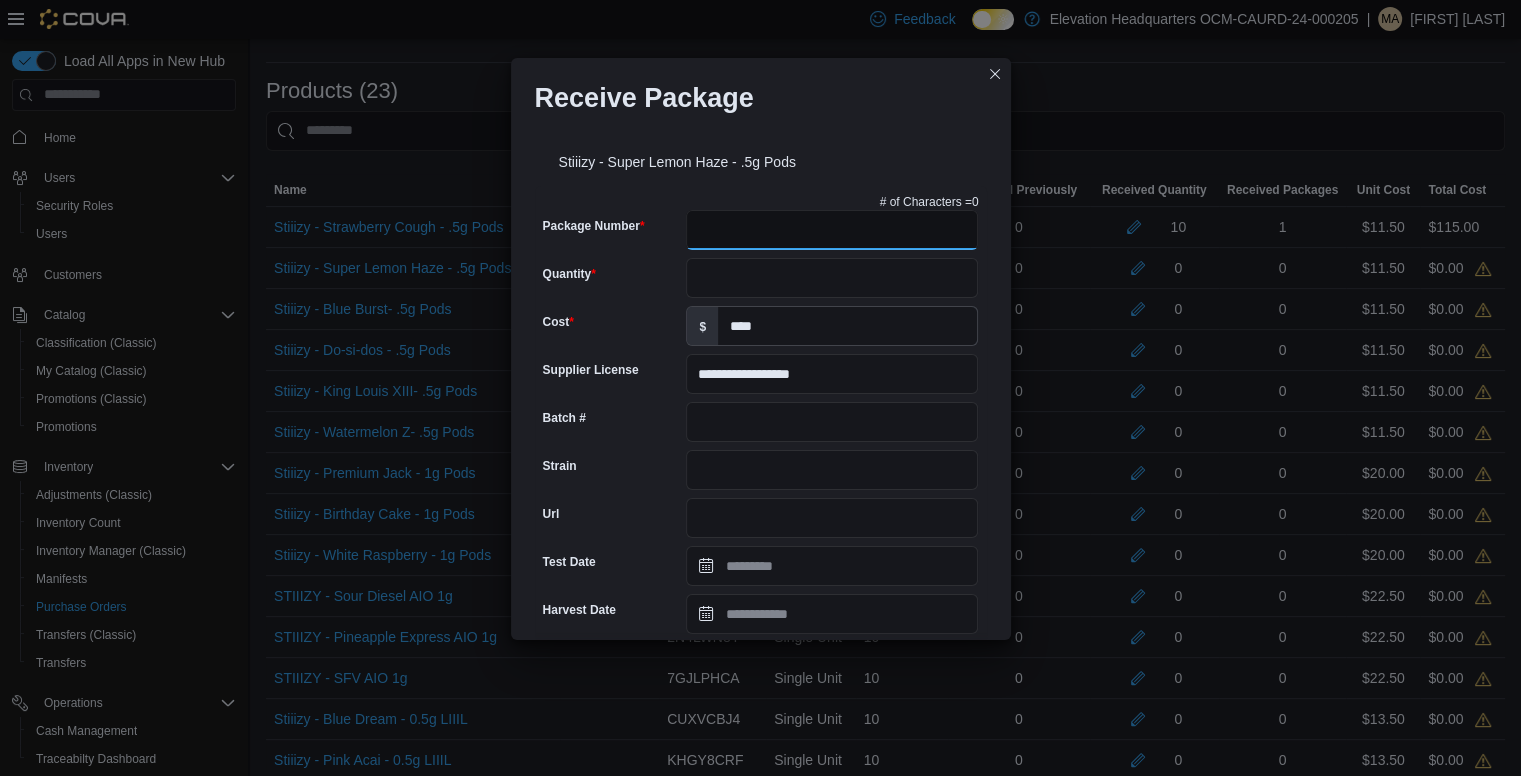 click on "Package Number" at bounding box center (832, 230) 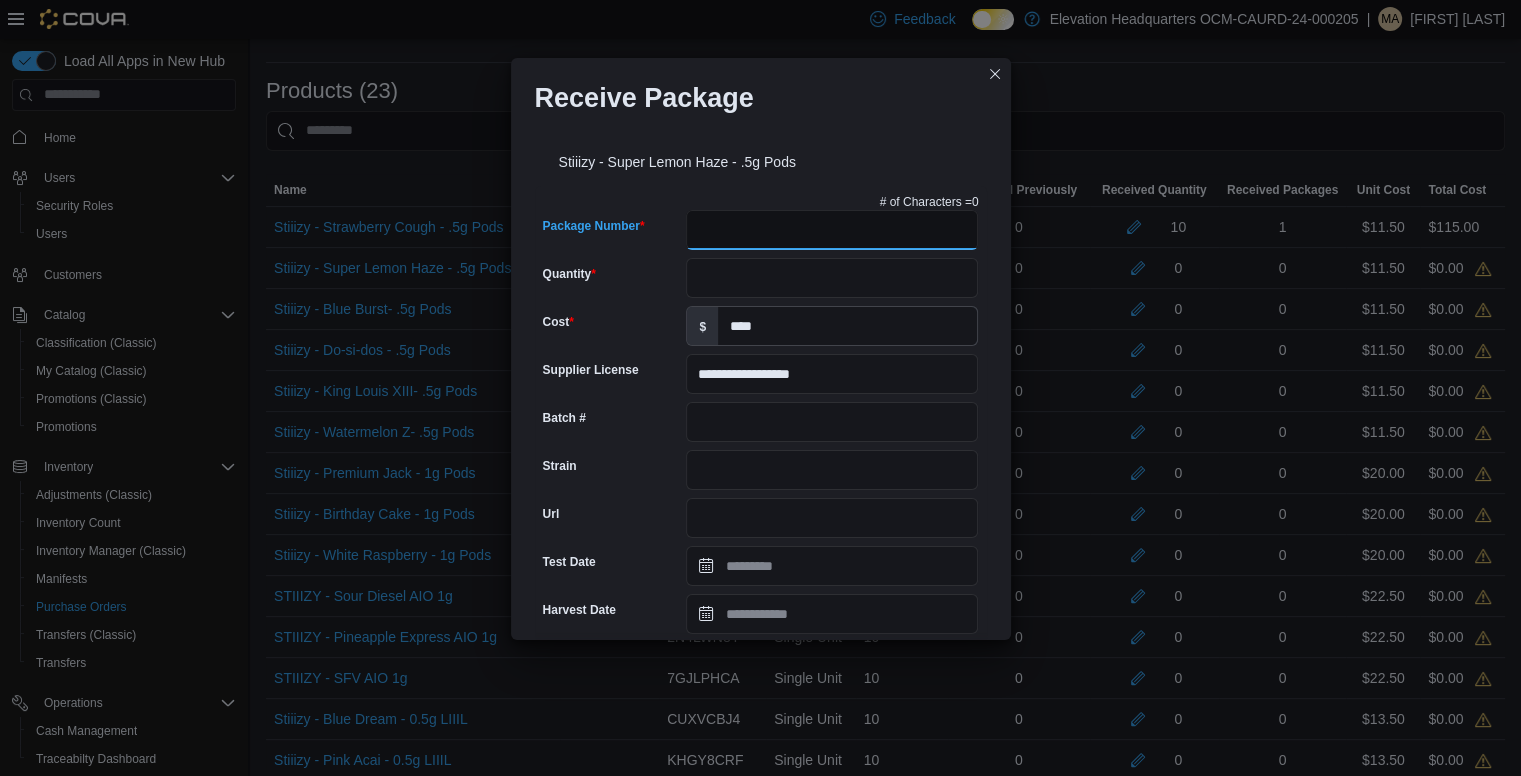 paste on "**********" 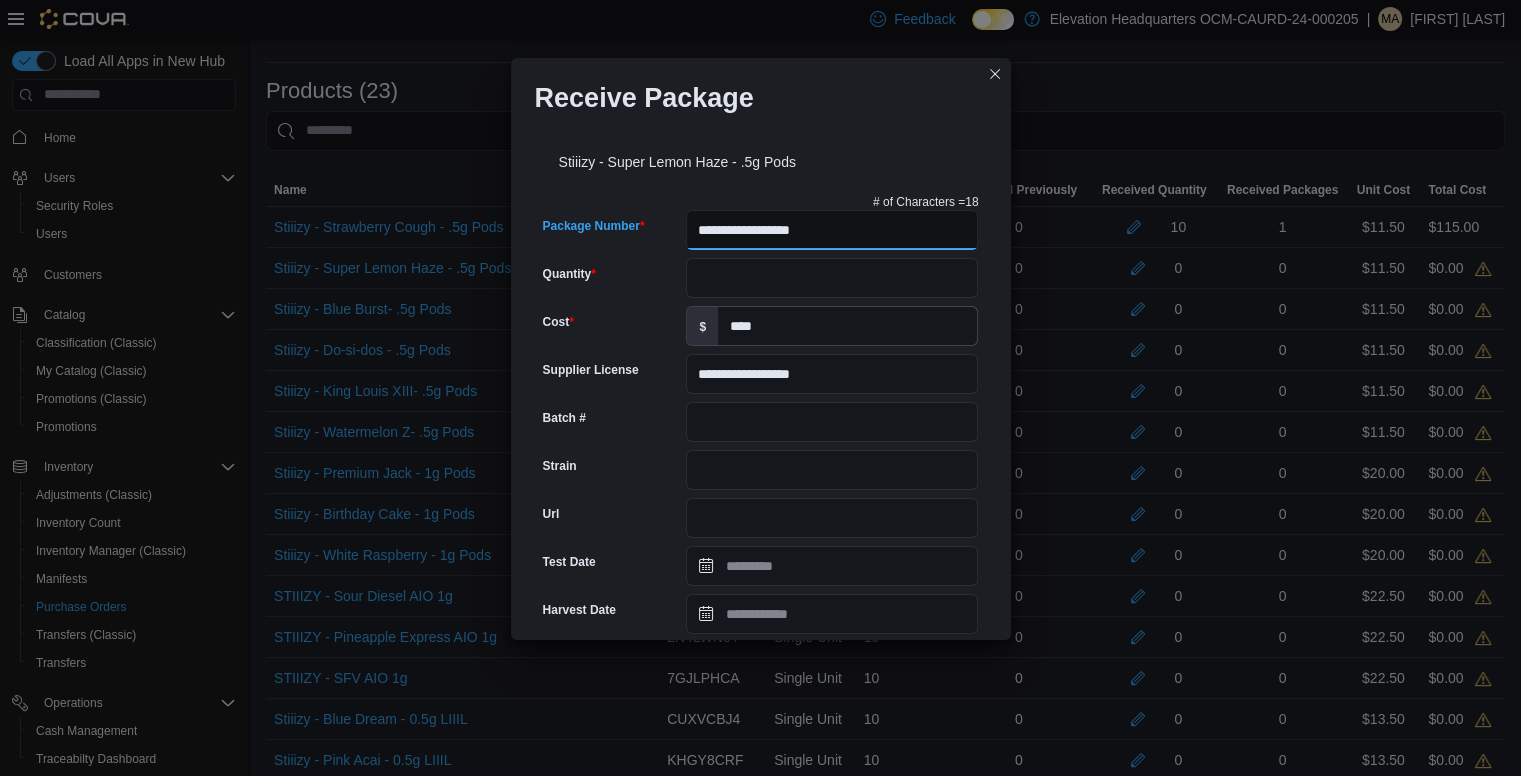 type on "**********" 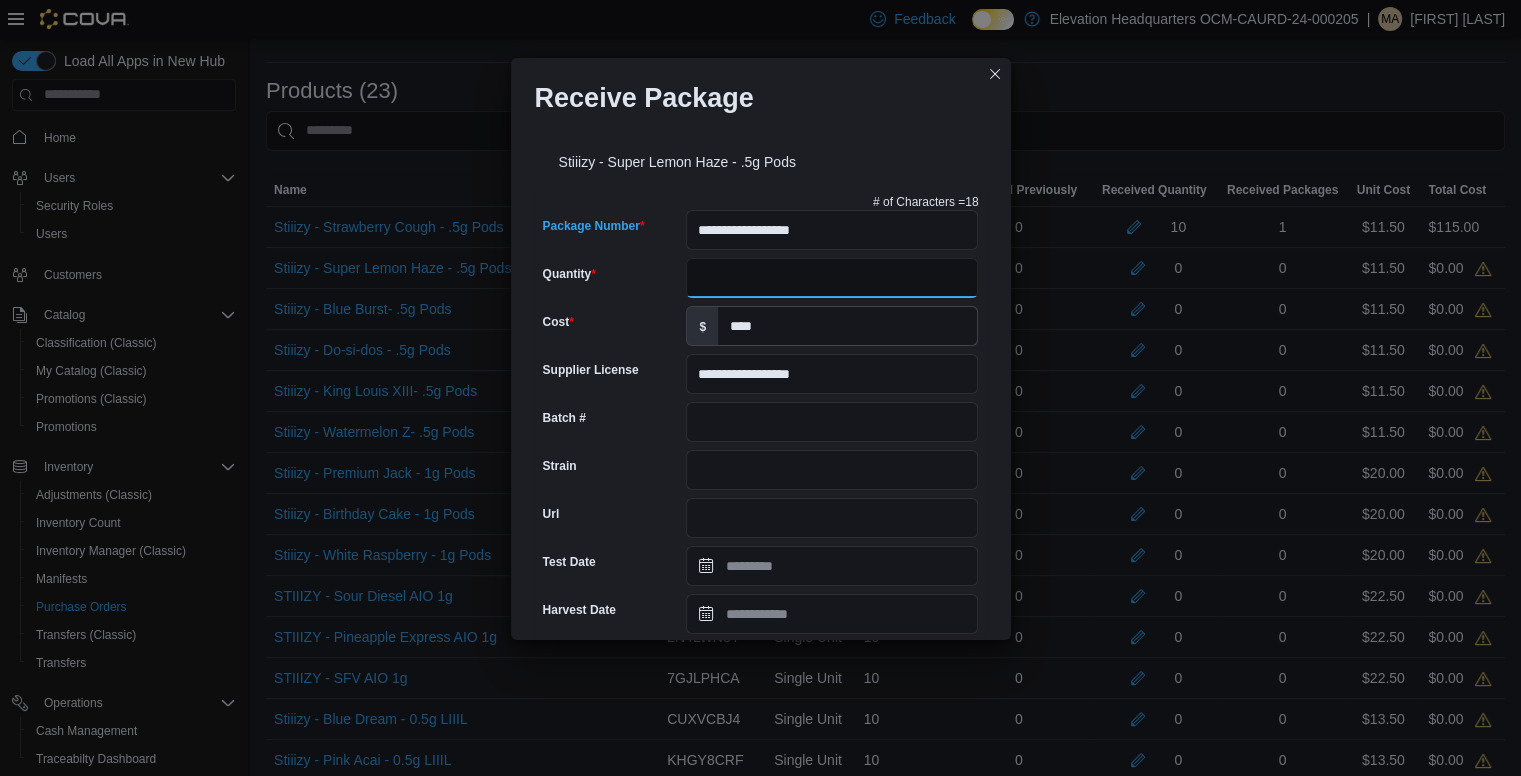 click on "Quantity" at bounding box center (832, 278) 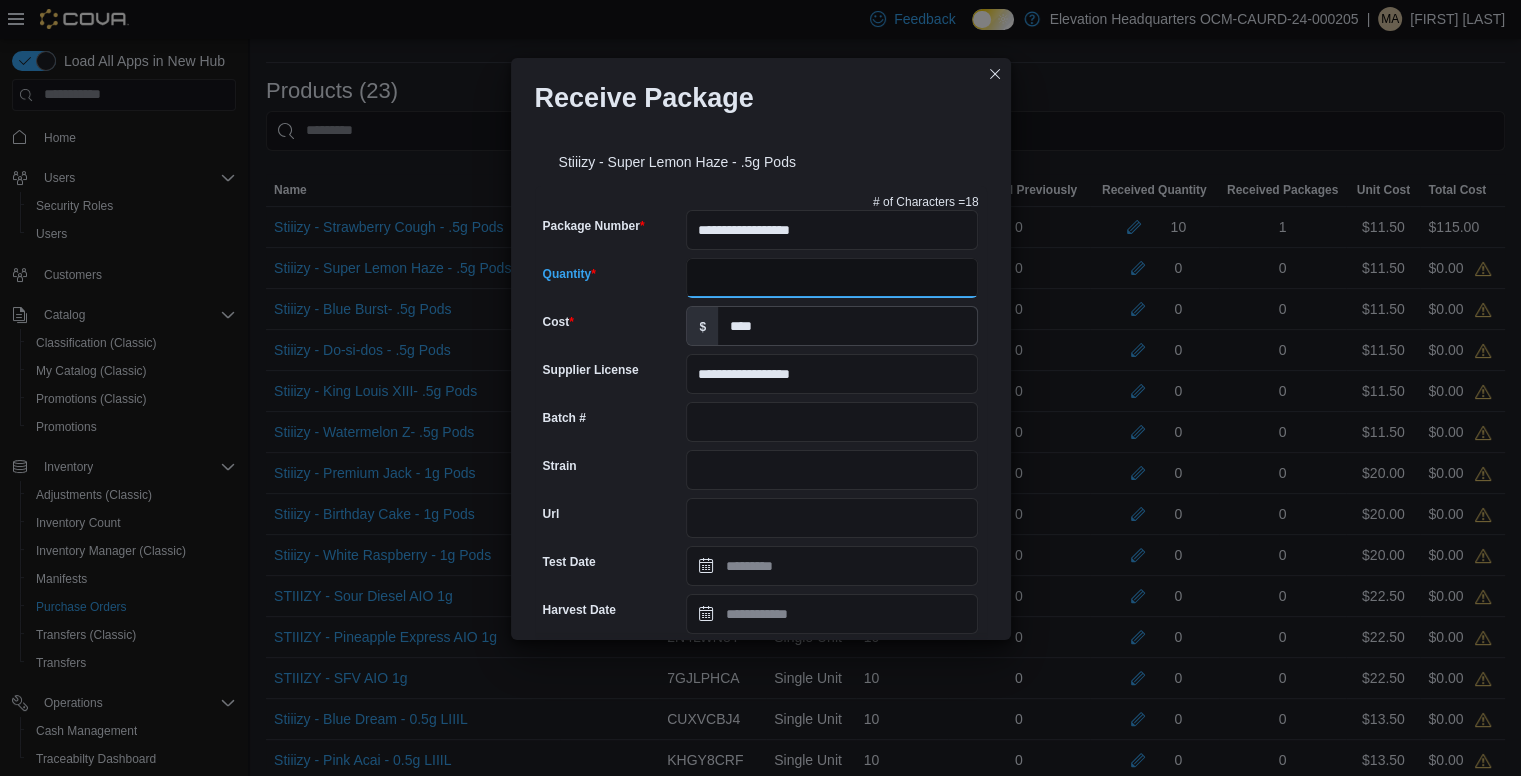 type on "**" 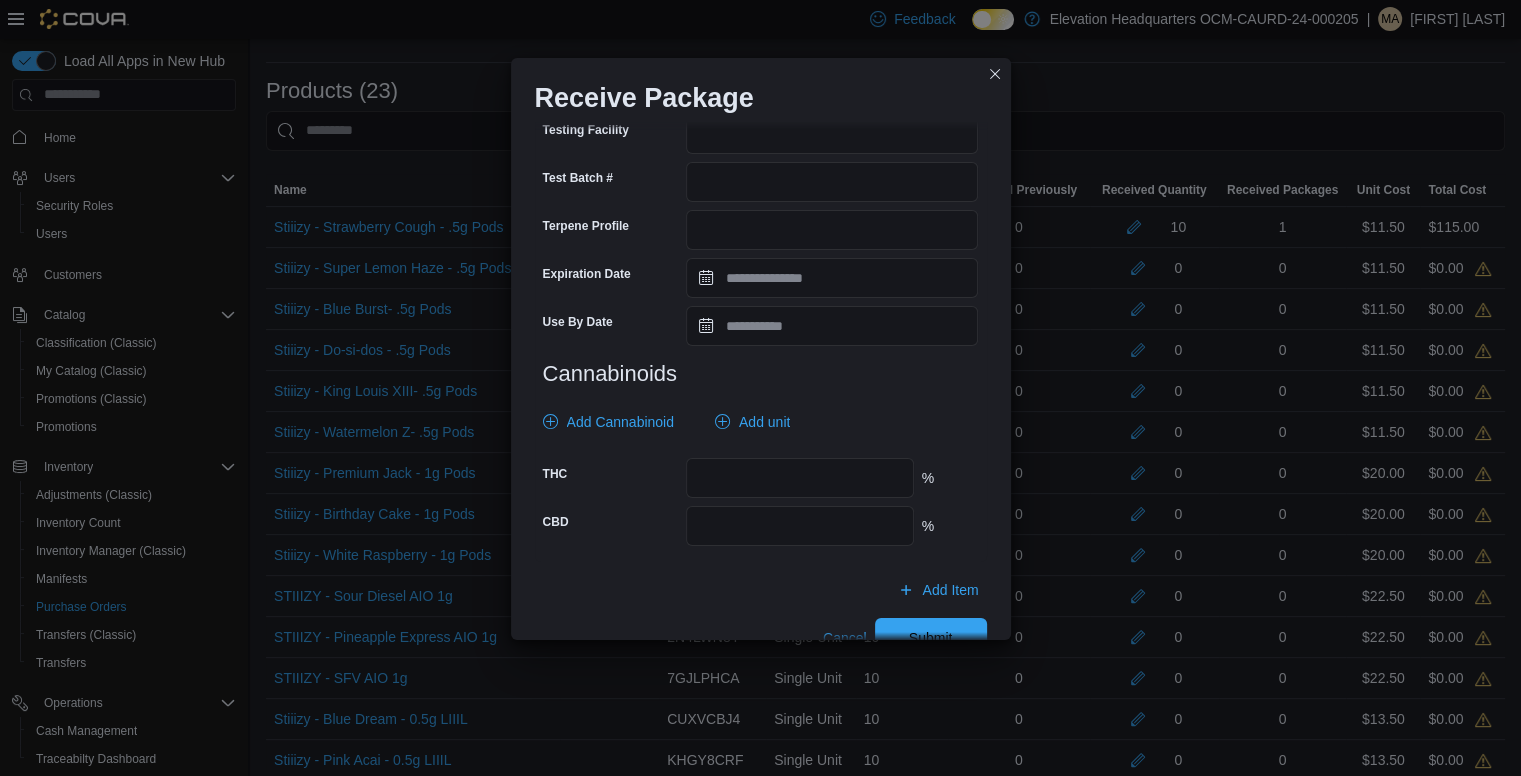 scroll, scrollTop: 665, scrollLeft: 0, axis: vertical 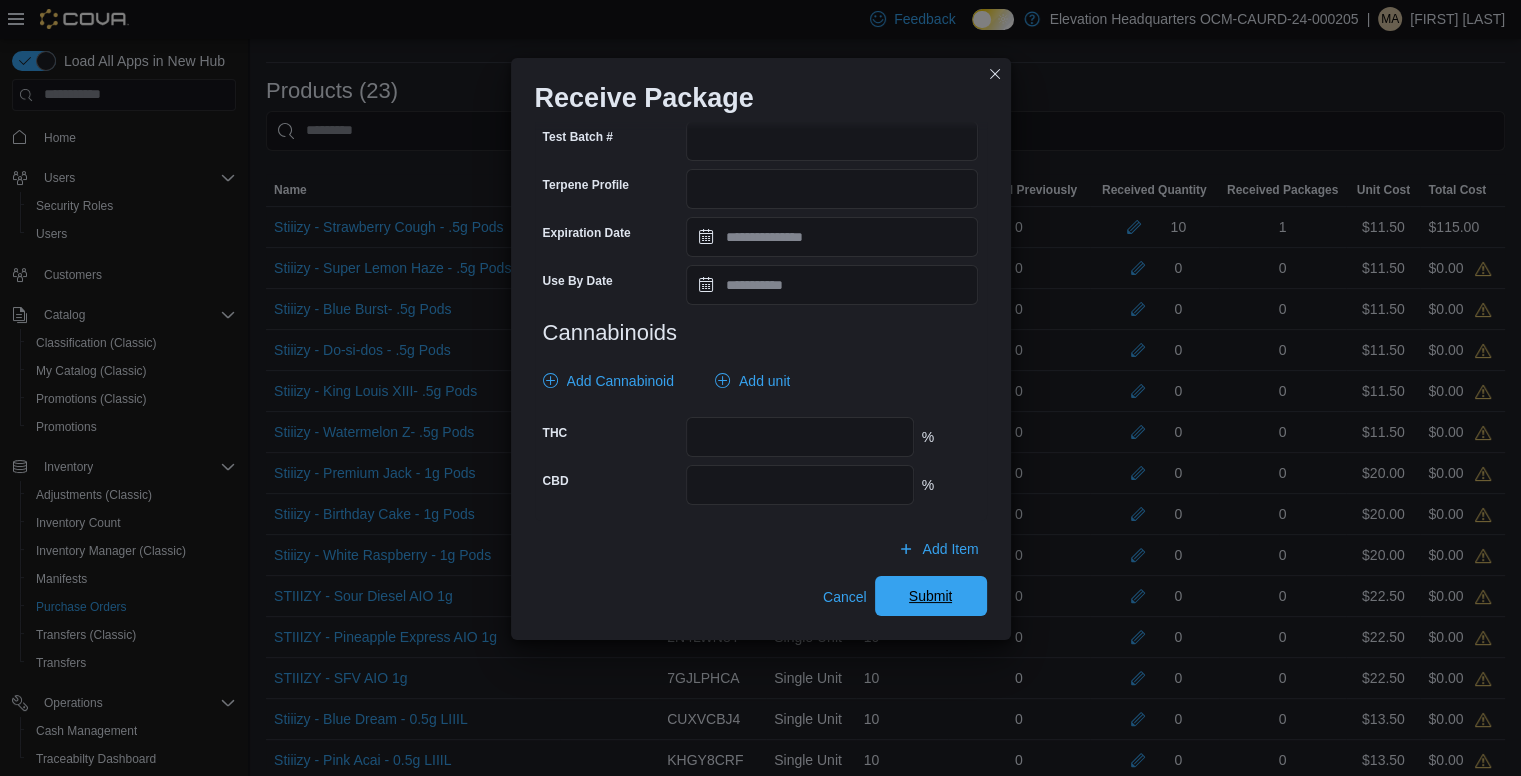 click on "Submit" at bounding box center [931, 596] 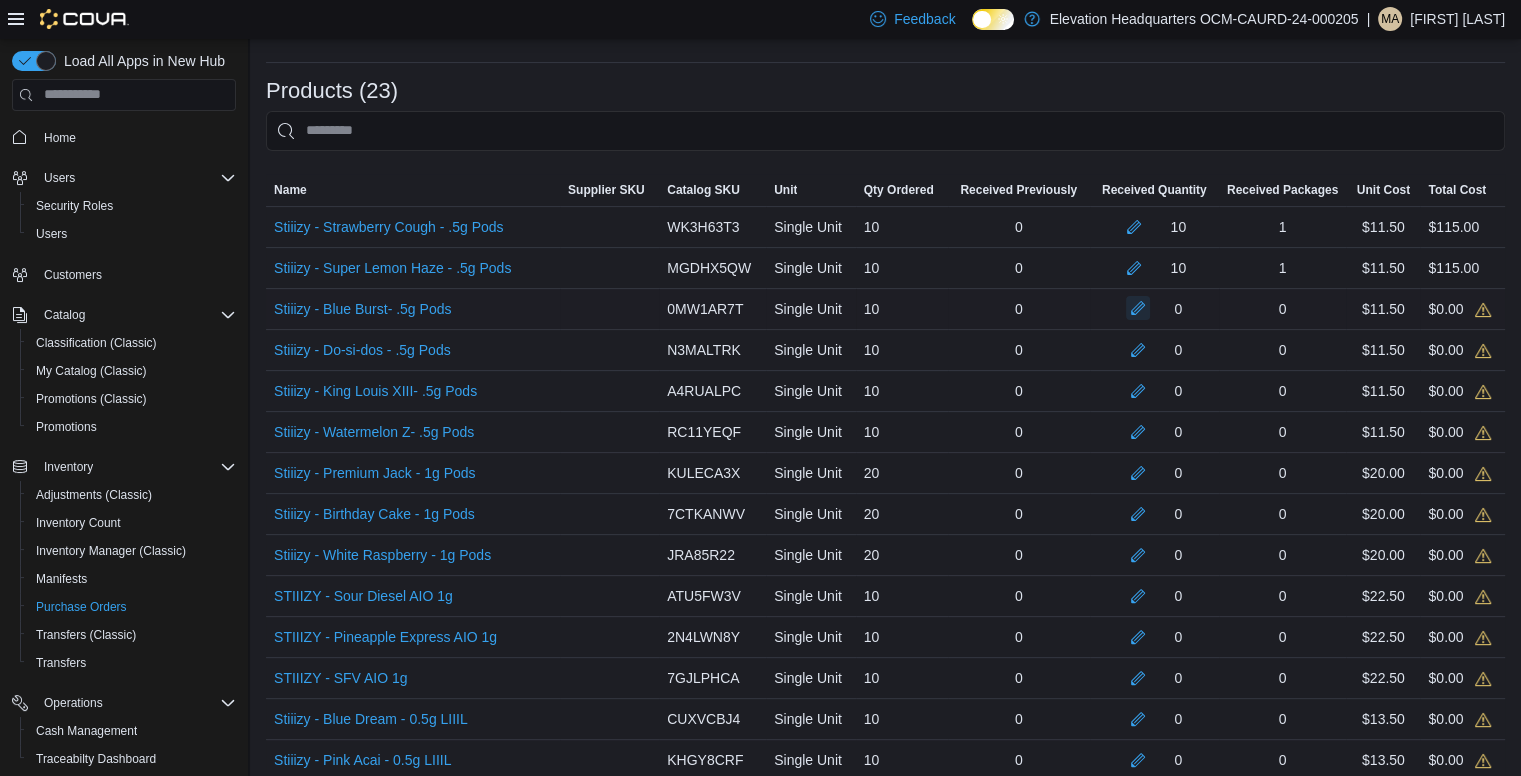 click at bounding box center [1138, 308] 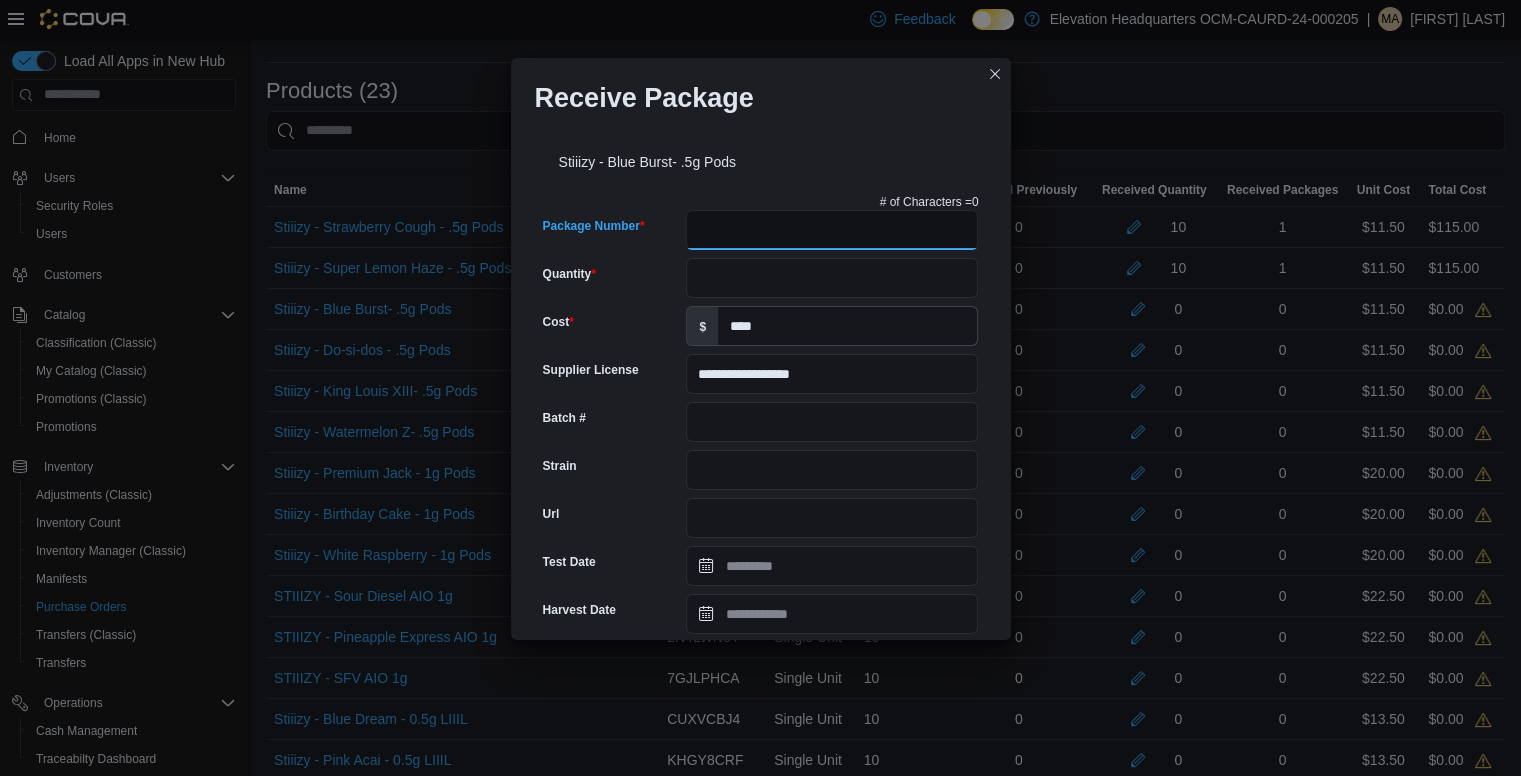 click on "Package Number" at bounding box center [832, 230] 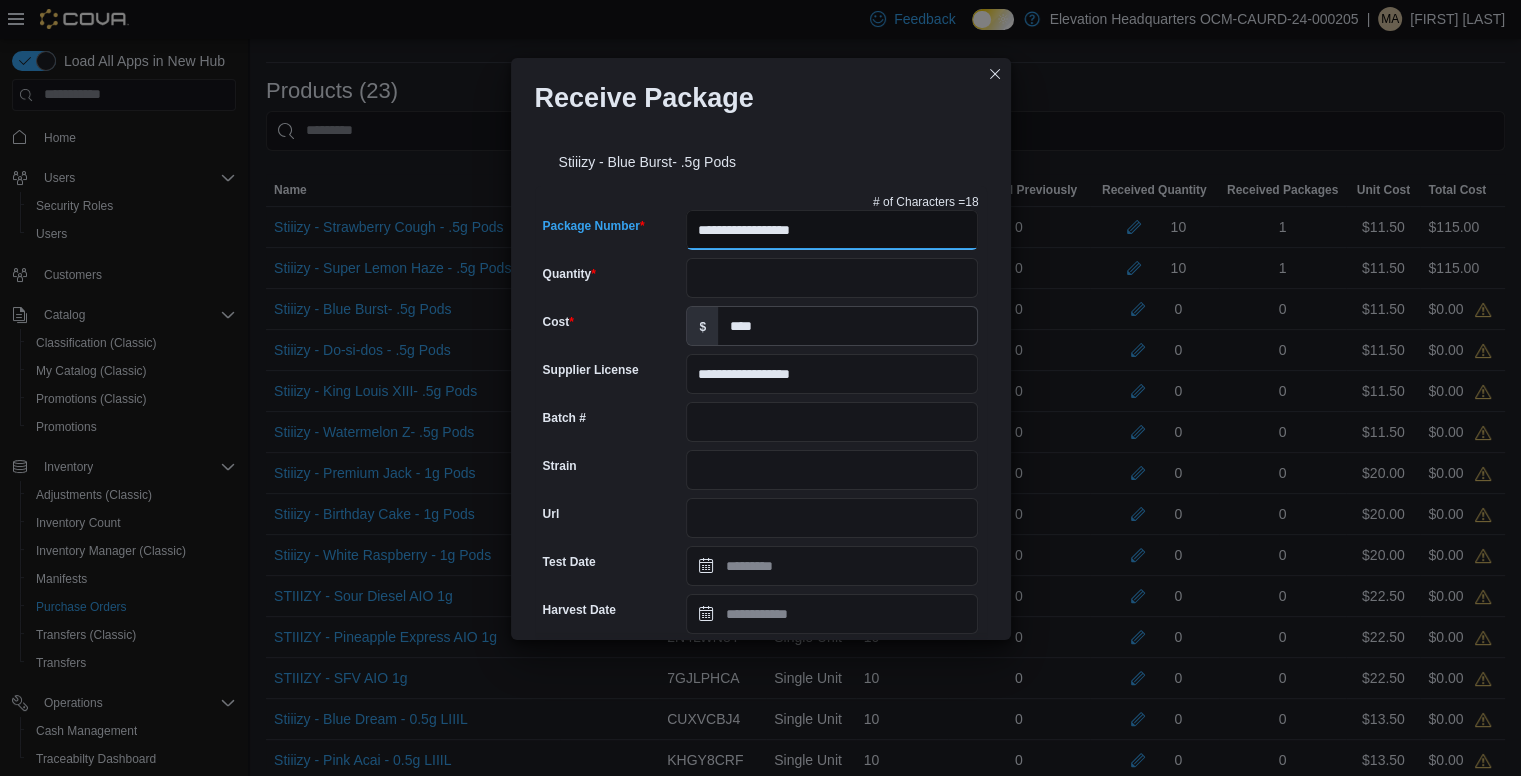 type on "**********" 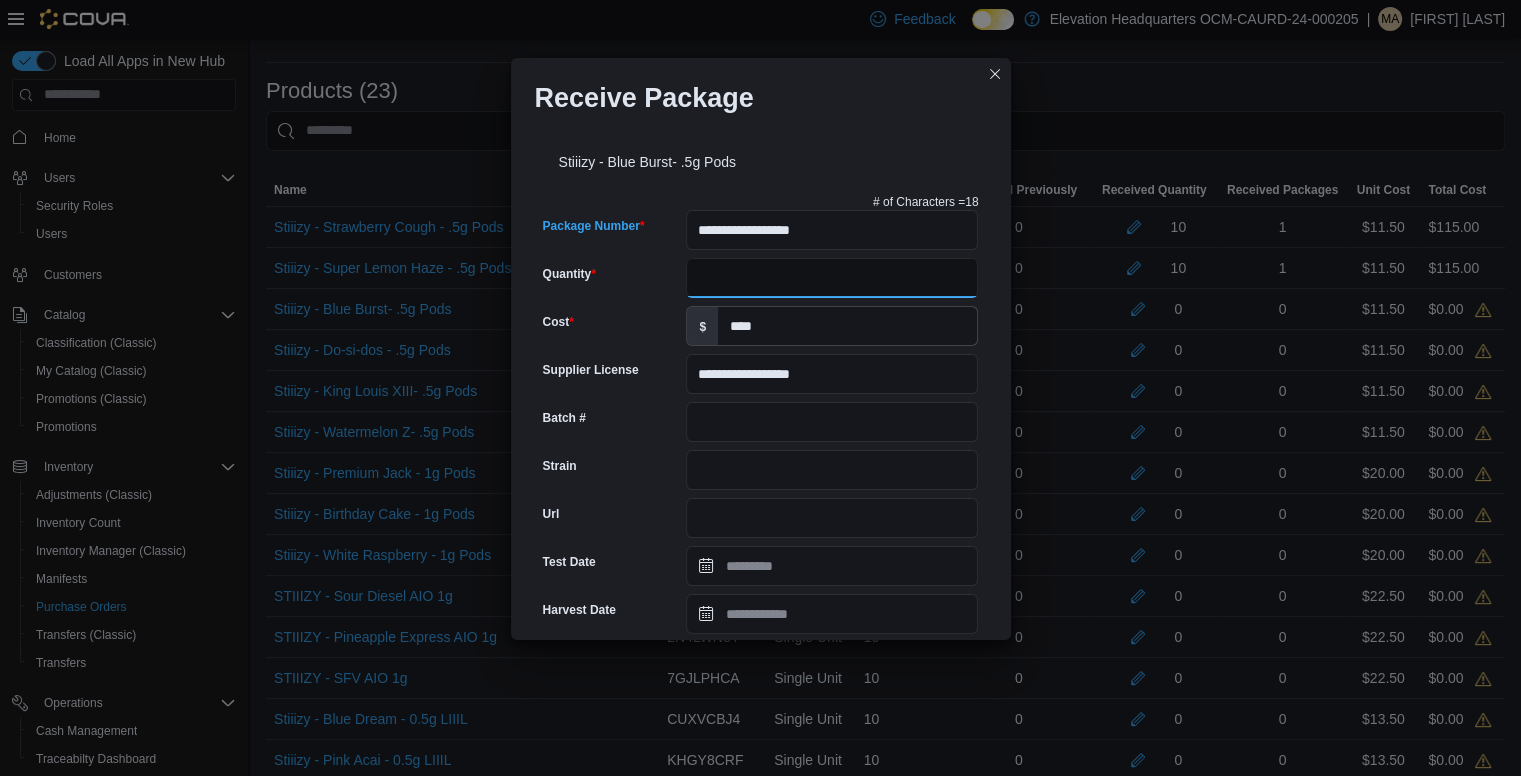 click on "Quantity" at bounding box center [832, 278] 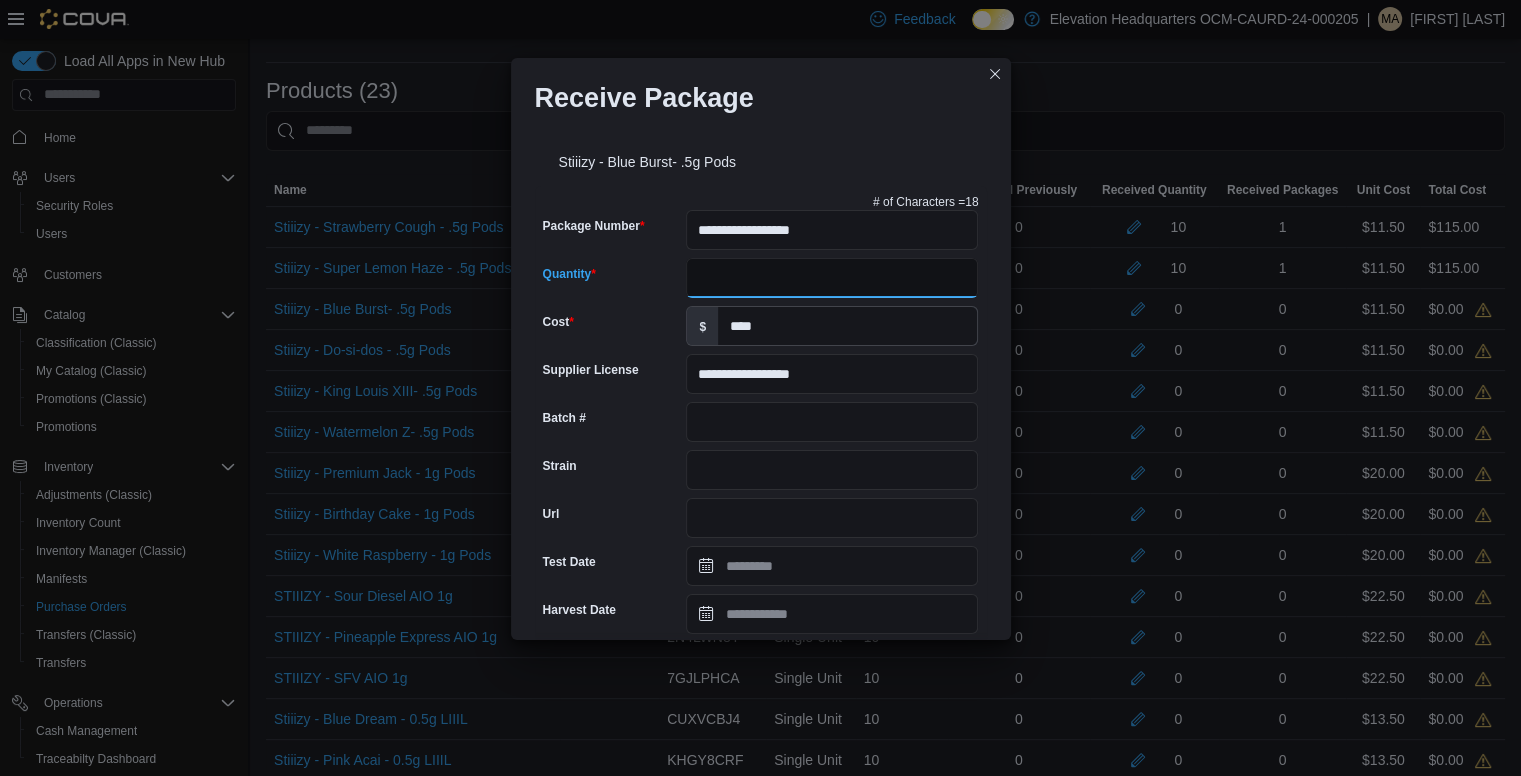type on "**" 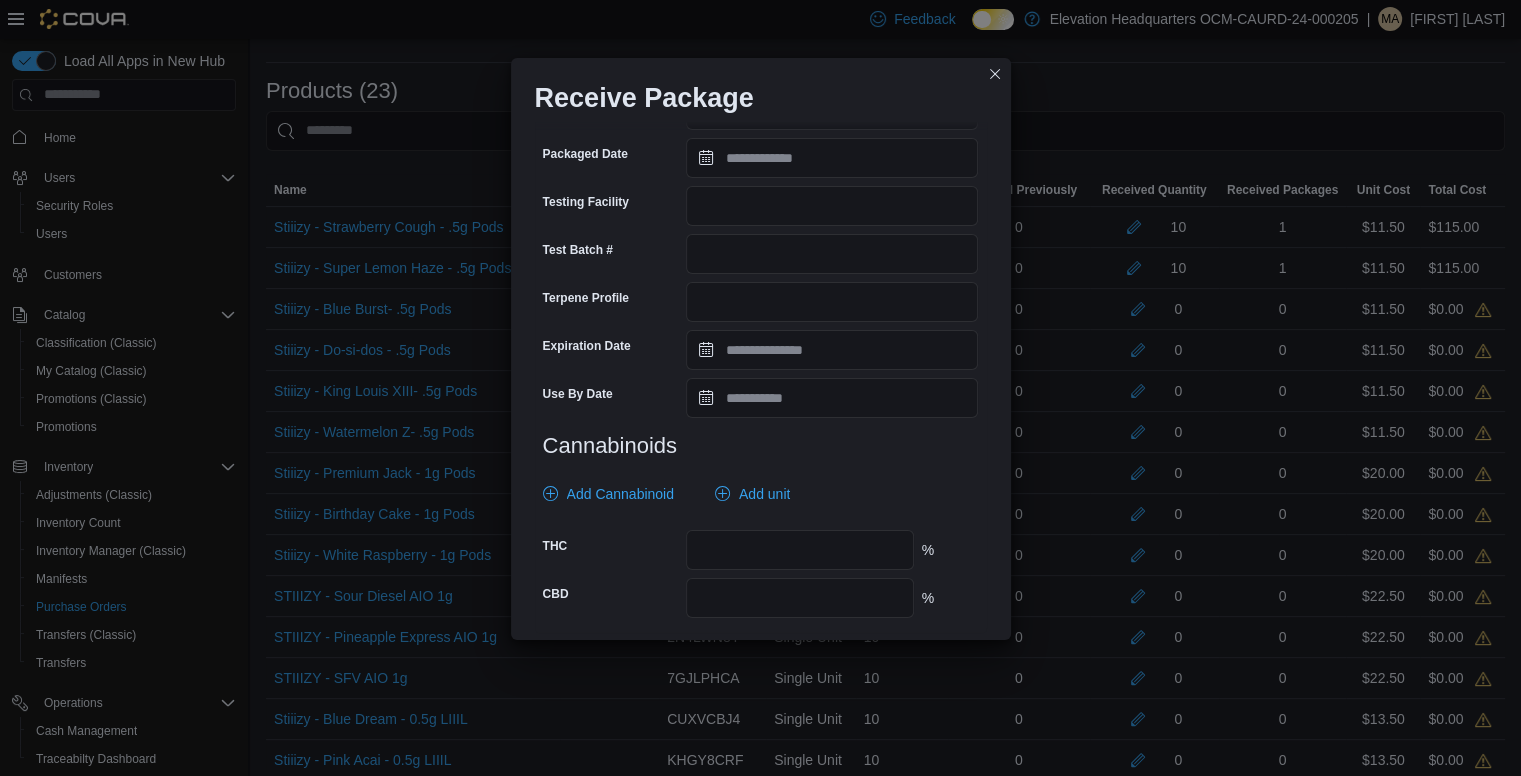 scroll, scrollTop: 665, scrollLeft: 0, axis: vertical 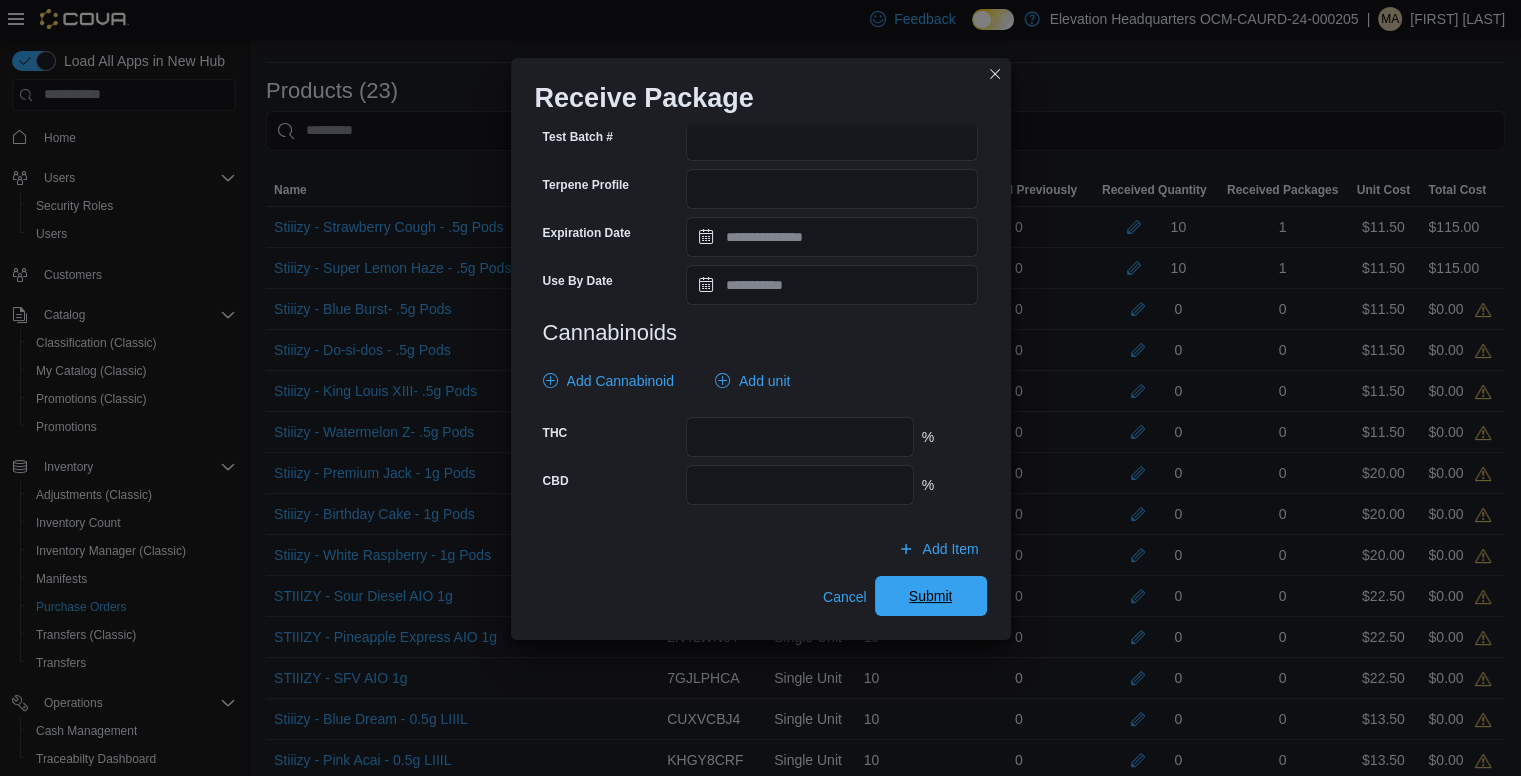 click on "Submit" at bounding box center [931, 596] 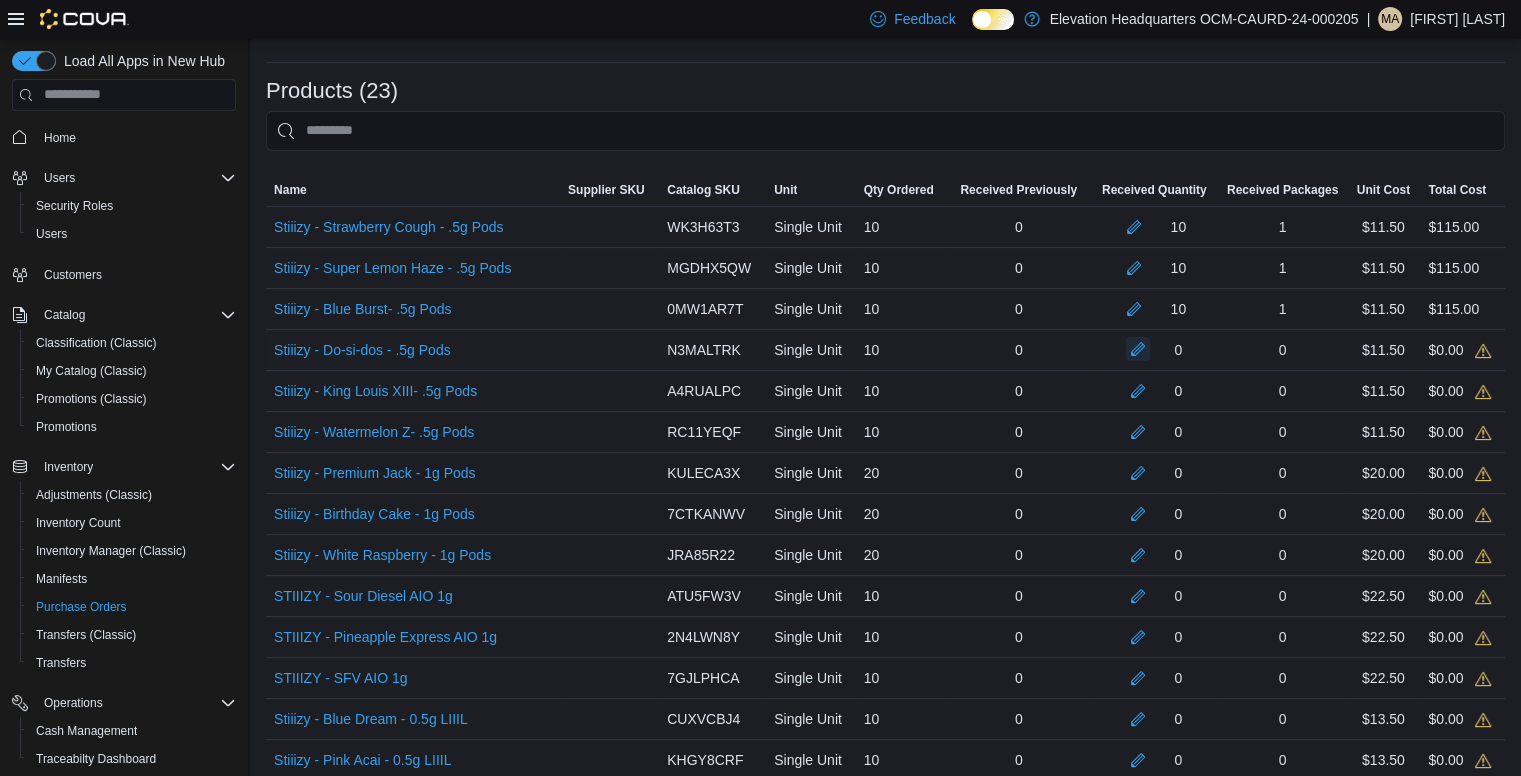 click at bounding box center (1138, 349) 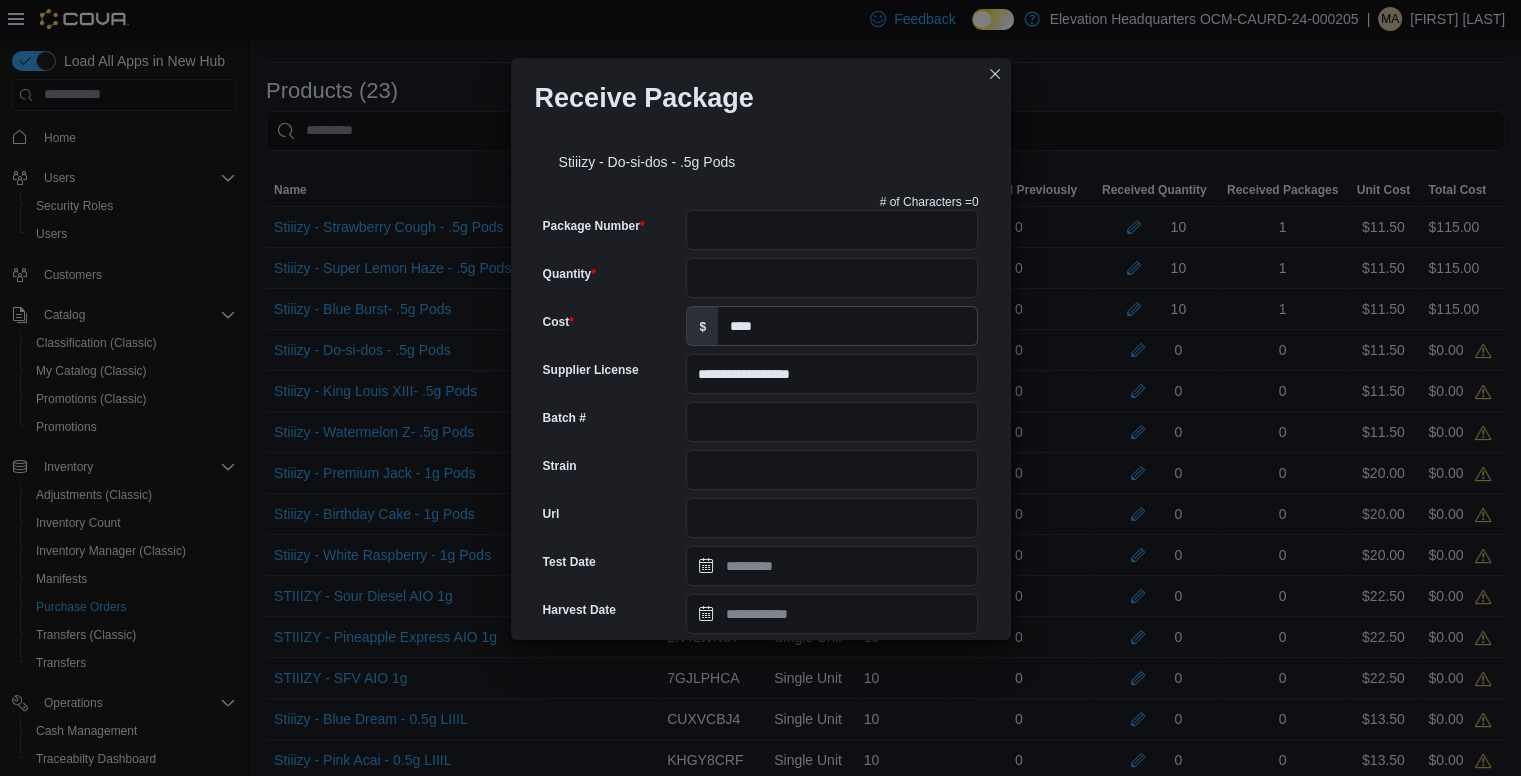 click on "**********" at bounding box center (761, 686) 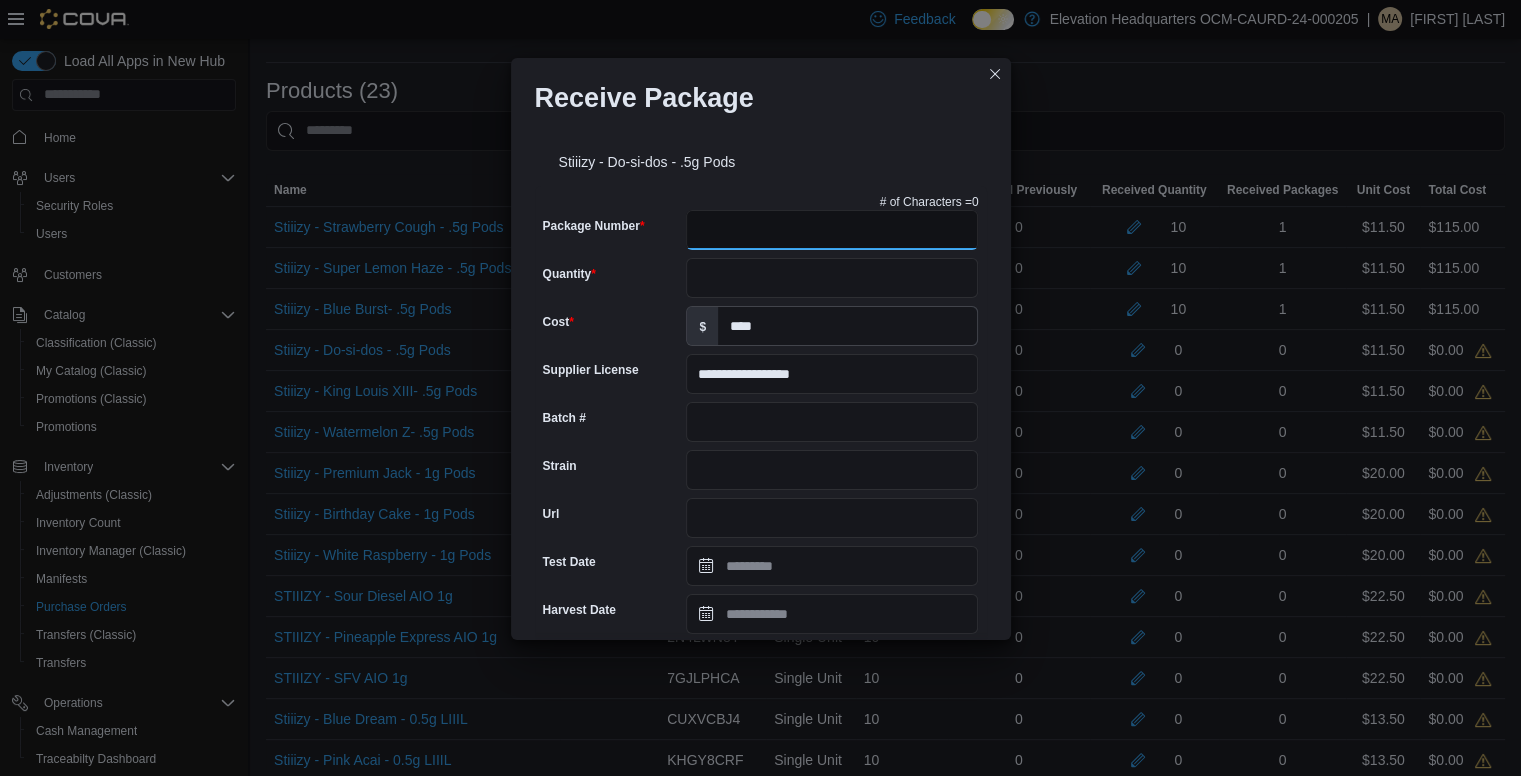 click on "Package Number" at bounding box center [832, 230] 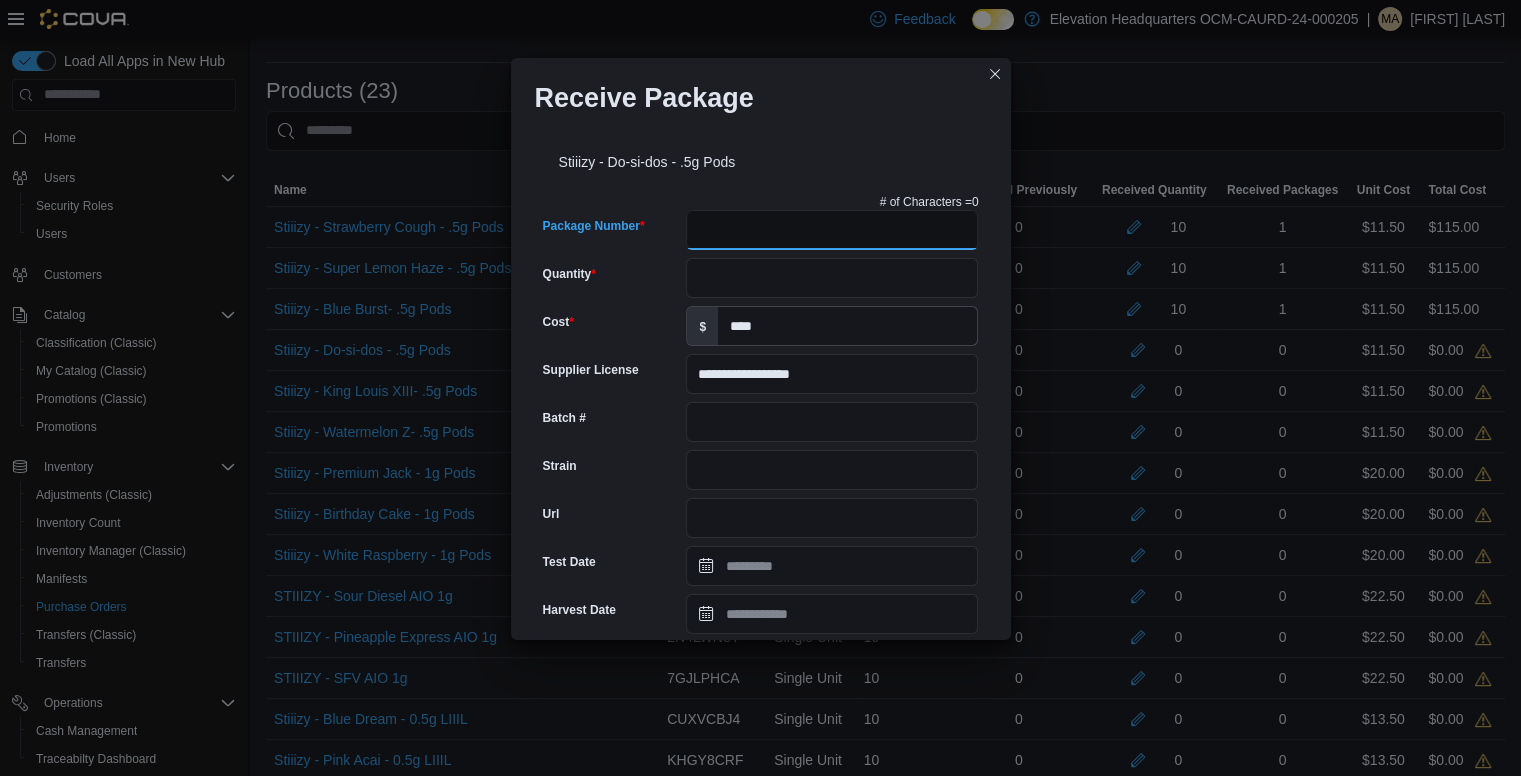 paste on "**********" 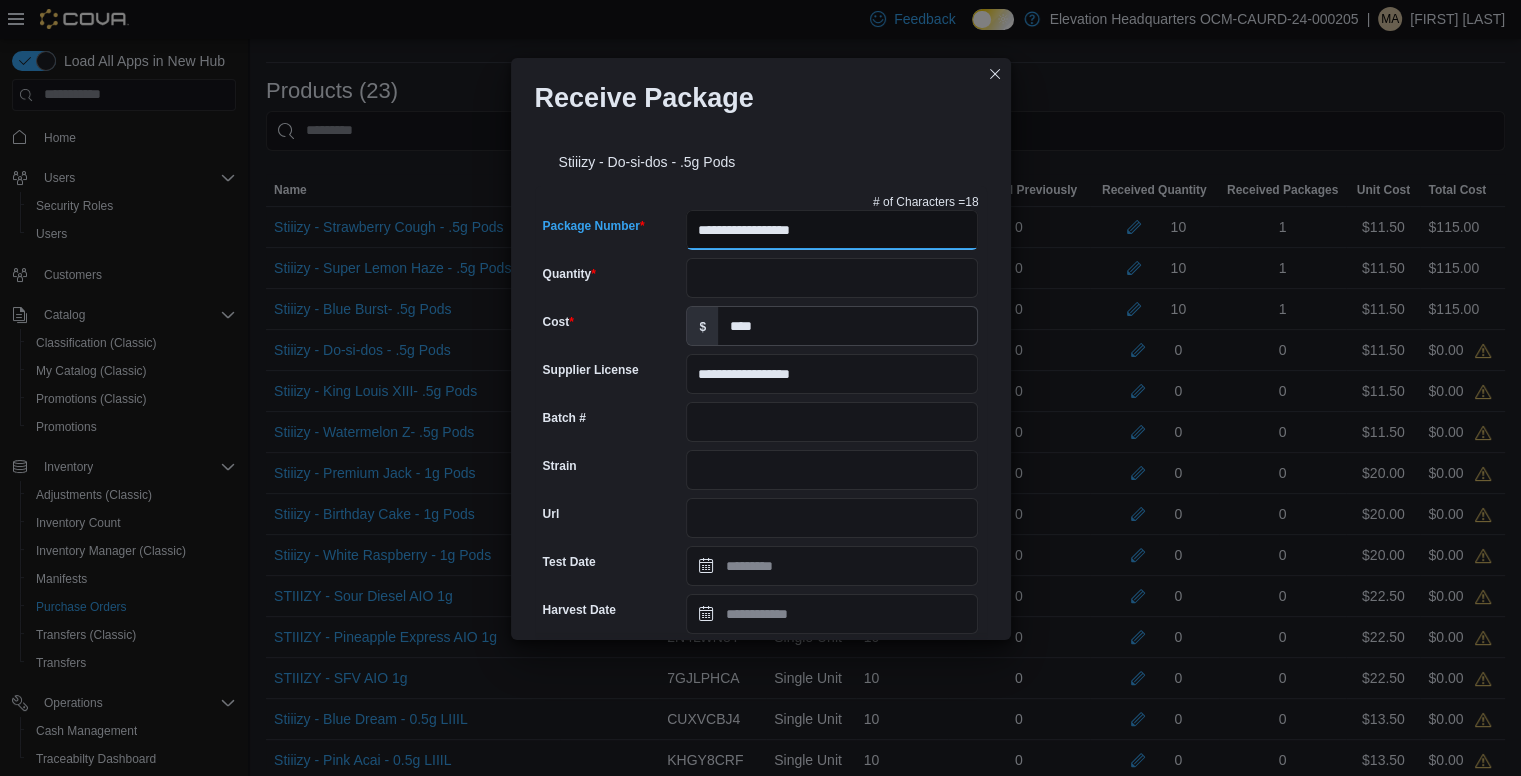 type on "**********" 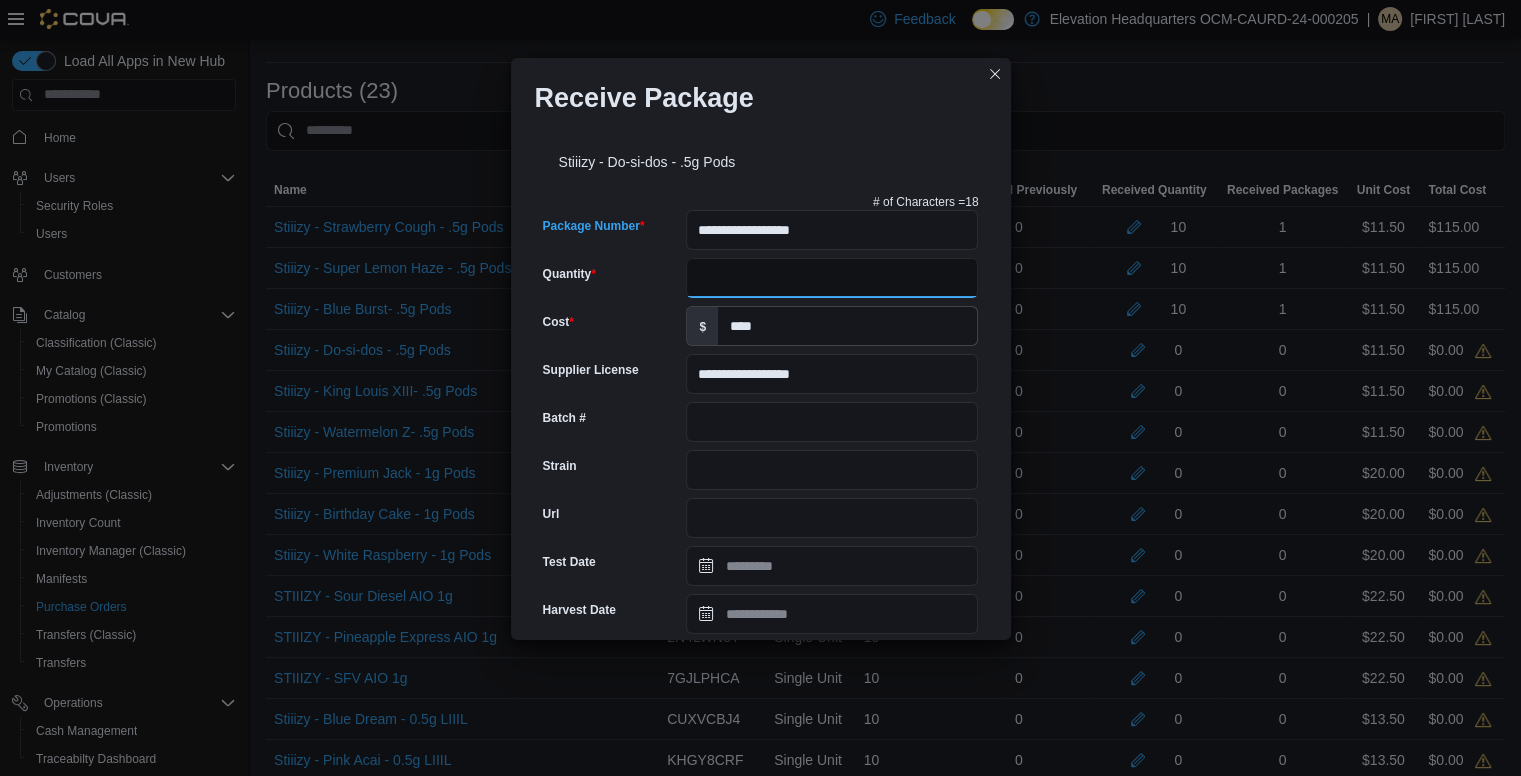 click on "Quantity" at bounding box center (832, 278) 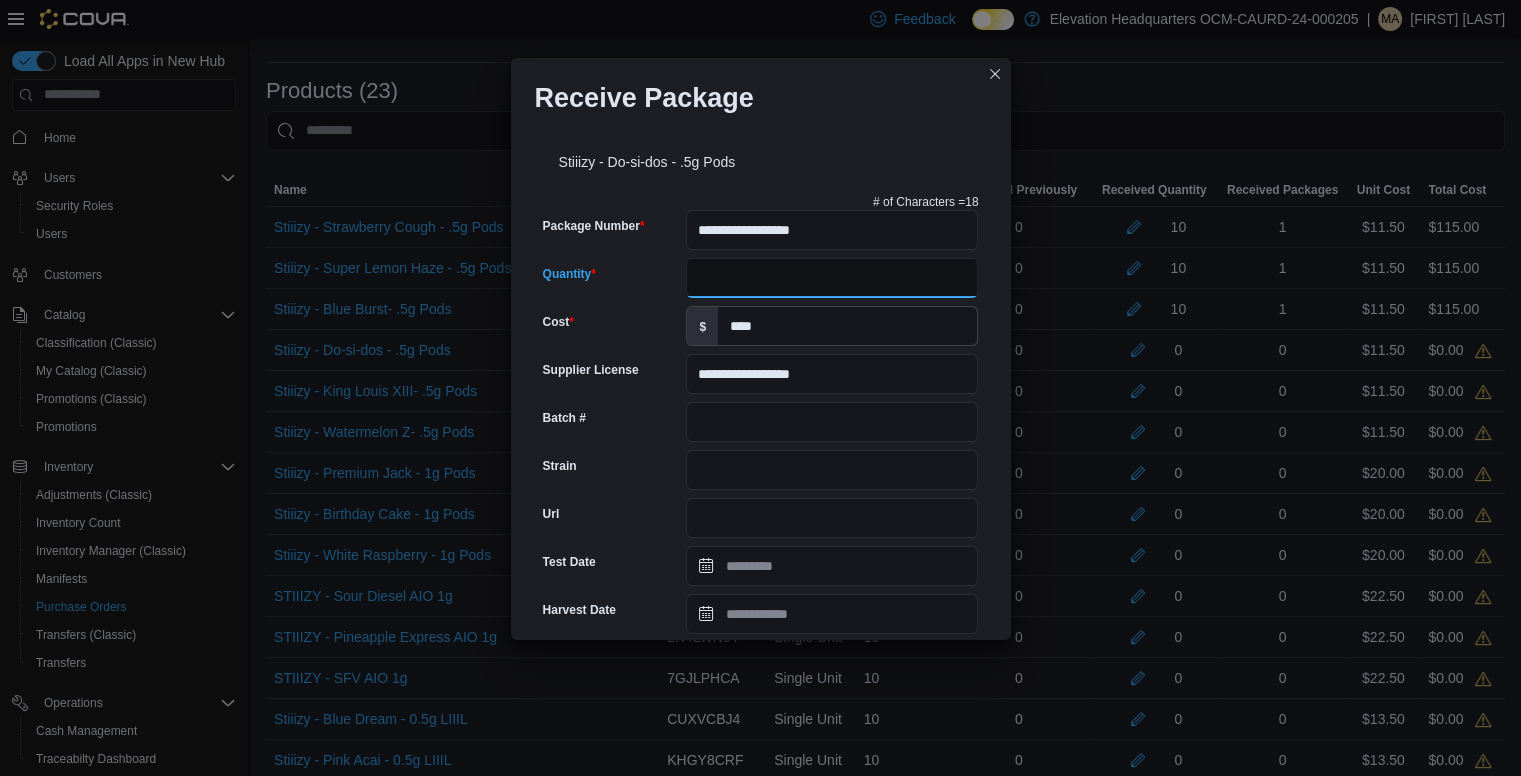 type on "**" 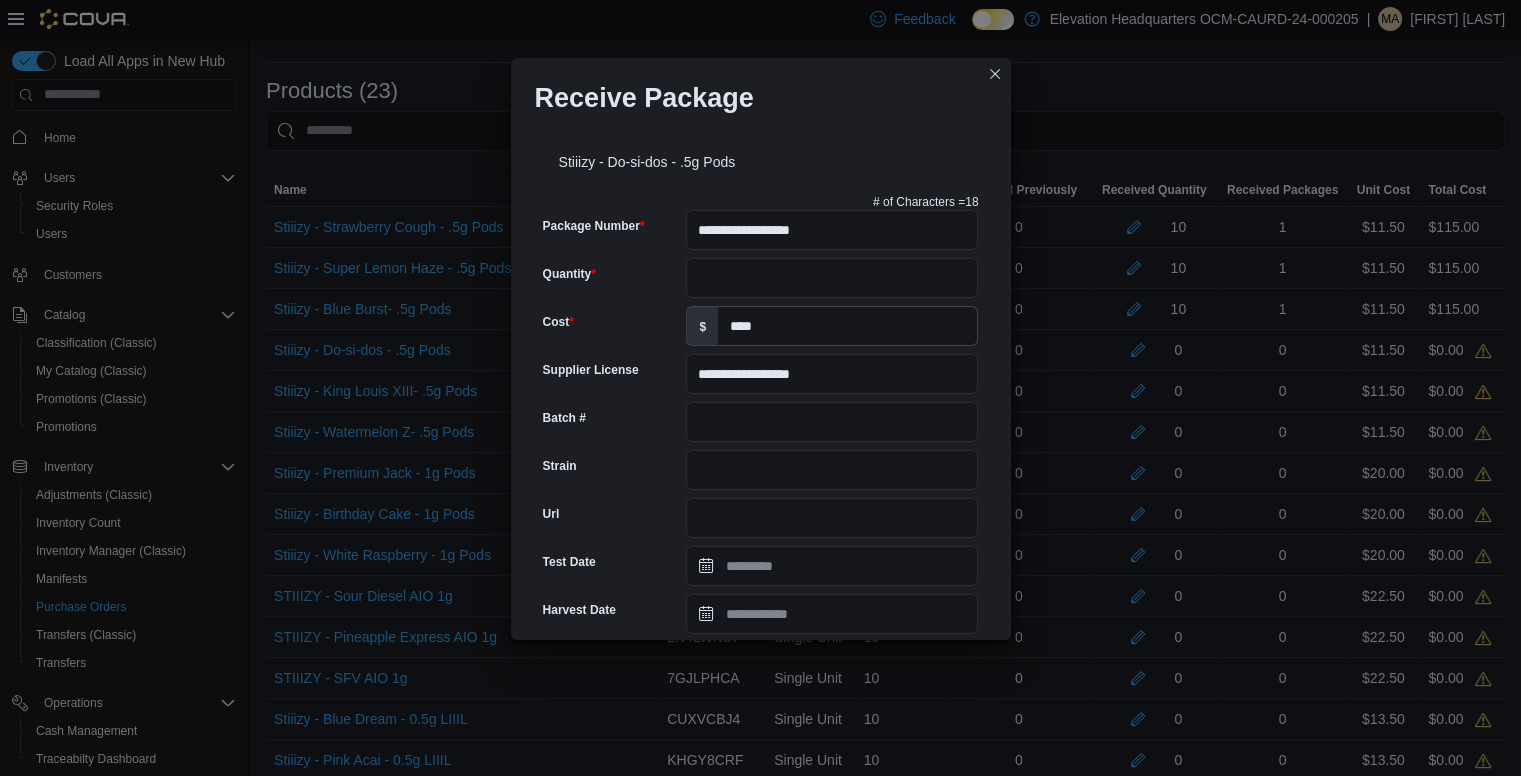 scroll, scrollTop: 665, scrollLeft: 0, axis: vertical 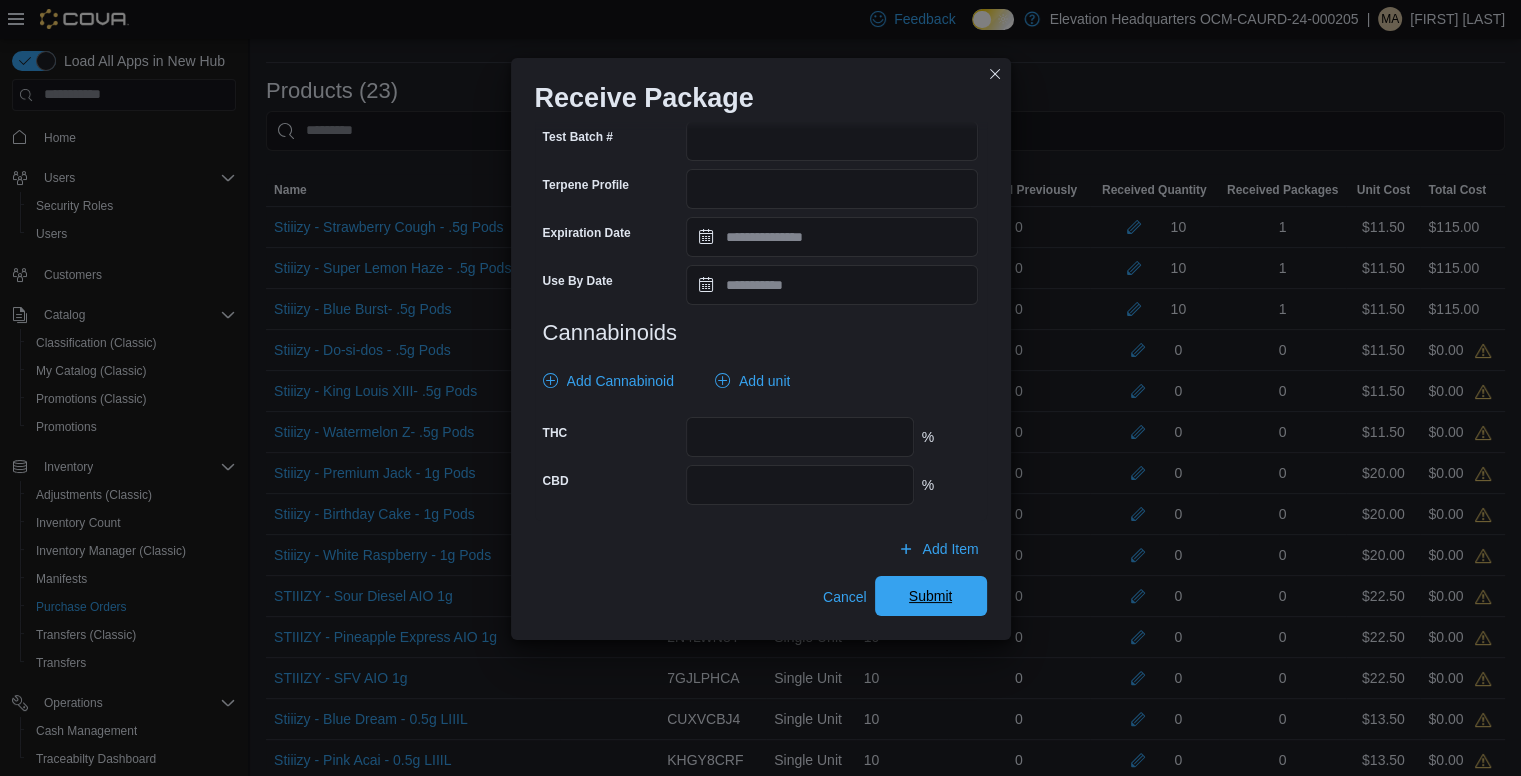 click on "Submit" at bounding box center [931, 596] 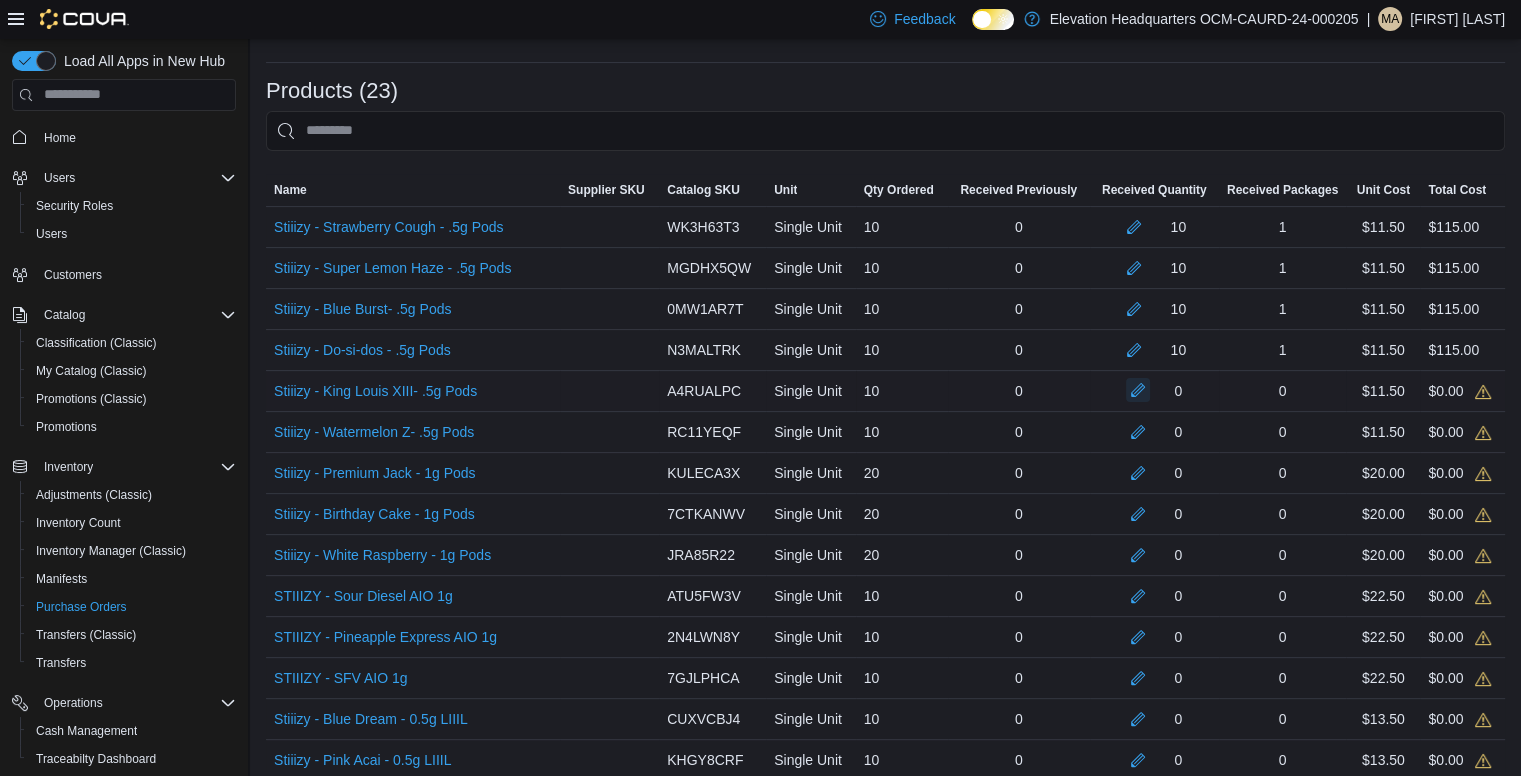 click at bounding box center [1138, 390] 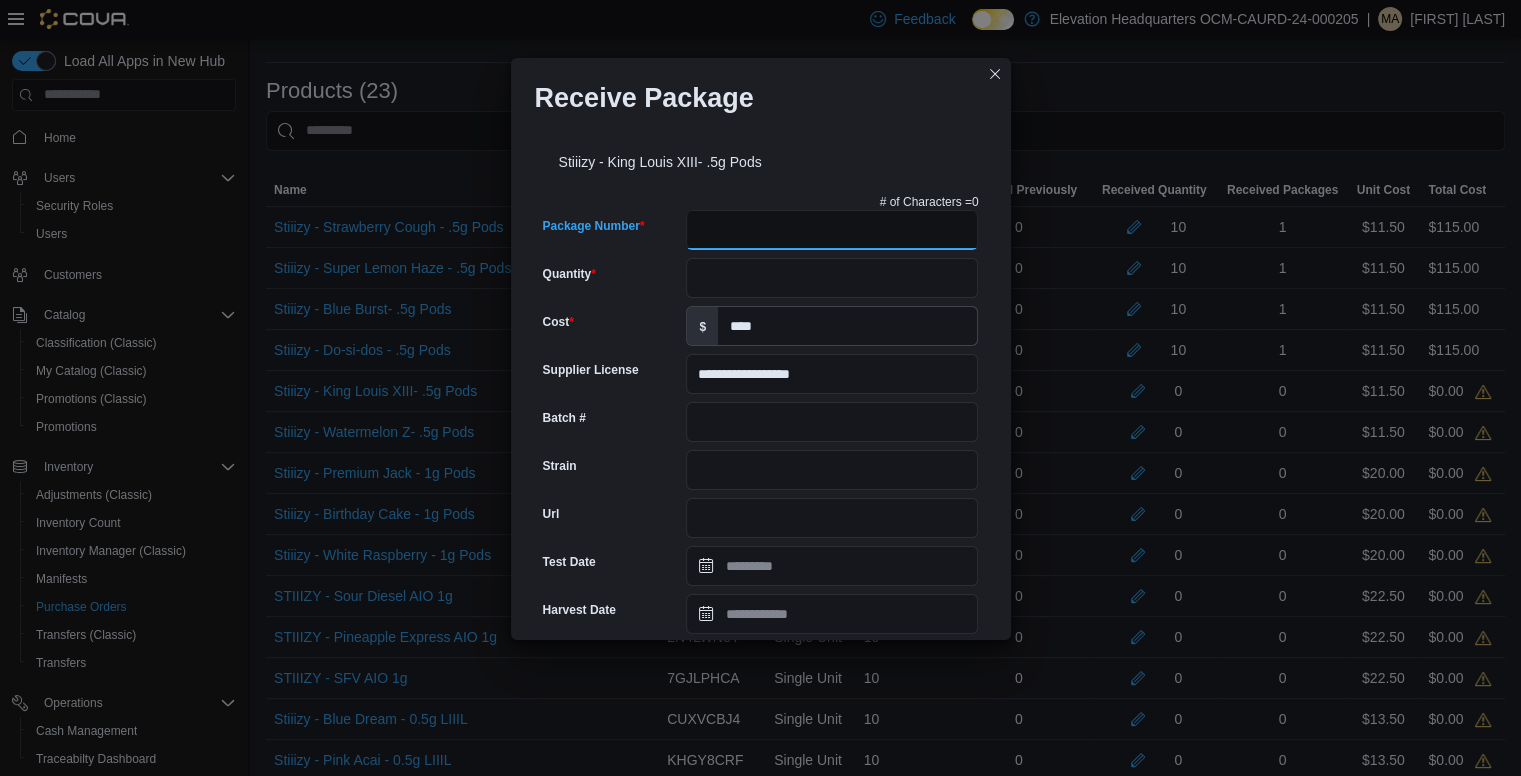 click on "Package Number" at bounding box center (832, 230) 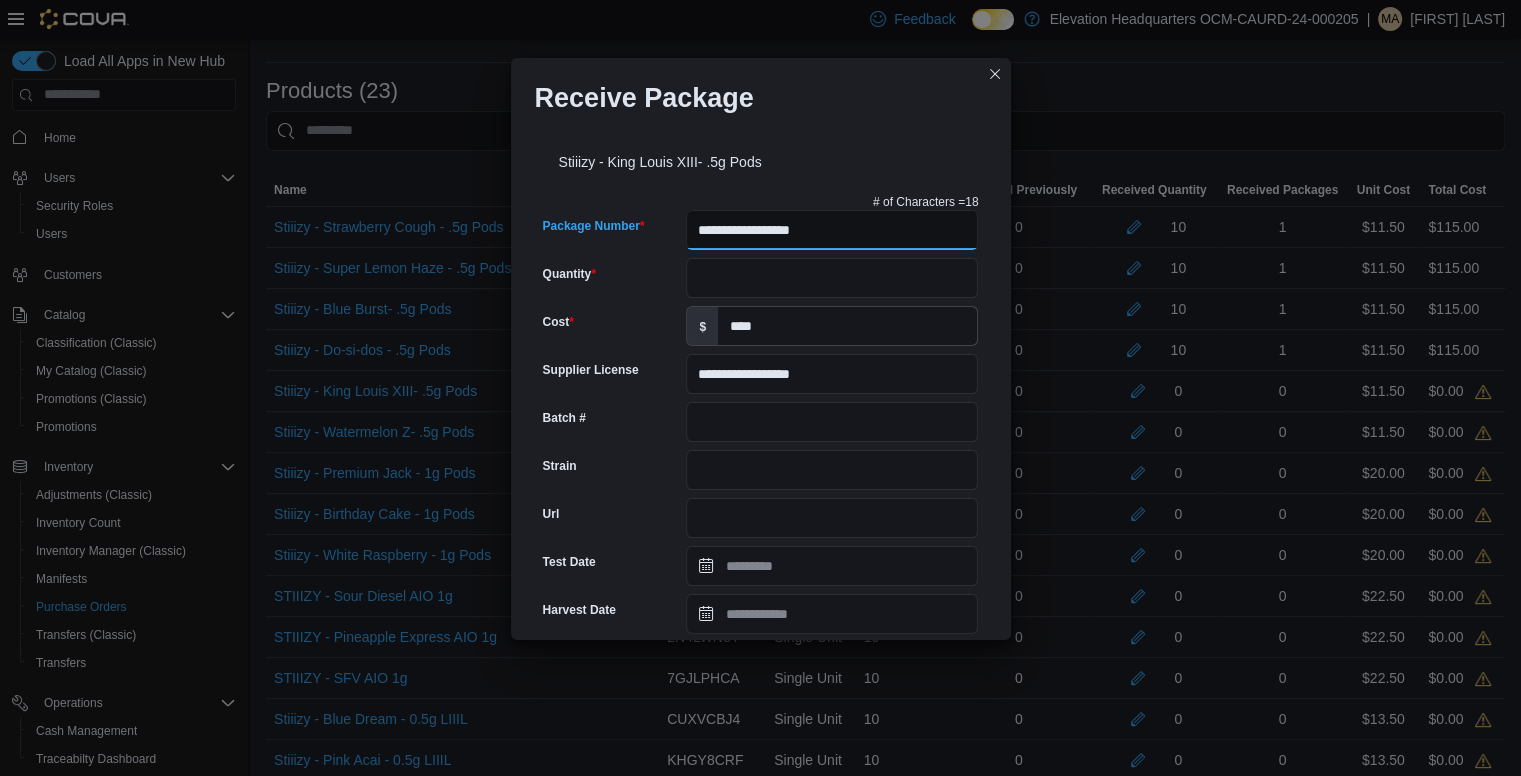 type on "**********" 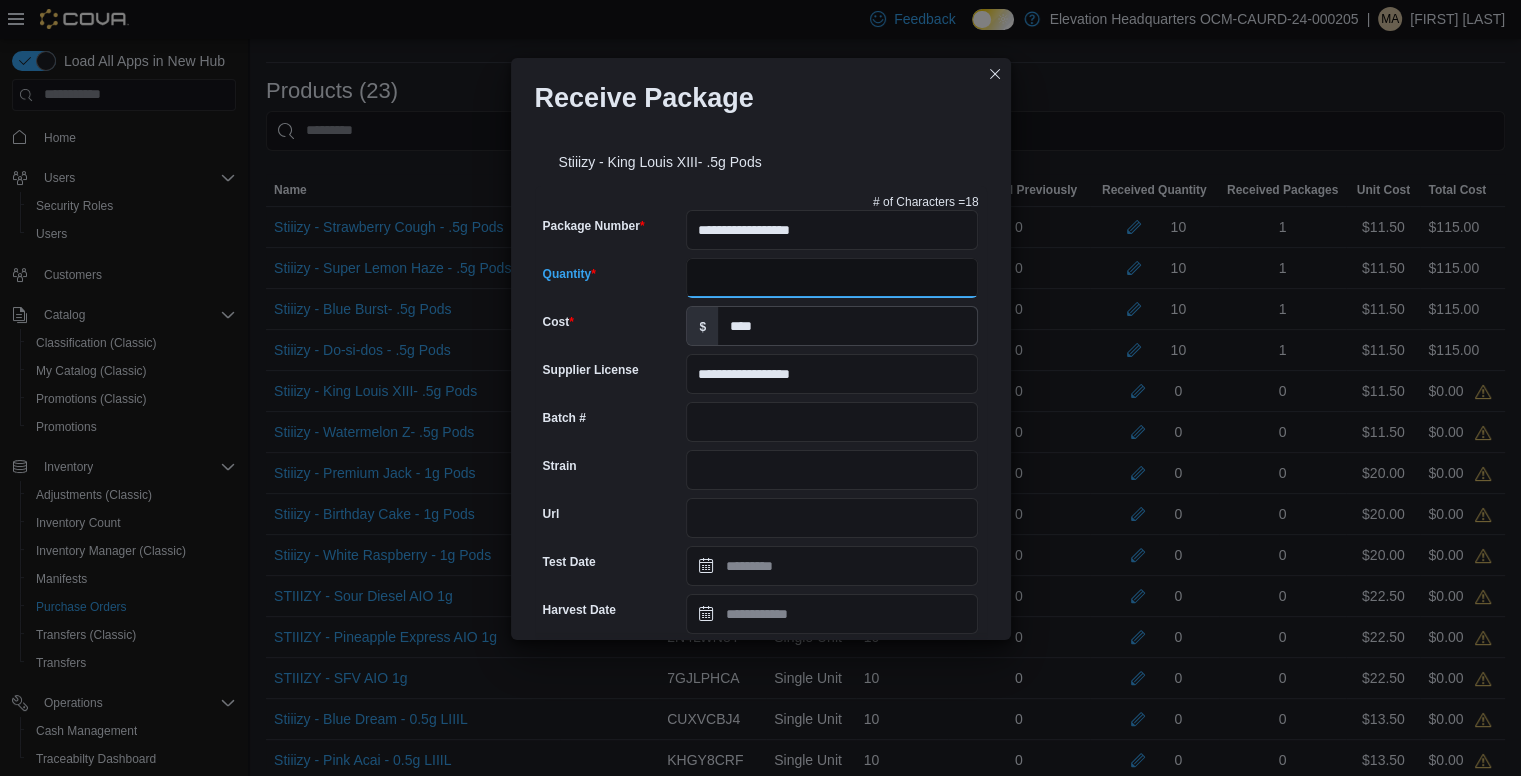 click on "Quantity" at bounding box center (832, 278) 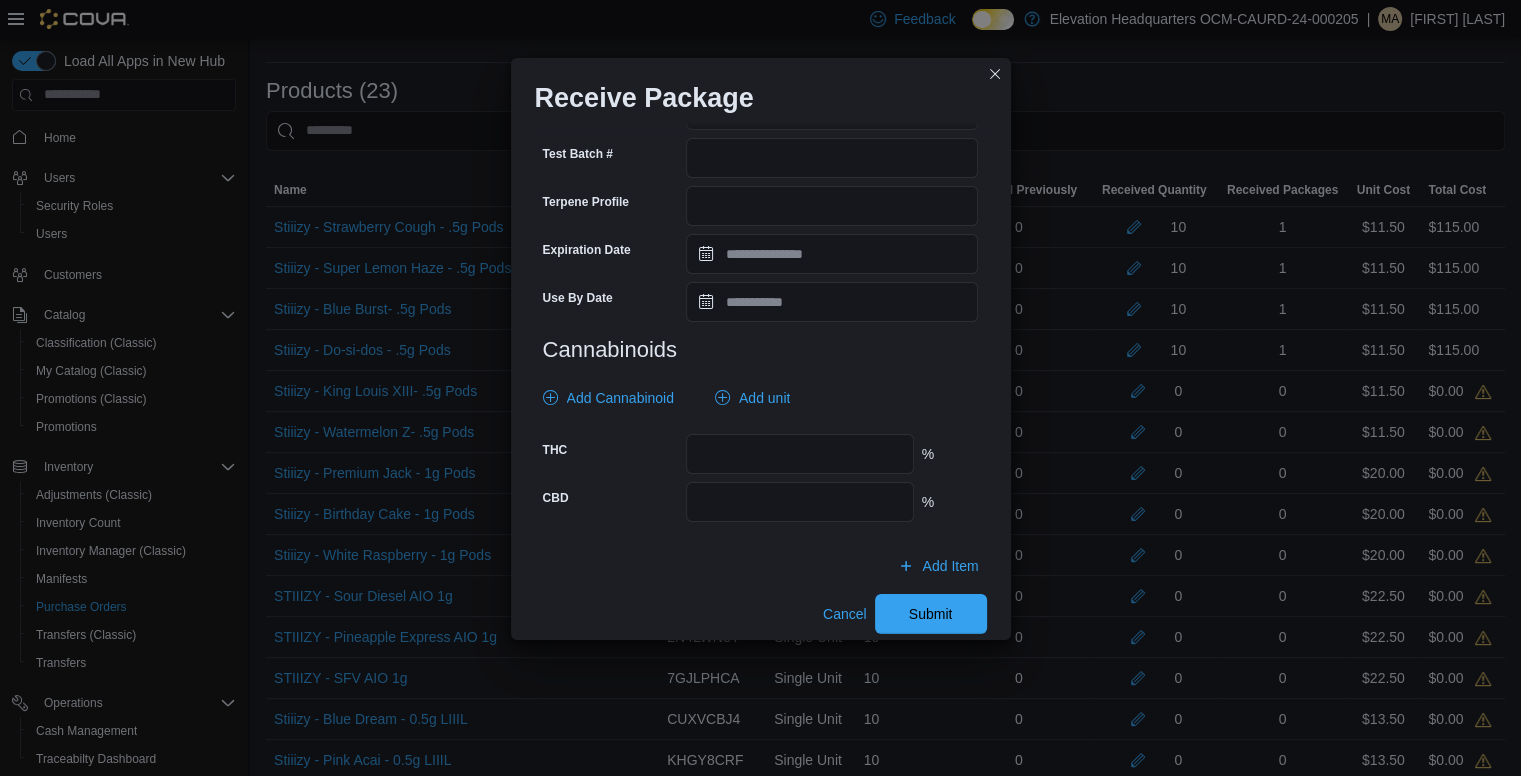 scroll, scrollTop: 665, scrollLeft: 0, axis: vertical 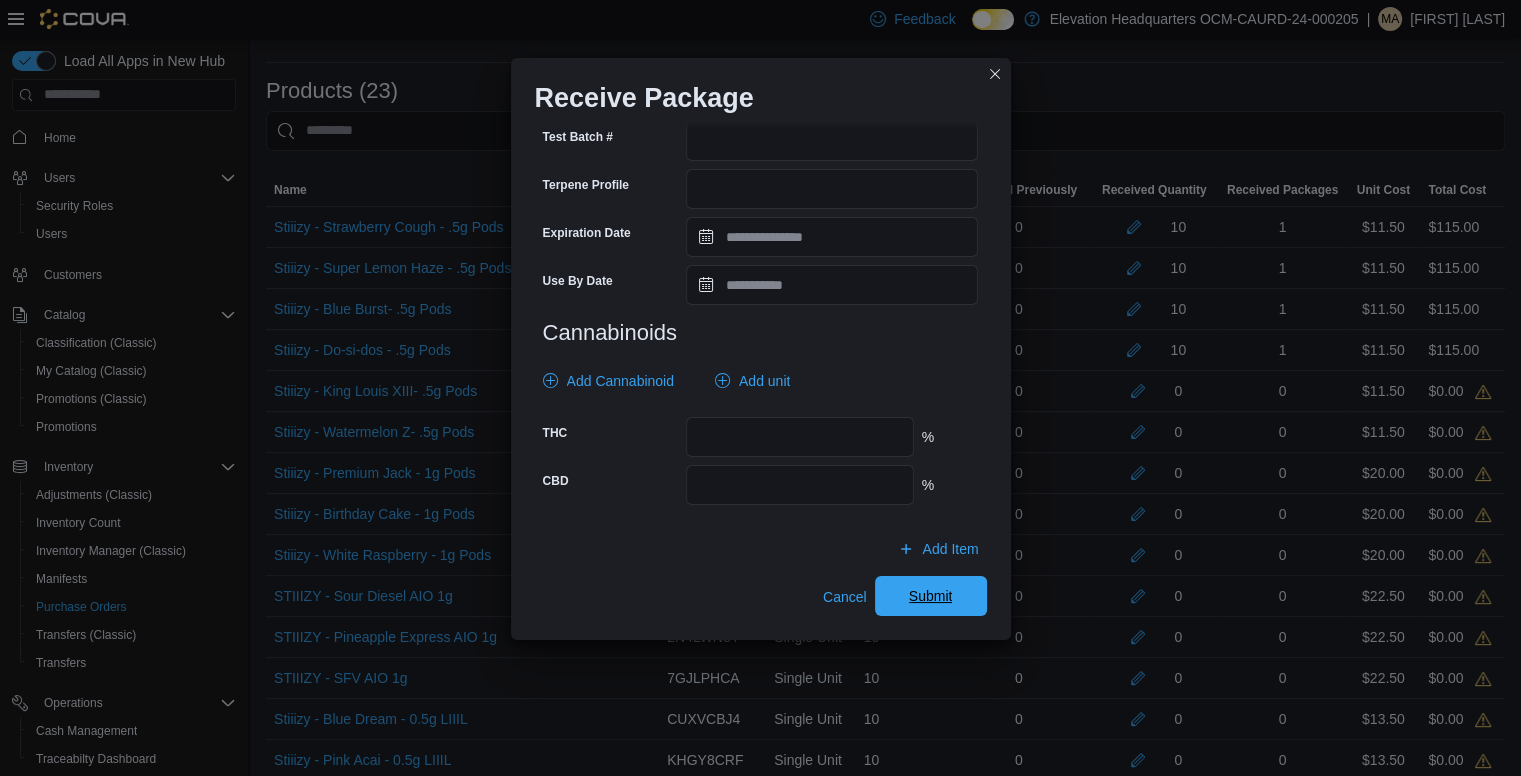 type on "**" 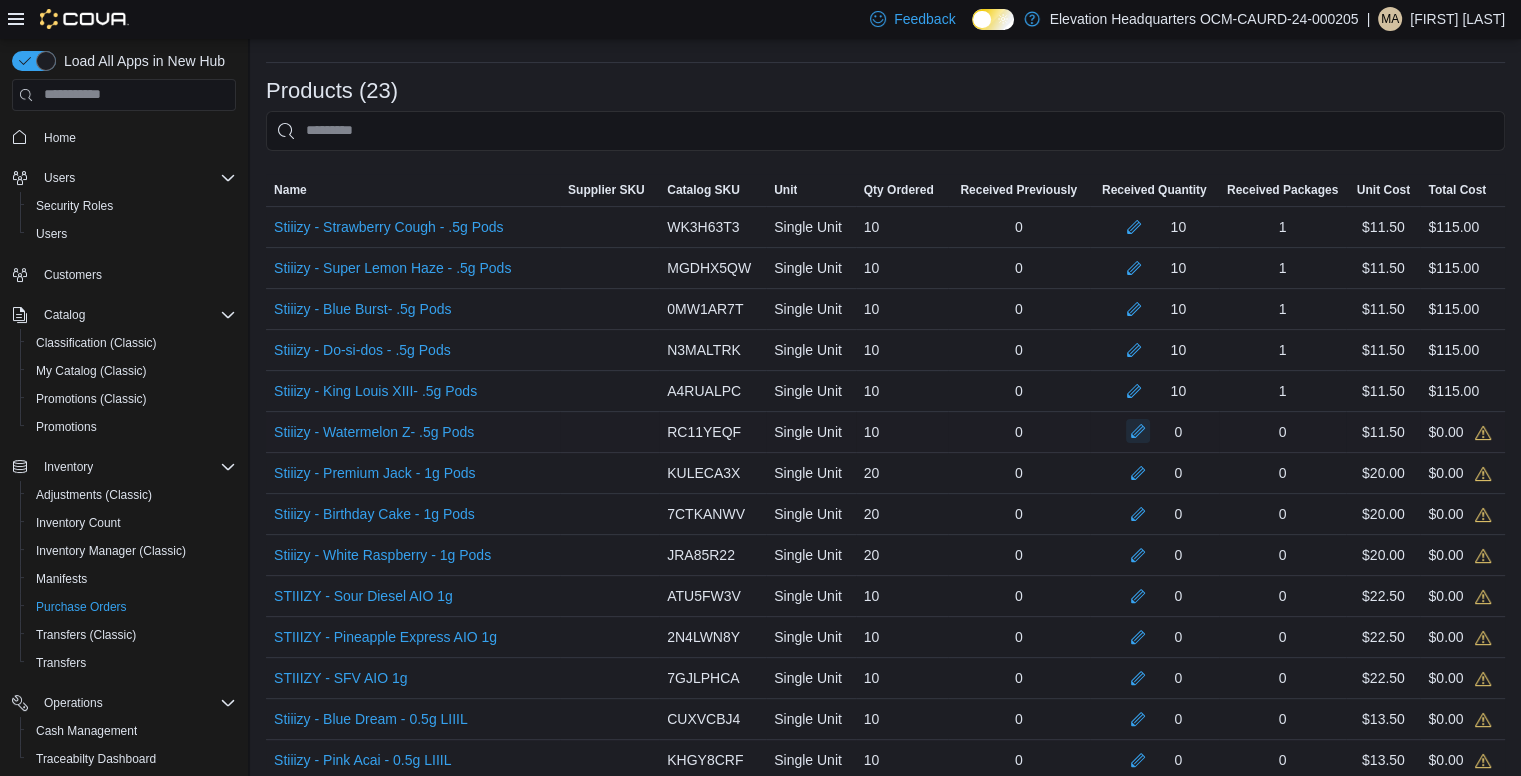 click at bounding box center (1138, 431) 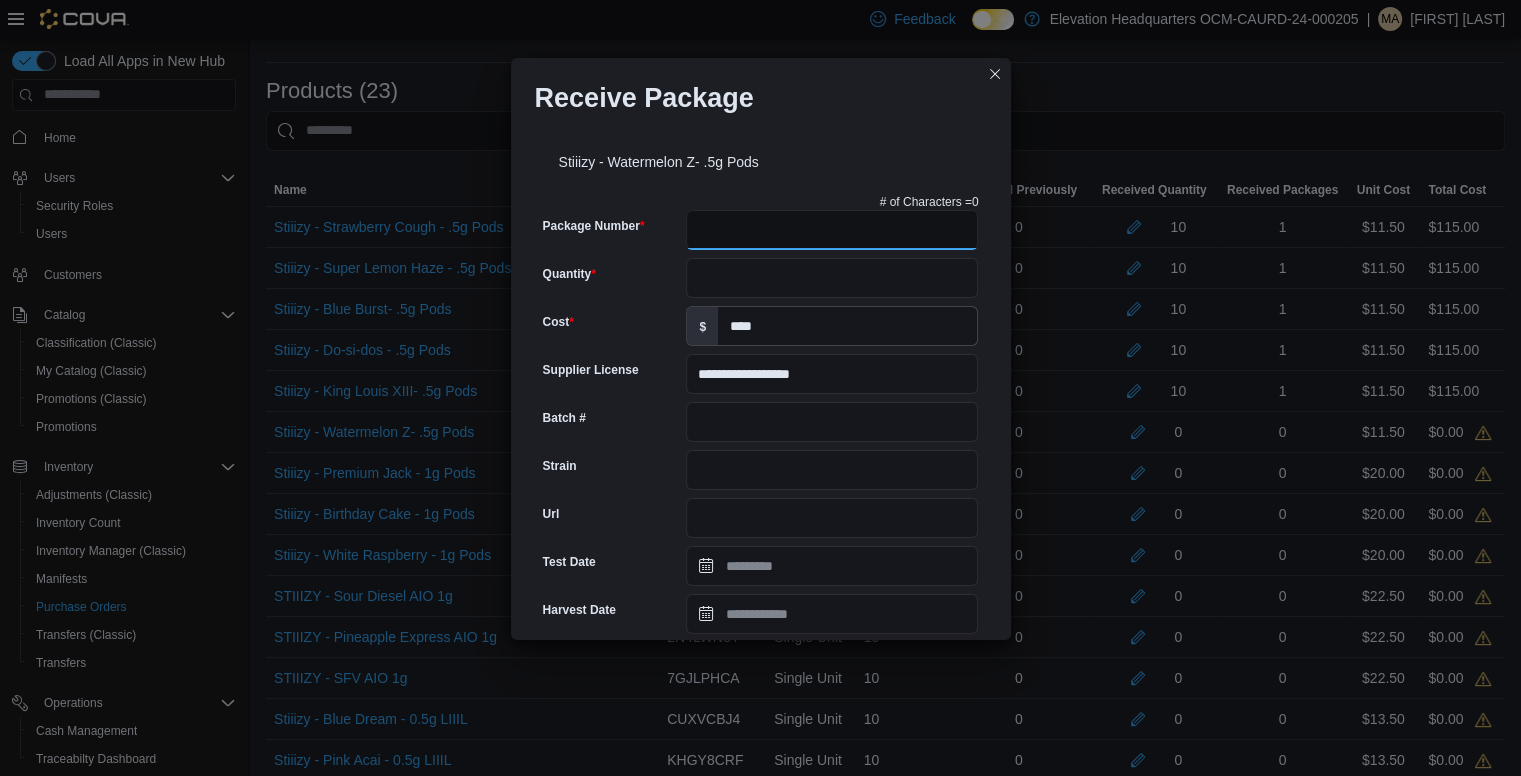 click on "Package Number" at bounding box center (832, 230) 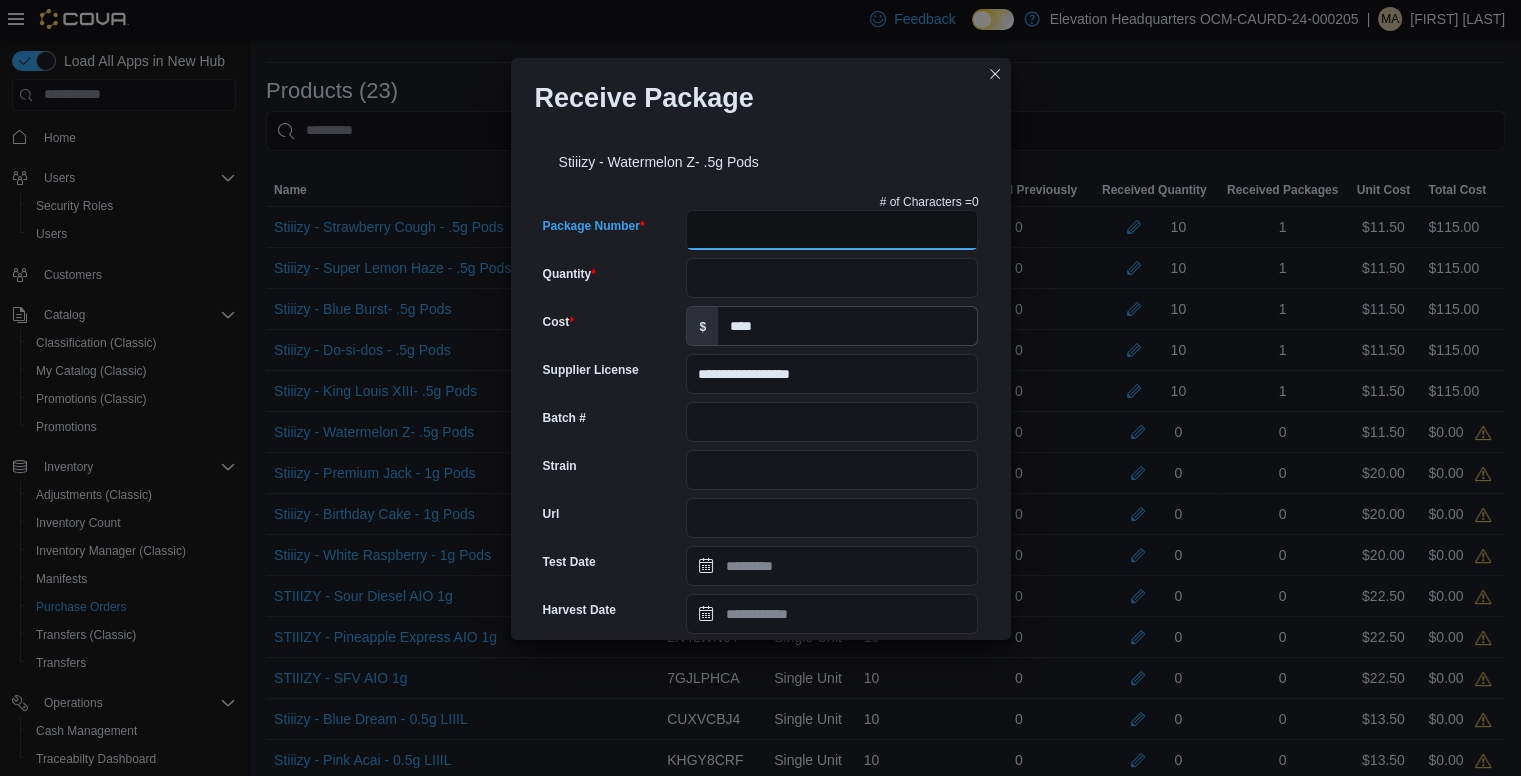 paste on "**********" 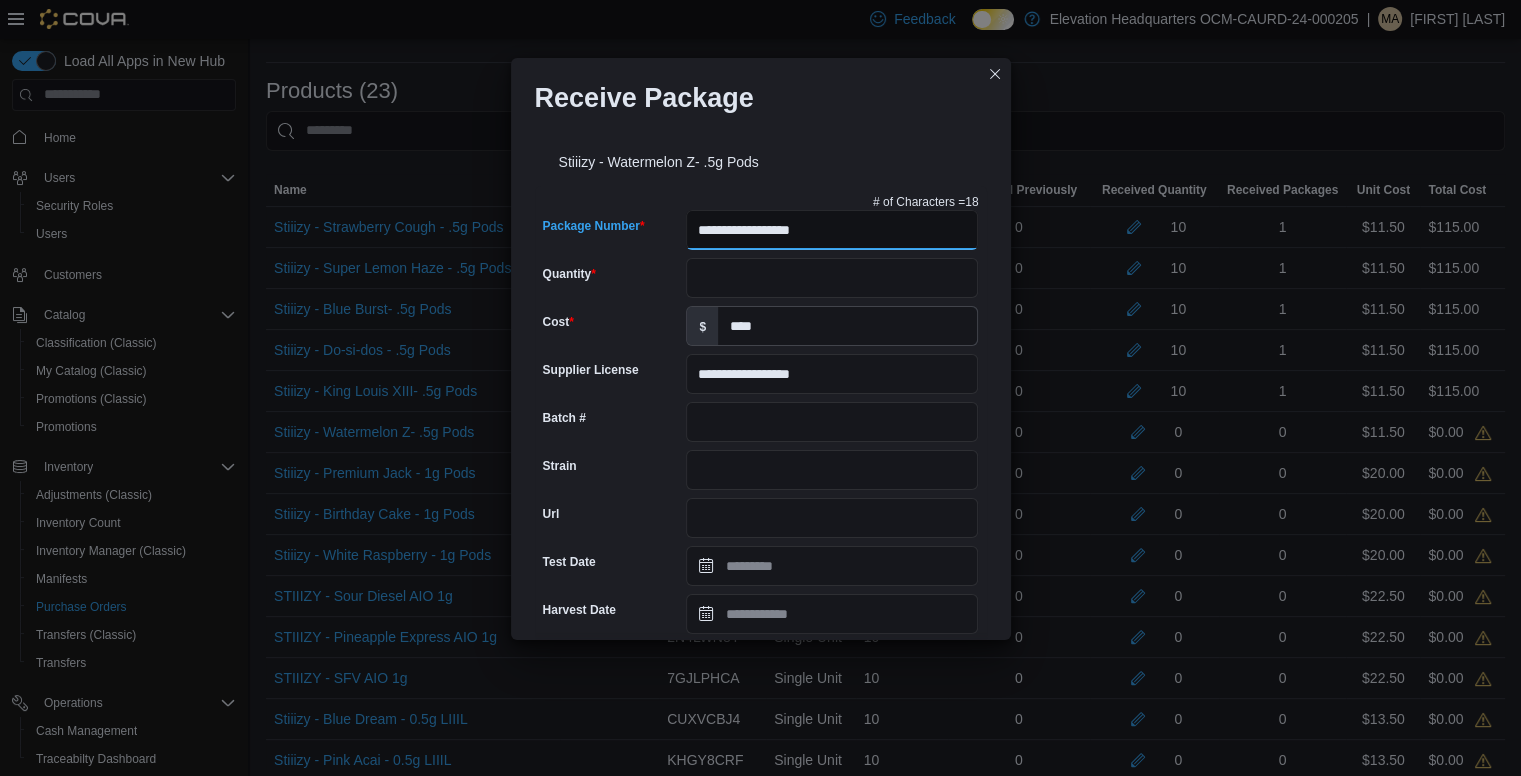 type on "**********" 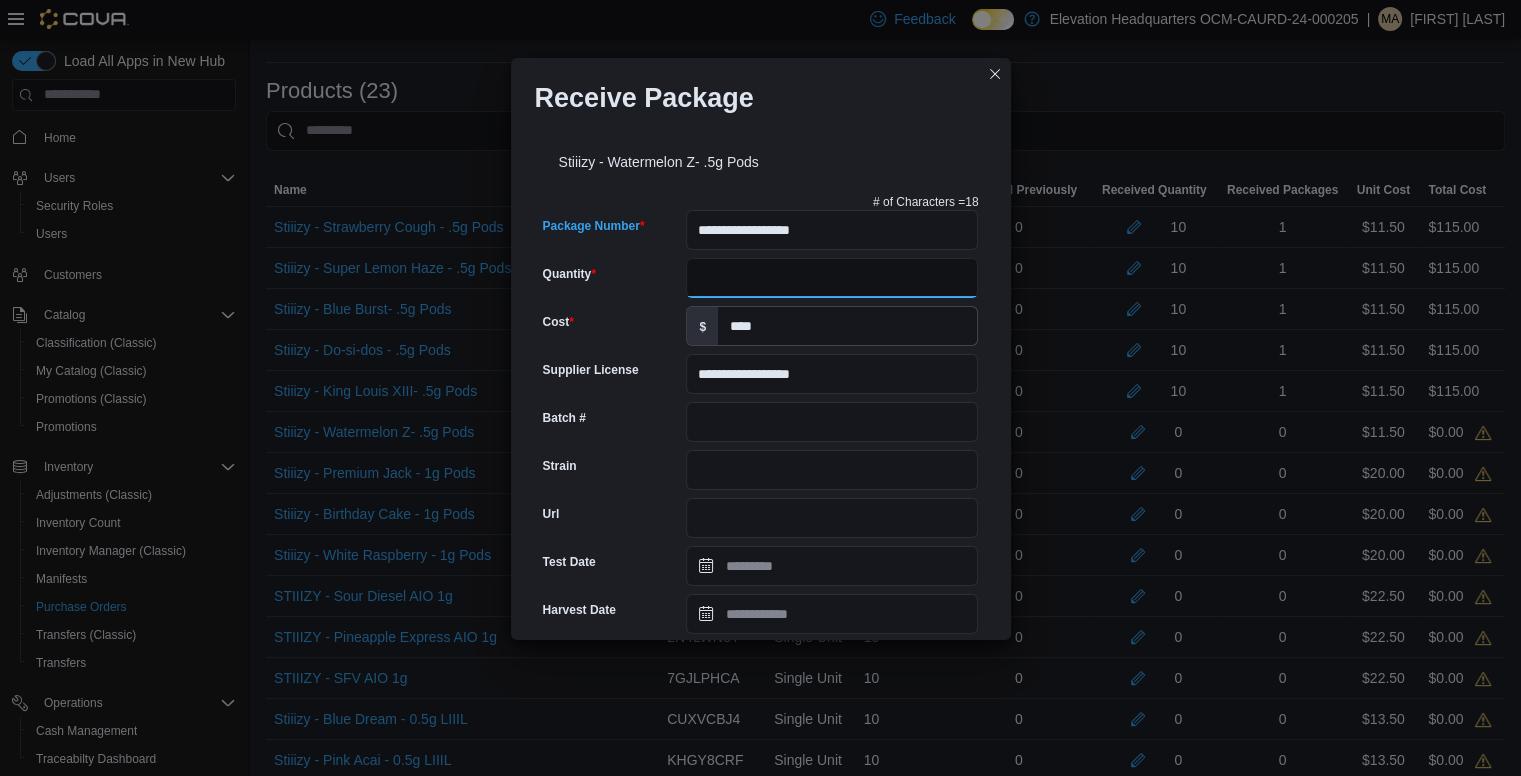 click on "Quantity" at bounding box center [832, 278] 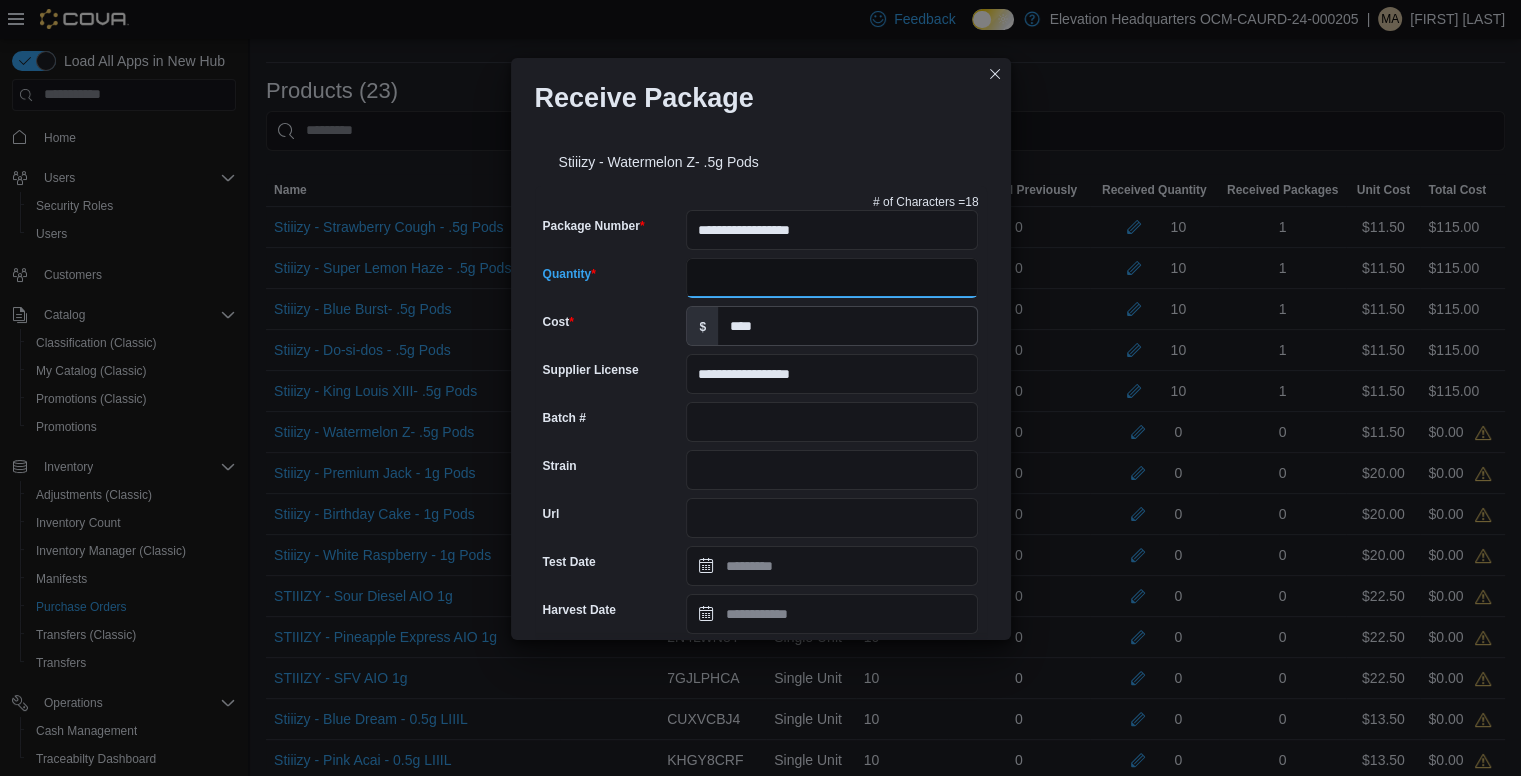 type on "**" 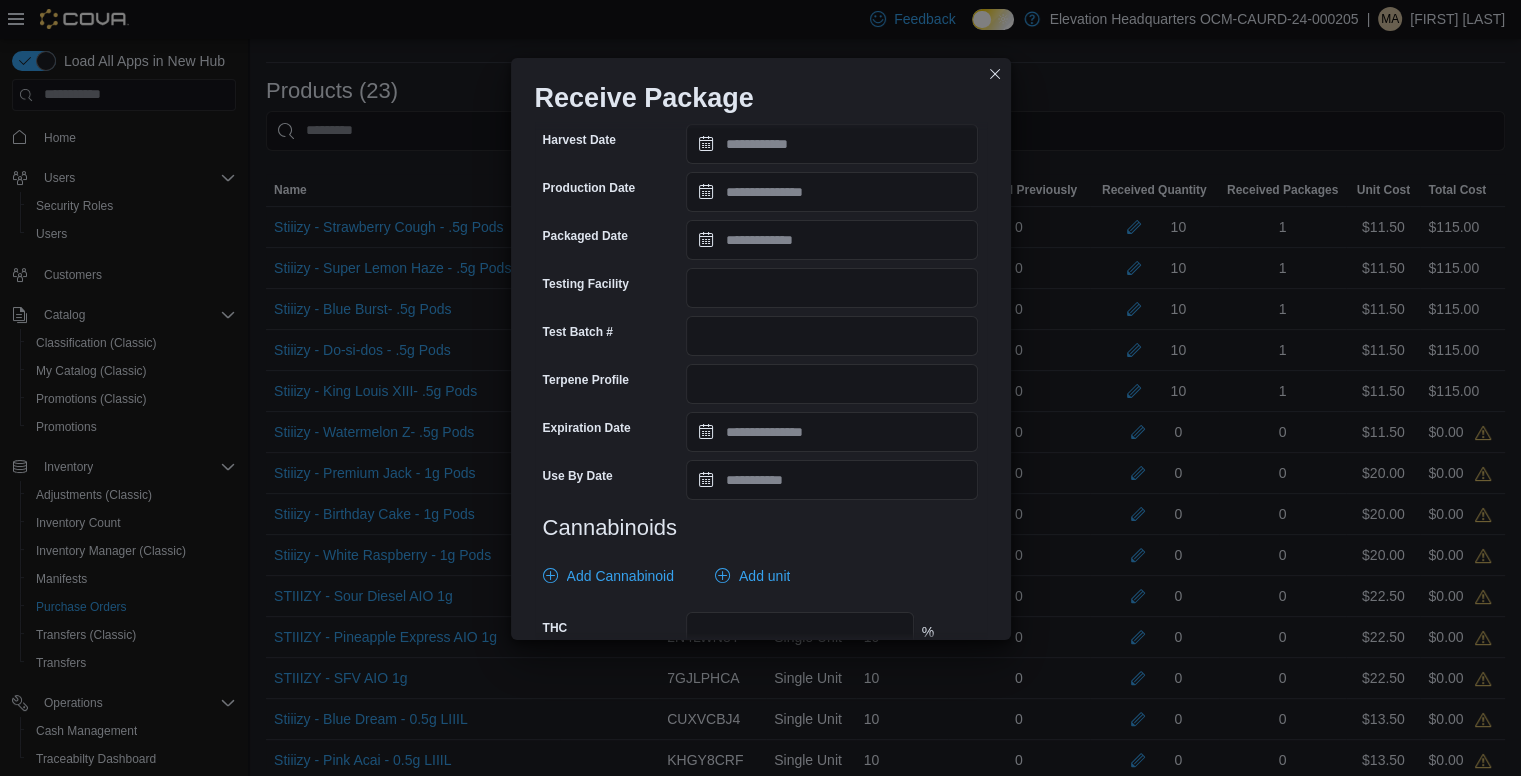 scroll, scrollTop: 665, scrollLeft: 0, axis: vertical 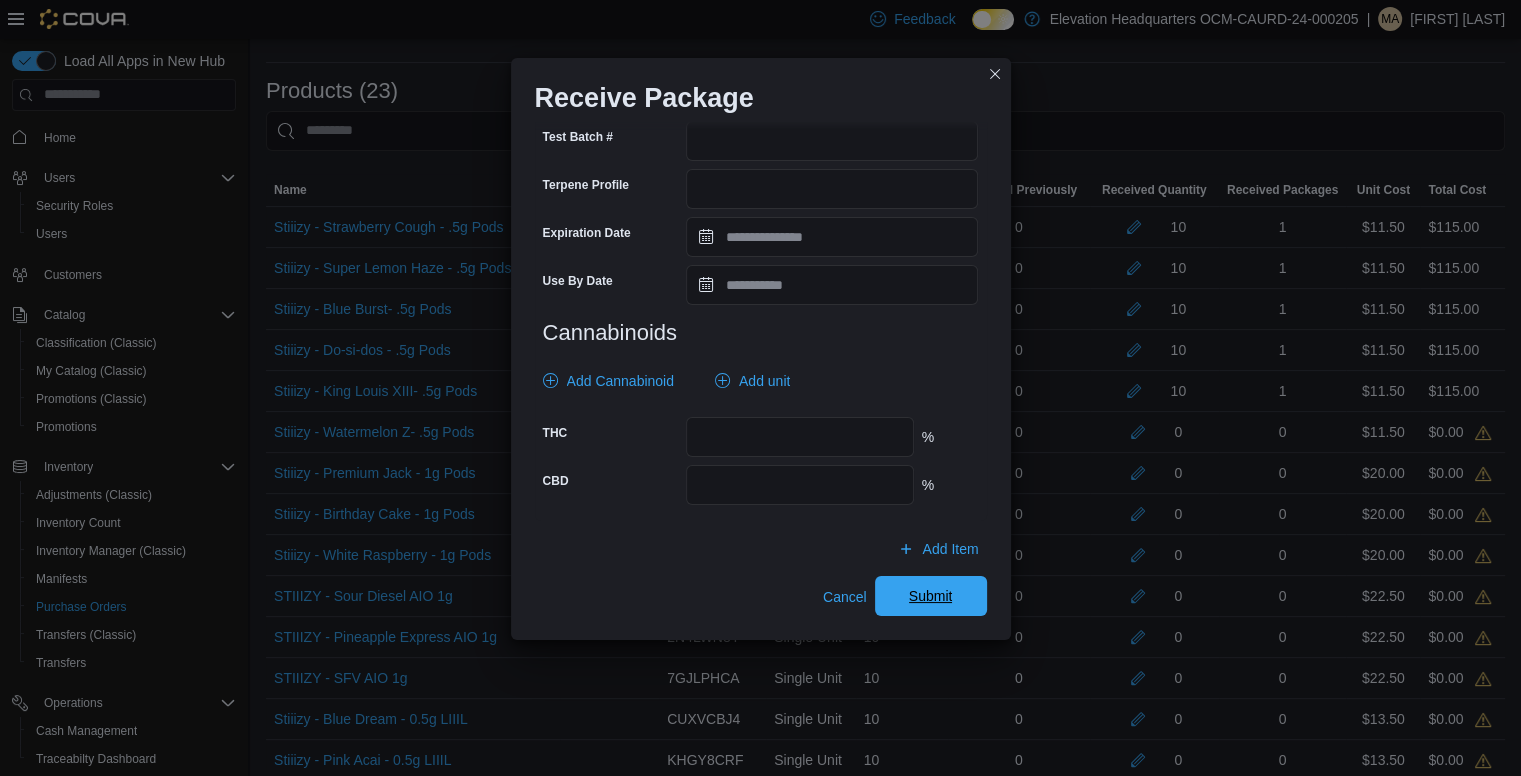 click on "Submit" at bounding box center [931, 596] 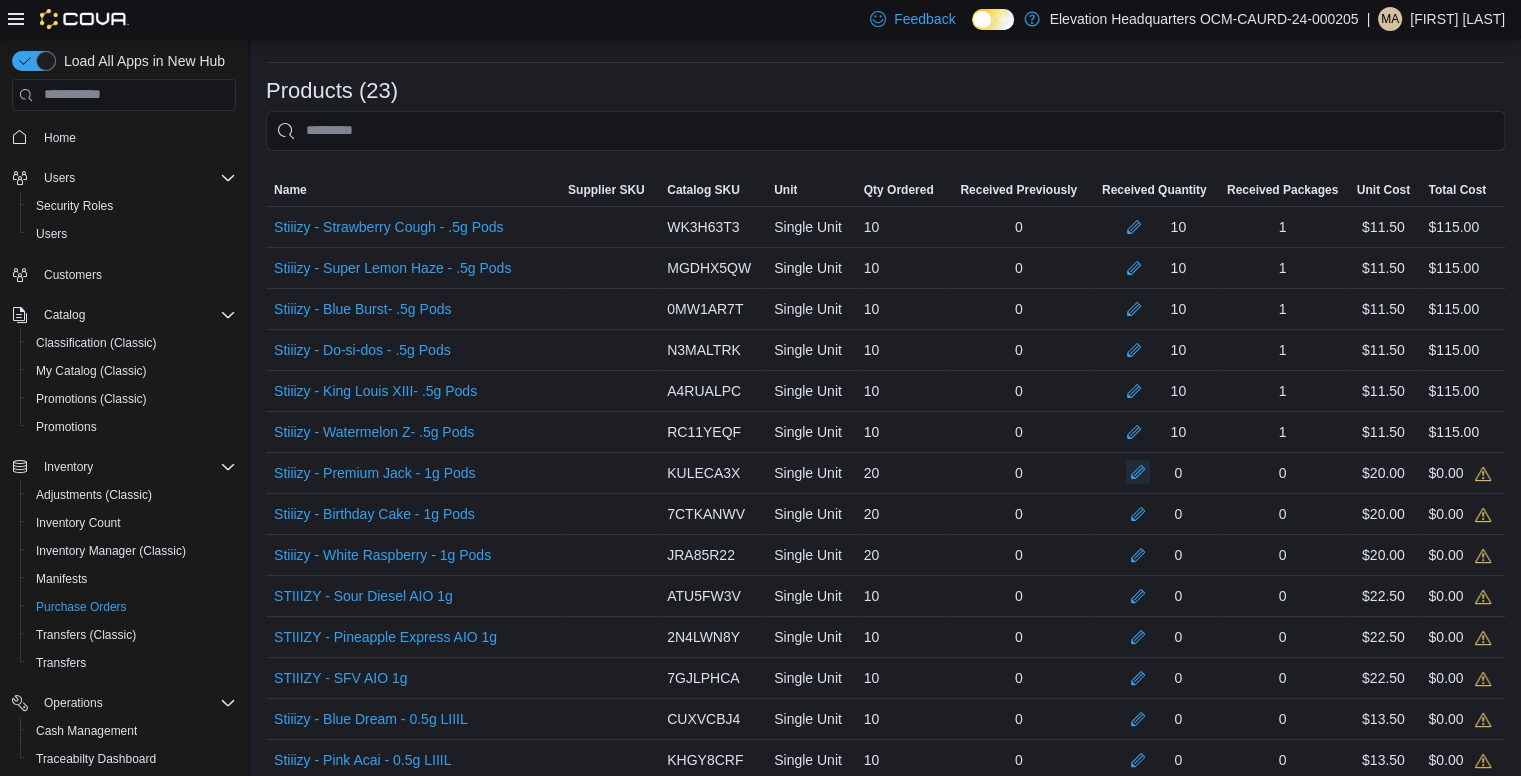 click at bounding box center [1138, 472] 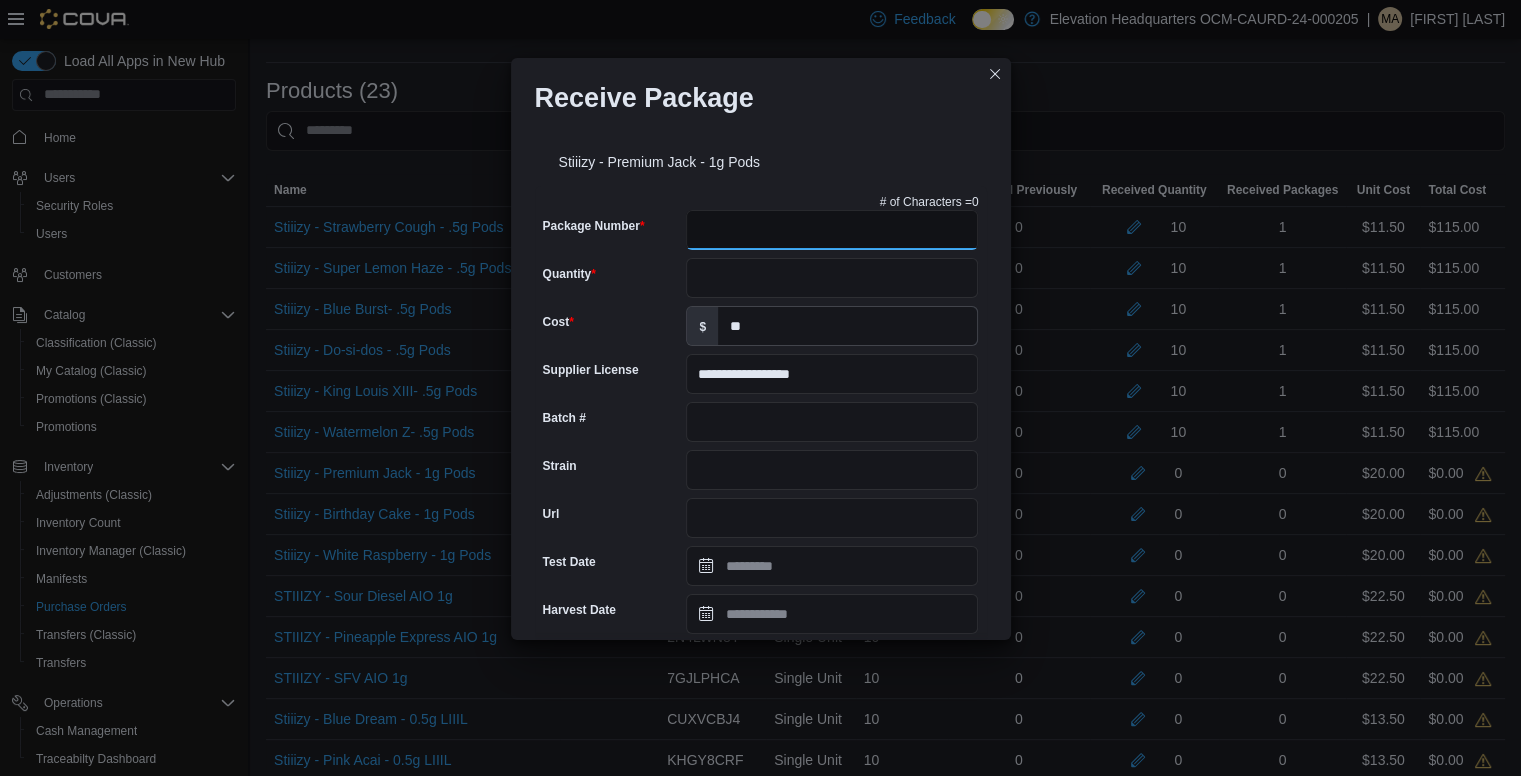 click on "Package Number" at bounding box center (832, 230) 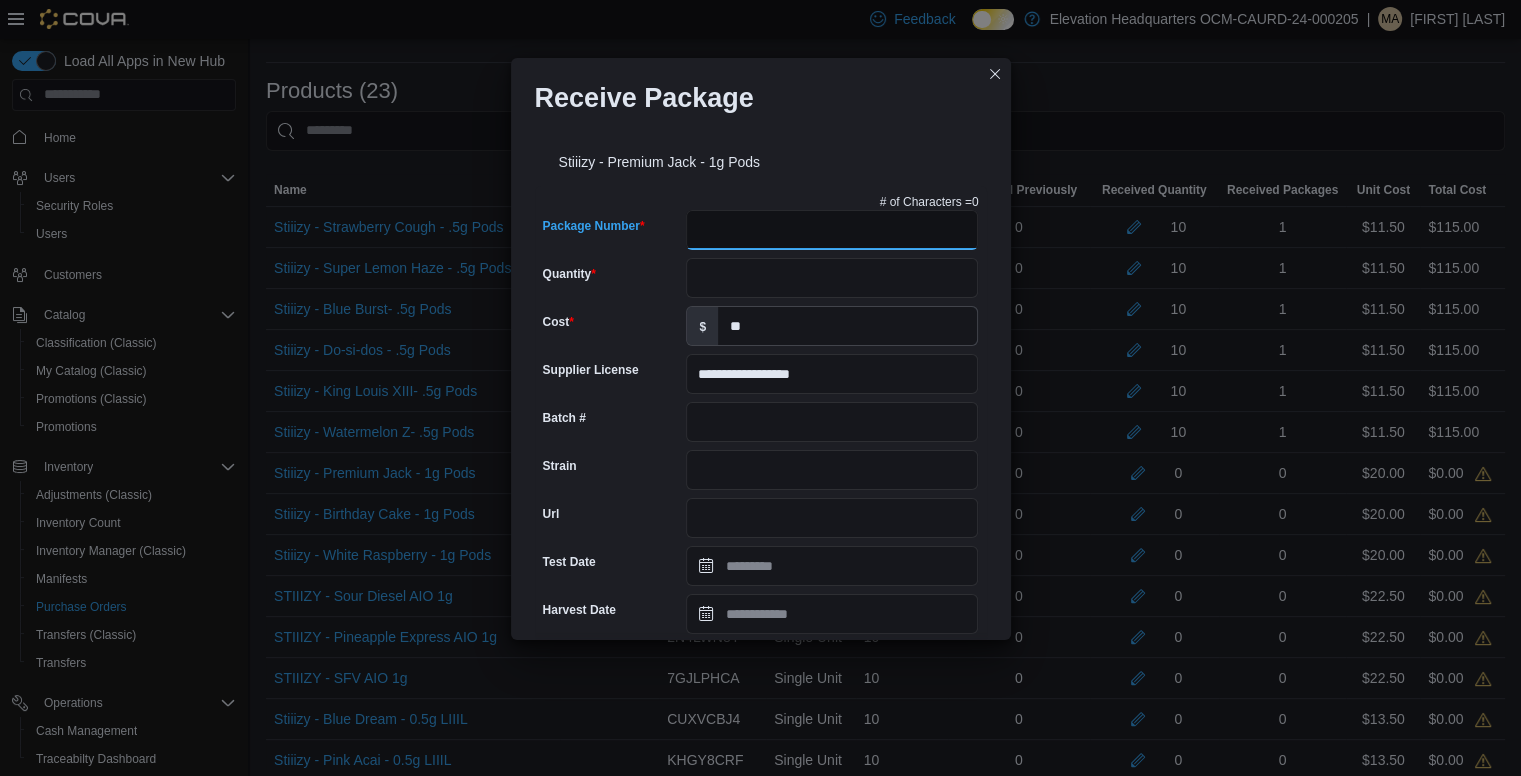 paste on "**********" 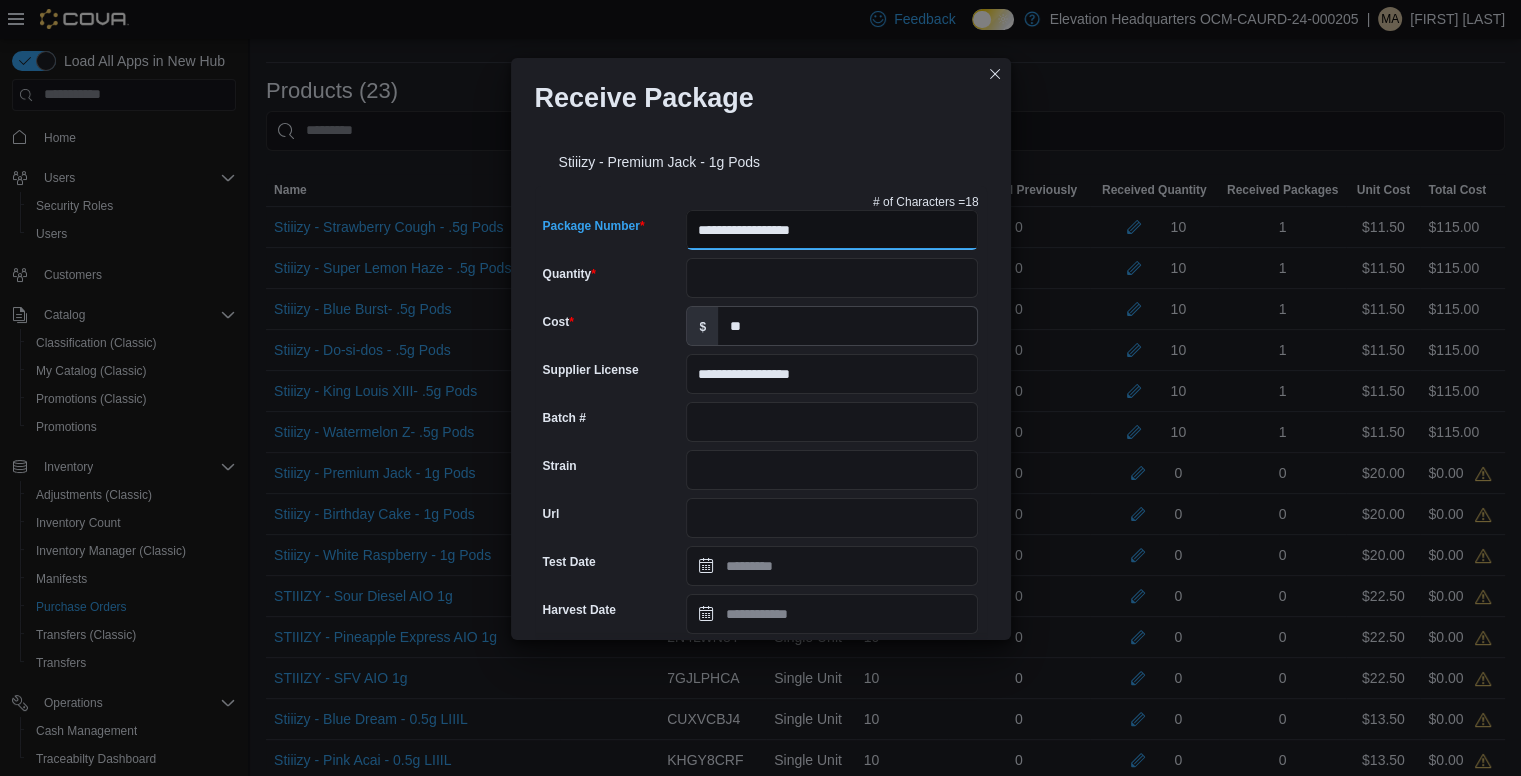 type on "**********" 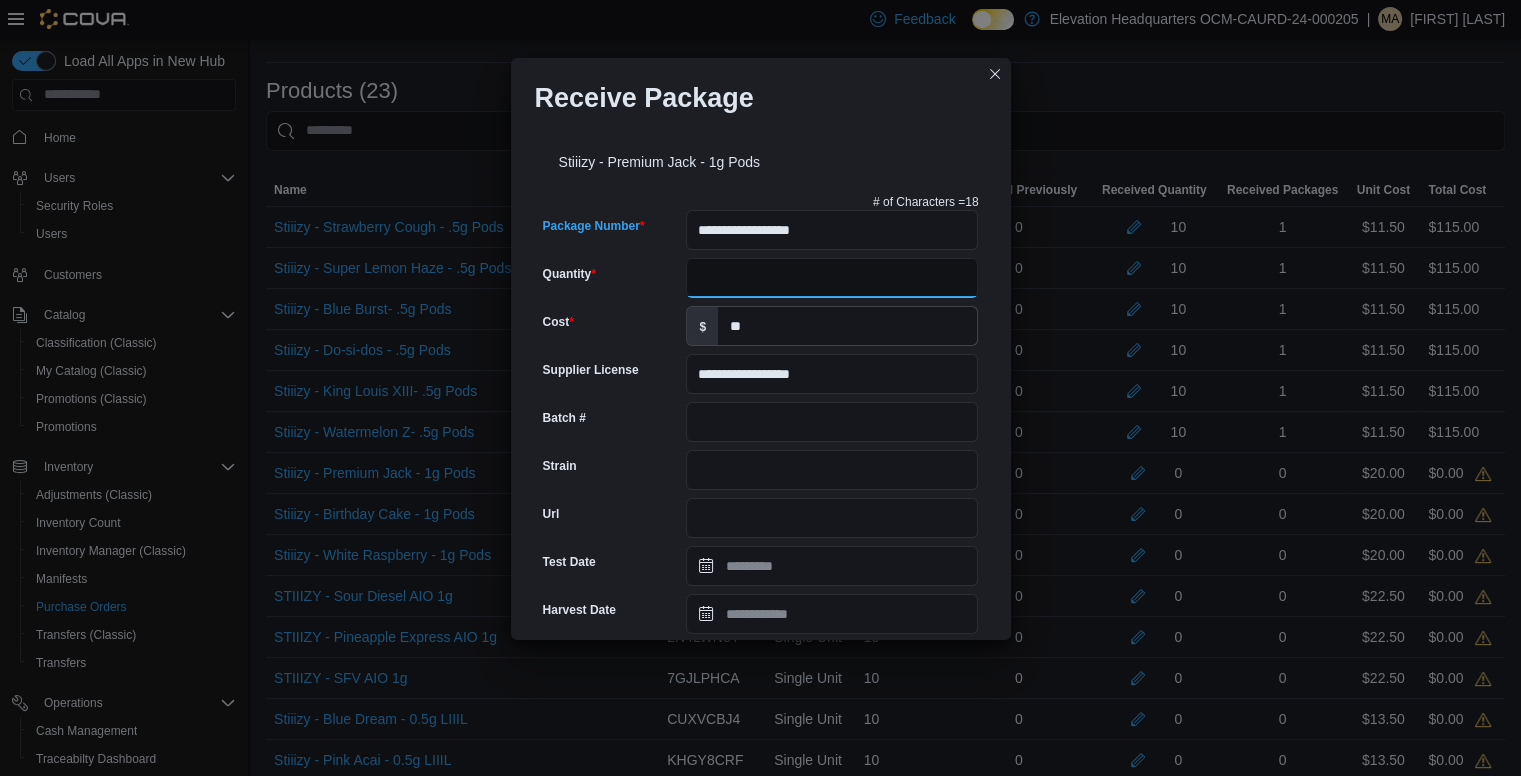 click on "Quantity" at bounding box center [832, 278] 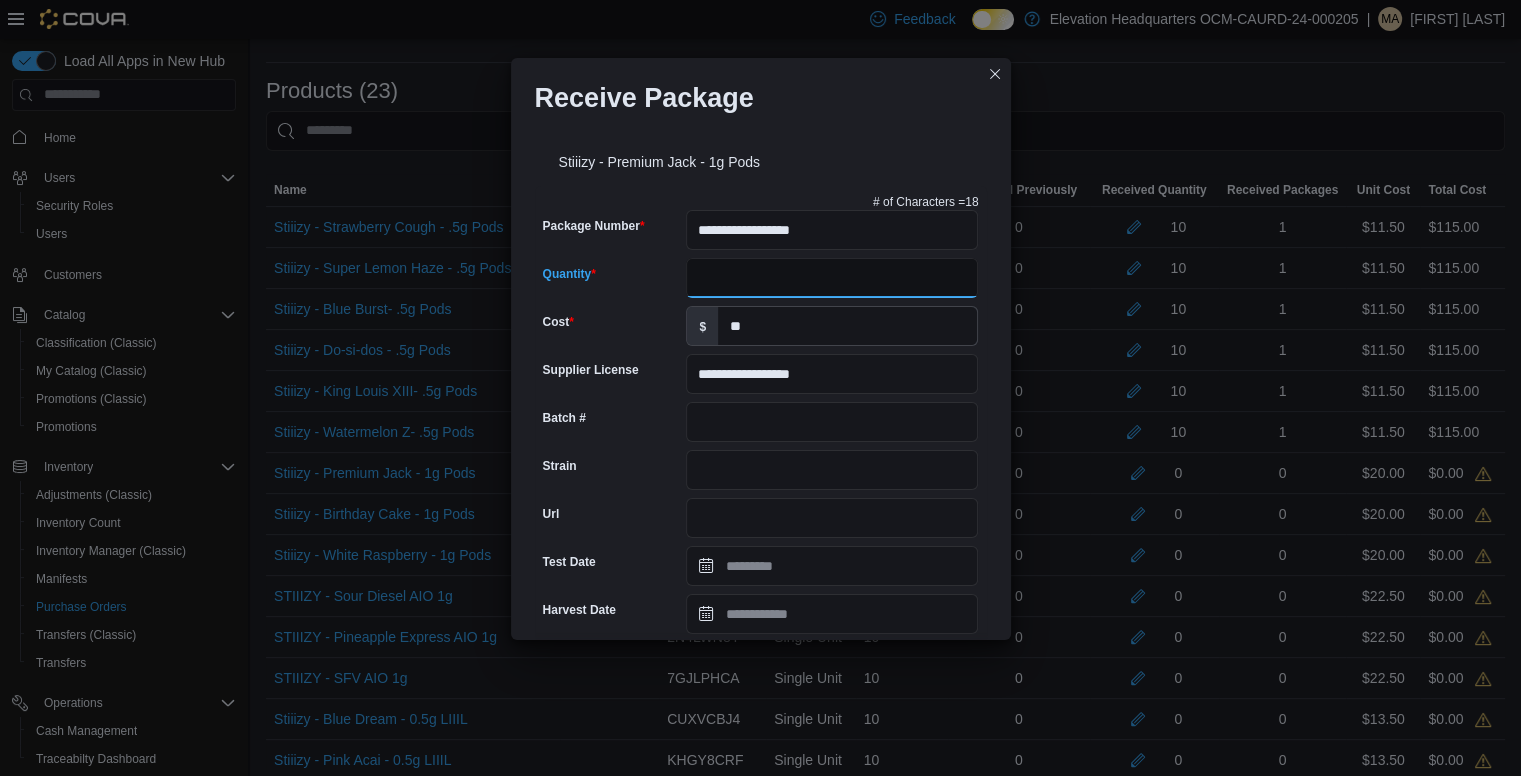 type on "**" 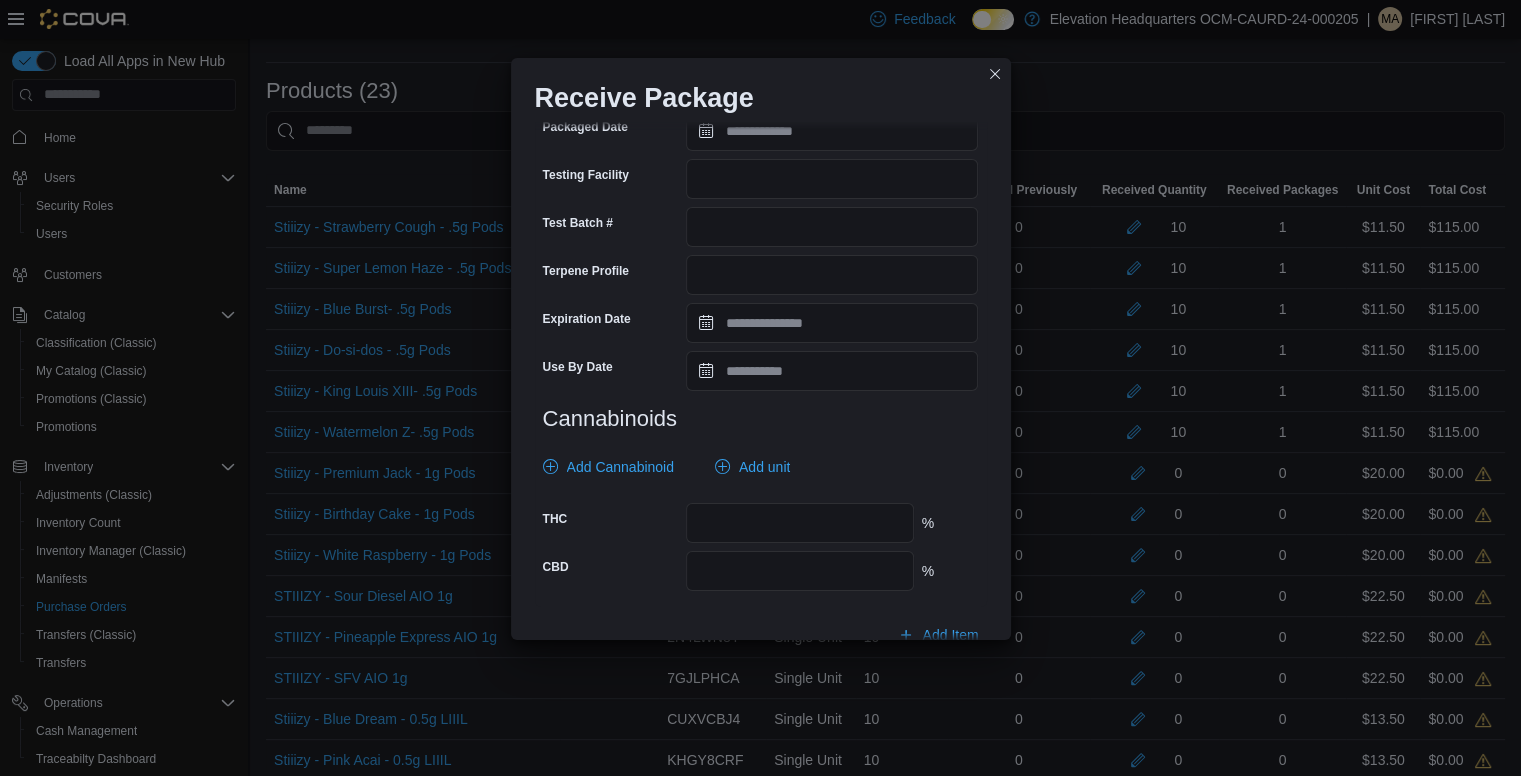 scroll, scrollTop: 665, scrollLeft: 0, axis: vertical 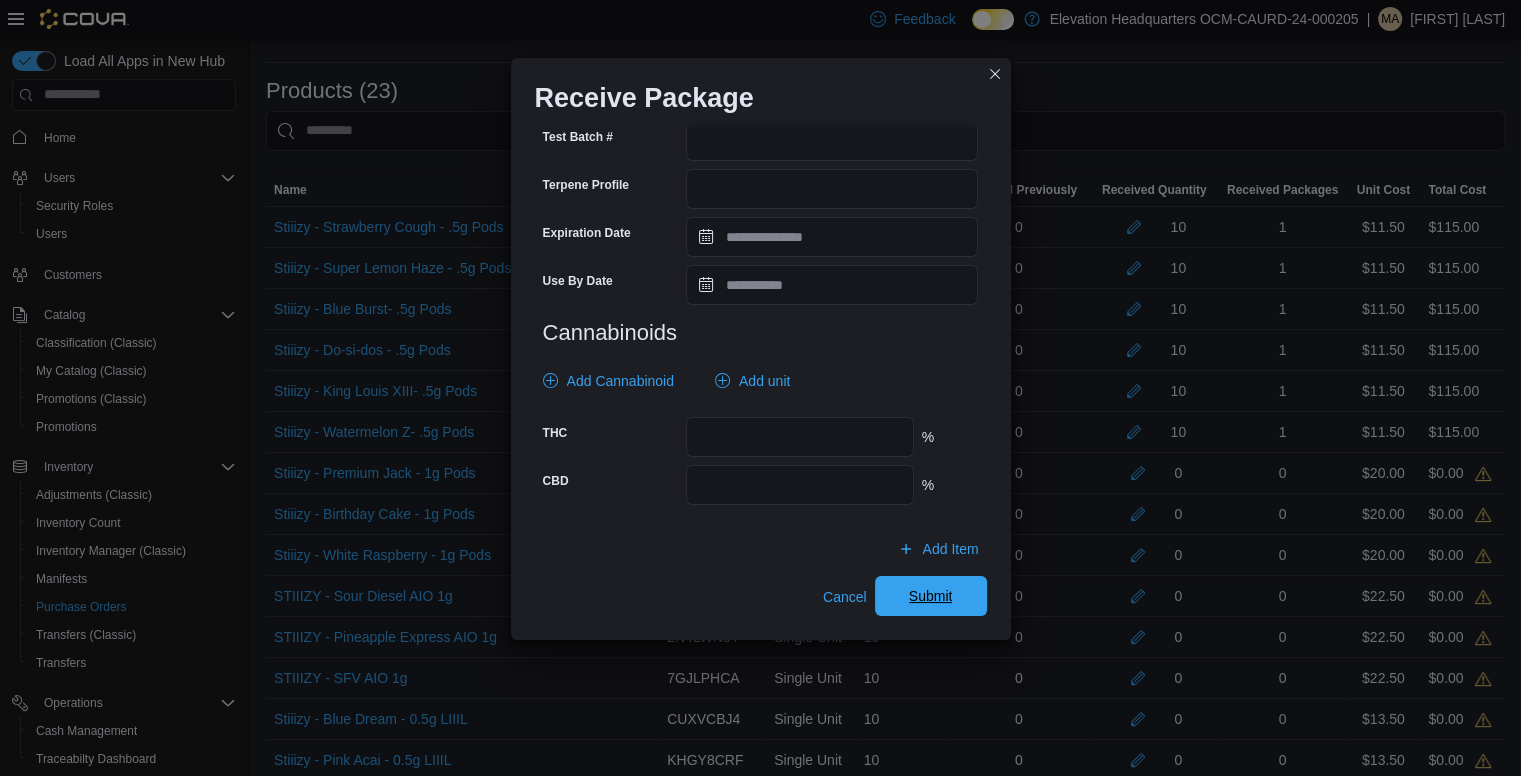 click on "Submit" at bounding box center [931, 596] 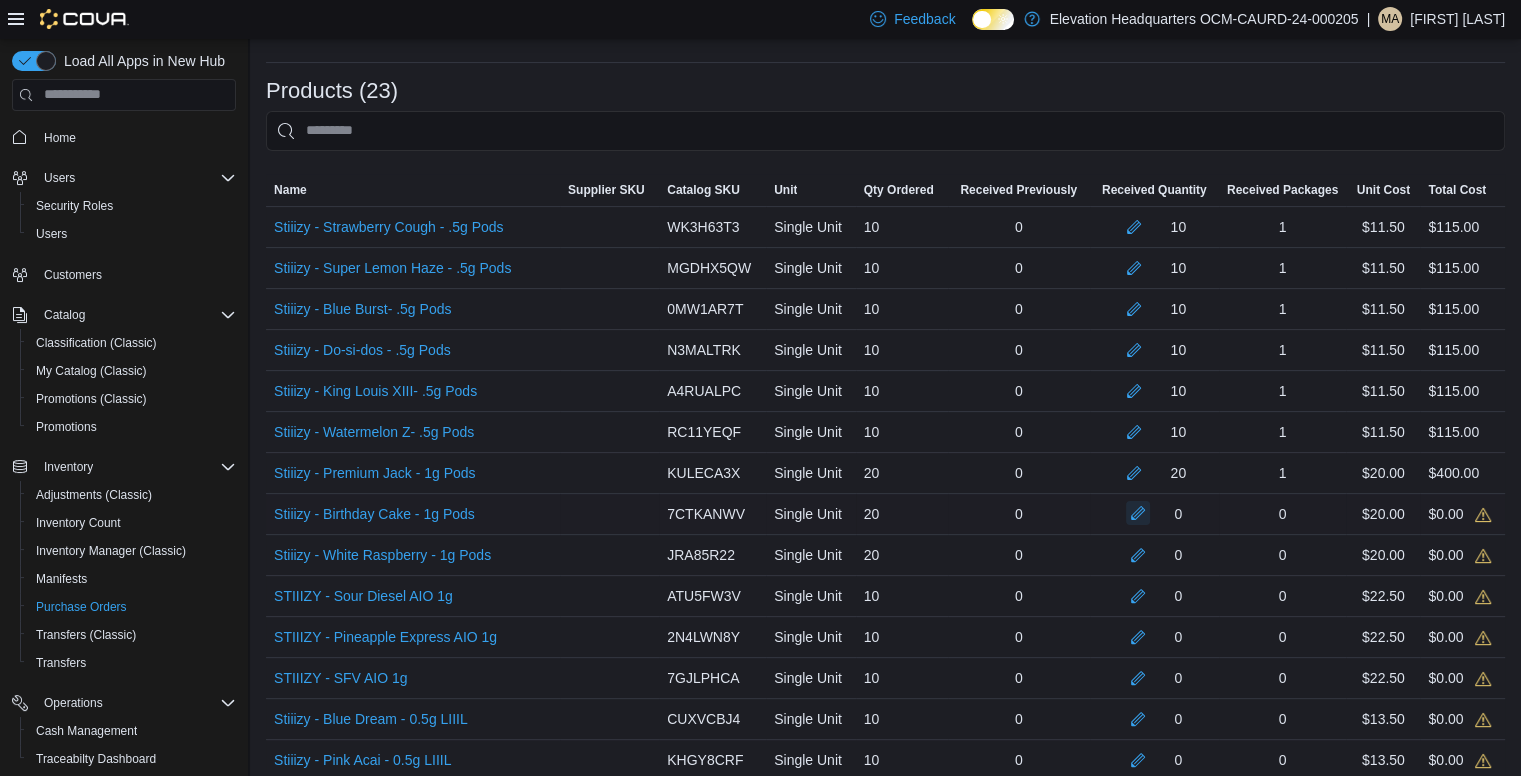 click at bounding box center (1138, 513) 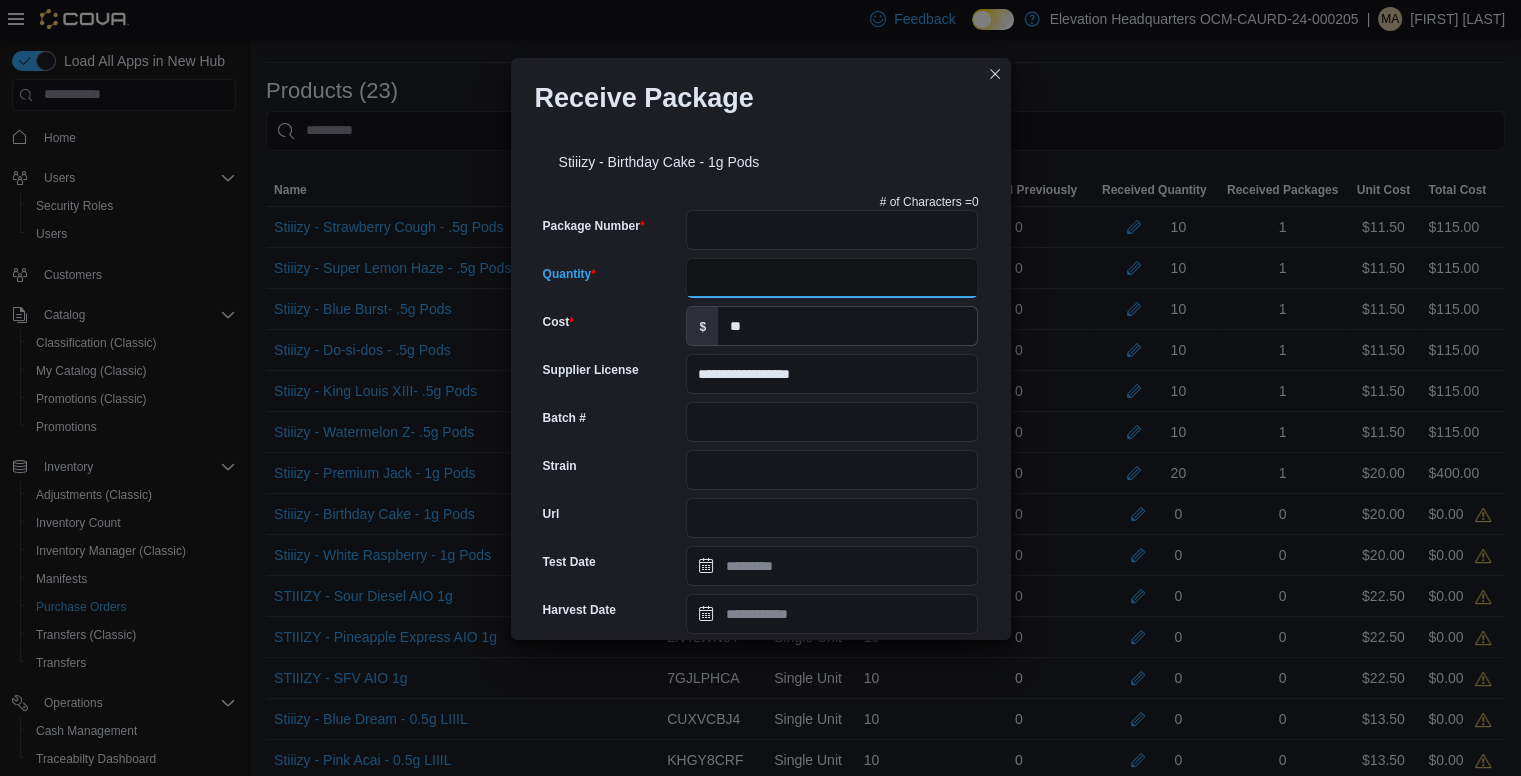 click on "Quantity" at bounding box center [832, 278] 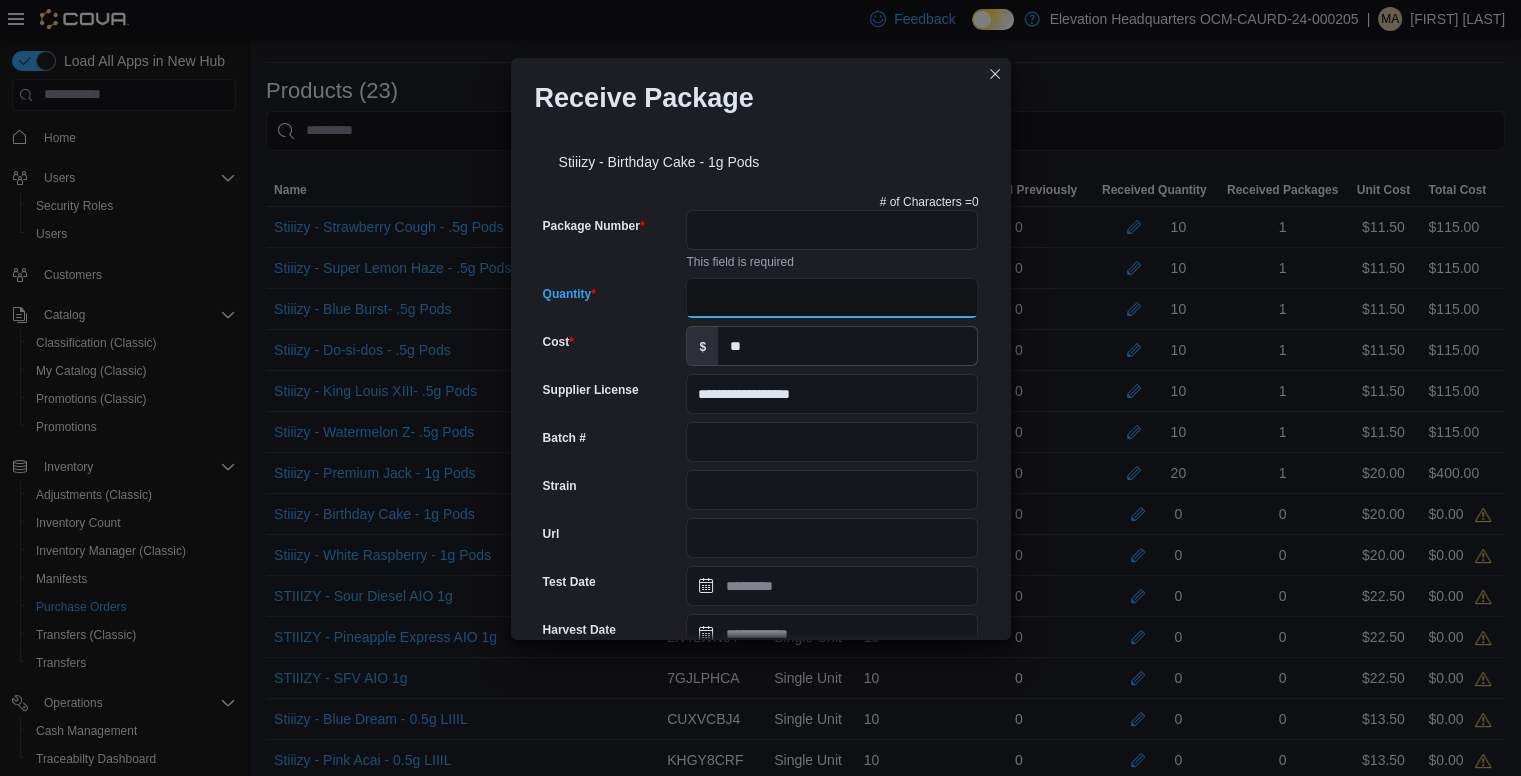 type on "**" 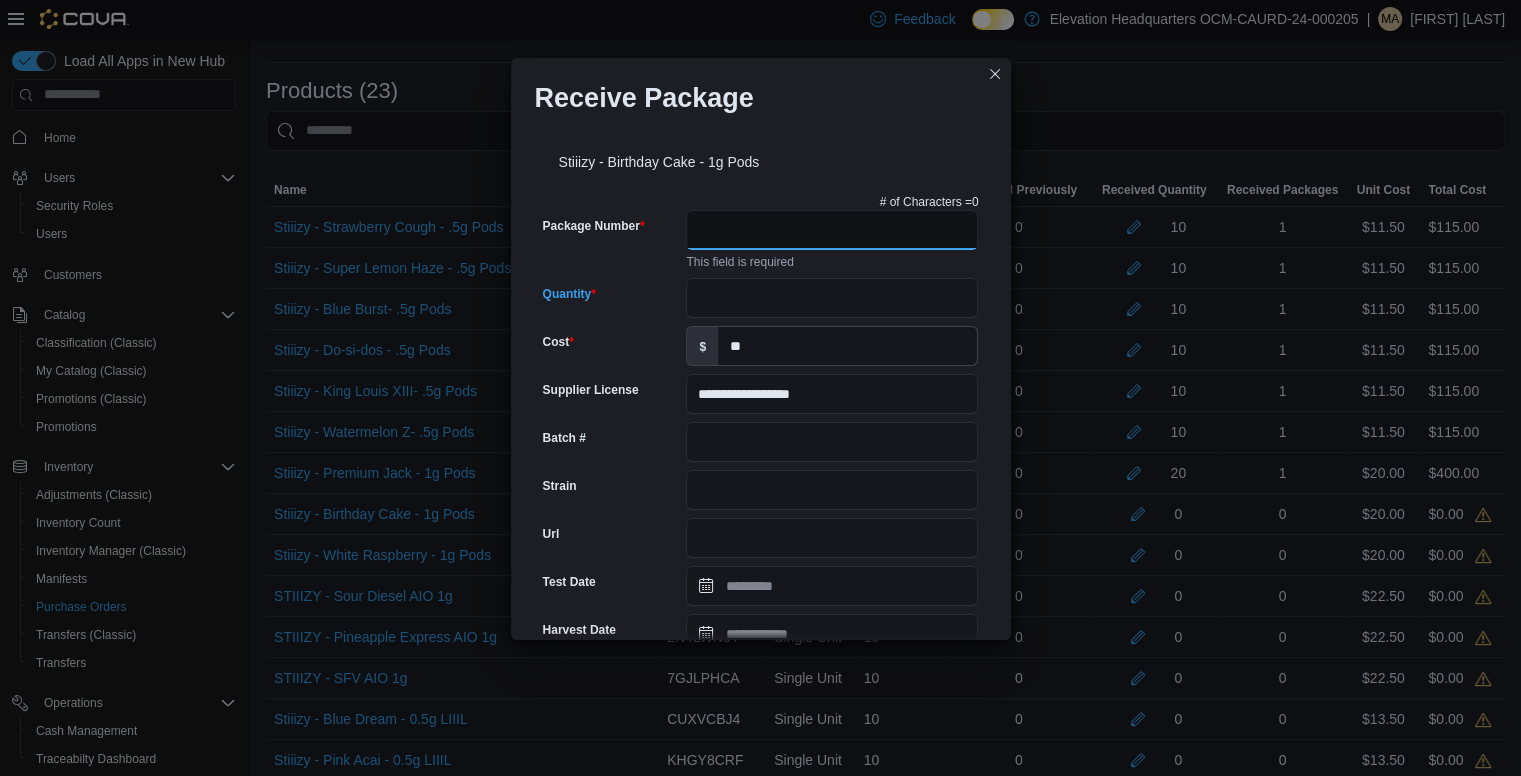 click on "Package Number" at bounding box center (832, 230) 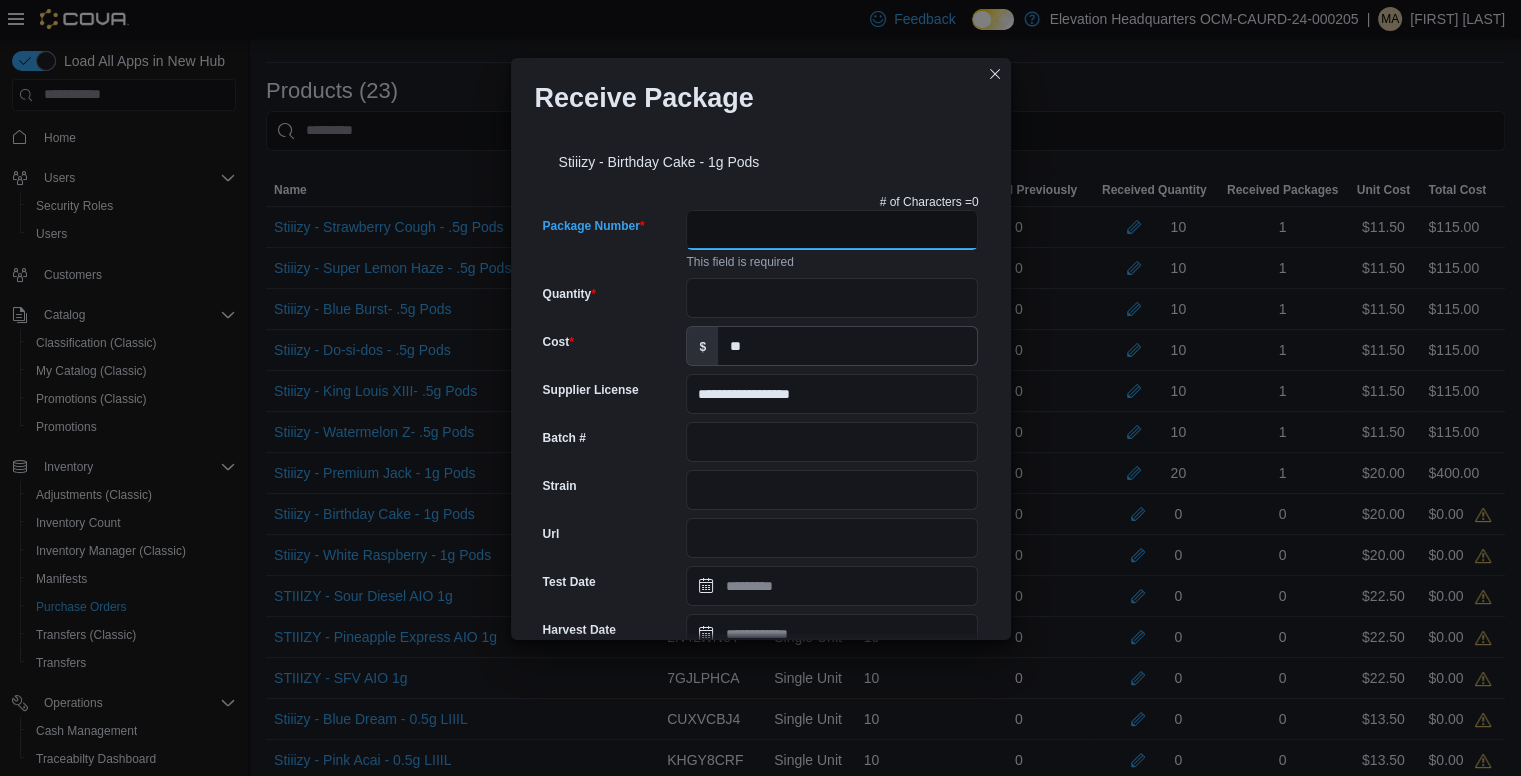 paste on "**********" 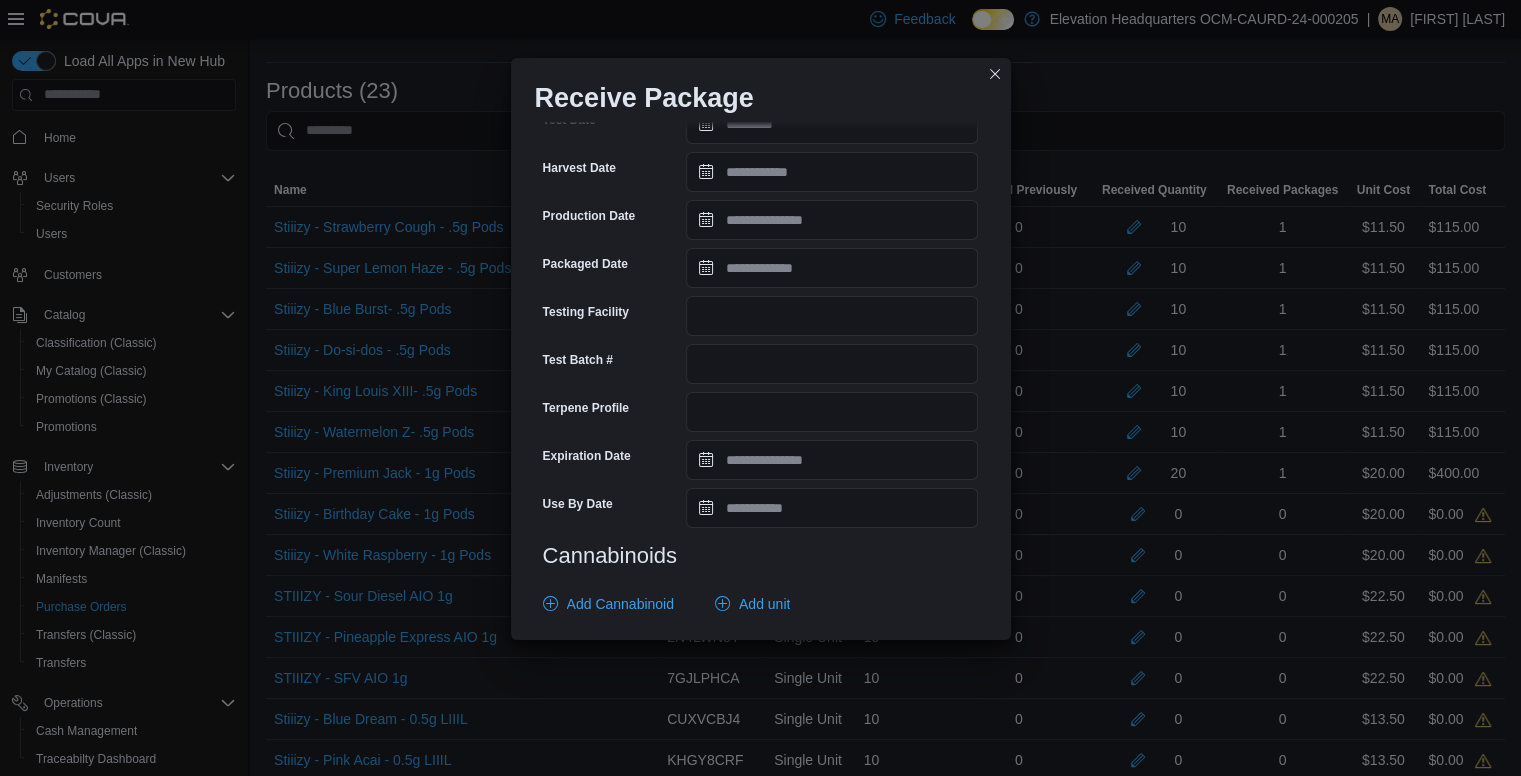 scroll, scrollTop: 665, scrollLeft: 0, axis: vertical 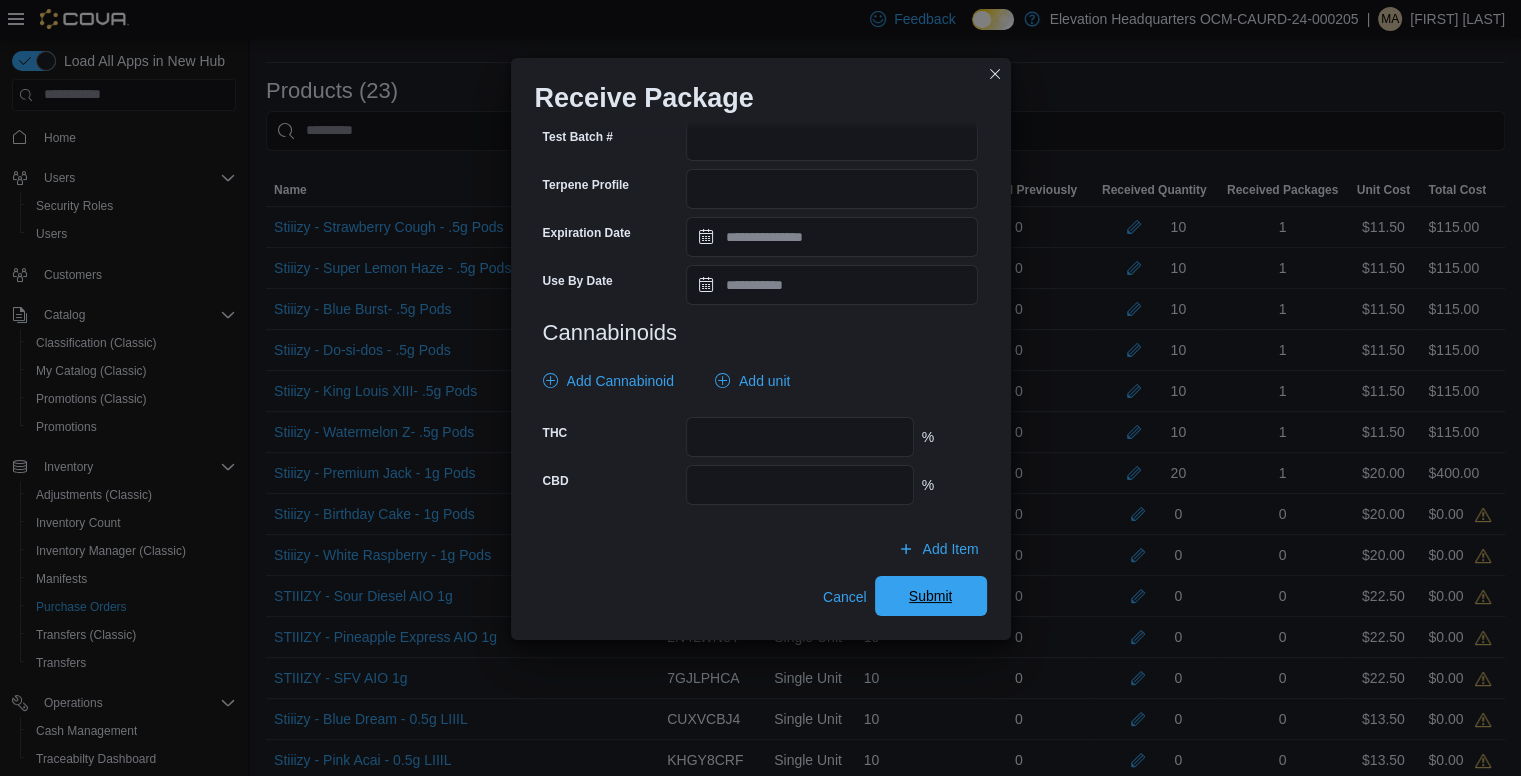 type on "**********" 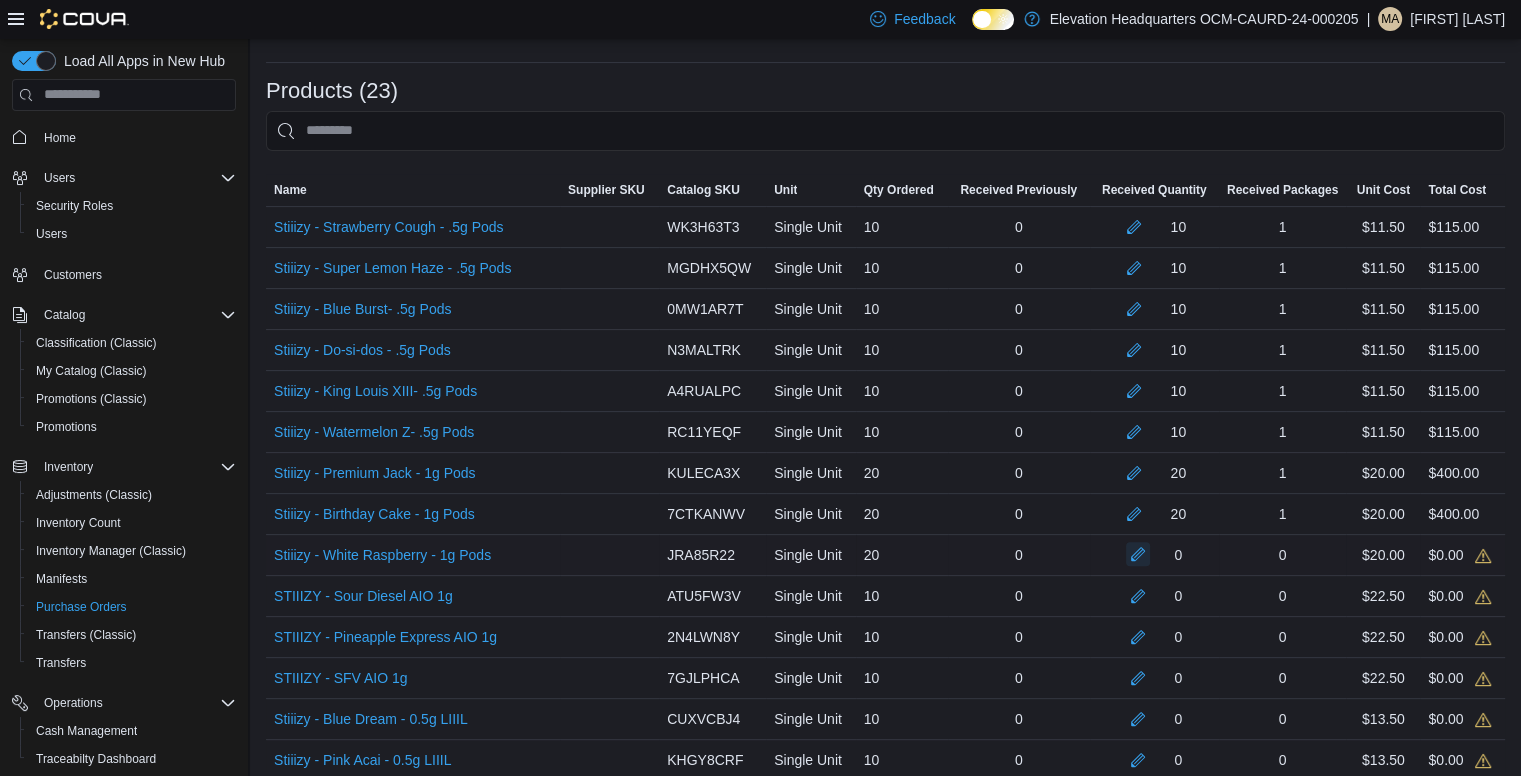 click at bounding box center [1138, 554] 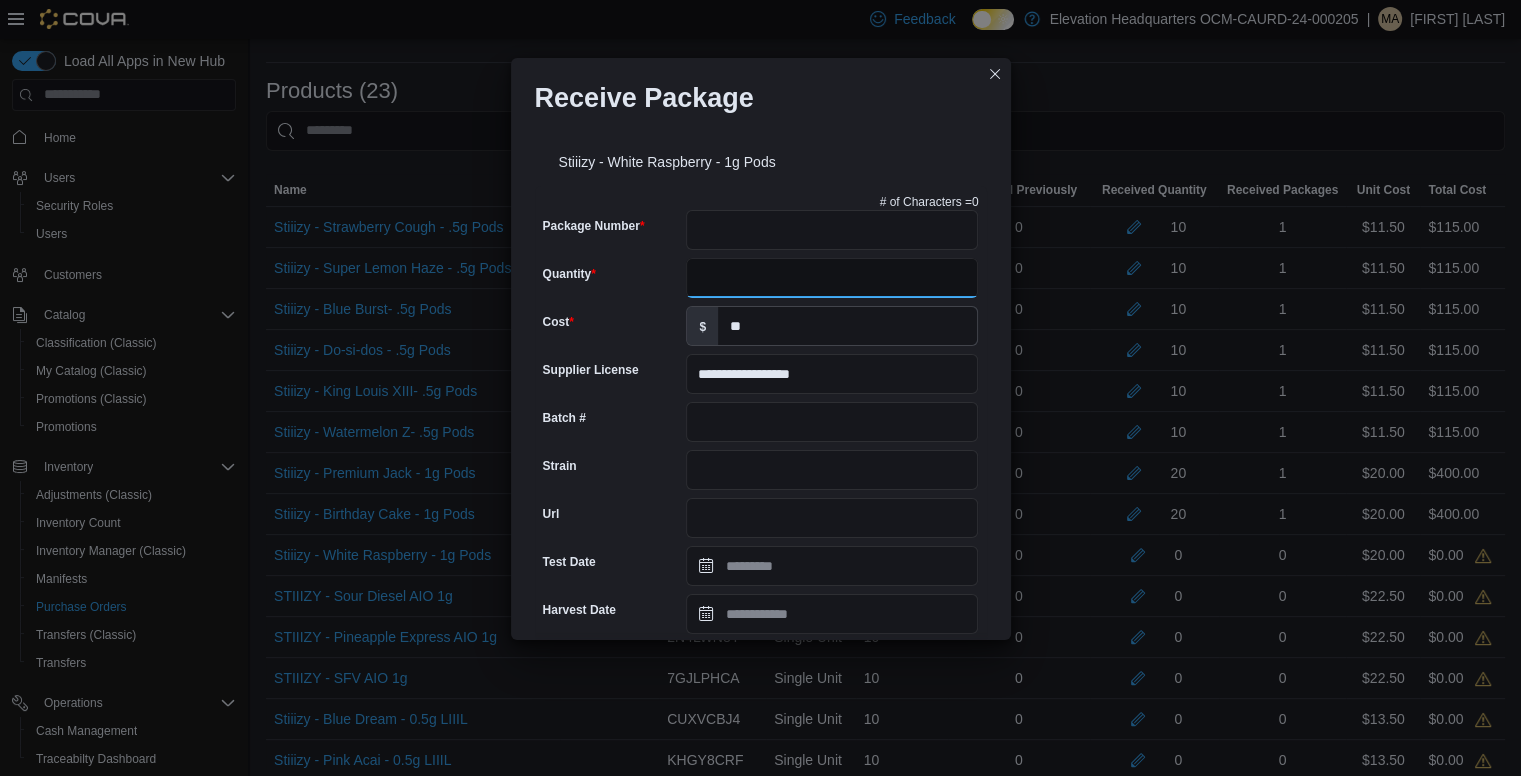 click on "Quantity" at bounding box center (832, 278) 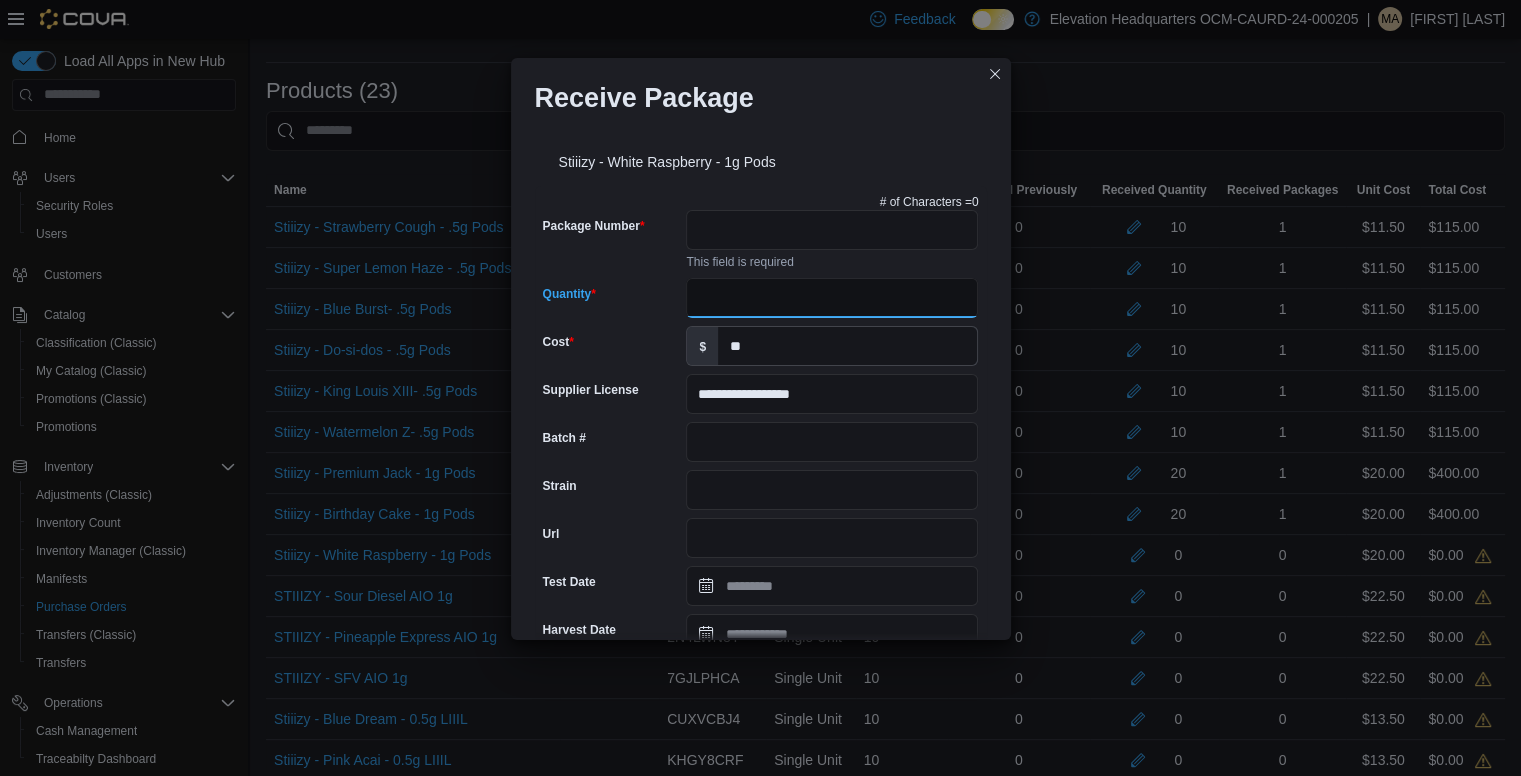 type on "**" 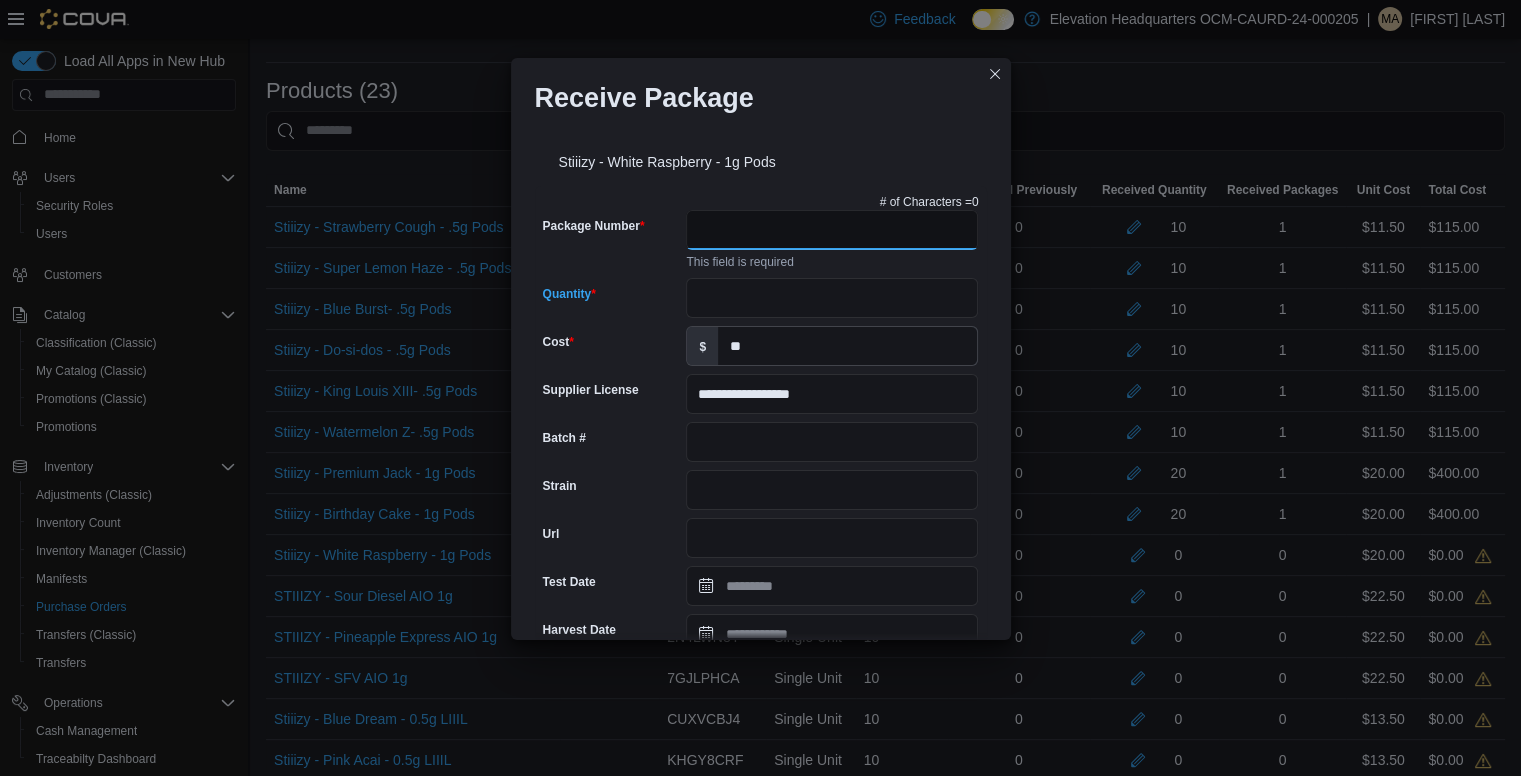 click on "Package Number" at bounding box center [832, 230] 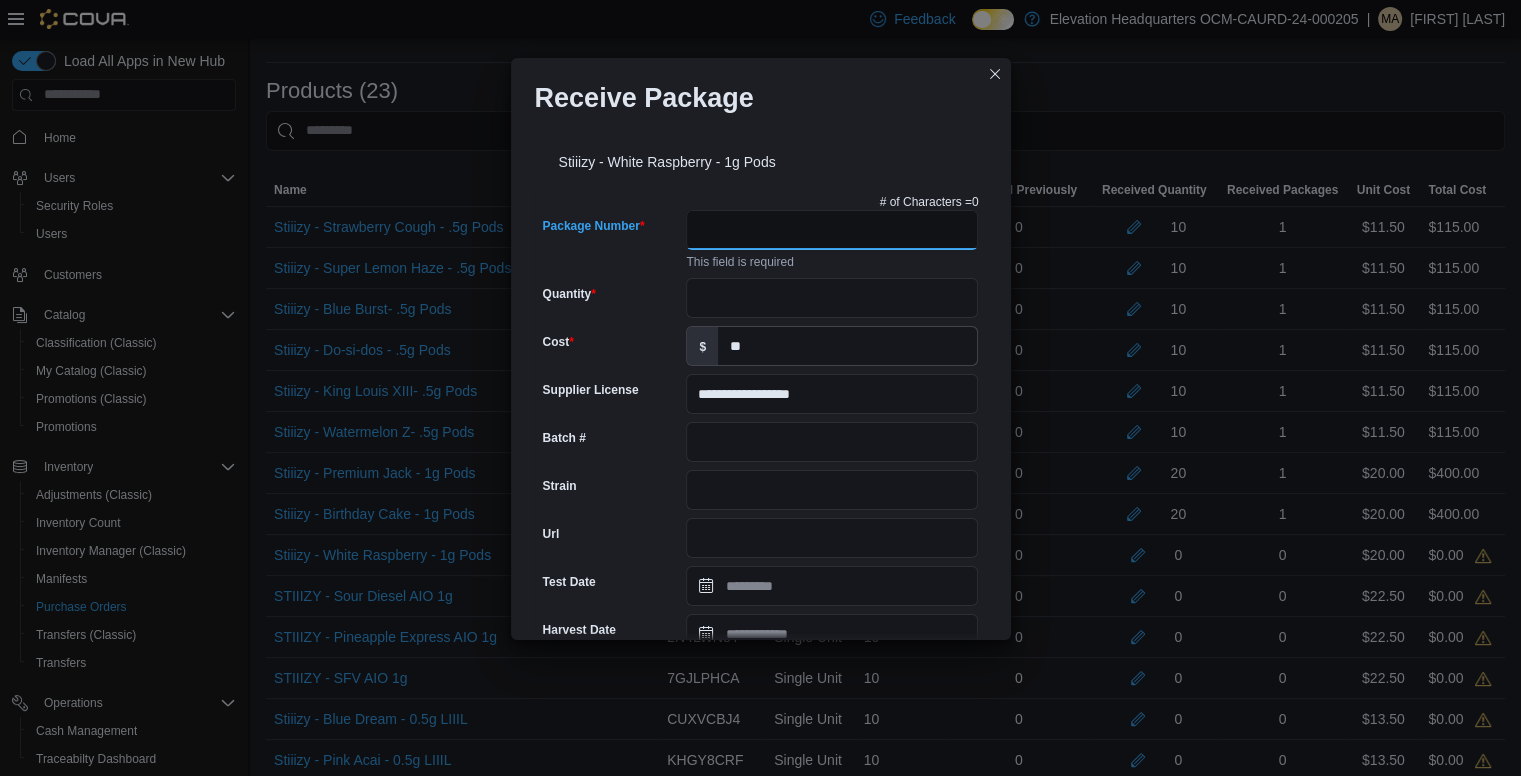 paste on "**********" 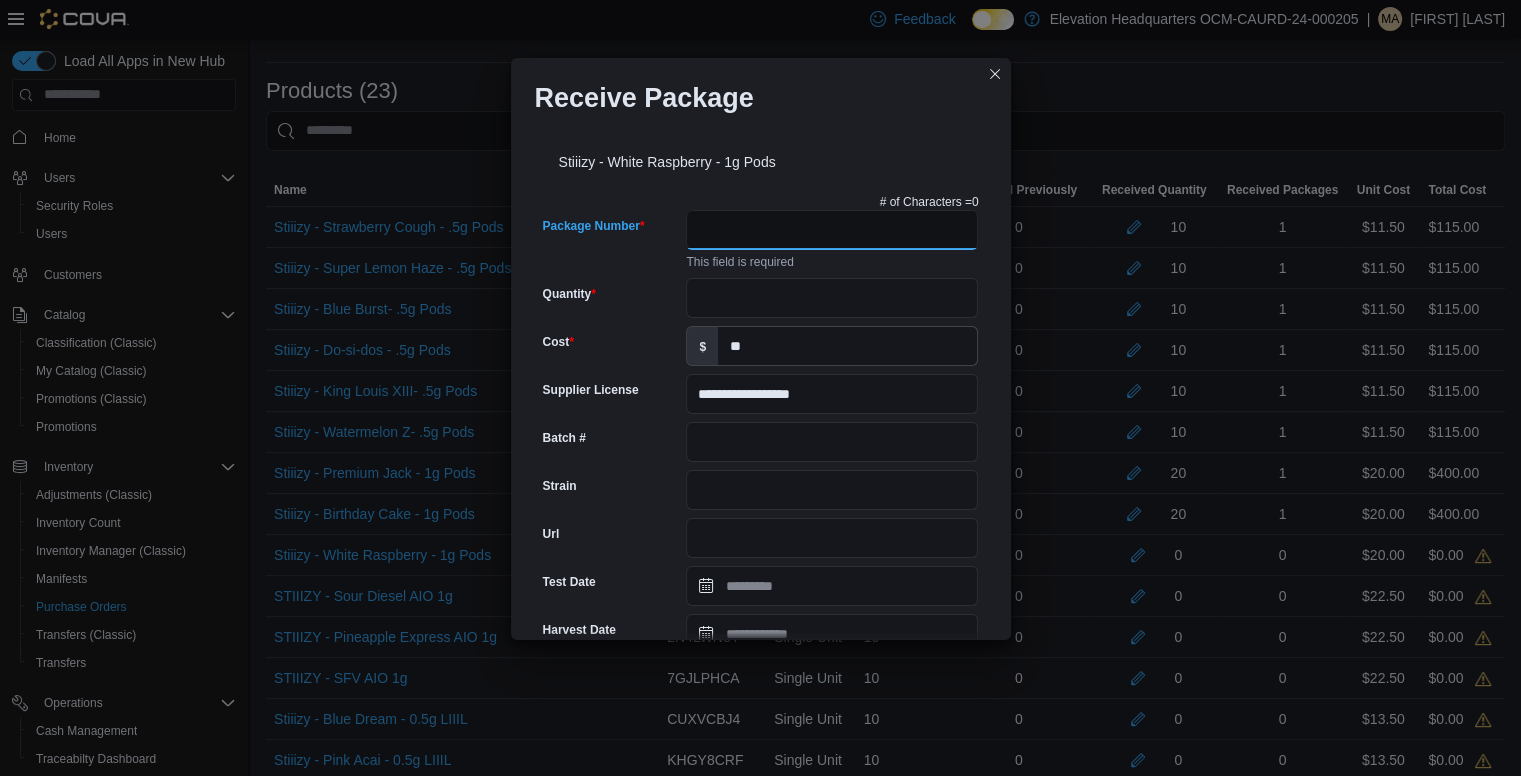 type on "**********" 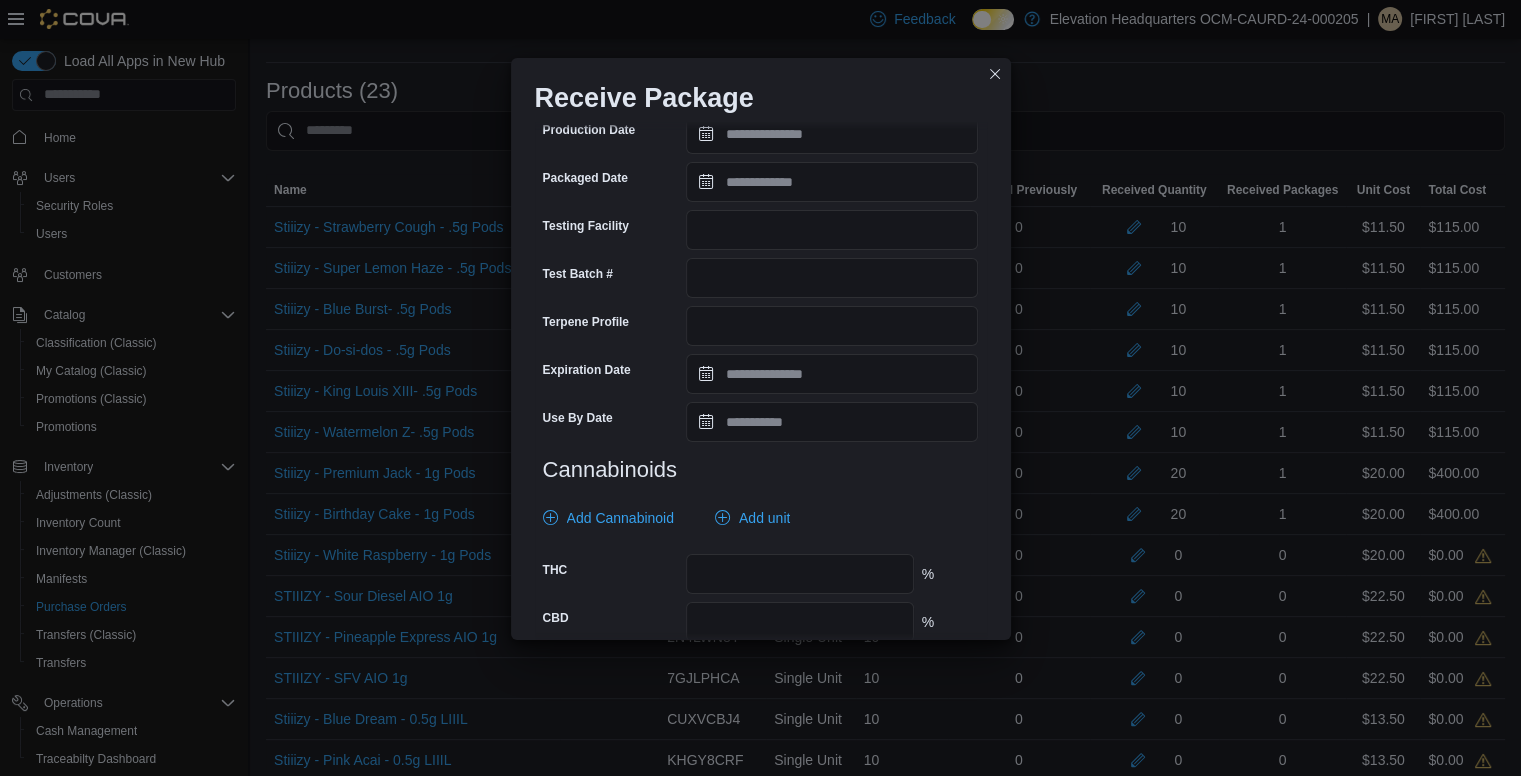 scroll, scrollTop: 665, scrollLeft: 0, axis: vertical 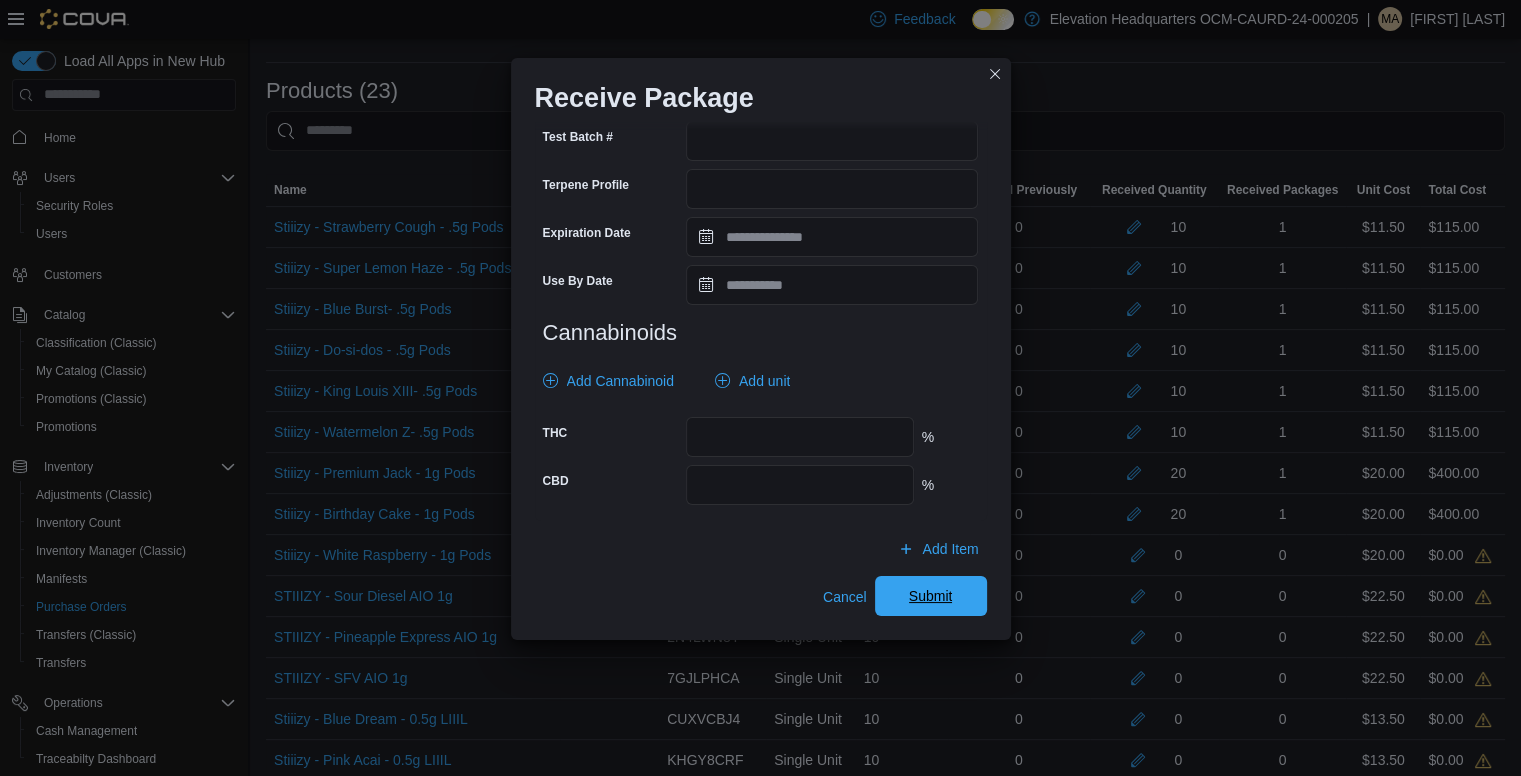 click on "Submit" at bounding box center (931, 596) 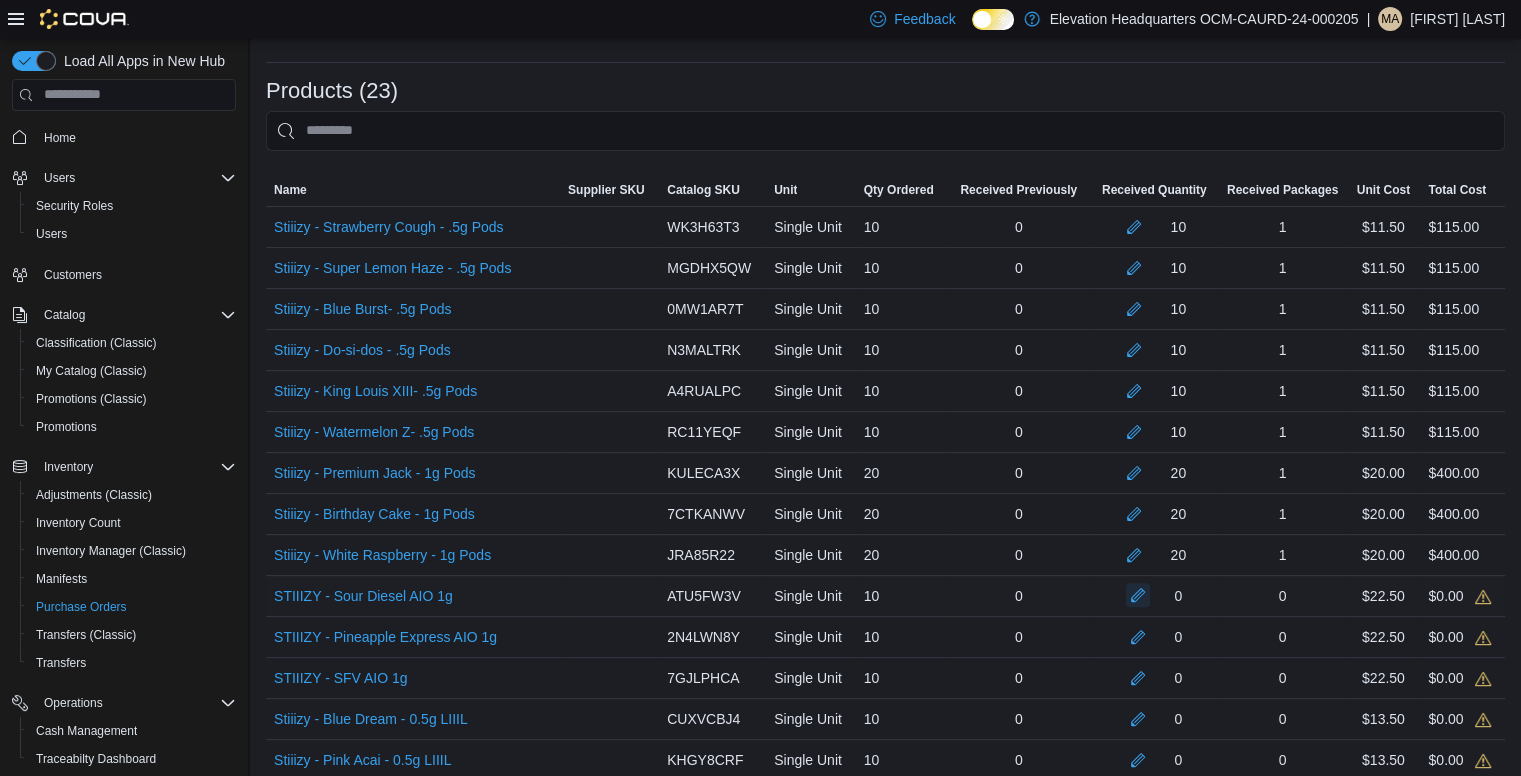 click at bounding box center (1138, 595) 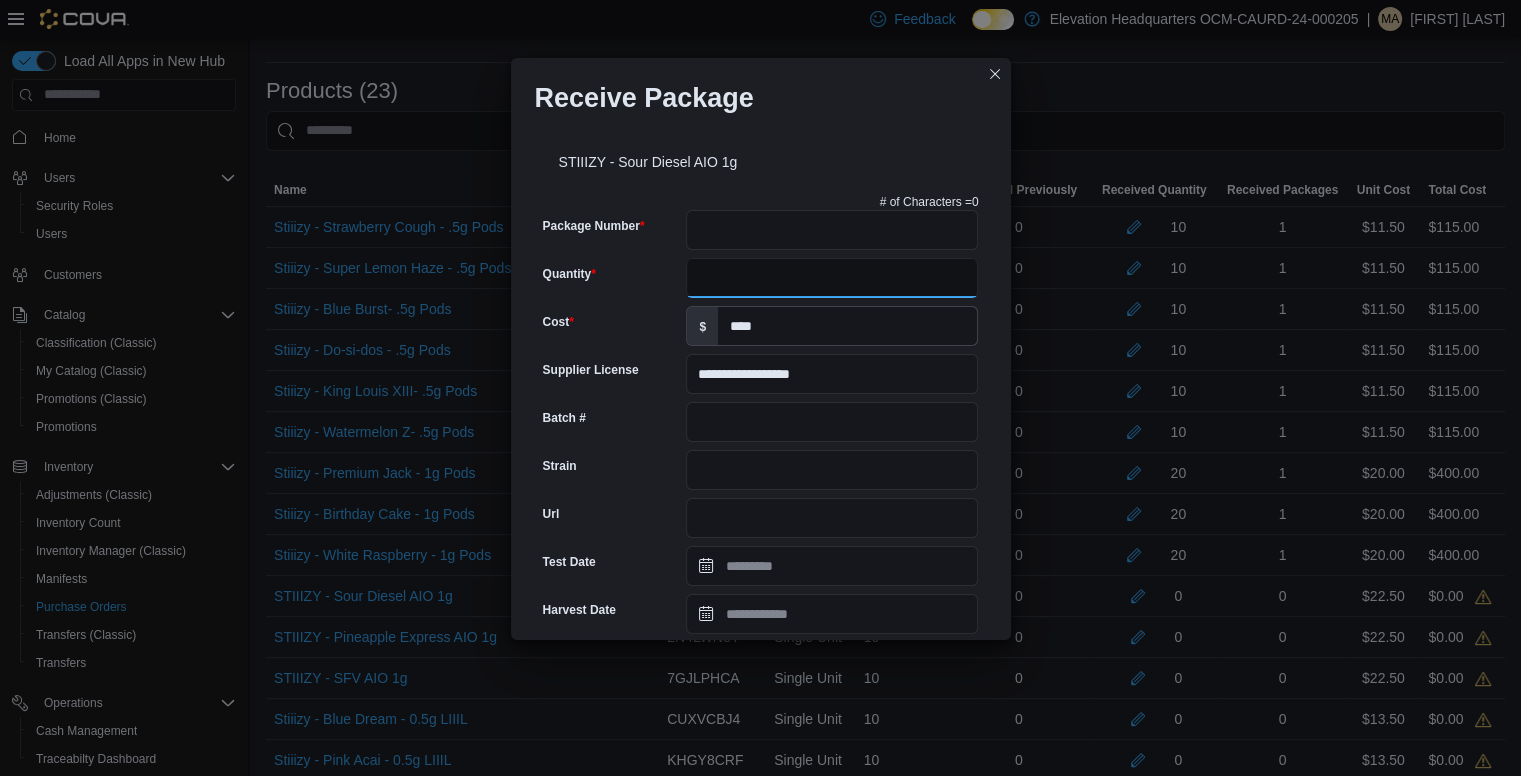 click on "Quantity" at bounding box center (832, 278) 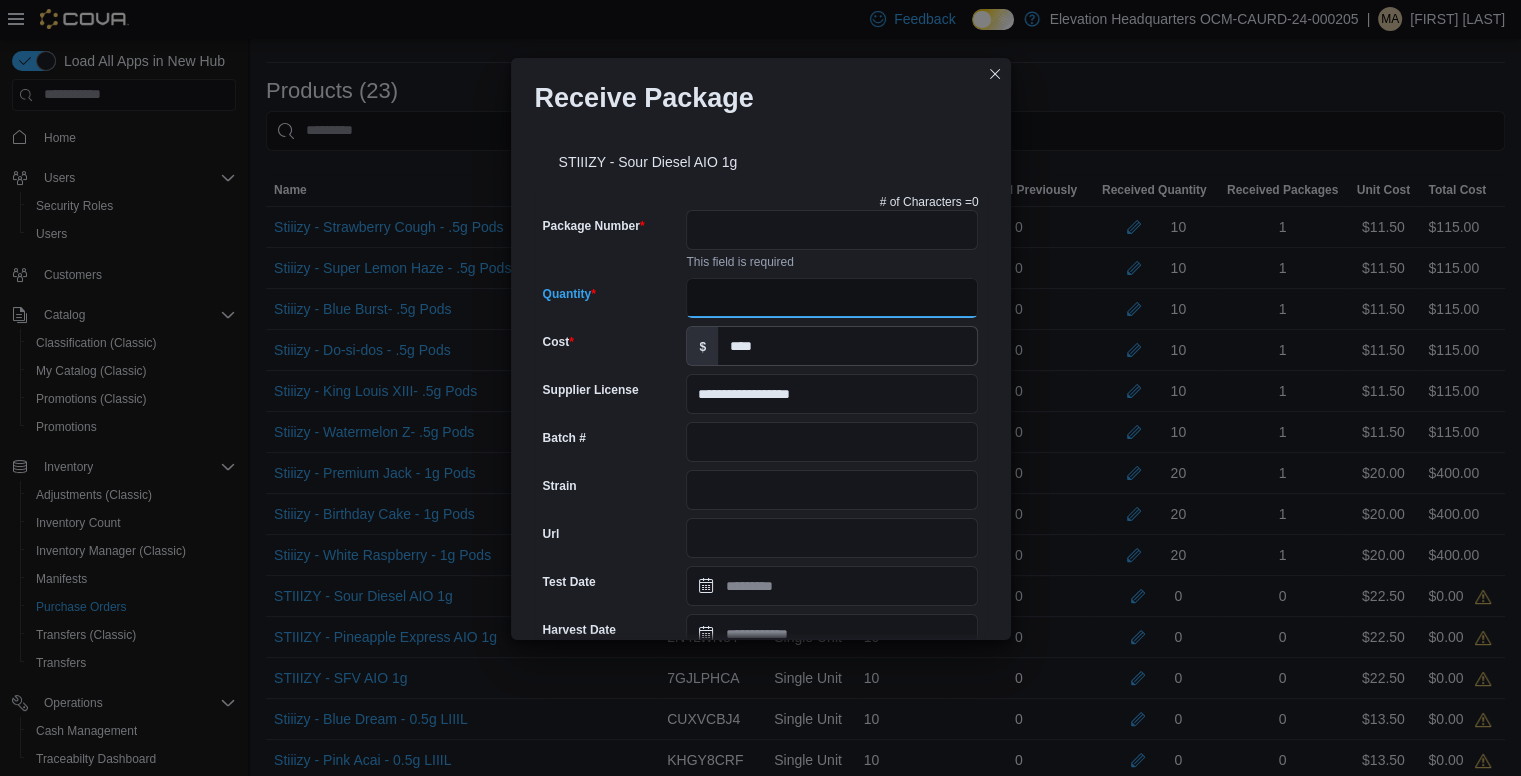 type on "**" 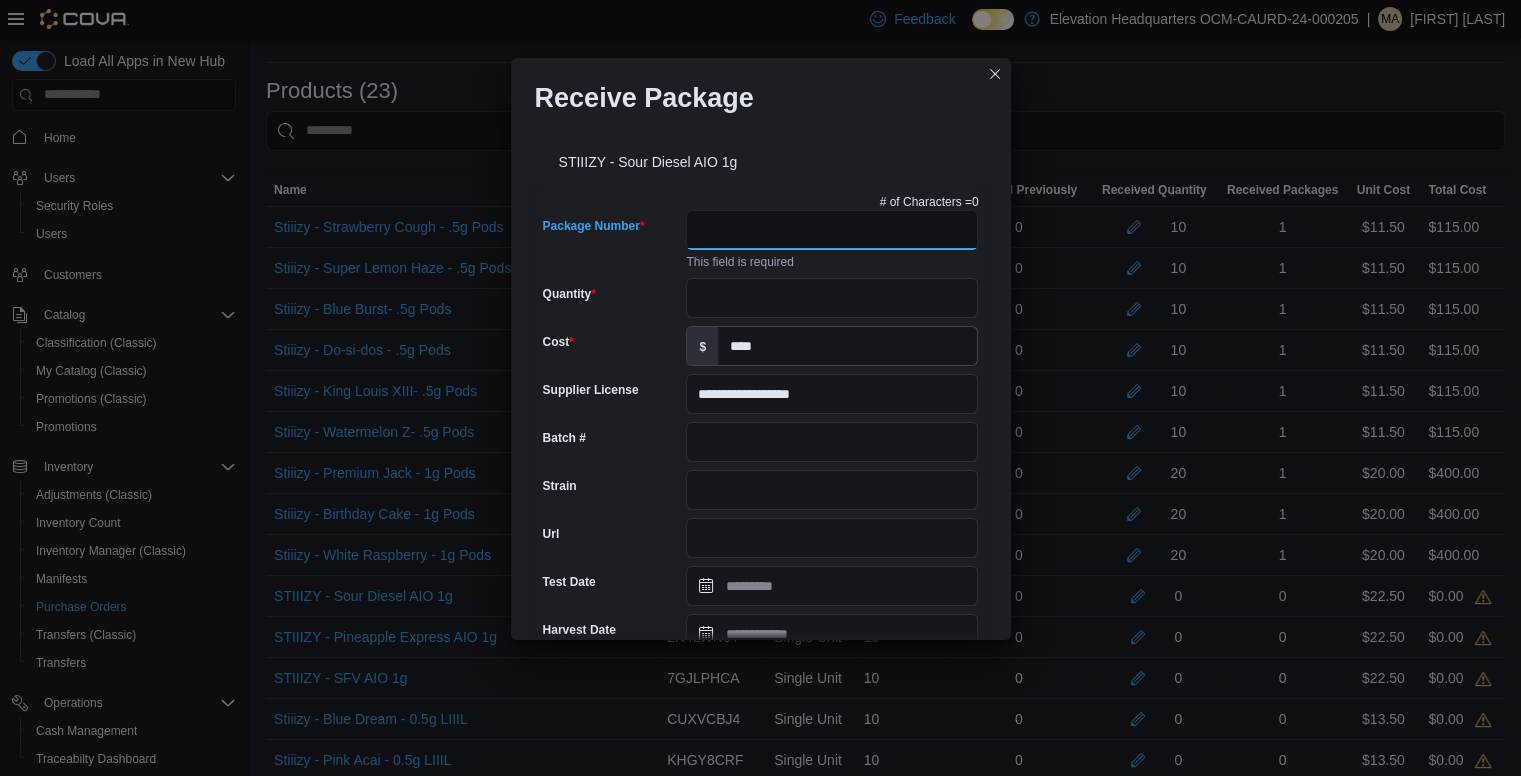 click on "Package Number" at bounding box center (832, 230) 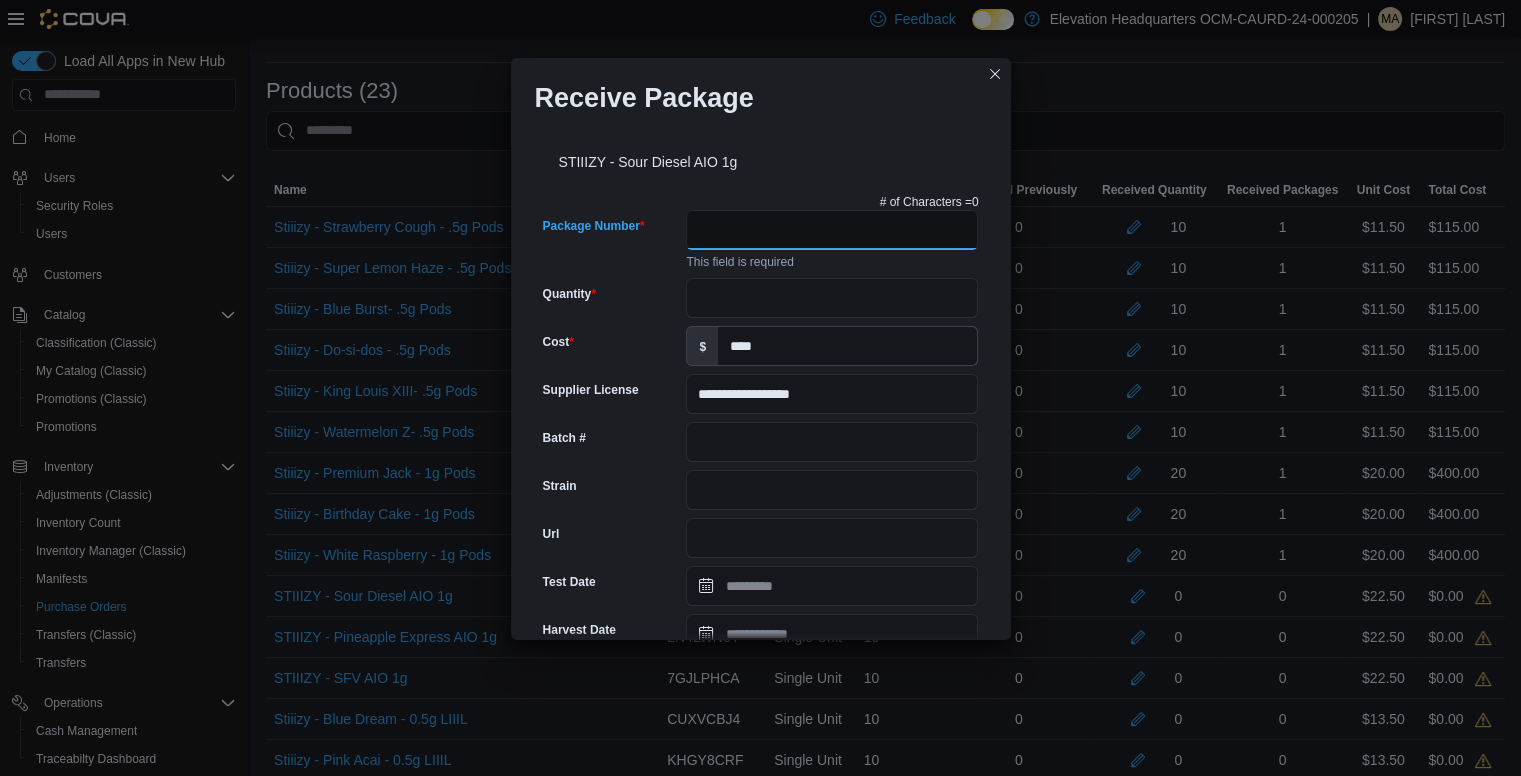 paste on "**********" 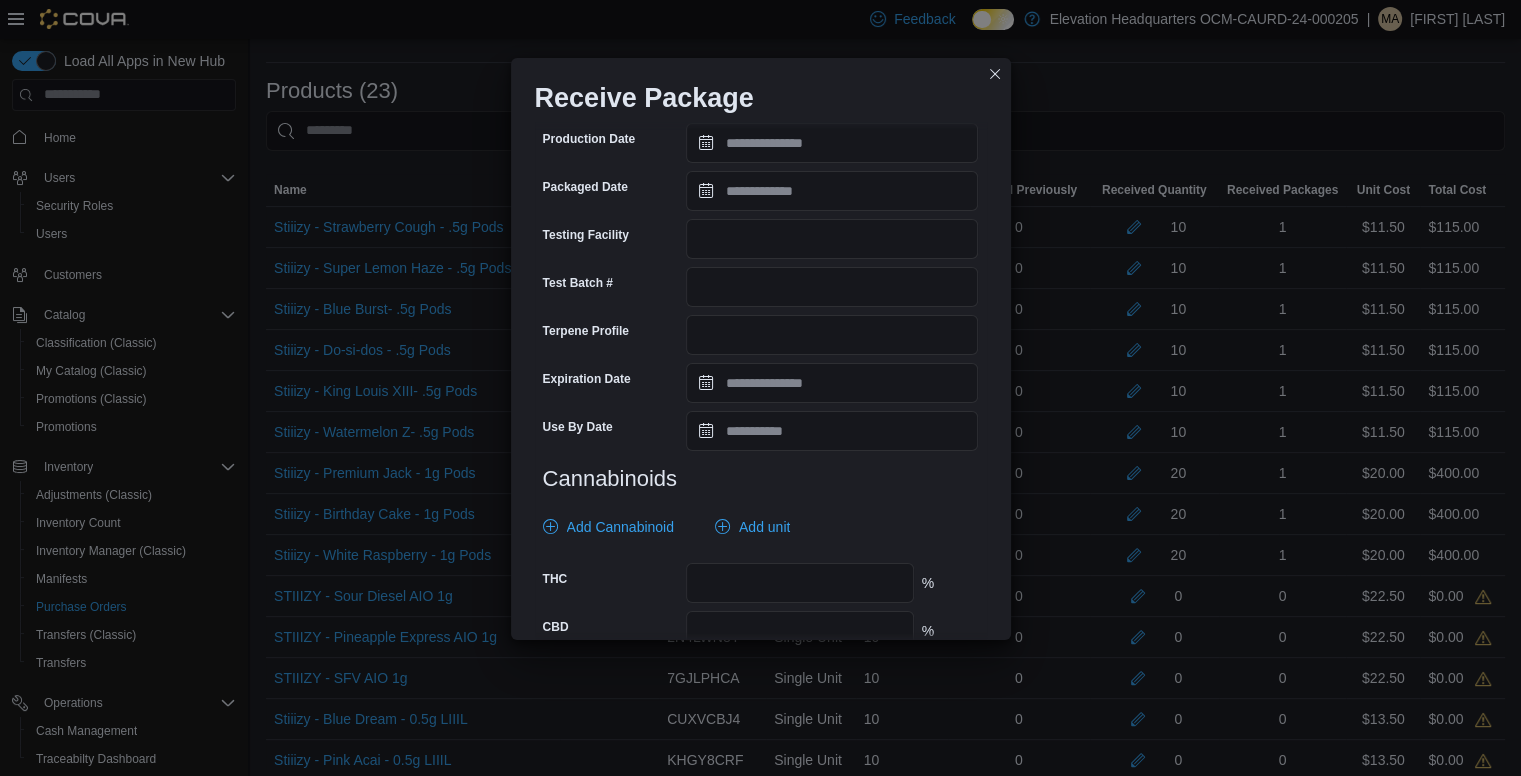 scroll, scrollTop: 665, scrollLeft: 0, axis: vertical 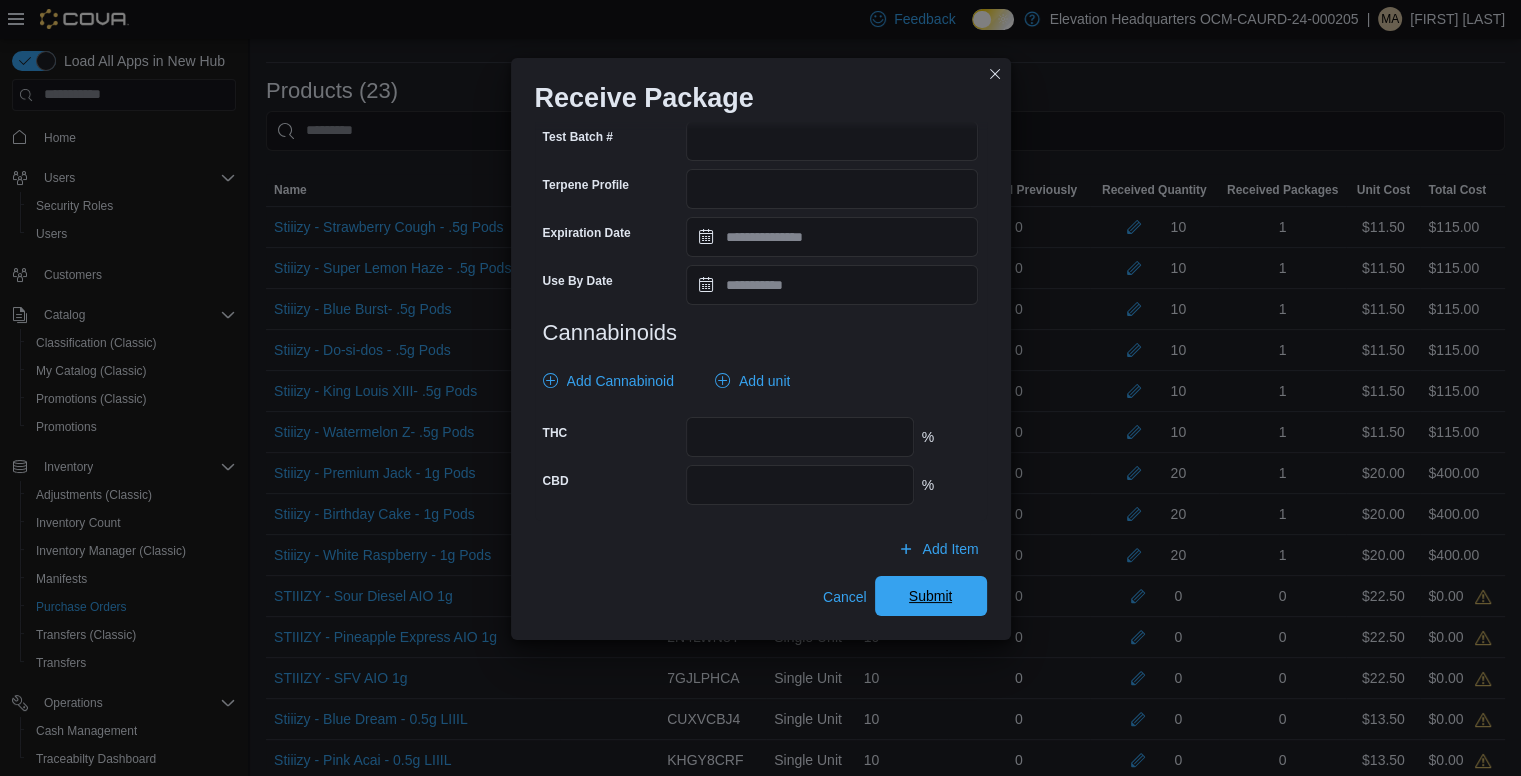 type on "**********" 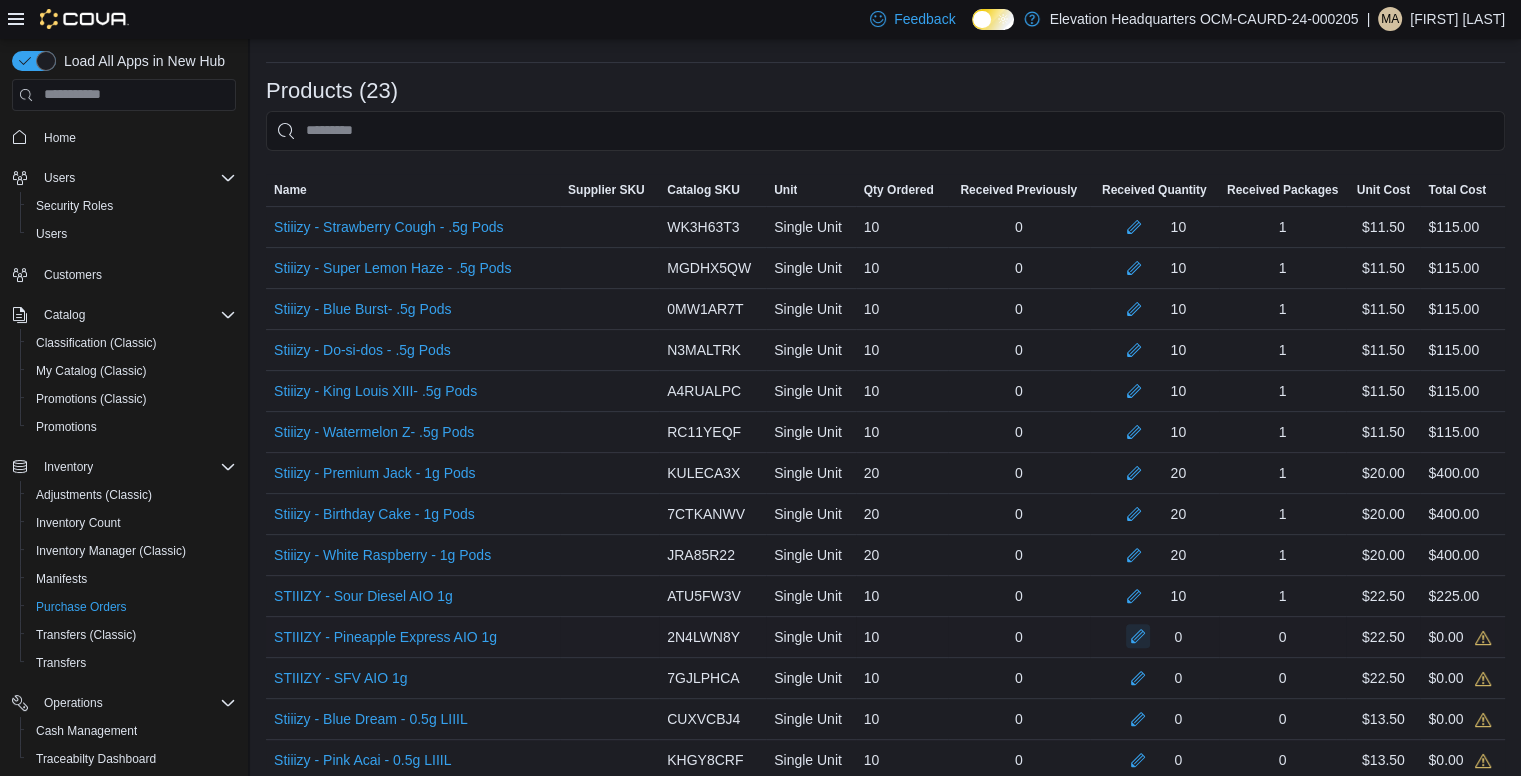 click at bounding box center [1138, 636] 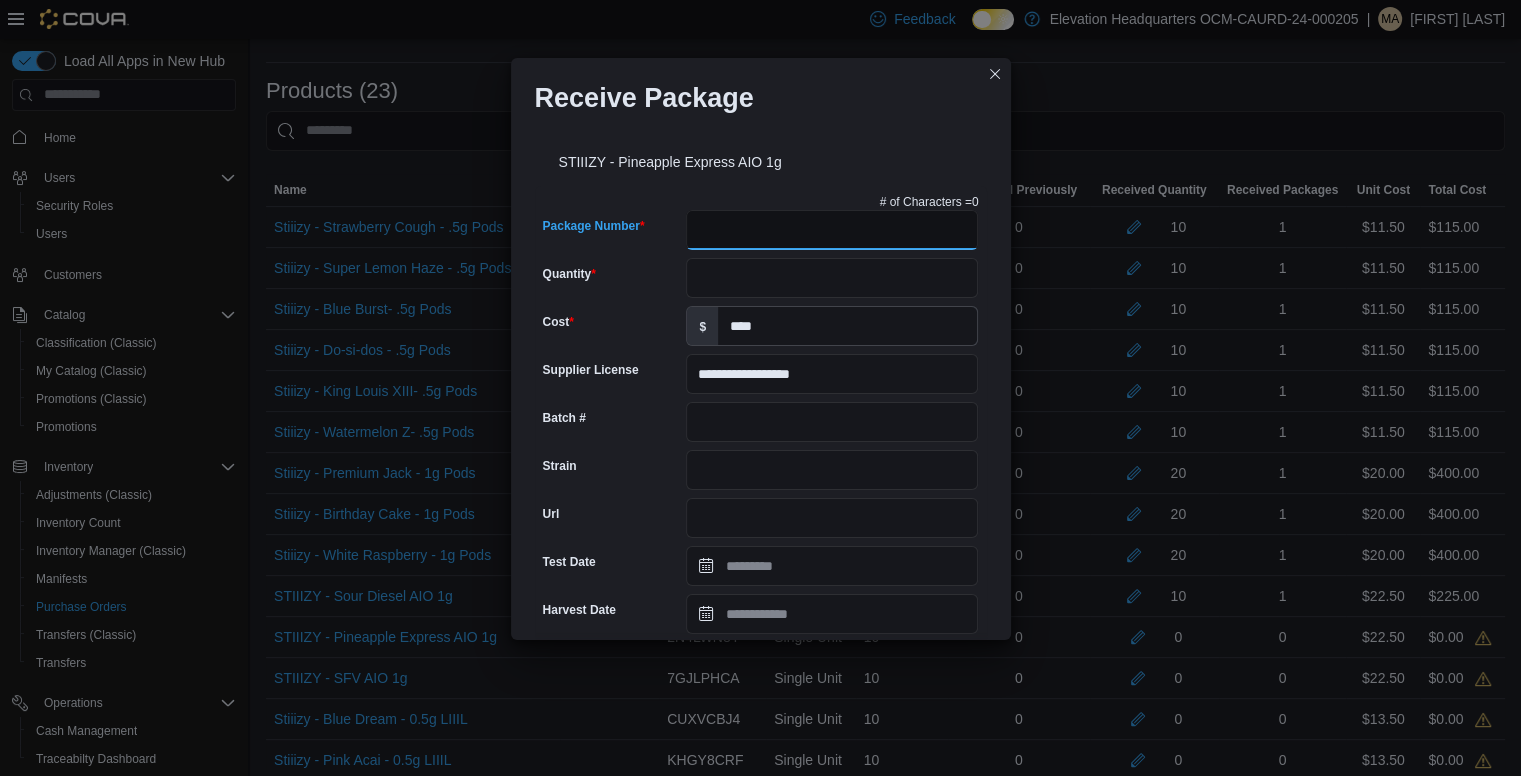 click on "Package Number" at bounding box center (832, 230) 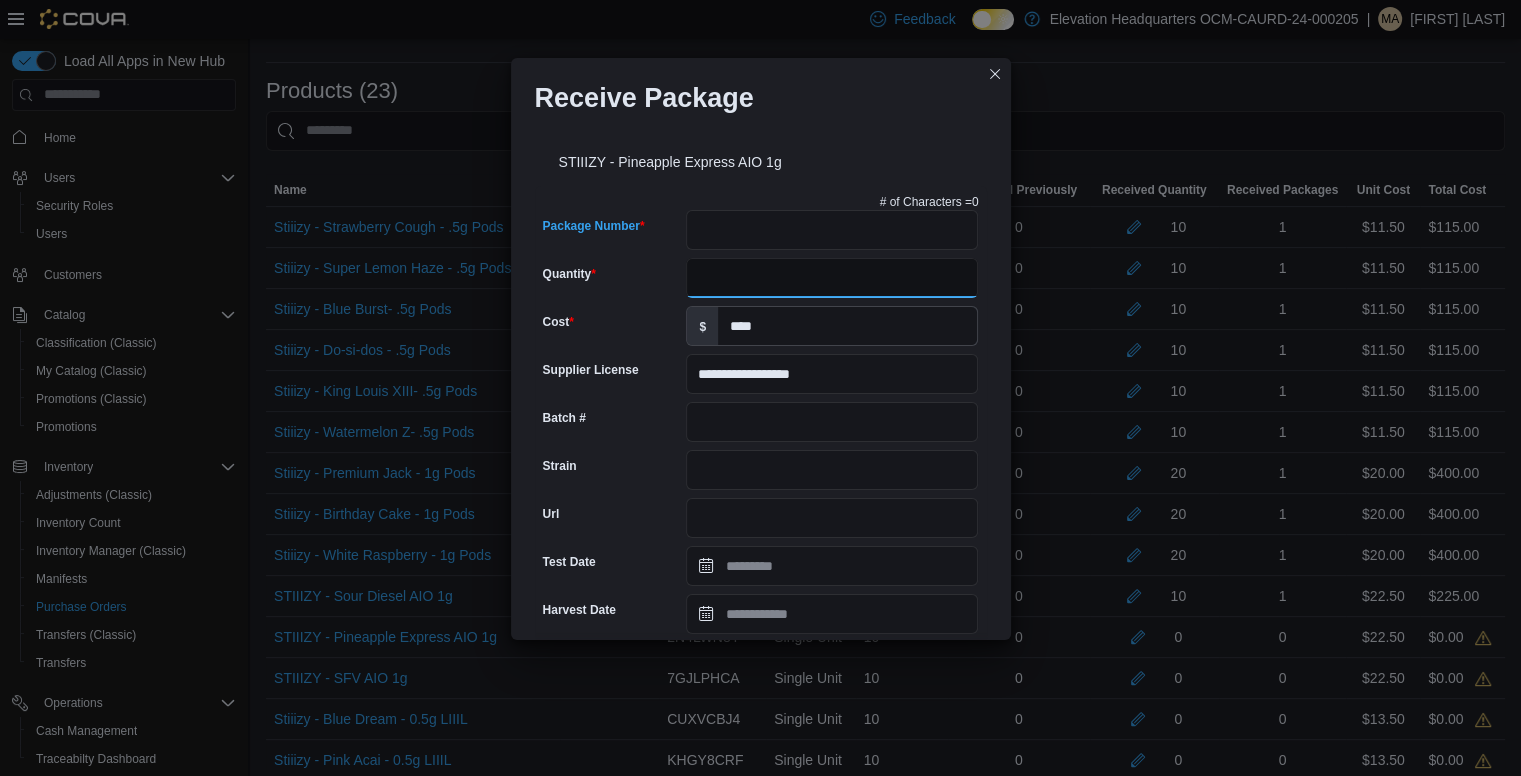 click on "**********" at bounding box center (761, 686) 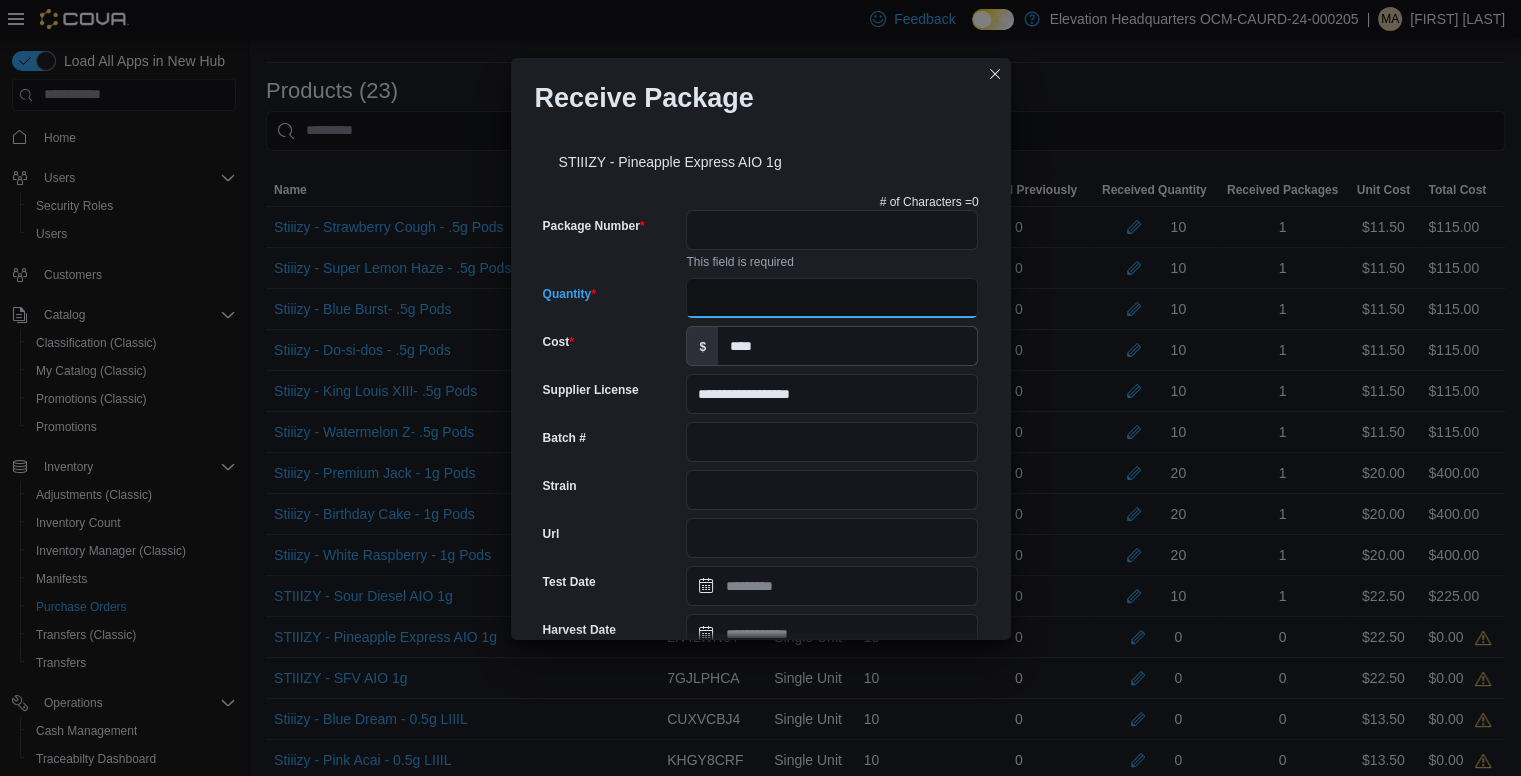 type on "**" 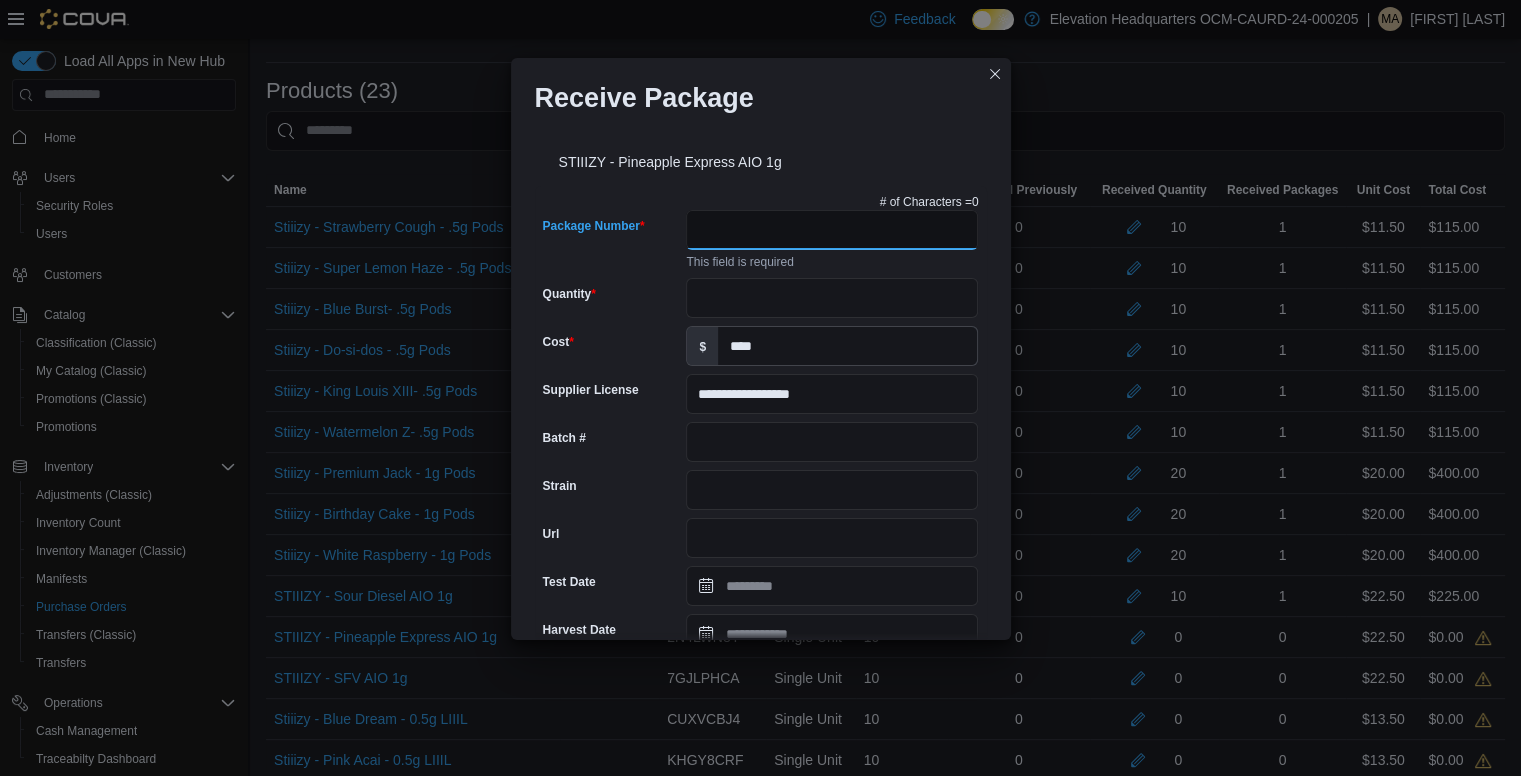 click on "Package Number" at bounding box center [832, 230] 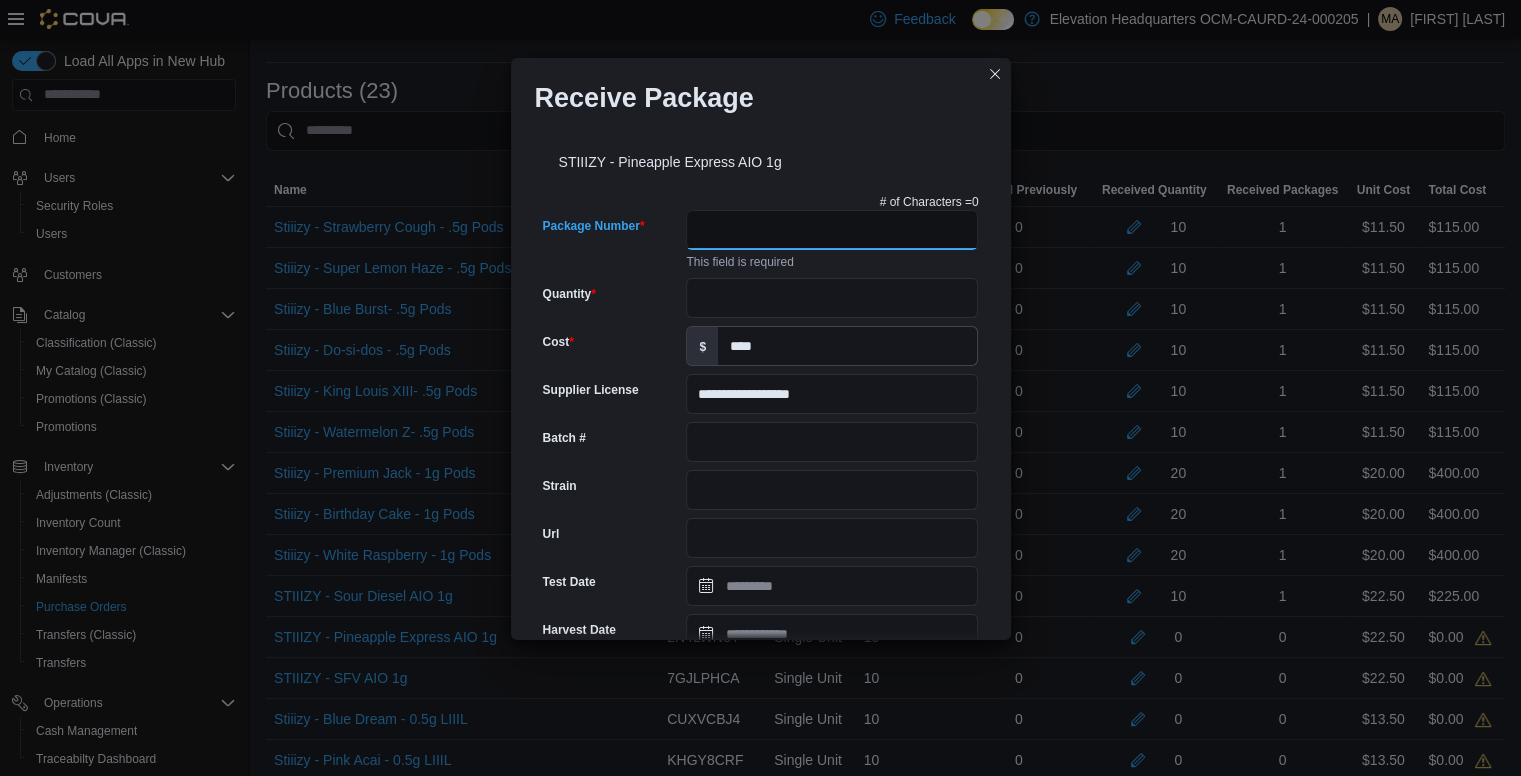 paste on "**********" 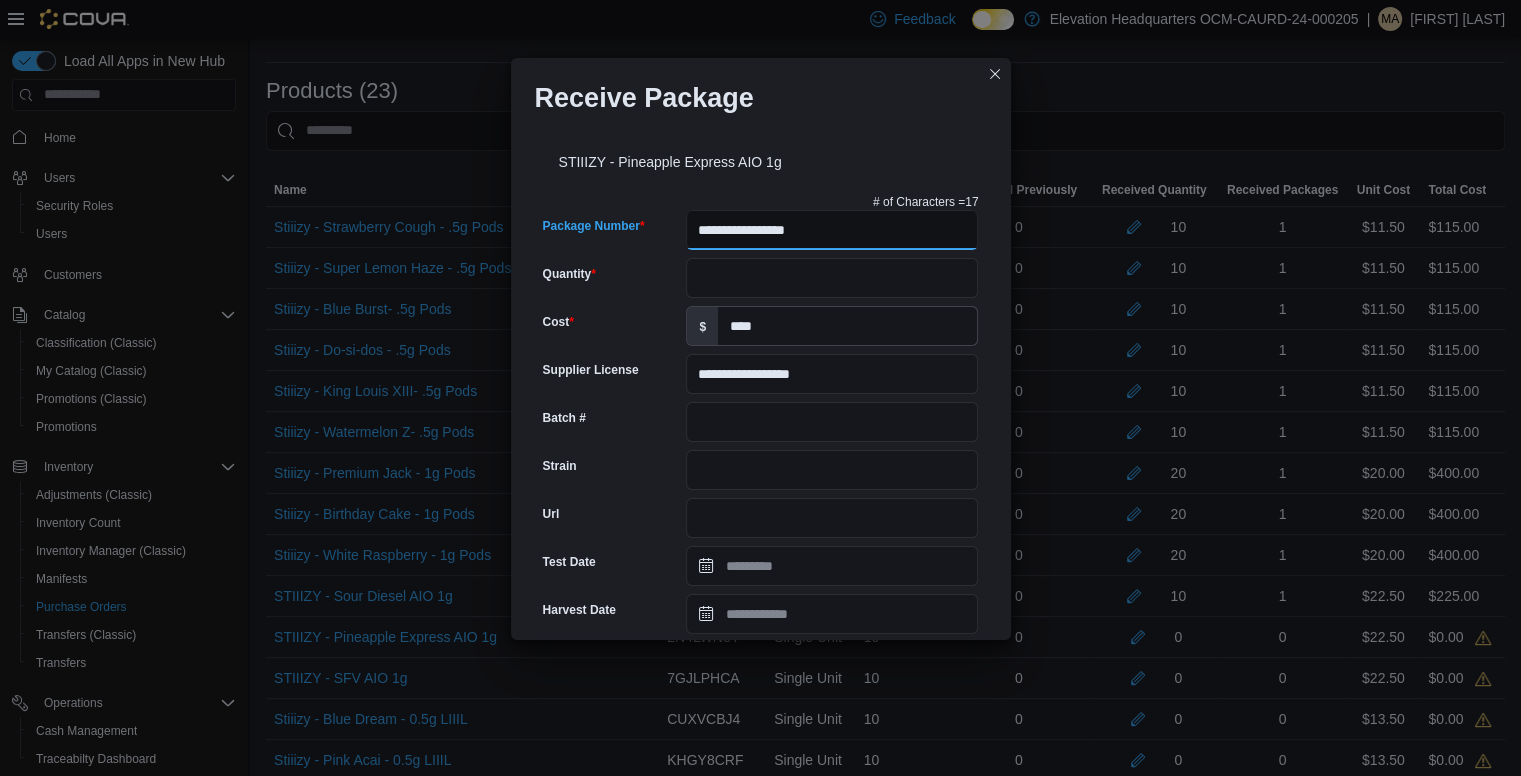scroll, scrollTop: 665, scrollLeft: 0, axis: vertical 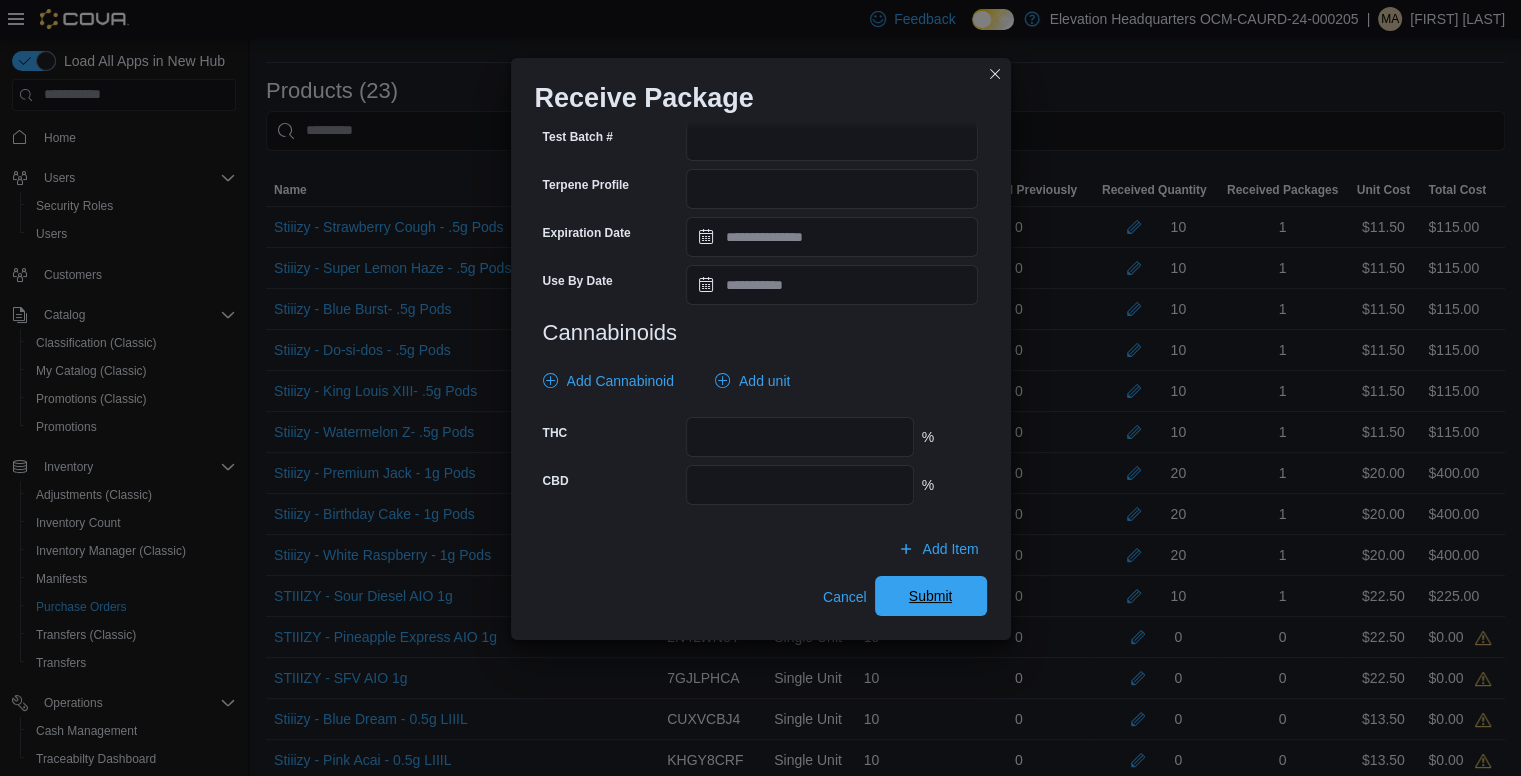 type on "**********" 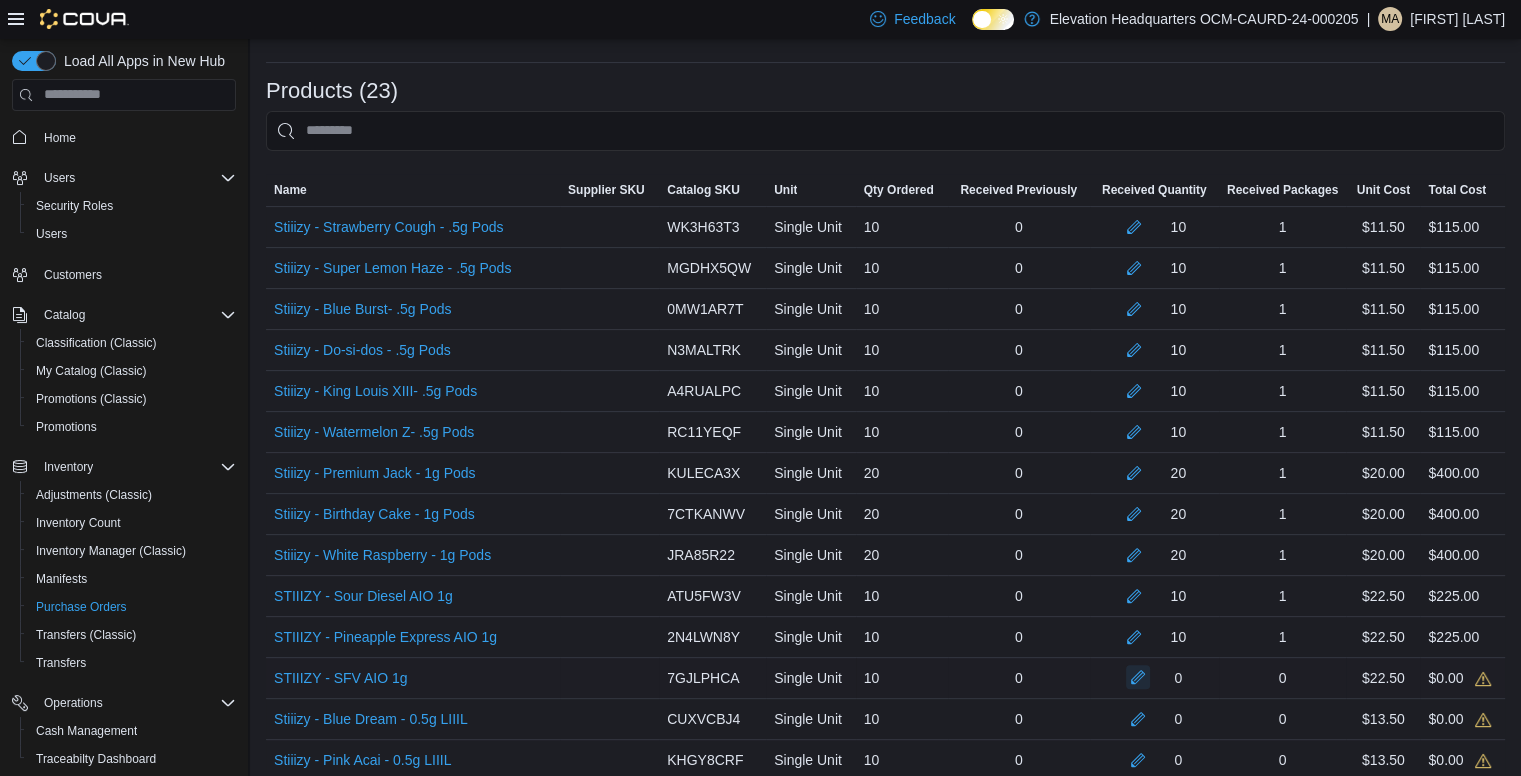 click at bounding box center [1138, 677] 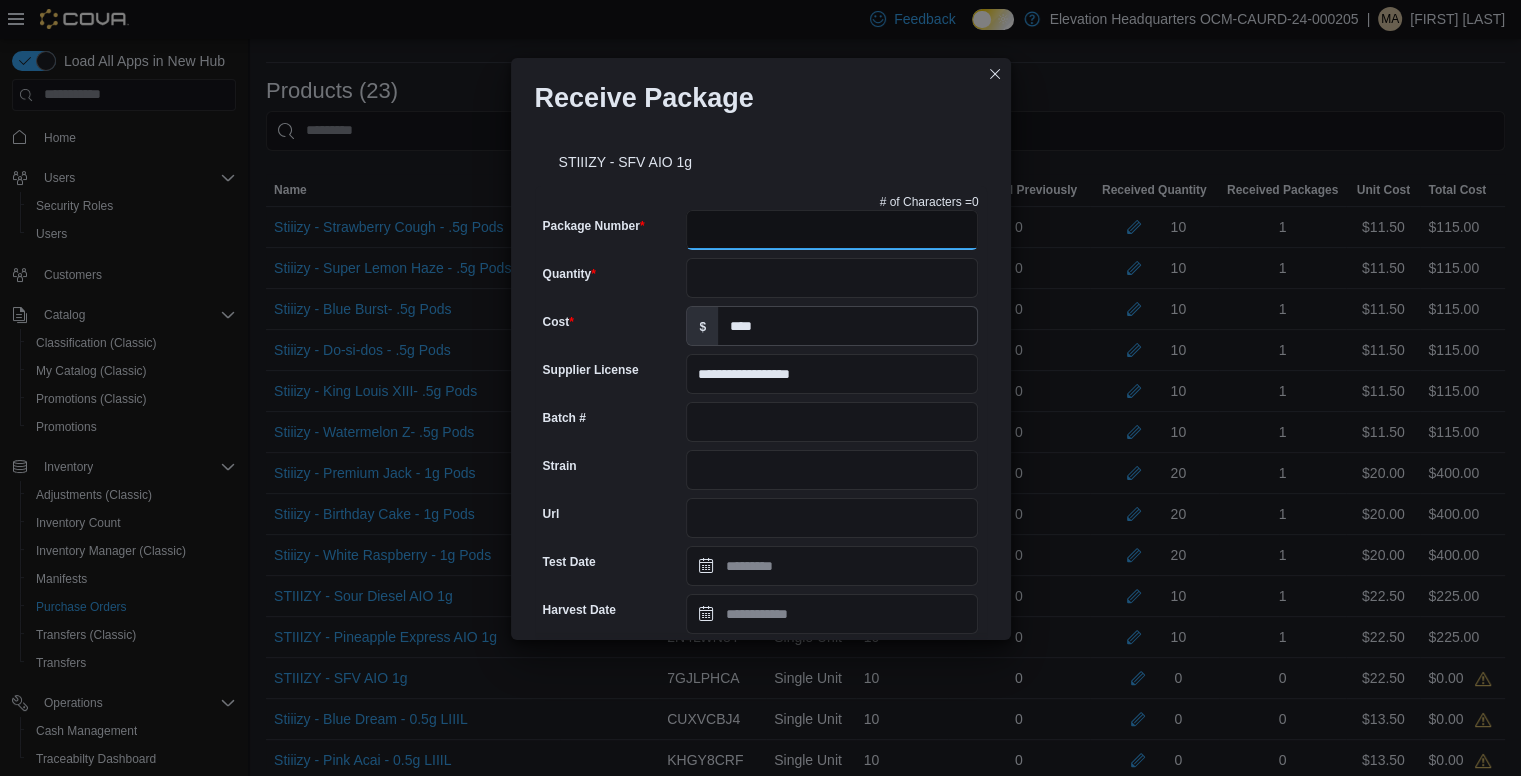click on "Package Number" at bounding box center [832, 230] 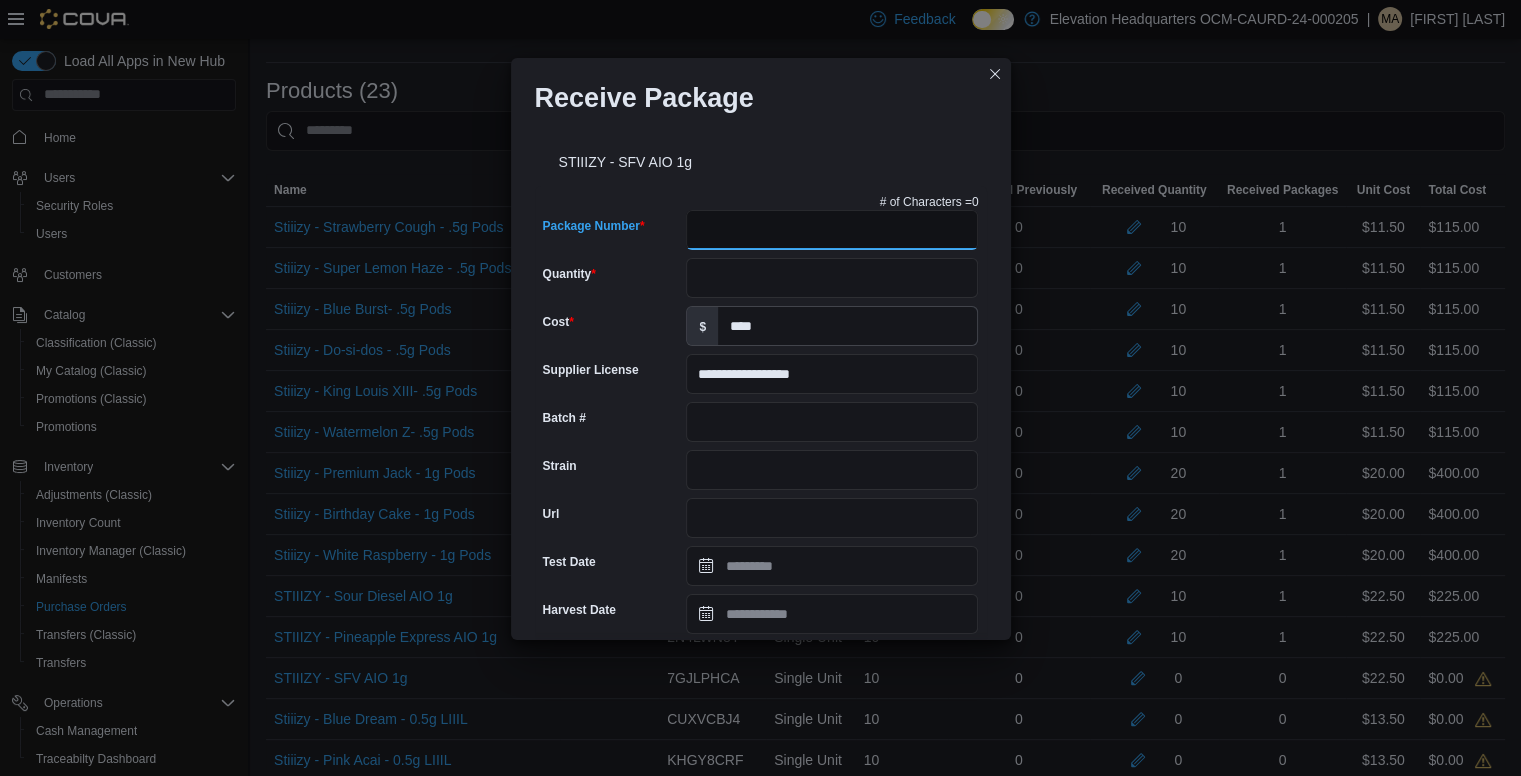 paste on "**********" 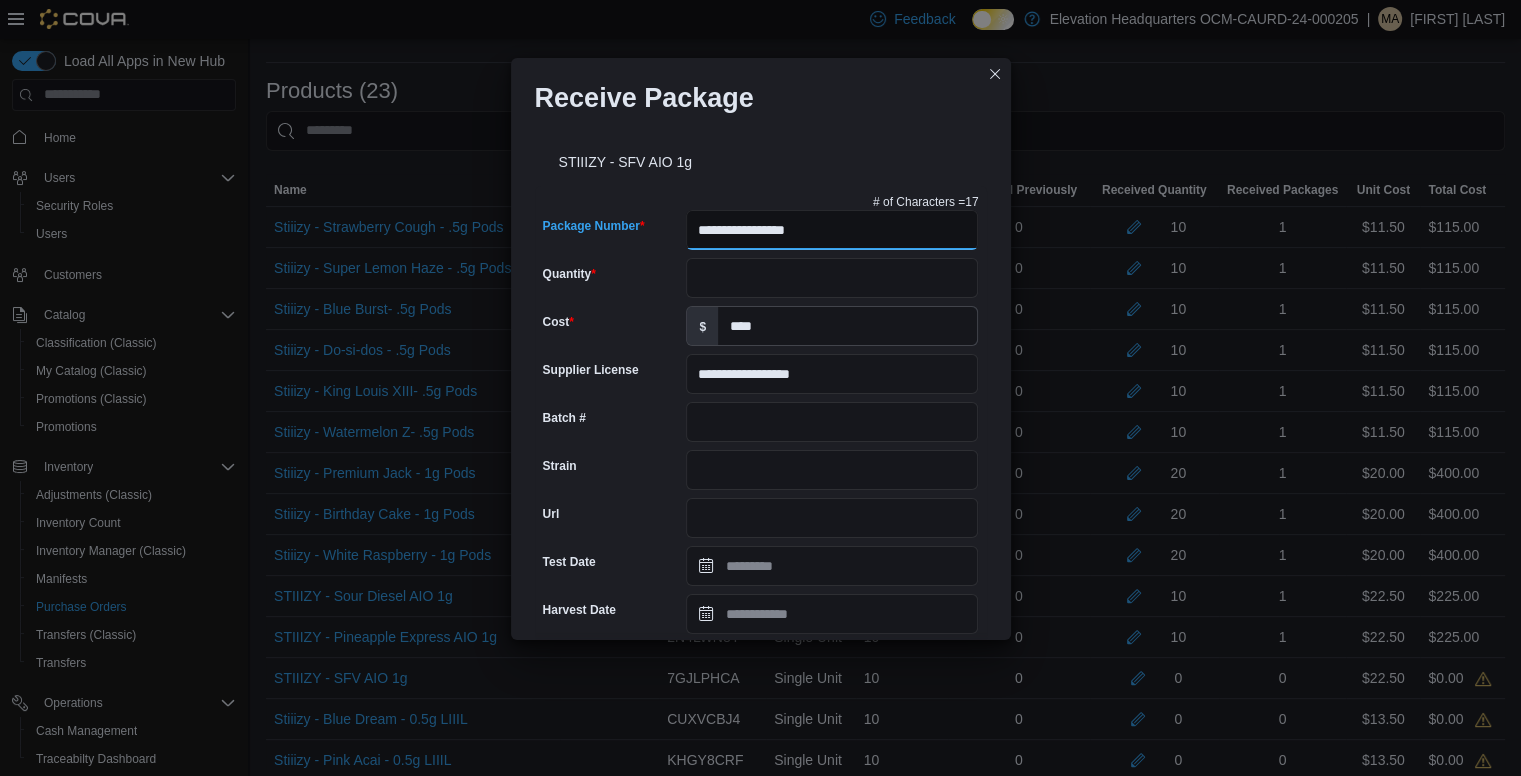 type on "**********" 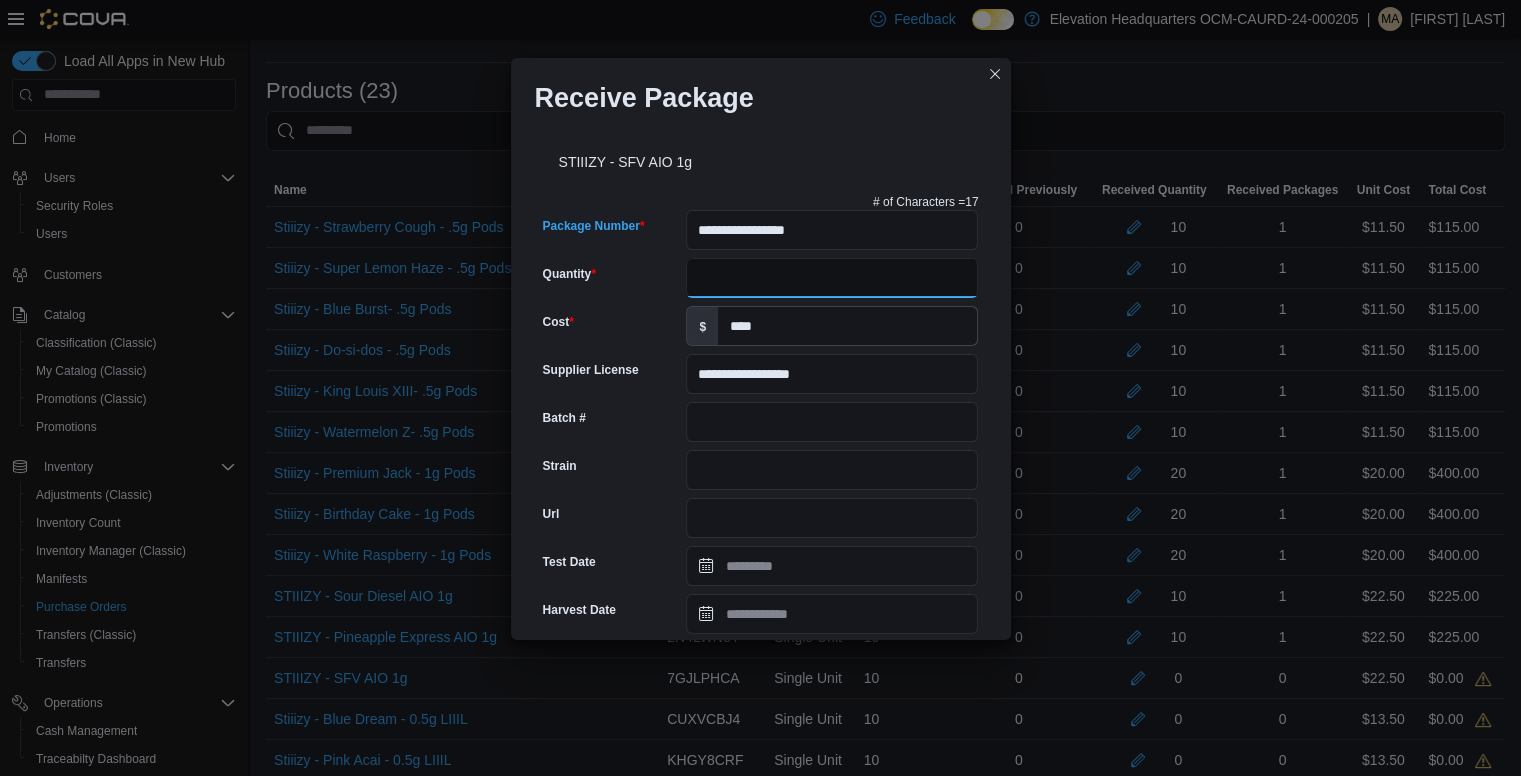 click on "Quantity" at bounding box center (832, 278) 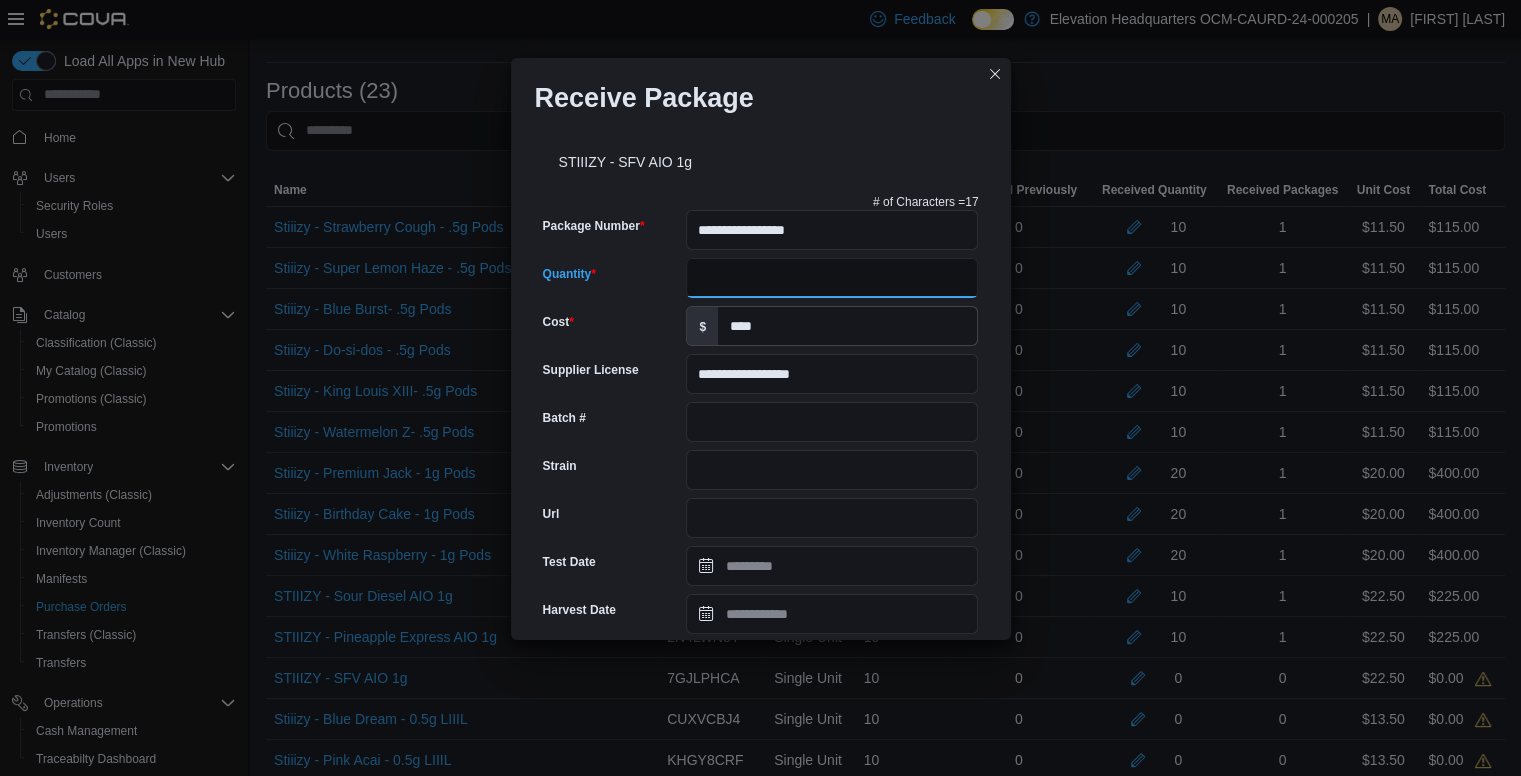 type on "**" 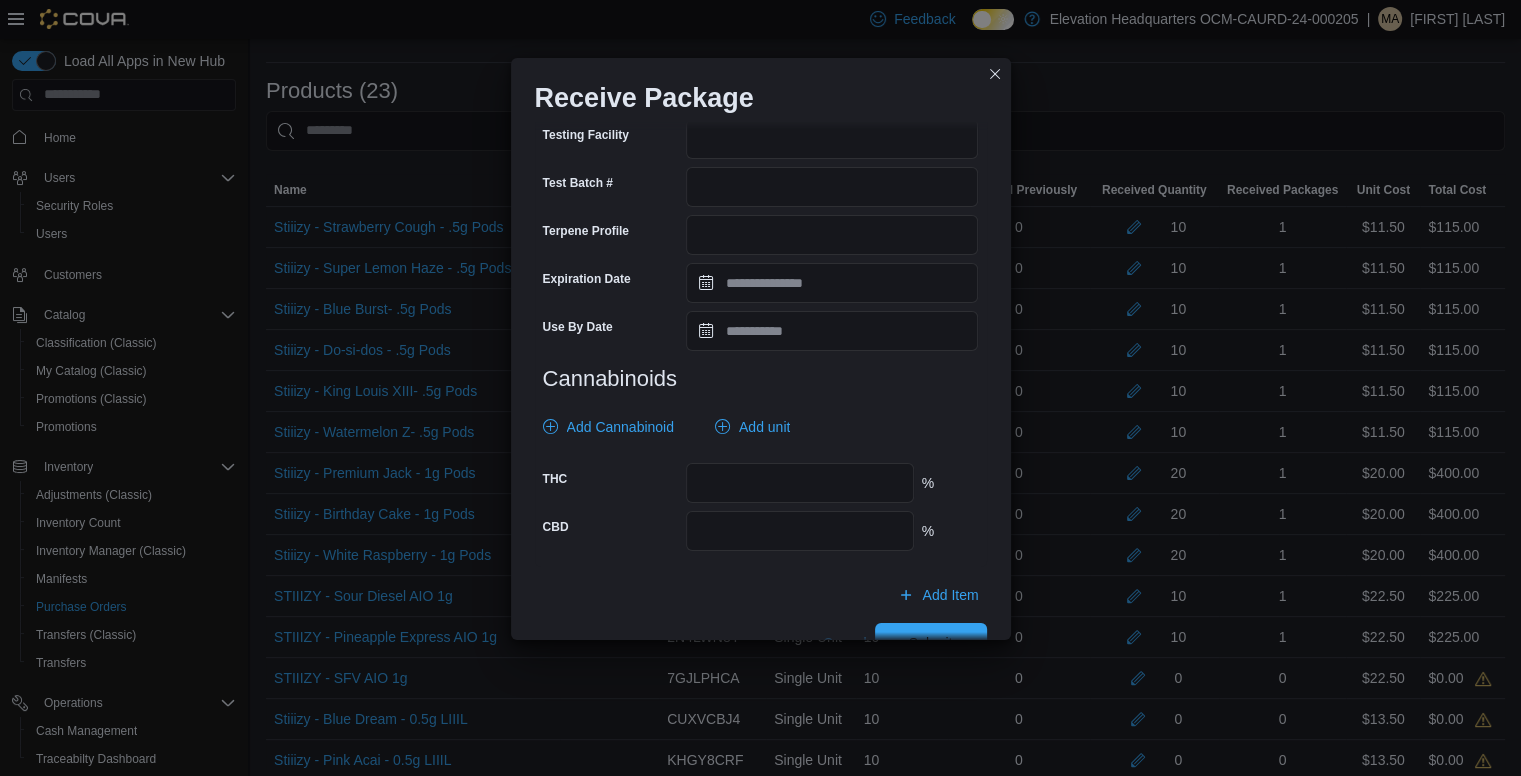 scroll, scrollTop: 665, scrollLeft: 0, axis: vertical 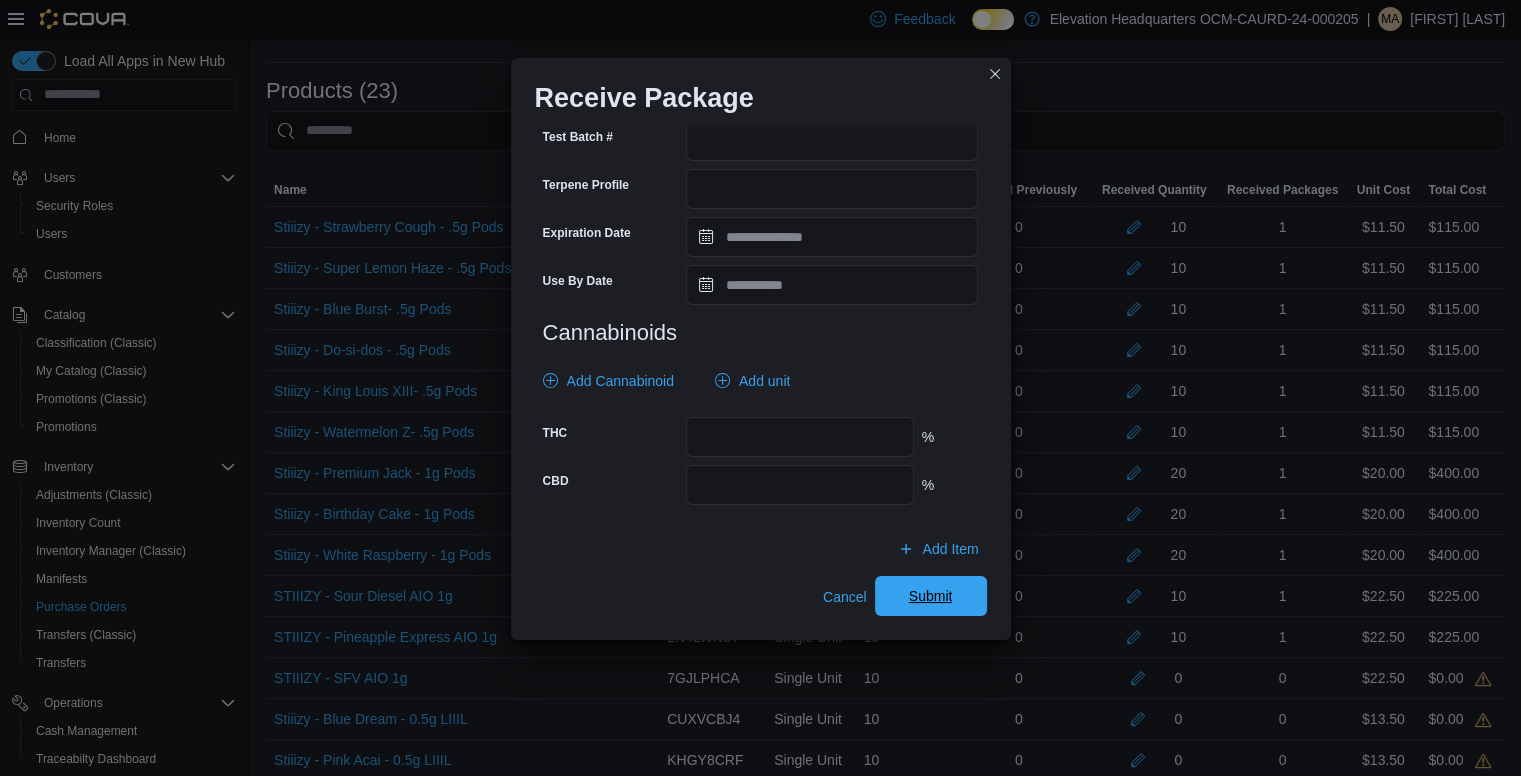 click on "Submit" at bounding box center [931, 596] 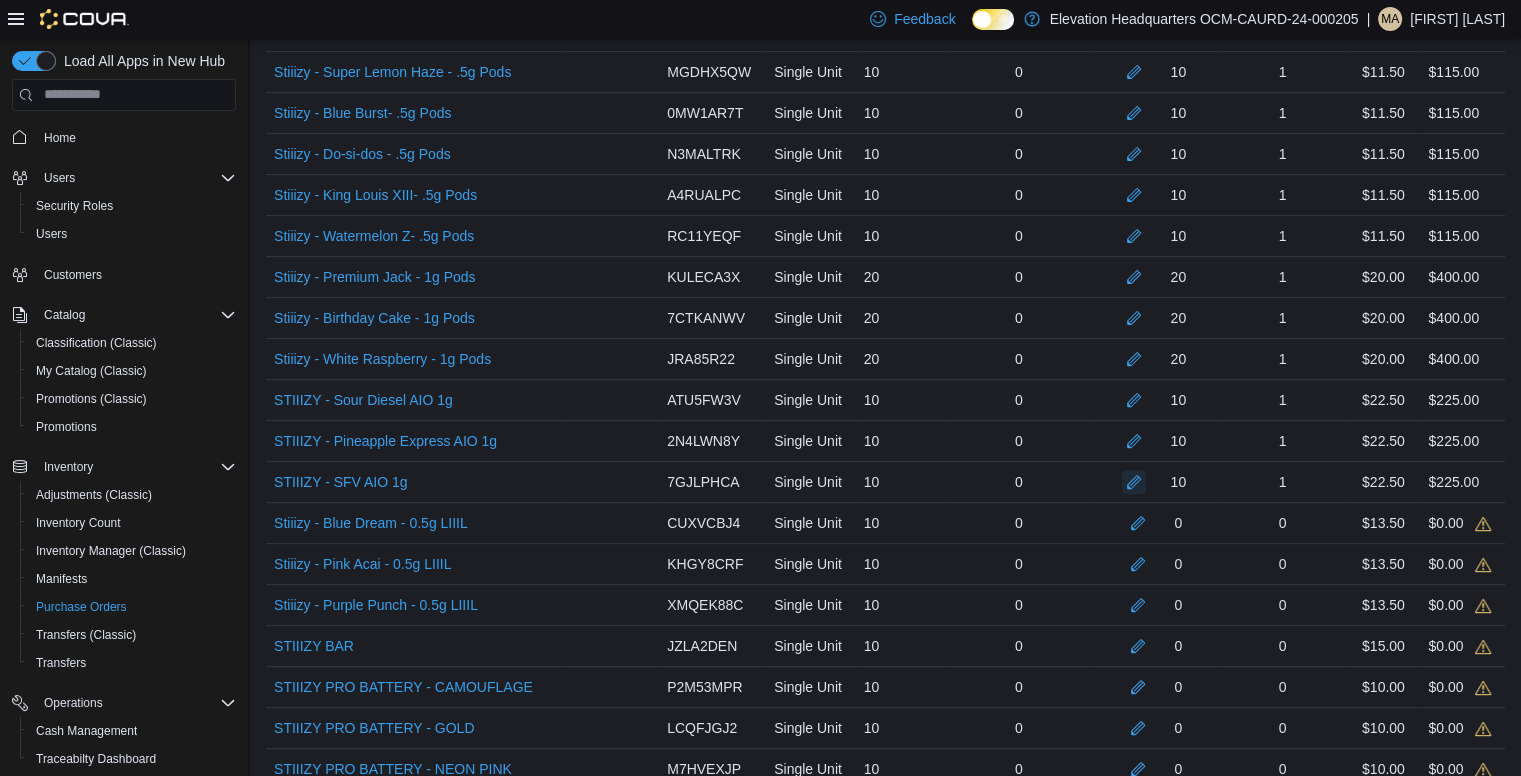 scroll, scrollTop: 624, scrollLeft: 0, axis: vertical 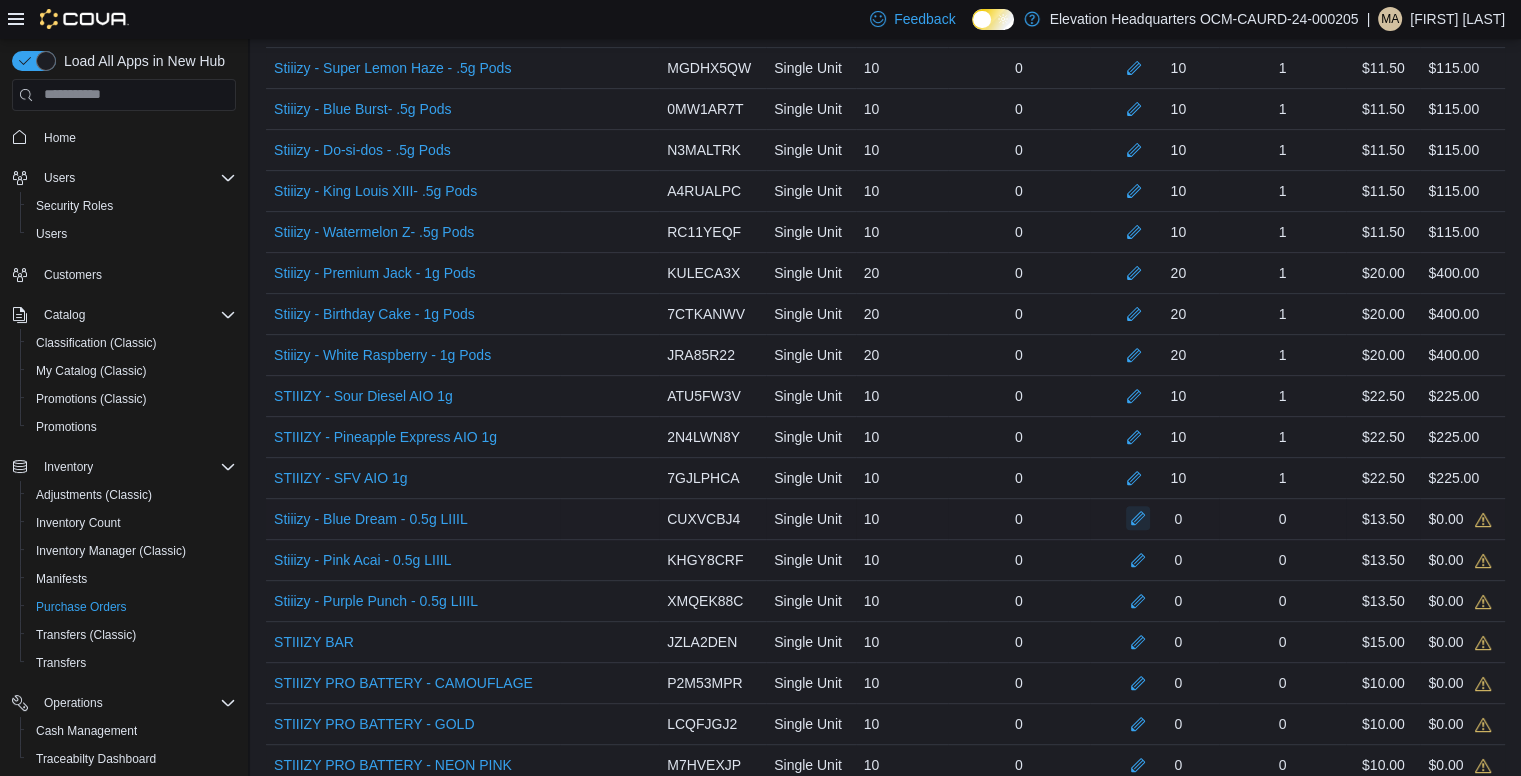 click at bounding box center (1138, 518) 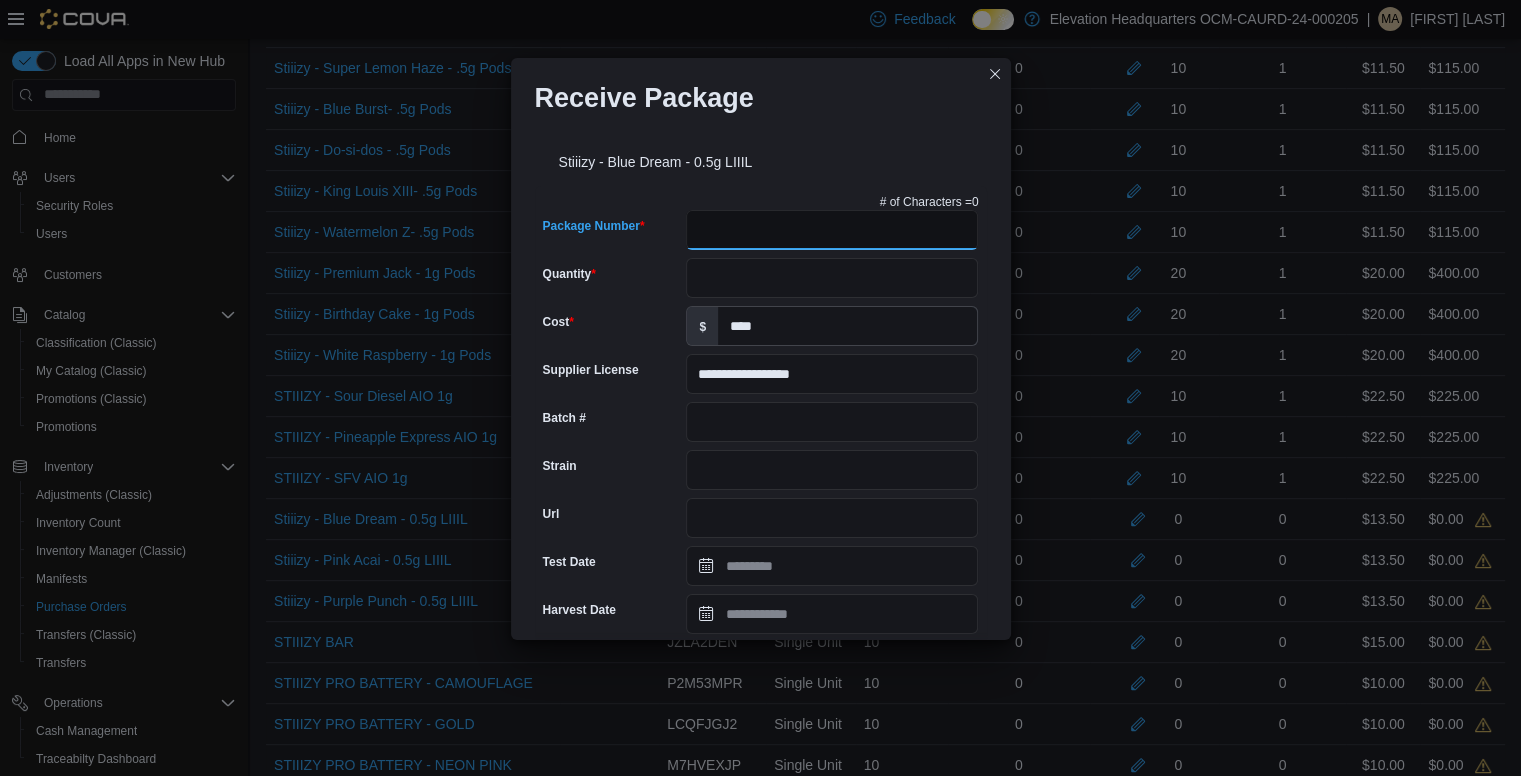 click on "Package Number" at bounding box center (832, 230) 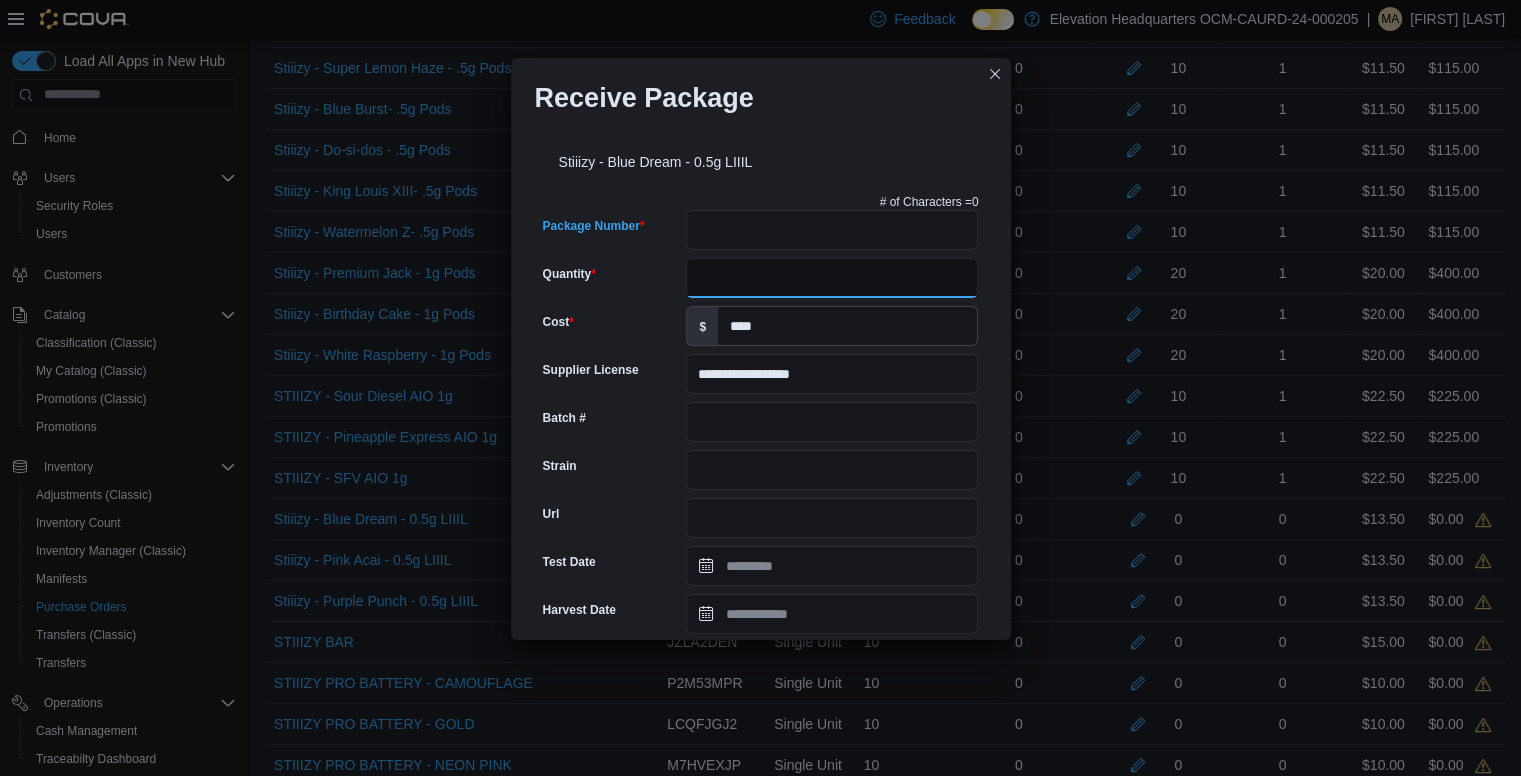 click on "Quantity" at bounding box center (832, 278) 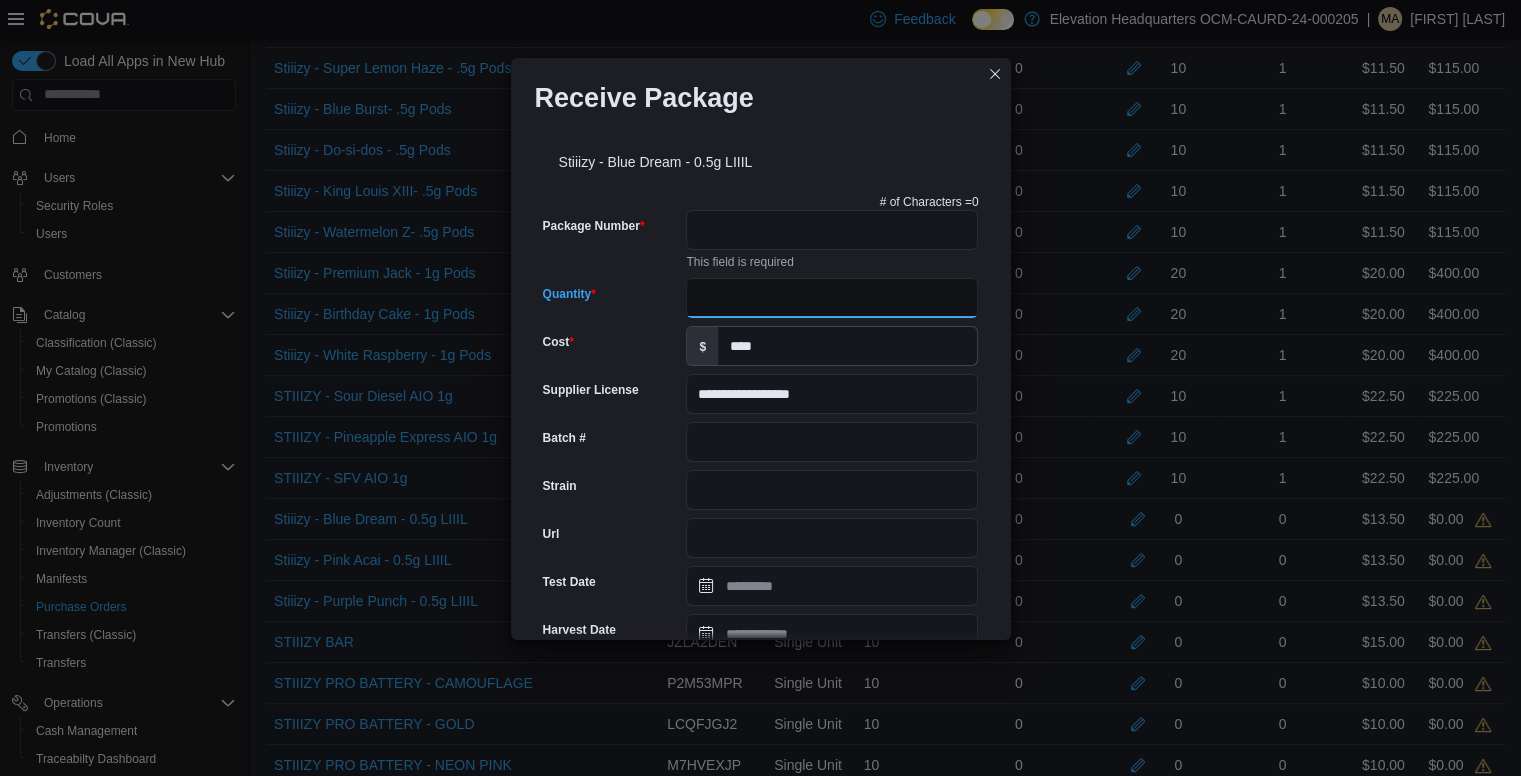 type on "**" 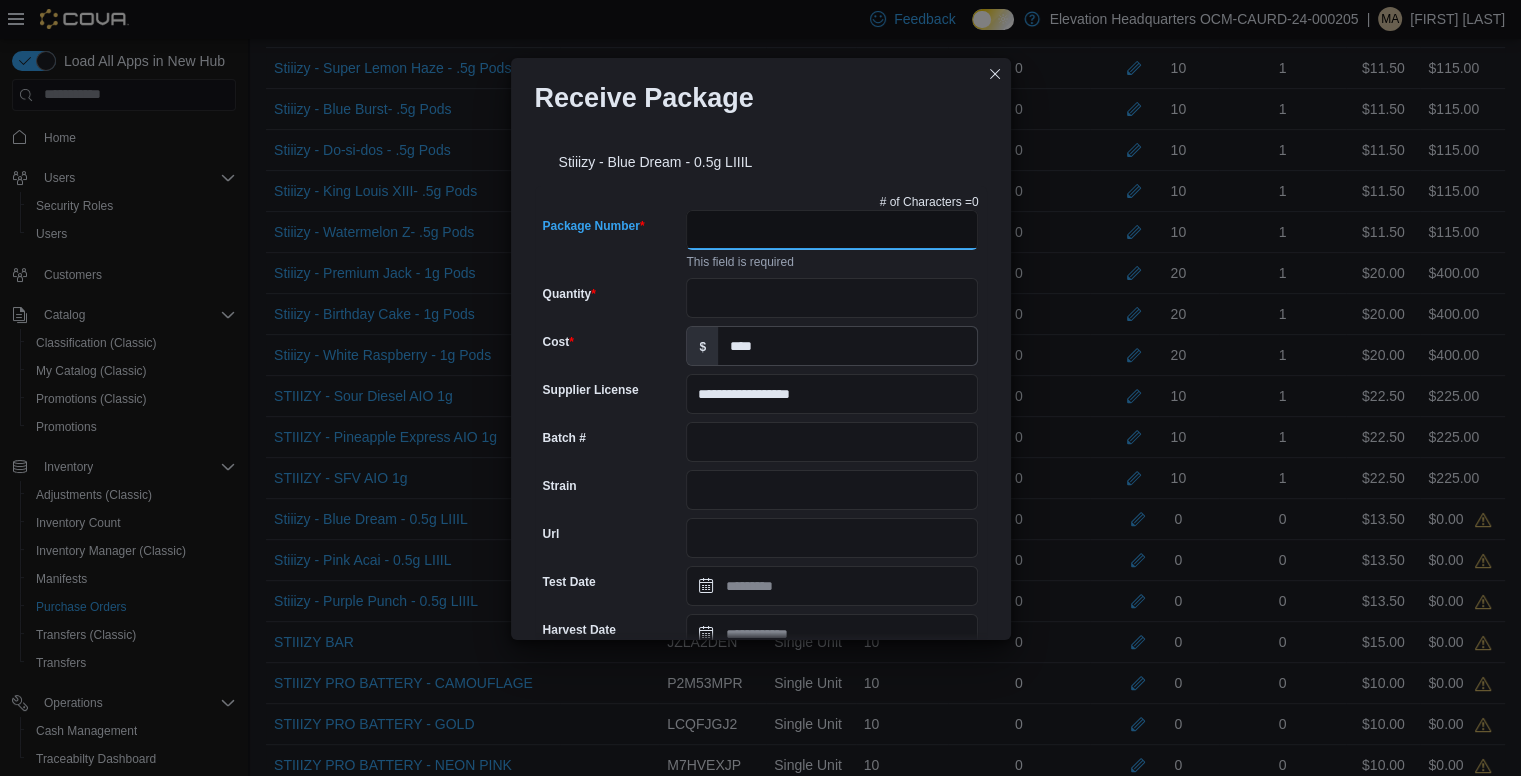 click on "Package Number" at bounding box center [832, 230] 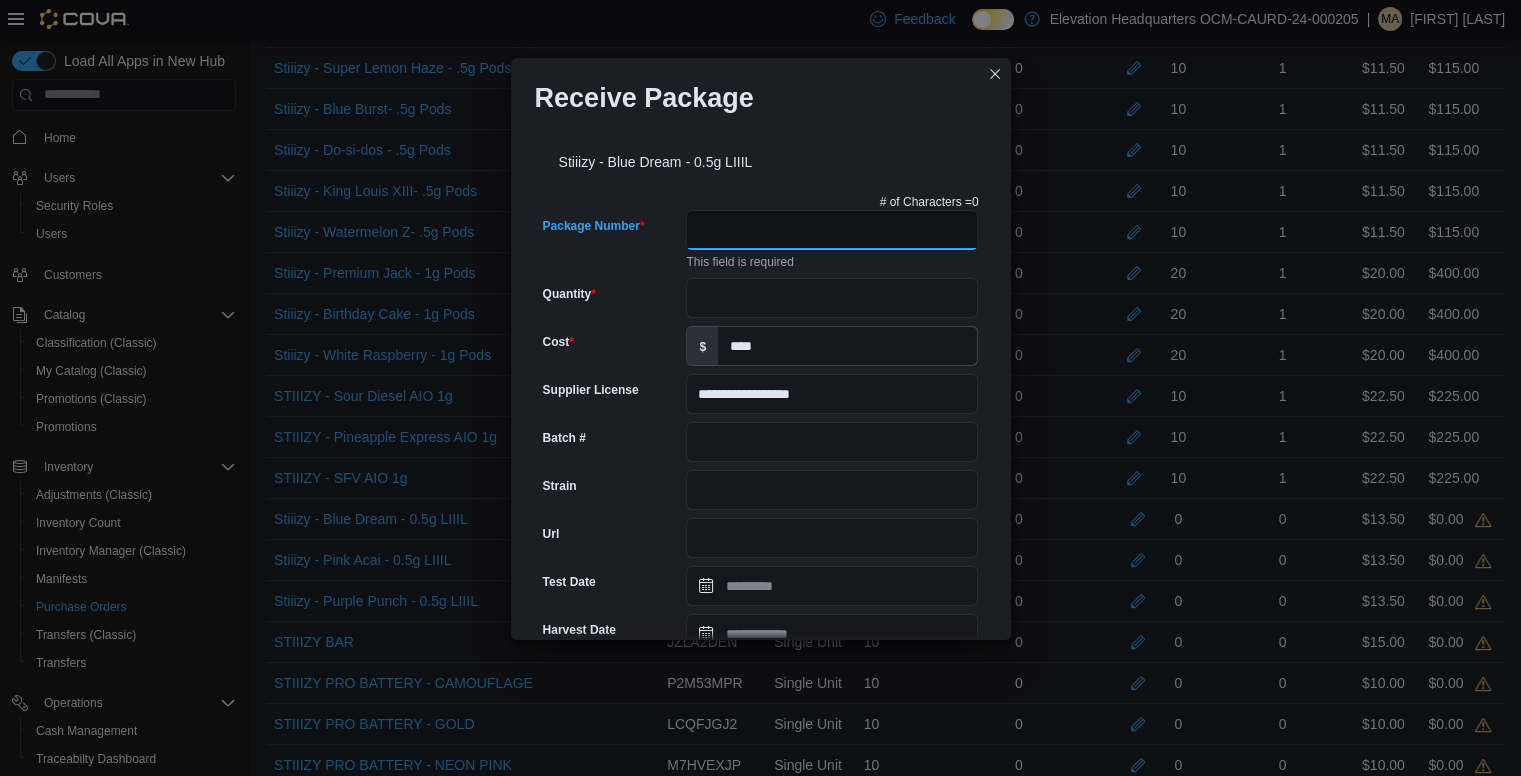 paste on "**********" 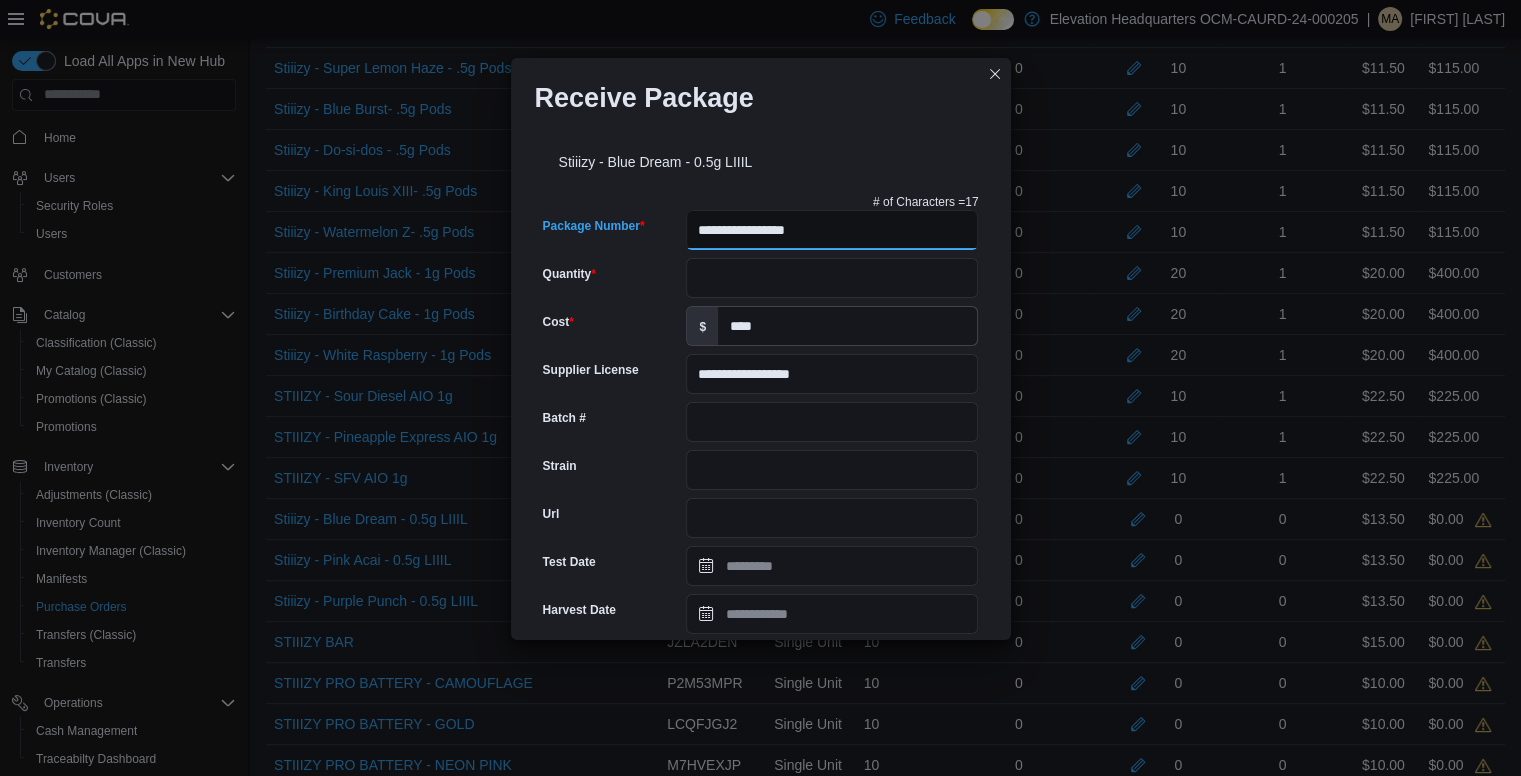 scroll, scrollTop: 665, scrollLeft: 0, axis: vertical 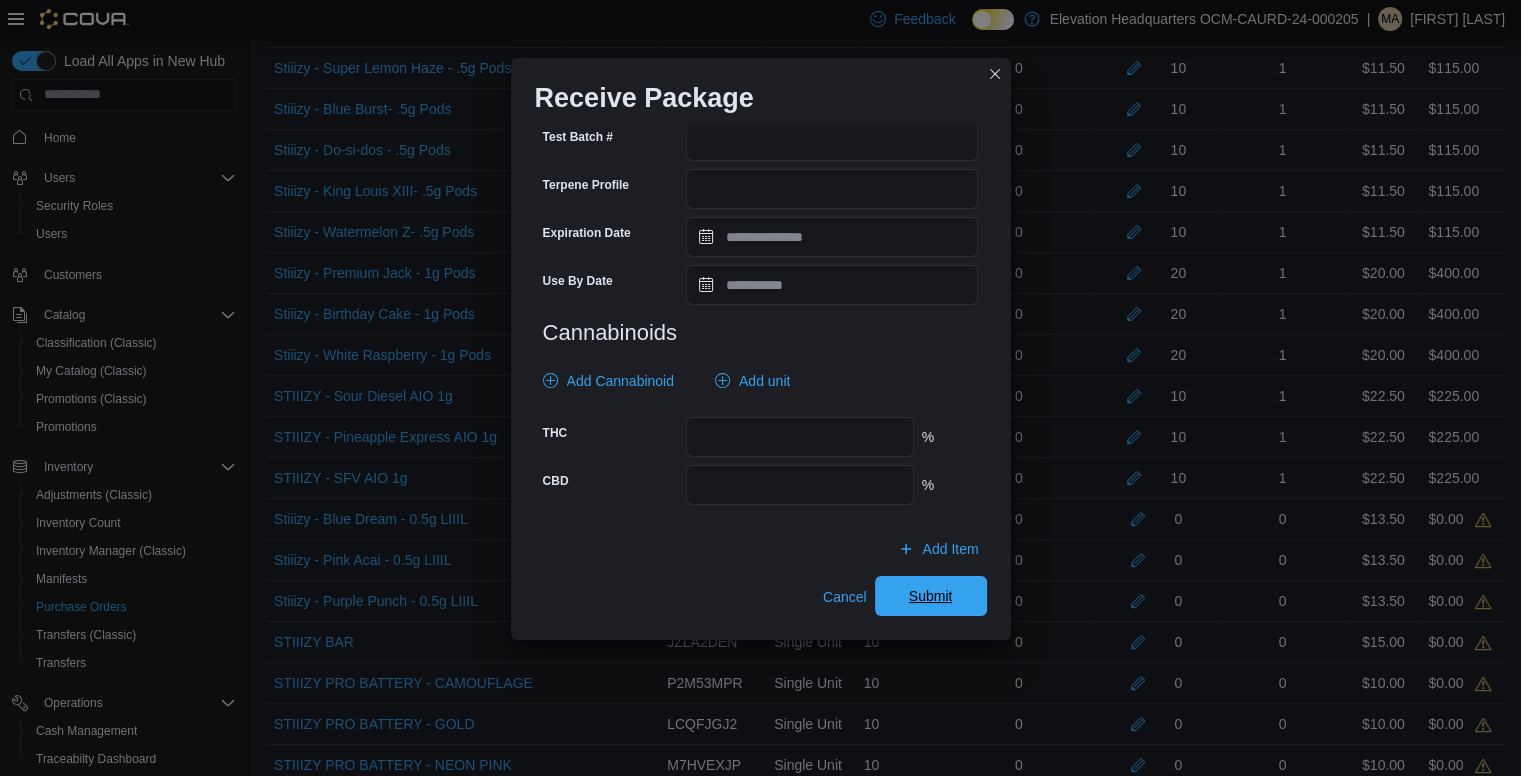 type on "**********" 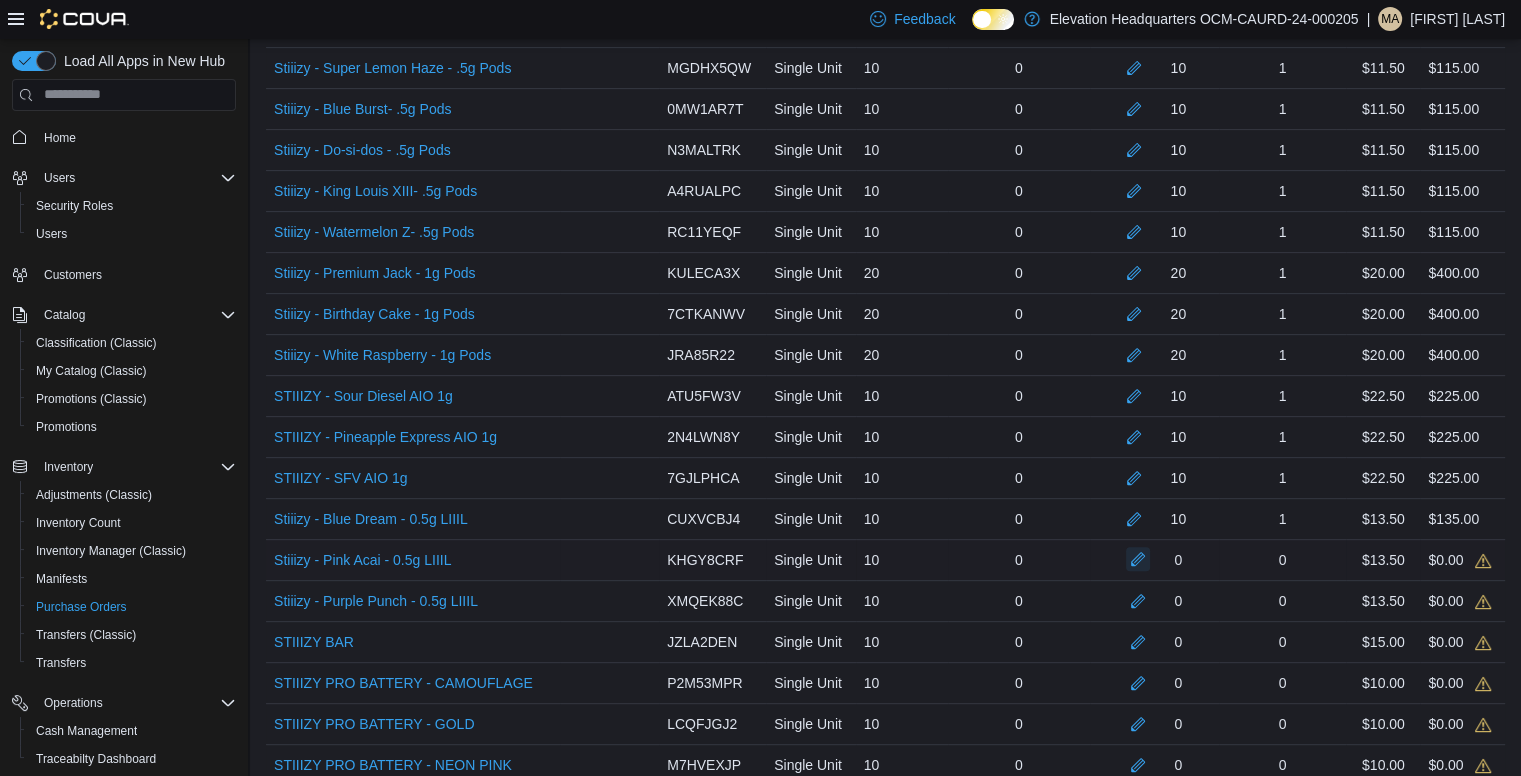 click at bounding box center [1138, 559] 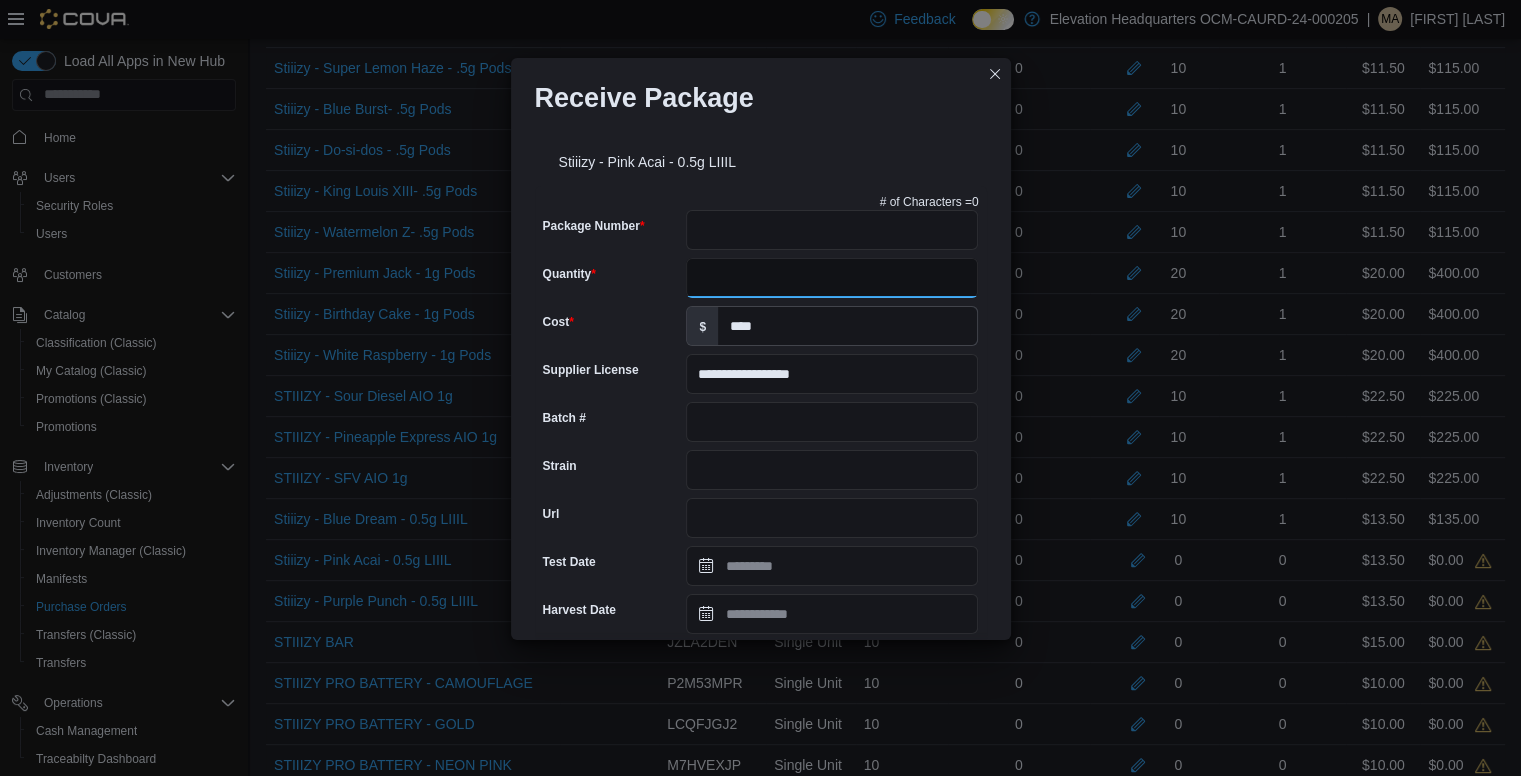 click on "Quantity" at bounding box center (832, 278) 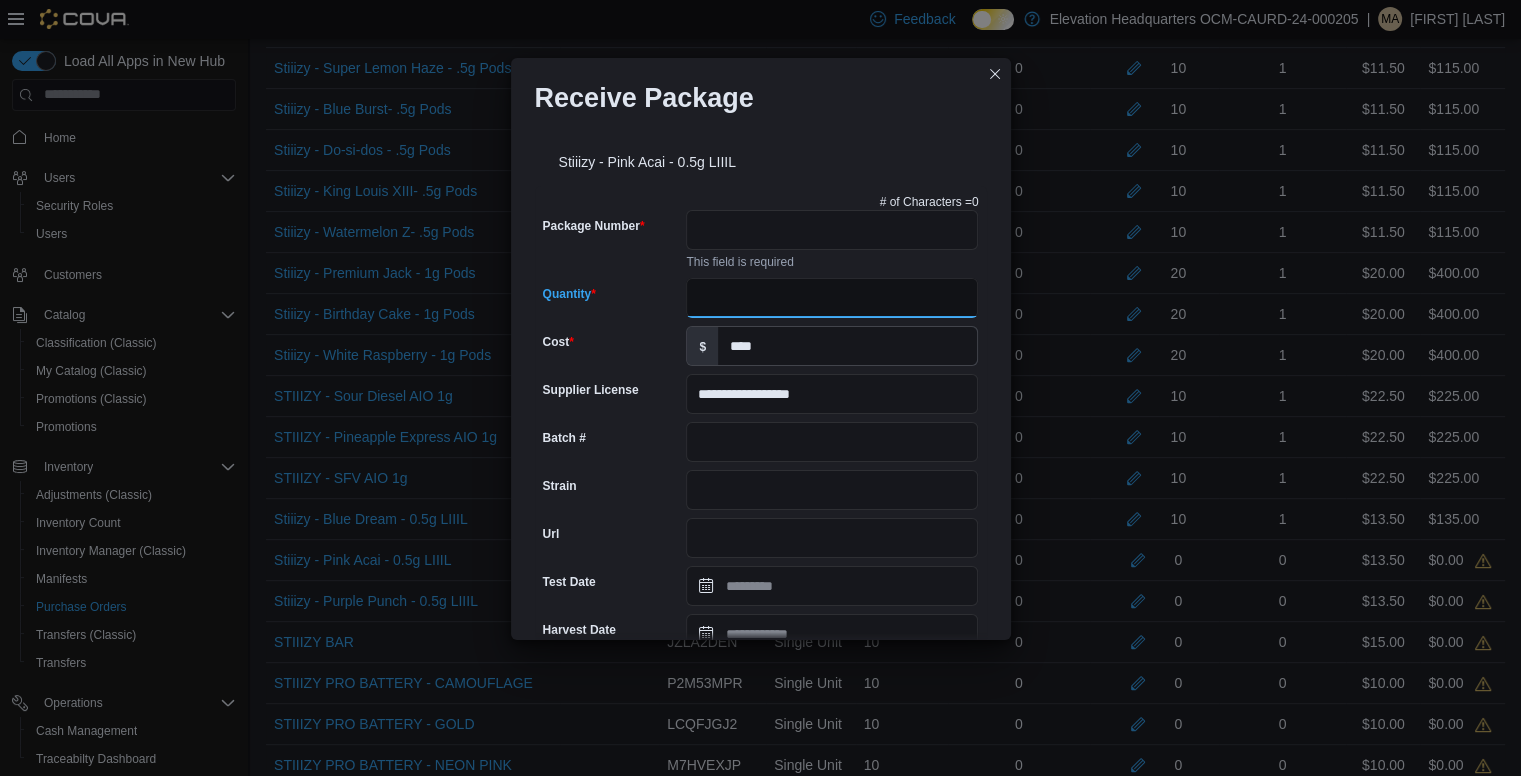 type on "**" 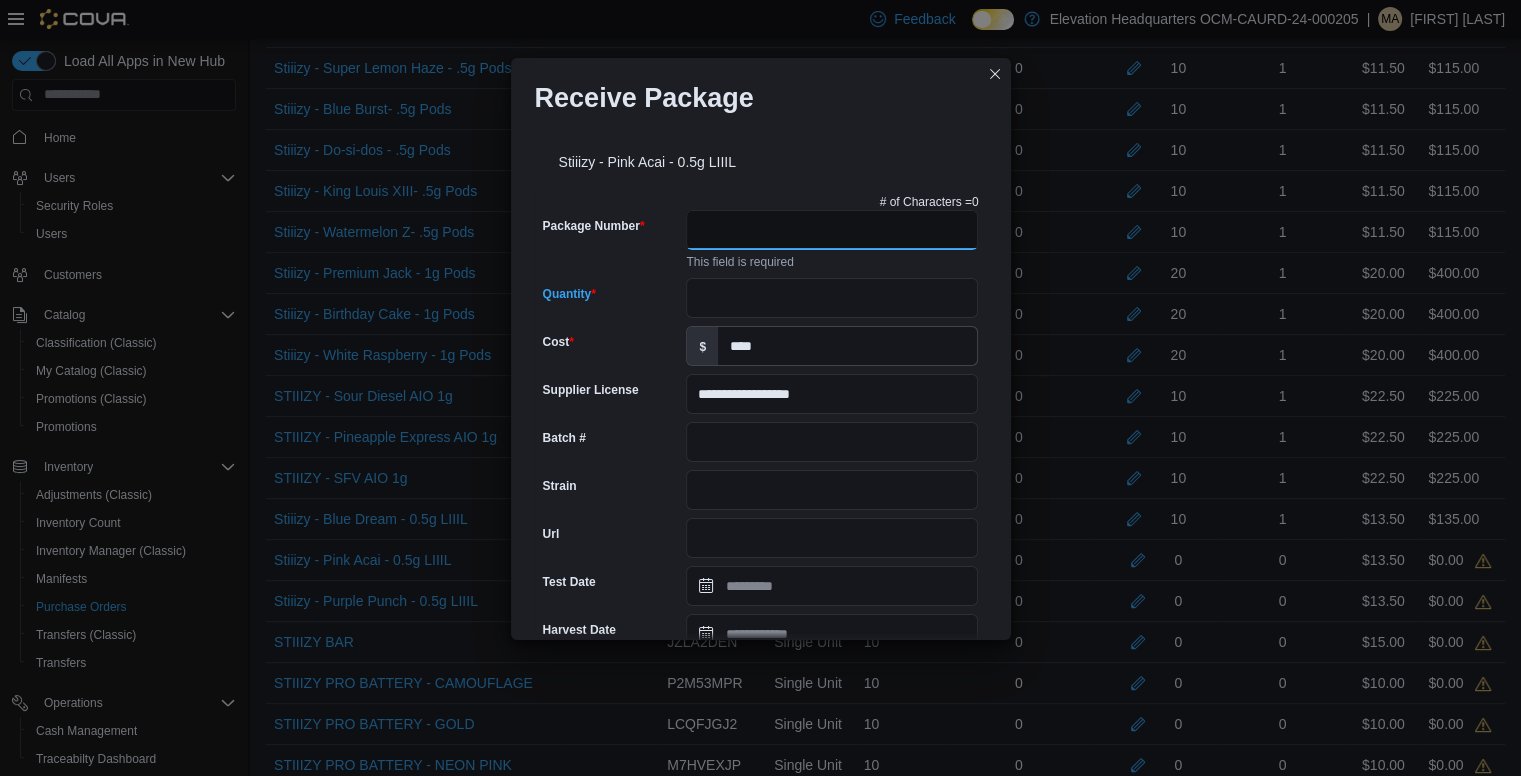 click on "Package Number" at bounding box center (832, 230) 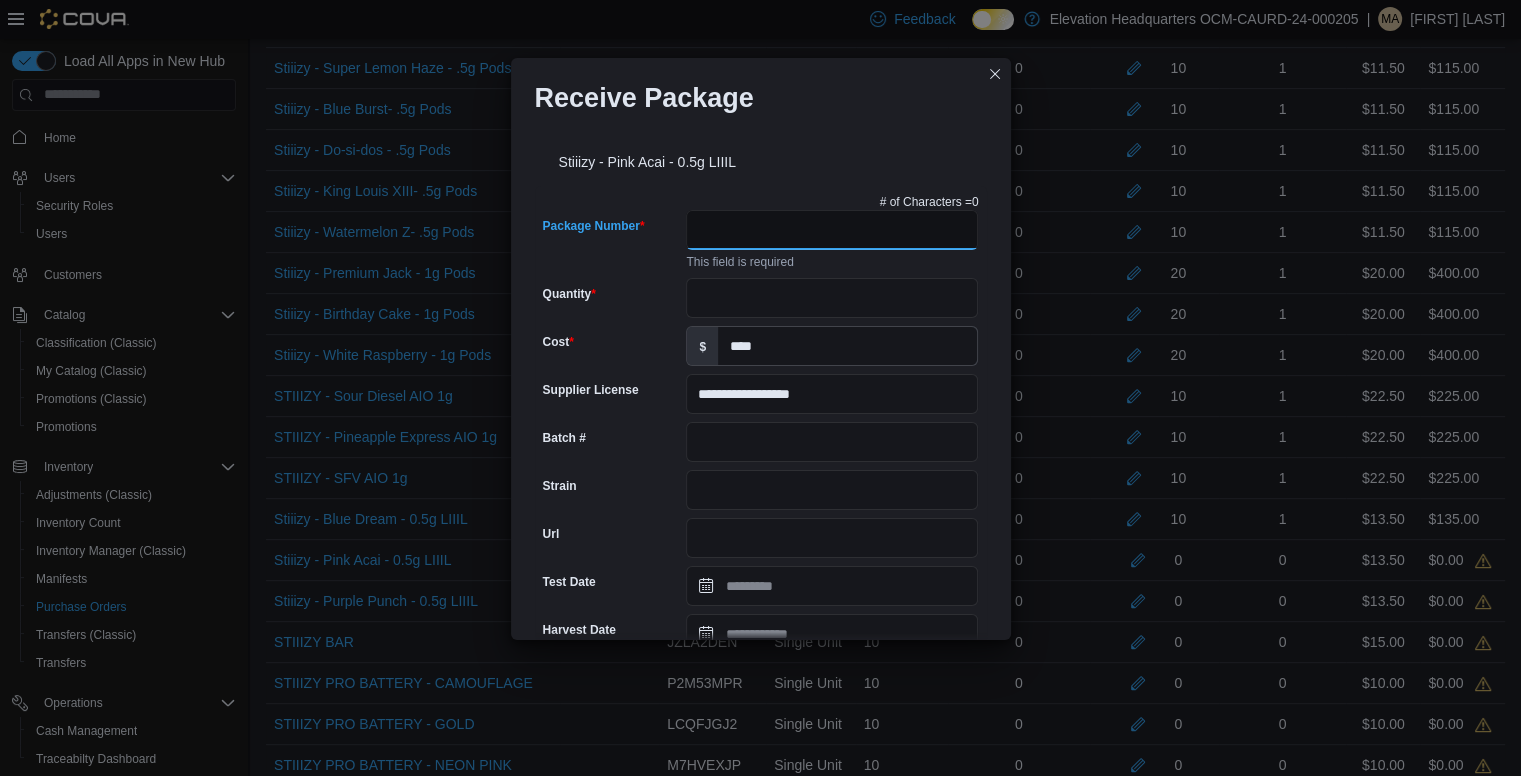 paste on "**********" 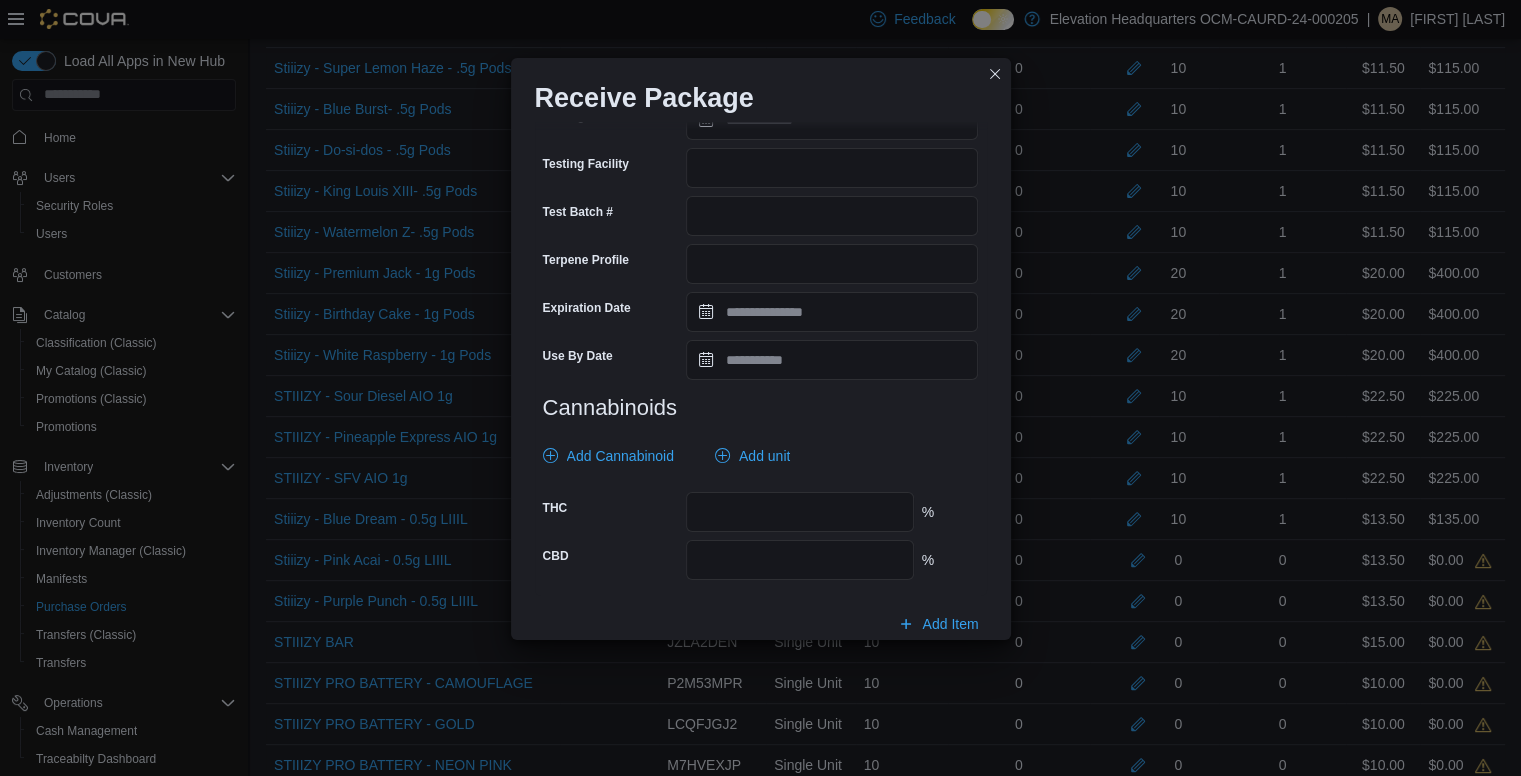 scroll, scrollTop: 665, scrollLeft: 0, axis: vertical 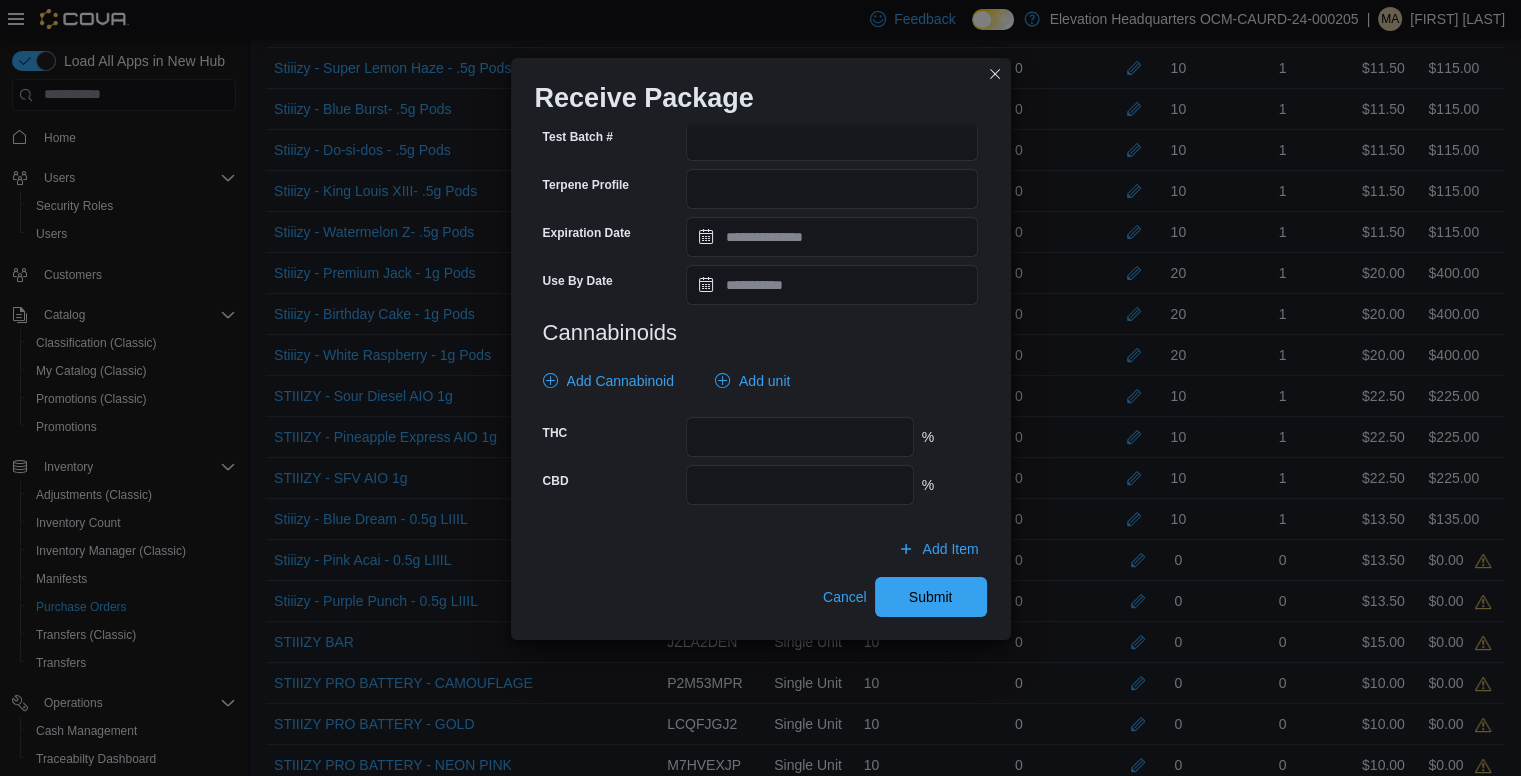 type on "**********" 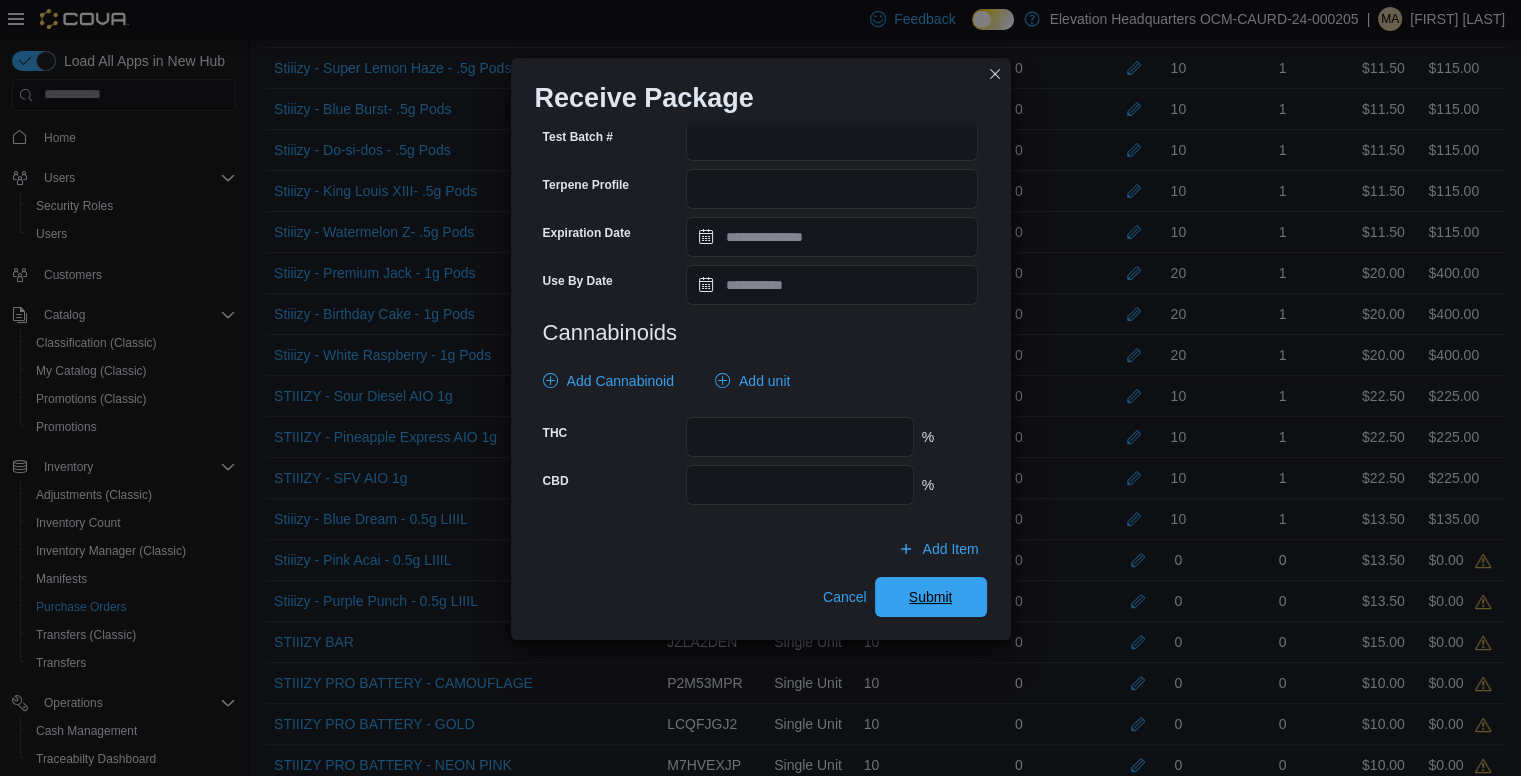 click on "Submit" at bounding box center (931, 597) 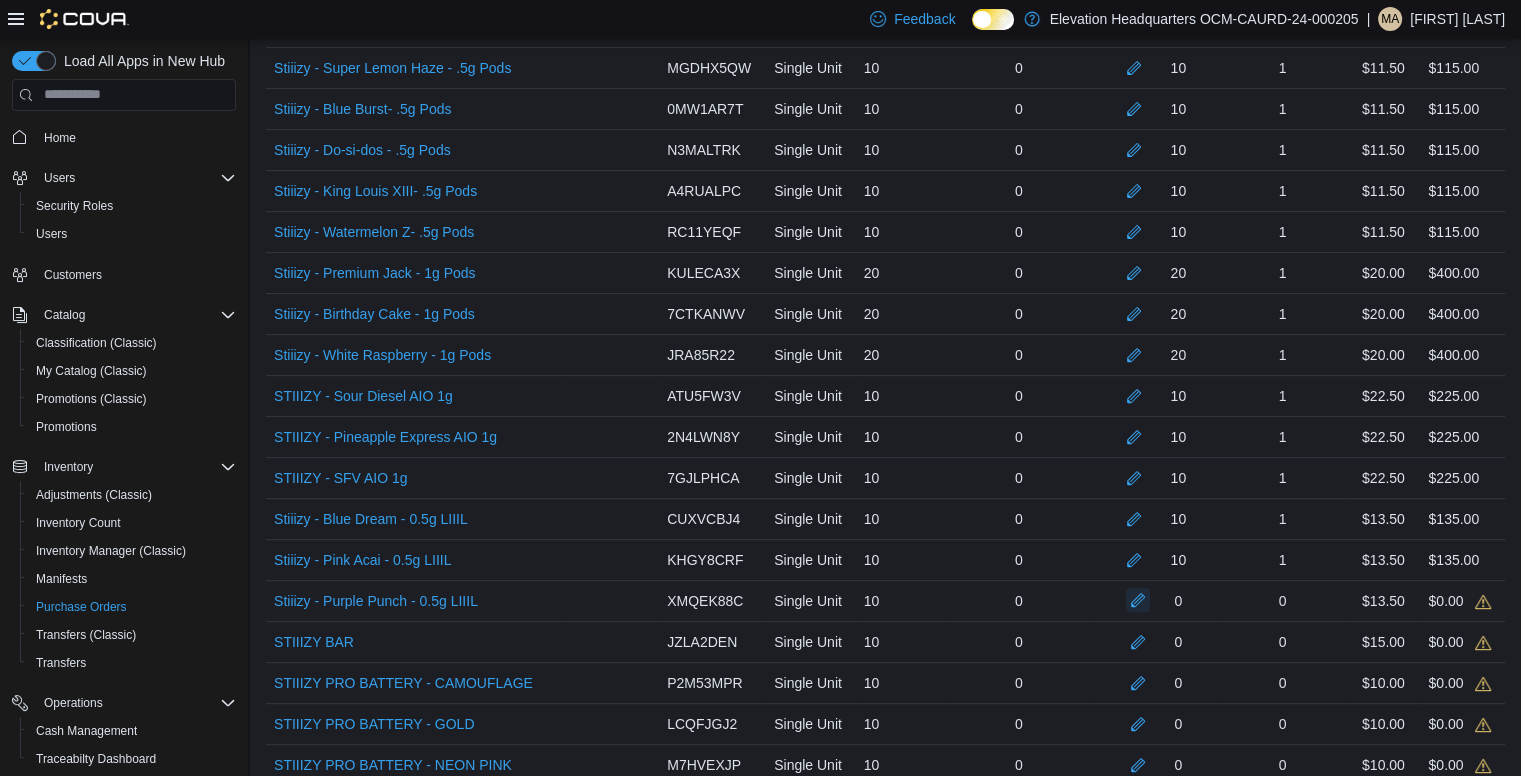 click at bounding box center [1138, 600] 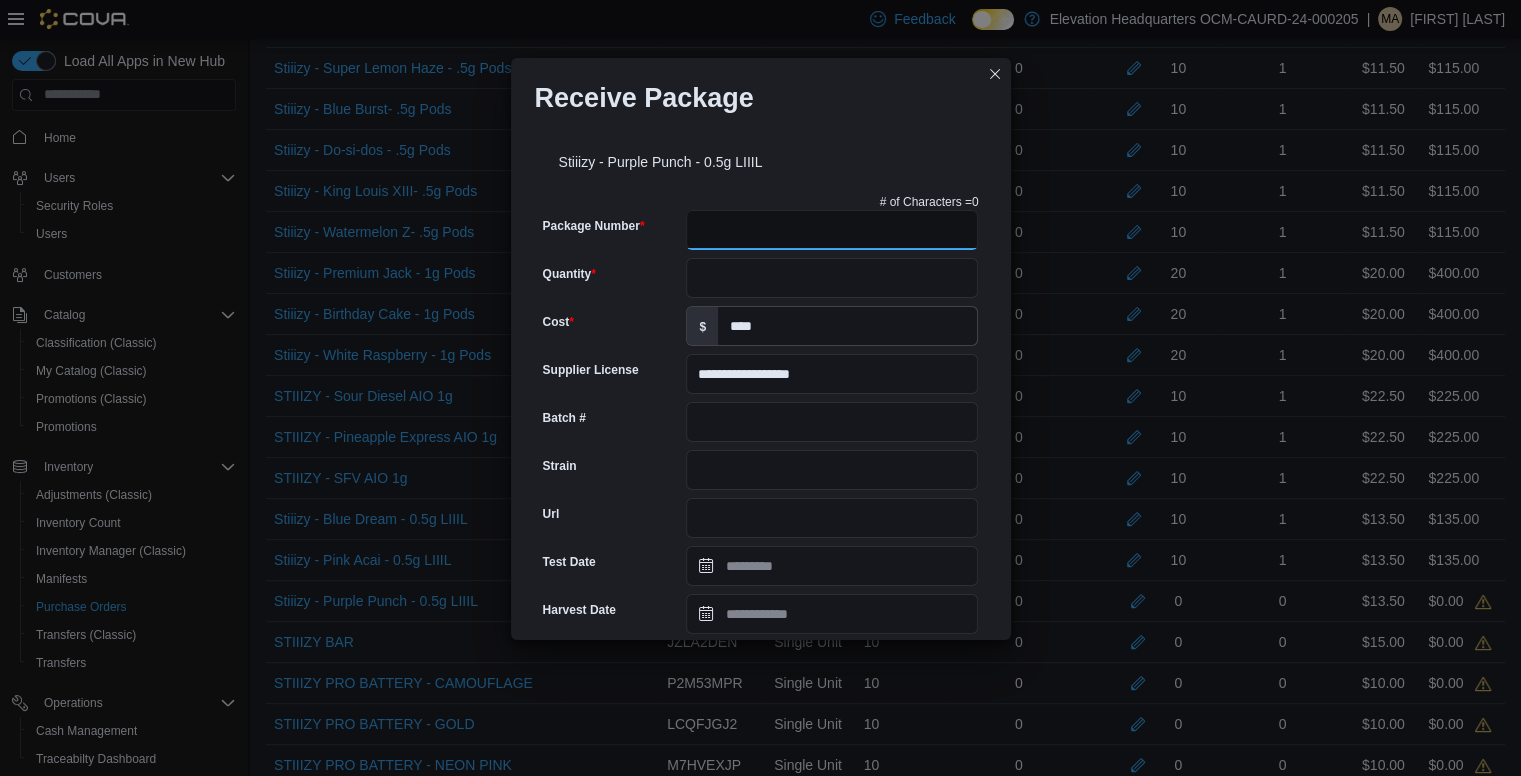click on "Package Number" at bounding box center [832, 230] 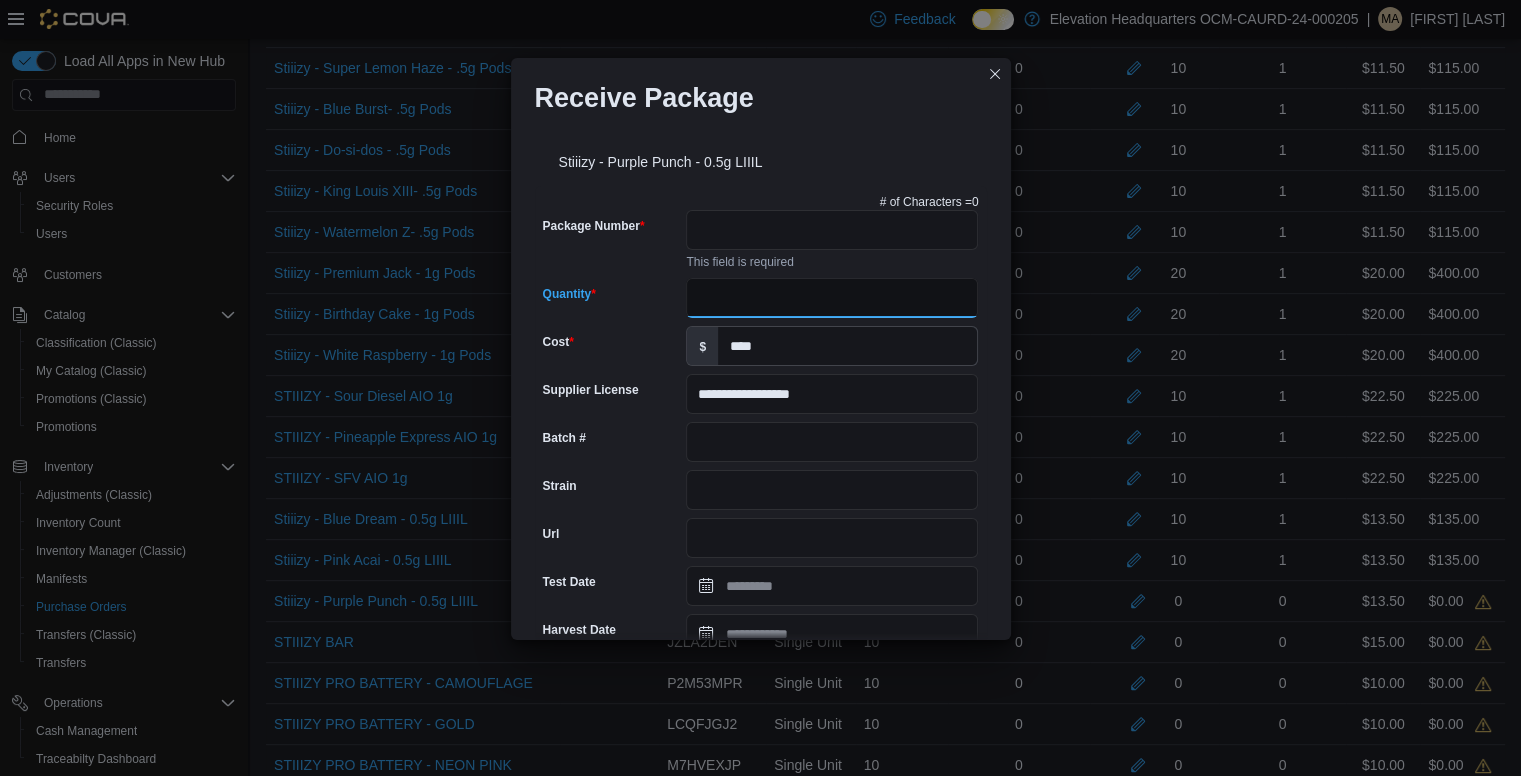 click on "Quantity" at bounding box center (832, 298) 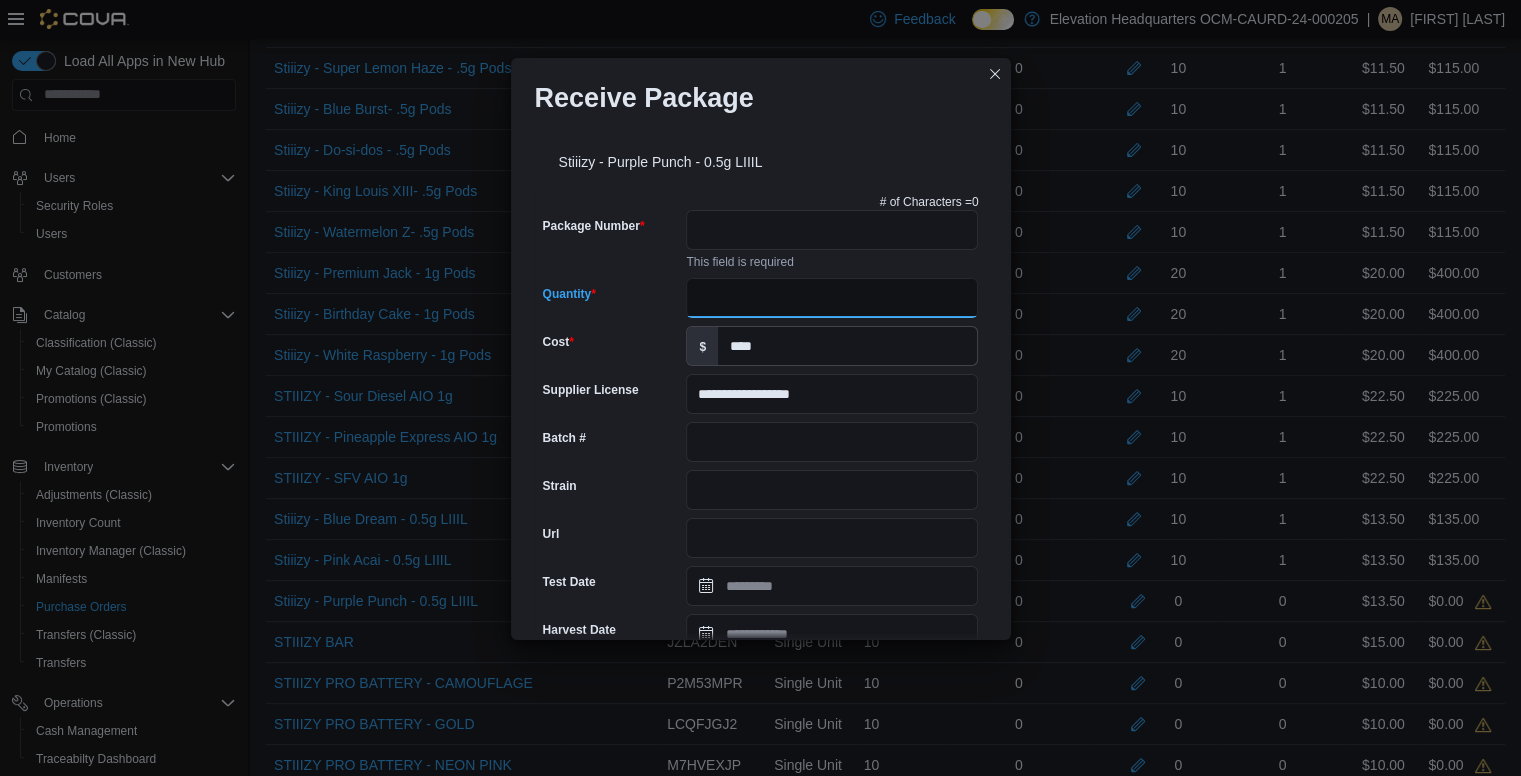 type on "**" 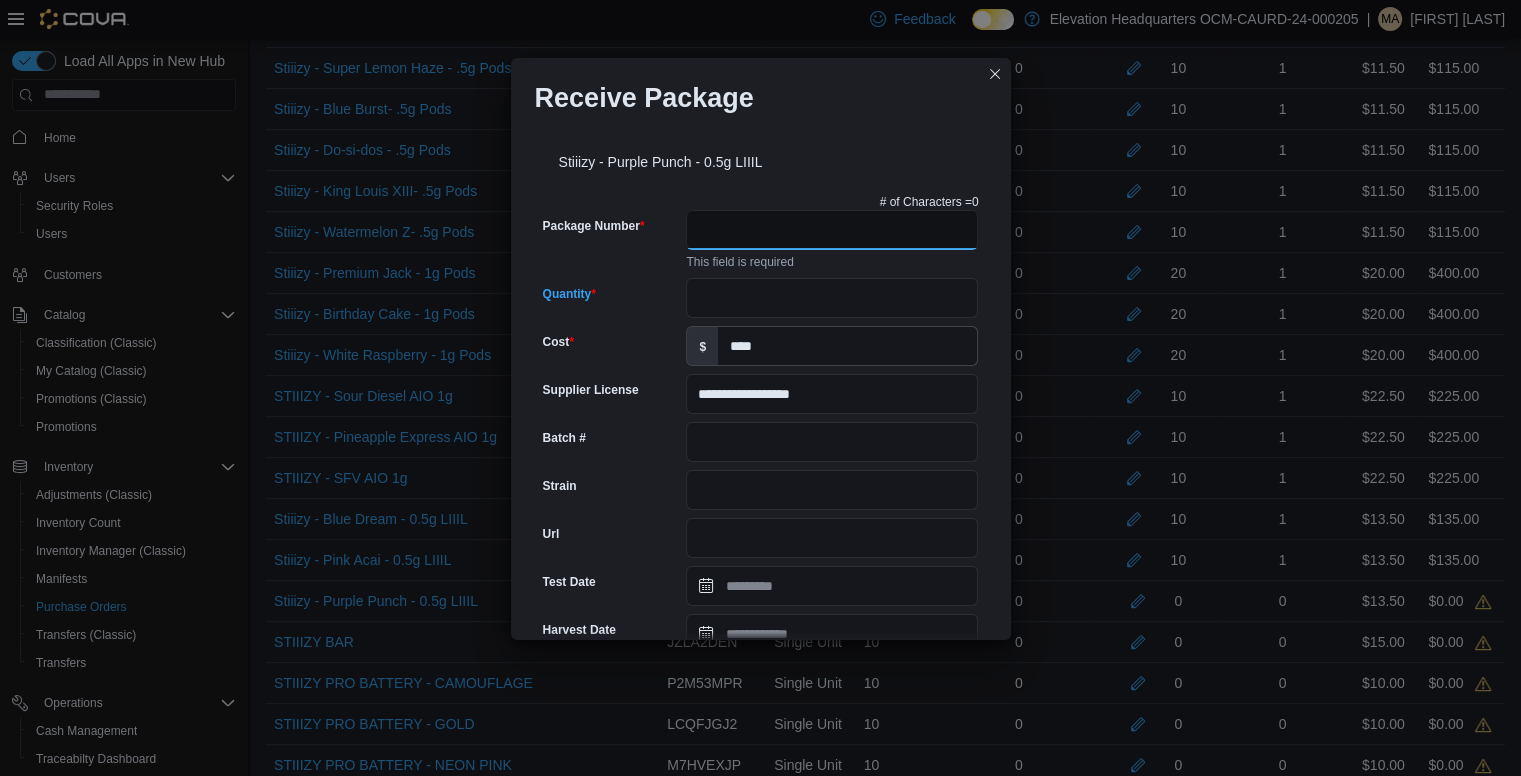 click on "Package Number" at bounding box center [832, 230] 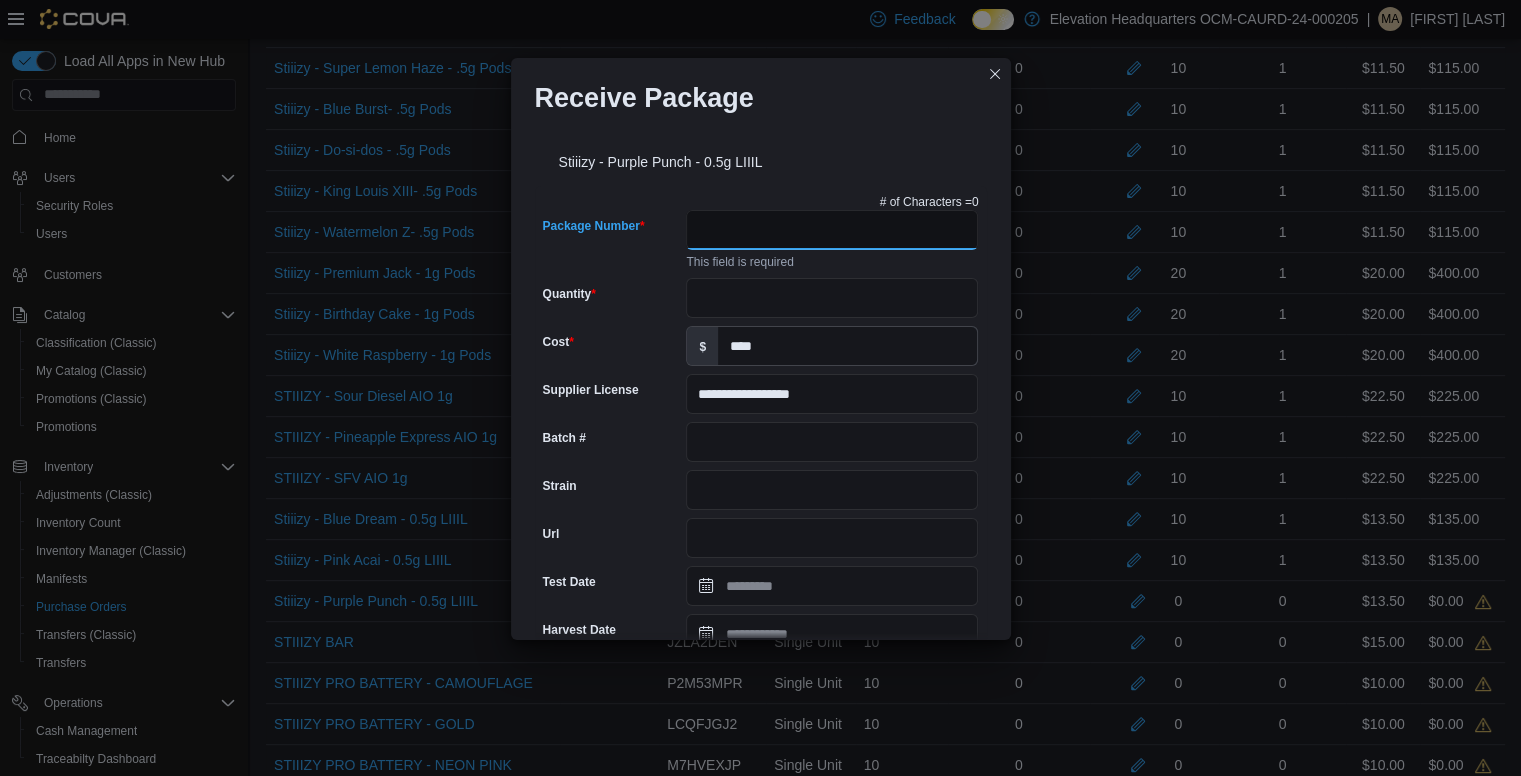 paste on "**********" 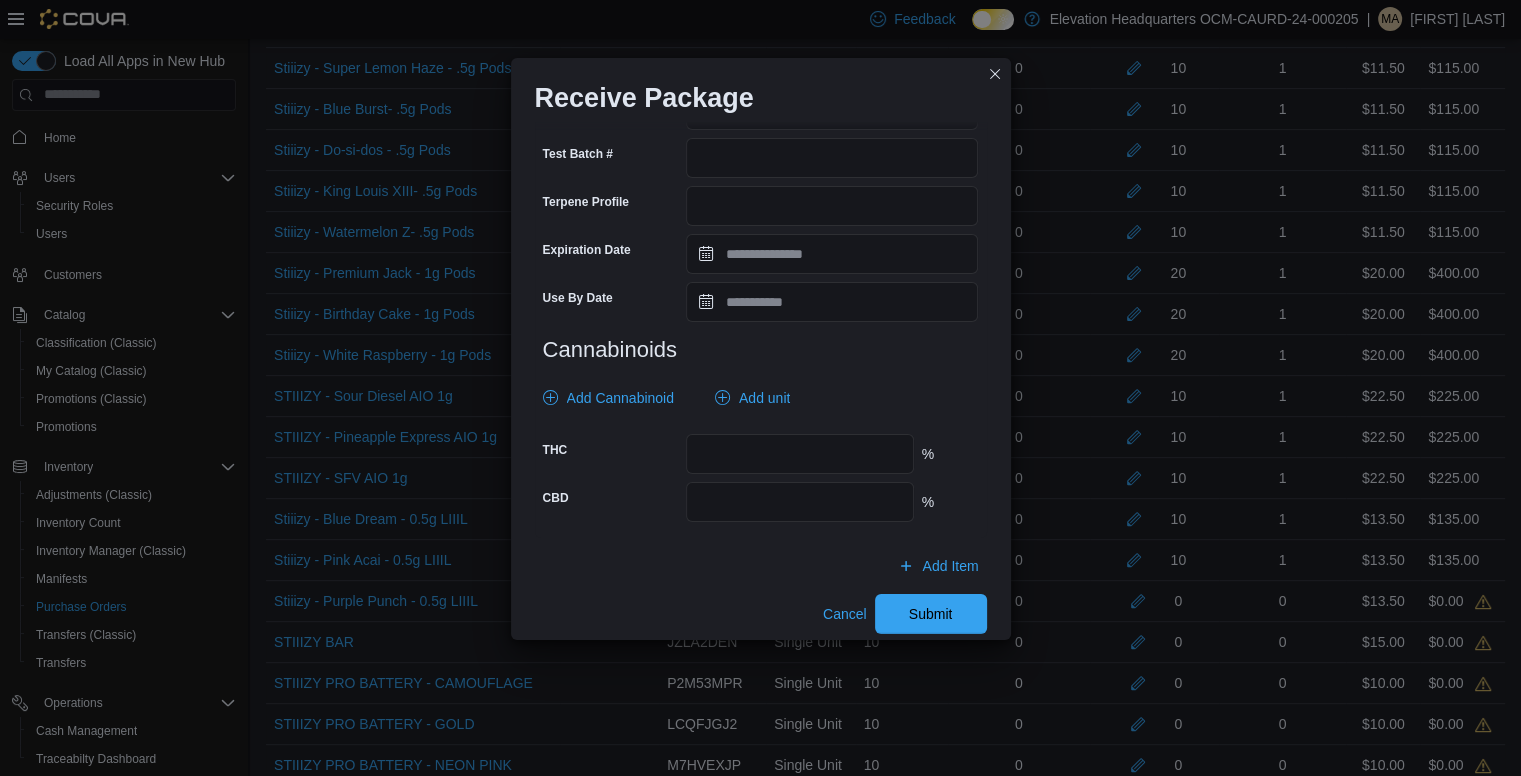 scroll, scrollTop: 665, scrollLeft: 0, axis: vertical 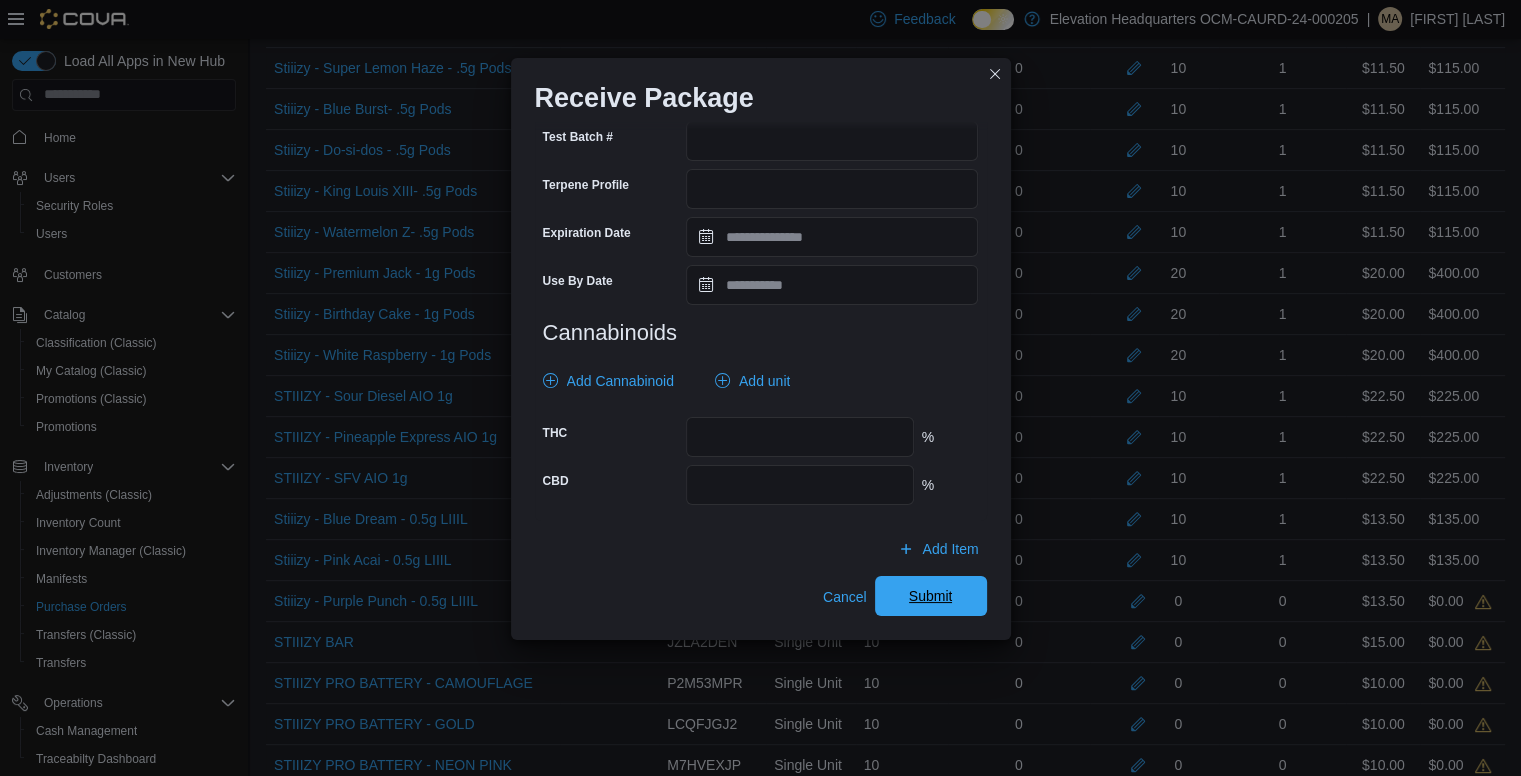 click on "Submit" at bounding box center (931, 596) 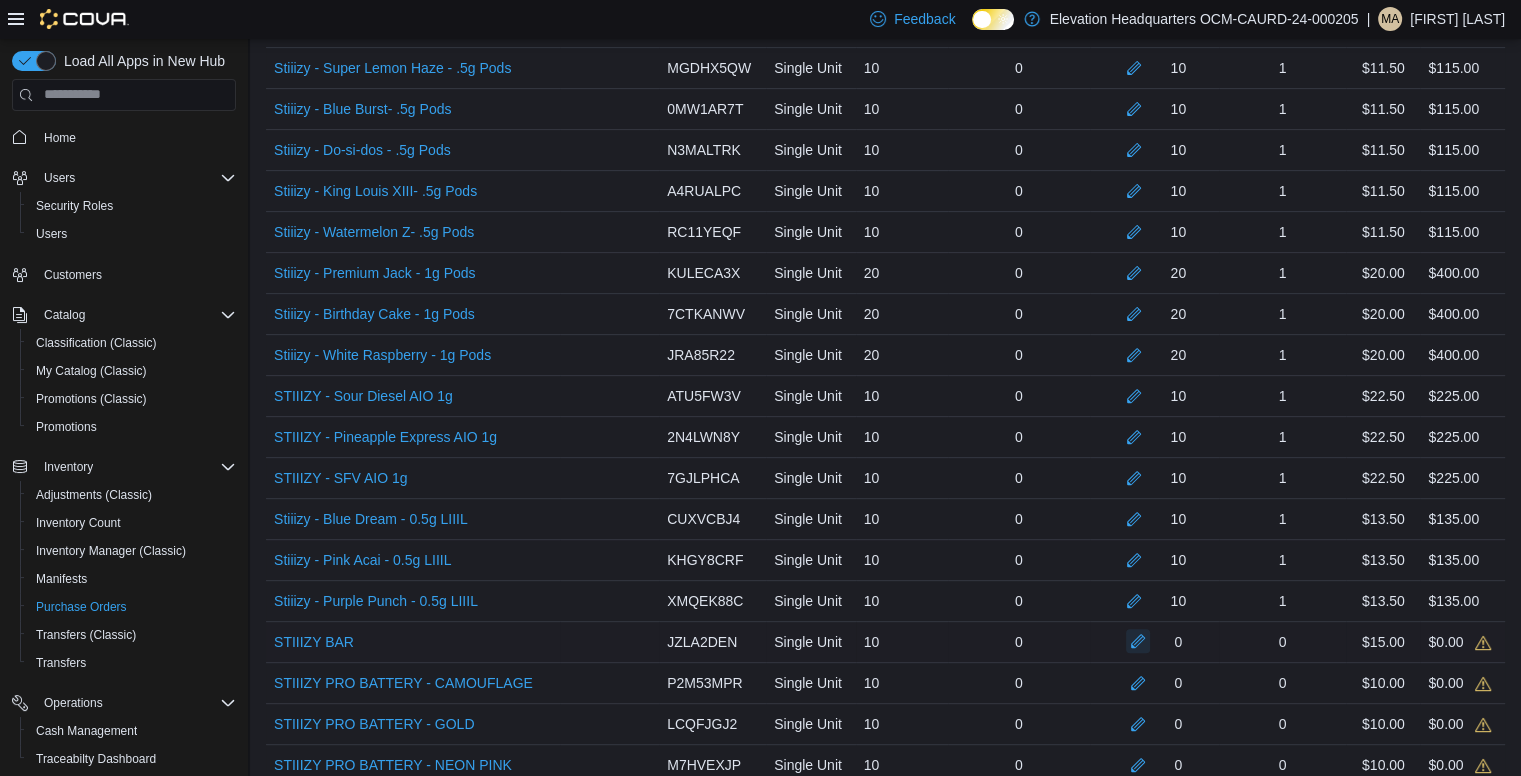 click at bounding box center [1138, 641] 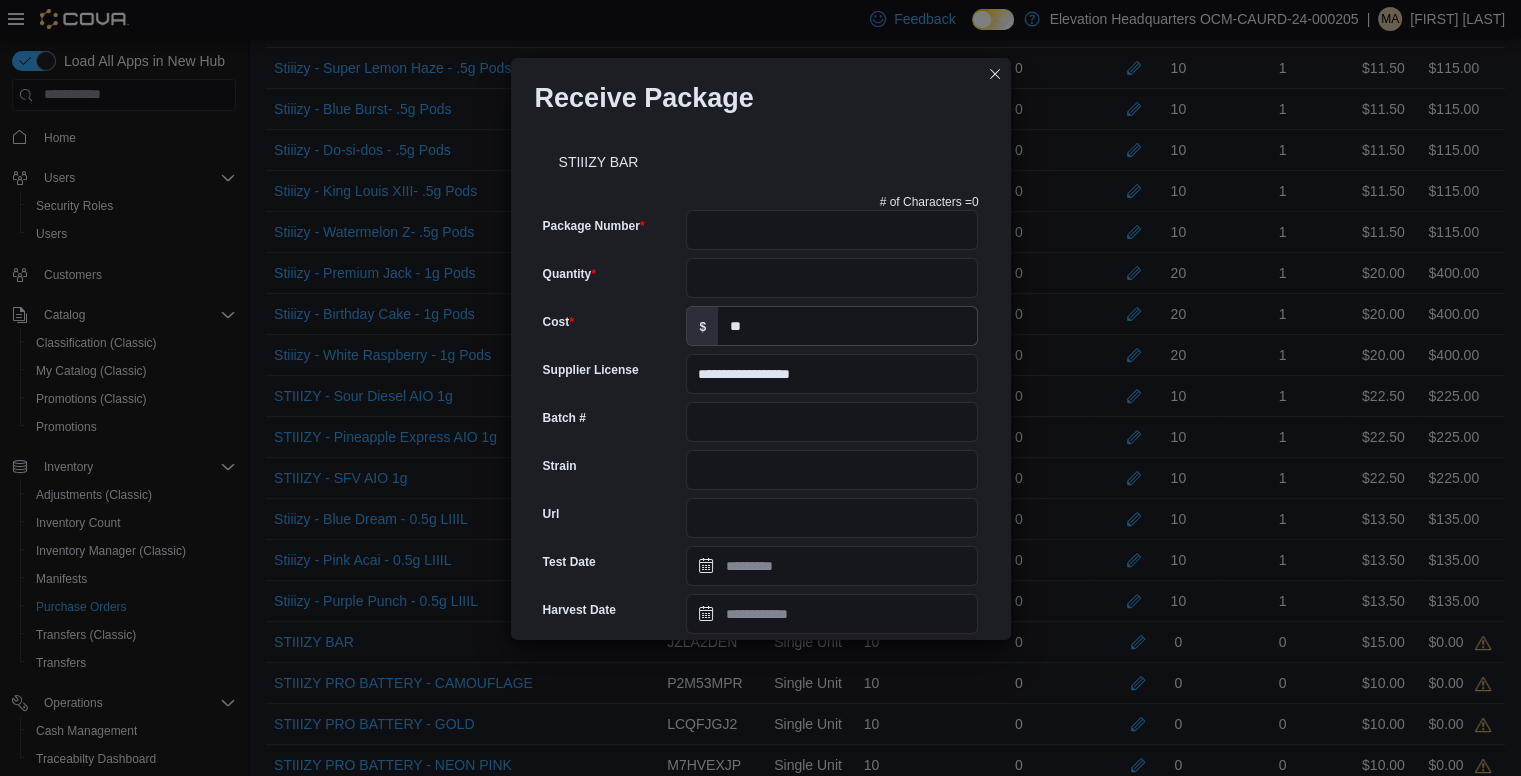 scroll, scrollTop: 580, scrollLeft: 0, axis: vertical 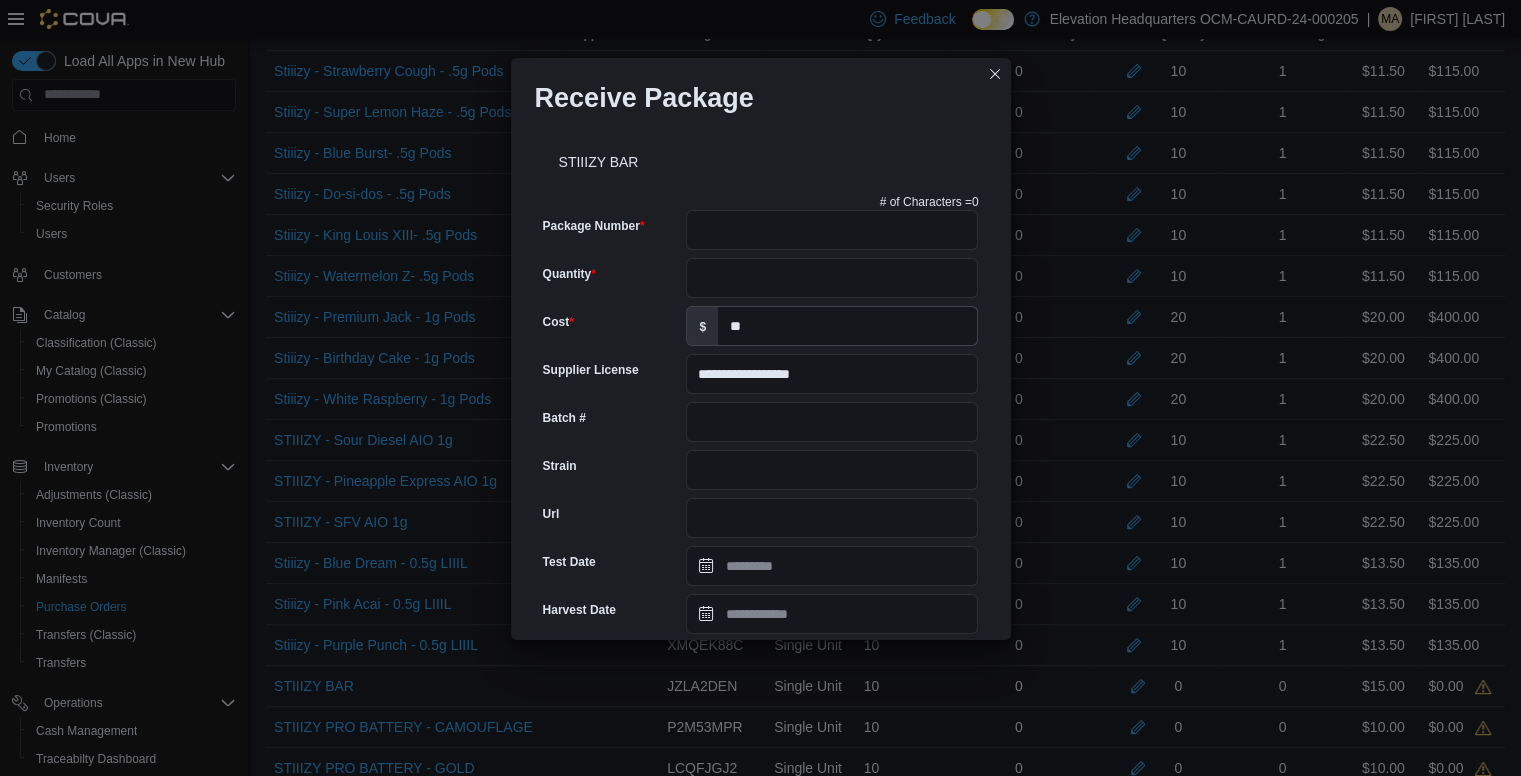 click on "**********" at bounding box center (761, 686) 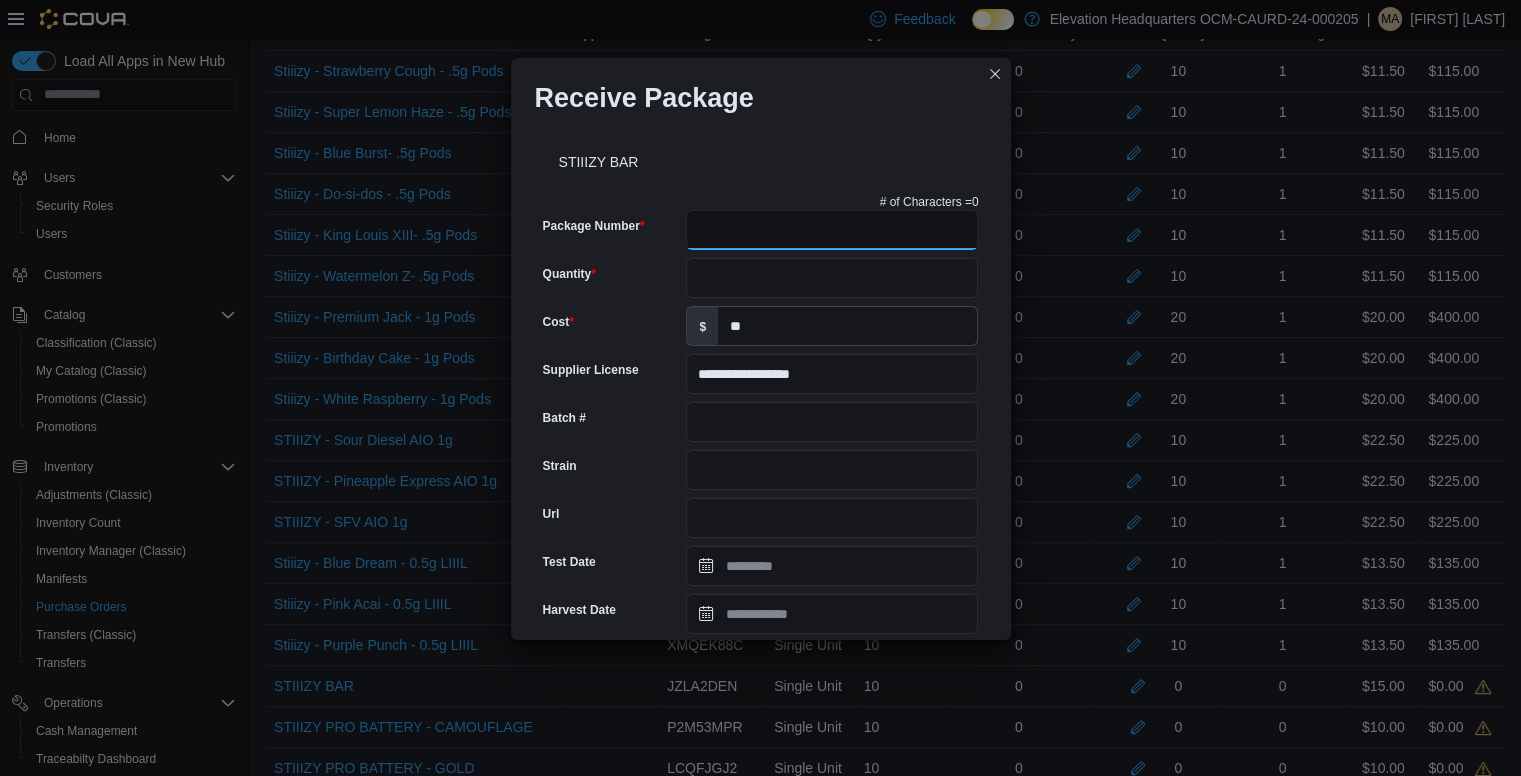 click on "Package Number" at bounding box center [832, 230] 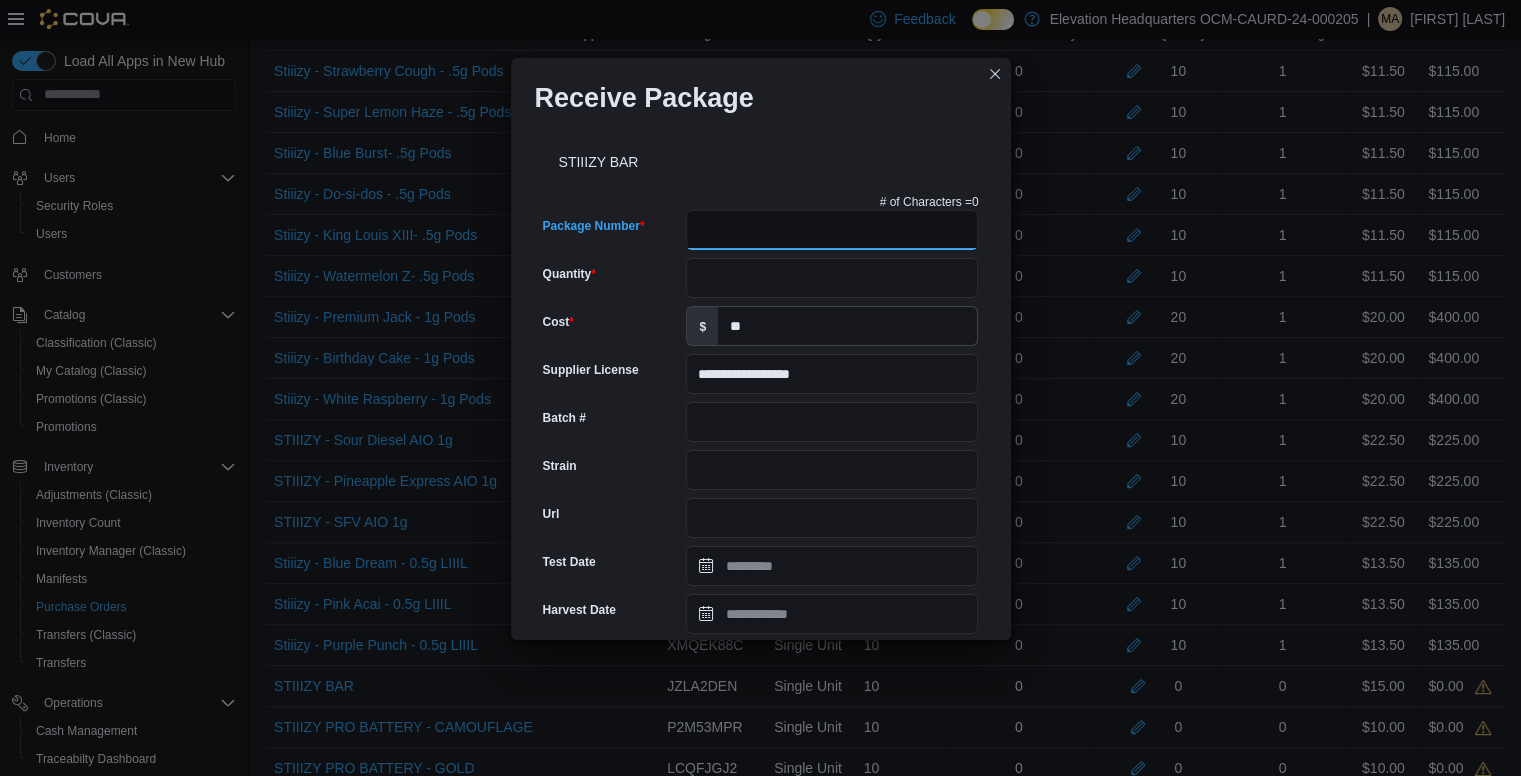 paste on "**********" 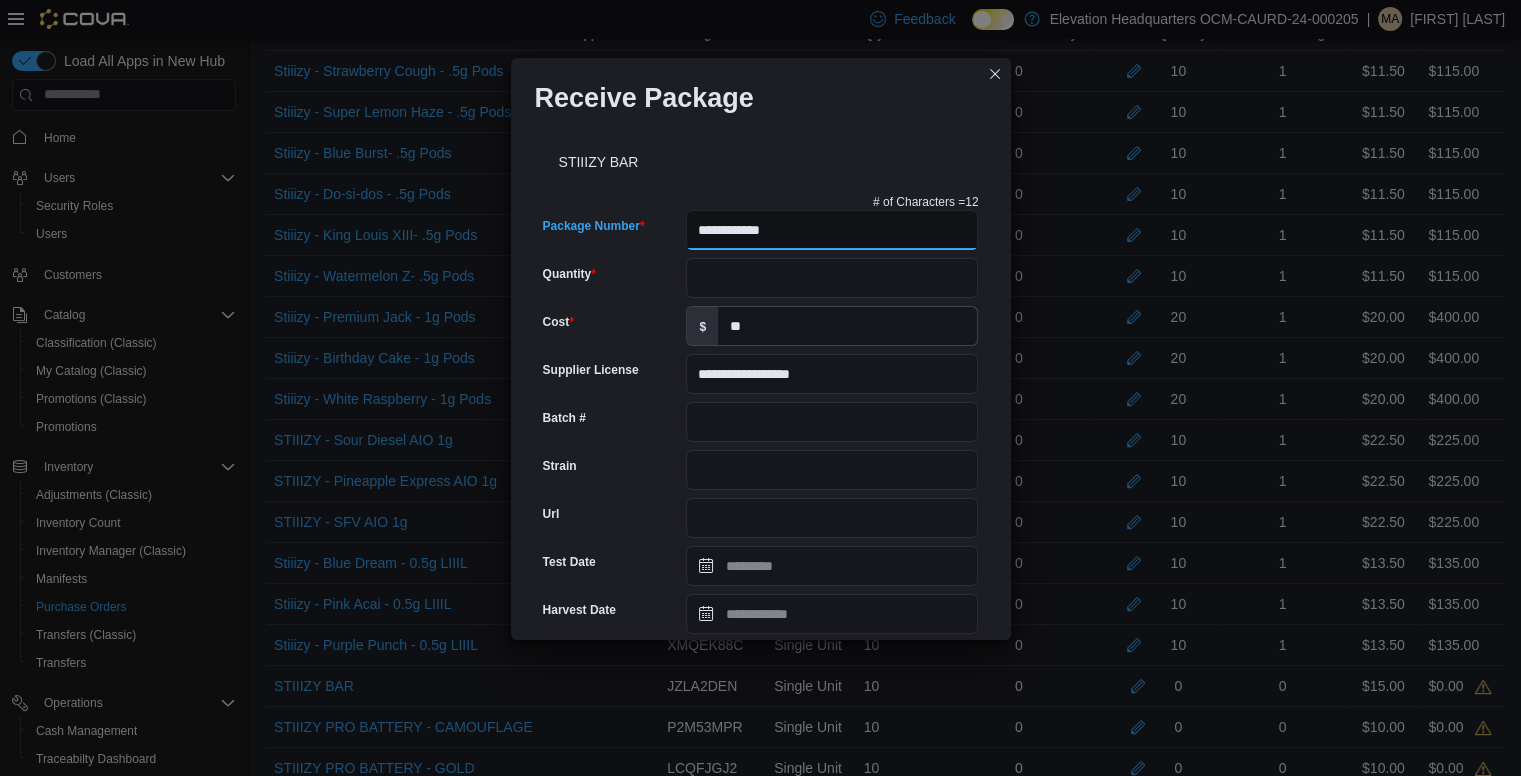type on "**********" 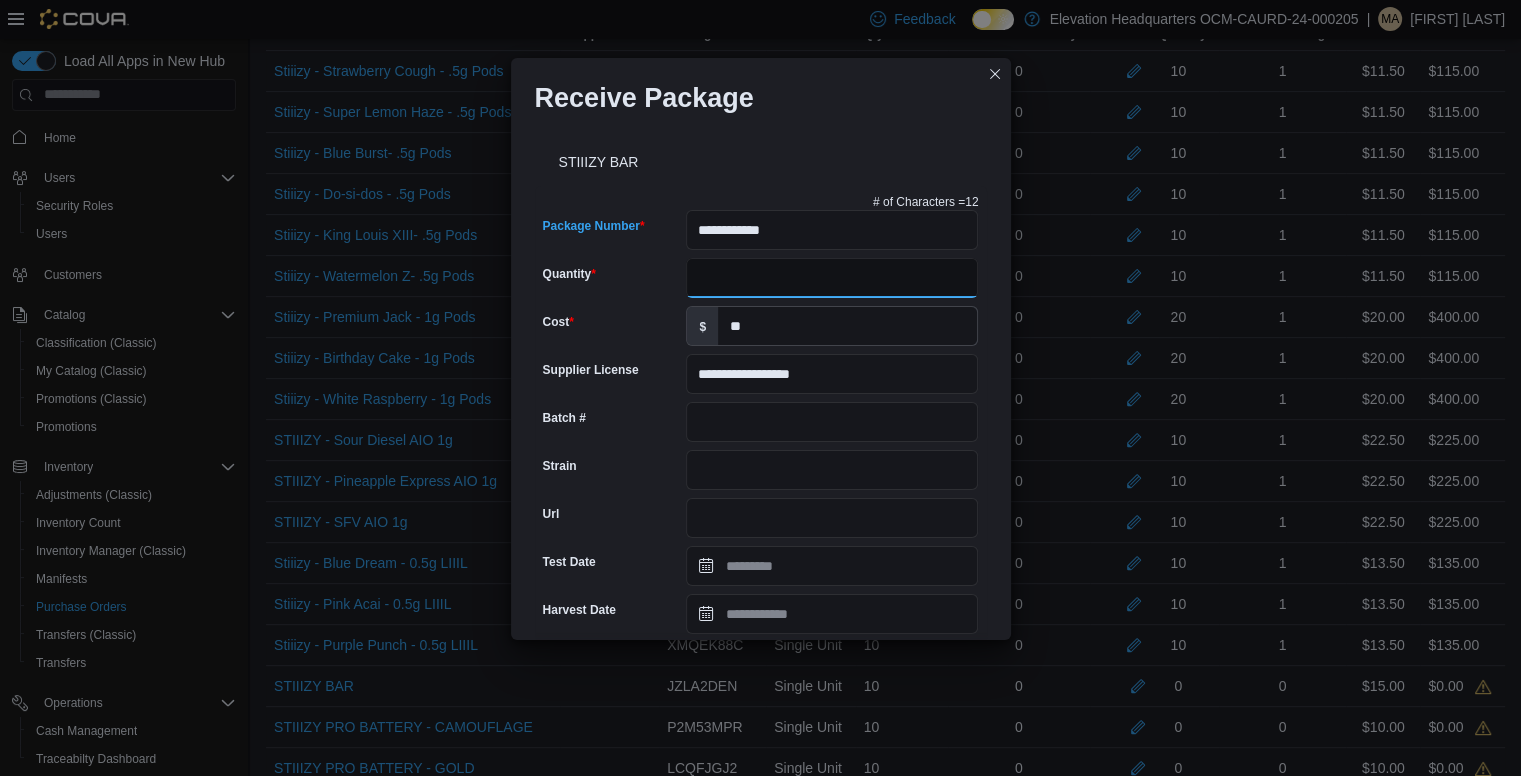 click on "Quantity" at bounding box center (832, 278) 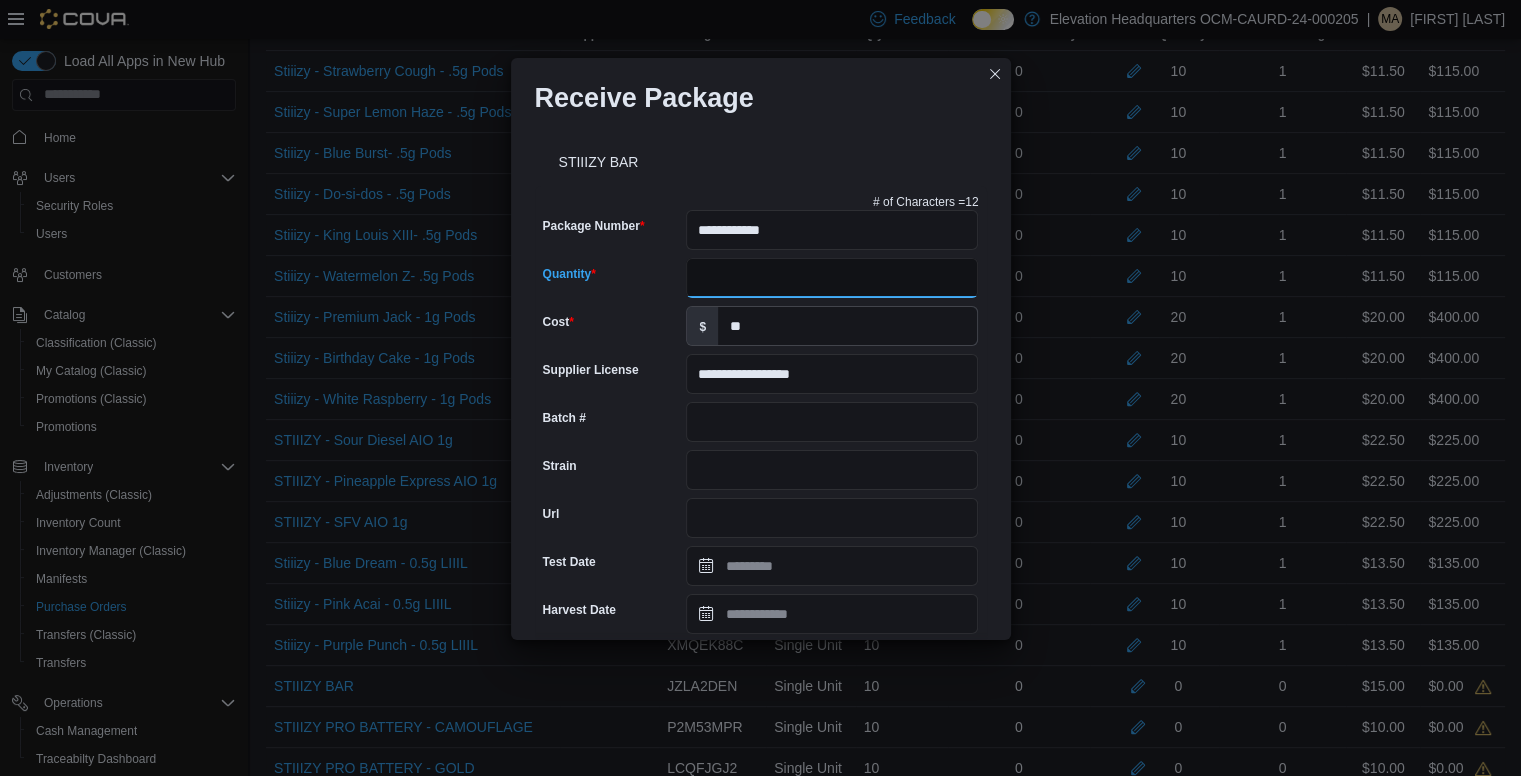 type on "**" 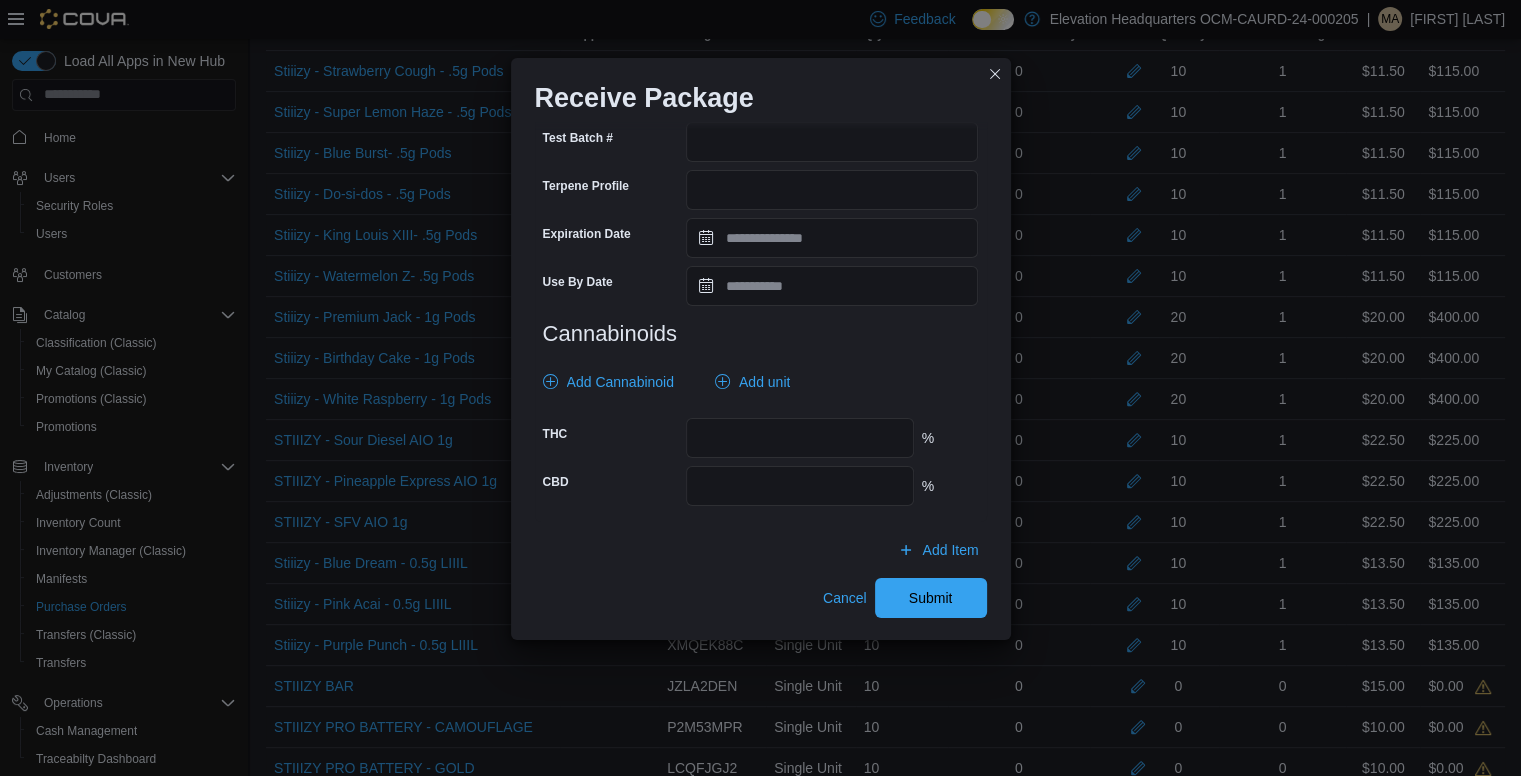 scroll, scrollTop: 665, scrollLeft: 0, axis: vertical 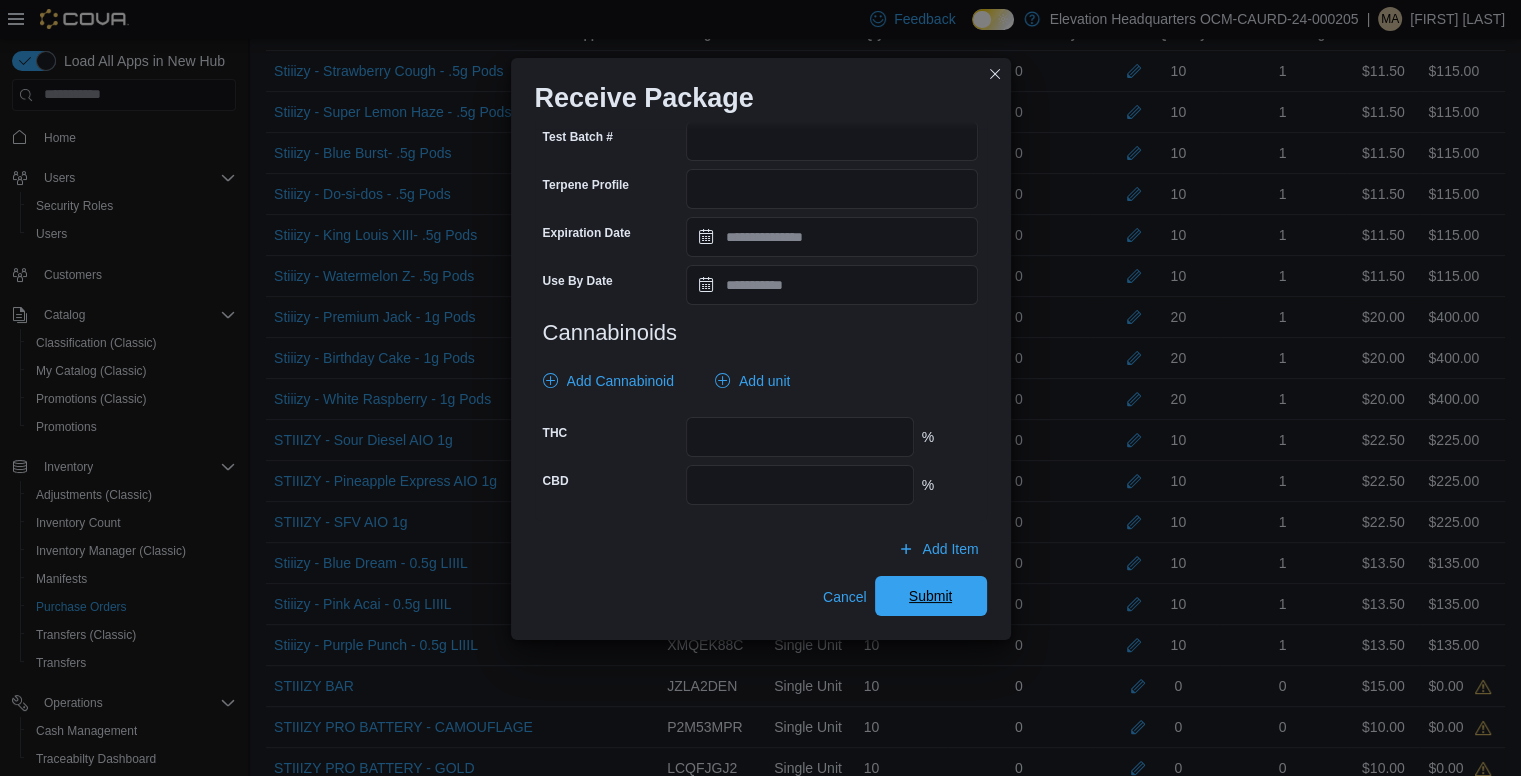 click on "Submit" at bounding box center [931, 596] 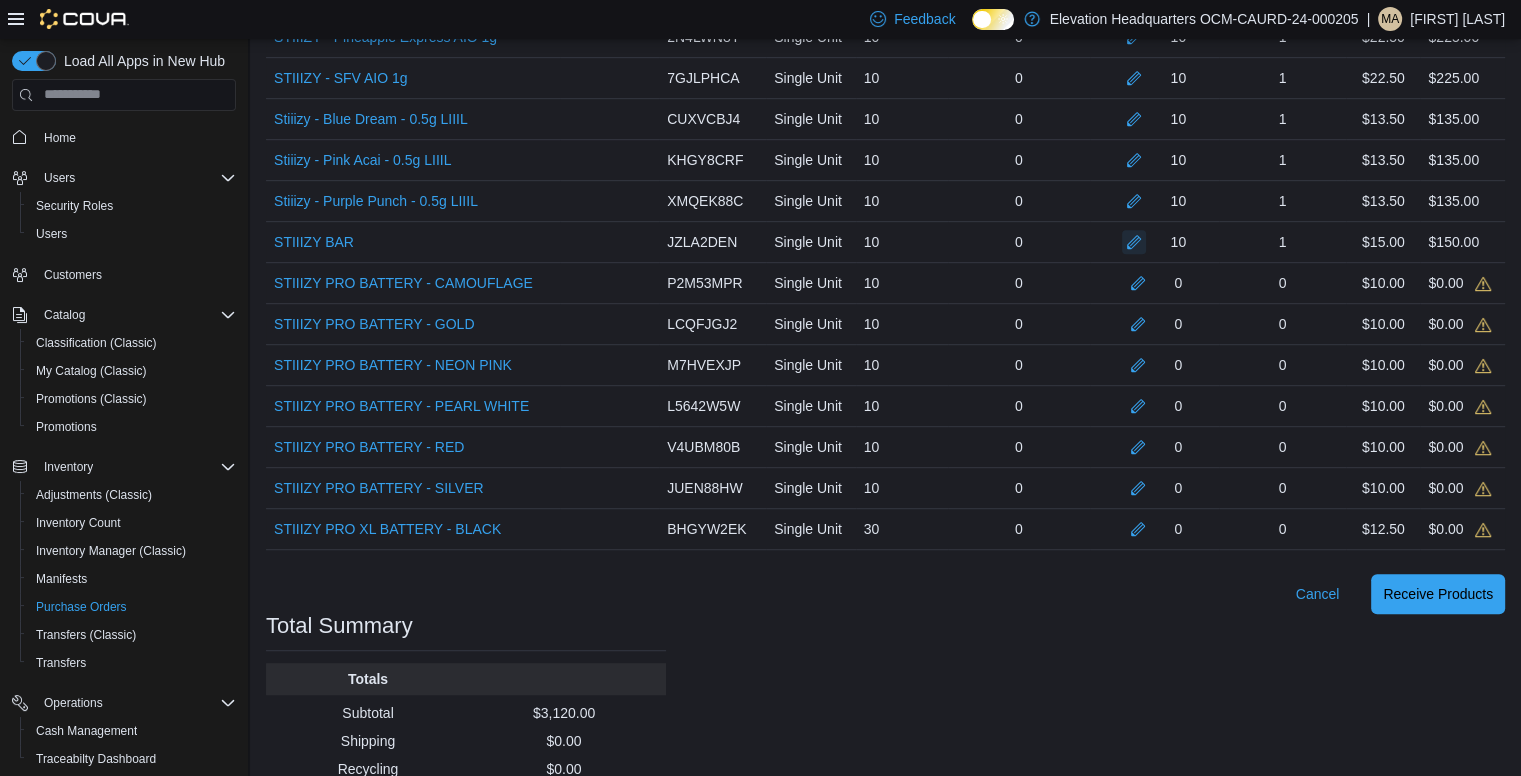 scroll, scrollTop: 1036, scrollLeft: 0, axis: vertical 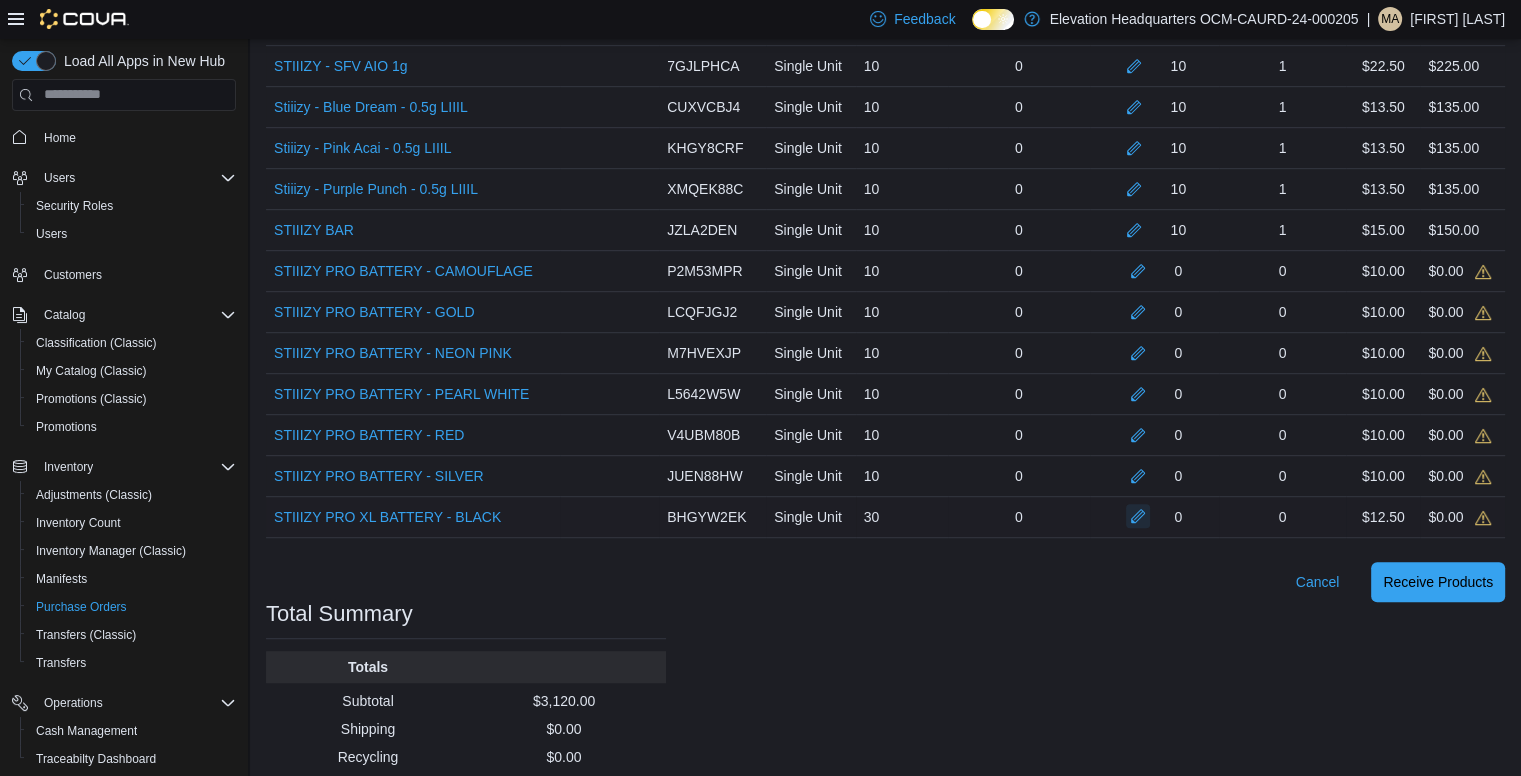 click at bounding box center (1138, 516) 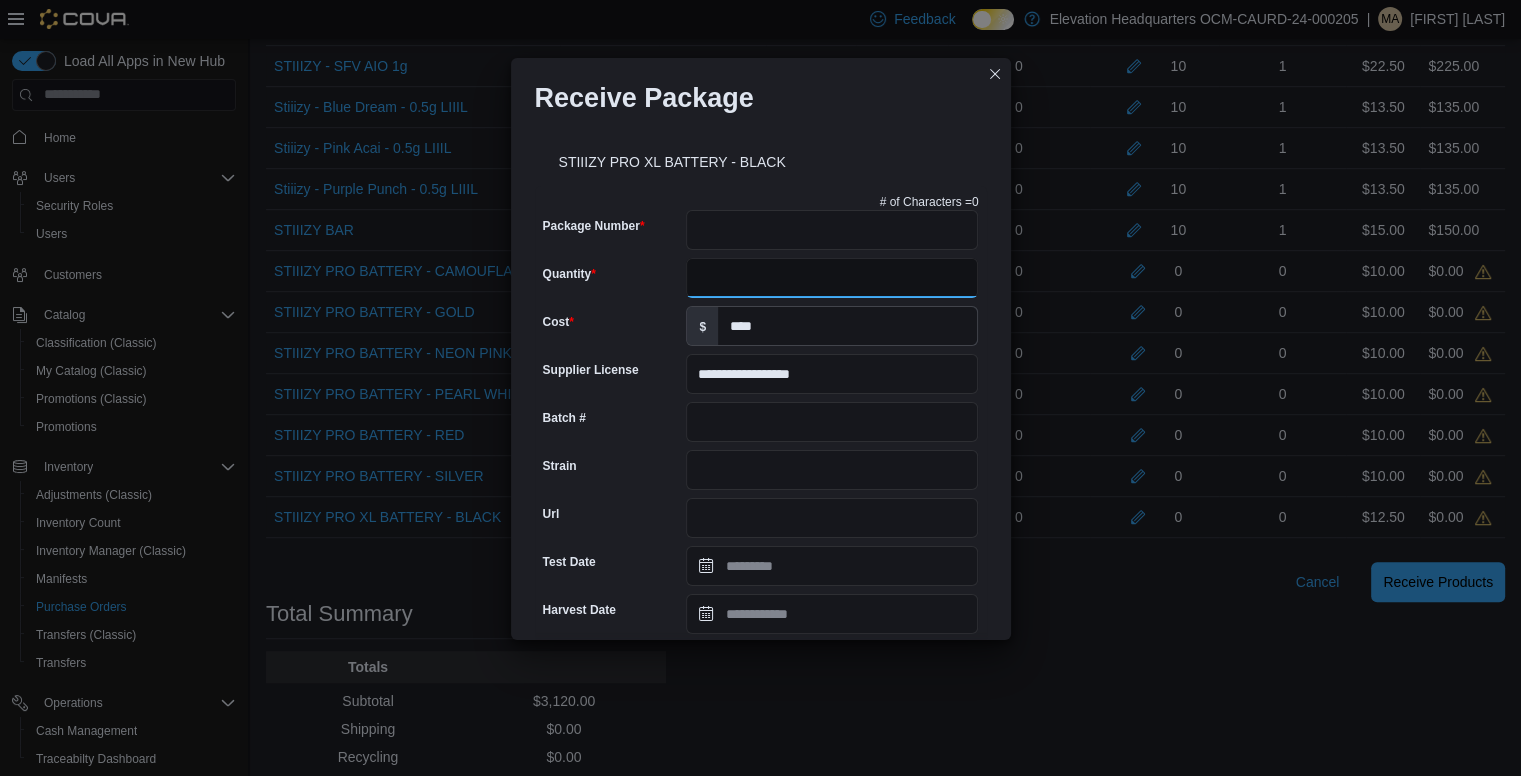 click on "Quantity" at bounding box center [832, 278] 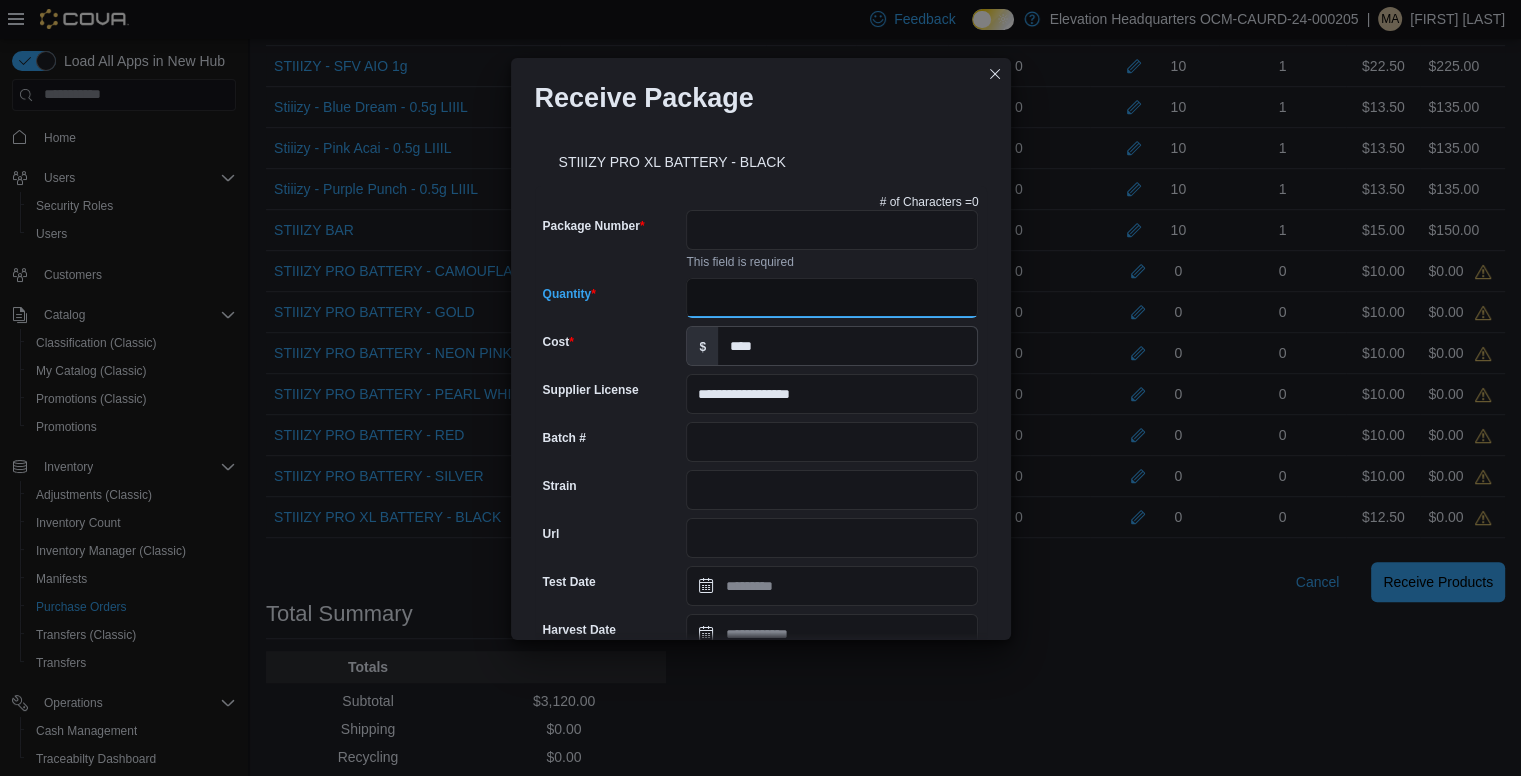 type on "**" 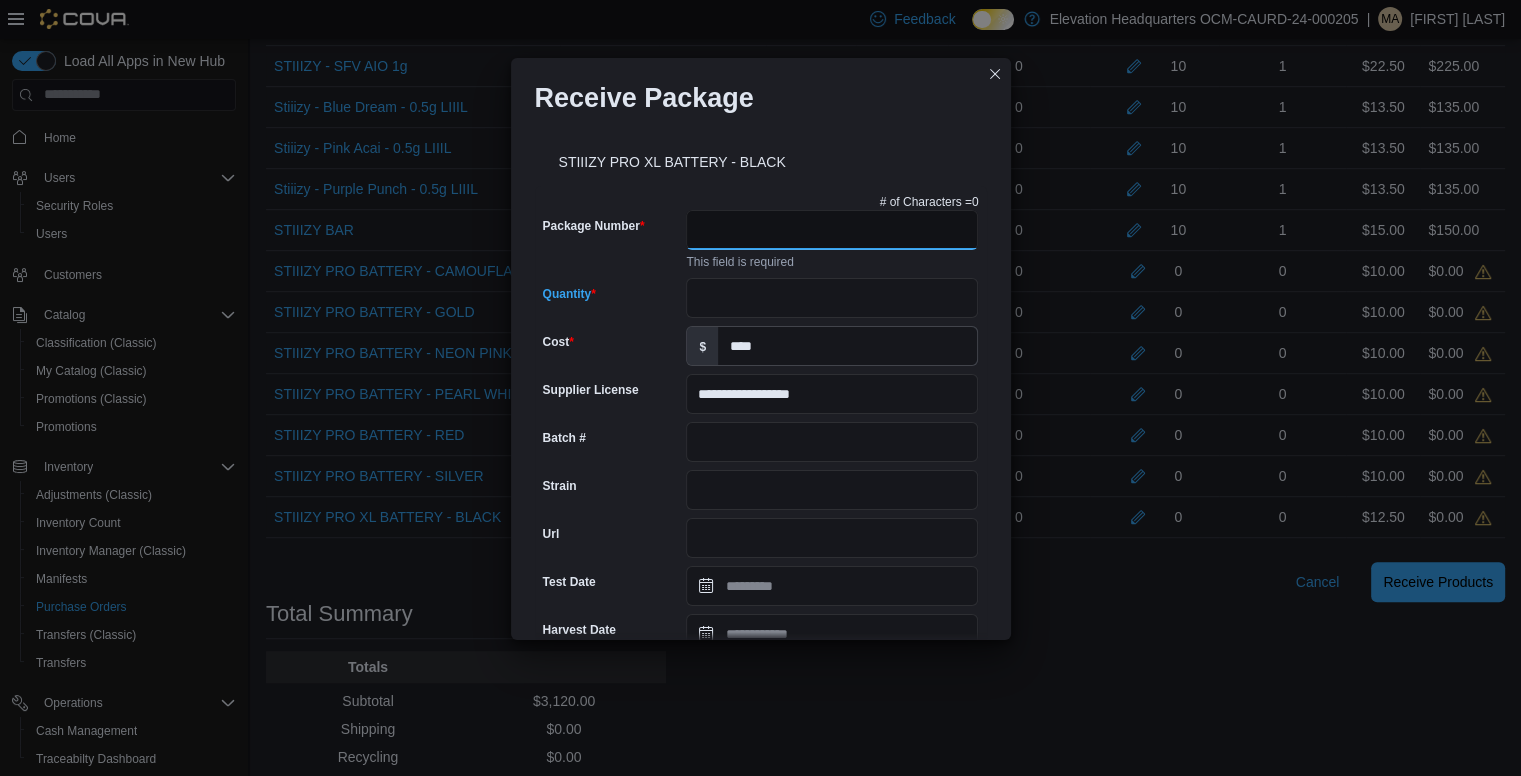 click on "Package Number" at bounding box center [832, 230] 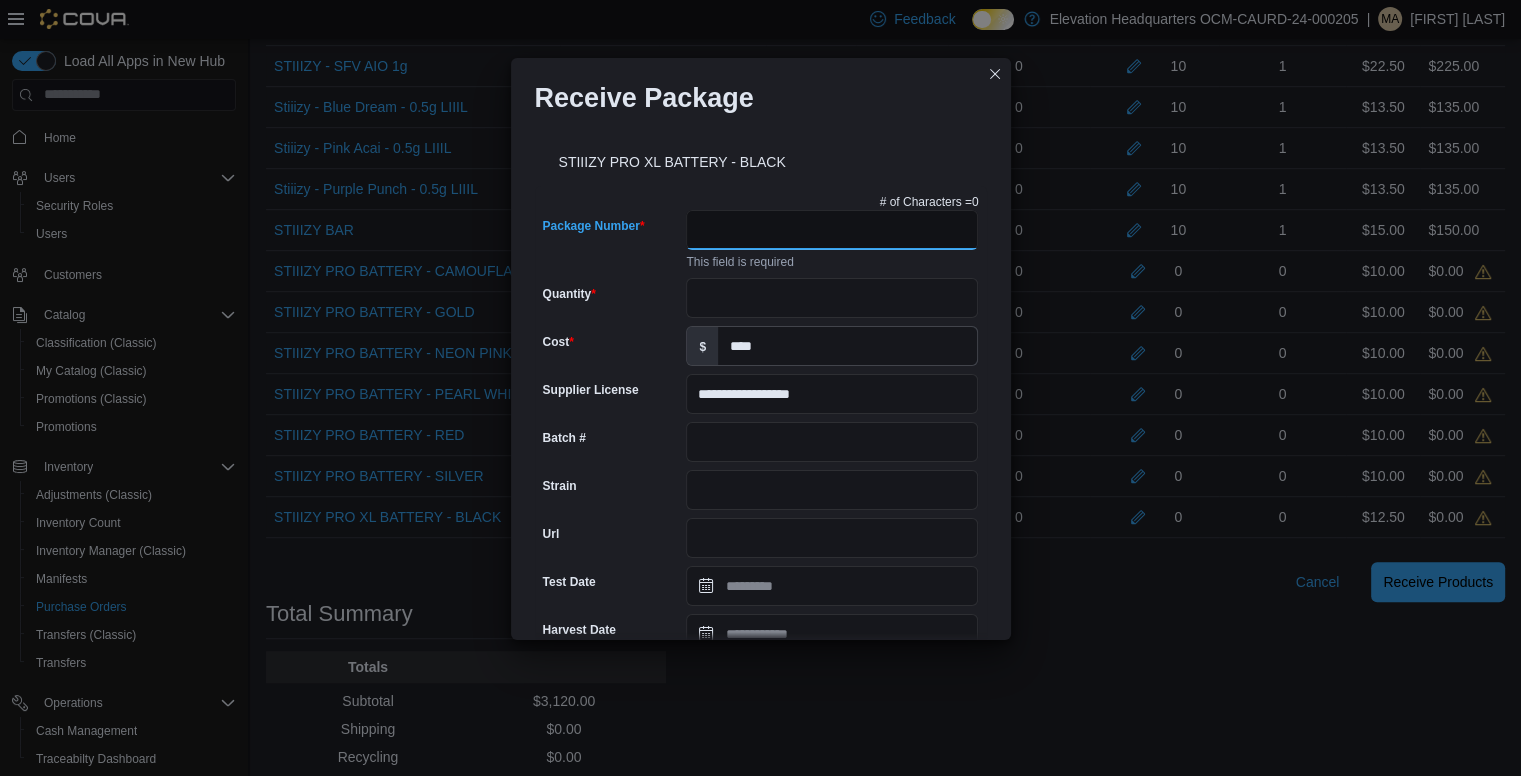 paste on "**********" 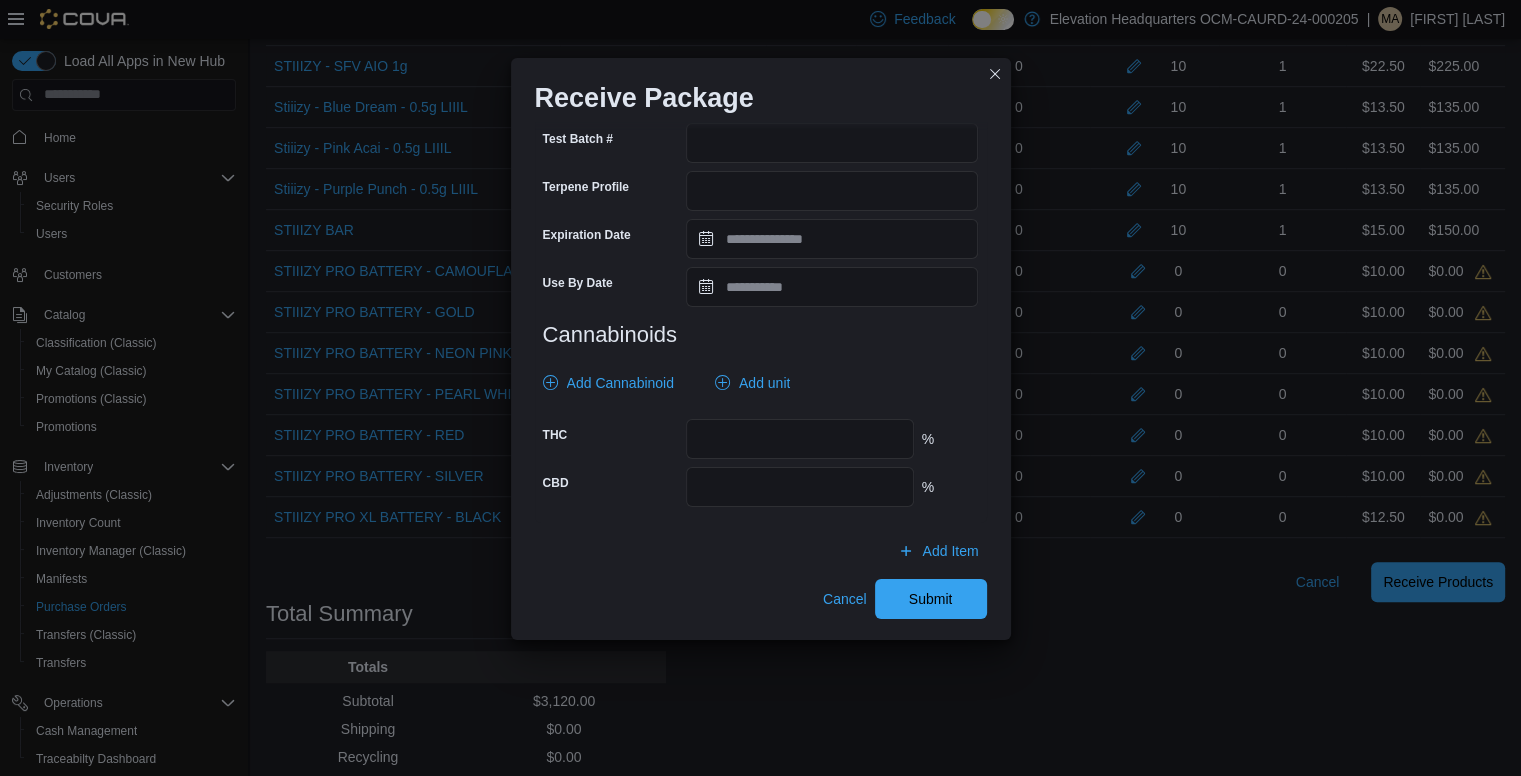 scroll, scrollTop: 665, scrollLeft: 0, axis: vertical 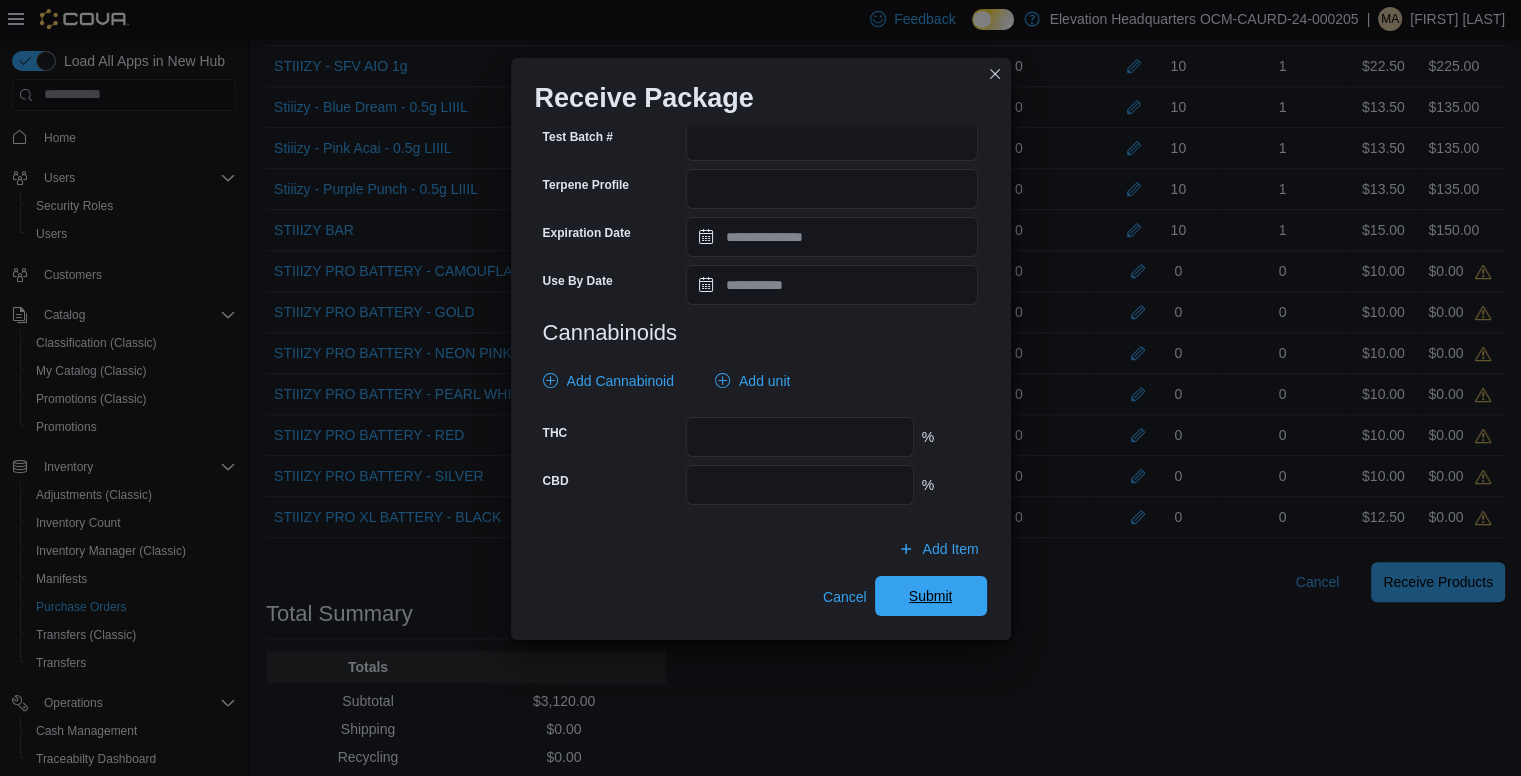 type on "**********" 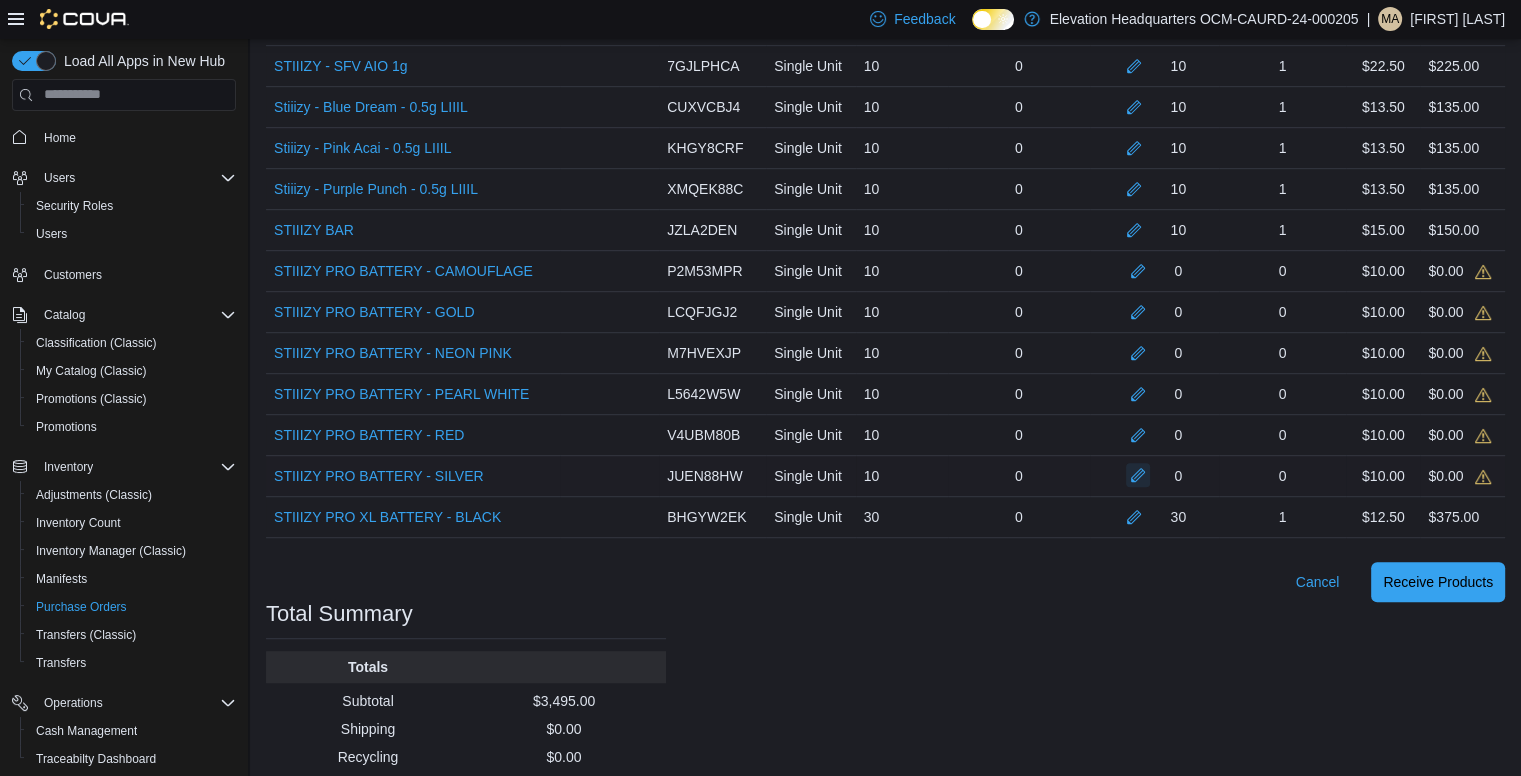click at bounding box center (1138, 475) 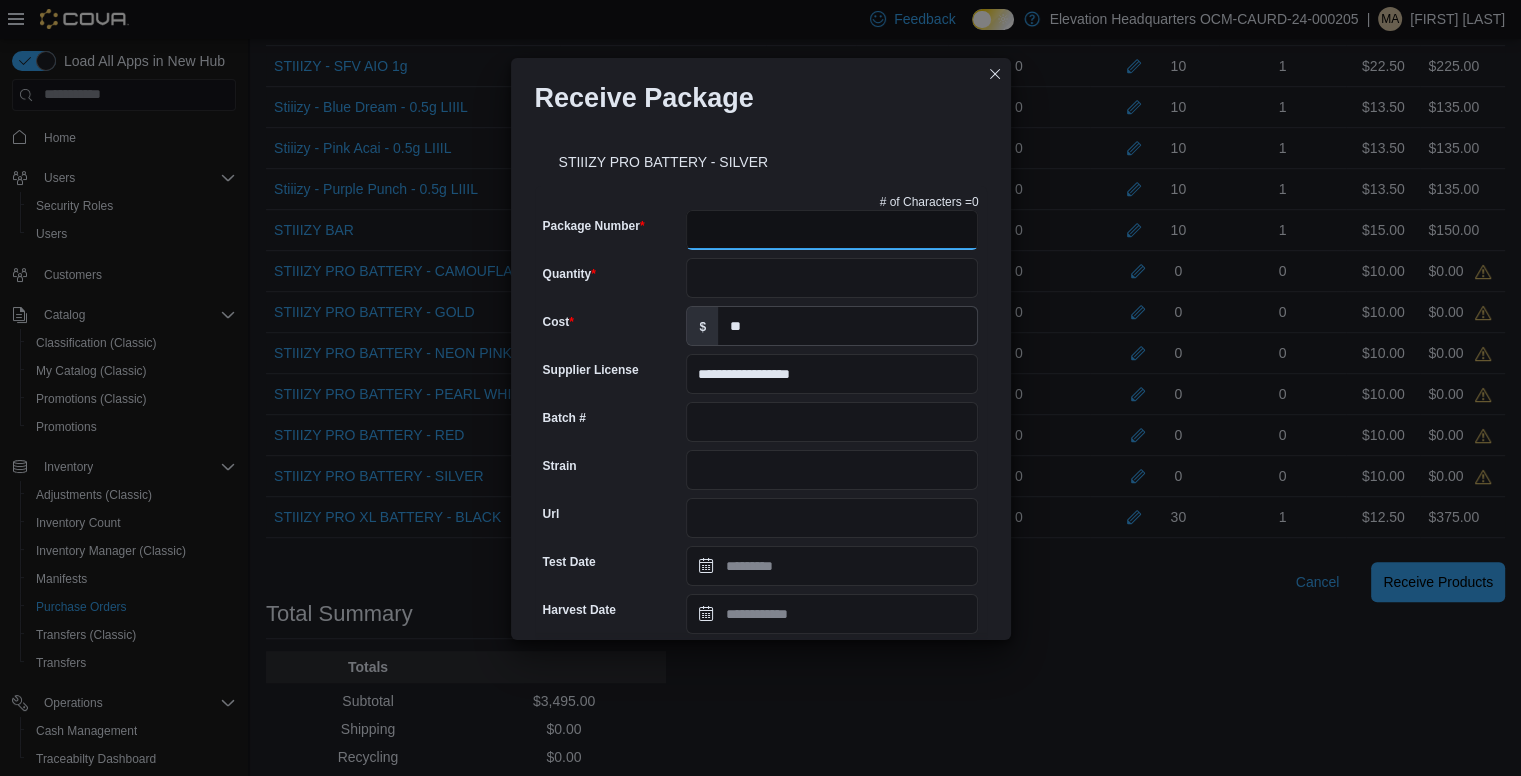 click on "Package Number" at bounding box center [832, 230] 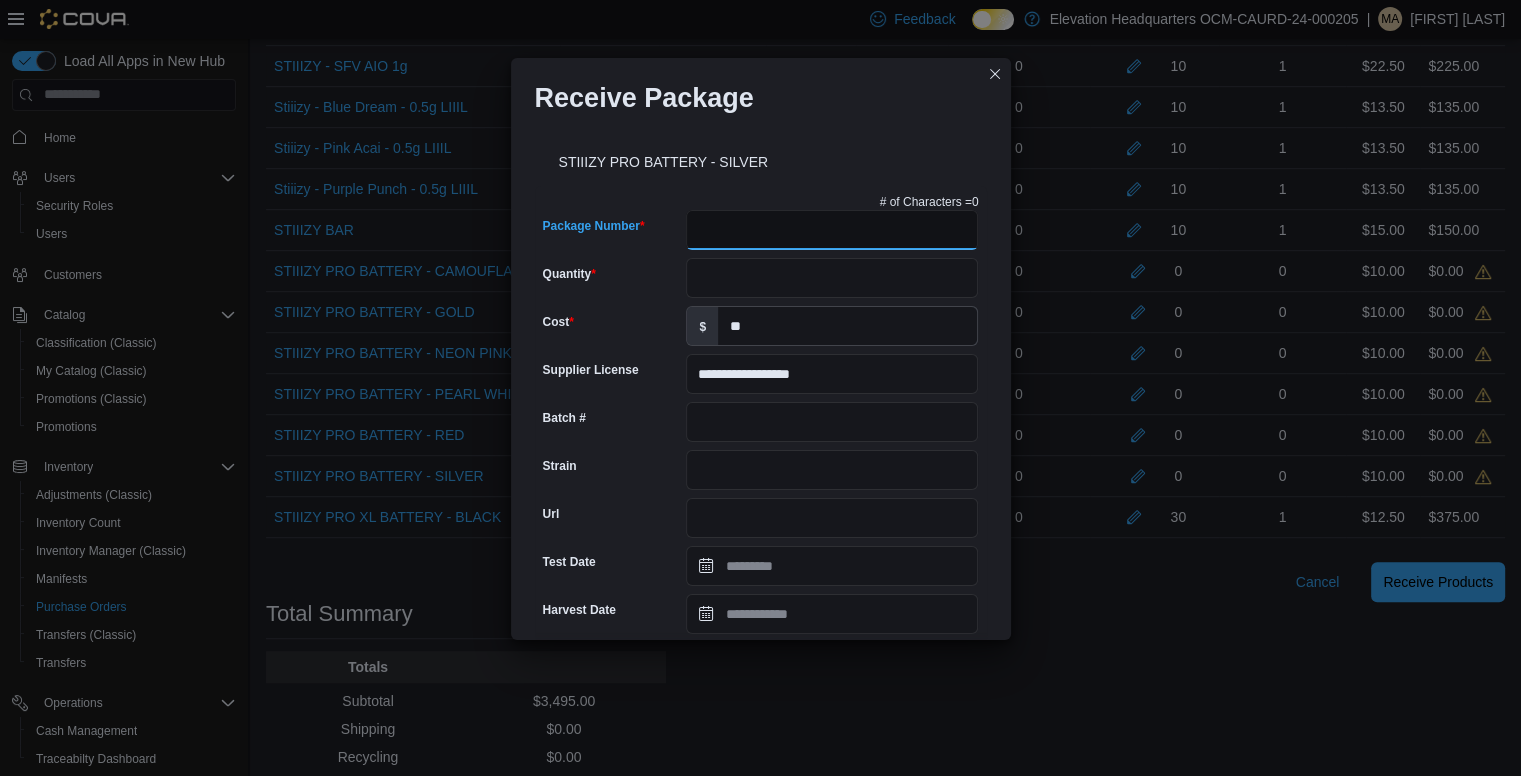 paste on "**********" 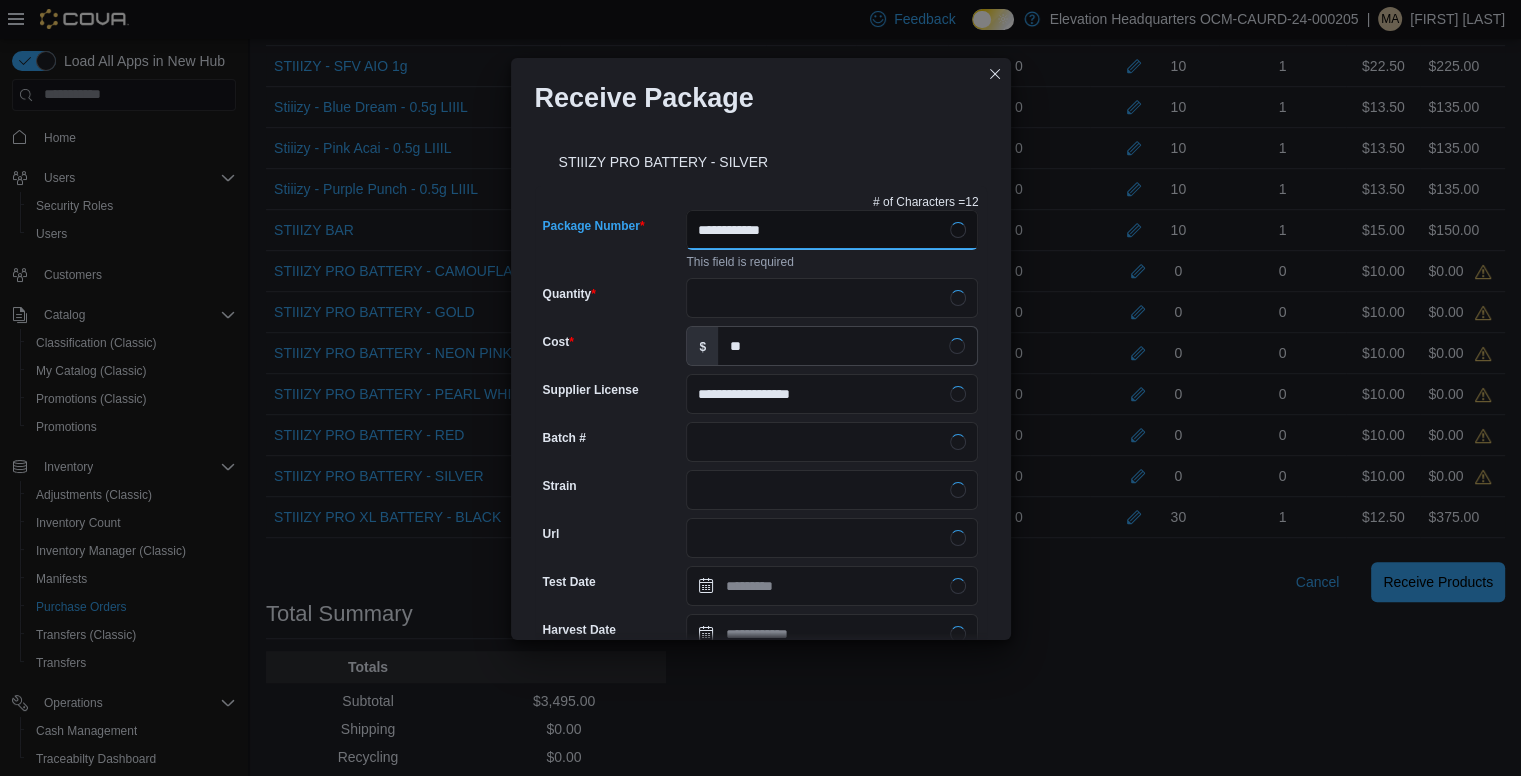type on "**********" 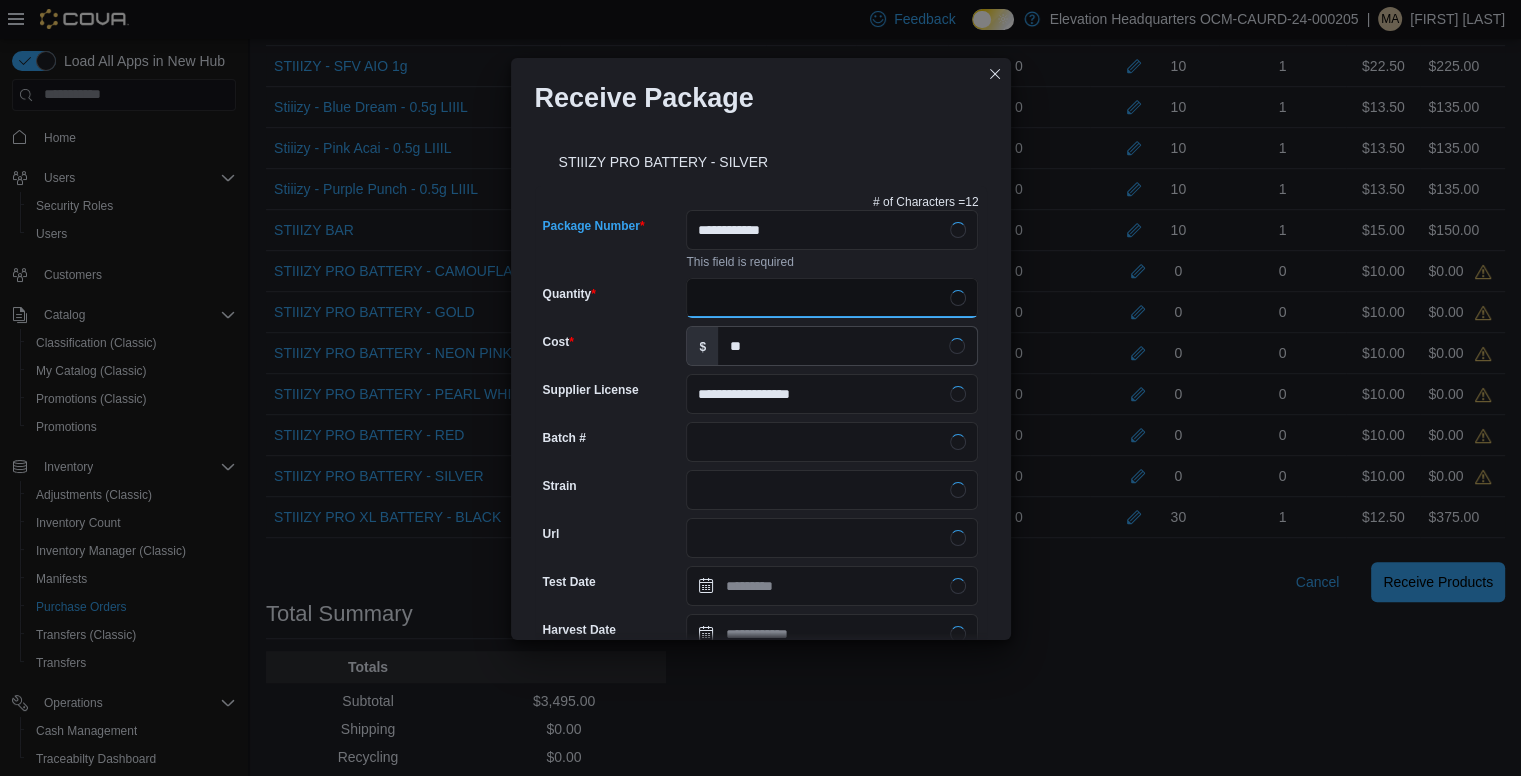 click on "Quantity" at bounding box center [832, 298] 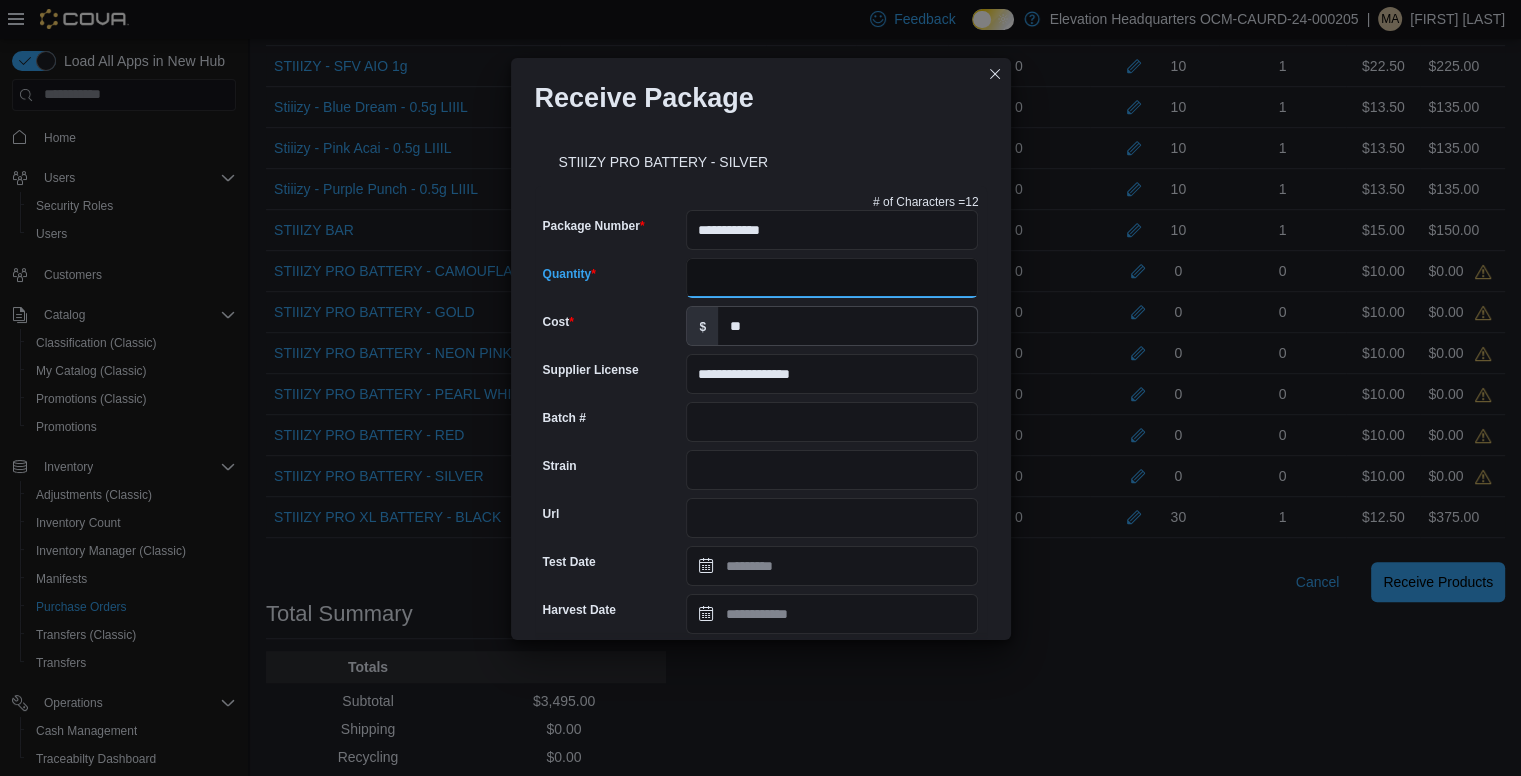 type on "**" 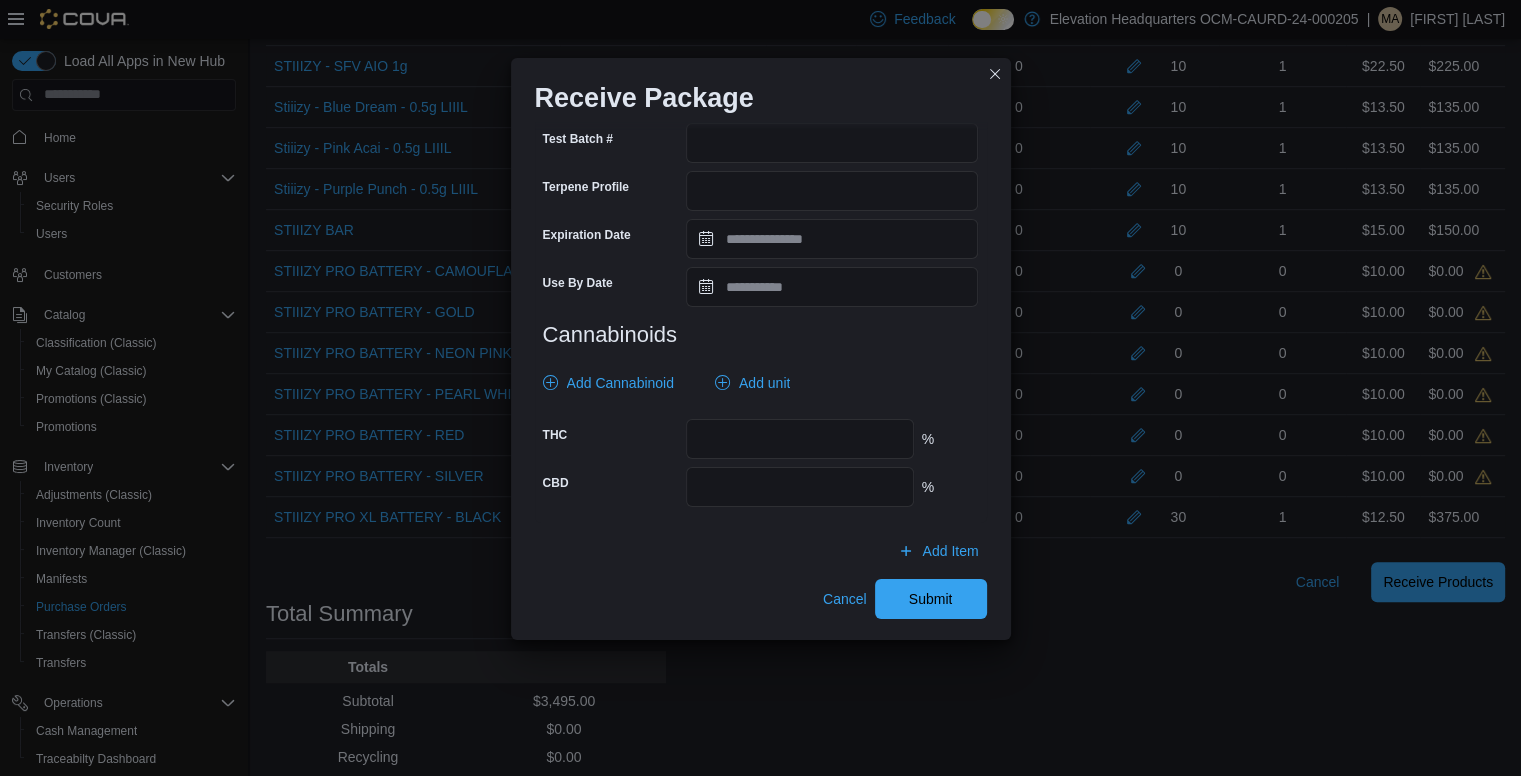 scroll, scrollTop: 665, scrollLeft: 0, axis: vertical 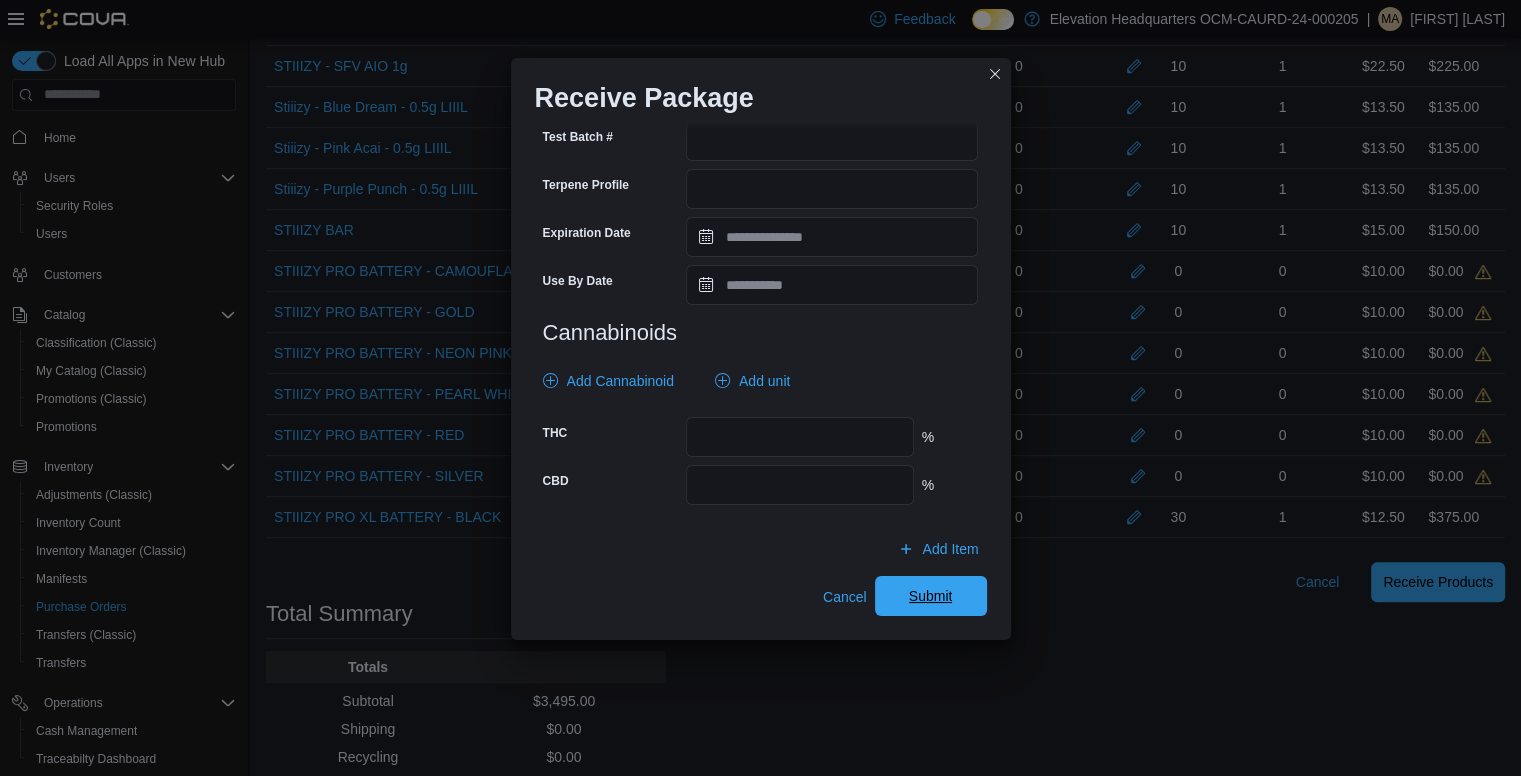 click on "Submit" at bounding box center [931, 596] 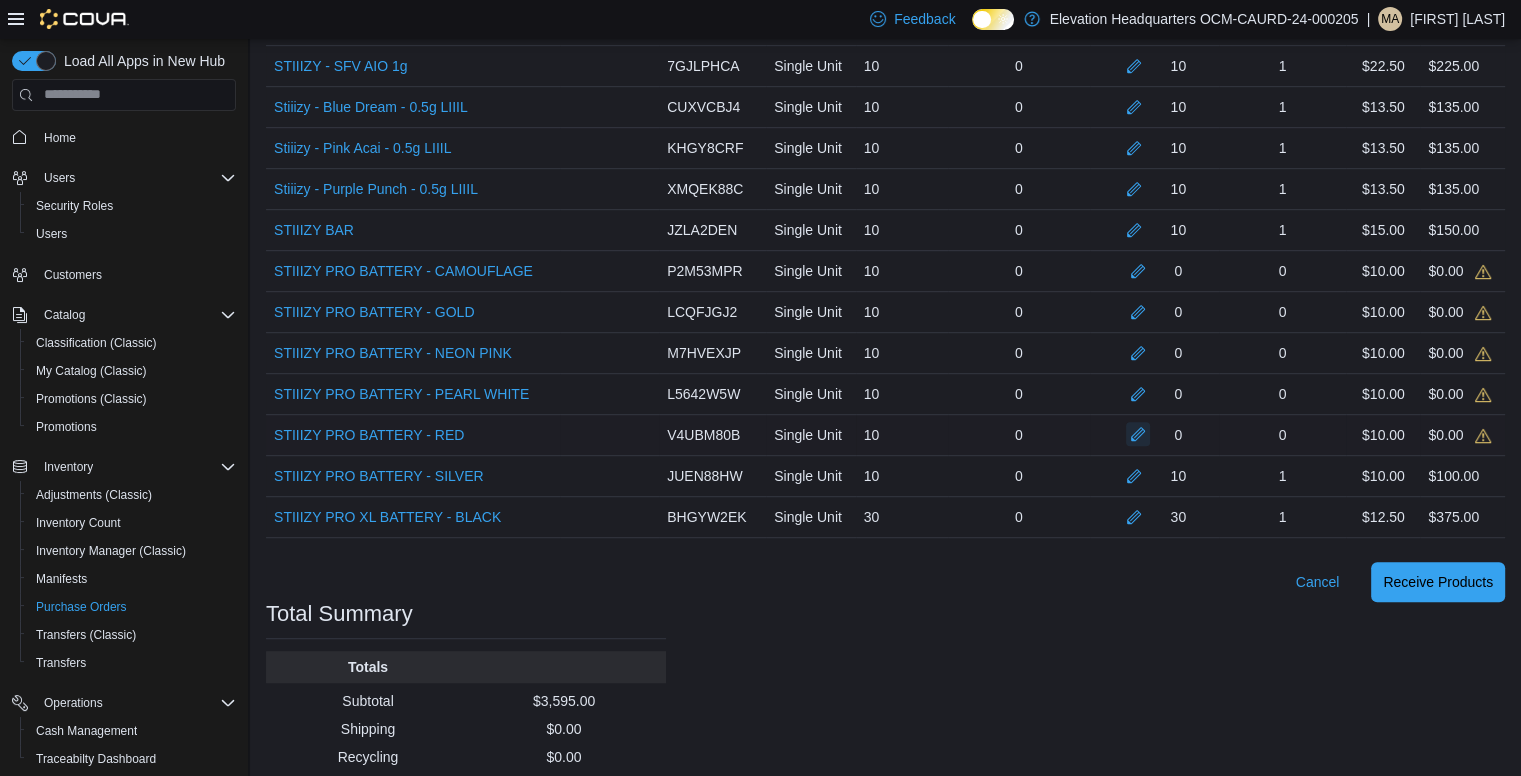 click at bounding box center (1138, 434) 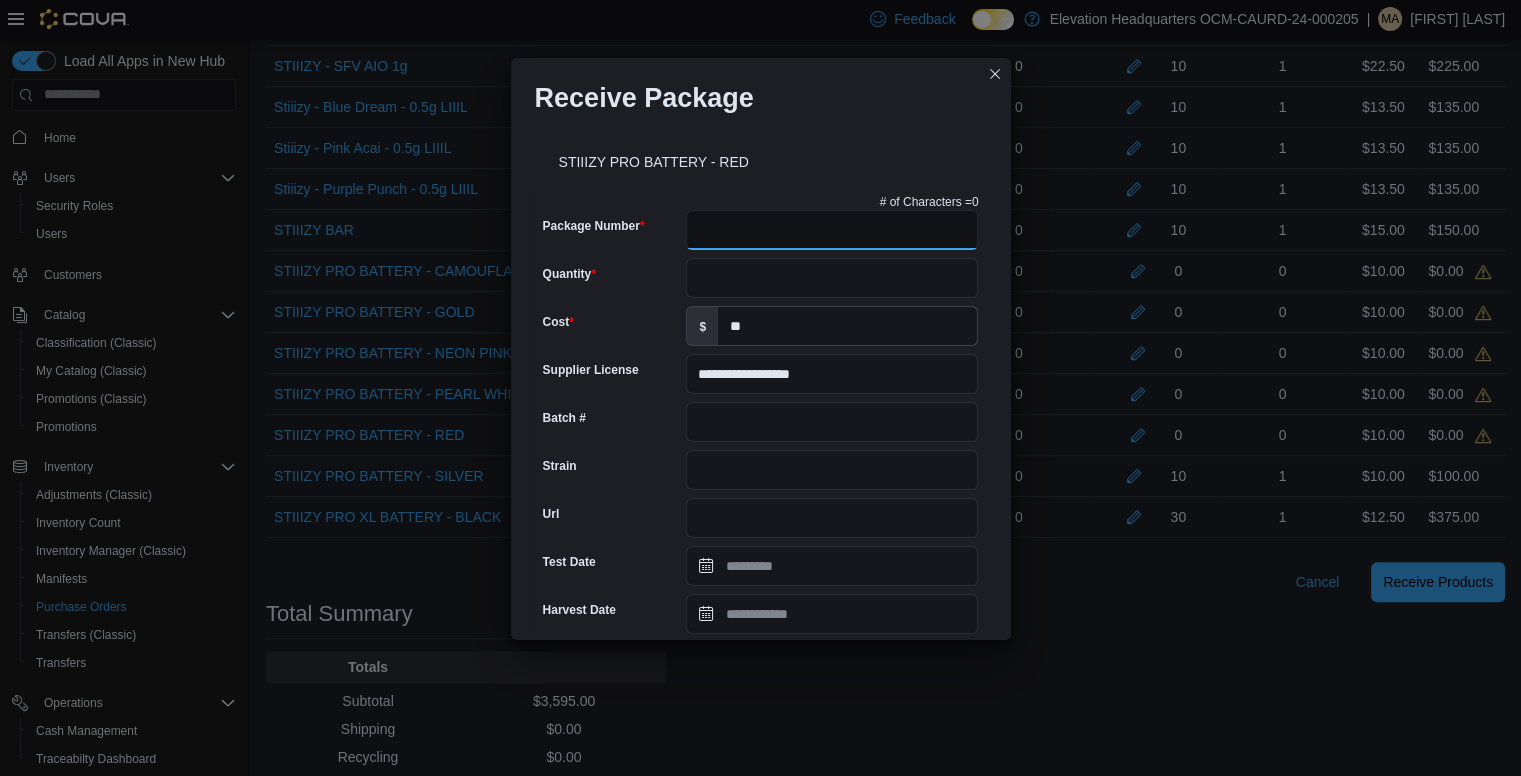 click on "Package Number" at bounding box center [832, 230] 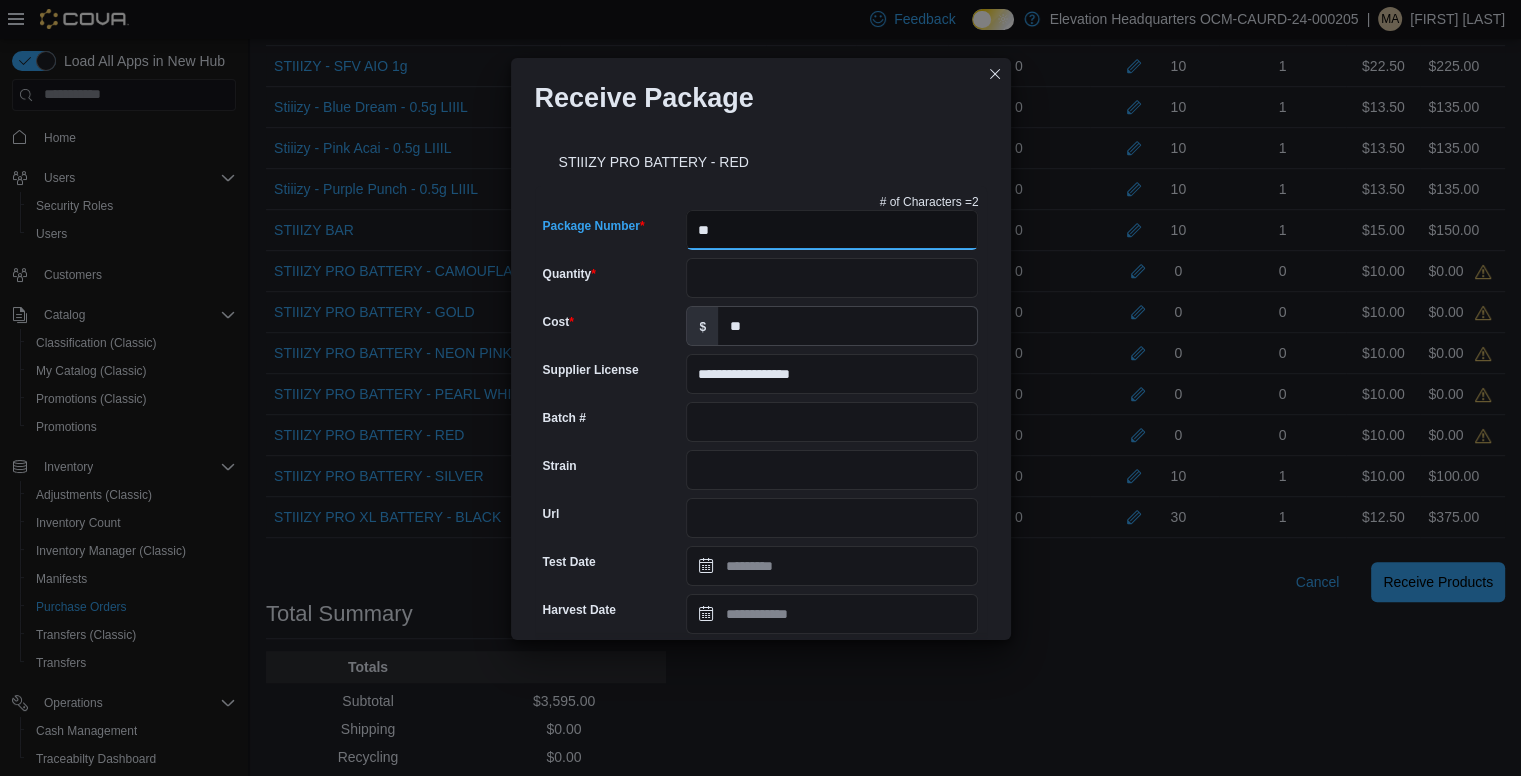 type on "*" 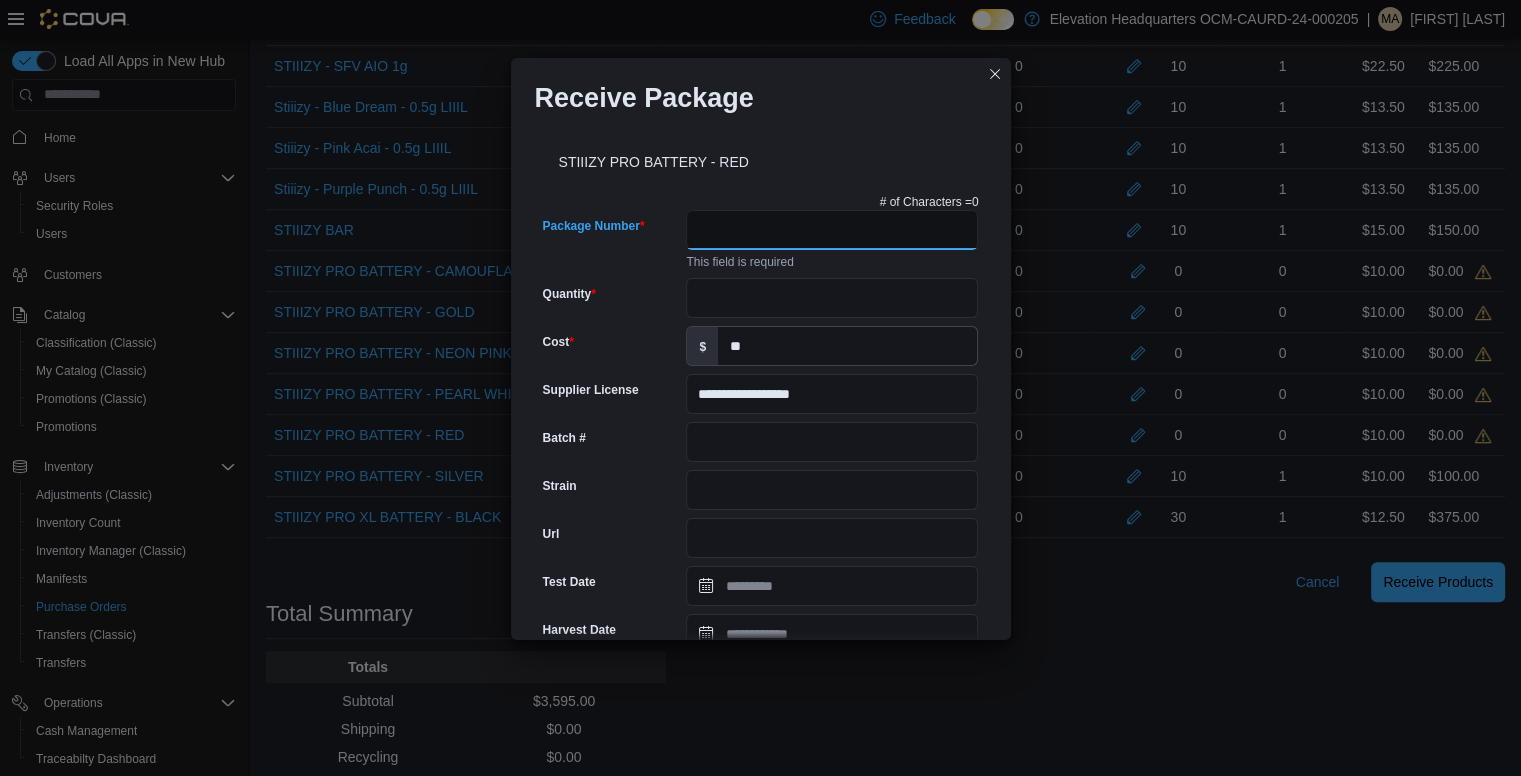 paste on "**********" 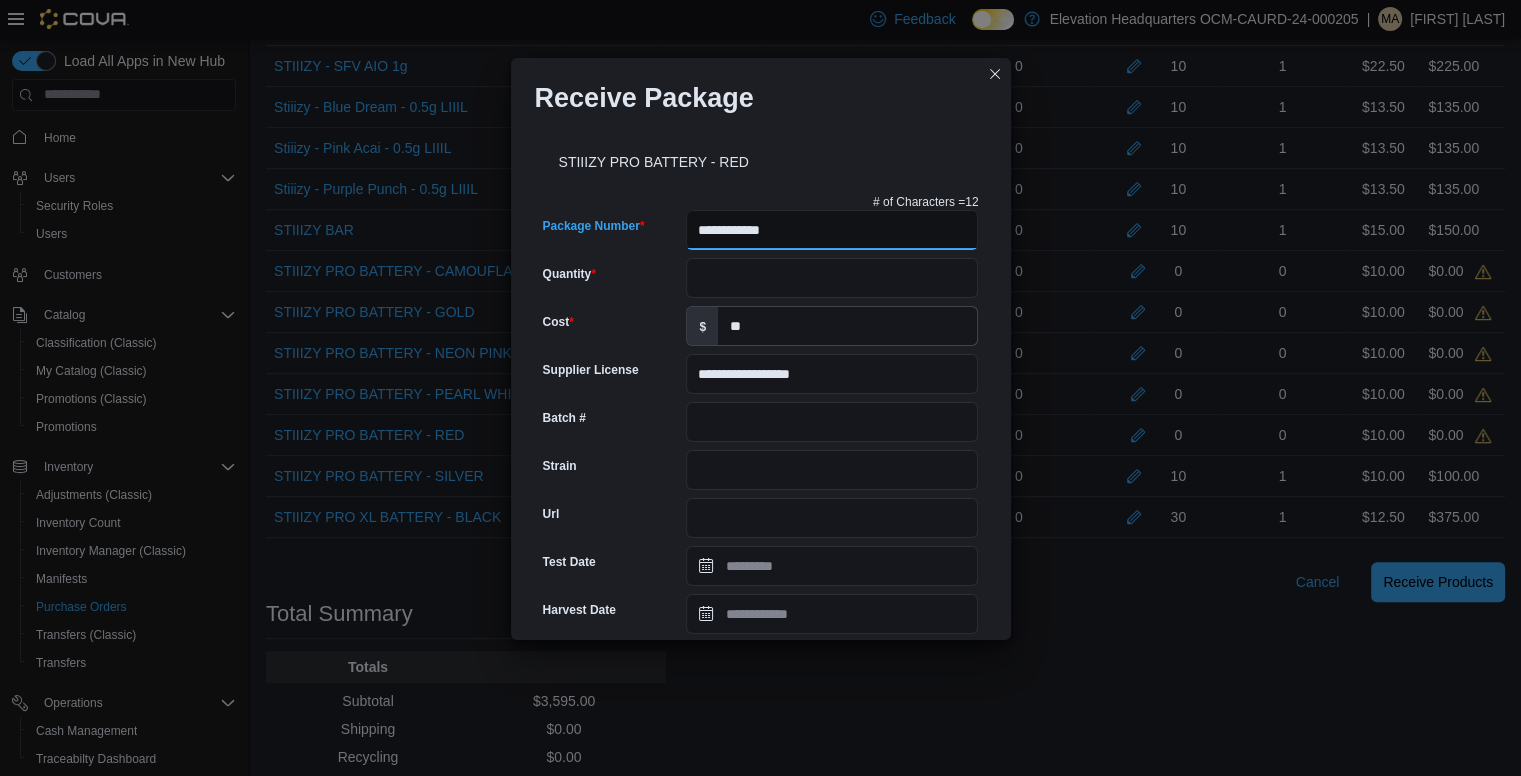 type on "**********" 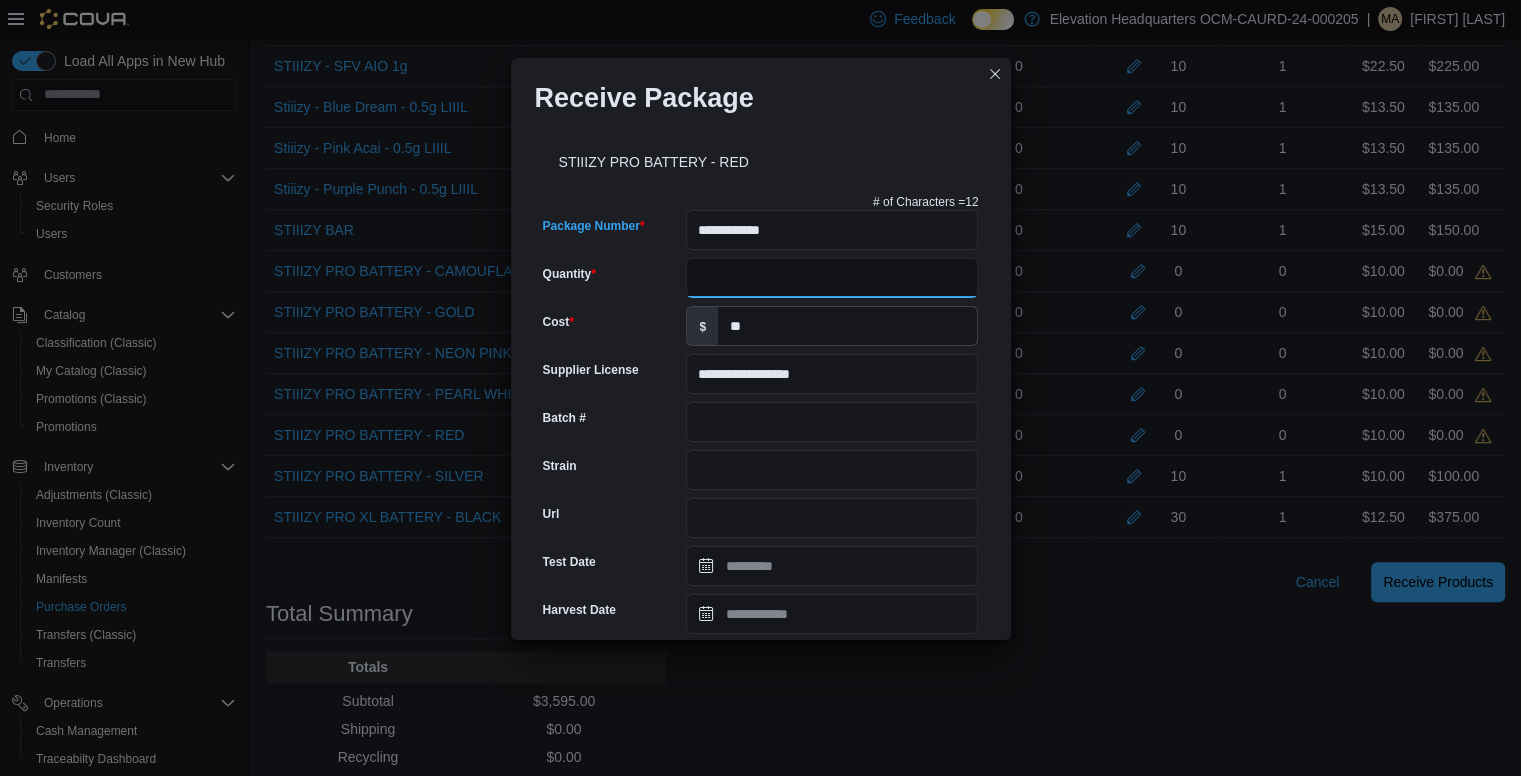 click on "Quantity" at bounding box center (832, 278) 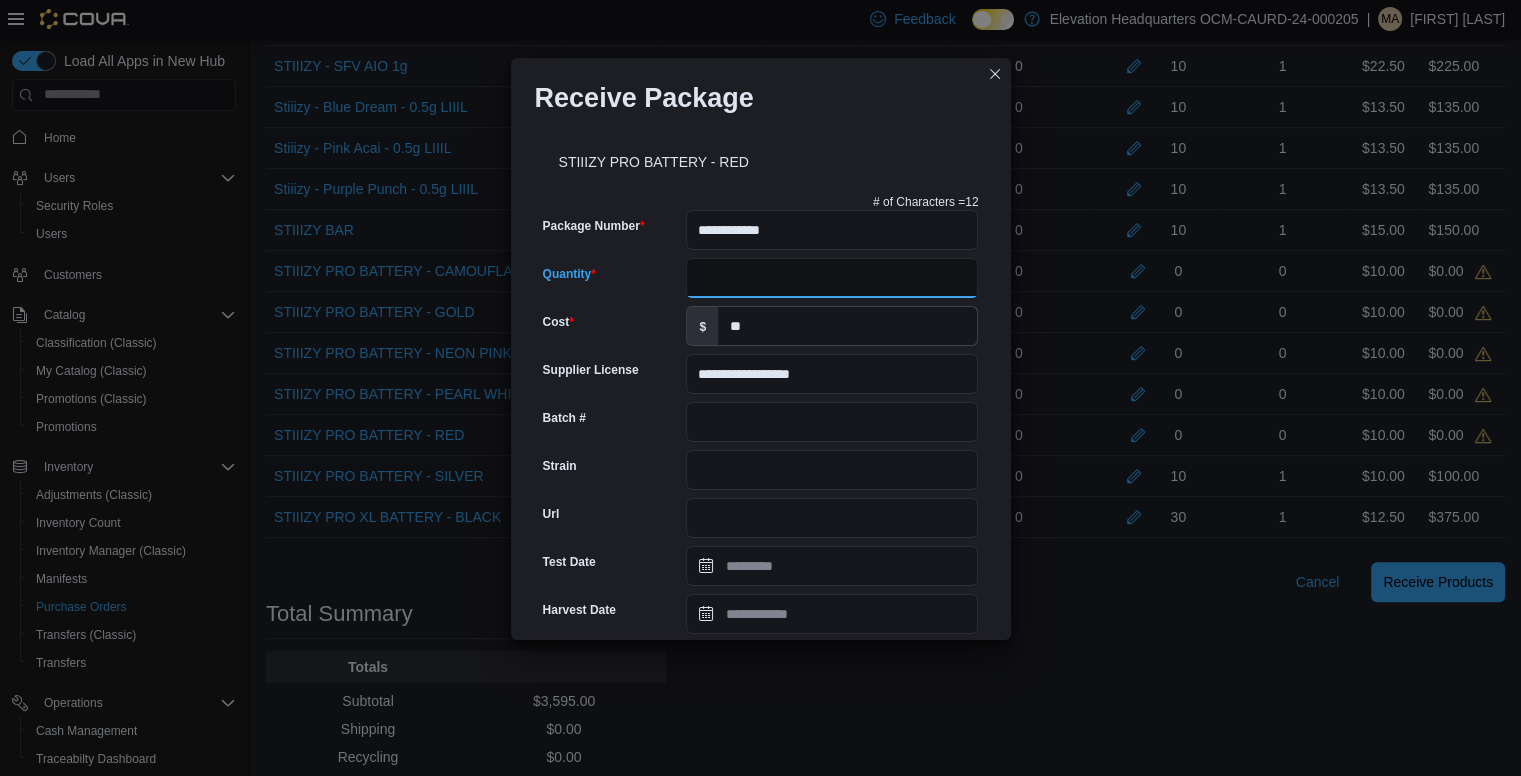 paste on "*" 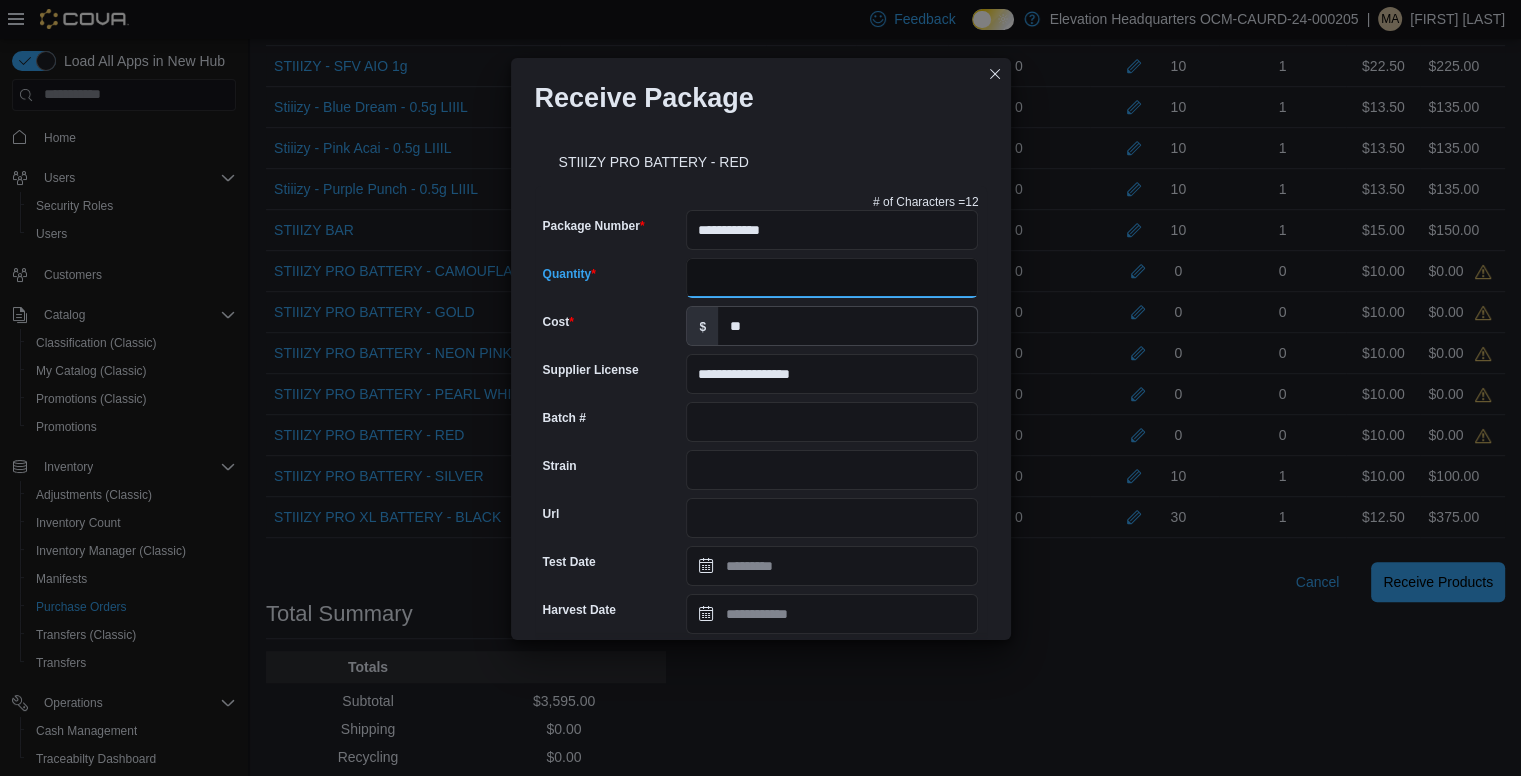 type on "**" 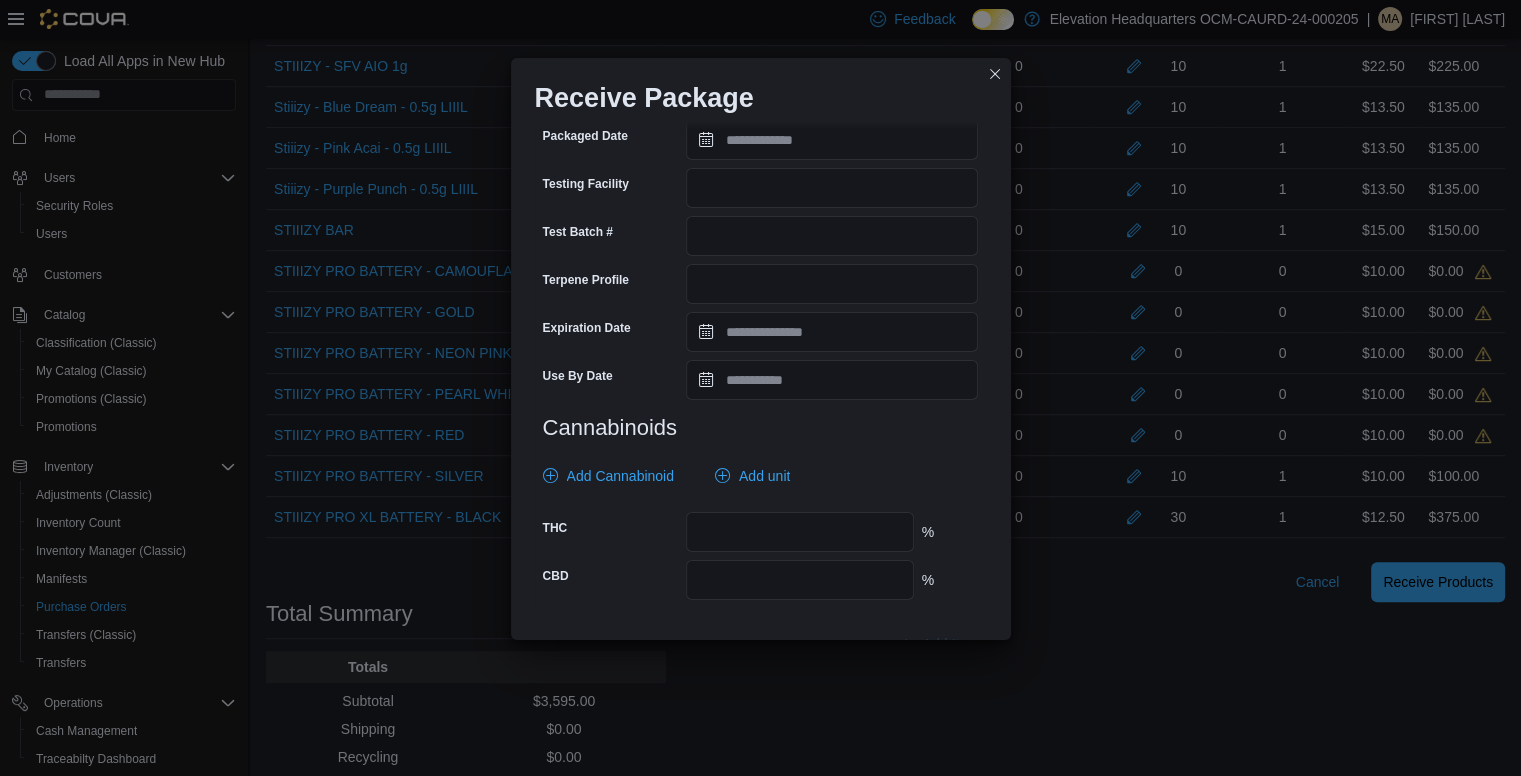 scroll, scrollTop: 665, scrollLeft: 0, axis: vertical 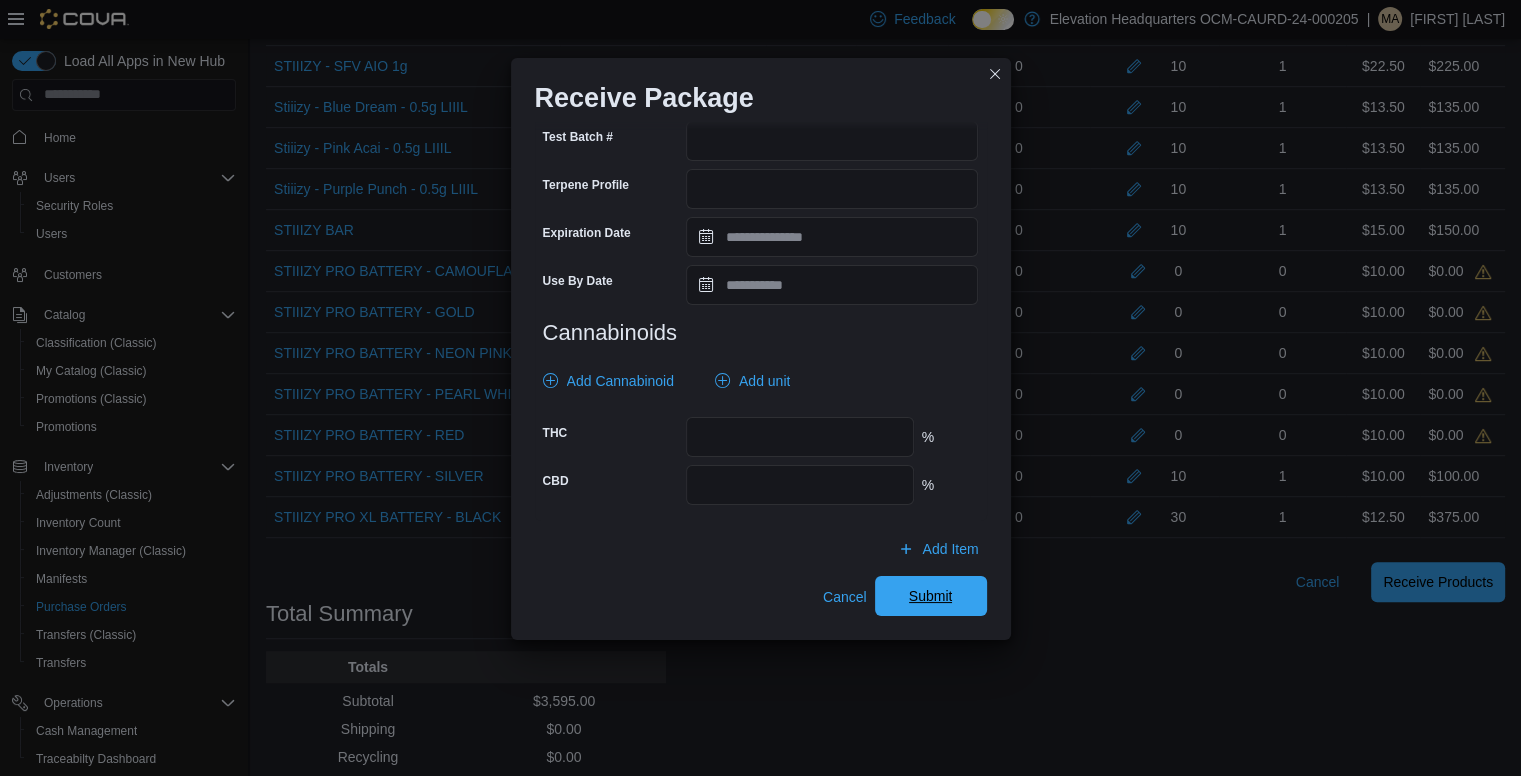 click on "Submit" at bounding box center (931, 596) 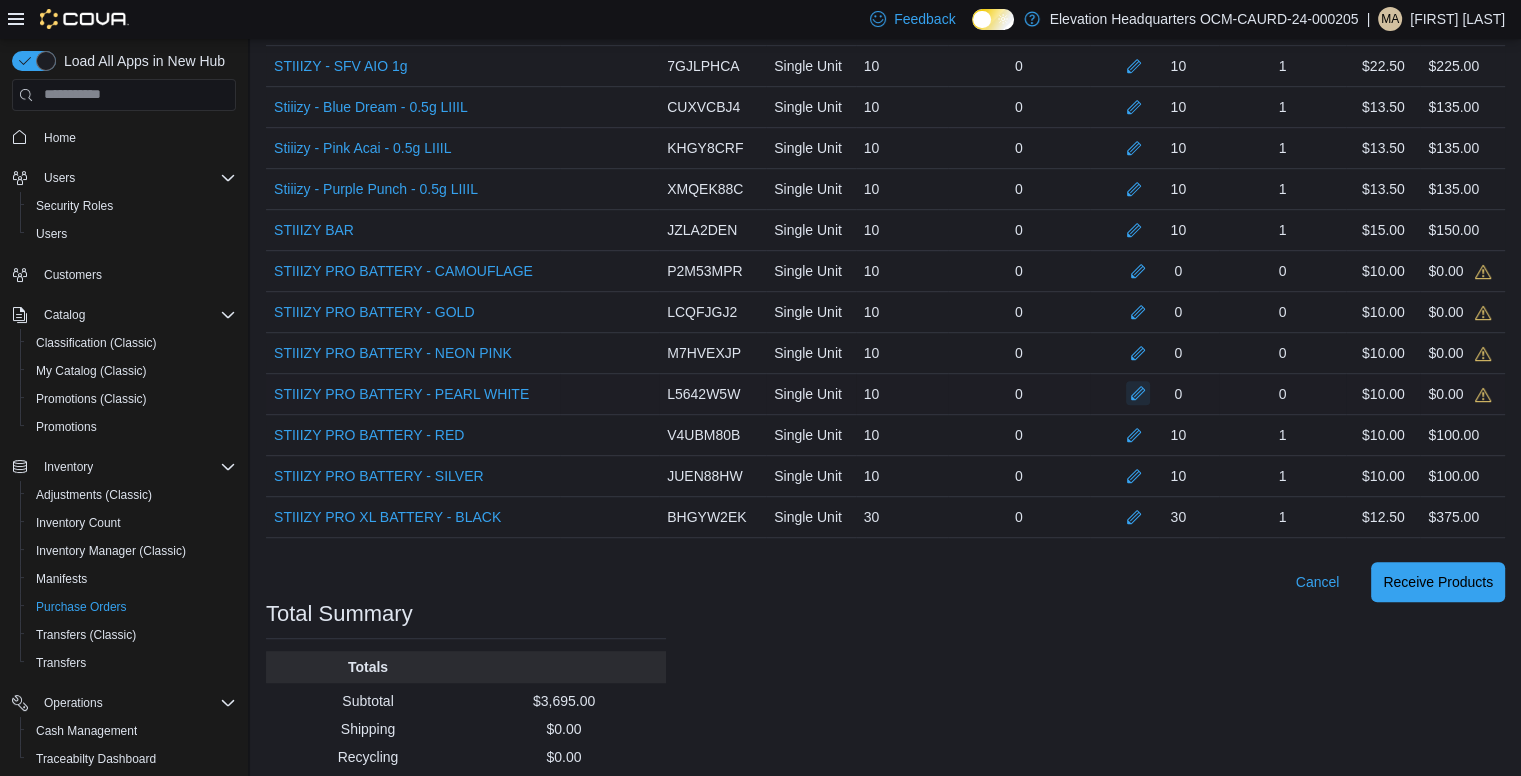 click at bounding box center [1138, 393] 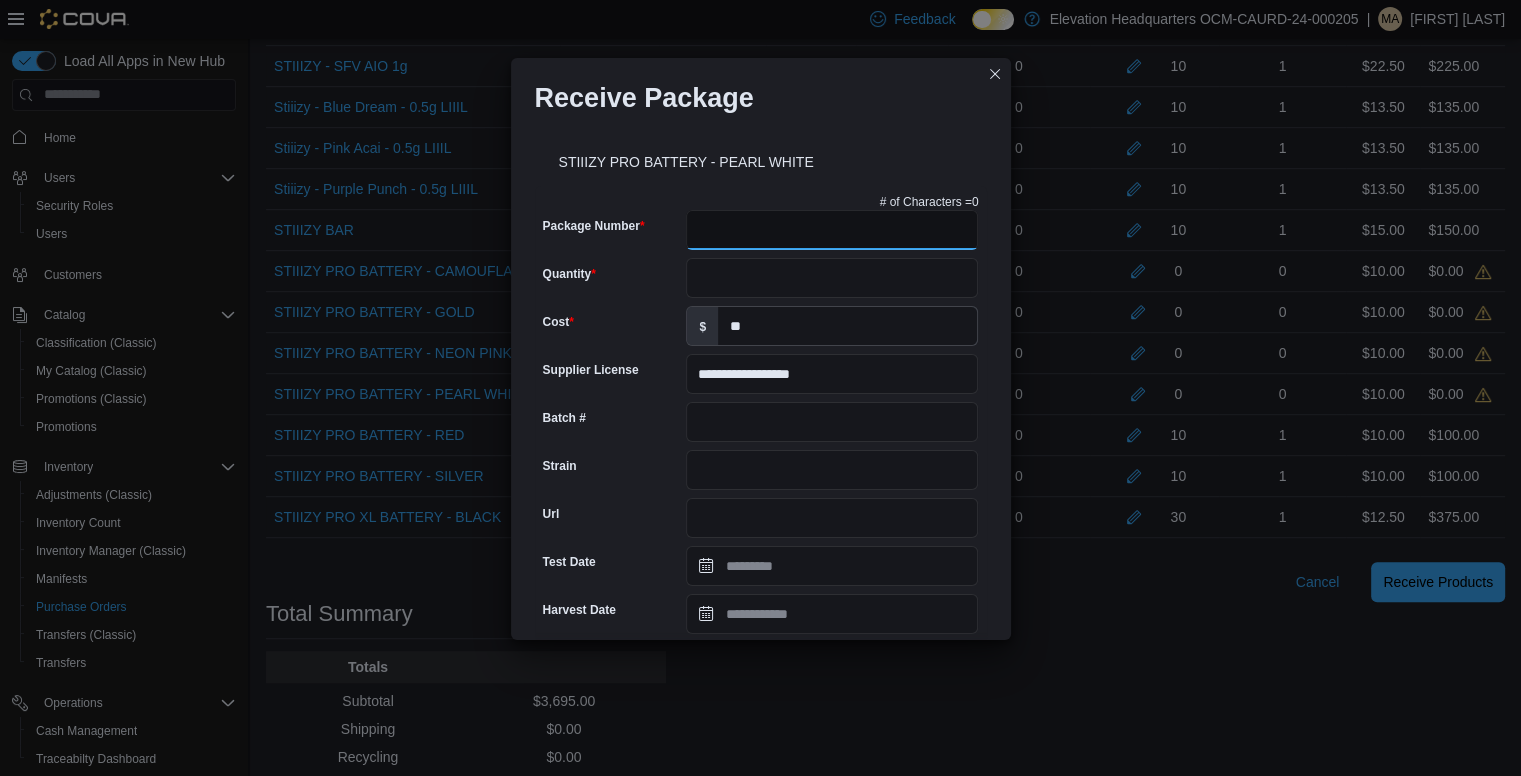 click on "Package Number" at bounding box center (832, 230) 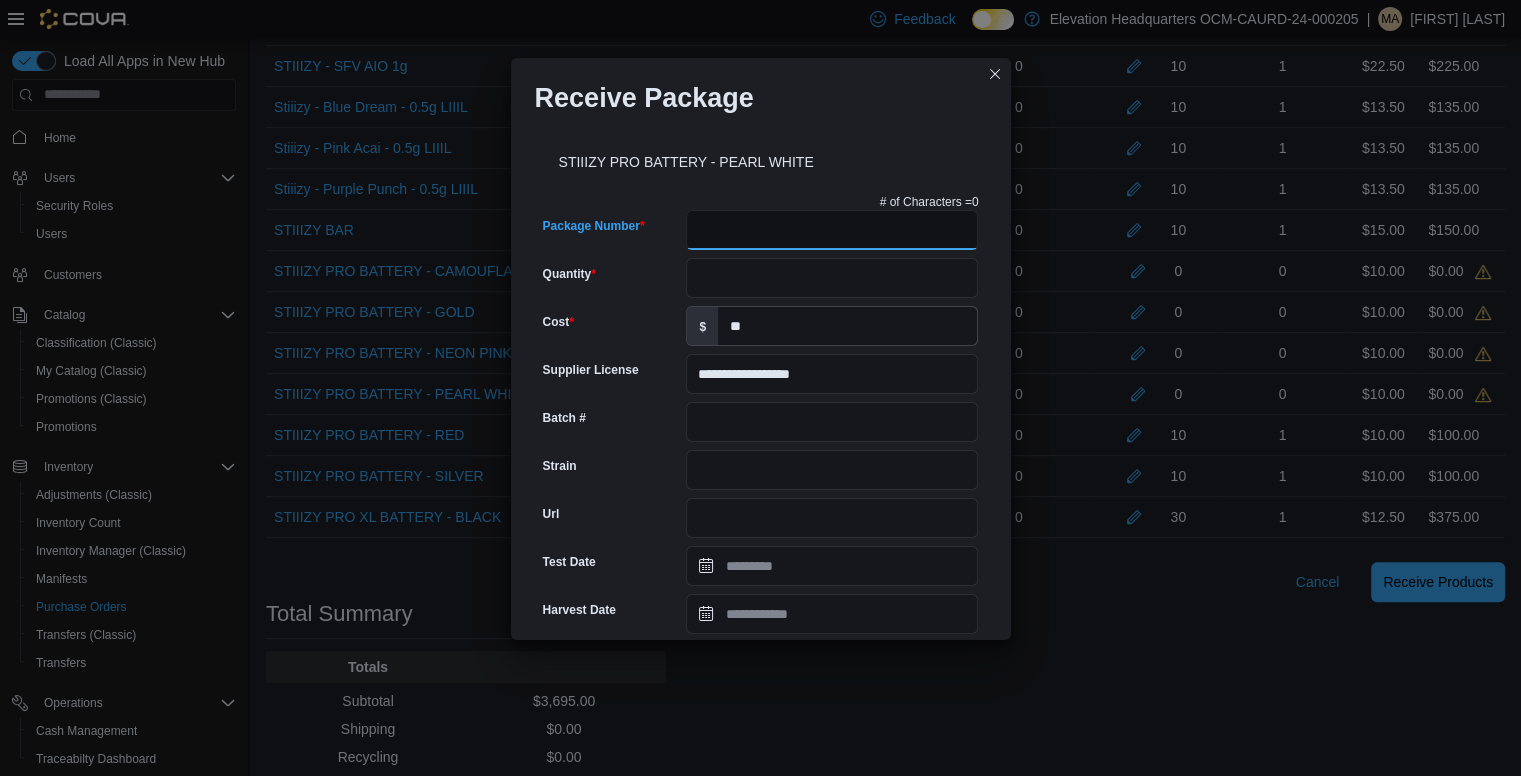 paste on "**********" 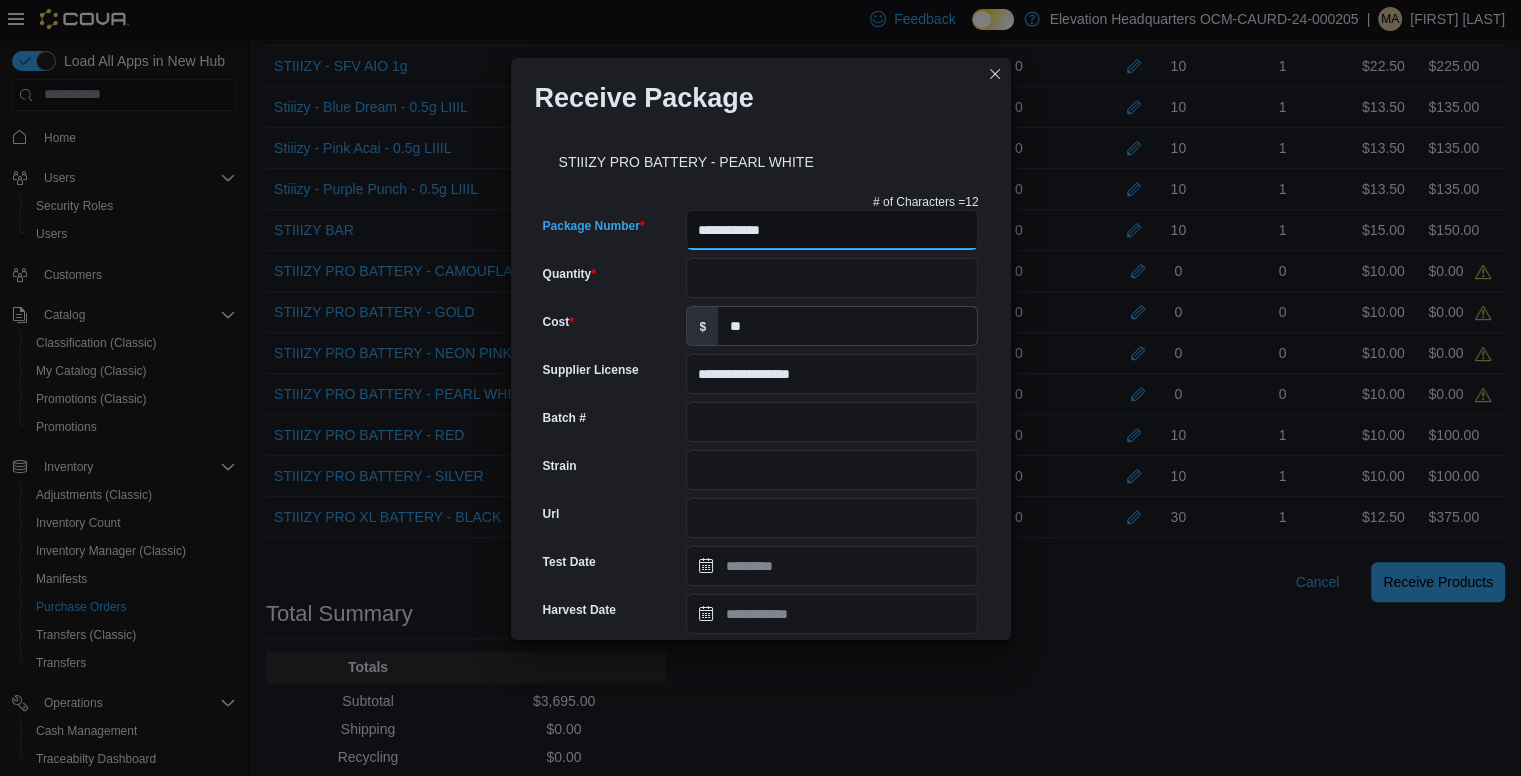 type on "**********" 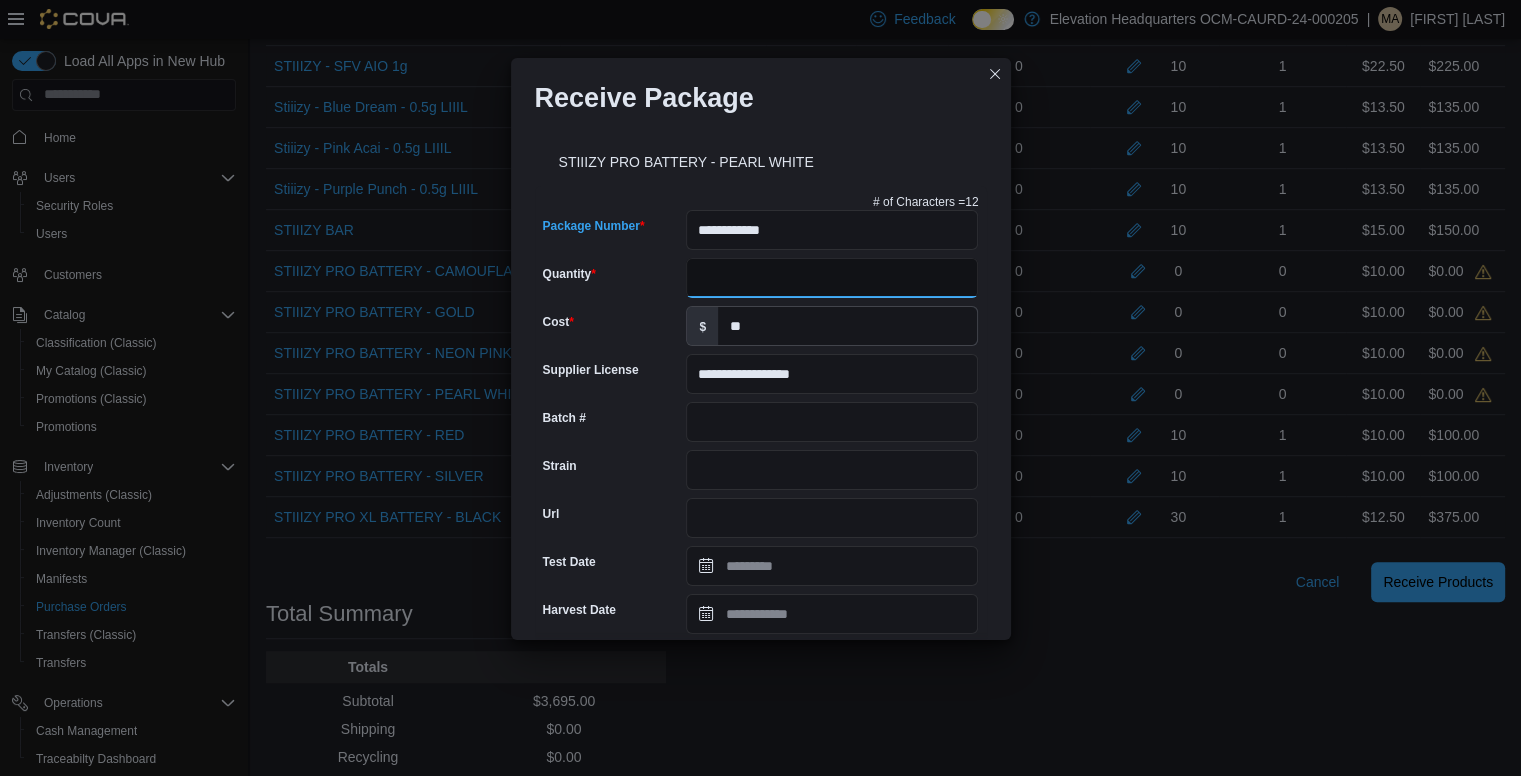 click on "Quantity" at bounding box center [832, 278] 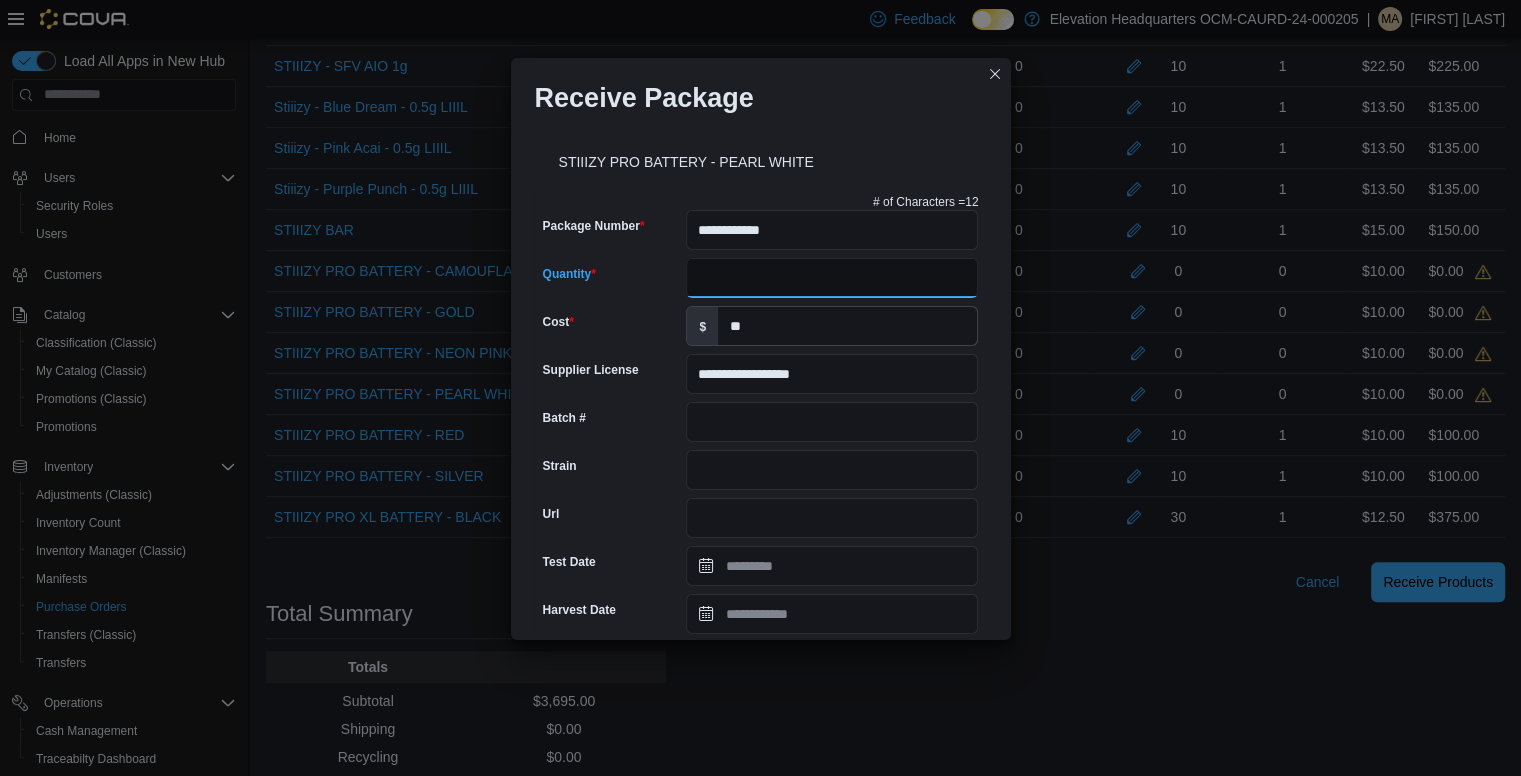 type on "**" 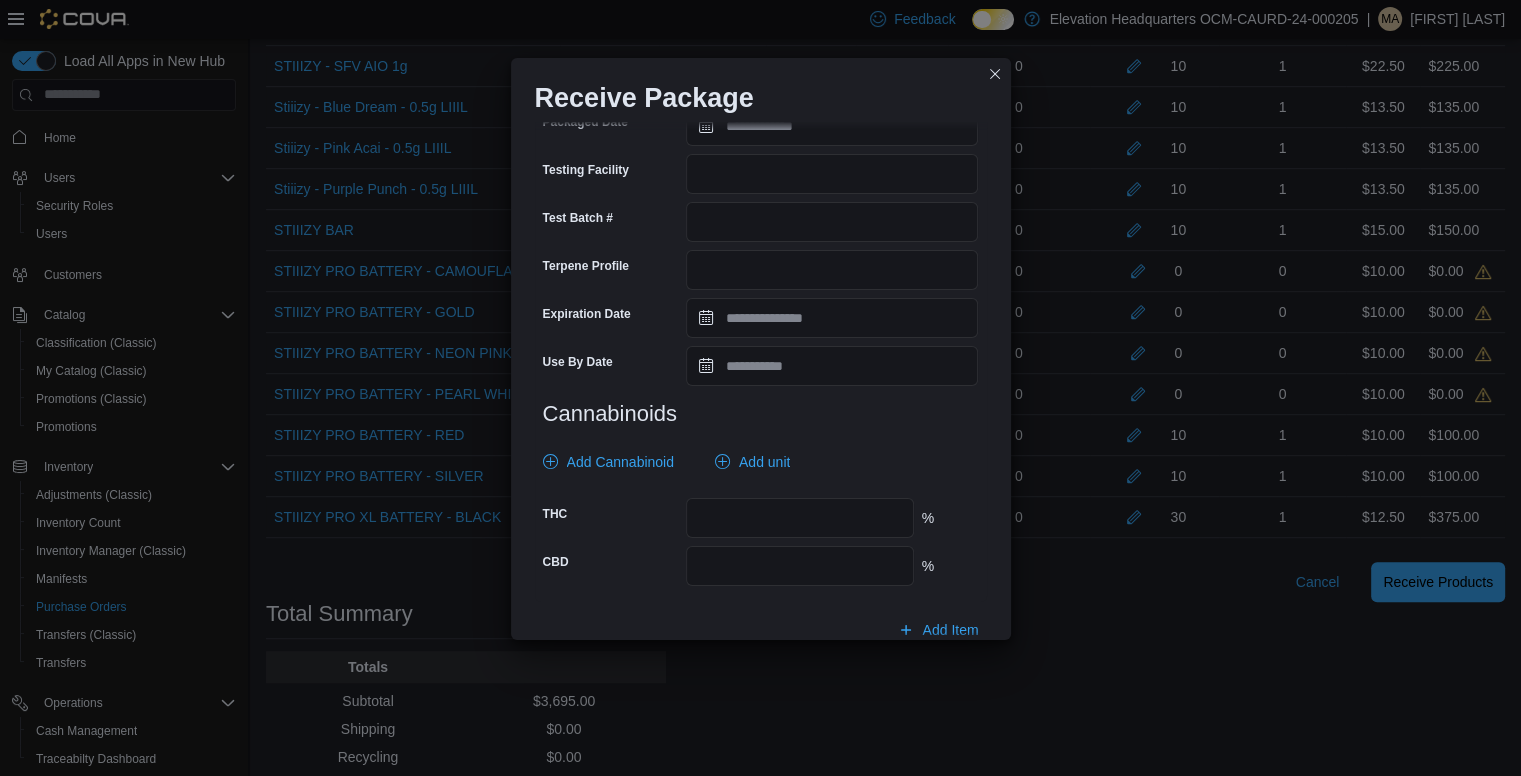 scroll, scrollTop: 665, scrollLeft: 0, axis: vertical 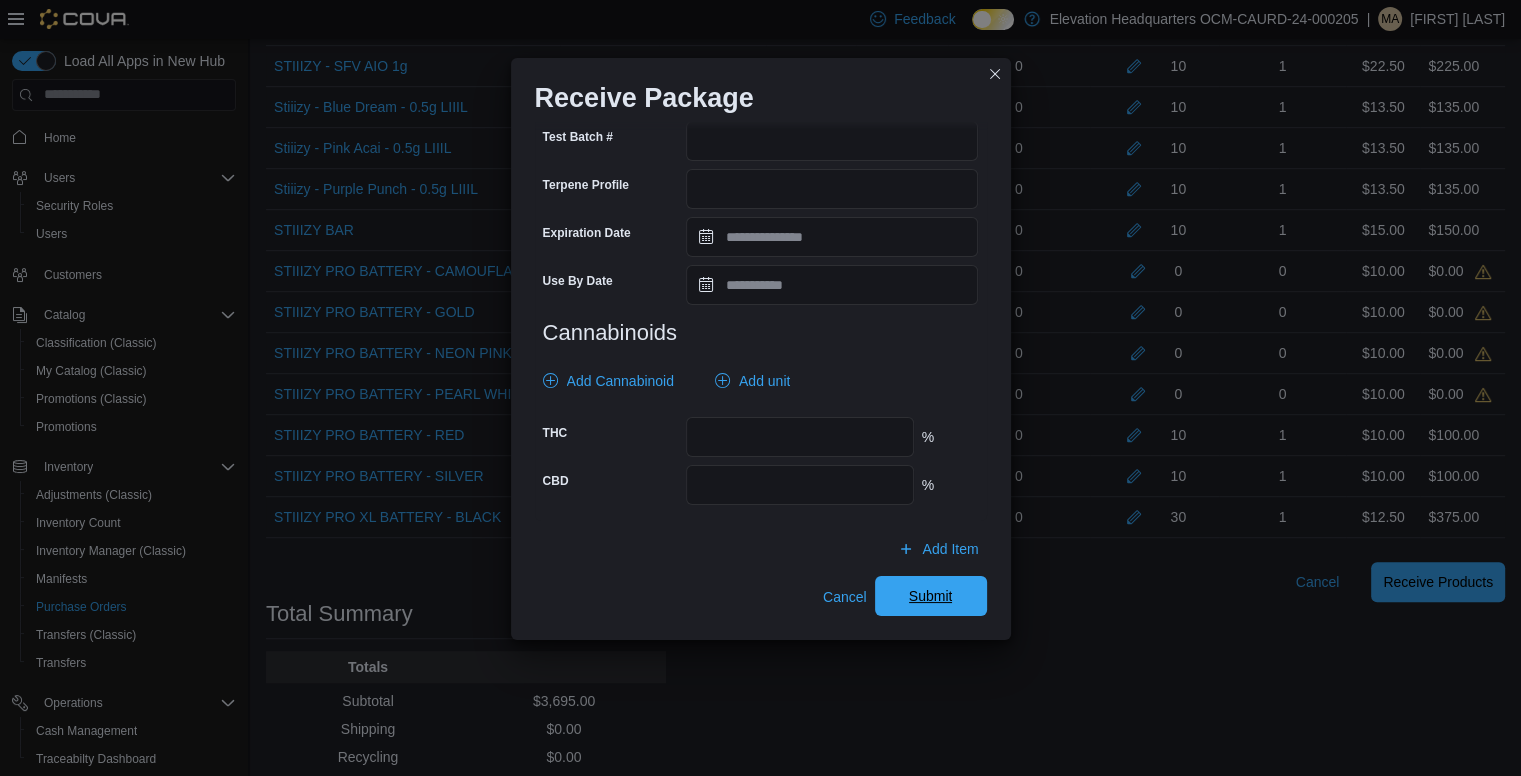 click on "Submit" at bounding box center [931, 596] 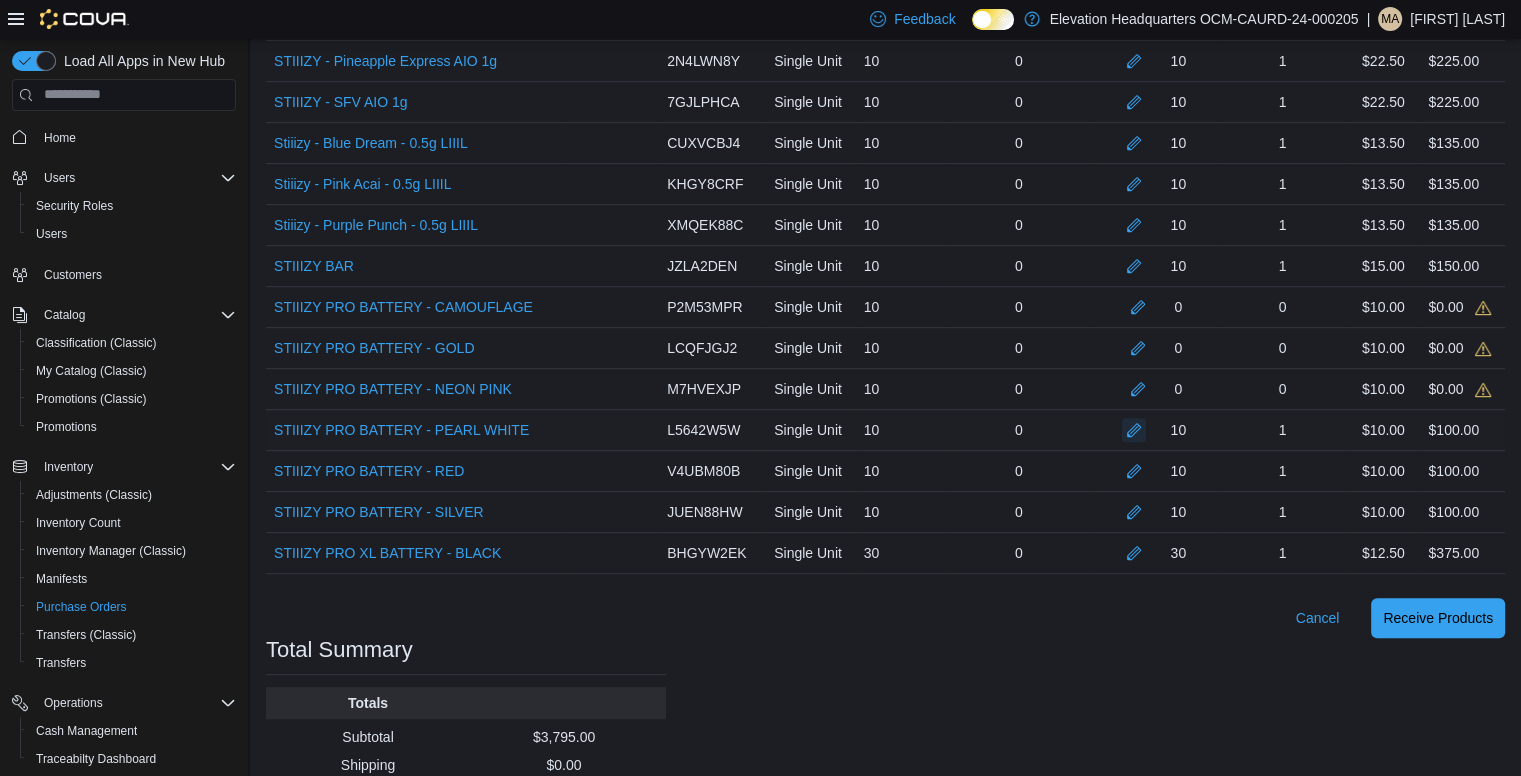 scroll, scrollTop: 960, scrollLeft: 0, axis: vertical 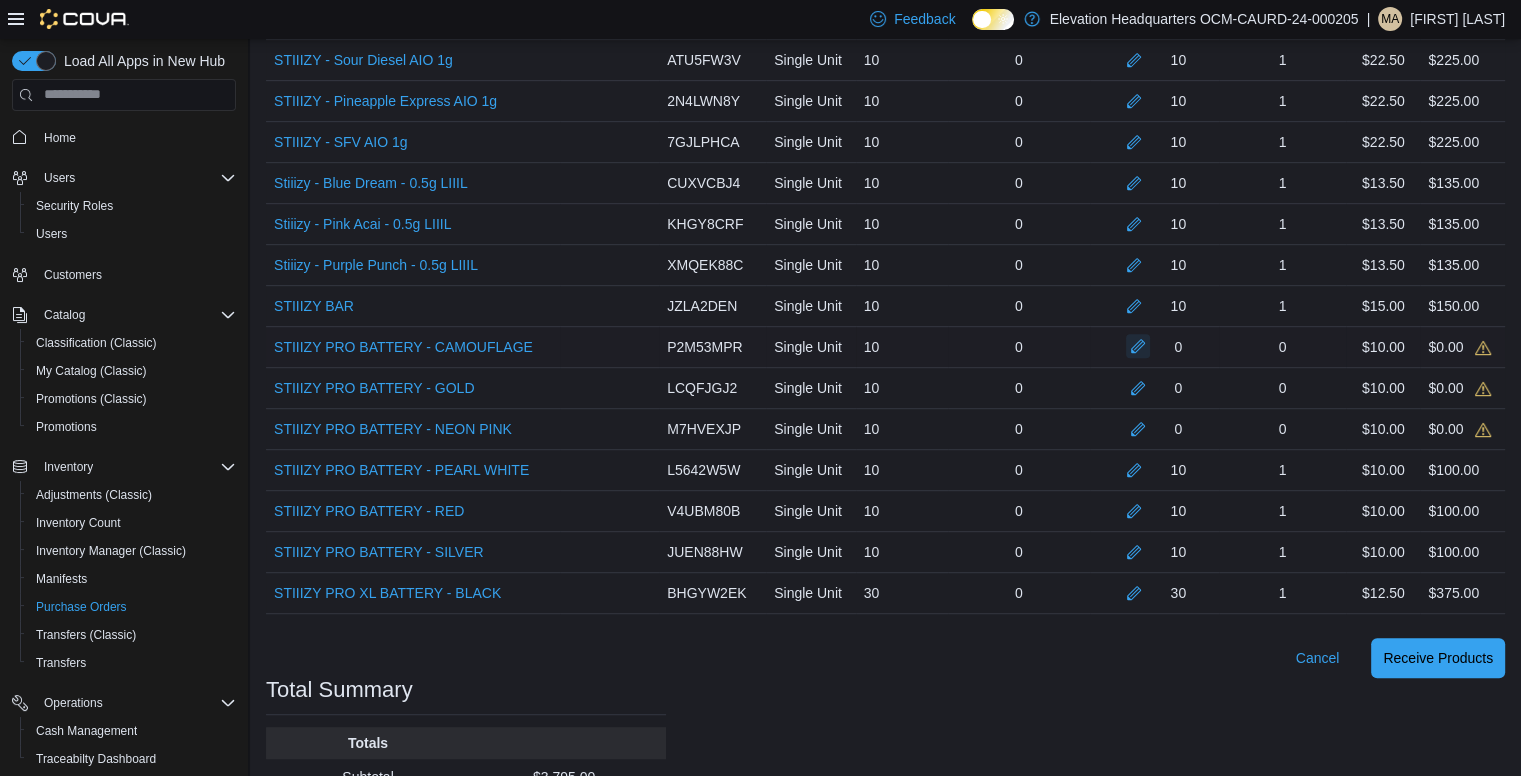 click at bounding box center [1138, 346] 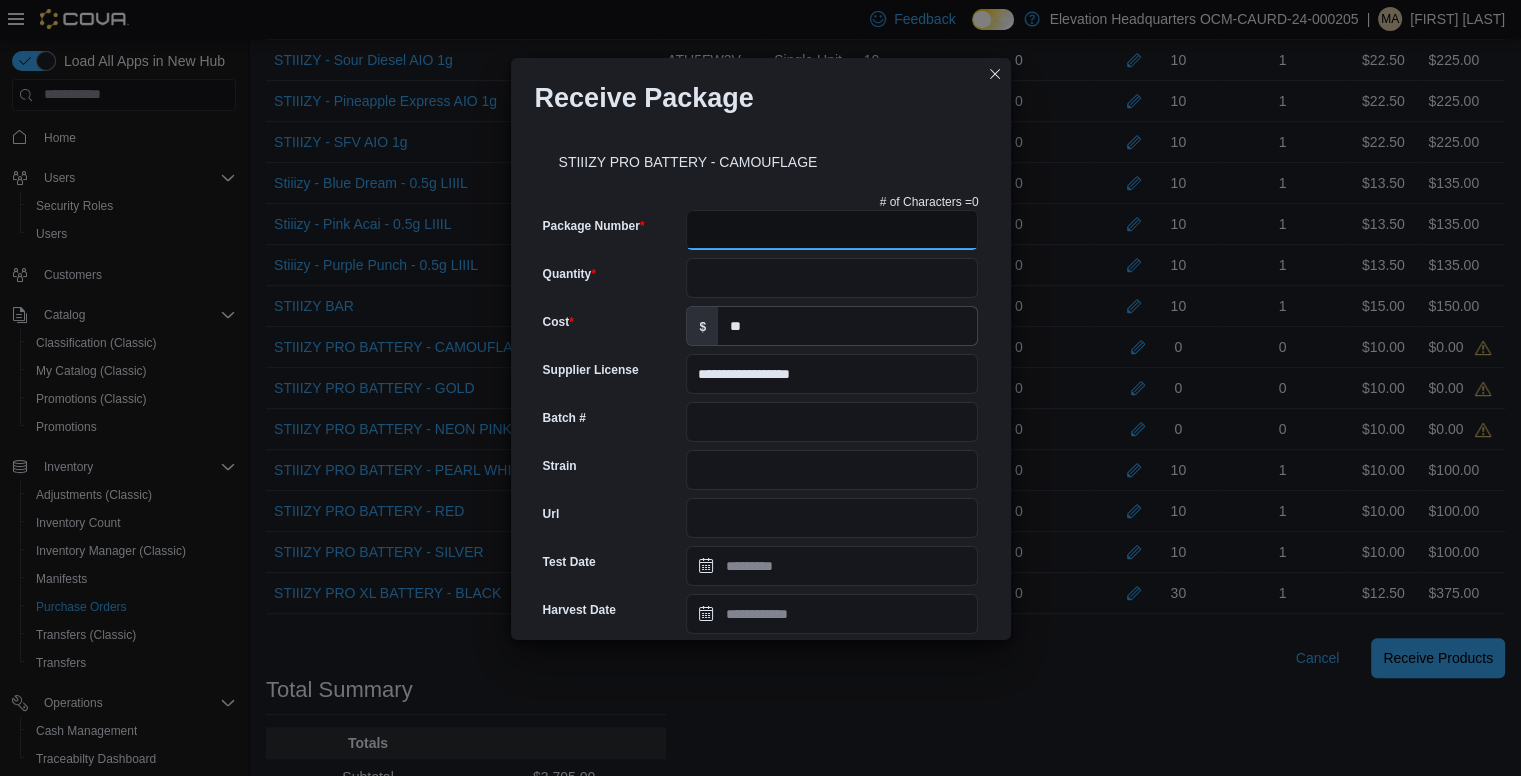 click on "Package Number" at bounding box center (832, 230) 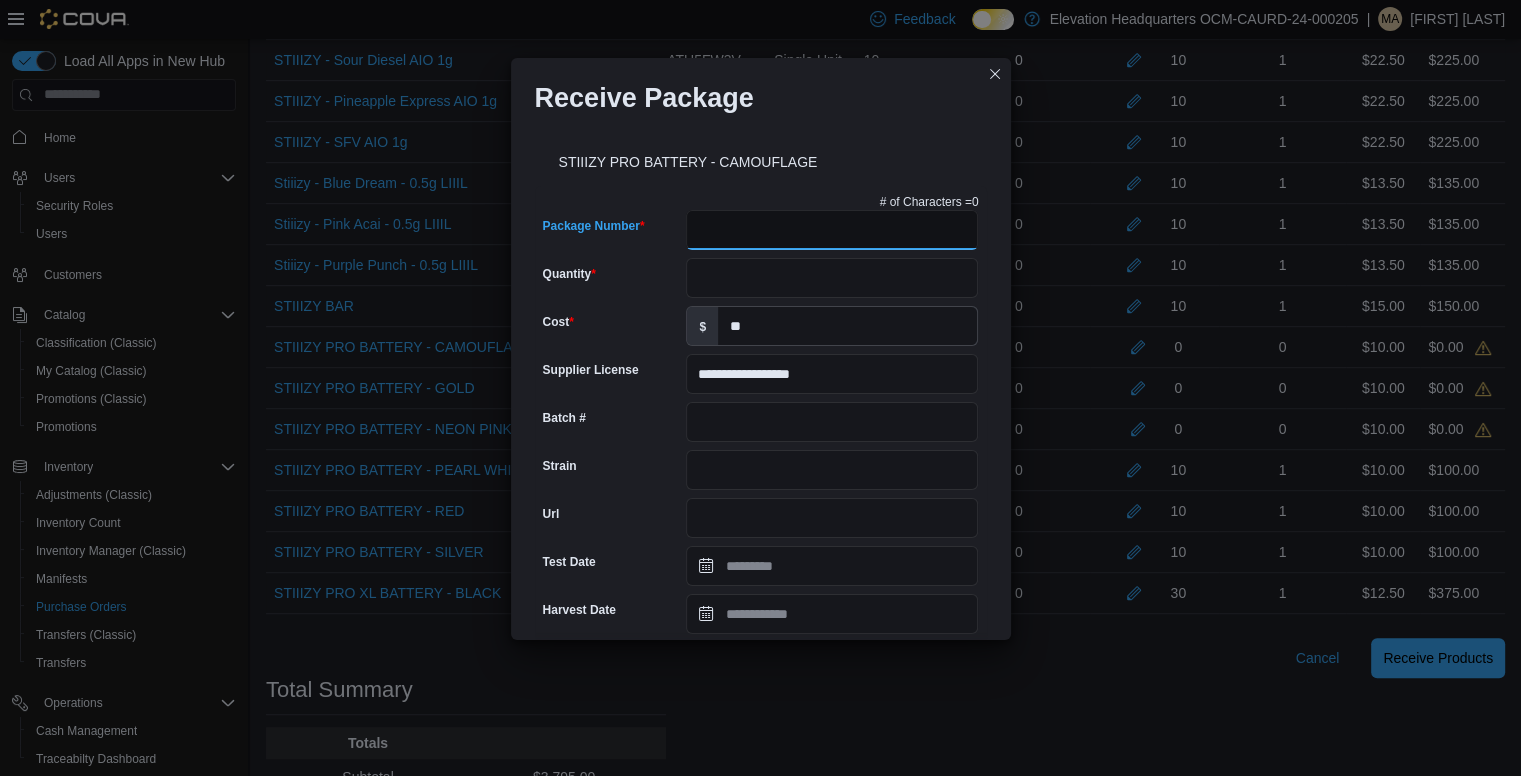 paste on "**********" 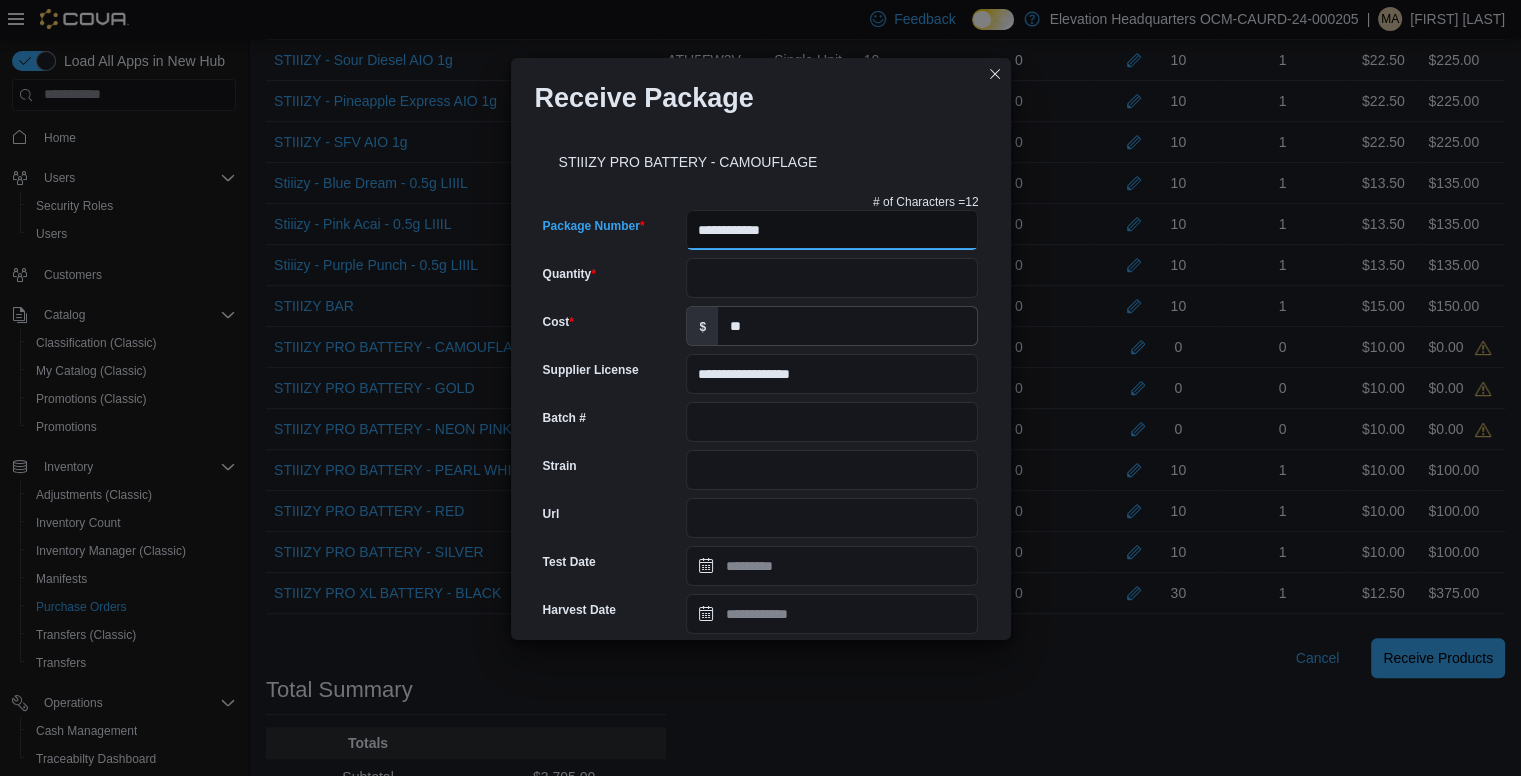 type on "**********" 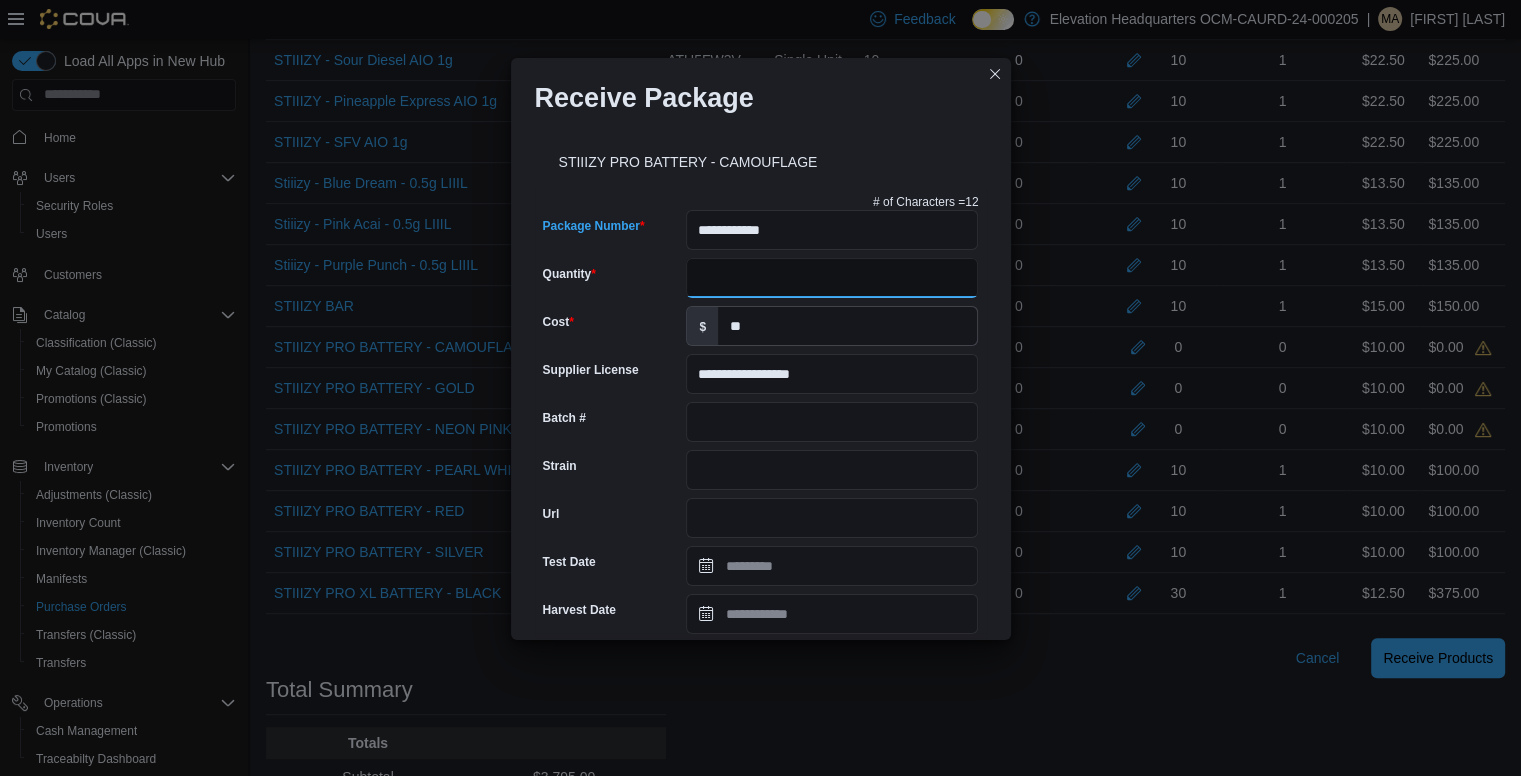 click on "Quantity" at bounding box center (832, 278) 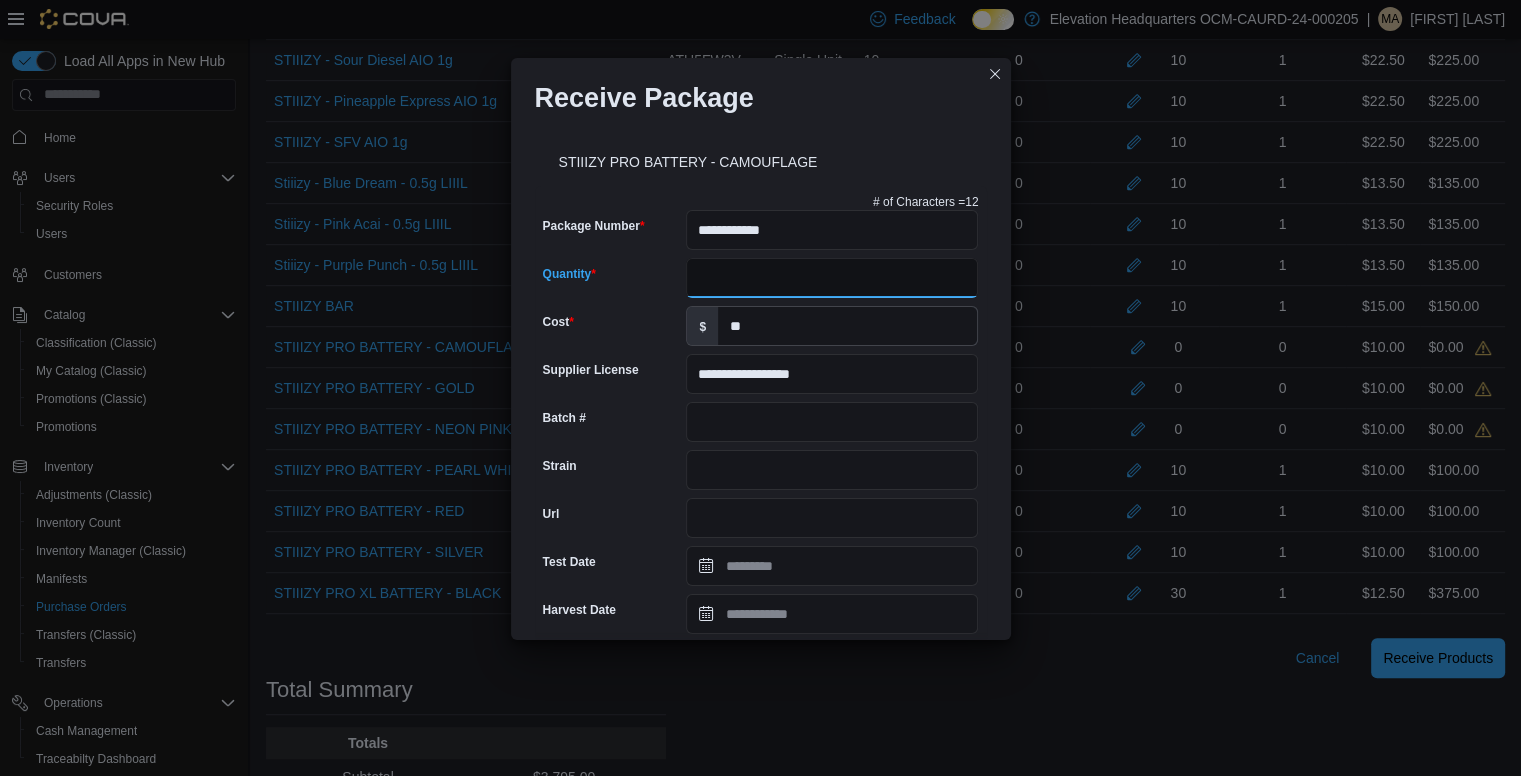 type on "**" 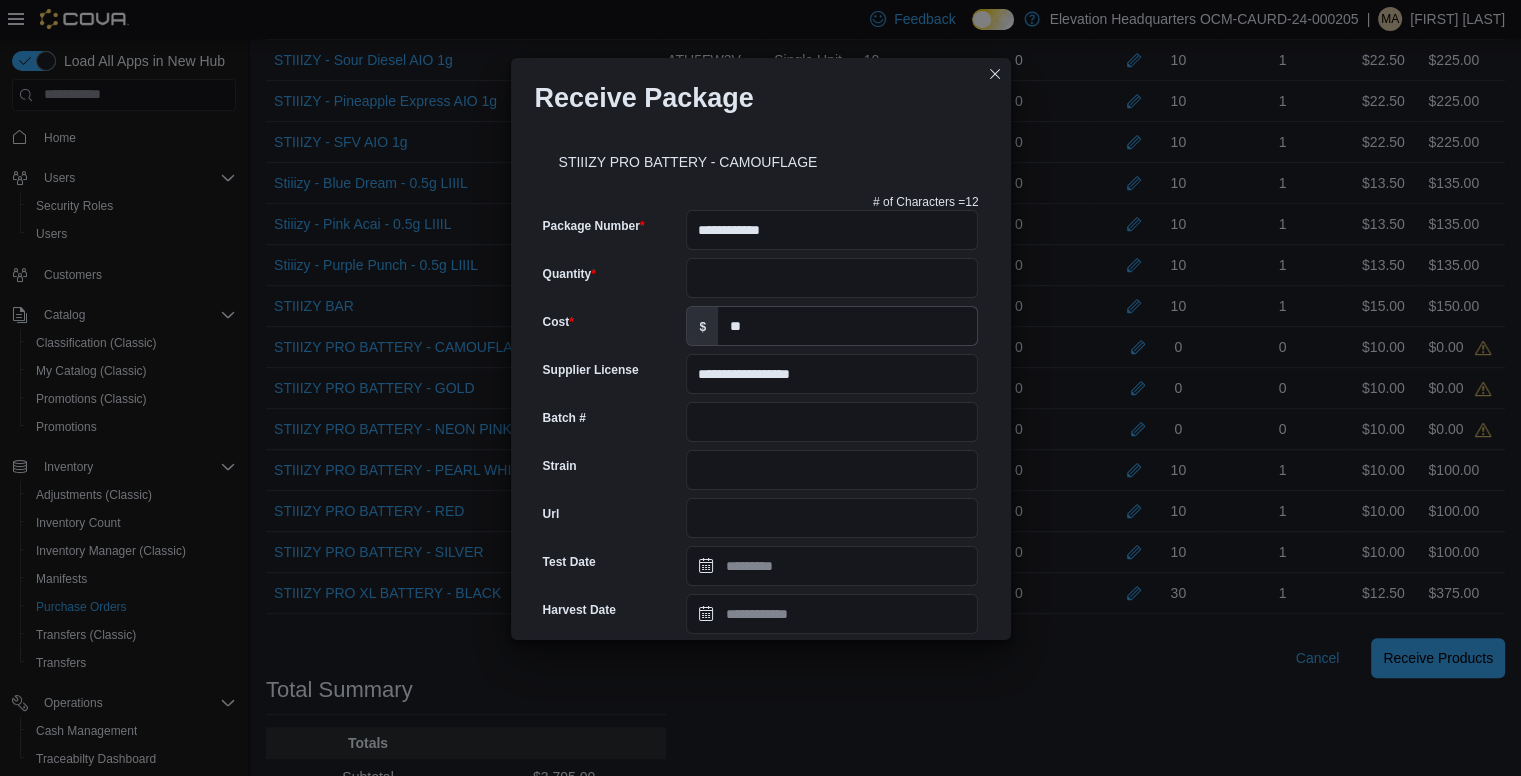 scroll, scrollTop: 665, scrollLeft: 0, axis: vertical 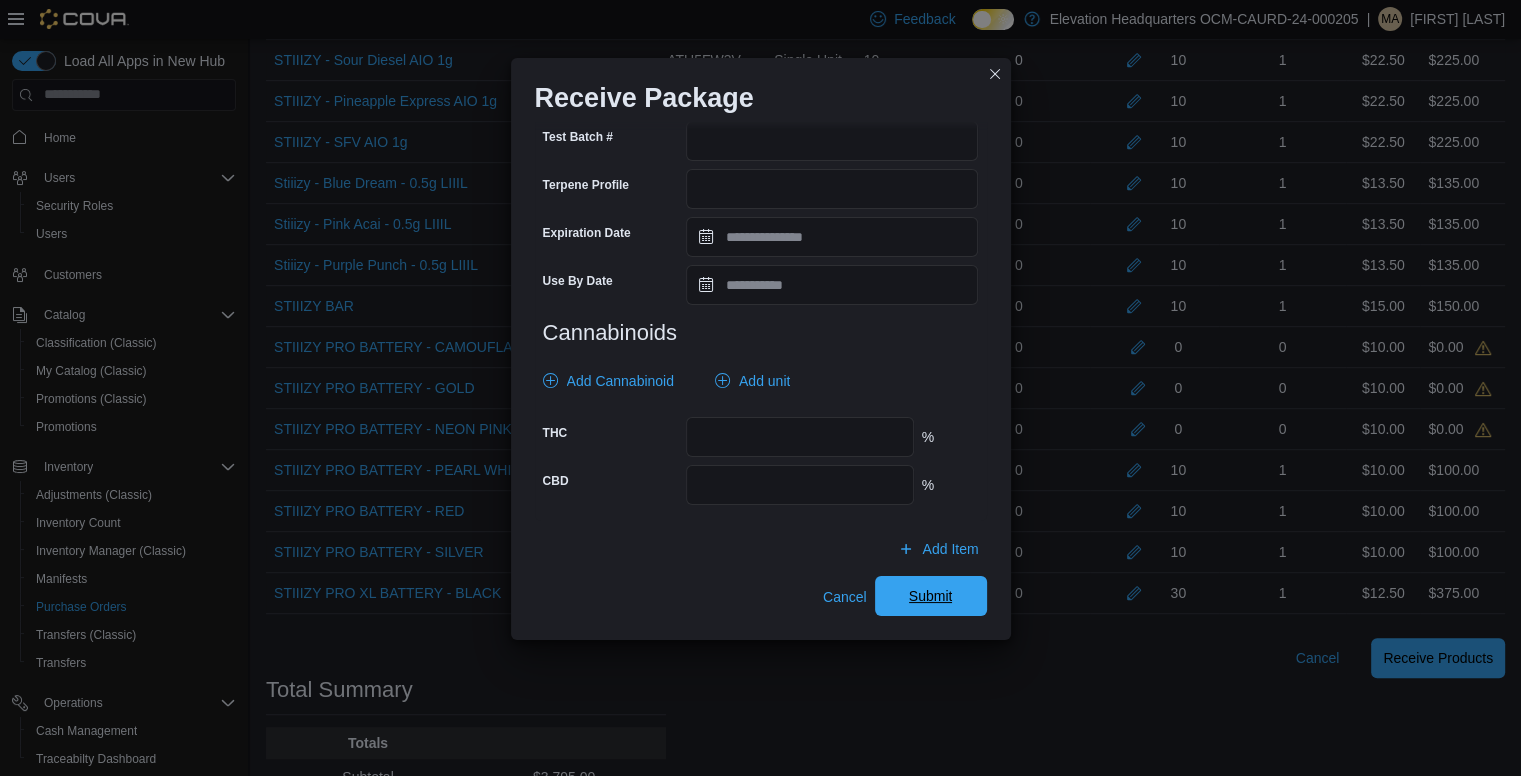 click on "Submit" at bounding box center [931, 596] 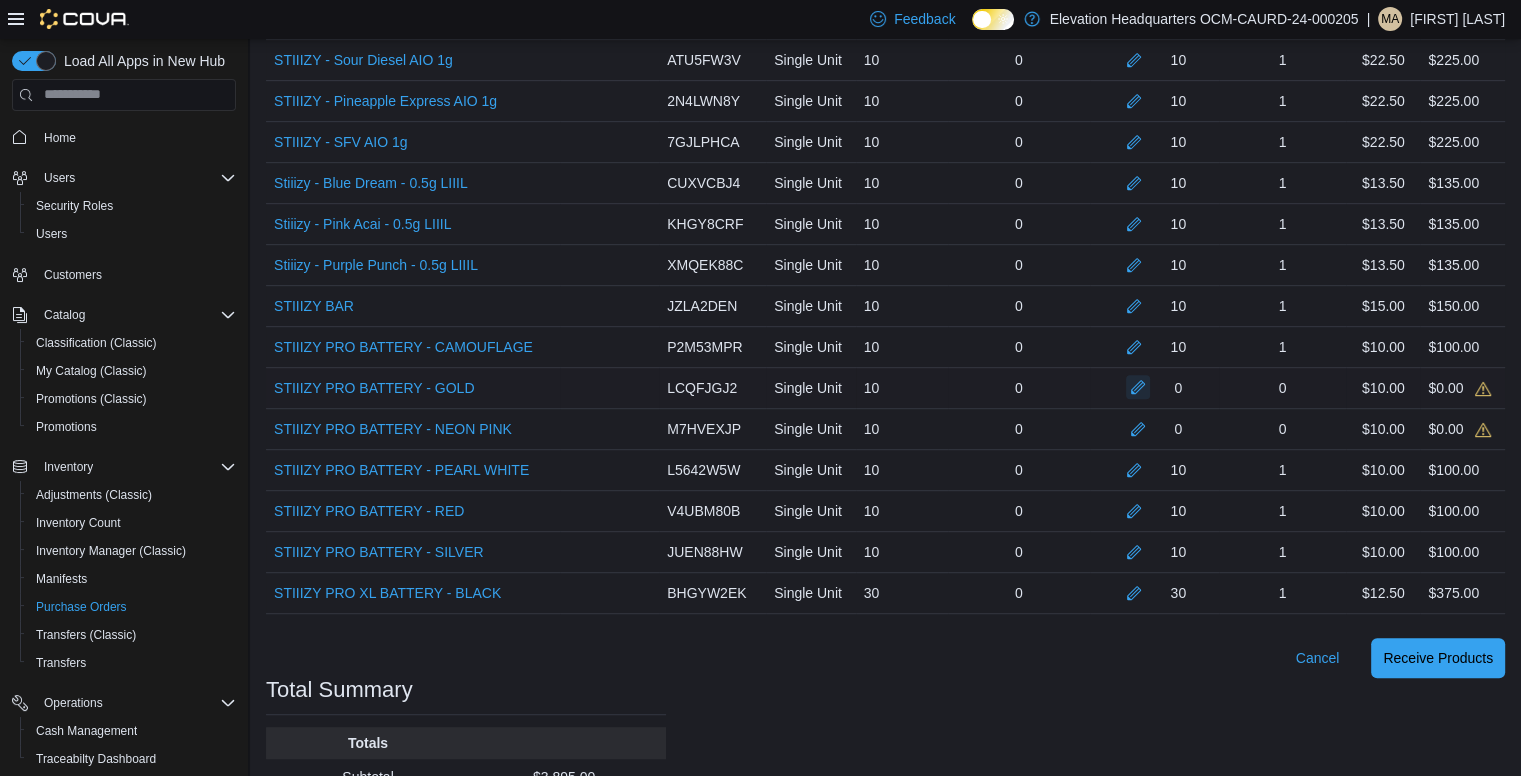 click at bounding box center [1138, 387] 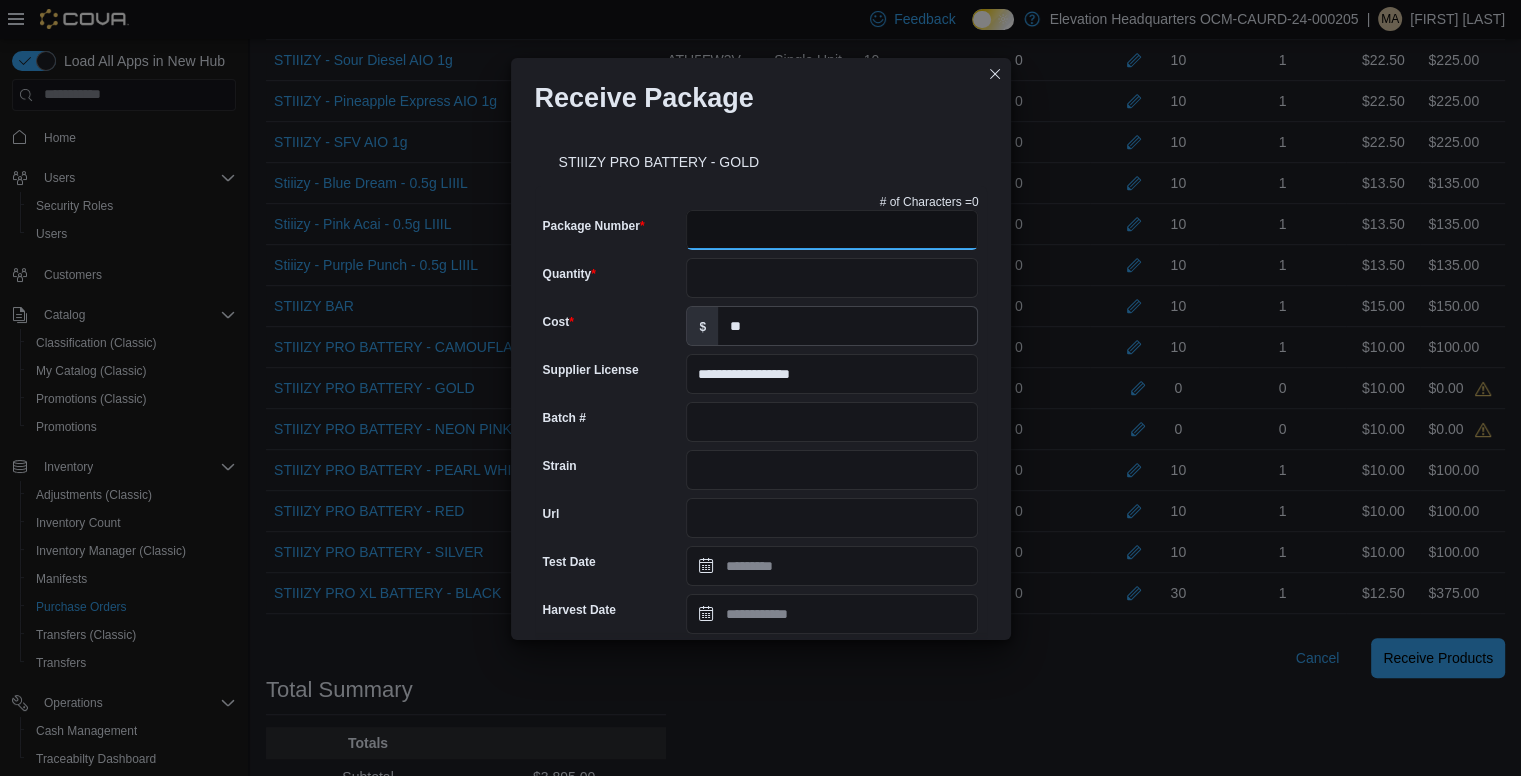 click on "Package Number" at bounding box center [832, 230] 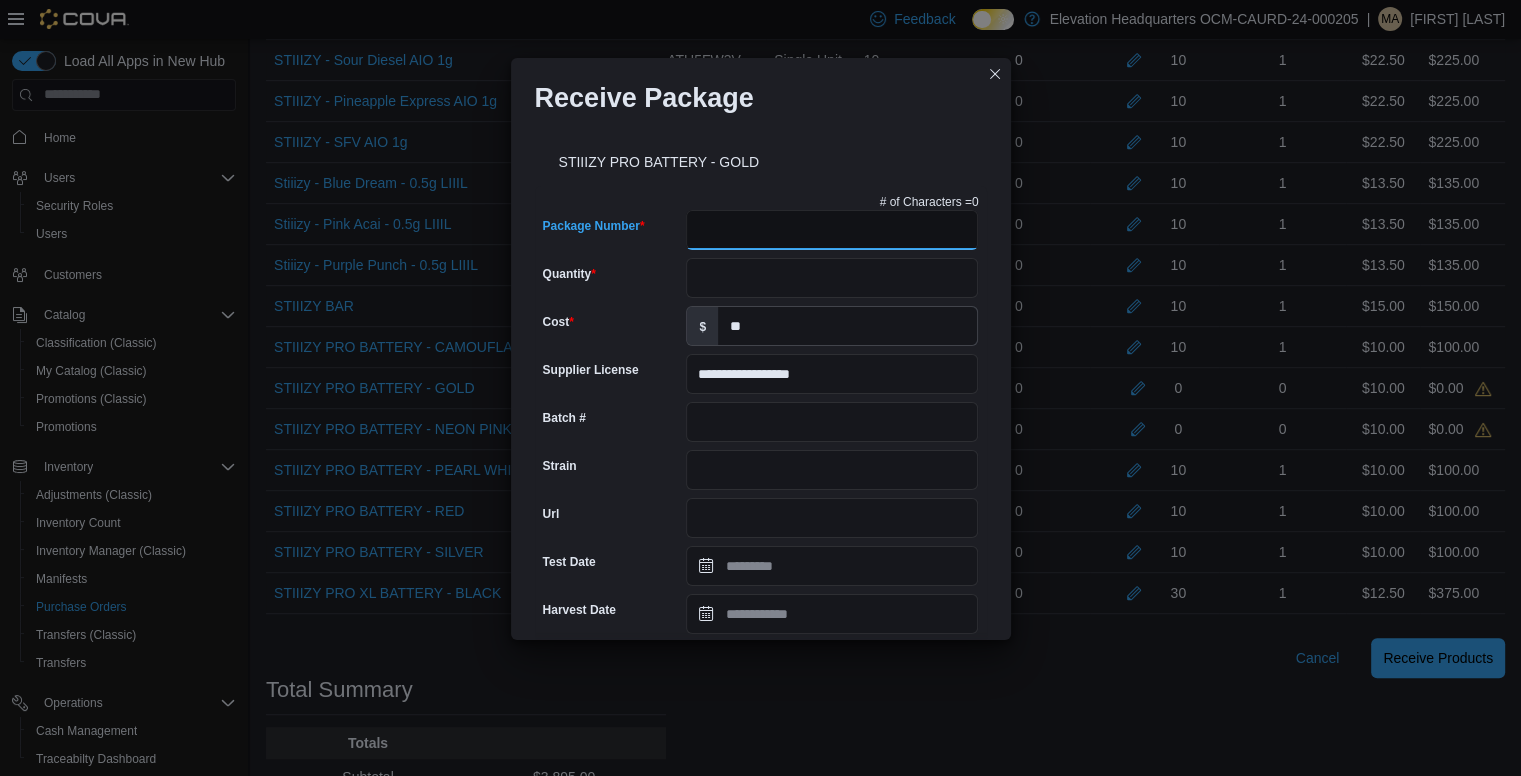 paste on "**********" 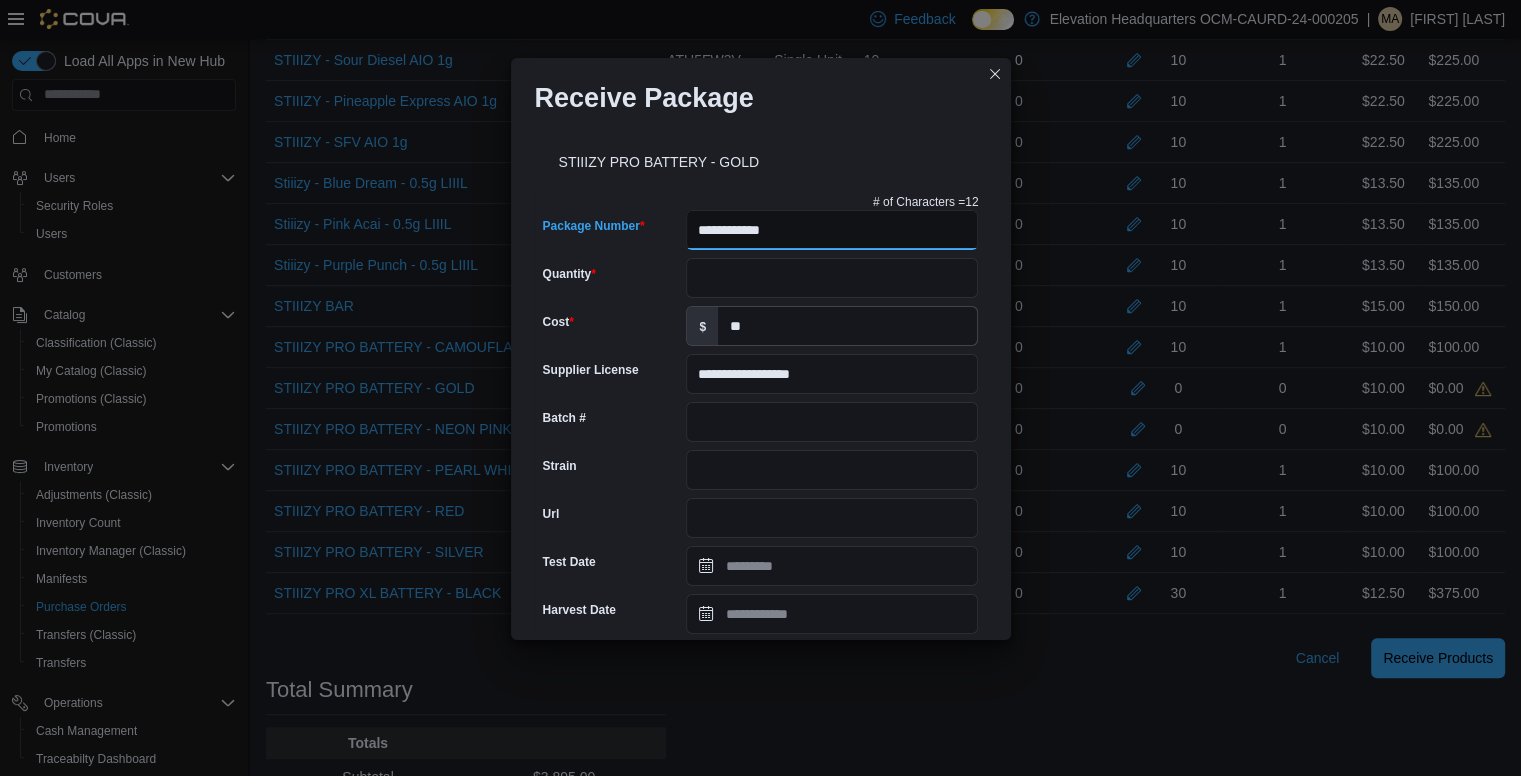 type on "**********" 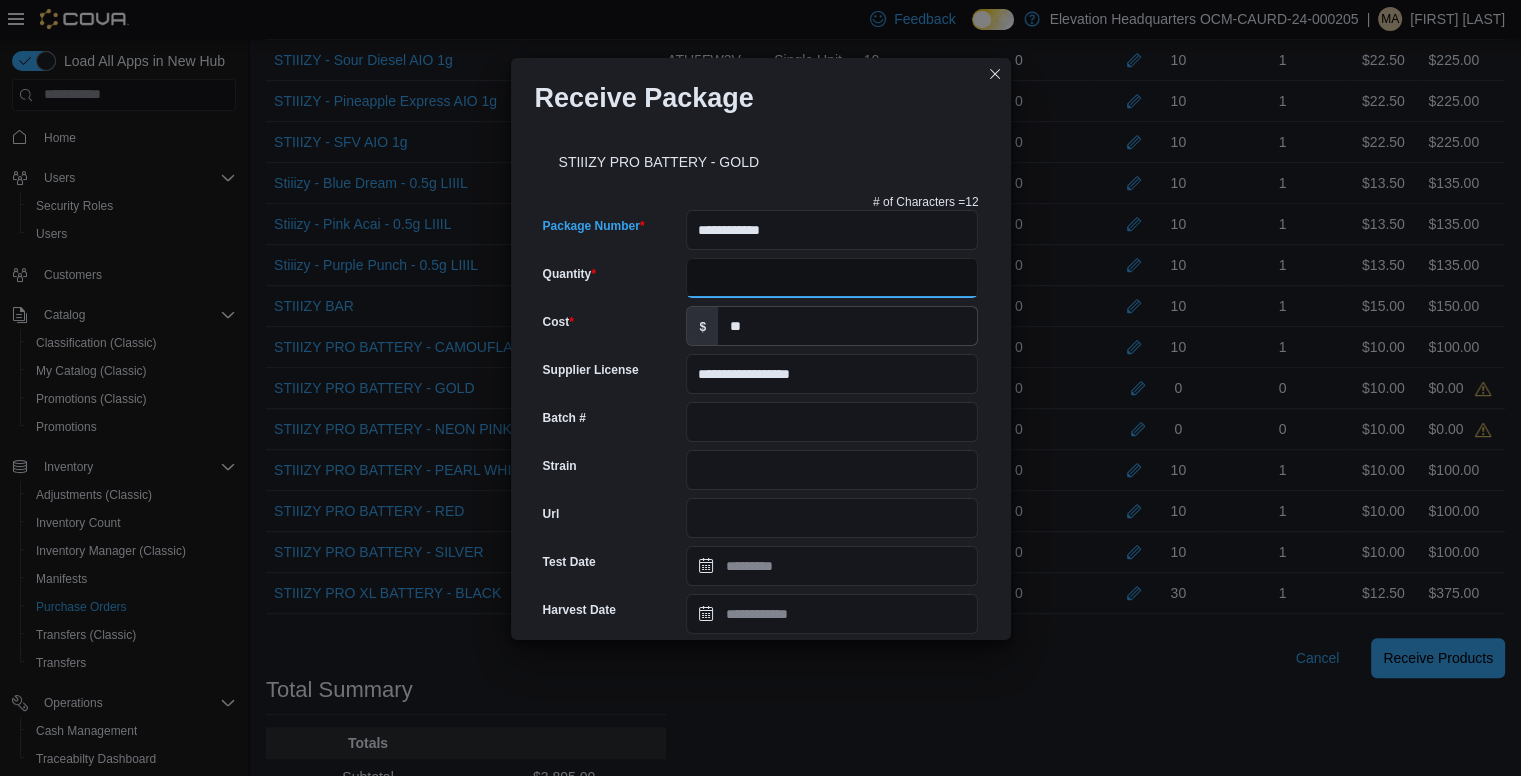 click on "Quantity" at bounding box center [832, 278] 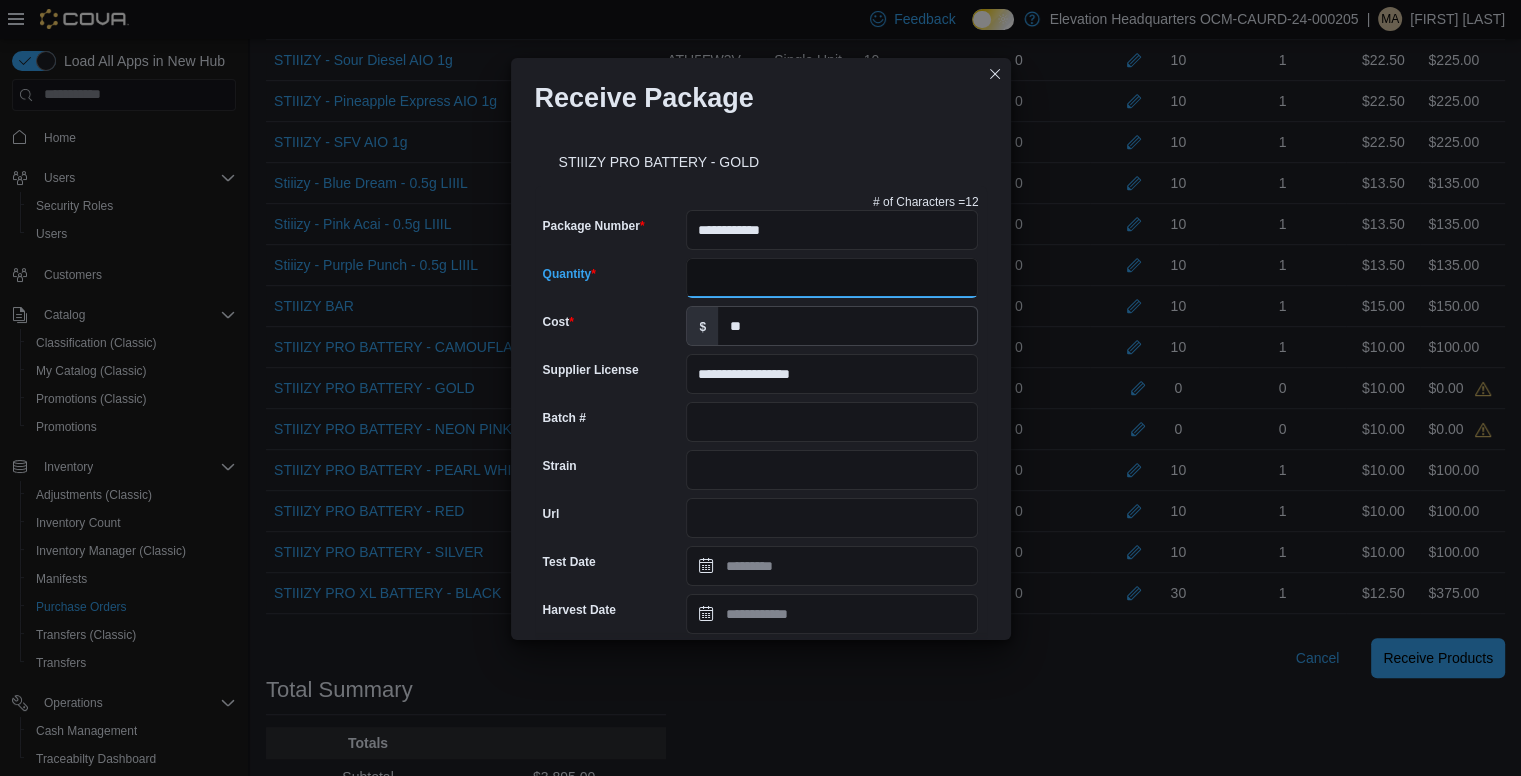 type on "**" 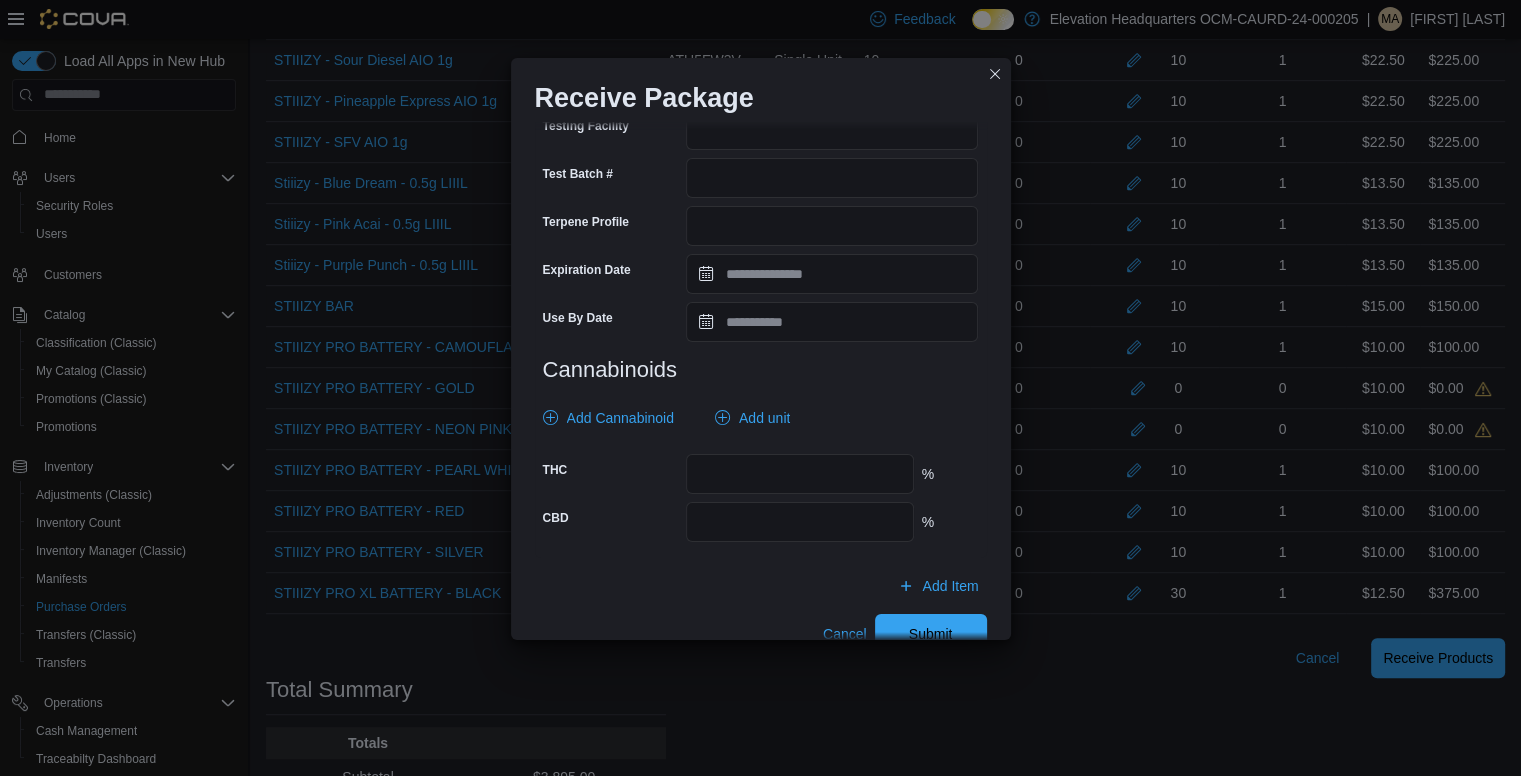 scroll, scrollTop: 665, scrollLeft: 0, axis: vertical 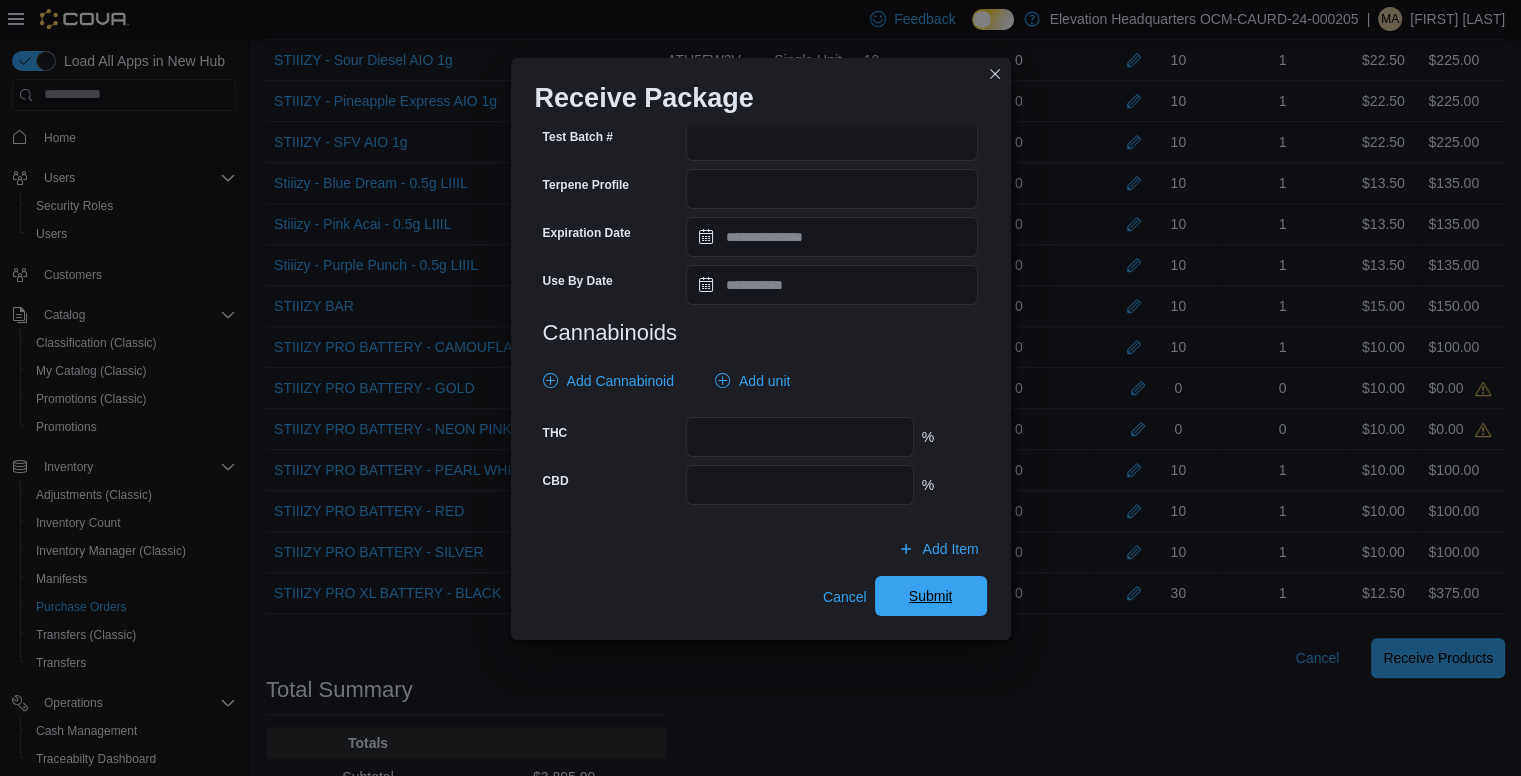 click on "Submit" at bounding box center (931, 596) 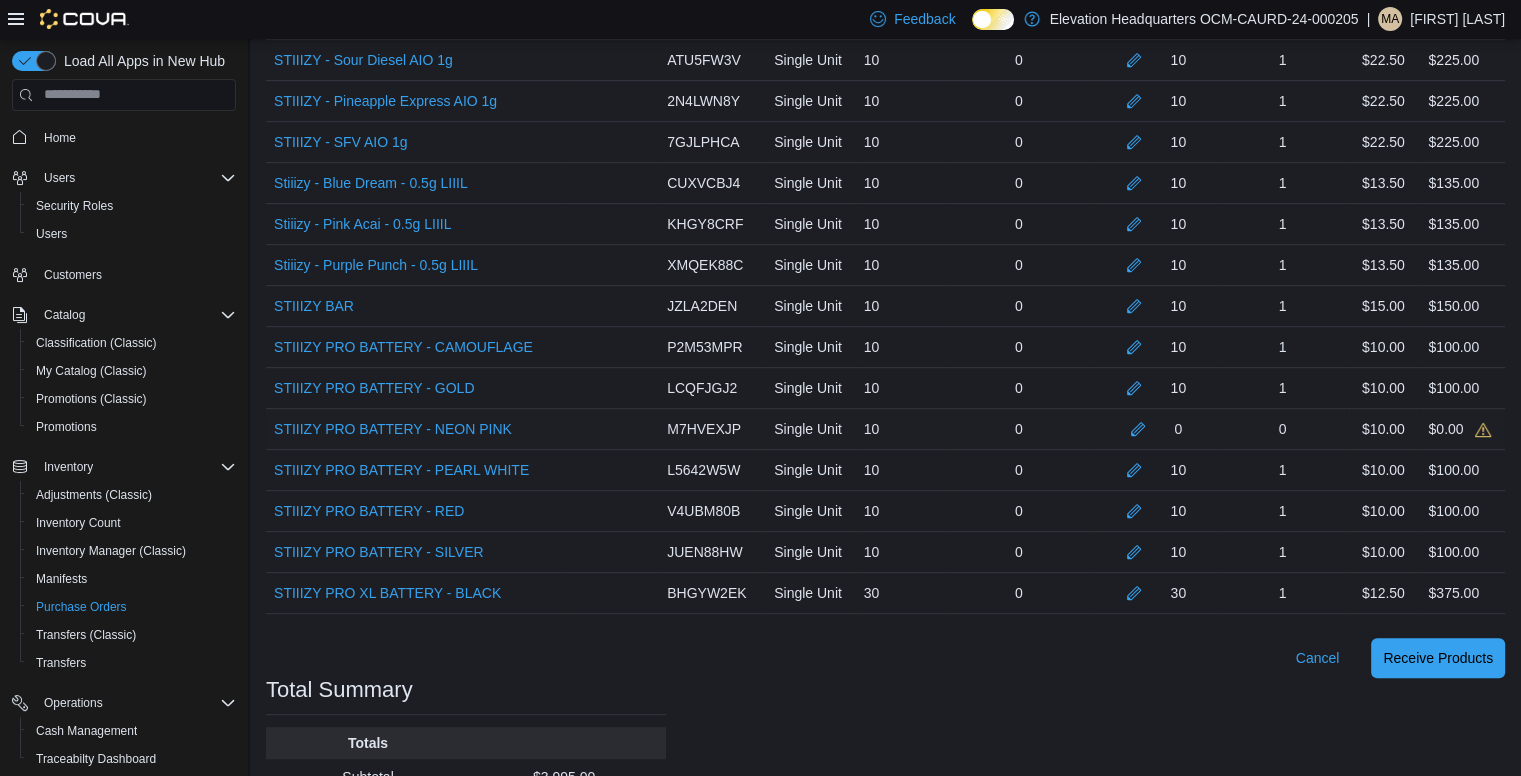 click on "0" at bounding box center (1154, 429) 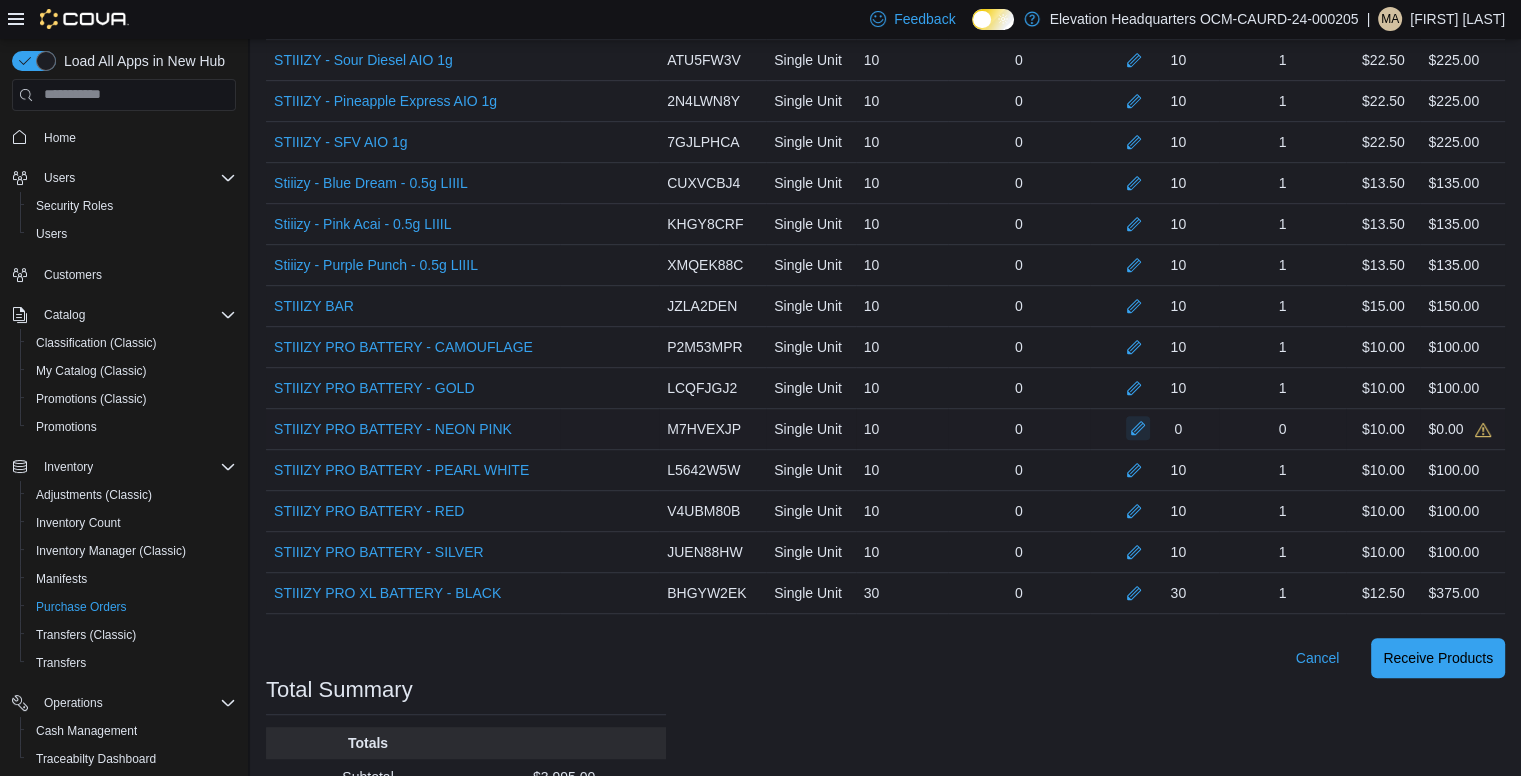 click at bounding box center (1138, 428) 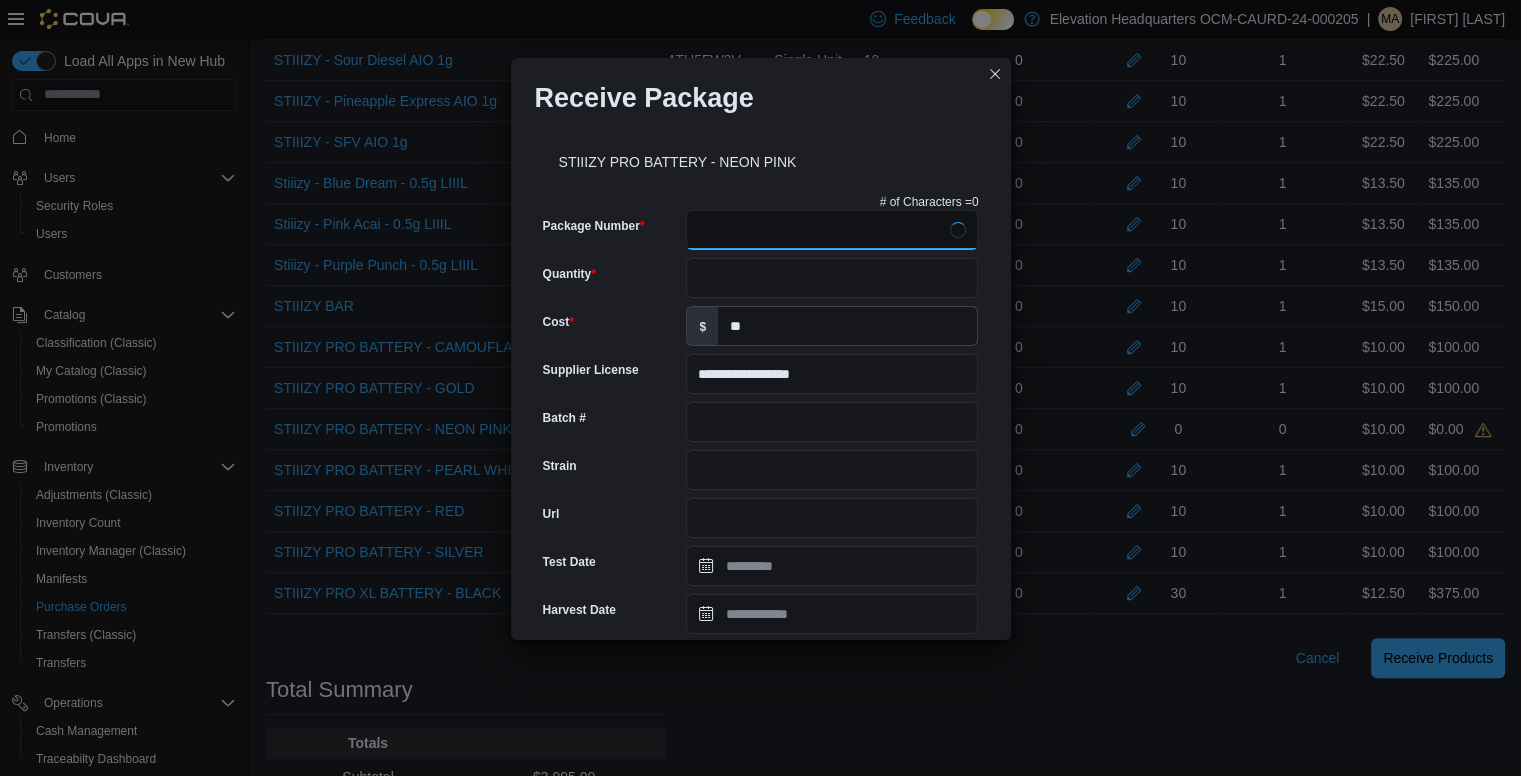 click on "Package Number" at bounding box center (832, 230) 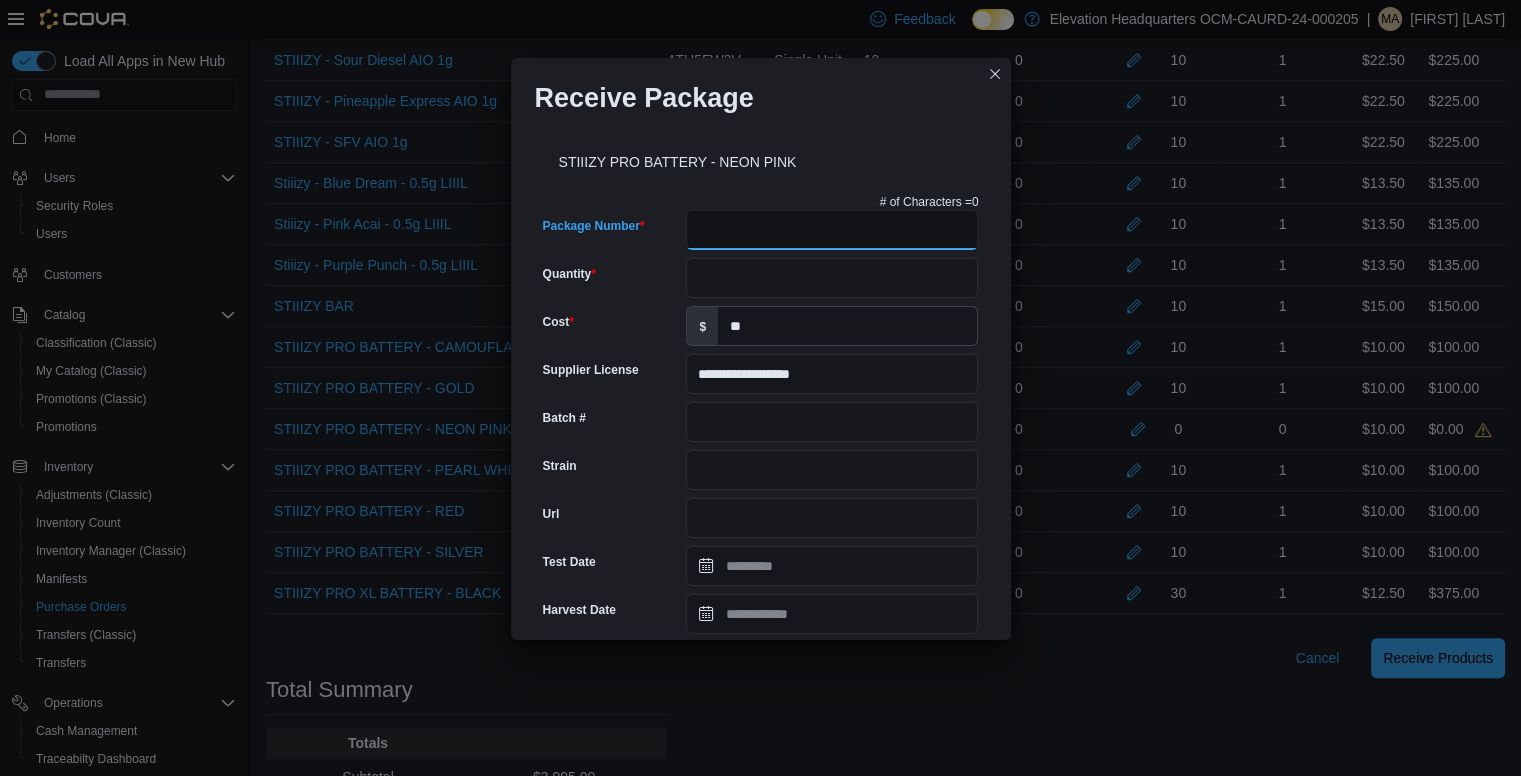 paste on "**********" 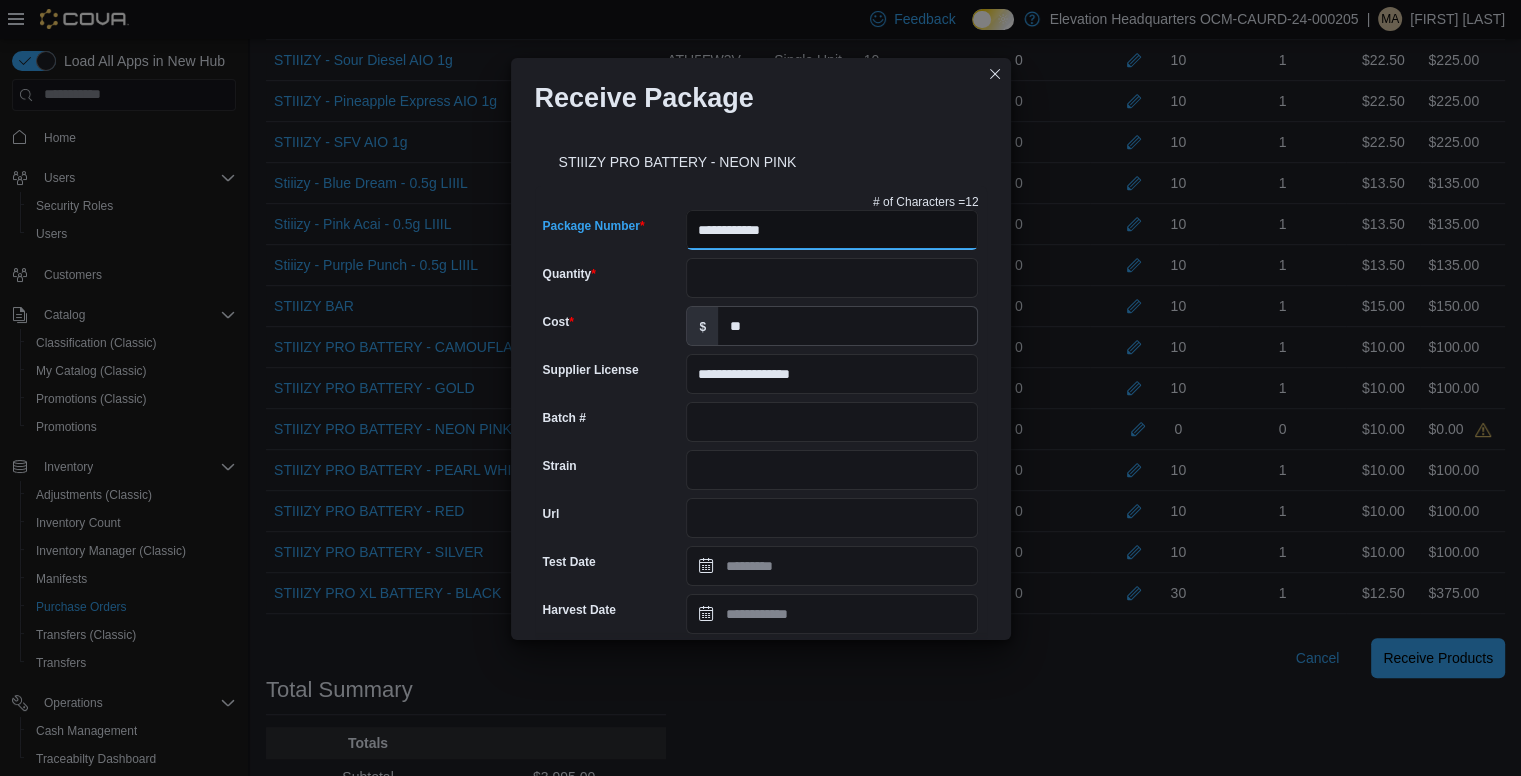 type on "**********" 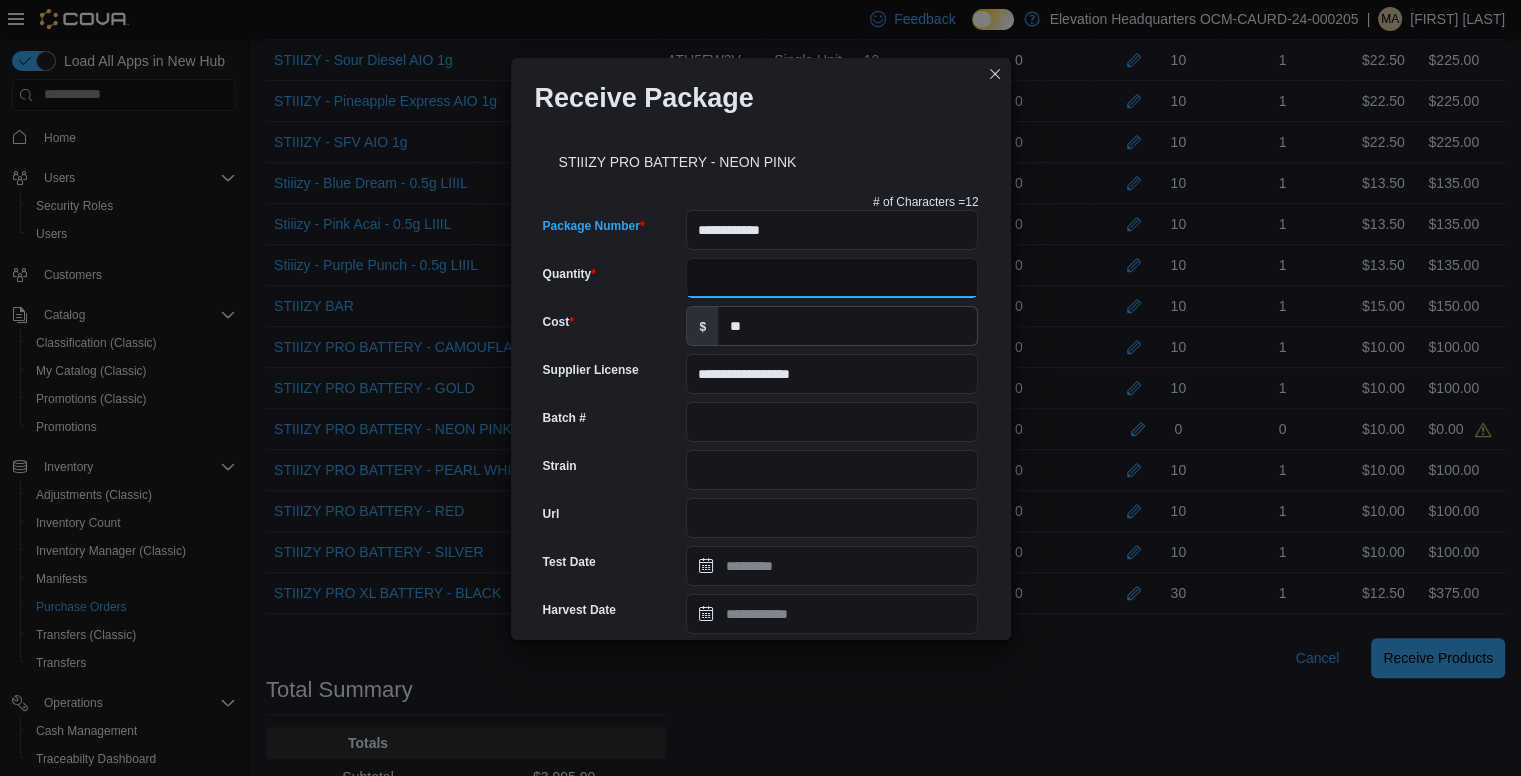 click on "Quantity" at bounding box center [832, 278] 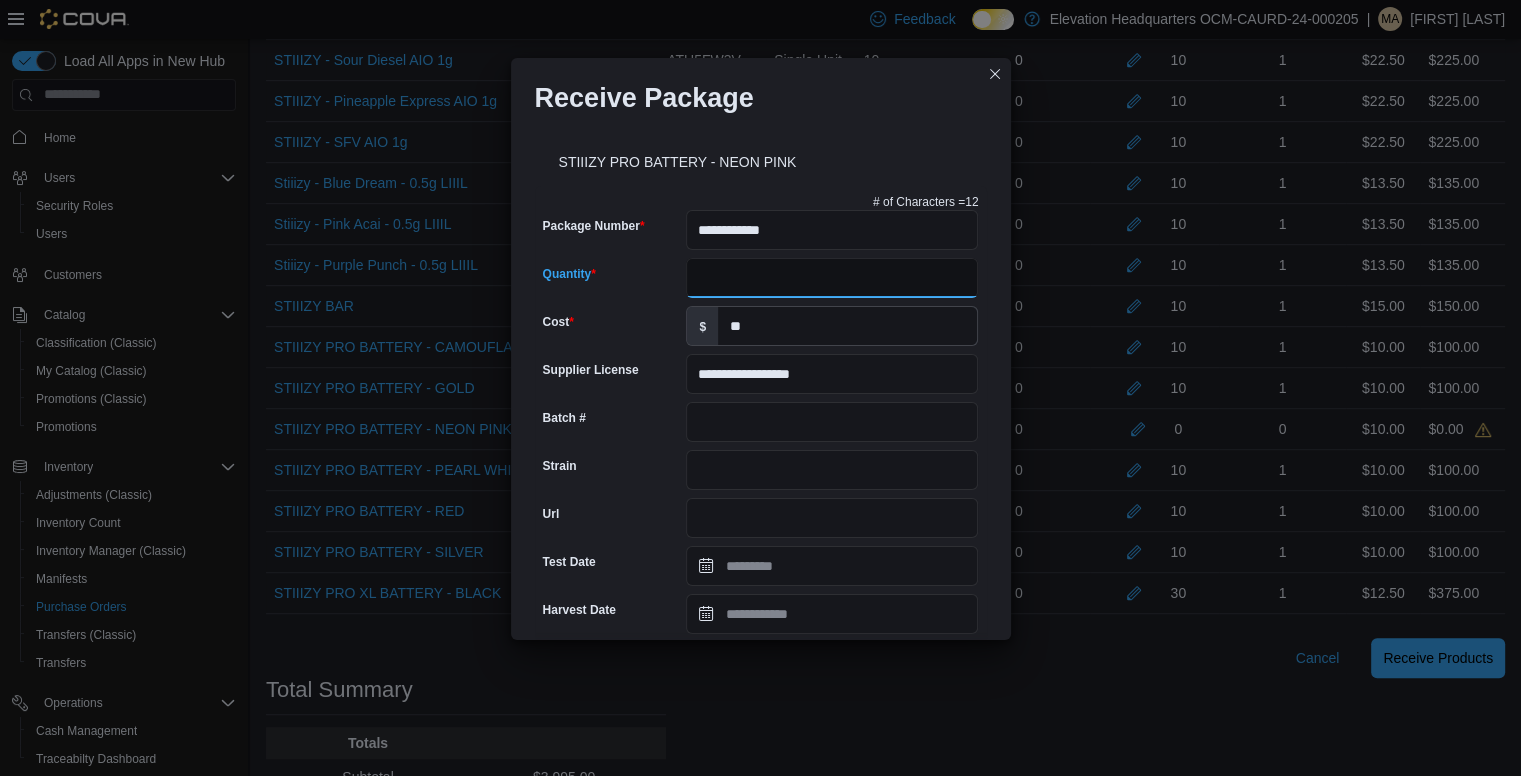 type on "**" 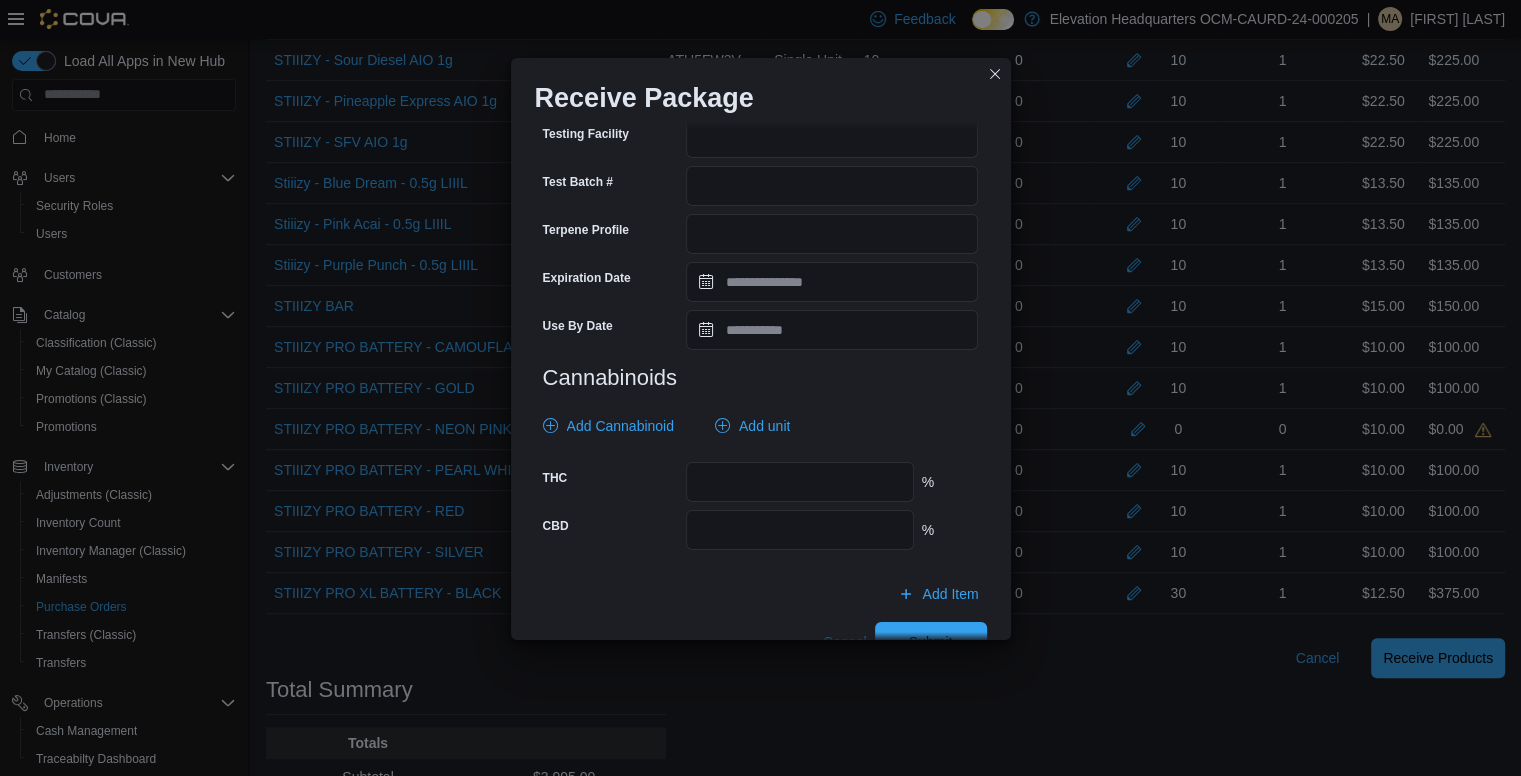 scroll, scrollTop: 665, scrollLeft: 0, axis: vertical 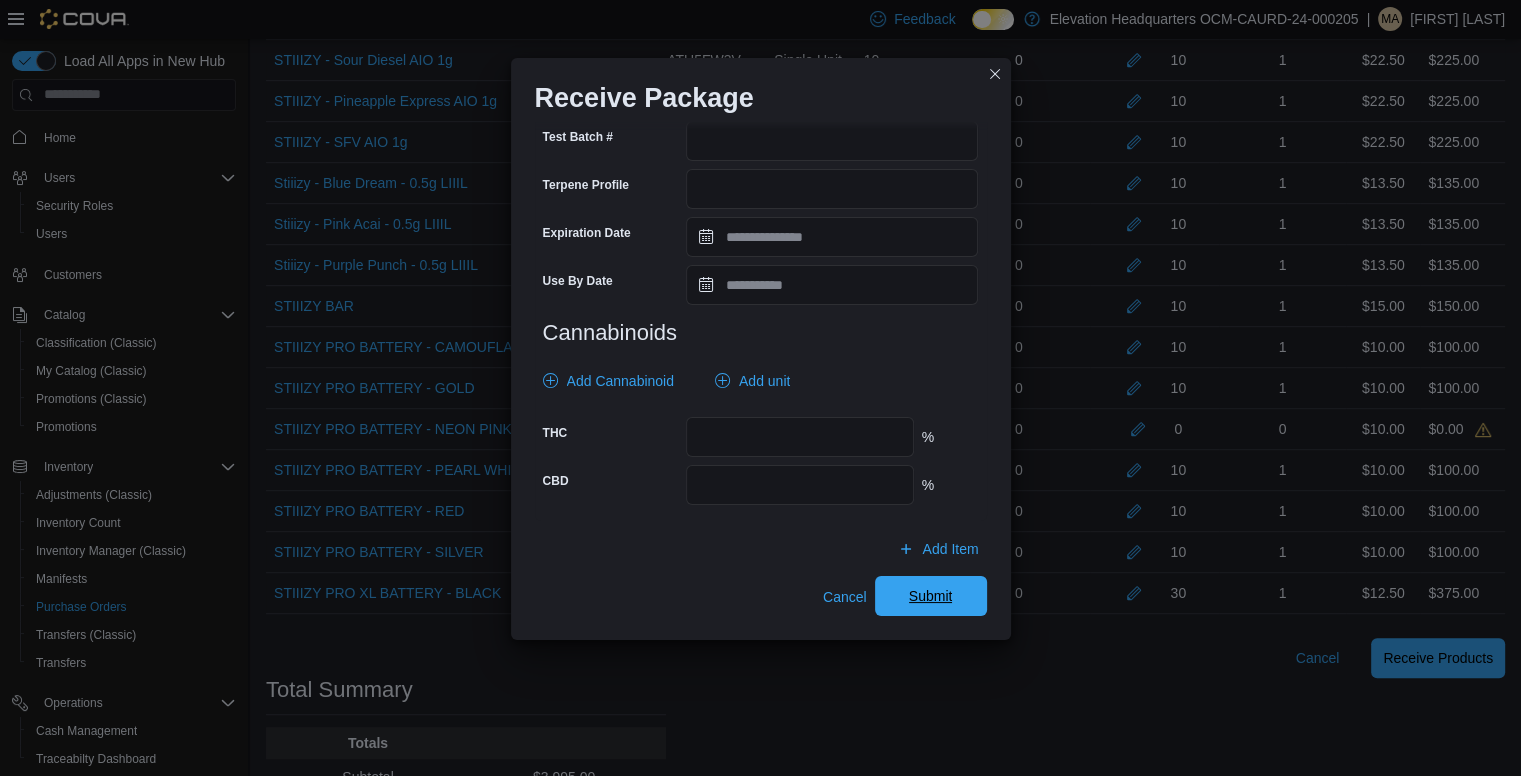 click on "Submit" at bounding box center [931, 596] 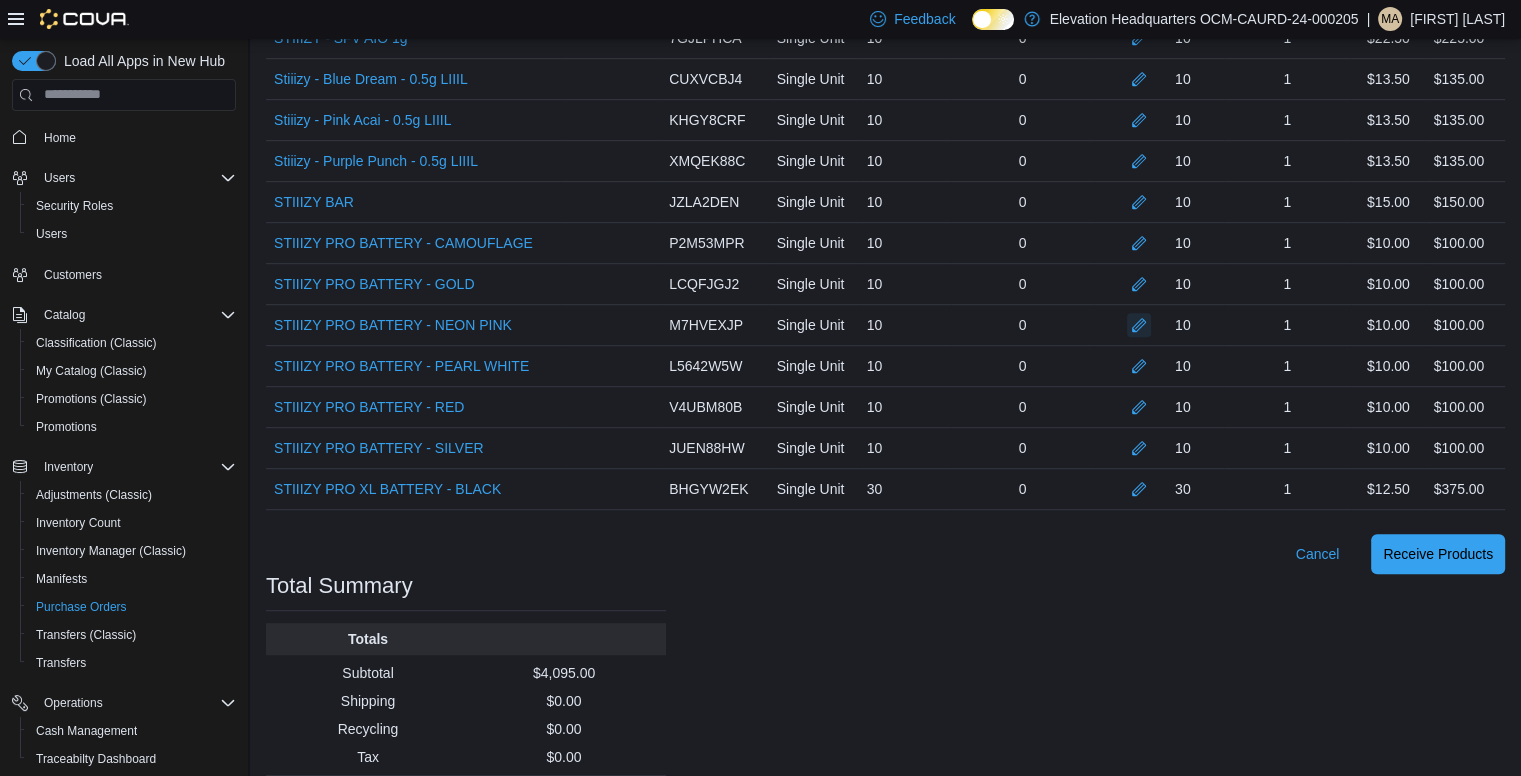 scroll, scrollTop: 1063, scrollLeft: 0, axis: vertical 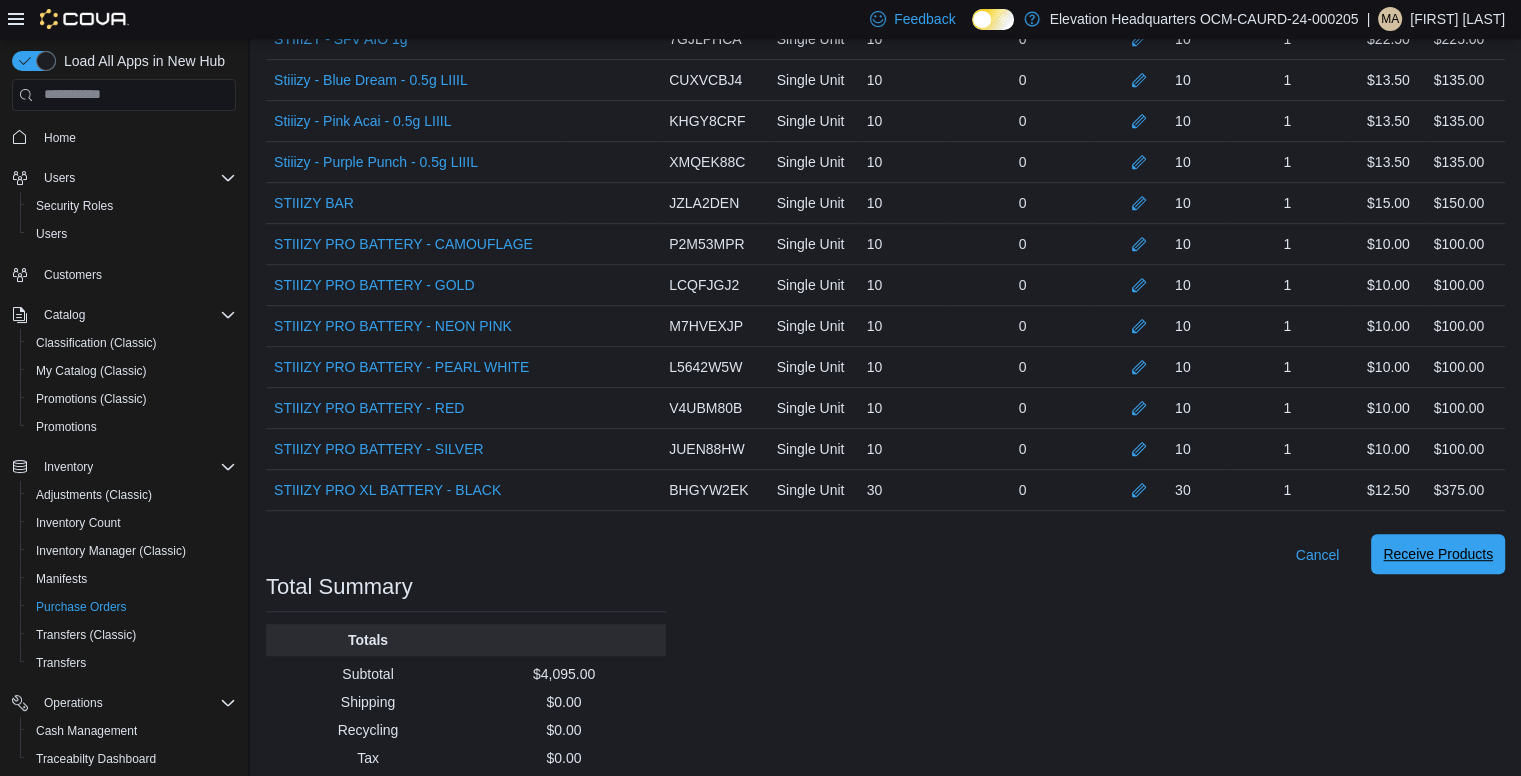 click on "Receive Products" at bounding box center (1438, 554) 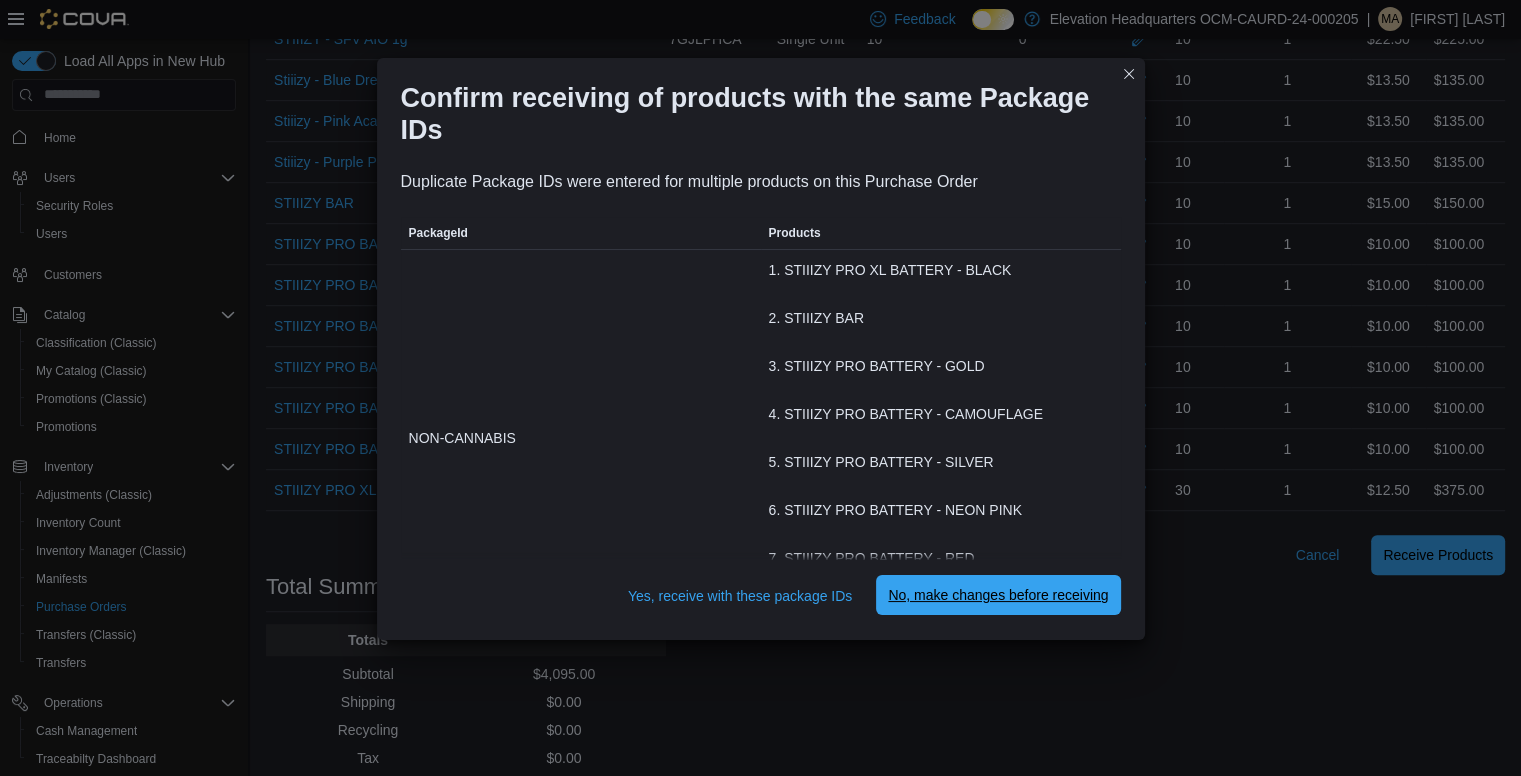 click on "No, make changes before receiving" at bounding box center (998, 595) 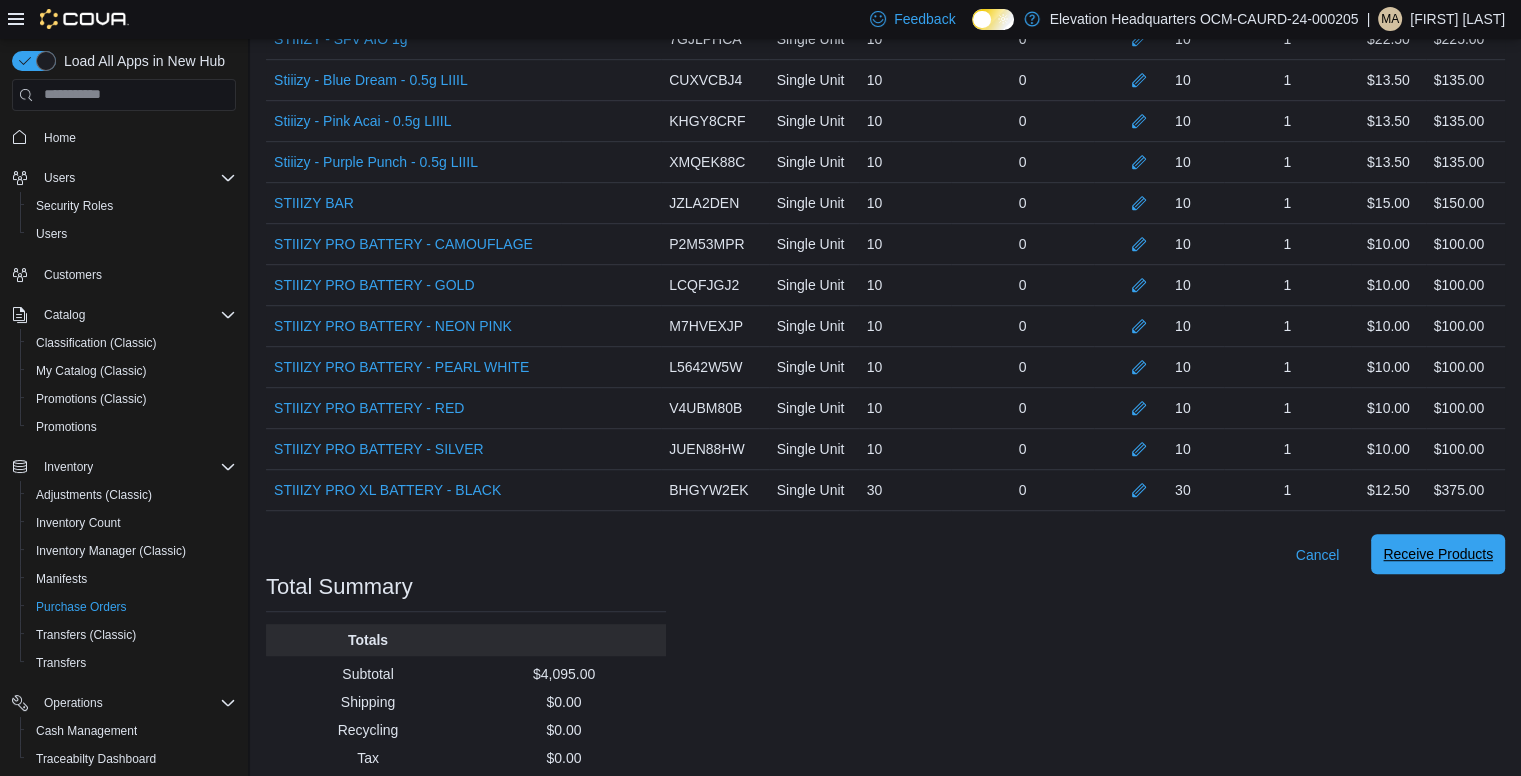 click on "Receive Products" at bounding box center (1438, 554) 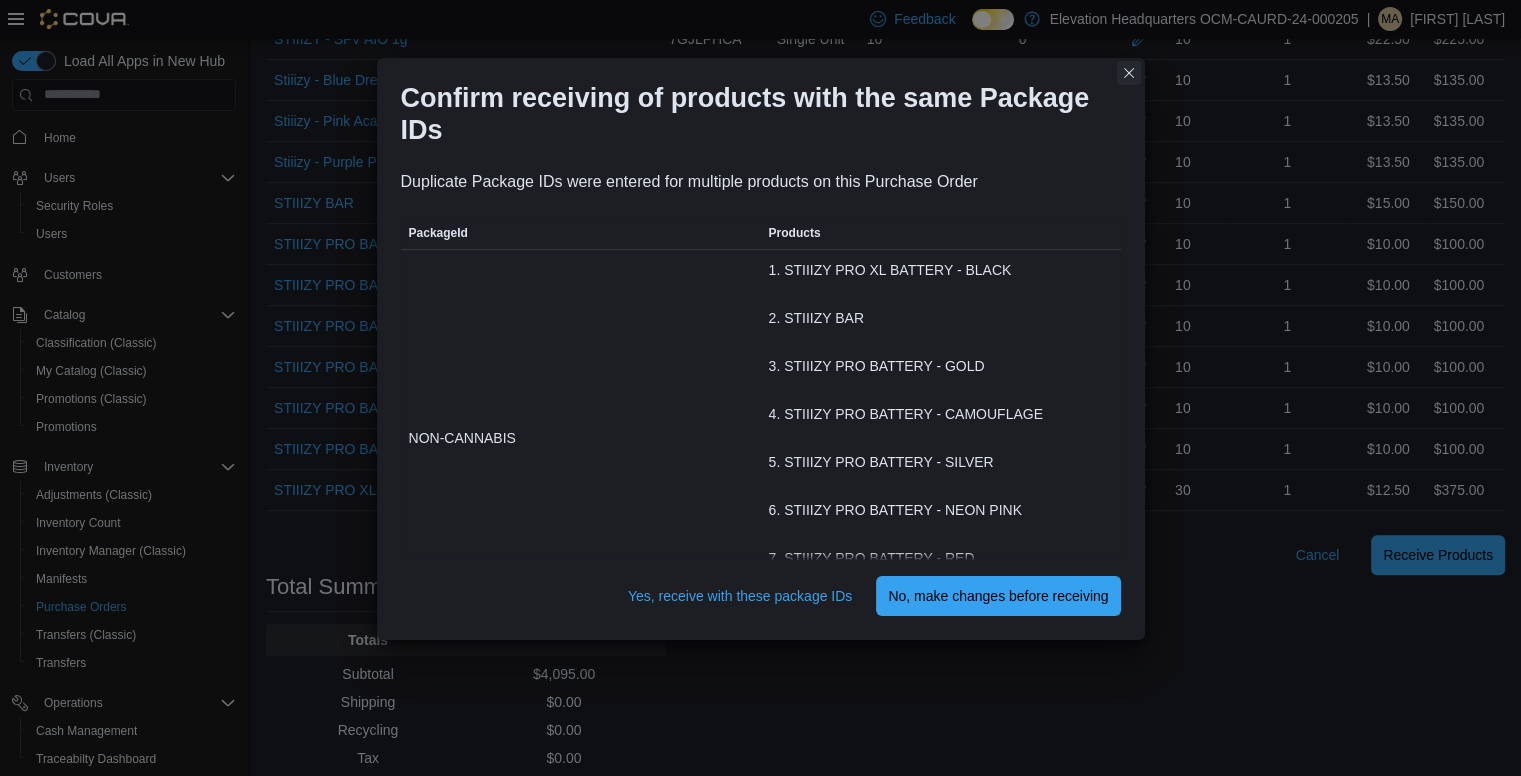click at bounding box center (1129, 73) 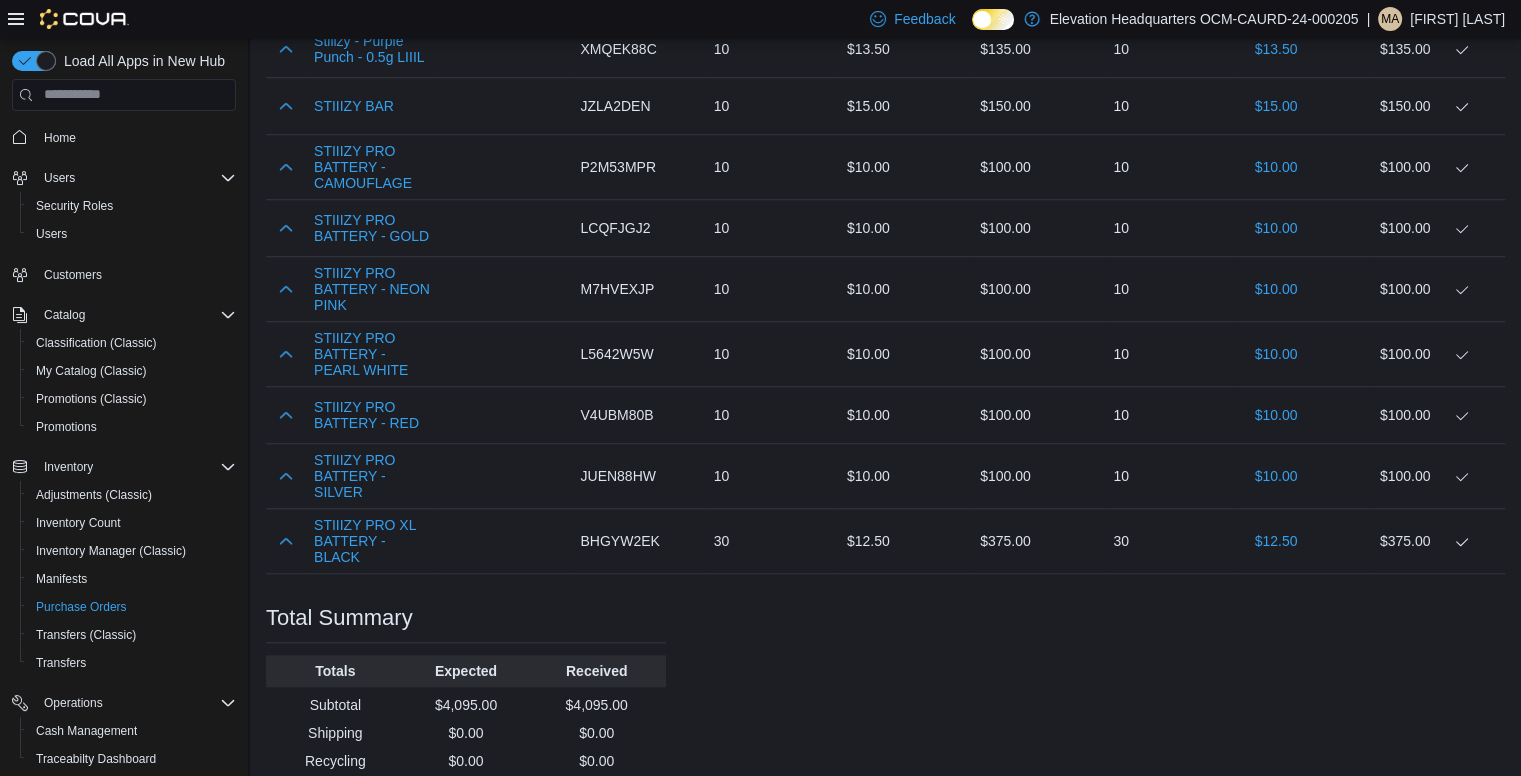 scroll, scrollTop: 1679, scrollLeft: 0, axis: vertical 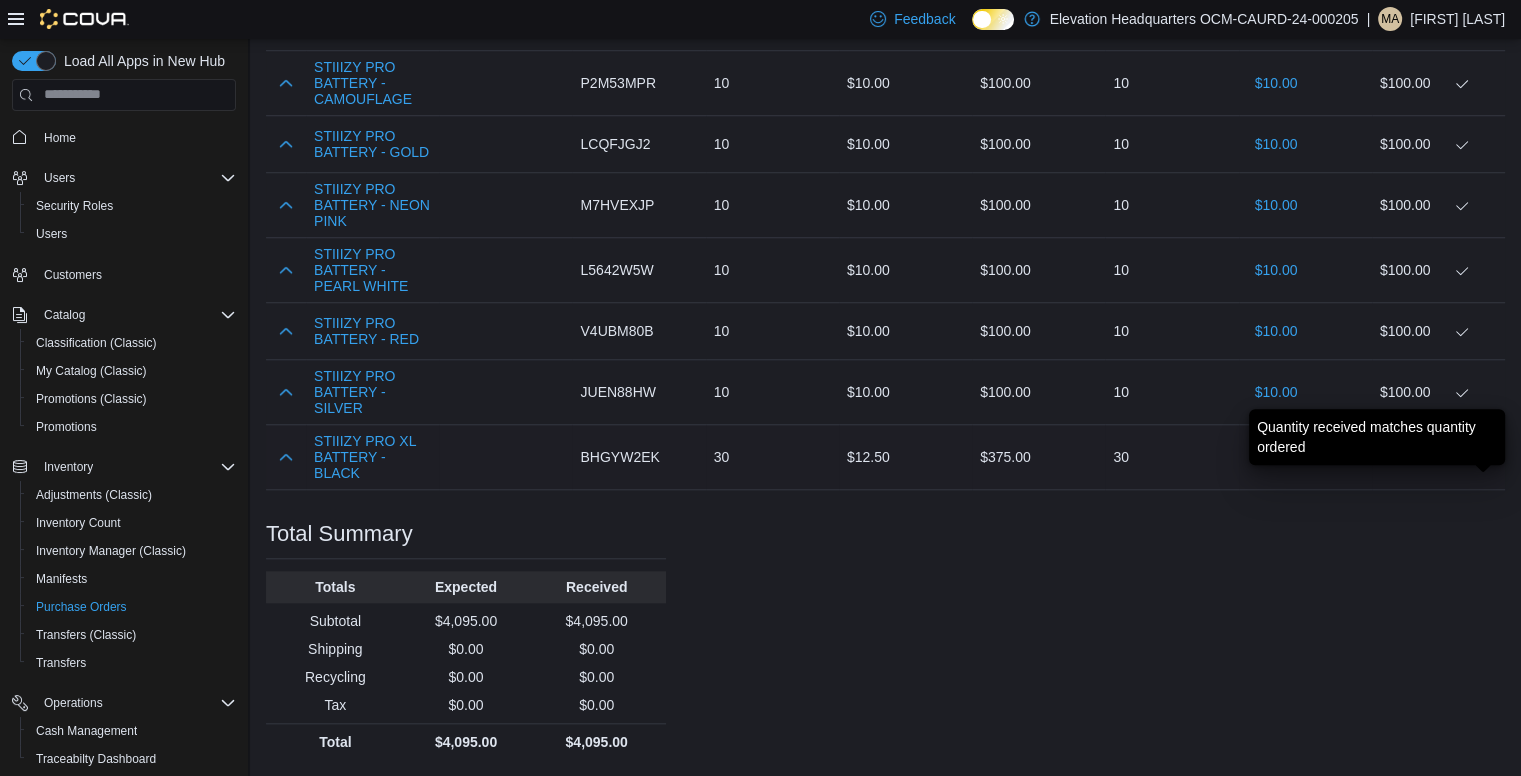 click 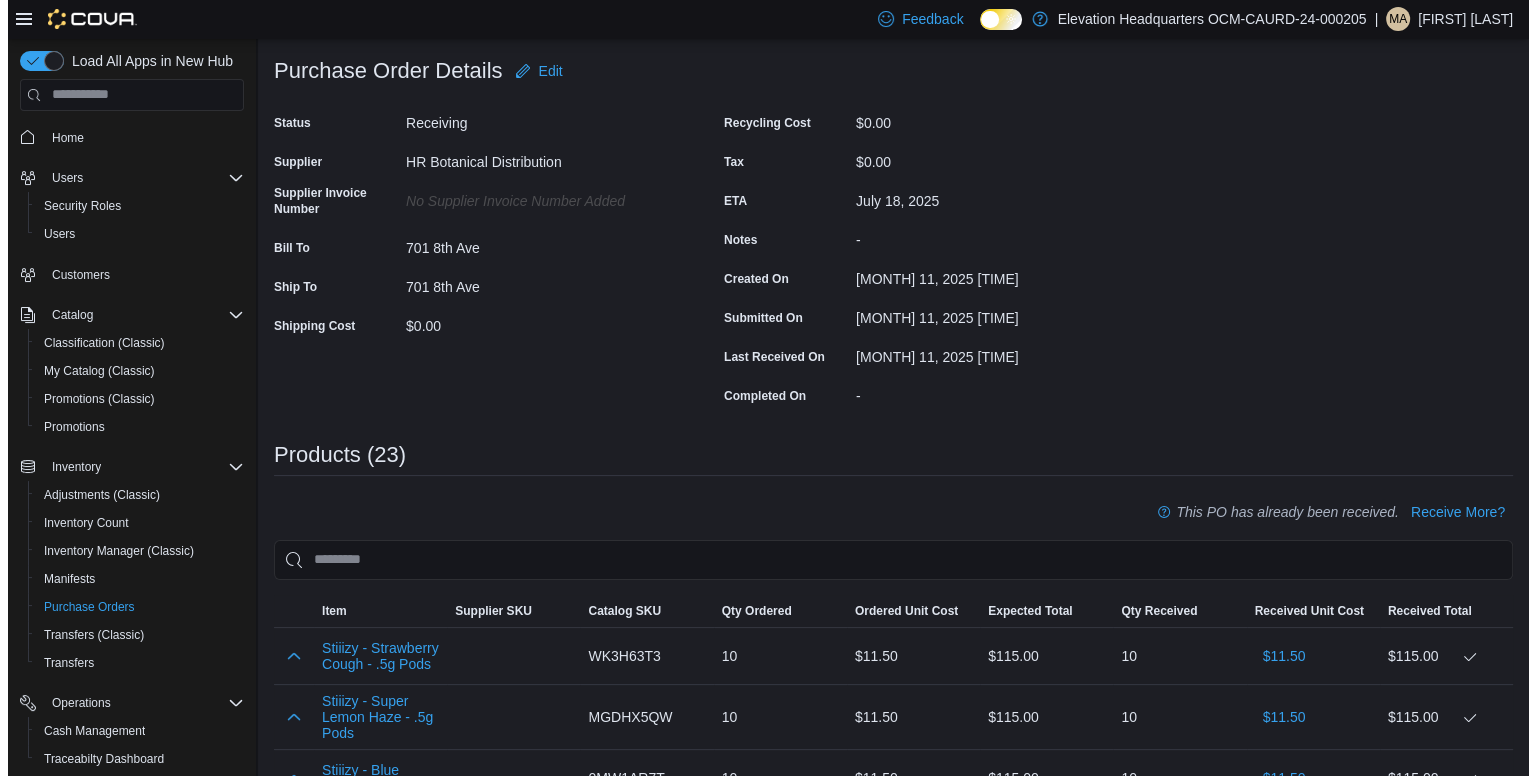 scroll, scrollTop: 0, scrollLeft: 0, axis: both 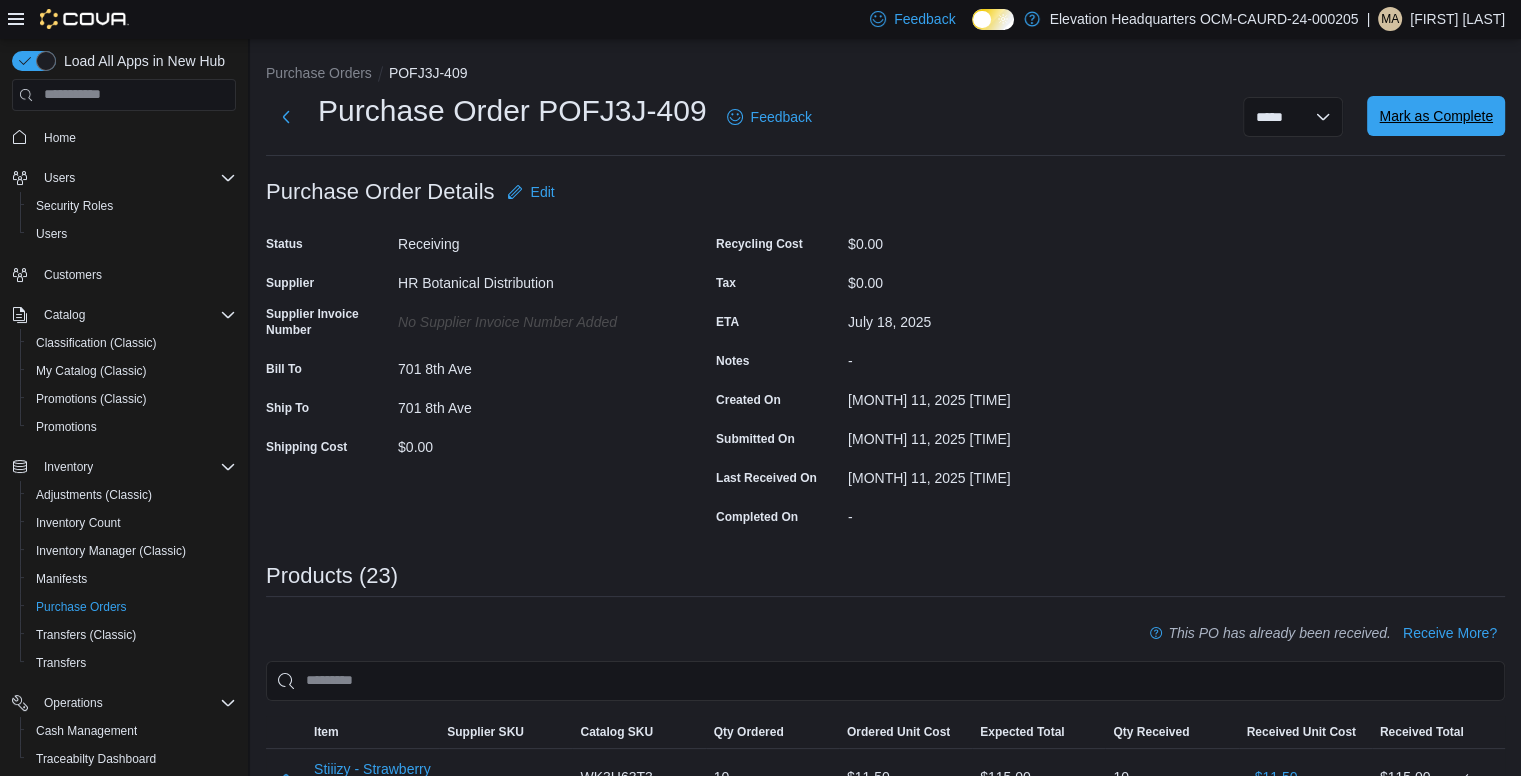 click on "Mark as Complete" at bounding box center (1436, 116) 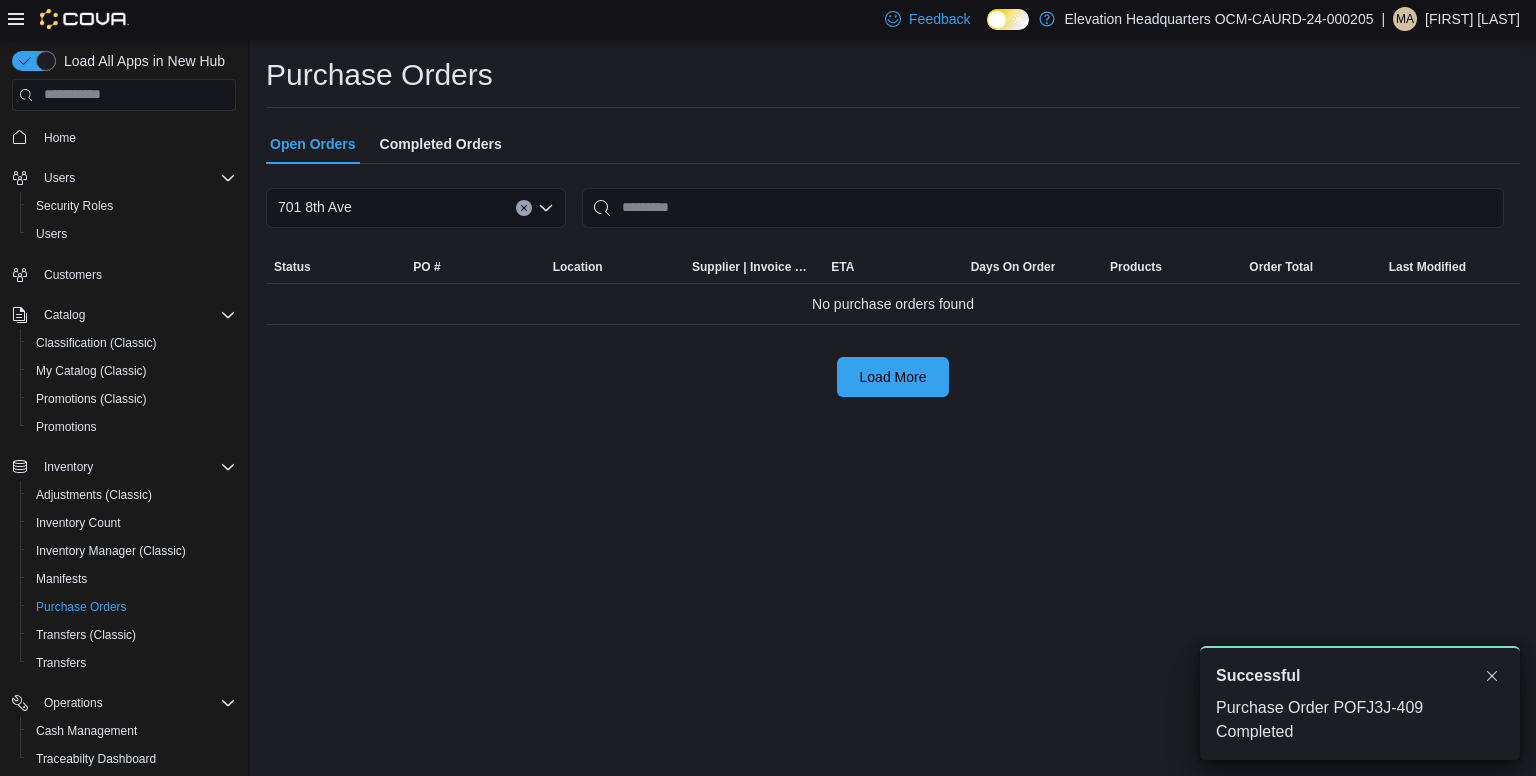 scroll, scrollTop: 0, scrollLeft: 0, axis: both 